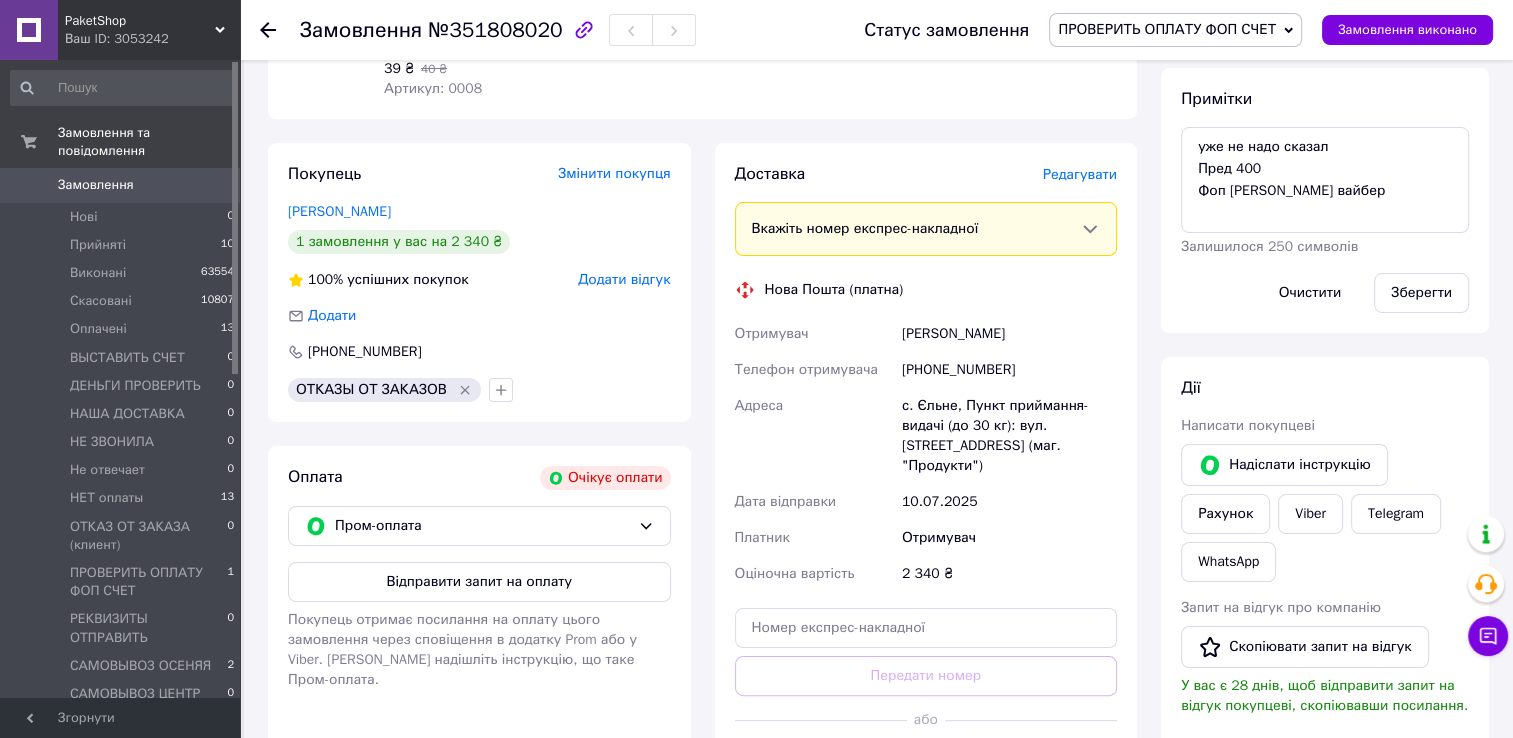 scroll, scrollTop: 300, scrollLeft: 0, axis: vertical 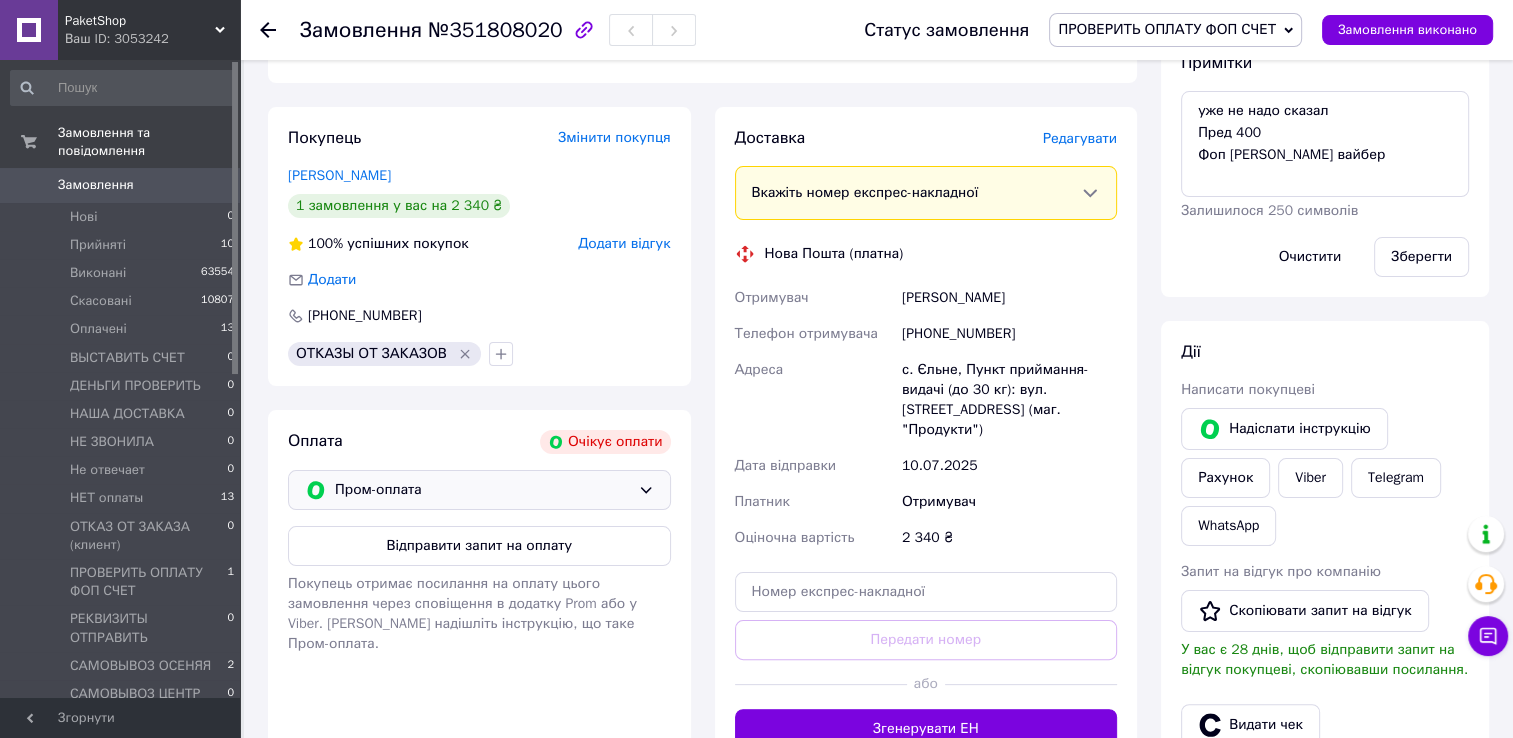 click on "Пром-оплата" at bounding box center (482, 490) 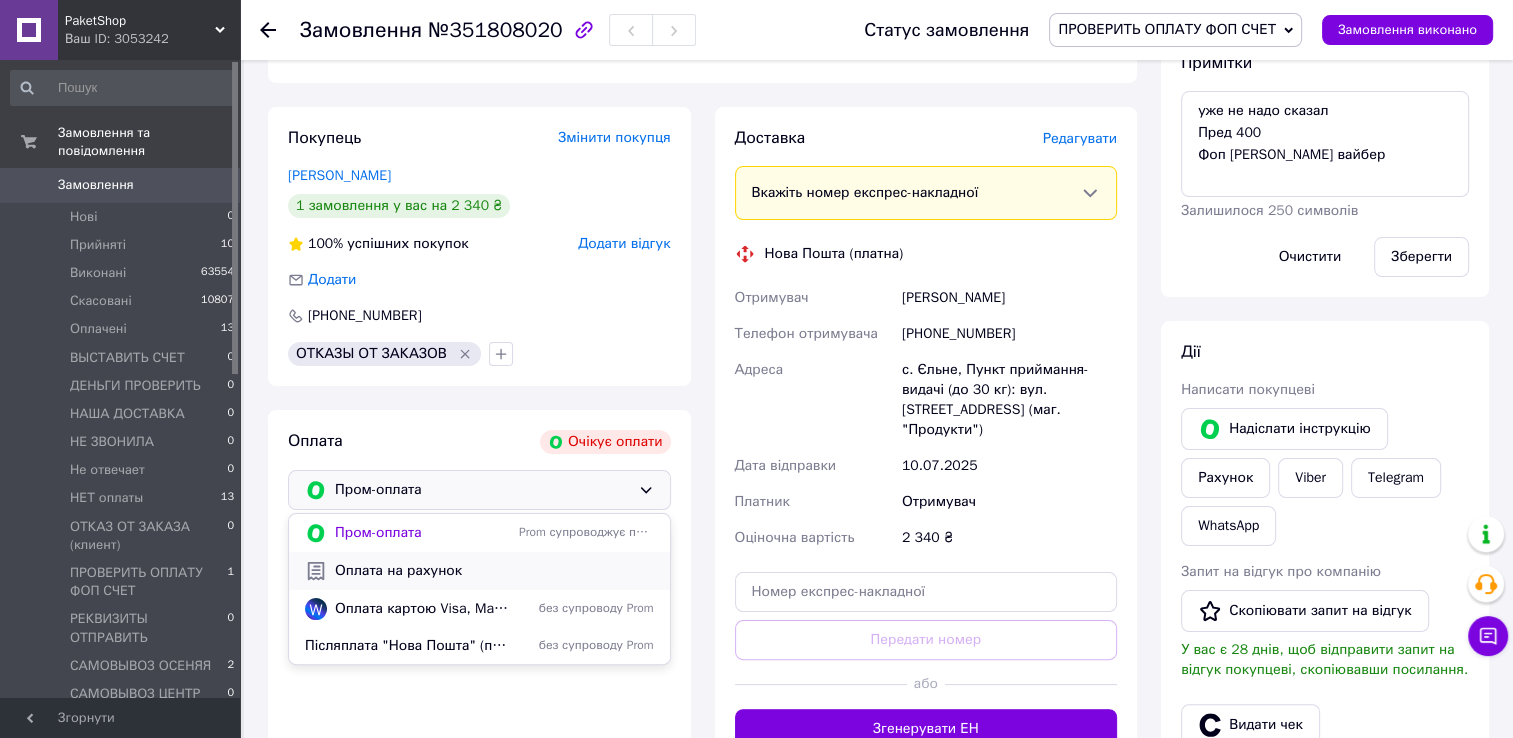click on "Оплата на рахунок" at bounding box center (494, 571) 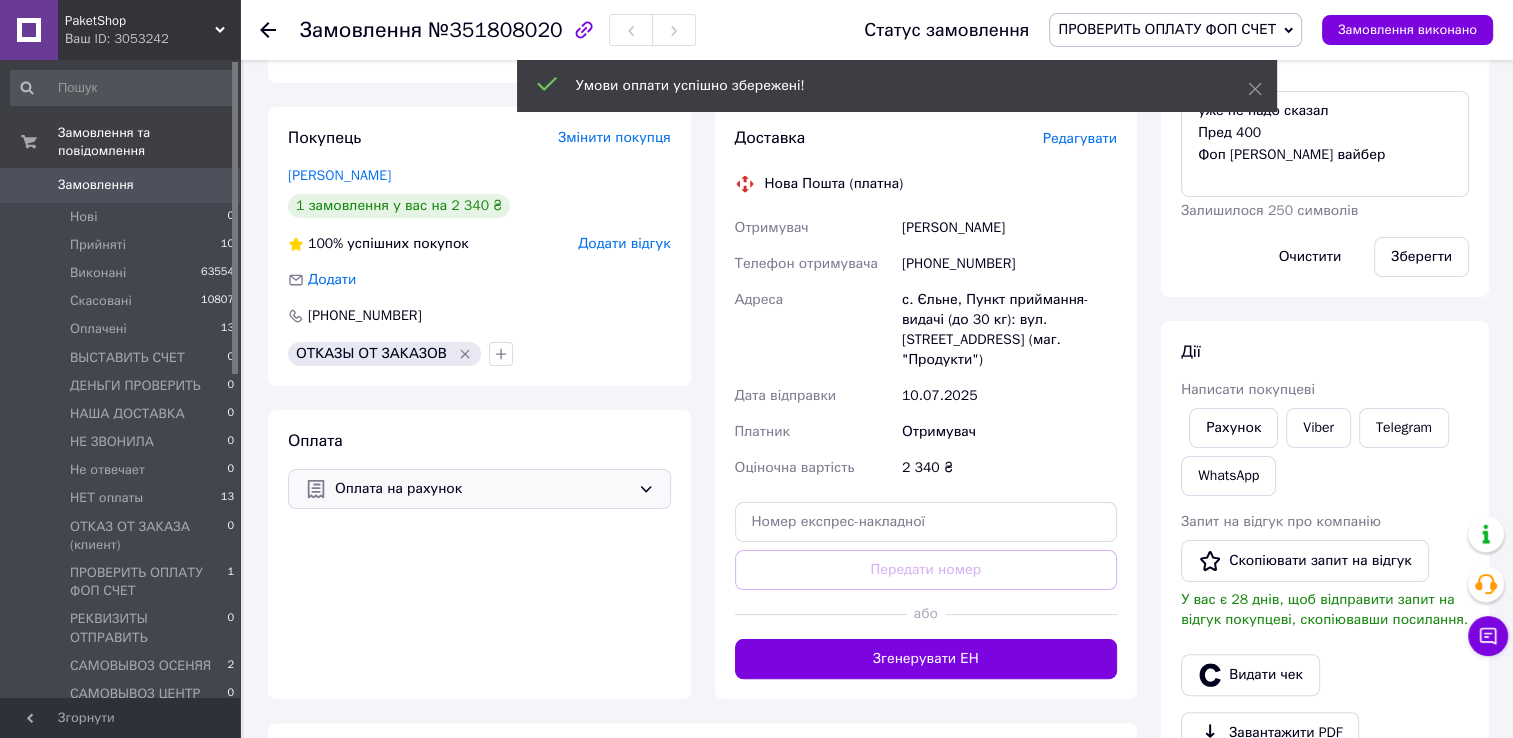 click on "Оплата на рахунок" at bounding box center [482, 489] 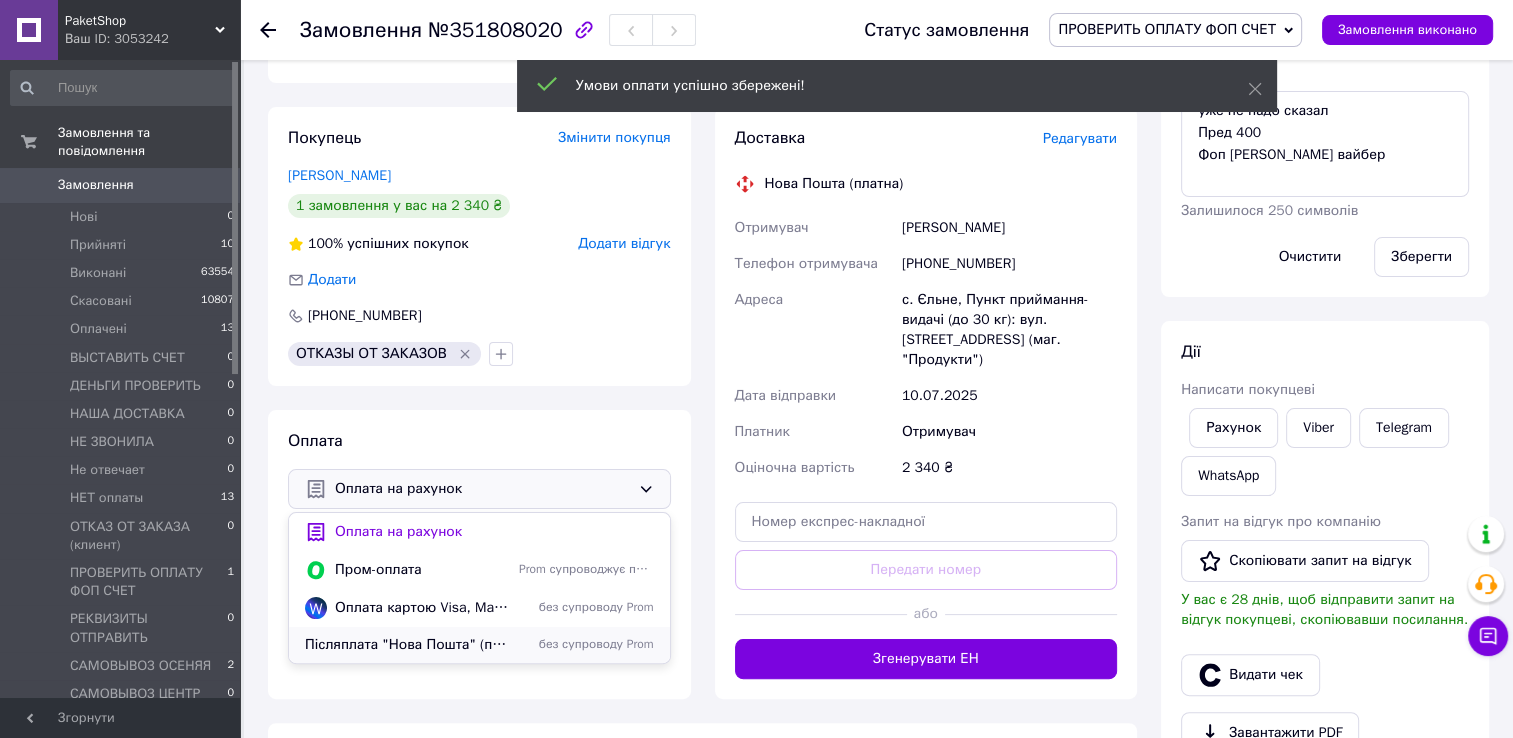 click on "Післяплата "Нова Пошта" (по min передплаті)" at bounding box center [408, 645] 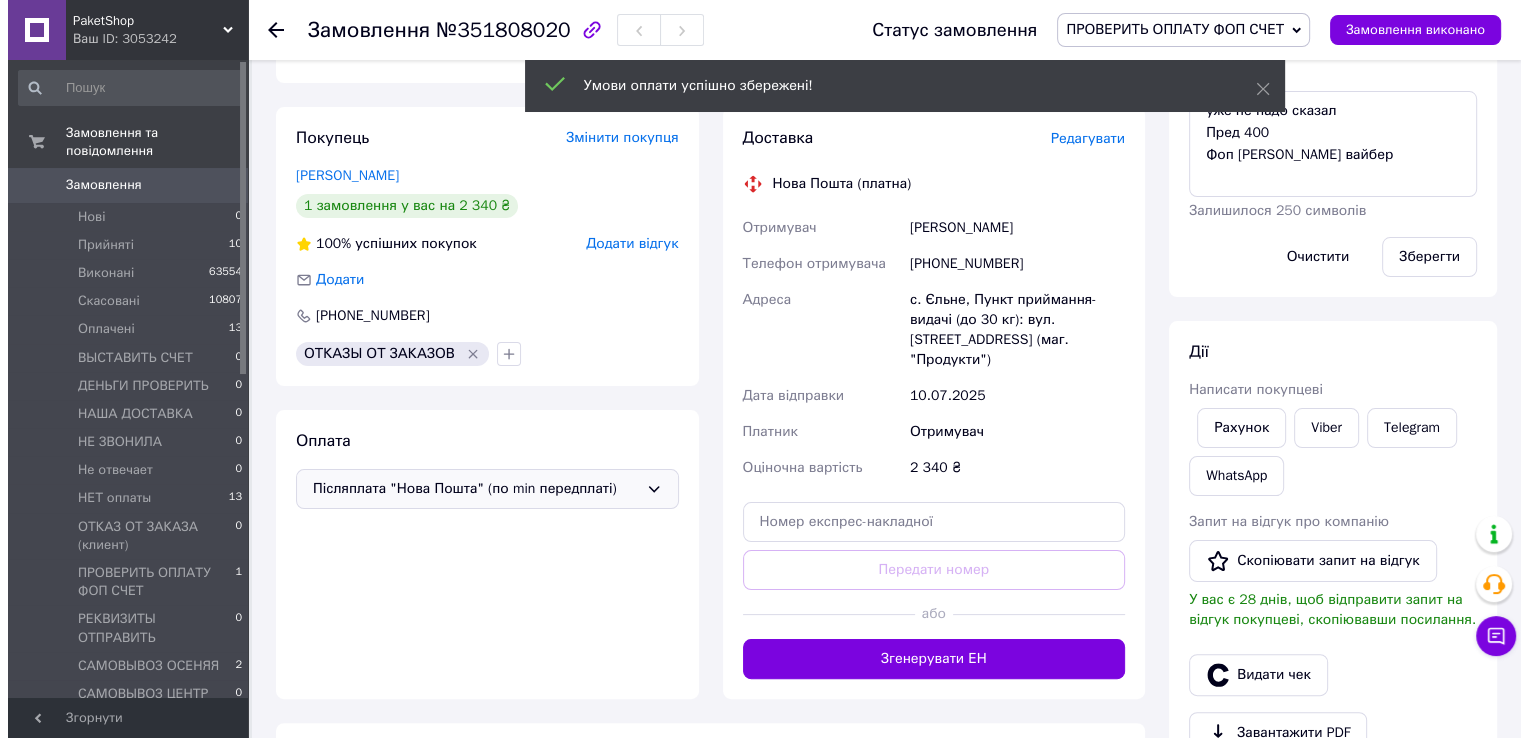 scroll, scrollTop: 100, scrollLeft: 0, axis: vertical 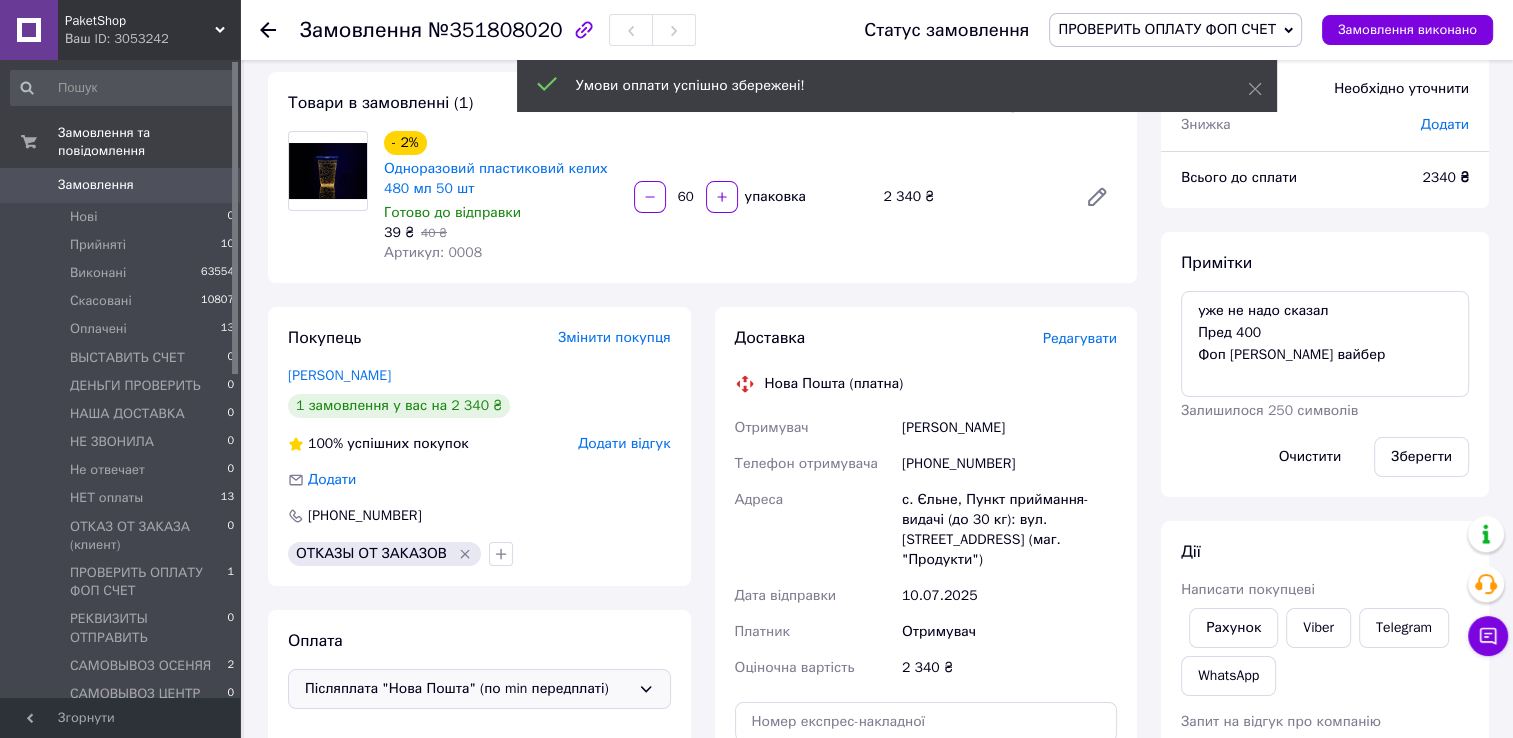 click on "Редагувати" at bounding box center [1080, 338] 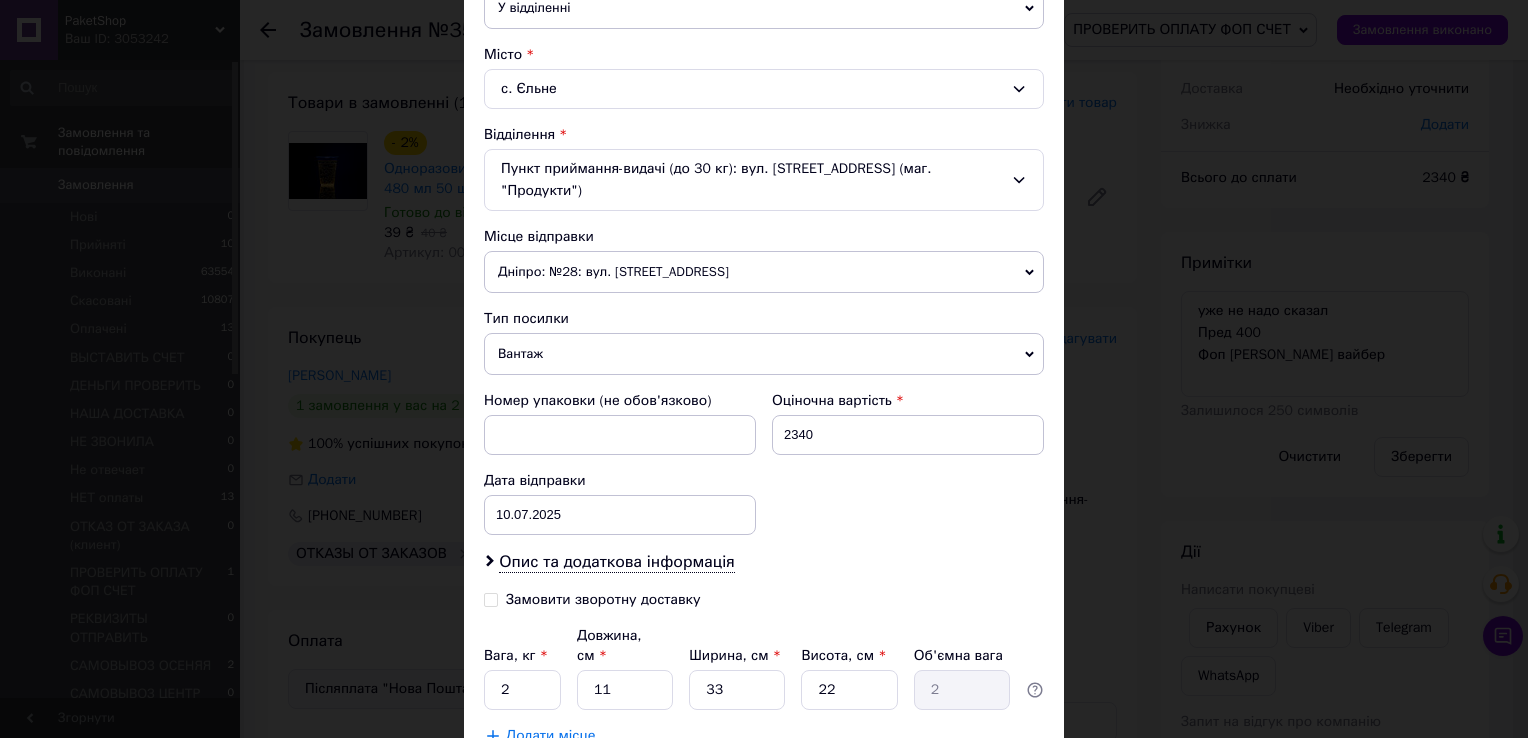 scroll, scrollTop: 620, scrollLeft: 0, axis: vertical 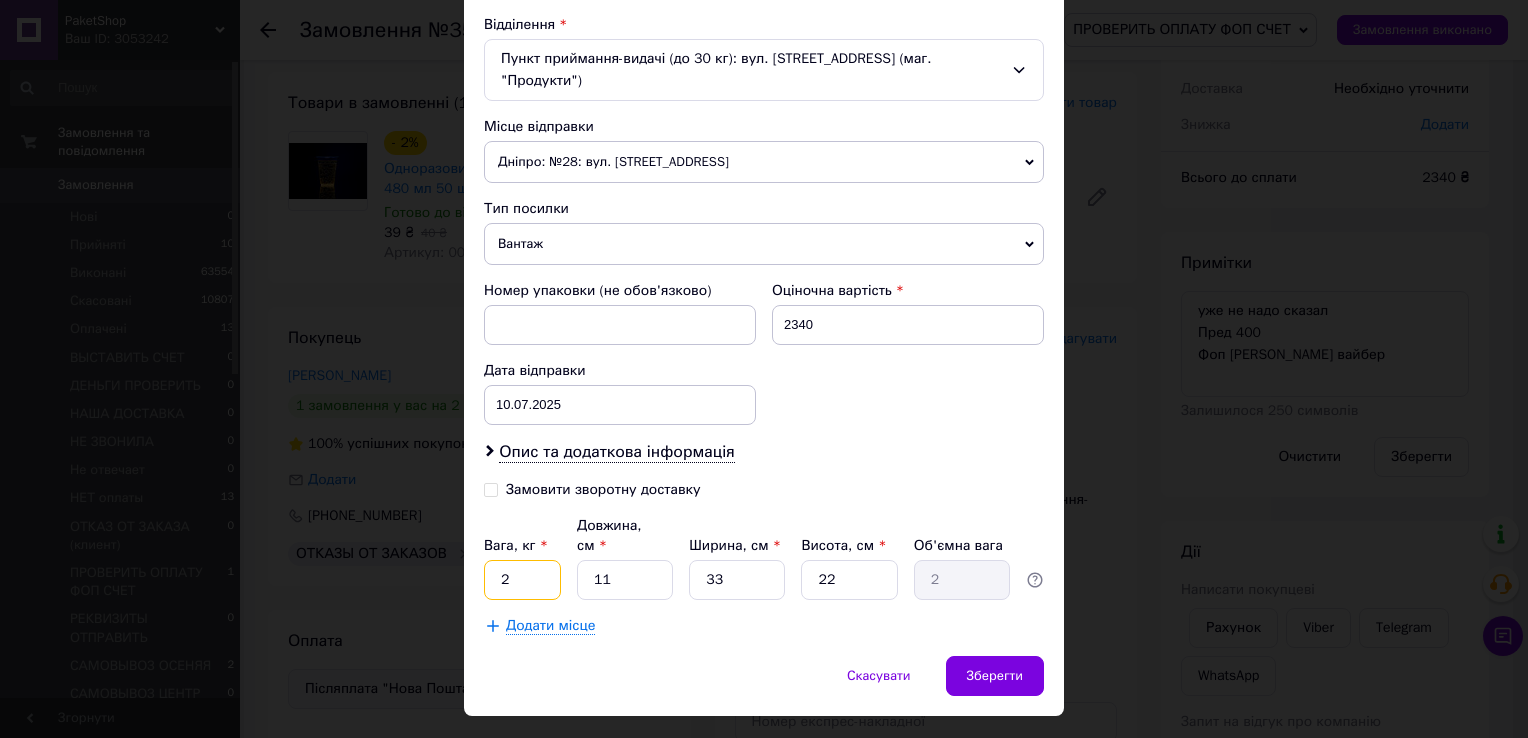 click on "2" at bounding box center (522, 580) 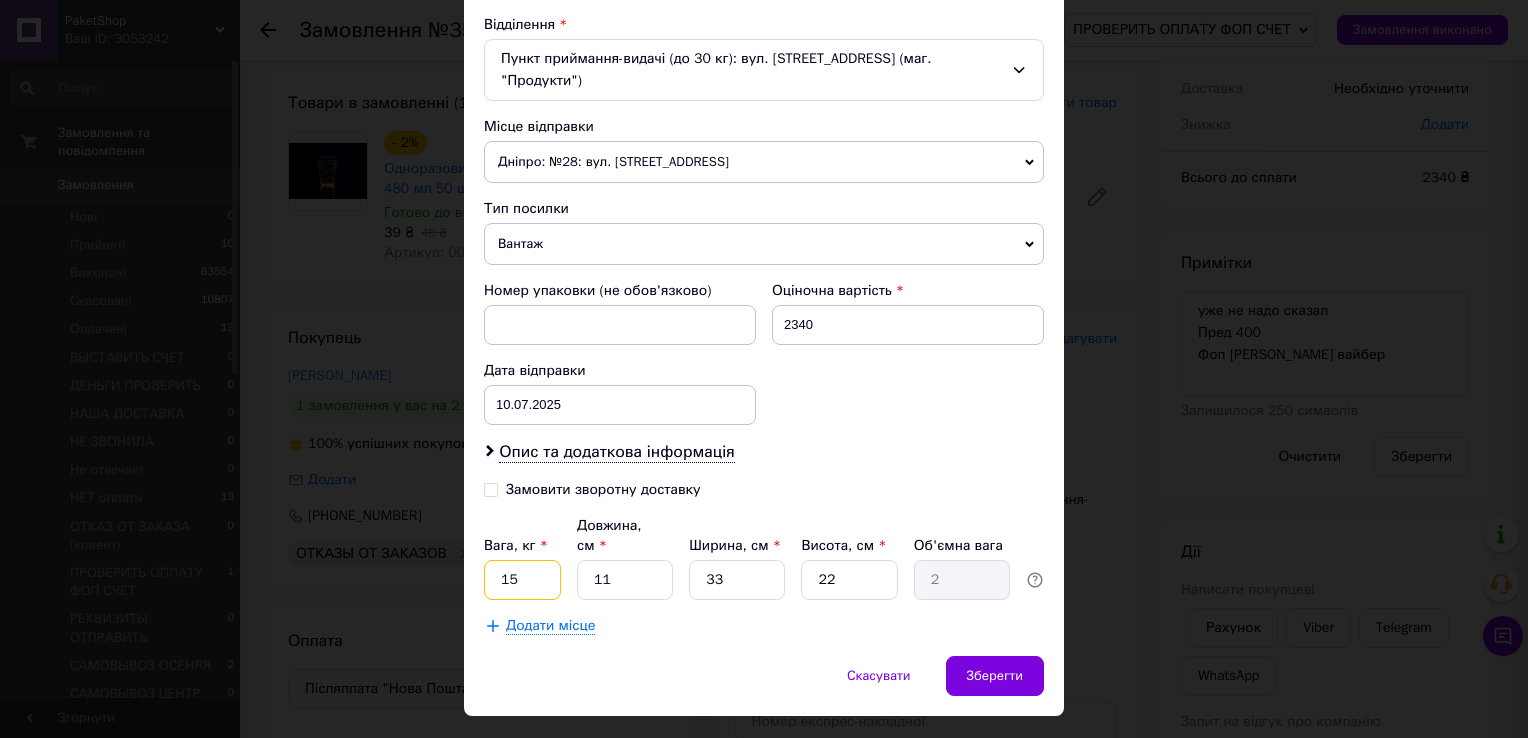 type on "15" 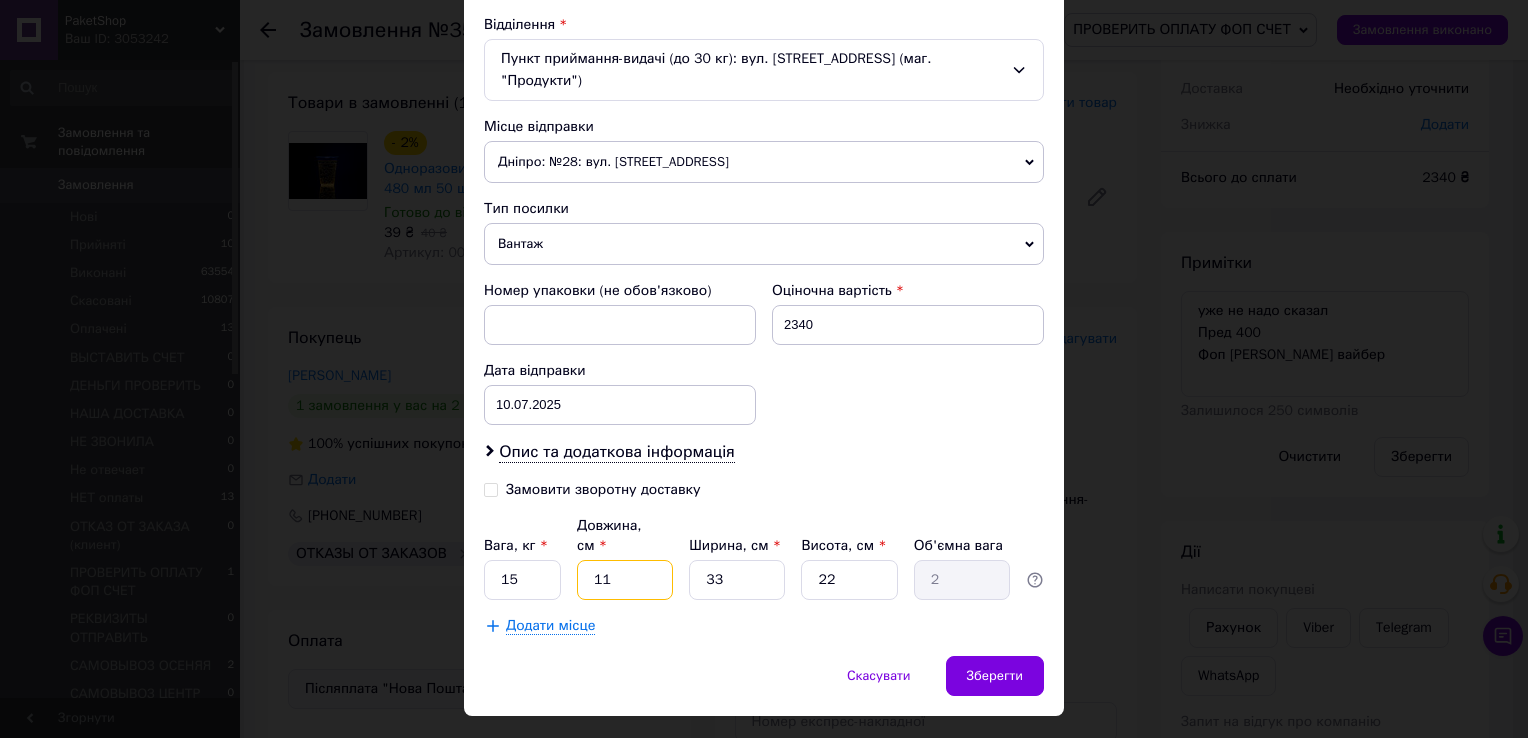 click on "11" at bounding box center (625, 580) 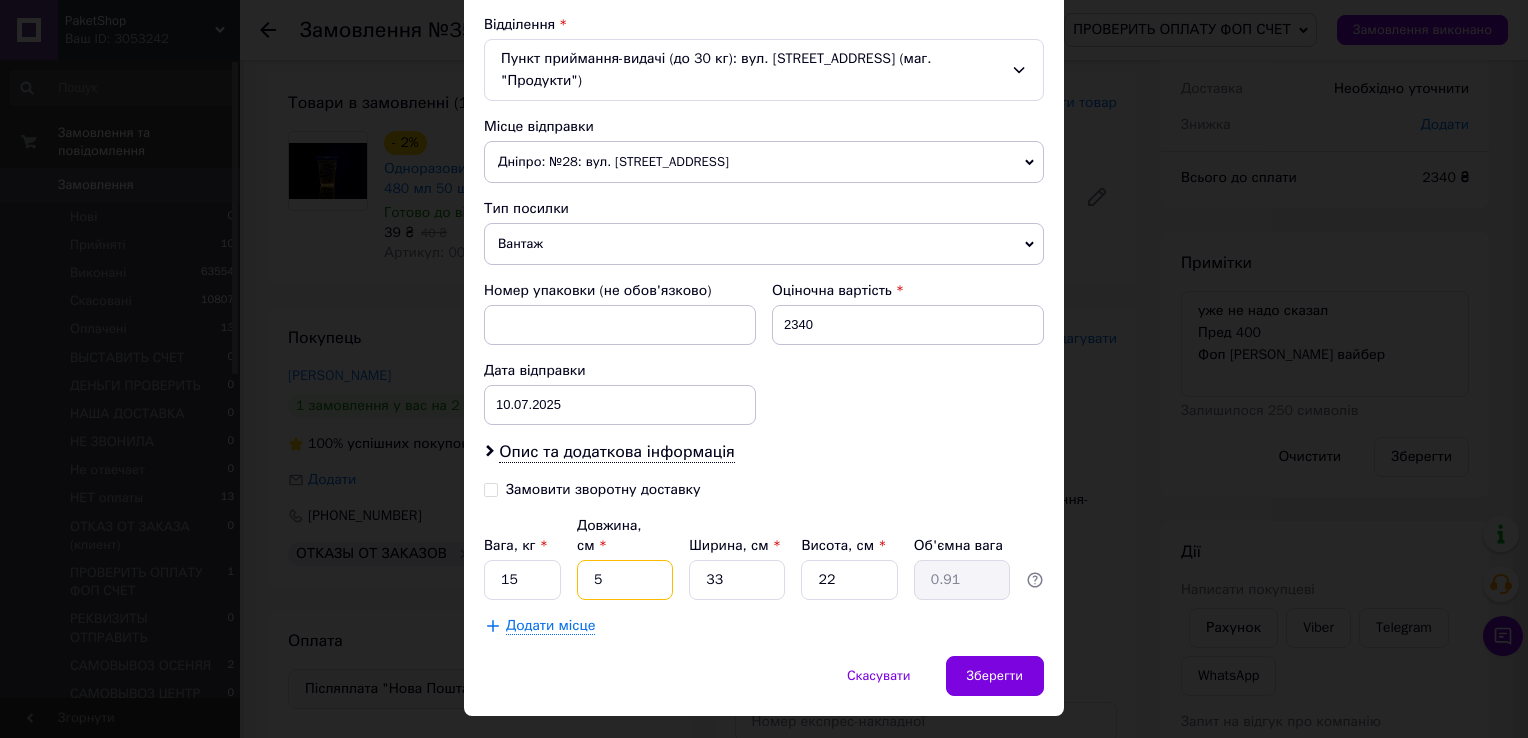 type on "5" 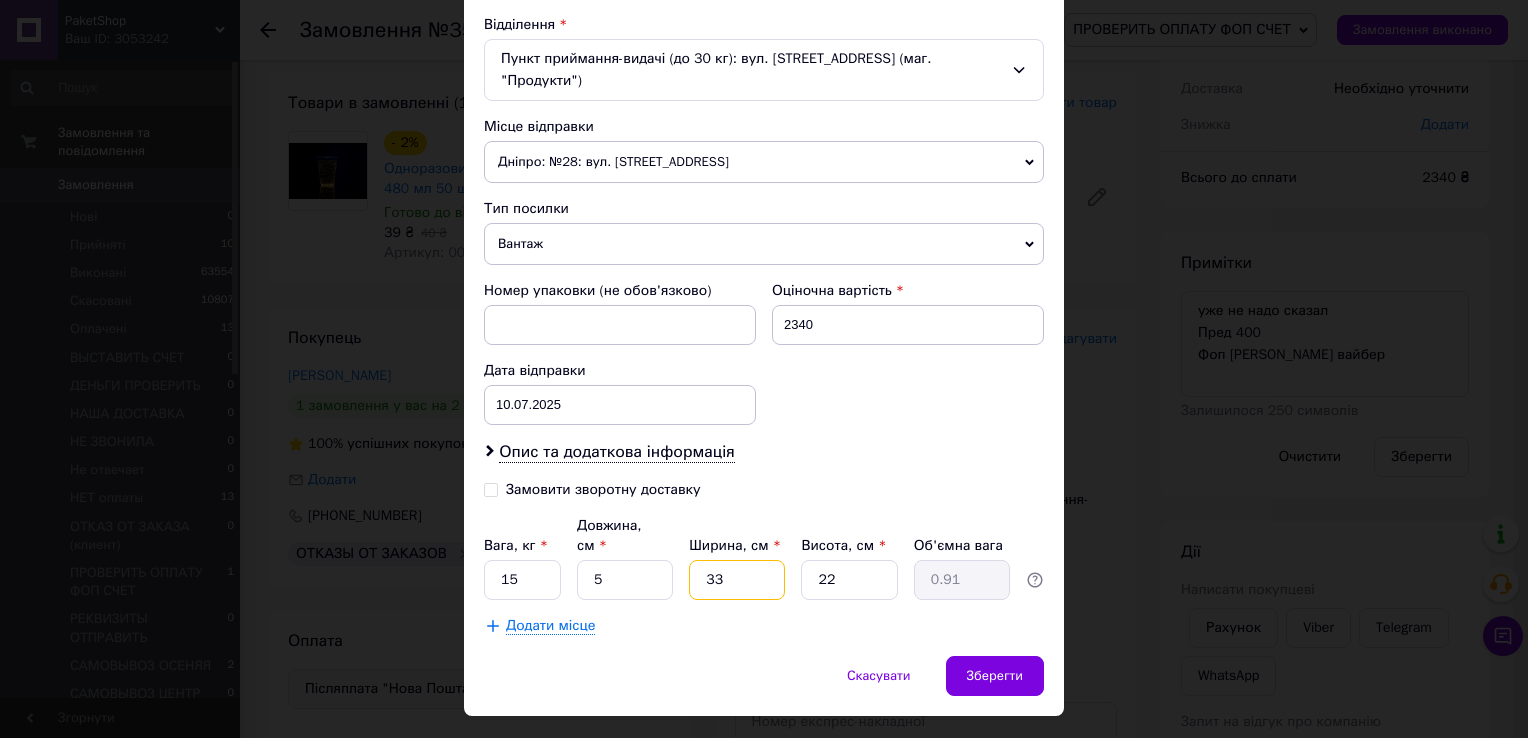 click on "33" at bounding box center (737, 580) 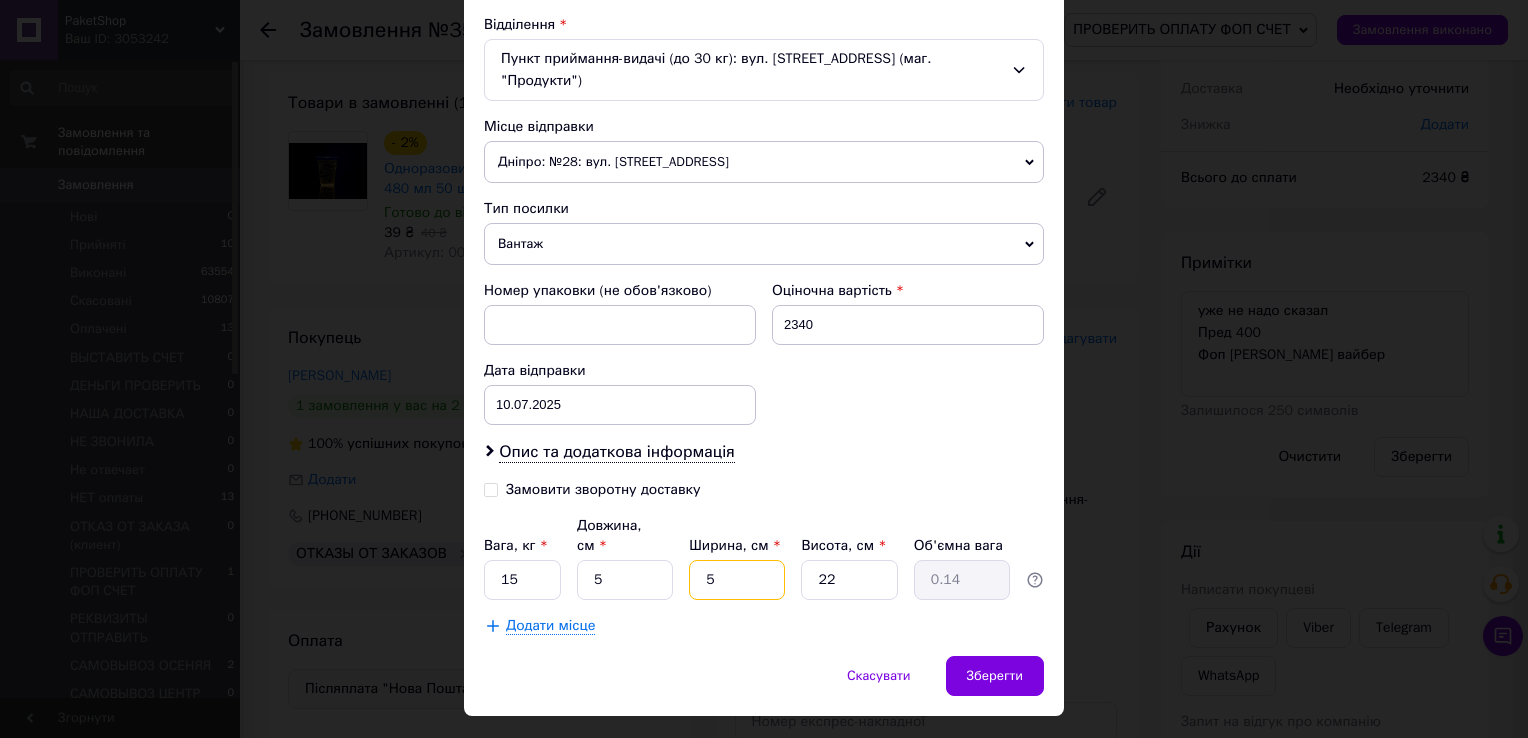 type on "5" 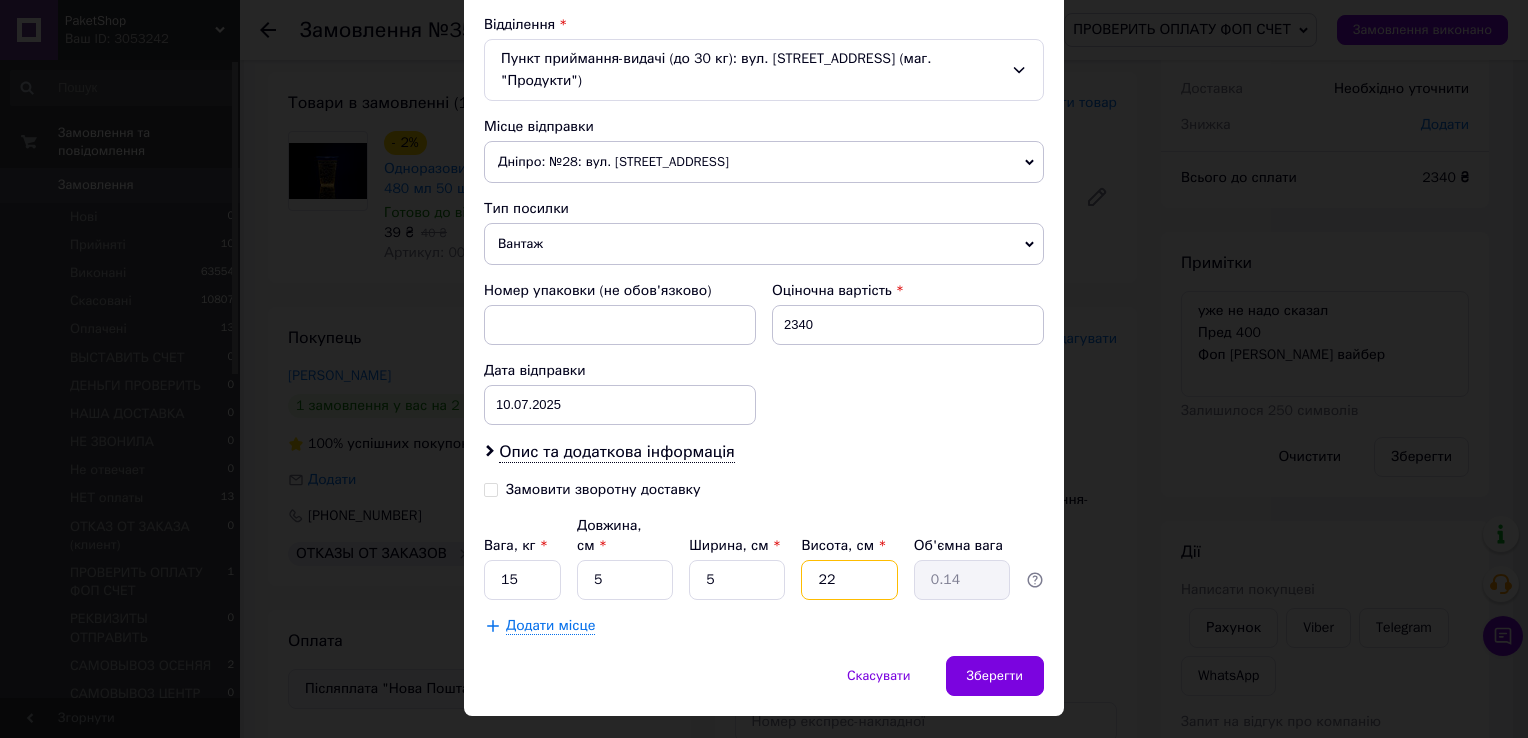 click on "22" at bounding box center (849, 580) 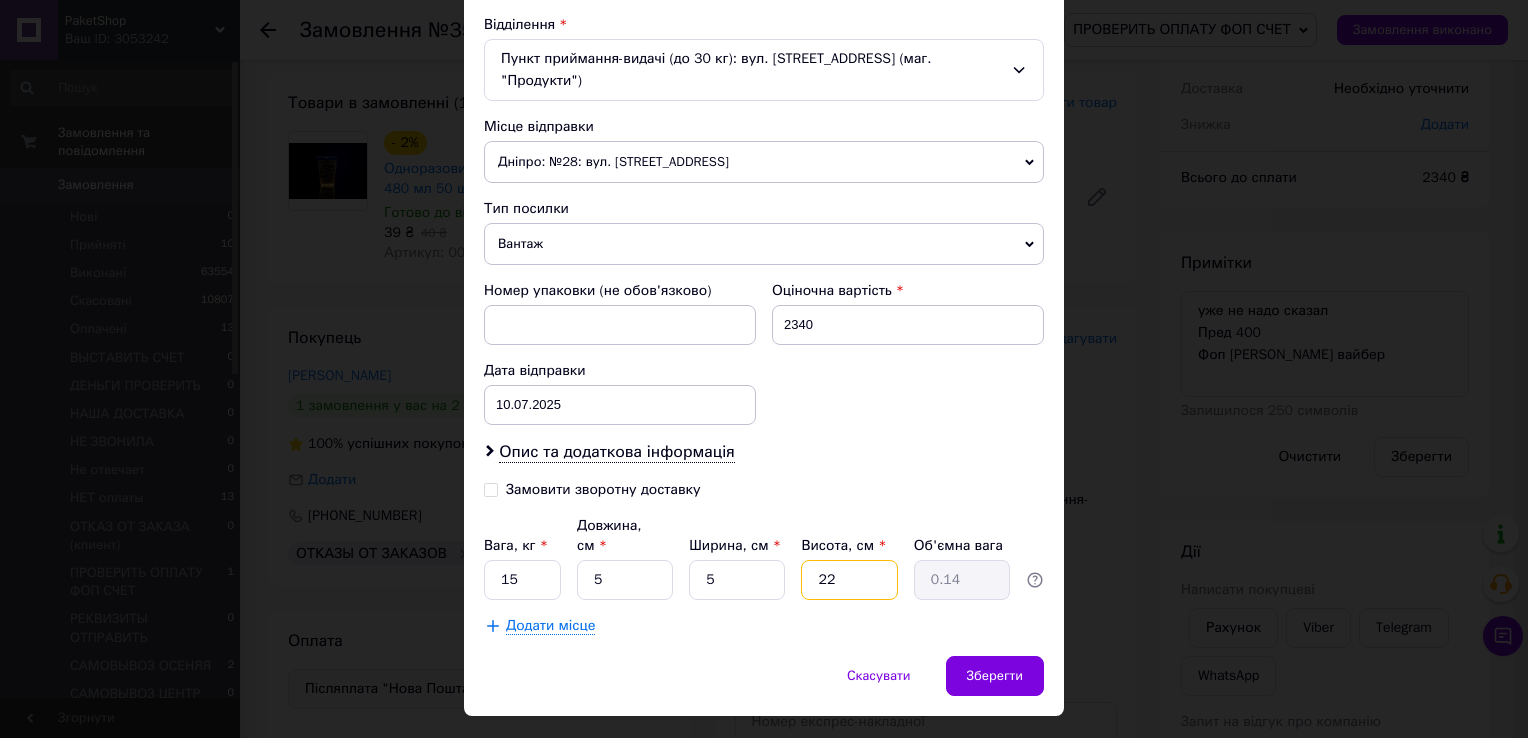 click on "22" at bounding box center [849, 580] 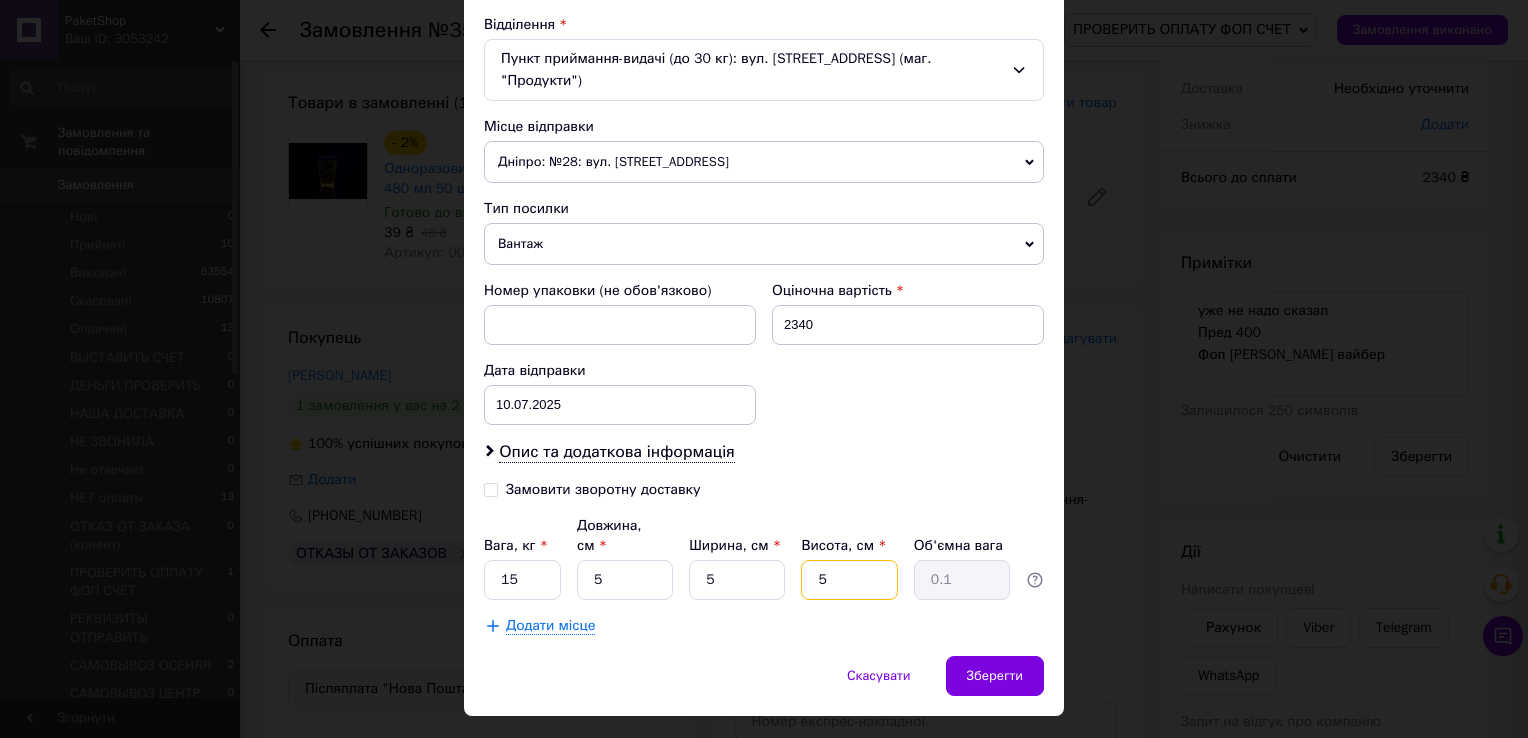 type on "5" 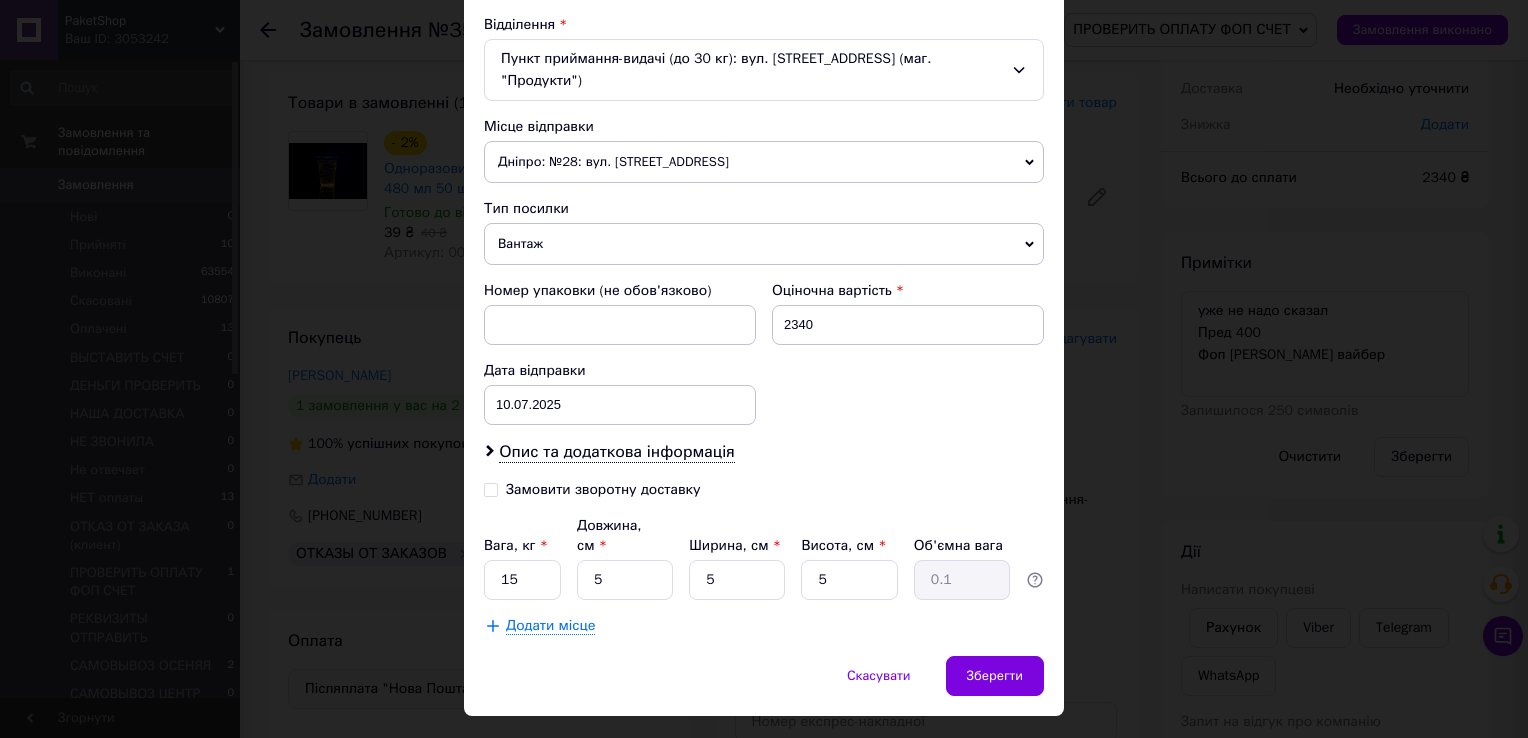click on "Додати місце" at bounding box center (550, 626) 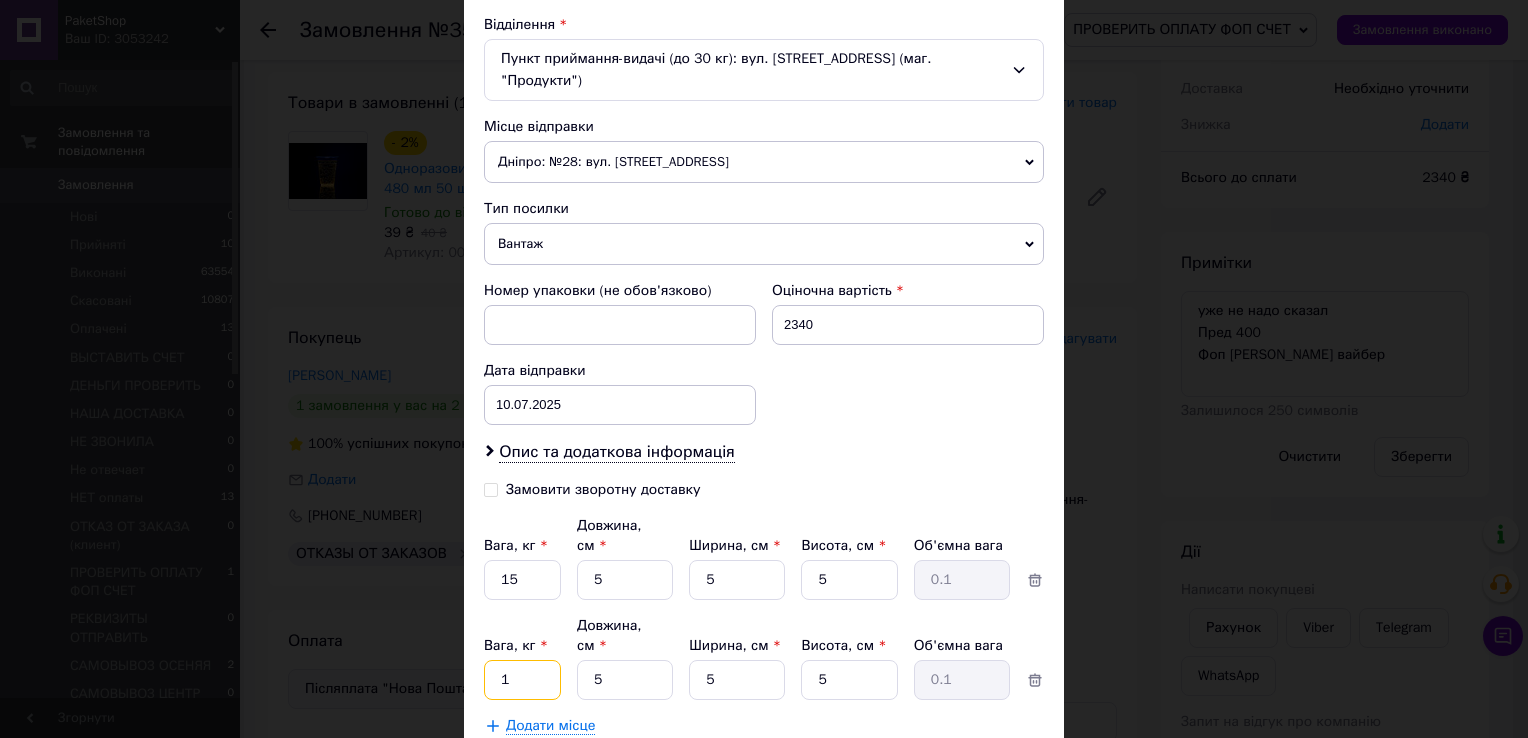 click on "1" at bounding box center [522, 580] 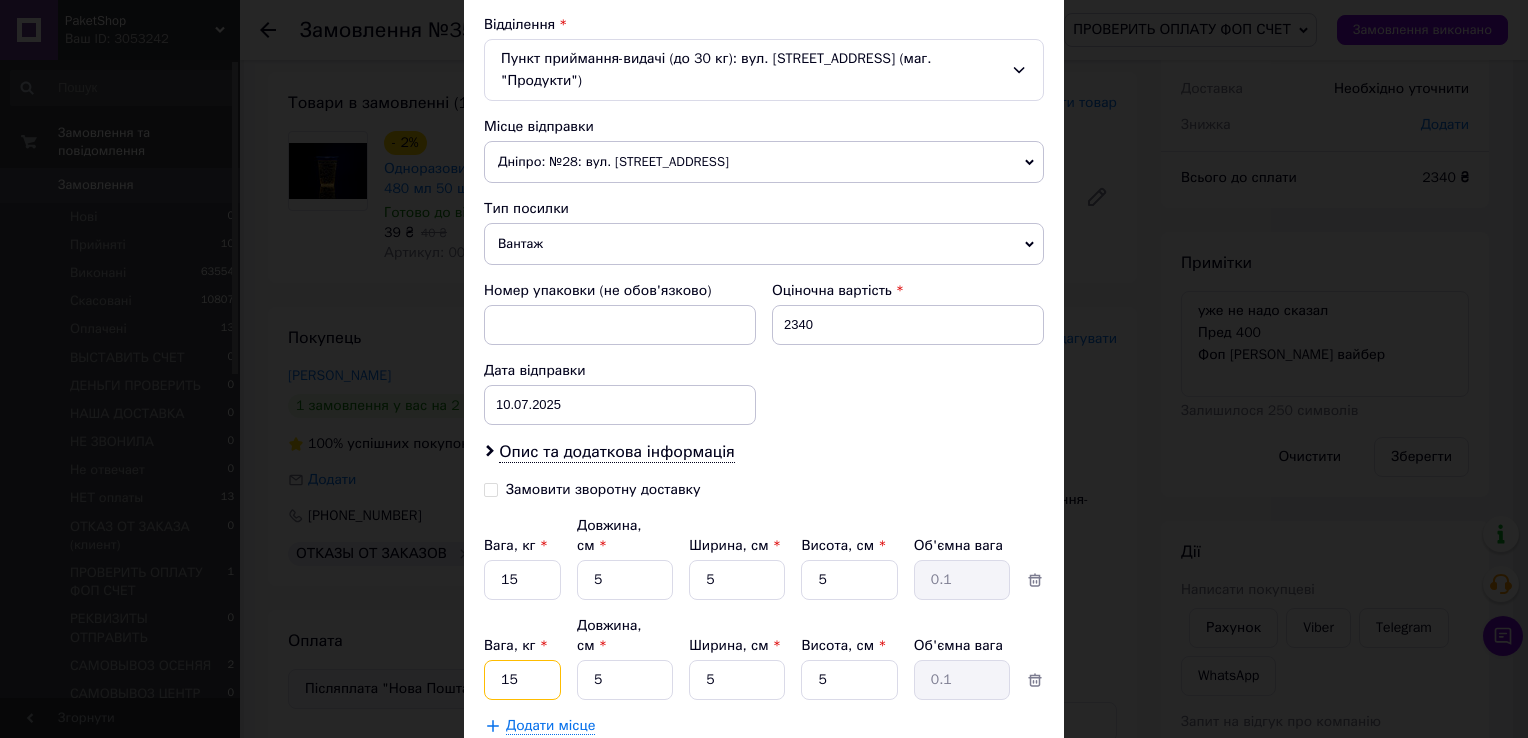 type on "15" 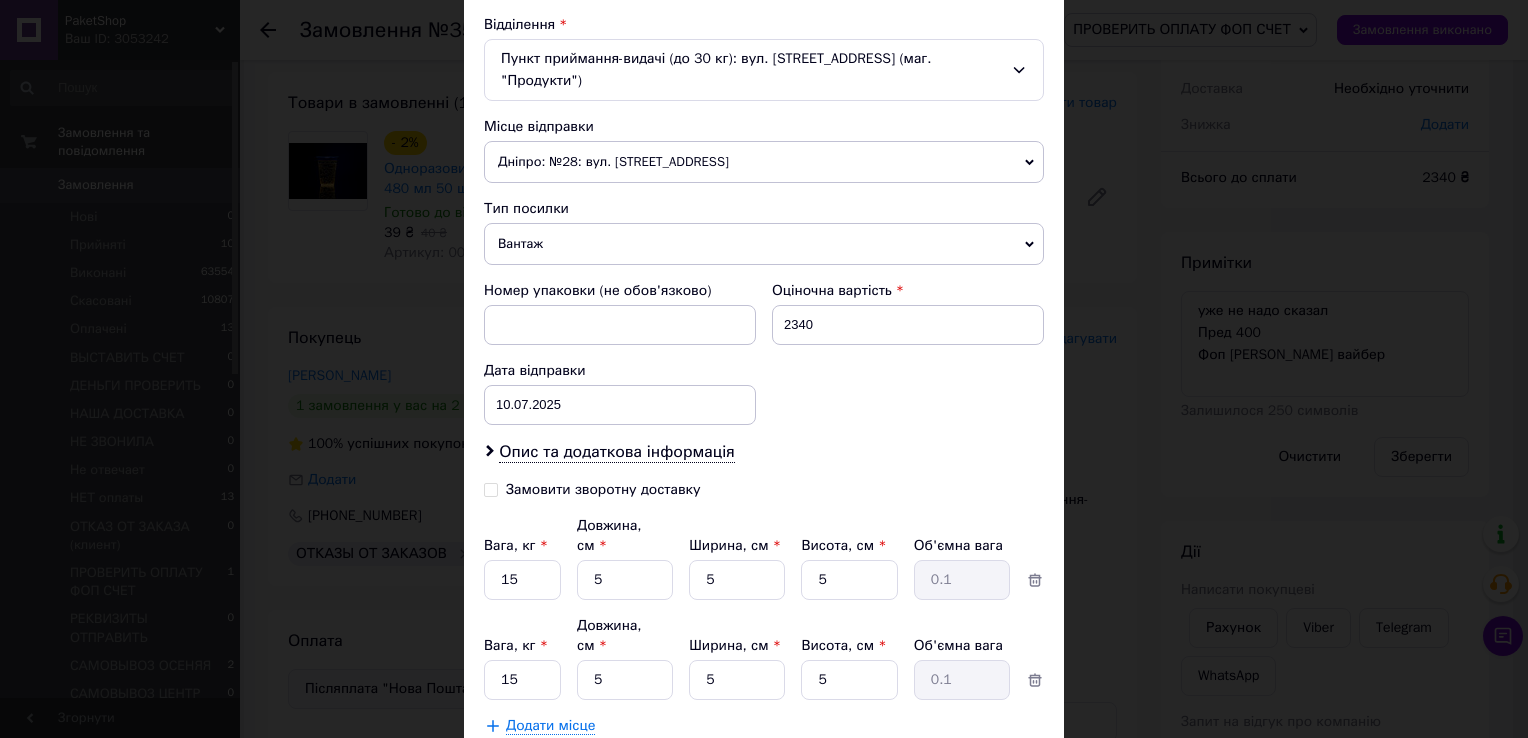 click on "Платник Отримувач Відправник Прізвище отримувача Басич Ім'я отримувача Михайло По батькові отримувача Телефон отримувача +380684228322 Тип доставки У відділенні Кур'єром В поштоматі Місто с. Єльне Відділення Пункт приймання-видачі (до 30 кг): вул. Центральна, 94 (маг. "Продукти") Місце відправки Дніпро: №28: вул. Березинська, 58 Немає збігів. Спробуйте змінити умови пошуку Додати ще місце відправки Тип посилки Вантаж Документи Номер упаковки (не обов'язково) Оціночна вартість 2340 Дата відправки 10.07.2025 < 2025 > < Июль > Пн Вт Ср Чт Пт Сб Вс 30 1 2 3 4 5 6 7 8 9 10 11 12 13 14 15 16 17 18 19 20 21 22 23 24" at bounding box center (764, 173) 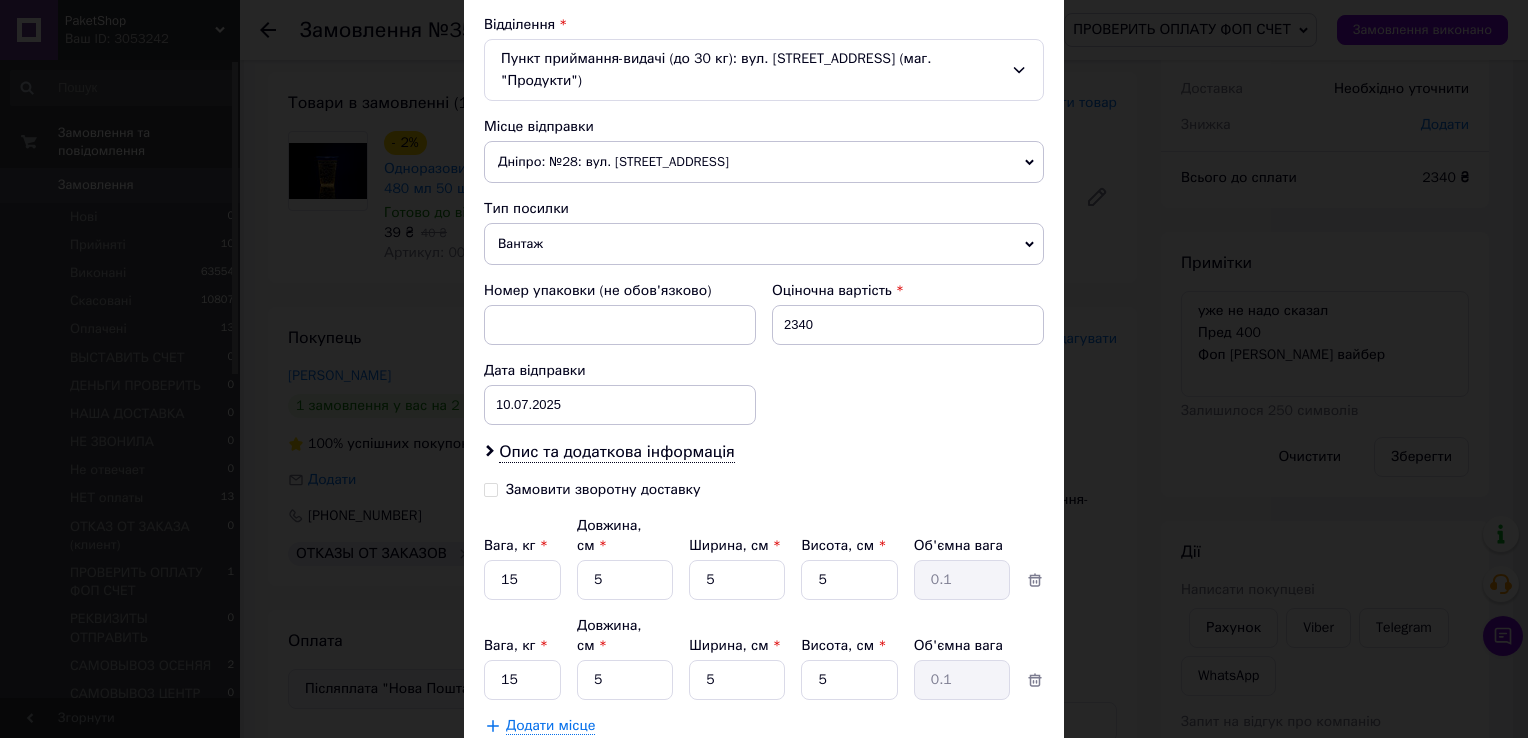 click on "Замовити зворотну доставку" at bounding box center (491, 488) 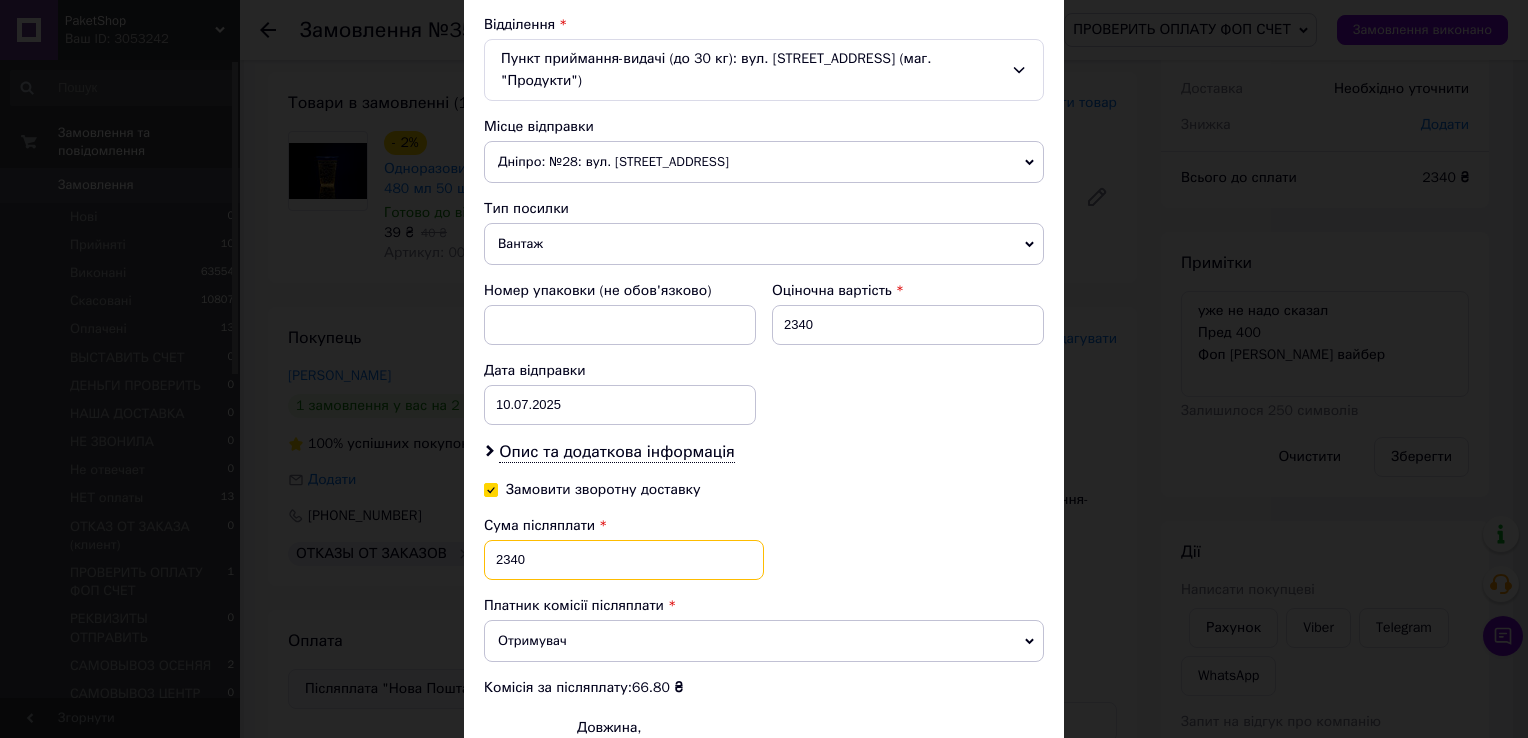 click on "2340" at bounding box center (624, 560) 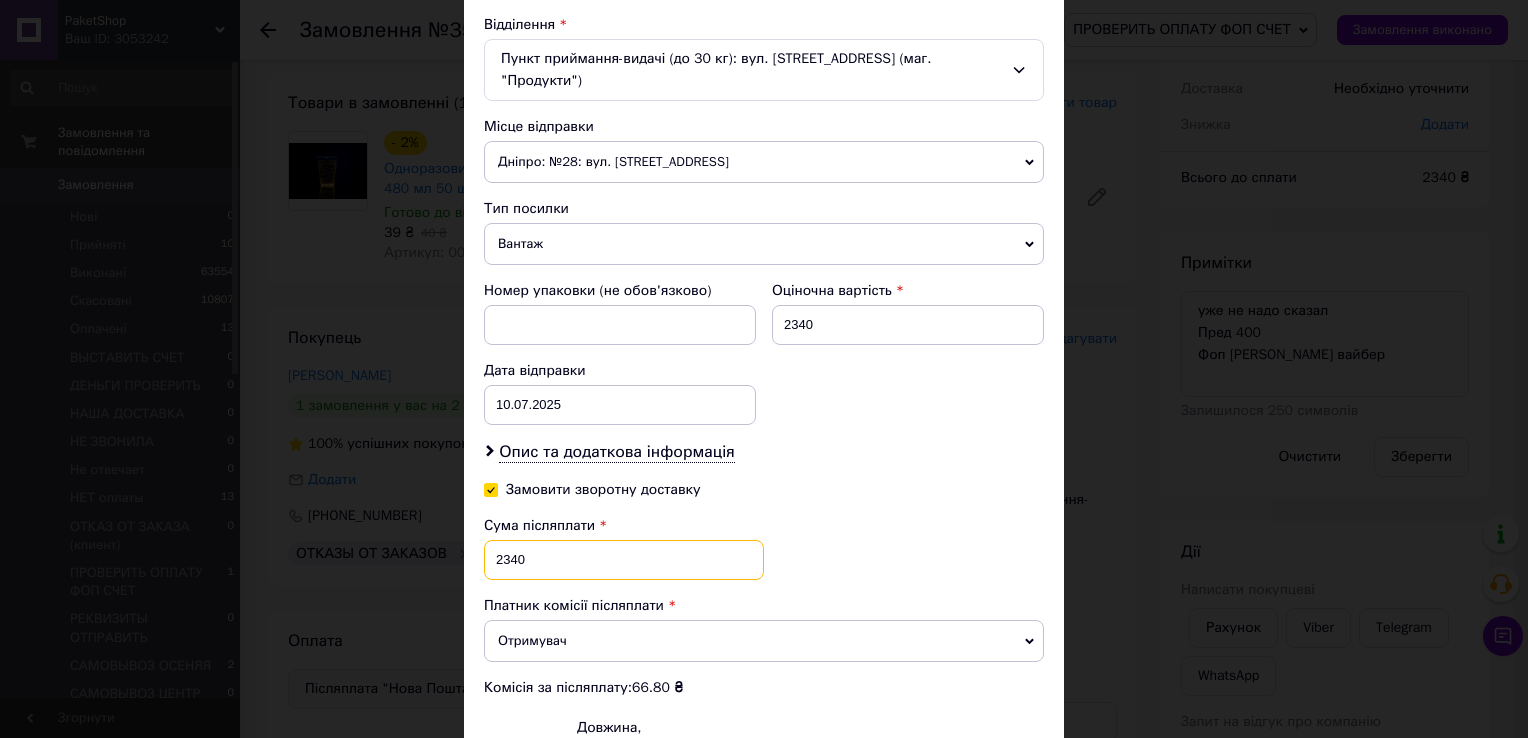 click on "2340" at bounding box center [624, 560] 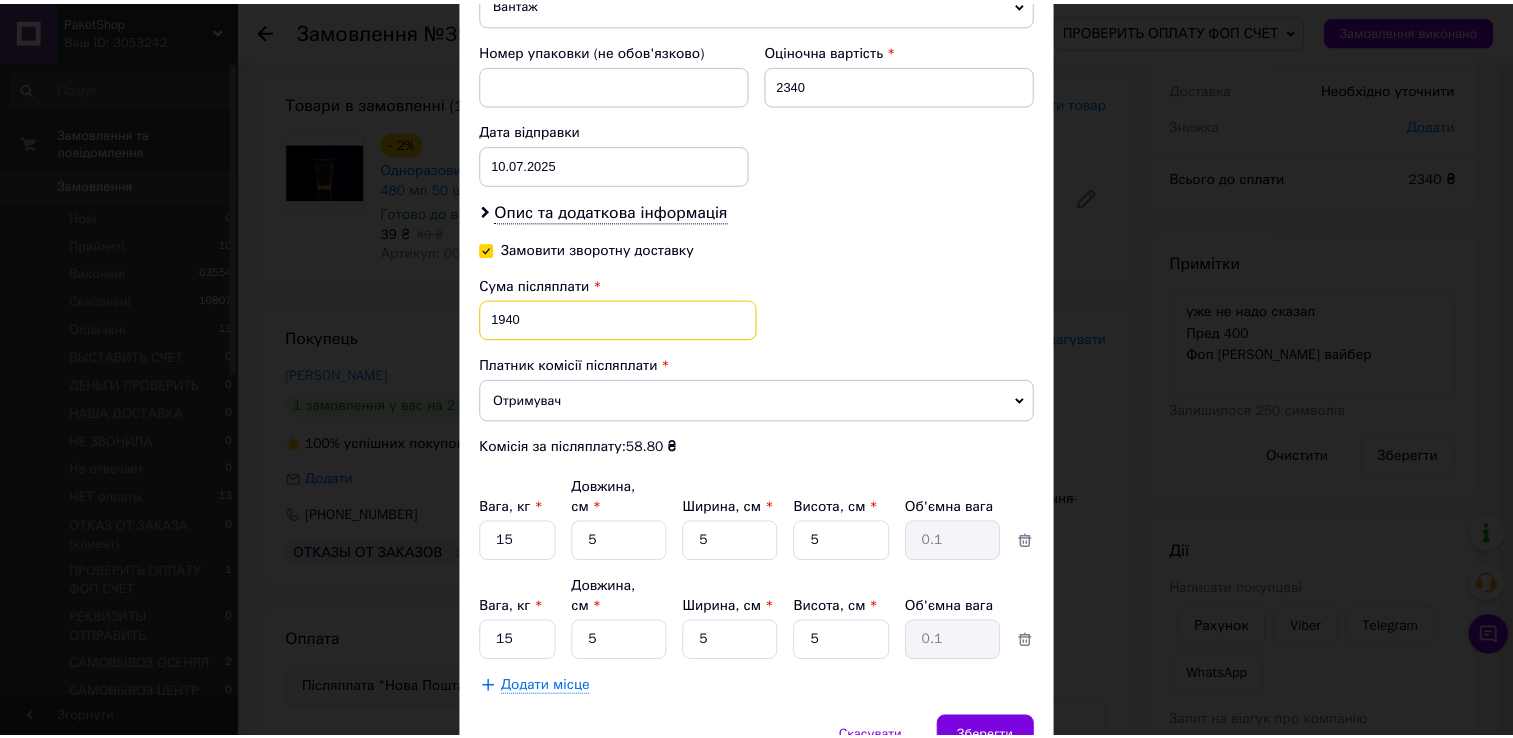 scroll, scrollTop: 900, scrollLeft: 0, axis: vertical 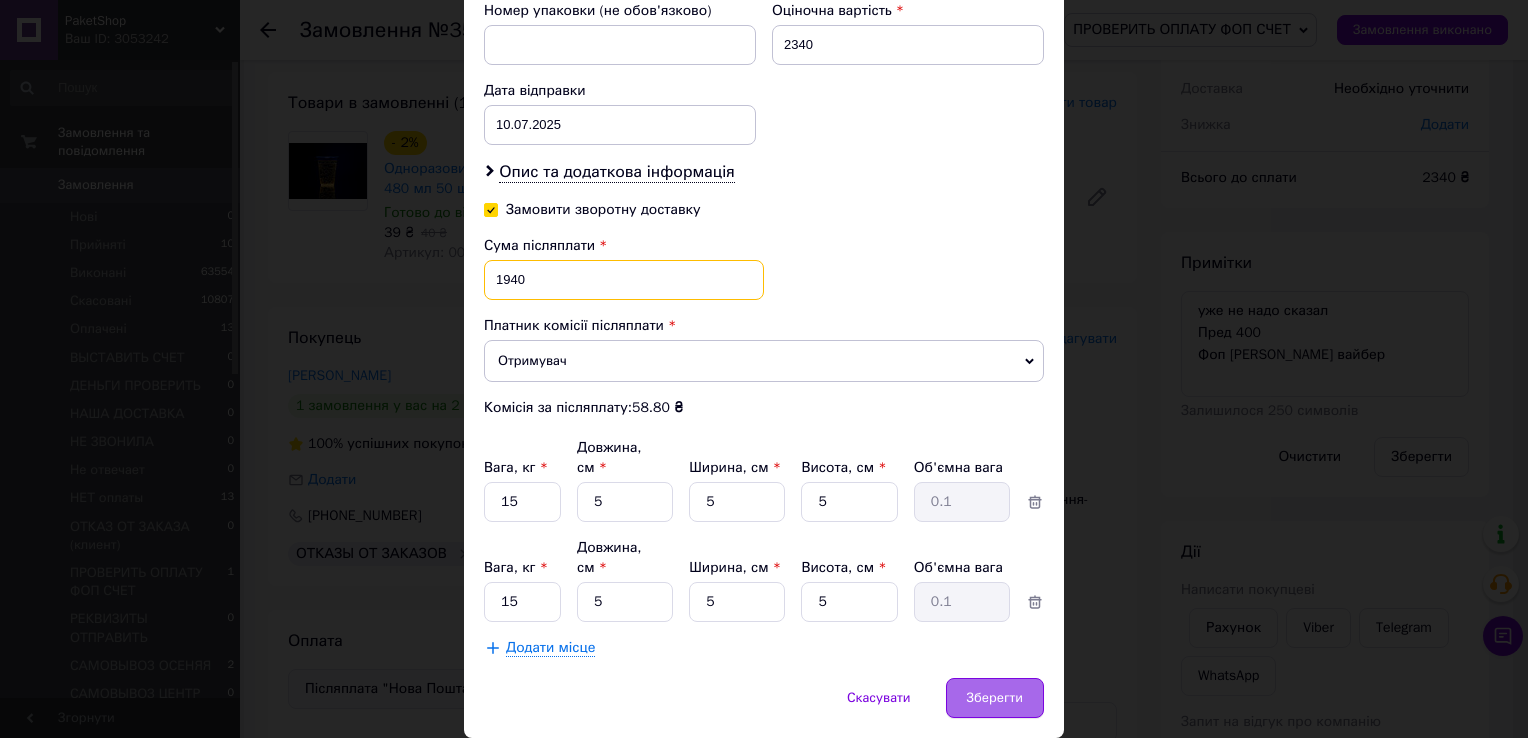 type on "1940" 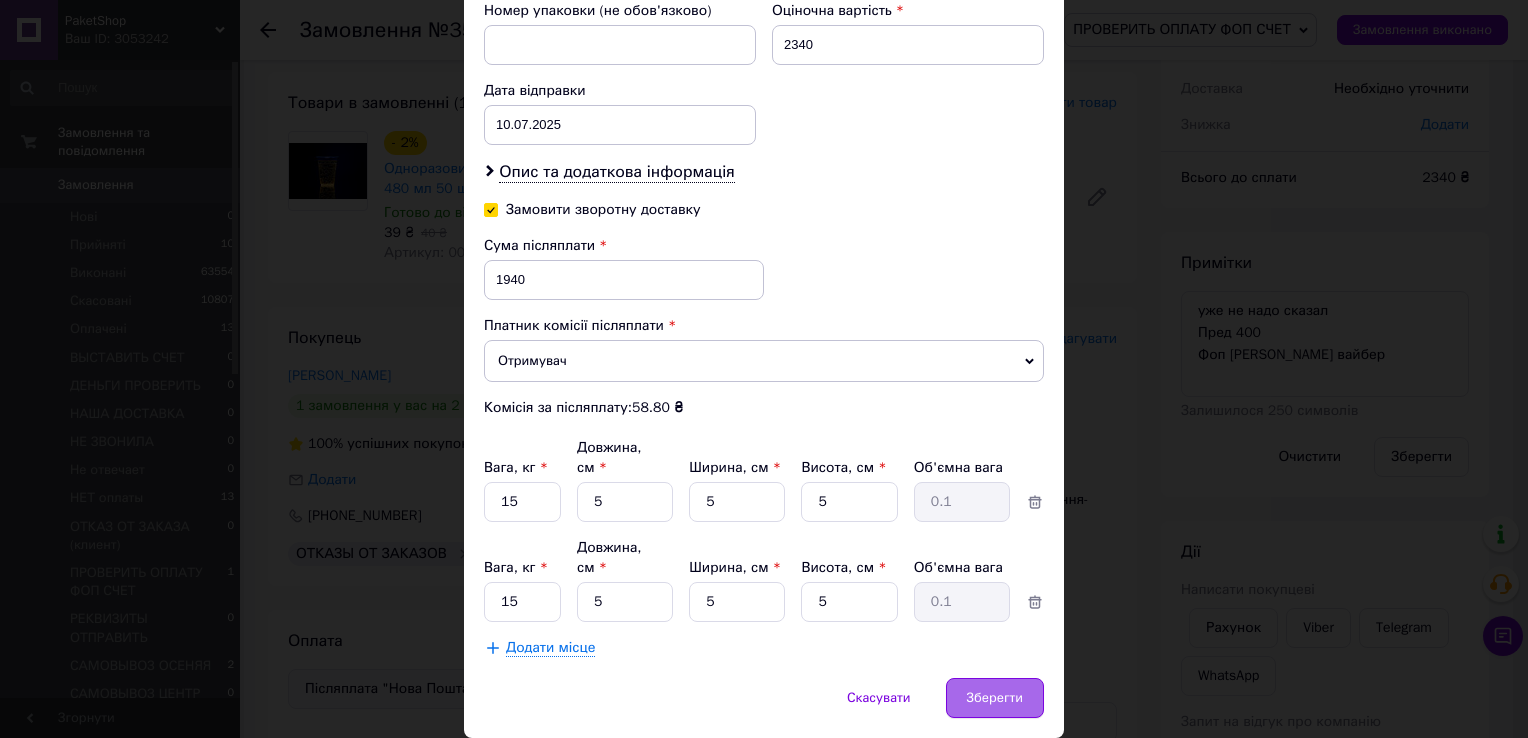 click on "Зберегти" at bounding box center [995, 698] 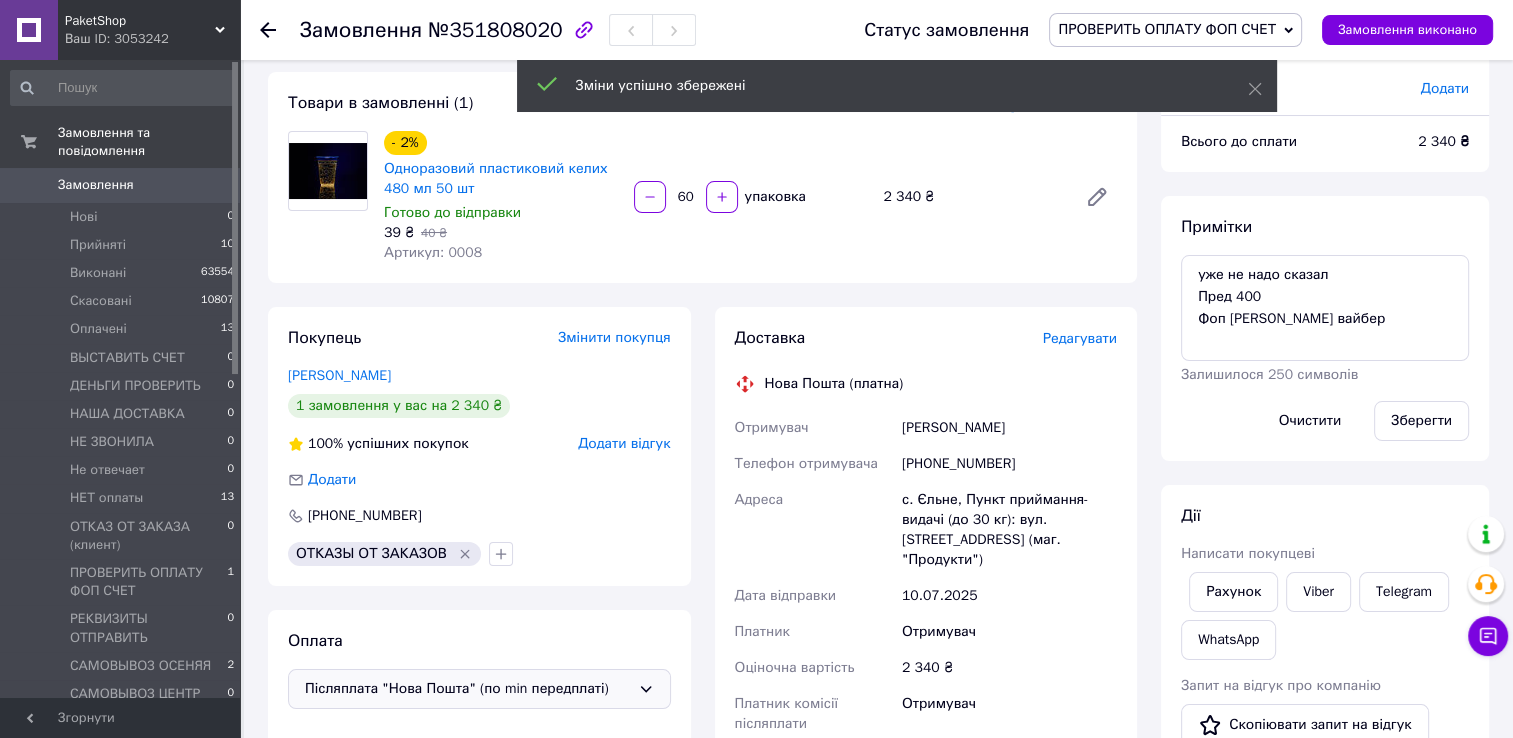 scroll, scrollTop: 120, scrollLeft: 0, axis: vertical 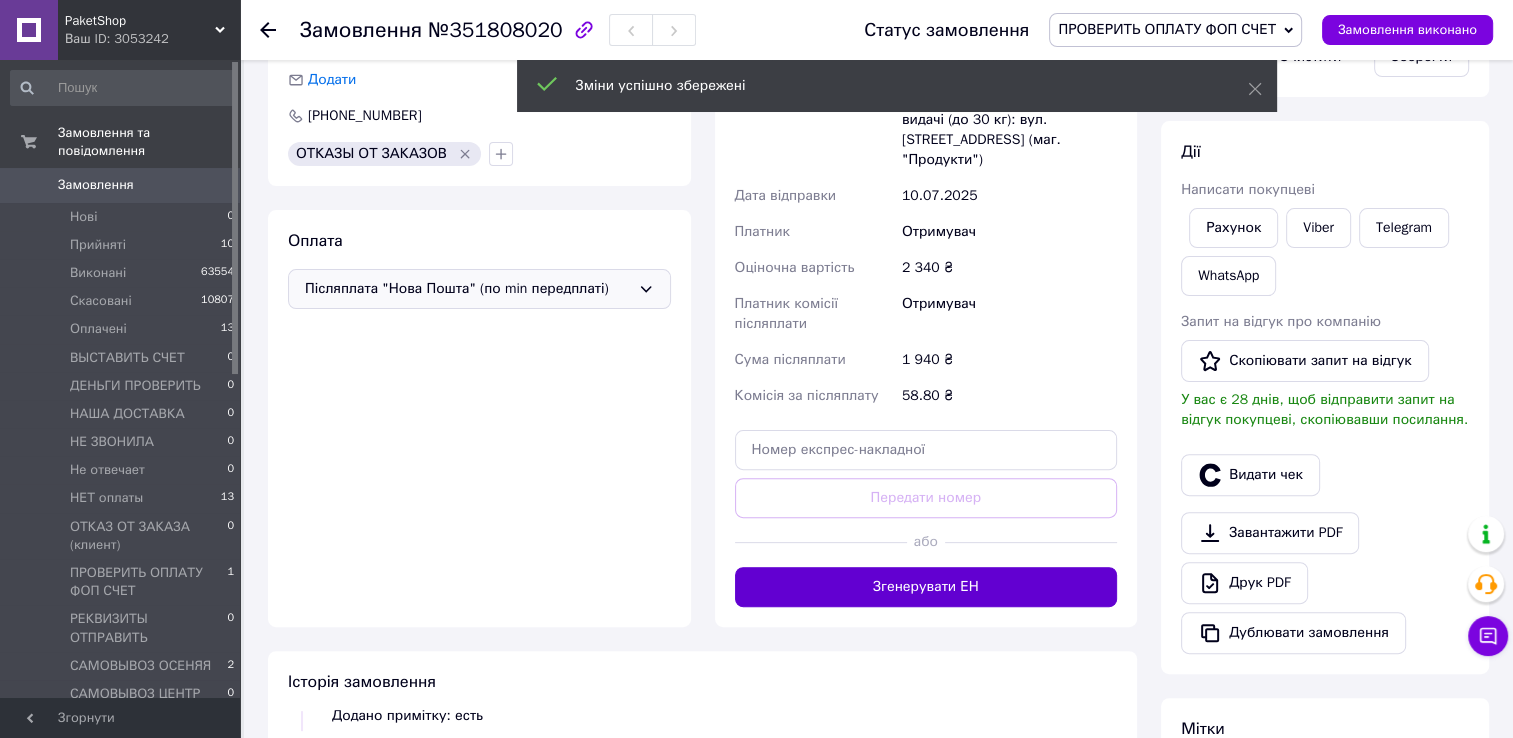 click on "Згенерувати ЕН" at bounding box center [926, 587] 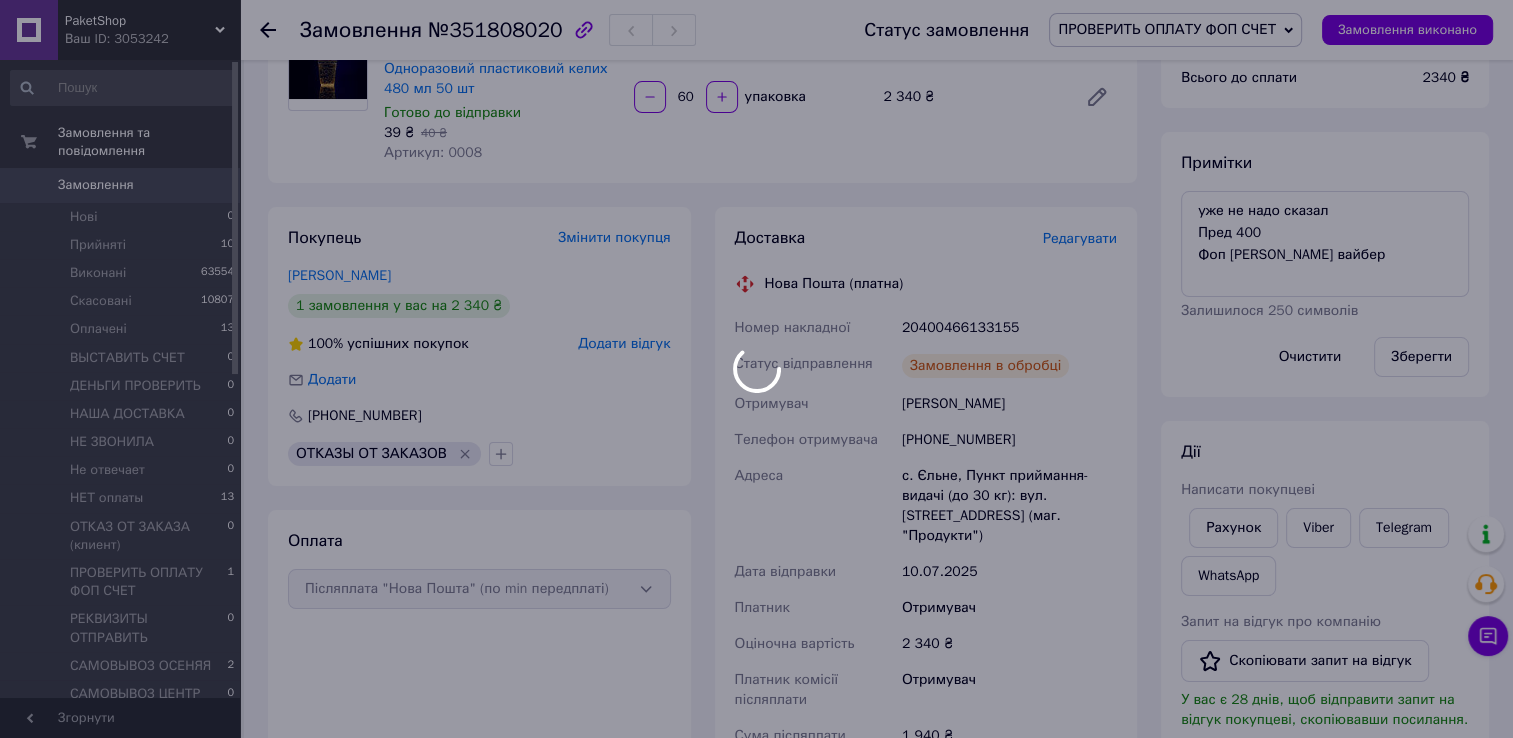 scroll, scrollTop: 100, scrollLeft: 0, axis: vertical 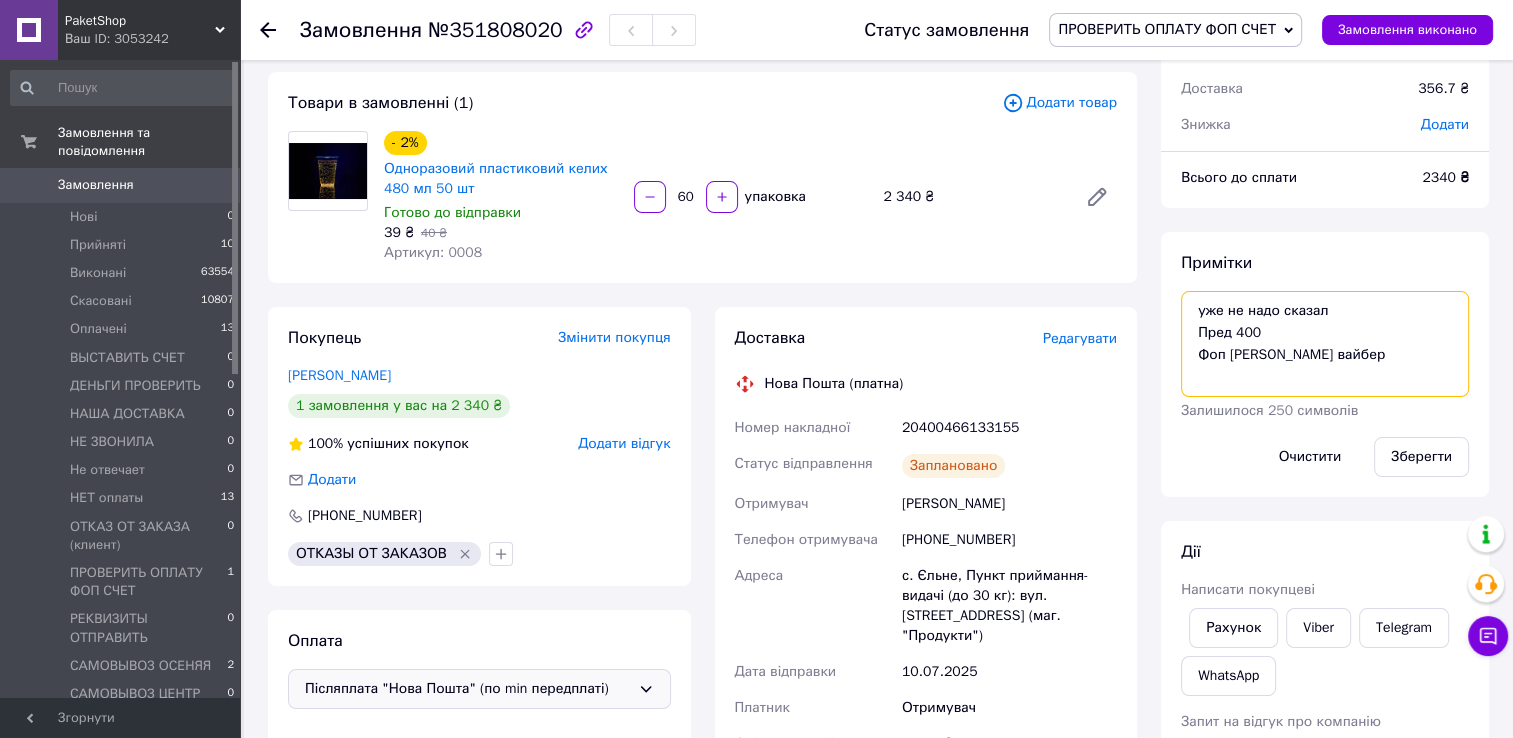 click on "уже не надо сказал
Пред 400
Фоп яна приват вайбер" at bounding box center (1325, 344) 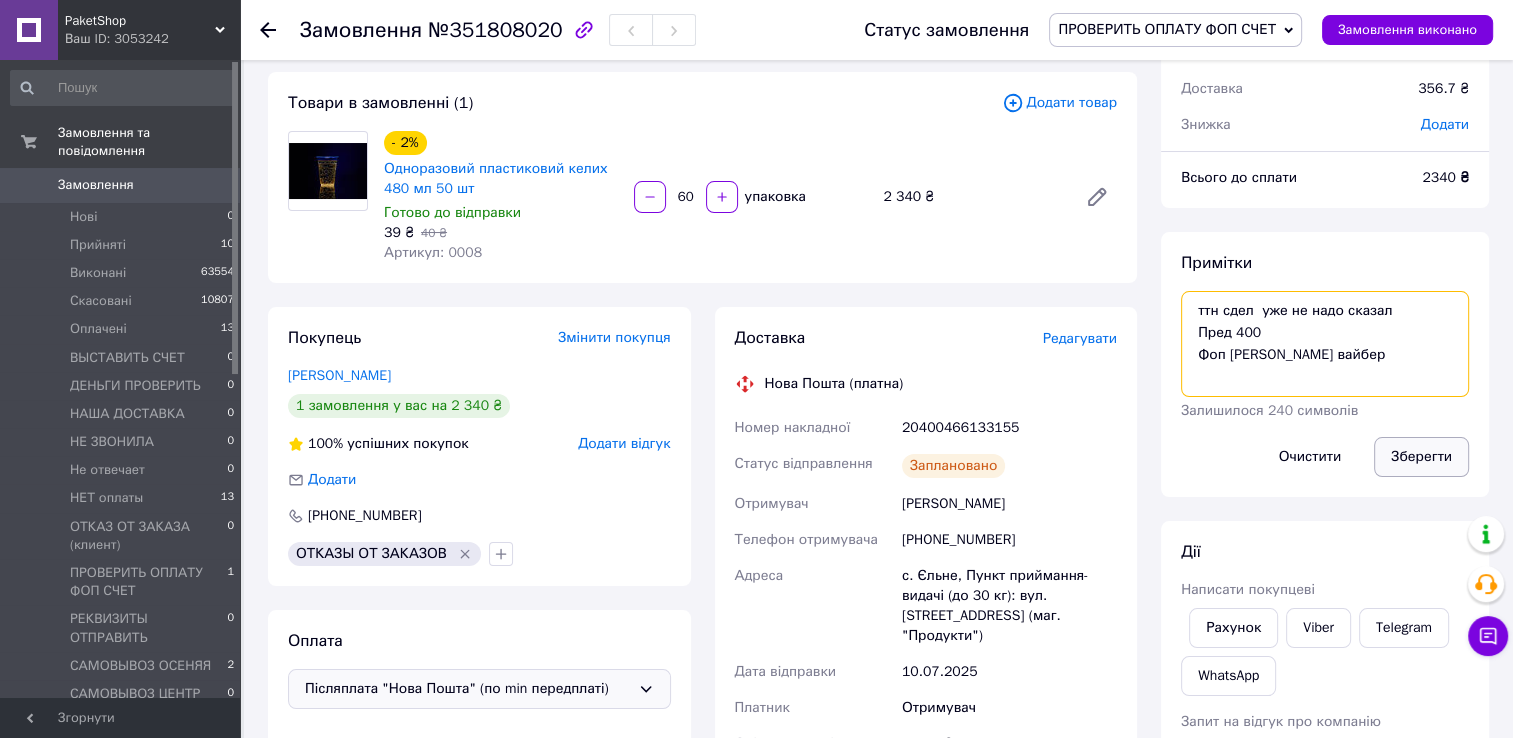 type on "ттн сдел  уже не надо сказал
Пред 400
Фоп яна приват вайбер" 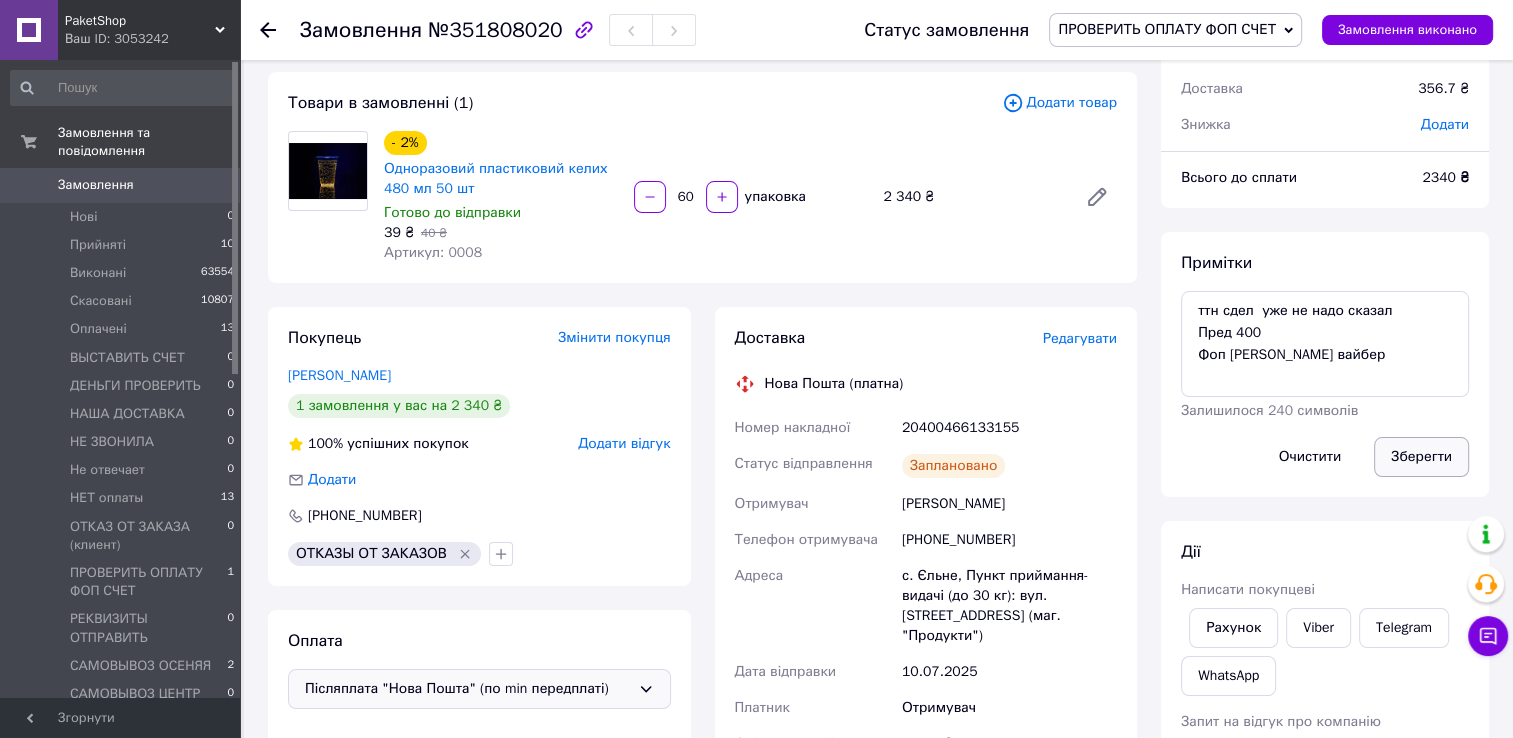 click on "Зберегти" at bounding box center [1421, 457] 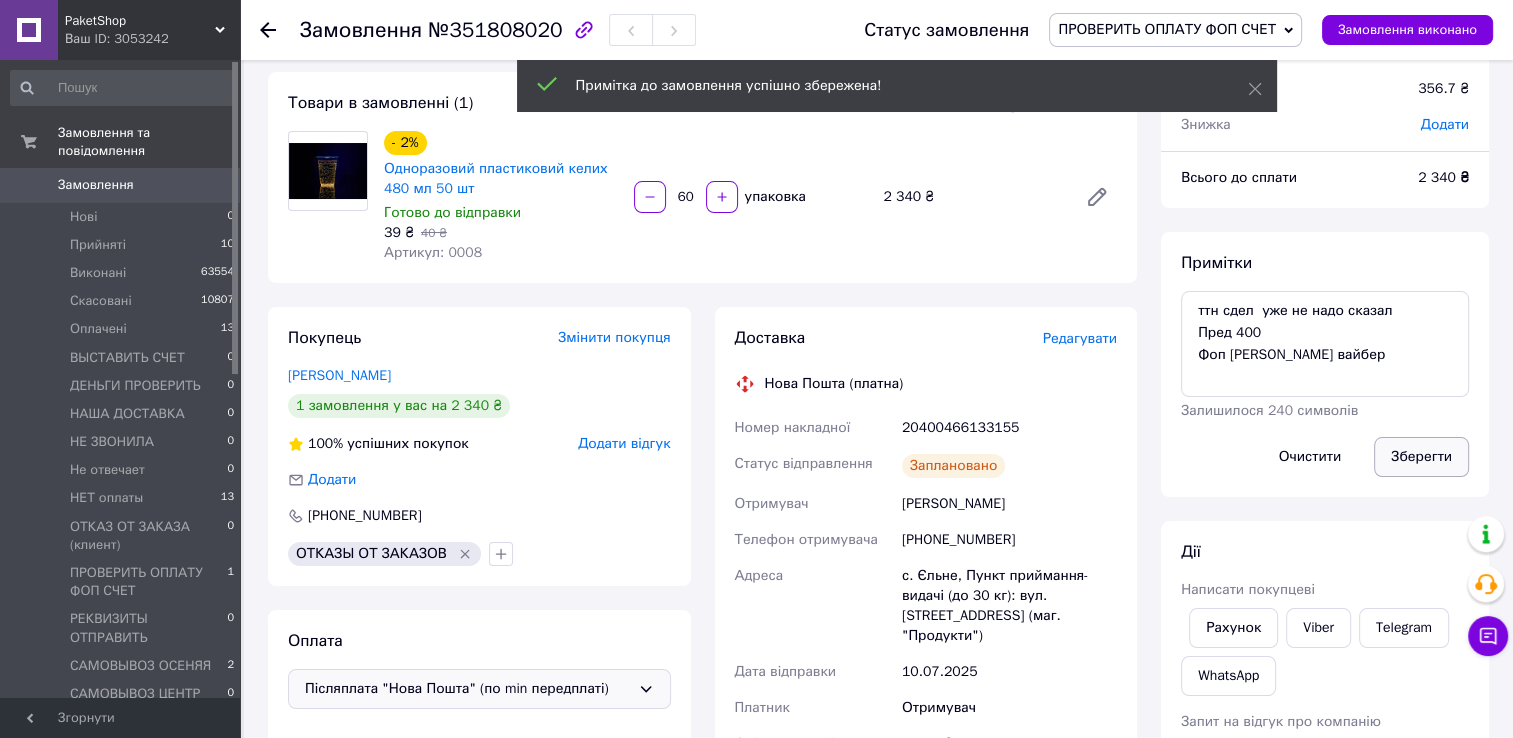 scroll, scrollTop: 217, scrollLeft: 0, axis: vertical 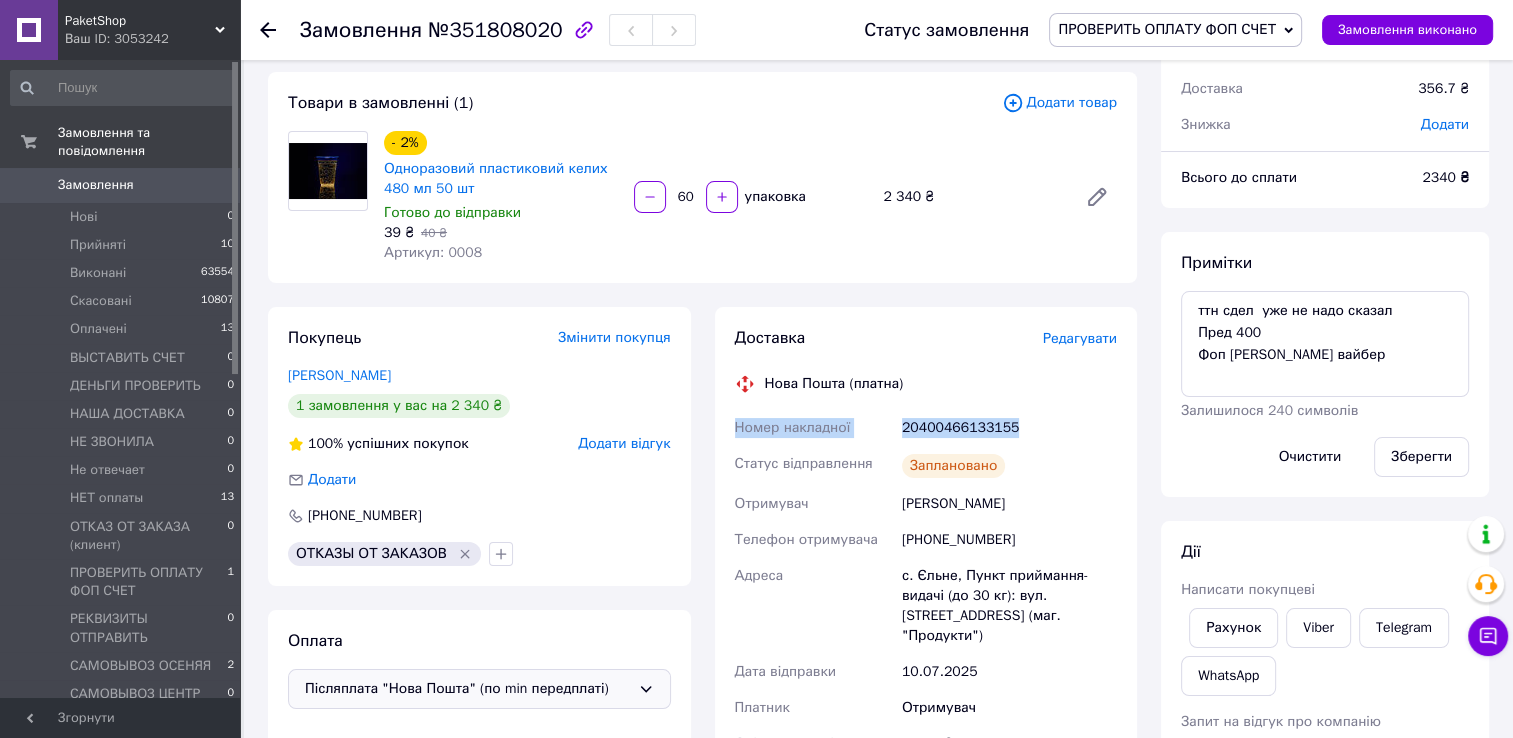 drag, startPoint x: 728, startPoint y: 434, endPoint x: 1051, endPoint y: 434, distance: 323 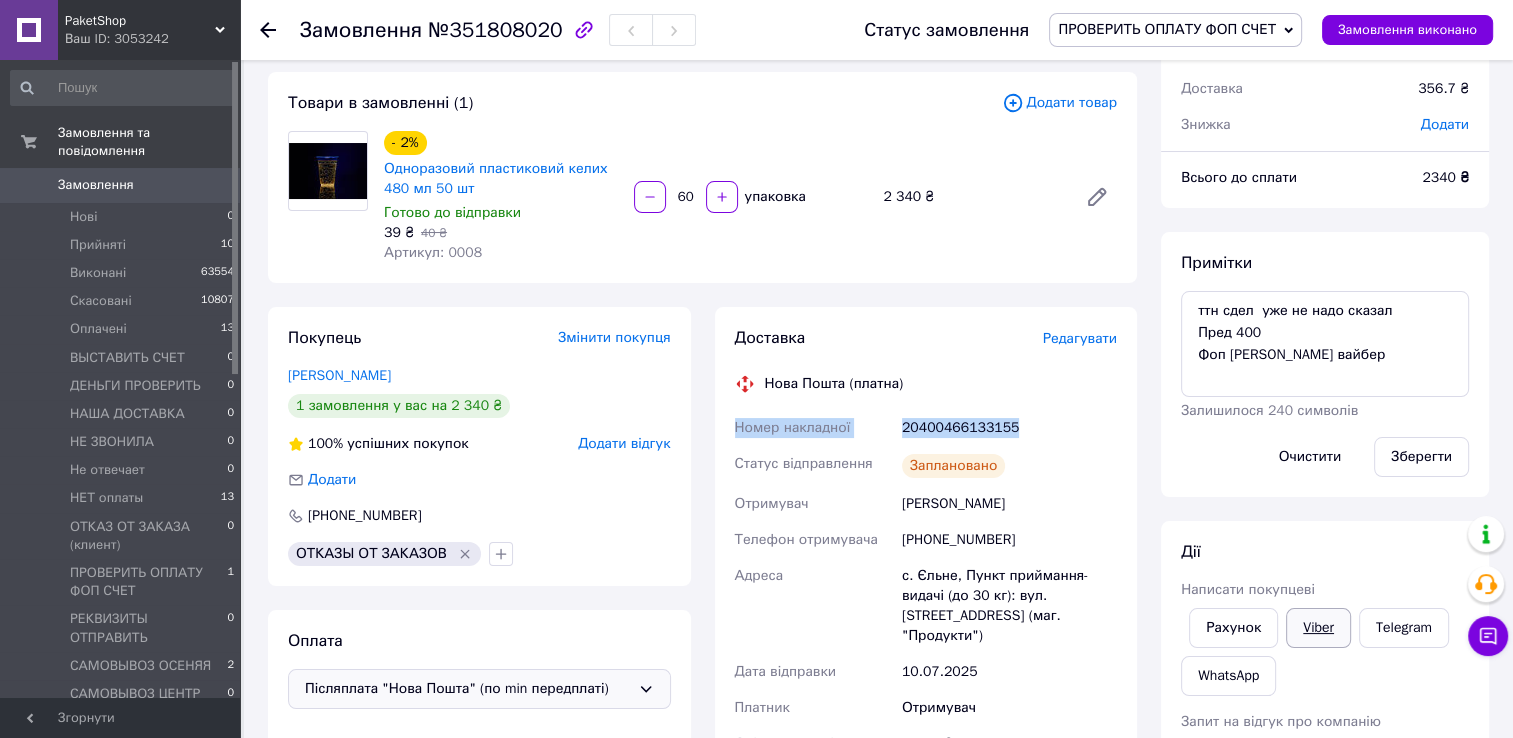 click on "Viber" at bounding box center (1318, 628) 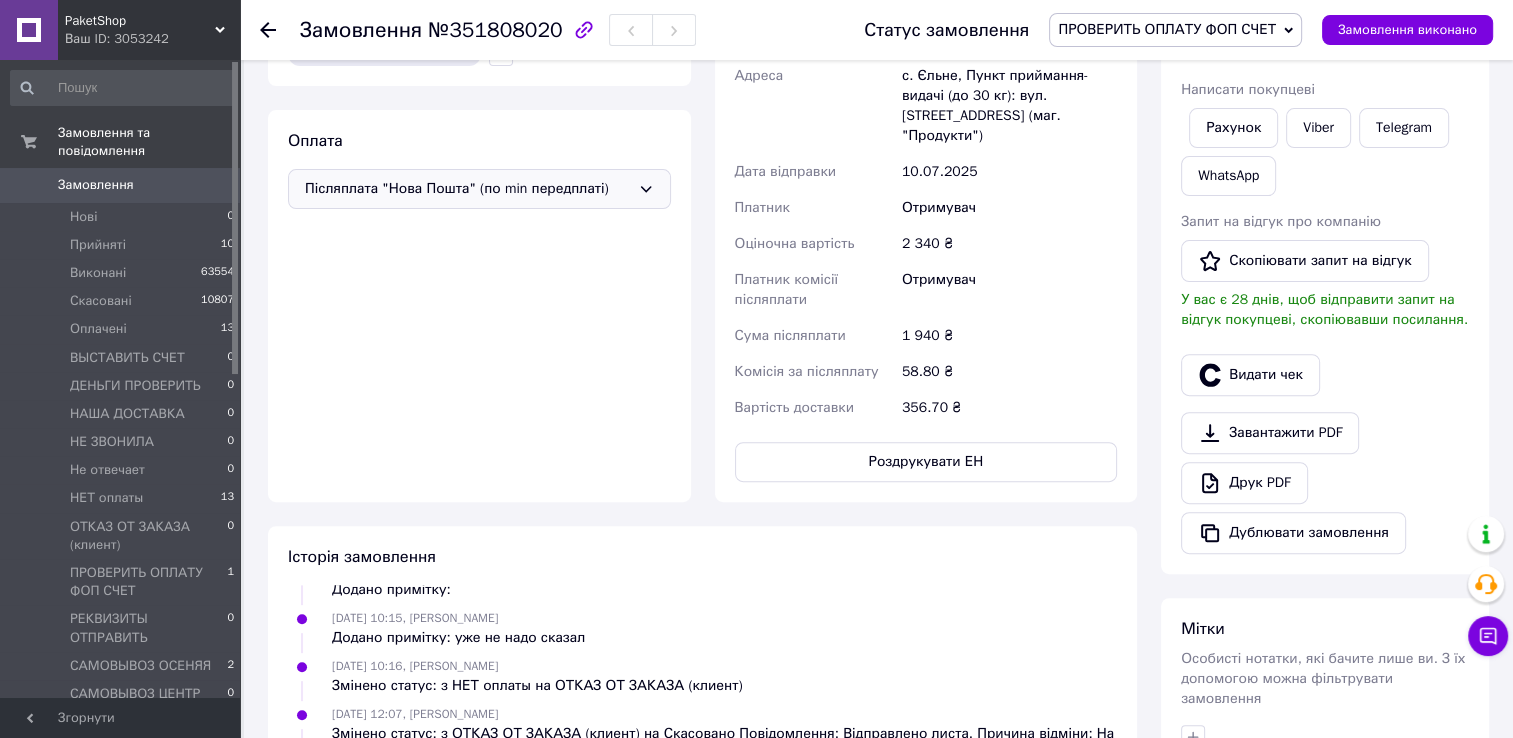 scroll, scrollTop: 200, scrollLeft: 0, axis: vertical 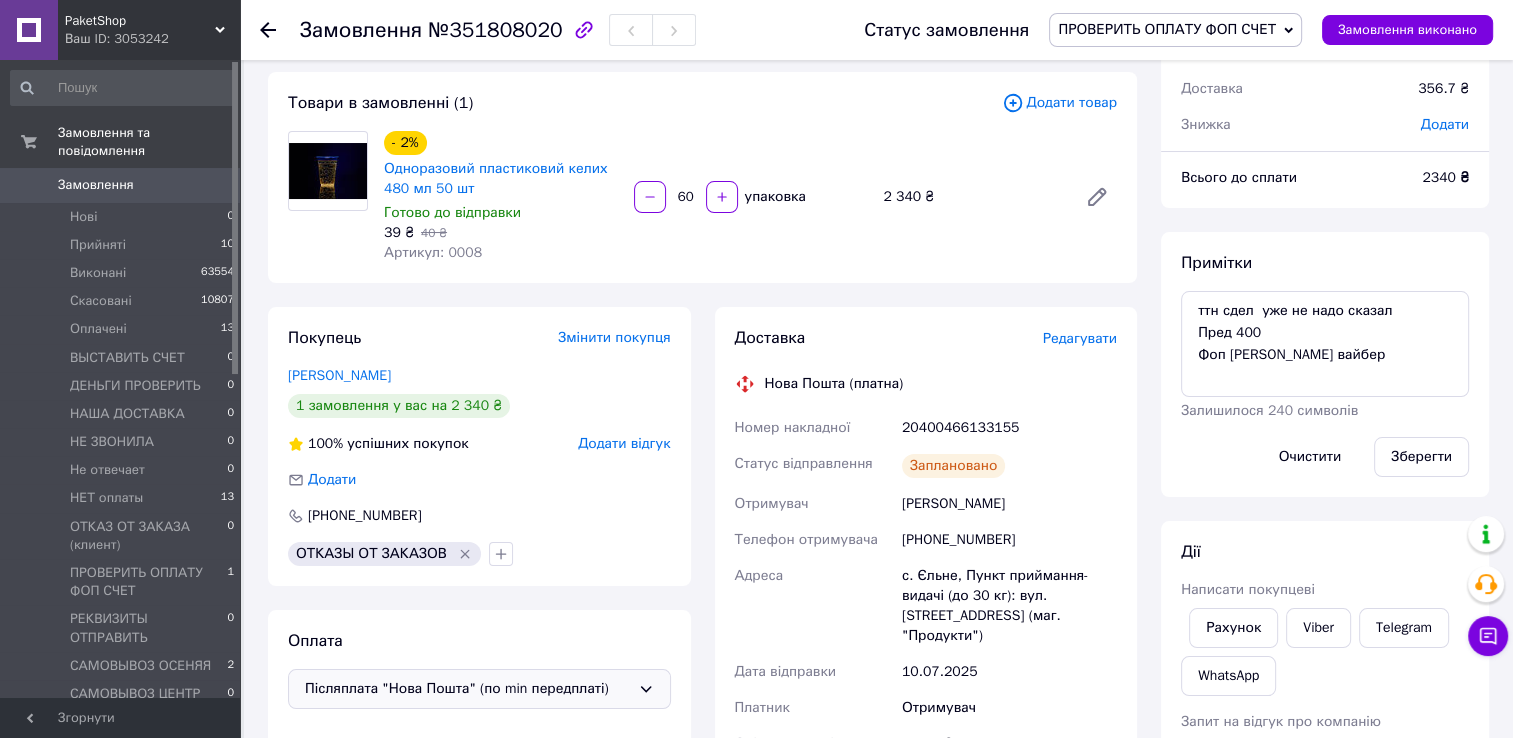 click 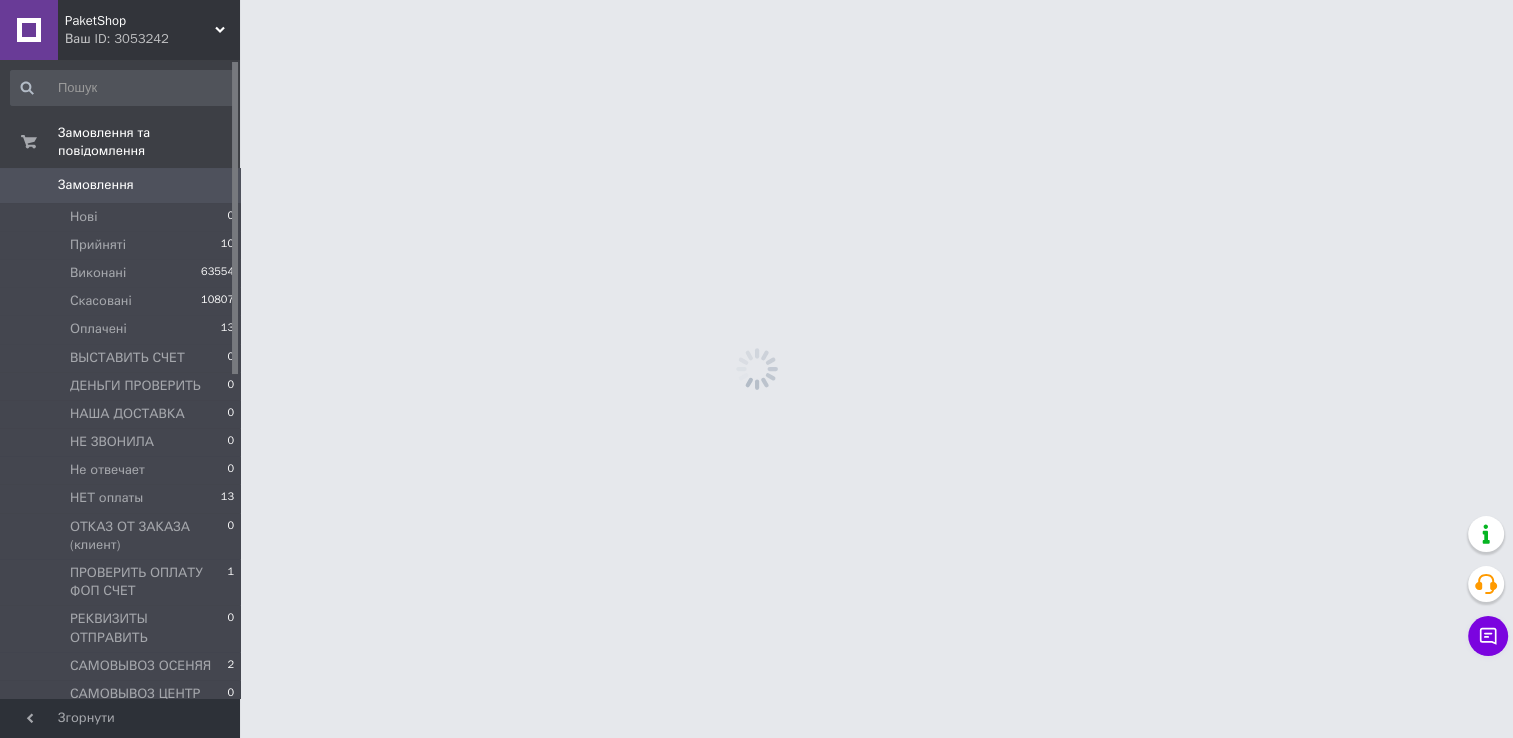 scroll, scrollTop: 0, scrollLeft: 0, axis: both 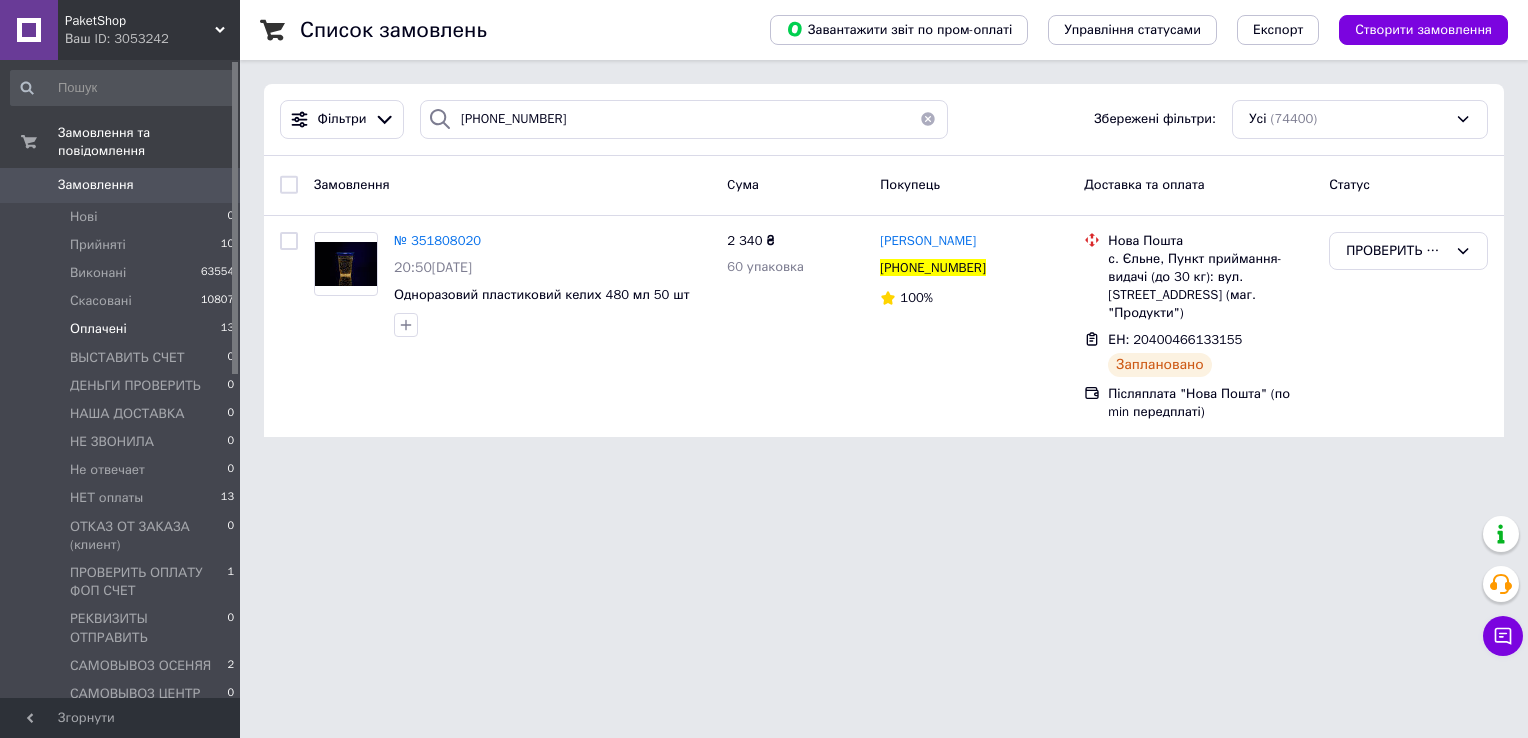 click on "Оплачені" at bounding box center [98, 329] 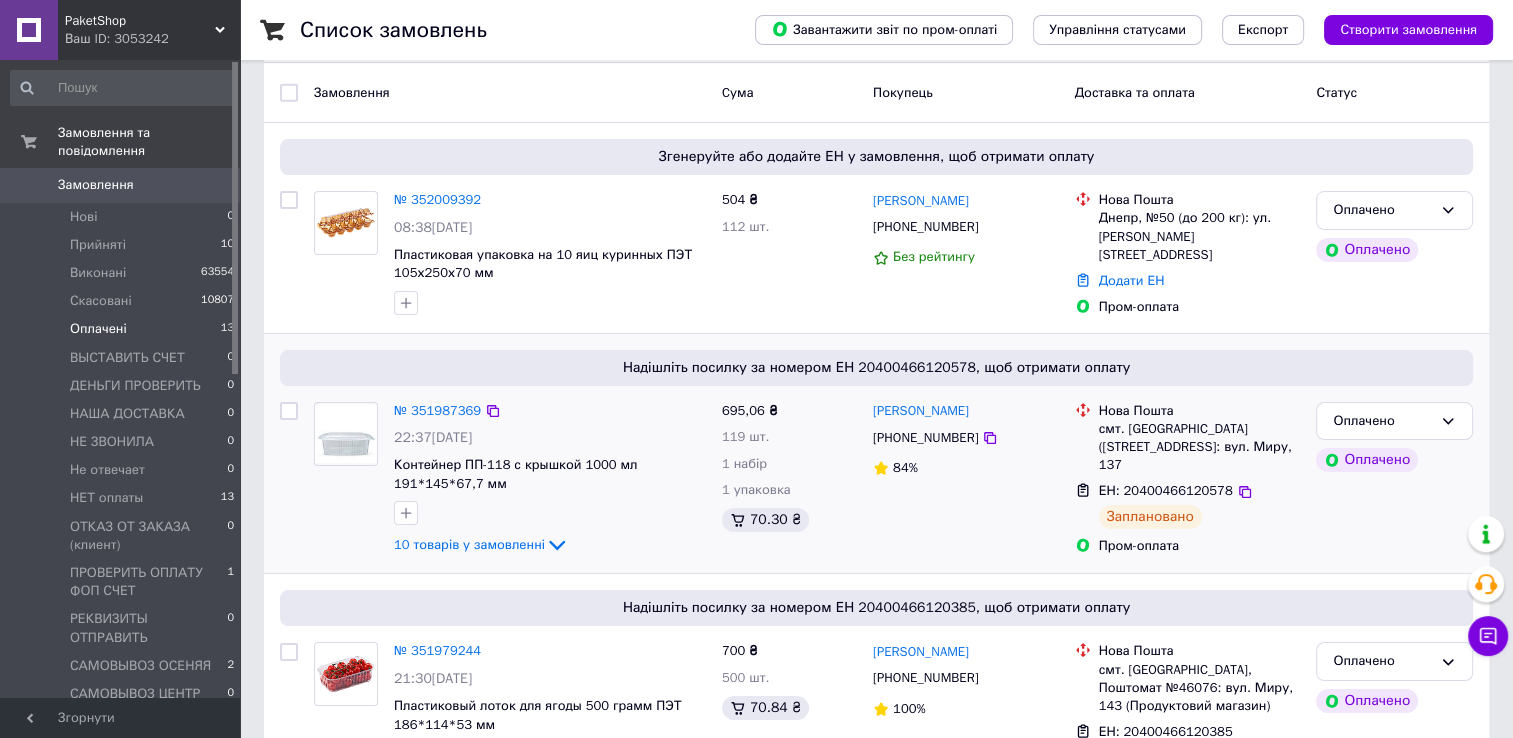 scroll, scrollTop: 200, scrollLeft: 0, axis: vertical 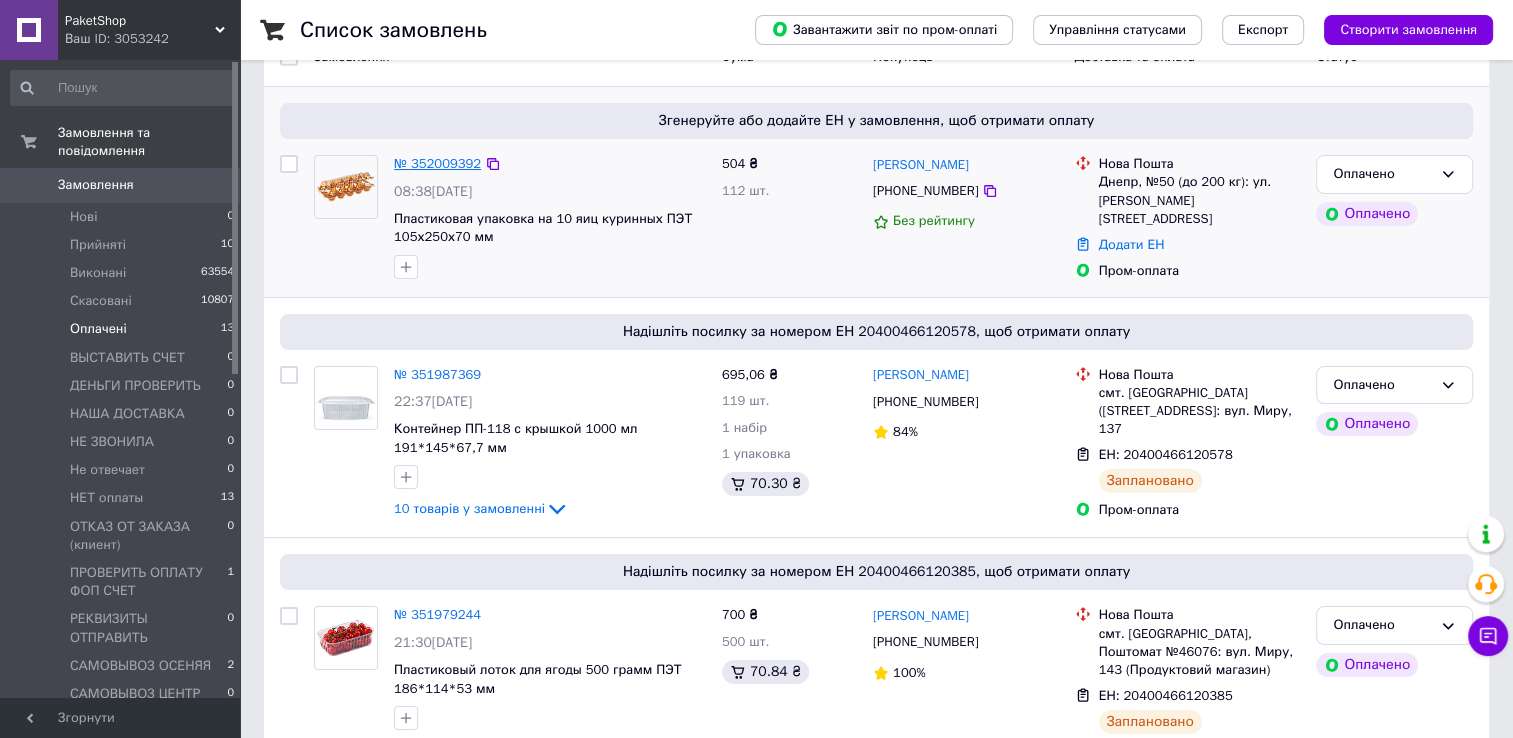 click on "№ 352009392" at bounding box center (437, 163) 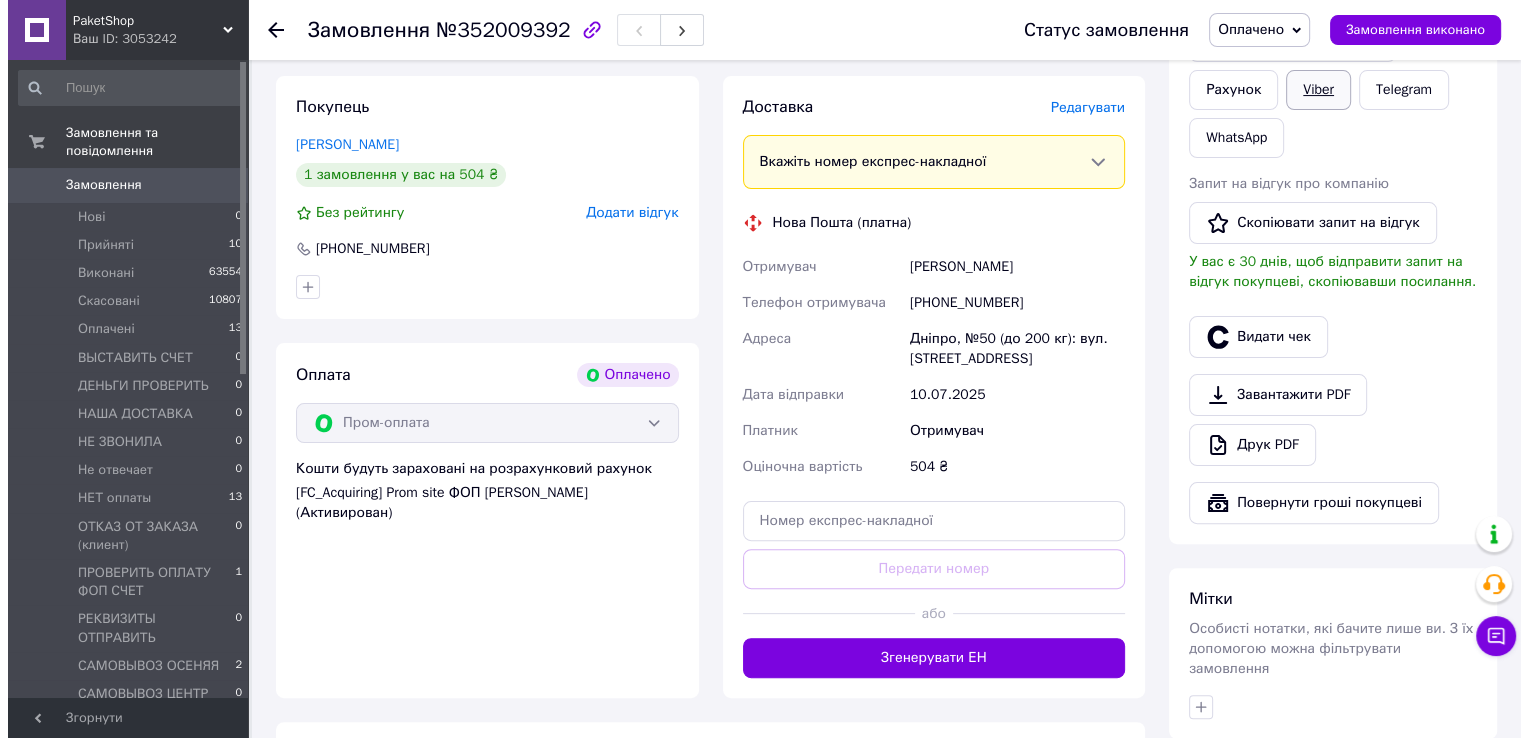 scroll, scrollTop: 200, scrollLeft: 0, axis: vertical 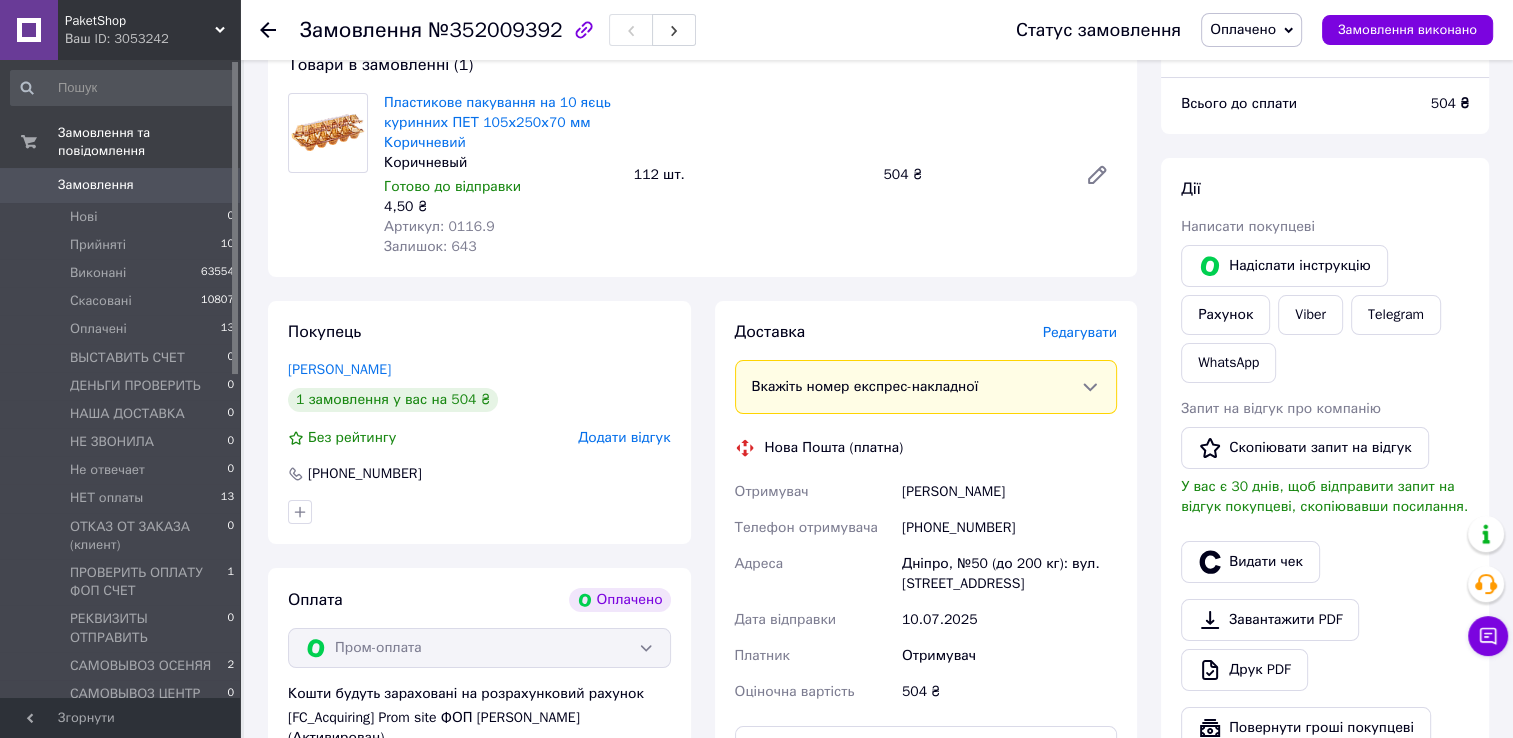 click on "Редагувати" at bounding box center (1080, 332) 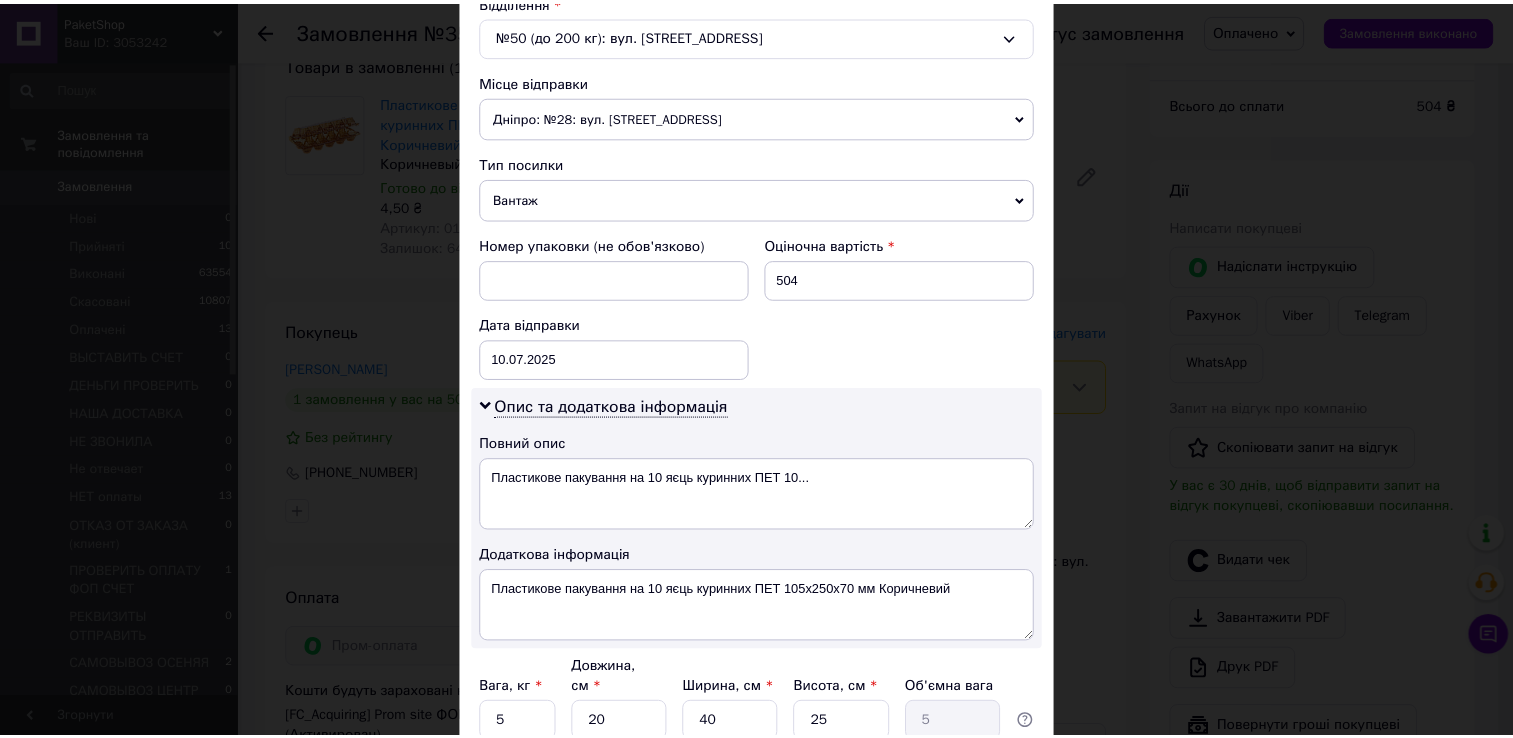 scroll, scrollTop: 807, scrollLeft: 0, axis: vertical 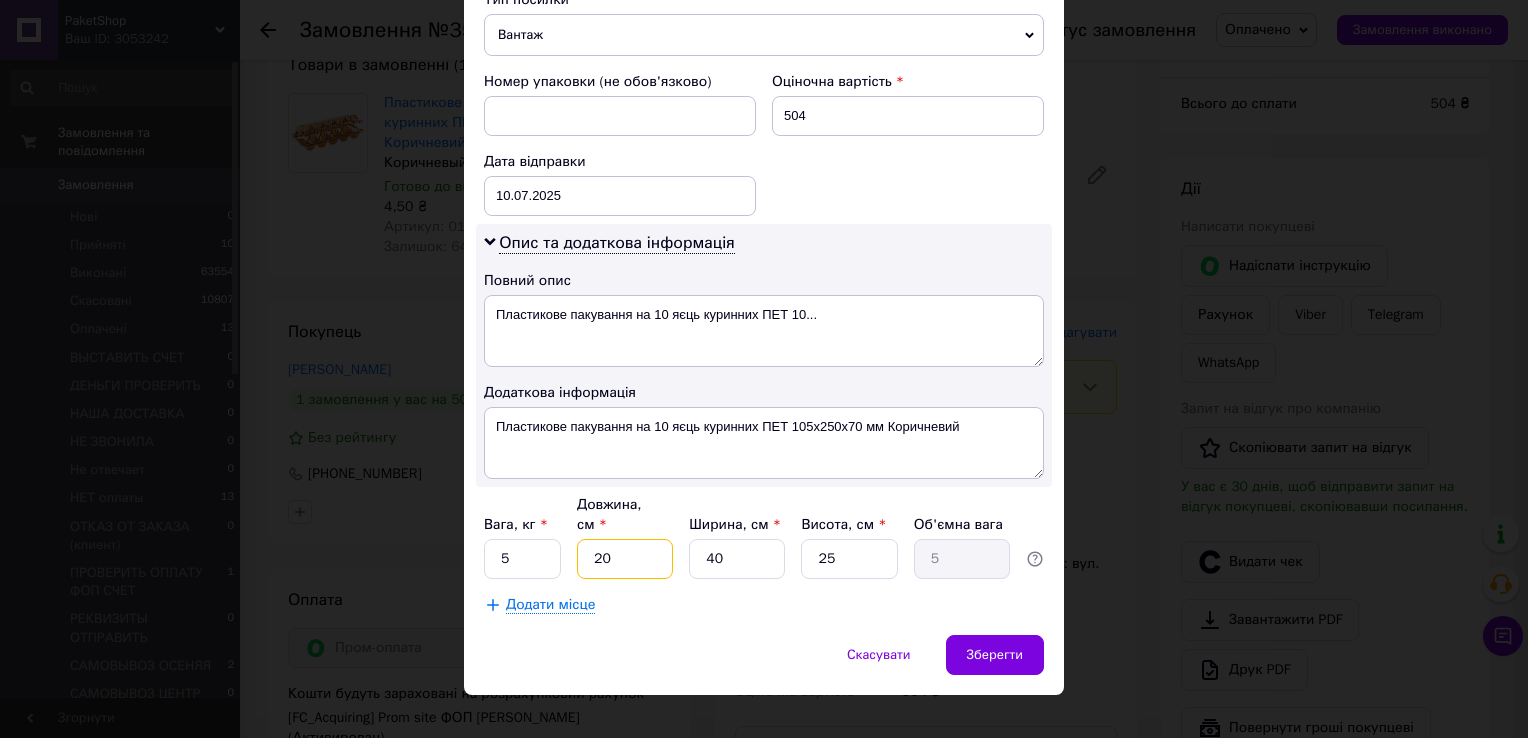 click on "20" at bounding box center (625, 559) 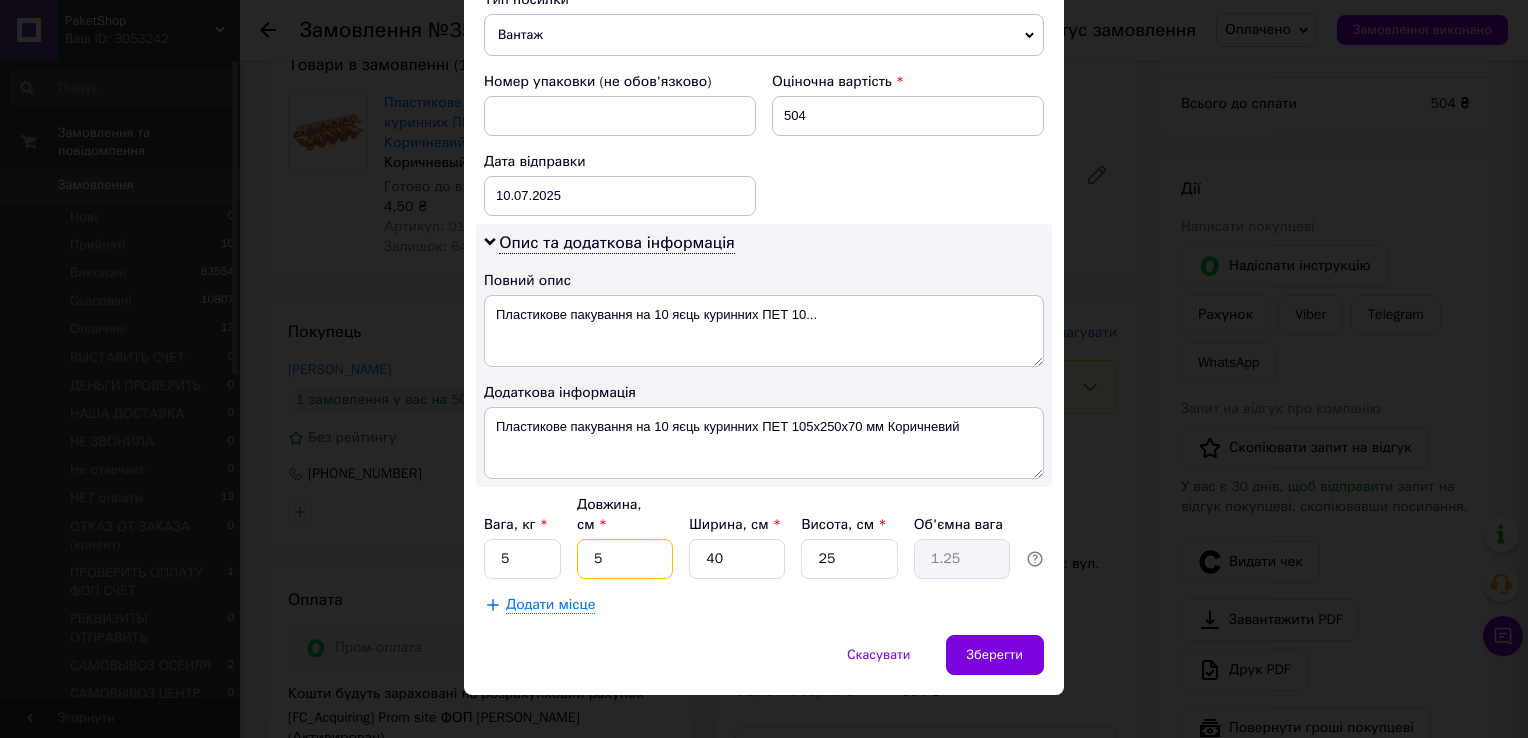 type on "5" 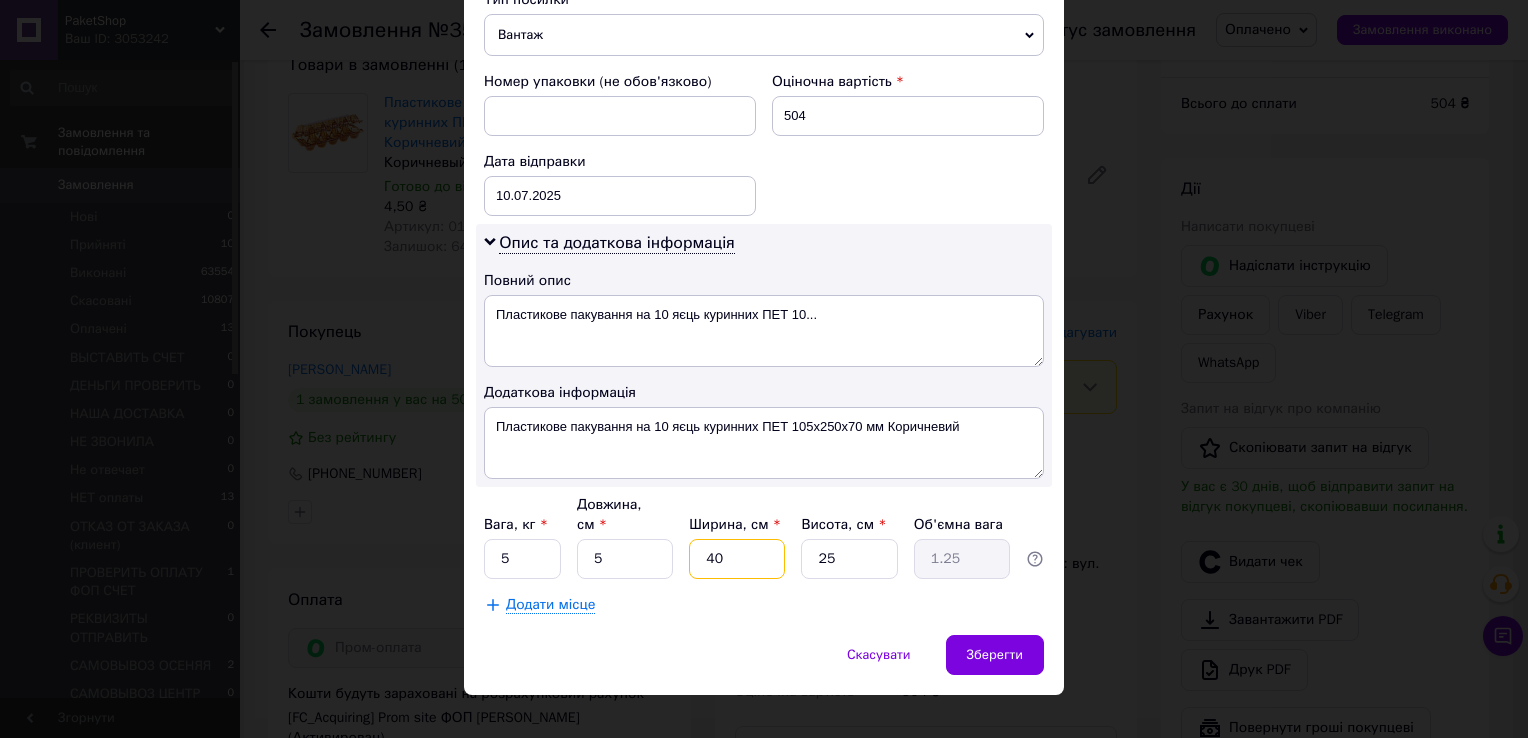 click on "40" at bounding box center [737, 559] 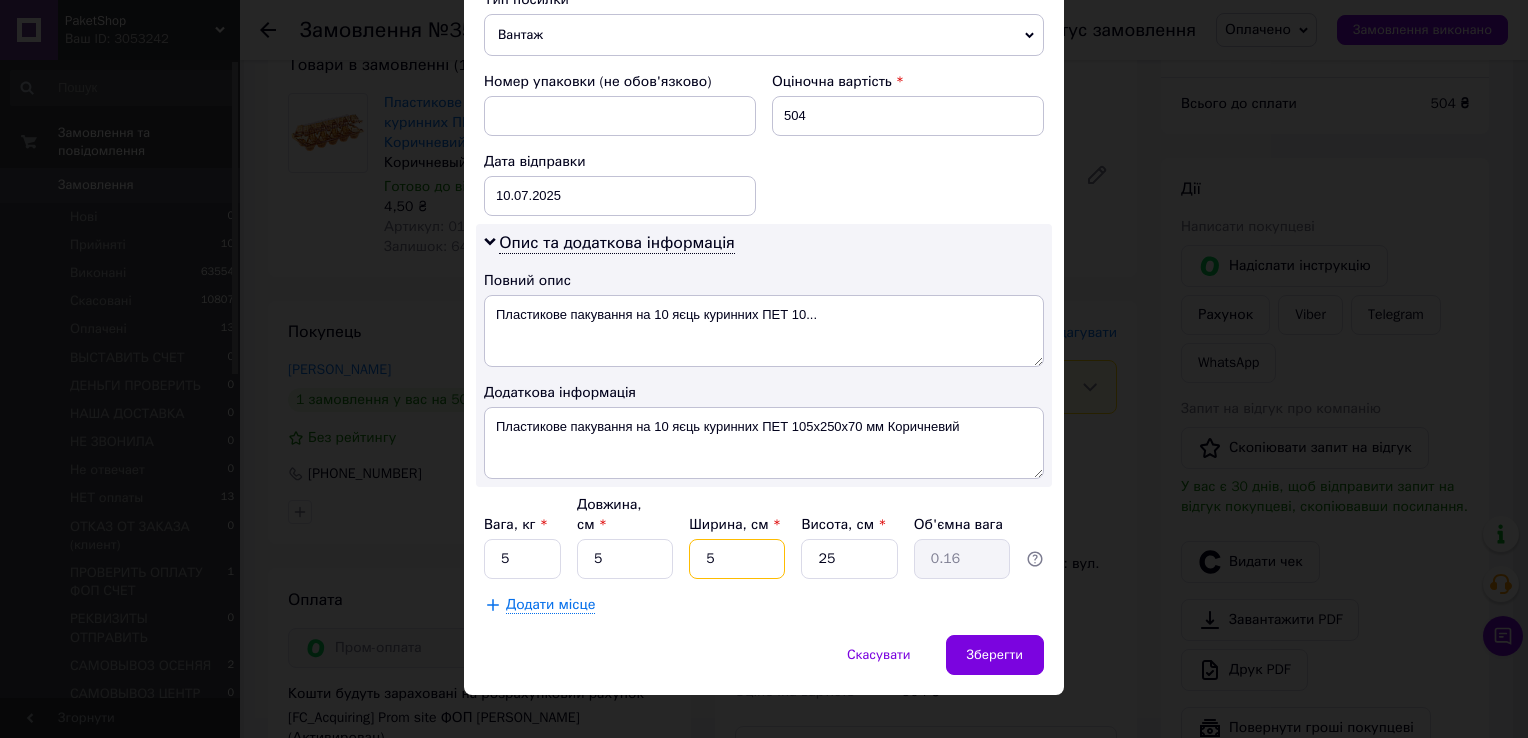 type on "5" 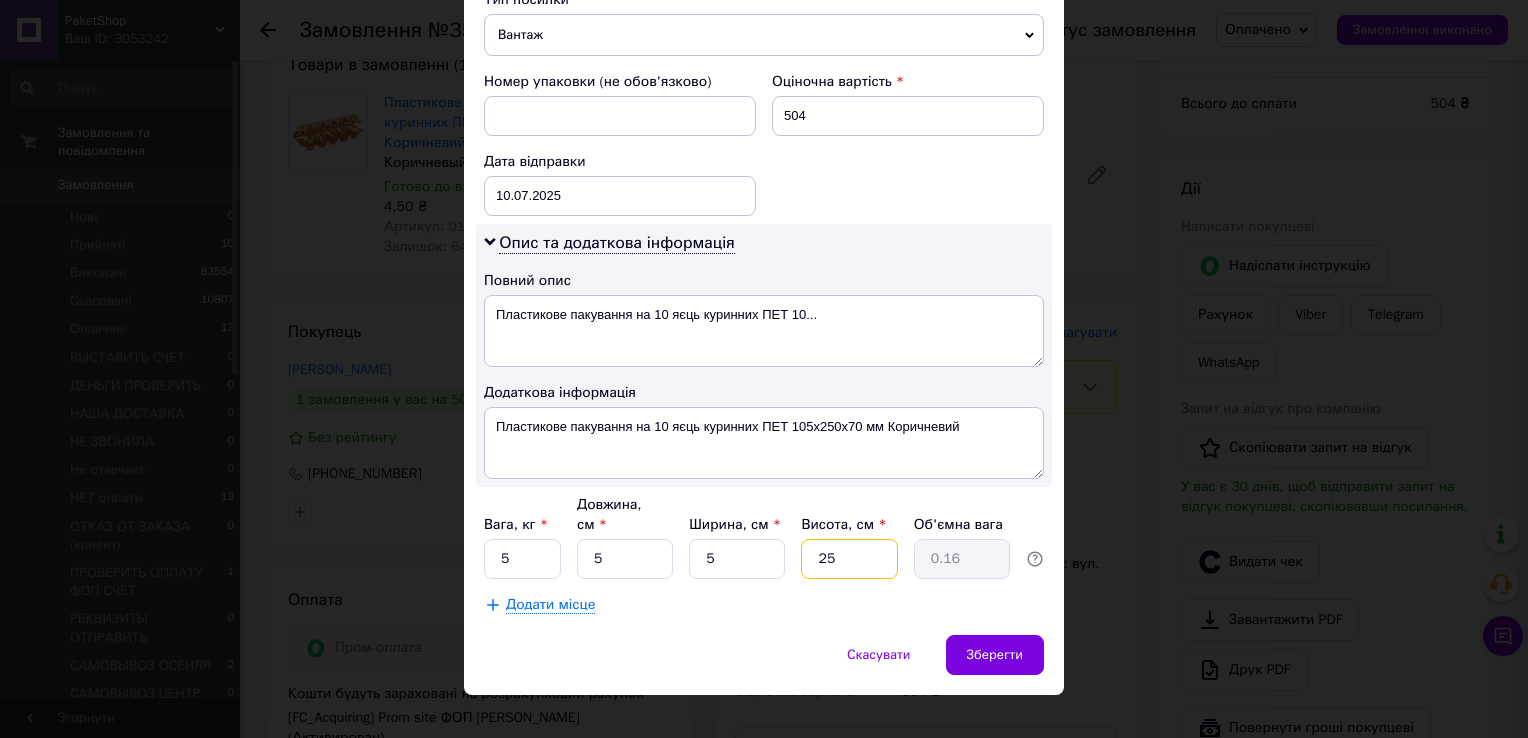 click on "25" at bounding box center [849, 559] 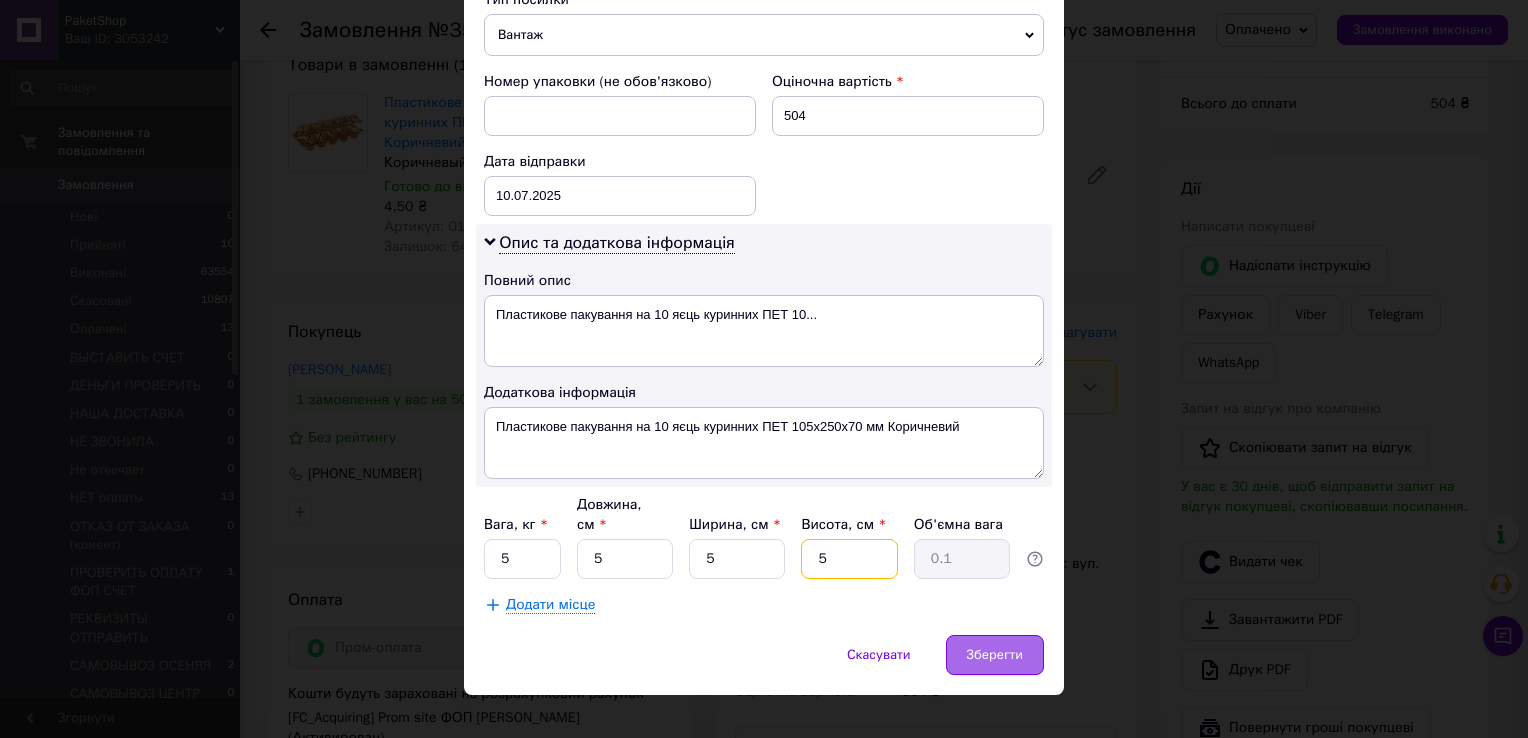 type on "5" 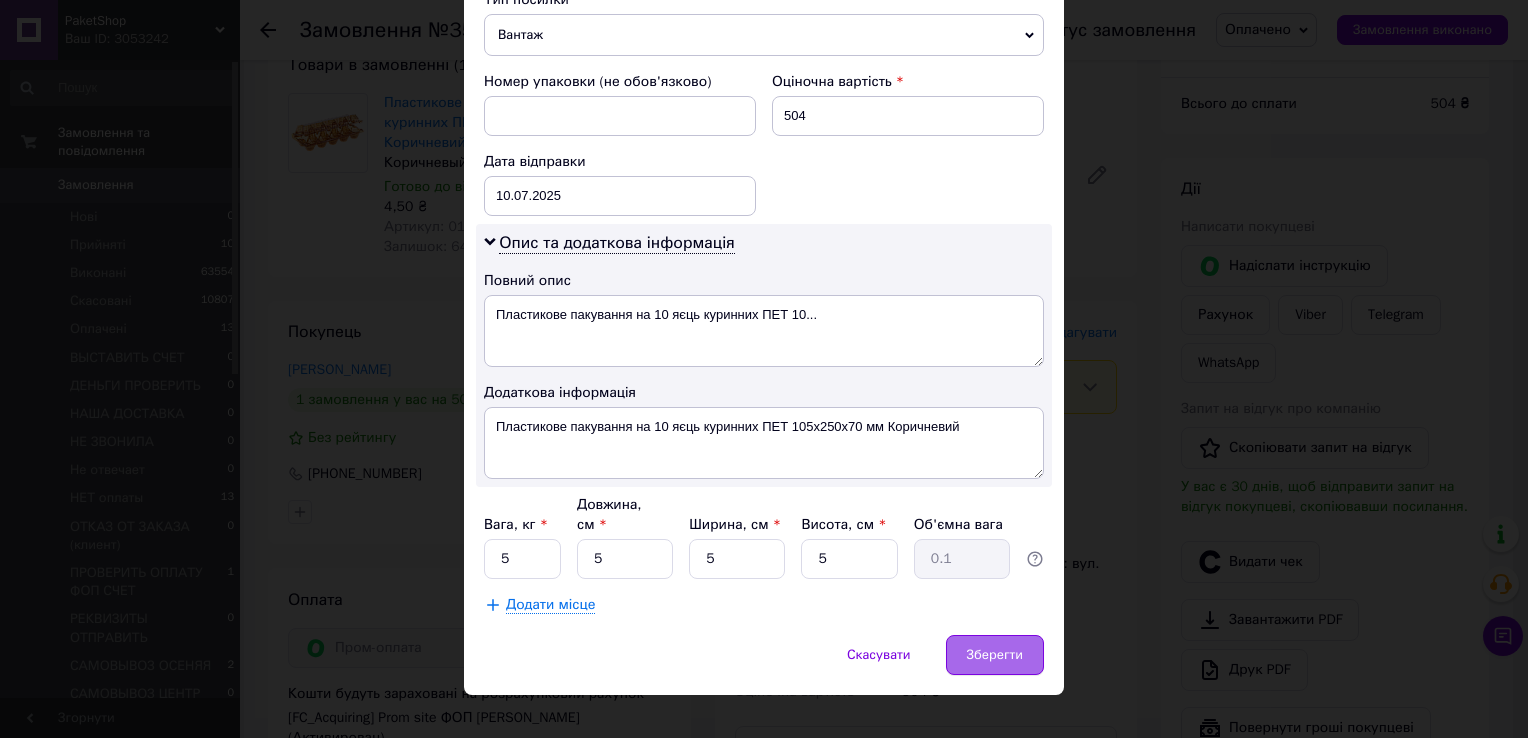 click on "Зберегти" at bounding box center [995, 655] 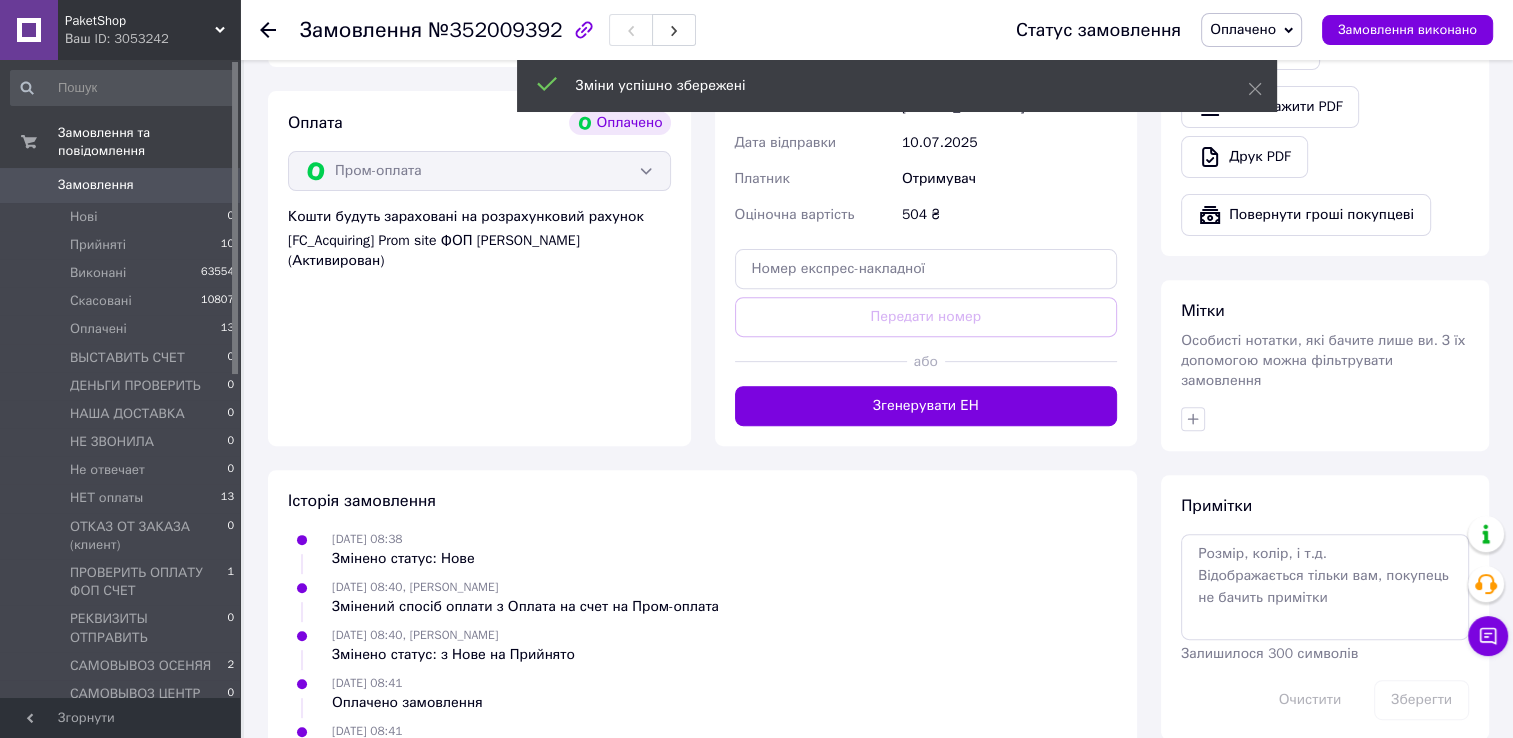 scroll, scrollTop: 700, scrollLeft: 0, axis: vertical 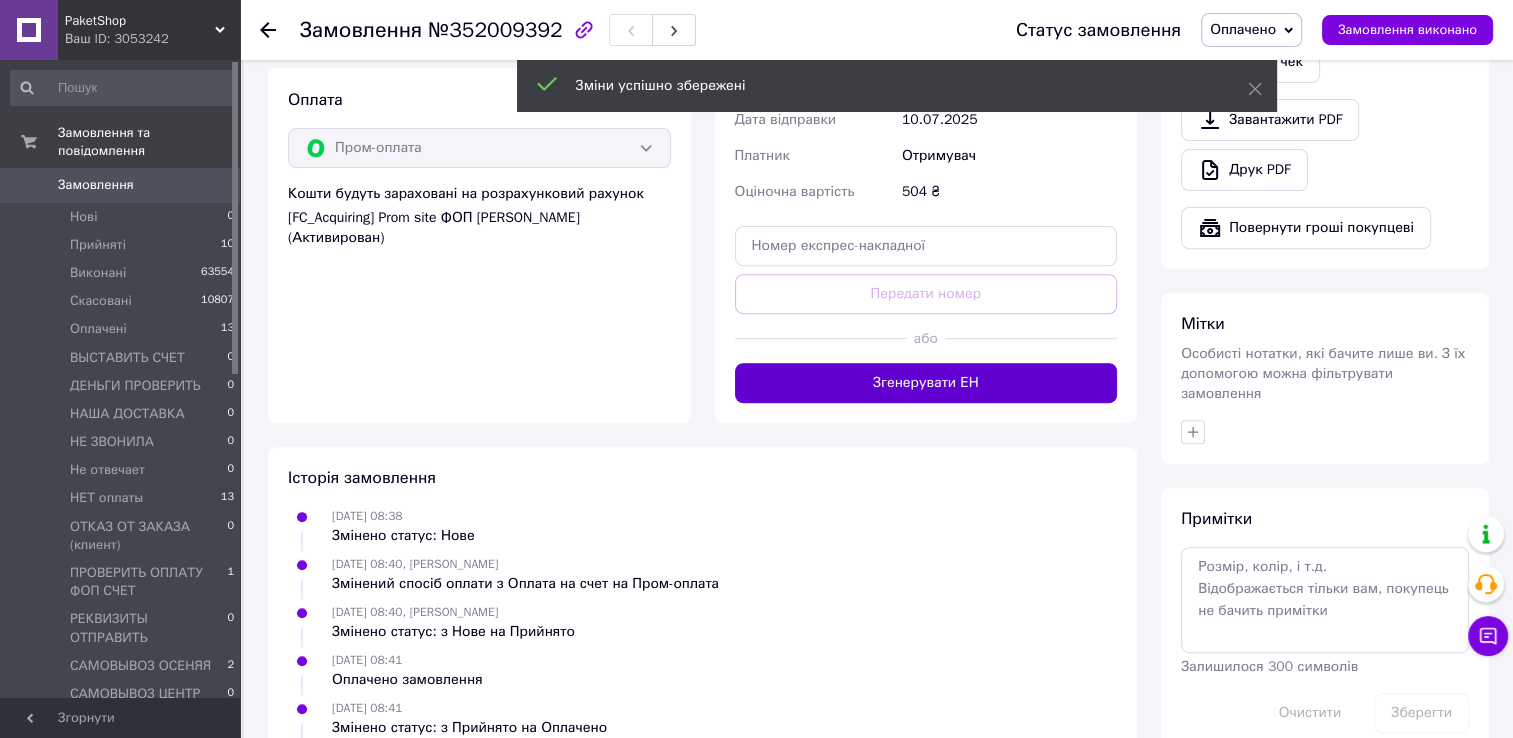 click on "Згенерувати ЕН" at bounding box center (926, 383) 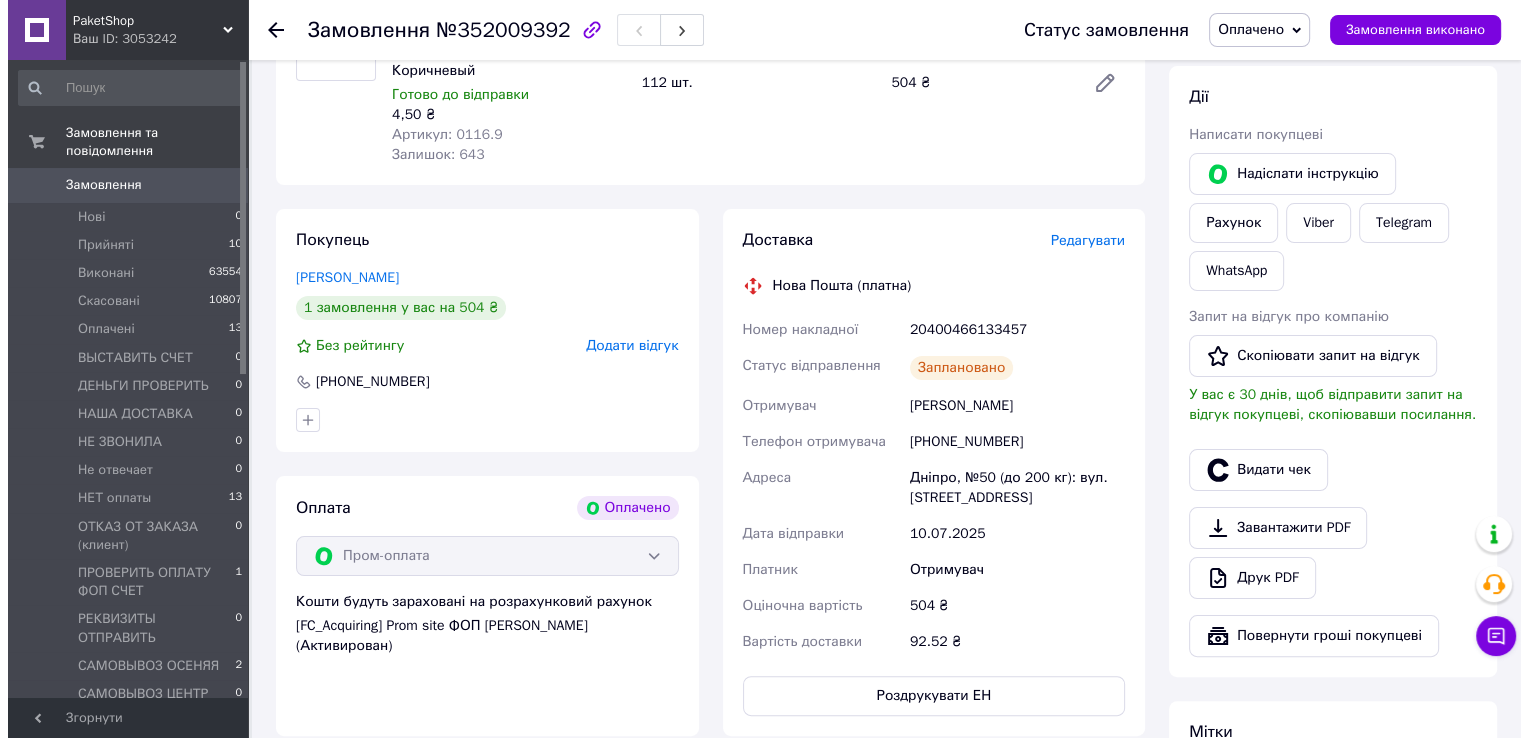scroll, scrollTop: 300, scrollLeft: 0, axis: vertical 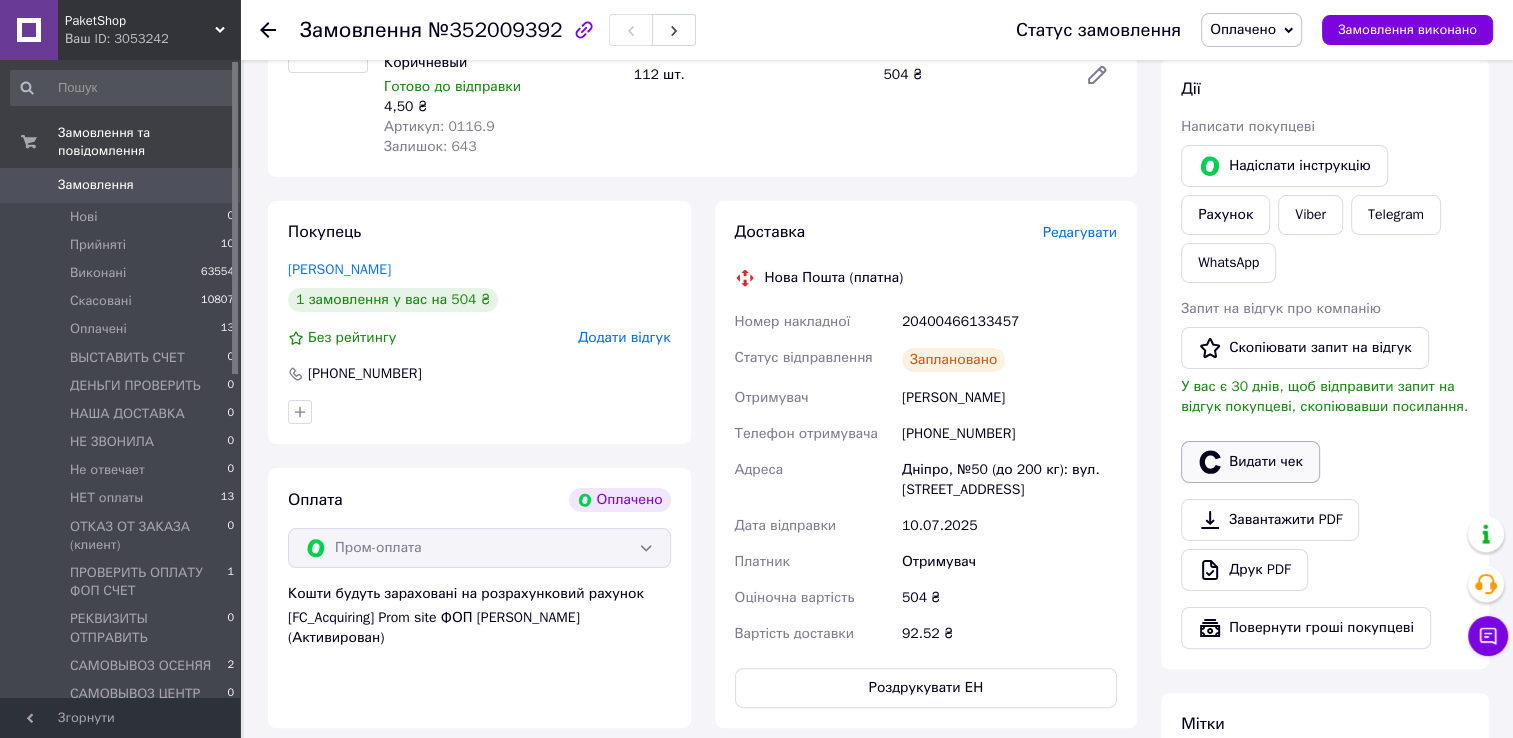 click 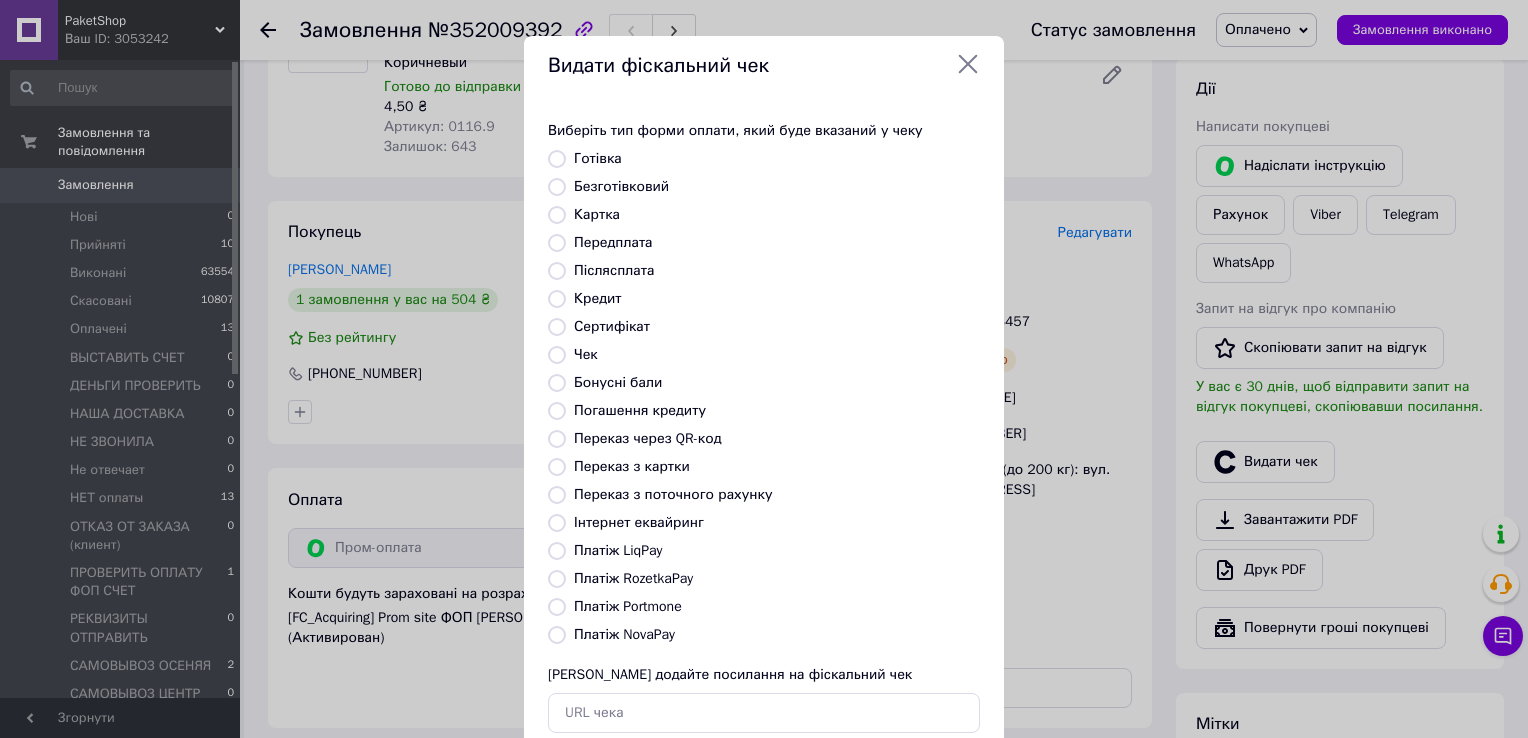 click on "Платіж RozetkaPay" at bounding box center (633, 578) 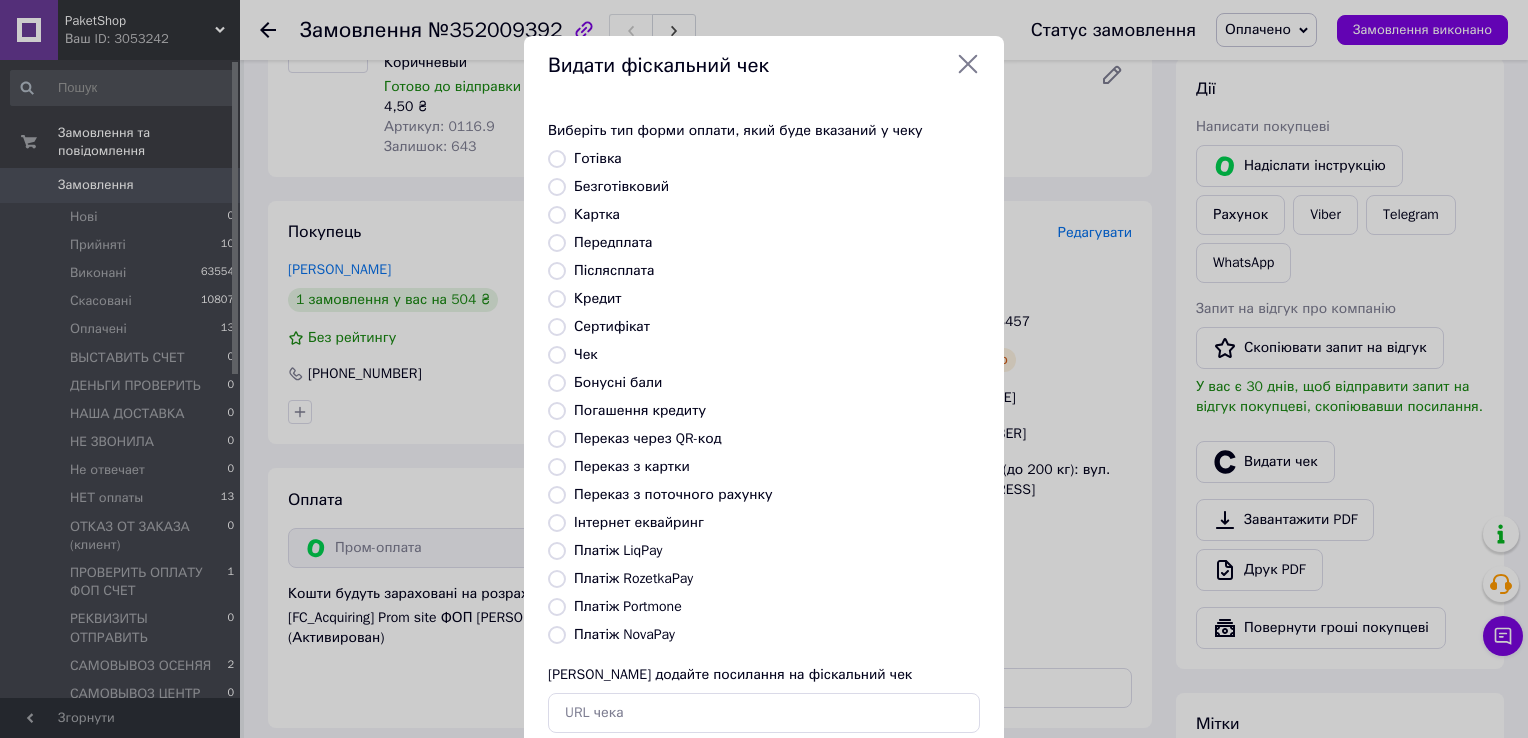 radio on "true" 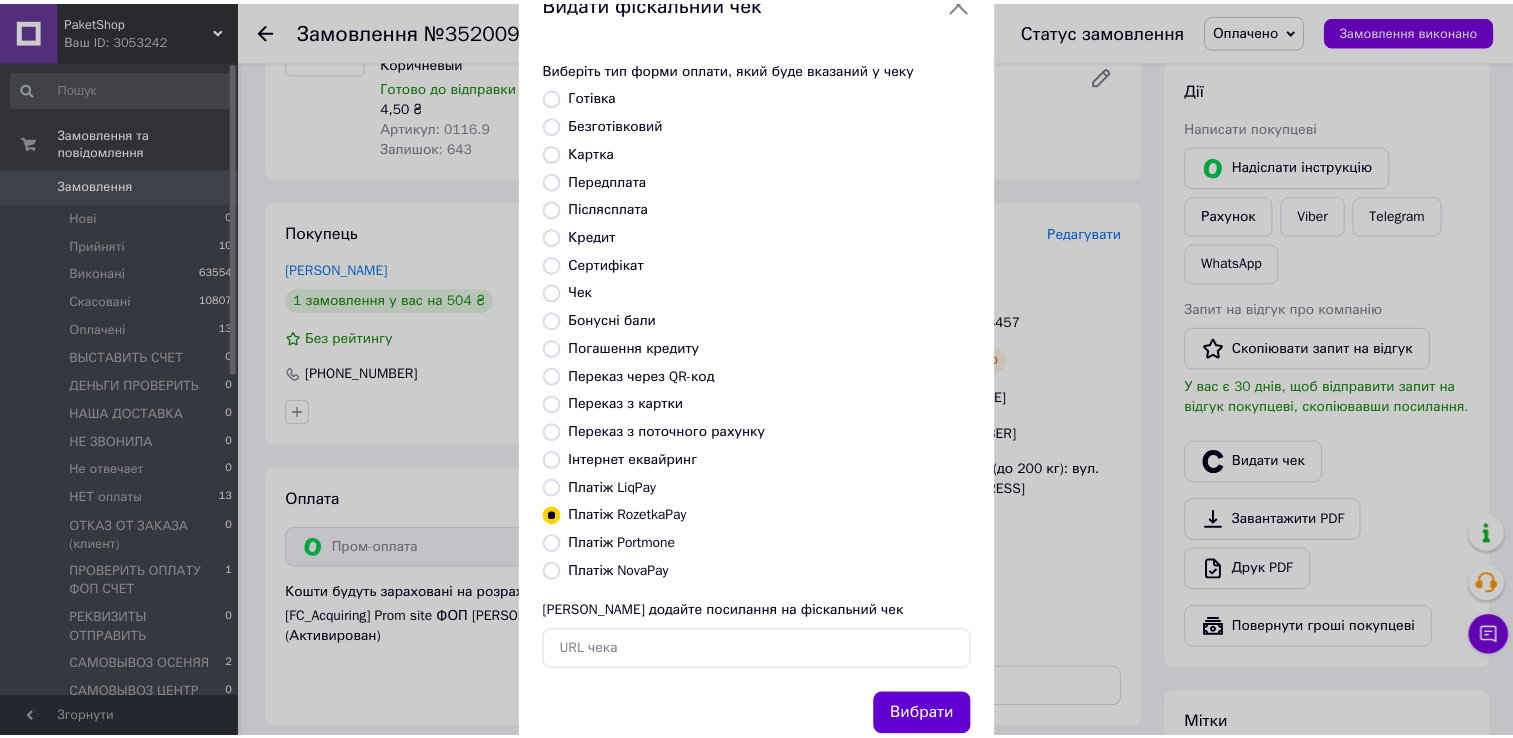 scroll, scrollTop: 120, scrollLeft: 0, axis: vertical 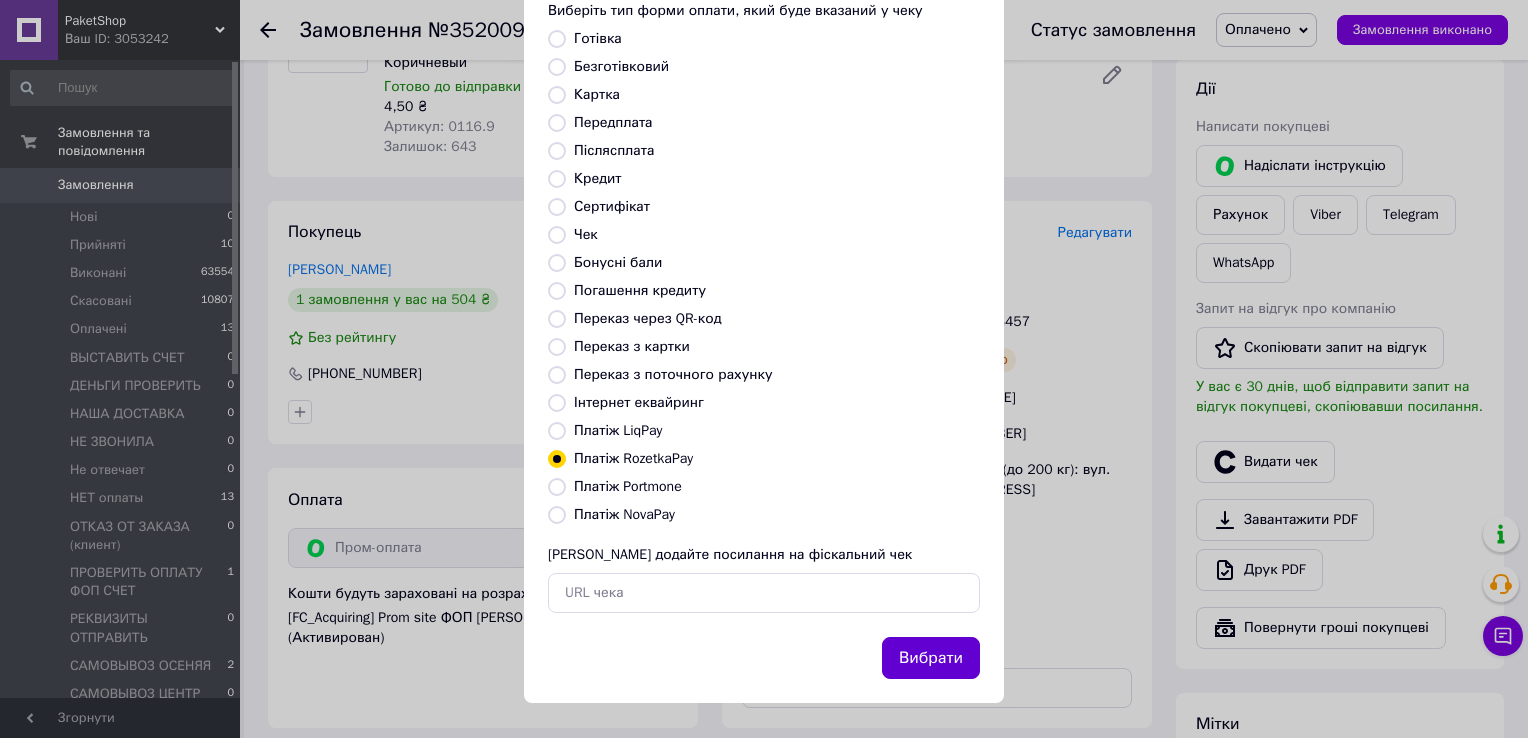 click on "Вибрати" at bounding box center (931, 658) 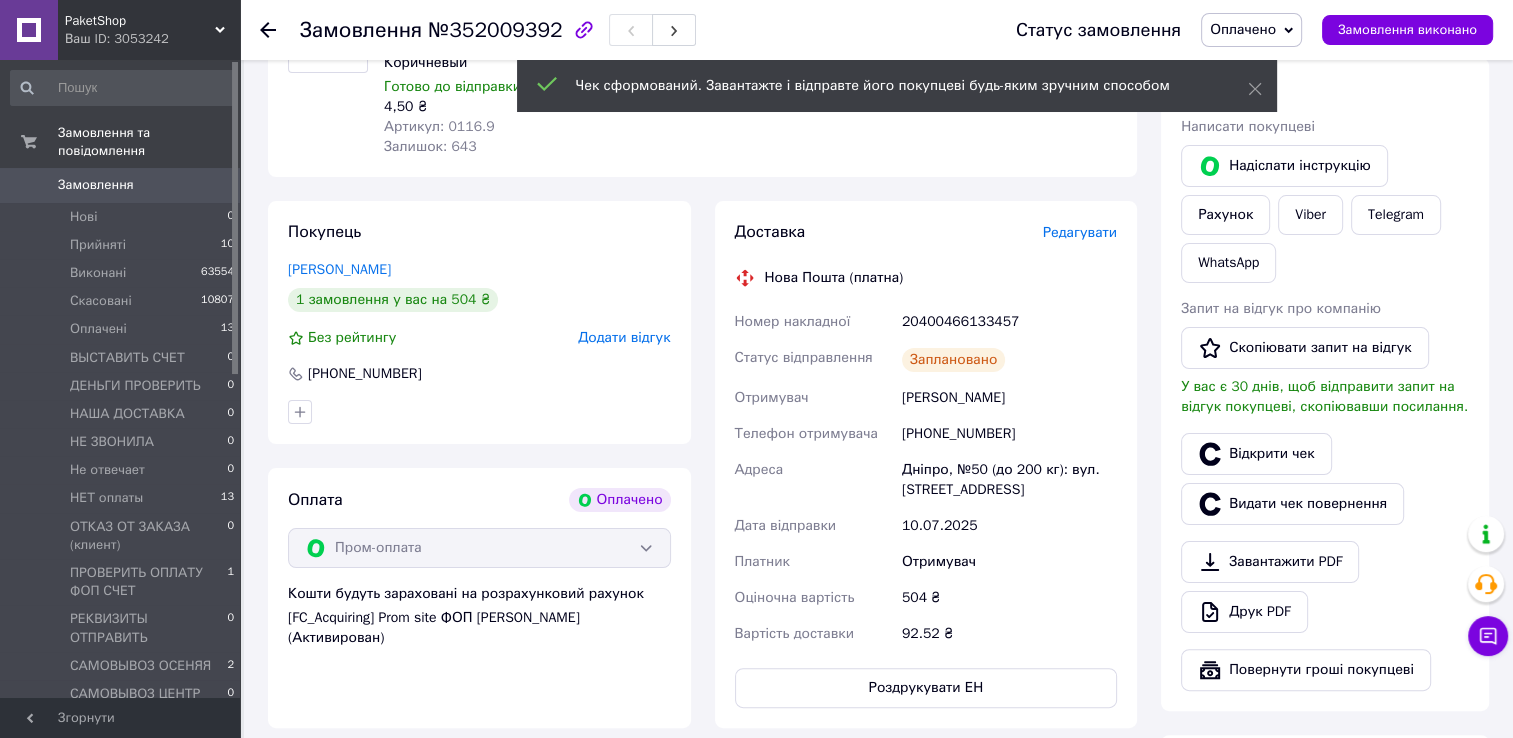 scroll, scrollTop: 700, scrollLeft: 0, axis: vertical 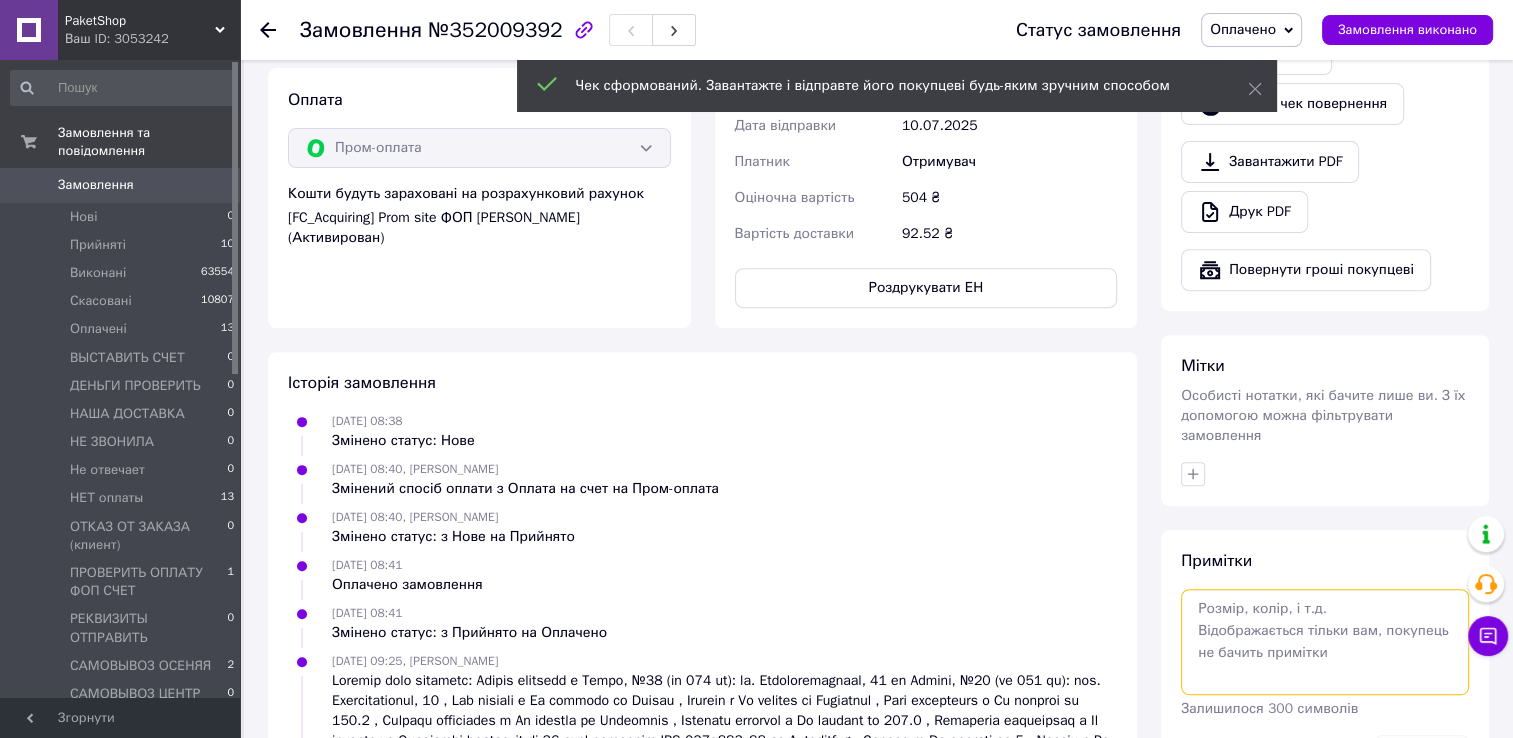 click at bounding box center [1325, 642] 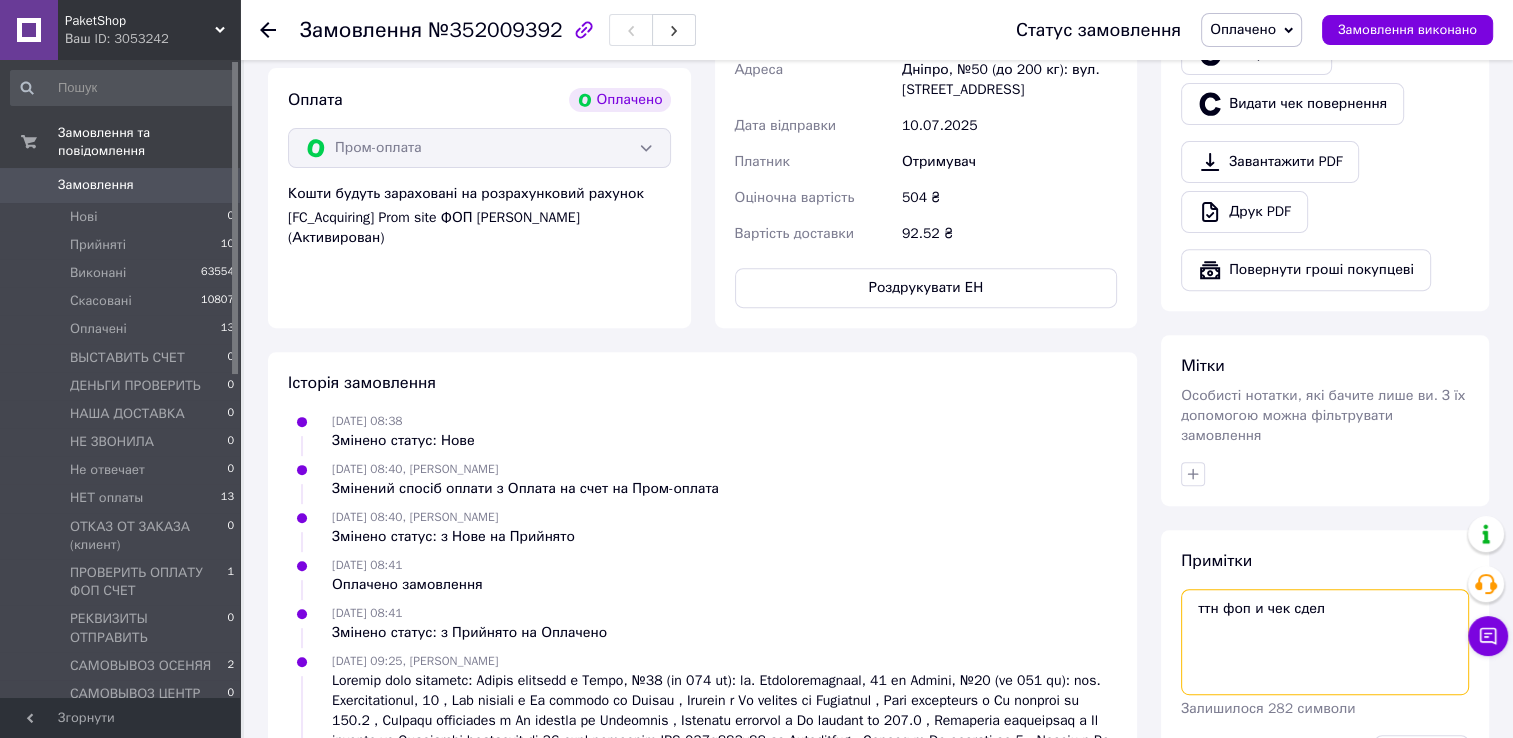 scroll, scrollTop: 848, scrollLeft: 0, axis: vertical 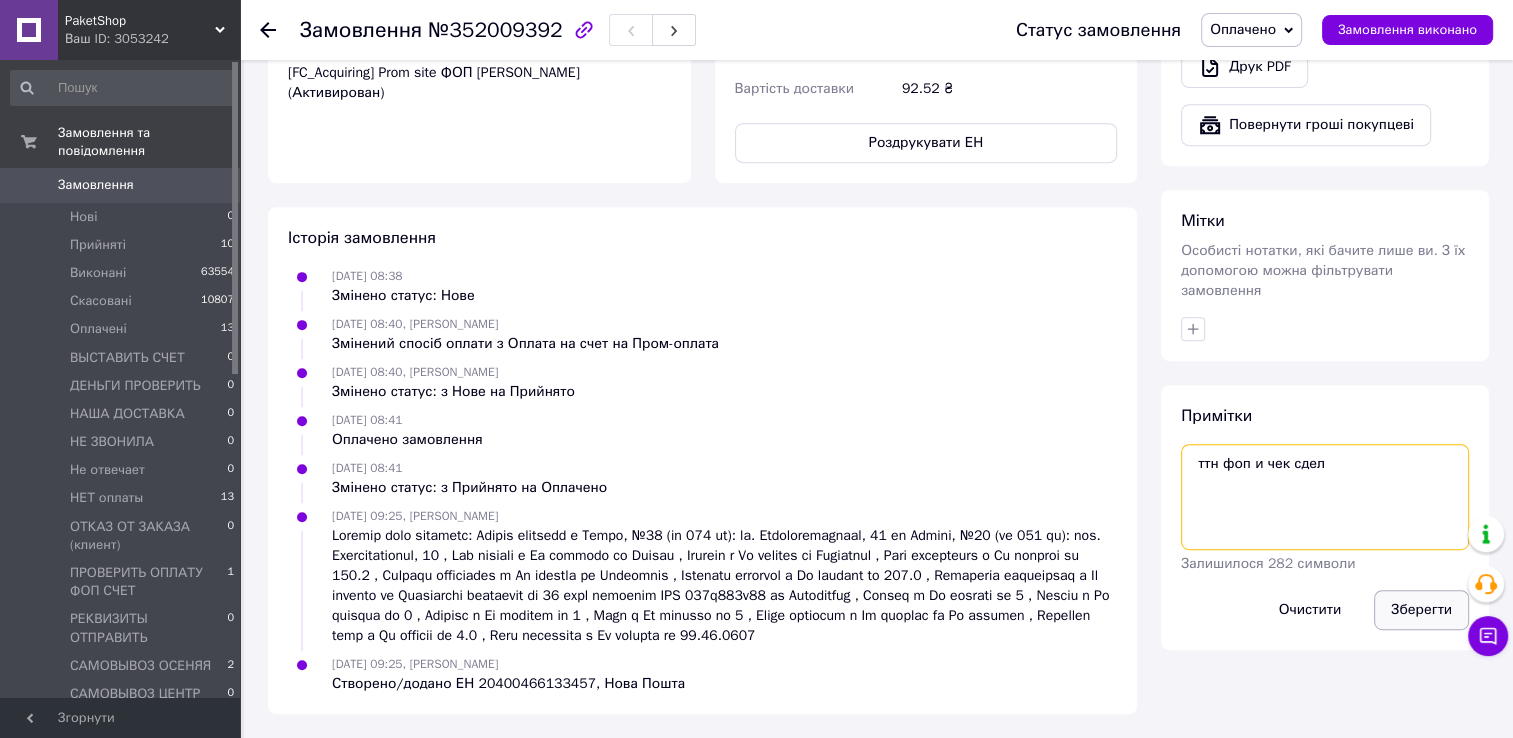type on "ттн фоп и чек сдел" 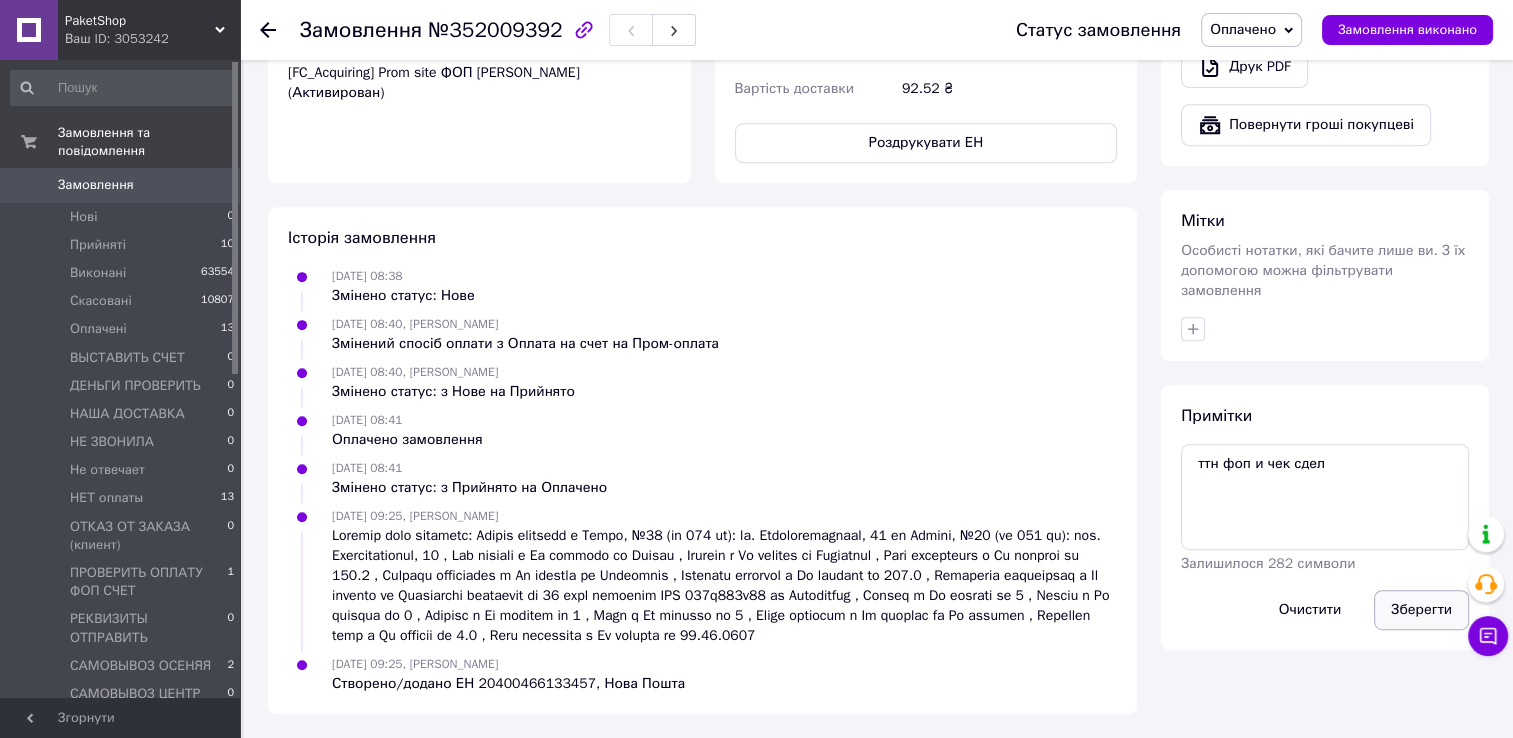 click on "Зберегти" at bounding box center (1421, 610) 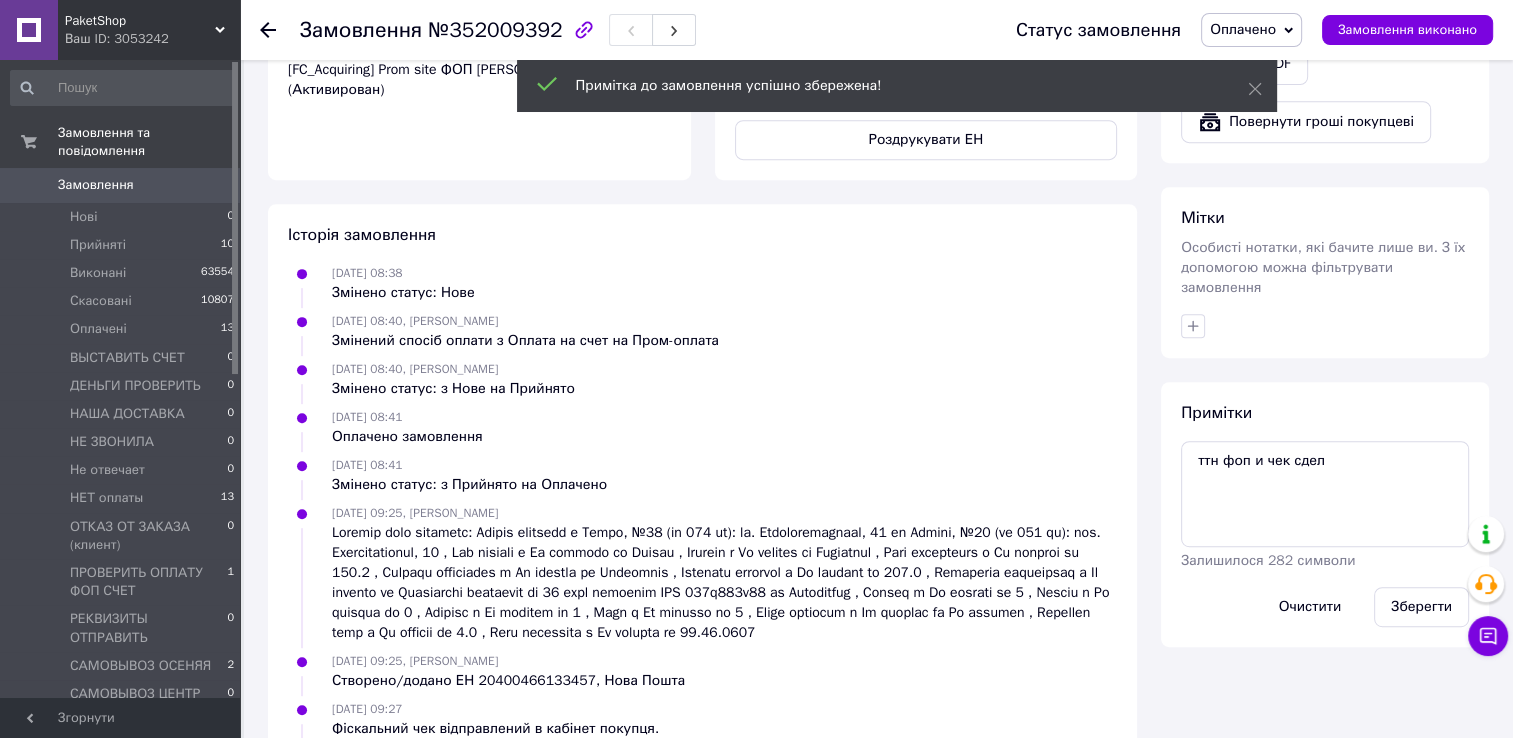click 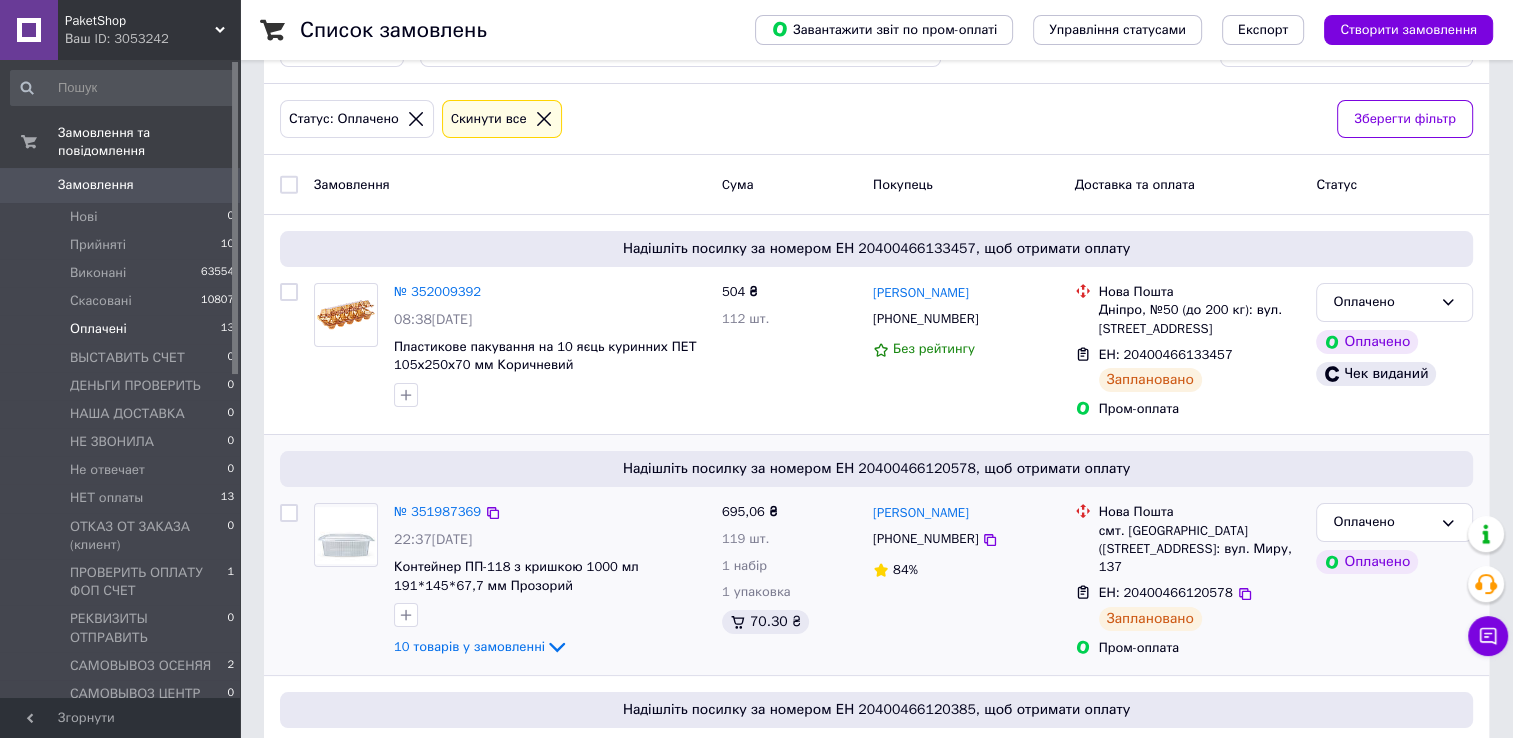 scroll, scrollTop: 200, scrollLeft: 0, axis: vertical 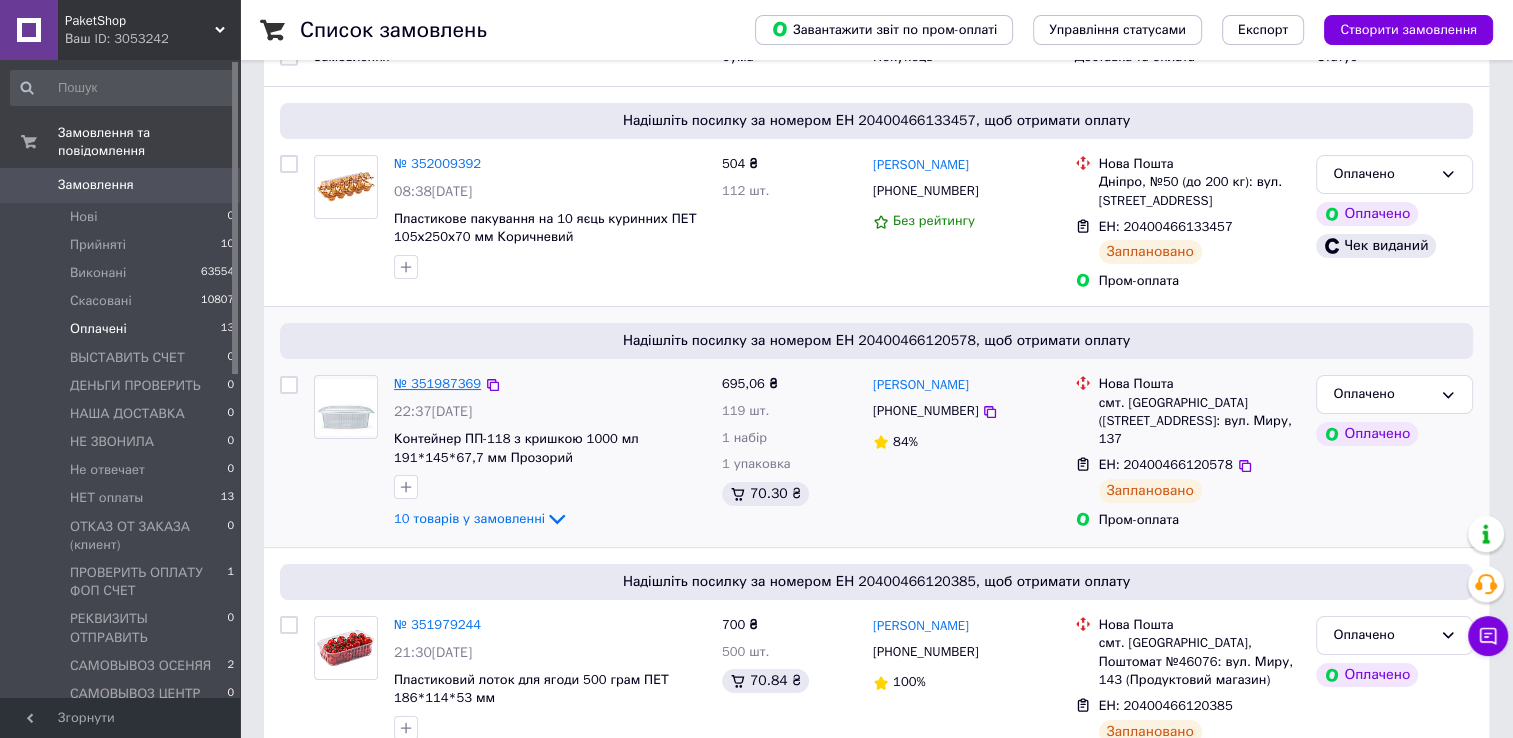 click on "№ 351987369" at bounding box center [437, 383] 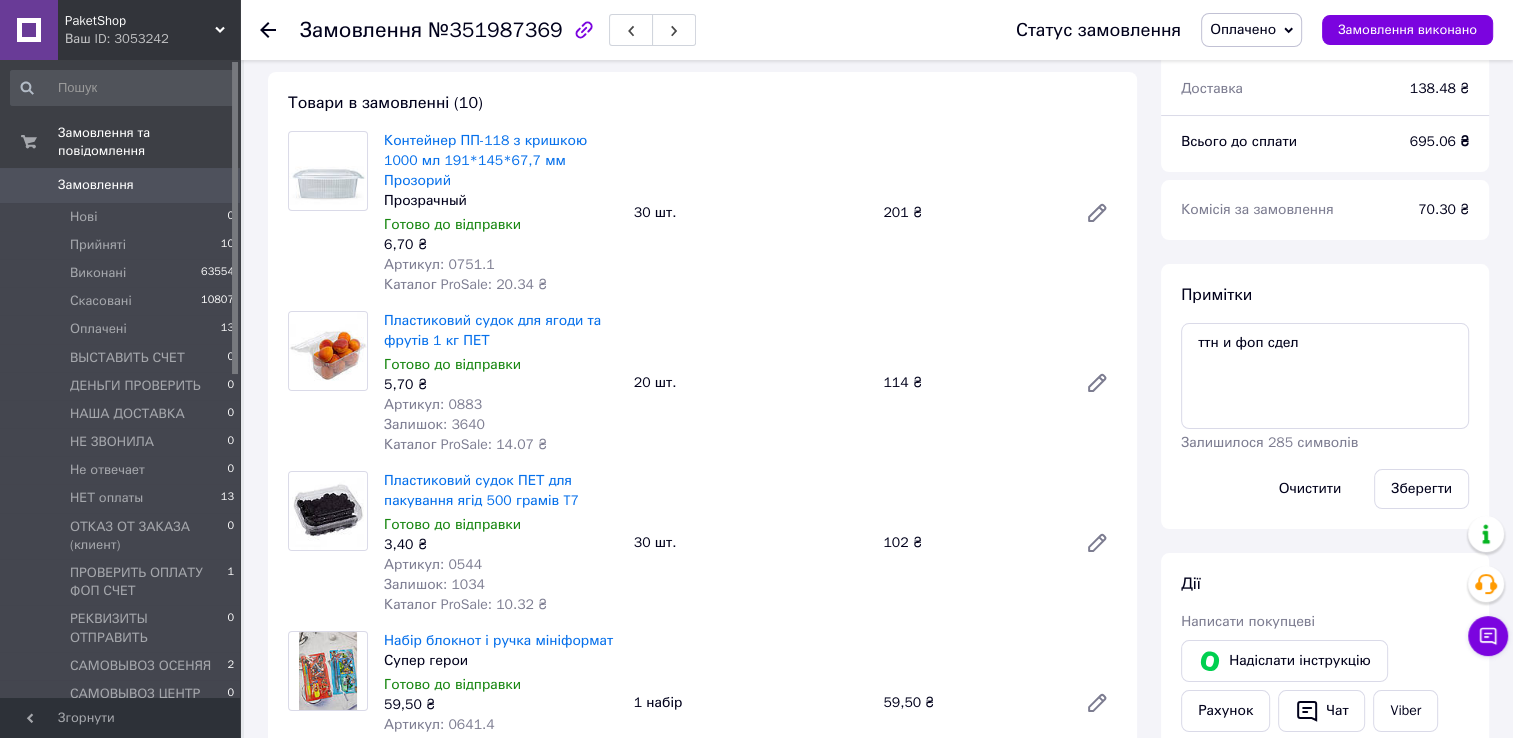 scroll, scrollTop: 72, scrollLeft: 0, axis: vertical 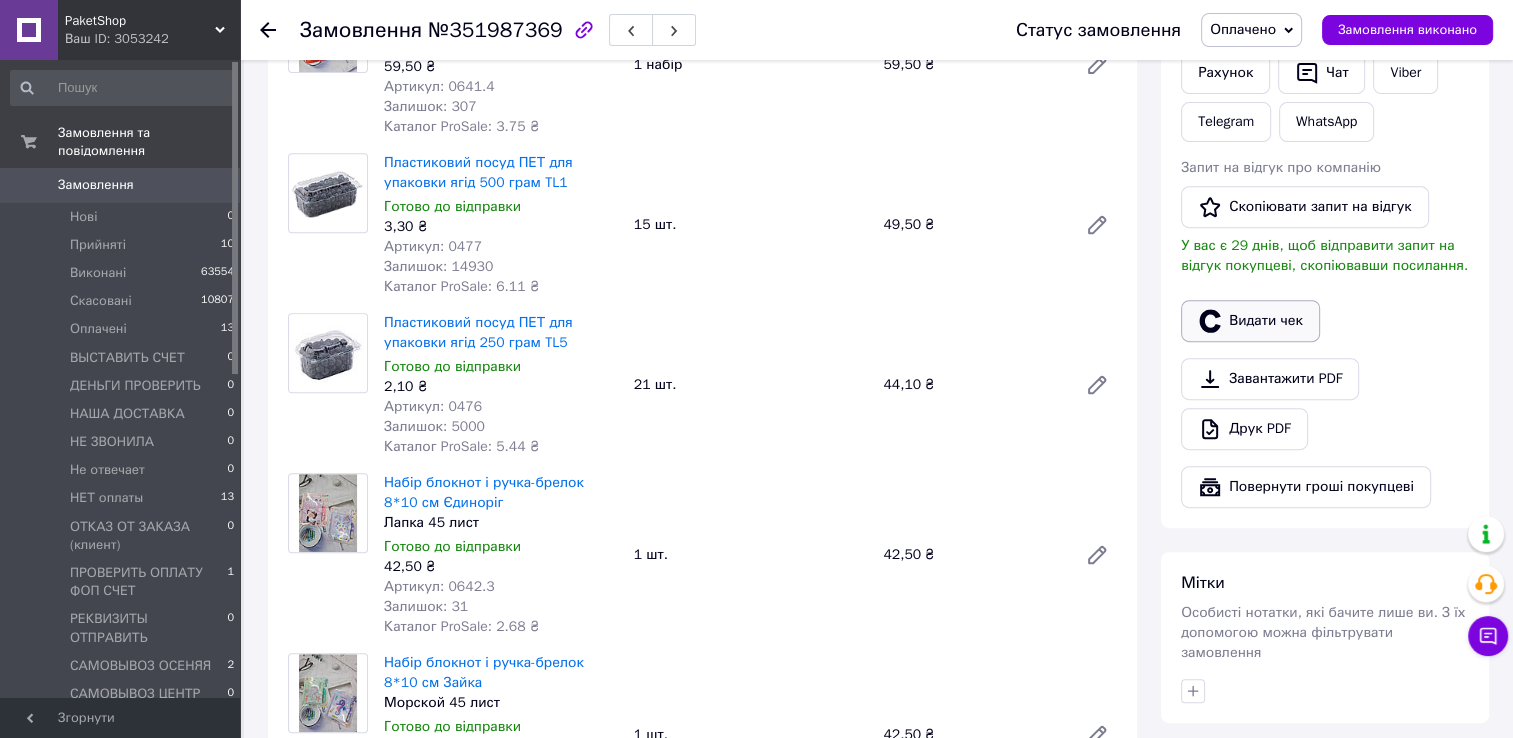 click on "Видати чек" at bounding box center (1250, 321) 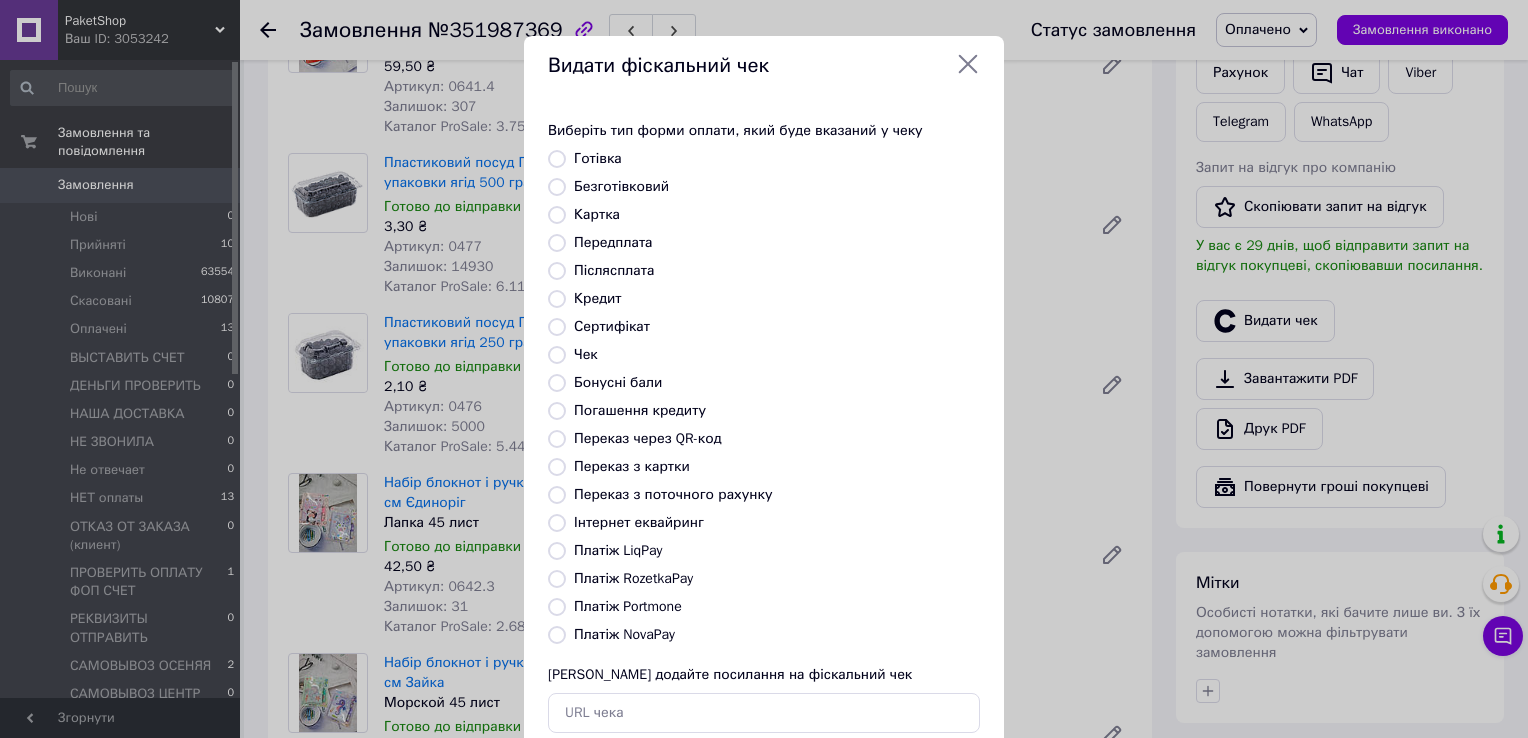 click on "Платіж RozetkaPay" at bounding box center [633, 578] 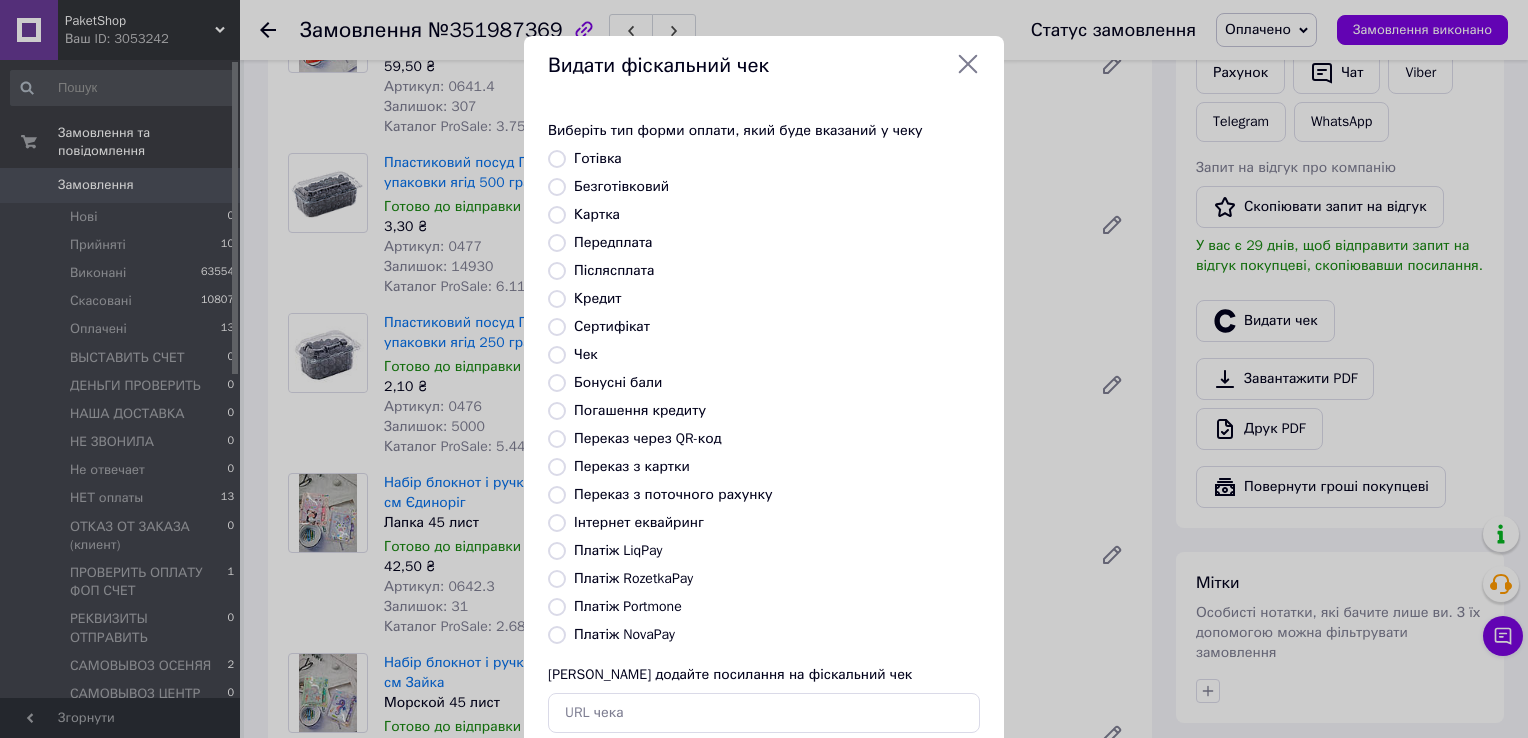 radio on "true" 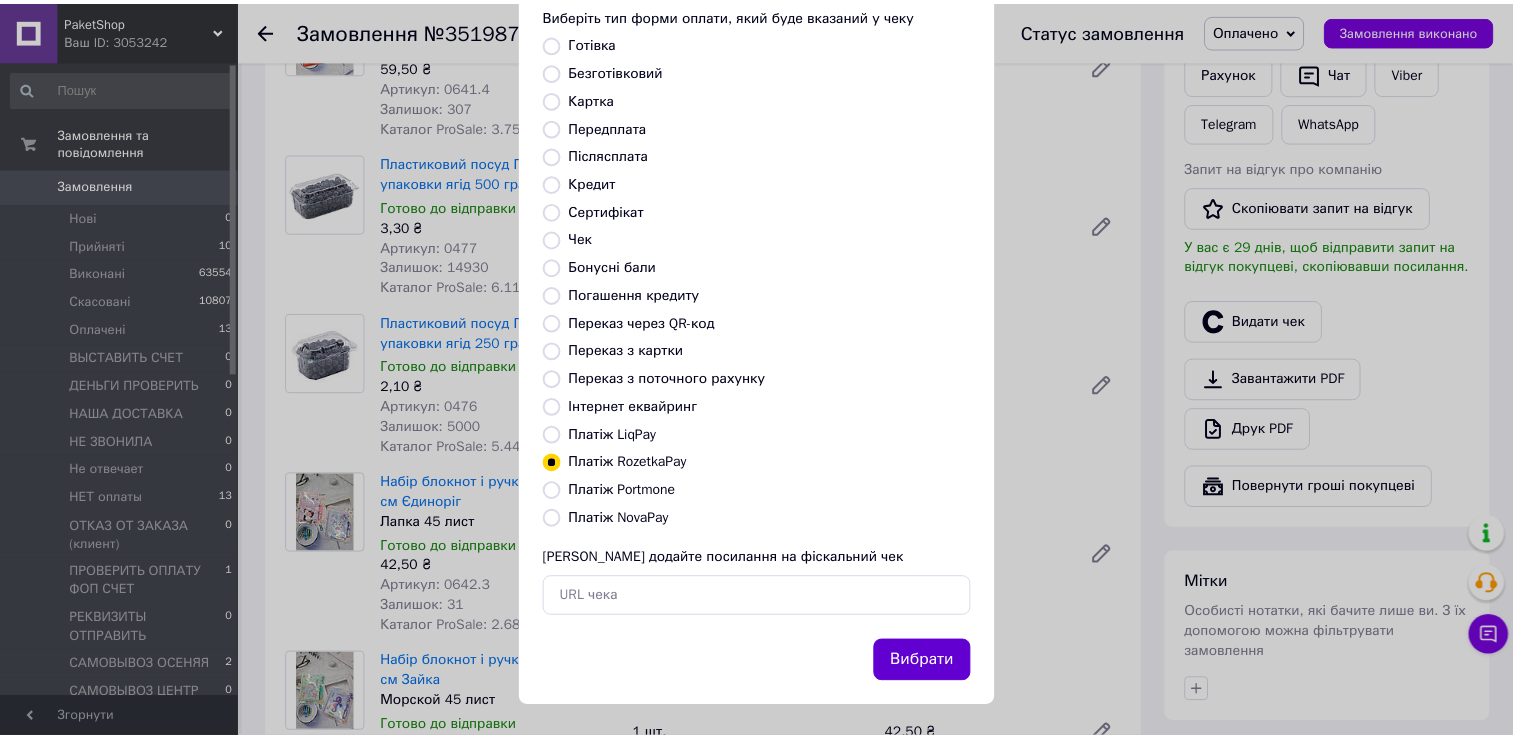 scroll, scrollTop: 120, scrollLeft: 0, axis: vertical 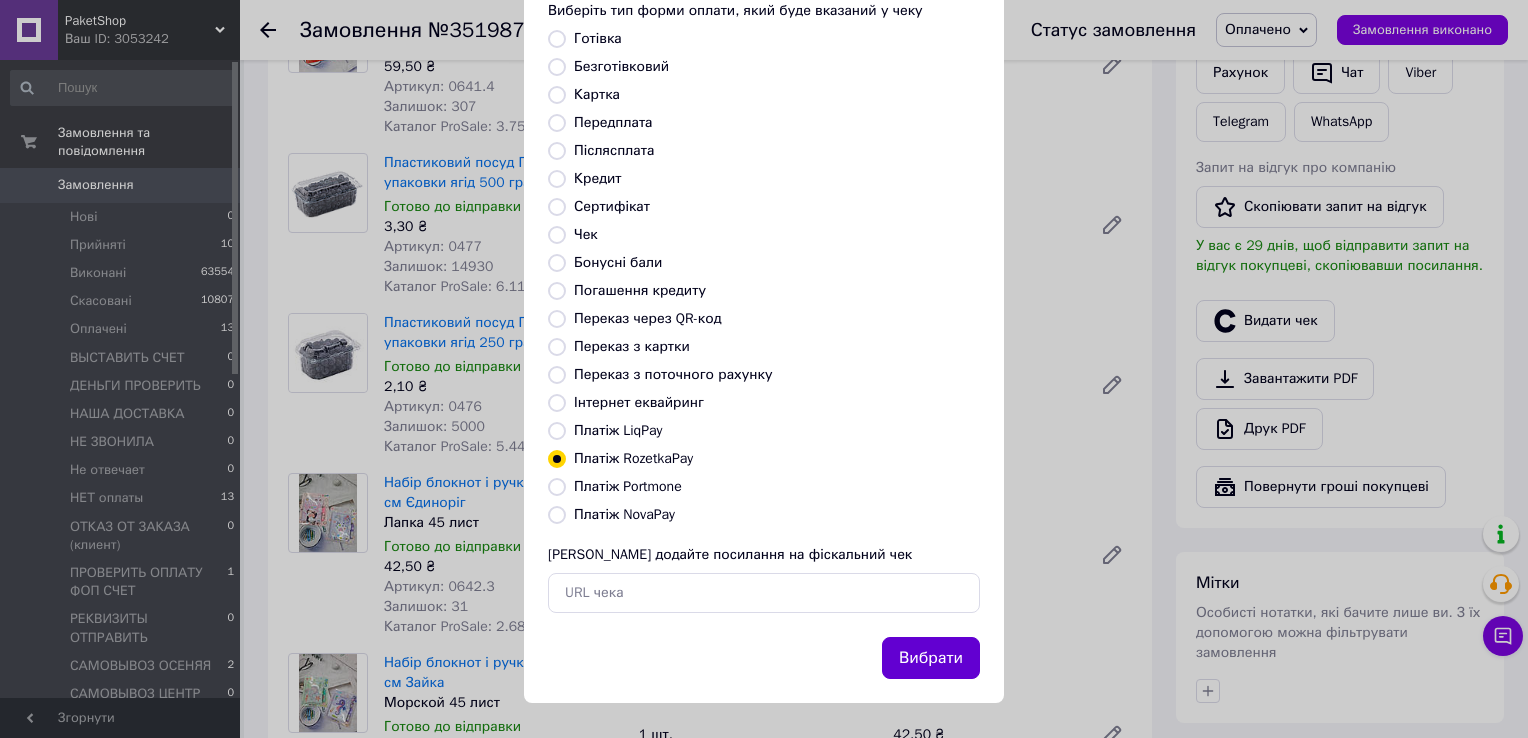 click on "Вибрати" at bounding box center (931, 658) 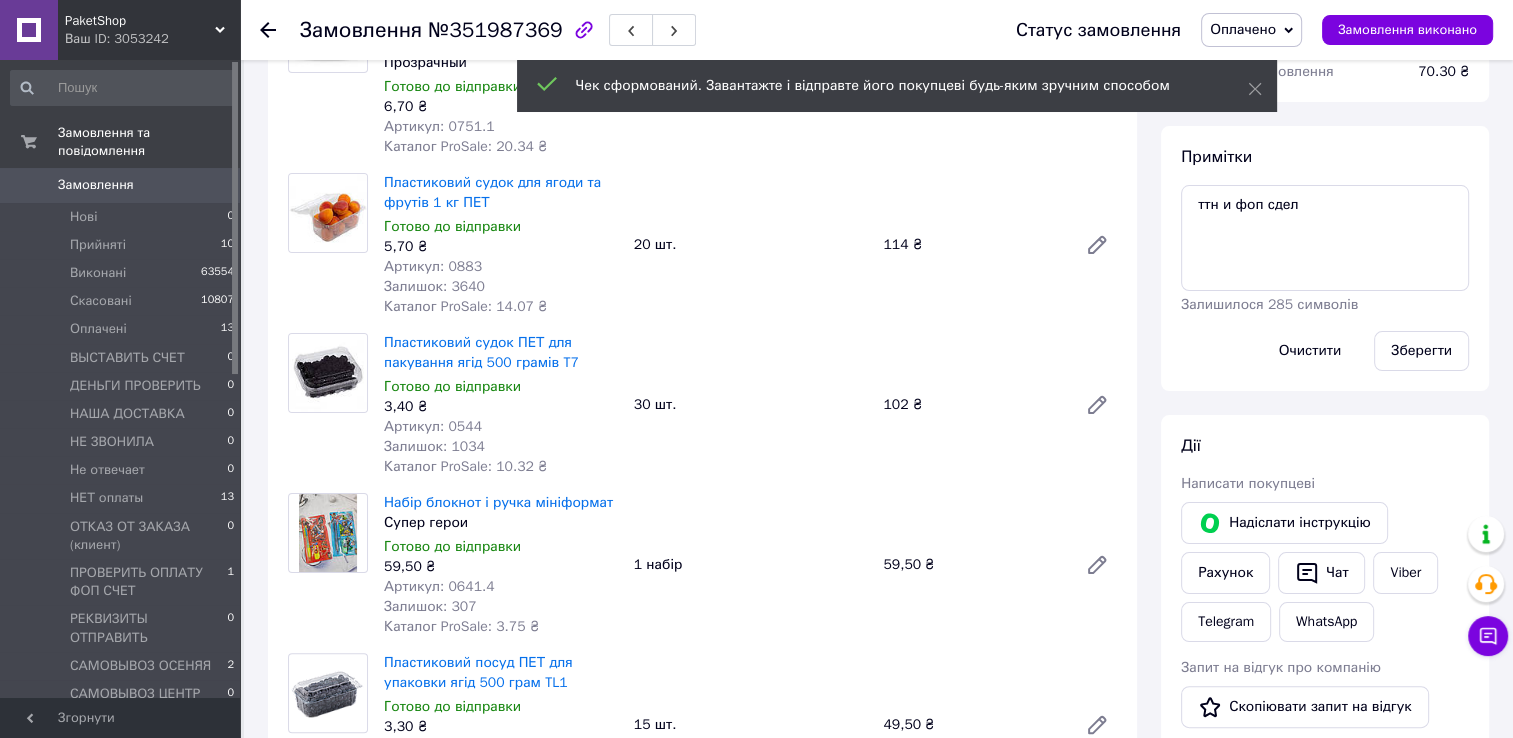 scroll, scrollTop: 0, scrollLeft: 0, axis: both 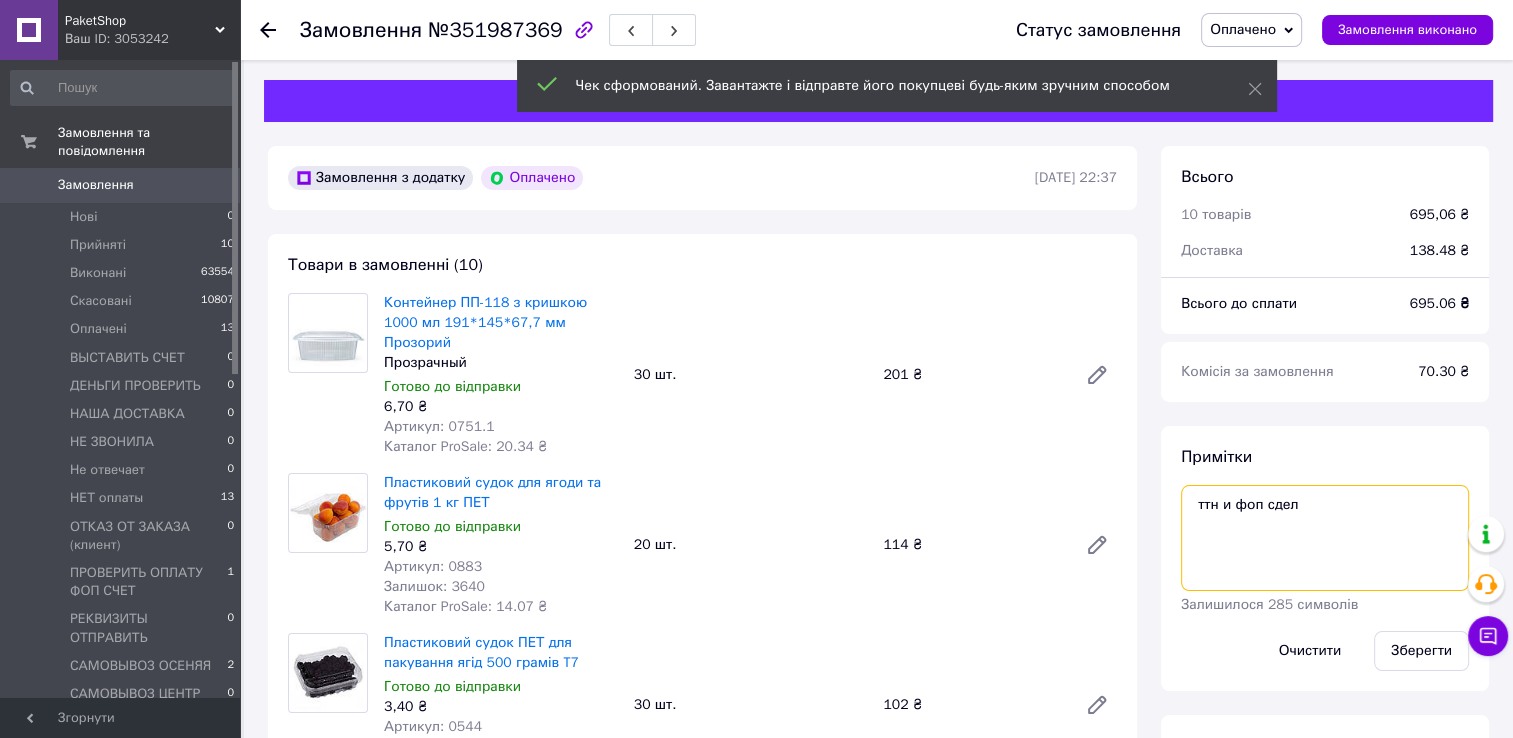 click on "ттн и фоп сдел" at bounding box center (1325, 538) 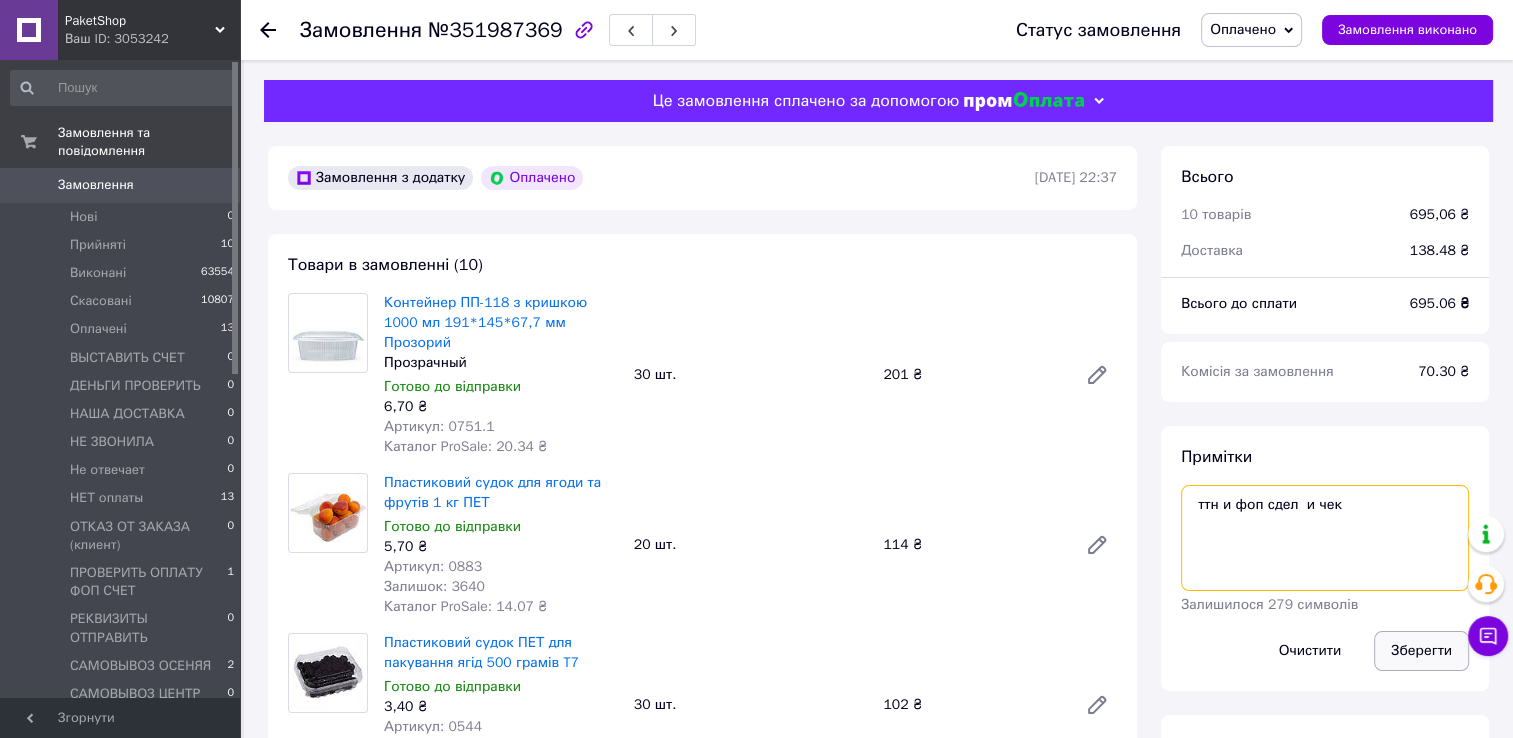 type on "ттн и фоп сдел  и чек" 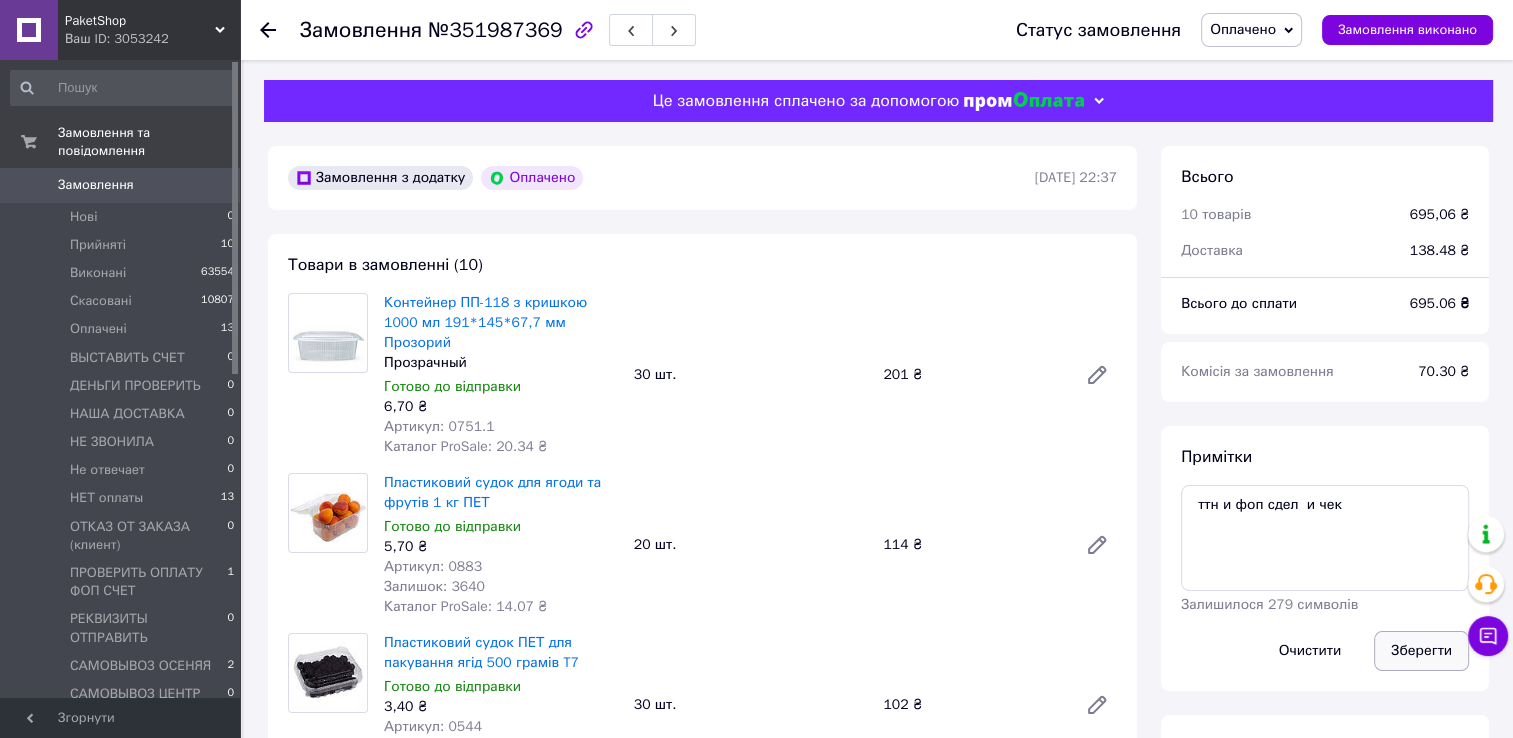 click on "Зберегти" at bounding box center (1421, 651) 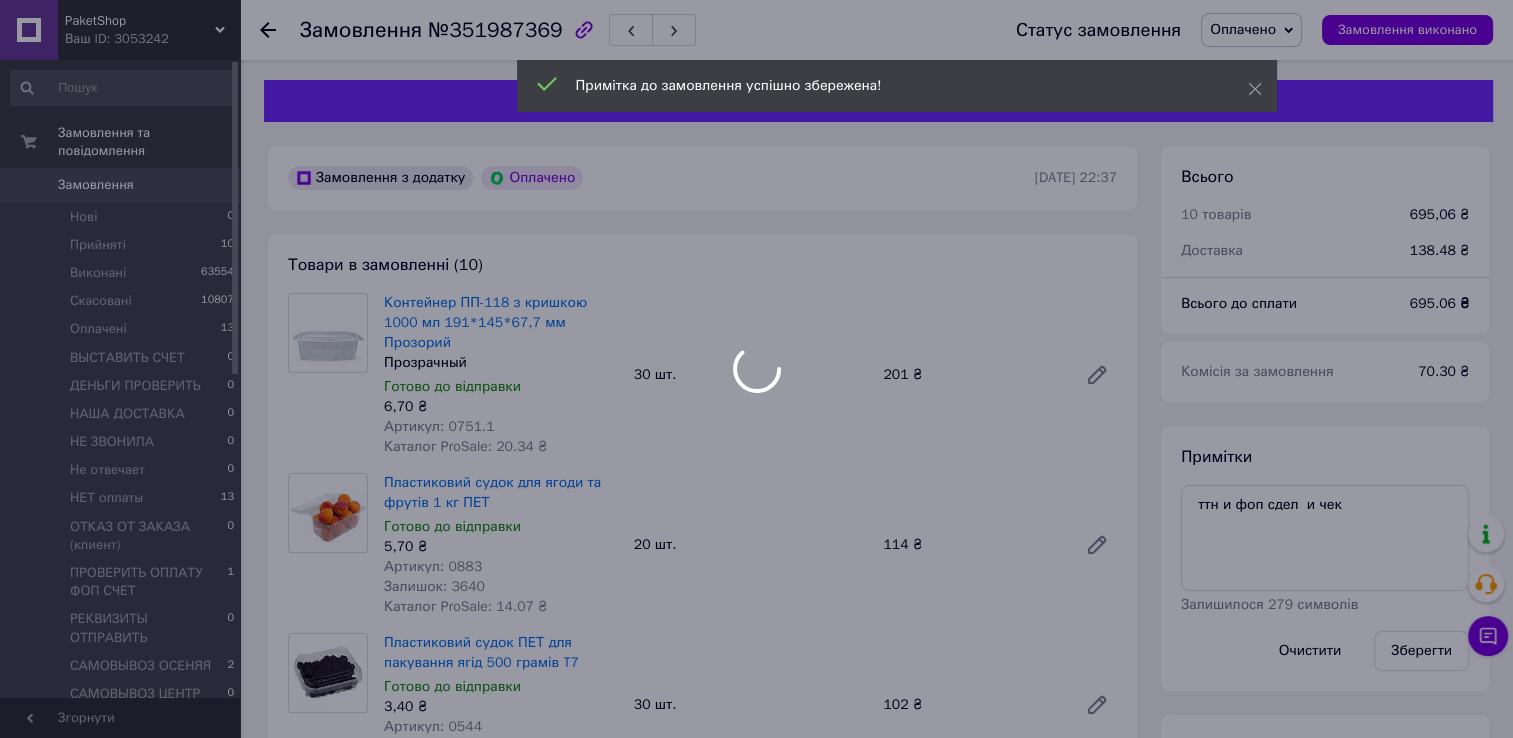 scroll, scrollTop: 120, scrollLeft: 0, axis: vertical 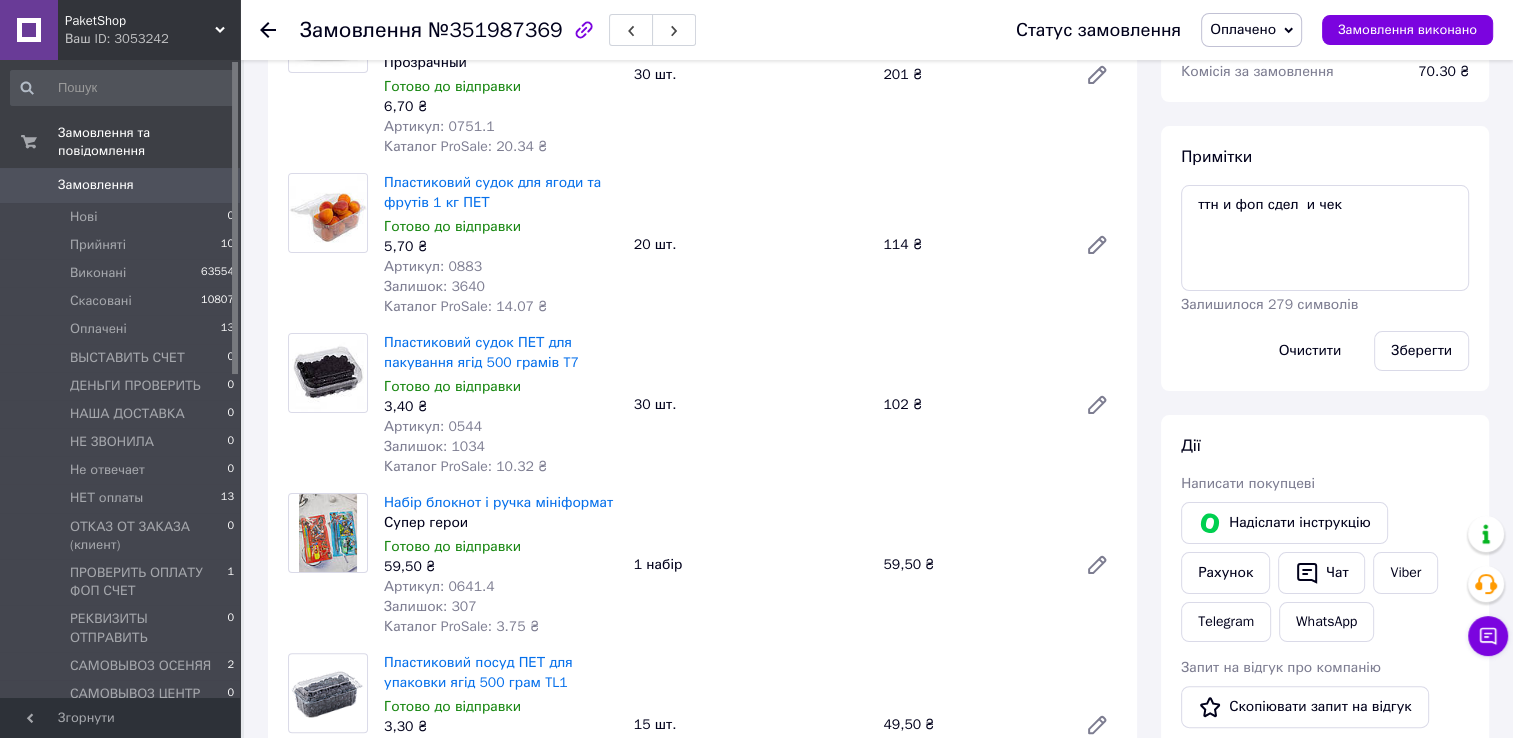 click 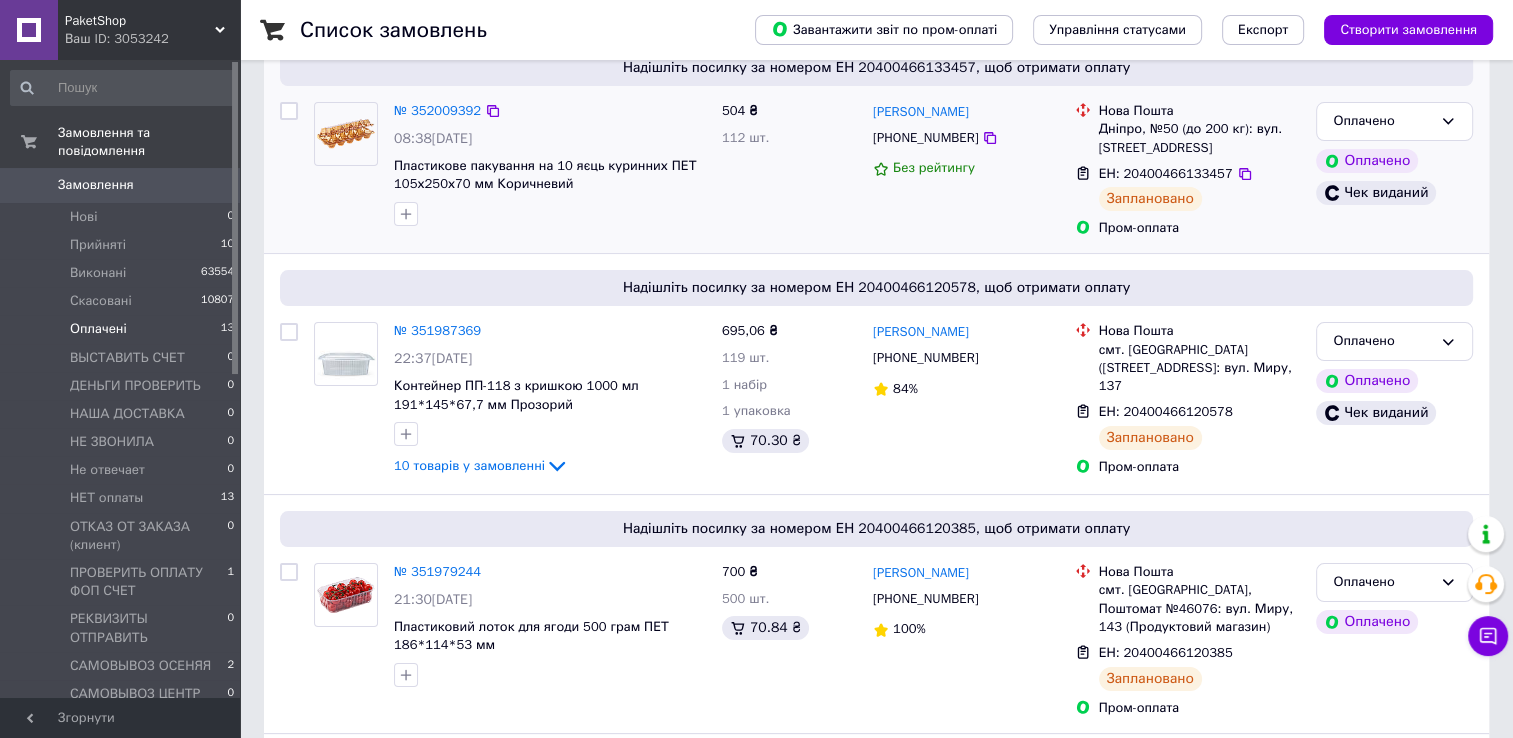 scroll, scrollTop: 400, scrollLeft: 0, axis: vertical 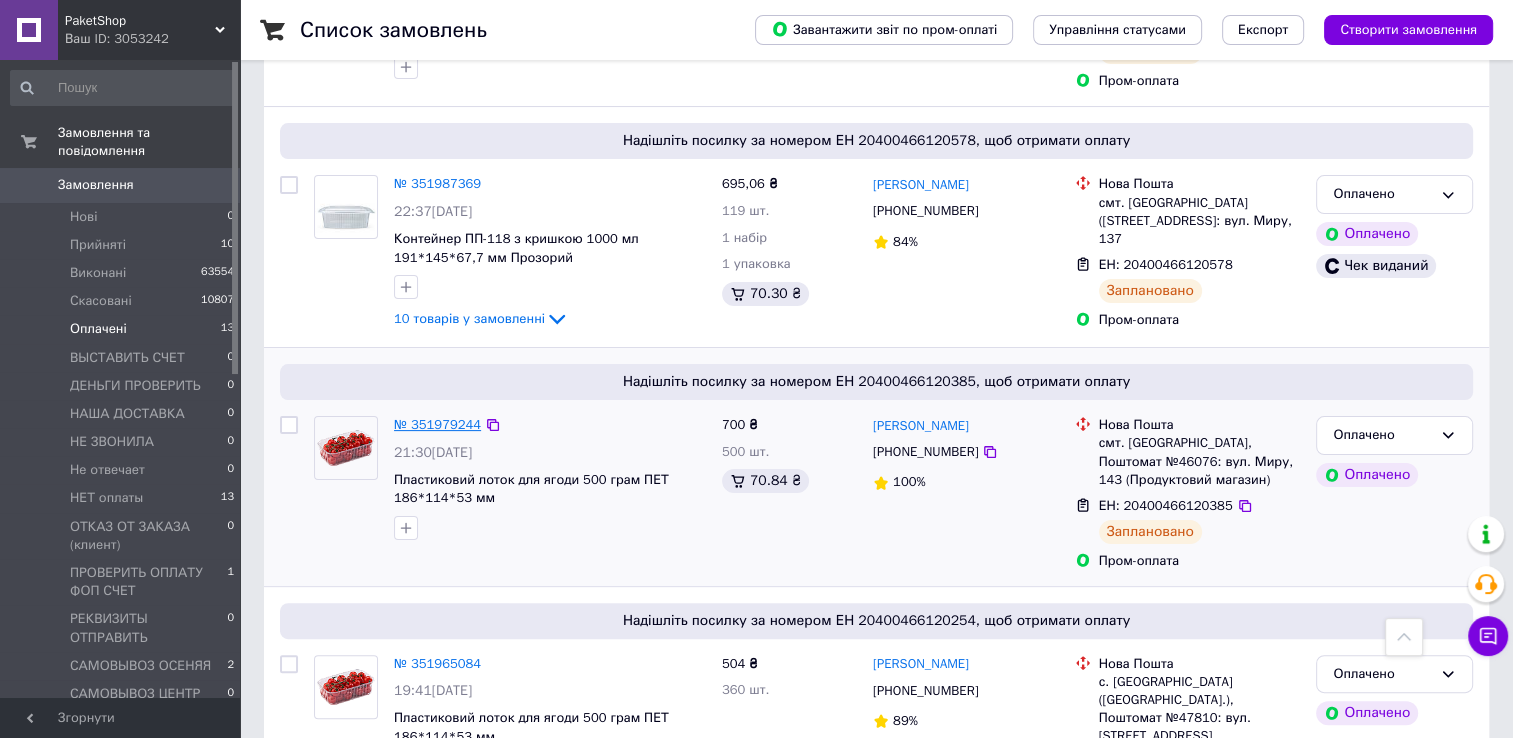 click on "№ 351979244" at bounding box center (437, 424) 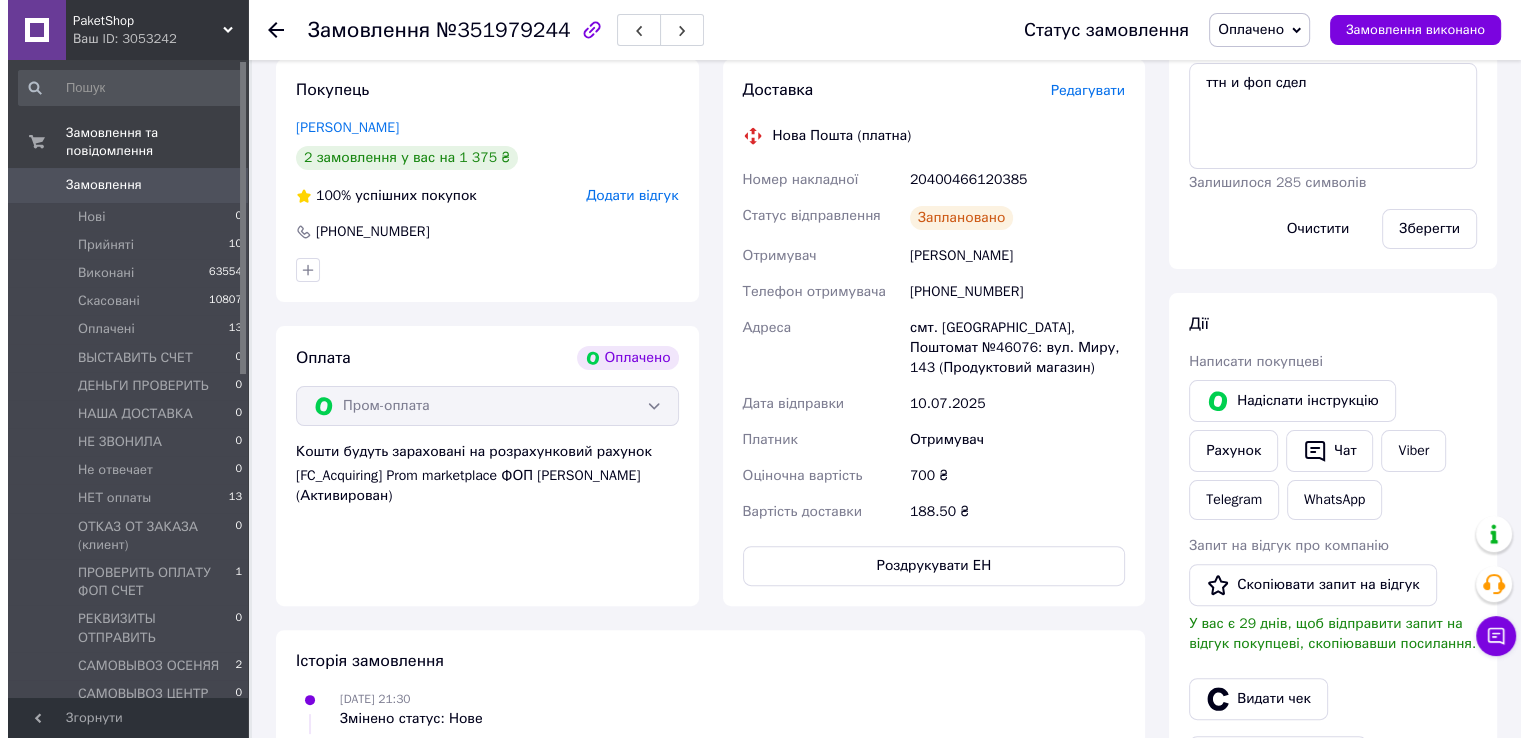 scroll, scrollTop: 700, scrollLeft: 0, axis: vertical 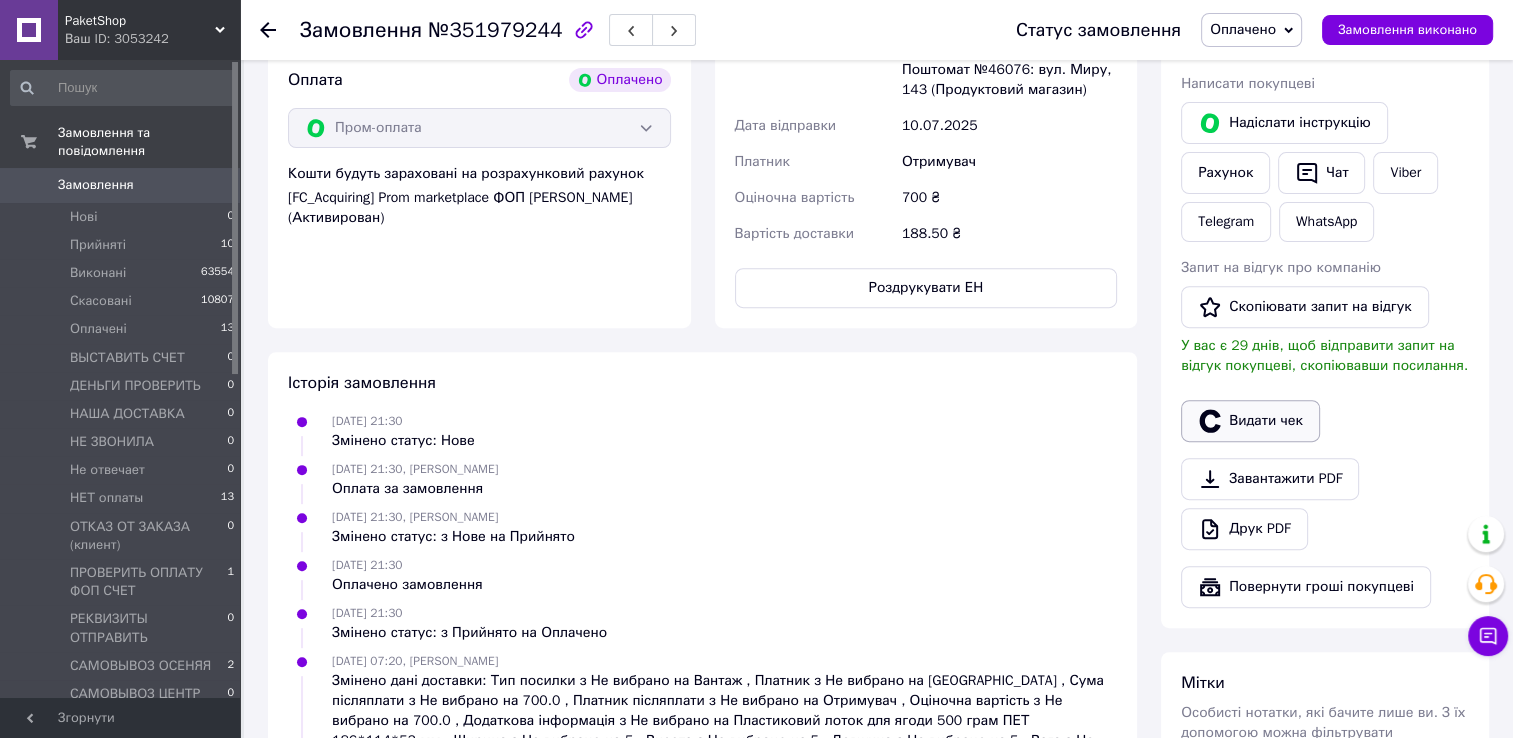 click on "Видати чек" at bounding box center (1250, 421) 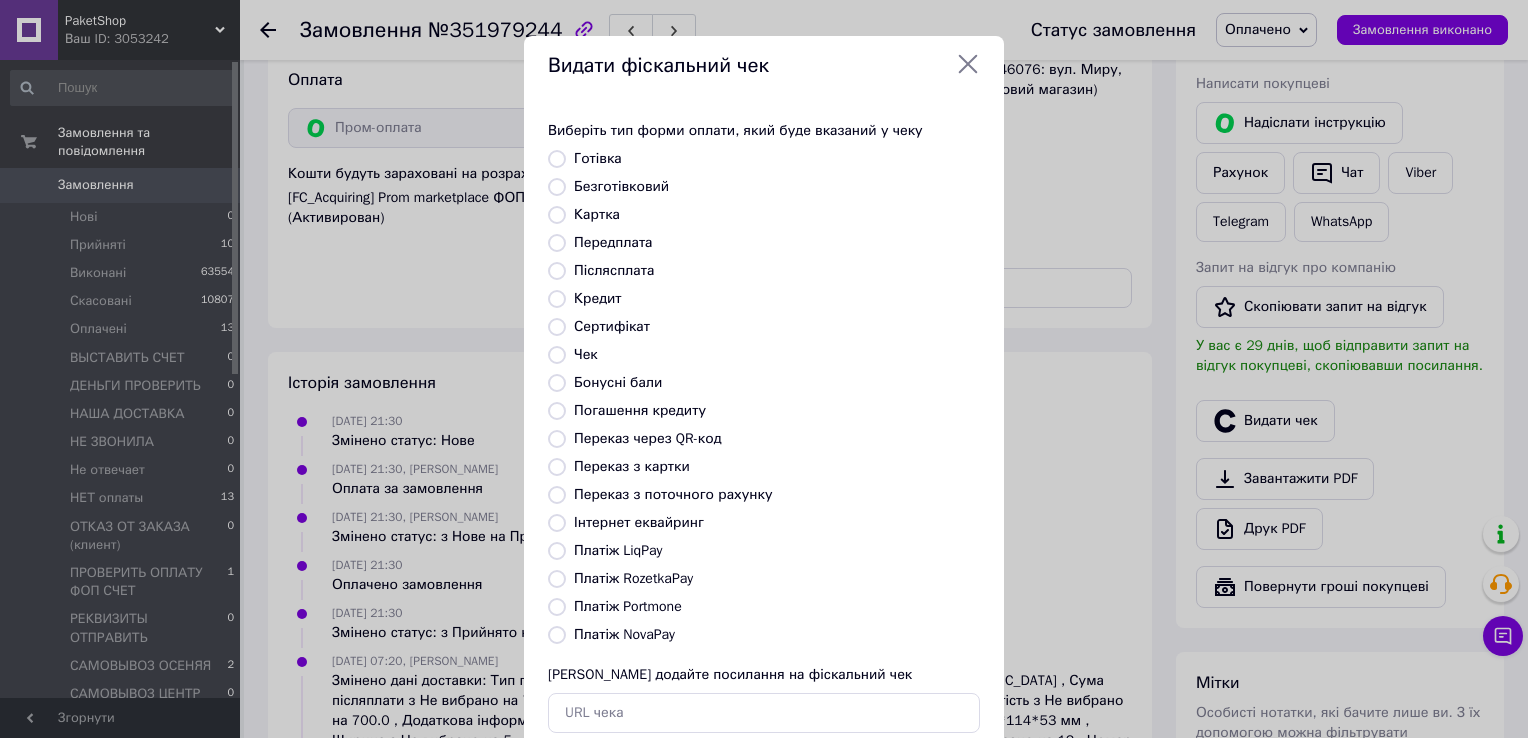 click on "Платіж RozetkaPay" at bounding box center (633, 578) 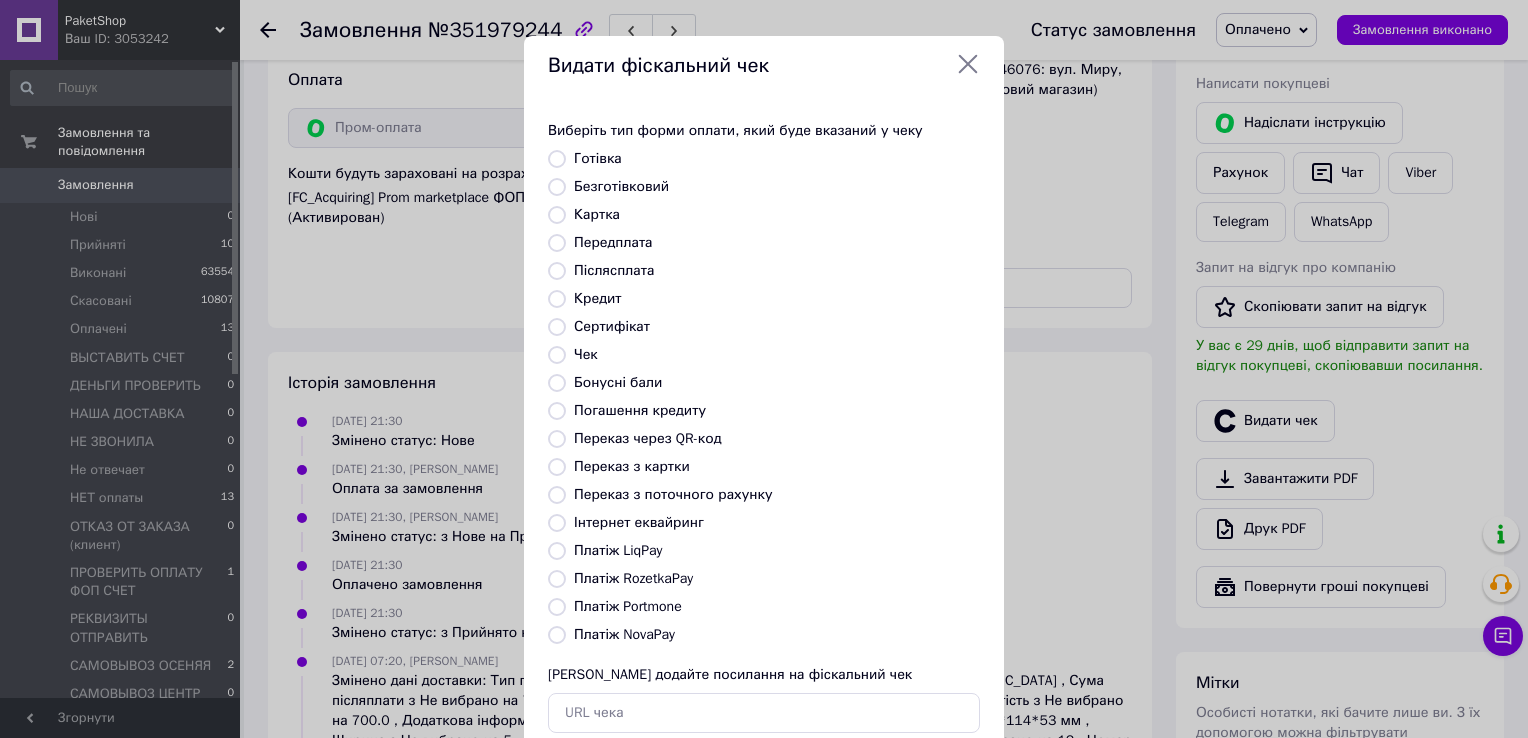radio on "true" 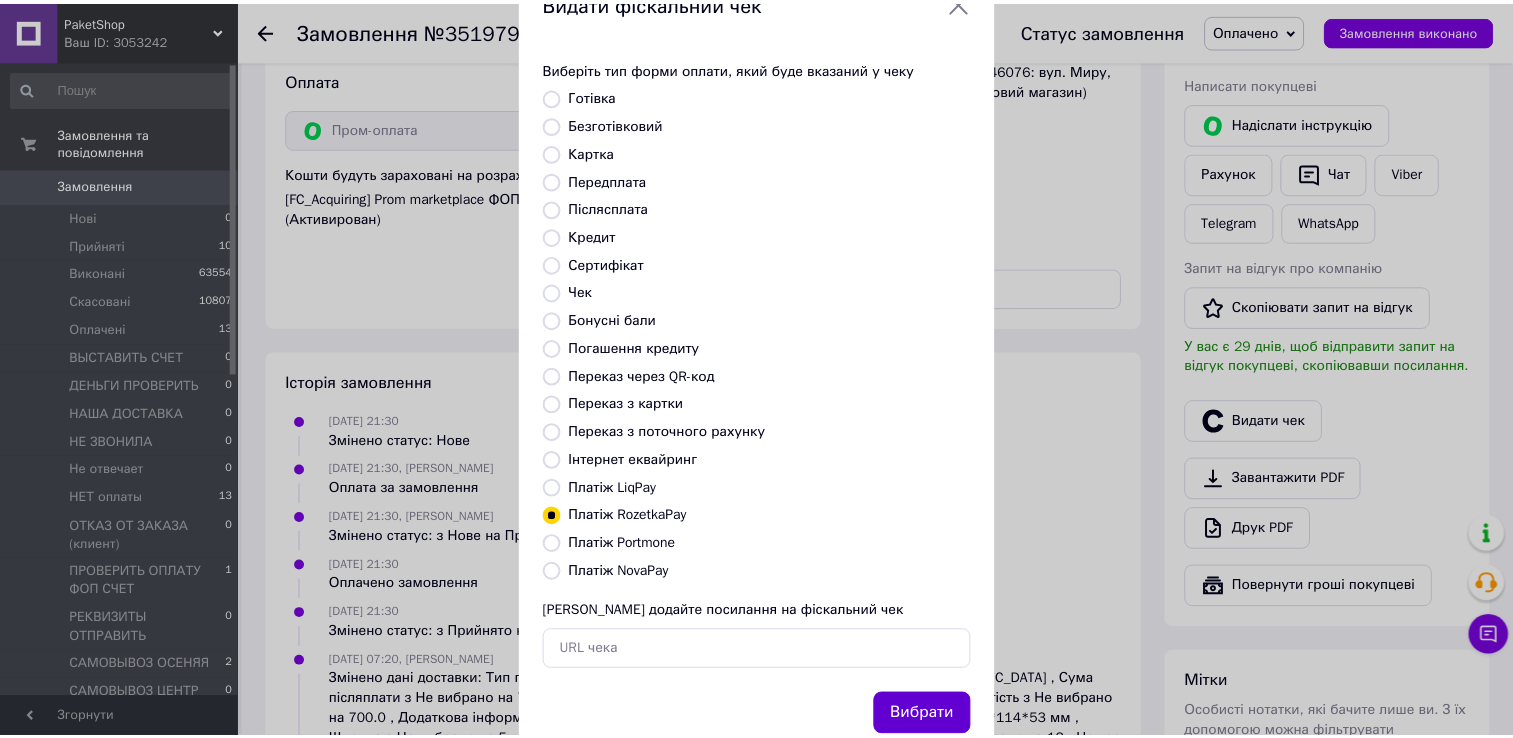 scroll, scrollTop: 120, scrollLeft: 0, axis: vertical 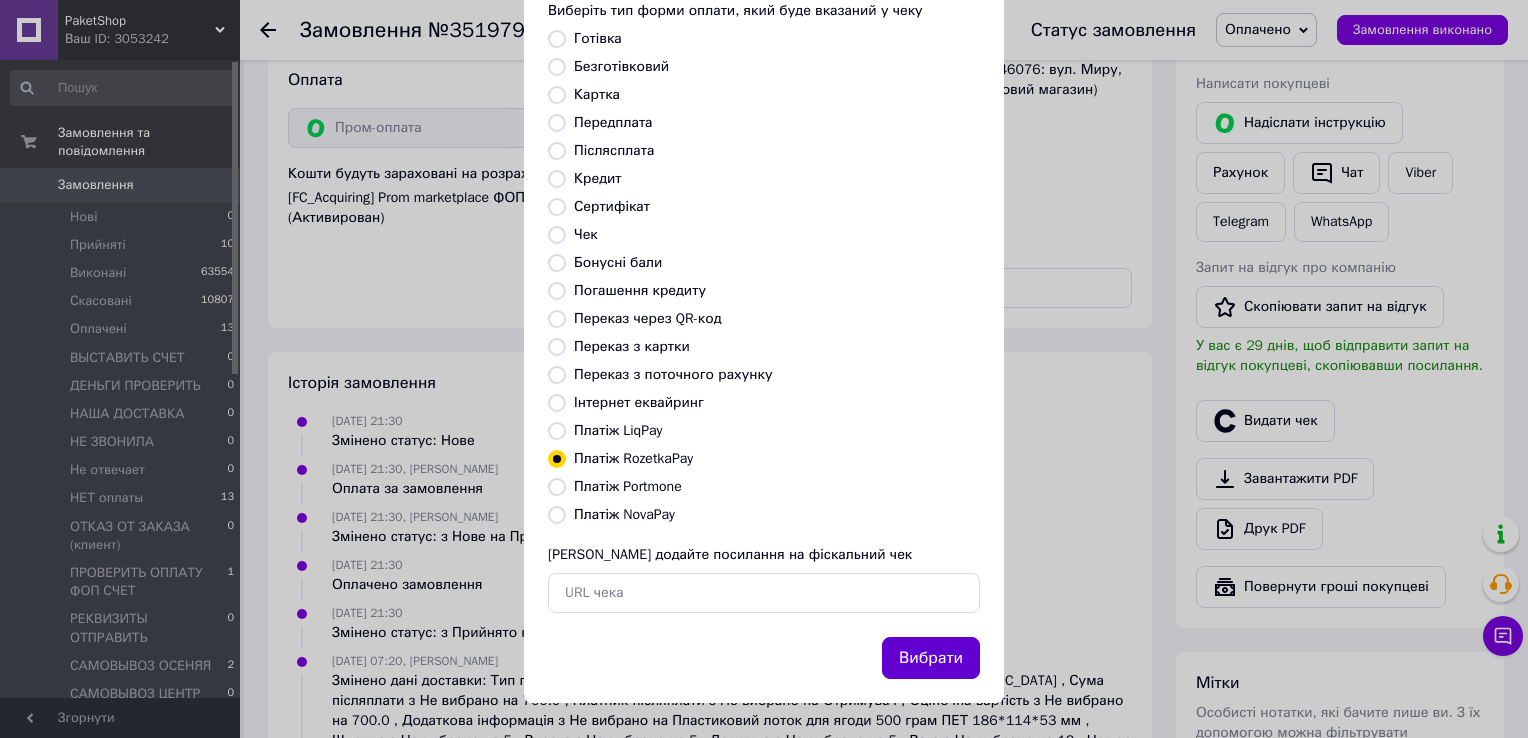 click on "Вибрати" at bounding box center (931, 658) 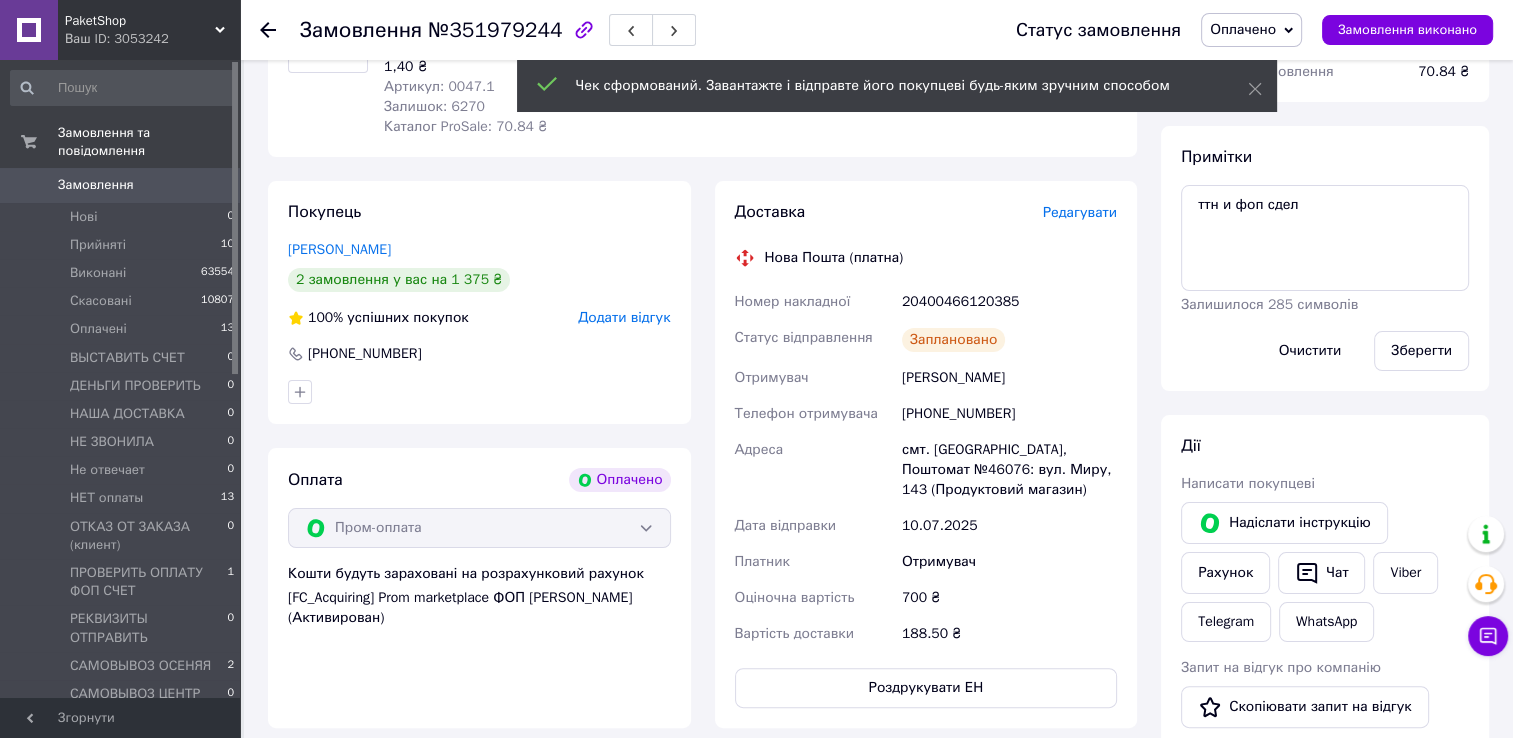 scroll, scrollTop: 0, scrollLeft: 0, axis: both 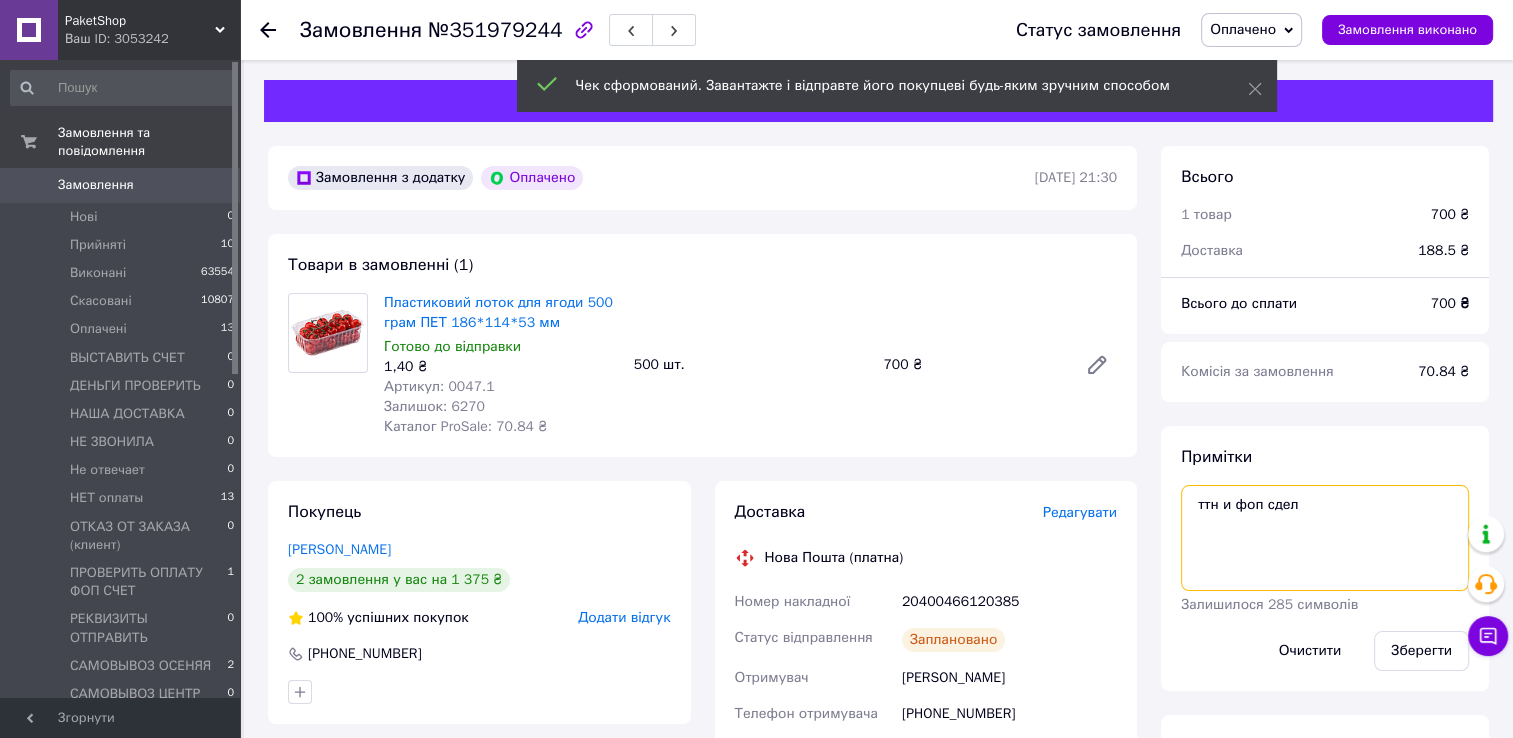 click on "ттн и фоп сдел" at bounding box center [1325, 538] 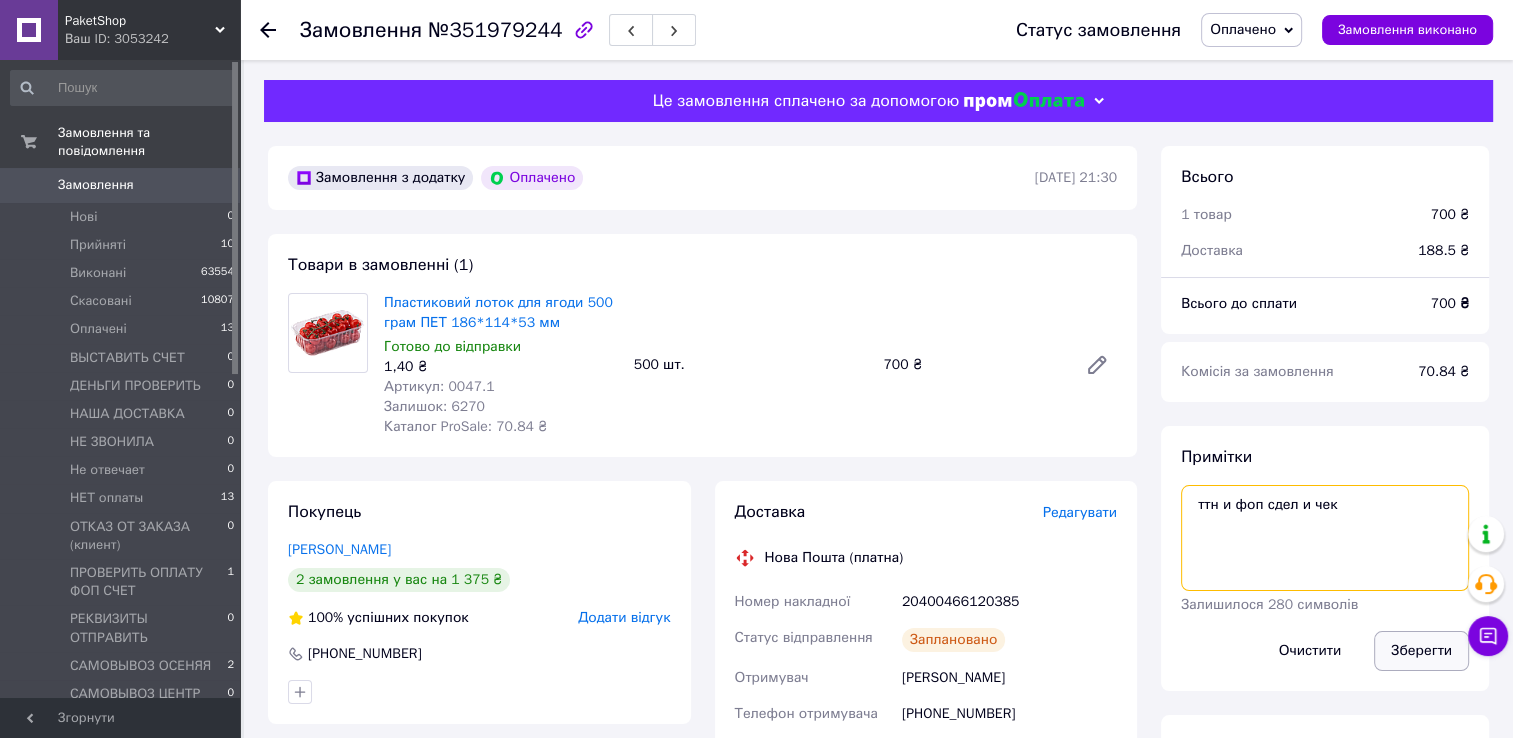 type on "ттн и фоп сдел и чек" 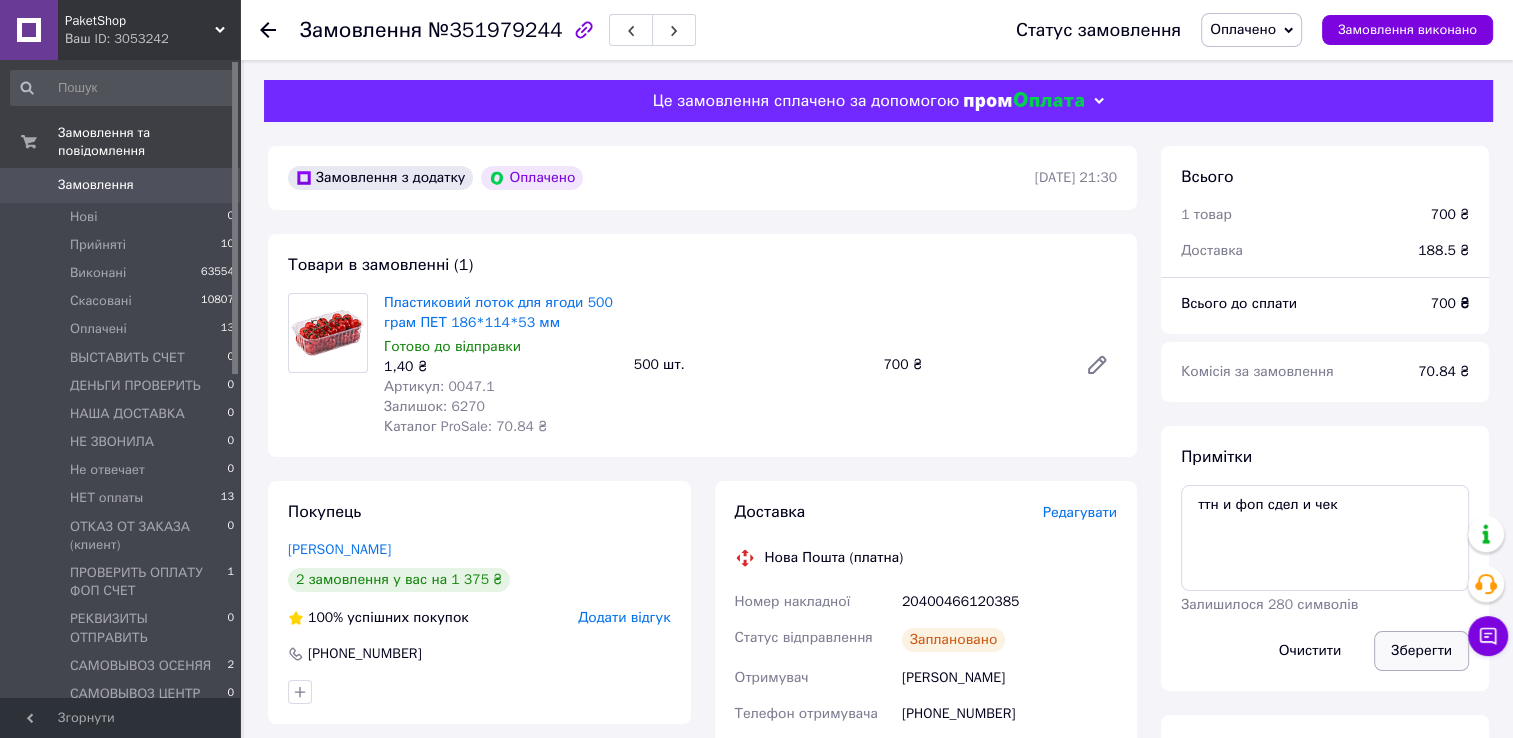 click on "Зберегти" at bounding box center (1421, 651) 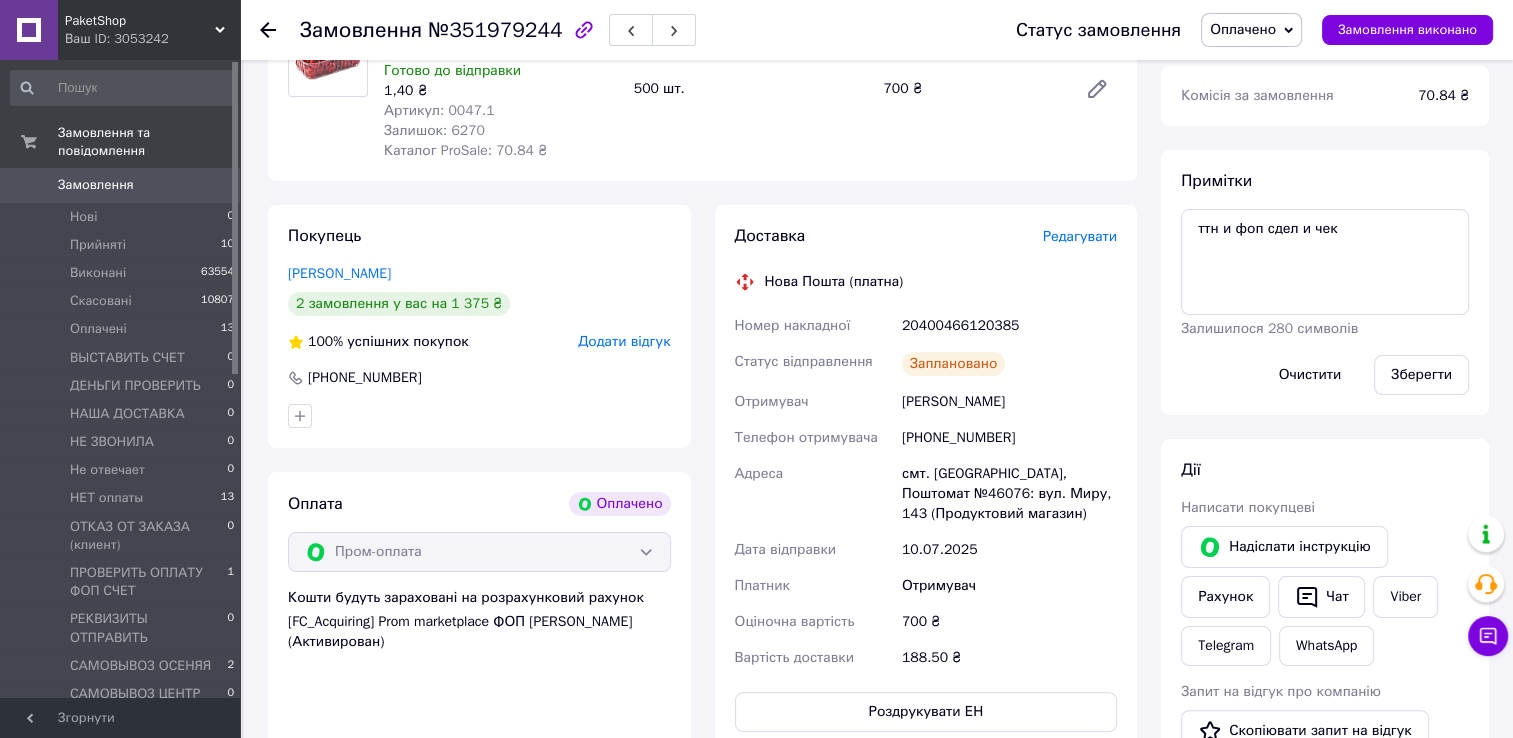 scroll, scrollTop: 0, scrollLeft: 0, axis: both 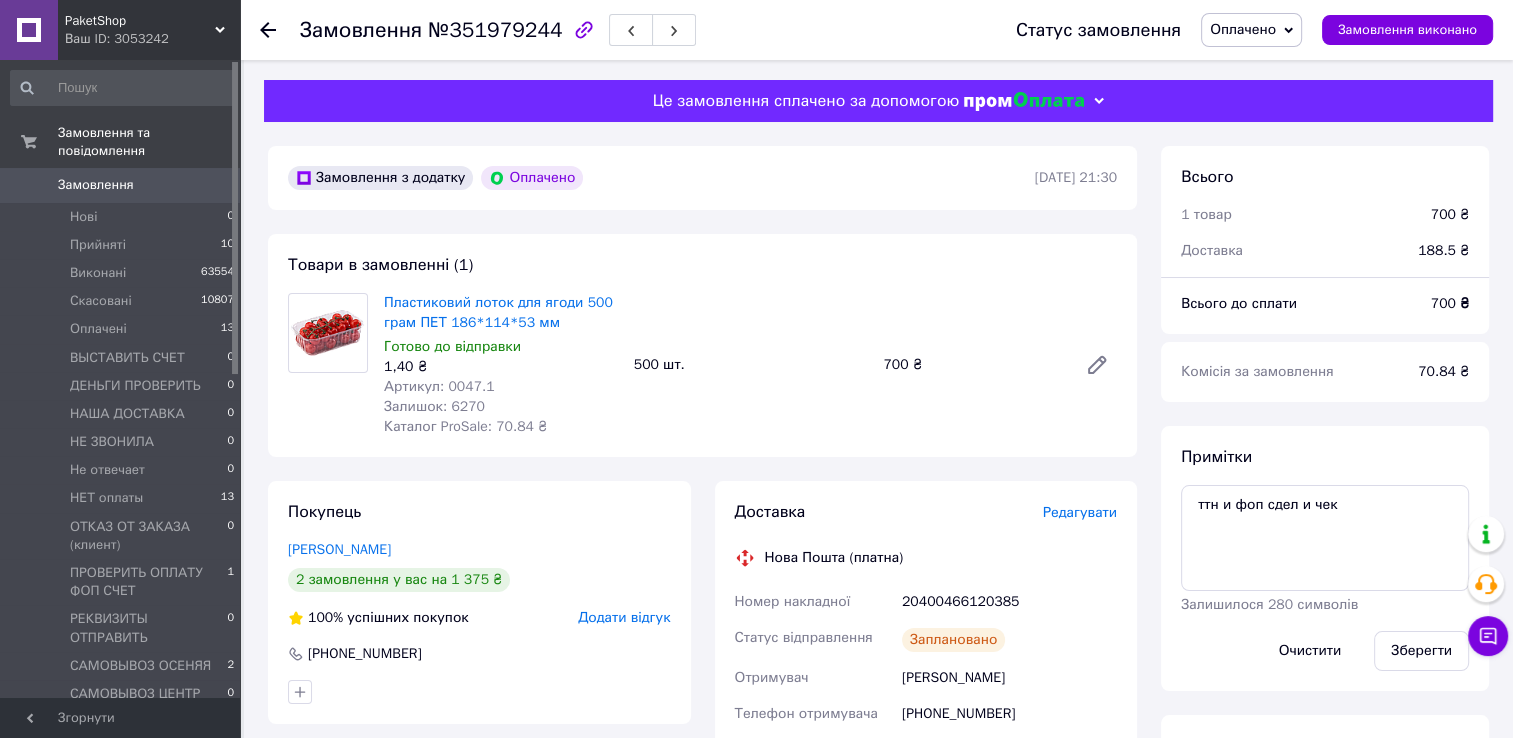 click 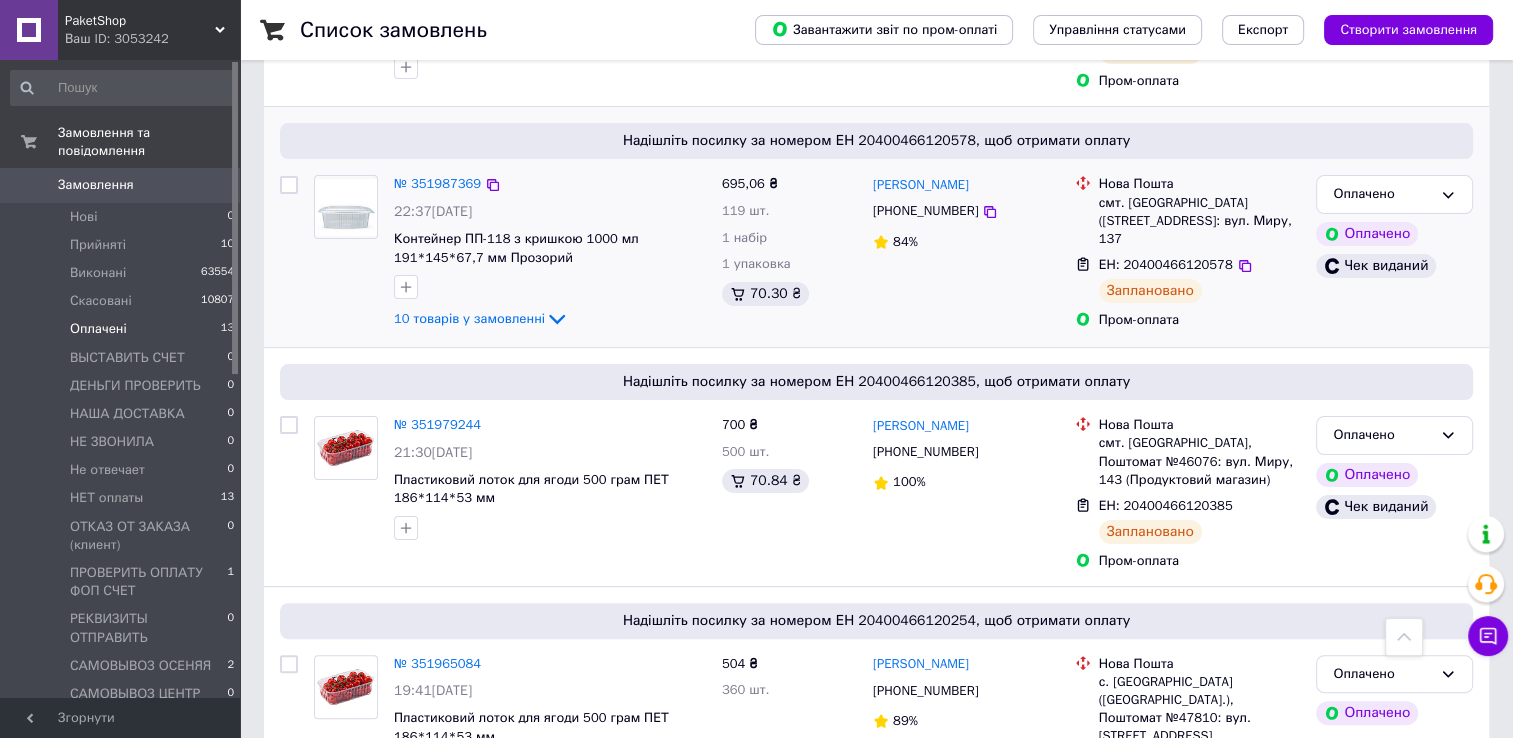 scroll, scrollTop: 600, scrollLeft: 0, axis: vertical 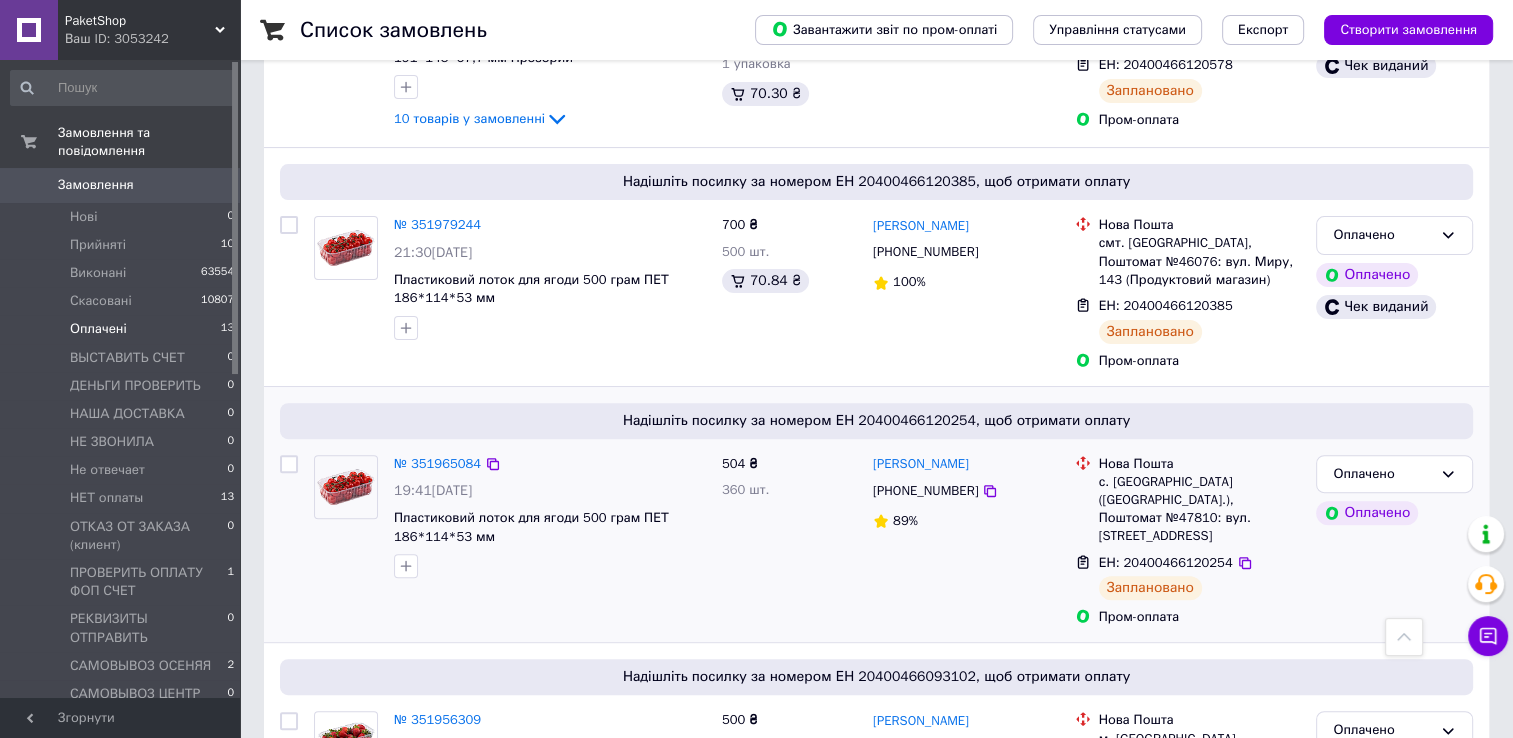 click on "№ 351965084 19:41, 09.07.2025 Пластиковий лоток для ягоди 500 грам ПЕТ 186*114*53 мм" at bounding box center [550, 517] 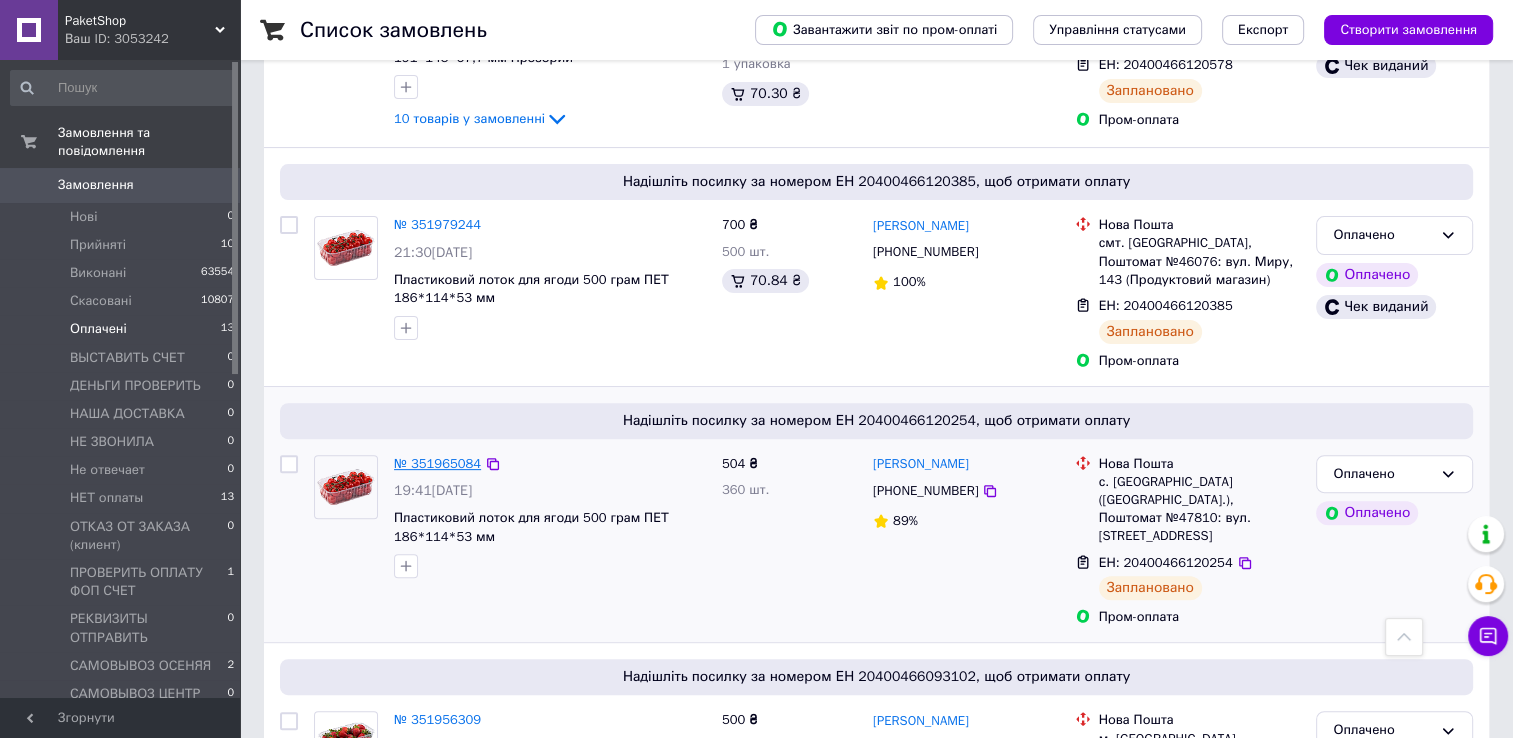 click on "№ 351965084" at bounding box center [437, 463] 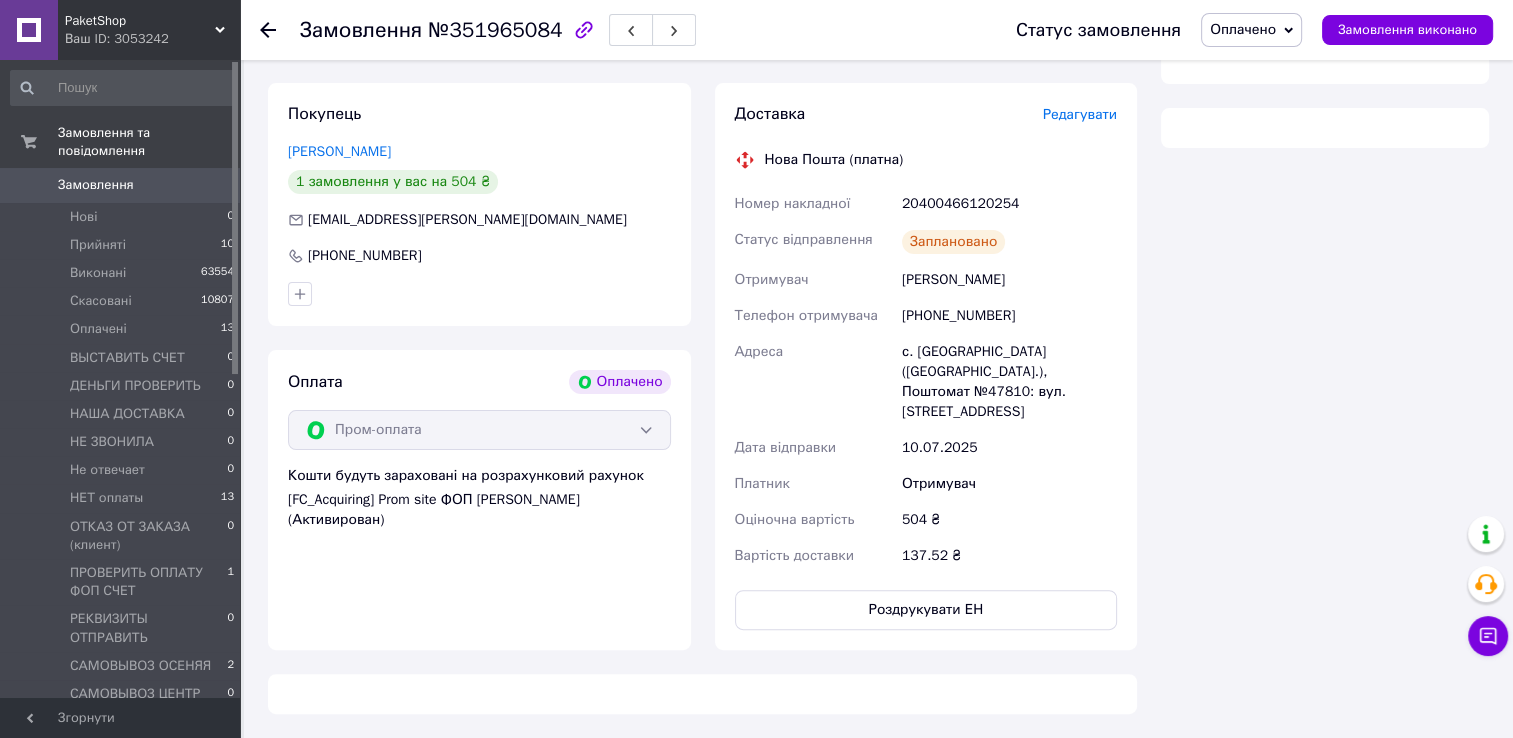 scroll, scrollTop: 600, scrollLeft: 0, axis: vertical 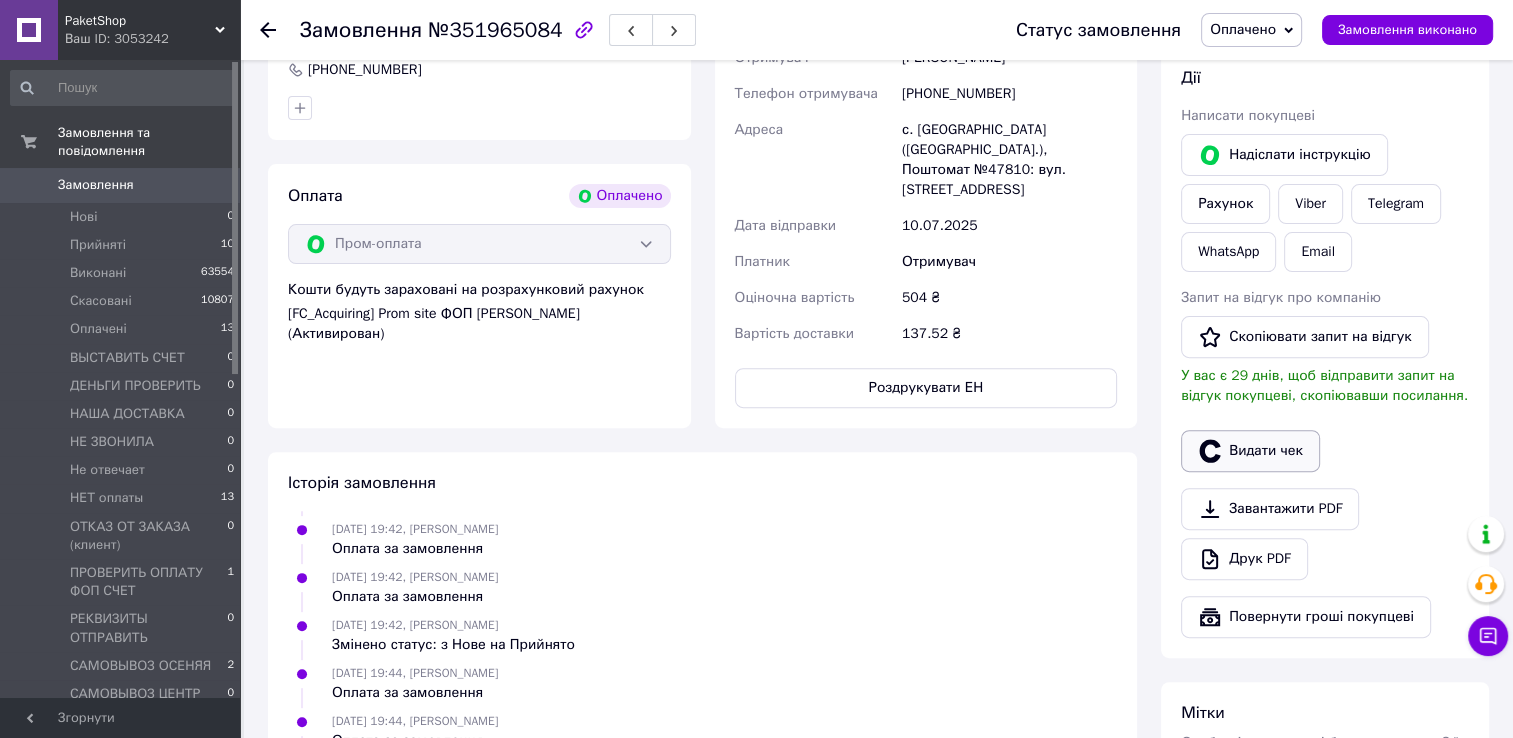 click on "Видати чек" at bounding box center (1250, 451) 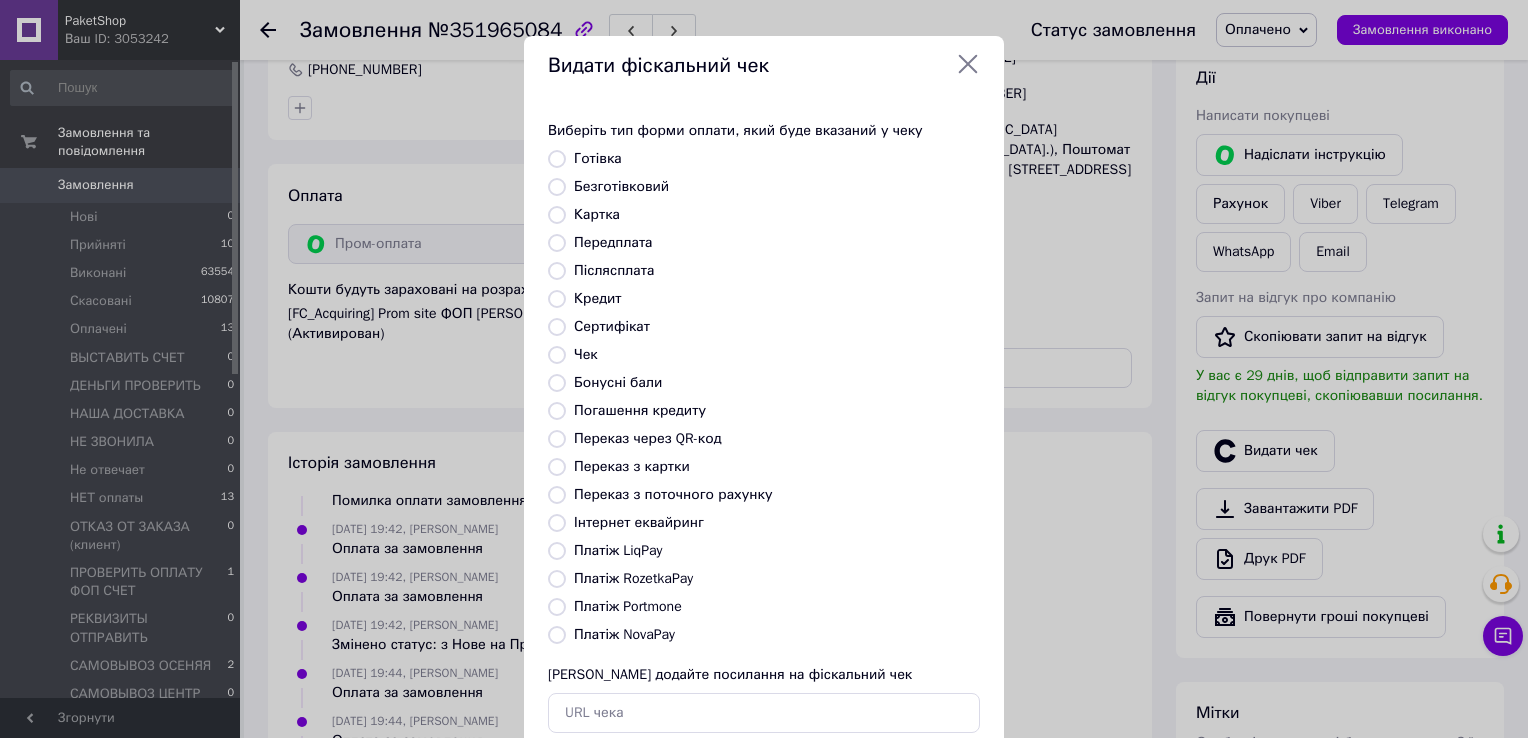 click on "Платіж RozetkaPay" at bounding box center [633, 578] 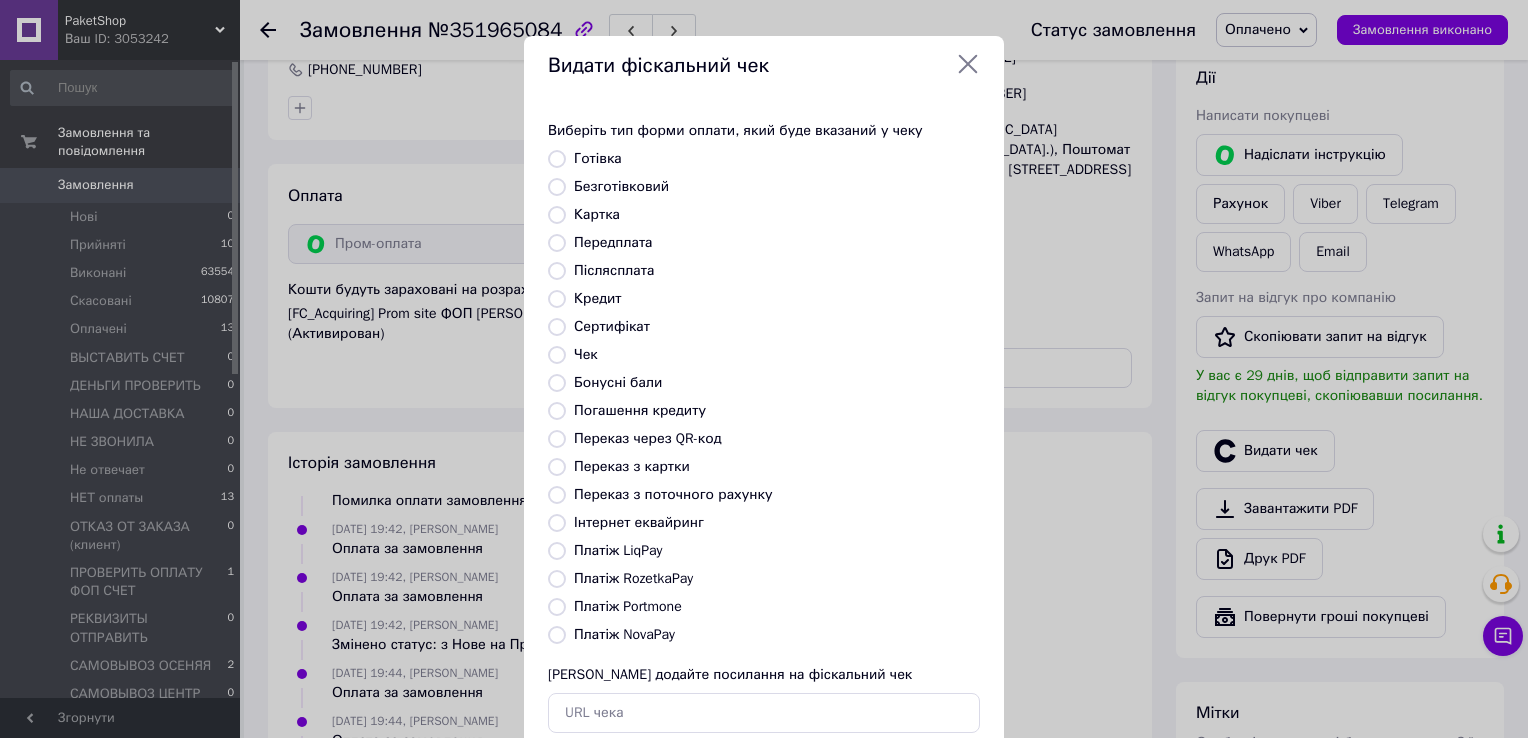 radio on "true" 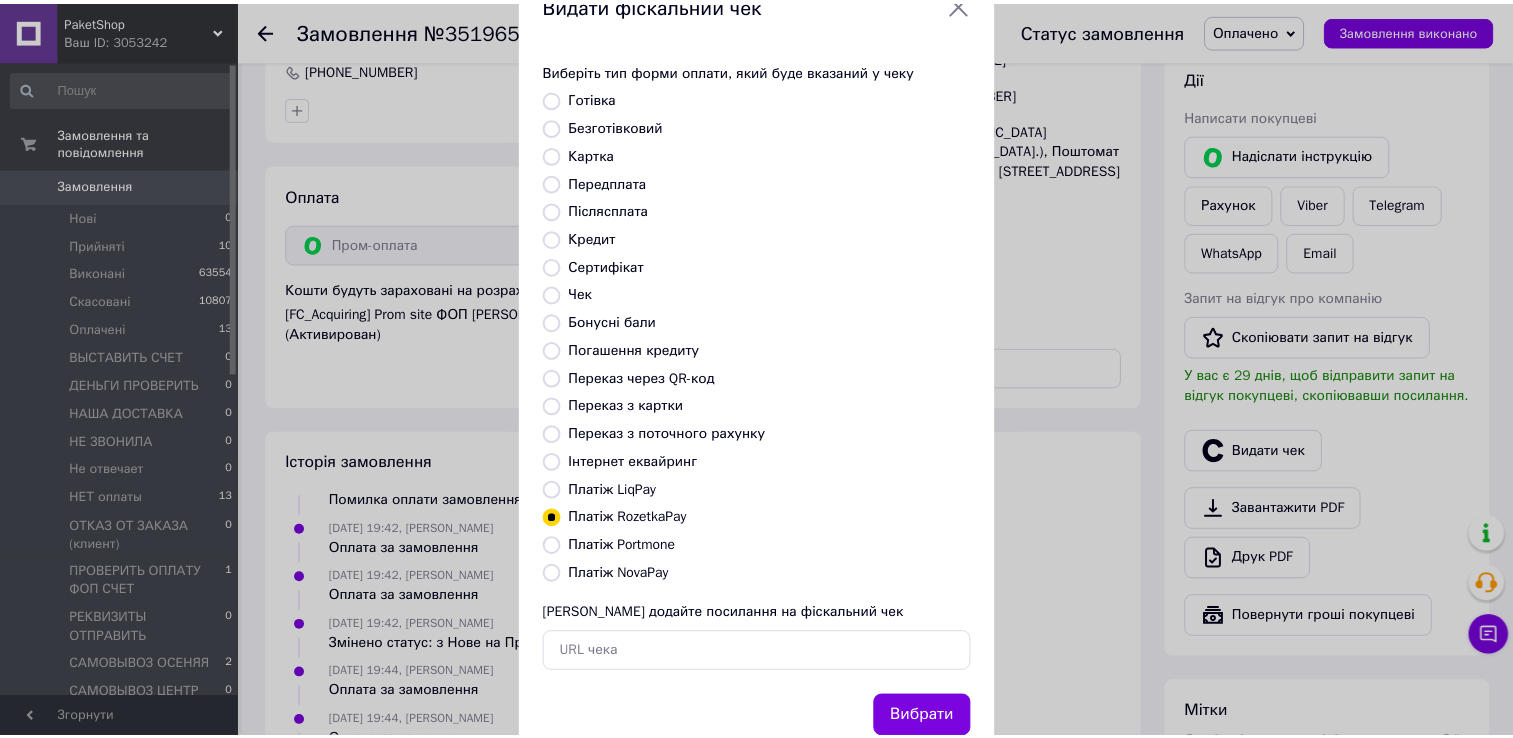 scroll, scrollTop: 120, scrollLeft: 0, axis: vertical 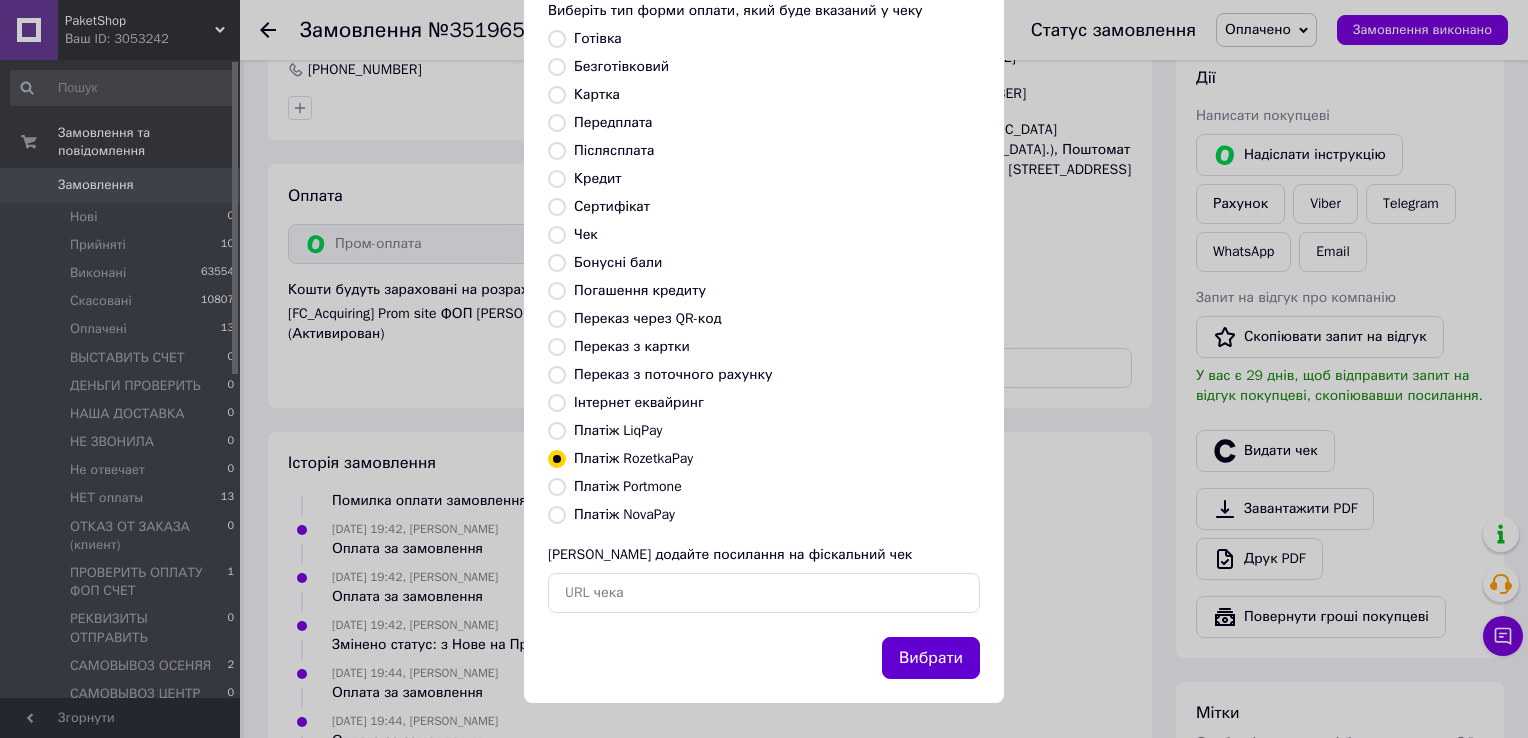 click on "Вибрати" at bounding box center (931, 658) 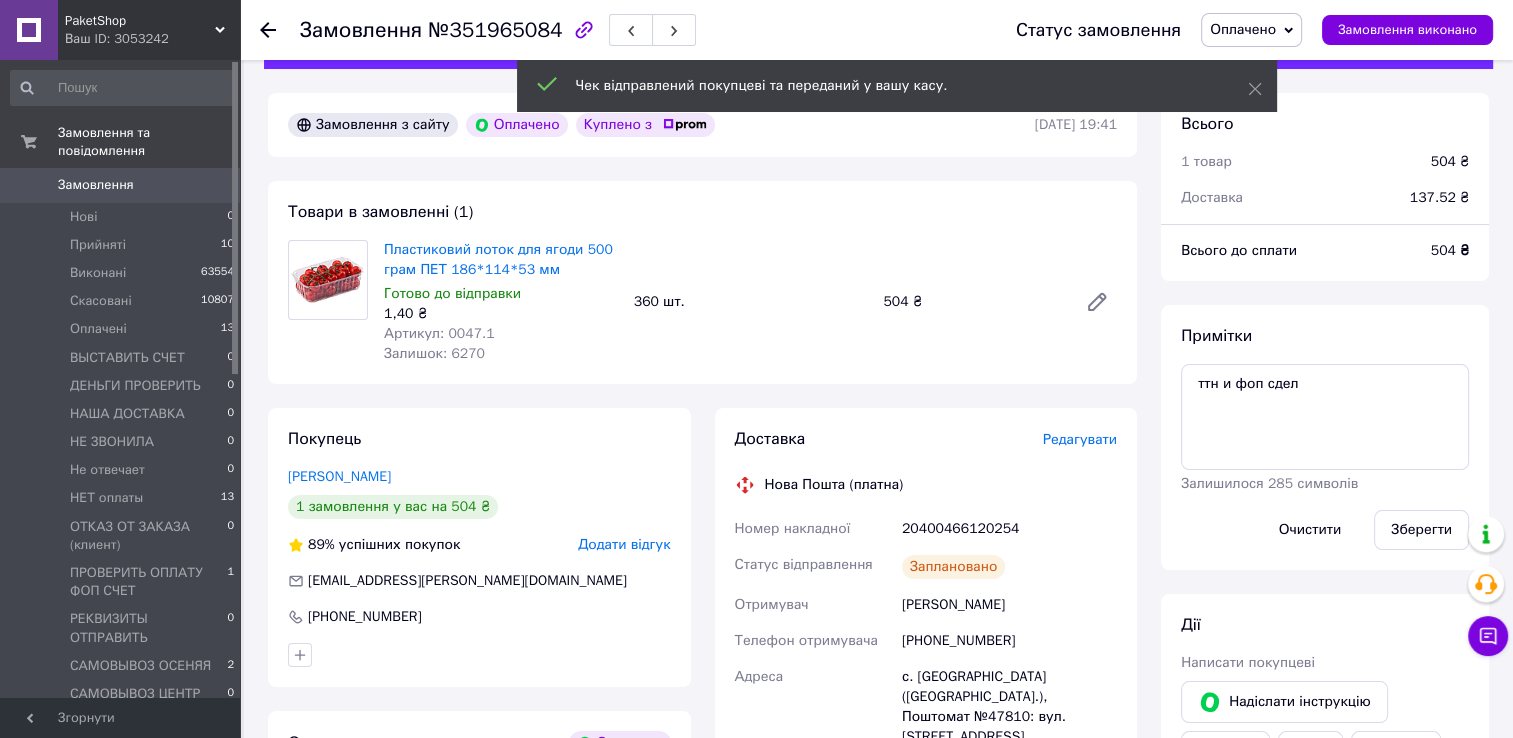 scroll, scrollTop: 0, scrollLeft: 0, axis: both 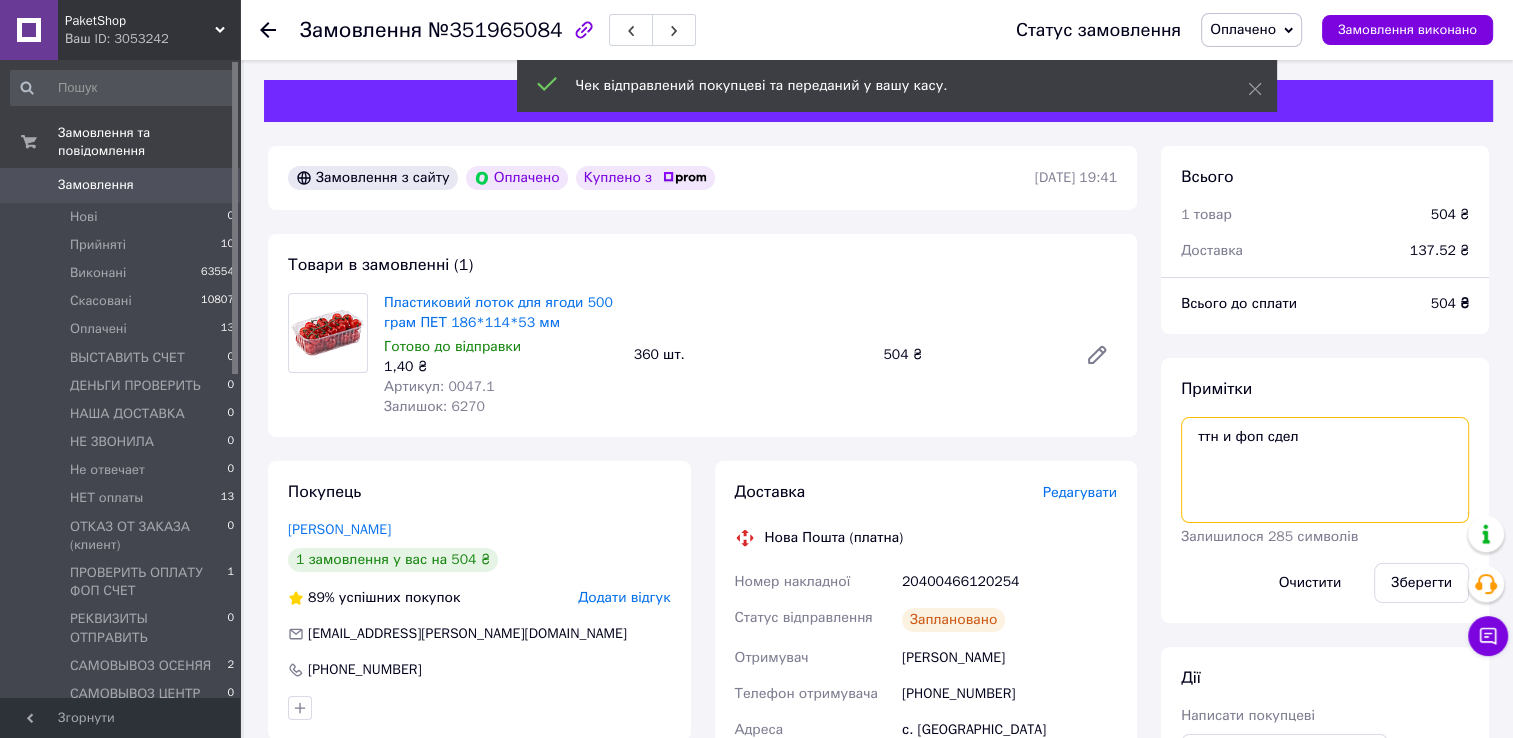 click on "ттн и фоп сдел" at bounding box center (1325, 470) 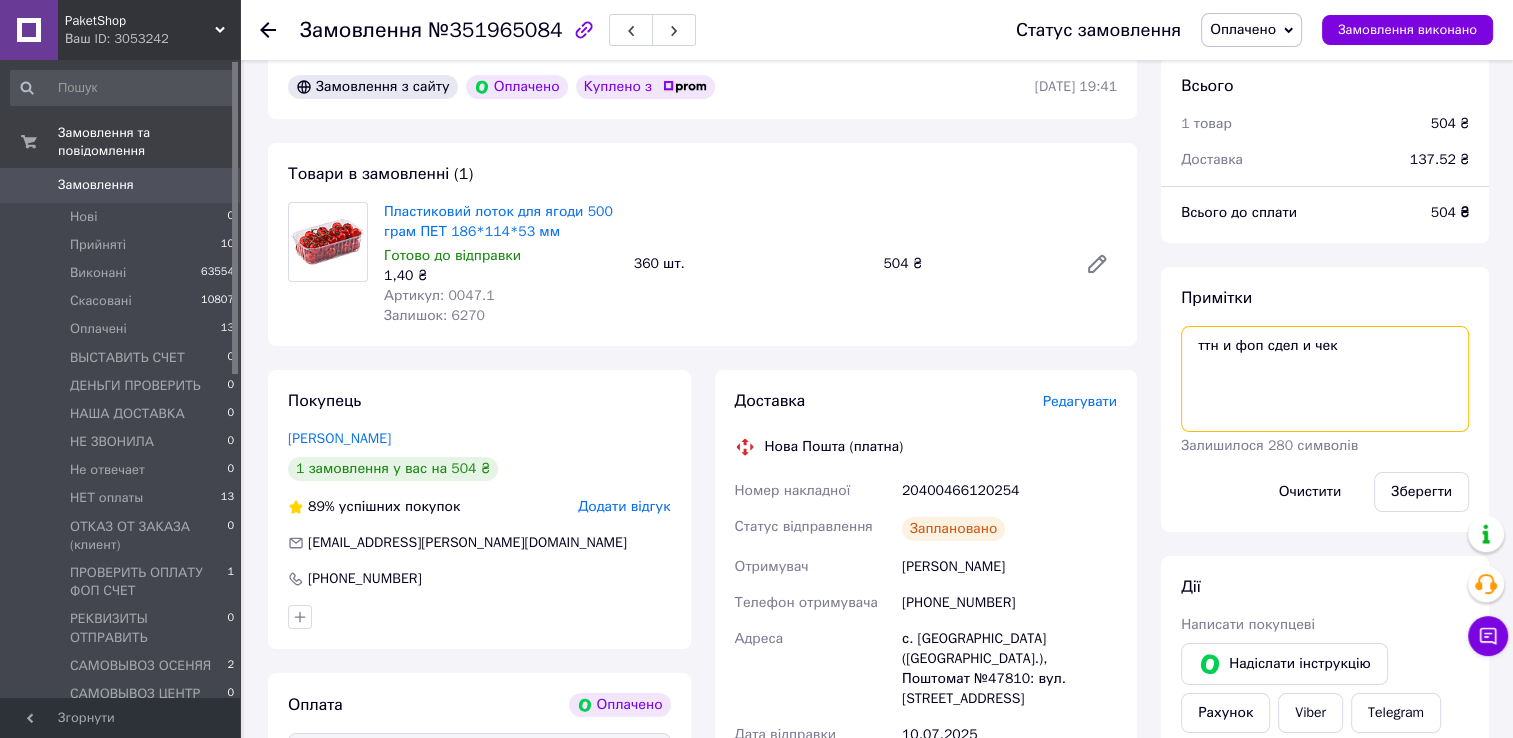 scroll, scrollTop: 200, scrollLeft: 0, axis: vertical 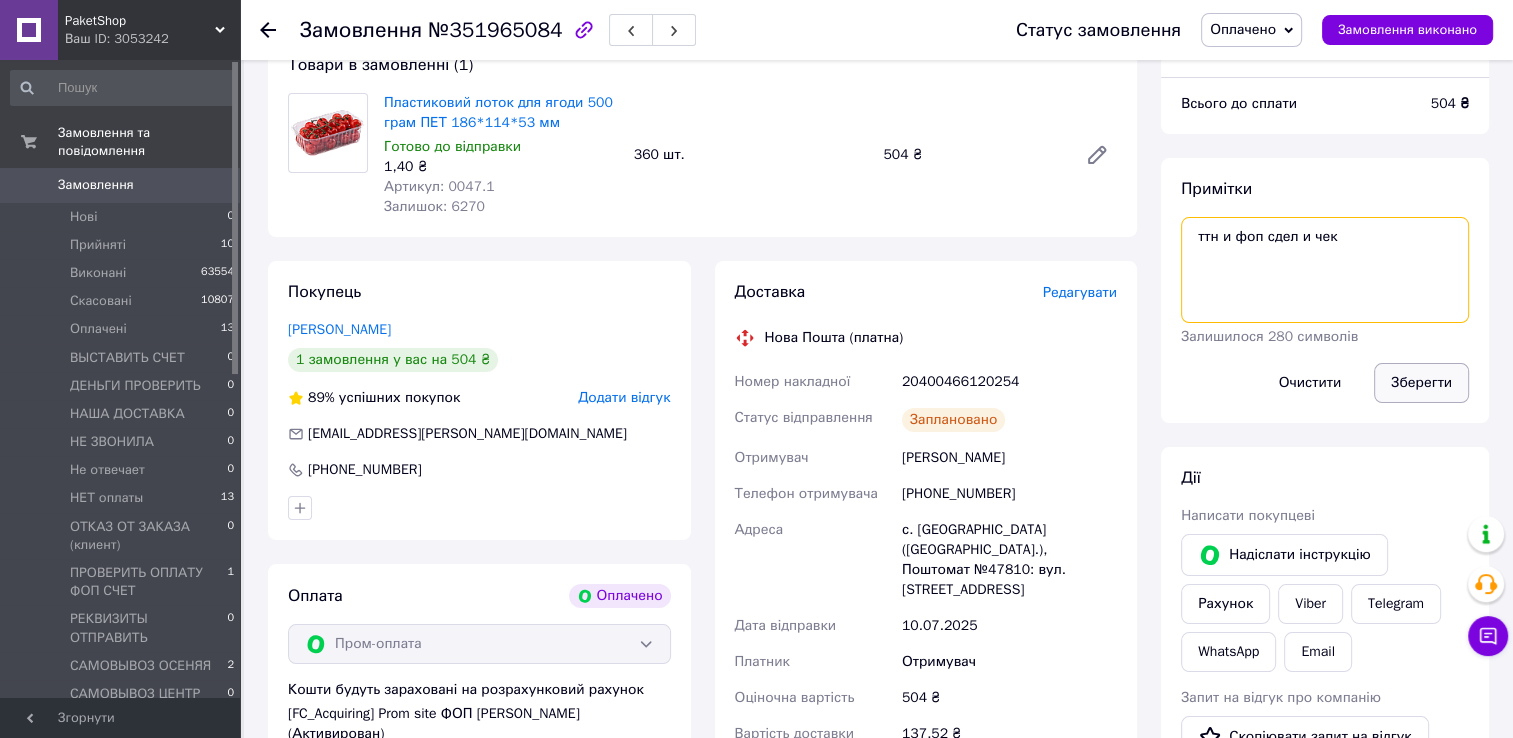 type on "ттн и фоп сдел и чек" 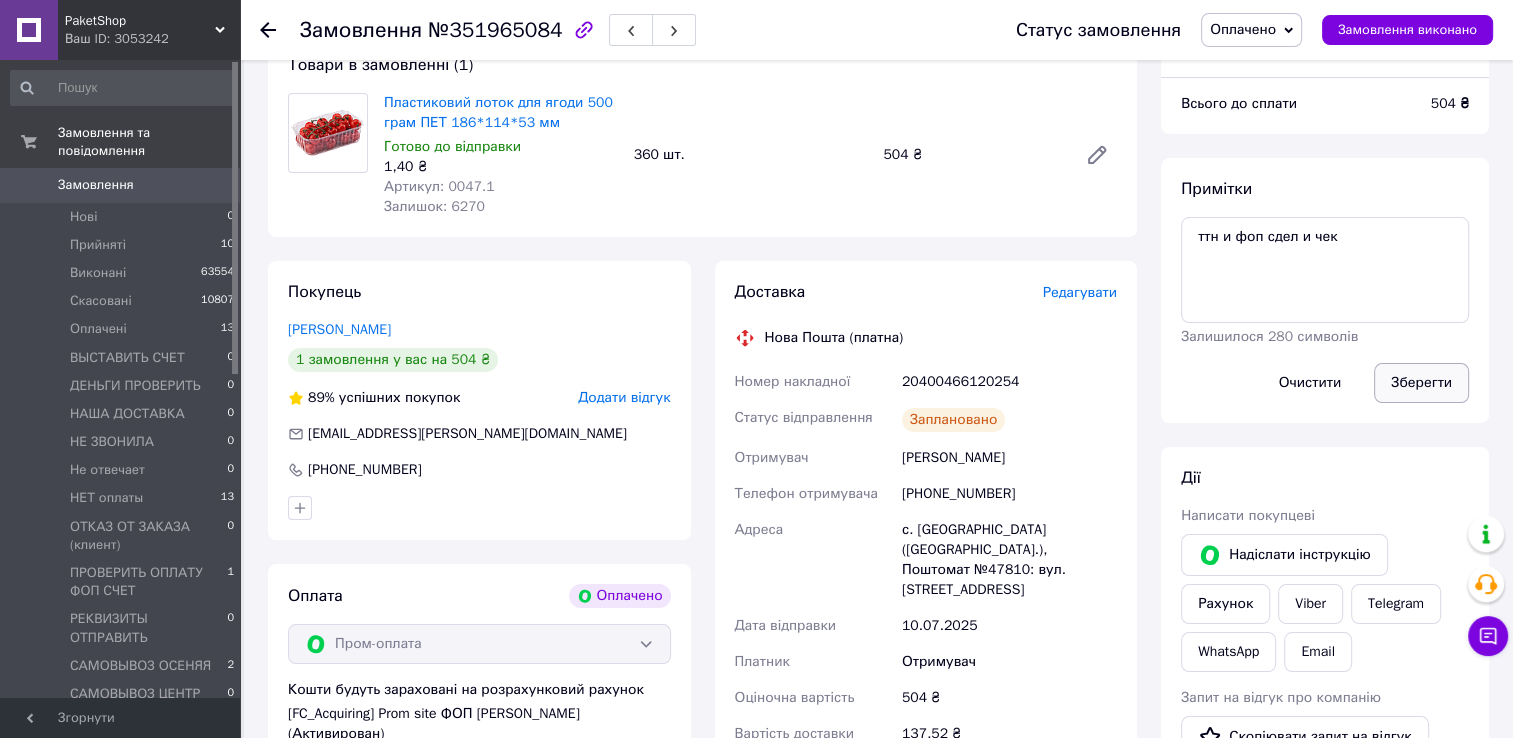 click on "Зберегти" at bounding box center [1421, 383] 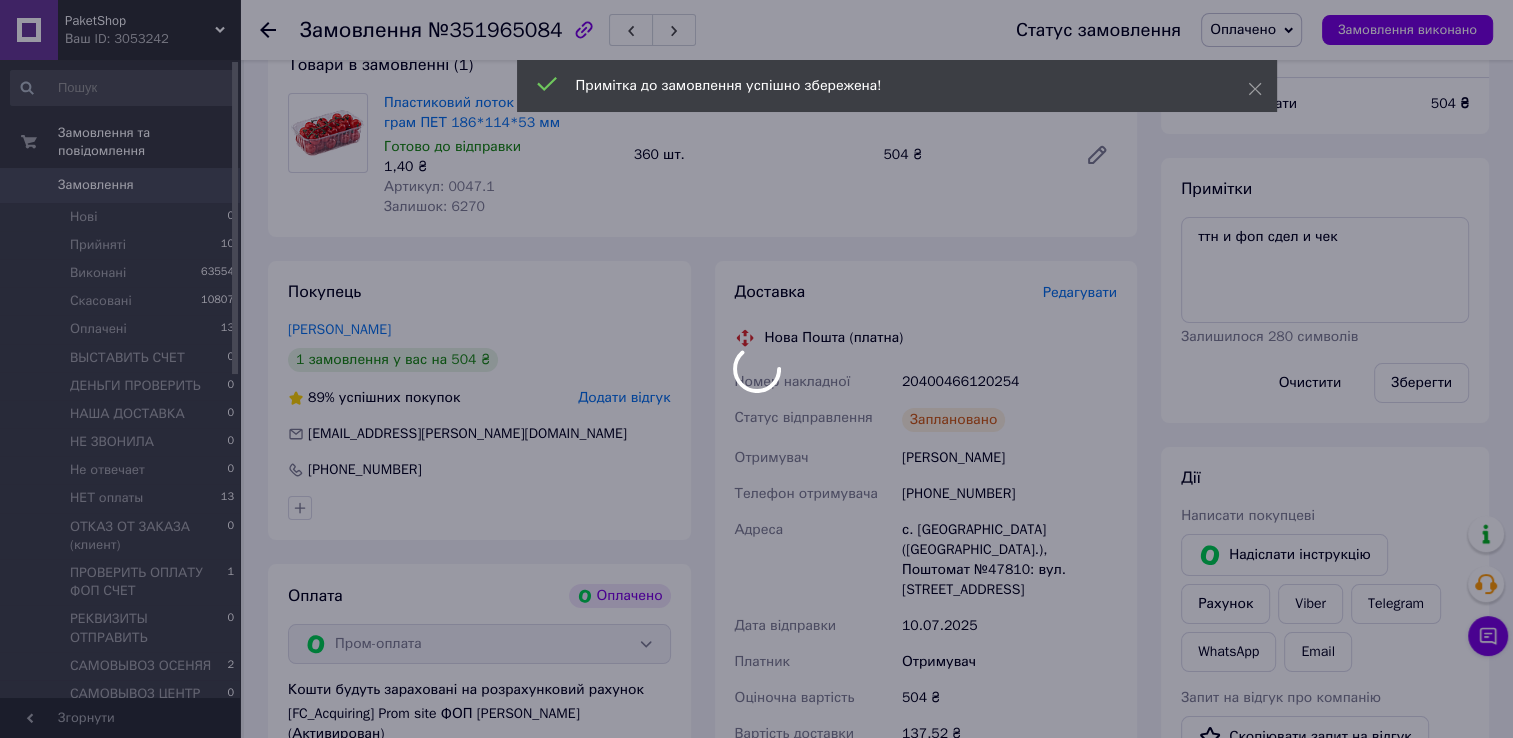 scroll, scrollTop: 188, scrollLeft: 0, axis: vertical 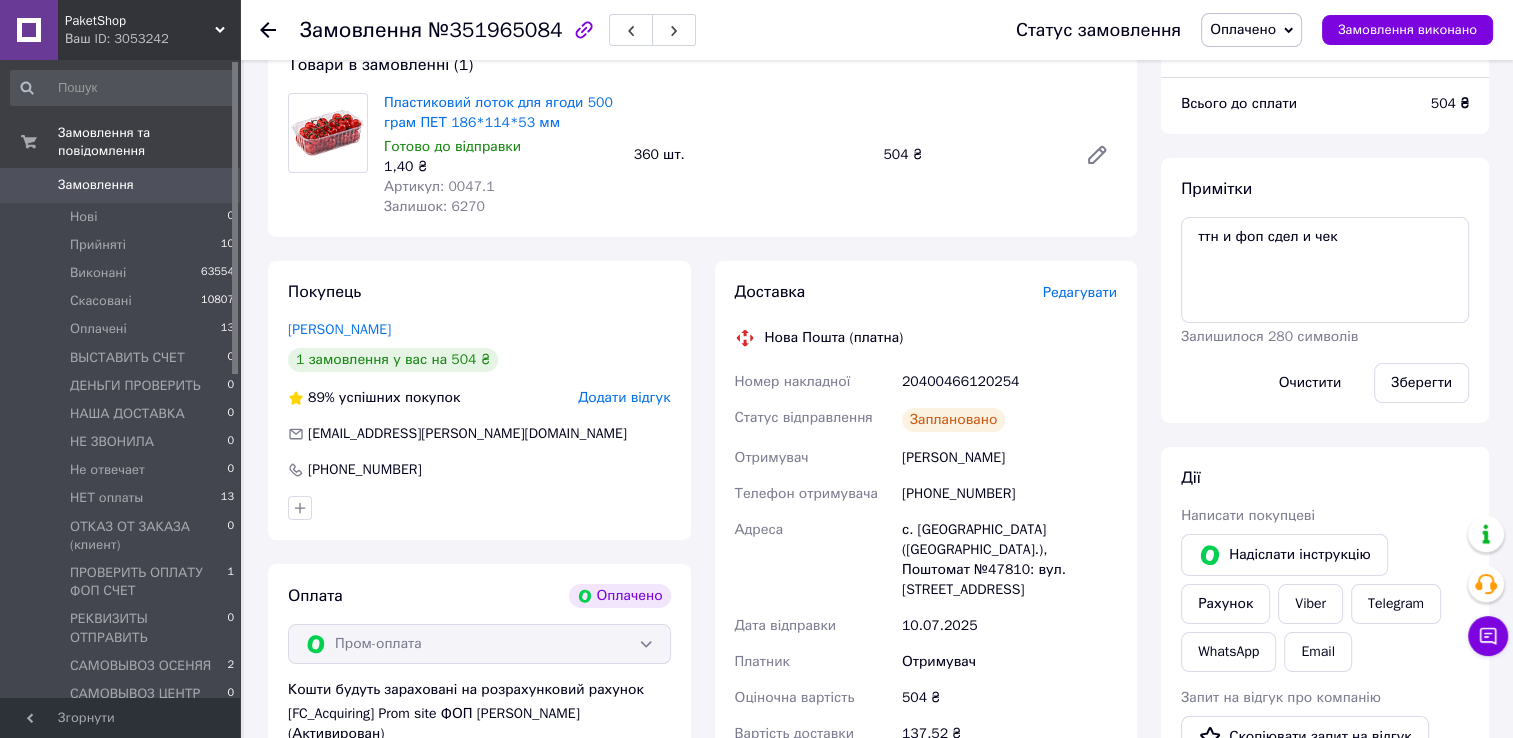click 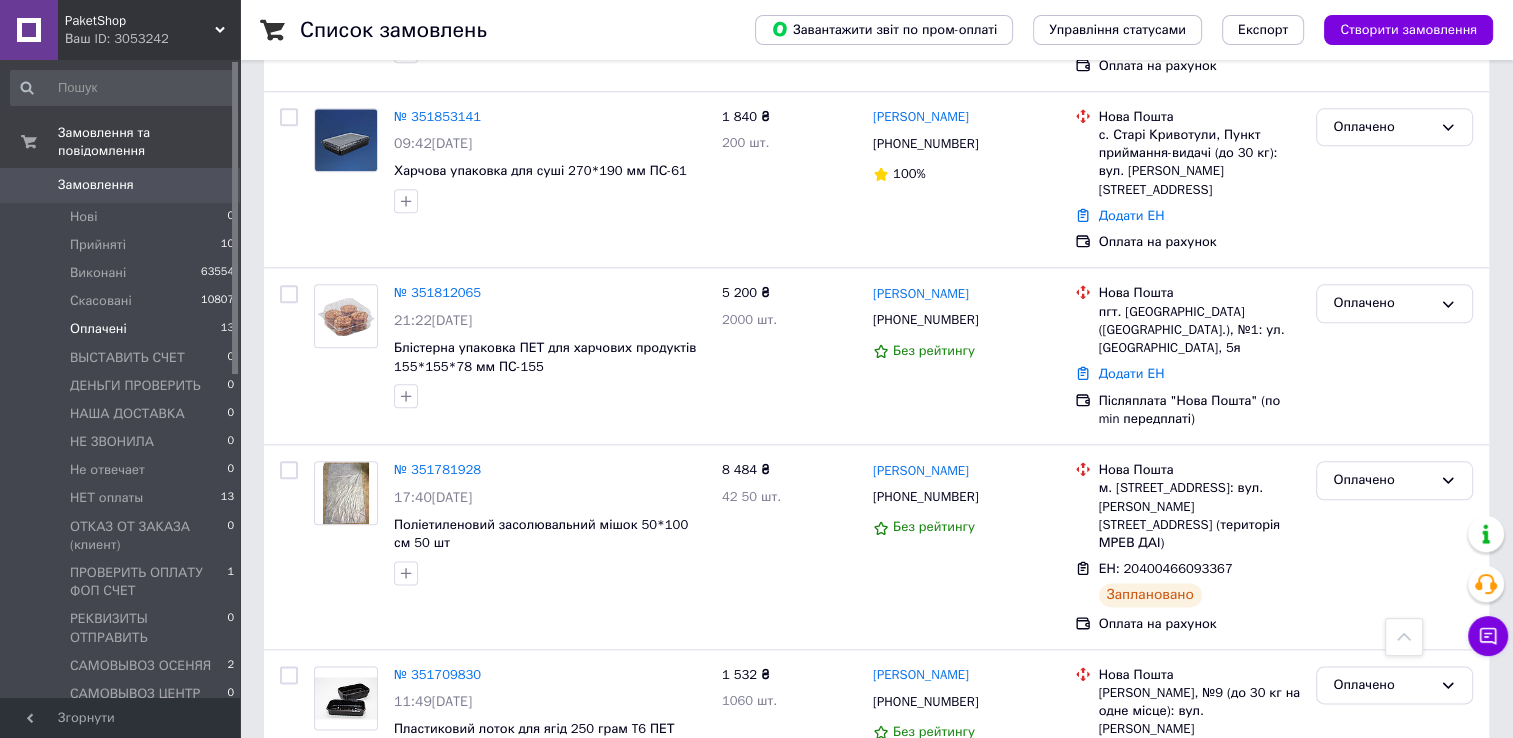 scroll, scrollTop: 2305, scrollLeft: 0, axis: vertical 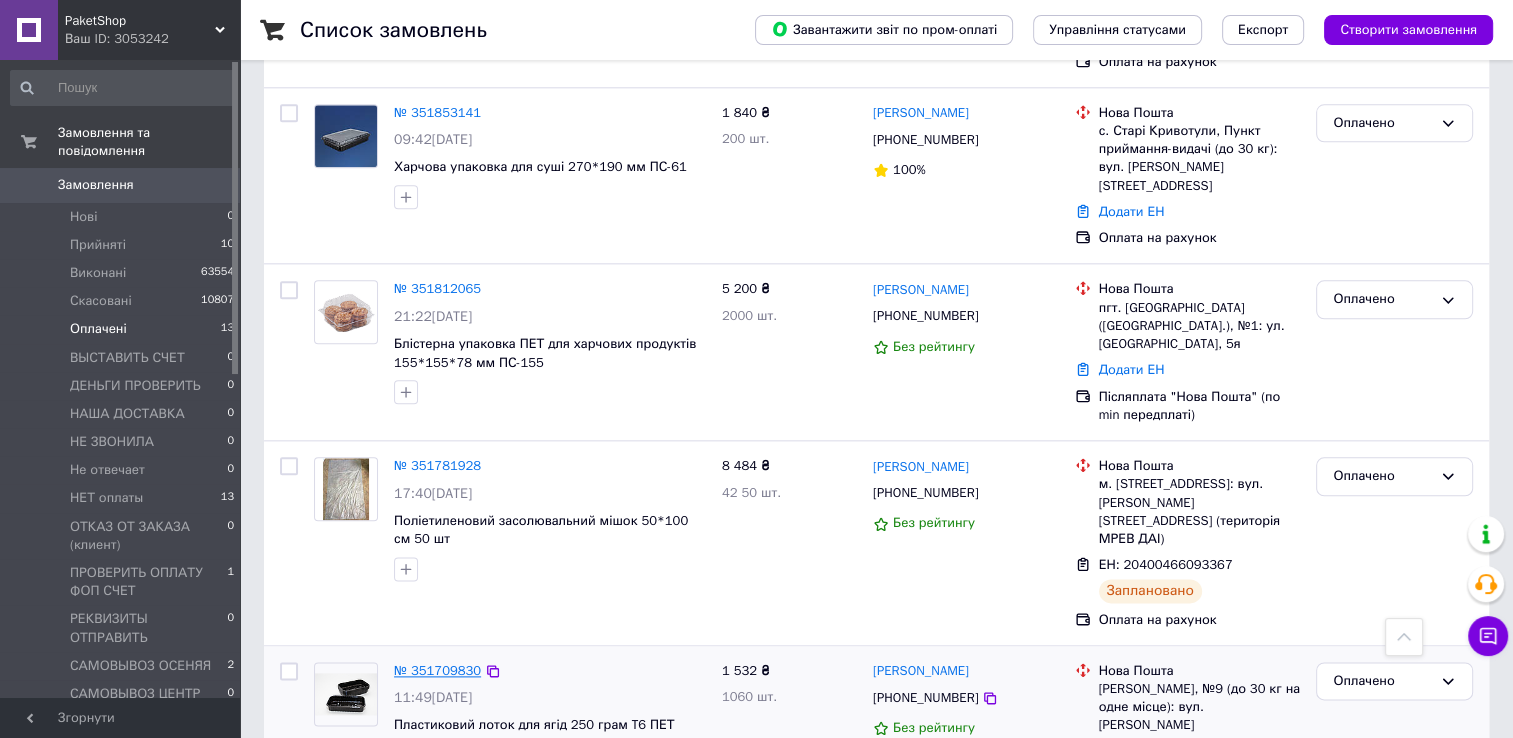 click on "№ 351709830" at bounding box center [437, 670] 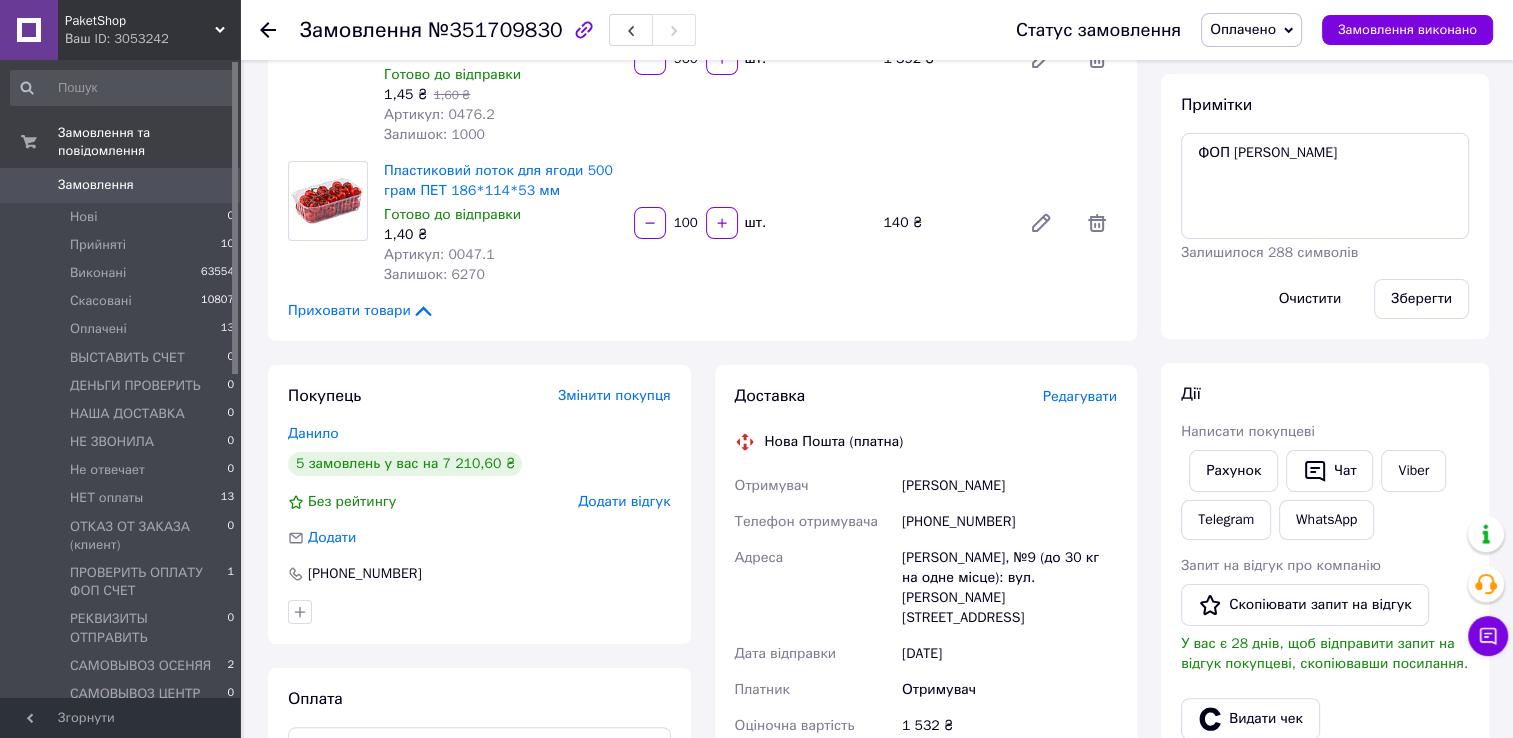 scroll, scrollTop: 0, scrollLeft: 0, axis: both 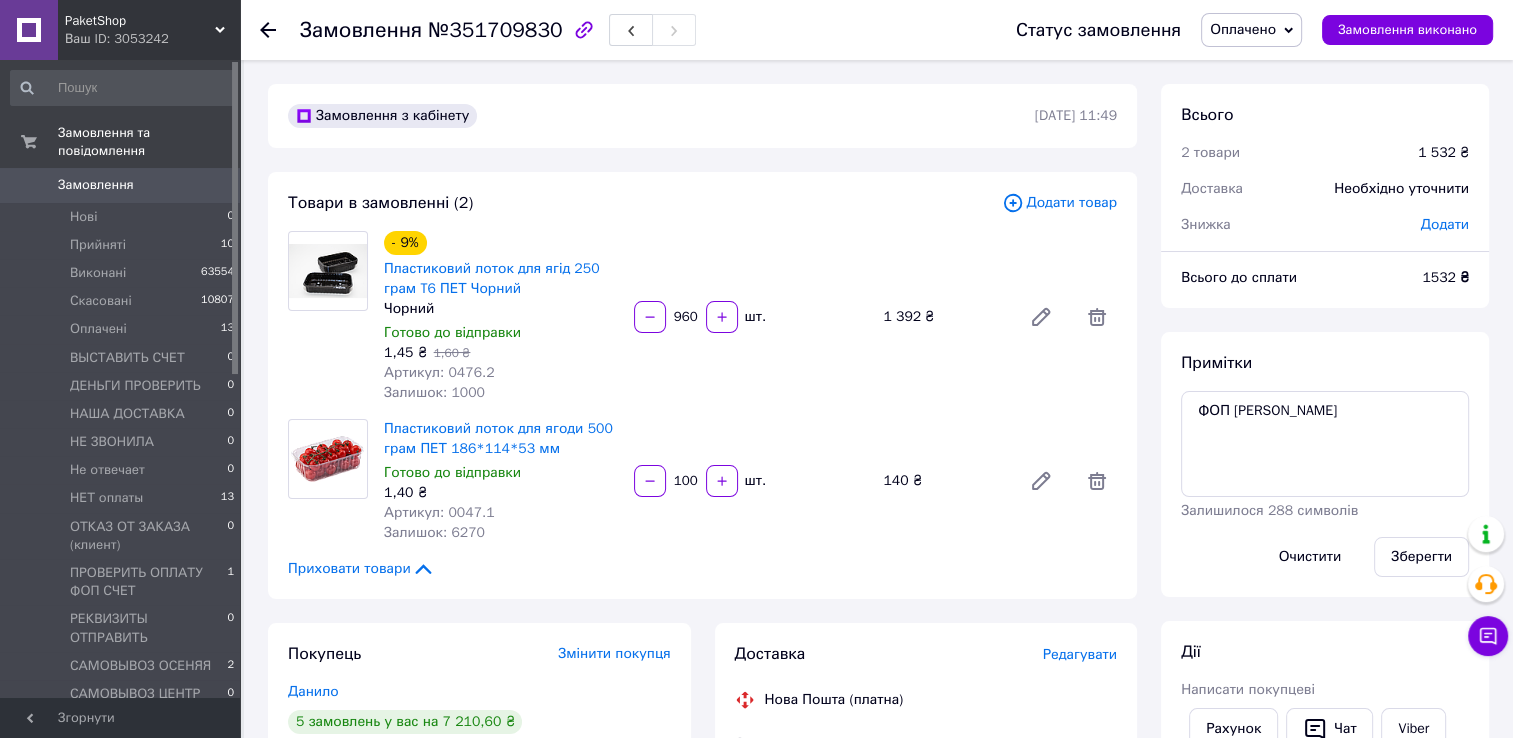 click 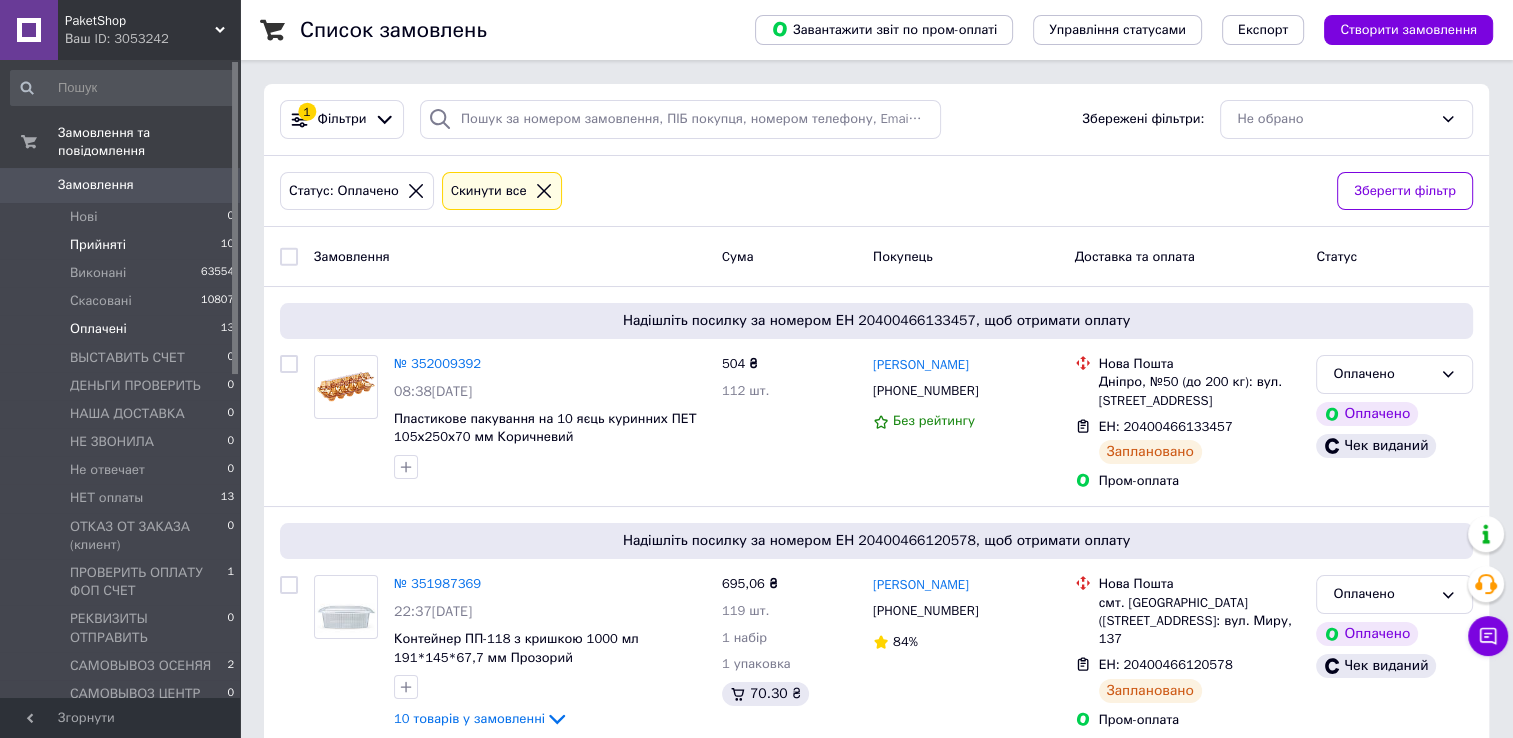 click on "Прийняті" at bounding box center (98, 245) 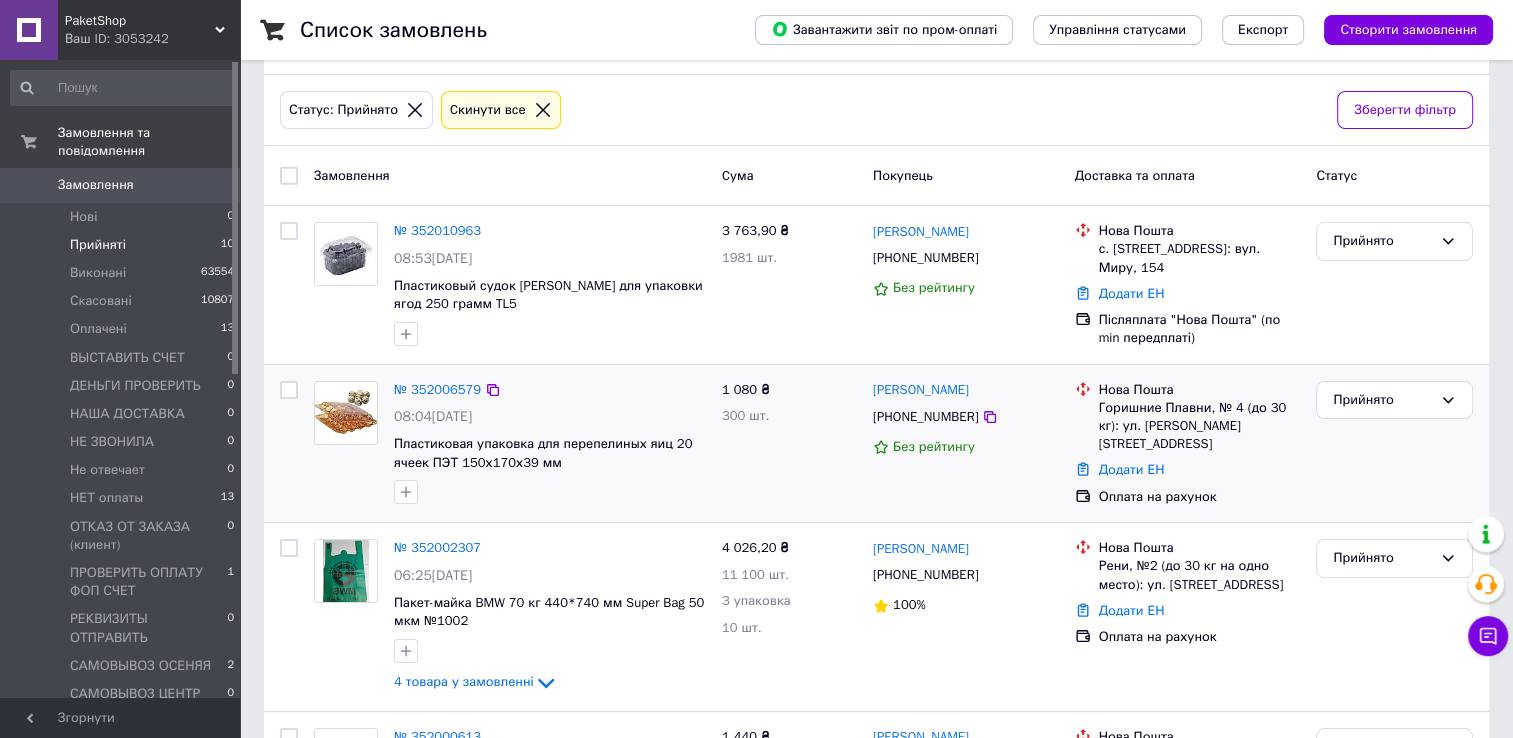 scroll, scrollTop: 200, scrollLeft: 0, axis: vertical 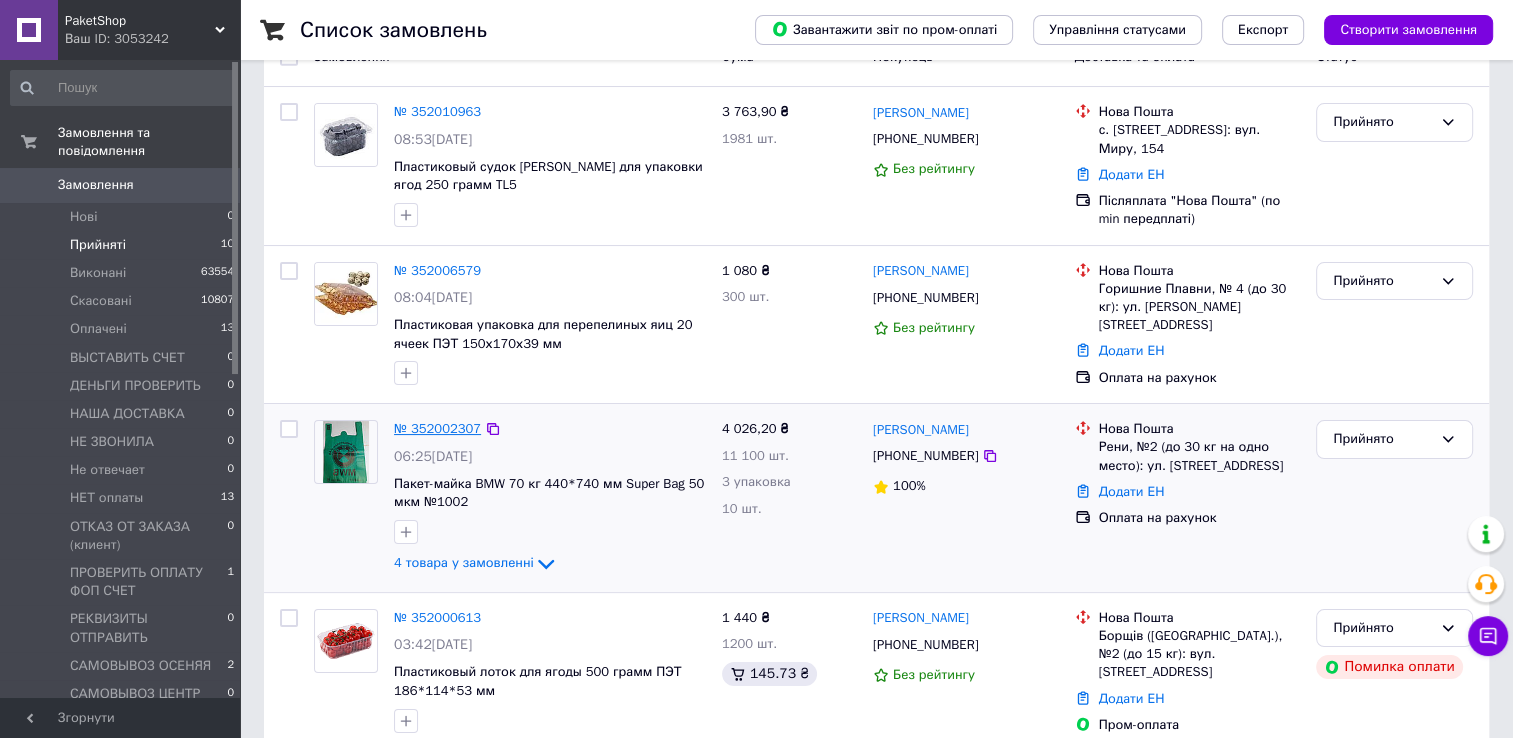 click on "№ 352002307" at bounding box center (437, 428) 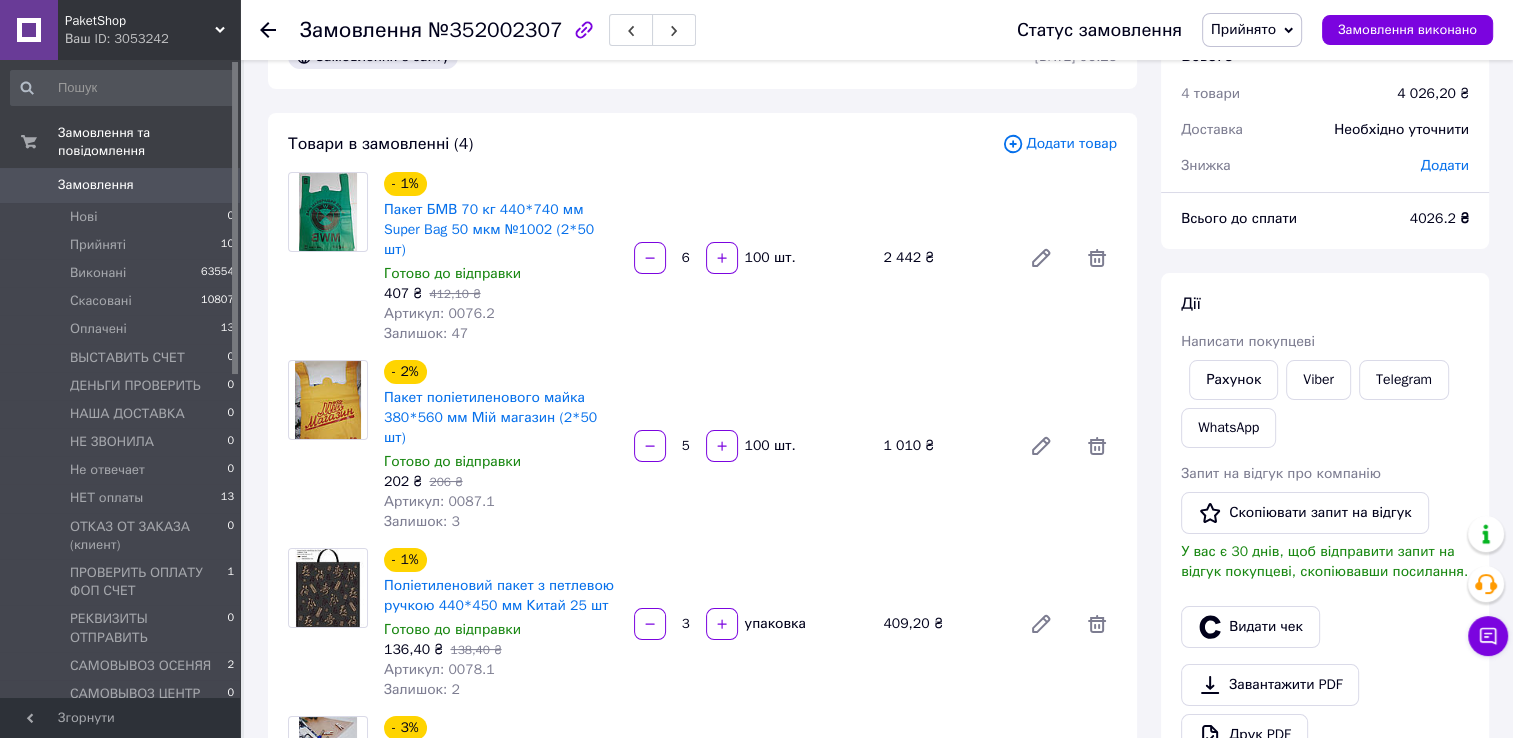 scroll, scrollTop: 0, scrollLeft: 0, axis: both 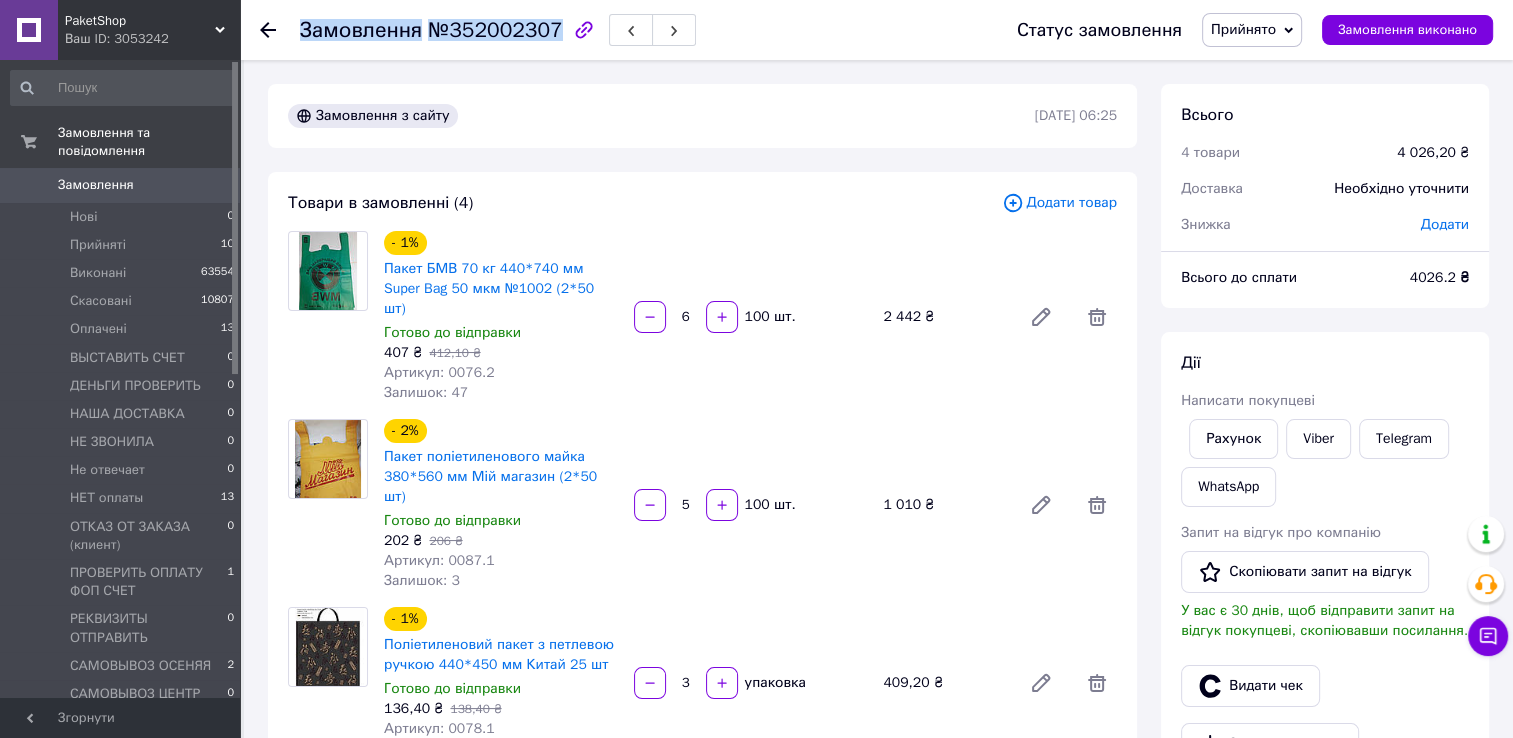 drag, startPoint x: 301, startPoint y: 33, endPoint x: 543, endPoint y: 32, distance: 242.00206 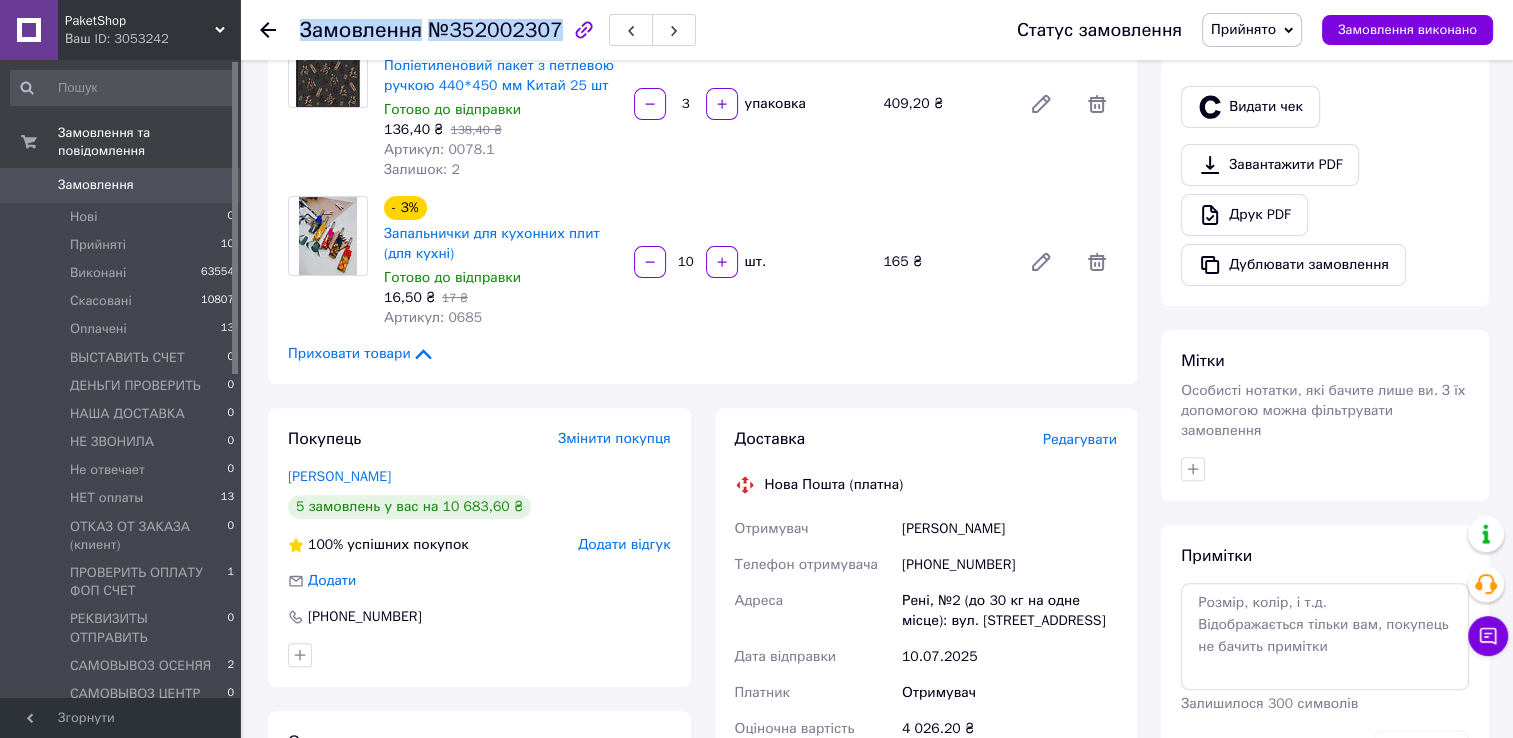 scroll, scrollTop: 700, scrollLeft: 0, axis: vertical 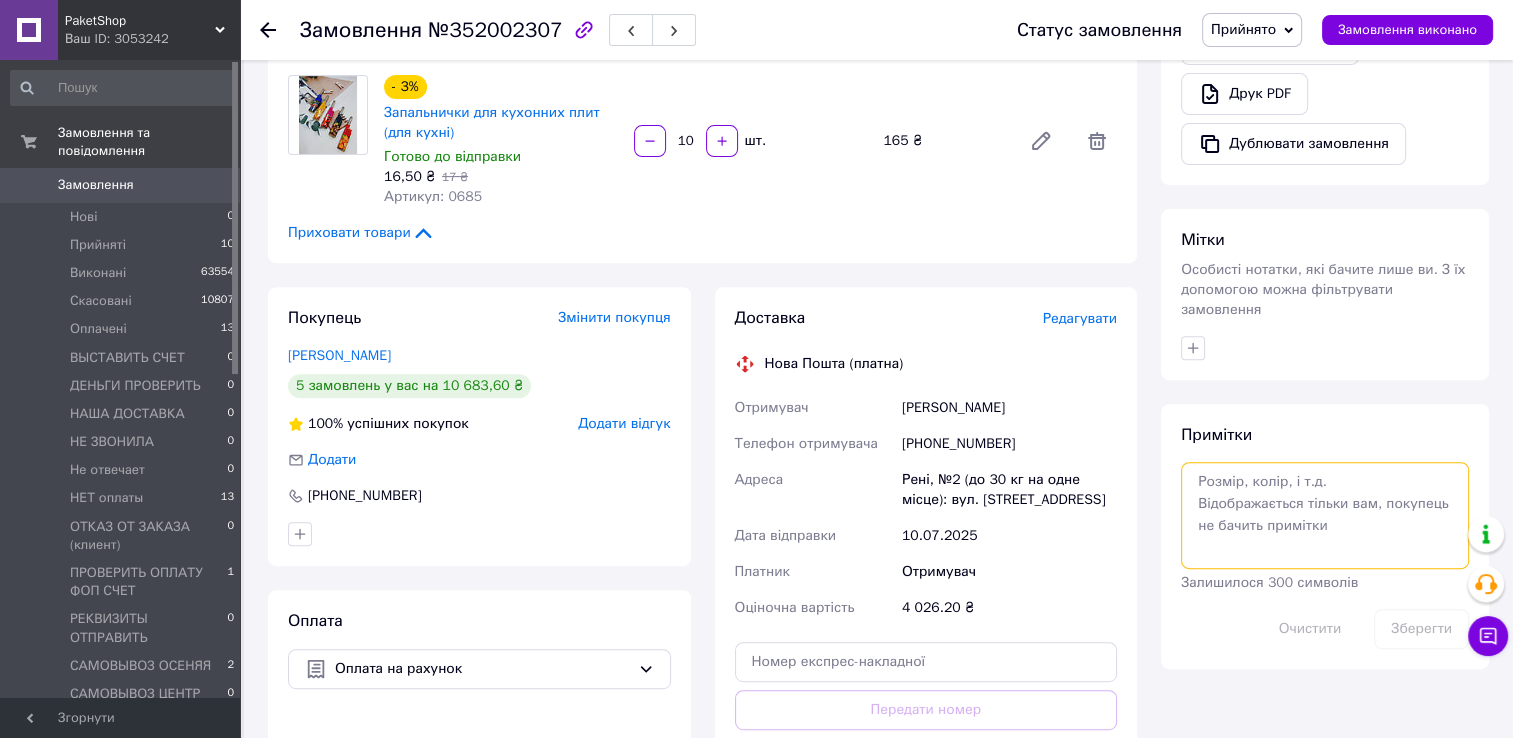 click at bounding box center [1325, 515] 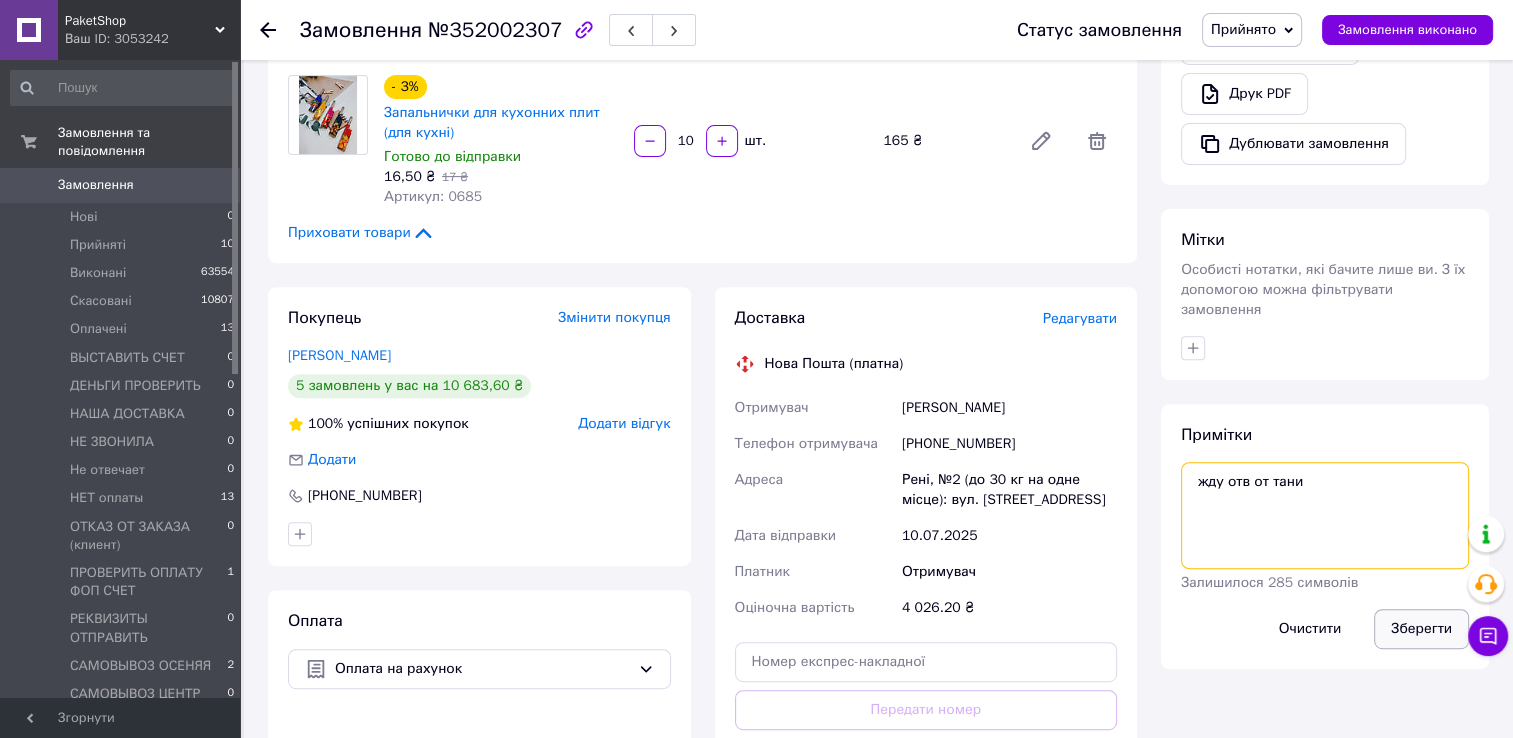 type on "жду отв от тани" 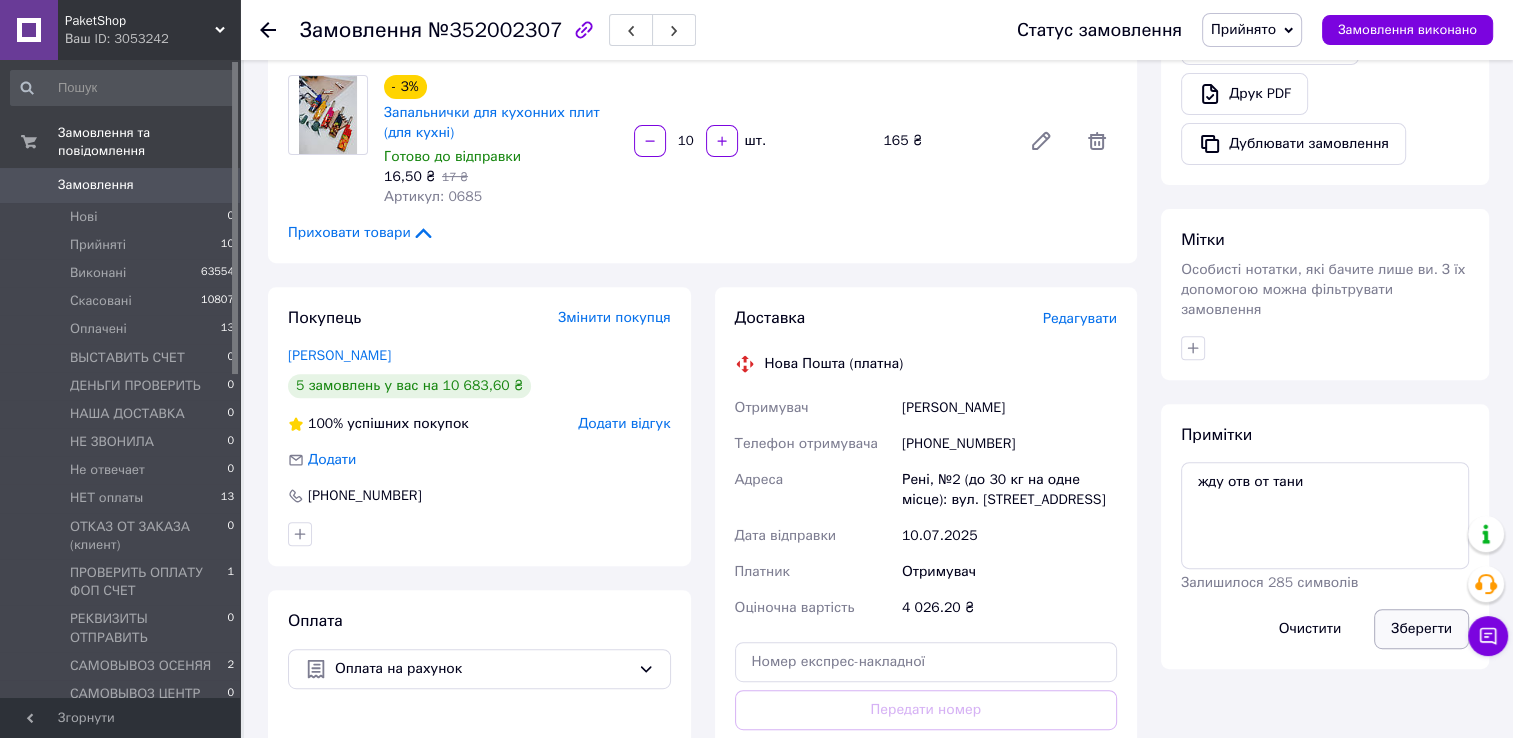 click on "Зберегти" at bounding box center (1421, 629) 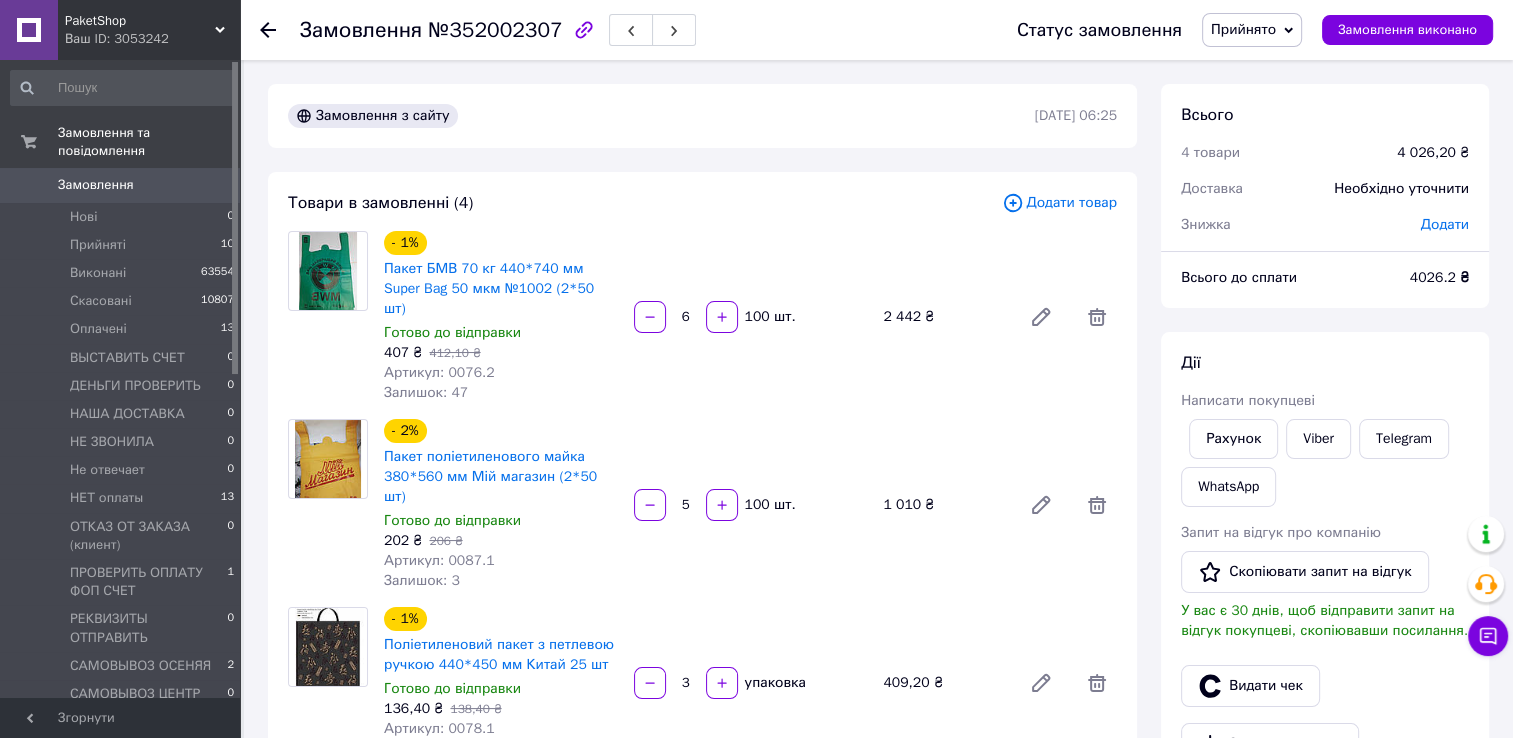 scroll, scrollTop: 0, scrollLeft: 0, axis: both 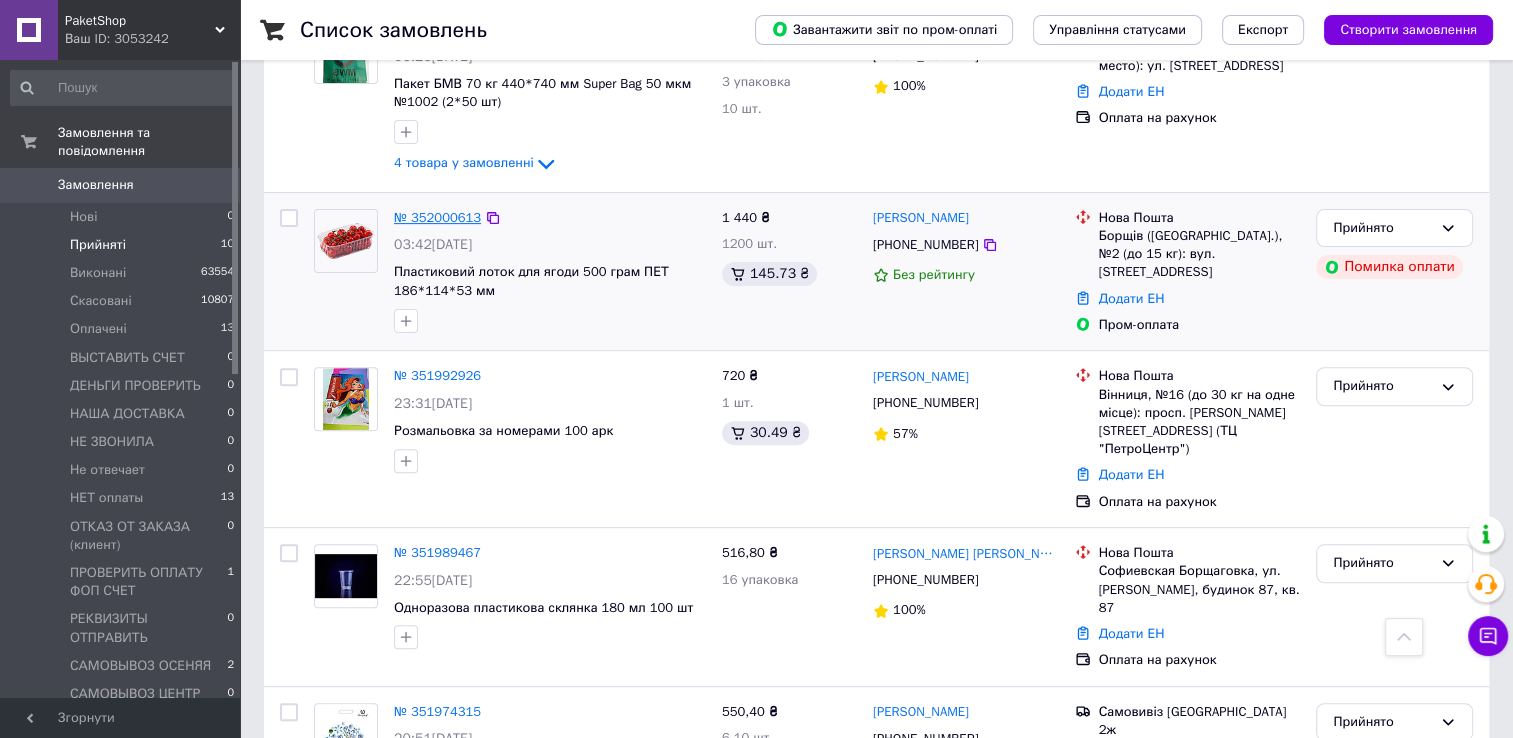 click on "№ 352000613" at bounding box center (437, 217) 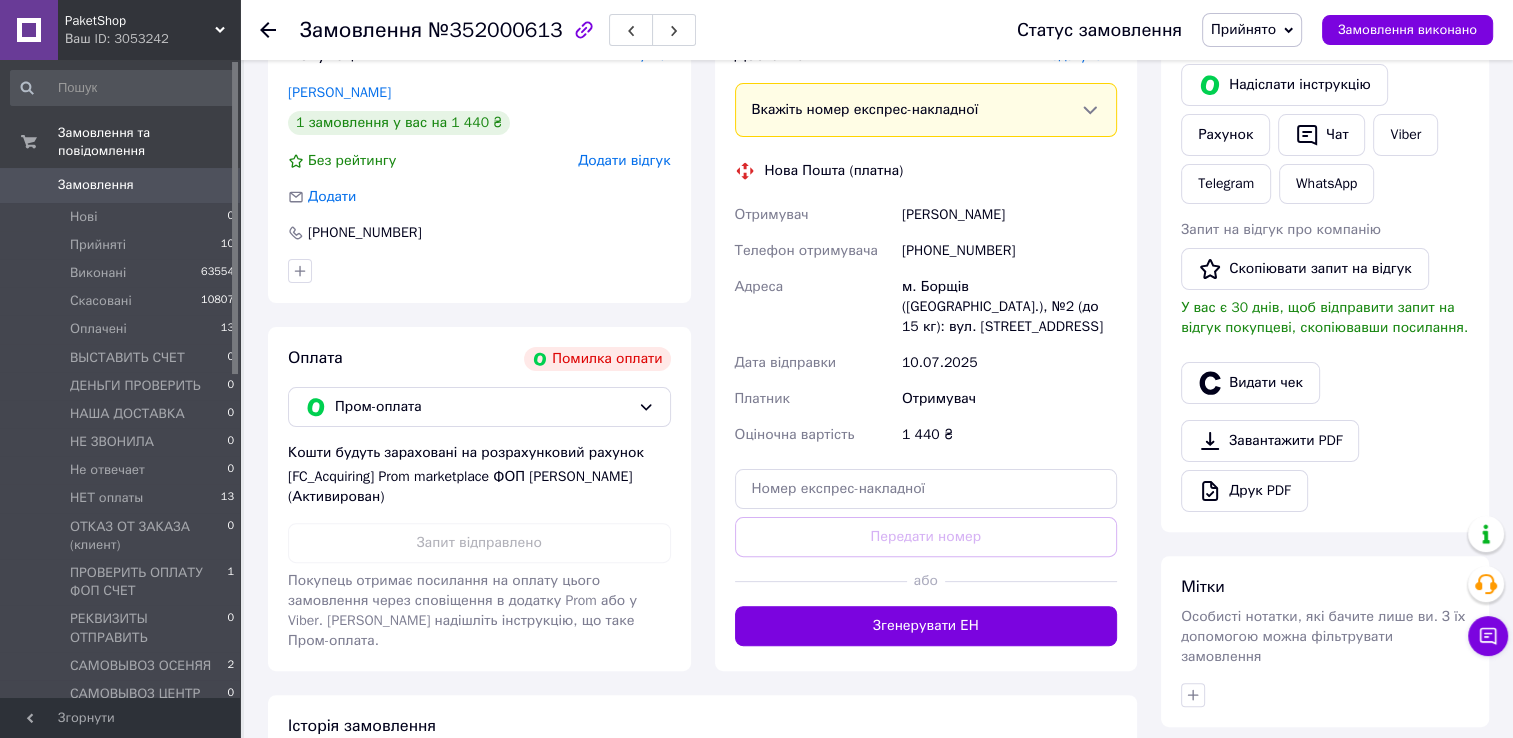 scroll, scrollTop: 200, scrollLeft: 0, axis: vertical 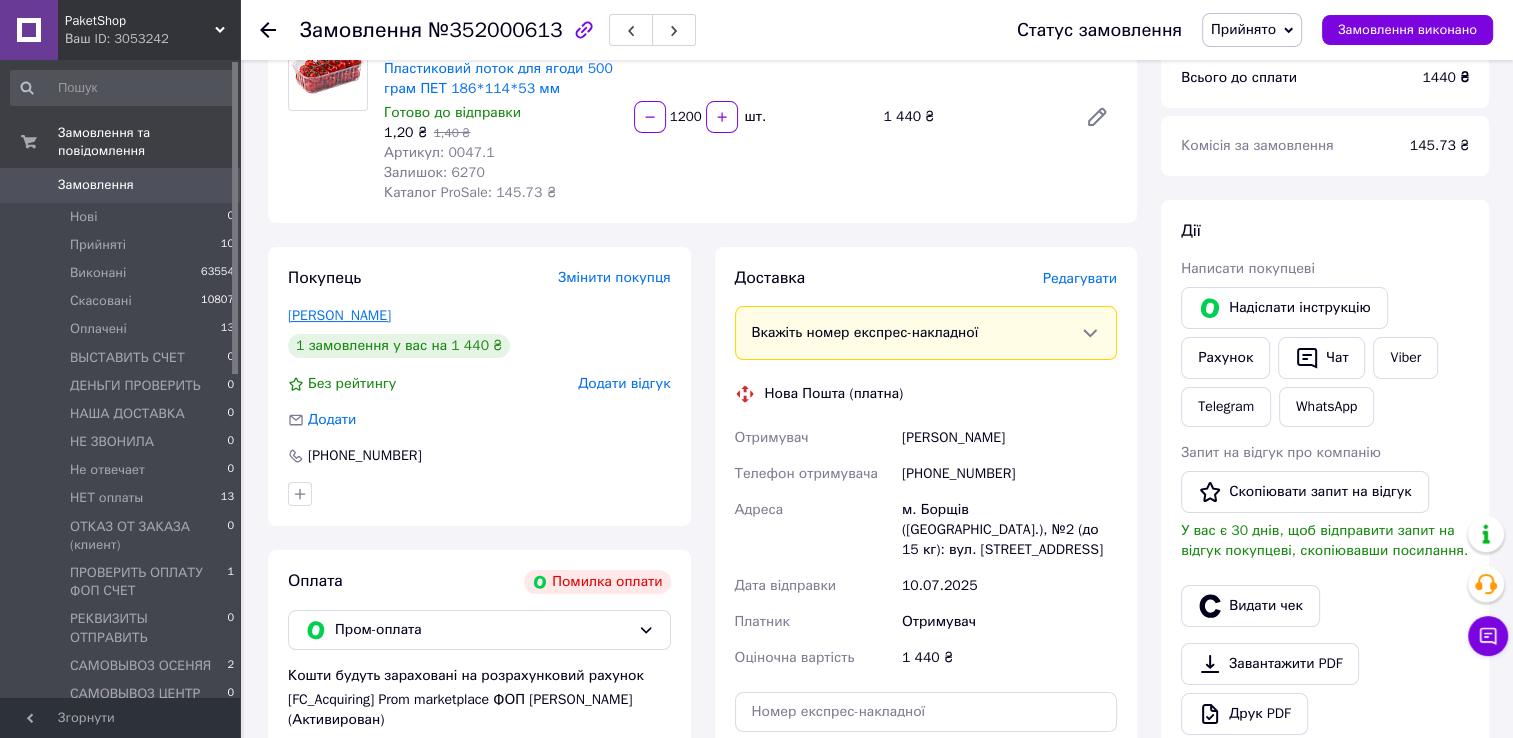 click on "Кордас Олександра" at bounding box center (339, 315) 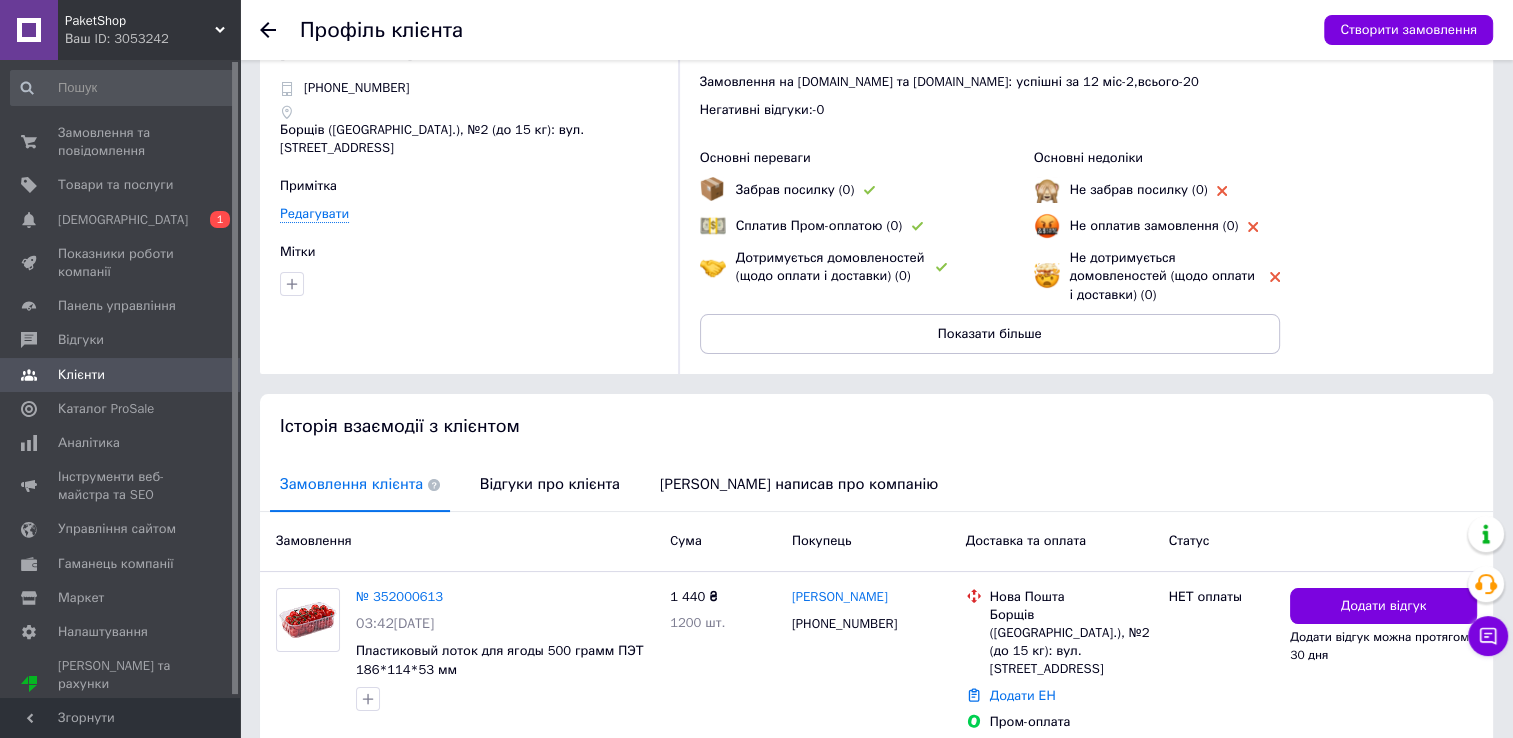 scroll, scrollTop: 131, scrollLeft: 0, axis: vertical 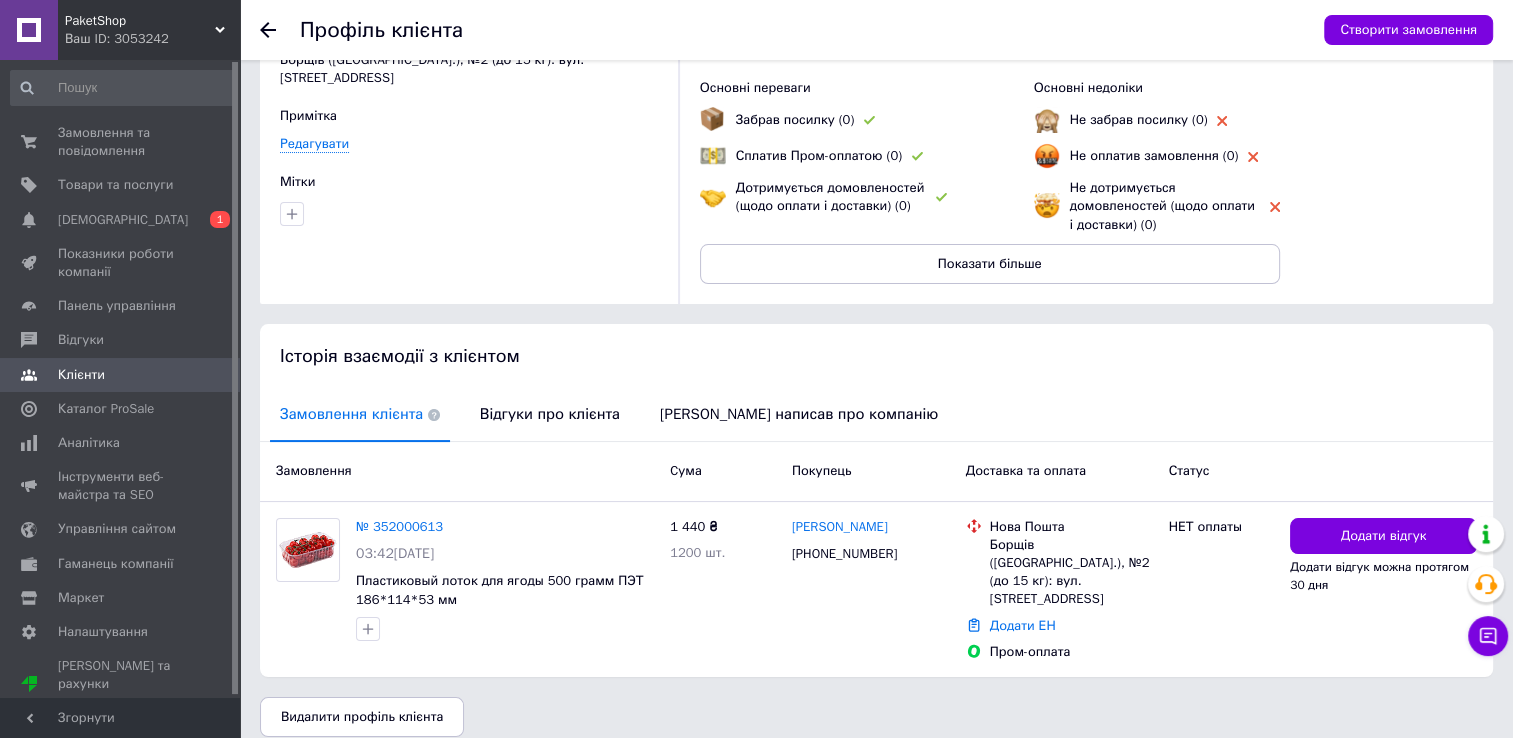 click 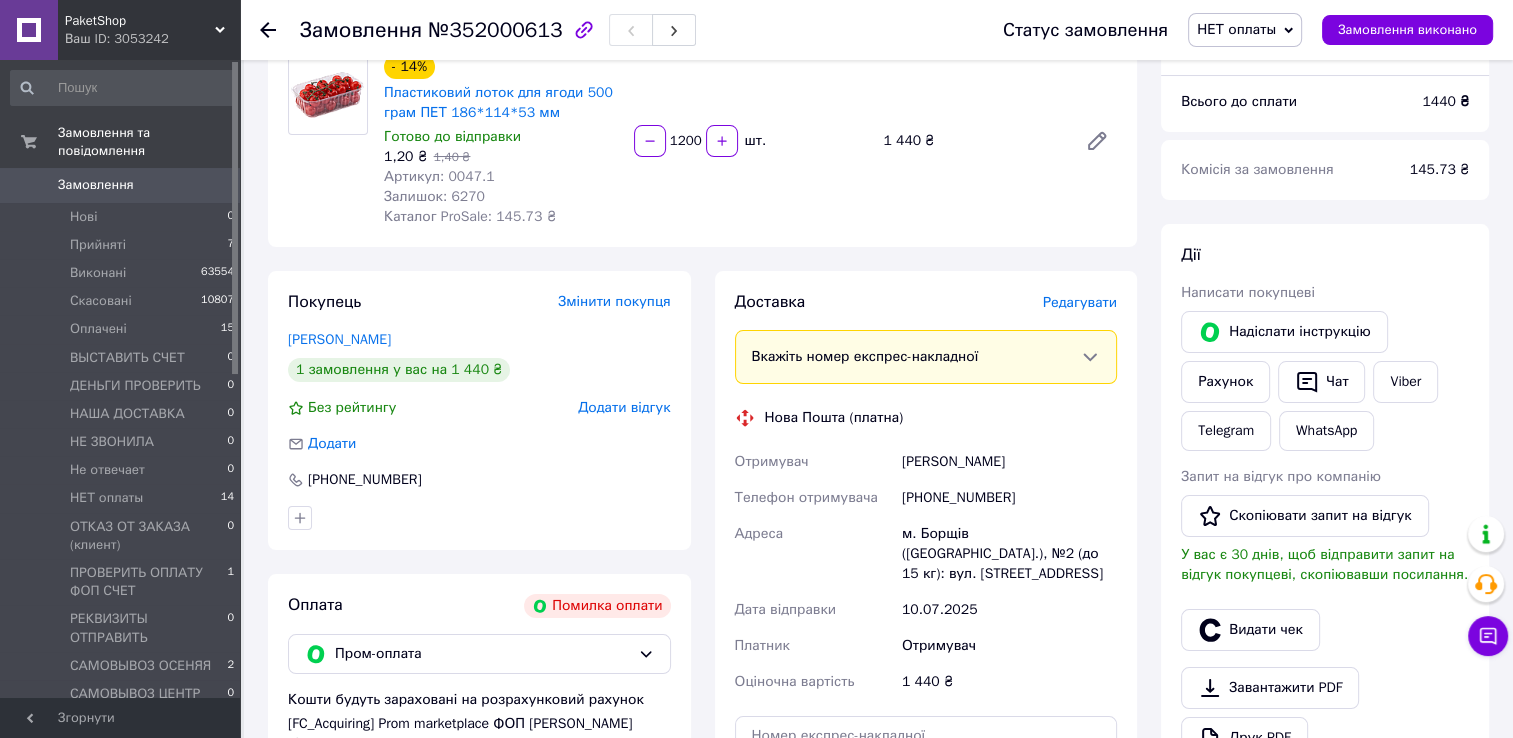 click 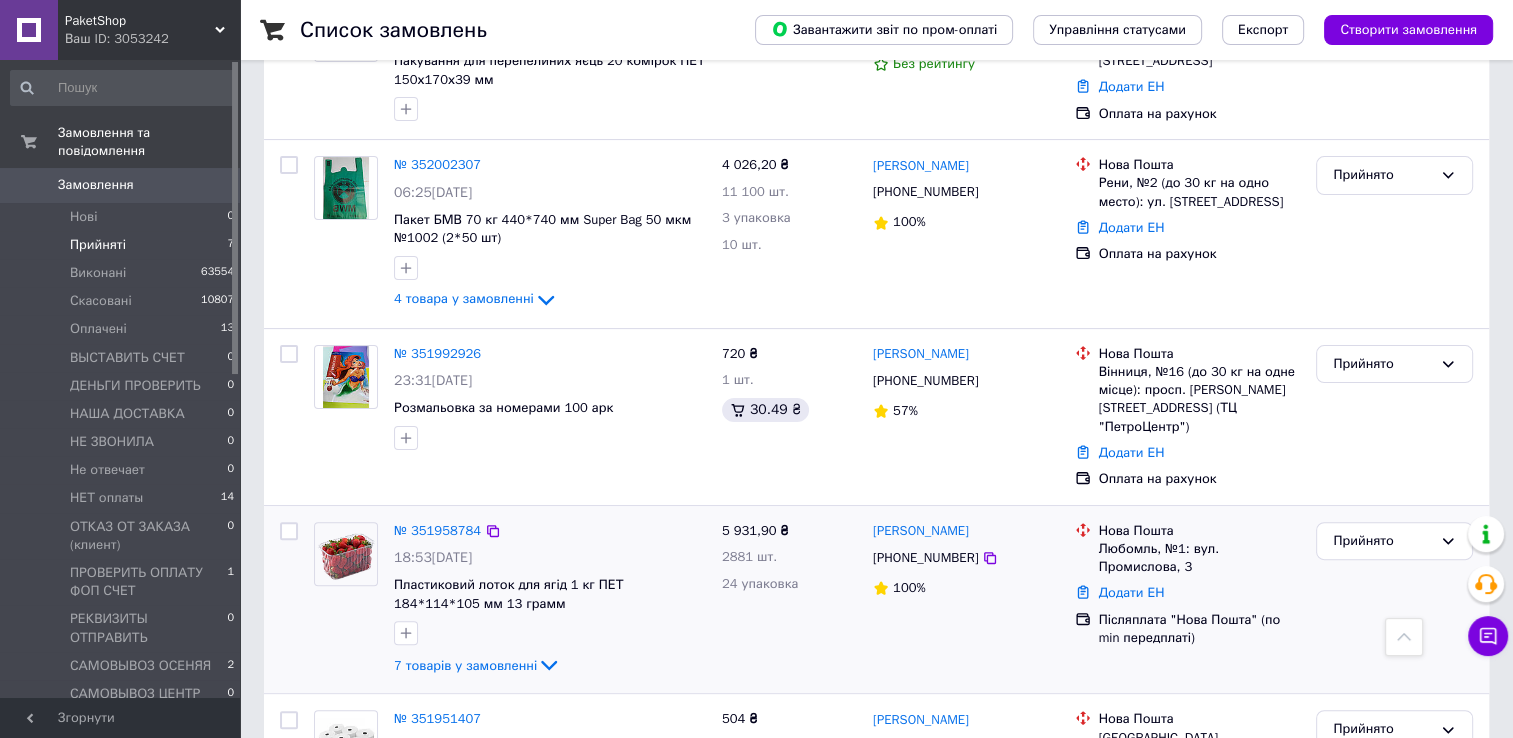 scroll, scrollTop: 500, scrollLeft: 0, axis: vertical 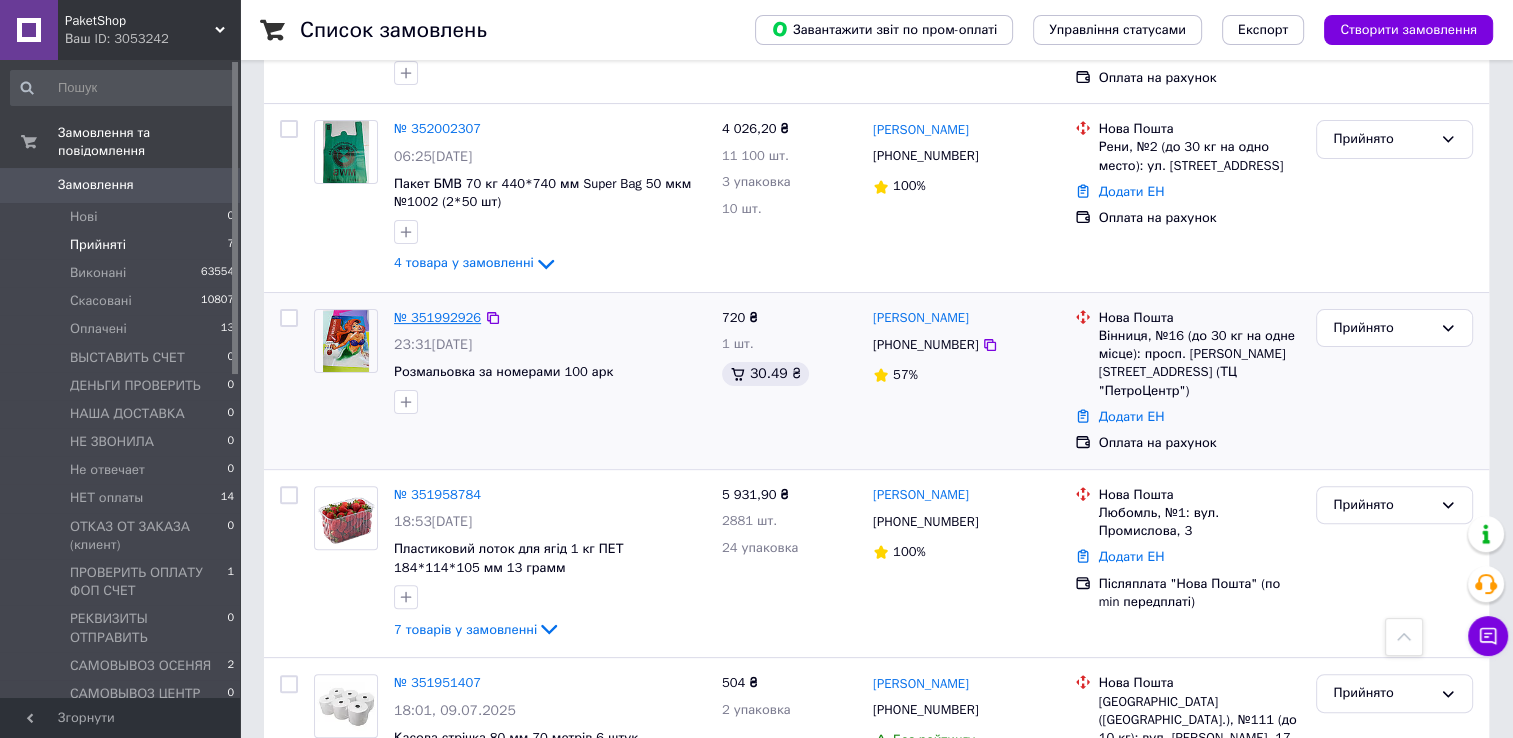 click on "№ 351992926" at bounding box center (437, 317) 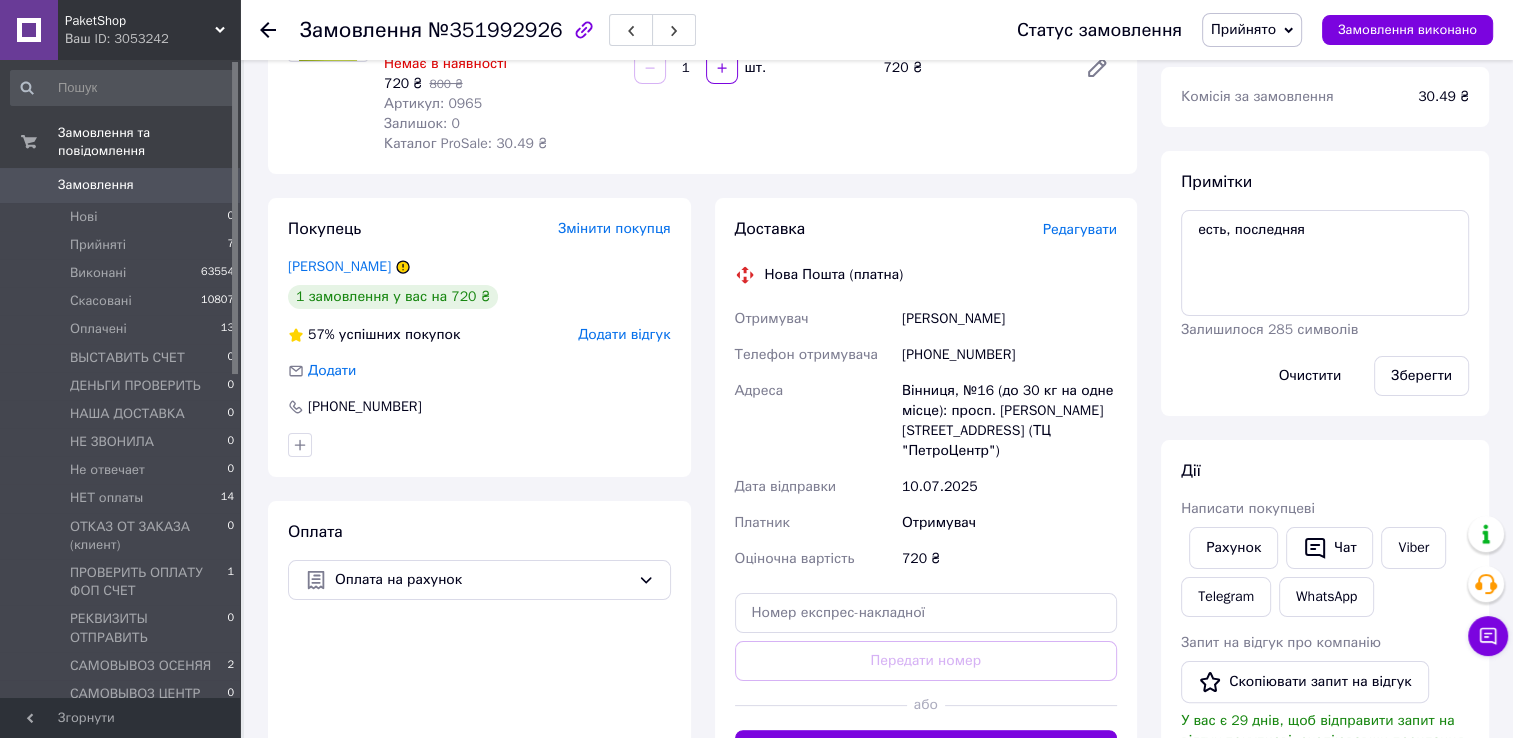 scroll, scrollTop: 0, scrollLeft: 0, axis: both 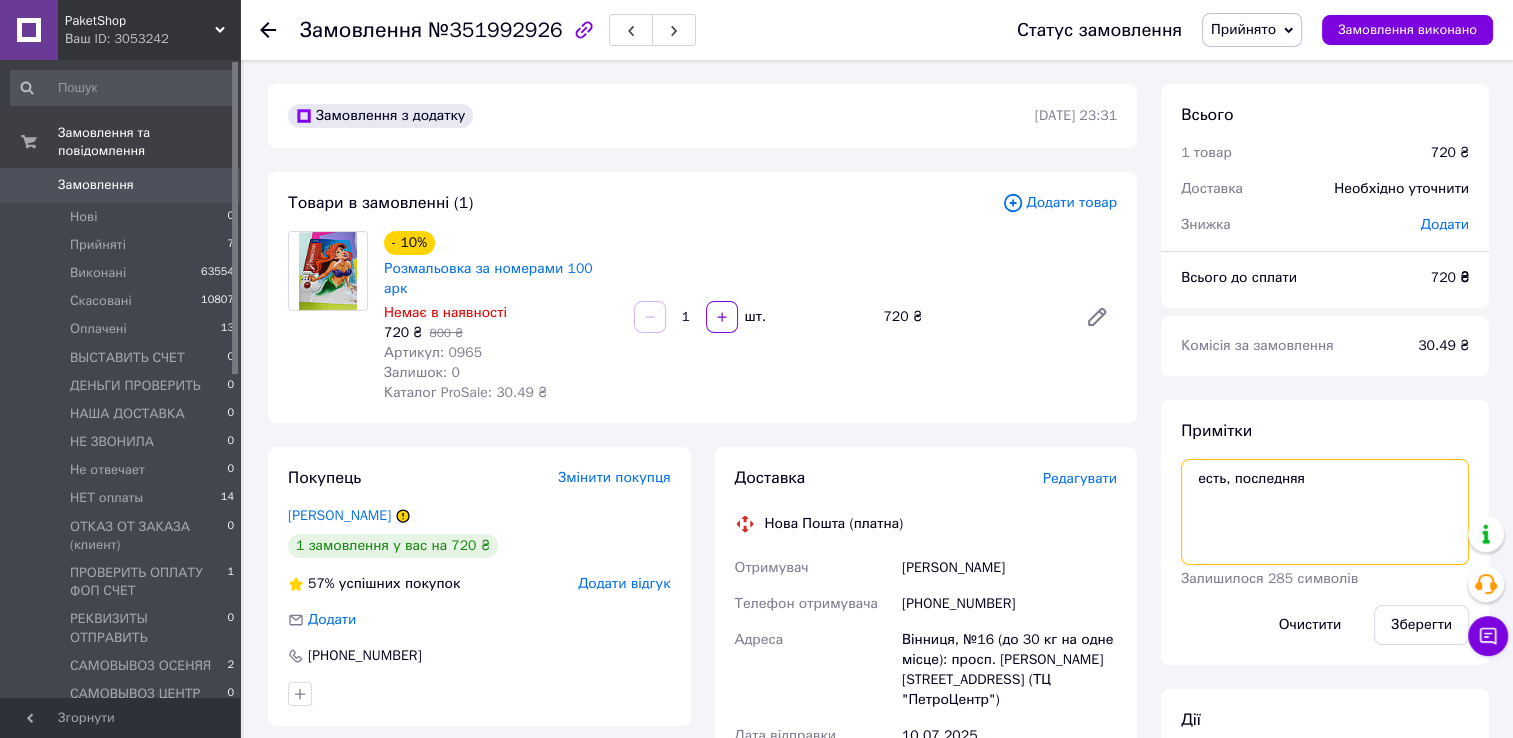 drag, startPoint x: 1324, startPoint y: 483, endPoint x: 1170, endPoint y: 484, distance: 154.00325 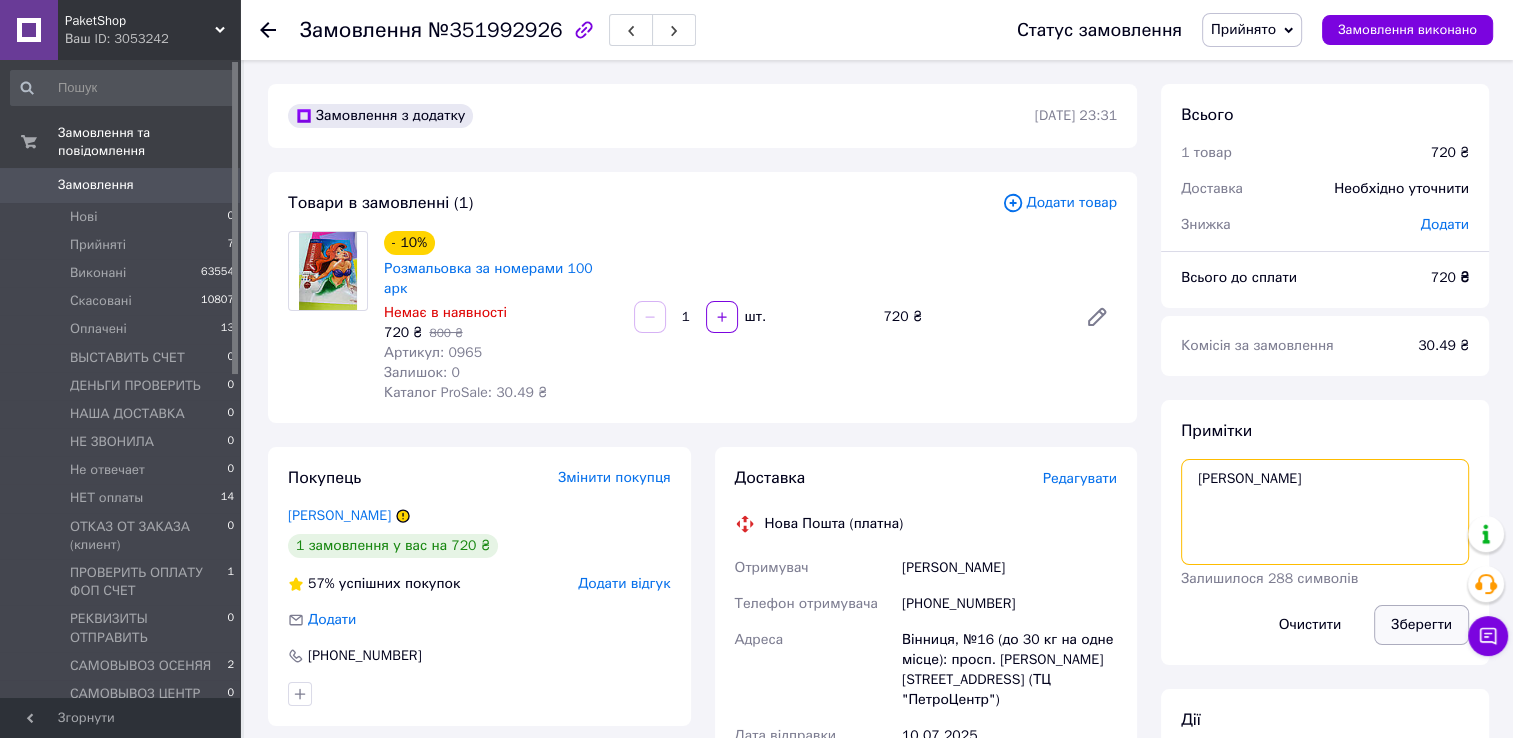 type on "фоп яна вайб" 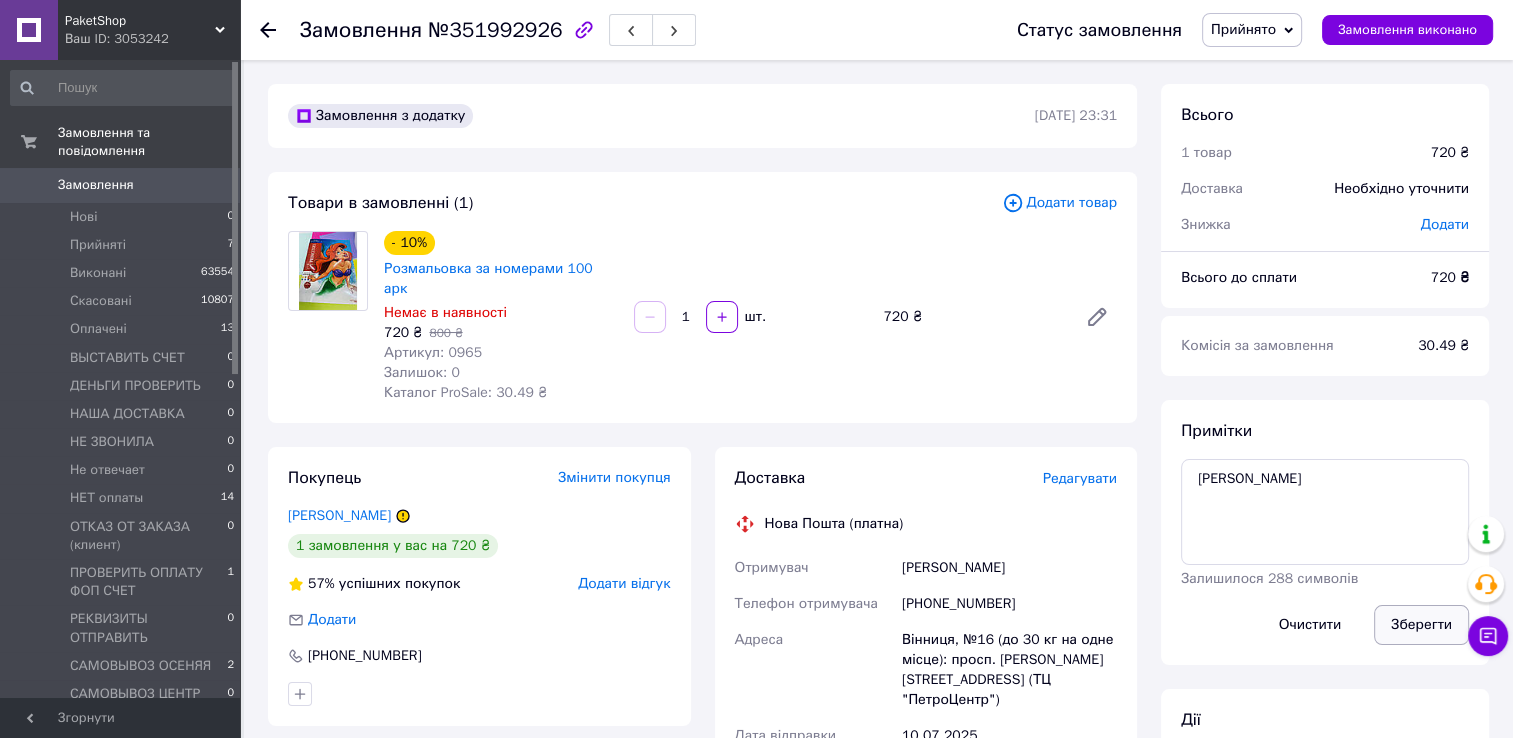 click on "Зберегти" at bounding box center [1421, 625] 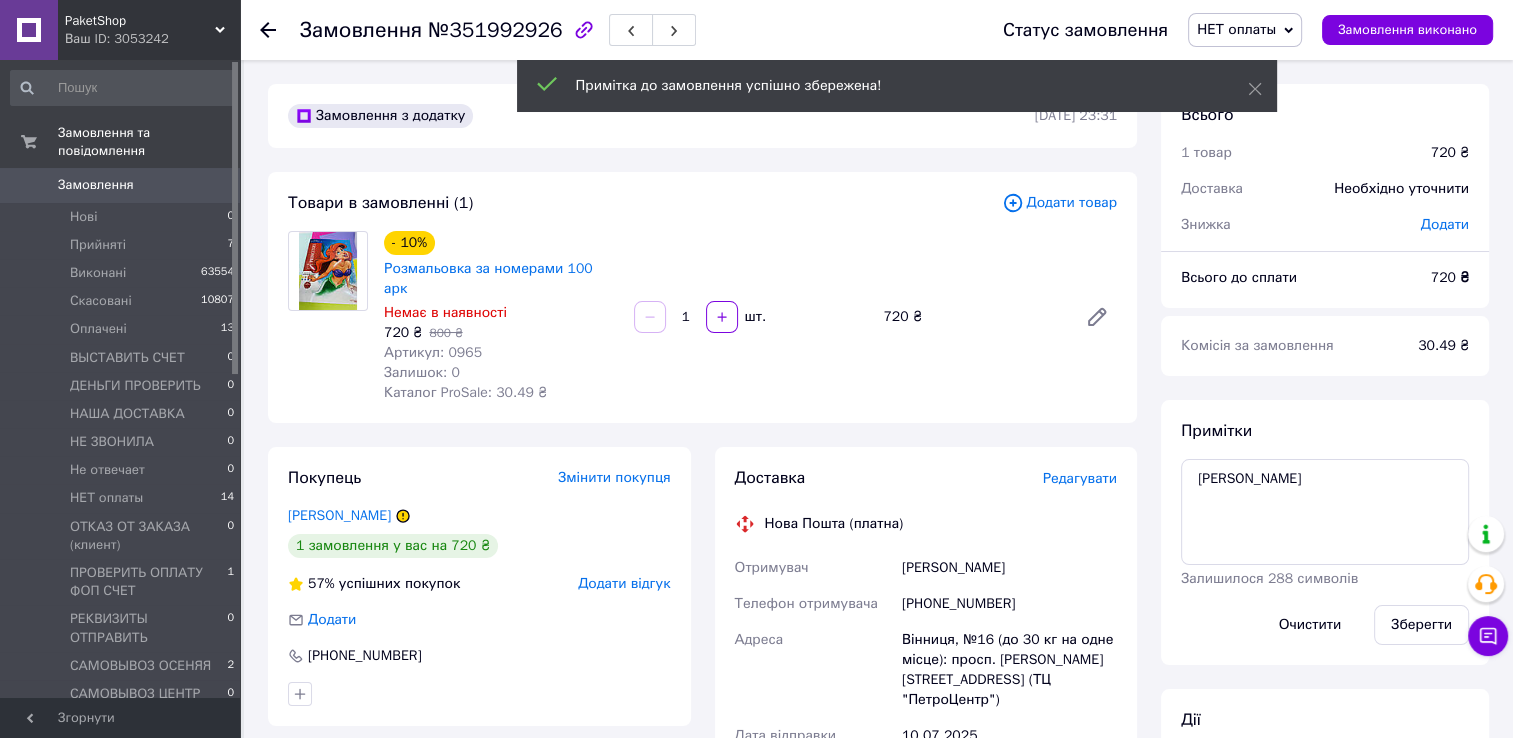 click 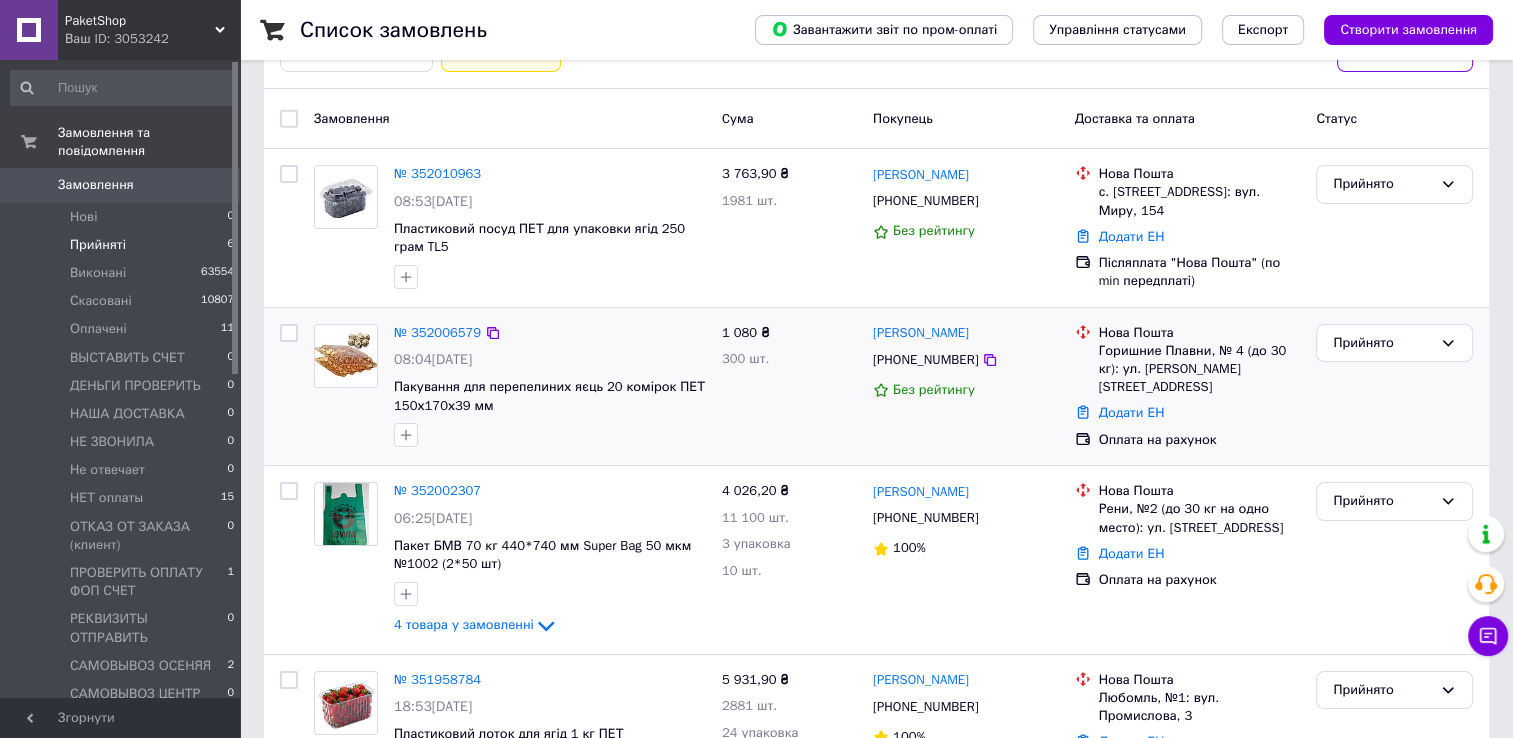 scroll, scrollTop: 97, scrollLeft: 0, axis: vertical 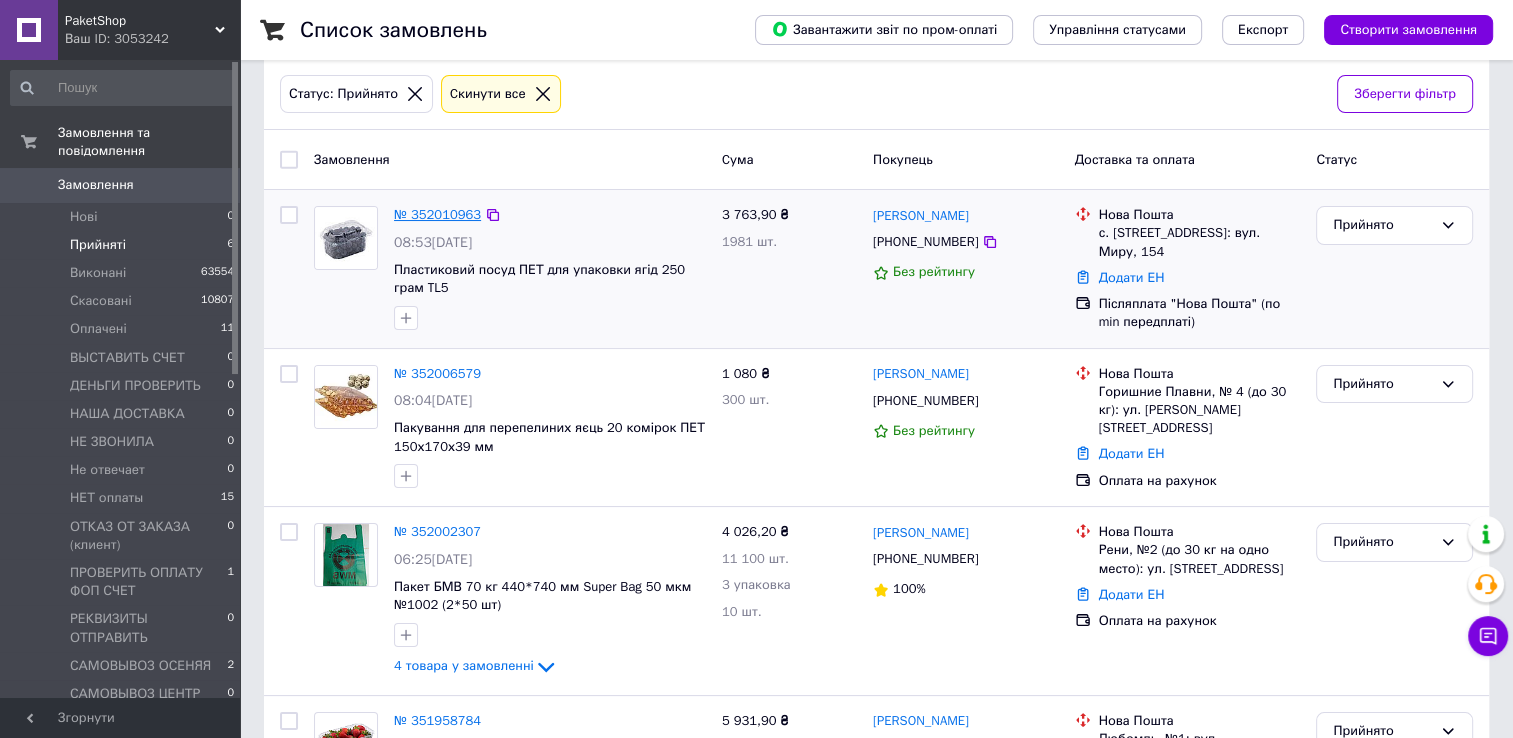click on "№ 352010963" at bounding box center (437, 214) 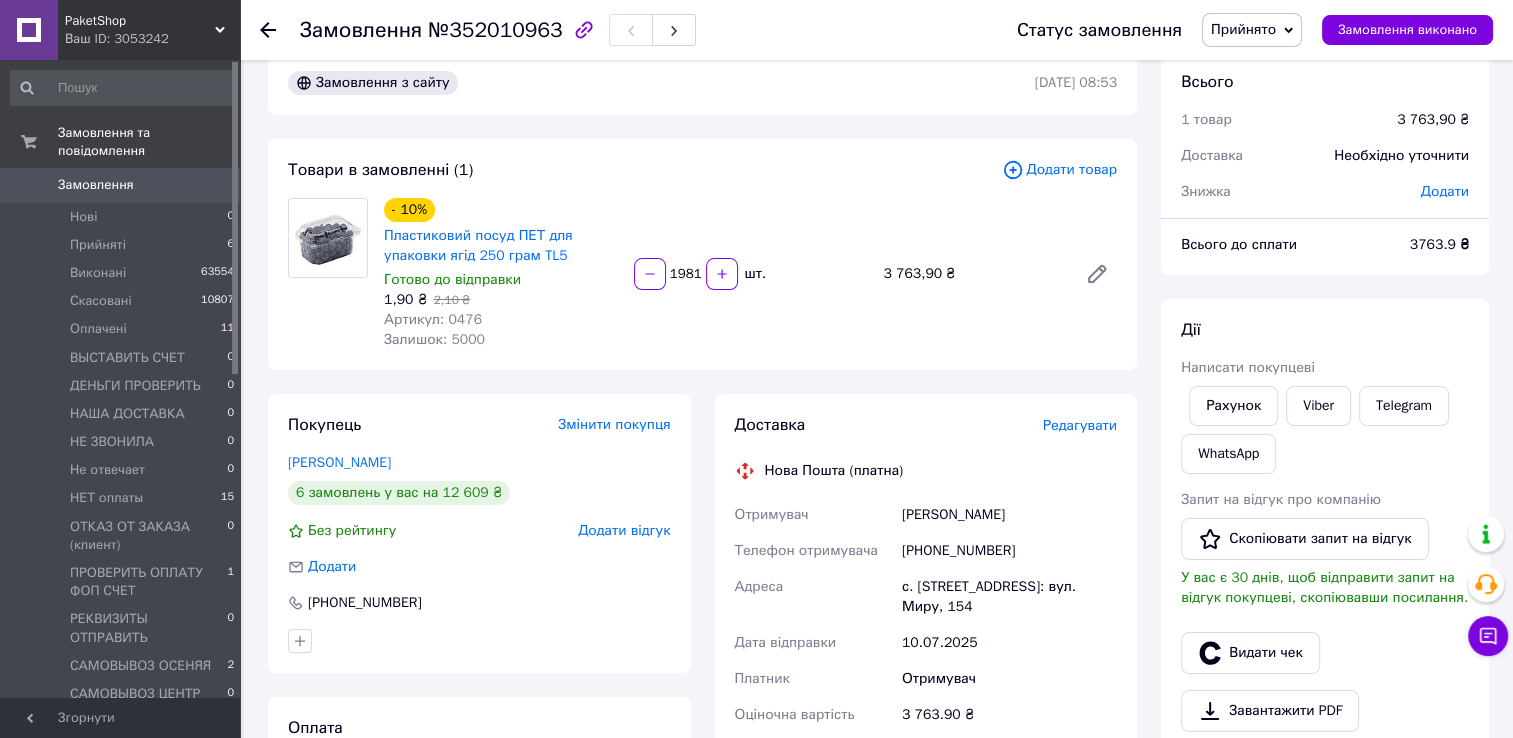scroll, scrollTop: 0, scrollLeft: 0, axis: both 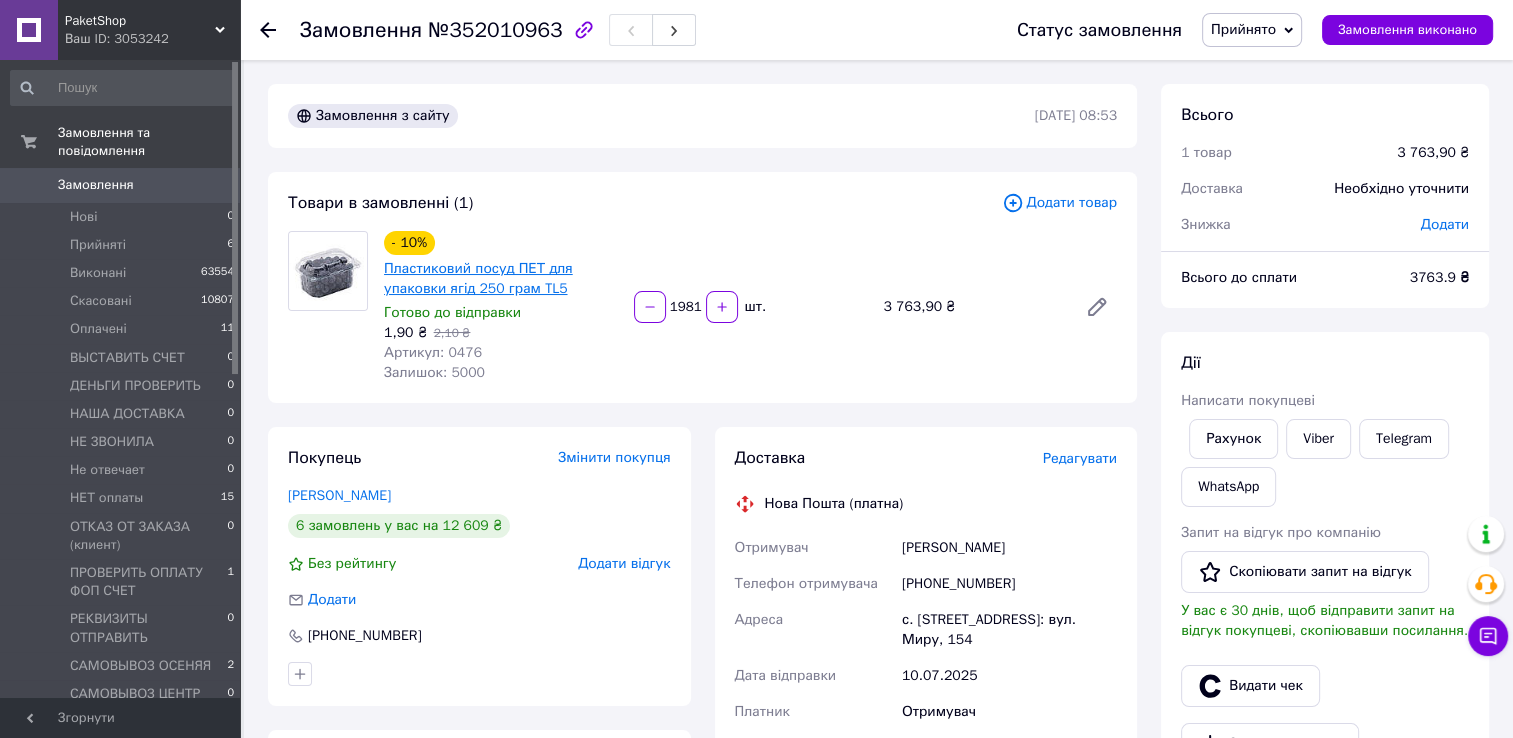 click on "Пластиковий посуд ПЕТ для упаковки ягід 250 грам TL5" at bounding box center [478, 278] 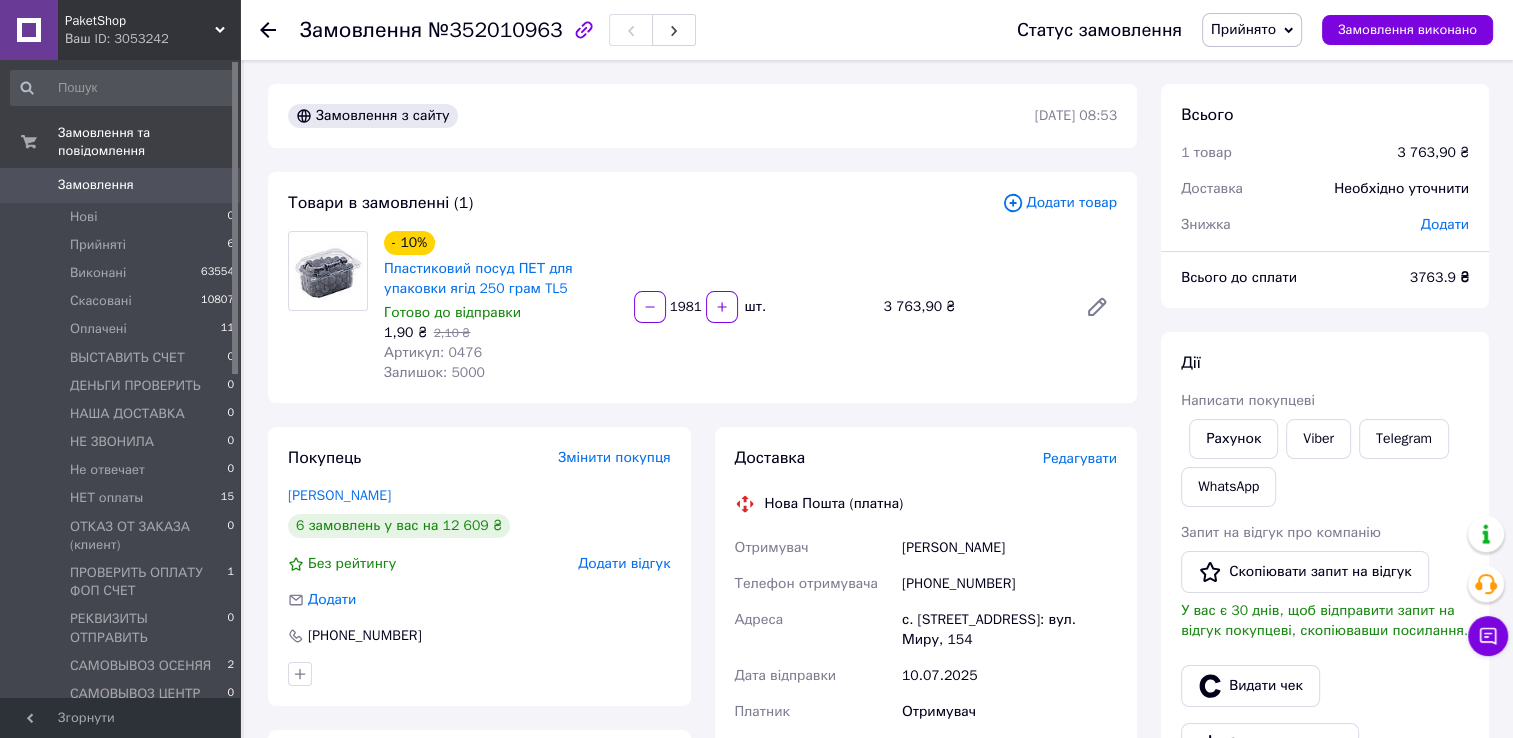 click on "1981   шт." at bounding box center (751, 307) 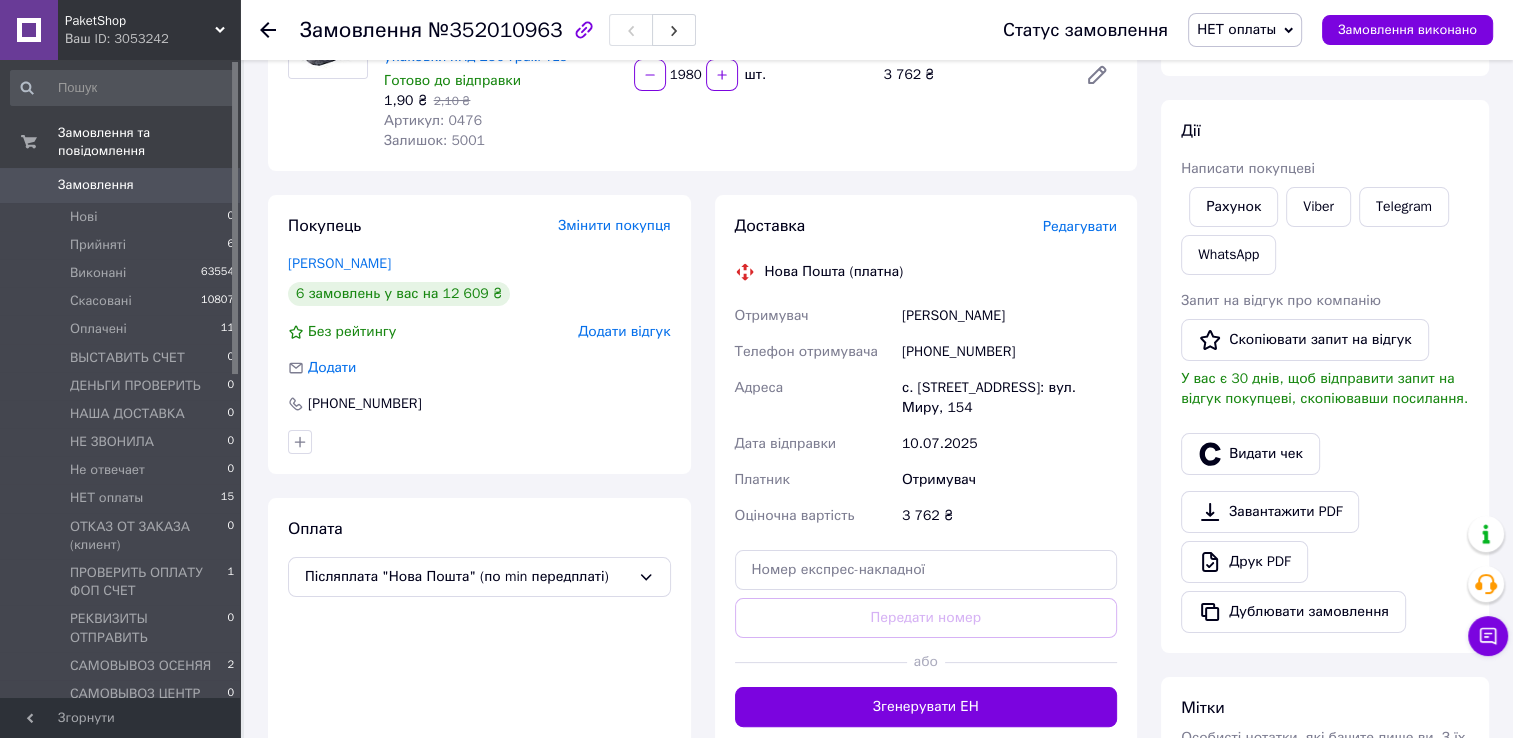 scroll, scrollTop: 0, scrollLeft: 0, axis: both 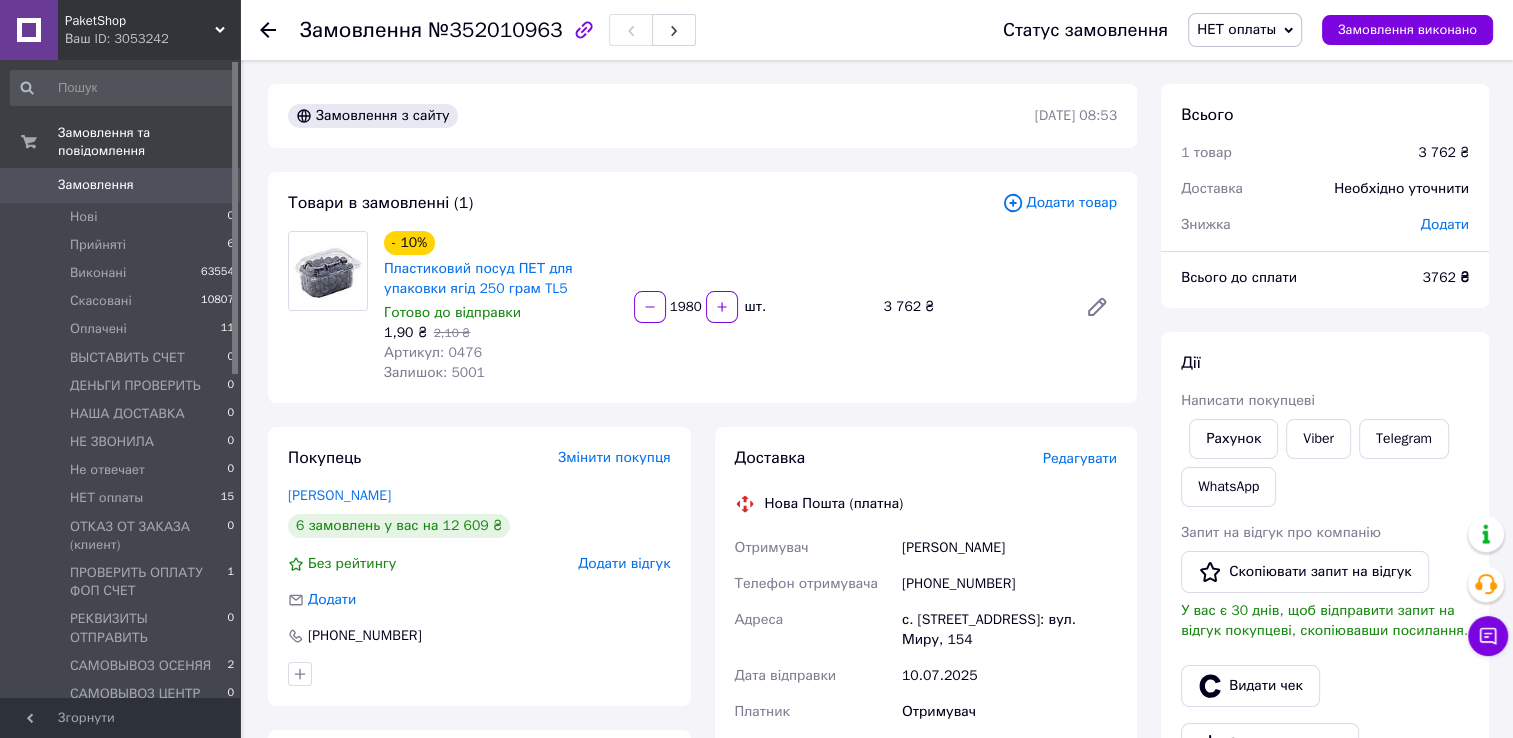 type on "1980" 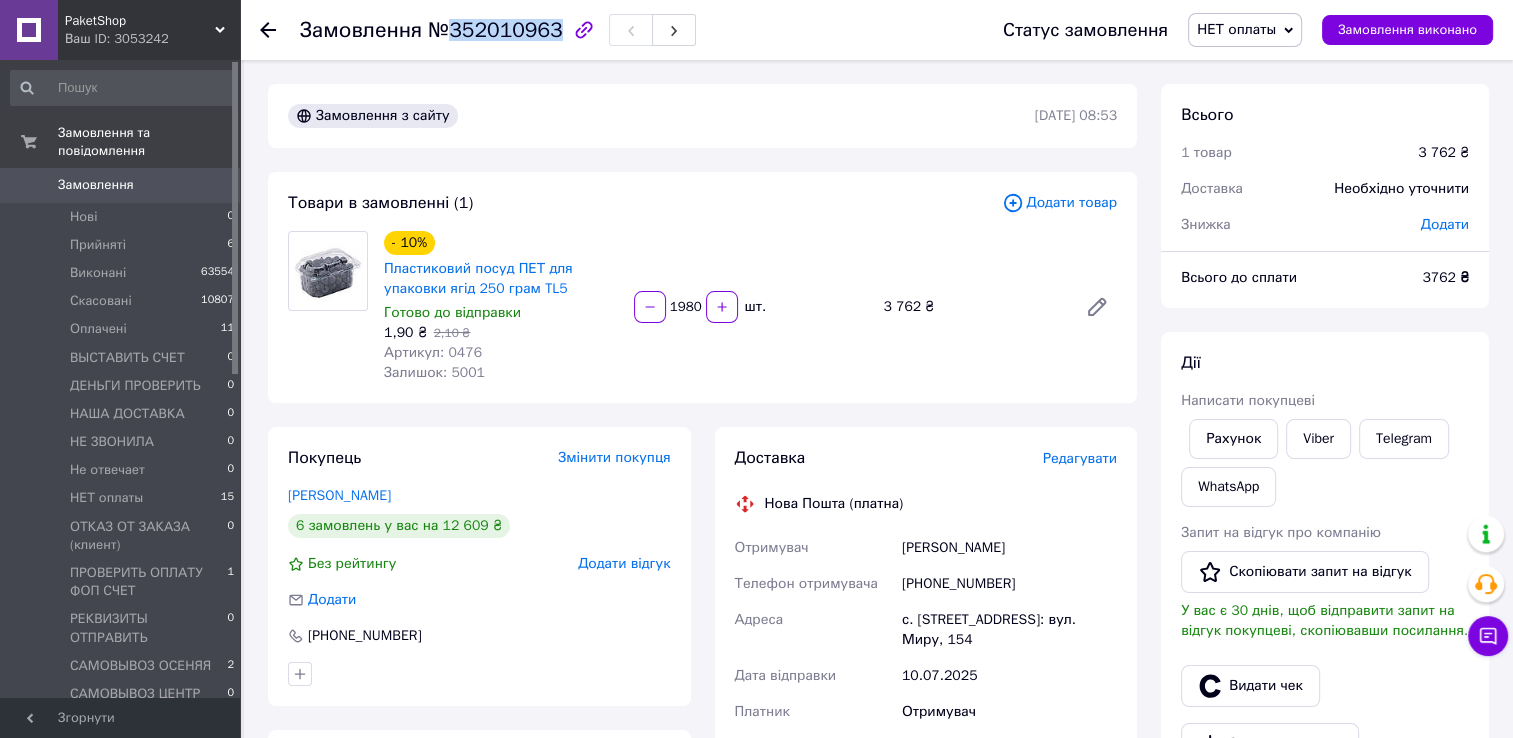 drag, startPoint x: 443, startPoint y: 30, endPoint x: 545, endPoint y: 47, distance: 103.40696 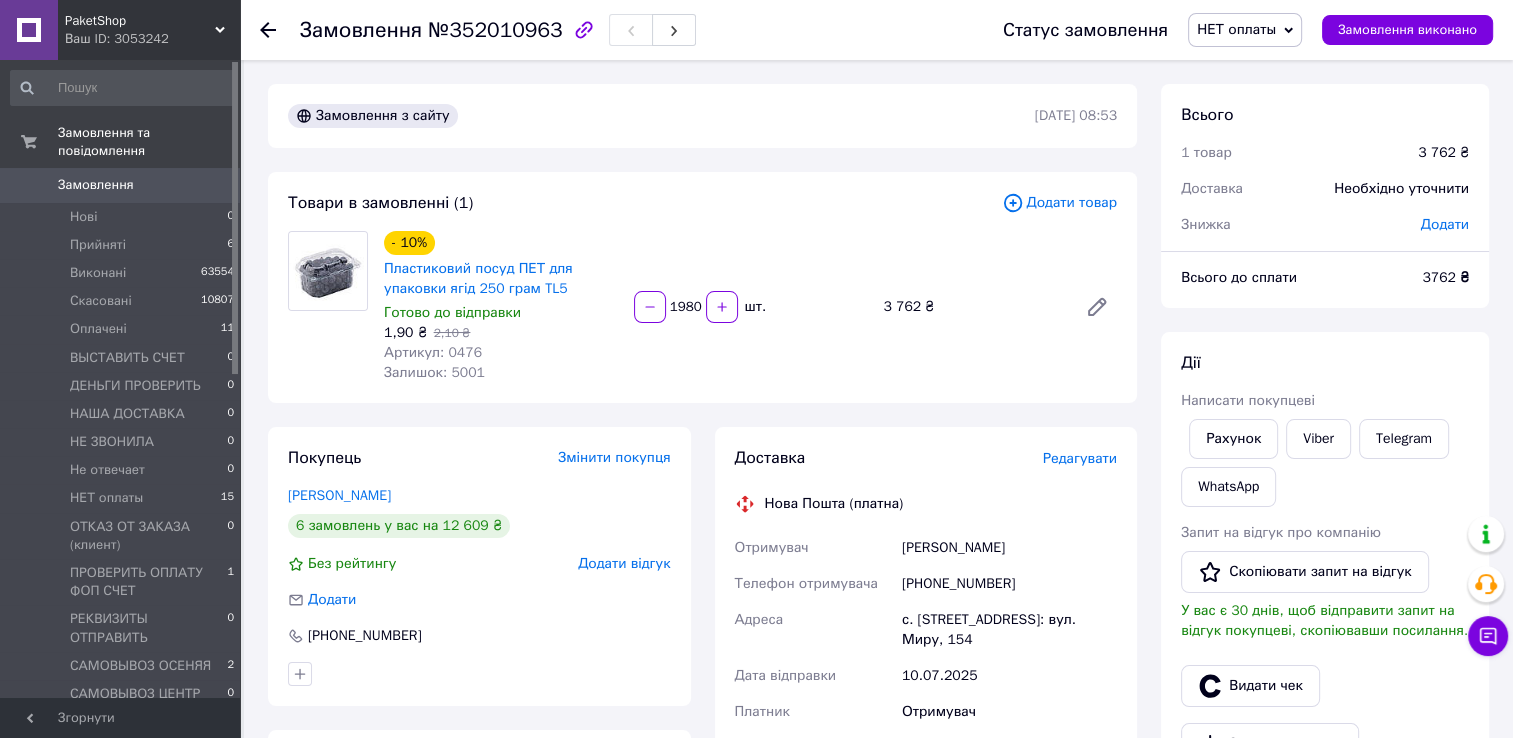 click on "Товари в замовленні (1)" at bounding box center [645, 203] 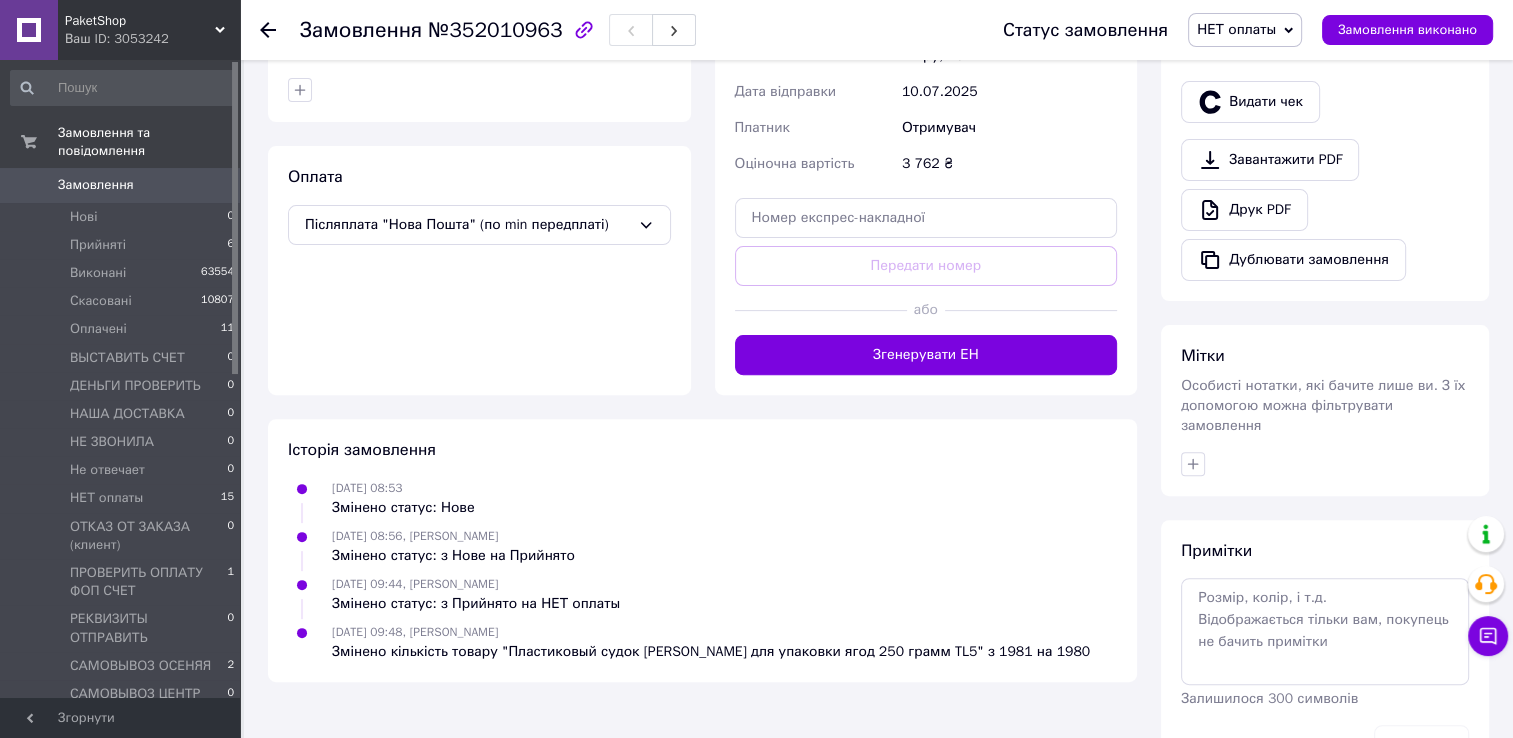 scroll, scrollTop: 600, scrollLeft: 0, axis: vertical 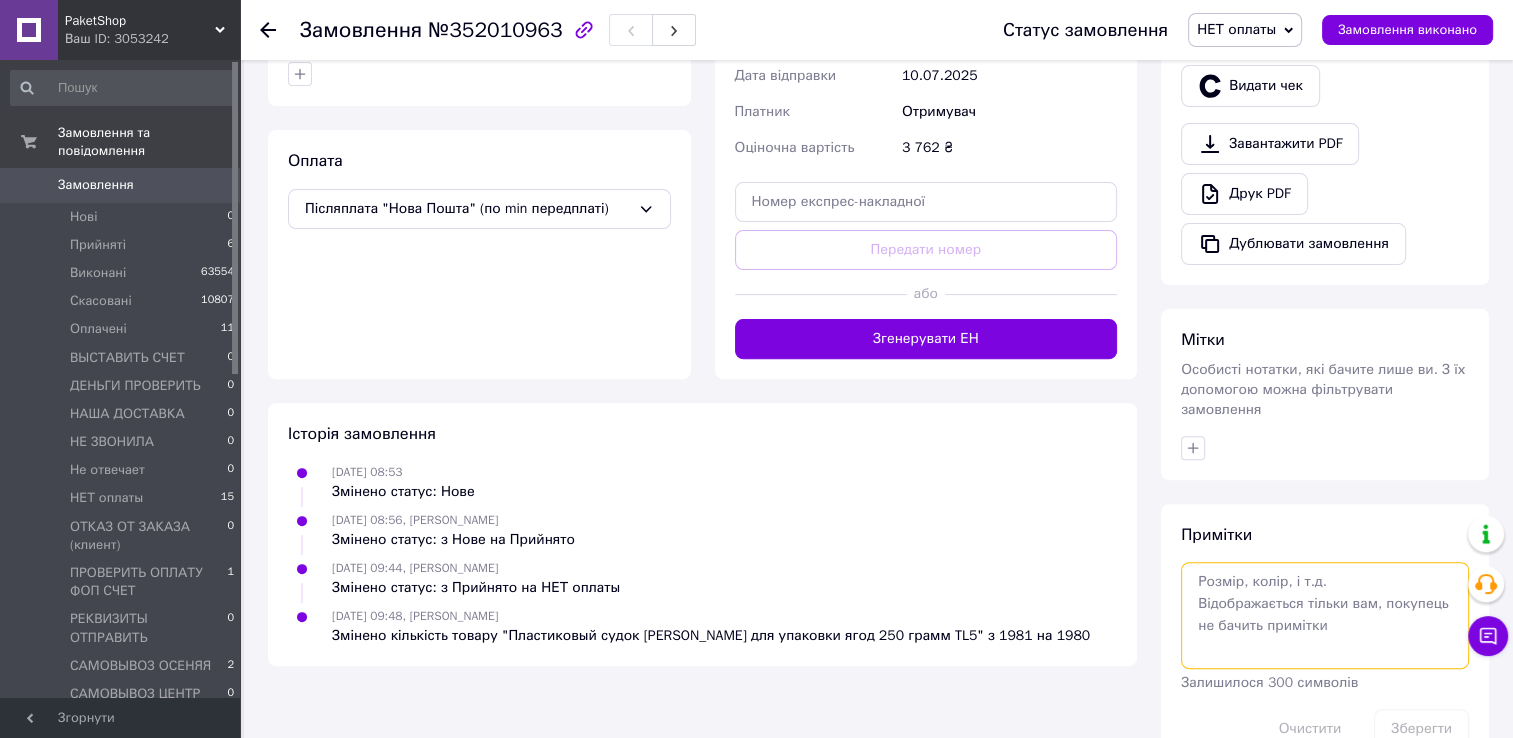 click at bounding box center [1325, 615] 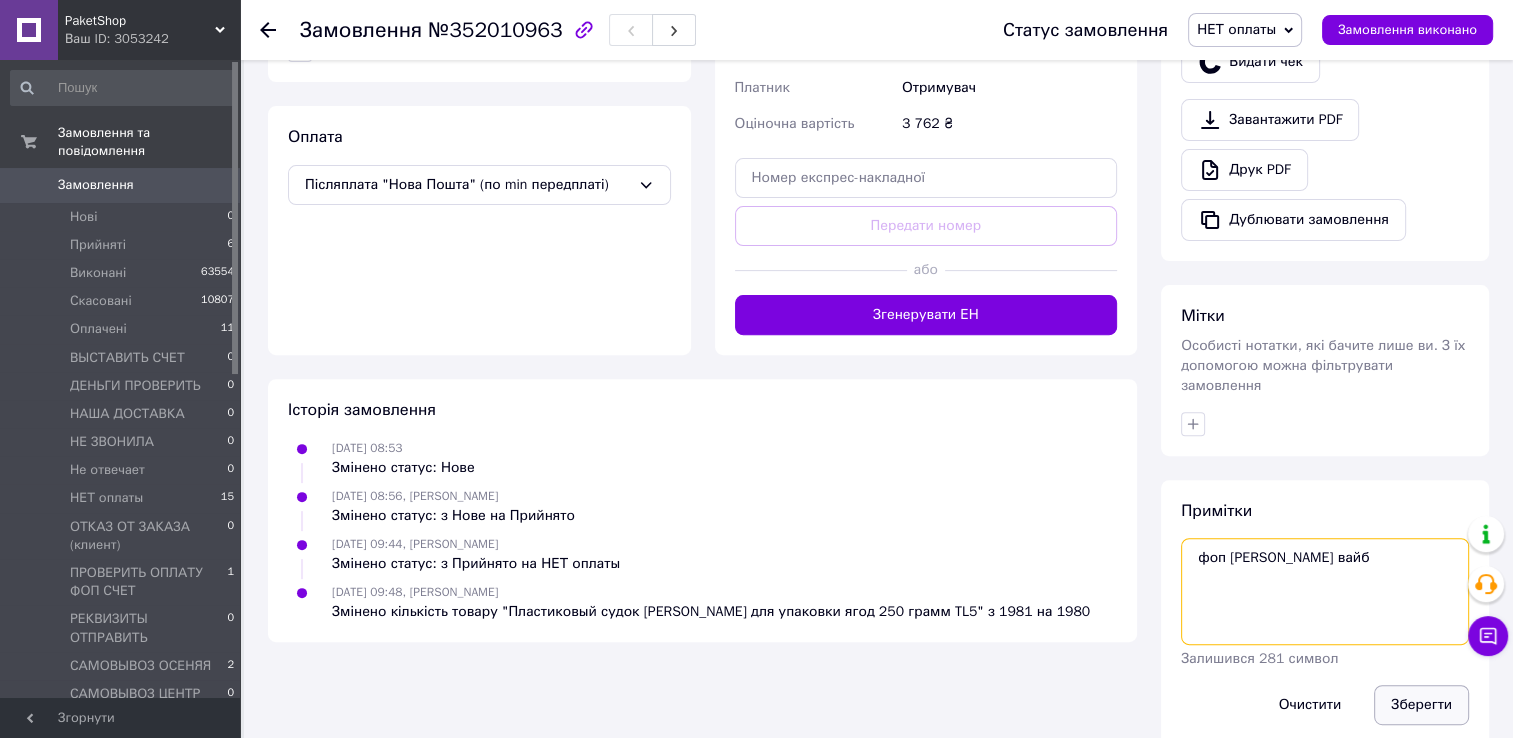 scroll, scrollTop: 632, scrollLeft: 0, axis: vertical 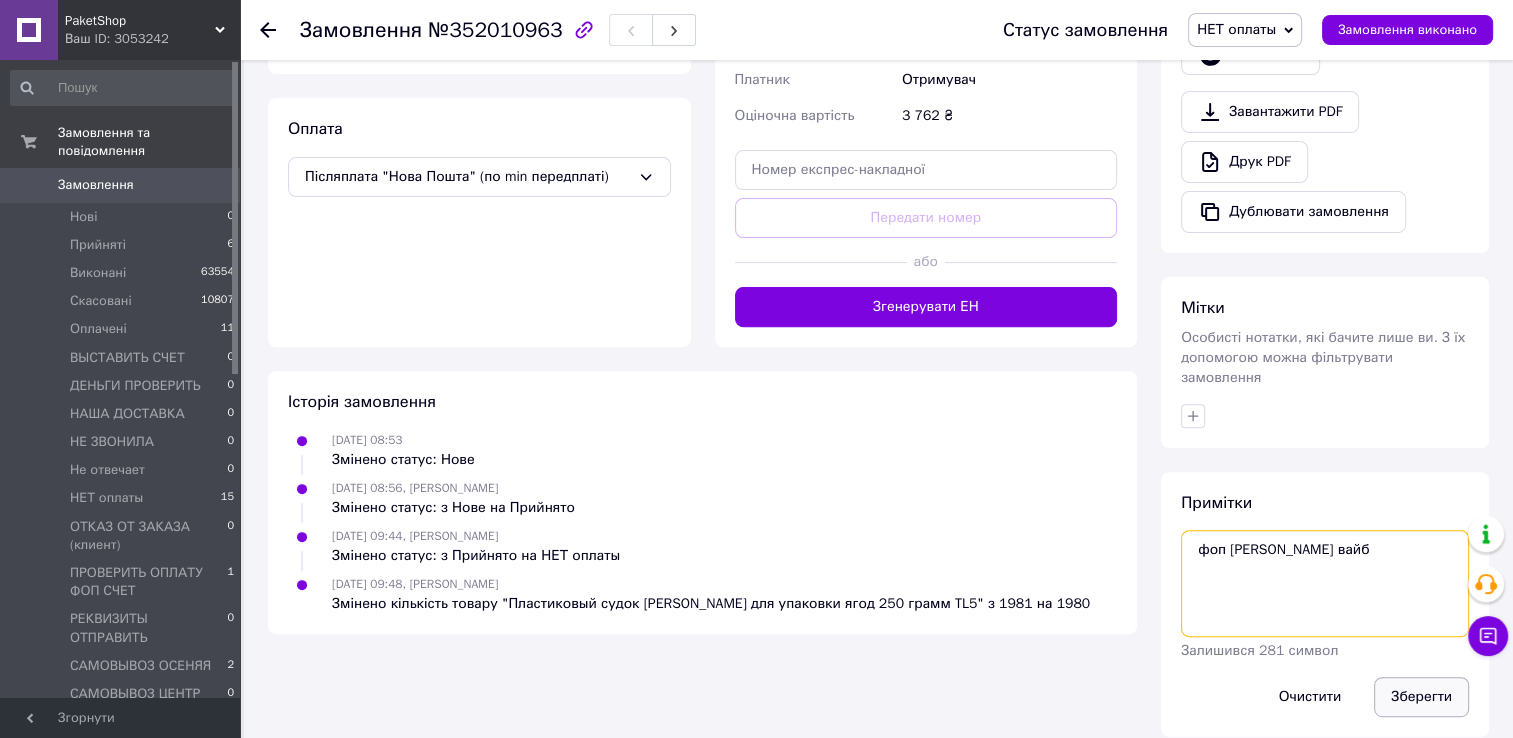 type on "фоп яна приват вайб" 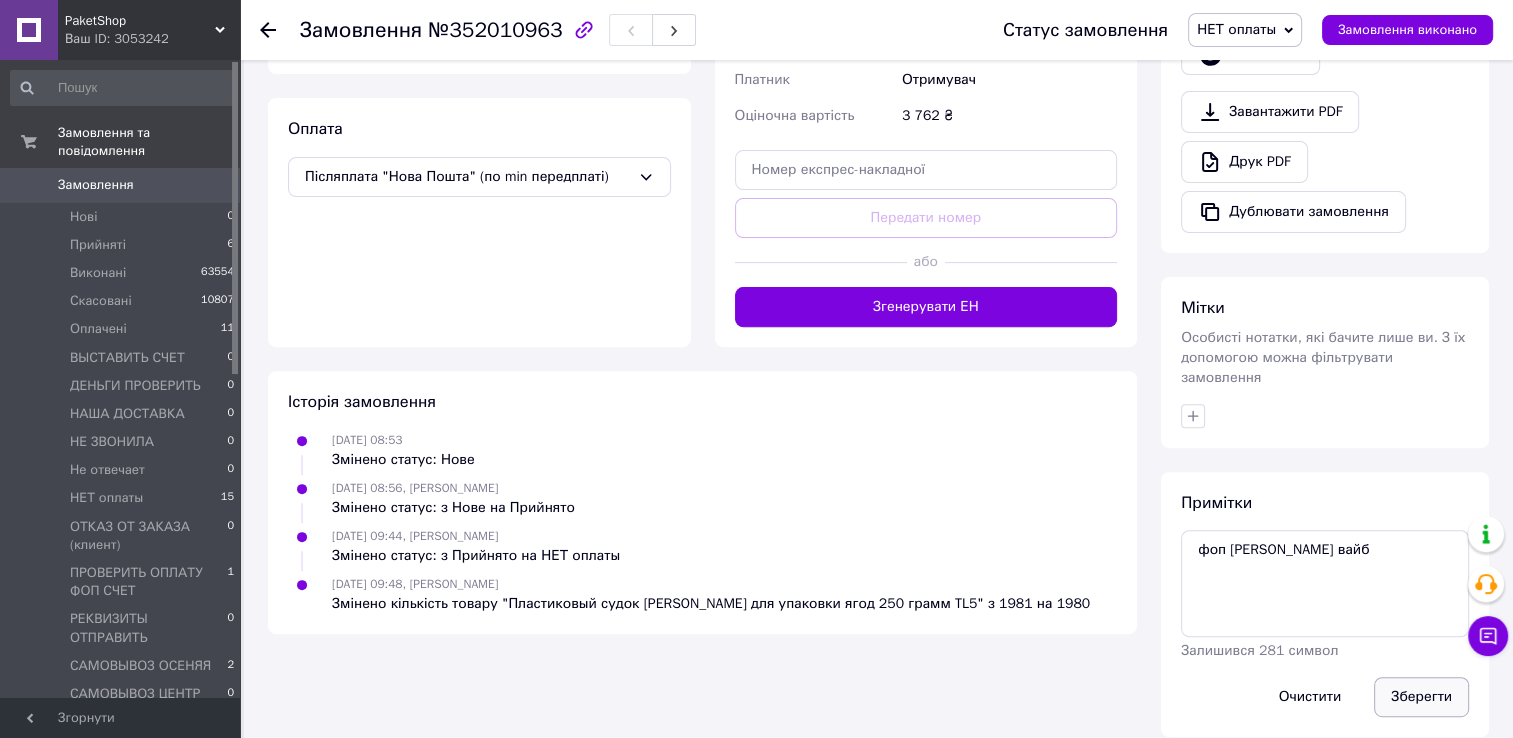 click on "Зберегти" at bounding box center [1421, 697] 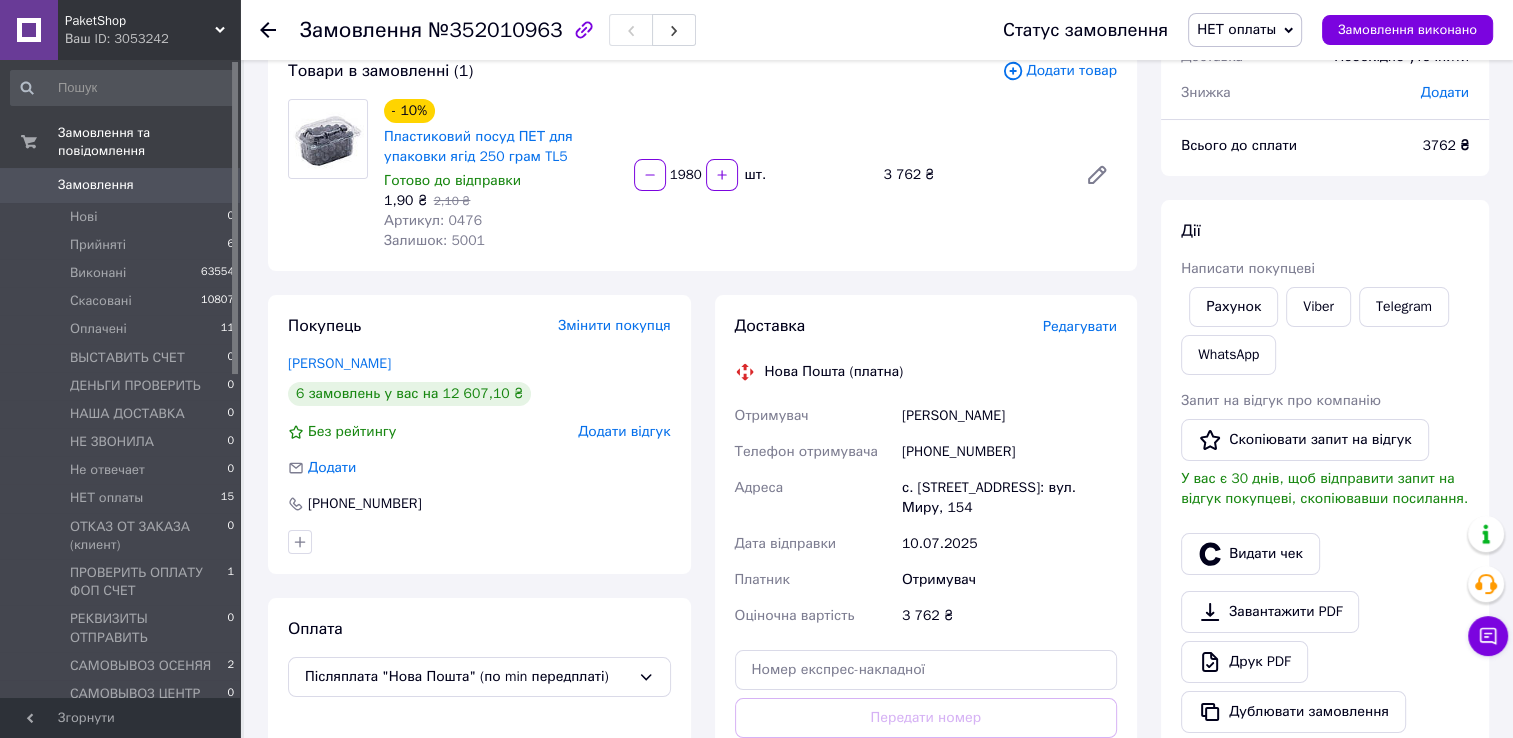 scroll, scrollTop: 0, scrollLeft: 0, axis: both 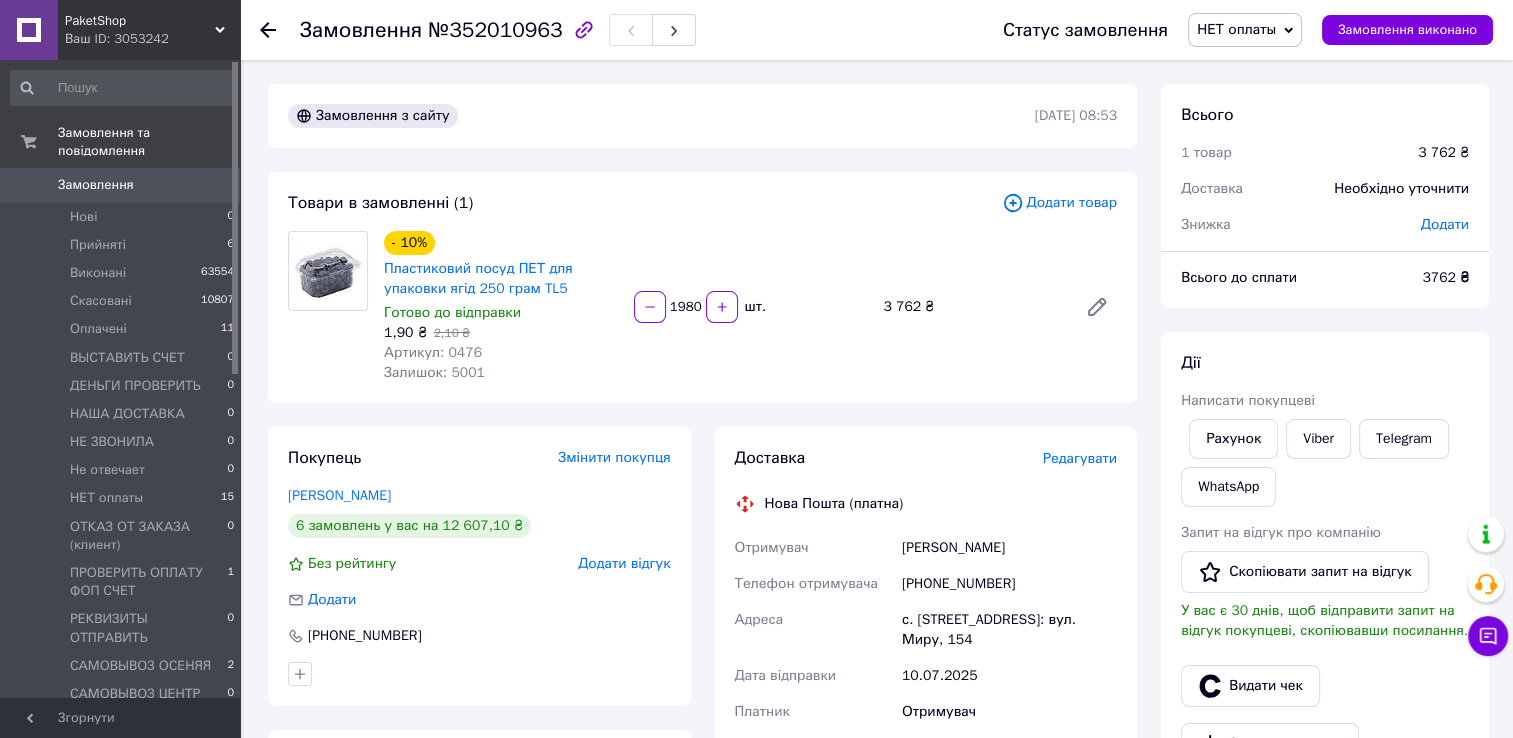 click 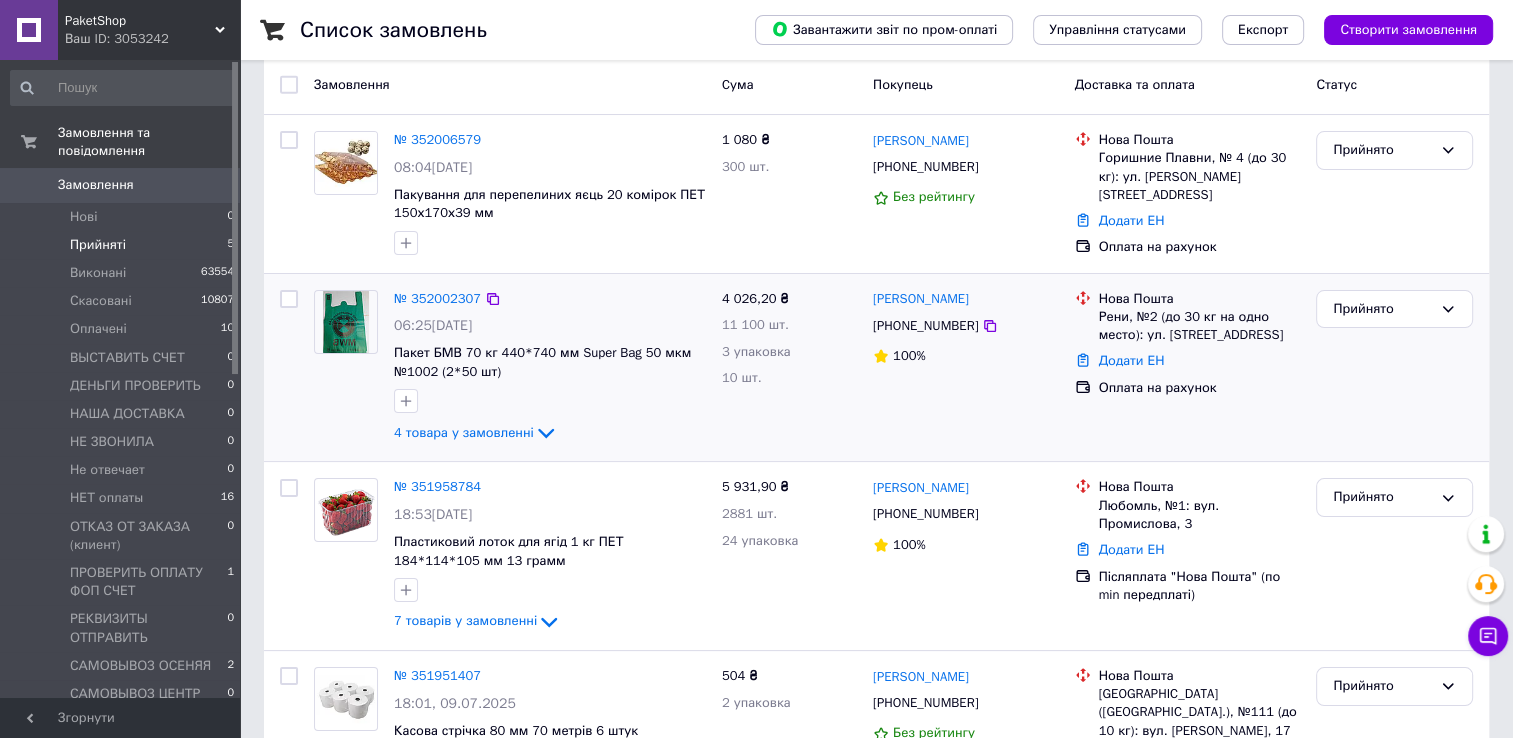 scroll, scrollTop: 200, scrollLeft: 0, axis: vertical 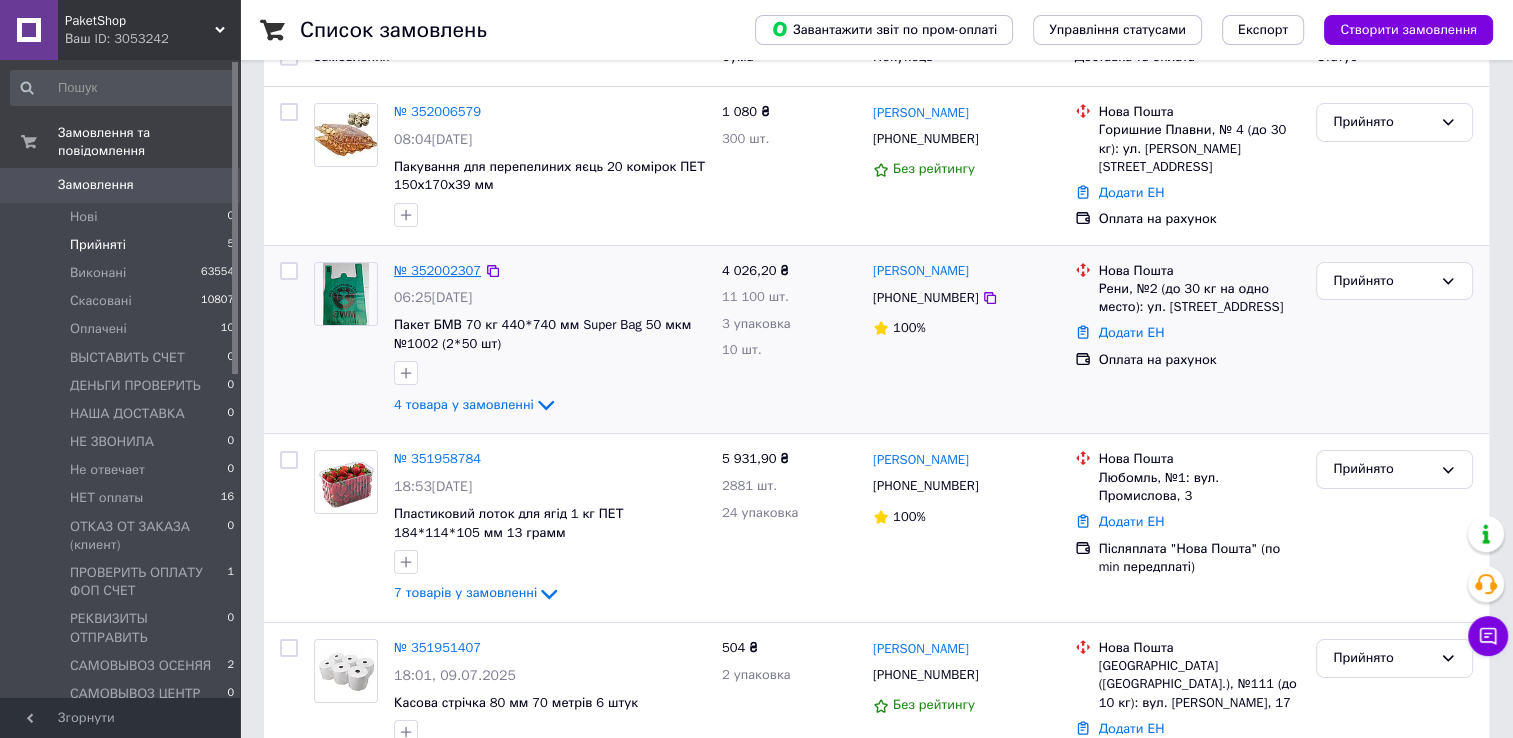 click on "№ 352002307" at bounding box center [437, 270] 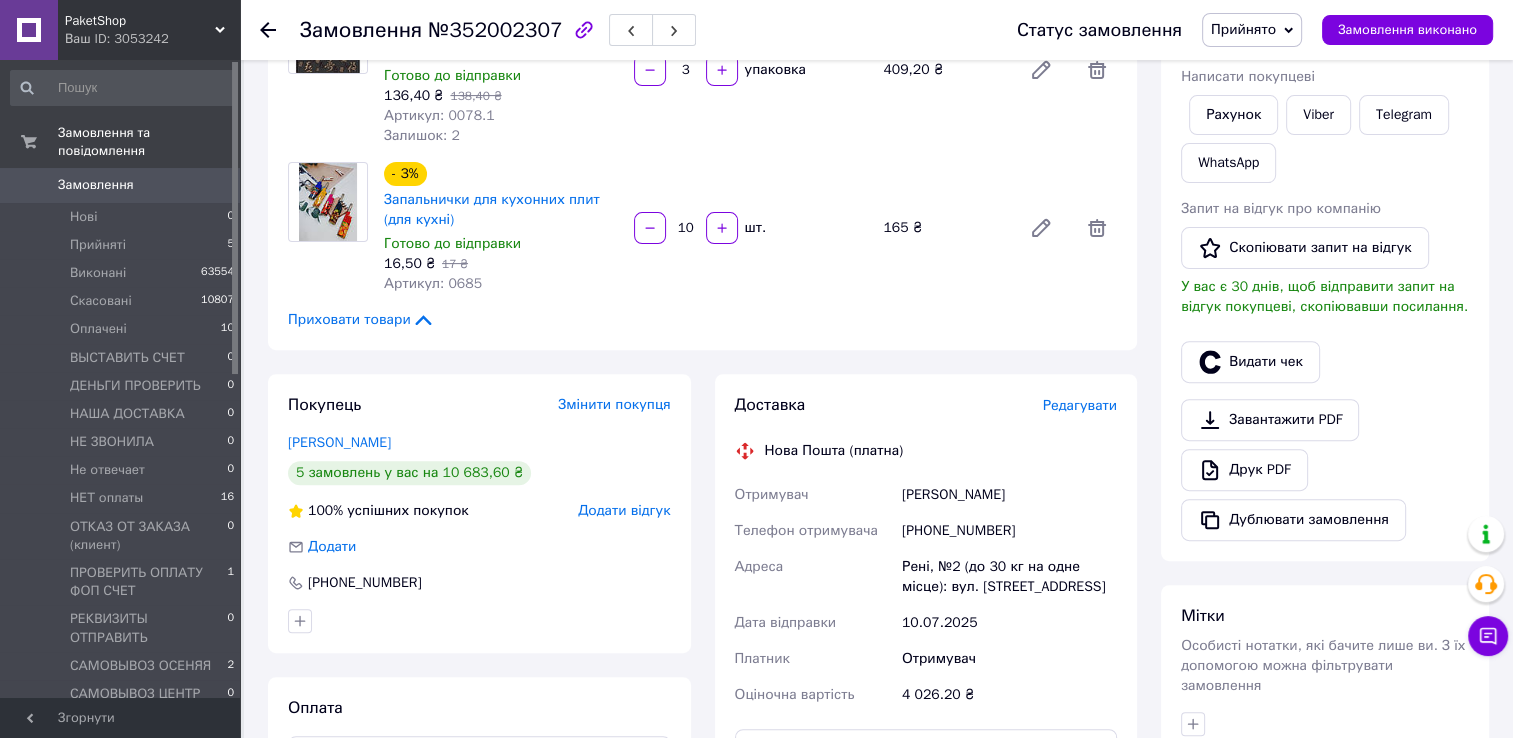 scroll, scrollTop: 700, scrollLeft: 0, axis: vertical 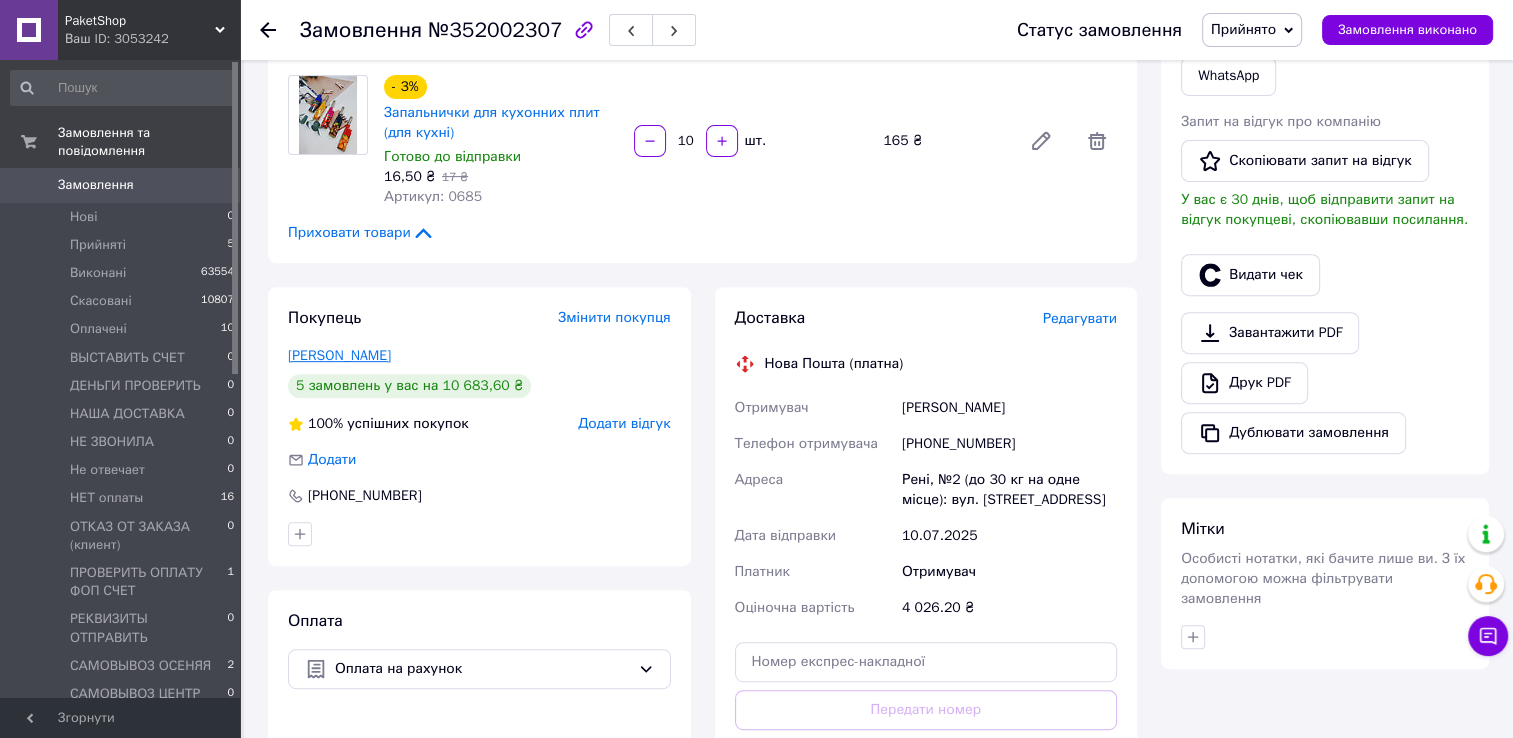 click on "Хаджи Екатерина" at bounding box center (339, 355) 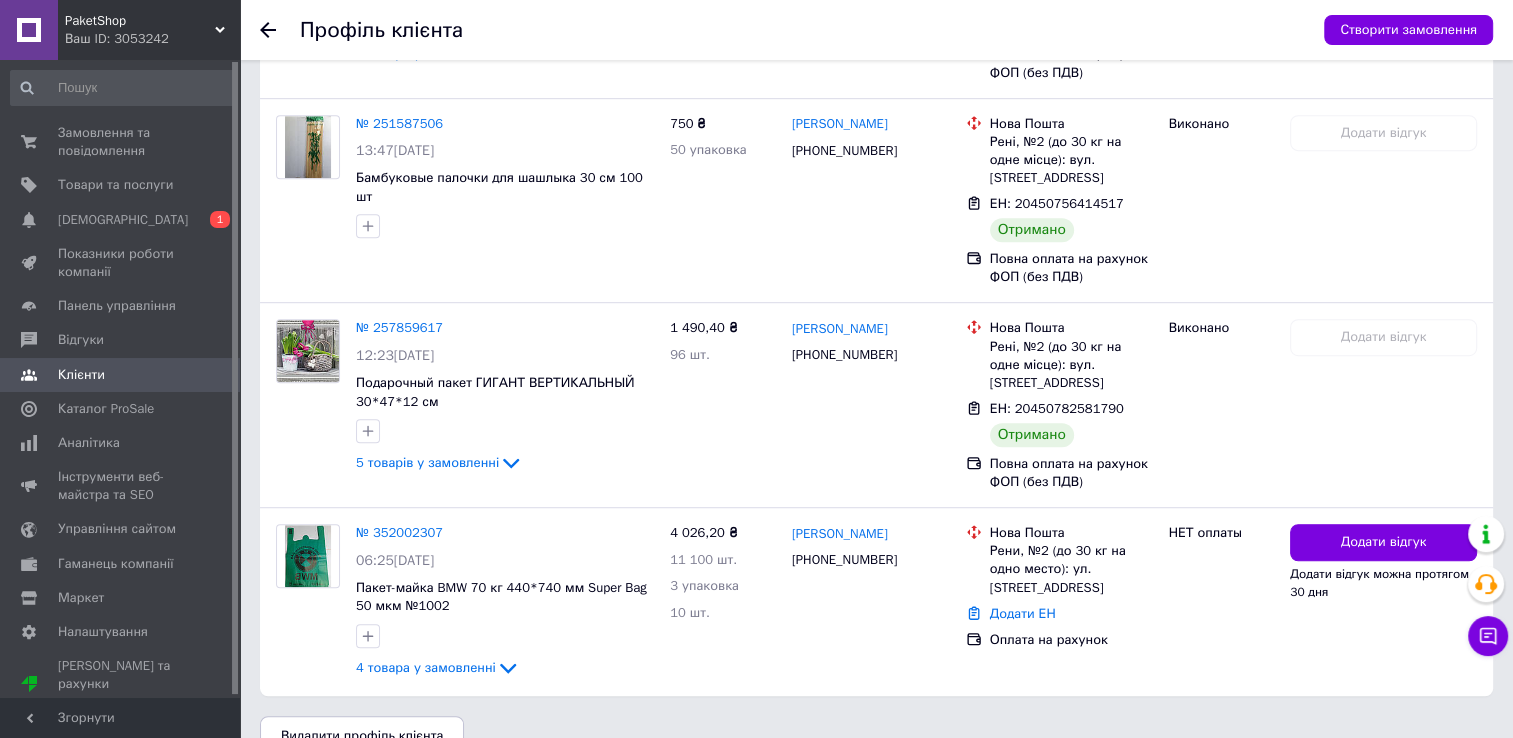 scroll, scrollTop: 1133, scrollLeft: 0, axis: vertical 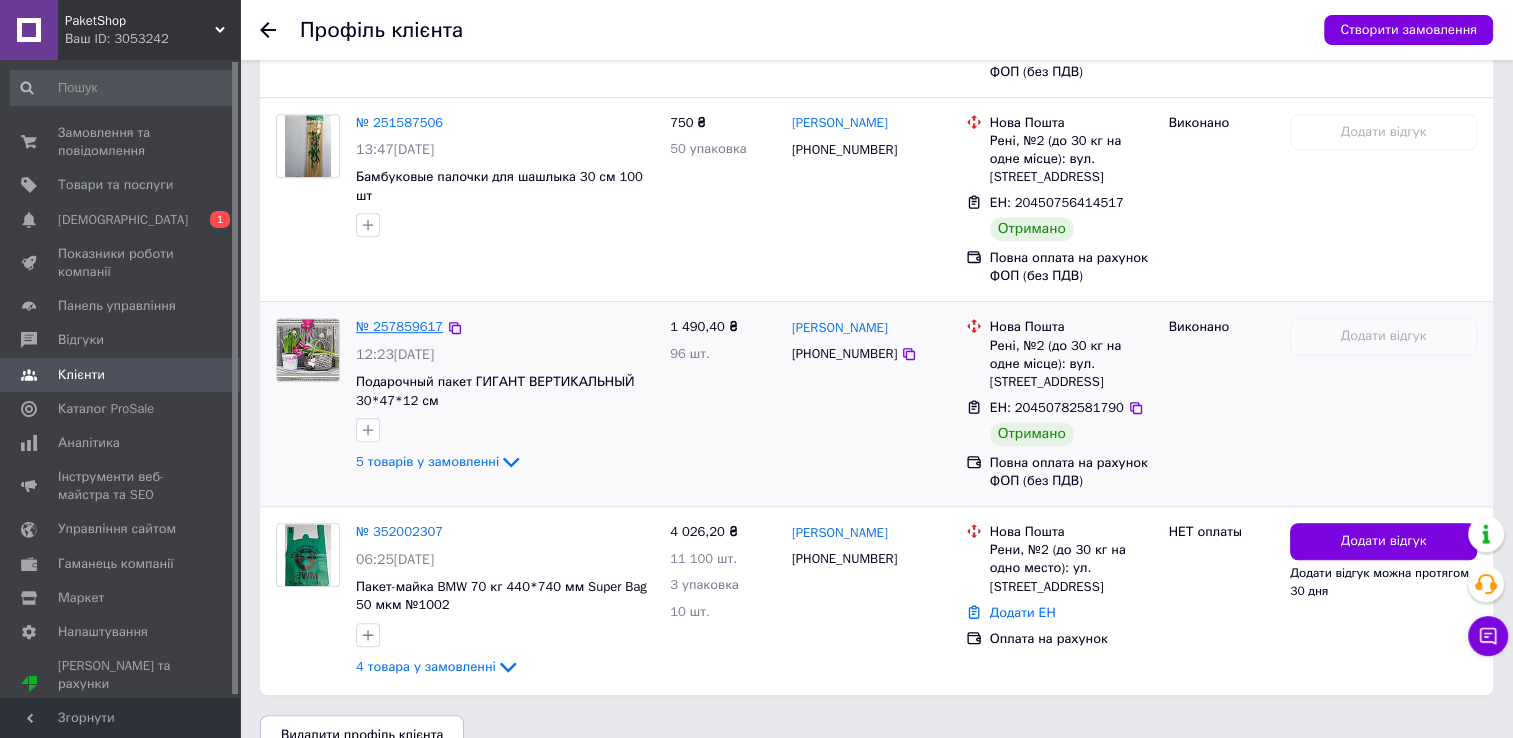 click on "№ 257859617" at bounding box center [399, 326] 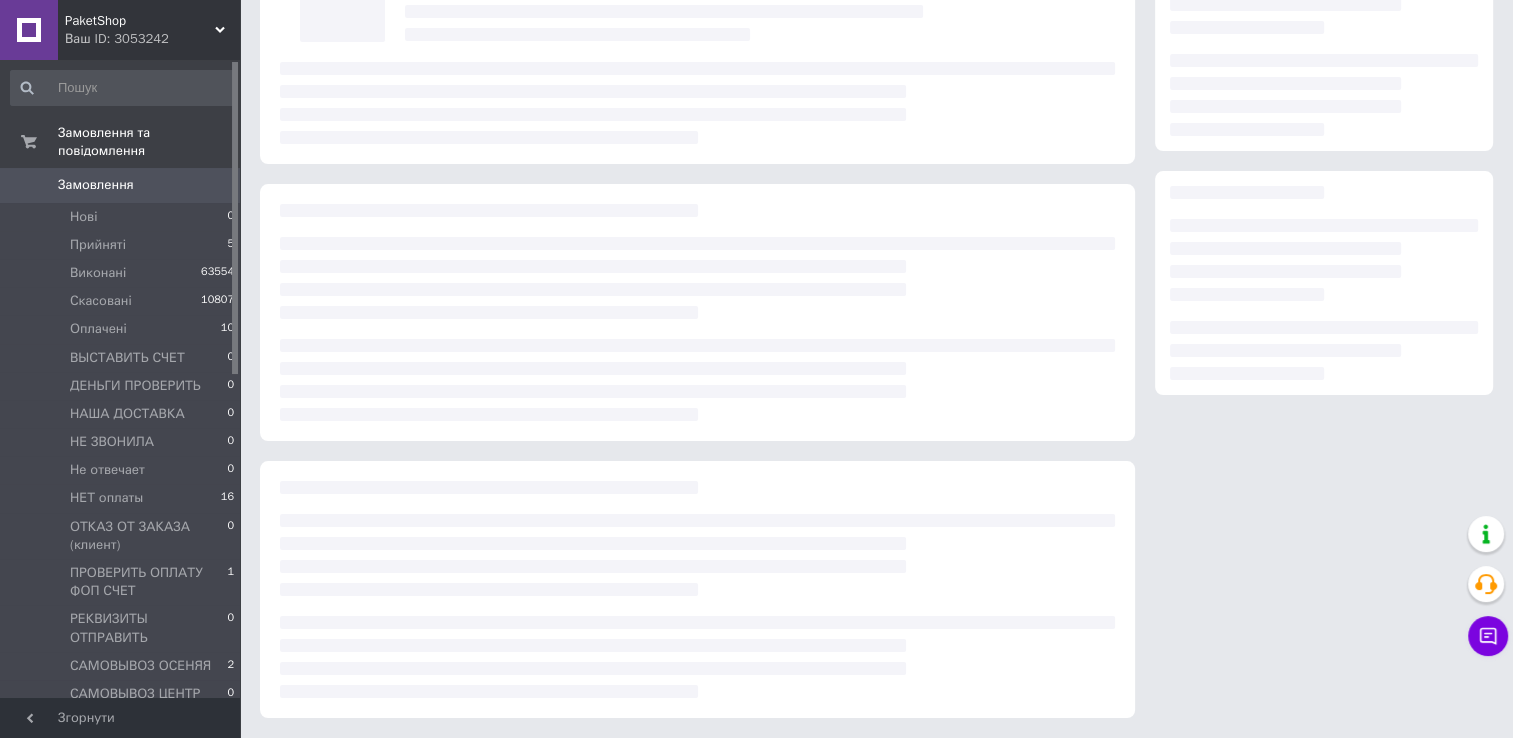 scroll, scrollTop: 0, scrollLeft: 0, axis: both 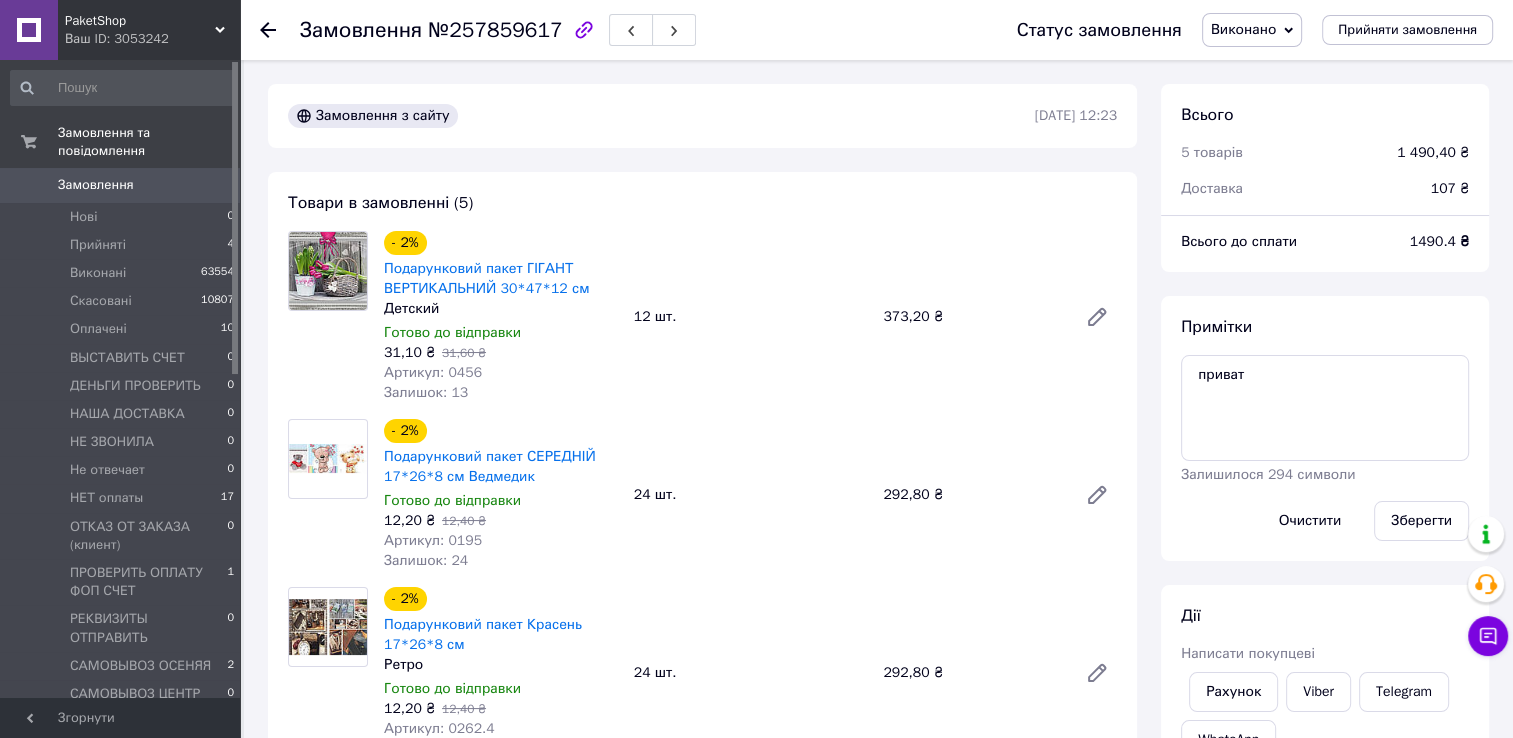click 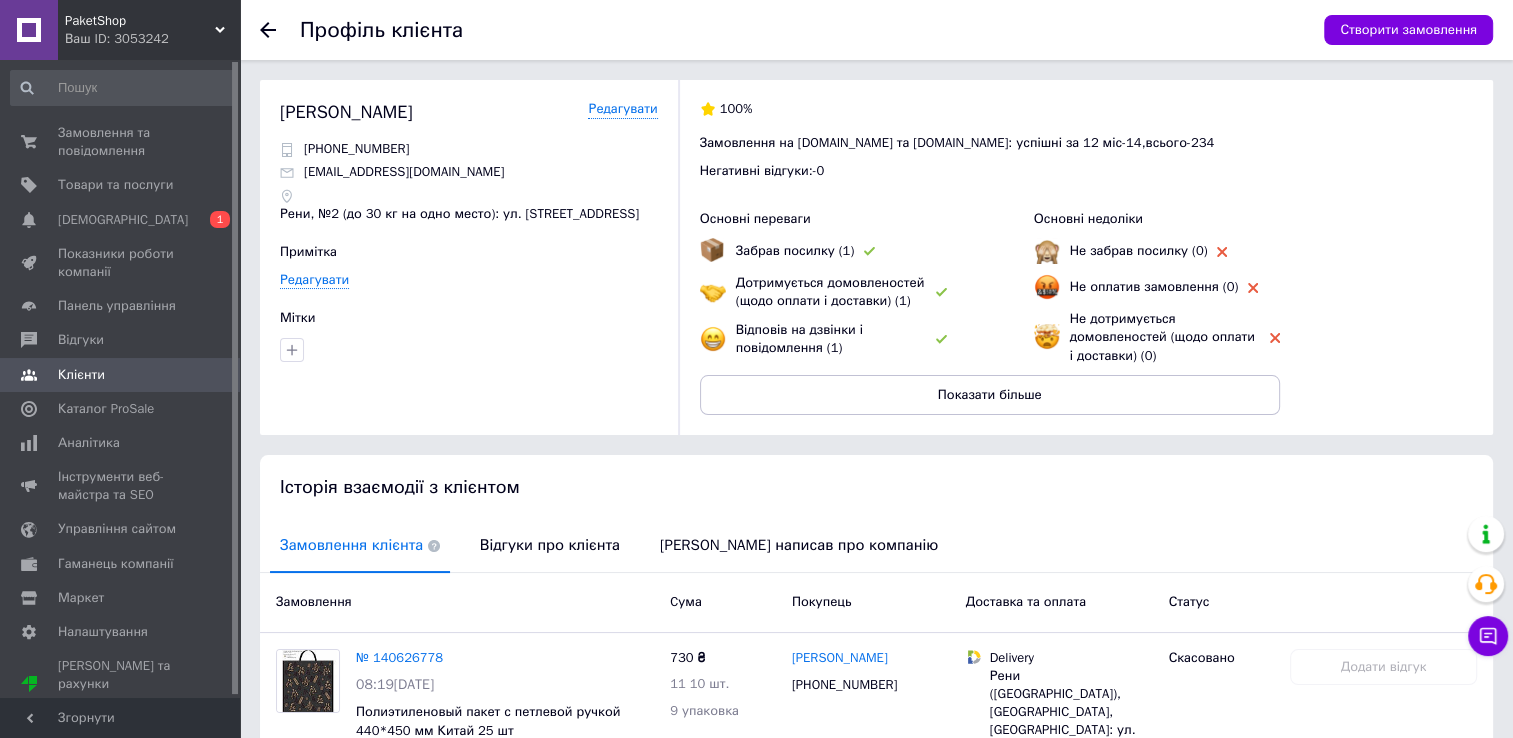 click 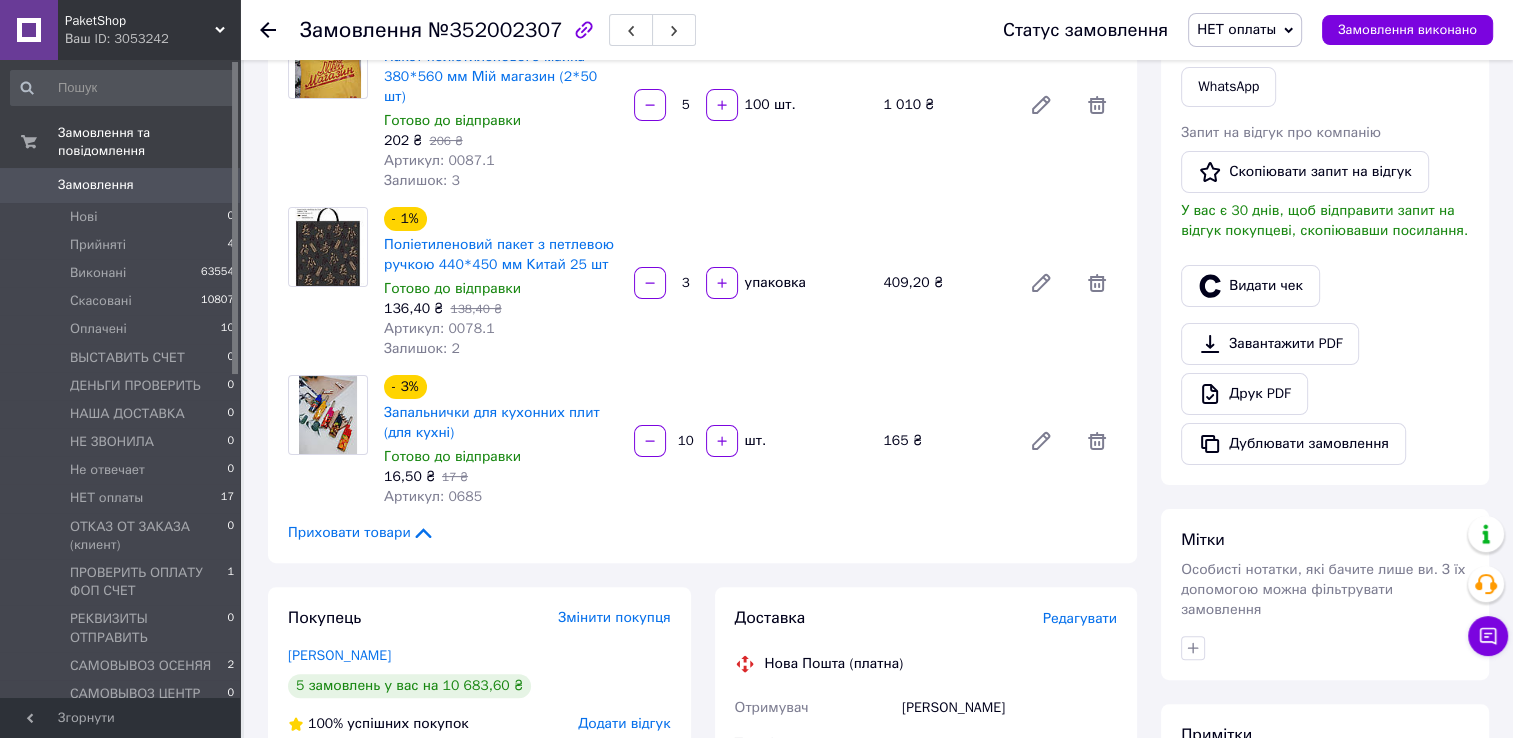 scroll, scrollTop: 0, scrollLeft: 0, axis: both 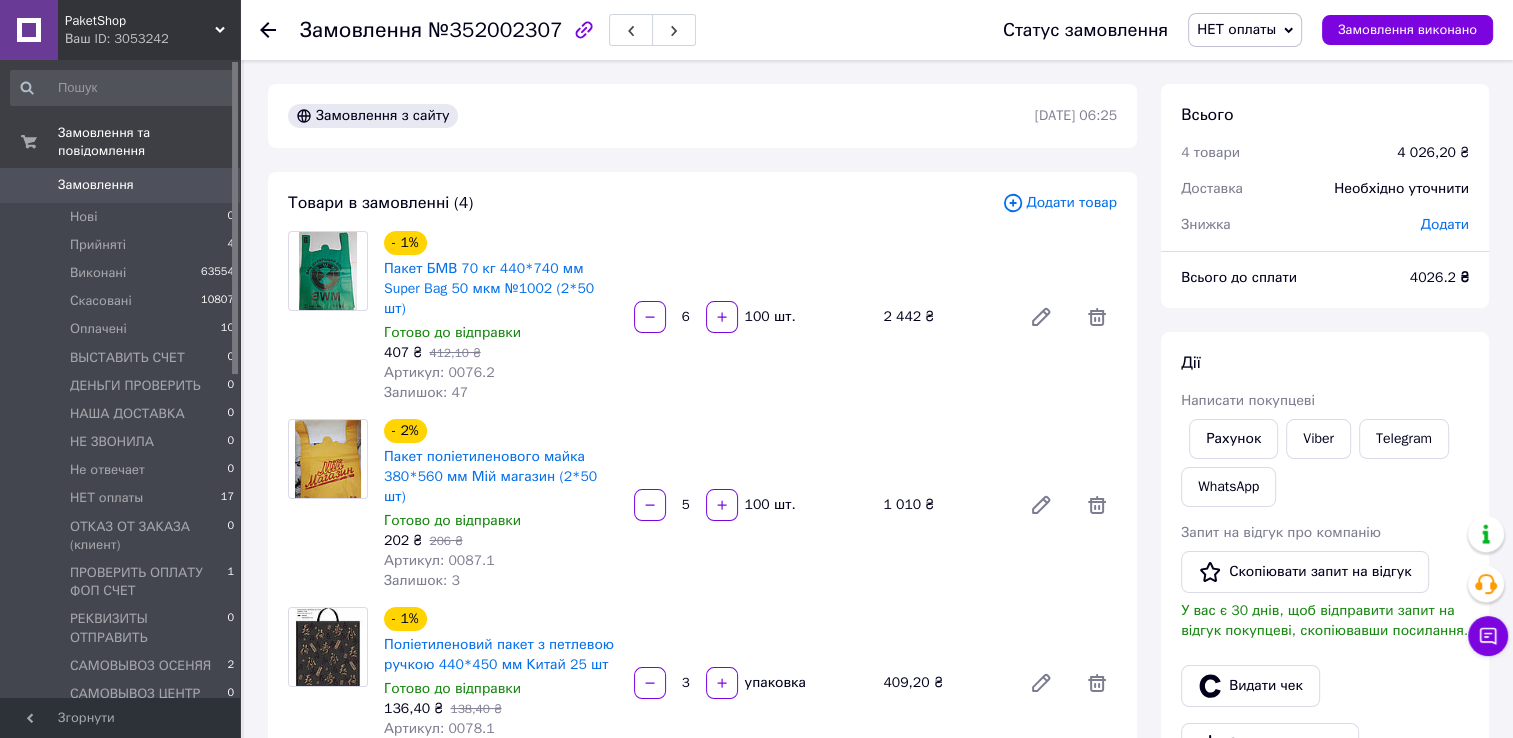 click 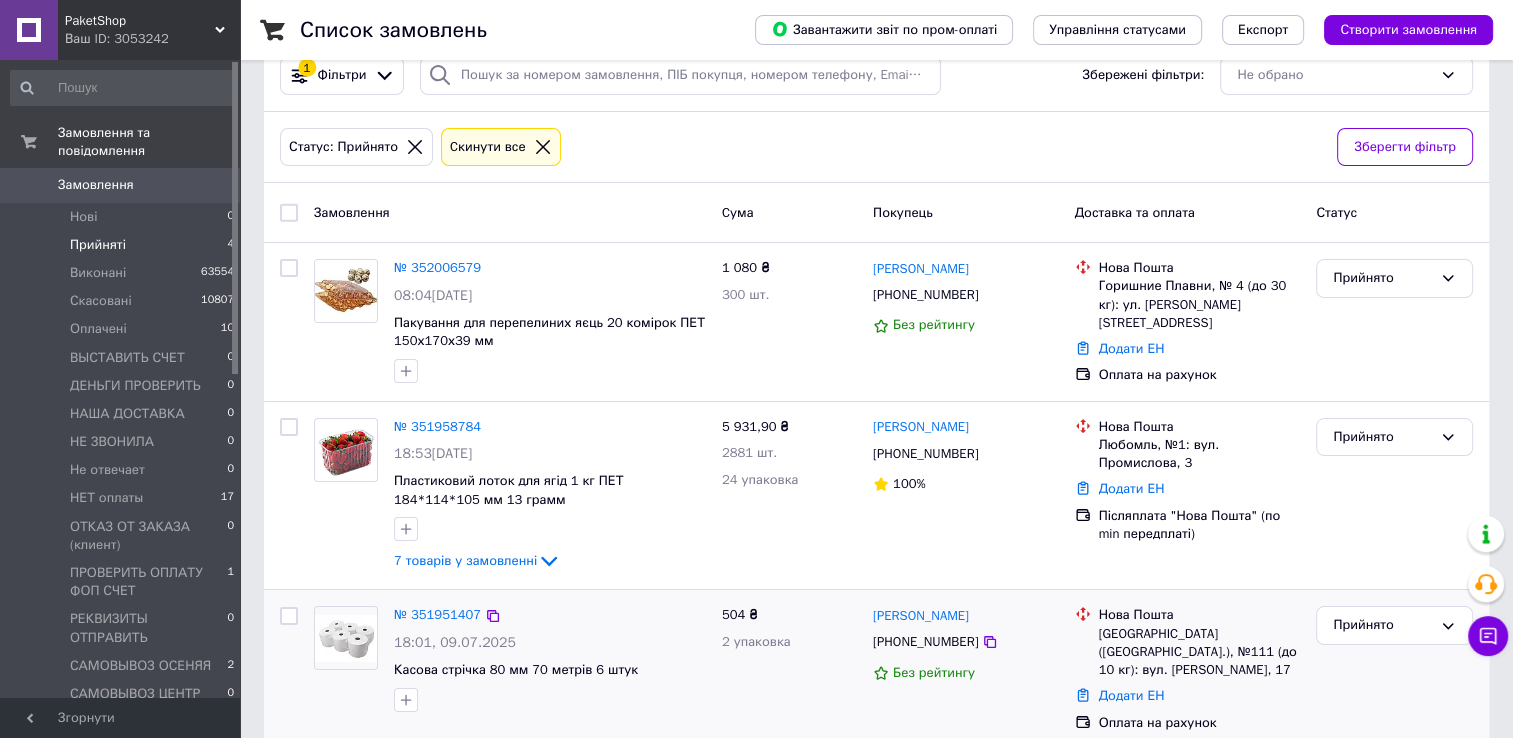 scroll, scrollTop: 0, scrollLeft: 0, axis: both 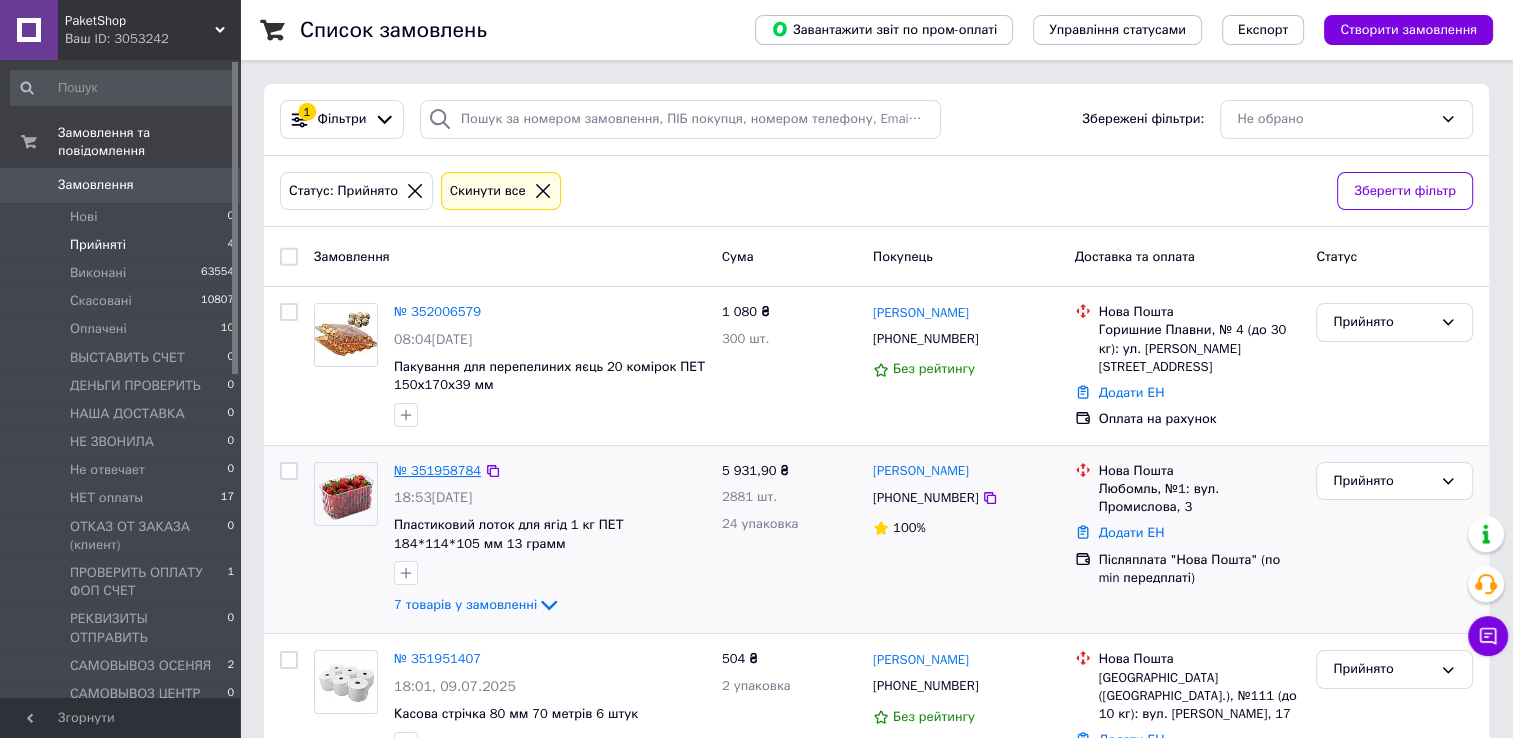 click on "№ 351958784" at bounding box center [437, 470] 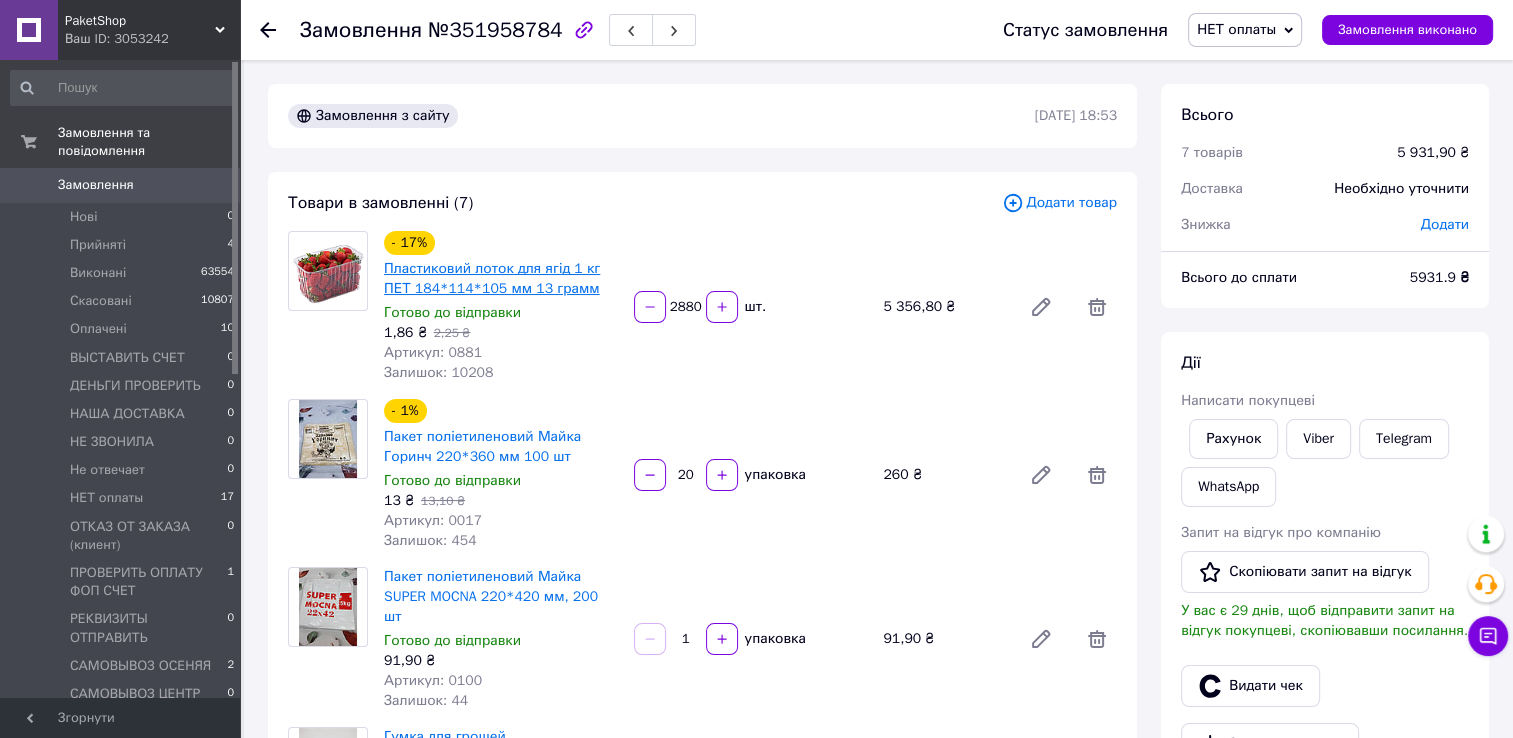 click on "Пластиковий лоток для ягід 1 кг ПЕТ 184*114*105 мм 13 грамм" at bounding box center (492, 278) 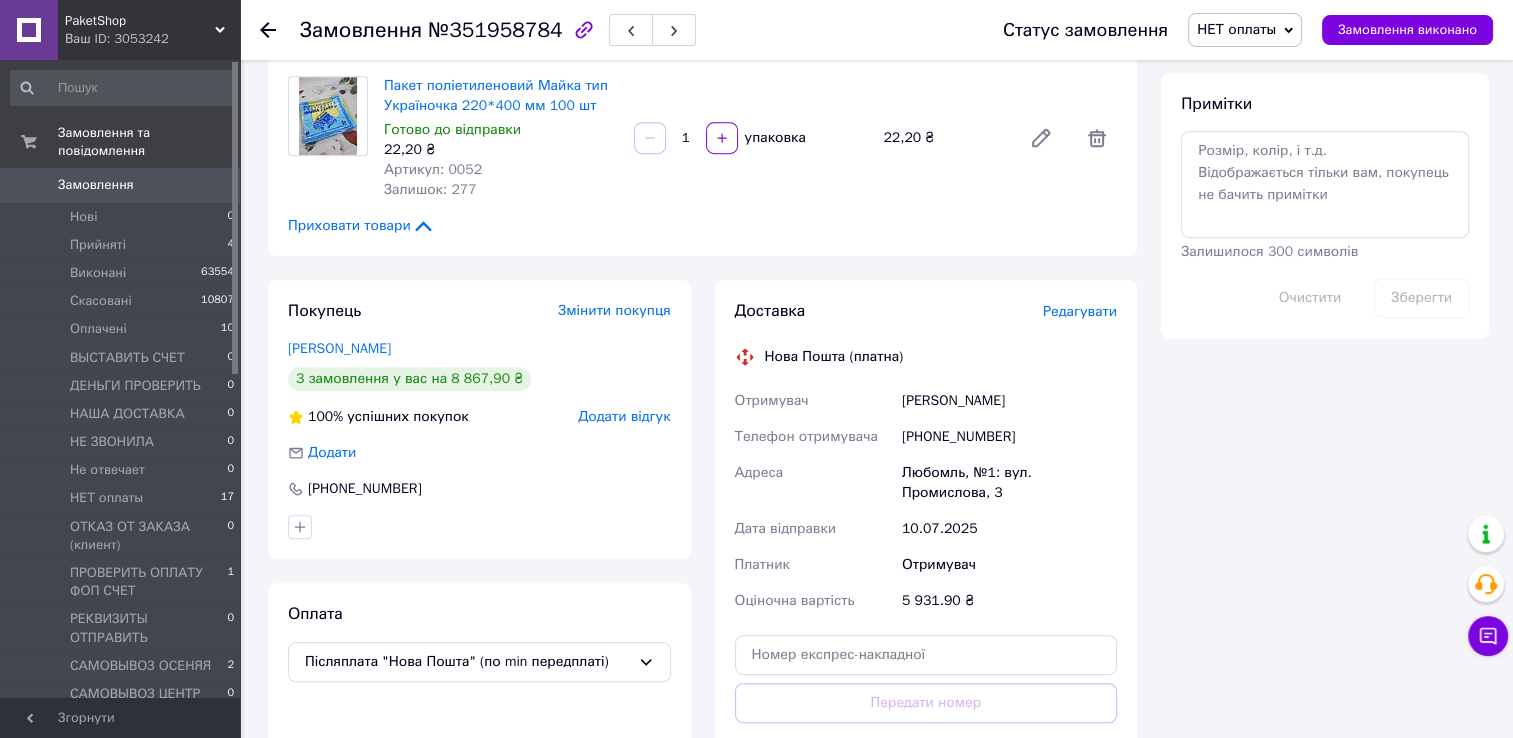 scroll, scrollTop: 1200, scrollLeft: 0, axis: vertical 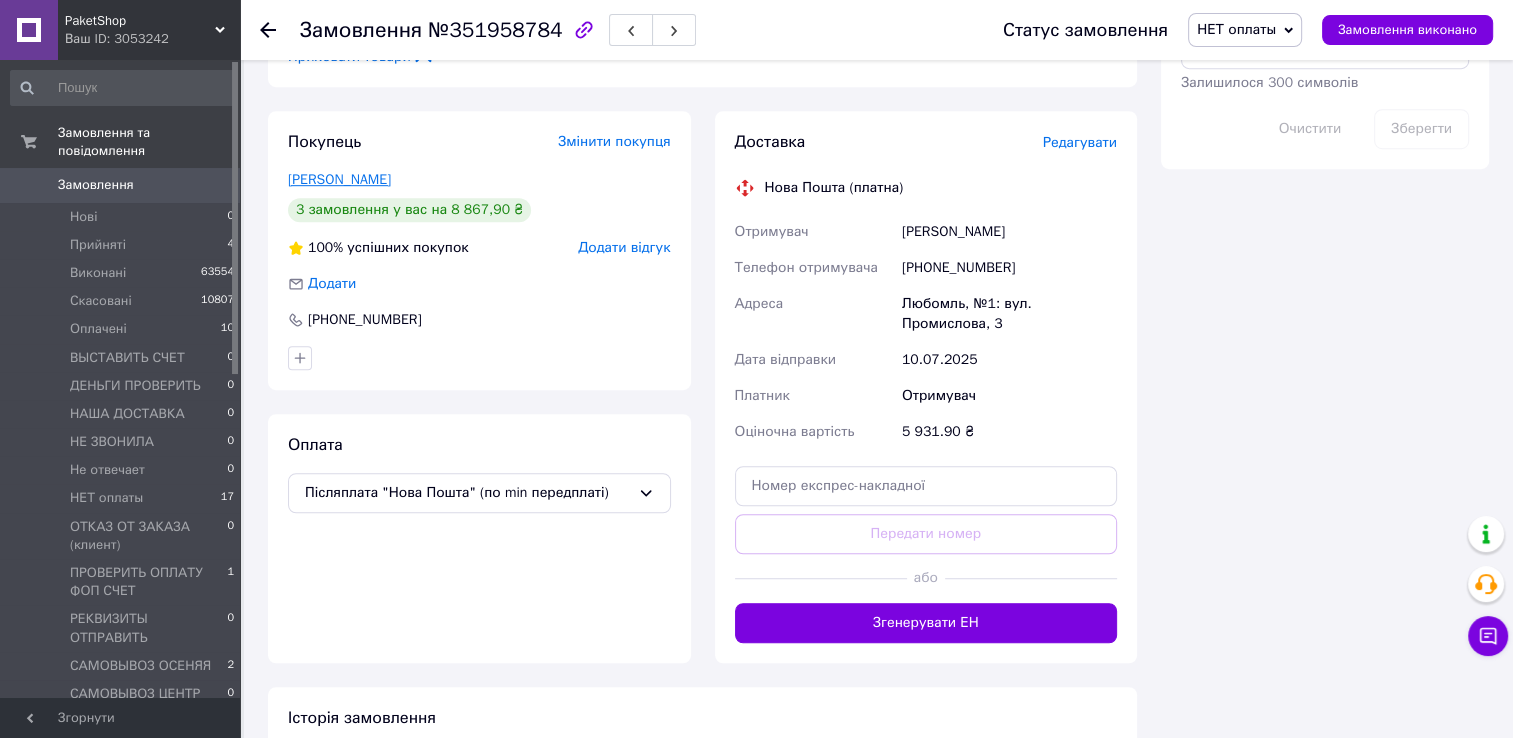 click on "прокоса юрій" at bounding box center [339, 179] 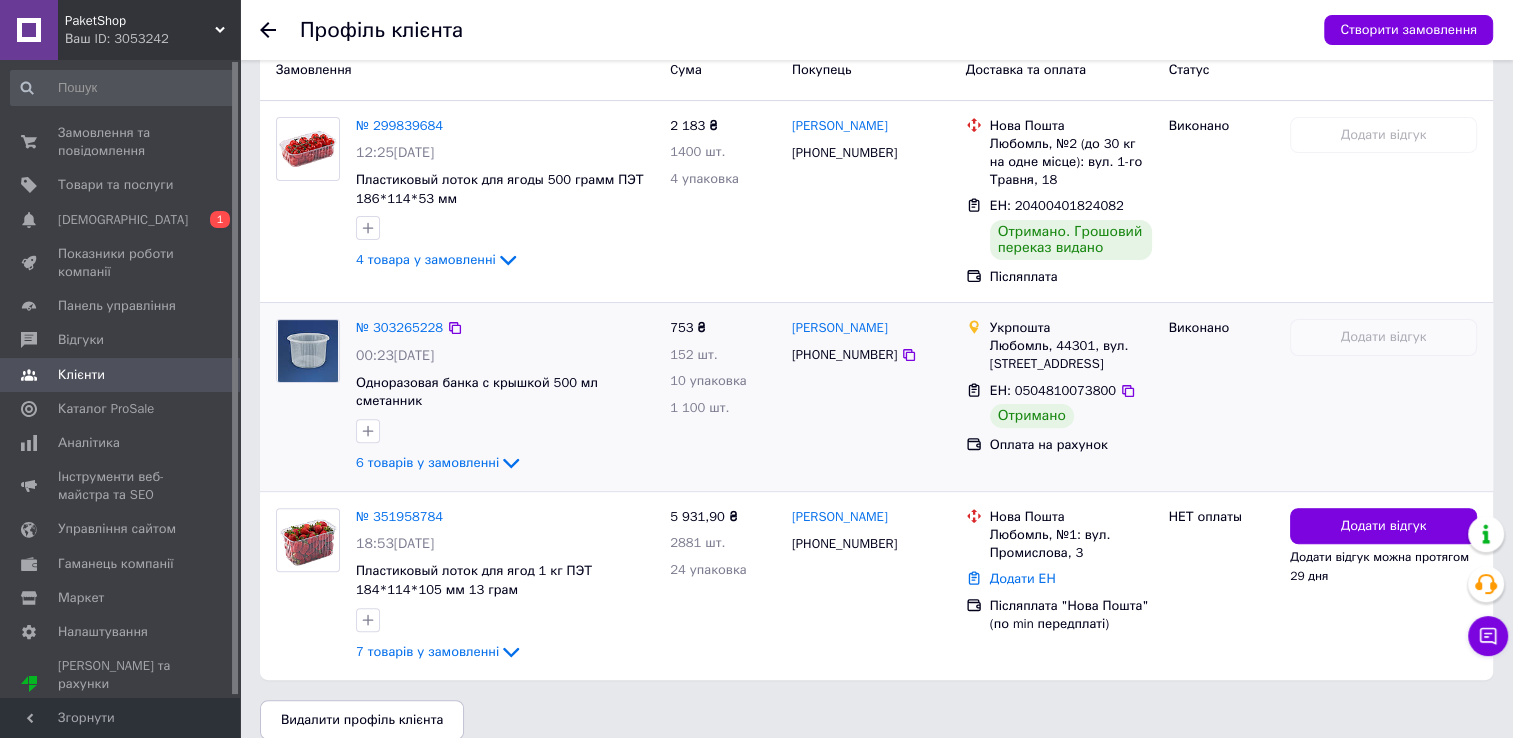 scroll, scrollTop: 533, scrollLeft: 0, axis: vertical 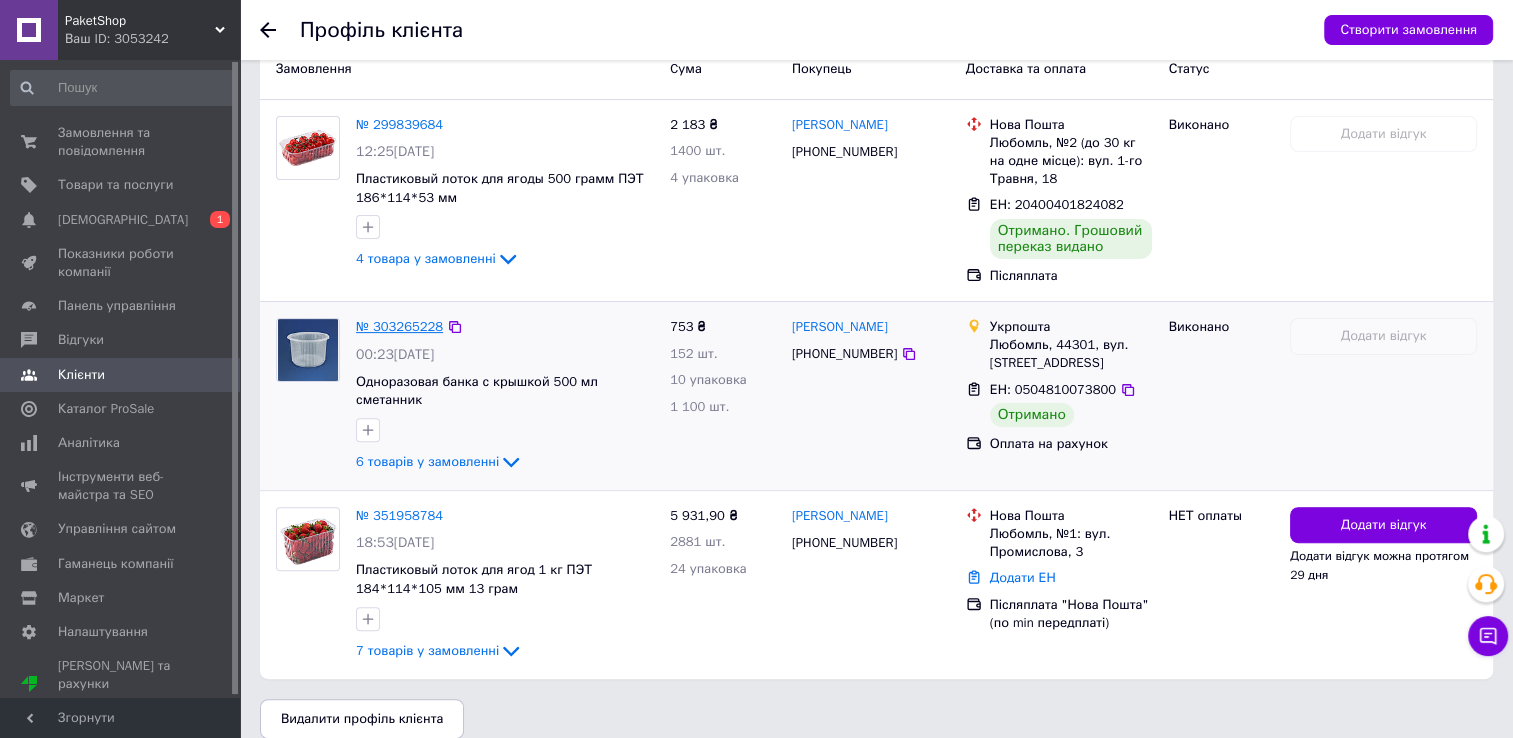click on "№ 303265228" at bounding box center [399, 326] 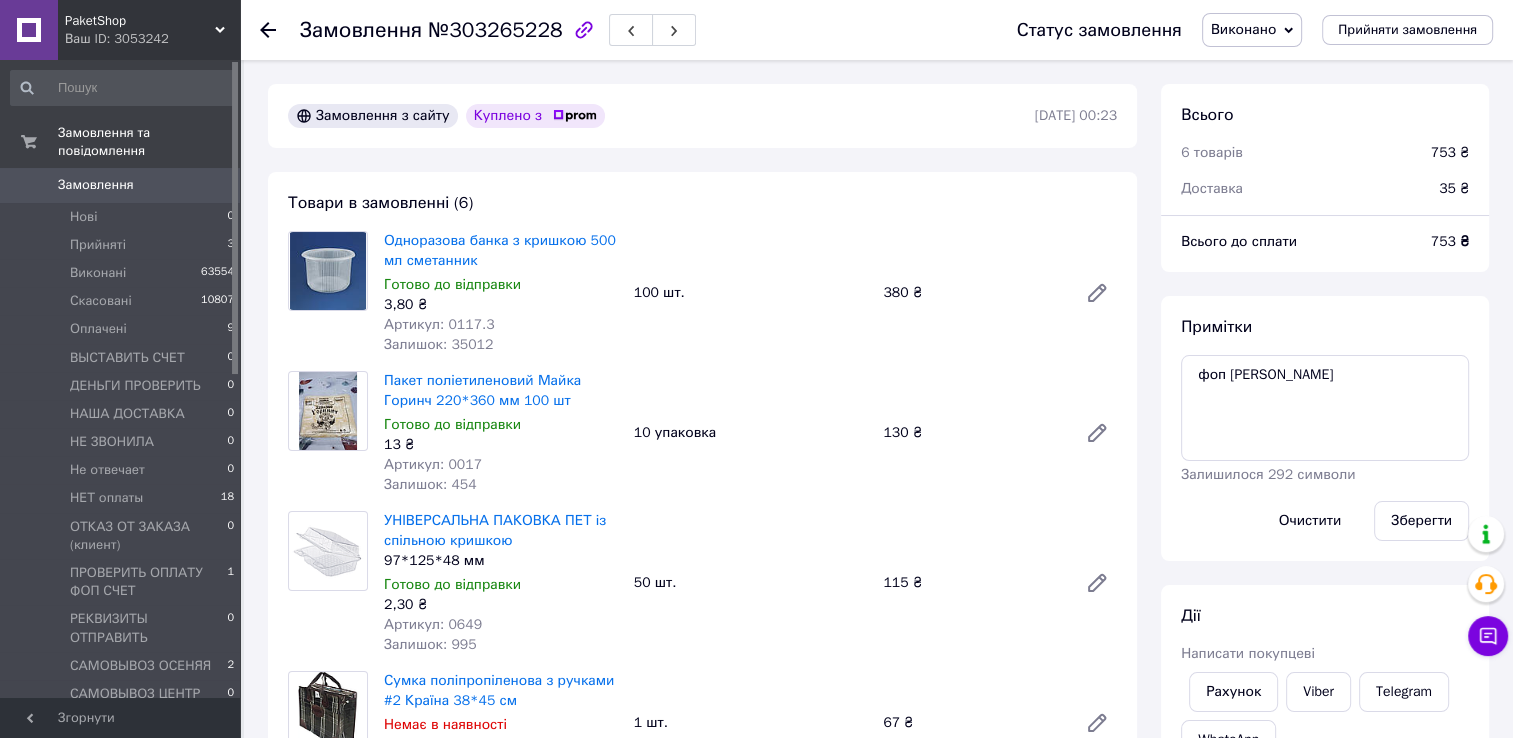 click 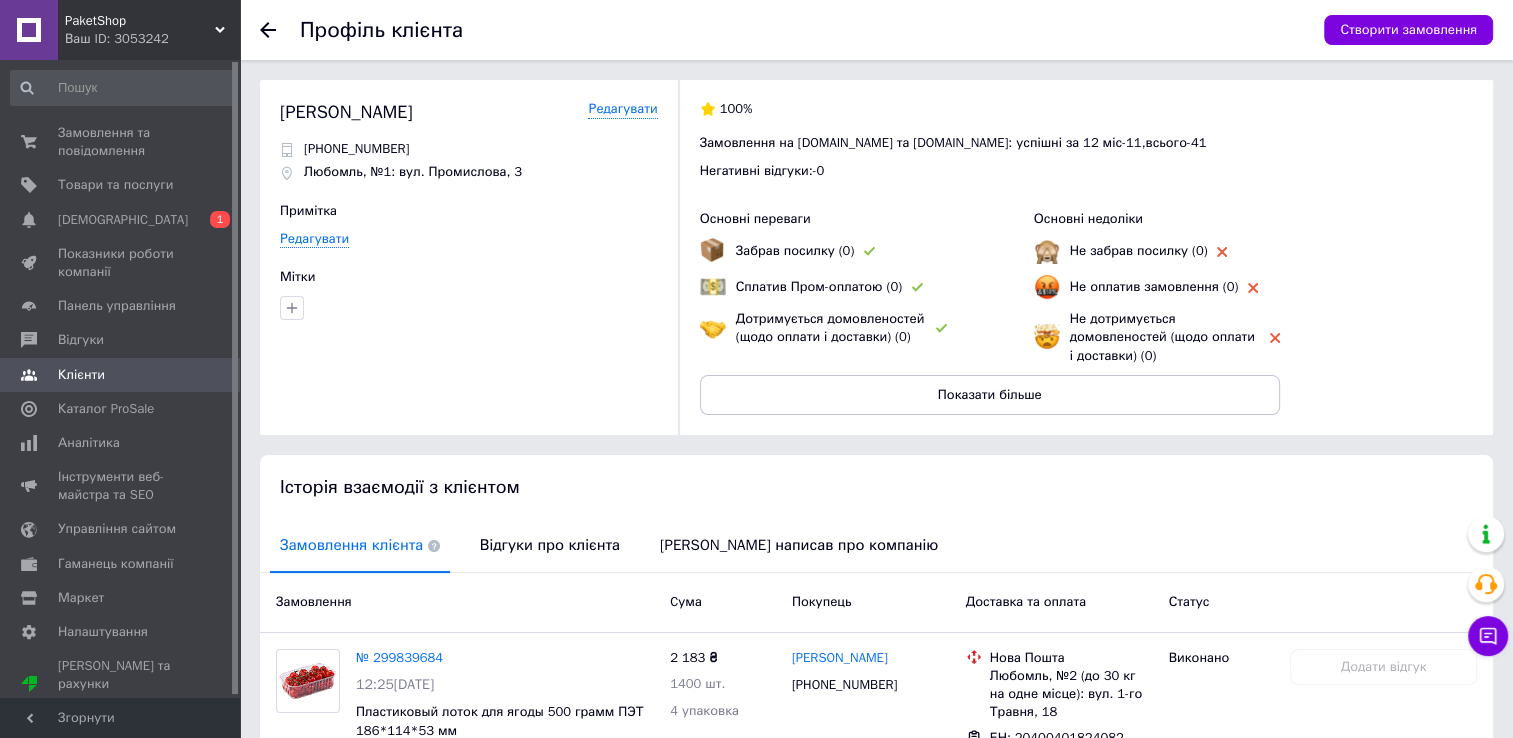 click on "Профіль клієнта Створити замовлення" at bounding box center (876, 30) 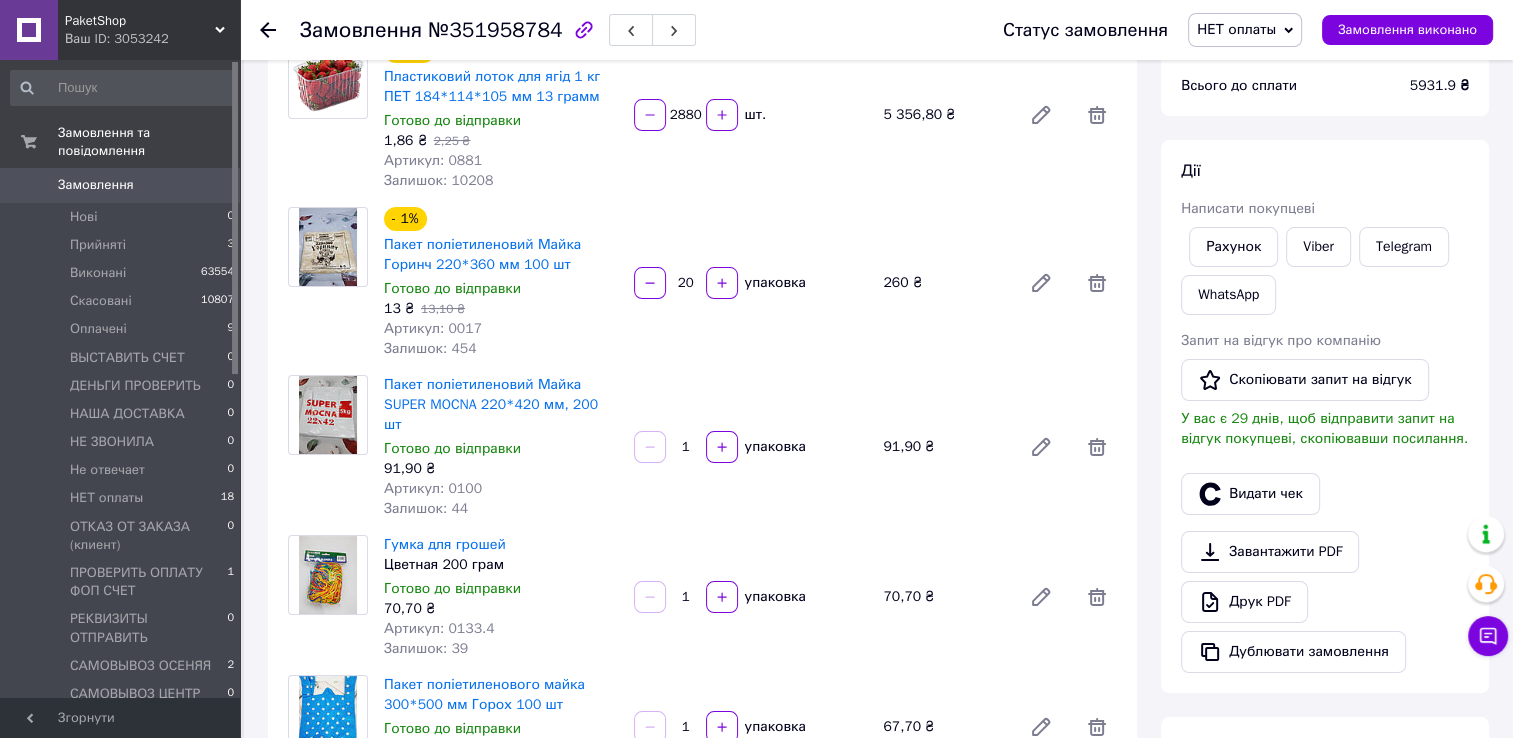 scroll, scrollTop: 0, scrollLeft: 0, axis: both 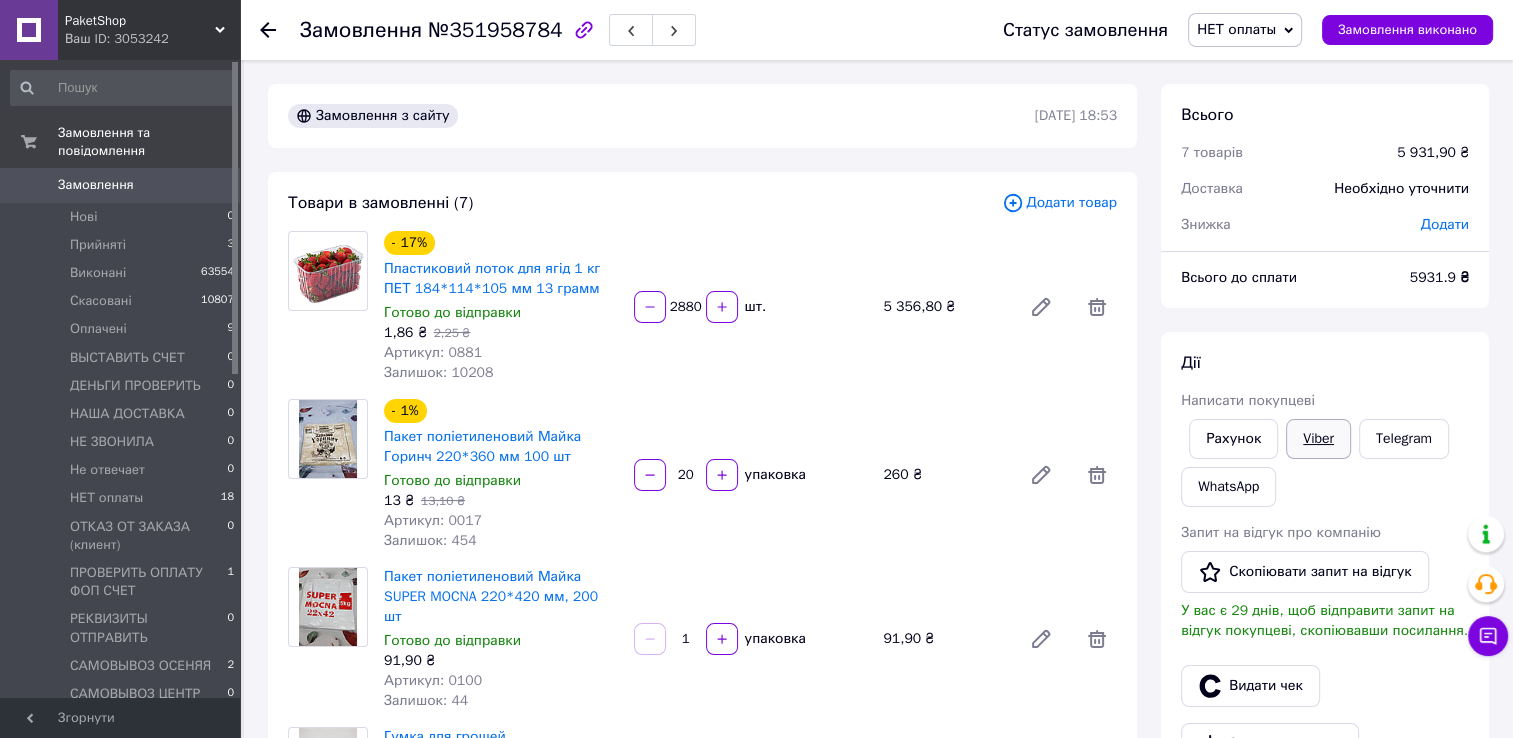 click on "Viber" at bounding box center [1318, 439] 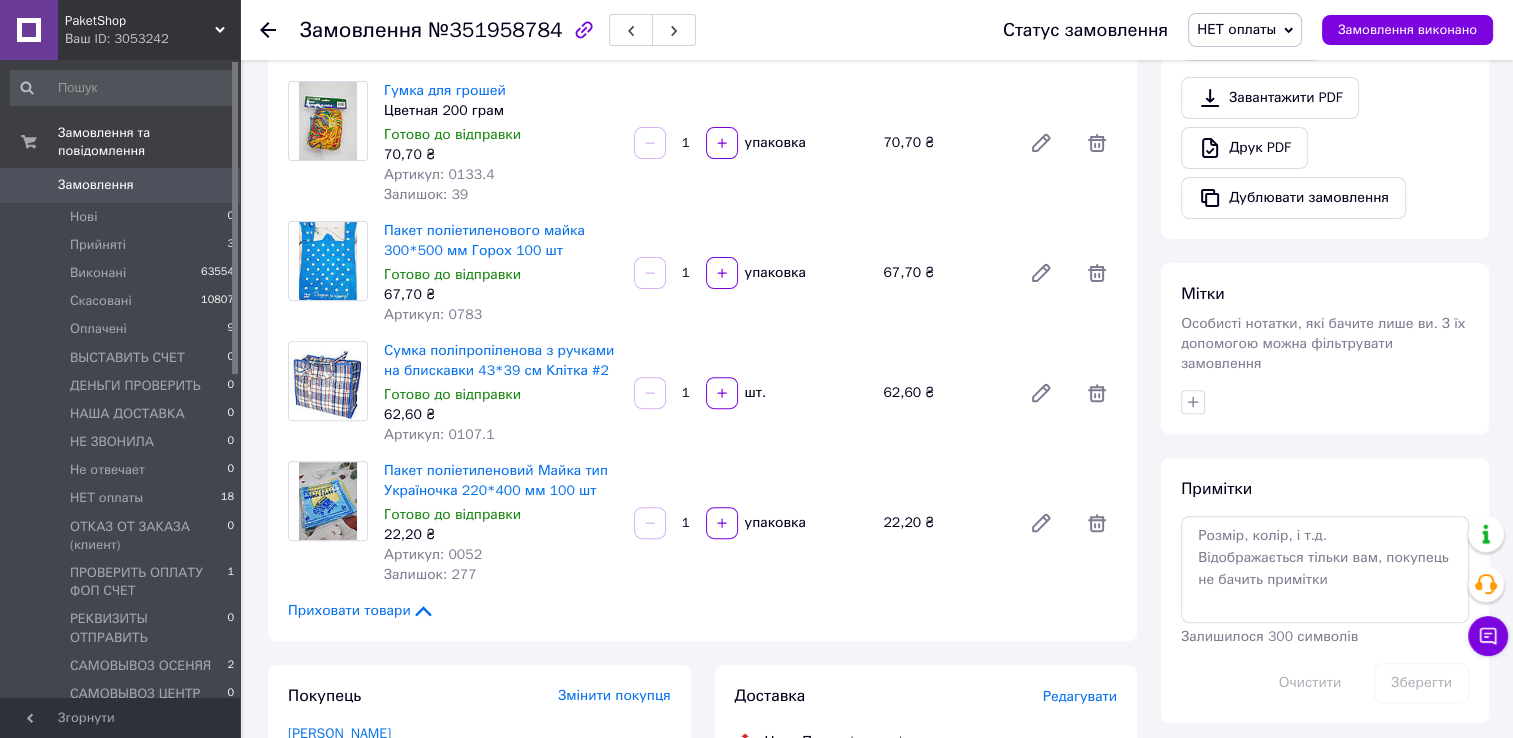 scroll, scrollTop: 900, scrollLeft: 0, axis: vertical 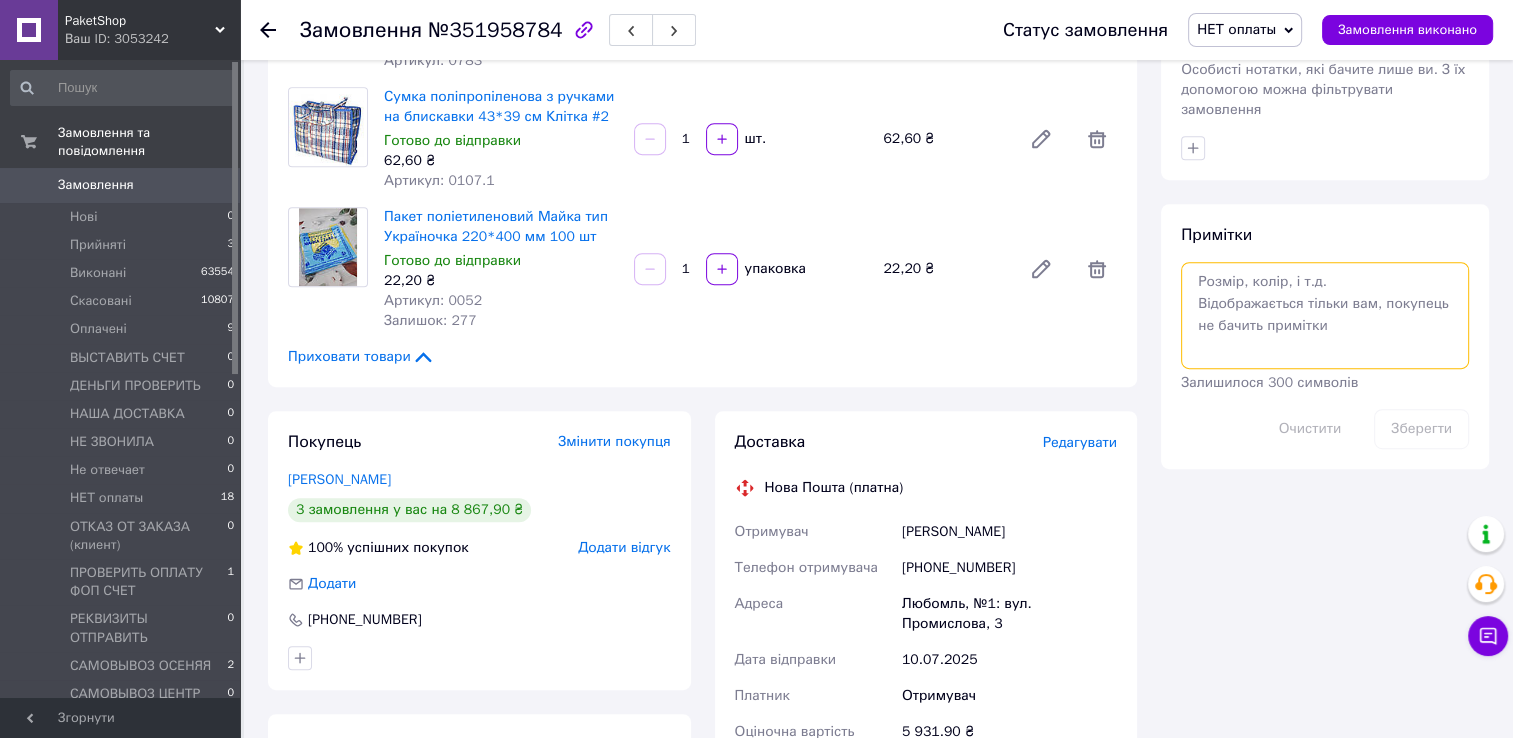 click at bounding box center (1325, 315) 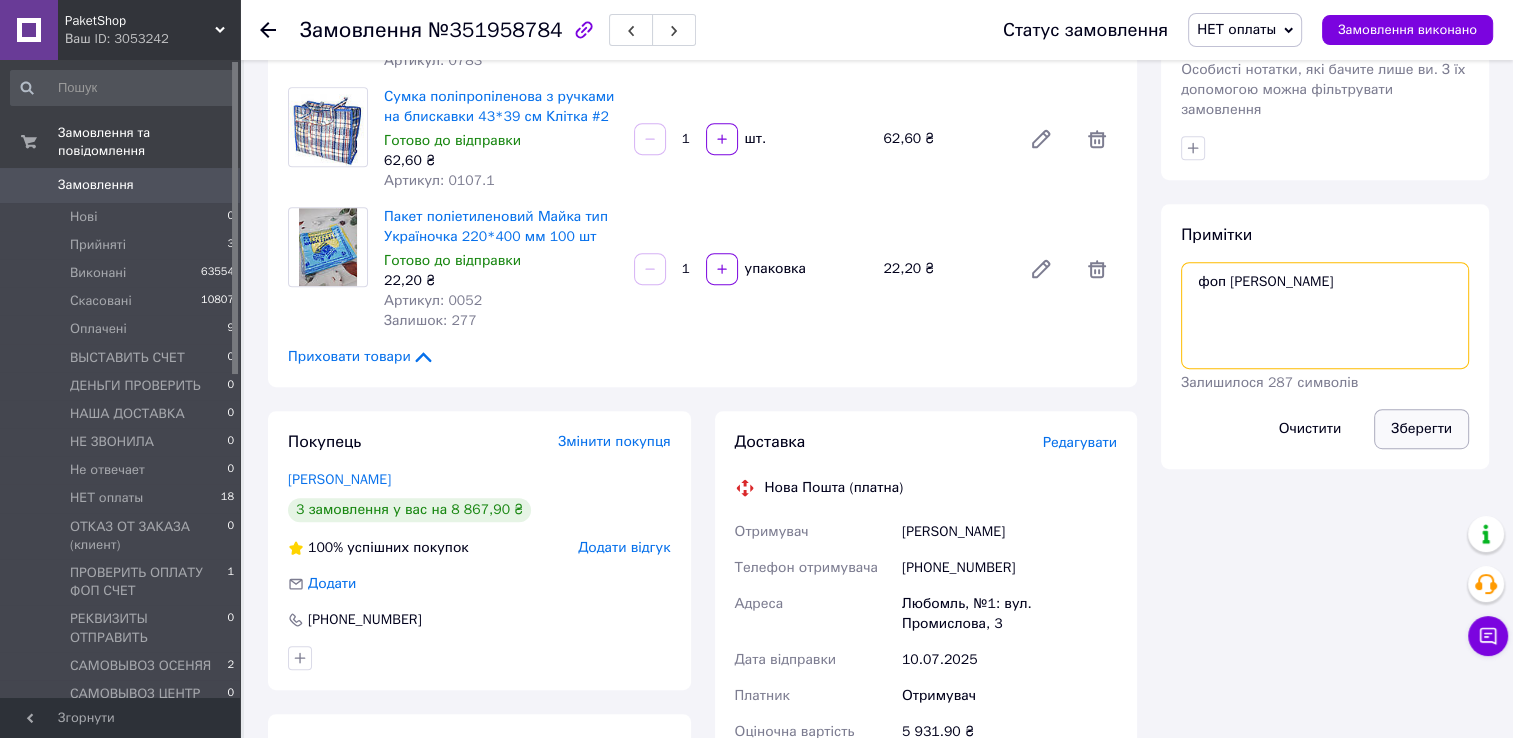 type on "фоп иван вайб" 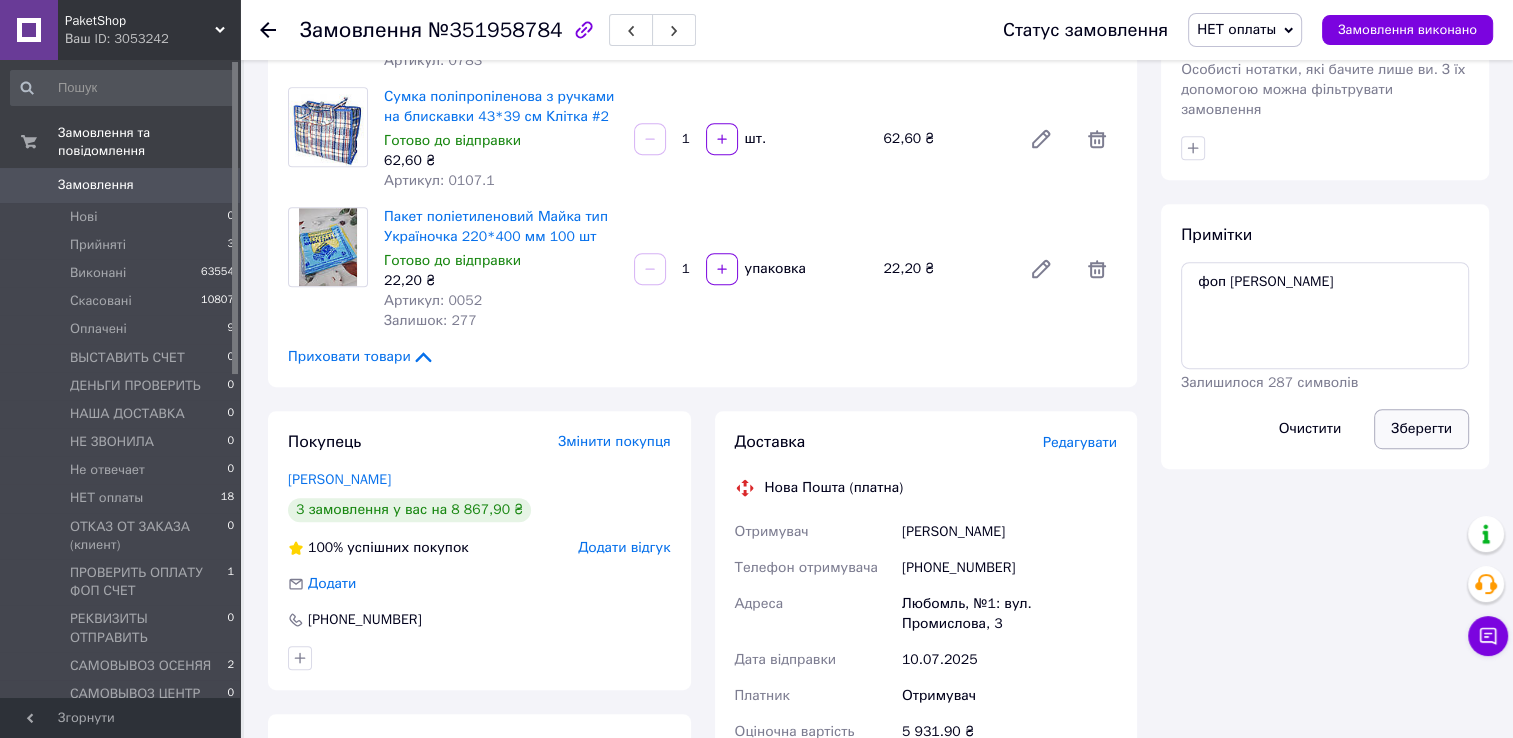 click on "Зберегти" at bounding box center (1421, 429) 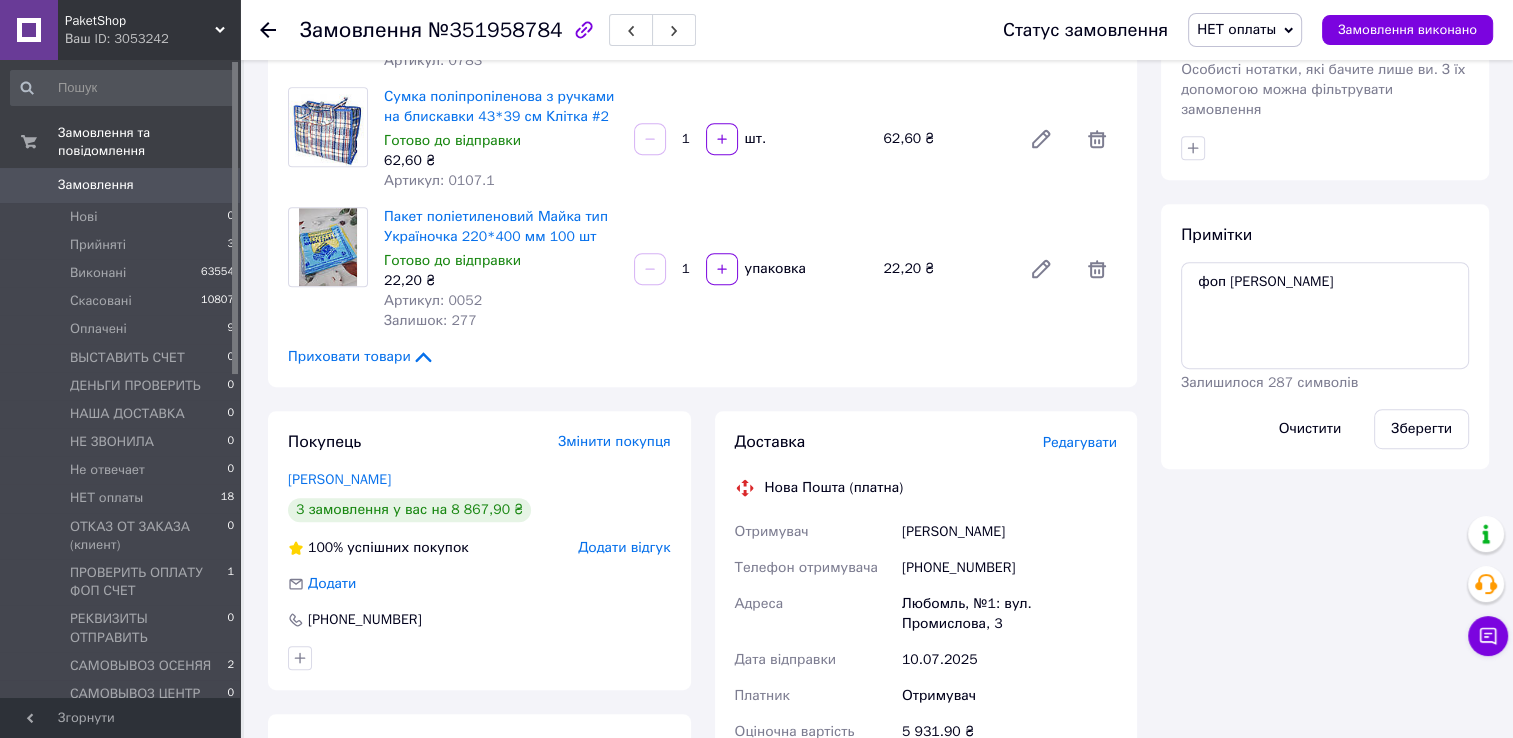 click 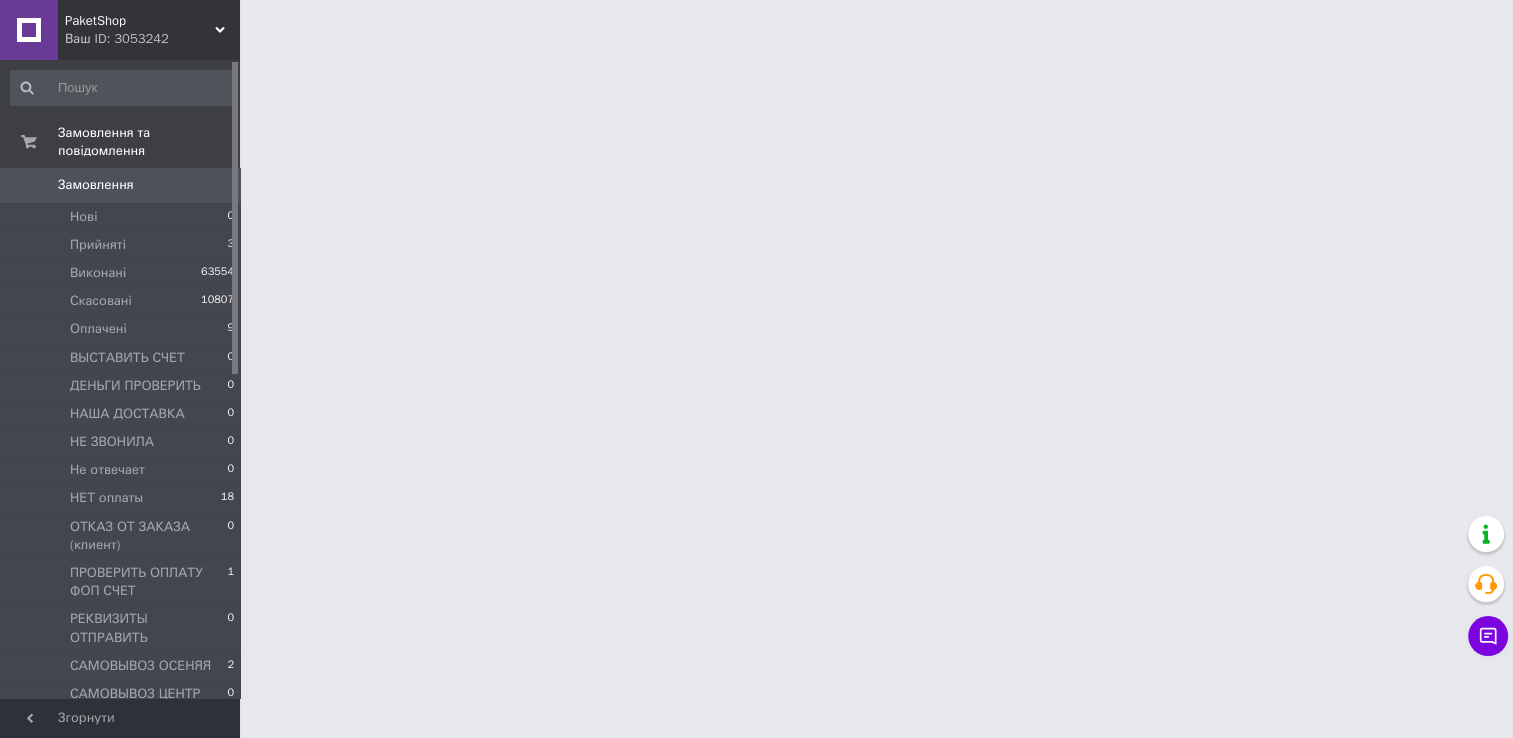 scroll, scrollTop: 0, scrollLeft: 0, axis: both 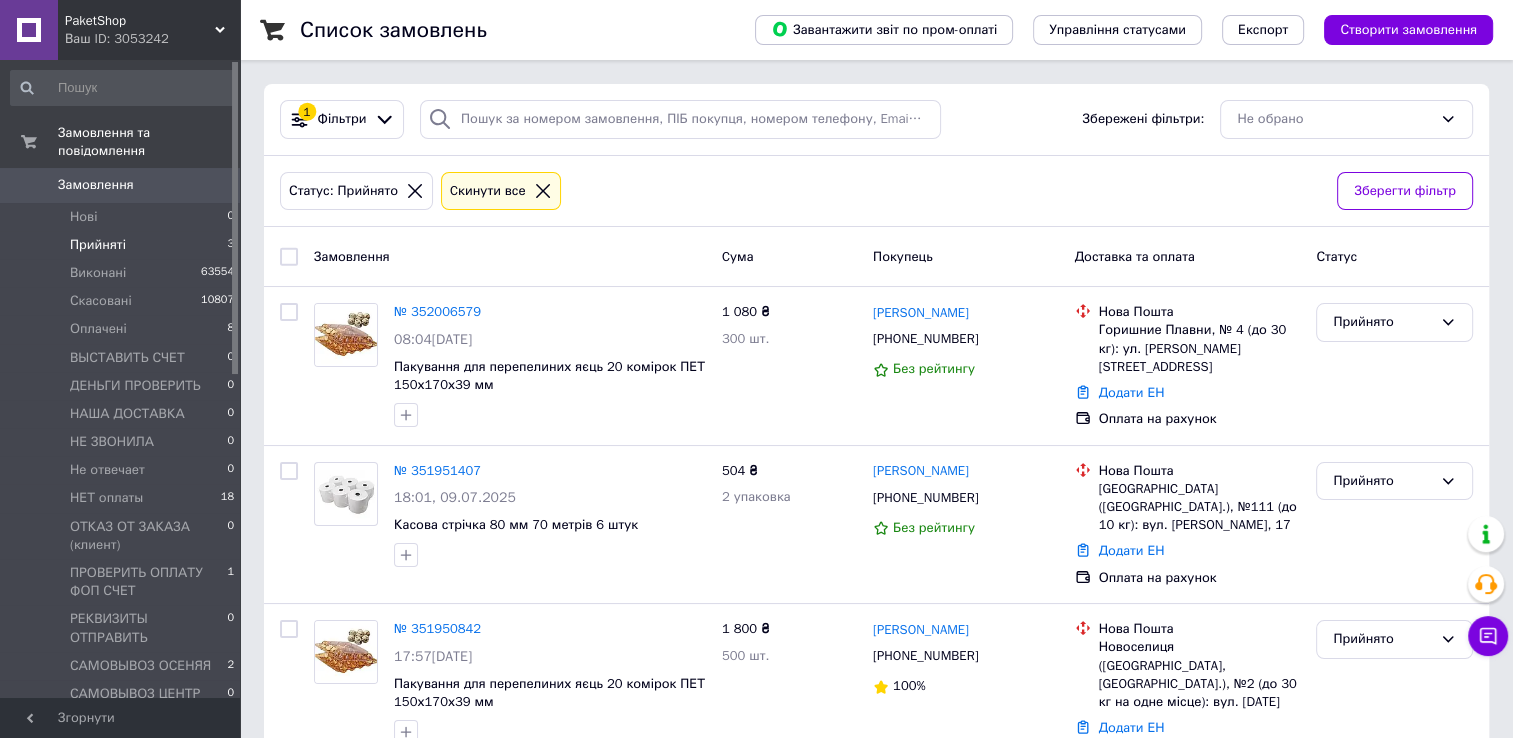 click 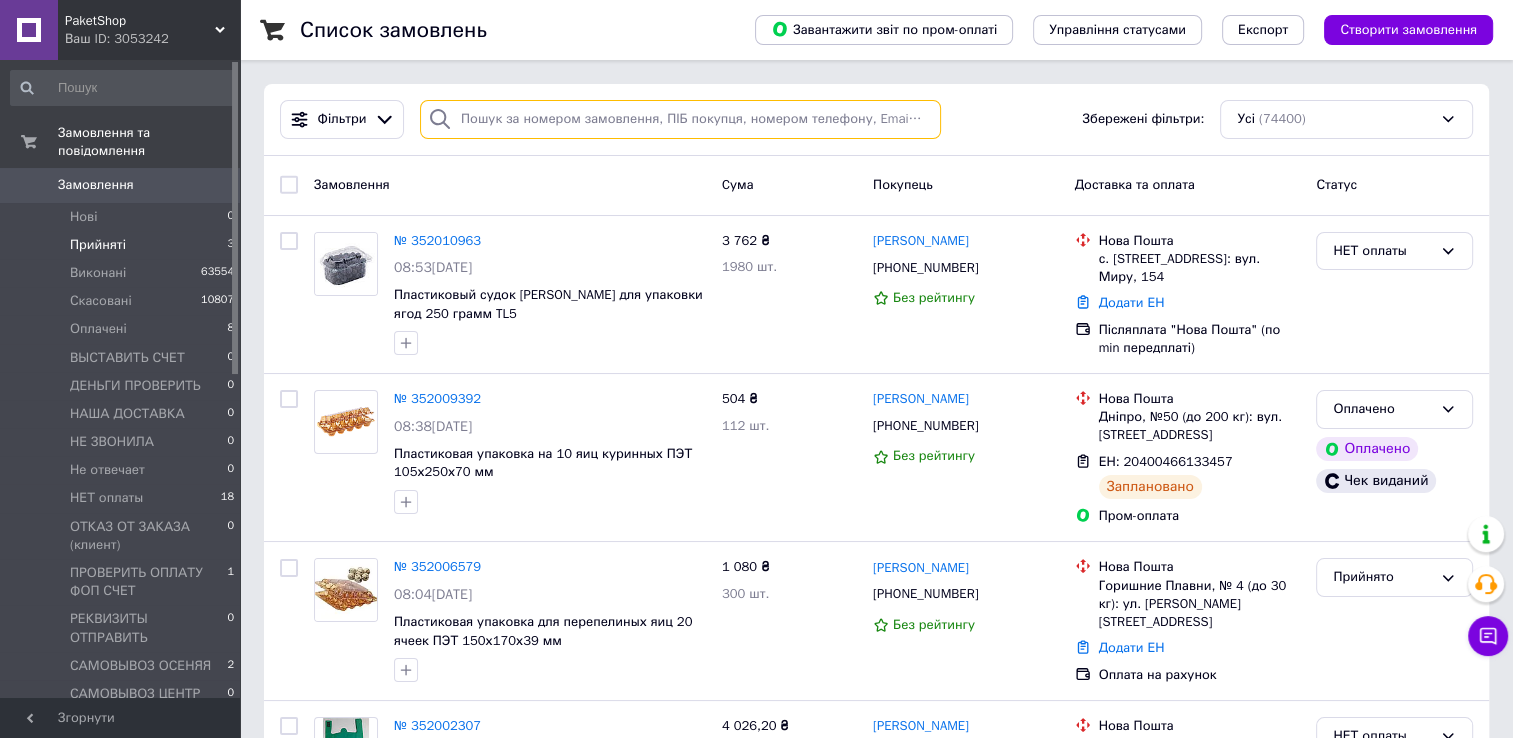 click at bounding box center [680, 119] 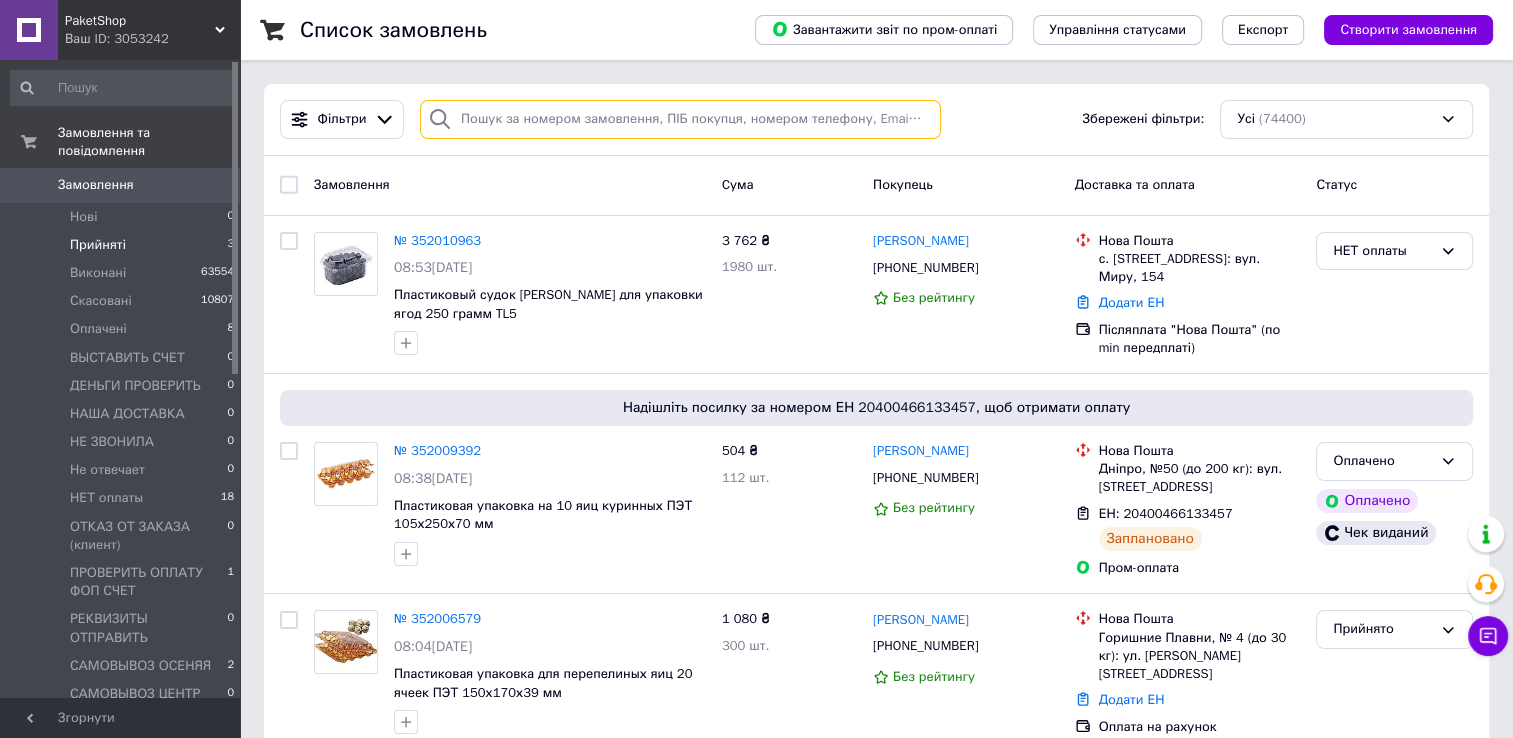 paste on "+380634273264" 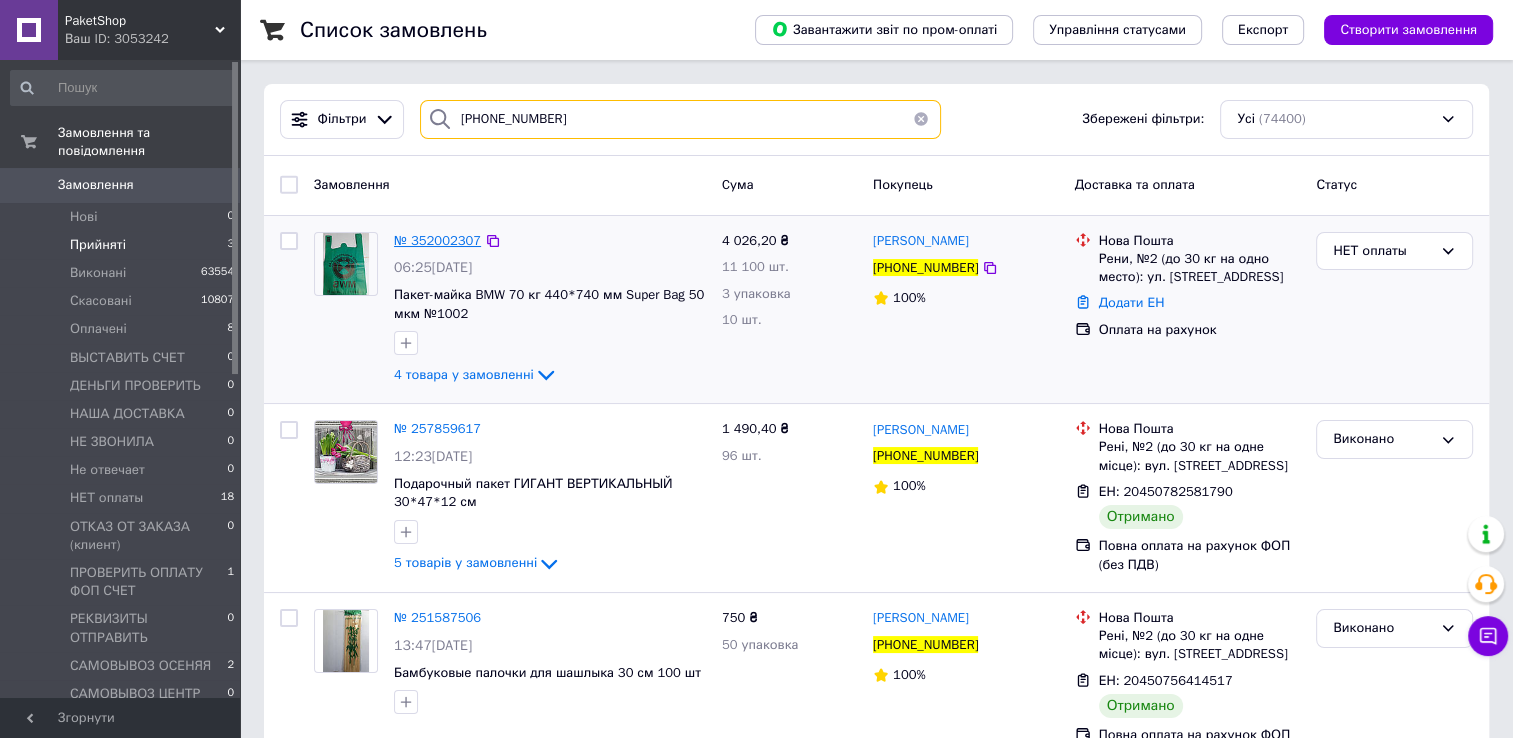 type on "+380634273264" 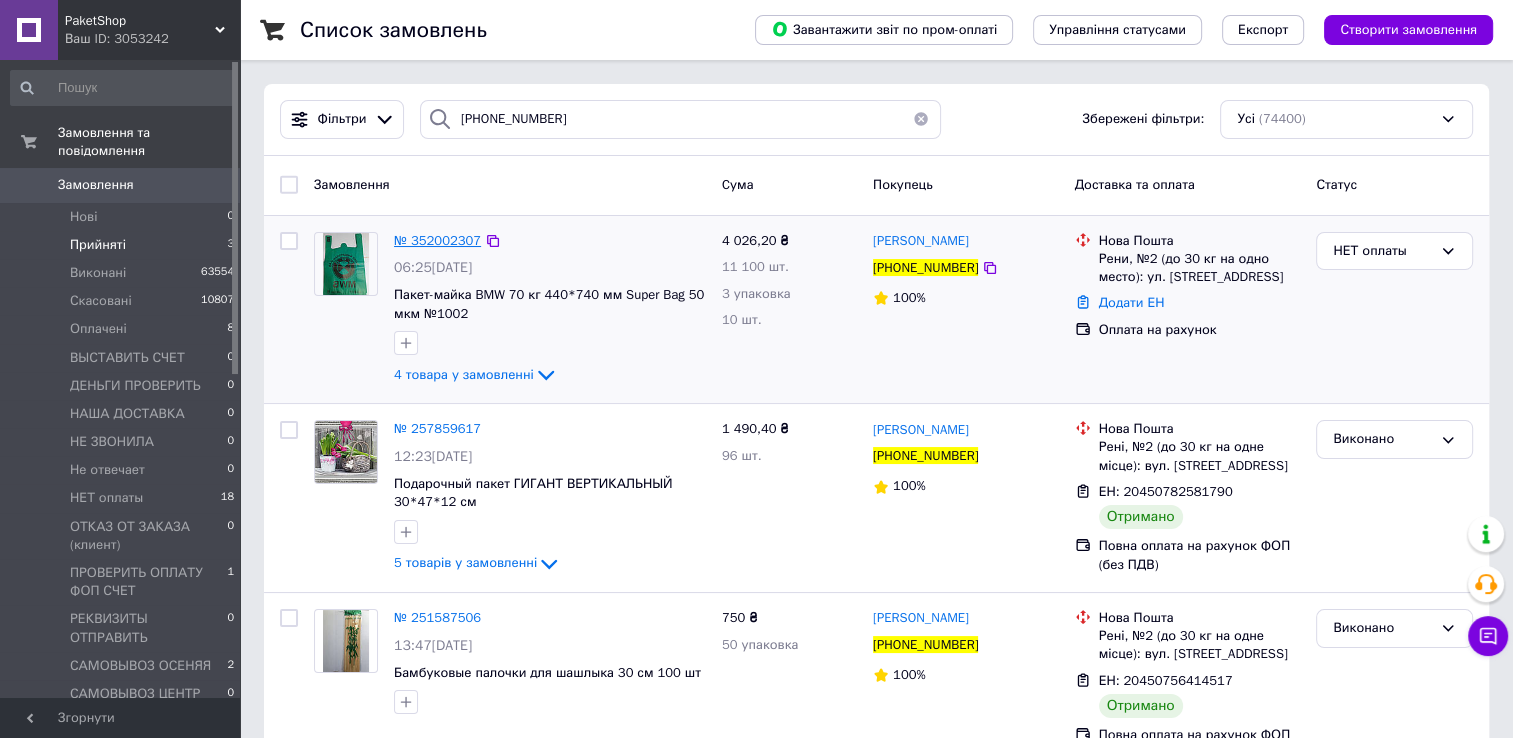 click on "№ 352002307" at bounding box center [437, 240] 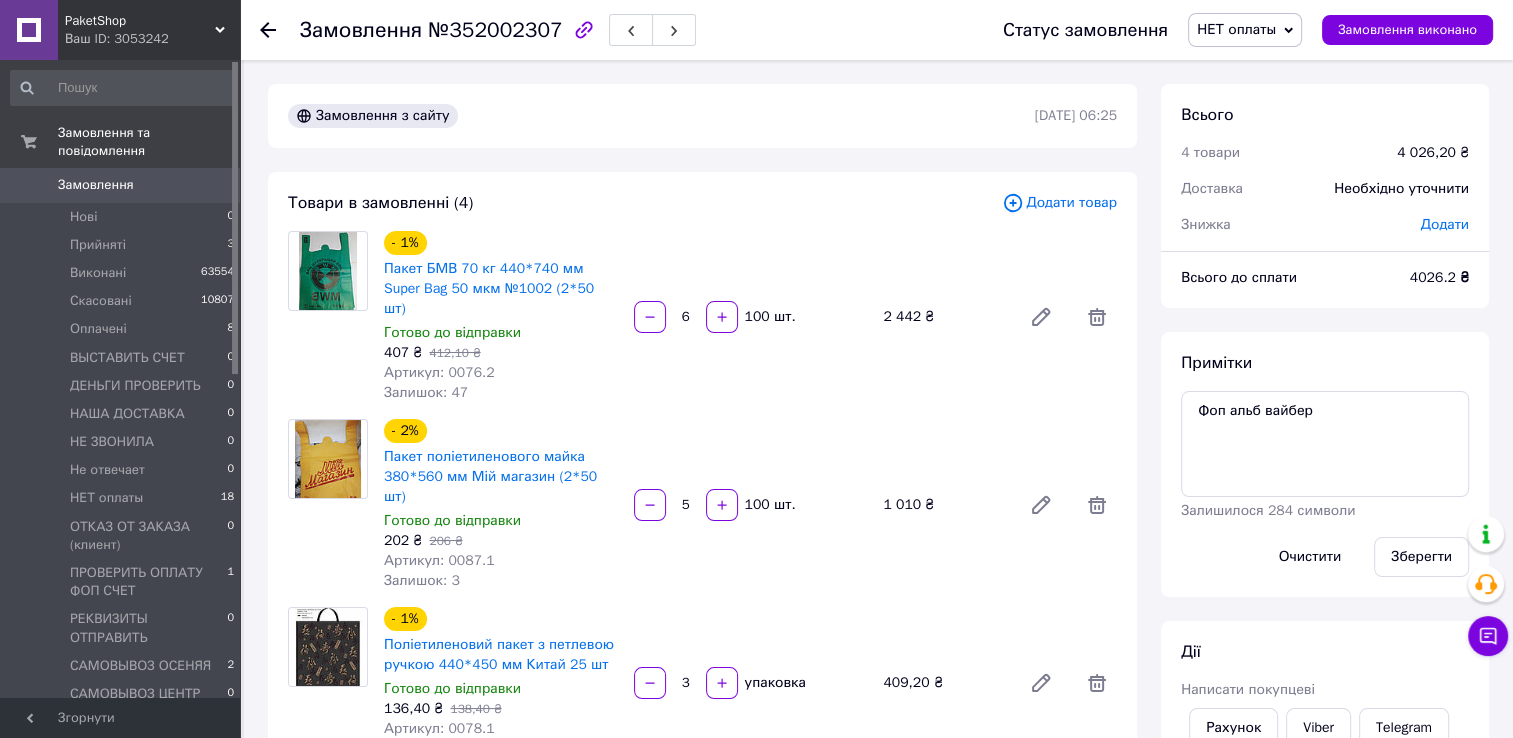 click on "НЕТ оплаты" at bounding box center (1245, 30) 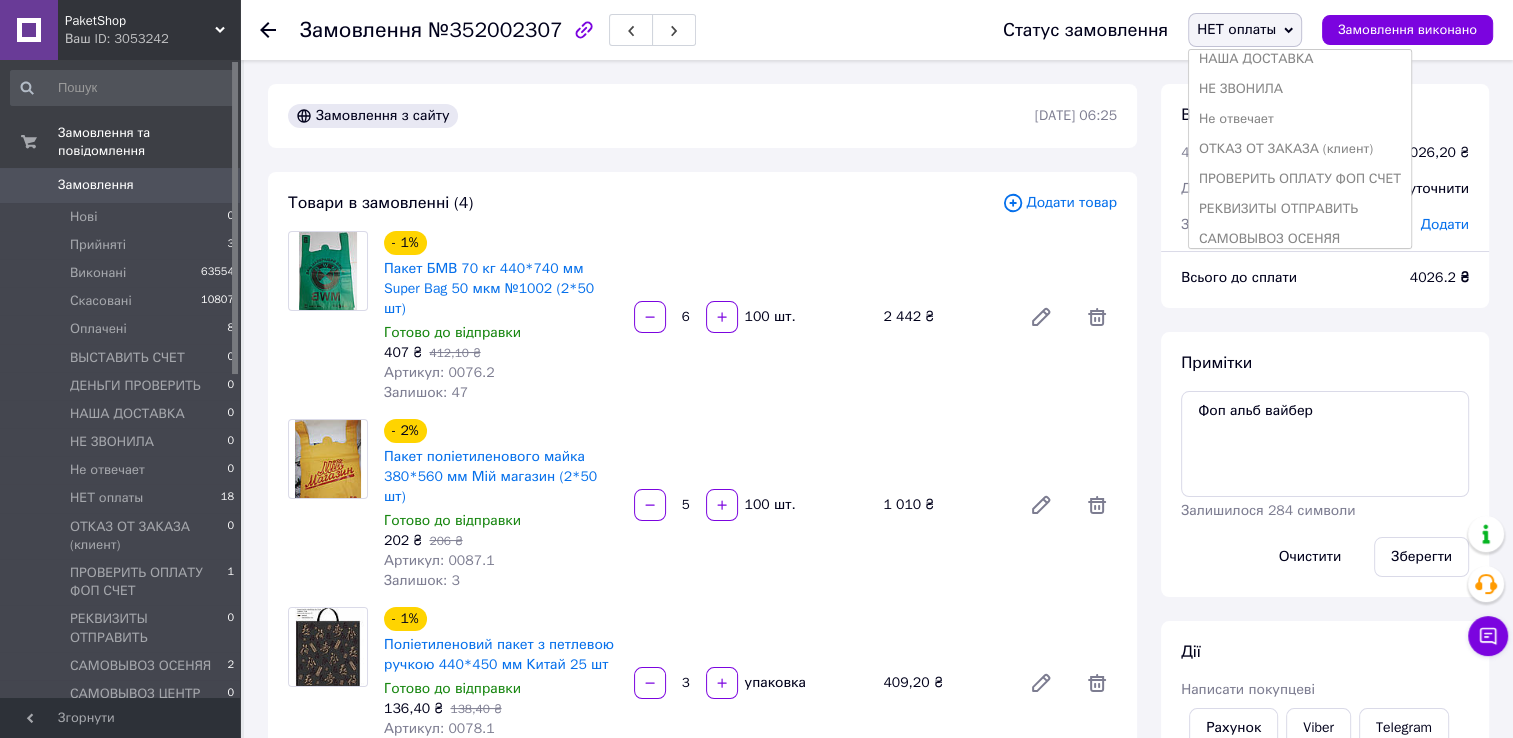 scroll, scrollTop: 200, scrollLeft: 0, axis: vertical 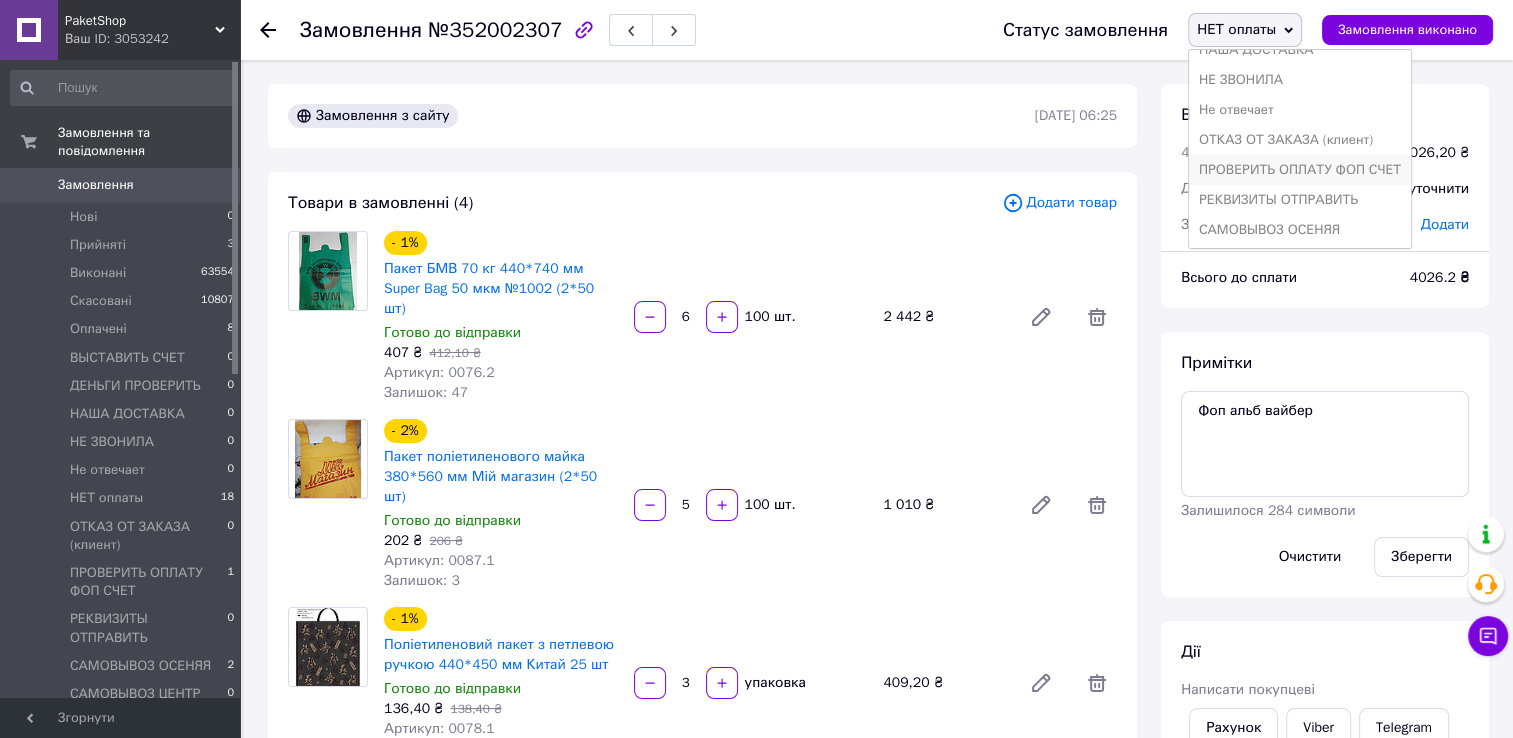 click on "ПРОВЕРИТЬ ОПЛАТУ ФОП СЧЕТ" at bounding box center (1300, 170) 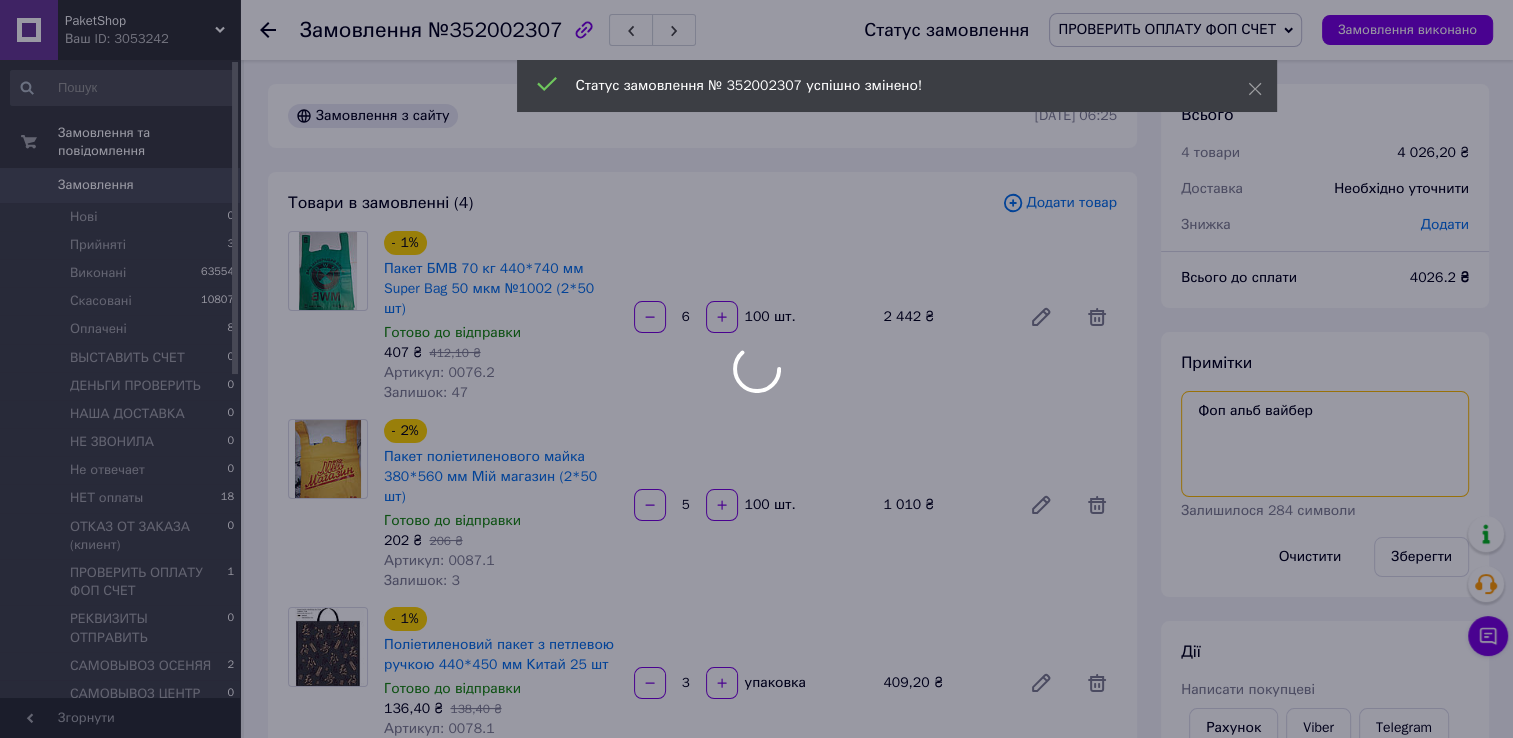 click on "PaketShop Ваш ID: 3053242 Сайт PaketShop Кабінет покупця Перевірити стан системи Сторінка на порталі Довідка Вийти Замовлення та повідомлення Замовлення 0 Нові 0 Прийняті 3 Виконані 63554 Скасовані 10807 Оплачені 8 ВЫСТАВИТЬ СЧЕТ 0 ДЕНЬГИ ПРОВЕРИТЬ  0 НАША ДОСТАВКА 0 НЕ ЗВОНИЛА 0 Не отвечает 0 НЕТ оплаты 18 ОТКАЗ ОТ ЗАКАЗА (клиент) 0 ПРОВЕРИТЬ ОПЛАТУ ФОП СЧЕТ 1 РЕКВИЗИТЫ ОТПРАВИТЬ 0 САМОВЫВОЗ ОСЕНЯЯ 2 САМОВЫВОЗ ЦЕНТР 0 СОБРАН НА ОТПРАВКУ 7 ЧЕКБОКС АЛЬБИНА 0 ЧЕКБОКС ВАНЯ 0 ЧЕКБОКС ЯНА 0 Повідомлення 0 Товари та послуги Сповіщення 0 1 - 1%   6" at bounding box center [756, 973] 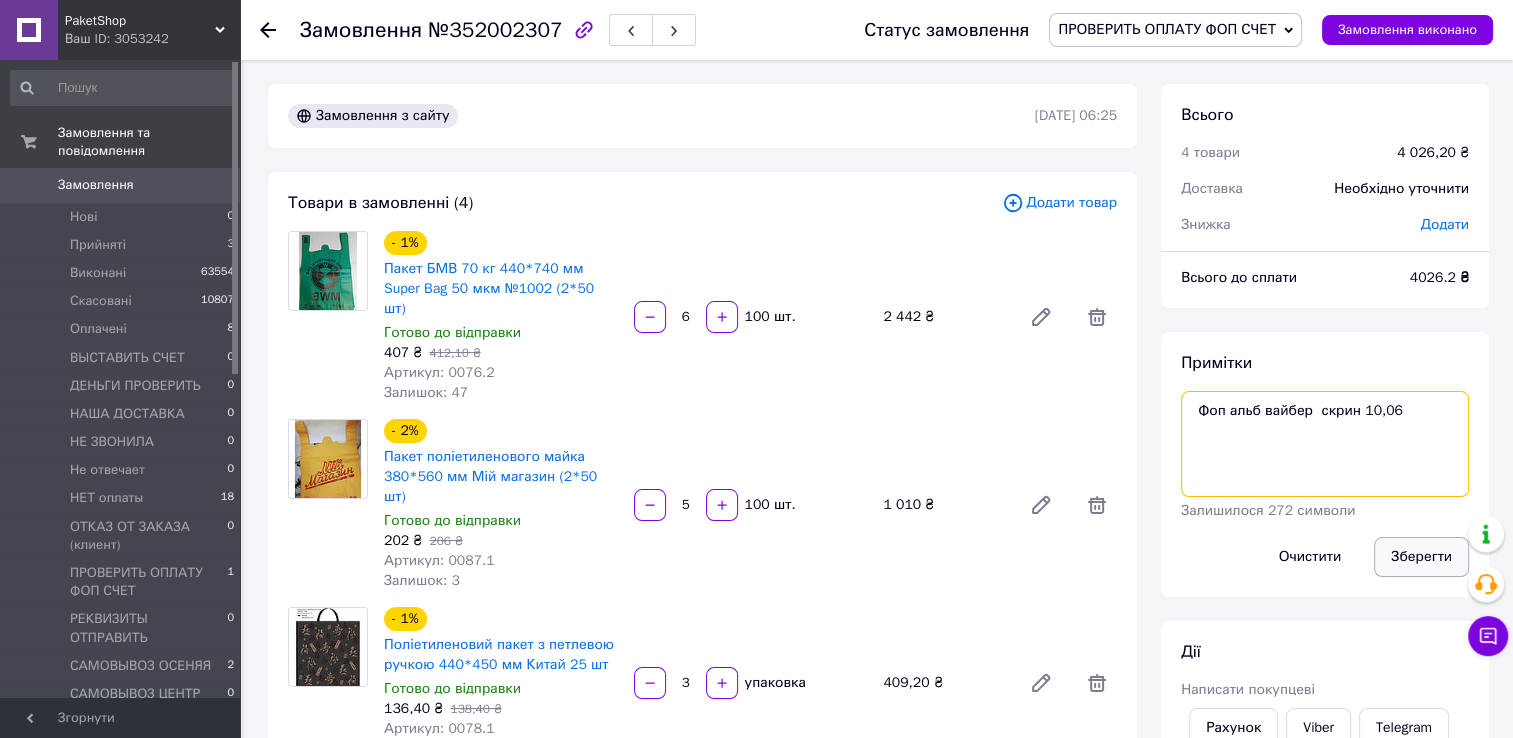 type on "Фоп альб вайбер  скрин 10,06" 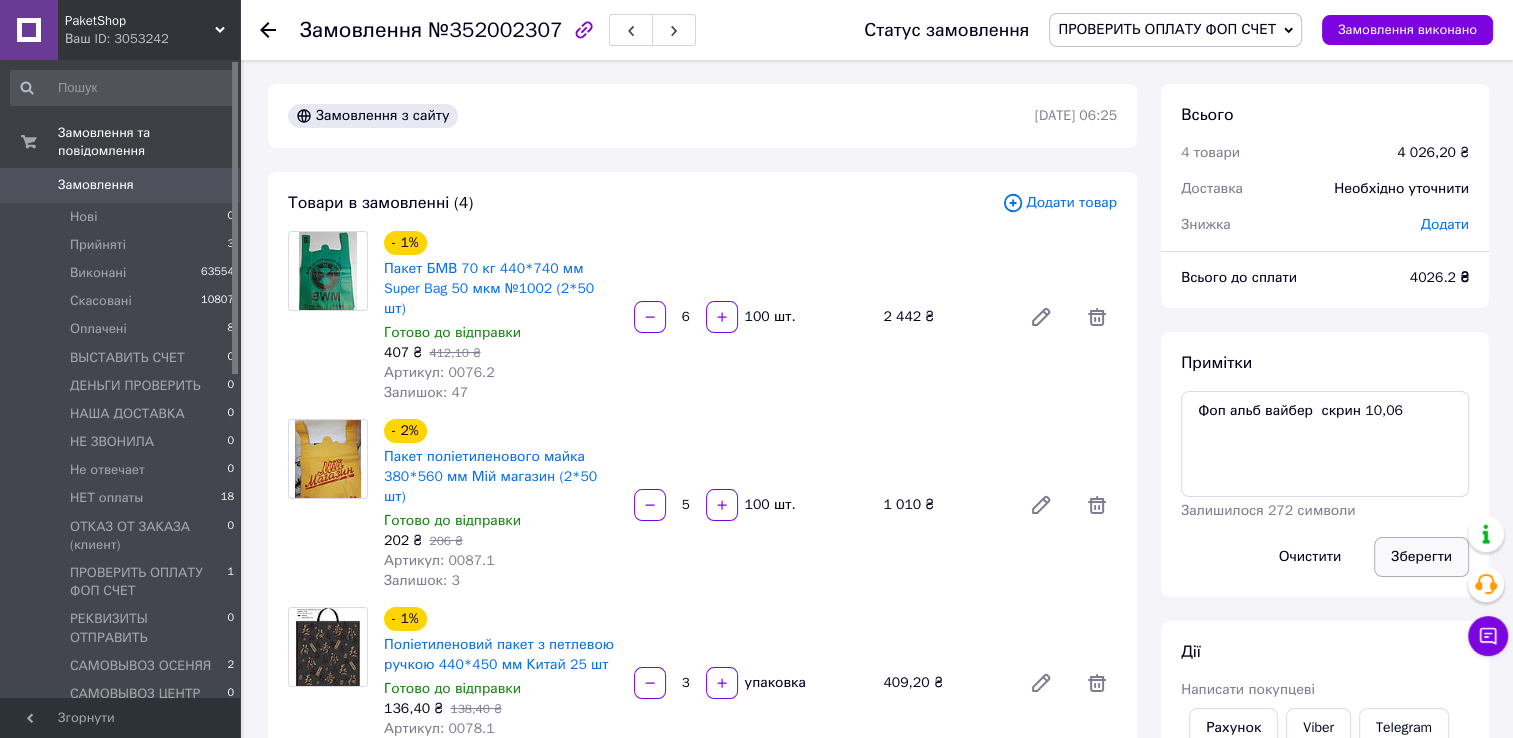 click on "Зберегти" at bounding box center [1421, 557] 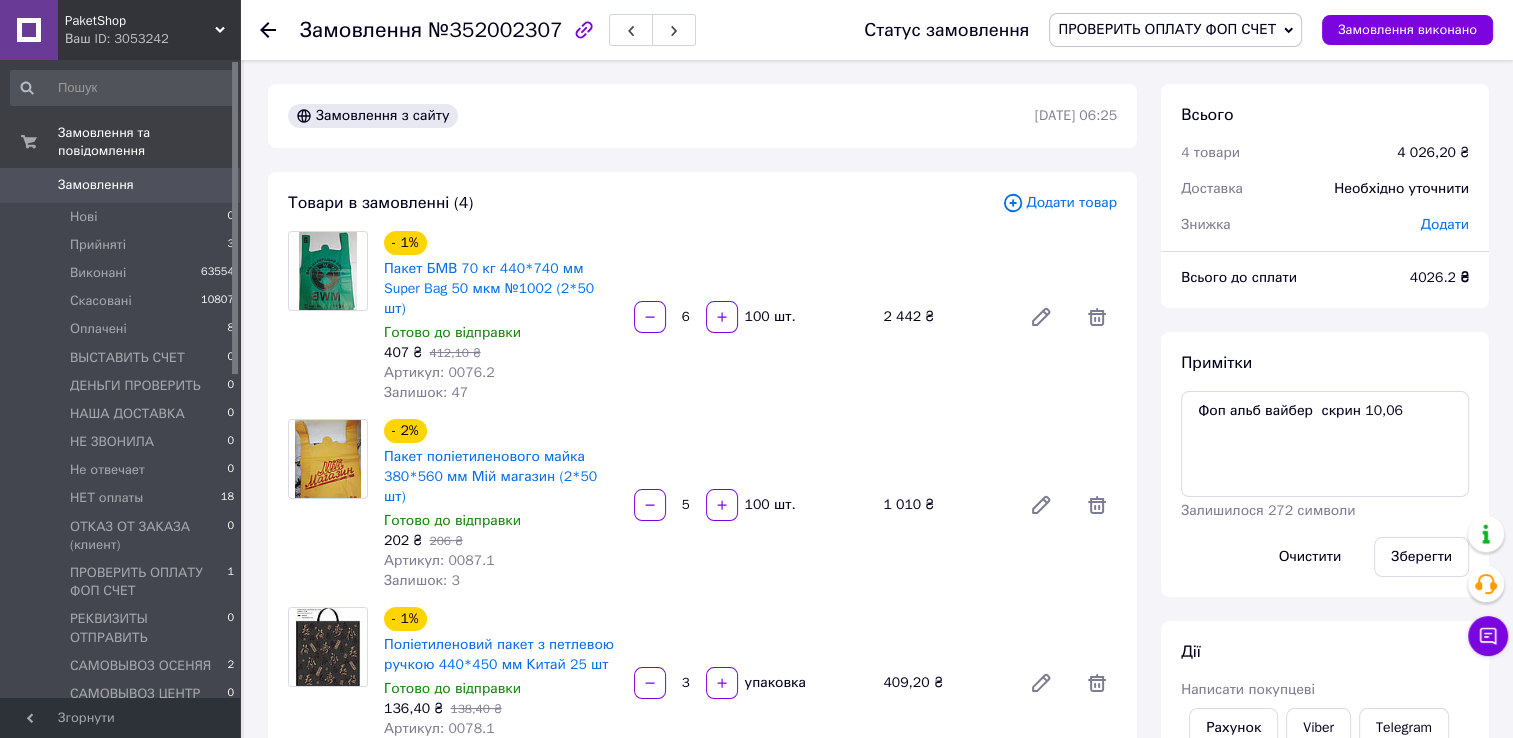 click 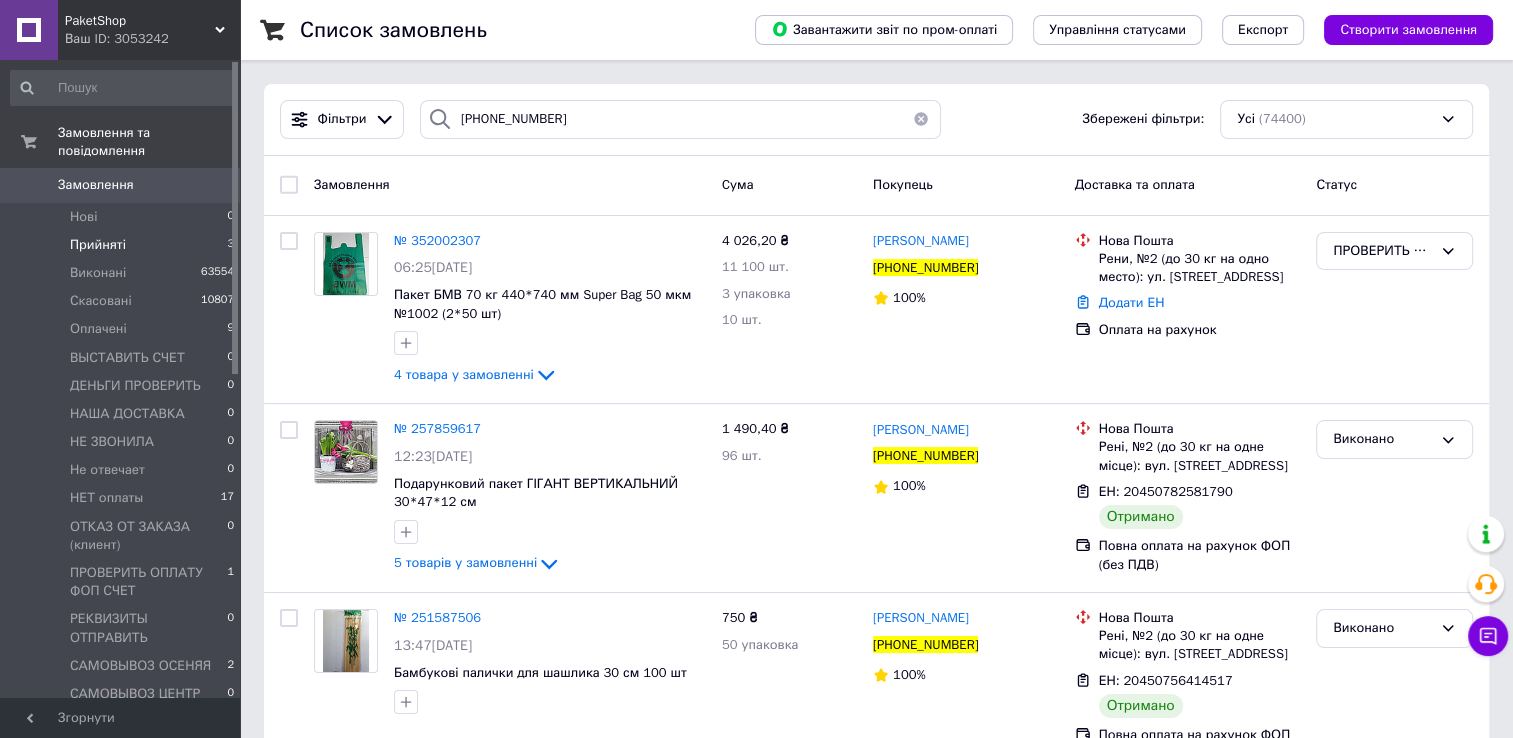 click on "Прийняті" at bounding box center (98, 245) 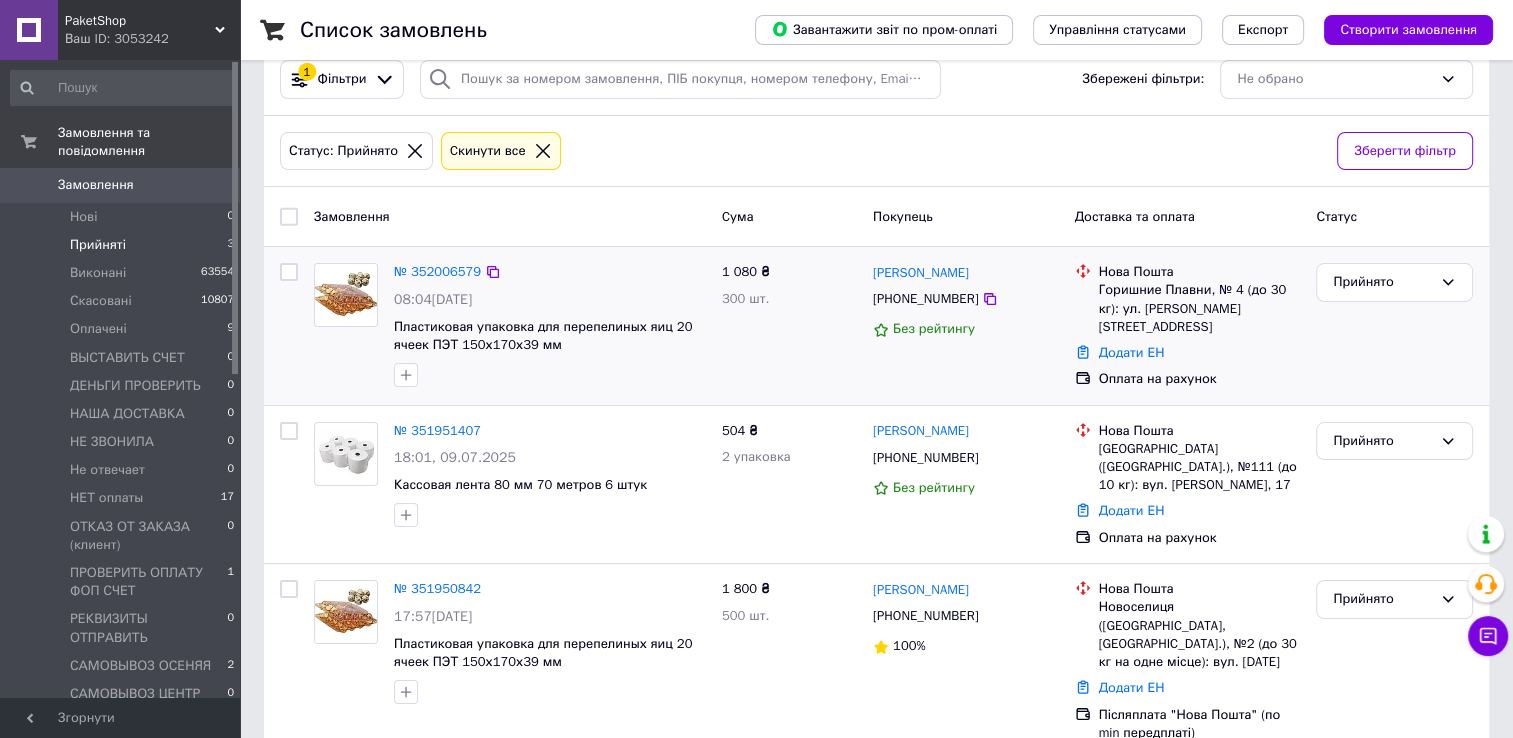 scroll, scrollTop: 62, scrollLeft: 0, axis: vertical 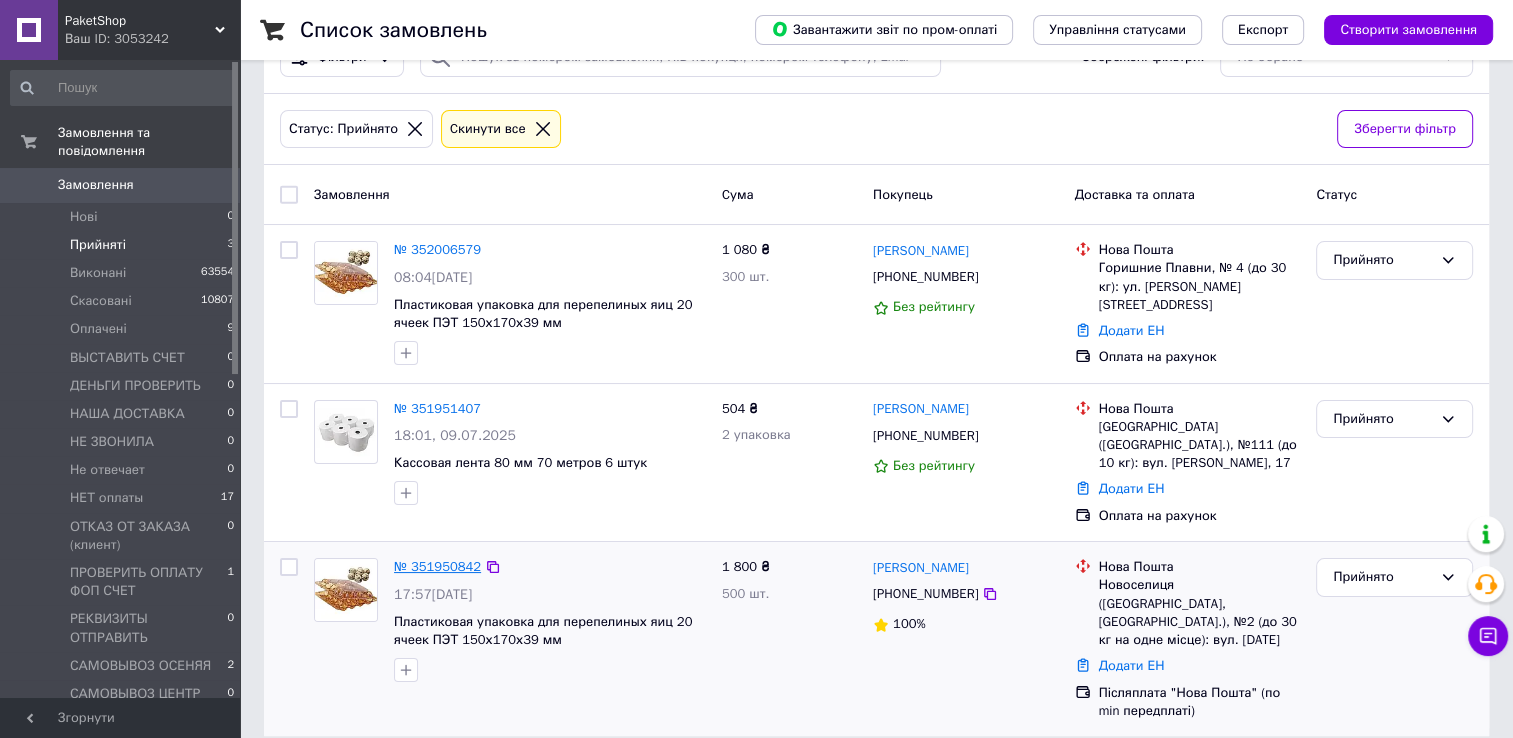 click on "№ 351950842" at bounding box center (437, 566) 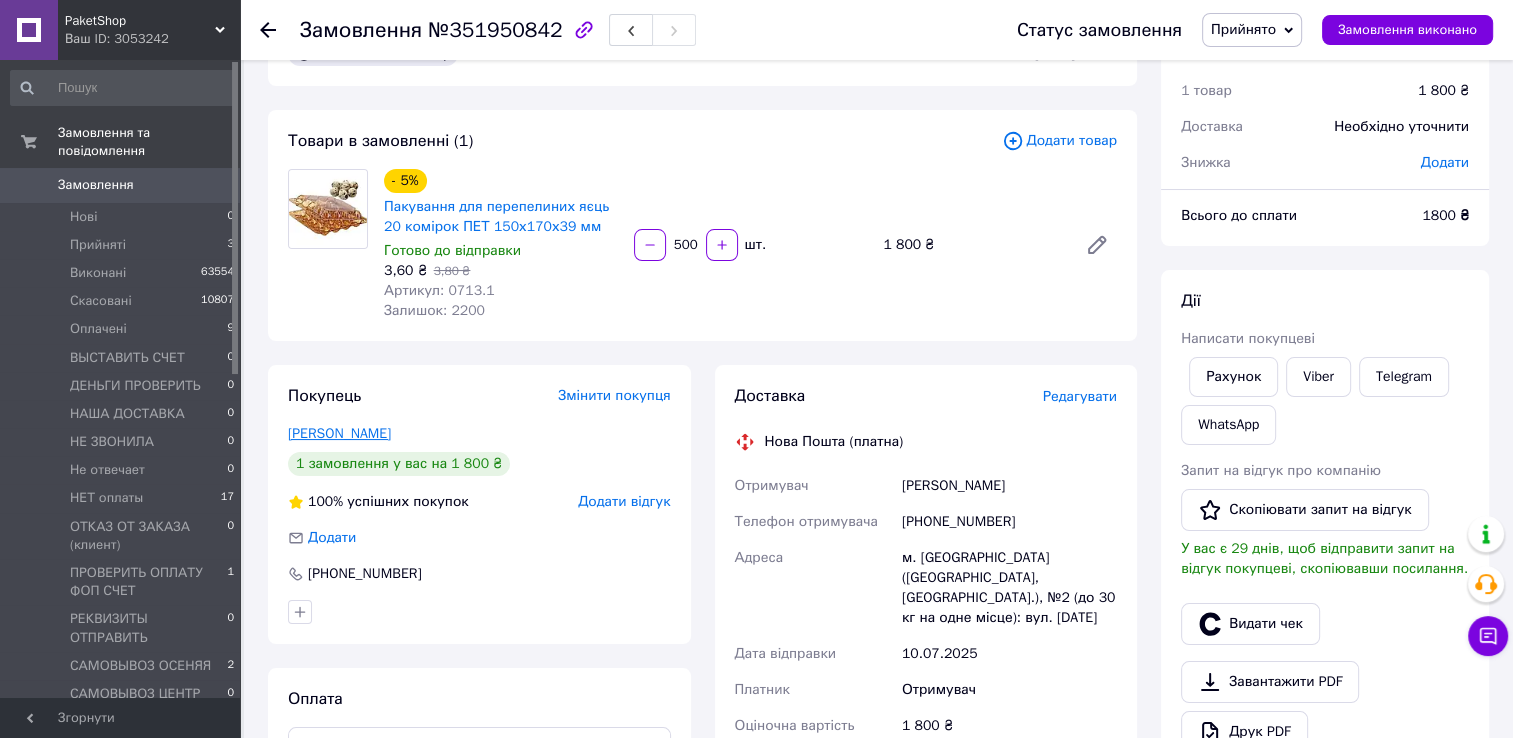 click on "ВАЛЕРВЙОВИЧ МАРКО" at bounding box center (339, 433) 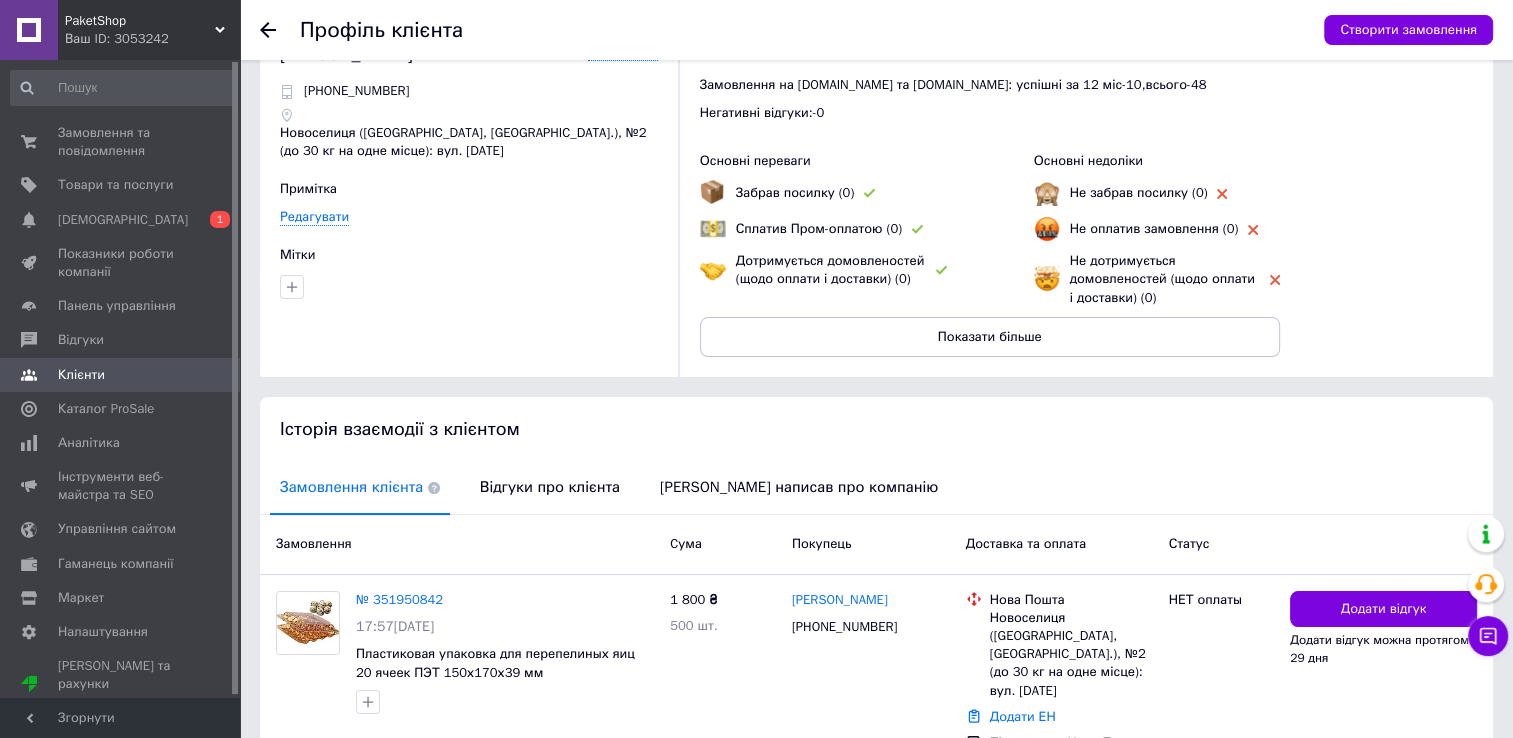 scroll, scrollTop: 0, scrollLeft: 0, axis: both 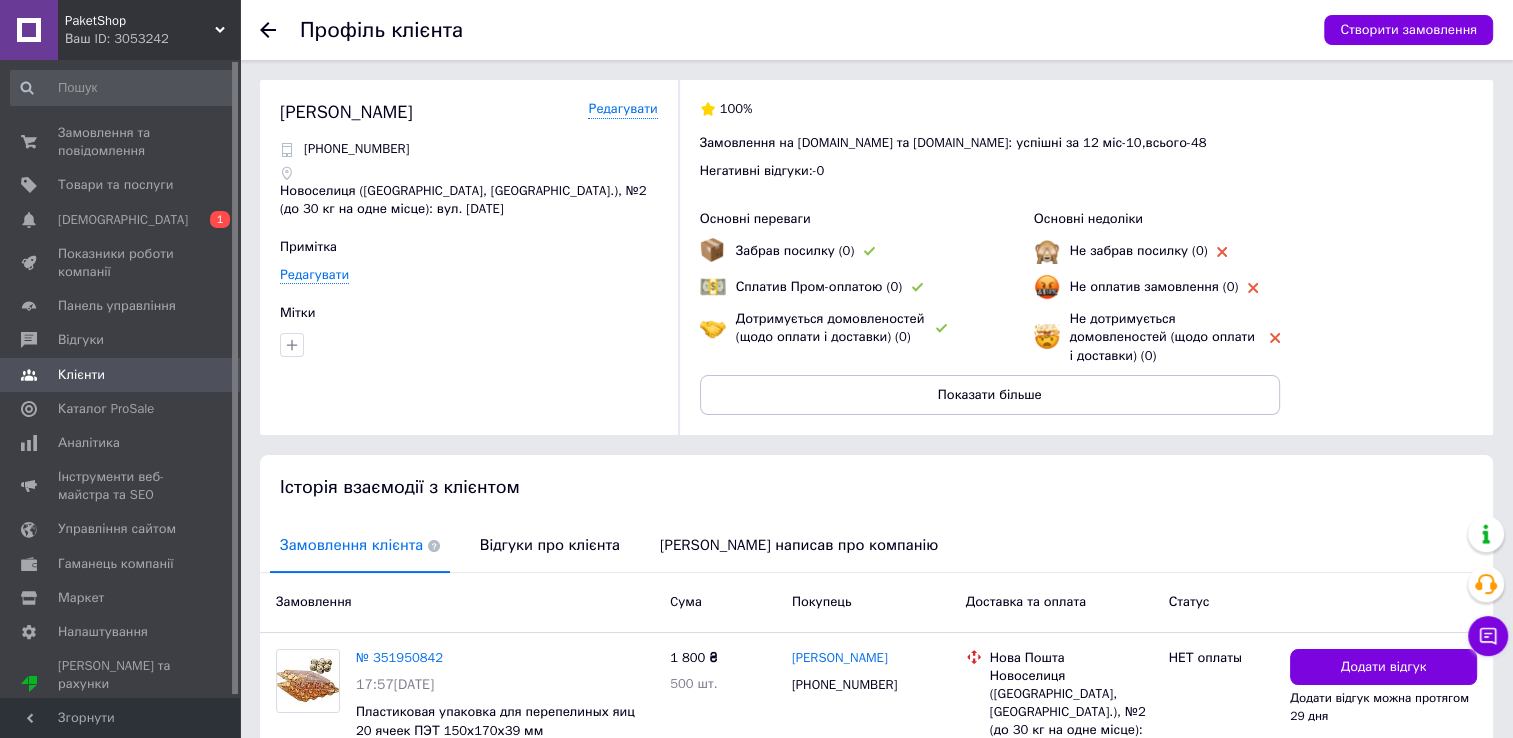 click 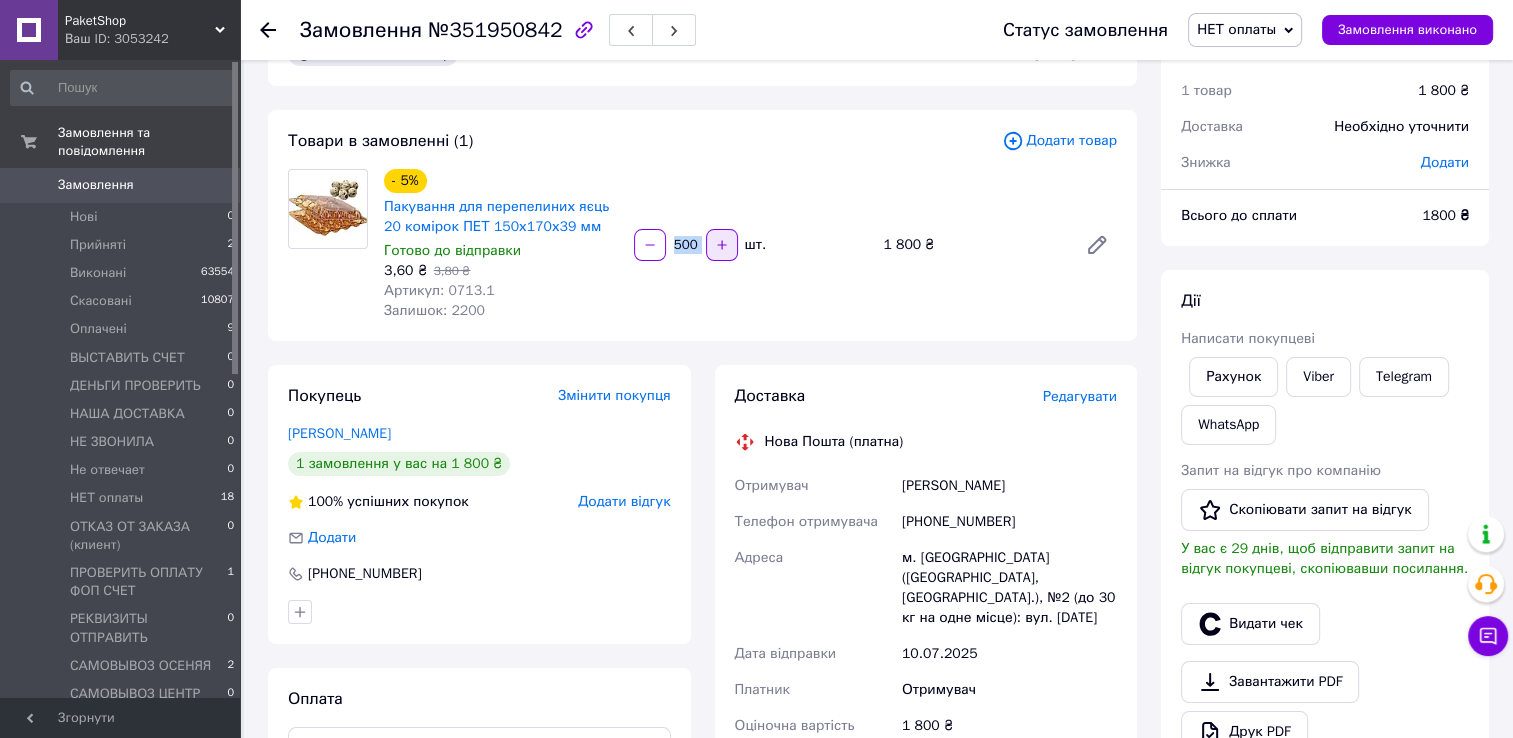 drag, startPoint x: 668, startPoint y: 247, endPoint x: 705, endPoint y: 250, distance: 37.12142 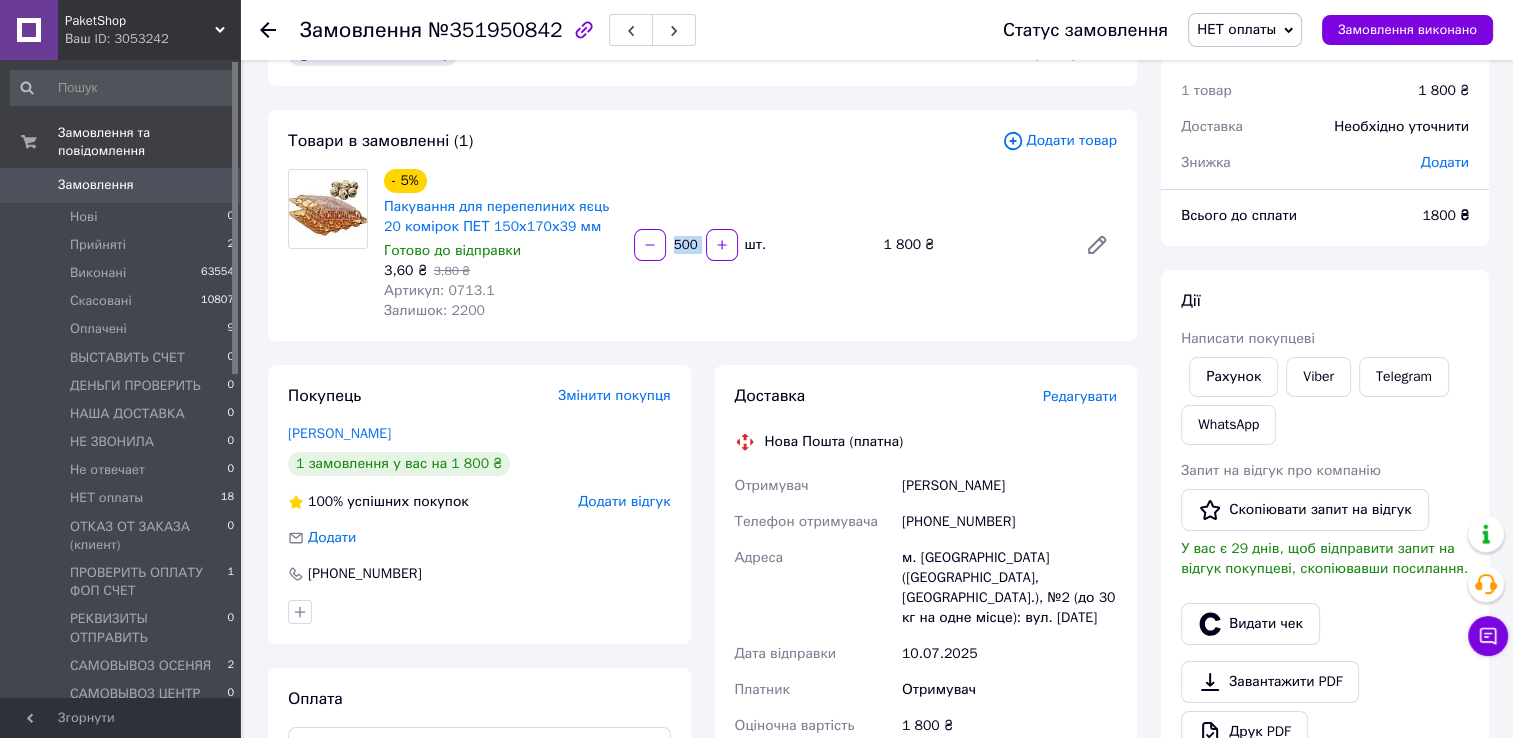 drag, startPoint x: 705, startPoint y: 250, endPoint x: 698, endPoint y: 270, distance: 21.189621 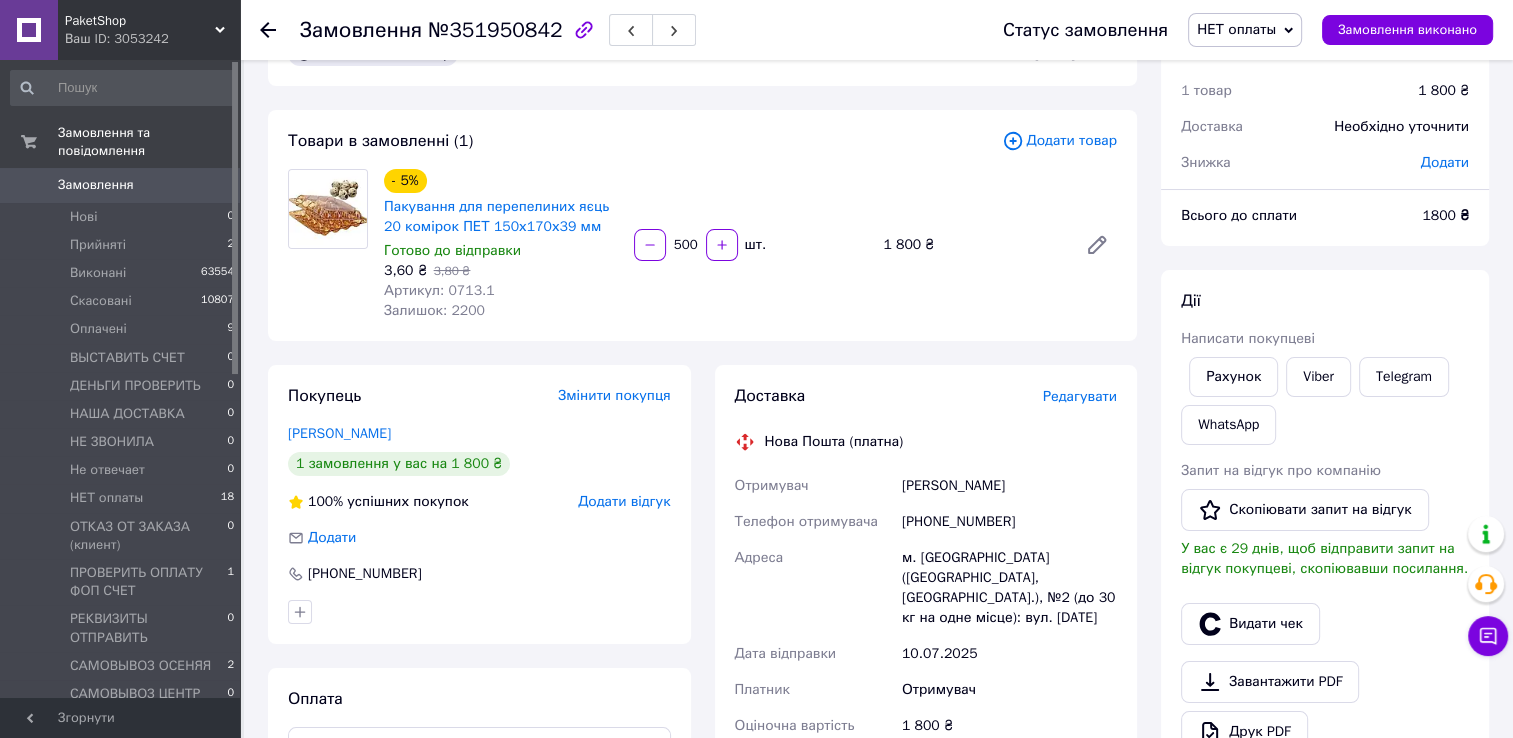 click on "- 5% Пакування для перепелиних яєць 20 комірок ПЕТ 150х170х39 мм Готово до відправки 3,60 ₴   3,80 ₴ Артикул: 0713.1 Залишок: 2200 500   шт. 1 800 ₴" at bounding box center (750, 245) 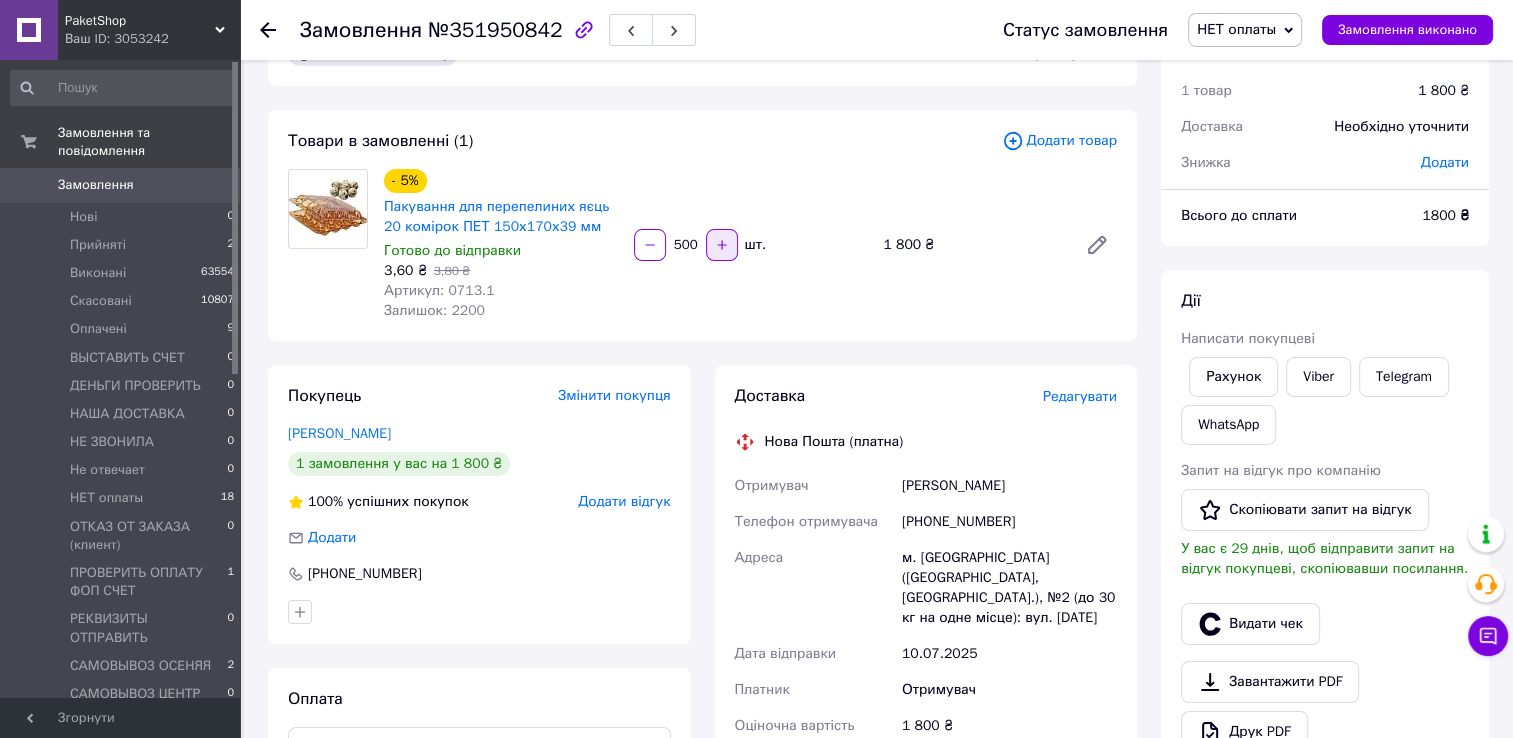 click on "500   шт." at bounding box center (751, 245) 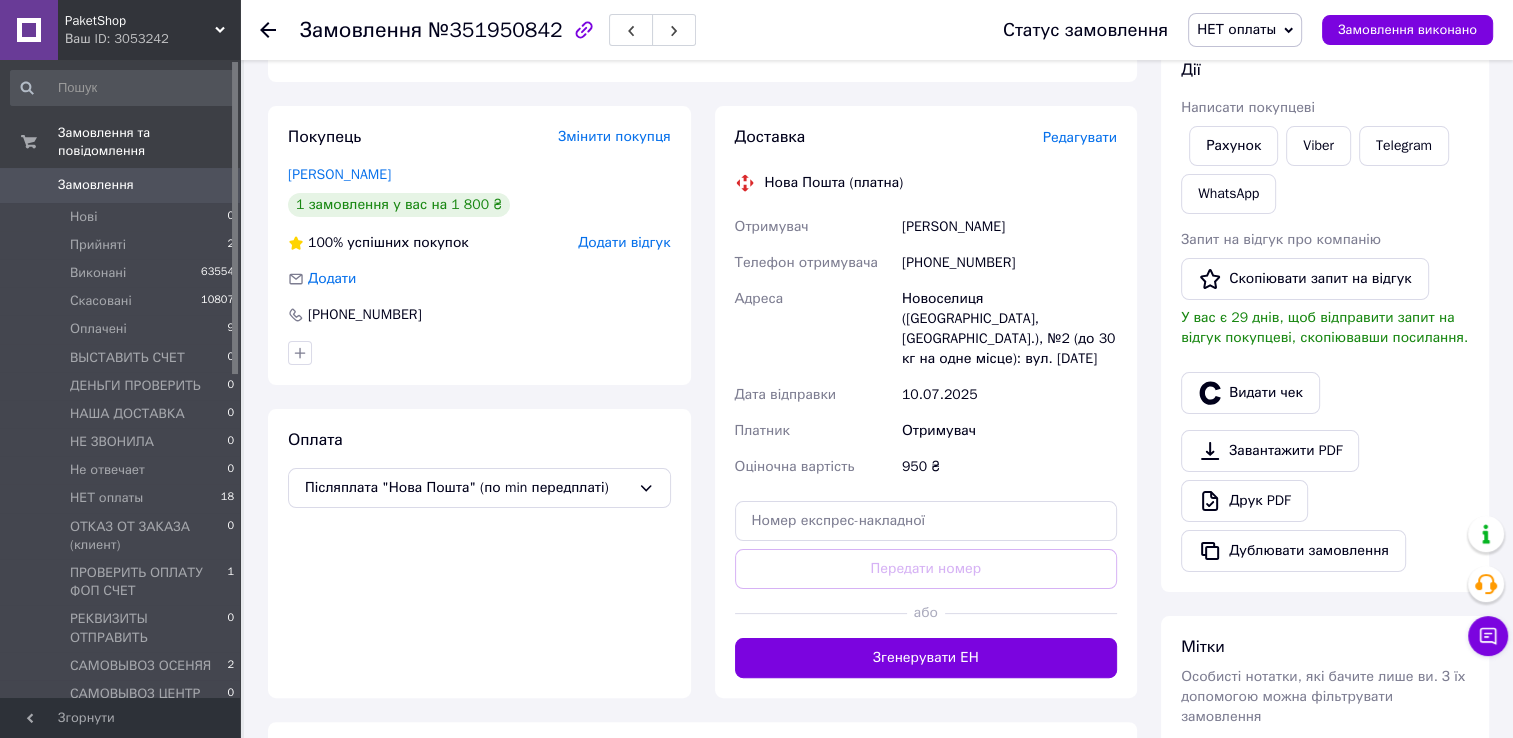 scroll, scrollTop: 0, scrollLeft: 0, axis: both 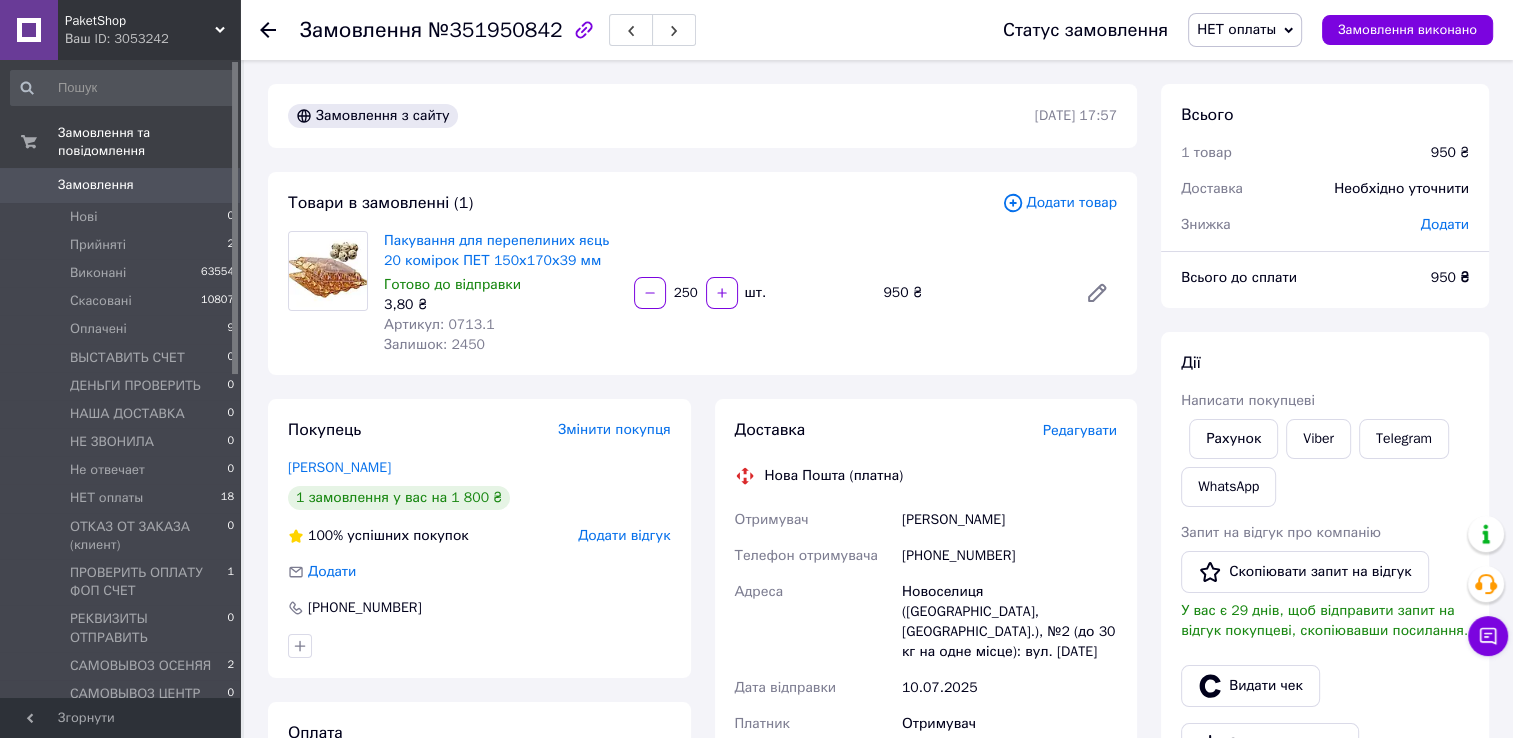 type on "250" 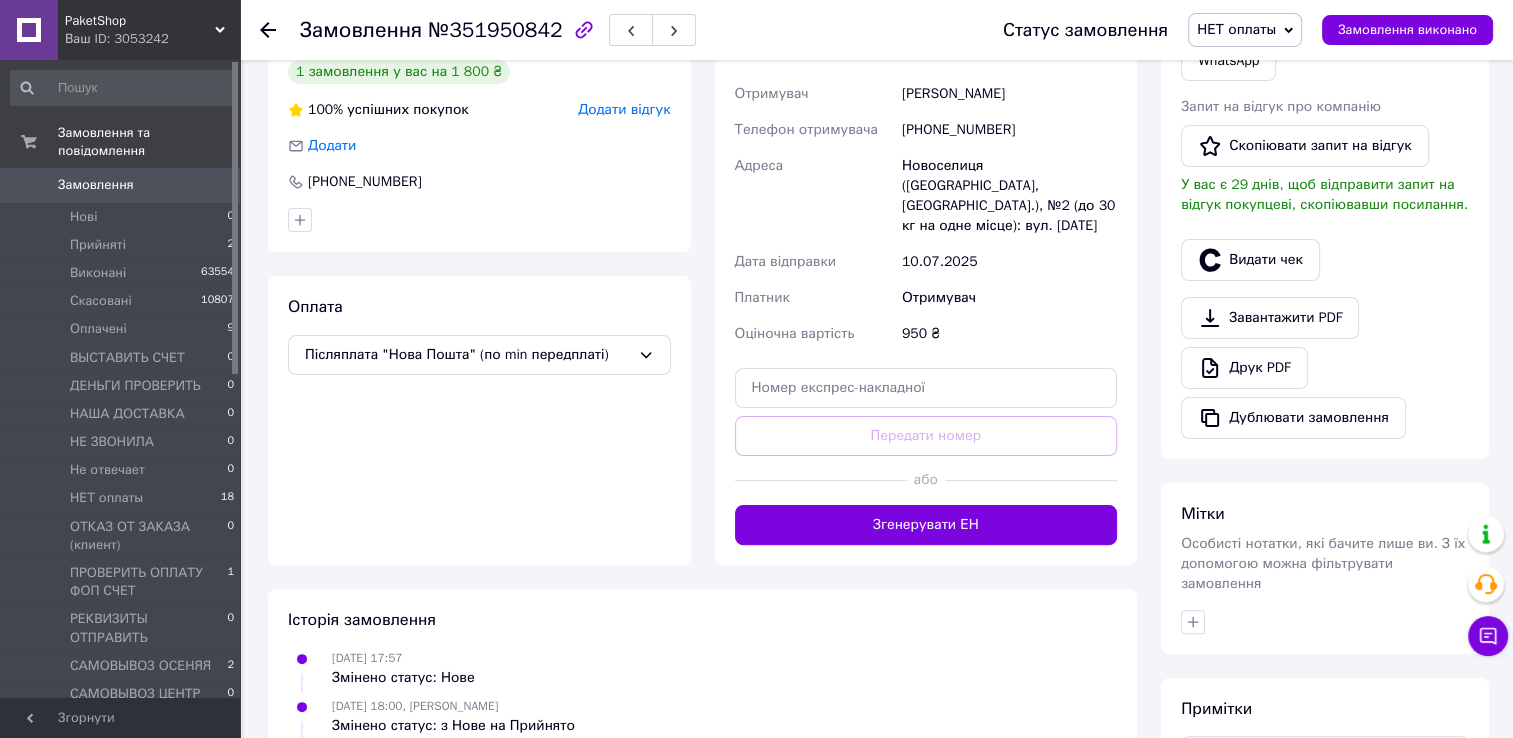 scroll, scrollTop: 600, scrollLeft: 0, axis: vertical 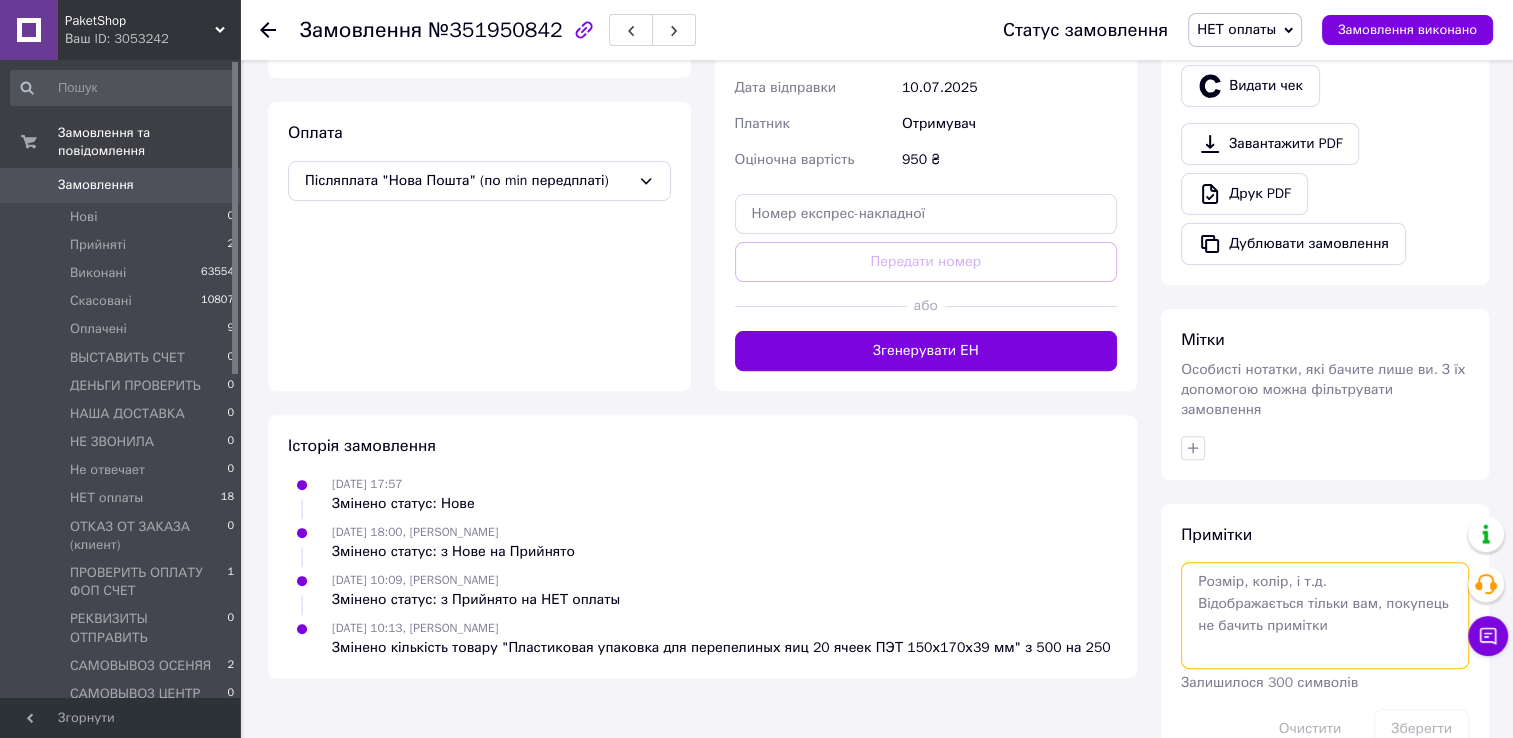 click at bounding box center [1325, 615] 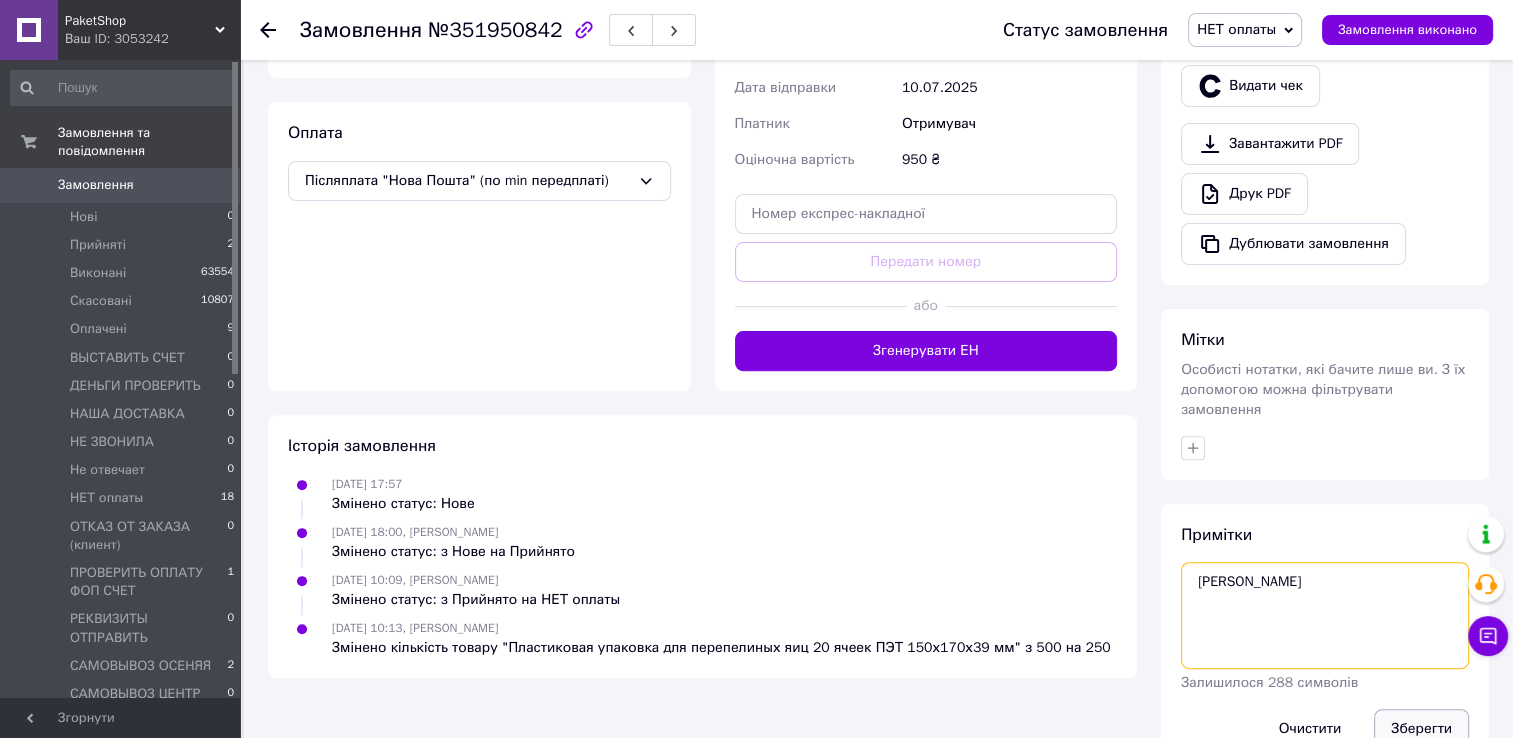 type on "фоп яна вайб" 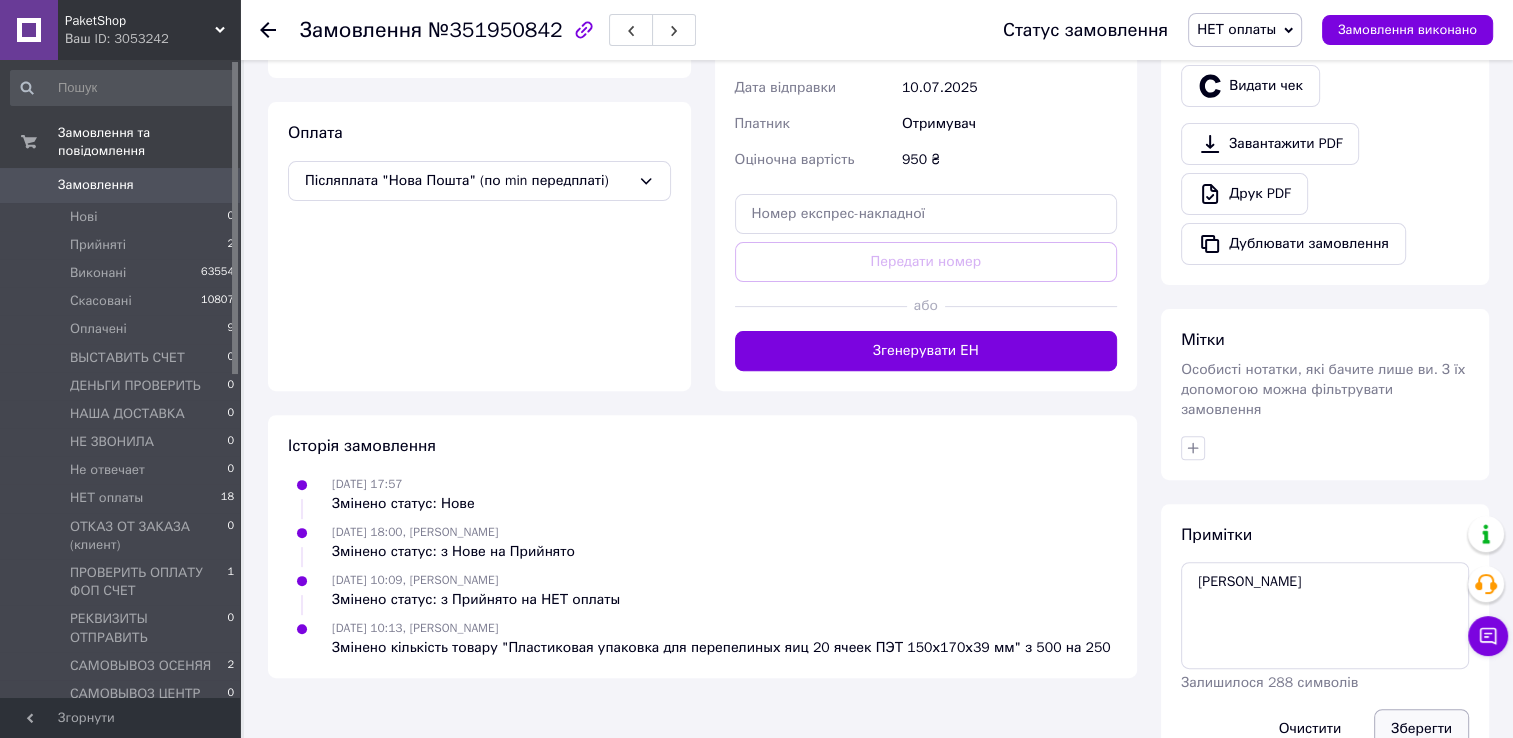 click on "Зберегти" at bounding box center (1421, 729) 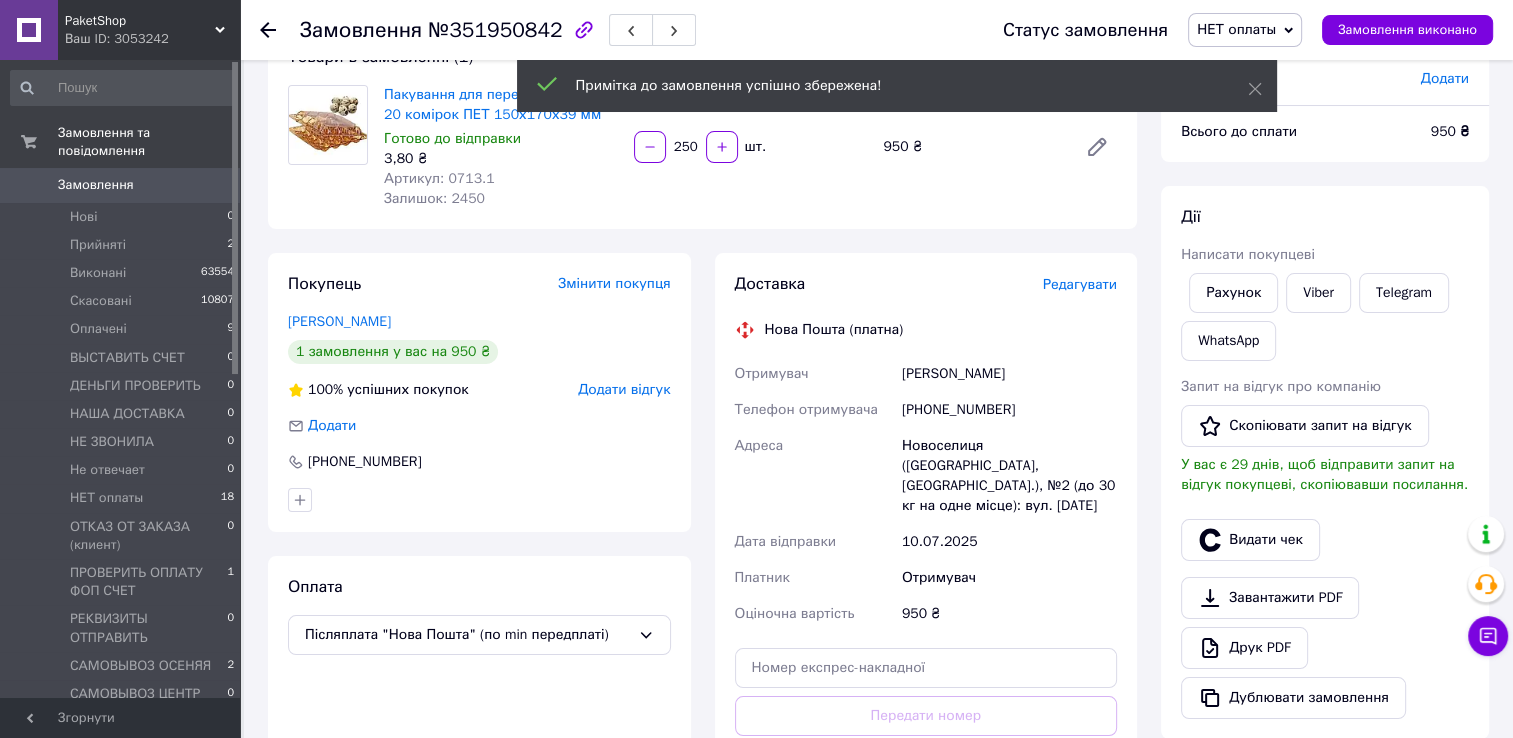 scroll, scrollTop: 0, scrollLeft: 0, axis: both 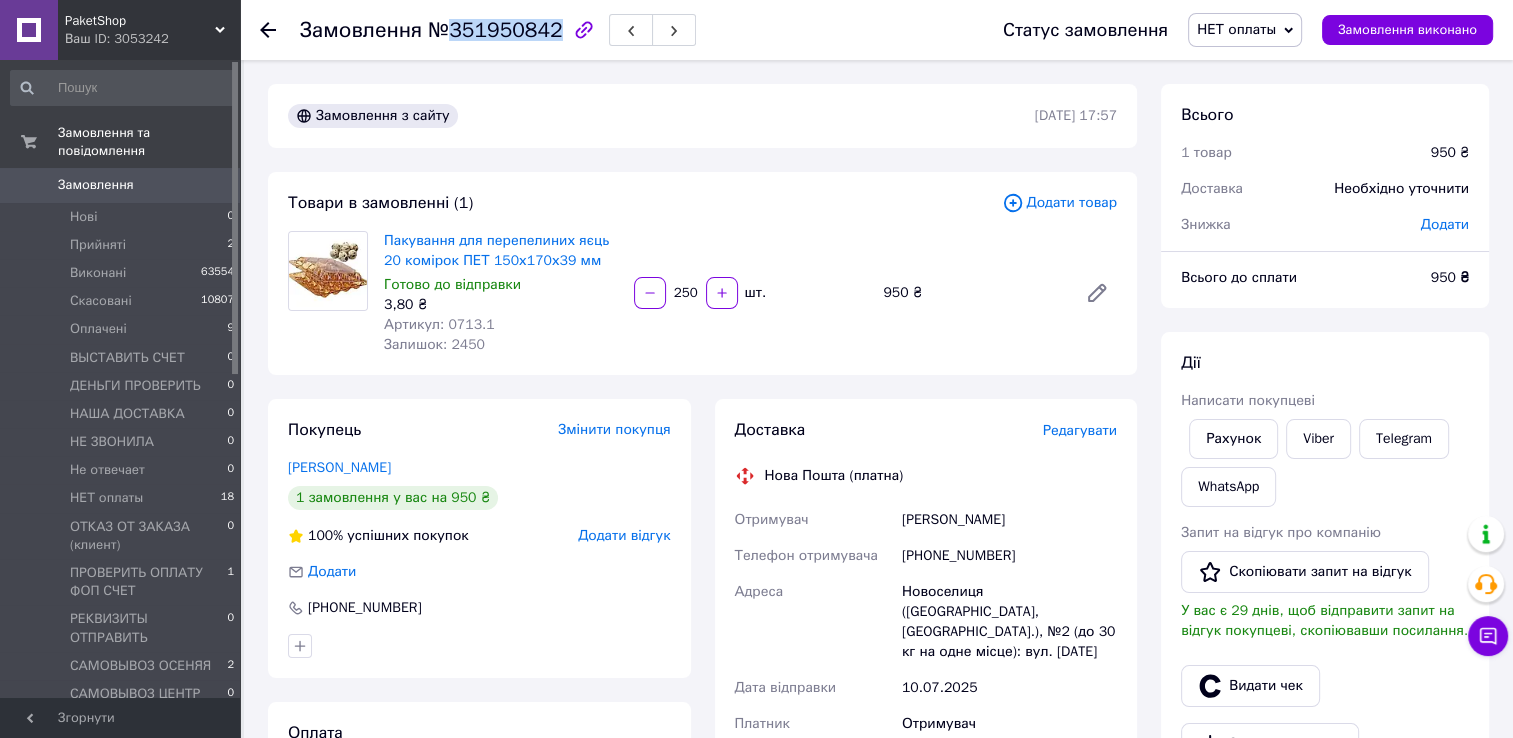 drag, startPoint x: 447, startPoint y: 35, endPoint x: 535, endPoint y: 49, distance: 89.106674 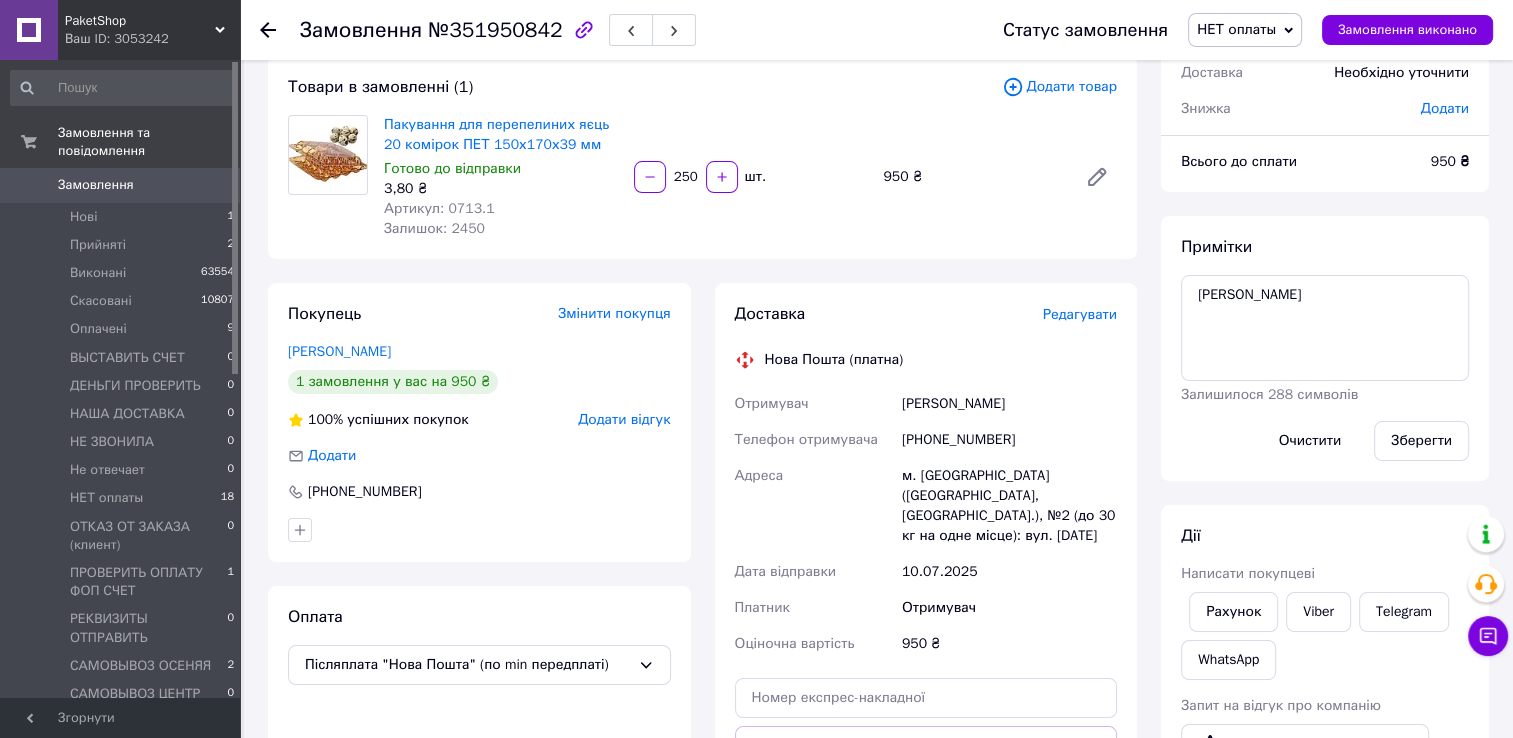 scroll, scrollTop: 0, scrollLeft: 0, axis: both 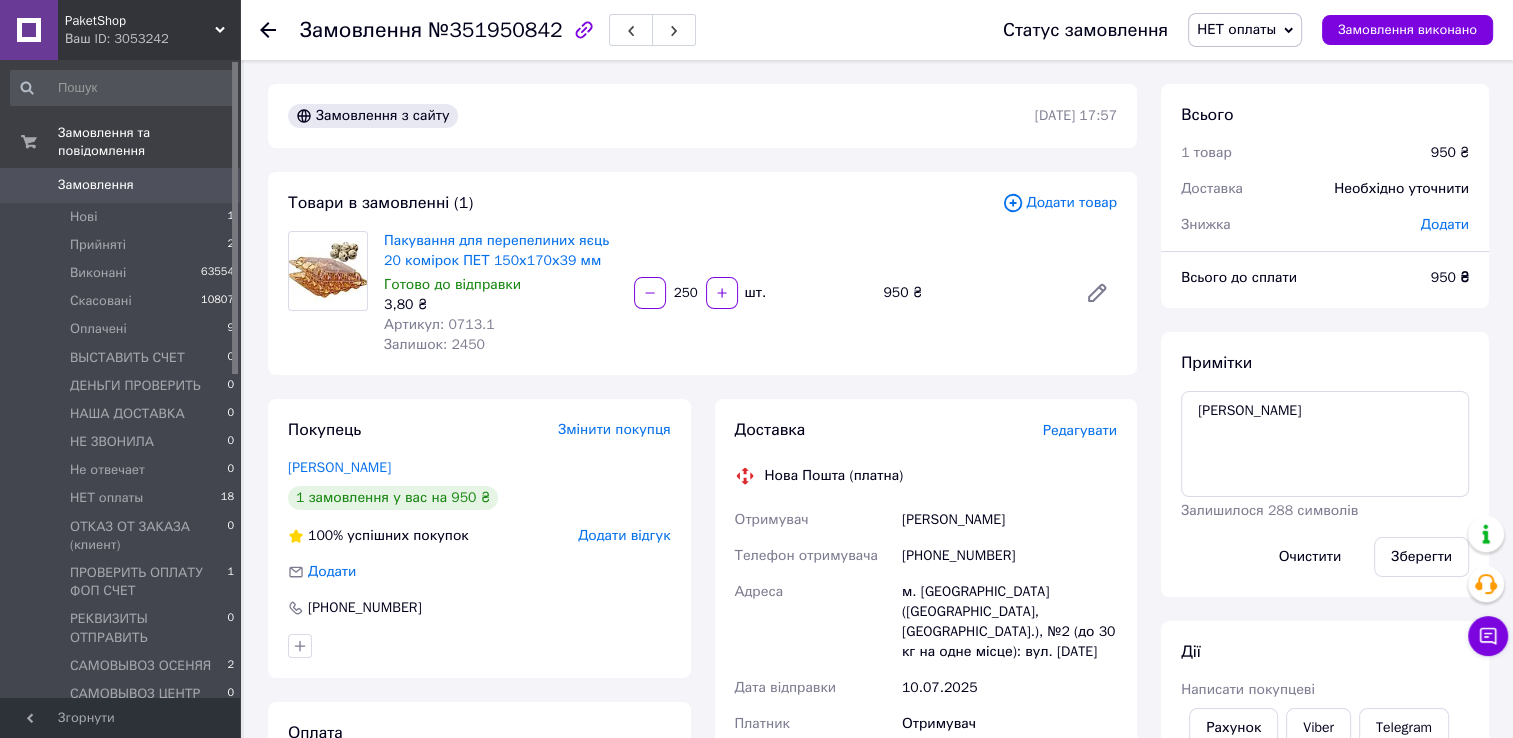click 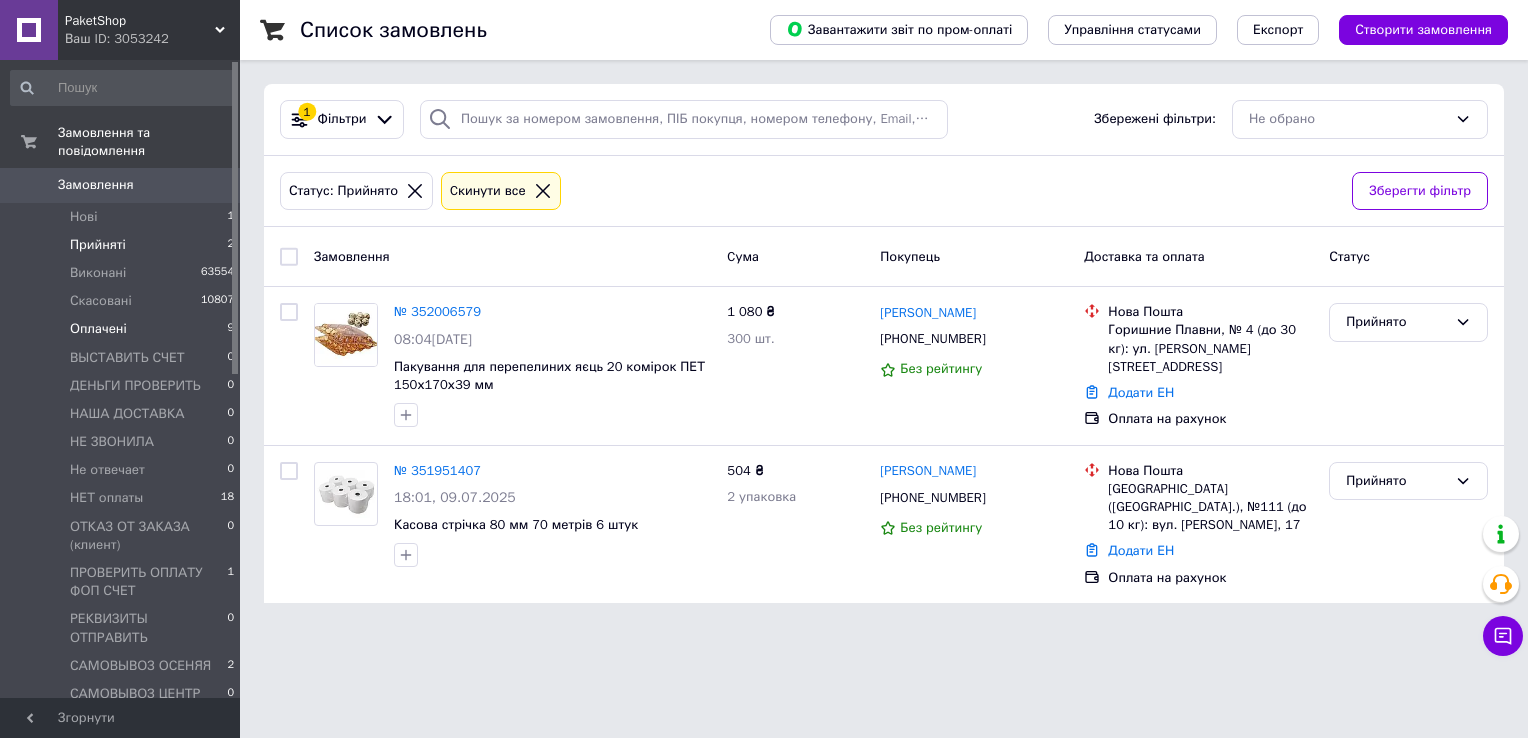 click on "Оплачені" at bounding box center (98, 329) 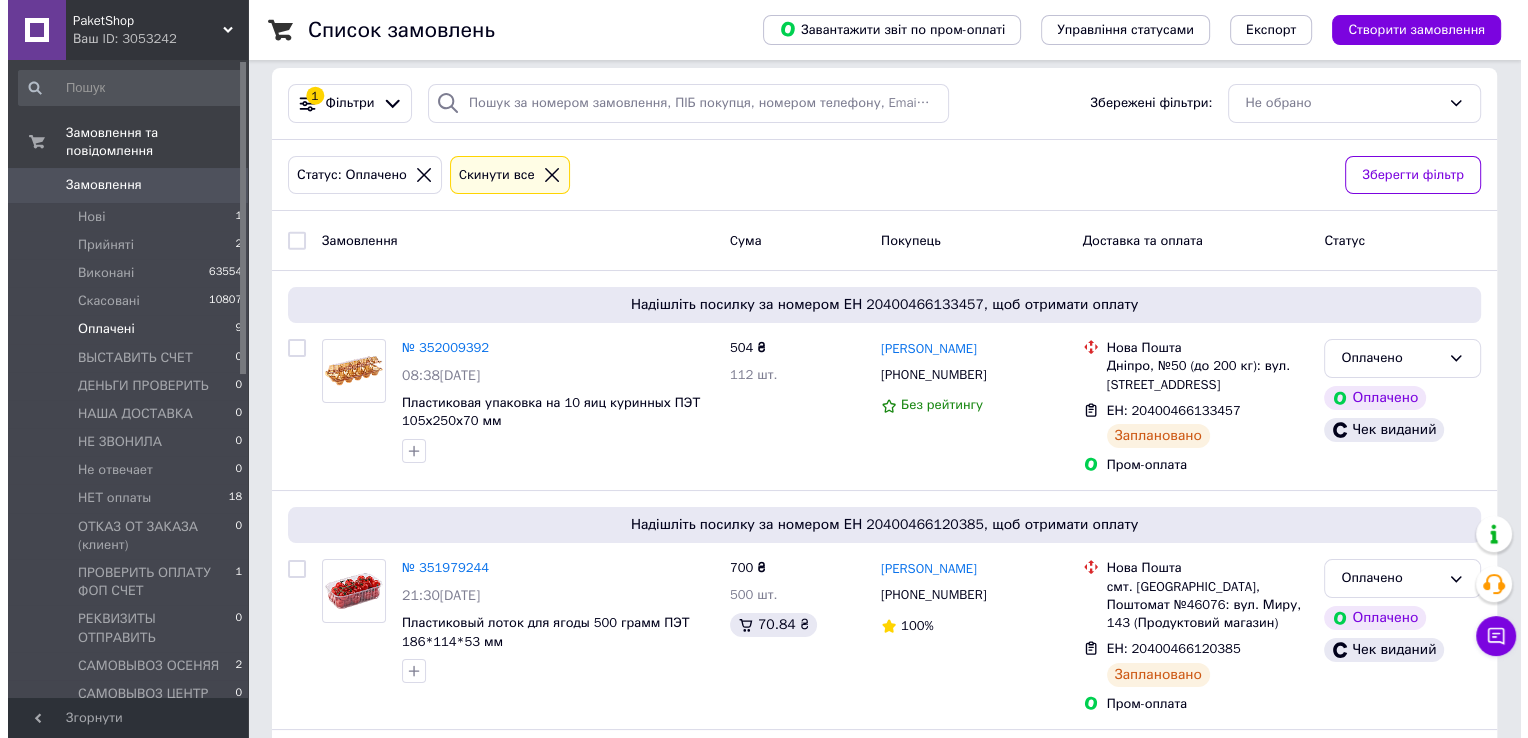 scroll, scrollTop: 0, scrollLeft: 0, axis: both 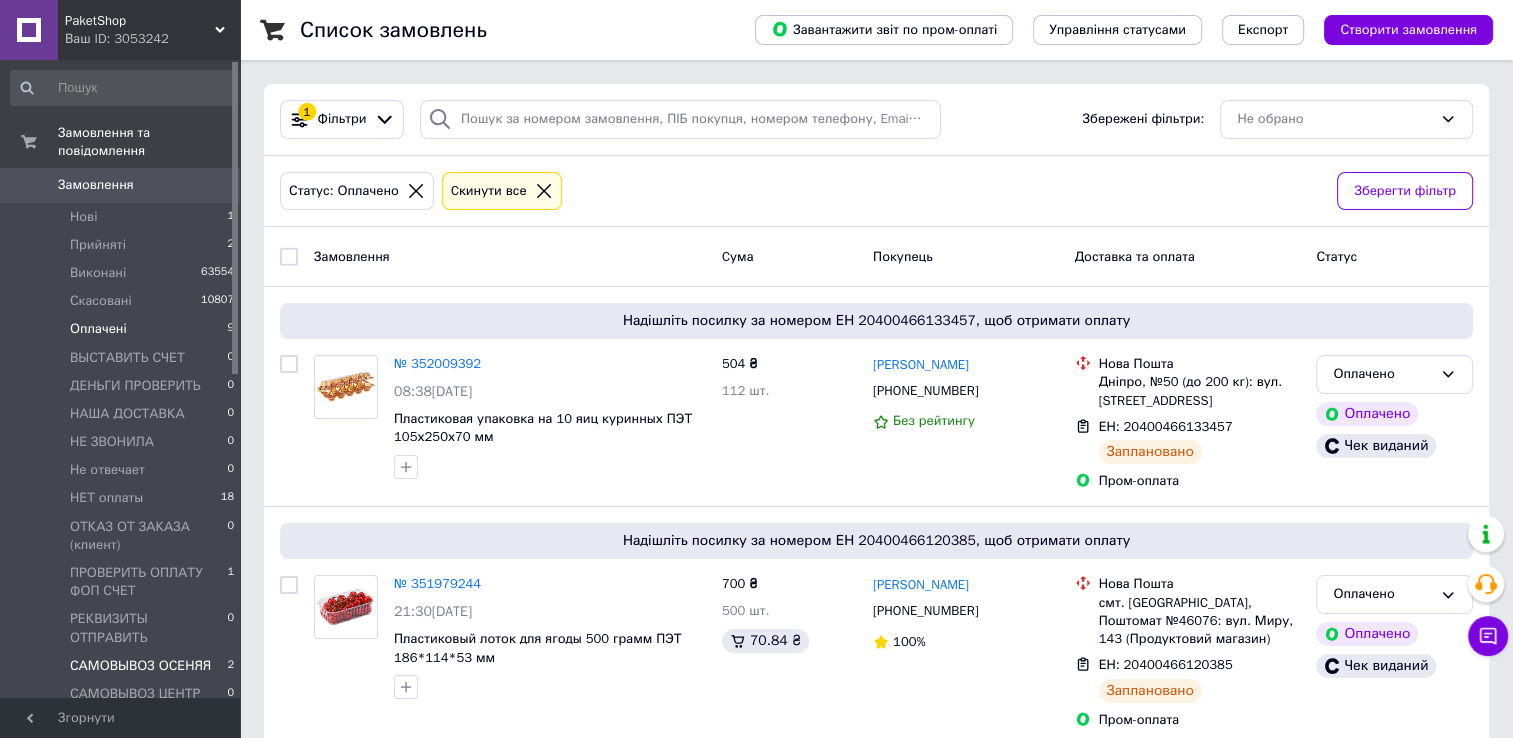 click on "САМОВЫВОЗ ОСЕНЯЯ" at bounding box center [140, 666] 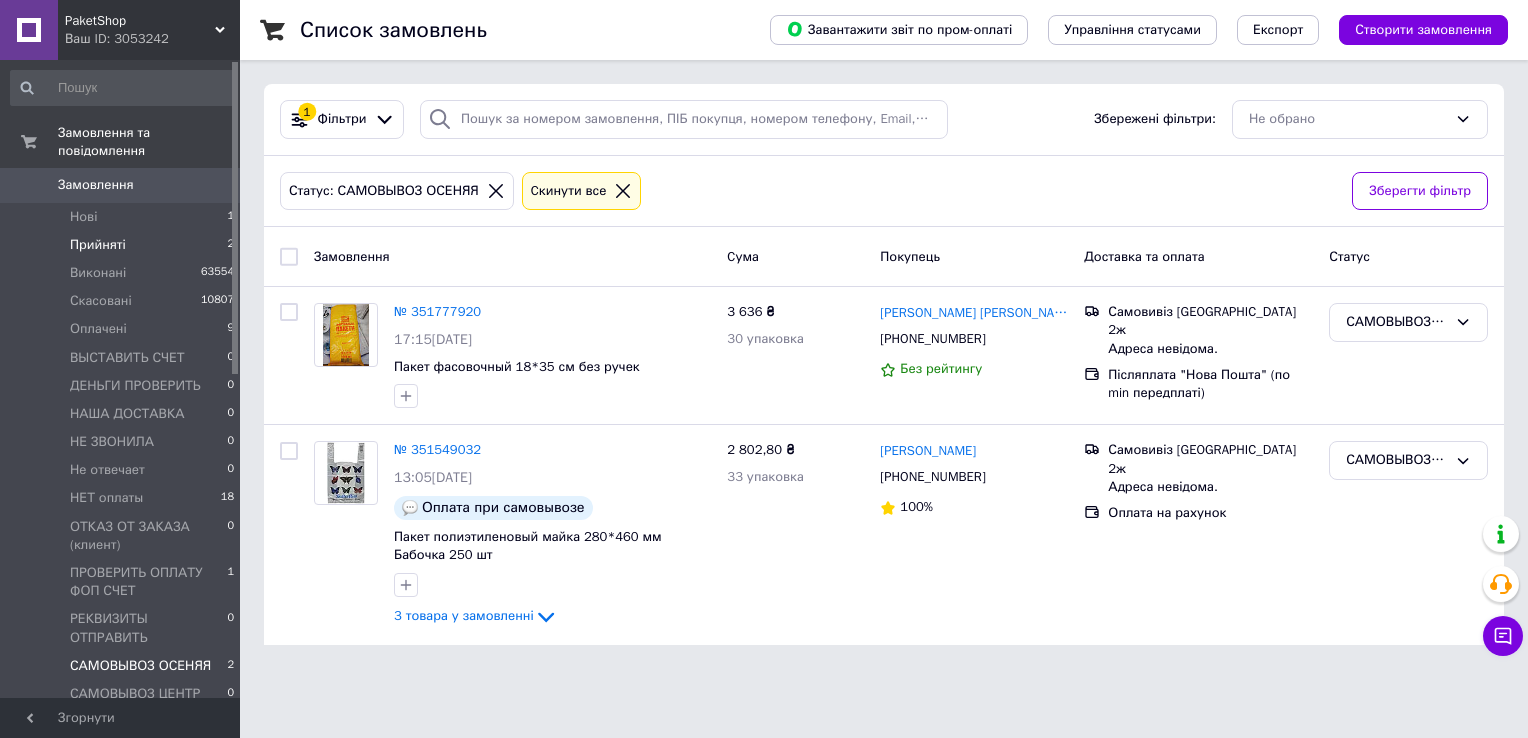 click on "Прийняті" at bounding box center [98, 245] 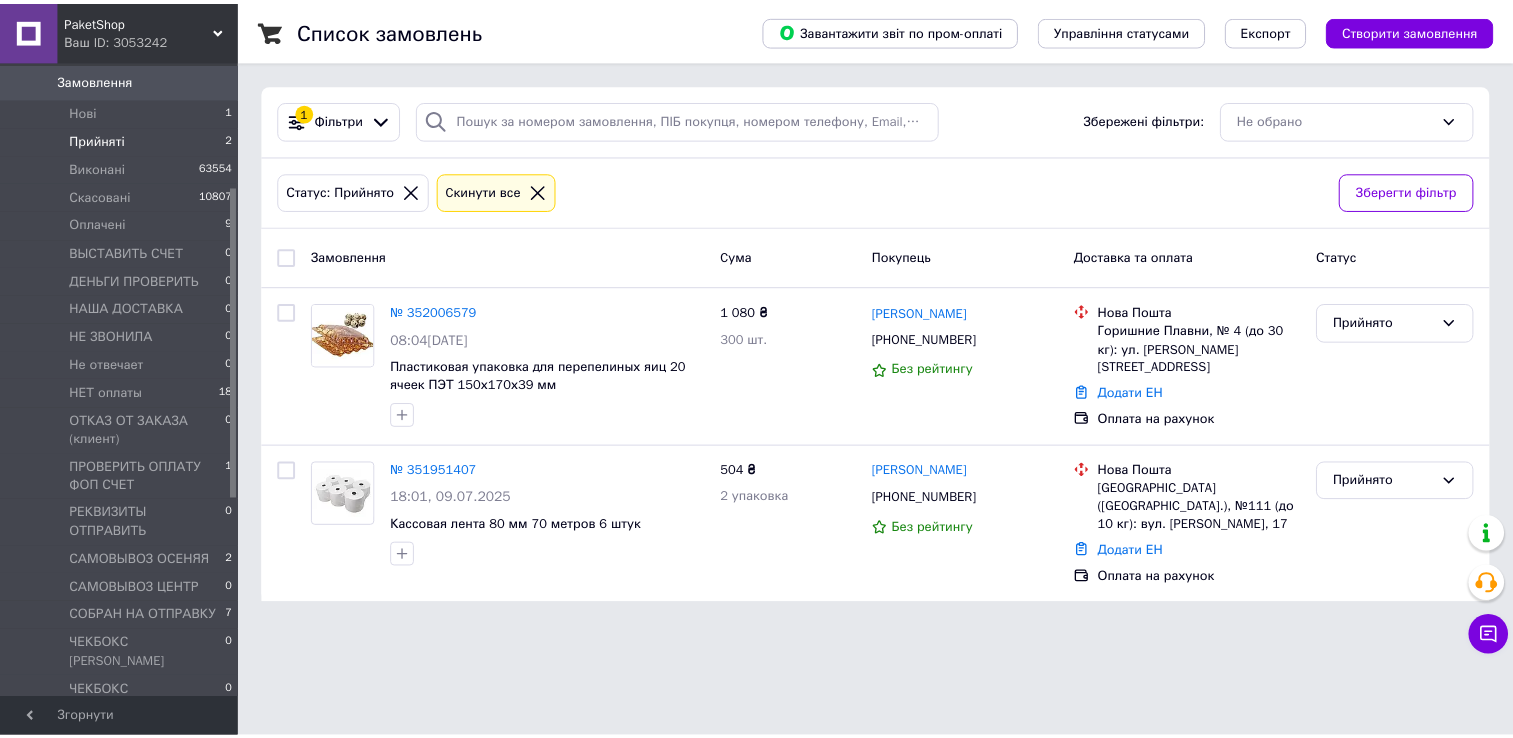 scroll, scrollTop: 400, scrollLeft: 0, axis: vertical 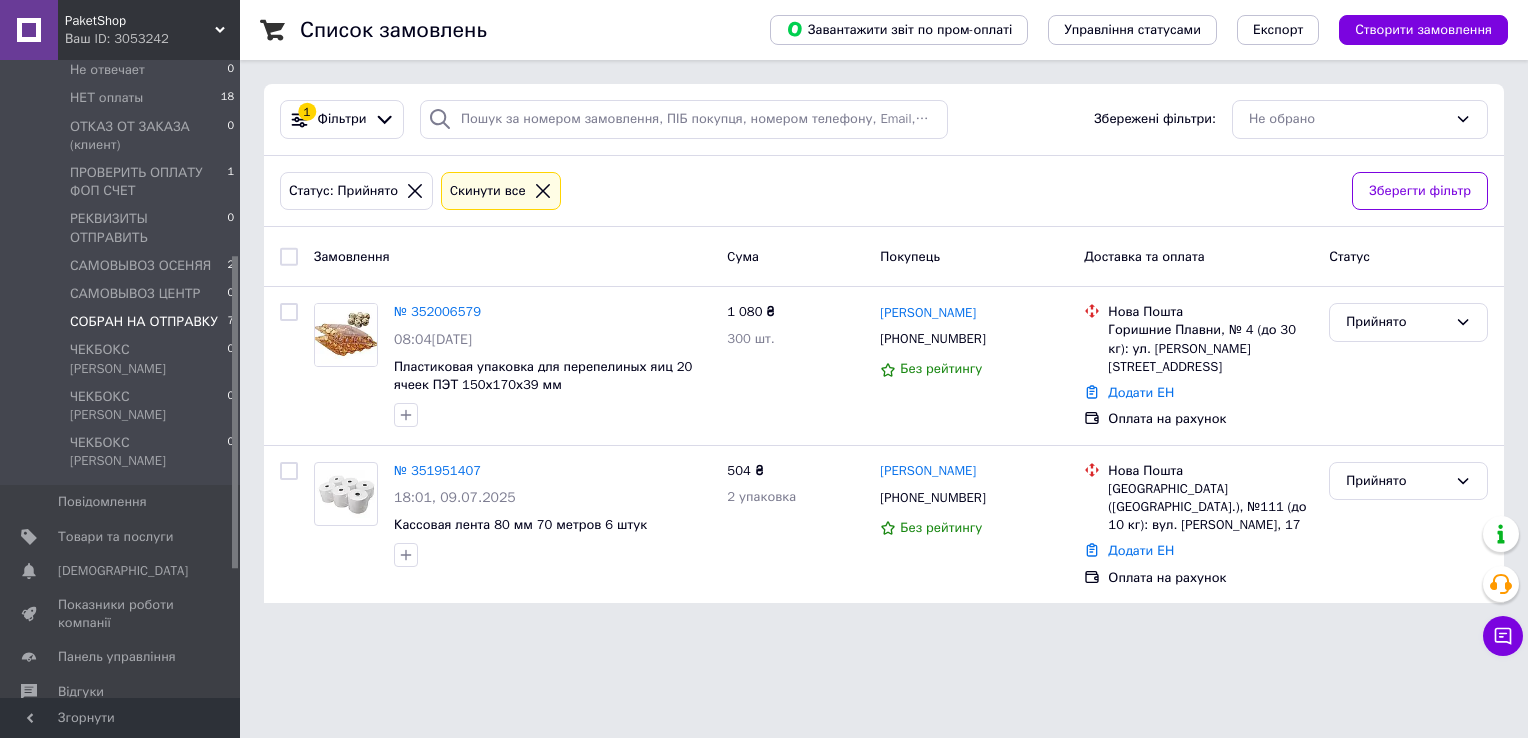 click on "СОБРАН НА ОТПРАВКУ" at bounding box center [144, 322] 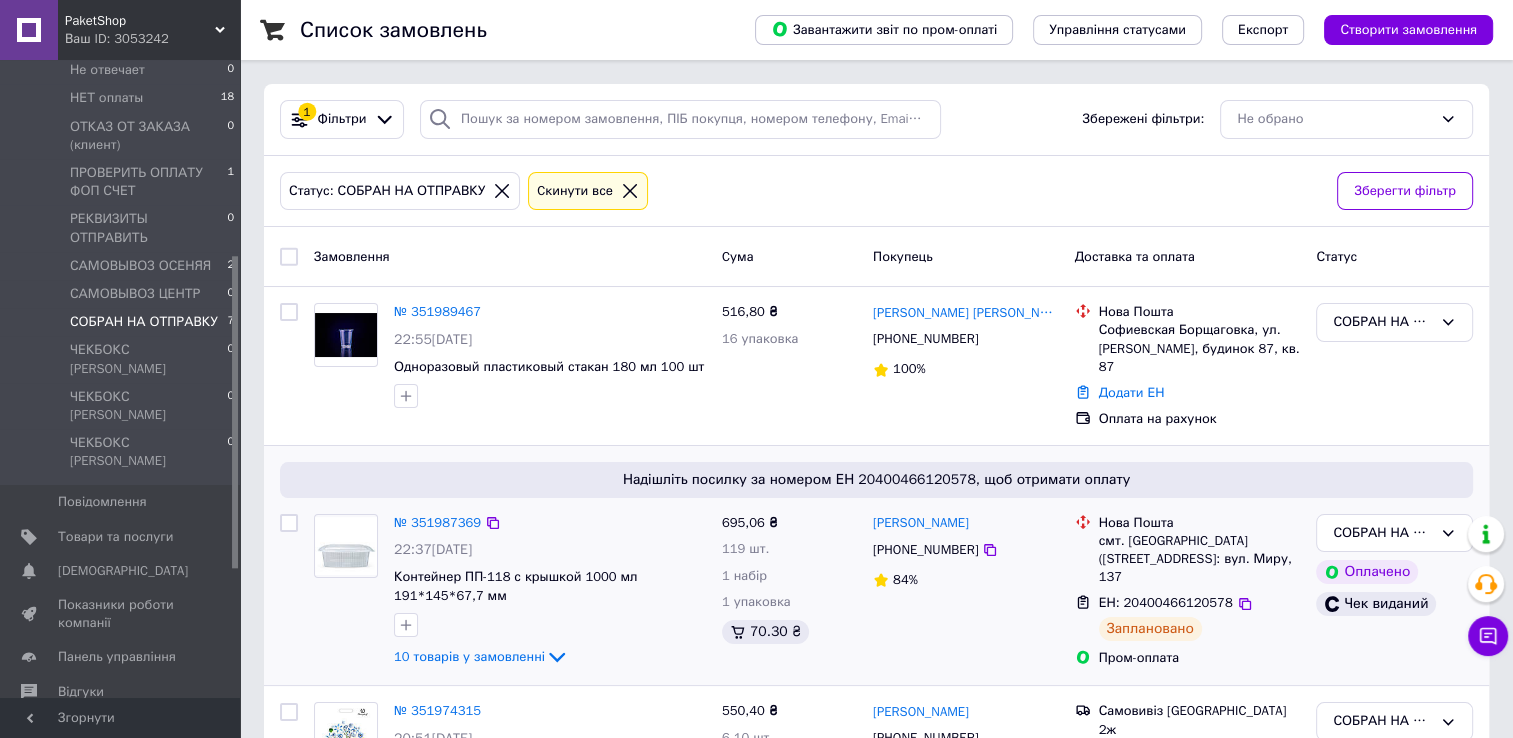 scroll, scrollTop: 300, scrollLeft: 0, axis: vertical 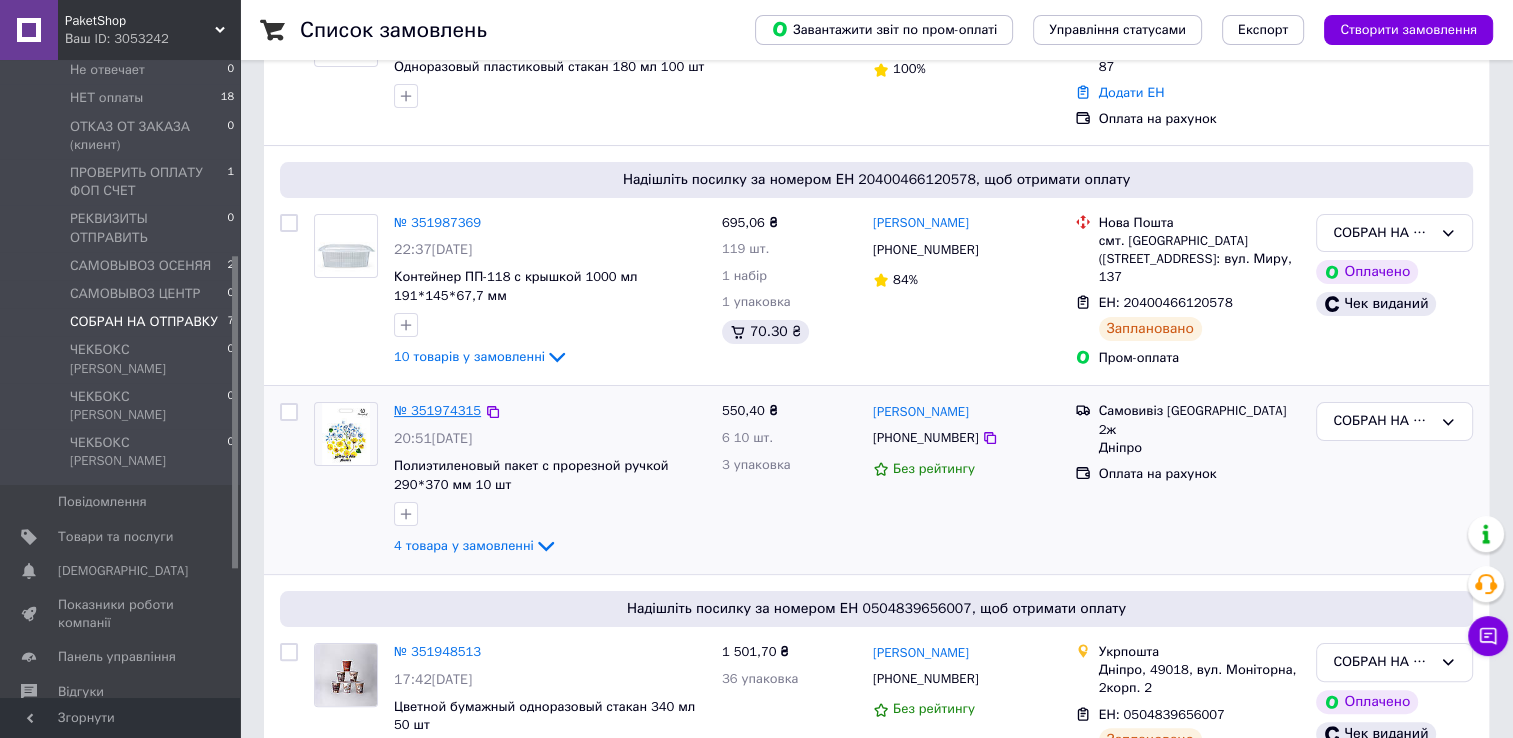 click on "№ 351974315" at bounding box center [437, 410] 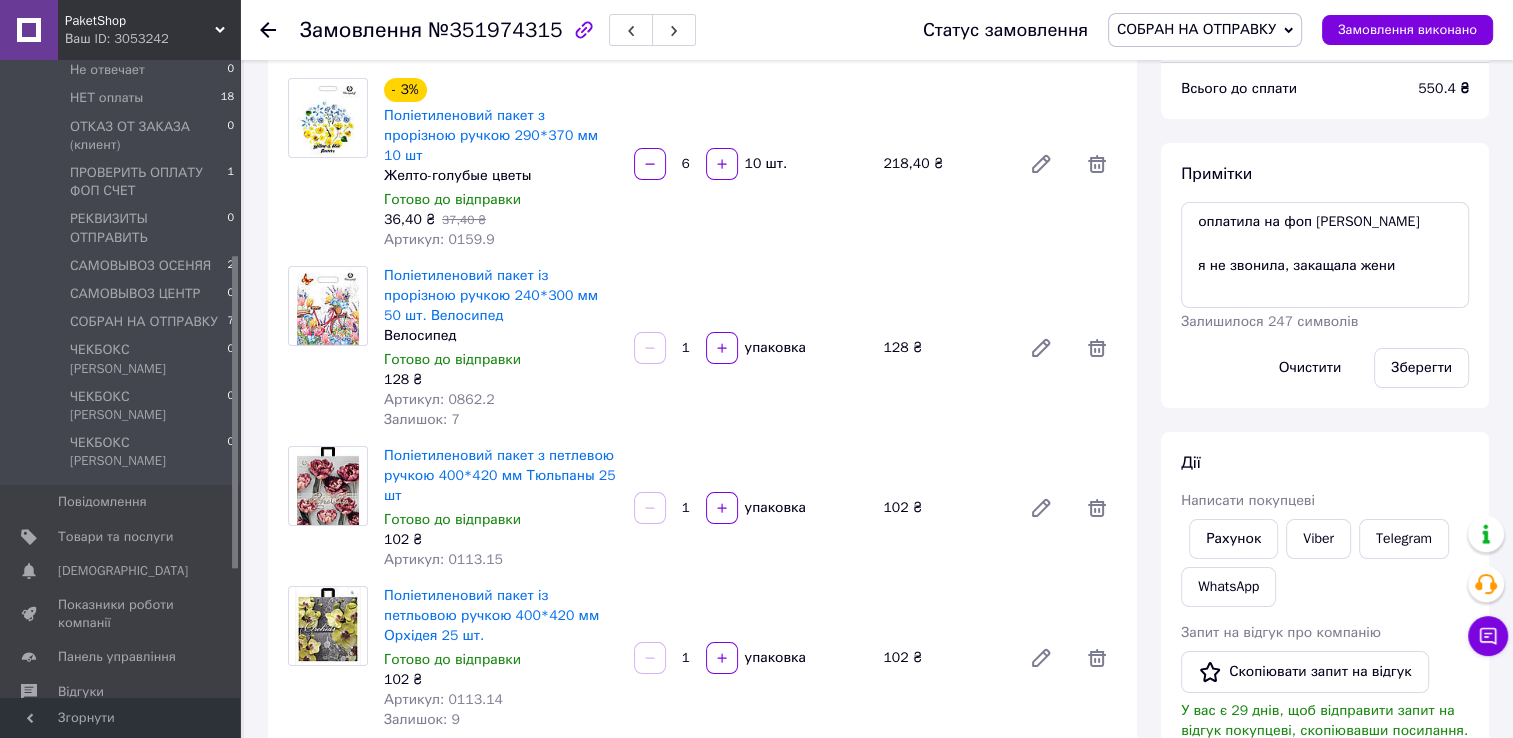 scroll, scrollTop: 400, scrollLeft: 0, axis: vertical 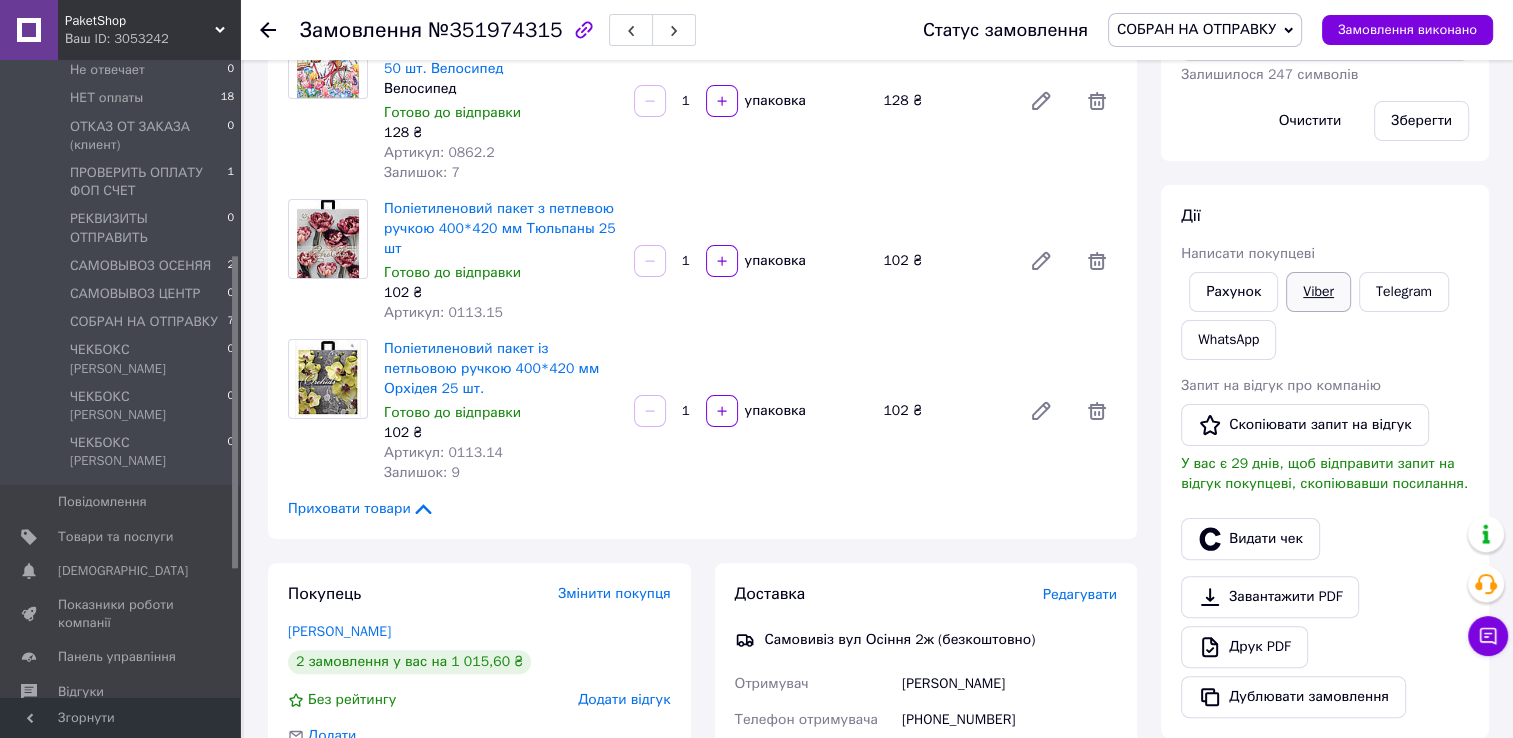 click on "Viber" at bounding box center (1318, 292) 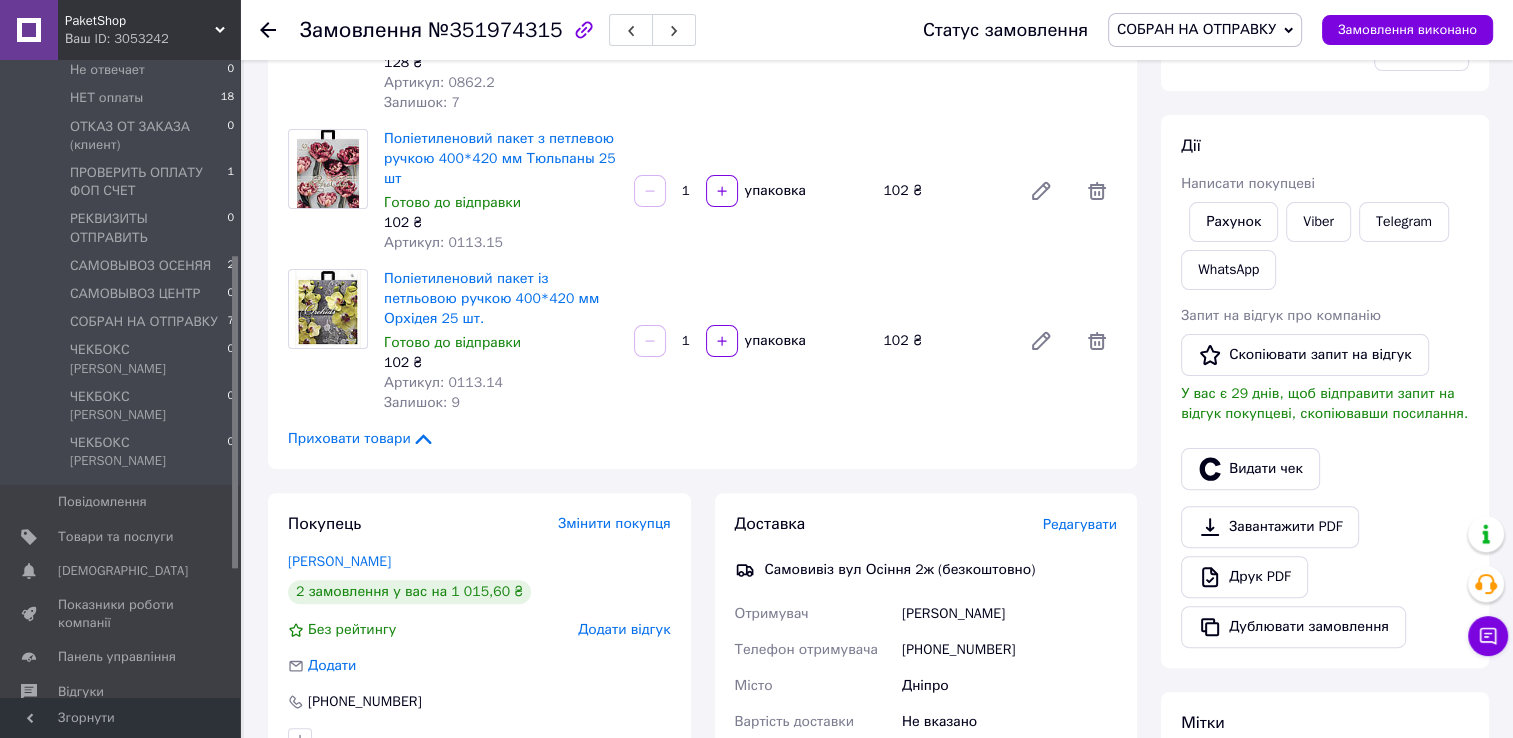 scroll, scrollTop: 600, scrollLeft: 0, axis: vertical 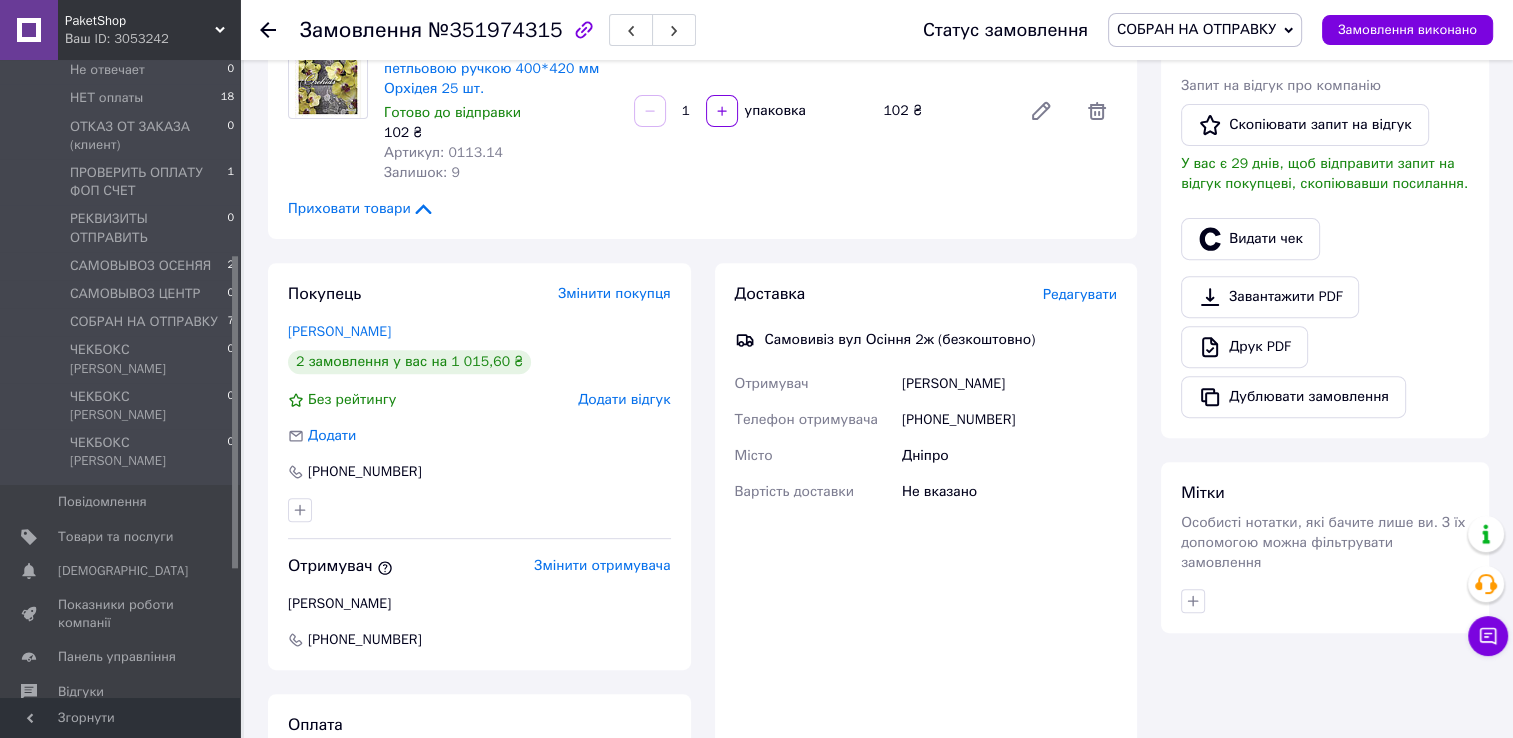 click 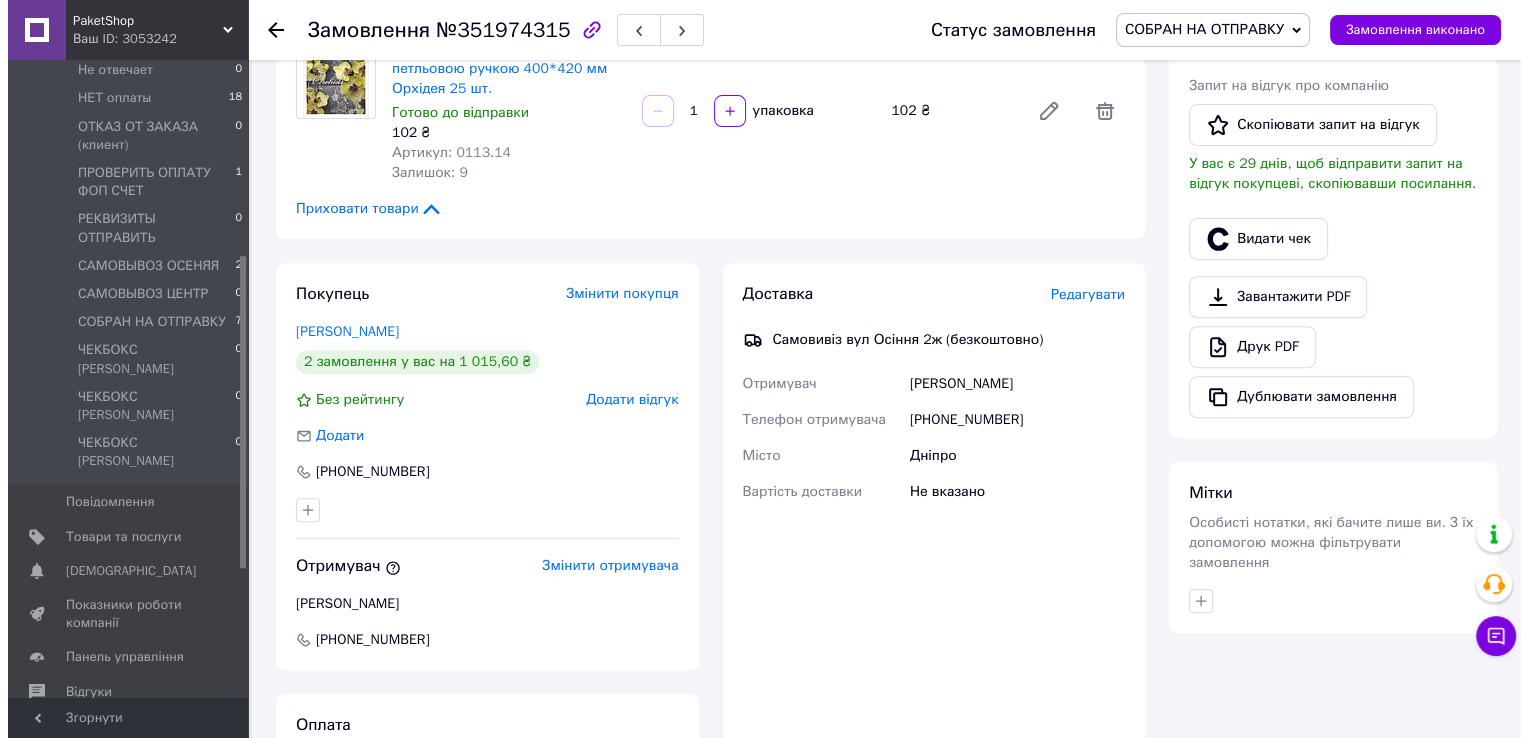 scroll, scrollTop: 0, scrollLeft: 0, axis: both 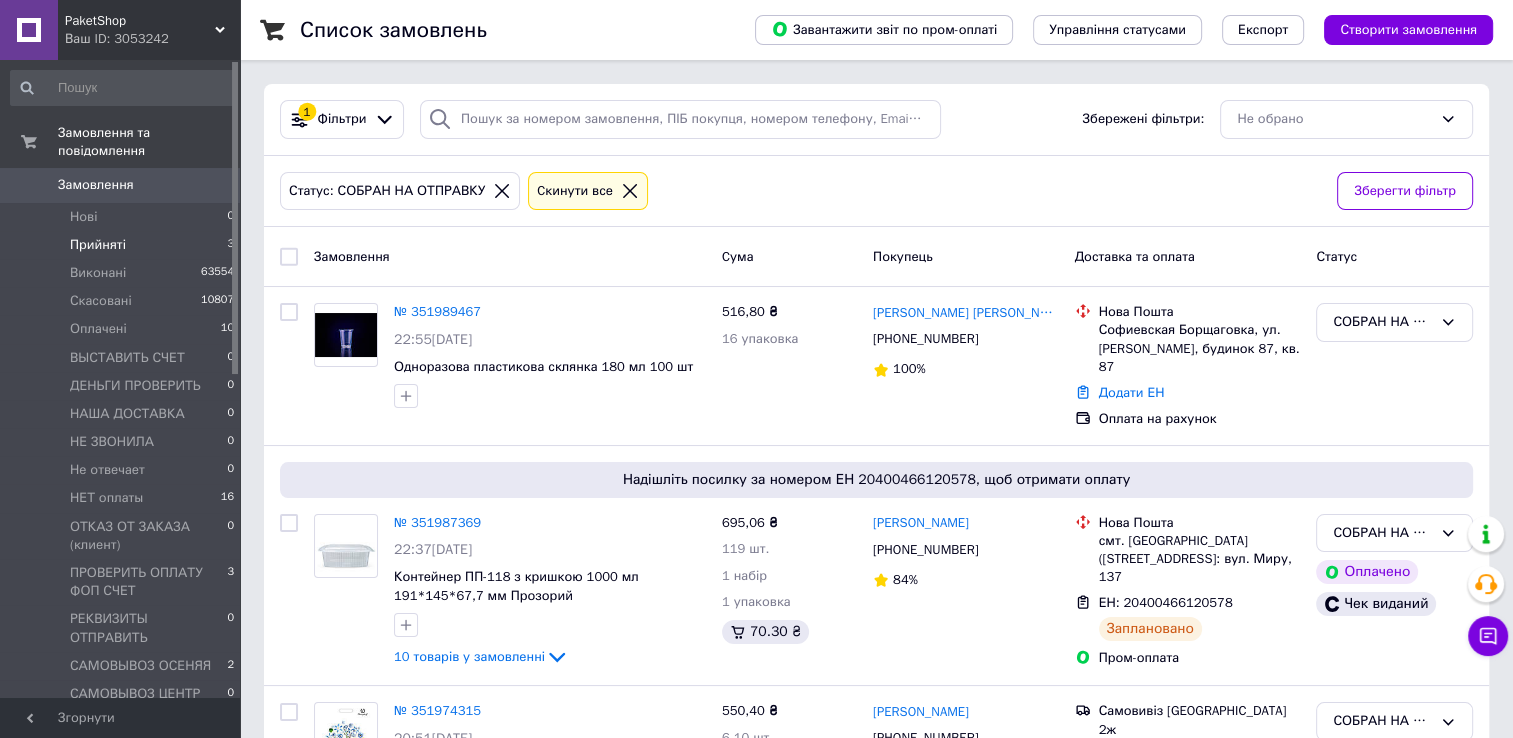 click on "Прийняті" at bounding box center [98, 245] 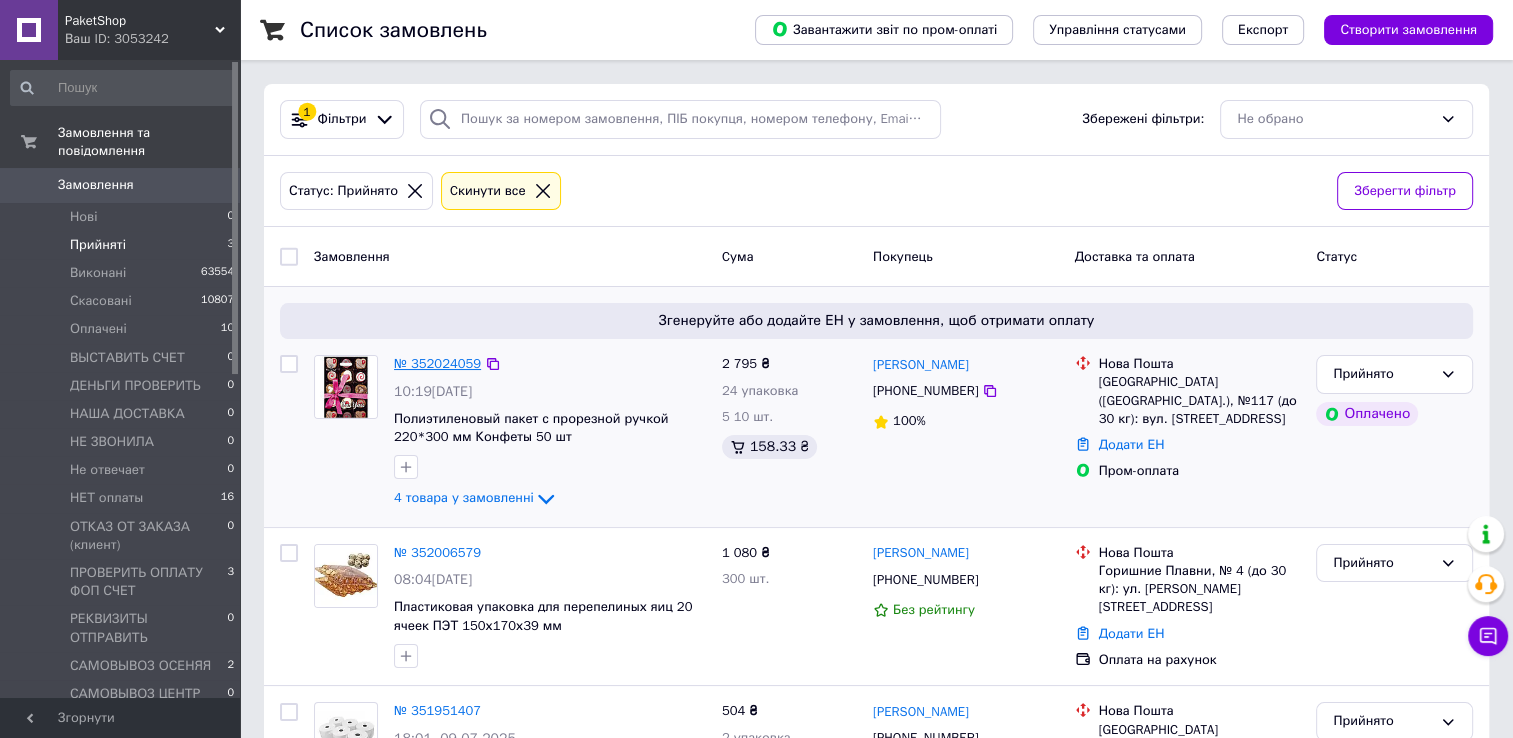click on "№ 352024059" at bounding box center (437, 363) 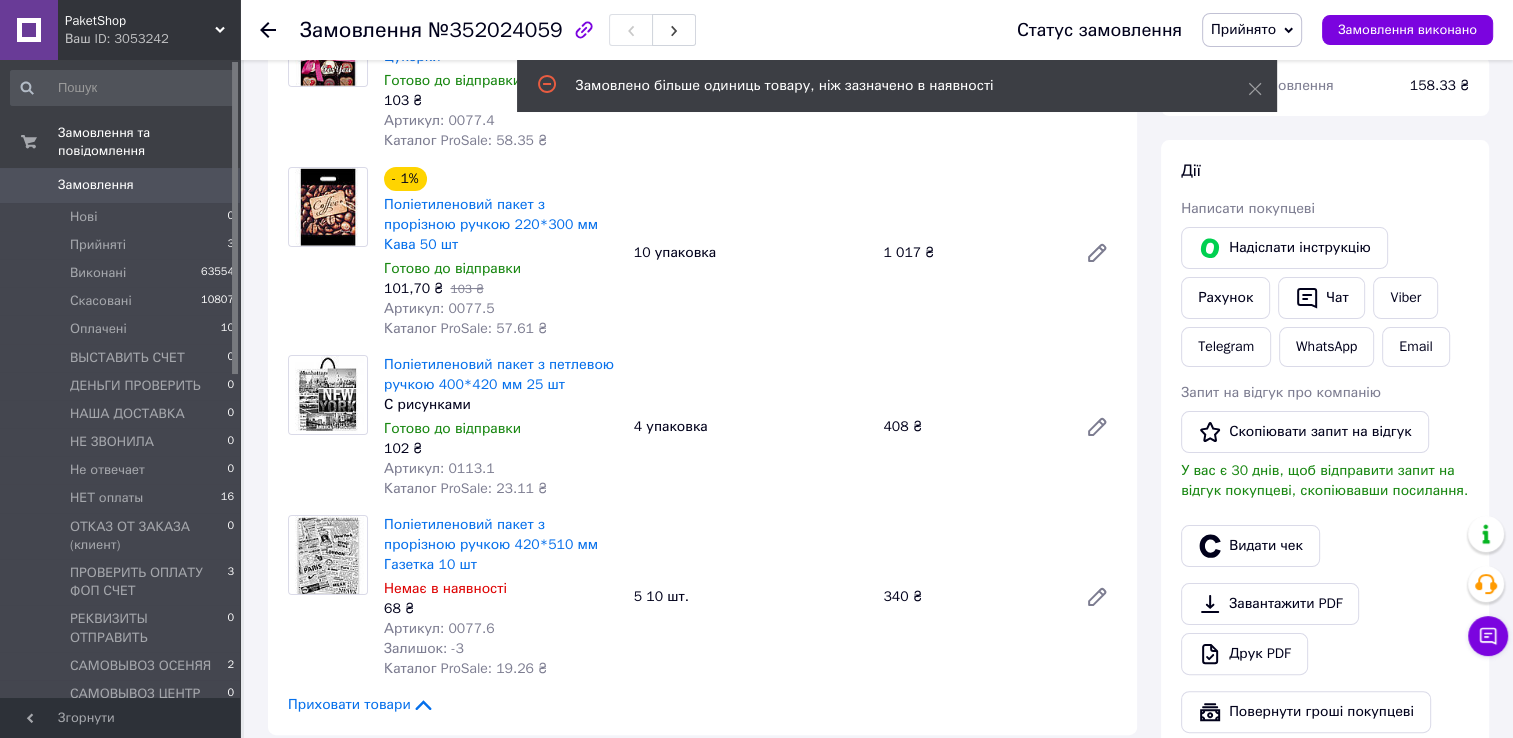 scroll, scrollTop: 100, scrollLeft: 0, axis: vertical 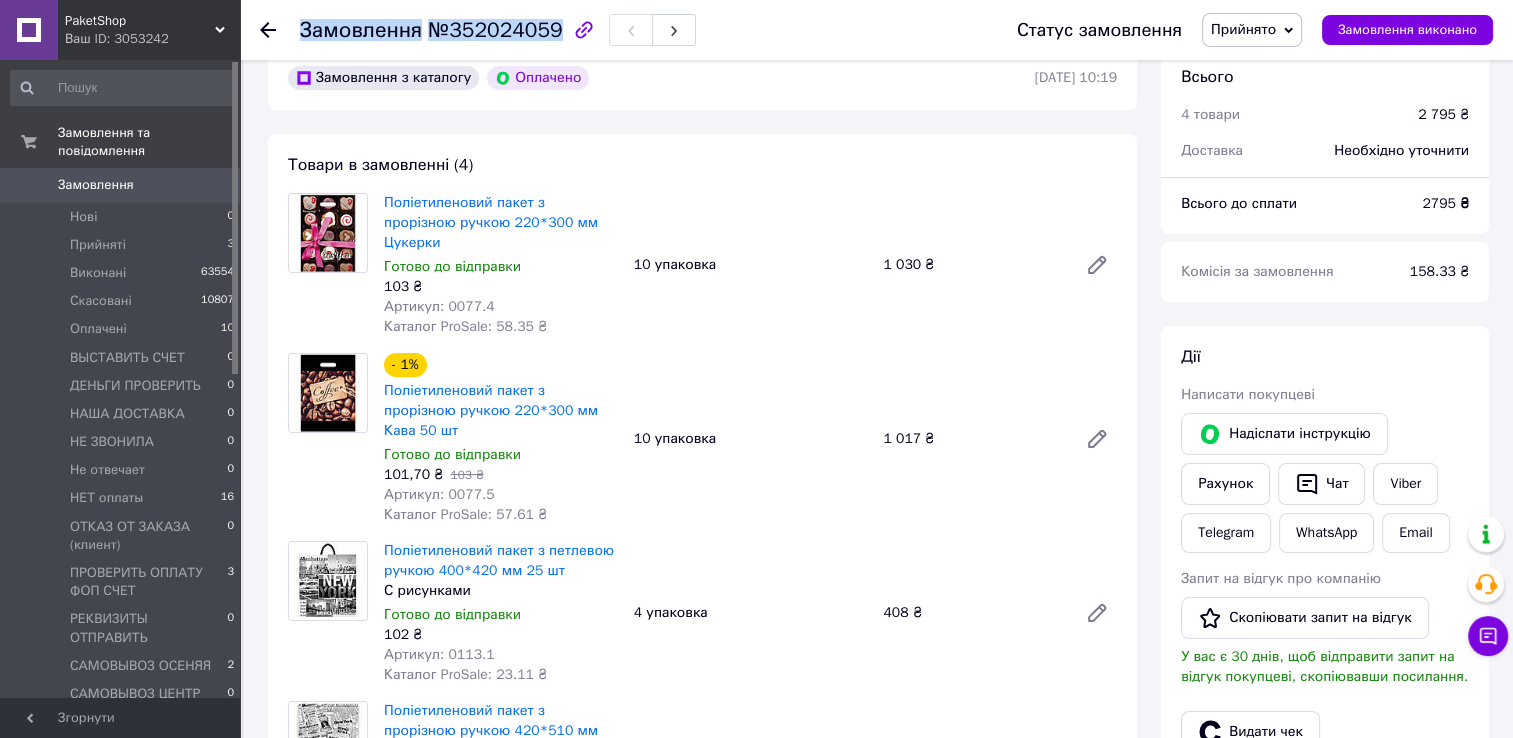 drag, startPoint x: 294, startPoint y: 37, endPoint x: 544, endPoint y: 48, distance: 250.24188 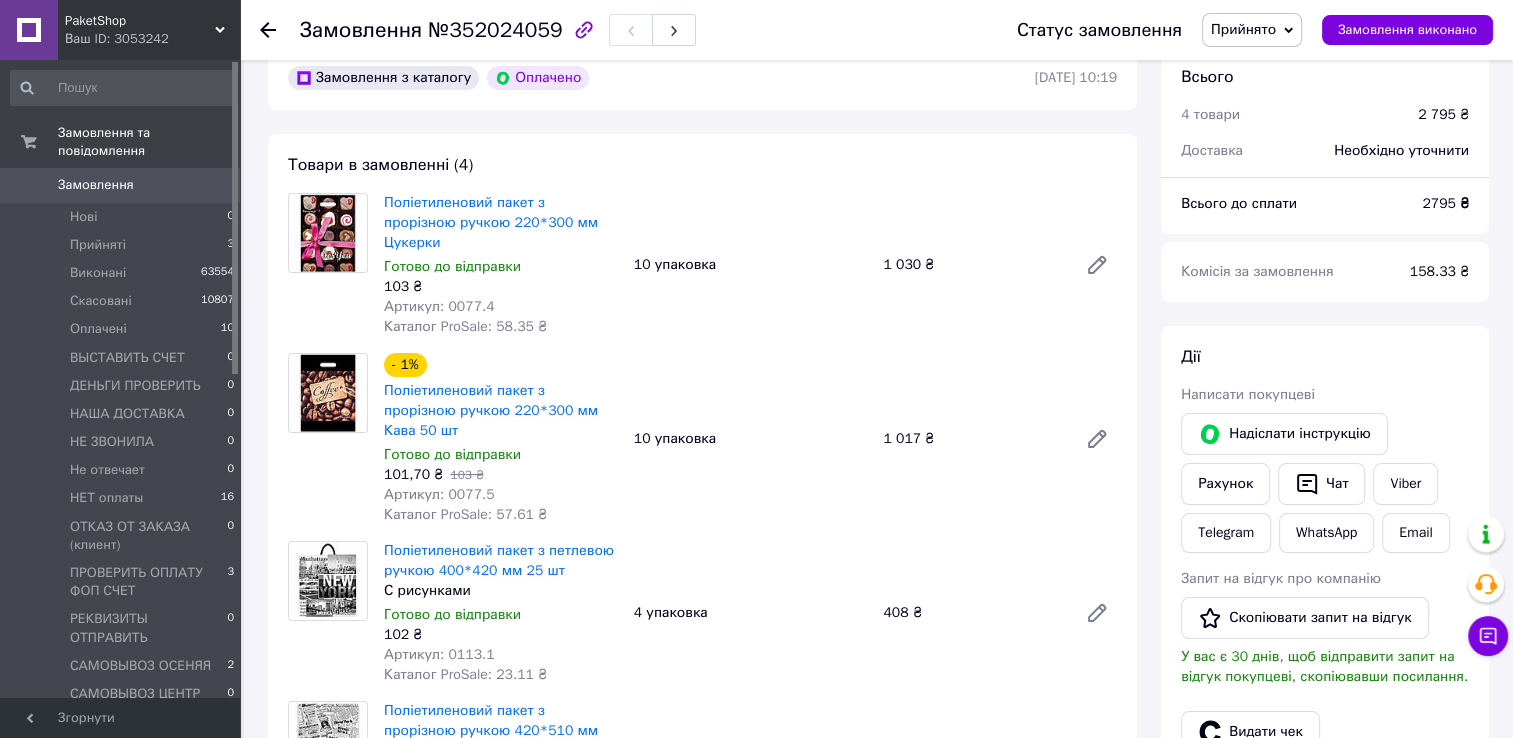 click at bounding box center [280, 30] 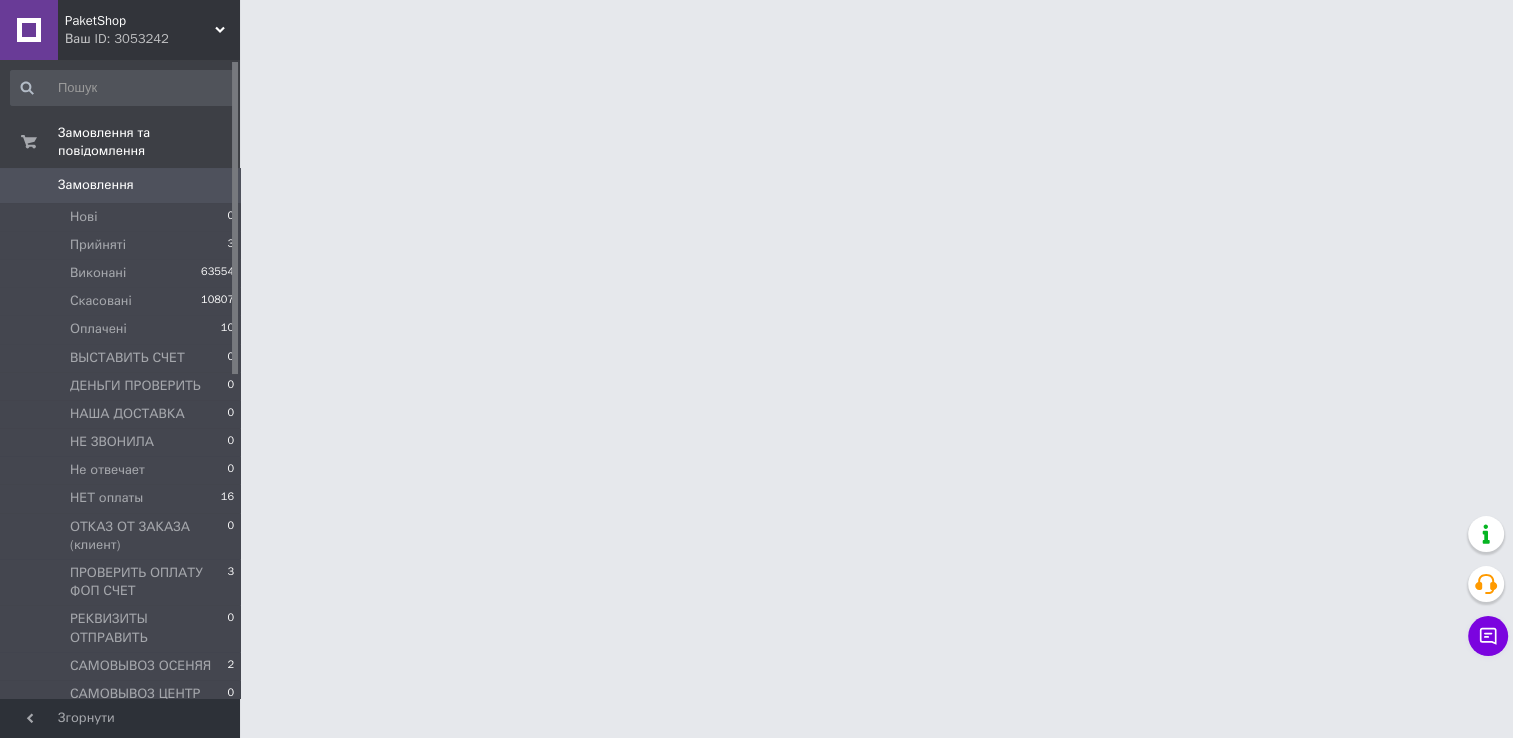 scroll, scrollTop: 0, scrollLeft: 0, axis: both 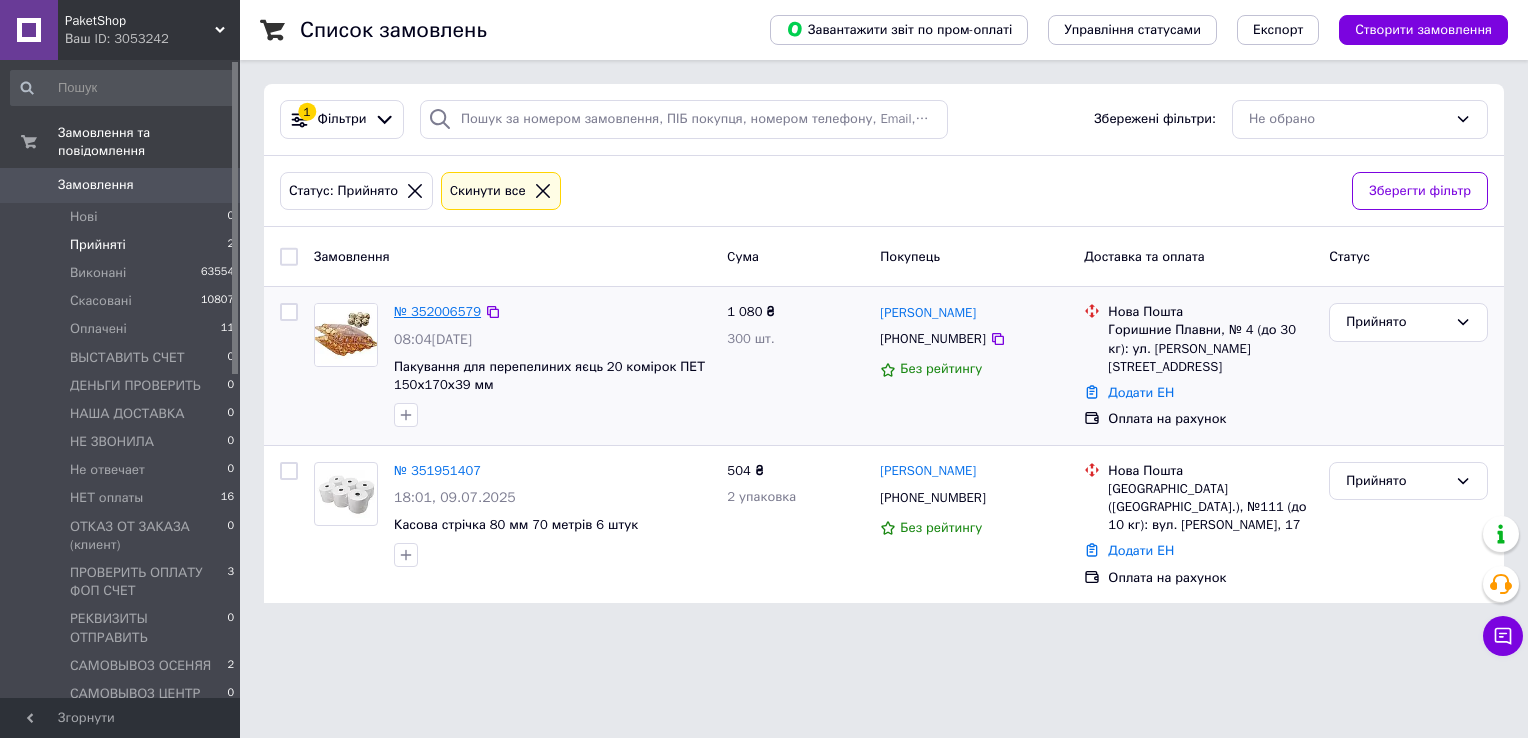 click on "№ 352006579" at bounding box center [437, 311] 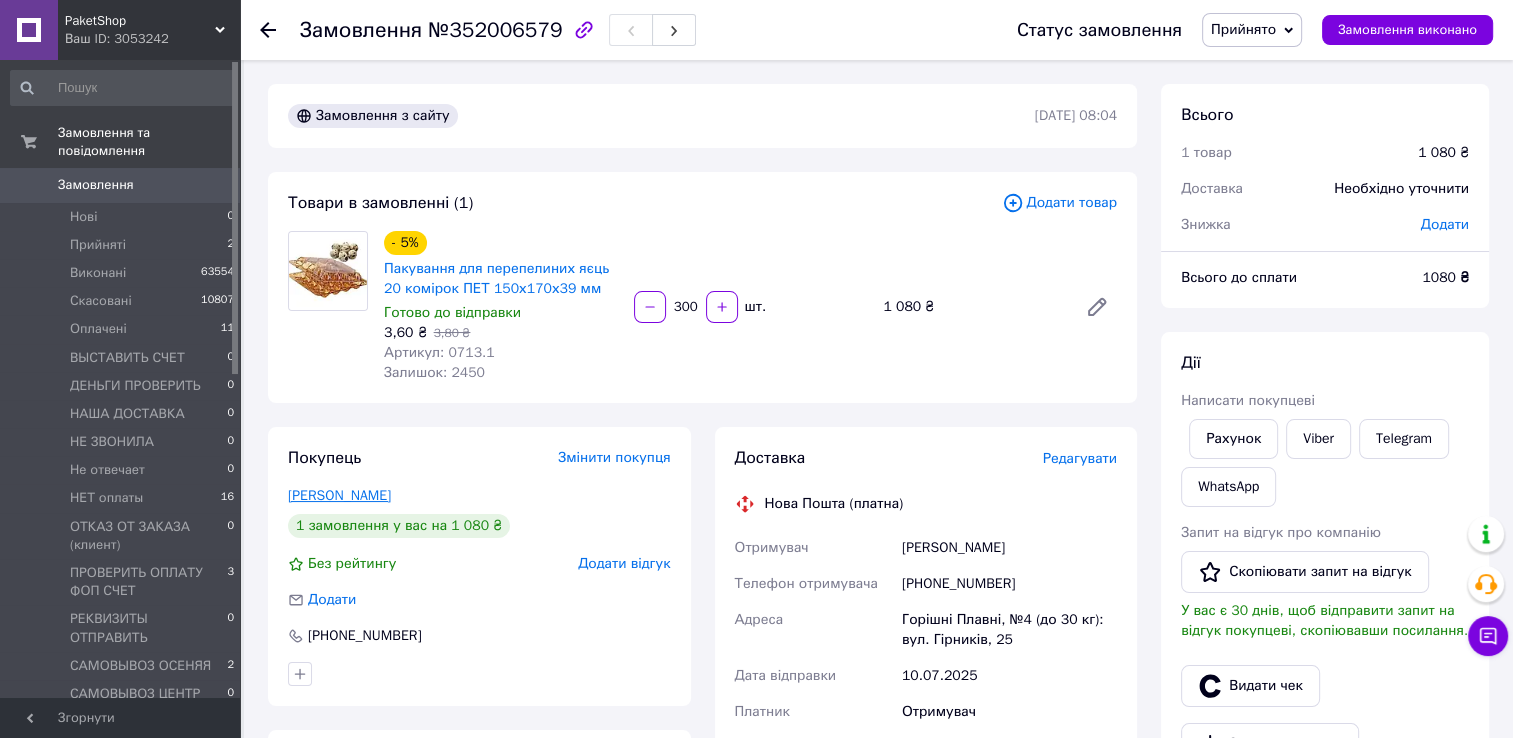 click on "Шматко  Світлана" at bounding box center (339, 495) 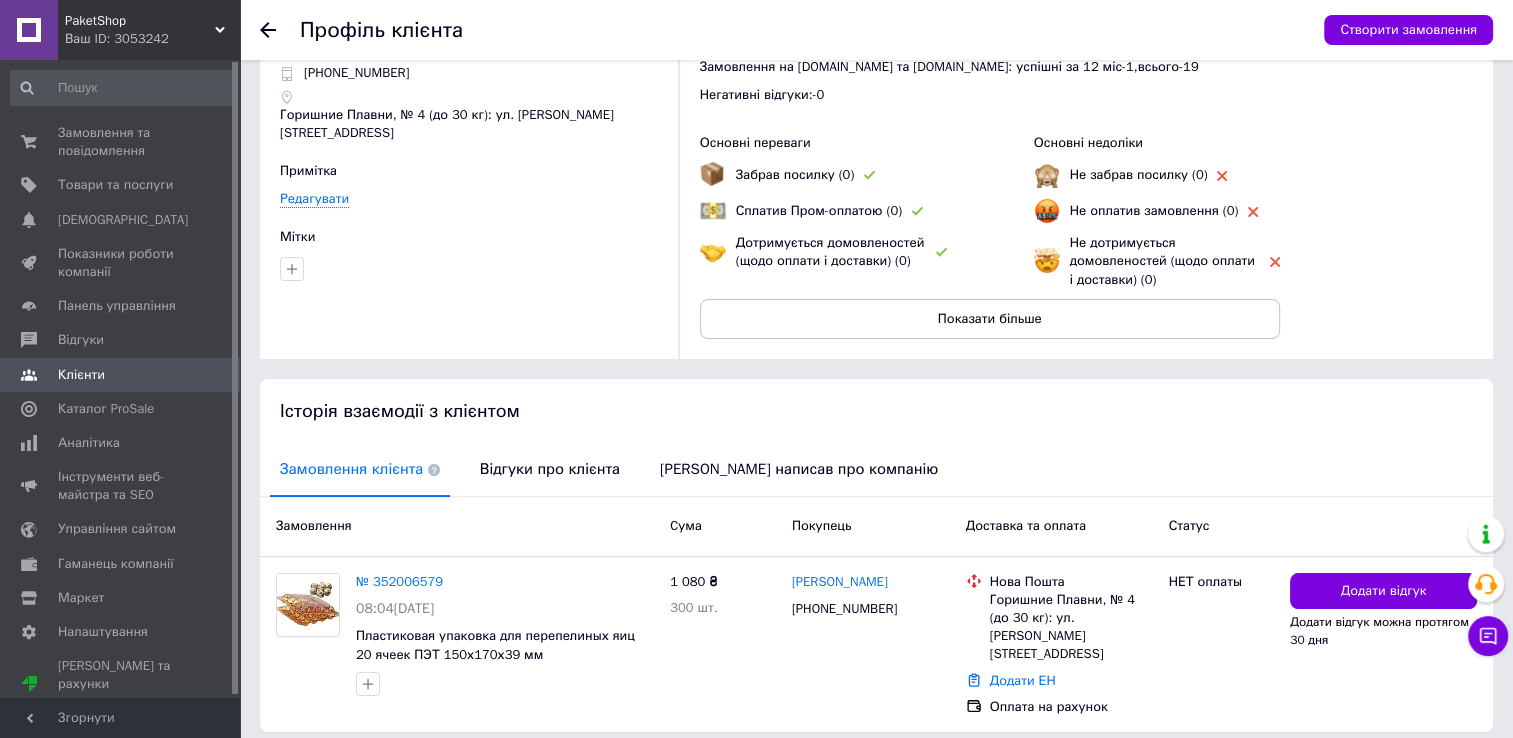 scroll, scrollTop: 0, scrollLeft: 0, axis: both 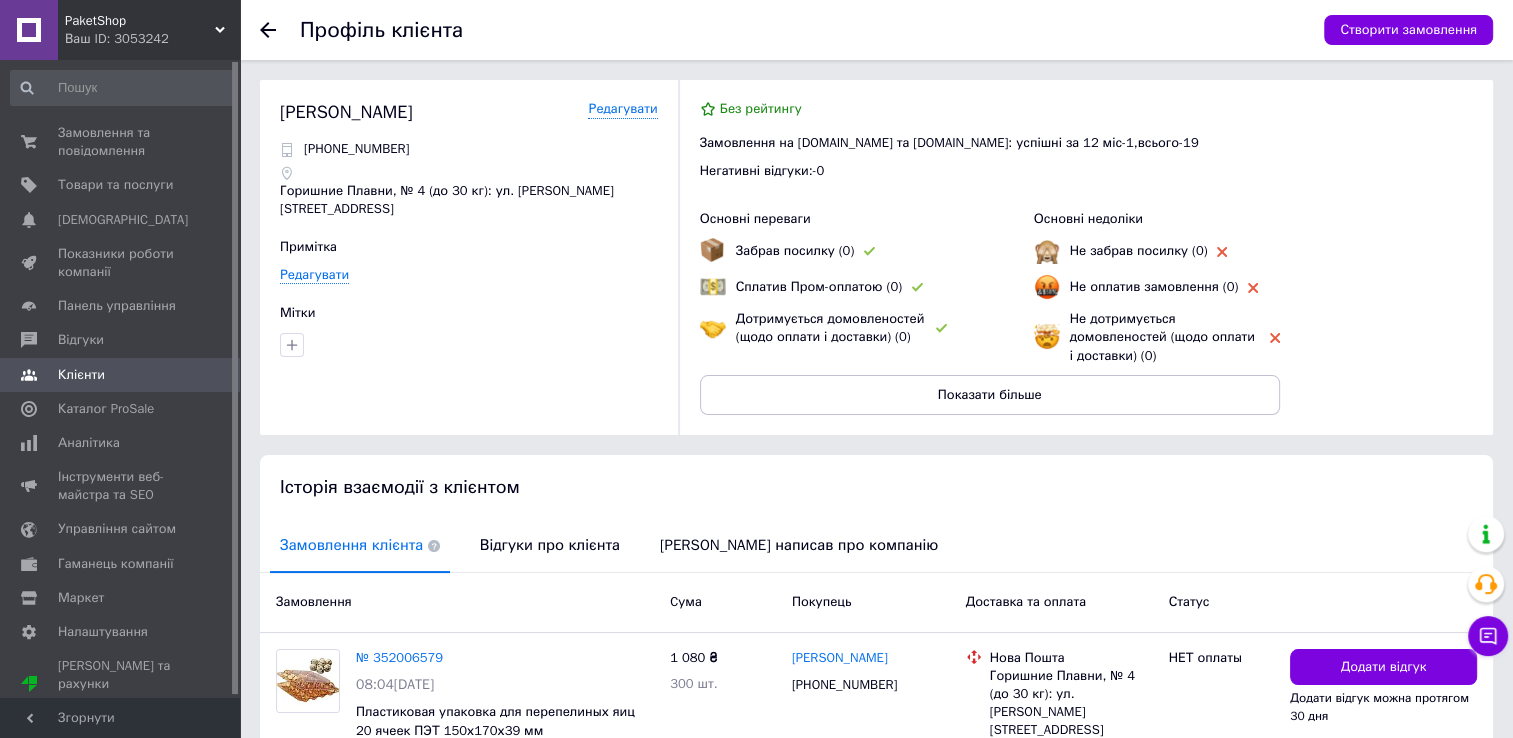 click 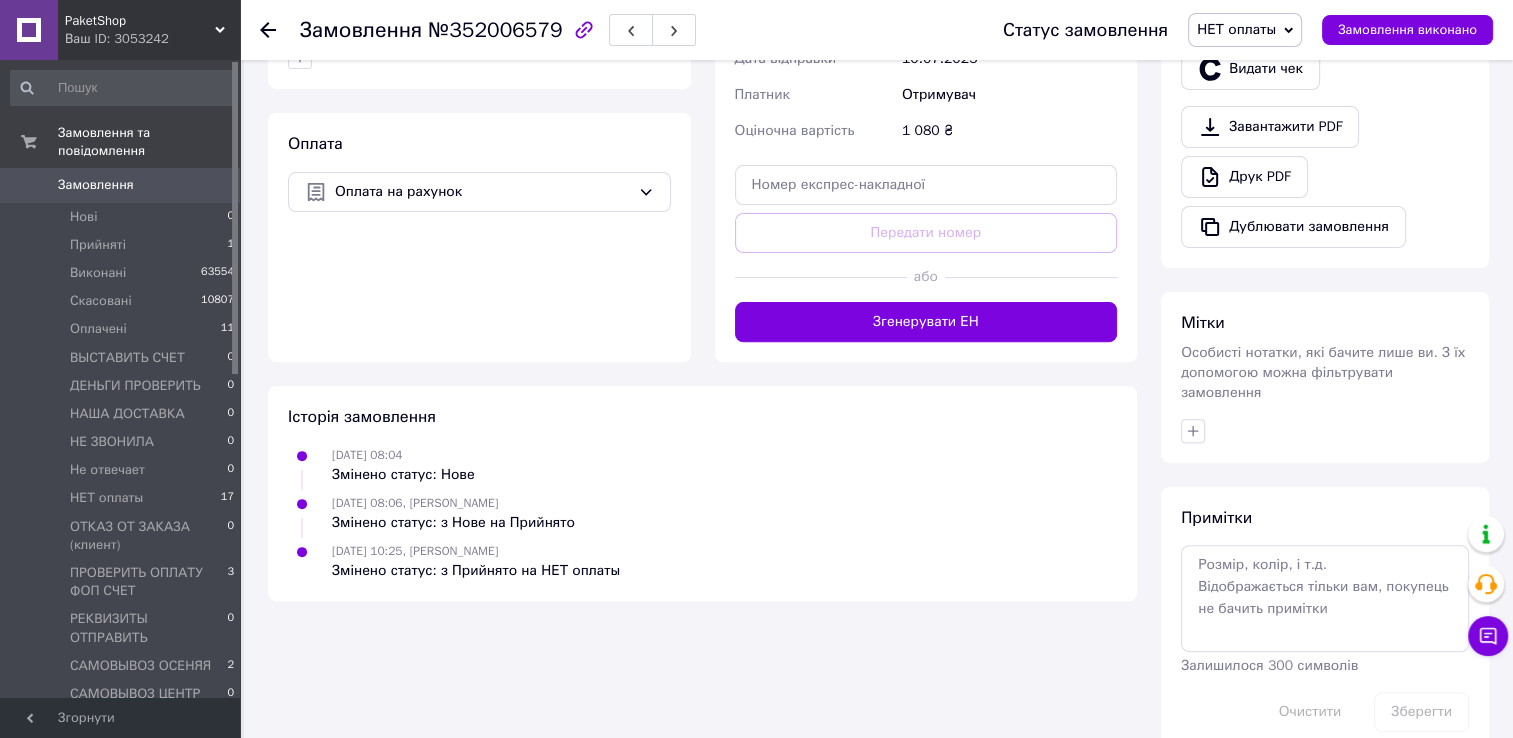 scroll, scrollTop: 632, scrollLeft: 0, axis: vertical 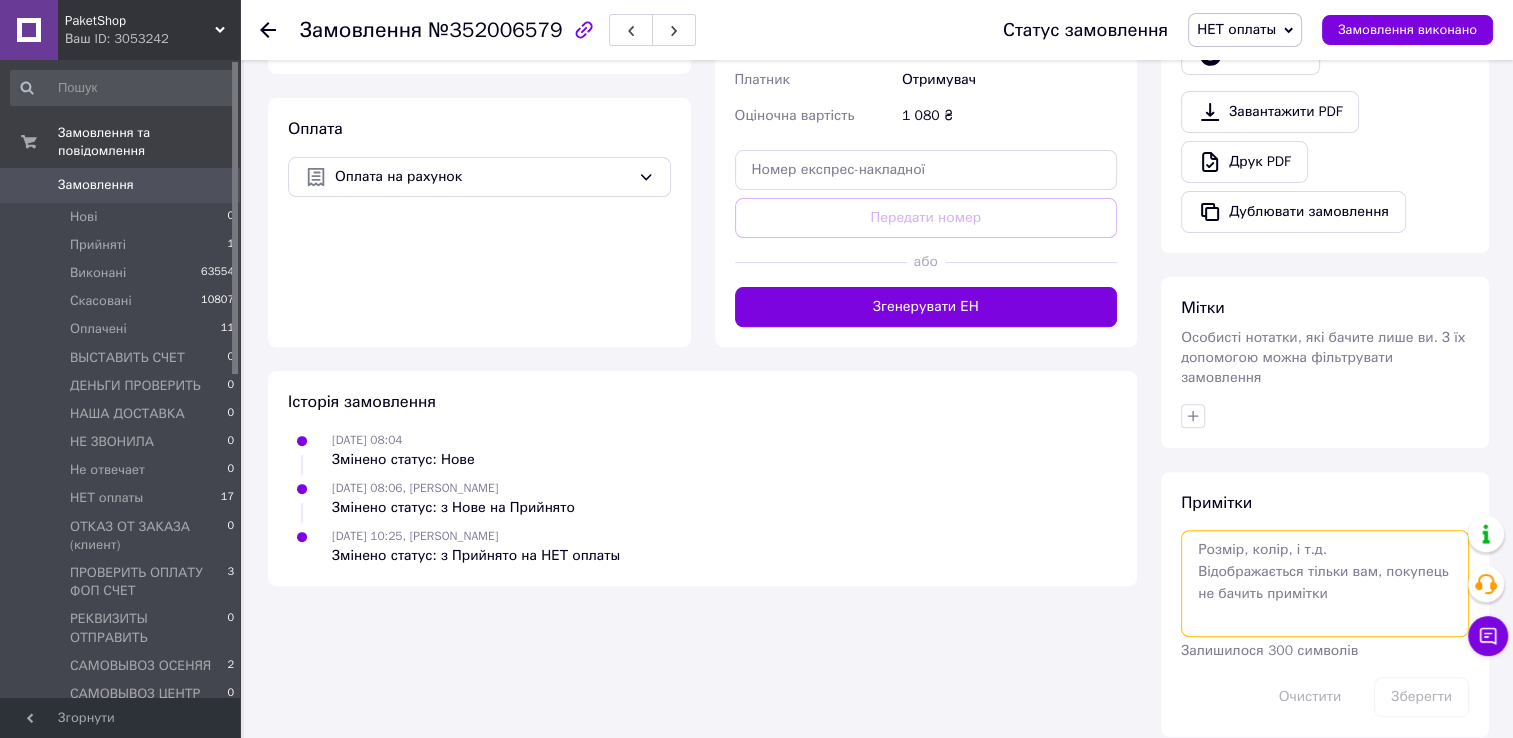 click at bounding box center [1325, 583] 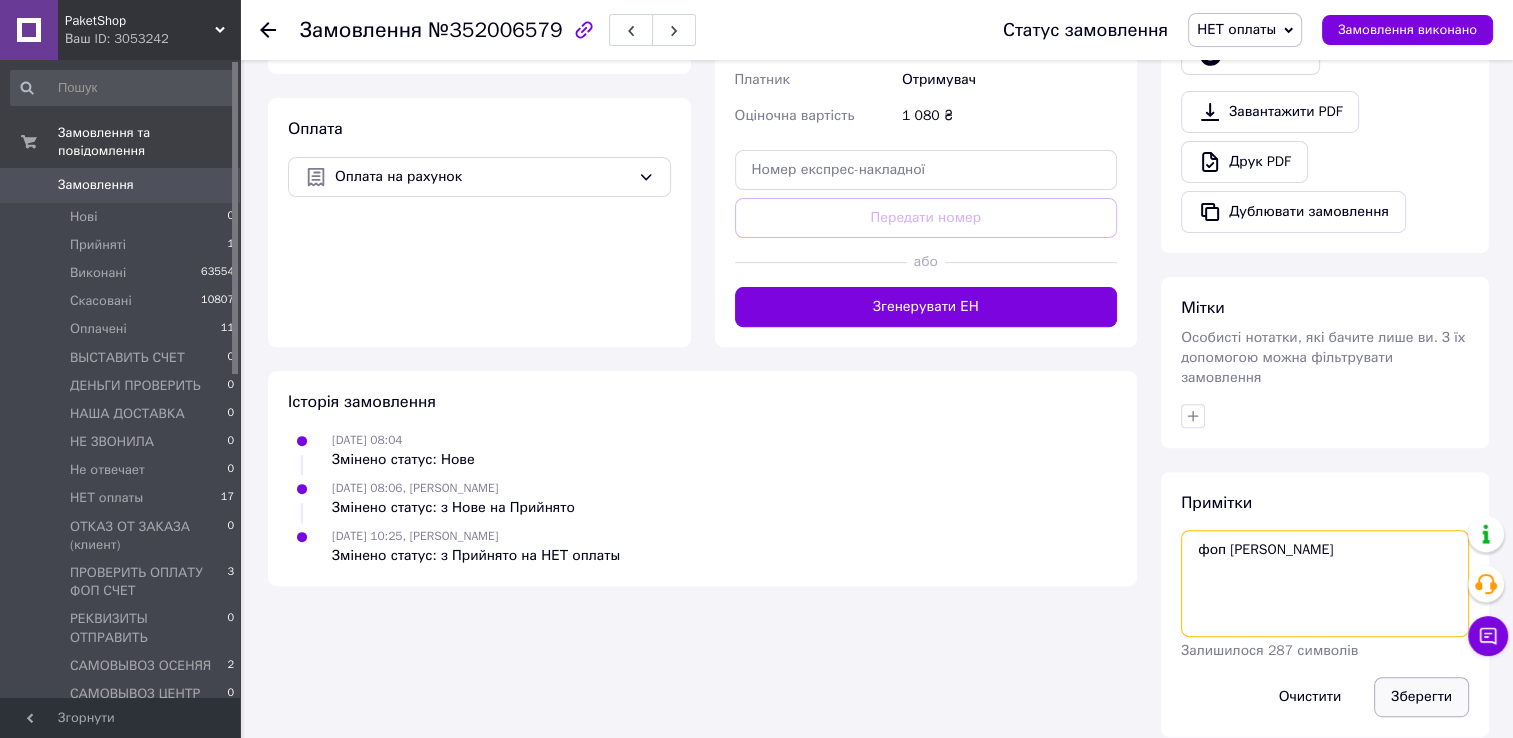 type on "фоп [PERSON_NAME]" 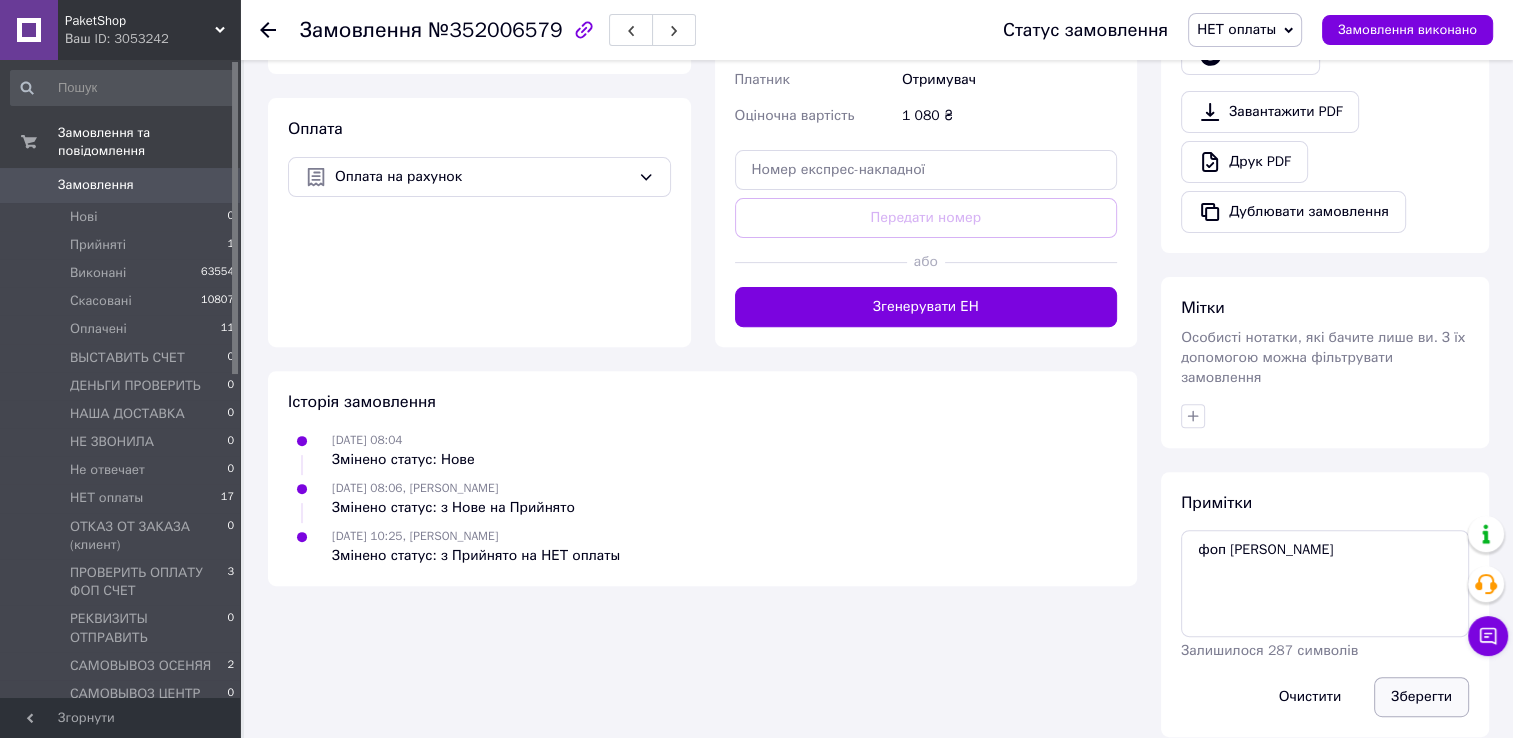 click on "Зберегти" at bounding box center (1421, 697) 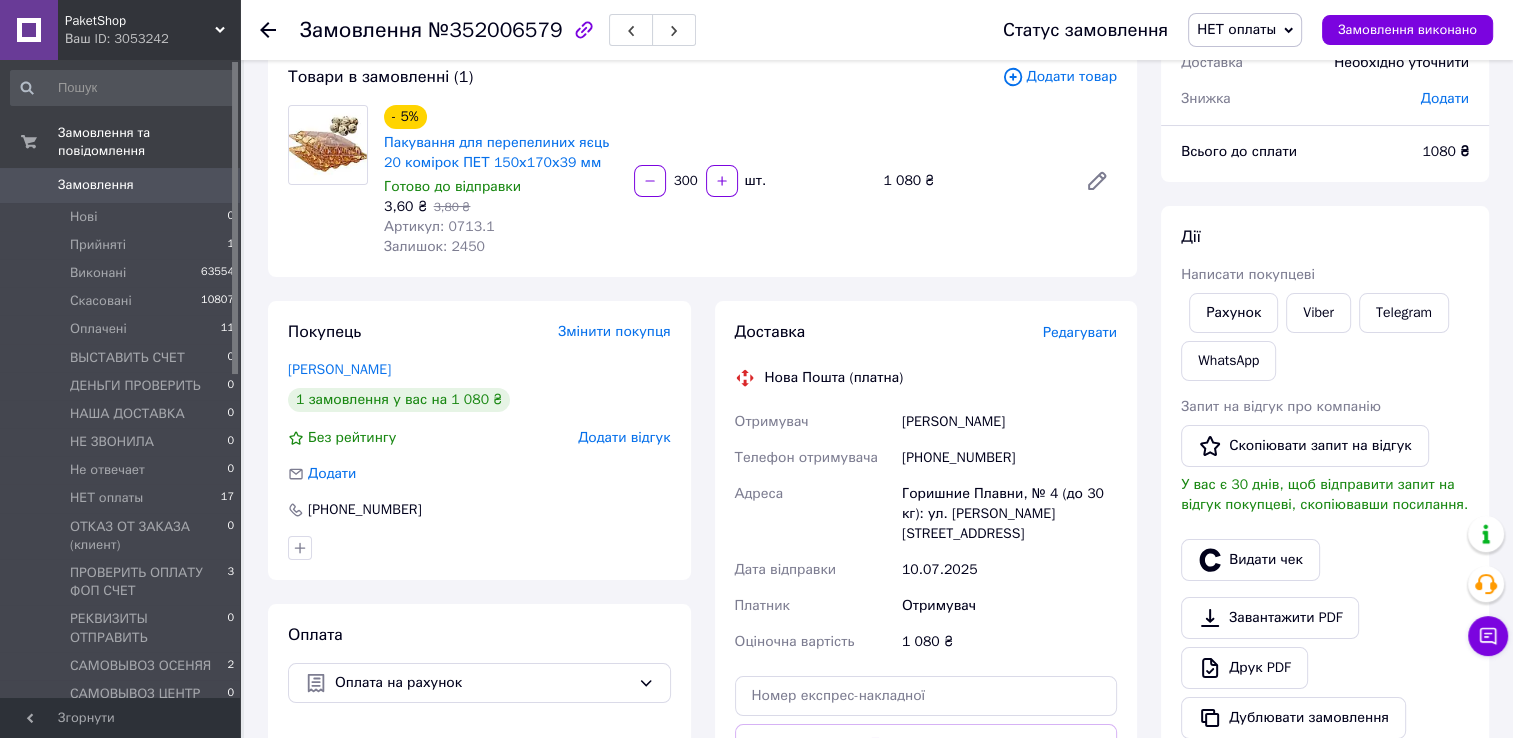 scroll, scrollTop: 0, scrollLeft: 0, axis: both 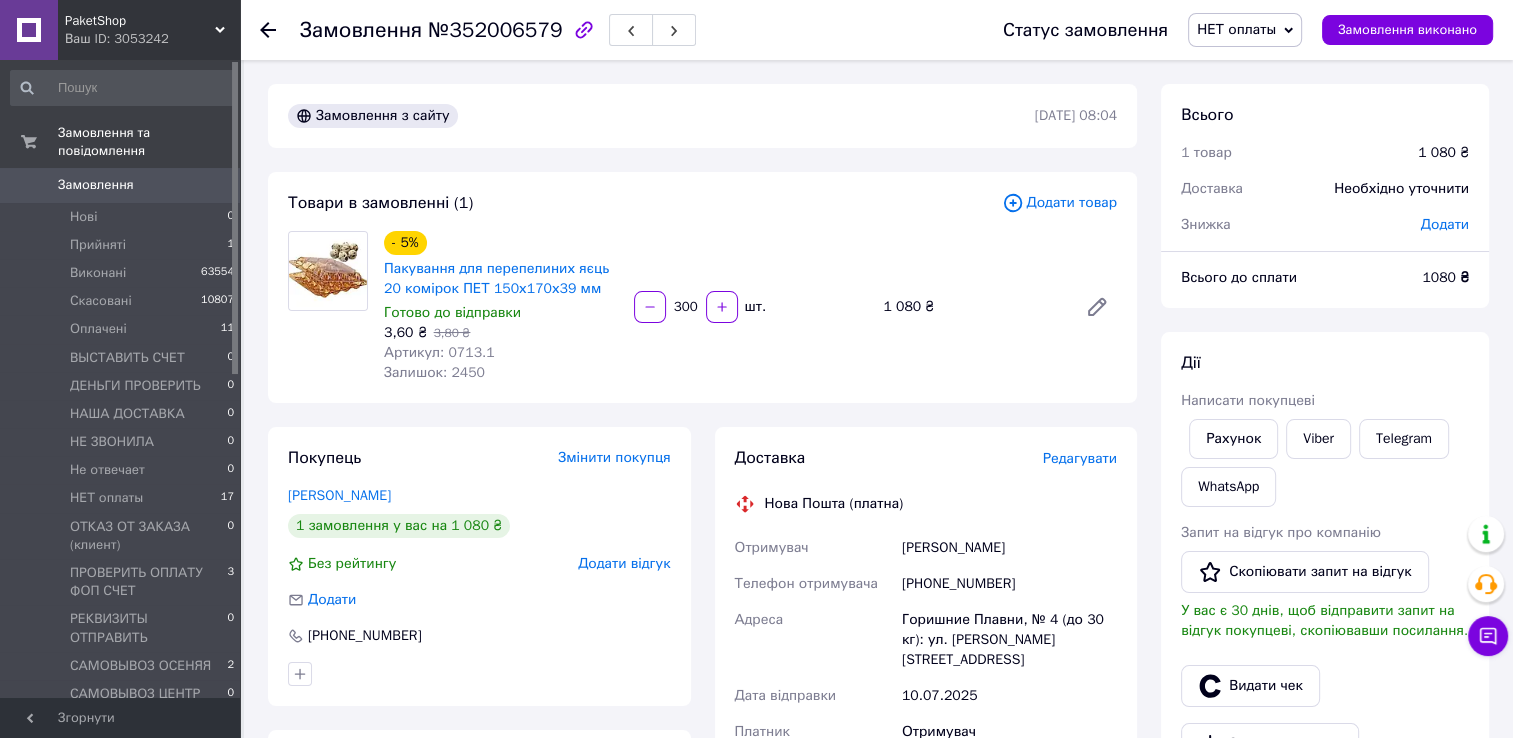 click 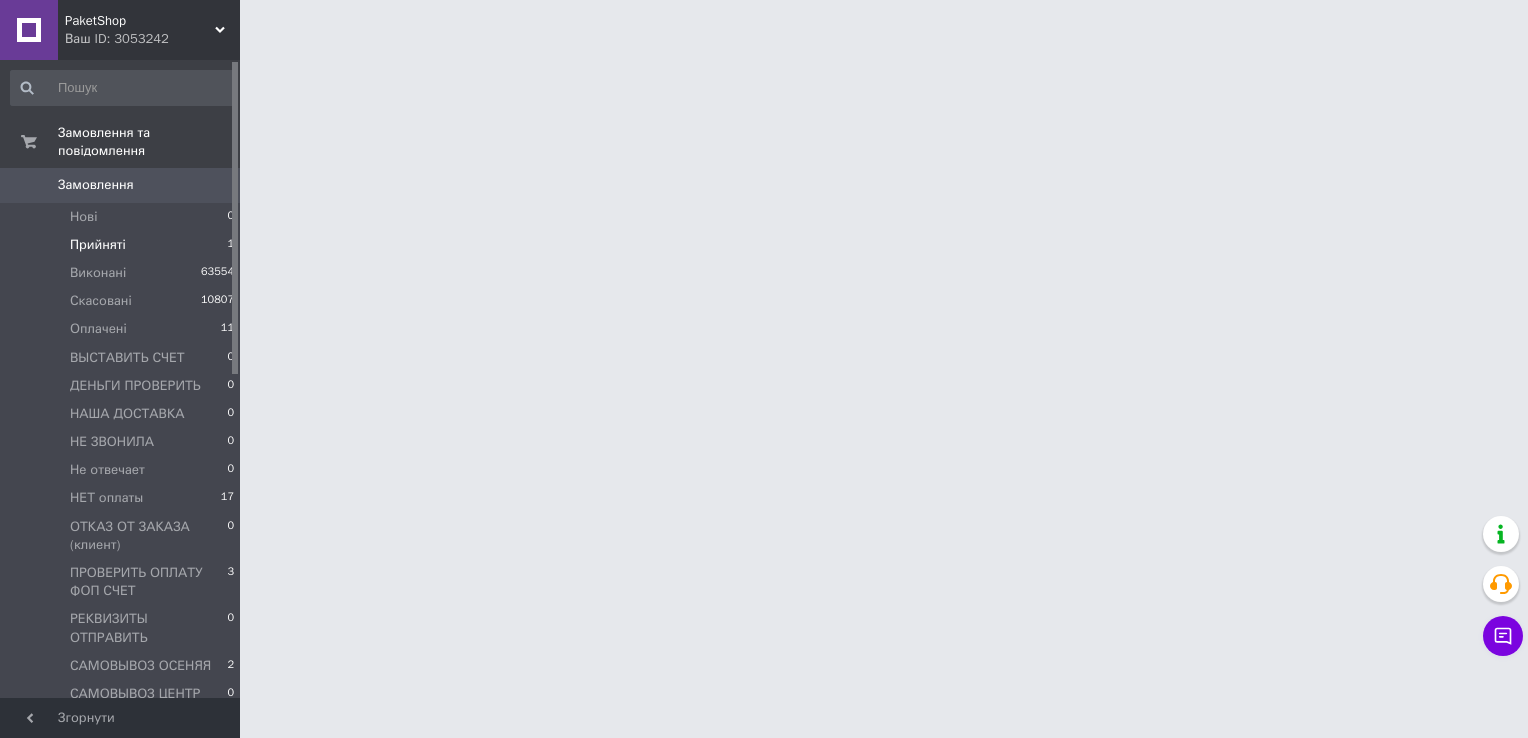 click on "Прийняті" at bounding box center [98, 245] 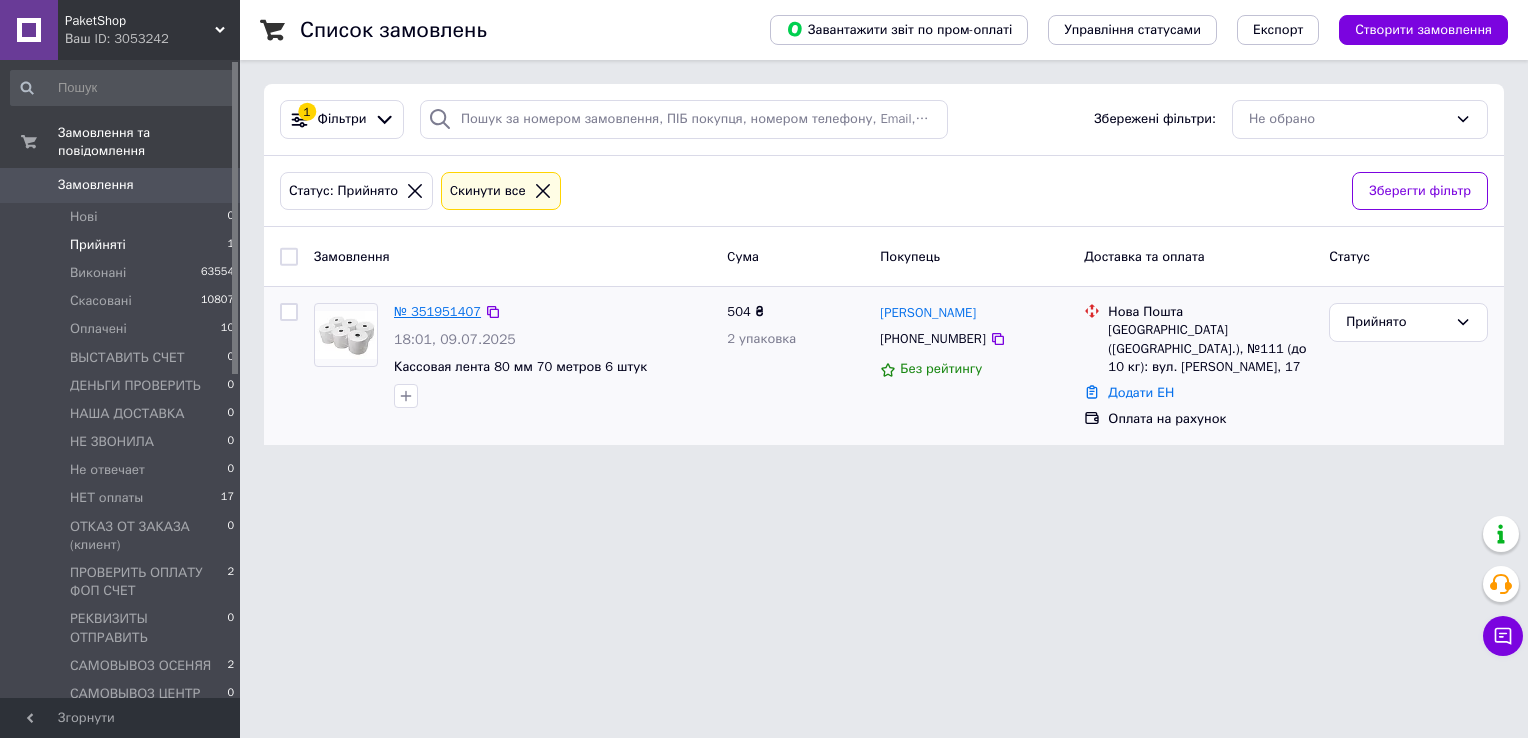 click on "№ 351951407" at bounding box center (437, 311) 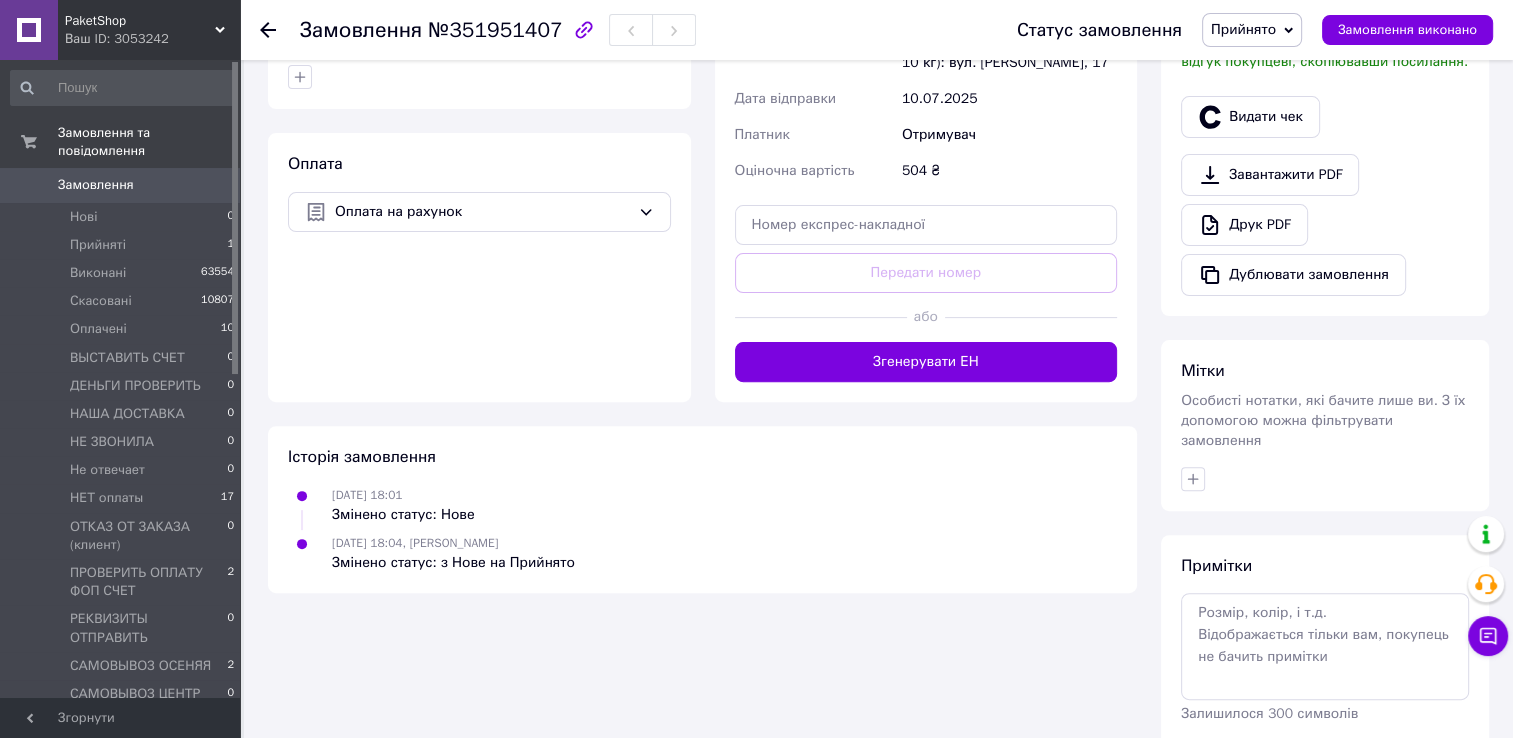 scroll, scrollTop: 600, scrollLeft: 0, axis: vertical 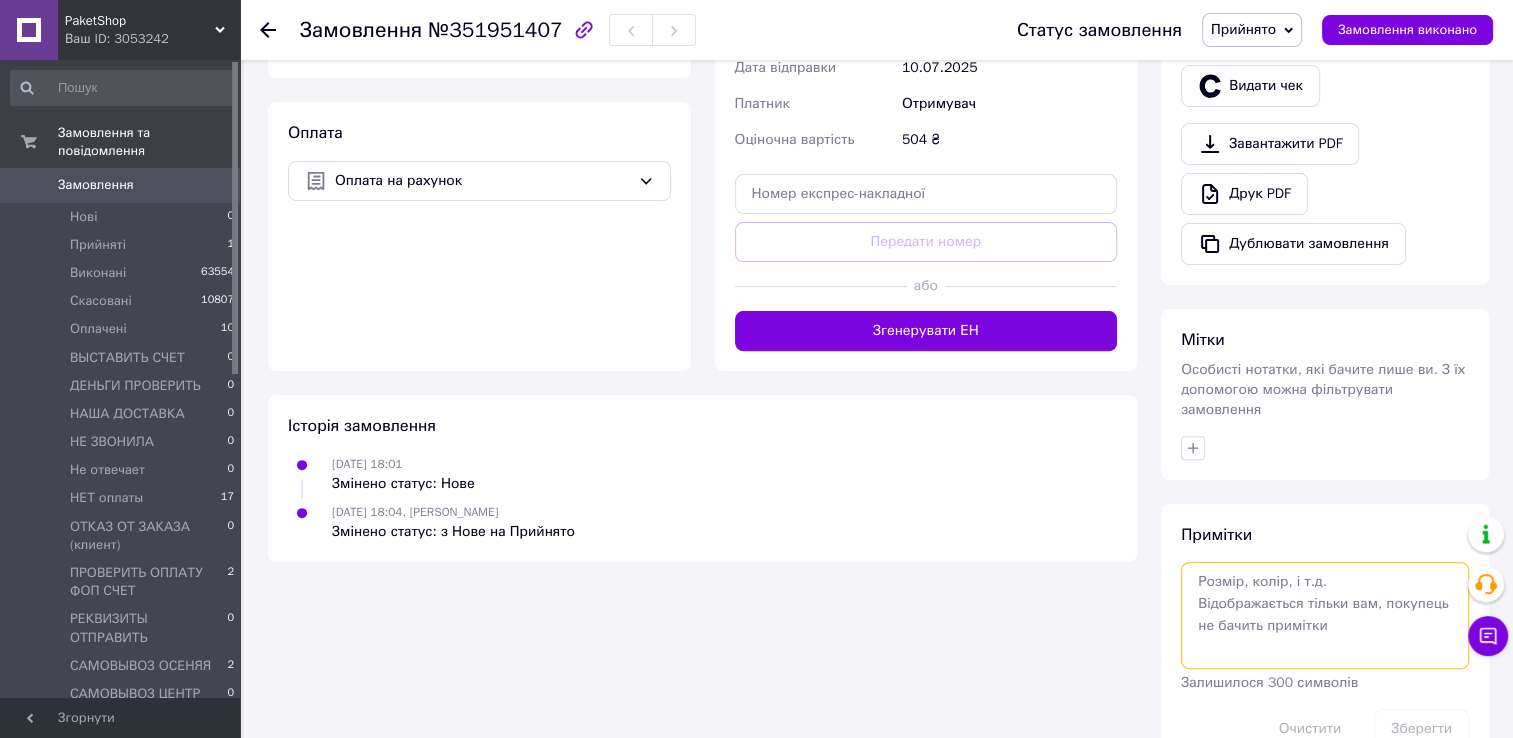 click at bounding box center (1325, 615) 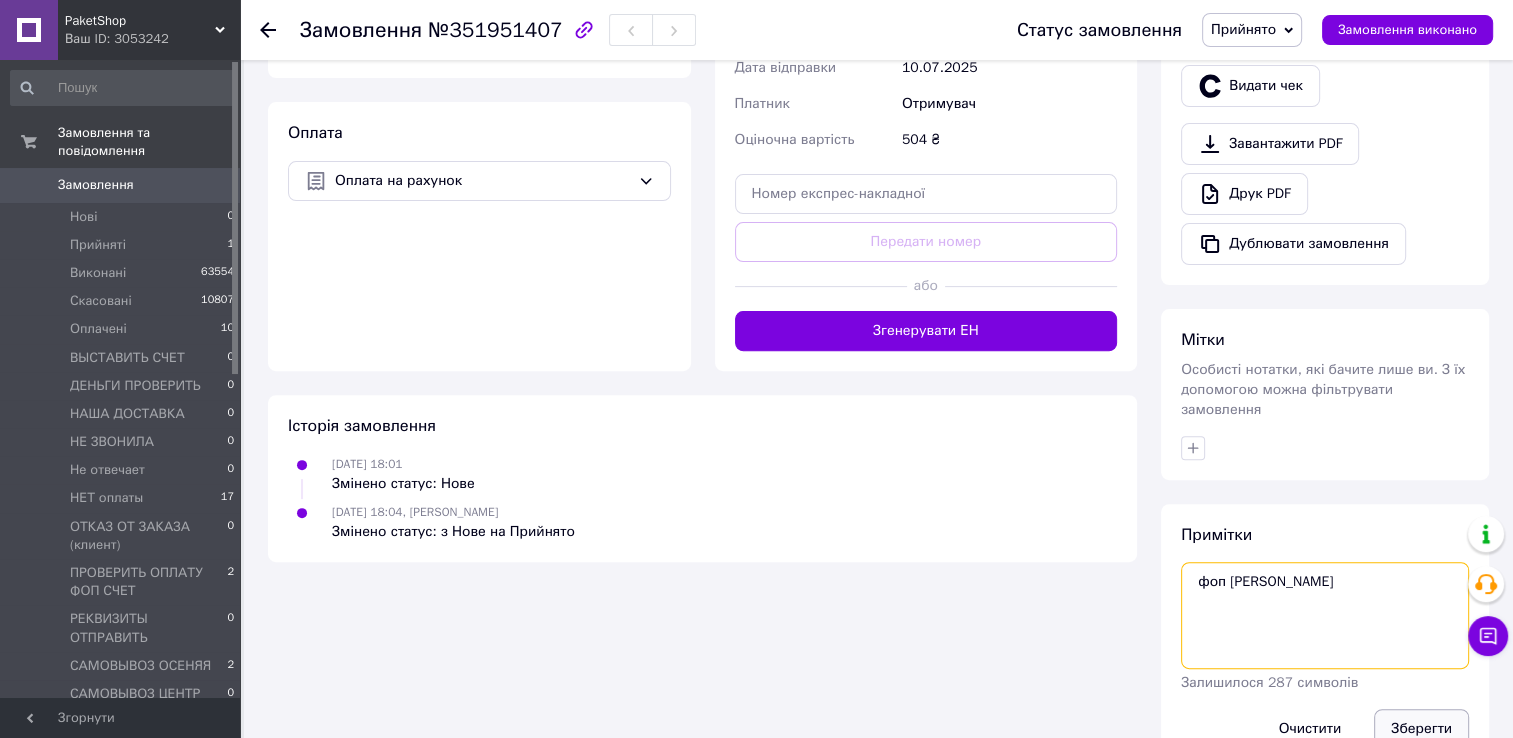 type on "фоп [PERSON_NAME]" 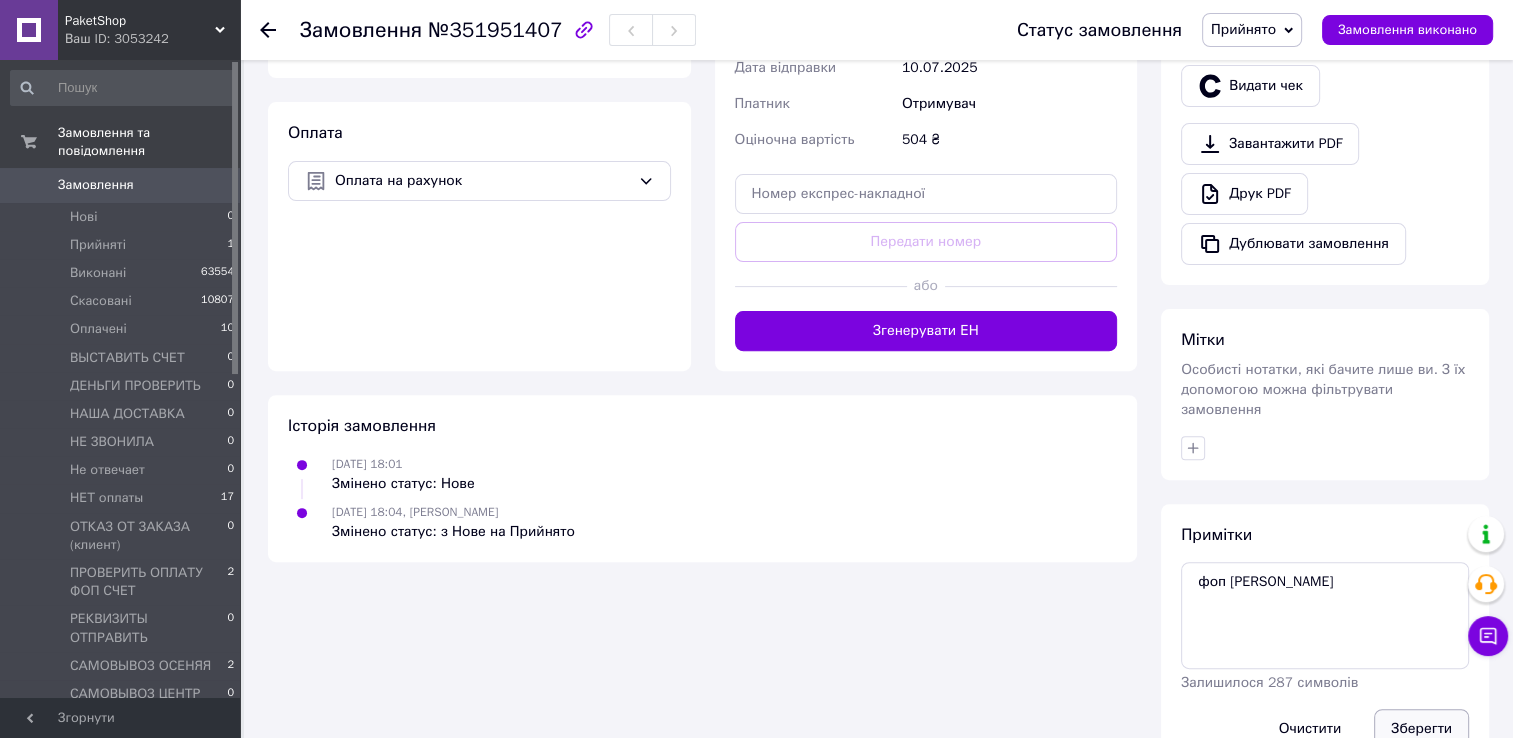 click on "Зберегти" at bounding box center (1421, 729) 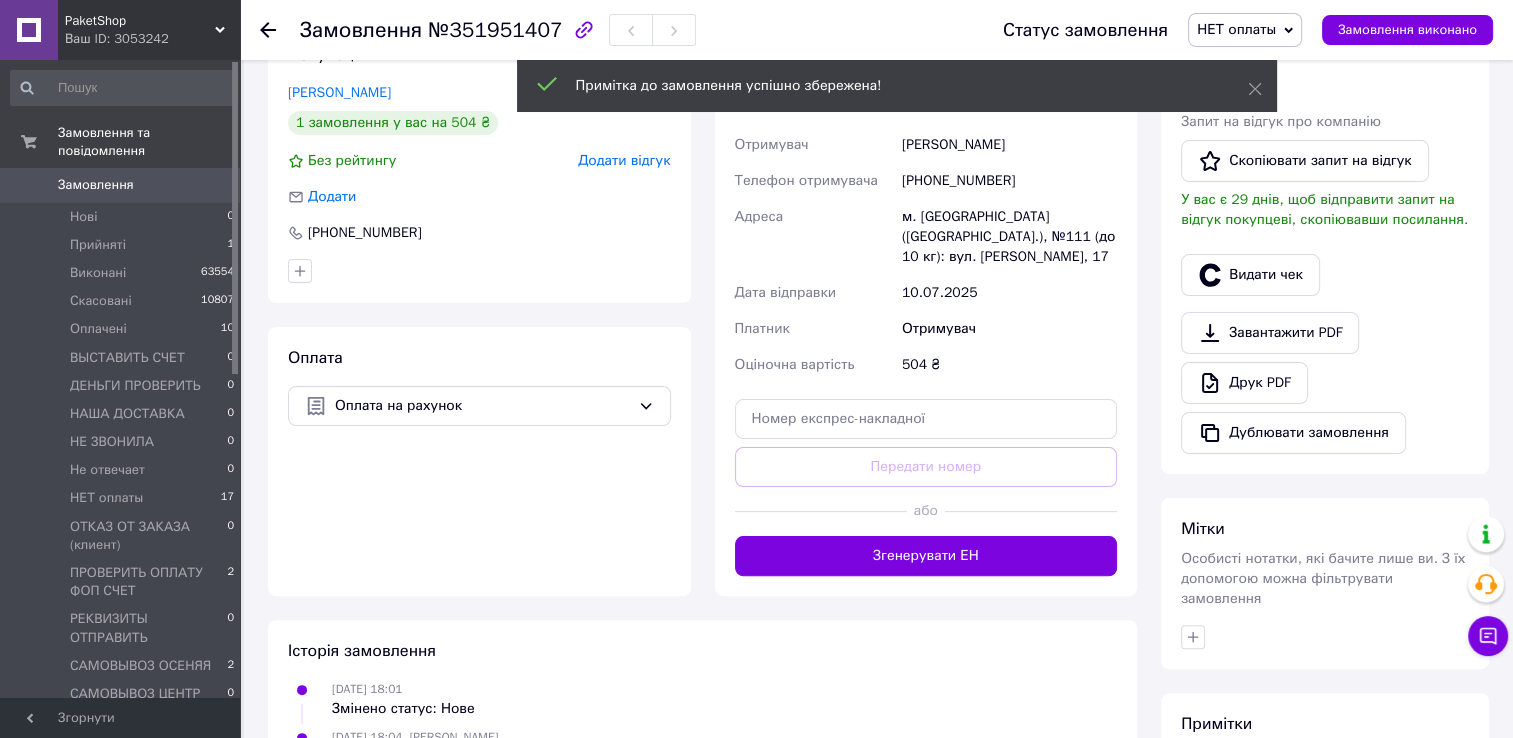 scroll, scrollTop: 296, scrollLeft: 0, axis: vertical 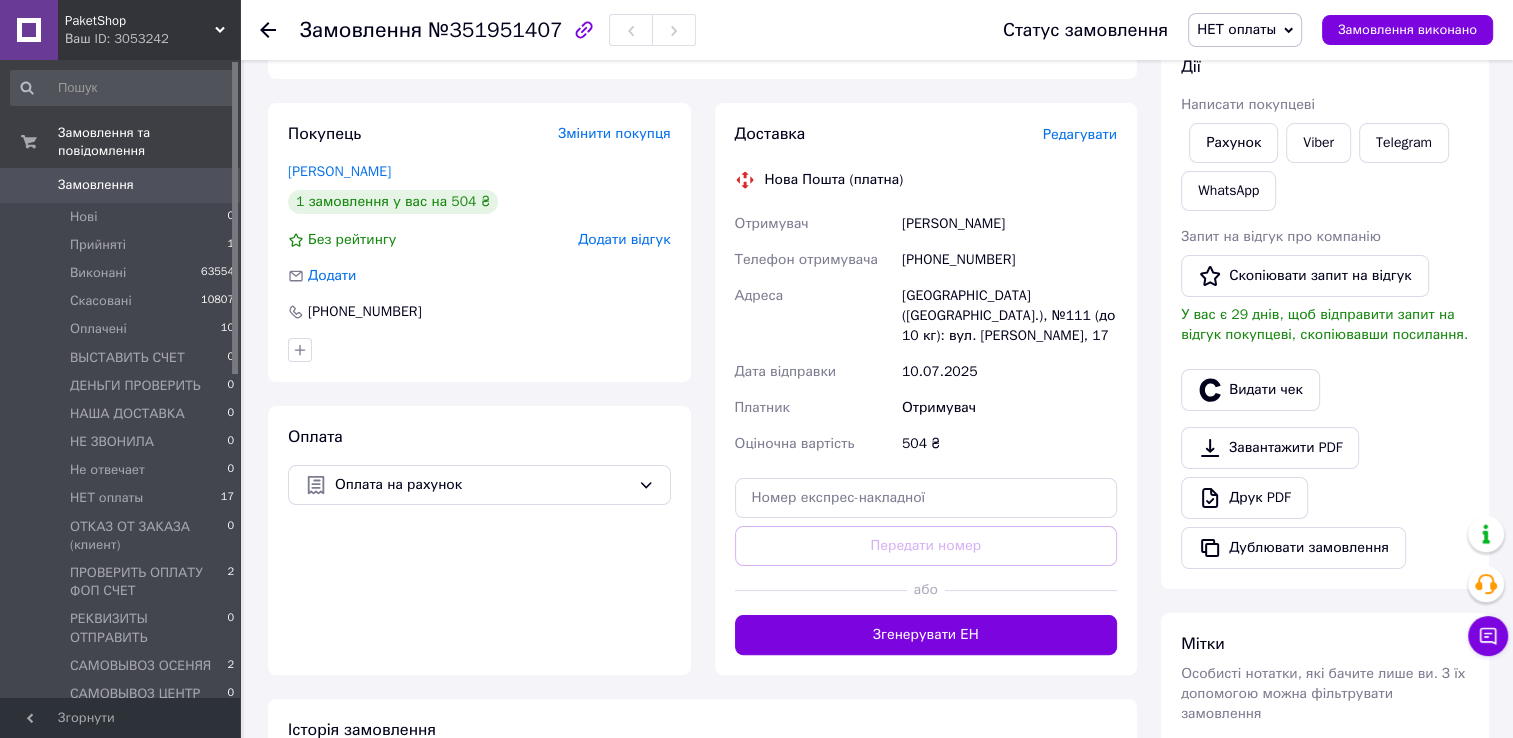 click 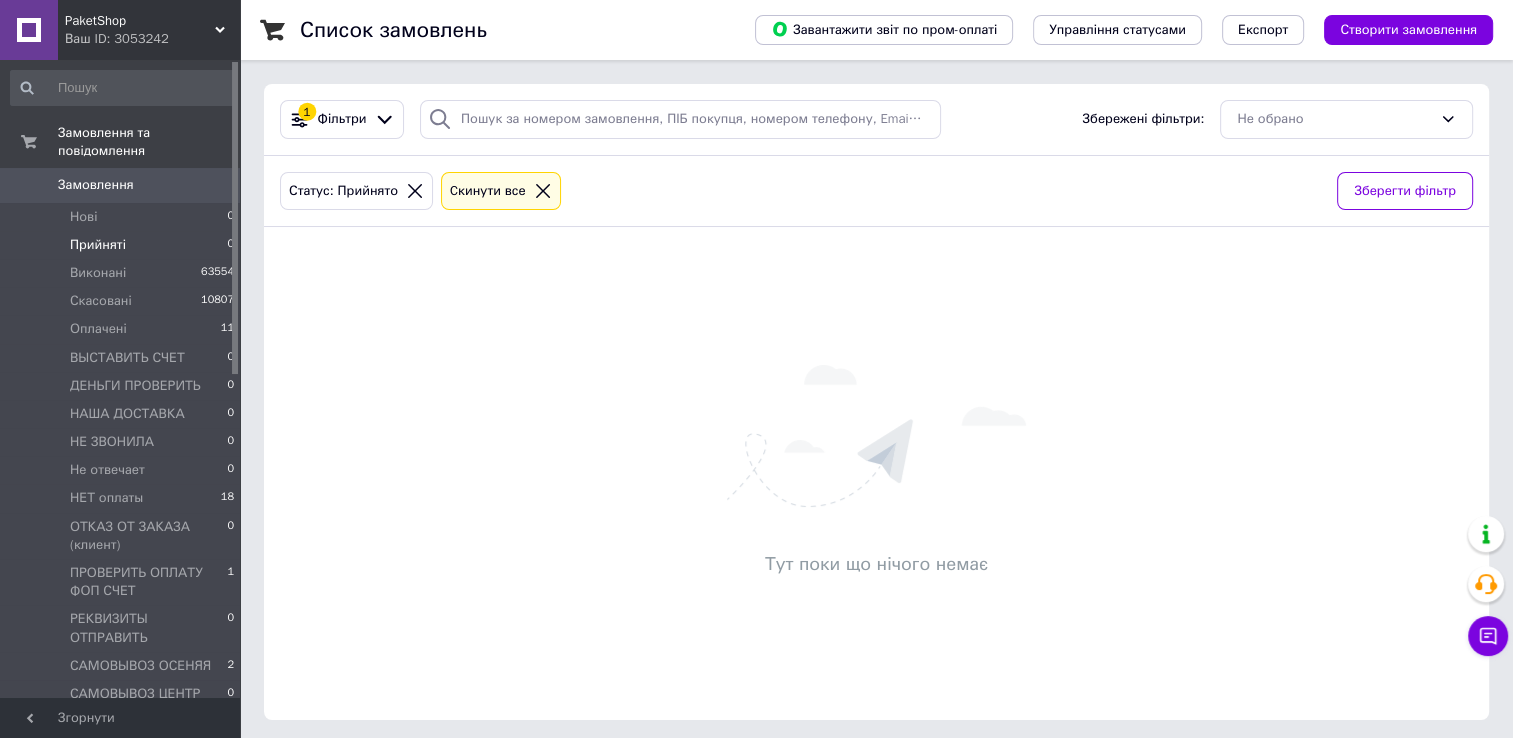 click on "Прийняті" at bounding box center (98, 245) 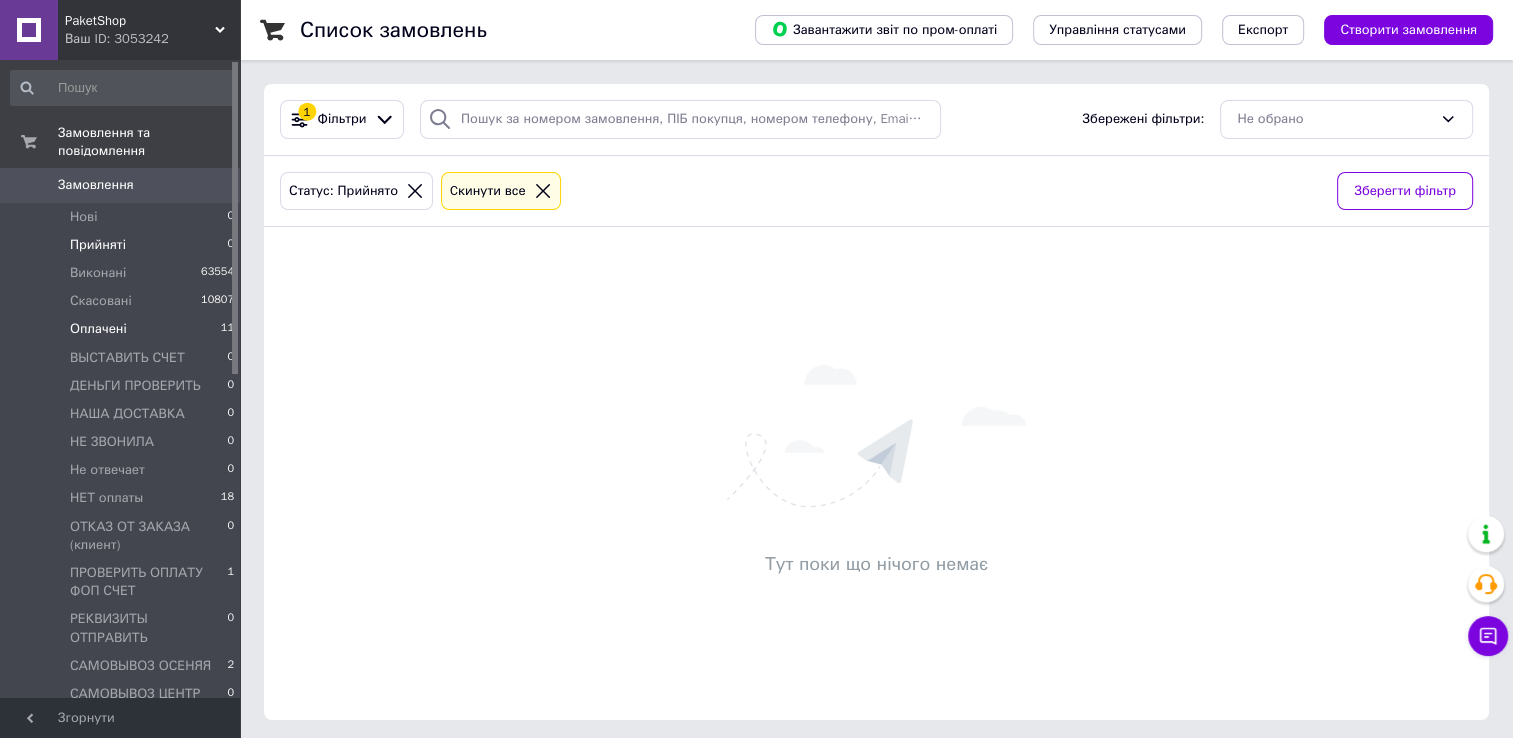 click on "Оплачені" at bounding box center (98, 329) 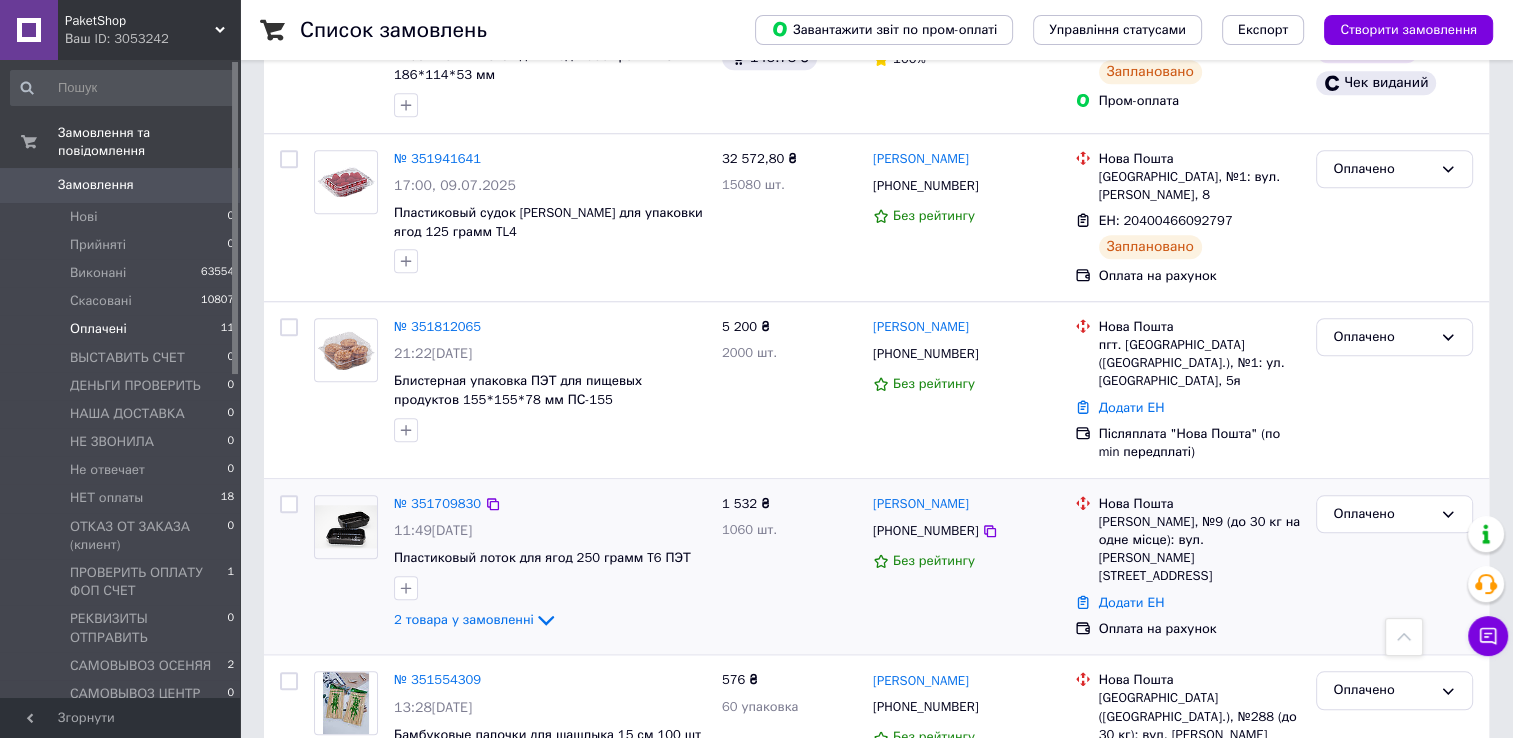 scroll, scrollTop: 1778, scrollLeft: 0, axis: vertical 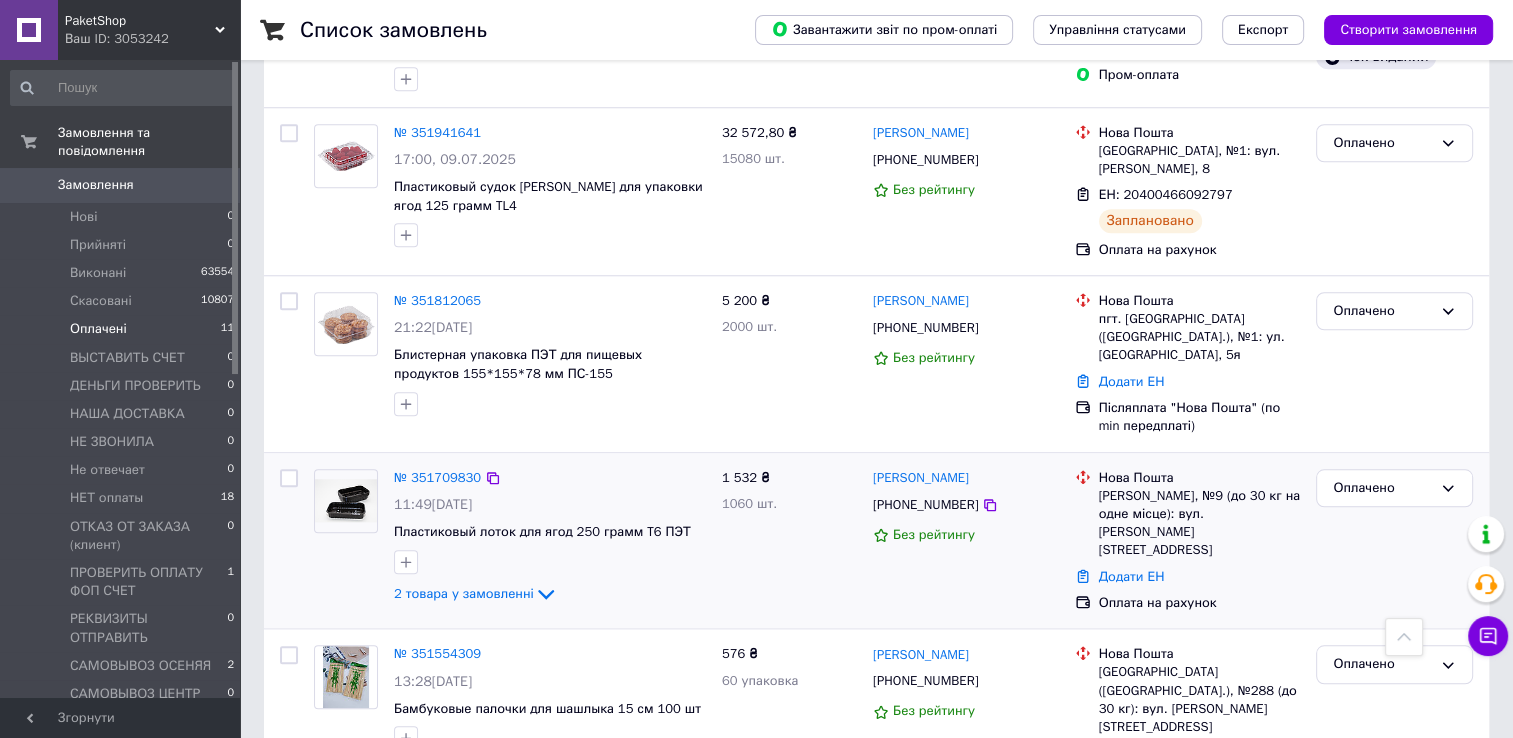 click on "Нова Пошта Кропивницький, №9 (до 30 кг на одне місце): вул. Зінченка, 9 Додати ЕН Оплата на рахунок" at bounding box center (1188, 541) 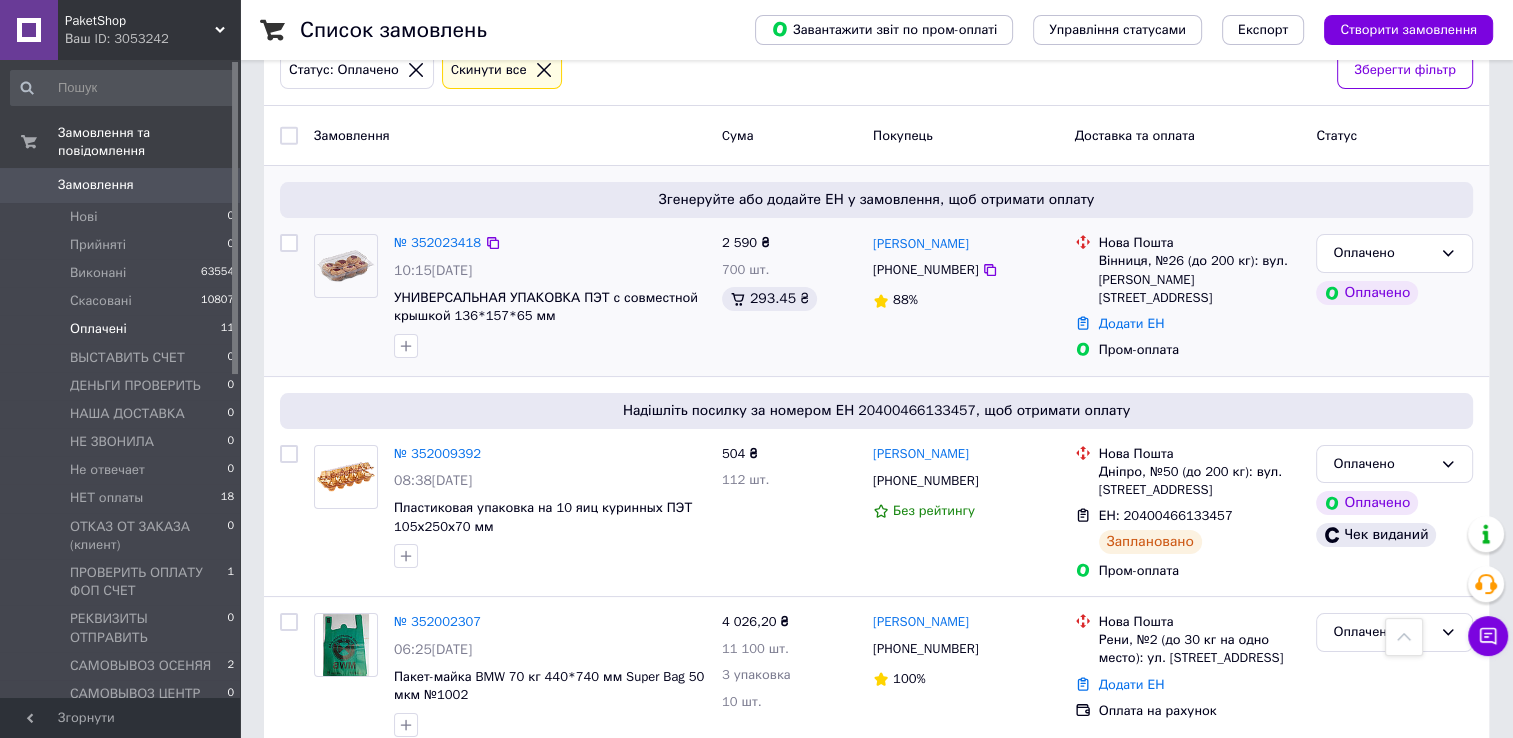 scroll, scrollTop: 0, scrollLeft: 0, axis: both 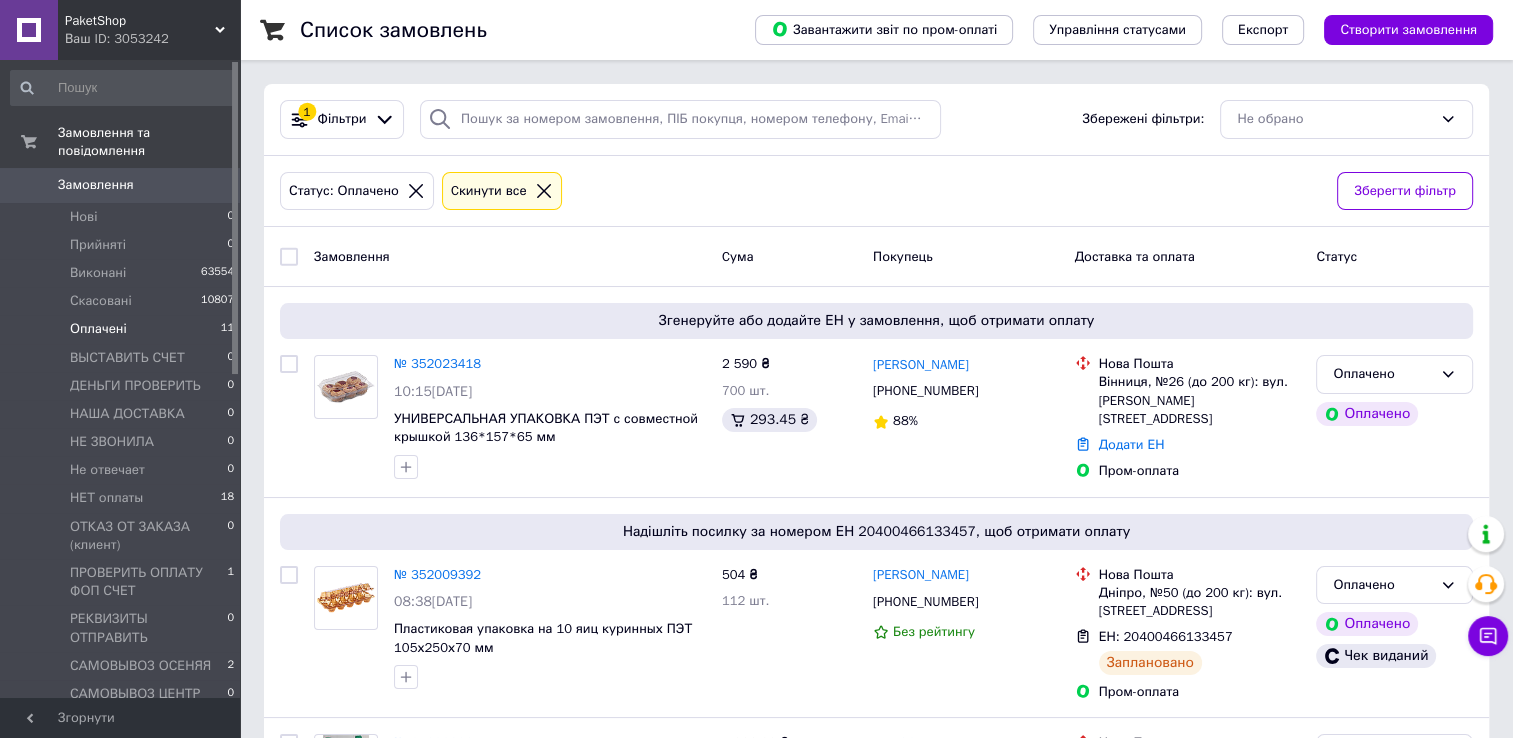 click 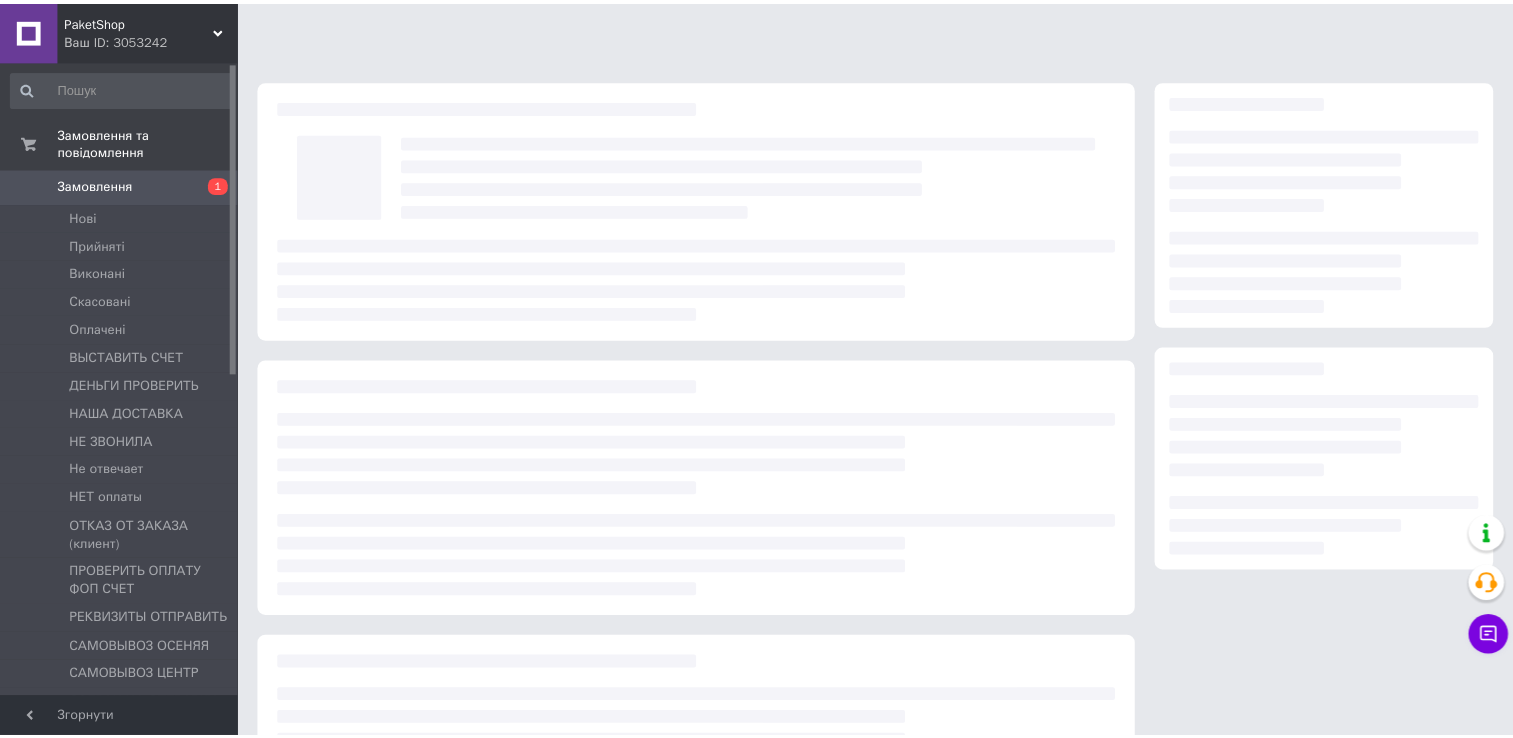 scroll, scrollTop: 64, scrollLeft: 0, axis: vertical 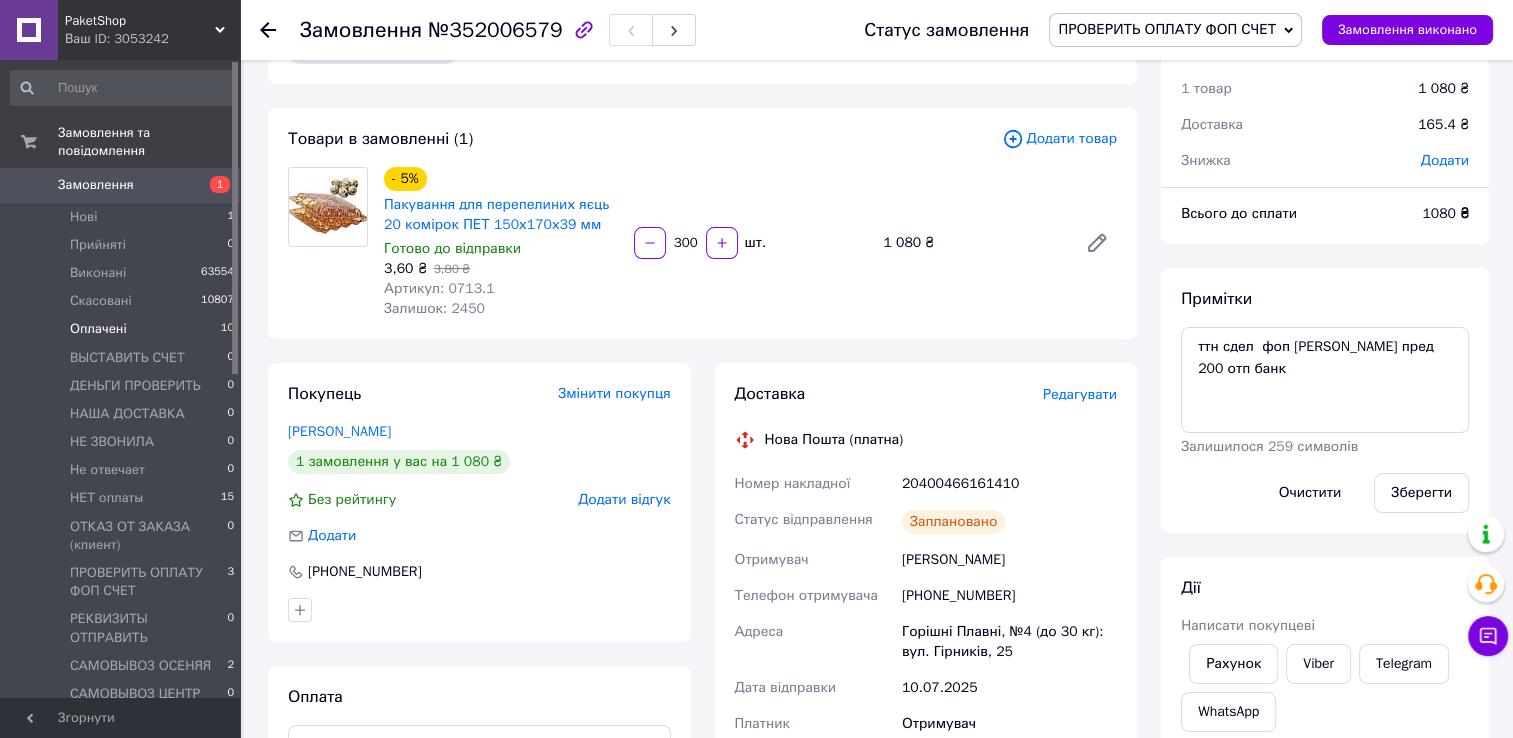 click on "Оплачені" at bounding box center (98, 329) 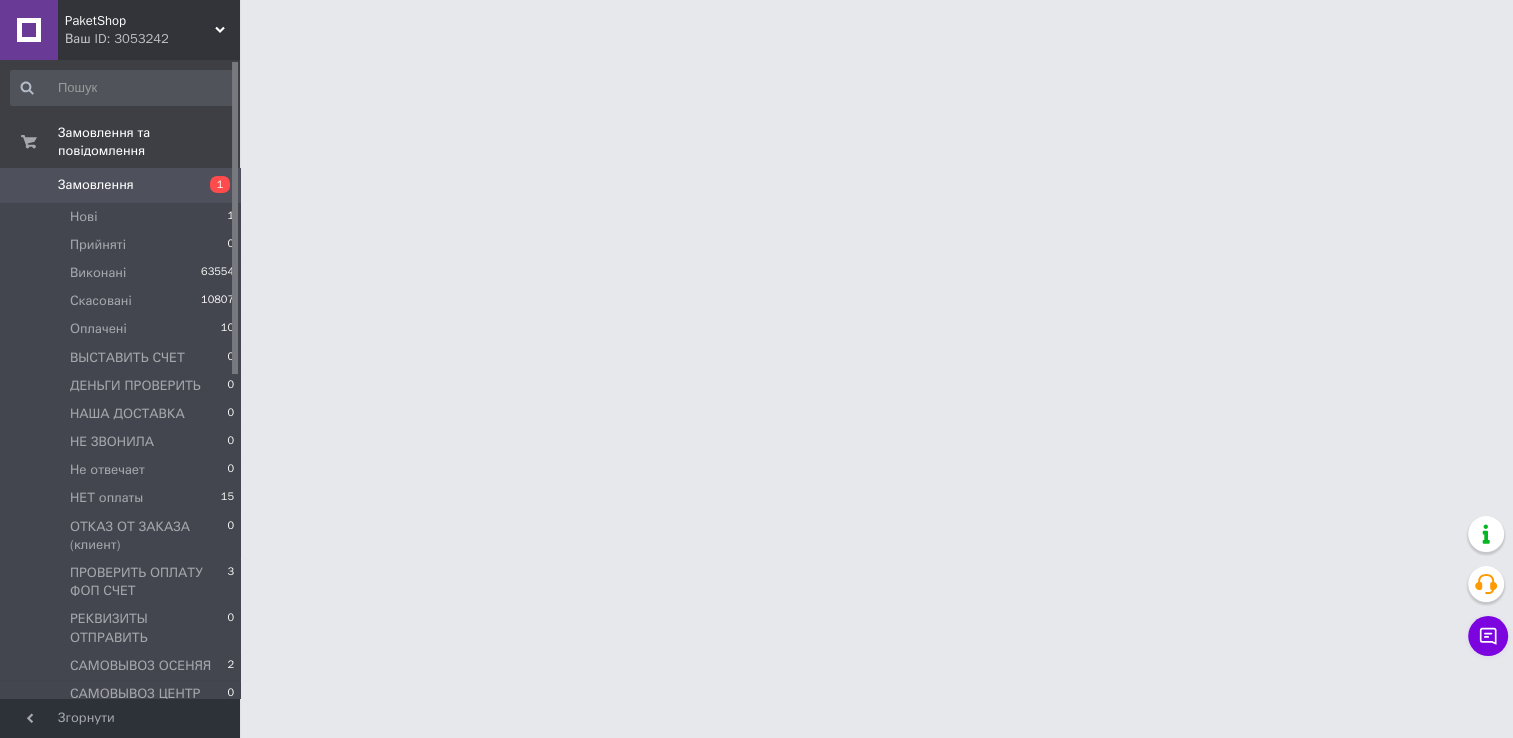 scroll, scrollTop: 0, scrollLeft: 0, axis: both 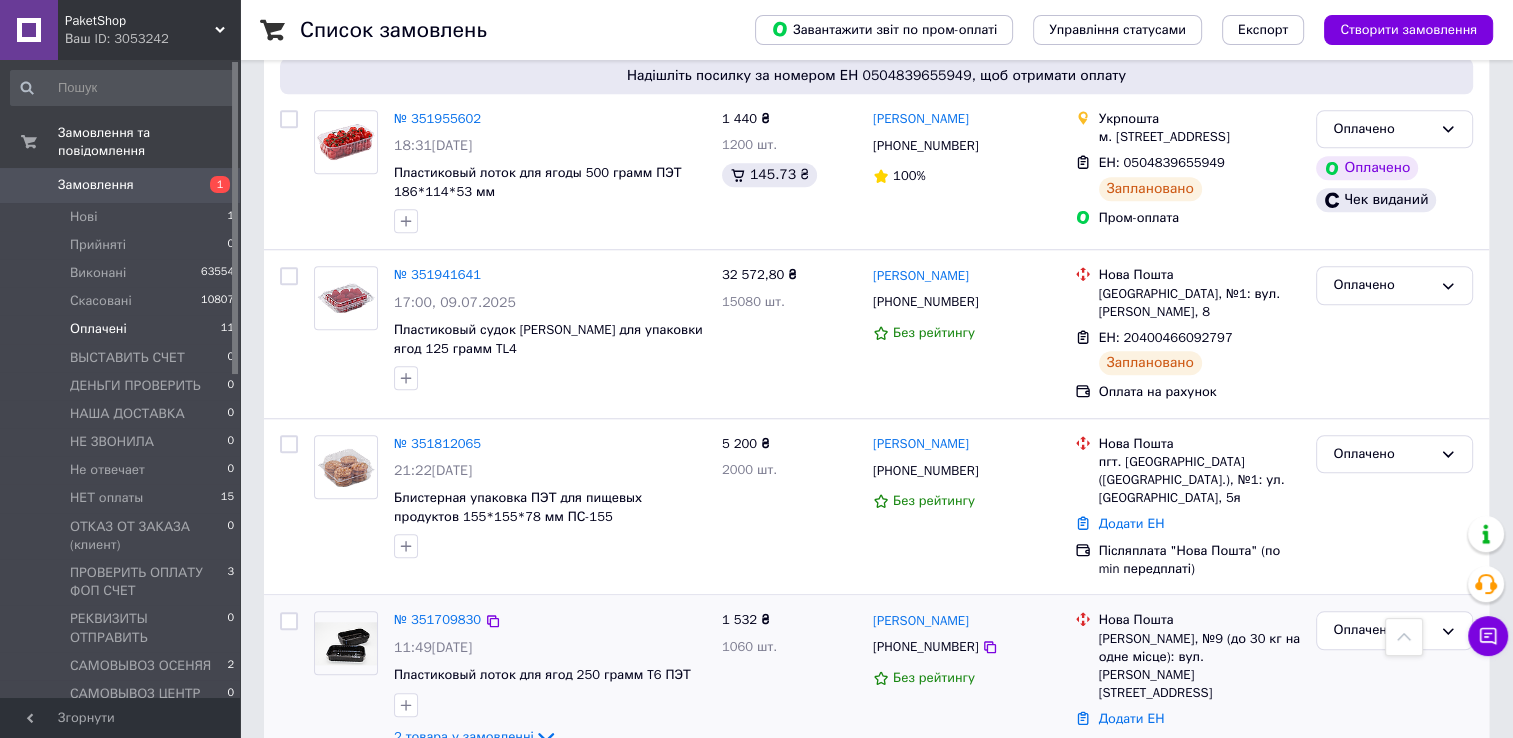 click on "2 товара у замовленні" at bounding box center [464, 735] 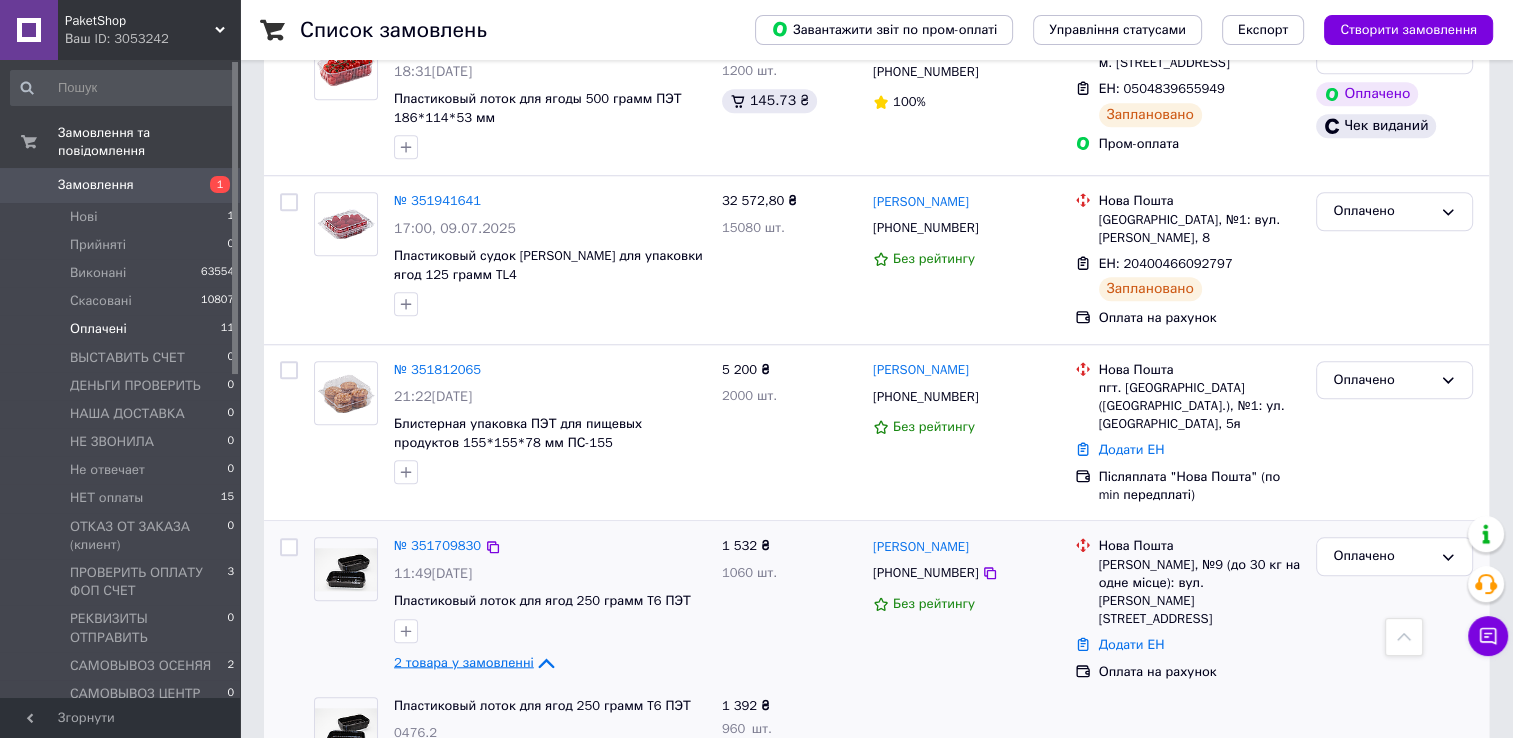 scroll, scrollTop: 1818, scrollLeft: 0, axis: vertical 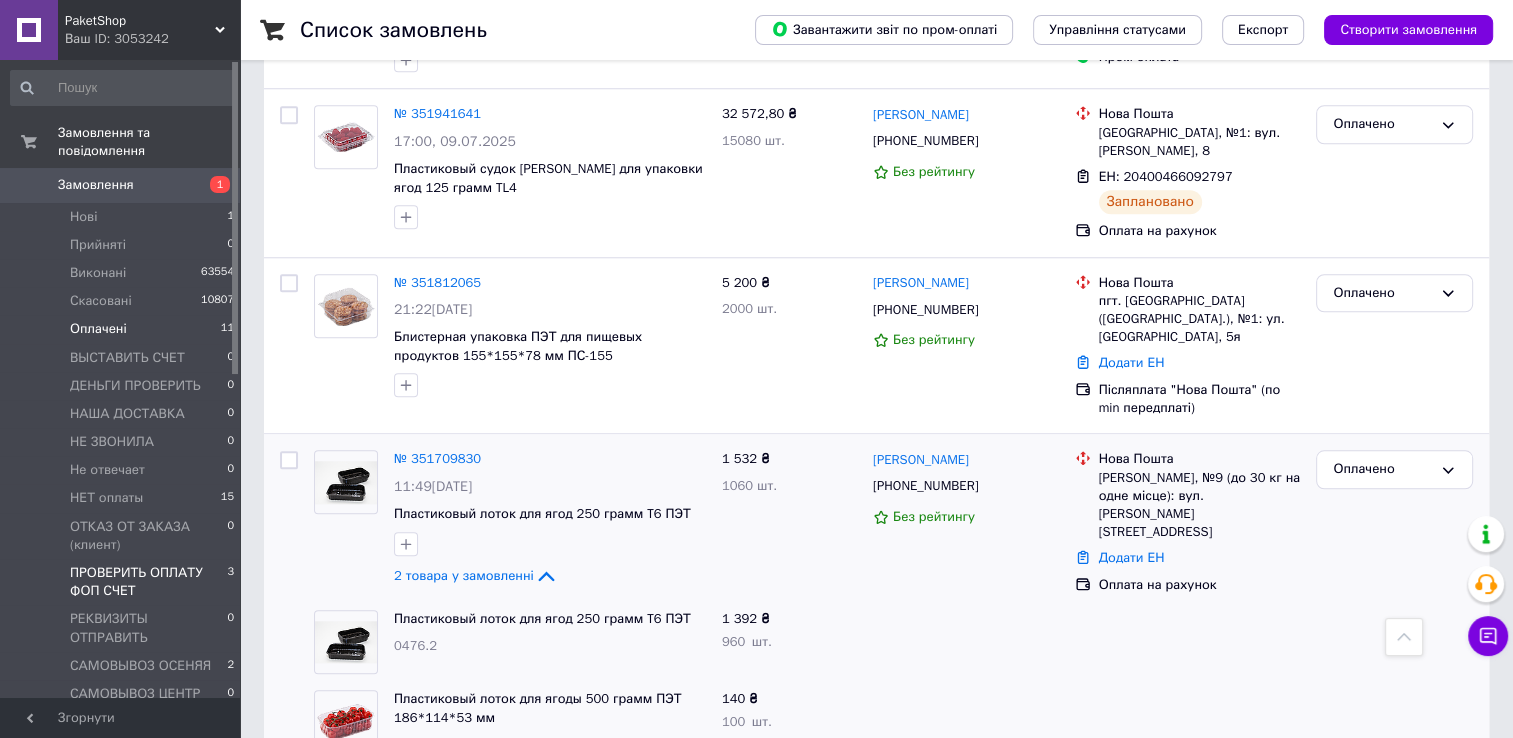 click on "ПРОВЕРИТЬ ОПЛАТУ ФОП СЧЕТ" at bounding box center [148, 582] 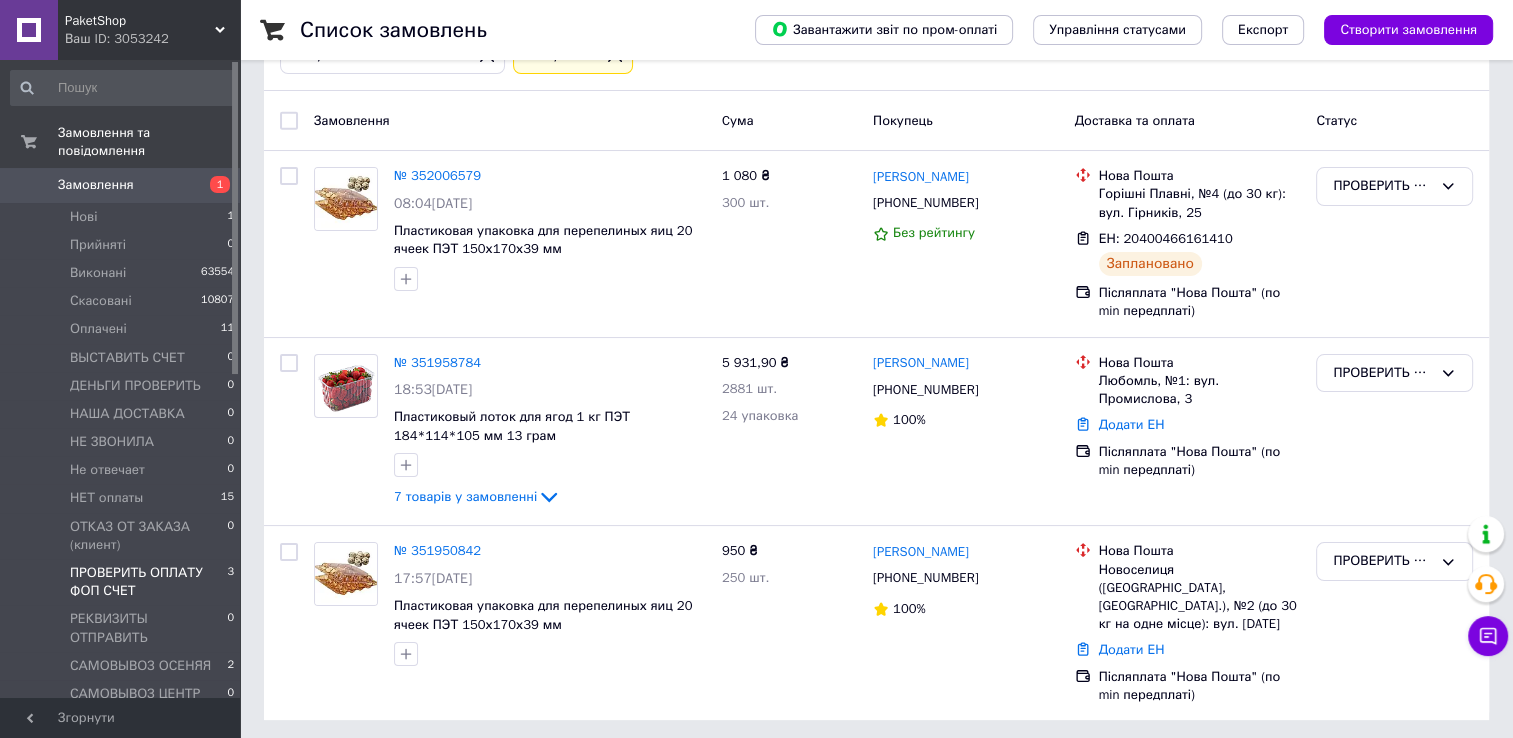 scroll, scrollTop: 140, scrollLeft: 0, axis: vertical 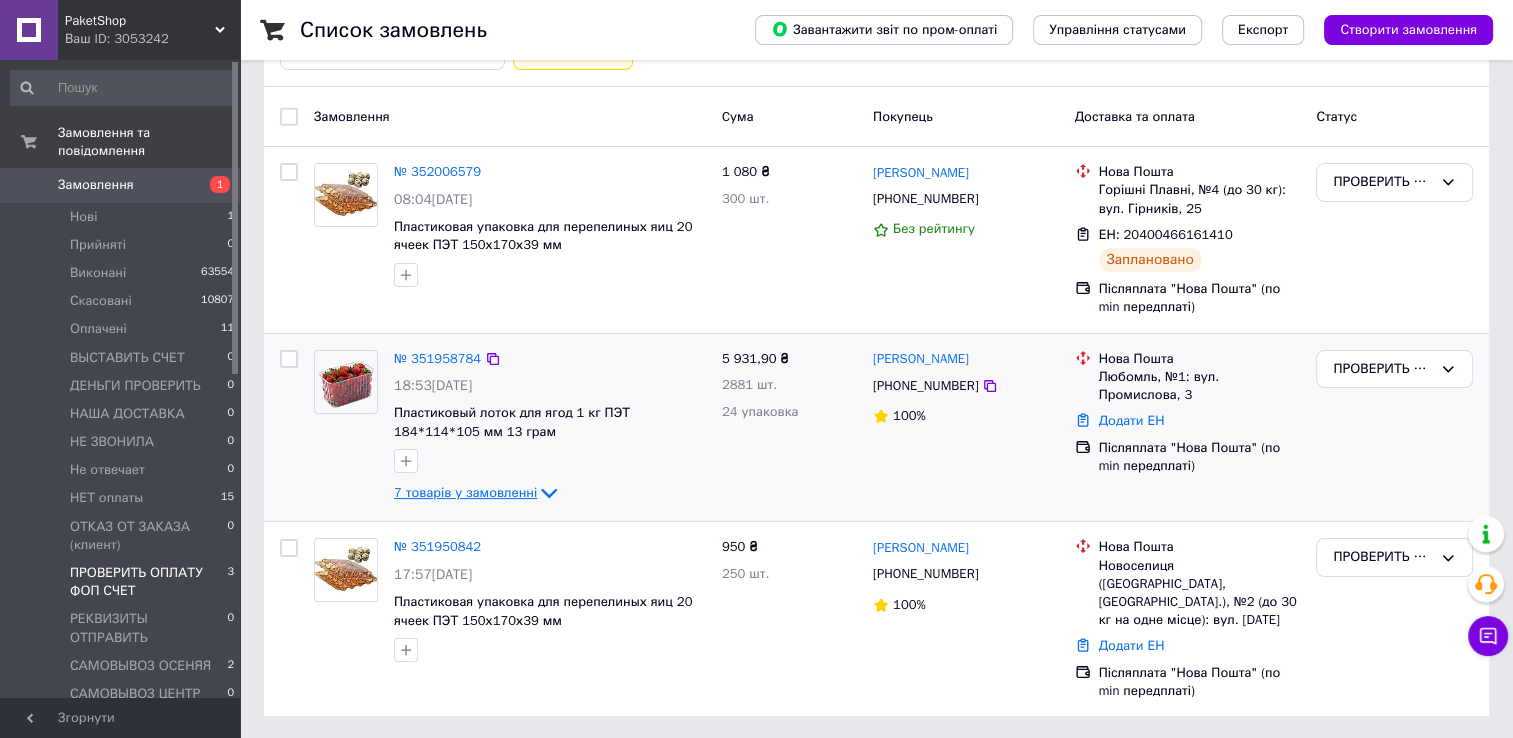 click on "7 товарів у замовленні" at bounding box center [465, 492] 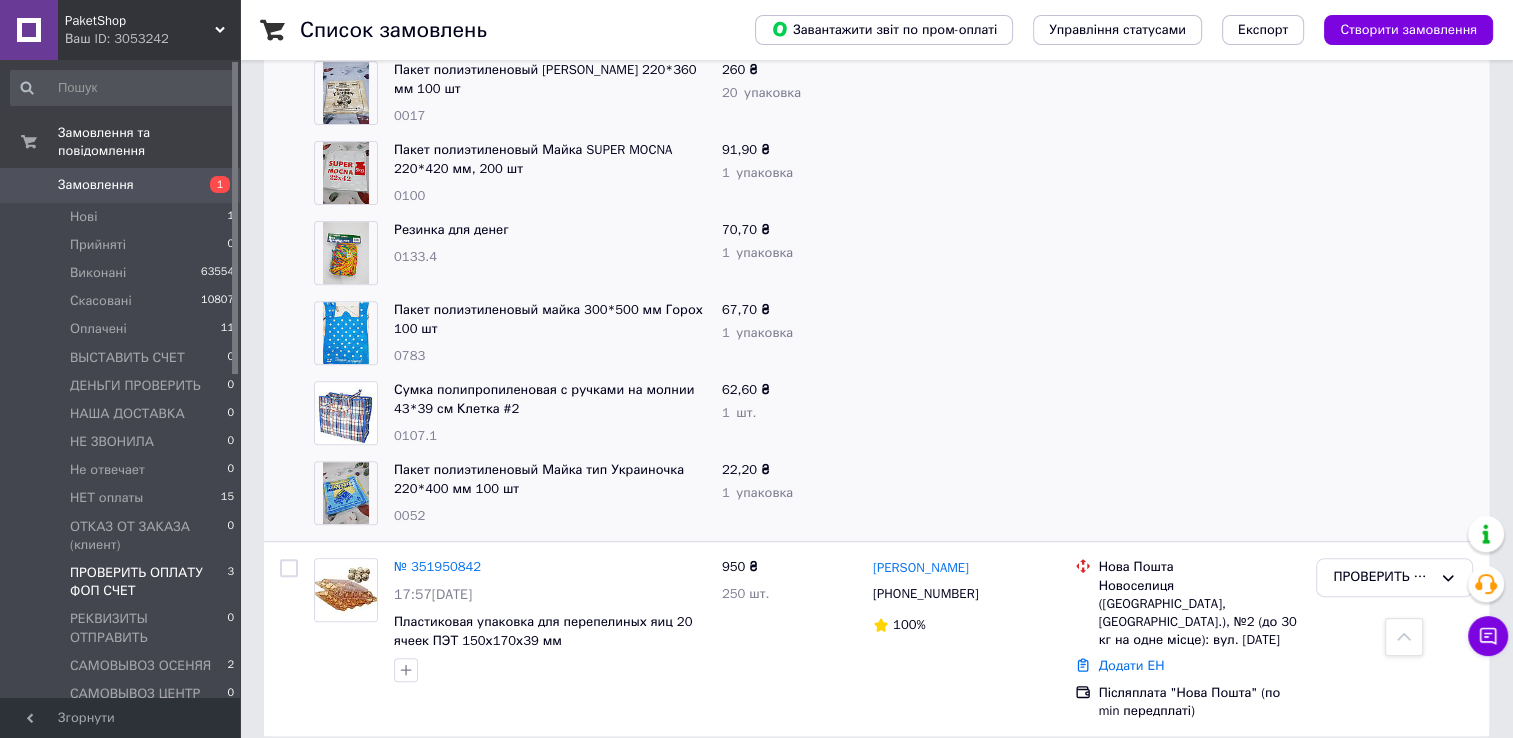 scroll, scrollTop: 700, scrollLeft: 0, axis: vertical 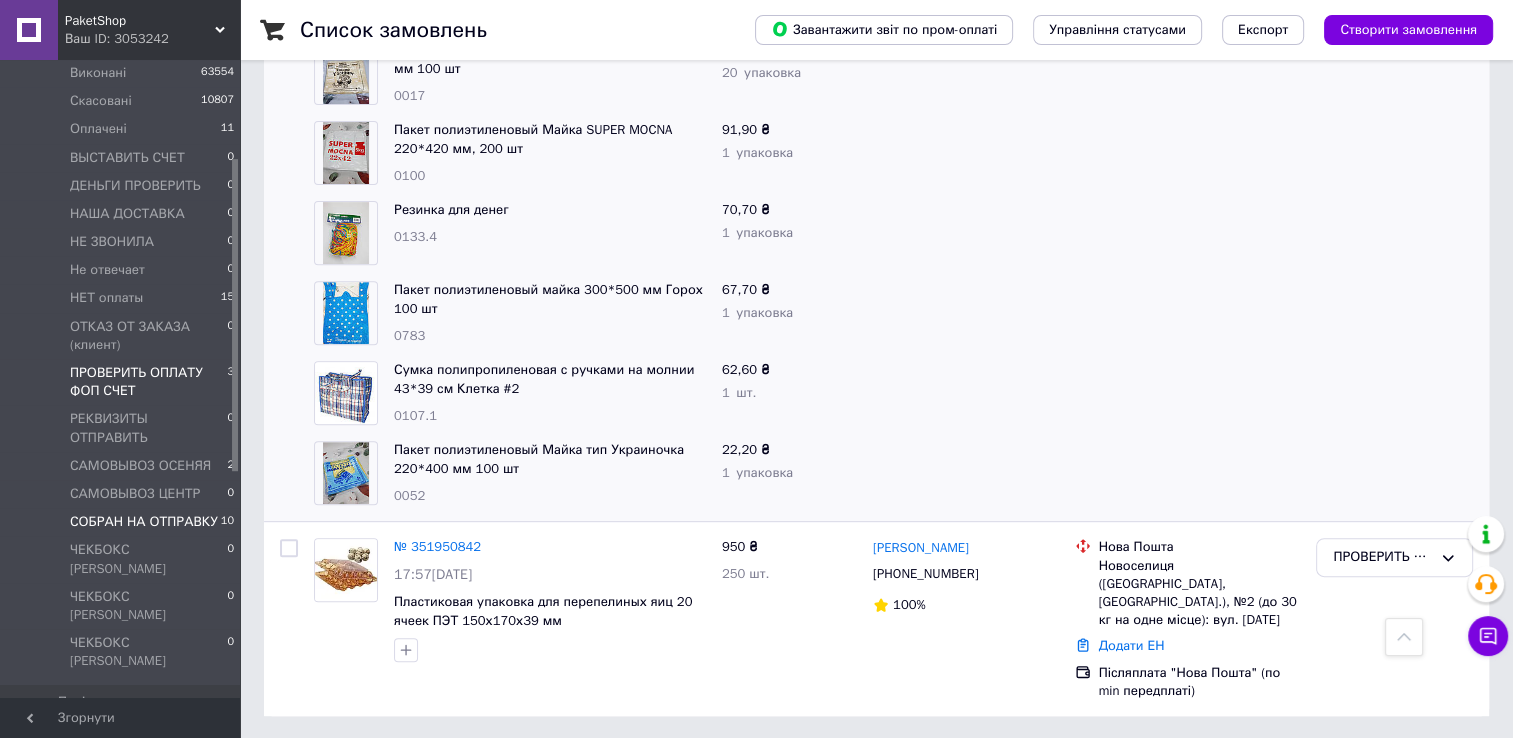 click on "СОБРАН НА ОТПРАВКУ" at bounding box center [144, 522] 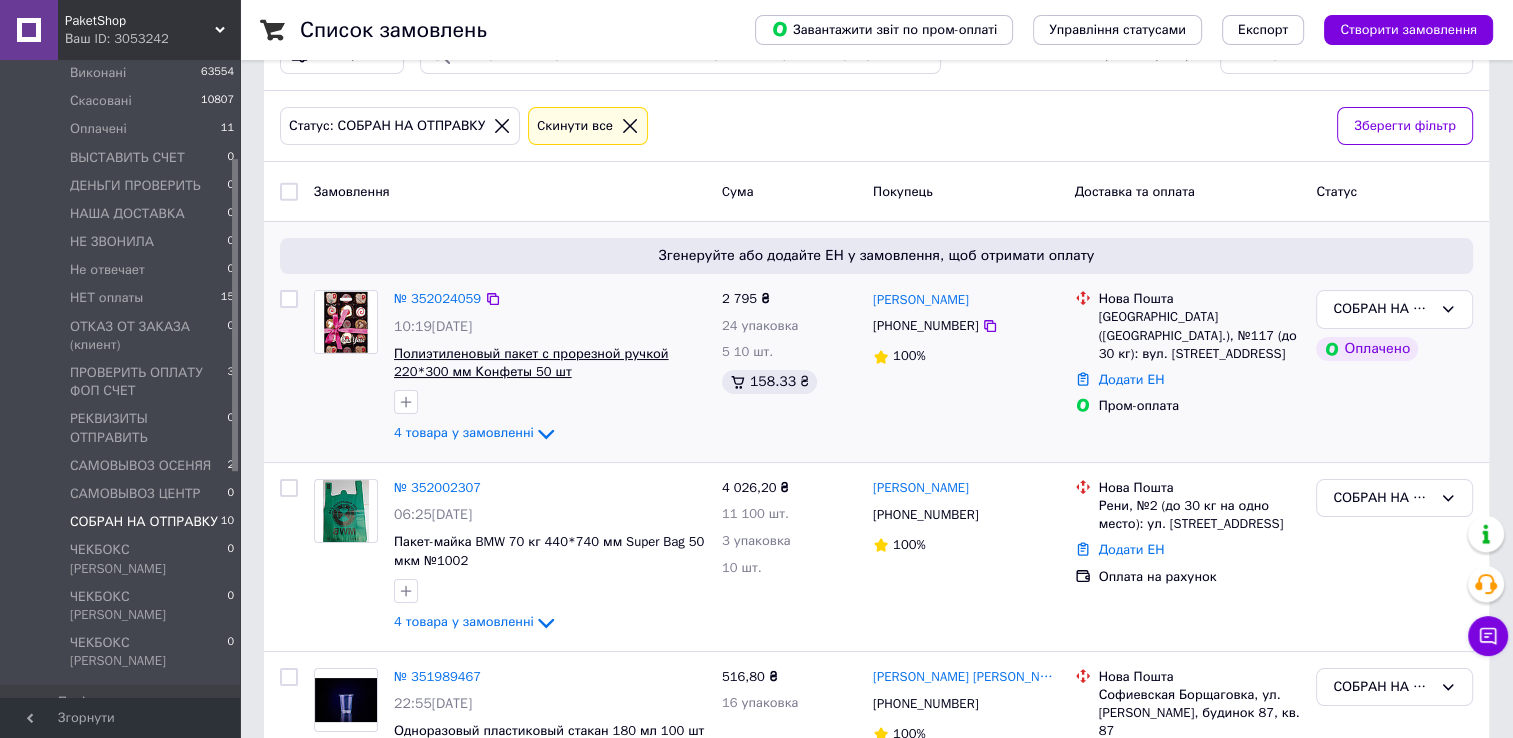scroll, scrollTop: 100, scrollLeft: 0, axis: vertical 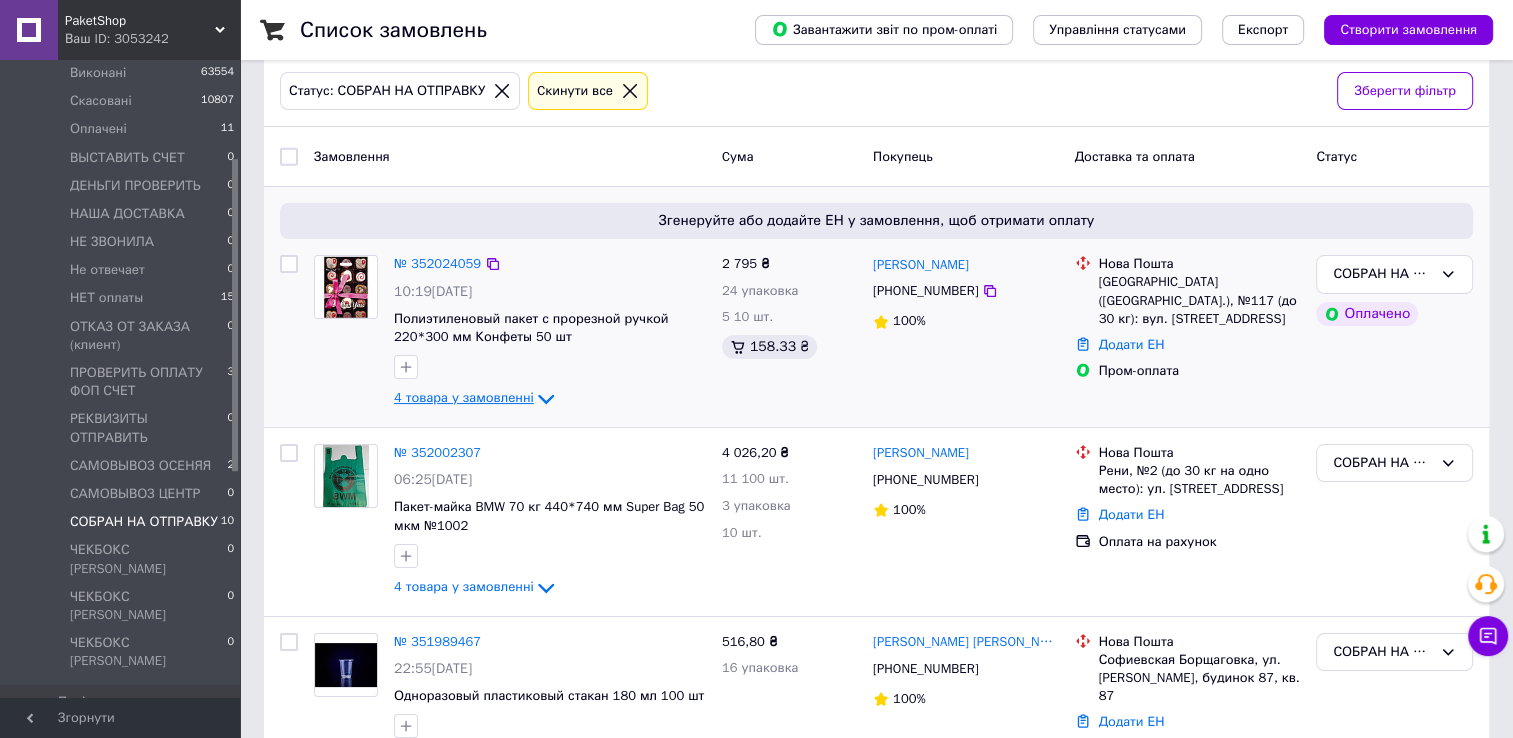 click on "4 товара у замовленні" at bounding box center [464, 398] 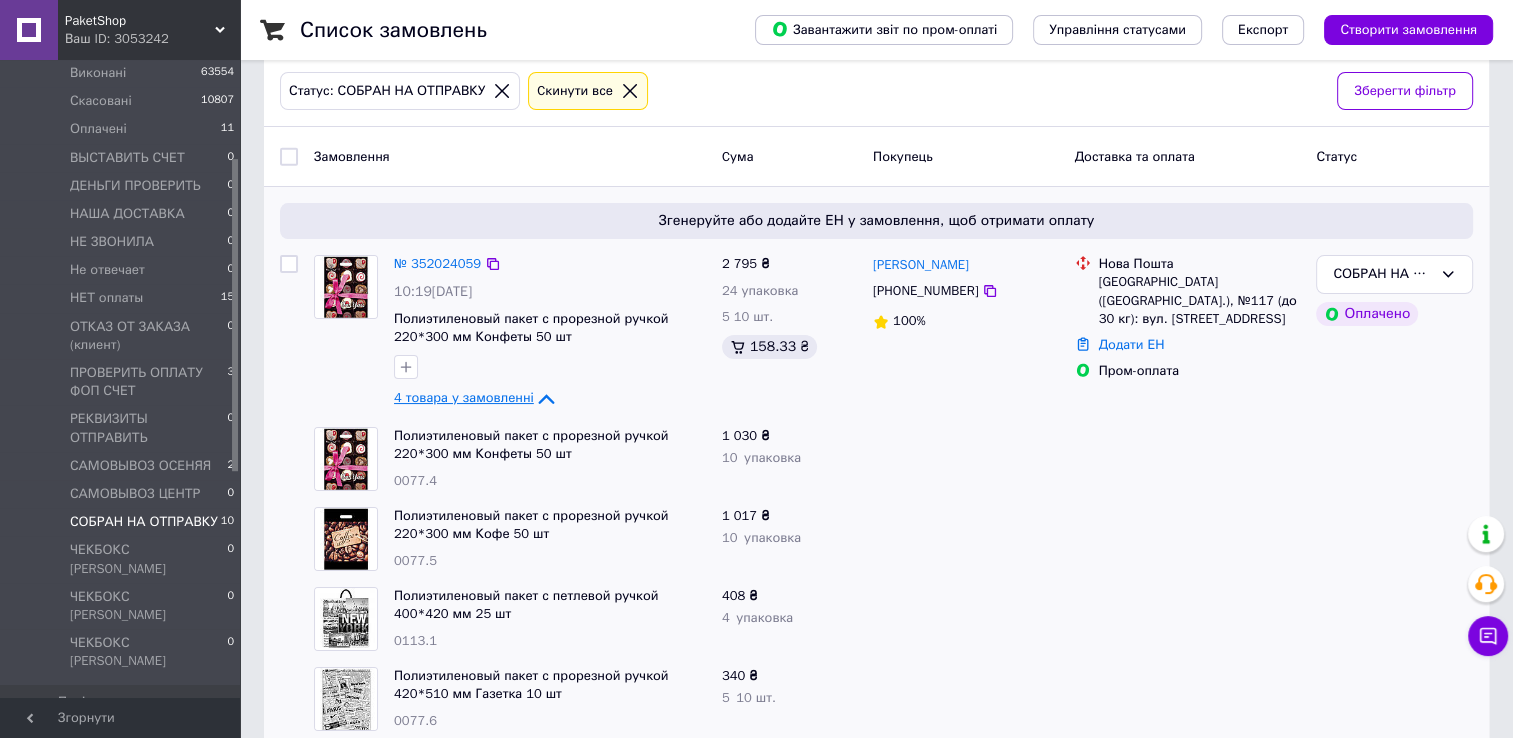 click on "4 товара у замовленні" at bounding box center (464, 398) 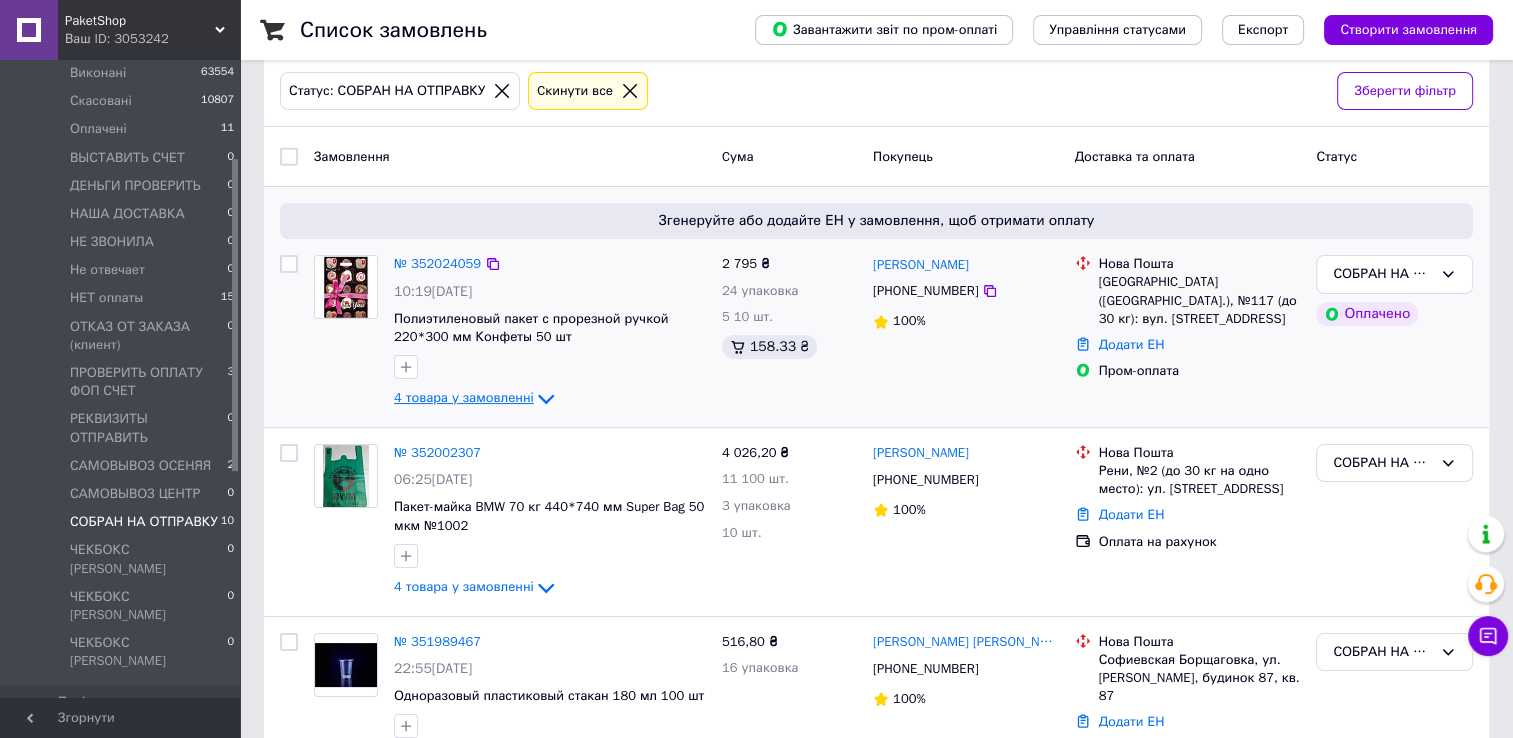click on "4 товара у замовленні" at bounding box center (464, 398) 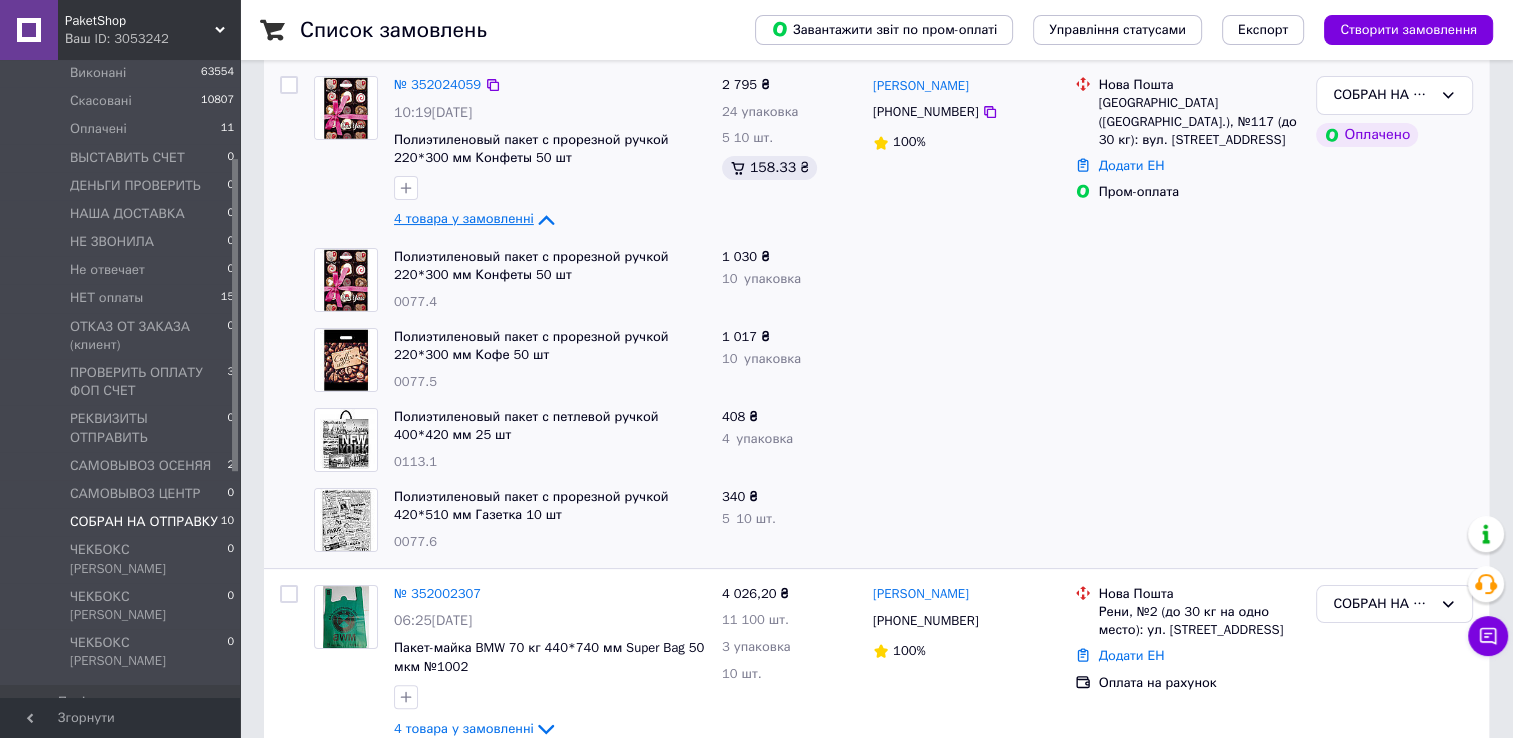 scroll, scrollTop: 300, scrollLeft: 0, axis: vertical 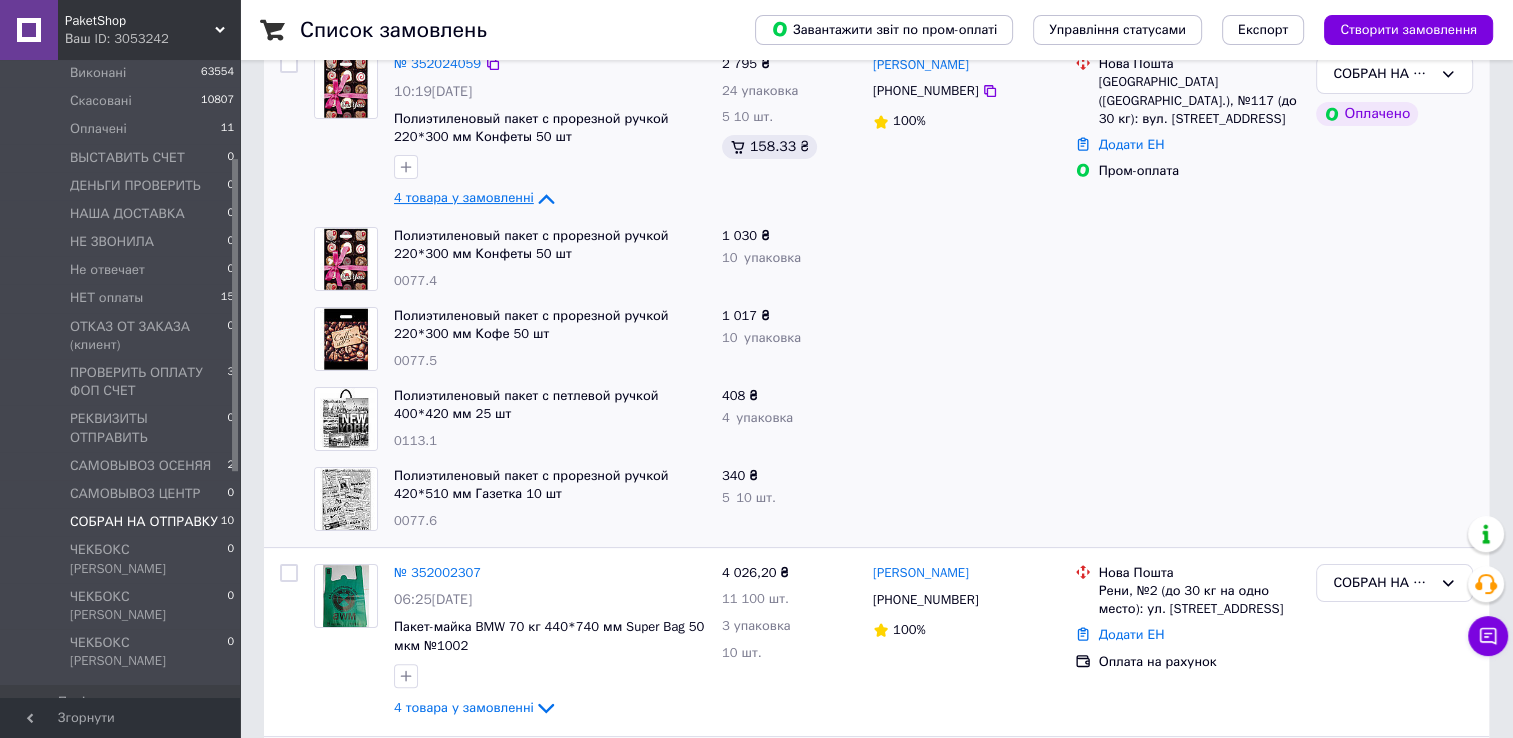click on "4 товара у замовленні" at bounding box center (464, 198) 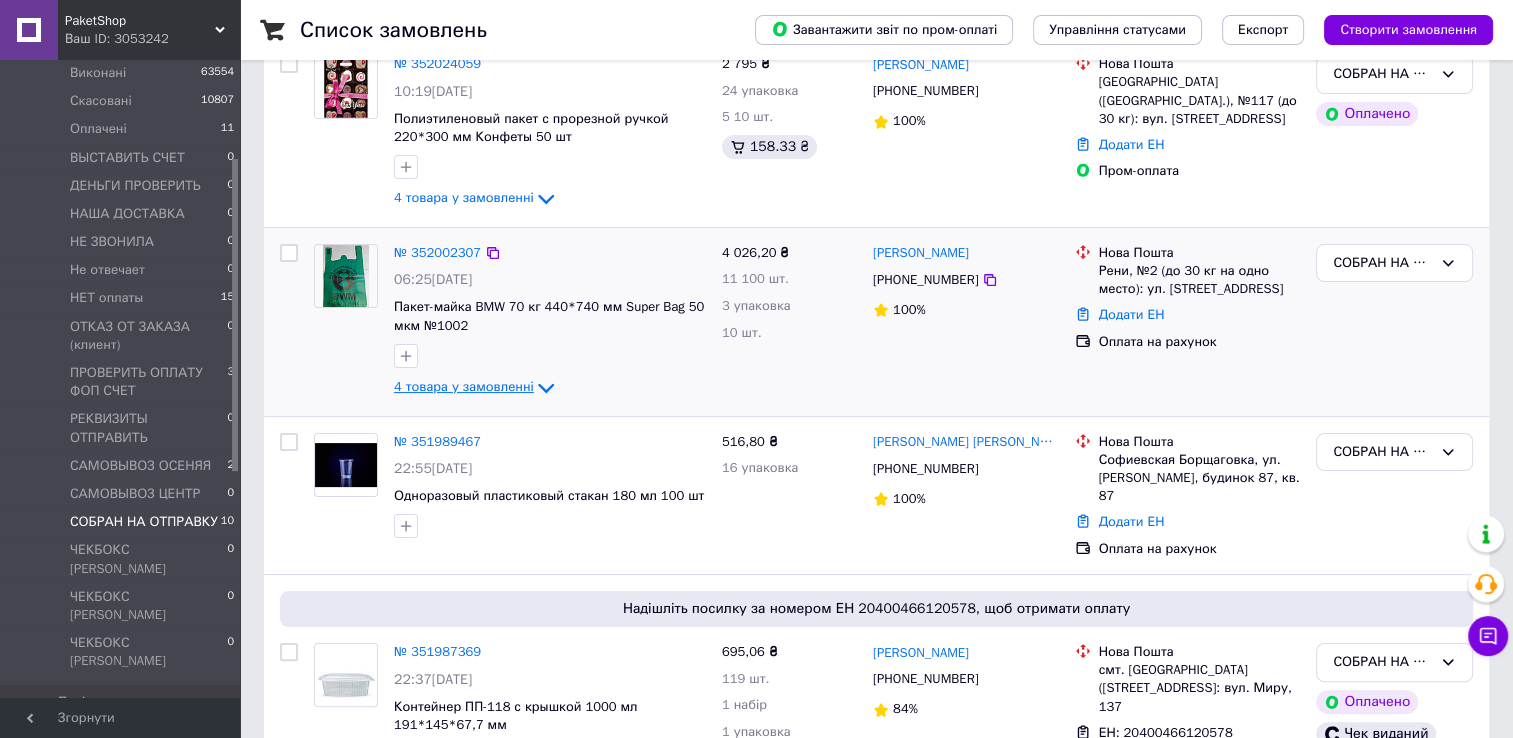 click on "4 товара у замовленні" at bounding box center (464, 386) 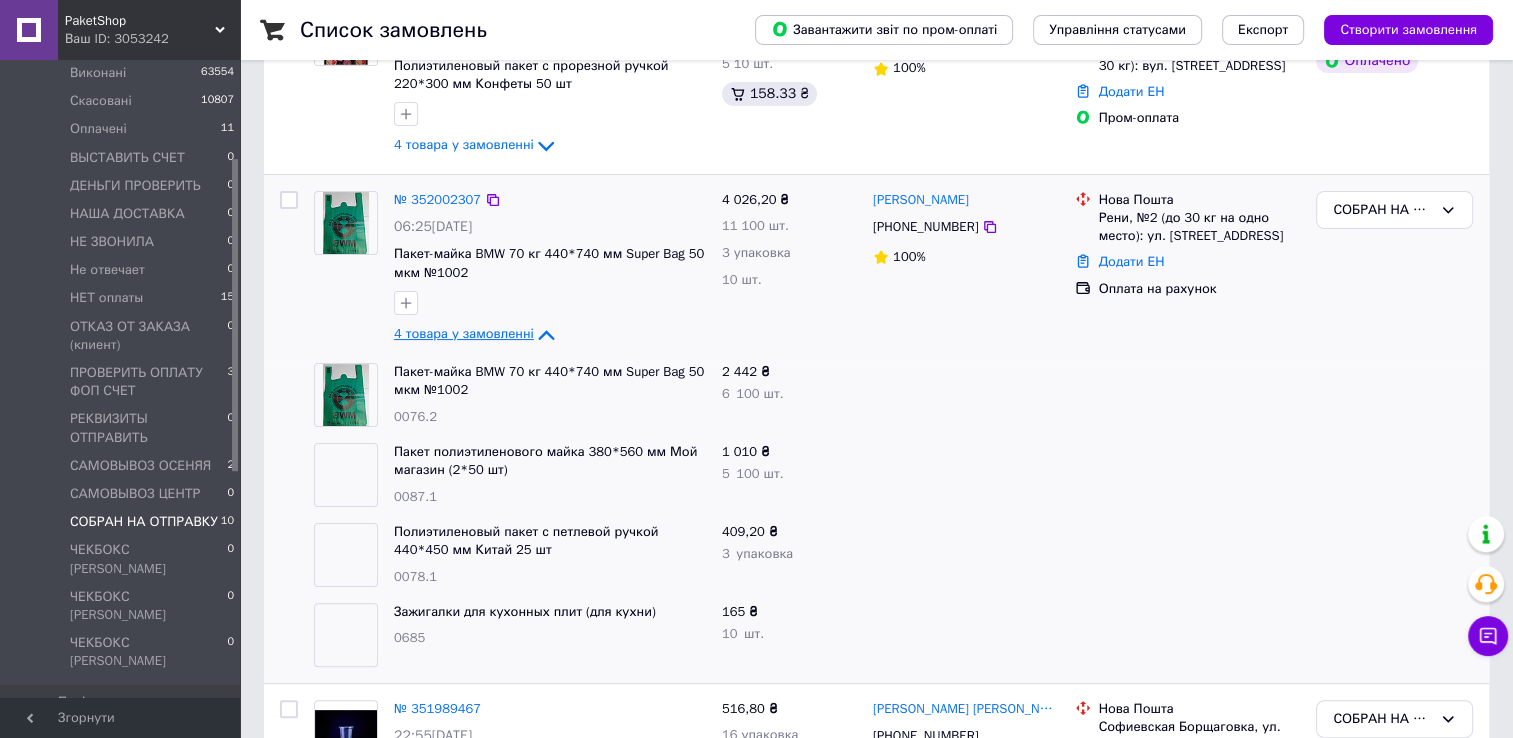 scroll, scrollTop: 400, scrollLeft: 0, axis: vertical 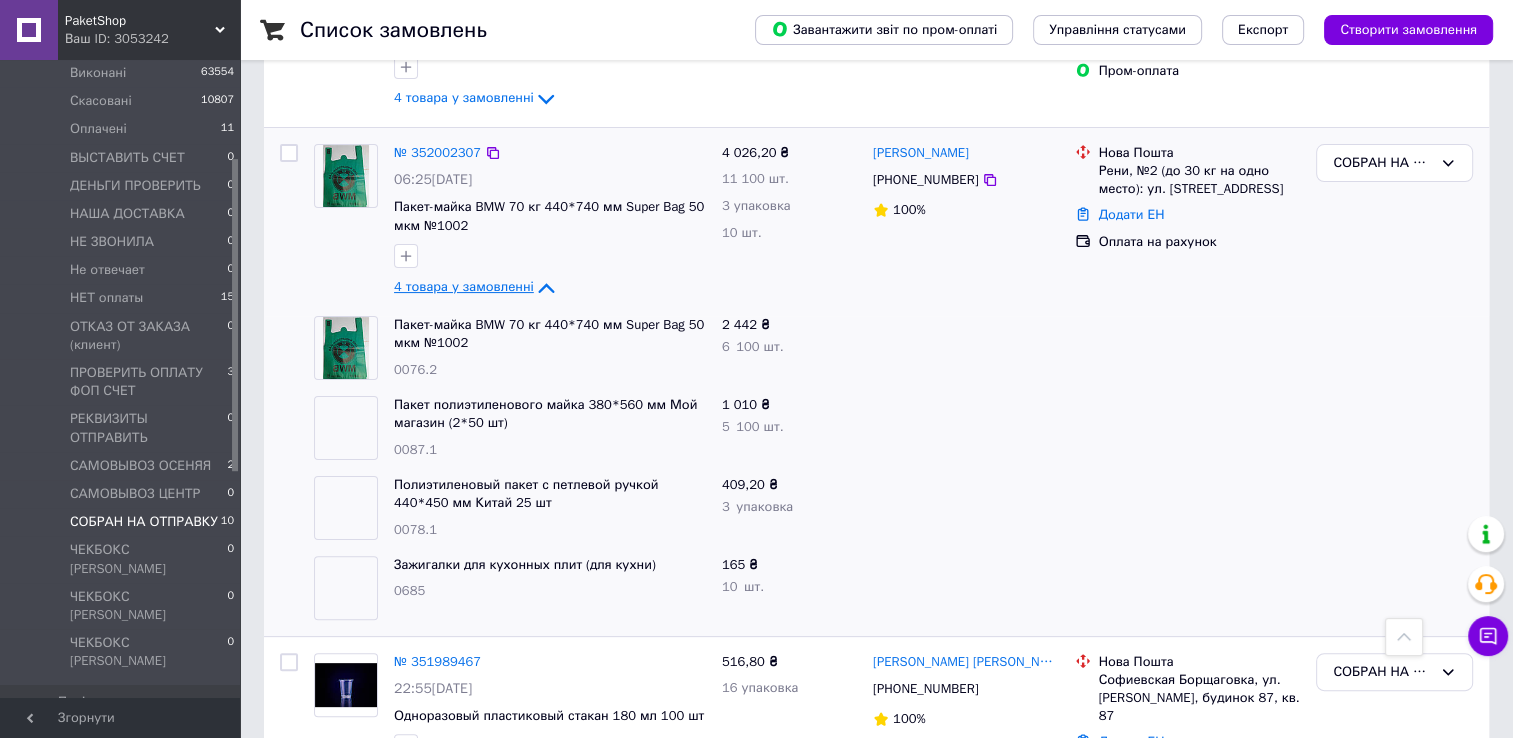 click on "4 товара у замовленні" at bounding box center [464, 286] 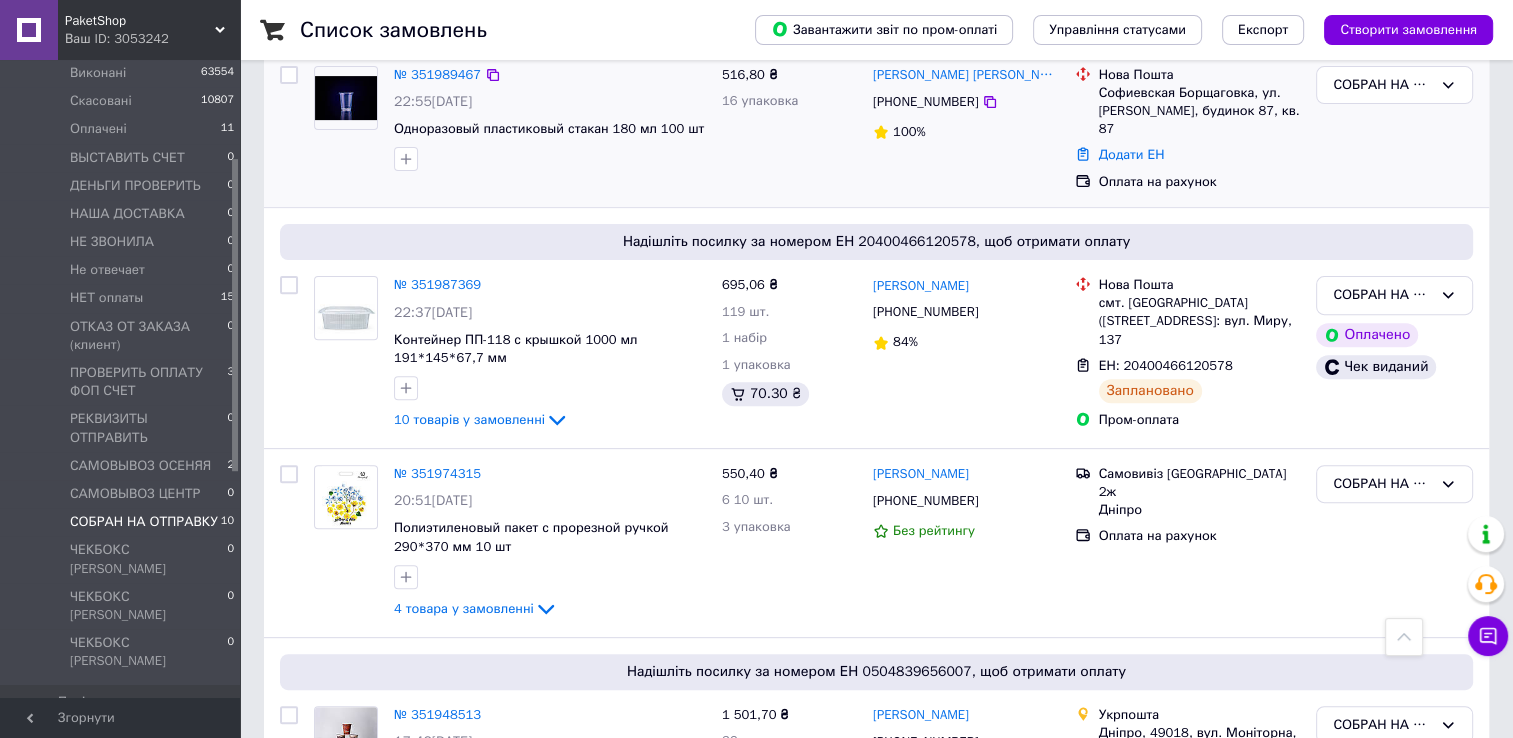 scroll, scrollTop: 700, scrollLeft: 0, axis: vertical 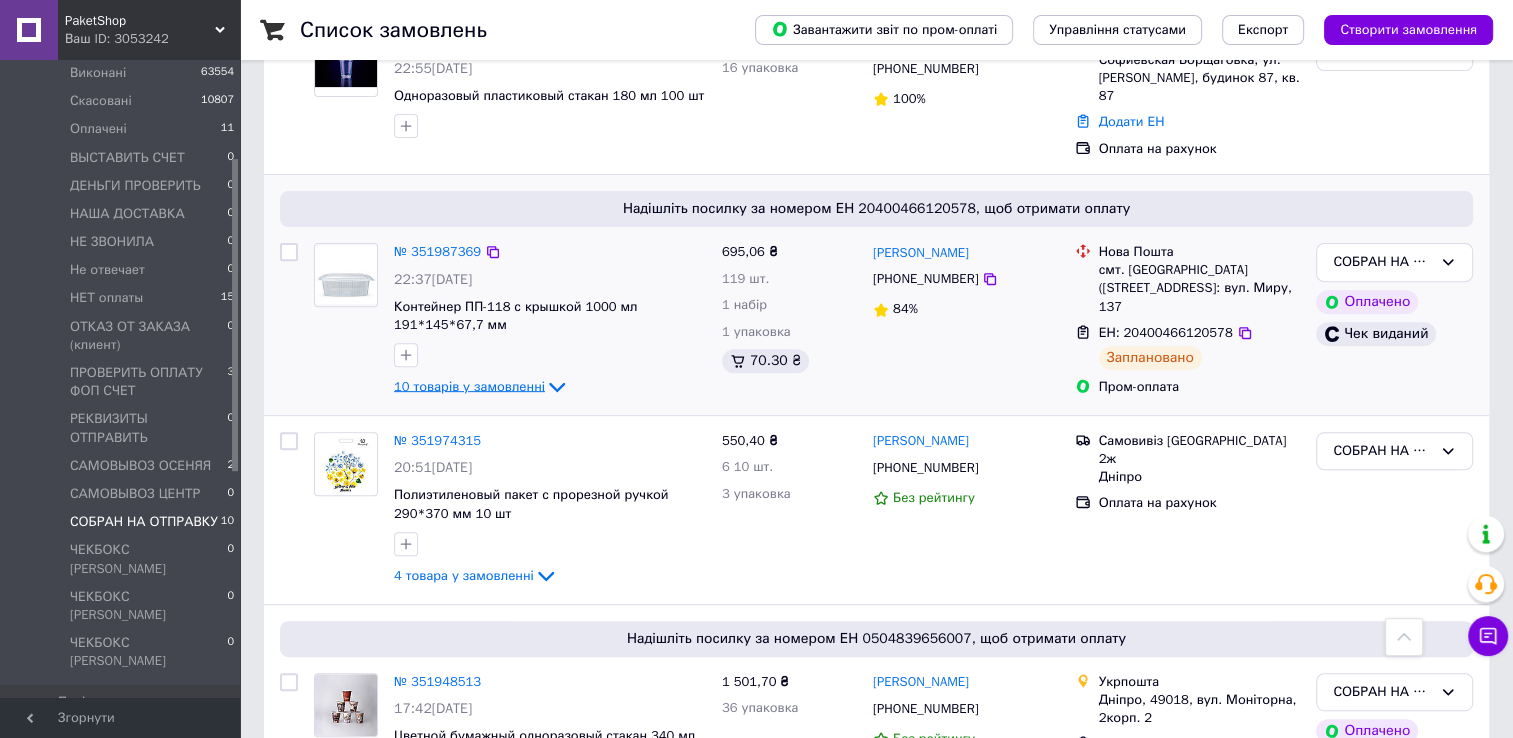 click on "10 товарів у замовленні" at bounding box center (469, 386) 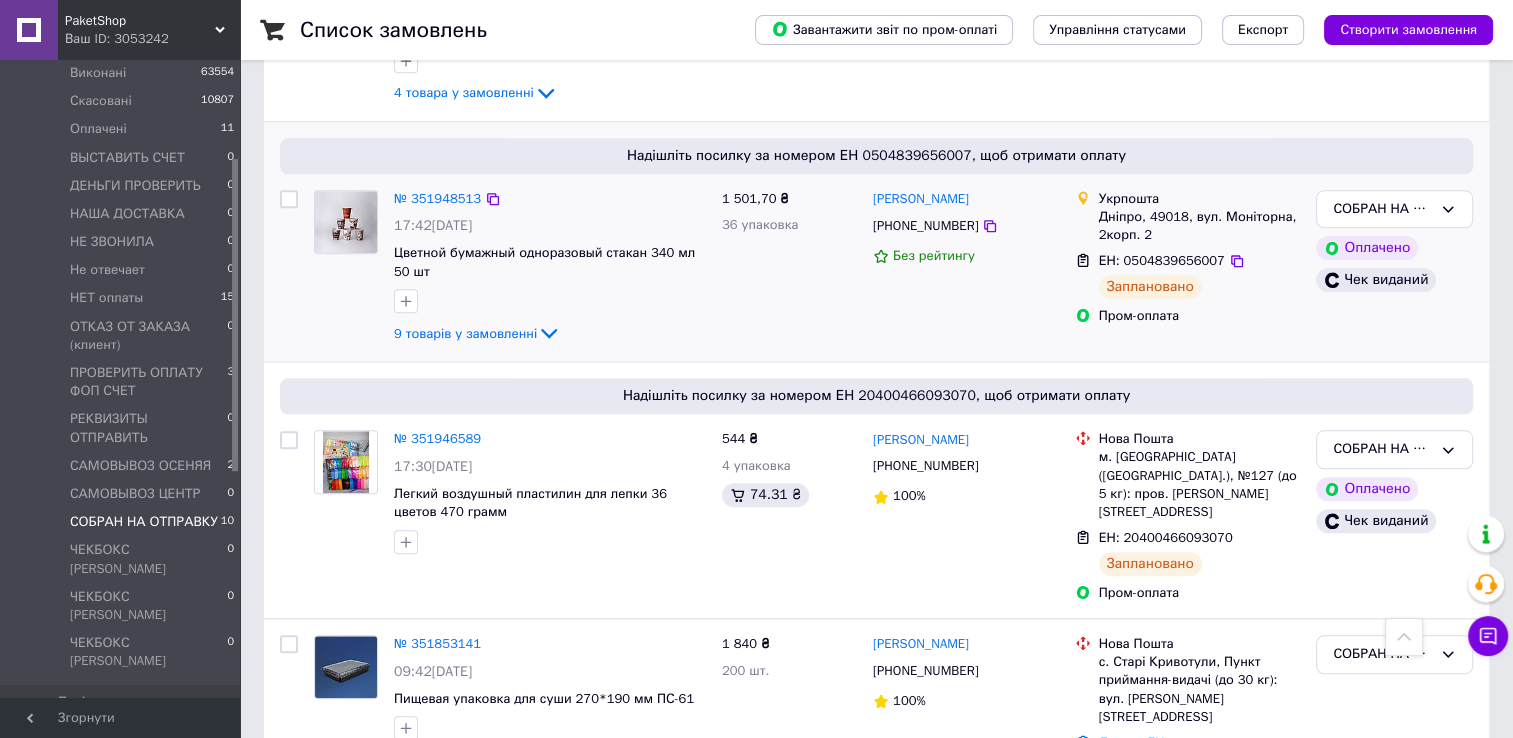 scroll, scrollTop: 2000, scrollLeft: 0, axis: vertical 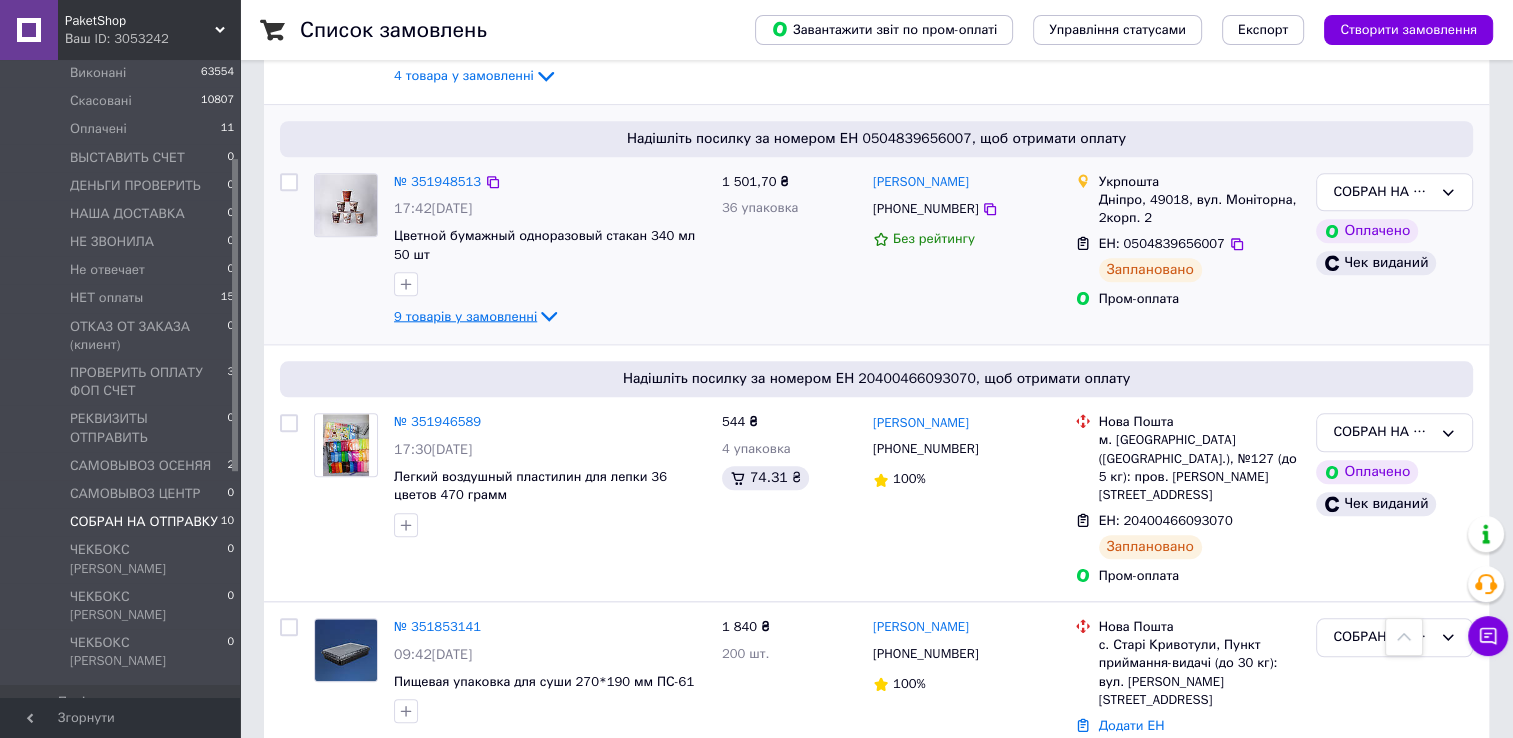 click on "9 товарів у замовленні" at bounding box center (465, 315) 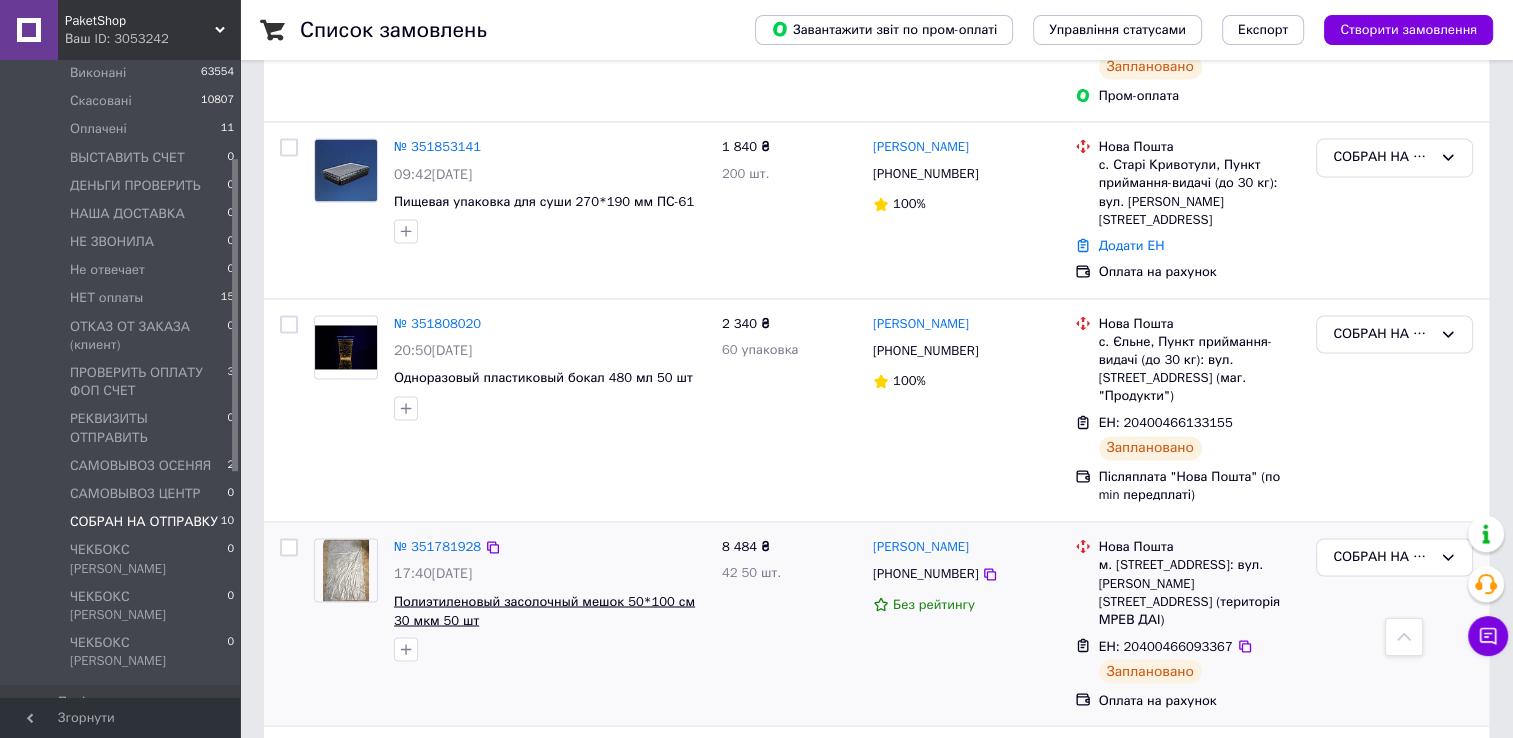 scroll, scrollTop: 3239, scrollLeft: 0, axis: vertical 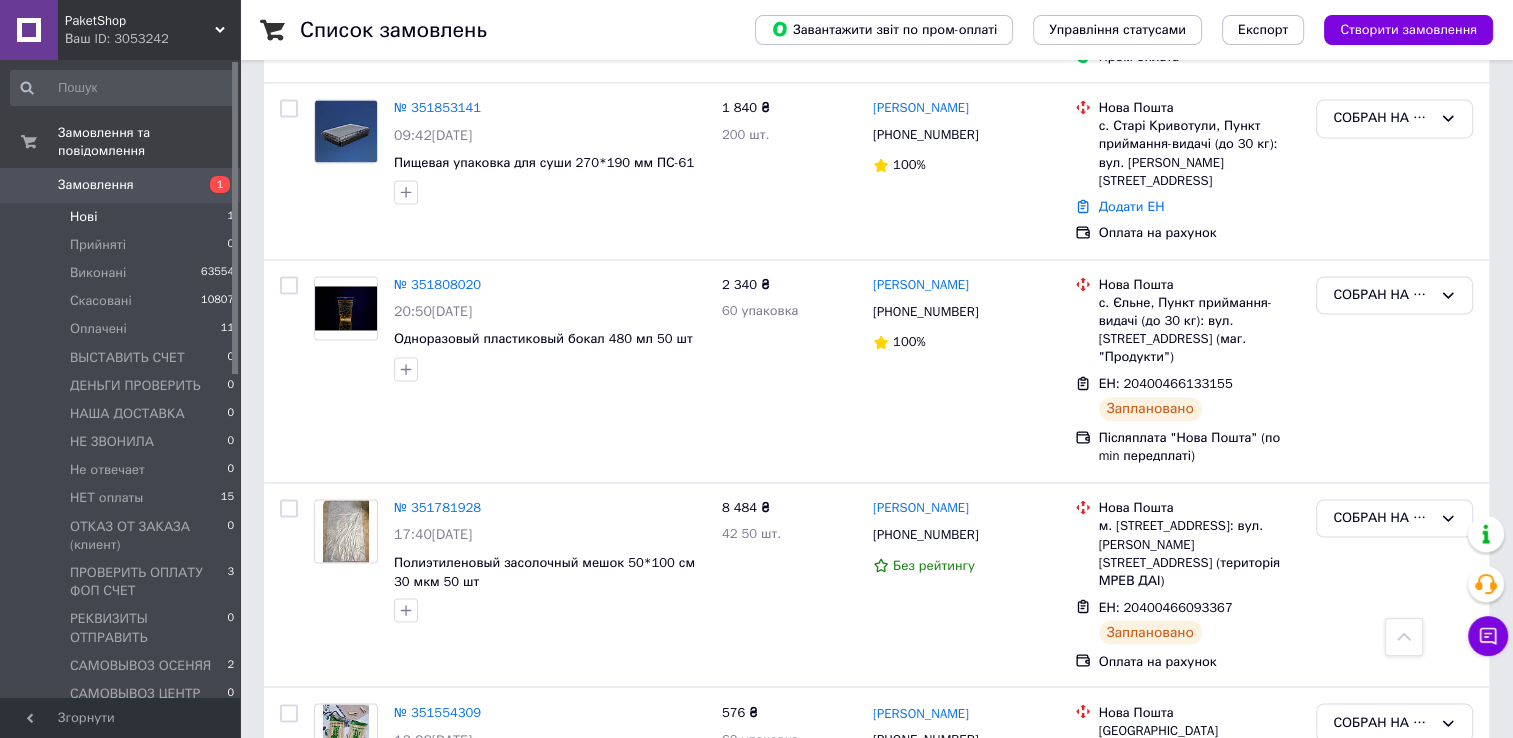 click on "Нові" at bounding box center (83, 217) 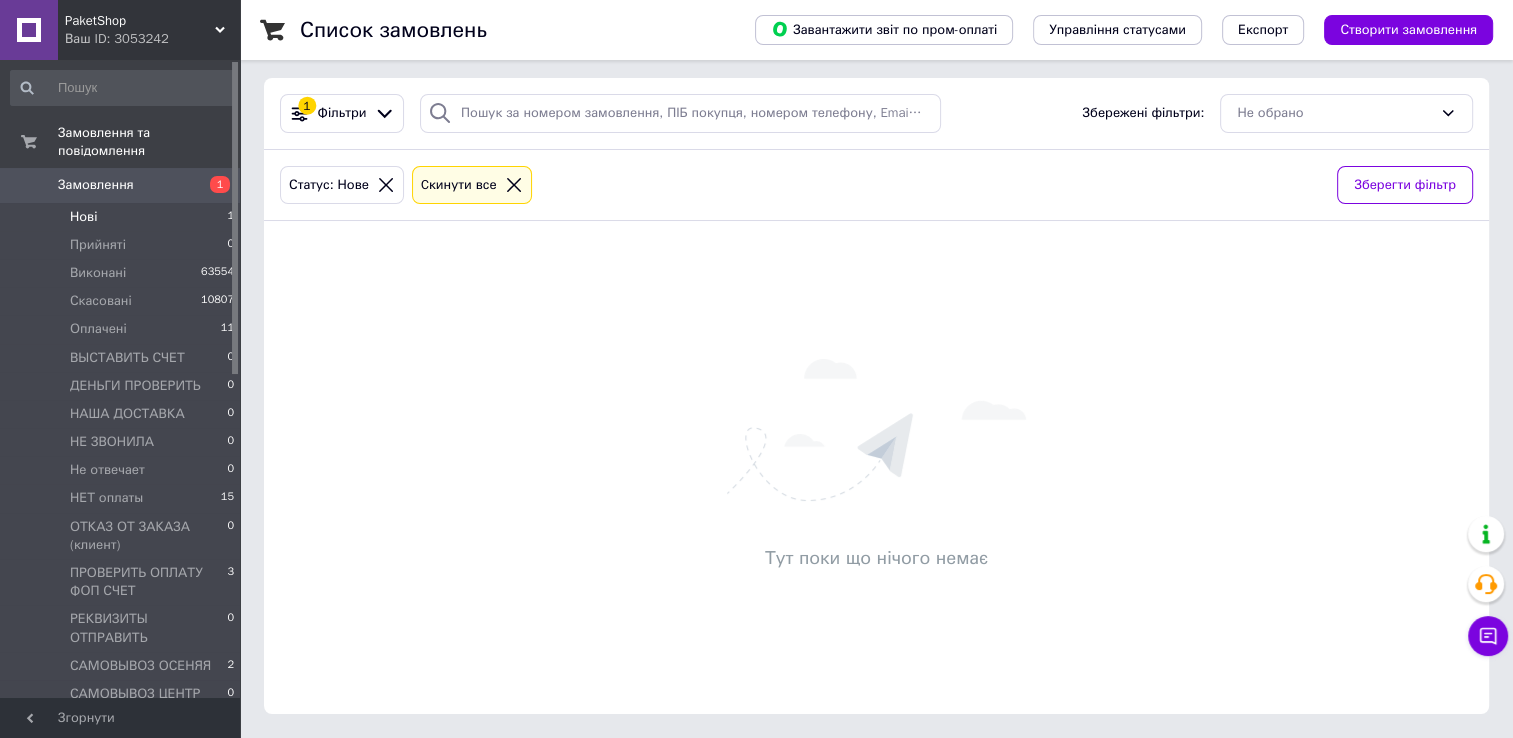scroll, scrollTop: 0, scrollLeft: 0, axis: both 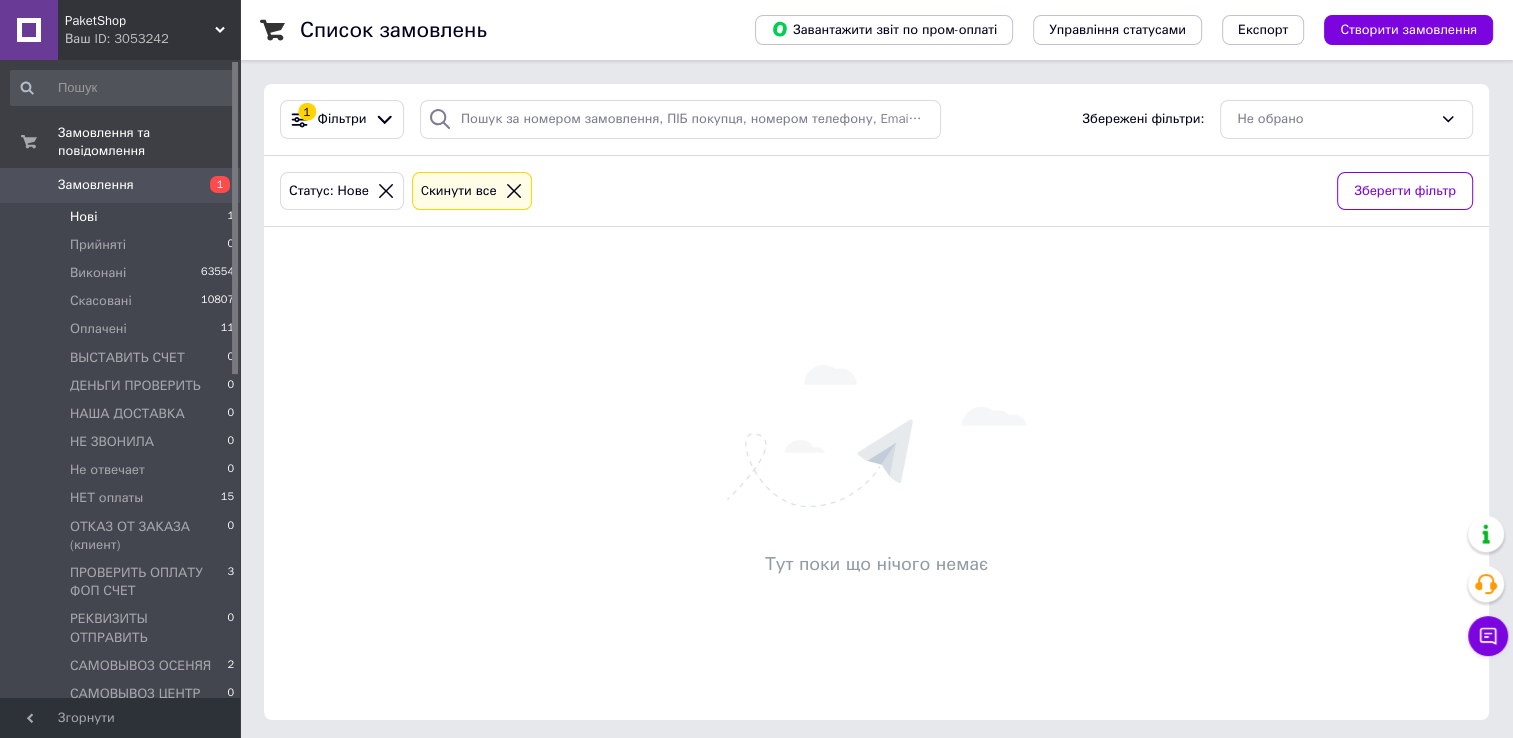 click on "Нові" at bounding box center (83, 217) 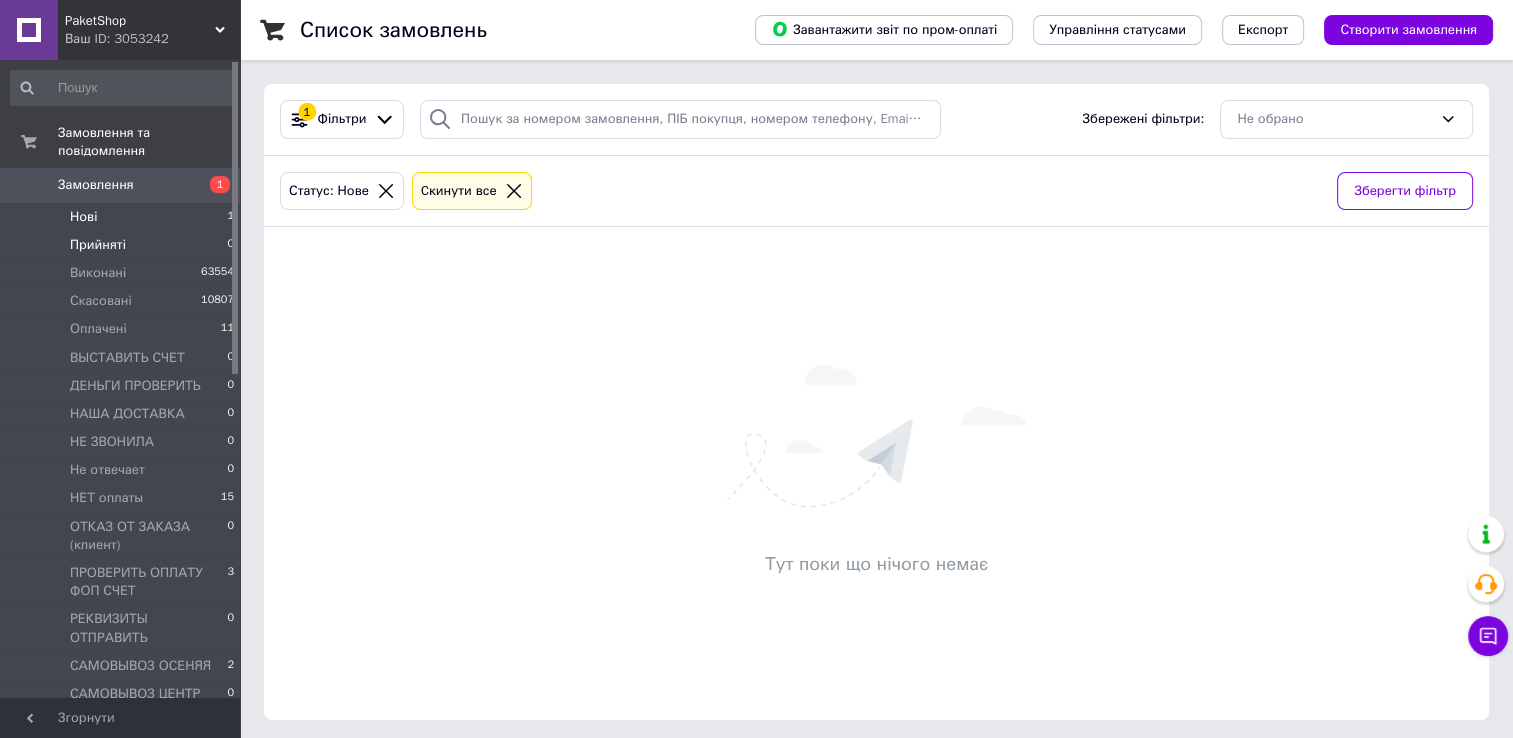 click on "Прийняті" at bounding box center [98, 245] 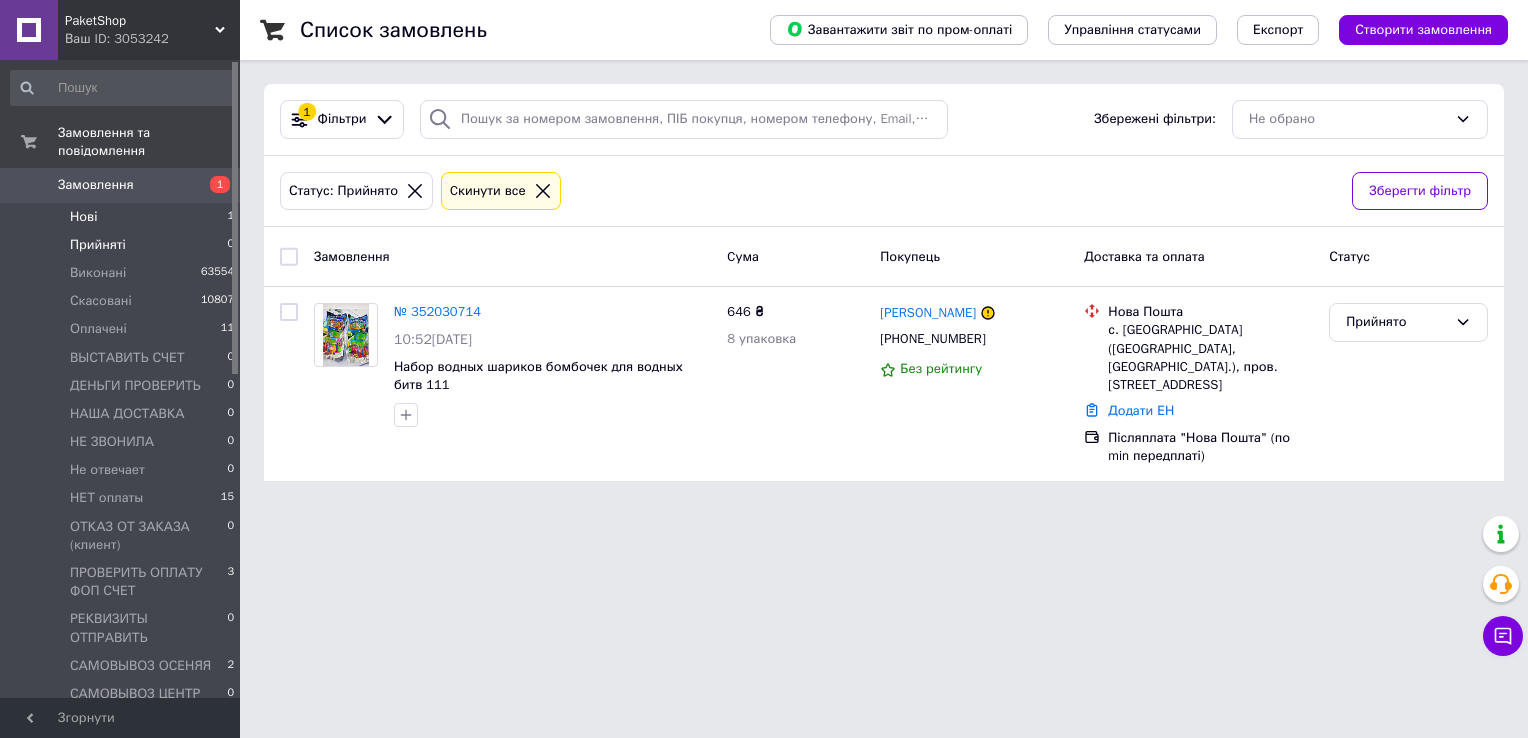 click on "Нові" at bounding box center (83, 217) 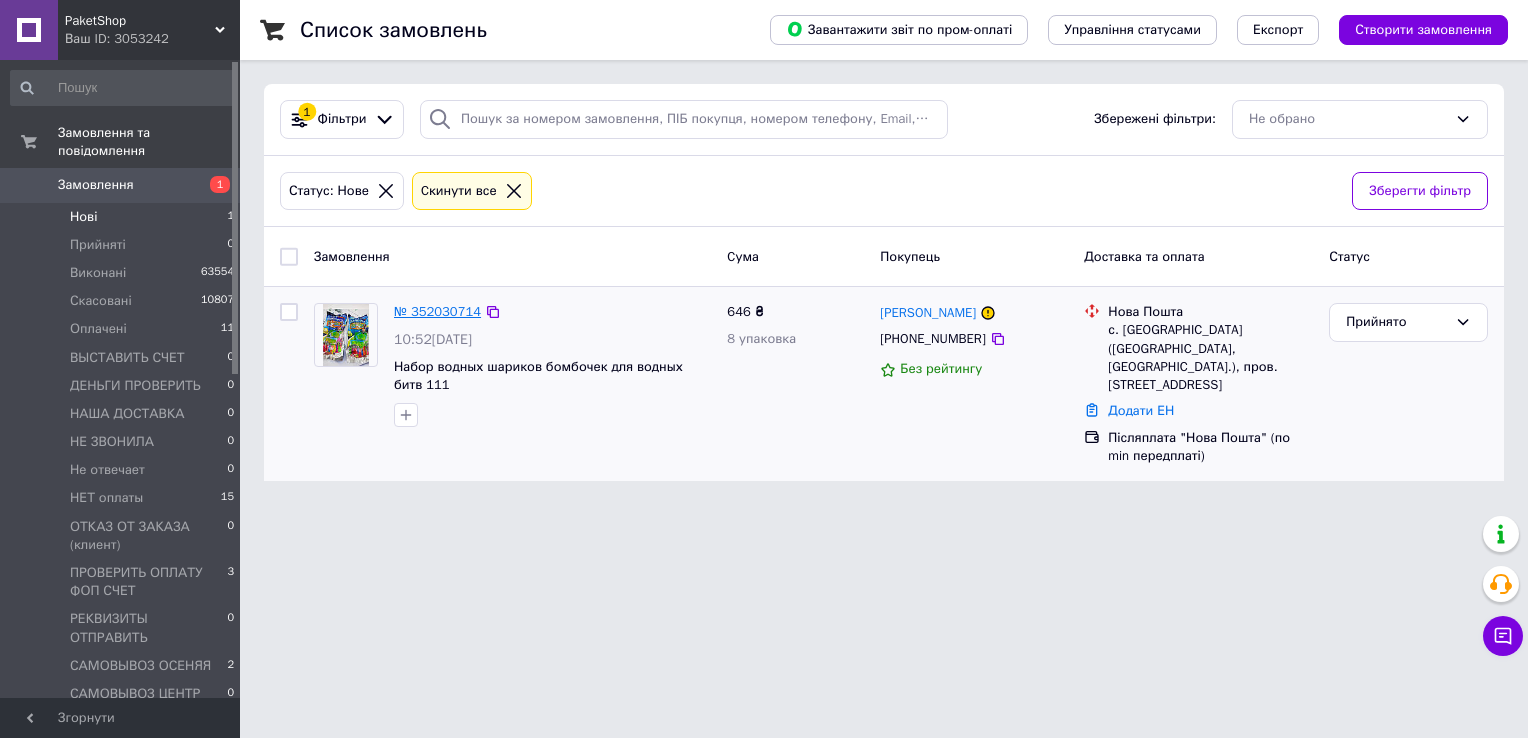 click on "№ 352030714" at bounding box center (437, 311) 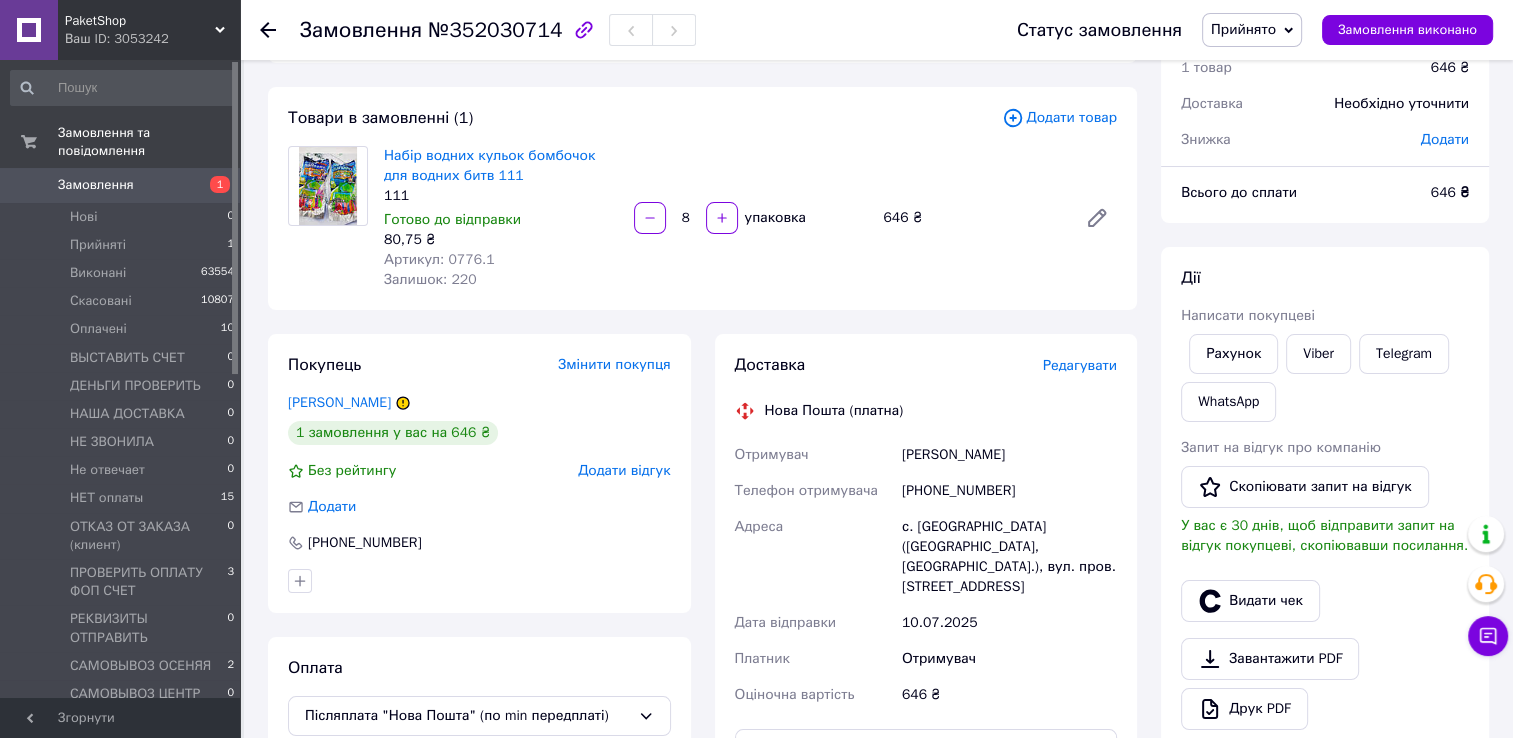 scroll, scrollTop: 200, scrollLeft: 0, axis: vertical 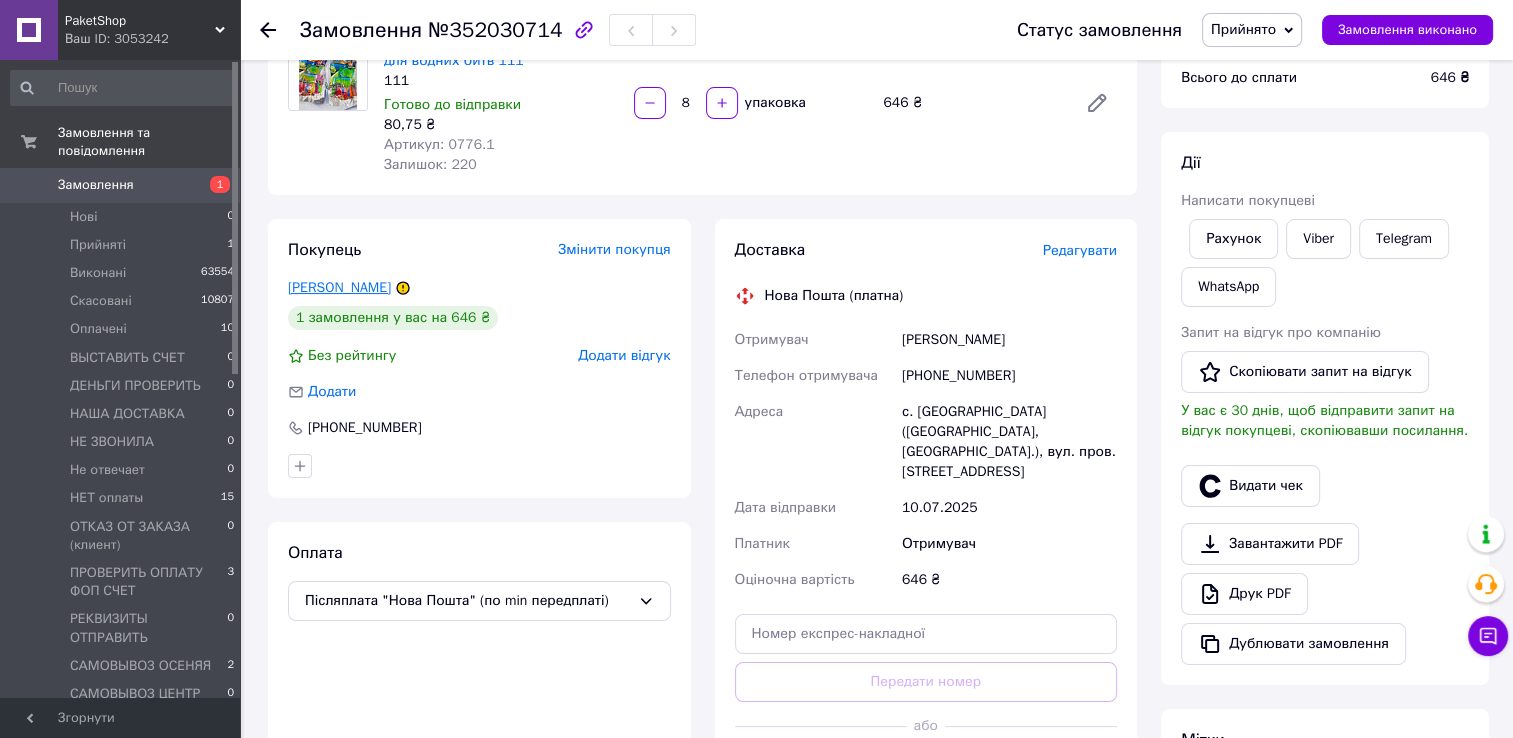 click on "Черныш Владимир" at bounding box center [339, 287] 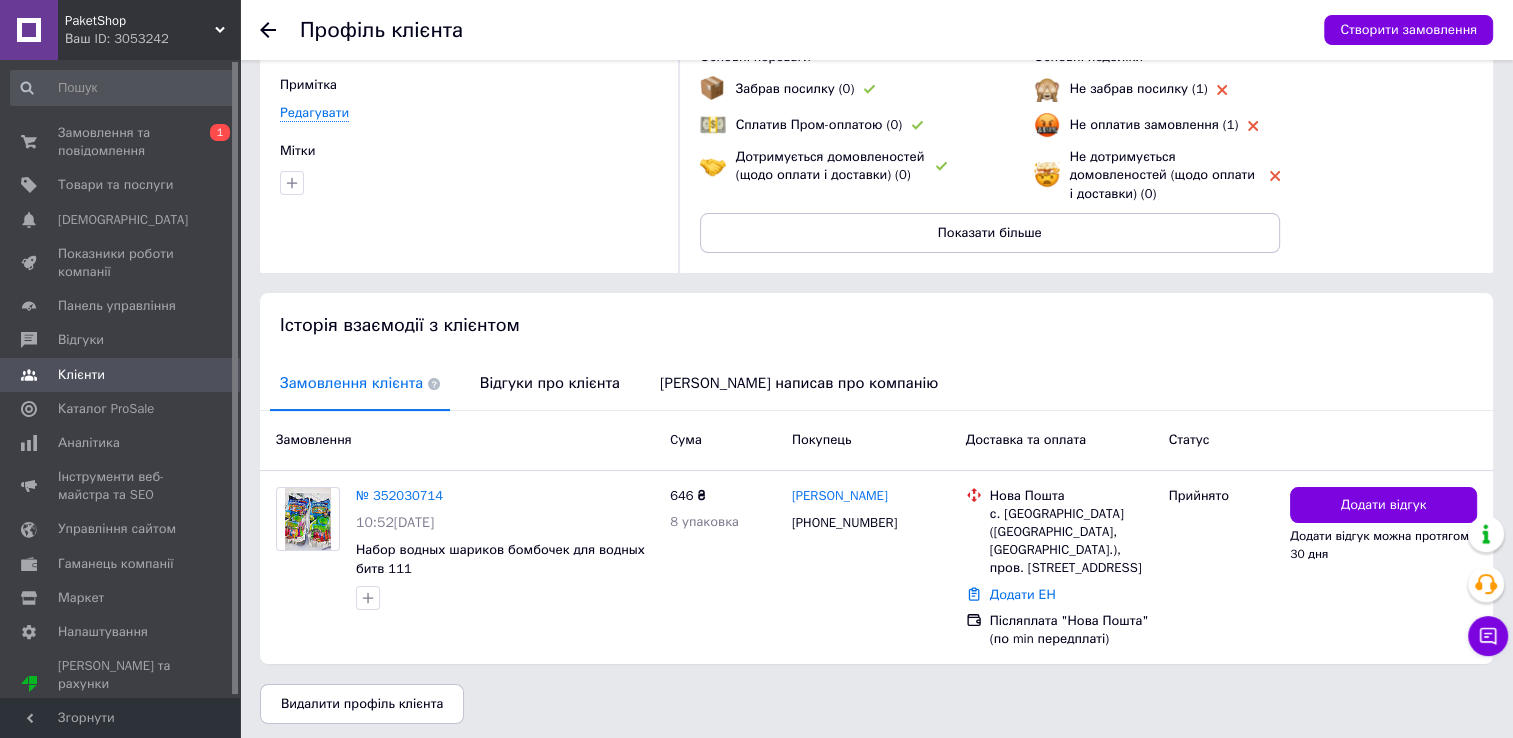 scroll, scrollTop: 185, scrollLeft: 0, axis: vertical 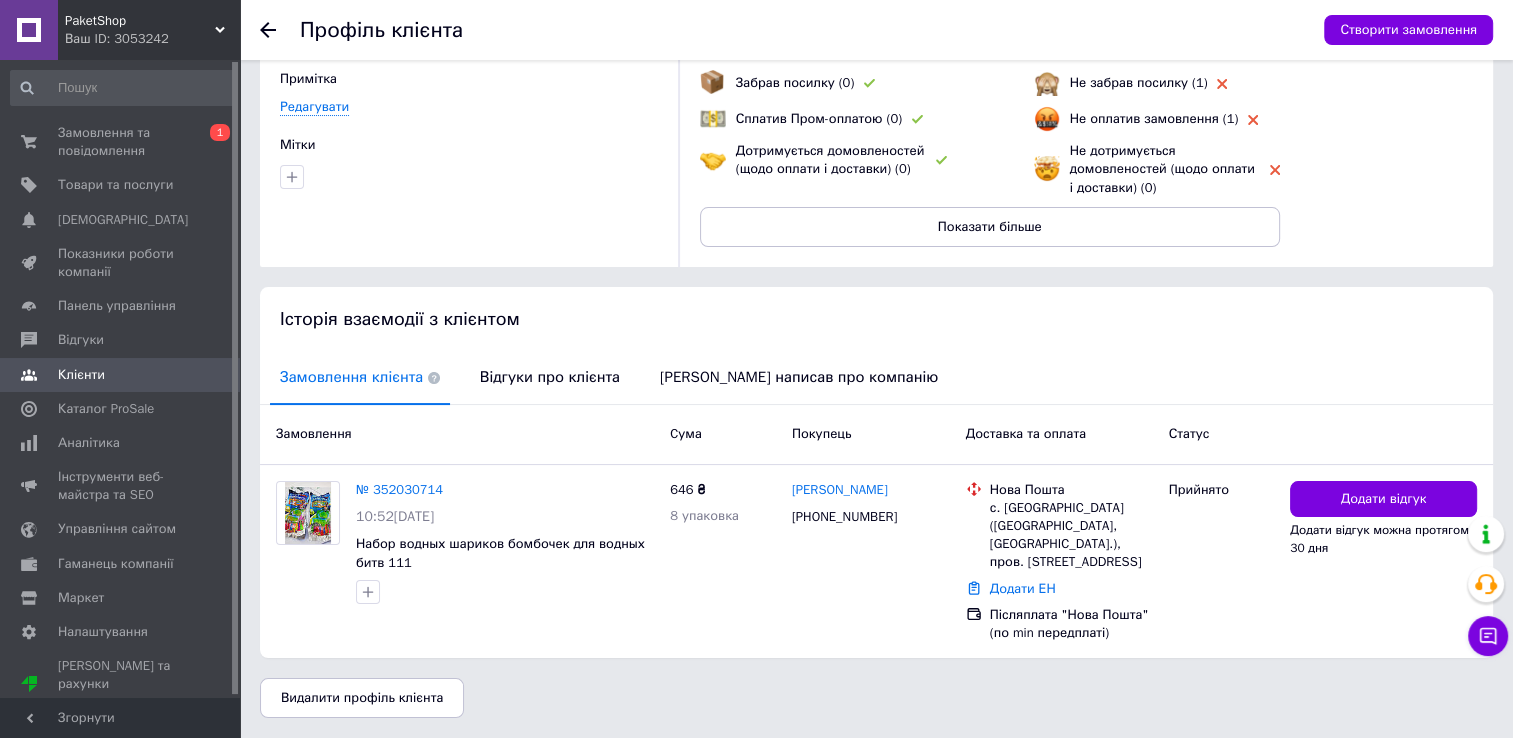 click 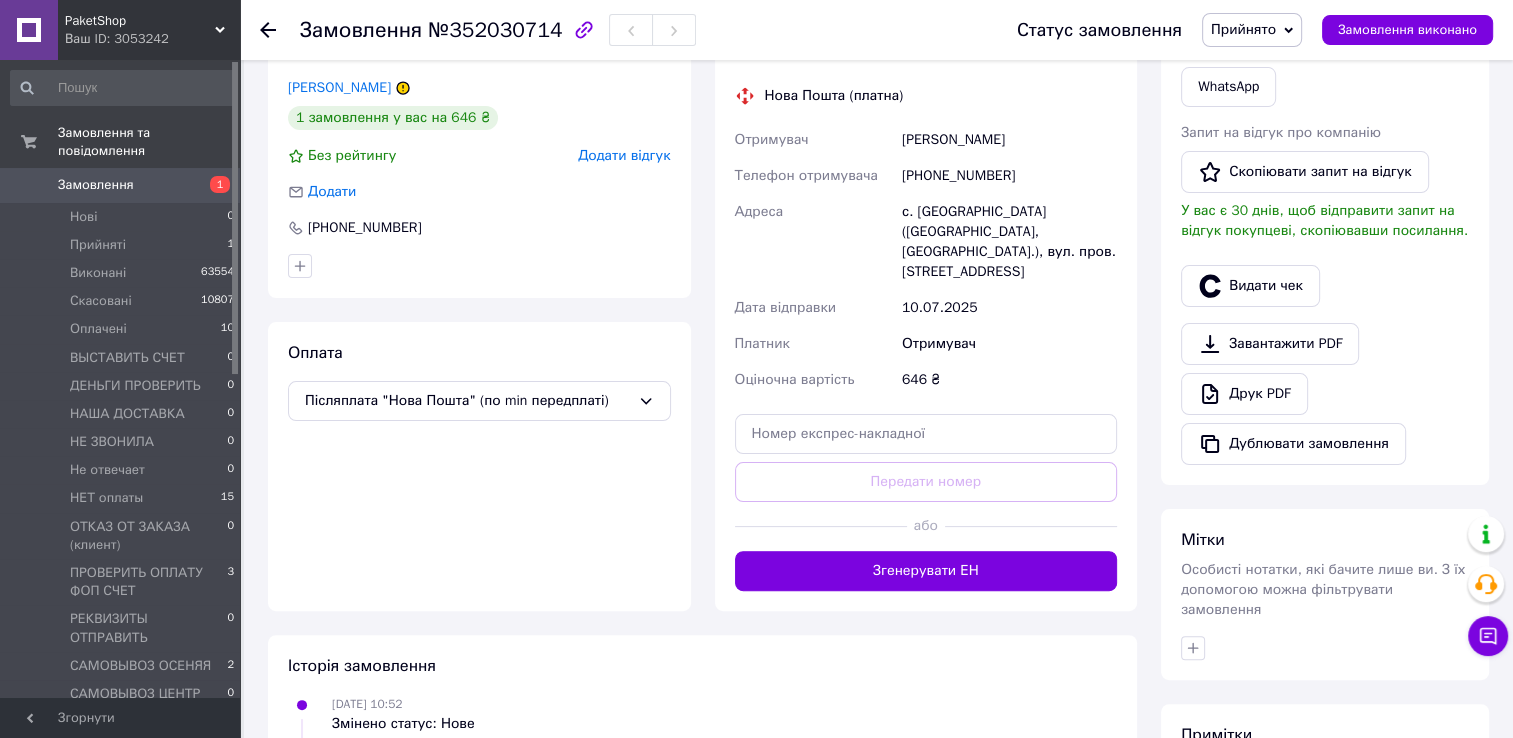 scroll, scrollTop: 0, scrollLeft: 0, axis: both 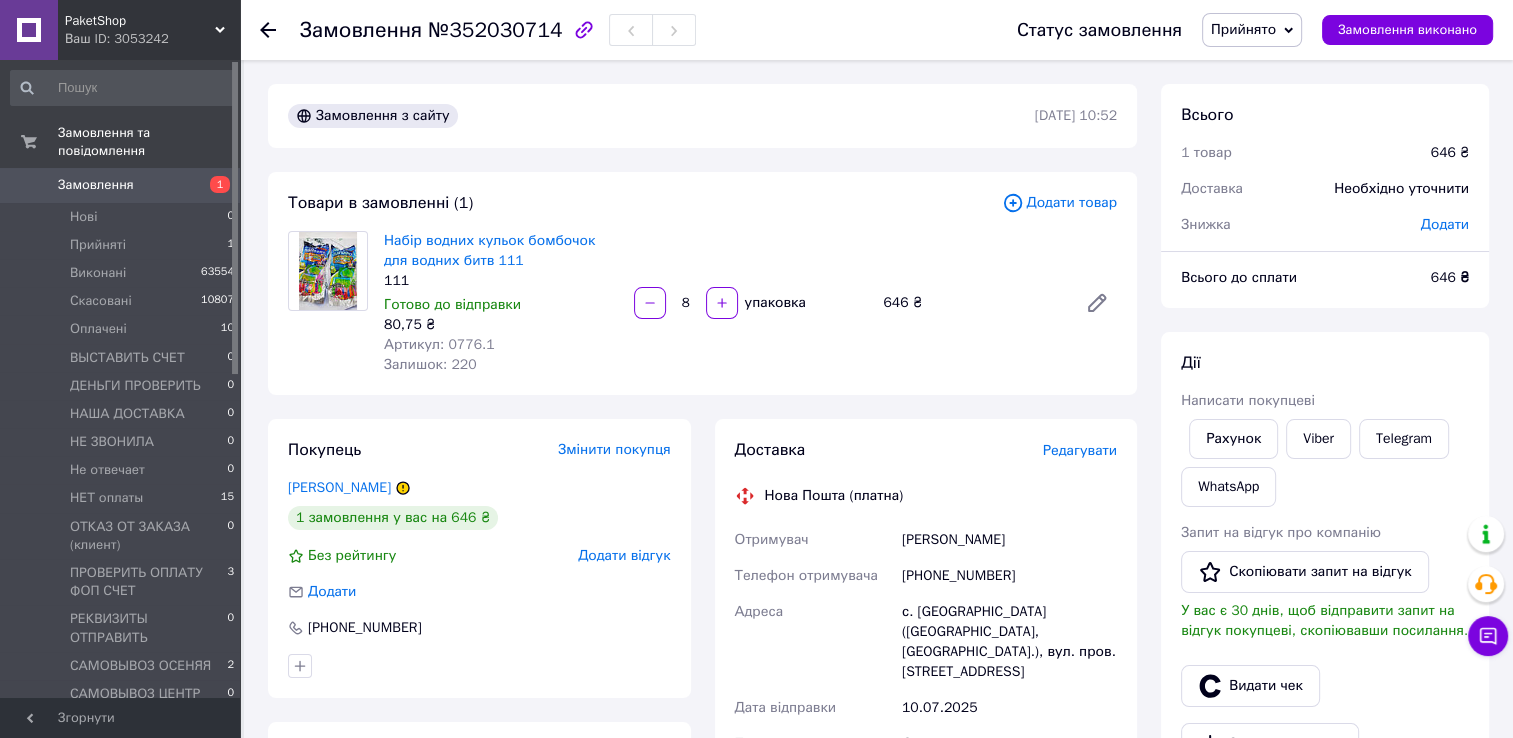 click on "10.07.2025" at bounding box center (1009, 708) 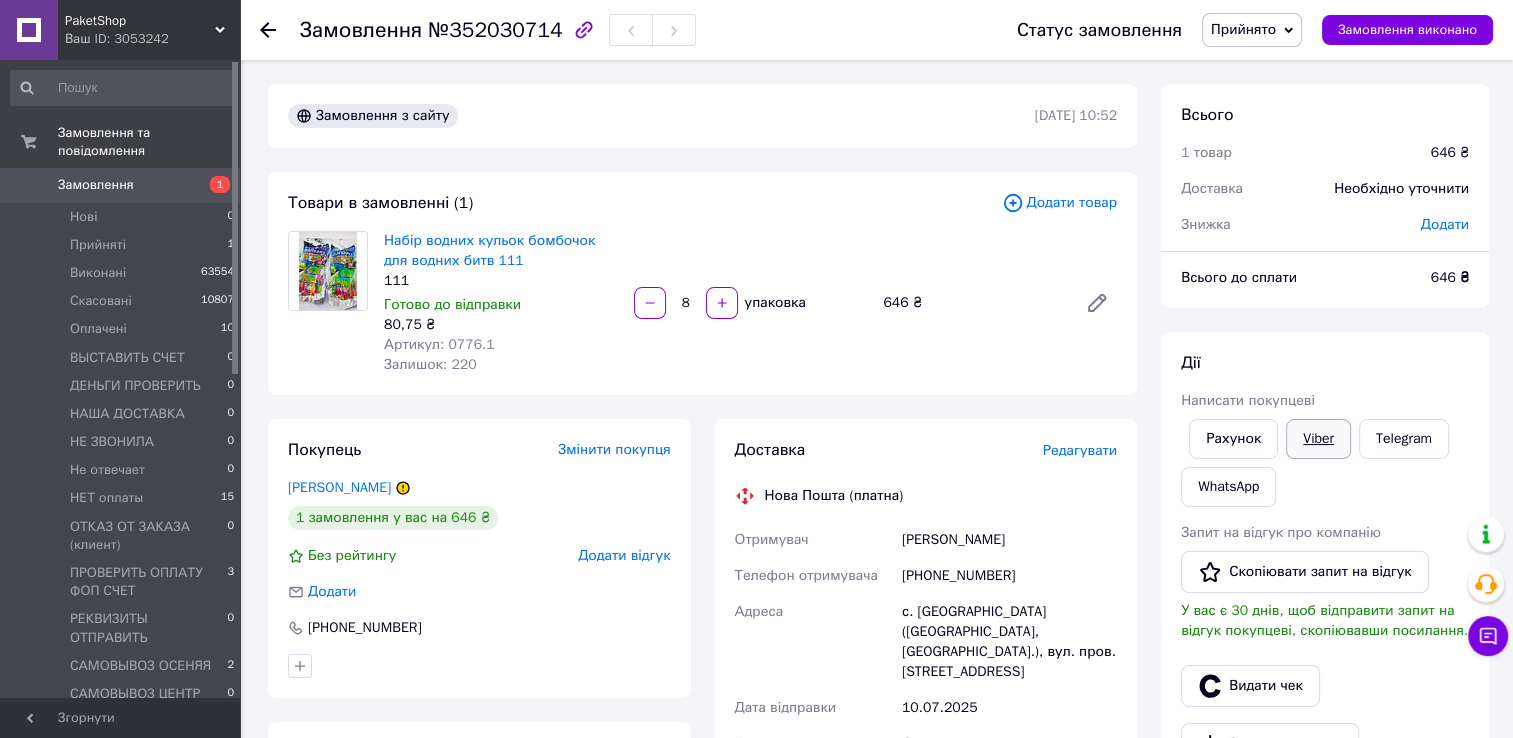 click on "Viber" at bounding box center (1318, 439) 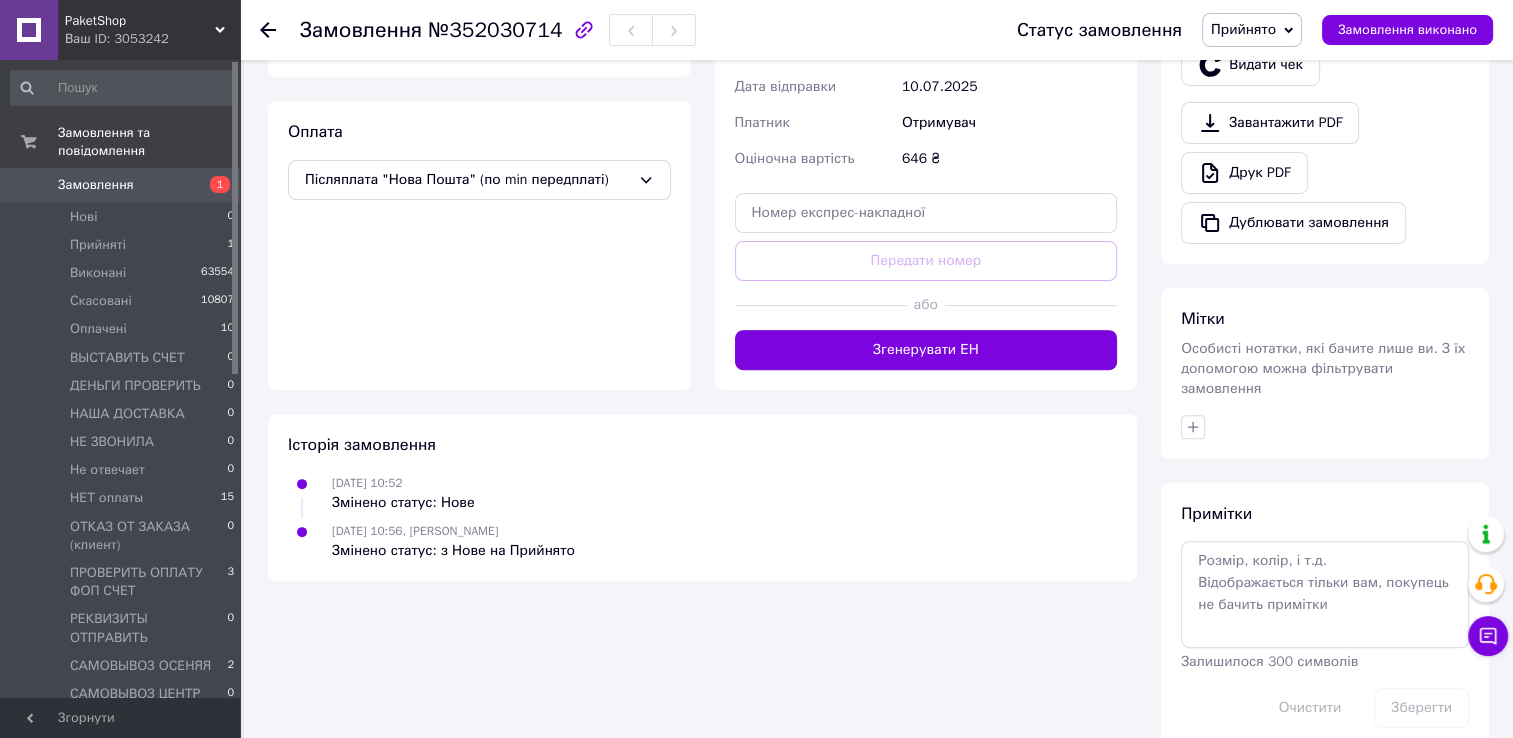 scroll, scrollTop: 632, scrollLeft: 0, axis: vertical 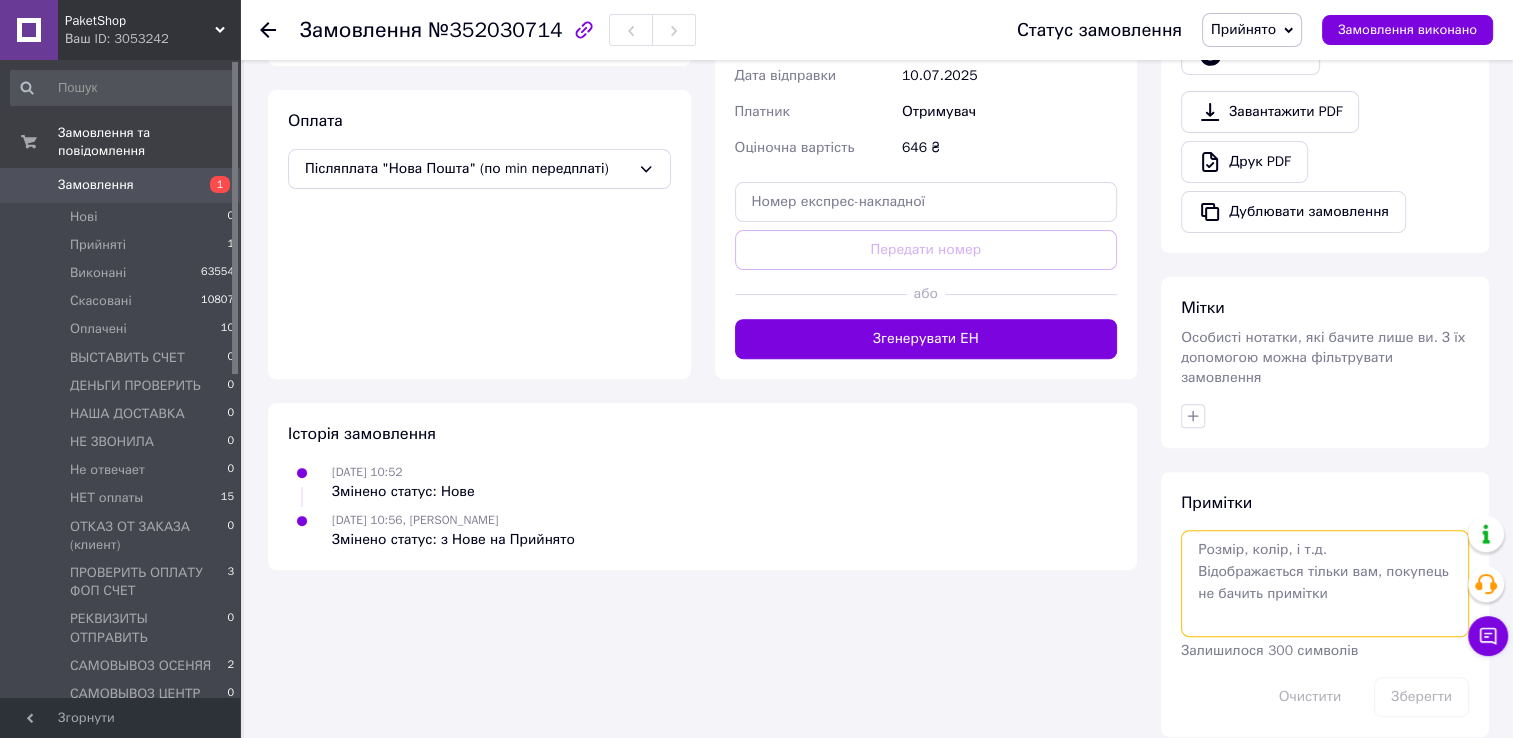 click at bounding box center [1325, 583] 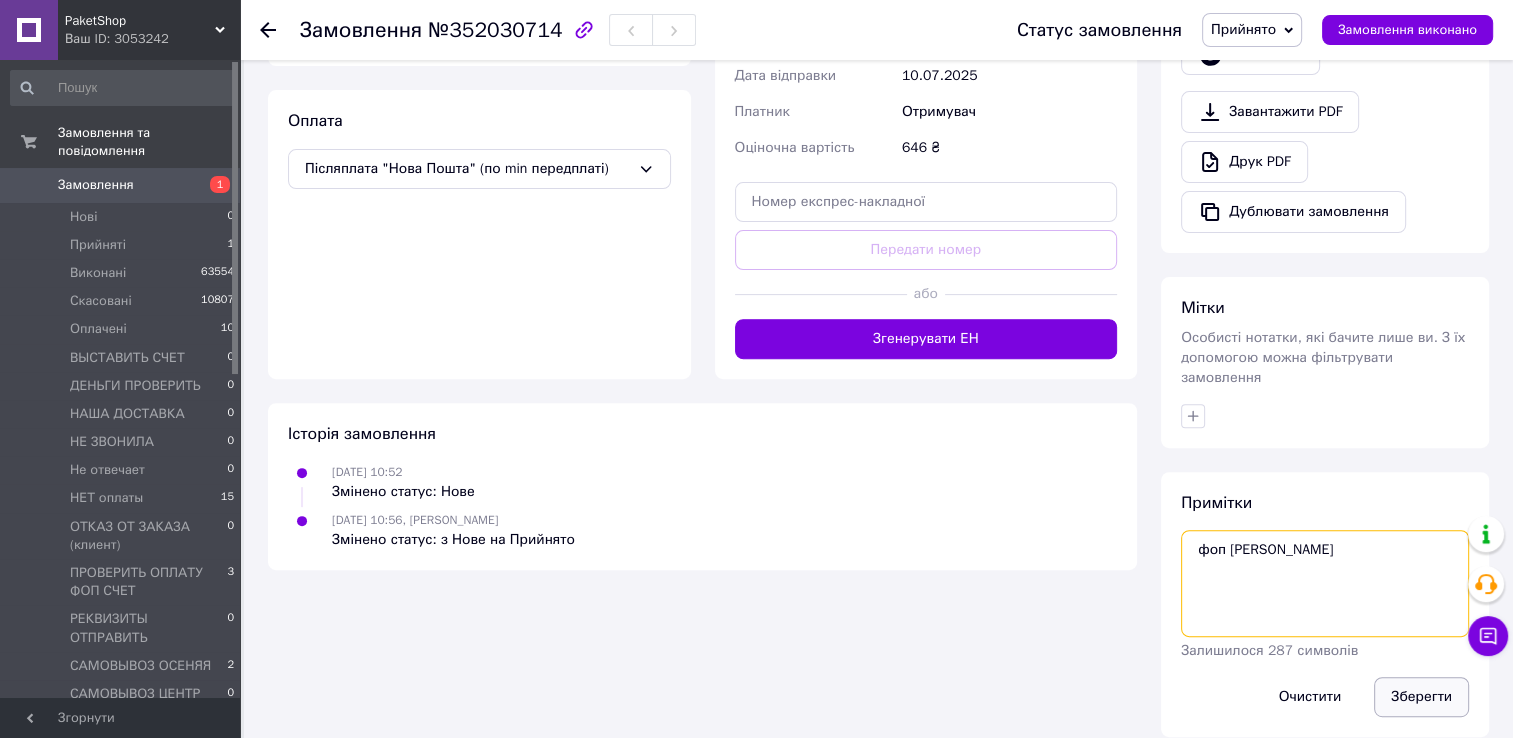 type on "фоп [PERSON_NAME]" 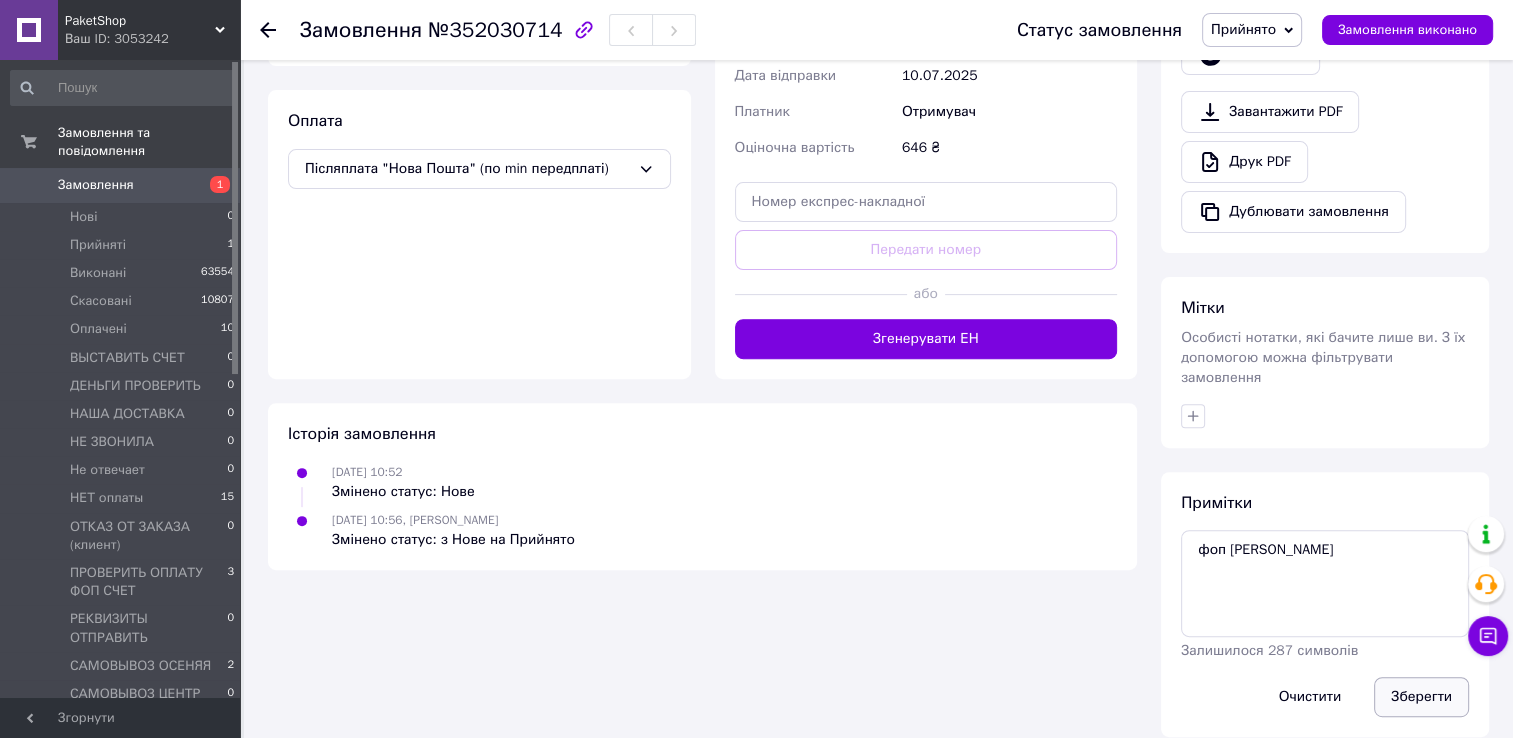 click on "Зберегти" at bounding box center (1421, 697) 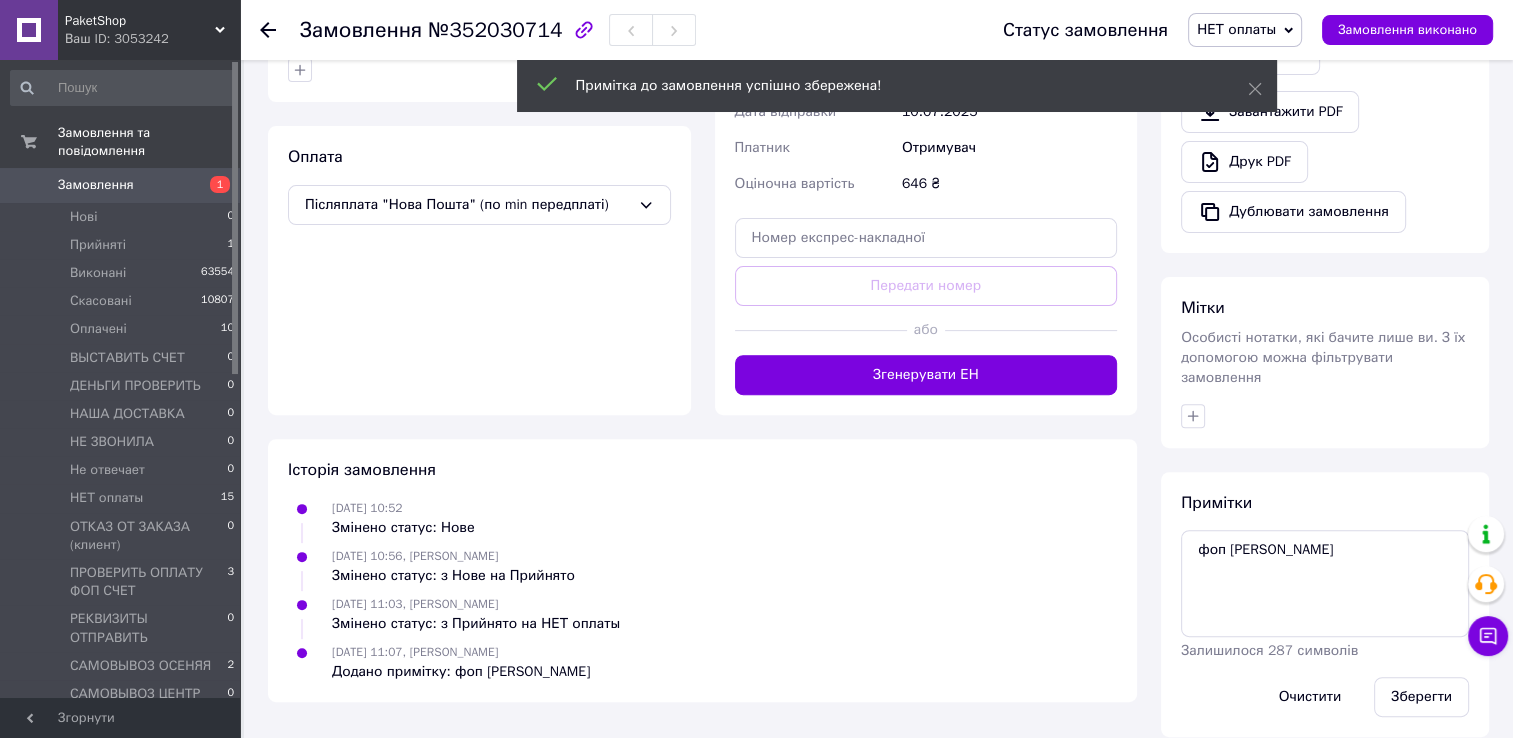 scroll, scrollTop: 632, scrollLeft: 0, axis: vertical 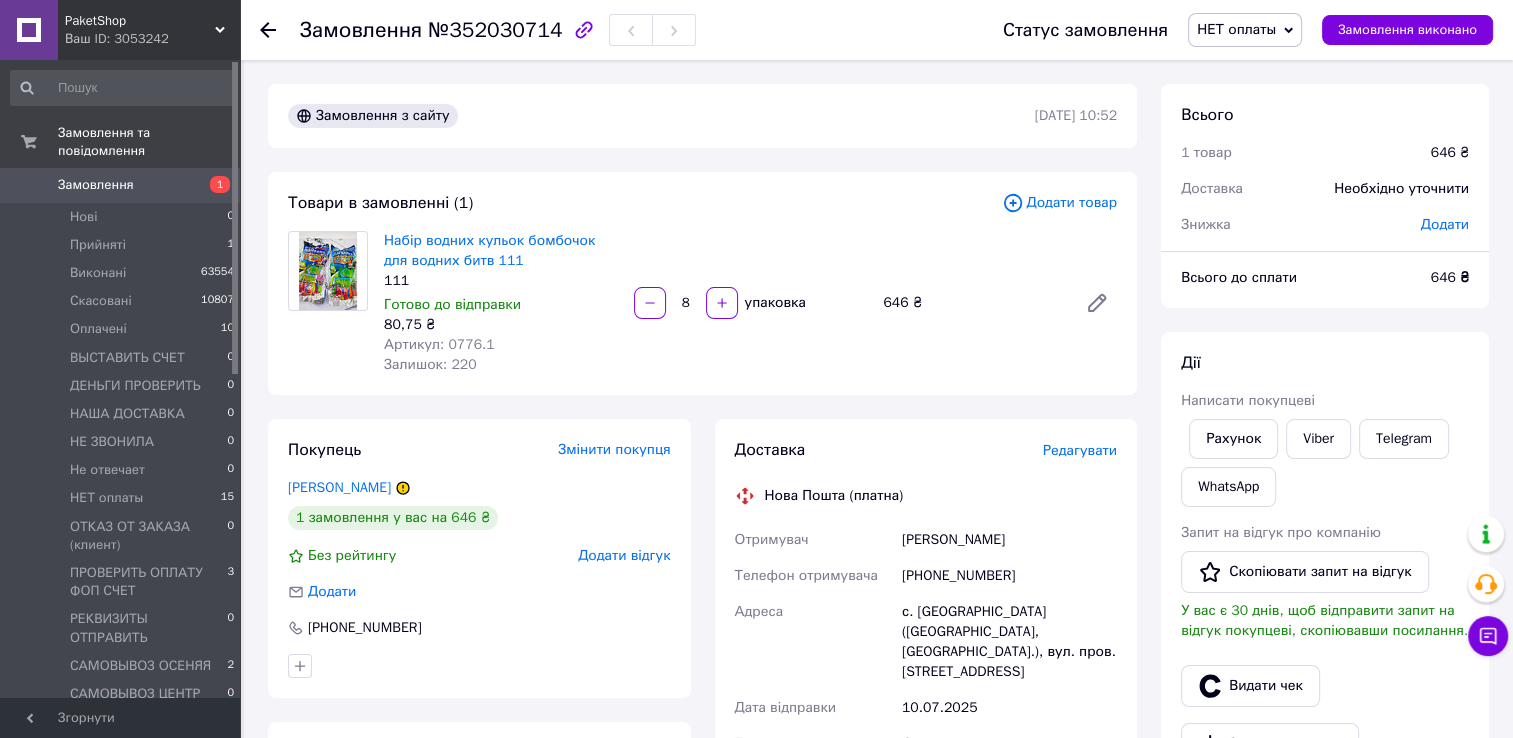 click 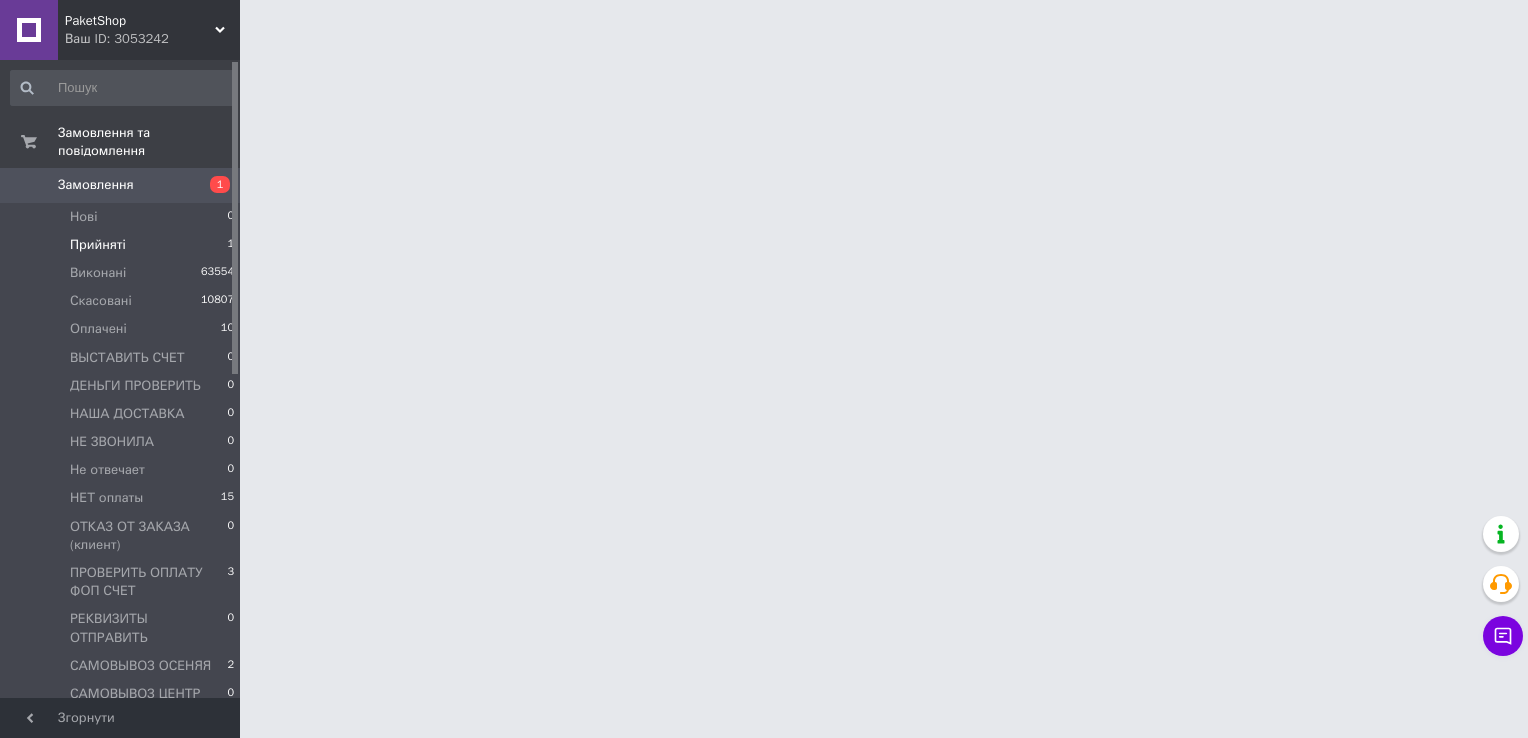 click on "Прийняті" at bounding box center [98, 245] 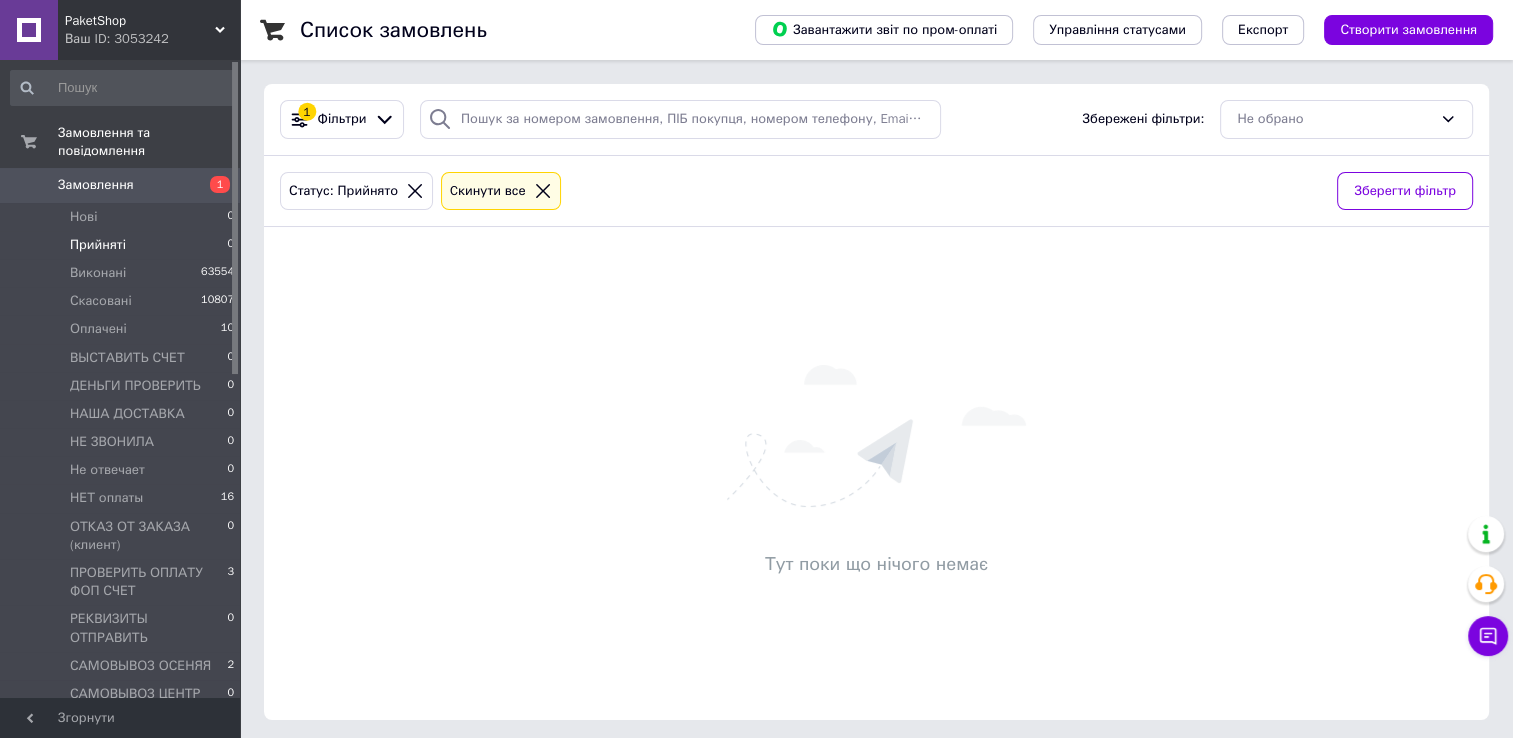 click on "Прийняті" at bounding box center [98, 245] 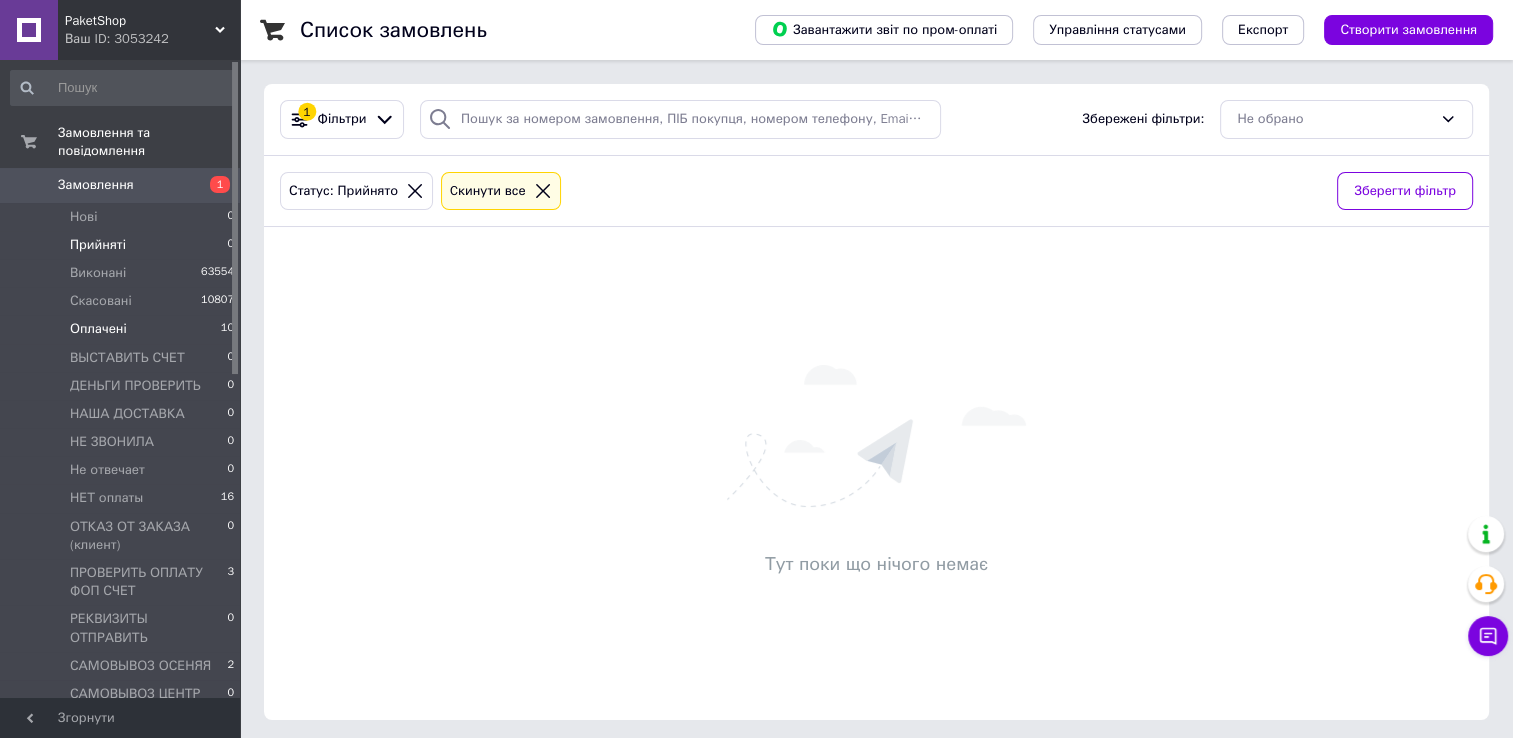 click on "Оплачені" at bounding box center (98, 329) 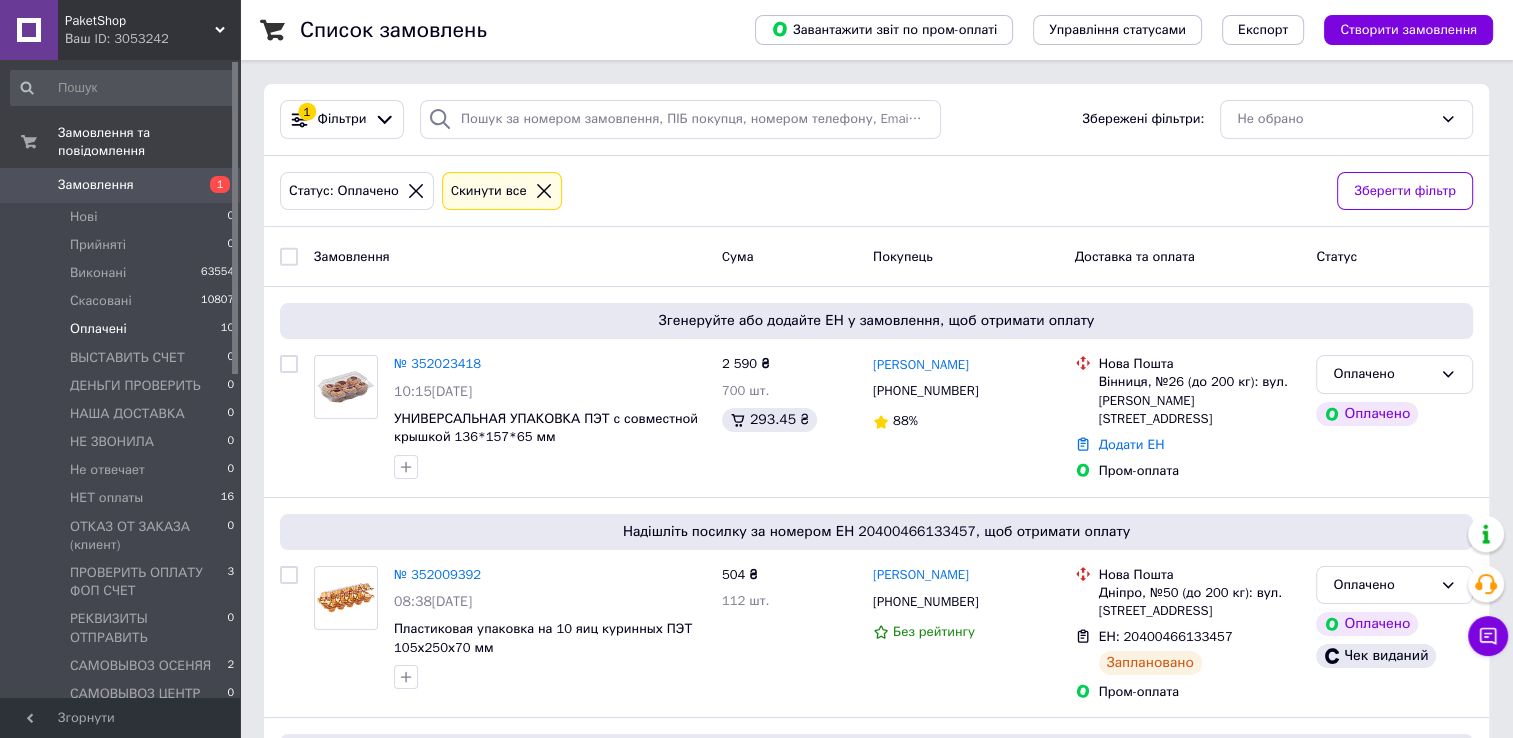 click on "504 ₴ 112 шт." at bounding box center [789, 633] 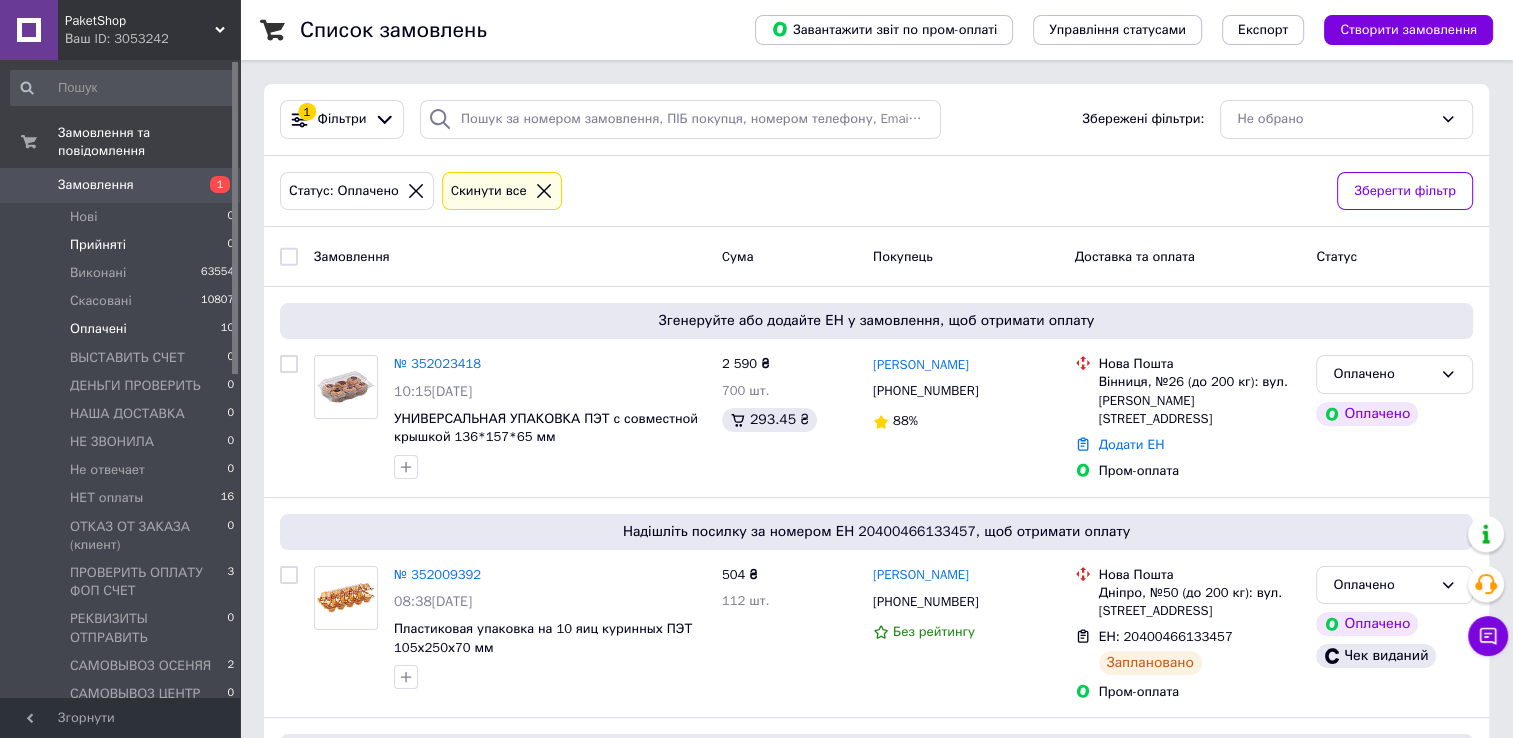 click on "Прийняті" at bounding box center [98, 245] 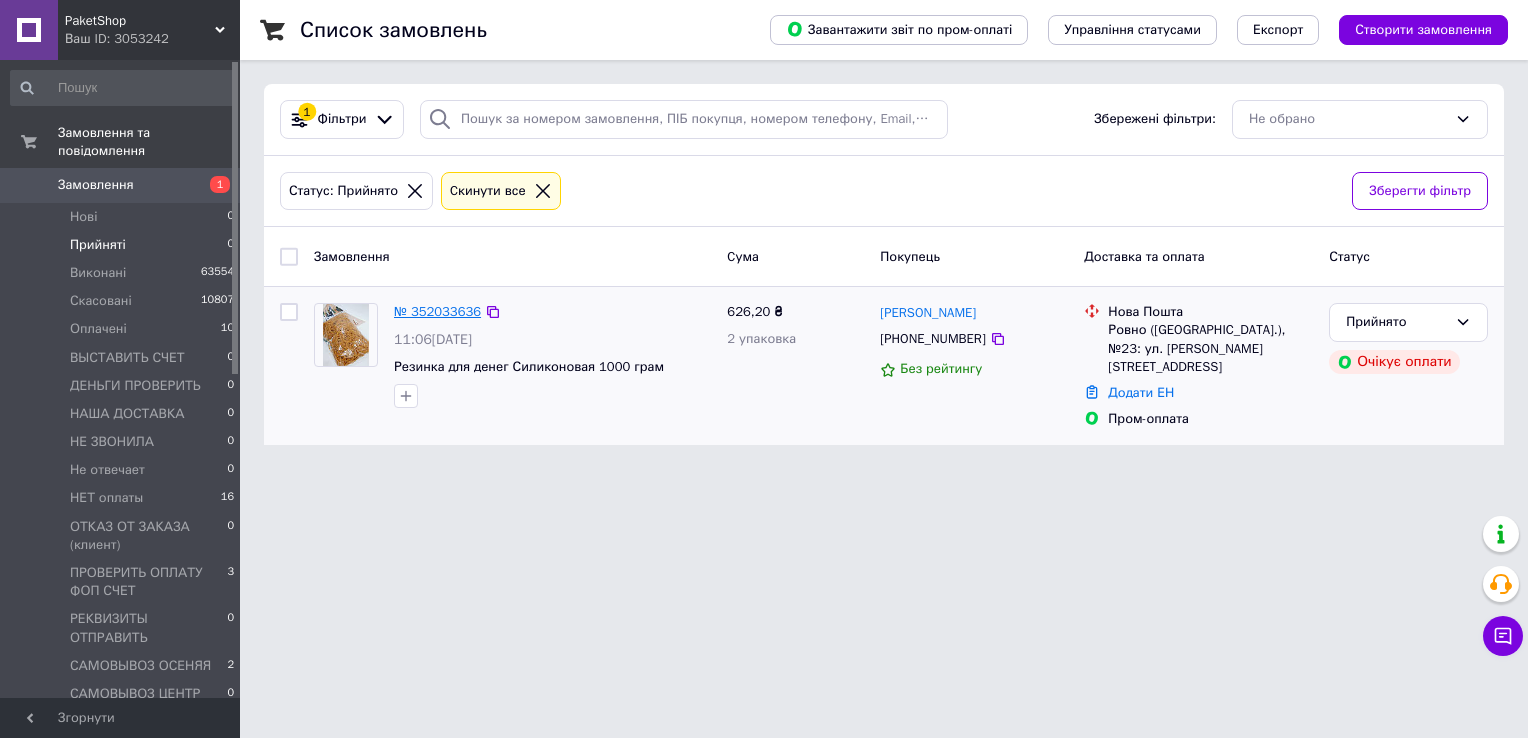 click on "№ 352033636" at bounding box center (437, 311) 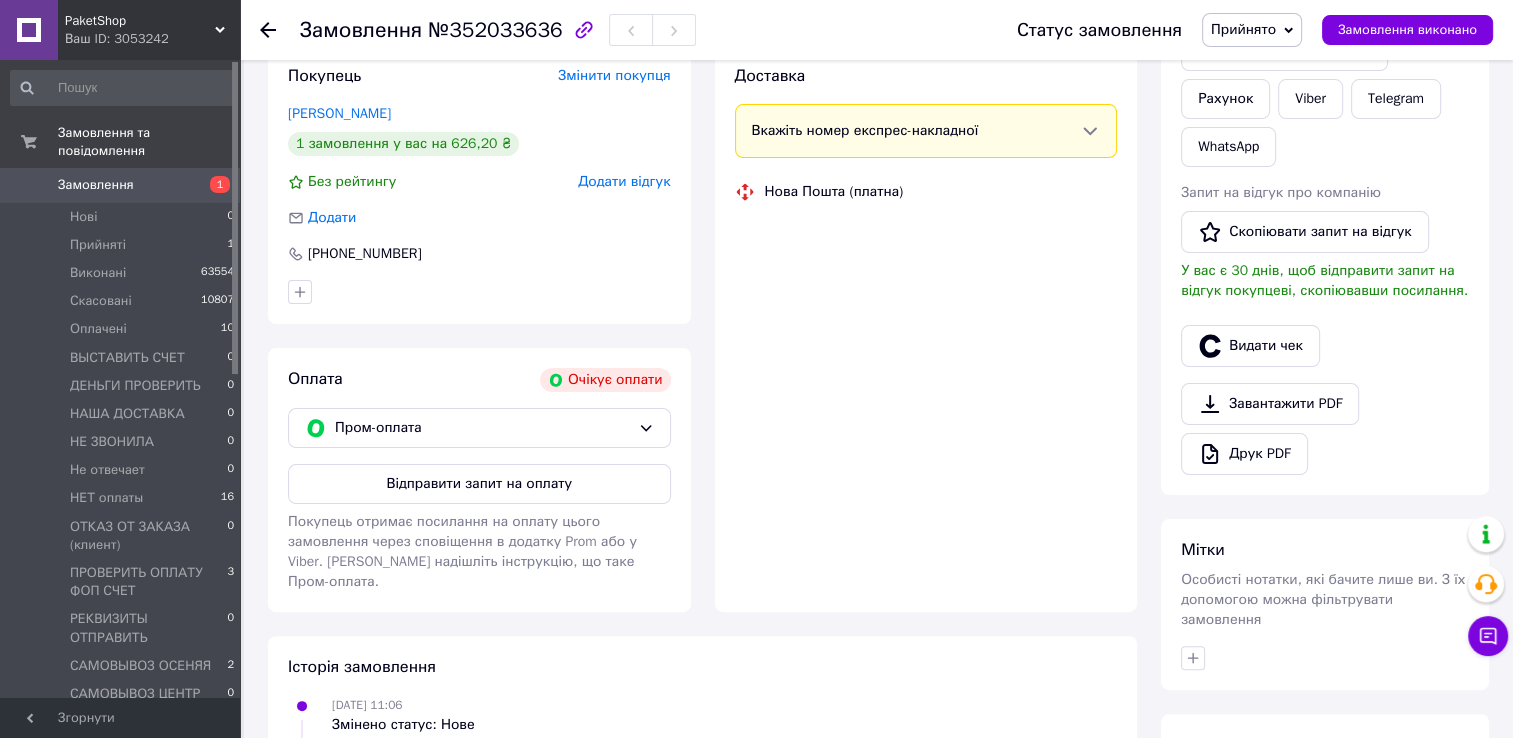 scroll, scrollTop: 460, scrollLeft: 0, axis: vertical 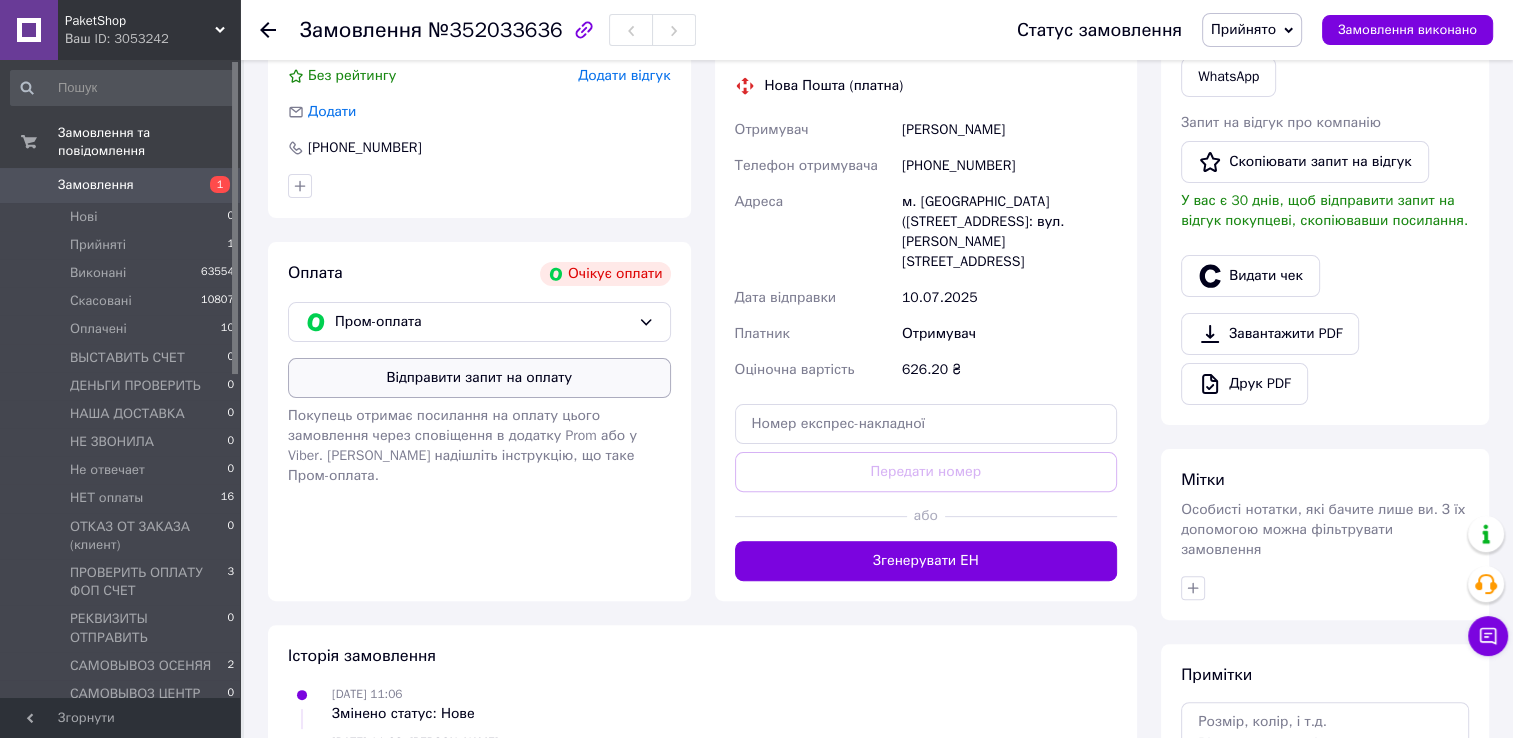 click on "Відправити запит на оплату" at bounding box center (479, 378) 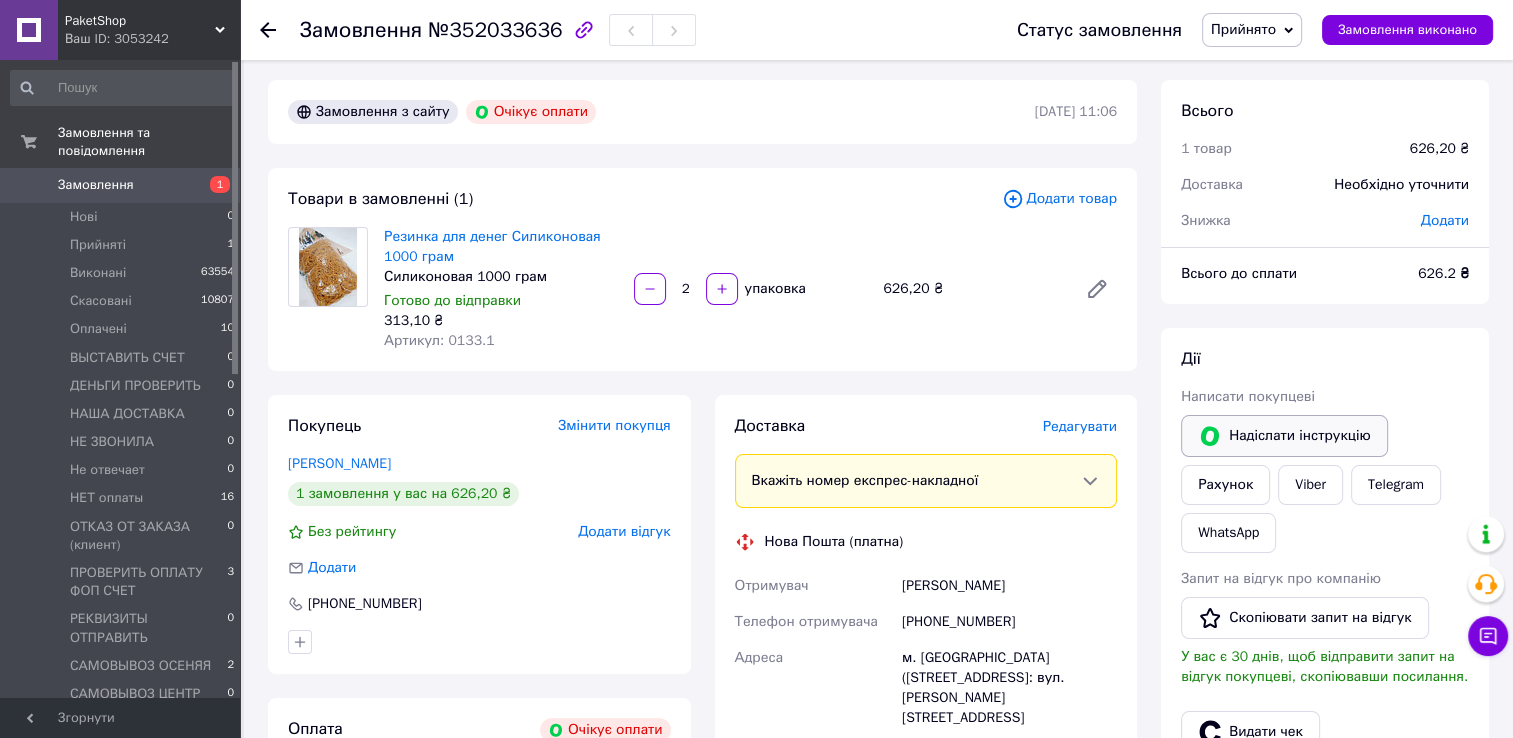 scroll, scrollTop: 0, scrollLeft: 0, axis: both 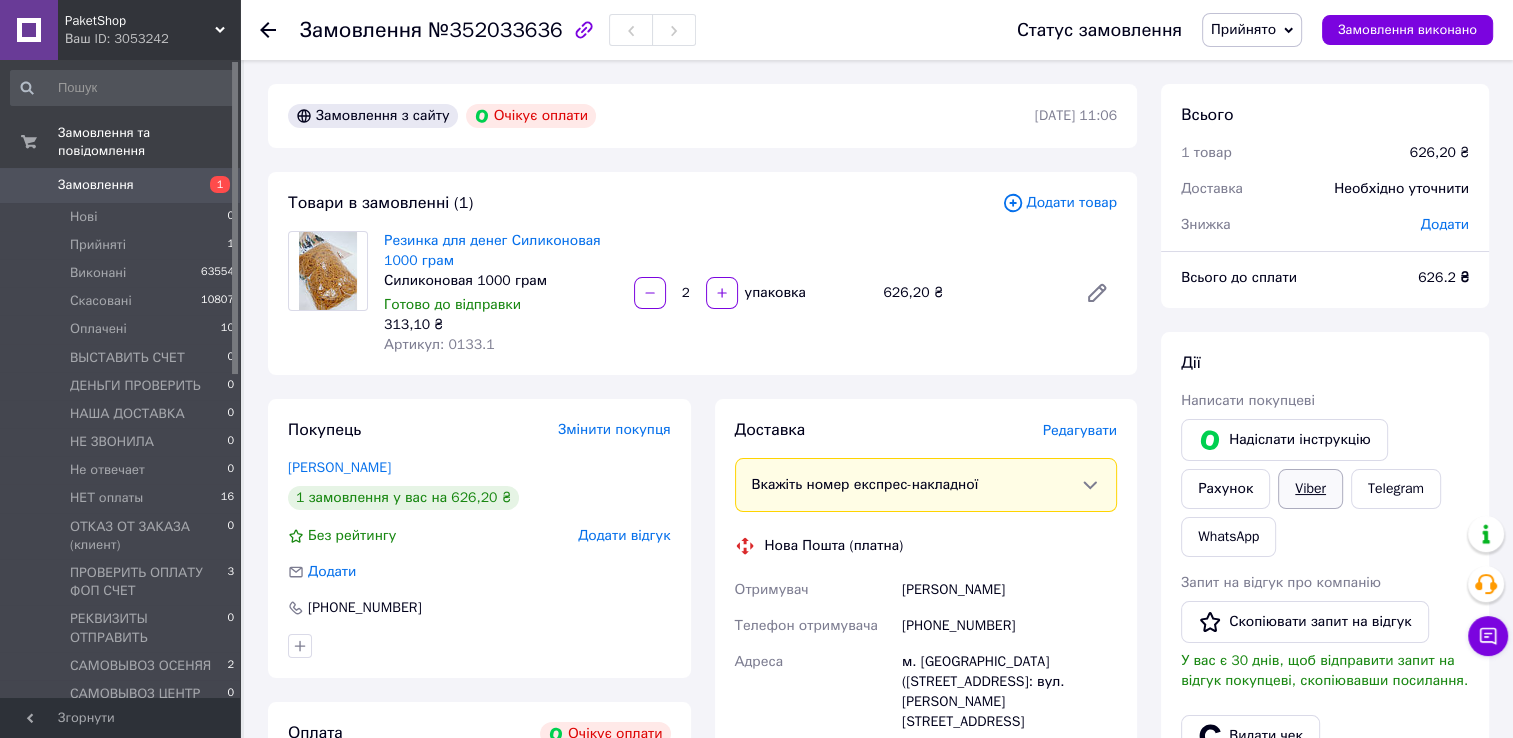 click on "Viber" at bounding box center [1310, 489] 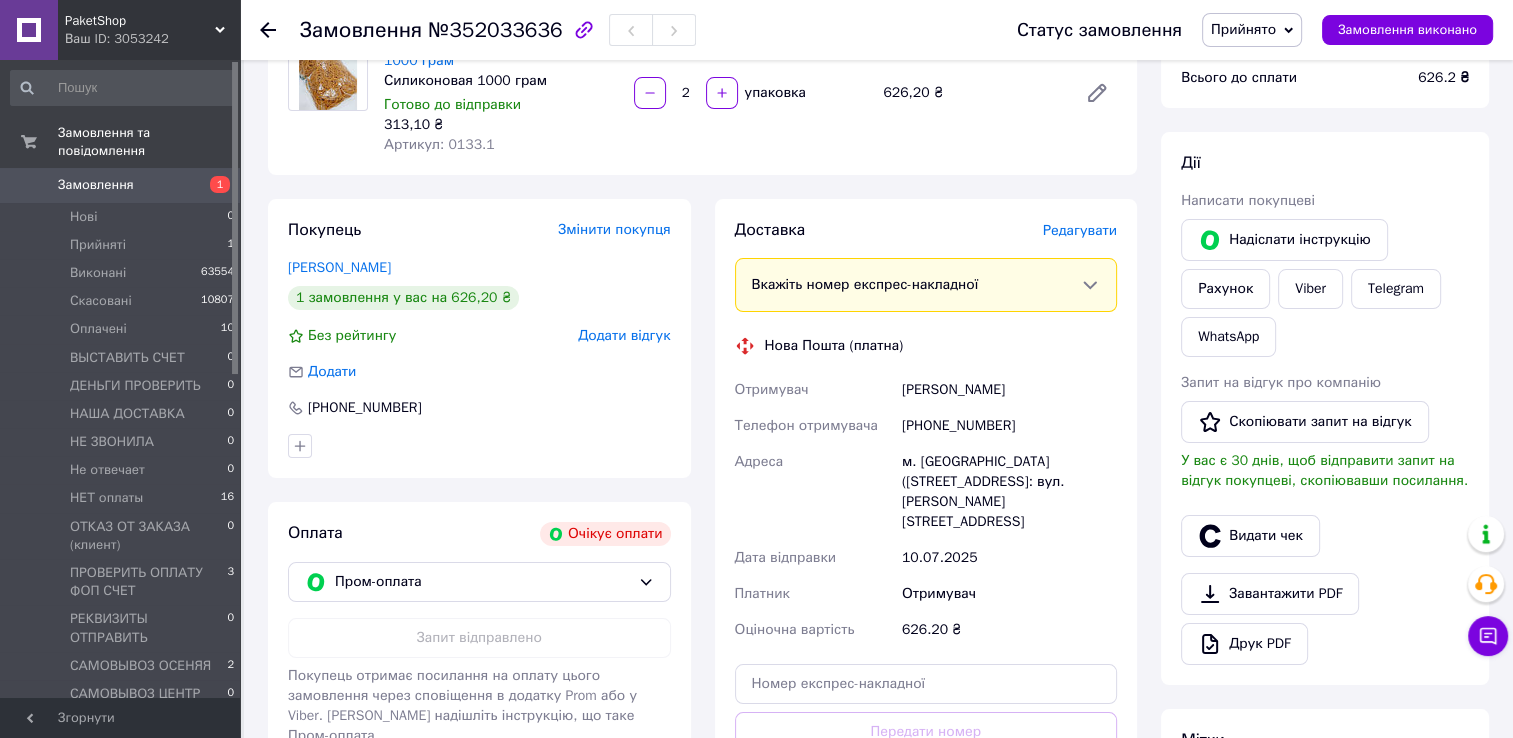 scroll, scrollTop: 0, scrollLeft: 0, axis: both 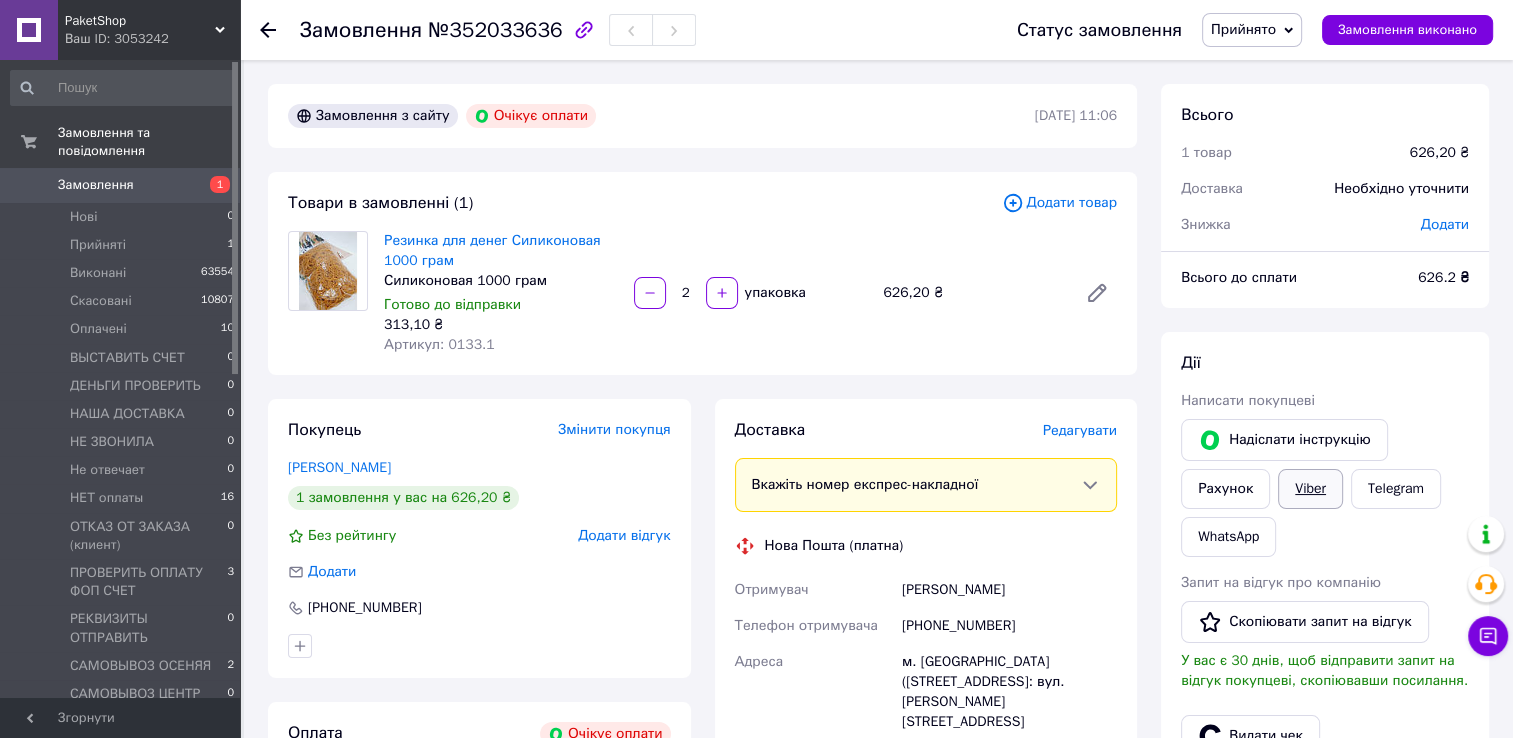 click on "Viber" at bounding box center [1310, 489] 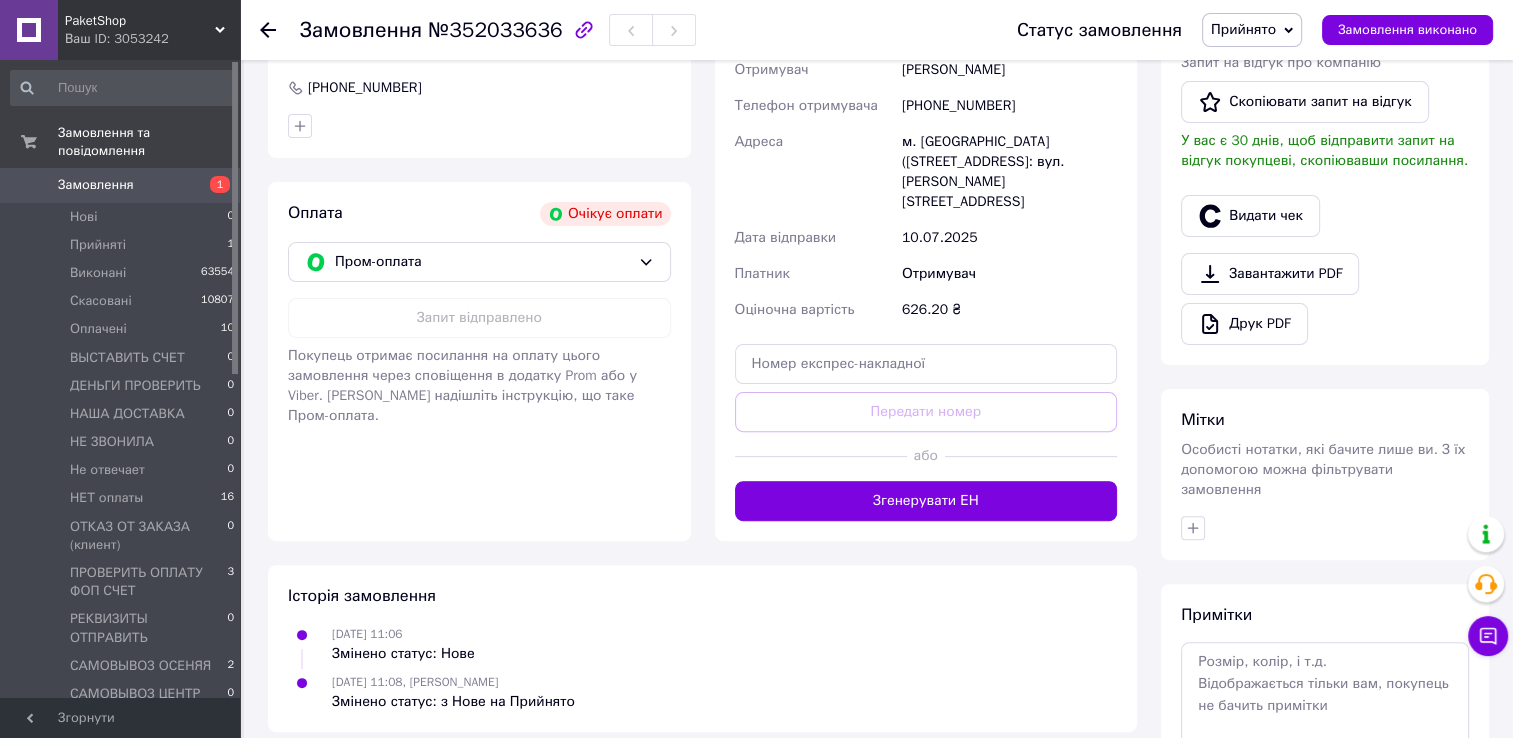 scroll, scrollTop: 632, scrollLeft: 0, axis: vertical 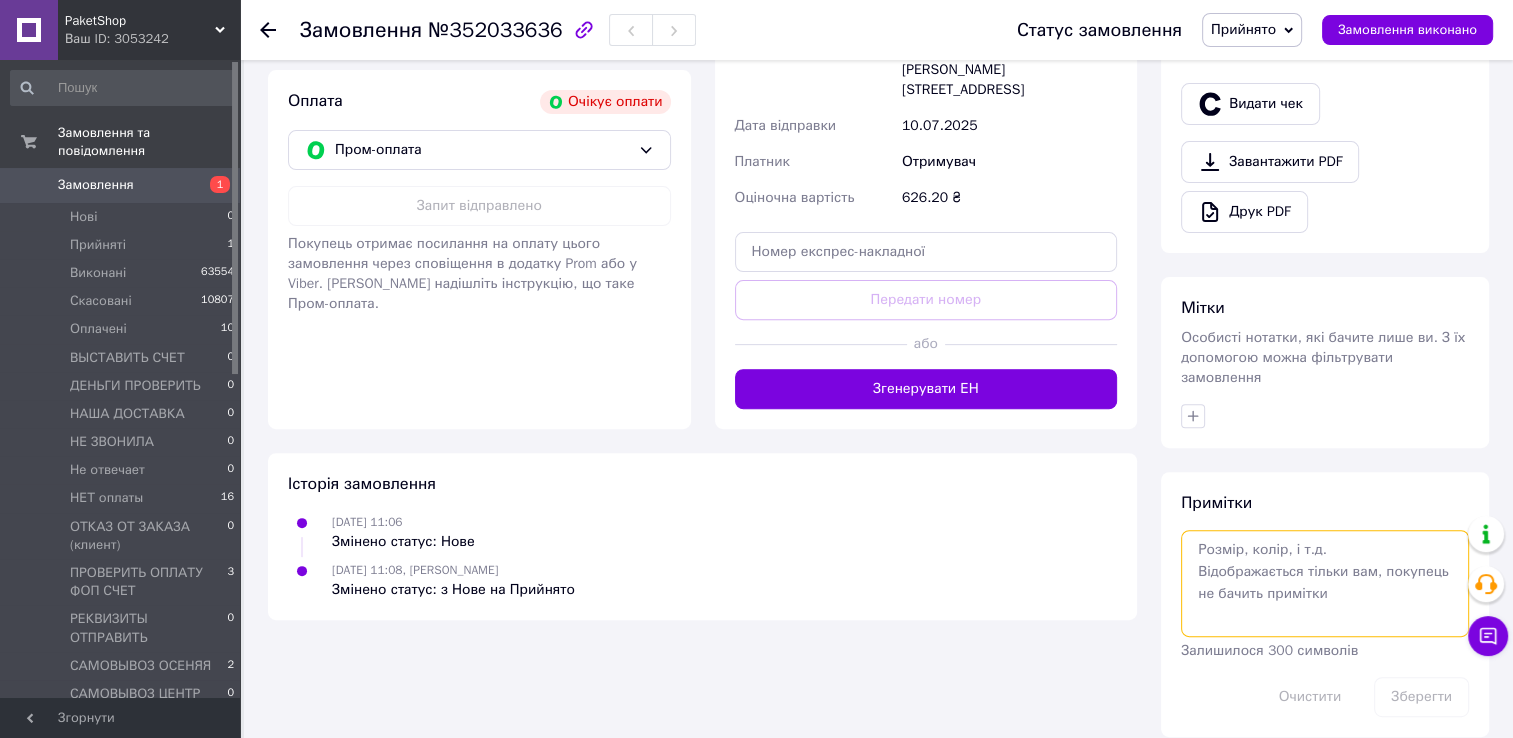 click at bounding box center (1325, 583) 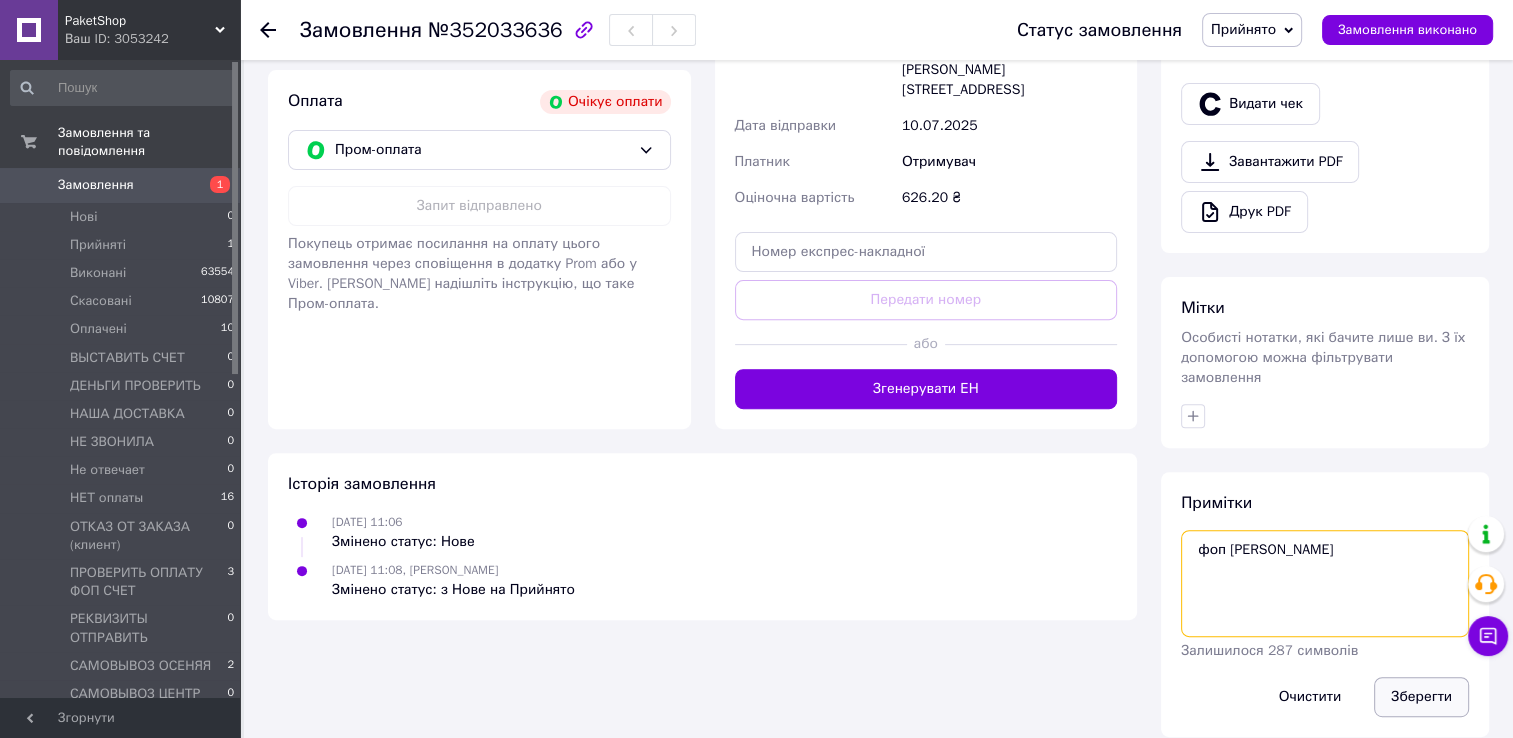 type on "фоп [PERSON_NAME]" 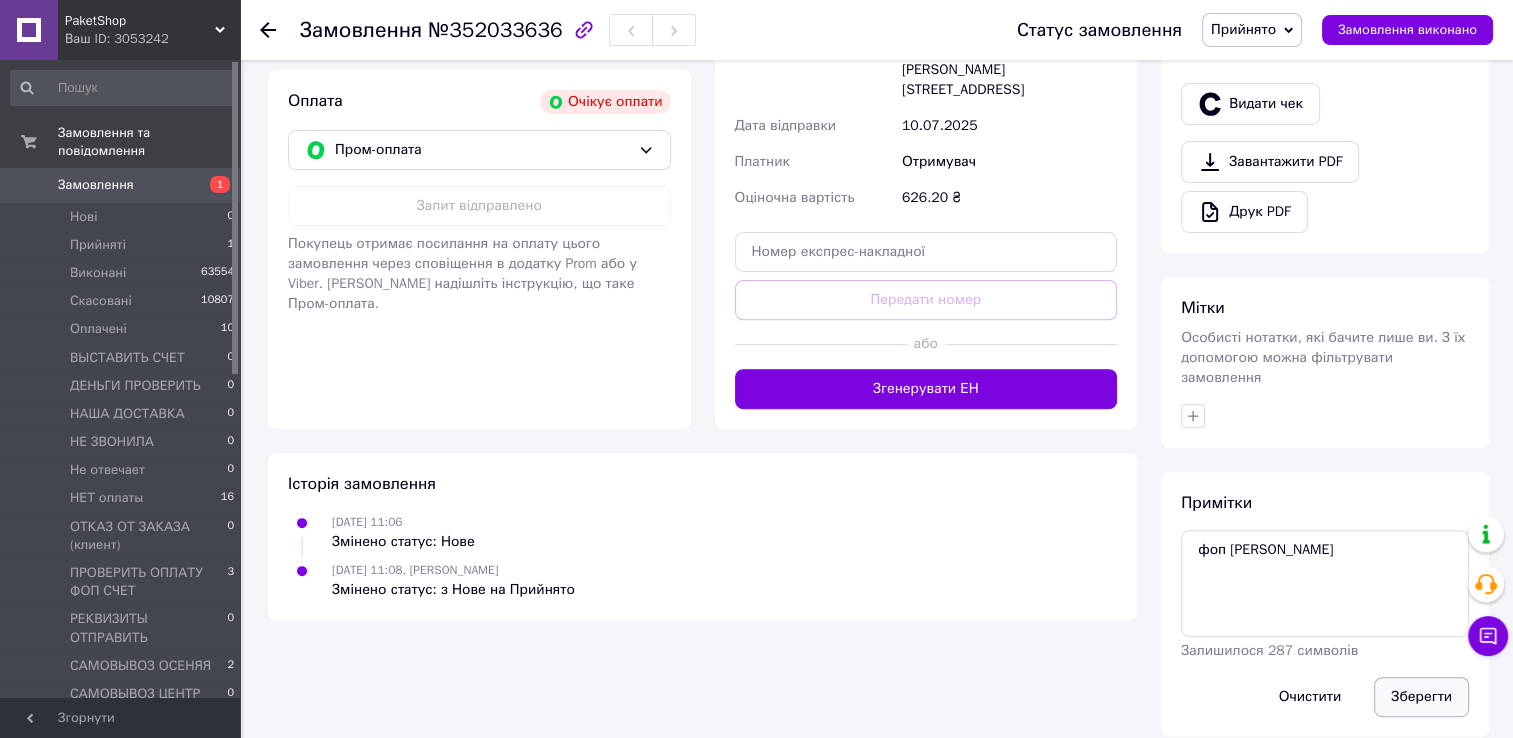 click on "Зберегти" at bounding box center [1421, 697] 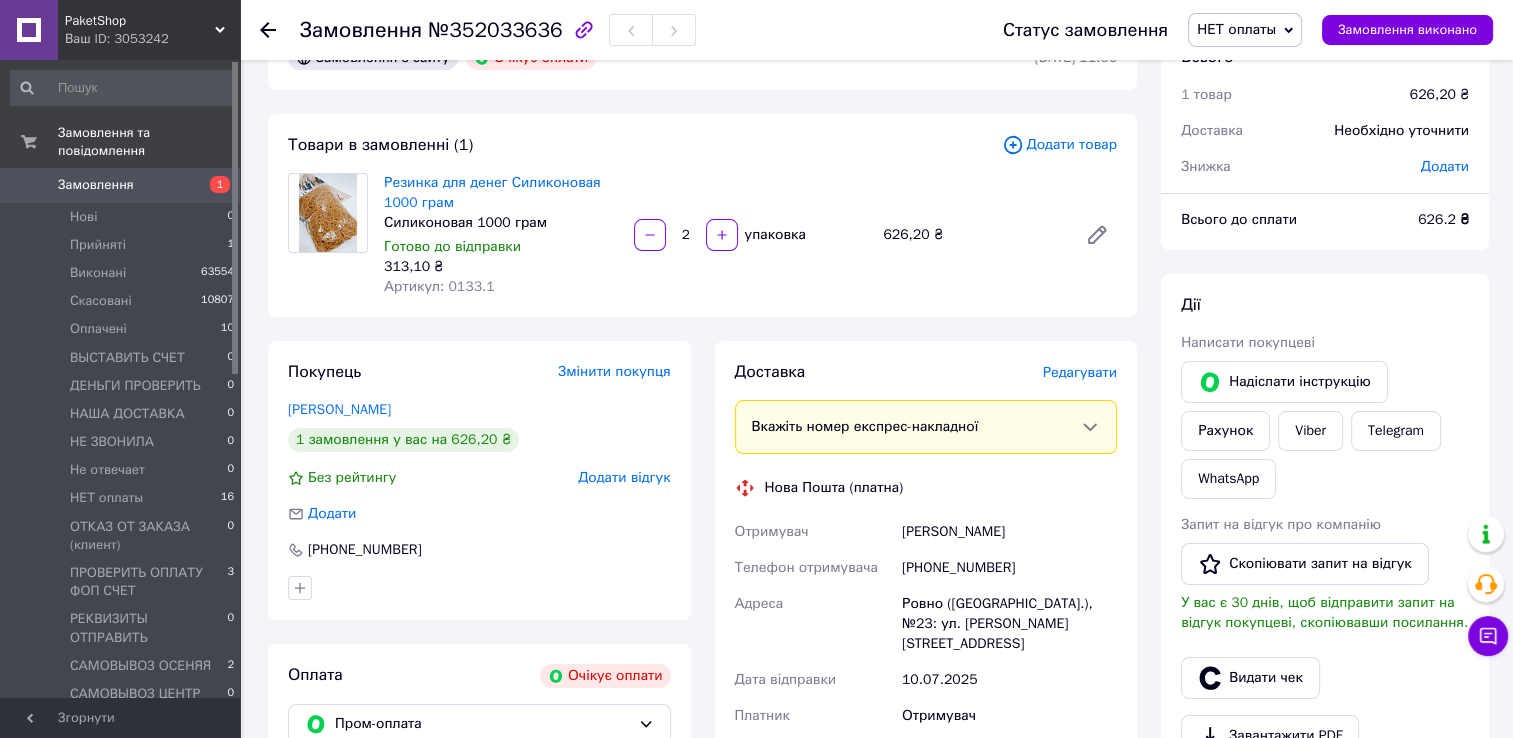 scroll, scrollTop: 0, scrollLeft: 0, axis: both 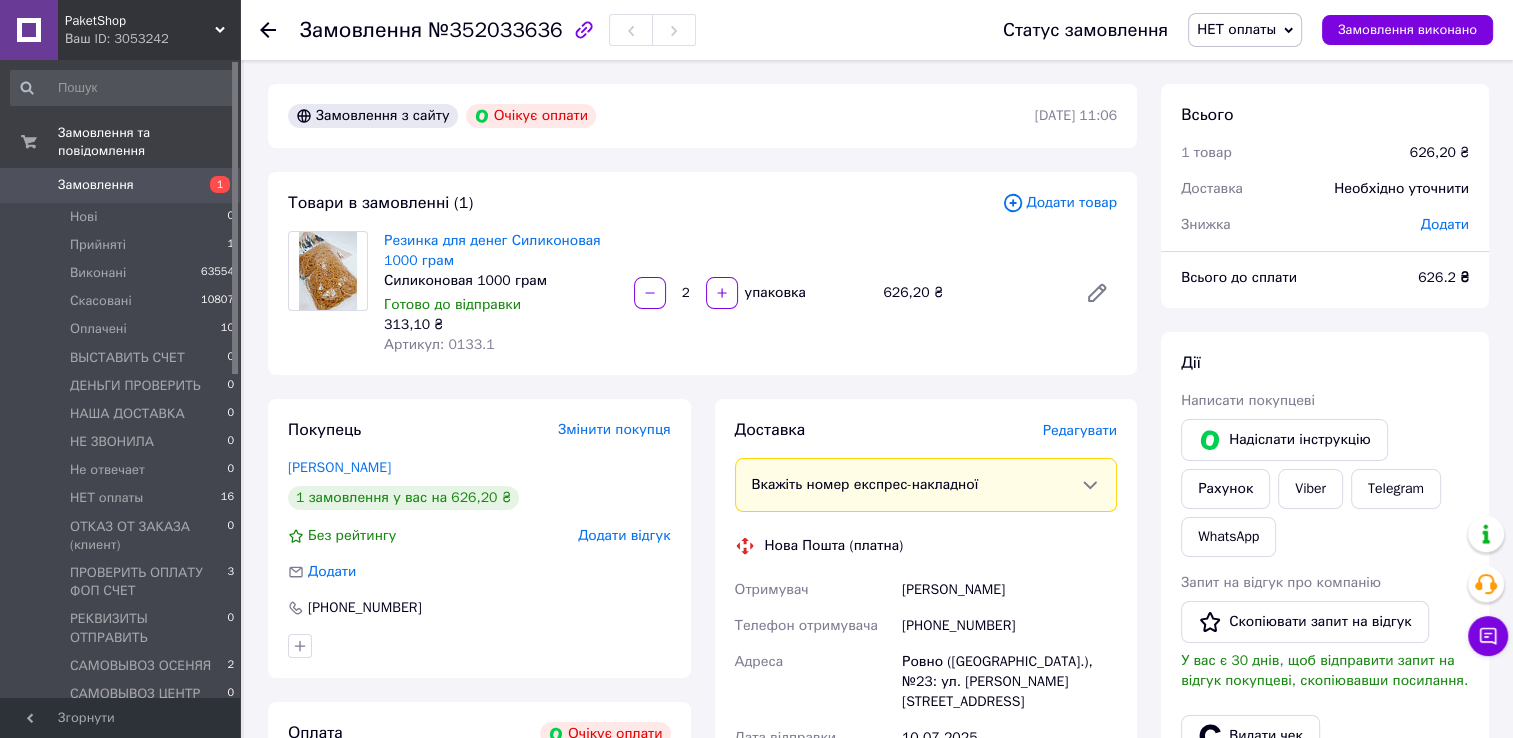 click 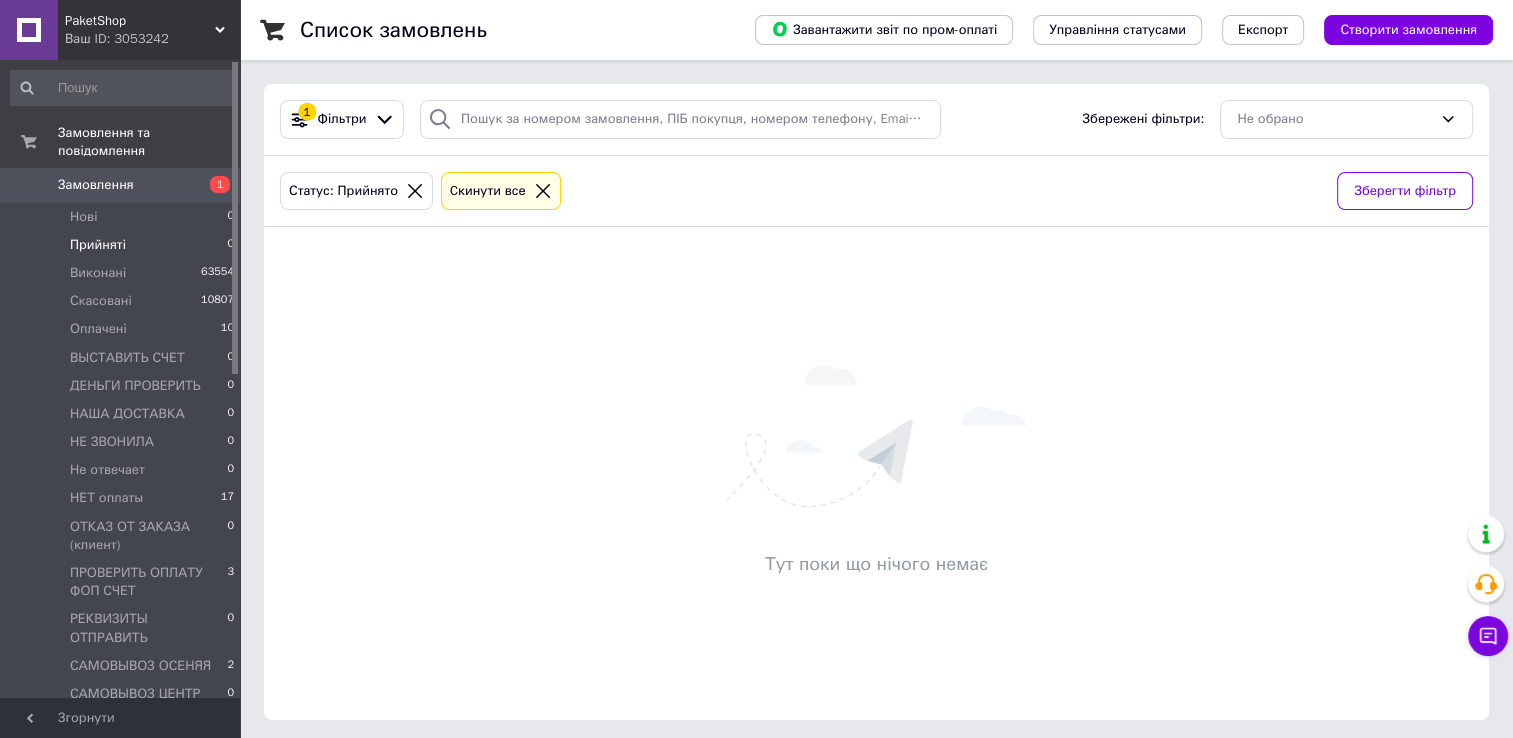 click on "Прийняті" at bounding box center [98, 245] 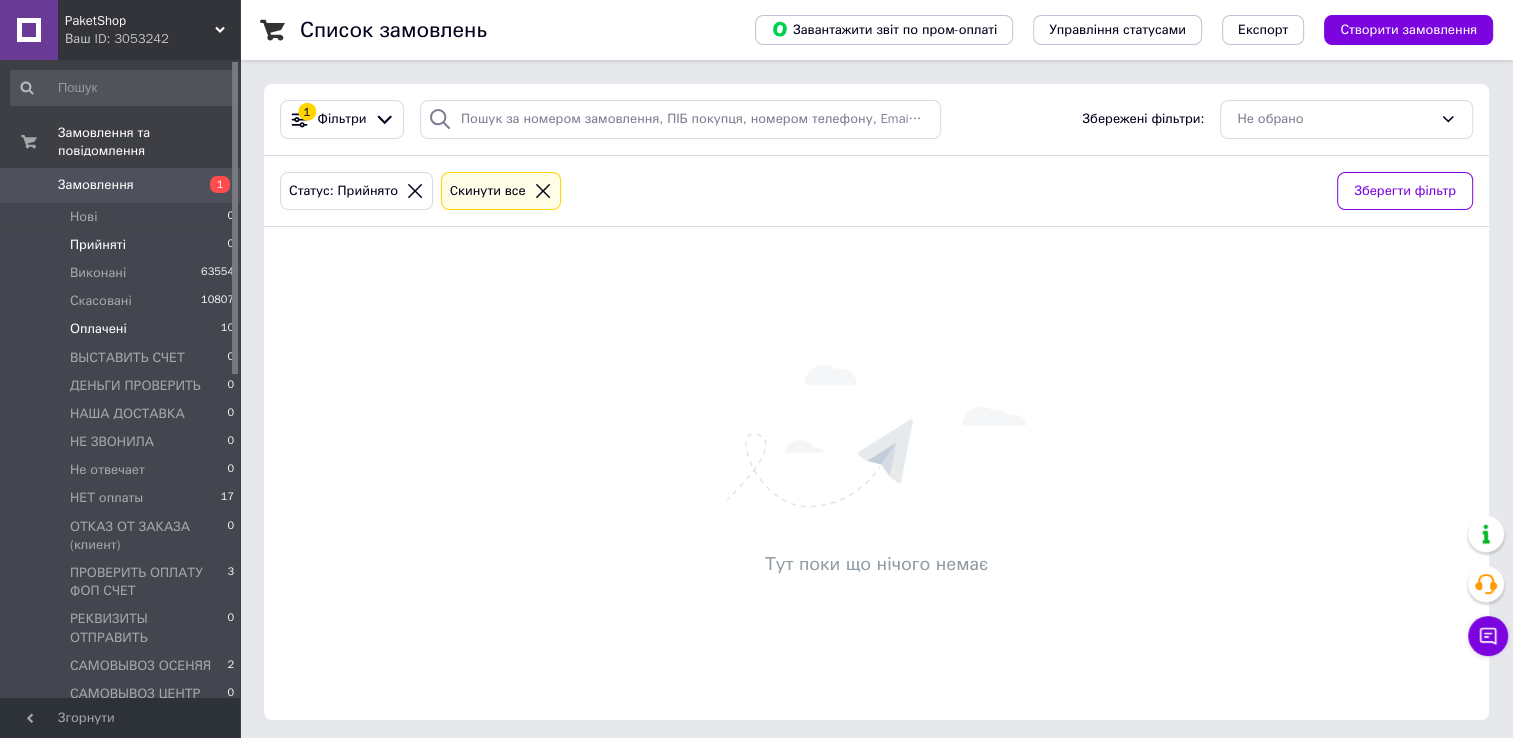 click on "Оплачені" at bounding box center (98, 329) 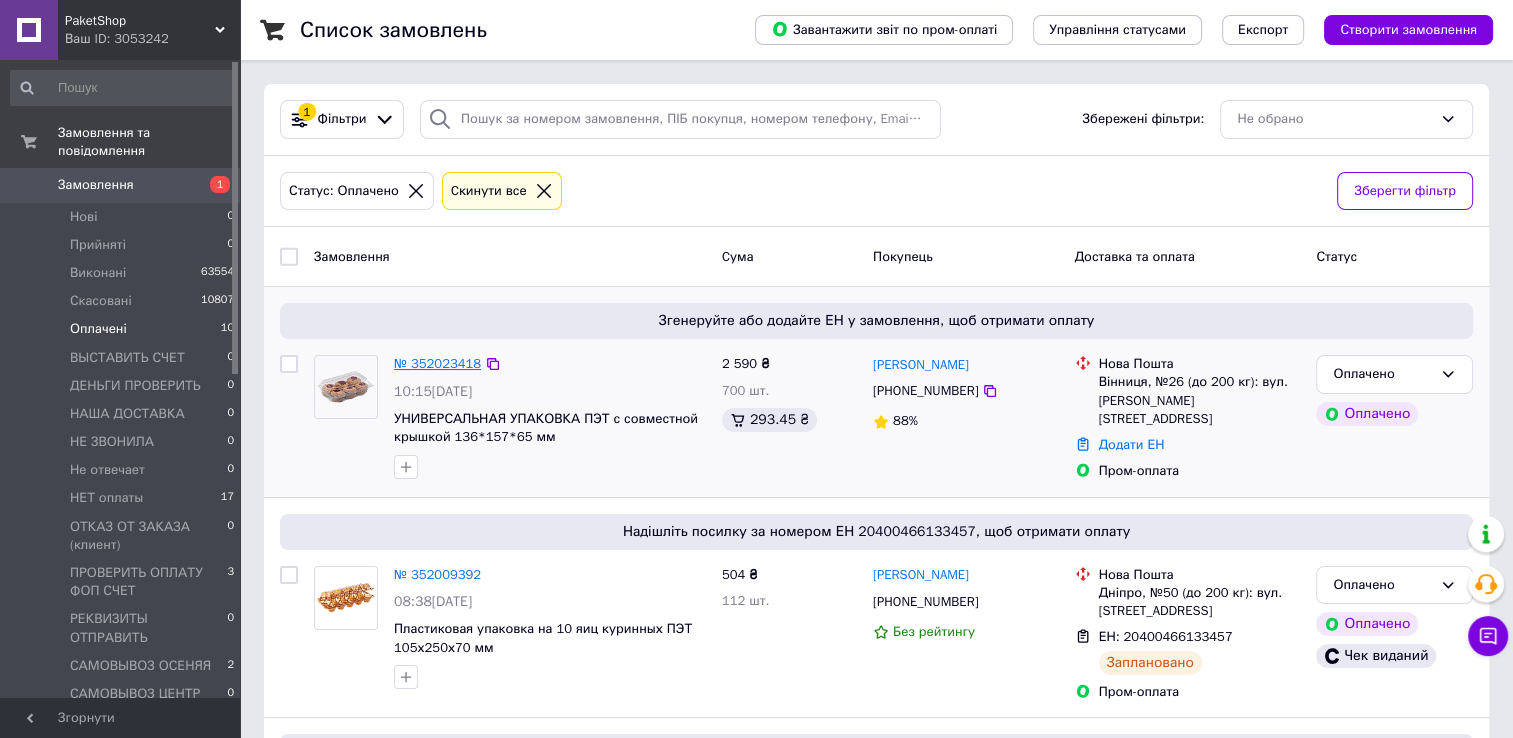 click on "№ 352023418" at bounding box center [437, 363] 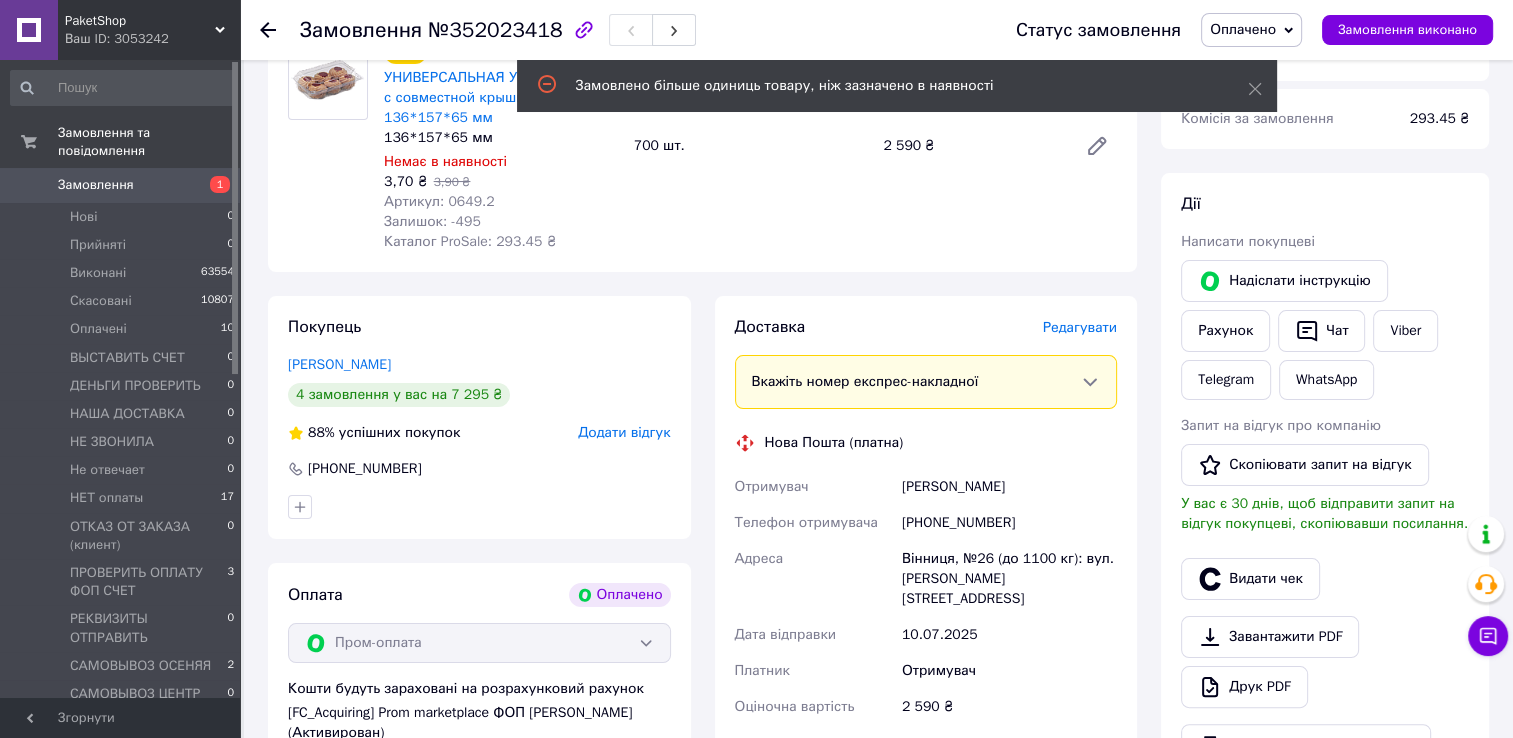 scroll, scrollTop: 0, scrollLeft: 0, axis: both 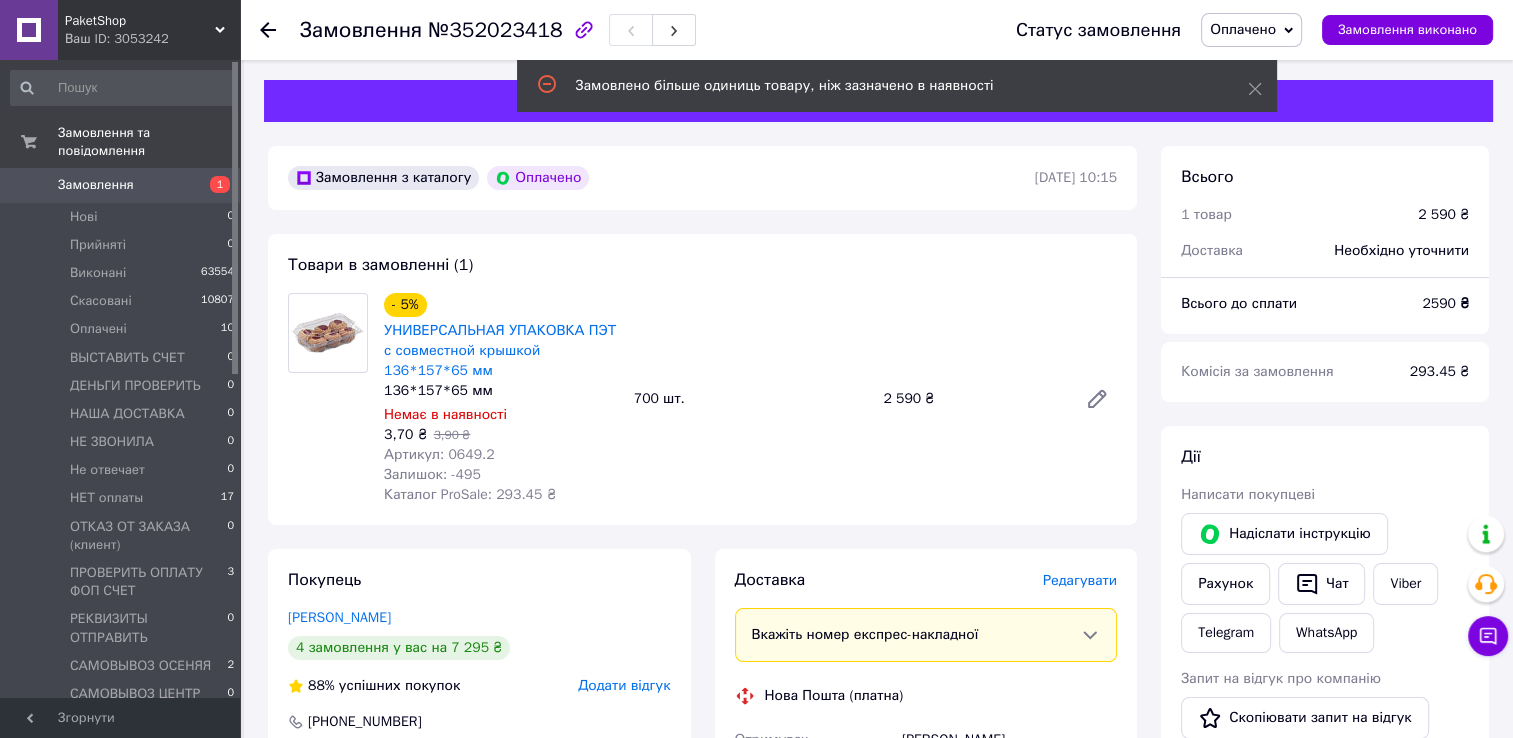 click 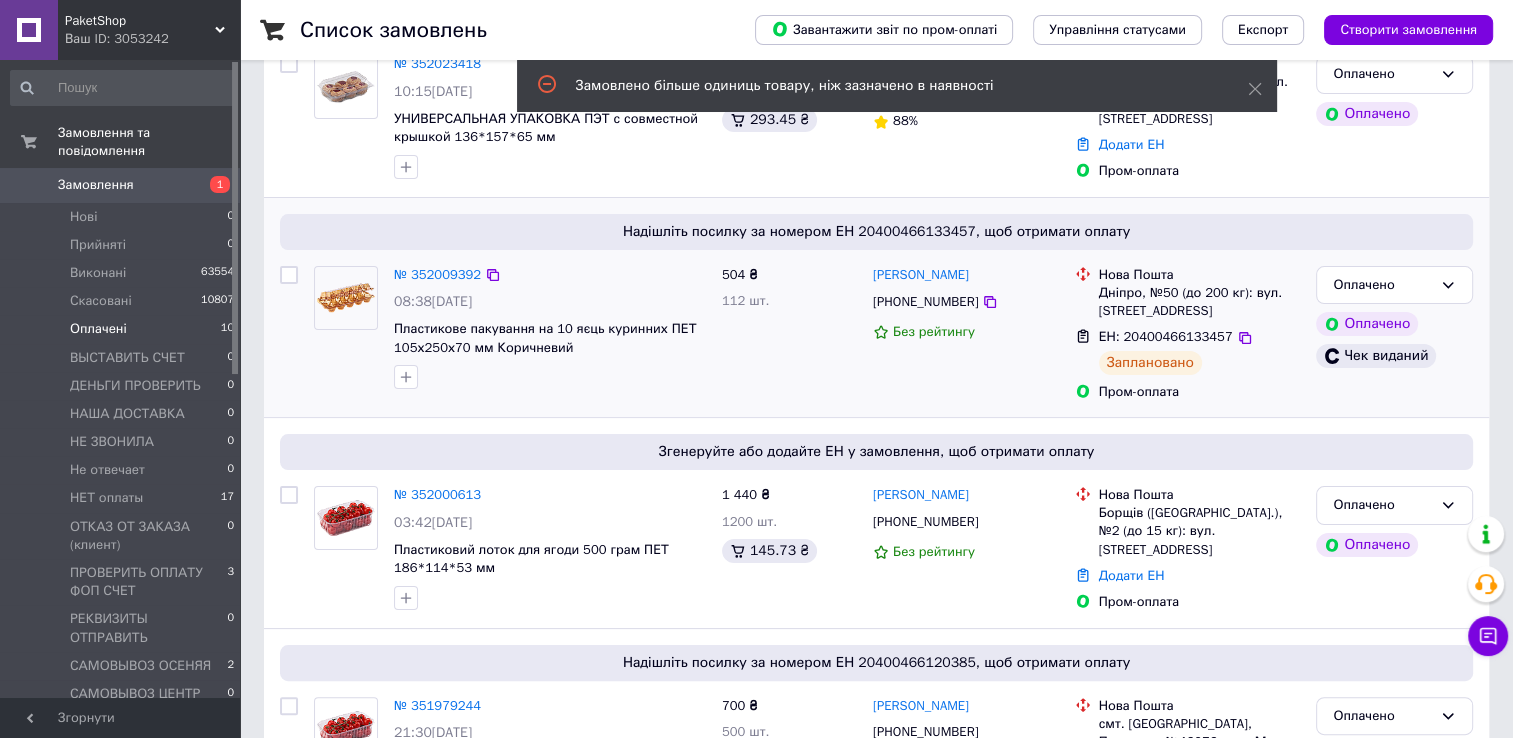 scroll, scrollTop: 400, scrollLeft: 0, axis: vertical 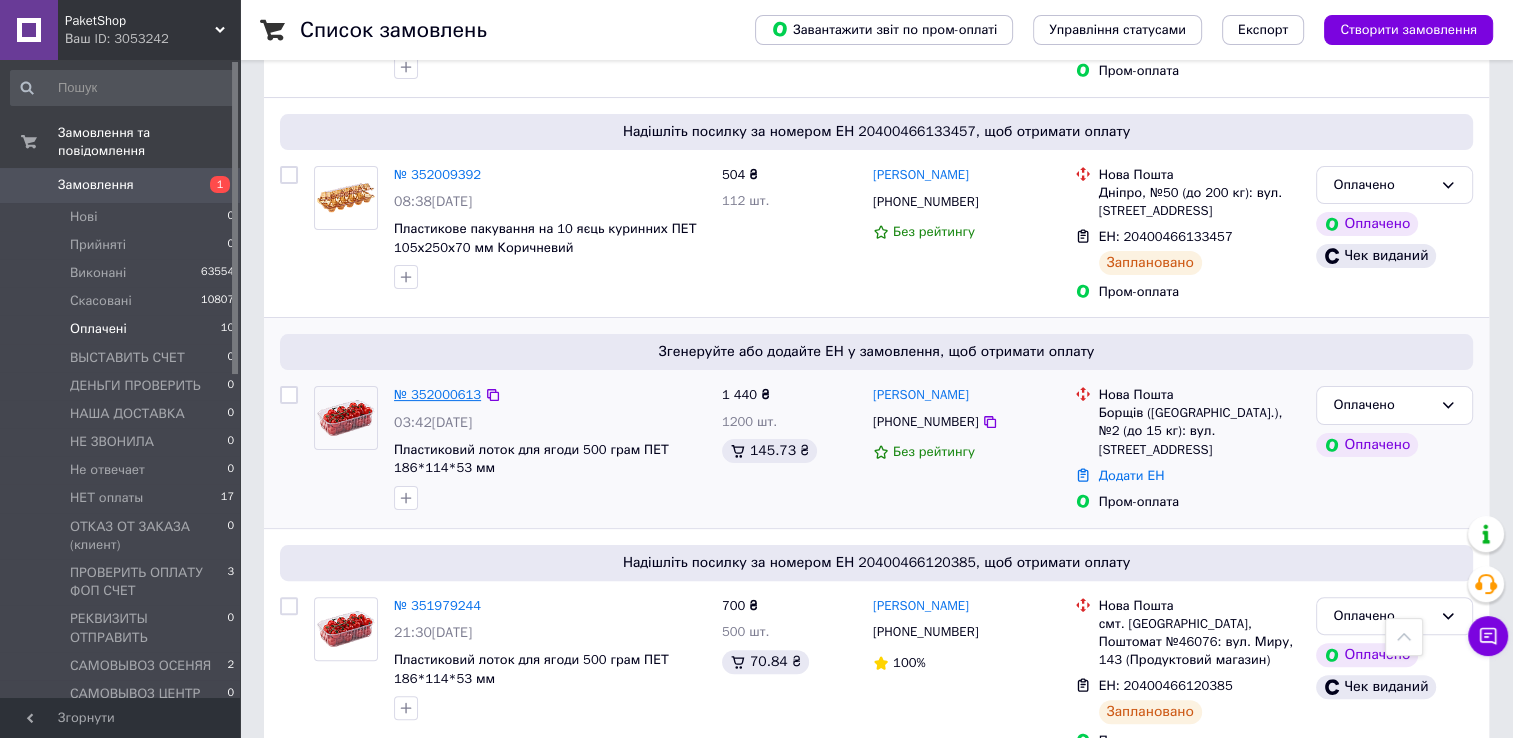 click on "№ 352000613" at bounding box center (437, 394) 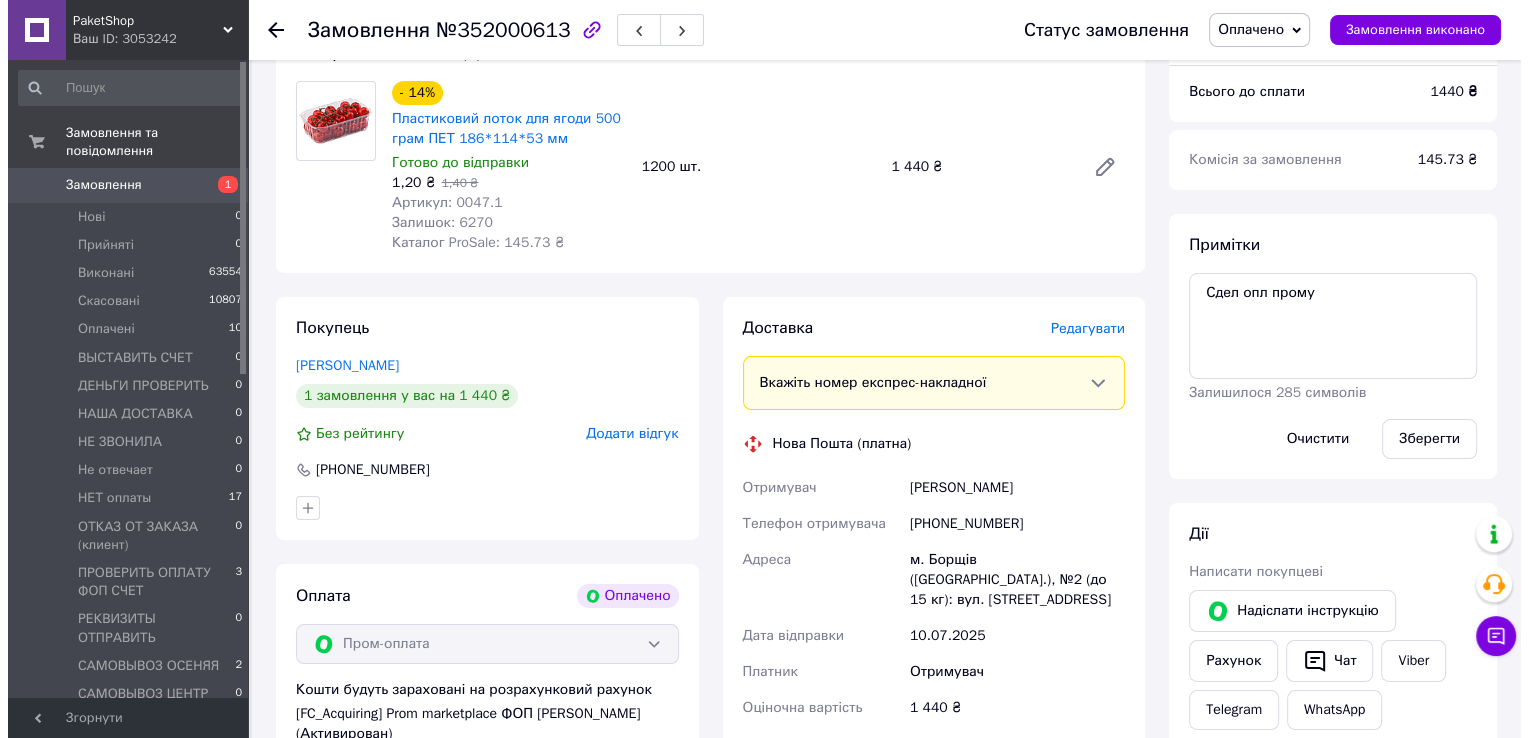 scroll, scrollTop: 200, scrollLeft: 0, axis: vertical 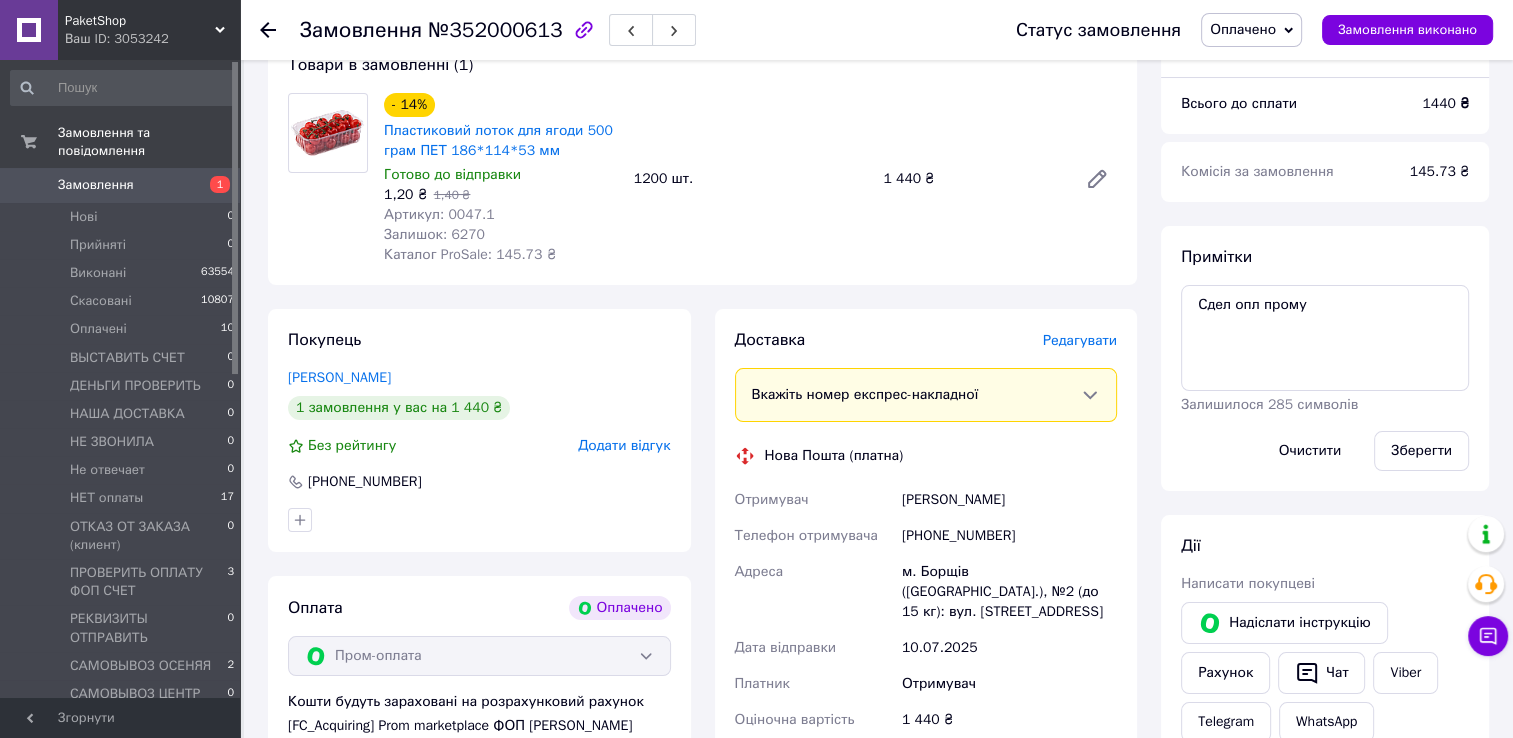 click on "Редагувати" at bounding box center (1080, 340) 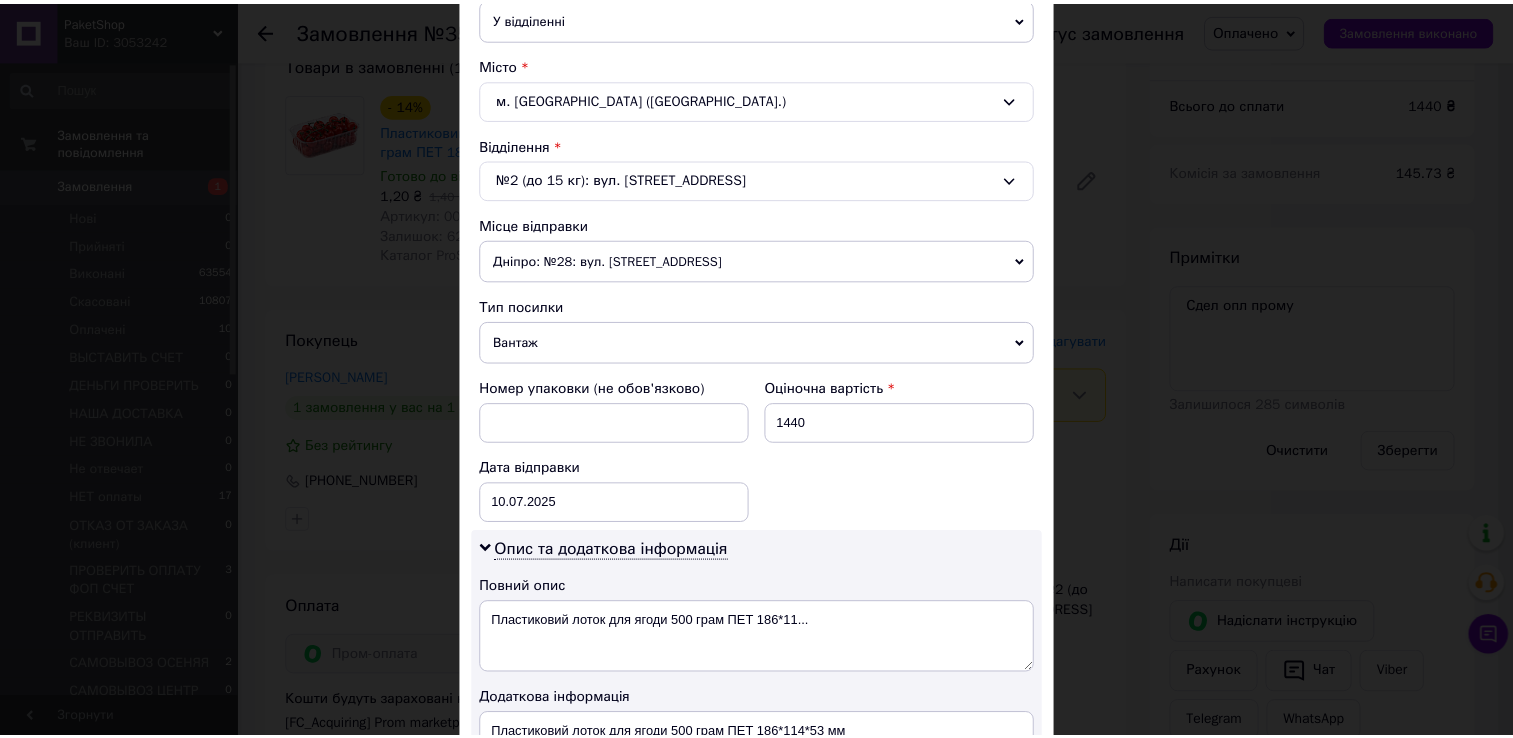 scroll, scrollTop: 807, scrollLeft: 0, axis: vertical 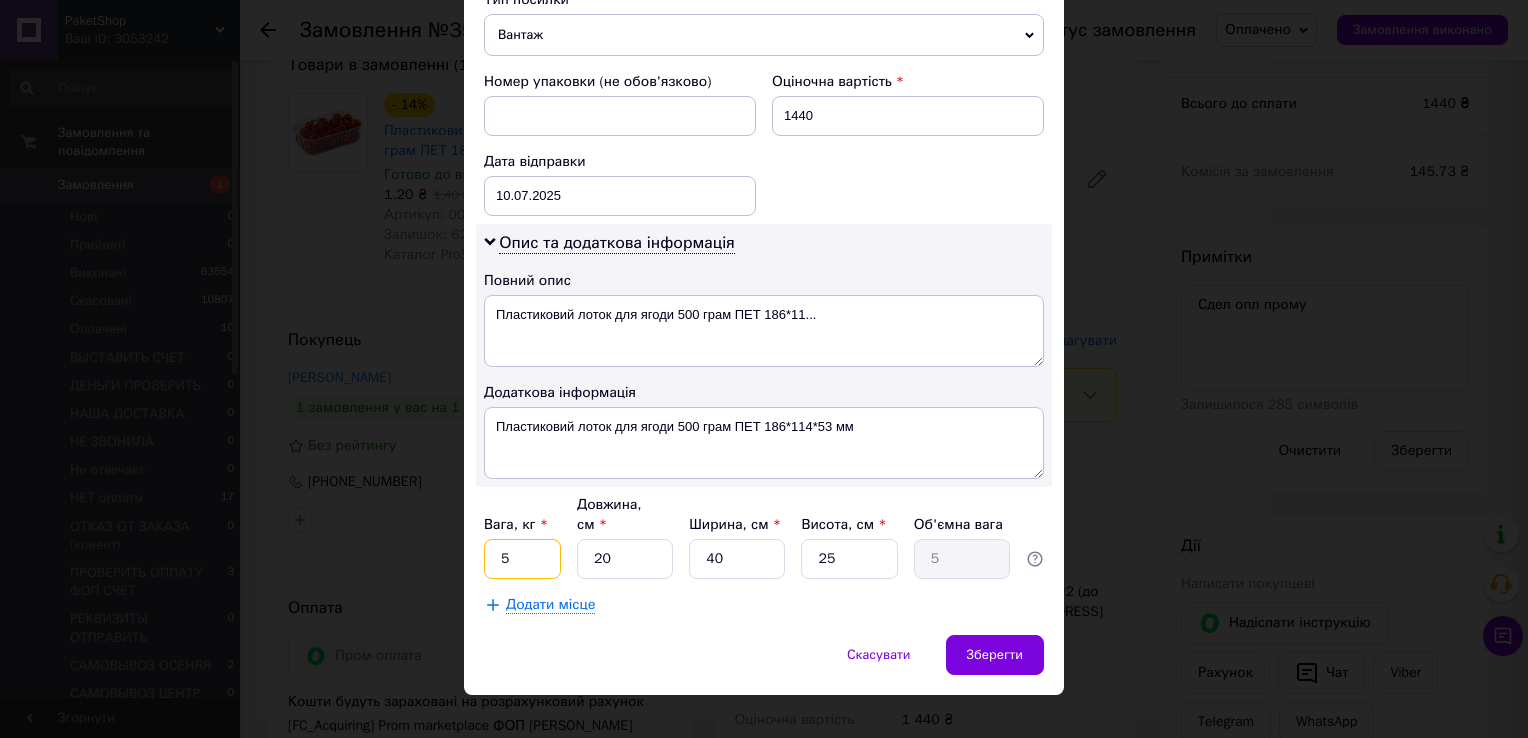 click on "5" at bounding box center (522, 559) 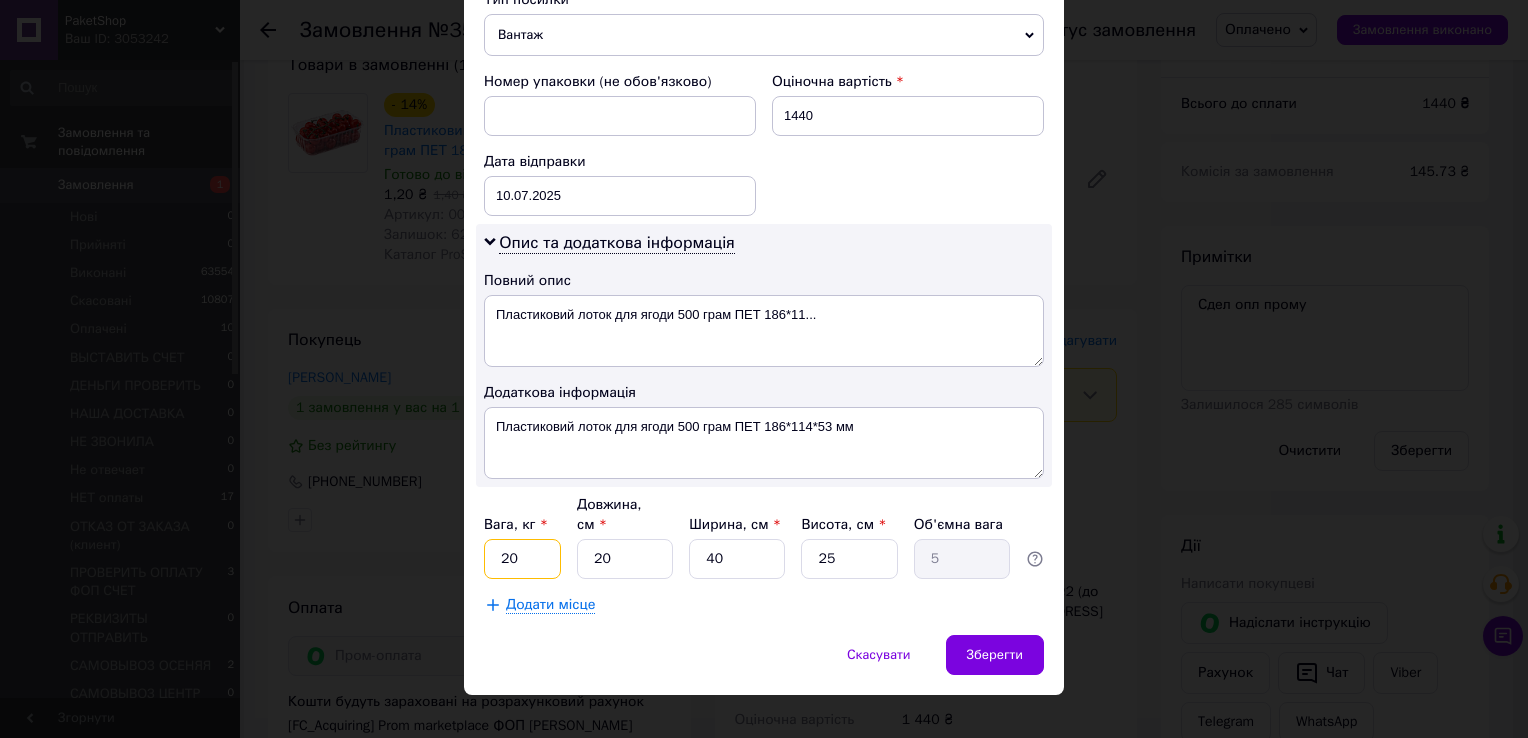 type on "20" 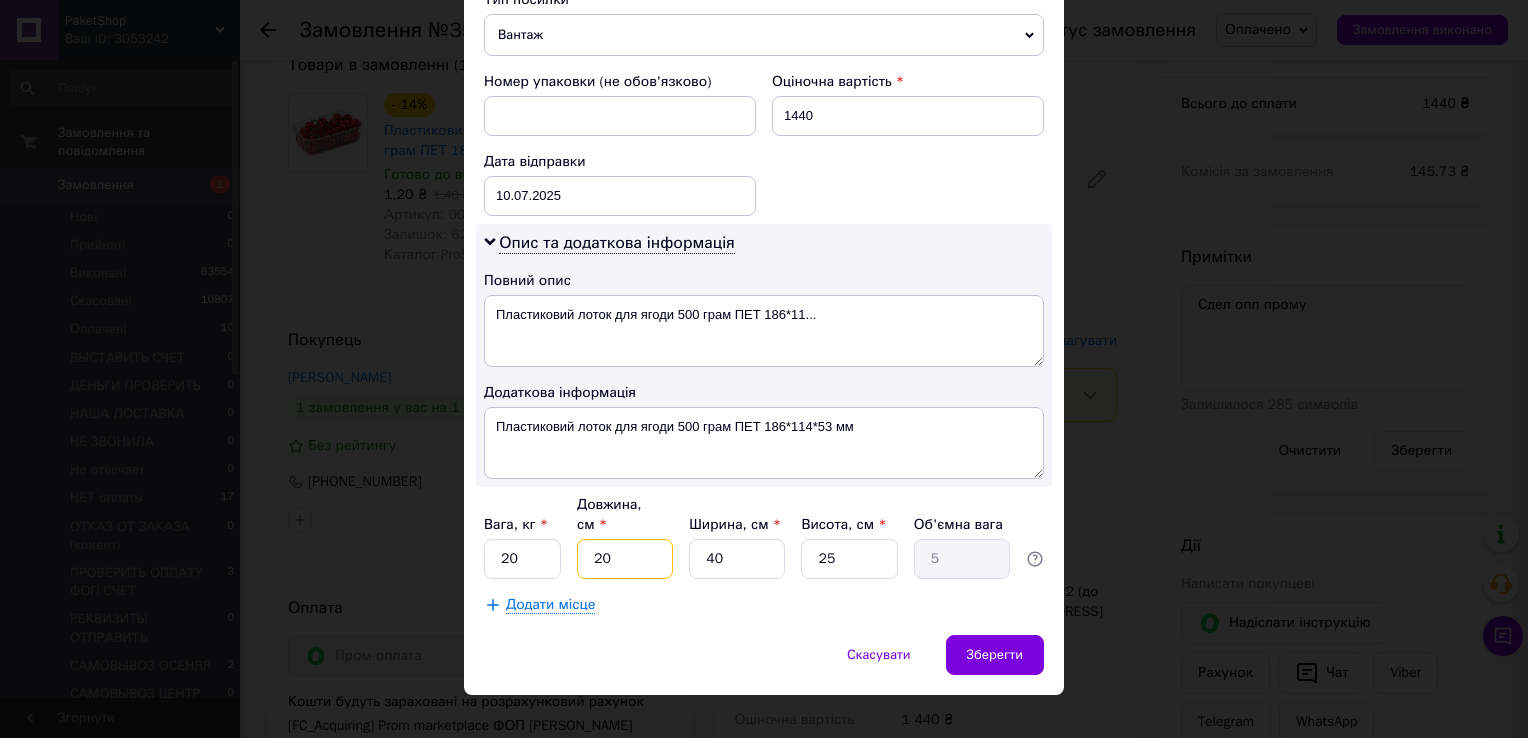 click on "20" at bounding box center [625, 559] 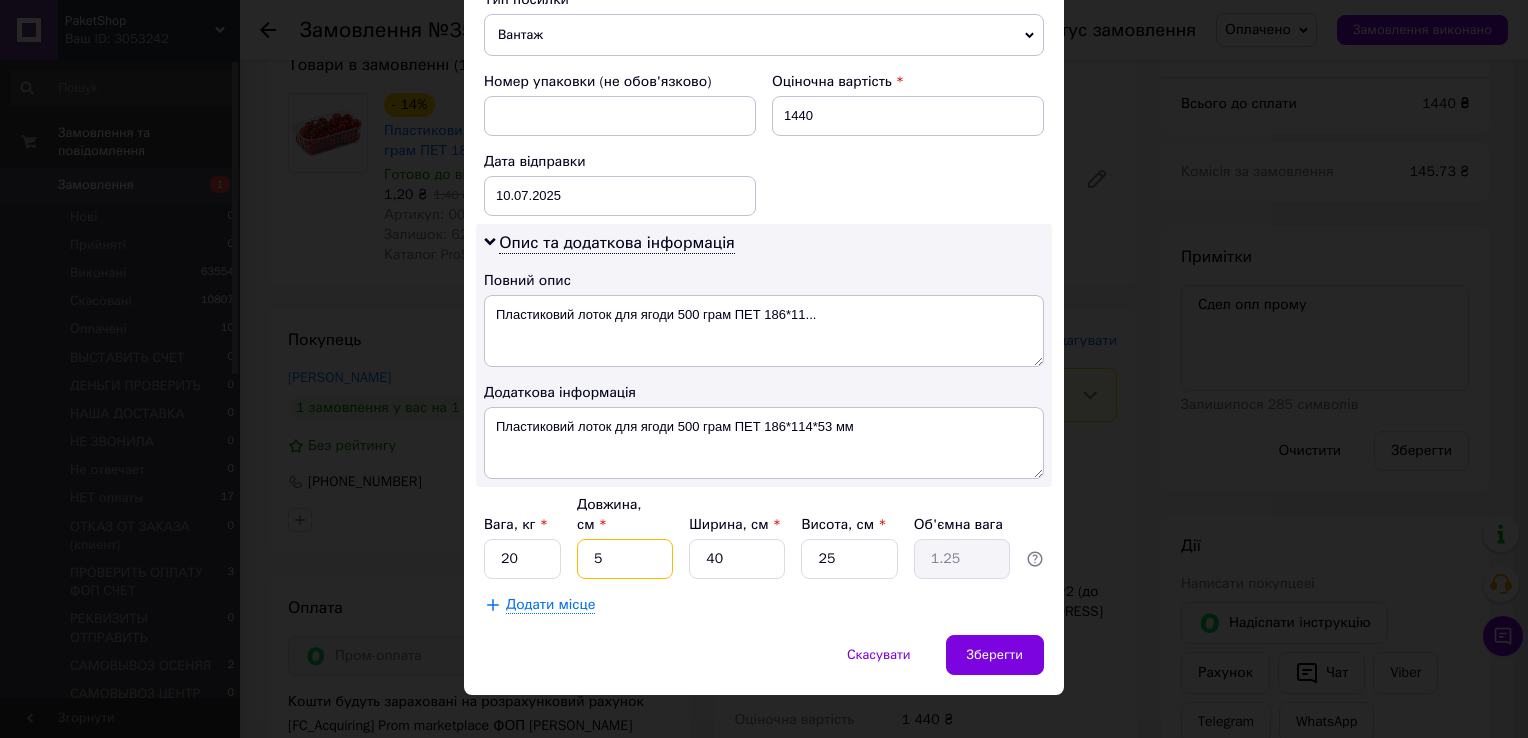 type on "5" 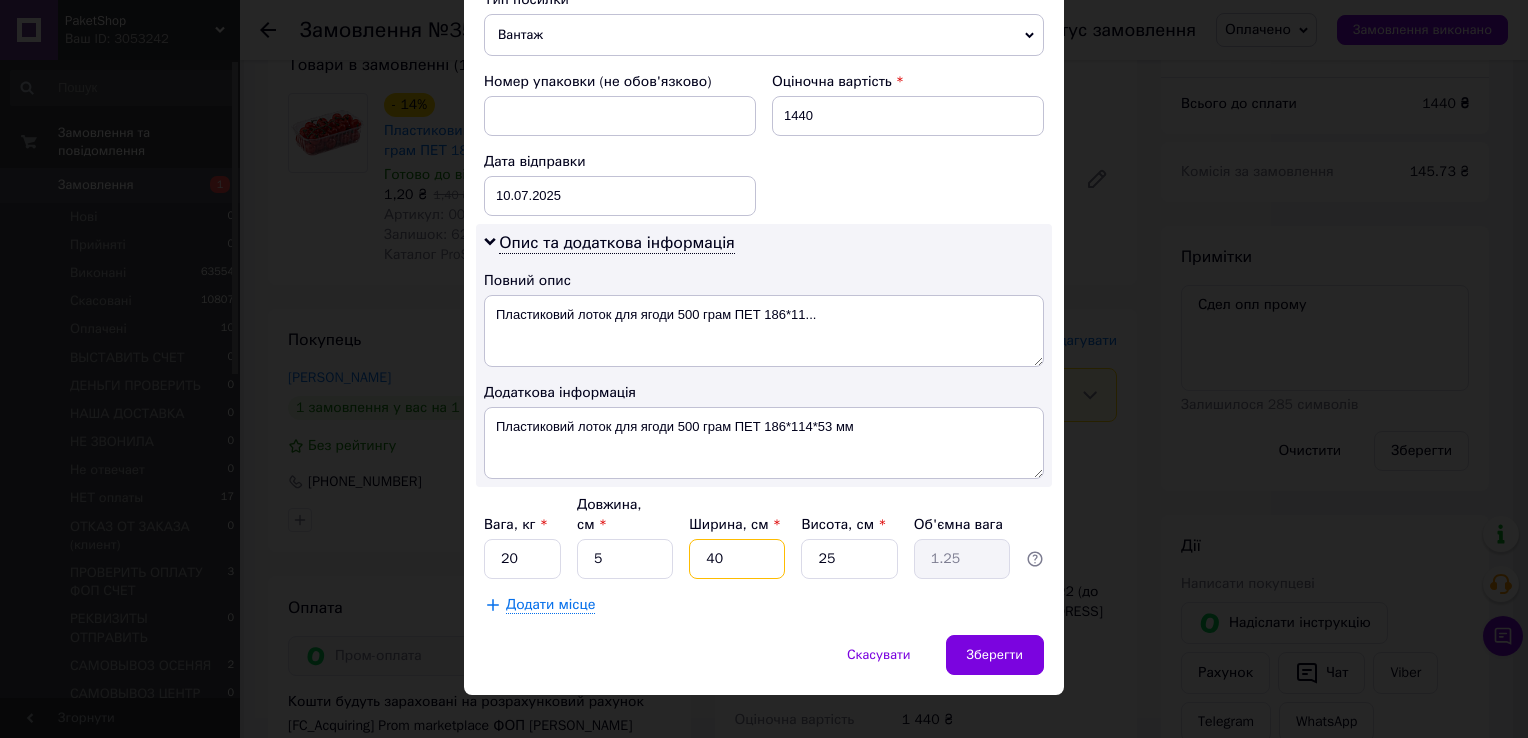 click on "40" at bounding box center (737, 559) 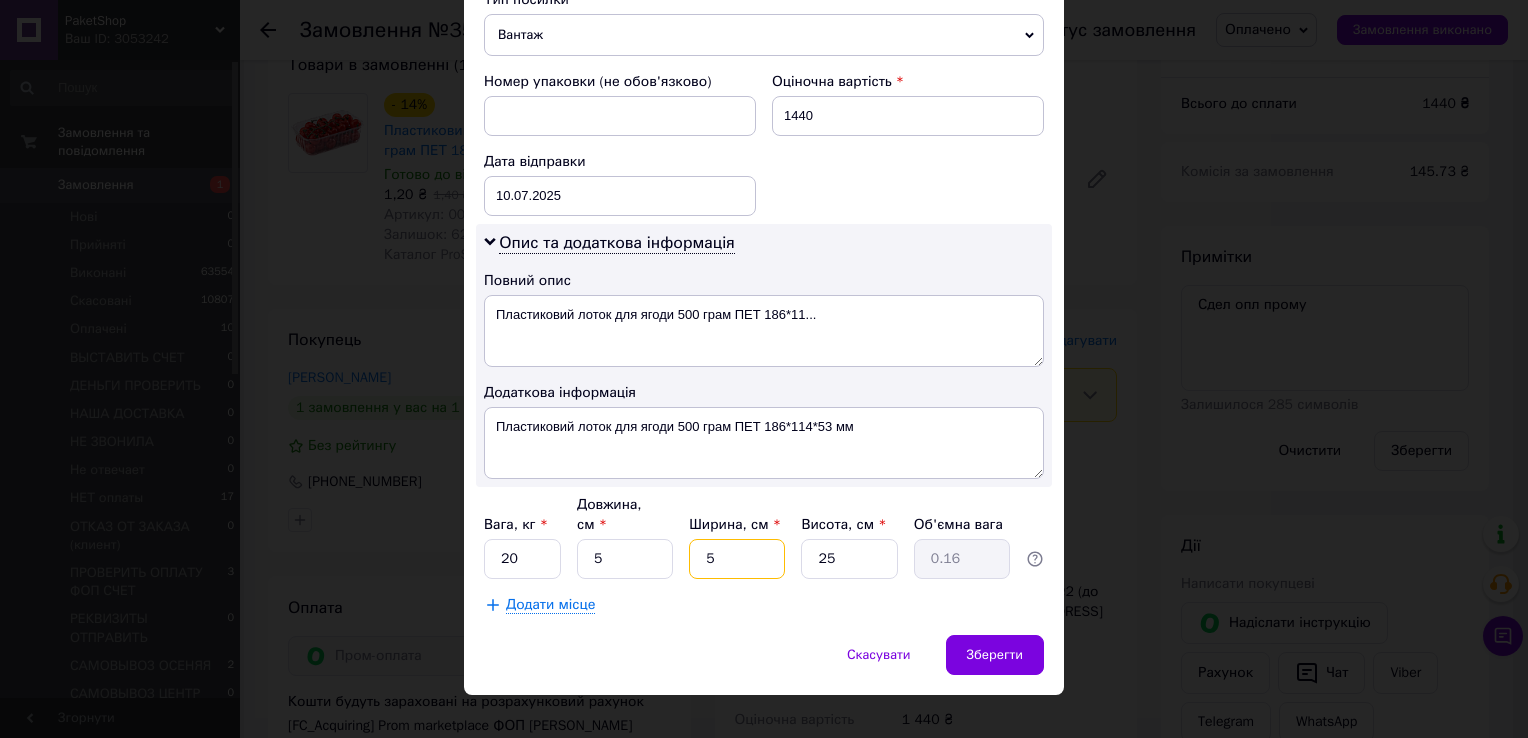 type on "5" 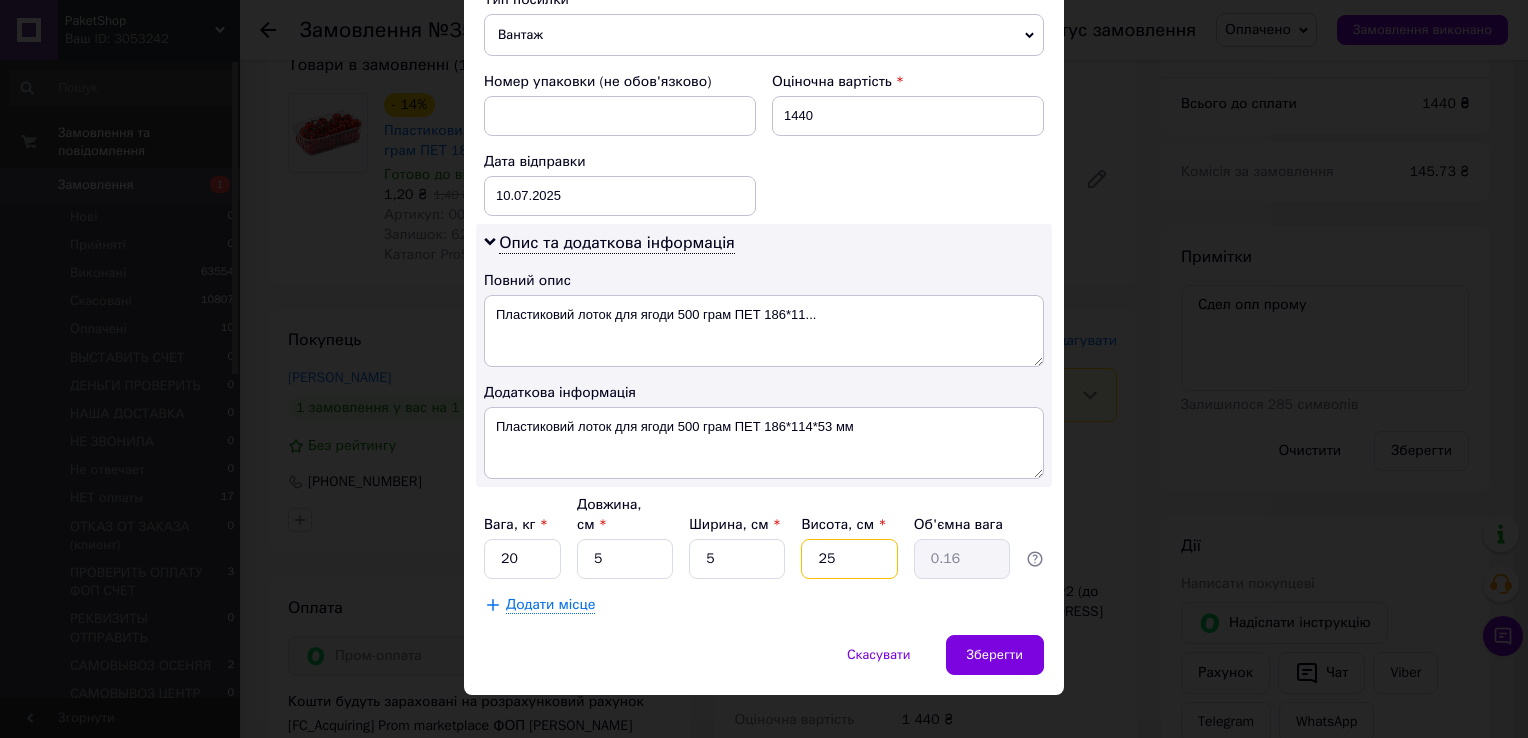 click on "25" at bounding box center (849, 559) 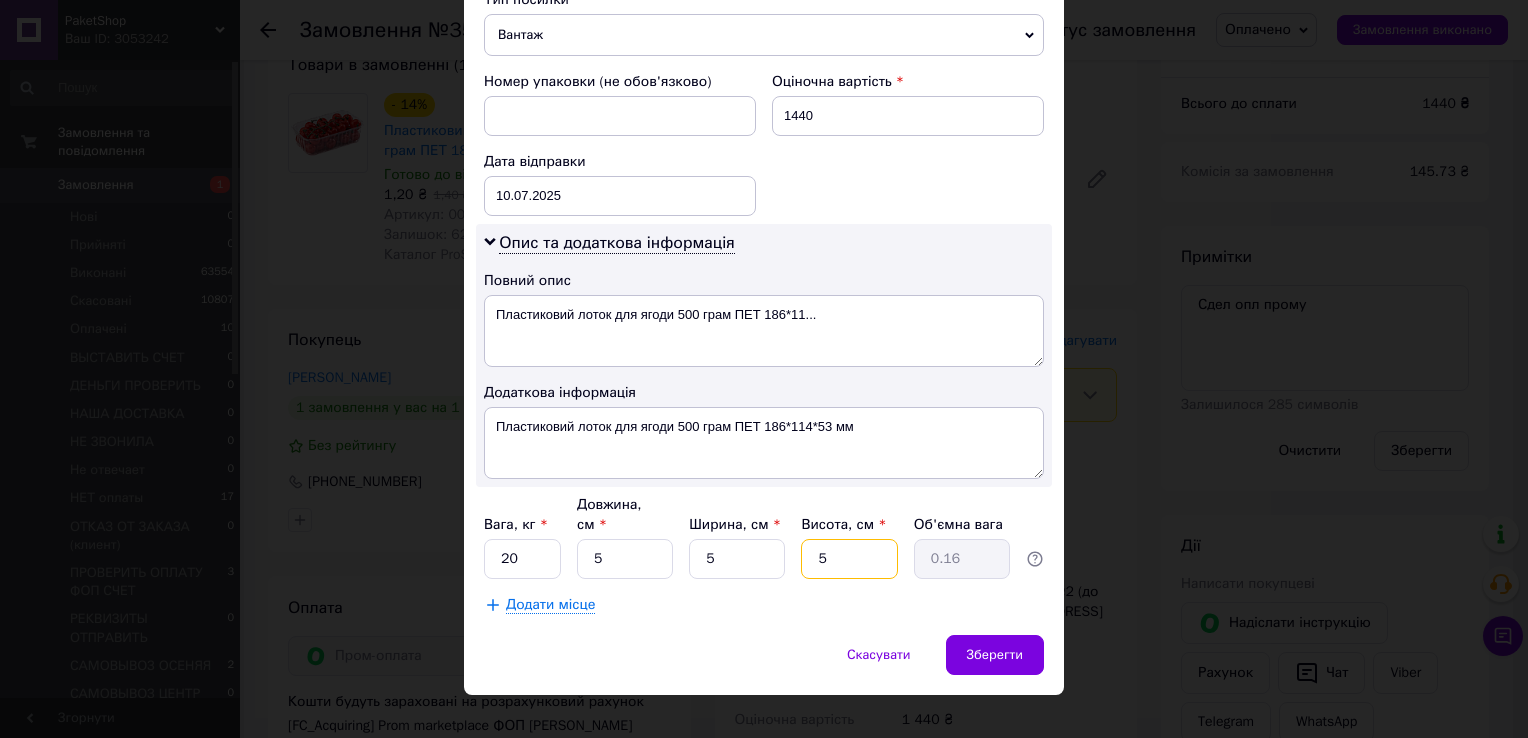 type on "0.1" 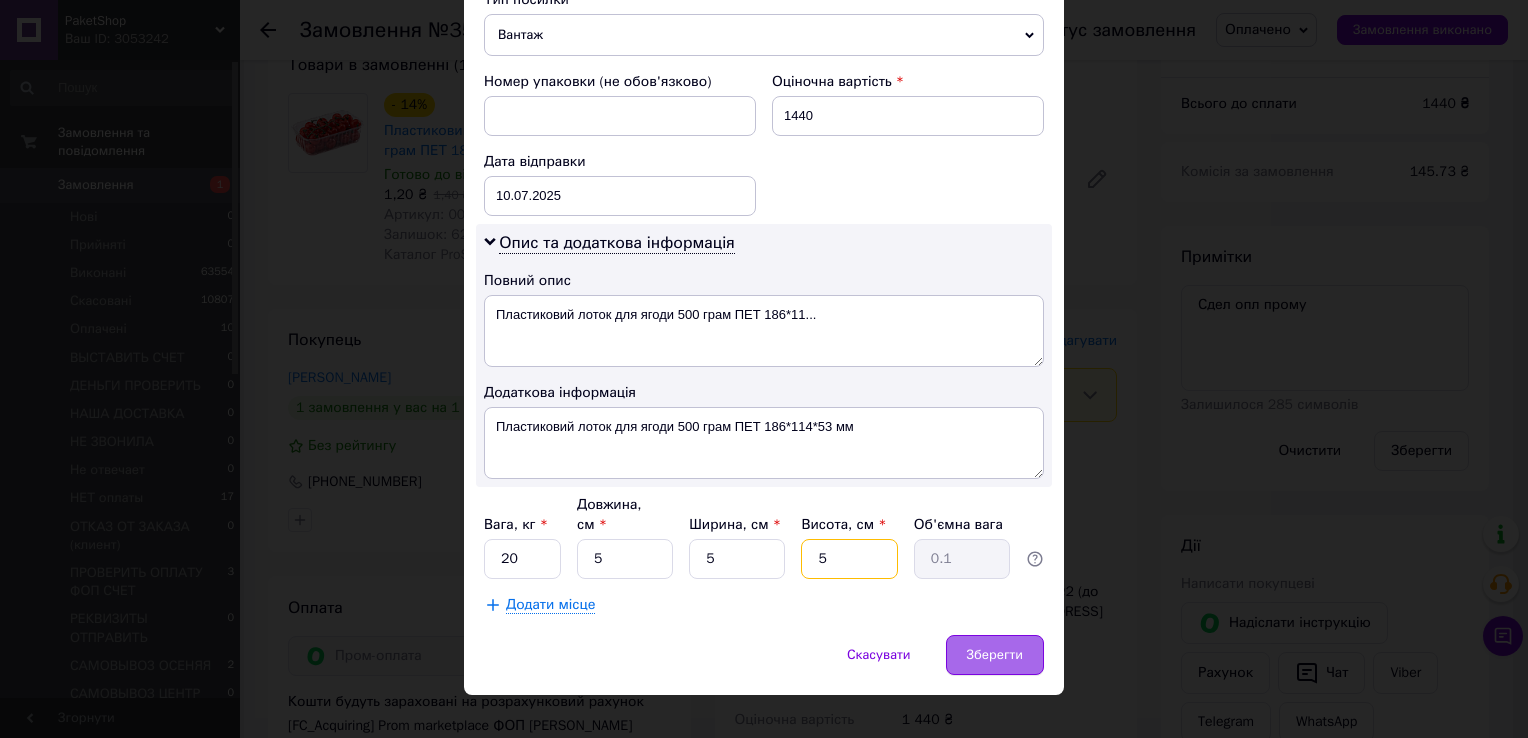 type on "5" 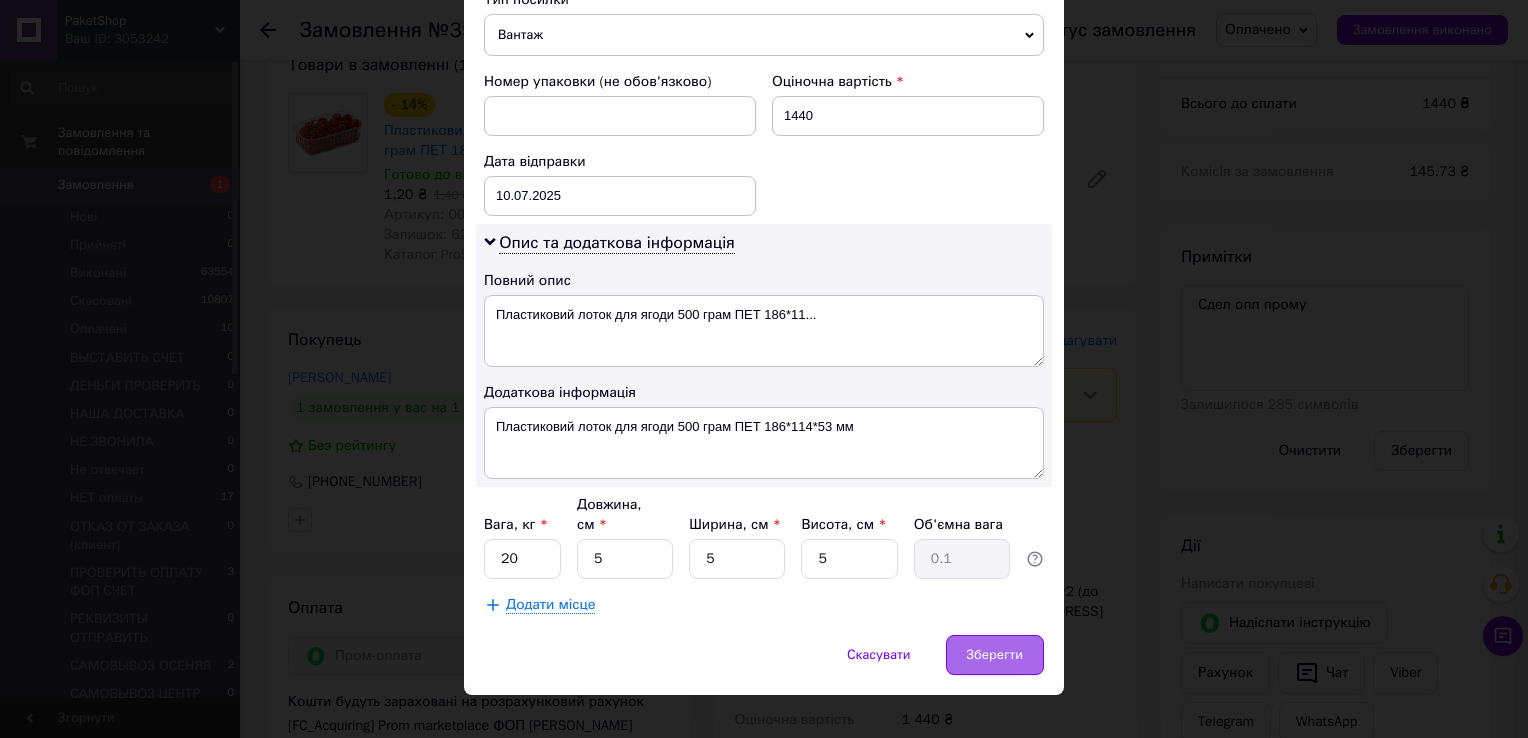 click on "Зберегти" at bounding box center (995, 655) 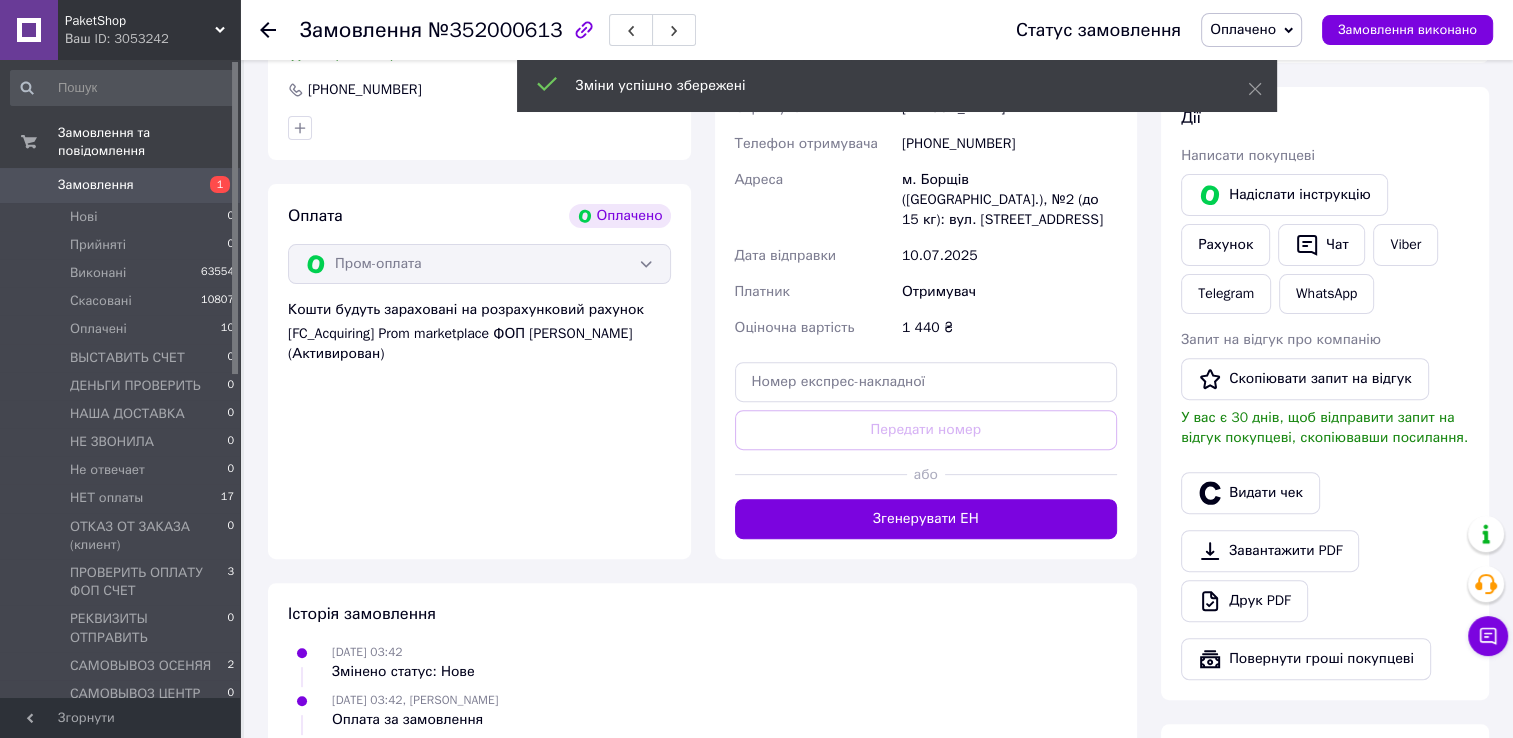 scroll, scrollTop: 600, scrollLeft: 0, axis: vertical 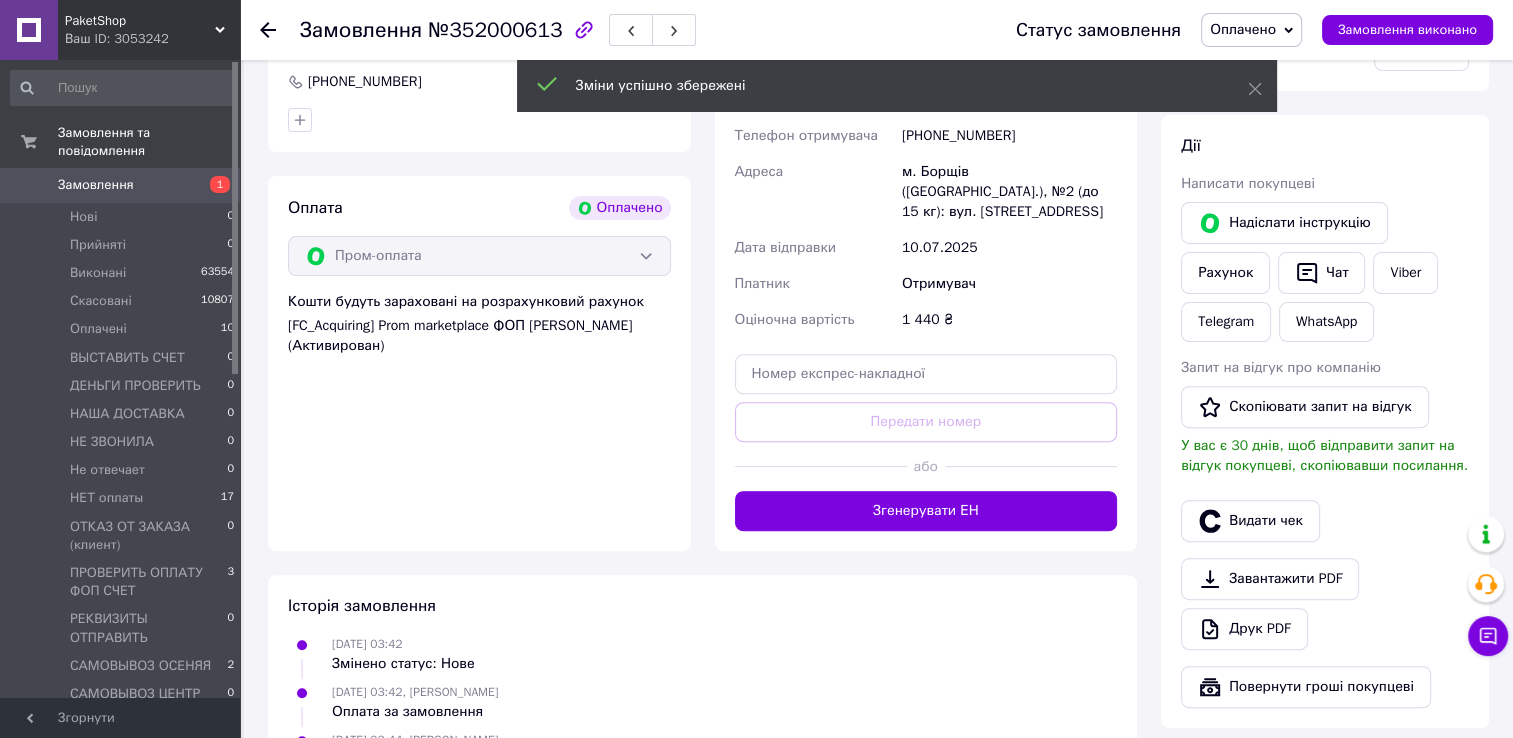 click on "Згенерувати ЕН" at bounding box center (926, 511) 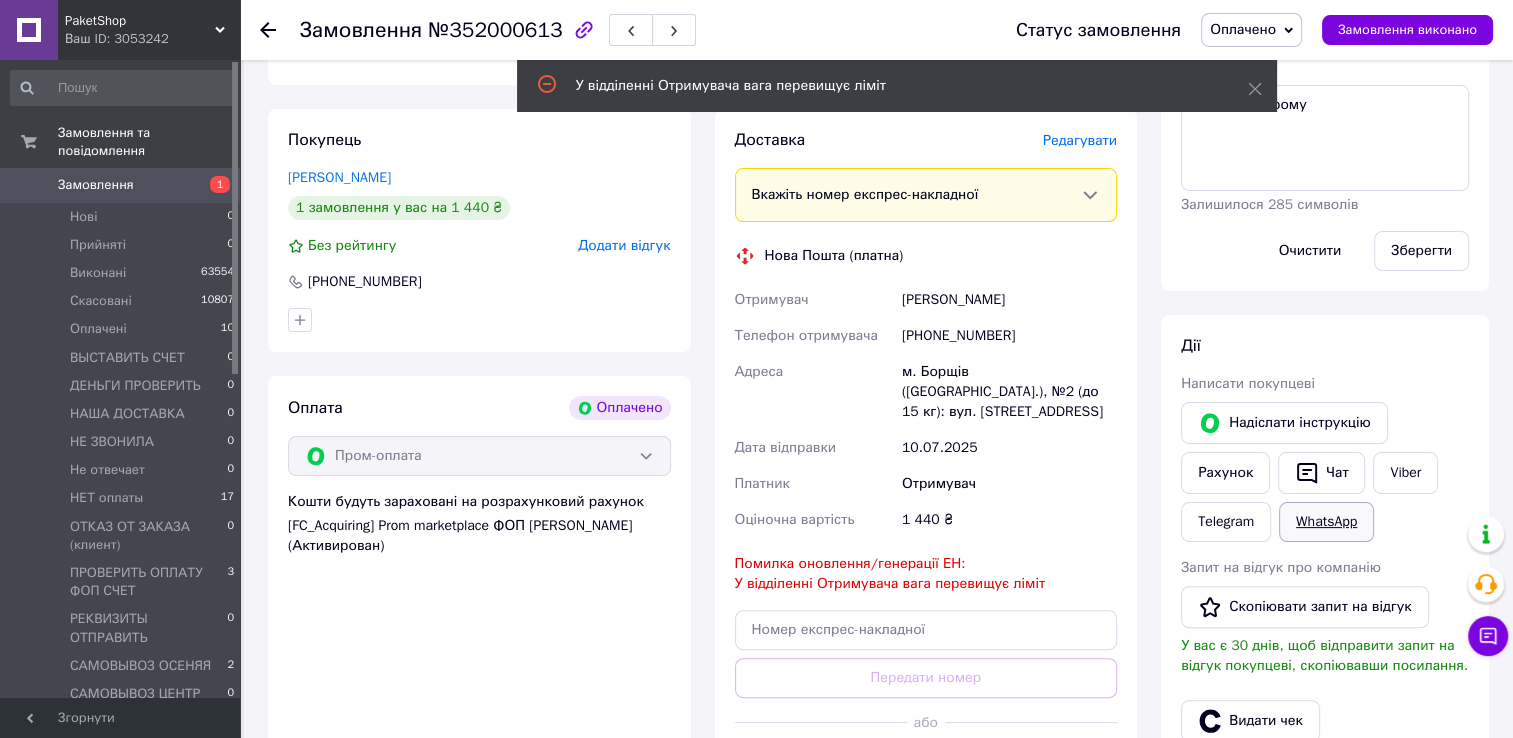 scroll, scrollTop: 200, scrollLeft: 0, axis: vertical 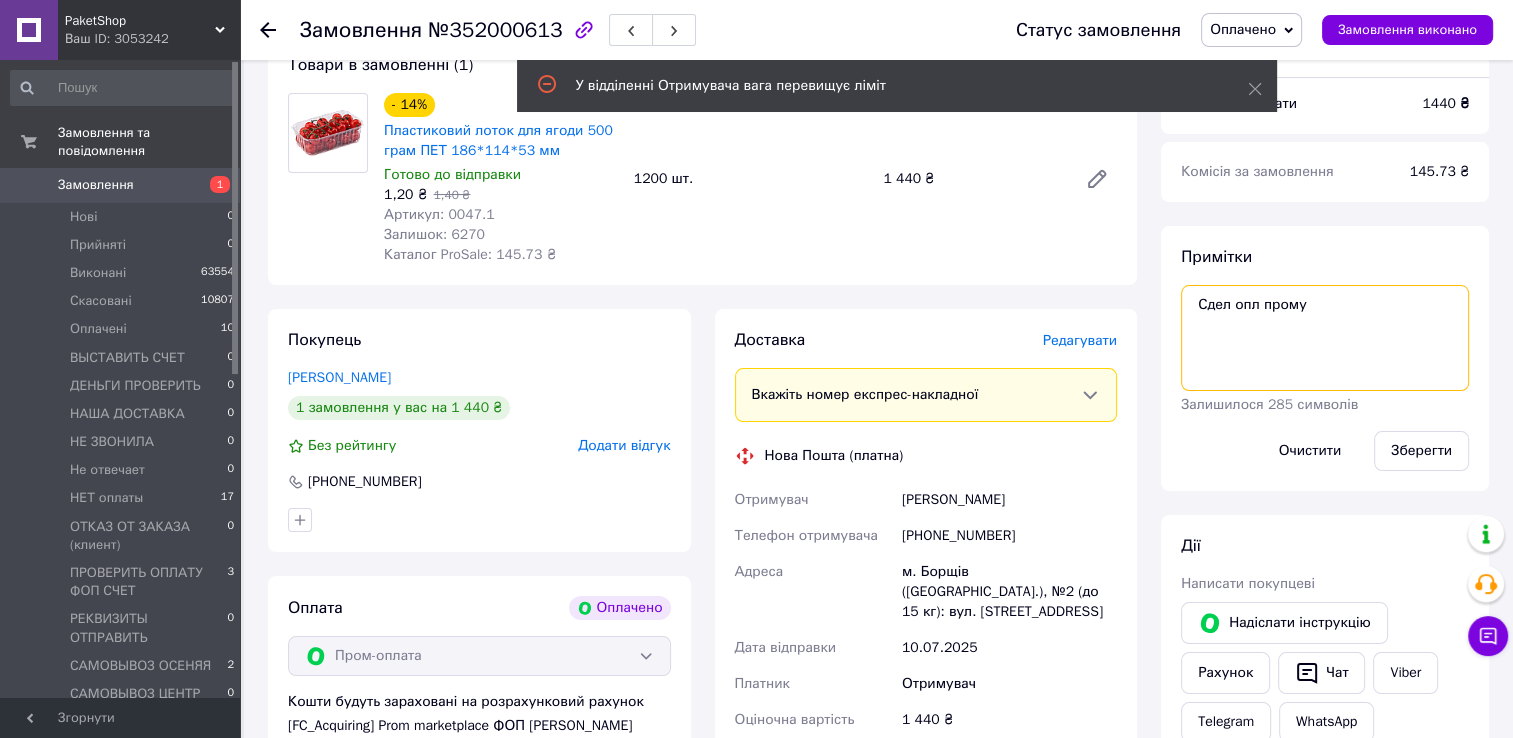 click on "Сдел опл прому" at bounding box center [1325, 338] 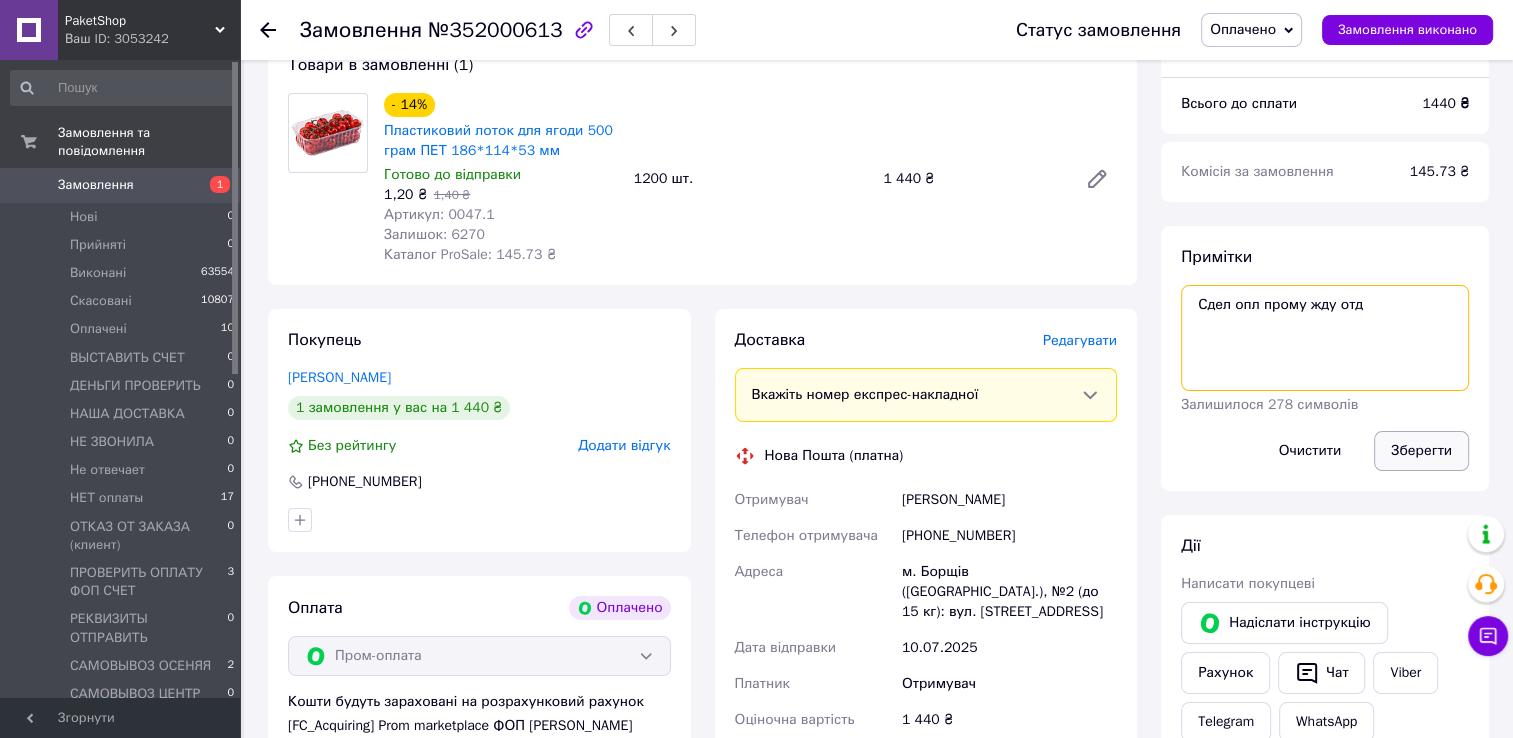type on "Сдел опл прому жду отд" 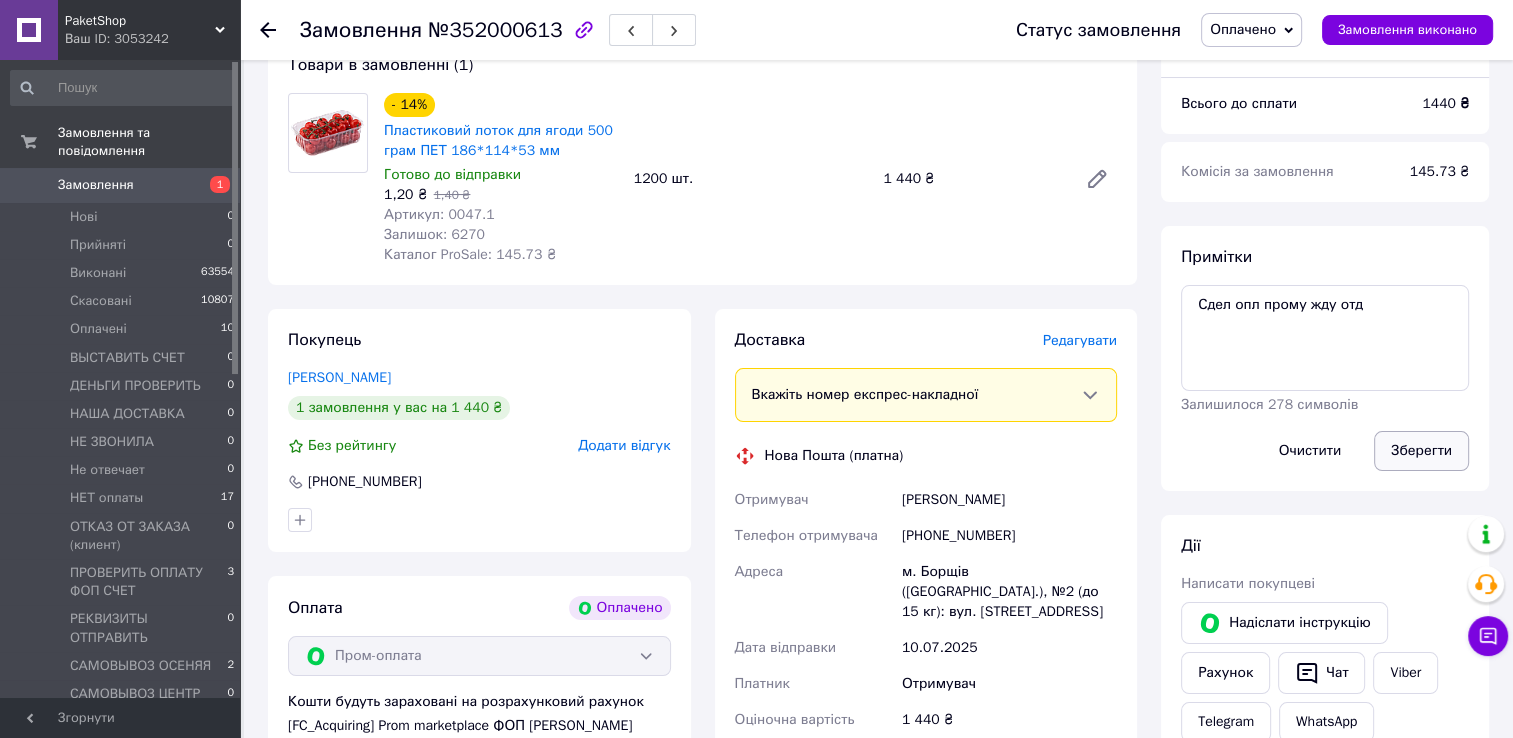click on "Зберегти" at bounding box center [1421, 451] 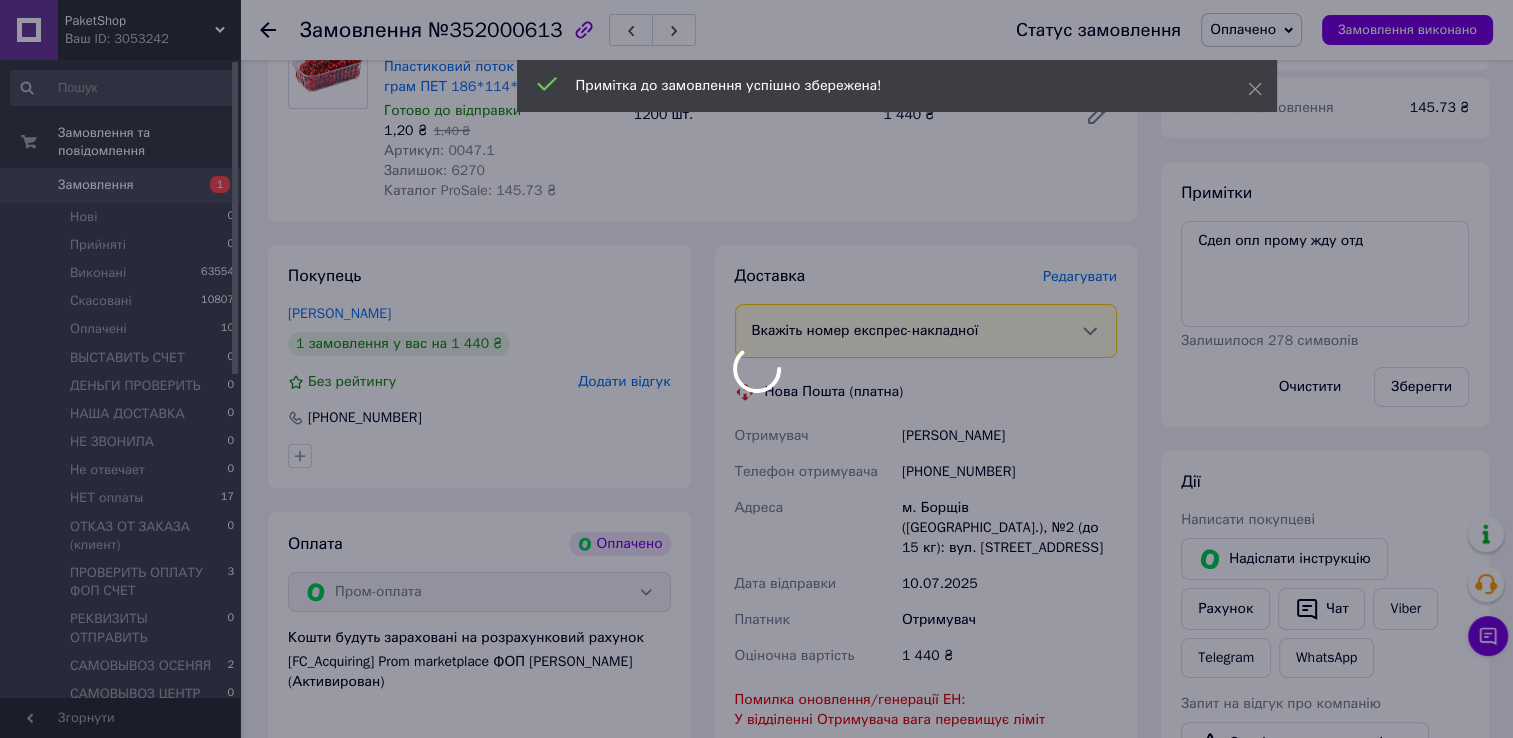 scroll, scrollTop: 400, scrollLeft: 0, axis: vertical 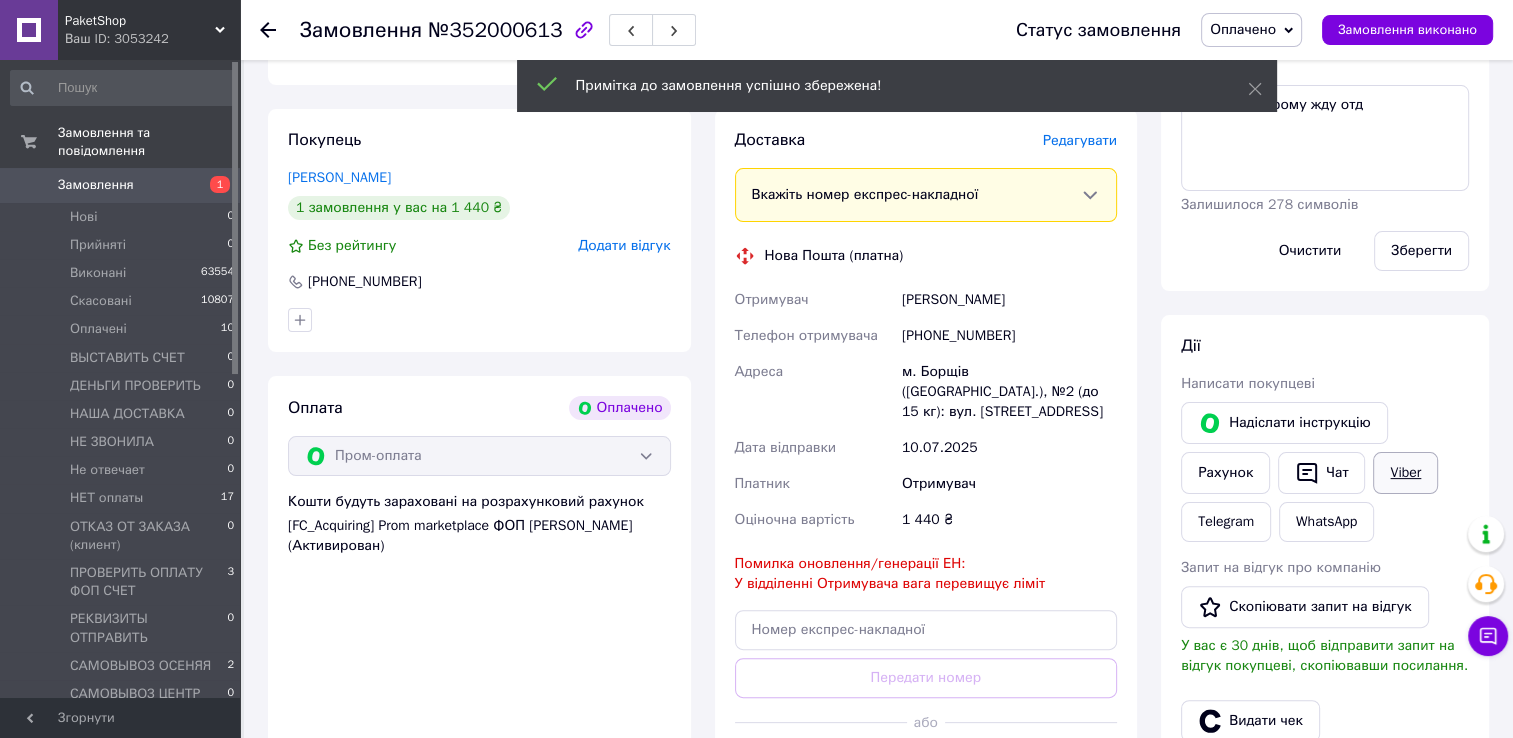 click on "Viber" at bounding box center [1405, 473] 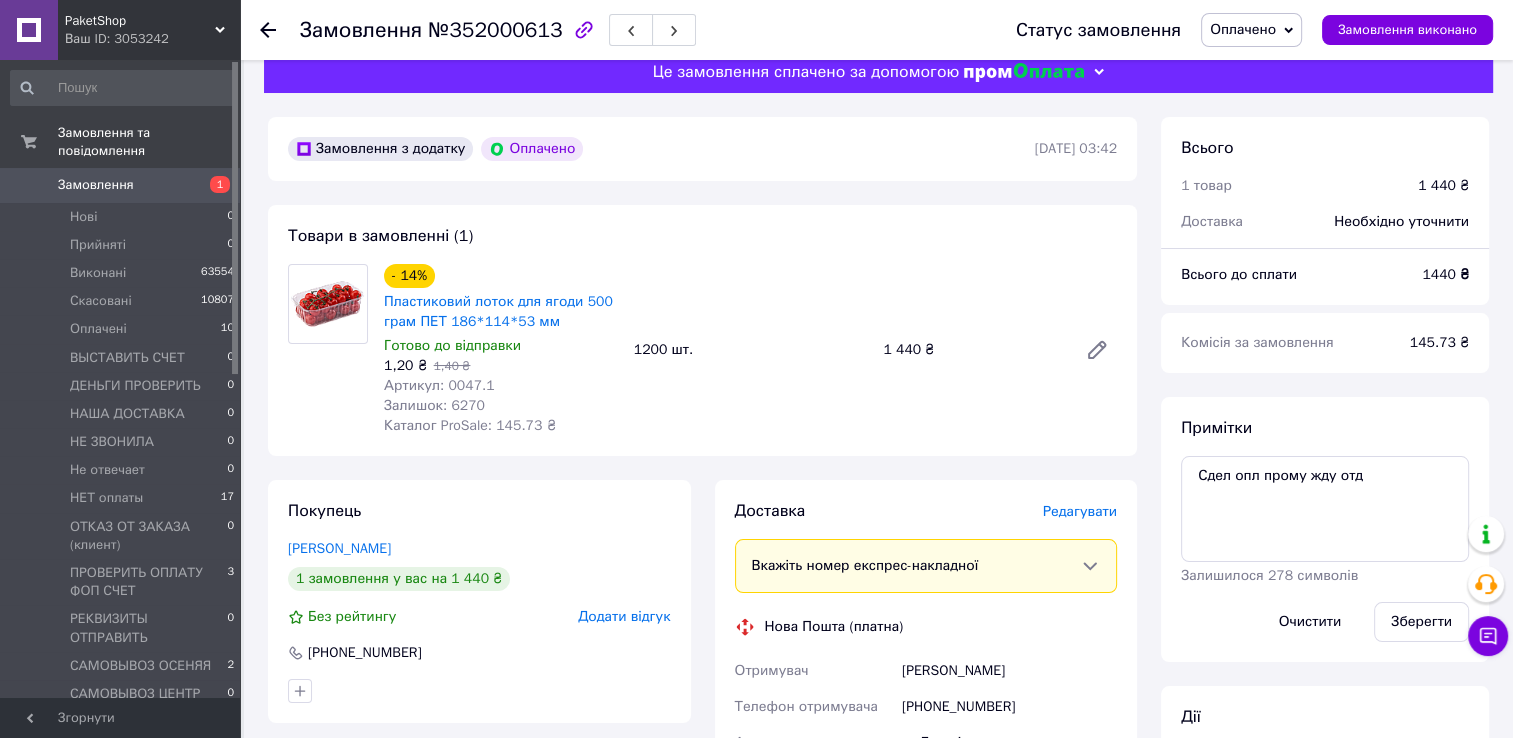 scroll, scrollTop: 0, scrollLeft: 0, axis: both 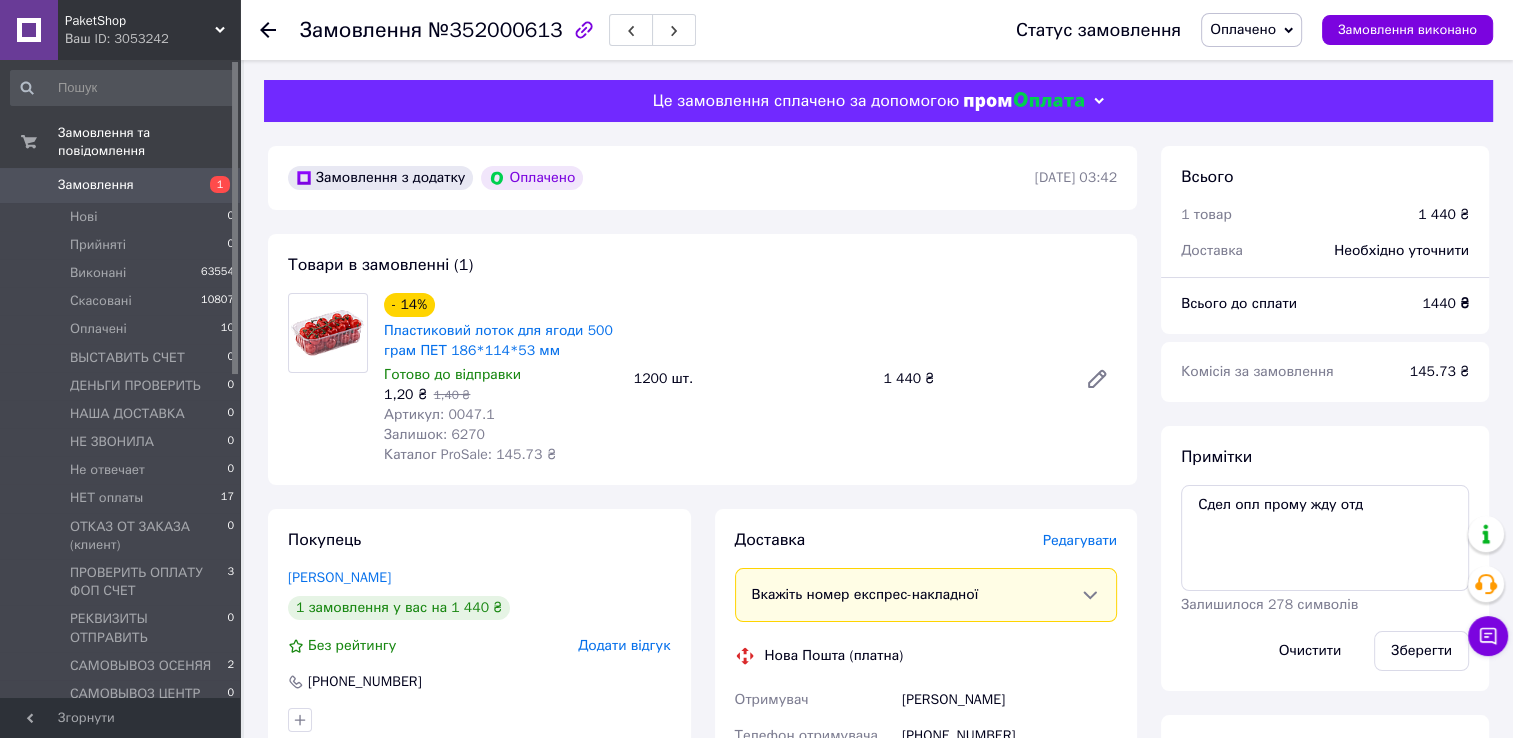 click 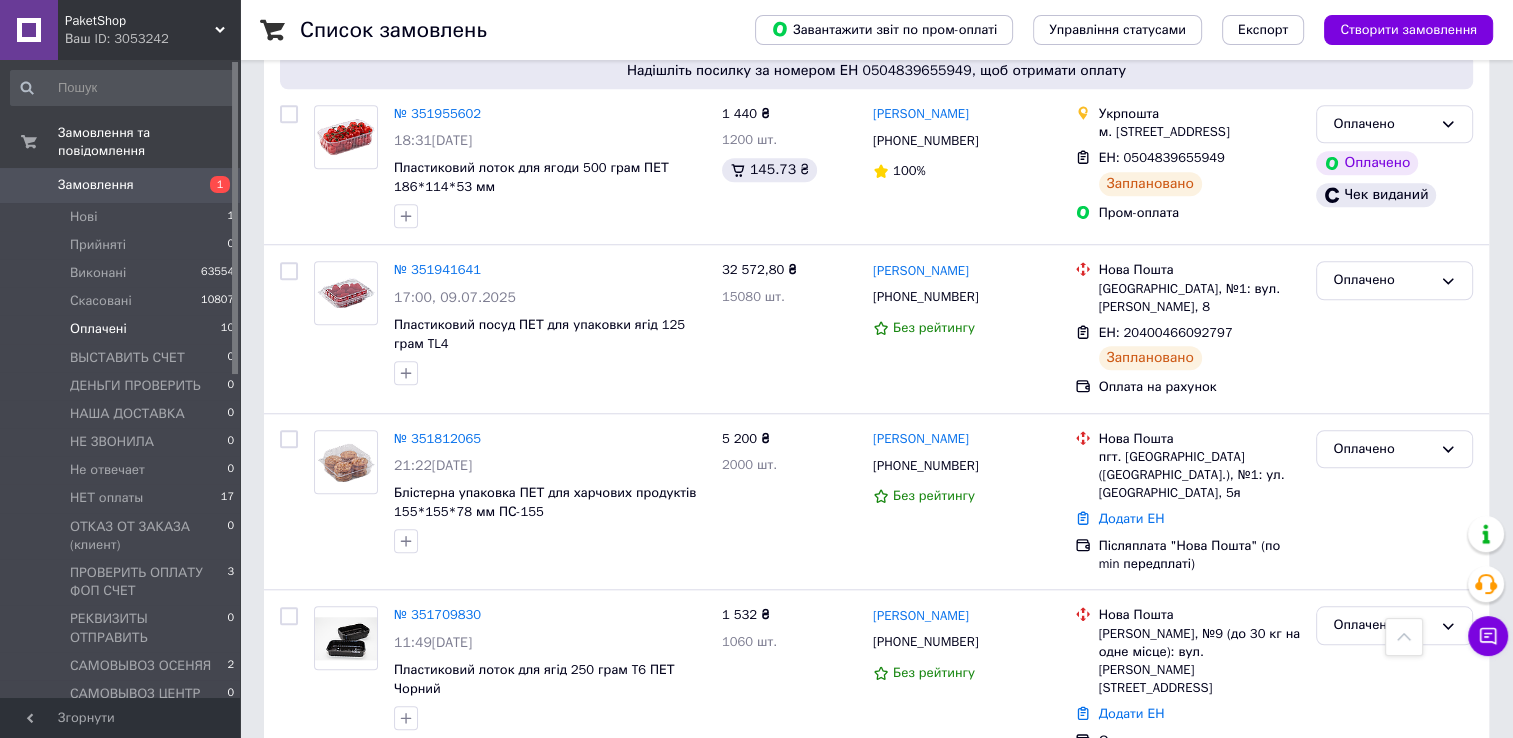 scroll, scrollTop: 1676, scrollLeft: 0, axis: vertical 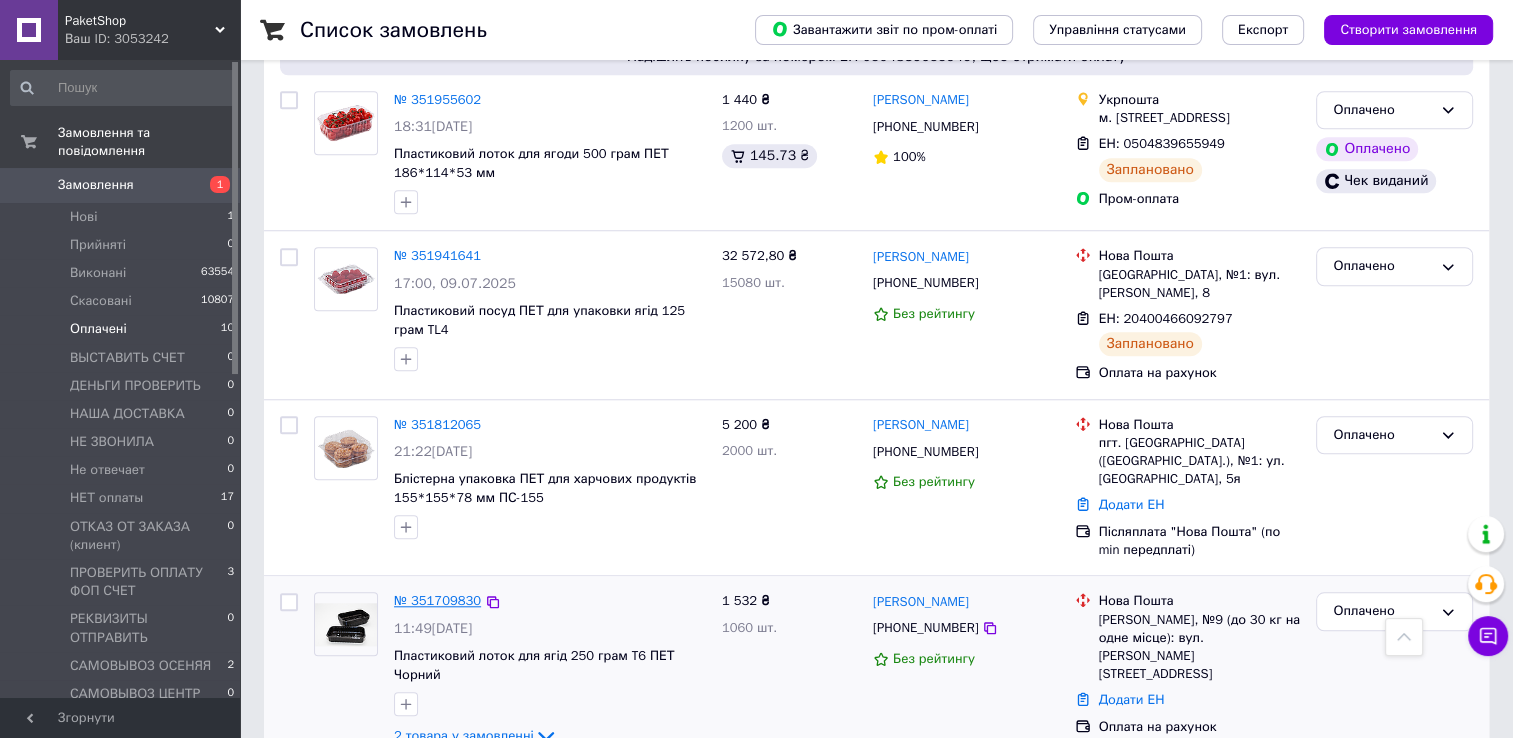 click on "№ 351709830" at bounding box center [437, 600] 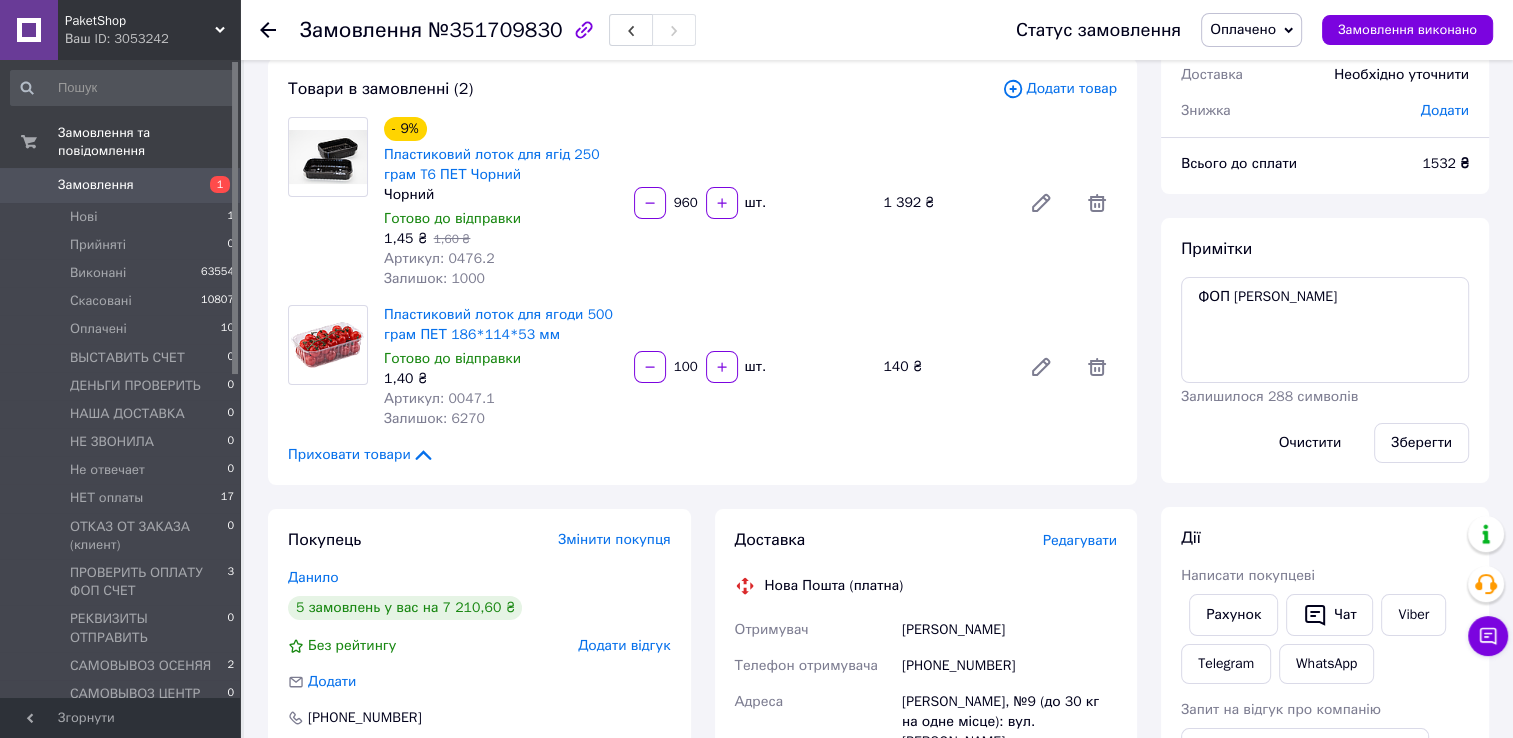 scroll, scrollTop: 0, scrollLeft: 0, axis: both 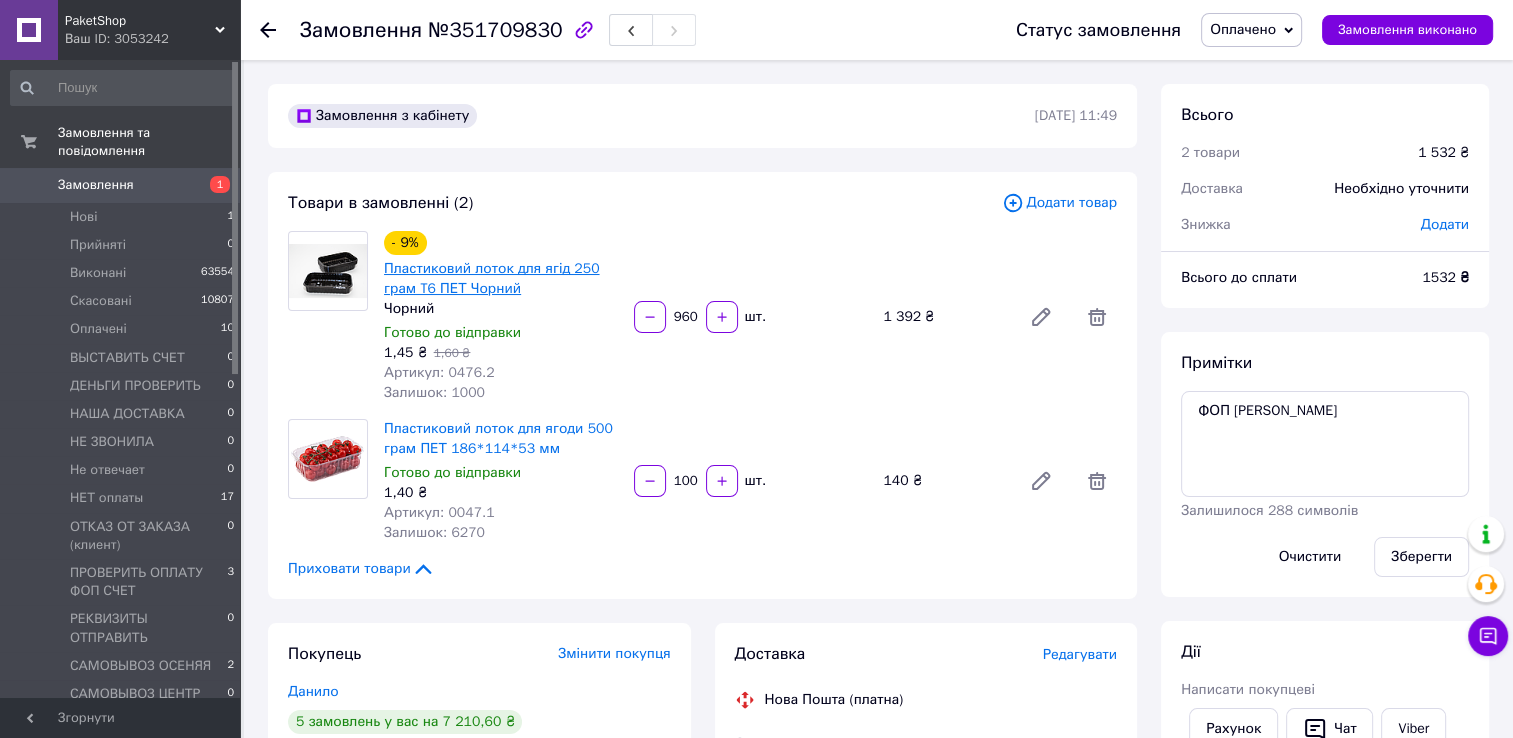 click on "Пластиковий лоток для ягід 250 грам T6 ПЕТ Чорний" at bounding box center [491, 278] 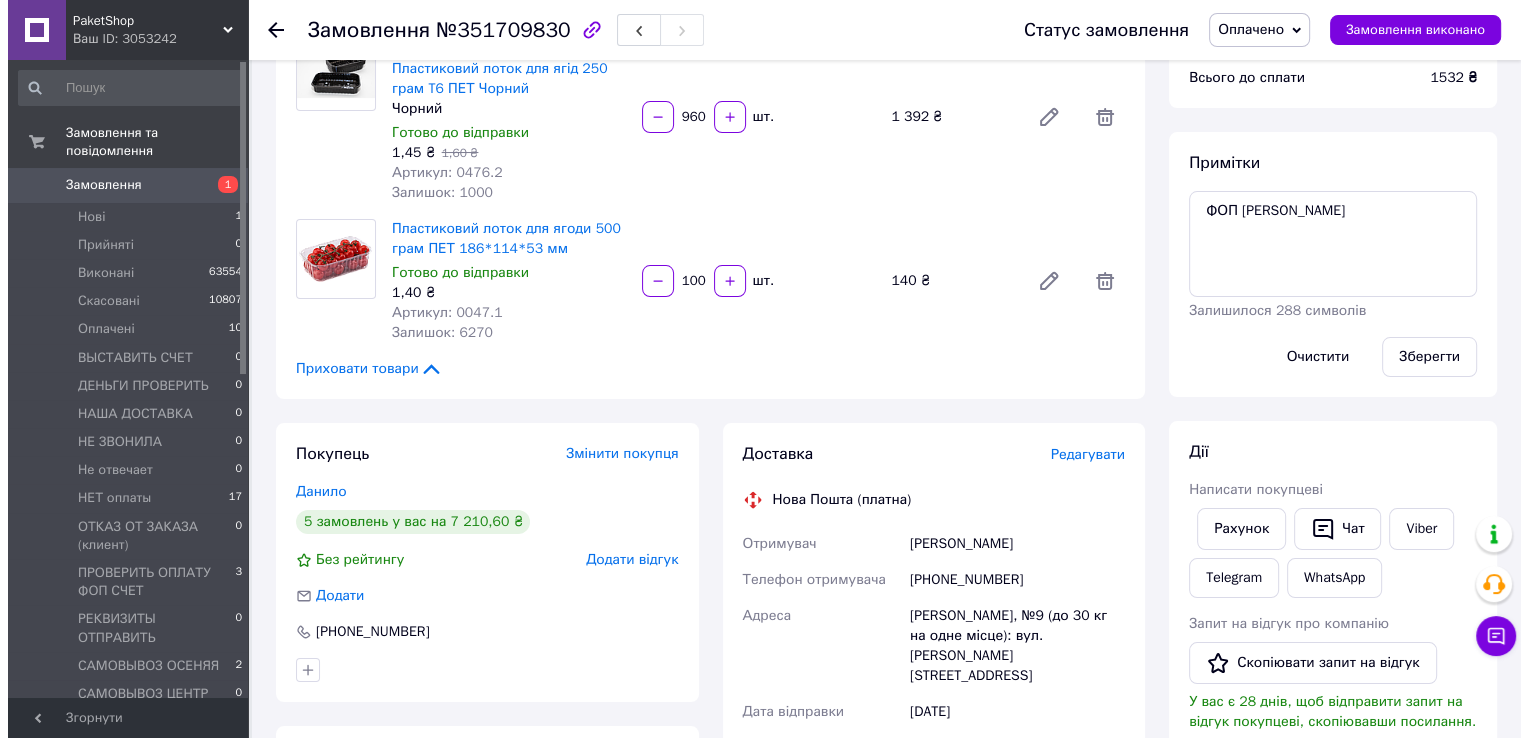 scroll, scrollTop: 400, scrollLeft: 0, axis: vertical 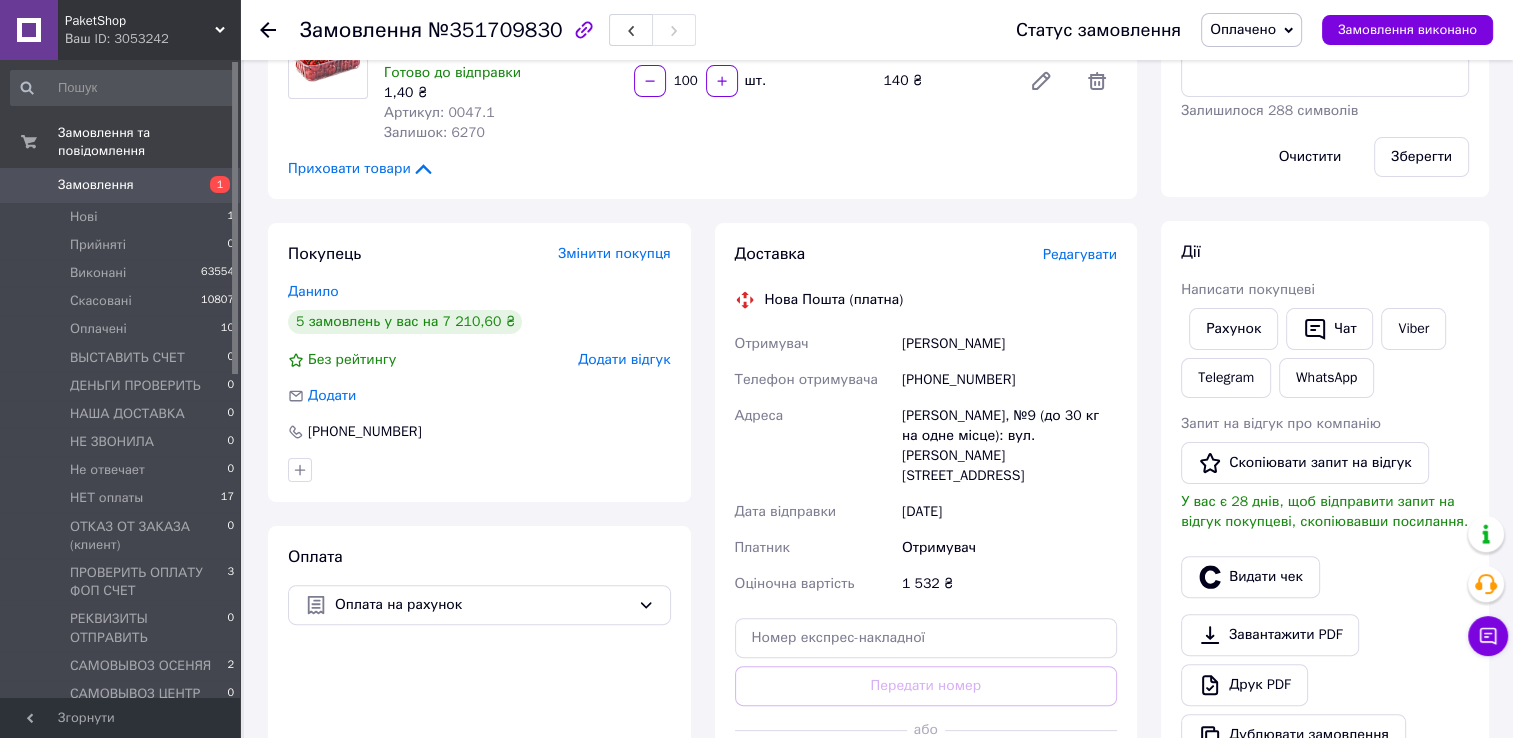 click on "Редагувати" at bounding box center (1080, 254) 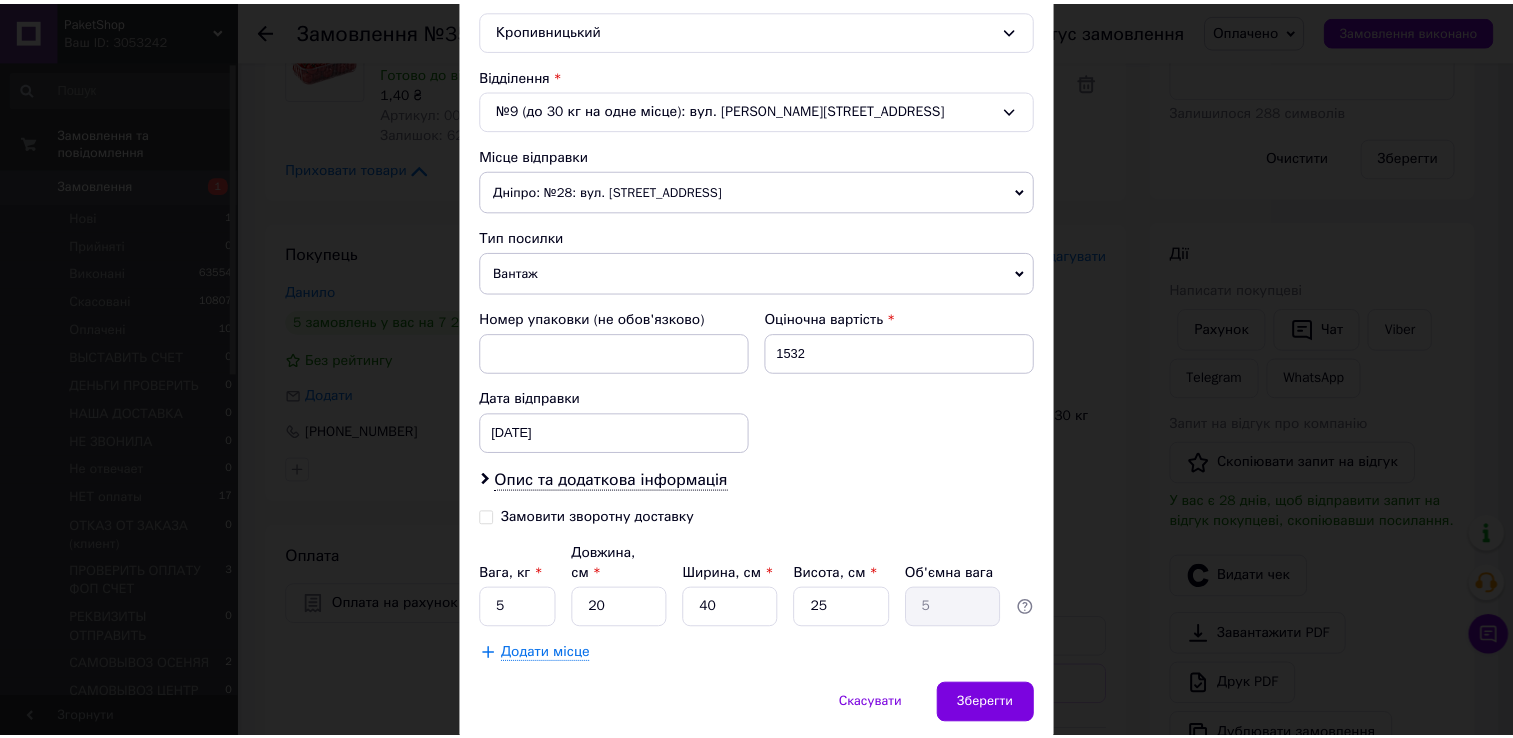 scroll, scrollTop: 620, scrollLeft: 0, axis: vertical 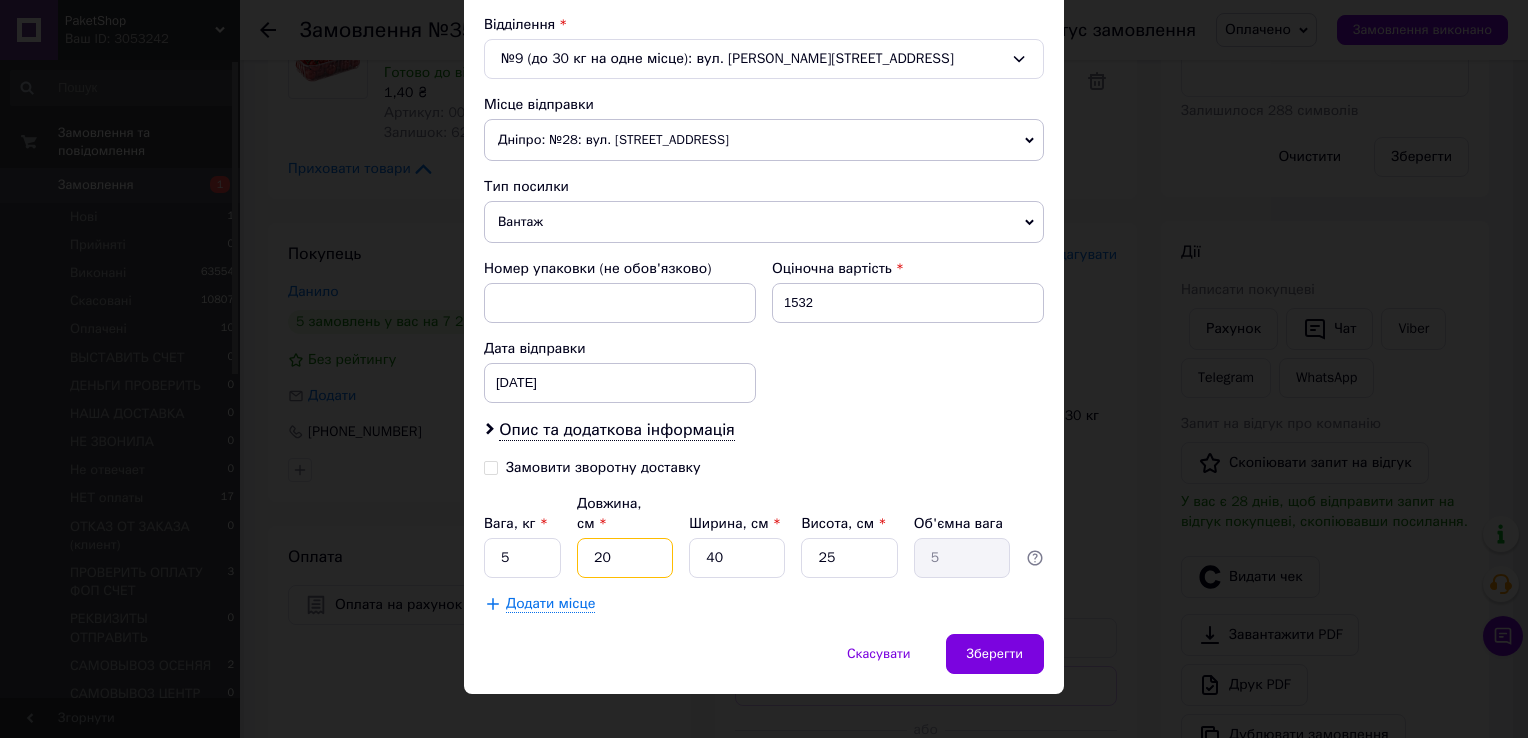 click on "20" at bounding box center [625, 558] 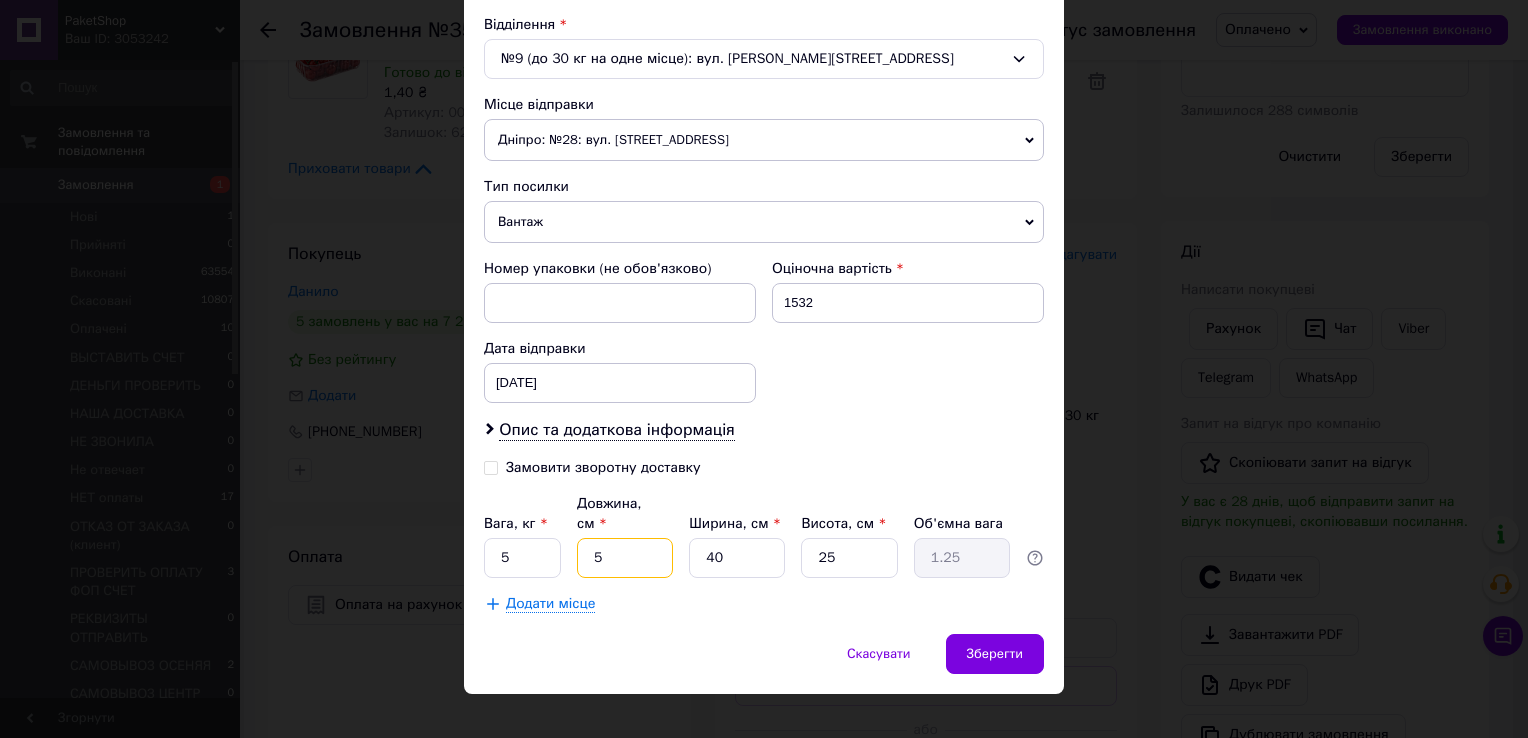 type on "5" 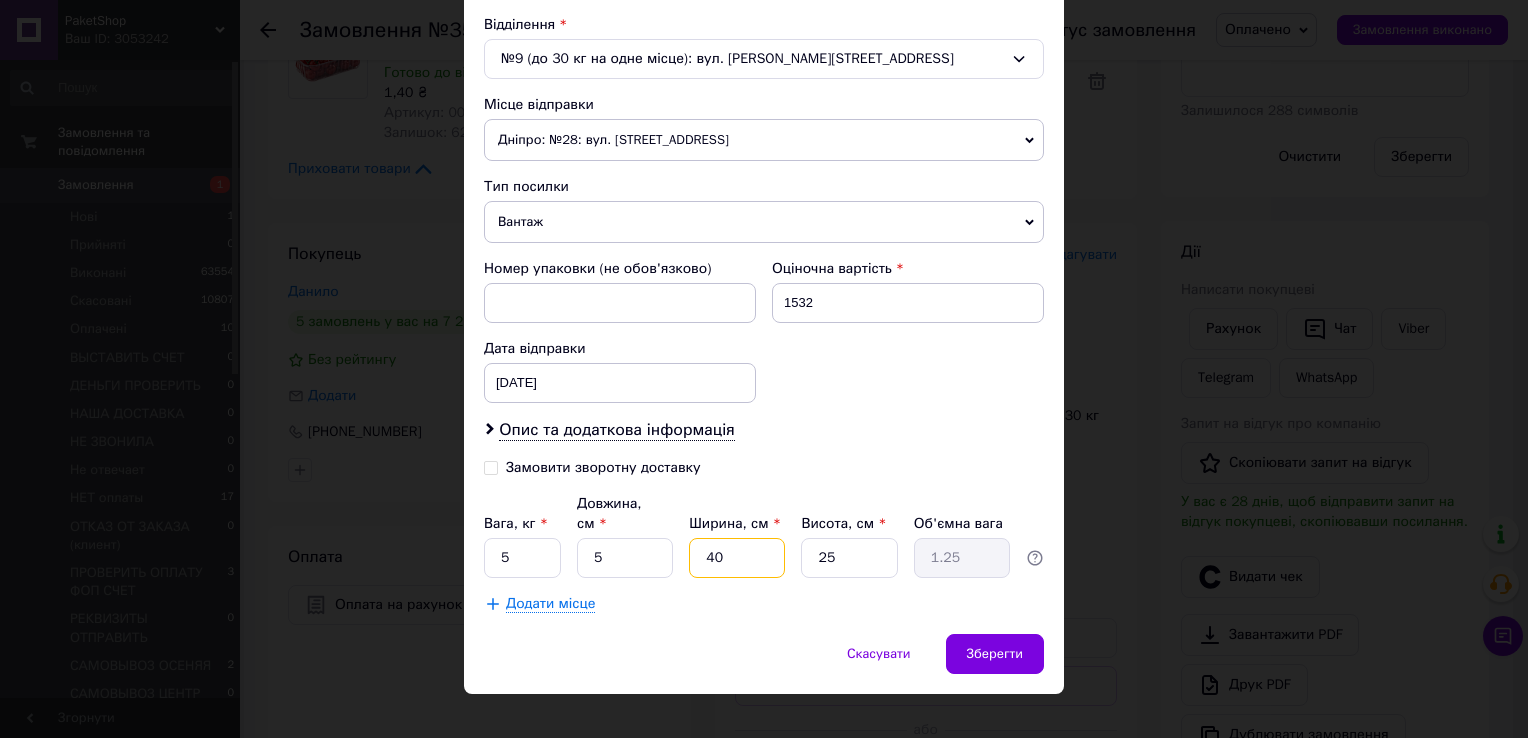 click on "40" at bounding box center (737, 558) 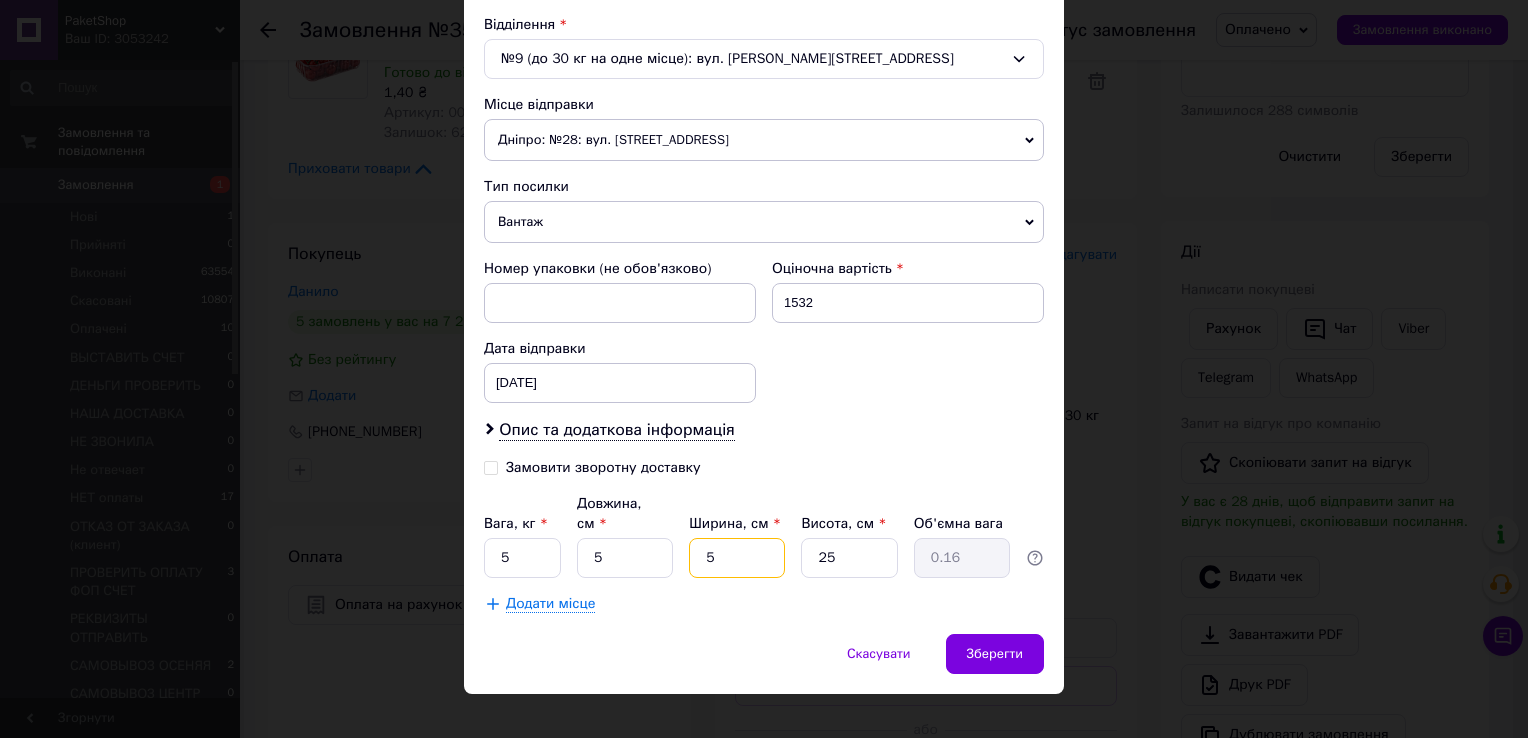 type on "5" 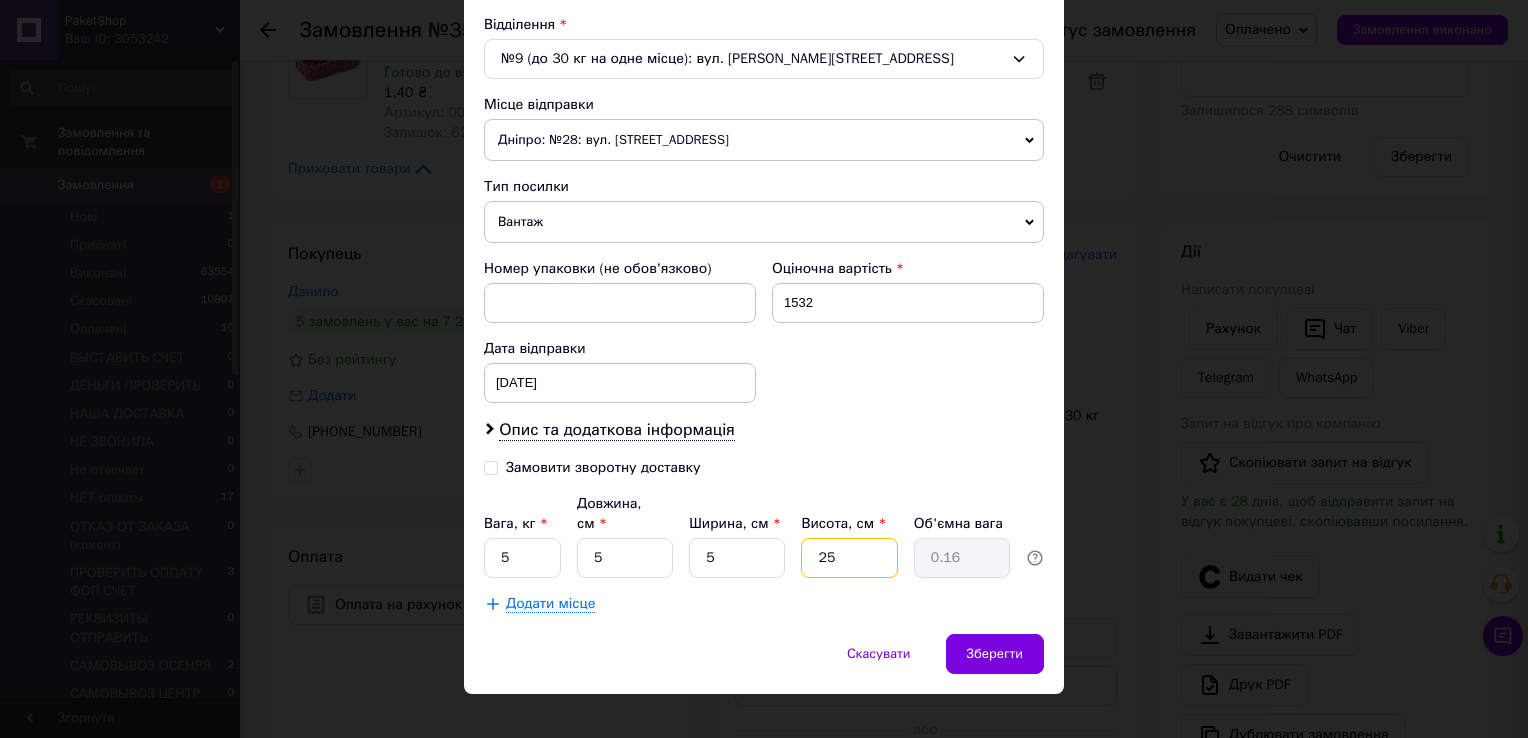 click on "25" at bounding box center [849, 558] 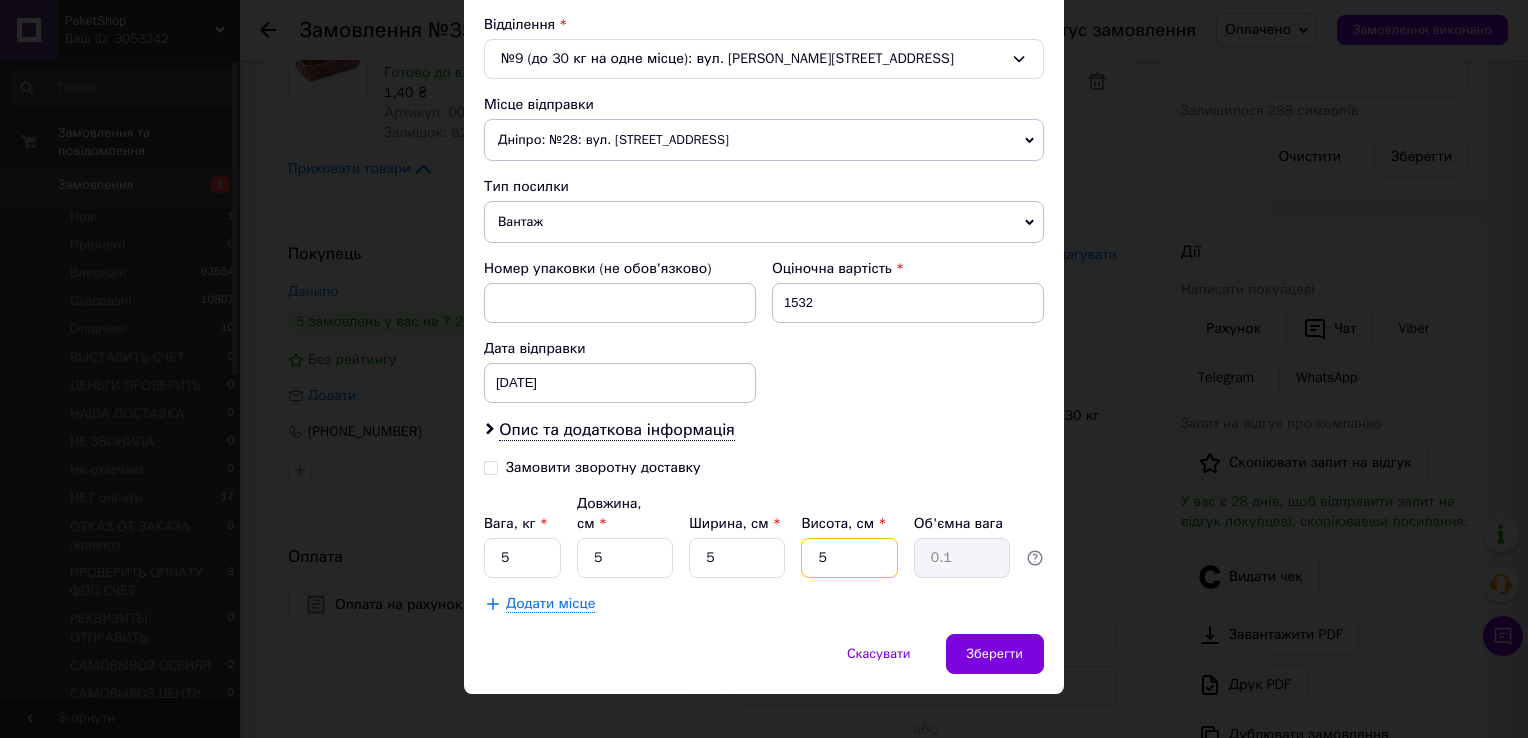 type on "5" 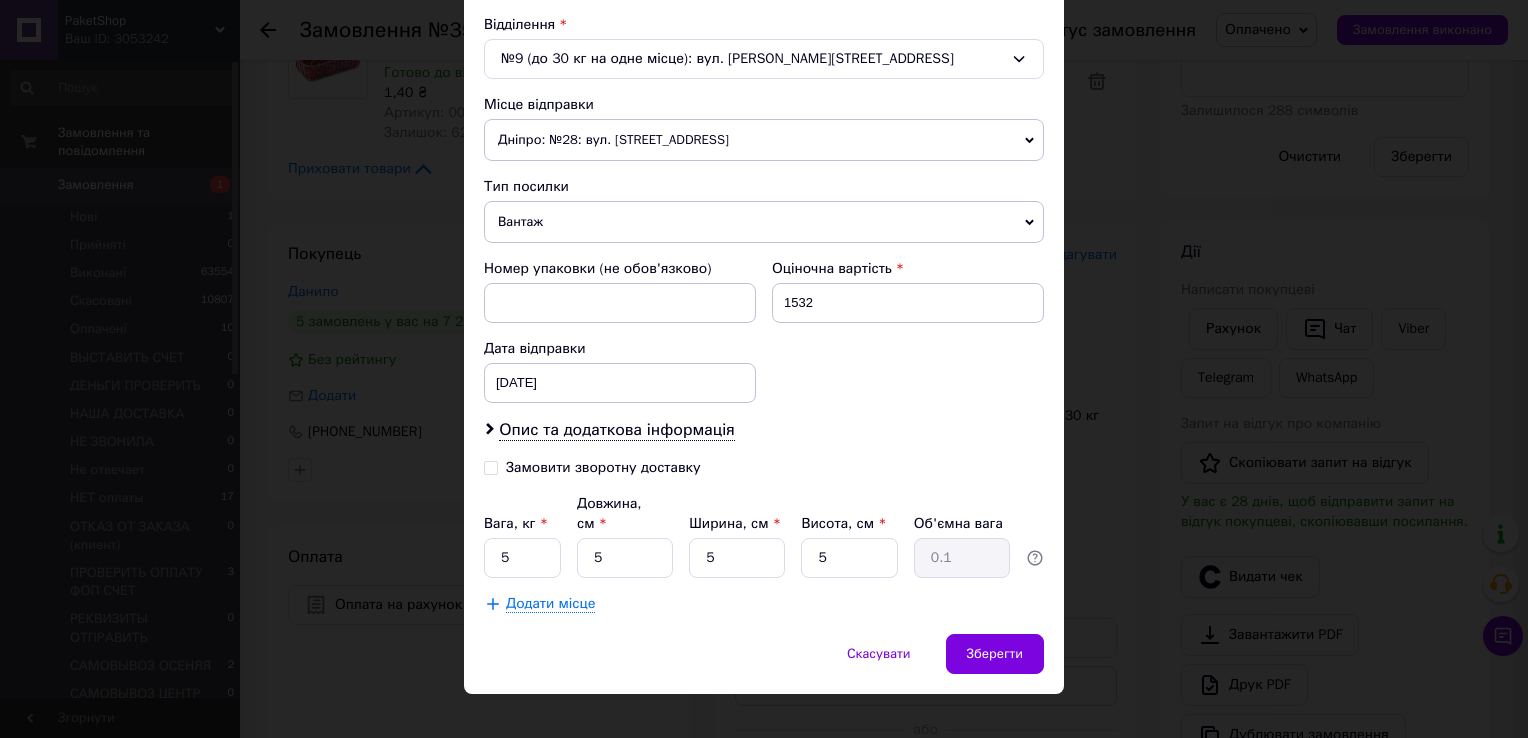 click on "Додати місце" at bounding box center [550, 604] 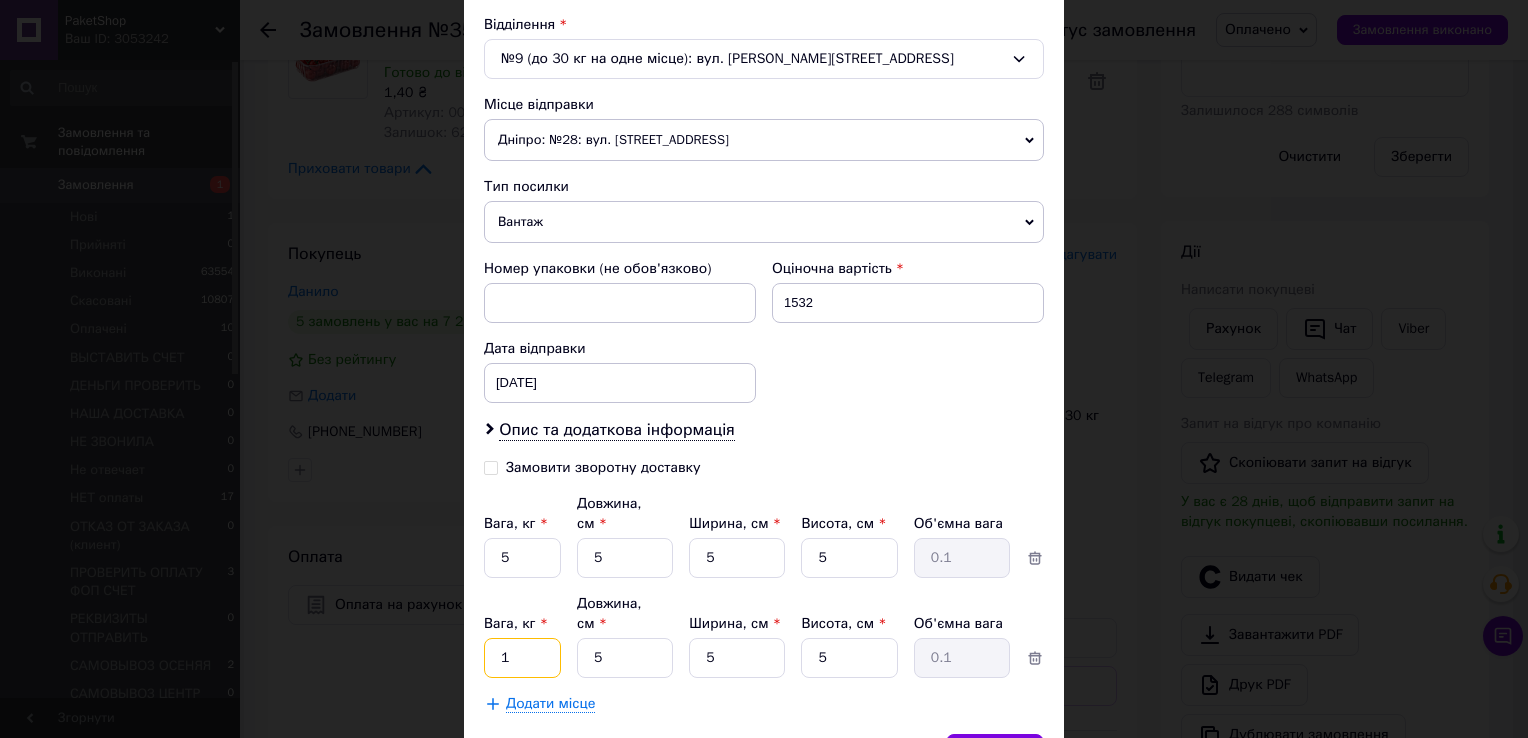 click on "1" at bounding box center (522, 558) 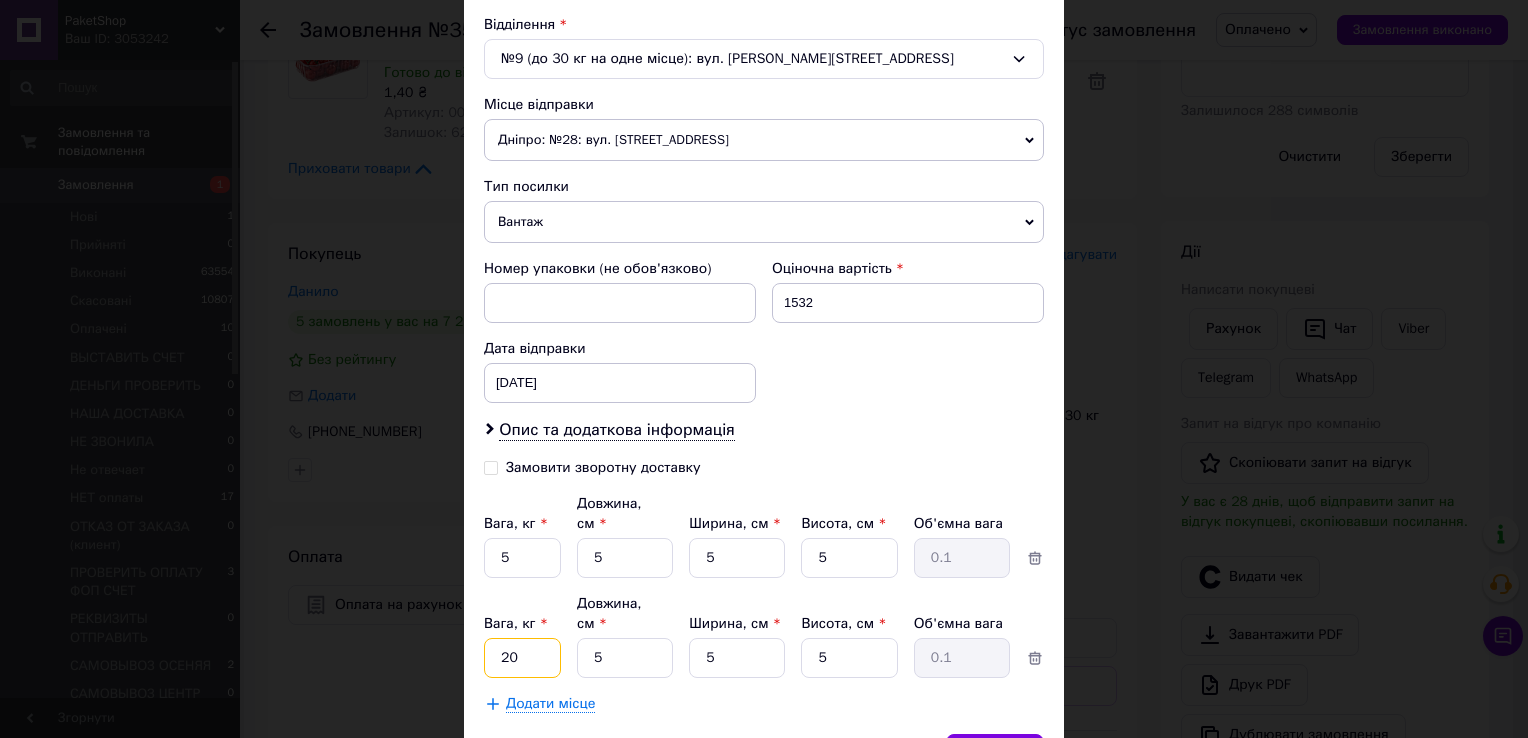 type on "20" 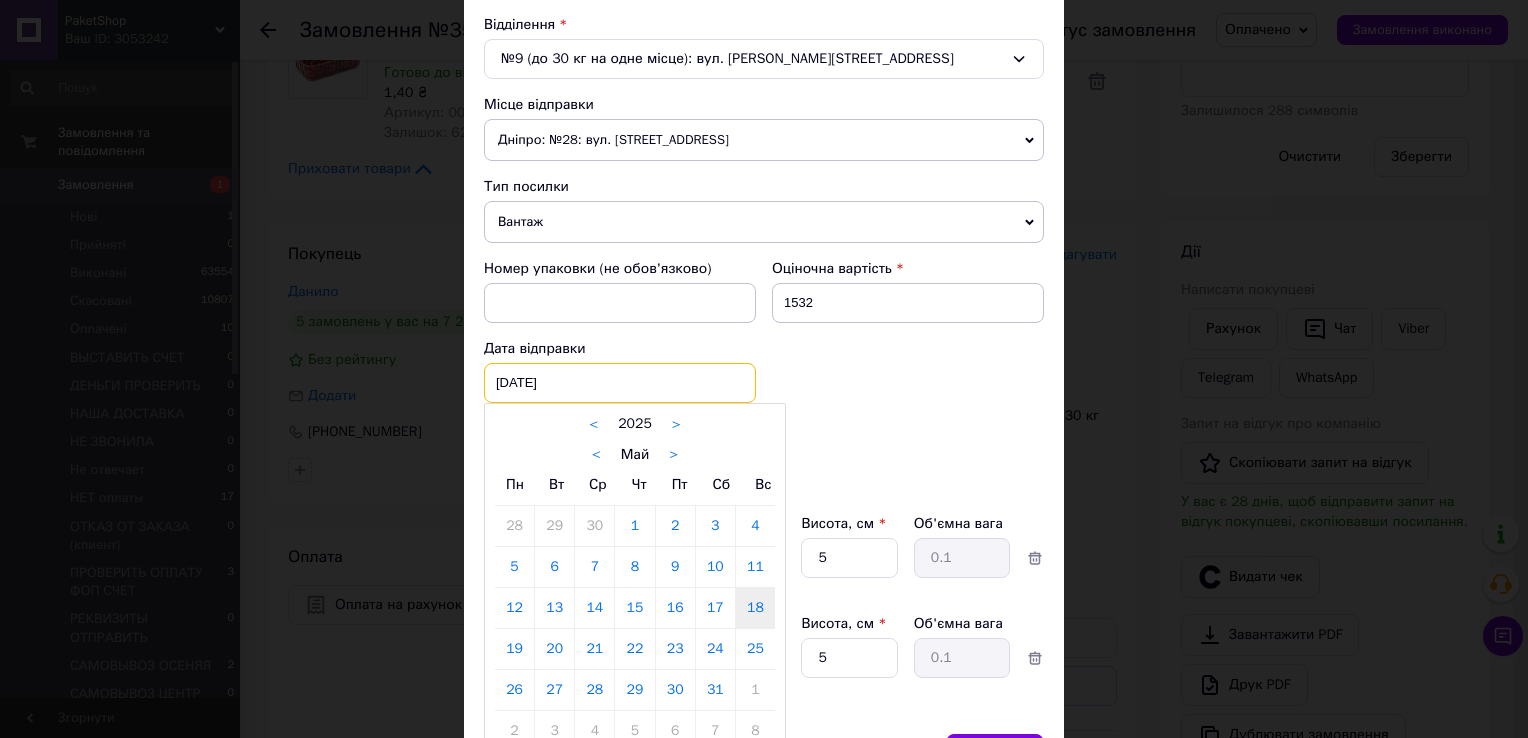 click on "18.05.2025 < 2025 > < Май > Пн Вт Ср Чт Пт Сб Вс 28 29 30 1 2 3 4 5 6 7 8 9 10 11 12 13 14 15 16 17 18 19 20 21 22 23 24 25 26 27 28 29 30 31 1 2 3 4 5 6 7 8" at bounding box center (620, 383) 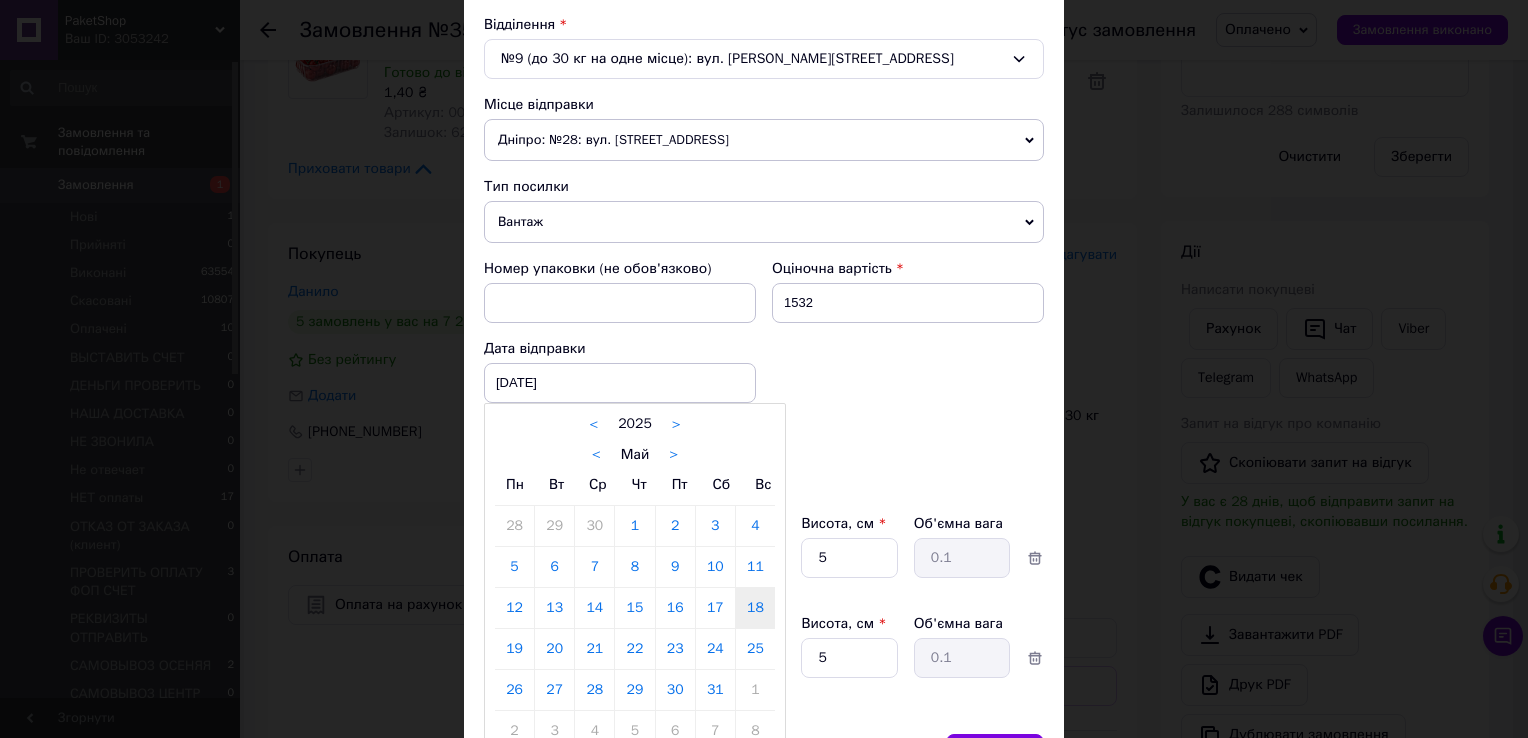 click on ">" at bounding box center [673, 455] 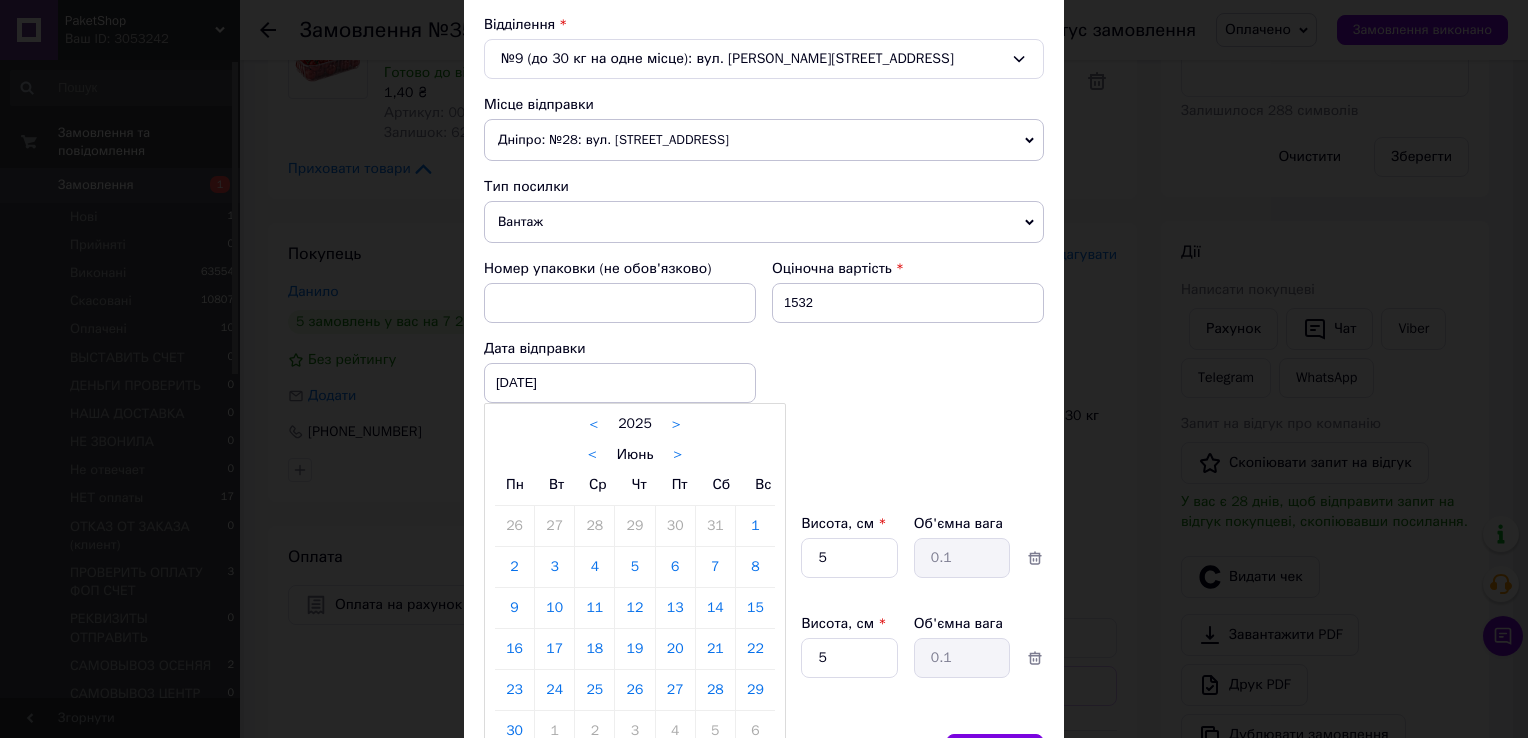 click on ">" at bounding box center [677, 455] 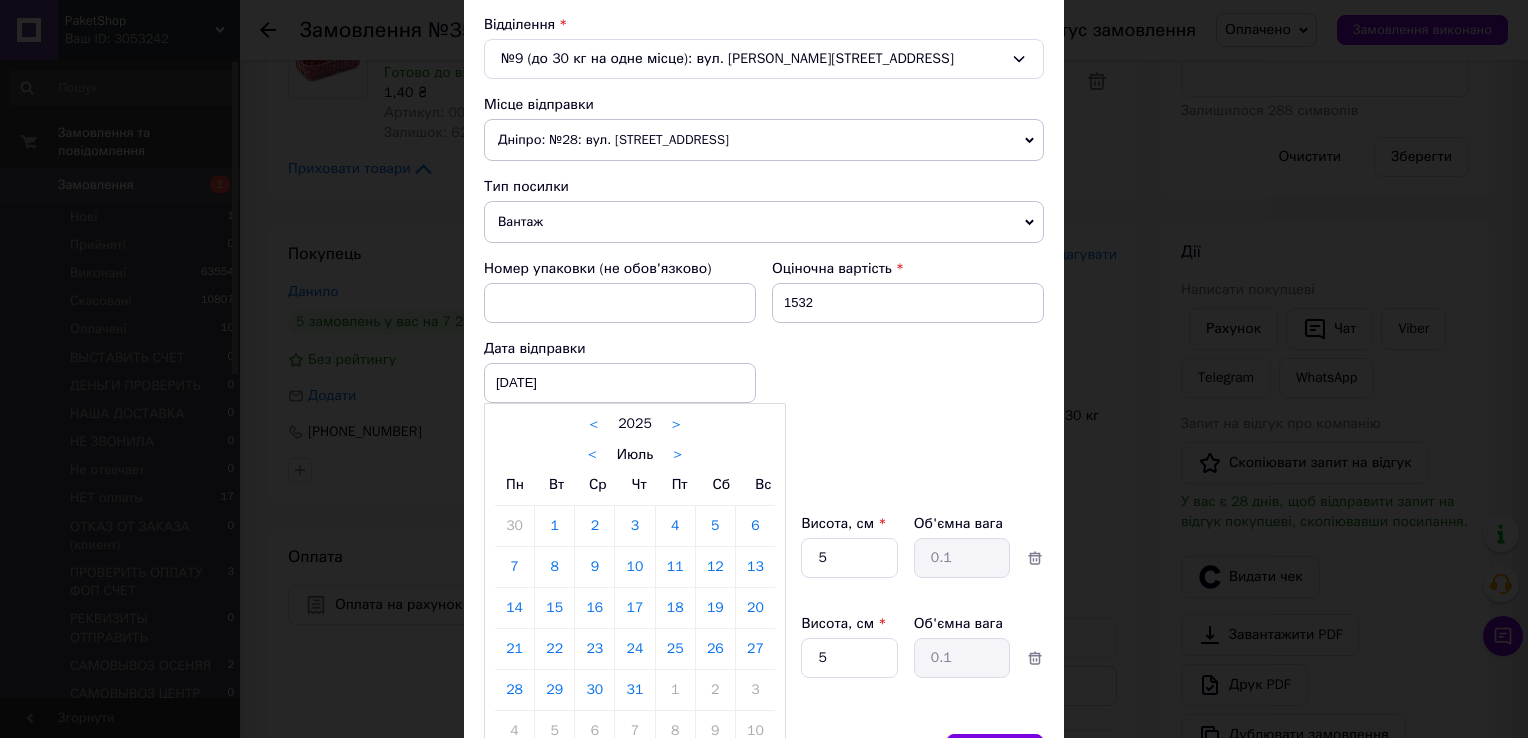 click on ">" at bounding box center (677, 455) 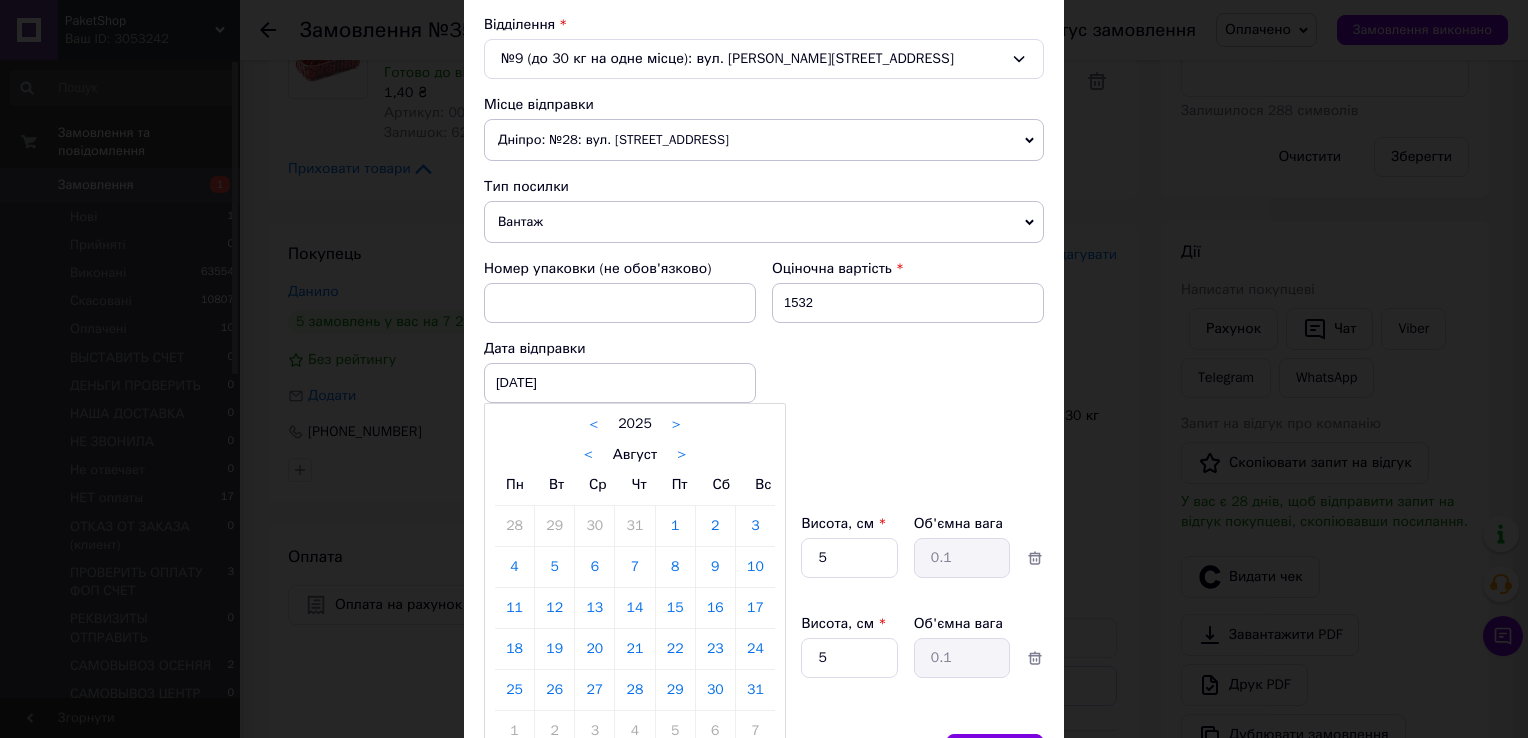 click on "<" at bounding box center (588, 455) 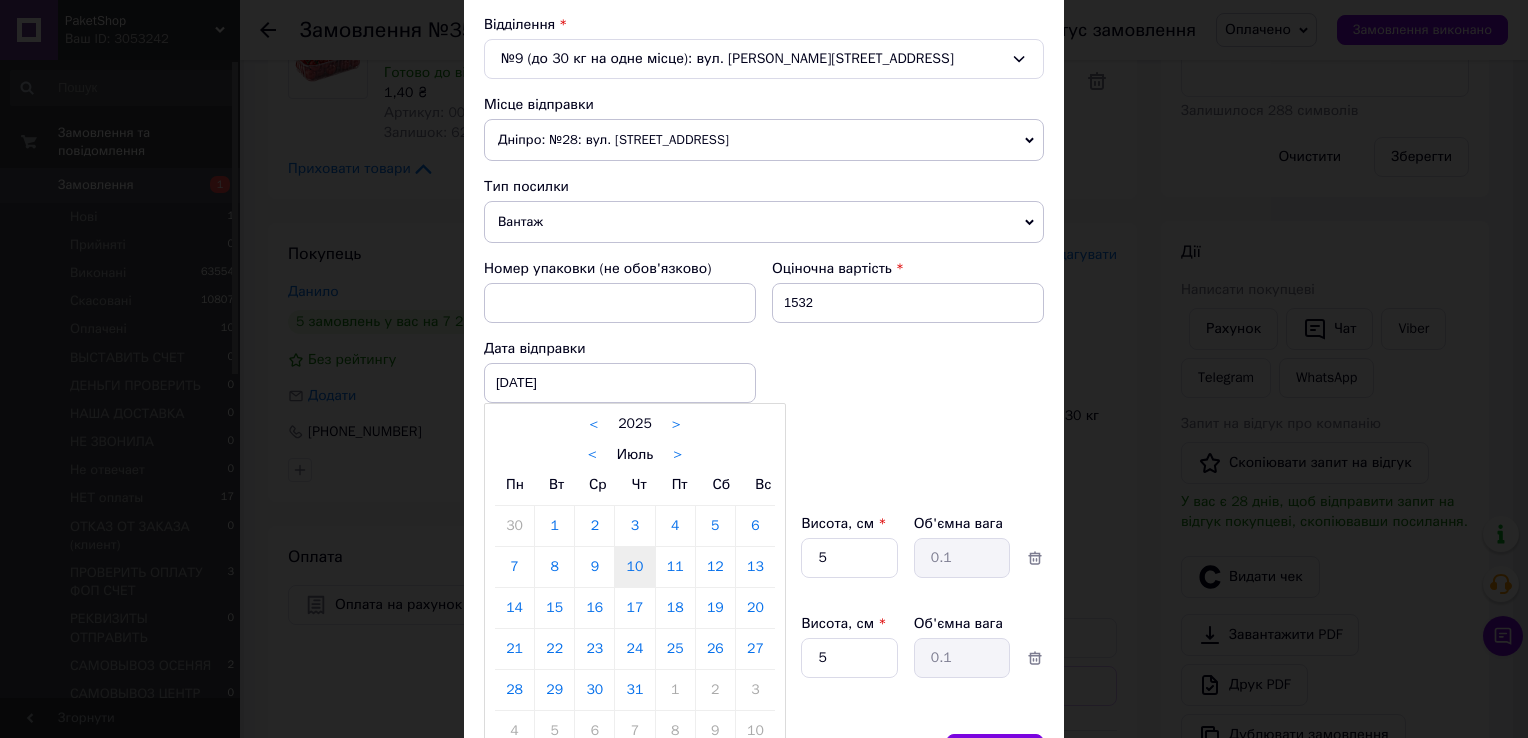 click on "10" at bounding box center (634, 567) 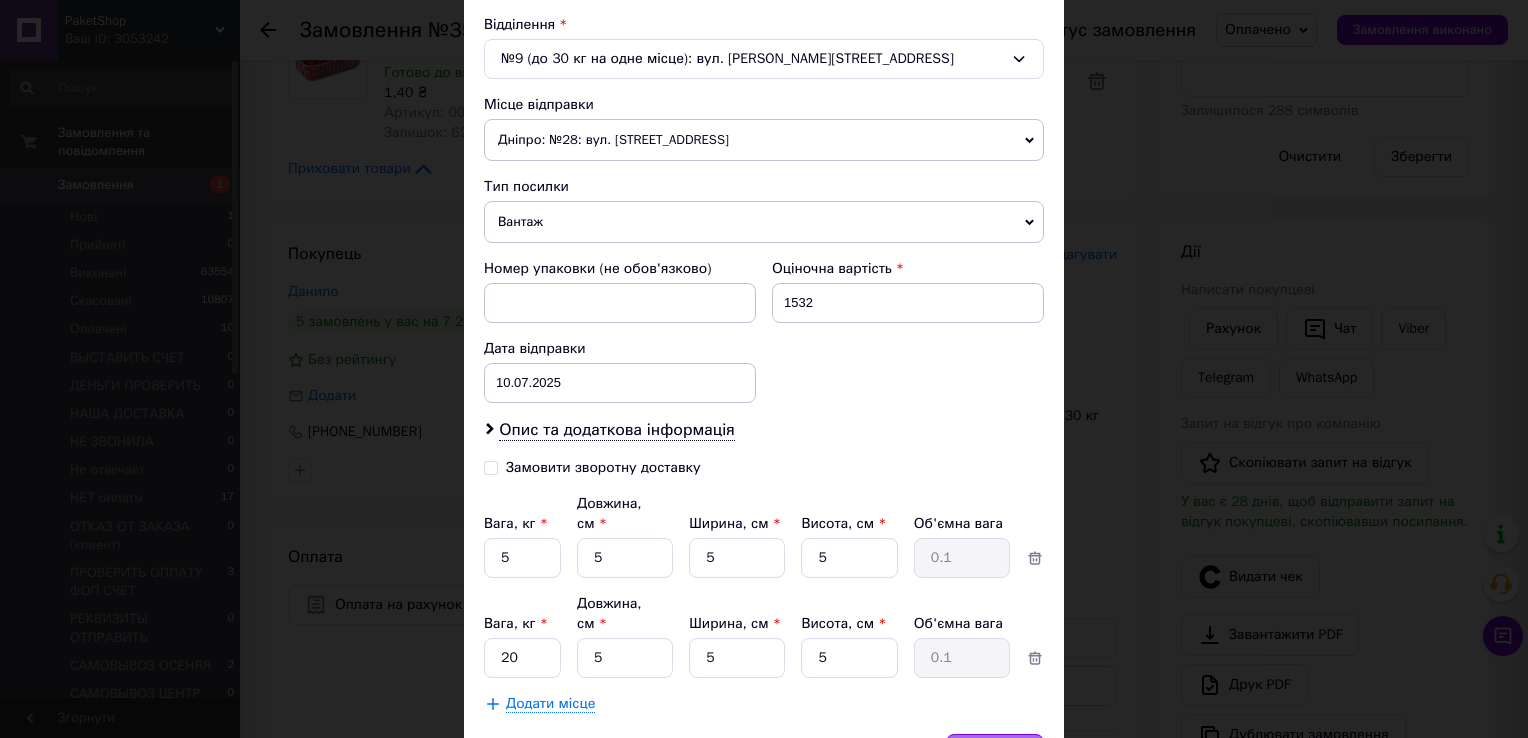click on "Зберегти" at bounding box center (995, 754) 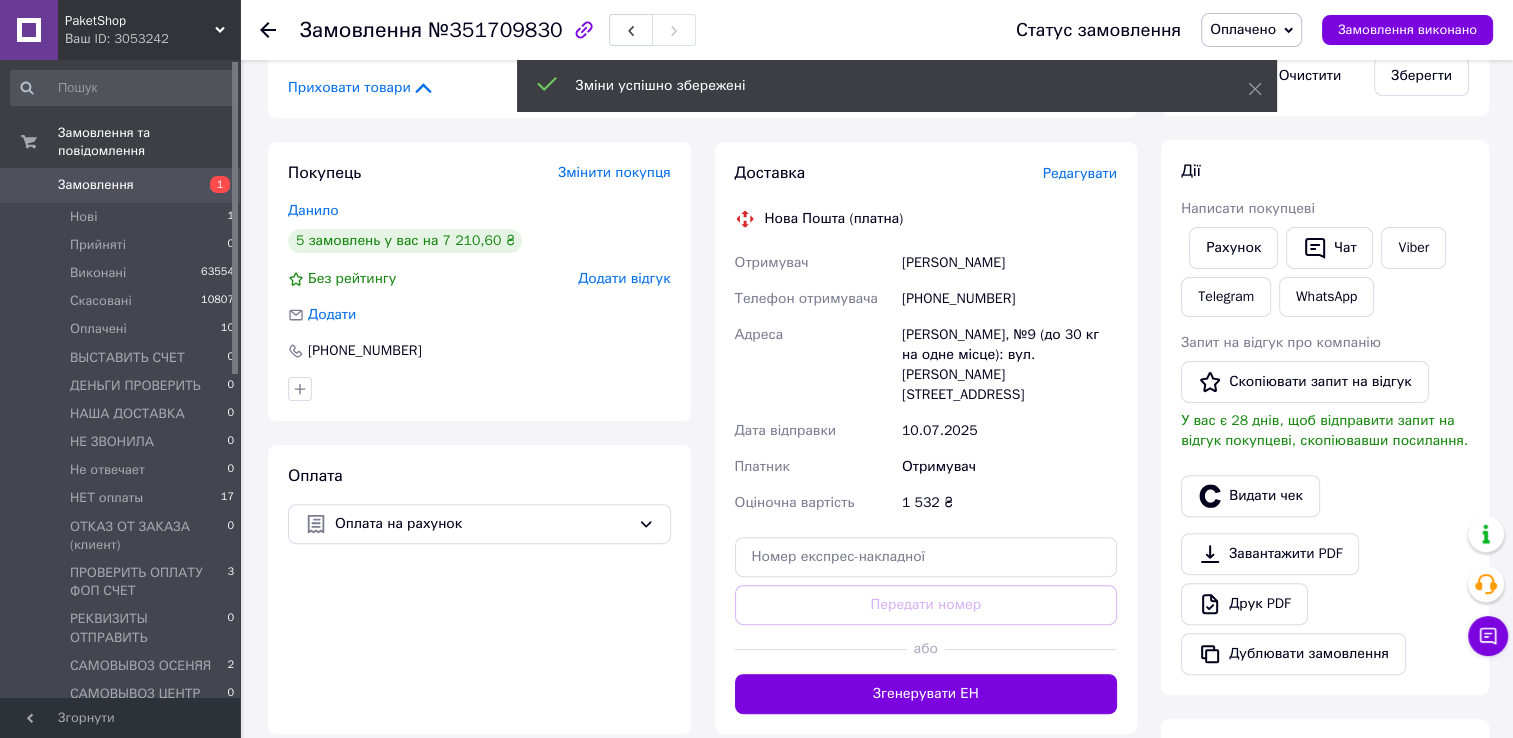 scroll, scrollTop: 600, scrollLeft: 0, axis: vertical 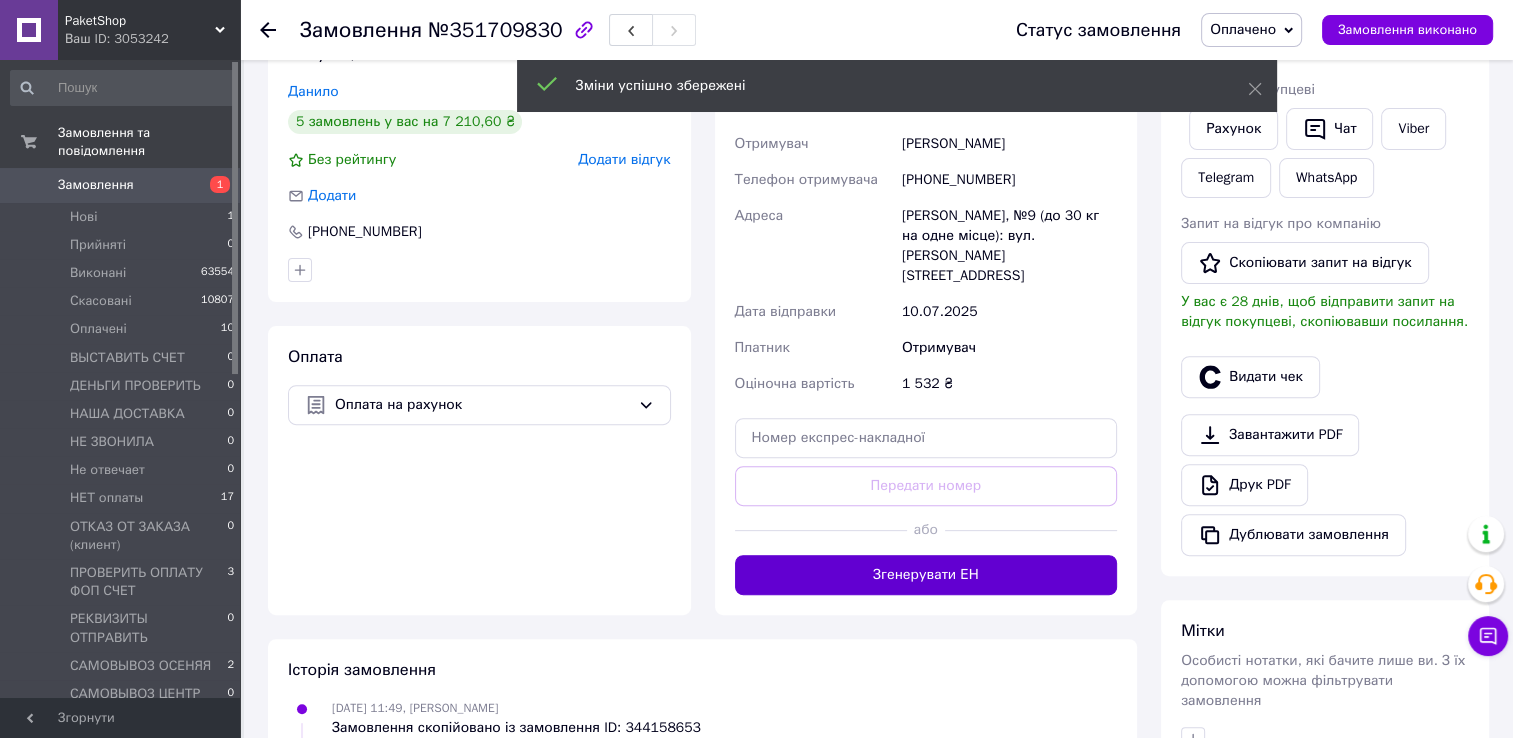 click on "Згенерувати ЕН" at bounding box center [926, 575] 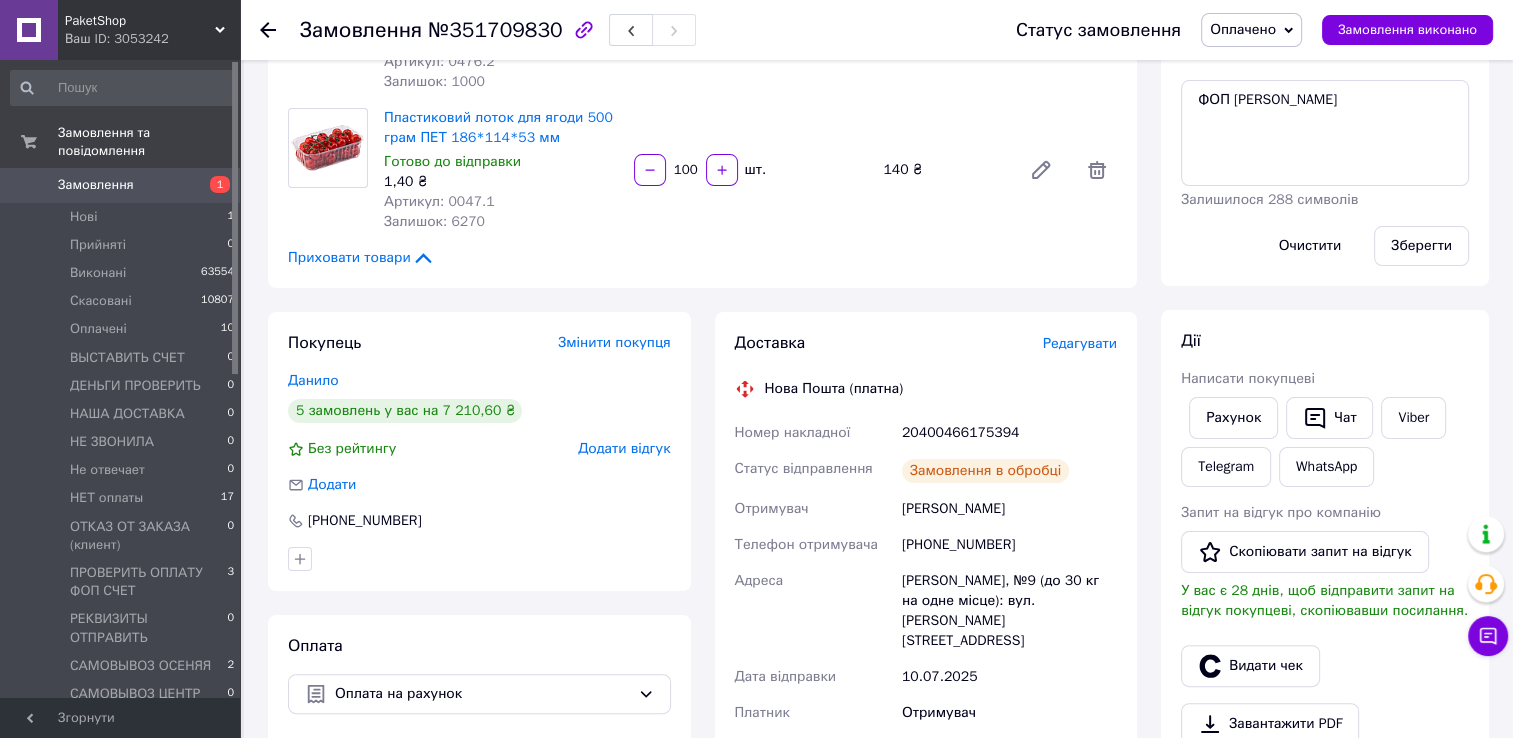 scroll, scrollTop: 300, scrollLeft: 0, axis: vertical 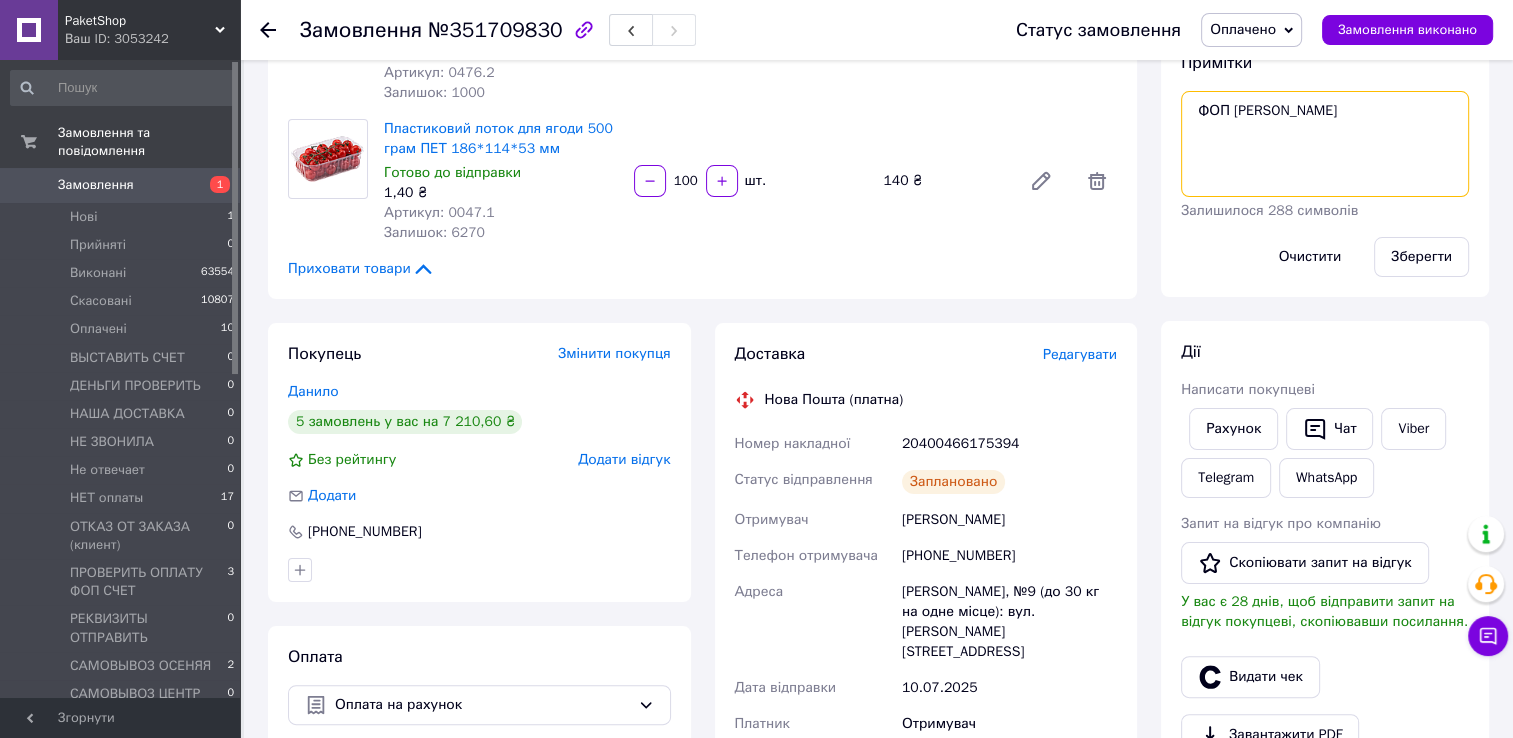 click on "ФОП ФАСТОВЕЦ" at bounding box center [1325, 144] 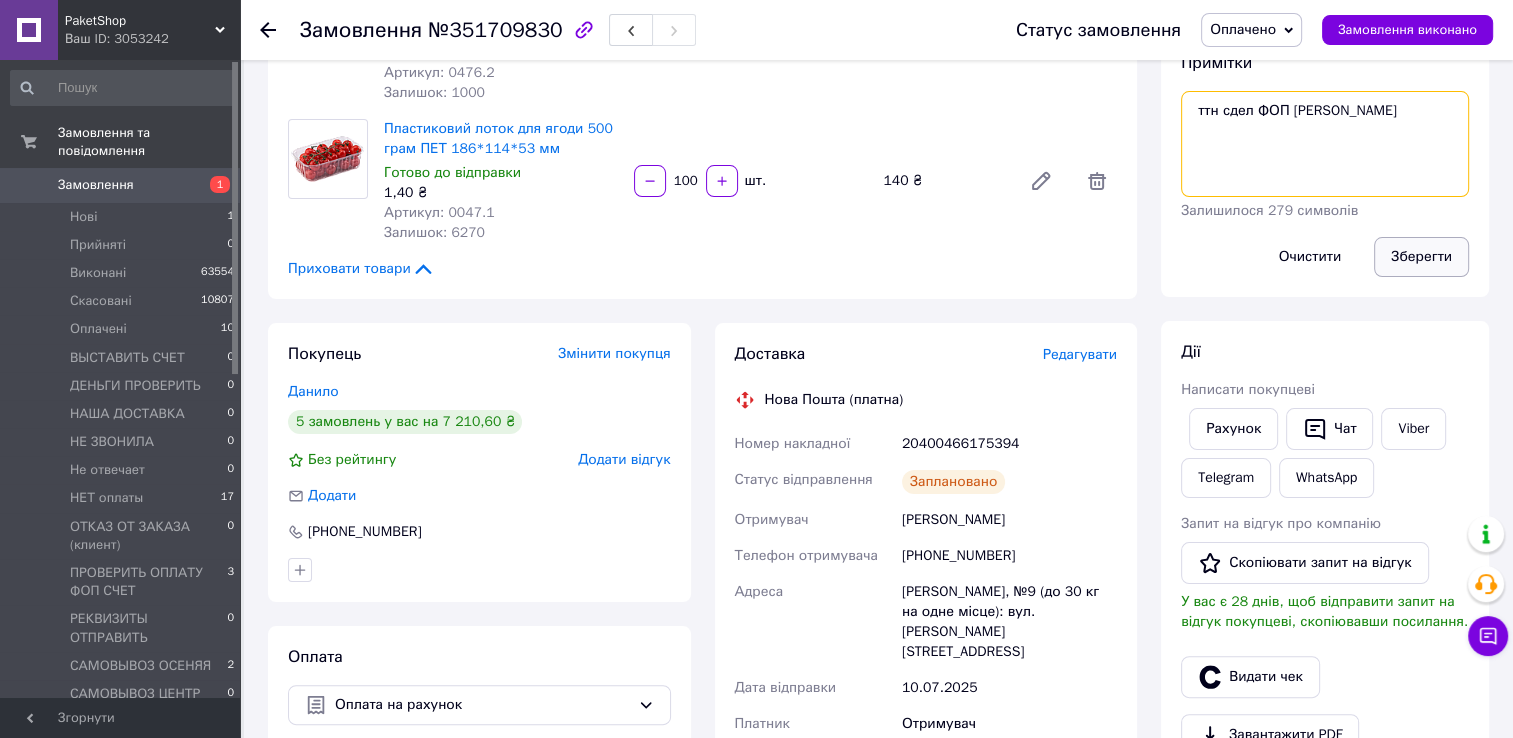 type on "ттн сдел ФОП ФАСТОВЕЦ" 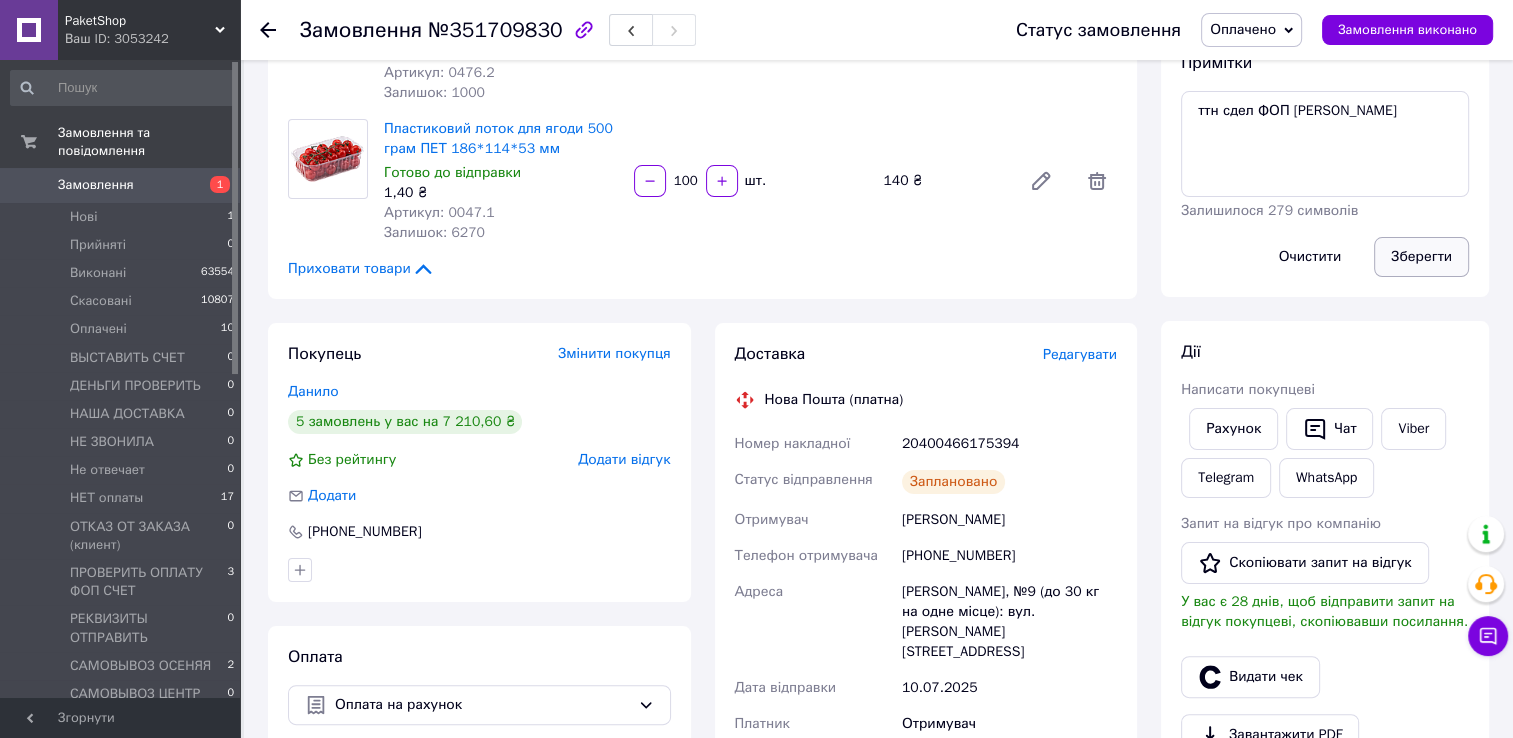 click on "Зберегти" at bounding box center [1421, 257] 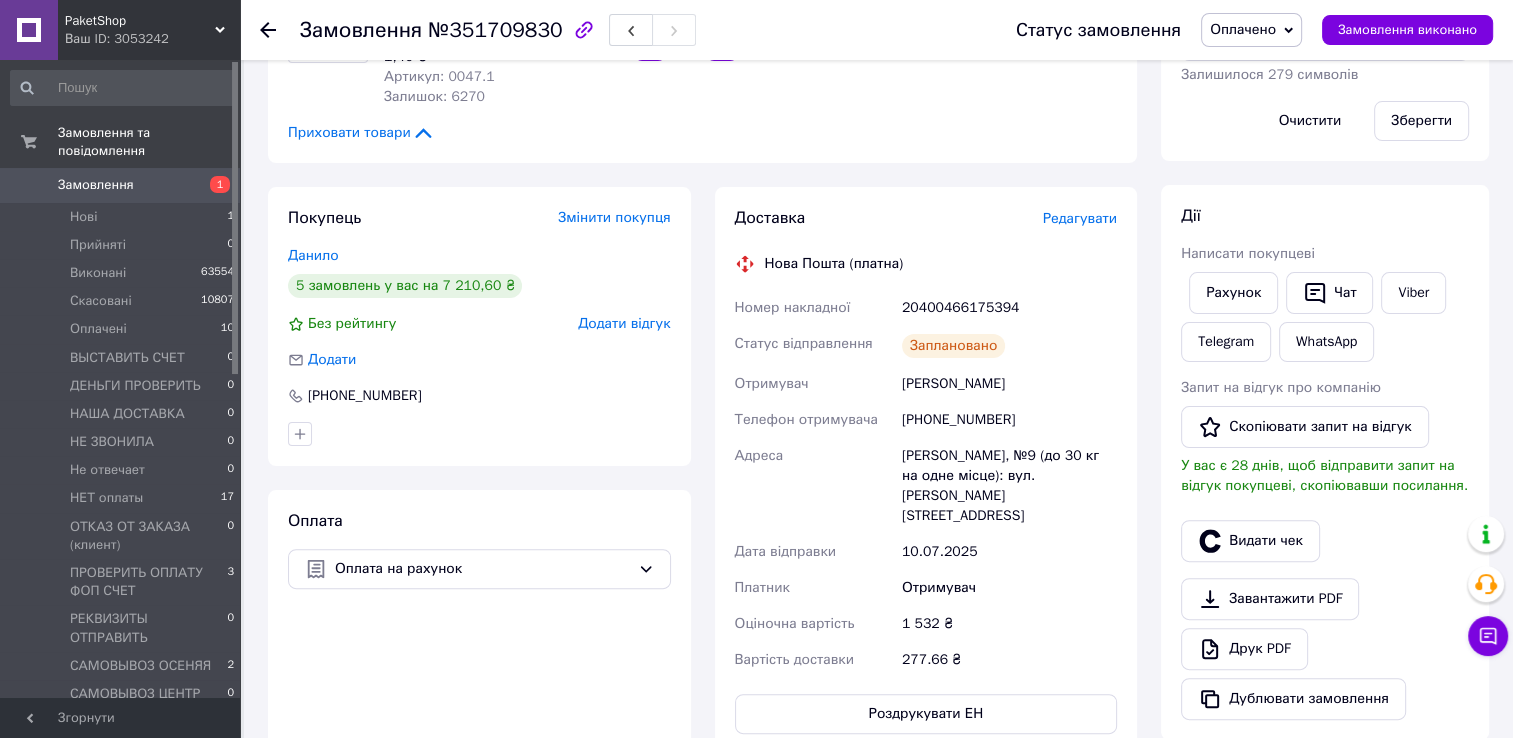 scroll, scrollTop: 600, scrollLeft: 0, axis: vertical 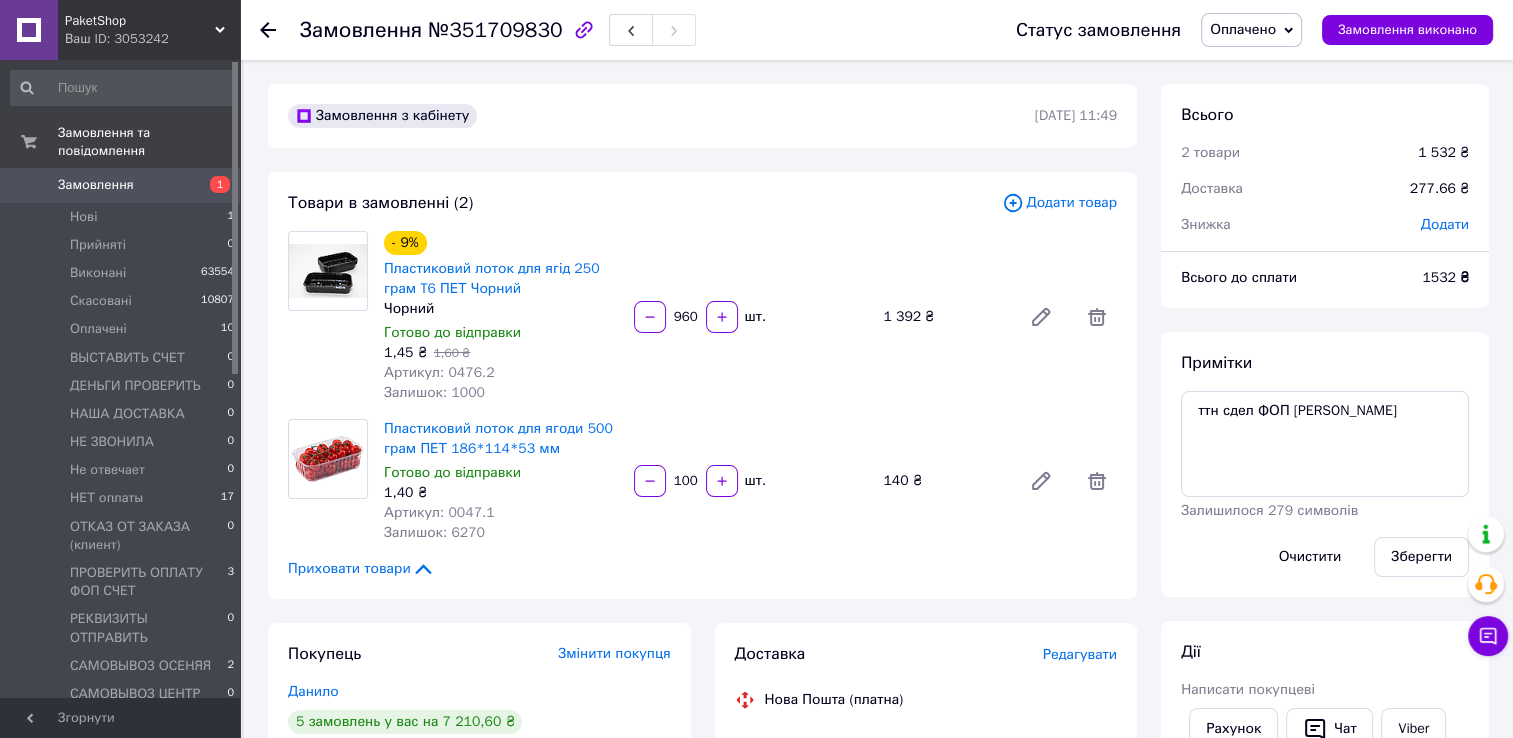 click 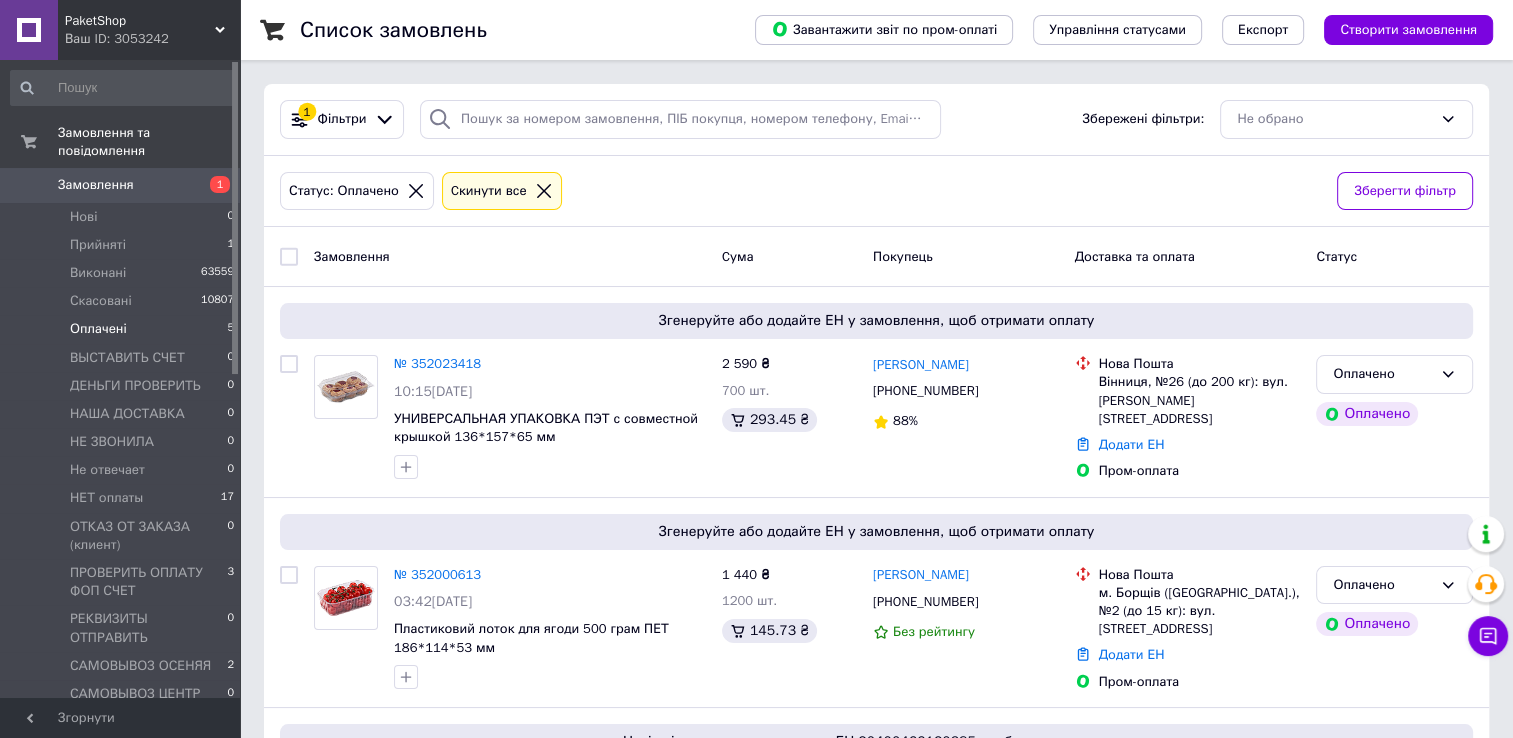 click 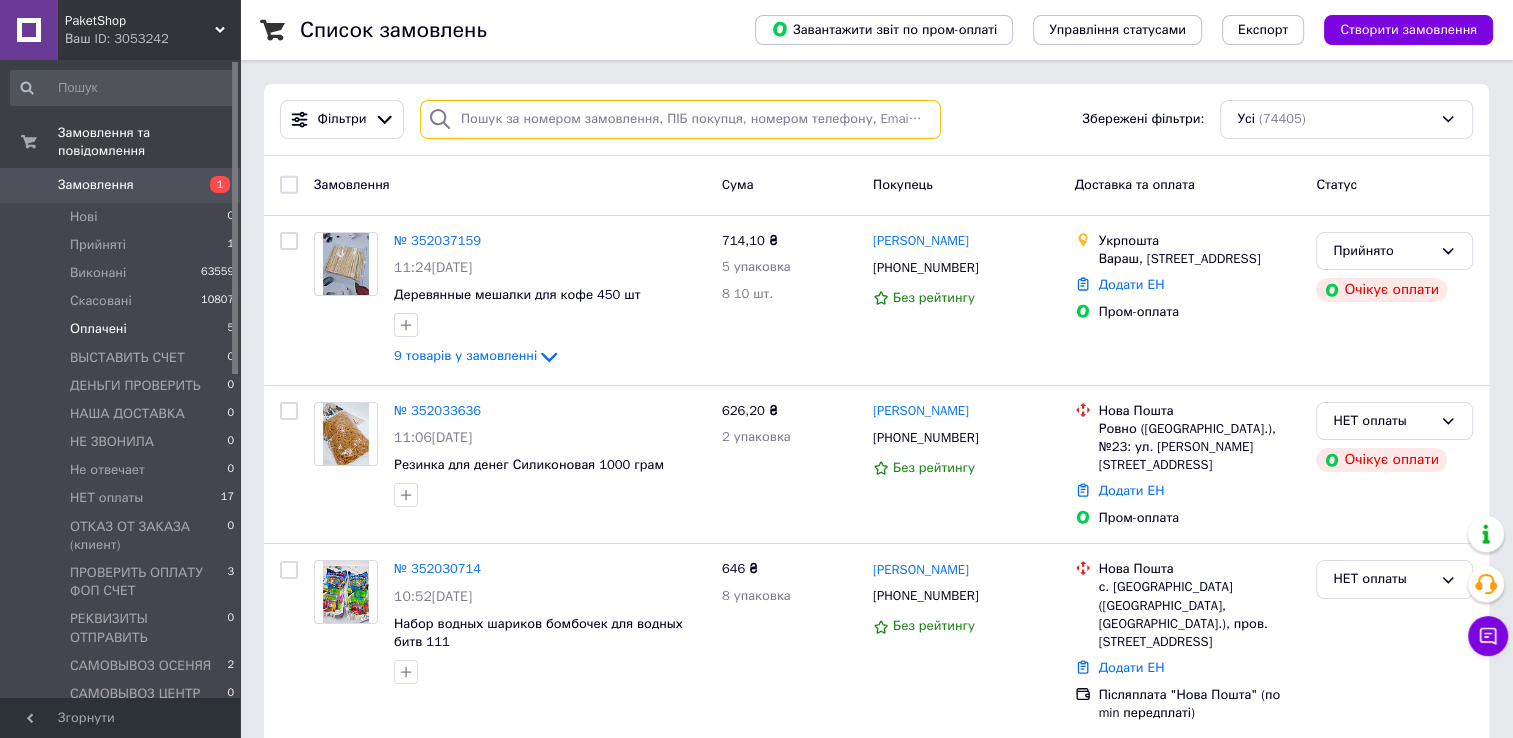 click at bounding box center (680, 119) 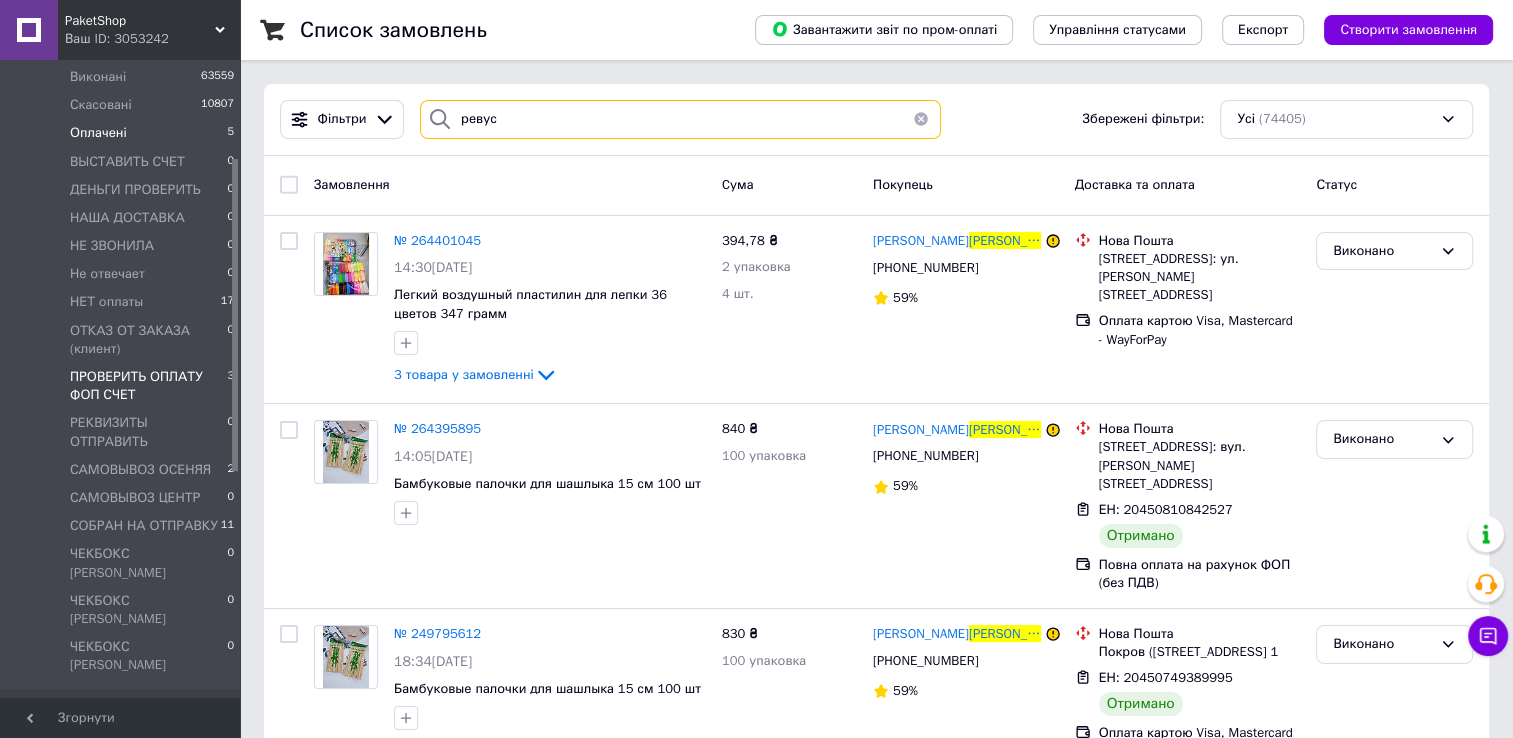 scroll, scrollTop: 200, scrollLeft: 0, axis: vertical 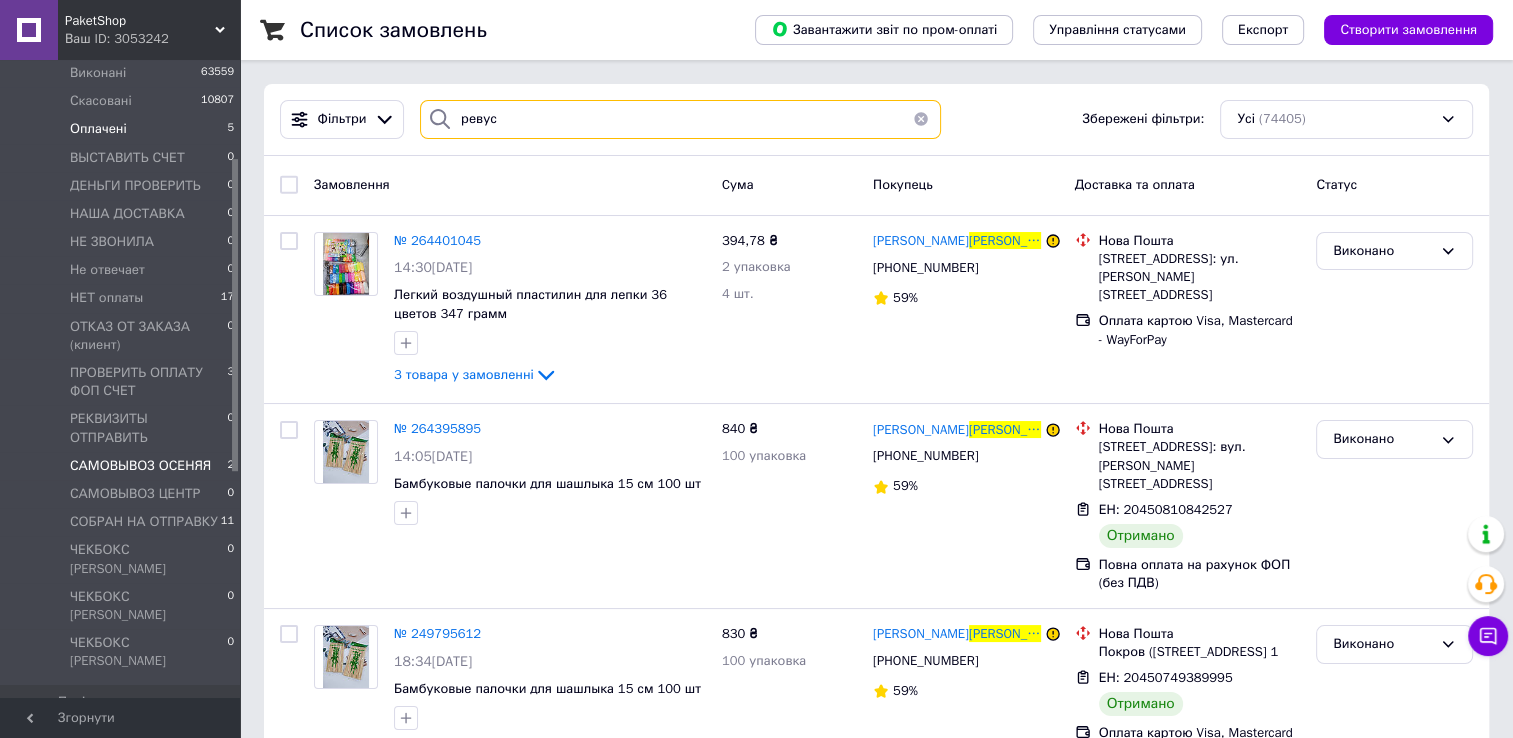 type on "ревус" 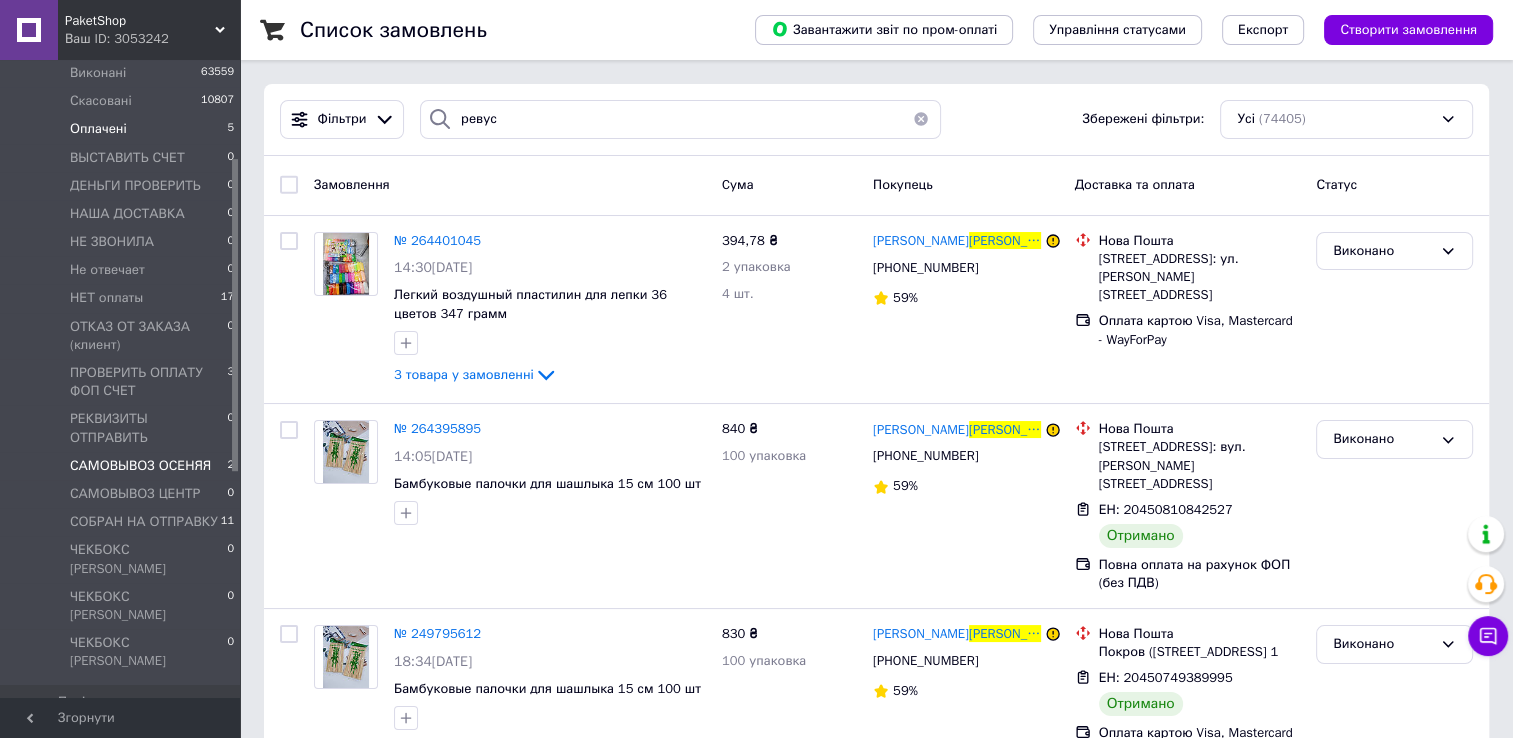 click on "САМОВЫВОЗ ОСЕНЯЯ" at bounding box center [140, 466] 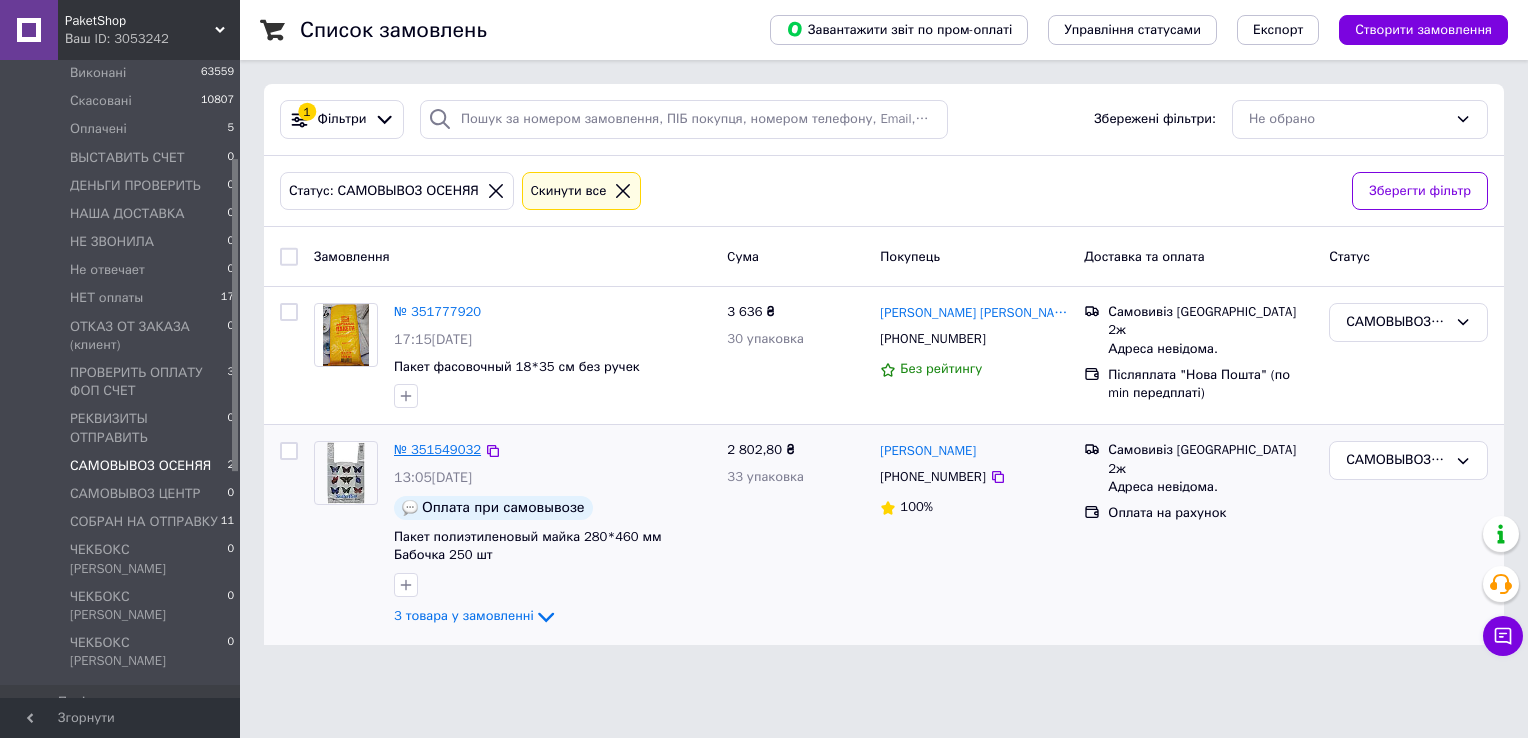click on "№ 351549032" at bounding box center [437, 449] 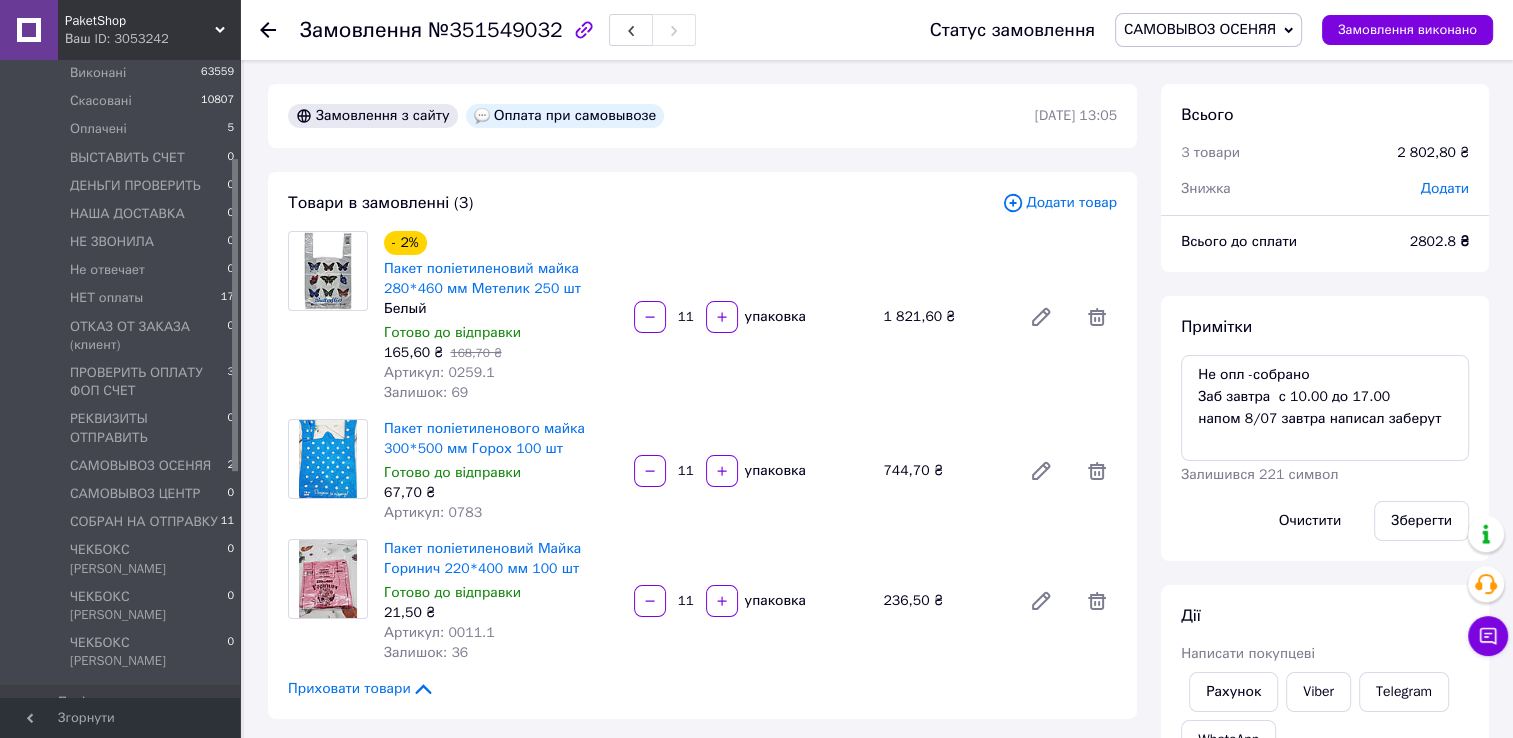 scroll, scrollTop: 200, scrollLeft: 0, axis: vertical 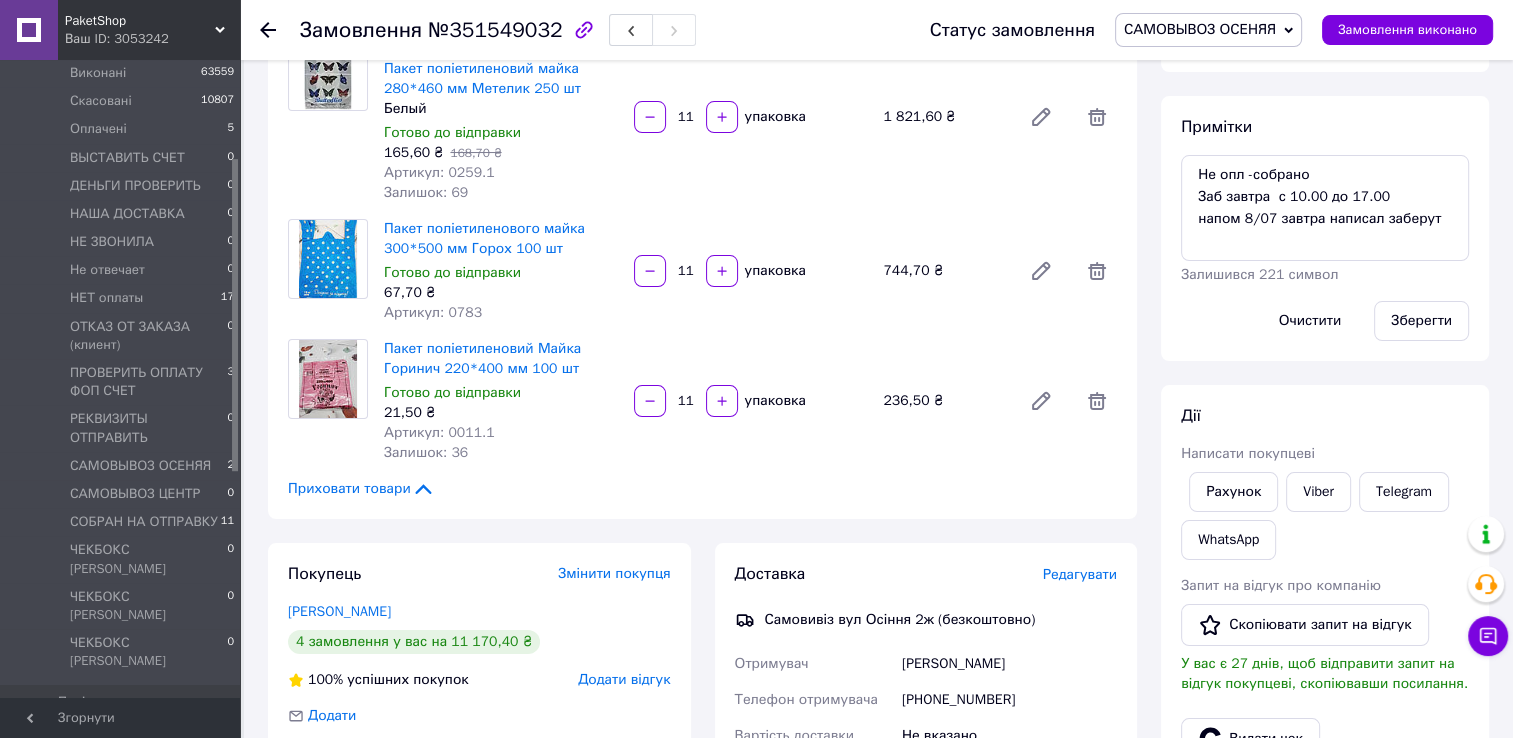 click 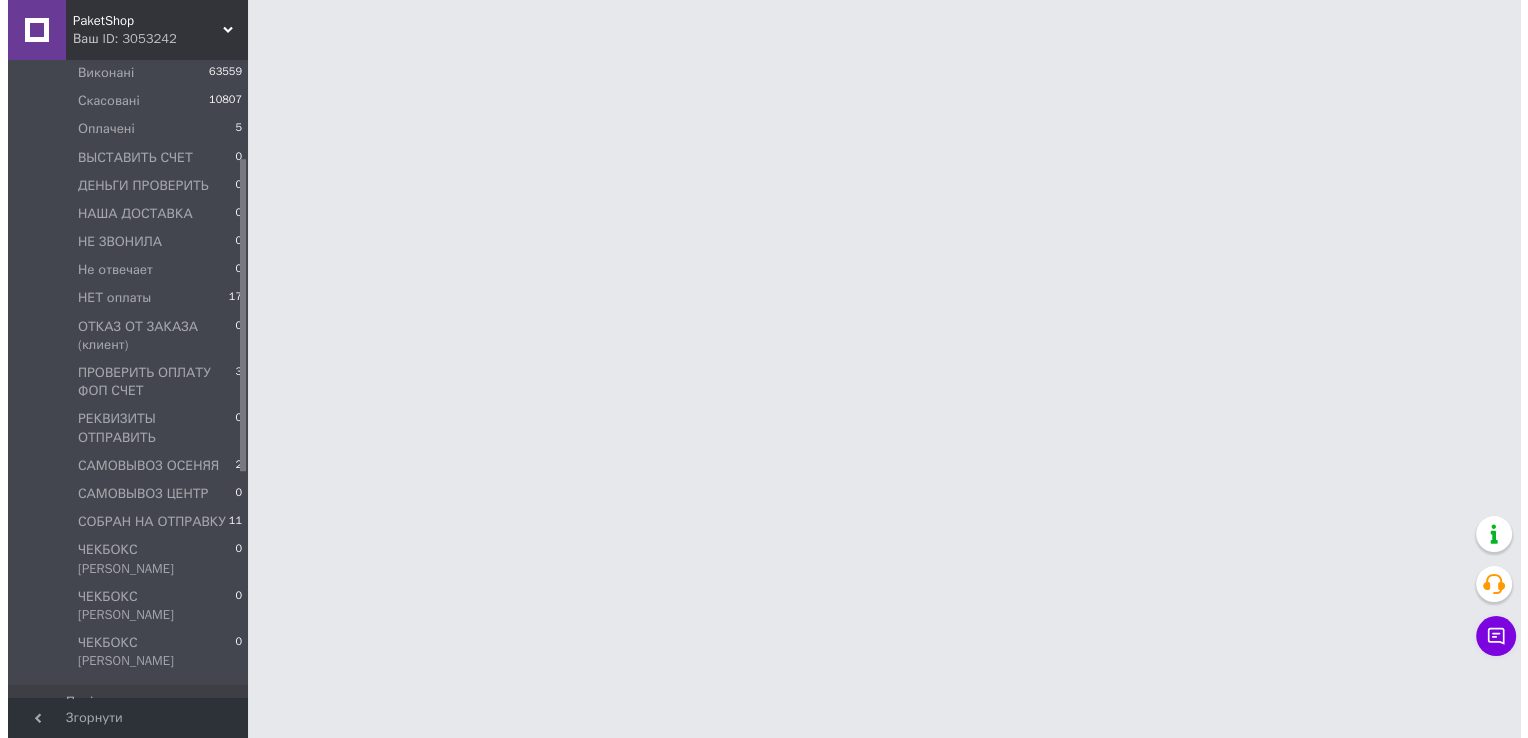 scroll, scrollTop: 0, scrollLeft: 0, axis: both 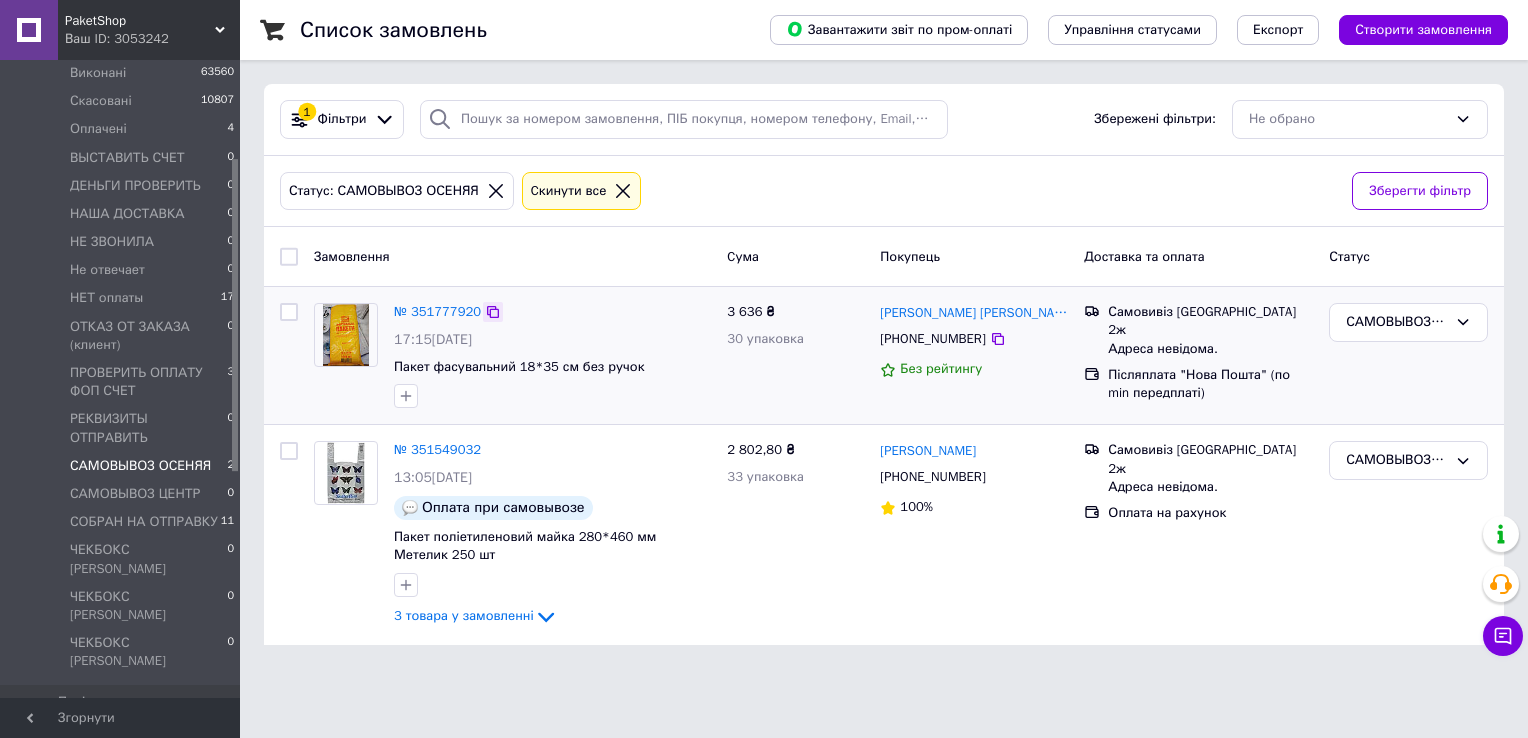 click 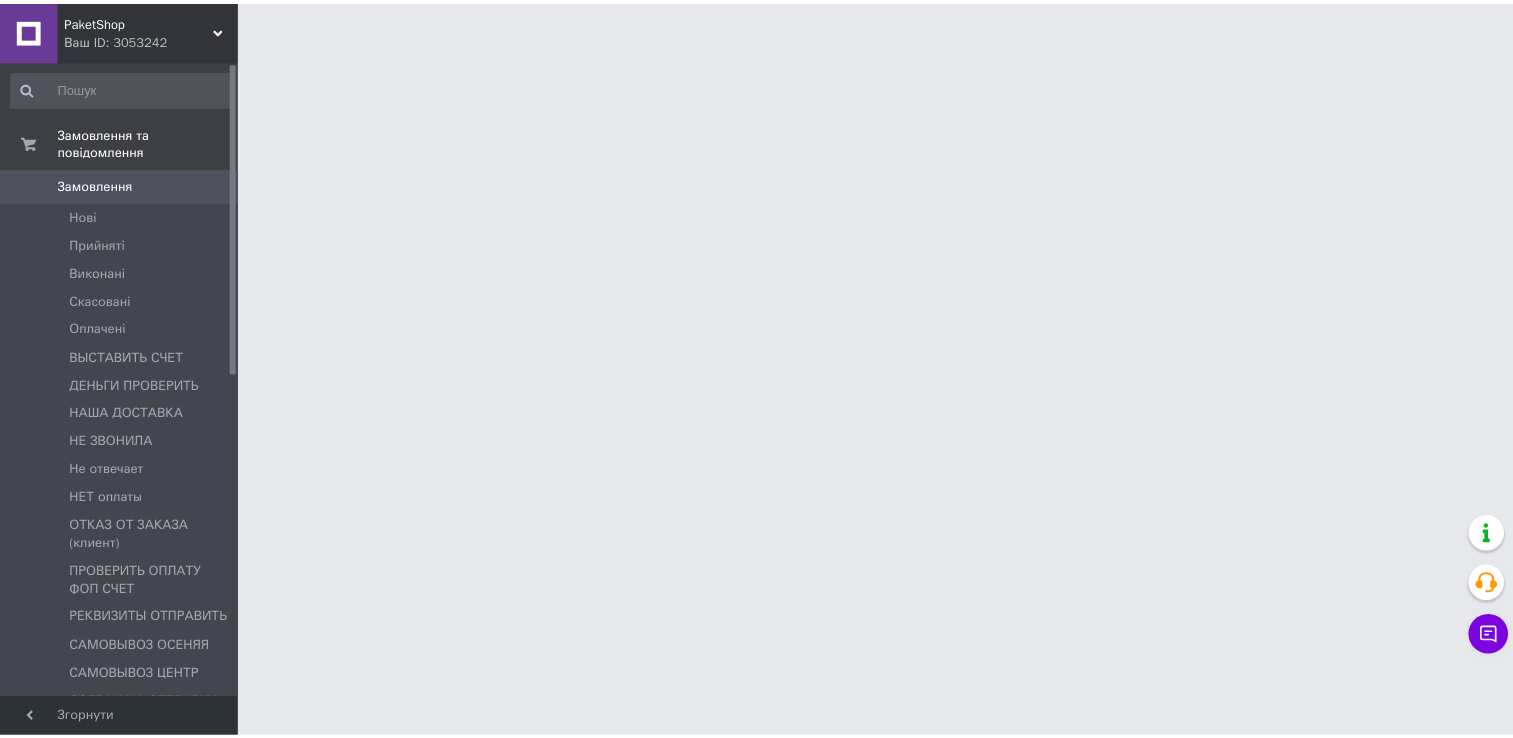 scroll, scrollTop: 0, scrollLeft: 0, axis: both 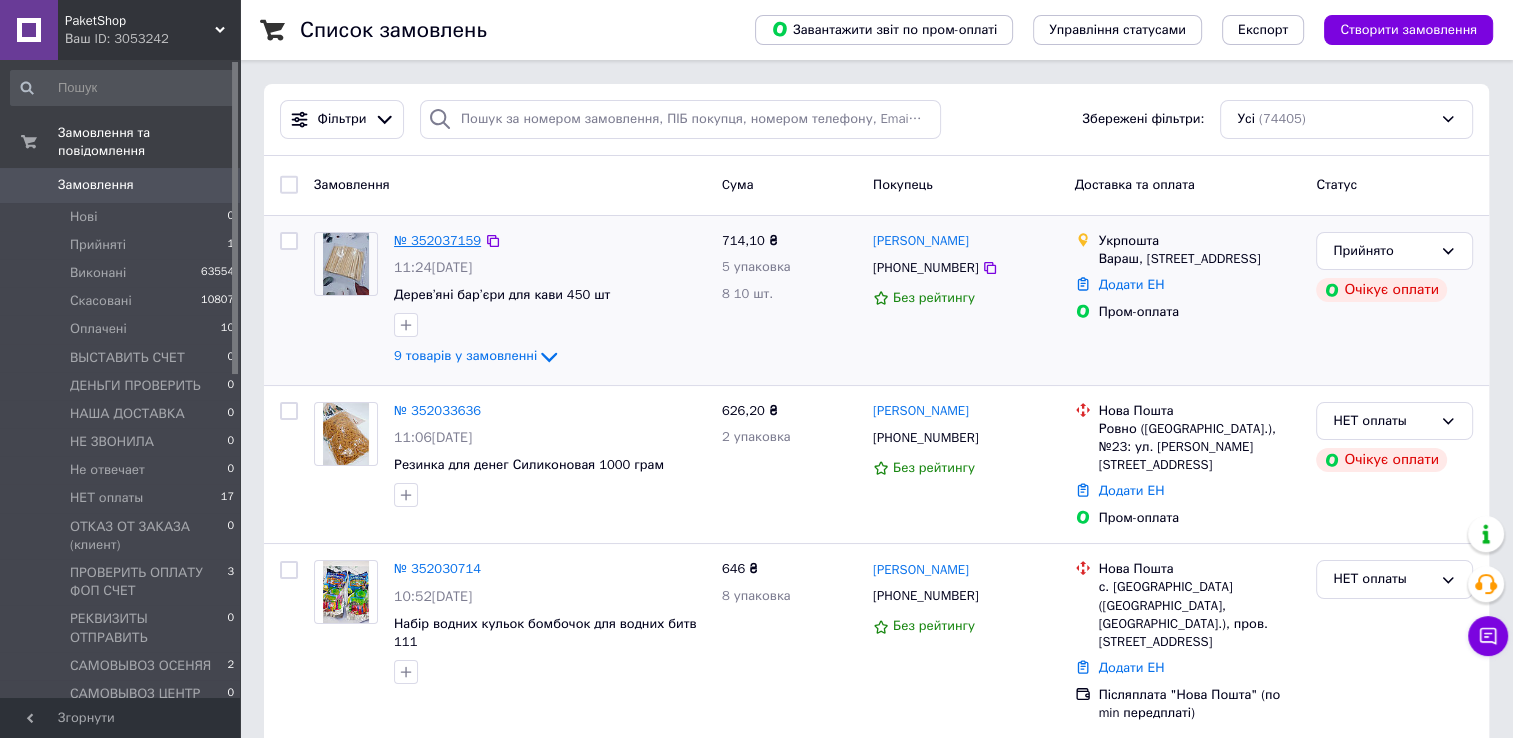 click on "№ 352037159" at bounding box center [437, 240] 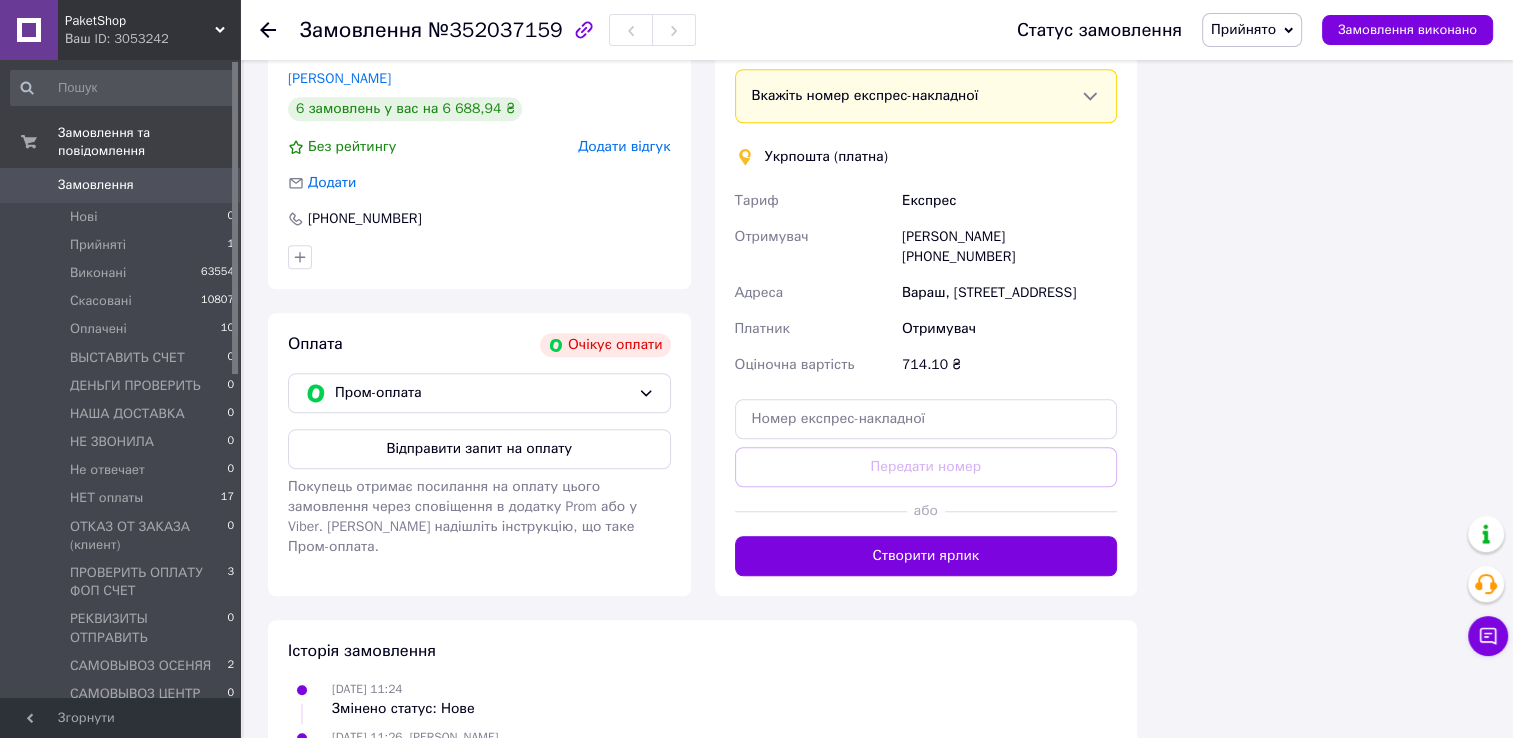 scroll, scrollTop: 1585, scrollLeft: 0, axis: vertical 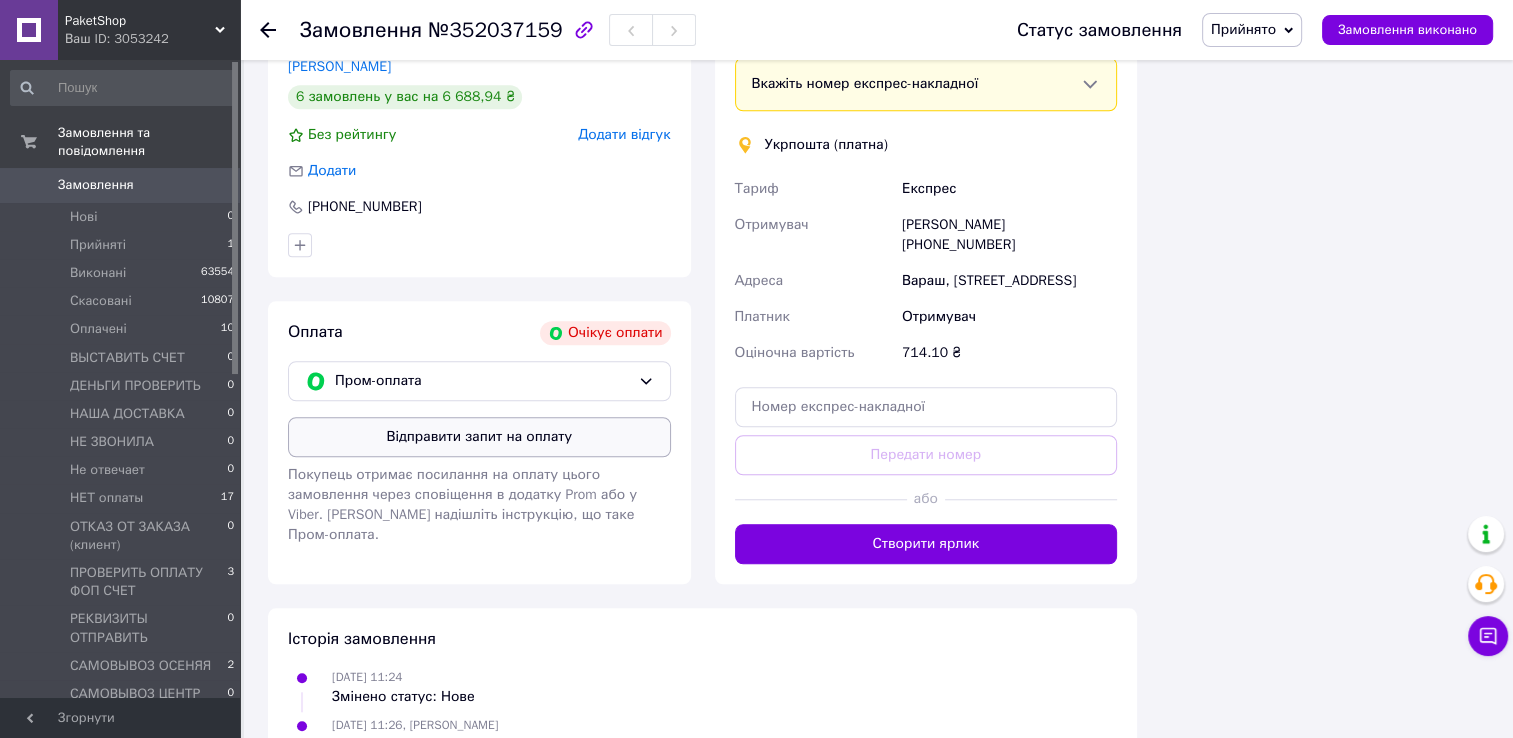 click on "Відправити запит на оплату" at bounding box center [479, 437] 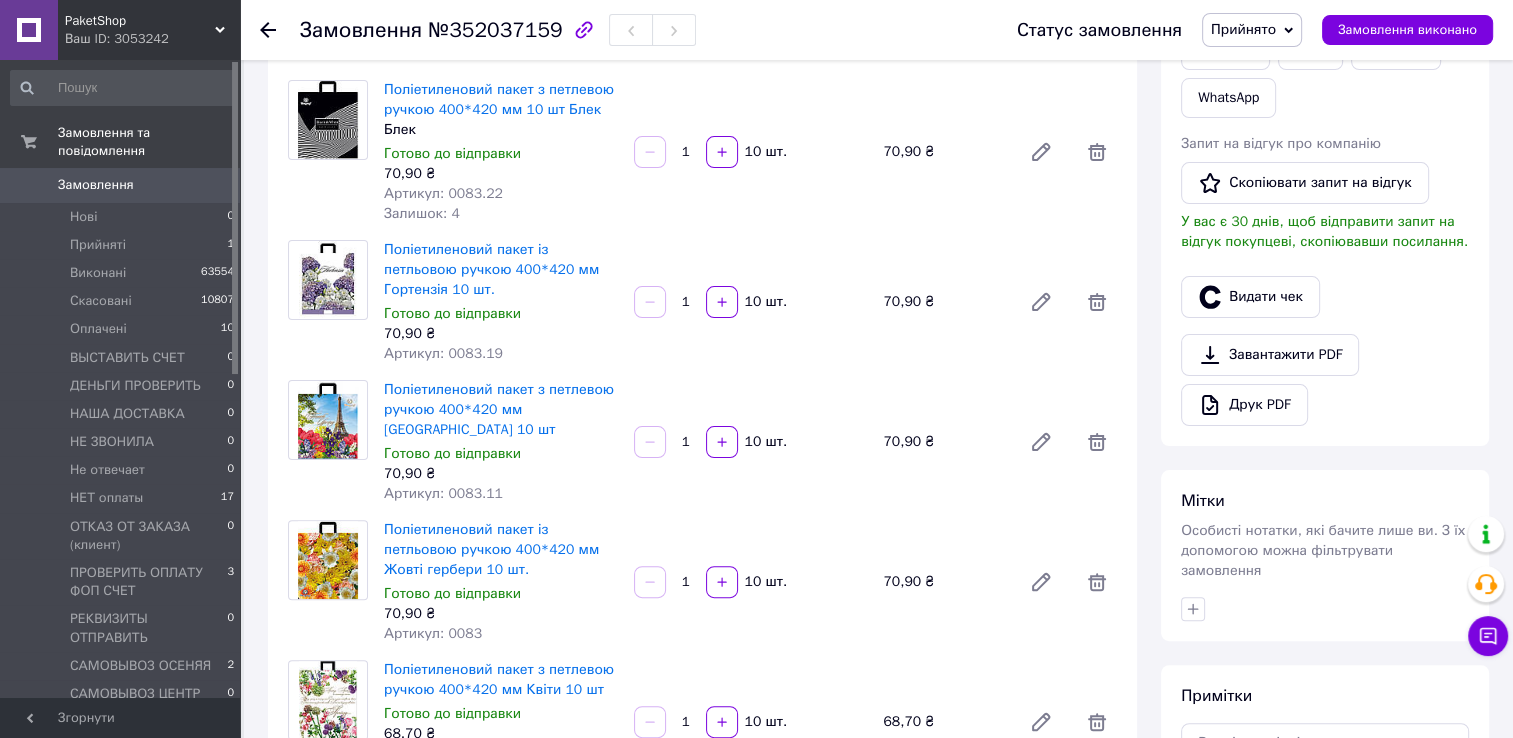 scroll, scrollTop: 185, scrollLeft: 0, axis: vertical 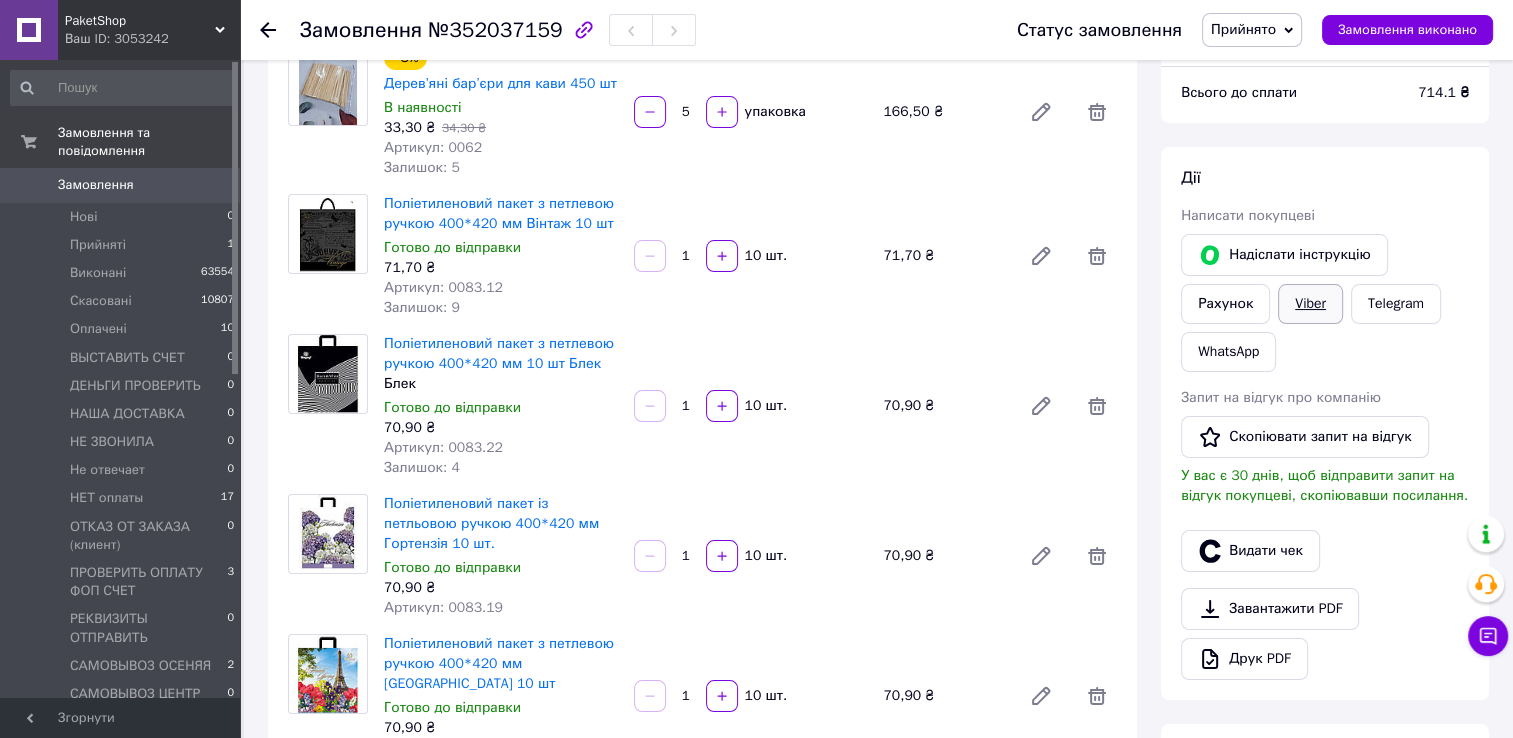 click on "Viber" at bounding box center [1310, 304] 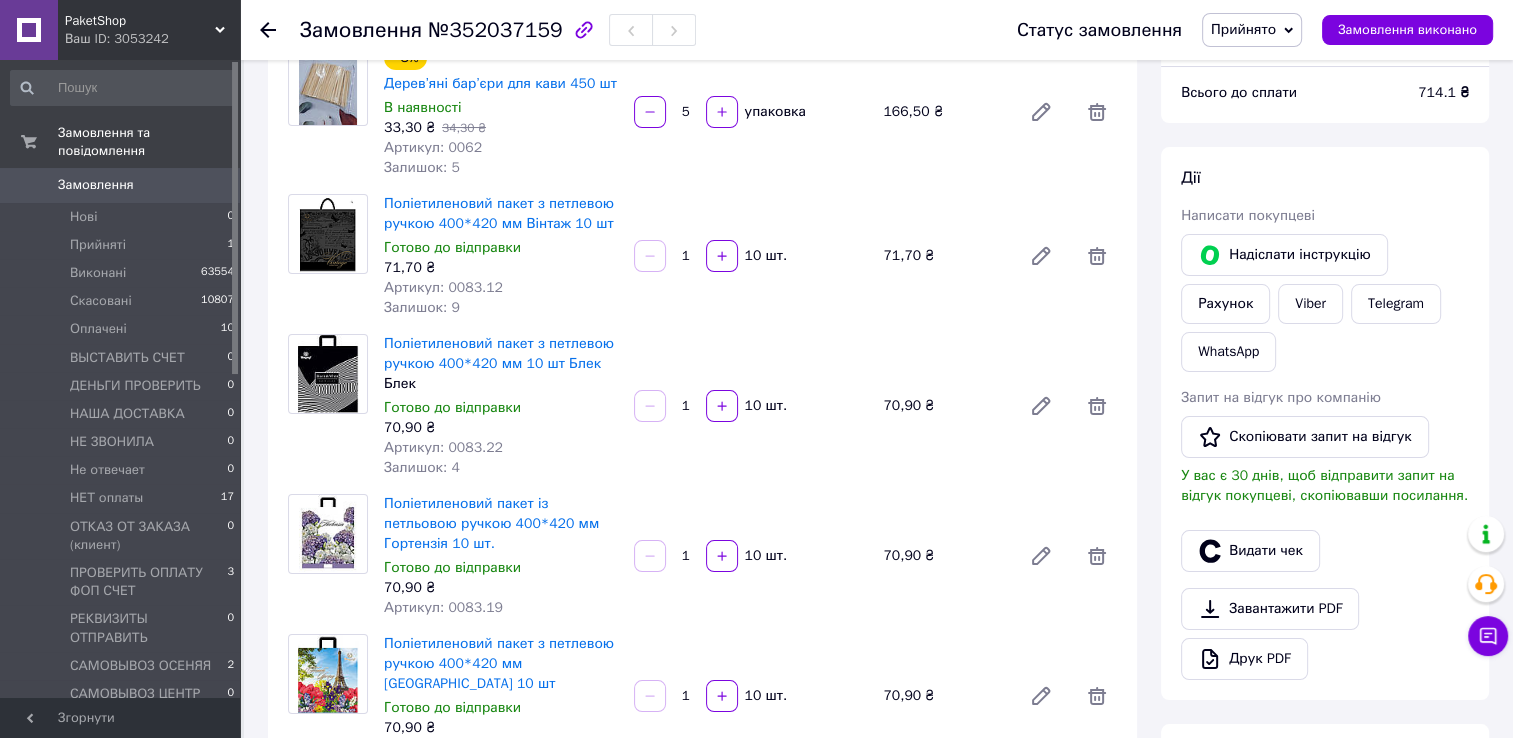 scroll, scrollTop: 0, scrollLeft: 0, axis: both 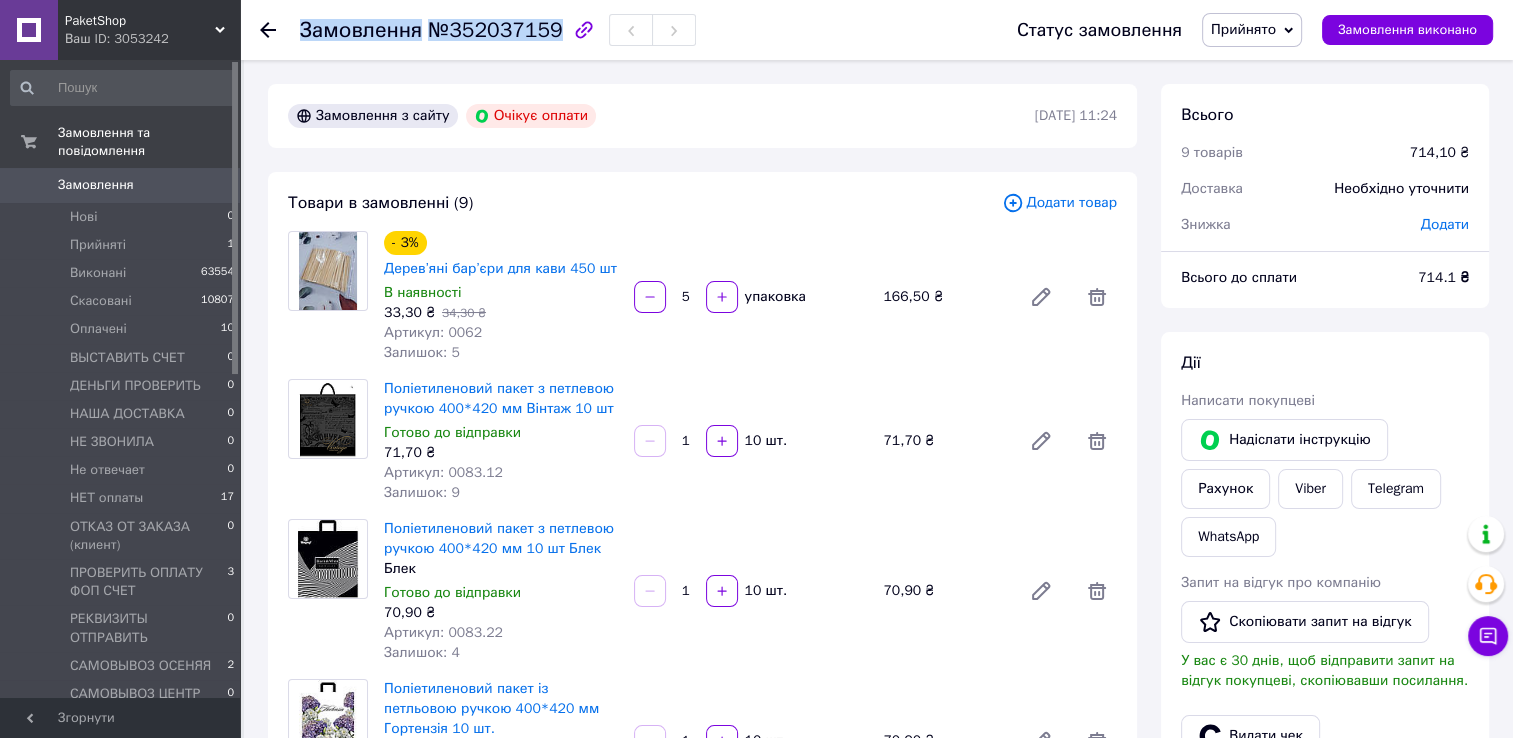 drag, startPoint x: 288, startPoint y: 39, endPoint x: 543, endPoint y: 36, distance: 255.01764 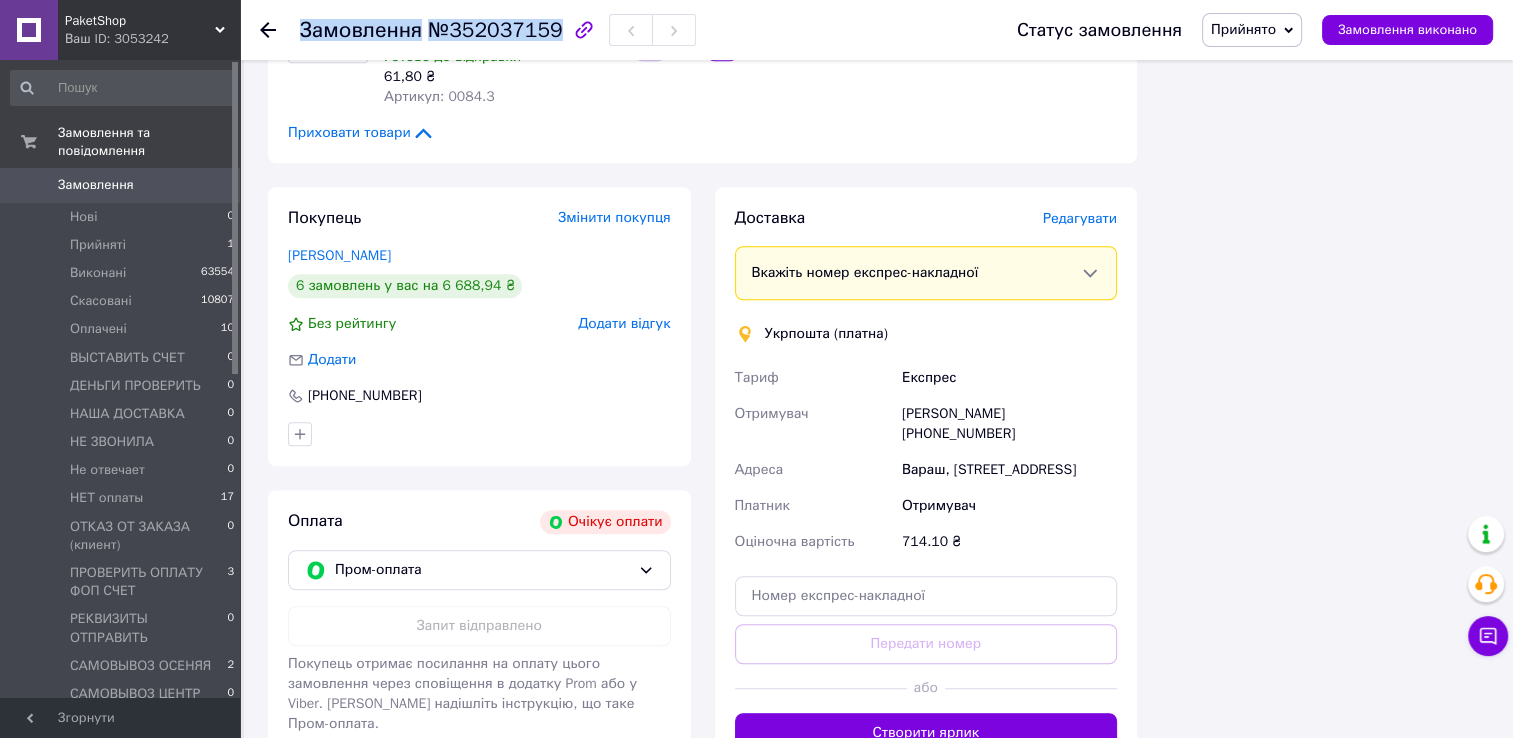 scroll, scrollTop: 1400, scrollLeft: 0, axis: vertical 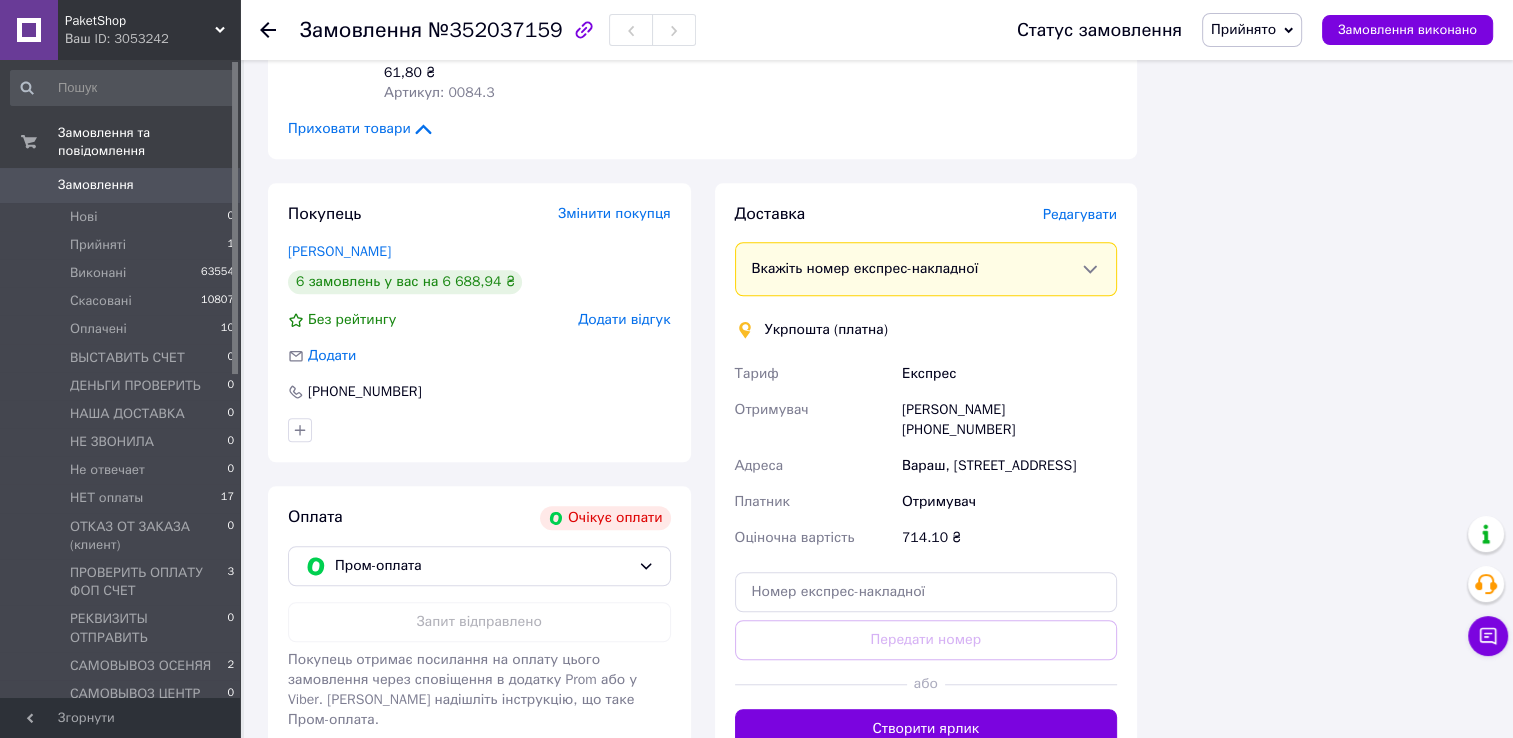 click on "Покупець Змінити покупця Ткачук Наталія 6 замовлень у вас на 6 688,94 ₴ Без рейтингу   Додати відгук Додати +380678611471 Оплата Очікує оплати Пром-оплата Запит відправлено Покупець отримає посилання на оплату цього замовлення через сповіщення в додатку Prom або у Viber. Або надішліть інструкцію, що таке Пром-оплата." at bounding box center (479, 476) 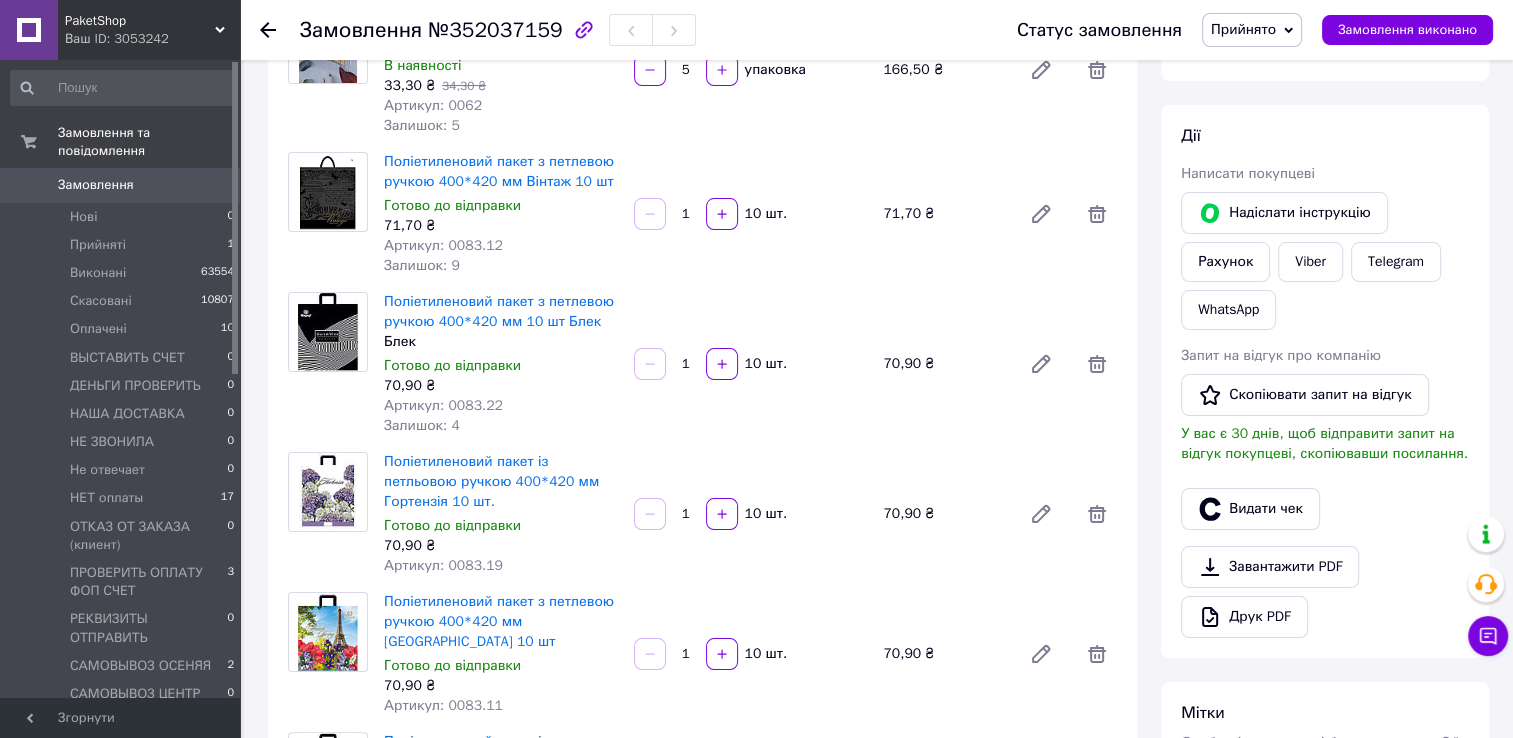 scroll, scrollTop: 100, scrollLeft: 0, axis: vertical 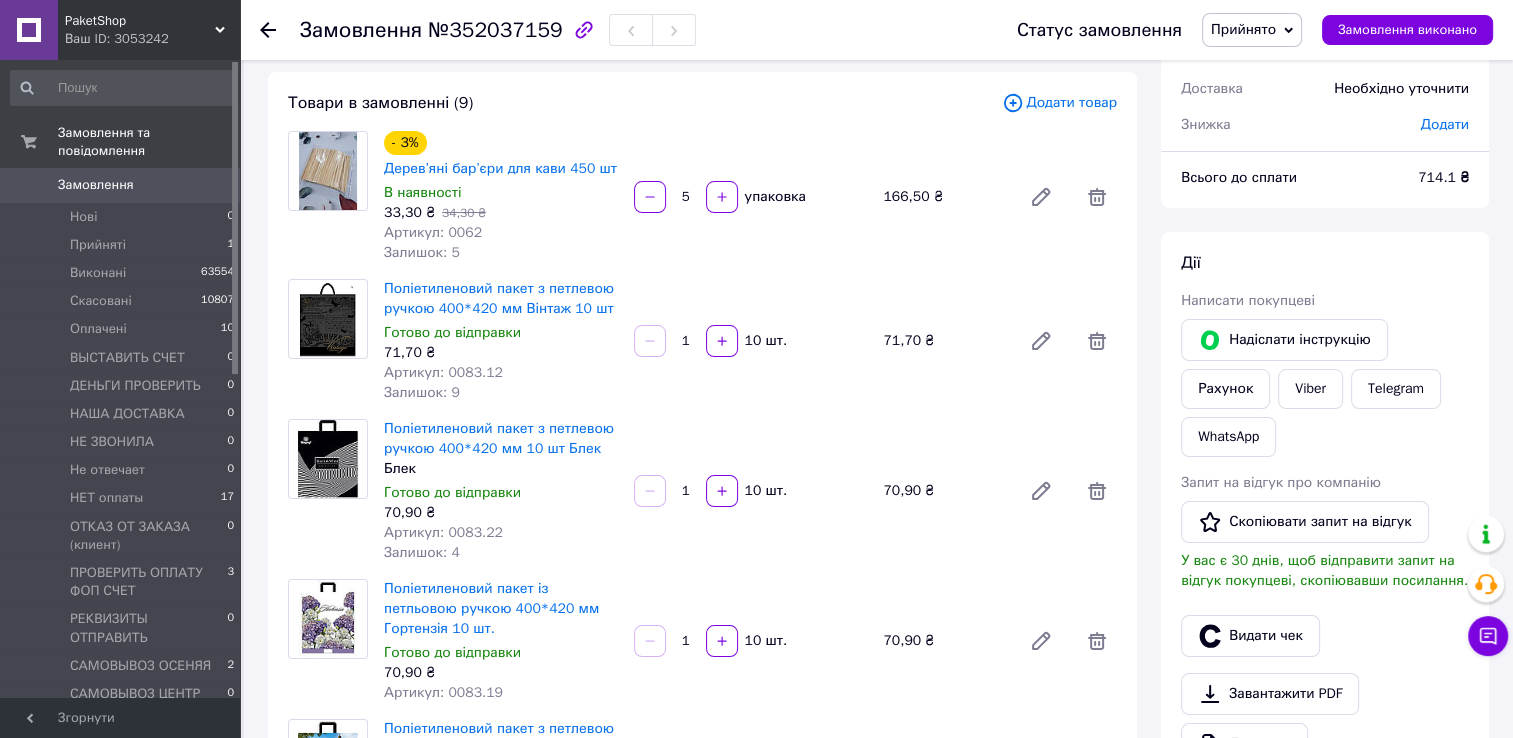 click 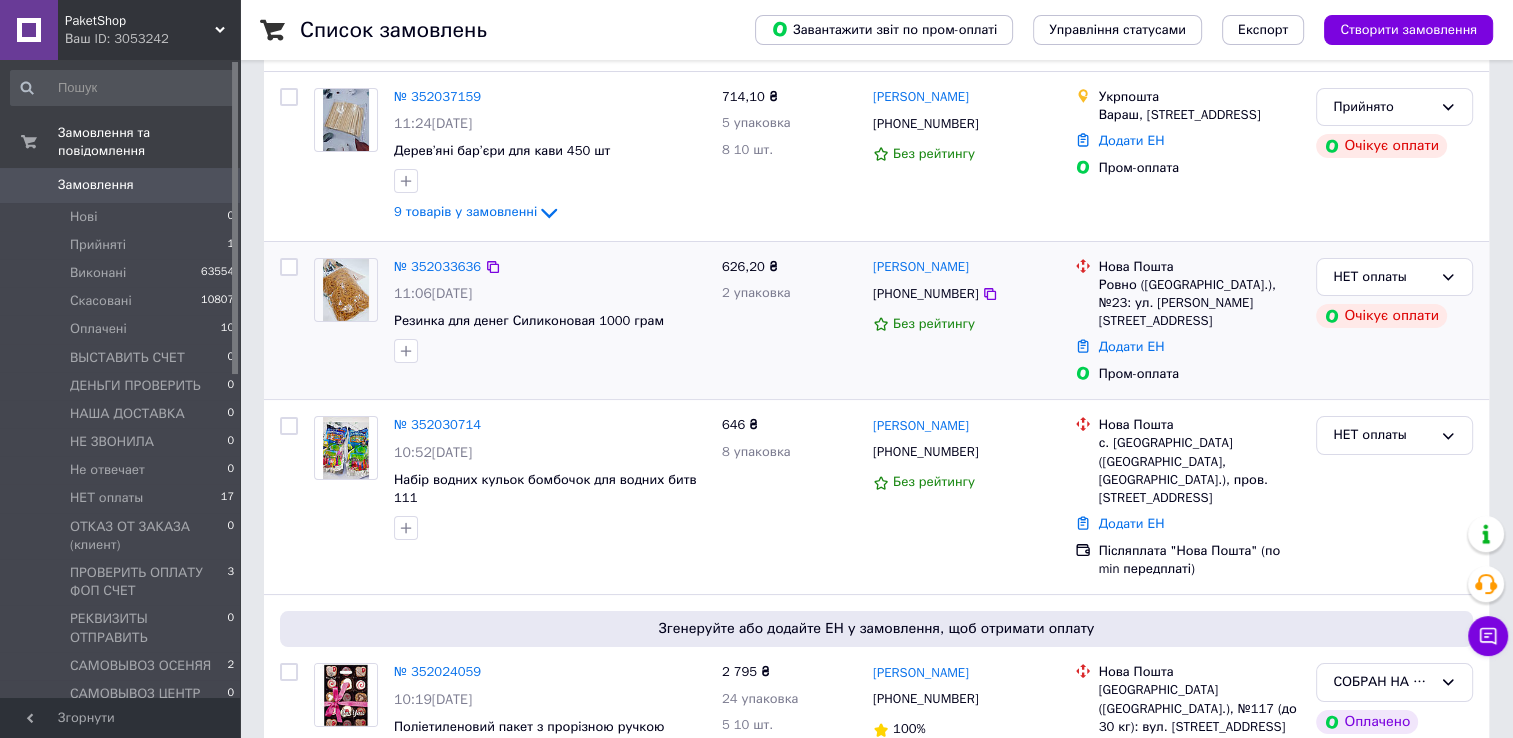 scroll, scrollTop: 200, scrollLeft: 0, axis: vertical 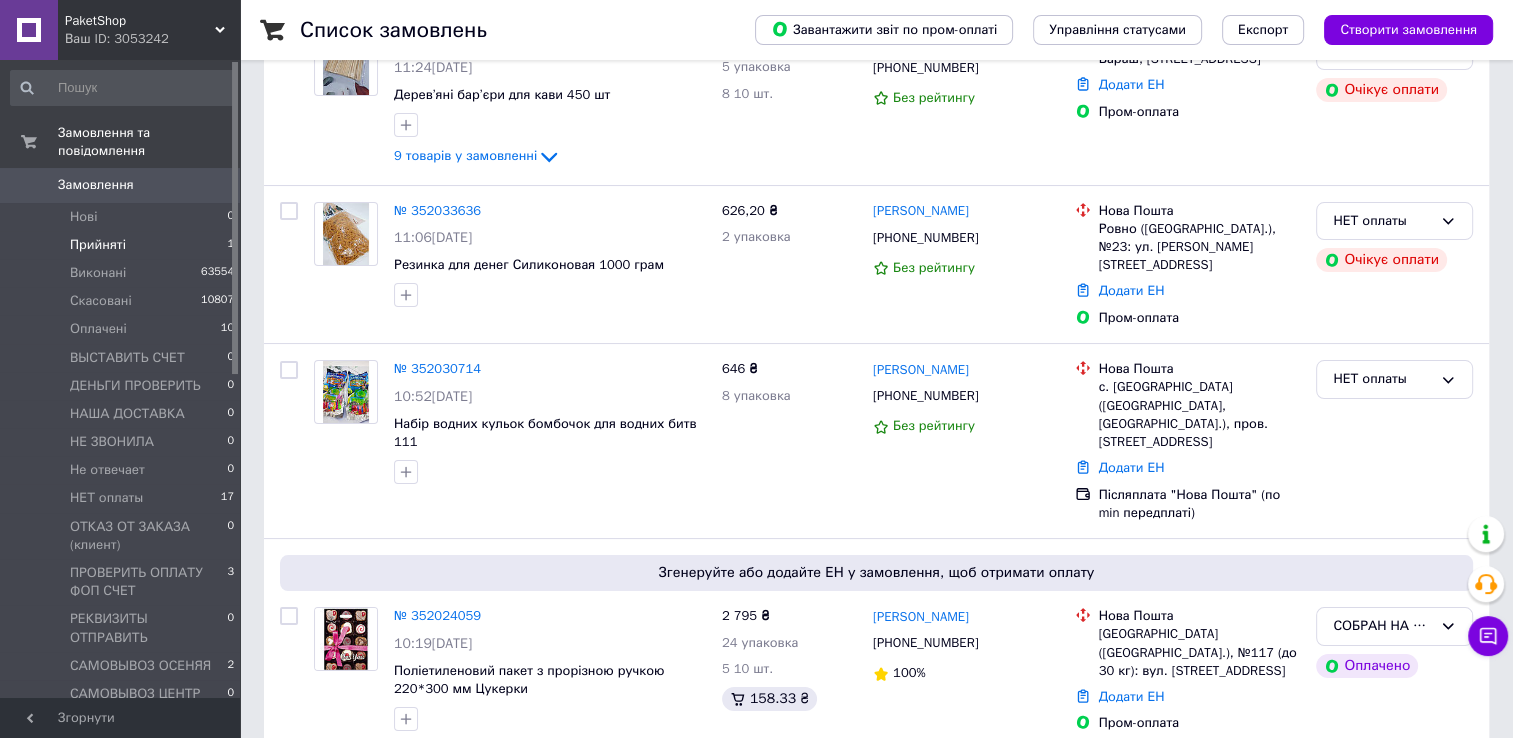 click on "Прийняті" at bounding box center (98, 245) 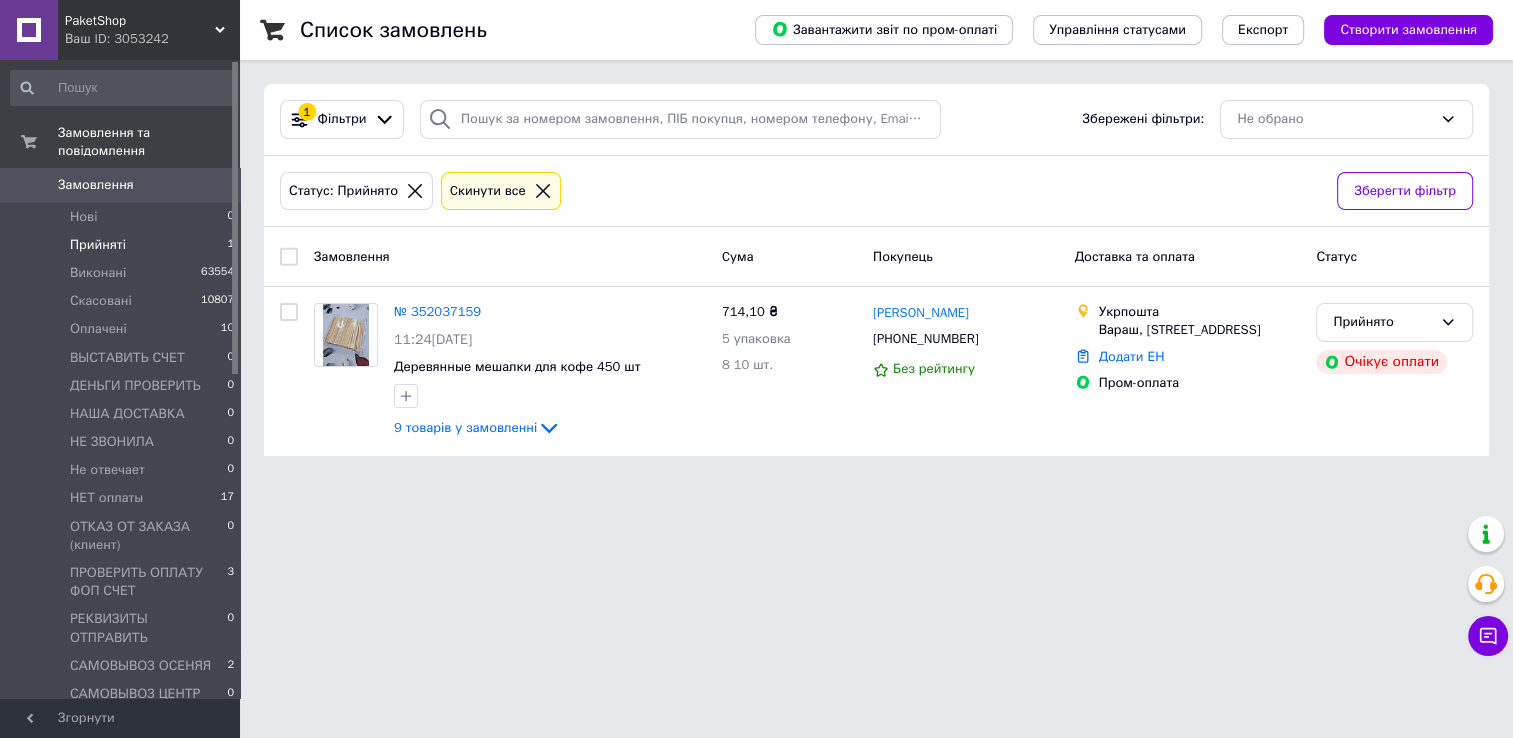 scroll, scrollTop: 0, scrollLeft: 0, axis: both 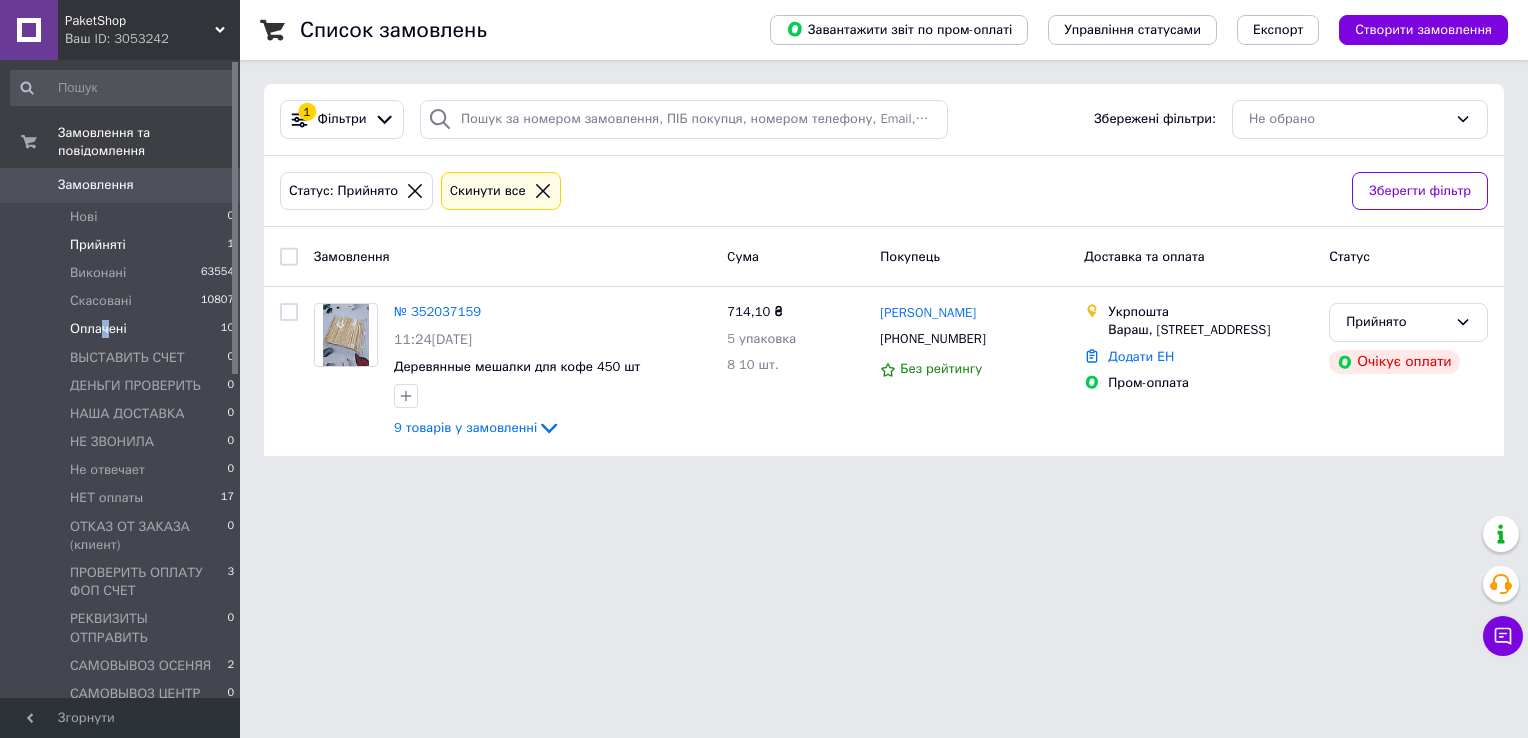click on "Оплачені" at bounding box center [98, 329] 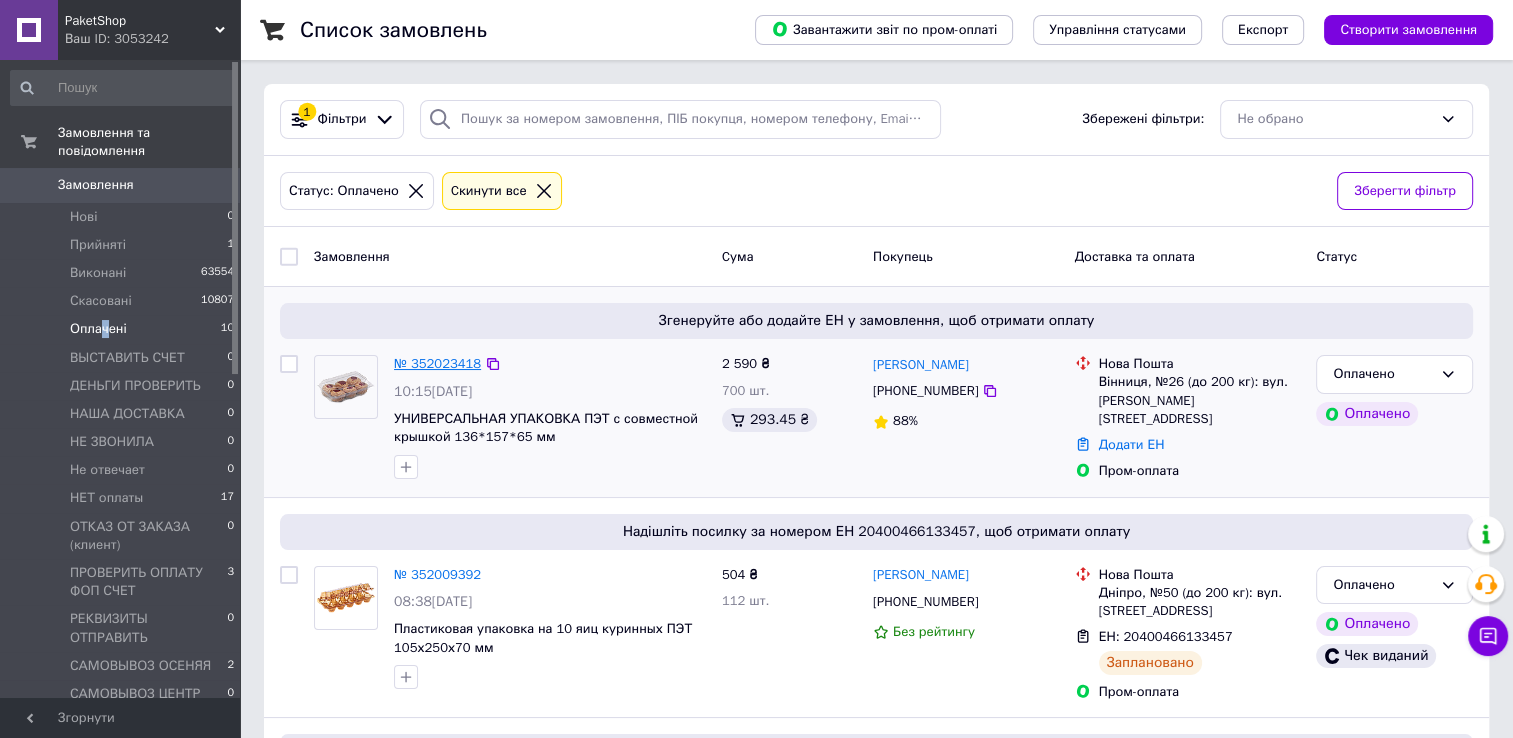 click on "№ 352023418" at bounding box center [437, 363] 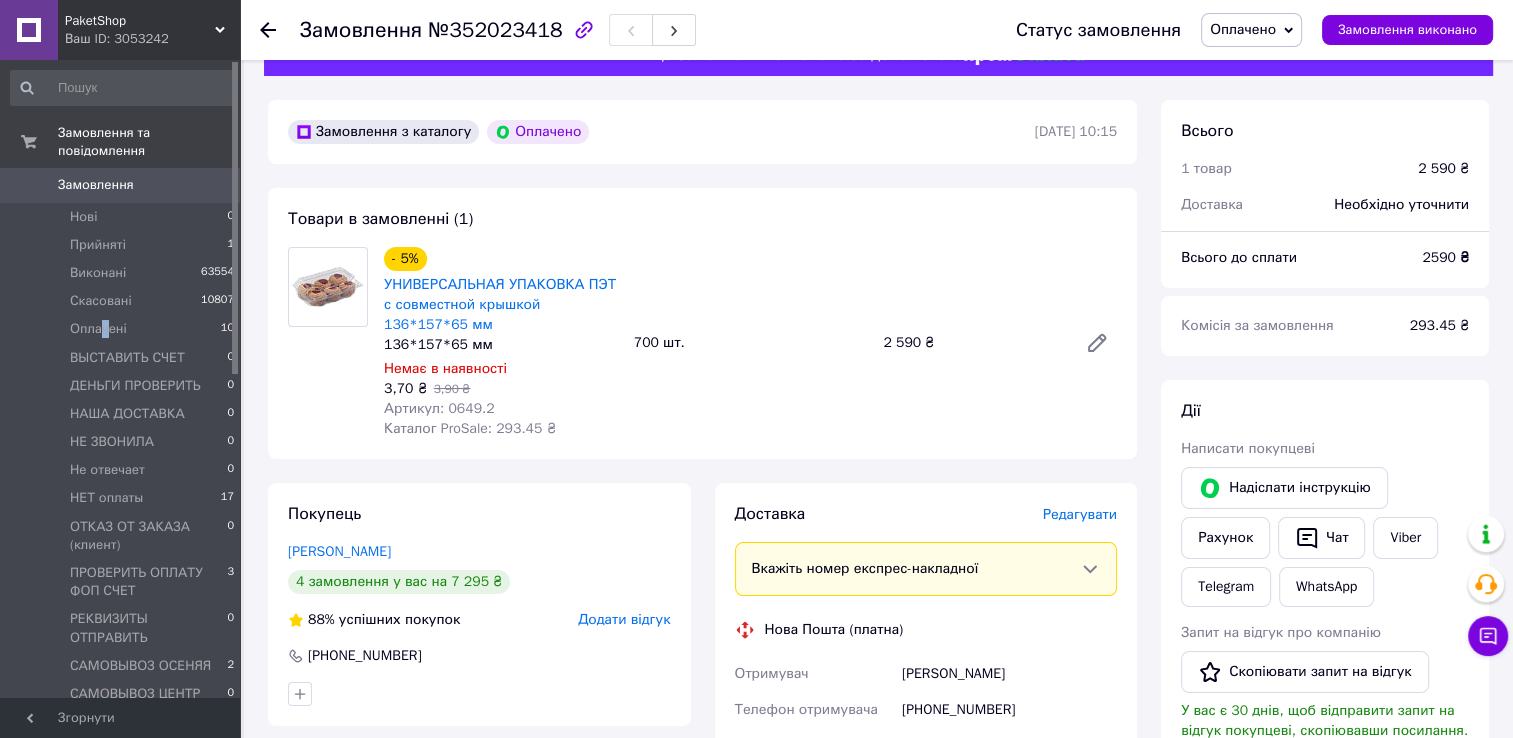 scroll, scrollTop: 0, scrollLeft: 0, axis: both 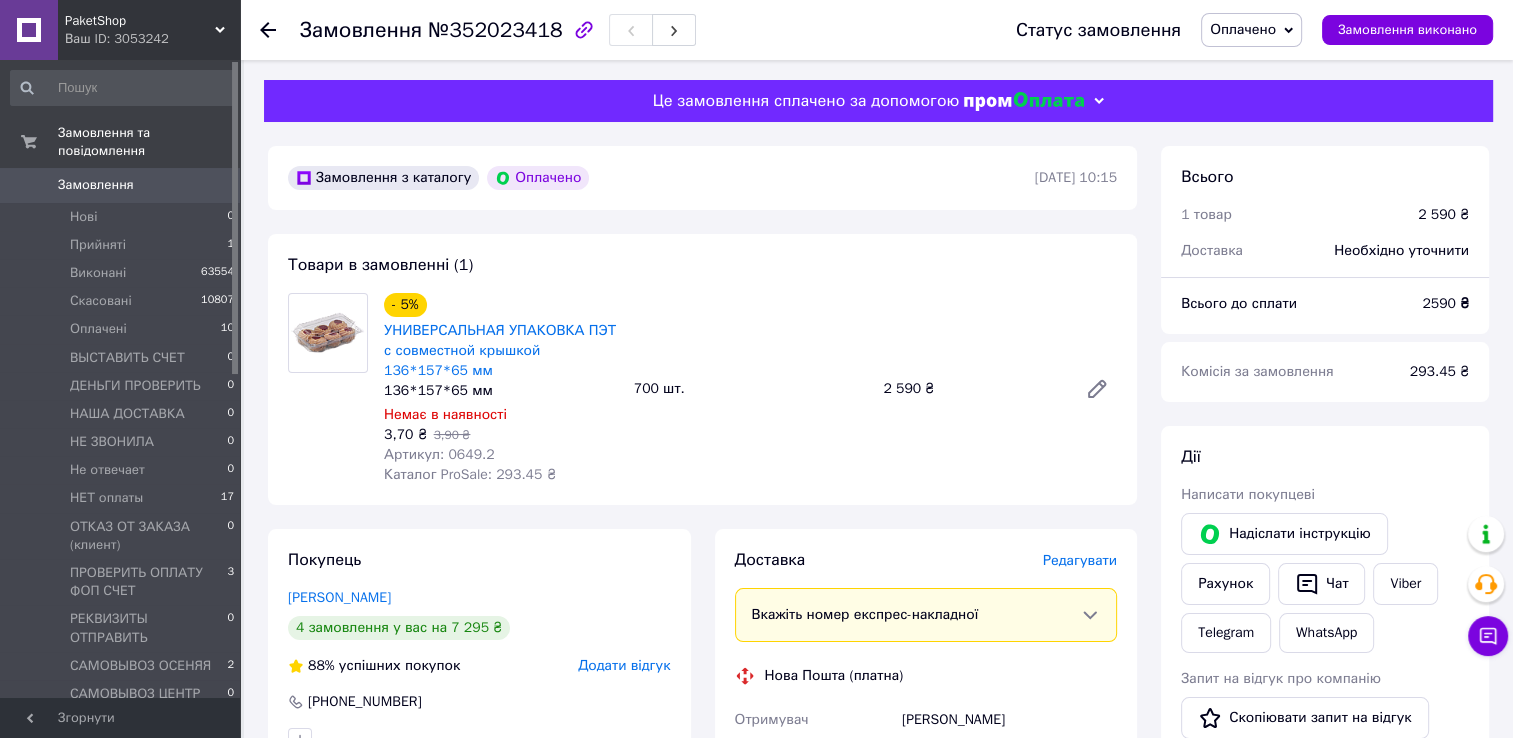 click 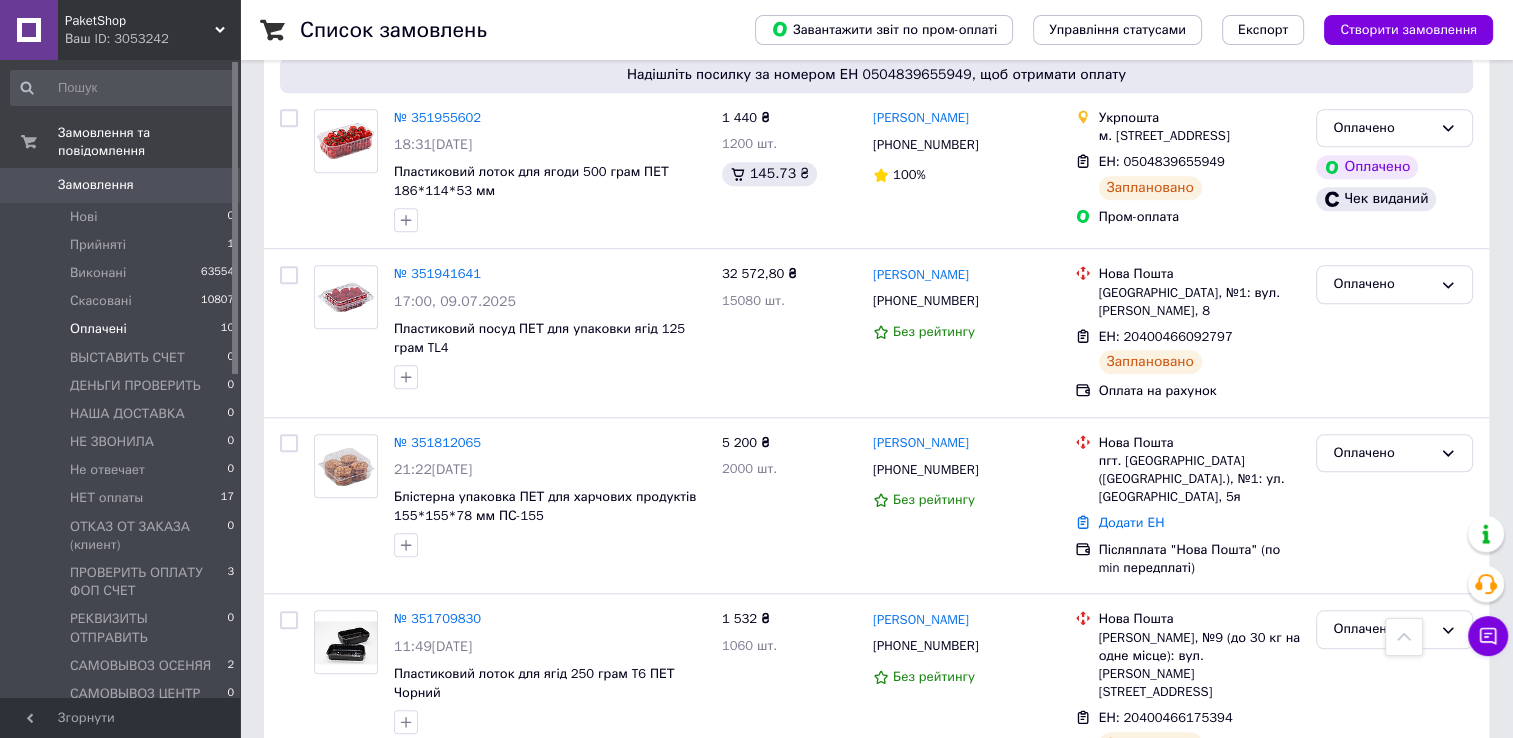 scroll, scrollTop: 1676, scrollLeft: 0, axis: vertical 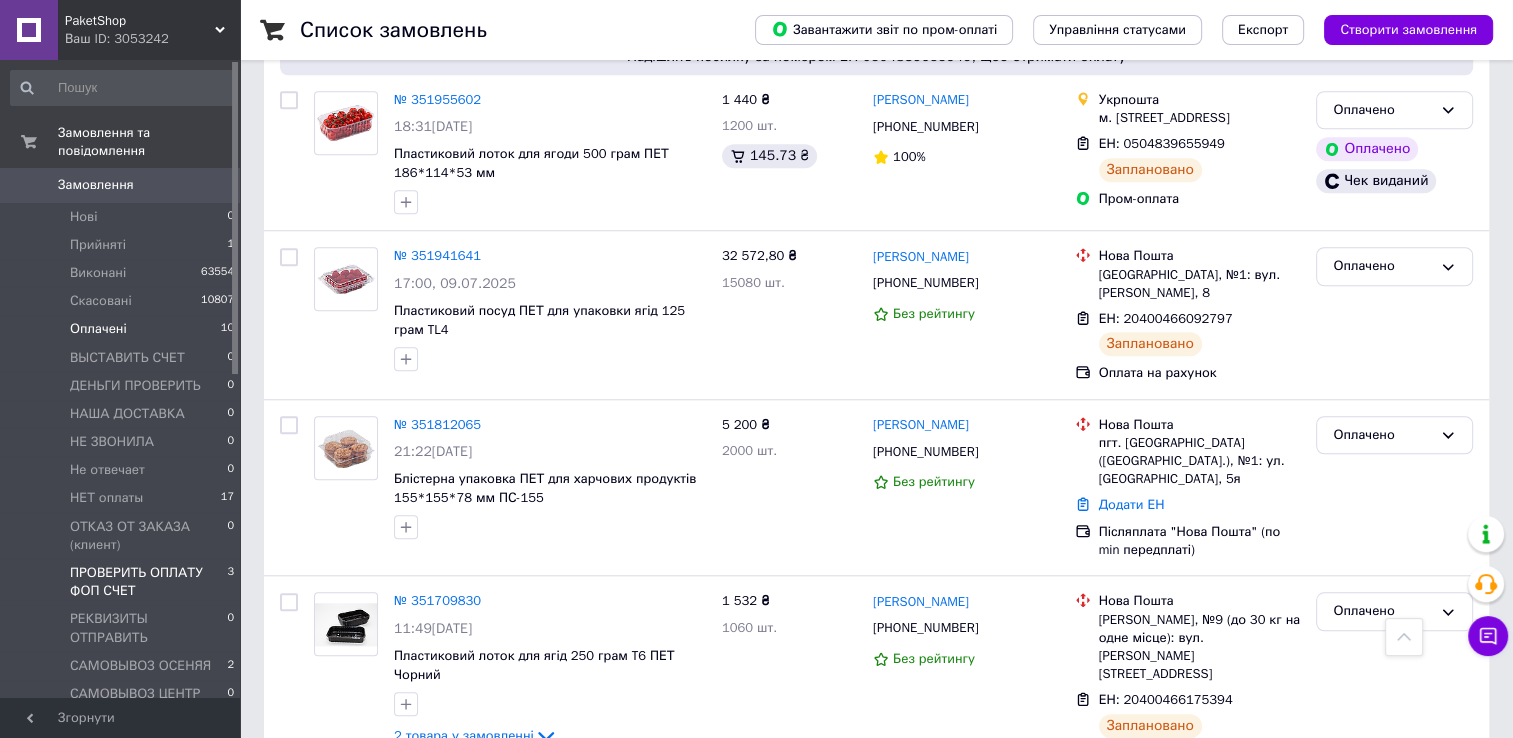 click on "ПРОВЕРИТЬ ОПЛАТУ ФОП СЧЕТ" at bounding box center (148, 582) 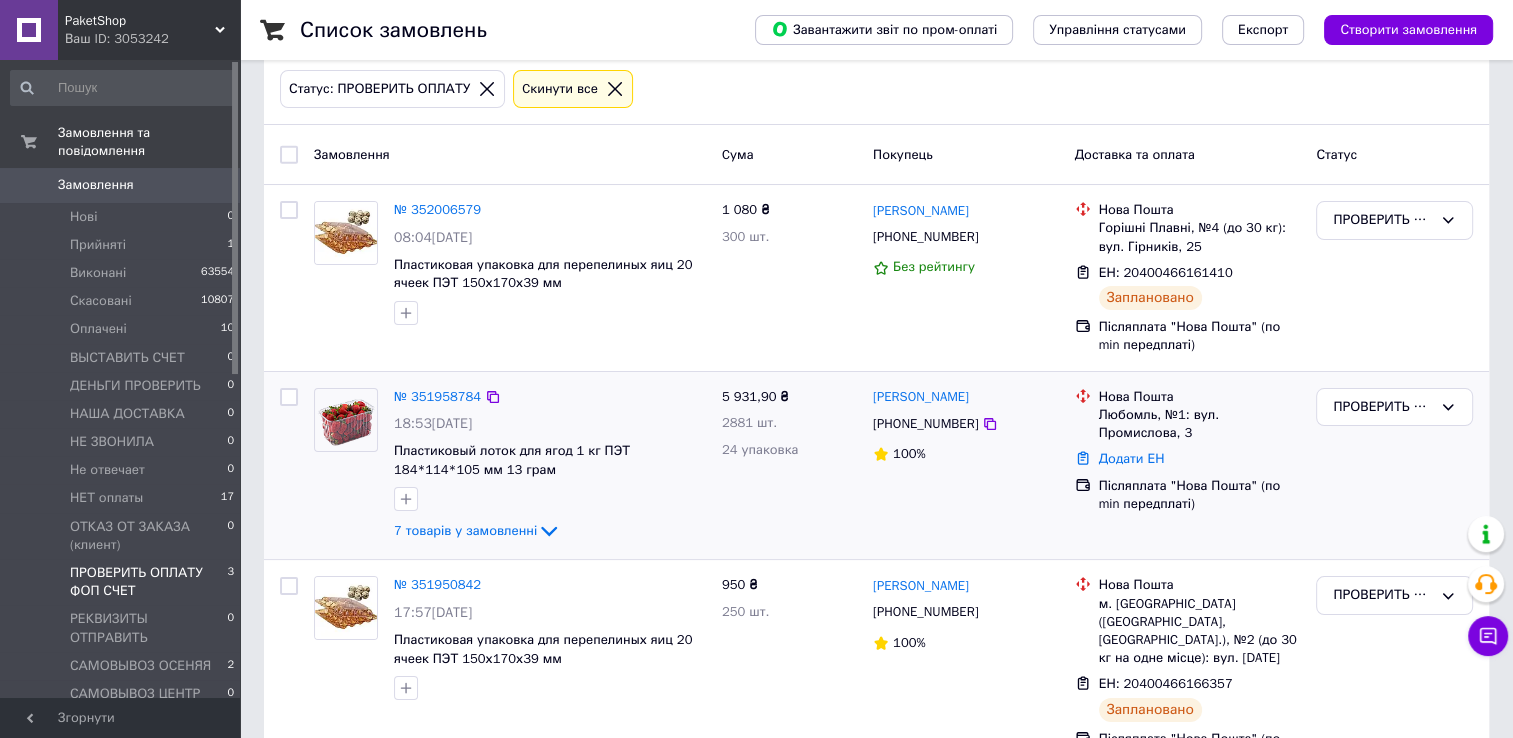 scroll, scrollTop: 168, scrollLeft: 0, axis: vertical 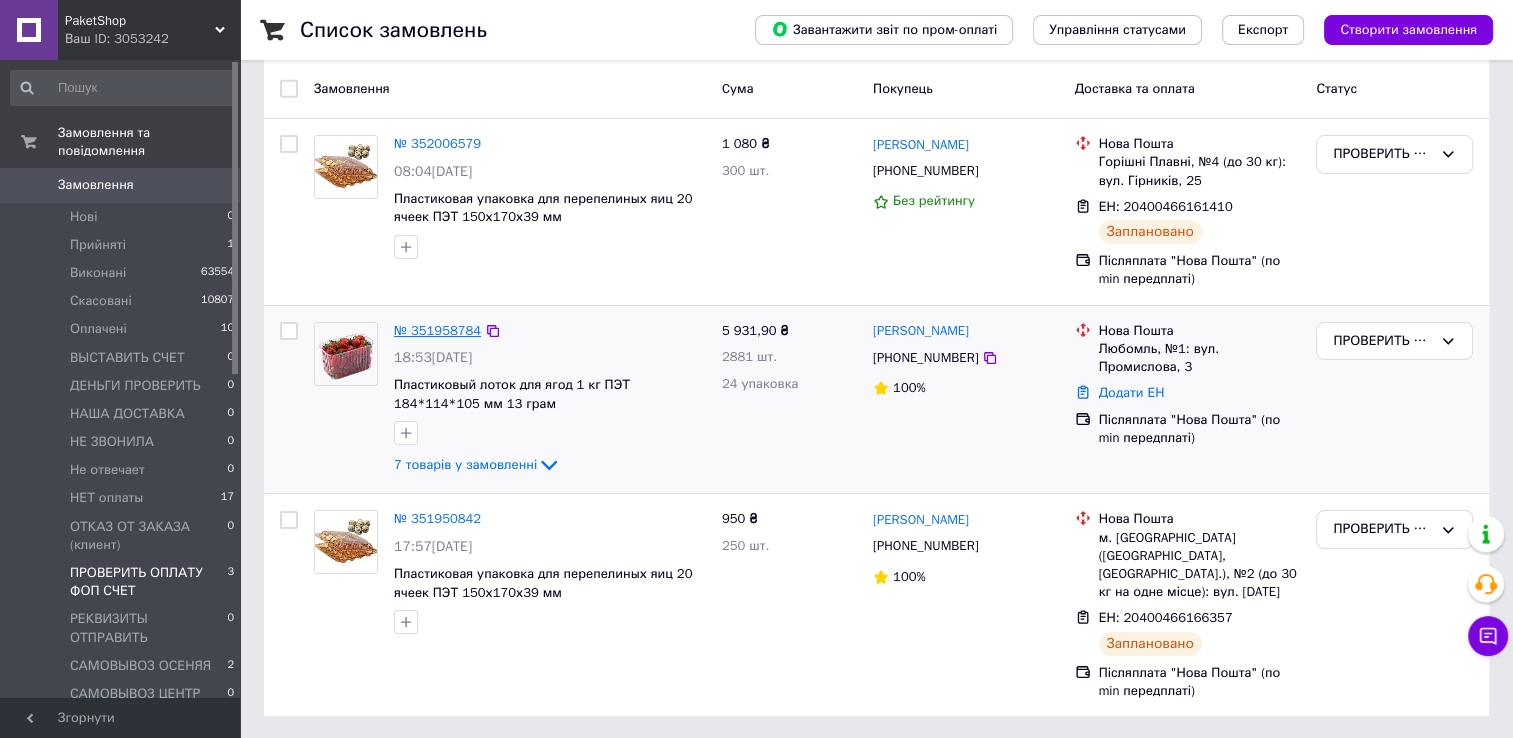 click on "№ 351958784" at bounding box center (437, 330) 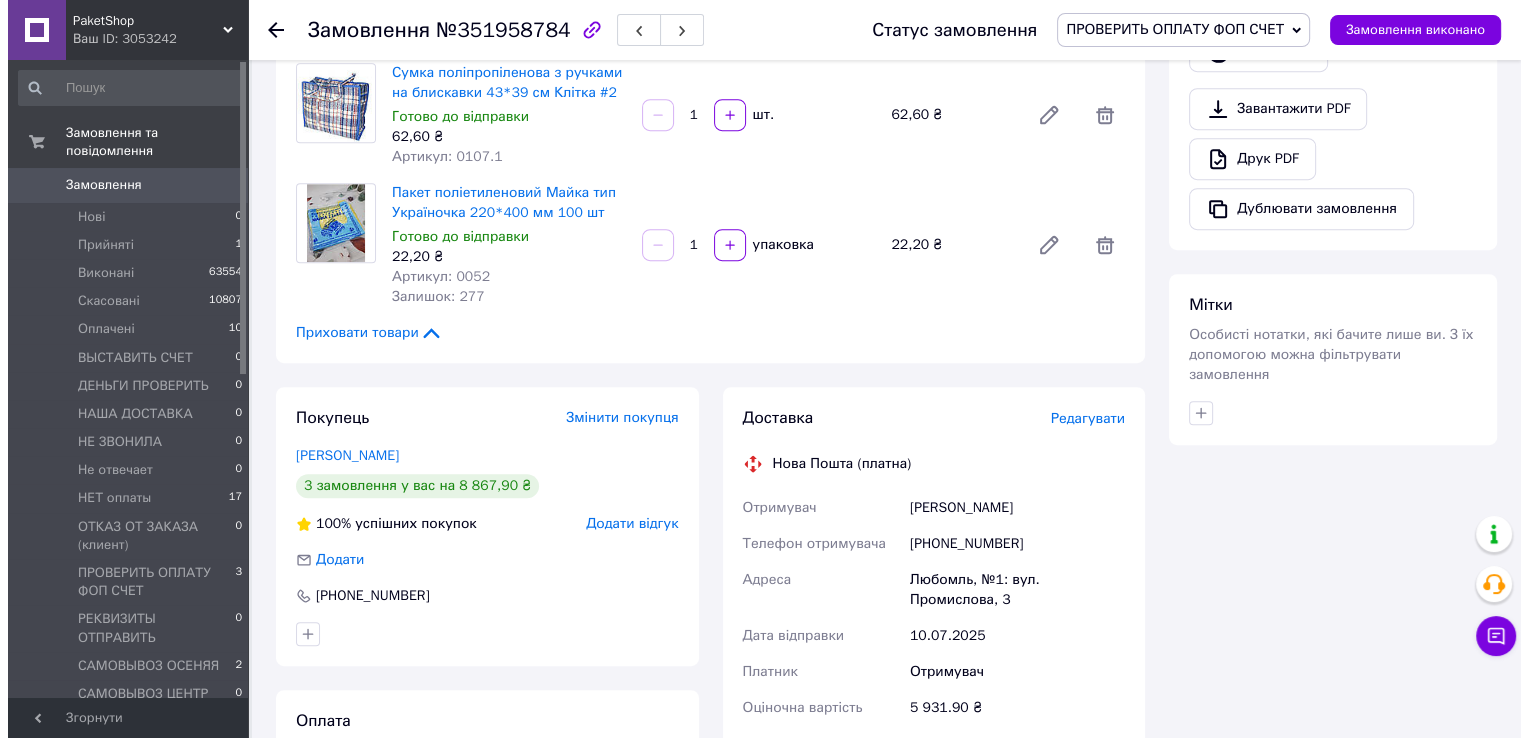 scroll, scrollTop: 1100, scrollLeft: 0, axis: vertical 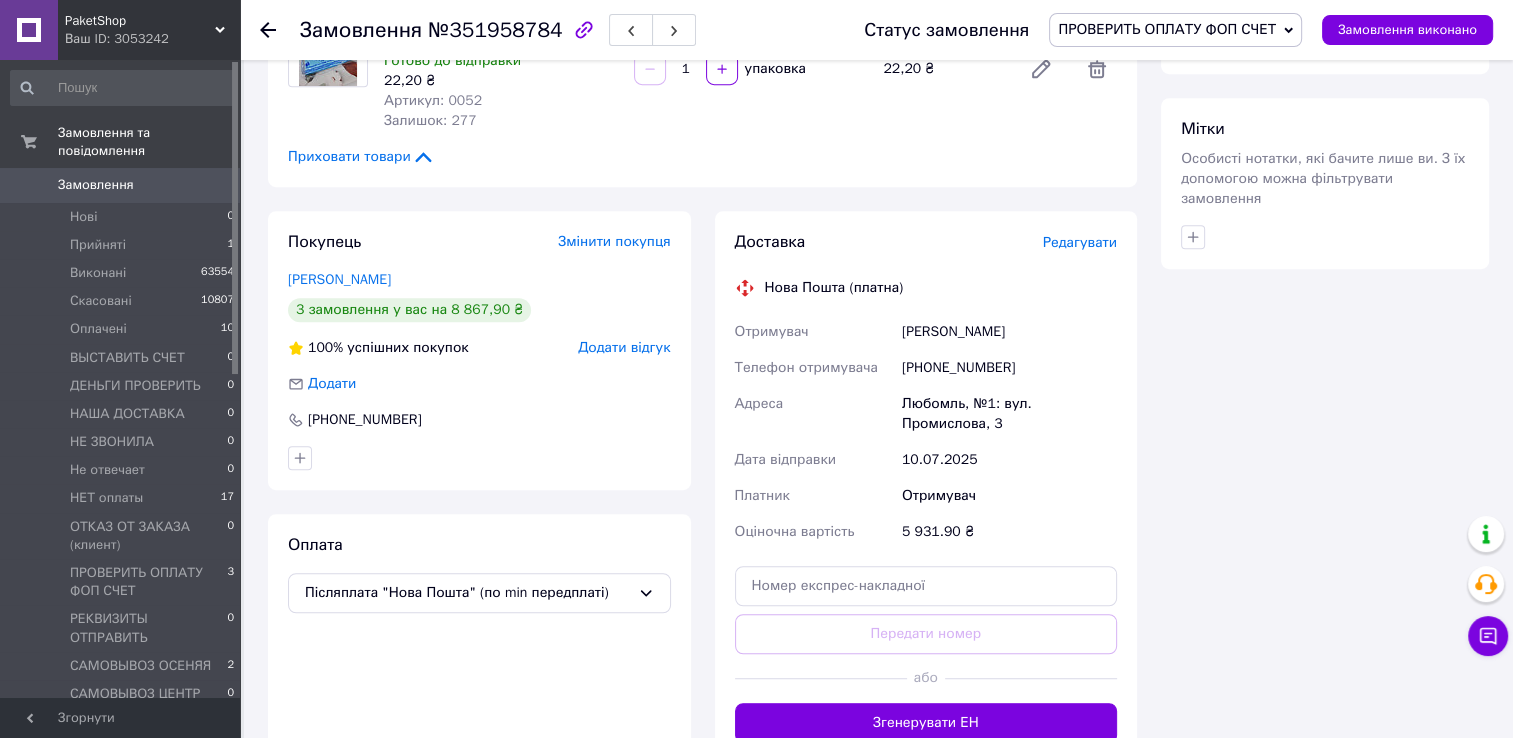 click on "Редагувати" at bounding box center (1080, 242) 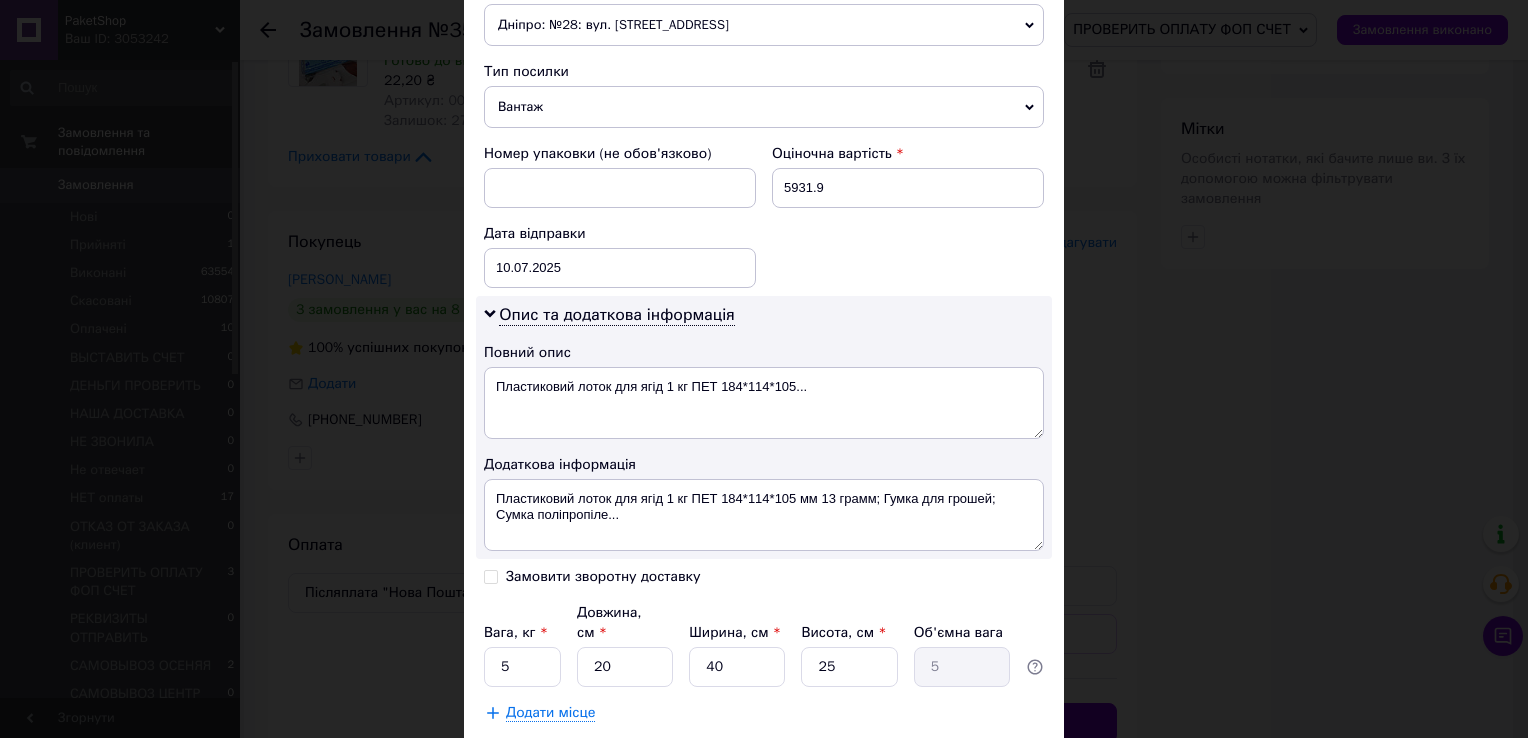 scroll, scrollTop: 843, scrollLeft: 0, axis: vertical 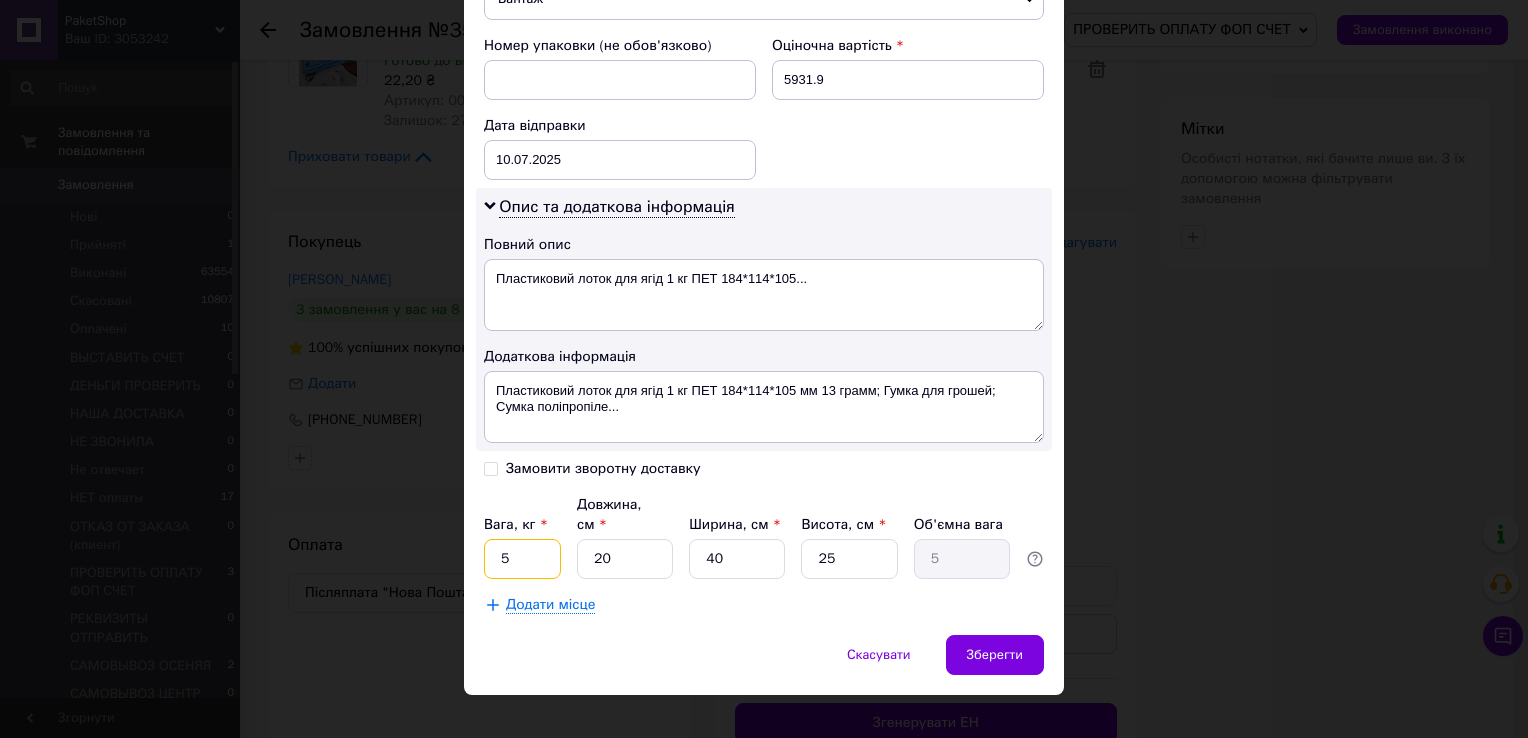 click on "5" at bounding box center [522, 559] 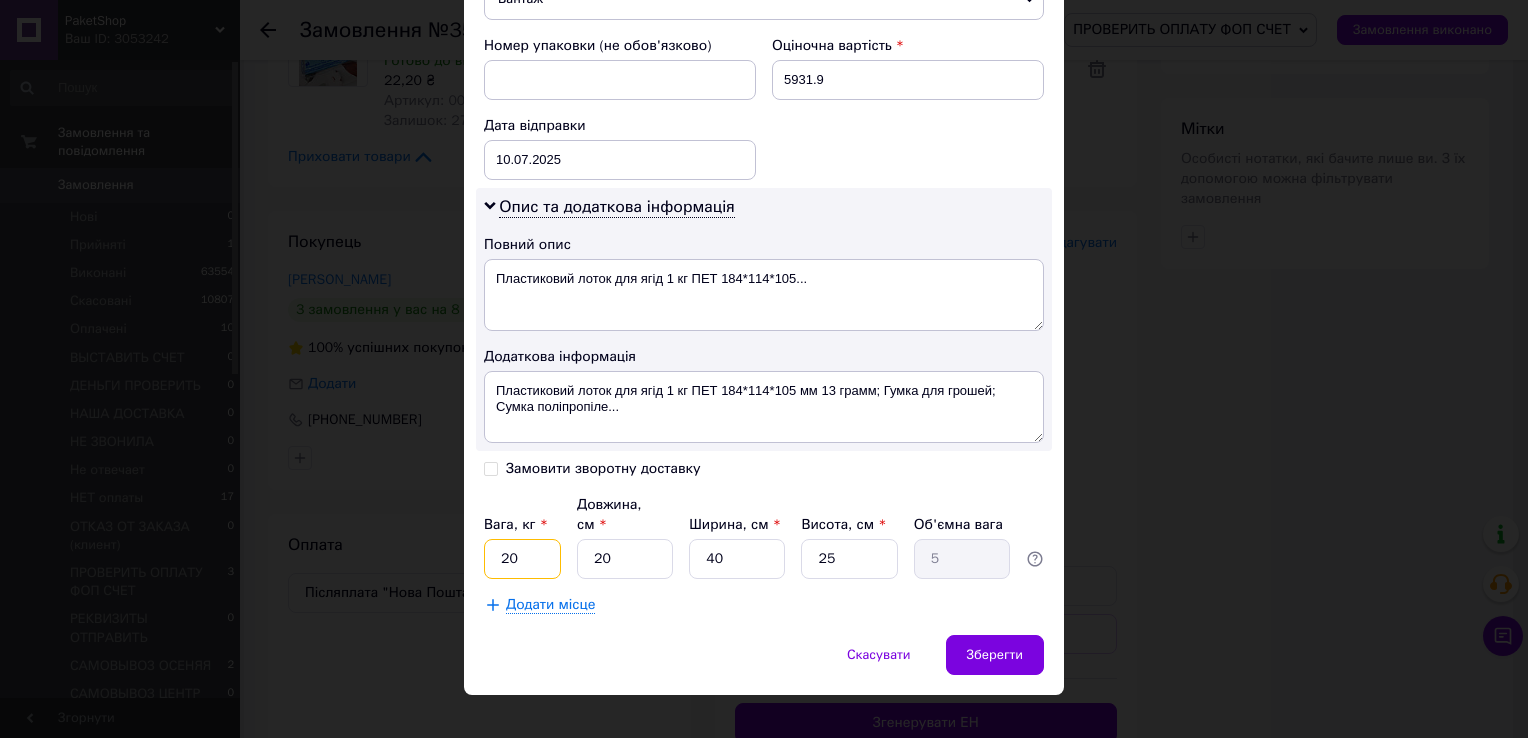 type on "20" 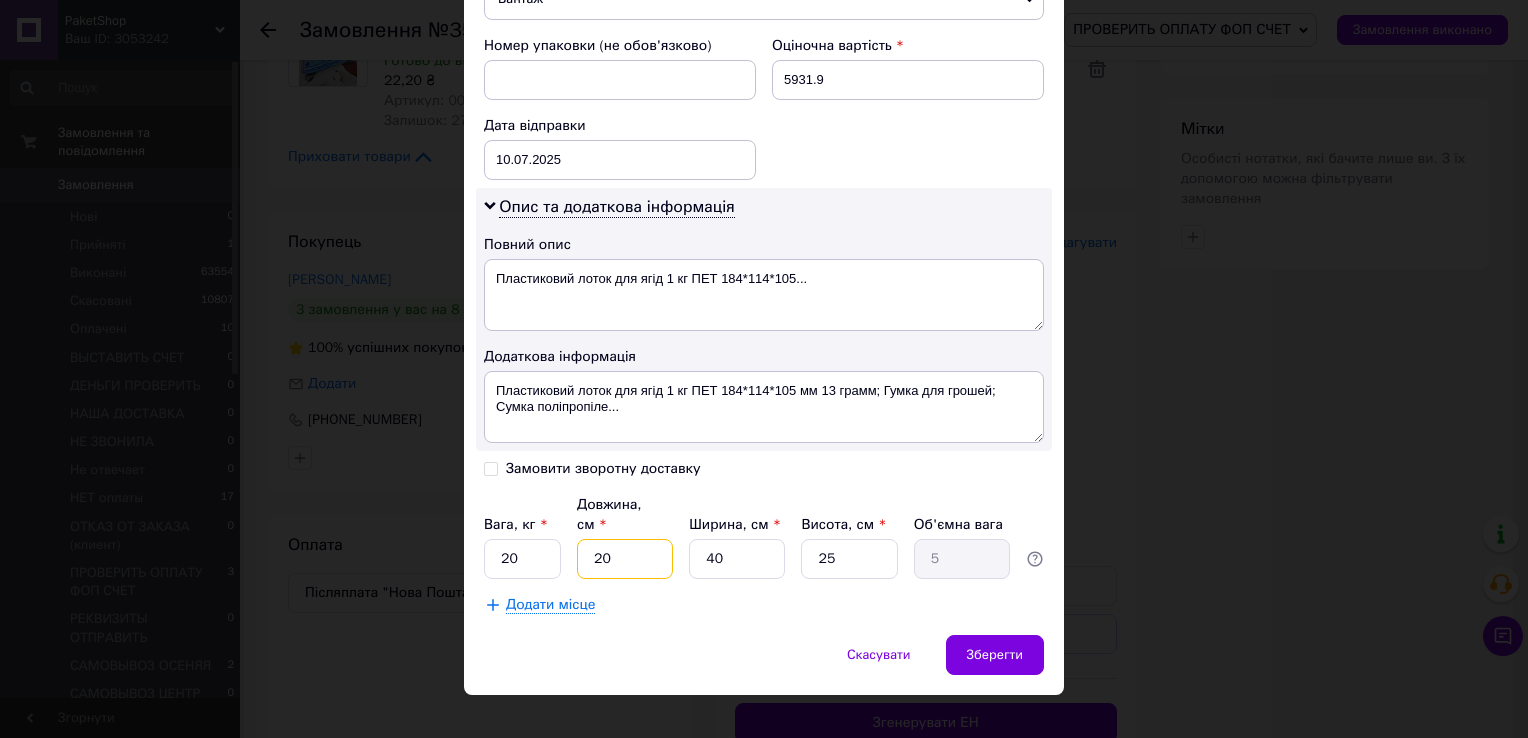 click on "20" at bounding box center [625, 559] 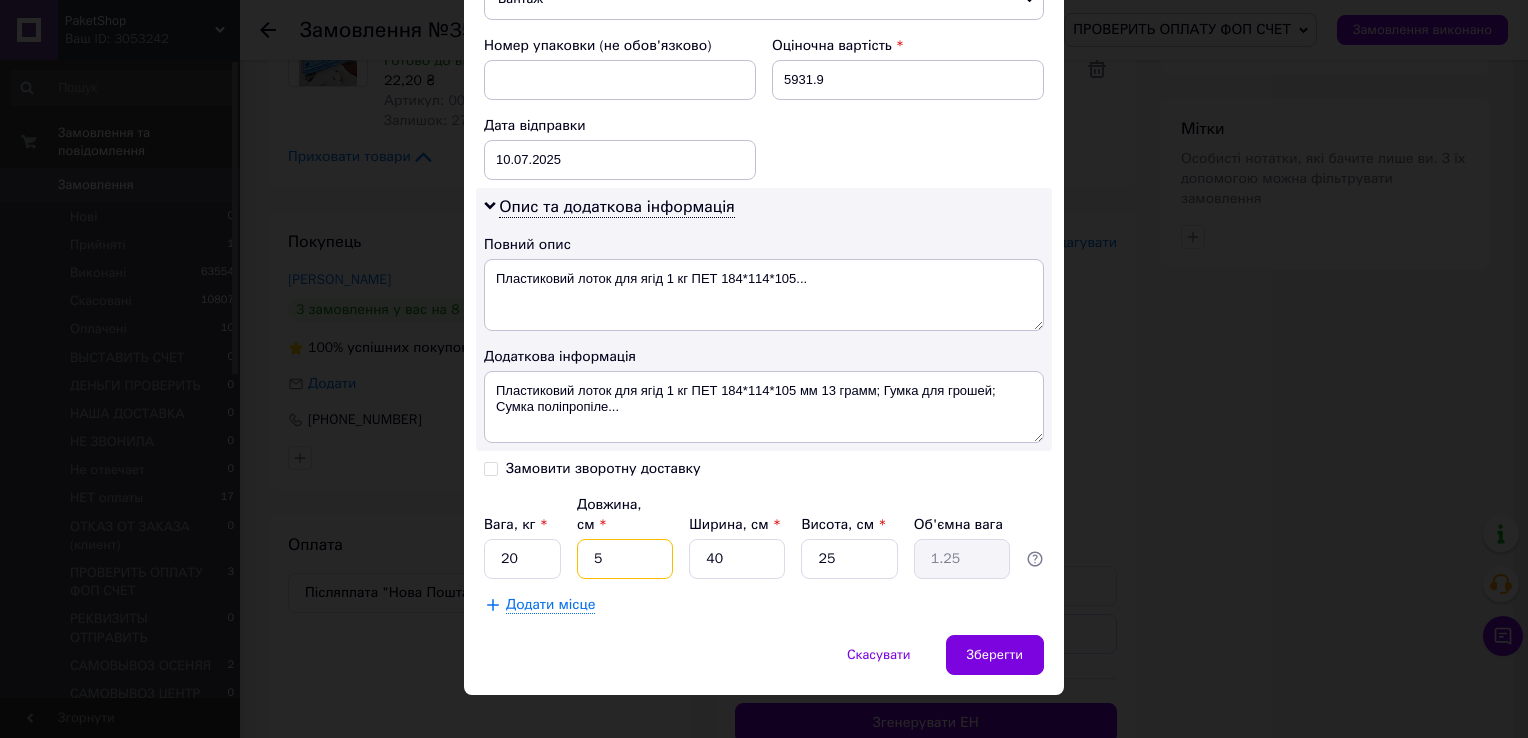 type on "5" 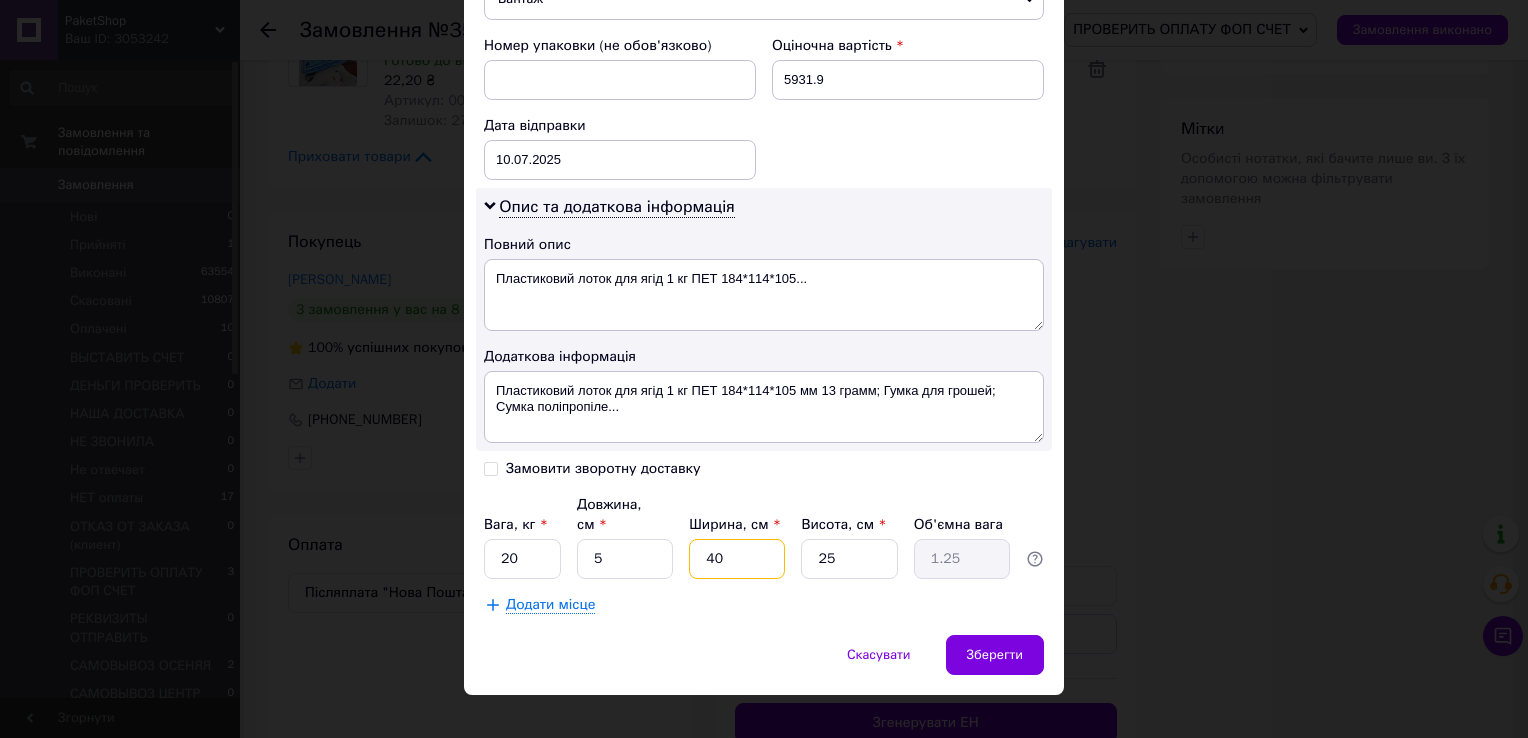 click on "40" at bounding box center (737, 559) 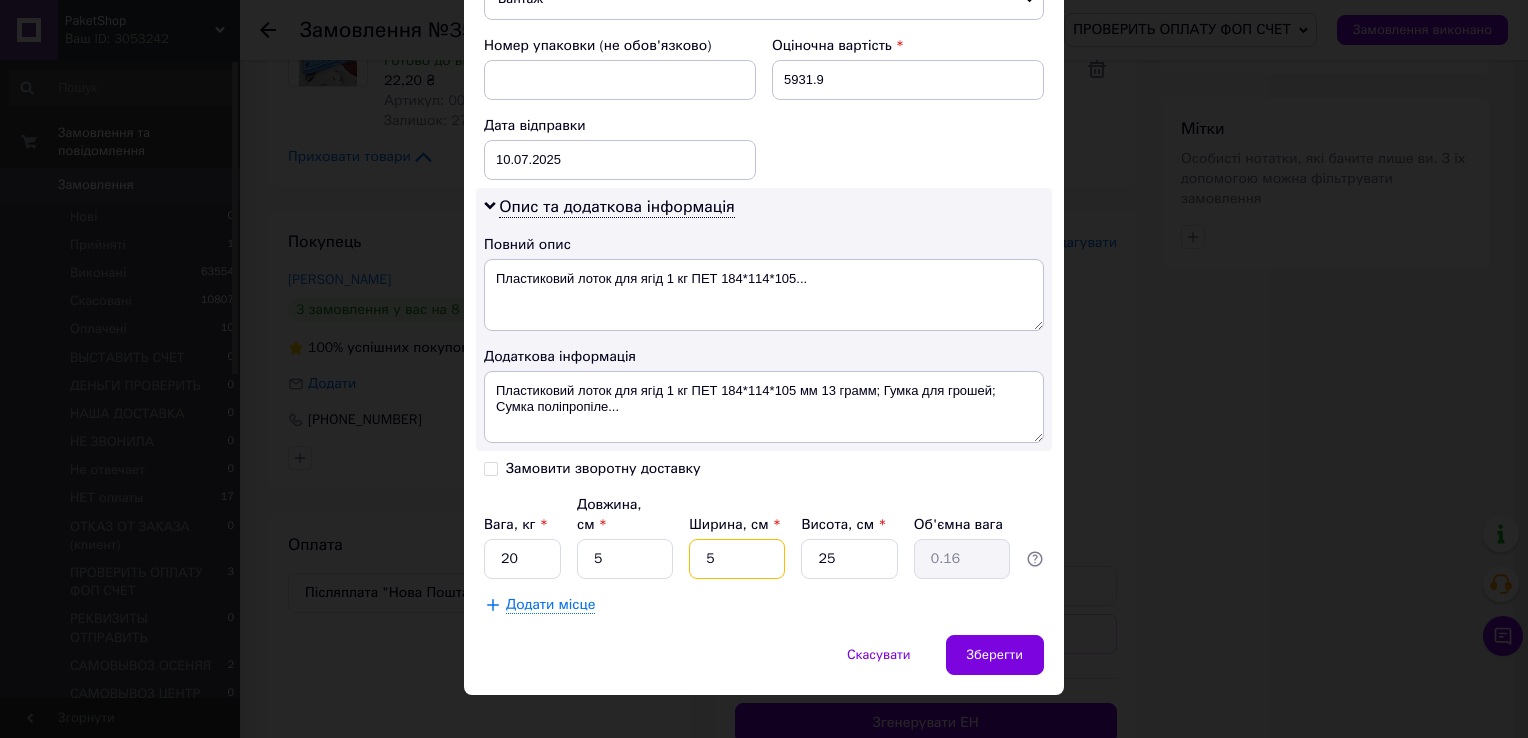 type on "5" 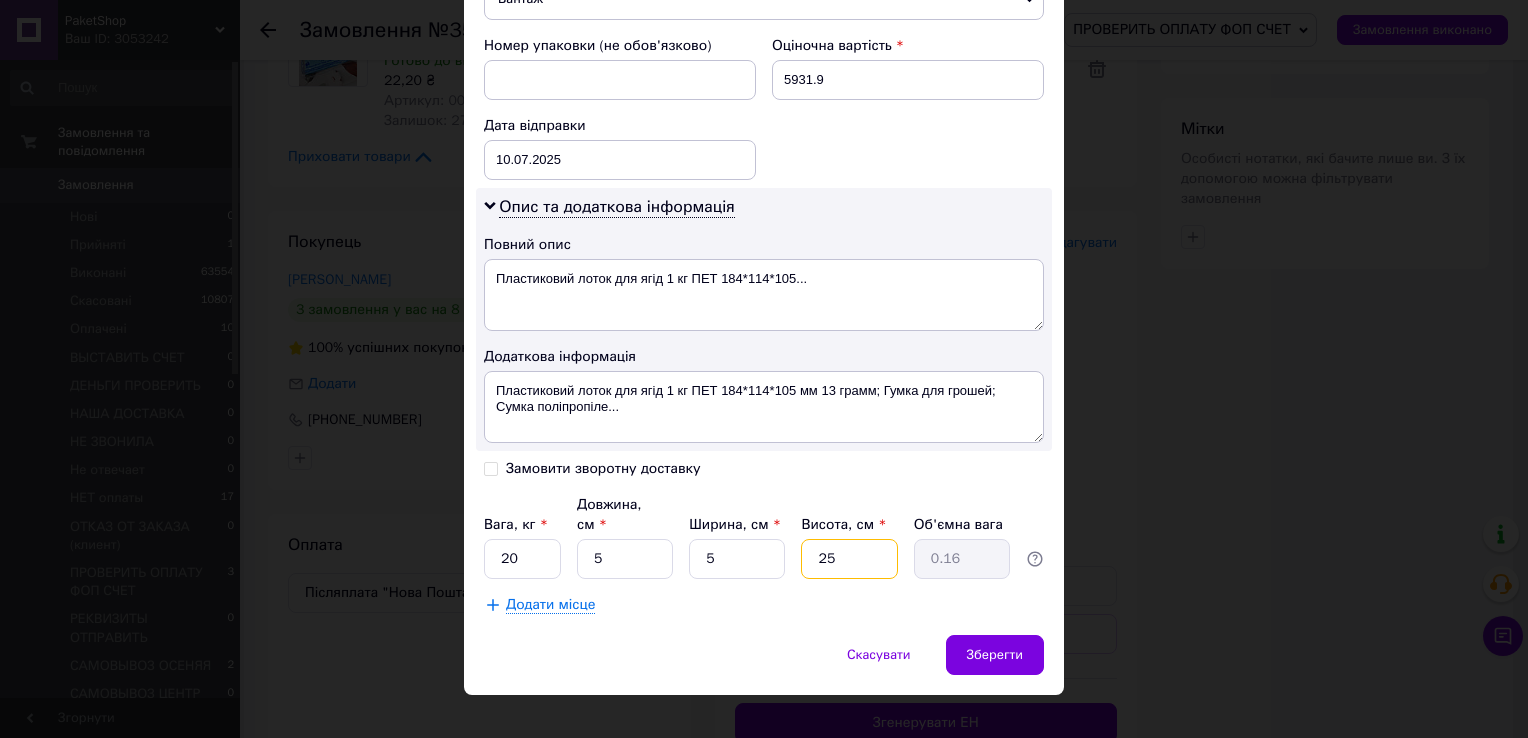 click on "25" at bounding box center (849, 559) 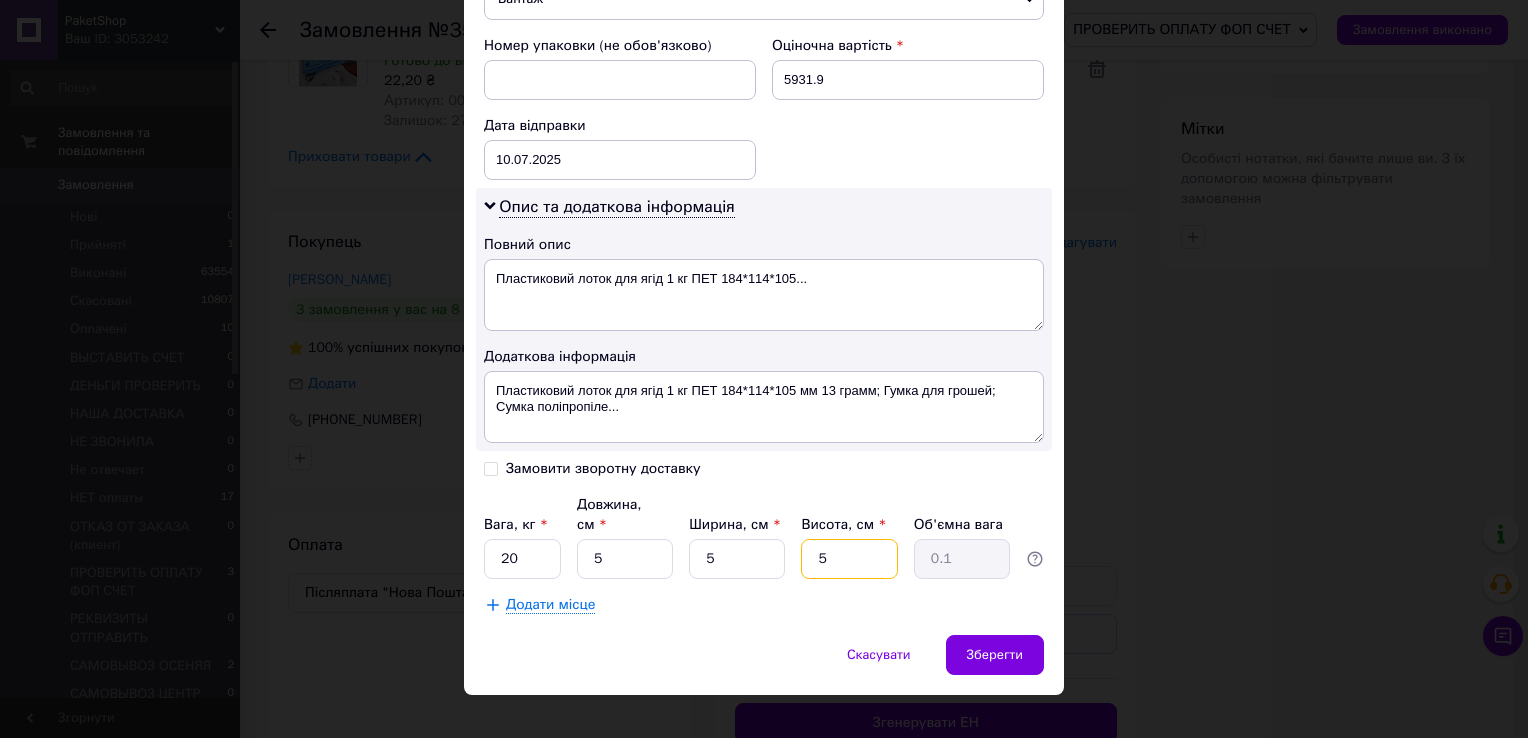 type on "5" 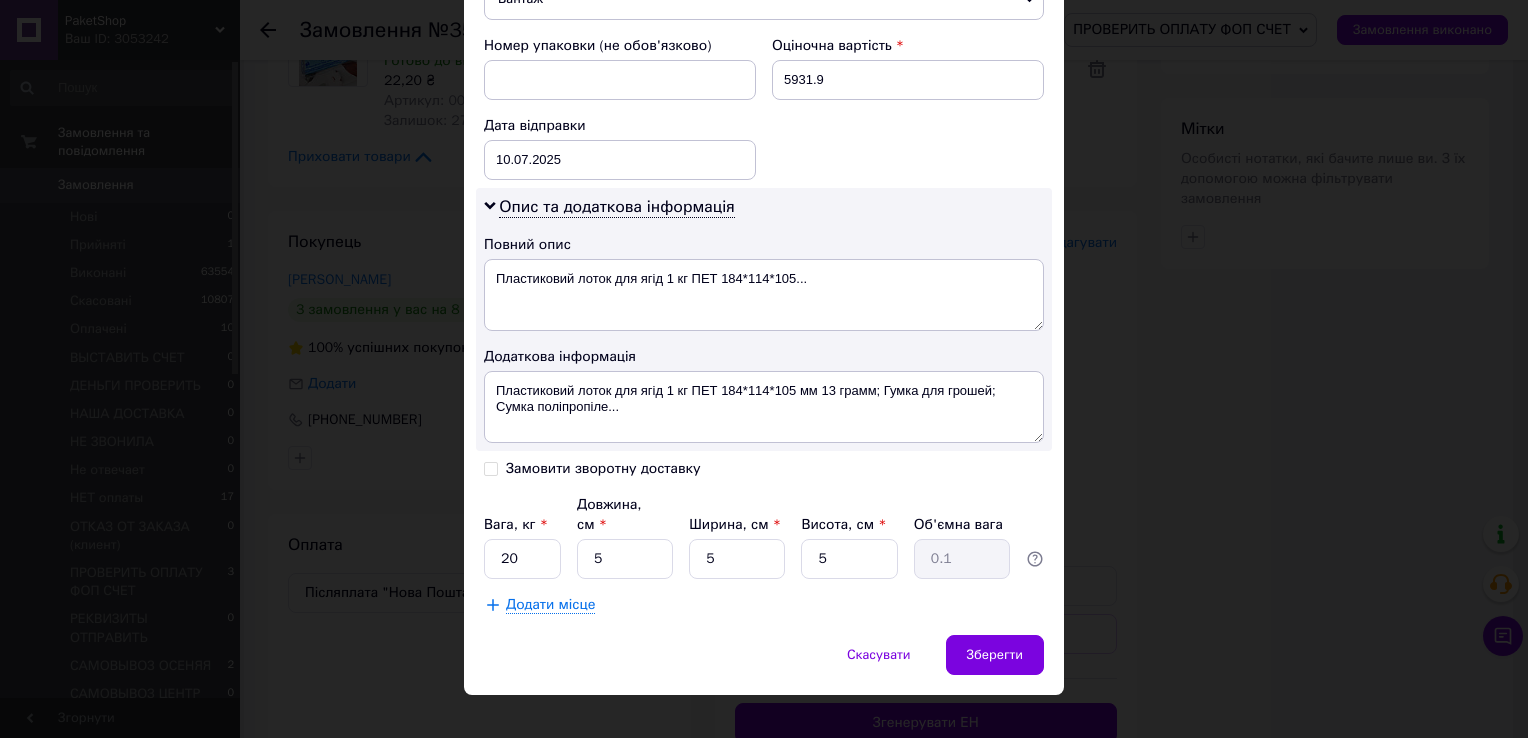 click on "Додати місце" at bounding box center [550, 605] 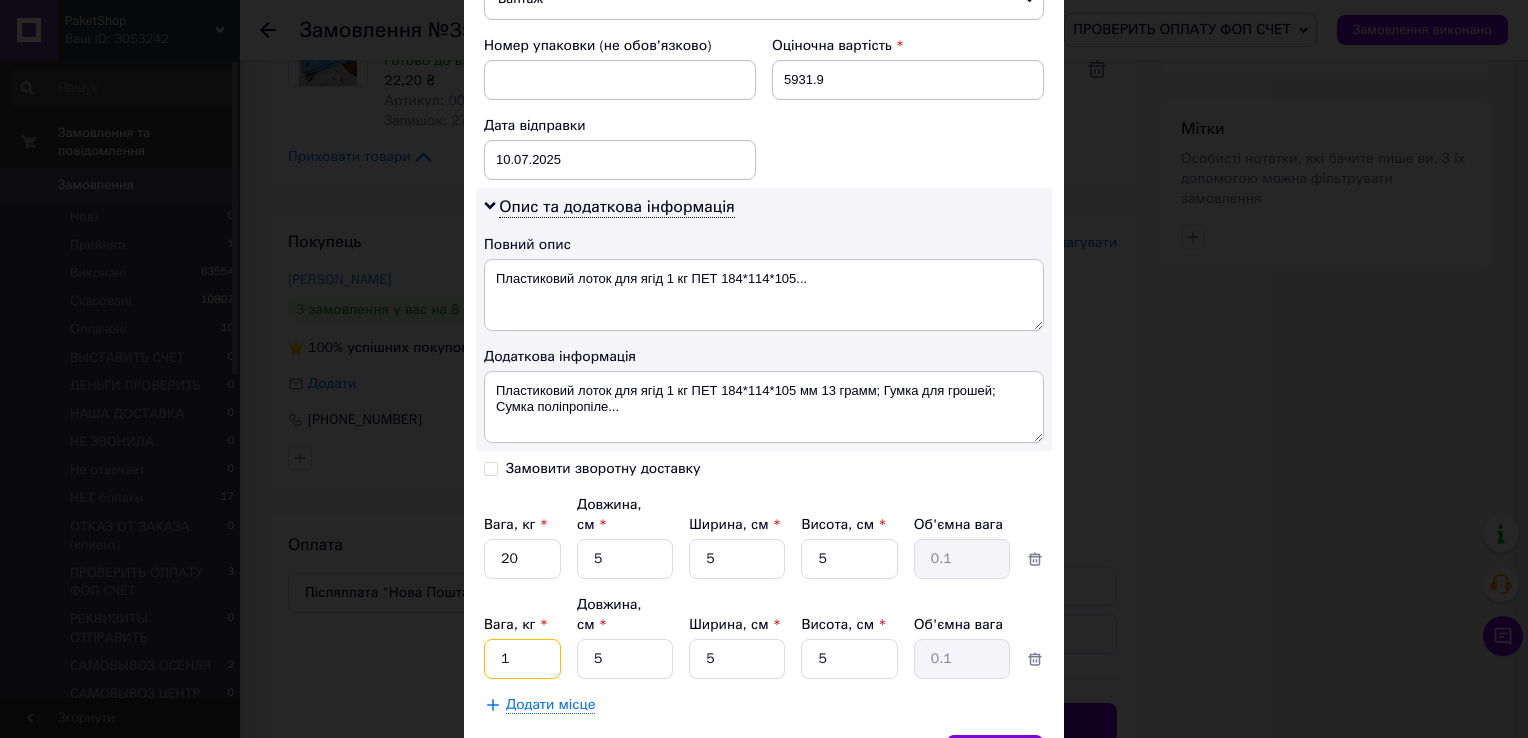 click on "1" at bounding box center [522, 559] 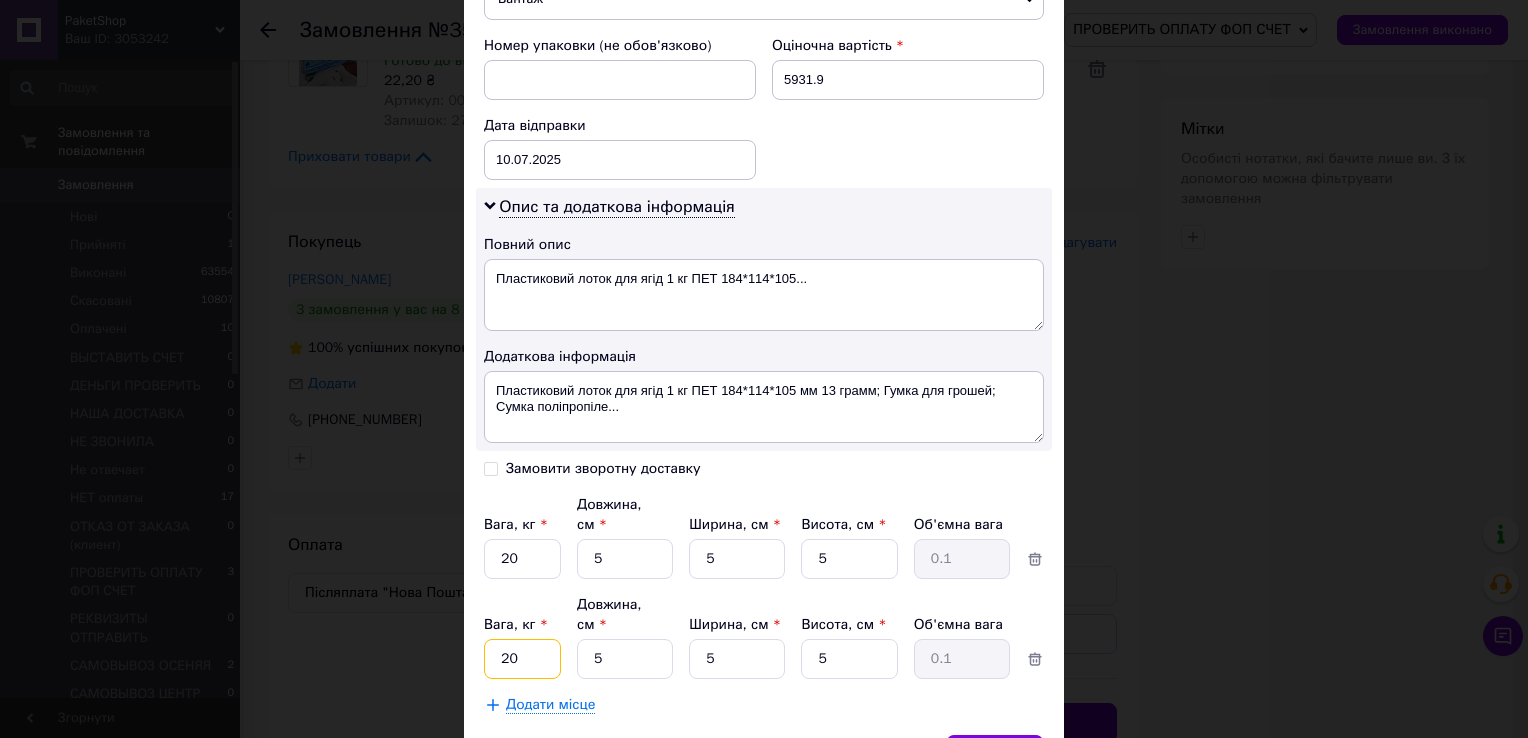 type on "20" 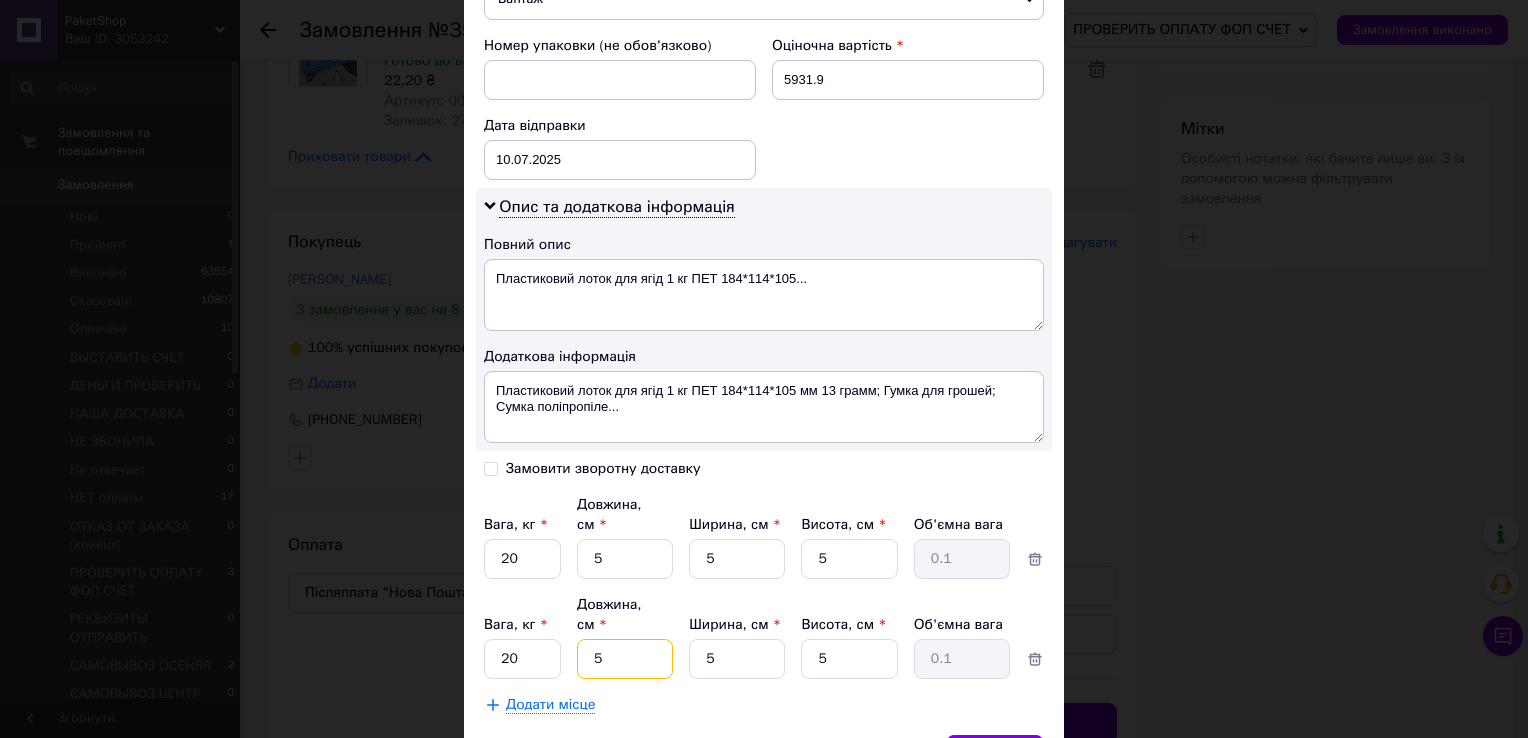 click on "5" at bounding box center [625, 559] 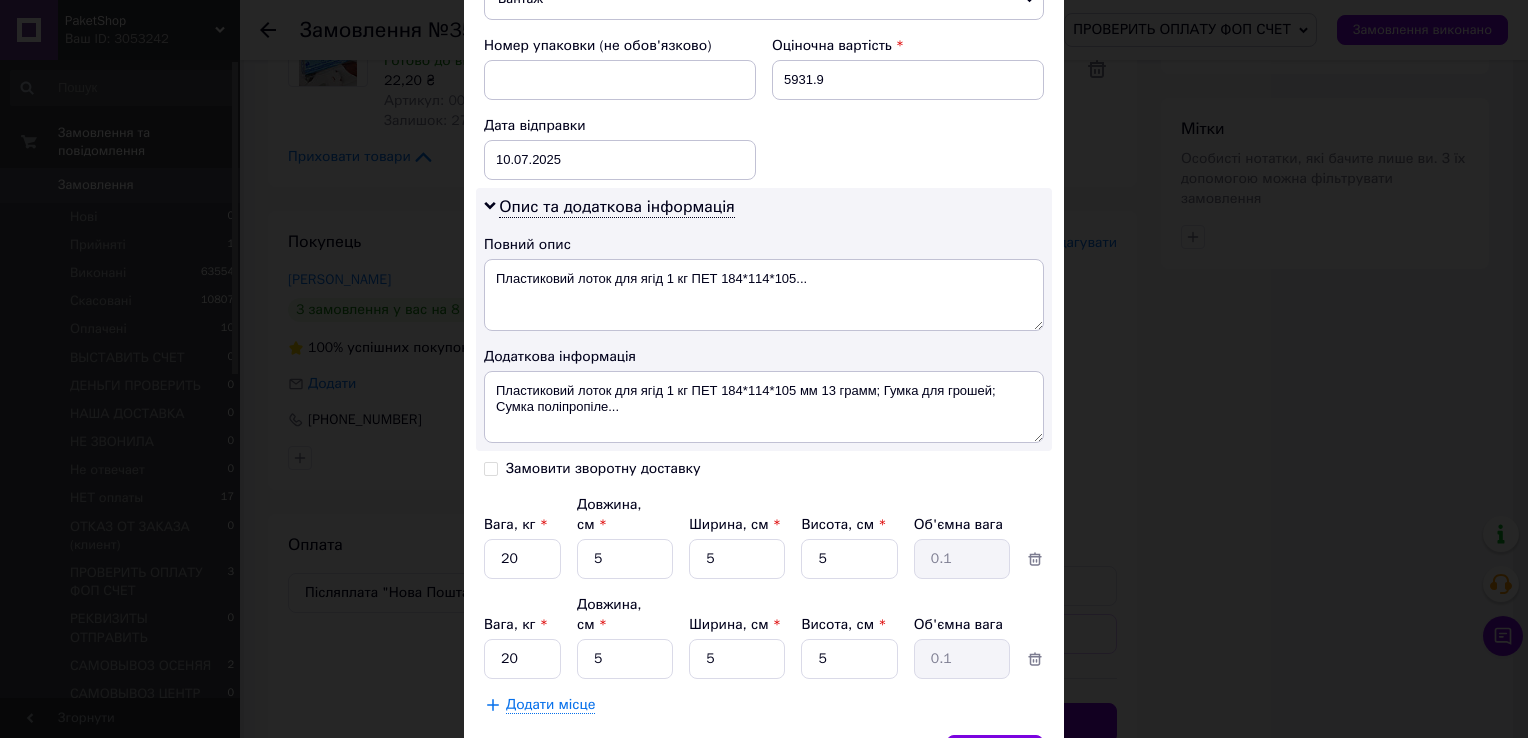 click on "Додати місце" at bounding box center (550, 705) 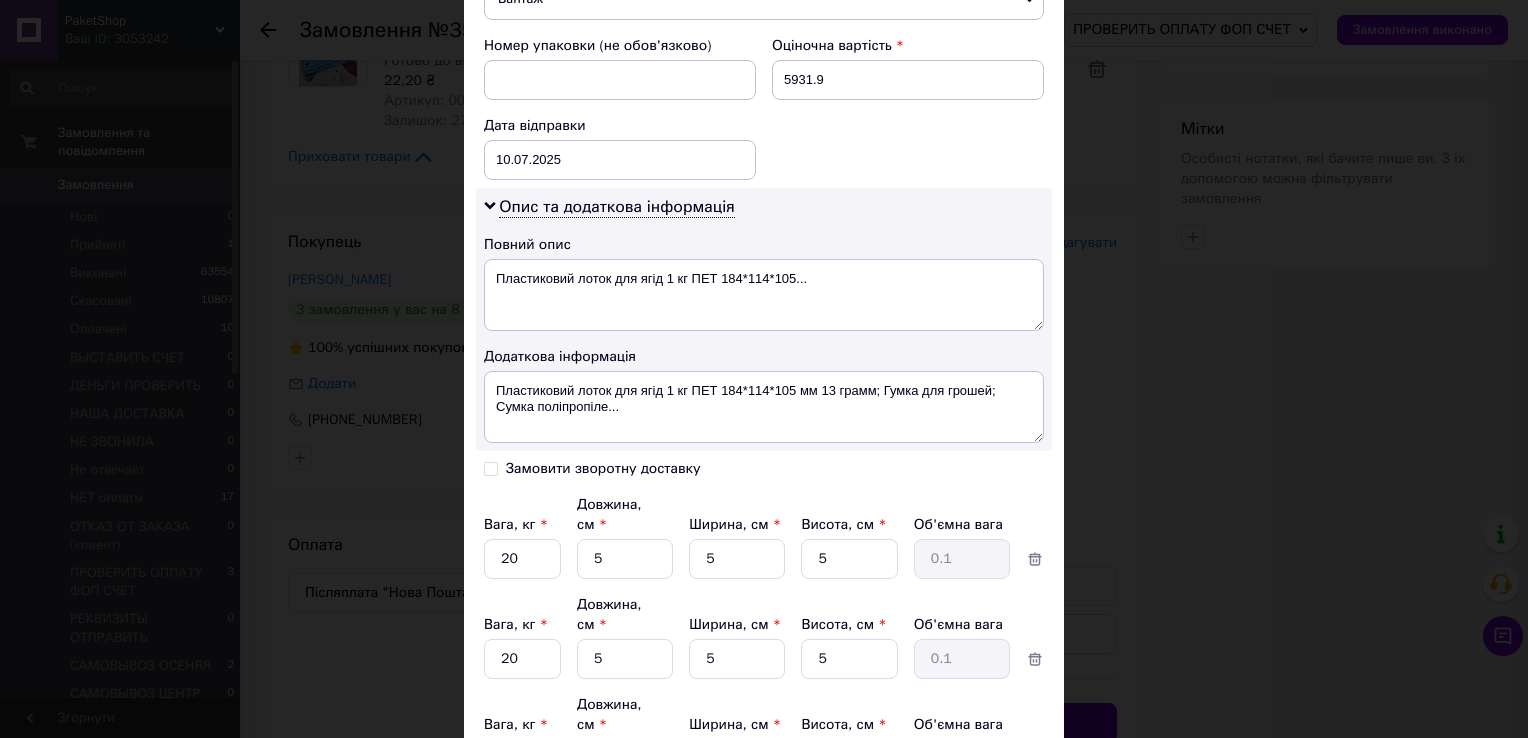click on "1" at bounding box center (522, 559) 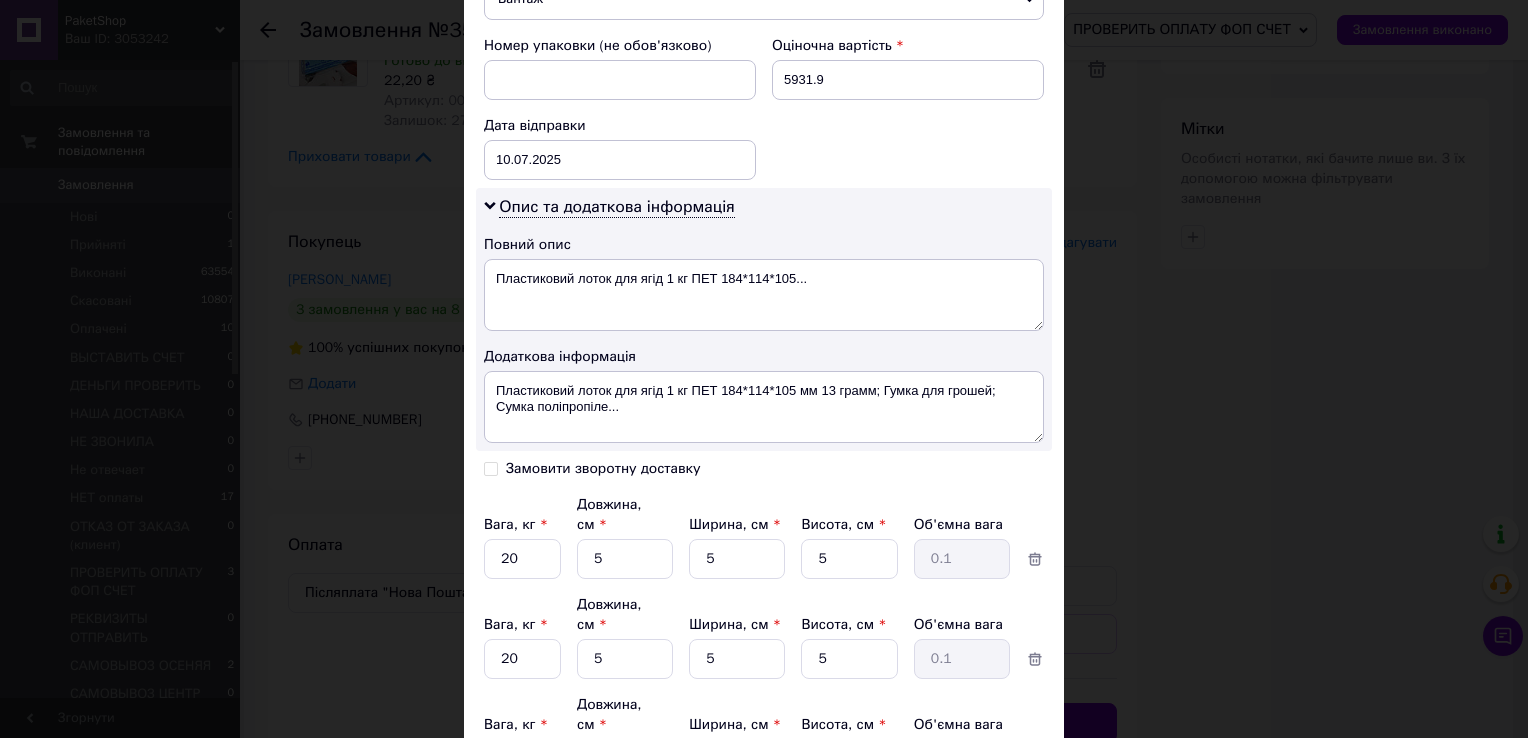 type on "20" 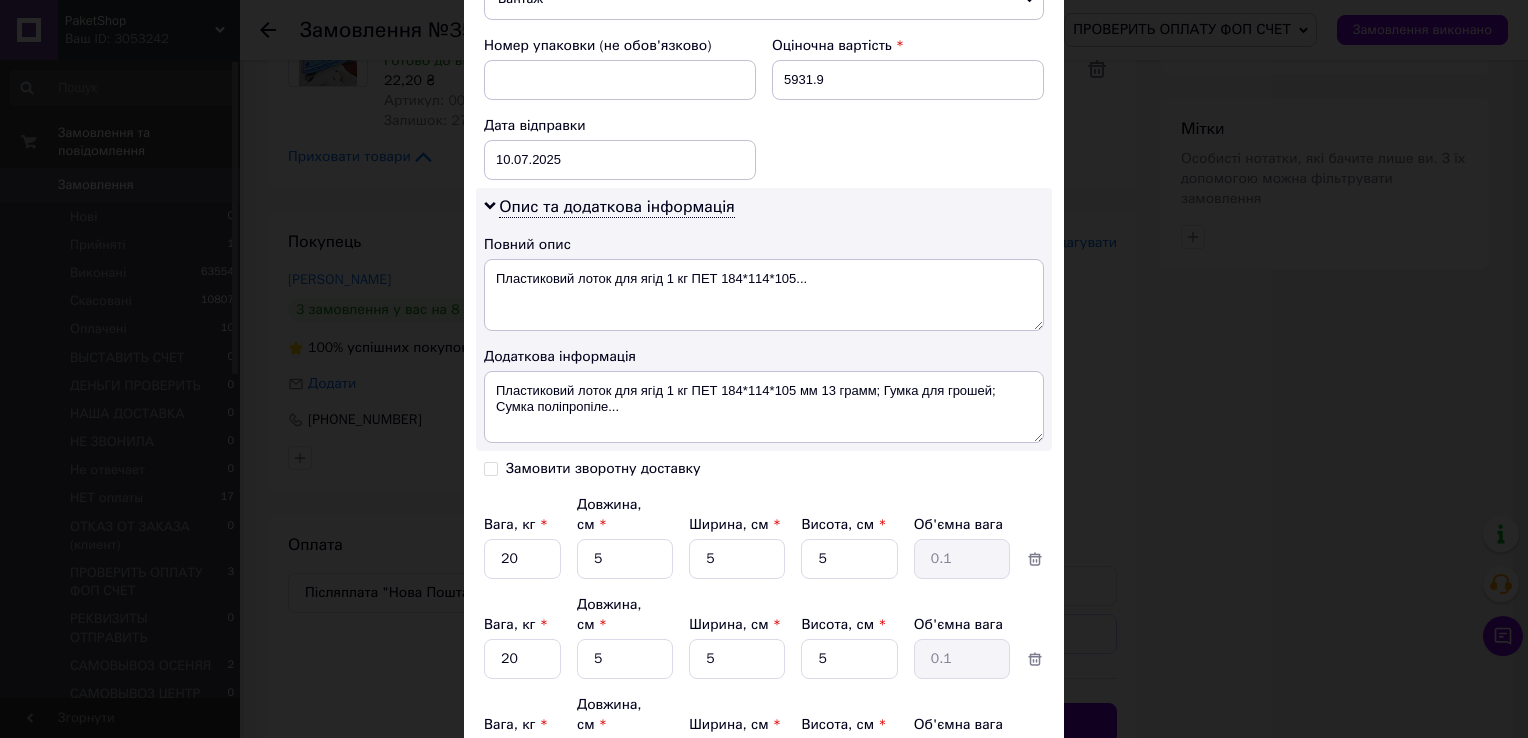 click on "Замовити зворотну доставку" at bounding box center [491, 467] 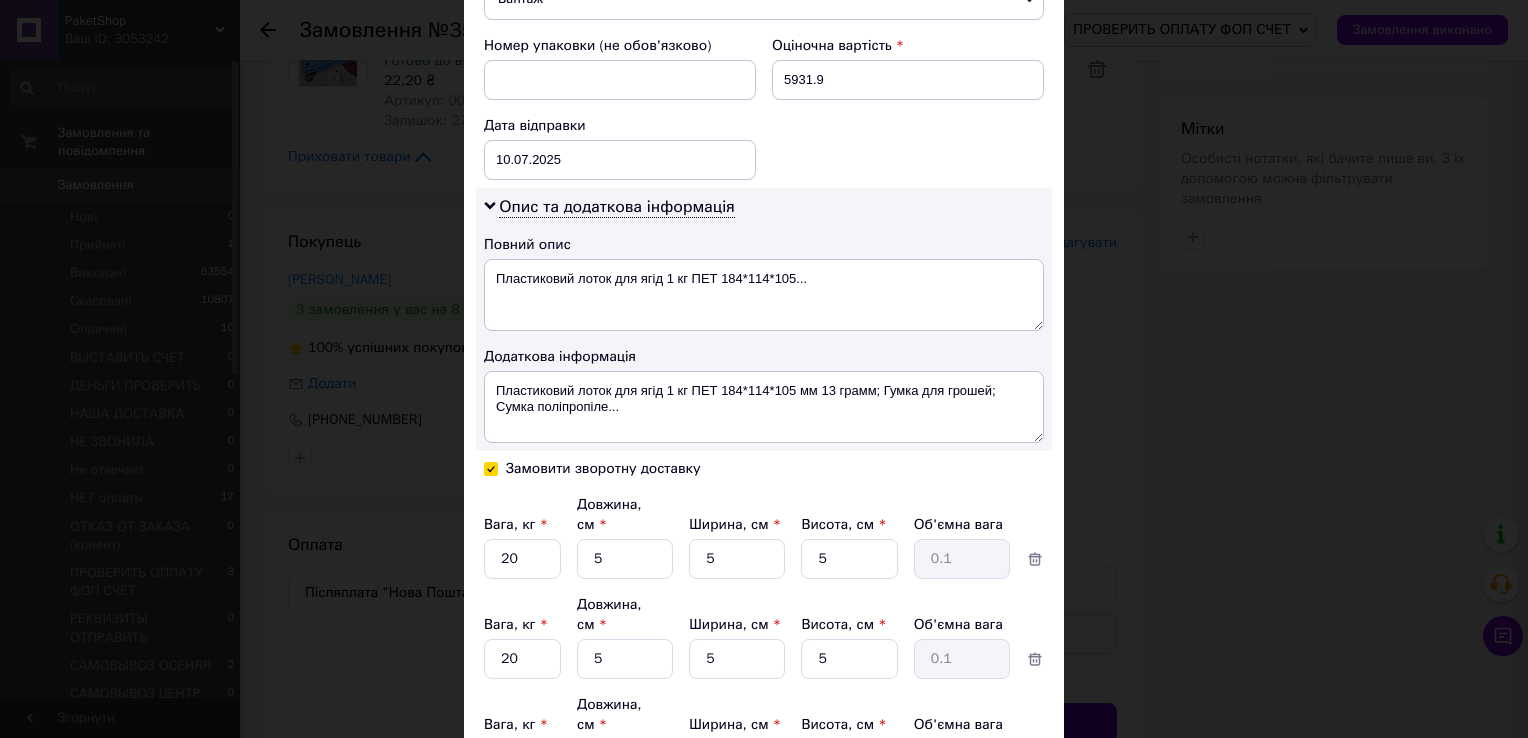 checkbox on "true" 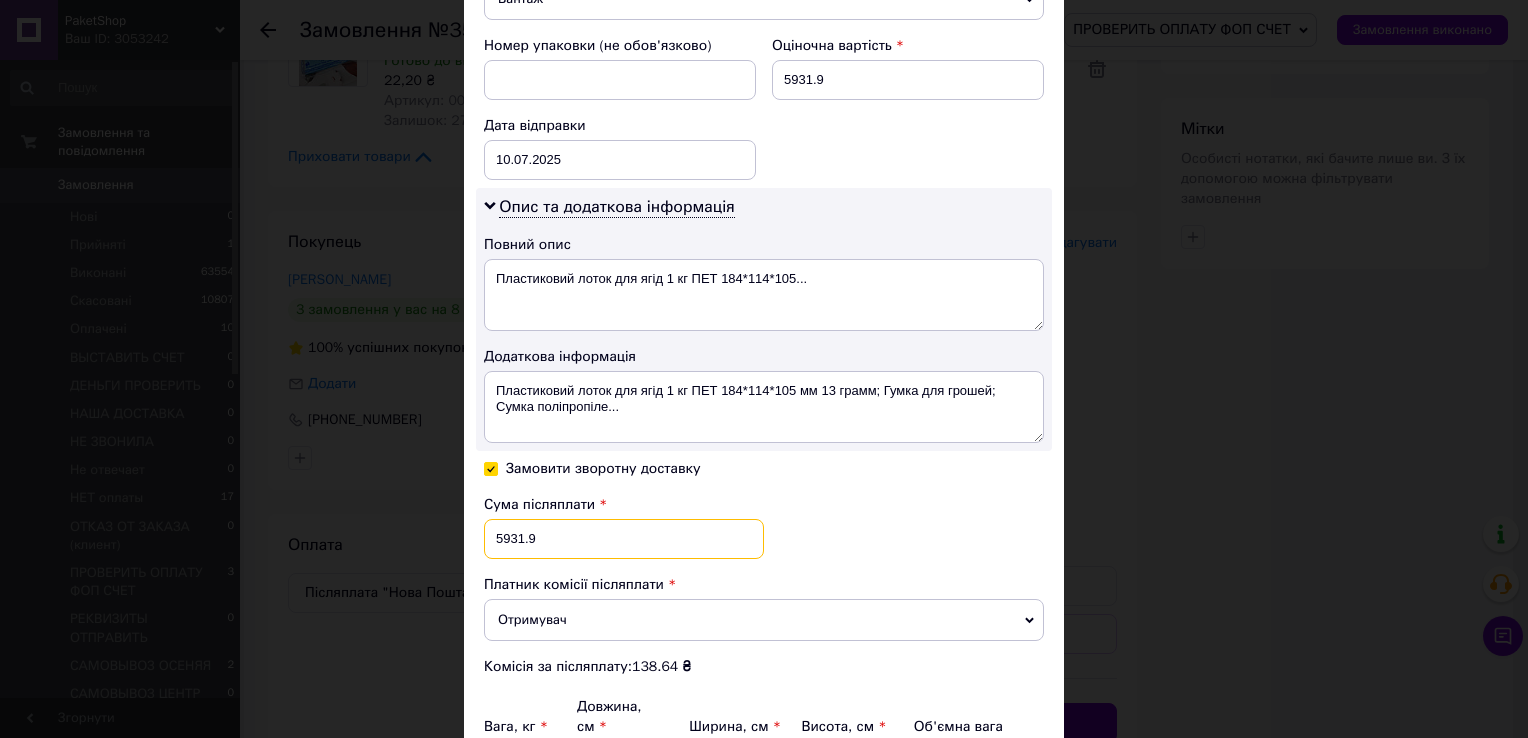 click on "5931.9" at bounding box center (624, 539) 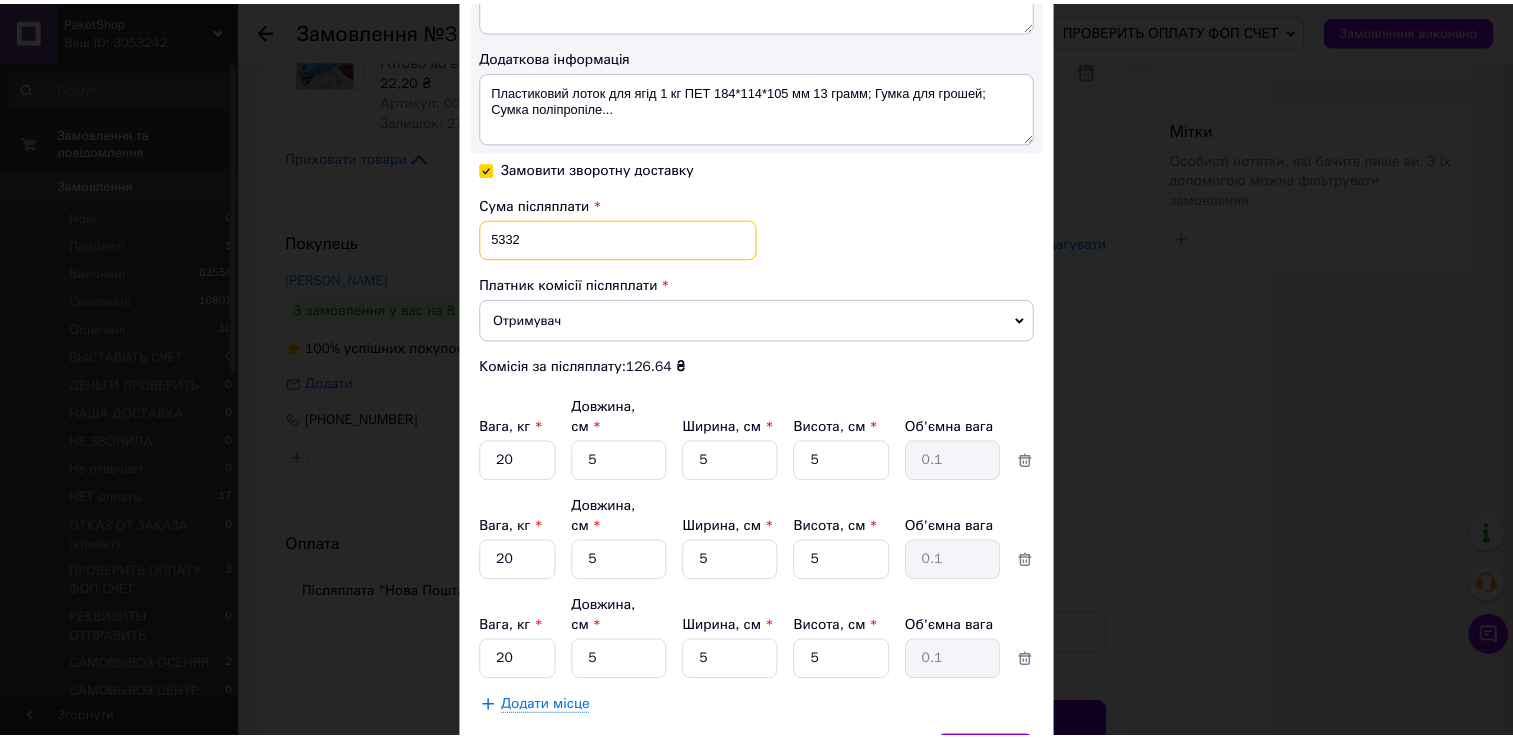 scroll, scrollTop: 1204, scrollLeft: 0, axis: vertical 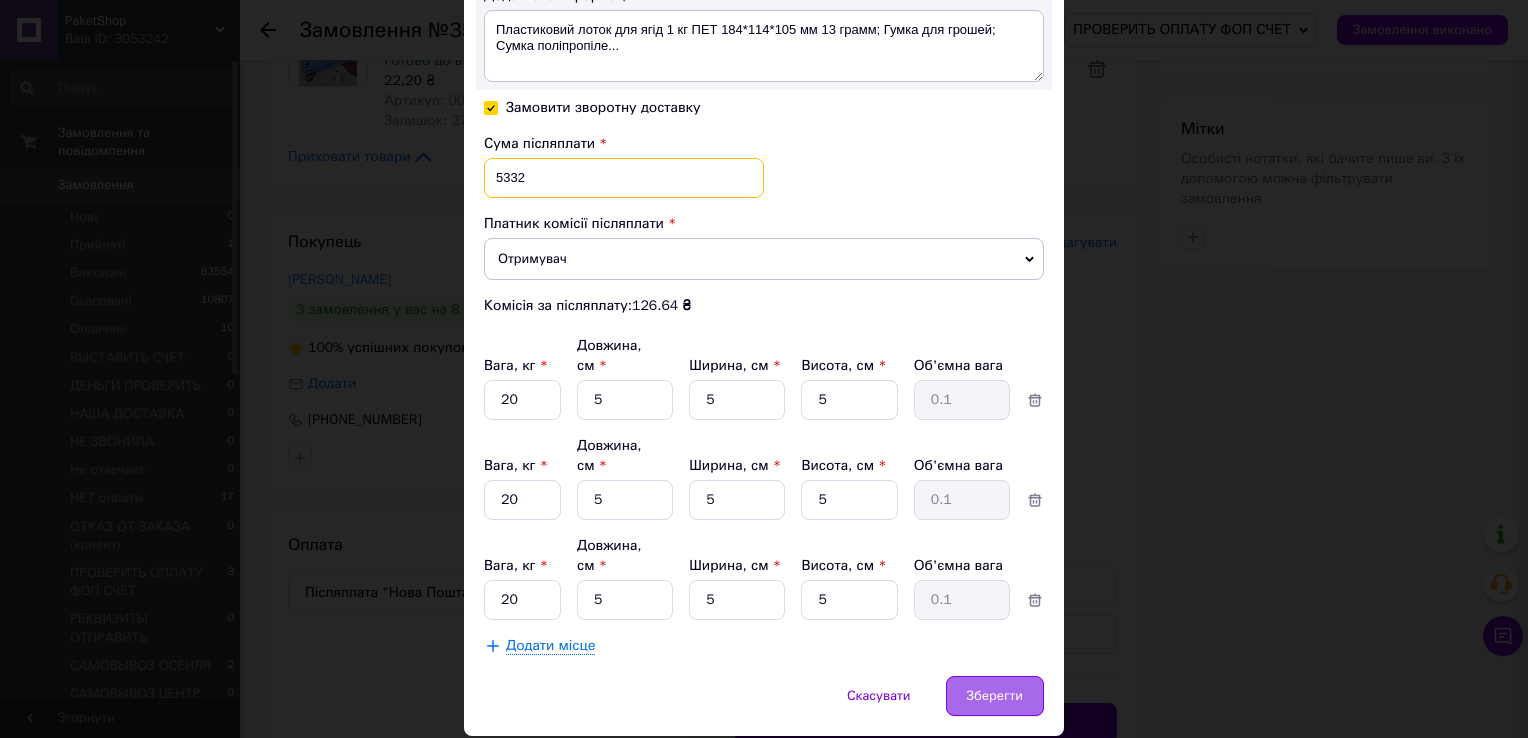 type on "5332" 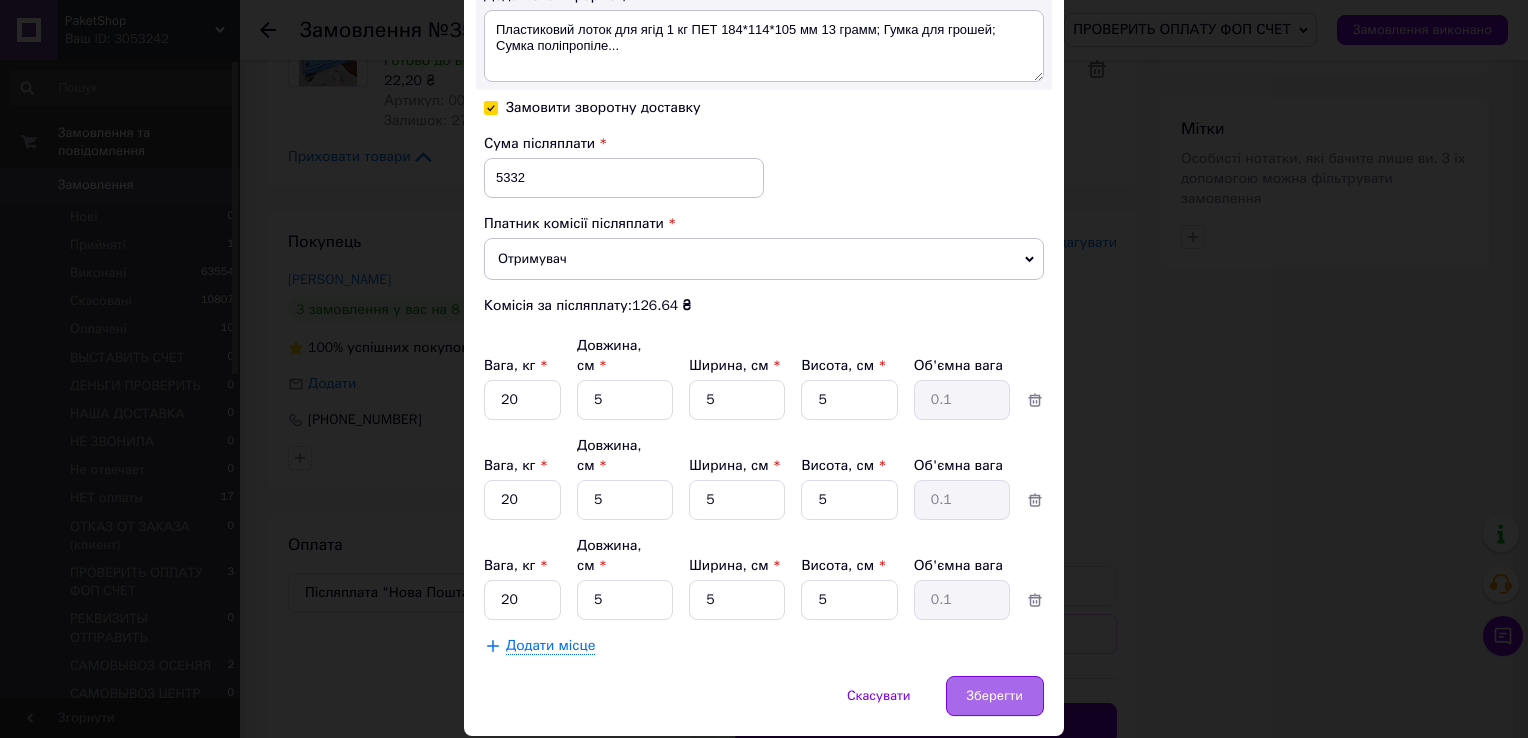 click on "Зберегти" at bounding box center [995, 696] 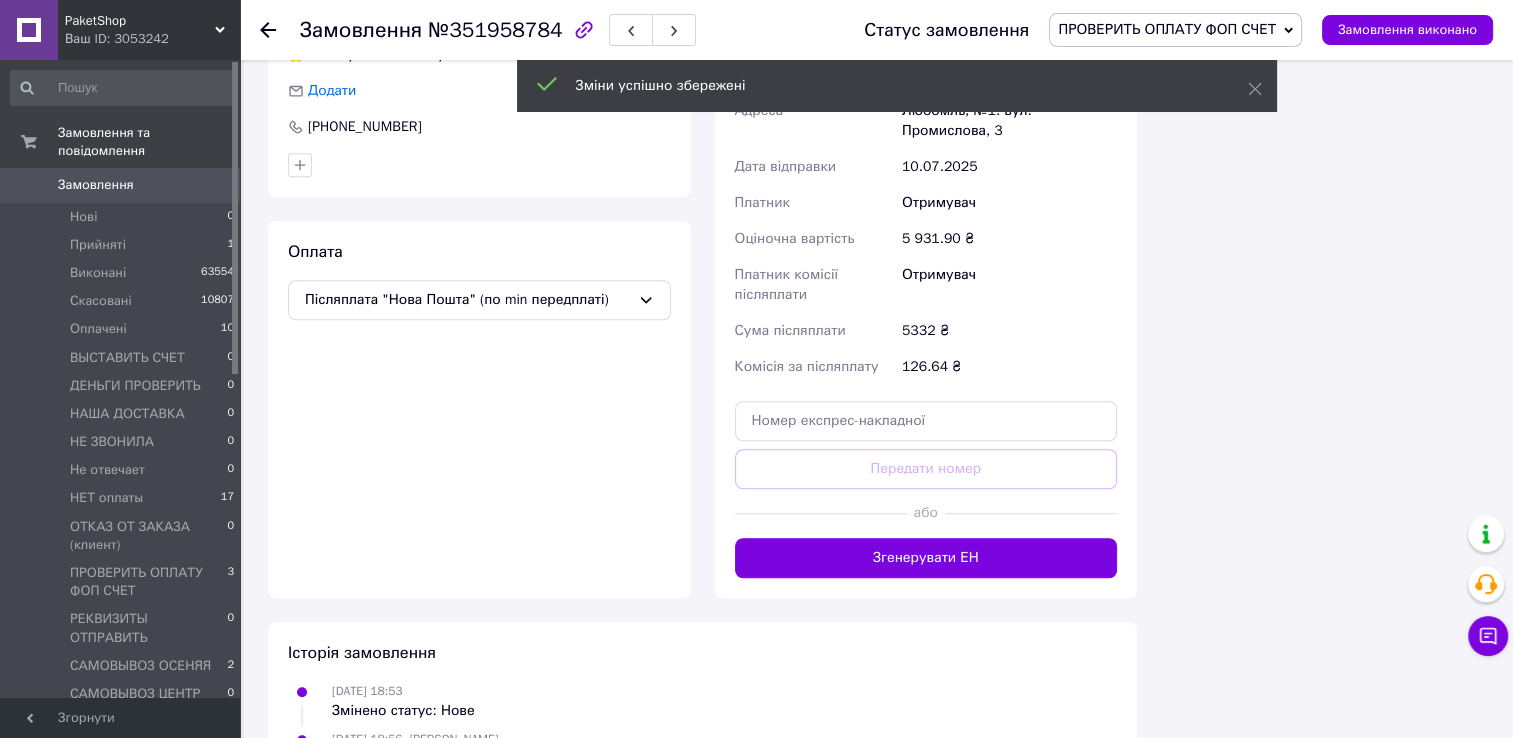 scroll, scrollTop: 1400, scrollLeft: 0, axis: vertical 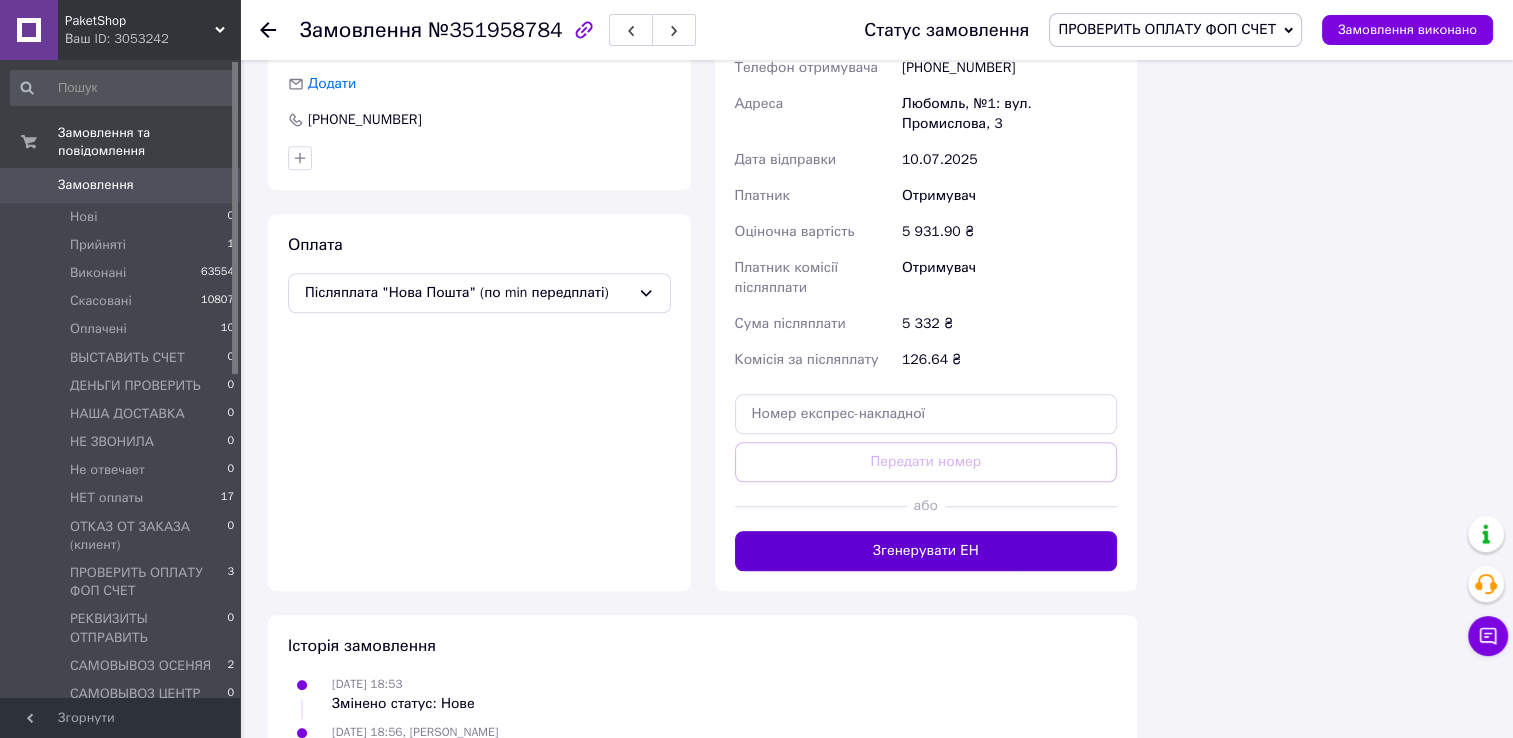 click on "Згенерувати ЕН" at bounding box center [926, 551] 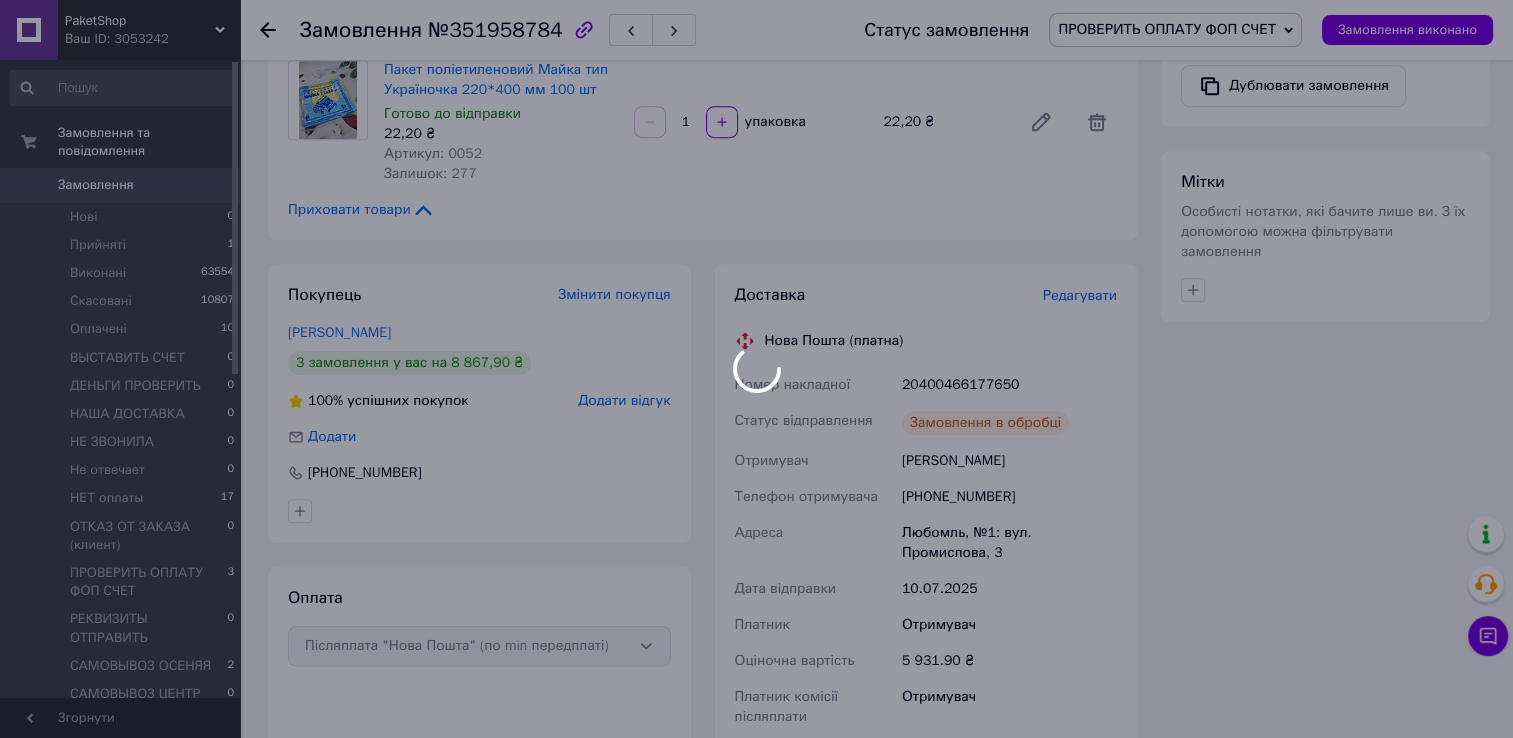 scroll, scrollTop: 1000, scrollLeft: 0, axis: vertical 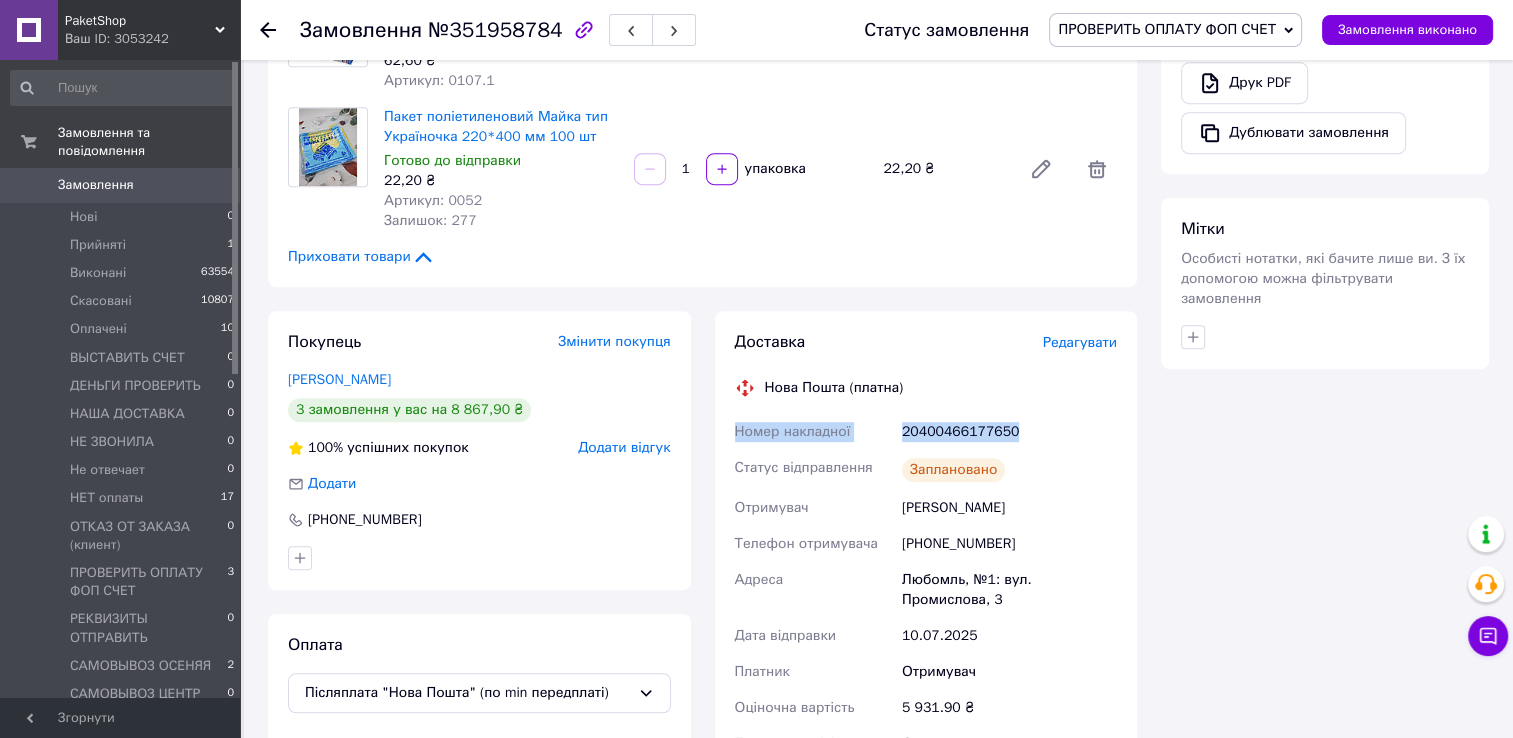 drag, startPoint x: 721, startPoint y: 416, endPoint x: 1030, endPoint y: 399, distance: 309.4673 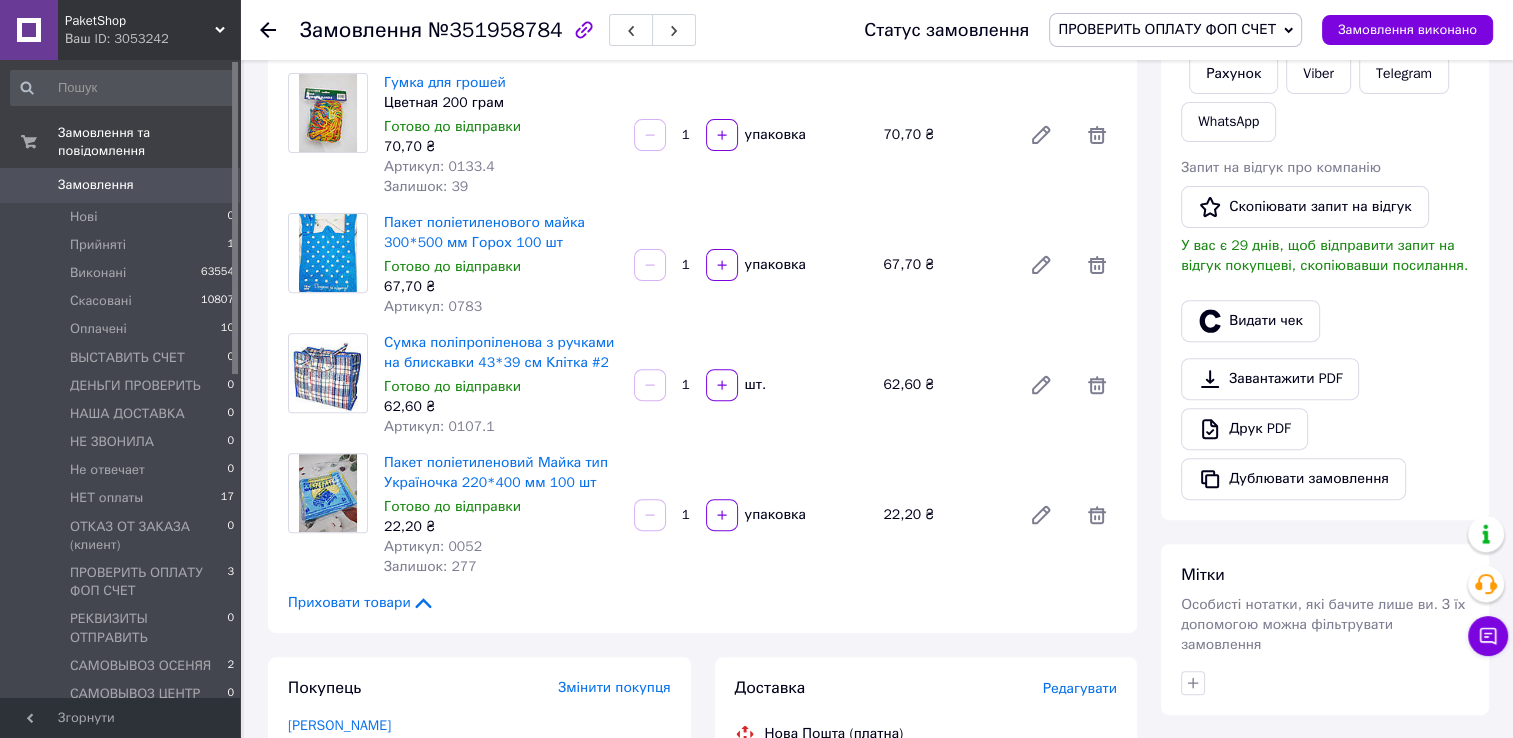 scroll, scrollTop: 300, scrollLeft: 0, axis: vertical 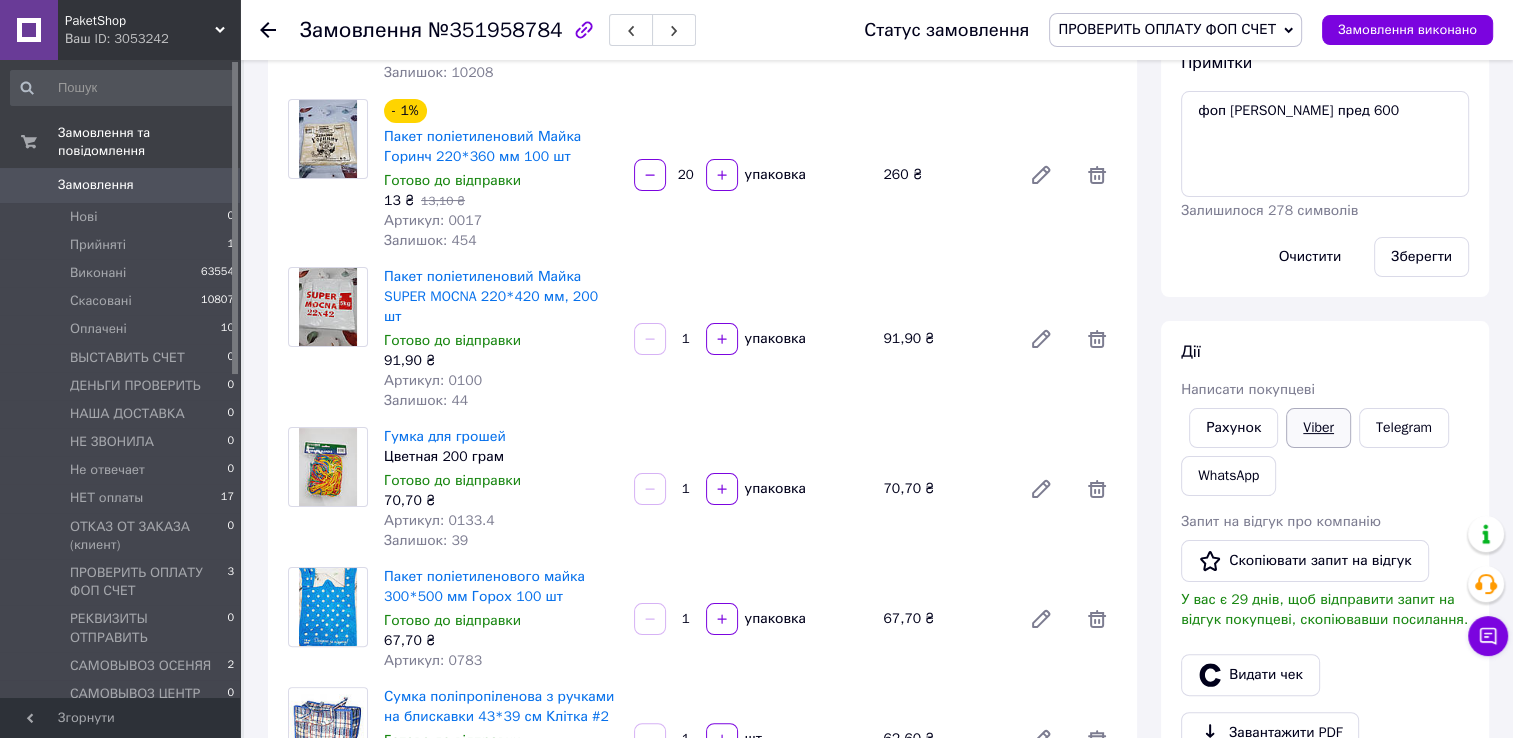 click on "Viber" at bounding box center (1318, 428) 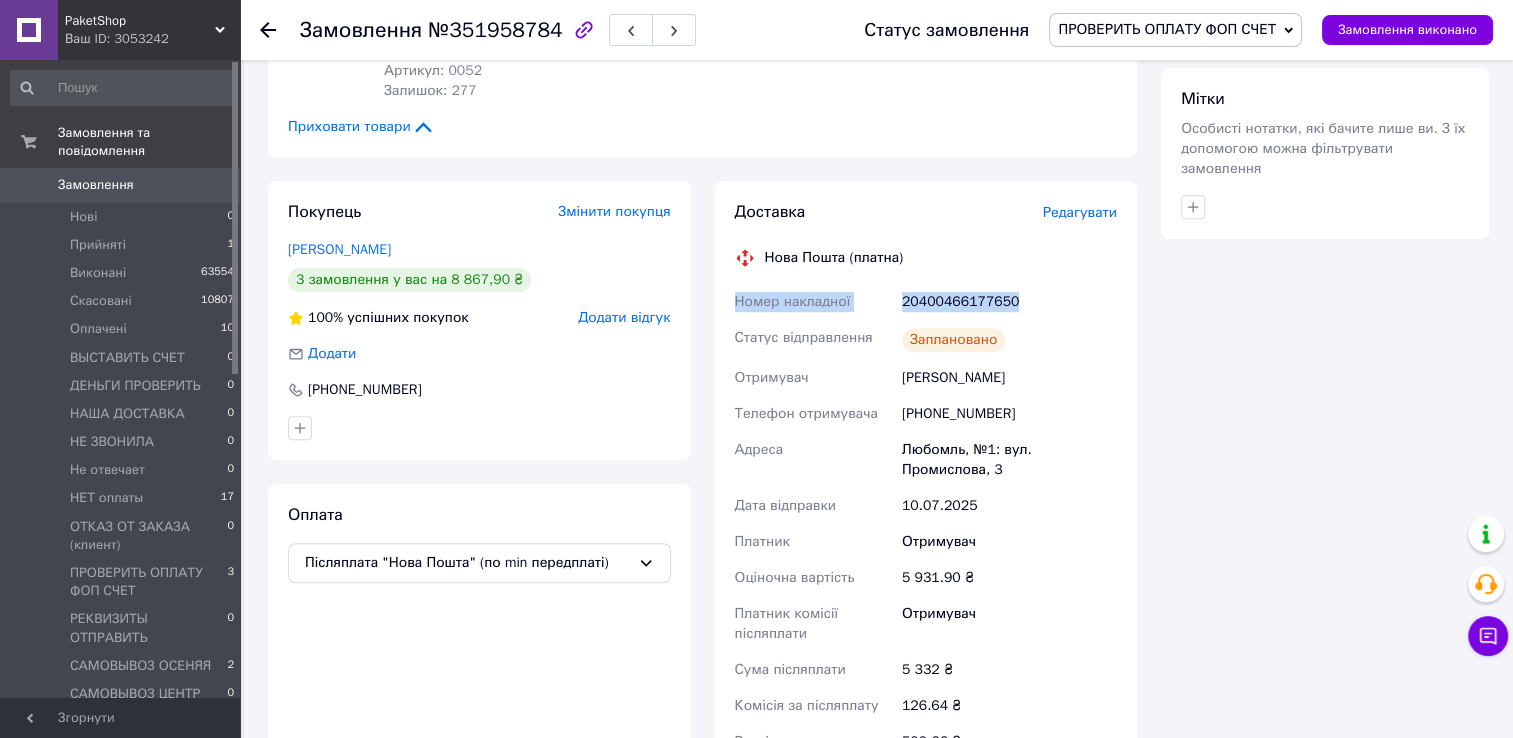 scroll, scrollTop: 1300, scrollLeft: 0, axis: vertical 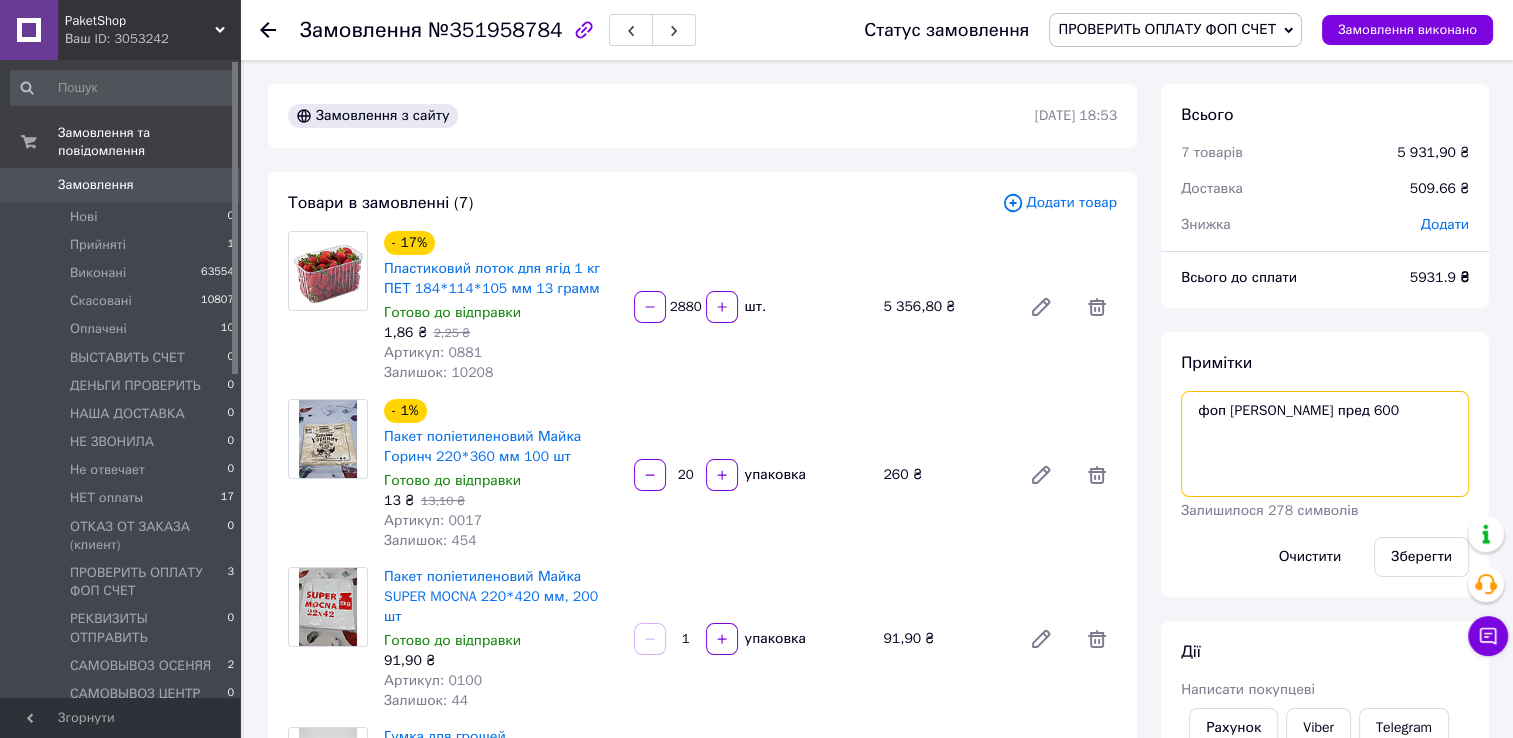 click on "фоп иван вайб пред 600" at bounding box center (1325, 444) 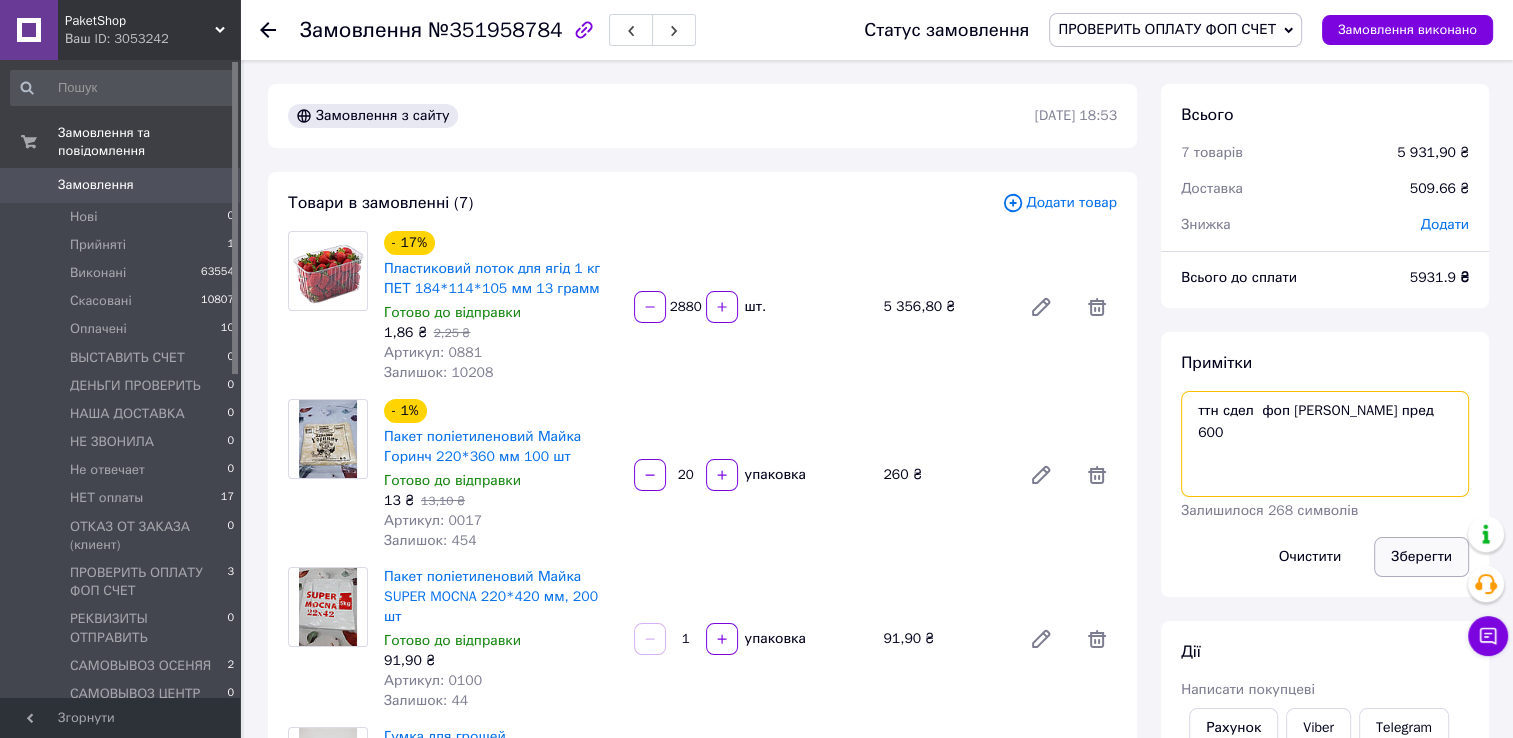 type on "ттн сдел  фоп иван вайб пред 600" 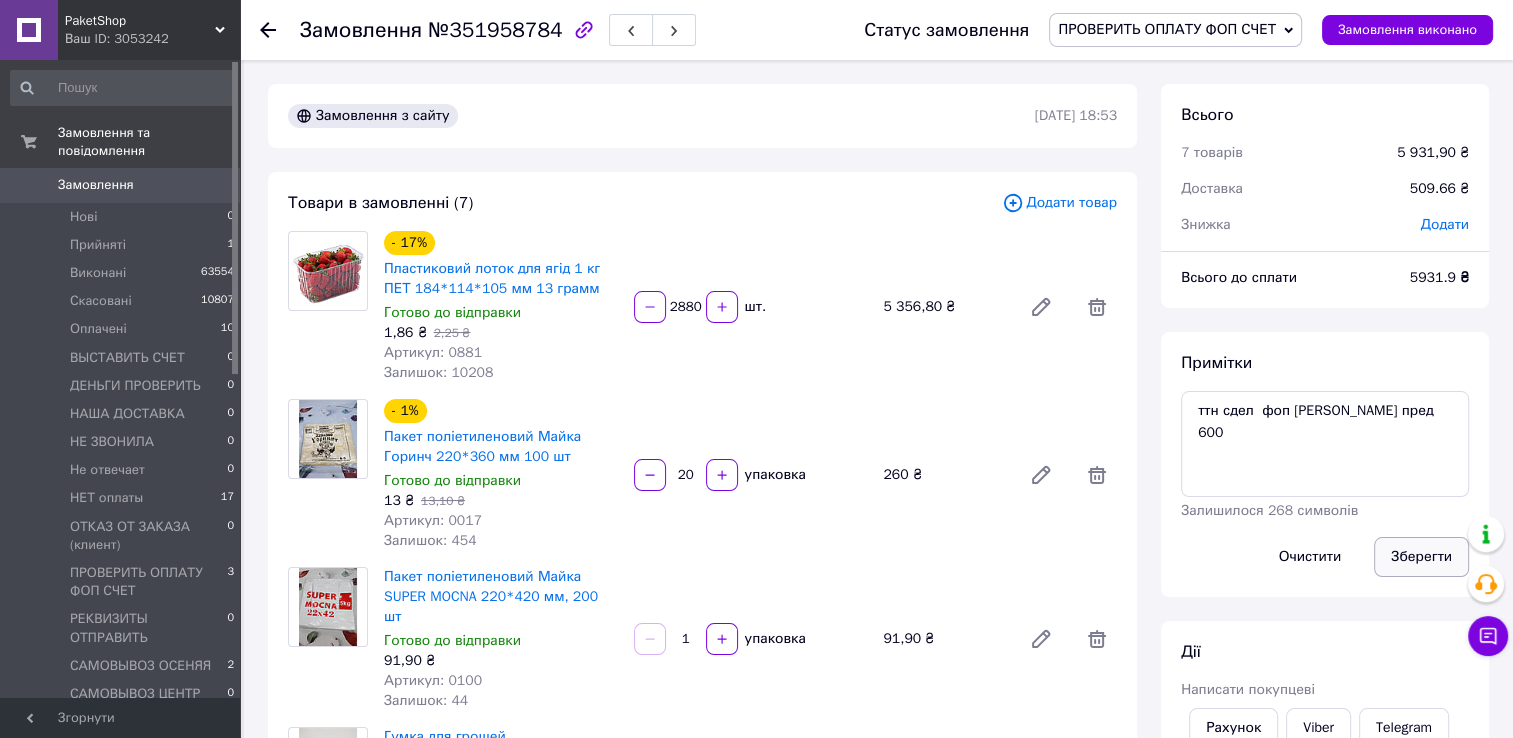click on "Зберегти" at bounding box center [1421, 557] 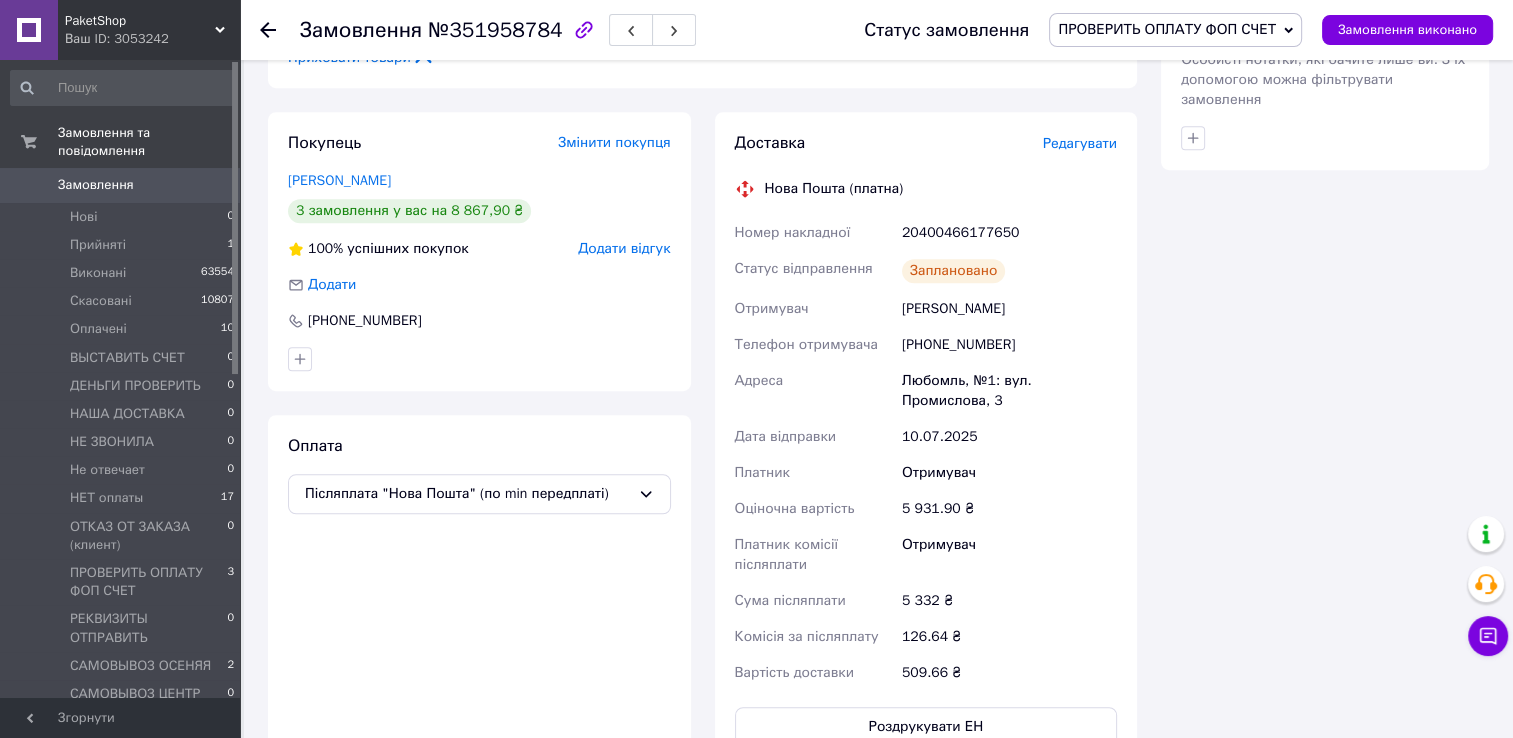 scroll, scrollTop: 1200, scrollLeft: 0, axis: vertical 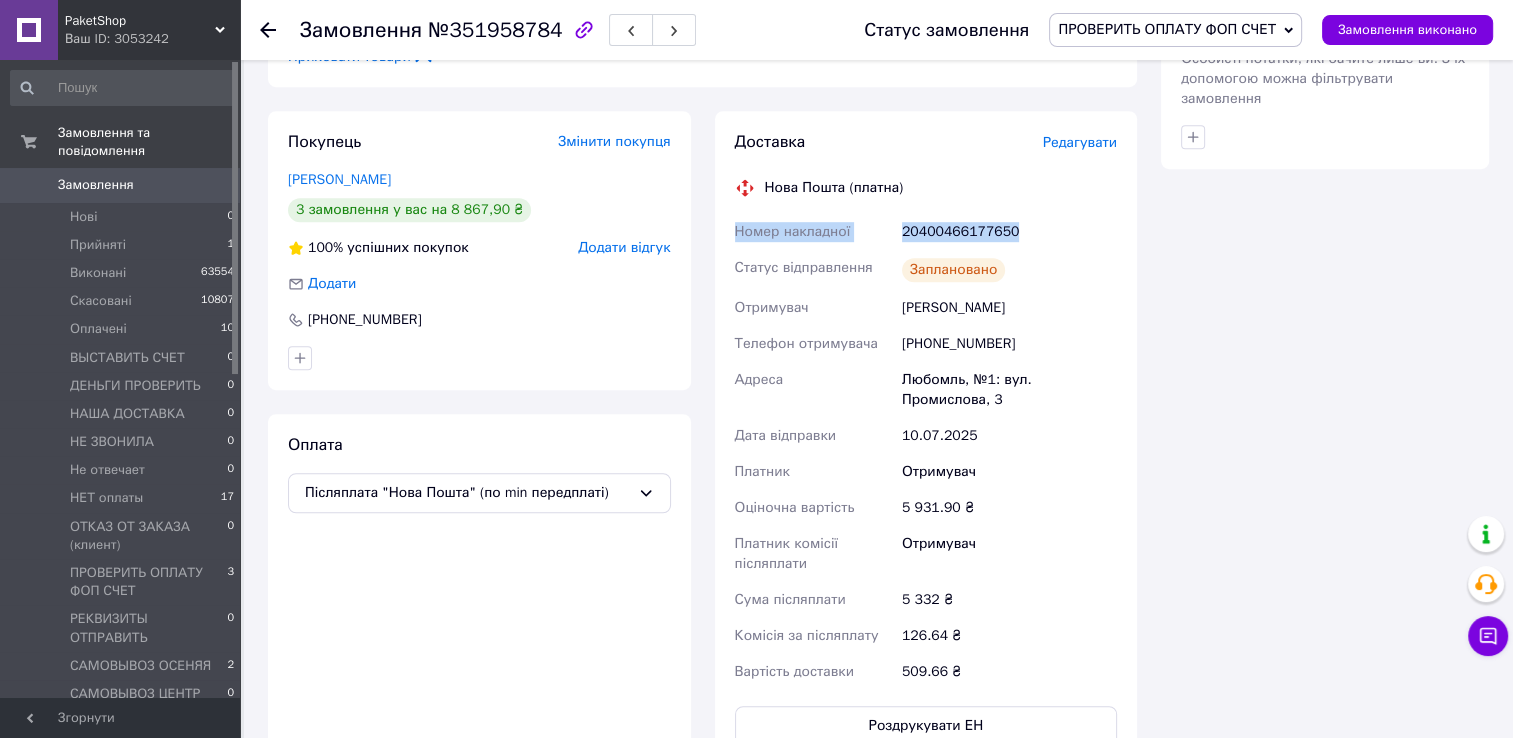 drag, startPoint x: 724, startPoint y: 216, endPoint x: 1028, endPoint y: 229, distance: 304.27783 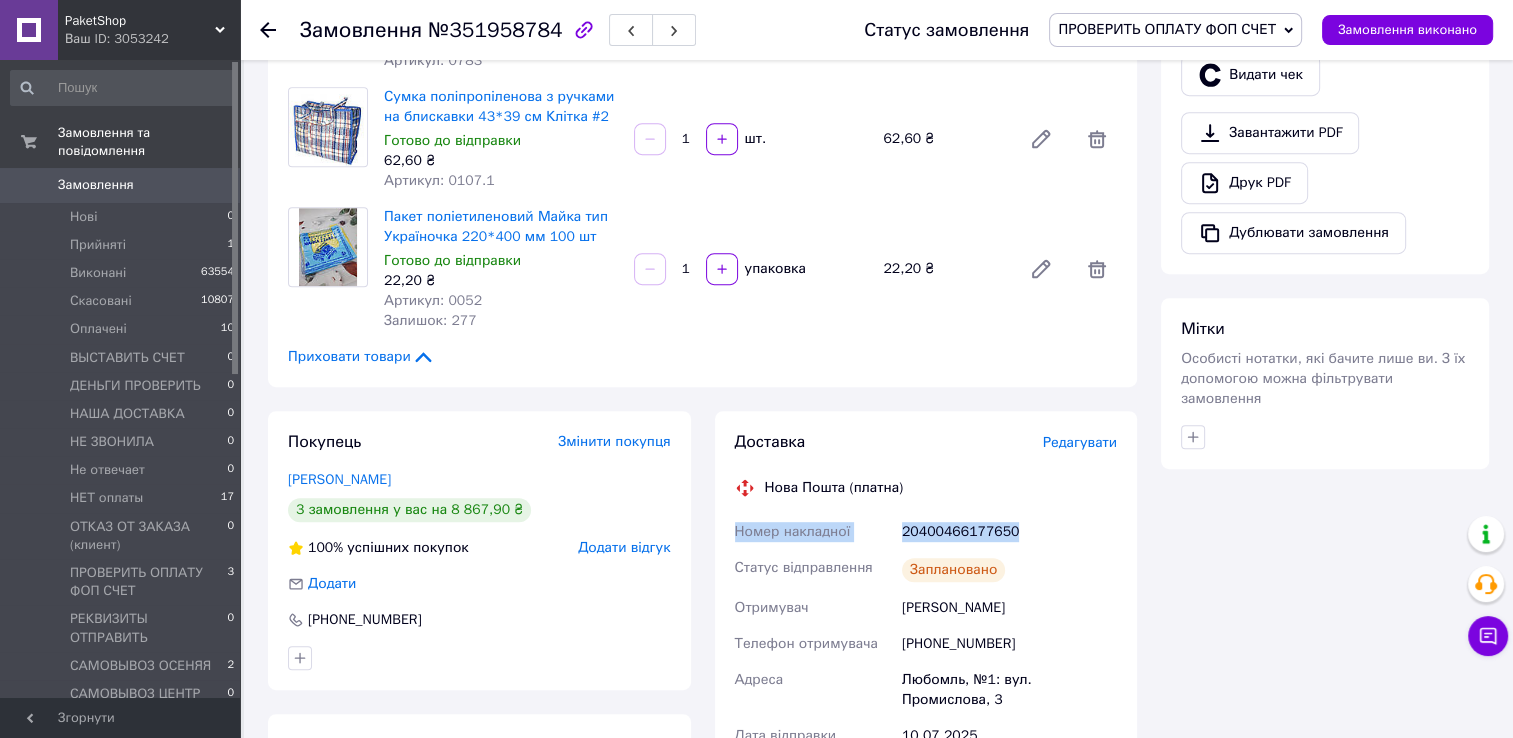 scroll, scrollTop: 500, scrollLeft: 0, axis: vertical 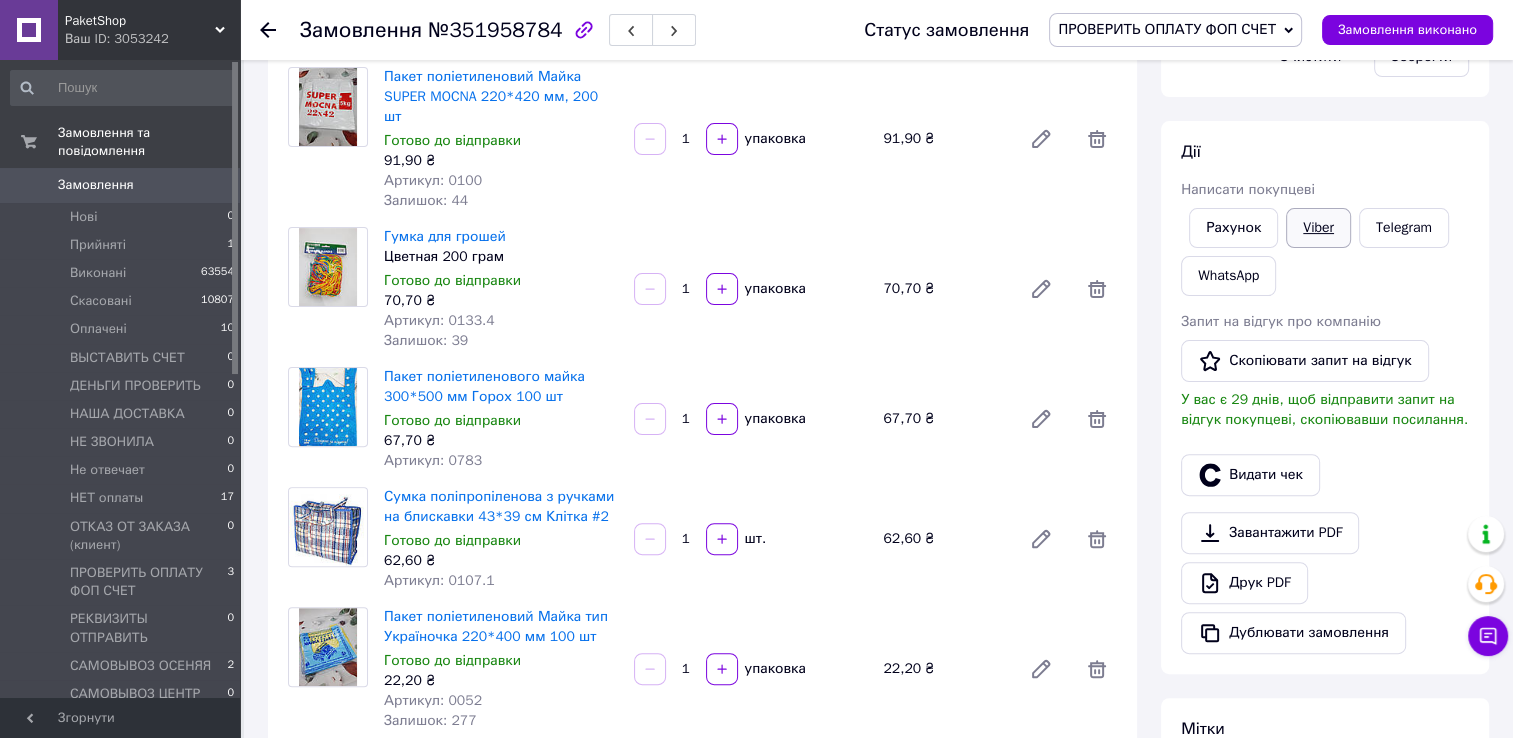 click on "Viber" at bounding box center (1318, 228) 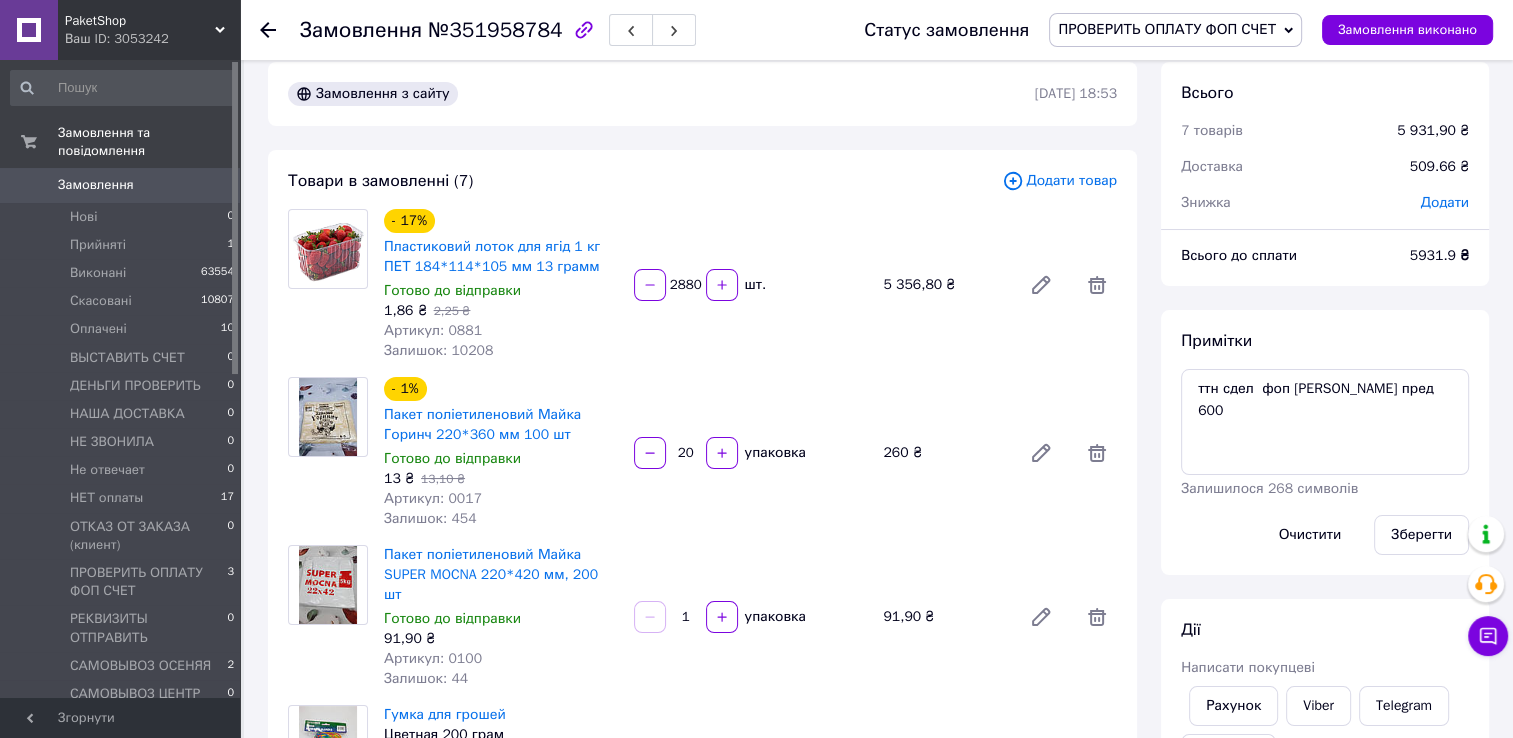 scroll, scrollTop: 0, scrollLeft: 0, axis: both 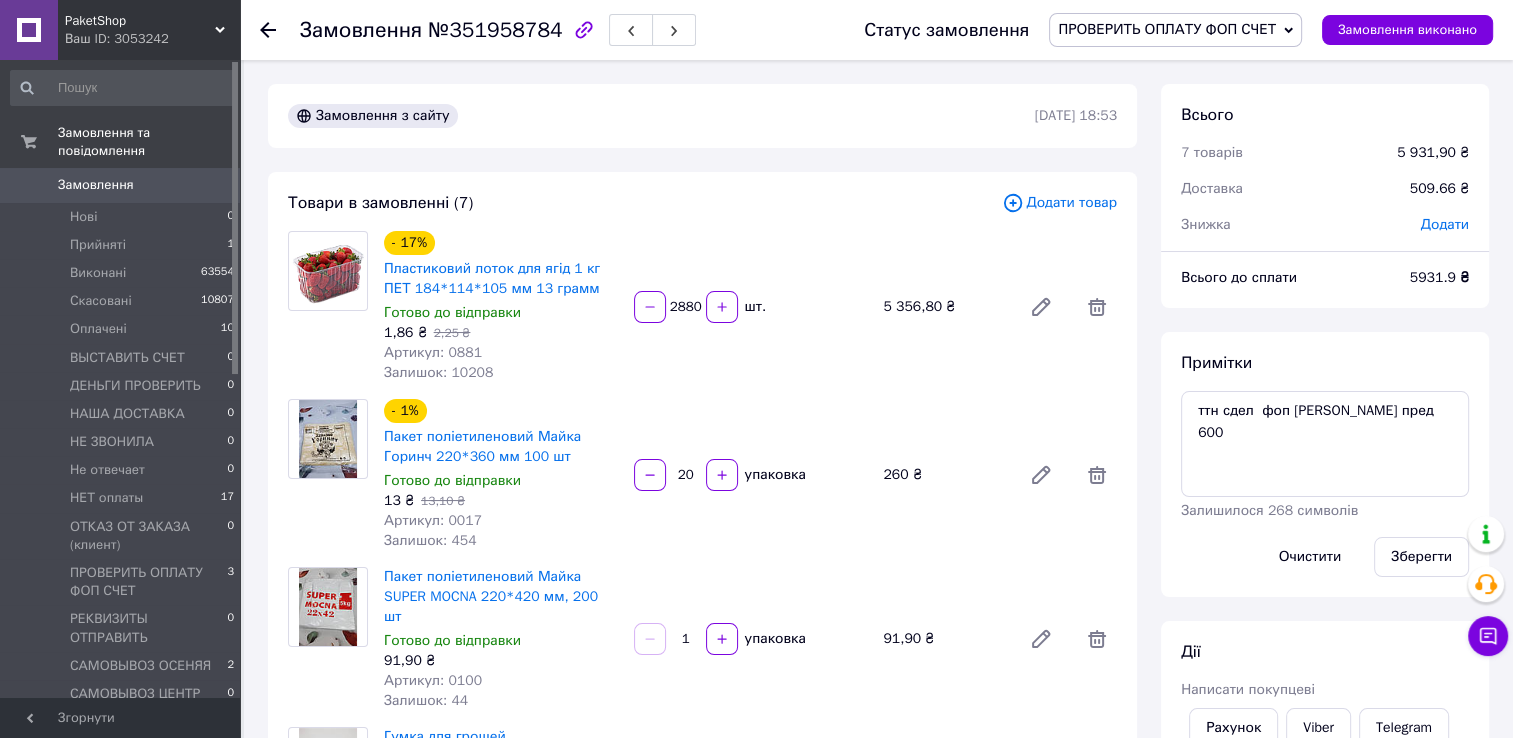 click 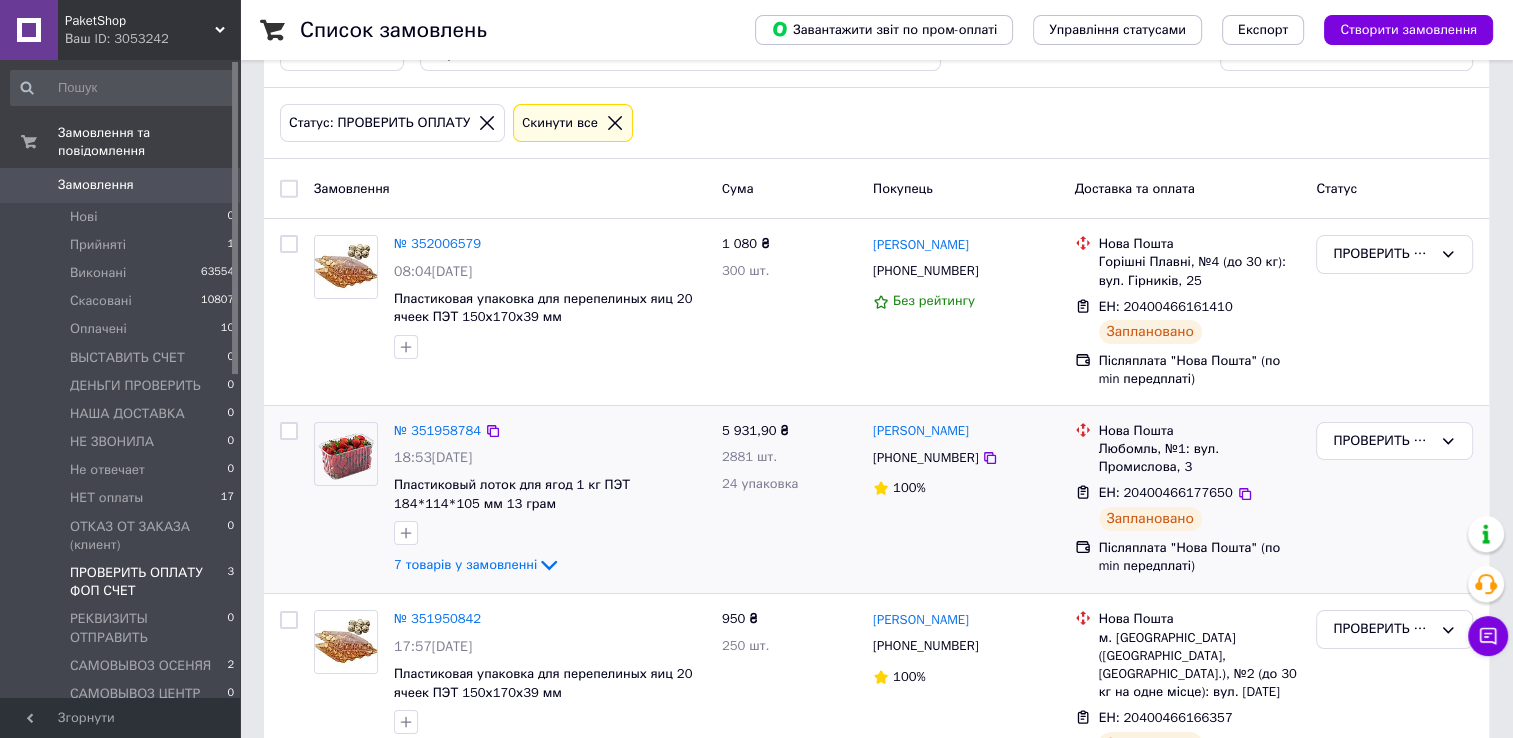 scroll, scrollTop: 0, scrollLeft: 0, axis: both 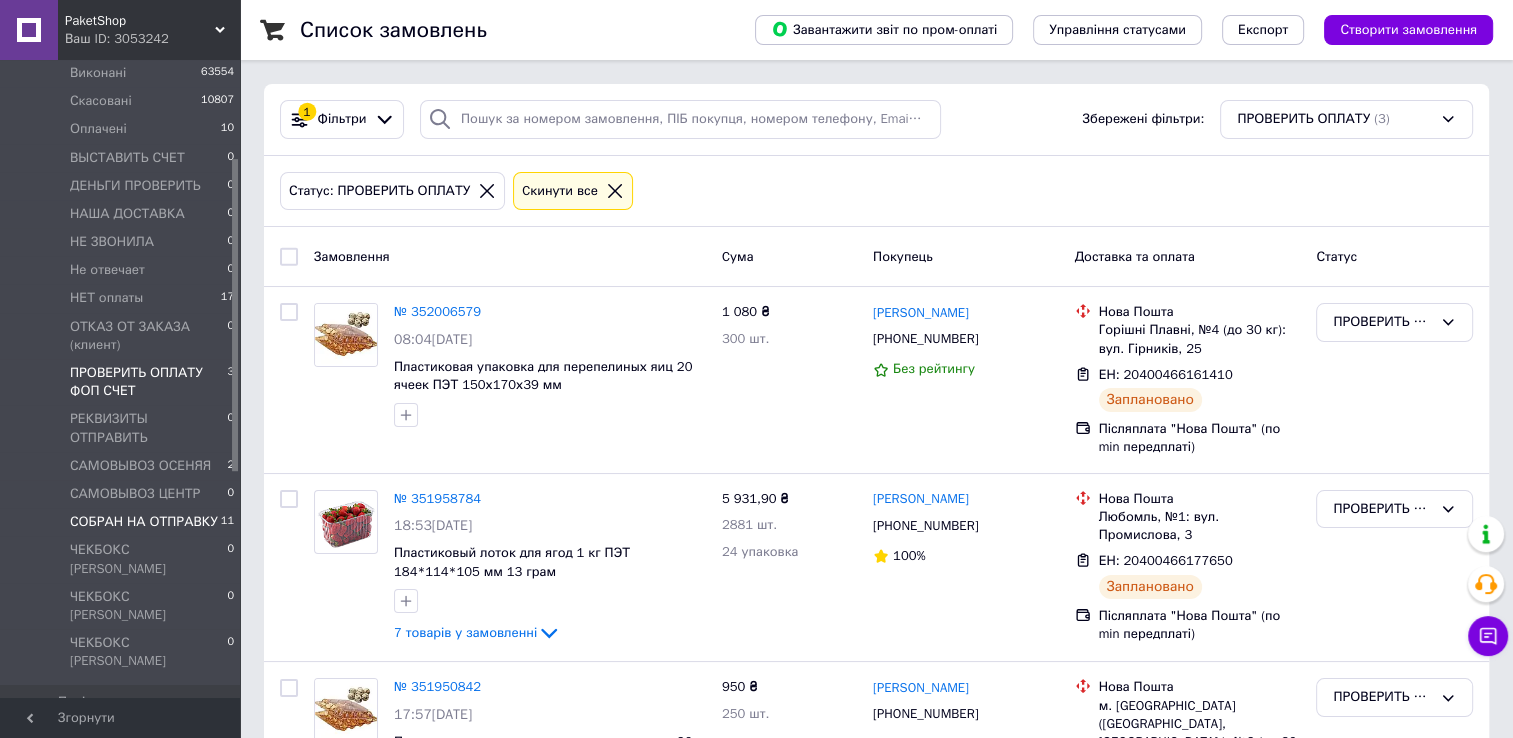 click on "СОБРАН НА ОТПРАВКУ" at bounding box center [144, 522] 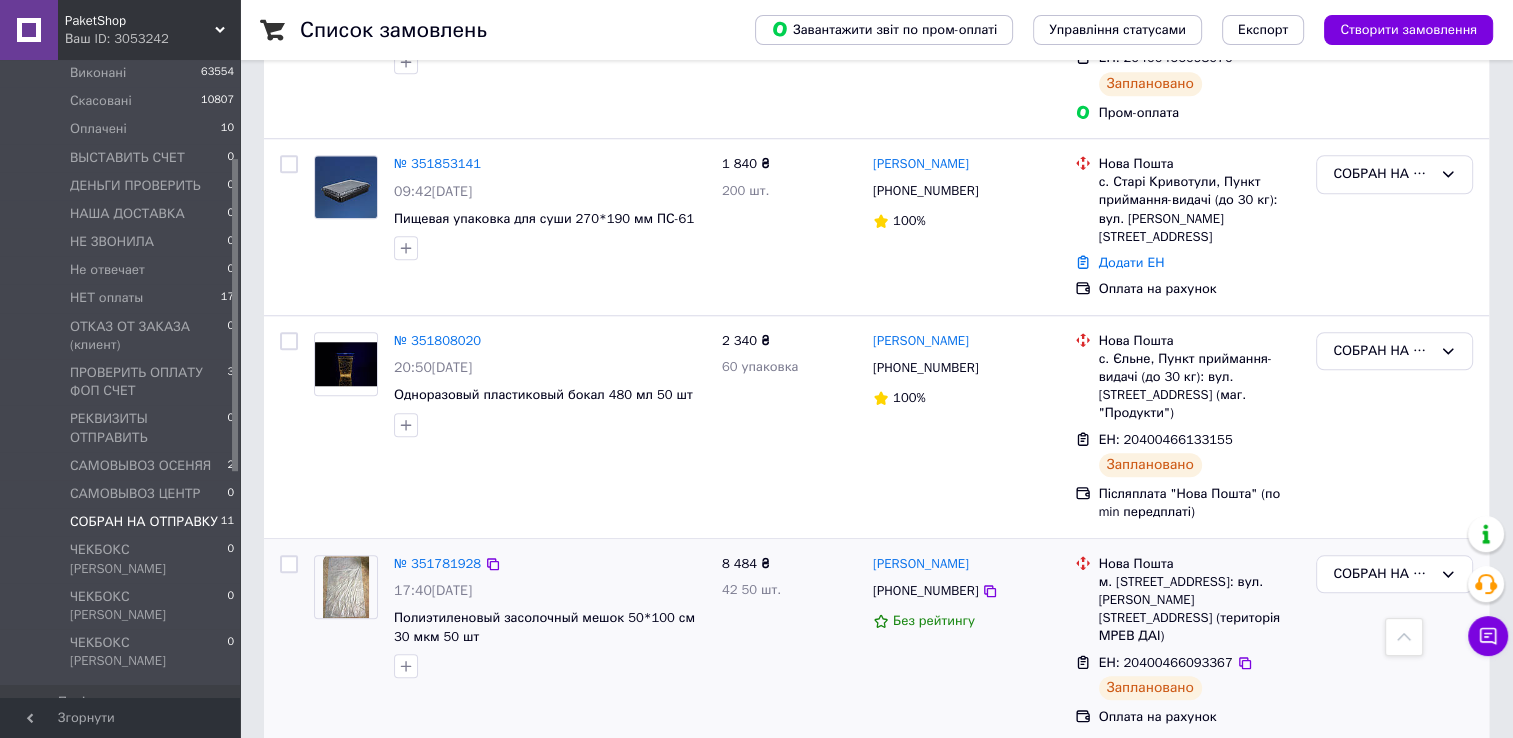 scroll, scrollTop: 1719, scrollLeft: 0, axis: vertical 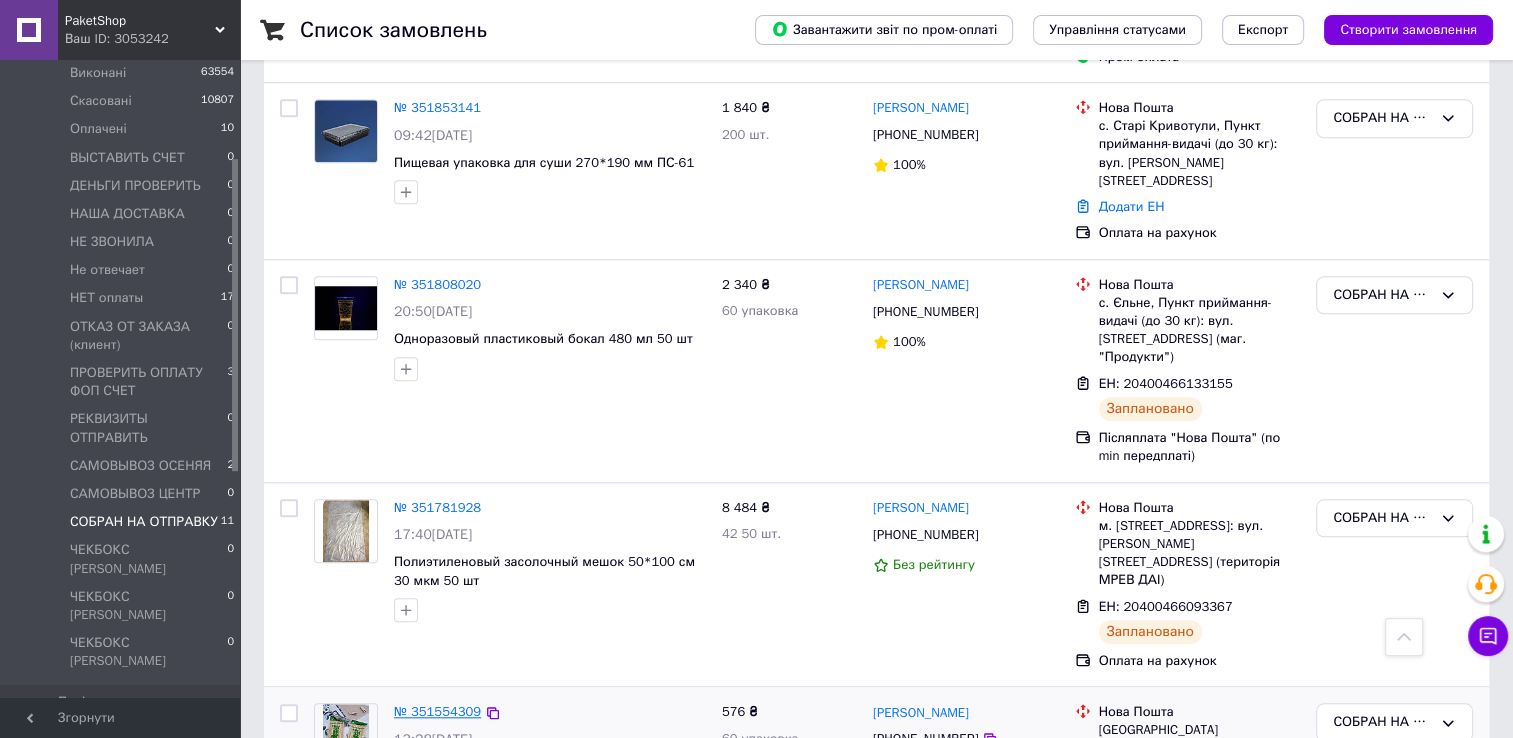 click on "№ 351554309" at bounding box center [437, 711] 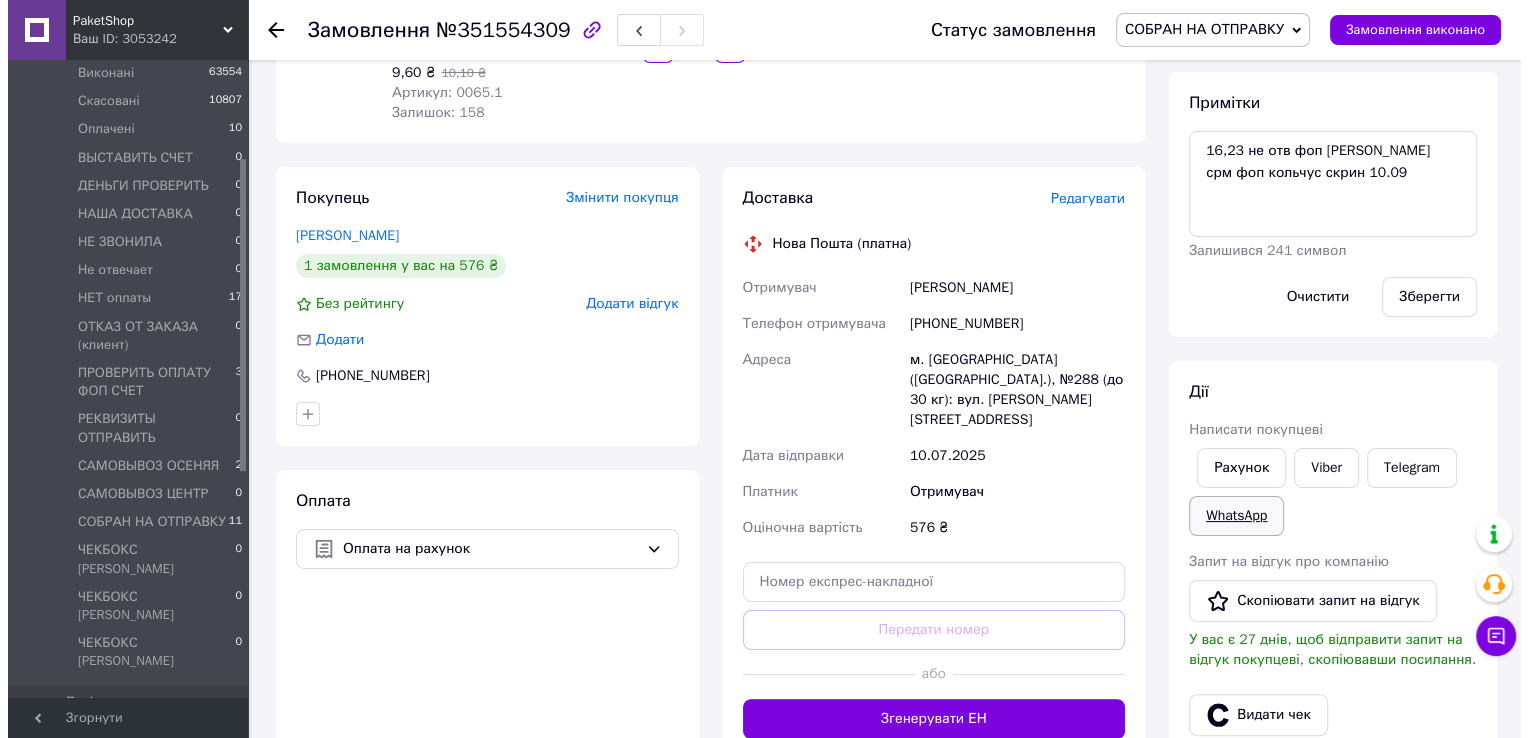 scroll, scrollTop: 300, scrollLeft: 0, axis: vertical 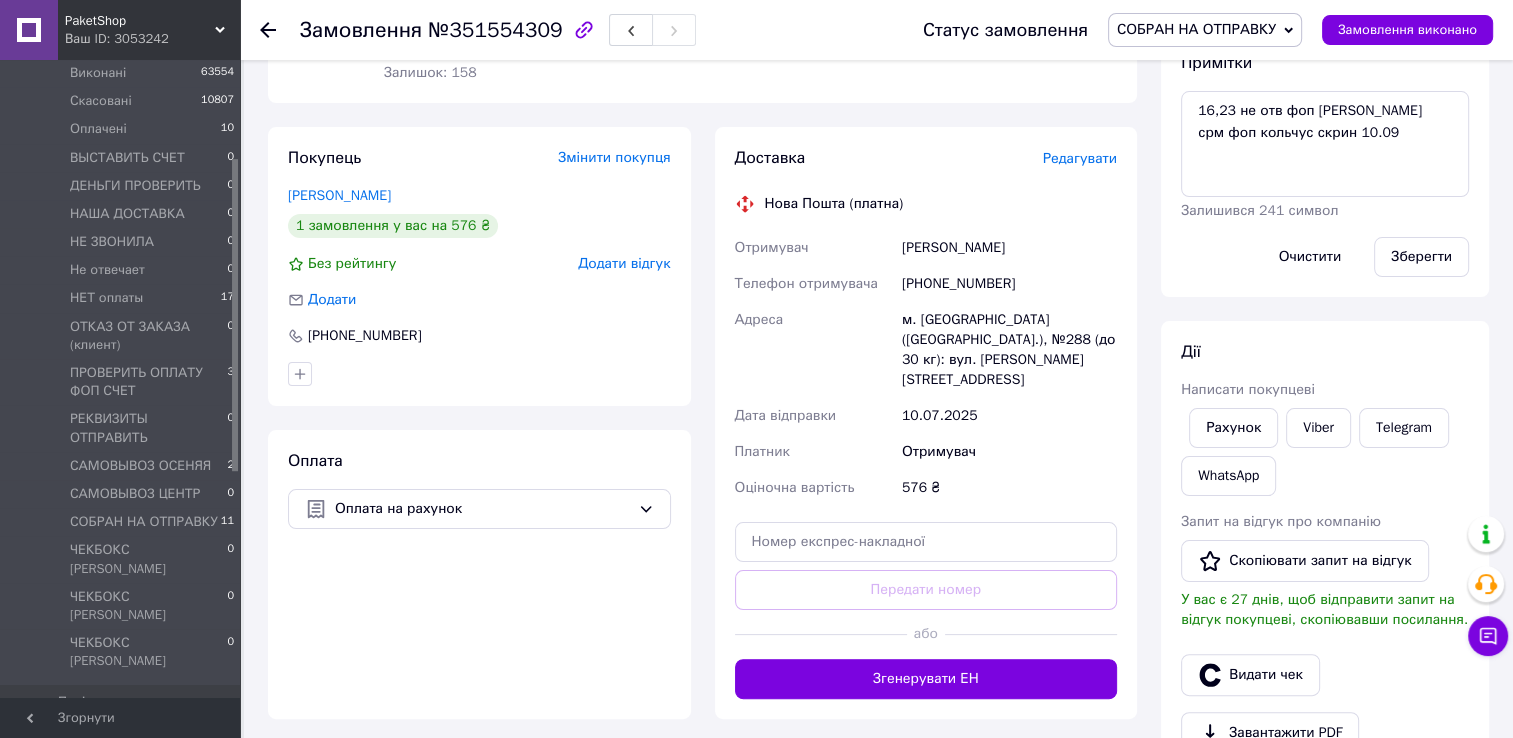 click on "Редагувати" at bounding box center (1080, 158) 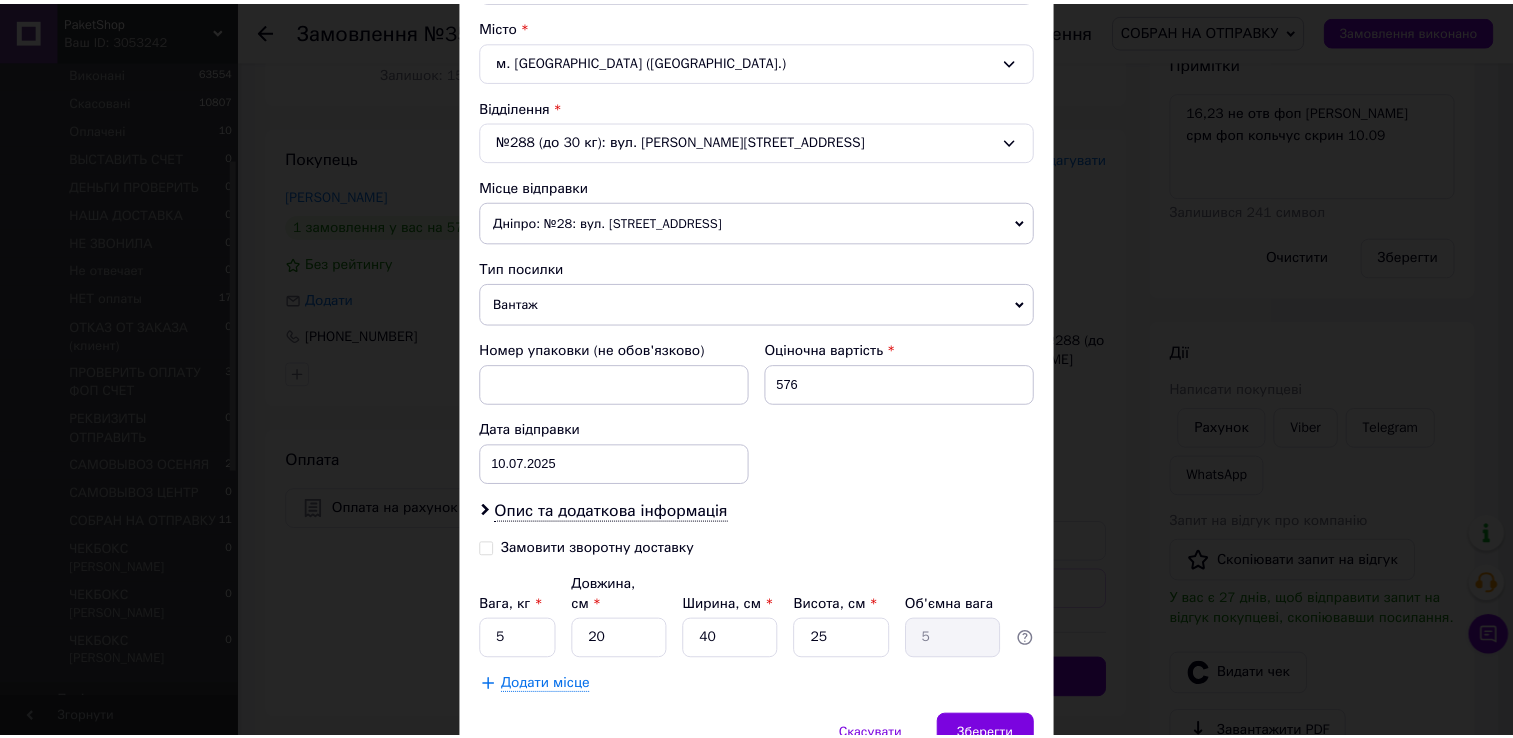 scroll, scrollTop: 620, scrollLeft: 0, axis: vertical 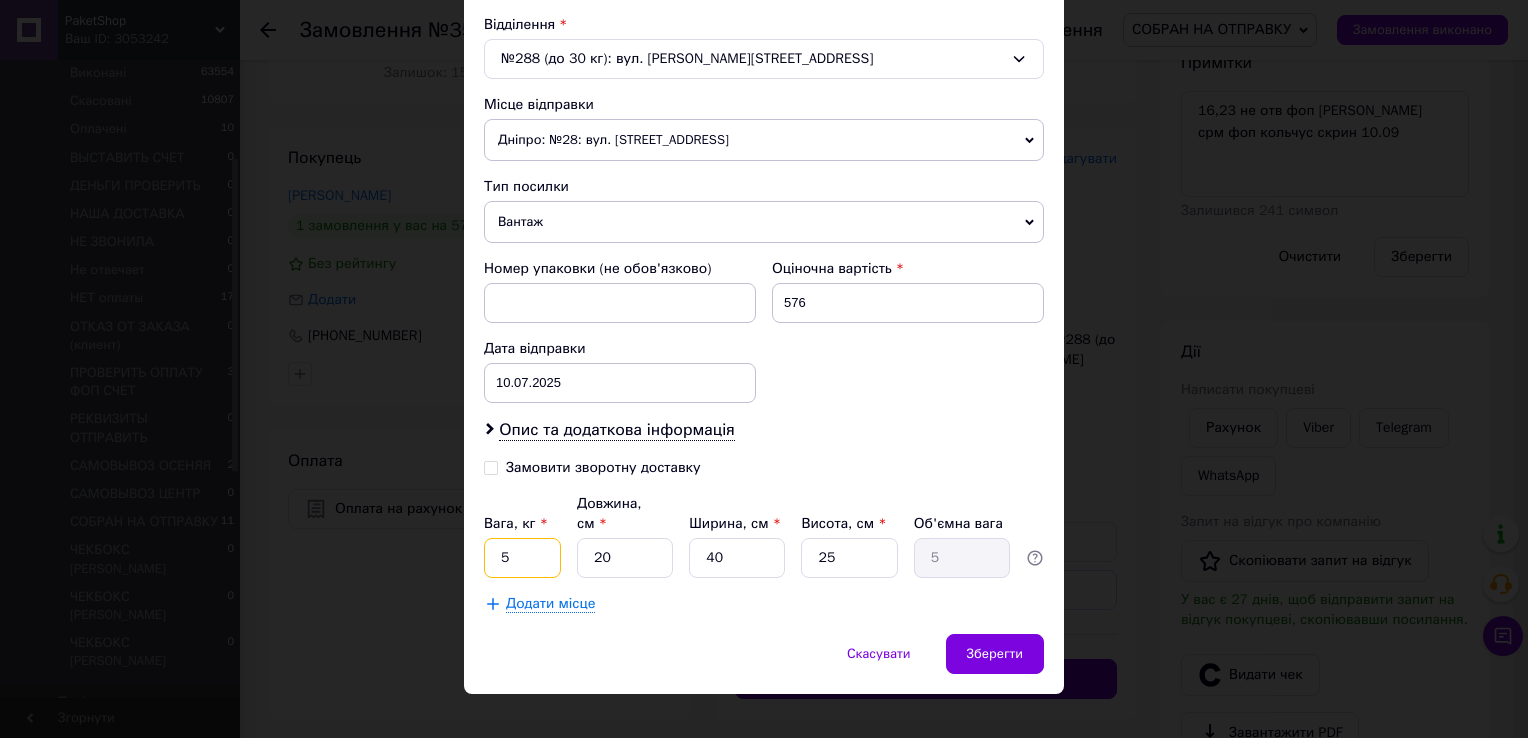 click on "5" at bounding box center (522, 558) 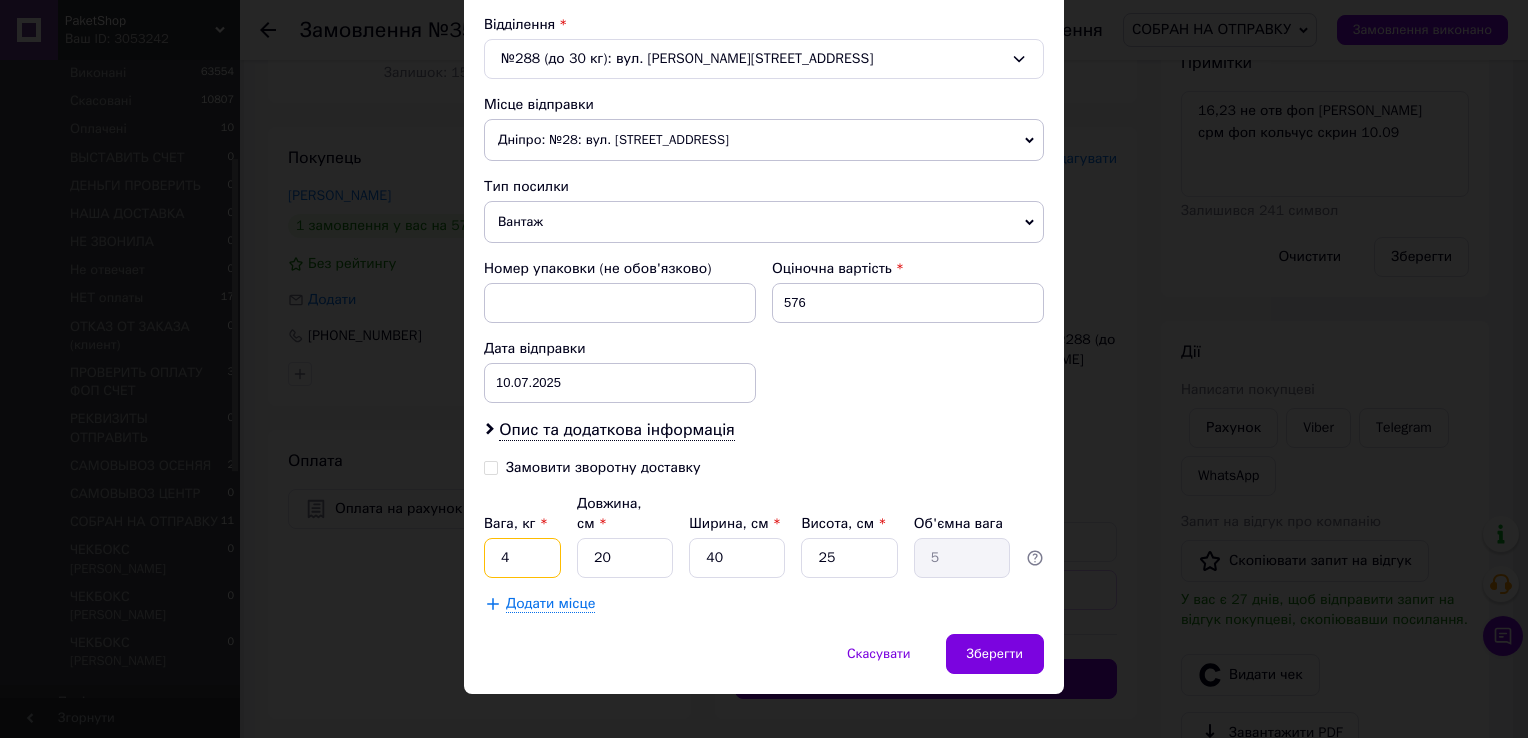 type on "4" 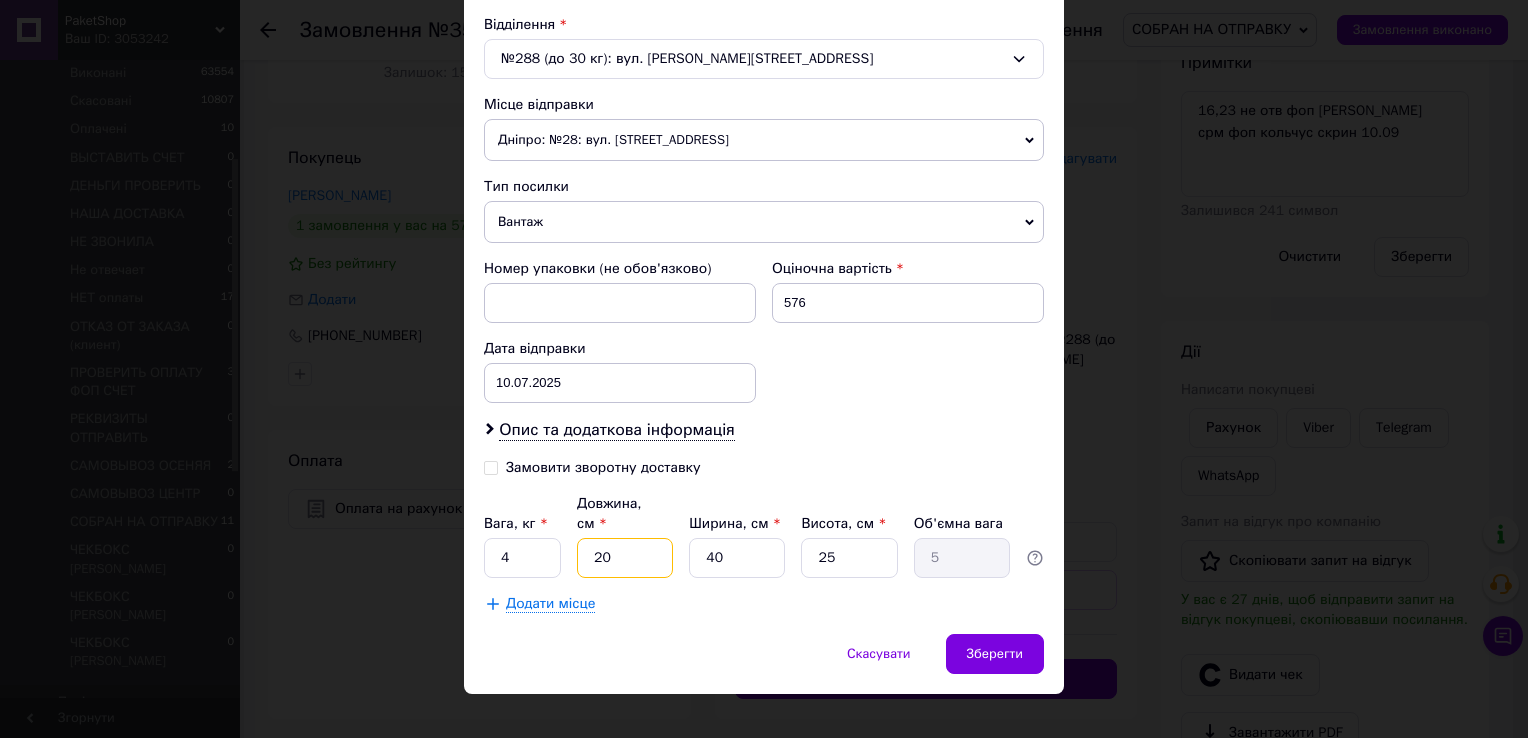 click on "20" at bounding box center [625, 558] 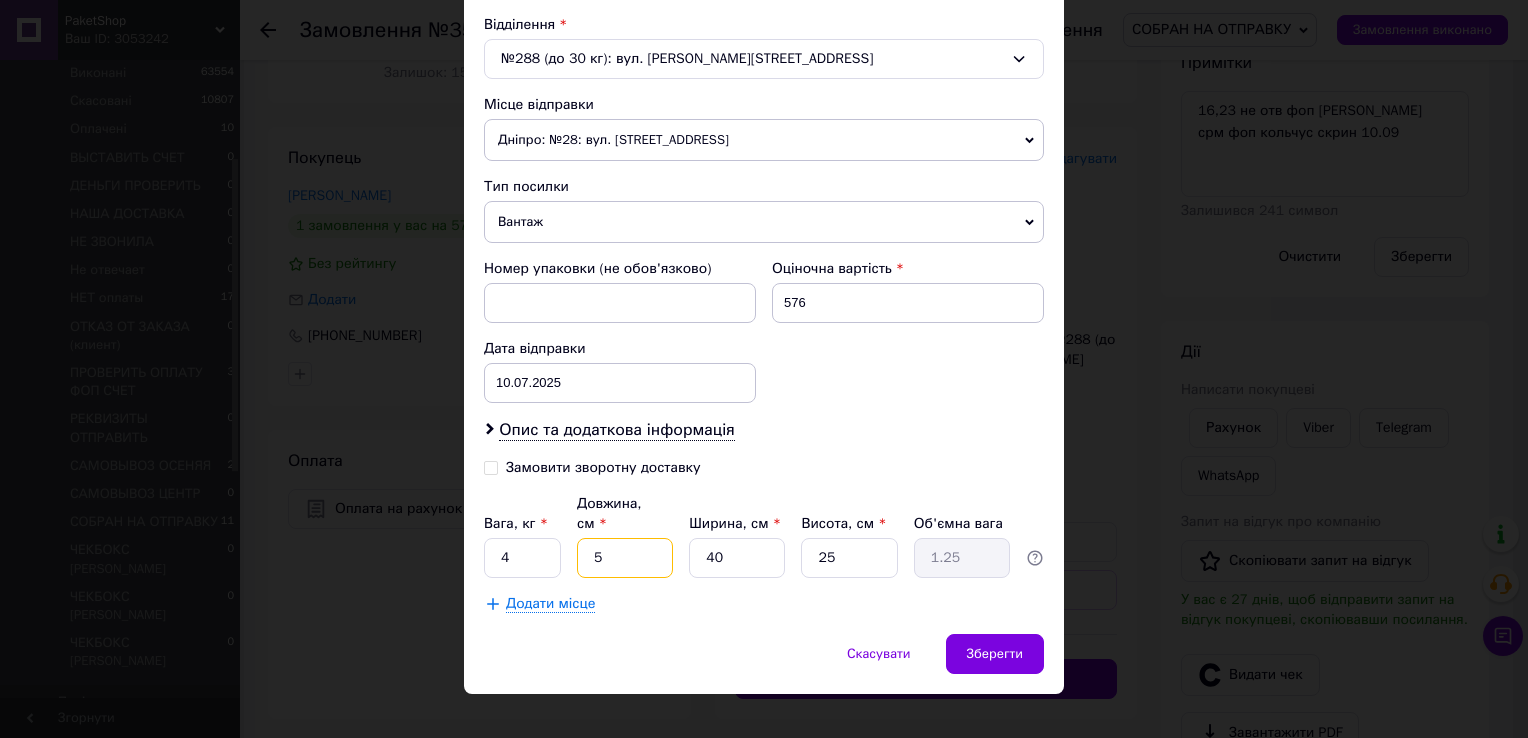 type on "5" 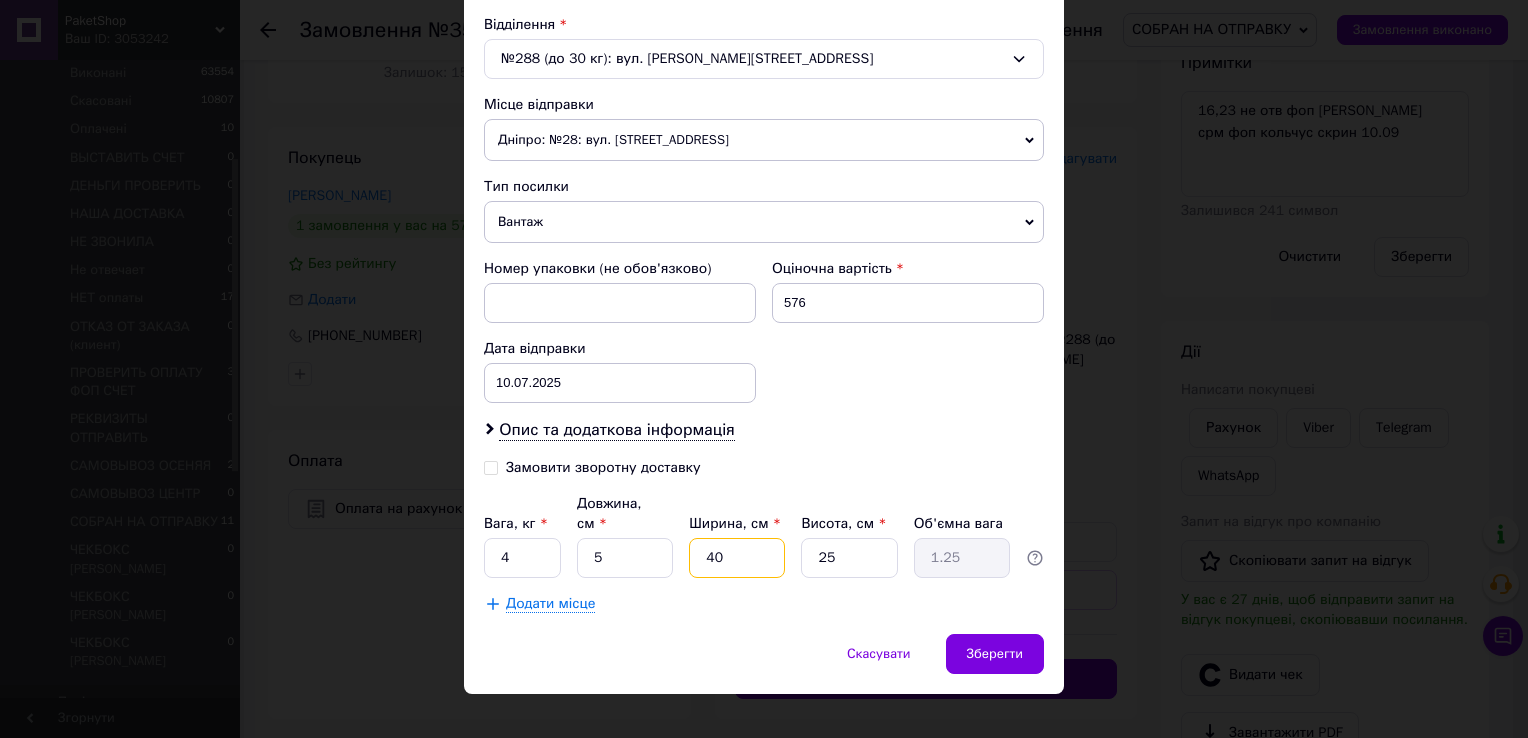 click on "40" at bounding box center [737, 558] 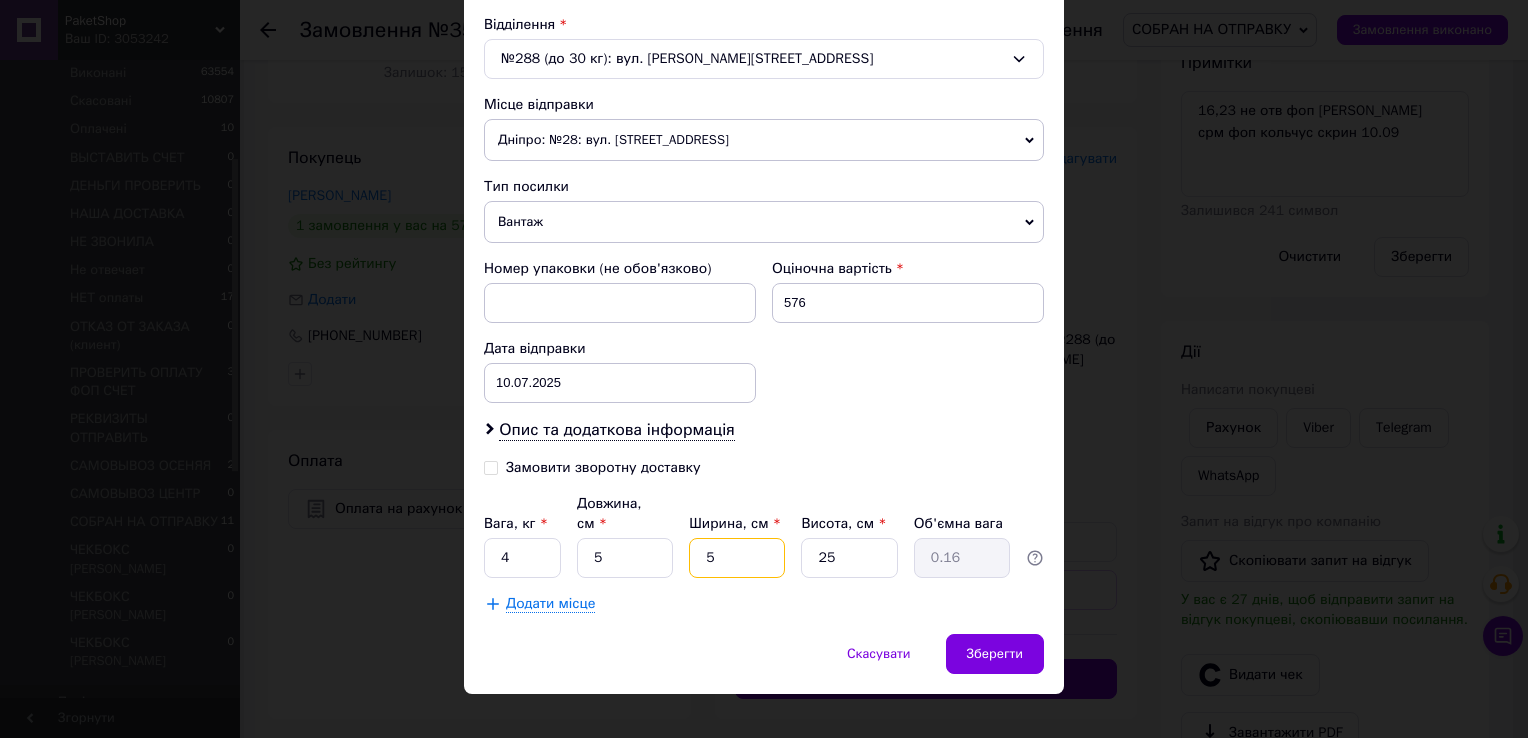 type on "5" 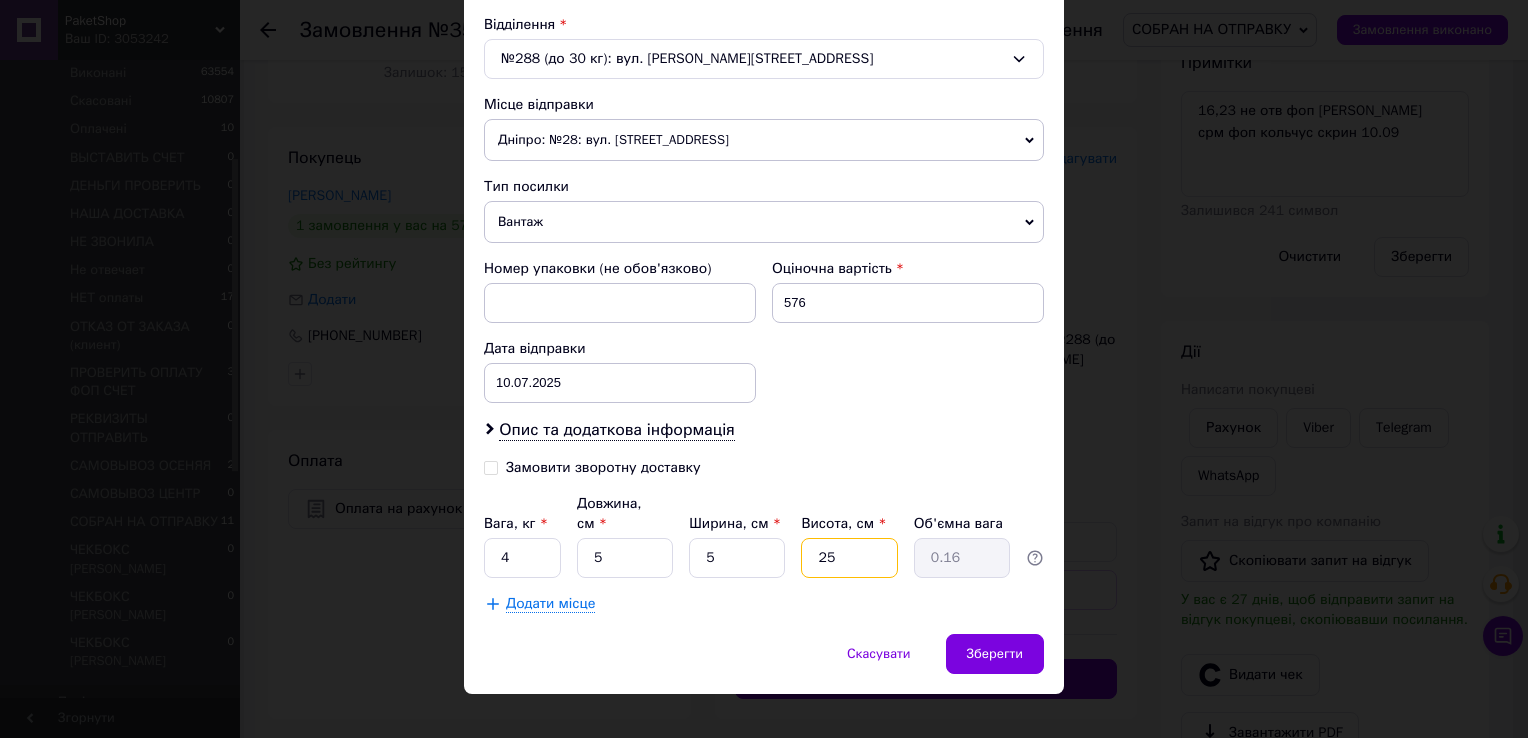 click on "25" at bounding box center (849, 558) 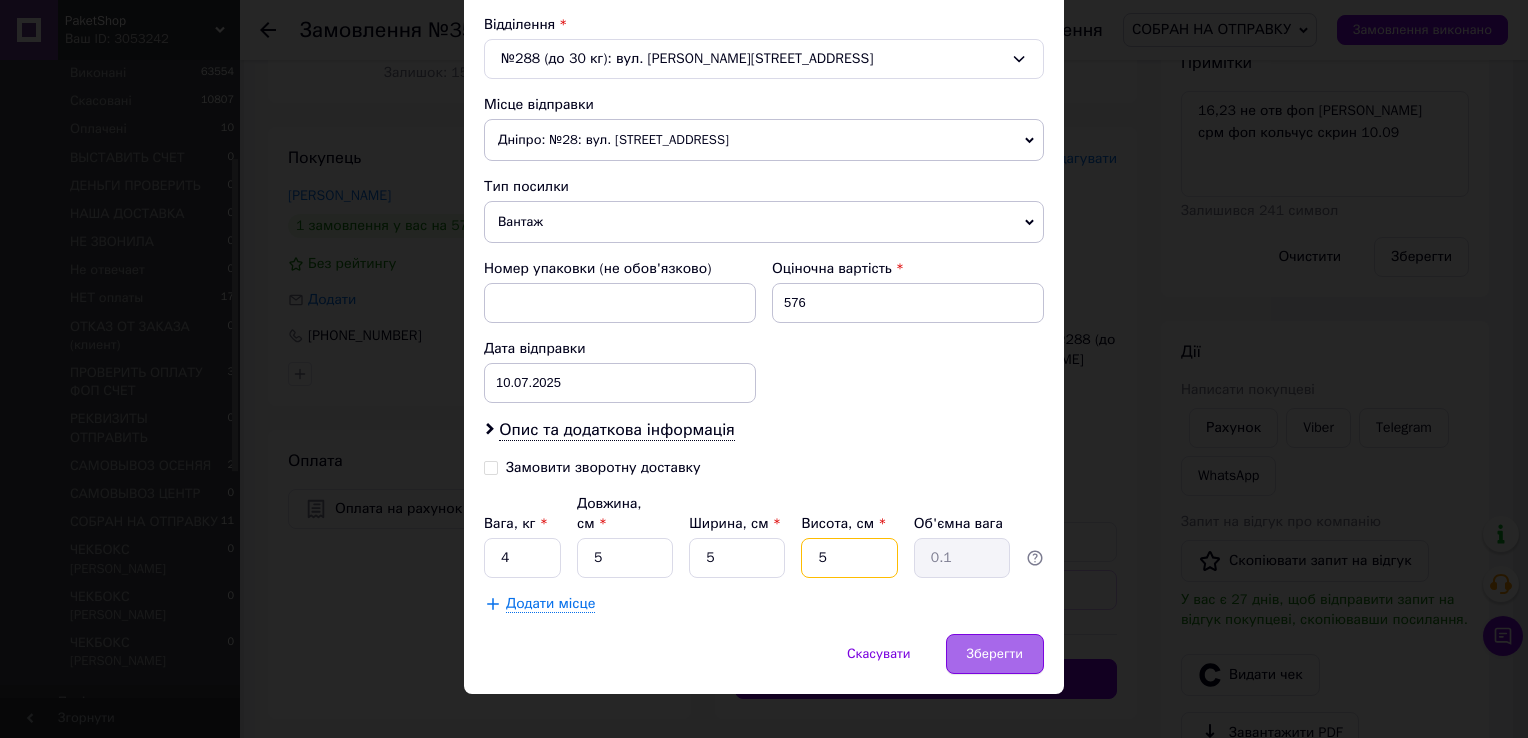 type on "5" 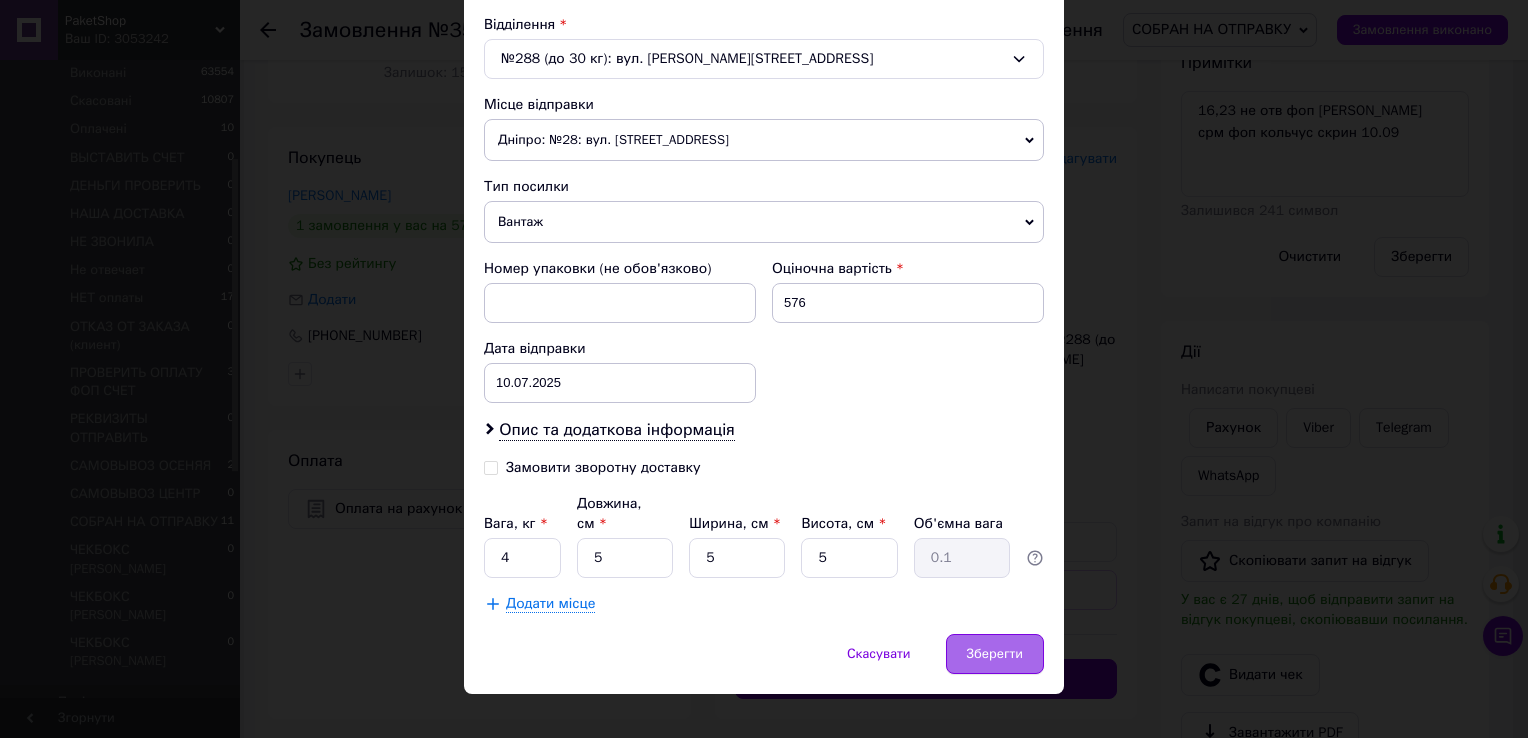 click on "Зберегти" at bounding box center (995, 654) 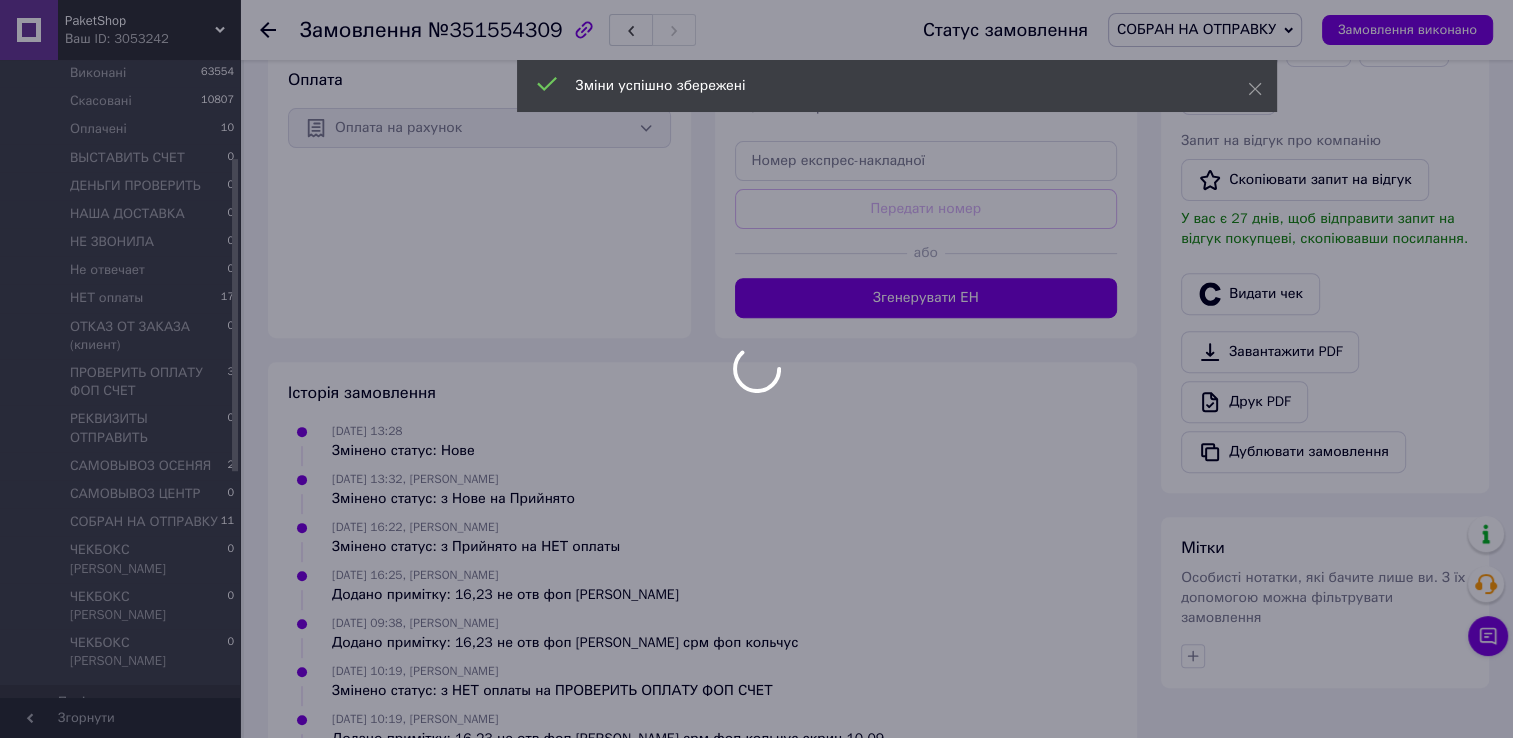 scroll, scrollTop: 700, scrollLeft: 0, axis: vertical 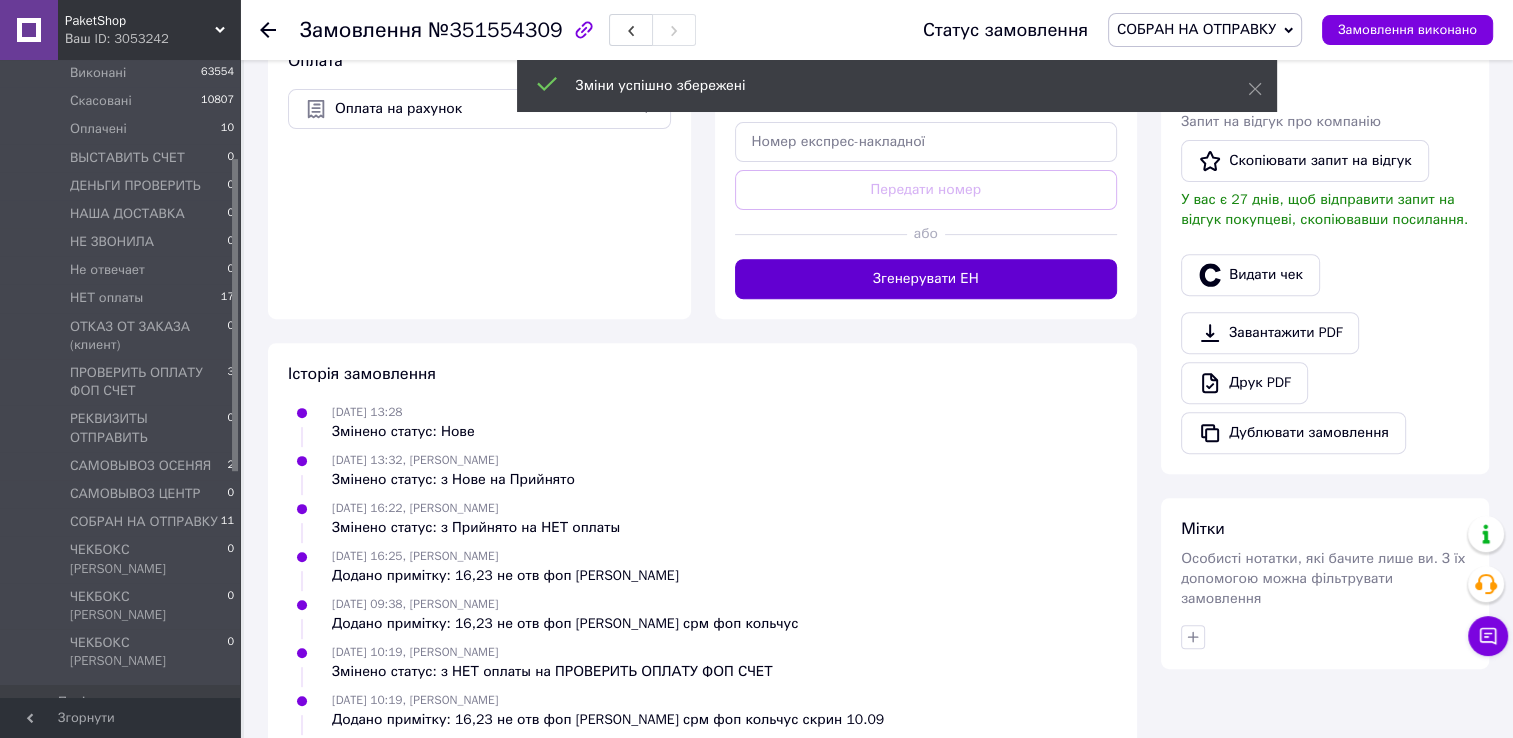 click on "Згенерувати ЕН" at bounding box center [926, 279] 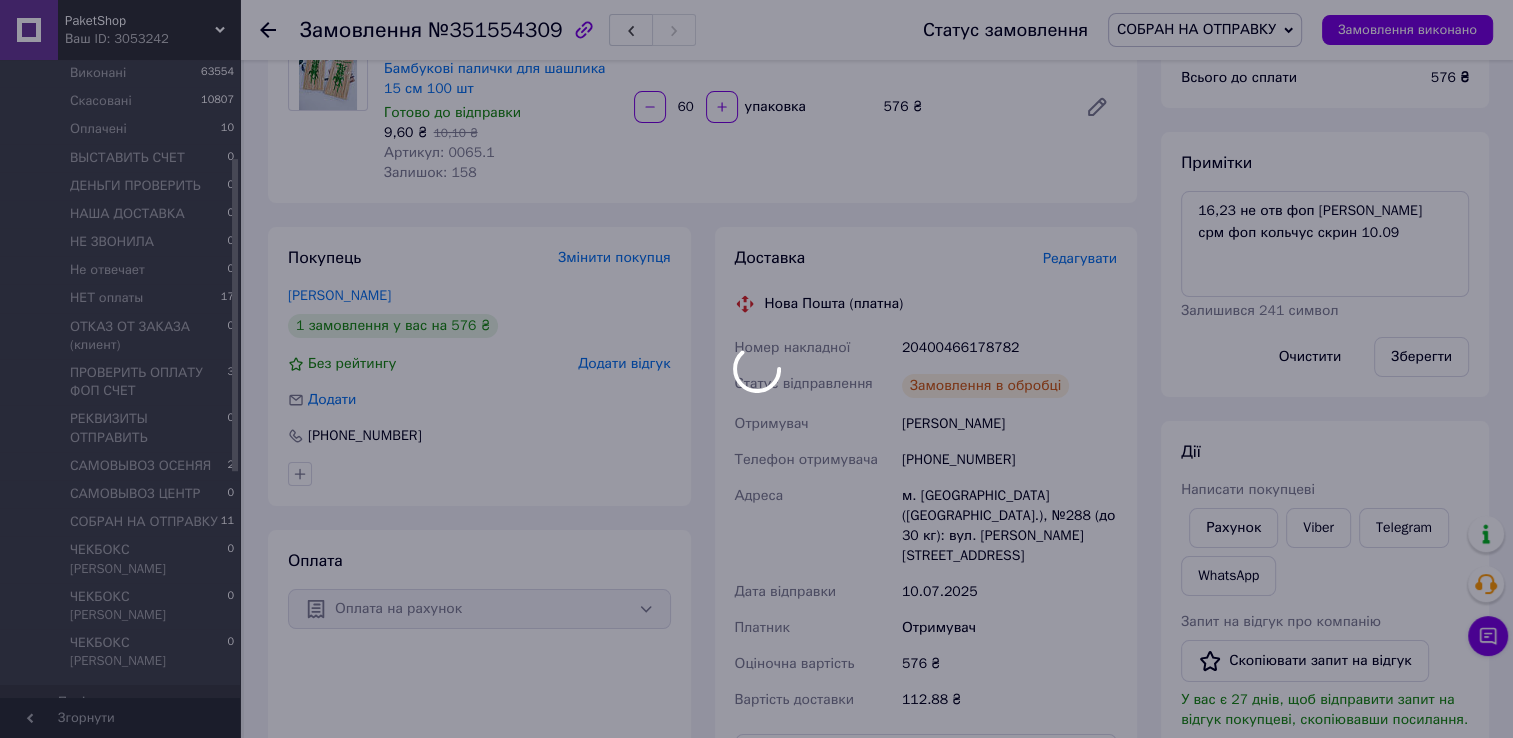 scroll, scrollTop: 200, scrollLeft: 0, axis: vertical 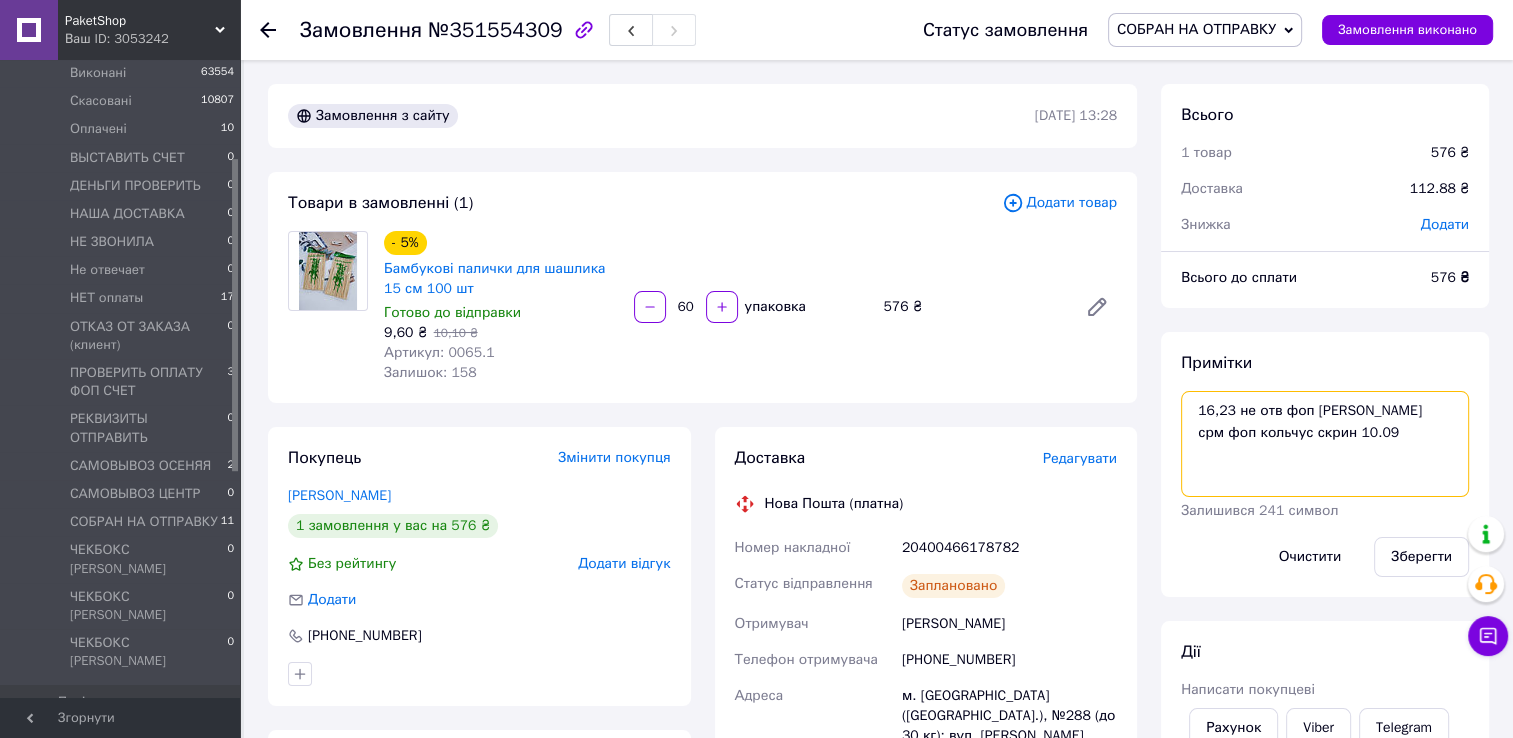 click on "16,23 не отв фоп иван  вайбер  срм фоп кольчус скрин 10.09" at bounding box center [1325, 444] 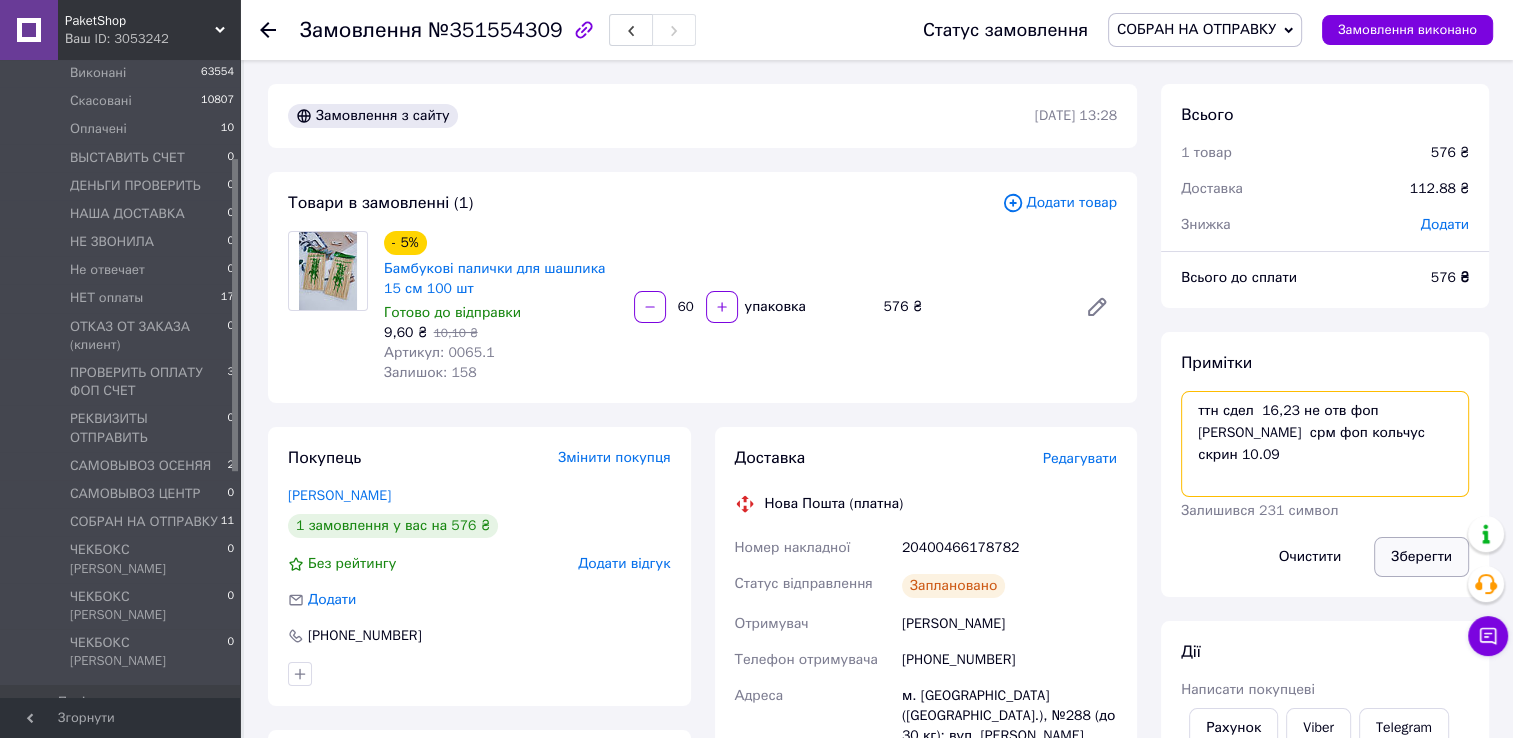 type on "ттн сдел  16,23 не отв фоп иван  вайбер  срм фоп кольчус скрин 10.09" 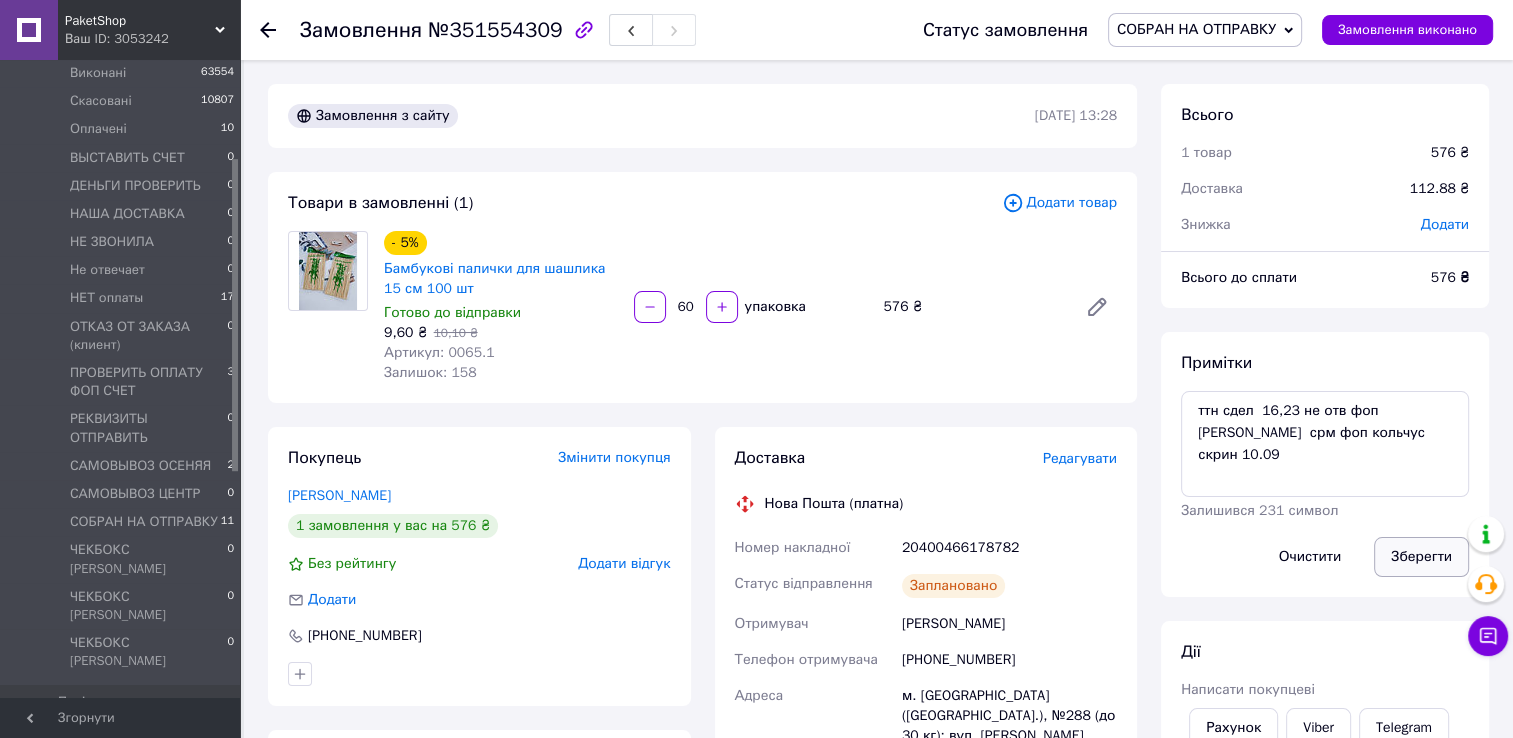 click on "Зберегти" at bounding box center [1421, 557] 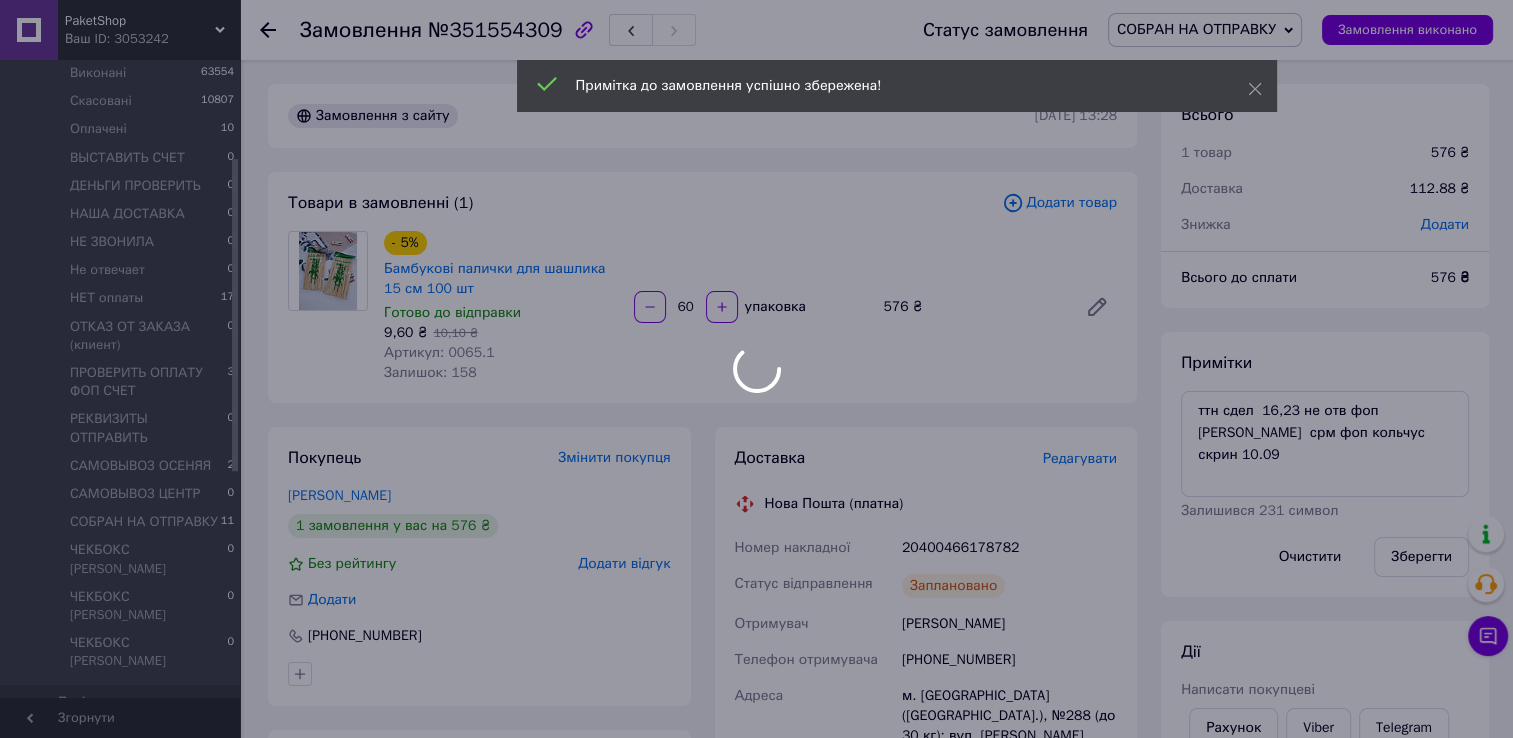 scroll, scrollTop: 72, scrollLeft: 0, axis: vertical 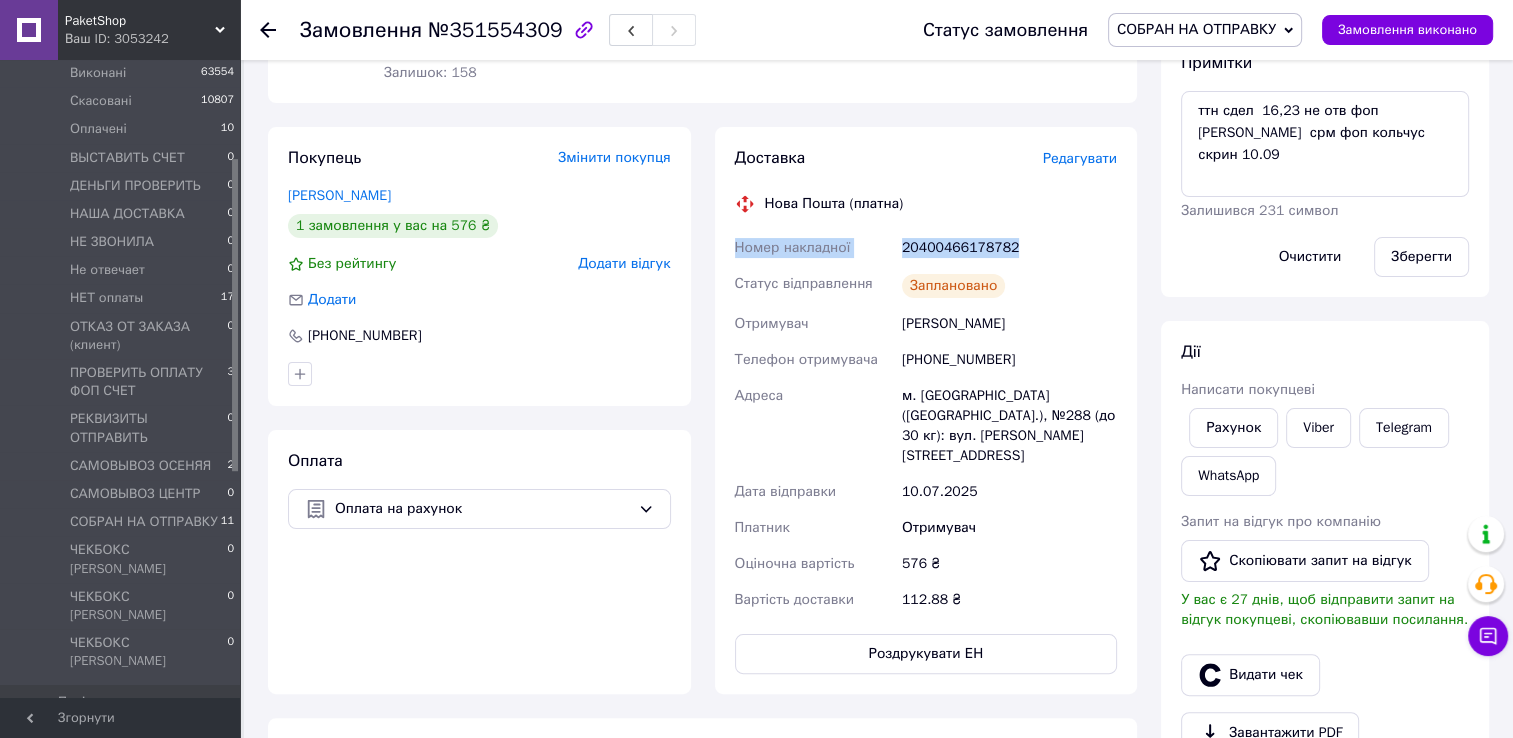 drag, startPoint x: 726, startPoint y: 245, endPoint x: 1030, endPoint y: 254, distance: 304.1332 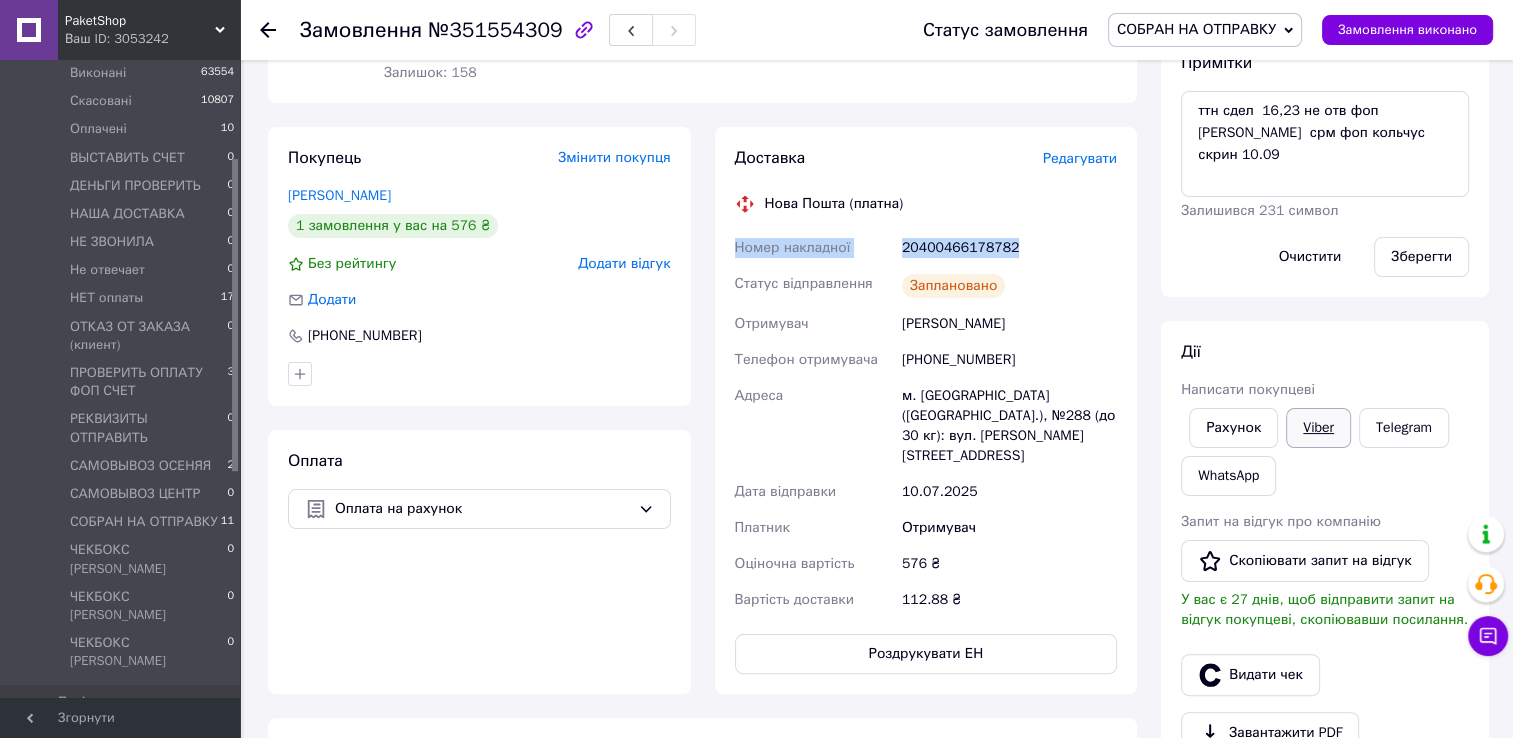 click on "Viber" at bounding box center [1318, 428] 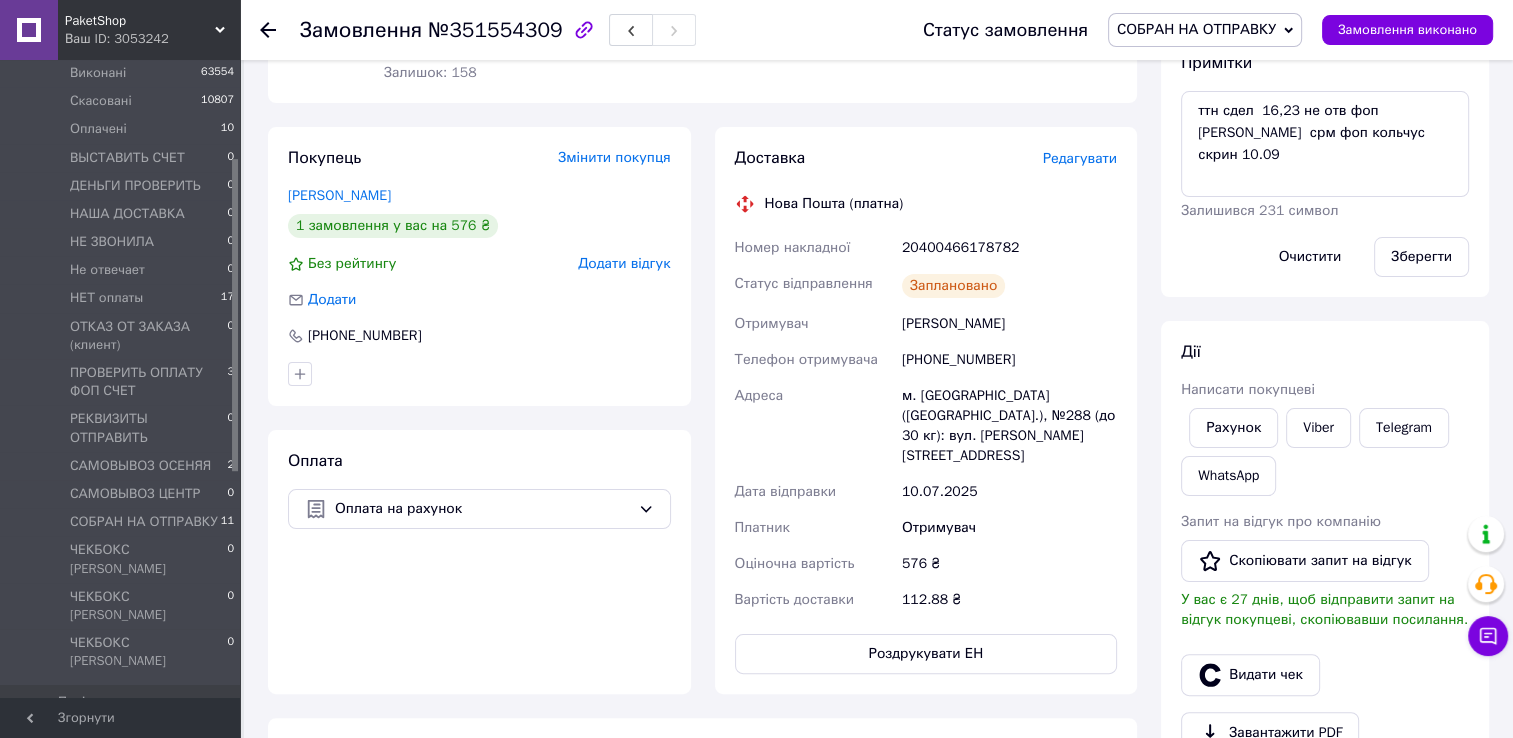click 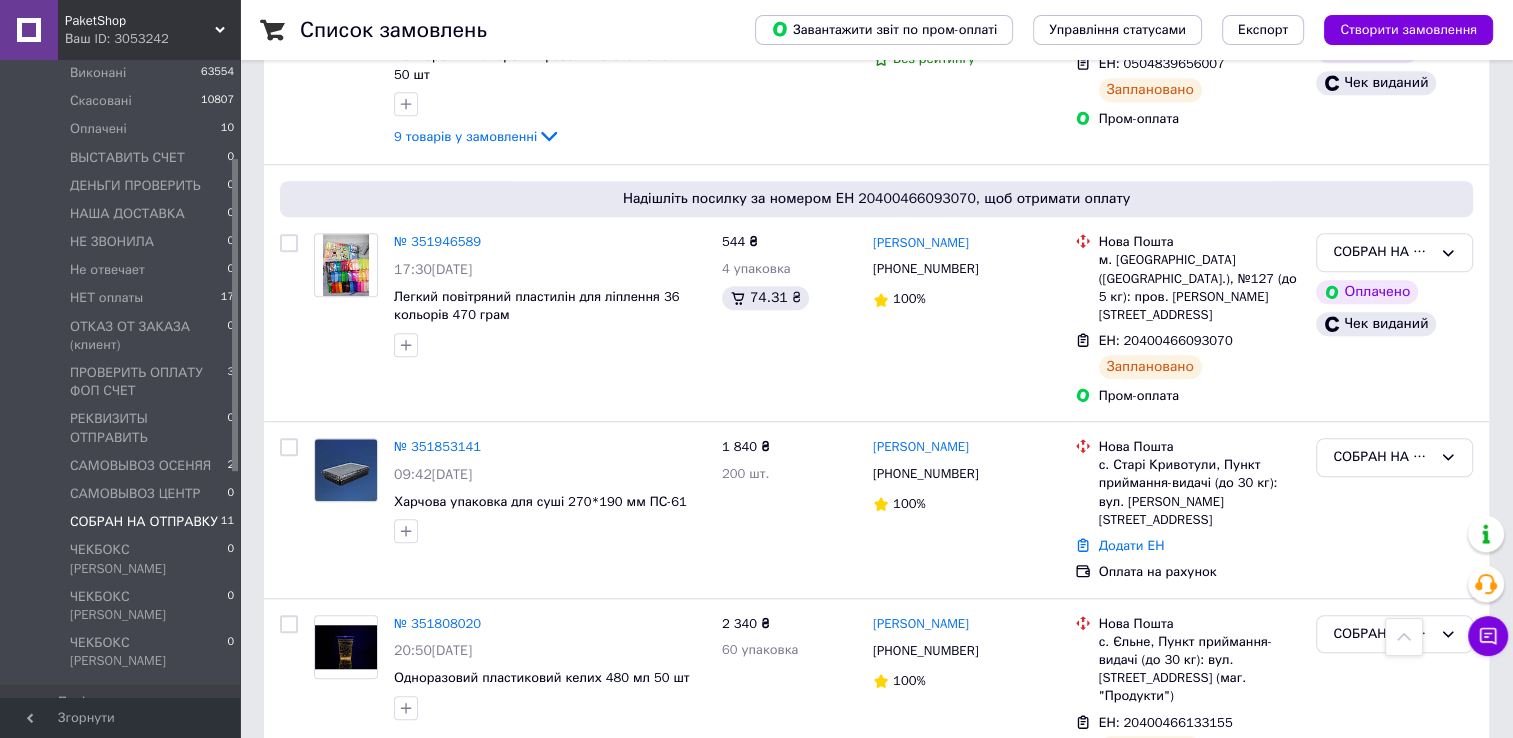 scroll, scrollTop: 1347, scrollLeft: 0, axis: vertical 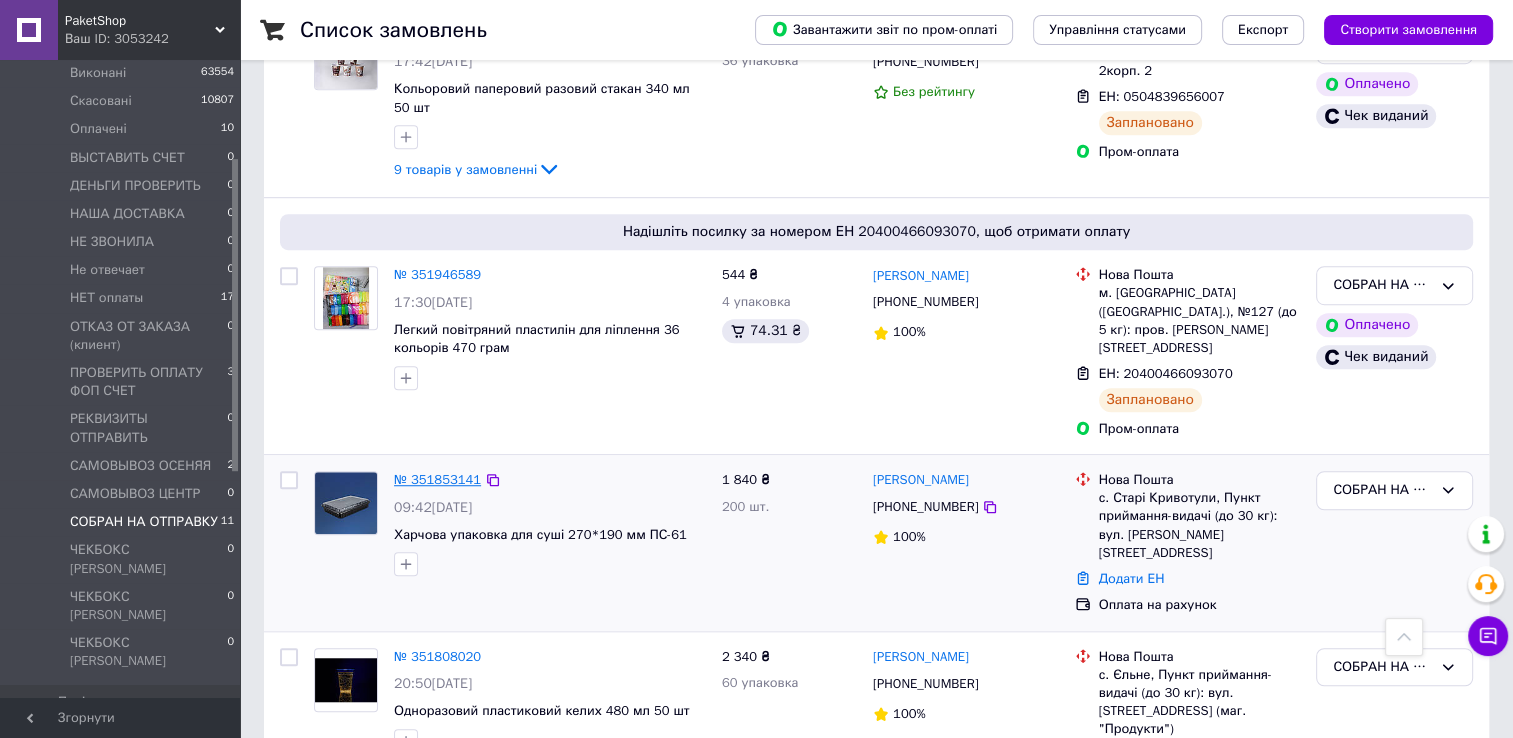 click on "№ 351853141" at bounding box center [437, 479] 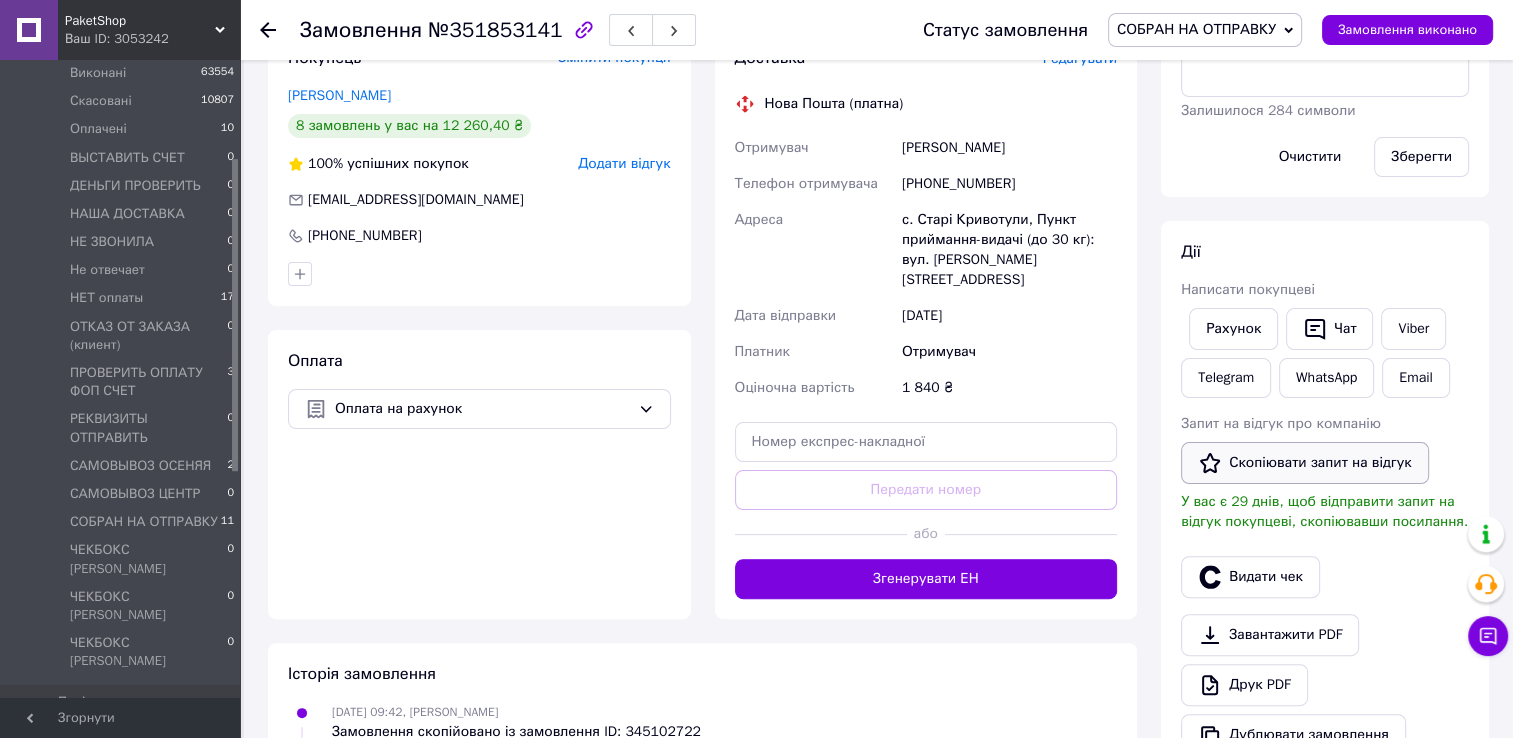scroll, scrollTop: 0, scrollLeft: 0, axis: both 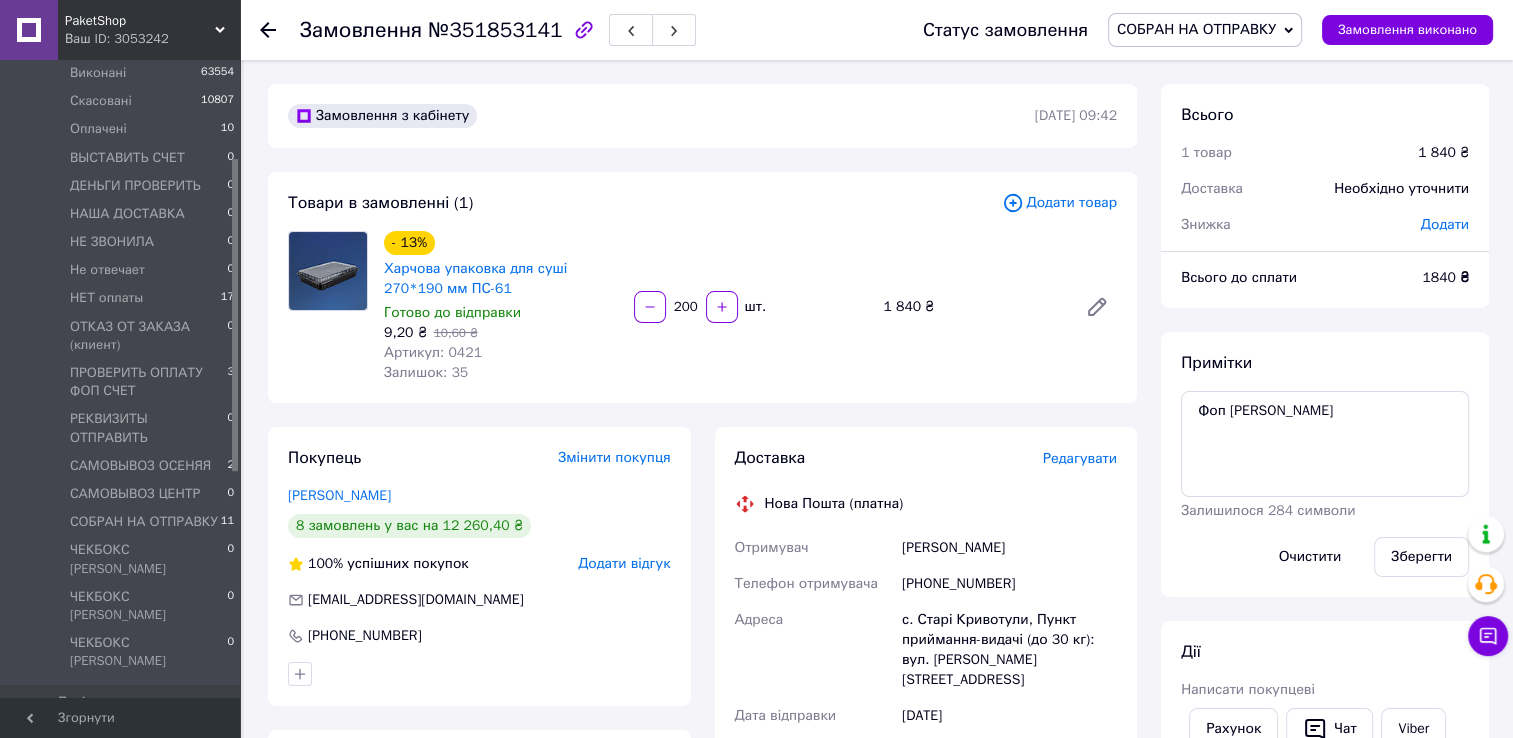 click 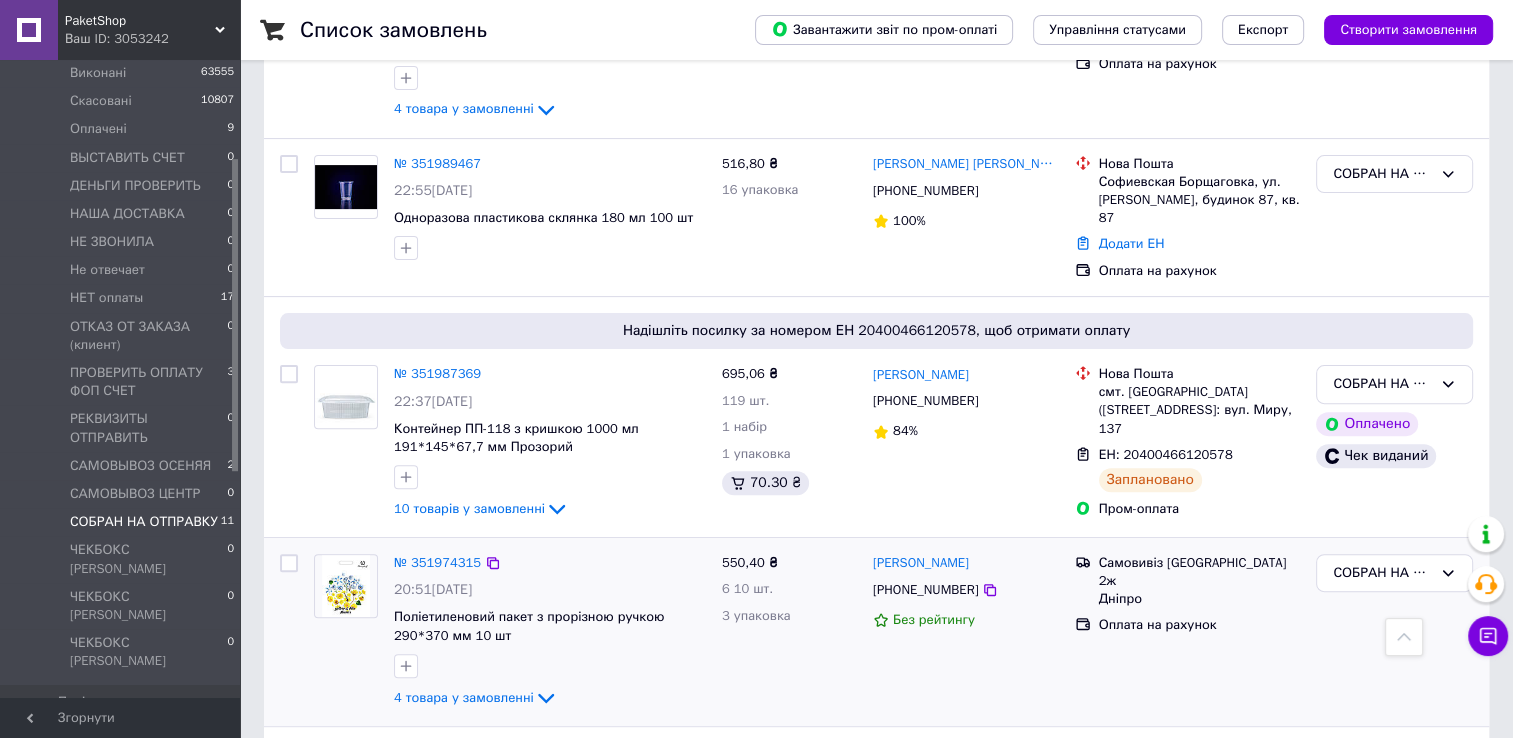 scroll, scrollTop: 447, scrollLeft: 0, axis: vertical 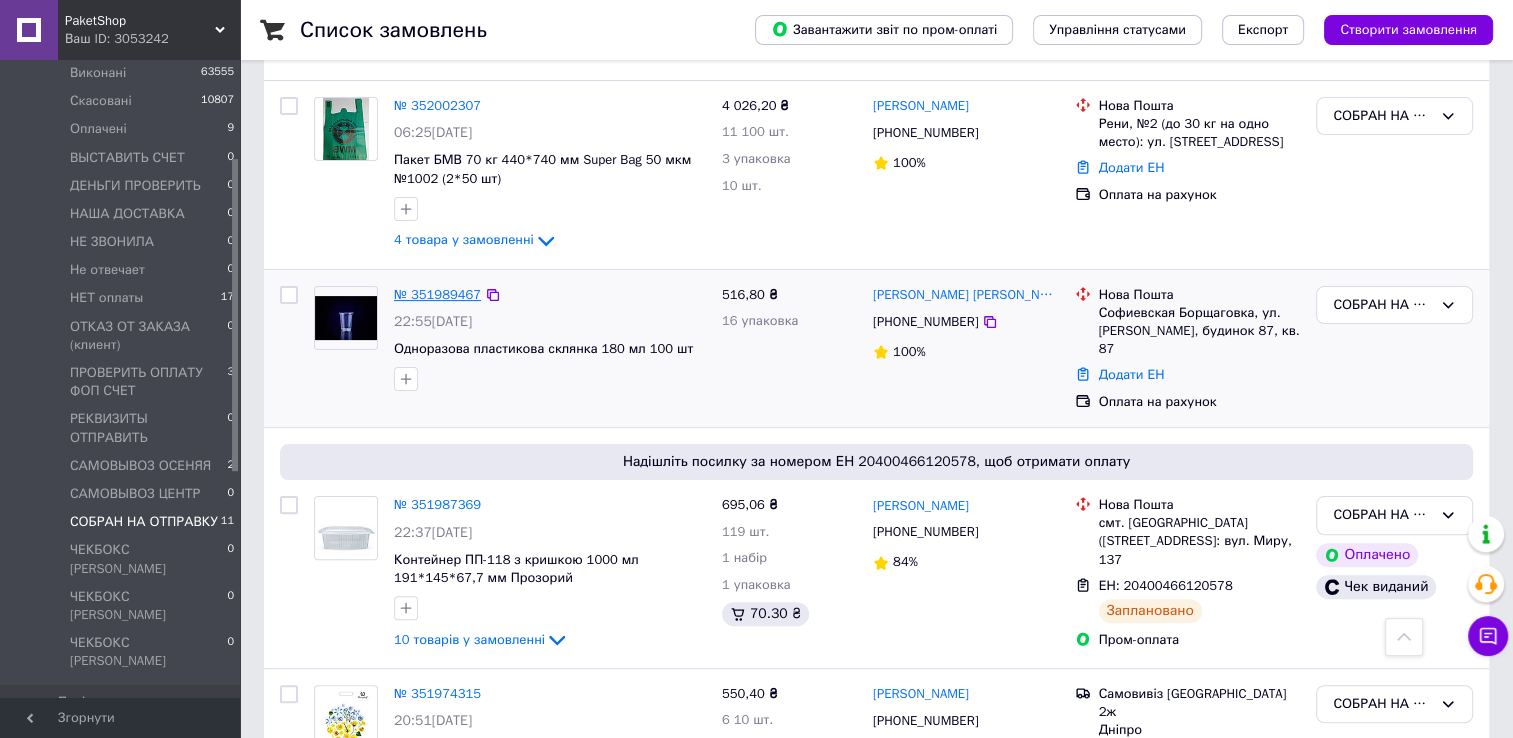 click on "№ 351989467" at bounding box center [437, 294] 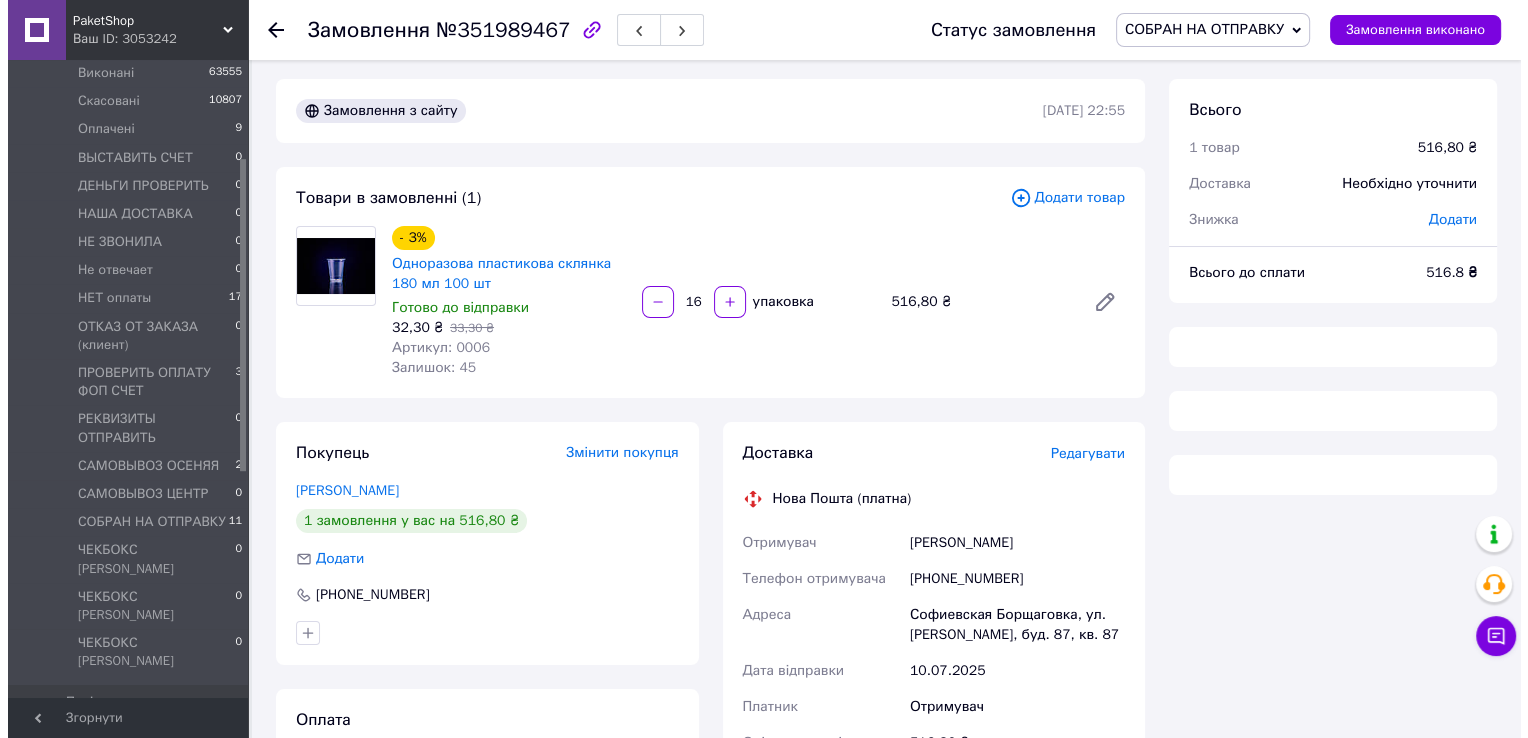 scroll, scrollTop: 0, scrollLeft: 0, axis: both 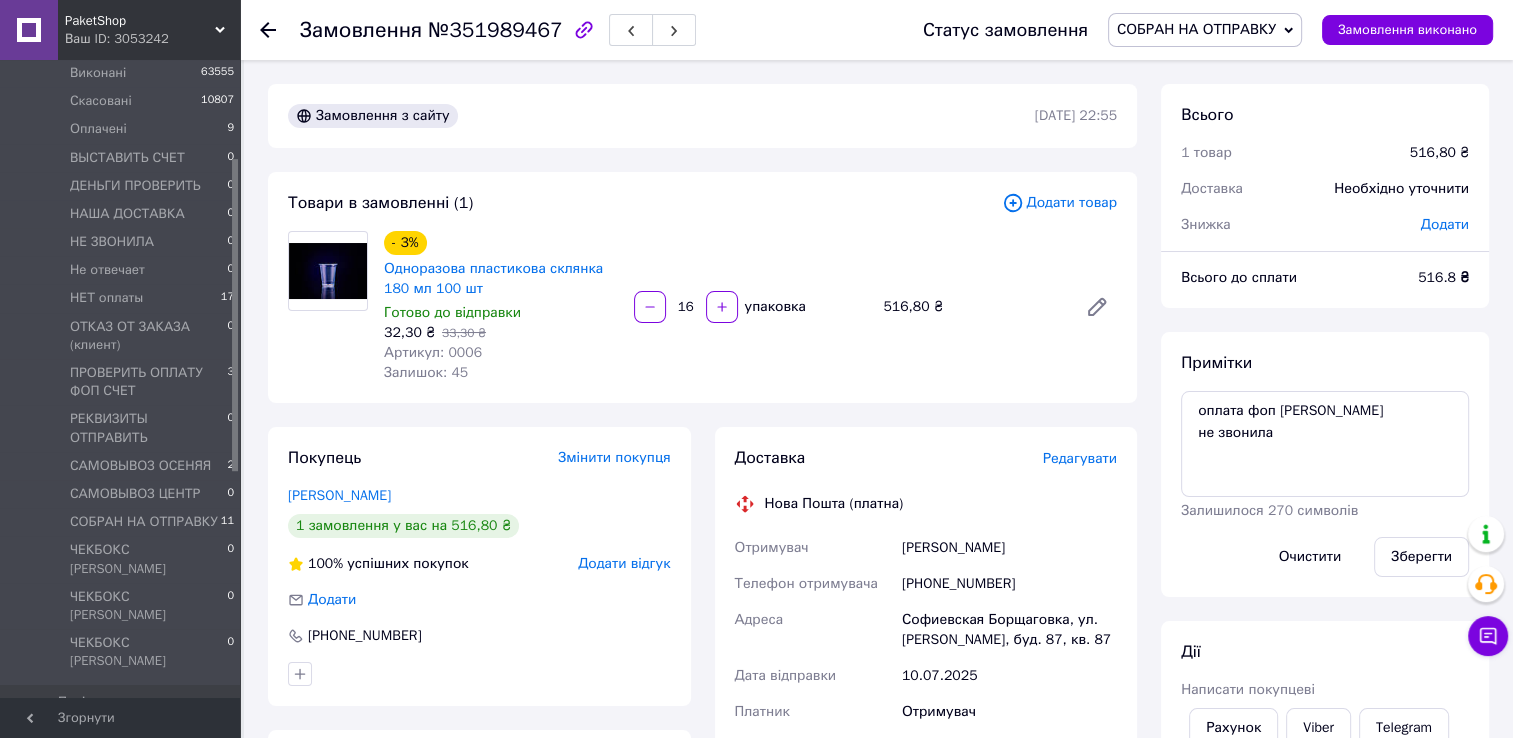 click on "Редагувати" at bounding box center (1080, 458) 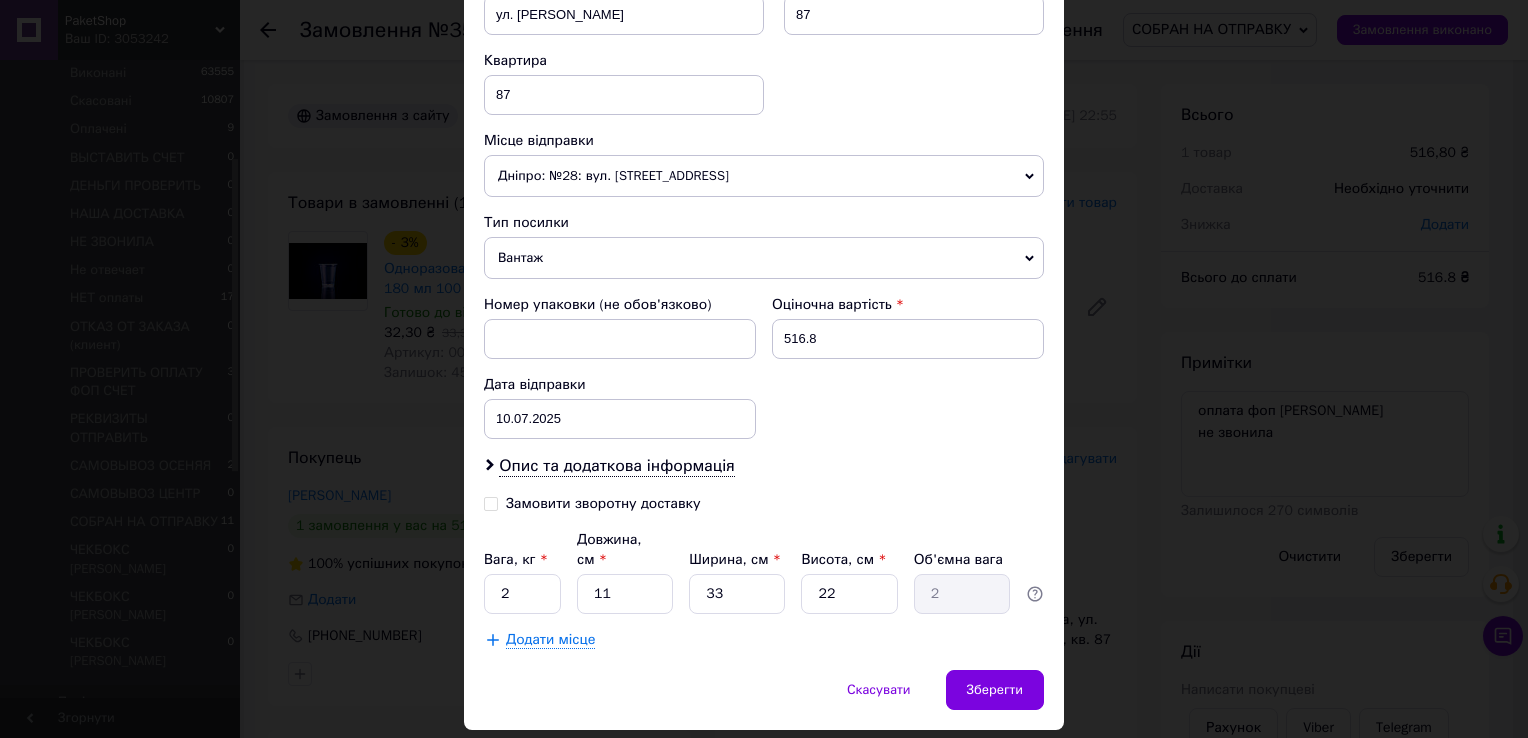 scroll, scrollTop: 700, scrollLeft: 0, axis: vertical 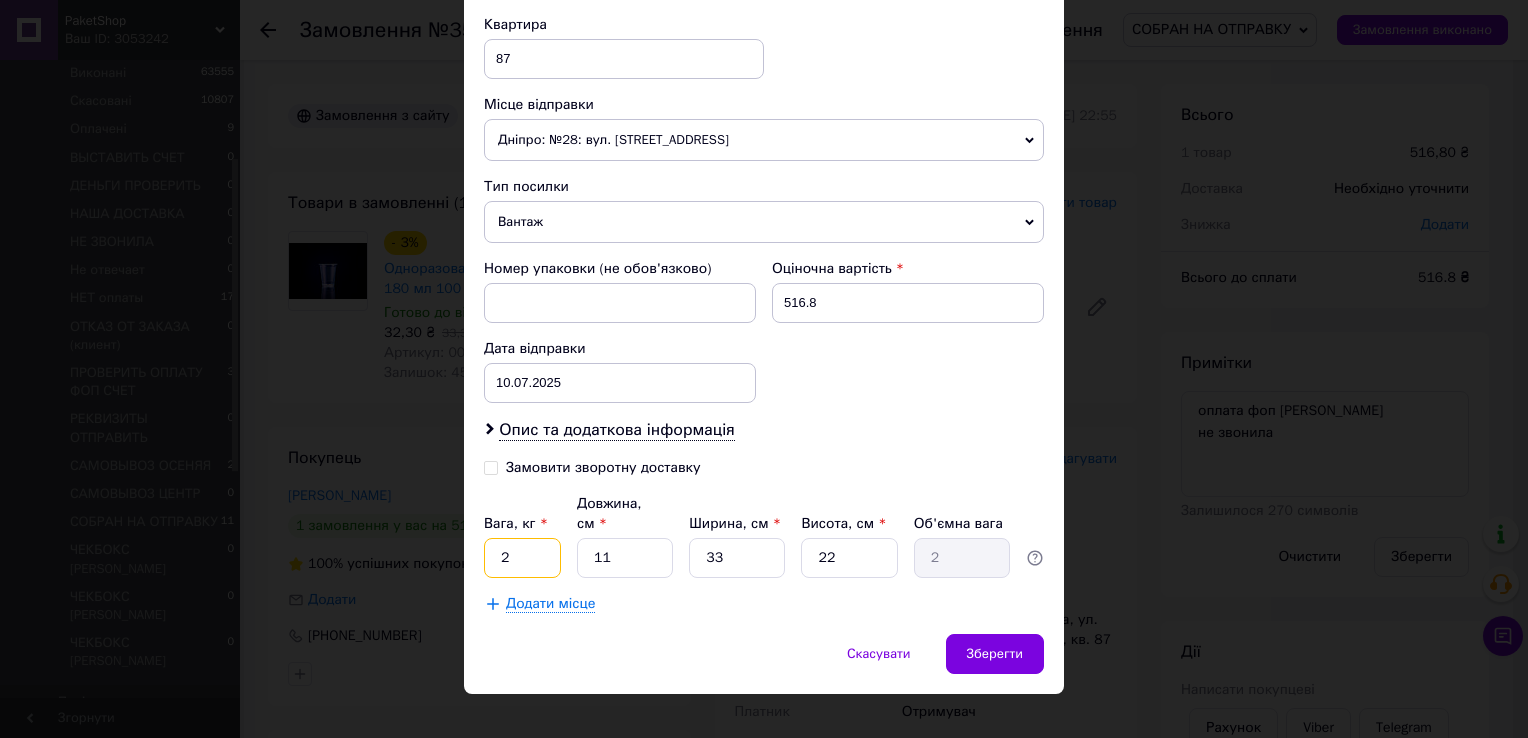 click on "2" at bounding box center [522, 558] 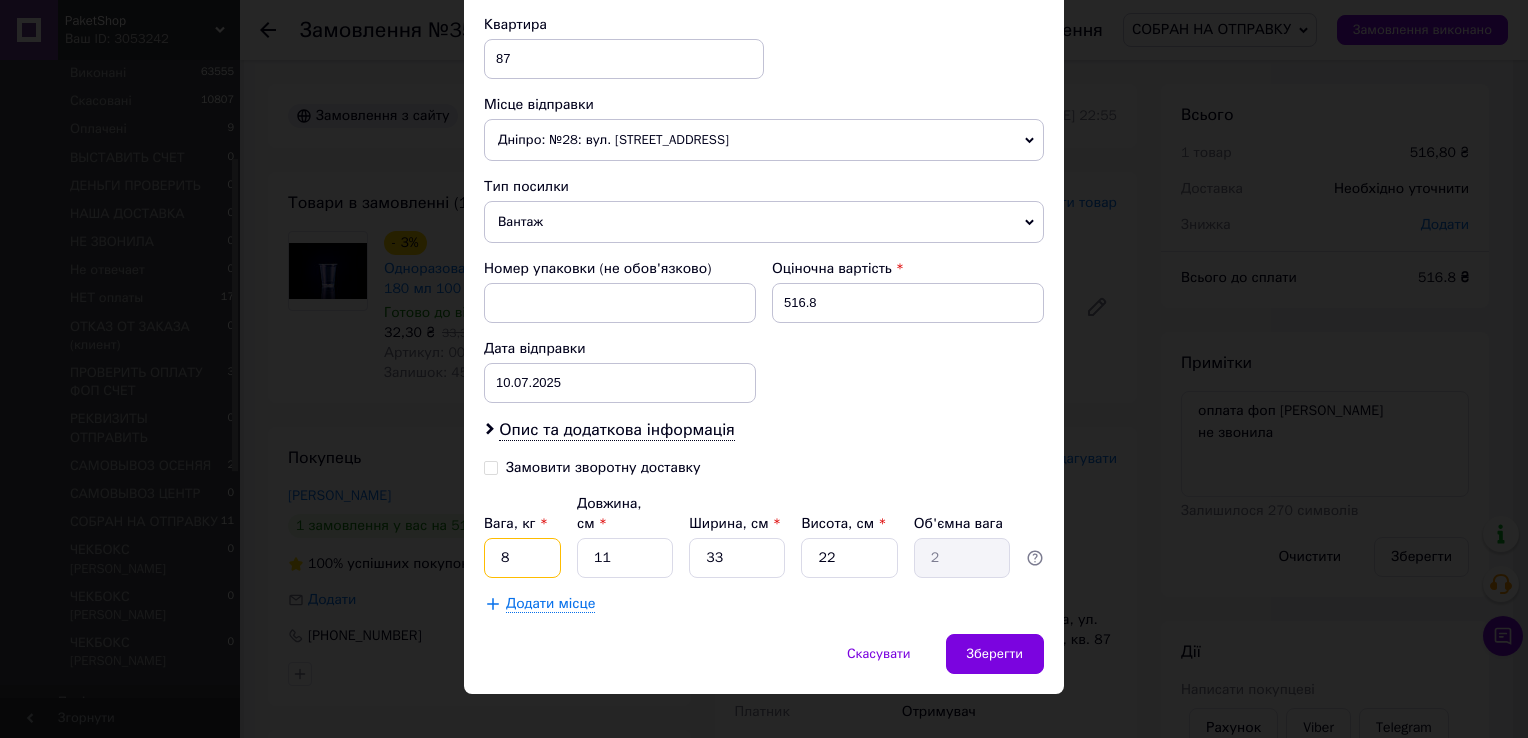 type on "8" 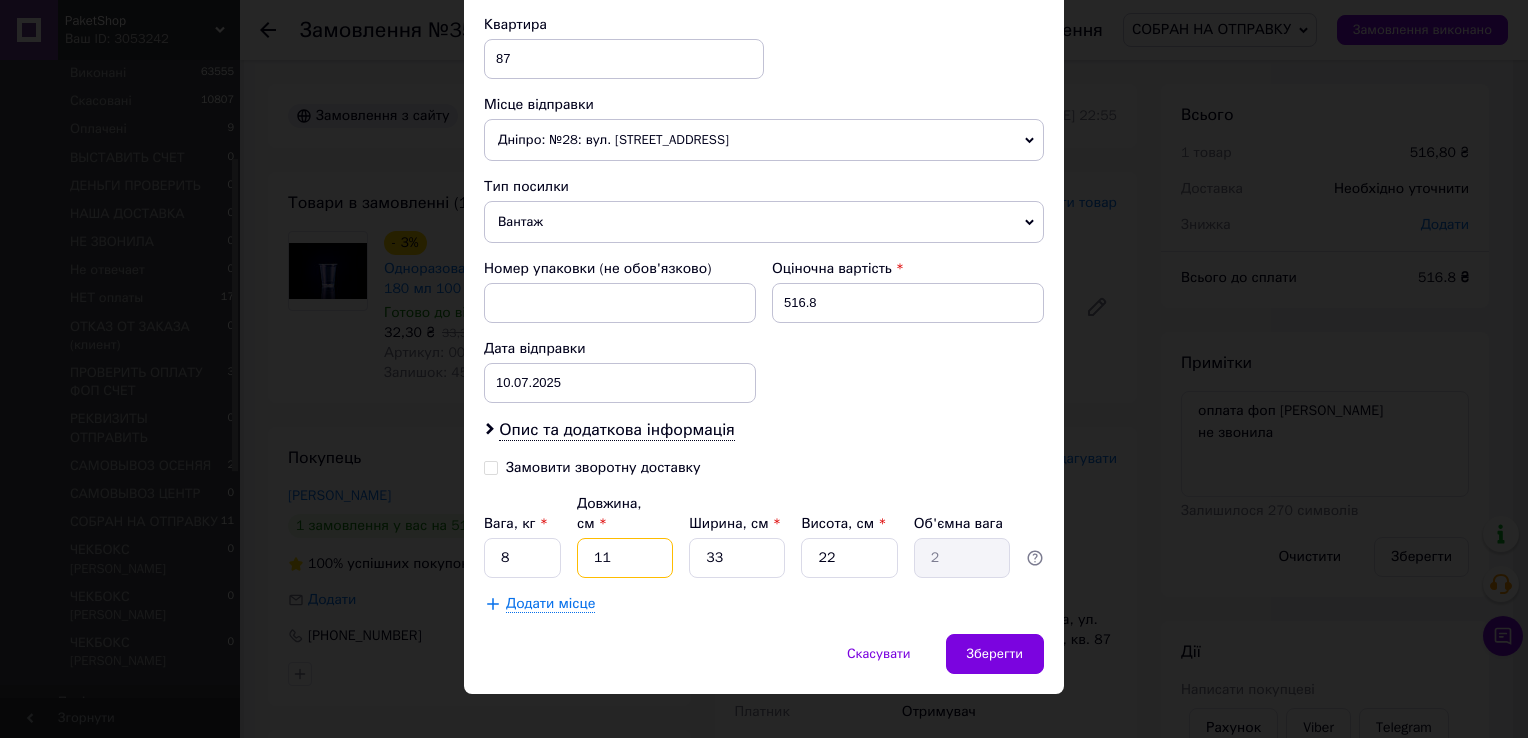 click on "11" at bounding box center (625, 558) 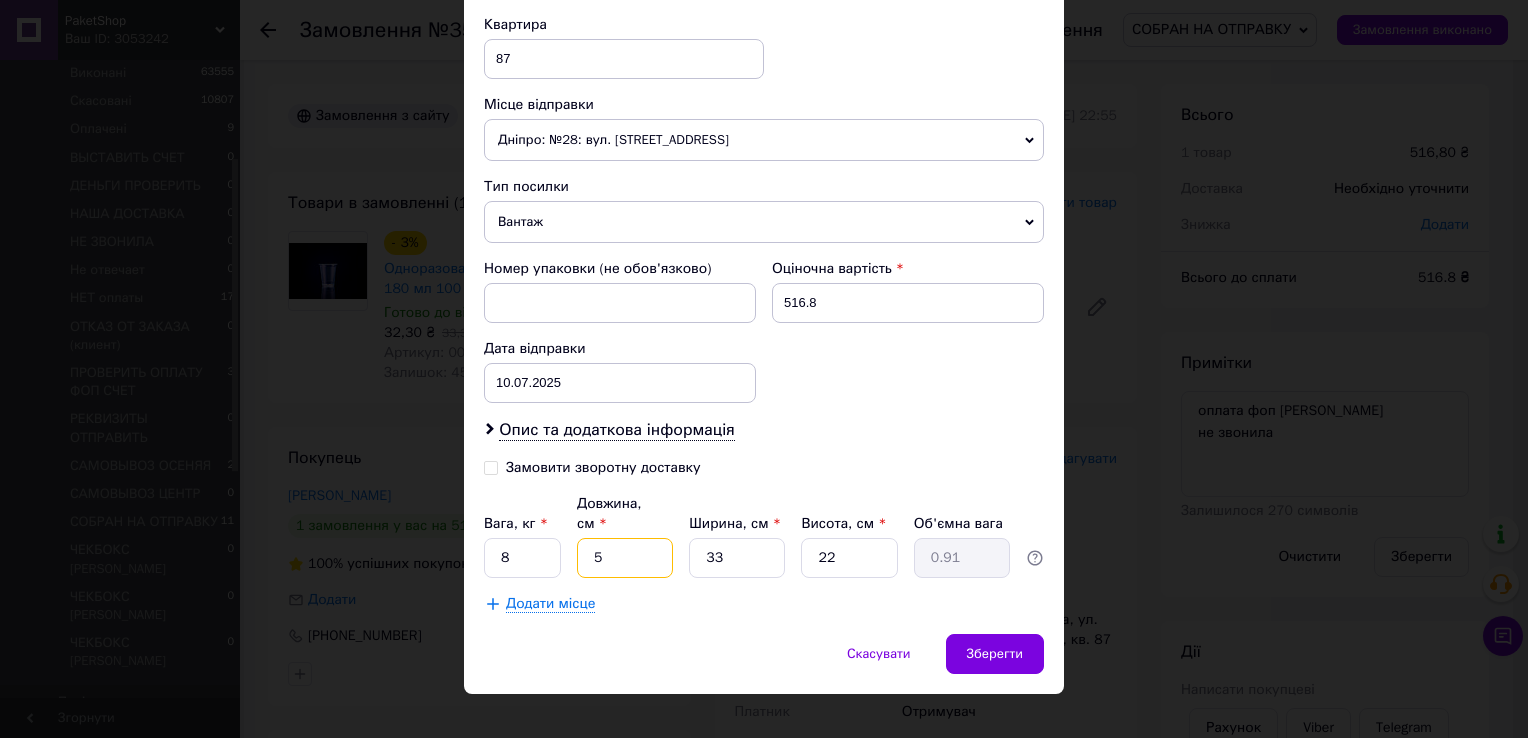 type on "5" 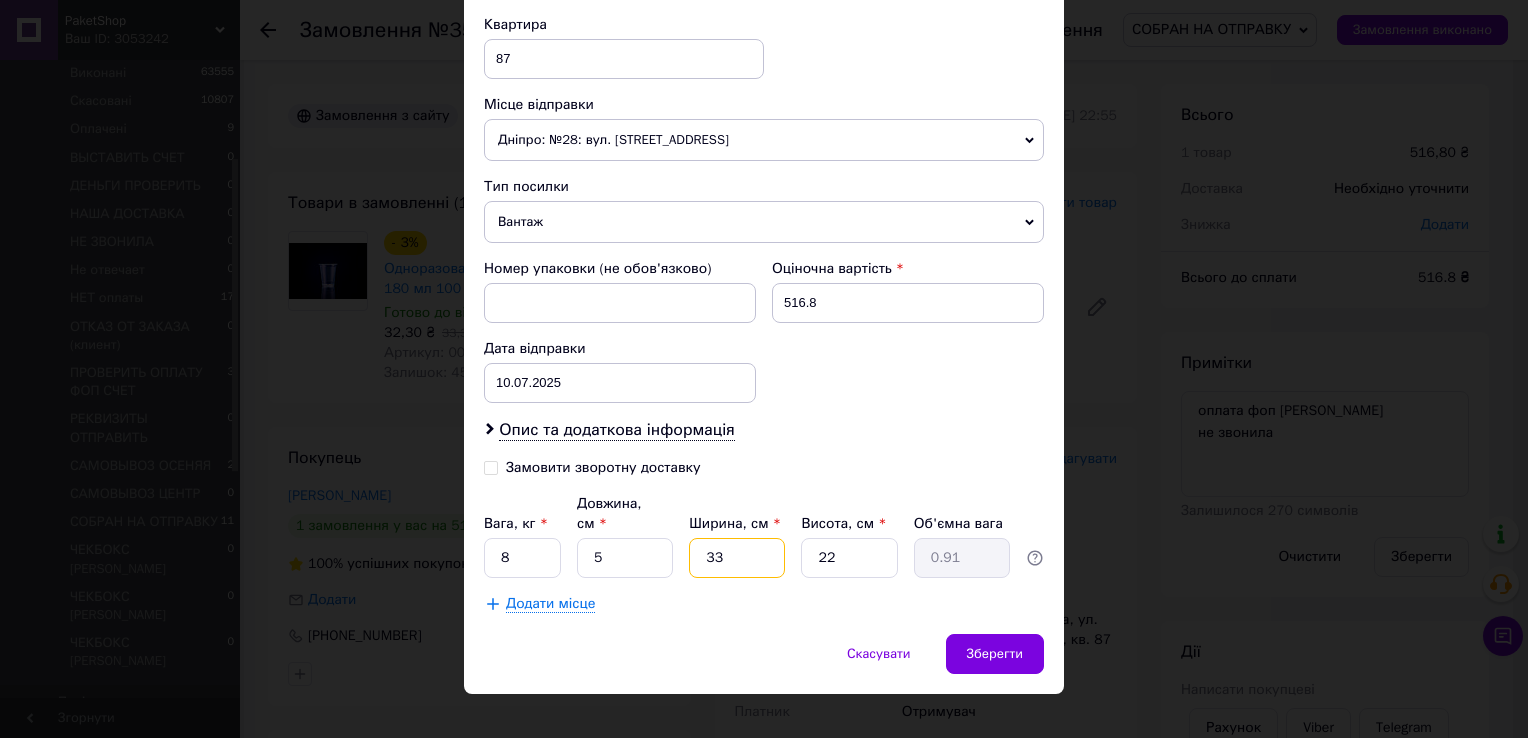 click on "33" at bounding box center [737, 558] 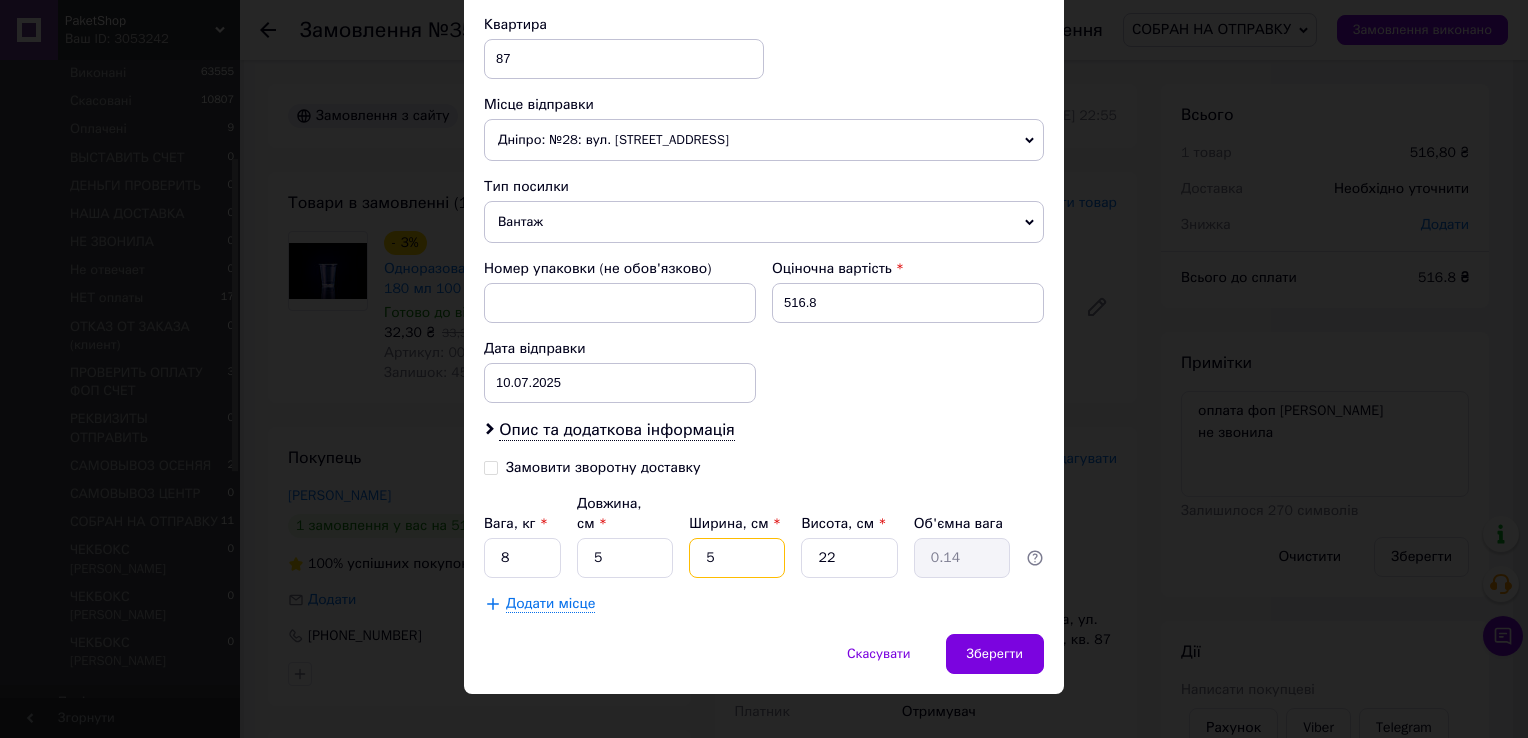 type on "5" 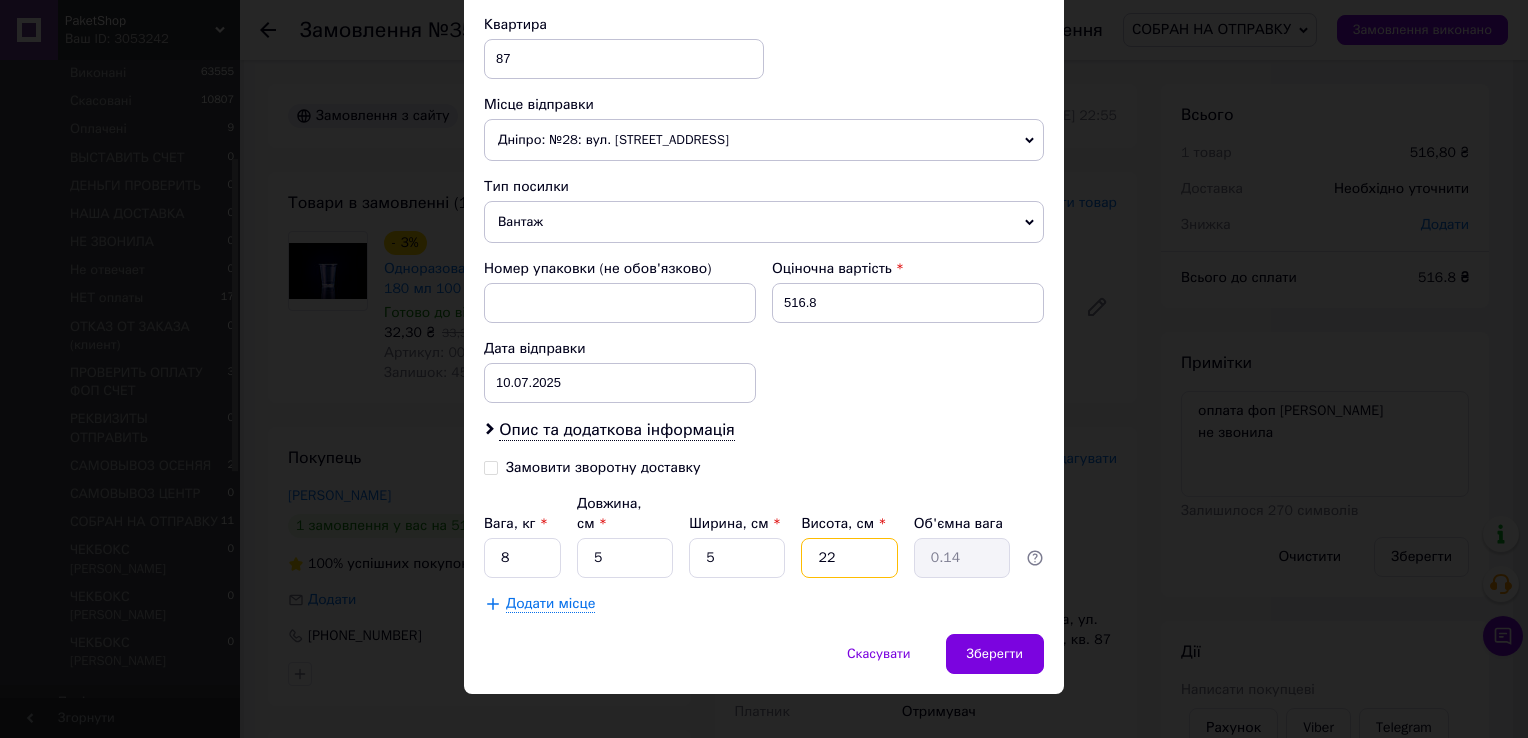 click on "22" at bounding box center (849, 558) 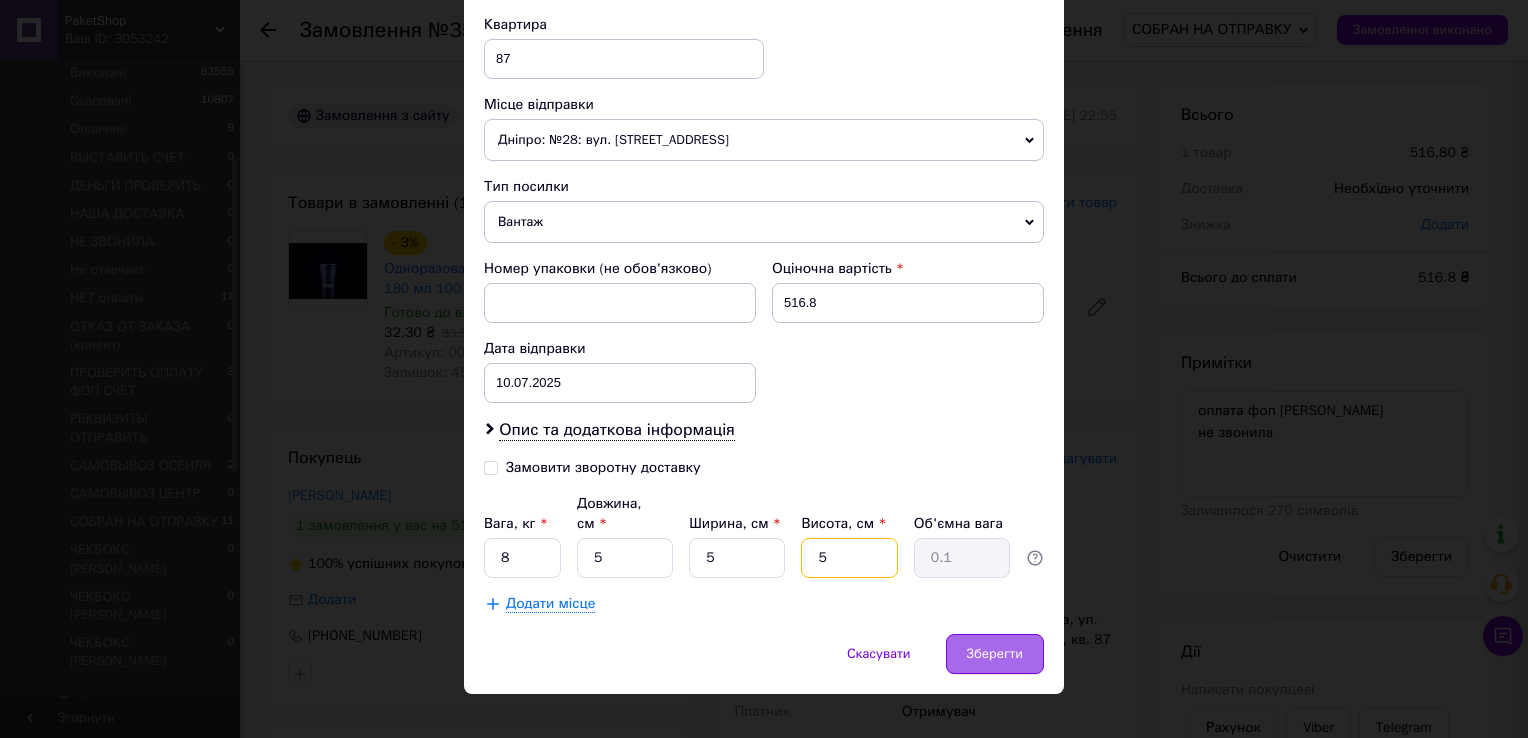 type on "5" 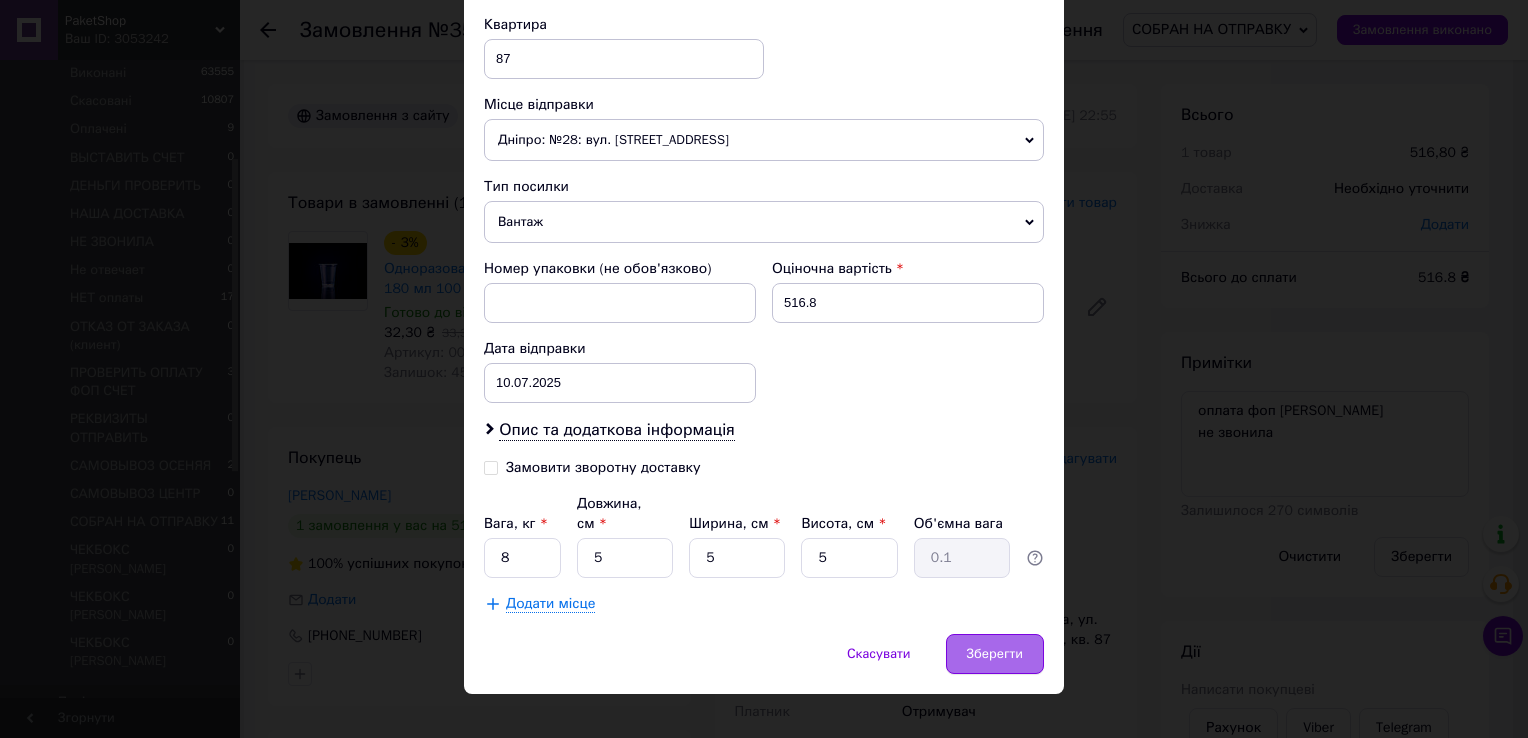 click on "Зберегти" at bounding box center (995, 654) 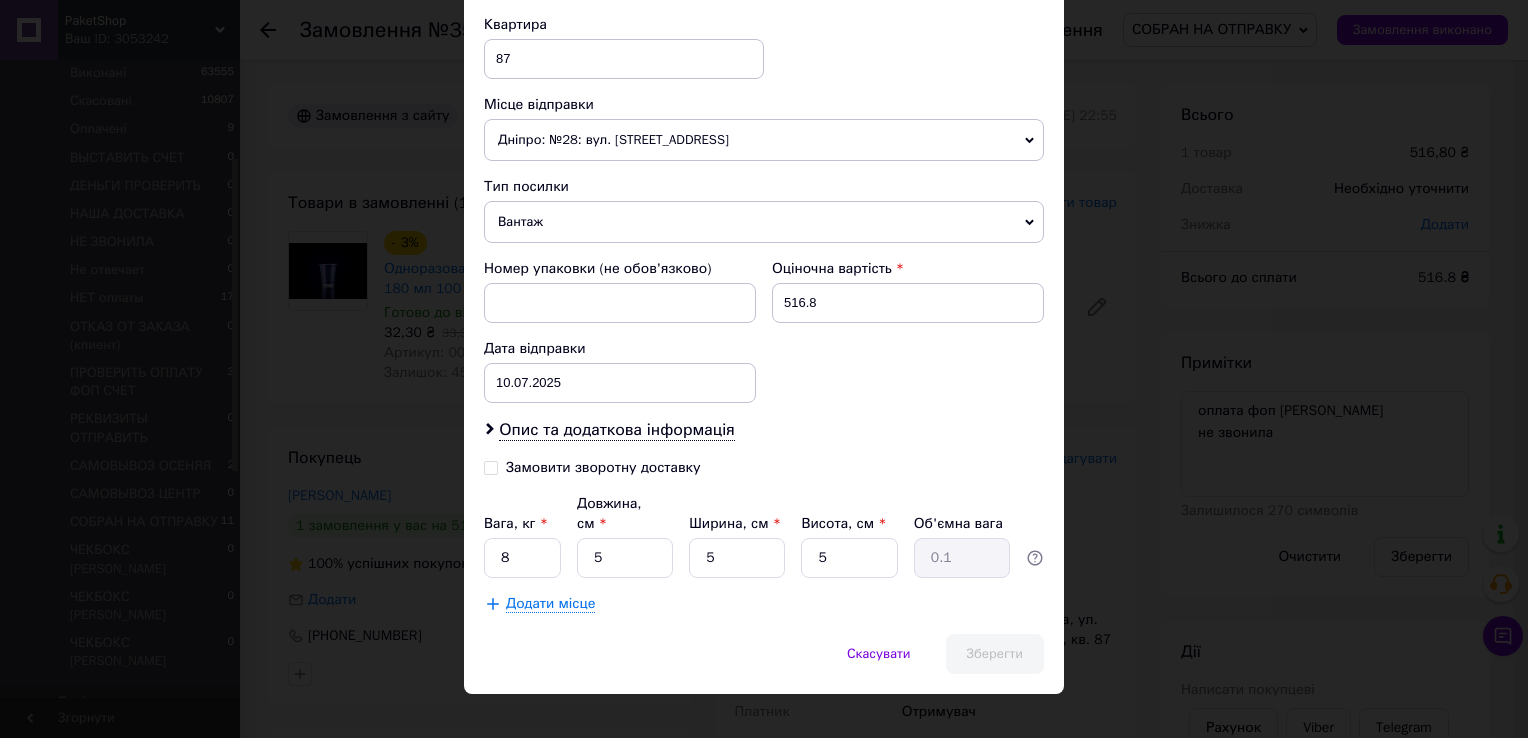 scroll, scrollTop: 66, scrollLeft: 0, axis: vertical 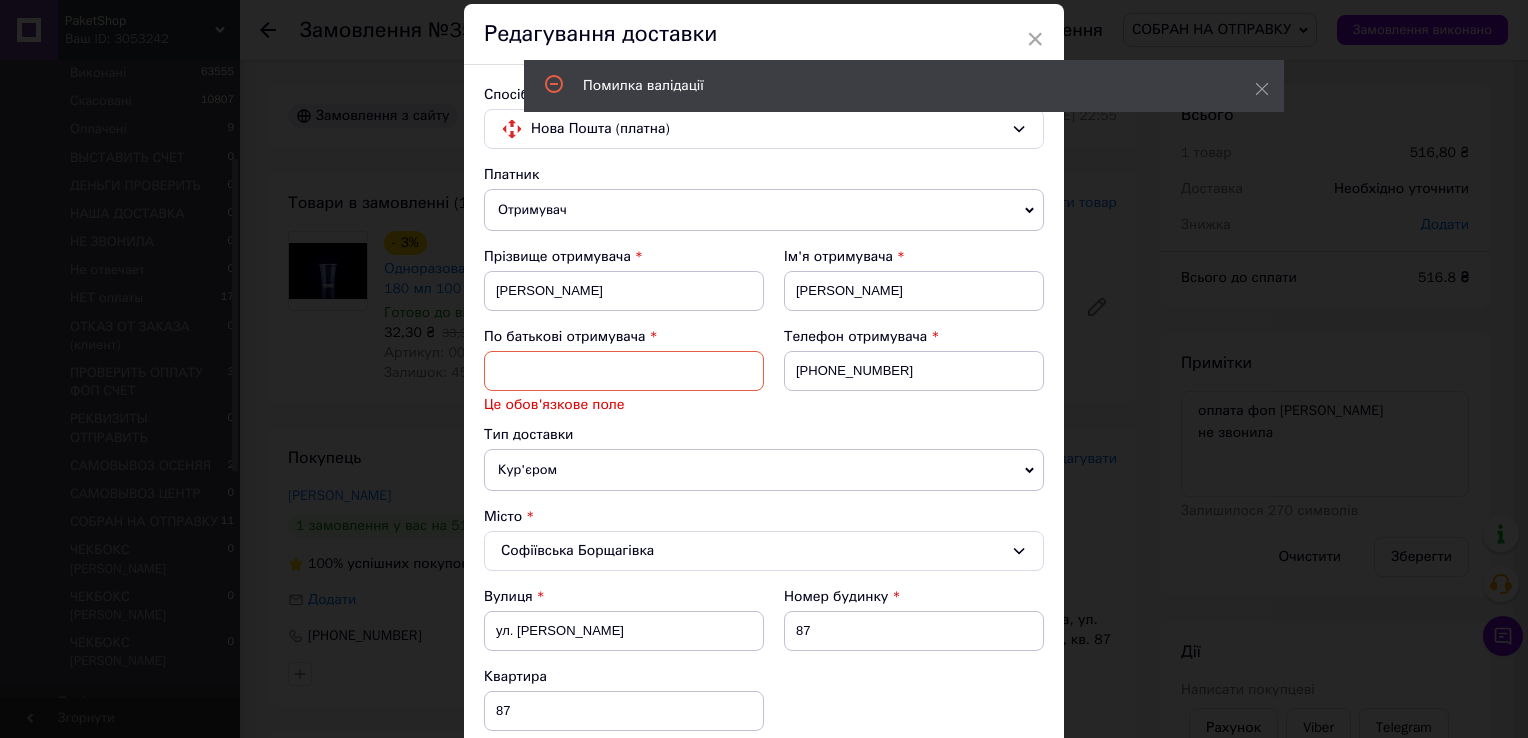 click at bounding box center [624, 371] 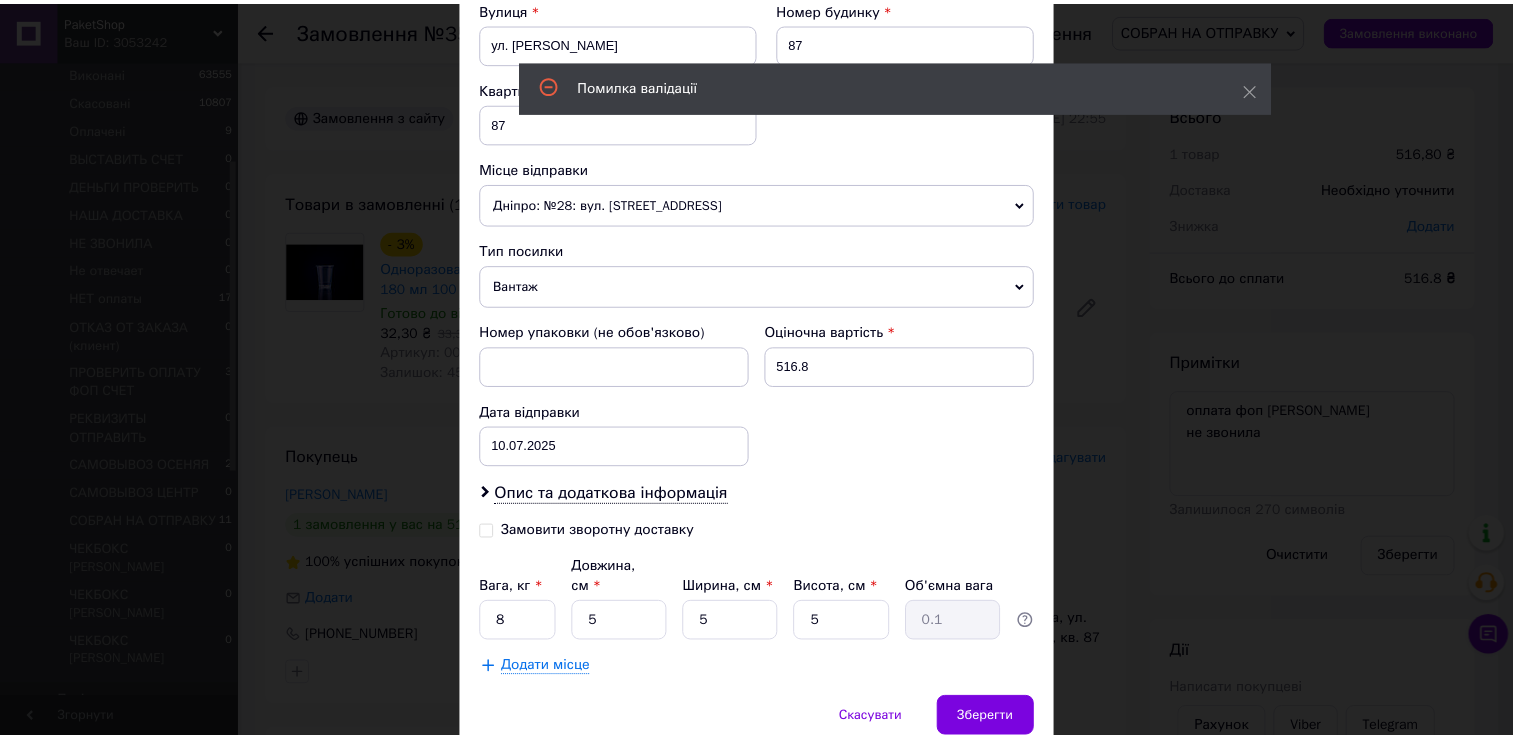scroll, scrollTop: 700, scrollLeft: 0, axis: vertical 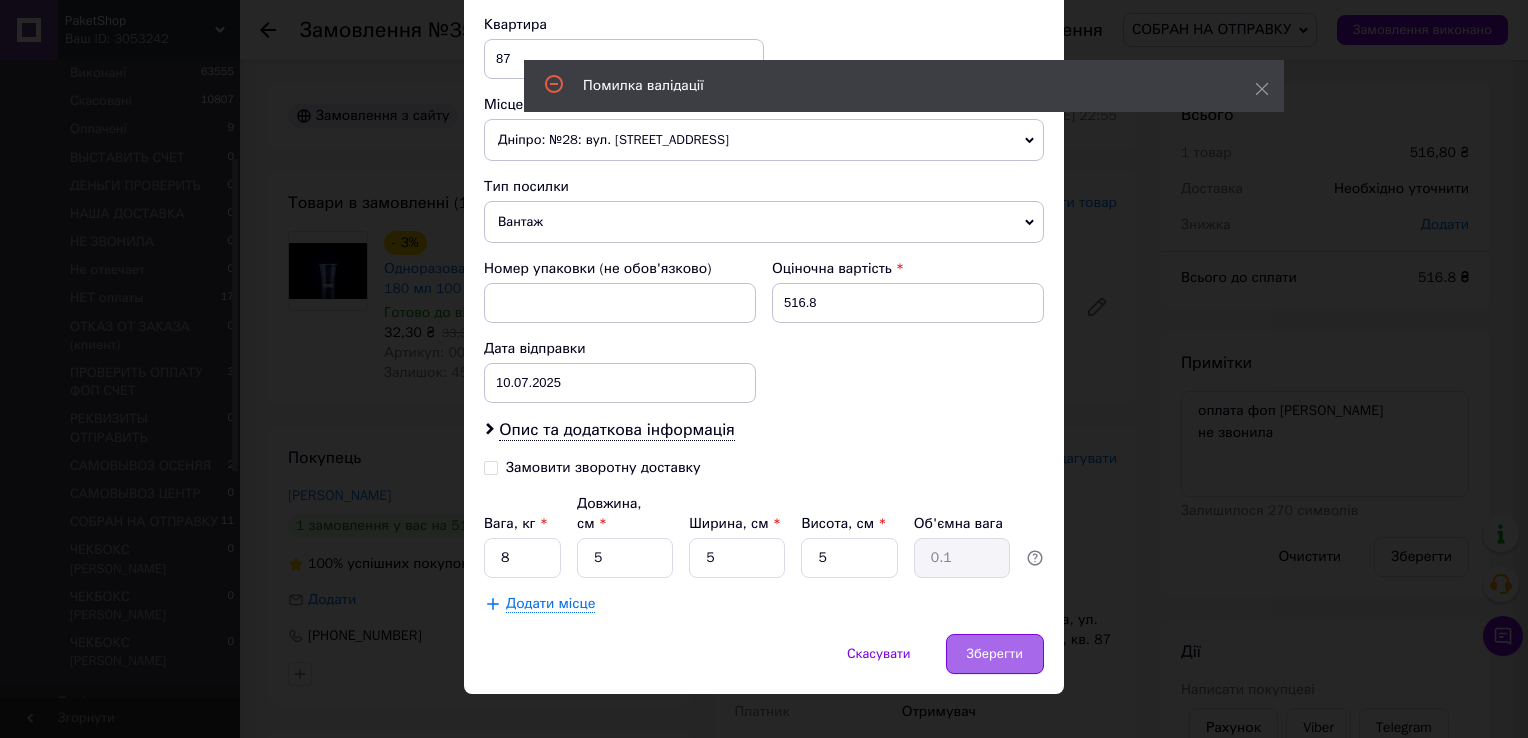 click on "Зберегти" at bounding box center (995, 654) 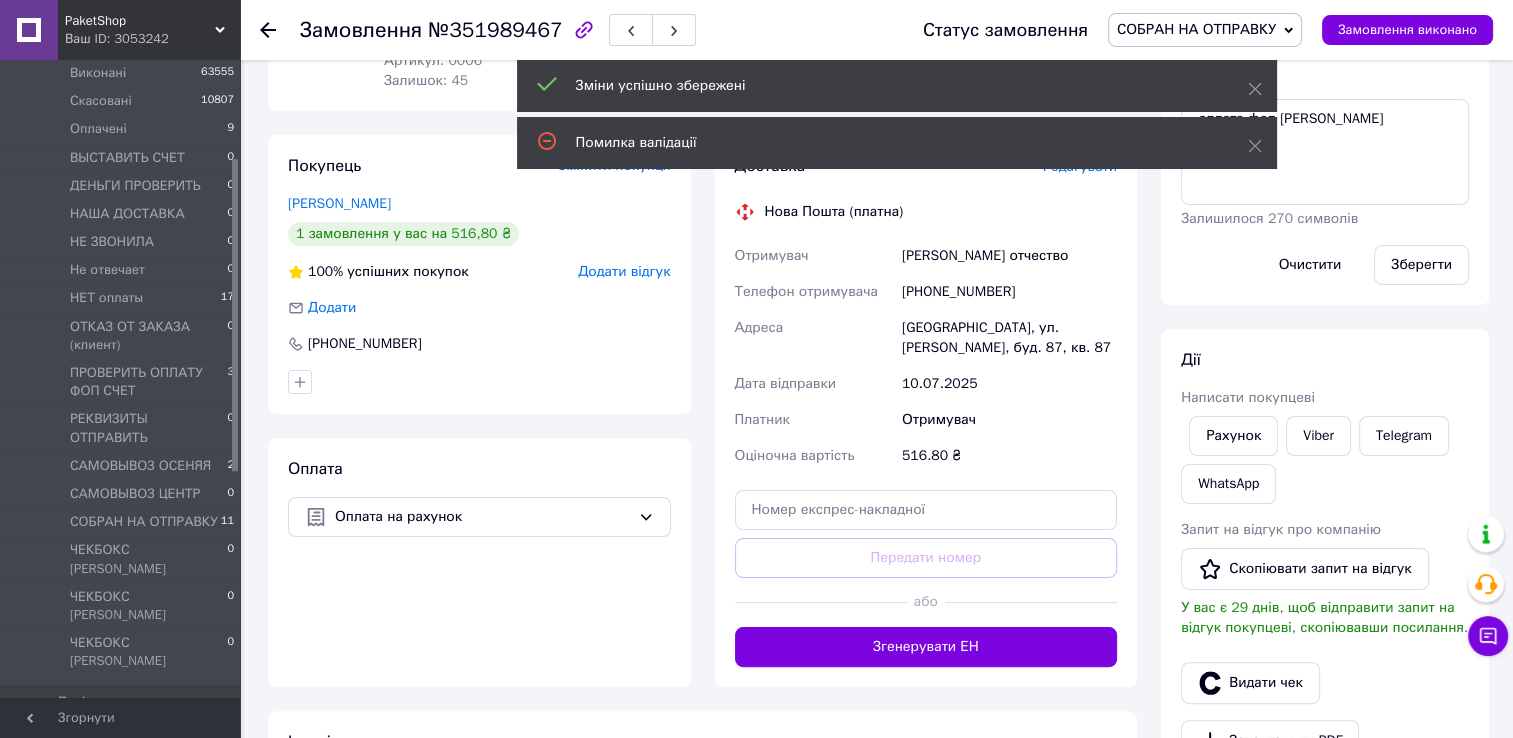 scroll, scrollTop: 300, scrollLeft: 0, axis: vertical 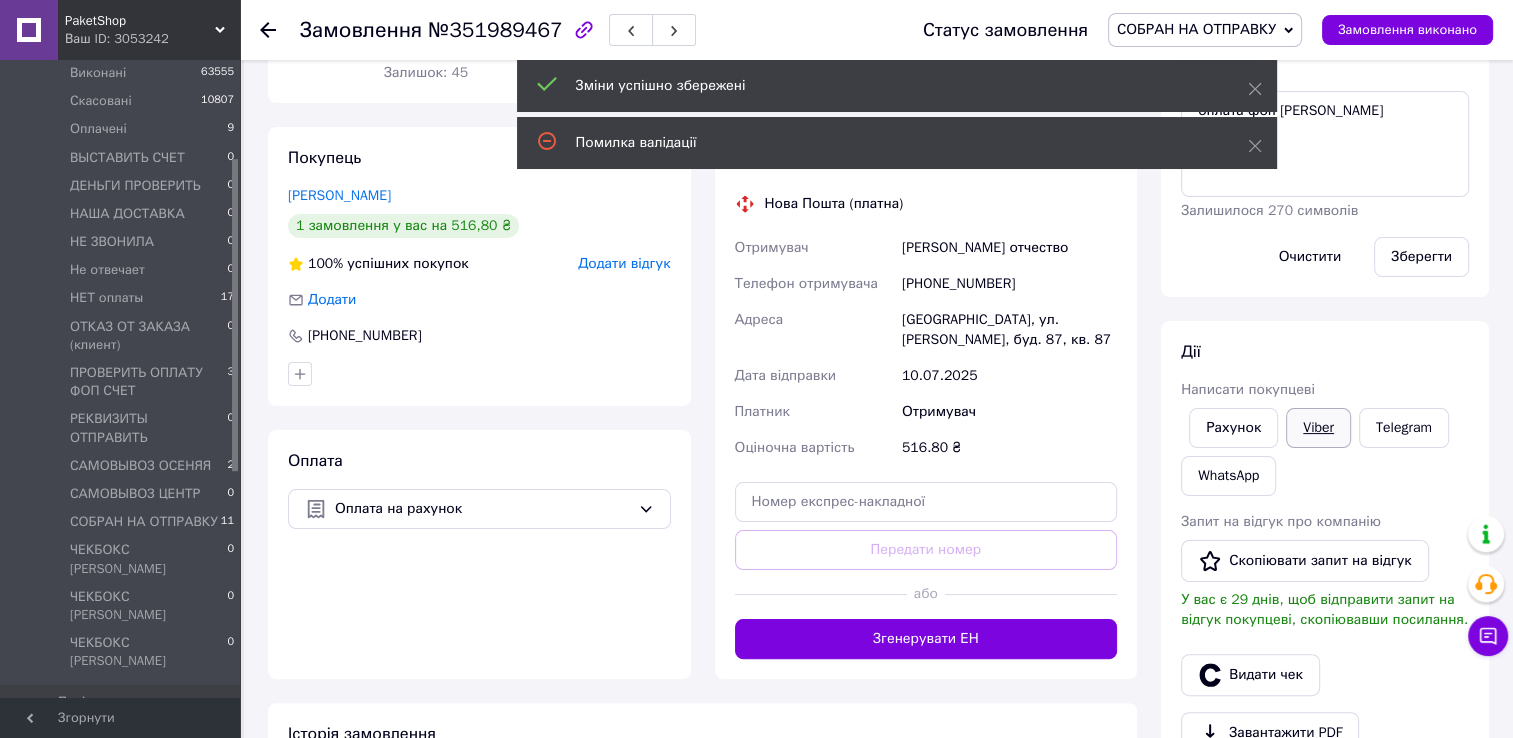 click on "Viber" at bounding box center [1318, 428] 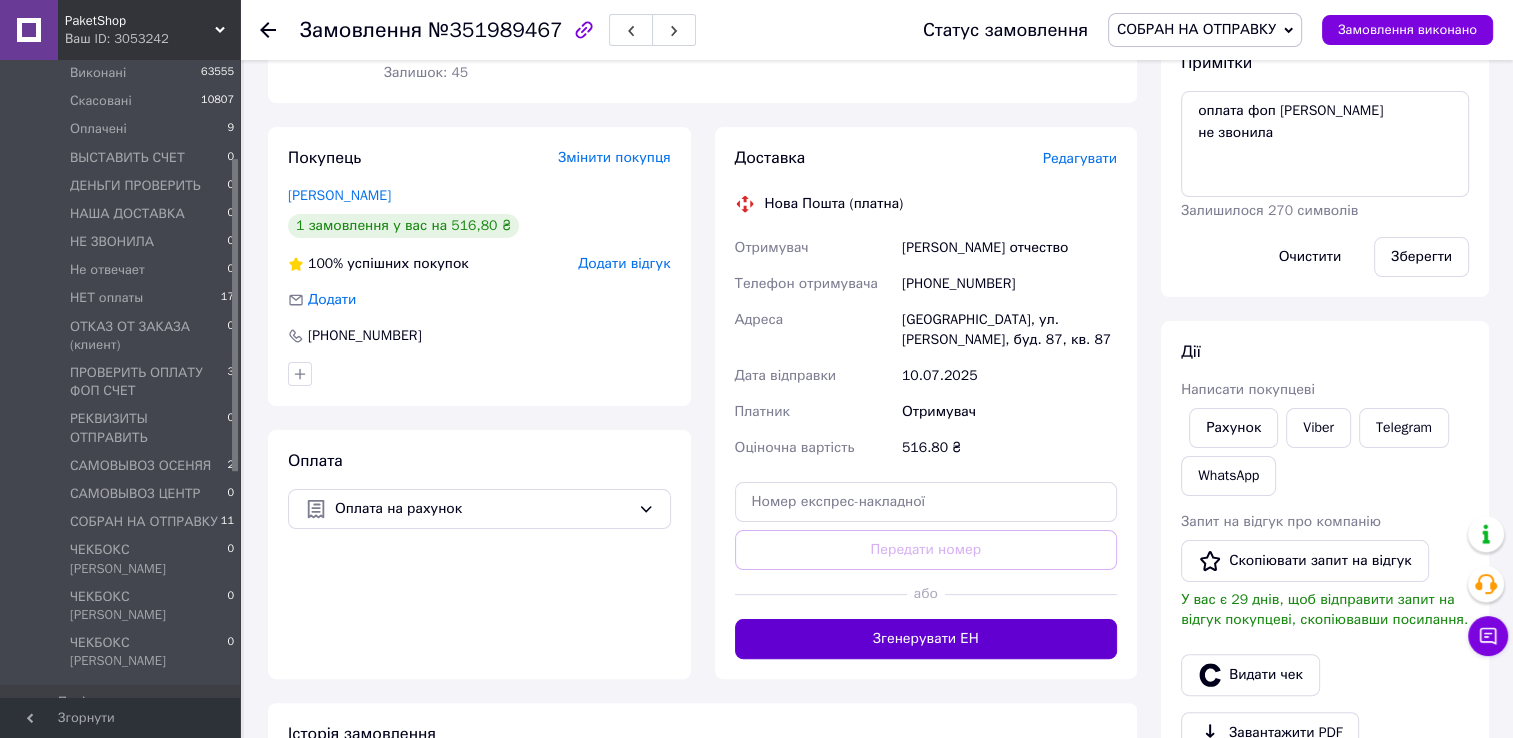 click on "Згенерувати ЕН" at bounding box center (926, 639) 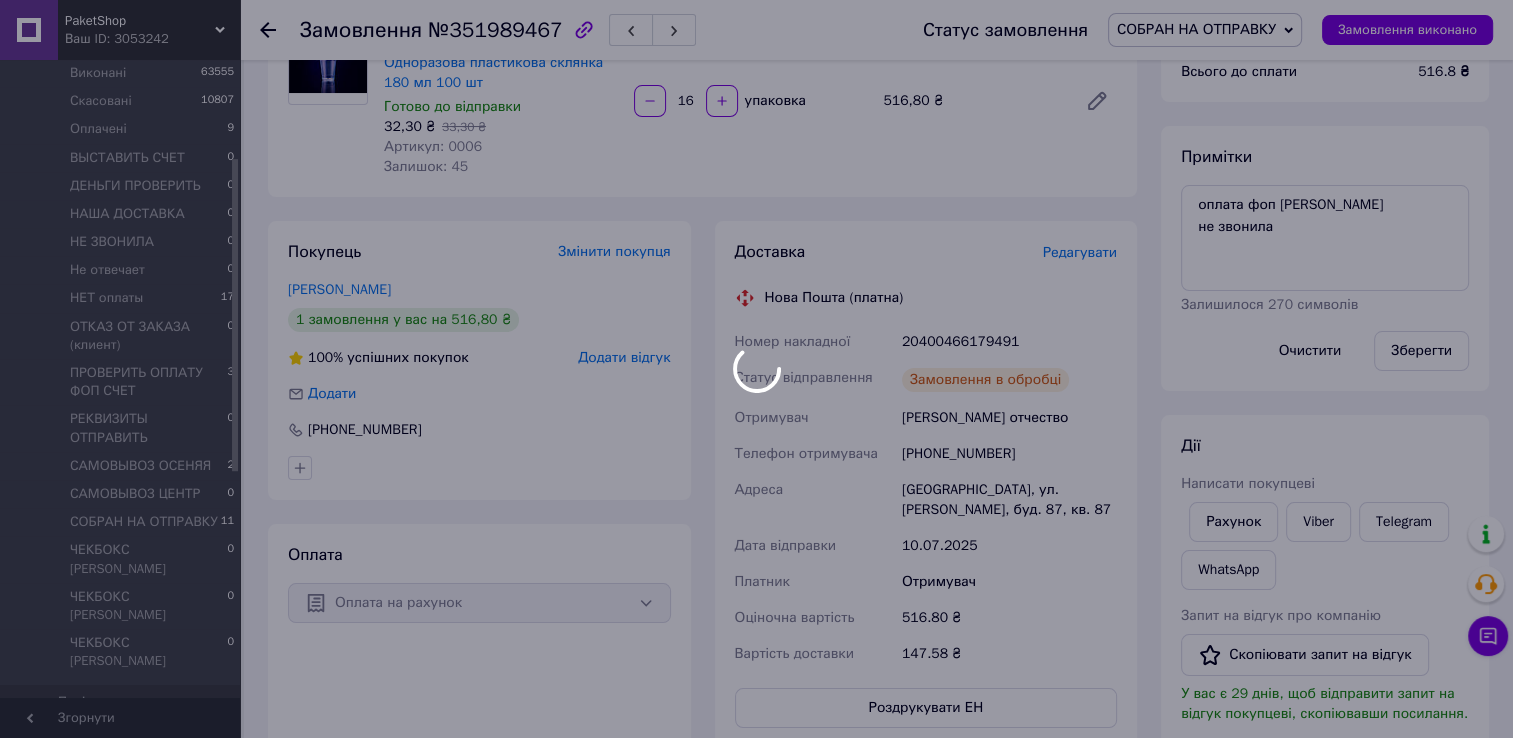 scroll, scrollTop: 100, scrollLeft: 0, axis: vertical 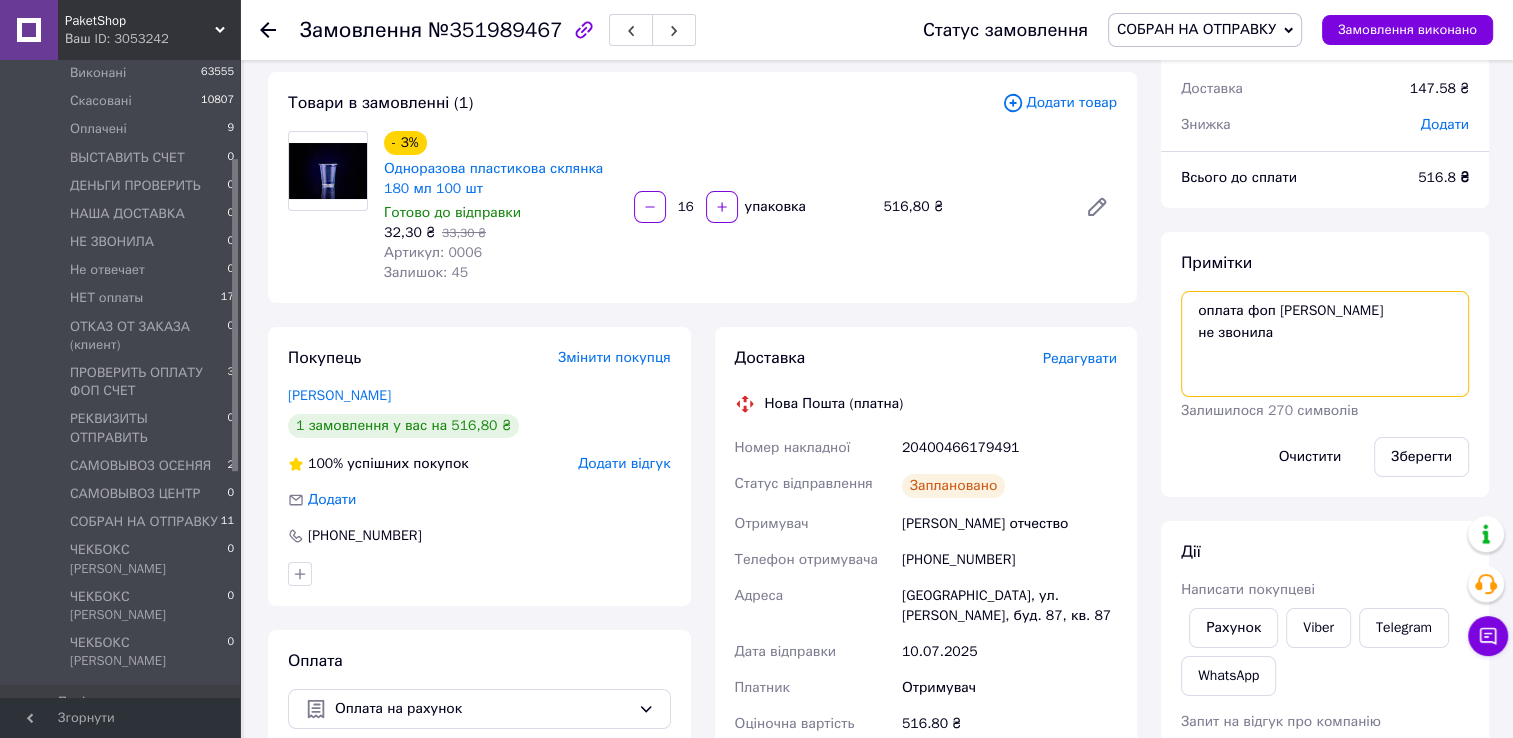 click on "оплата фоп фастовец
не звонила" at bounding box center [1325, 344] 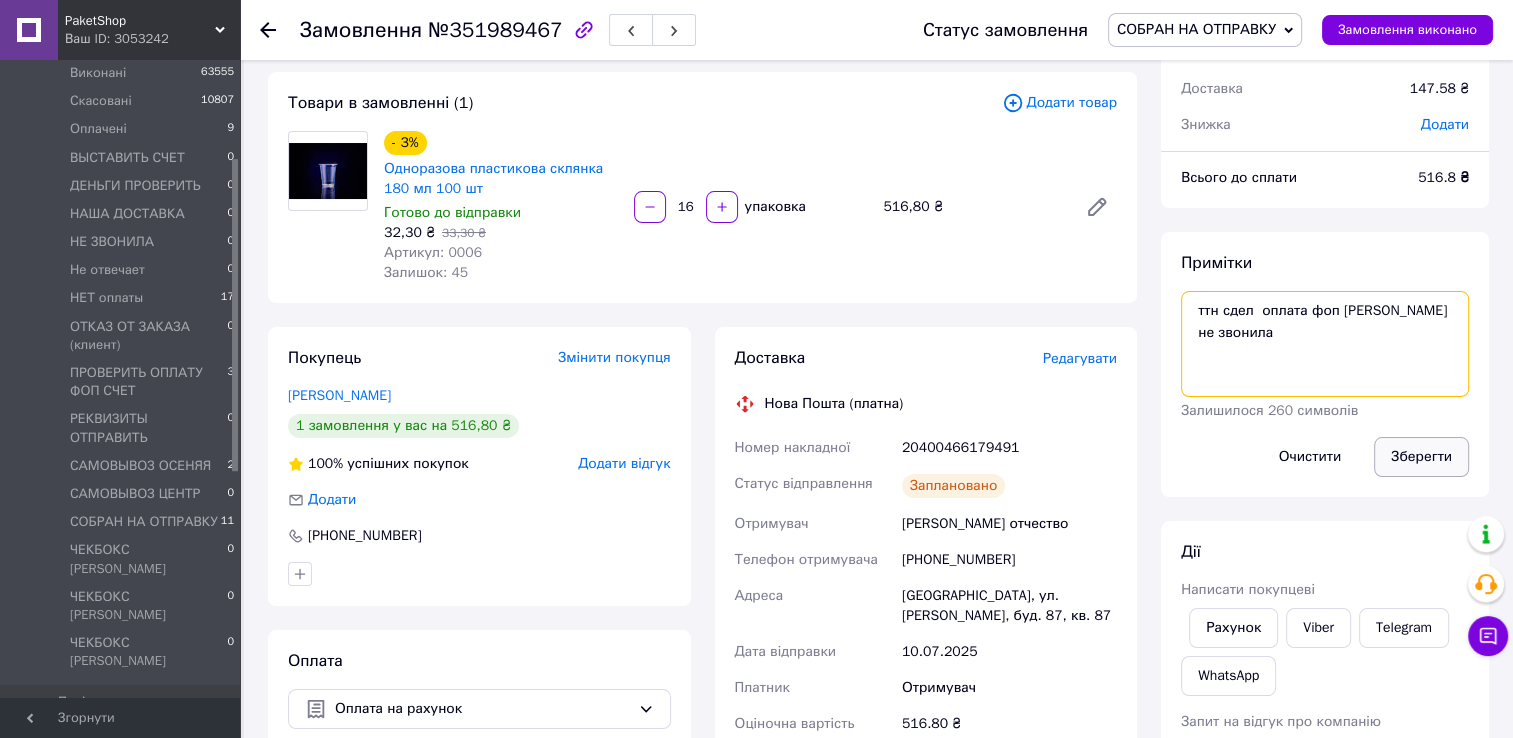 type on "ттн сдел  оплата фоп фастовец
не звонила" 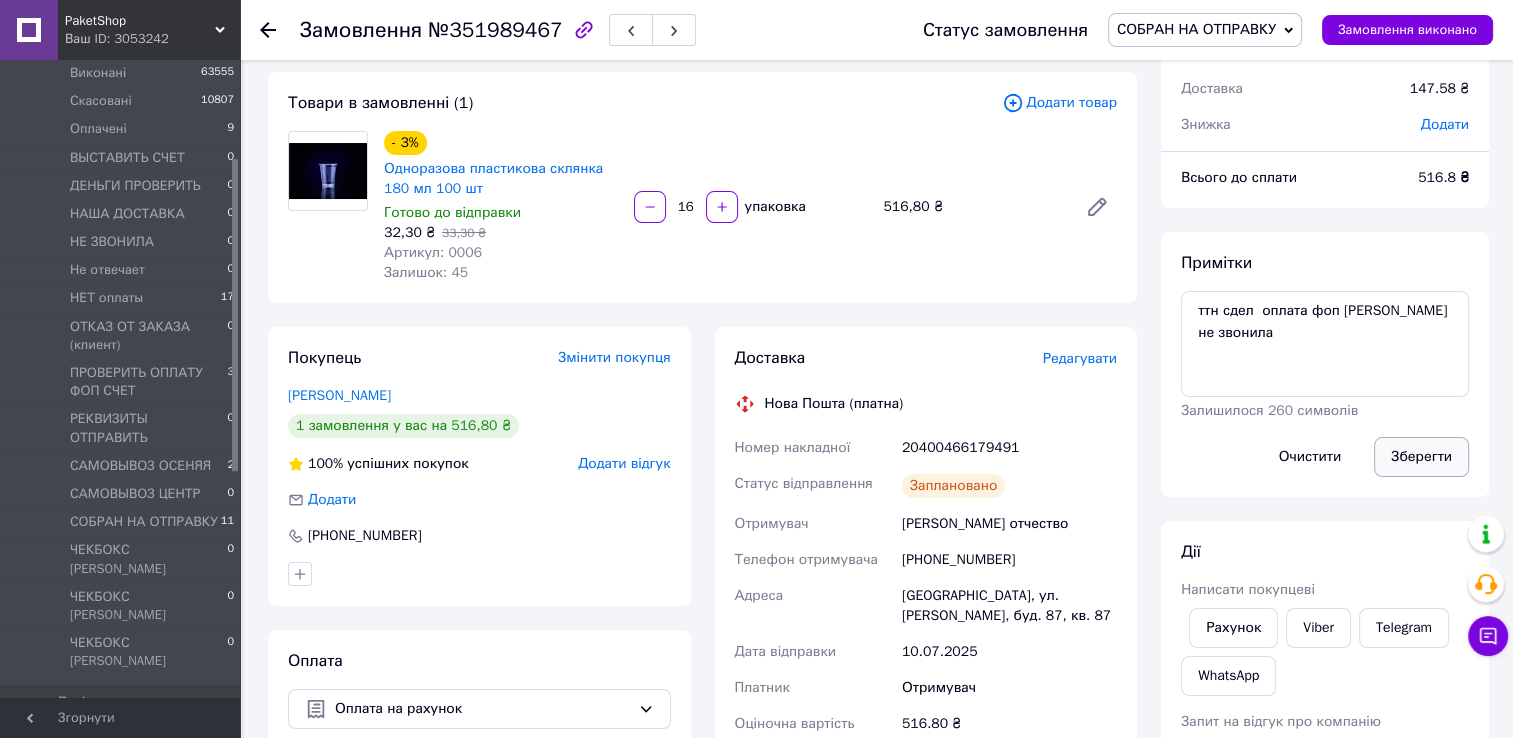 click on "Зберегти" at bounding box center [1421, 457] 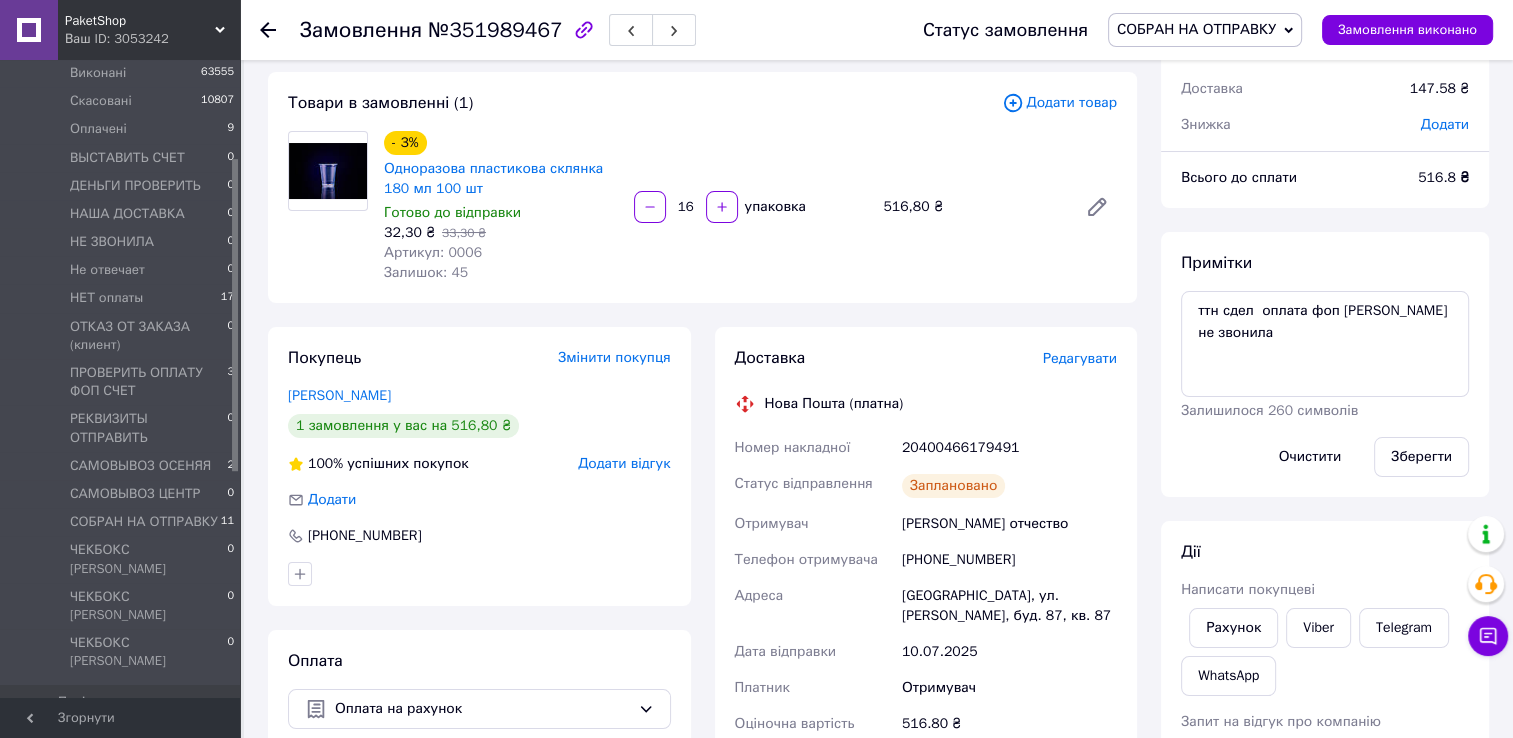 scroll, scrollTop: 0, scrollLeft: 0, axis: both 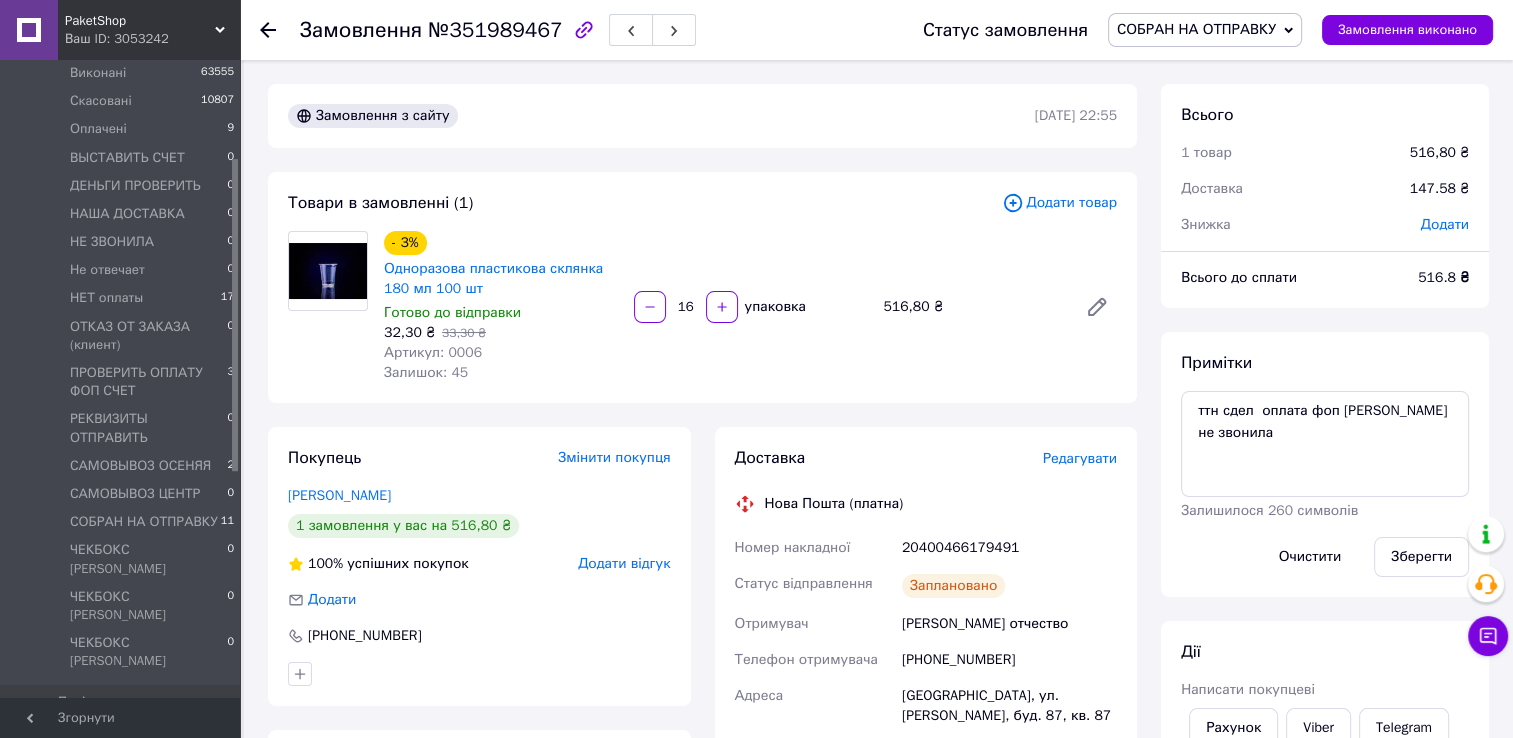 click 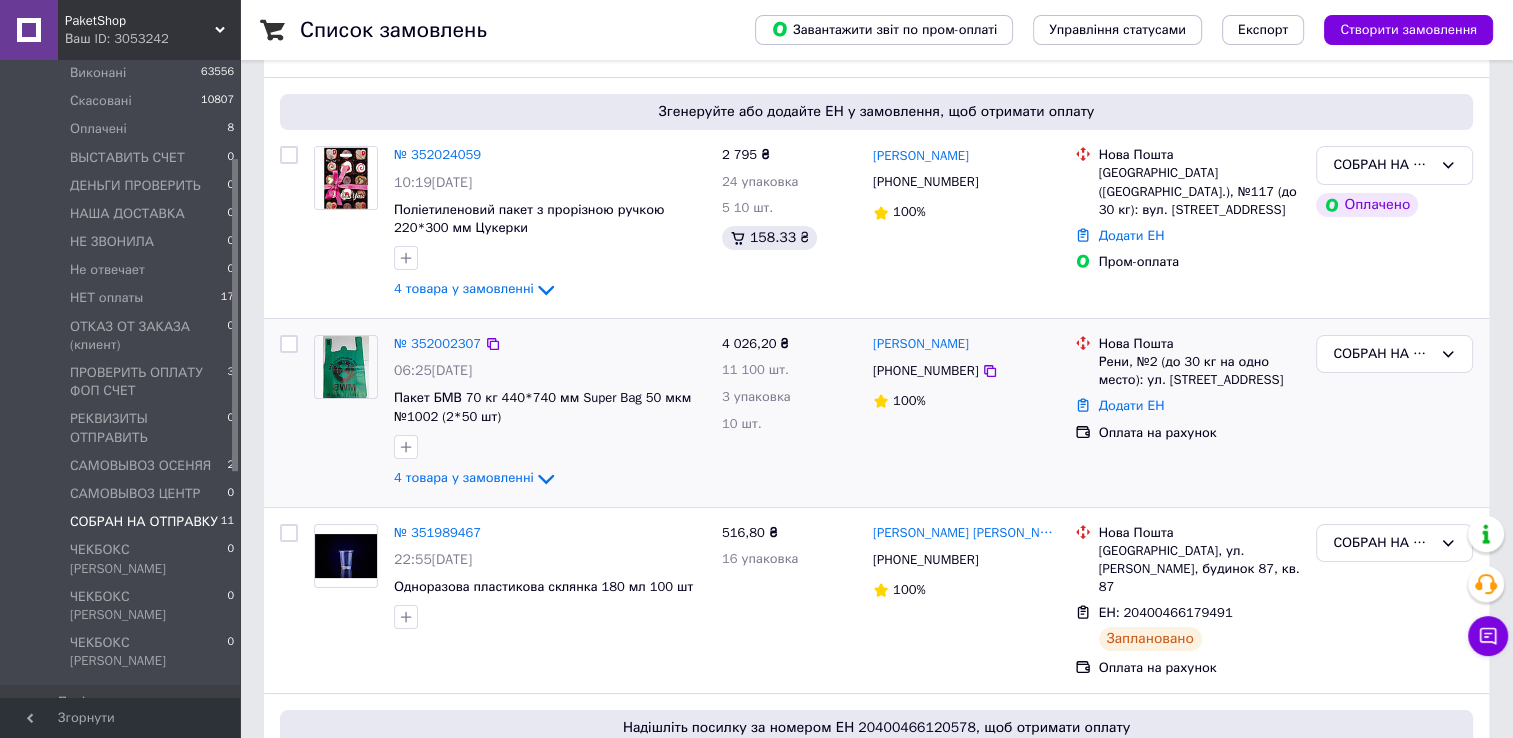 scroll, scrollTop: 300, scrollLeft: 0, axis: vertical 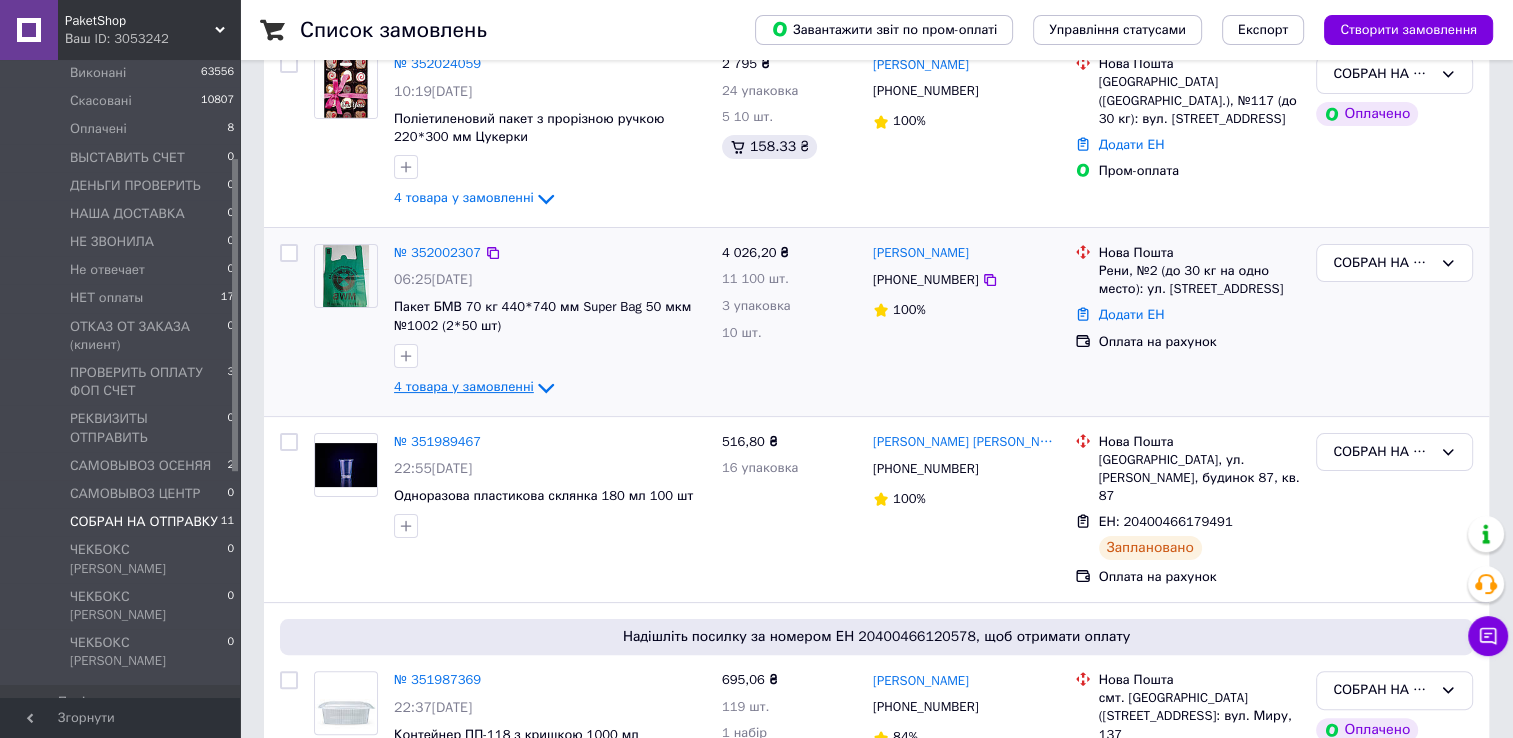 click on "4 товара у замовленні" at bounding box center (464, 386) 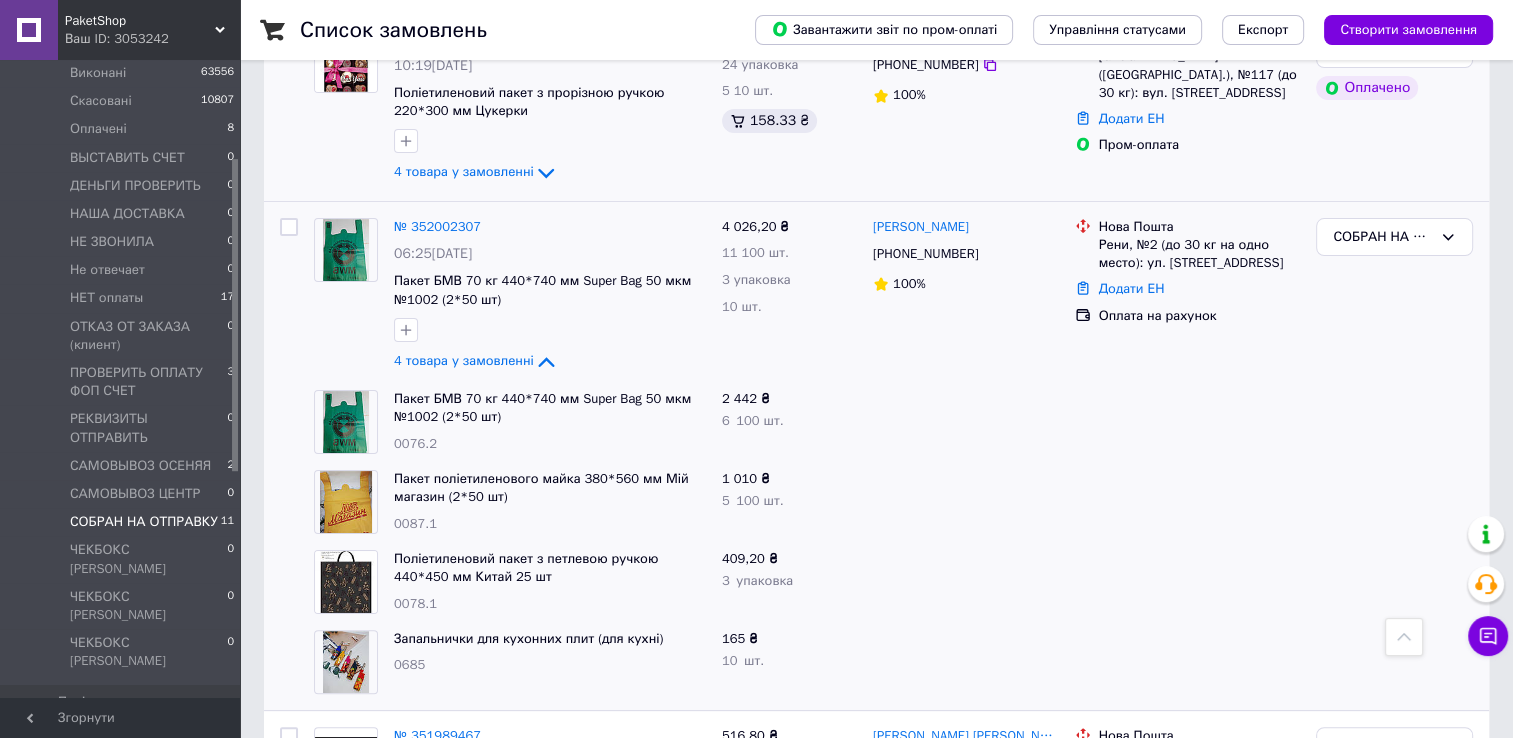scroll, scrollTop: 100, scrollLeft: 0, axis: vertical 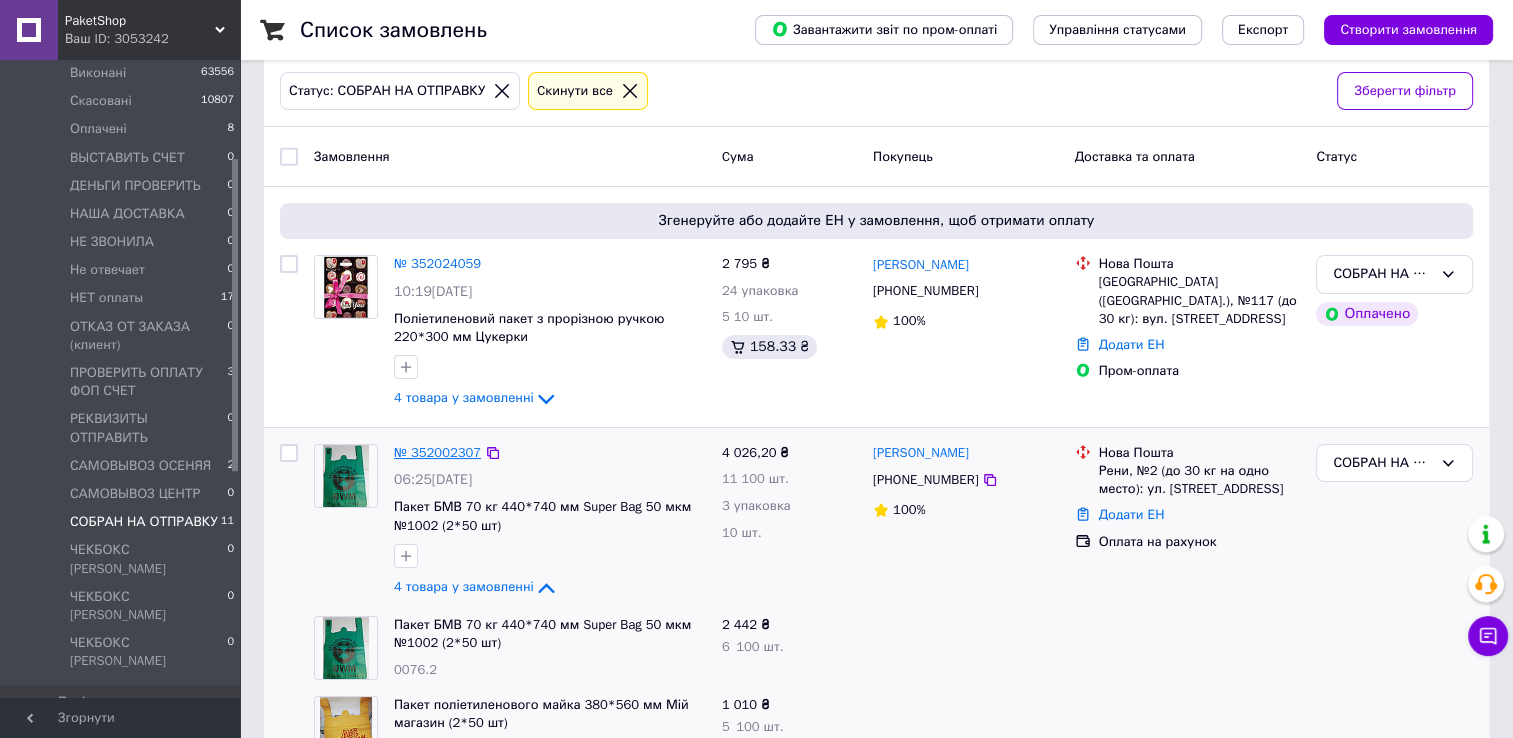 click on "№ 352002307" at bounding box center [437, 452] 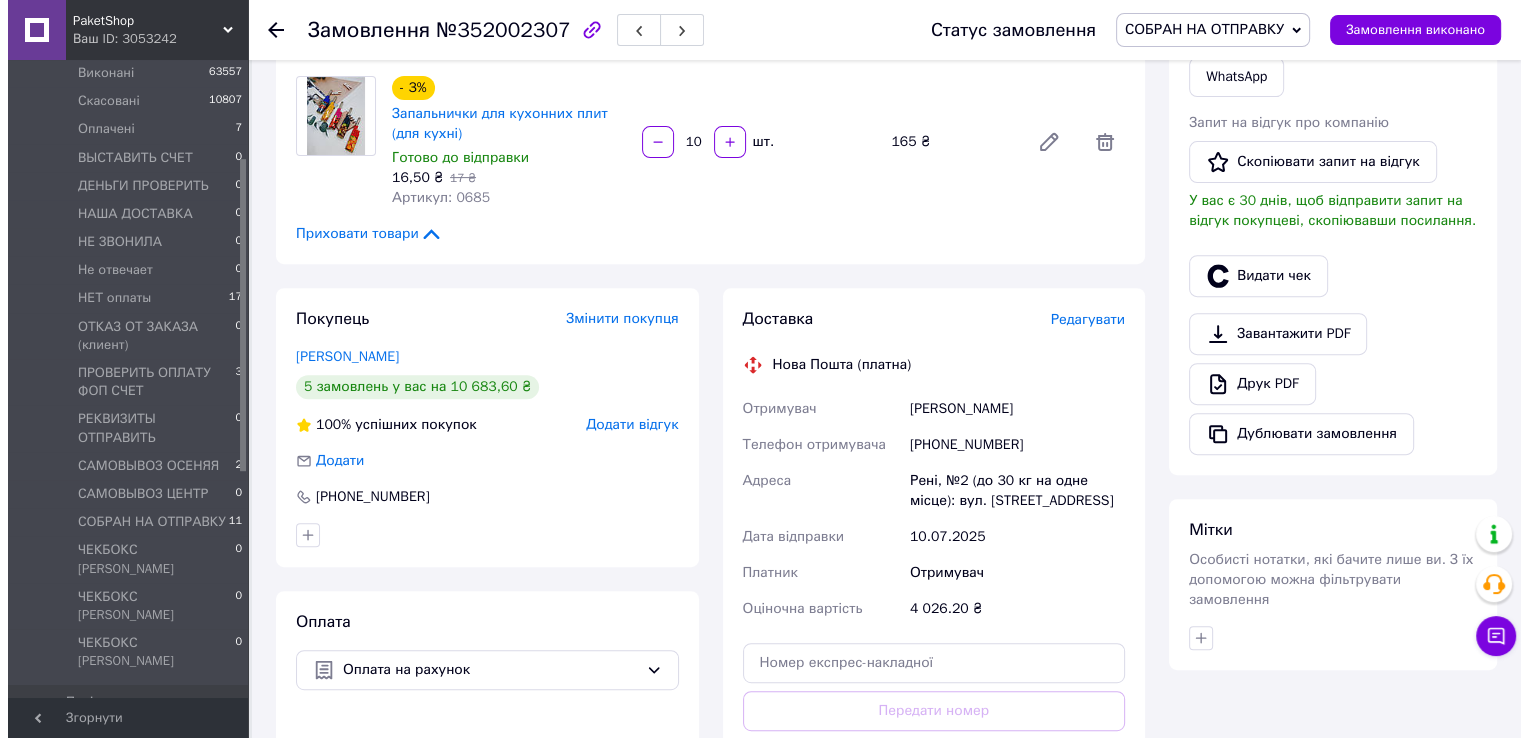 scroll, scrollTop: 700, scrollLeft: 0, axis: vertical 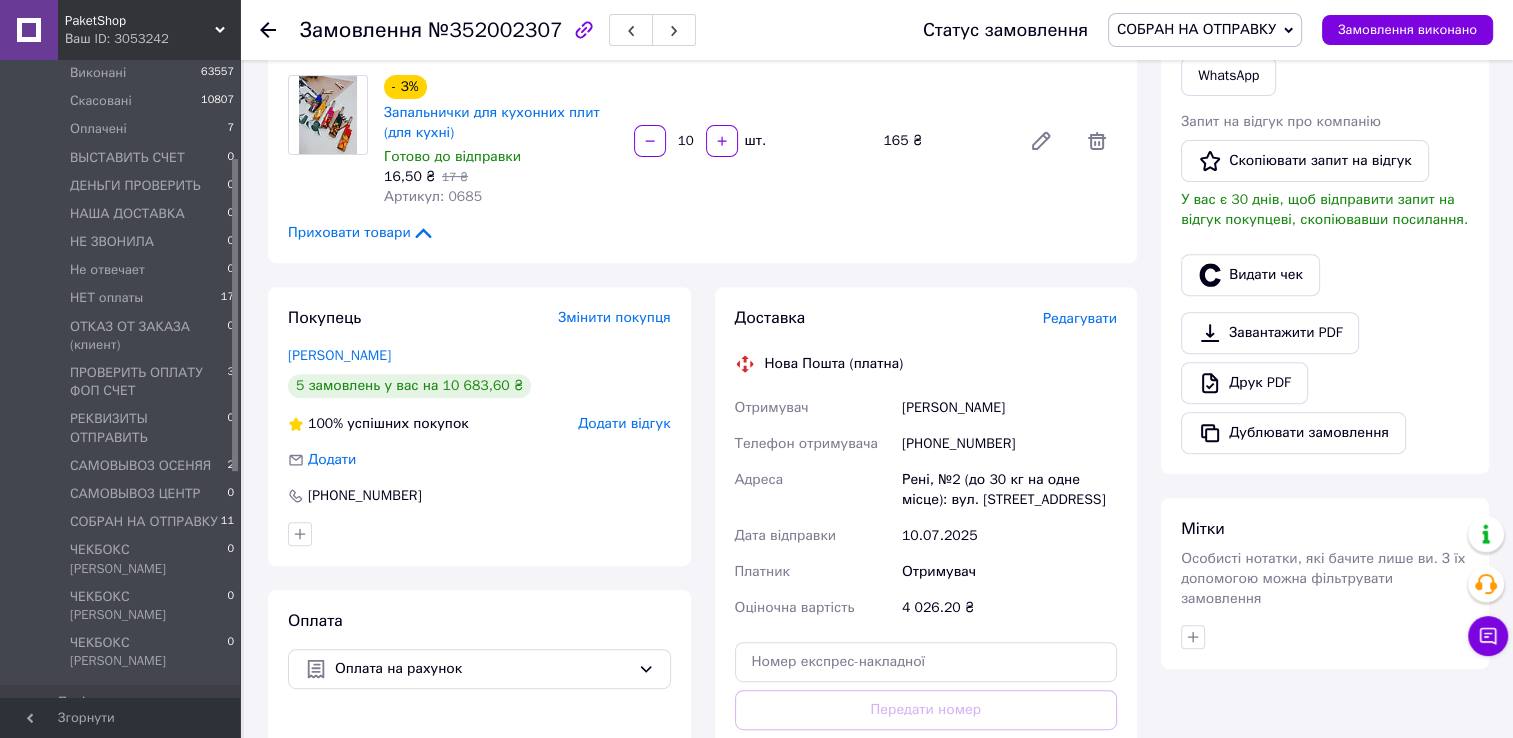 click on "Редагувати" at bounding box center [1080, 318] 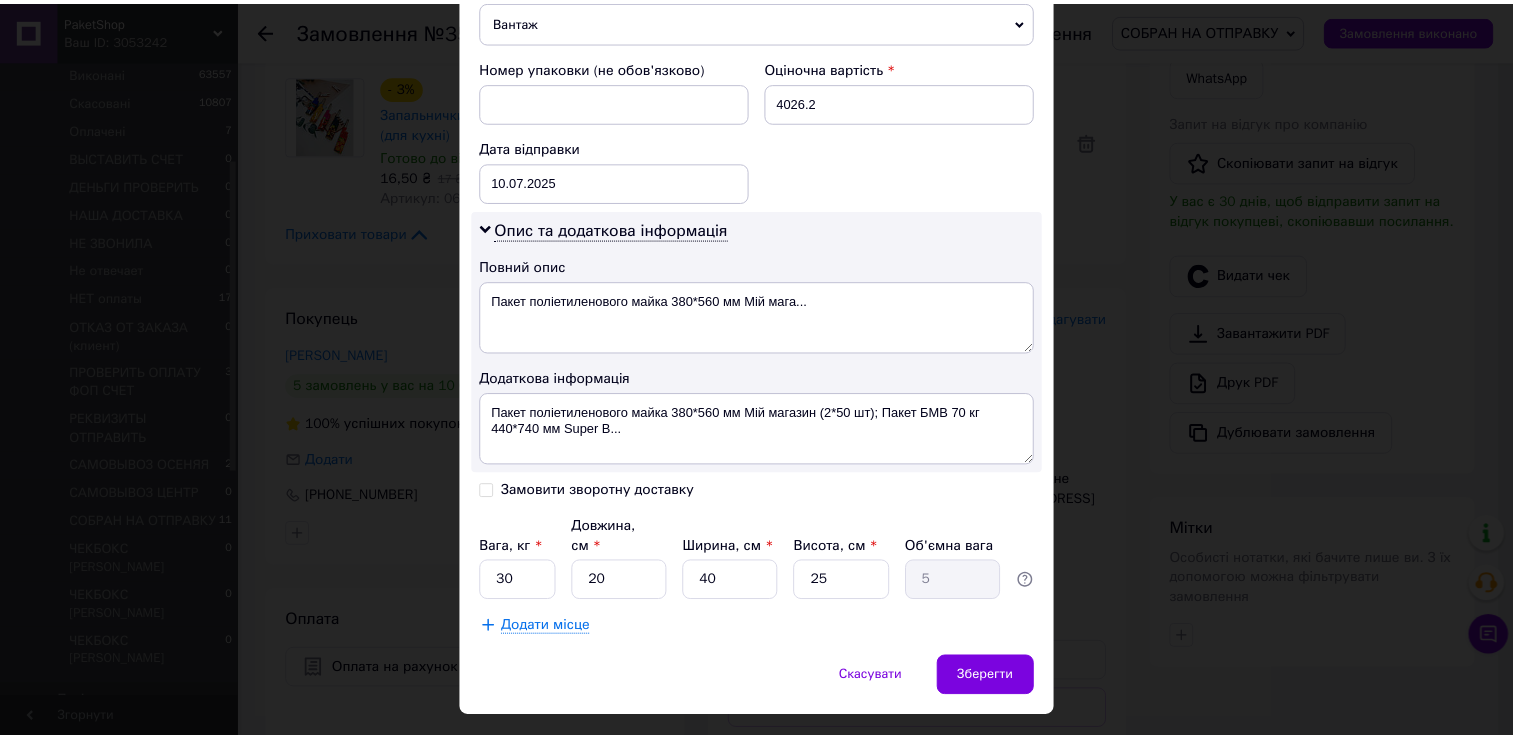 scroll, scrollTop: 843, scrollLeft: 0, axis: vertical 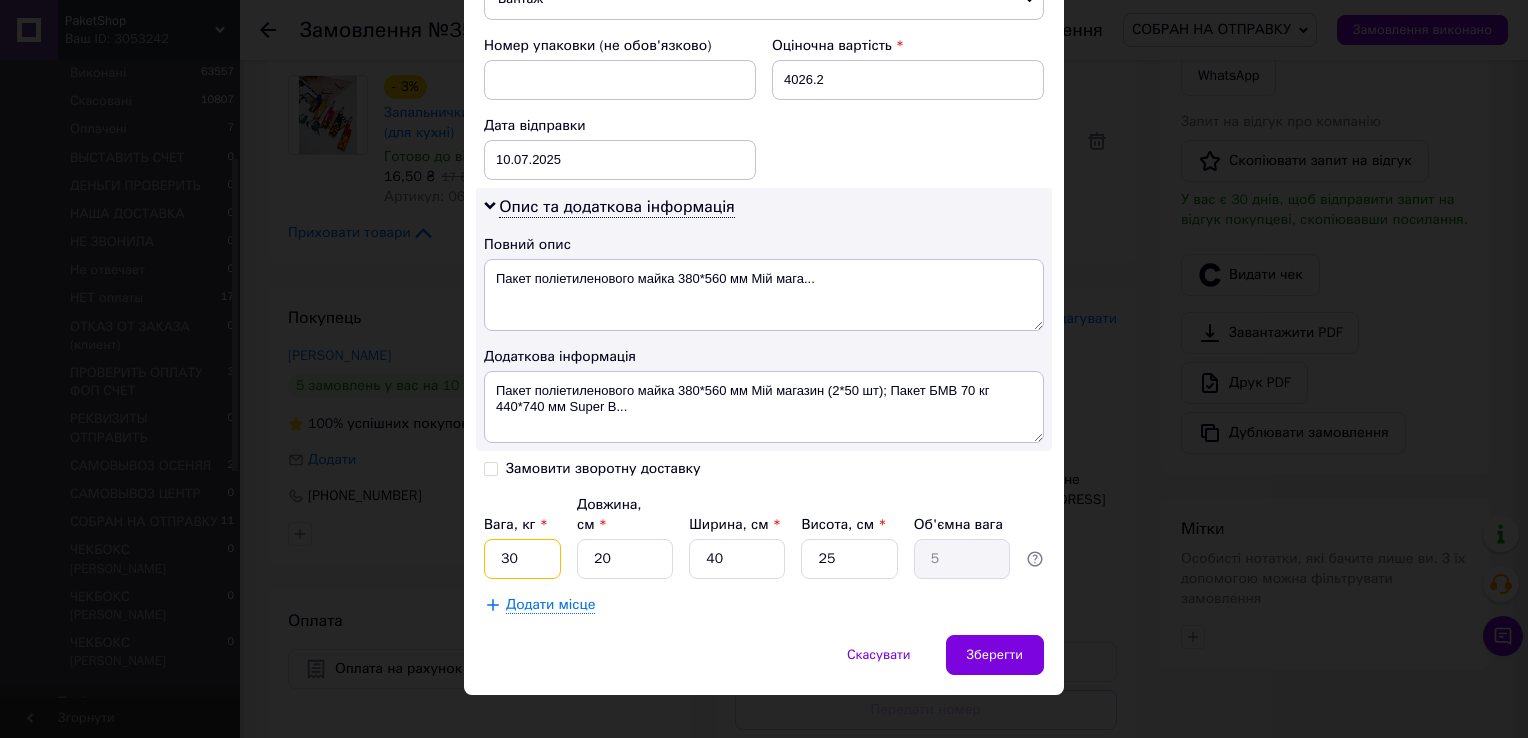 click on "30" at bounding box center (522, 559) 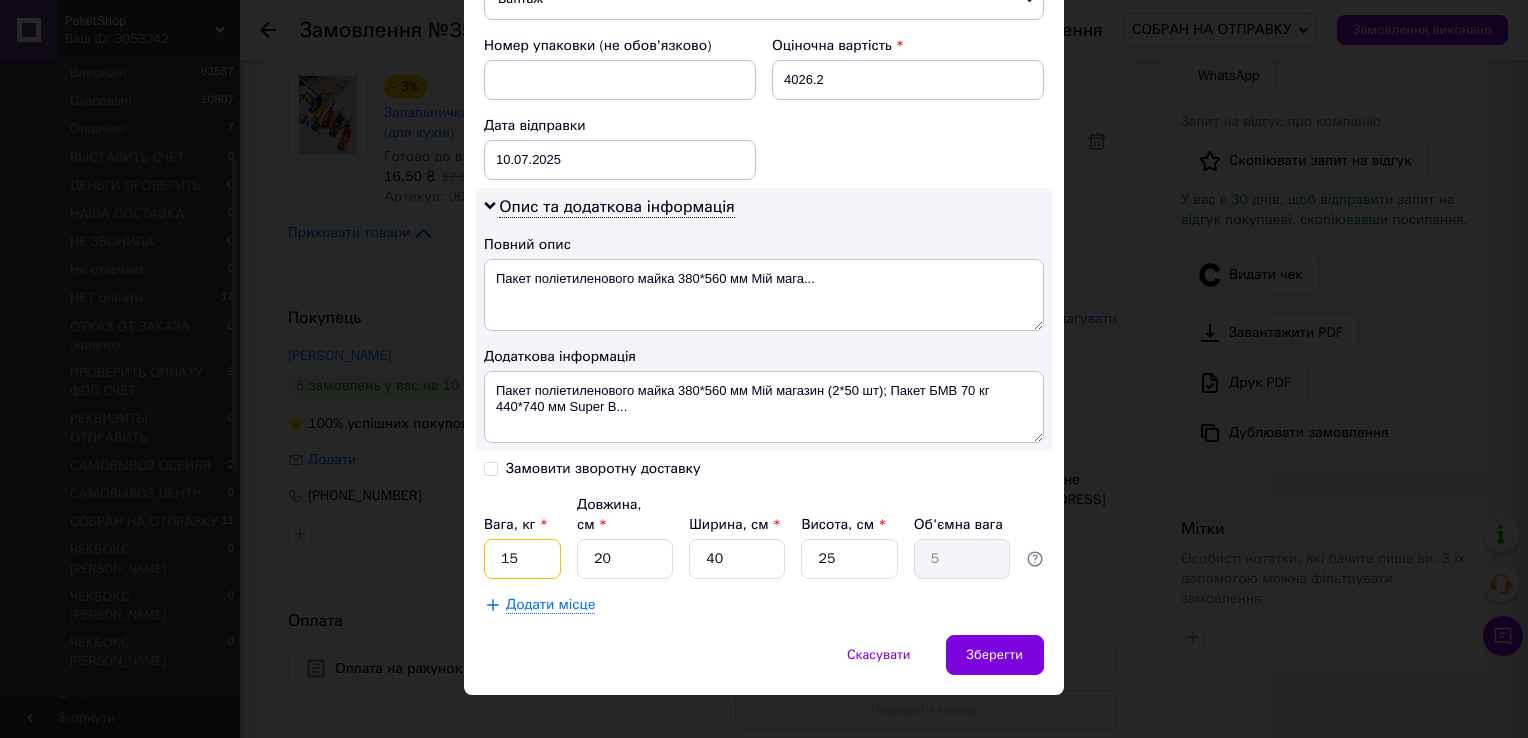 type on "15" 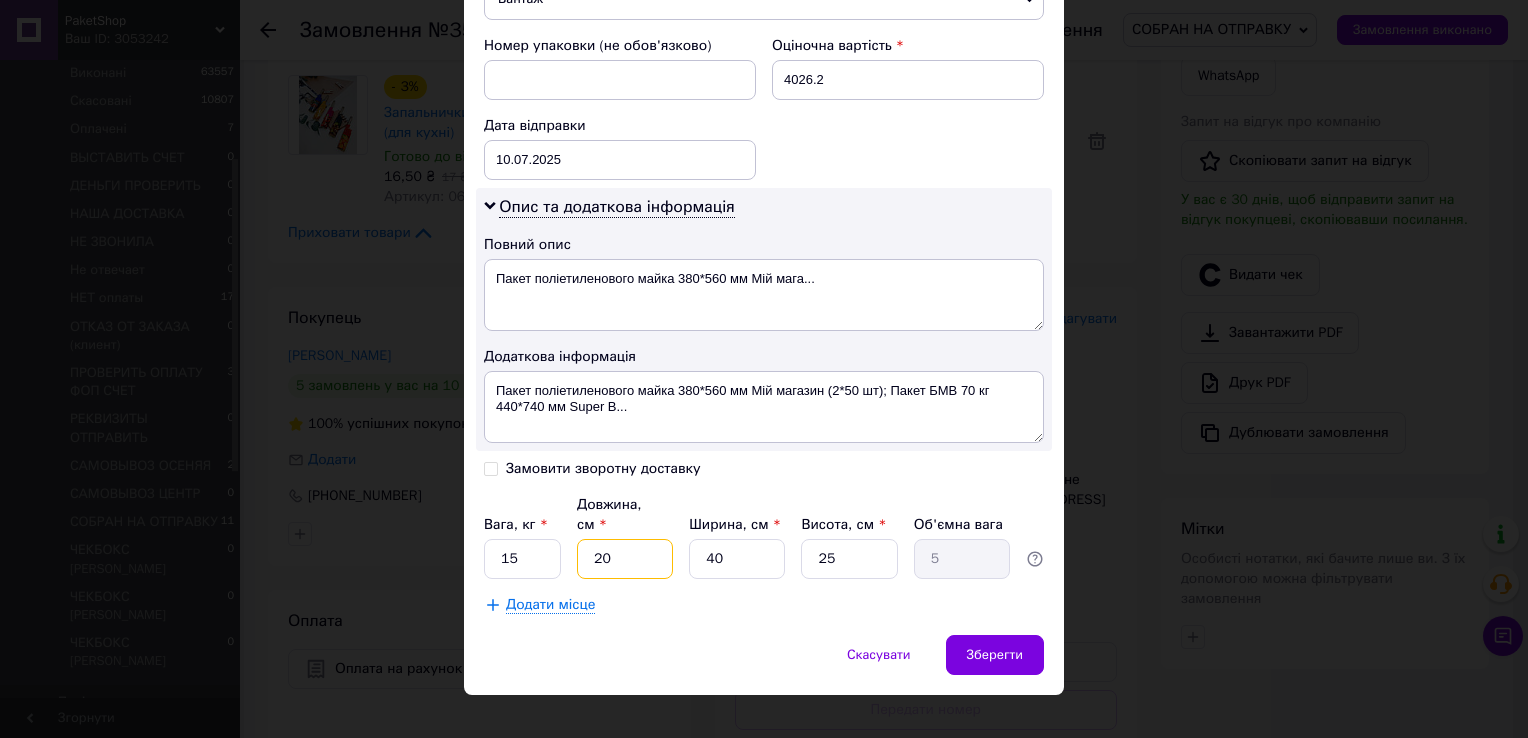 click on "20" at bounding box center [625, 559] 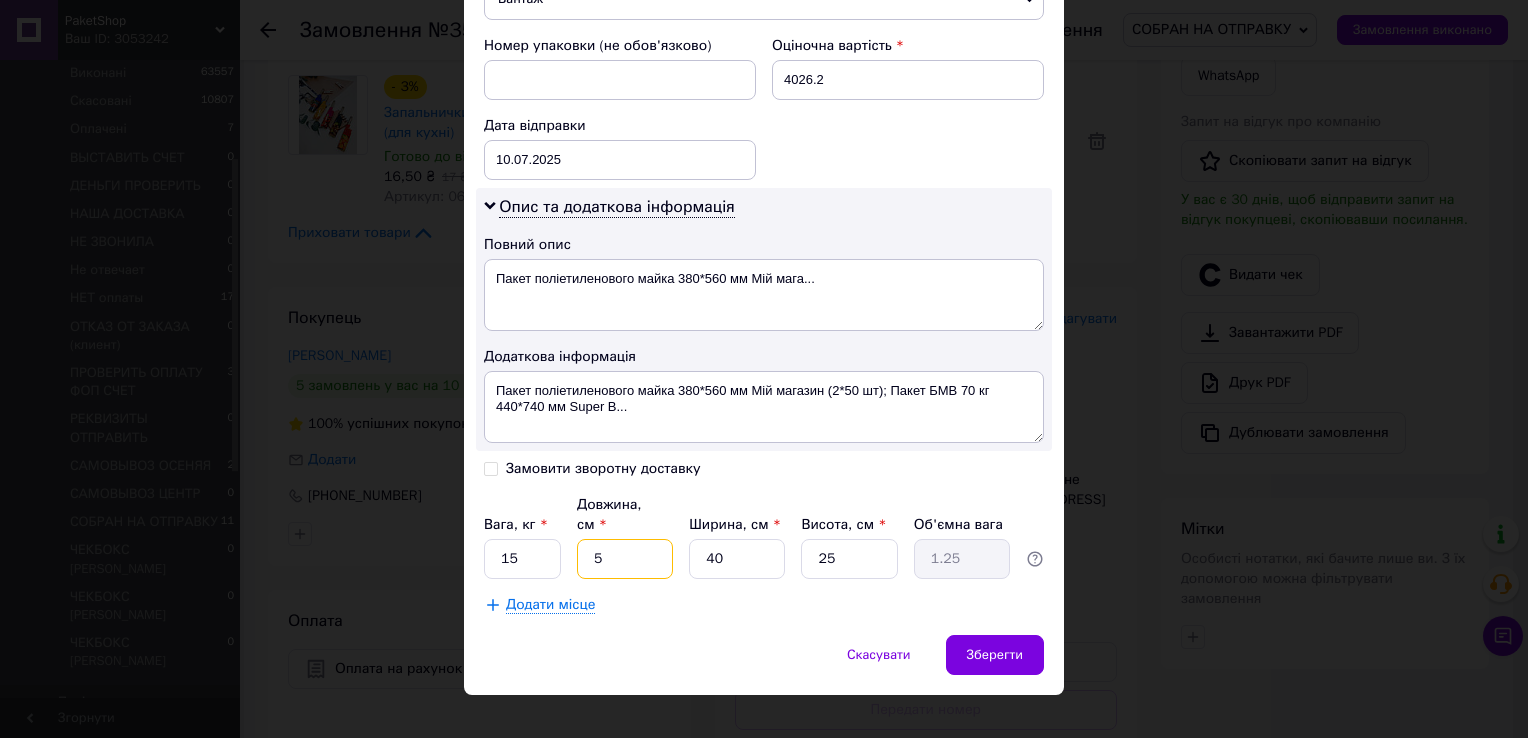type on "5" 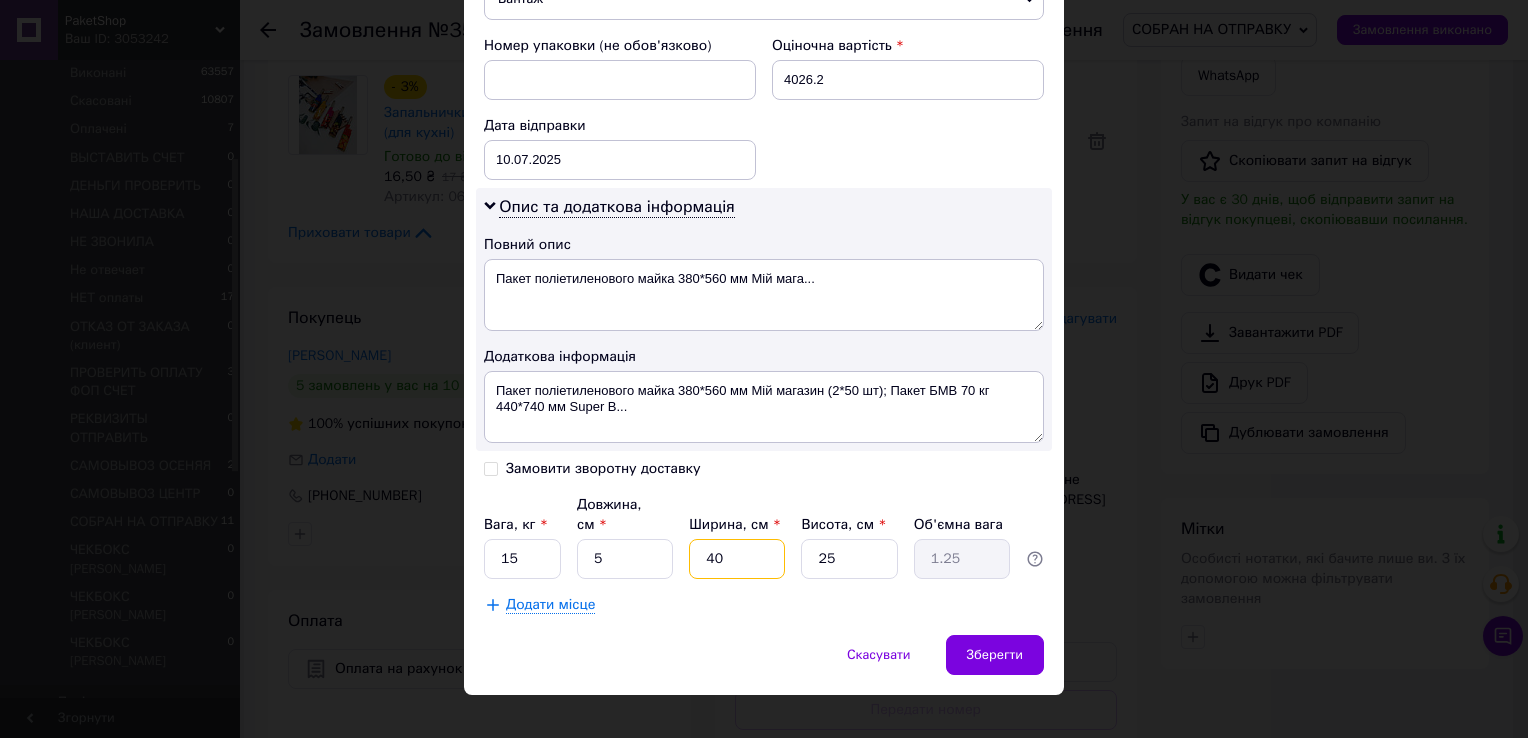 click on "40" at bounding box center [737, 559] 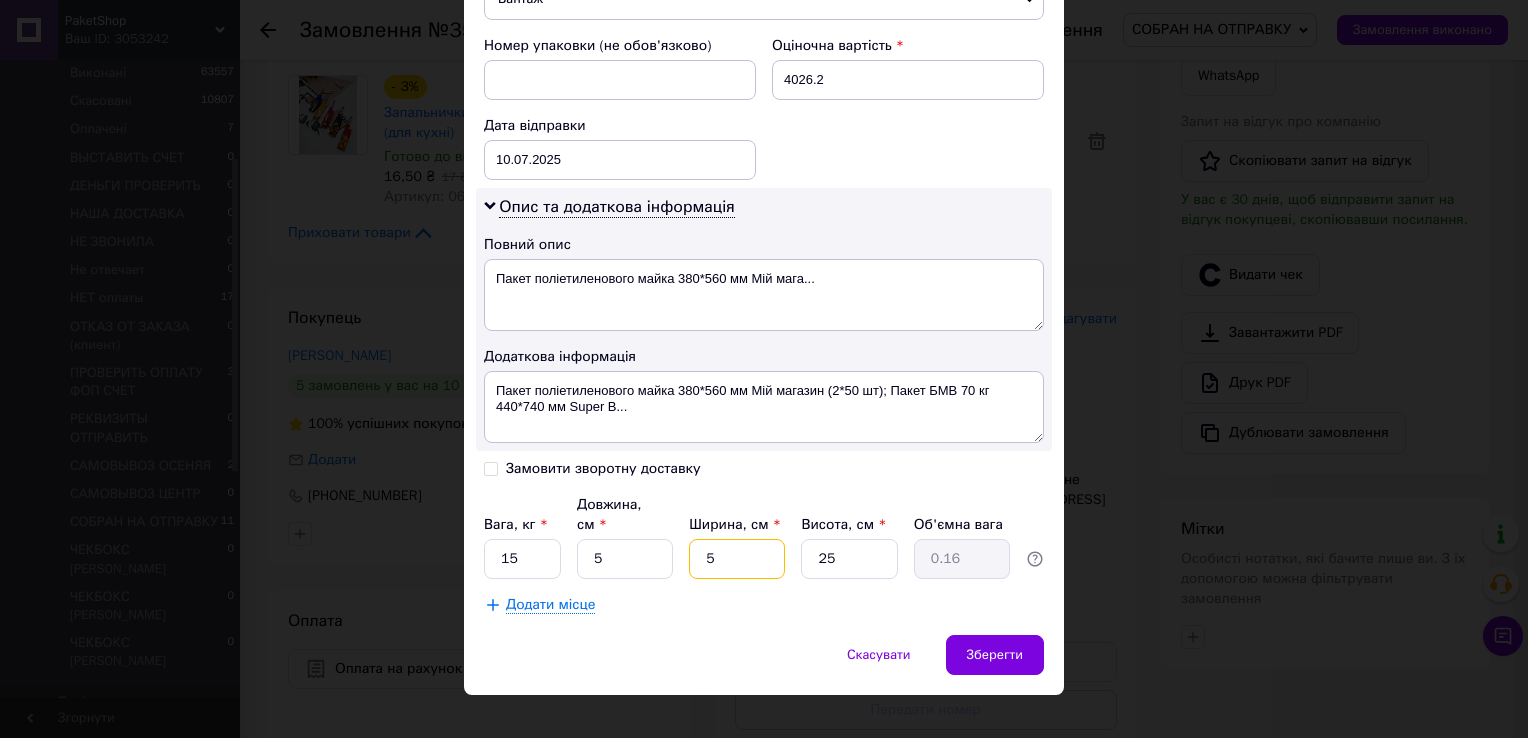 type on "5" 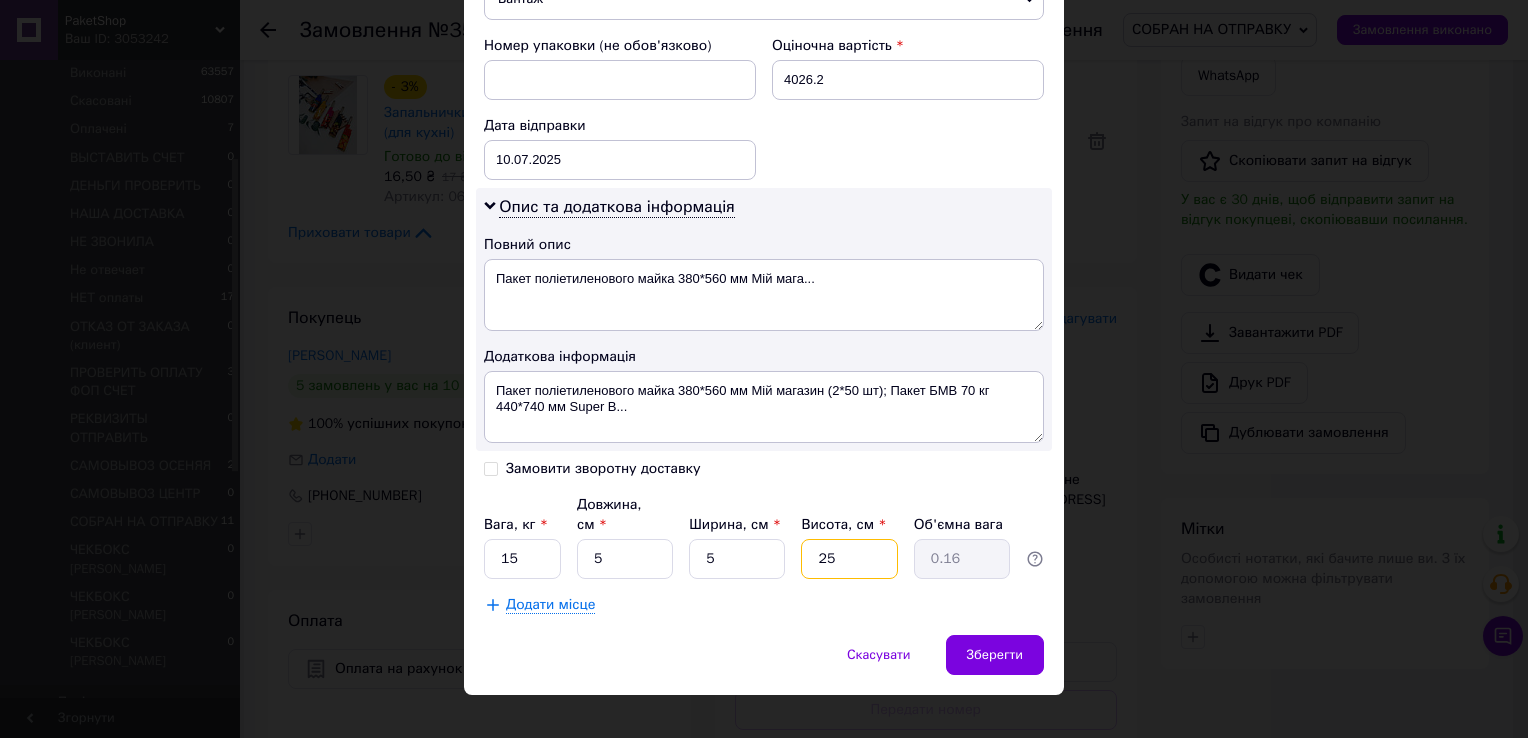 click on "25" at bounding box center [849, 559] 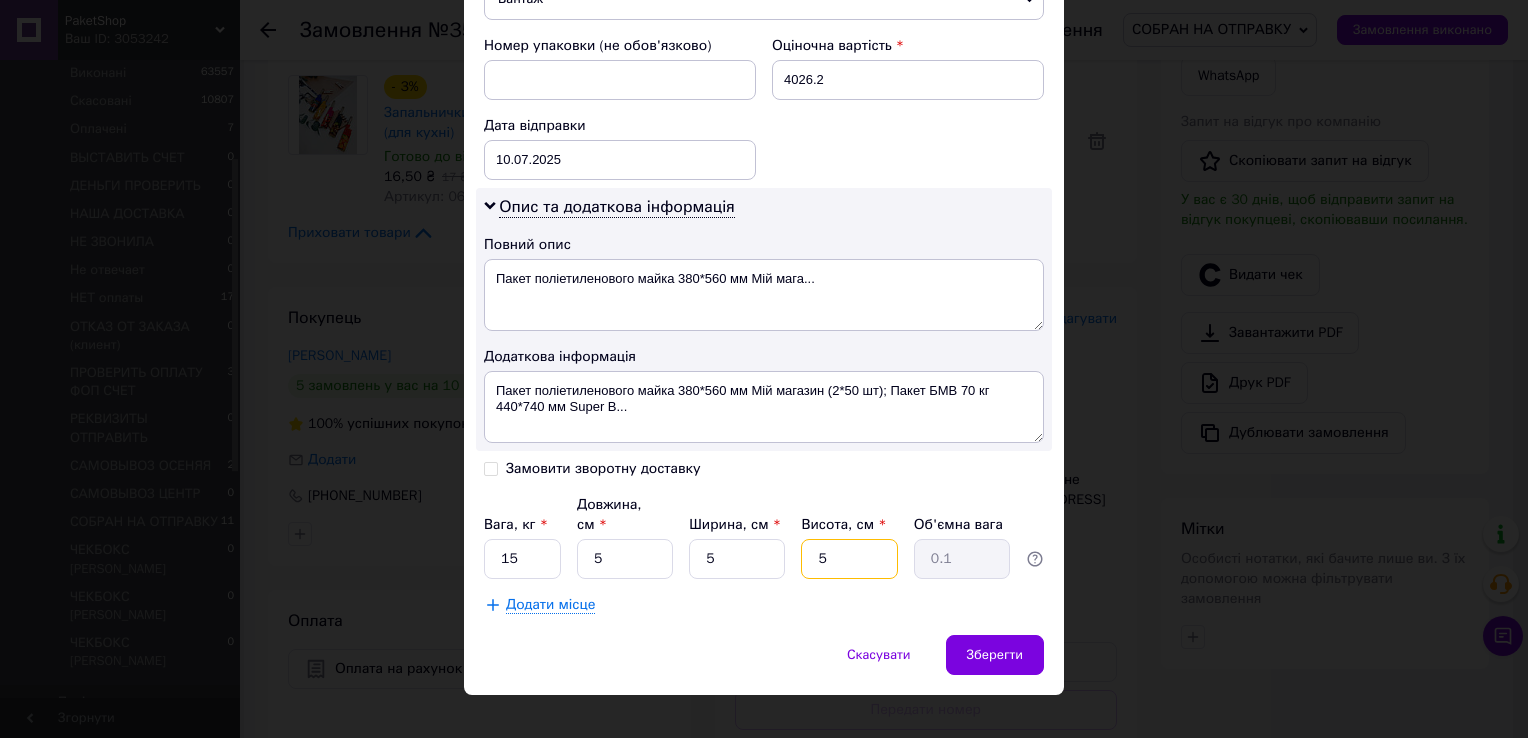 type on "5" 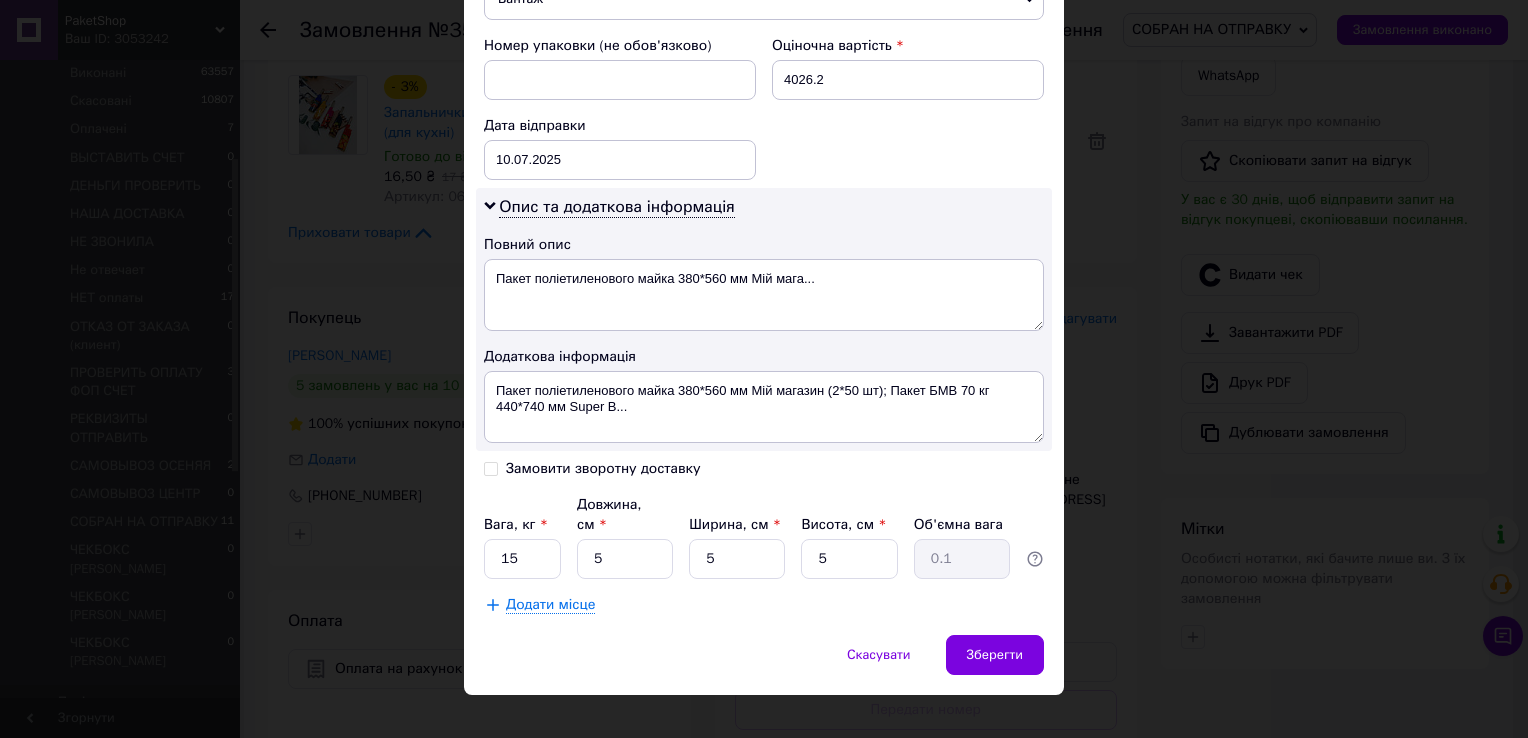 click on "Спосіб доставки Нова Пошта (платна) Платник Отримувач Відправник Прізвище отримувача Хаджи Ім'я отримувача Екатерина По батькові отримувача Телефон отримувача +380634273264 Тип доставки У відділенні Кур'єром В поштоматі Місто Рені Відділення №2 (до 30 кг на одне місце): вул. Морвокзальна, 27 Місце відправки Дніпро: №28: вул. Березинська, 58 Немає збігів. Спробуйте змінити умови пошуку Додати ще місце відправки Тип посилки Вантаж Документи Номер упаковки (не обов'язково) Оціночна вартість 4026.2 Дата відправки 10.07.2025 < 2025 > < Июль > Пн Вт Ср Чт Пт Сб Вс 30 1 2 3 4 5 6 7 8 9 10 11 12 13 14 15" at bounding box center (764, -39) 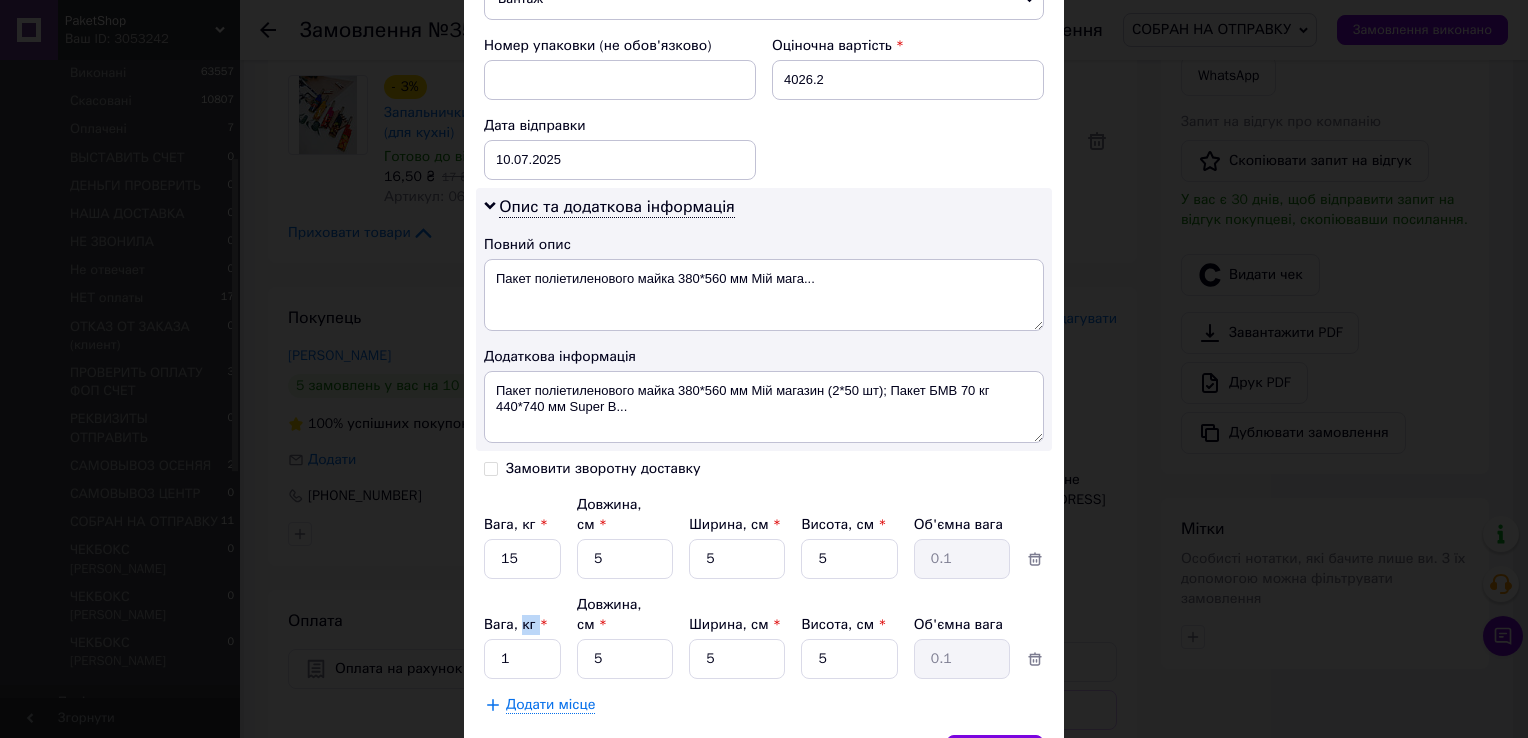click on "Вага, кг   *" at bounding box center (516, 624) 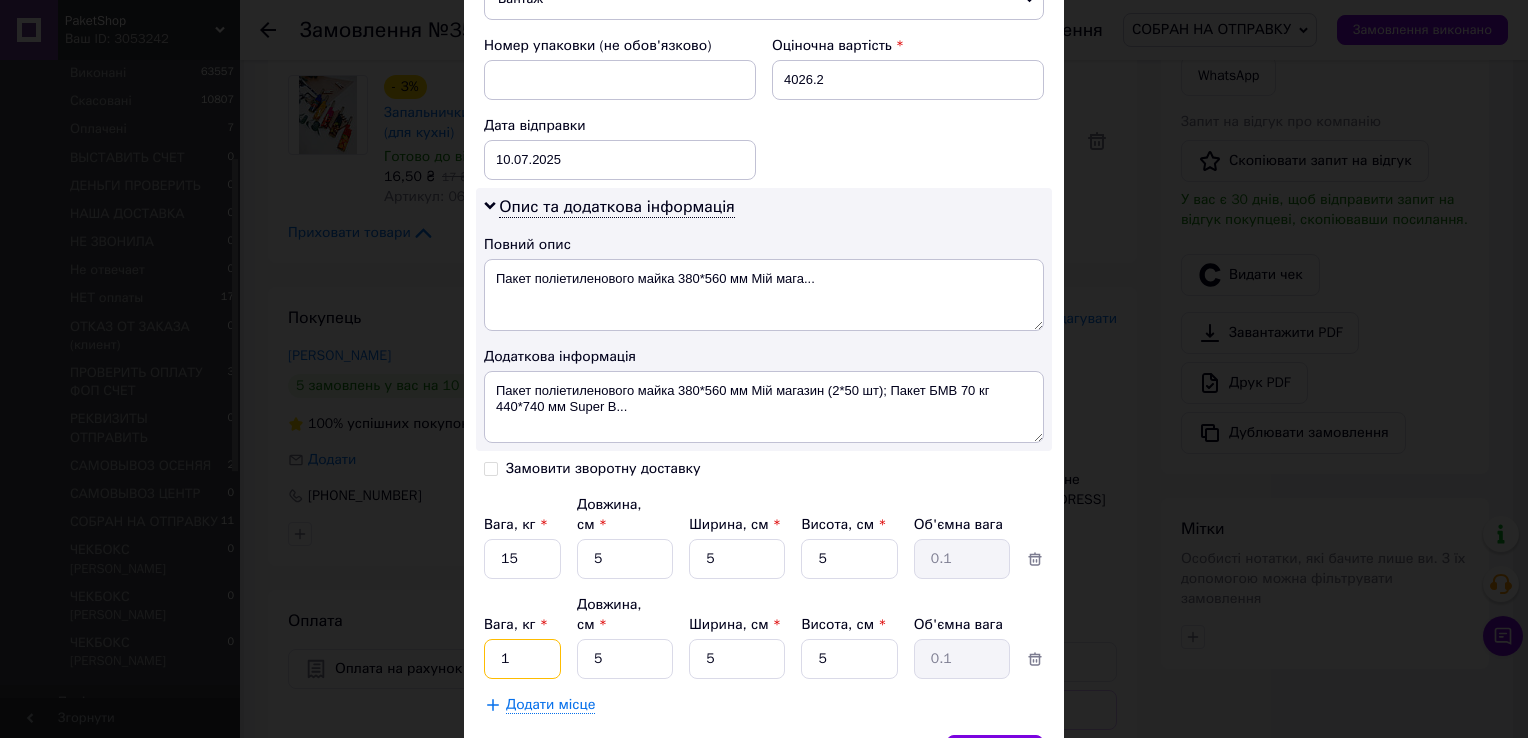 drag, startPoint x: 521, startPoint y: 582, endPoint x: 514, endPoint y: 616, distance: 34.713108 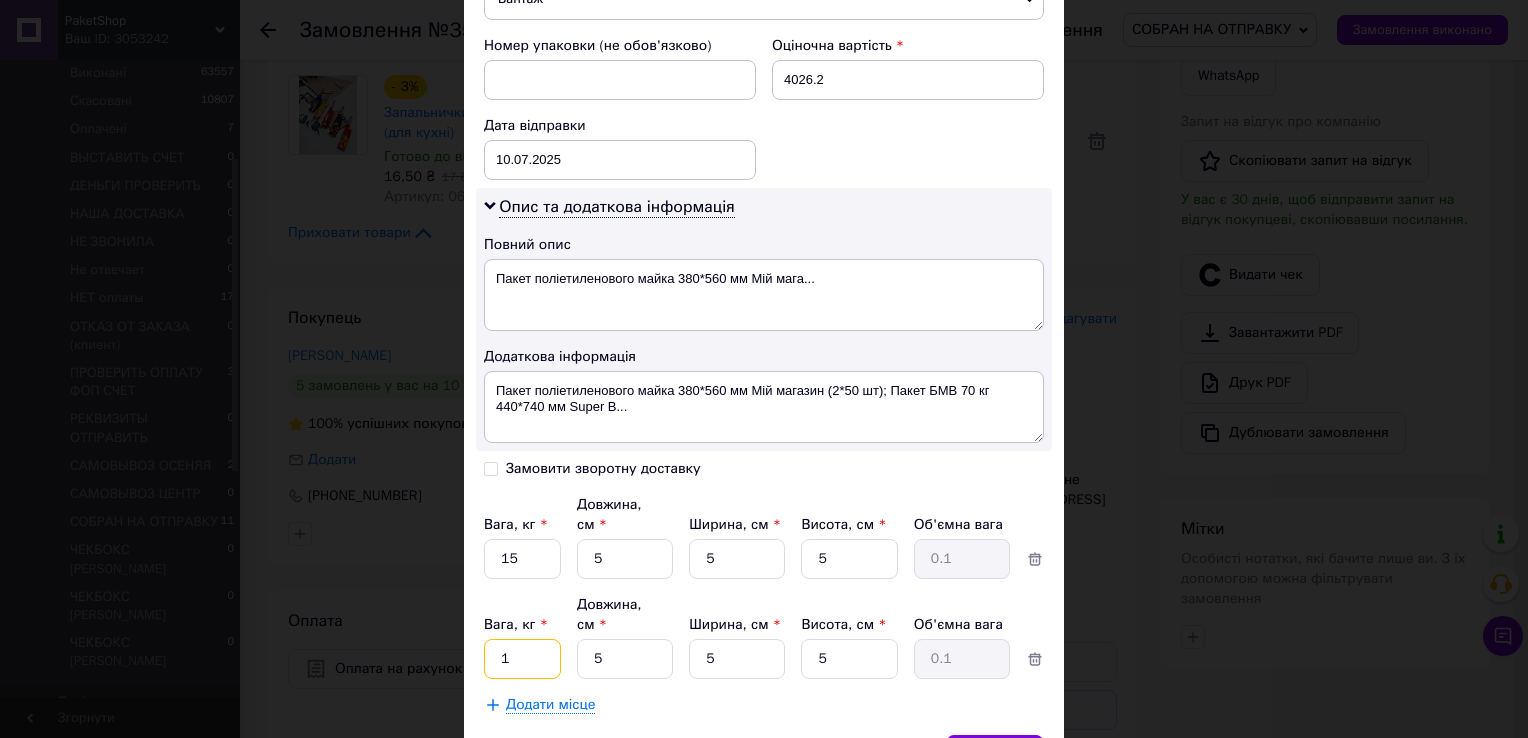 click on "1" at bounding box center [522, 559] 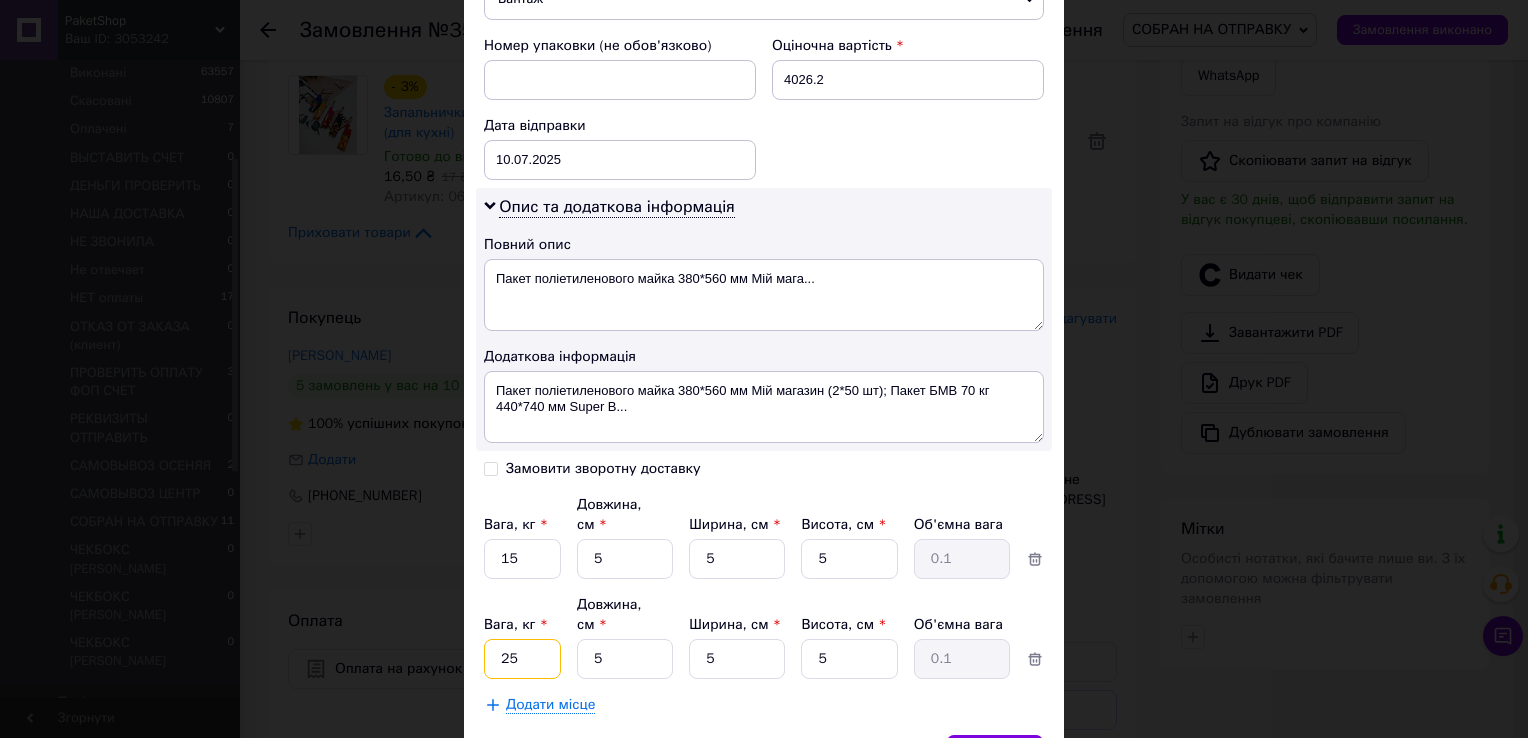 type on "25" 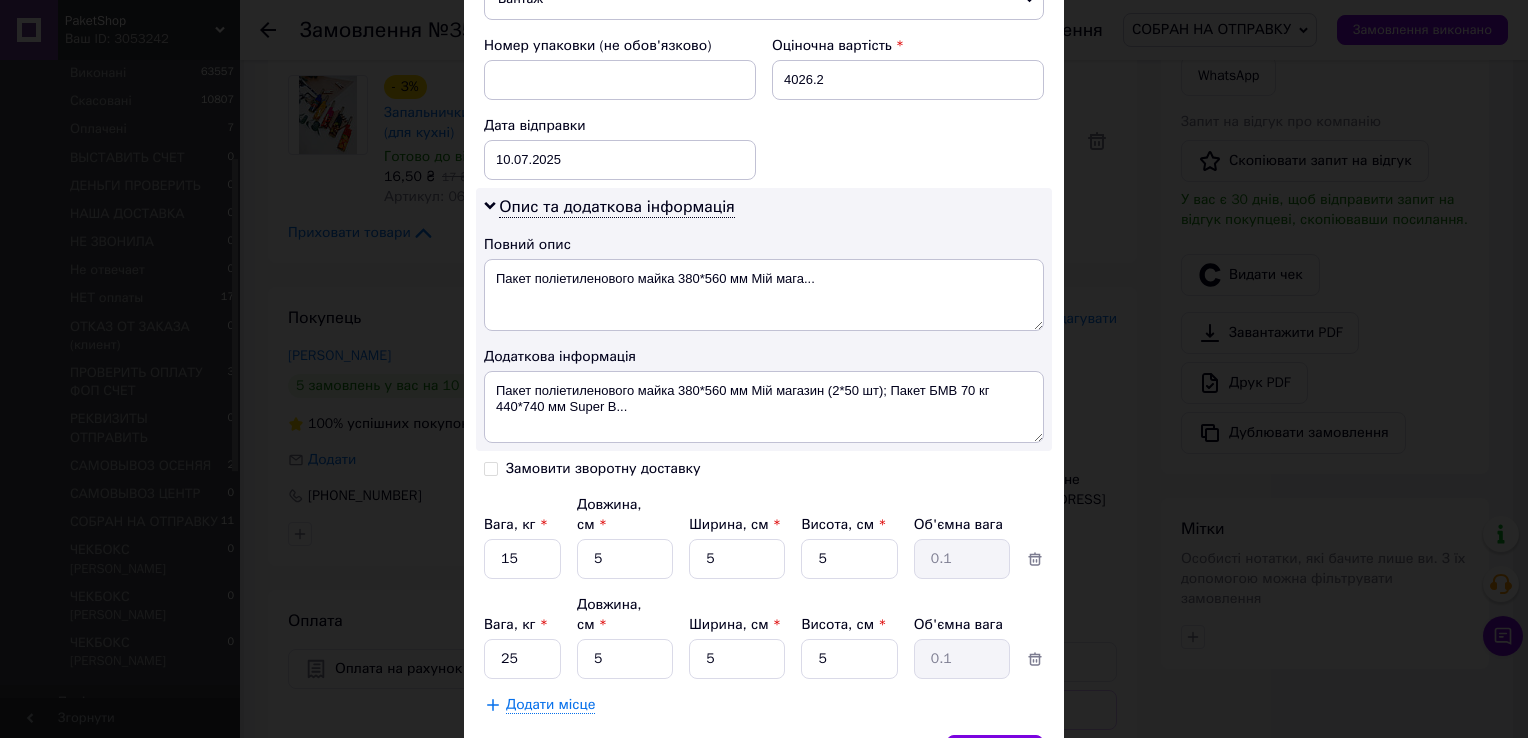 click on "Спосіб доставки Нова Пошта (платна) Платник Отримувач Відправник Прізвище отримувача Хаджи Ім'я отримувача Екатерина По батькові отримувача Телефон отримувача +380634273264 Тип доставки У відділенні Кур'єром В поштоматі Місто Рені Відділення №2 (до 30 кг на одне місце): вул. Морвокзальна, 27 Місце відправки Дніпро: №28: вул. Березинська, 58 Немає збігів. Спробуйте змінити умови пошуку Додати ще місце відправки Тип посилки Вантаж Документи Номер упаковки (не обов'язково) Оціночна вартість 4026.2 Дата відправки 10.07.2025 < 2025 > < Июль > Пн Вт Ср Чт Пт Сб Вс 30 1 2 3 4 5 6 7 8 9 10 11 12 13 14 15" at bounding box center (764, 11) 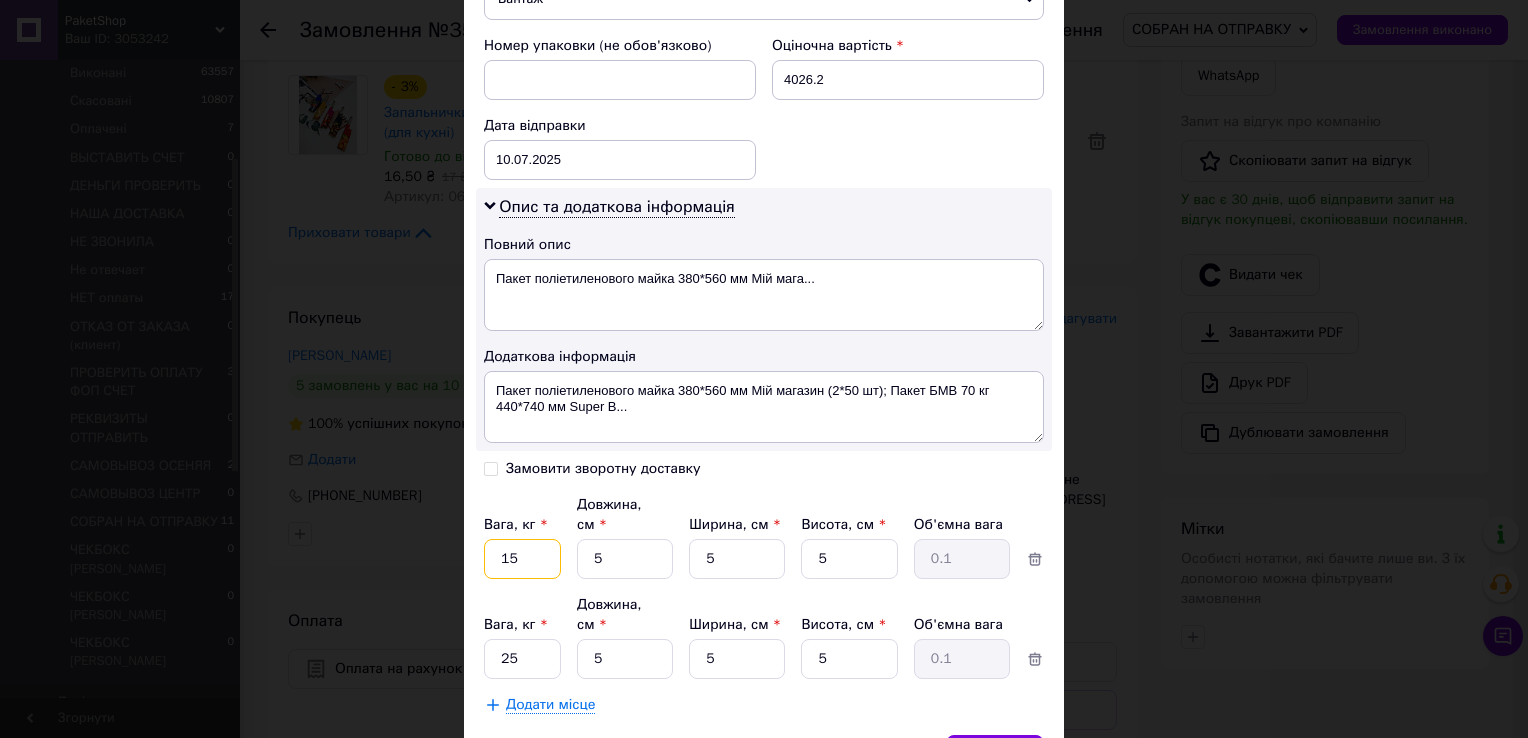 click on "15" at bounding box center [522, 559] 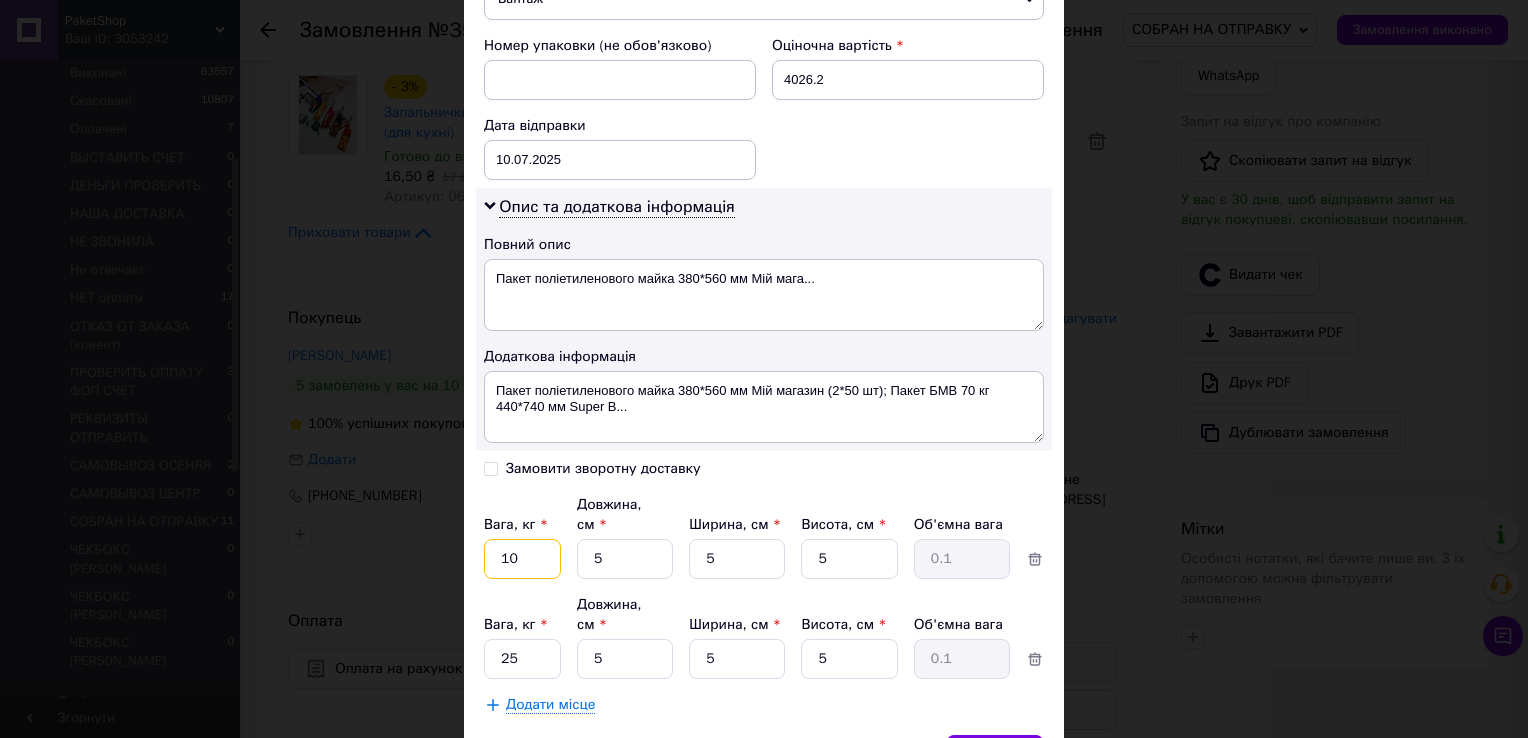 type on "10" 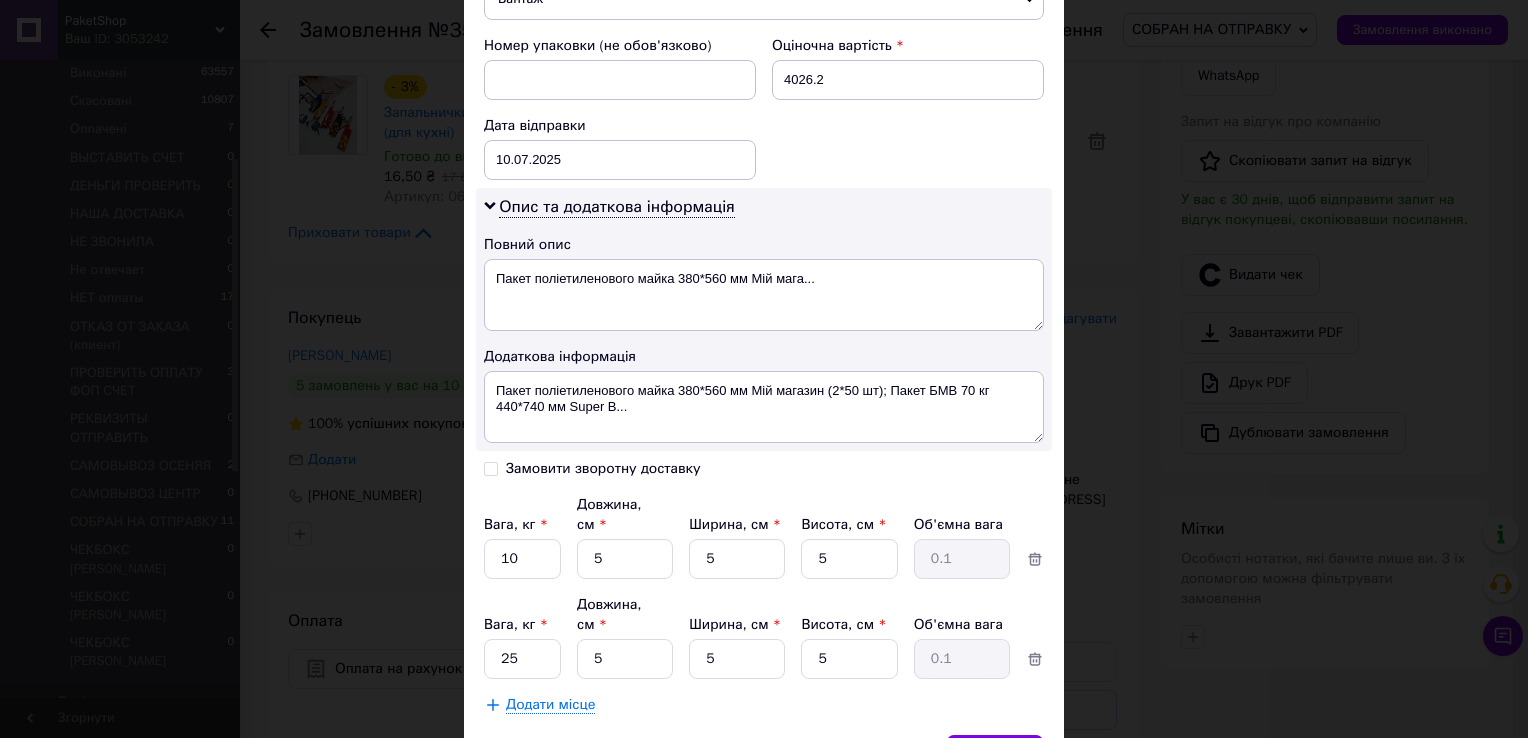 click on "Додати місце" at bounding box center [764, 705] 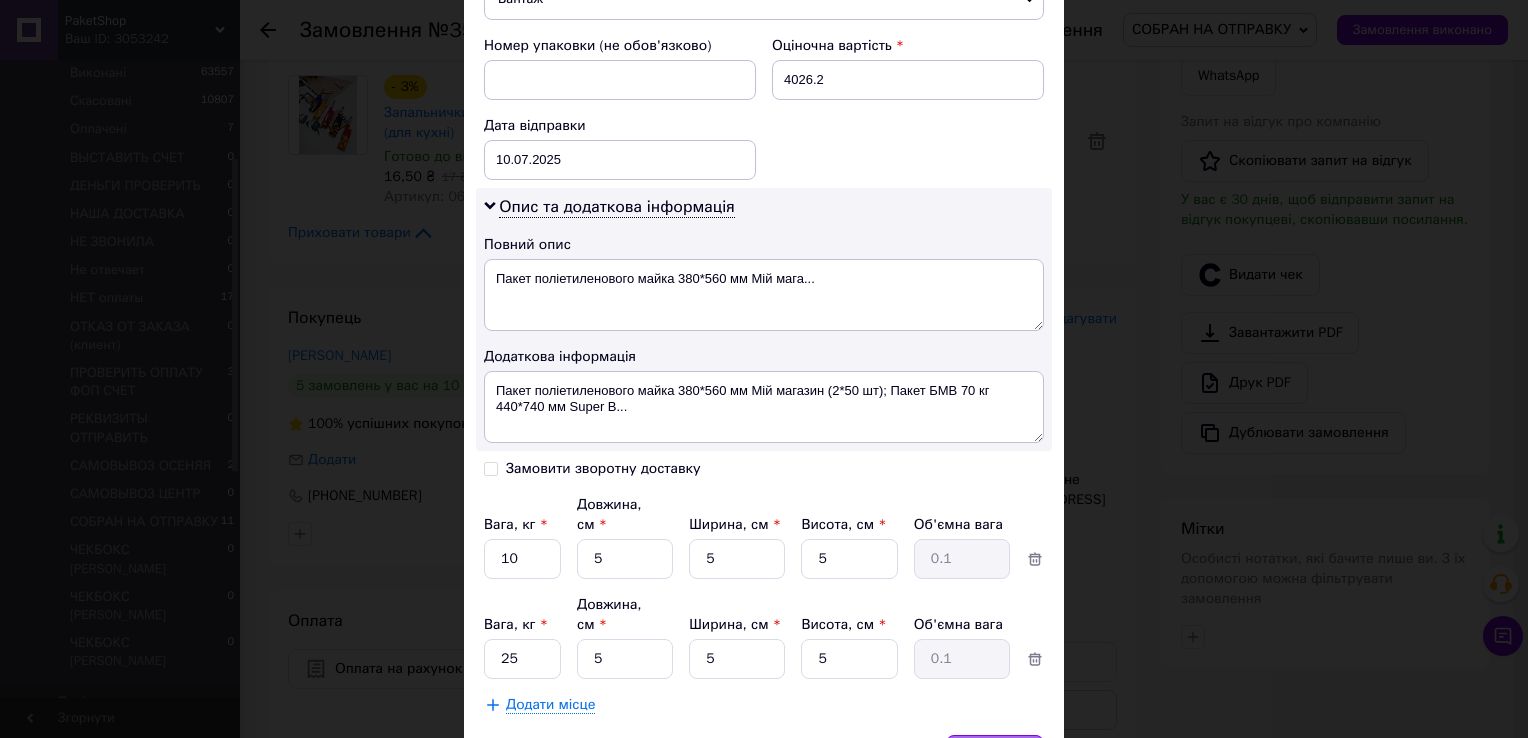click on "Зберегти" at bounding box center (995, 755) 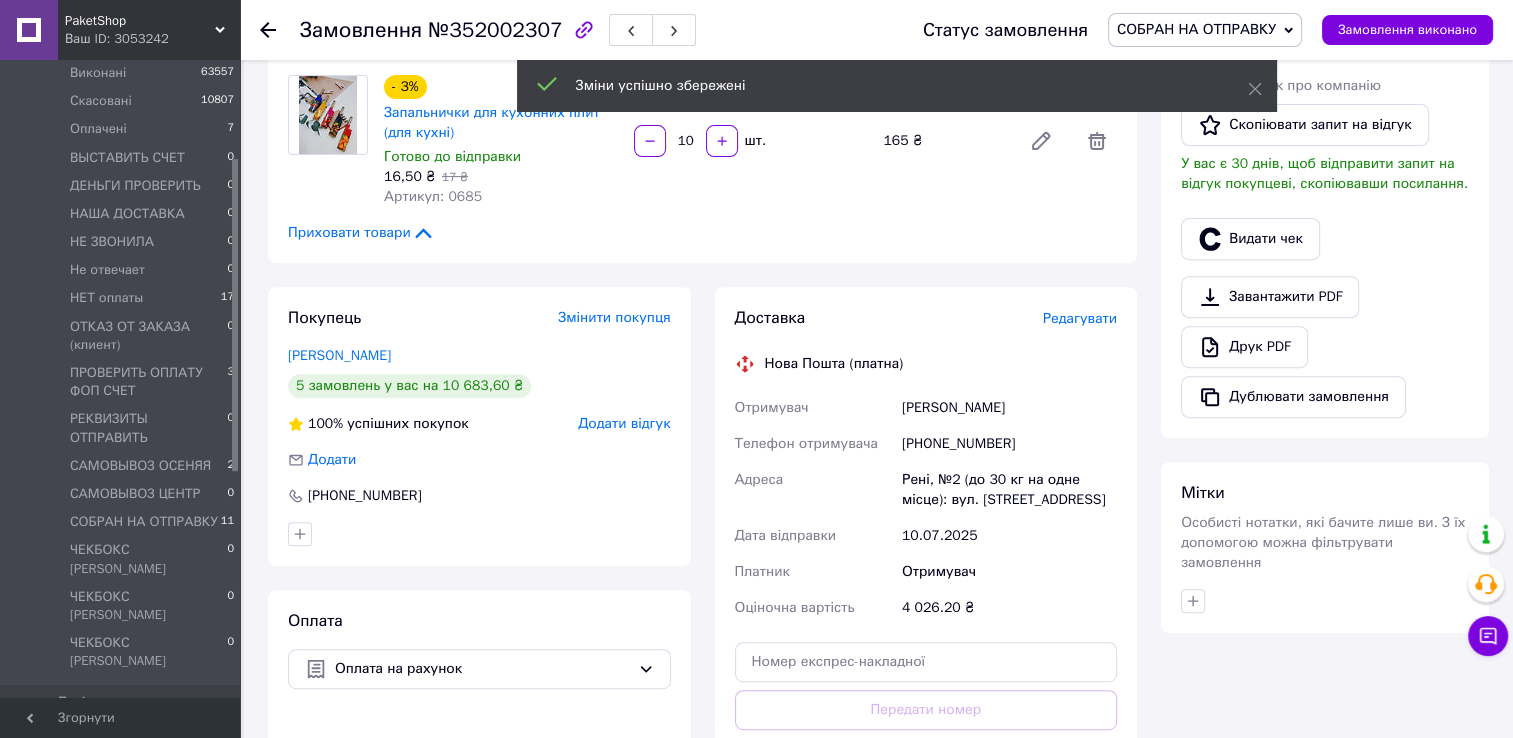 scroll, scrollTop: 44, scrollLeft: 0, axis: vertical 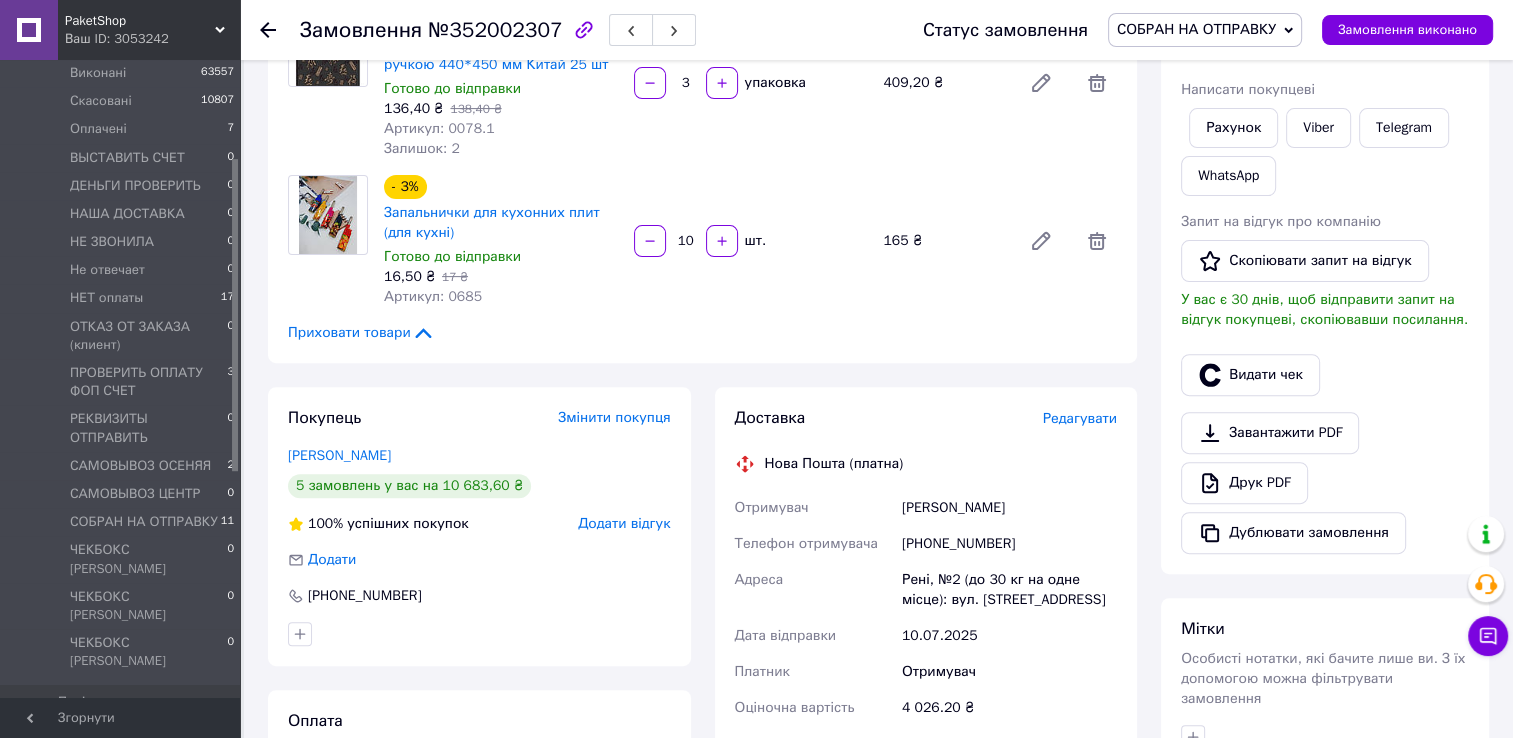 click on "Редагувати" at bounding box center (1080, 418) 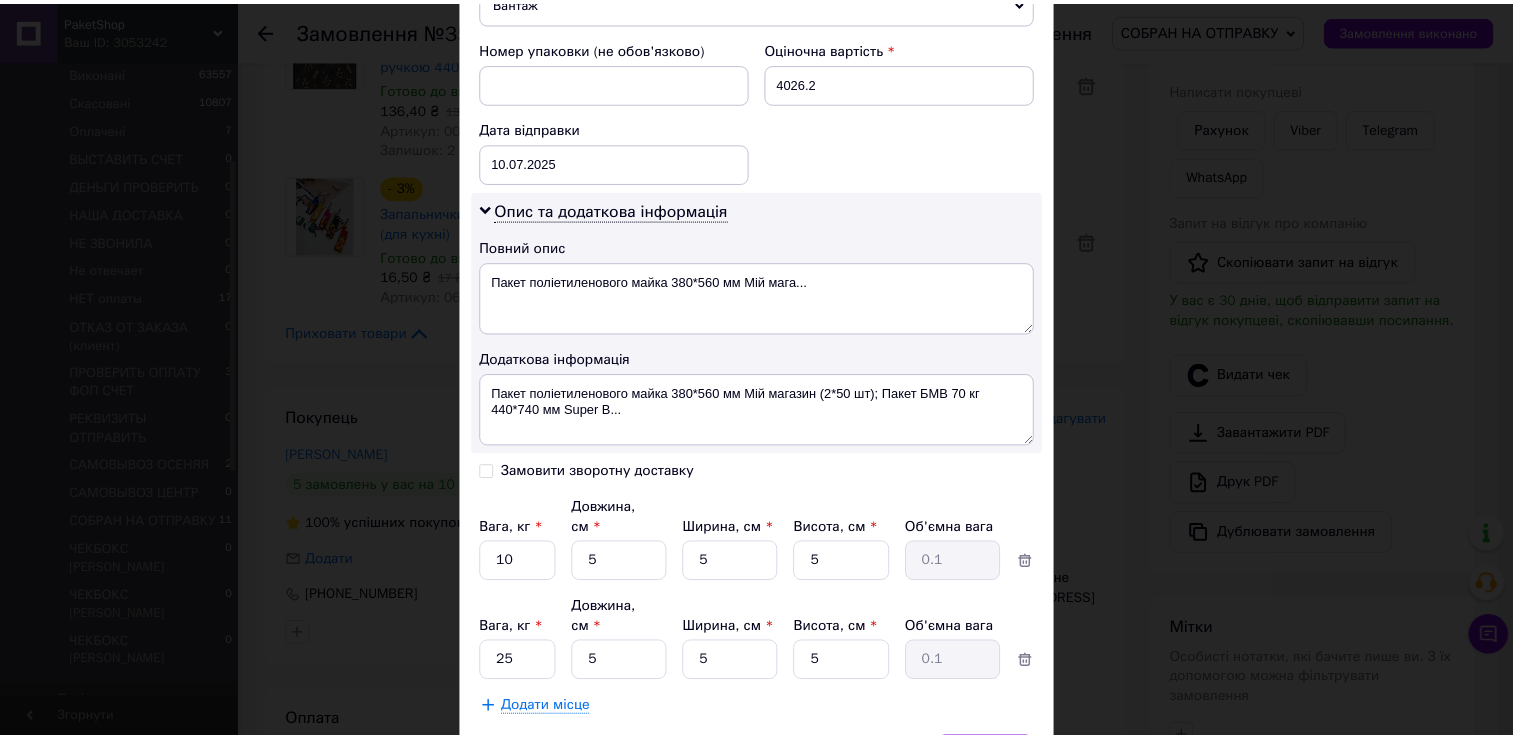 scroll, scrollTop: 923, scrollLeft: 0, axis: vertical 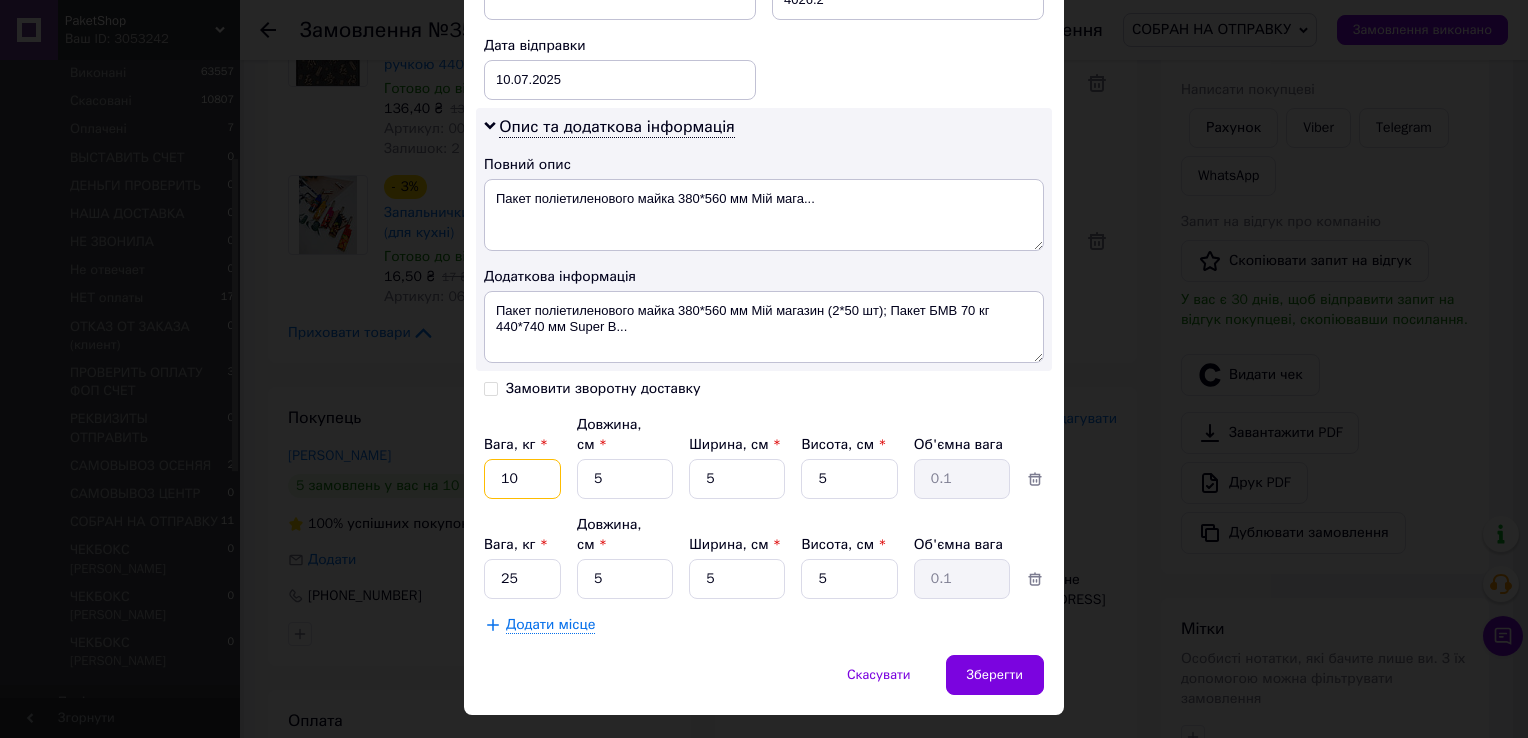 click on "10" at bounding box center (522, 479) 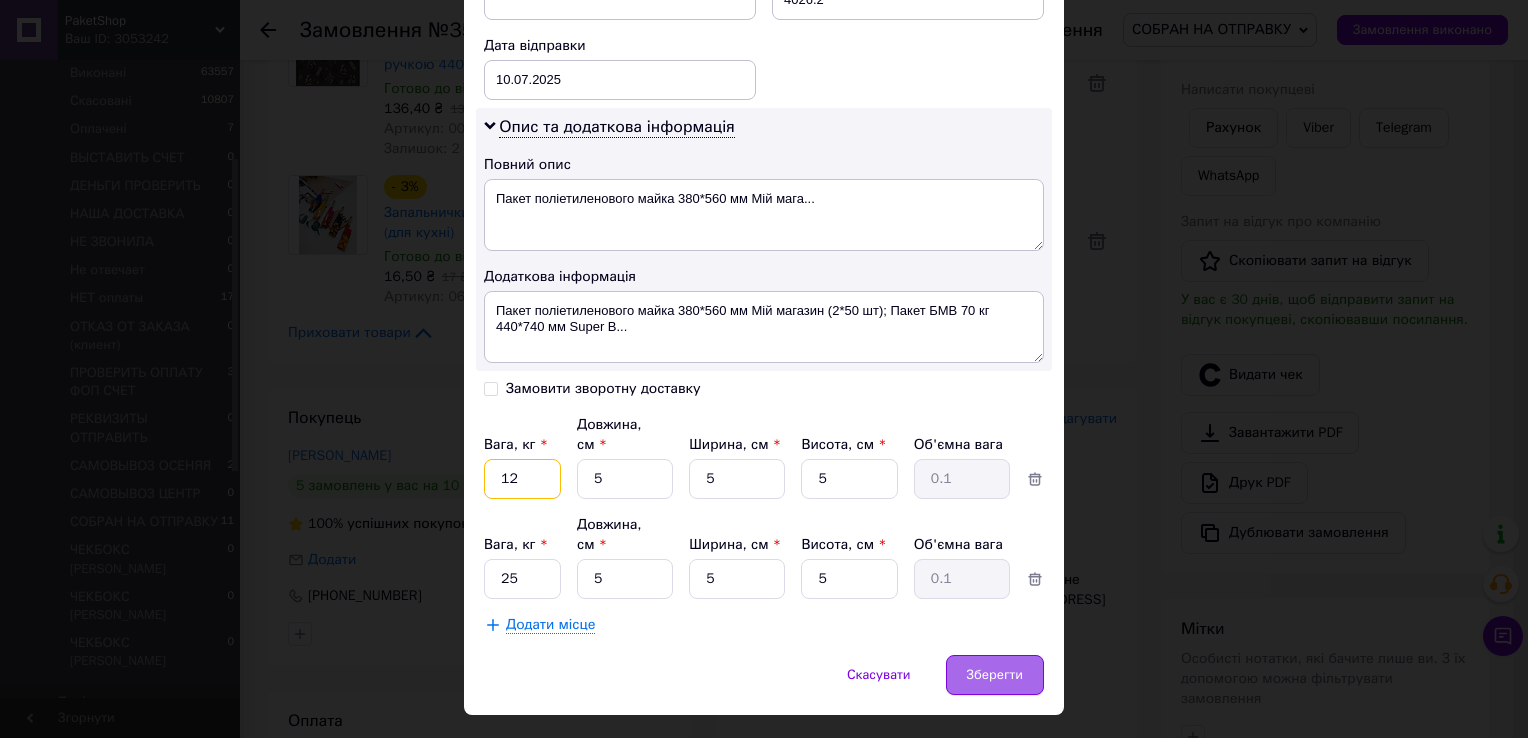 type on "12" 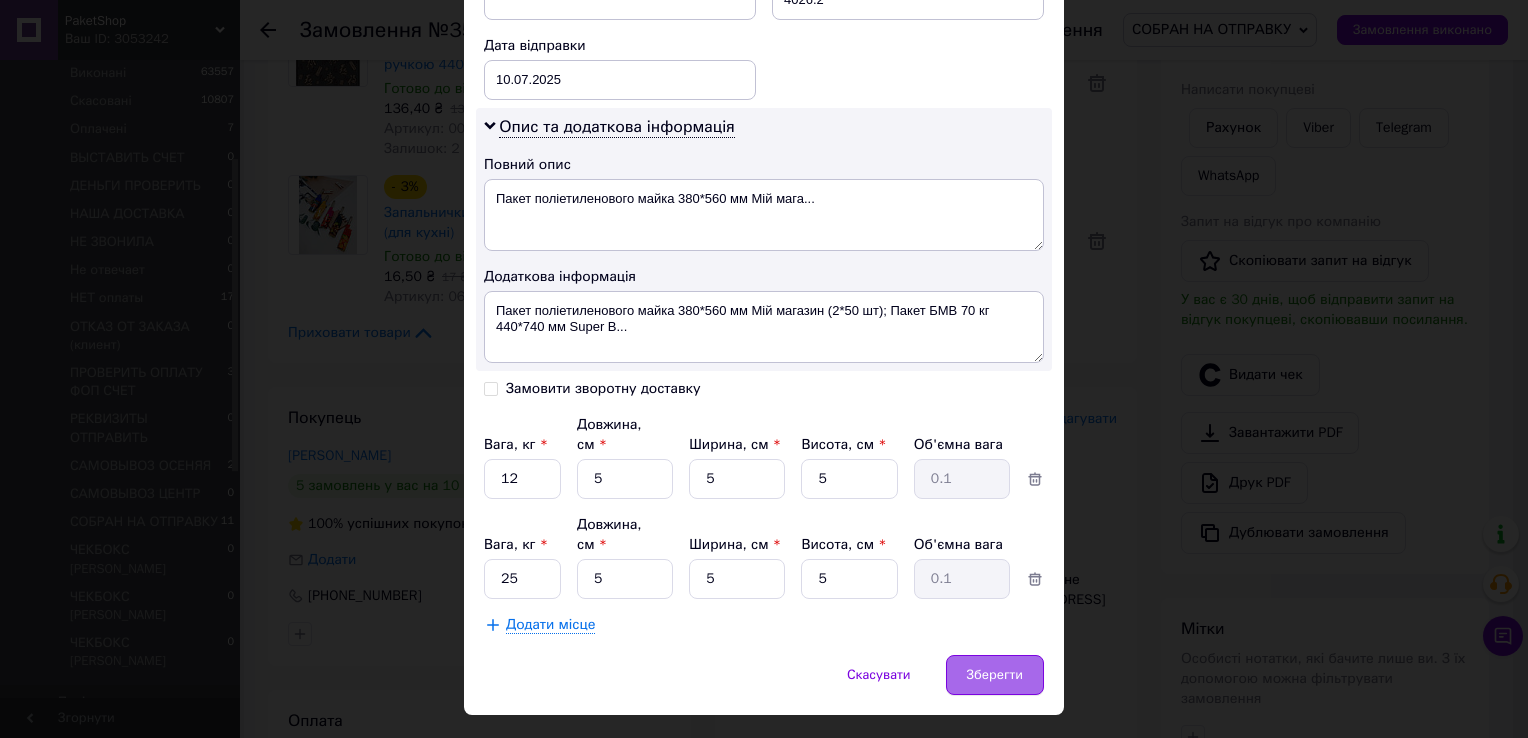 click on "Зберегти" at bounding box center (995, 675) 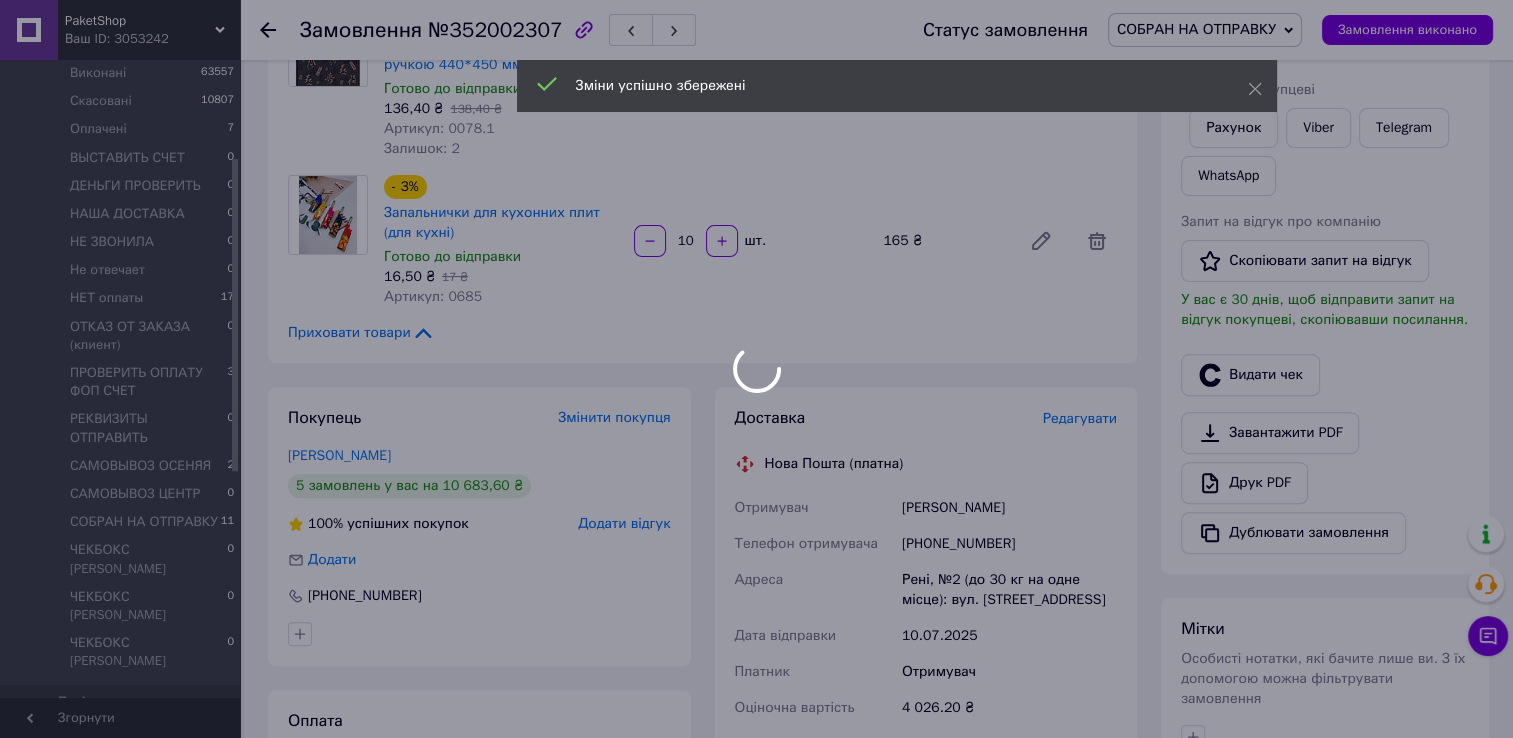 scroll, scrollTop: 92, scrollLeft: 0, axis: vertical 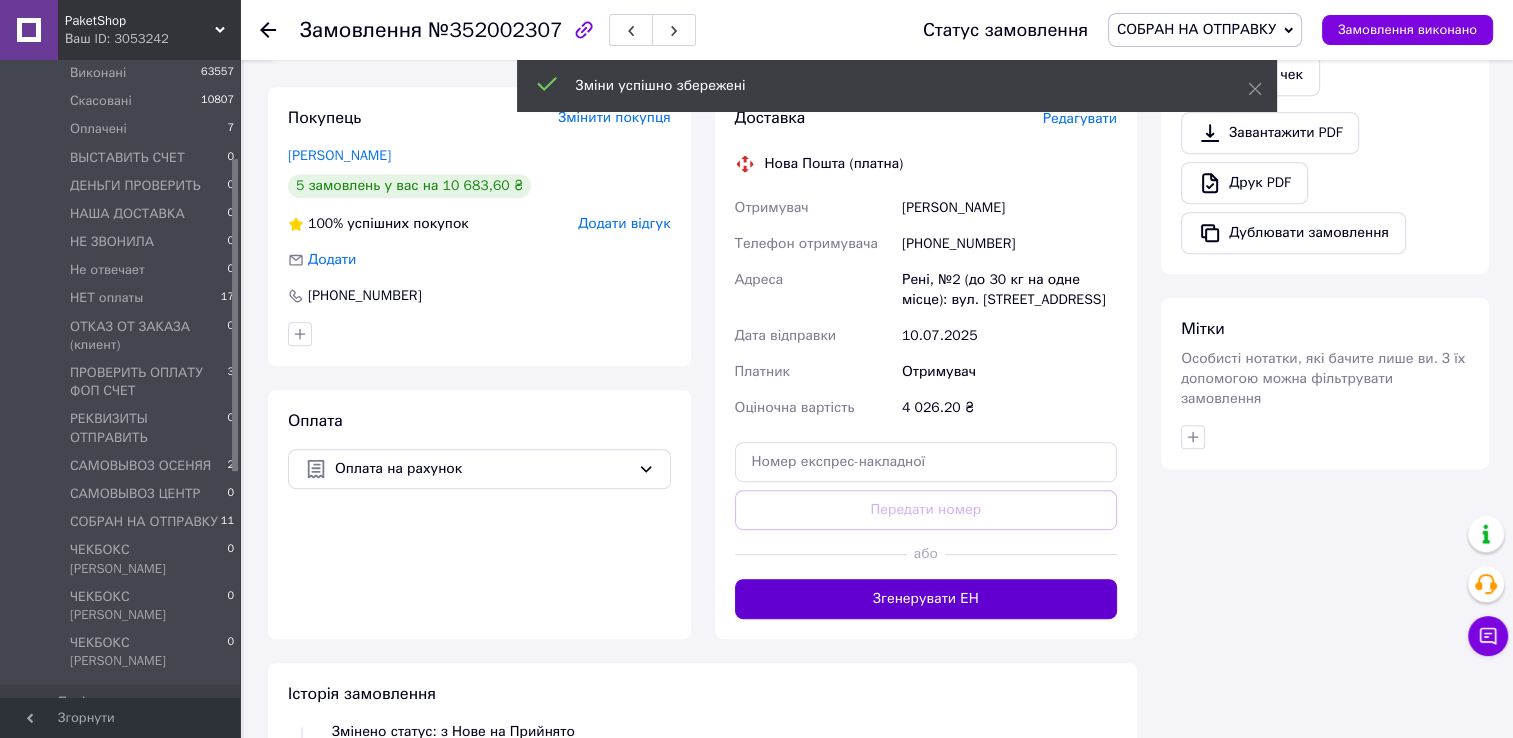 click on "Згенерувати ЕН" at bounding box center (926, 599) 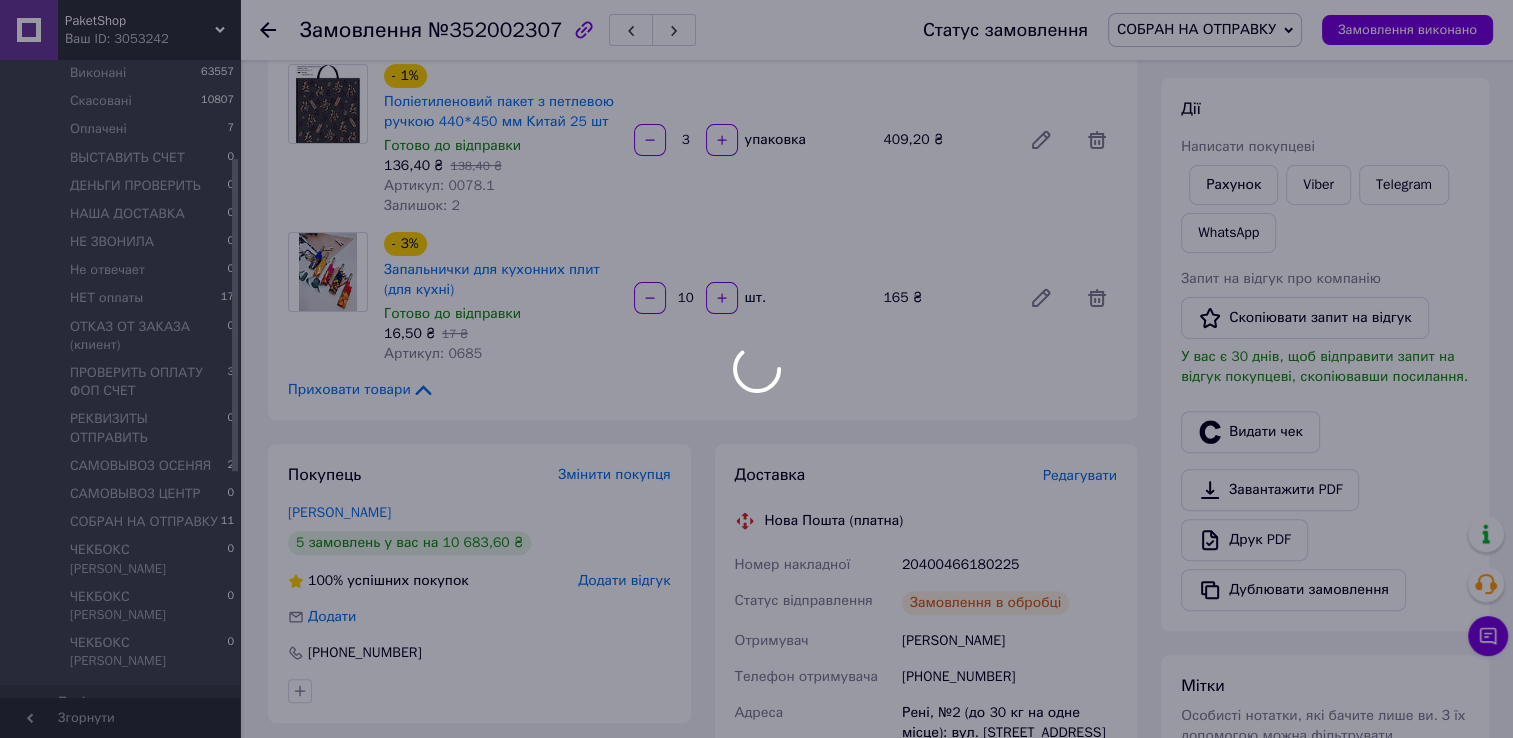scroll, scrollTop: 500, scrollLeft: 0, axis: vertical 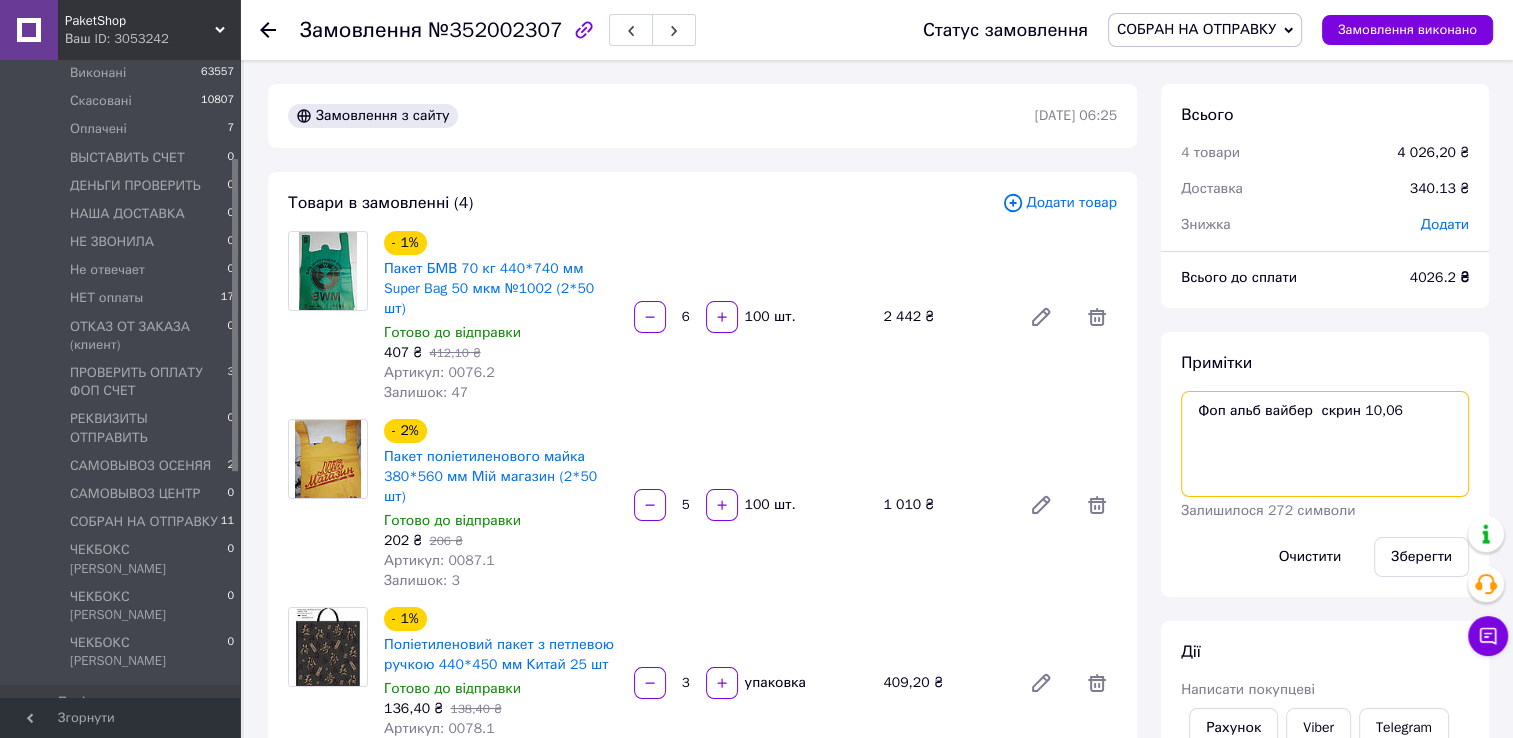 click on "Фоп альб вайбер  скрин 10,06" at bounding box center (1325, 444) 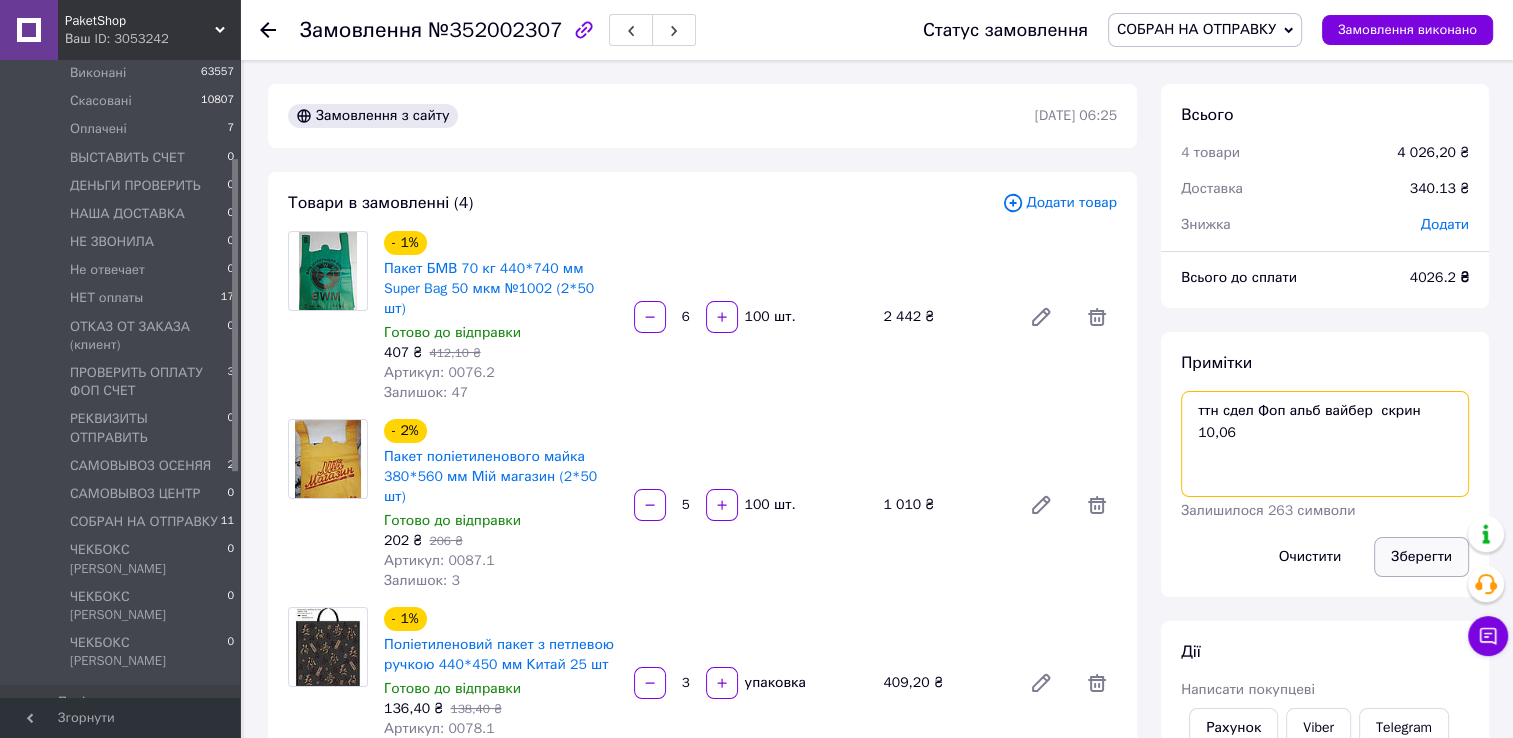 type on "ттн сдел Фоп альб вайбер  скрин 10,06" 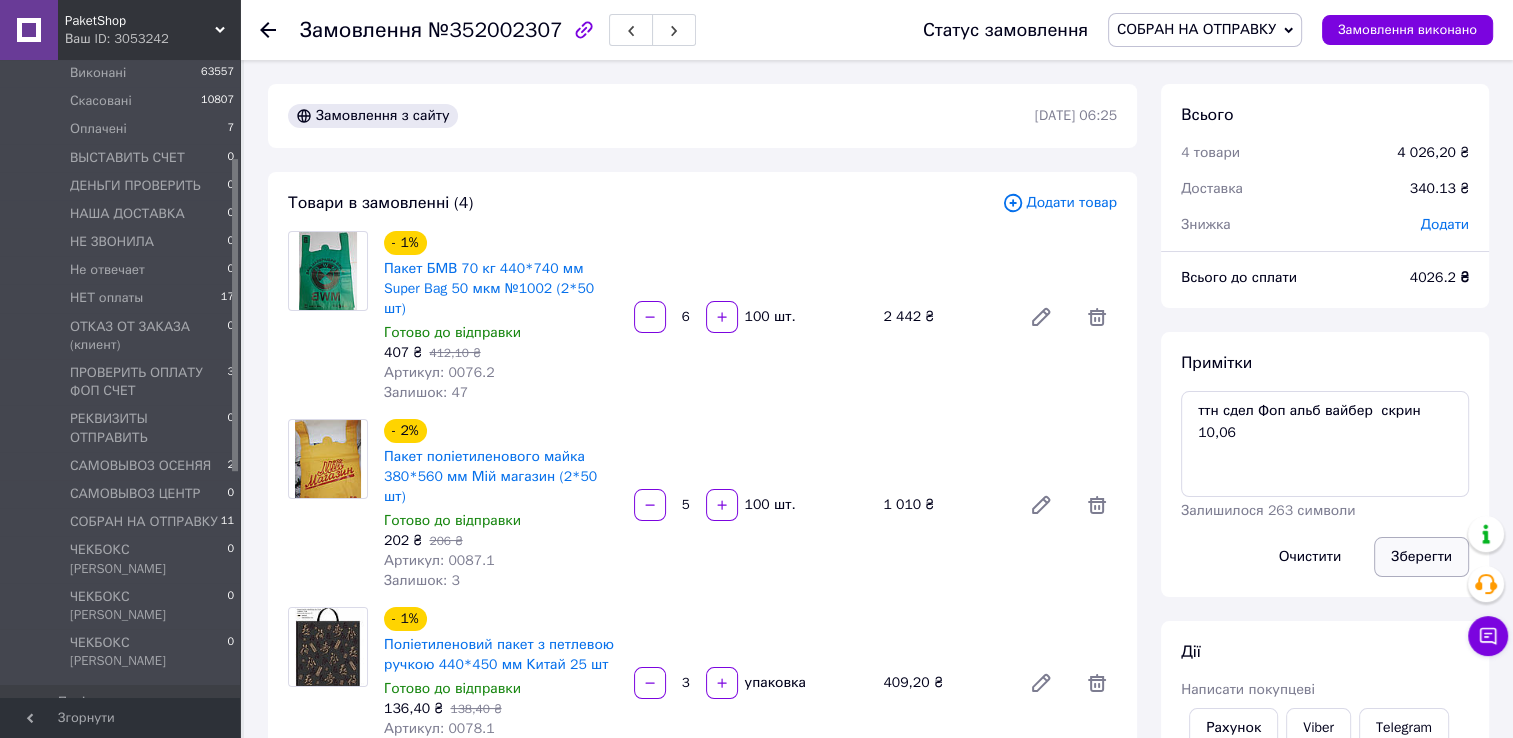 click on "Зберегти" at bounding box center [1421, 557] 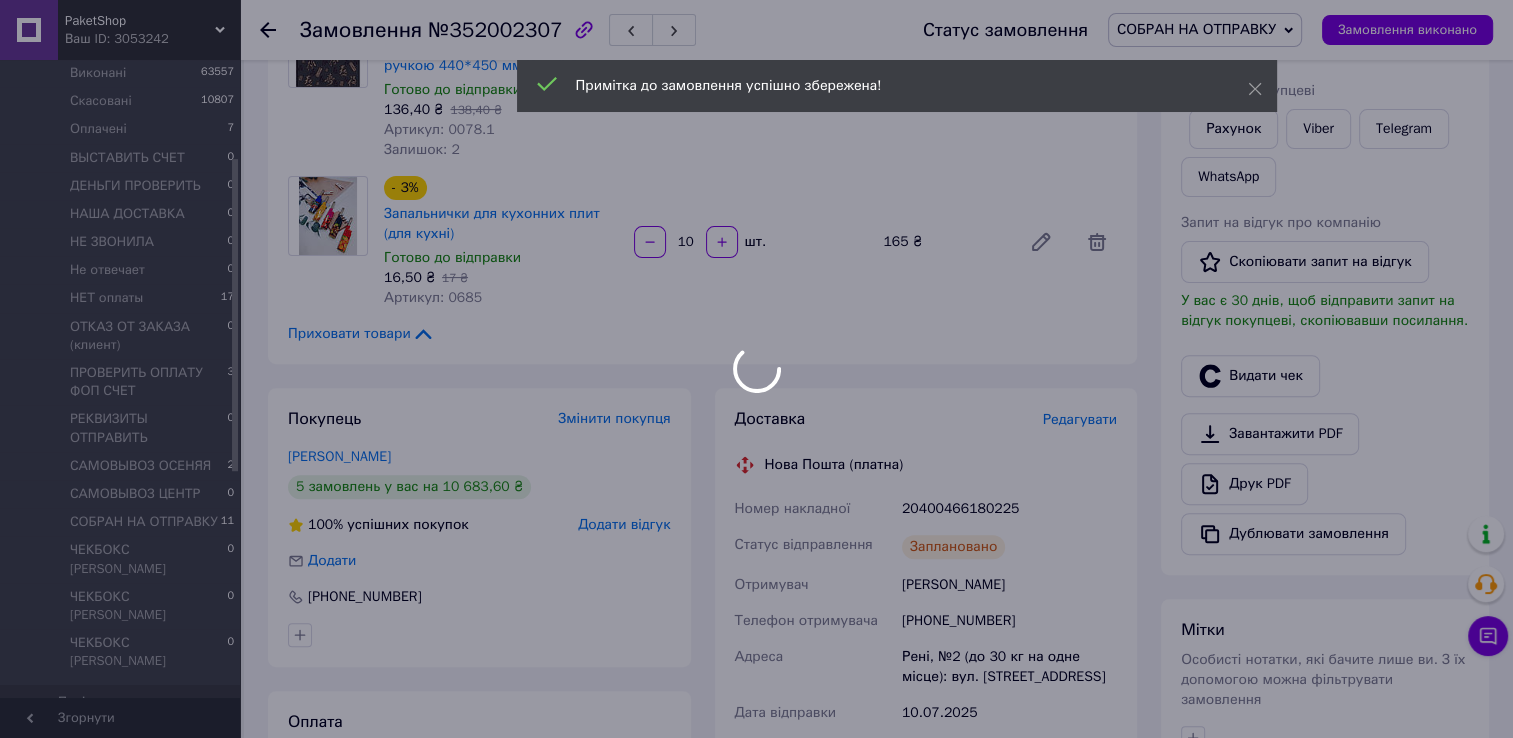 scroll, scrollTop: 600, scrollLeft: 0, axis: vertical 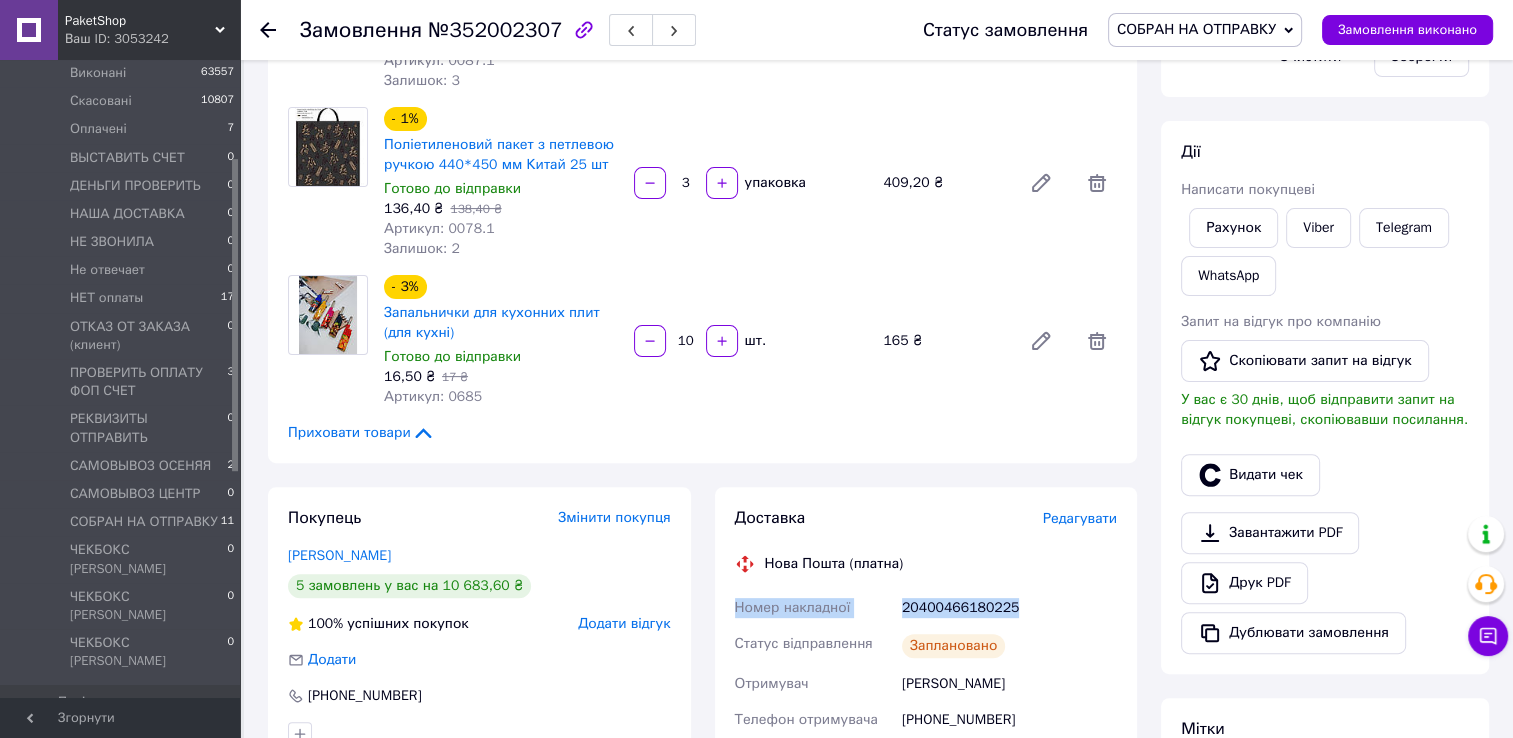 drag, startPoint x: 718, startPoint y: 570, endPoint x: 1028, endPoint y: 581, distance: 310.1951 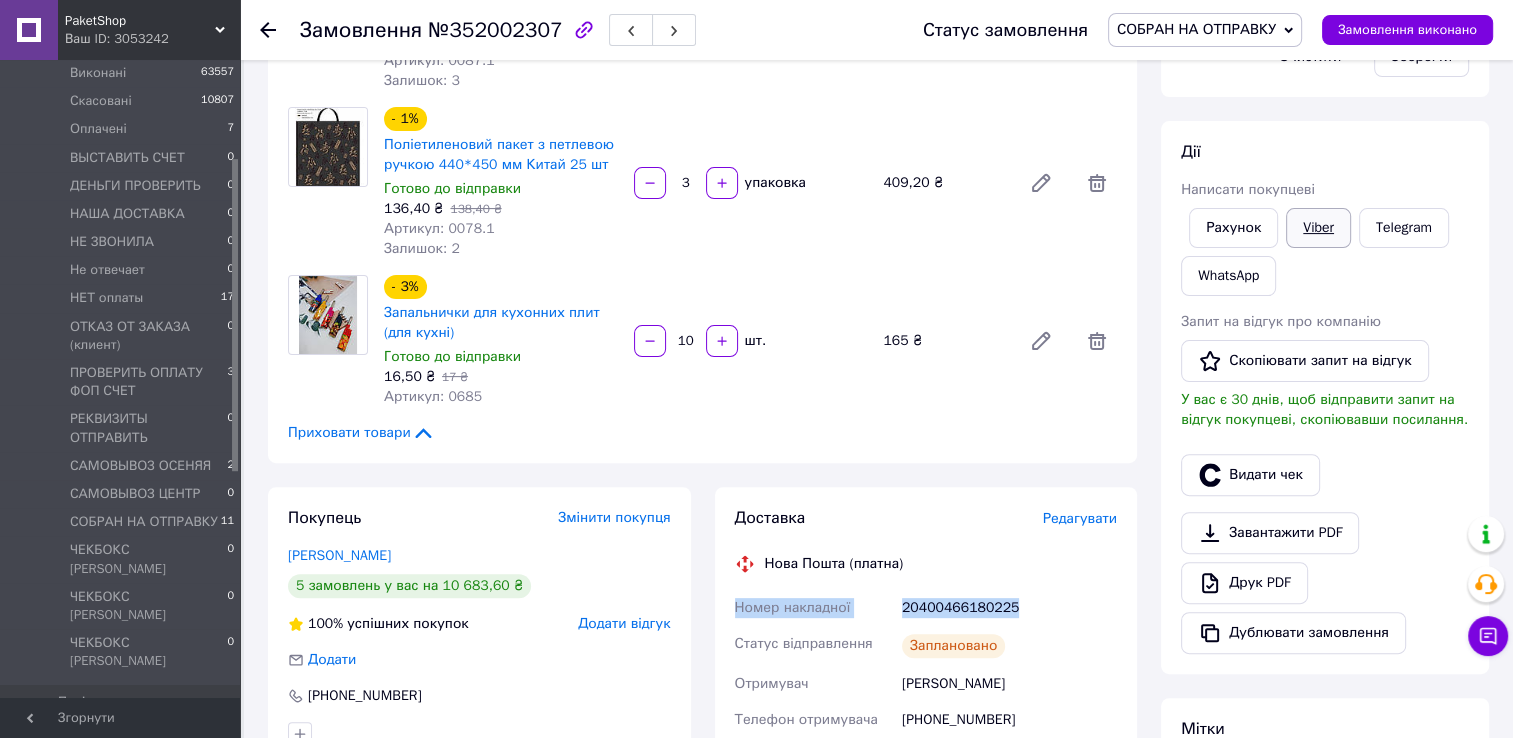 click on "Viber" at bounding box center (1318, 228) 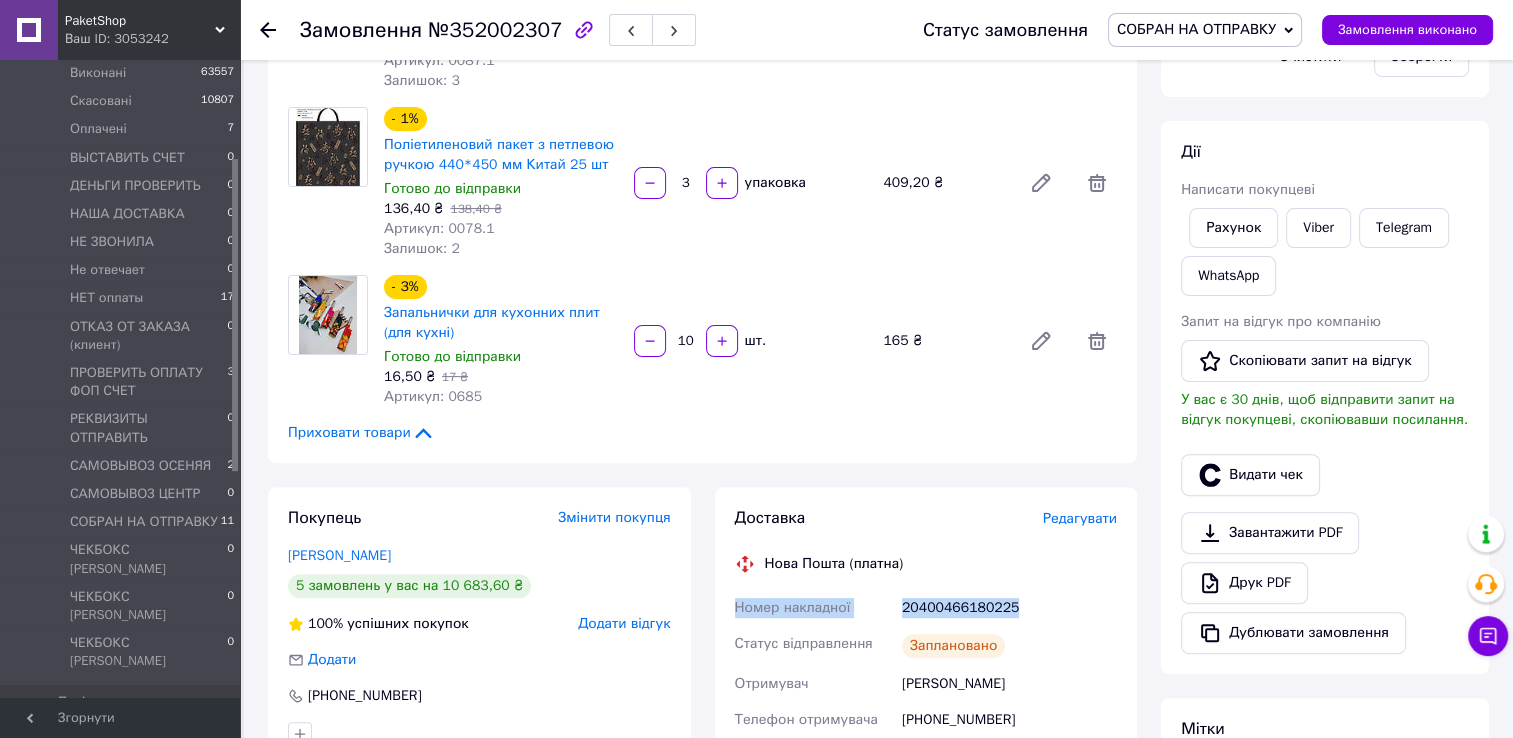 click on "20400466180225" at bounding box center (1009, 608) 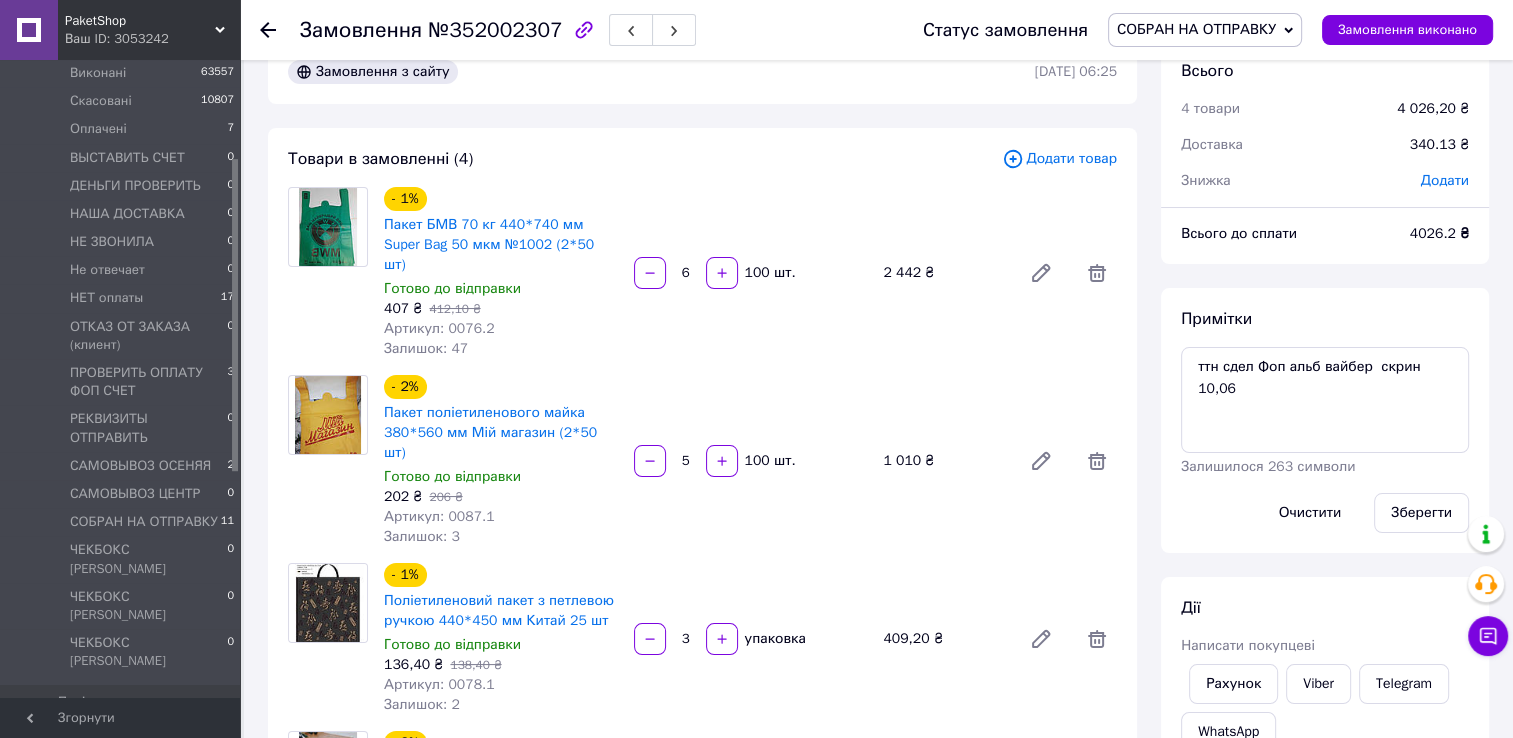 scroll, scrollTop: 0, scrollLeft: 0, axis: both 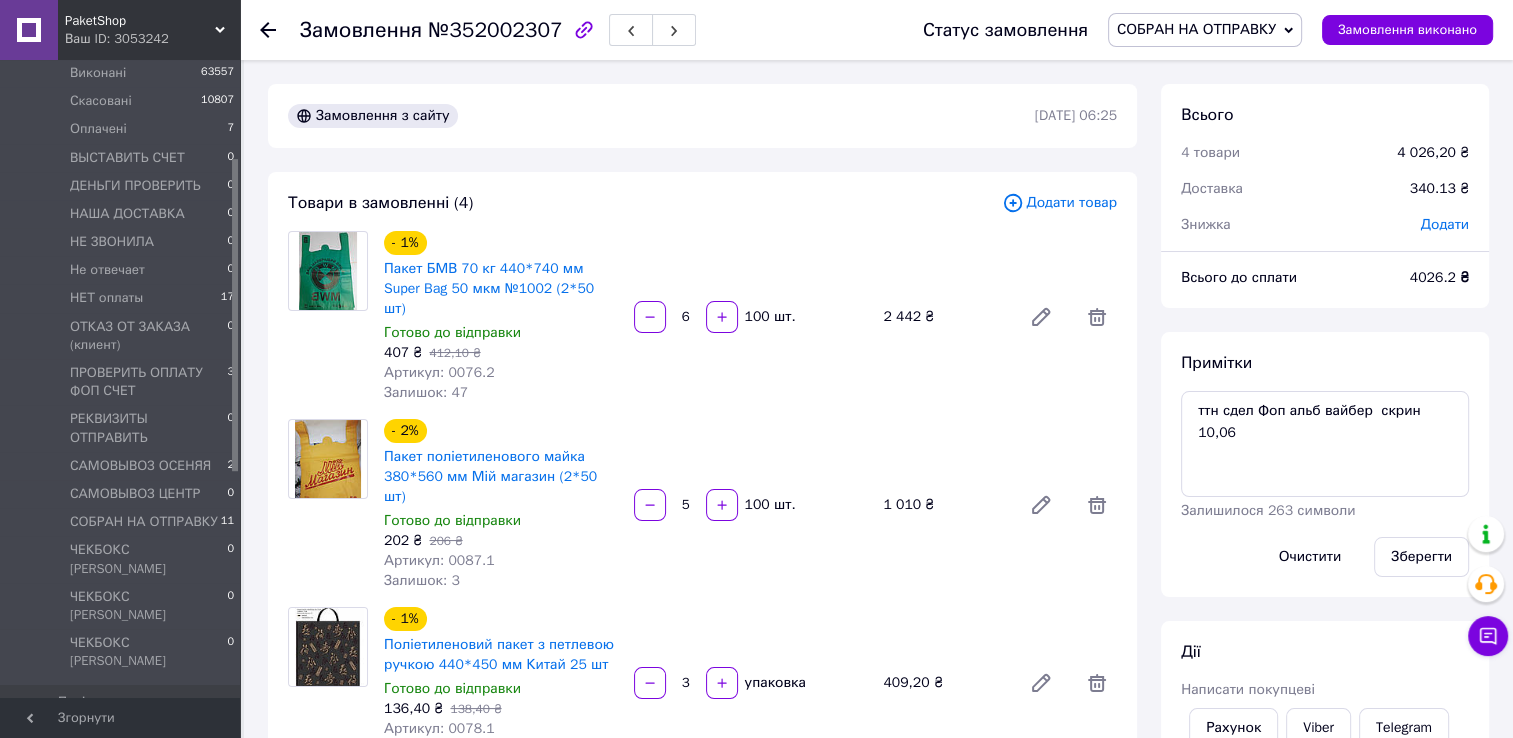 click 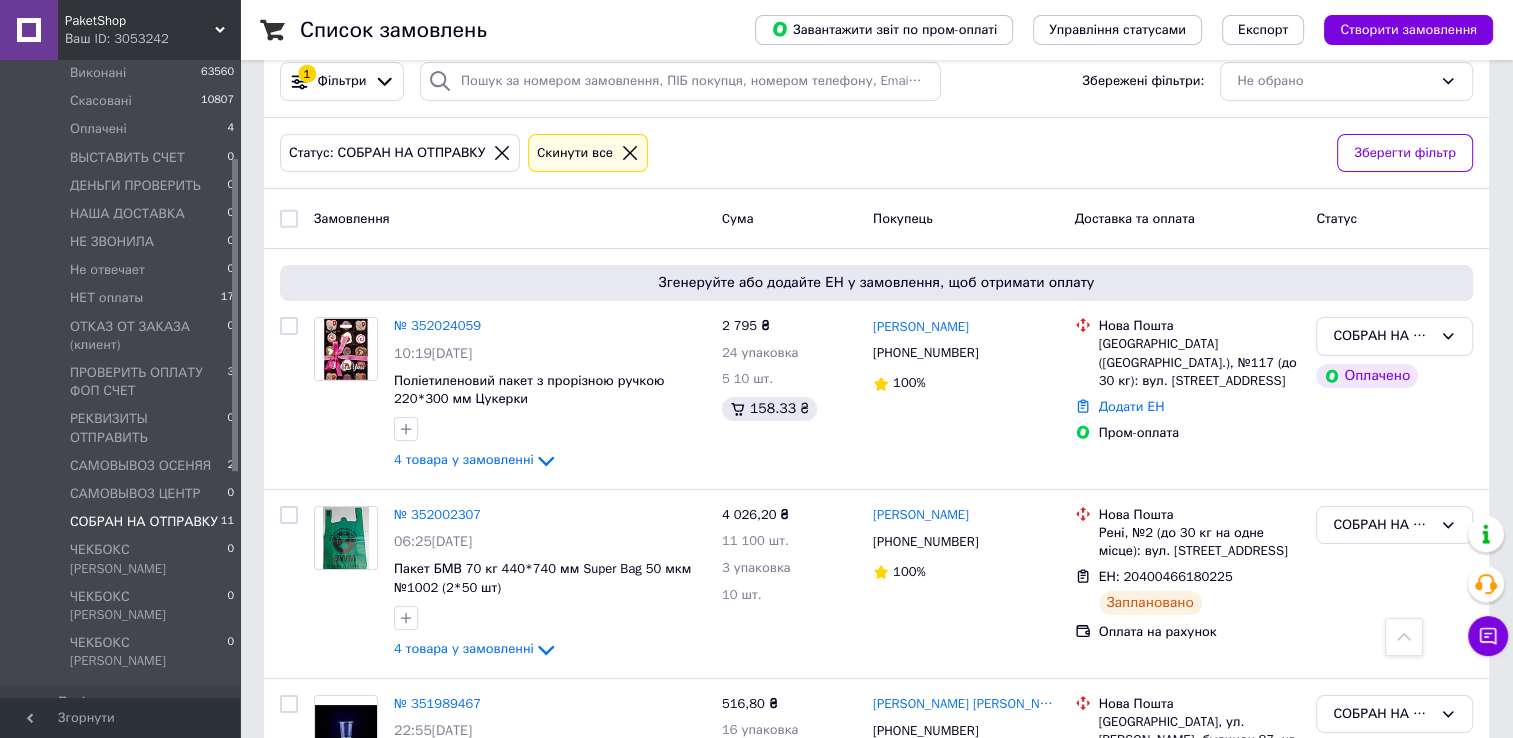 scroll, scrollTop: 0, scrollLeft: 0, axis: both 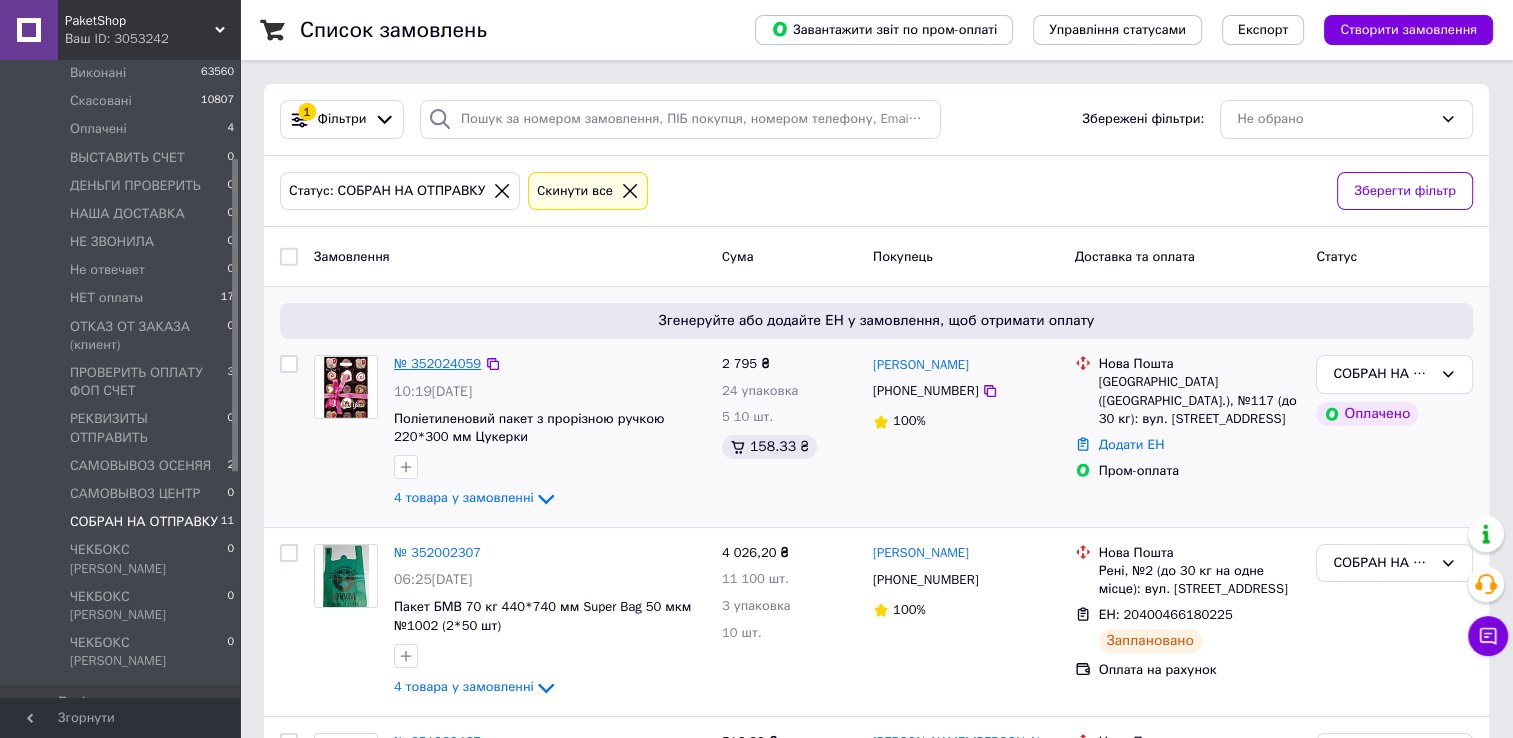 click on "№ 352024059" at bounding box center (437, 363) 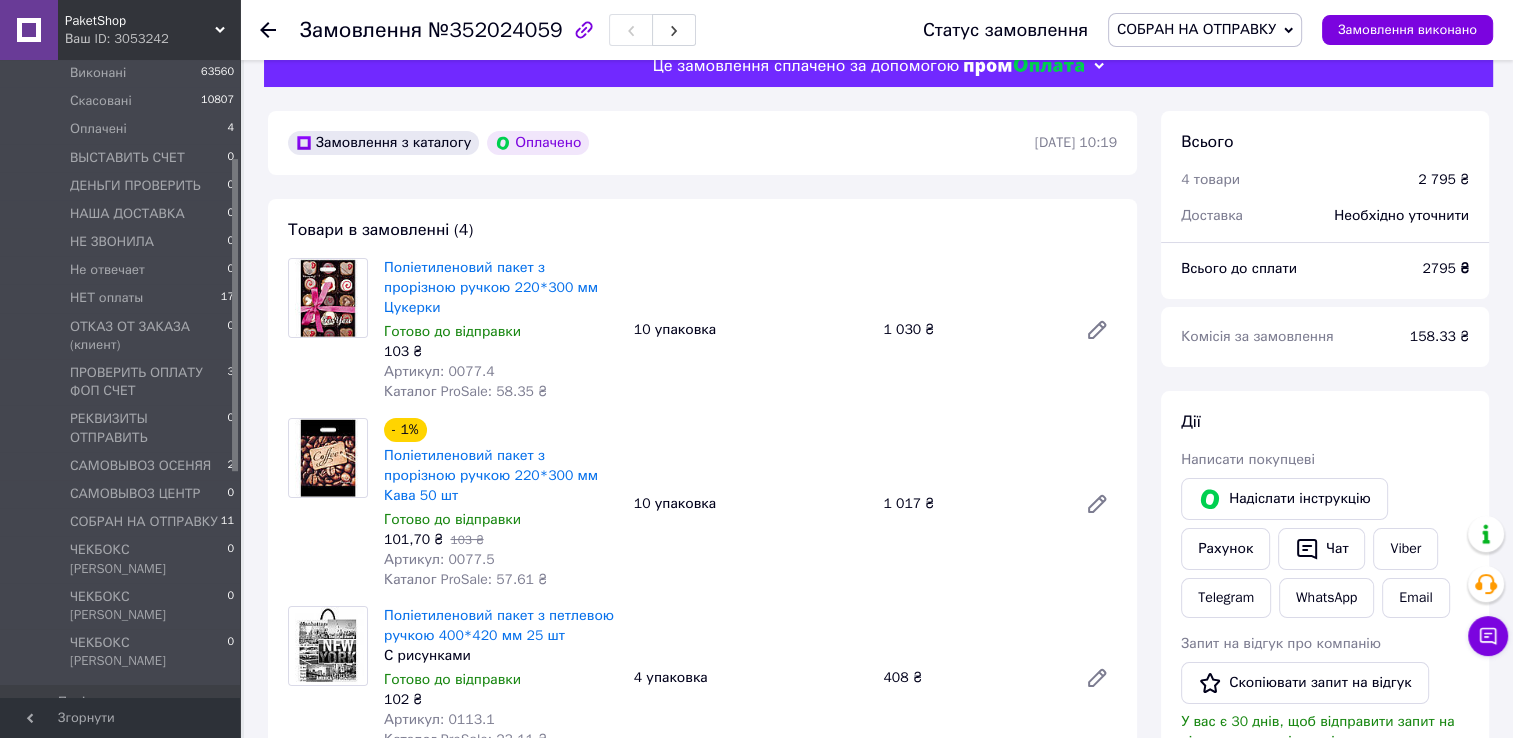 scroll, scrollTop: 0, scrollLeft: 0, axis: both 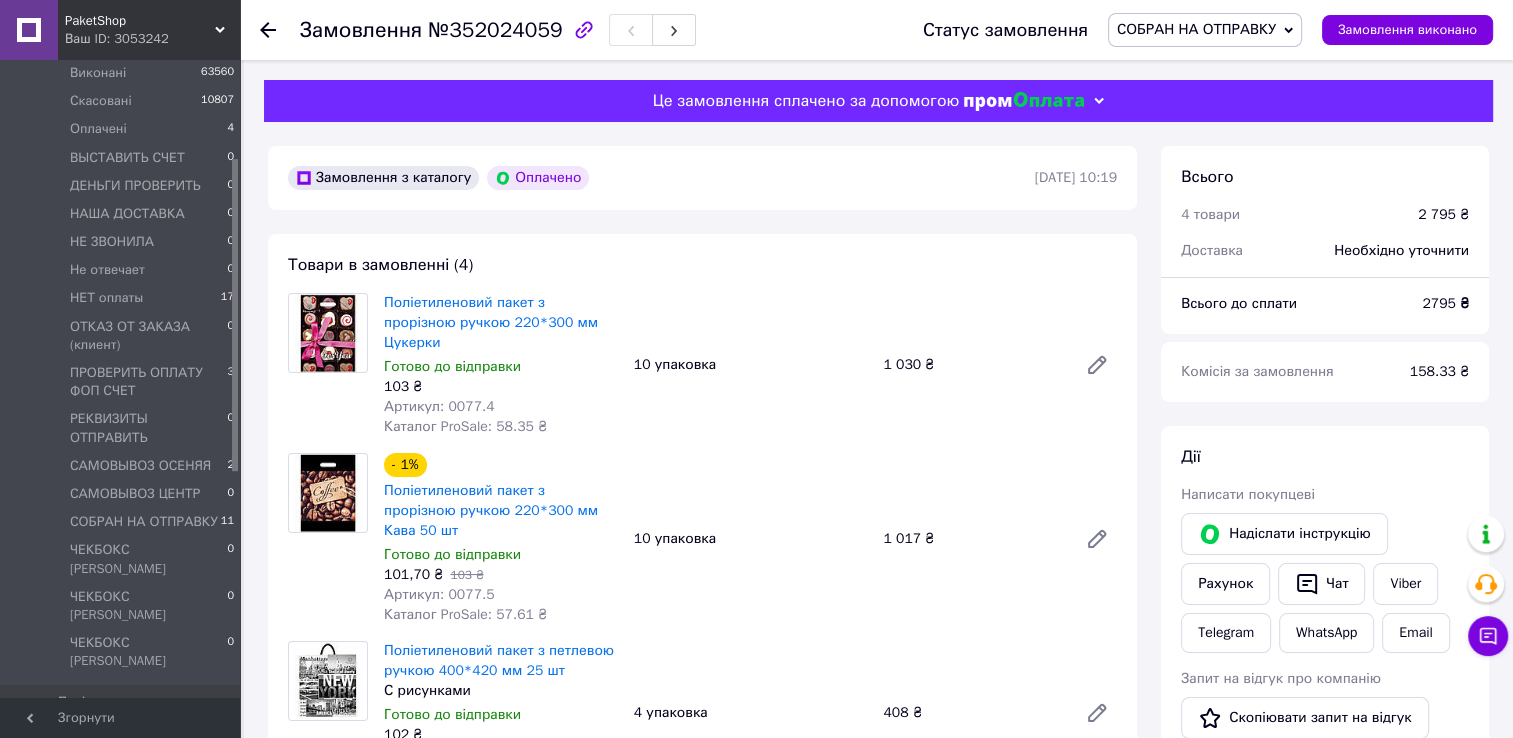 click 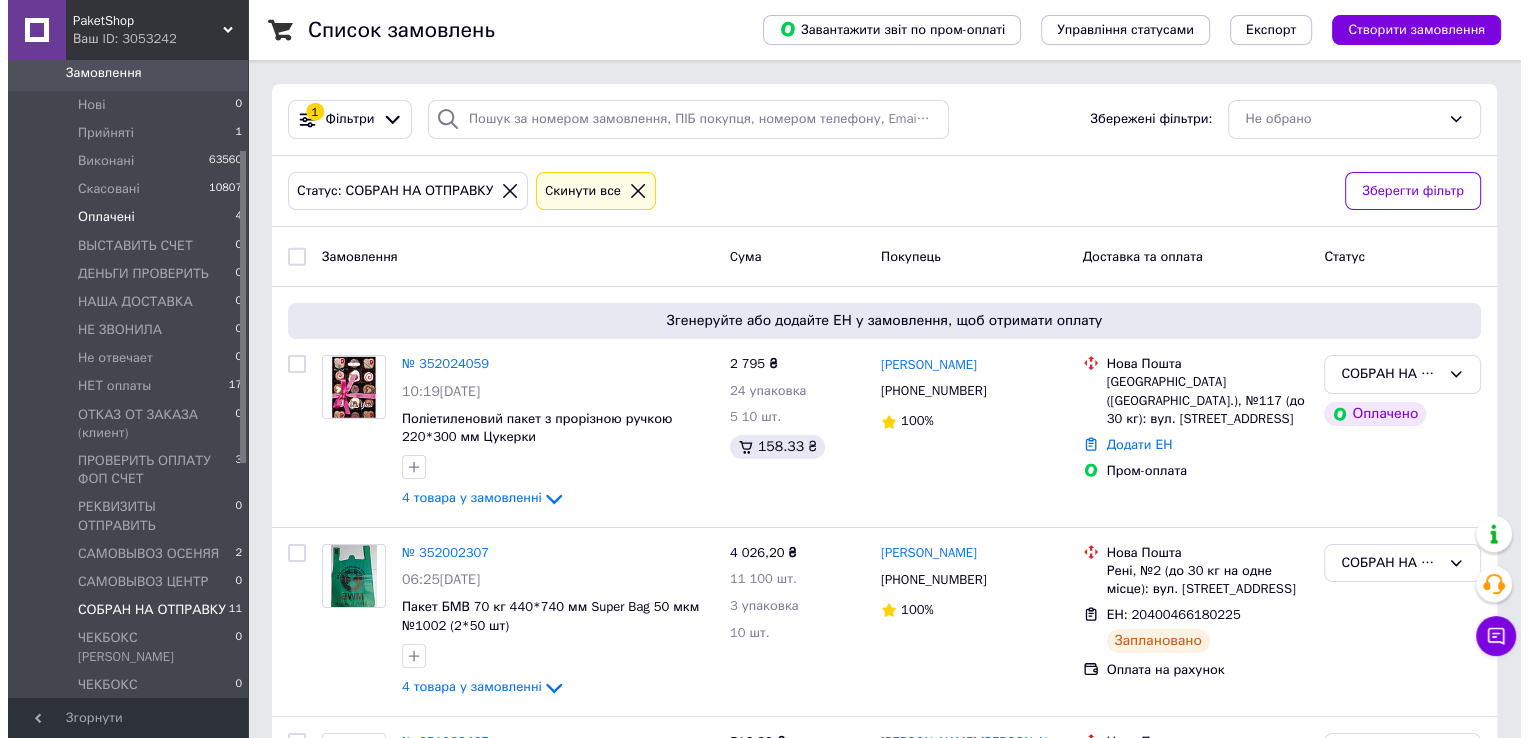 scroll, scrollTop: 0, scrollLeft: 0, axis: both 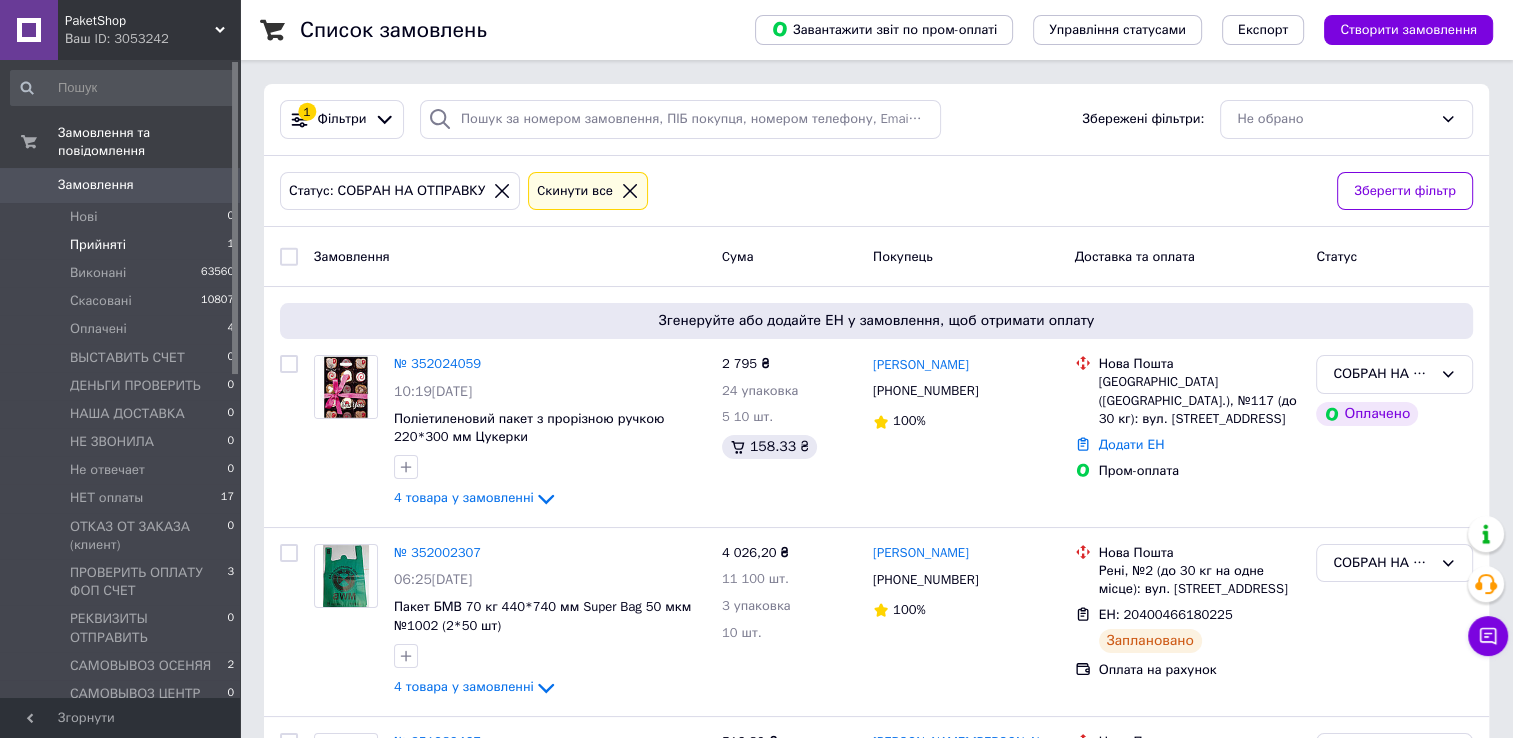 click on "Прийняті" at bounding box center (98, 245) 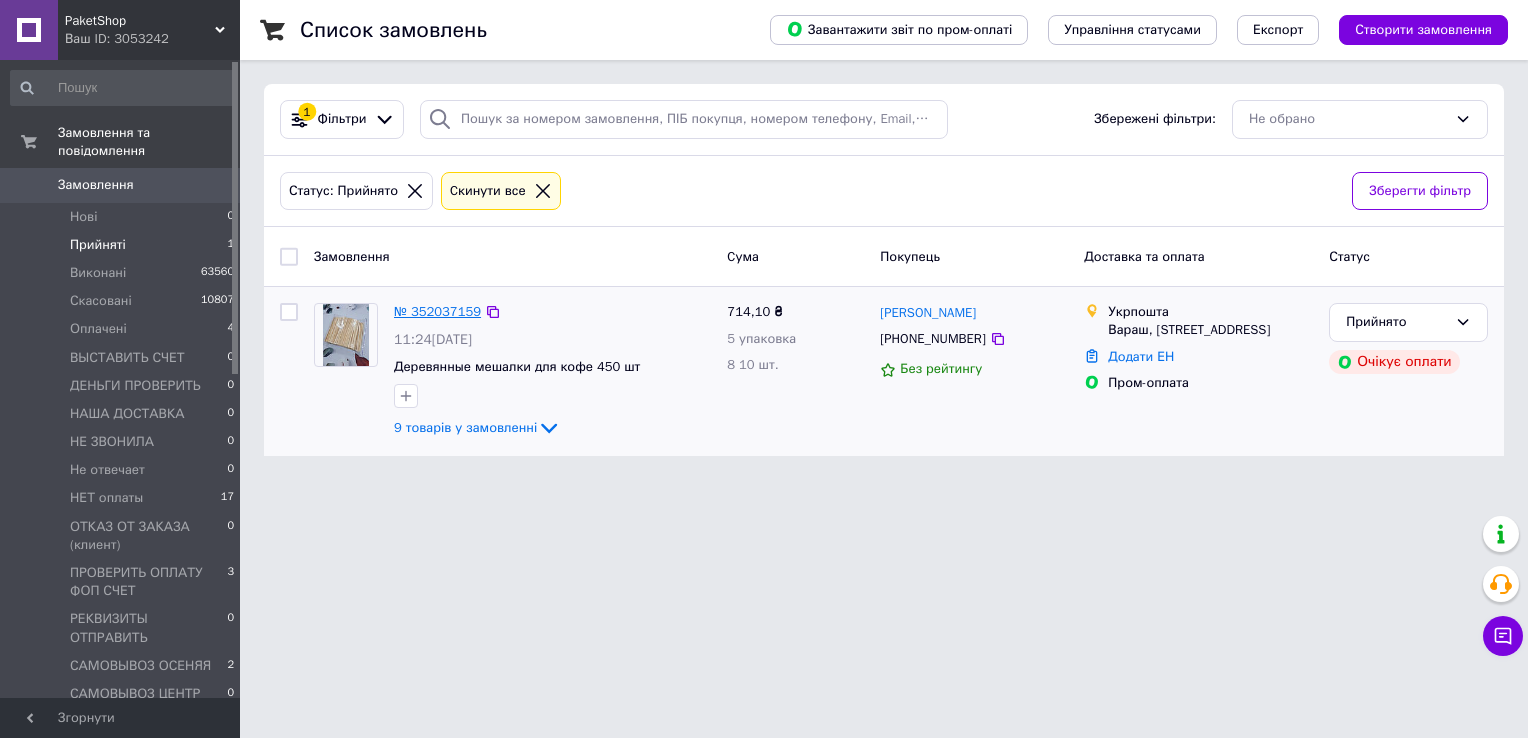 click on "№ 352037159" at bounding box center (437, 311) 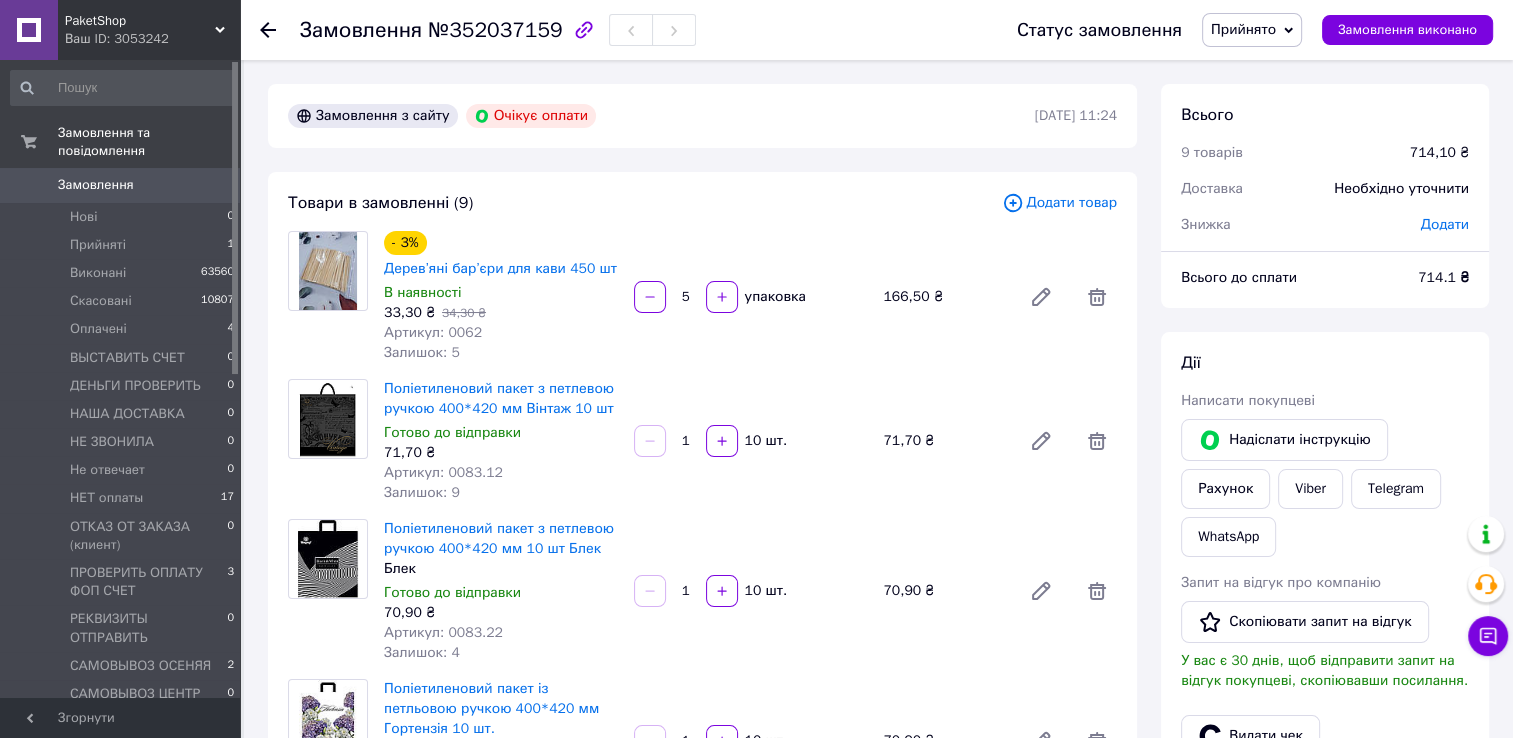 click 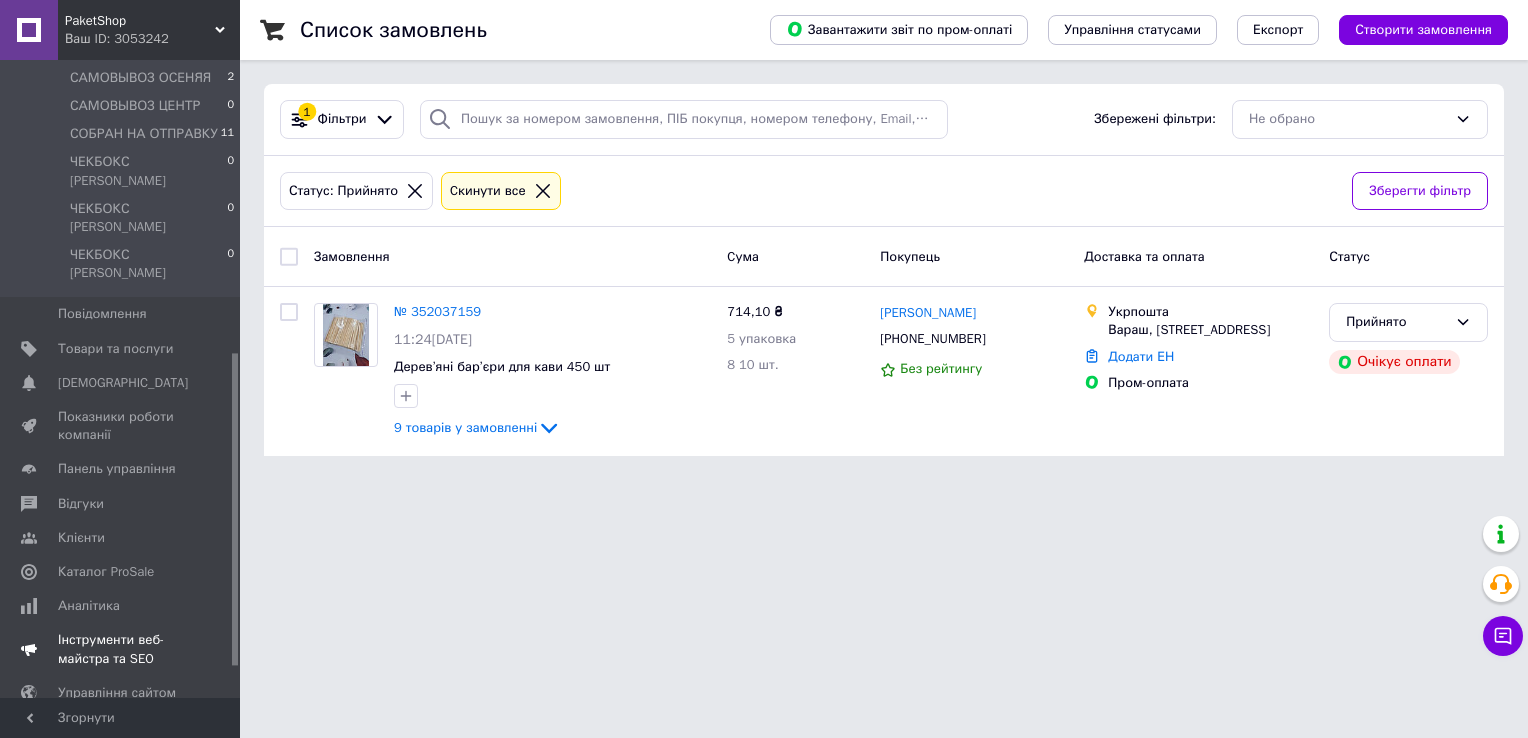 scroll, scrollTop: 600, scrollLeft: 0, axis: vertical 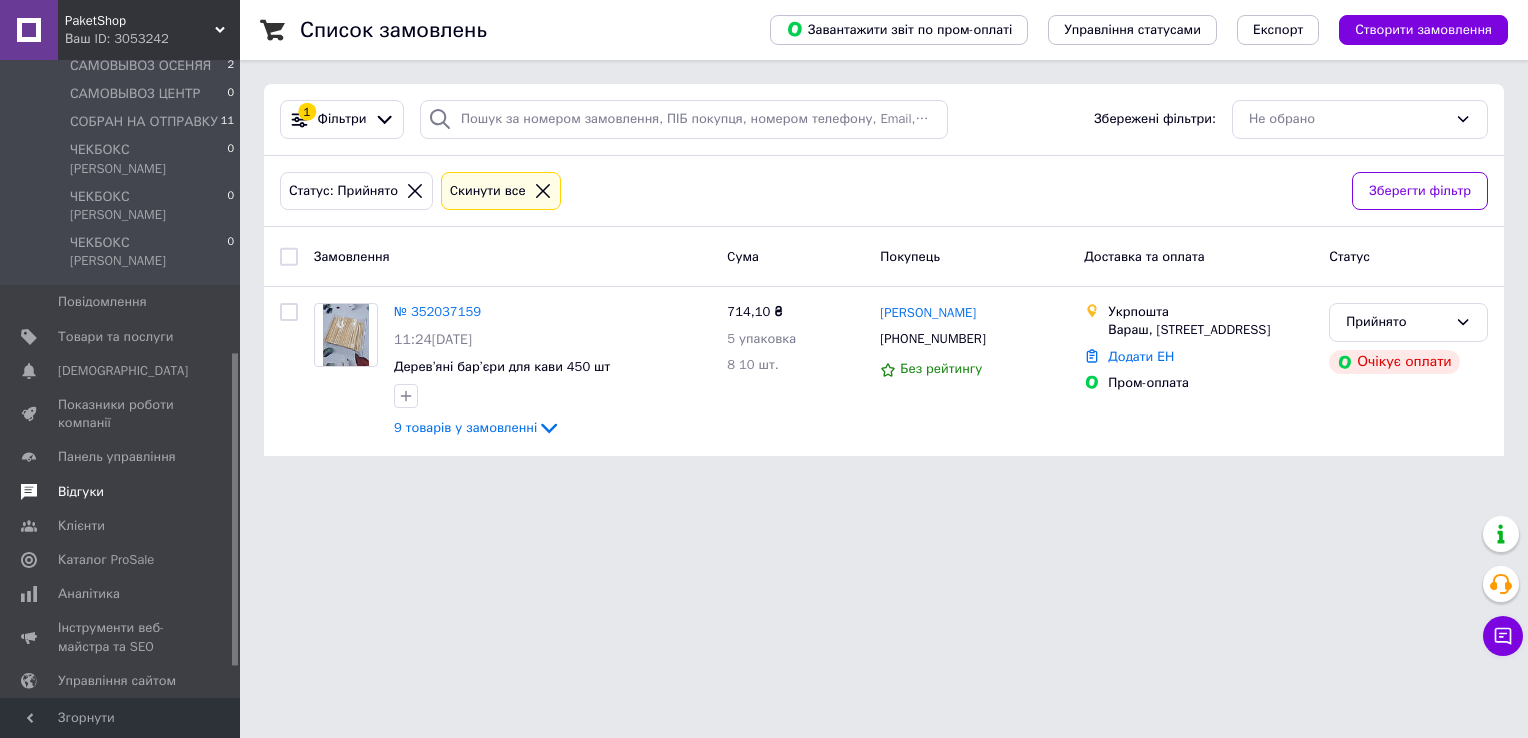 click on "Відгуки" at bounding box center [81, 492] 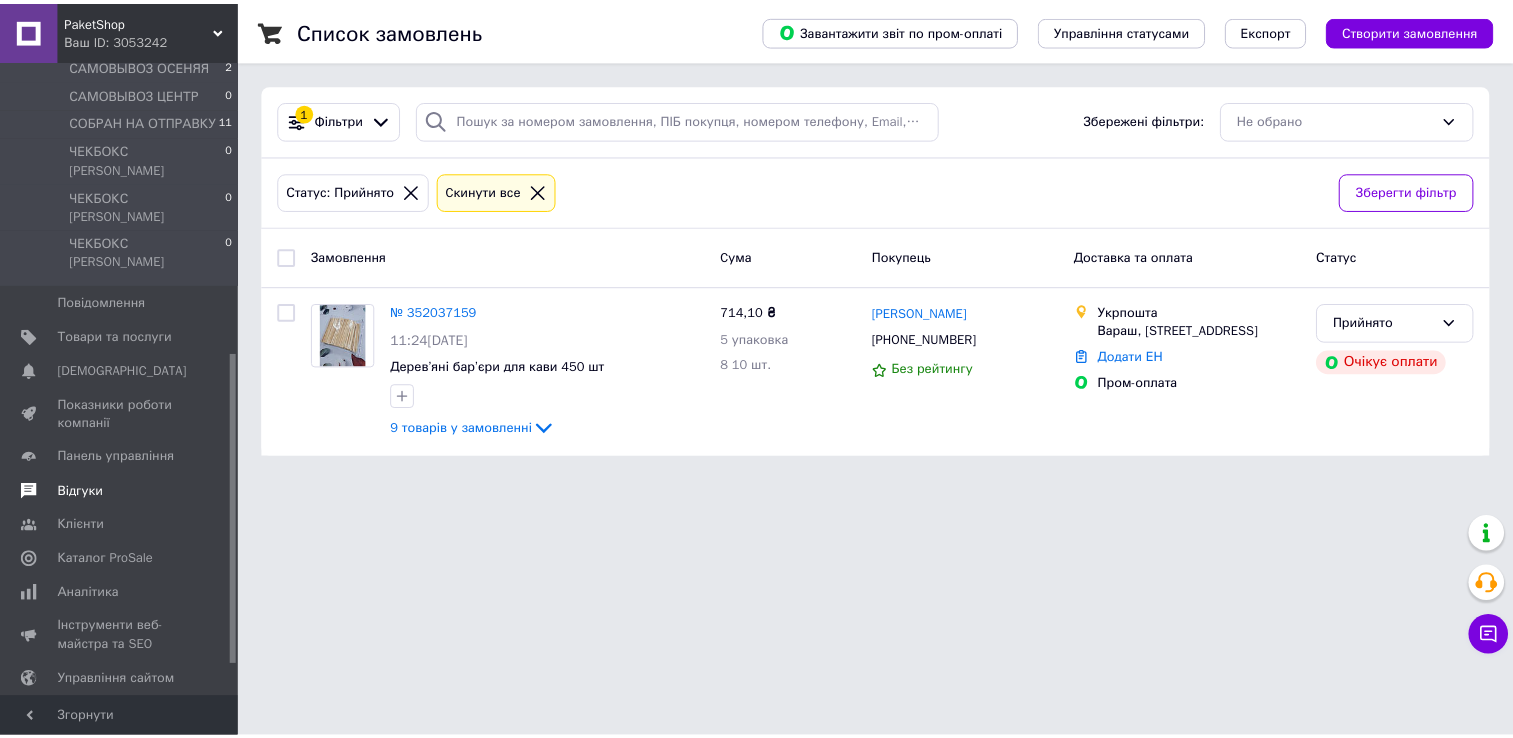 scroll, scrollTop: 178, scrollLeft: 0, axis: vertical 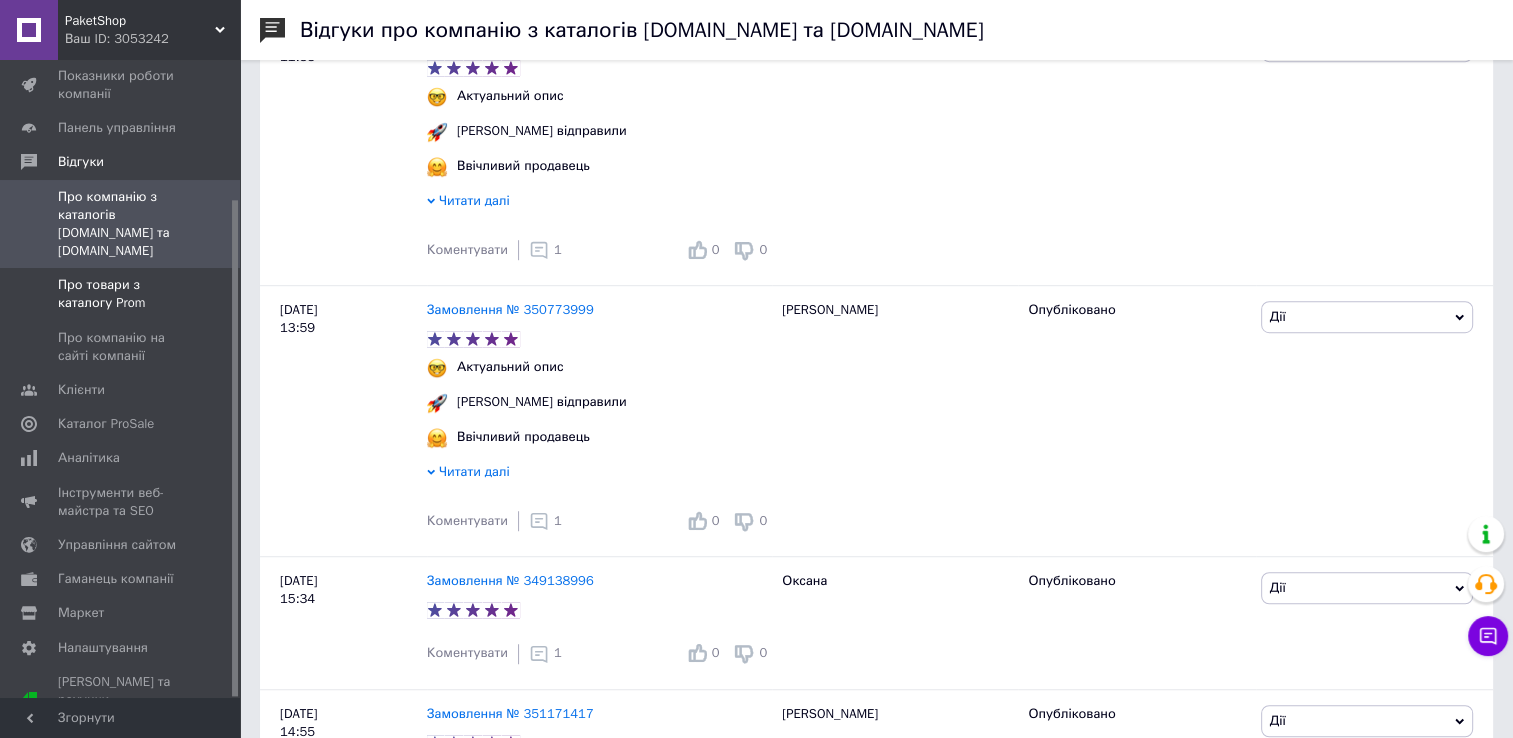 click on "Про товари з каталогу Prom" at bounding box center (121, 294) 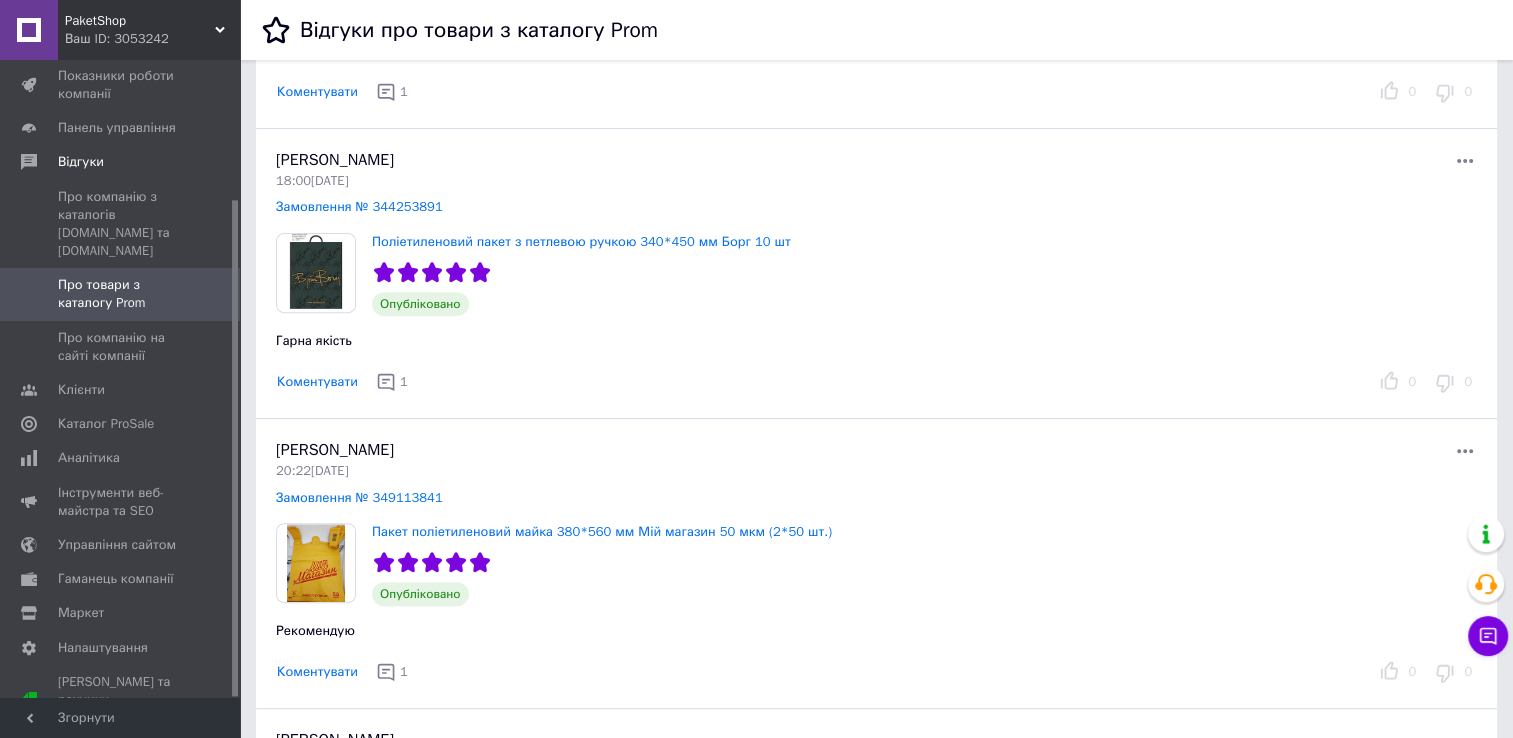 scroll, scrollTop: 800, scrollLeft: 0, axis: vertical 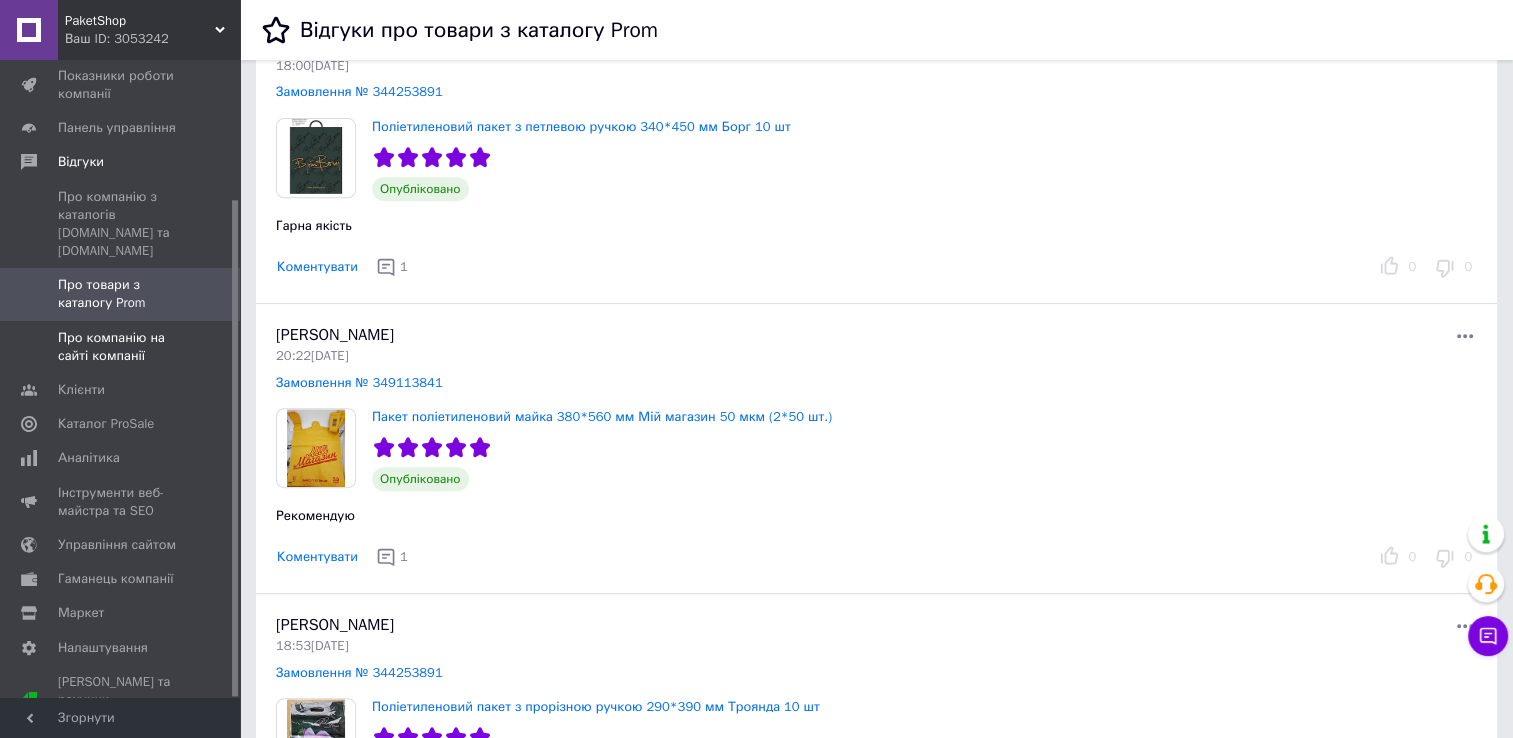 click on "Про компанію на сайті компанії" at bounding box center (121, 347) 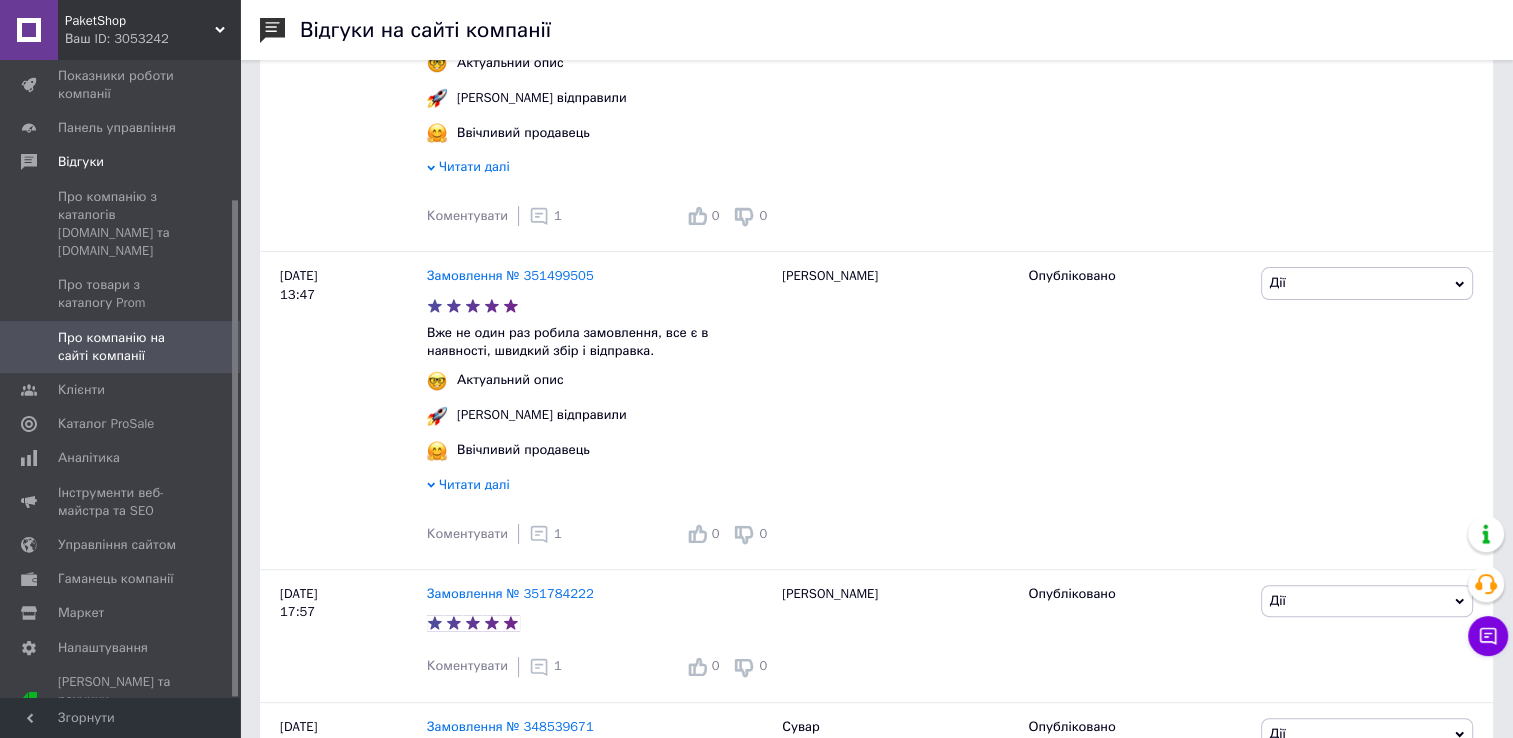 scroll, scrollTop: 700, scrollLeft: 0, axis: vertical 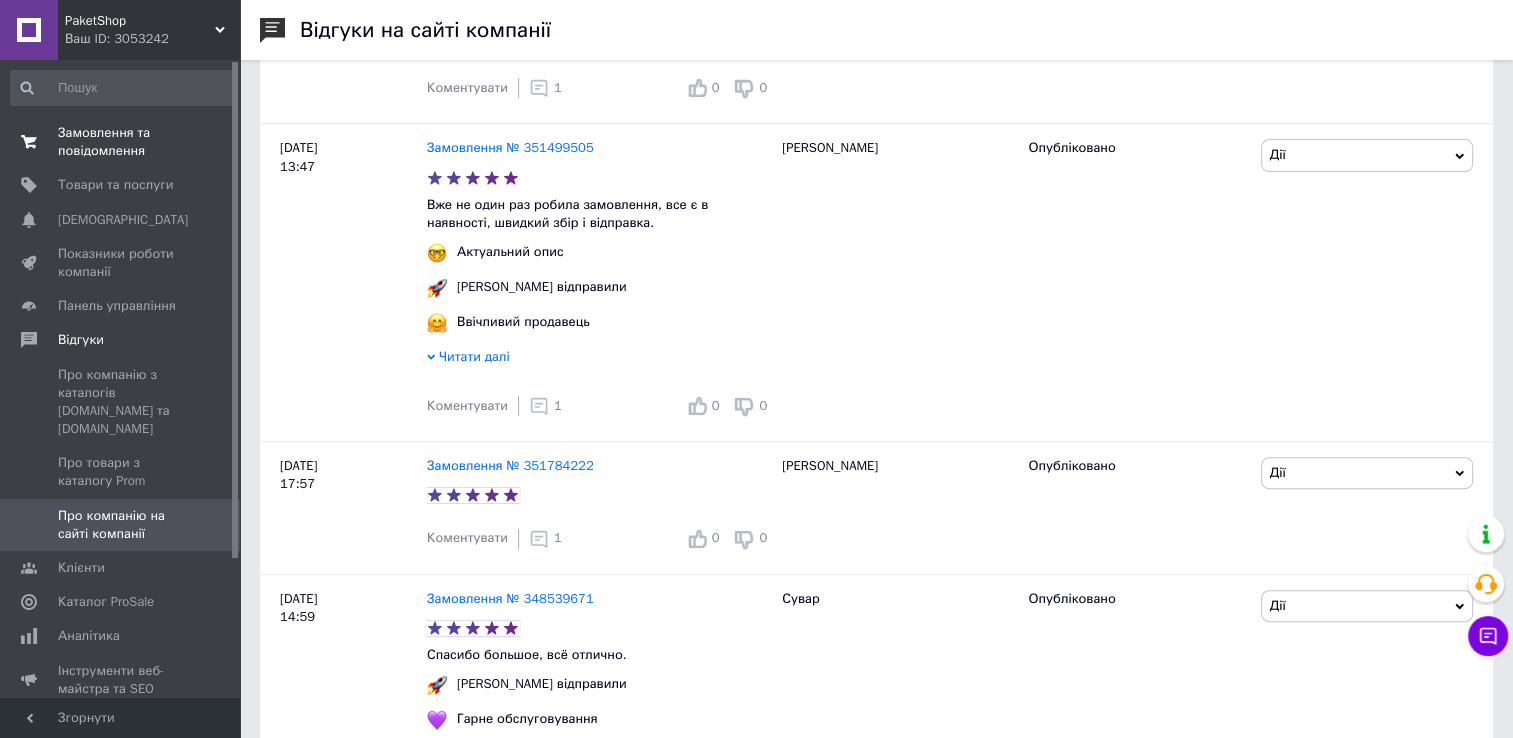 click on "Замовлення та повідомлення" at bounding box center [121, 142] 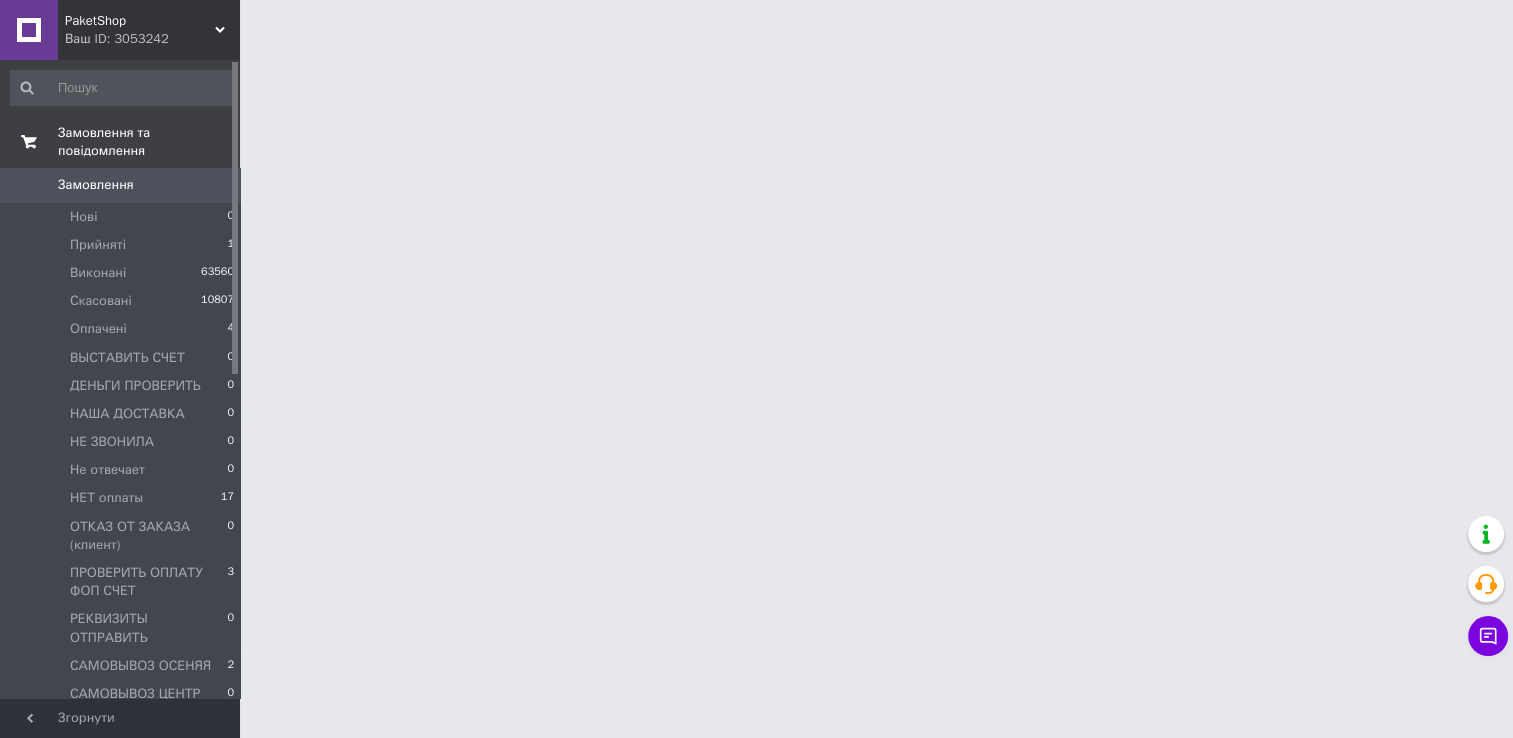 scroll, scrollTop: 0, scrollLeft: 0, axis: both 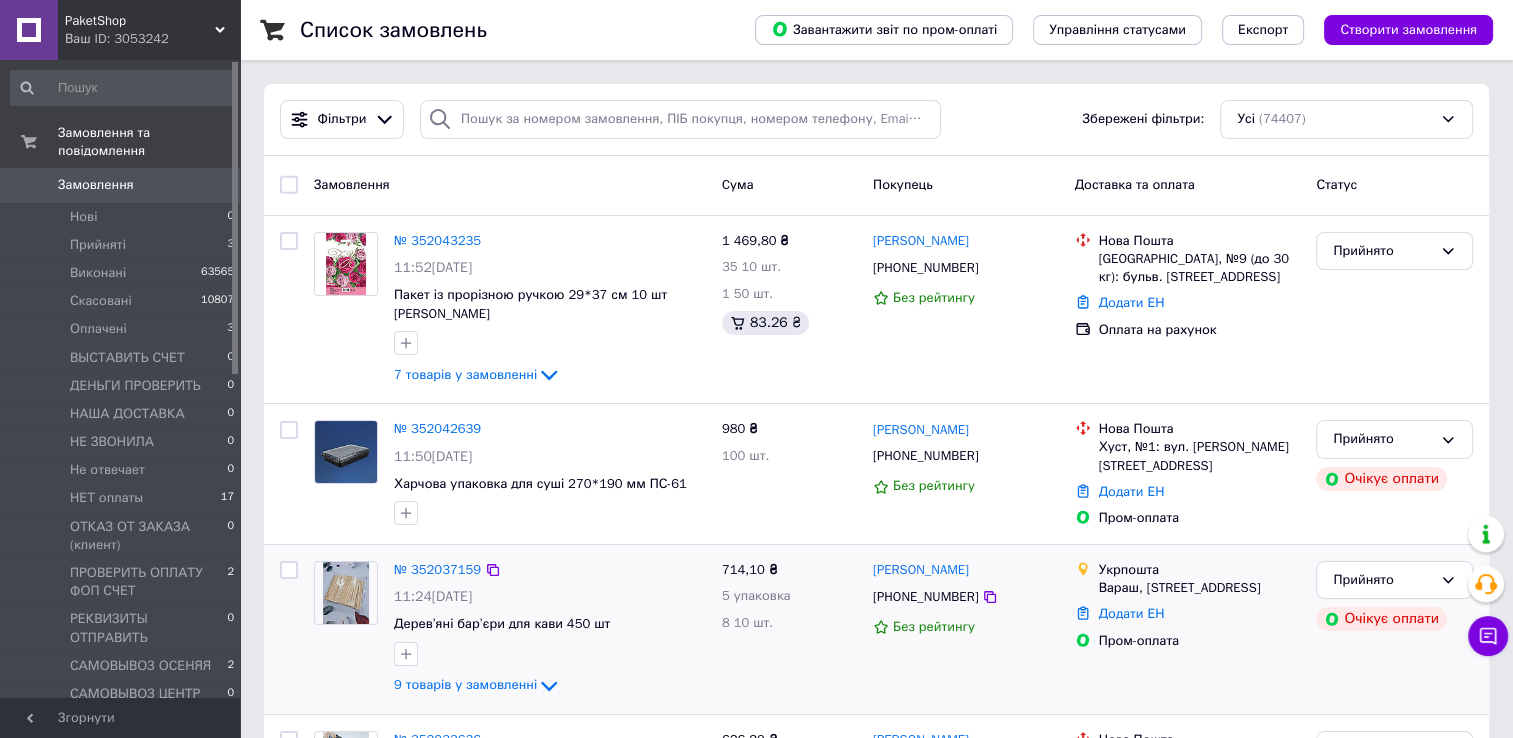 click on "714,10 ₴ 5 упаковка 8 10 шт." at bounding box center [789, 629] 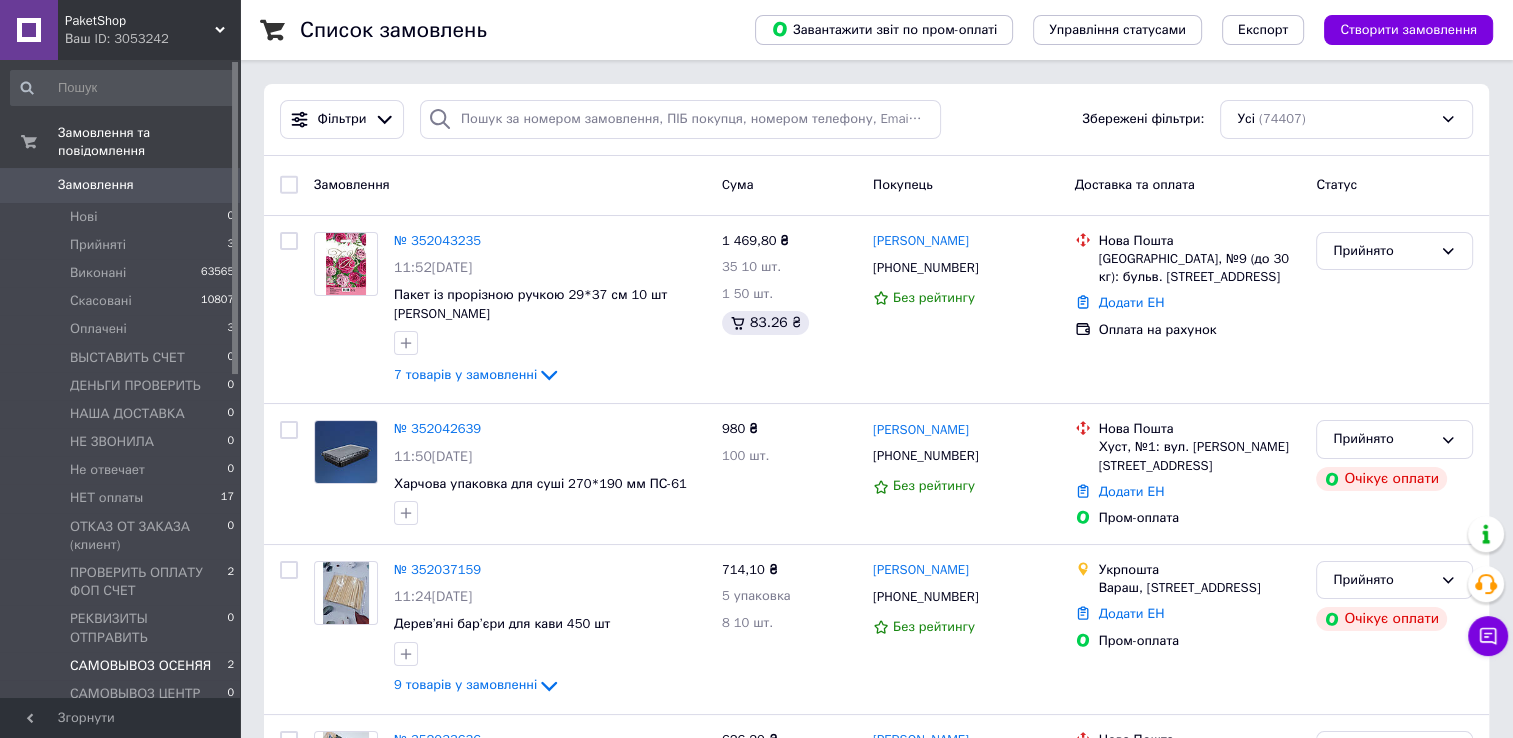 click on "САМОВЫВОЗ ОСЕНЯЯ" at bounding box center (140, 666) 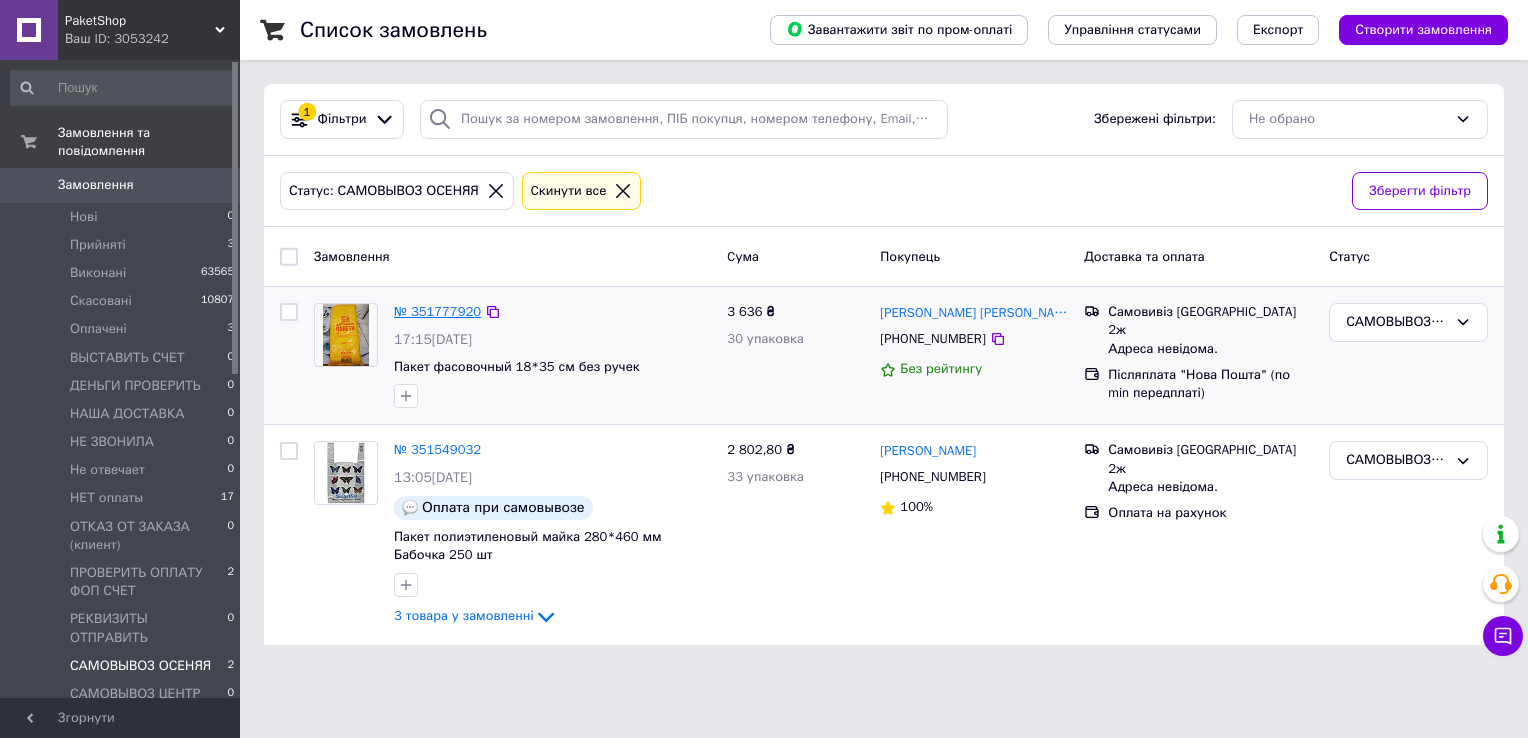 click on "№ 351777920" at bounding box center (437, 311) 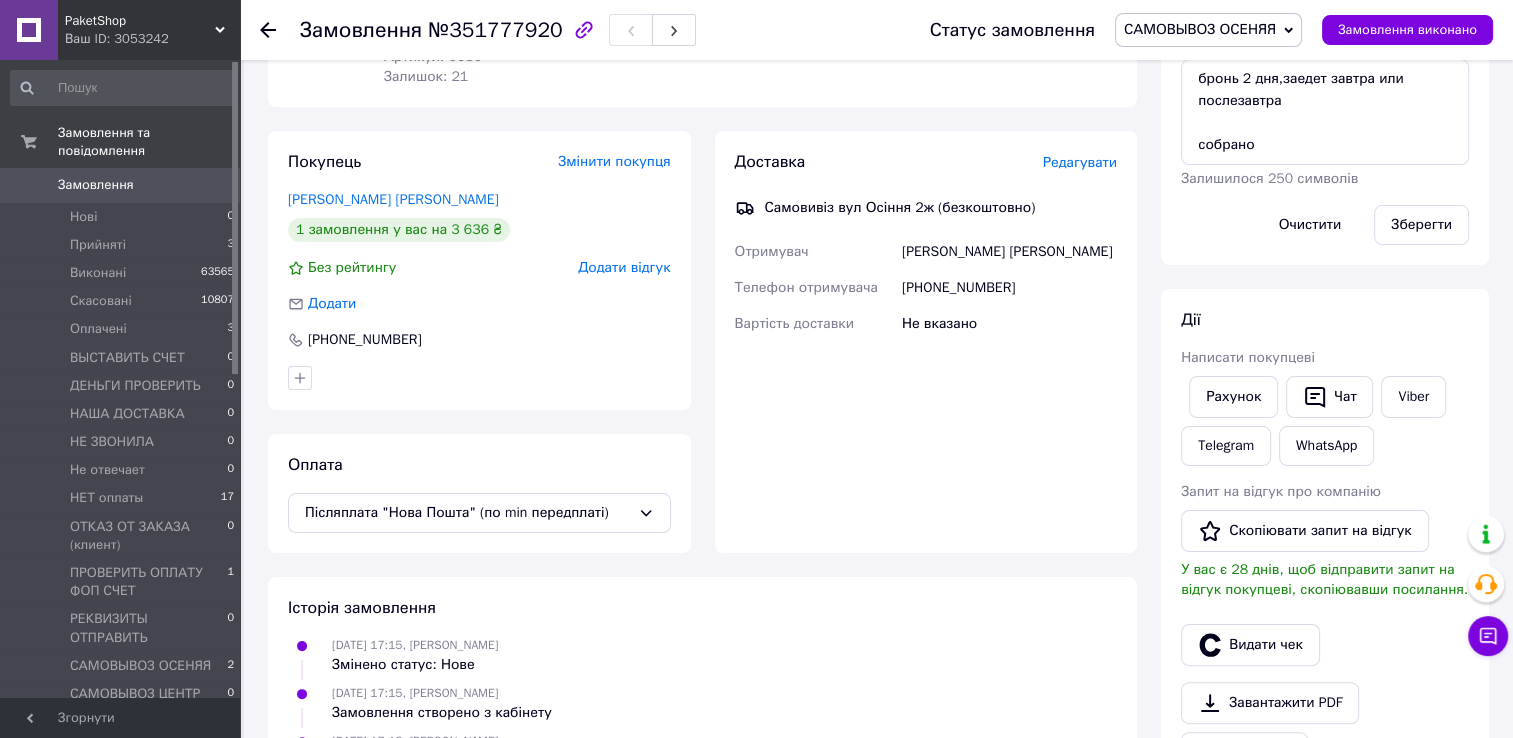 scroll, scrollTop: 300, scrollLeft: 0, axis: vertical 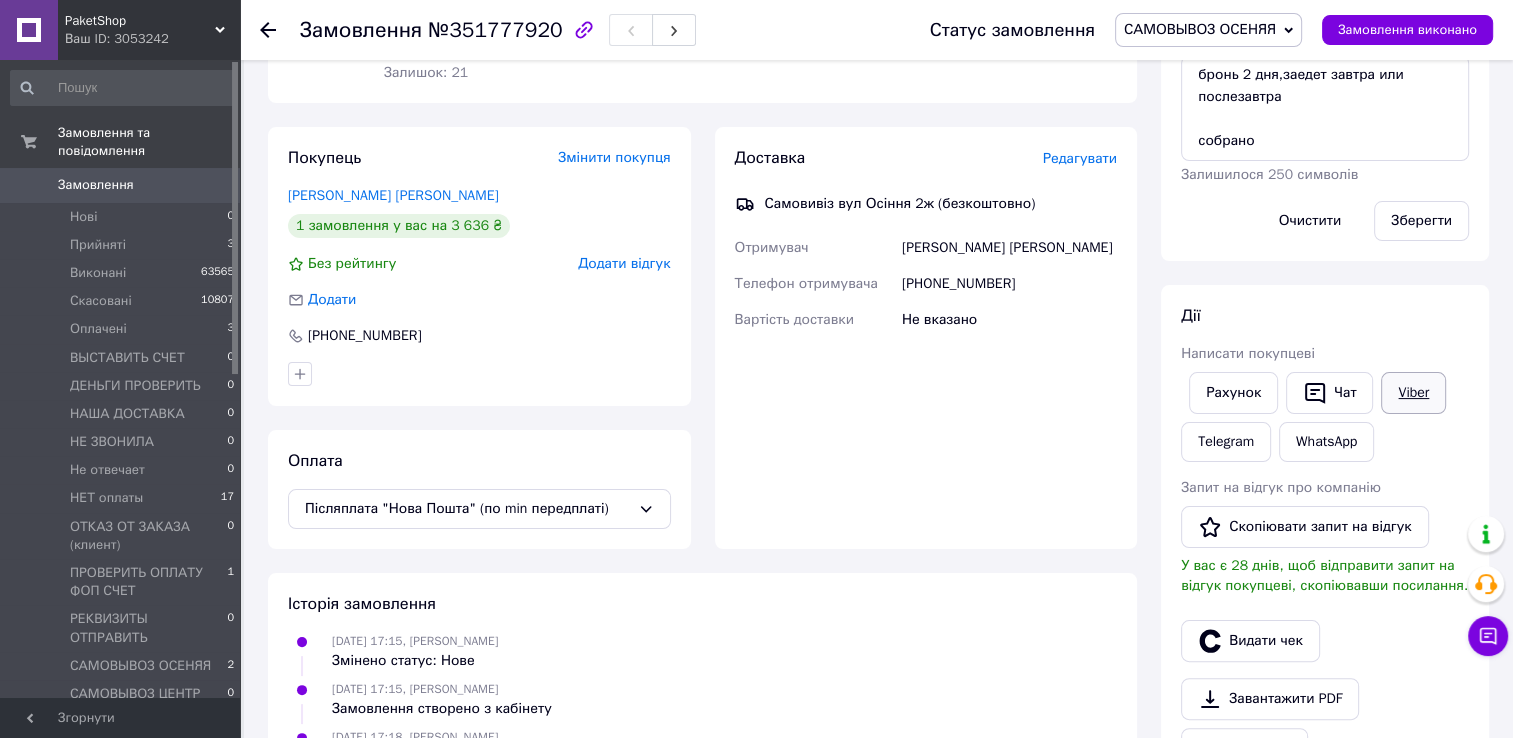 click on "Viber" at bounding box center [1413, 393] 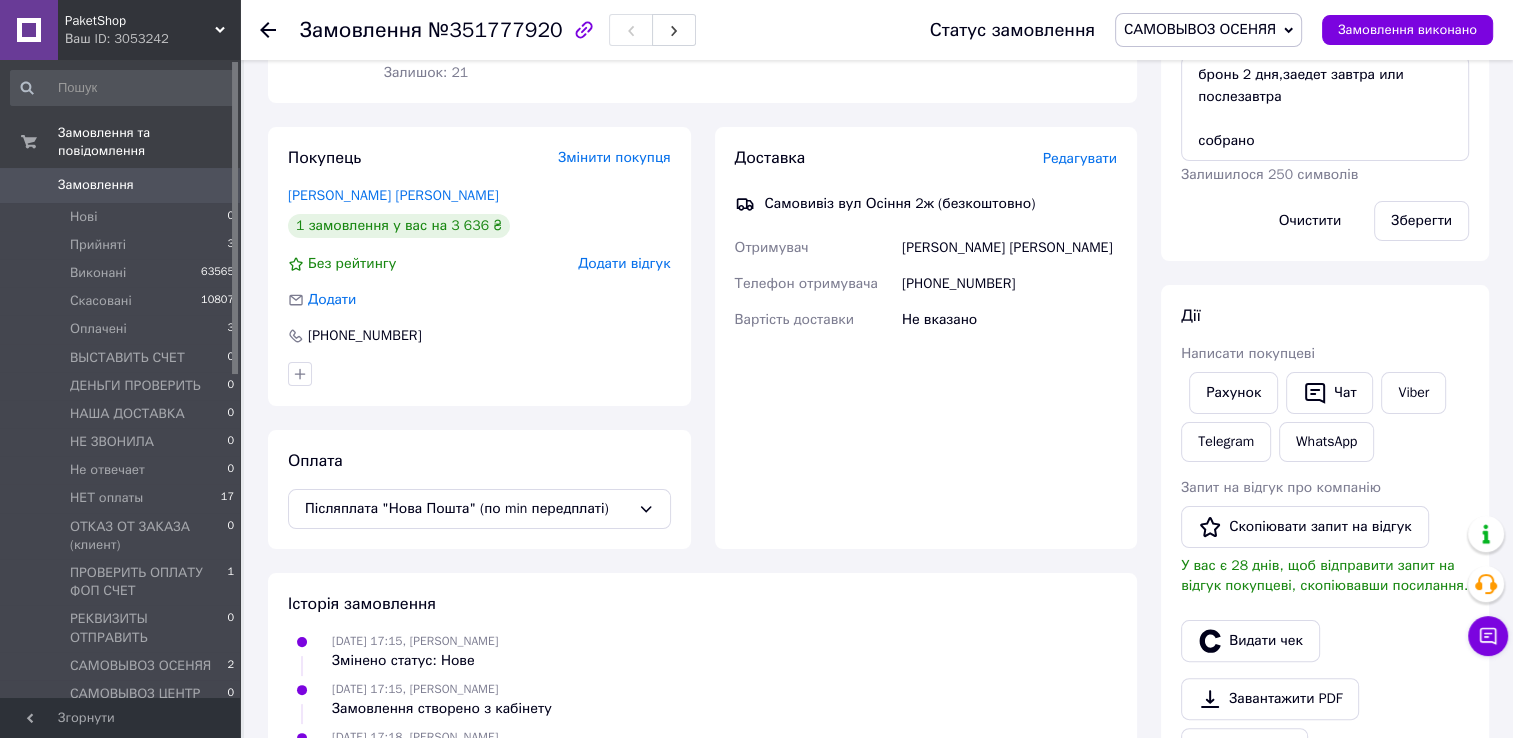click on "08.07.2025 17:15, Альбіна Фастовець Замовлення створено з кабінету" at bounding box center [702, 699] 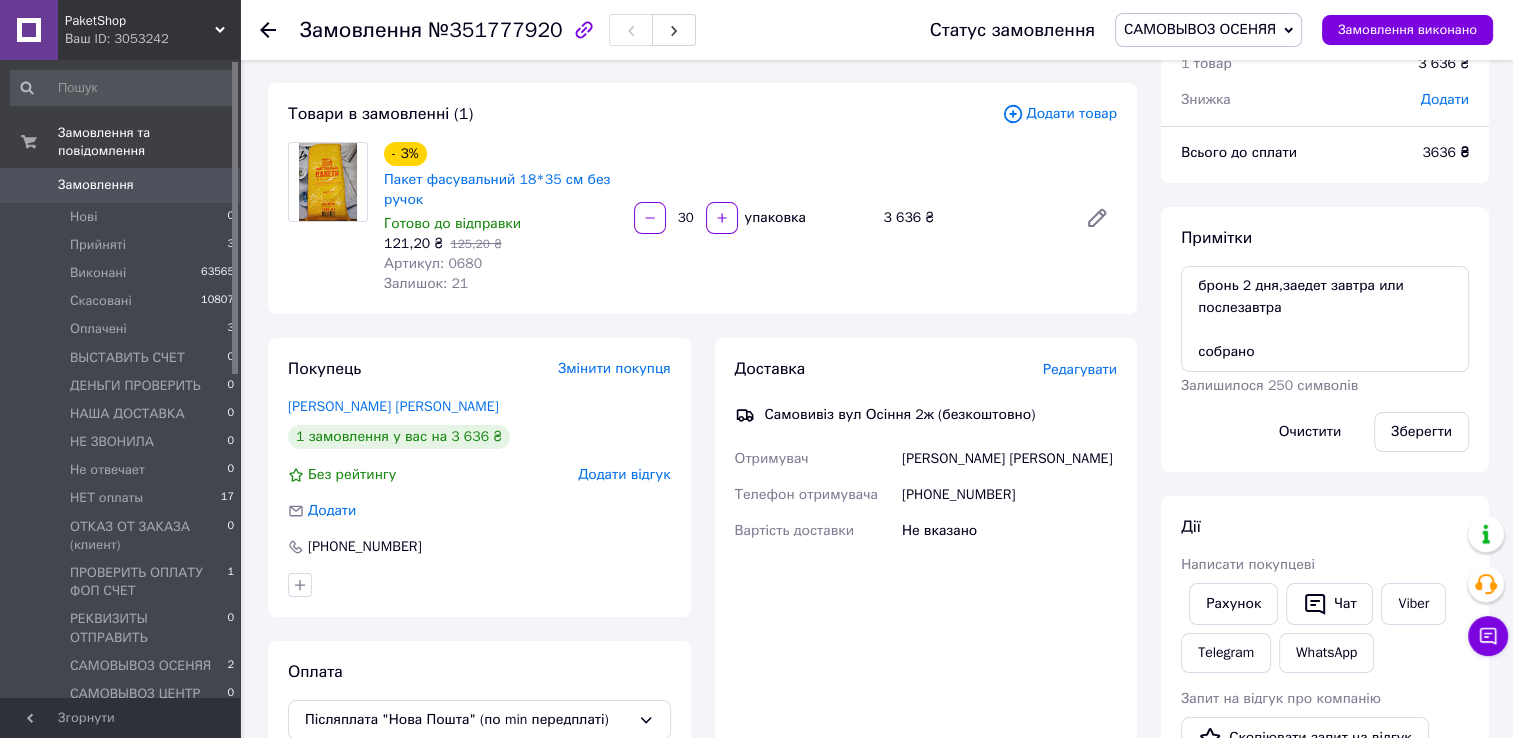 scroll, scrollTop: 0, scrollLeft: 0, axis: both 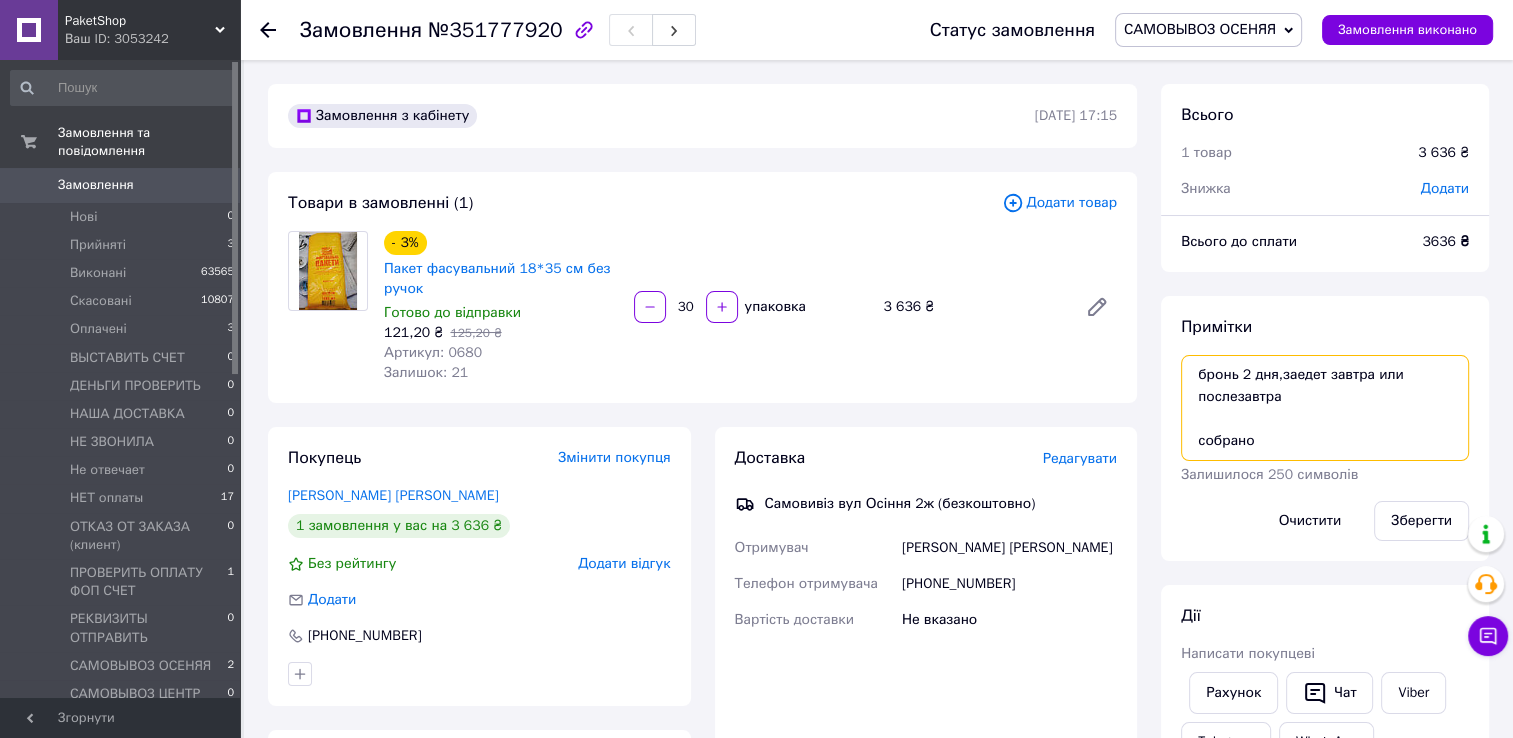 click on "бронь 2 дня,заедет завтра или послезавтра
собрано" at bounding box center [1325, 408] 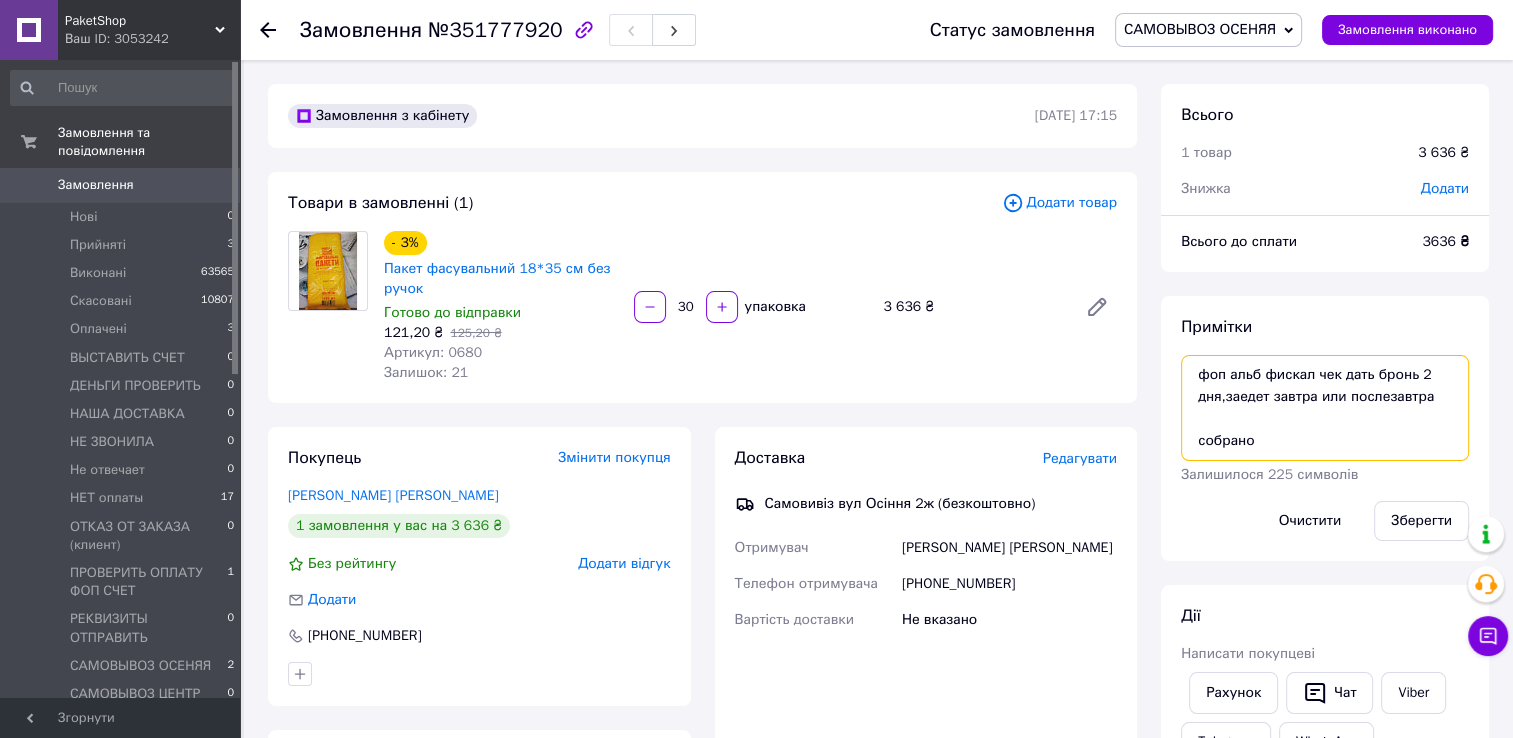 scroll, scrollTop: 200, scrollLeft: 0, axis: vertical 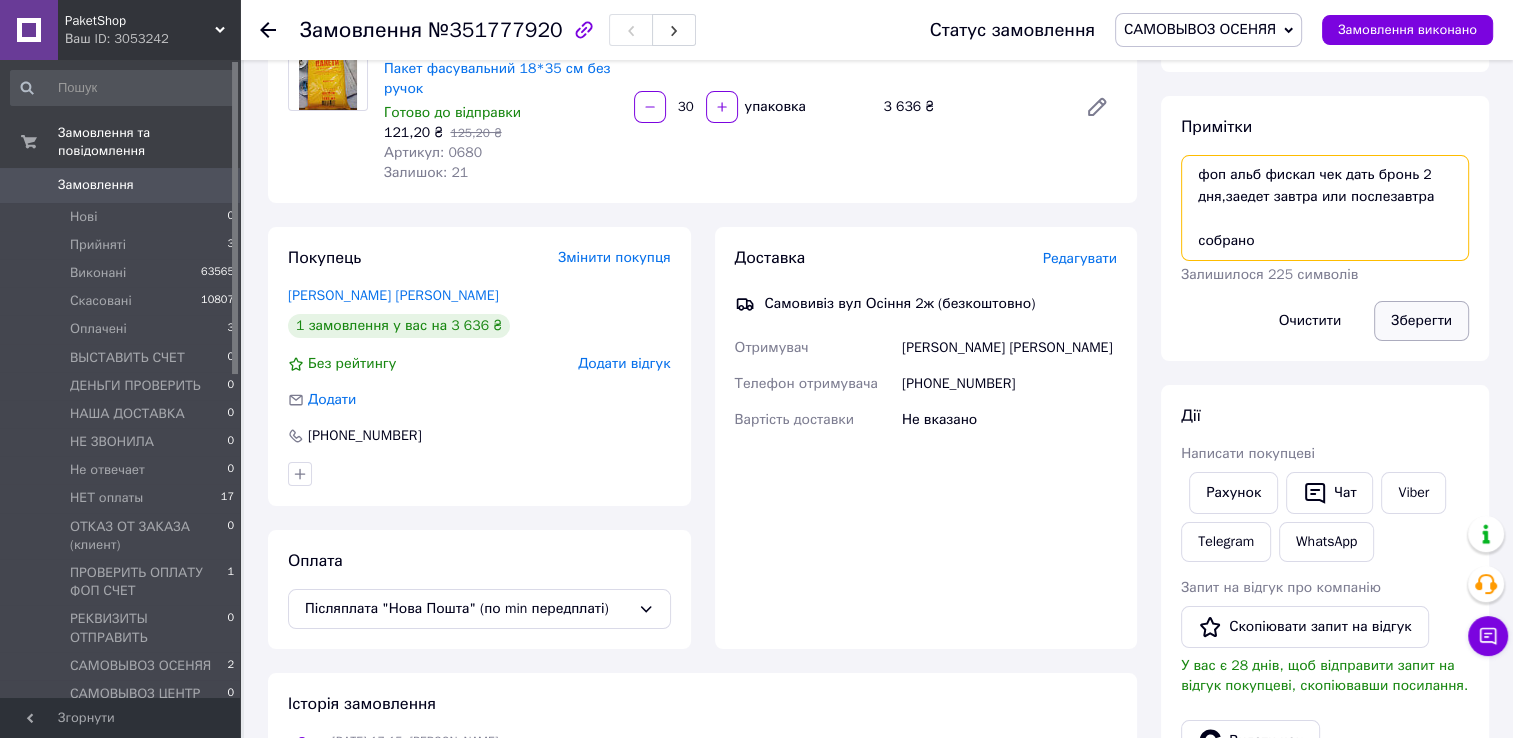 type on "фоп альб фискал чек дать бронь 2 дня,заедет завтра или послезавтра
собрано" 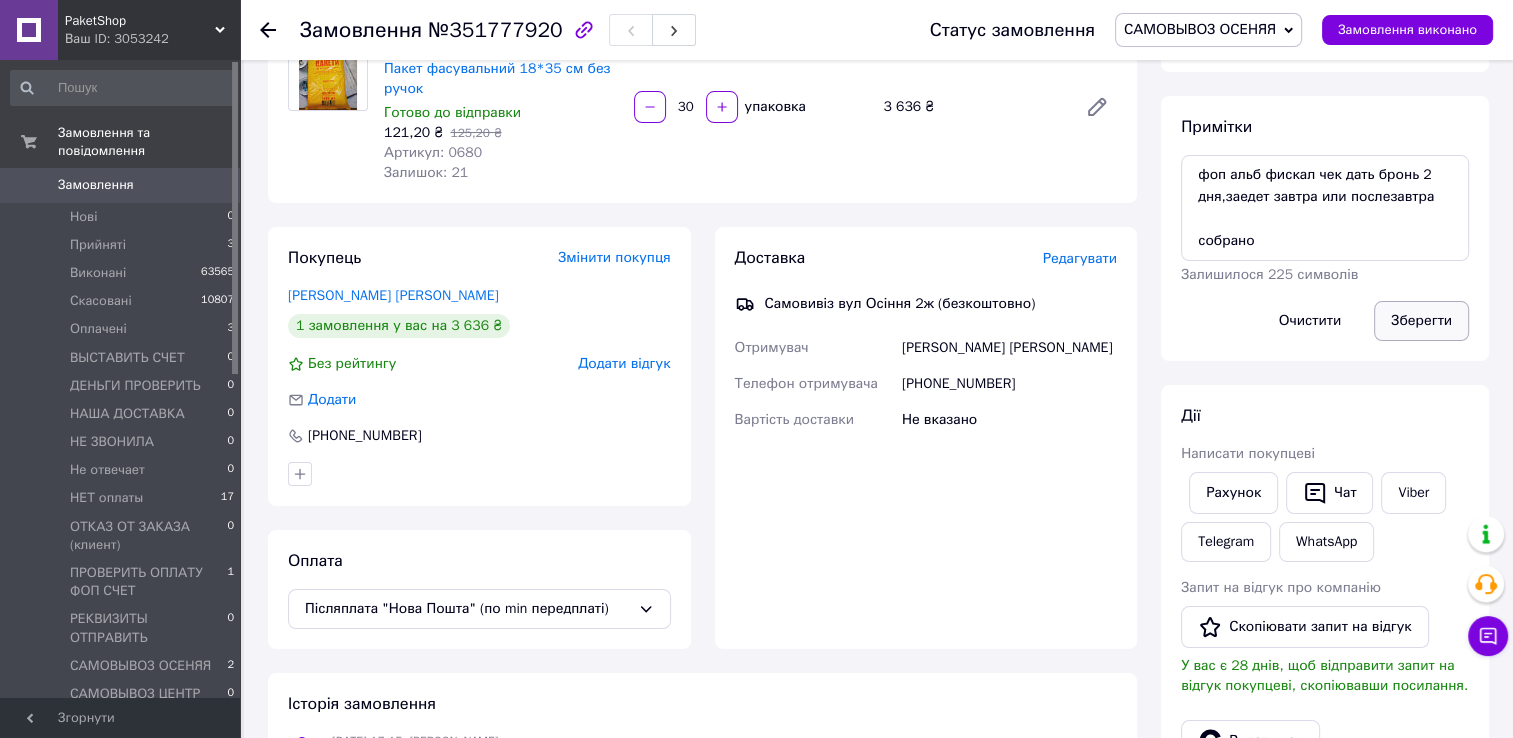 click on "Зберегти" at bounding box center (1421, 321) 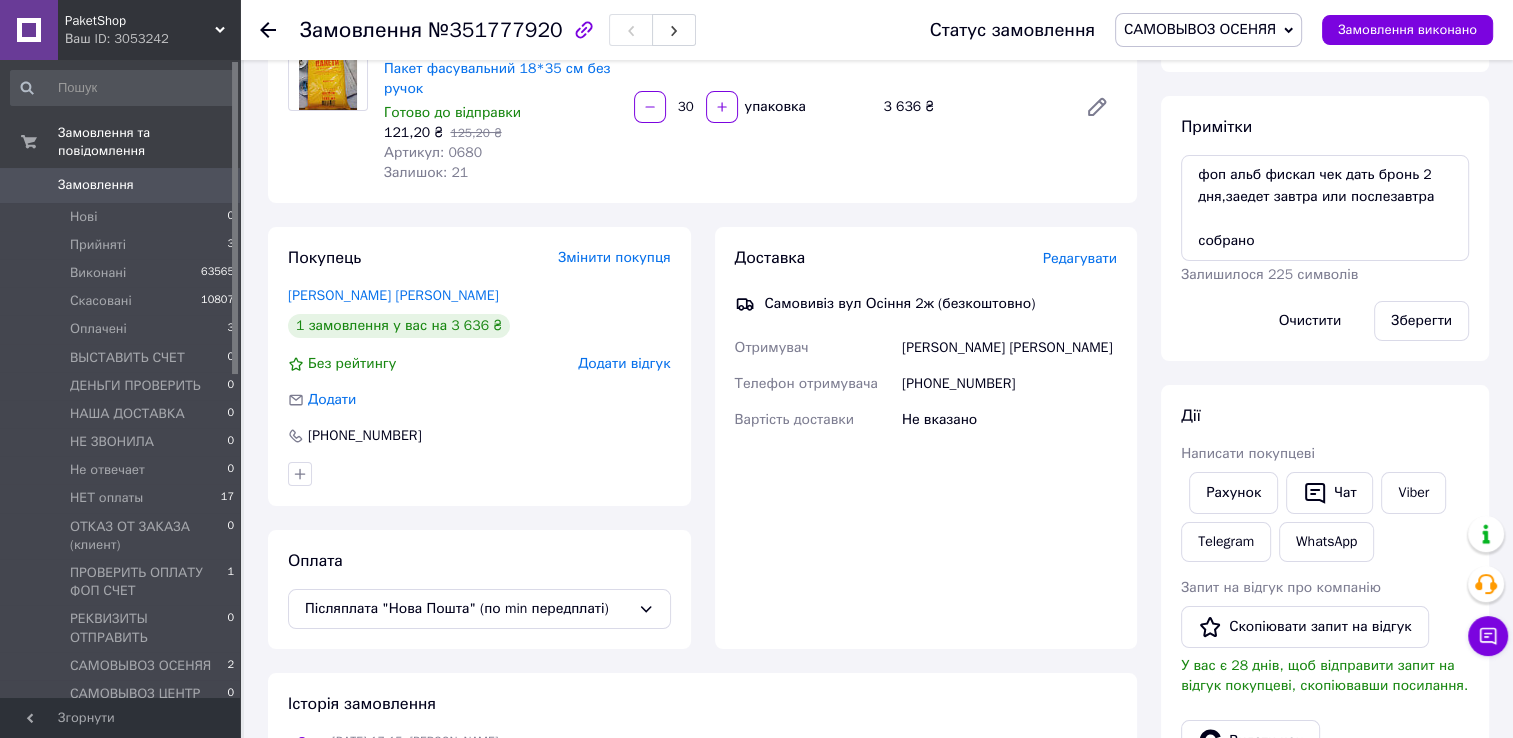 click on "Історія замовлення" at bounding box center (702, 704) 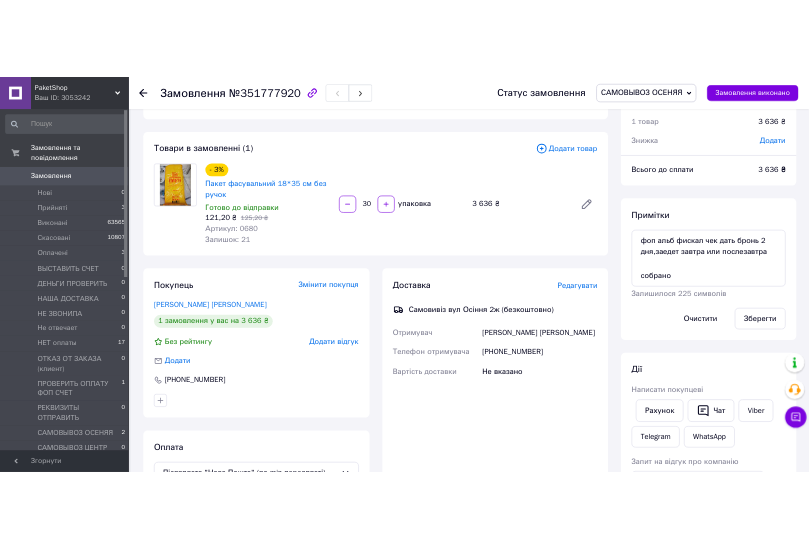 scroll, scrollTop: 0, scrollLeft: 0, axis: both 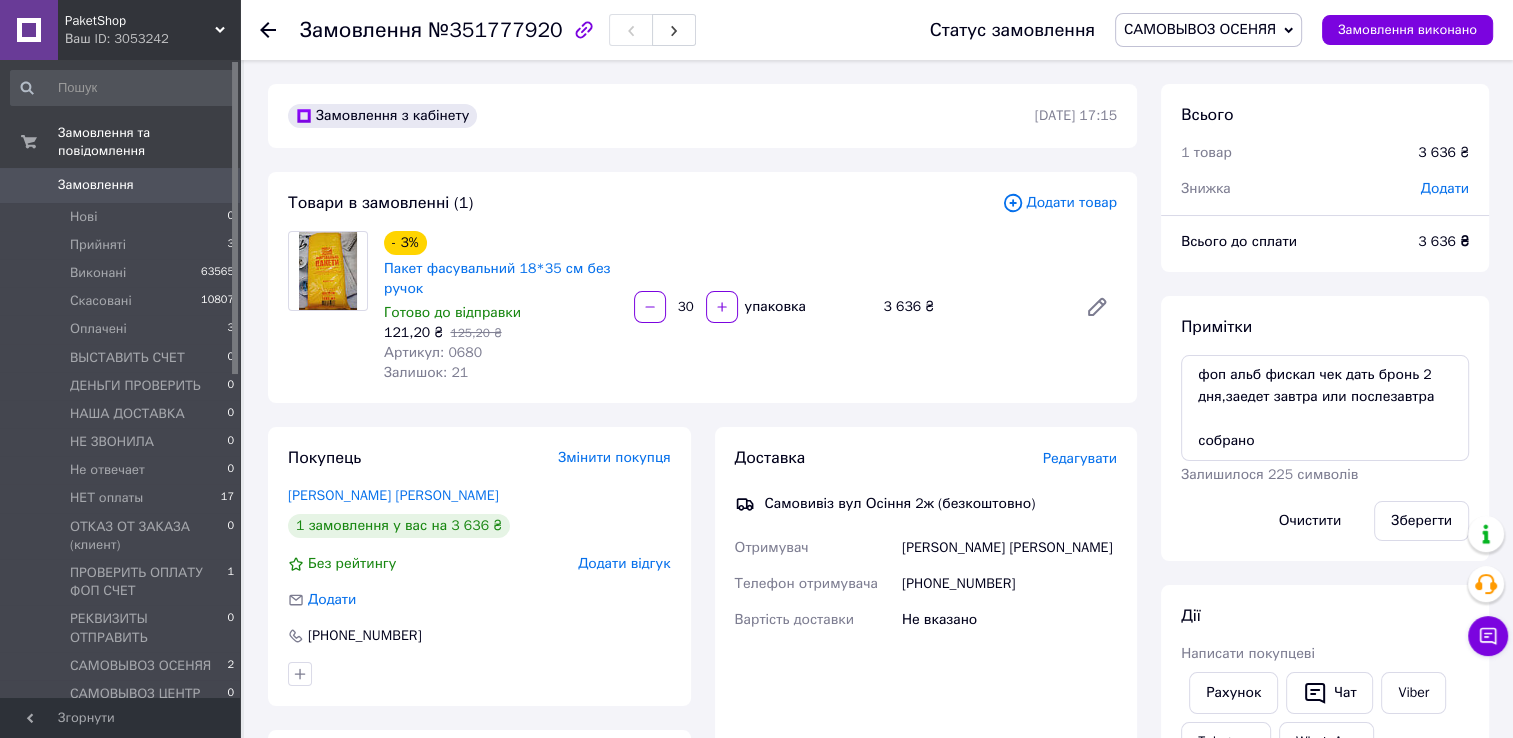 click 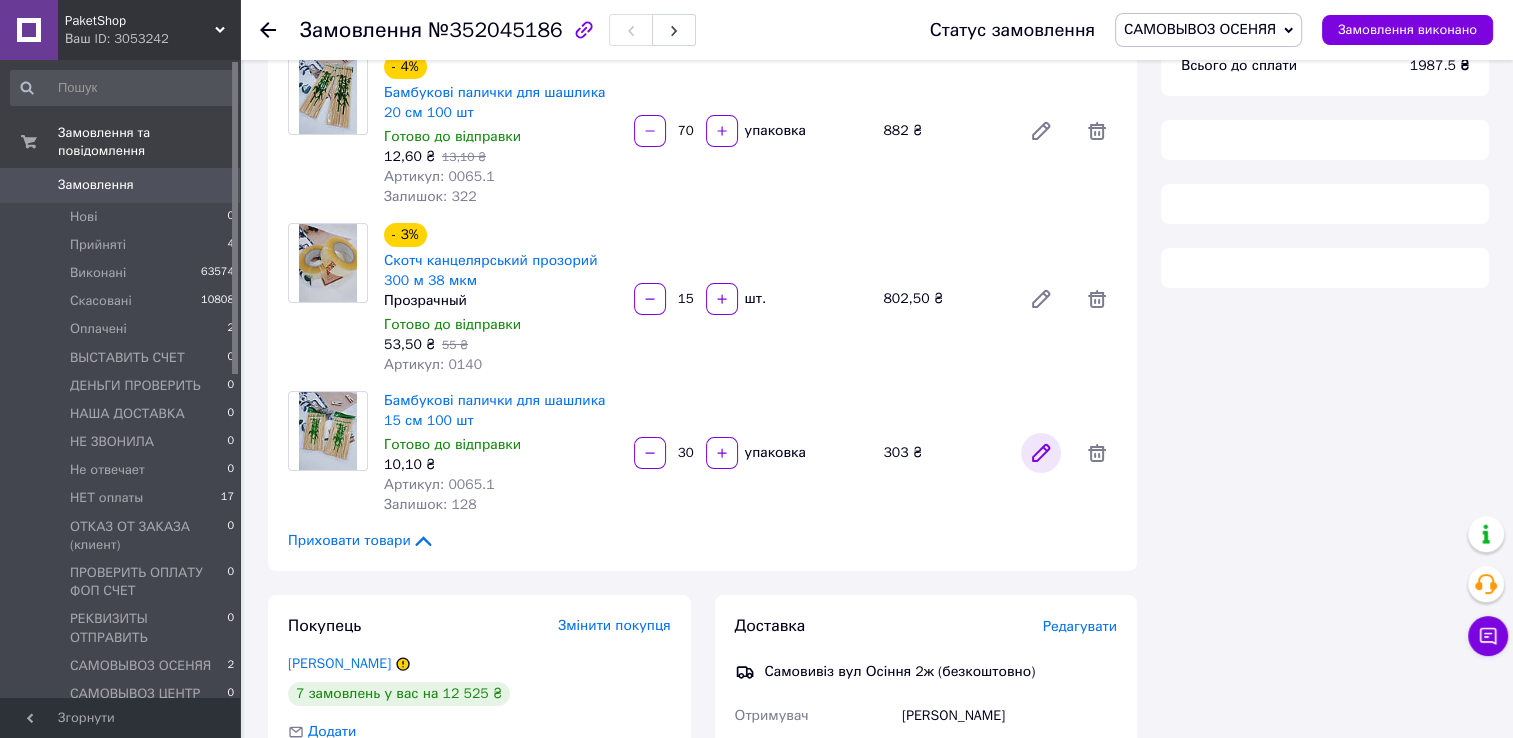 scroll, scrollTop: 0, scrollLeft: 0, axis: both 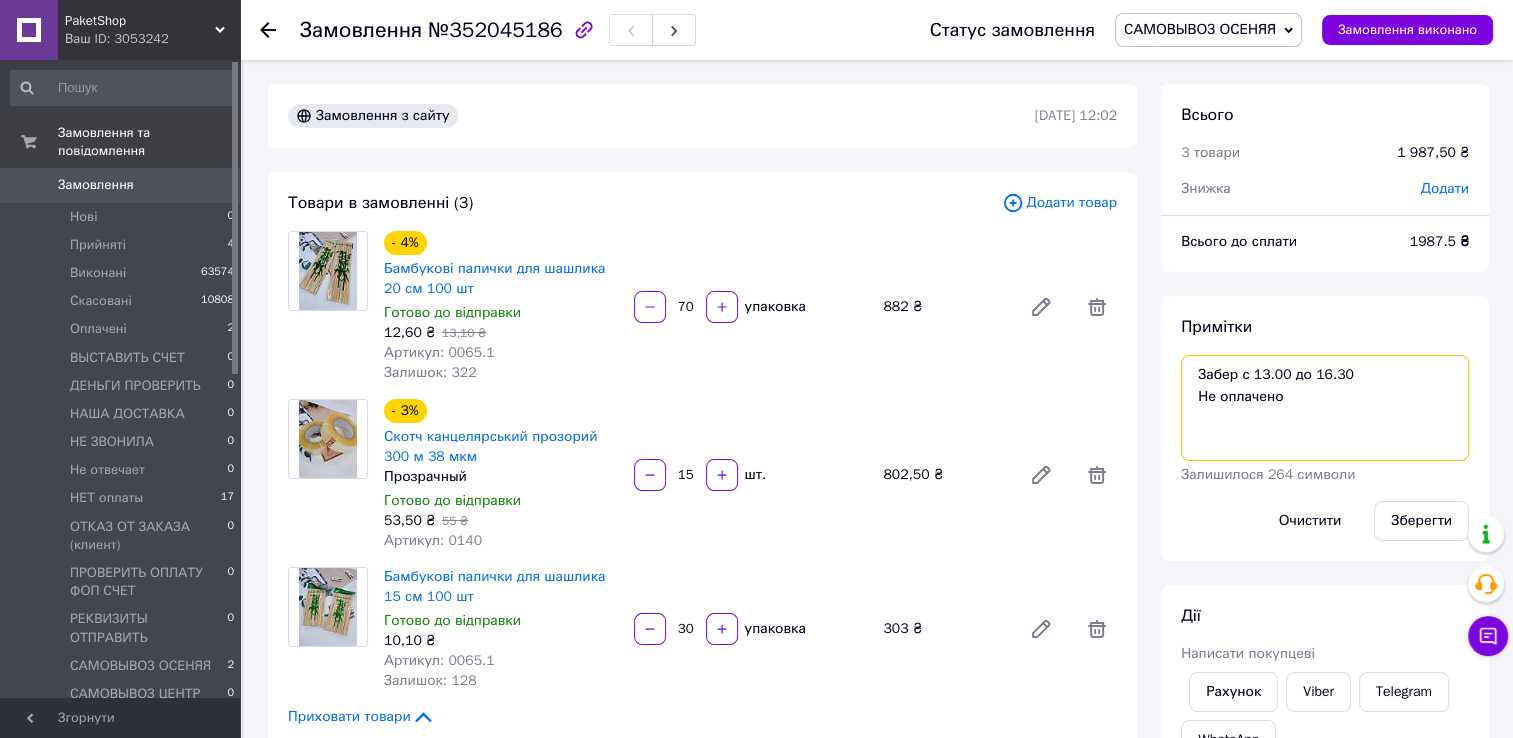 drag, startPoint x: 1192, startPoint y: 369, endPoint x: 1363, endPoint y: 373, distance: 171.04678 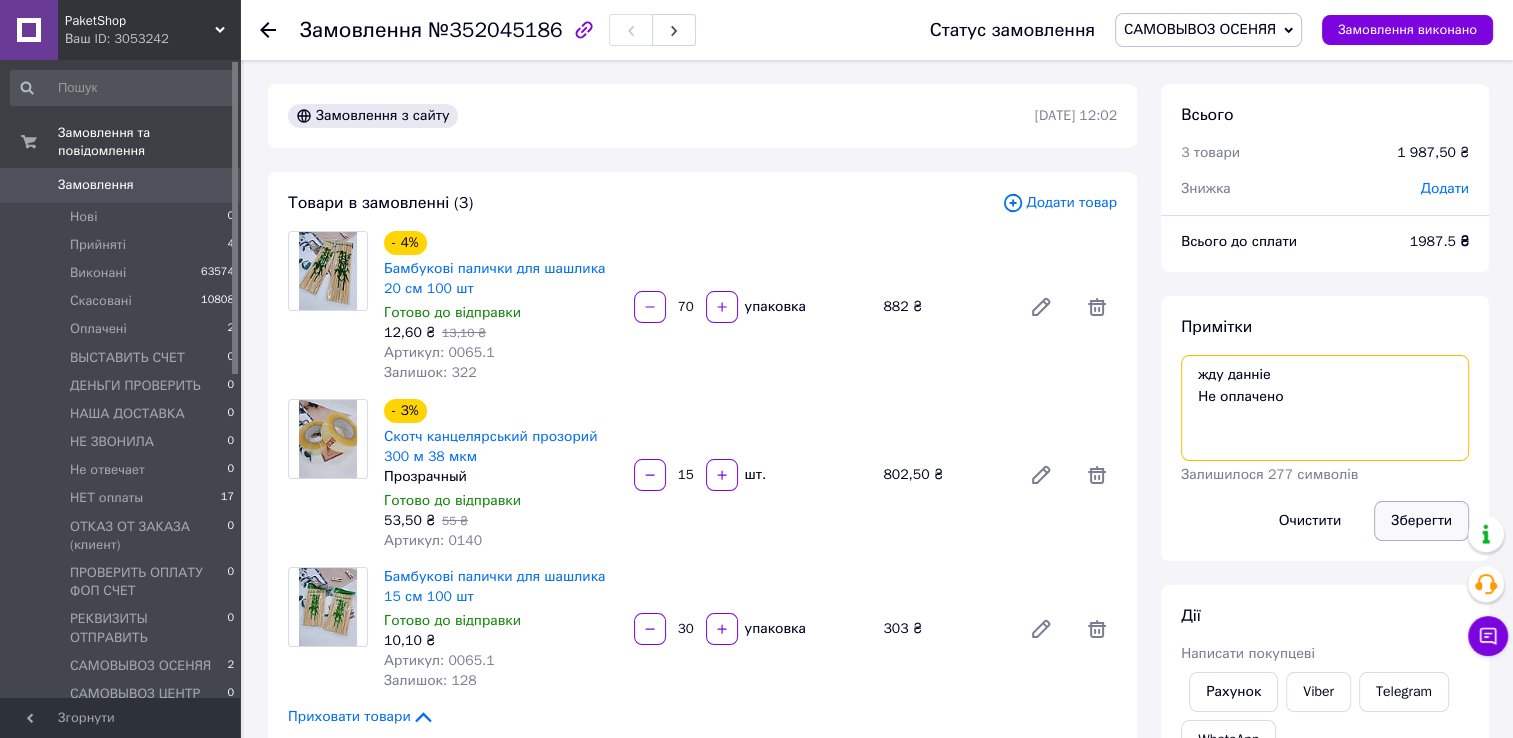 type on "жду данніе
Не оплачено" 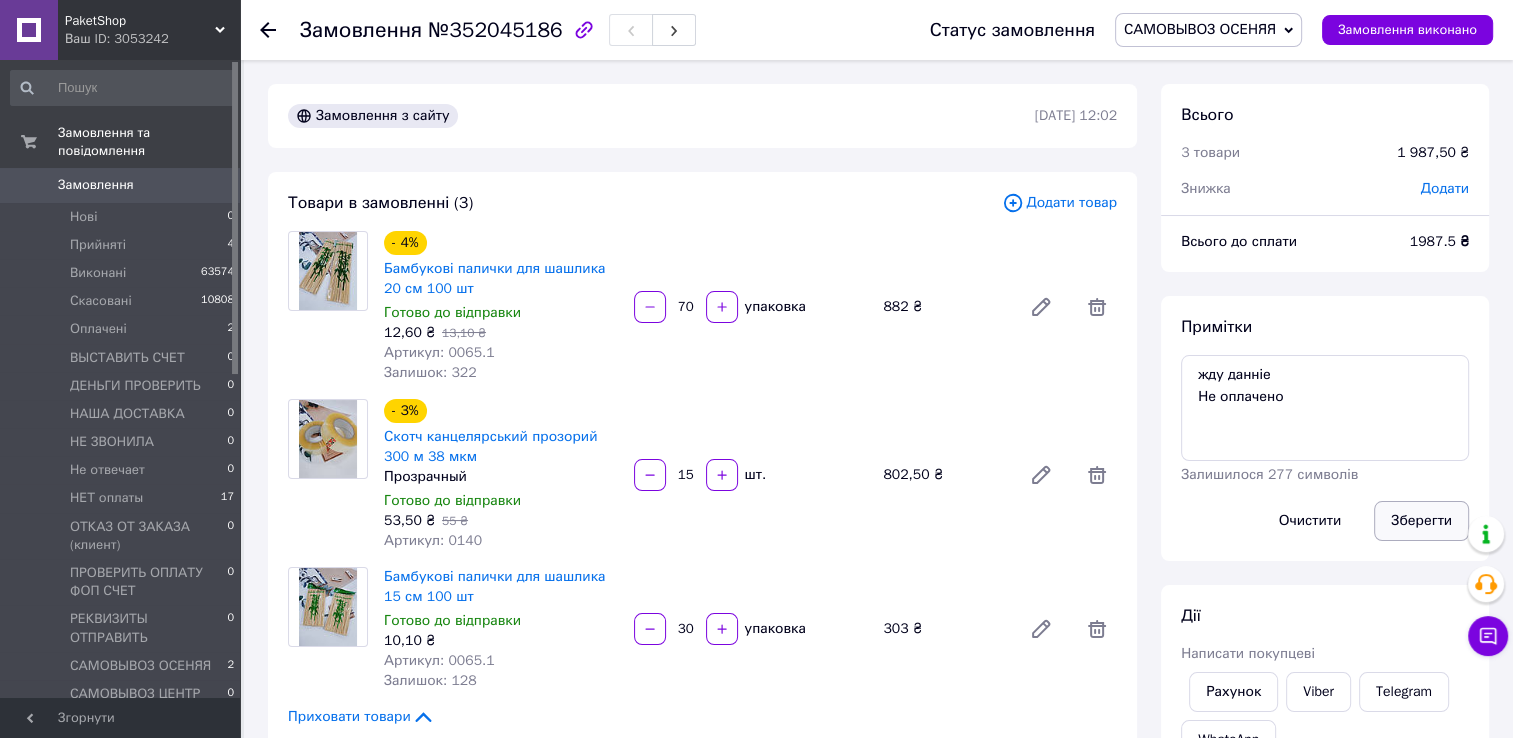 click on "Зберегти" at bounding box center (1421, 521) 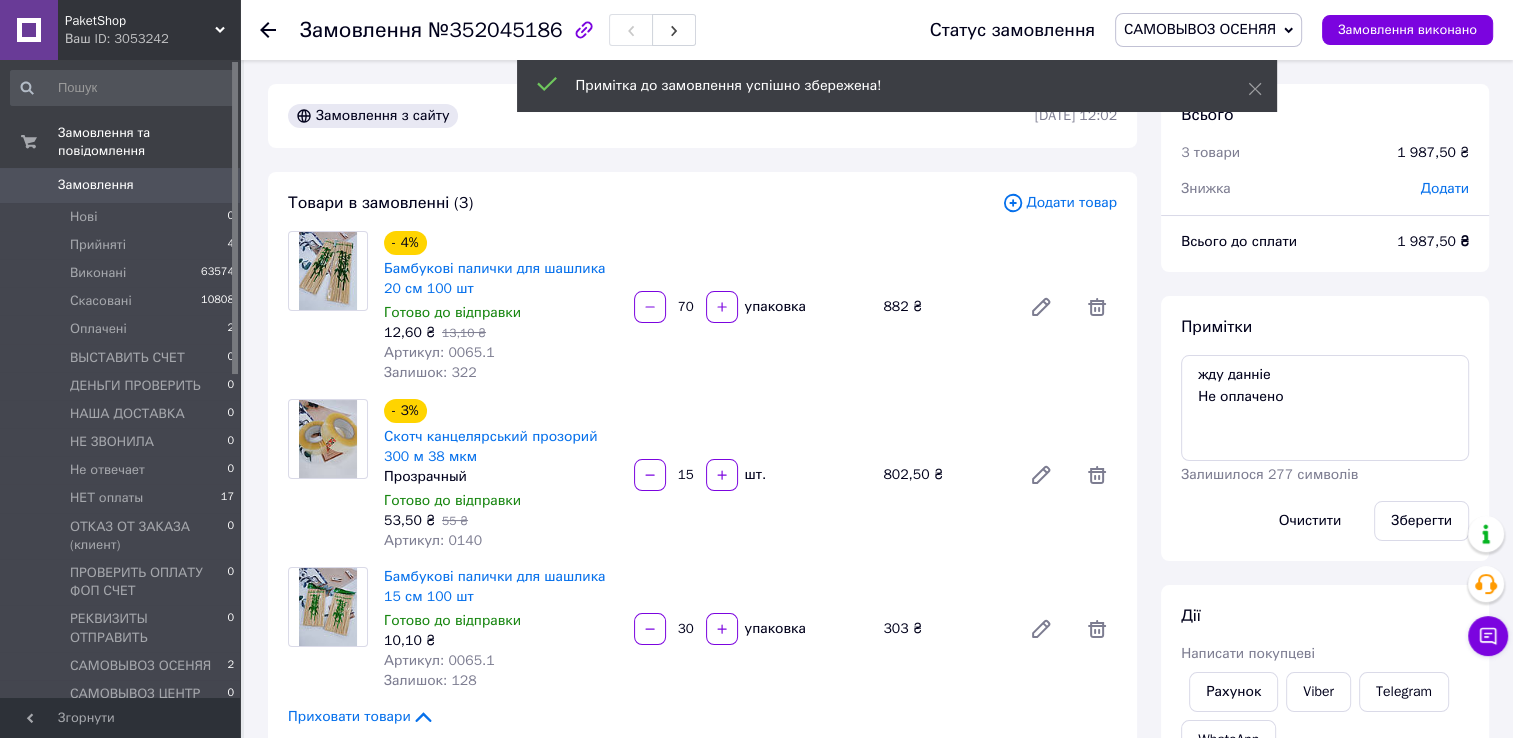 click 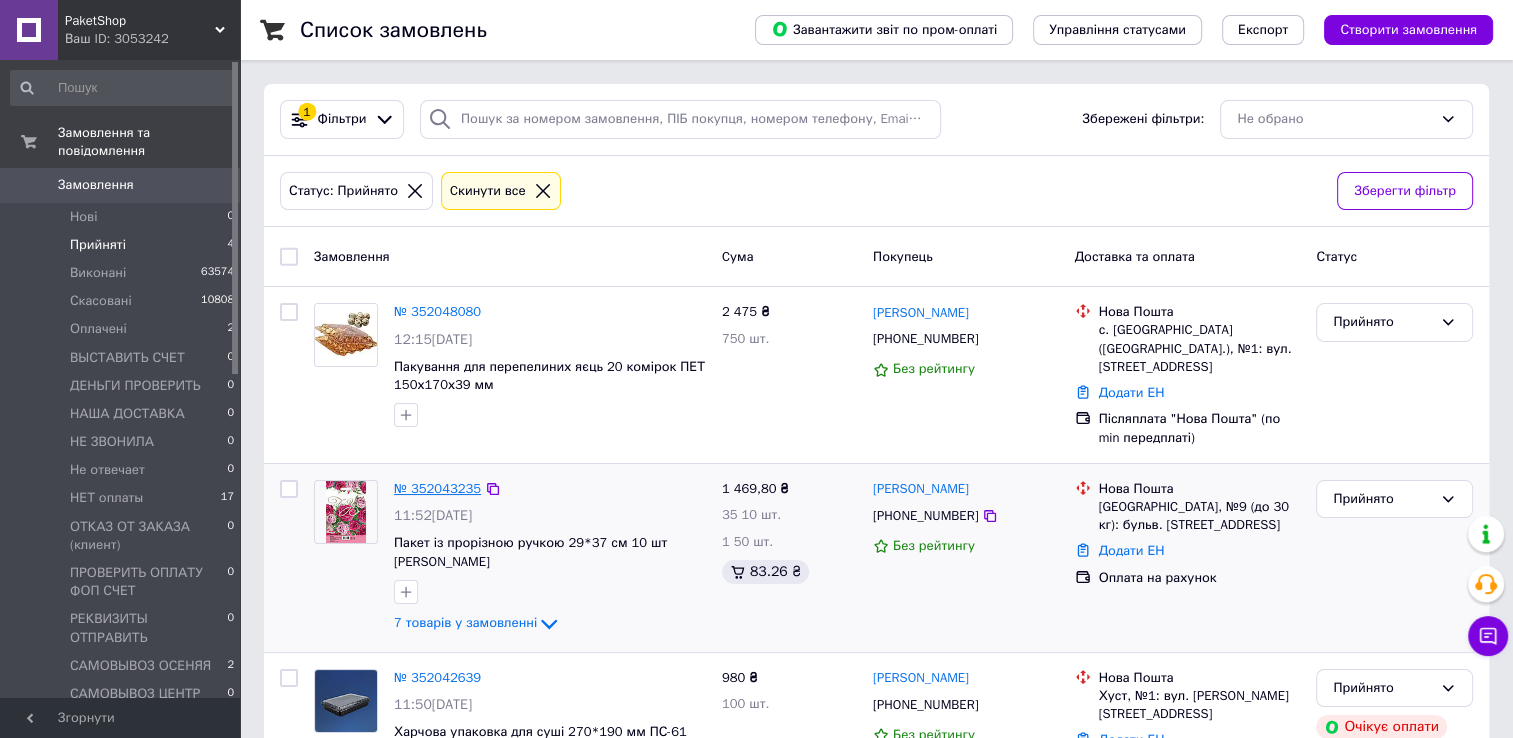 click on "№ 352043235" at bounding box center [437, 488] 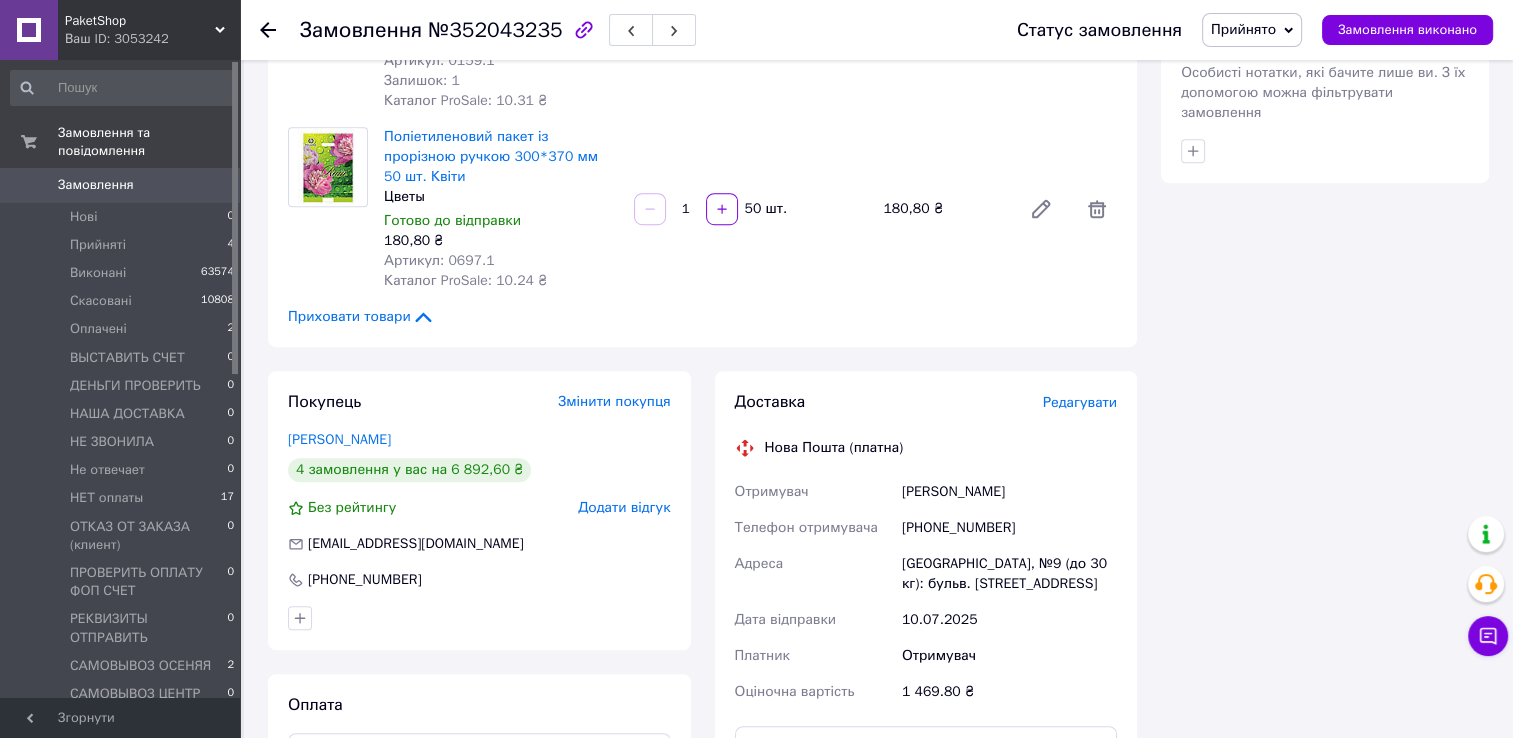 scroll, scrollTop: 1200, scrollLeft: 0, axis: vertical 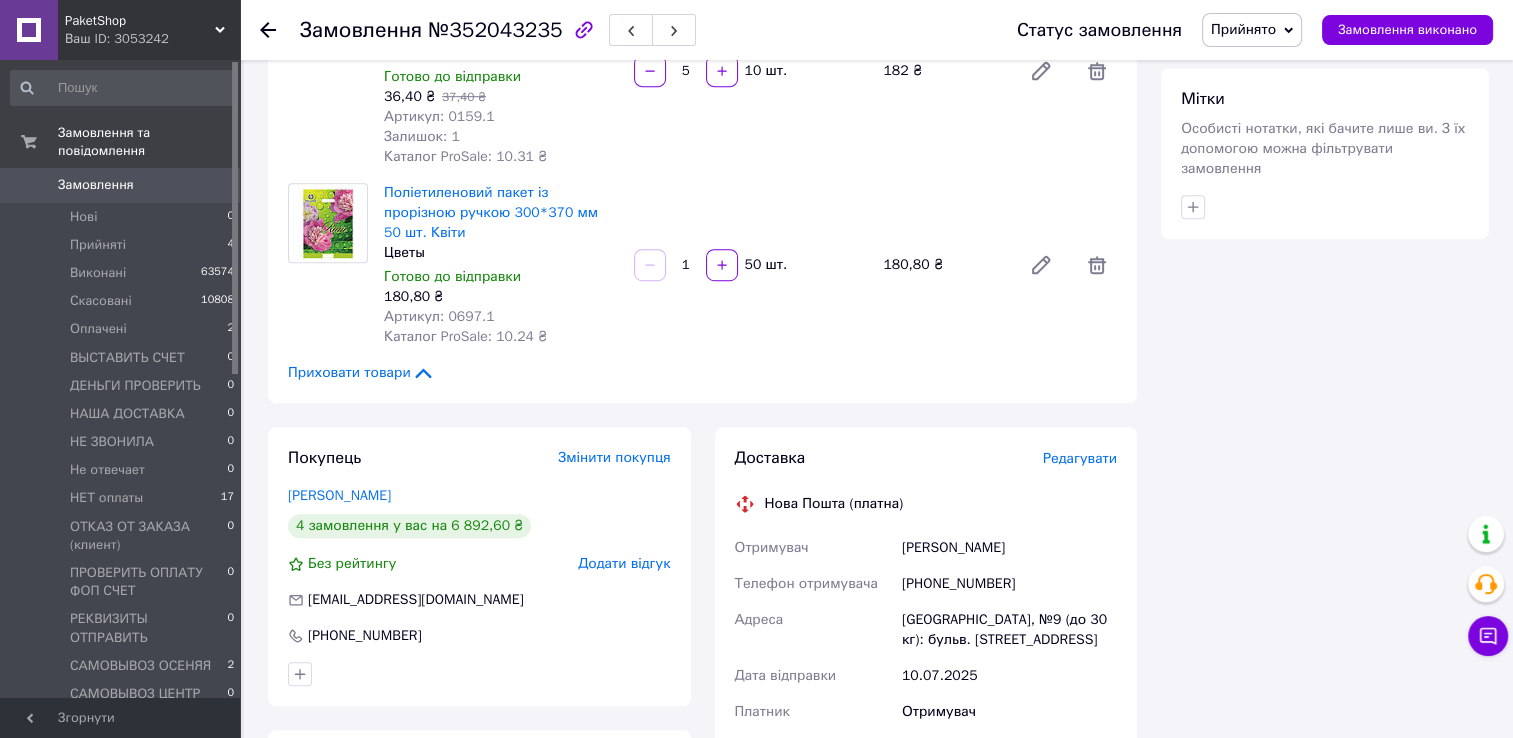 click 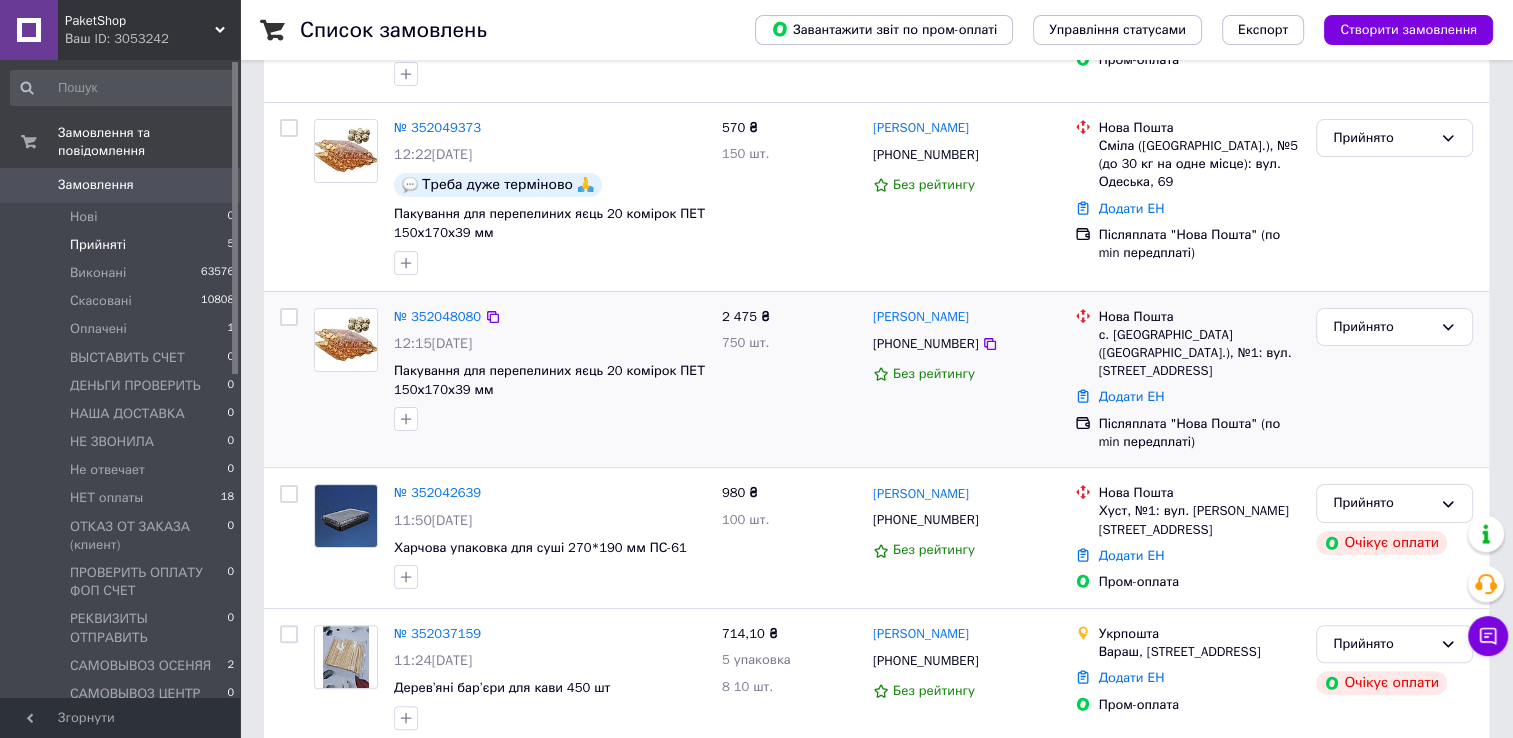 scroll, scrollTop: 382, scrollLeft: 0, axis: vertical 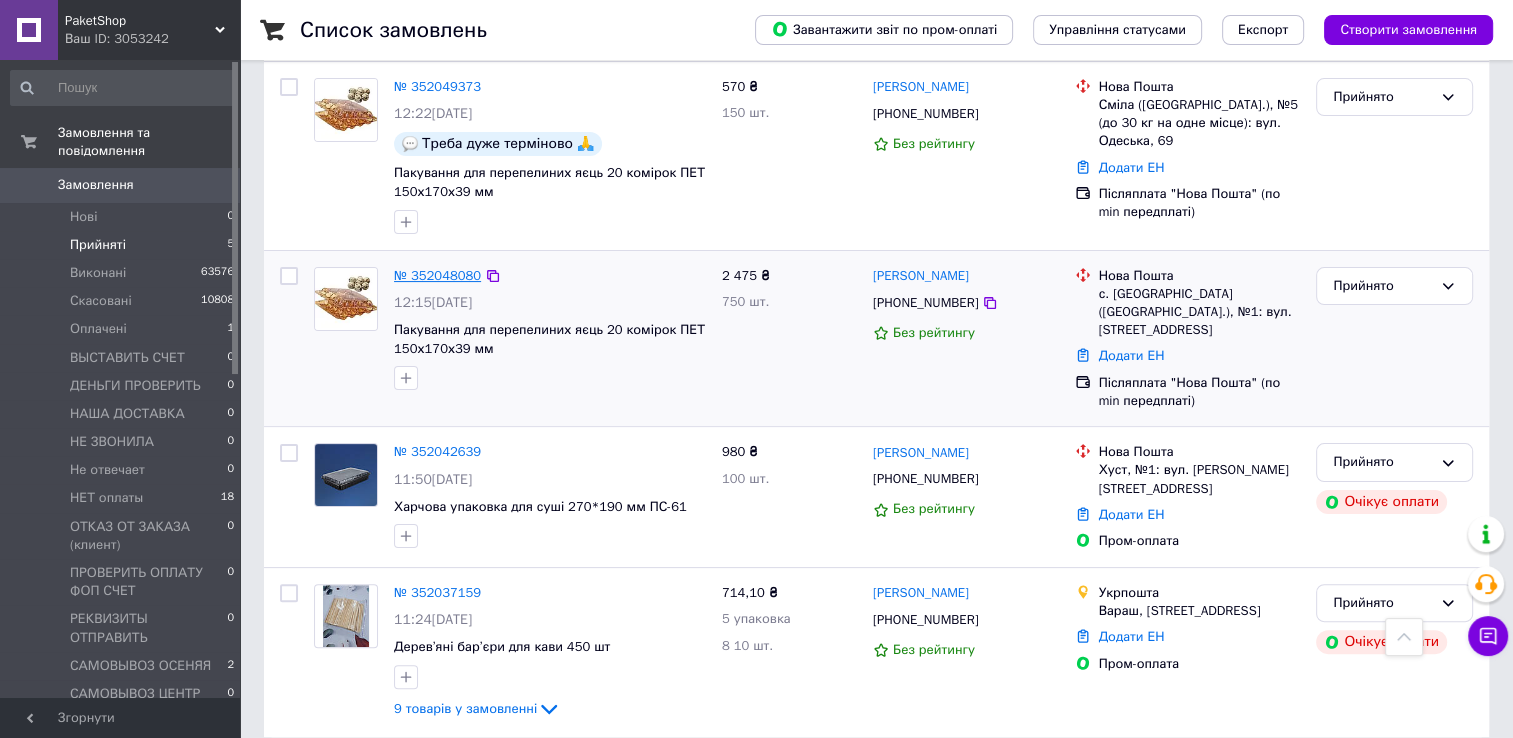 click on "№ 352048080" at bounding box center (437, 275) 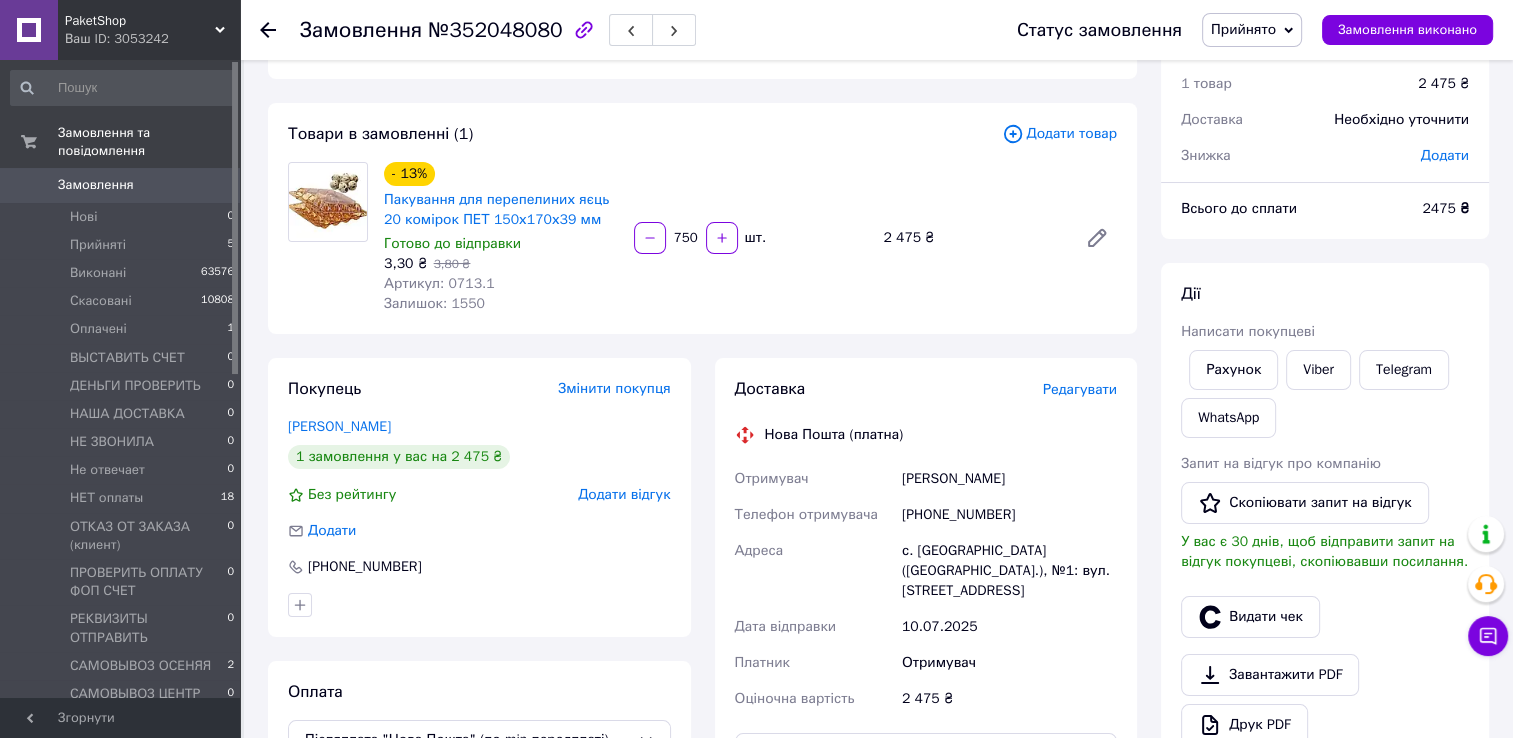 scroll, scrollTop: 0, scrollLeft: 0, axis: both 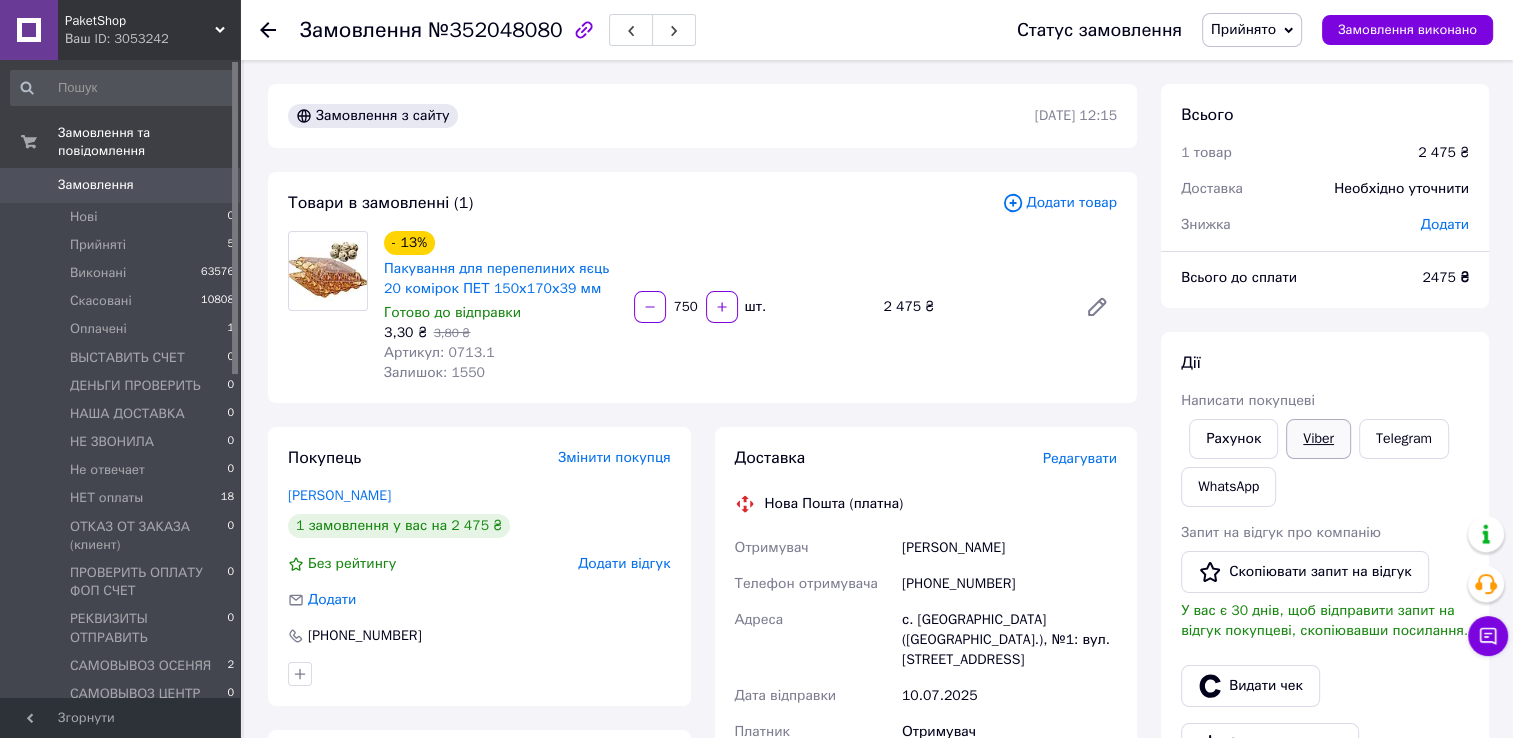 click on "Viber" at bounding box center (1318, 439) 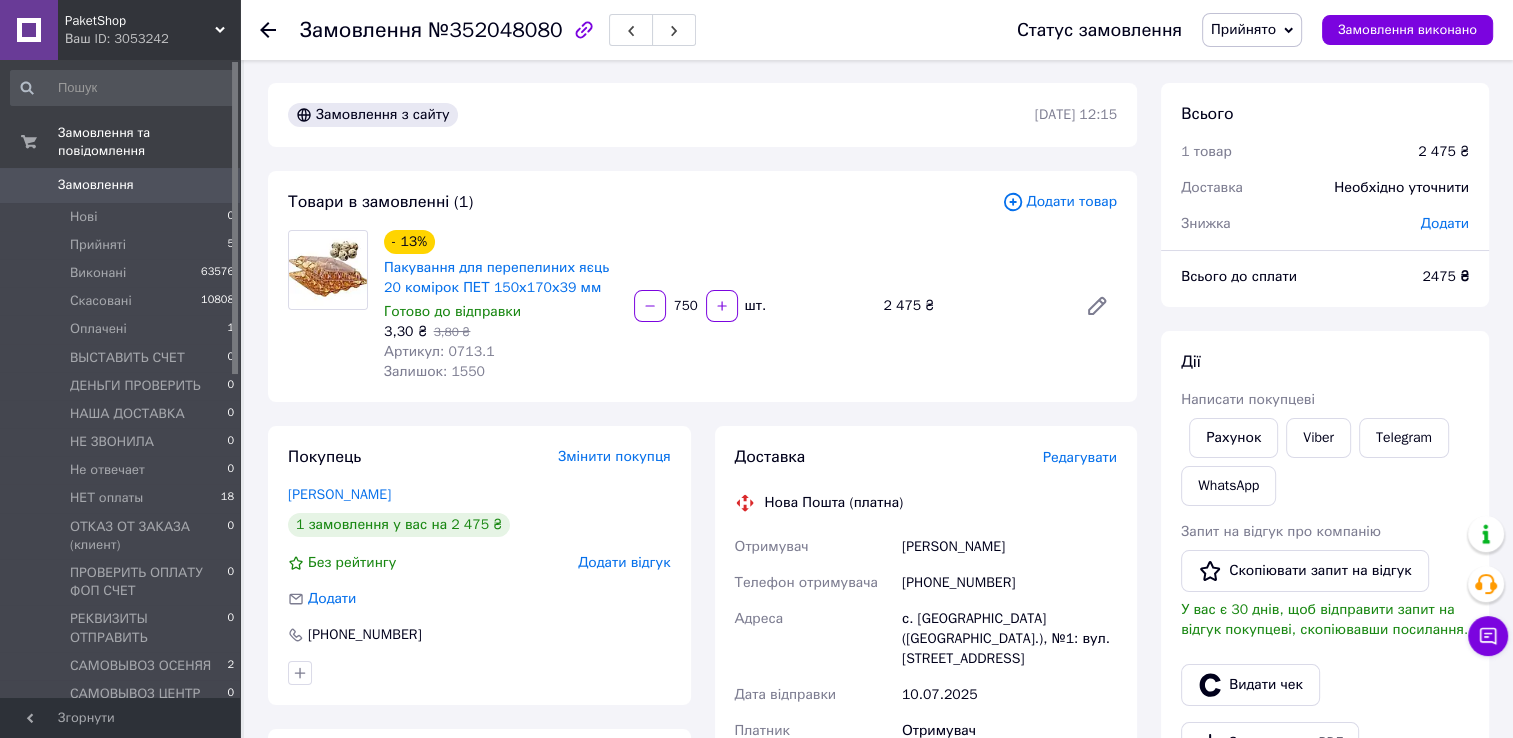 scroll, scrollTop: 0, scrollLeft: 0, axis: both 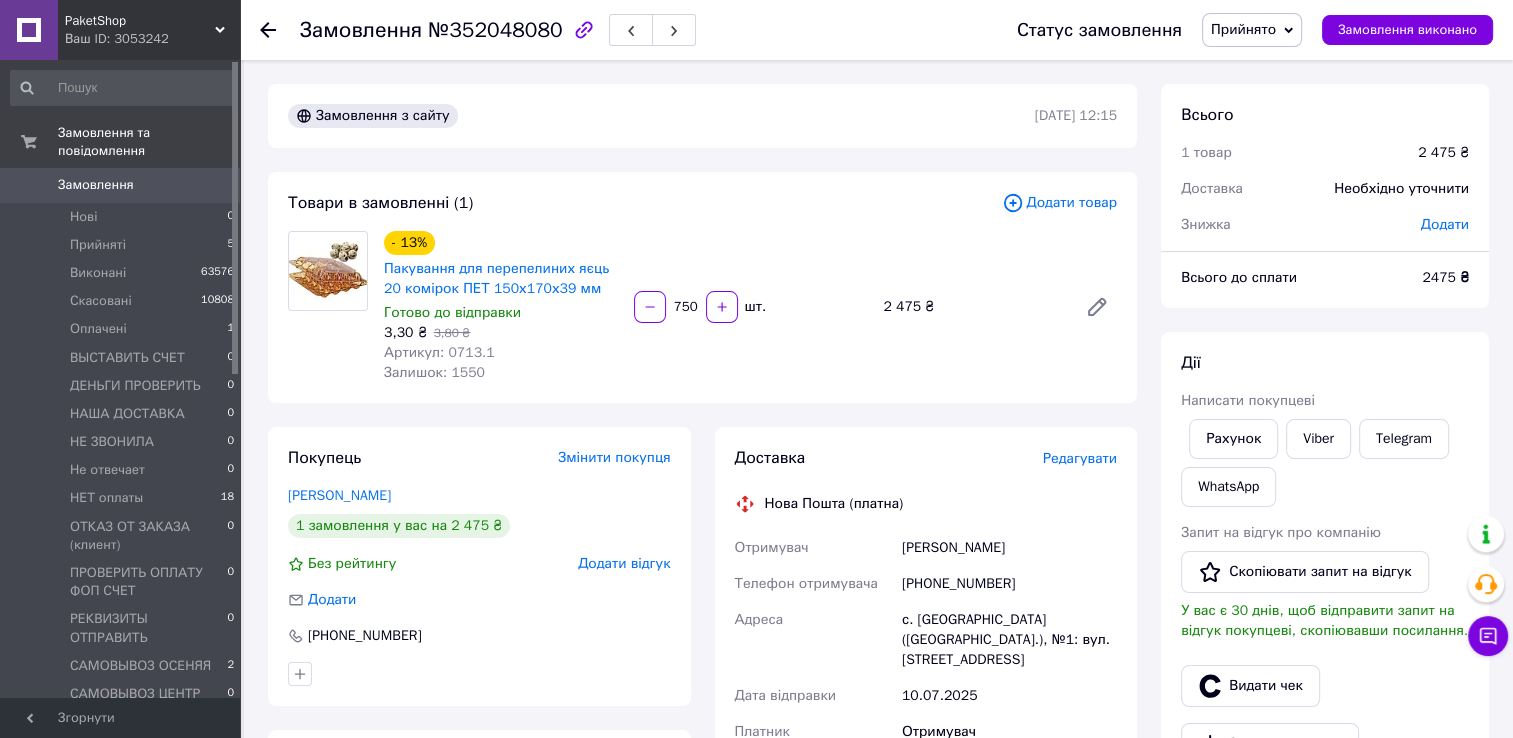 click 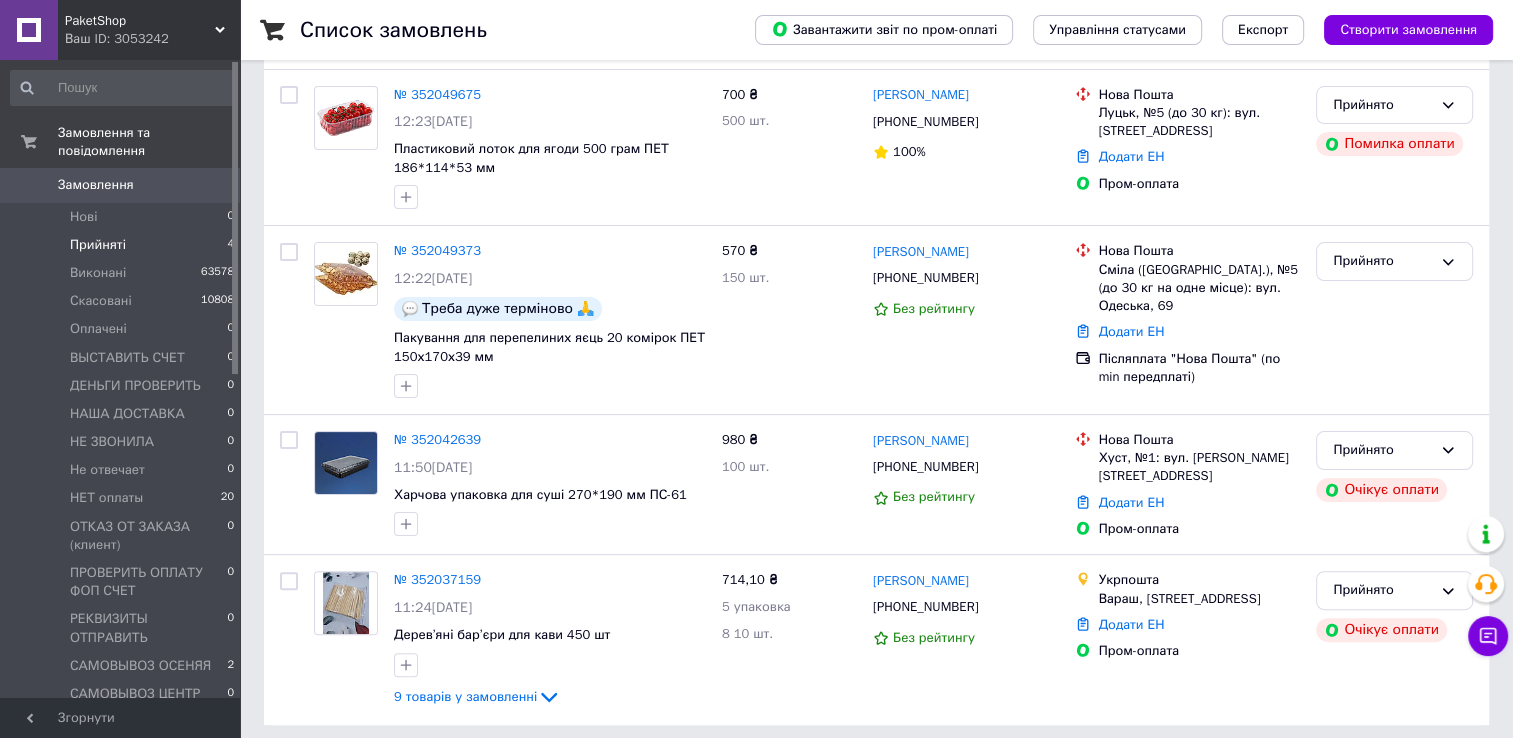 scroll, scrollTop: 382, scrollLeft: 0, axis: vertical 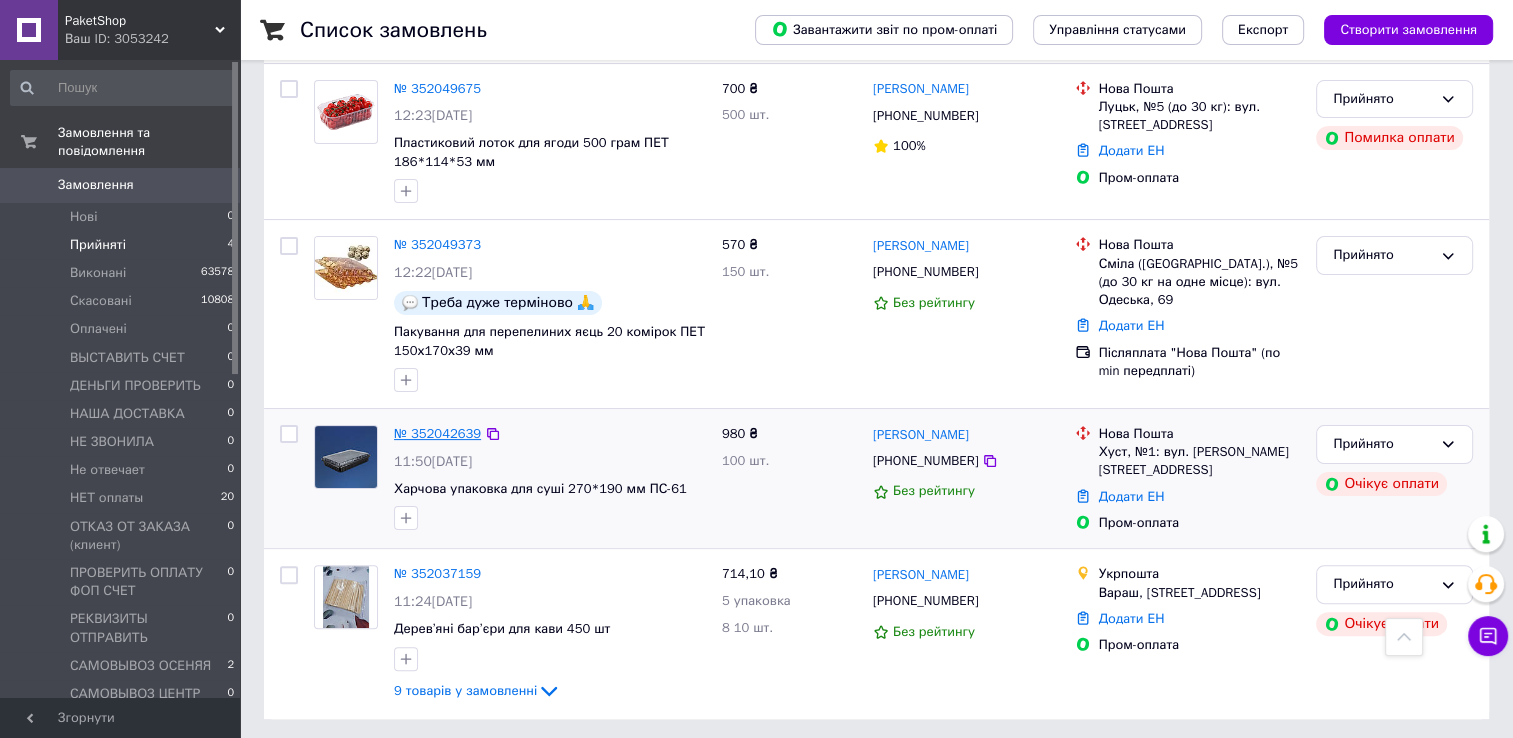 click on "№ 352042639" at bounding box center (437, 433) 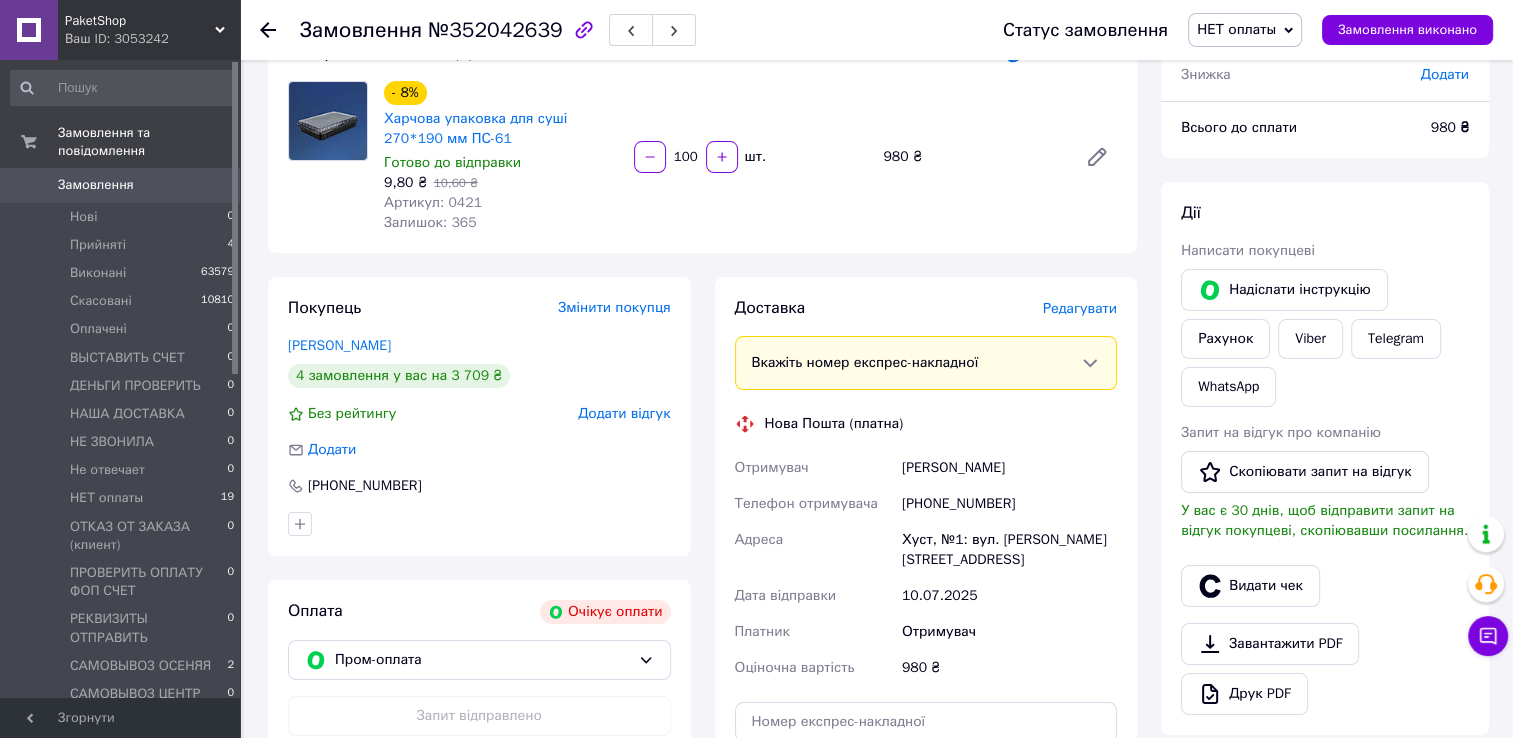 scroll, scrollTop: 0, scrollLeft: 0, axis: both 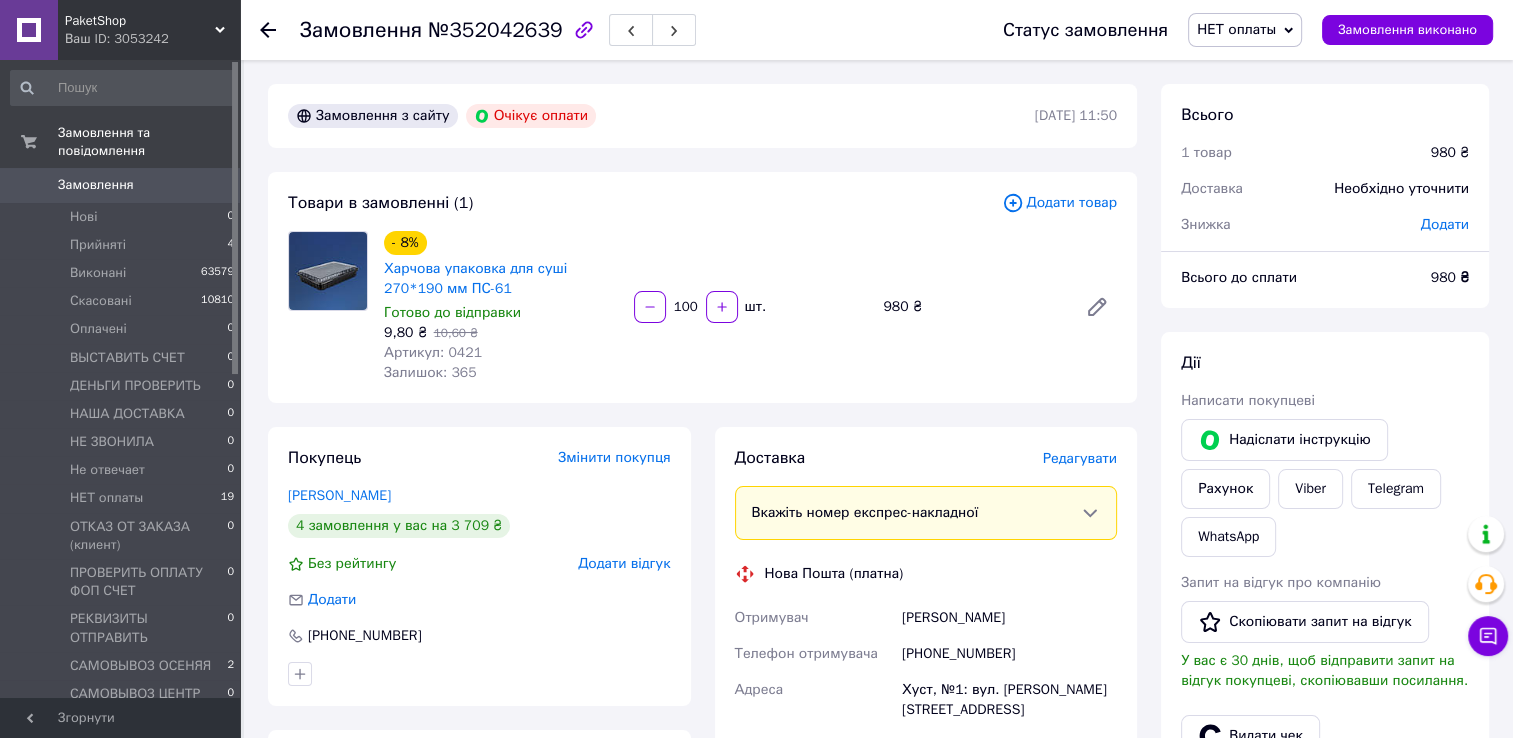 click on "Покупець Змінити покупця [PERSON_NAME] 4 замовлення у вас на 3 709 ₴ Без рейтингу   Додати відгук Додати [PHONE_NUMBER] Оплата Очікує оплати Пром-оплата Запит відправлено Покупець отримає посилання на оплату цього замовлення через сповіщення в додатку Prom або у Viber. [PERSON_NAME] надішліть інструкцію, що таке Пром-оплата." at bounding box center (479, 738) 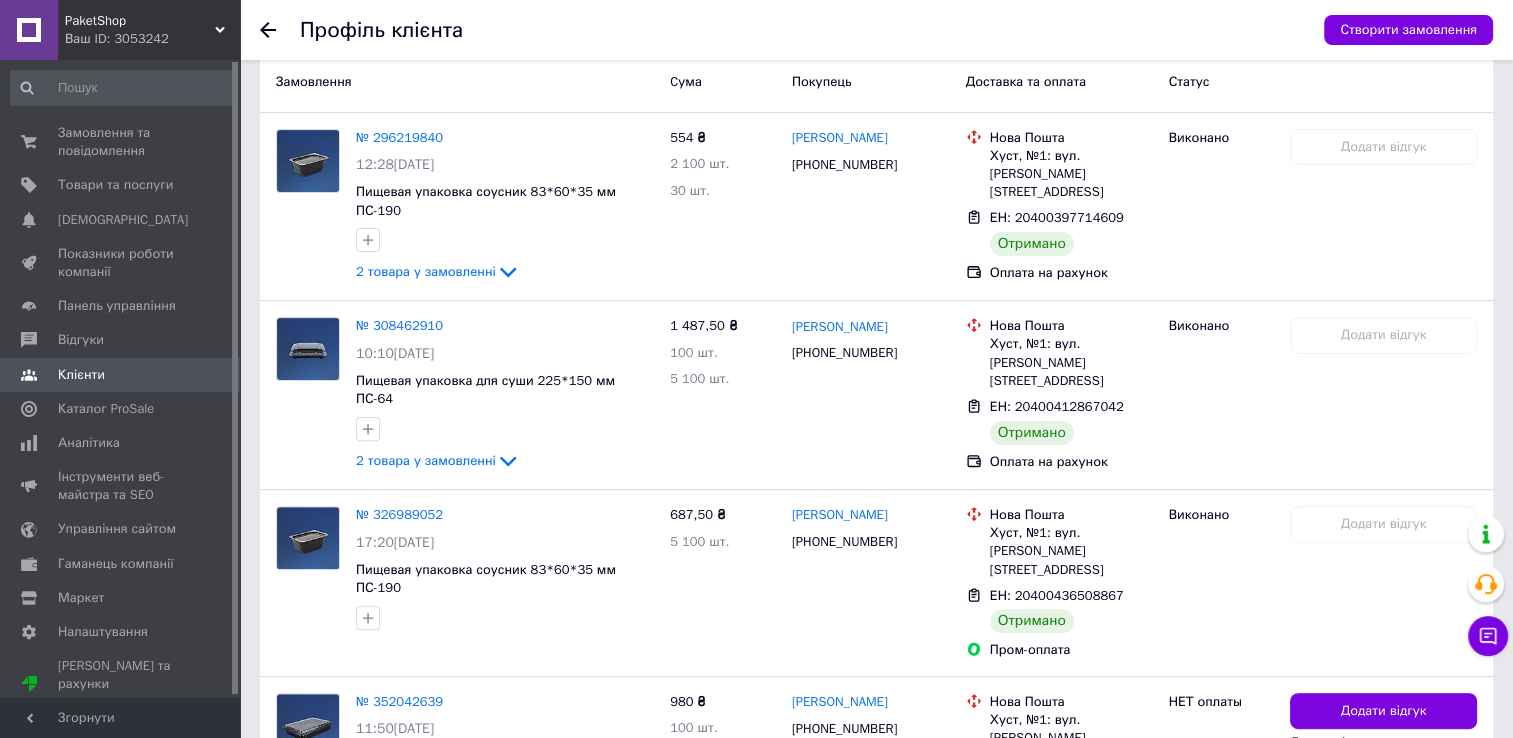 scroll, scrollTop: 420, scrollLeft: 0, axis: vertical 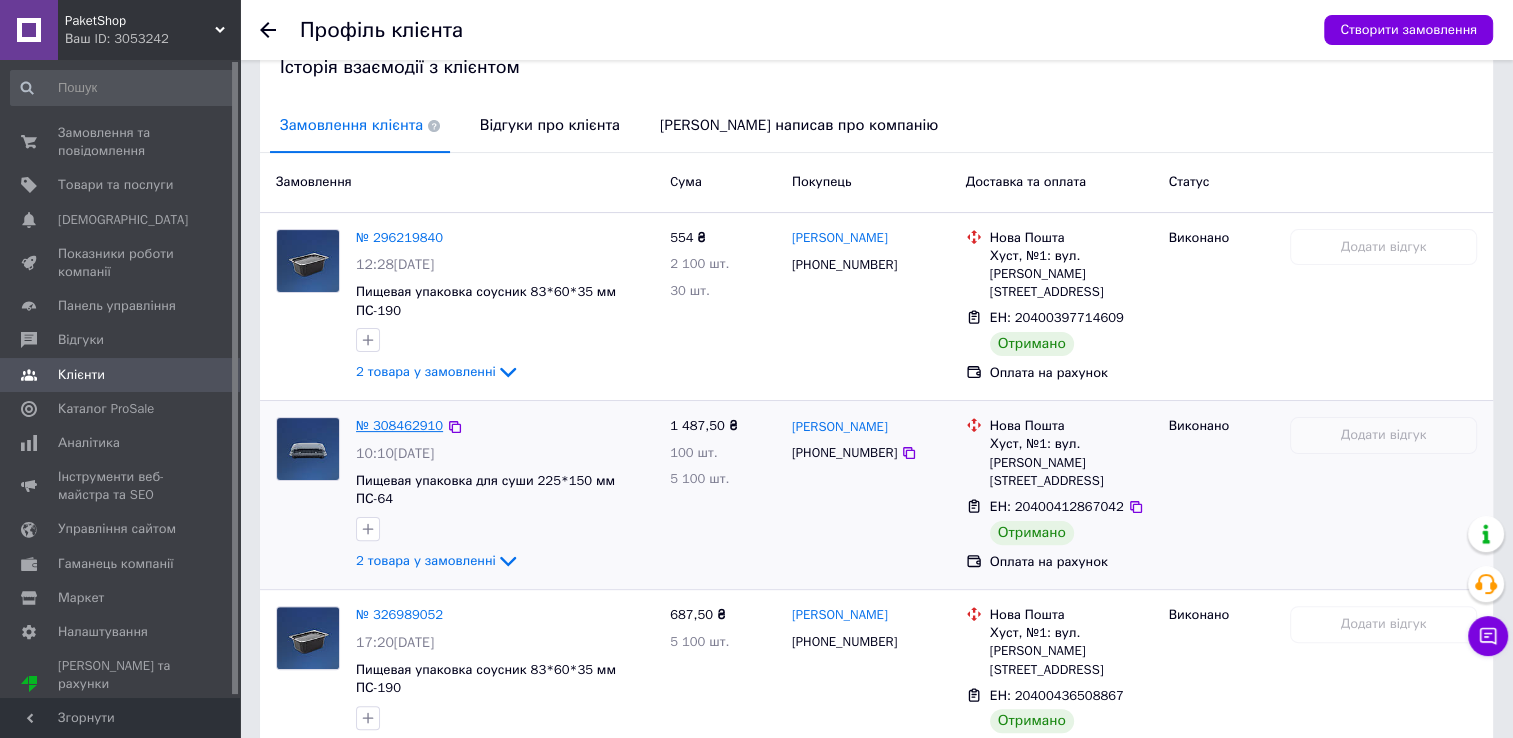 click on "№ 308462910" at bounding box center [399, 425] 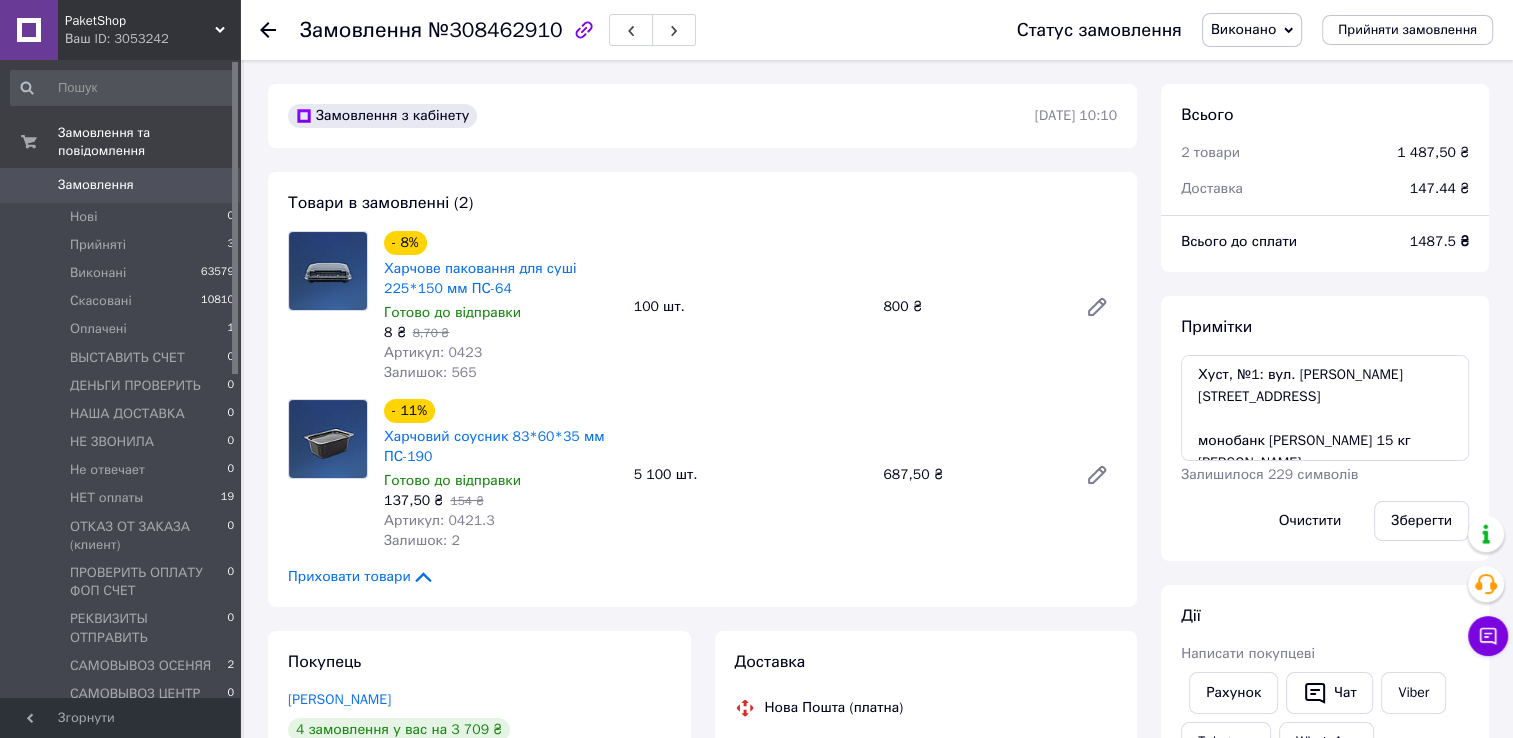 scroll, scrollTop: 68, scrollLeft: 0, axis: vertical 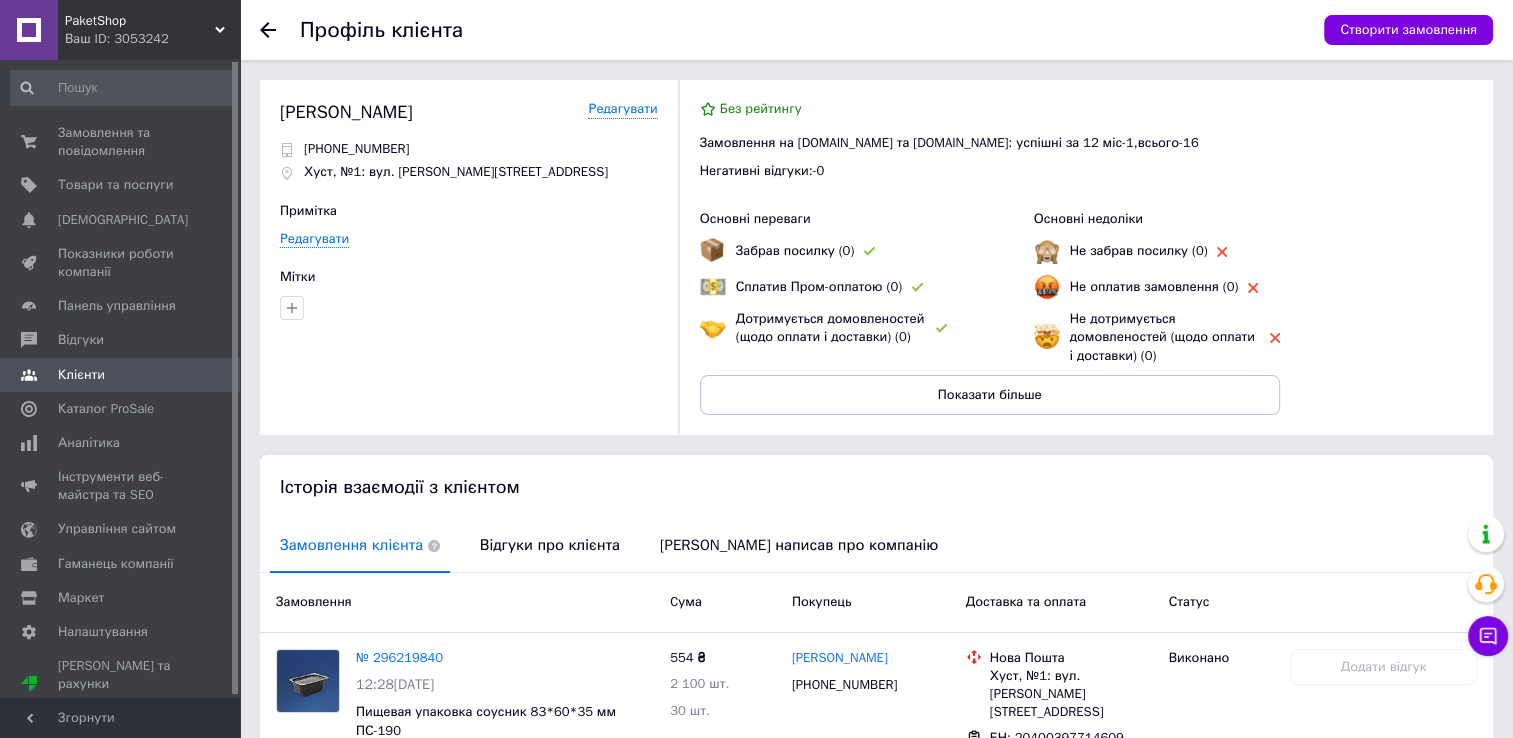 click on "Профіль клієнта Створити замовлення" at bounding box center (876, 30) 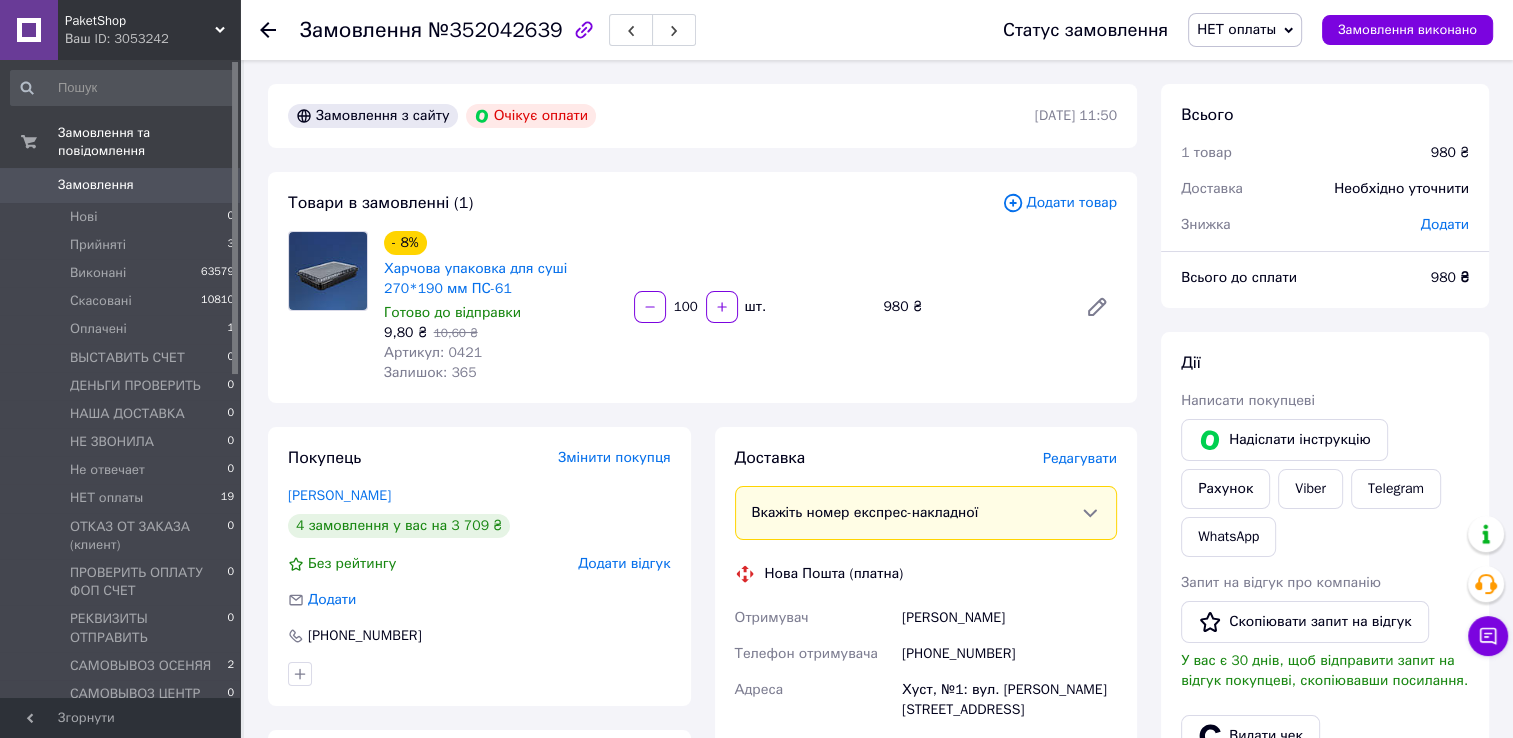 click 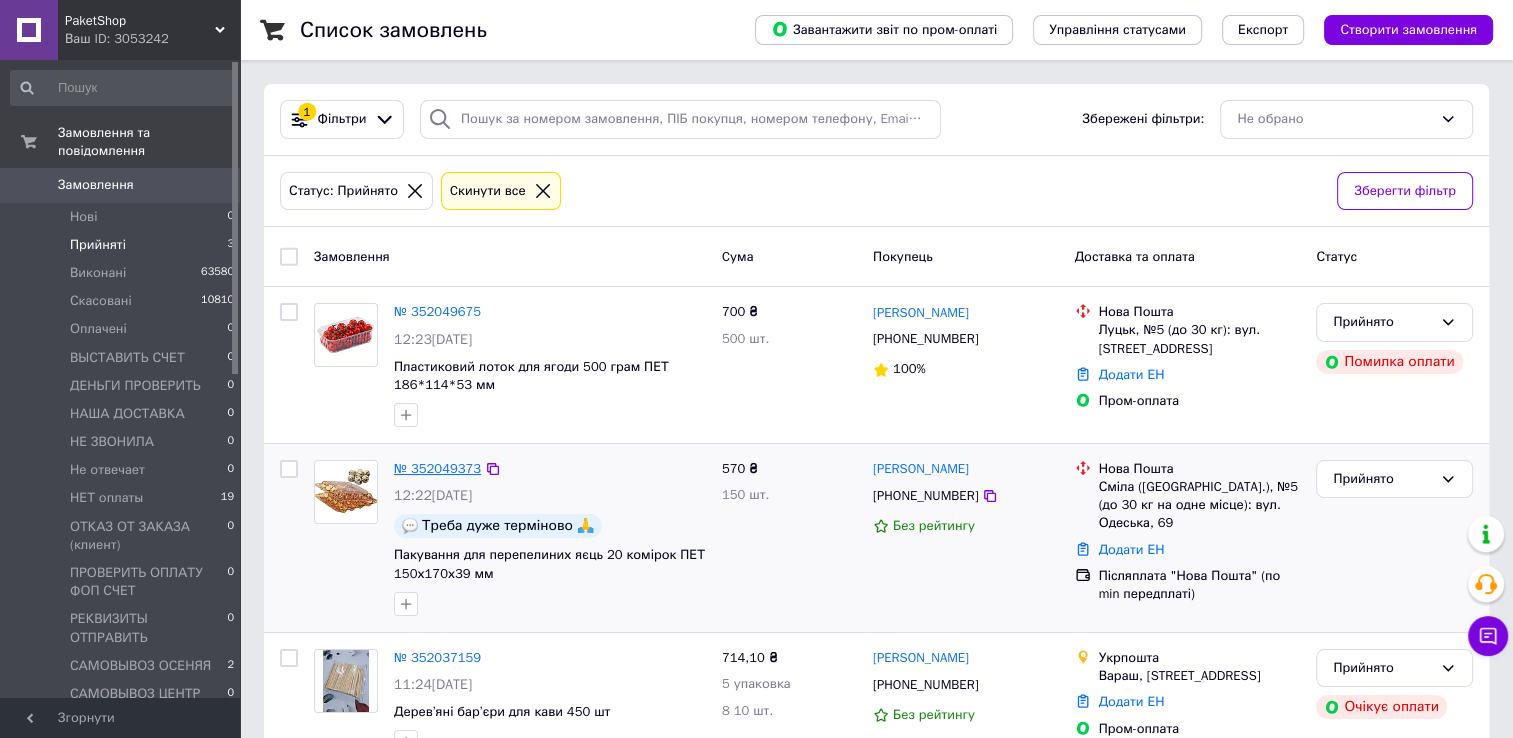 click on "№ 352049373" at bounding box center (437, 468) 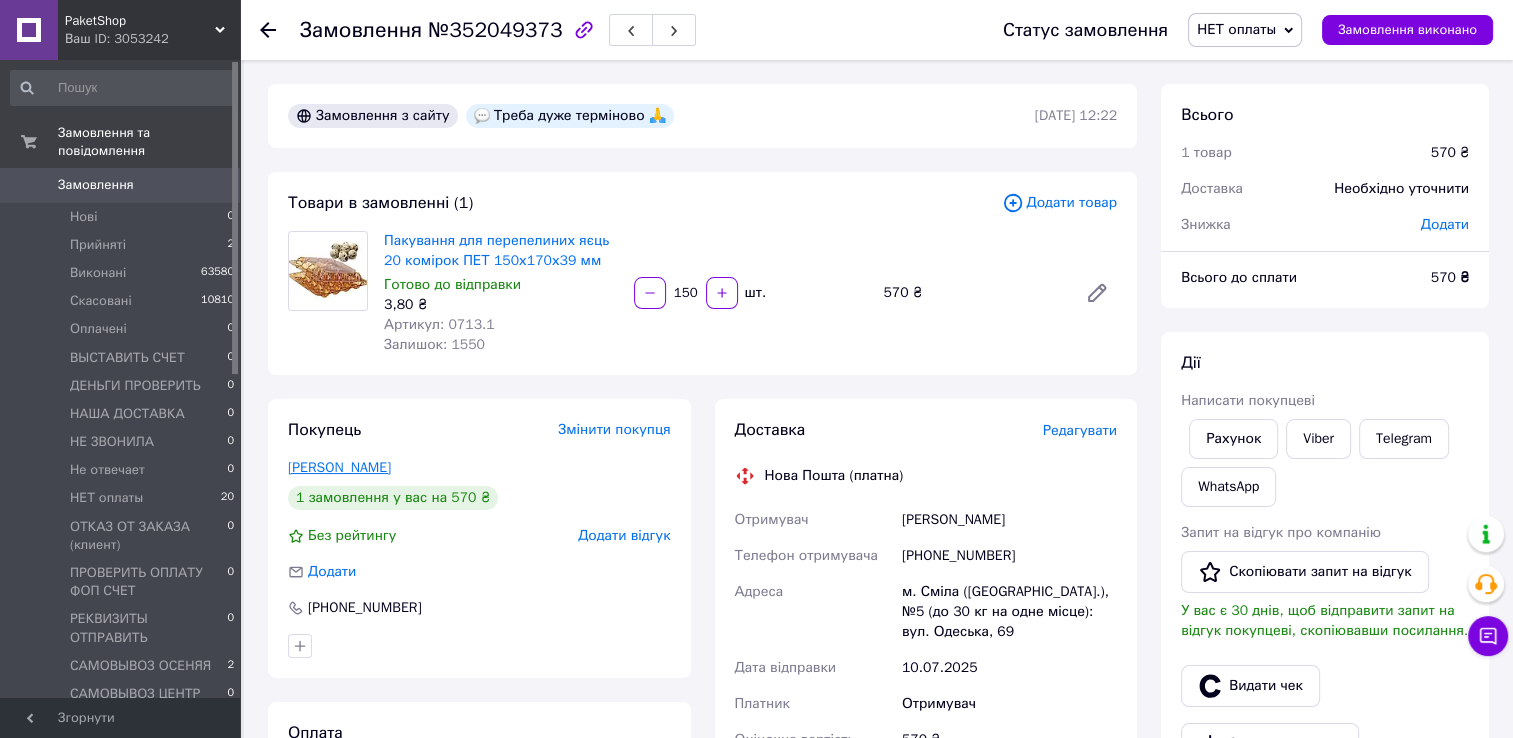 click on "[PERSON_NAME]" at bounding box center (339, 467) 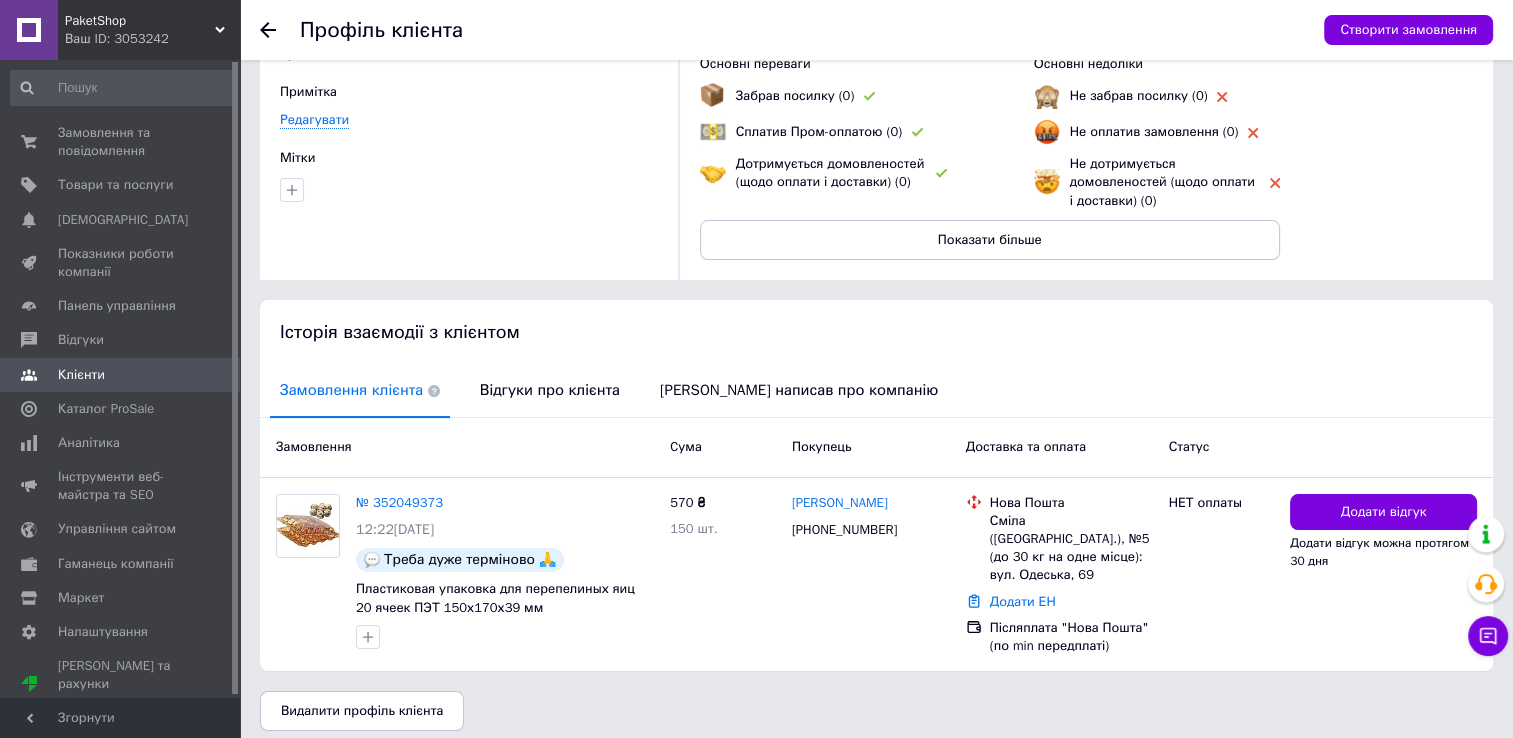 scroll, scrollTop: 160, scrollLeft: 0, axis: vertical 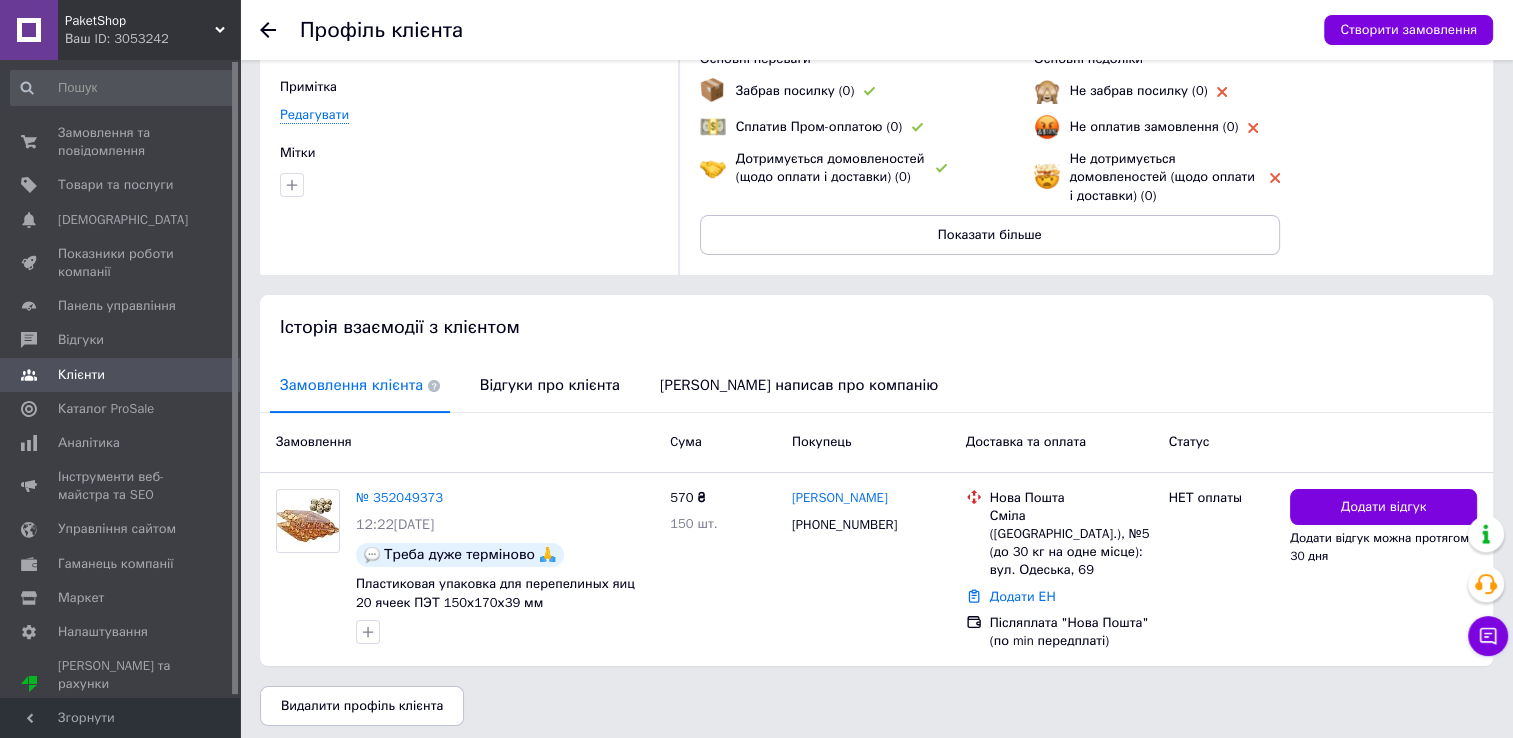click 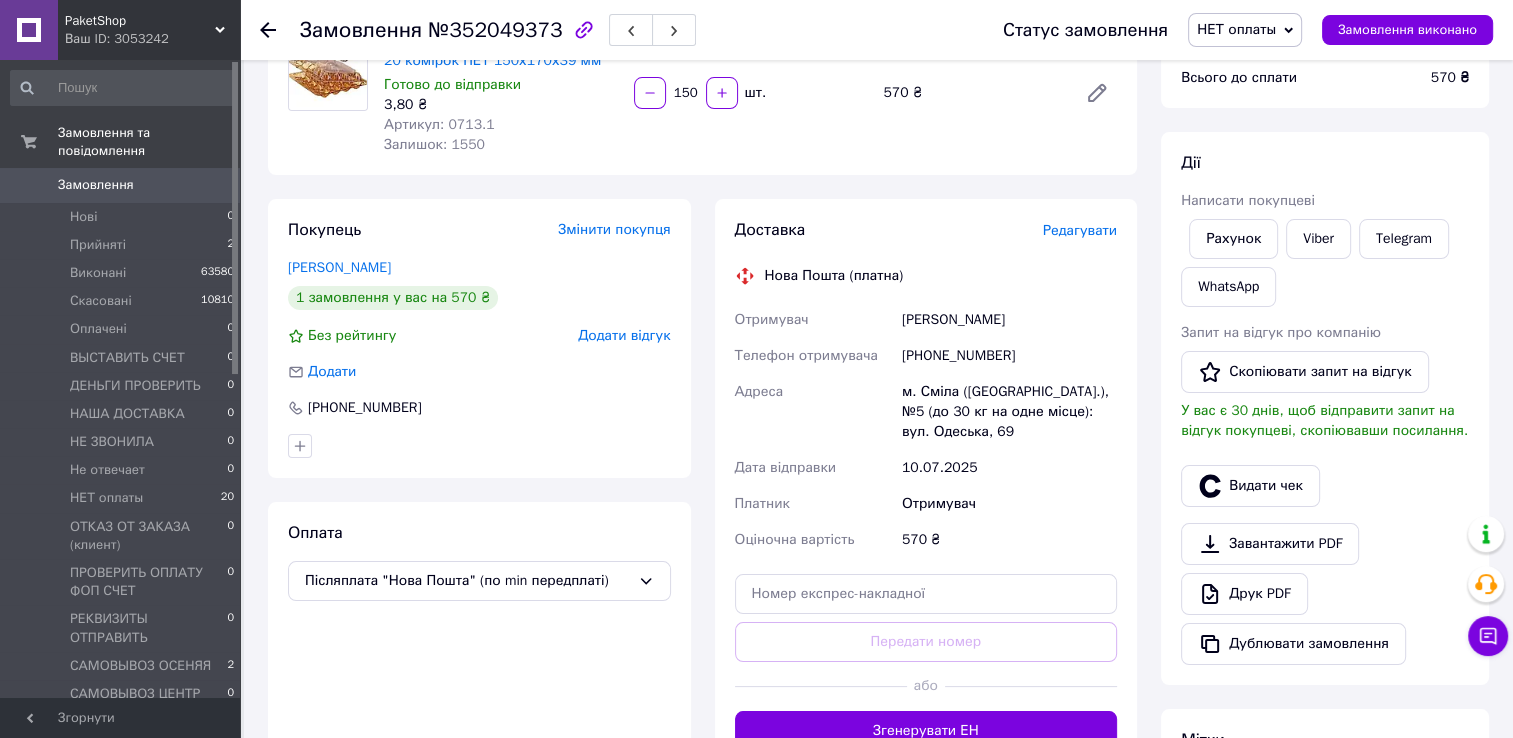 scroll, scrollTop: 0, scrollLeft: 0, axis: both 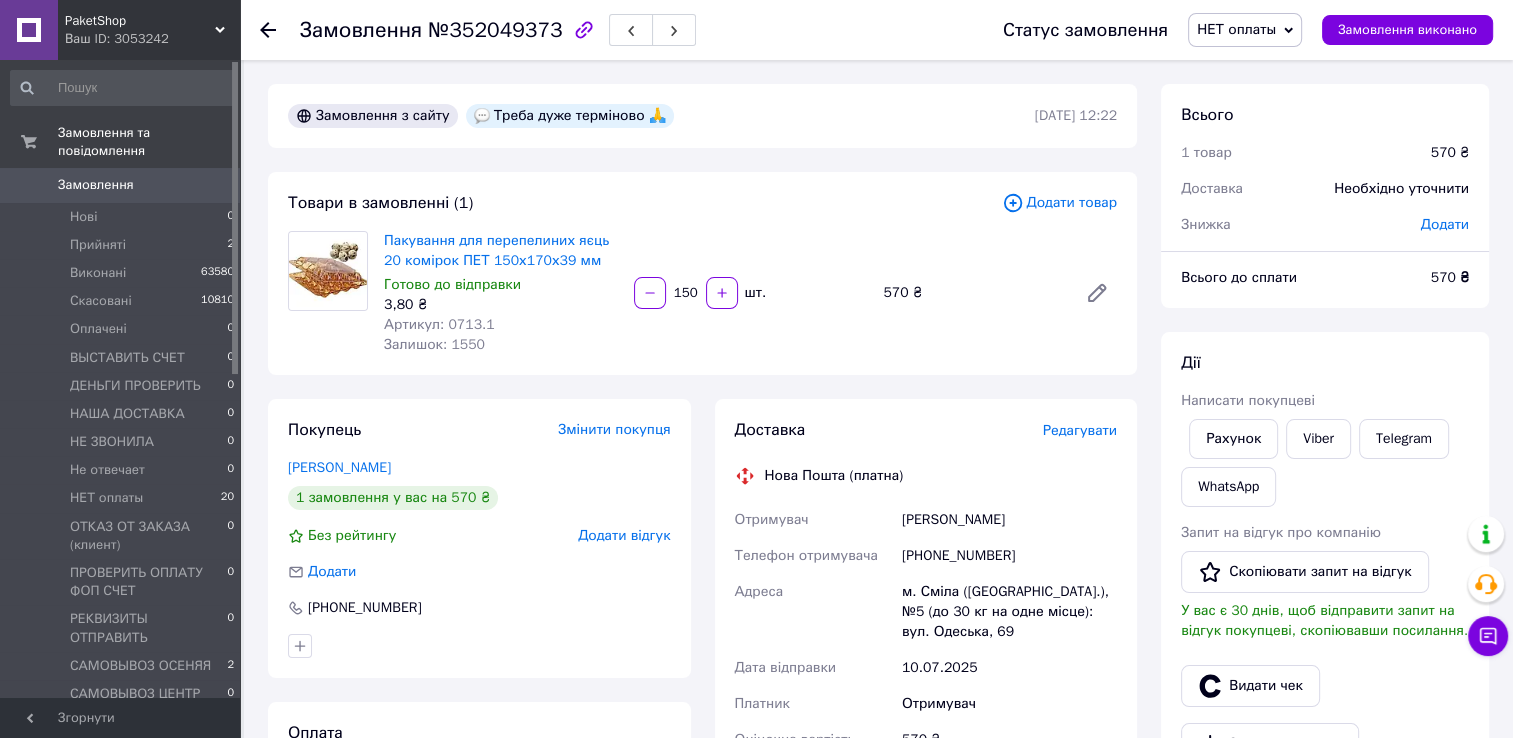 click on "Покупець Змінити покупця [PERSON_NAME] 1 замовлення у вас на 570 ₴ Без рейтингу   Додати відгук Додати [PHONE_NUMBER]" at bounding box center [479, 538] 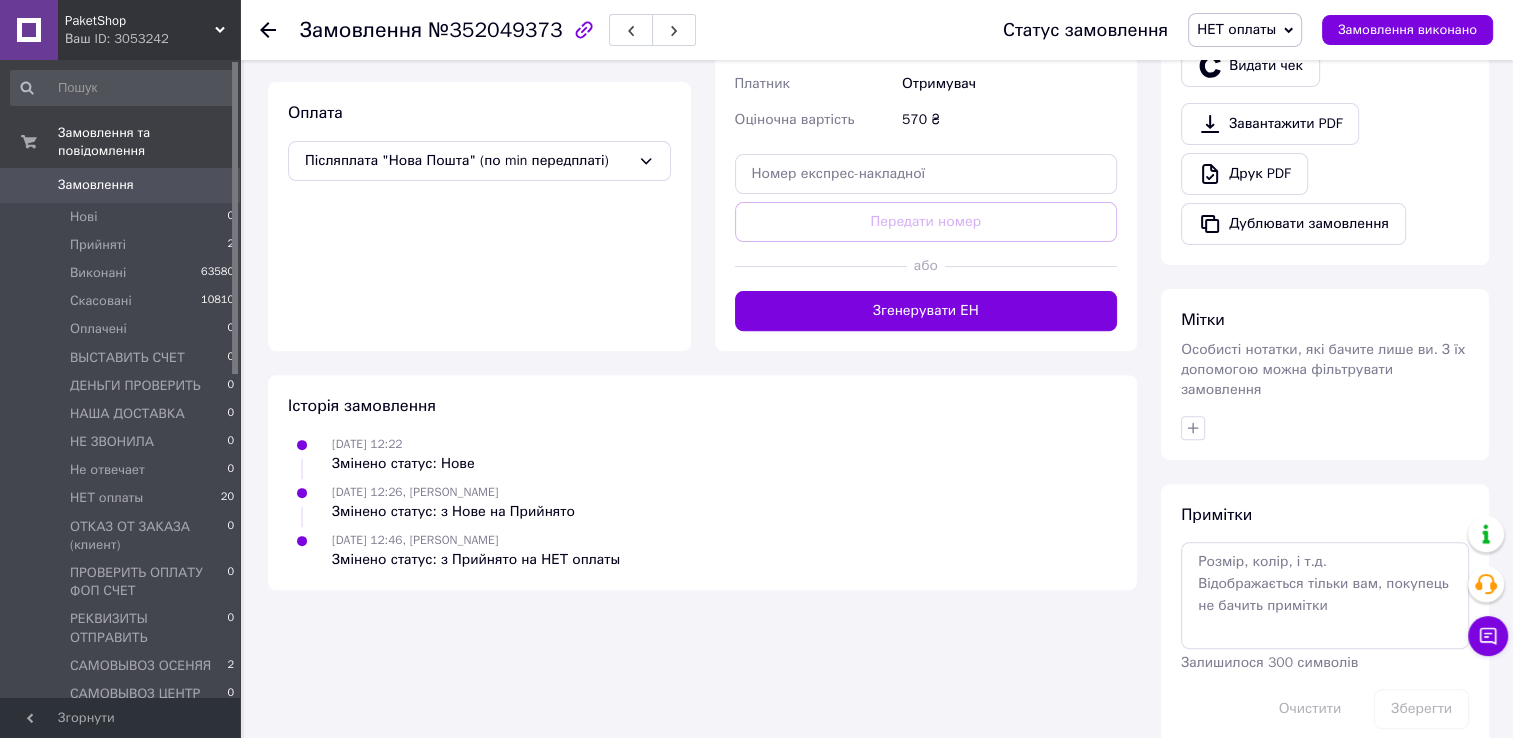 scroll, scrollTop: 632, scrollLeft: 0, axis: vertical 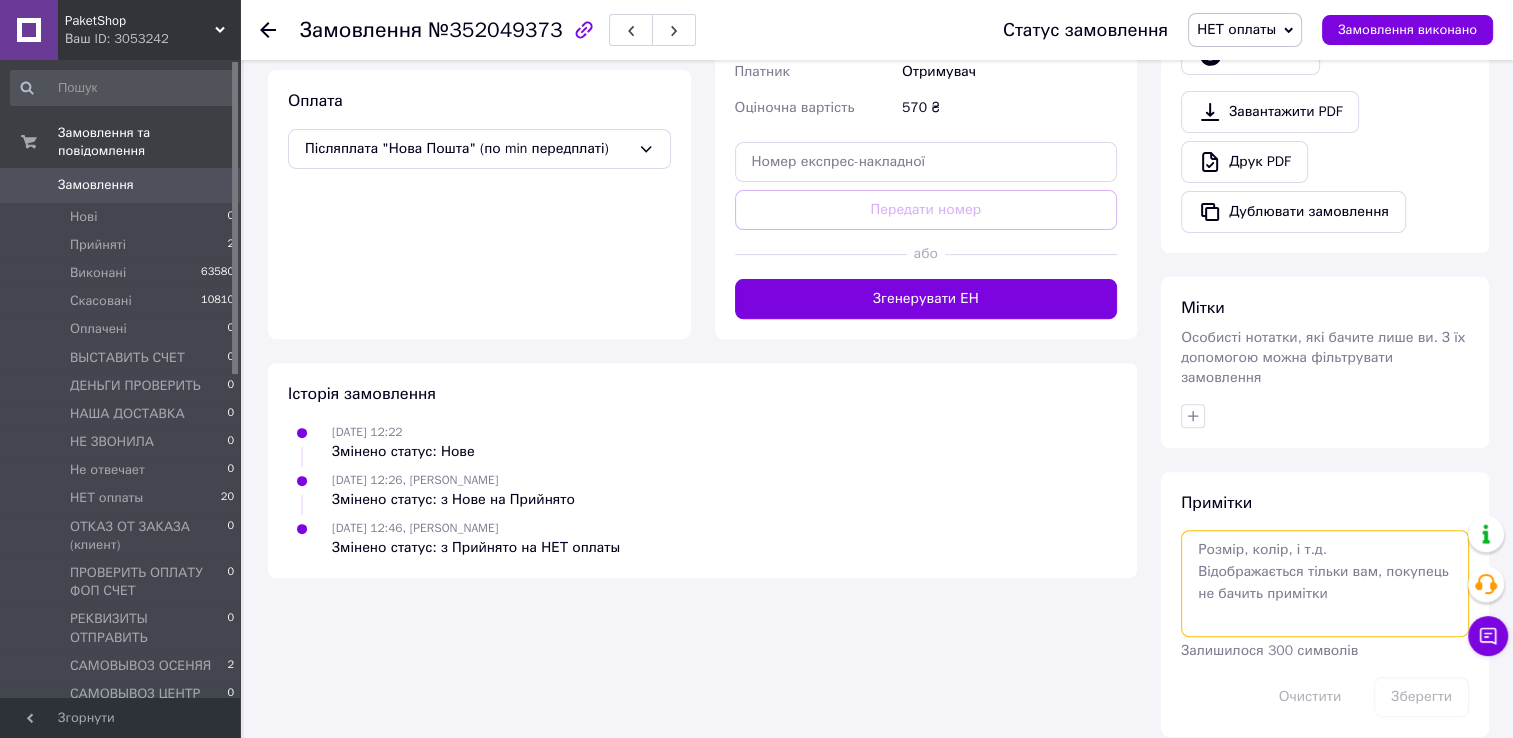 click at bounding box center (1325, 583) 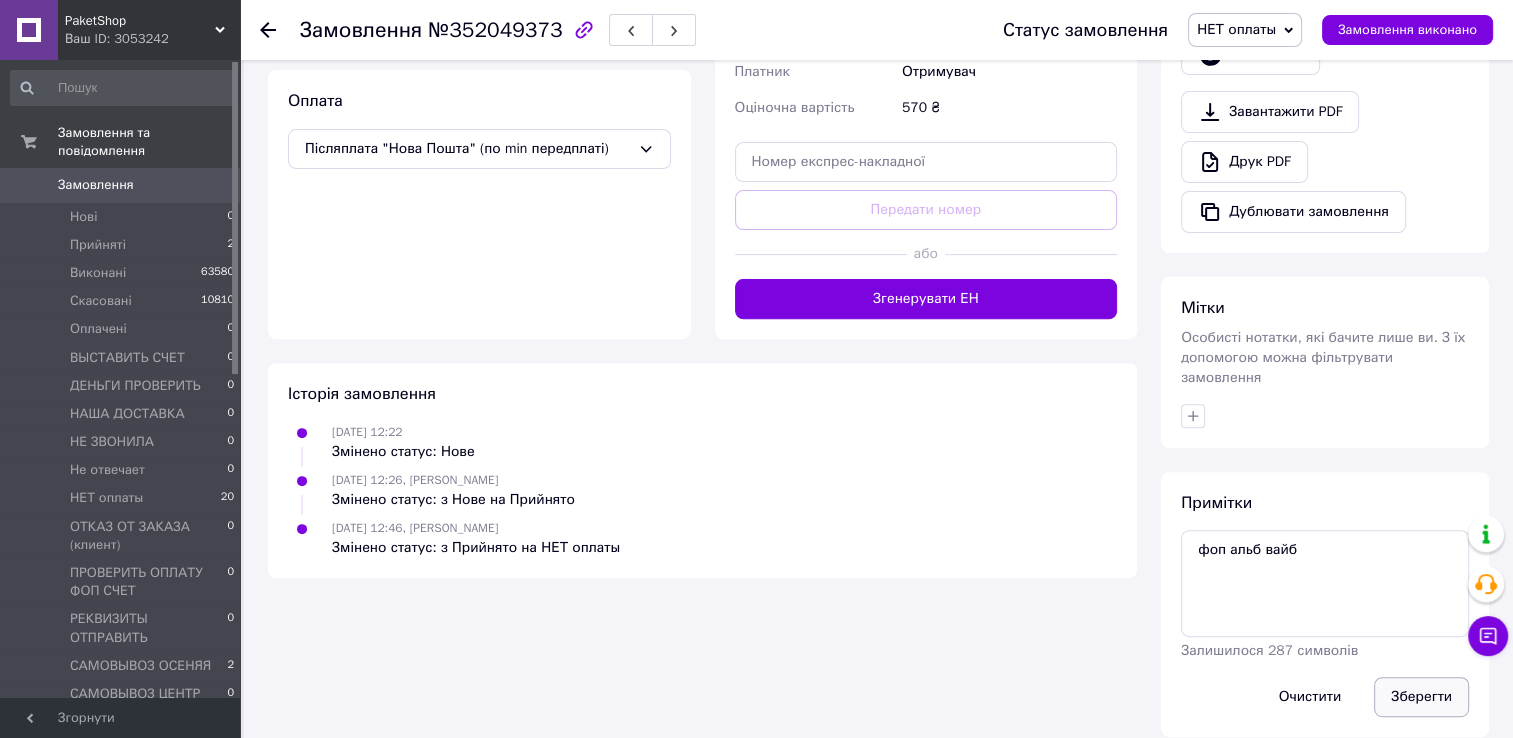 click on "Зберегти" at bounding box center [1421, 697] 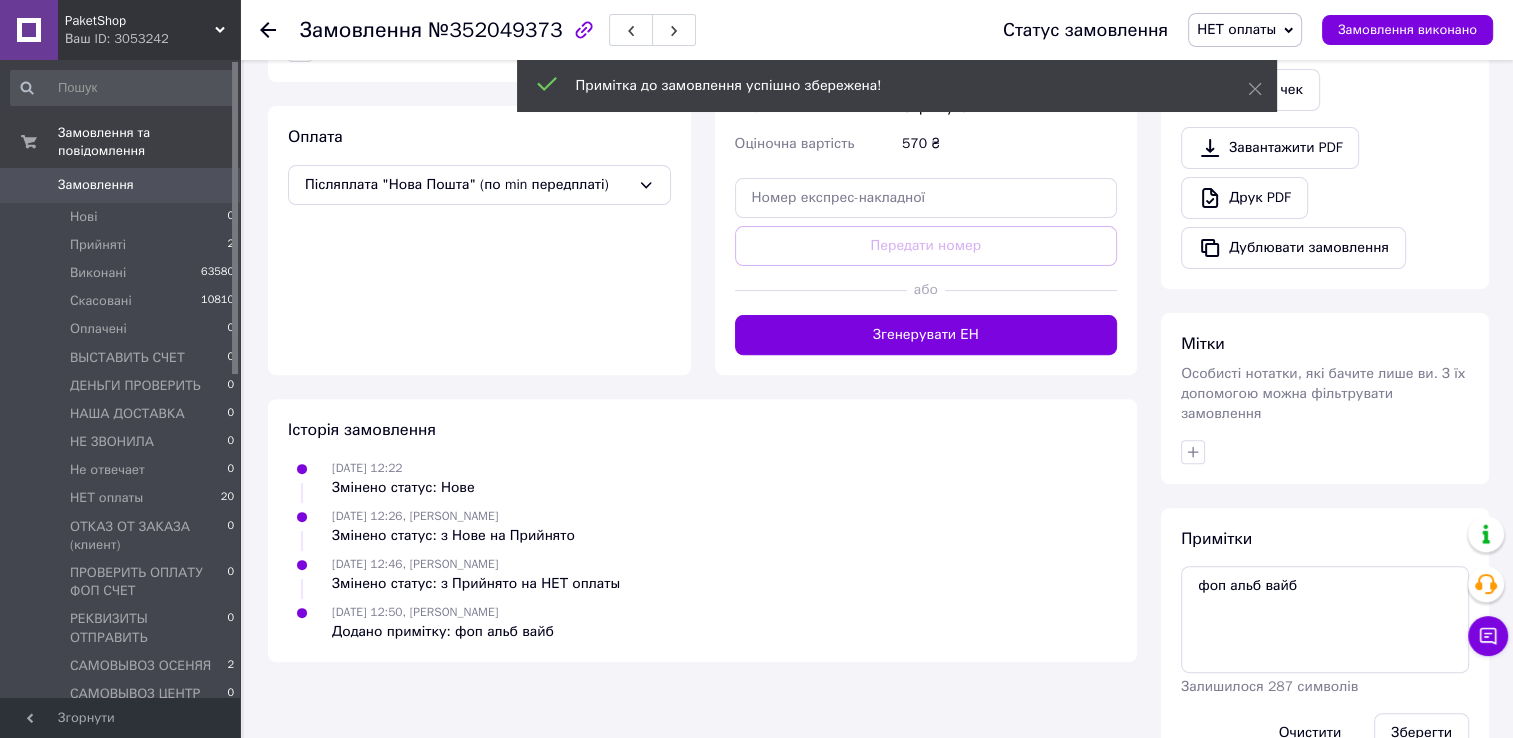 scroll, scrollTop: 632, scrollLeft: 0, axis: vertical 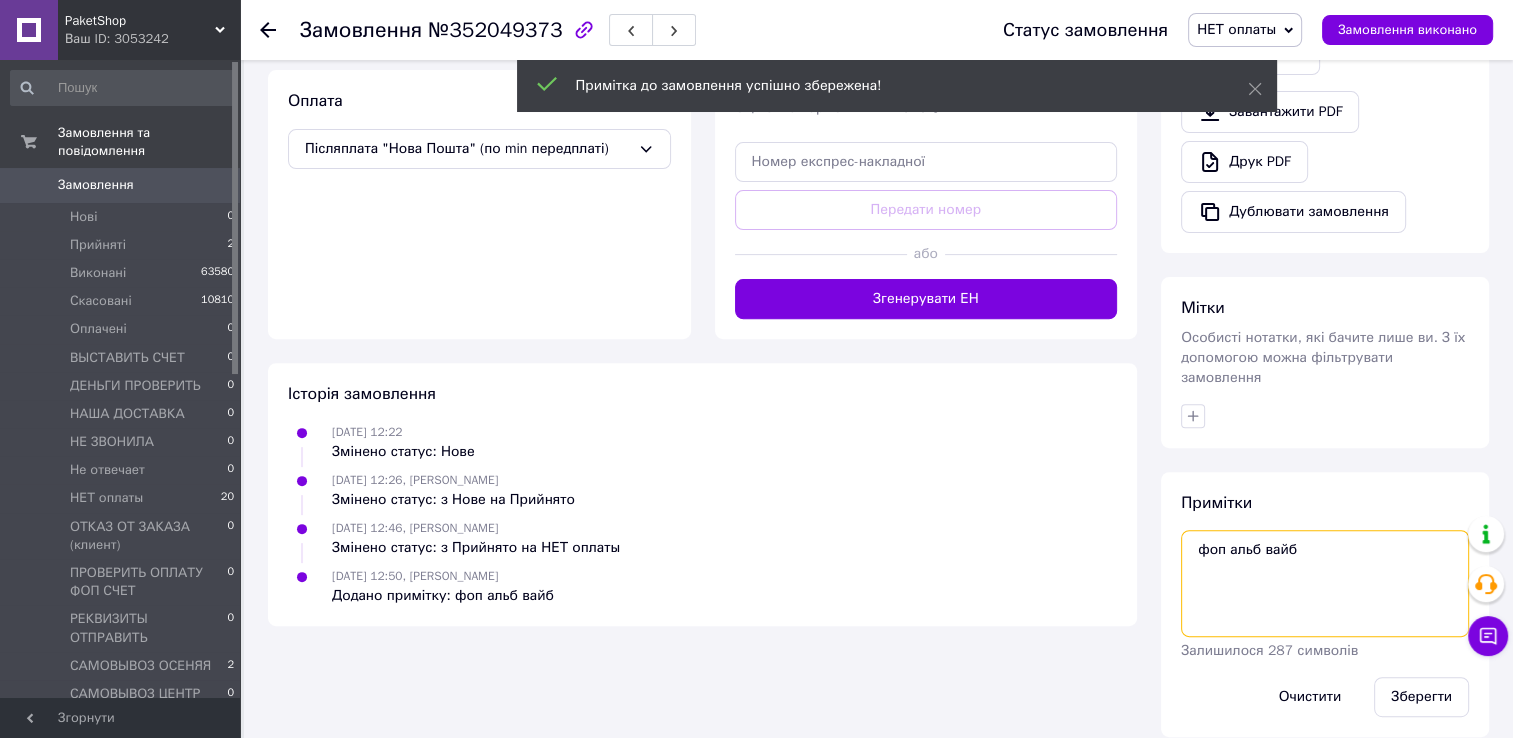 click on "фоп альб вайб" at bounding box center (1325, 583) 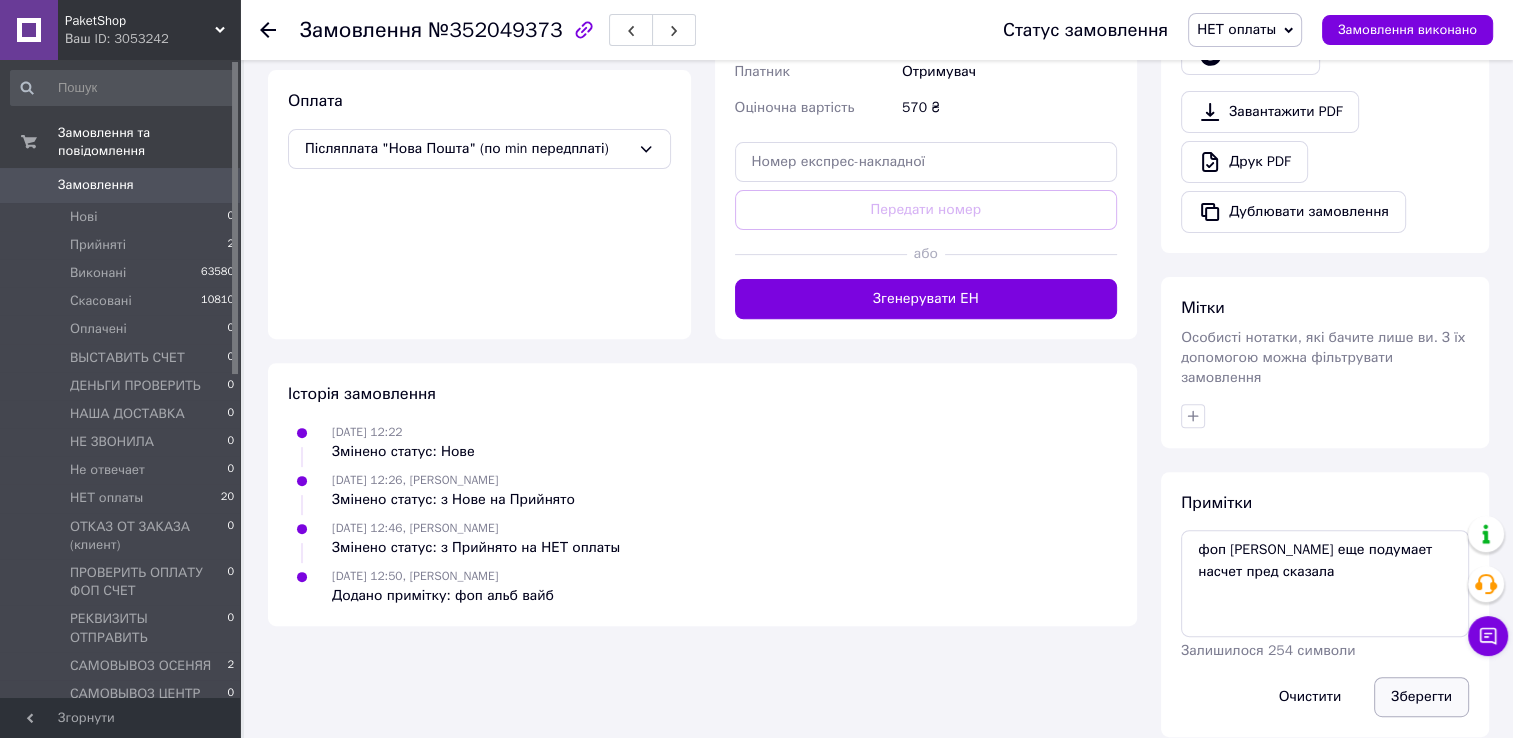 click on "Зберегти" at bounding box center (1421, 697) 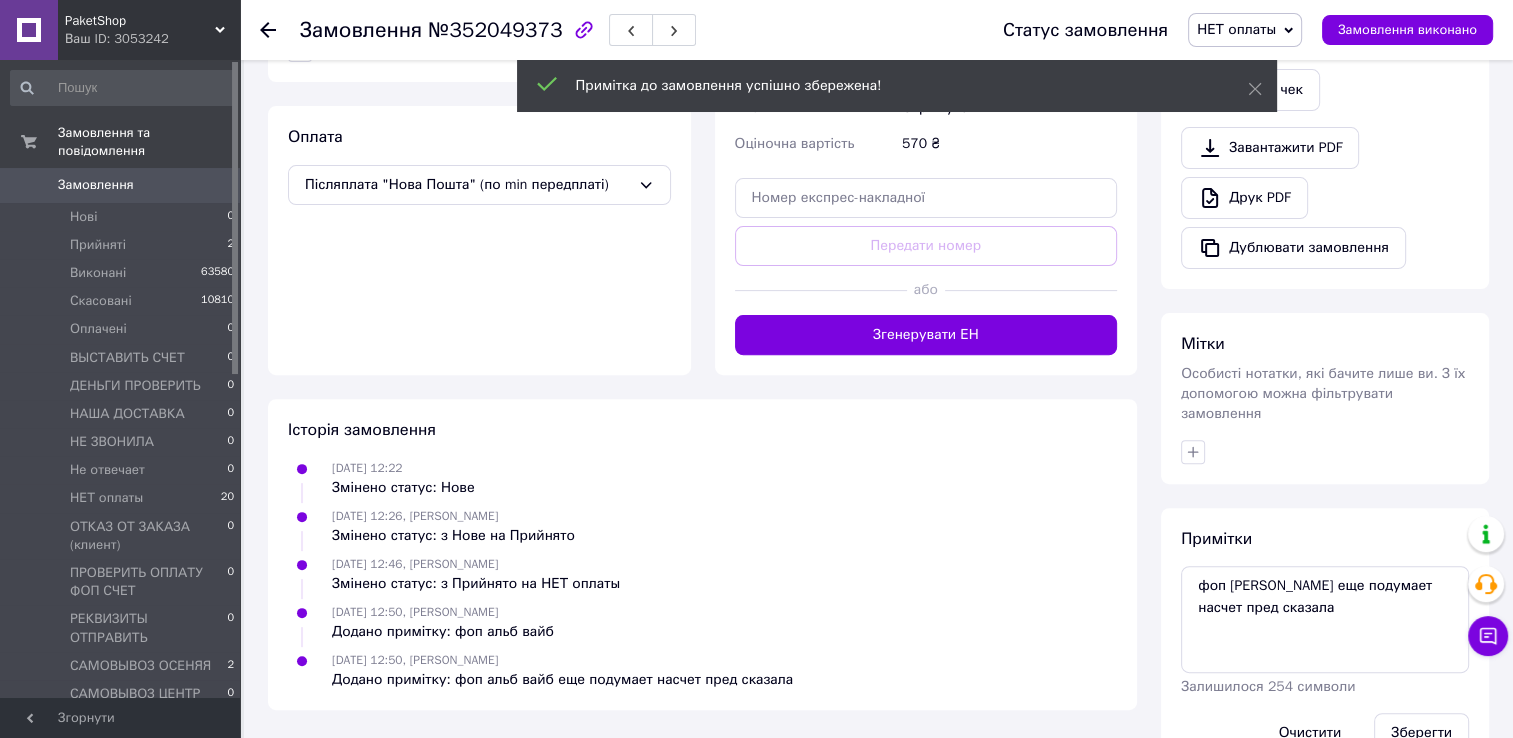 scroll, scrollTop: 632, scrollLeft: 0, axis: vertical 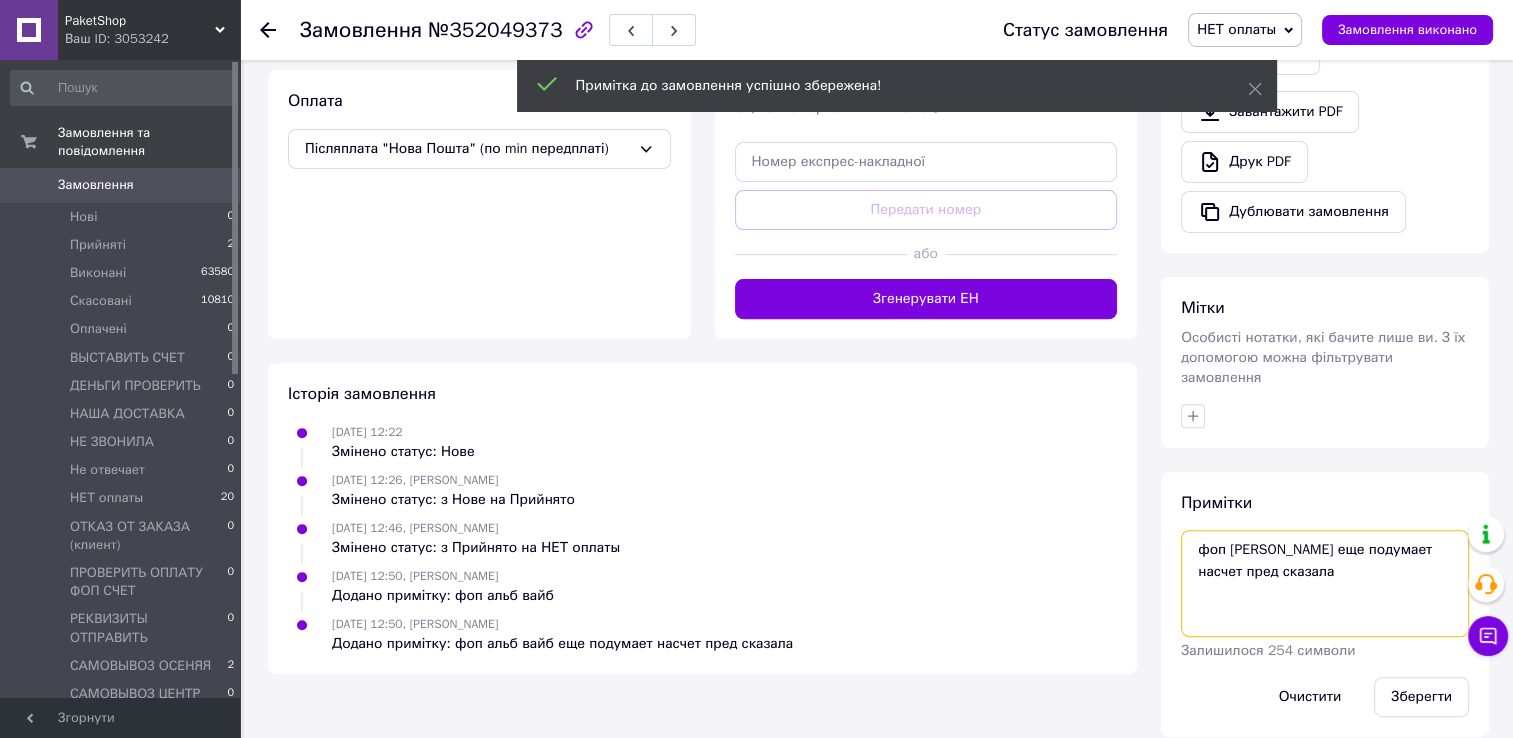click on "фоп альб вайб еще подумает насчет пред сказала" at bounding box center (1325, 583) 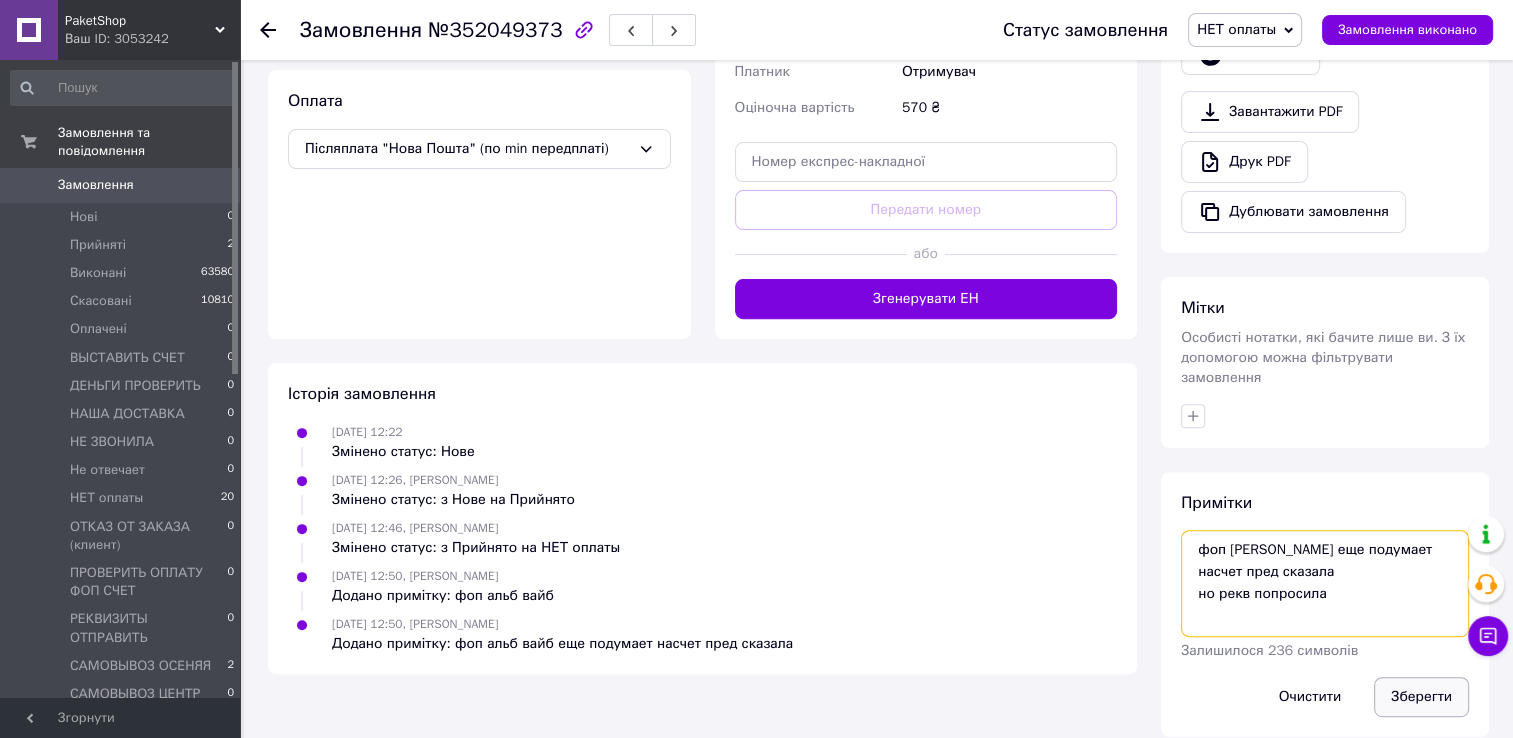 type on "фоп альб вайб еще подумает насчет пред сказала
но рекв попросила" 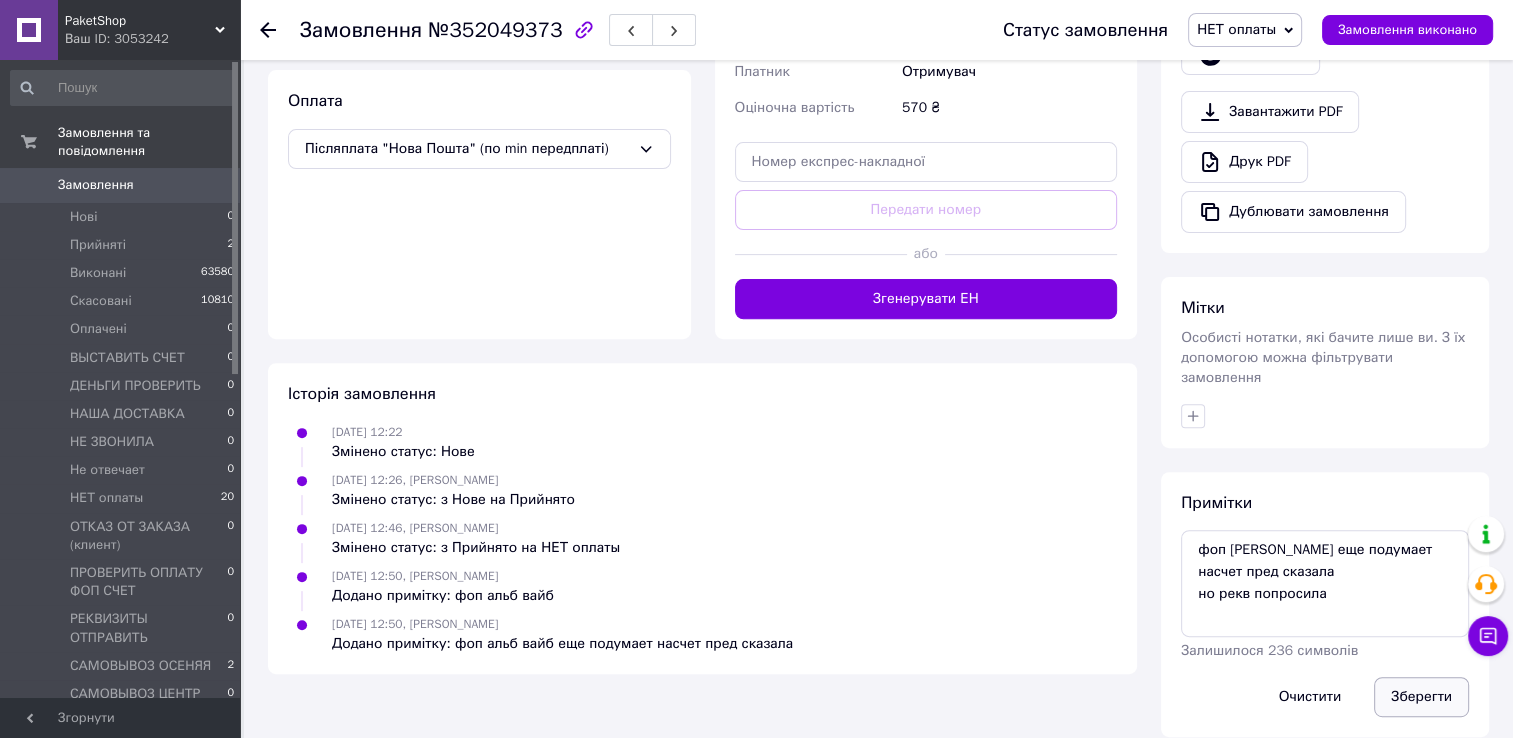 click on "Зберегти" at bounding box center [1421, 697] 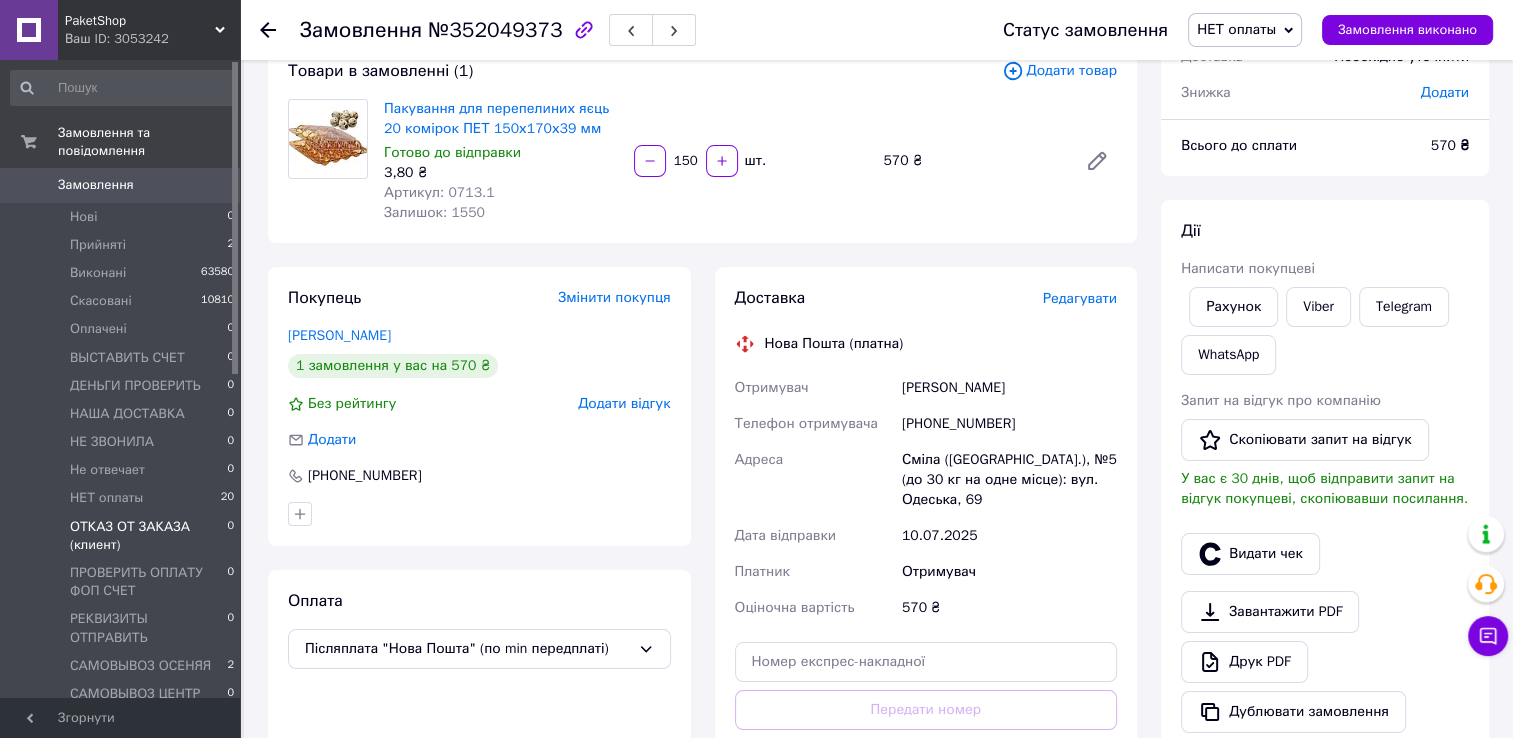 scroll, scrollTop: 0, scrollLeft: 0, axis: both 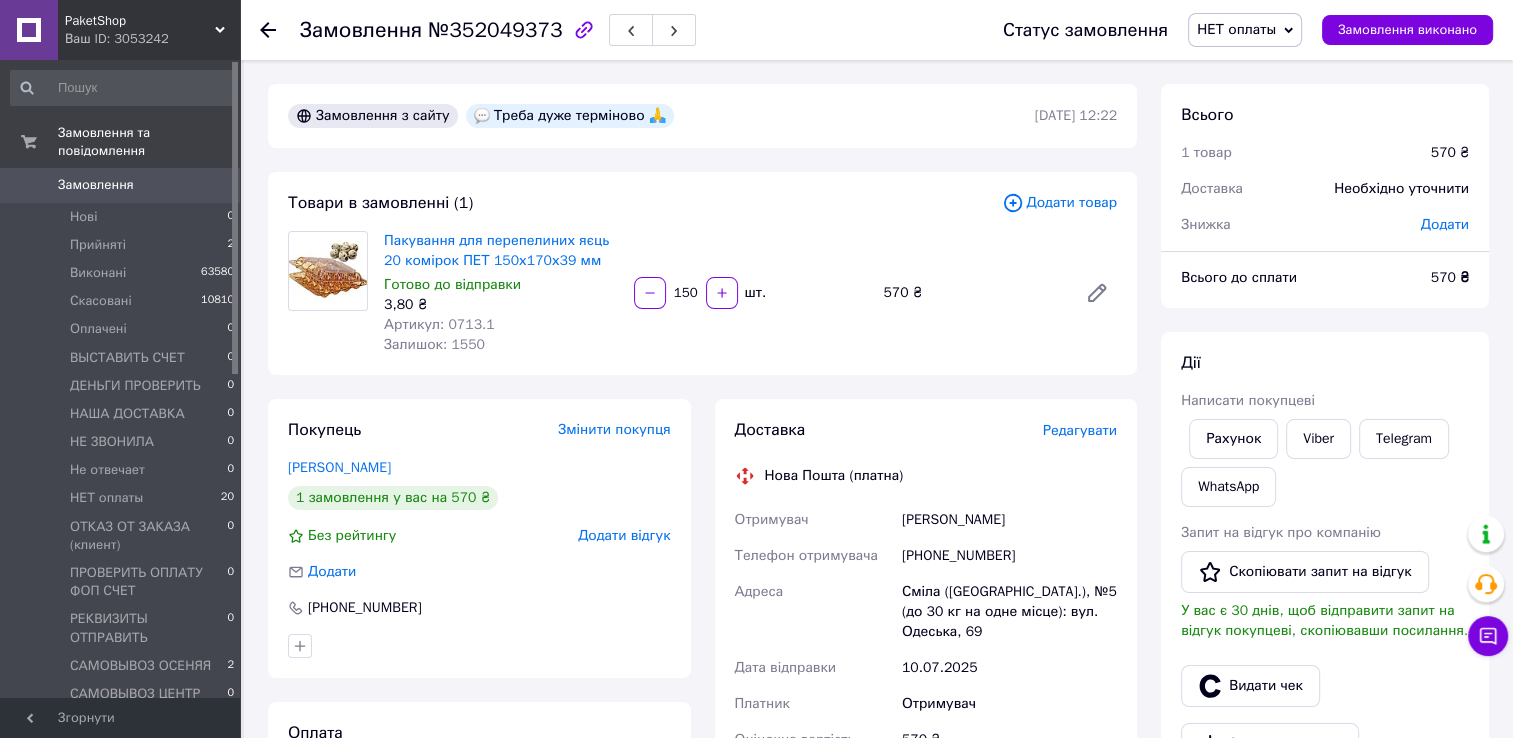 click 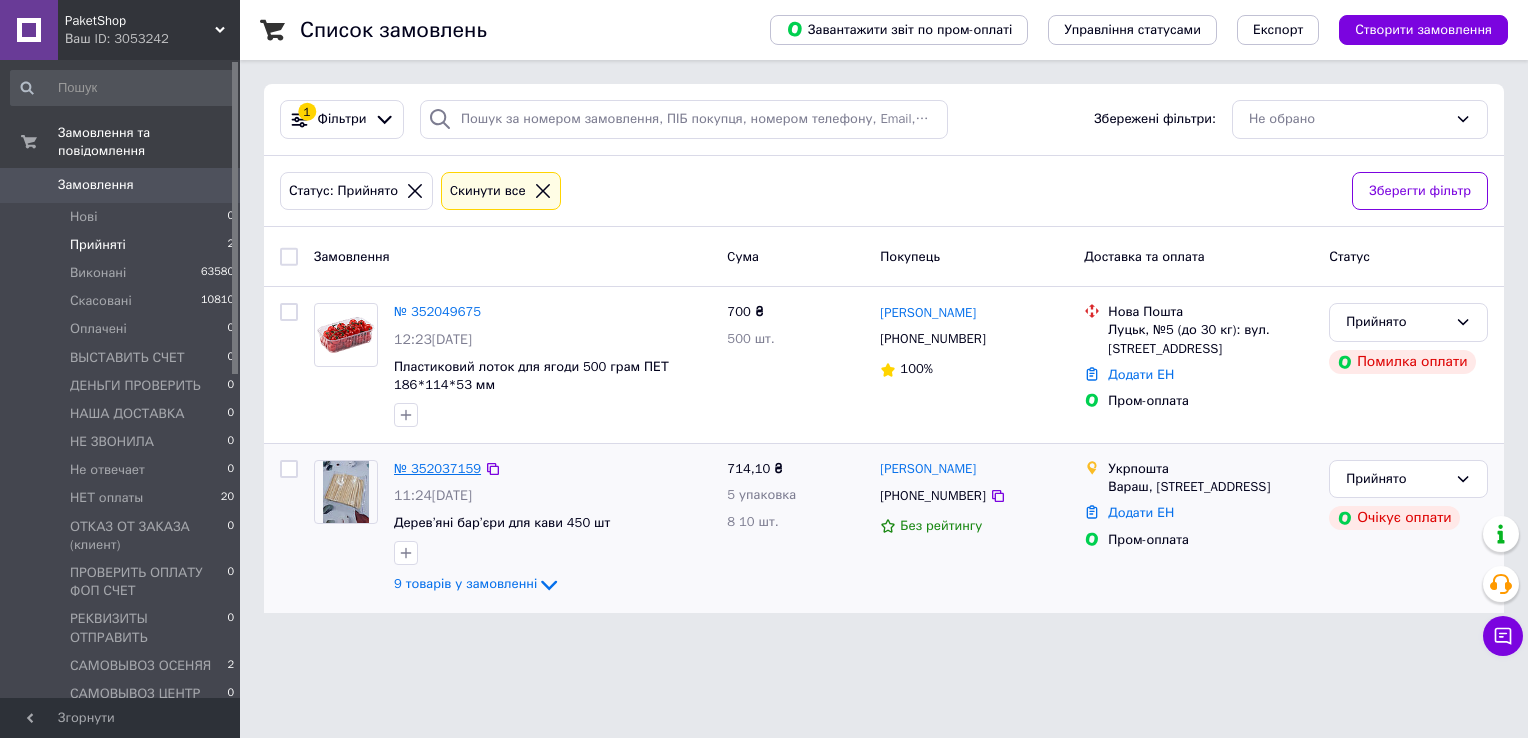click on "№ 352037159" at bounding box center [437, 468] 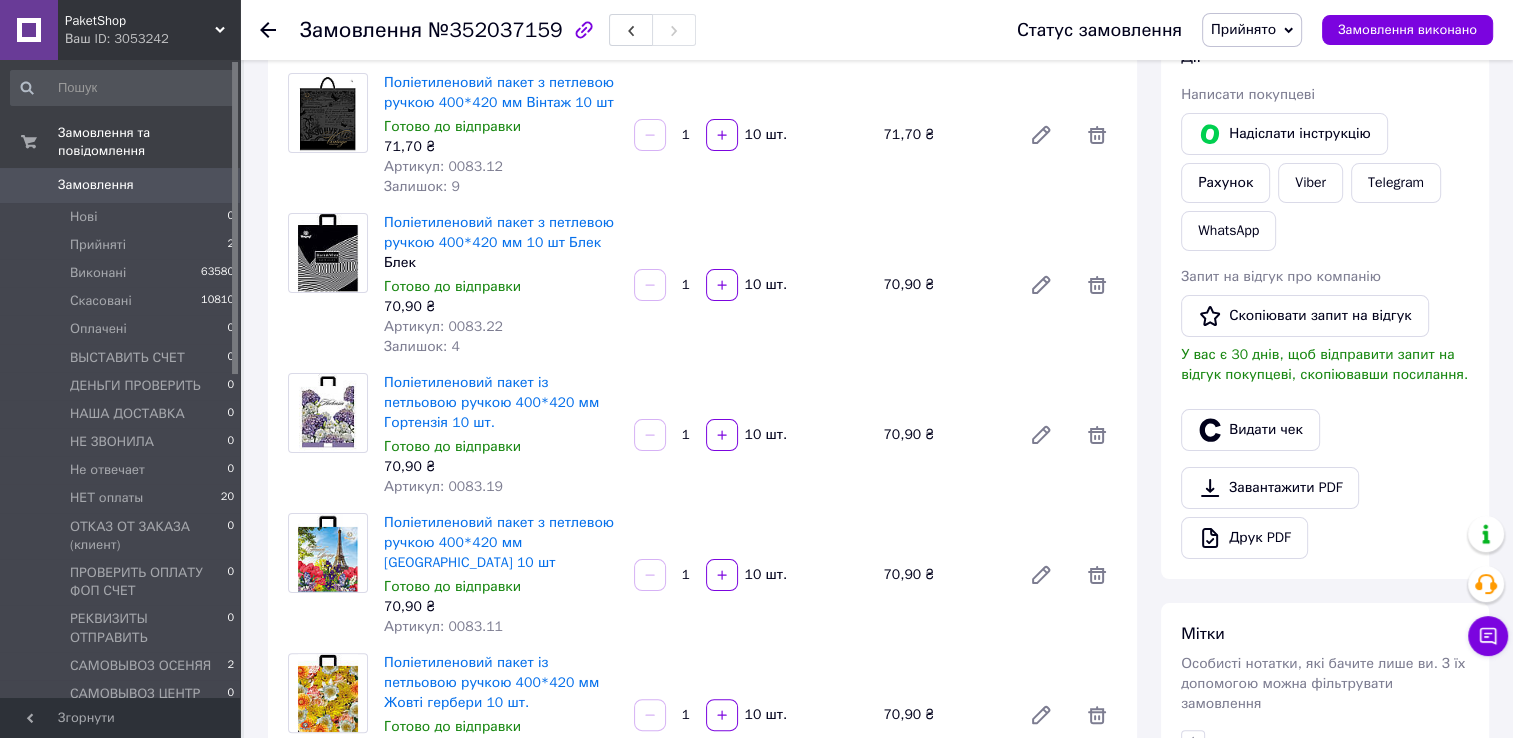 scroll, scrollTop: 0, scrollLeft: 0, axis: both 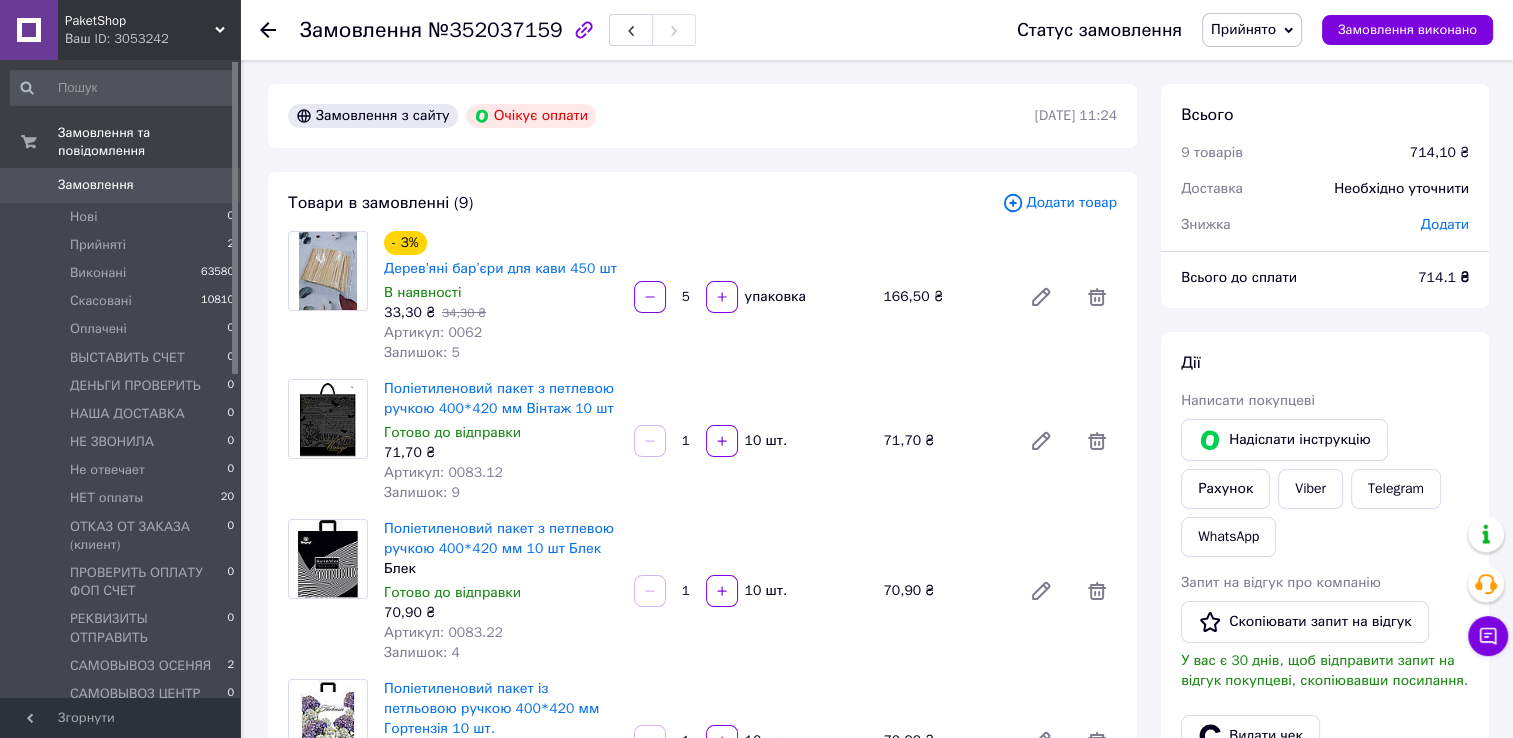 click 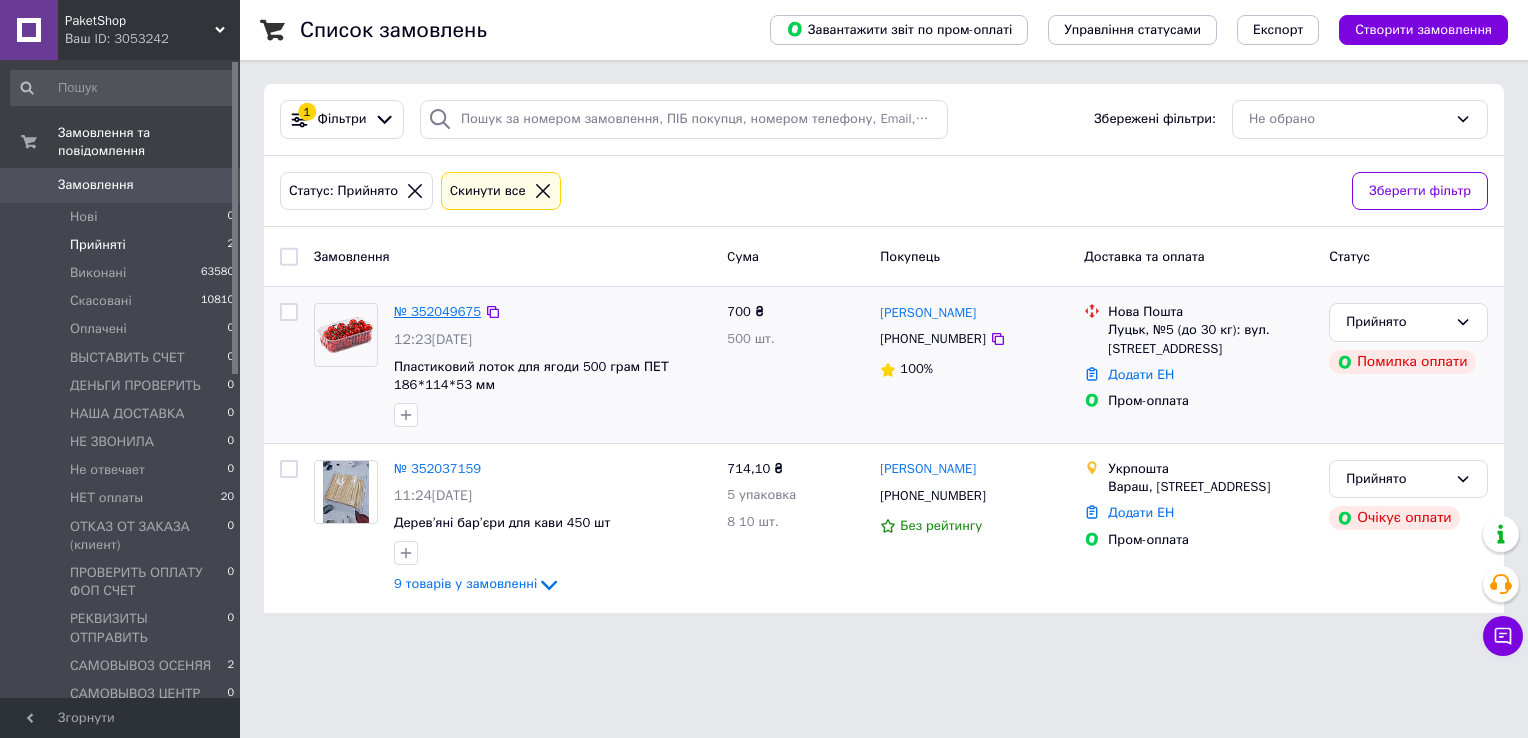 click on "№ 352049675" at bounding box center [437, 311] 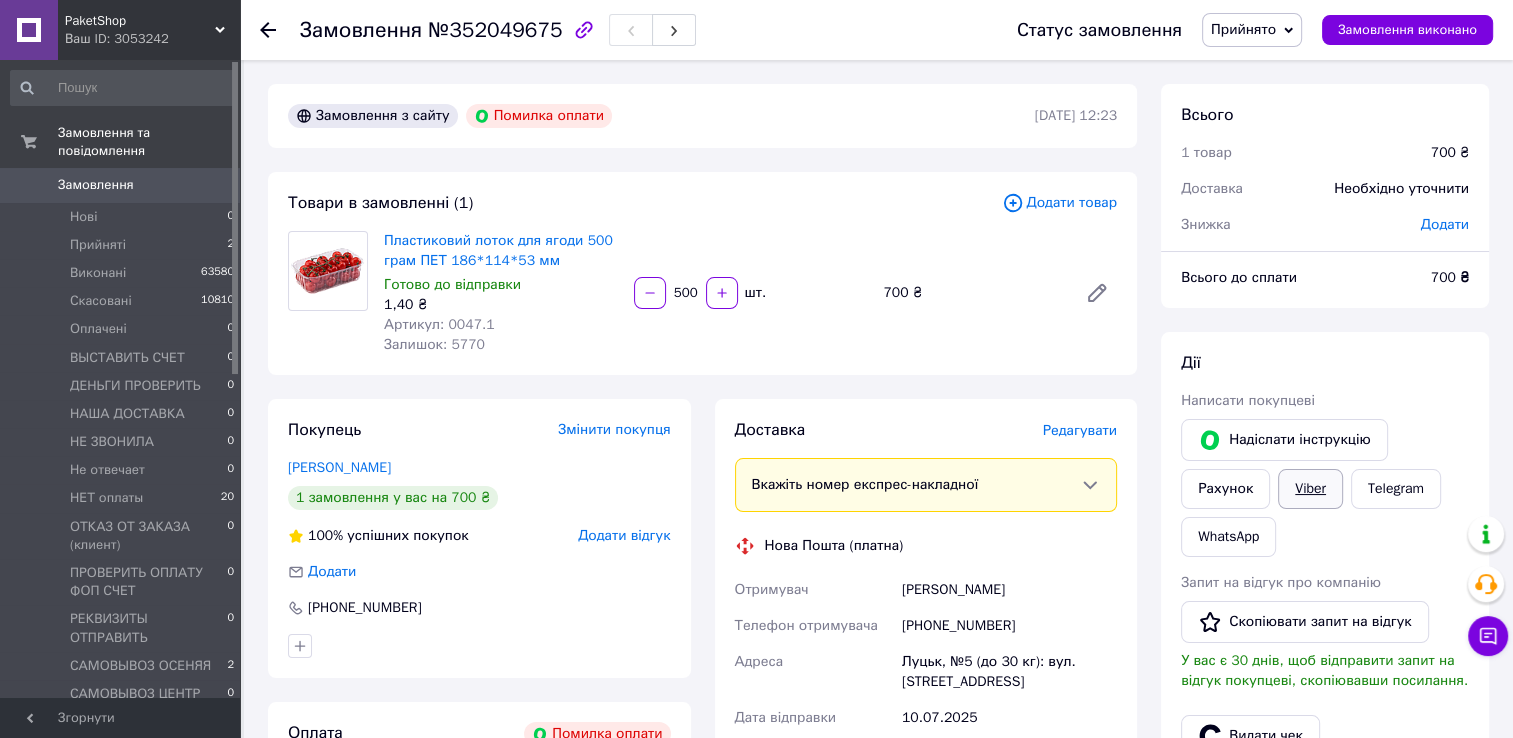 click on "Viber" at bounding box center [1310, 489] 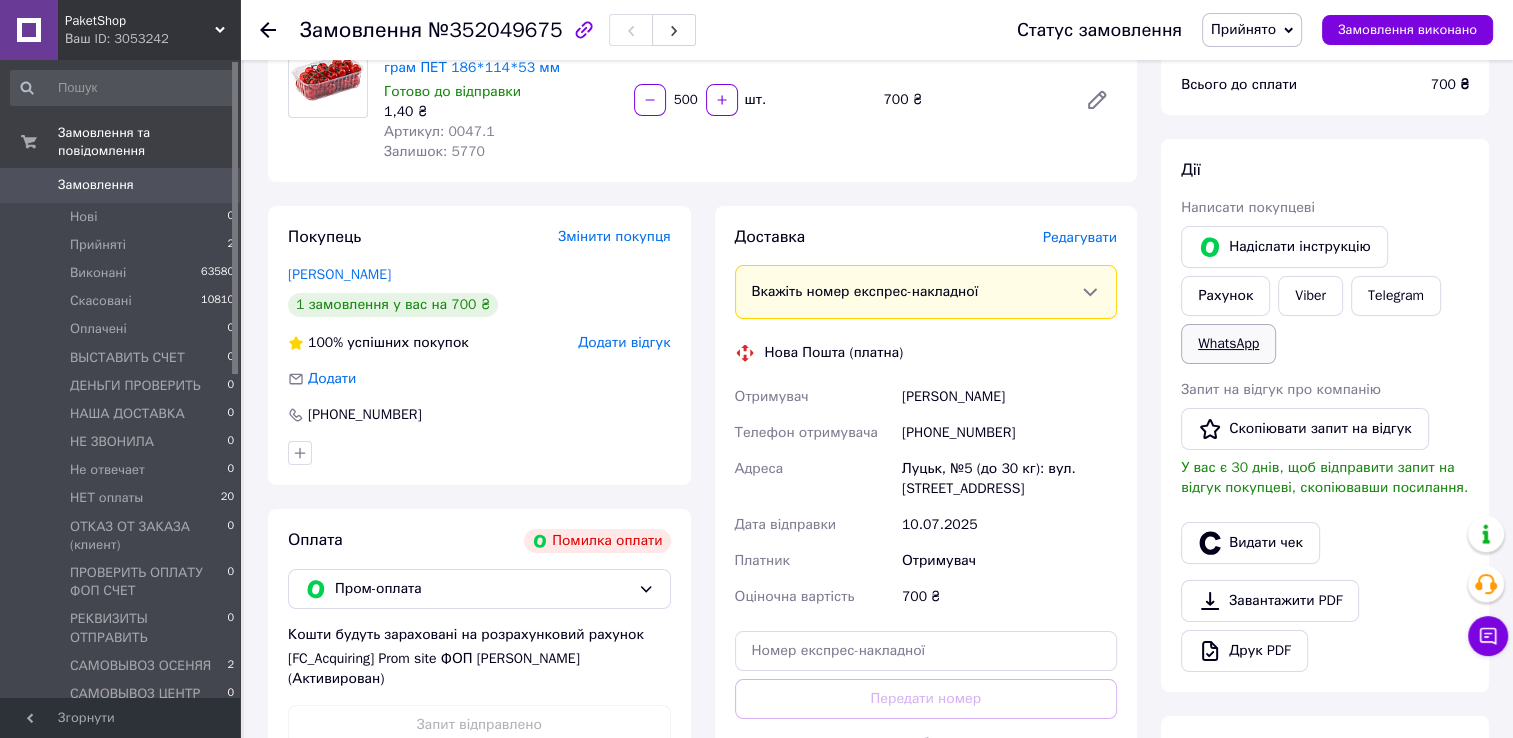 scroll, scrollTop: 0, scrollLeft: 0, axis: both 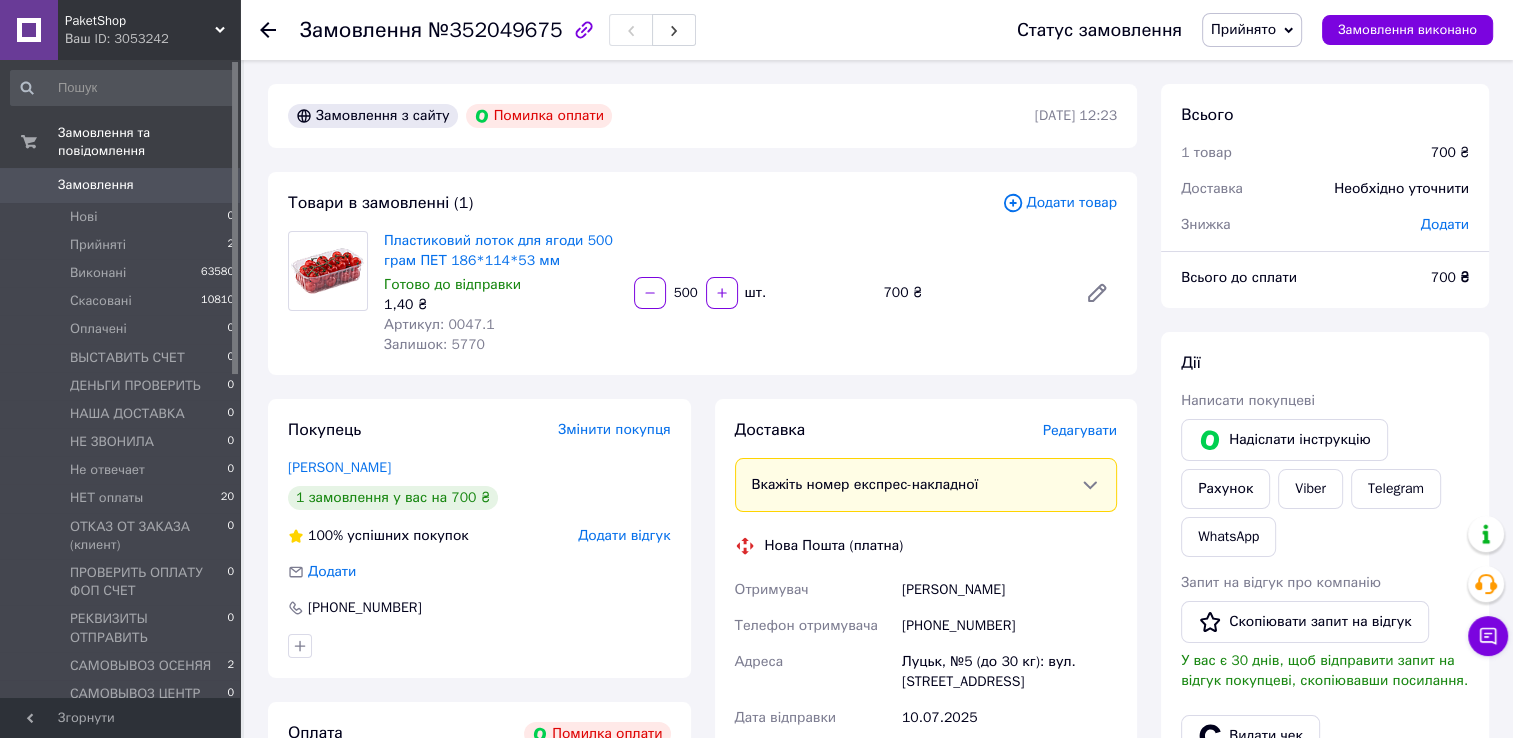 click on "Доставка Редагувати Вкажіть номер експрес-накладної Обов'язково введіть номер експрес-накладної,
якщо створювали її не на цій сторінці. У разі,
якщо номер ЕН не буде доданий, ми не зможемо
виплатити гроші за замовлення Мобільний номер покупця (із замовлення) повинен відповідати номеру отримувача за накладною Нова Пошта (платна) Отримувач Курило Андрій Телефон отримувача +380956054538 Адреса Луцьк, №5 (до 30 кг): вул. Рівненська, 55 Дата відправки 10.07.2025 Платник Отримувач Оціночна вартість 700 ₴ Передати номер або Згенерувати ЕН Платник Отримувач Відправник Курило" at bounding box center [926, 722] 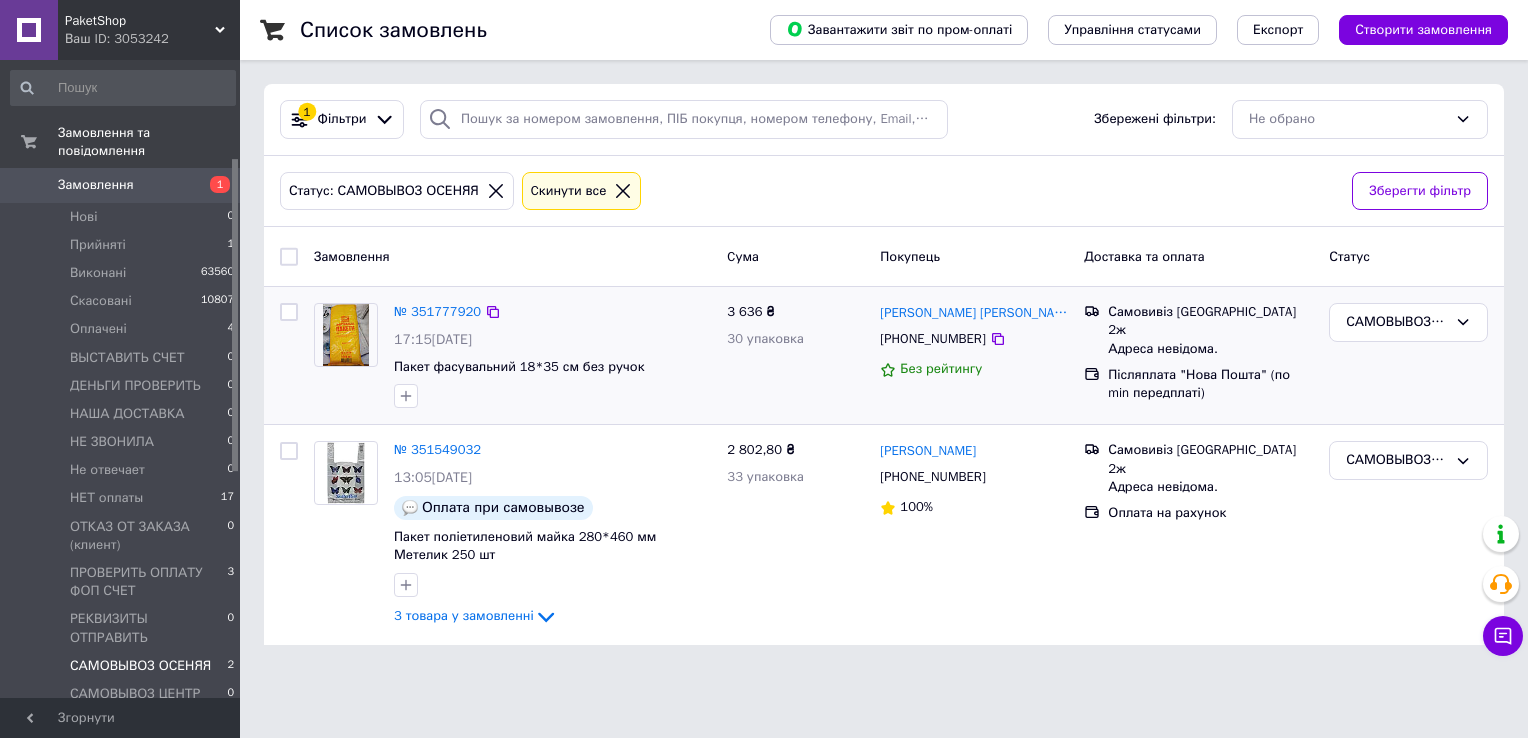 scroll, scrollTop: 0, scrollLeft: 0, axis: both 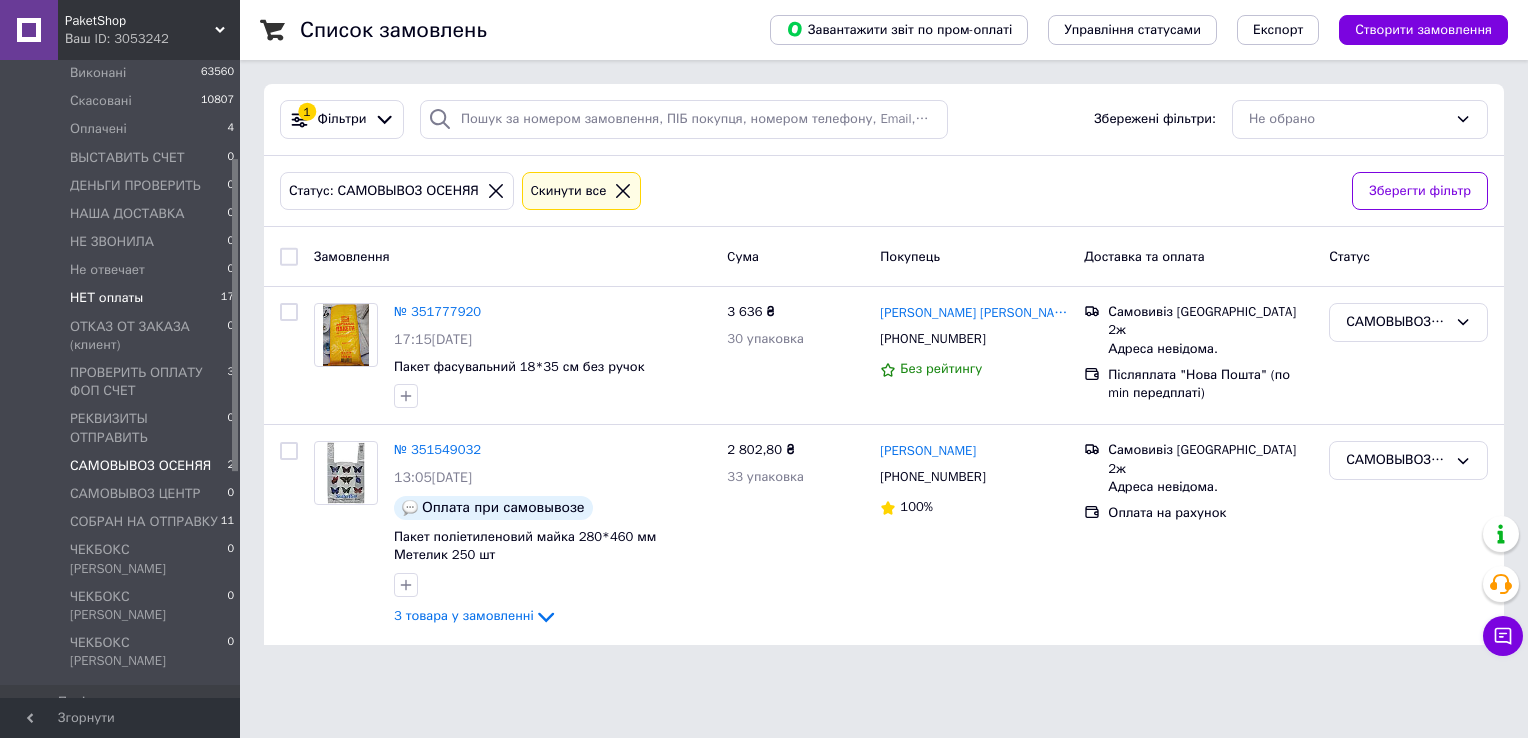 click on "НЕТ оплаты" at bounding box center (106, 298) 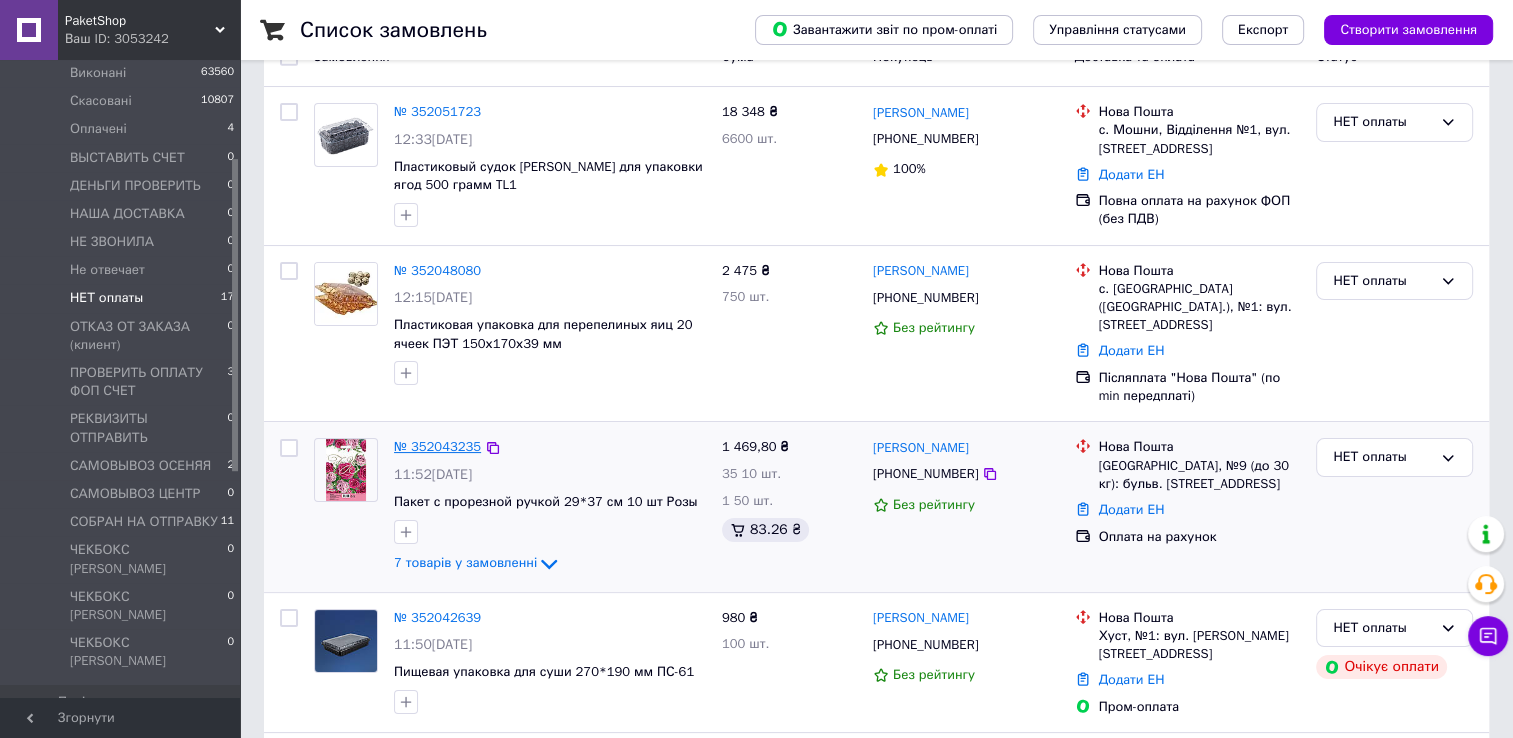 click on "№ 352043235" at bounding box center (437, 446) 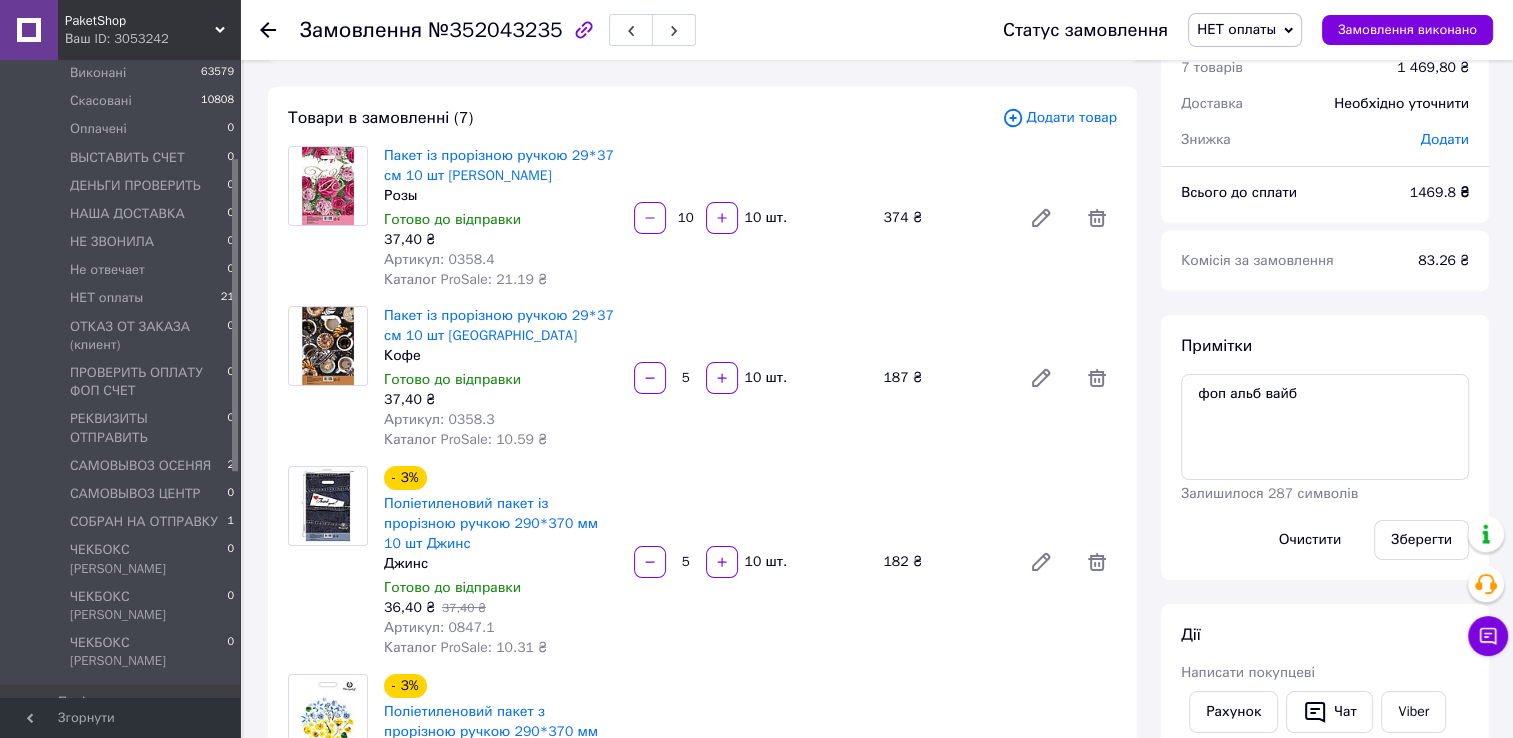 scroll, scrollTop: 0, scrollLeft: 0, axis: both 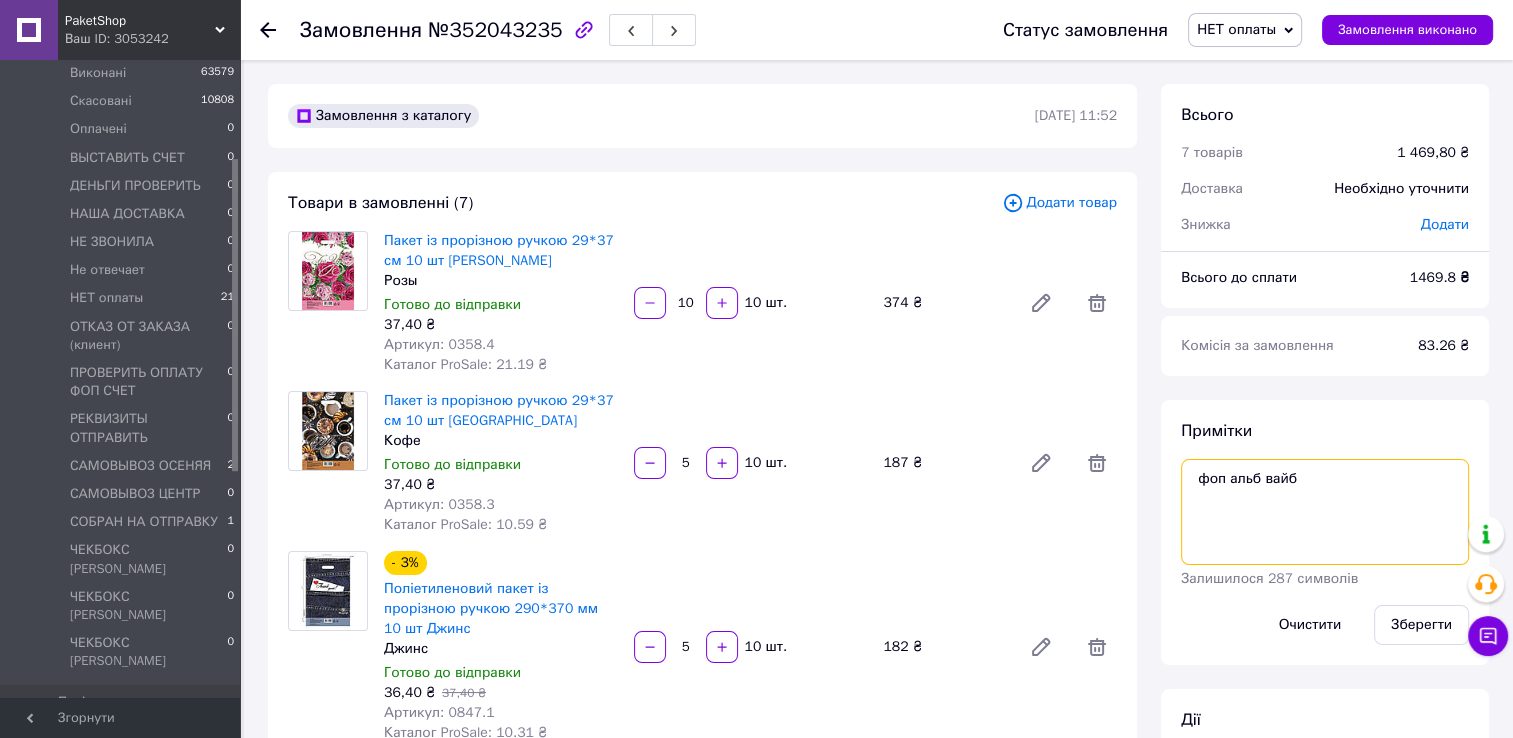 click on "фоп альб вайб" at bounding box center (1325, 512) 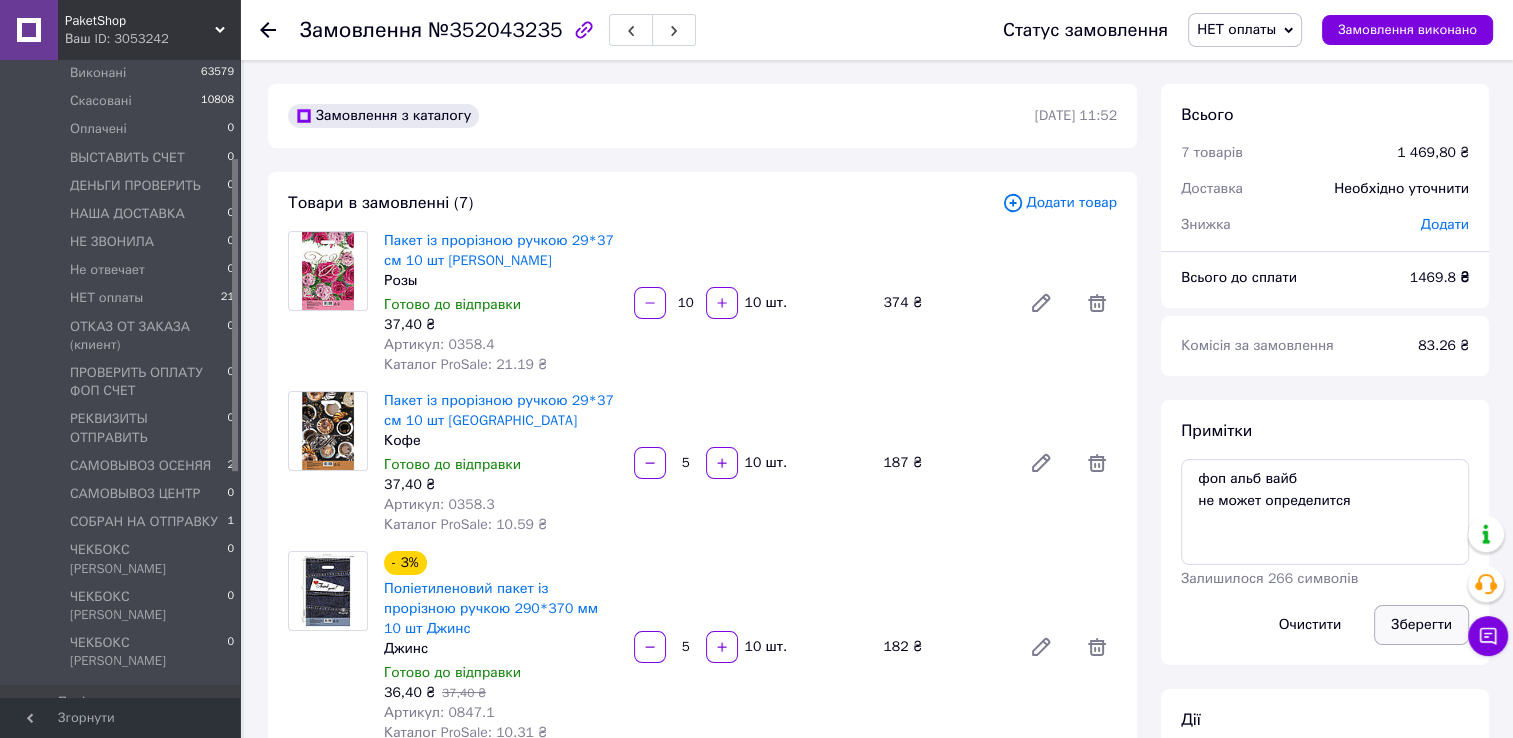 click on "Зберегти" at bounding box center (1421, 625) 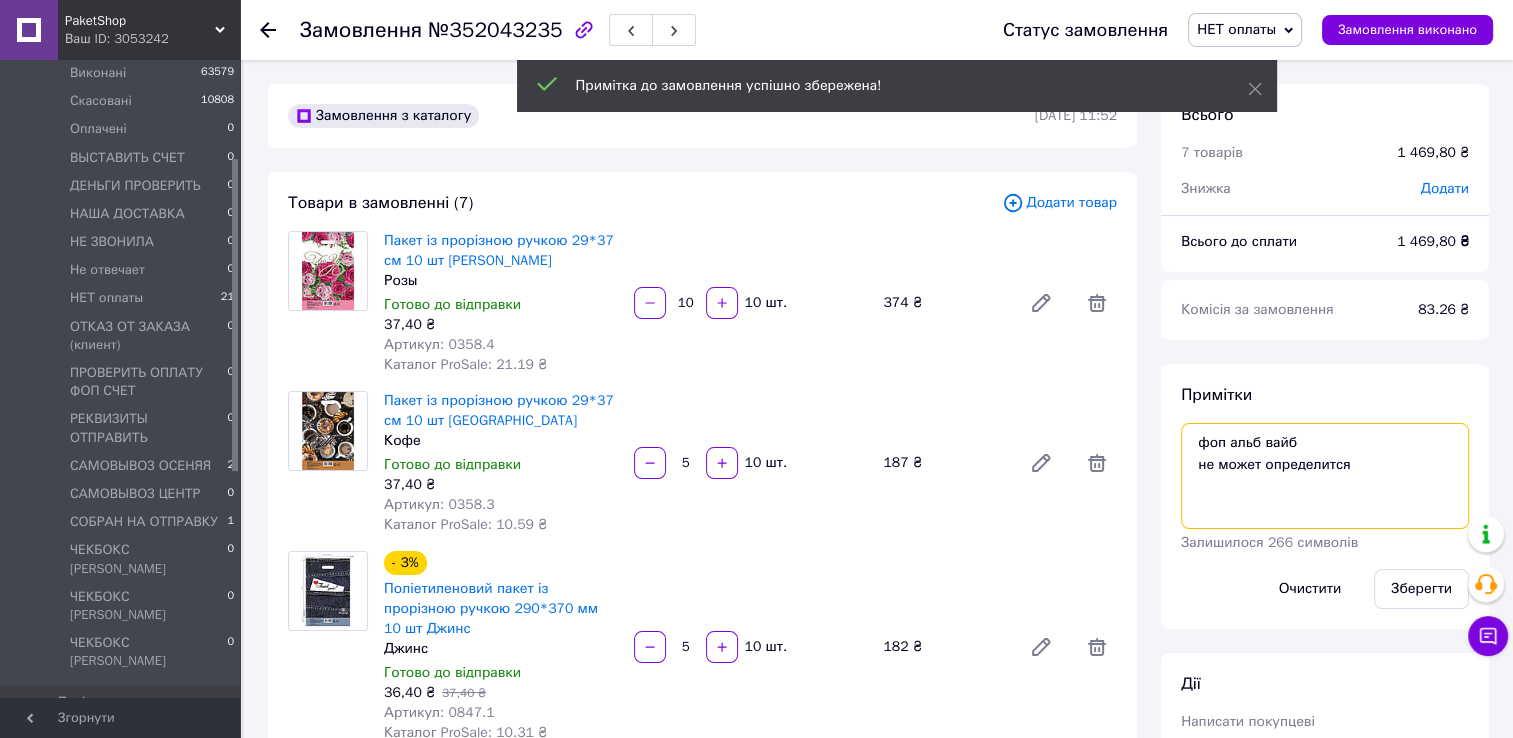 click on "фоп альб вайб
не может определится" at bounding box center (1325, 476) 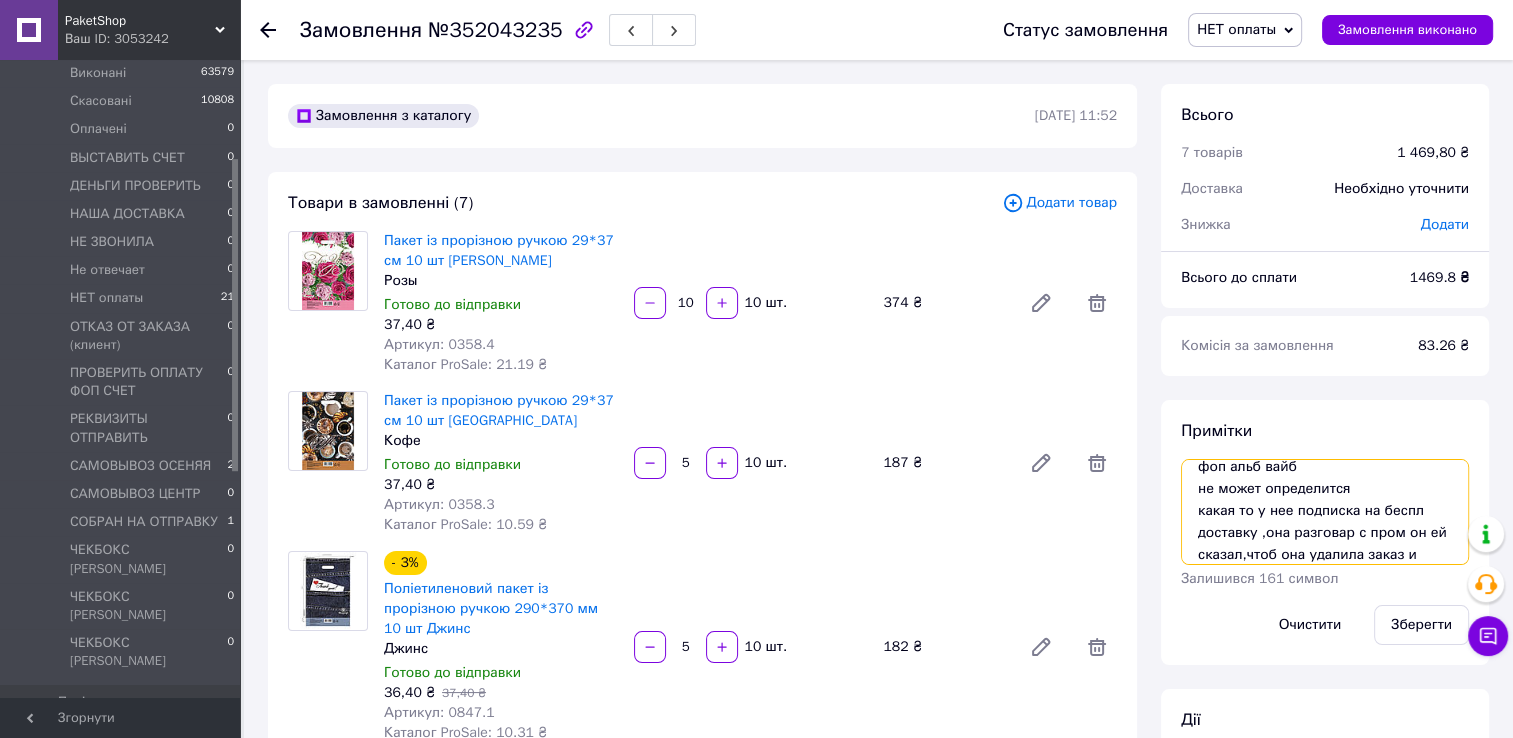 scroll, scrollTop: 33, scrollLeft: 0, axis: vertical 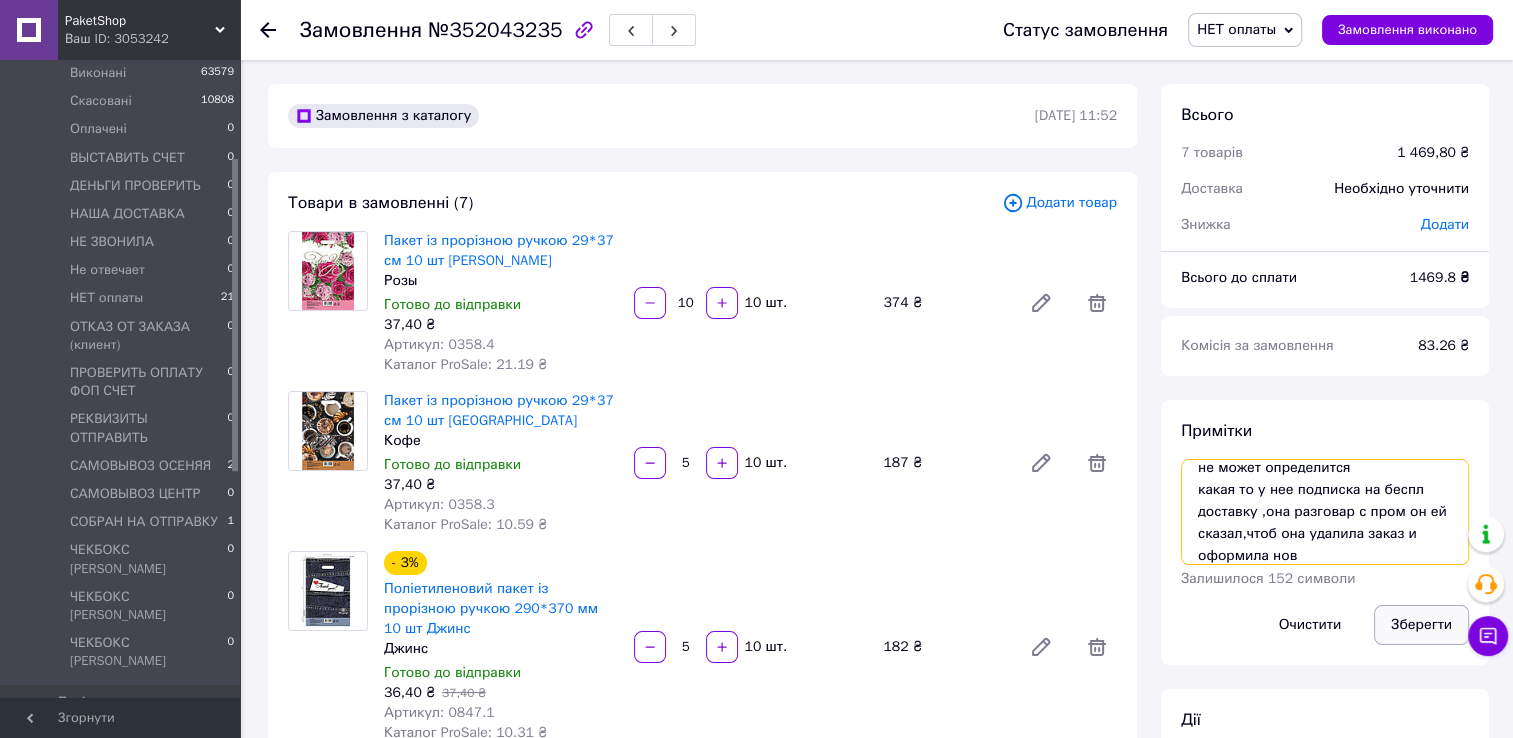 type on "фоп альб вайб
не может определится
какая то у нее подписка на беспл доставку ,она разговар с пром он ей сказал,чтоб она удалила заказ и оформила нов" 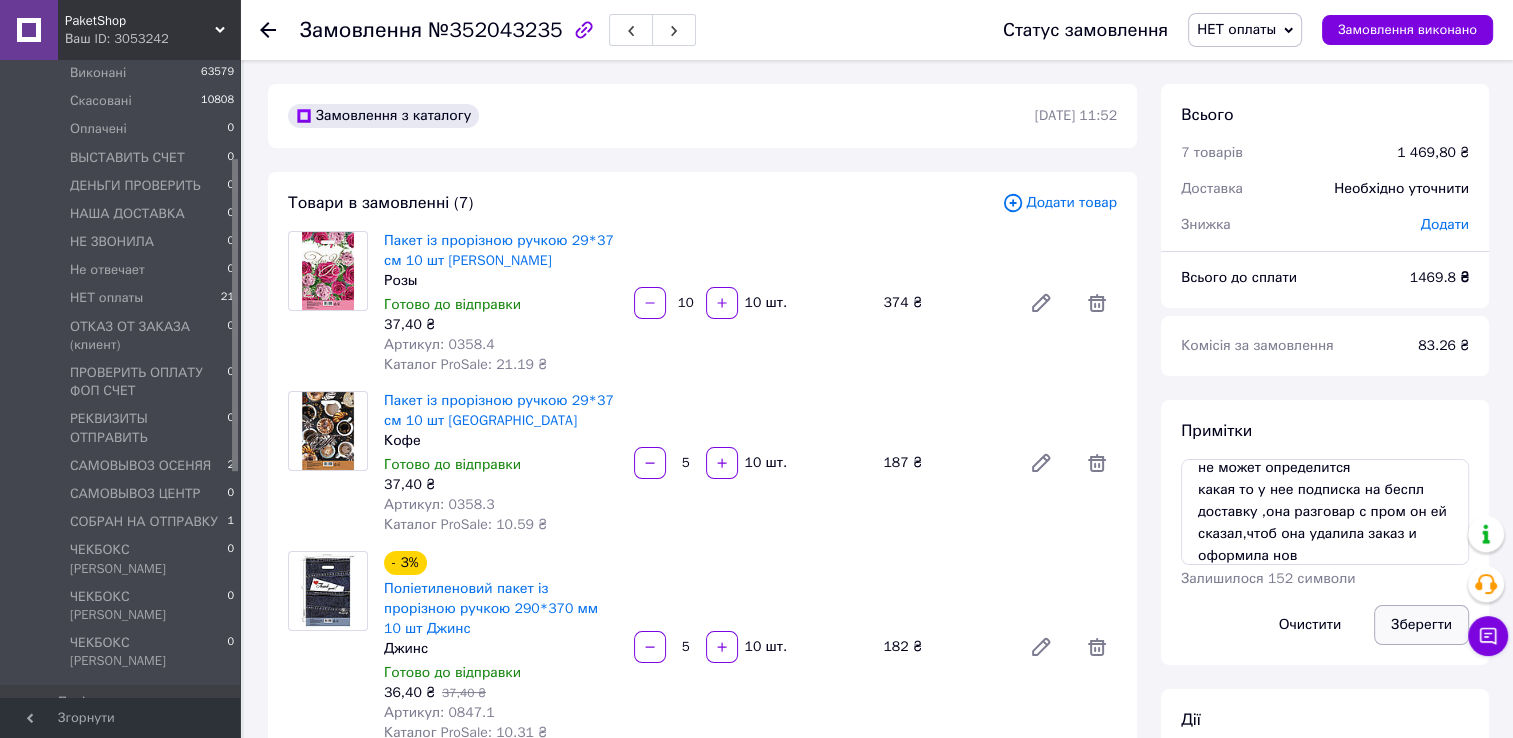 click on "Зберегти" at bounding box center (1421, 625) 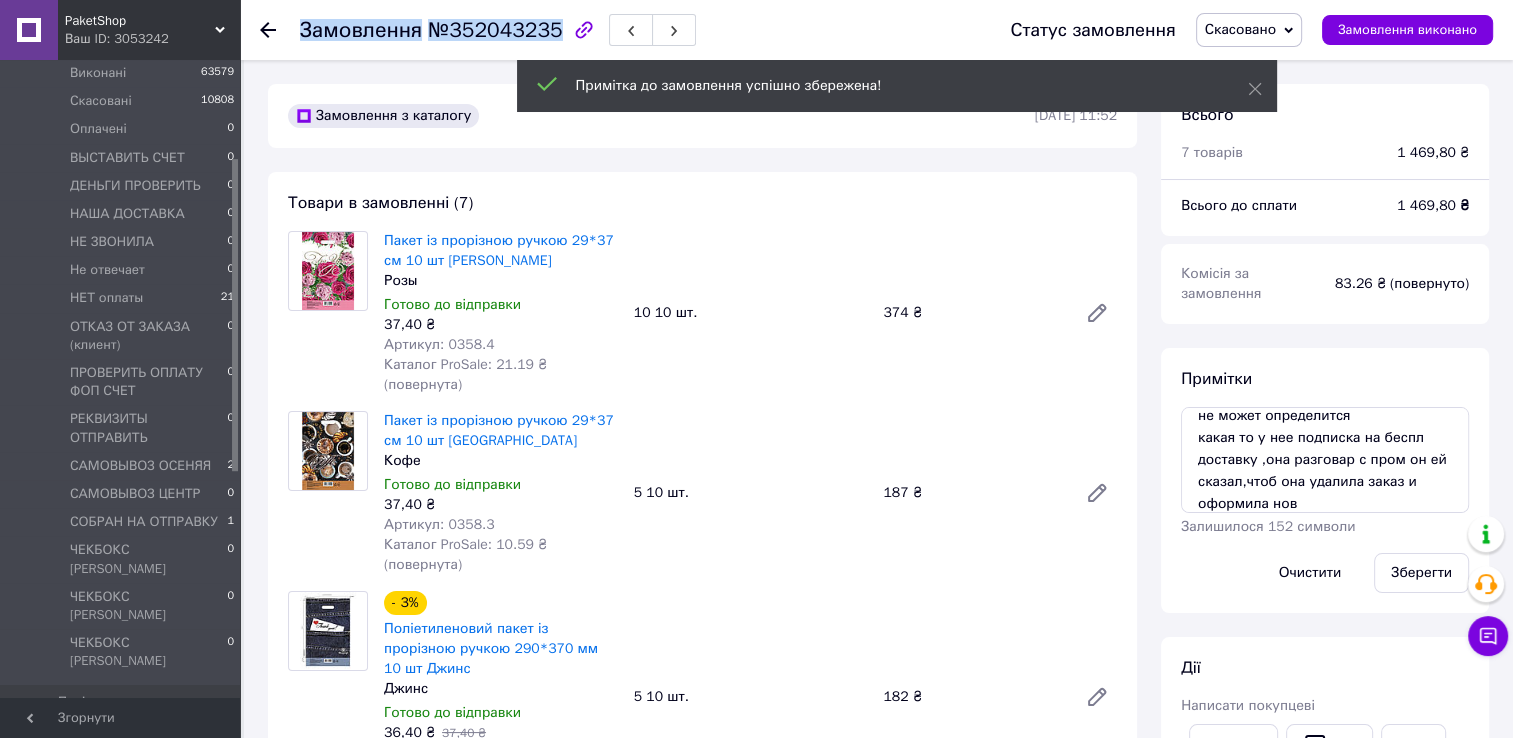 drag, startPoint x: 300, startPoint y: 34, endPoint x: 418, endPoint y: 54, distance: 119.682915 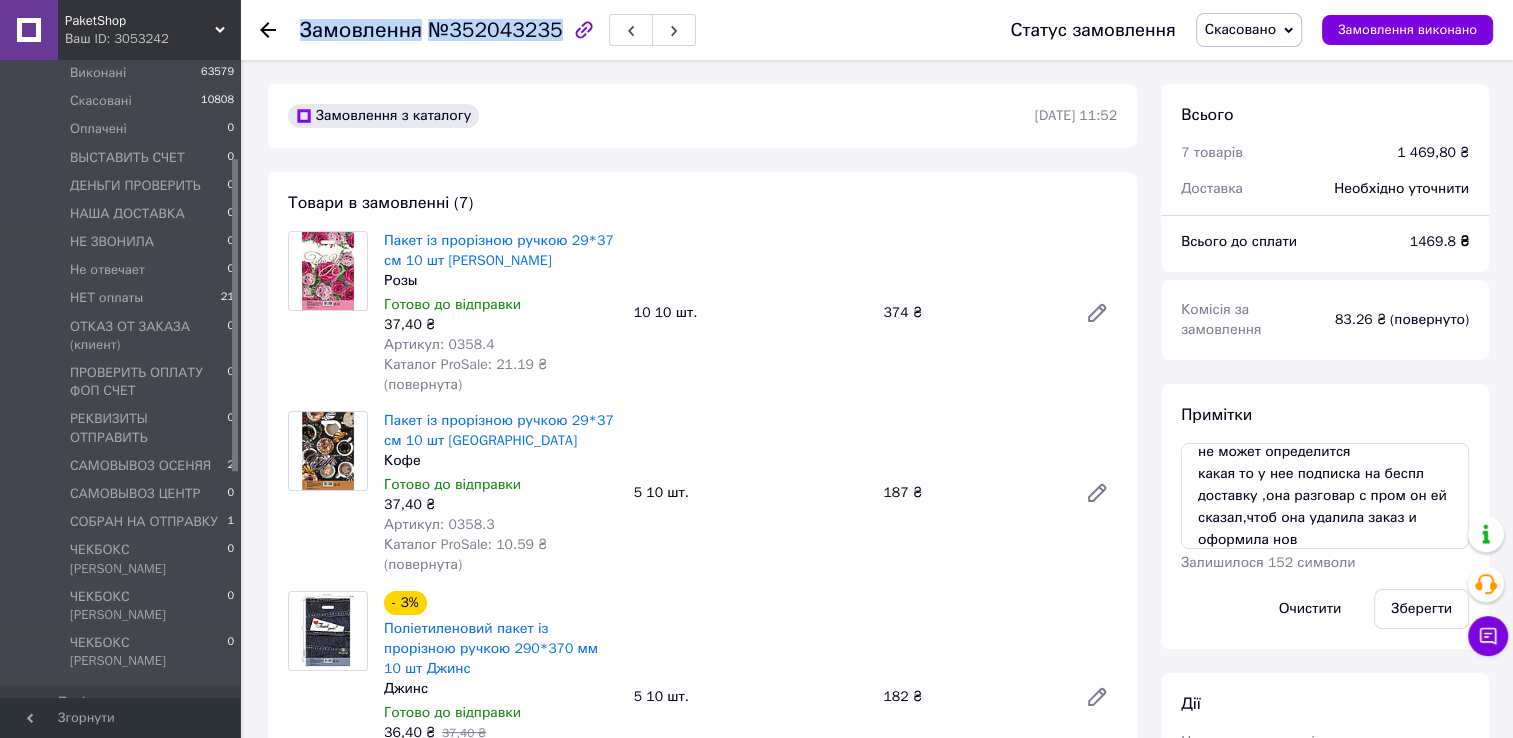 drag, startPoint x: 418, startPoint y: 54, endPoint x: 384, endPoint y: 33, distance: 39.962482 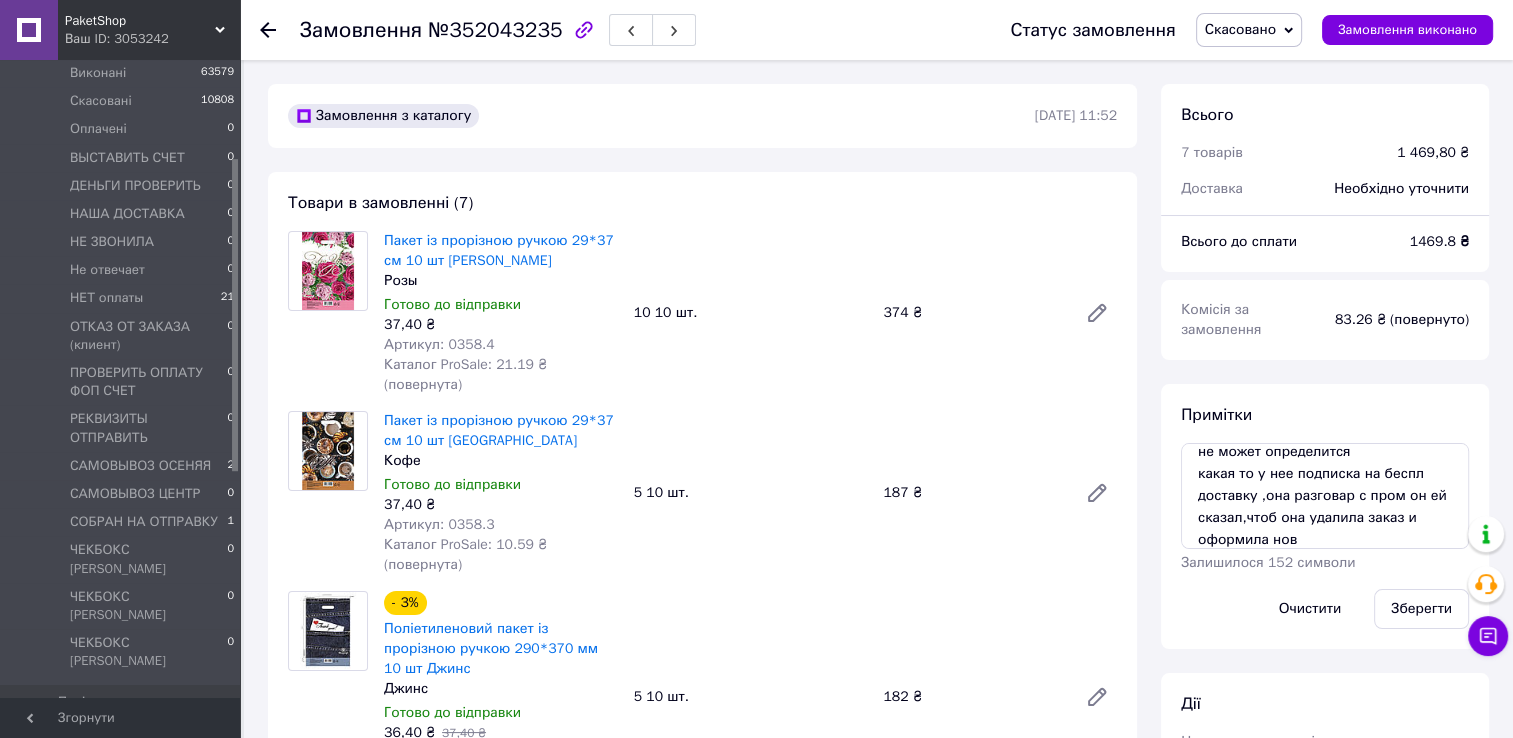 click 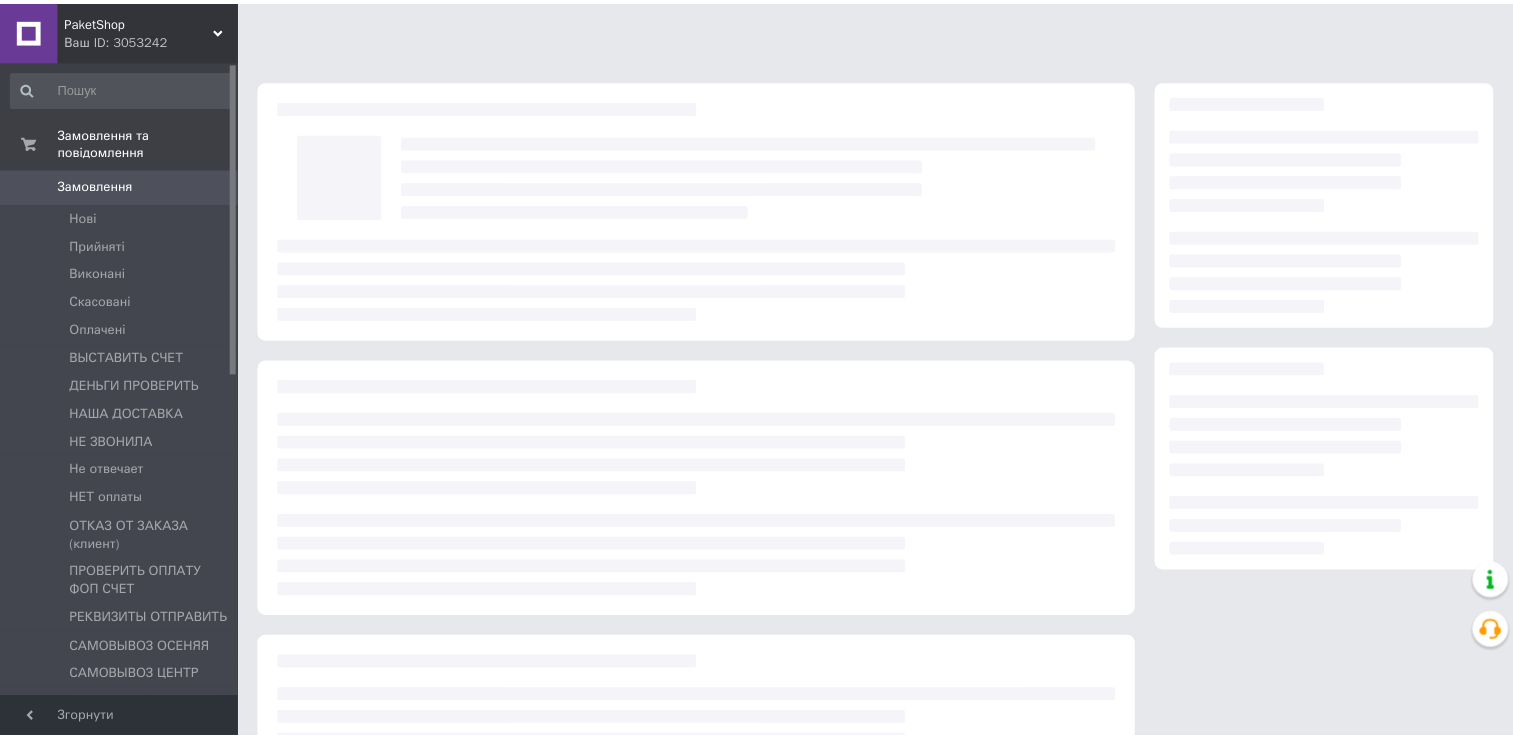 scroll, scrollTop: 0, scrollLeft: 0, axis: both 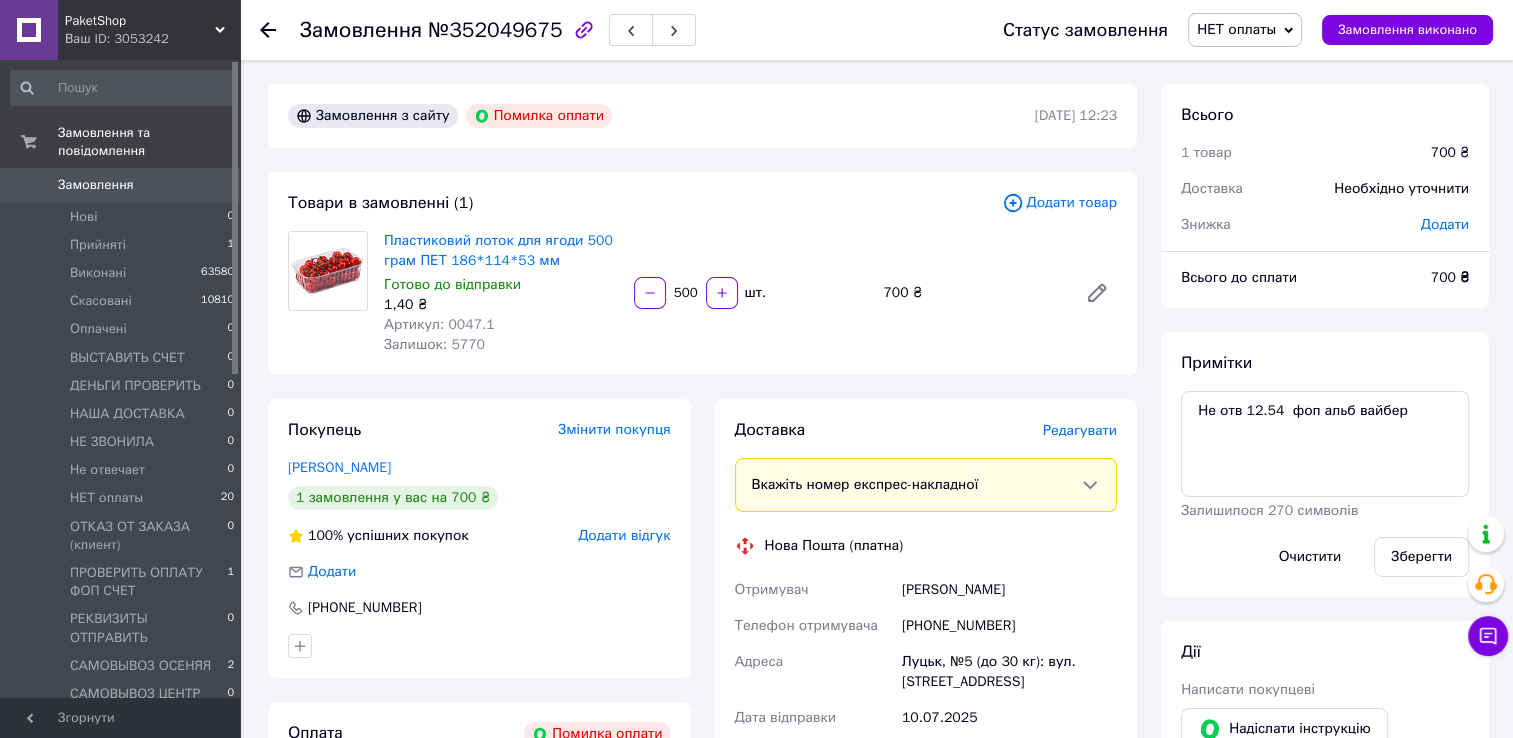 click 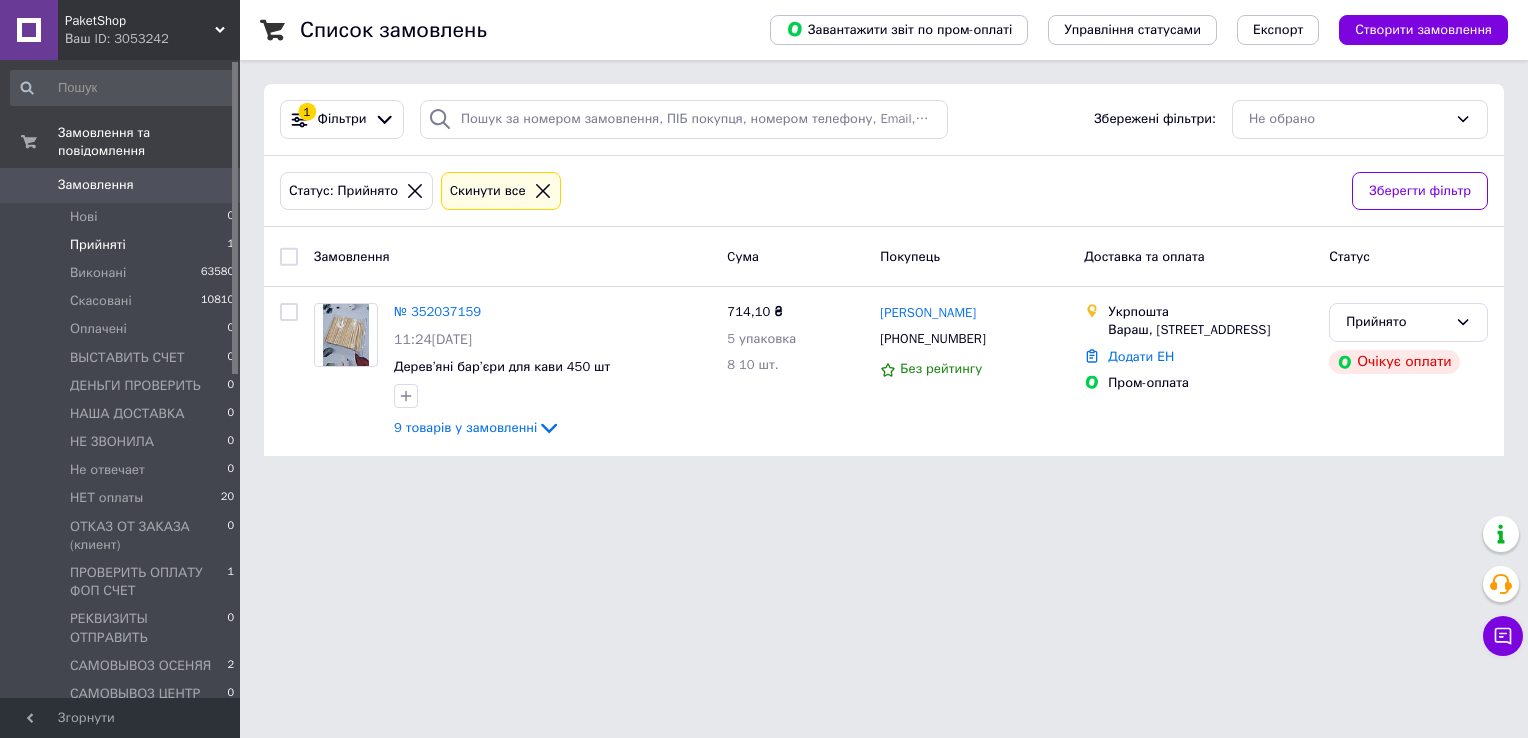 click 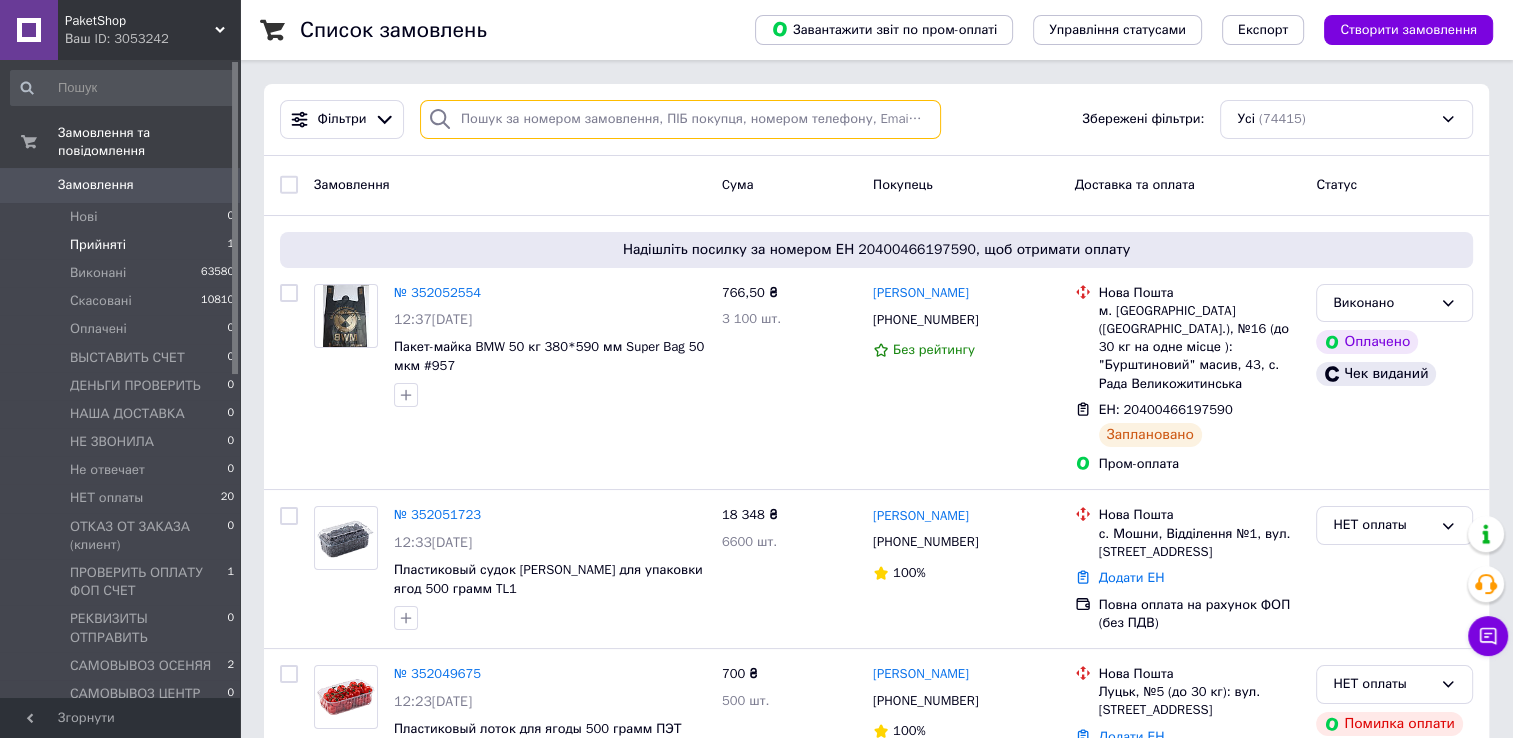 click at bounding box center (680, 119) 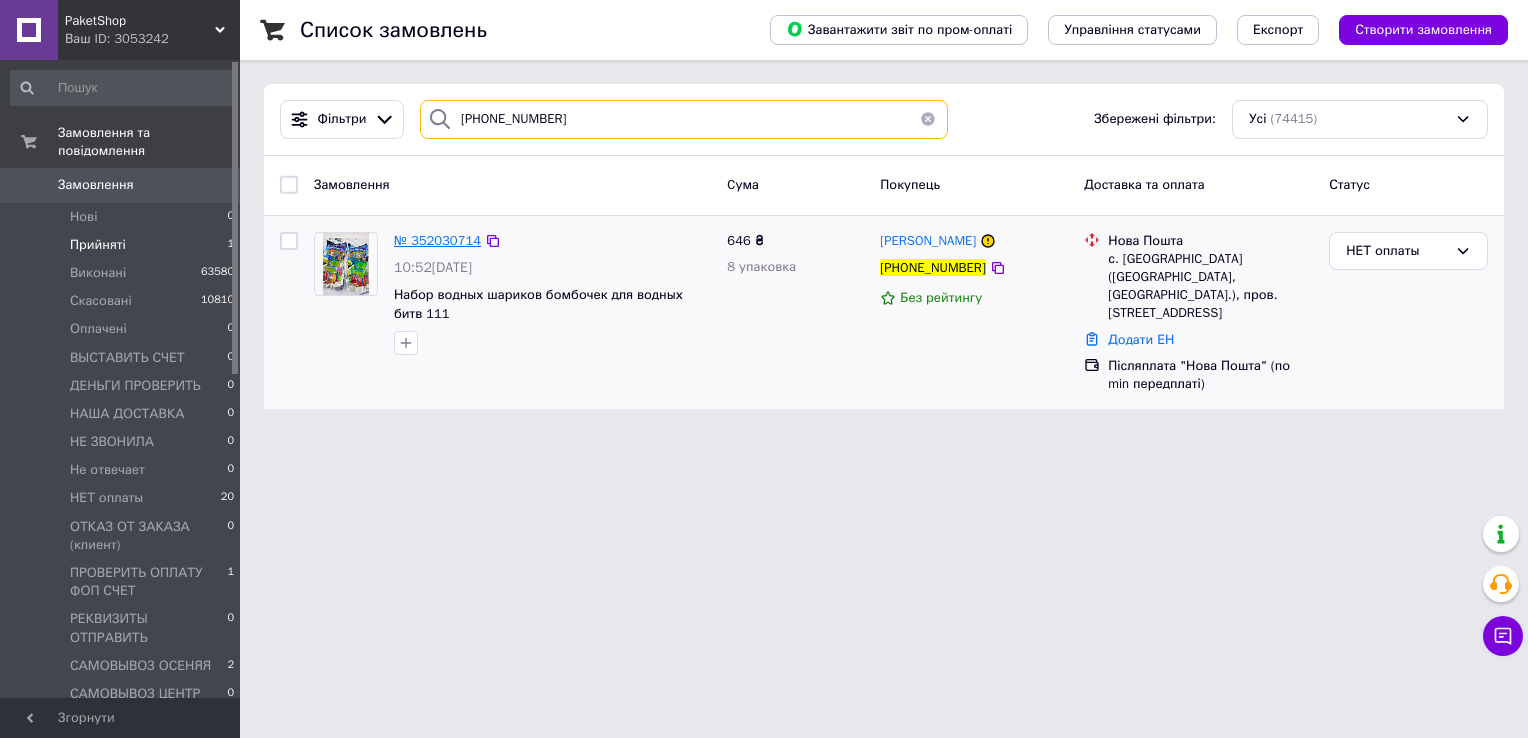 type on "[PHONE_NUMBER]" 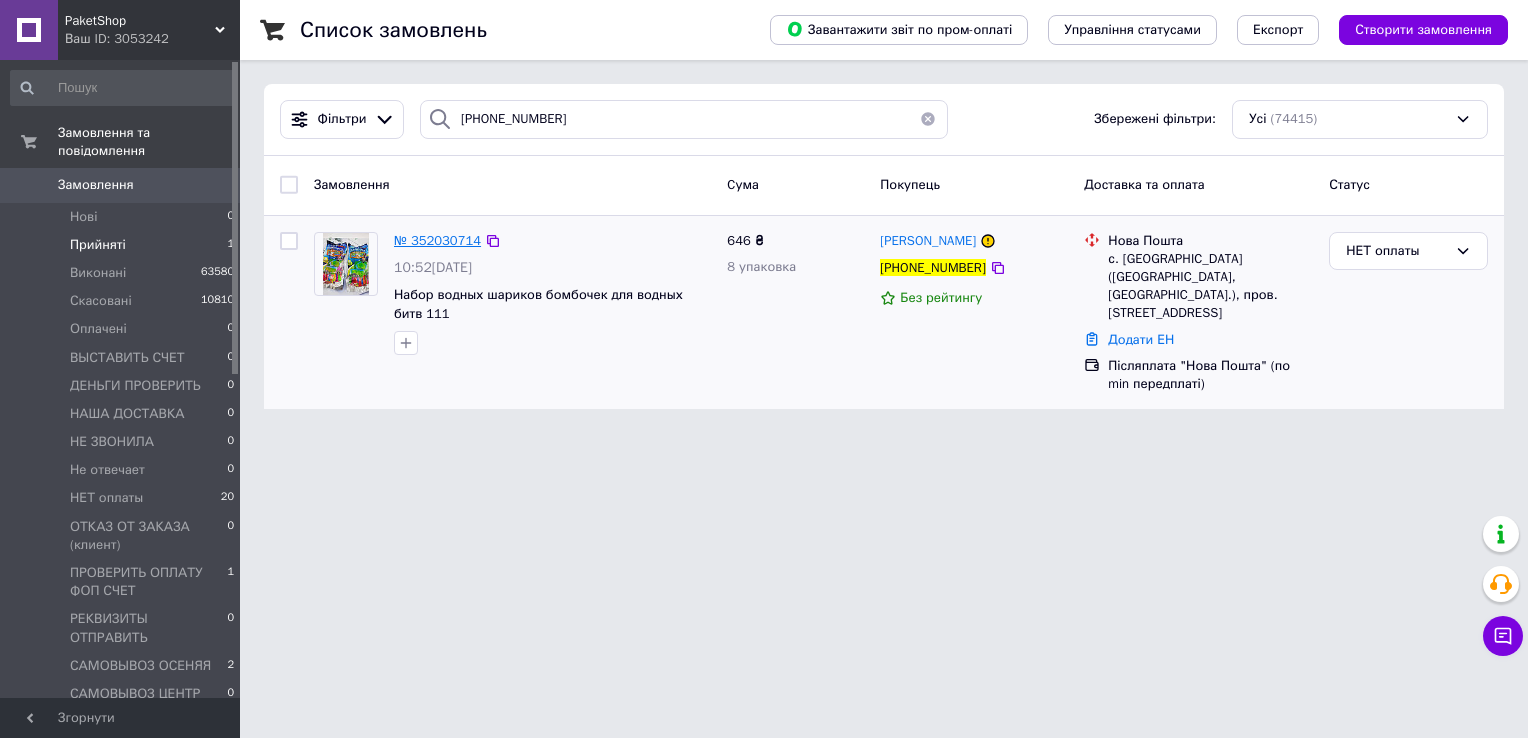 click on "№ 352030714" at bounding box center (437, 240) 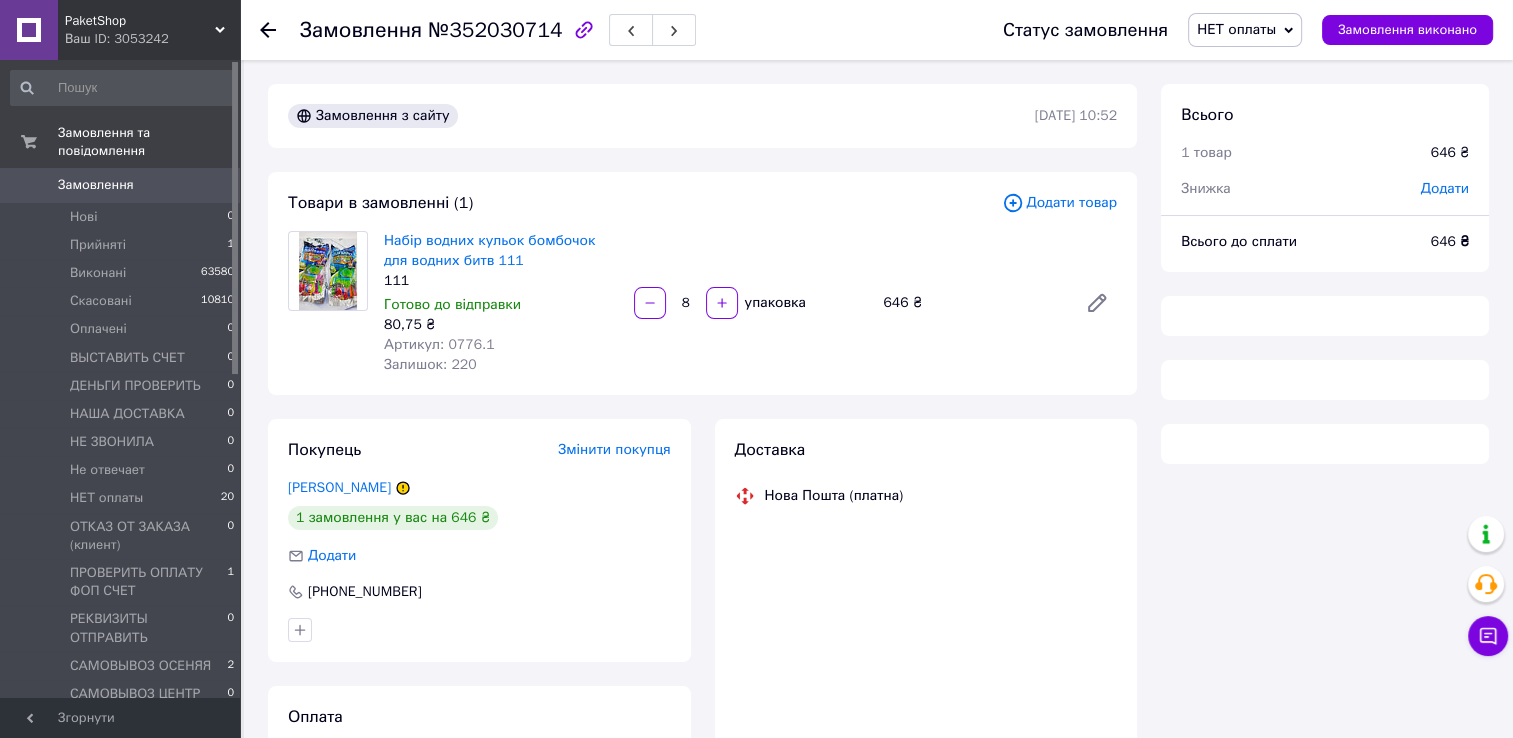 click on "НЕТ оплаты" at bounding box center (1236, 29) 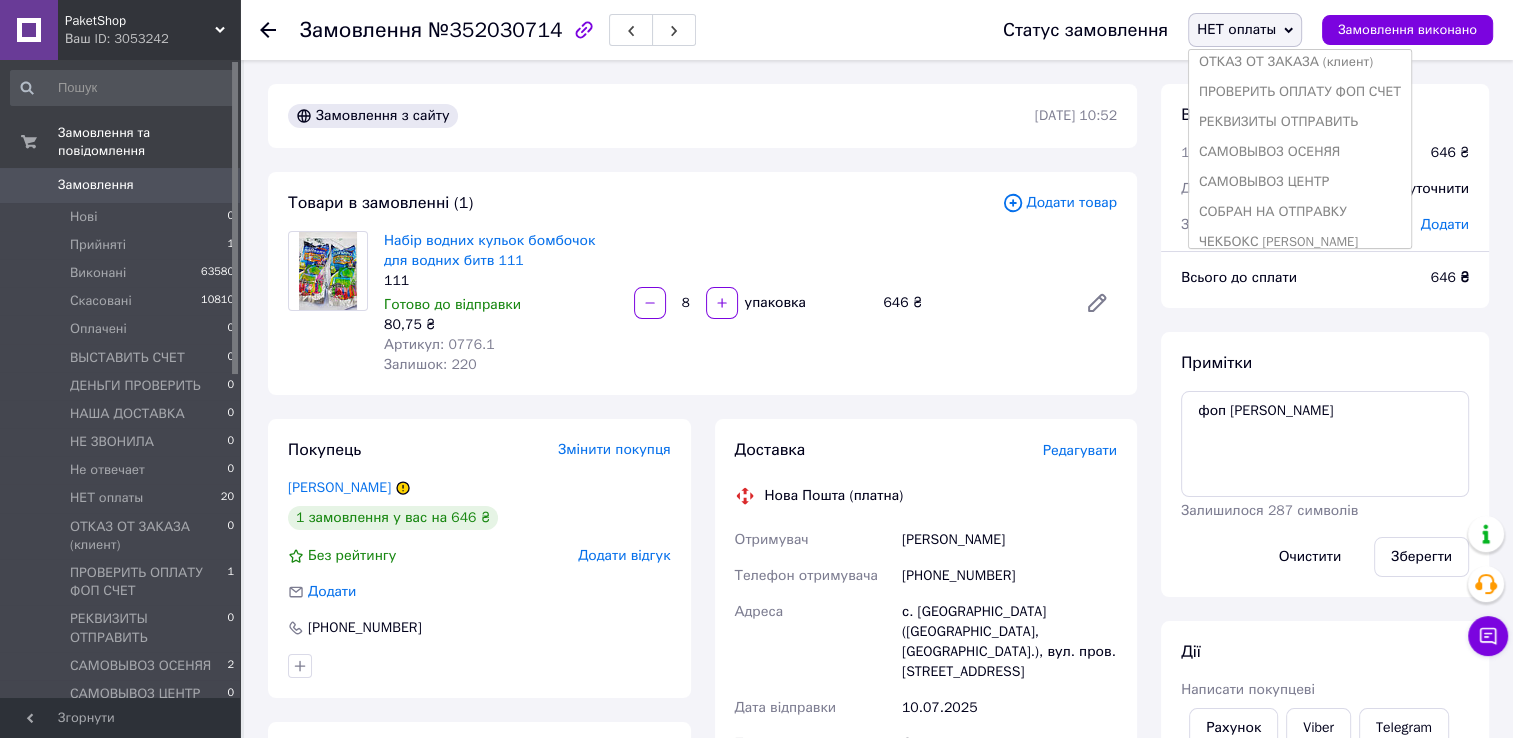 scroll, scrollTop: 300, scrollLeft: 0, axis: vertical 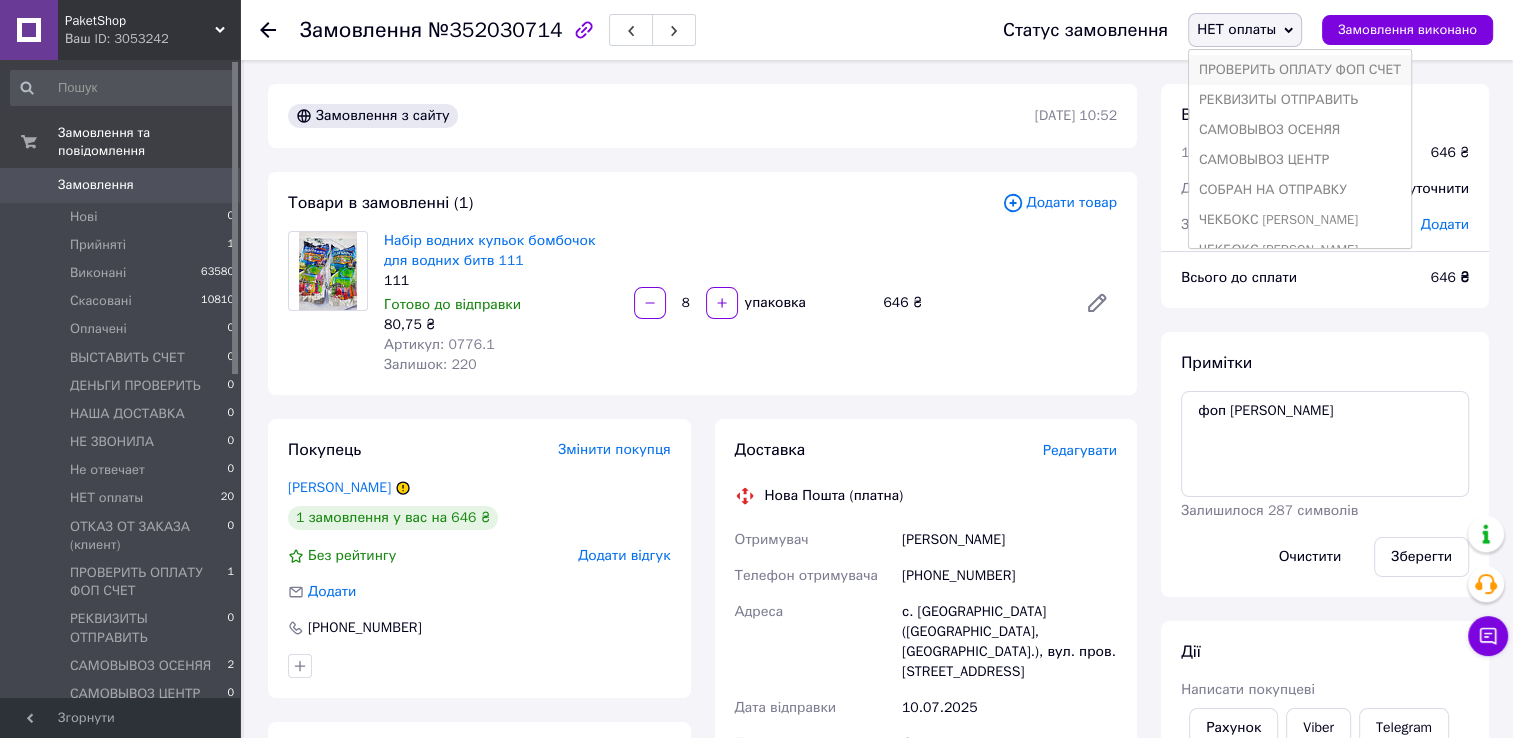 click on "ПРОВЕРИТЬ ОПЛАТУ ФОП СЧЕТ" at bounding box center (1300, 70) 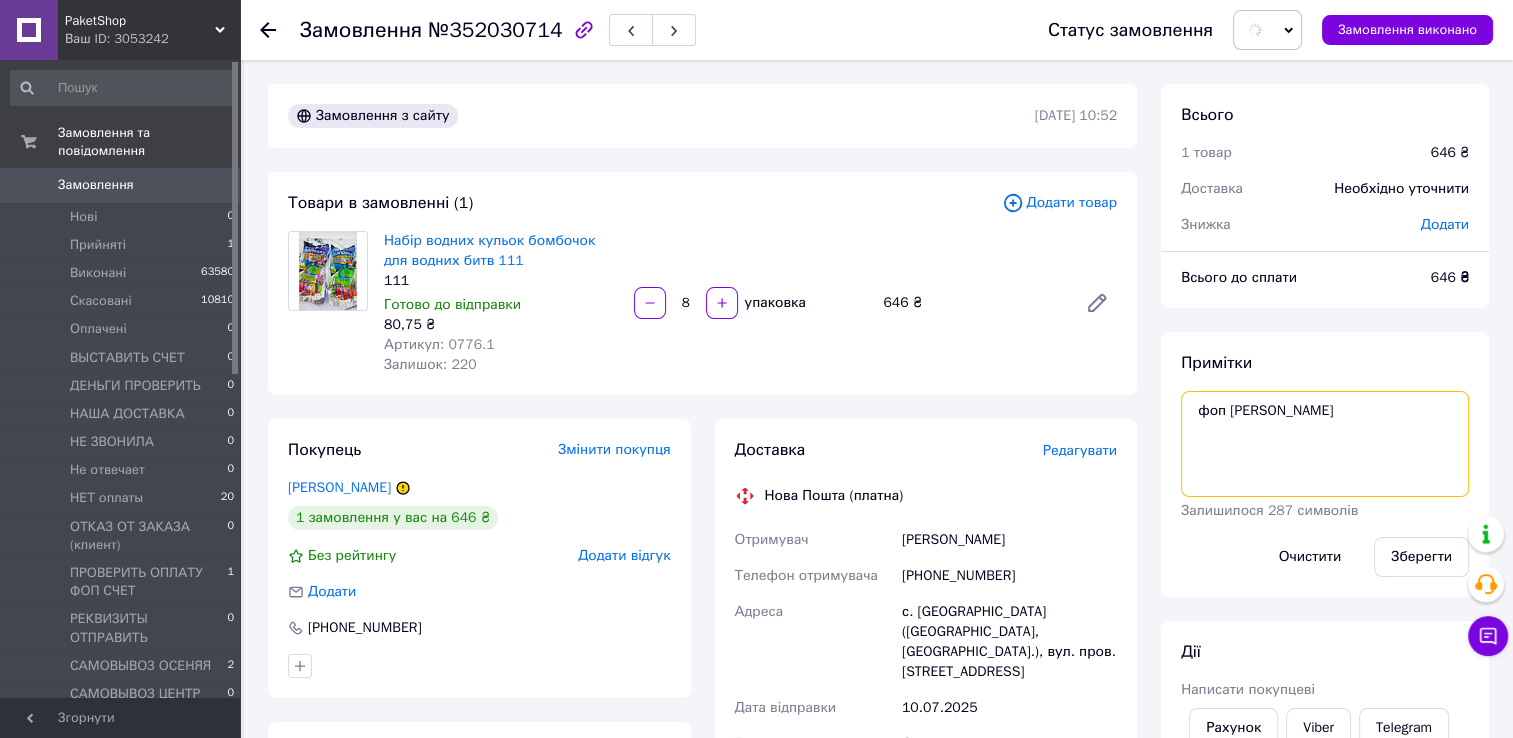 click on "фоп [PERSON_NAME]" at bounding box center (1325, 444) 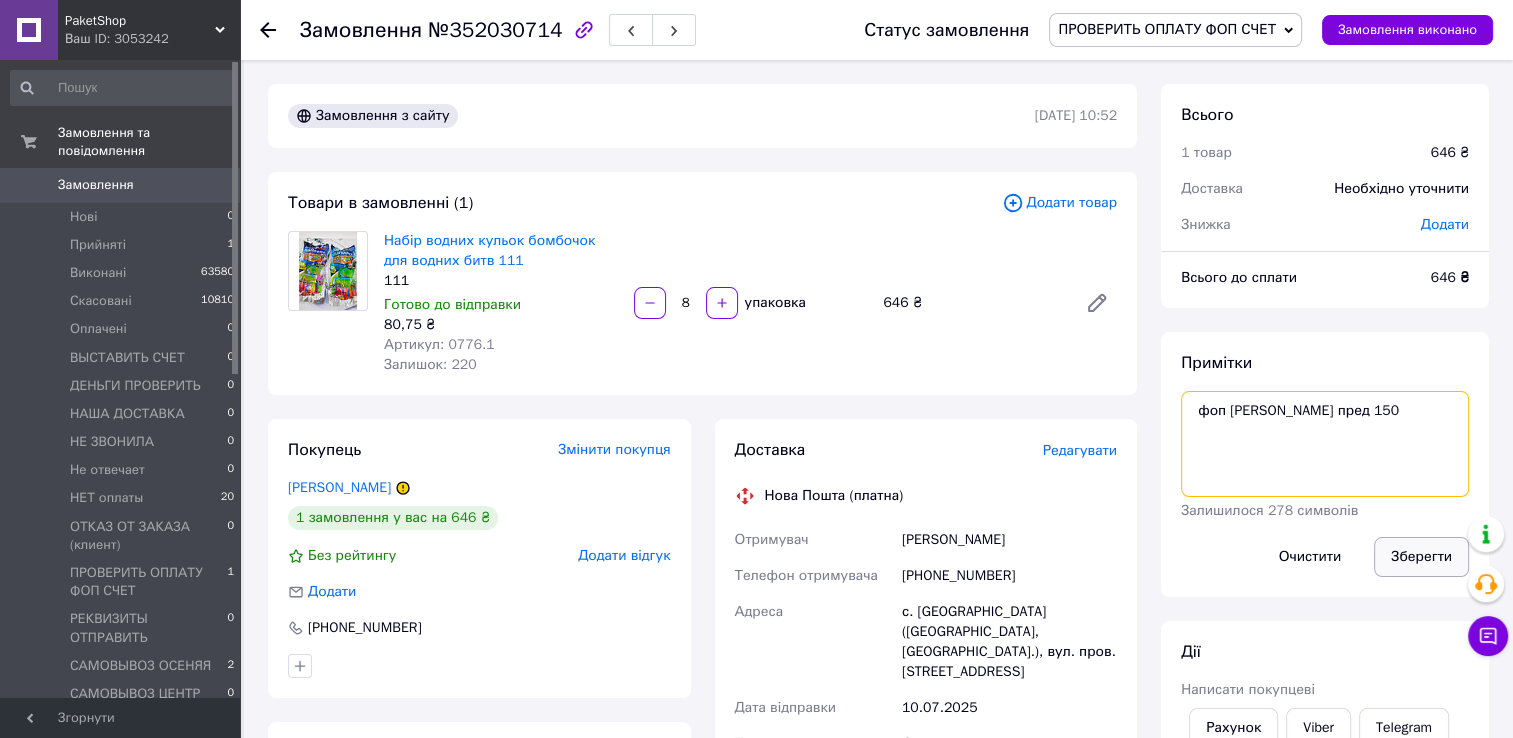 type on "фоп [PERSON_NAME] пред 150" 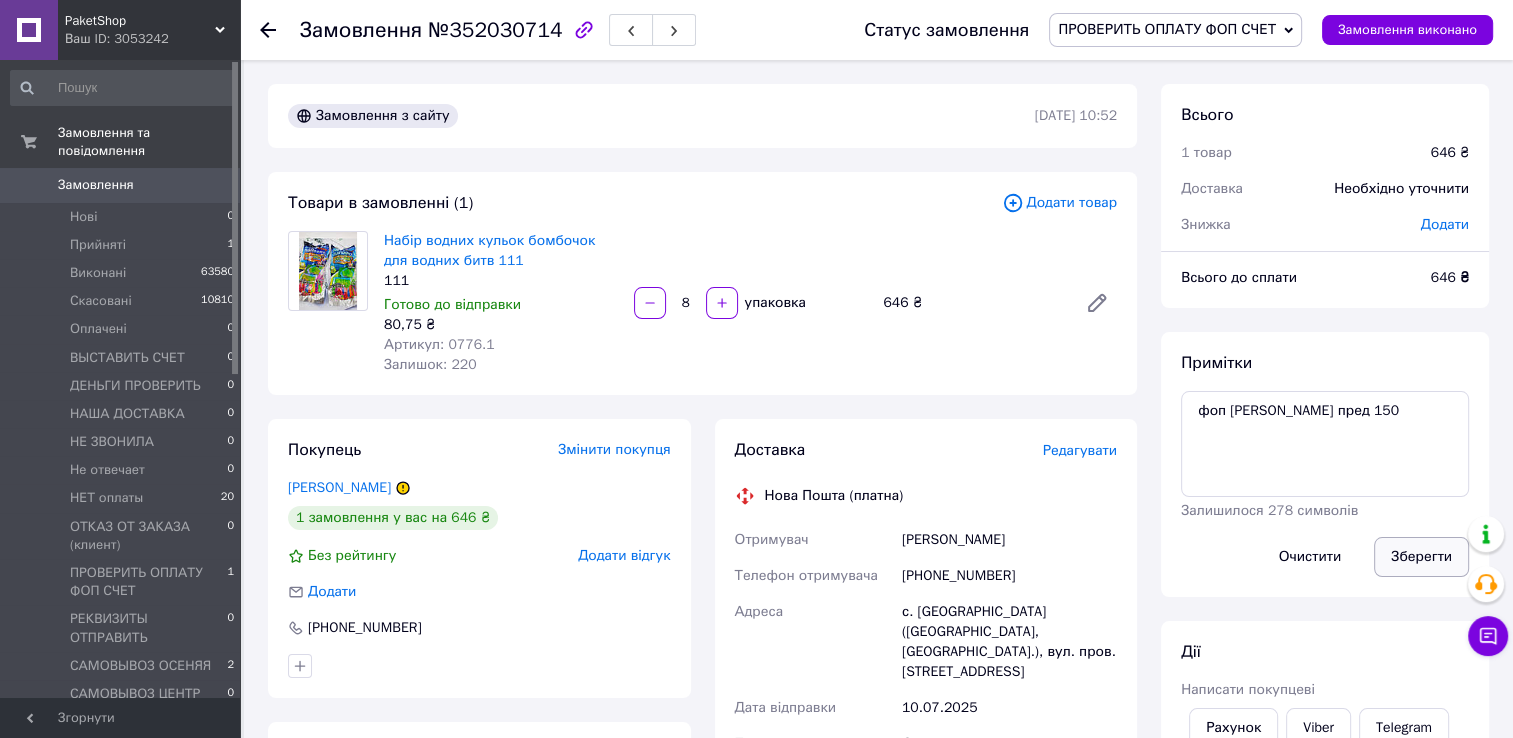 click on "Зберегти" at bounding box center [1421, 557] 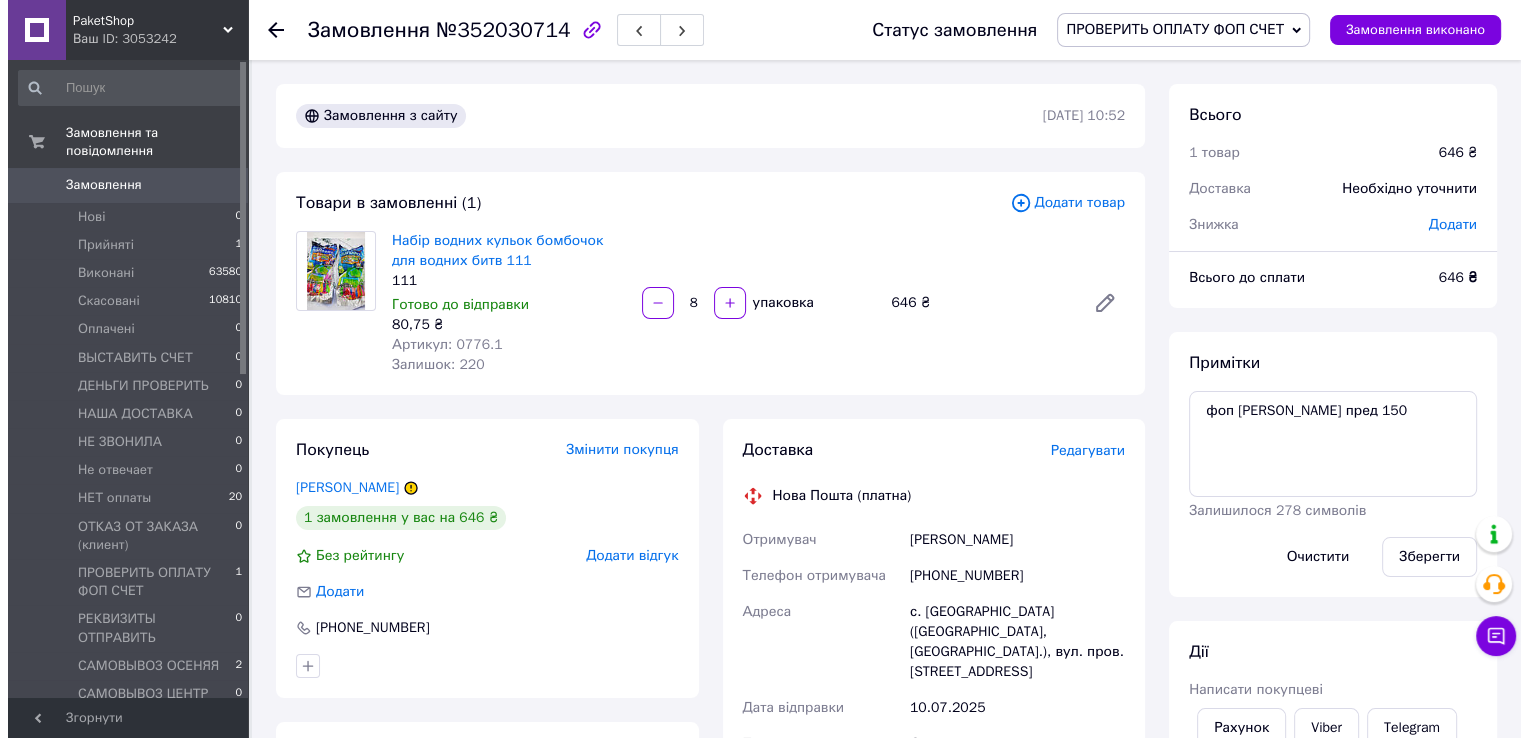 scroll, scrollTop: 300, scrollLeft: 0, axis: vertical 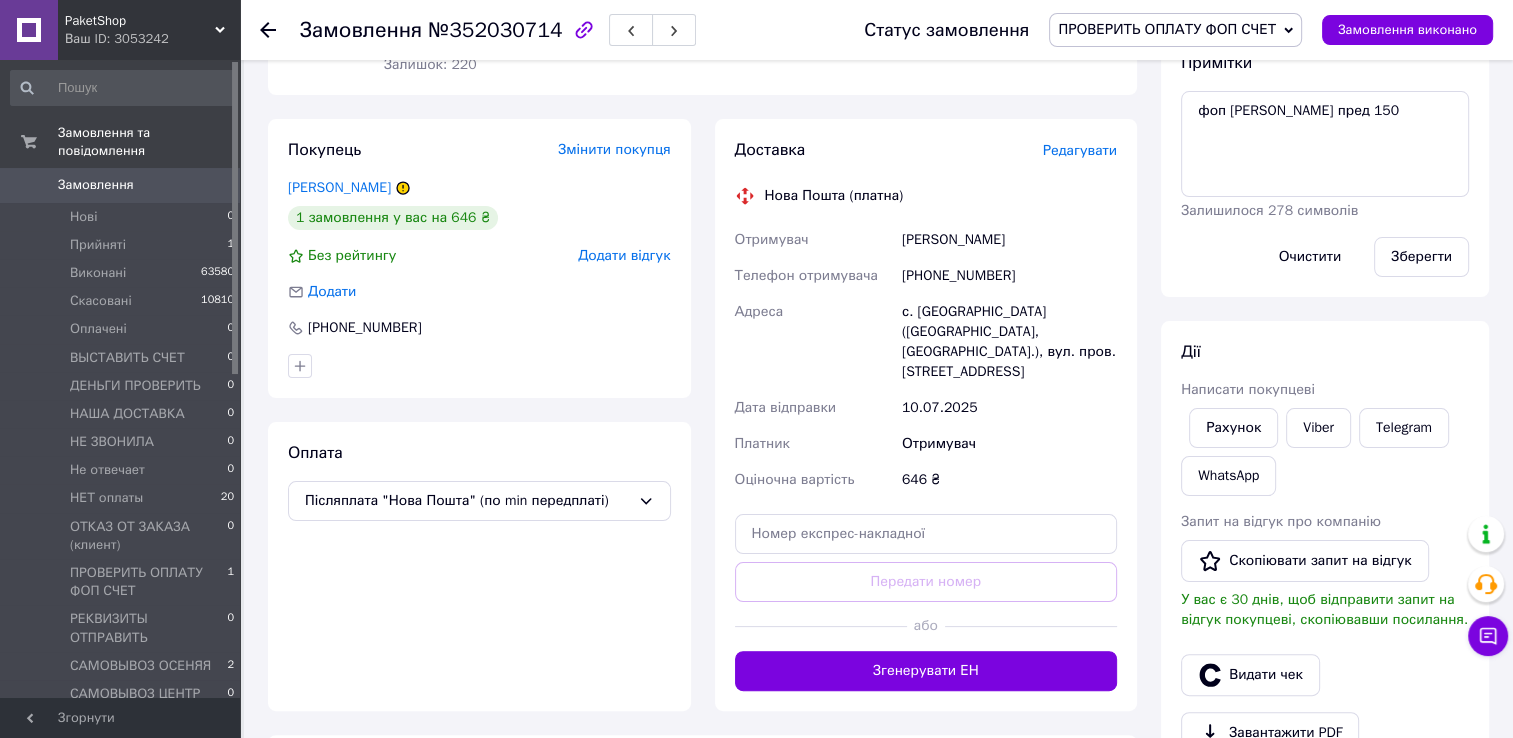click on "Редагувати" at bounding box center [1080, 150] 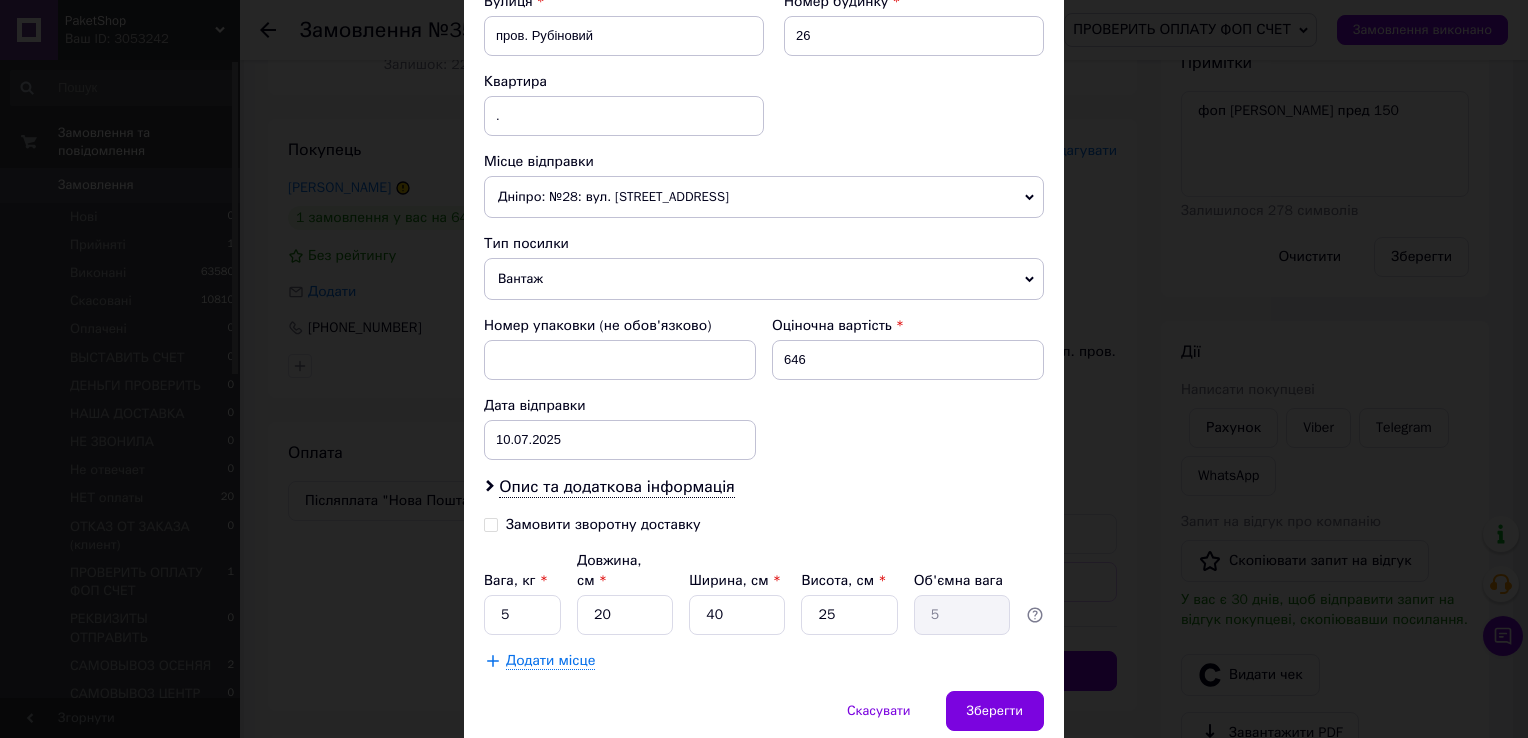 scroll, scrollTop: 700, scrollLeft: 0, axis: vertical 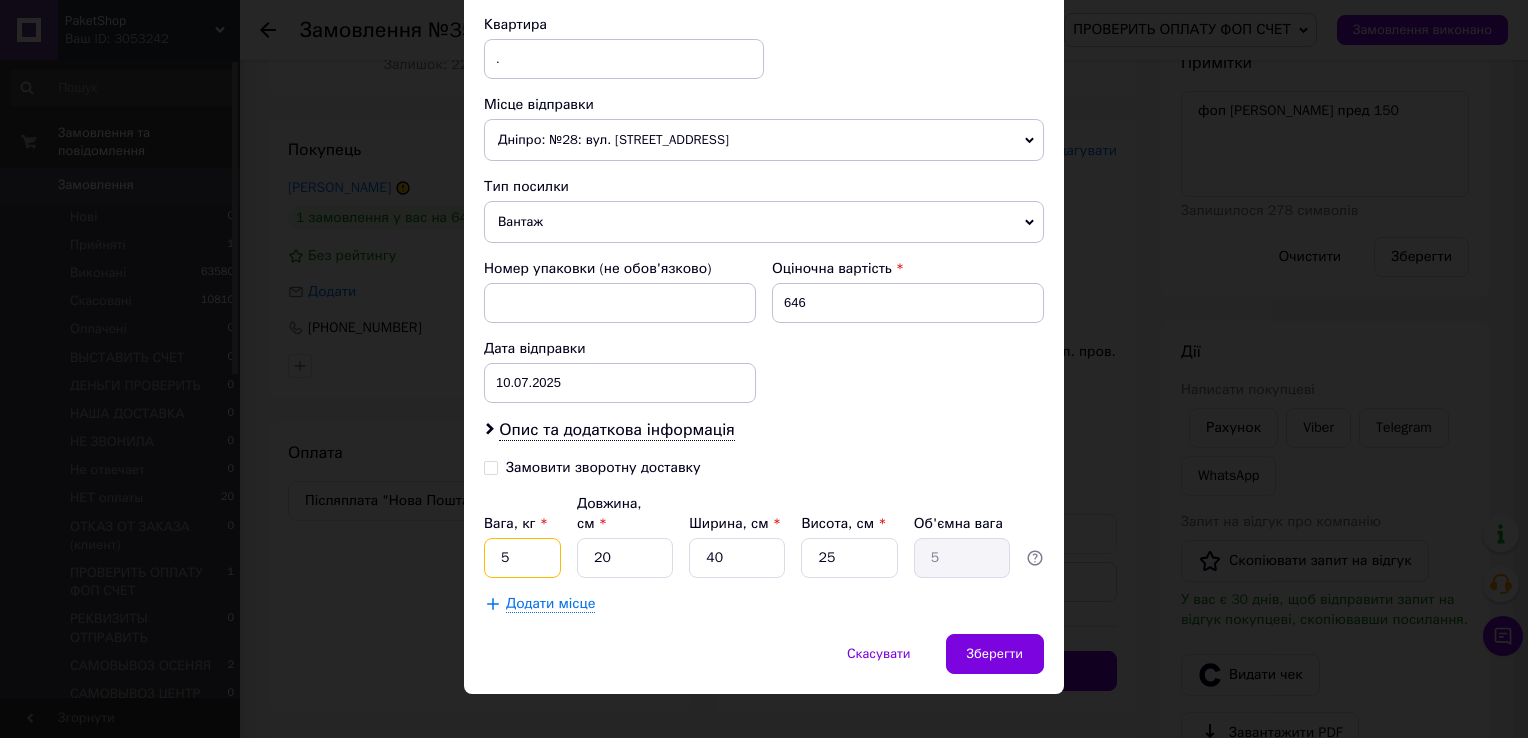 click on "5" at bounding box center [522, 558] 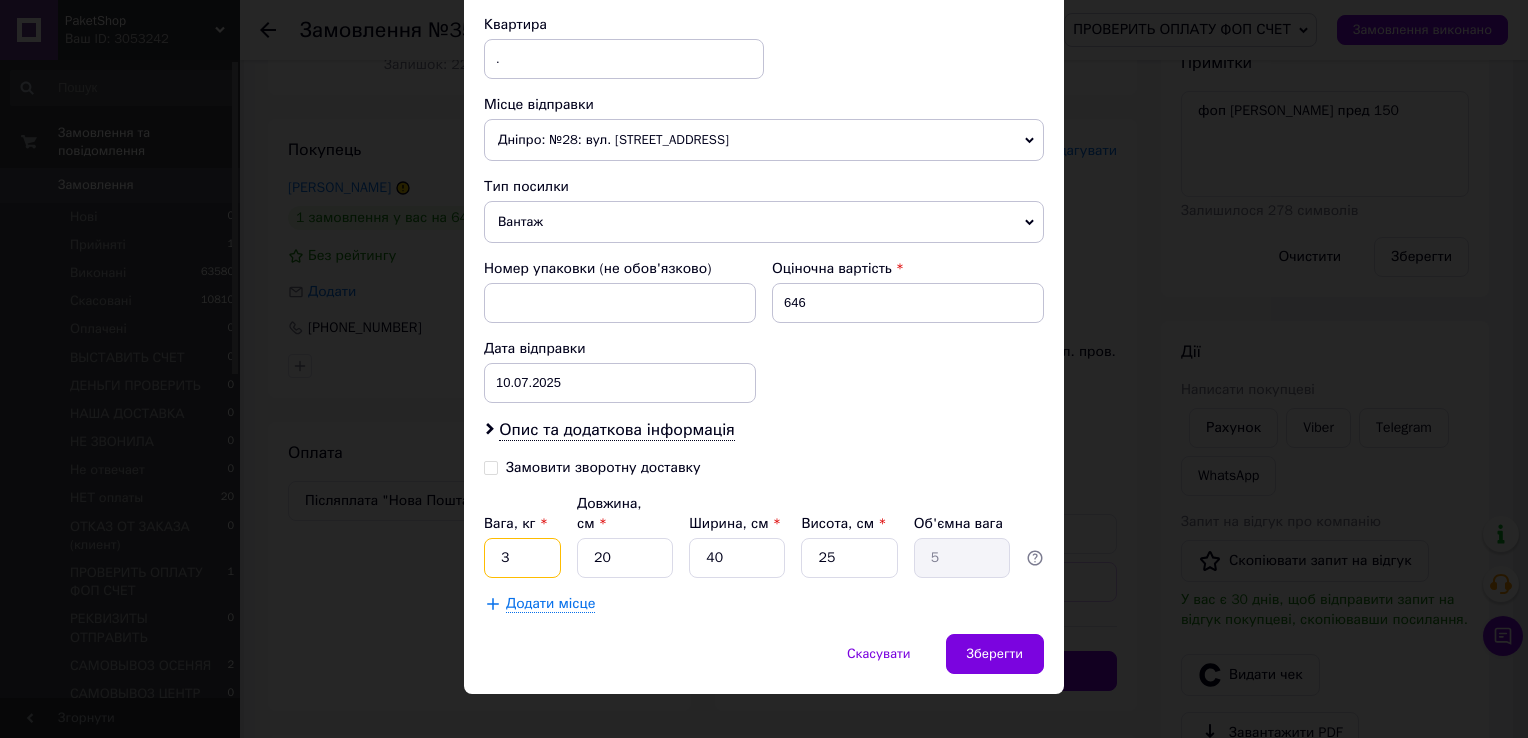 type on "3" 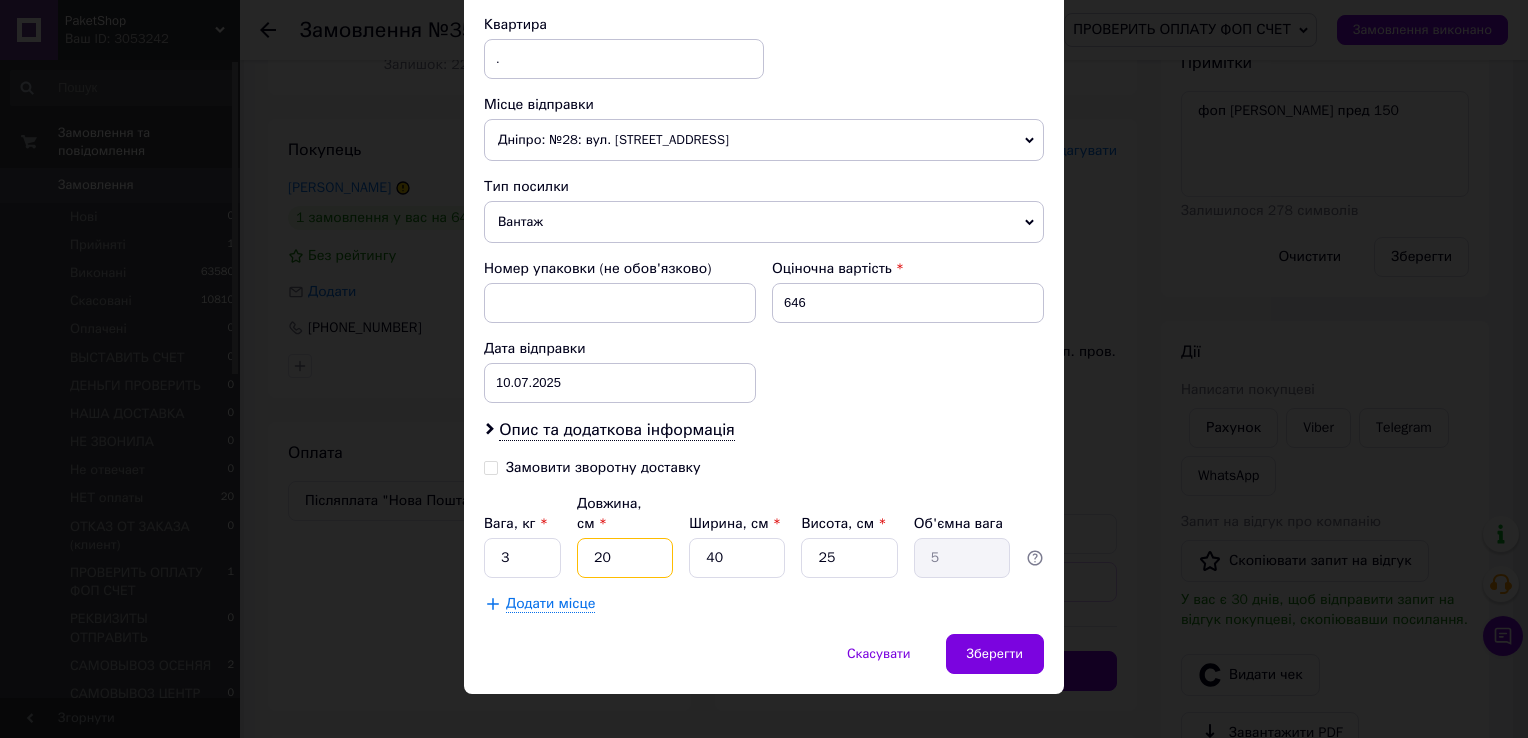 click on "20" at bounding box center (625, 558) 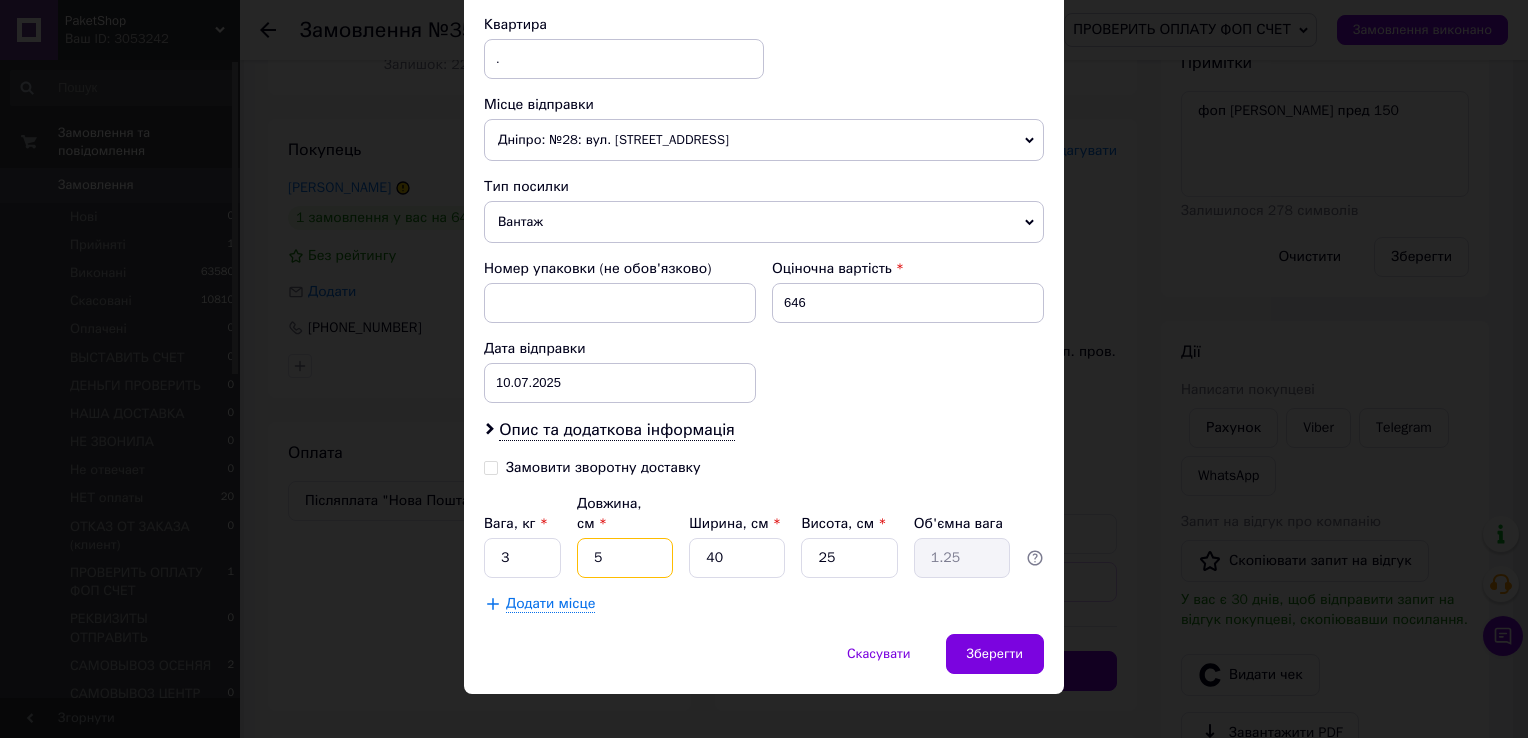 type on "5" 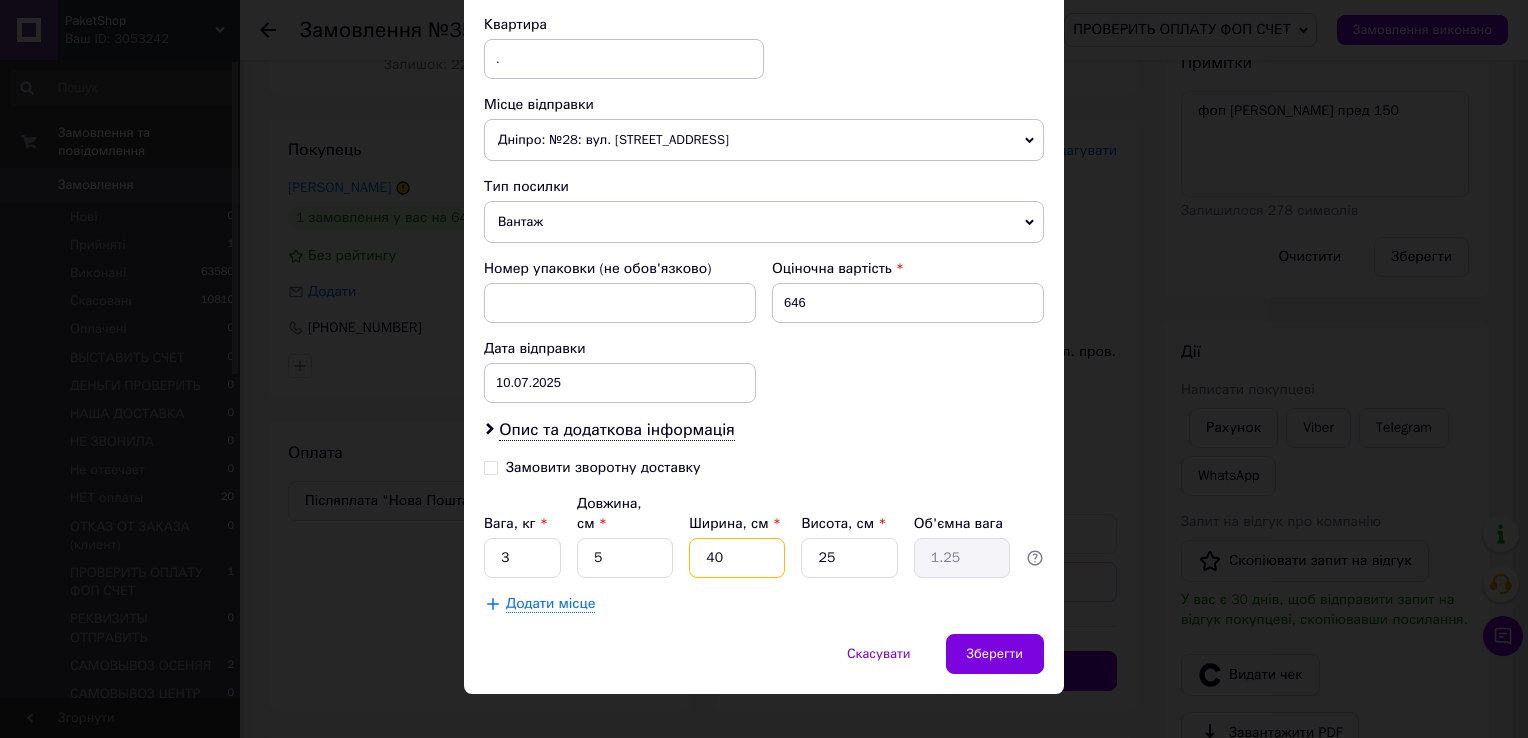 click on "40" at bounding box center (737, 558) 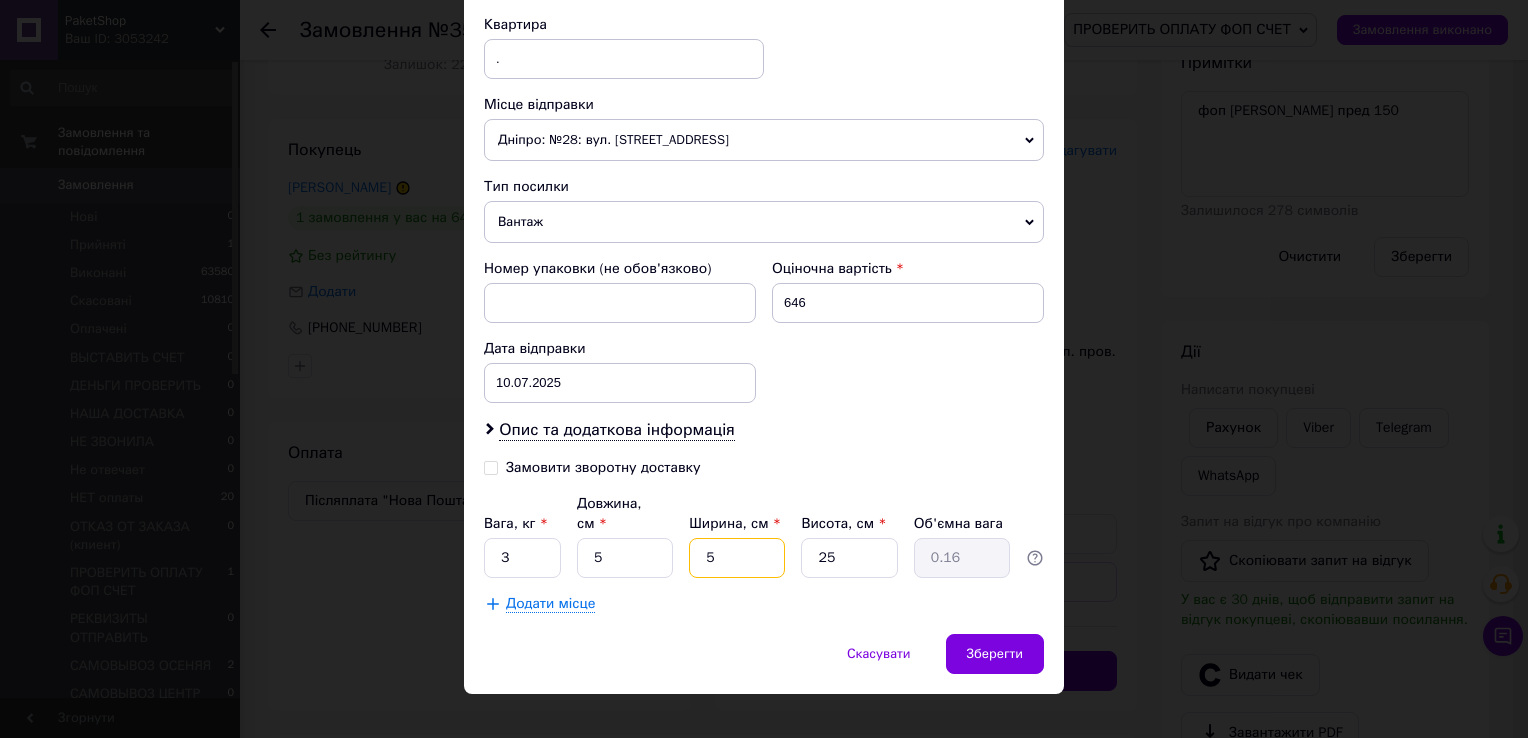 type on "5" 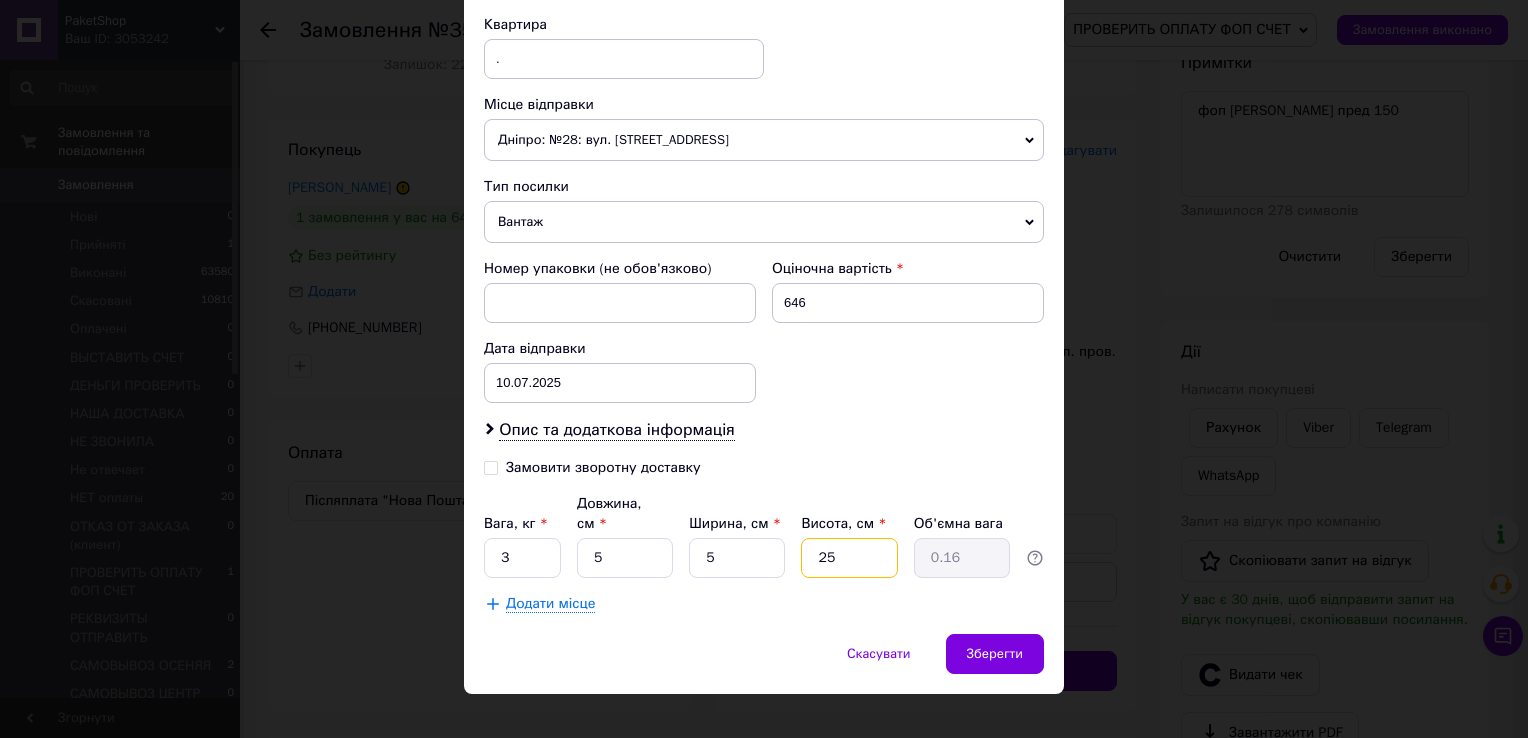click on "25" at bounding box center (849, 558) 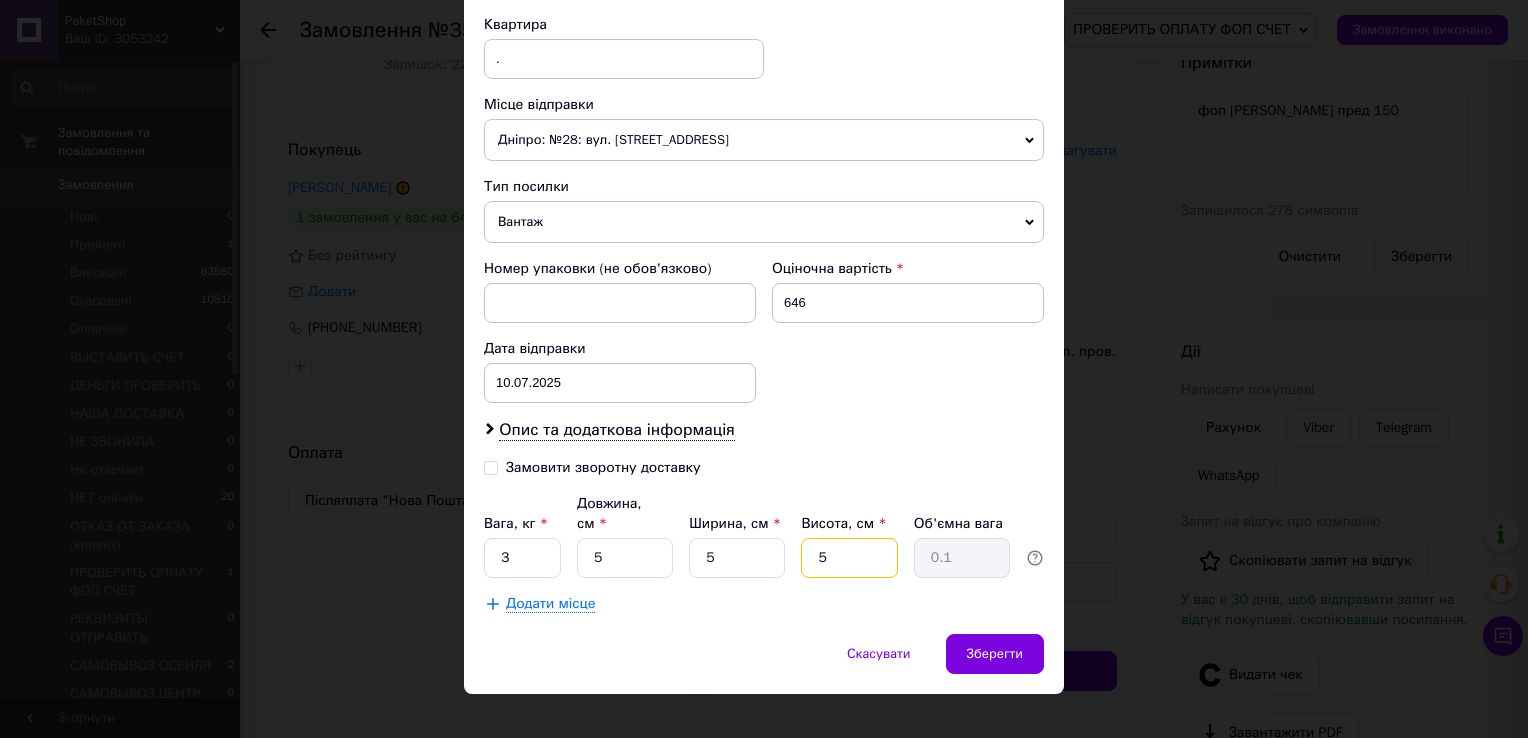 type on "5" 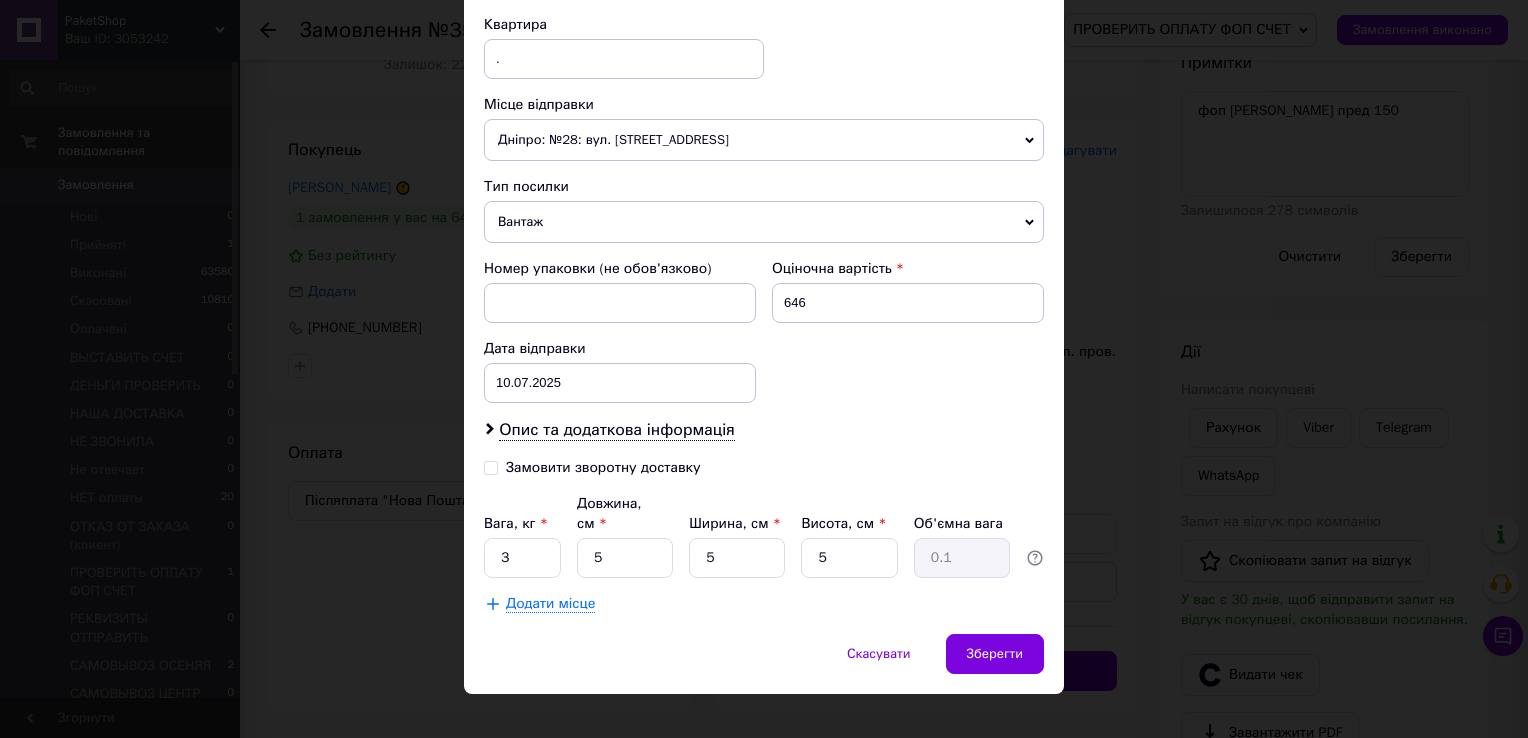 click at bounding box center [491, 468] 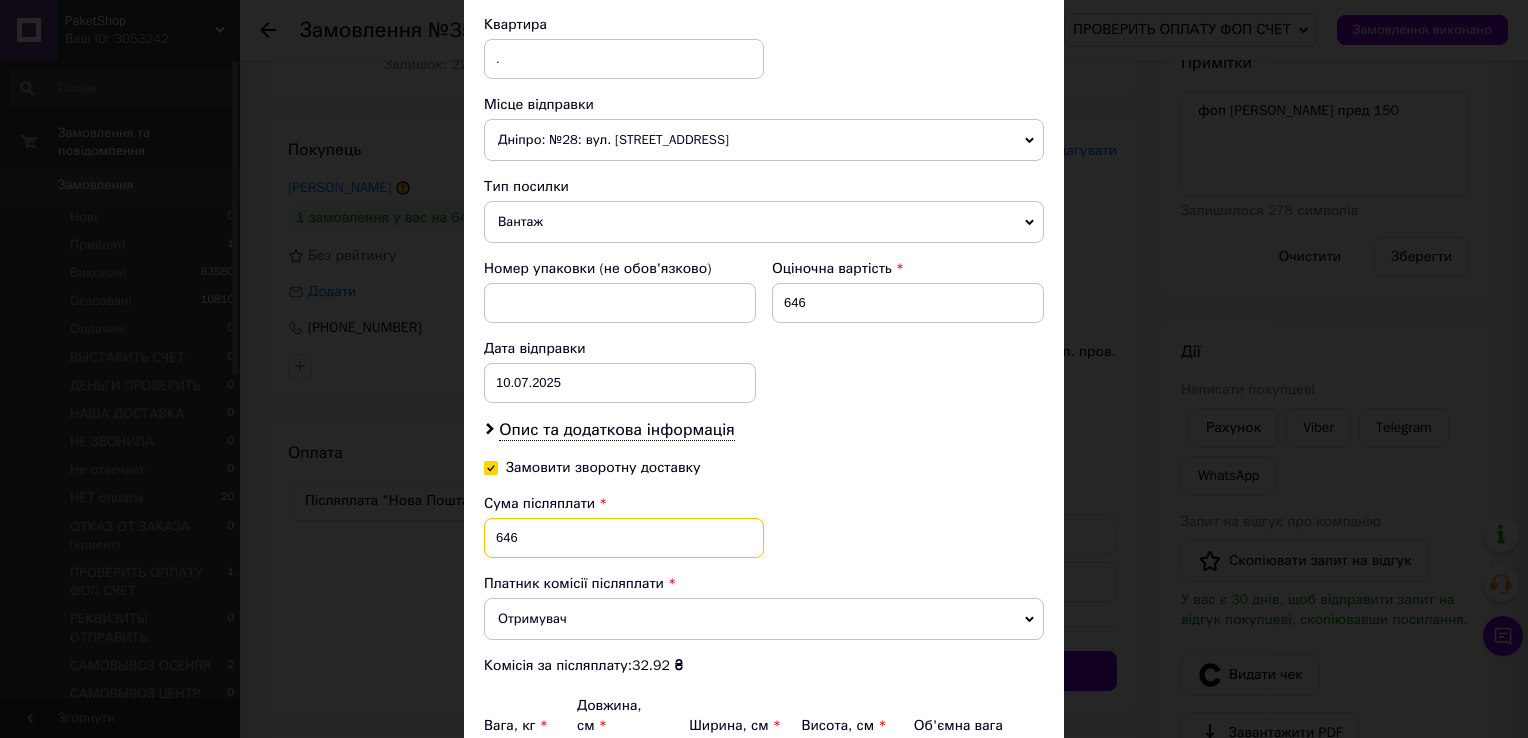 click on "646" at bounding box center (624, 538) 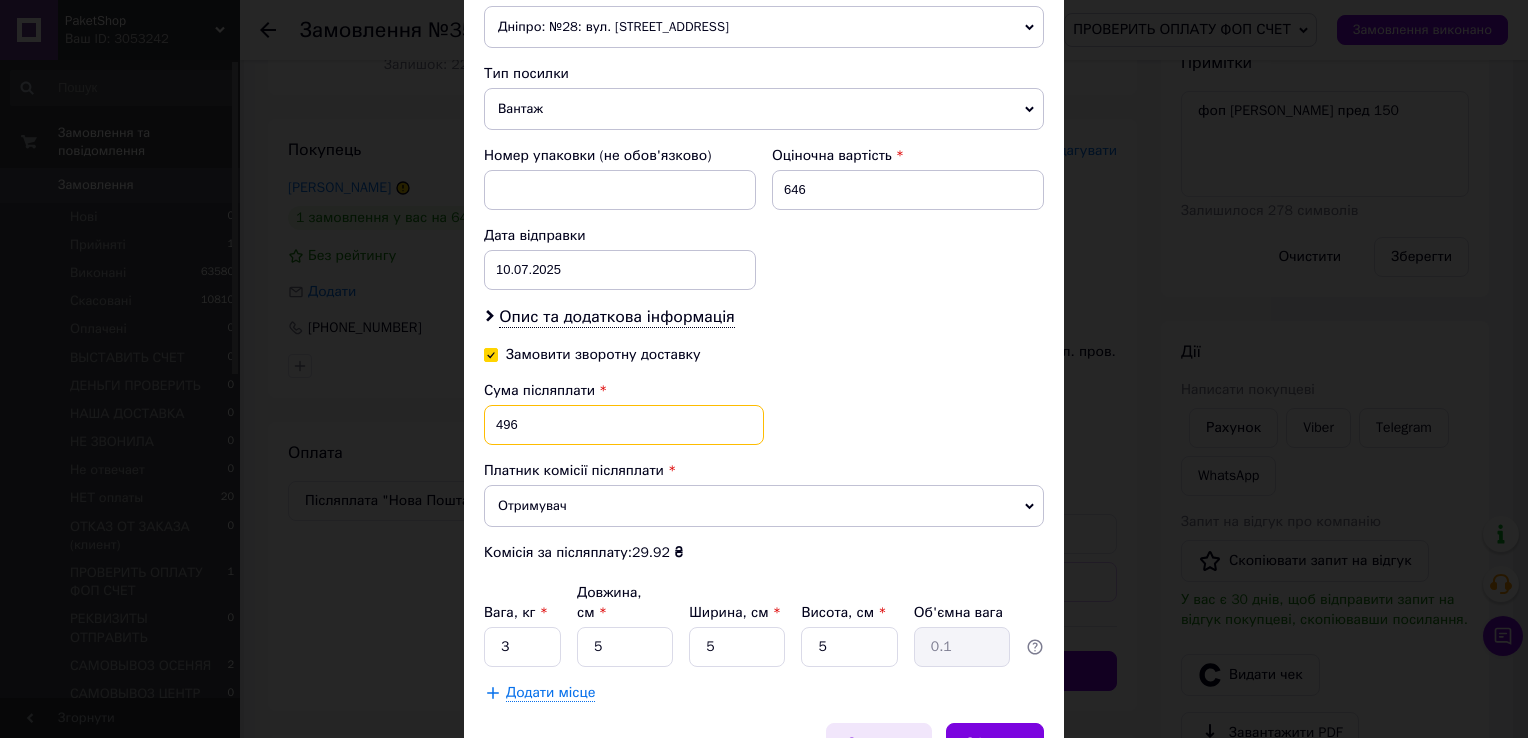 scroll, scrollTop: 900, scrollLeft: 0, axis: vertical 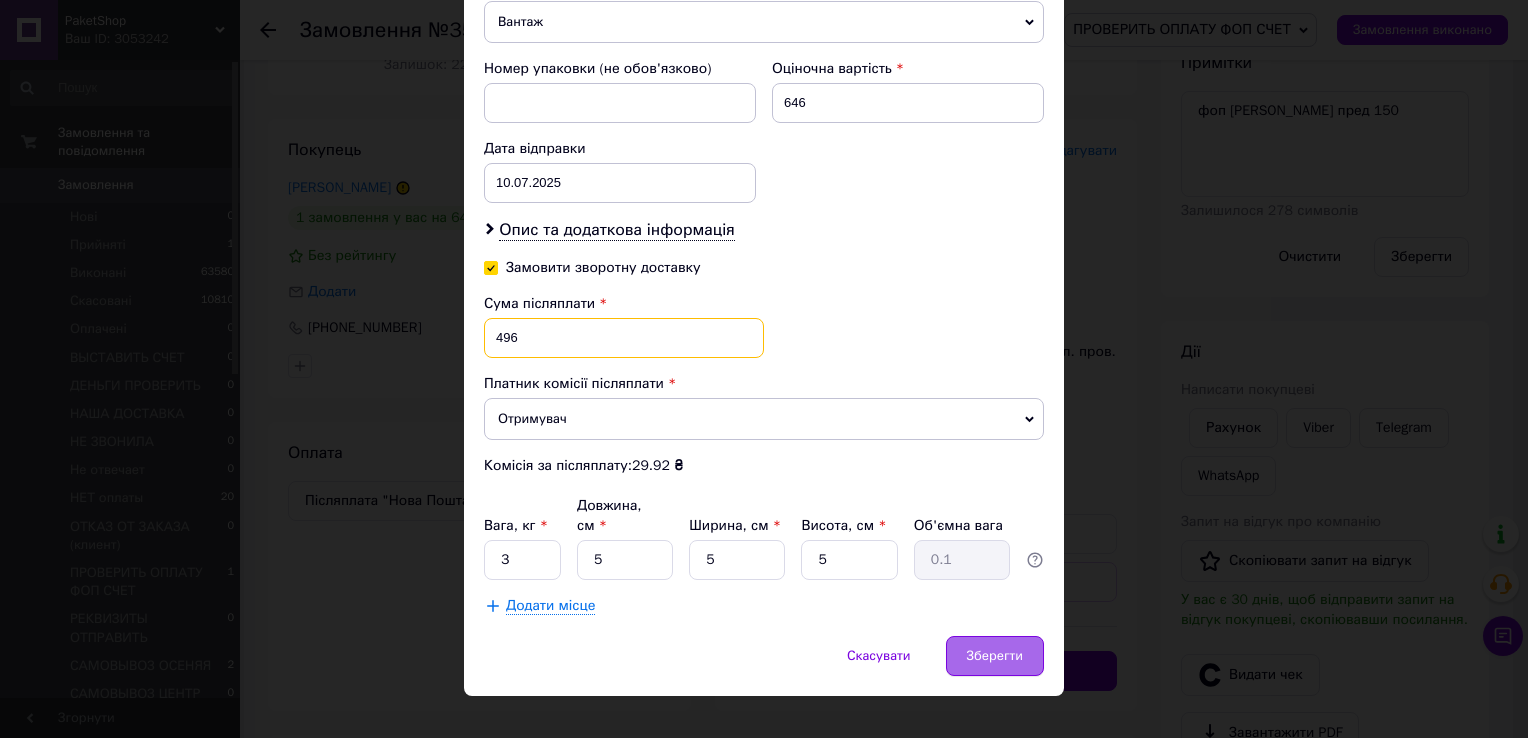 type on "496" 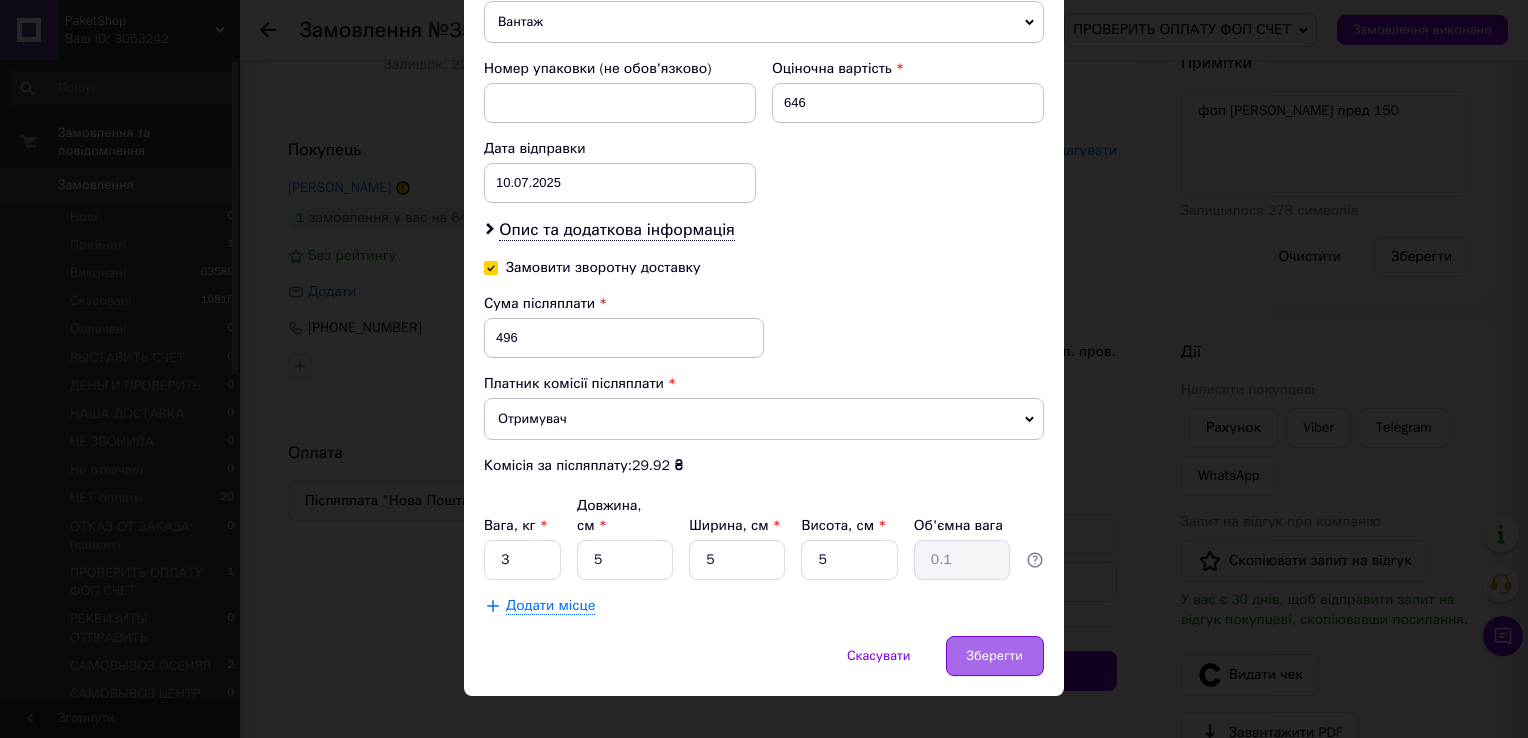 click on "Зберегти" at bounding box center (995, 656) 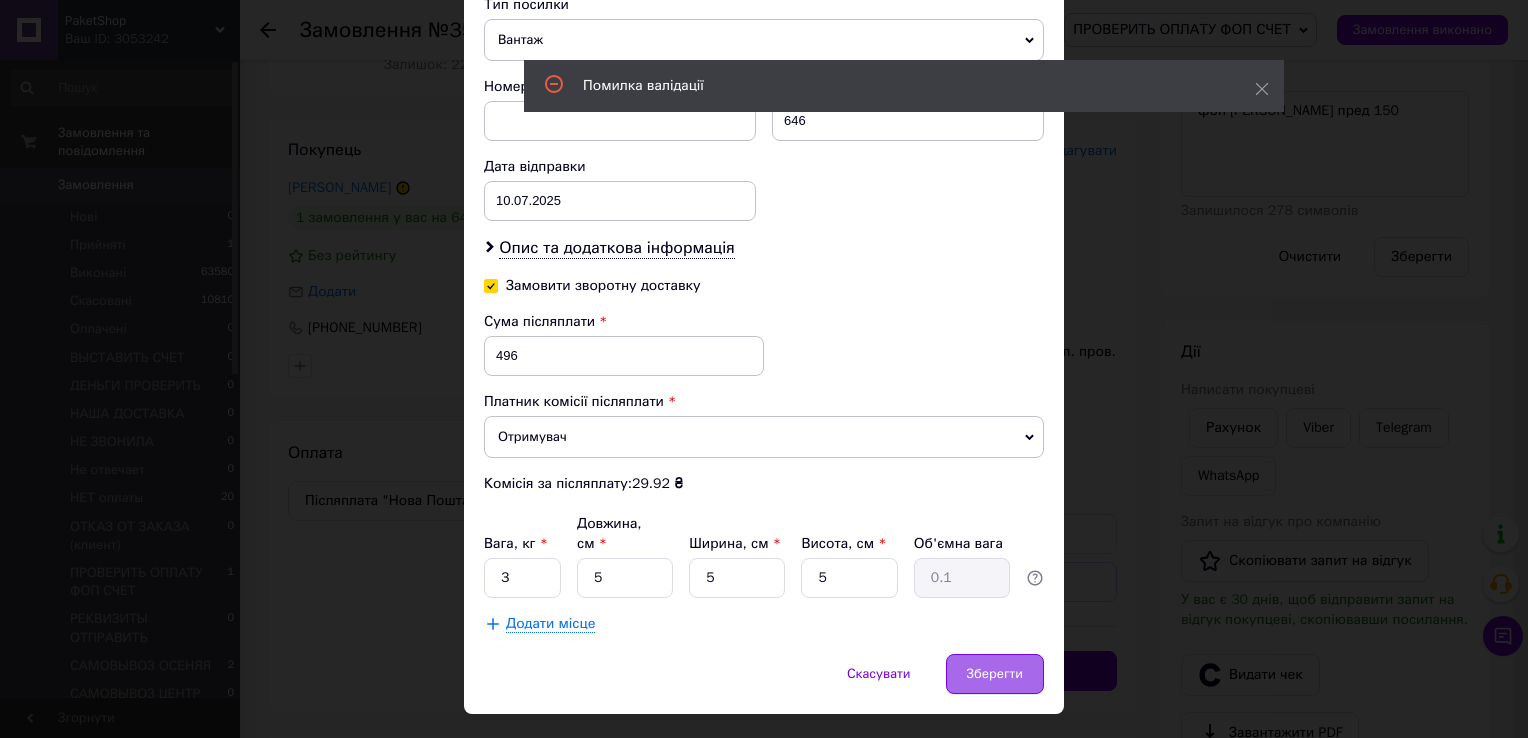 scroll, scrollTop: 66, scrollLeft: 0, axis: vertical 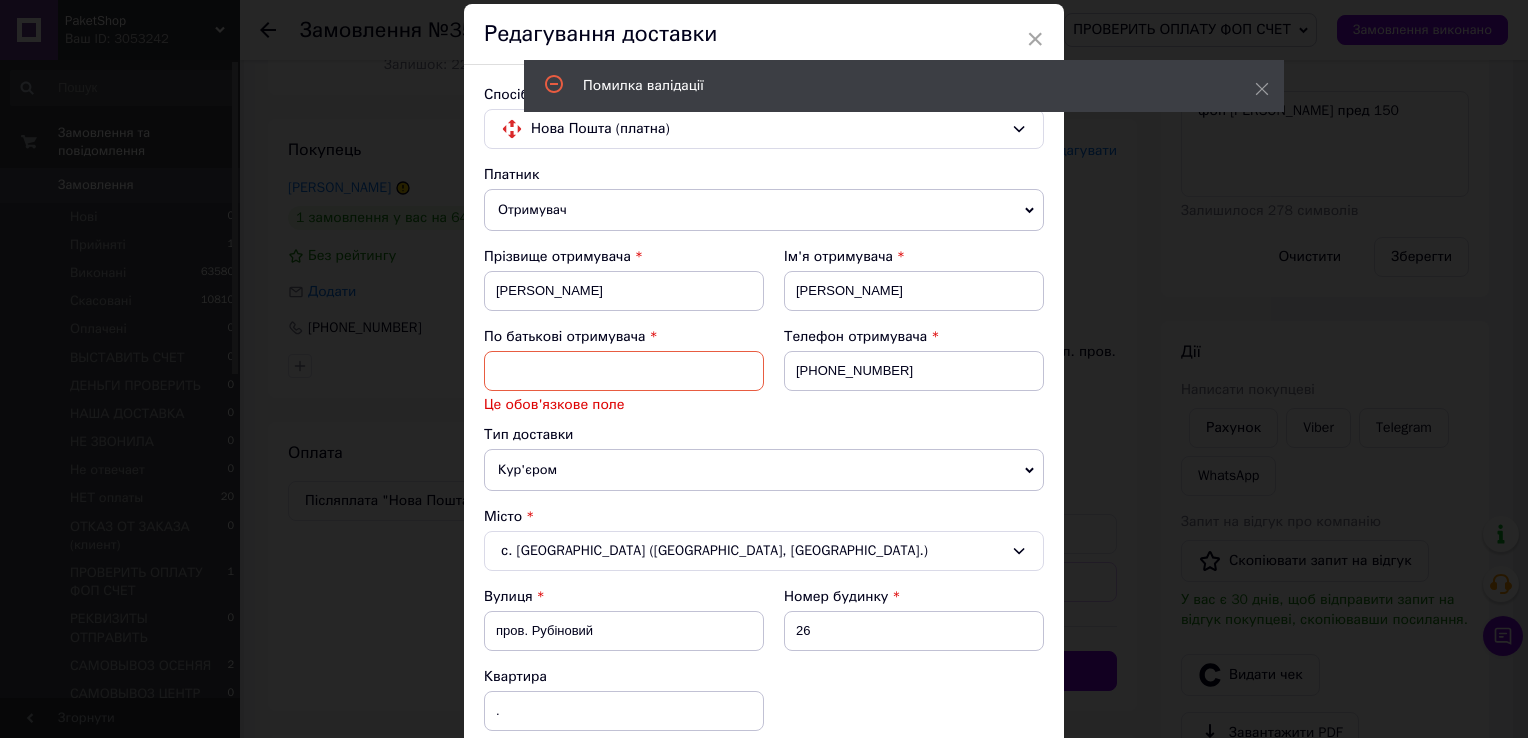 click at bounding box center [624, 371] 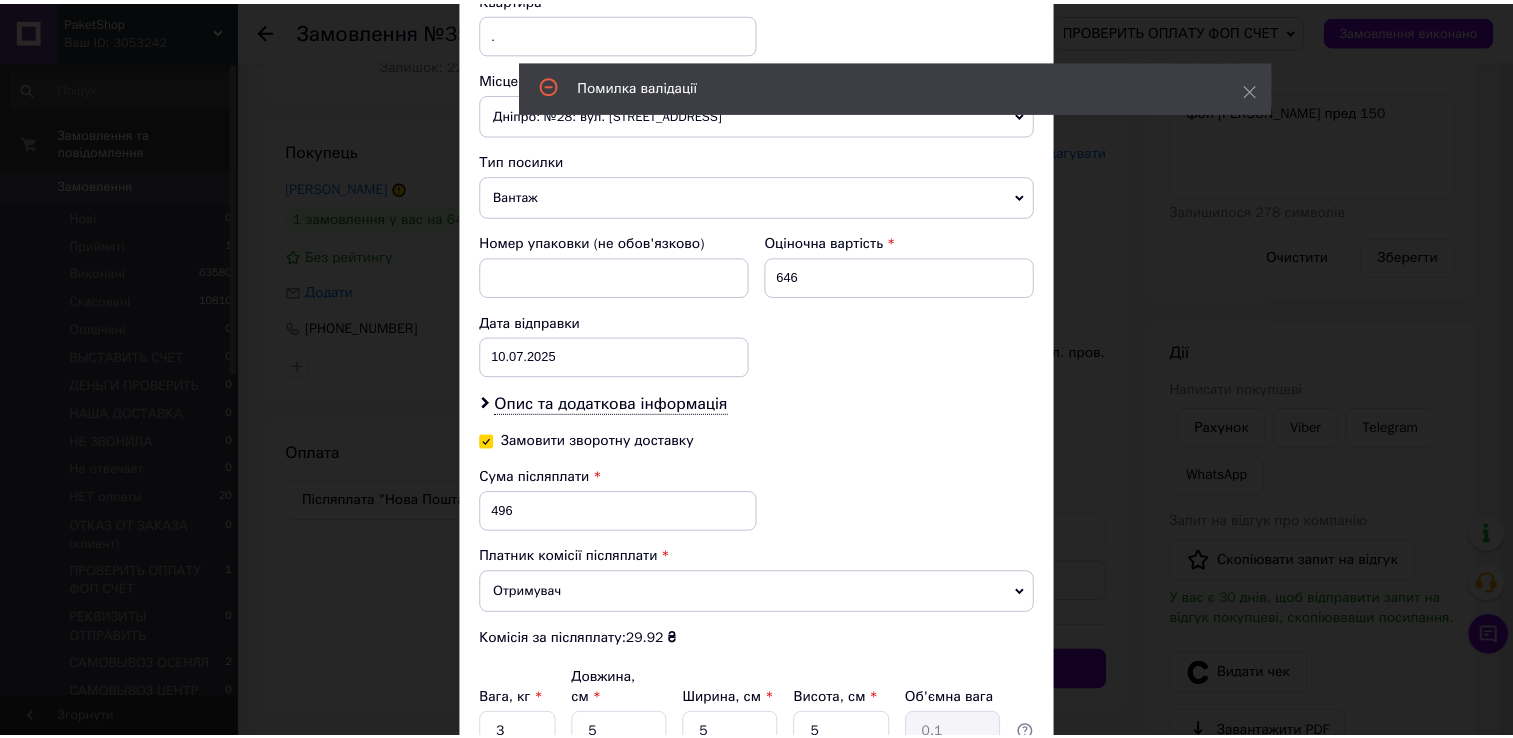 scroll, scrollTop: 900, scrollLeft: 0, axis: vertical 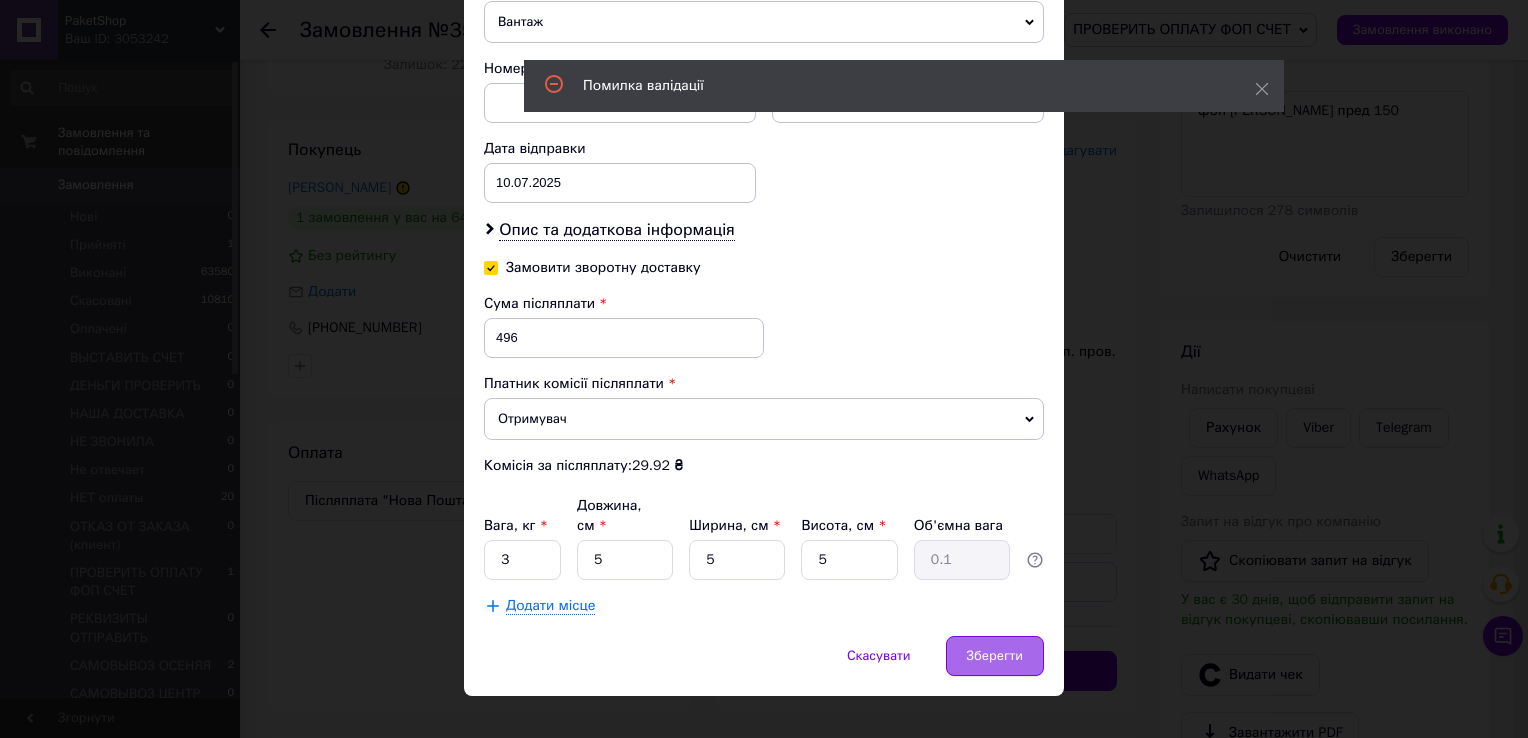click on "Зберегти" at bounding box center (995, 656) 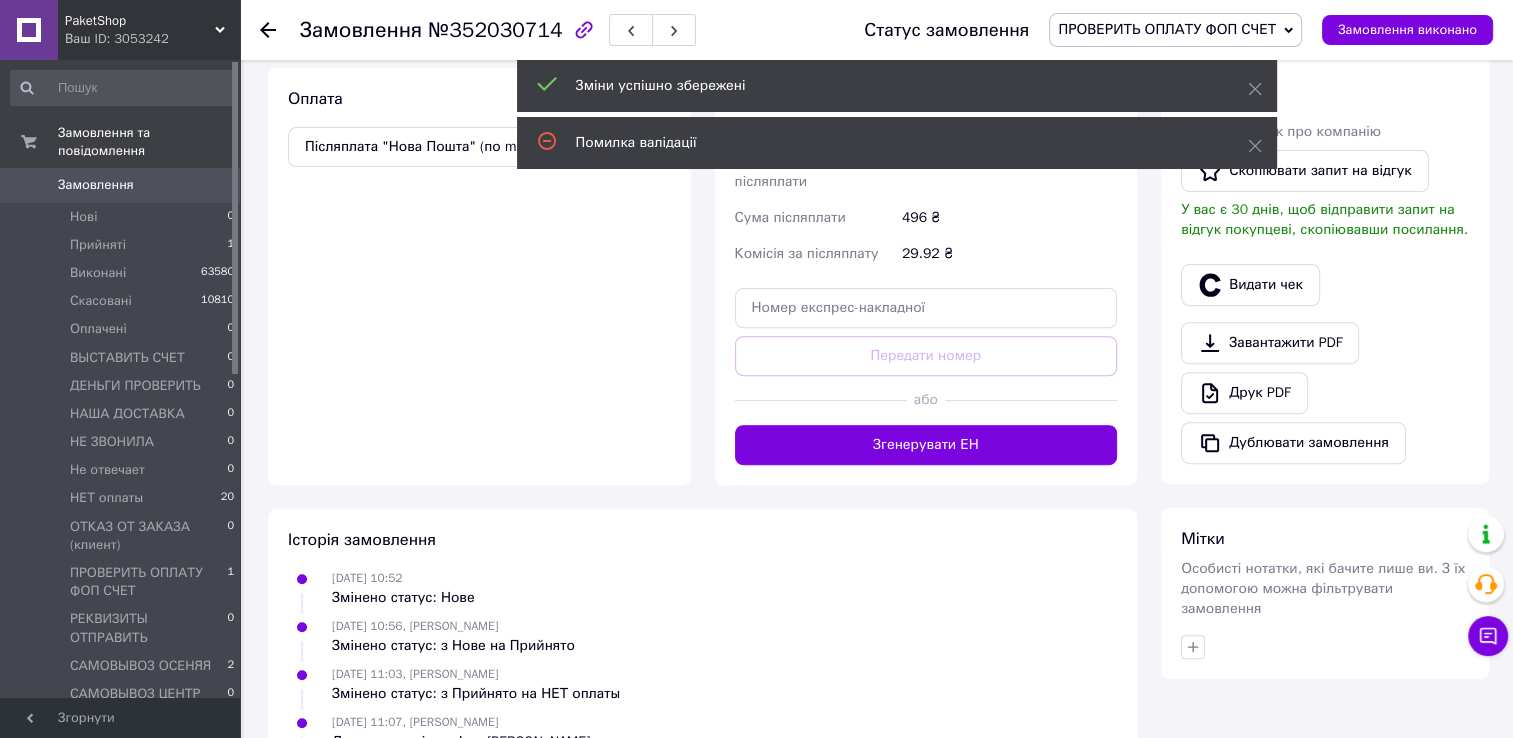 scroll, scrollTop: 700, scrollLeft: 0, axis: vertical 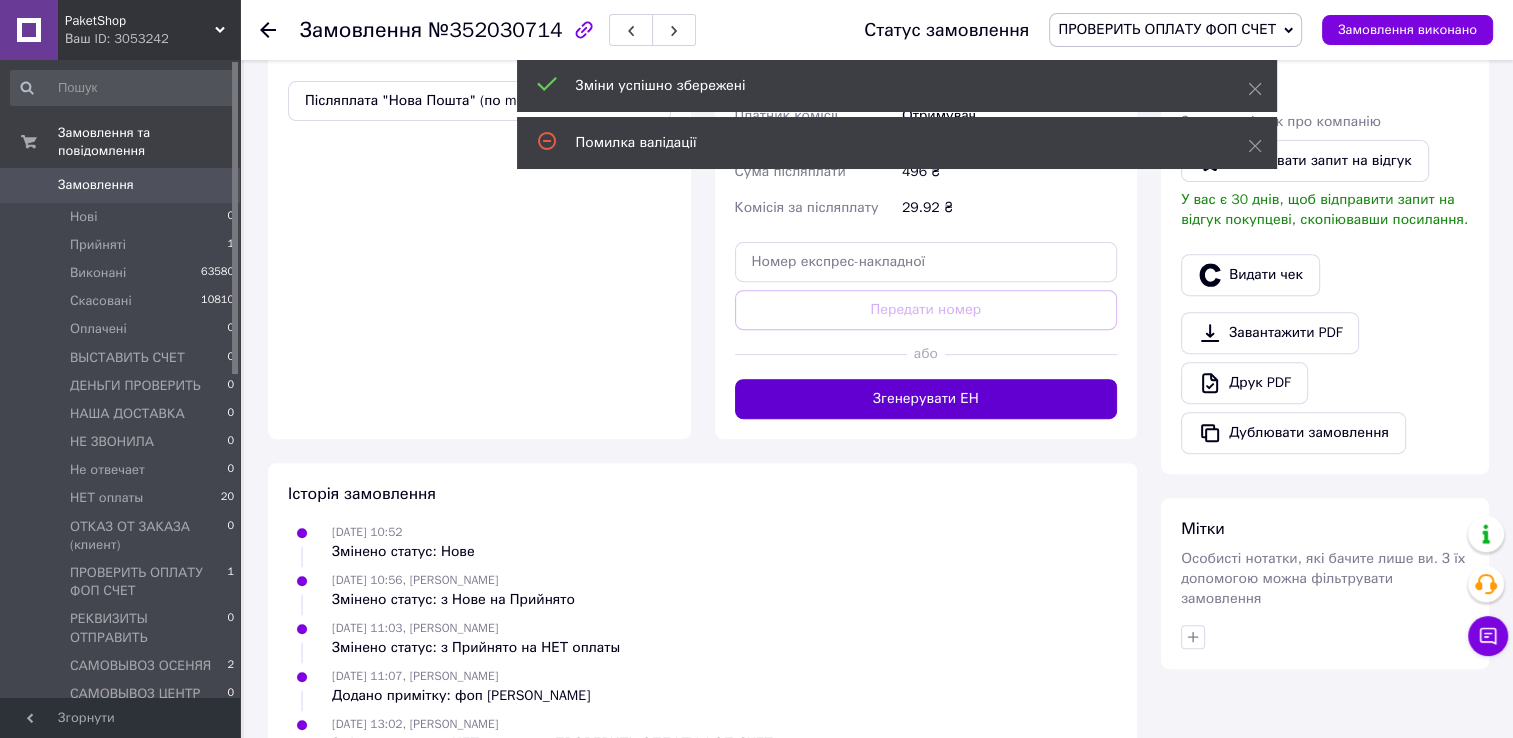 click on "Згенерувати ЕН" at bounding box center (926, 399) 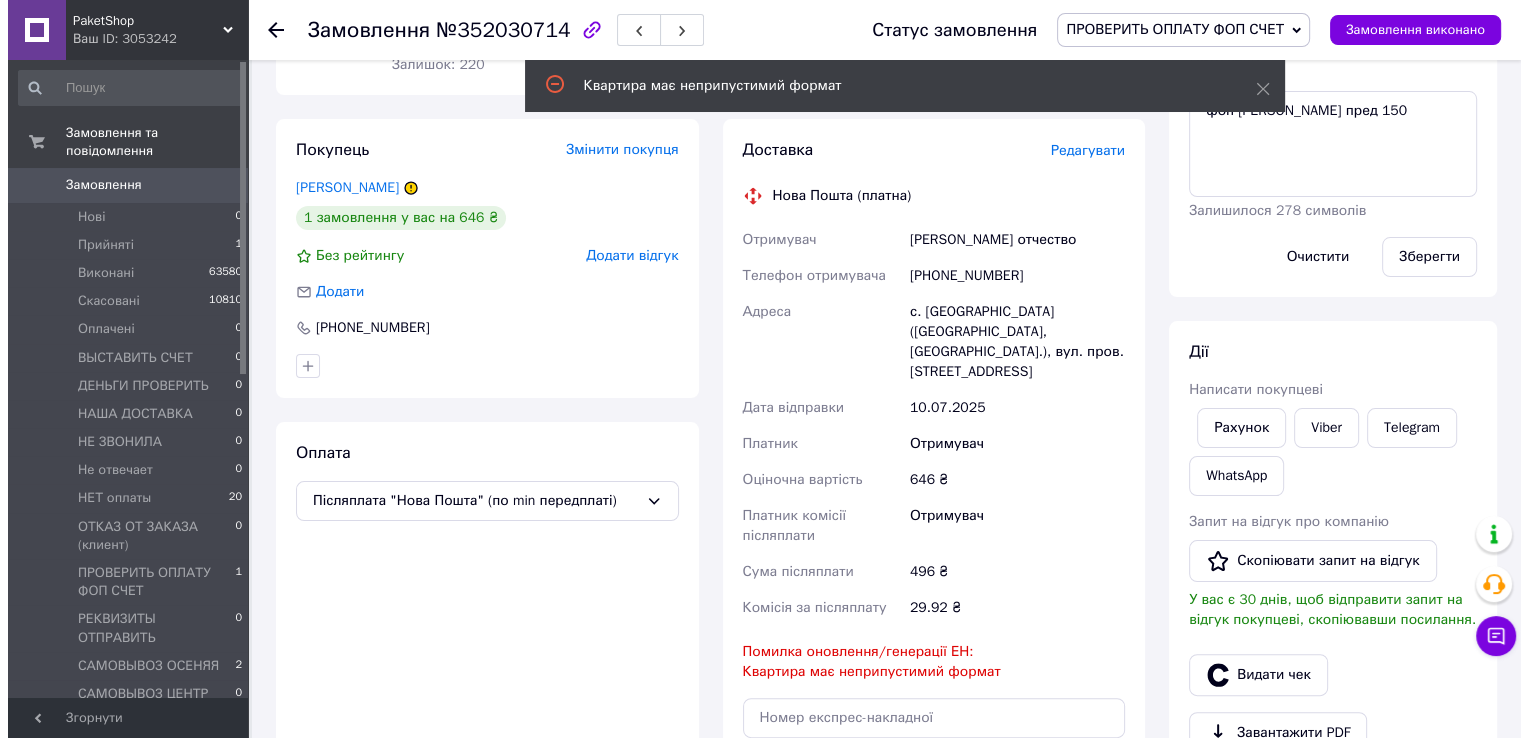 scroll, scrollTop: 300, scrollLeft: 0, axis: vertical 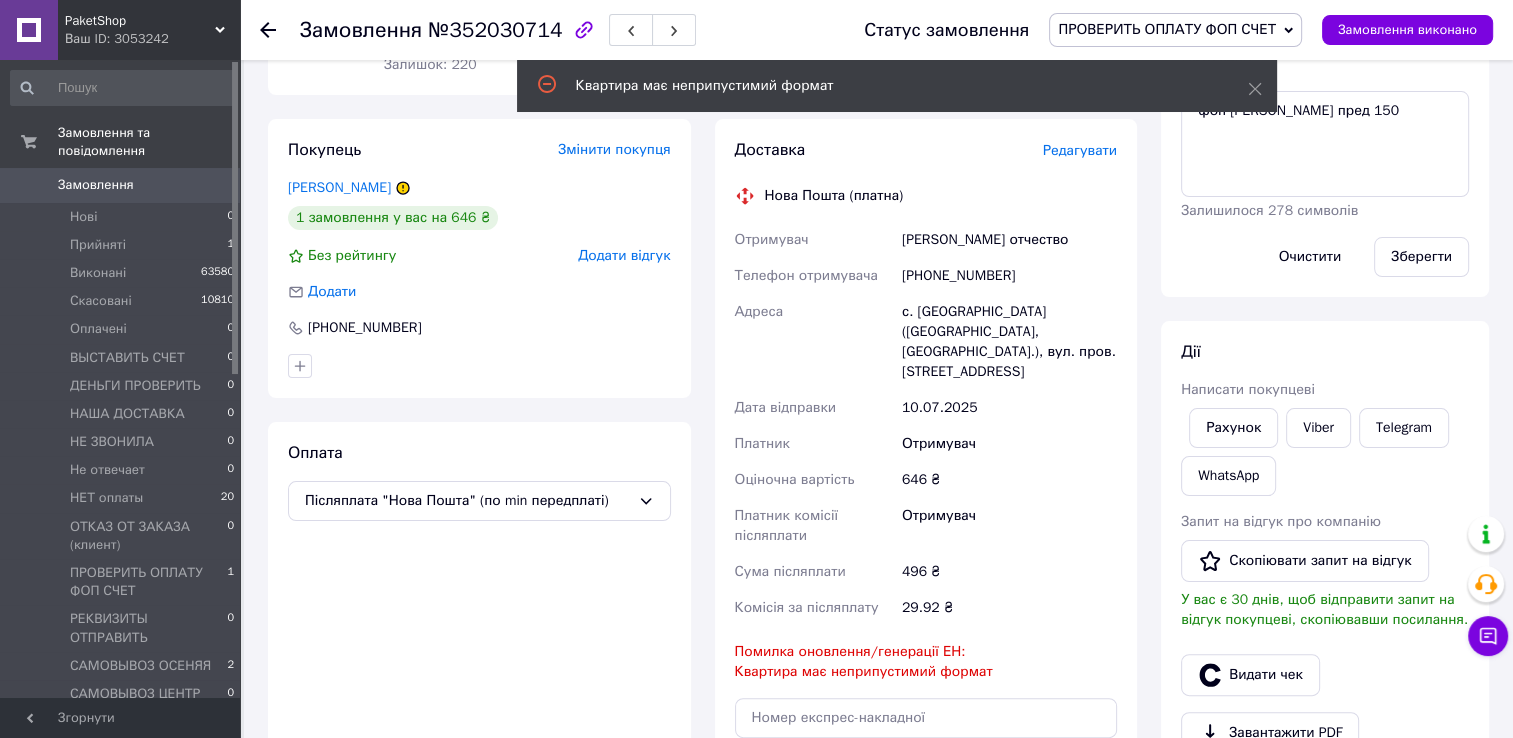 click on "Редагувати" at bounding box center [1080, 150] 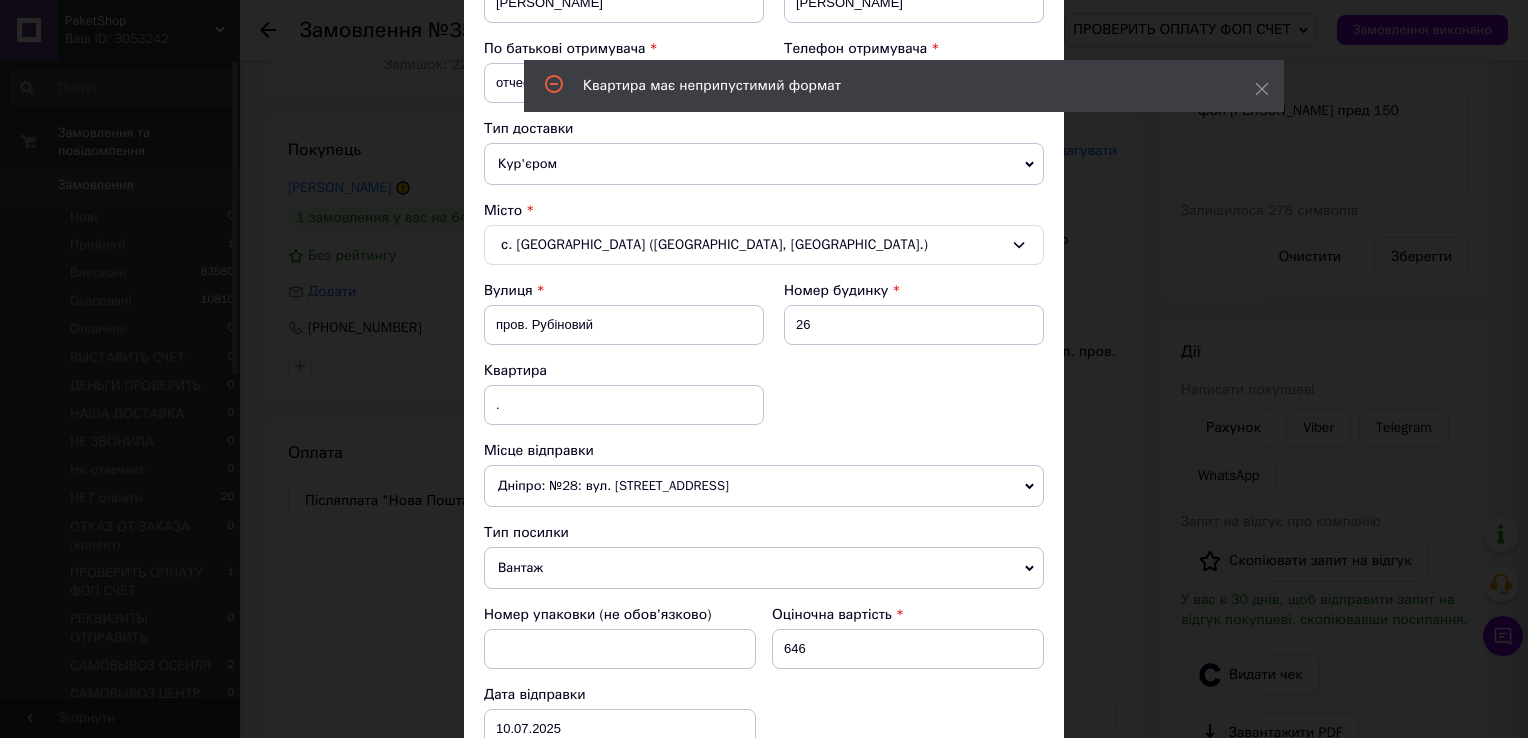 scroll, scrollTop: 400, scrollLeft: 0, axis: vertical 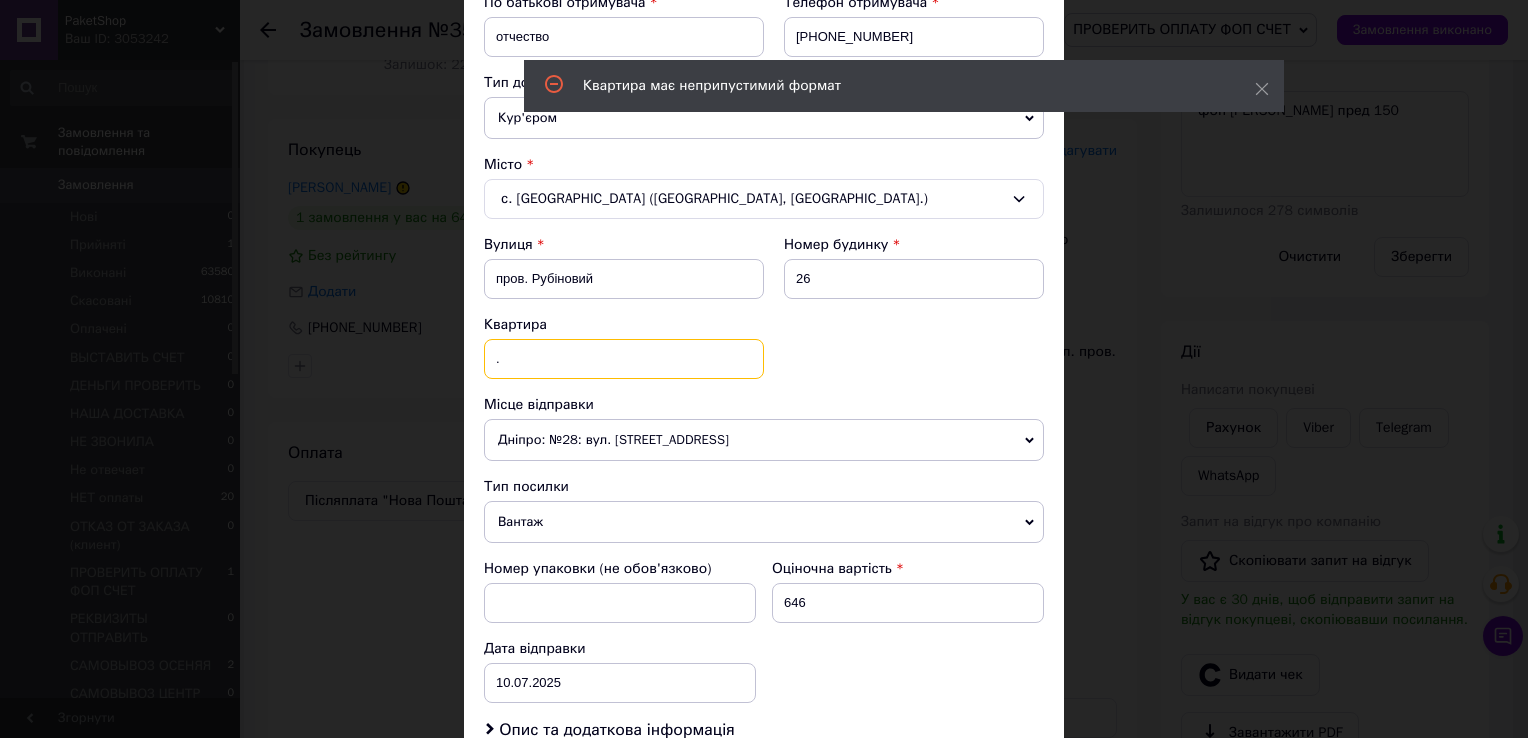 click on "." at bounding box center [624, 359] 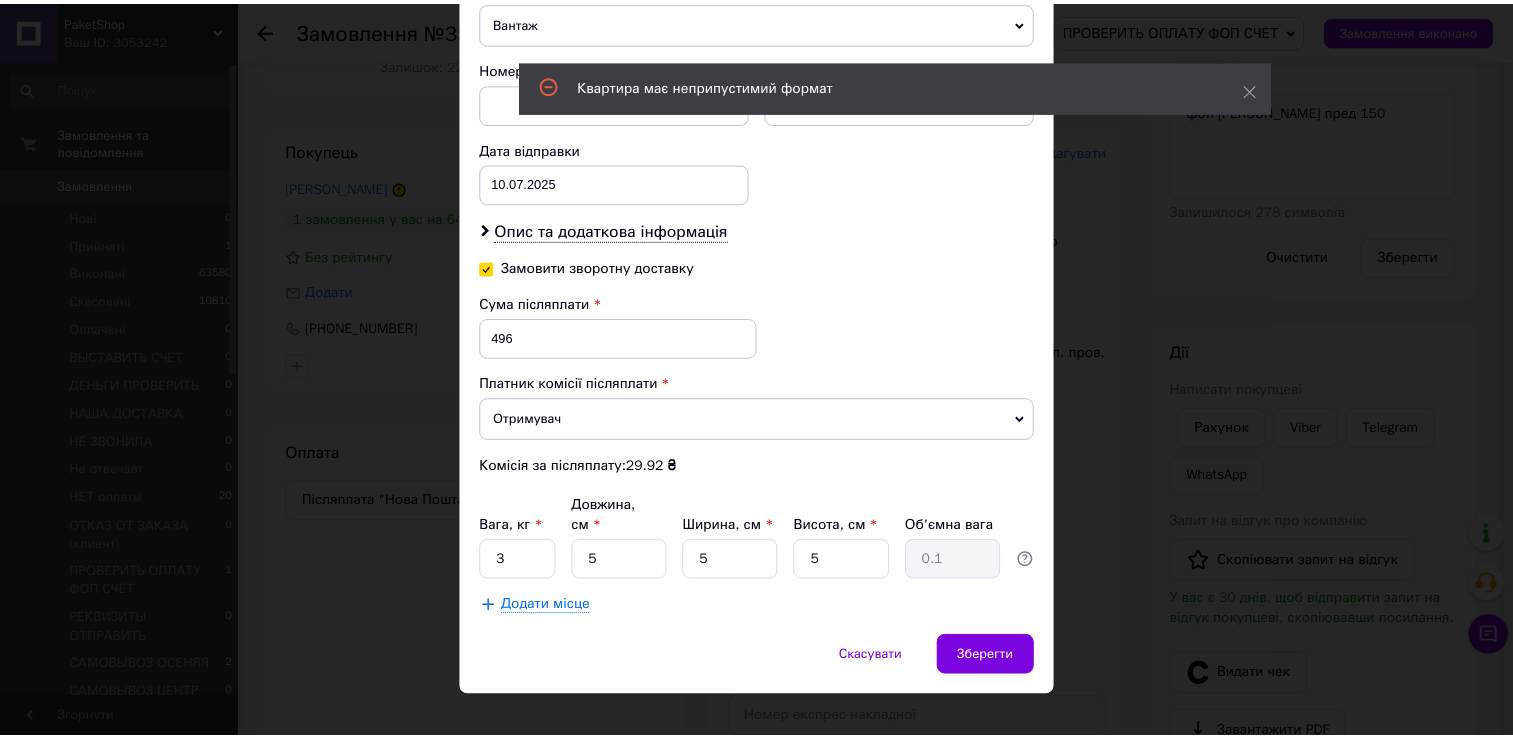 scroll, scrollTop: 900, scrollLeft: 0, axis: vertical 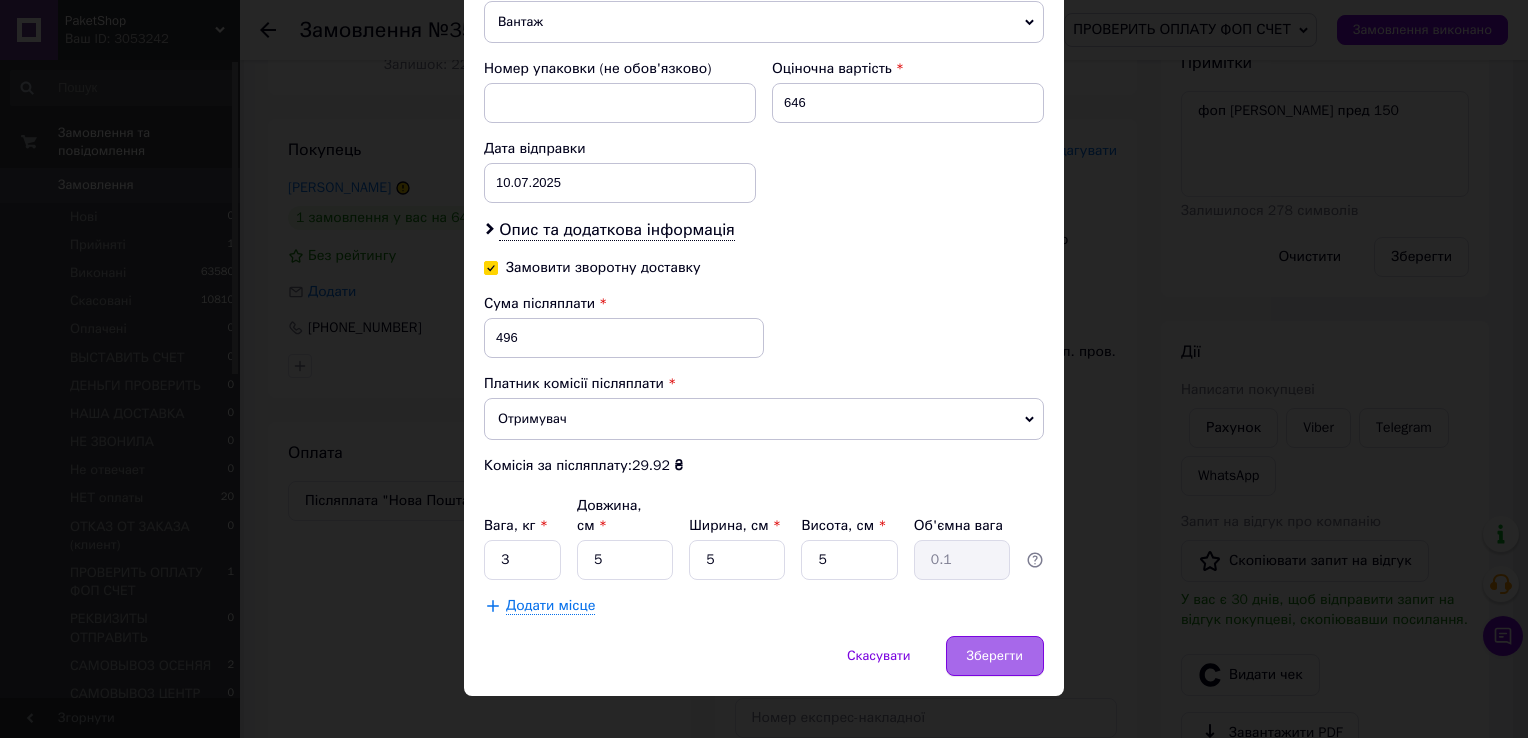 type 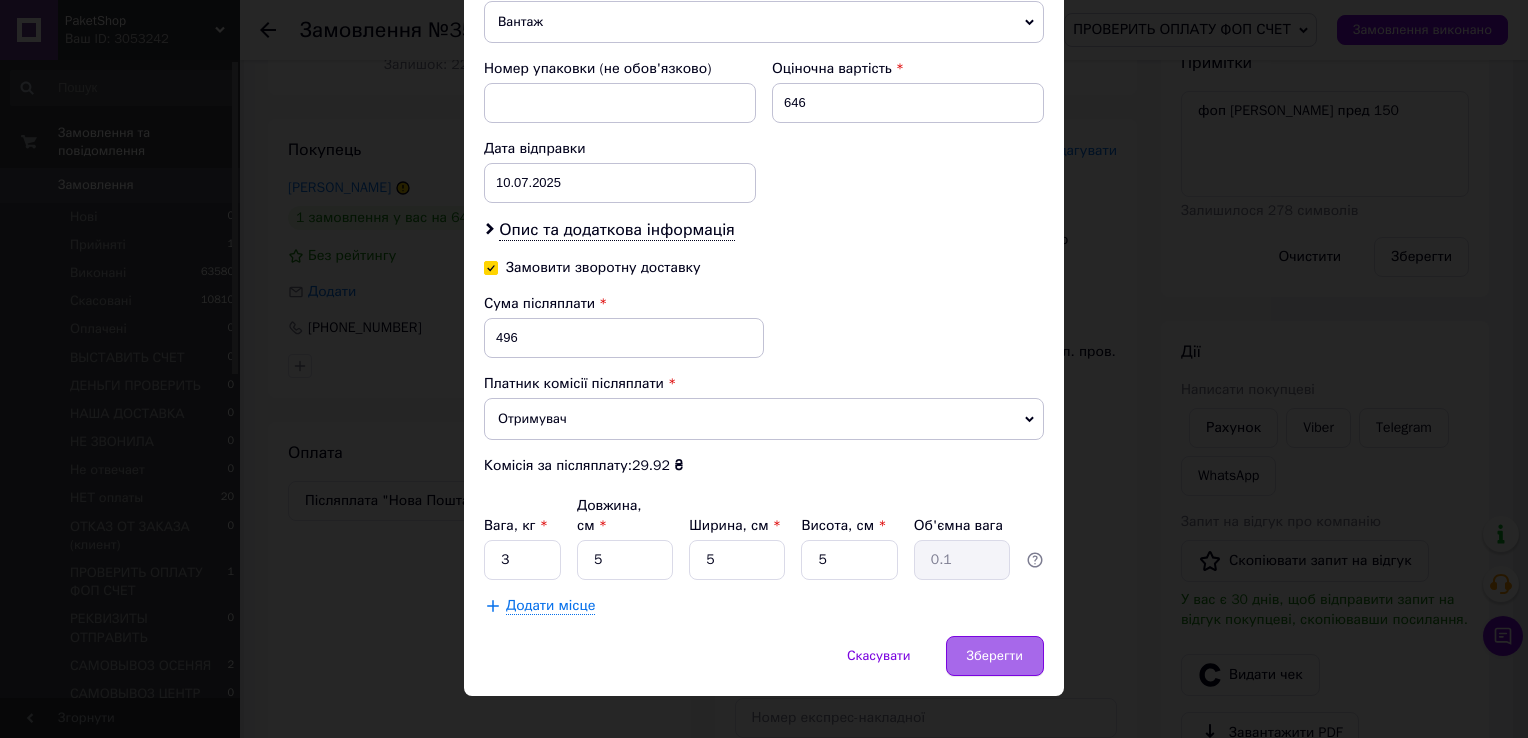 click on "Зберегти" at bounding box center [995, 656] 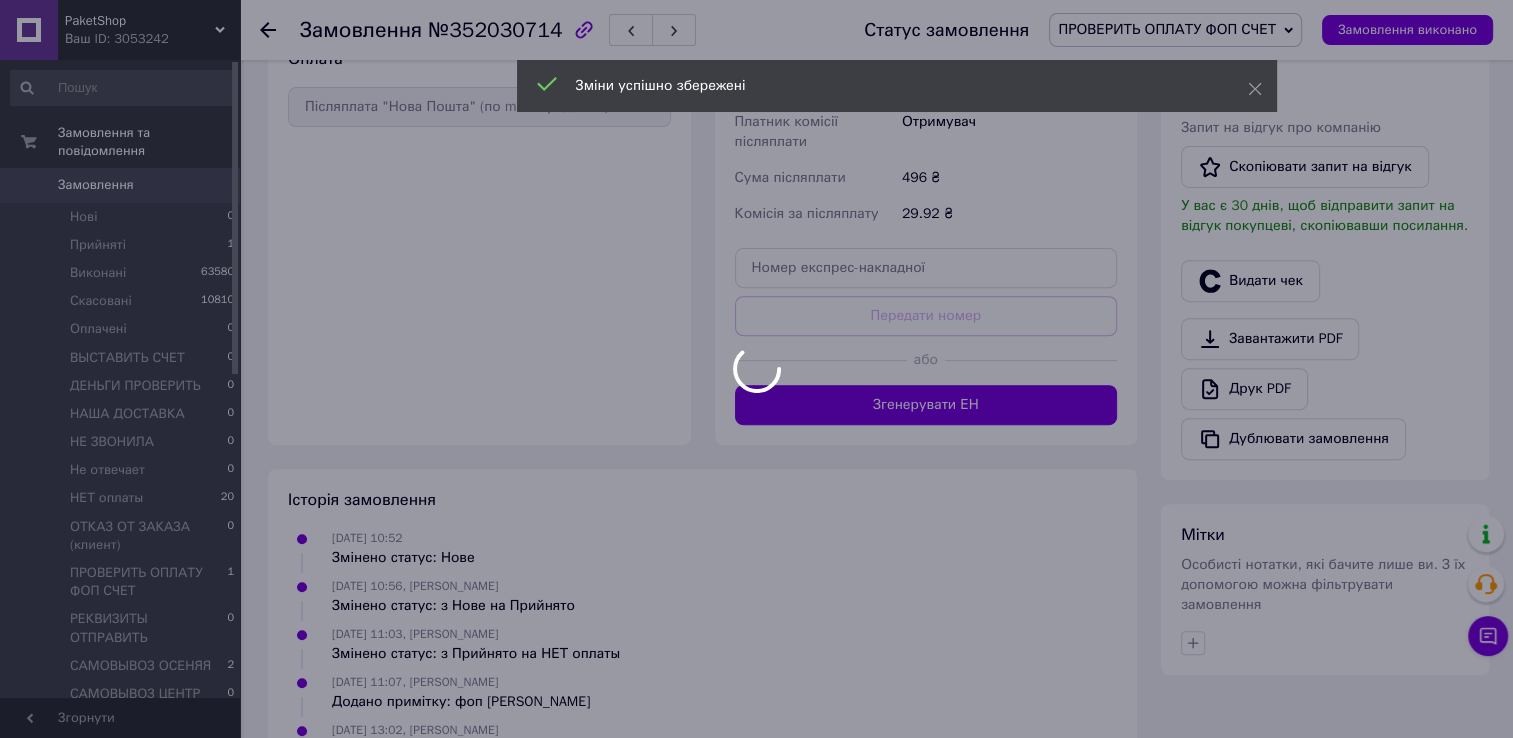 scroll, scrollTop: 700, scrollLeft: 0, axis: vertical 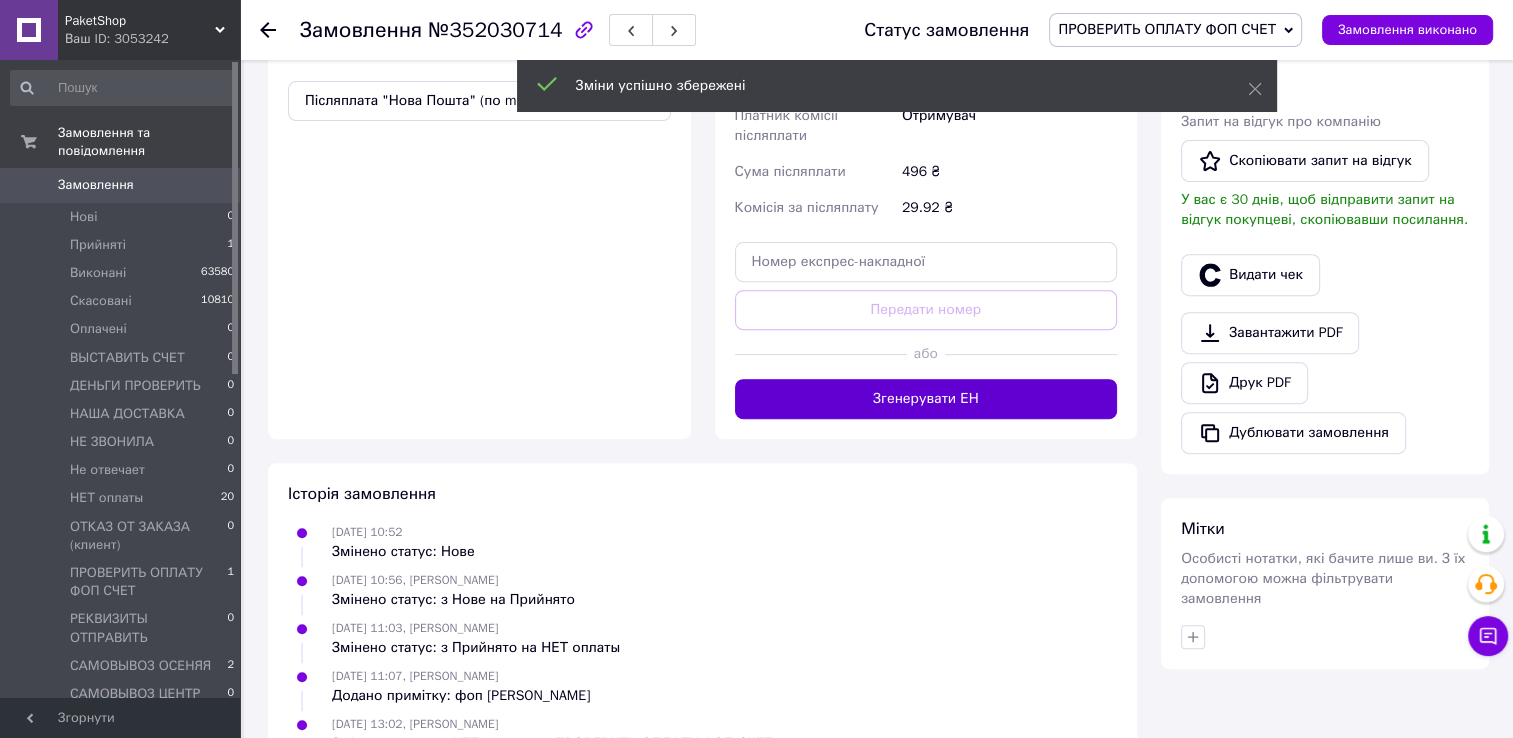 click on "Згенерувати ЕН" at bounding box center [926, 399] 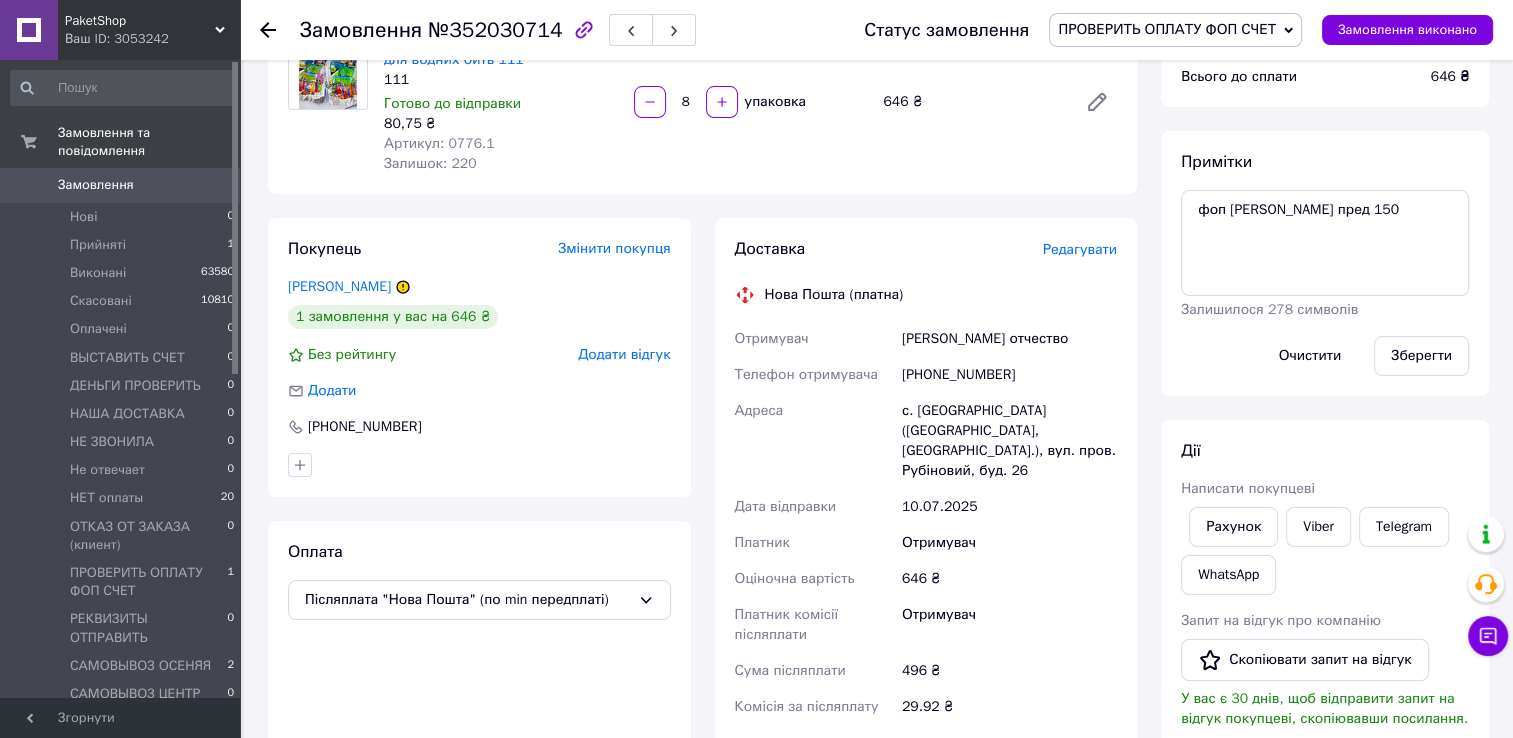 scroll, scrollTop: 200, scrollLeft: 0, axis: vertical 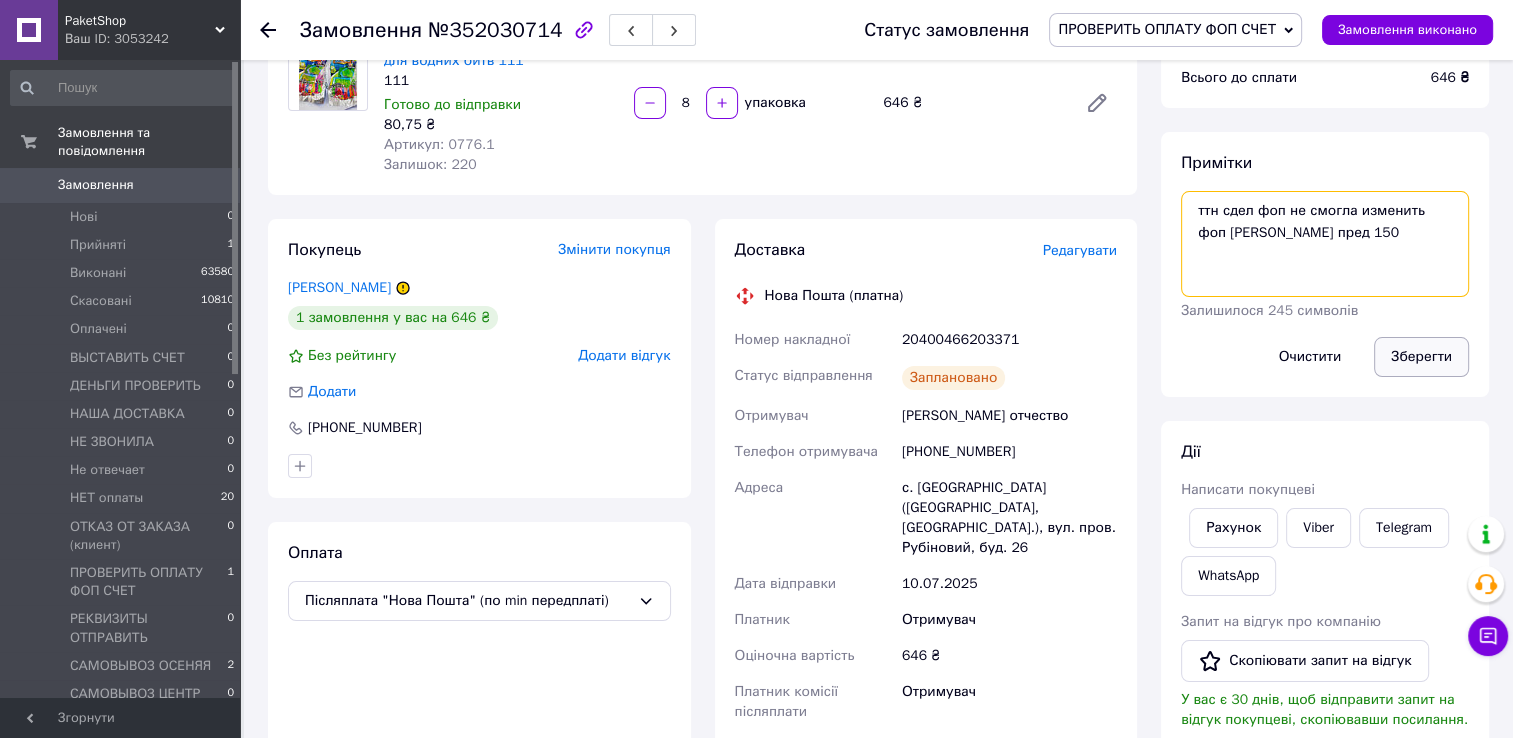 type on "ттн сдел фоп не смогла изменить  фоп иван вайб пред 150" 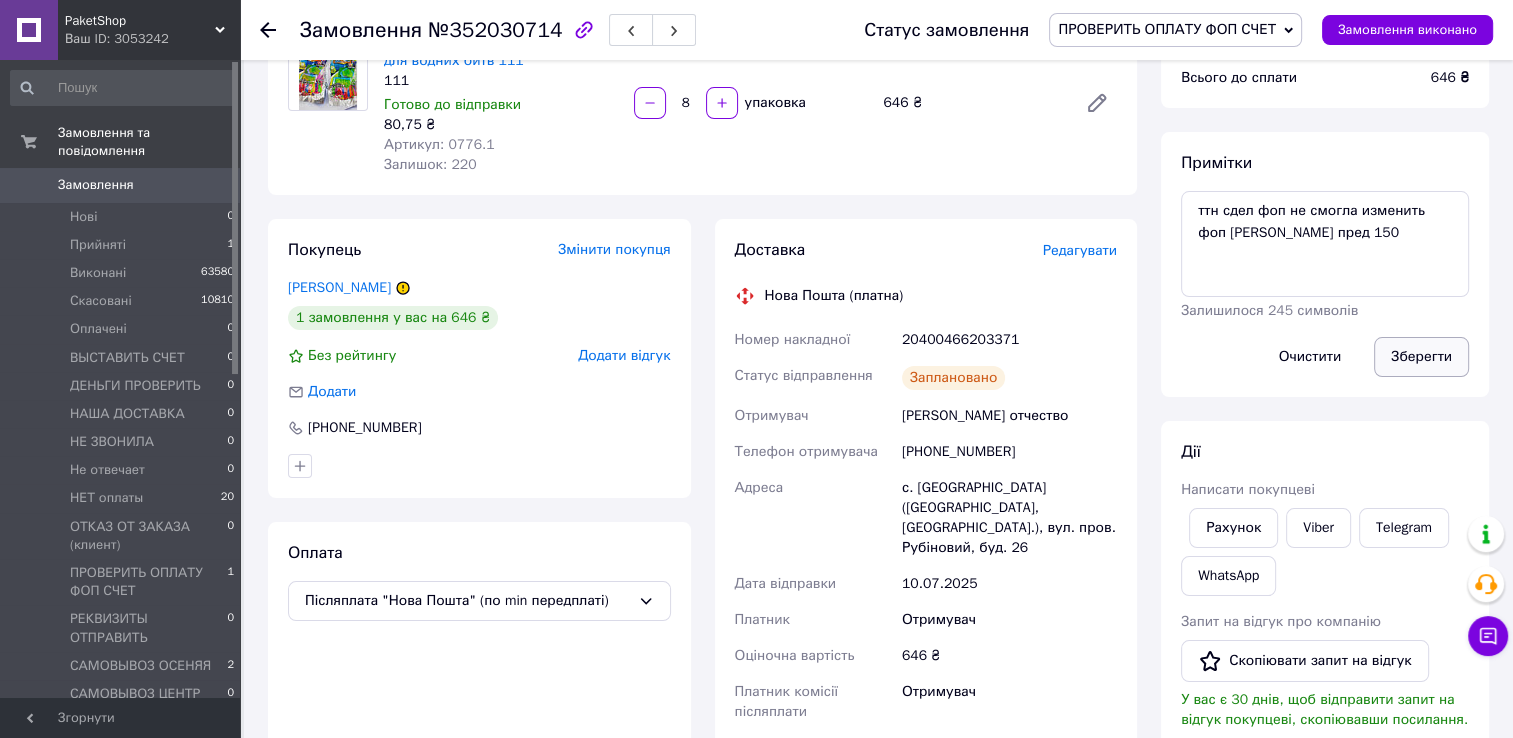 click on "Зберегти" at bounding box center (1421, 357) 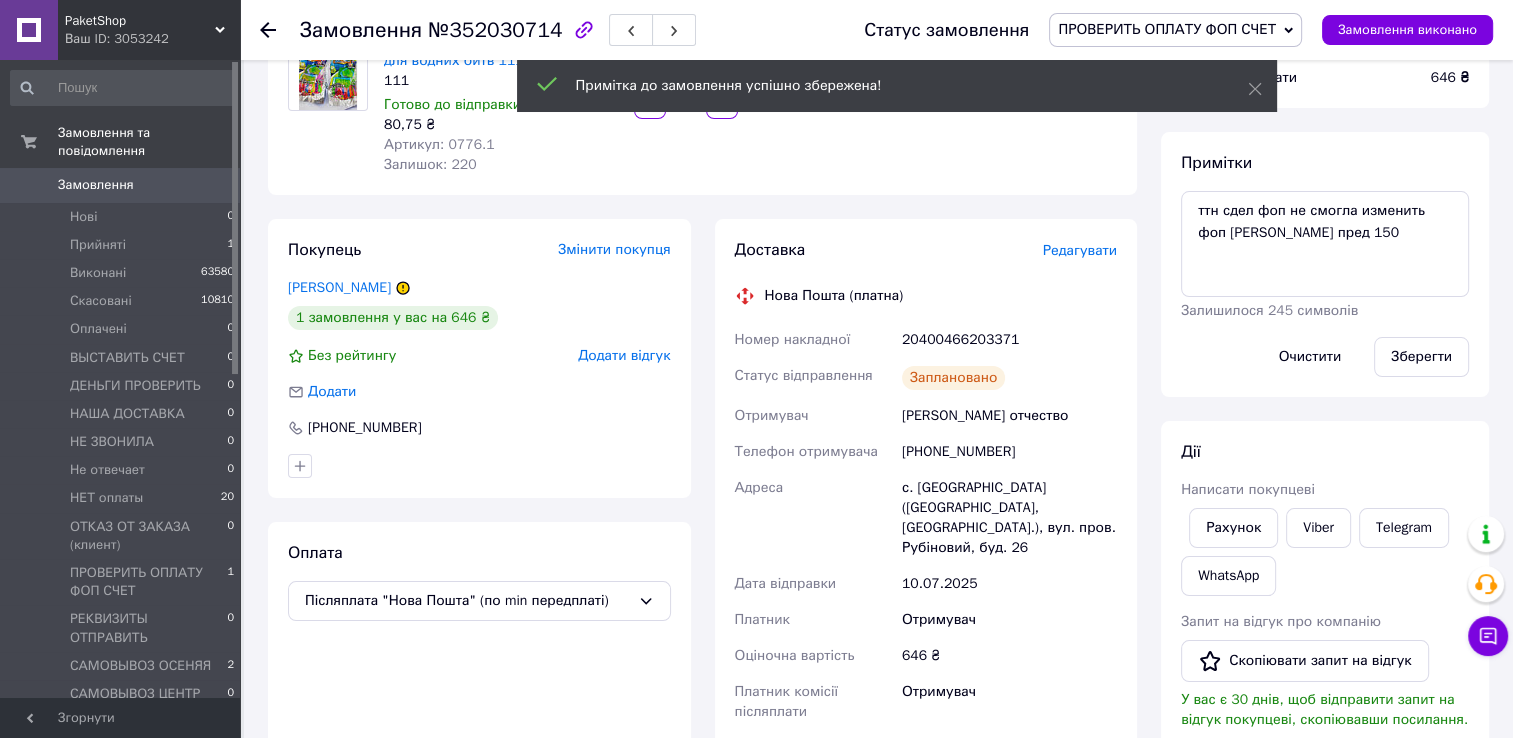 scroll, scrollTop: 55, scrollLeft: 0, axis: vertical 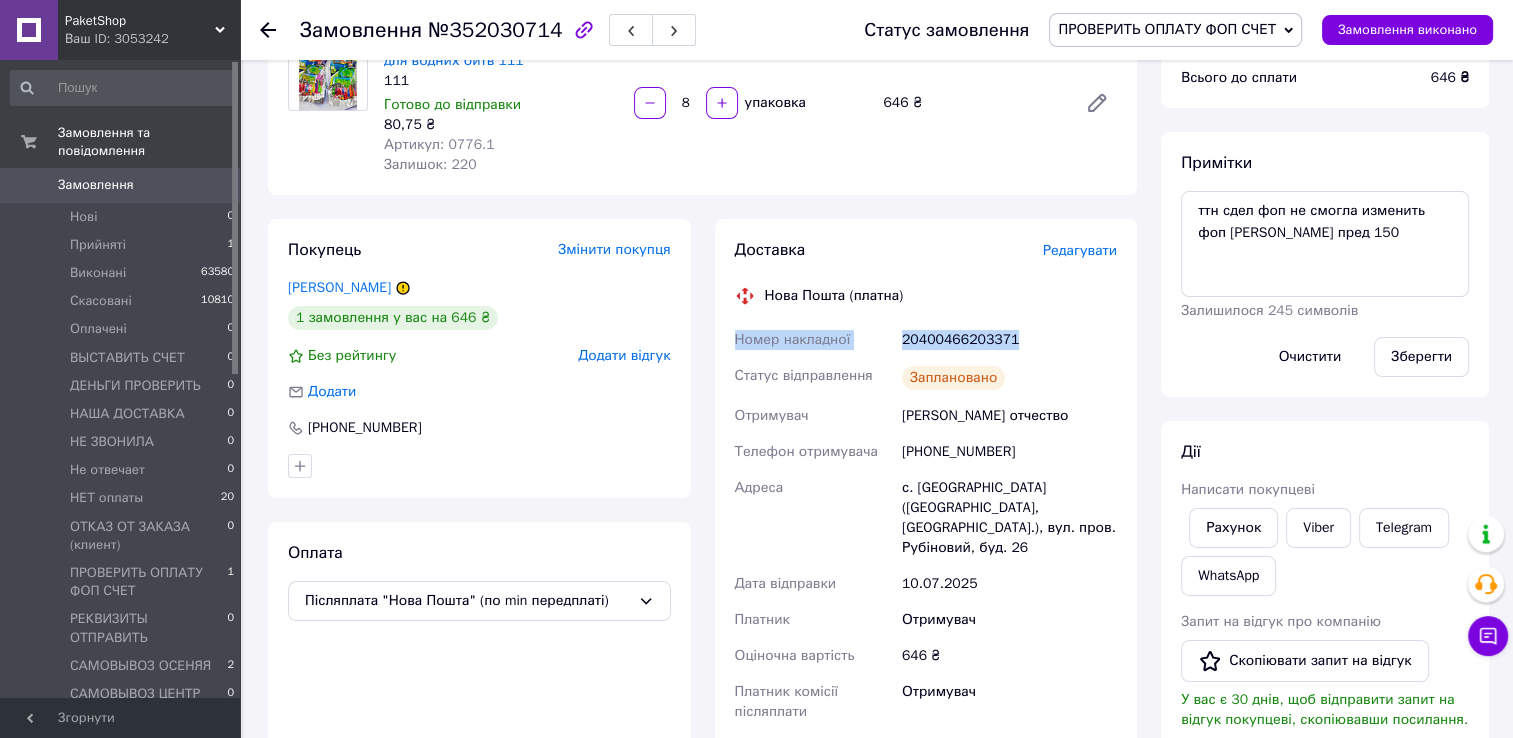 drag, startPoint x: 758, startPoint y: 338, endPoint x: 1038, endPoint y: 353, distance: 280.4015 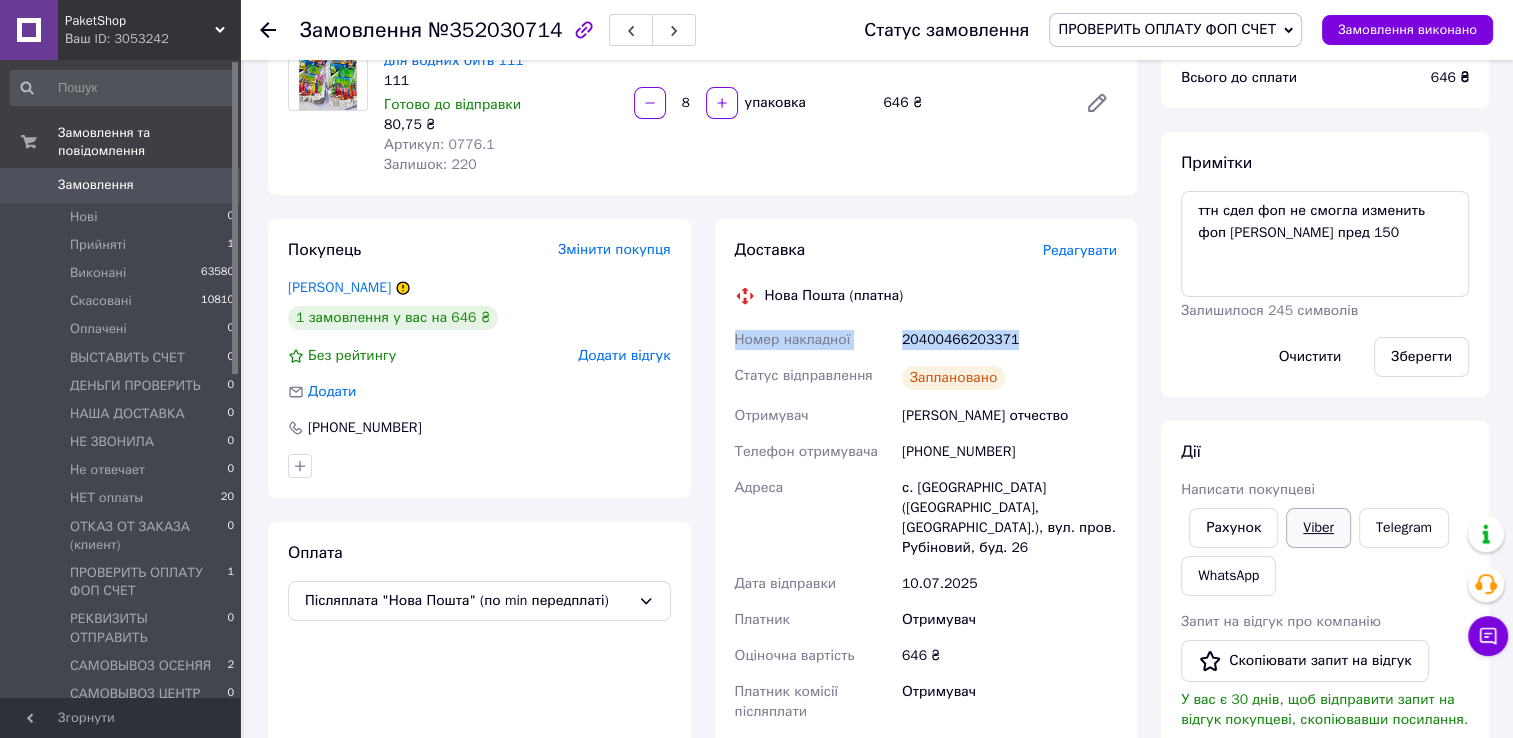 click on "Viber" at bounding box center [1318, 528] 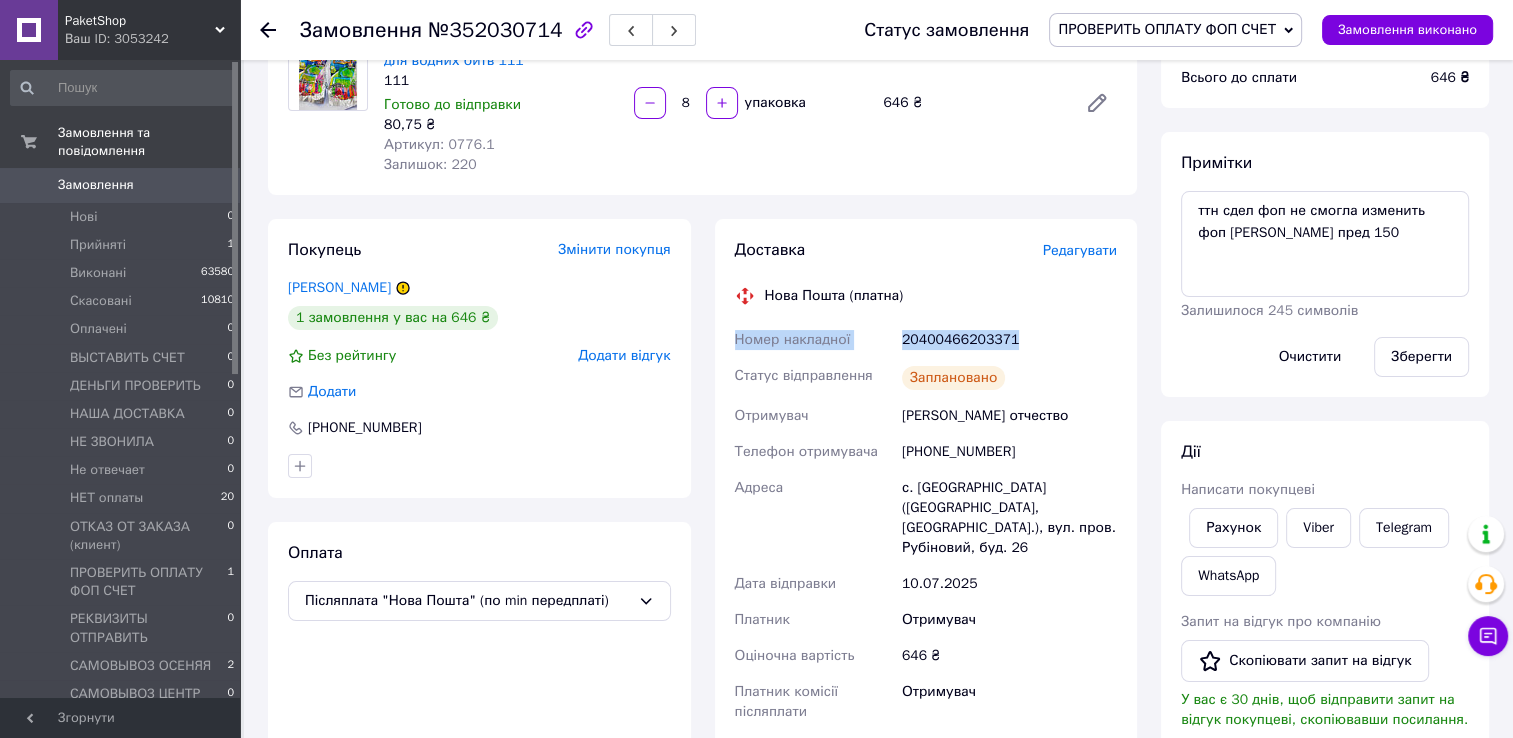 scroll, scrollTop: 0, scrollLeft: 0, axis: both 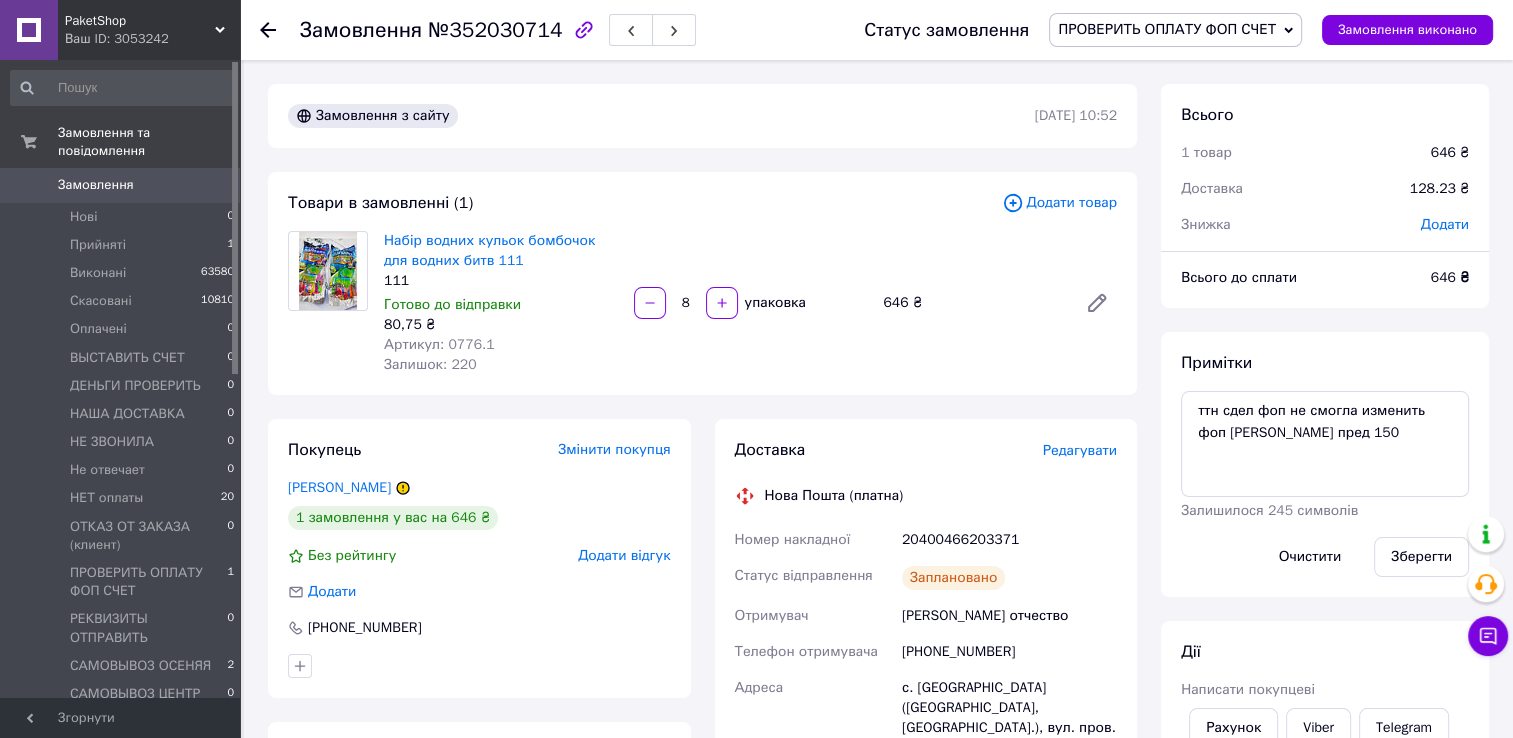 click 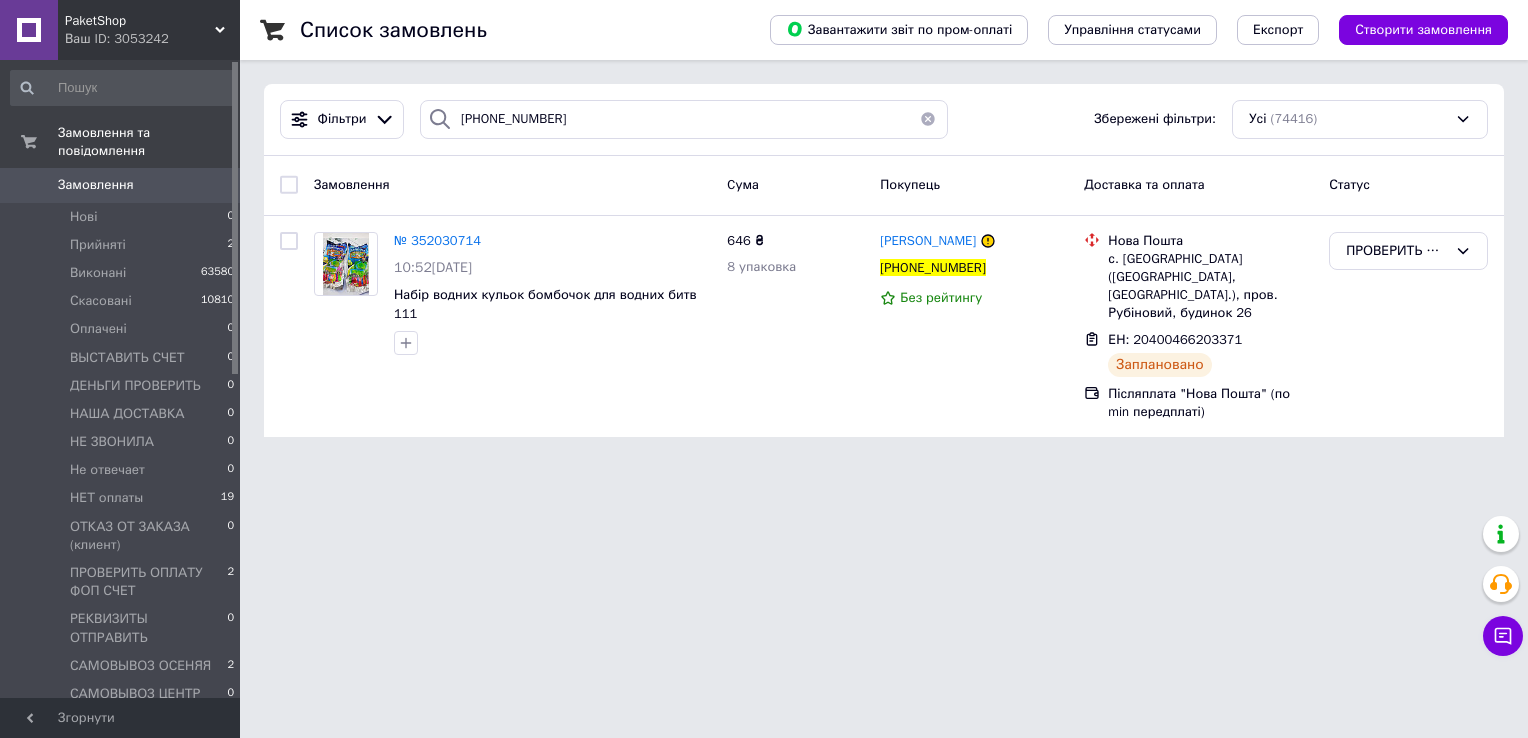 drag, startPoint x: 305, startPoint y: 453, endPoint x: 287, endPoint y: 462, distance: 20.12461 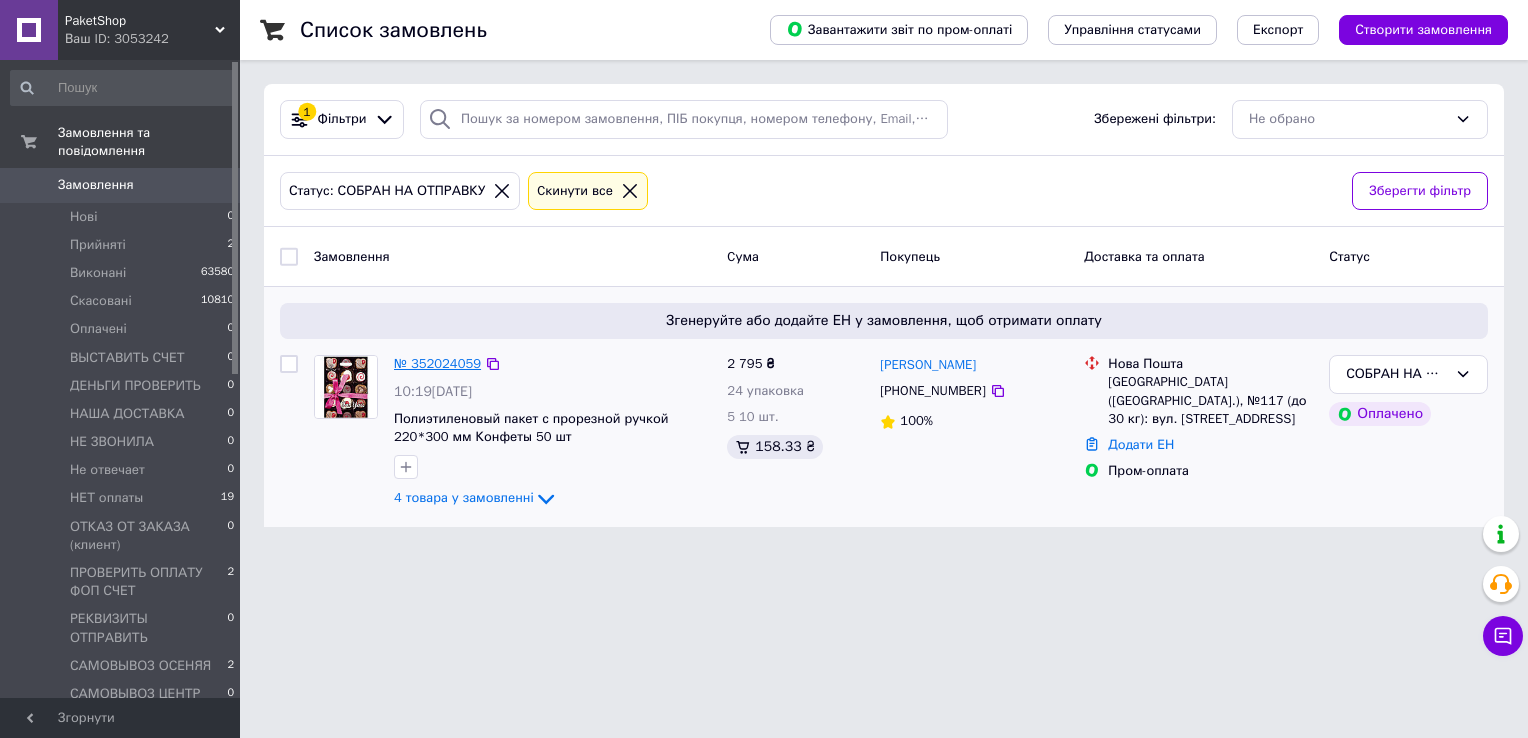 click on "№ 352024059" at bounding box center [437, 363] 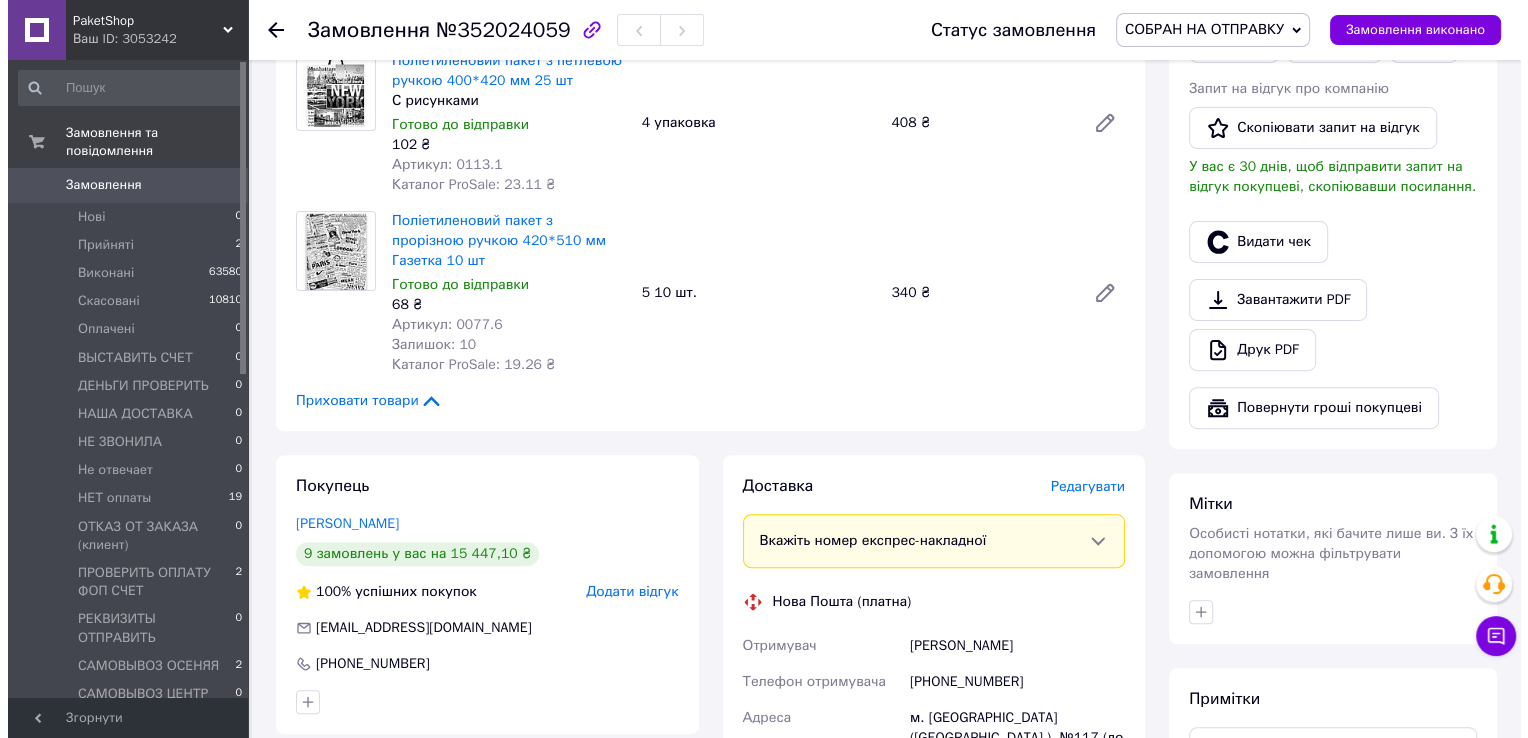 scroll, scrollTop: 800, scrollLeft: 0, axis: vertical 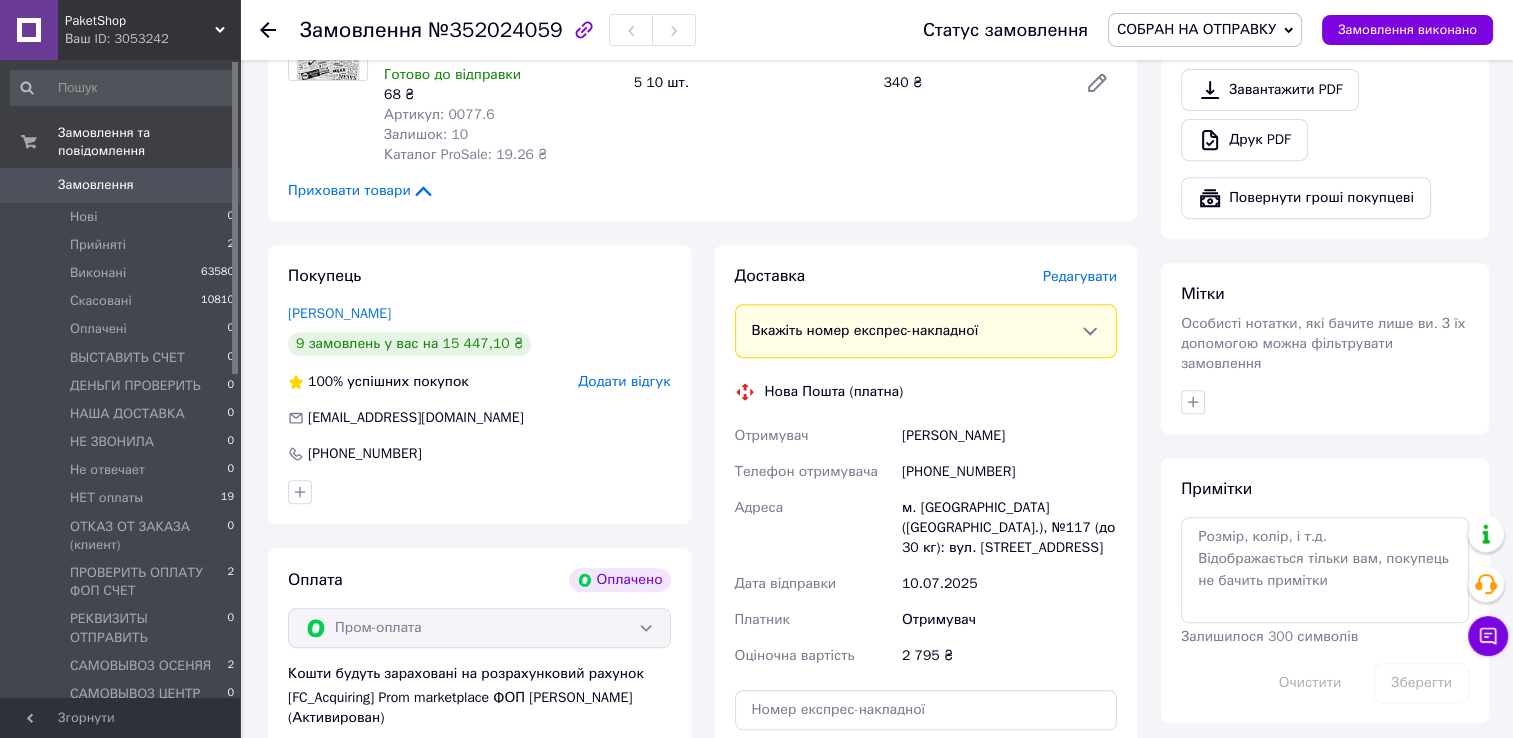 click on "Редагувати" at bounding box center [1080, 276] 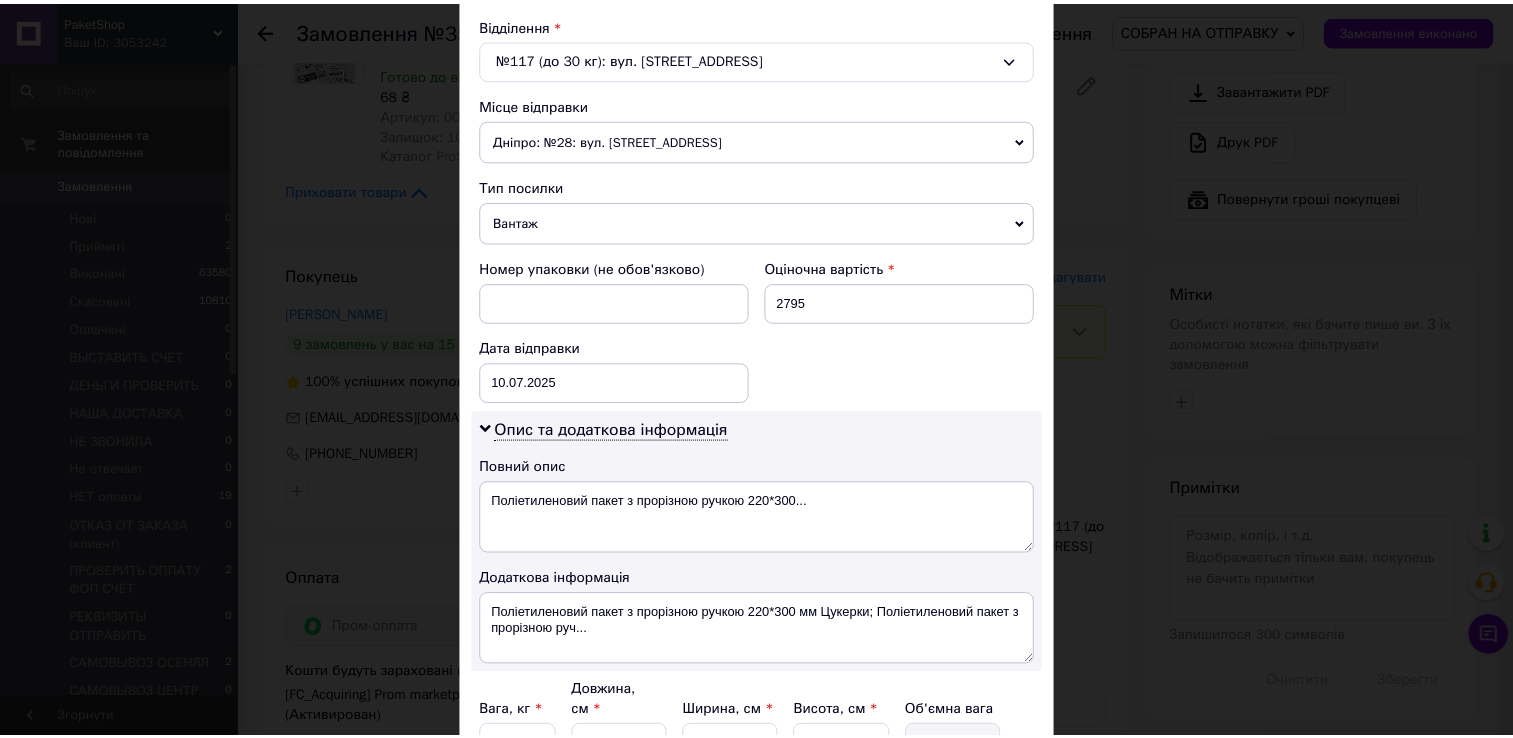 scroll, scrollTop: 807, scrollLeft: 0, axis: vertical 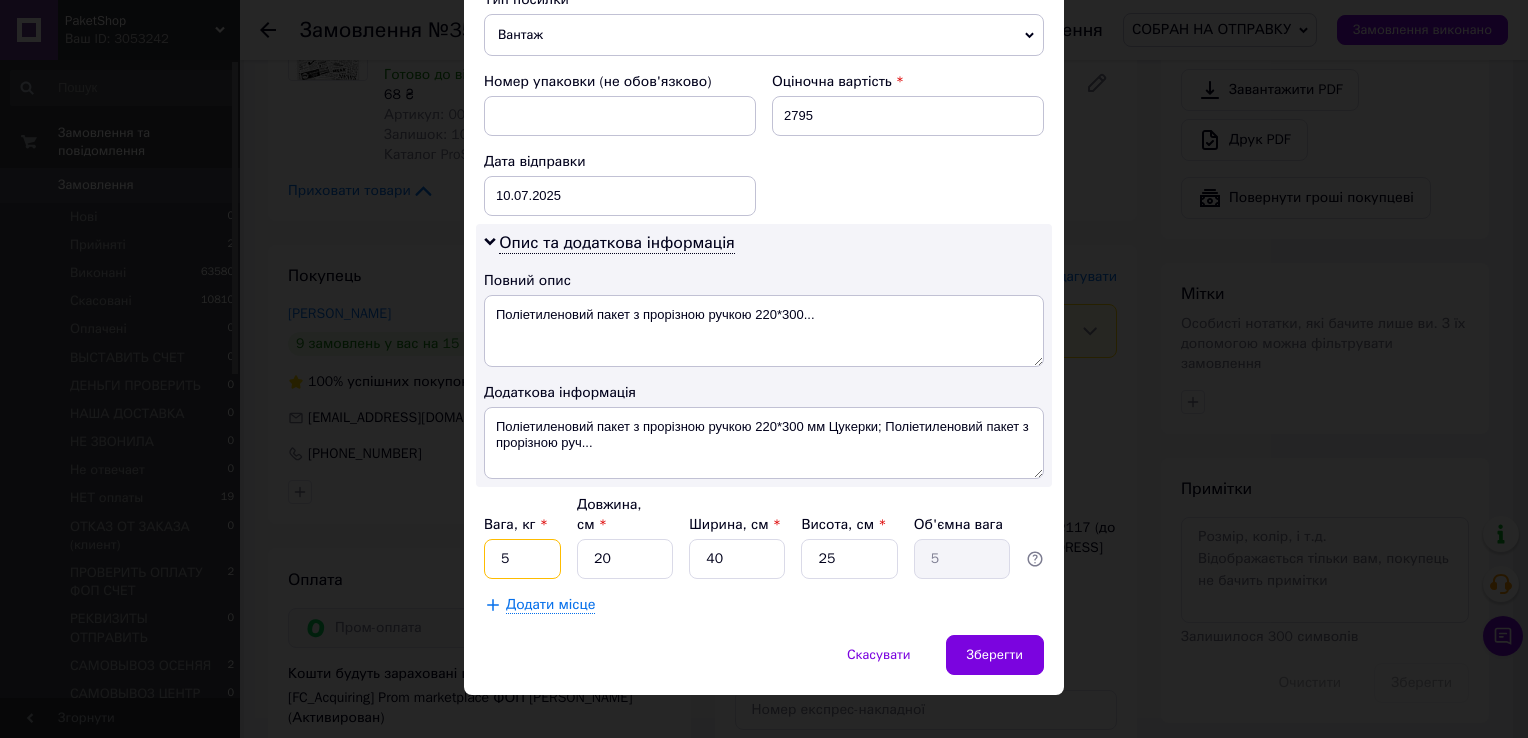 click on "5" at bounding box center [522, 559] 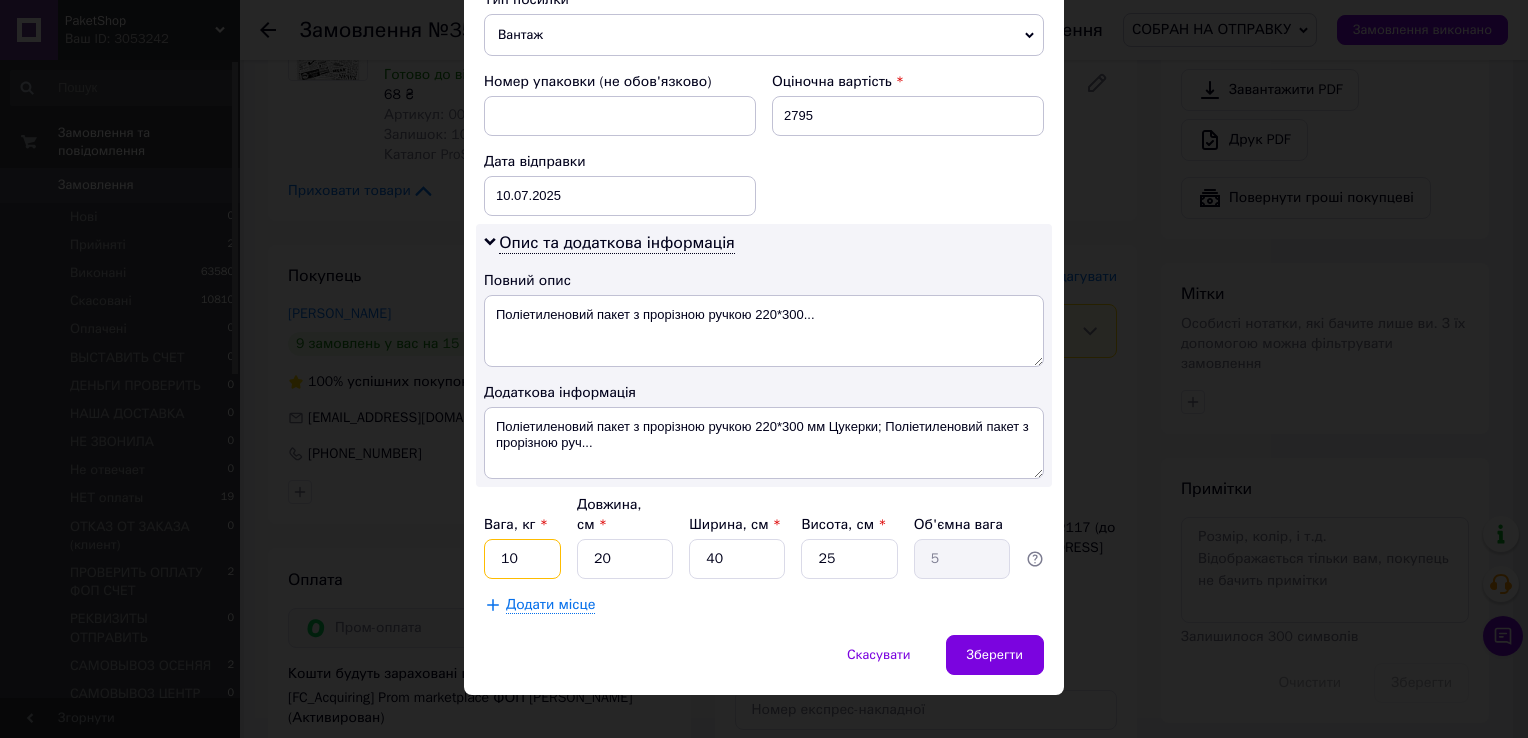 type on "10" 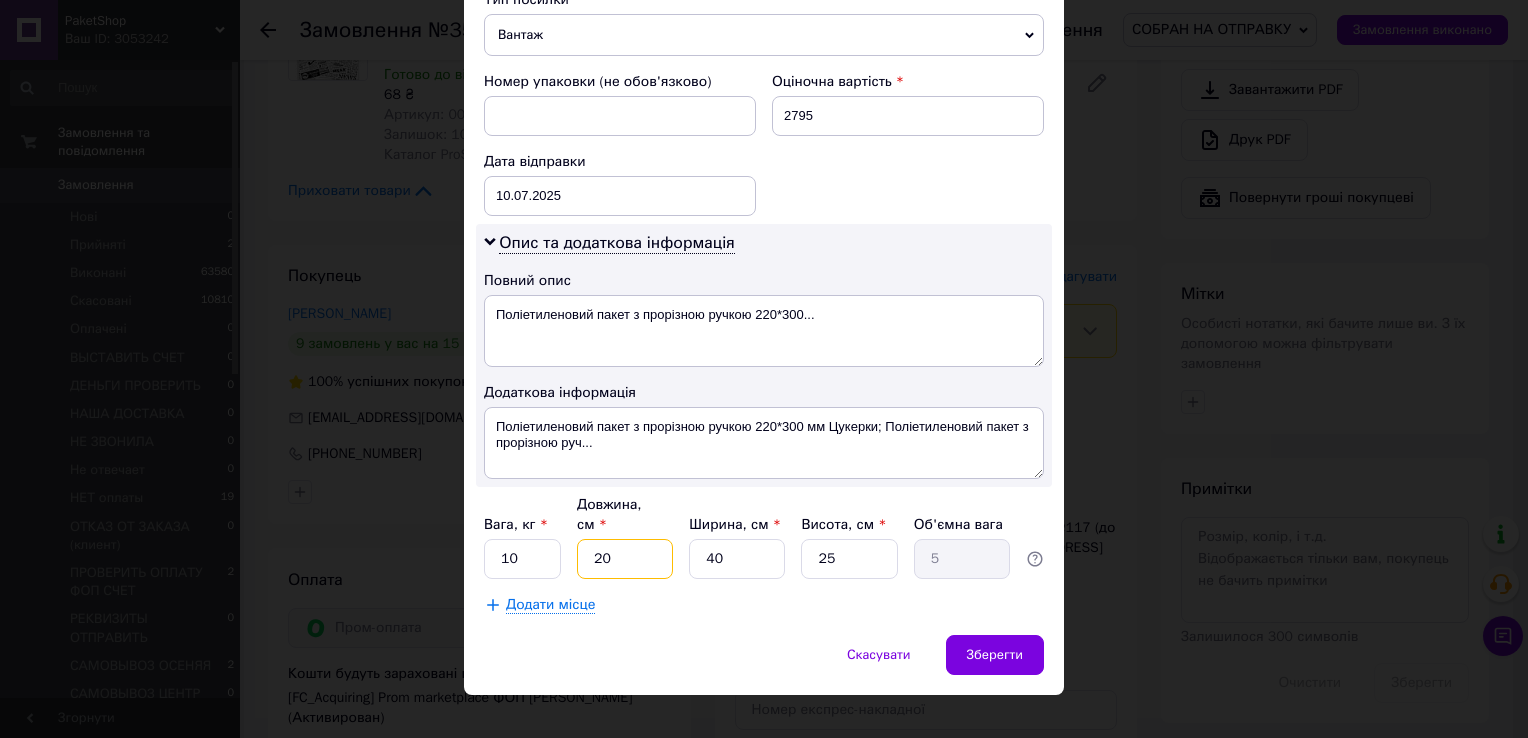 click on "20" at bounding box center (625, 559) 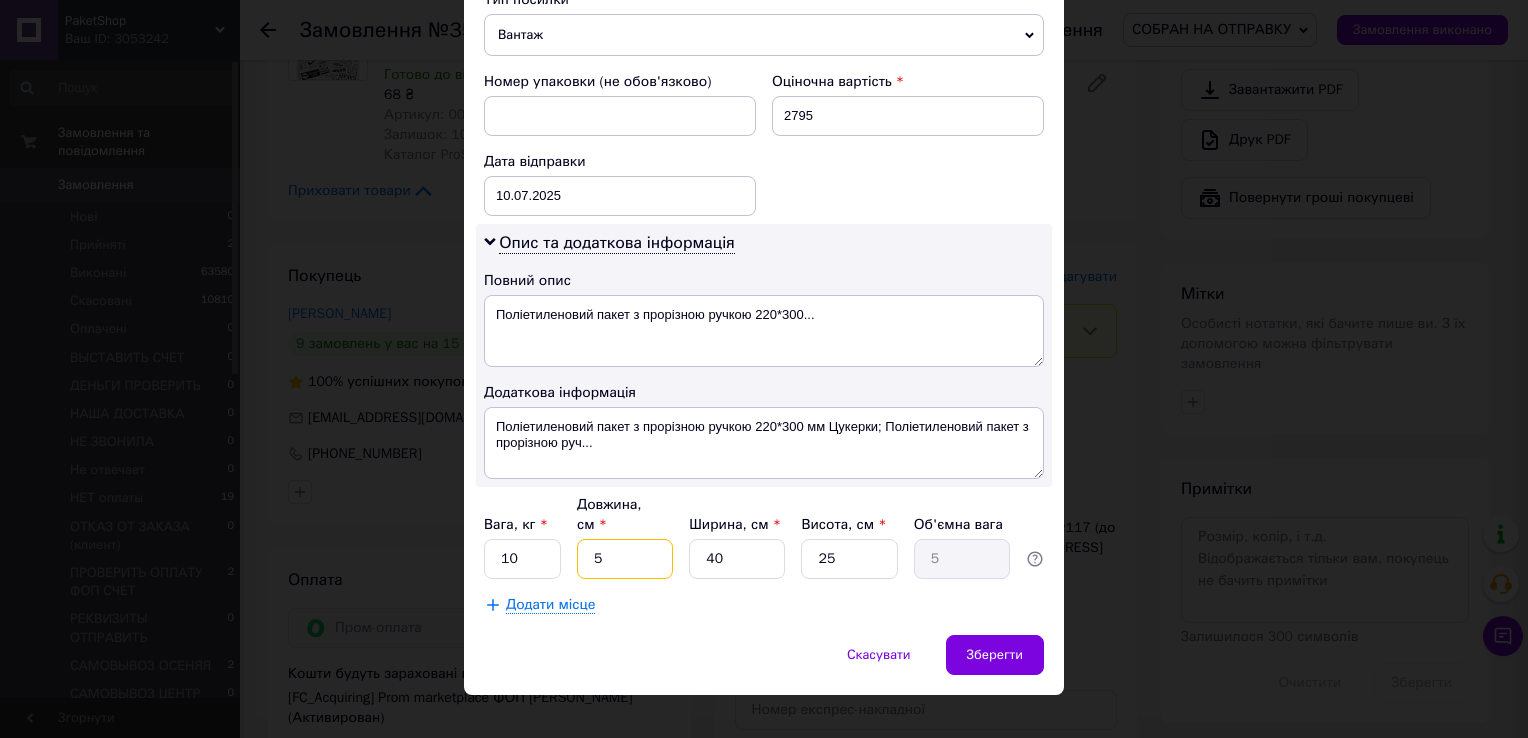 type on "1.25" 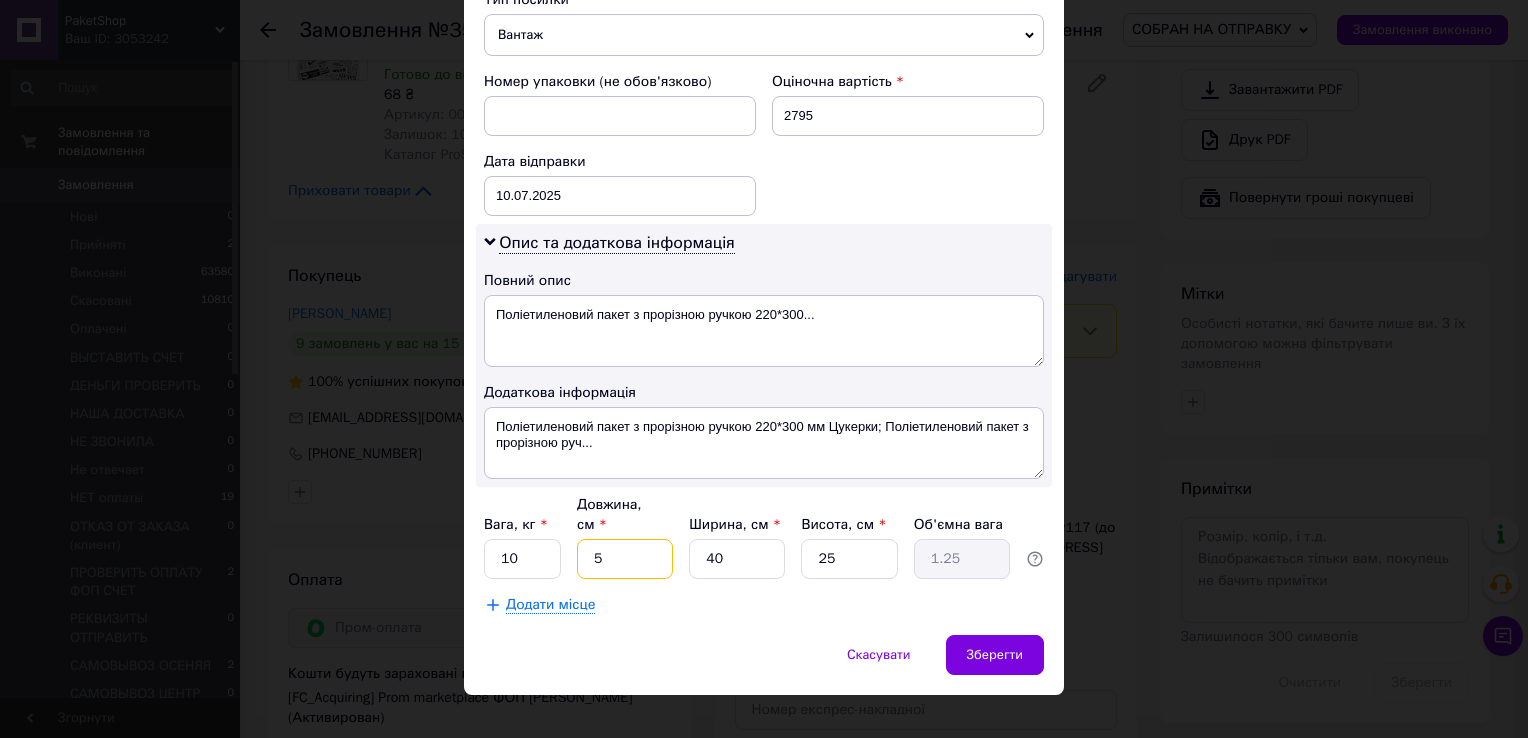 type on "5" 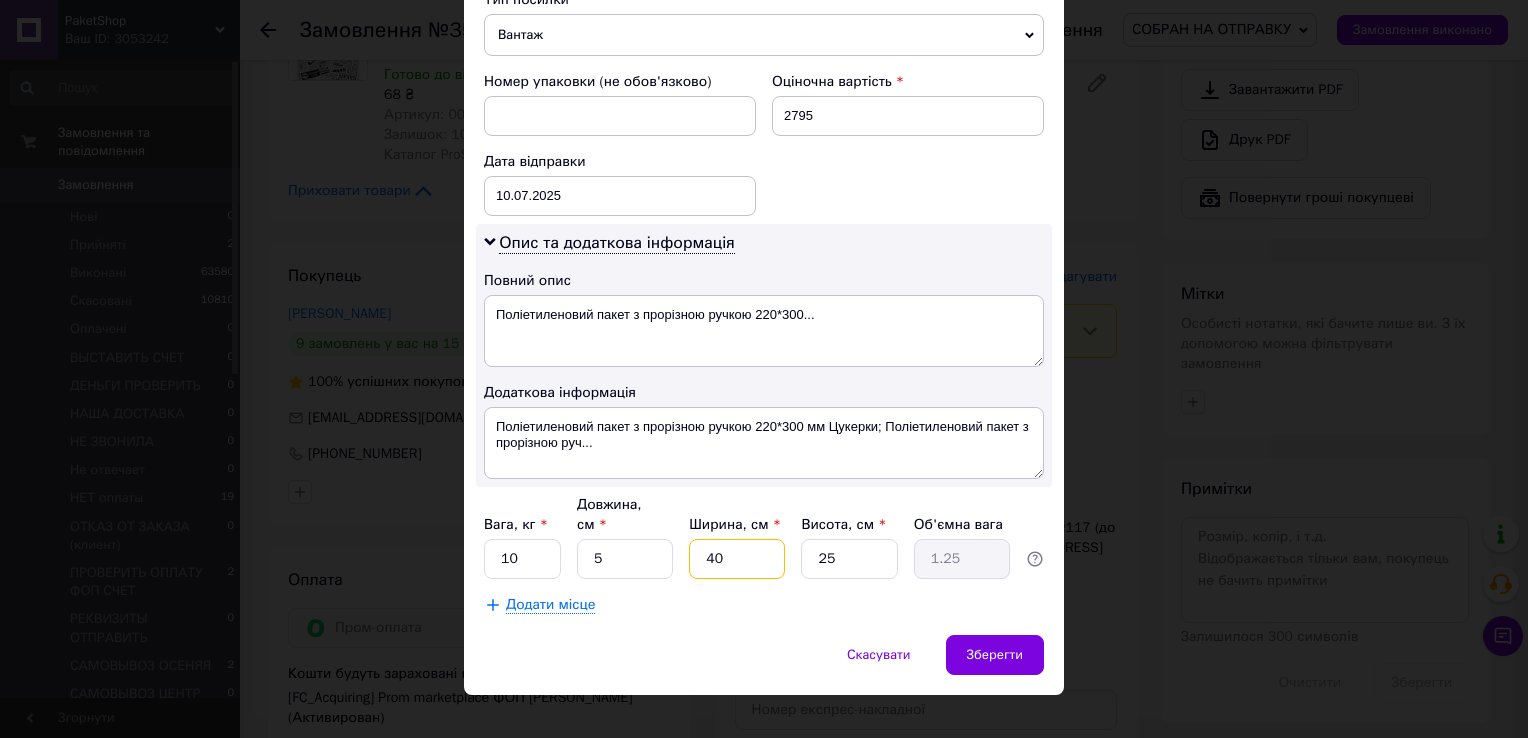 click on "40" at bounding box center (737, 559) 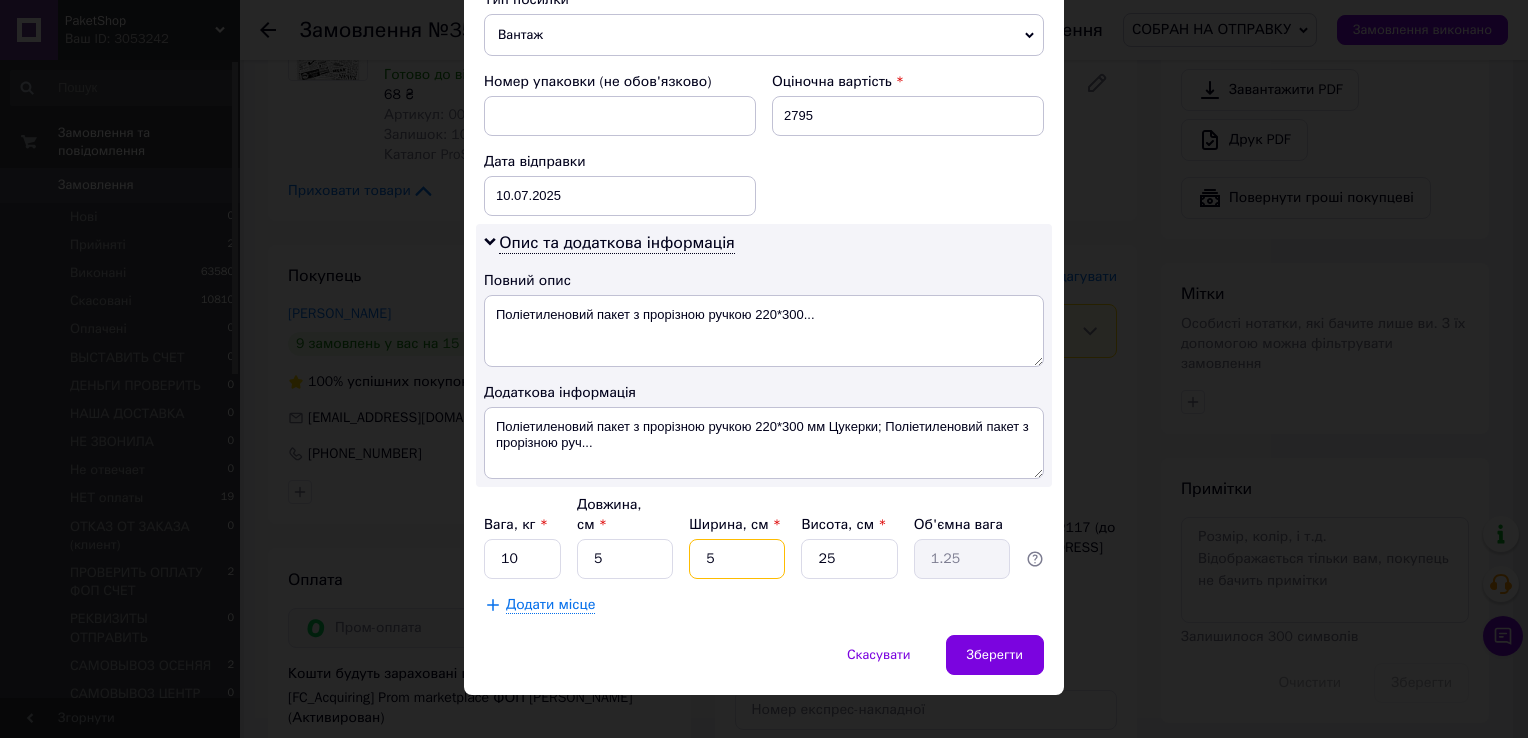 type on "0.16" 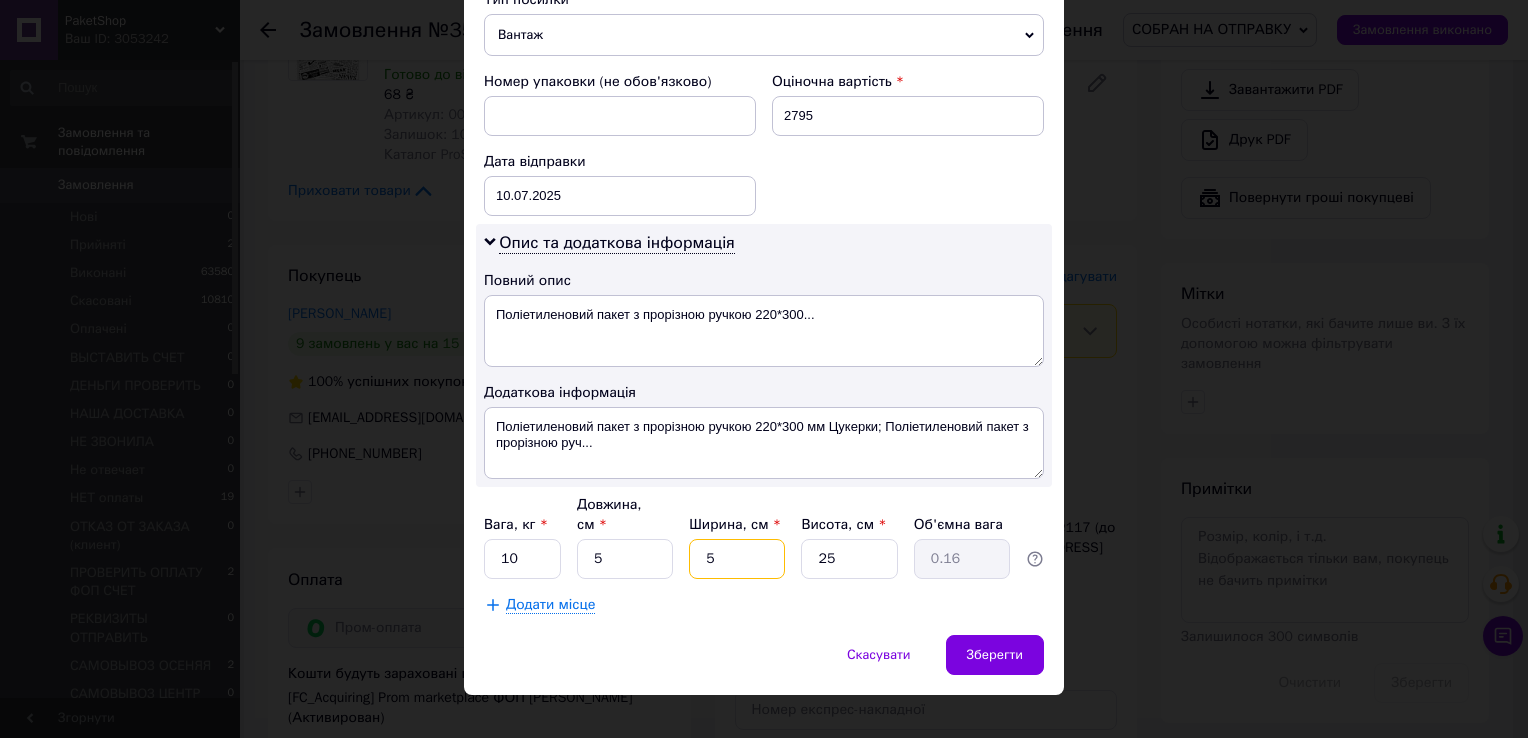 type on "5" 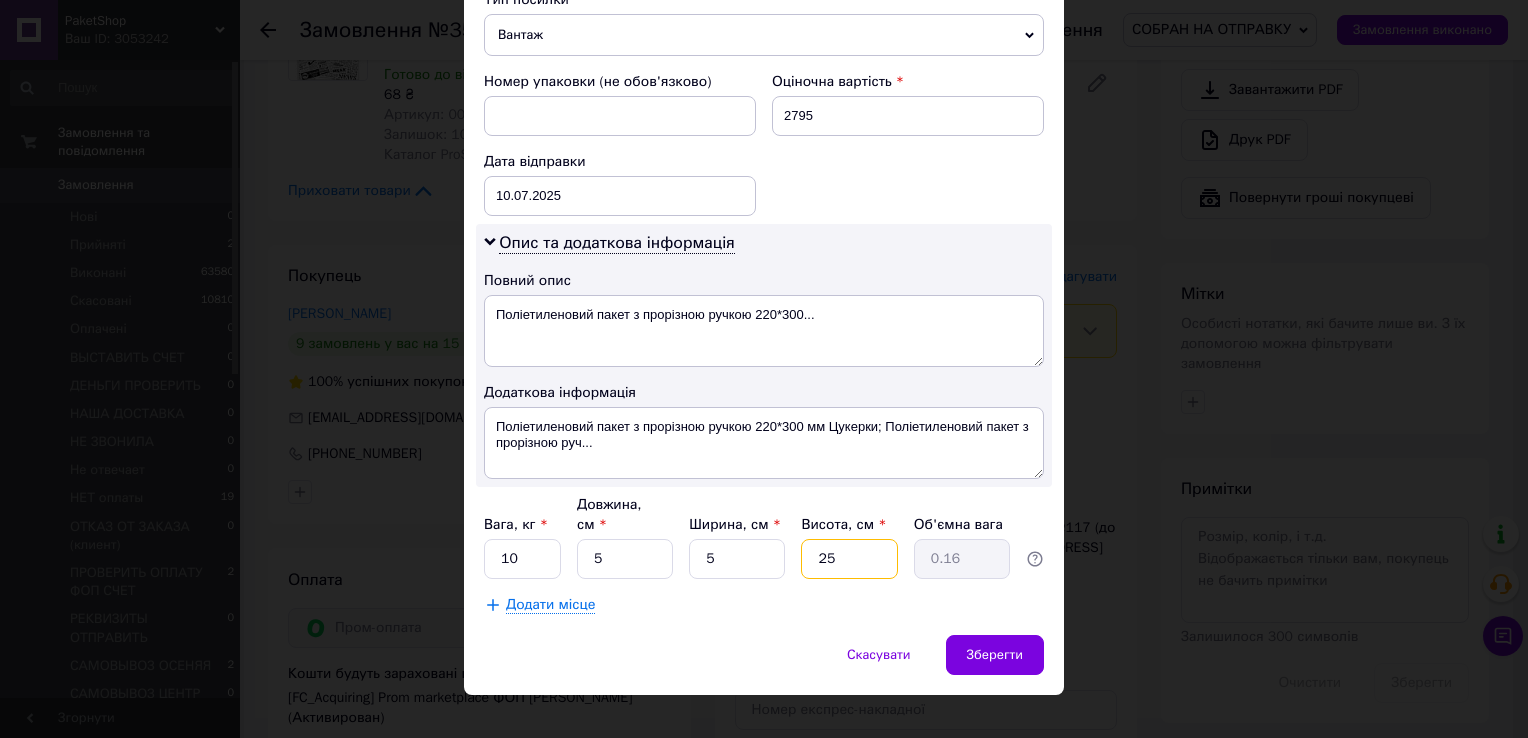 click on "25" at bounding box center (849, 559) 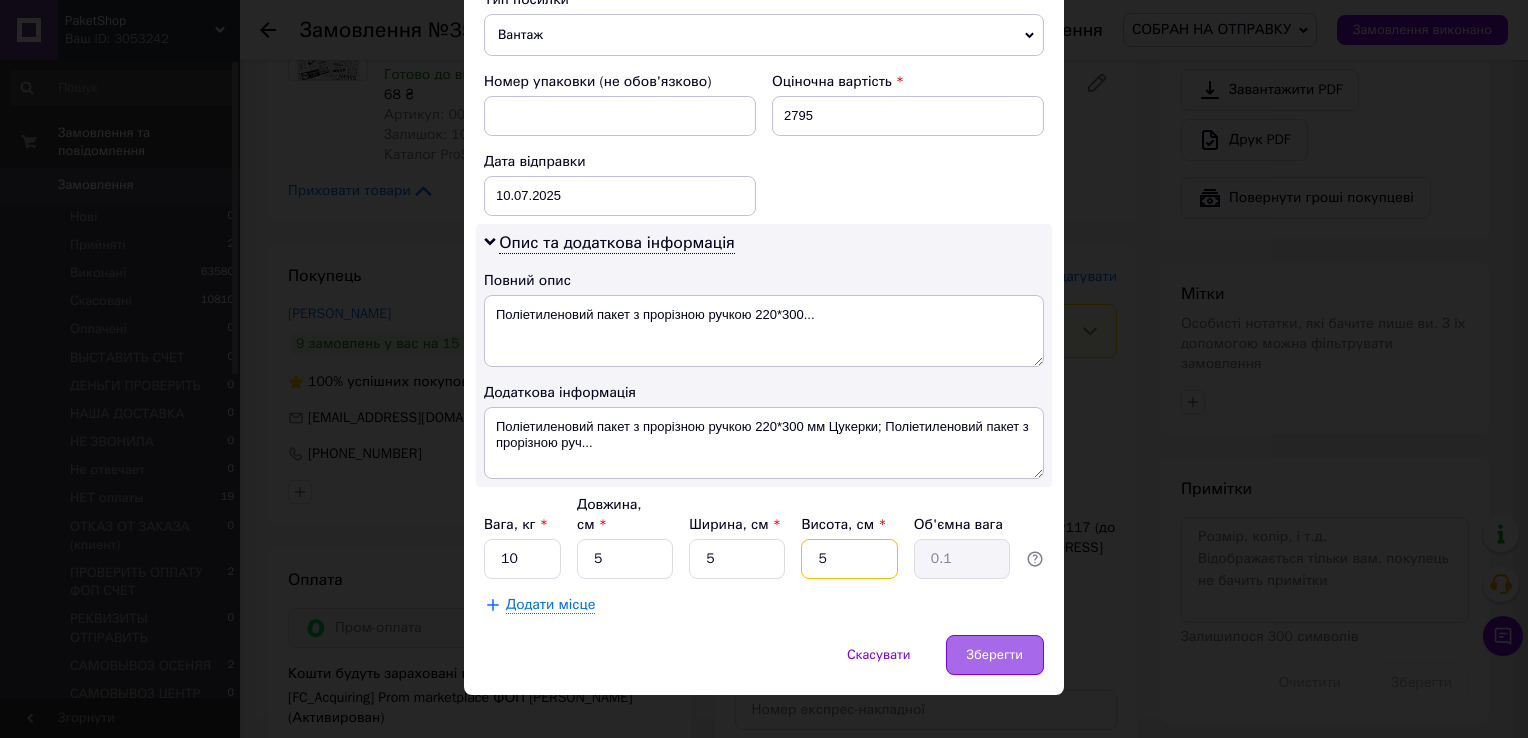 type on "5" 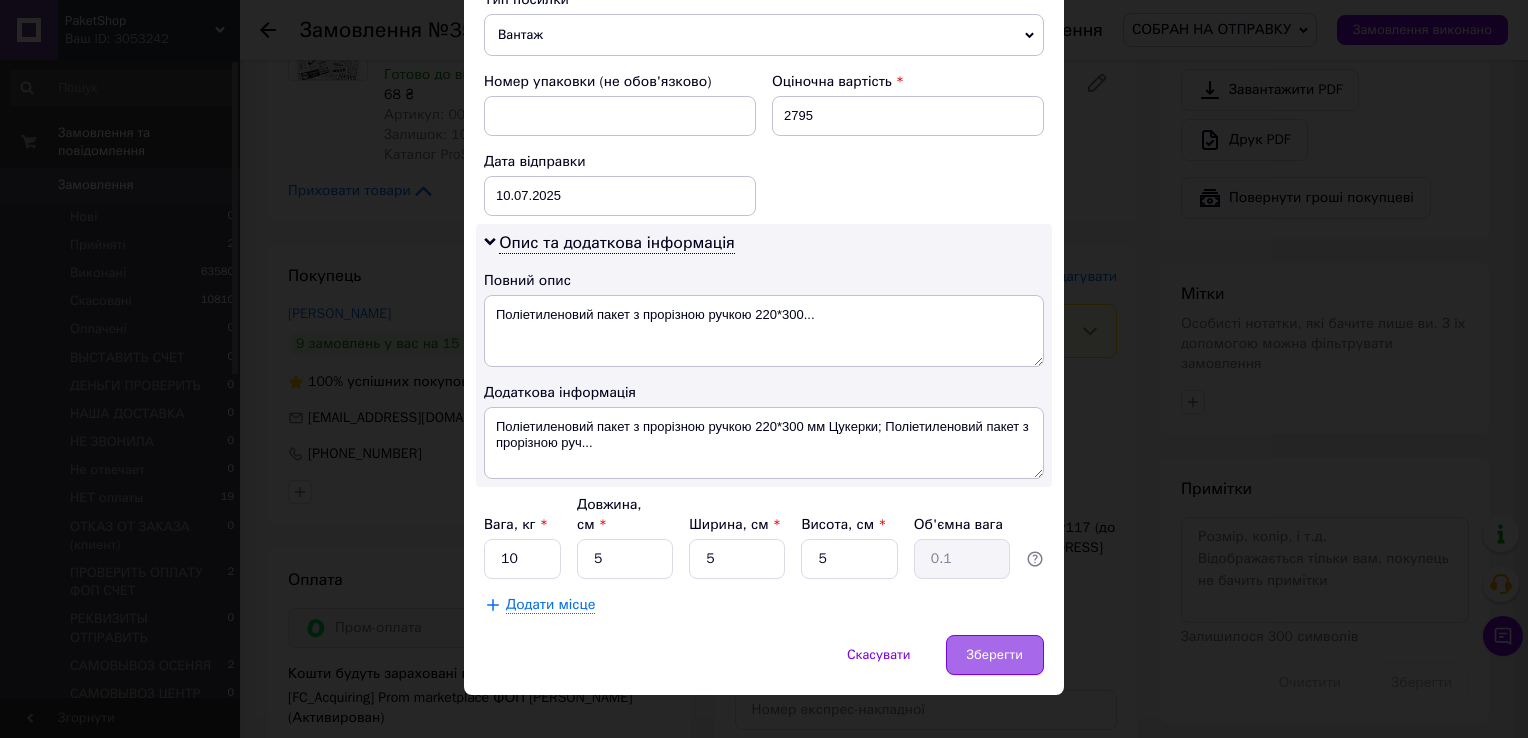click on "Зберегти" at bounding box center (995, 655) 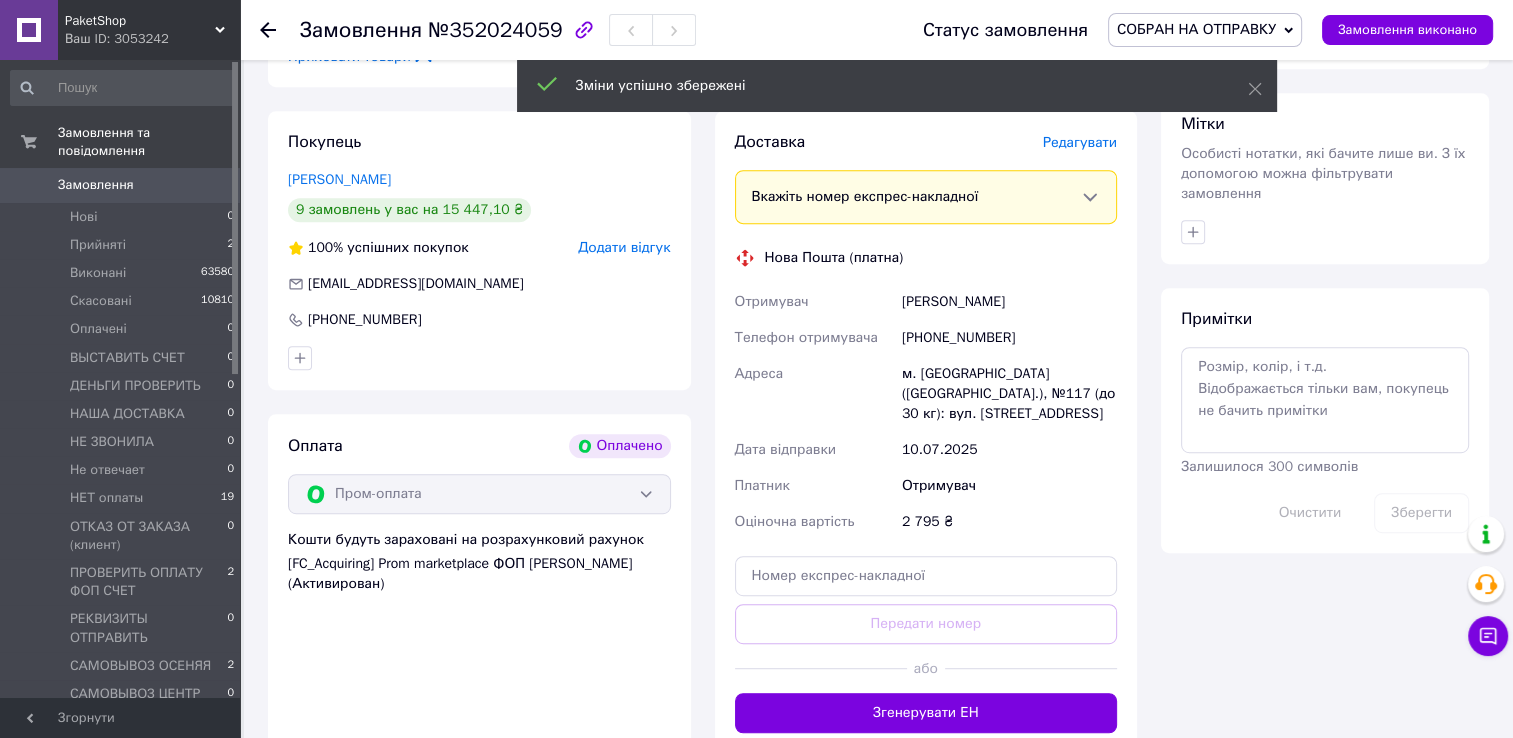 scroll, scrollTop: 1100, scrollLeft: 0, axis: vertical 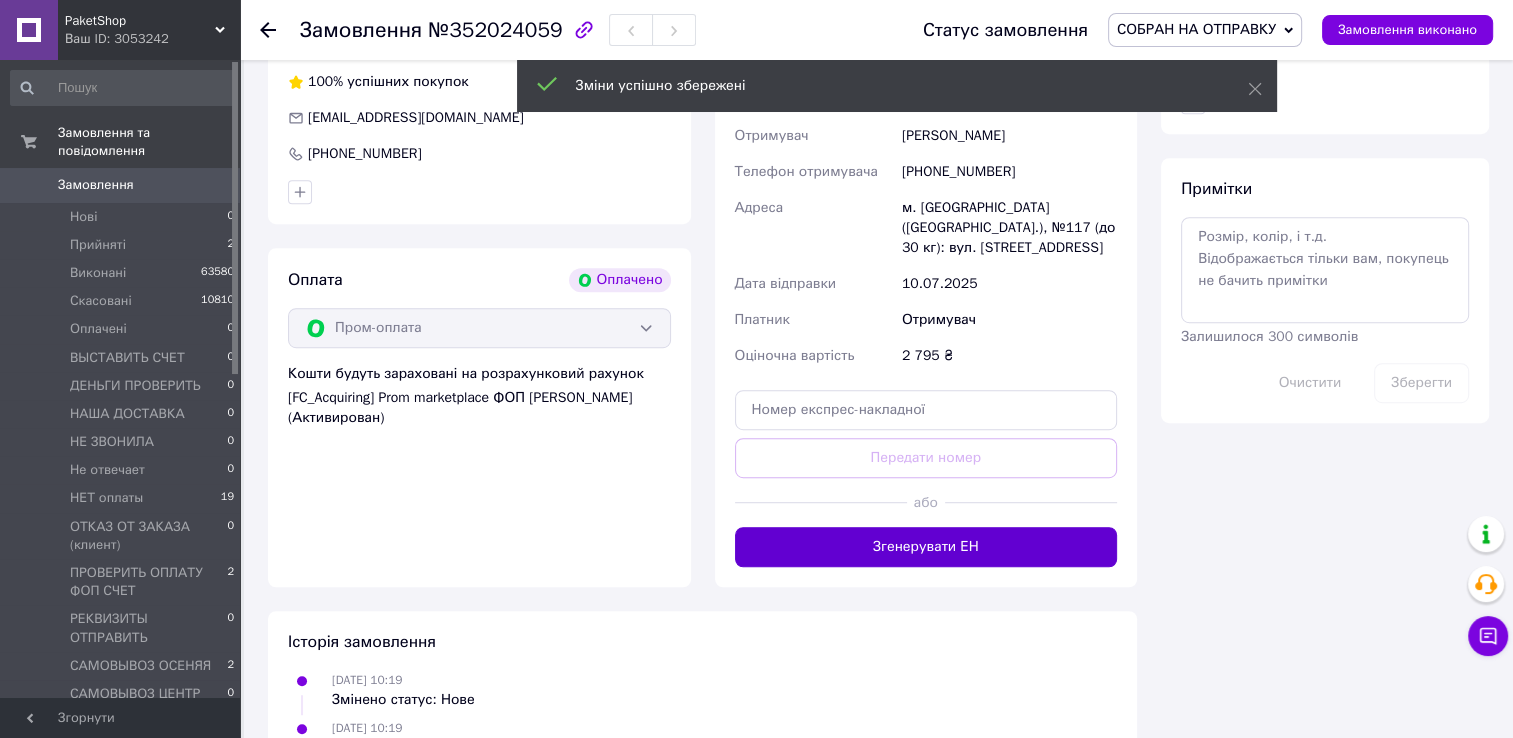 click on "Згенерувати ЕН" at bounding box center (926, 547) 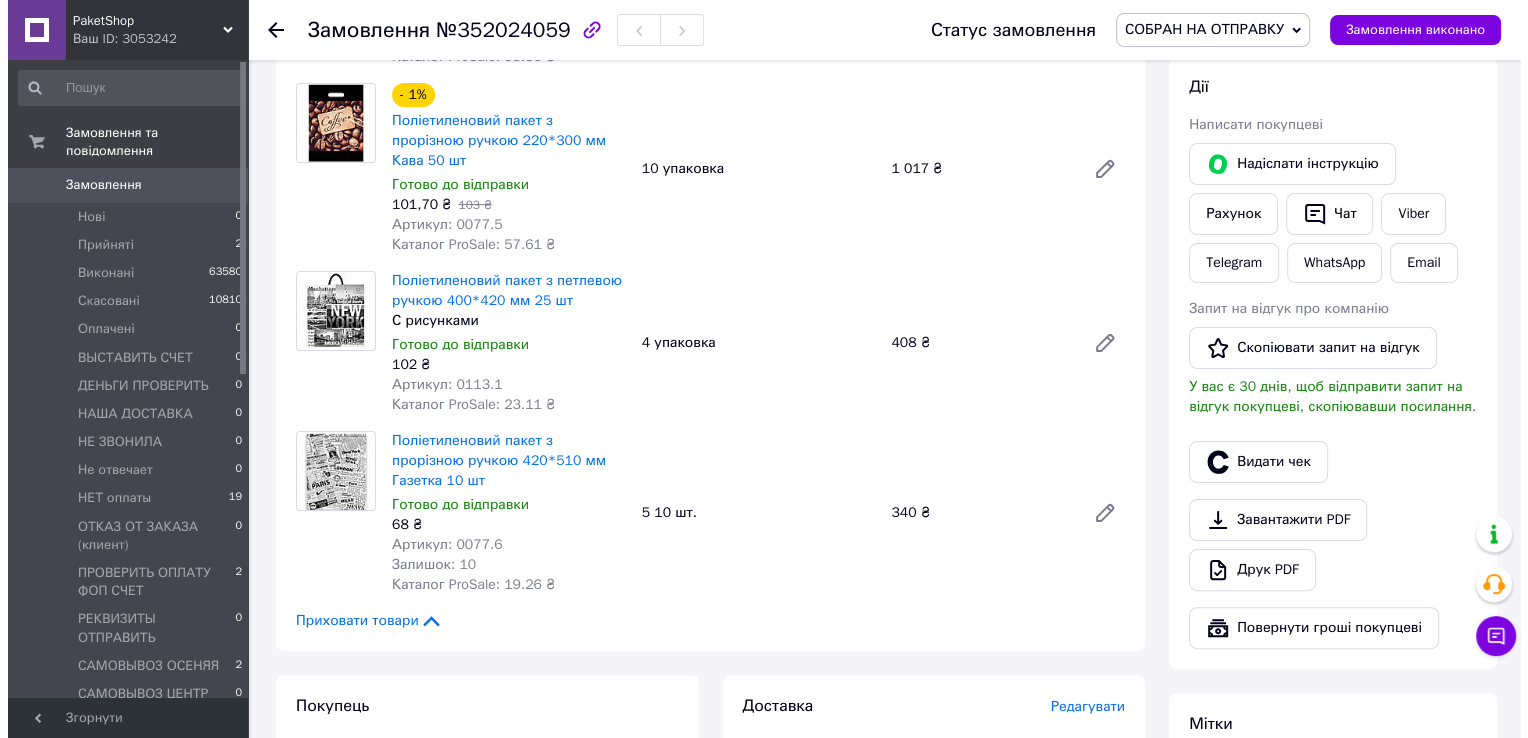 scroll, scrollTop: 400, scrollLeft: 0, axis: vertical 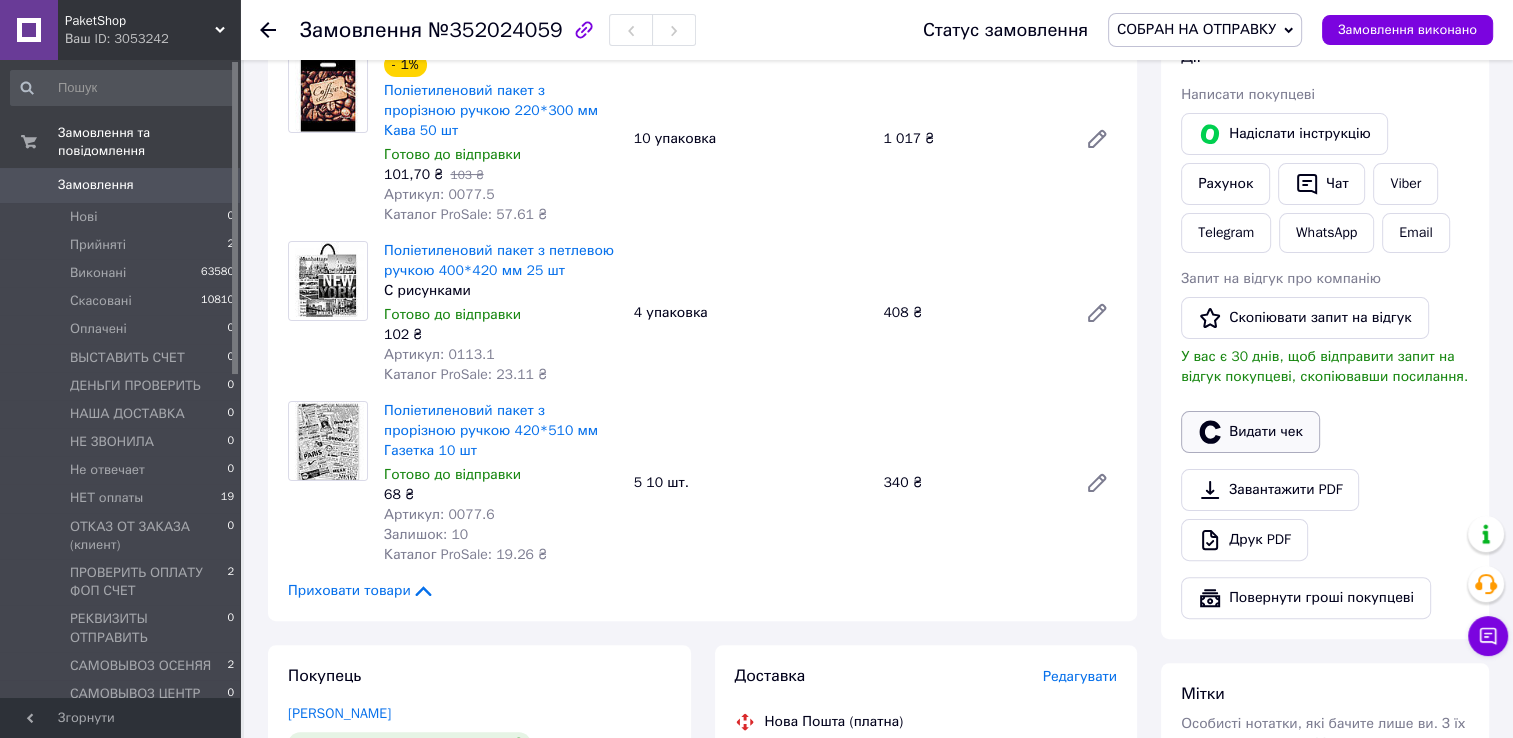 click on "Видати чек" at bounding box center (1250, 432) 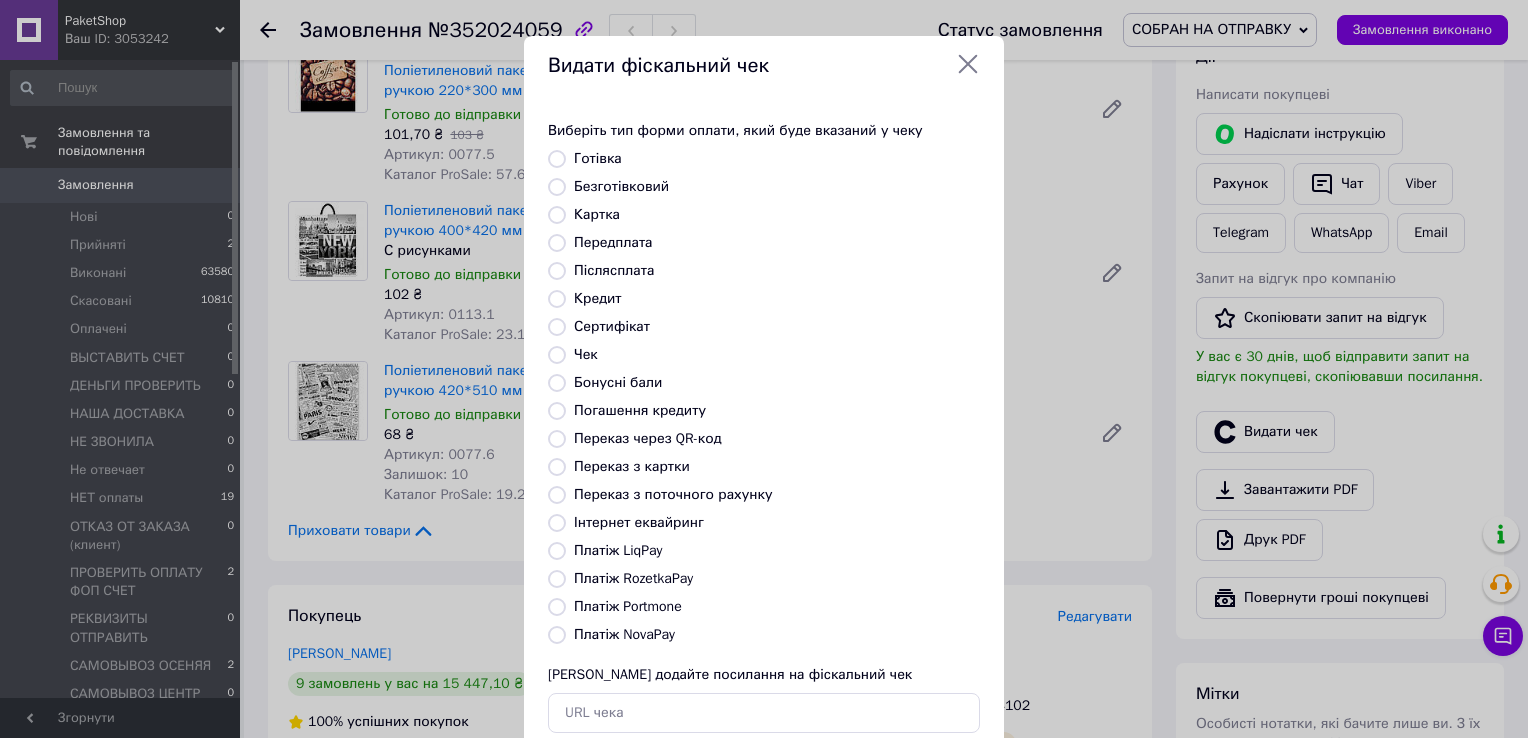 click on "Платіж RozetkaPay" at bounding box center (633, 578) 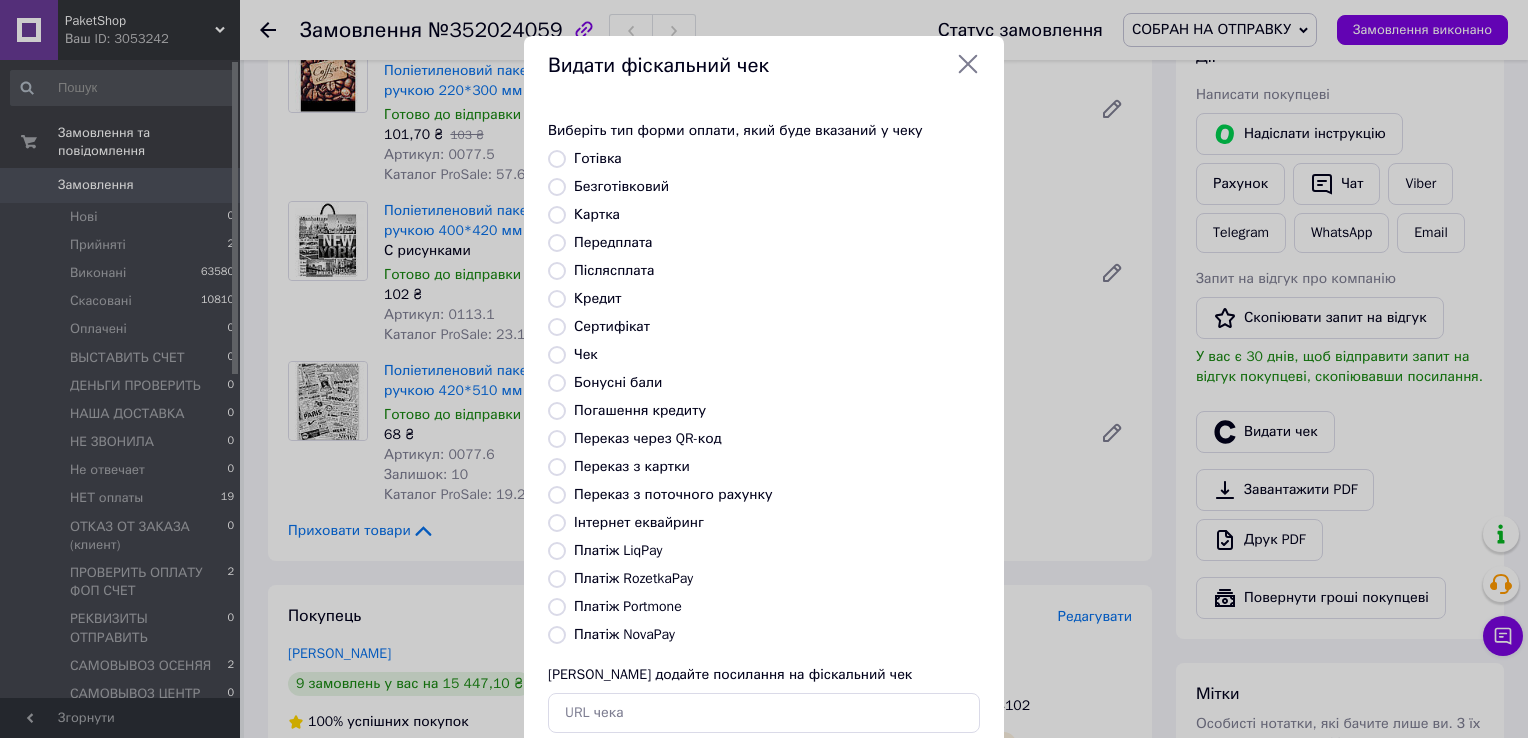 radio on "true" 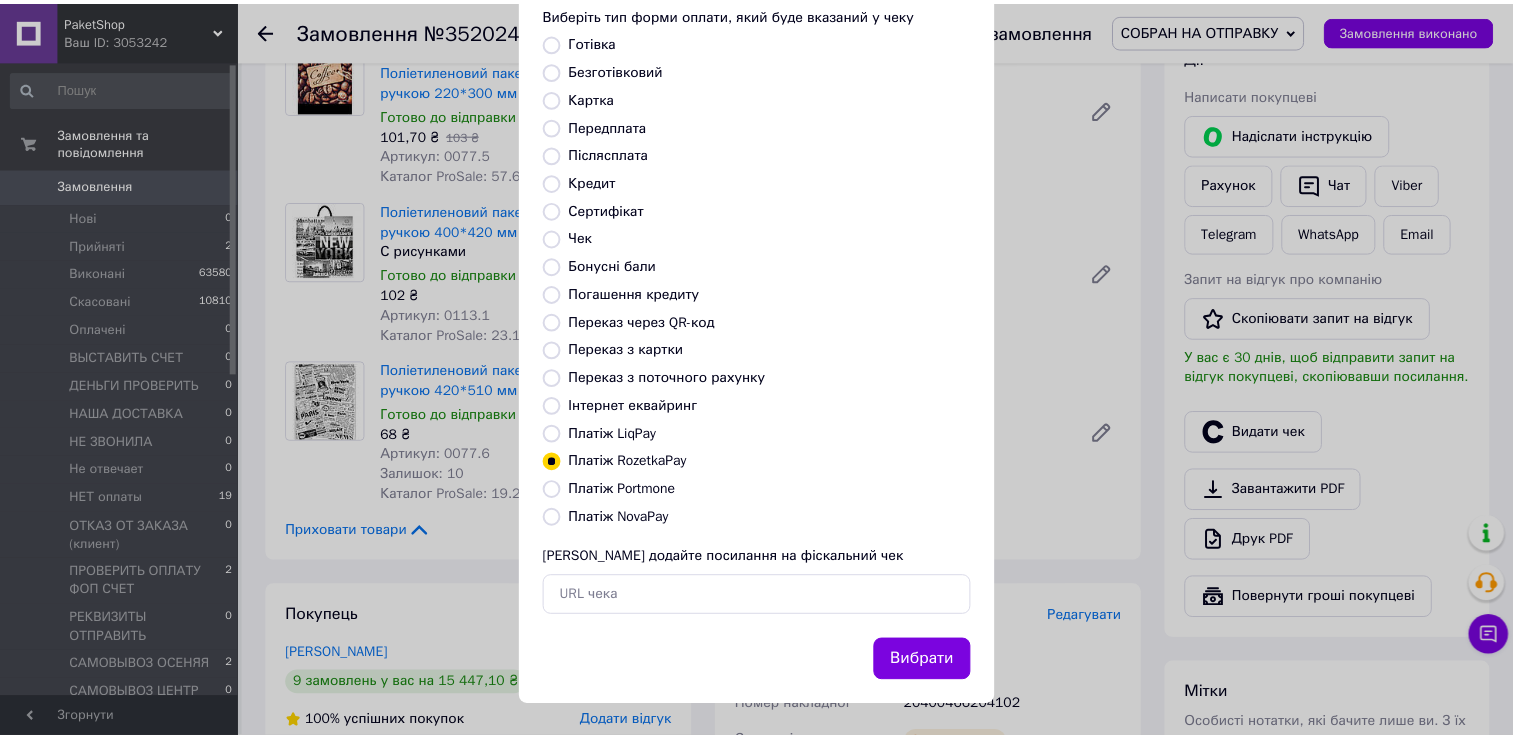 scroll, scrollTop: 120, scrollLeft: 0, axis: vertical 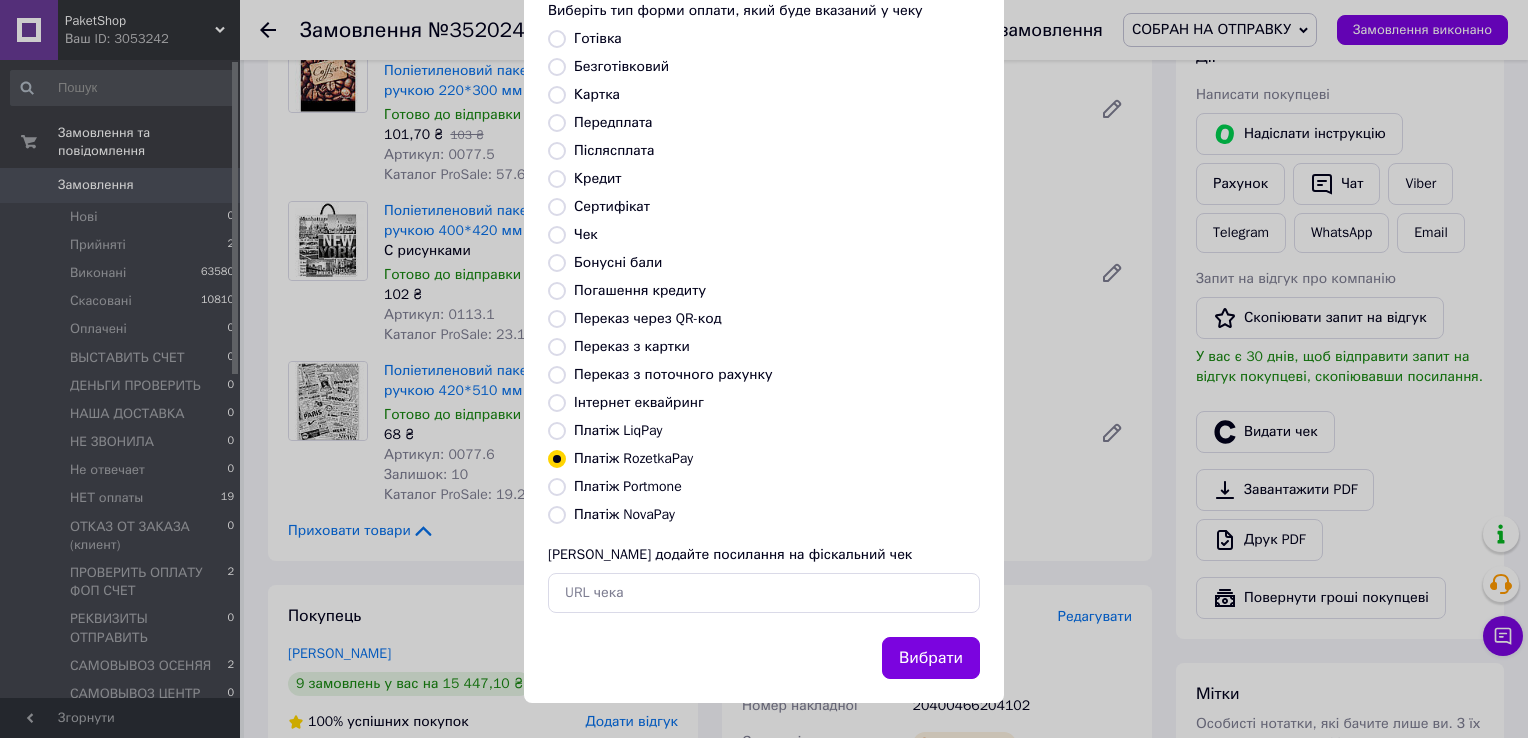 click on "Вибрати" at bounding box center (931, 658) 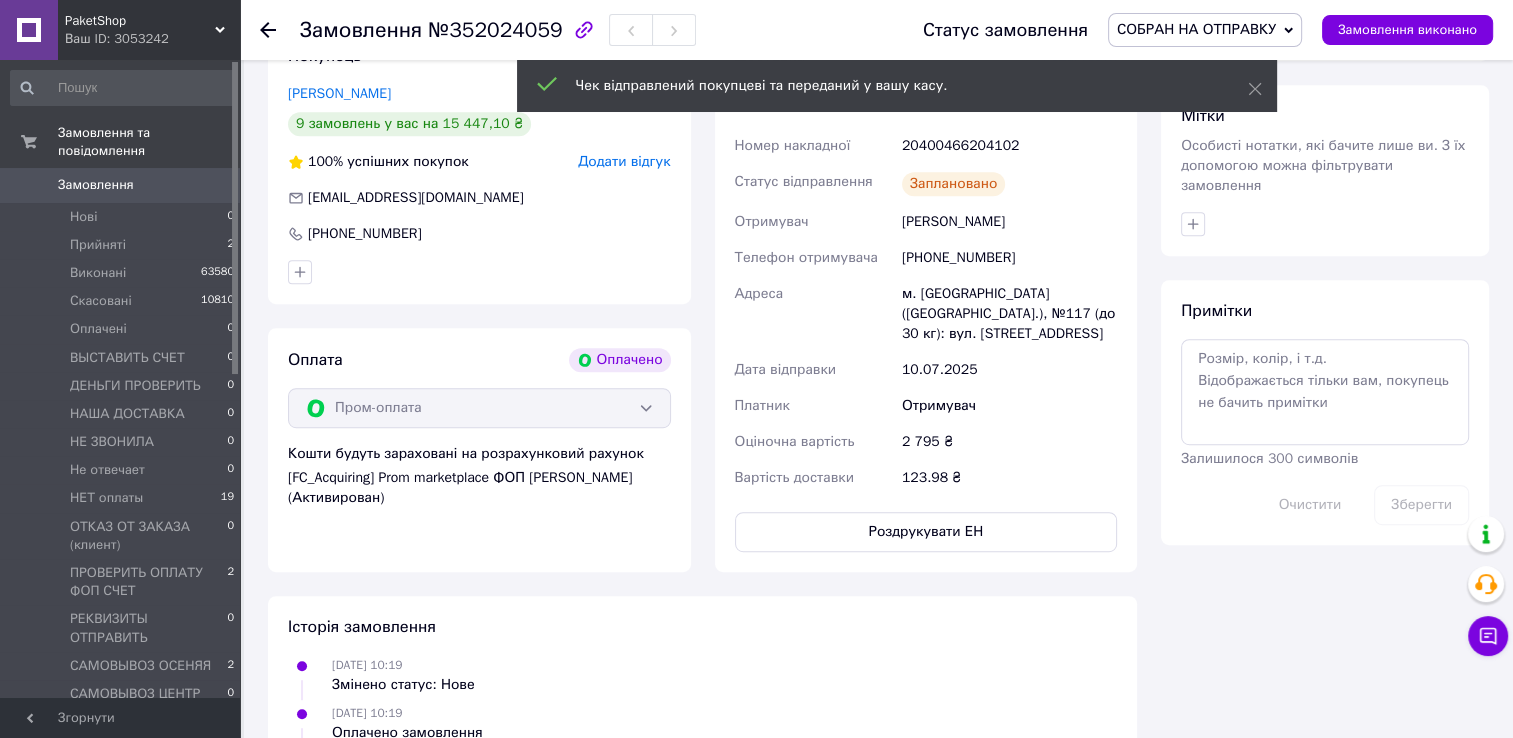 scroll, scrollTop: 1200, scrollLeft: 0, axis: vertical 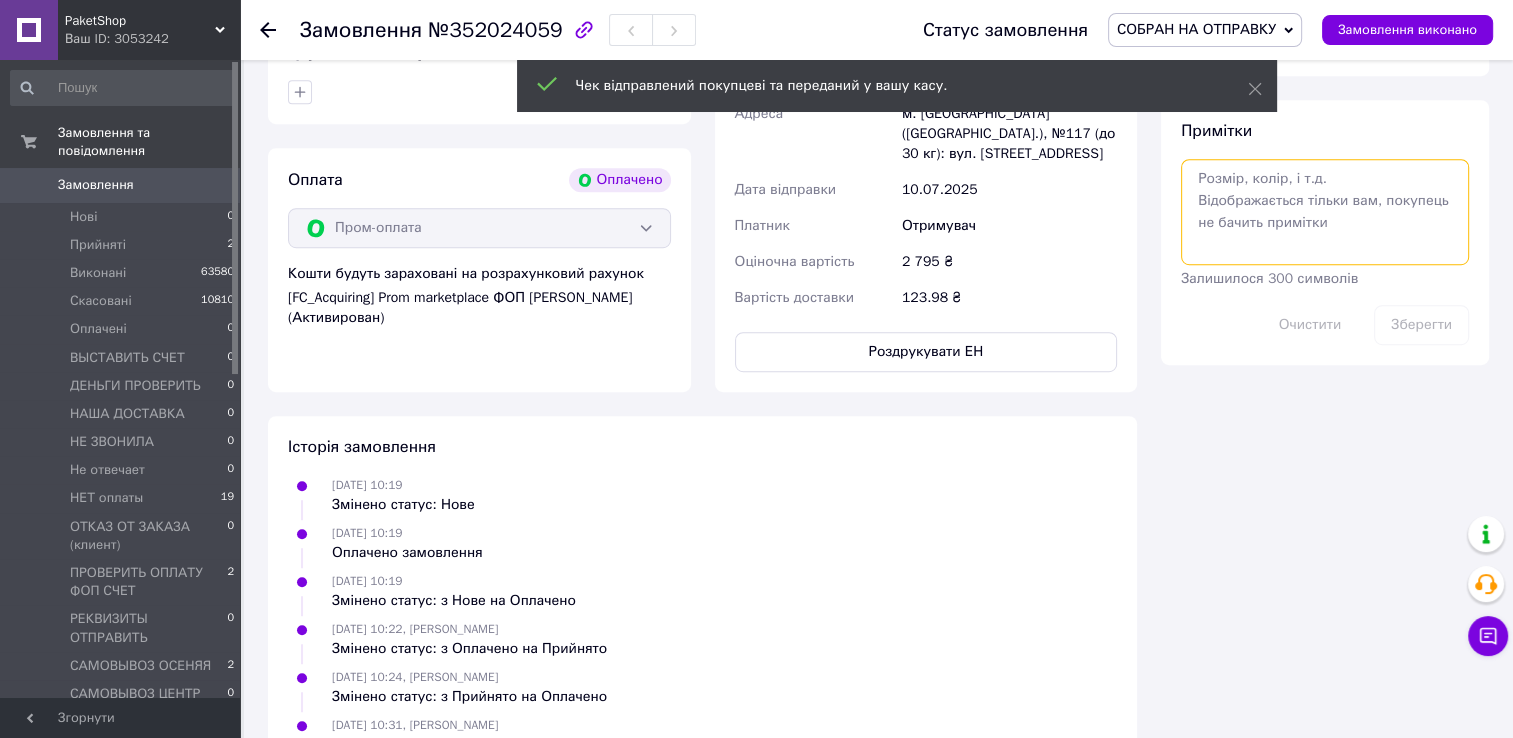 click at bounding box center [1325, 212] 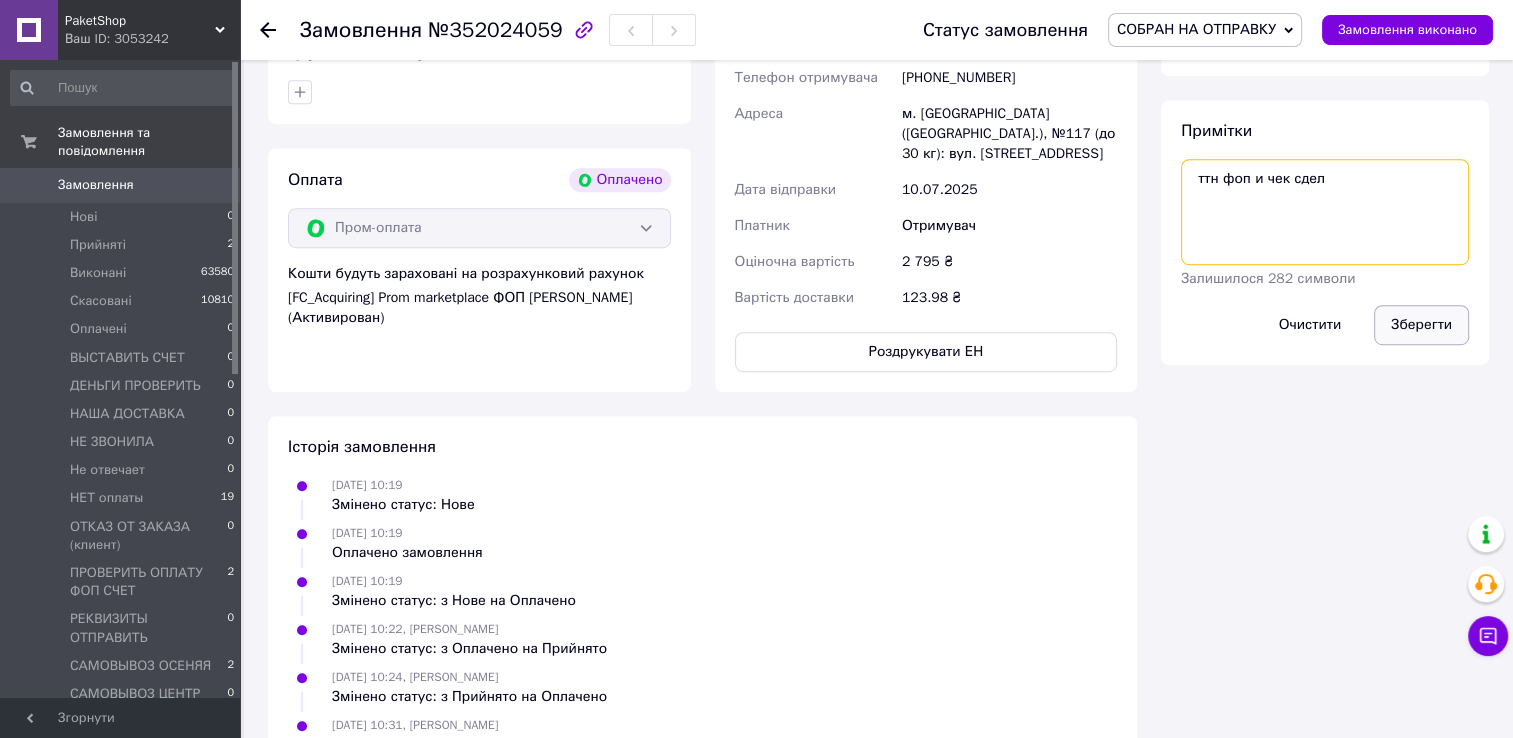 type on "ттн фоп и чек сдел" 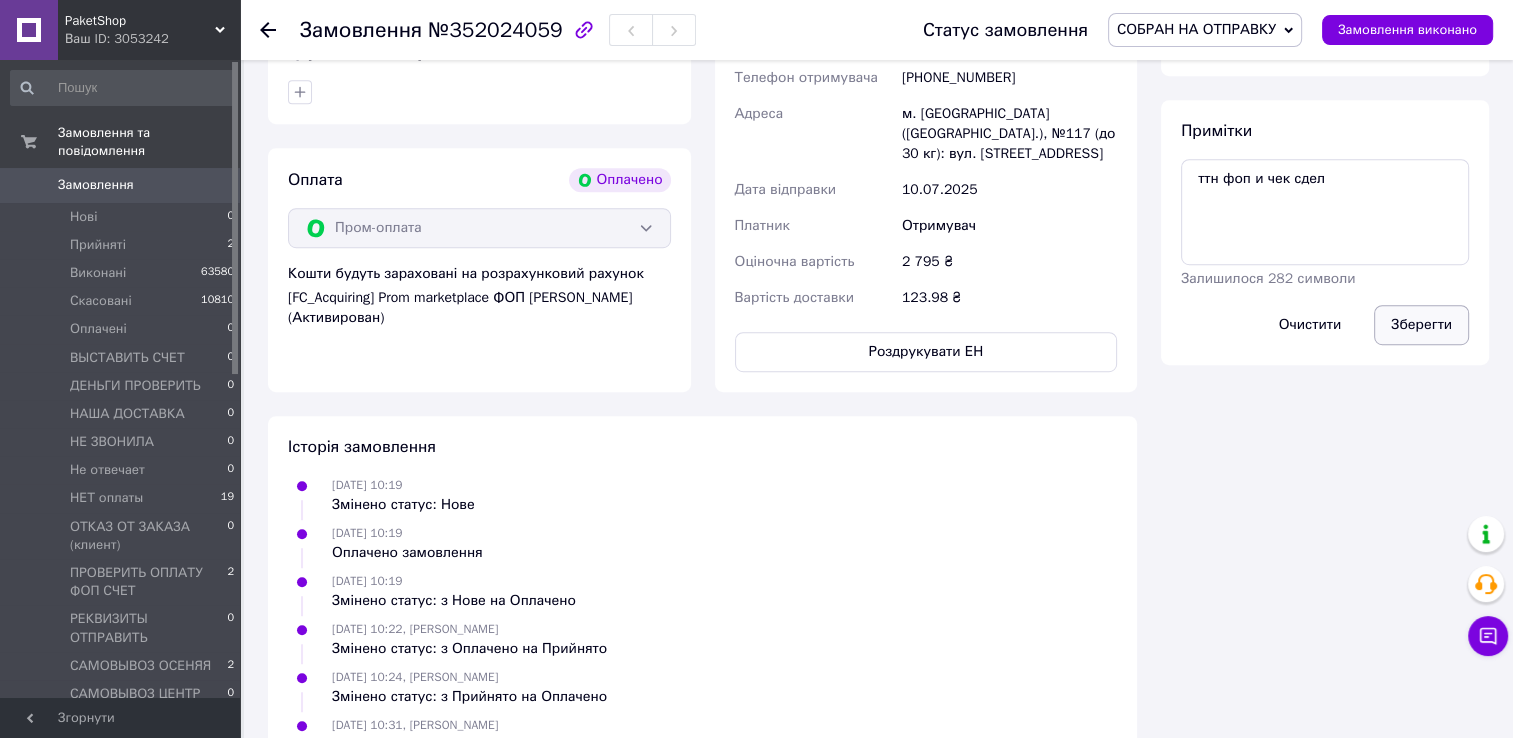 click on "Зберегти" at bounding box center [1421, 325] 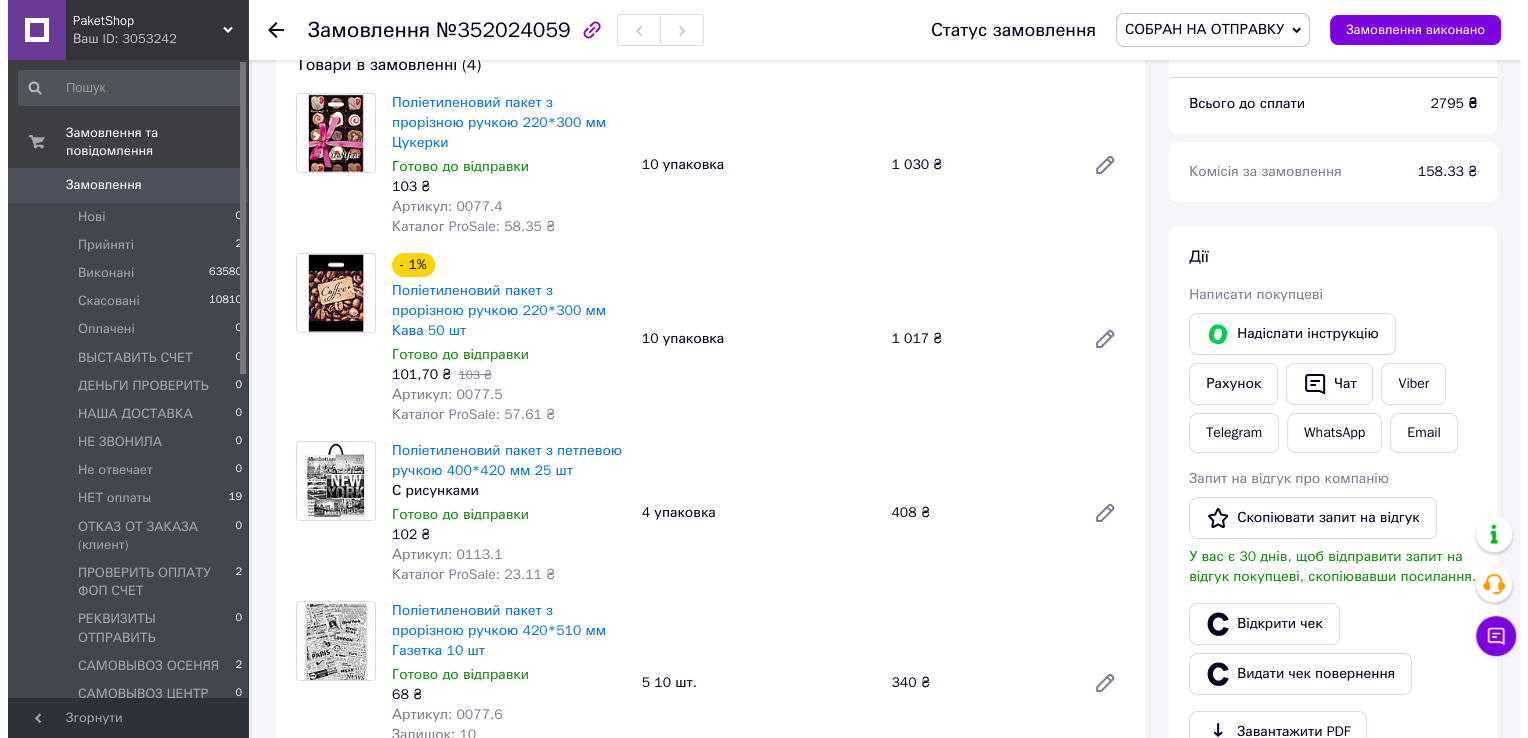 scroll, scrollTop: 0, scrollLeft: 0, axis: both 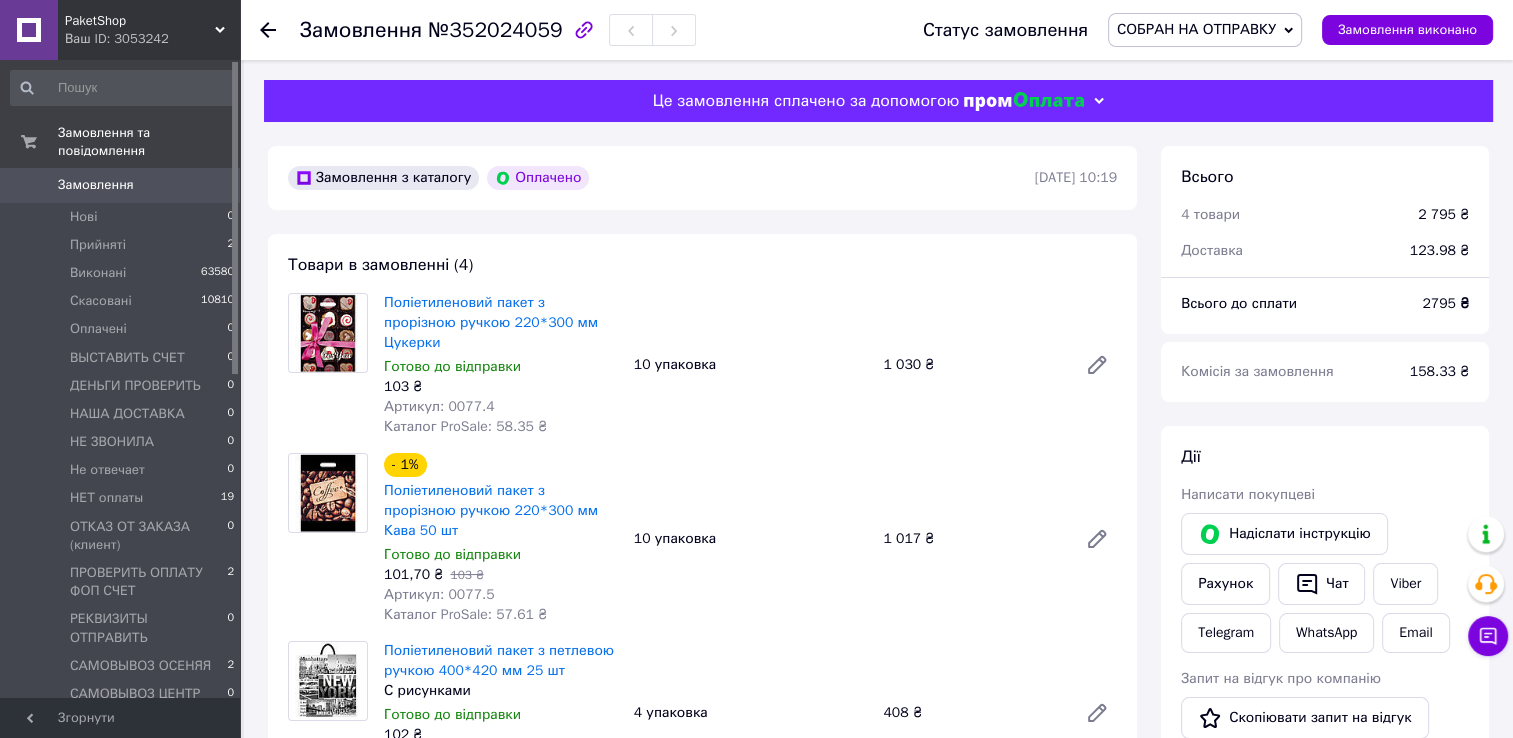 click 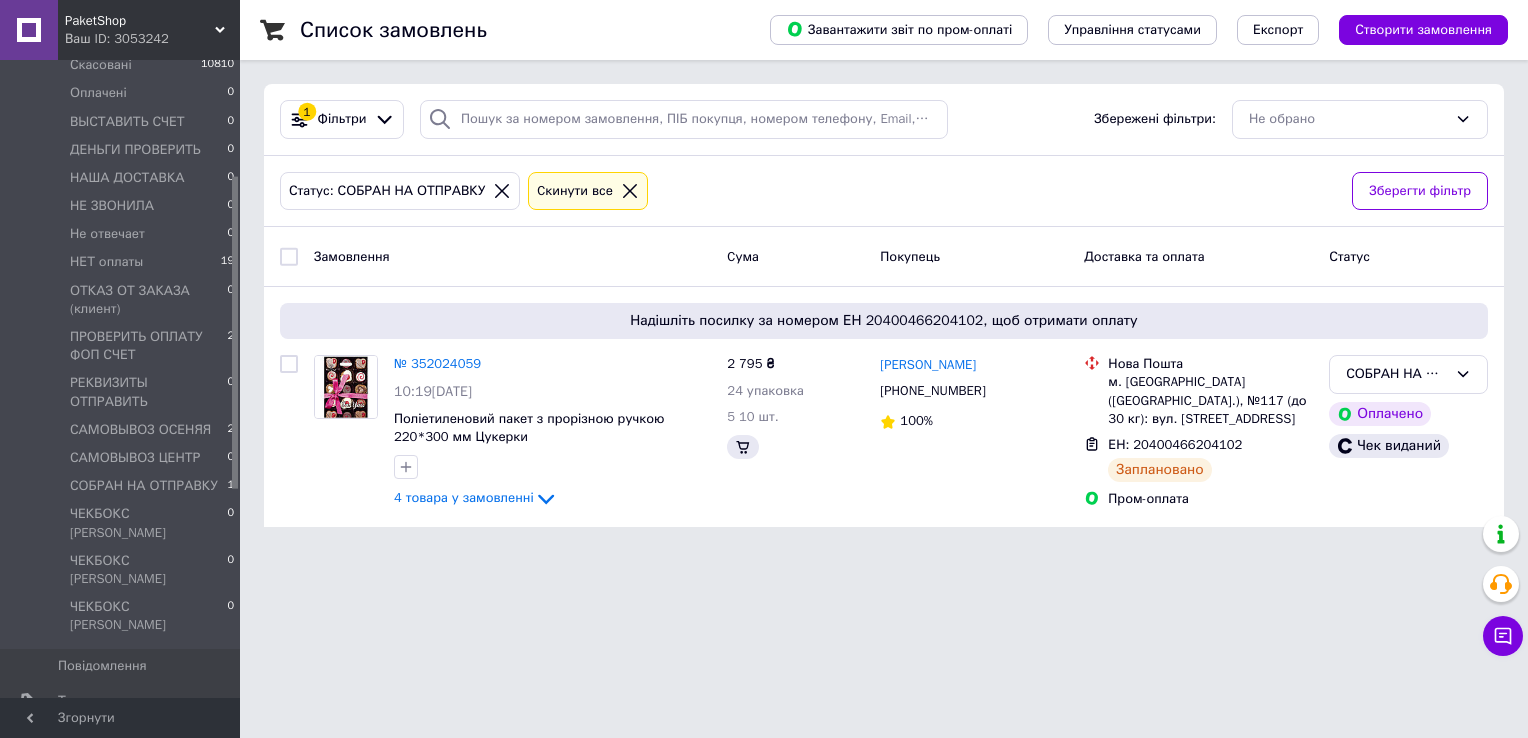 scroll, scrollTop: 400, scrollLeft: 0, axis: vertical 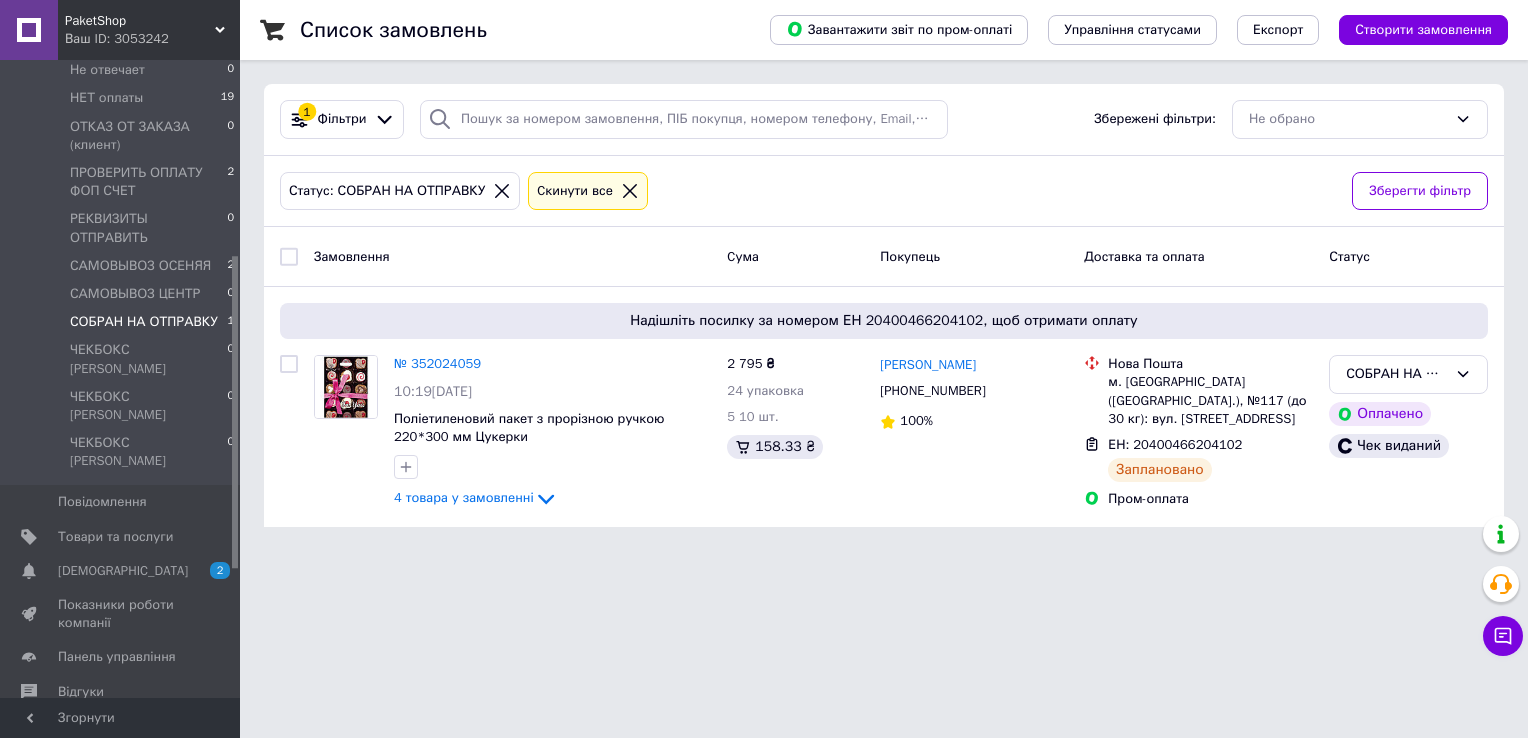 click on "PaketShop Ваш ID: 3053242 Сайт PaketShop Кабінет покупця Перевірити стан системи Сторінка на порталі Довідка Вийти Замовлення та повідомлення Замовлення 0 Нові 1 Прийняті 2 Виконані 63580 Скасовані 10810 Оплачені 0 ВЫСТАВИТЬ СЧЕТ 0 ДЕНЬГИ ПРОВЕРИТЬ  0 НАША ДОСТАВКА 0 НЕ ЗВОНИЛА 0 Не отвечает 0 НЕТ оплаты 19 ОТКАЗ ОТ ЗАКАЗА (клиент) 0 ПРОВЕРИТЬ ОПЛАТУ ФОП СЧЕТ 2 РЕКВИЗИТЫ ОТПРАВИТЬ 0 САМОВЫВОЗ ОСЕНЯЯ 2 САМОВЫВОЗ ЦЕНТР 0 СОБРАН НА ОТПРАВКУ 1 ЧЕКБОКС АЛЬБИНА 0 ЧЕКБОКС ВАНЯ 0 ЧЕКБОКС ЯНА 0 Повідомлення 0 Товари та послуги Сповіщення 2 0   1" at bounding box center (764, 275) 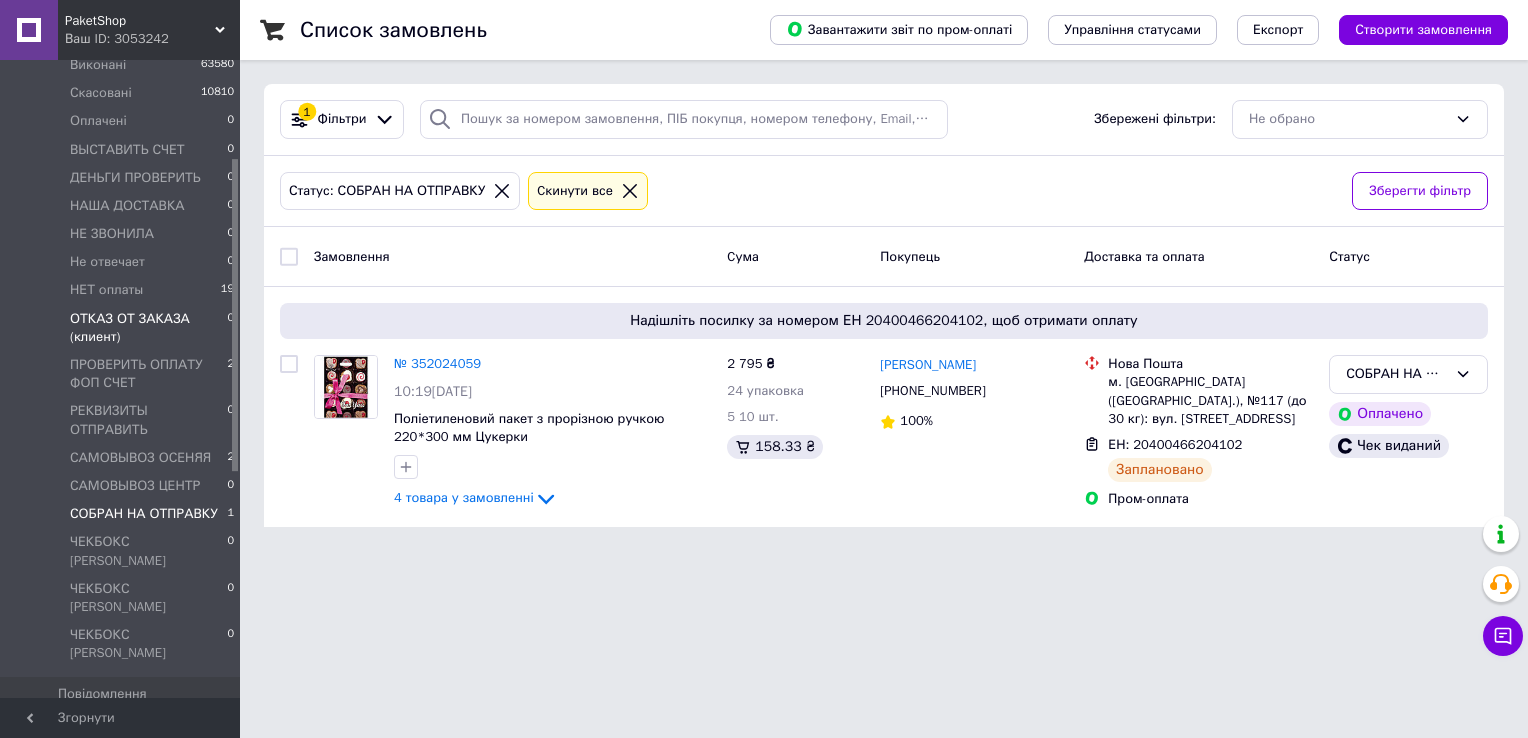 scroll, scrollTop: 200, scrollLeft: 0, axis: vertical 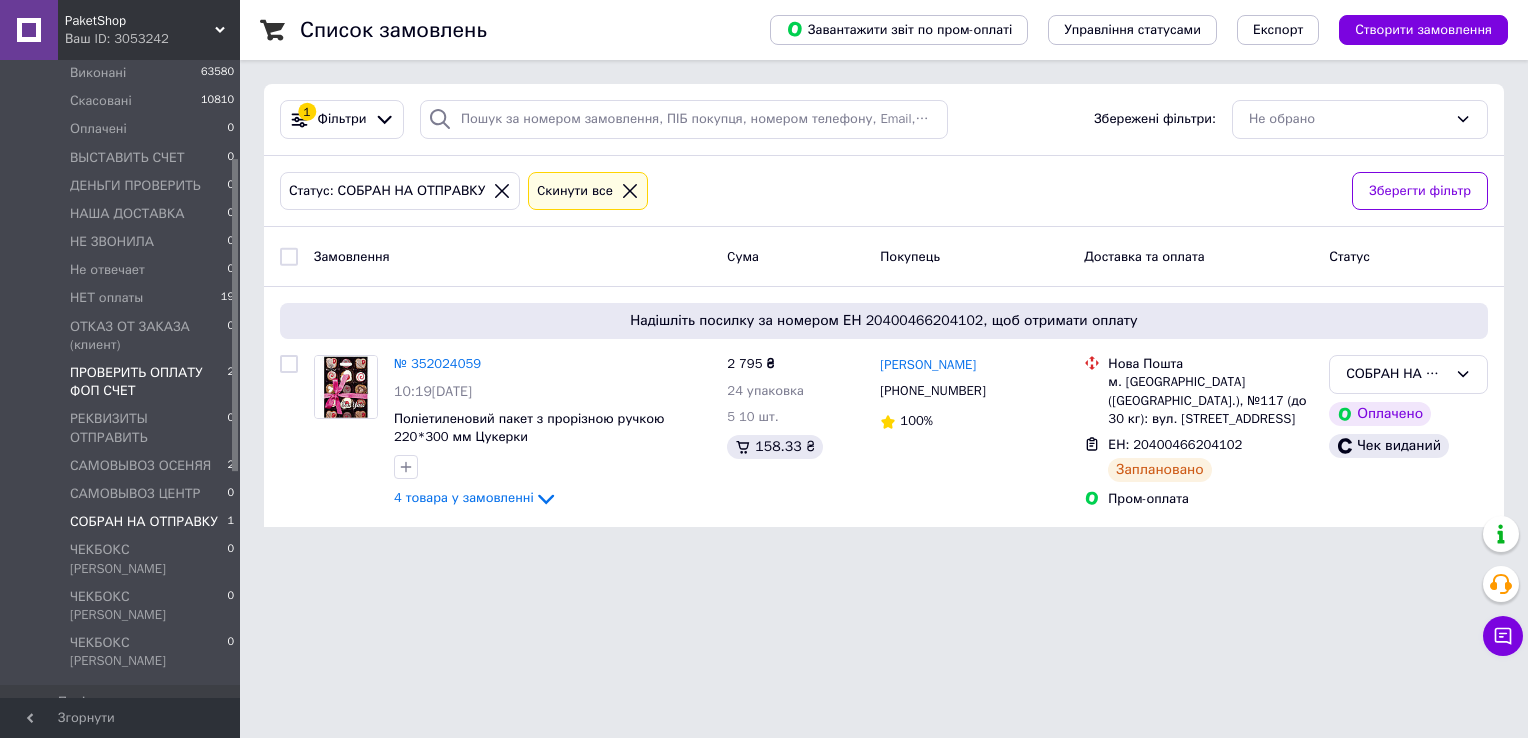 click on "ПРОВЕРИТЬ ОПЛАТУ ФОП СЧЕТ" at bounding box center (148, 382) 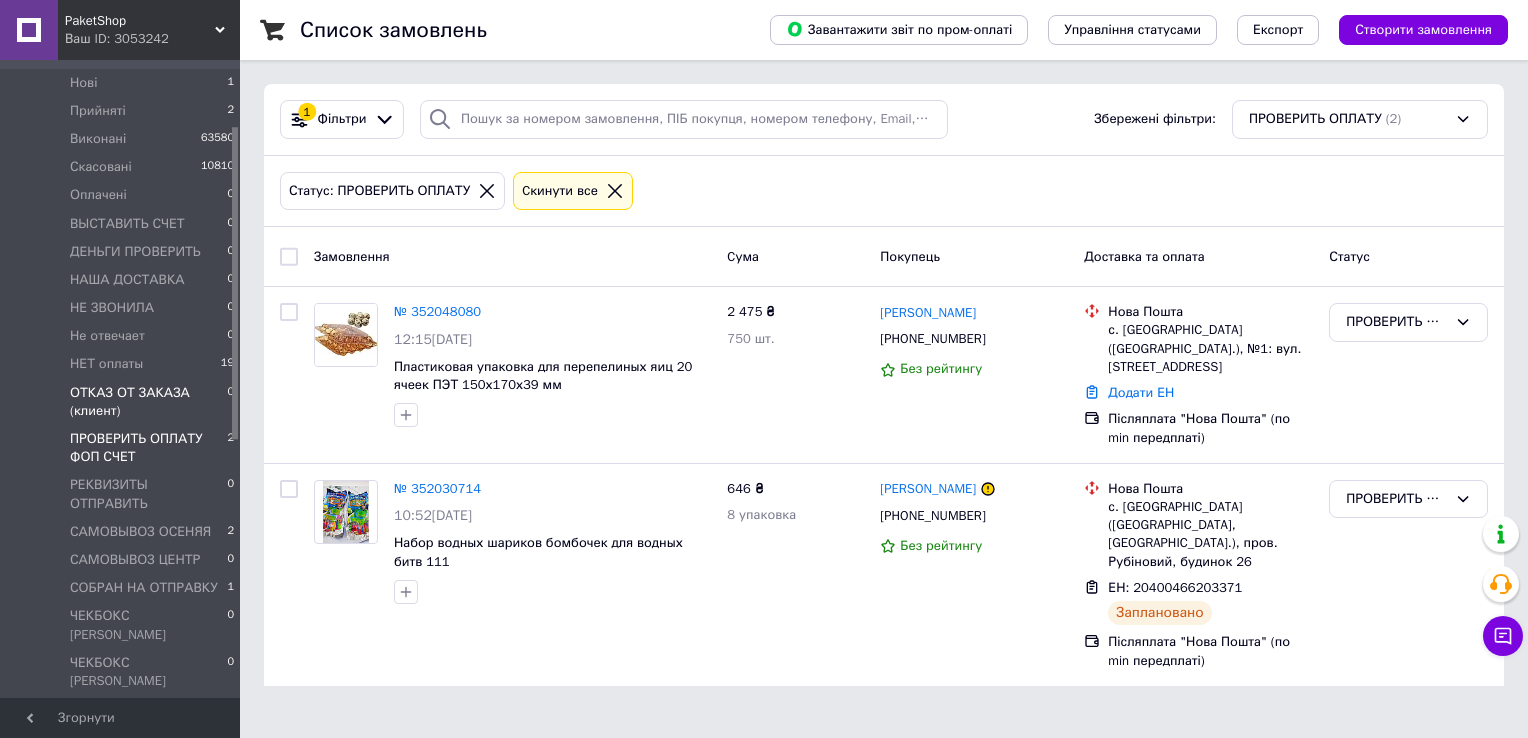 scroll, scrollTop: 100, scrollLeft: 0, axis: vertical 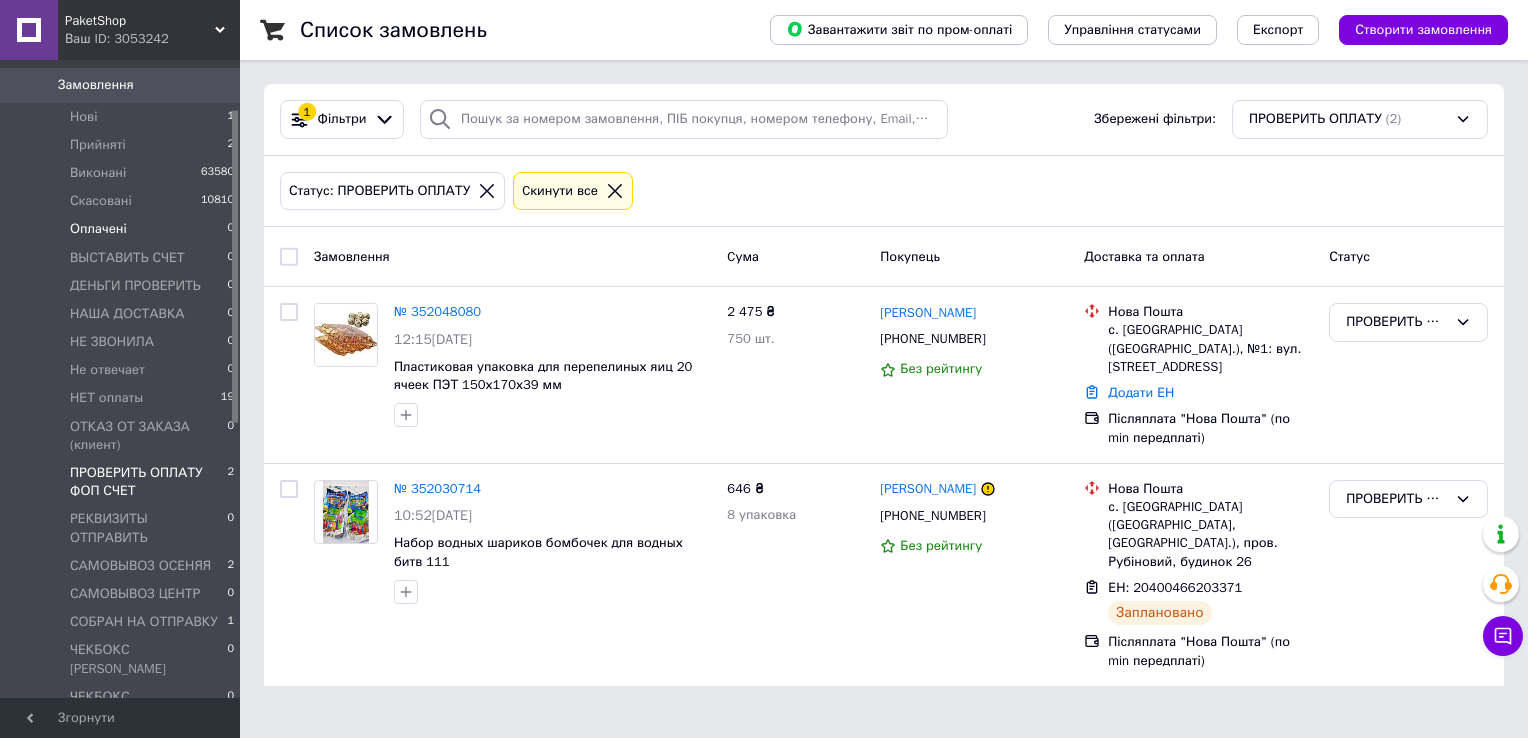 click on "Оплачені" at bounding box center [98, 229] 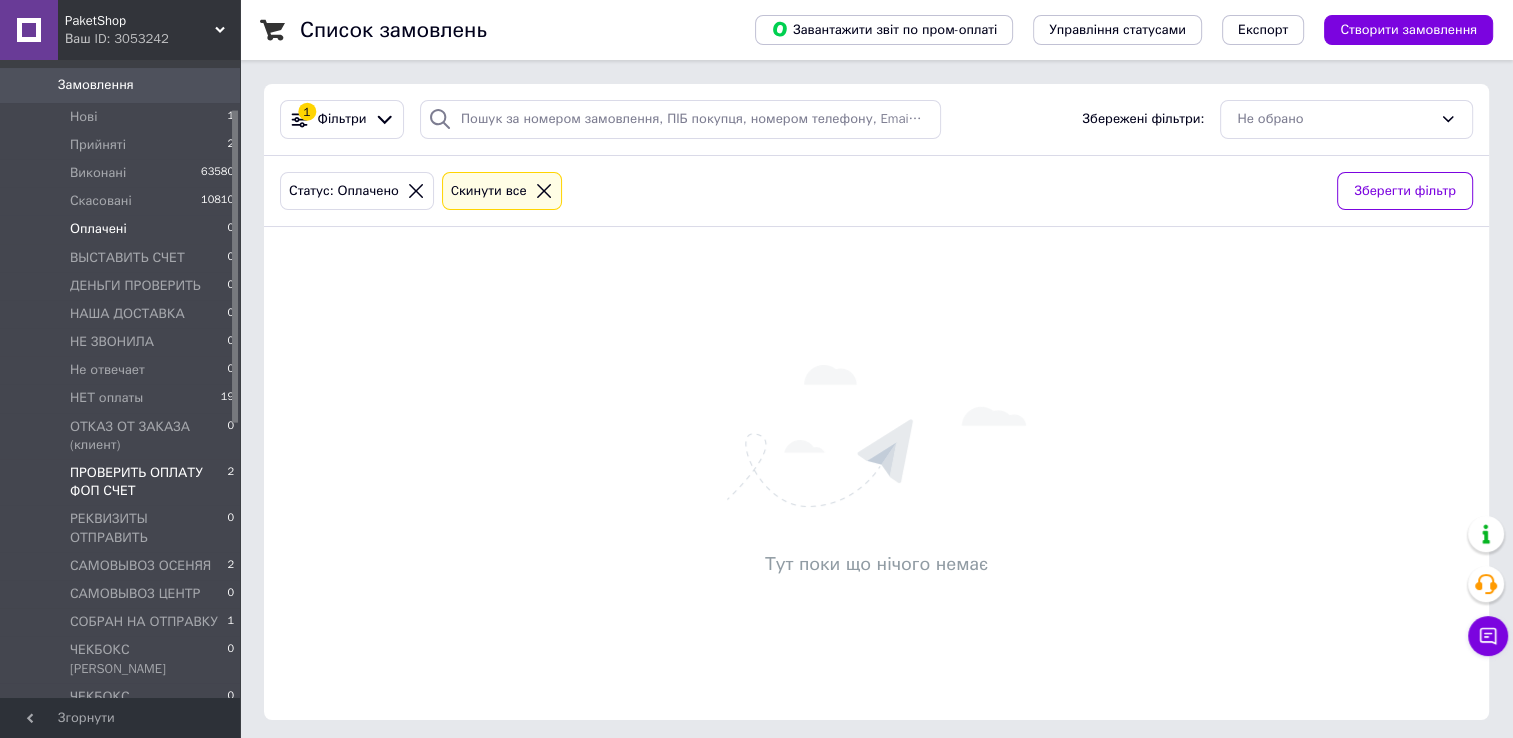 click on "ПРОВЕРИТЬ ОПЛАТУ ФОП СЧЕТ" at bounding box center (148, 482) 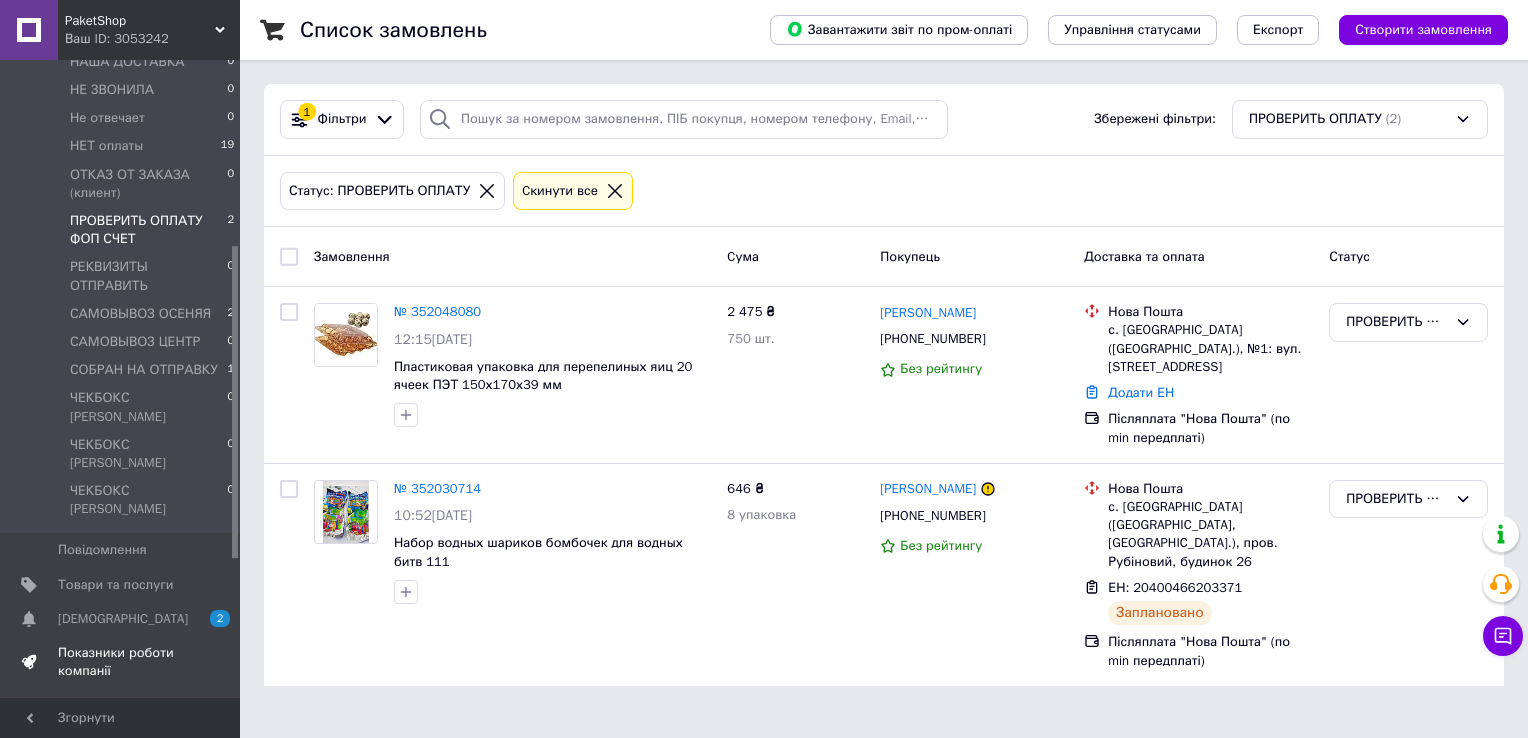 scroll, scrollTop: 400, scrollLeft: 0, axis: vertical 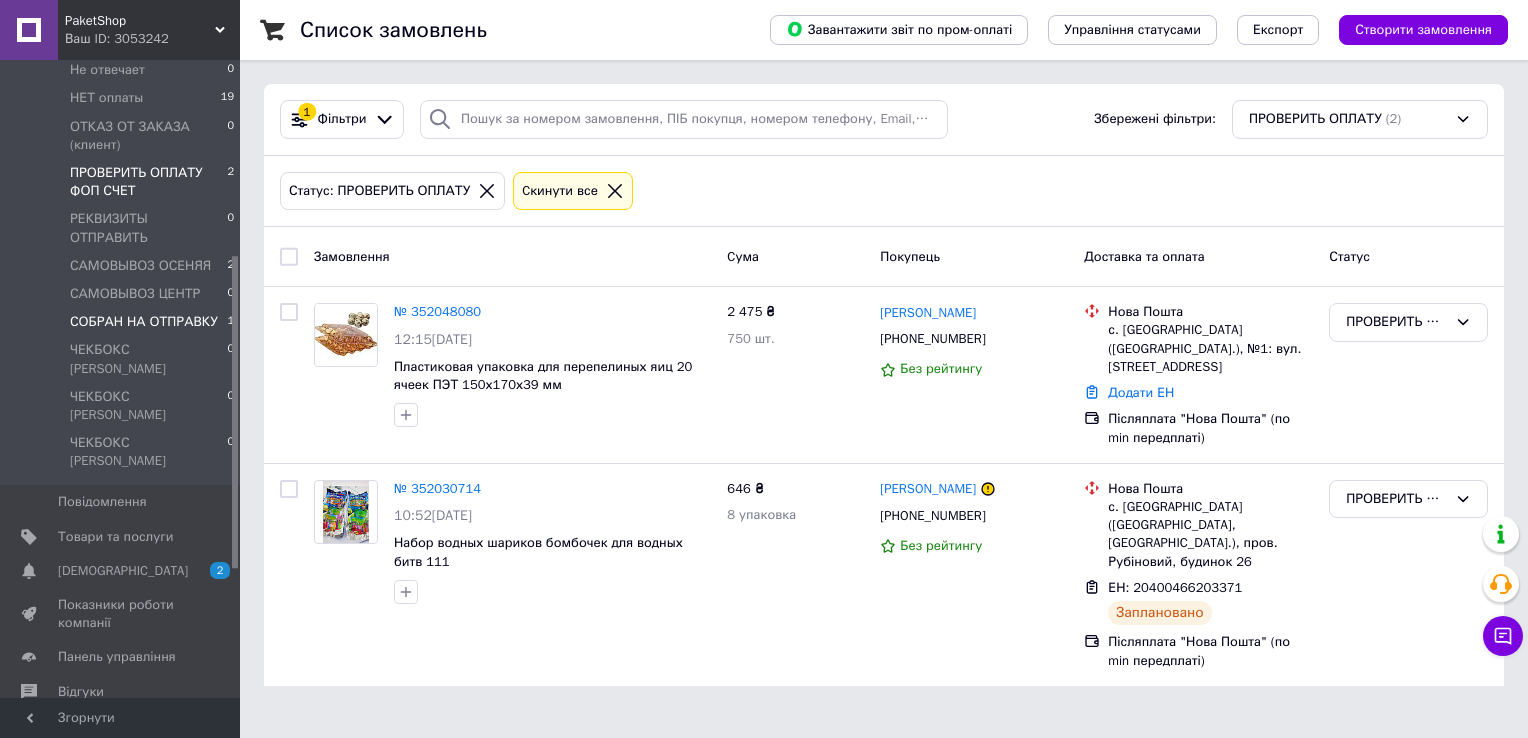click on "СОБРАН НА ОТПРАВКУ" at bounding box center (144, 322) 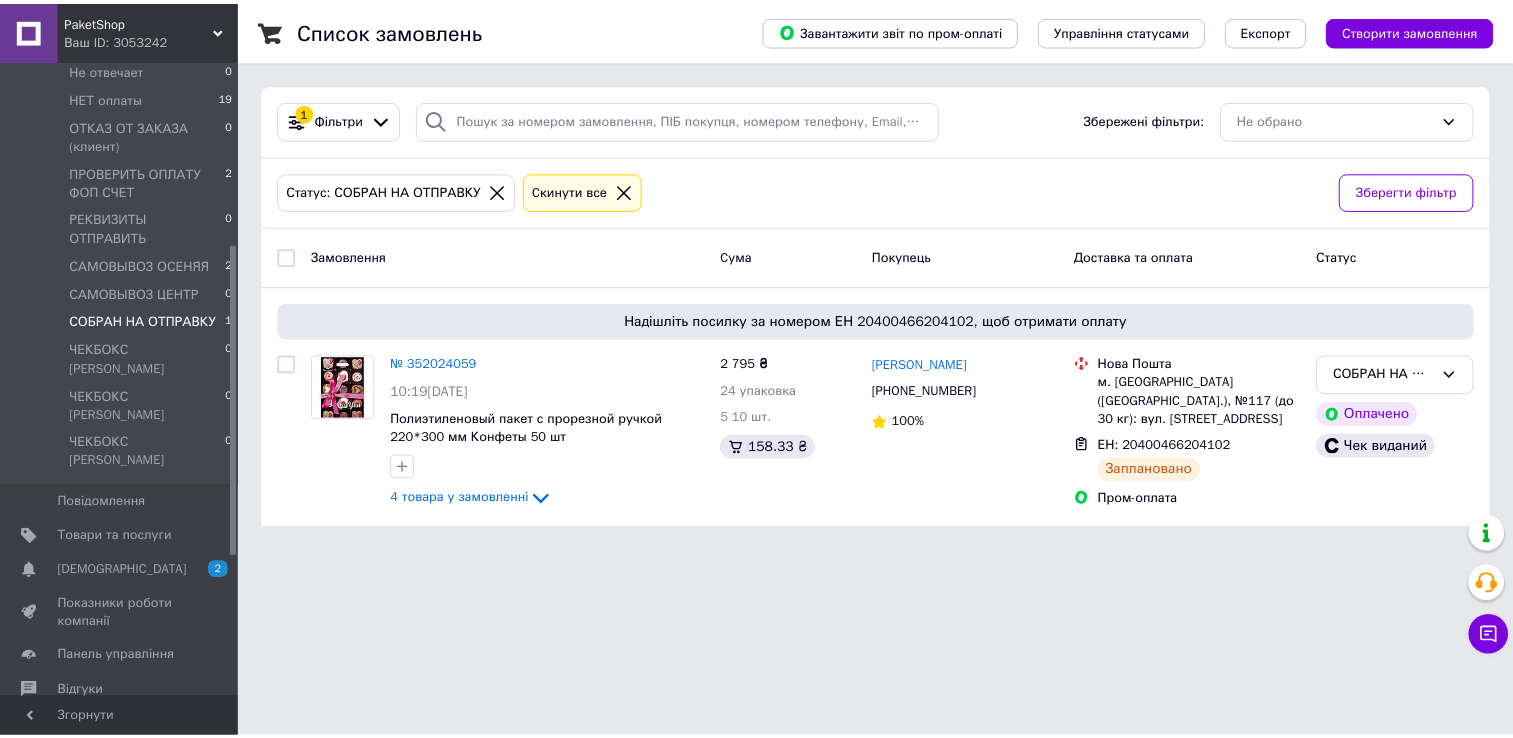 scroll, scrollTop: 300, scrollLeft: 0, axis: vertical 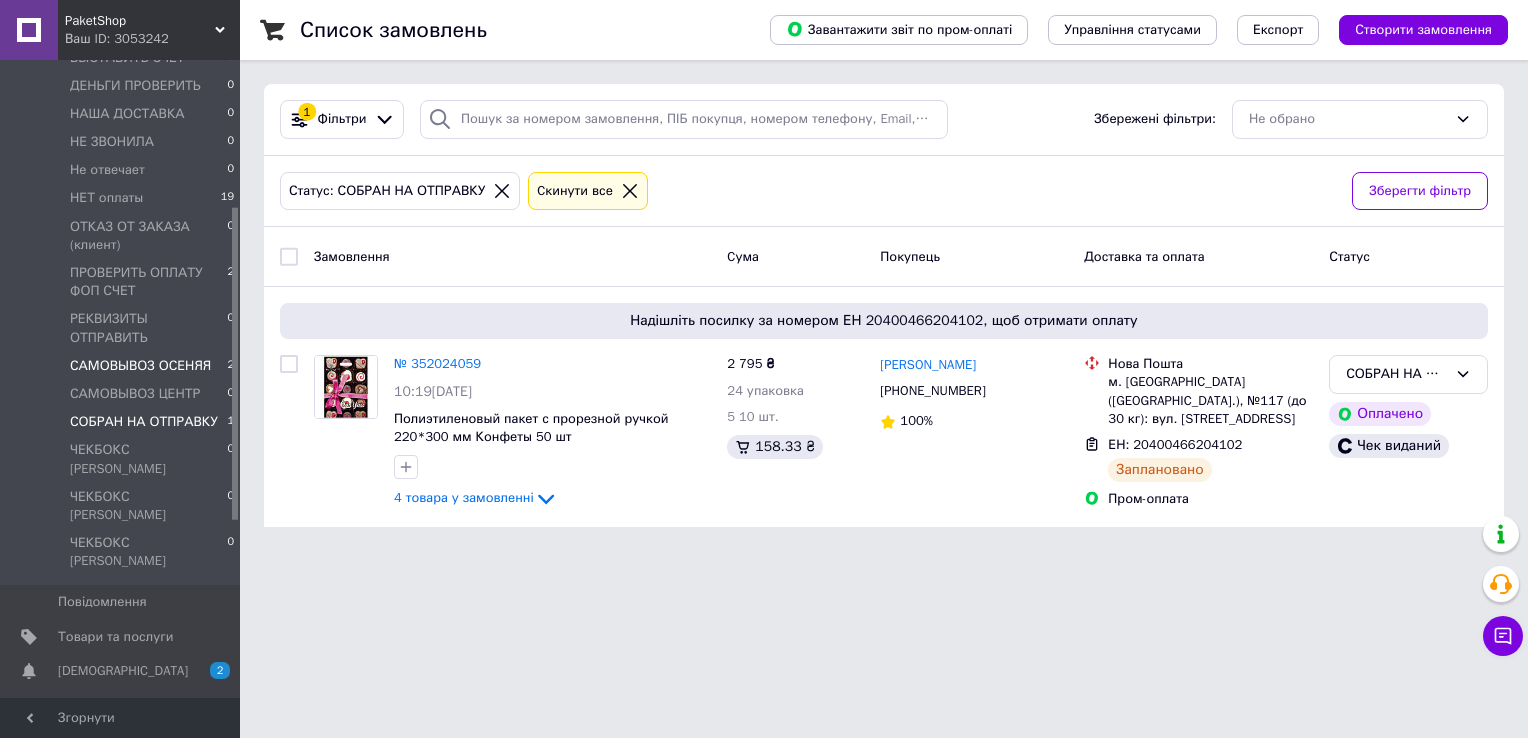 click on "САМОВЫВОЗ ОСЕНЯЯ" at bounding box center (140, 366) 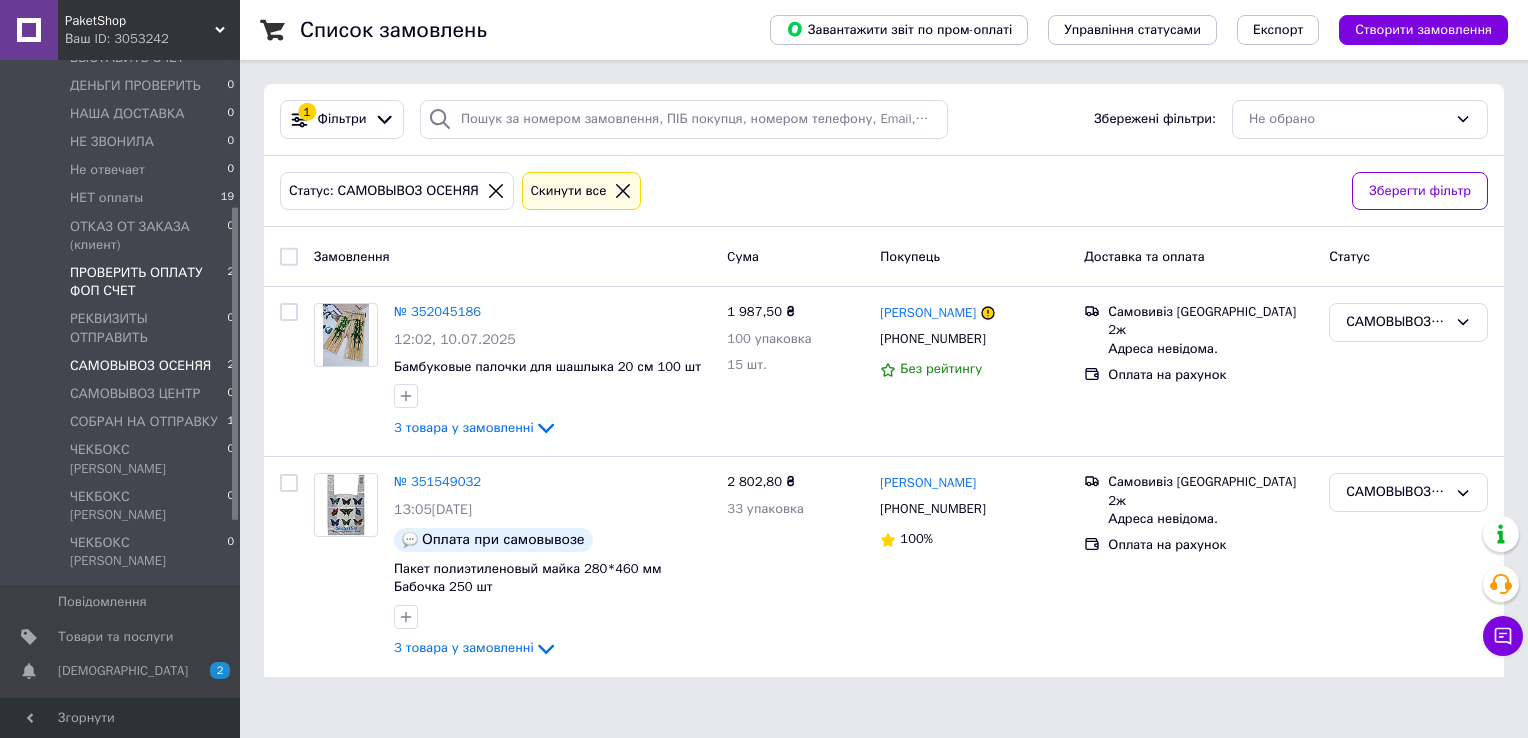 click on "ПРОВЕРИТЬ ОПЛАТУ ФОП СЧЕТ" at bounding box center [148, 282] 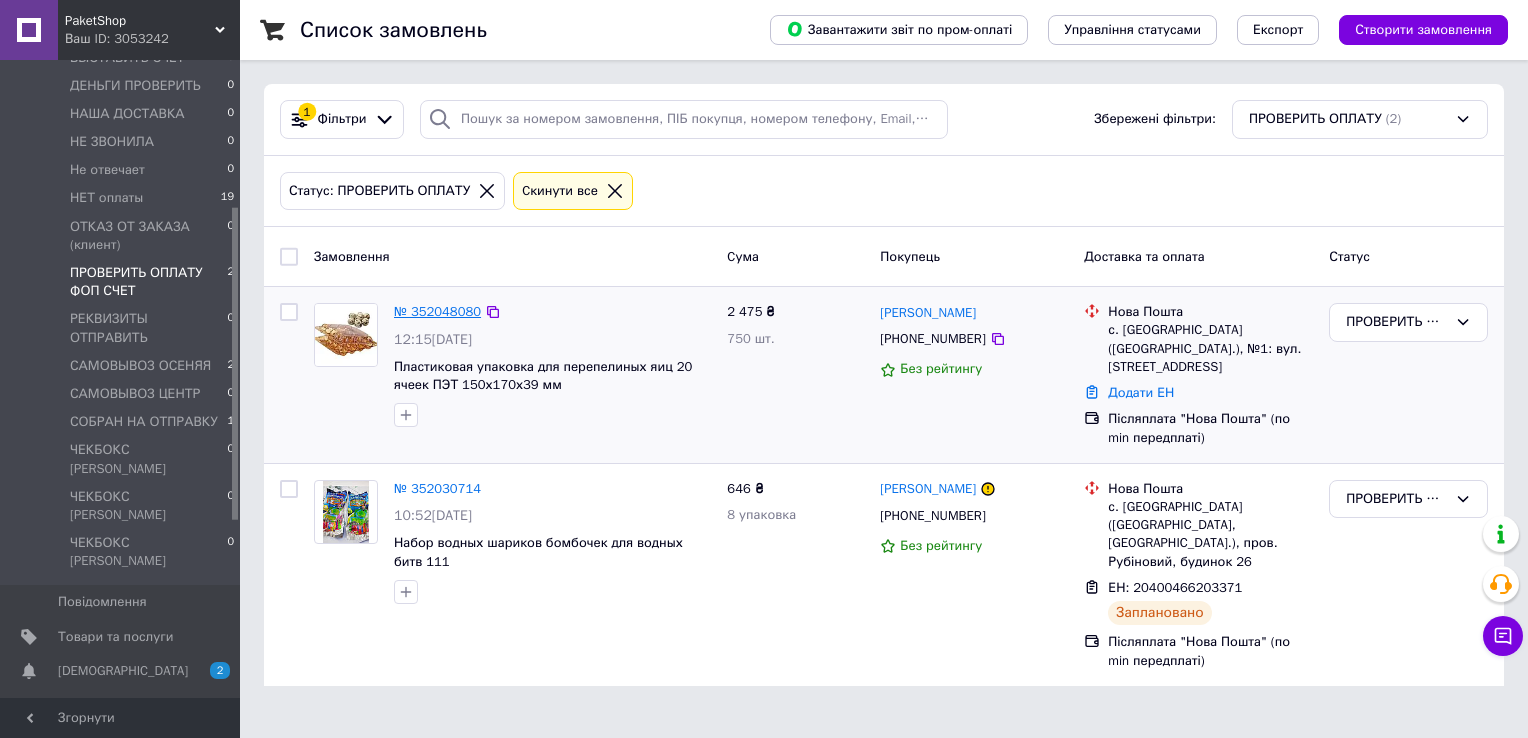 click on "№ 352048080" at bounding box center (437, 311) 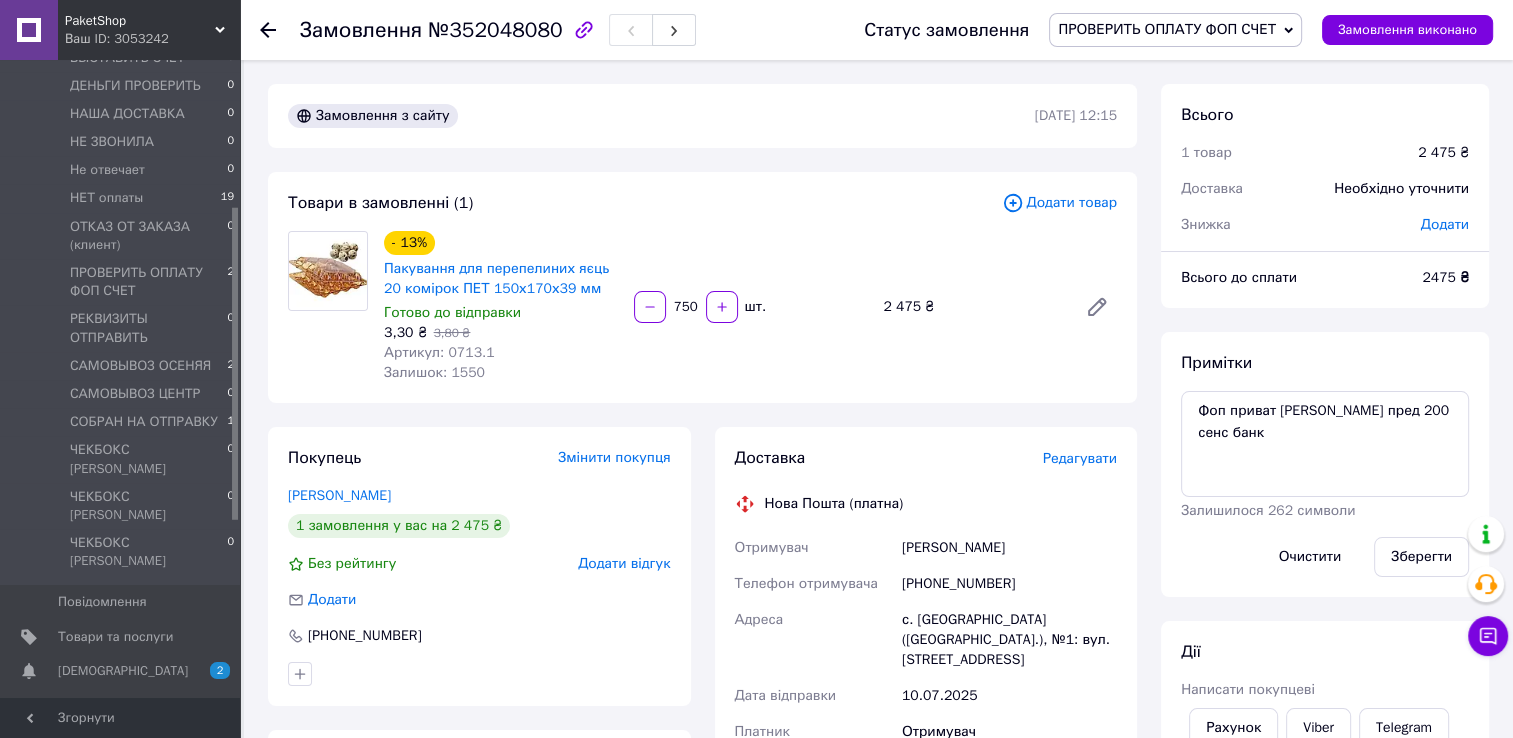 click on "Покупець Змінити покупця Коцака Євген 1 замовлення у вас на 2 475 ₴ Без рейтингу   Додати відгук Додати +380660818788 Оплата Післяплата "Нова Пошта" (по min передплаті)" at bounding box center (479, 713) 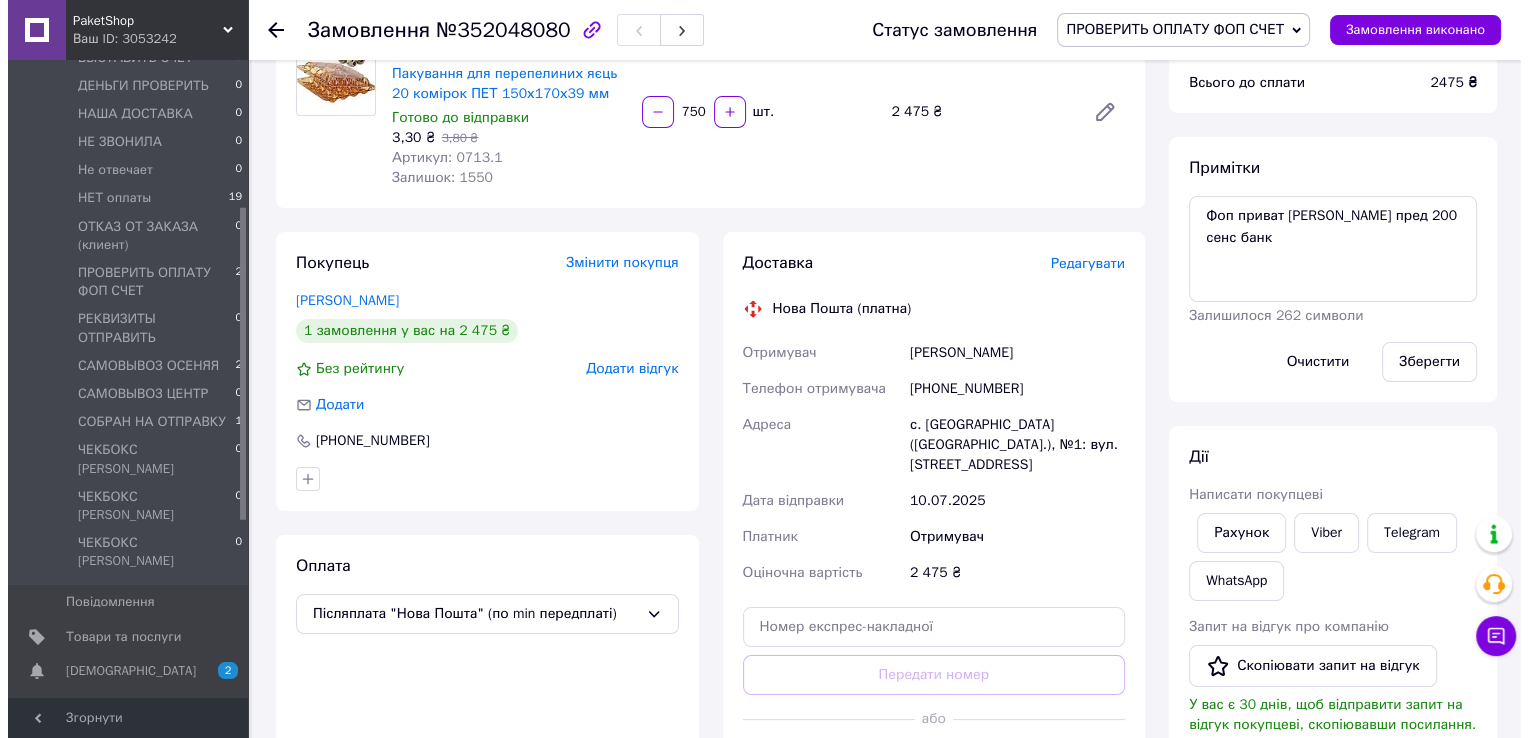 scroll, scrollTop: 200, scrollLeft: 0, axis: vertical 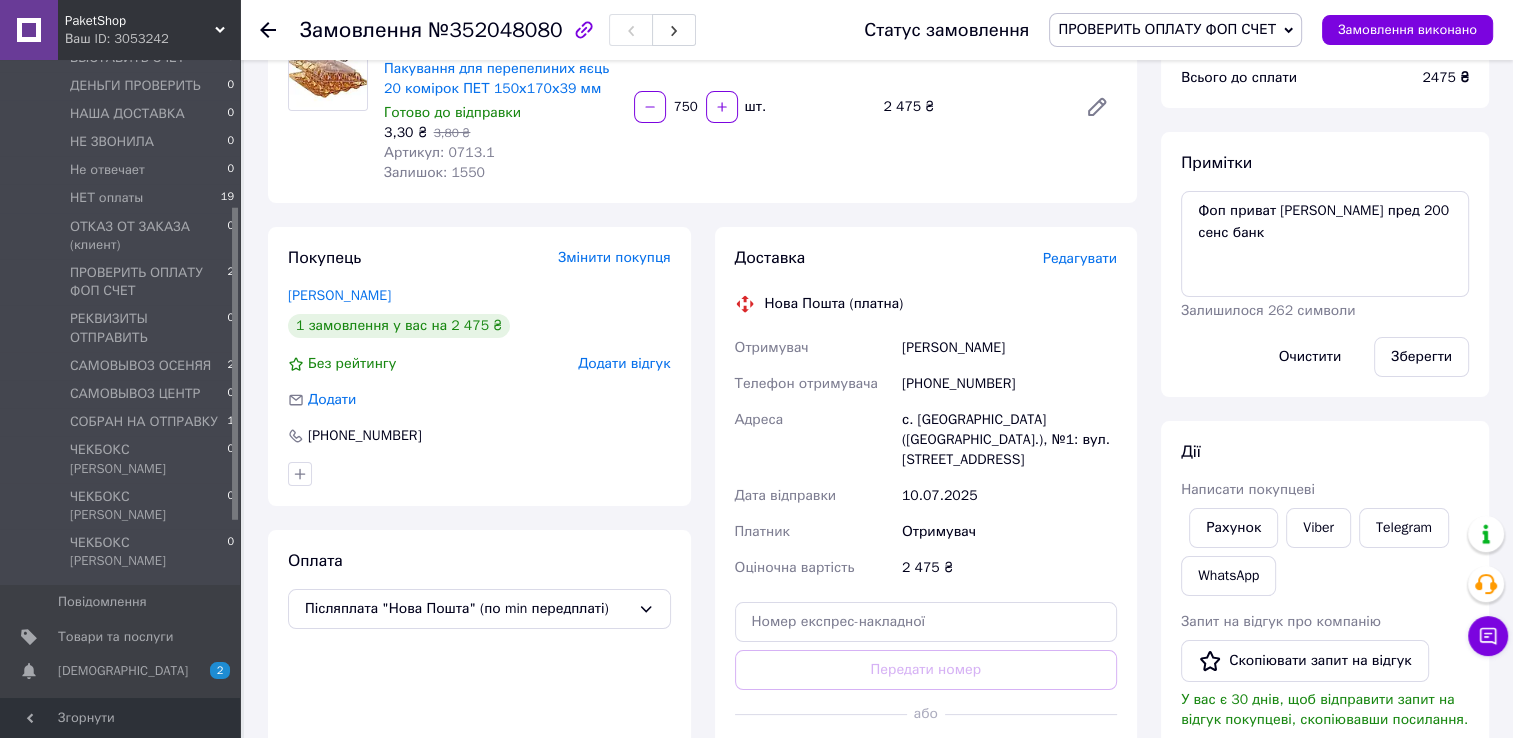 click on "Редагувати" at bounding box center [1080, 258] 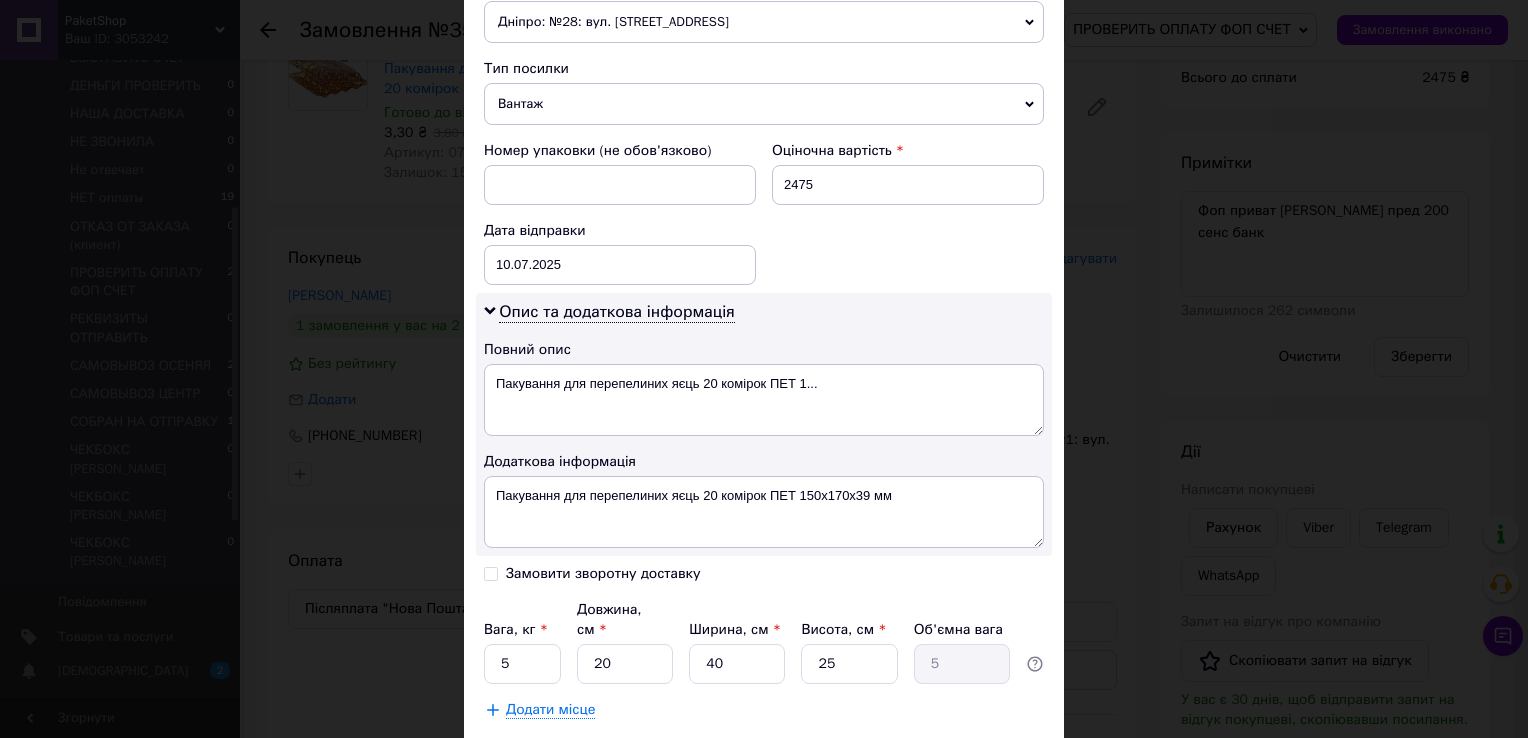 scroll, scrollTop: 843, scrollLeft: 0, axis: vertical 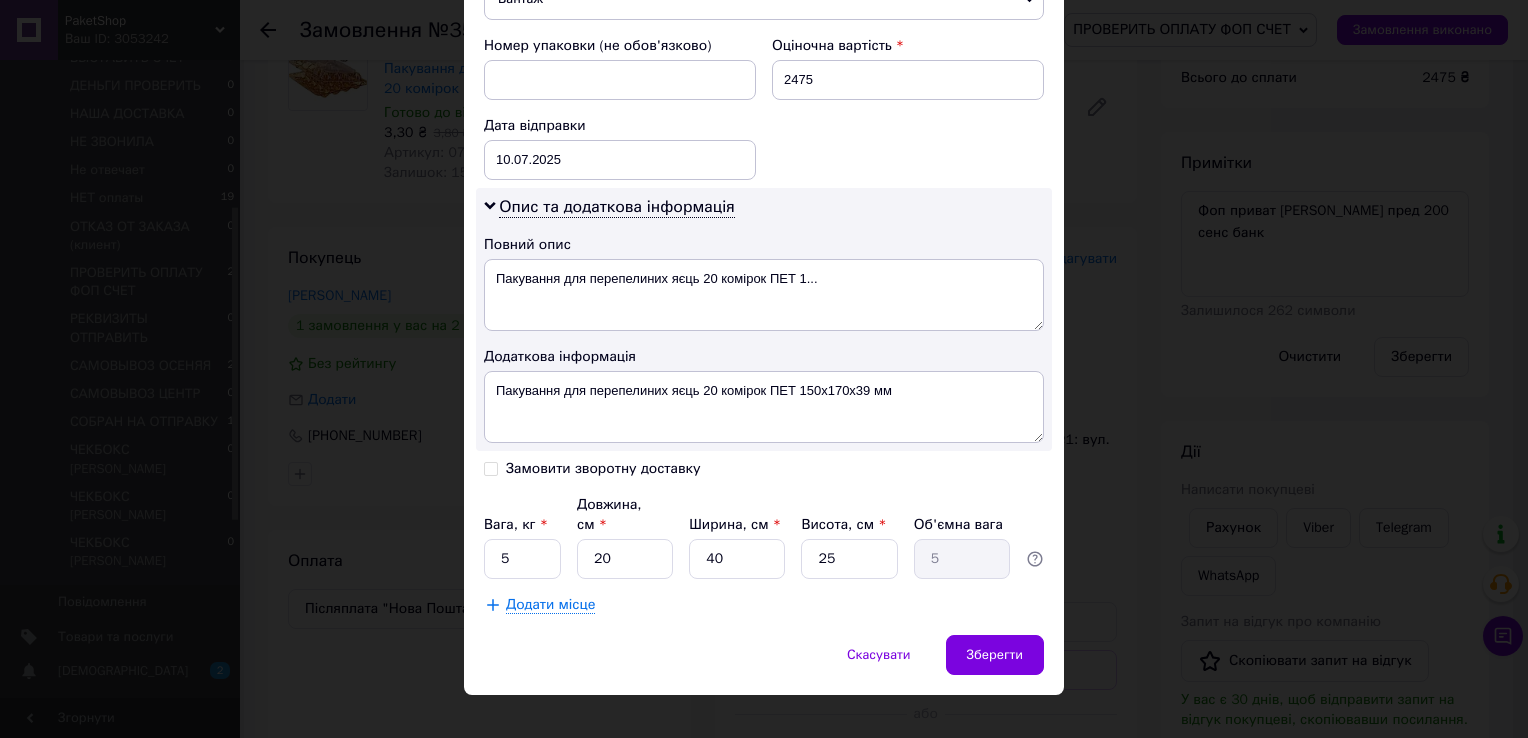 click on "Замовити зворотну доставку" at bounding box center (491, 467) 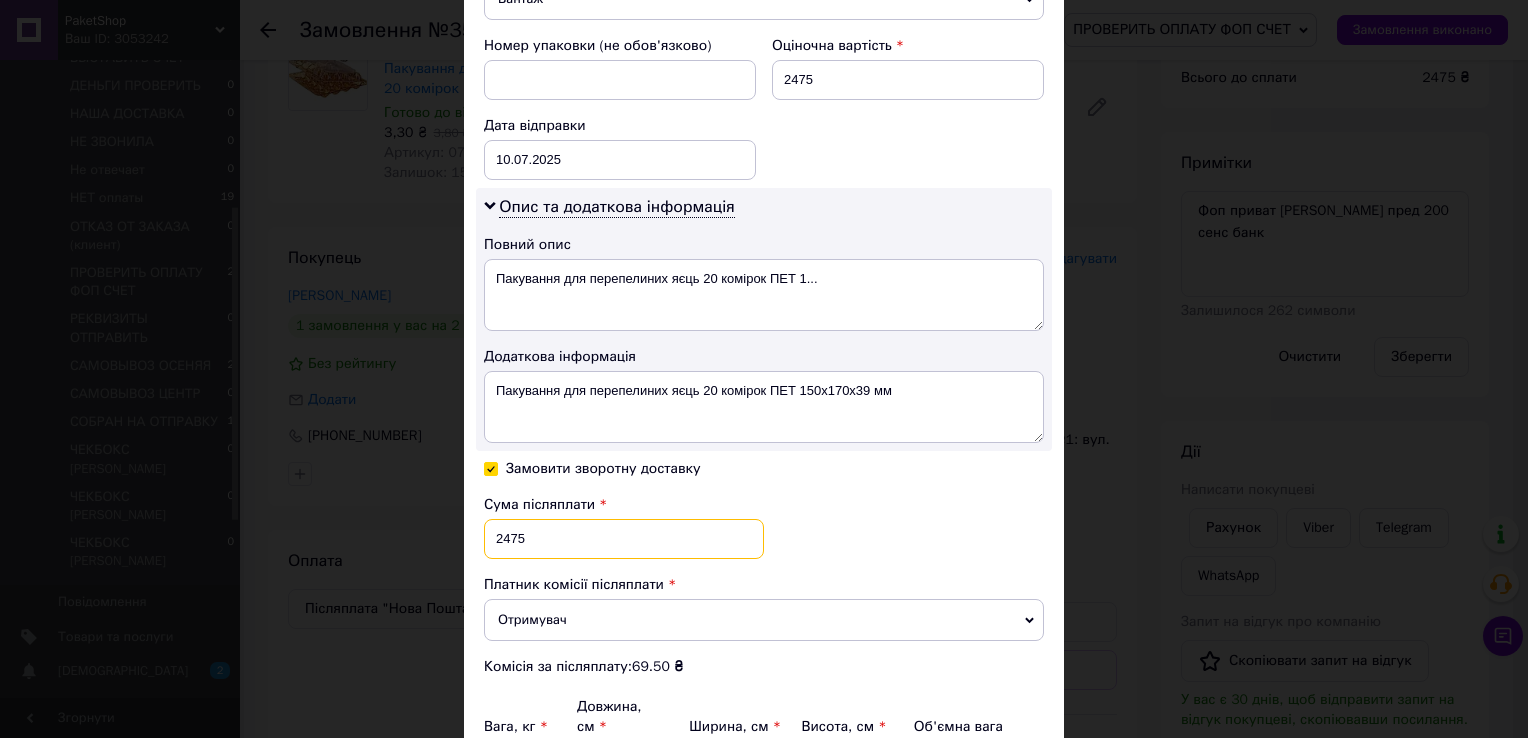 click on "2475" at bounding box center [624, 539] 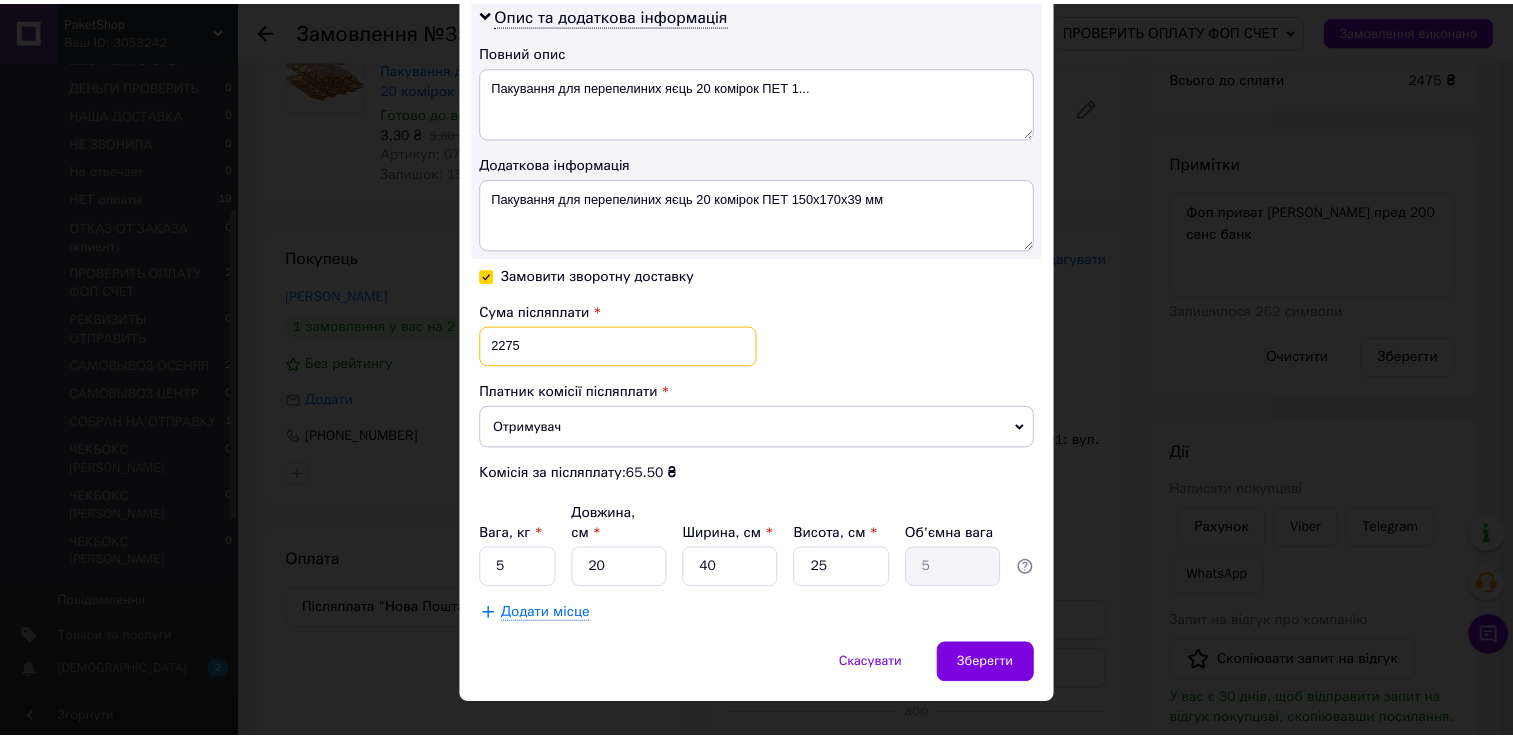 scroll, scrollTop: 1044, scrollLeft: 0, axis: vertical 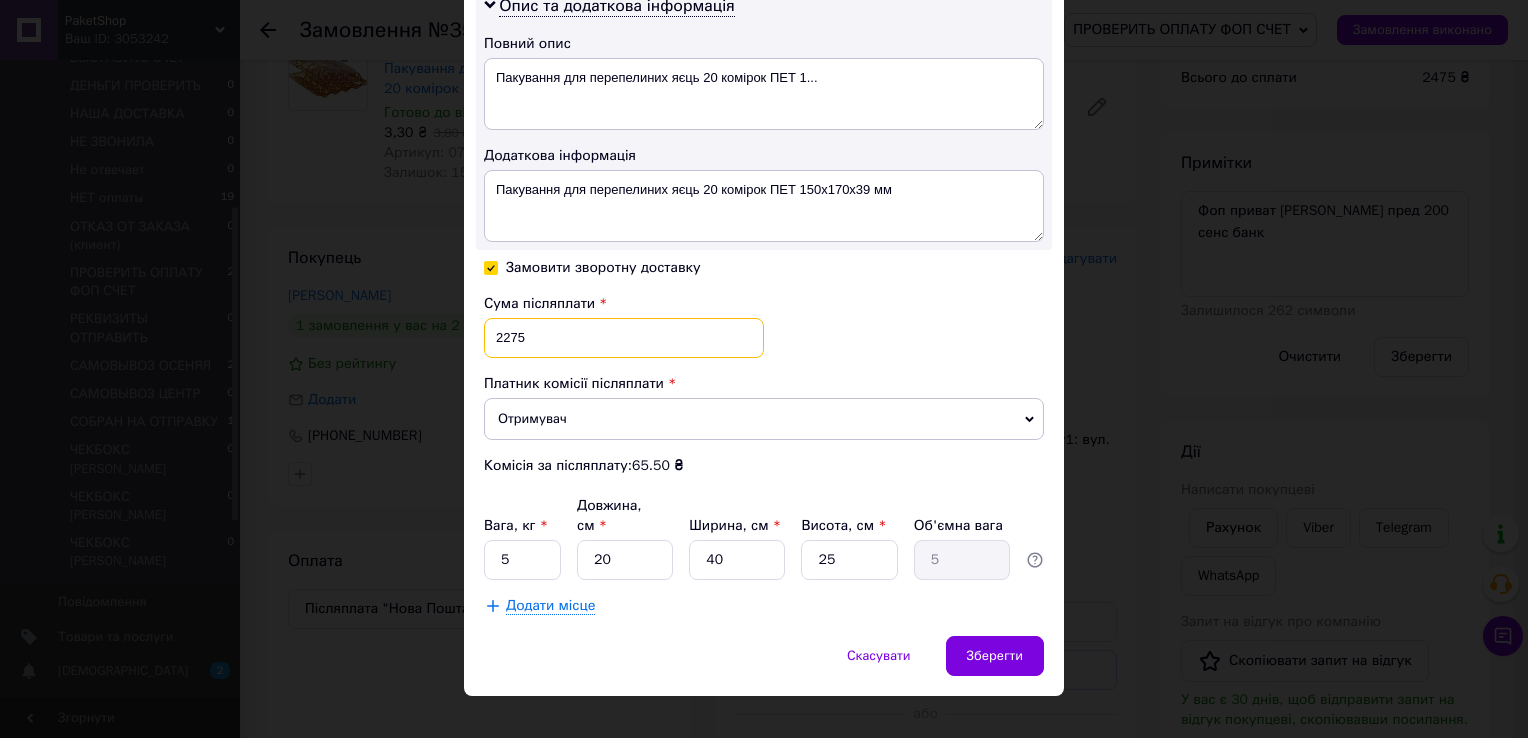 type on "2275" 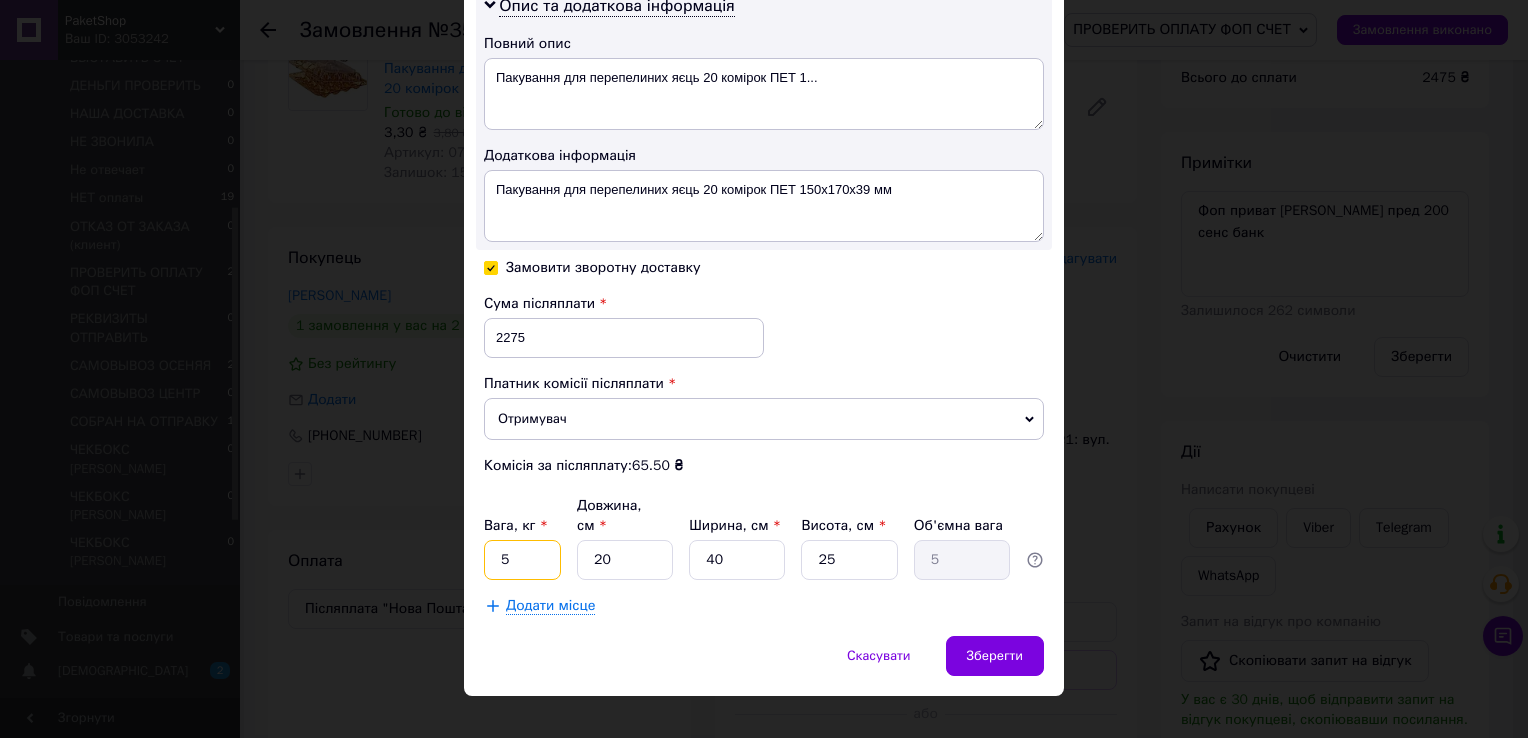 click on "5" at bounding box center (522, 560) 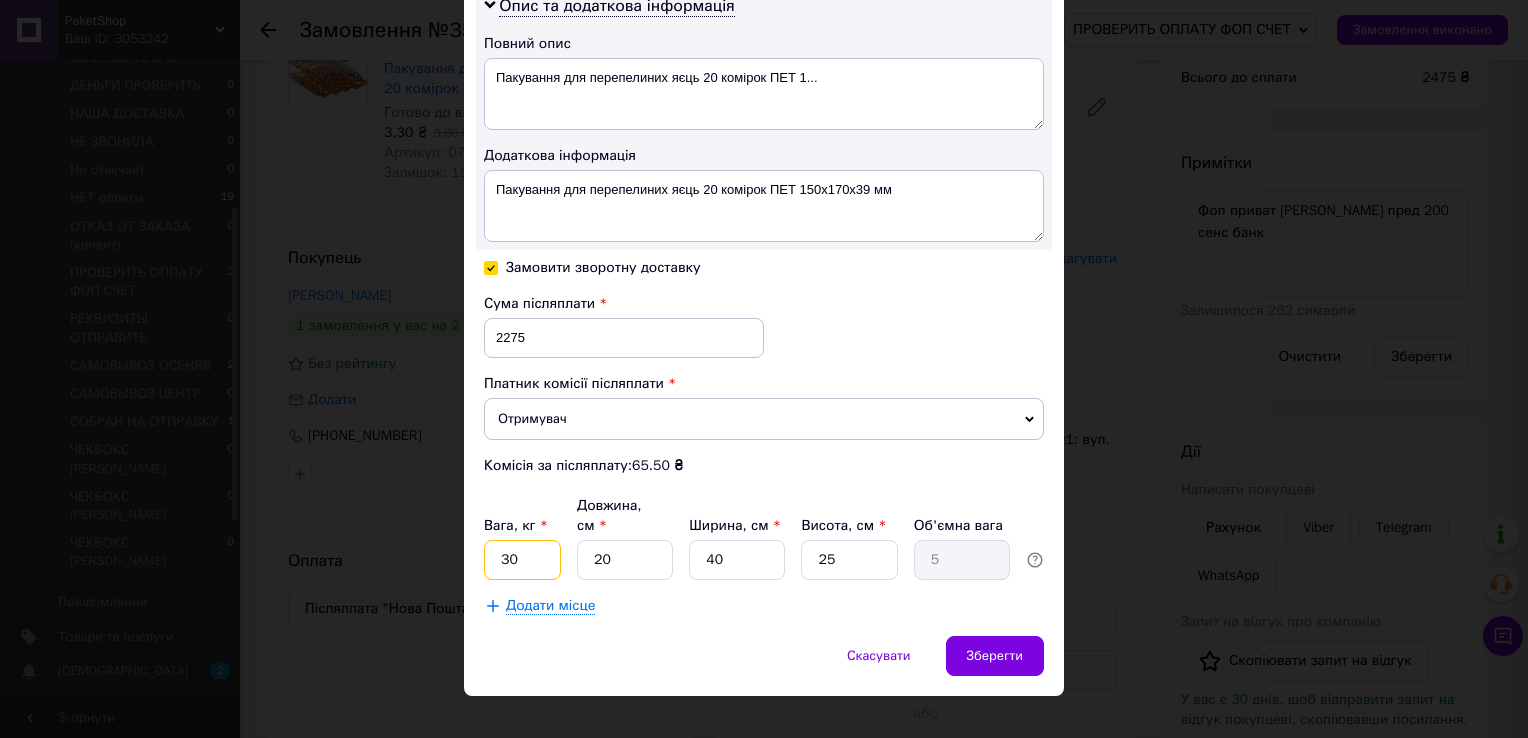 type on "30" 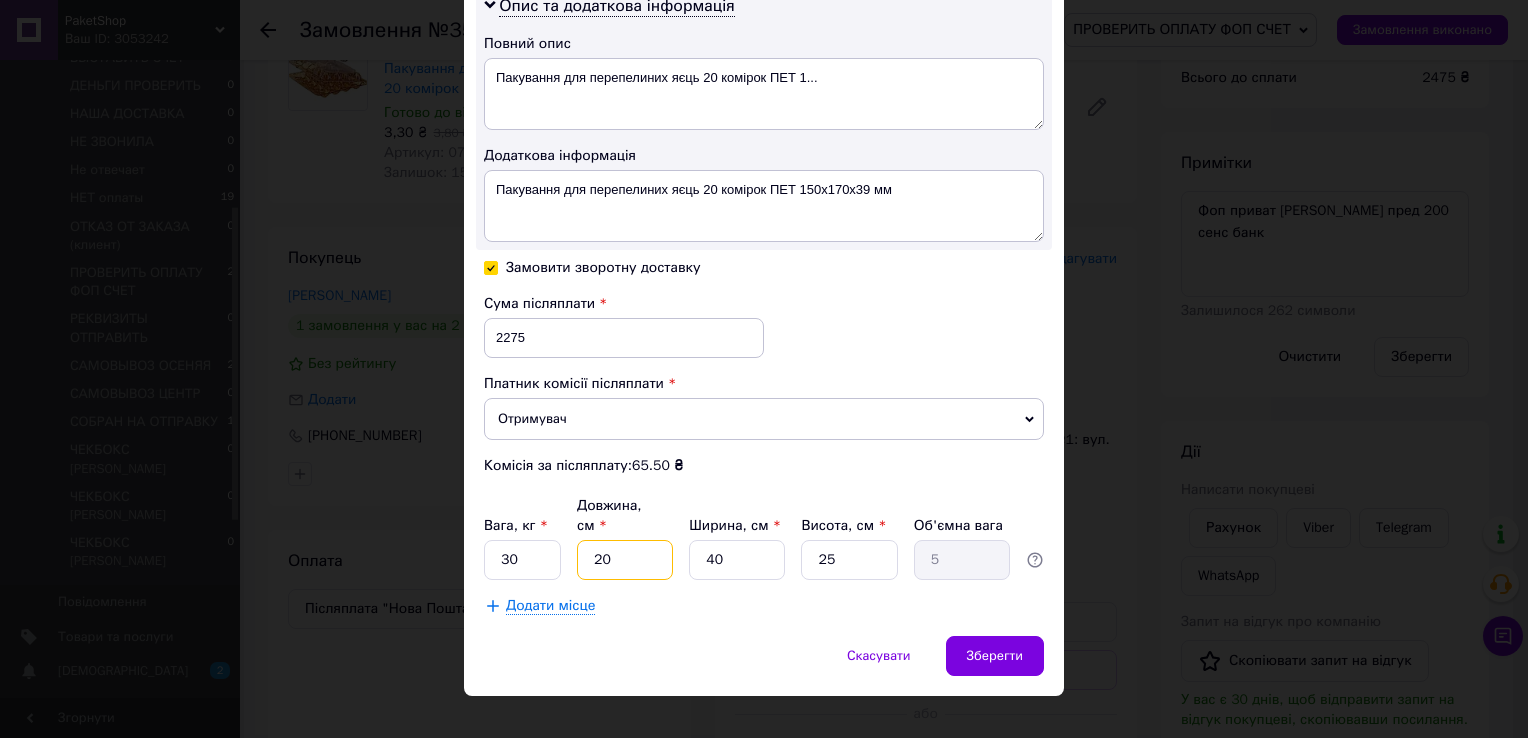 click on "20" at bounding box center [625, 560] 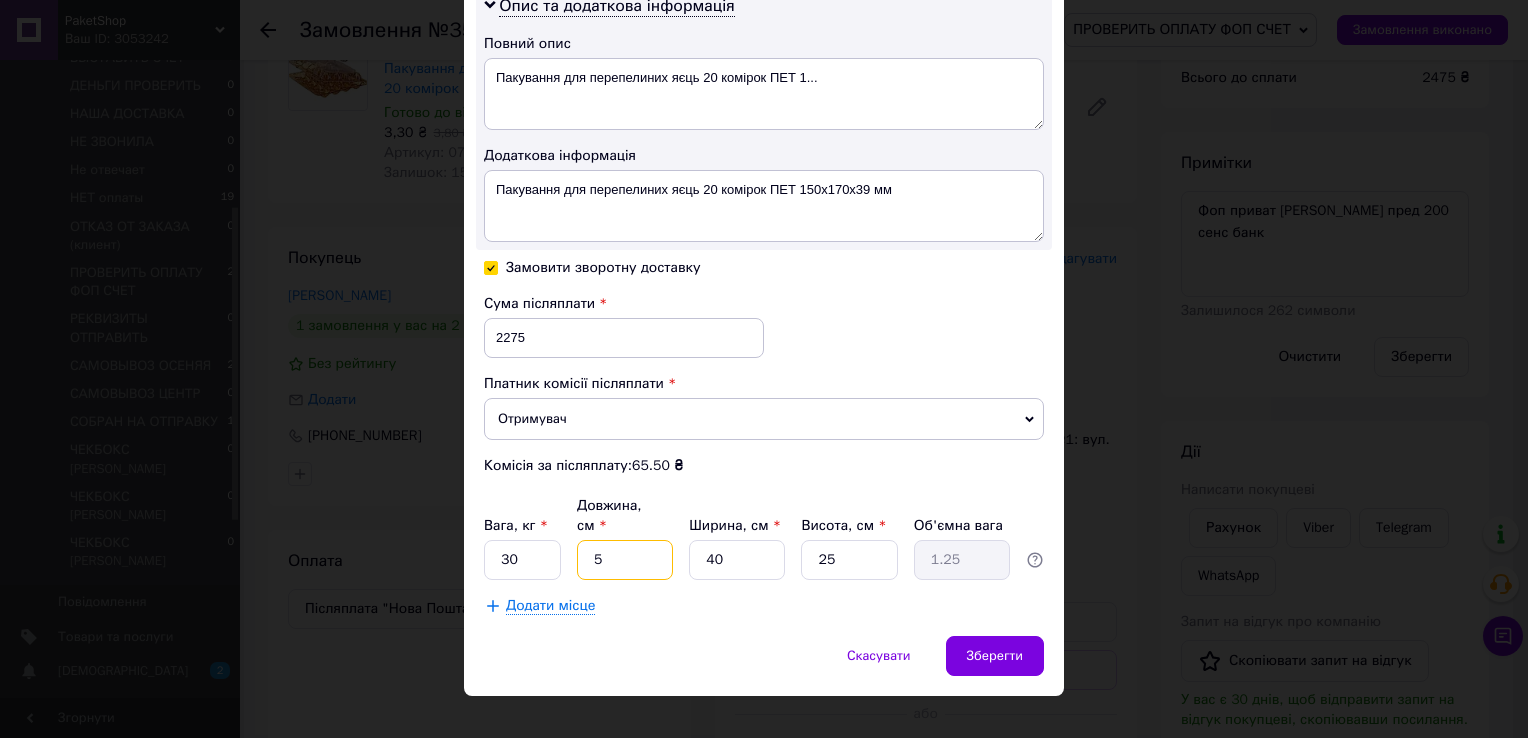 type on "5" 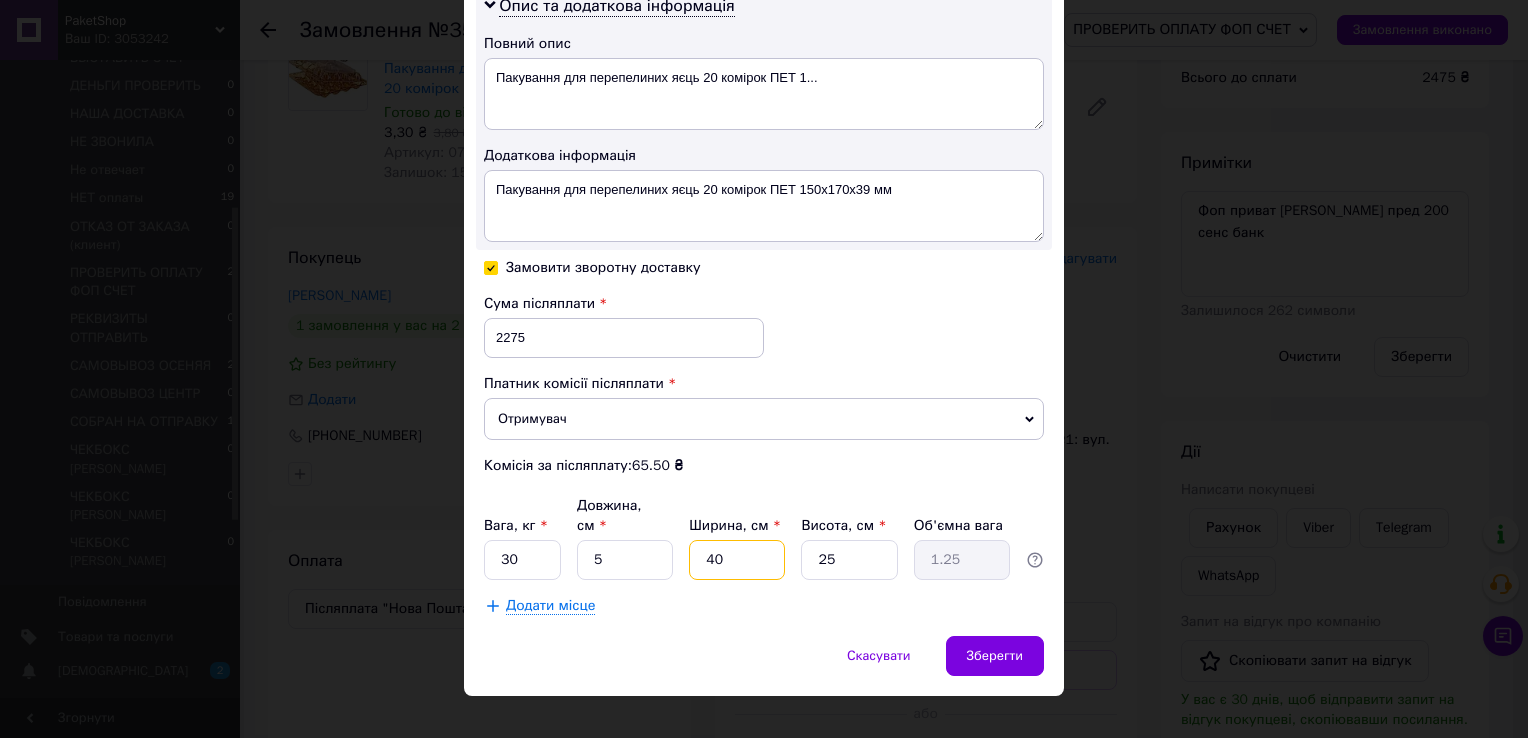 click on "40" at bounding box center [737, 560] 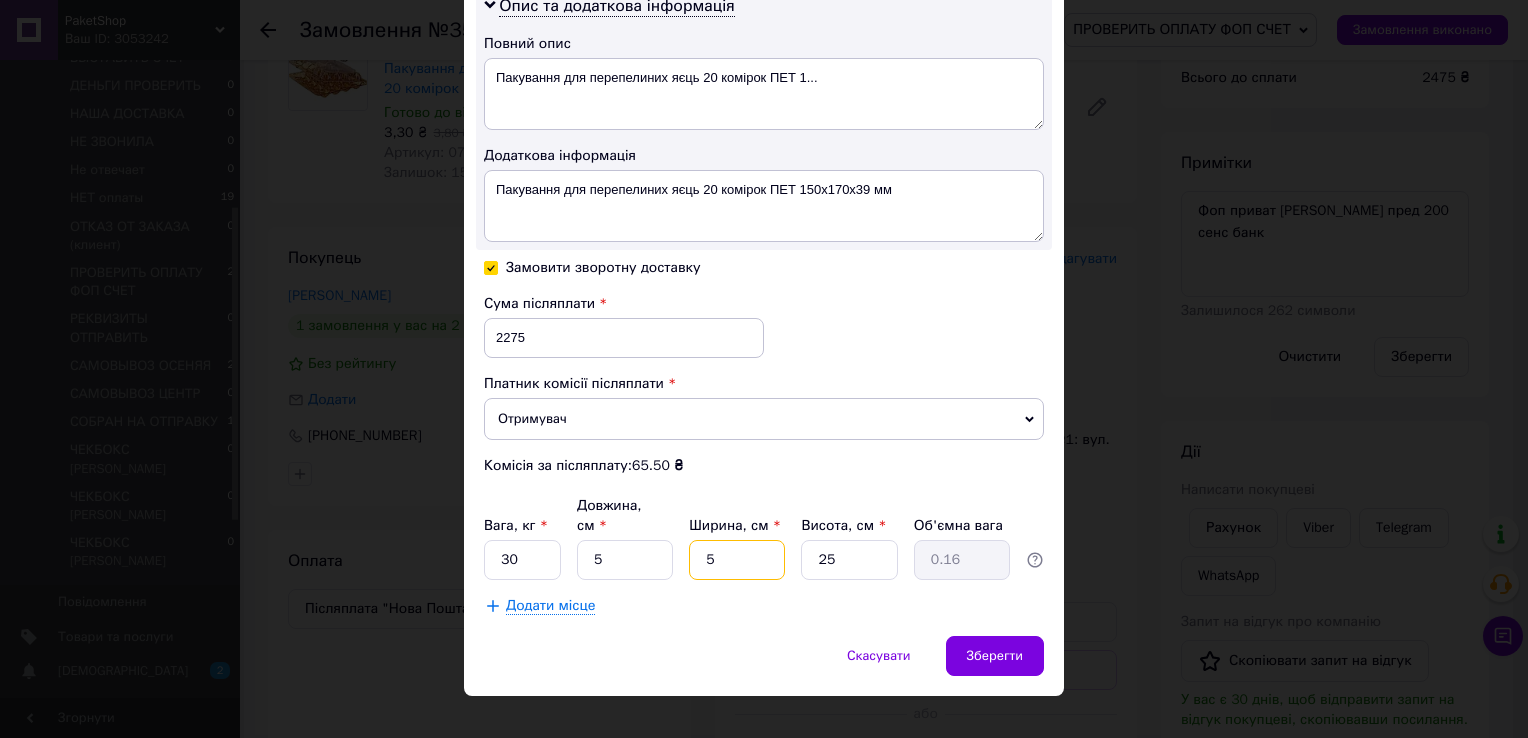 type on "5" 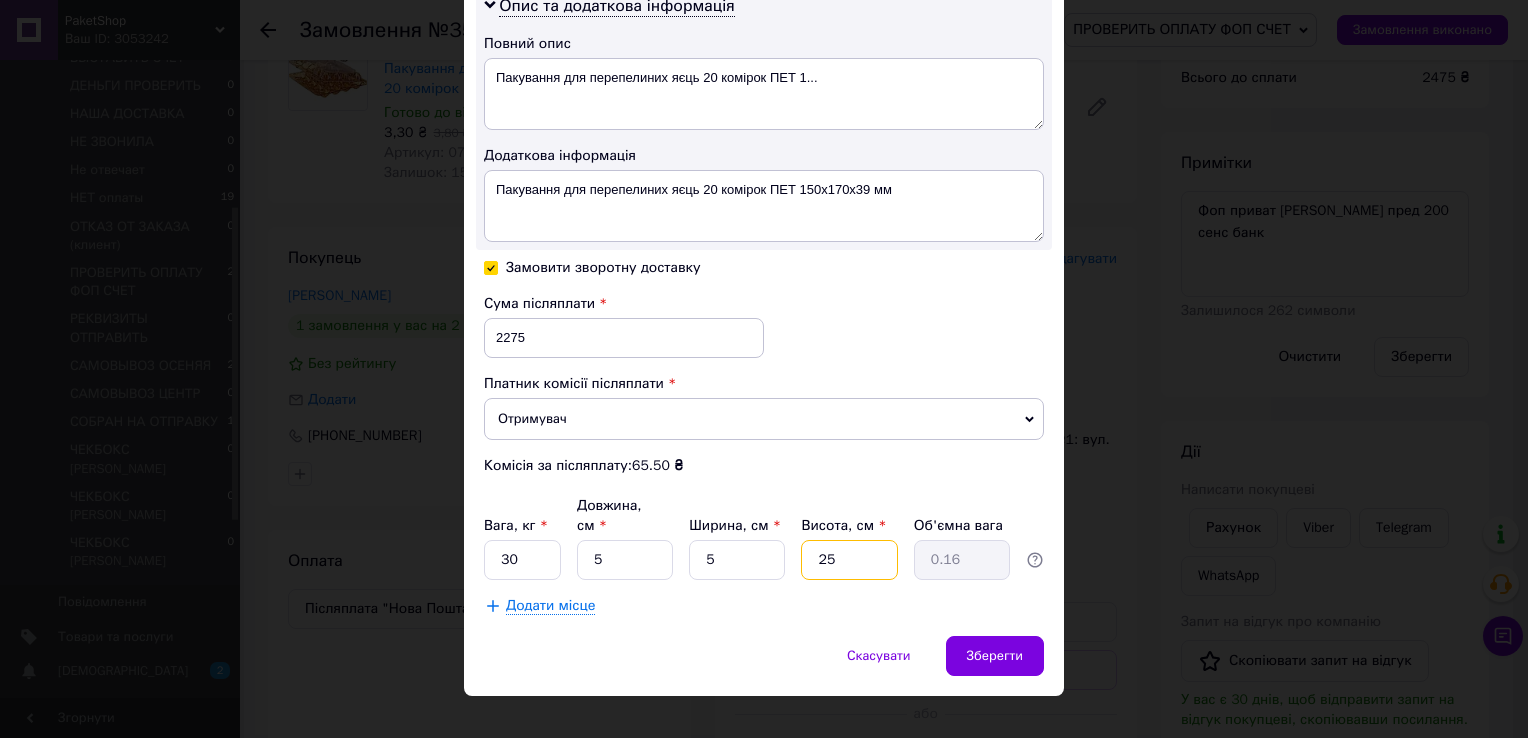 click on "25" at bounding box center [849, 560] 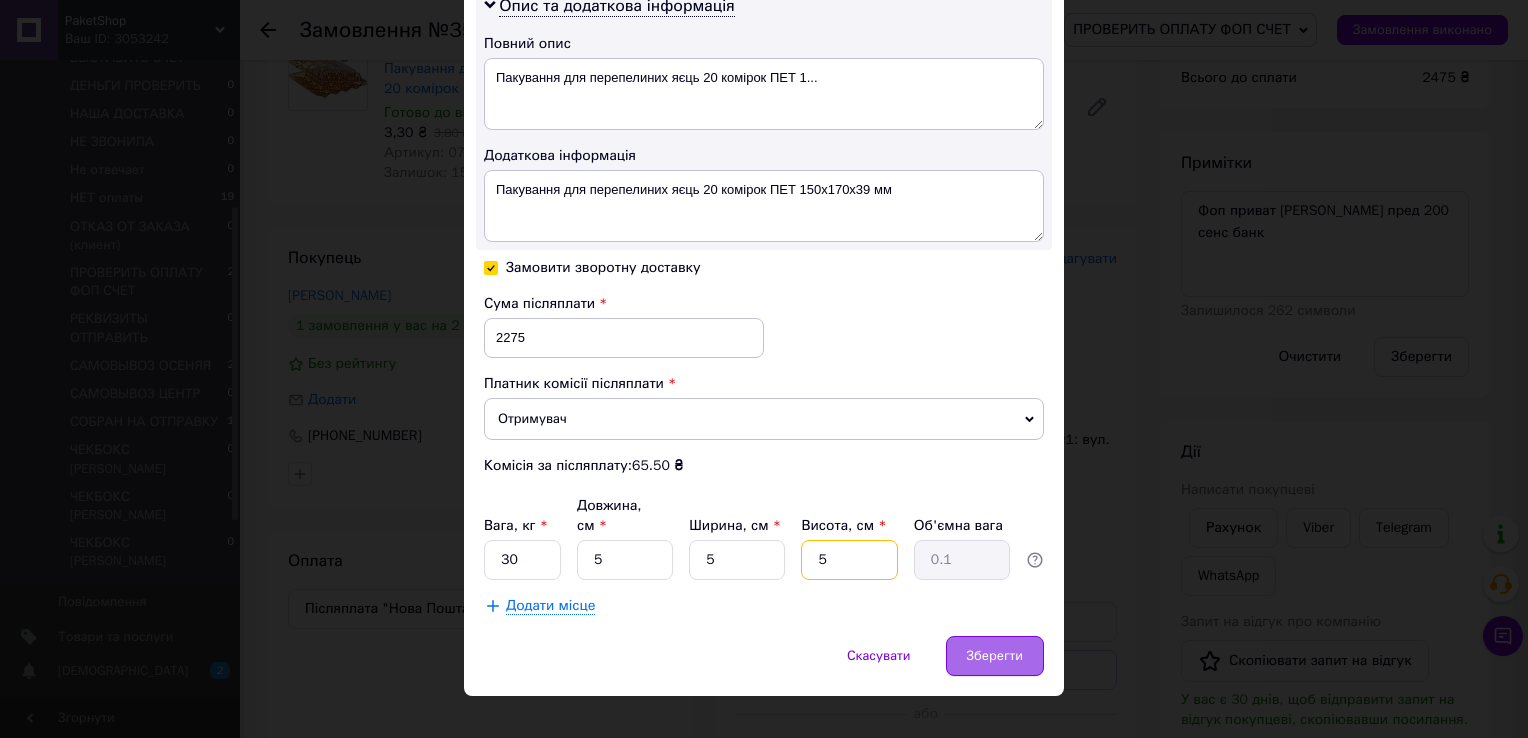 type on "5" 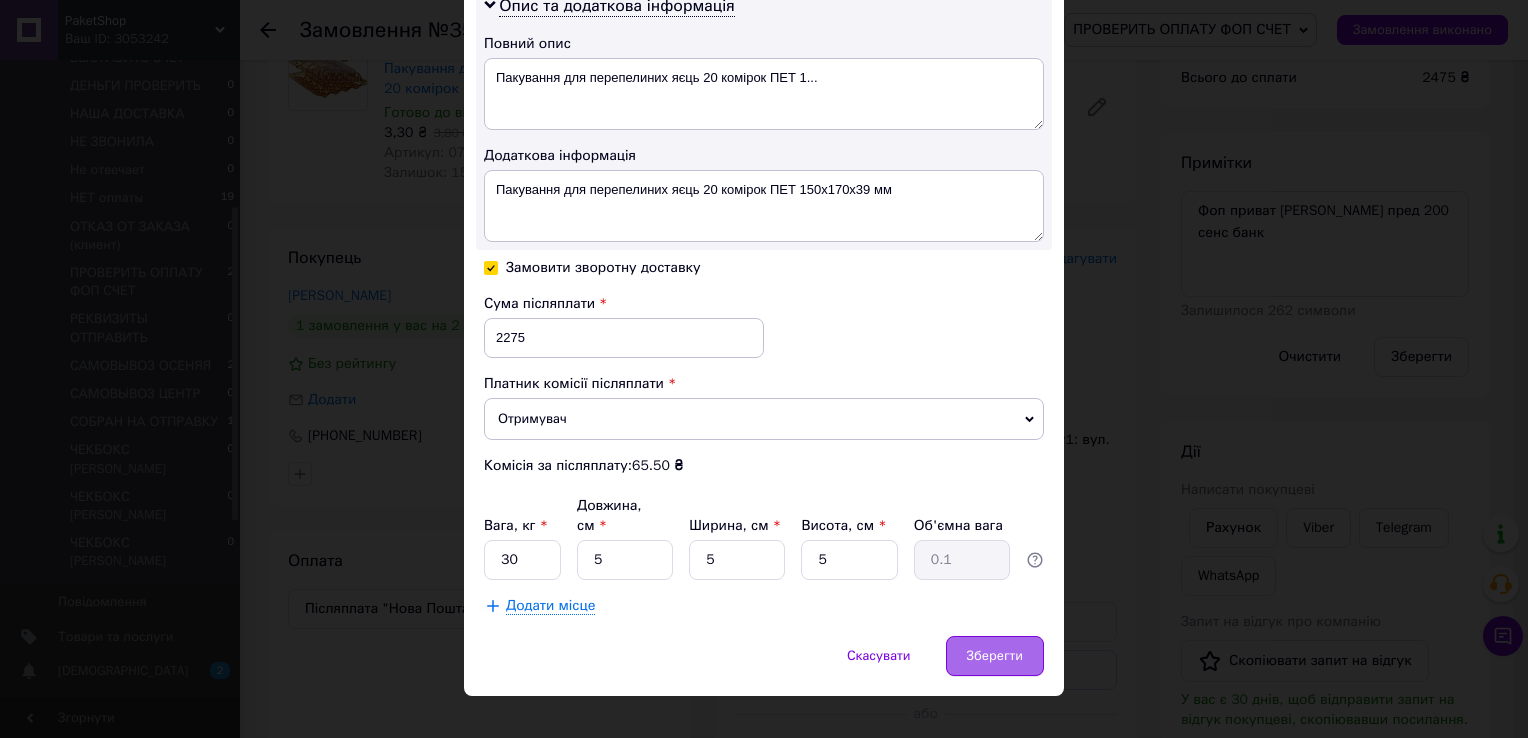 click on "Зберегти" at bounding box center [995, 656] 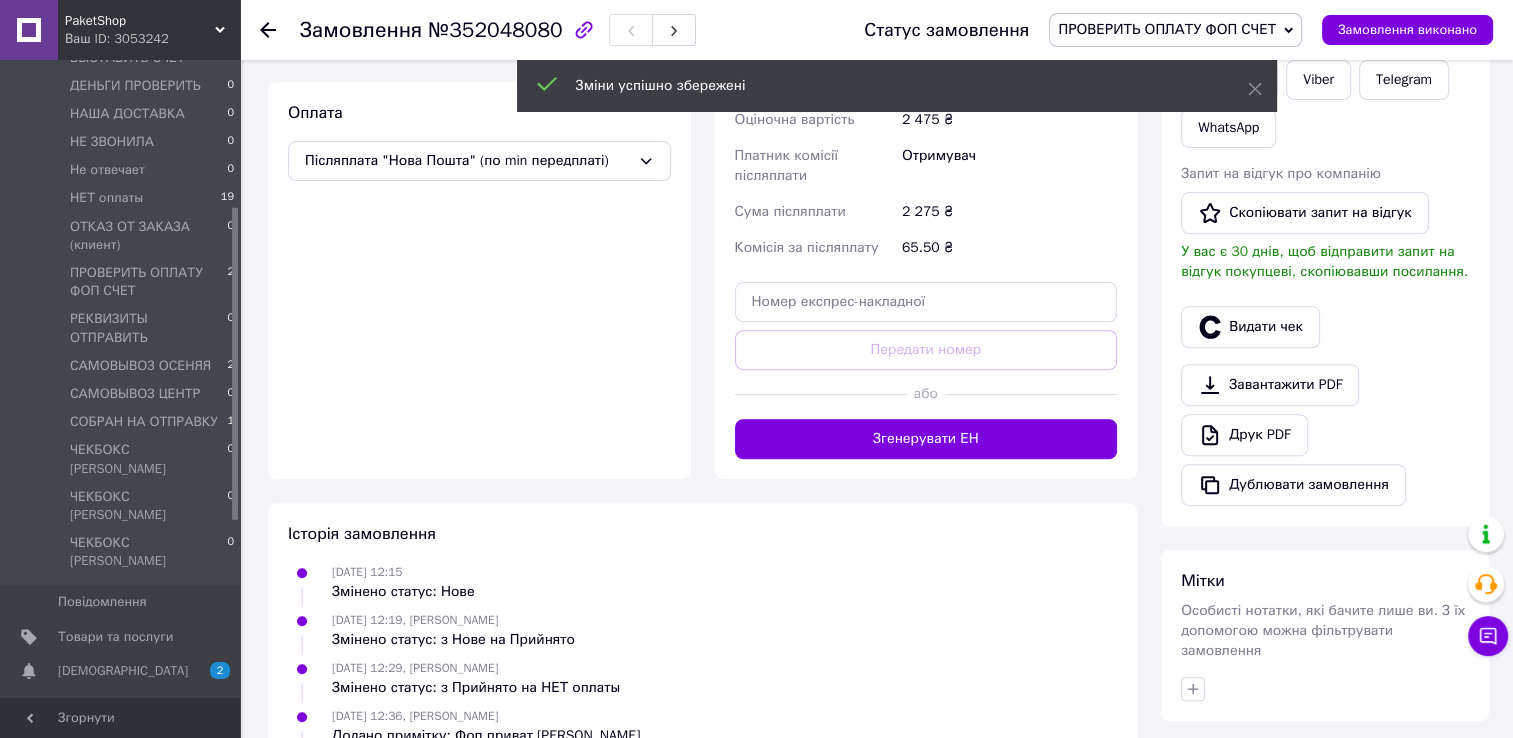 scroll, scrollTop: 700, scrollLeft: 0, axis: vertical 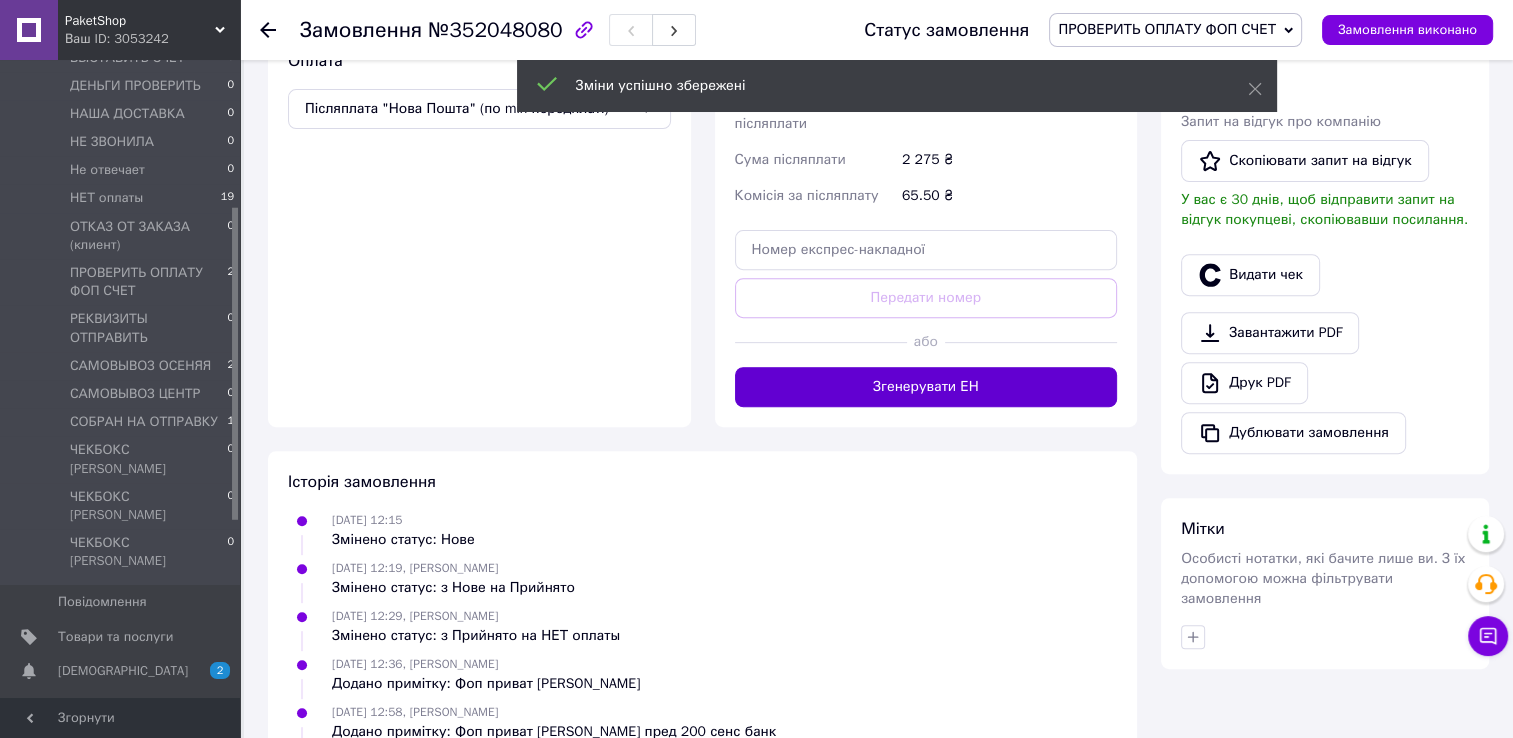 click on "Згенерувати ЕН" at bounding box center (926, 387) 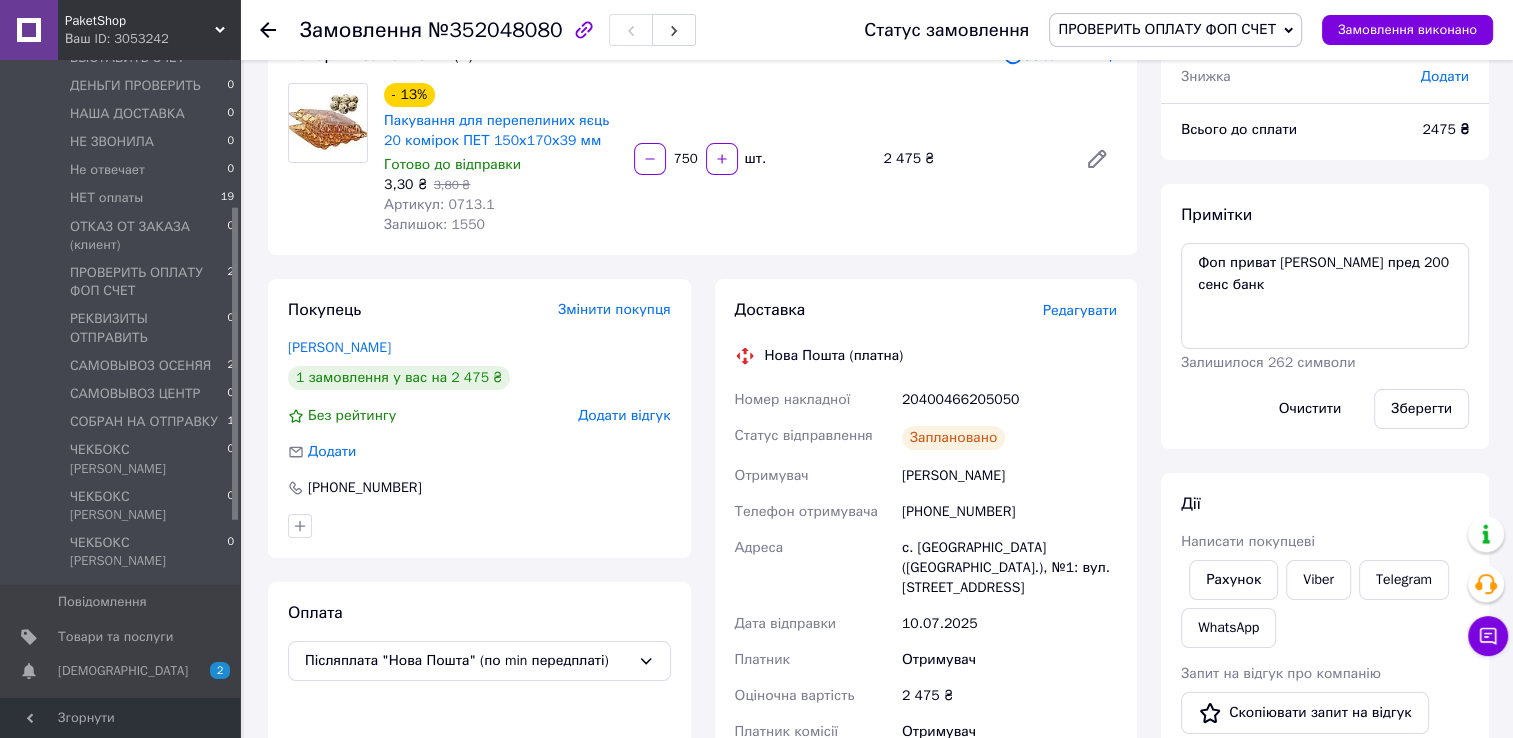 scroll, scrollTop: 100, scrollLeft: 0, axis: vertical 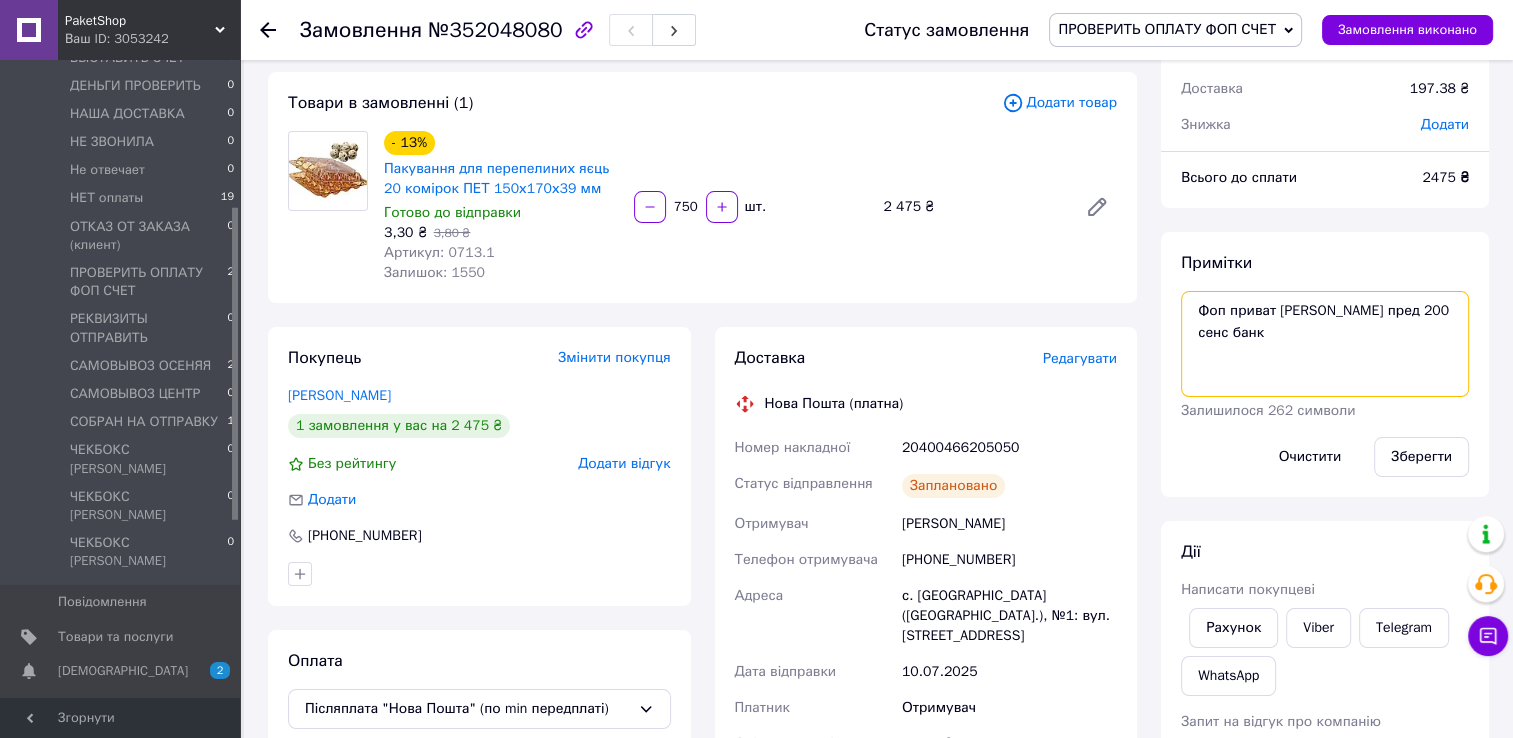click on "Фоп приват яна вайб пред 200 сенс банк" at bounding box center [1325, 344] 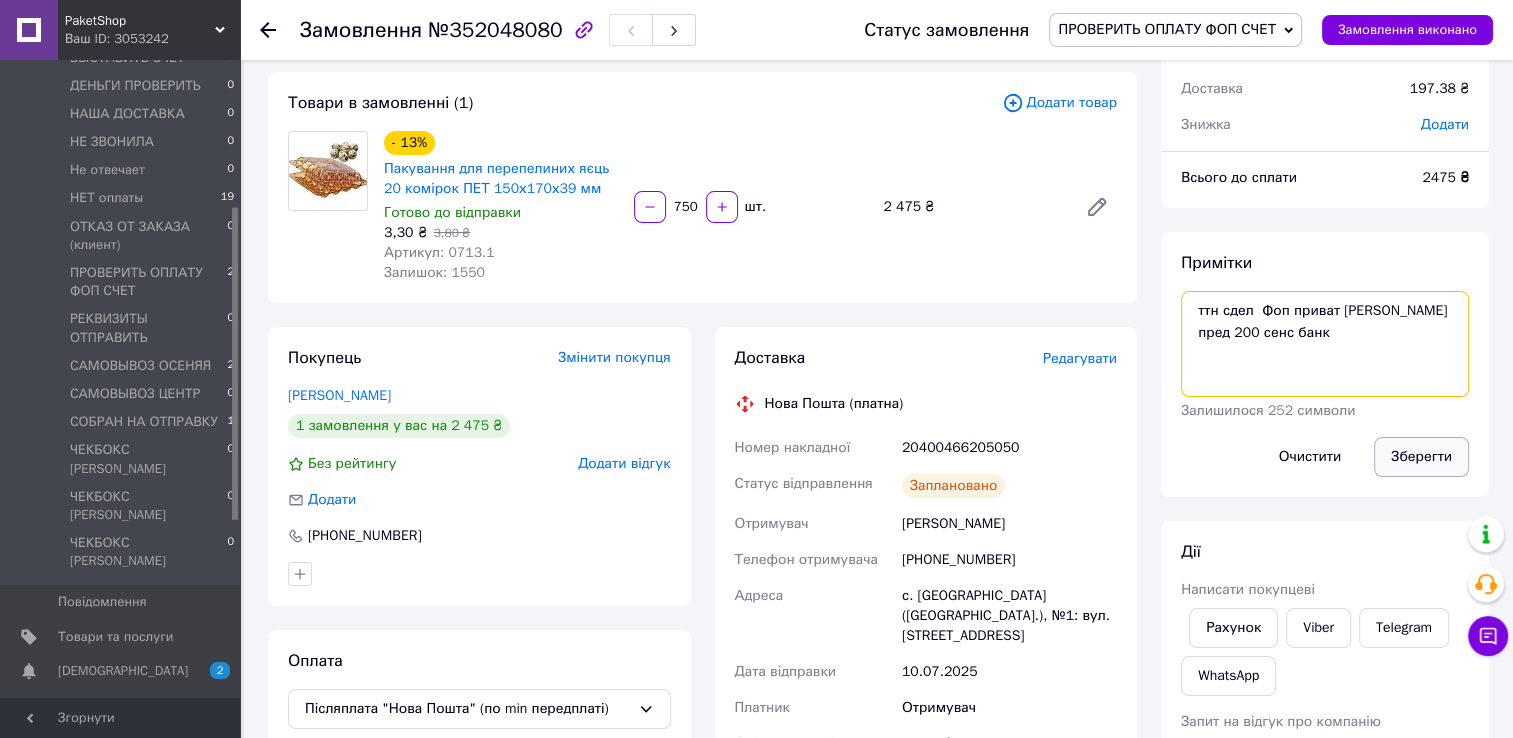 type on "ттн сдел  Фоп приват яна вайб пред 200 сенс банк" 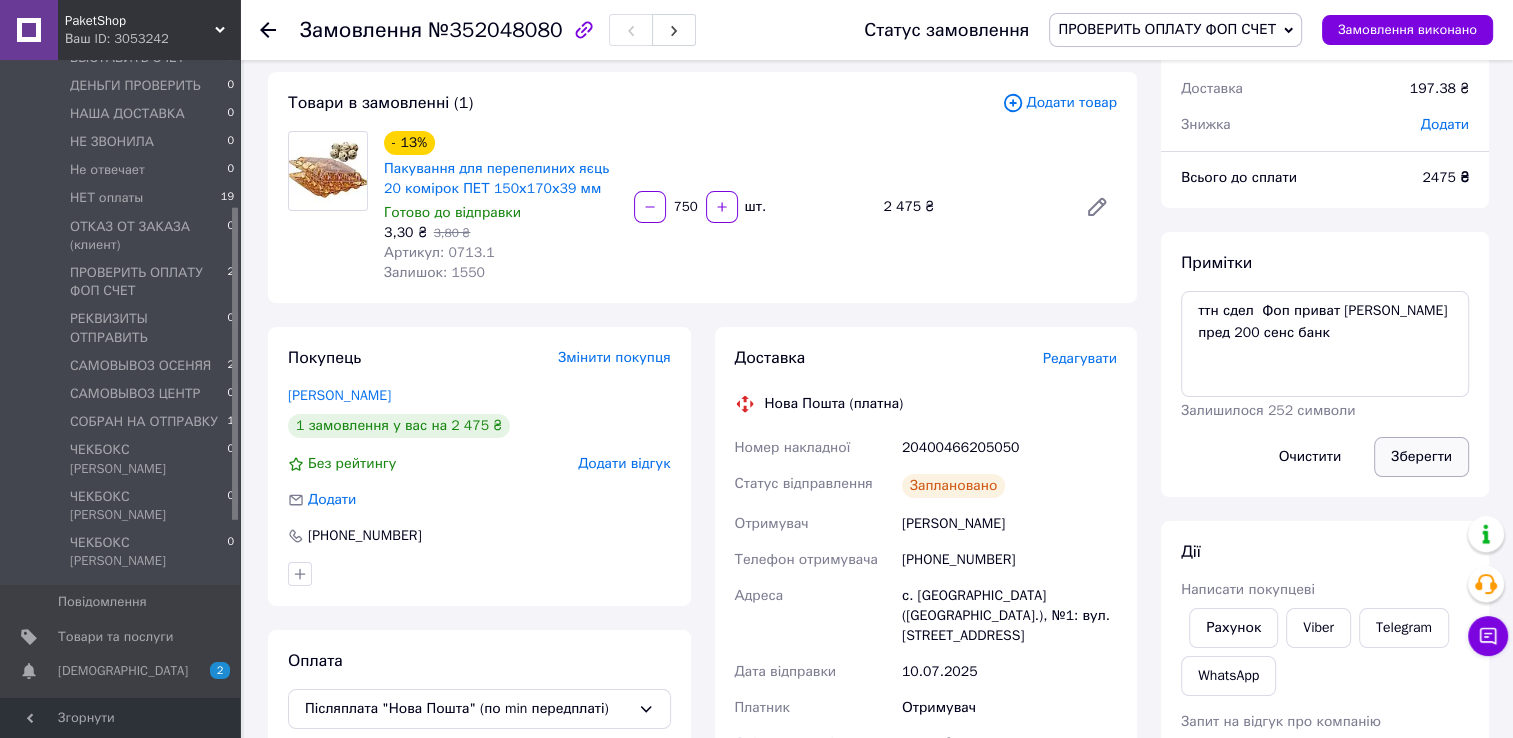 click on "Зберегти" at bounding box center (1421, 457) 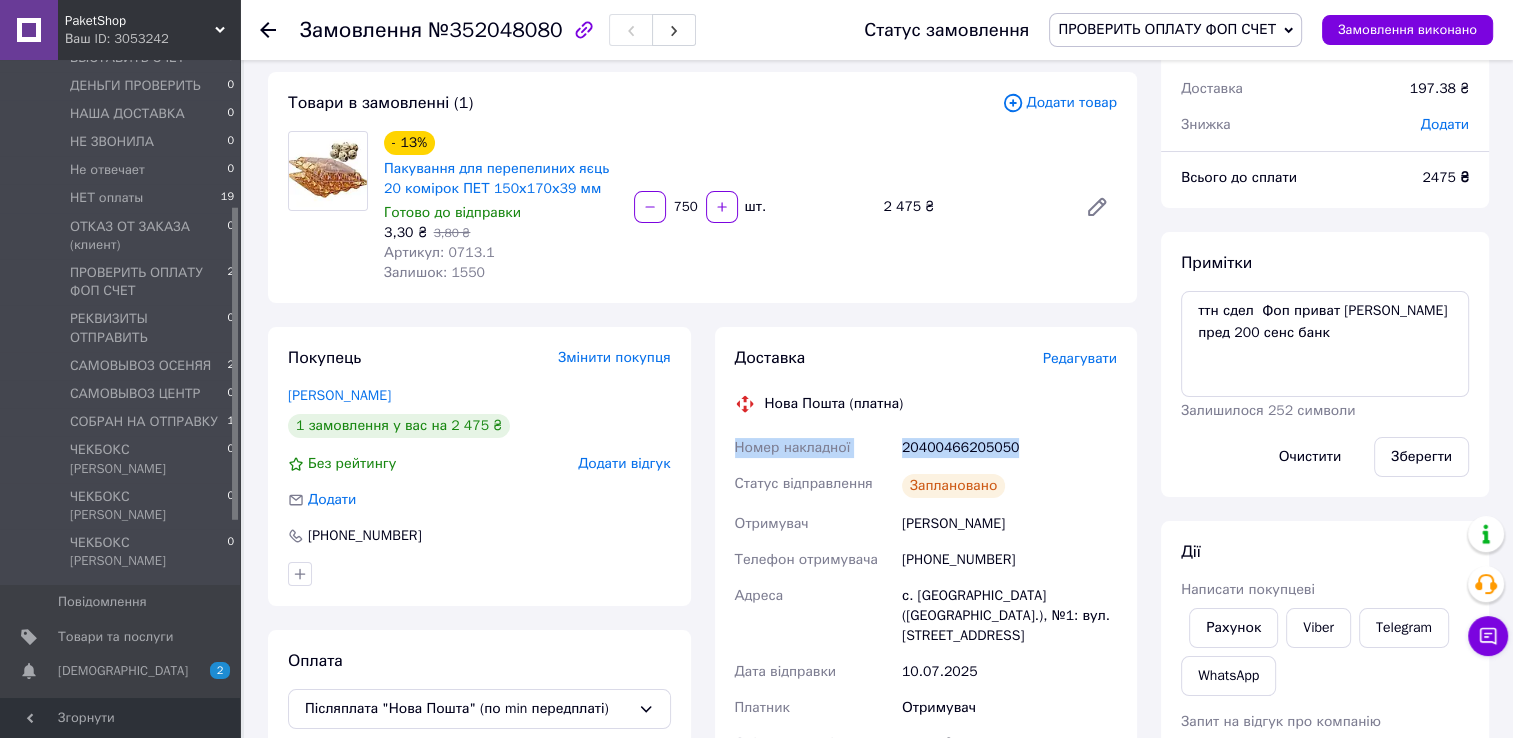 drag, startPoint x: 718, startPoint y: 450, endPoint x: 1040, endPoint y: 458, distance: 322.09937 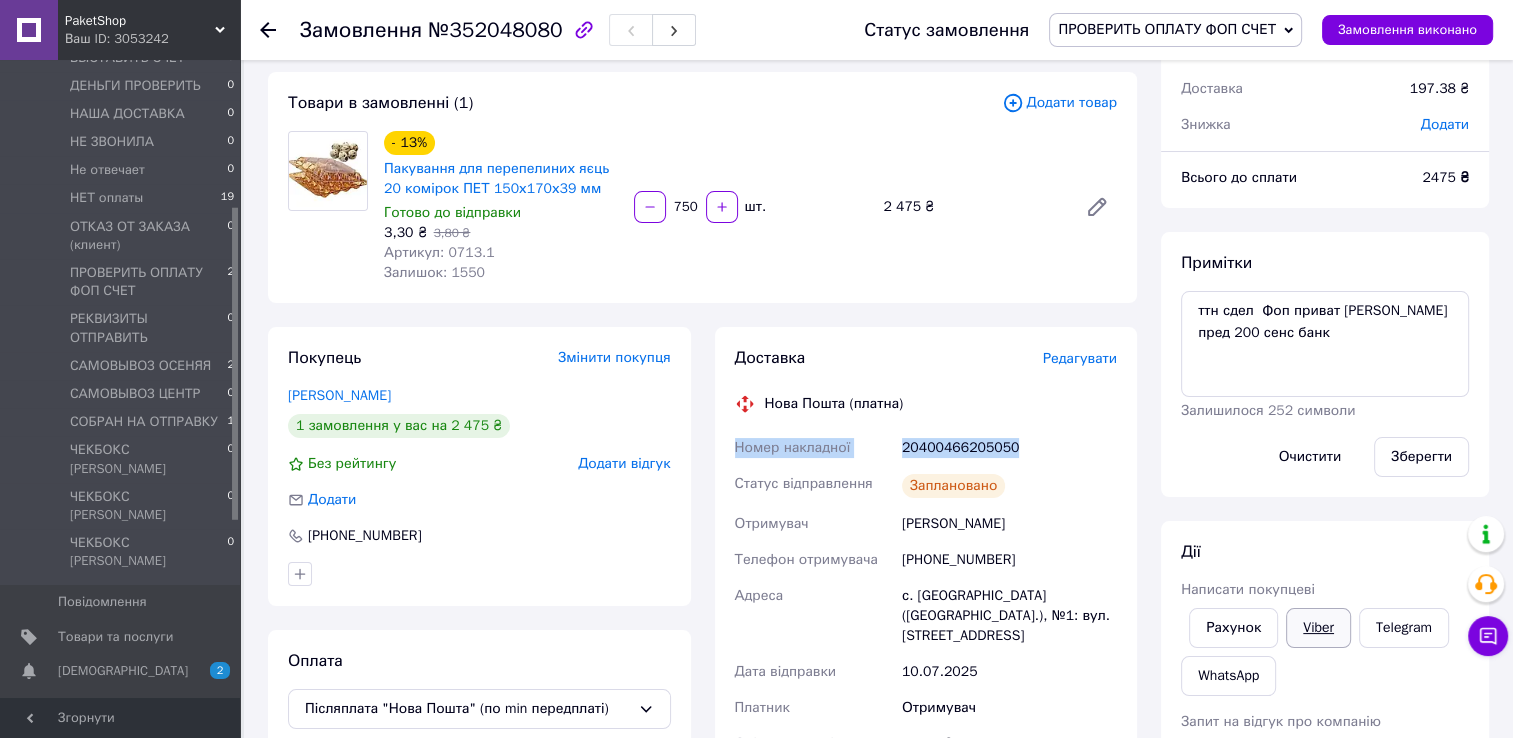 click on "Viber" at bounding box center (1318, 628) 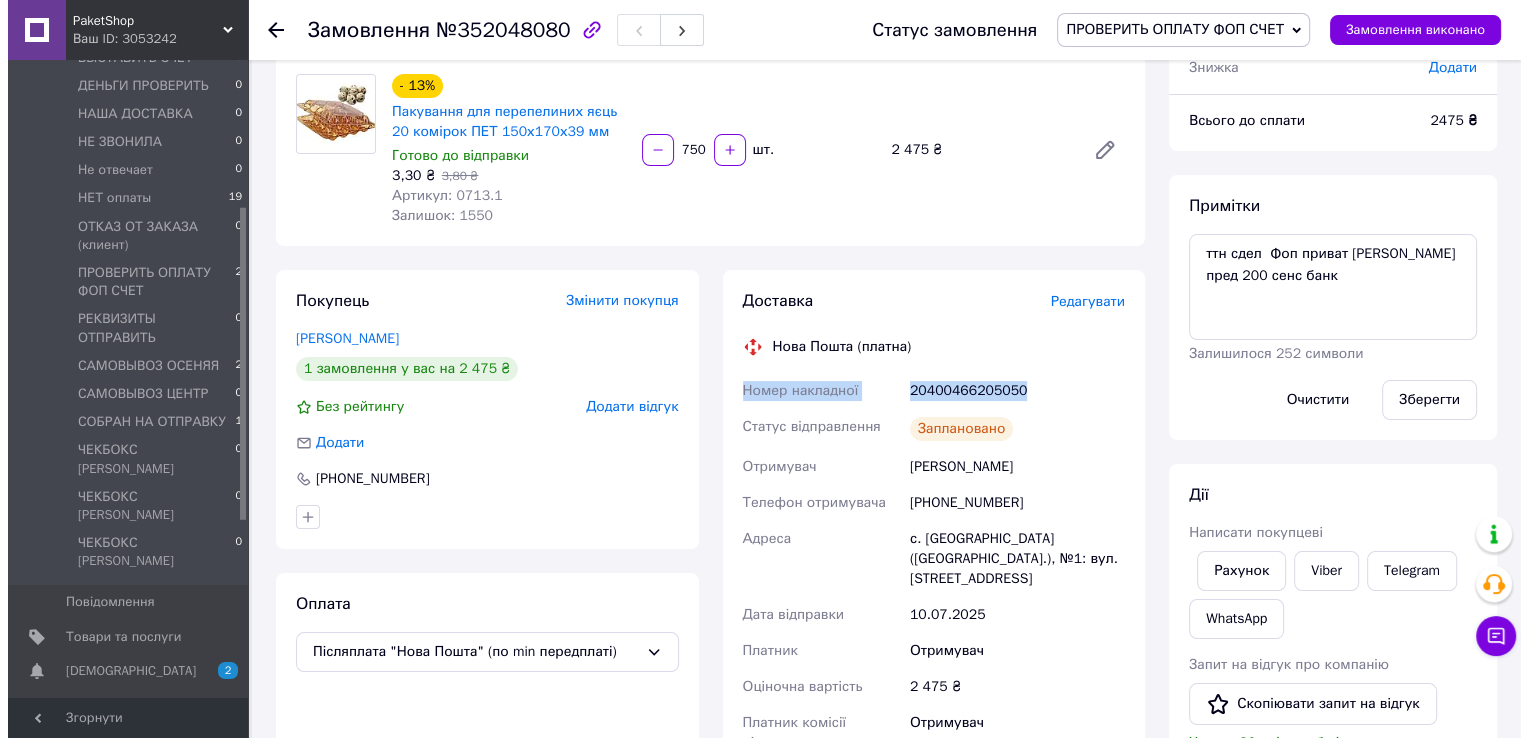 scroll, scrollTop: 0, scrollLeft: 0, axis: both 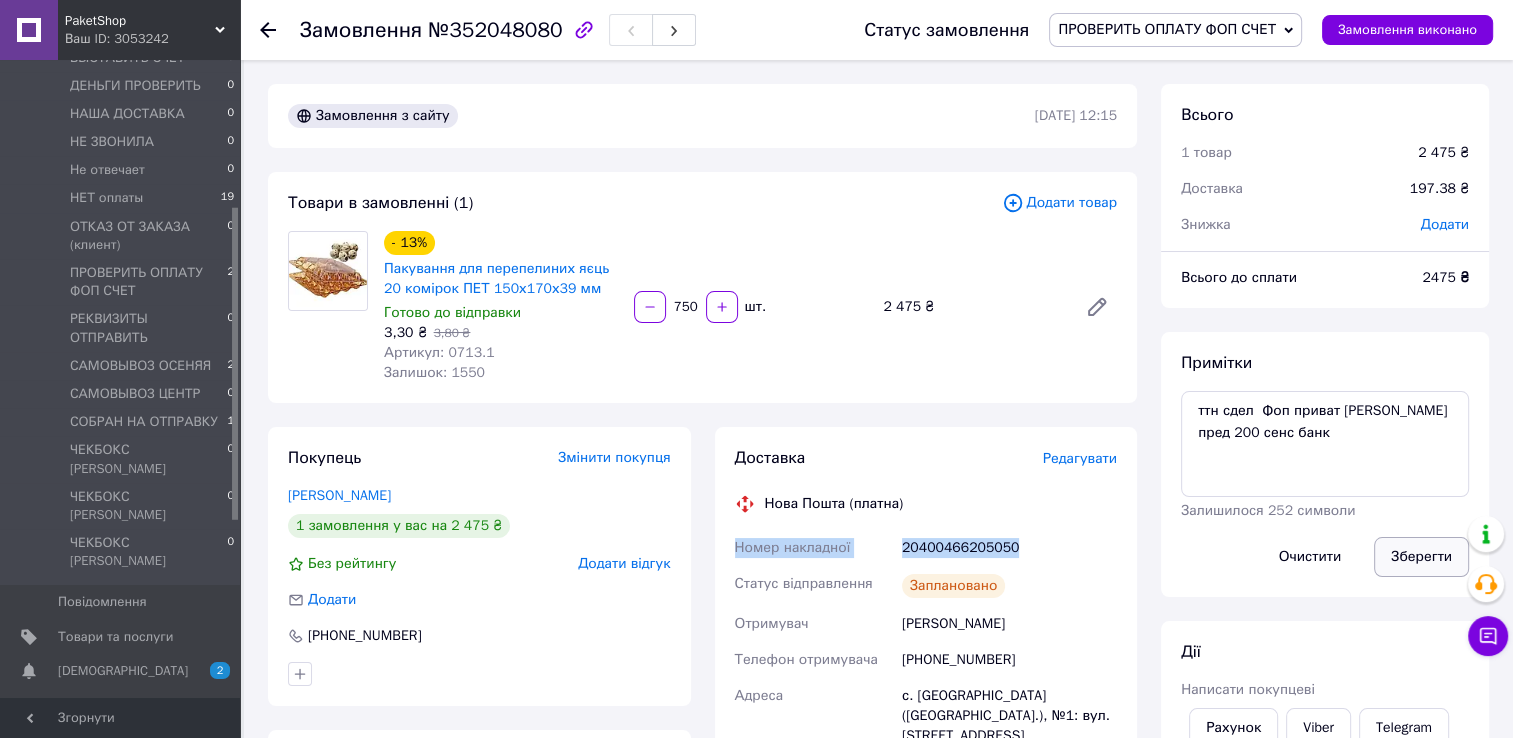 click on "Зберегти" at bounding box center (1421, 557) 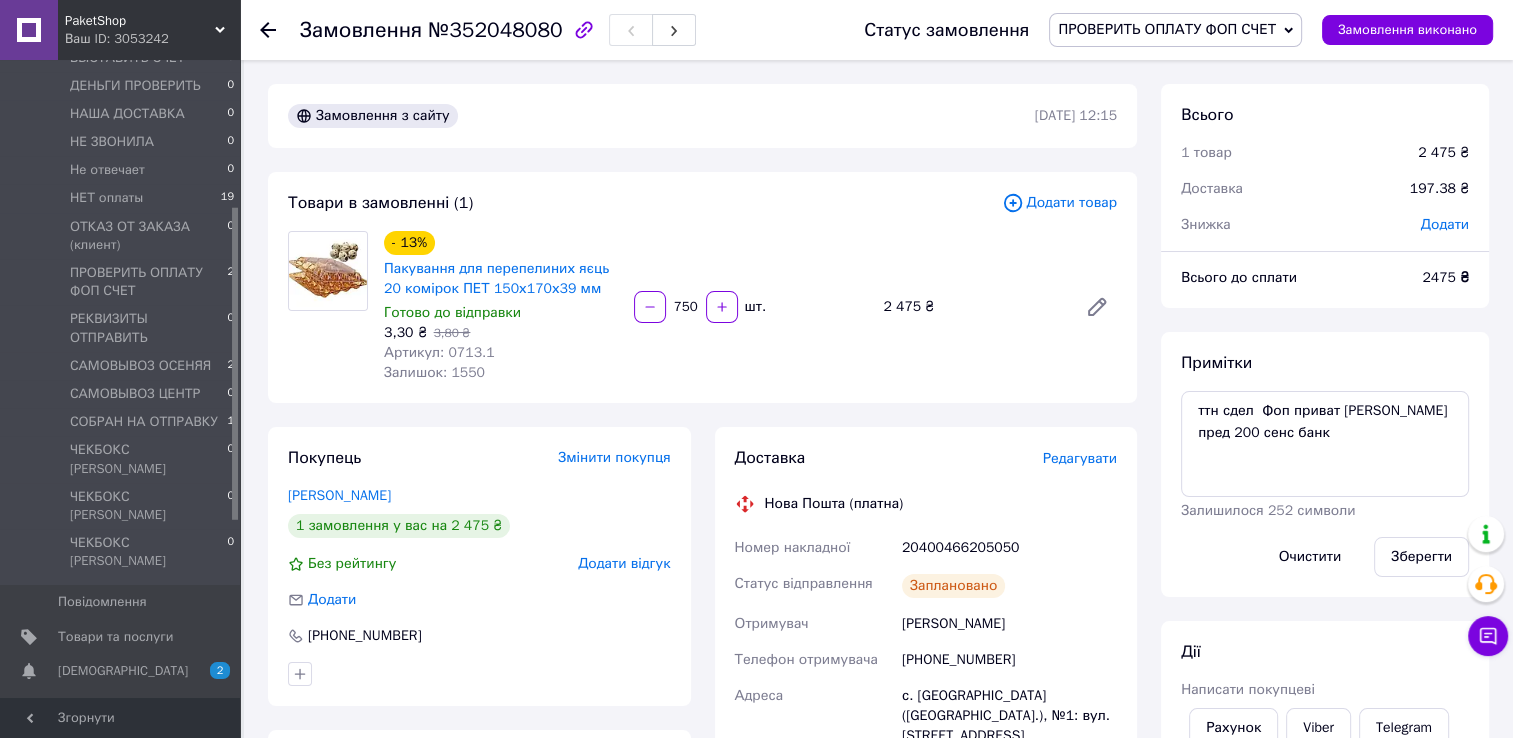 click 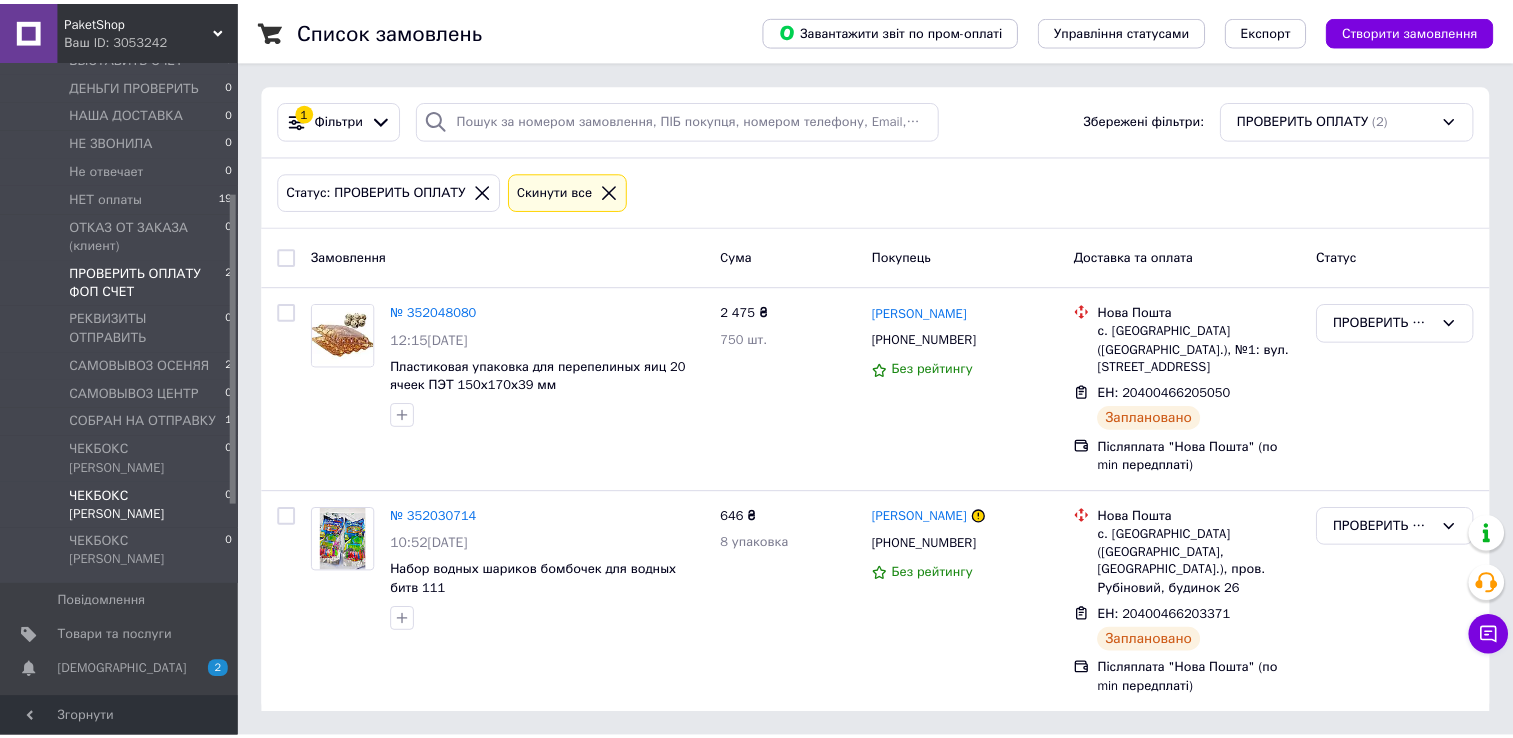 scroll, scrollTop: 0, scrollLeft: 0, axis: both 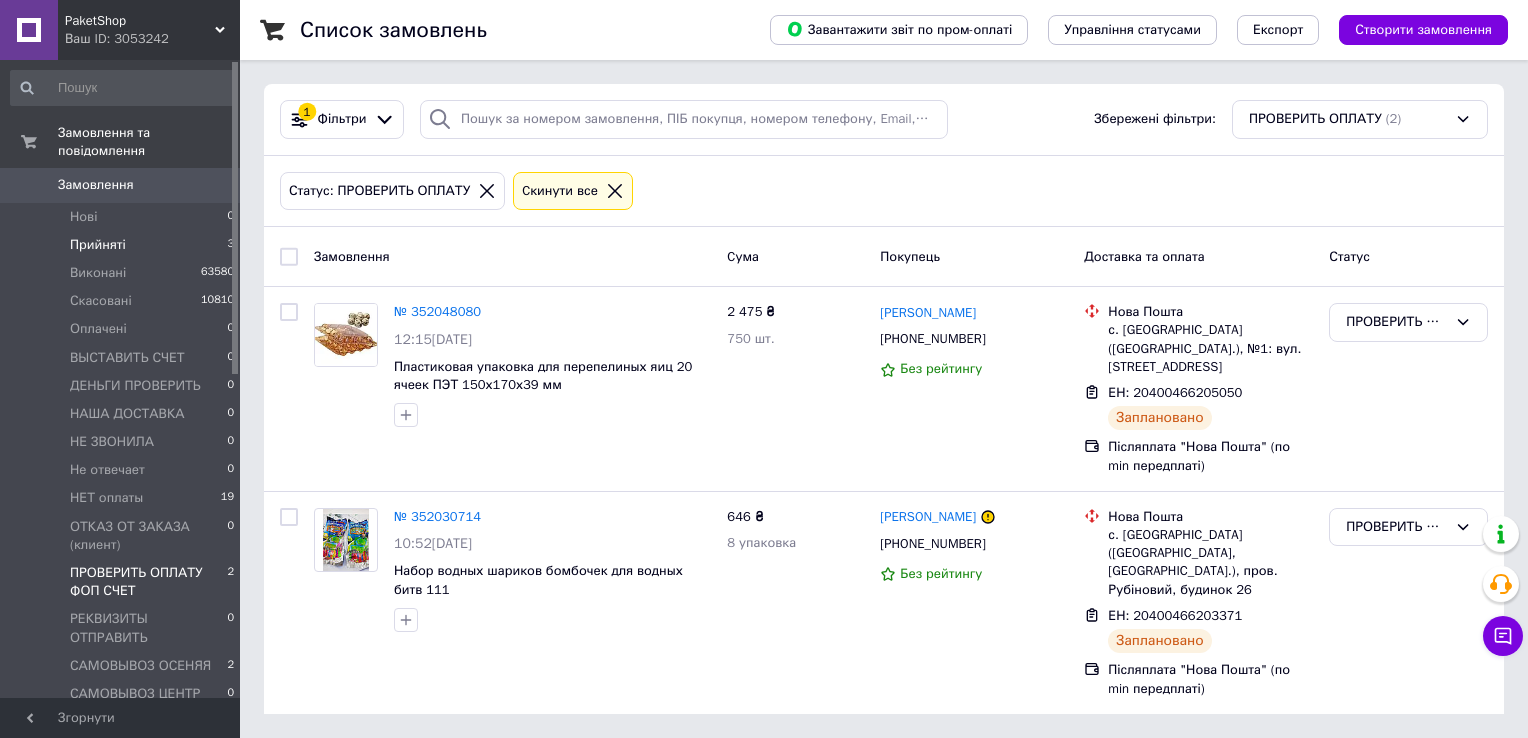 click on "Прийняті" at bounding box center [98, 245] 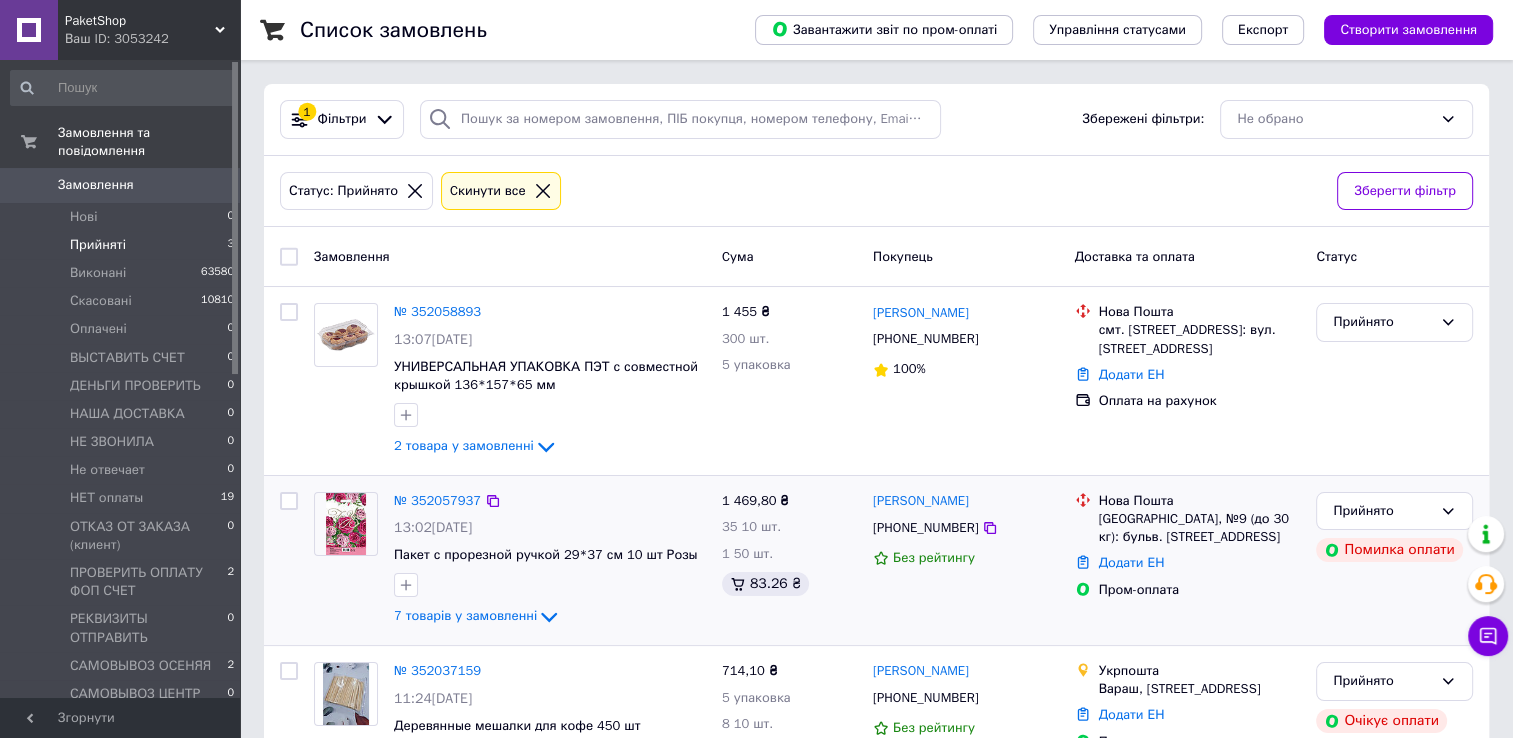 scroll, scrollTop: 99, scrollLeft: 0, axis: vertical 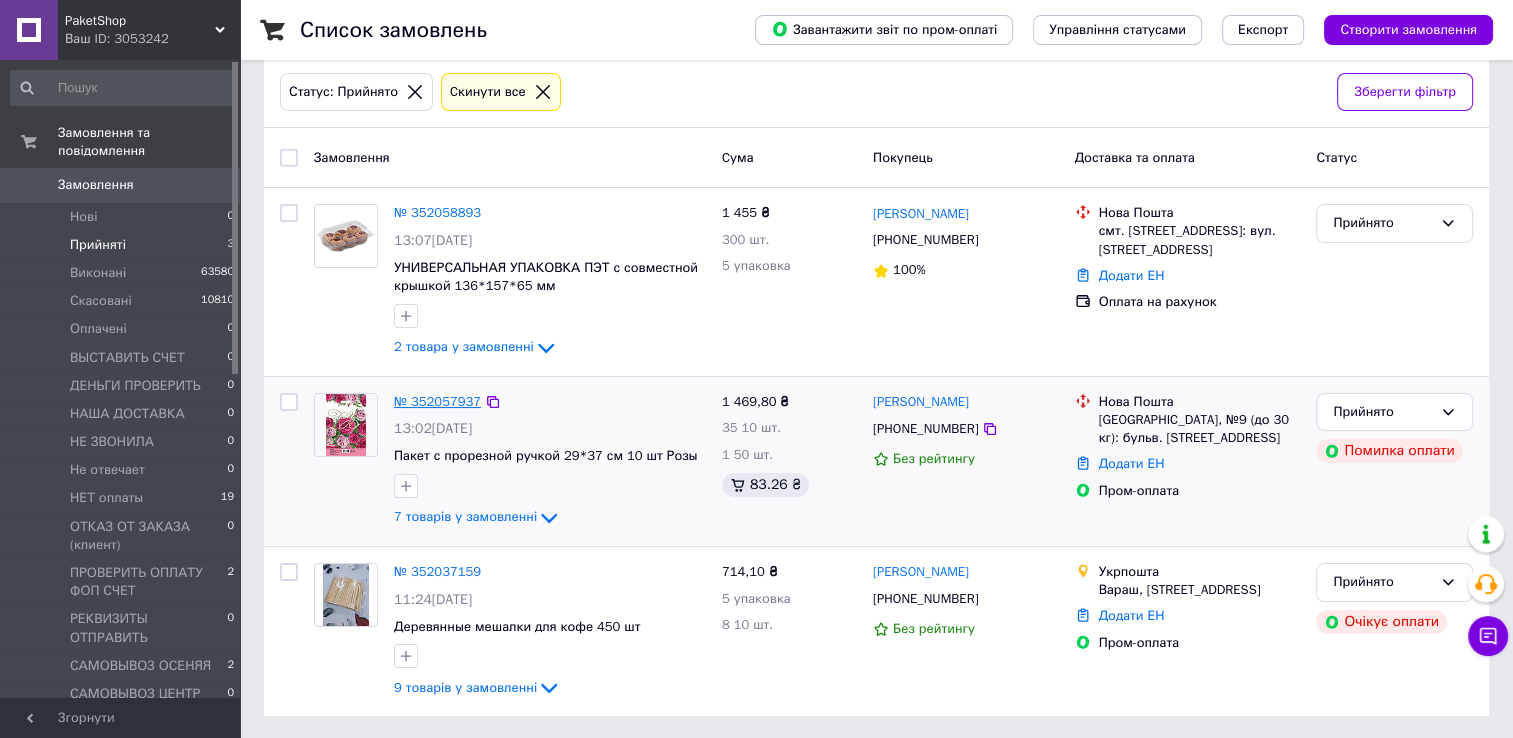 click on "№ 352057937" at bounding box center (437, 401) 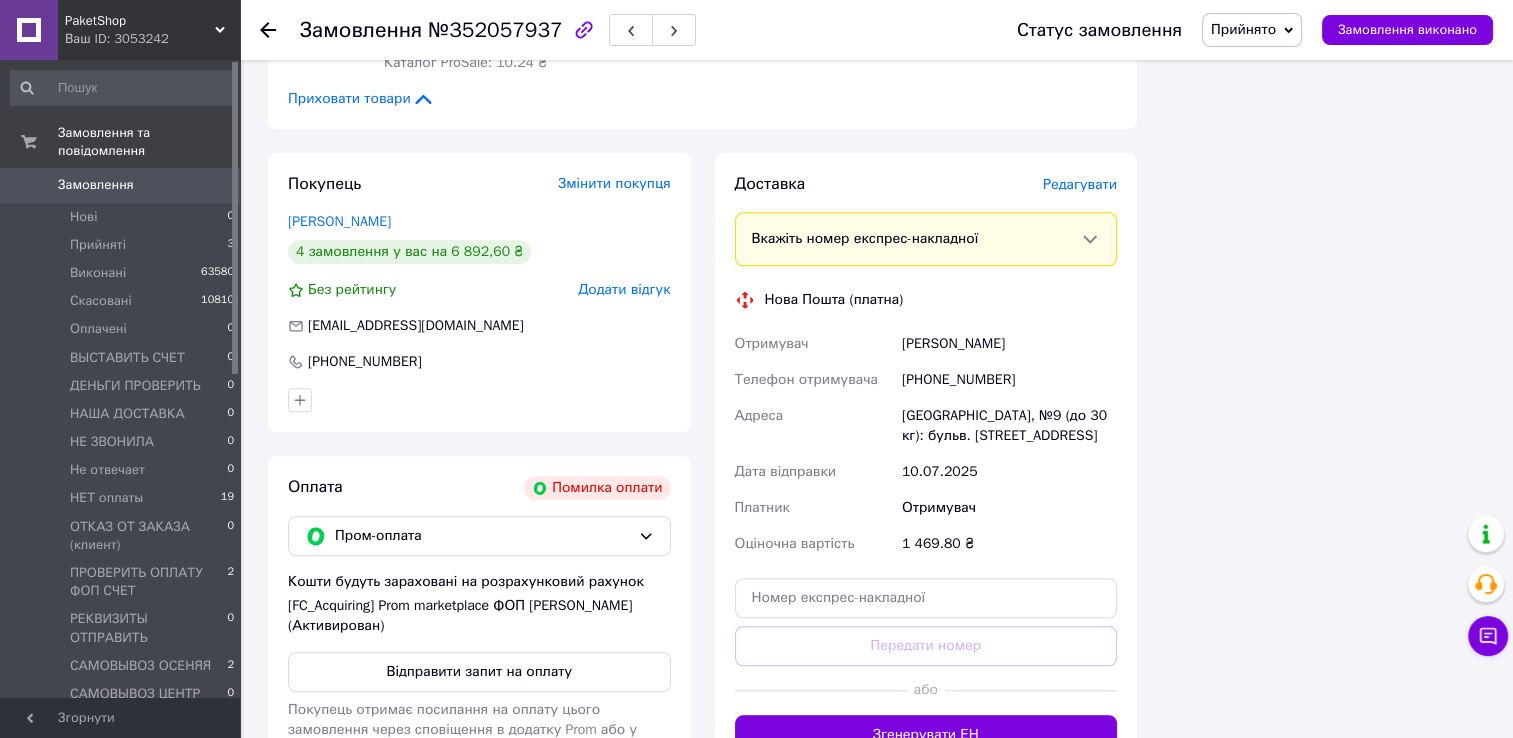scroll, scrollTop: 1600, scrollLeft: 0, axis: vertical 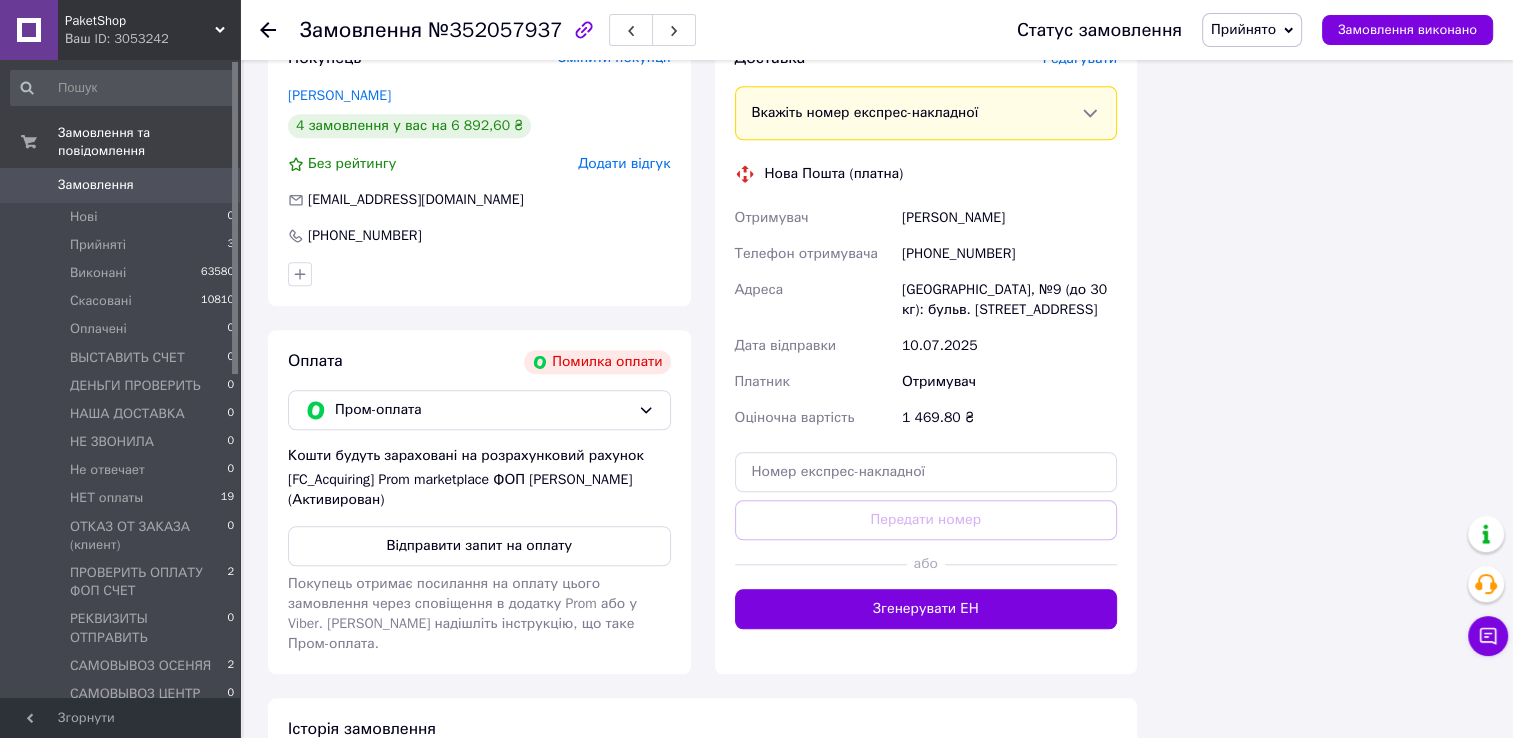 click on "Відправити запит на оплату" at bounding box center [479, 546] 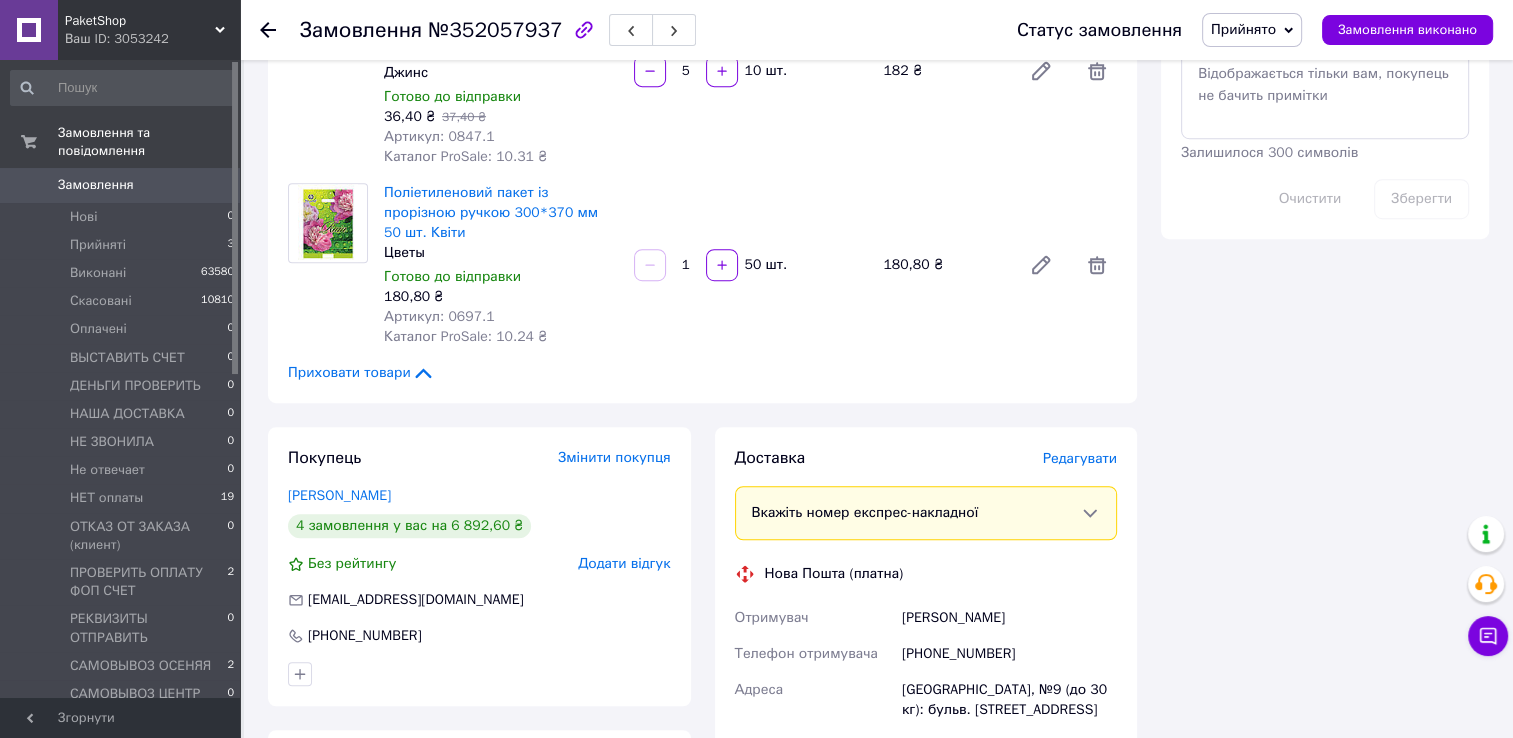 scroll, scrollTop: 1300, scrollLeft: 0, axis: vertical 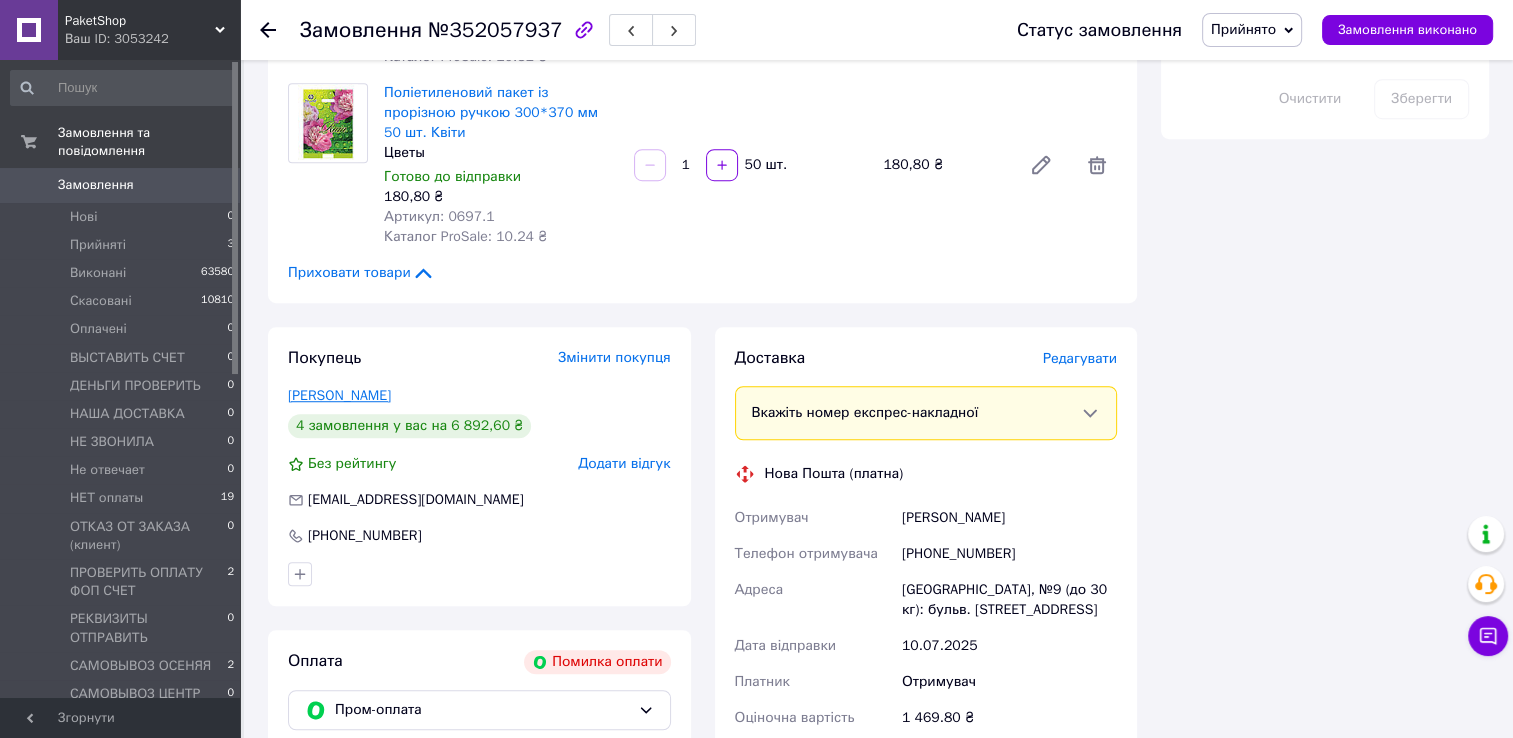 click on "Протас Оксана" at bounding box center [339, 395] 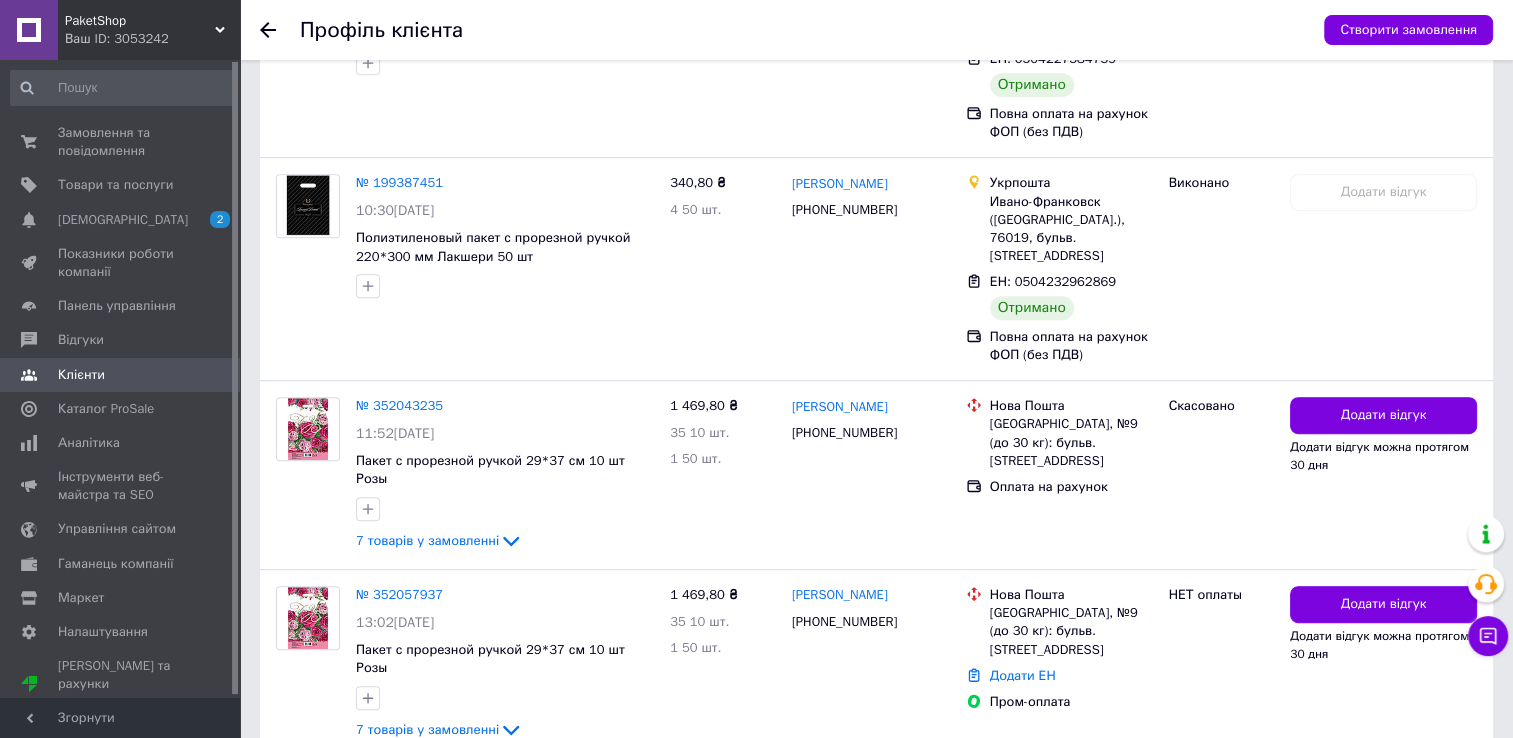 scroll, scrollTop: 926, scrollLeft: 0, axis: vertical 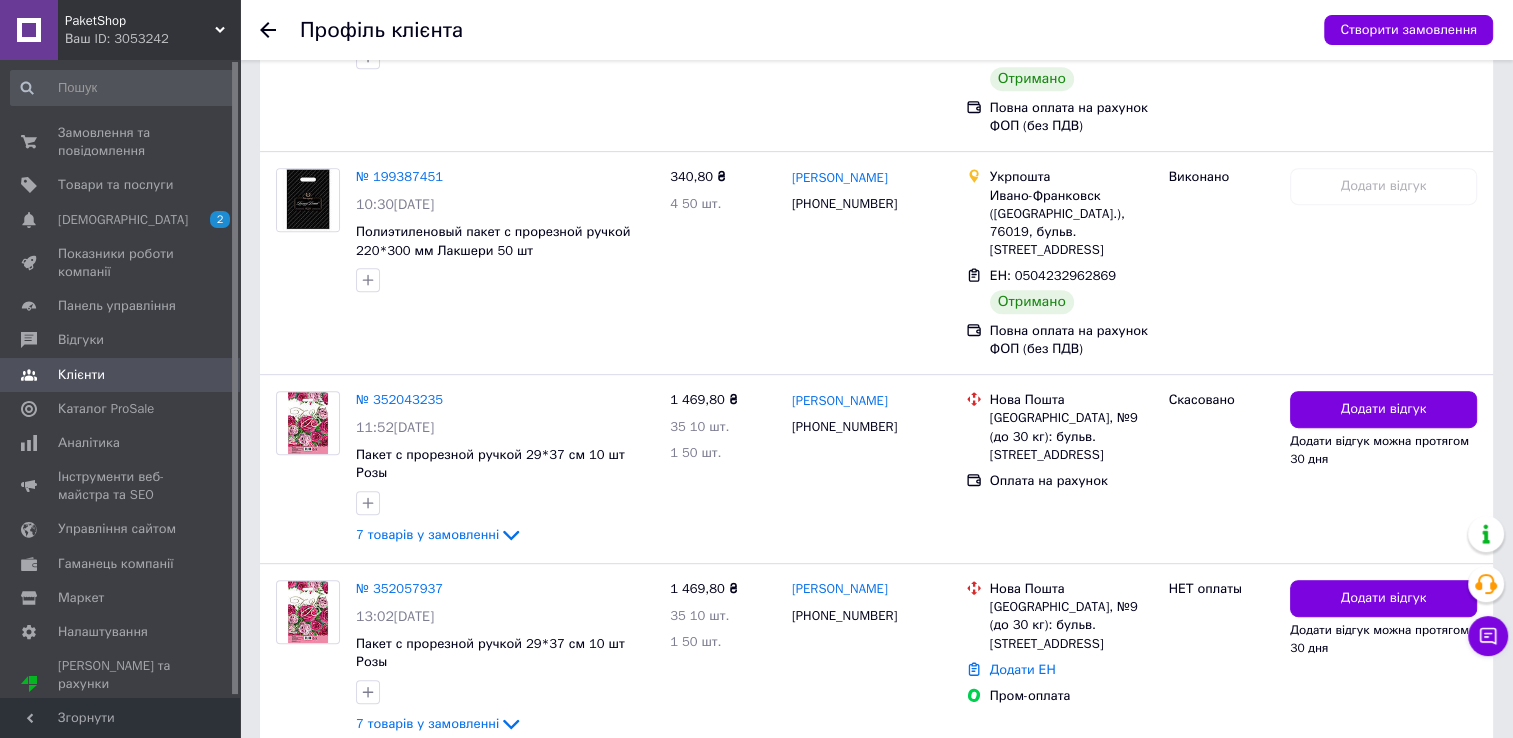 click 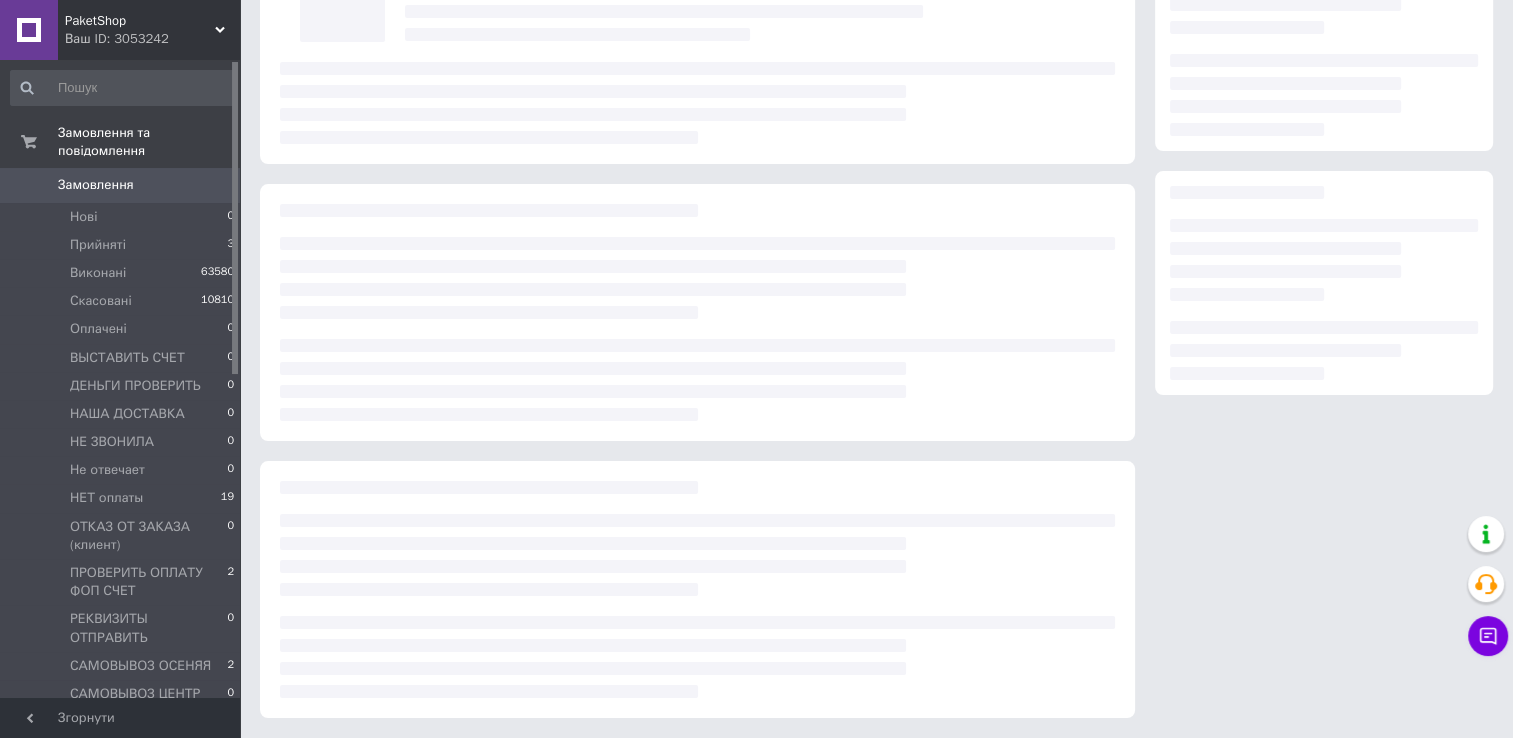 scroll, scrollTop: 176, scrollLeft: 0, axis: vertical 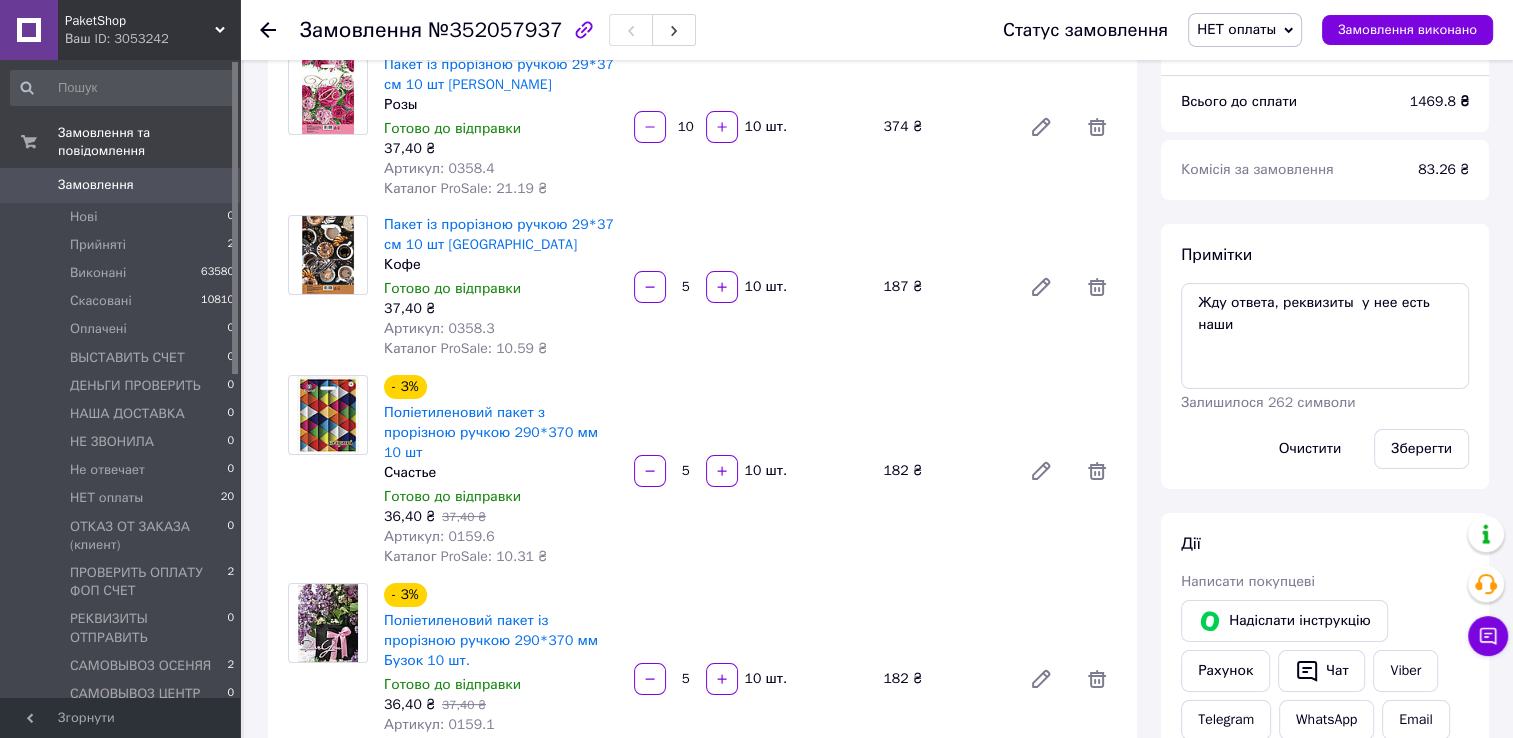 click 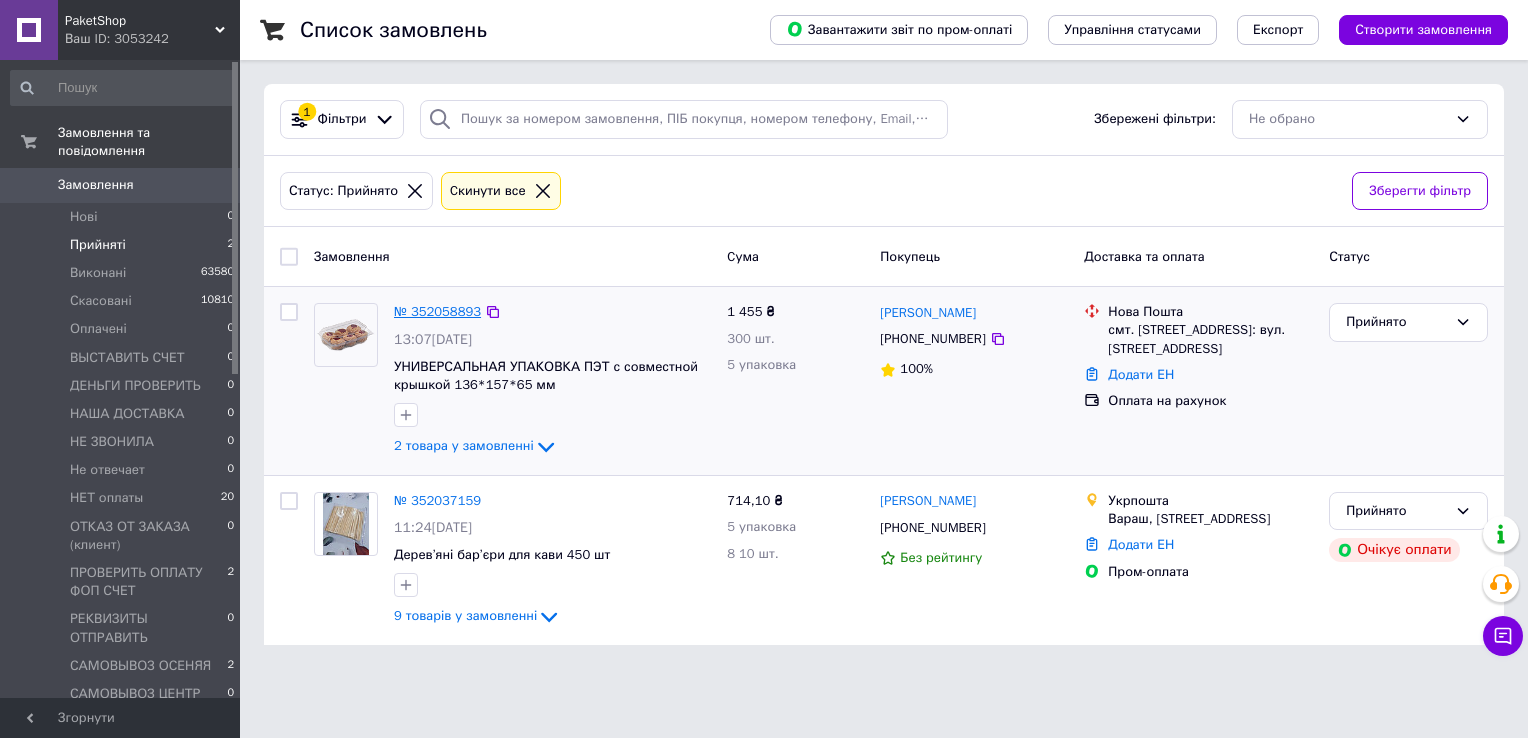 click on "№ 352058893" at bounding box center [437, 311] 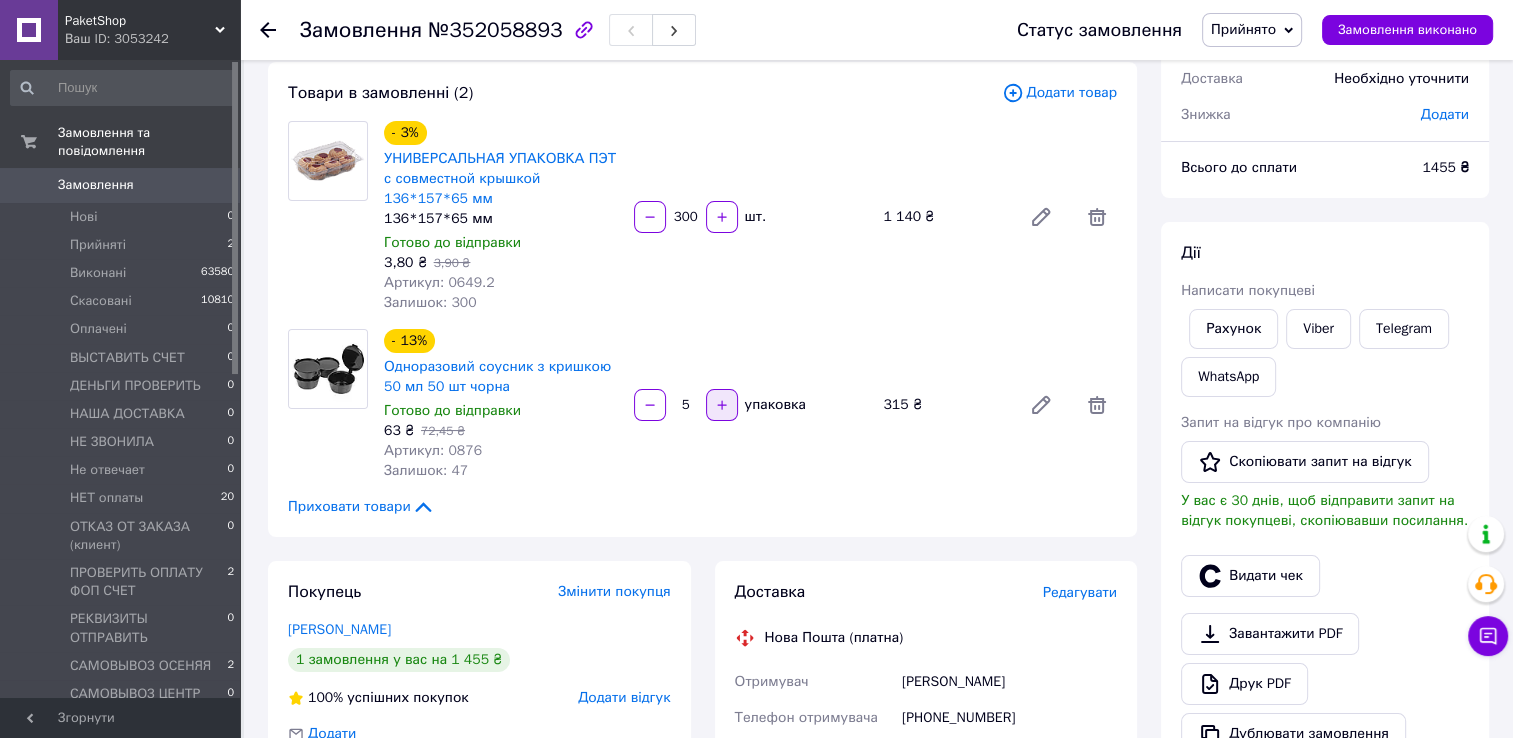 scroll, scrollTop: 300, scrollLeft: 0, axis: vertical 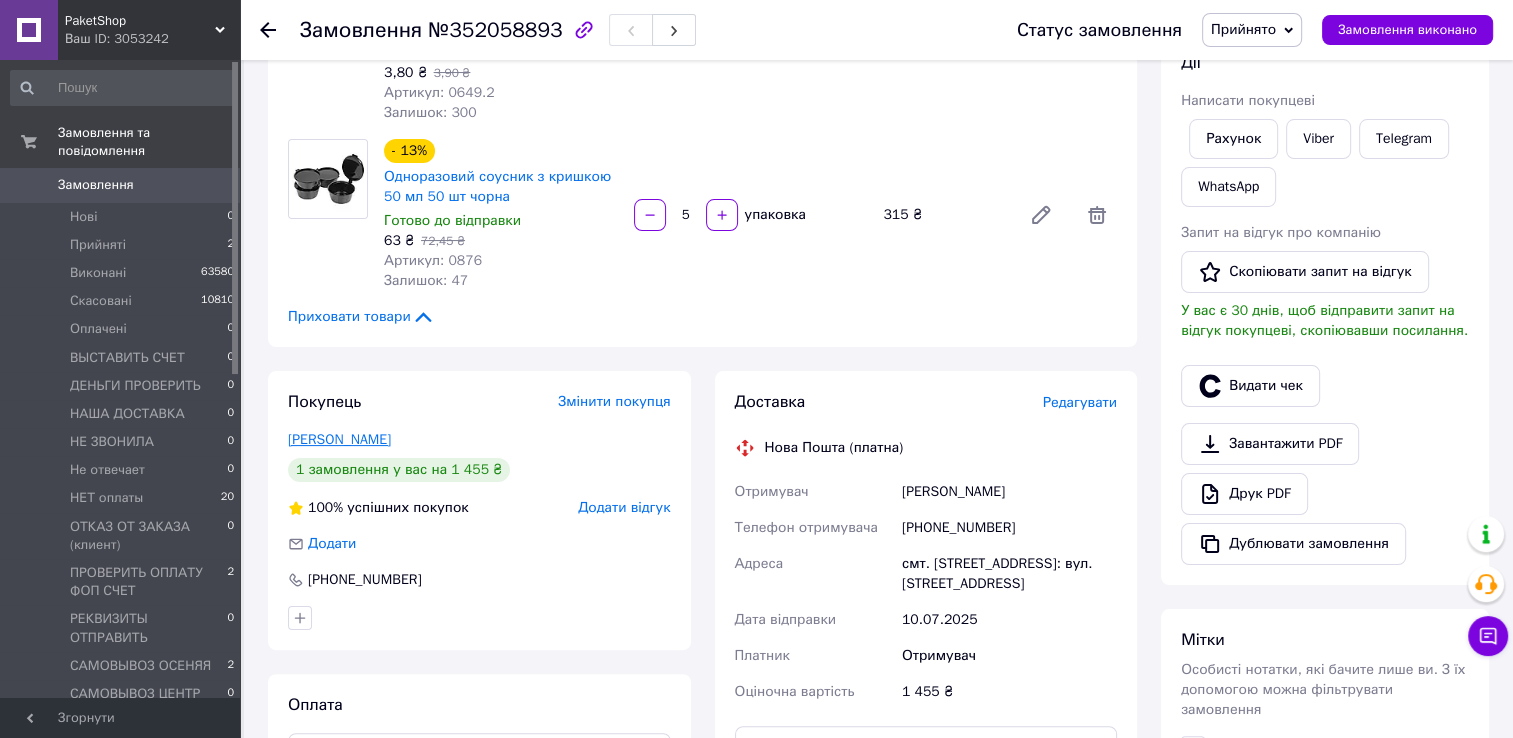 click on "[PERSON_NAME]" at bounding box center [339, 439] 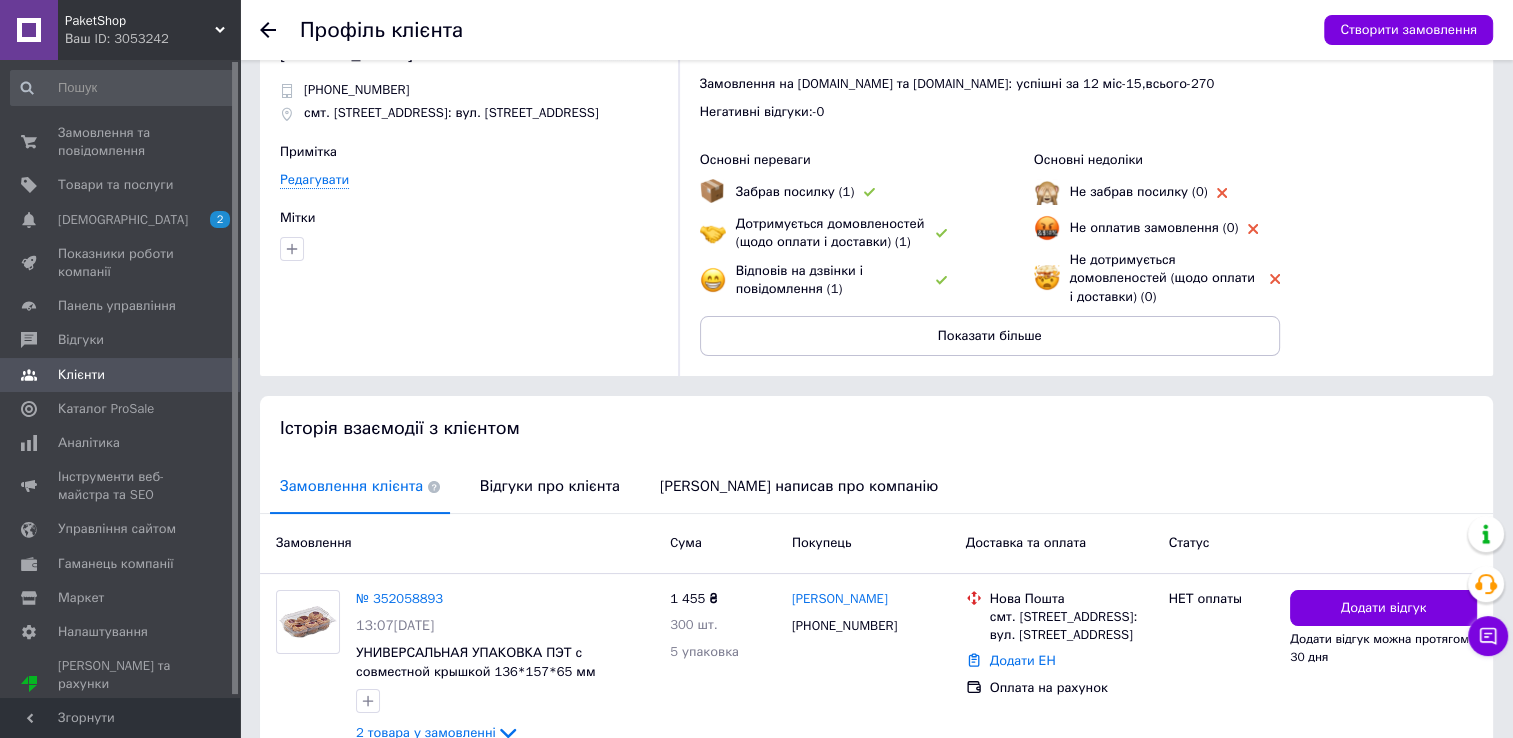 scroll, scrollTop: 160, scrollLeft: 0, axis: vertical 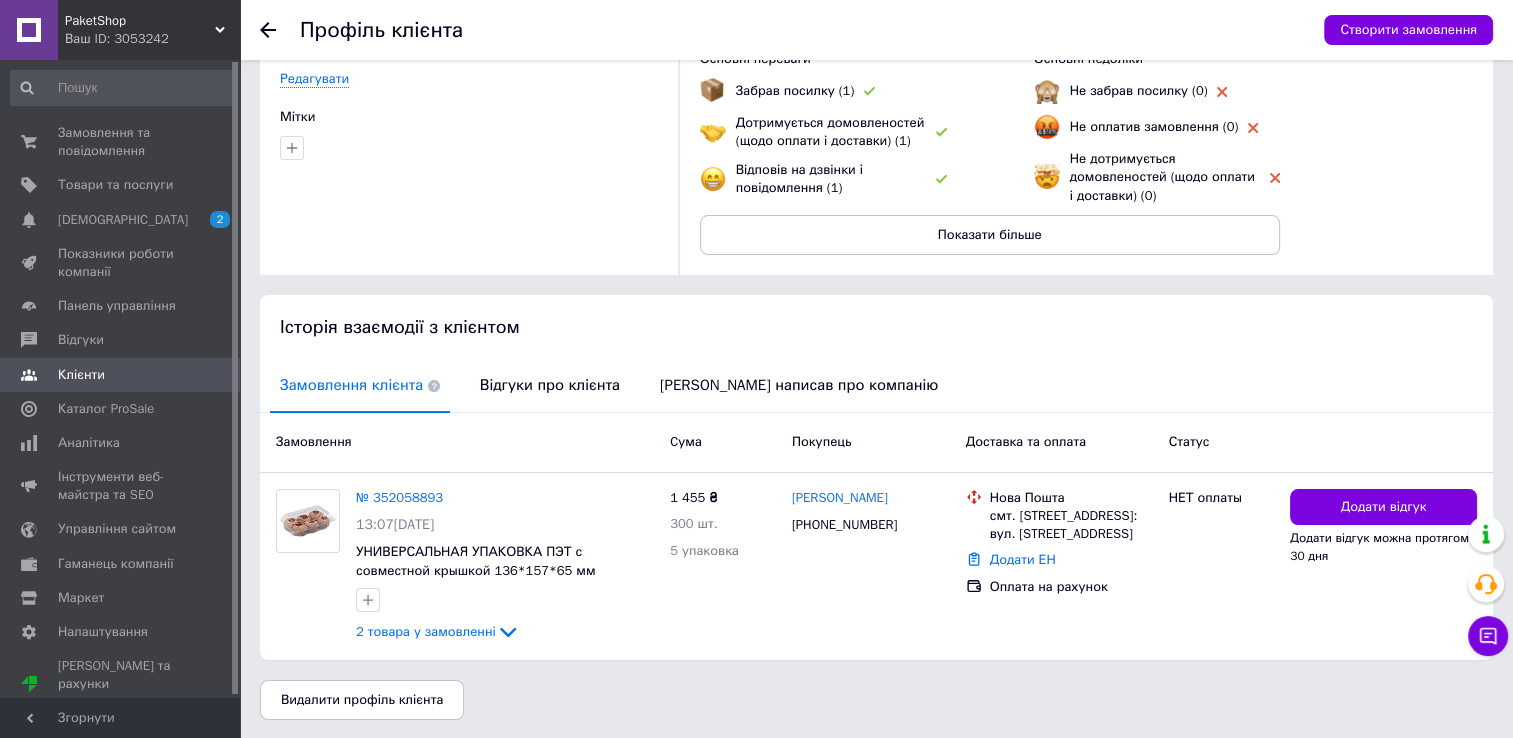 click 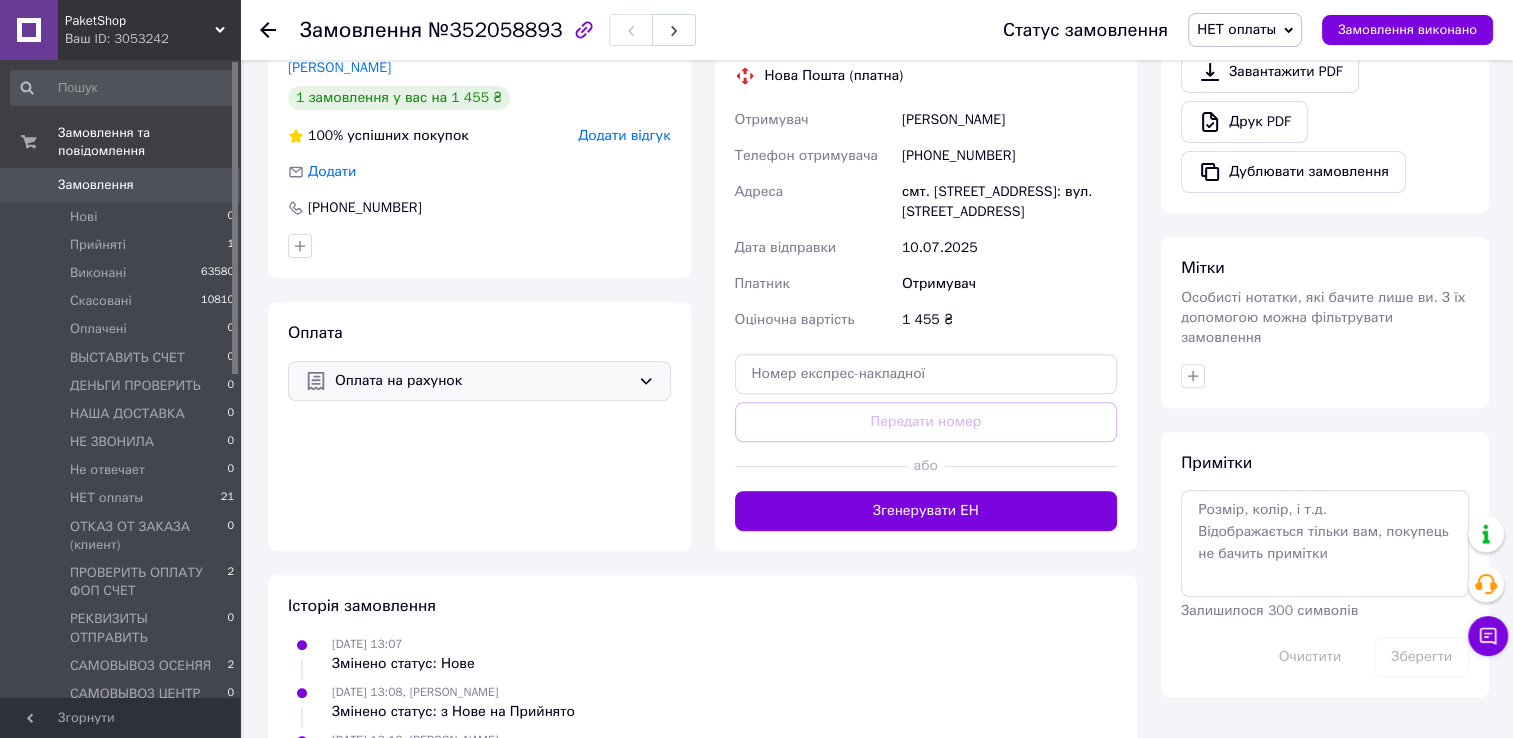 scroll, scrollTop: 700, scrollLeft: 0, axis: vertical 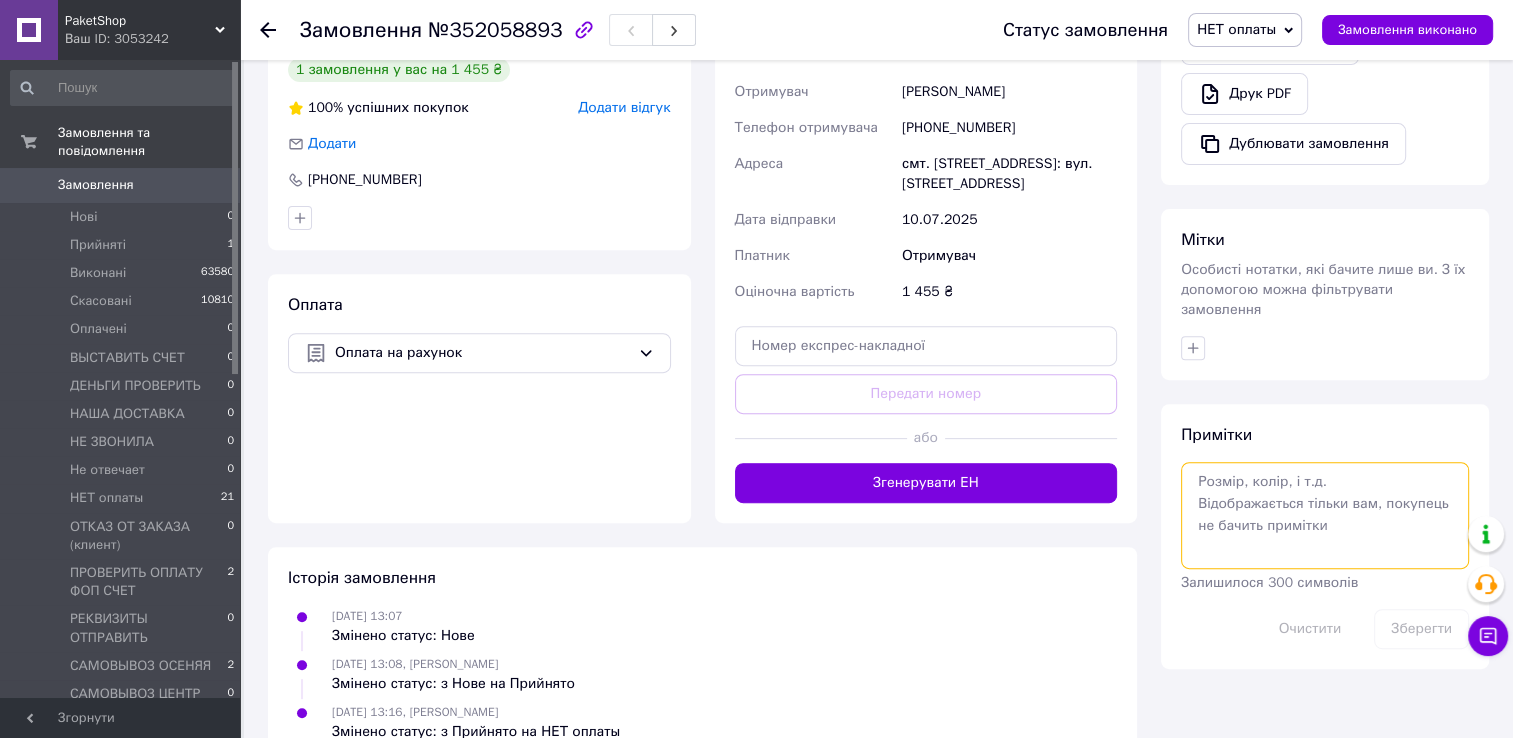 click at bounding box center [1325, 515] 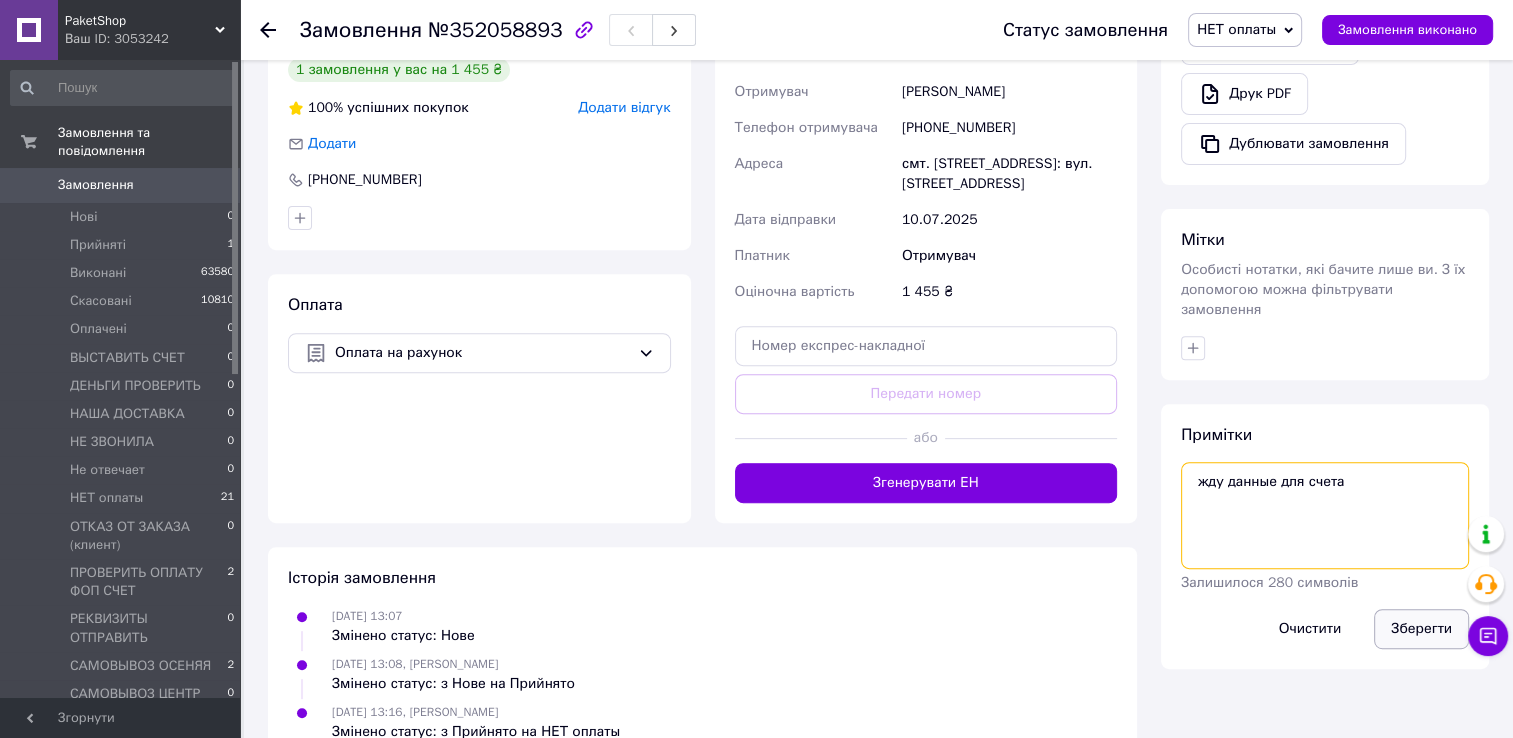 type on "жду данные для счета" 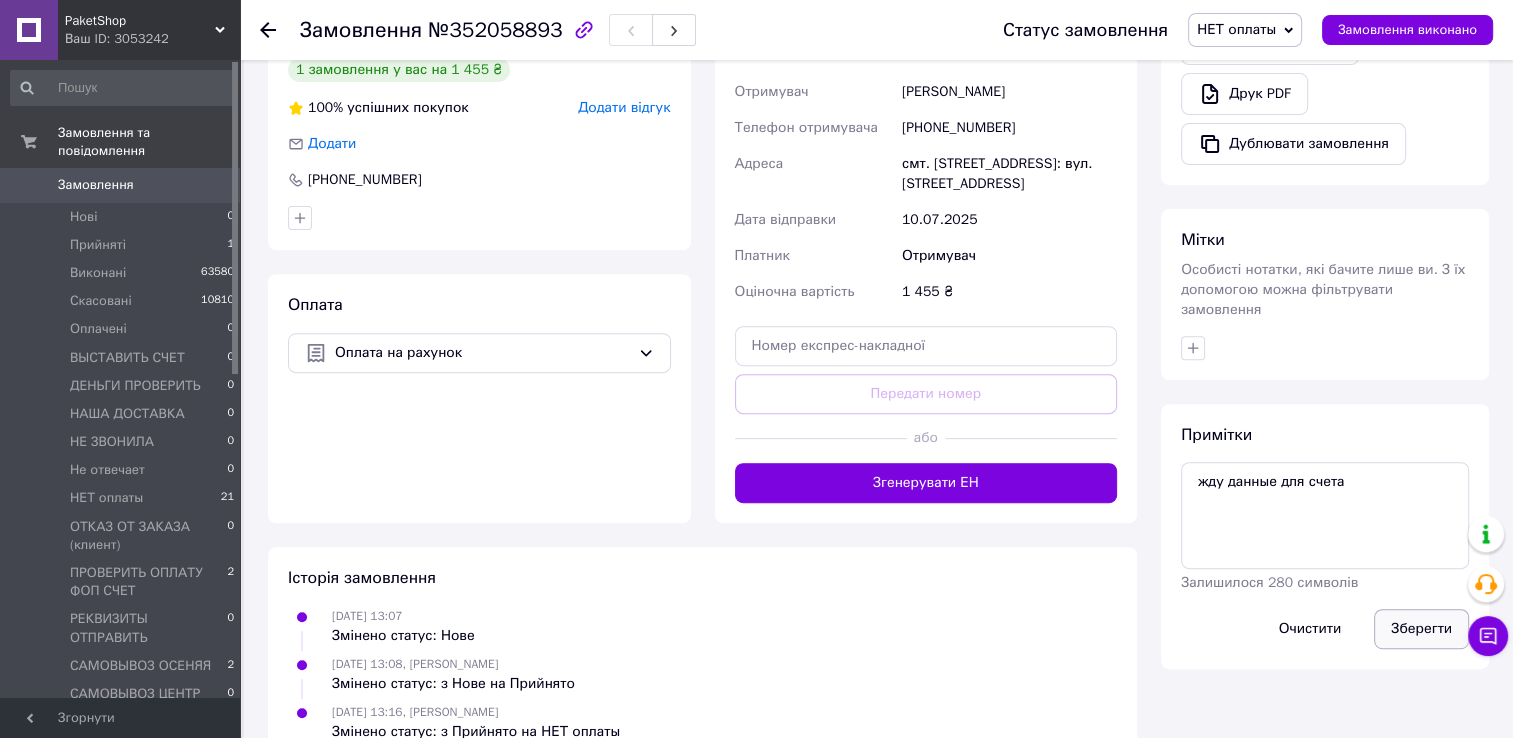 click on "Зберегти" at bounding box center (1421, 629) 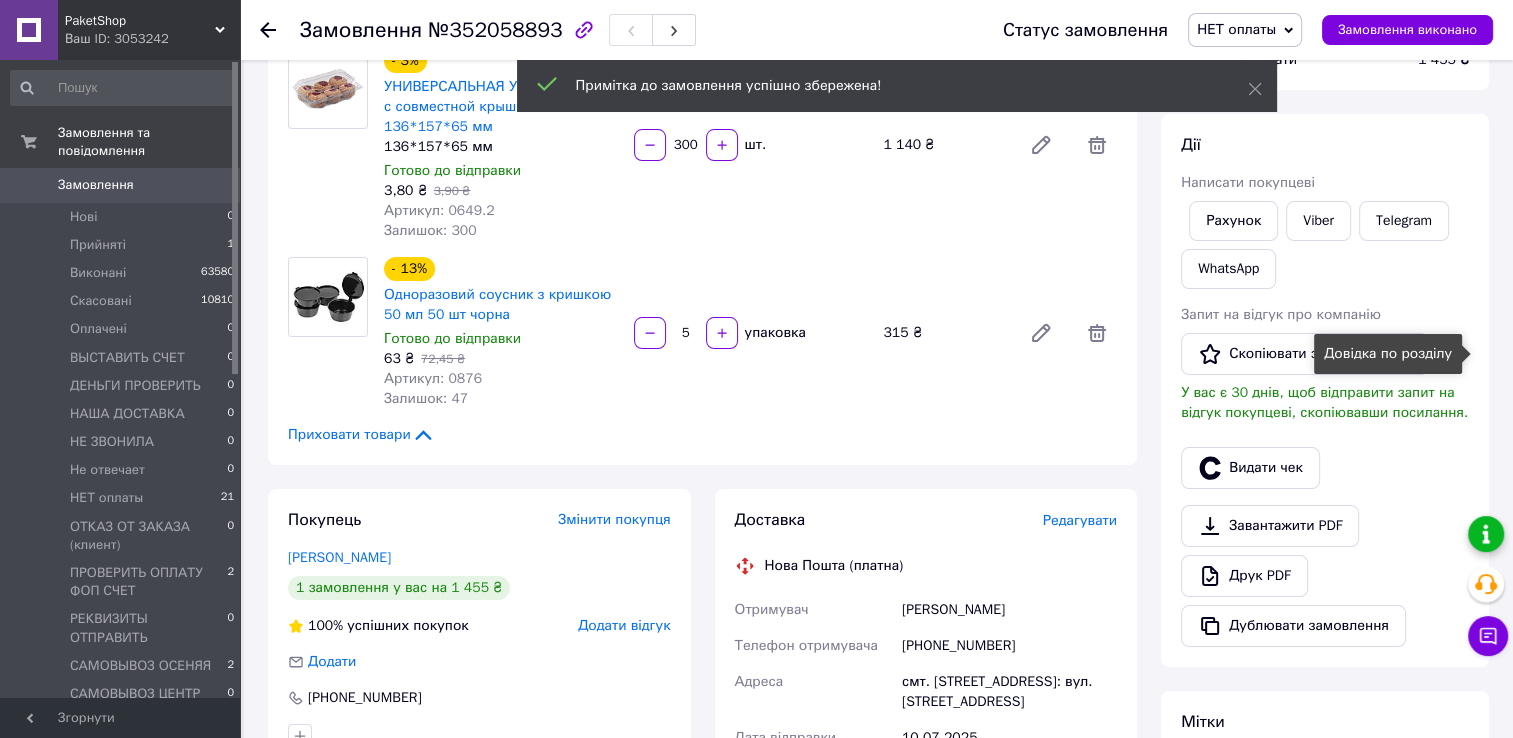 scroll, scrollTop: 0, scrollLeft: 0, axis: both 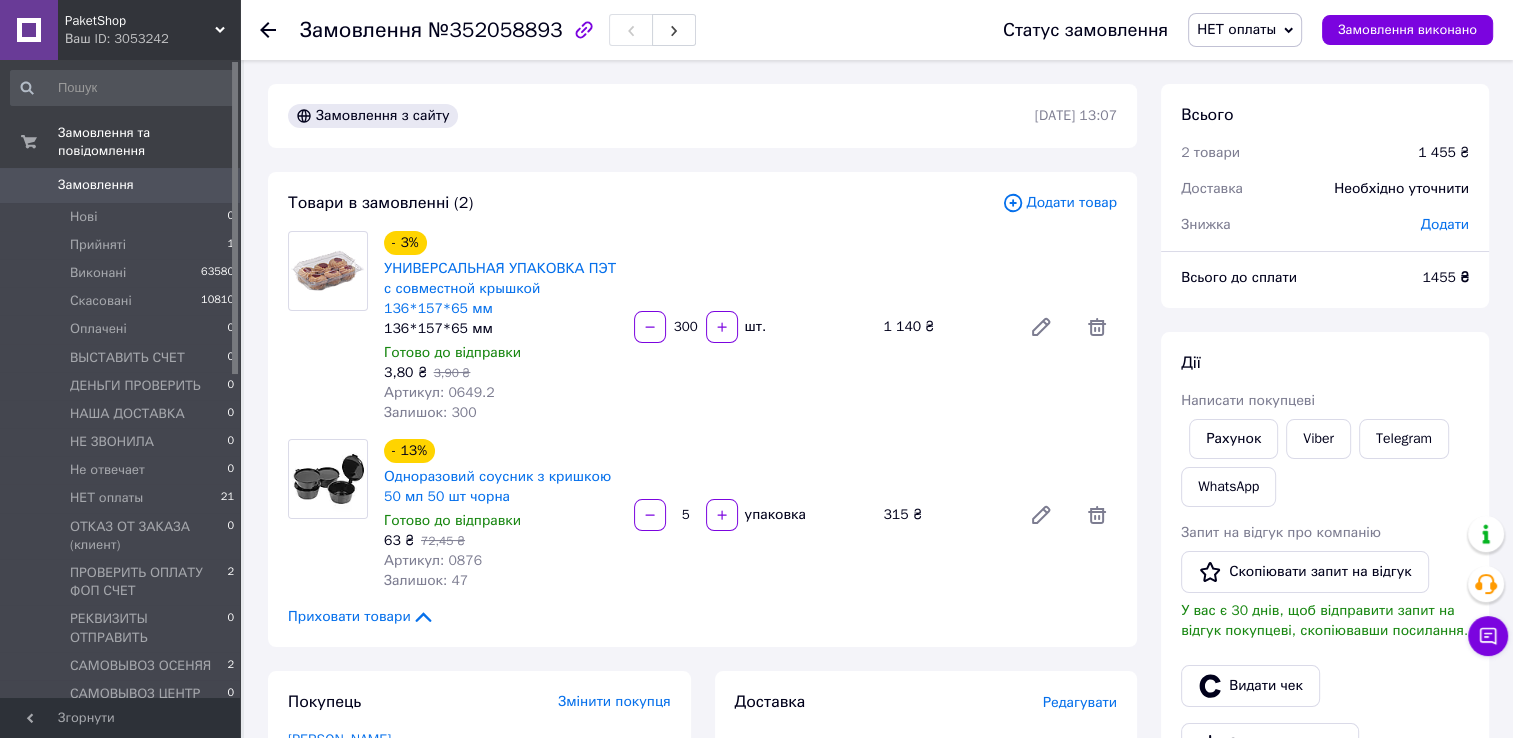 click 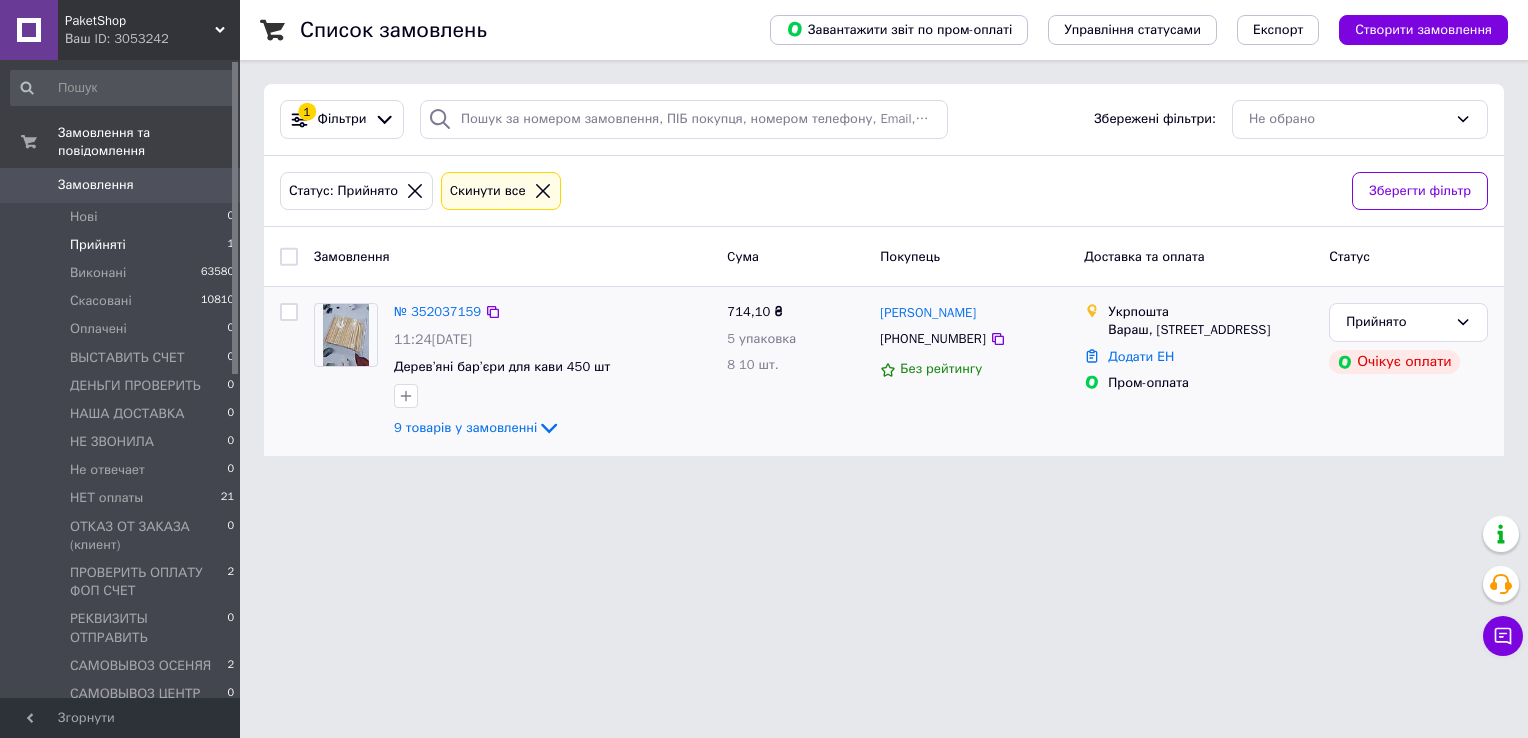 click at bounding box center (346, 371) 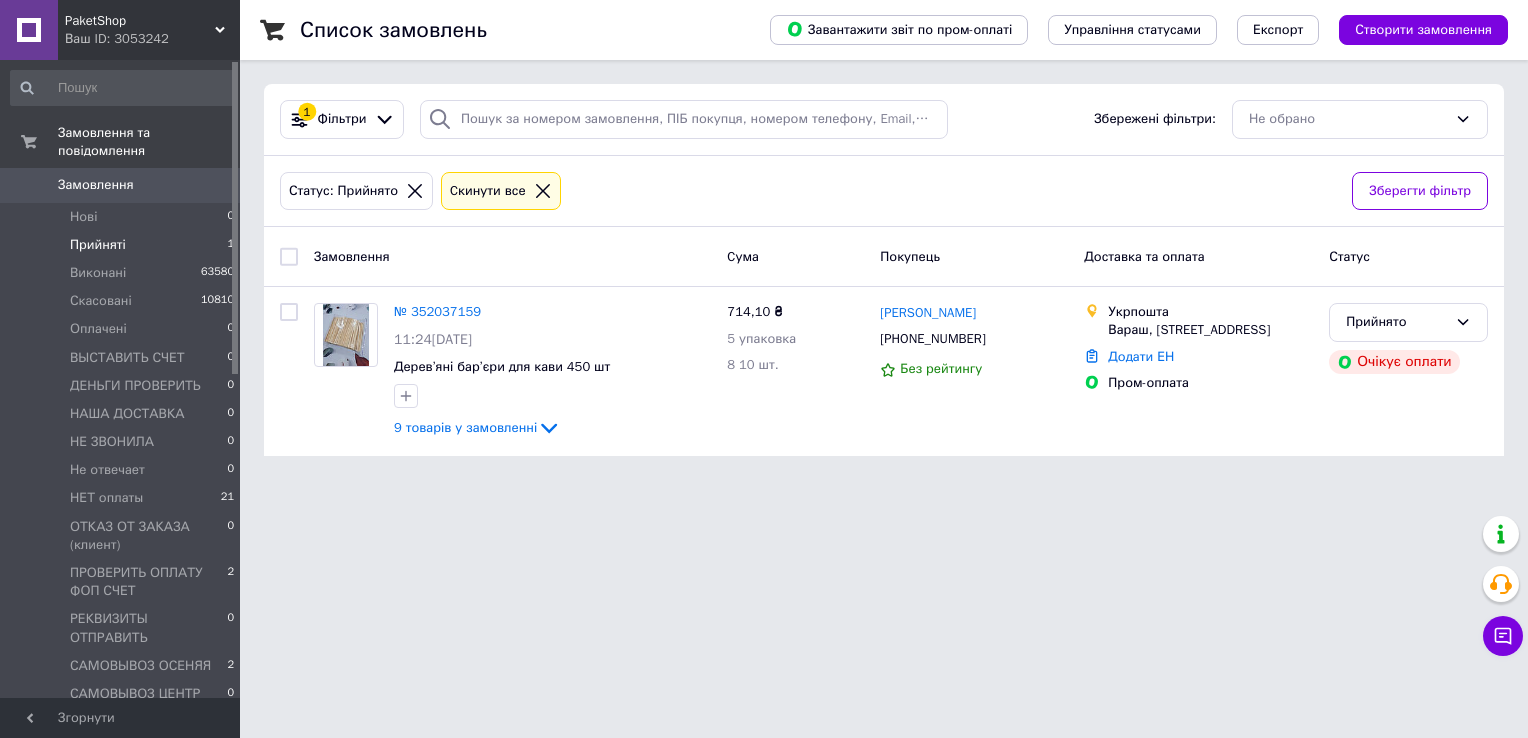 click 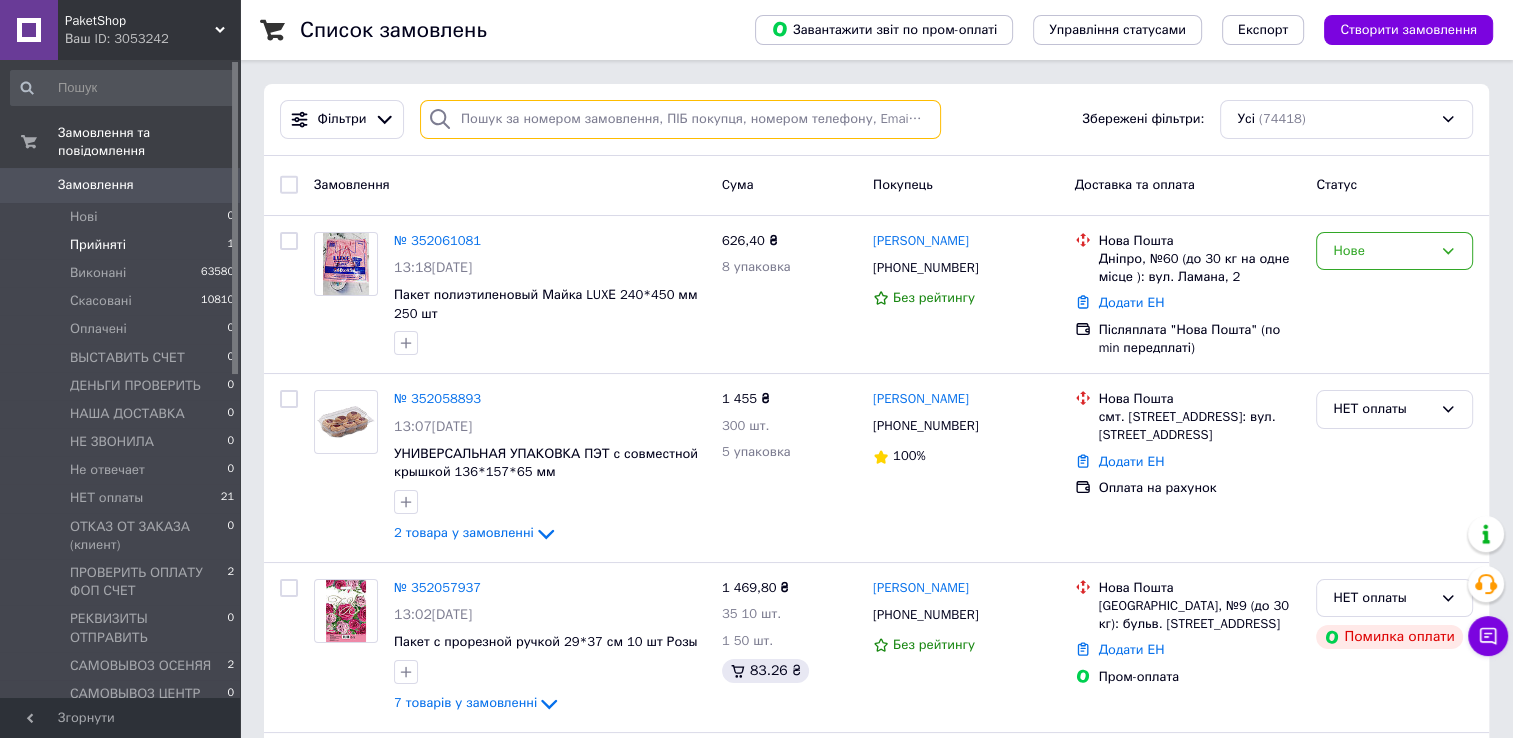 click at bounding box center [680, 119] 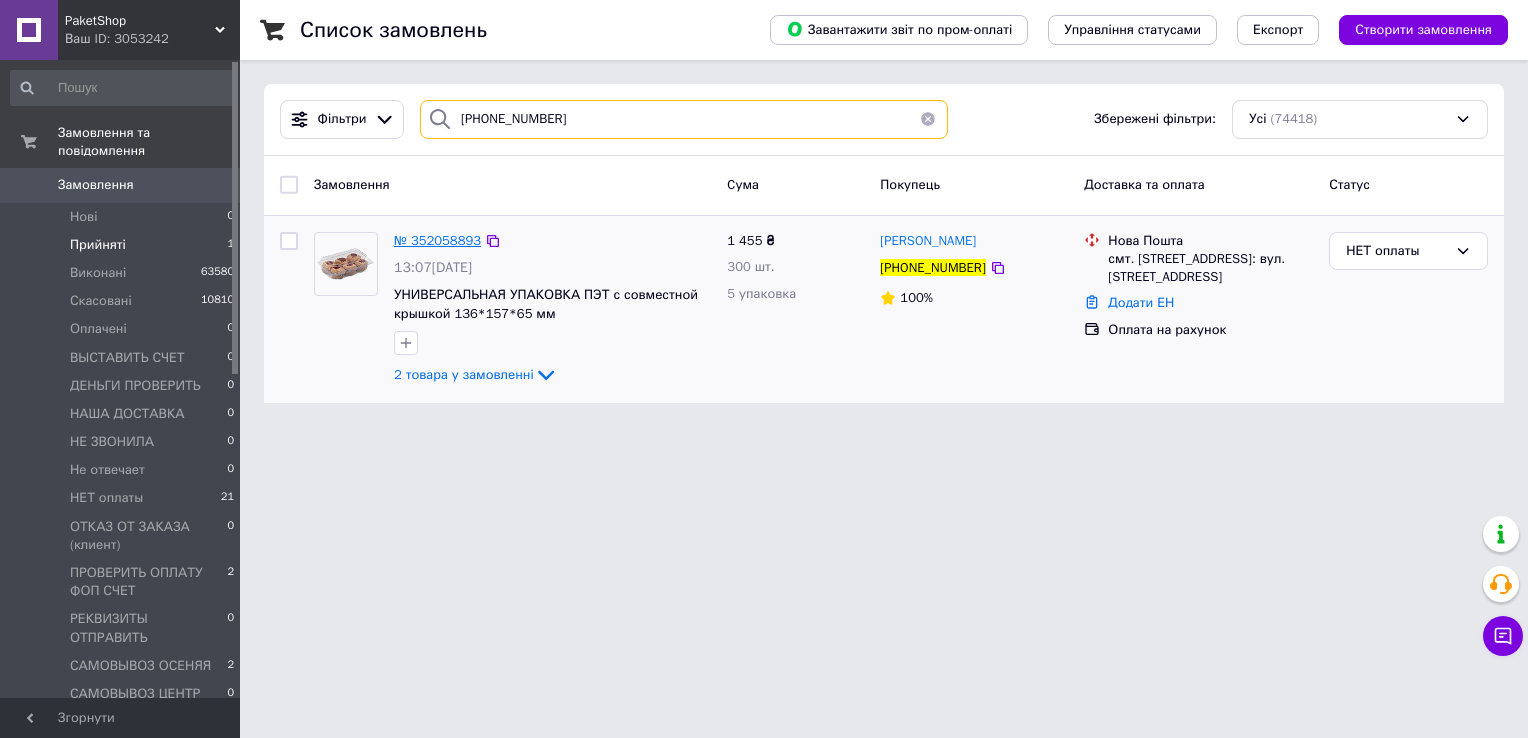 type on "[PHONE_NUMBER]" 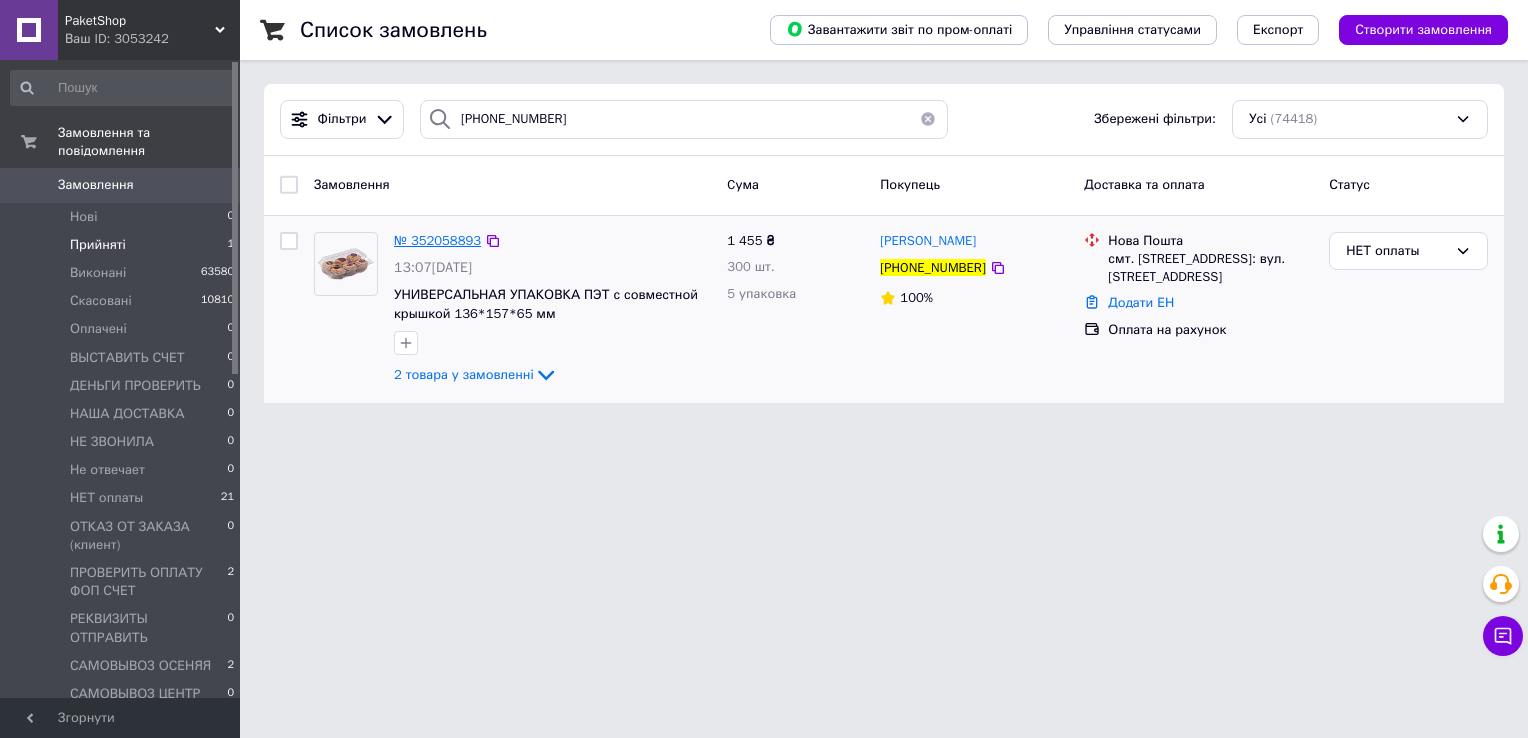 click on "№ 352058893" at bounding box center (437, 240) 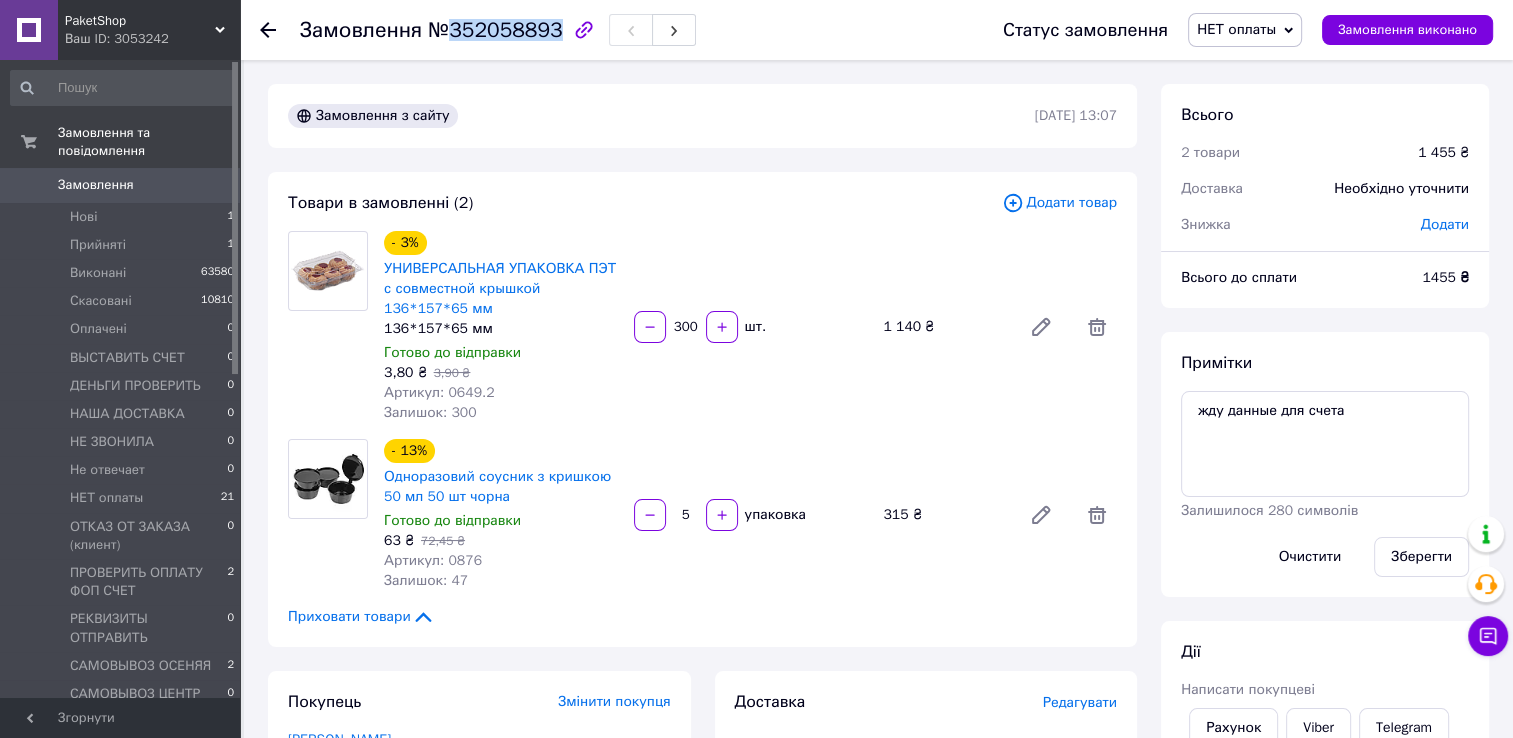 drag, startPoint x: 449, startPoint y: 32, endPoint x: 548, endPoint y: 37, distance: 99.12618 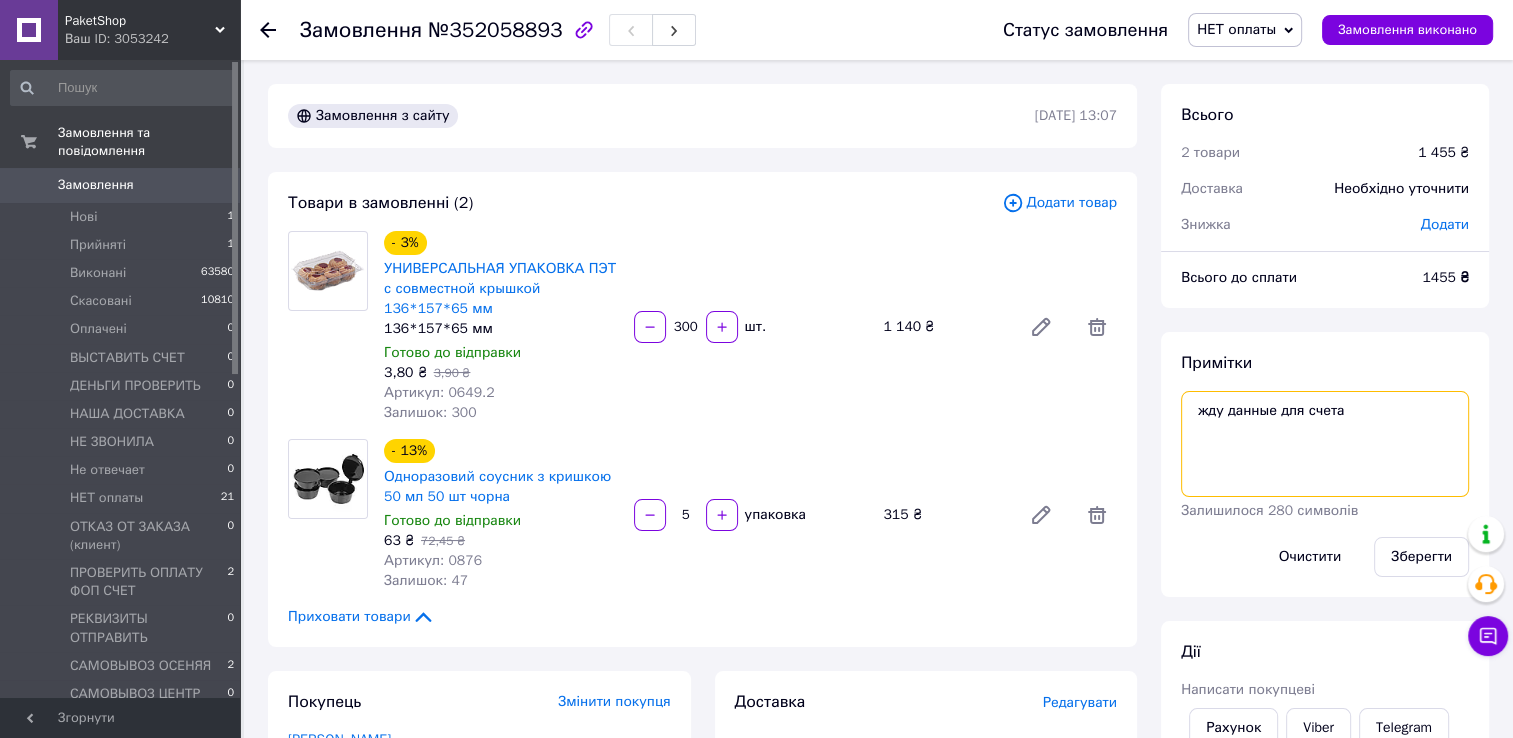 drag, startPoint x: 1352, startPoint y: 414, endPoint x: 1192, endPoint y: 435, distance: 161.37224 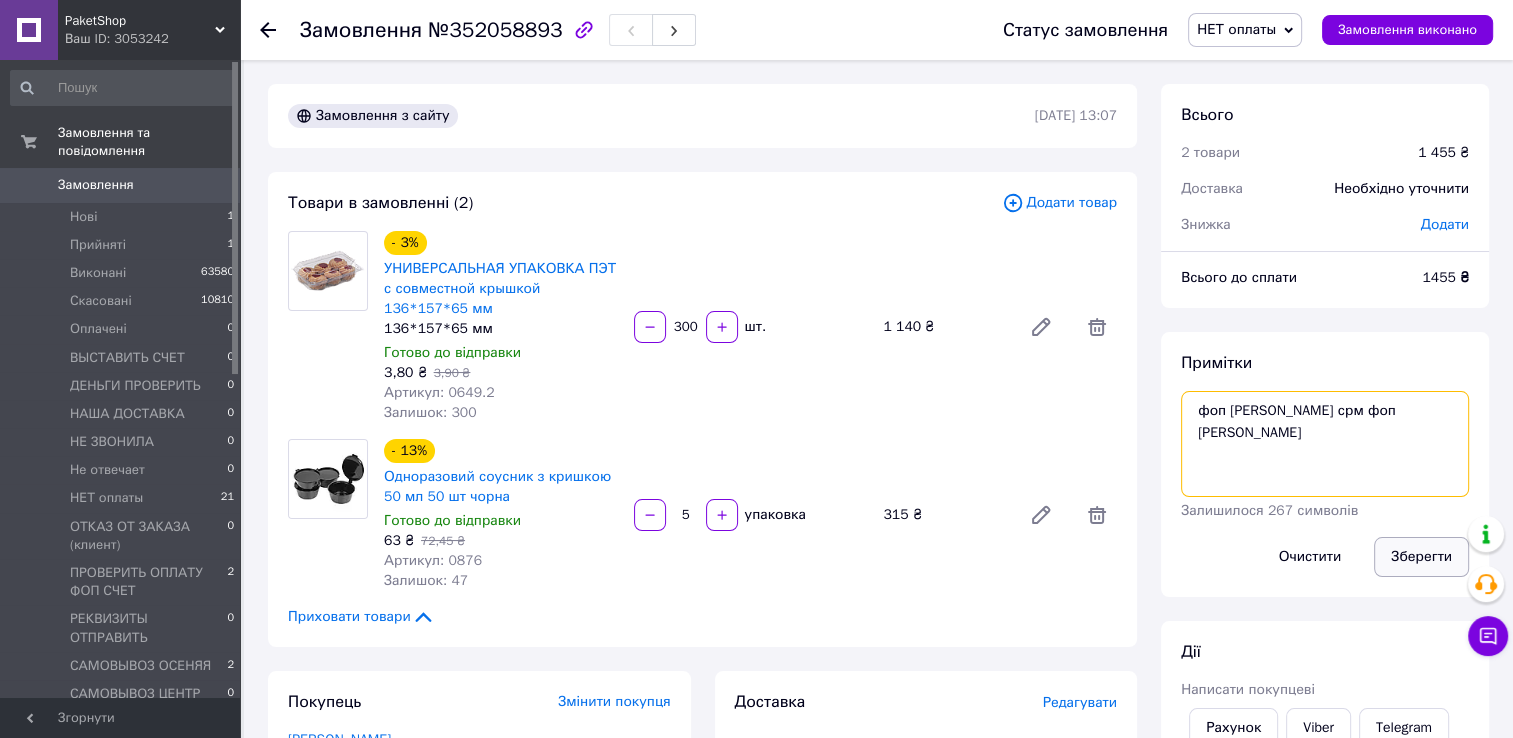 type on "фоп иван вайб срм фоп балан янина" 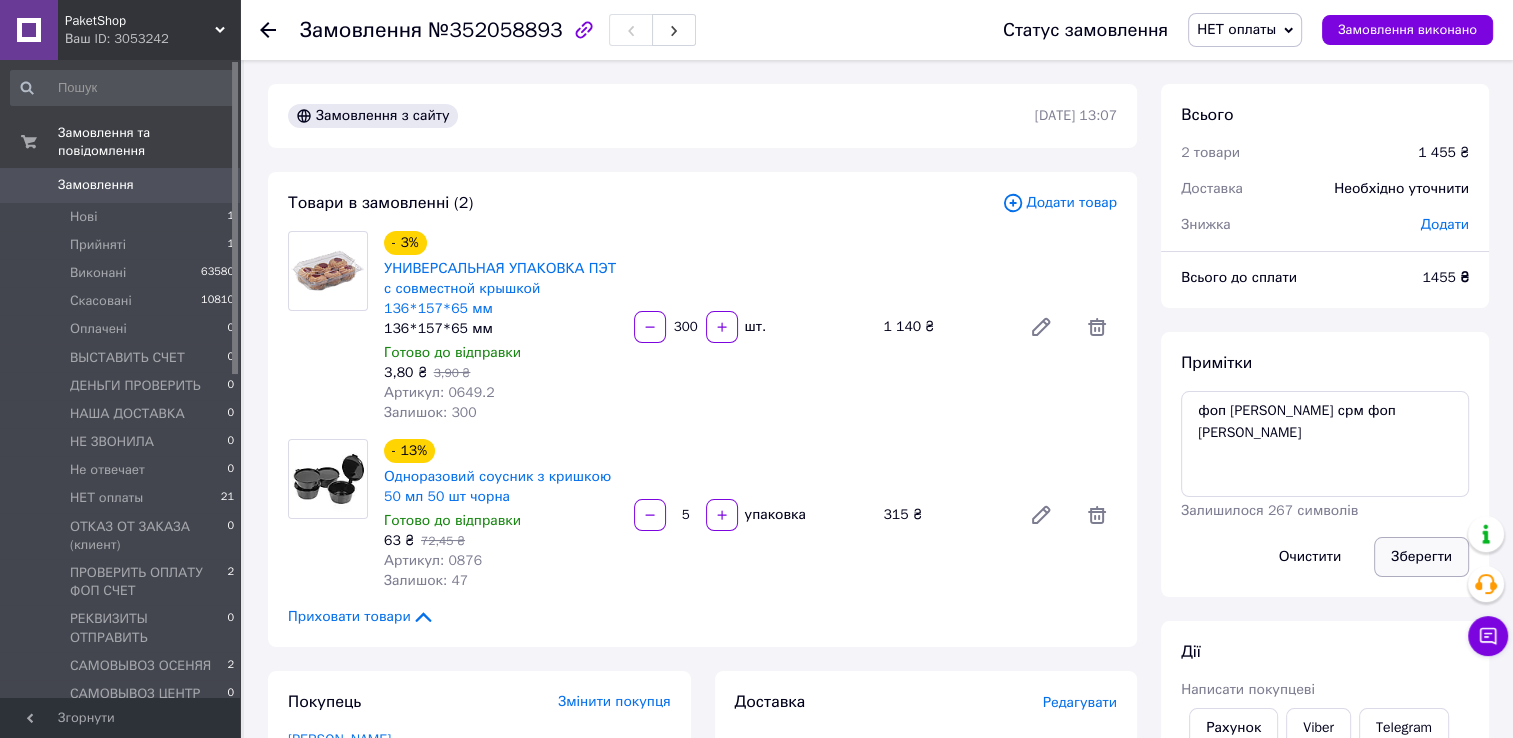 click on "Зберегти" at bounding box center [1421, 557] 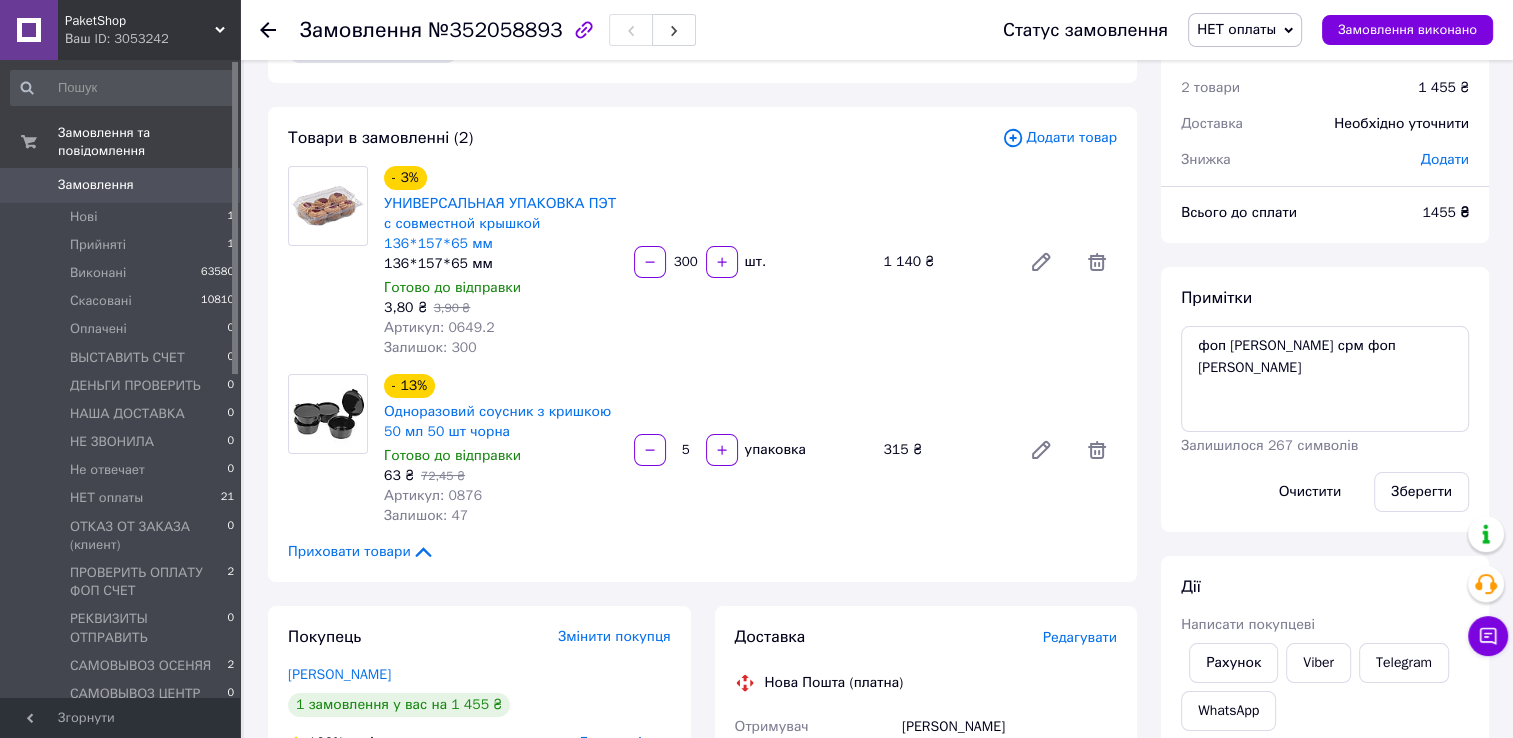 scroll, scrollTop: 100, scrollLeft: 0, axis: vertical 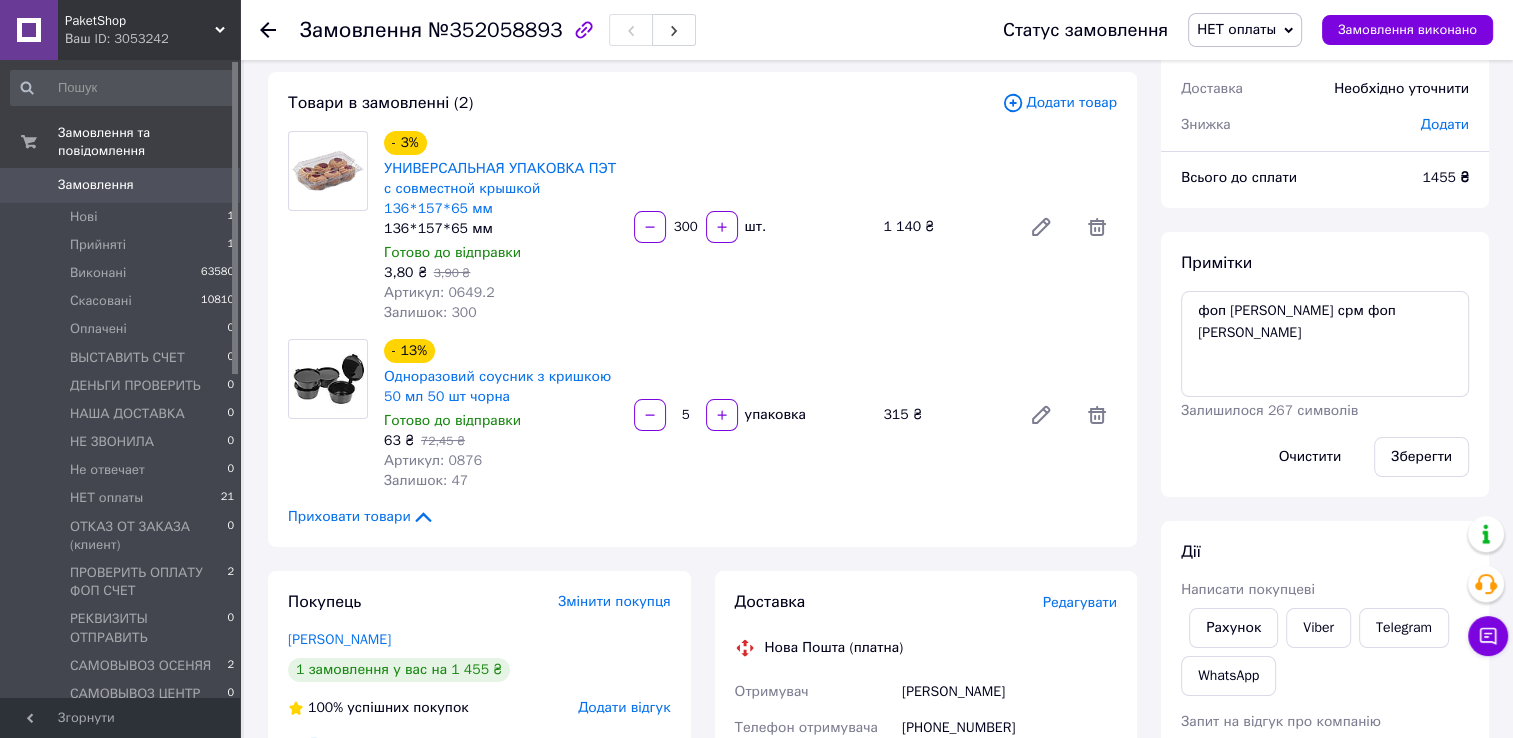 click 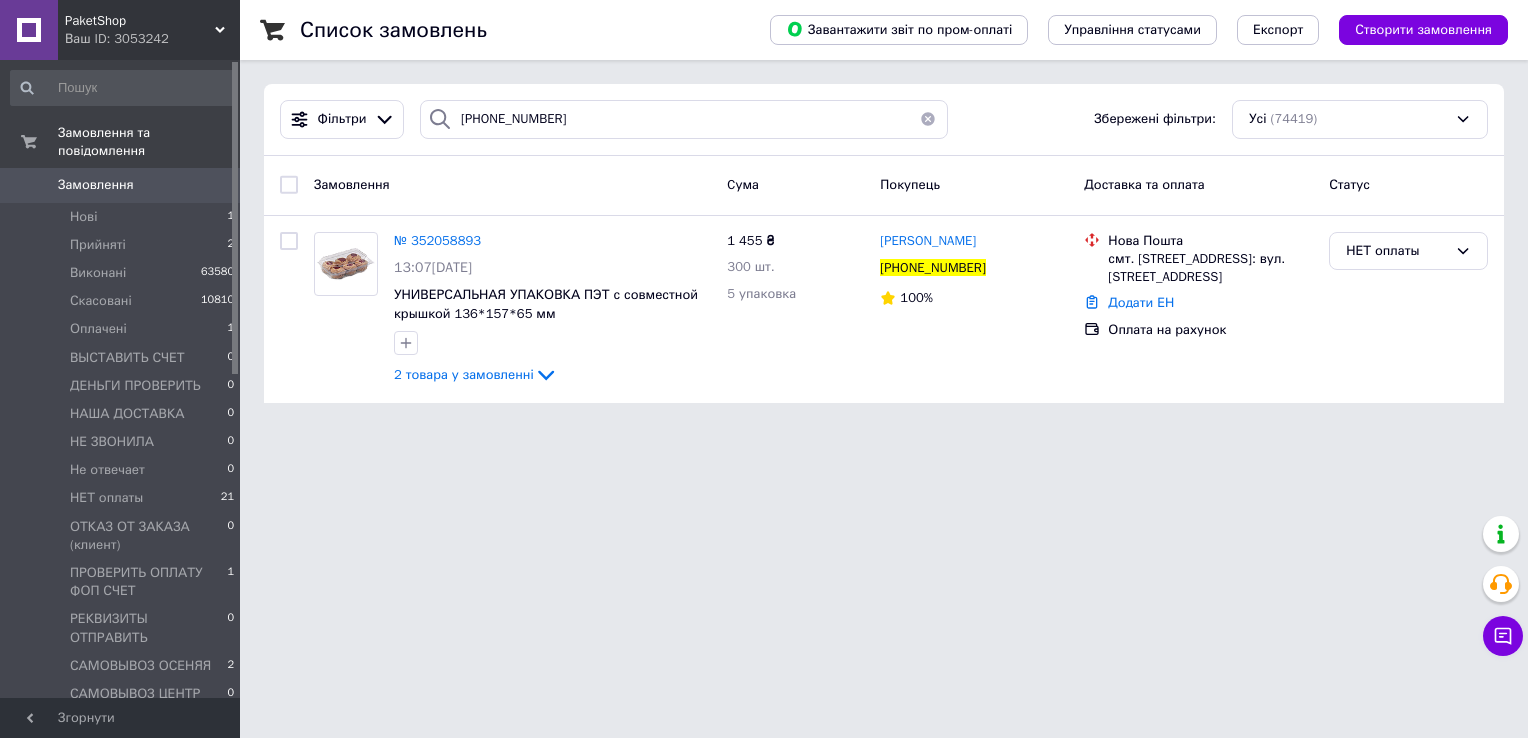 click at bounding box center [928, 119] 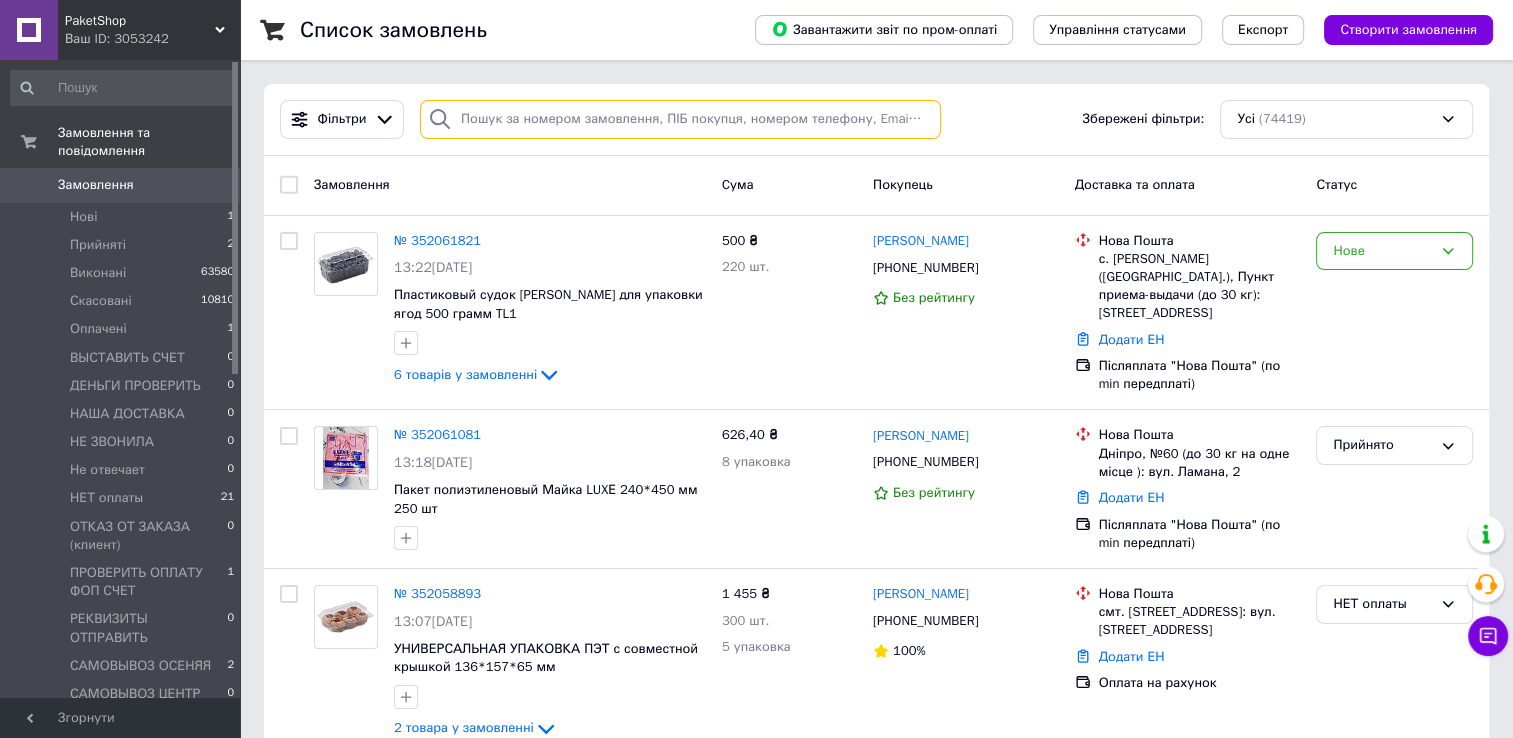 click at bounding box center [680, 119] 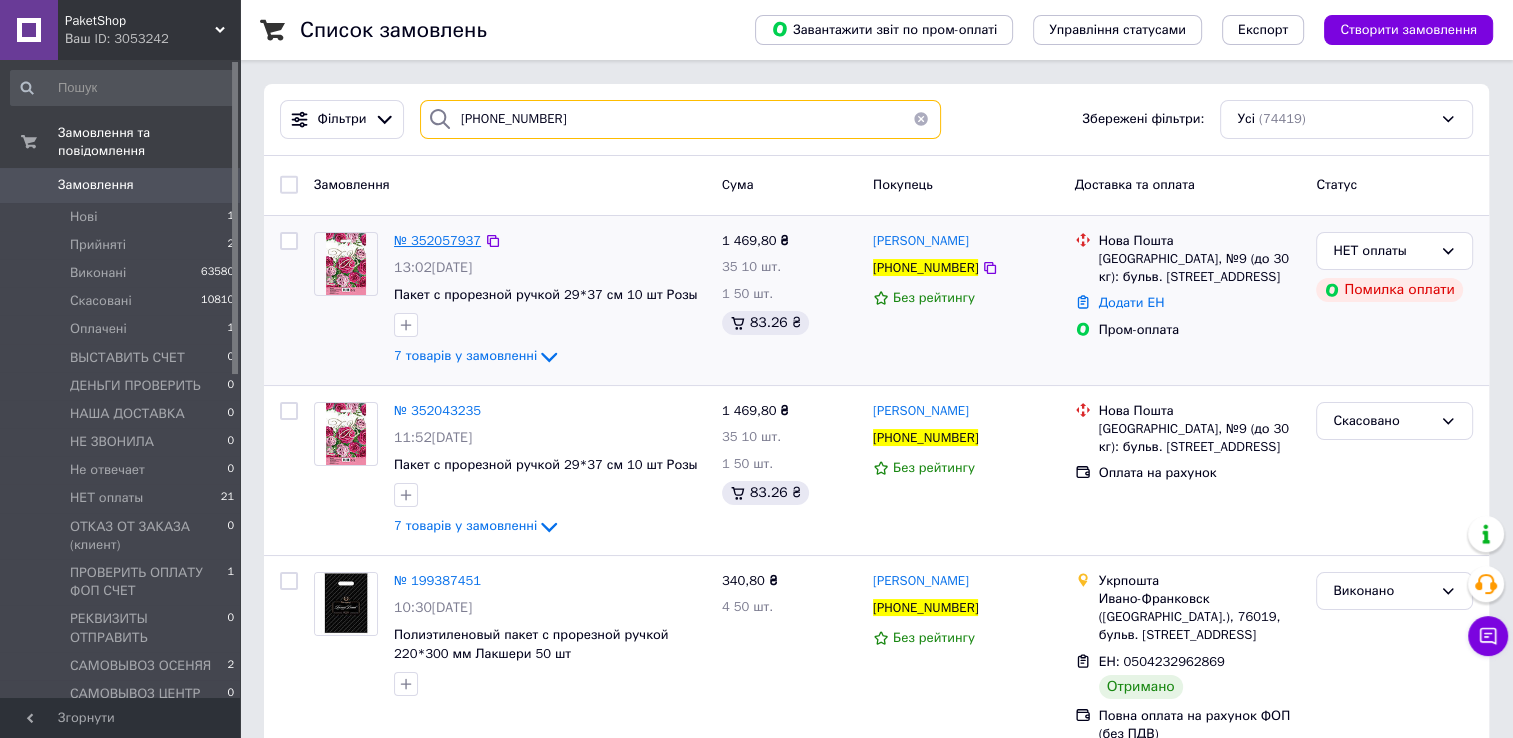 type on "[PHONE_NUMBER]" 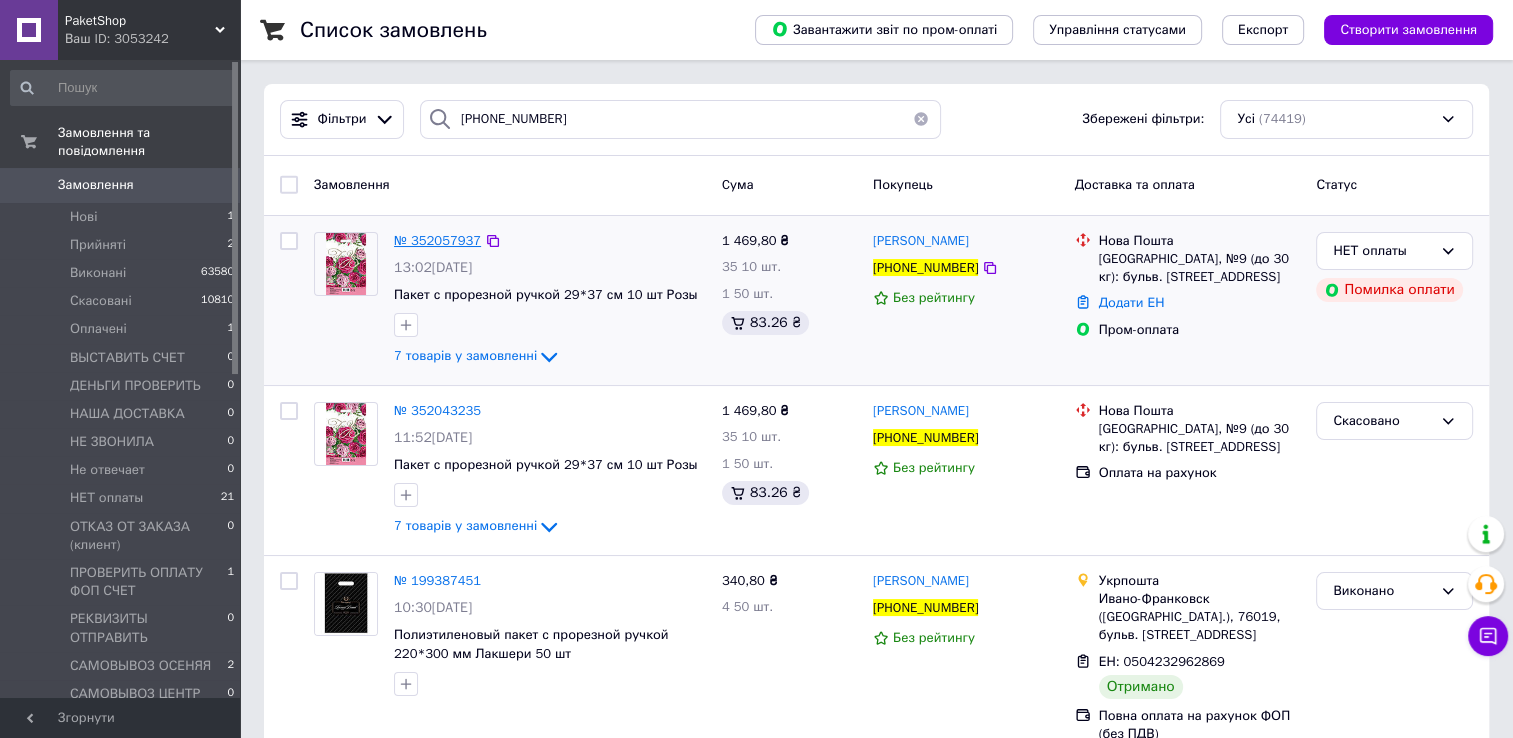 click on "№ 352057937" at bounding box center [437, 240] 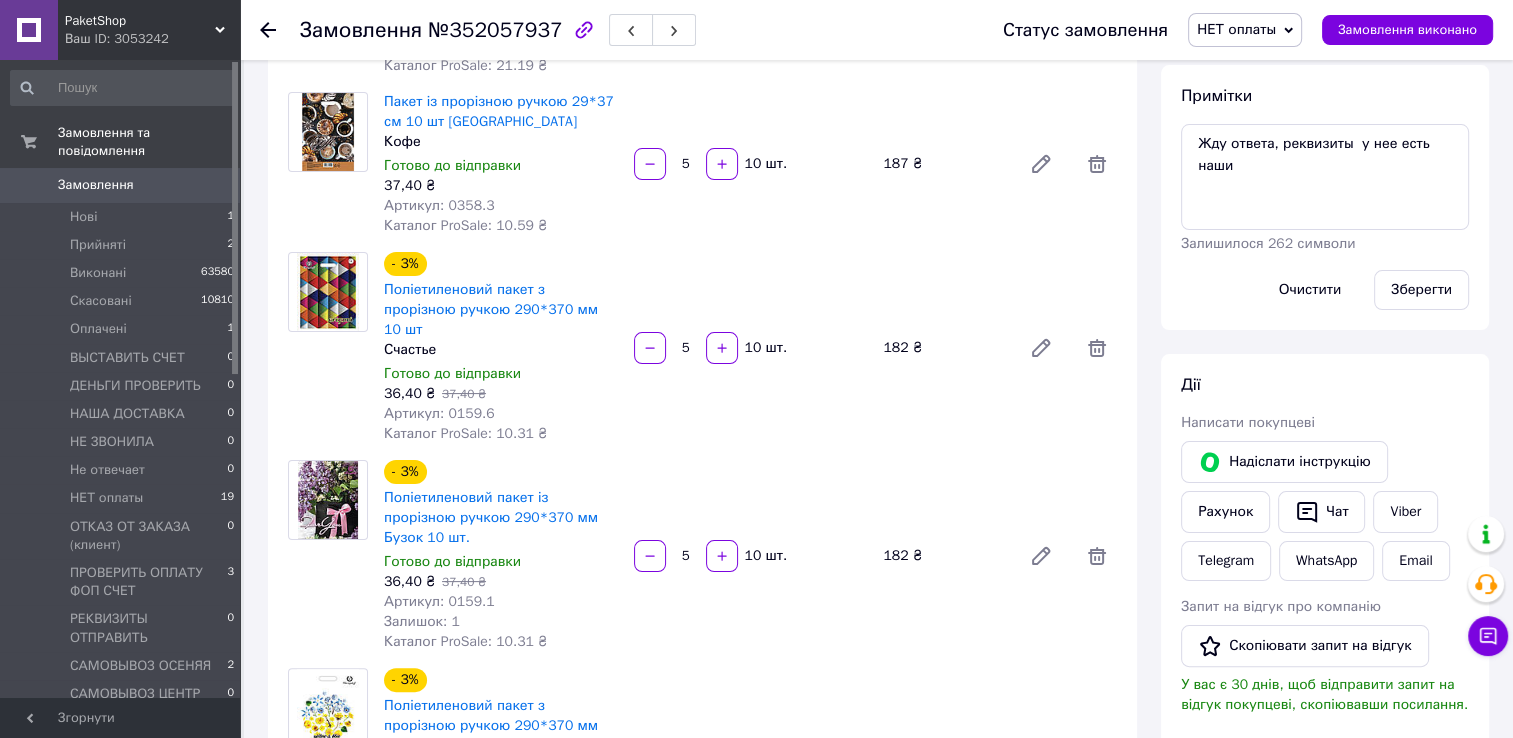 scroll, scrollTop: 300, scrollLeft: 0, axis: vertical 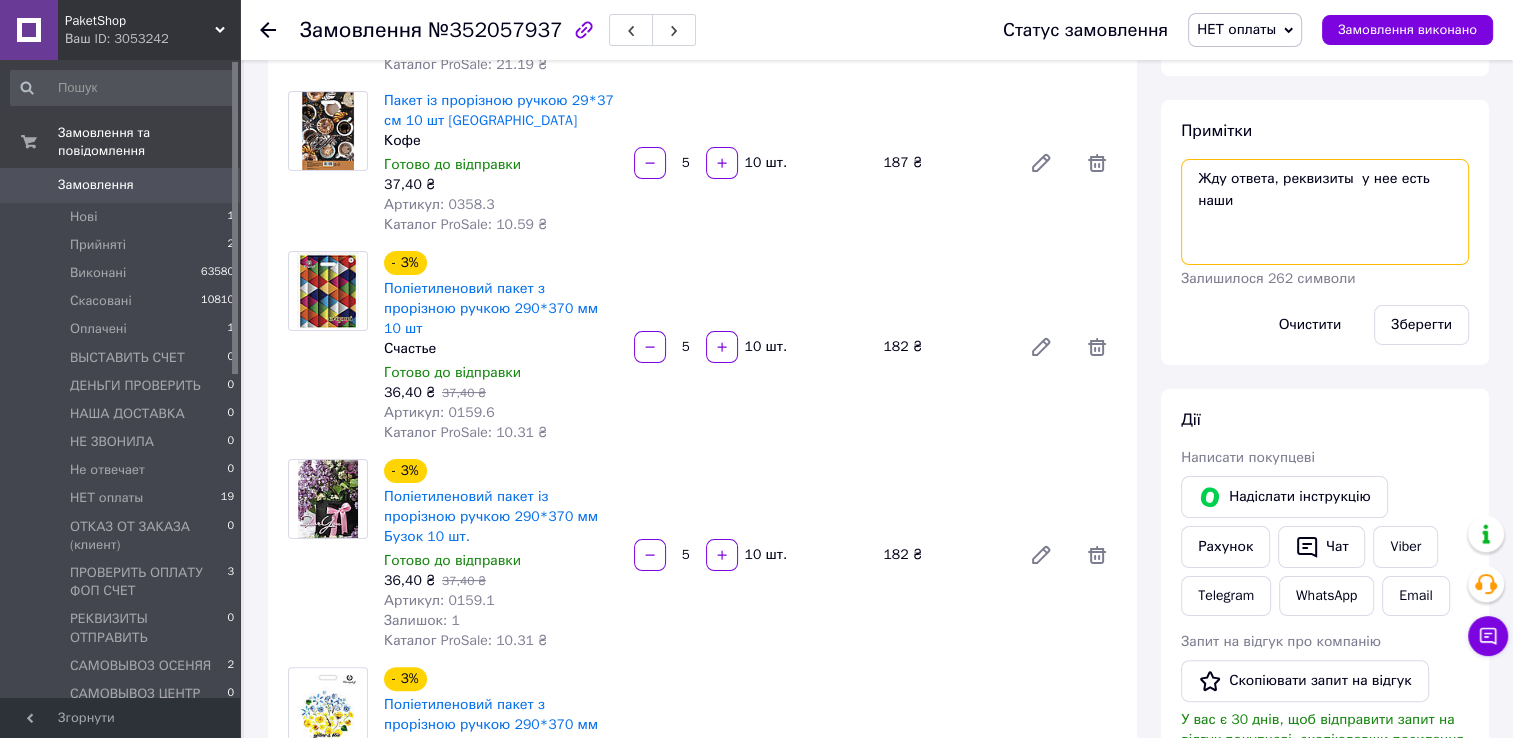 click on "Жду ответа, реквизиты  у нее есть наши" at bounding box center (1325, 212) 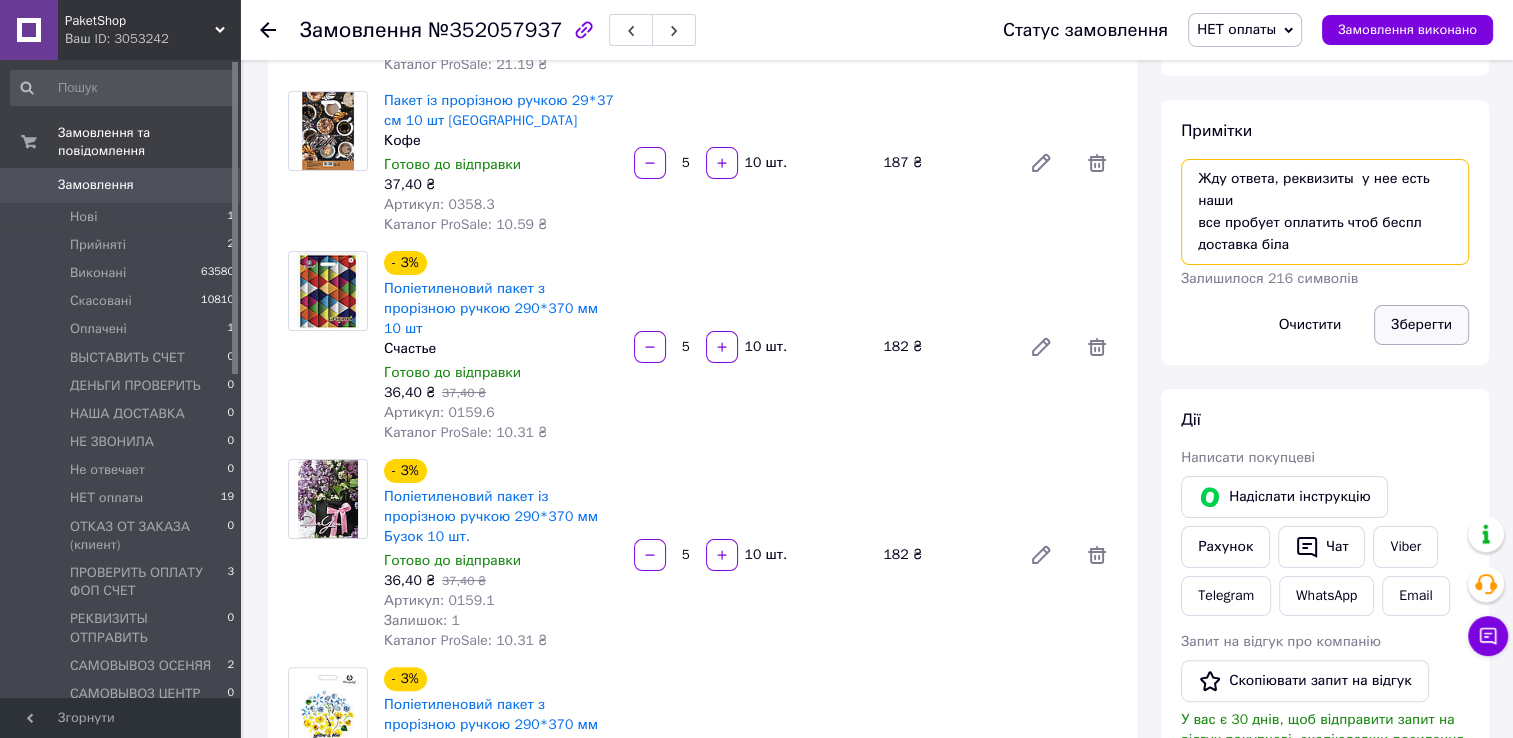 type on "Жду ответа, реквизиты  у нее есть наши
все пробует оплатить чтоб беспл доставка біла" 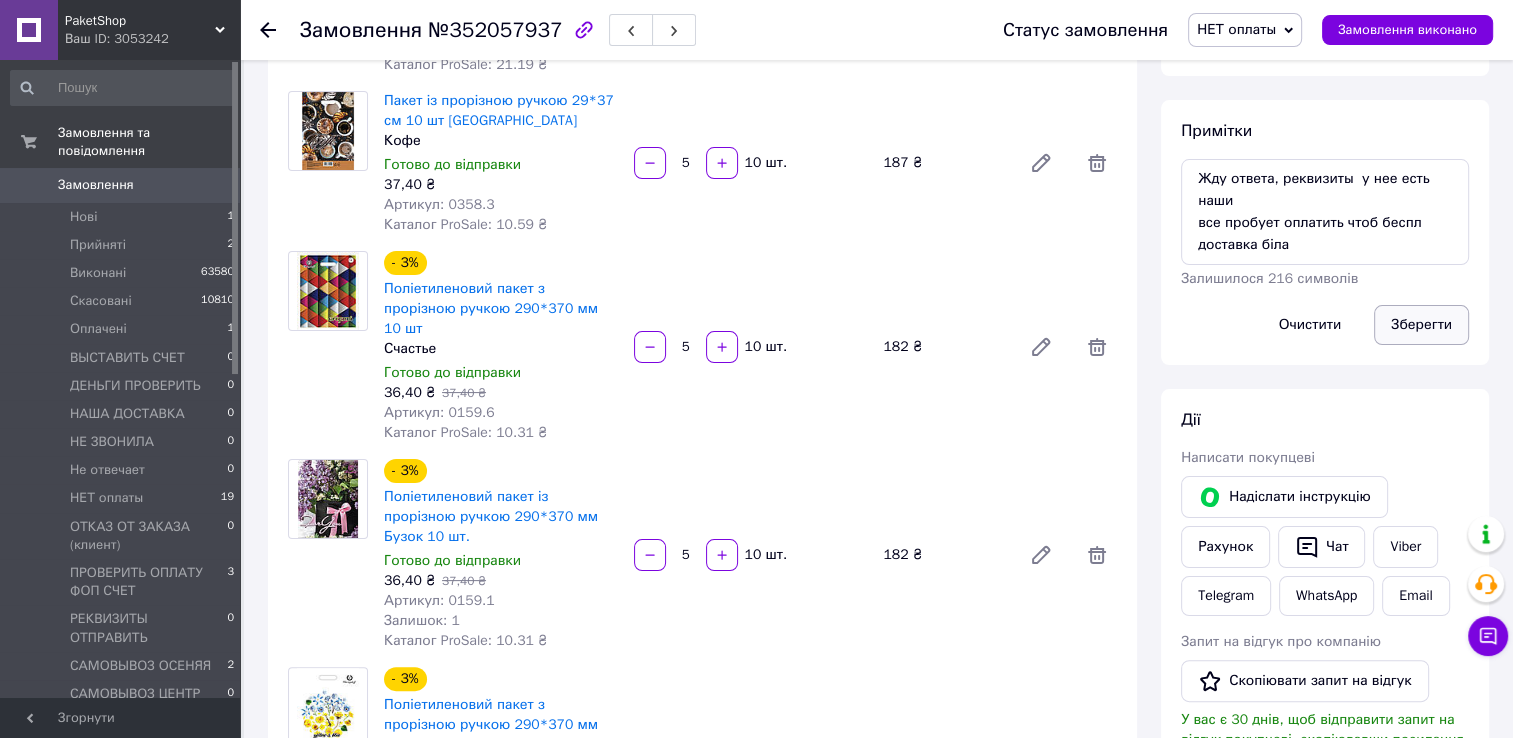 click on "Зберегти" at bounding box center [1421, 325] 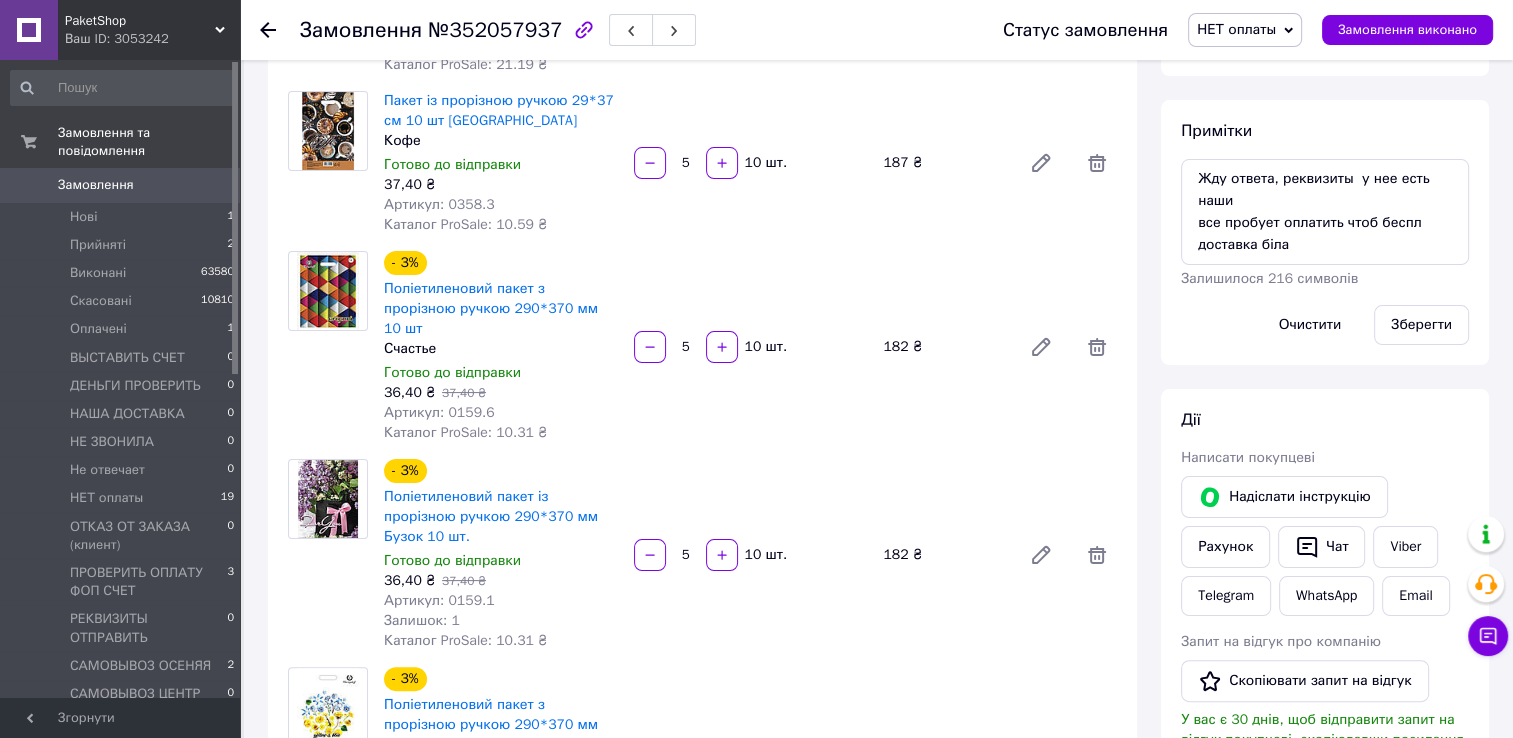 scroll, scrollTop: 0, scrollLeft: 0, axis: both 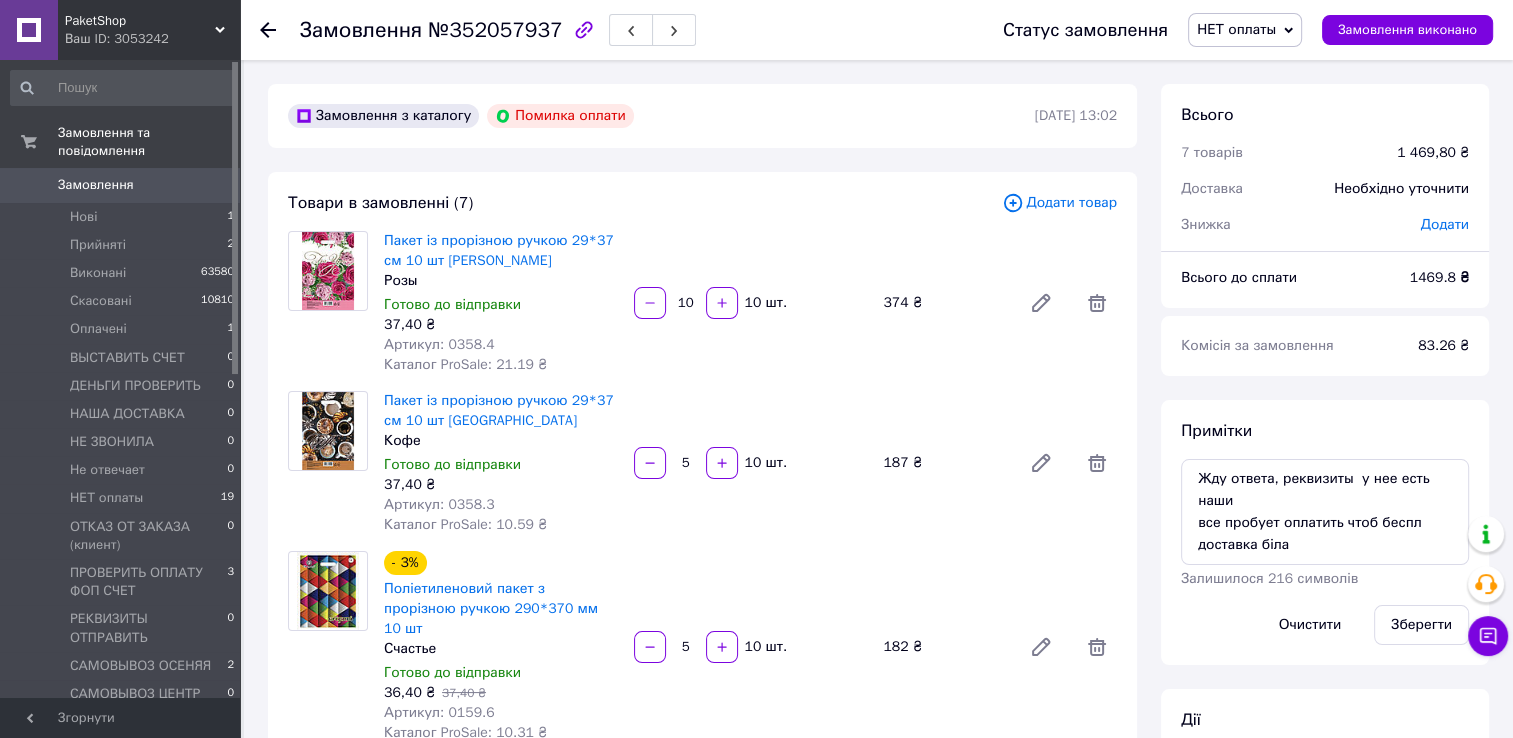 click 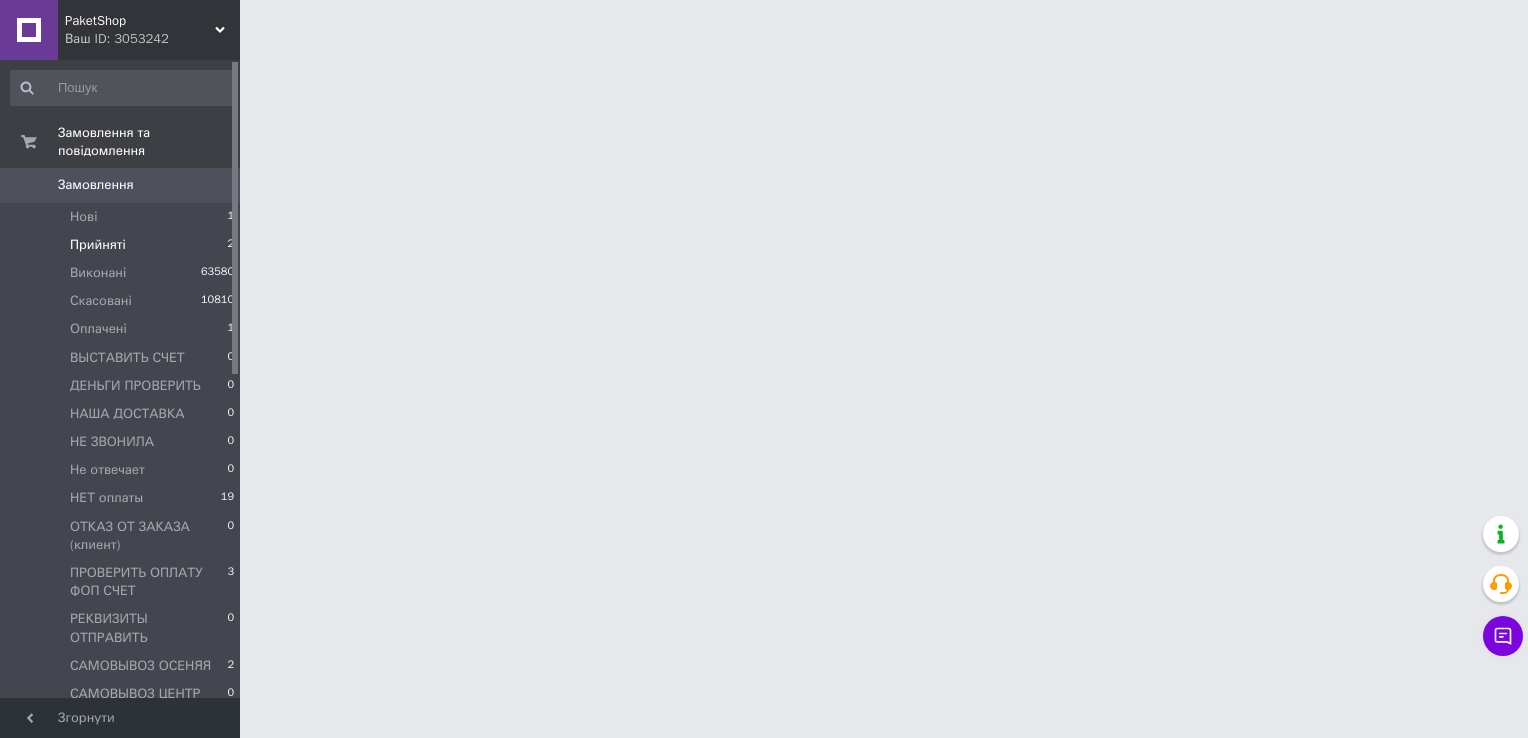 click on "Прийняті 2" at bounding box center [123, 245] 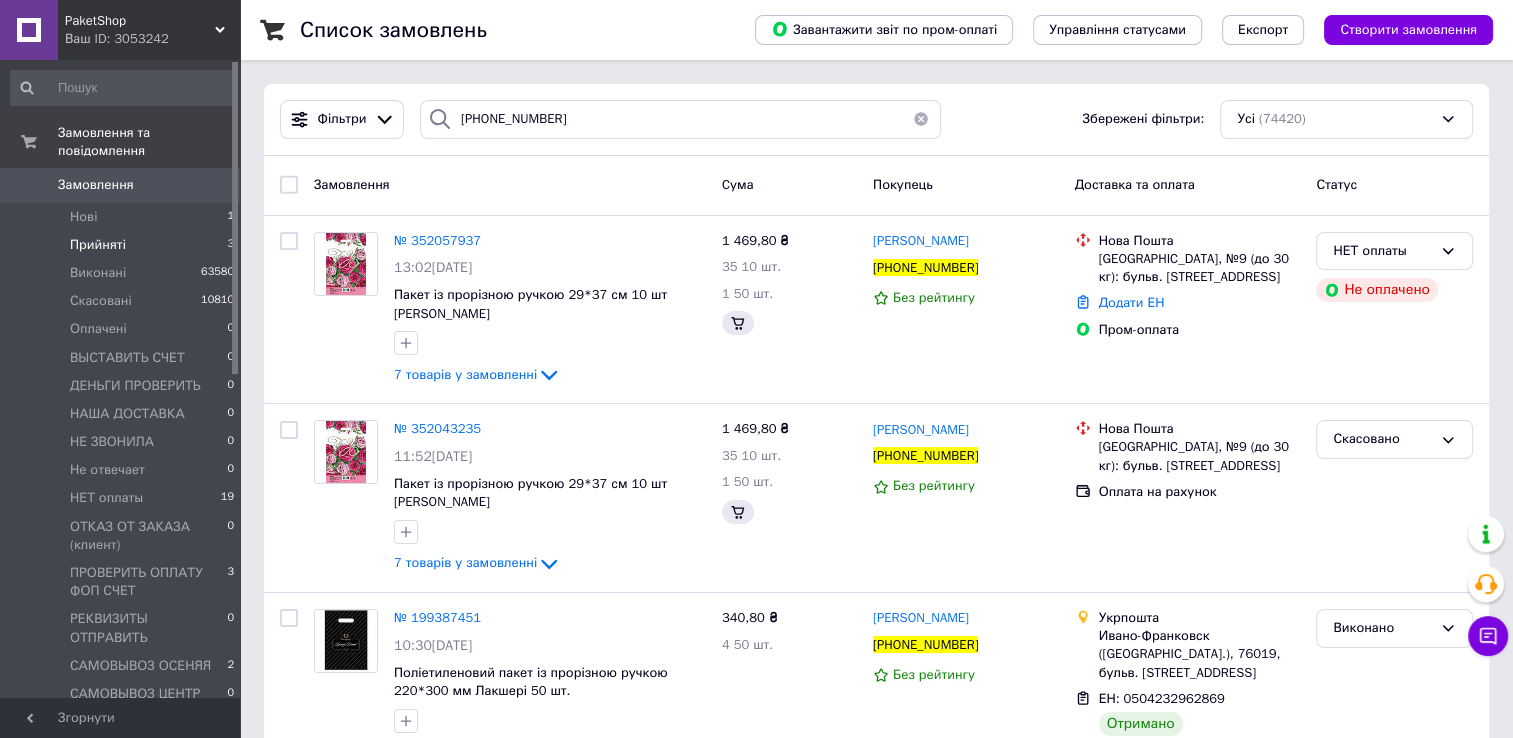 click on "Прийняті" at bounding box center [98, 245] 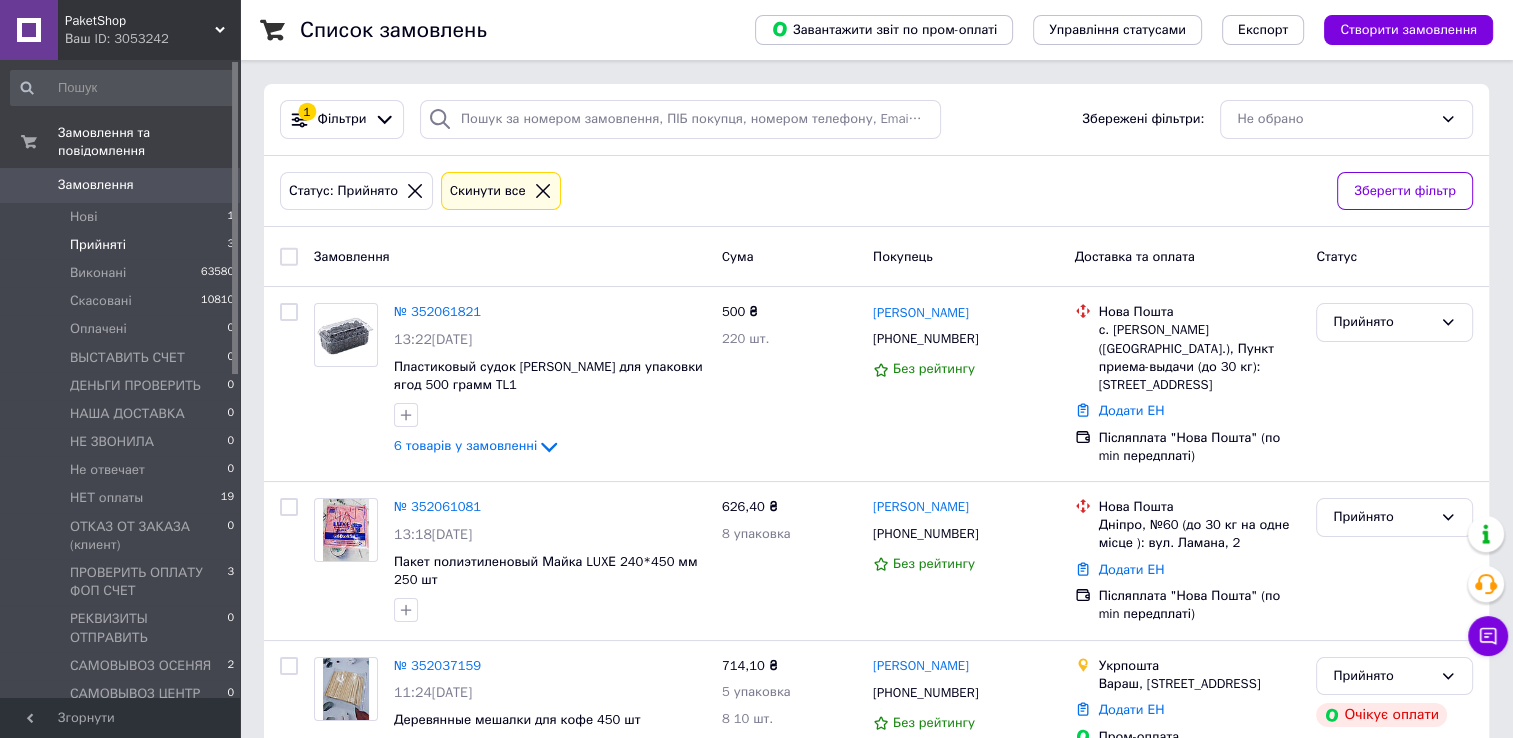 click on "Прийняті" at bounding box center [98, 245] 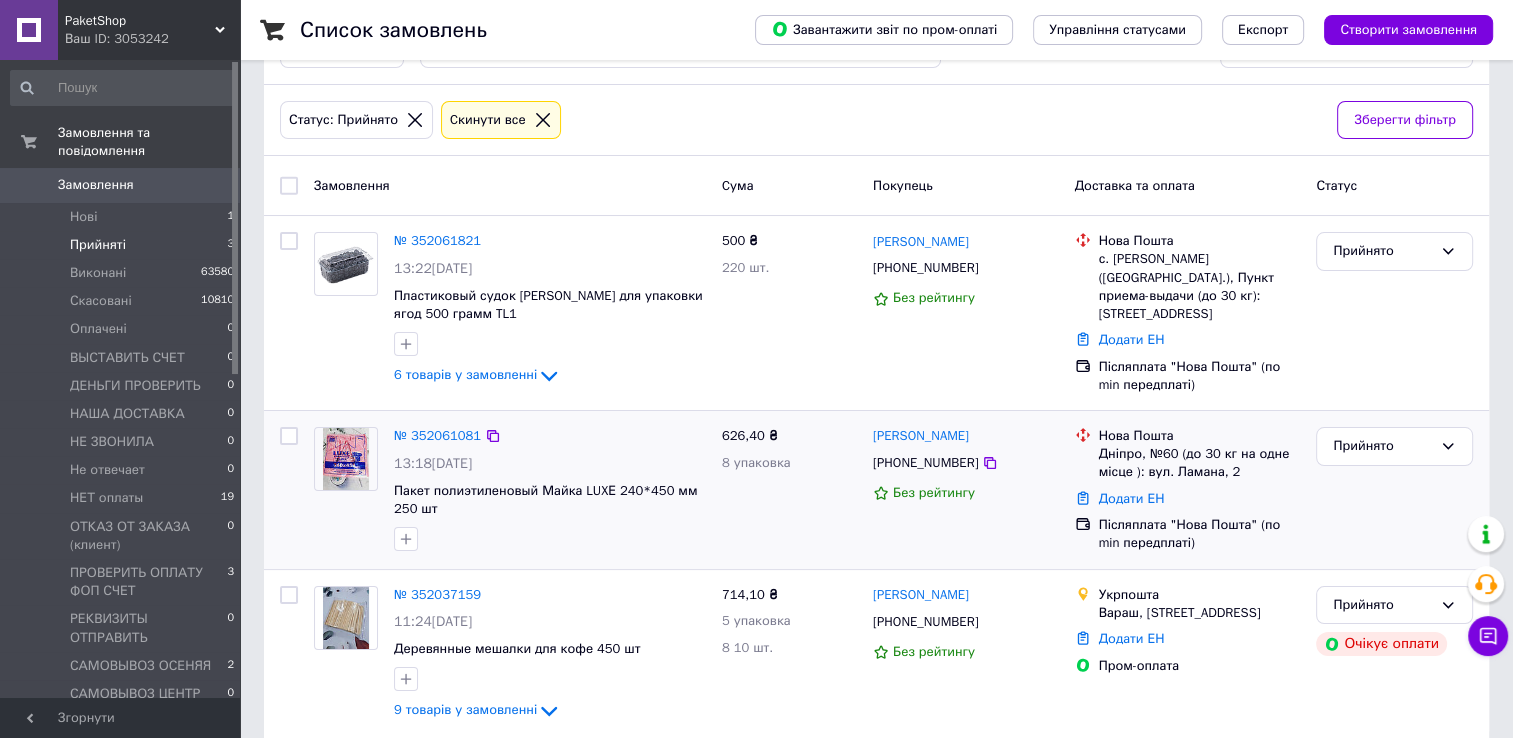 scroll, scrollTop: 88, scrollLeft: 0, axis: vertical 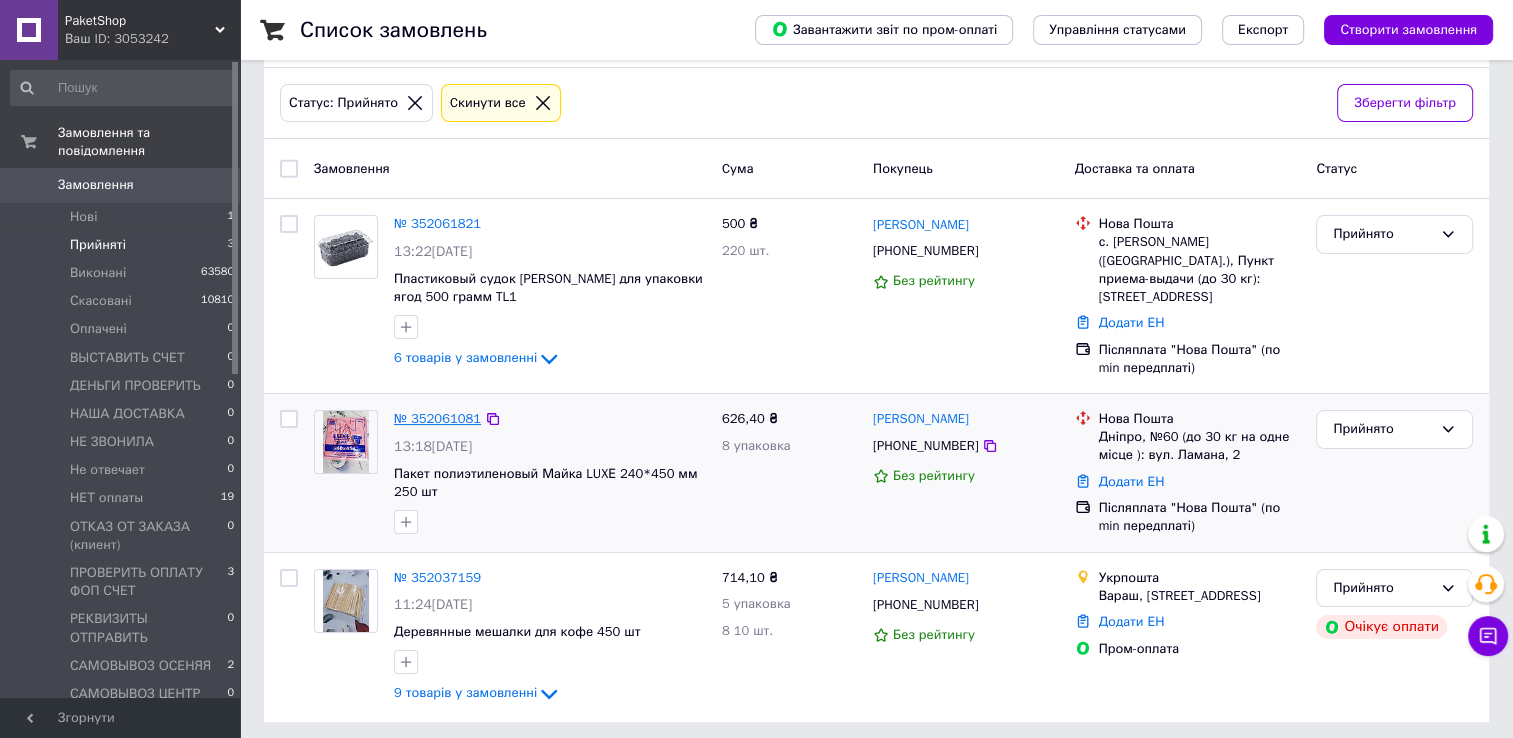 click on "№ 352061081" at bounding box center (437, 418) 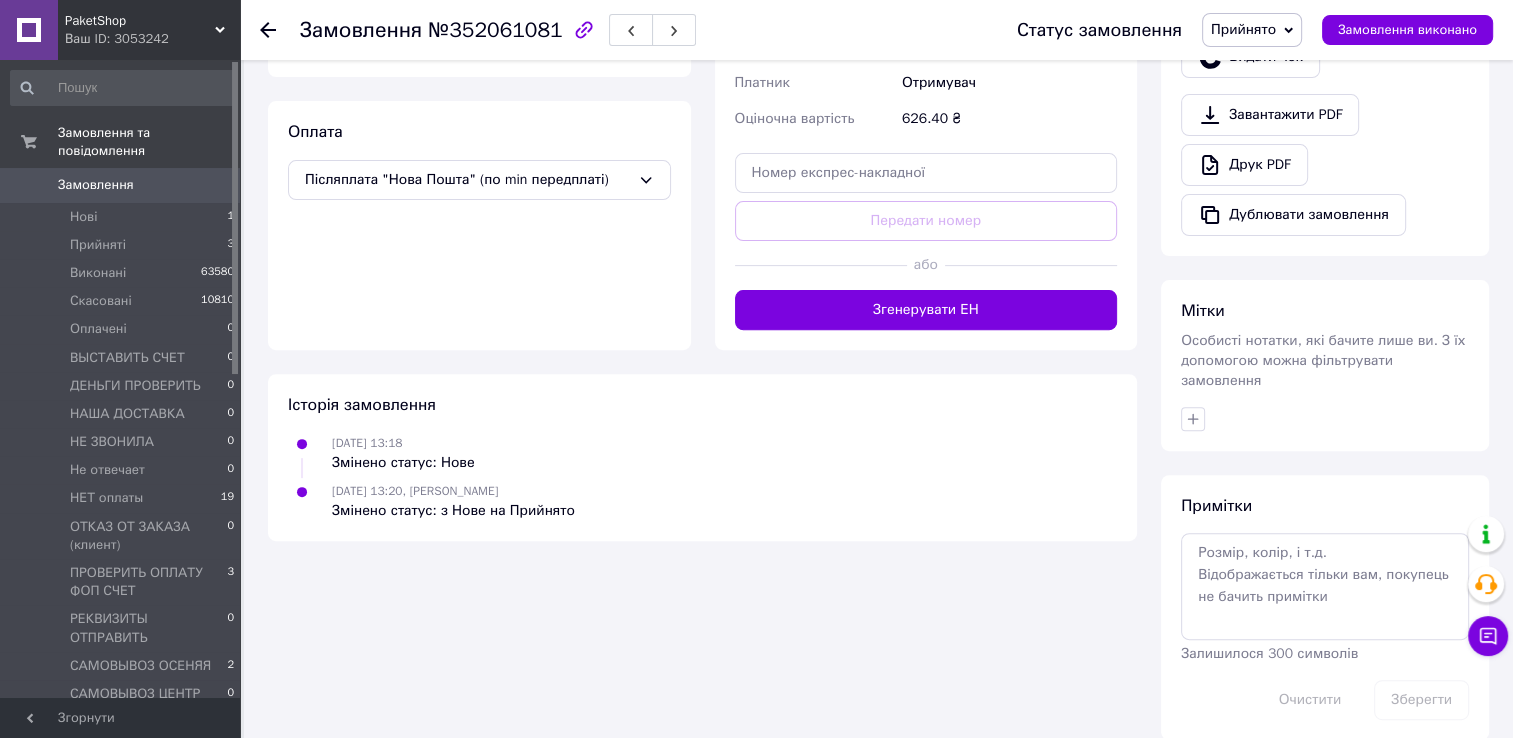 scroll, scrollTop: 632, scrollLeft: 0, axis: vertical 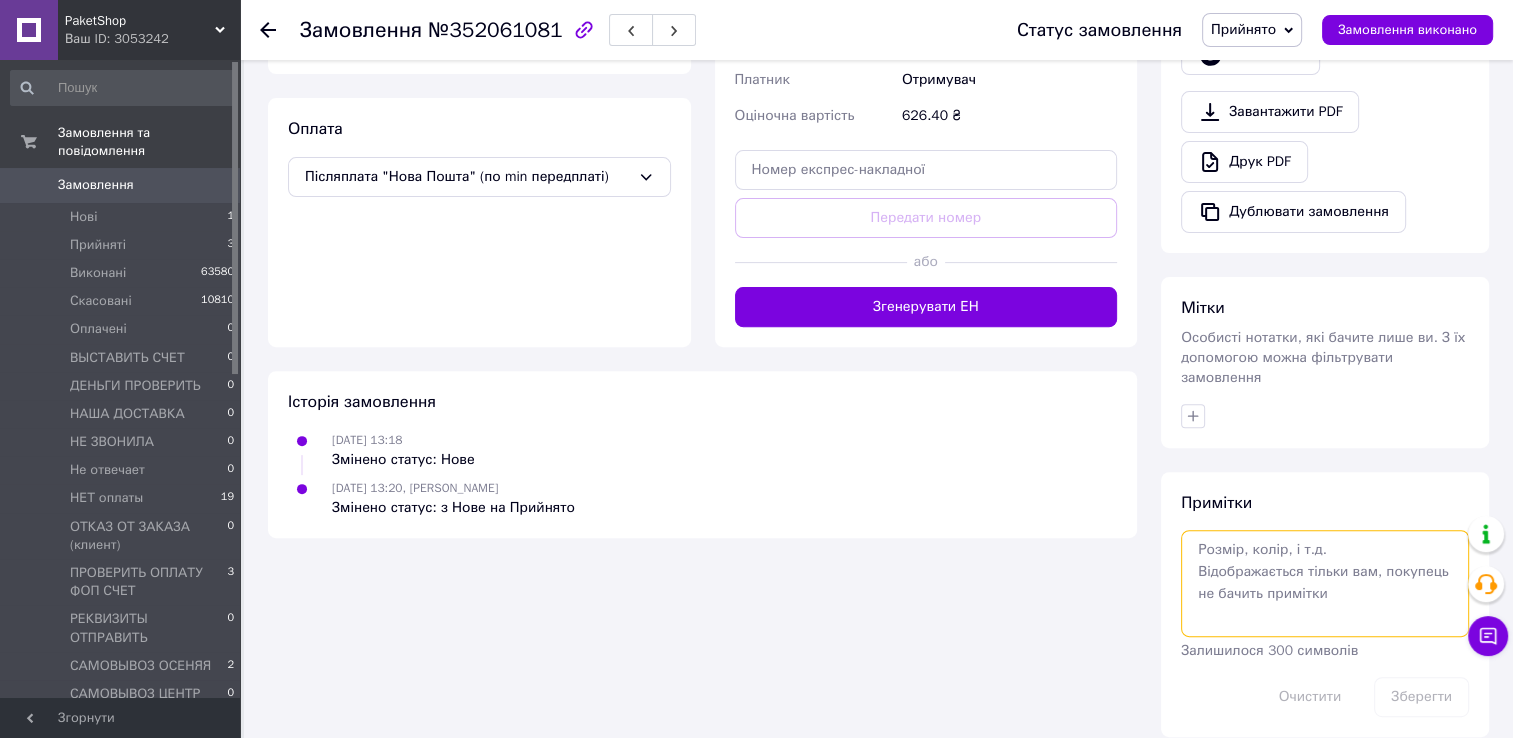 click at bounding box center (1325, 583) 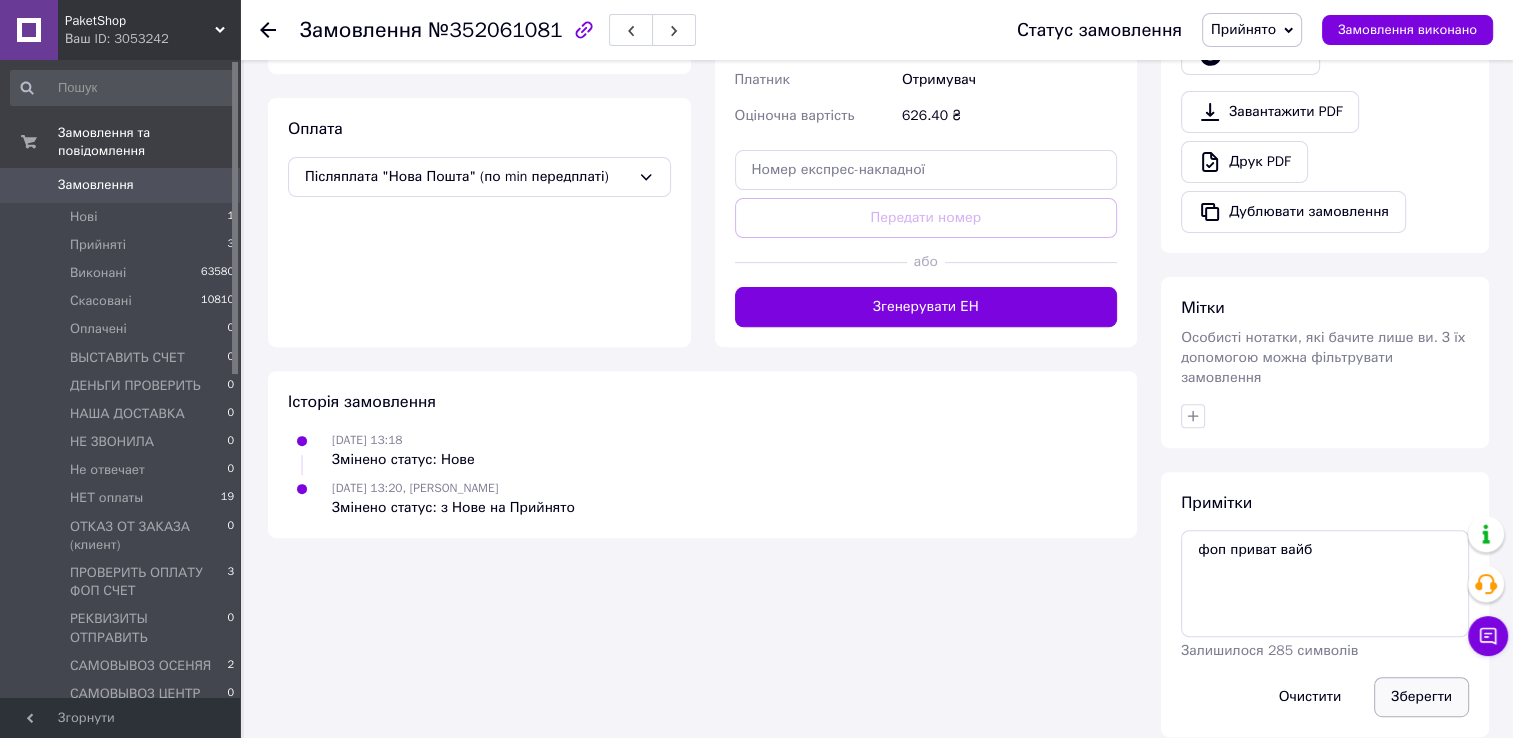 click on "Зберегти" at bounding box center [1421, 697] 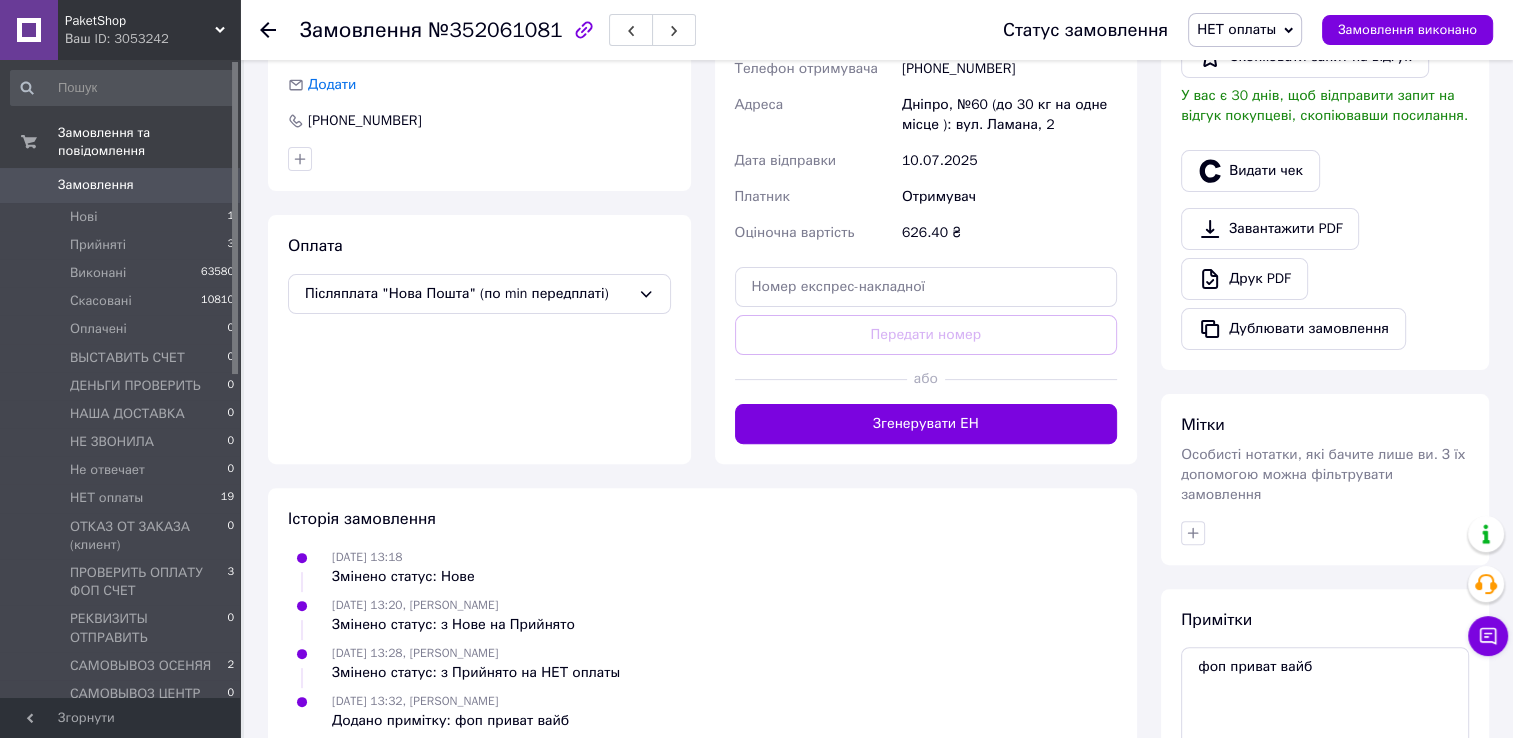 scroll, scrollTop: 632, scrollLeft: 0, axis: vertical 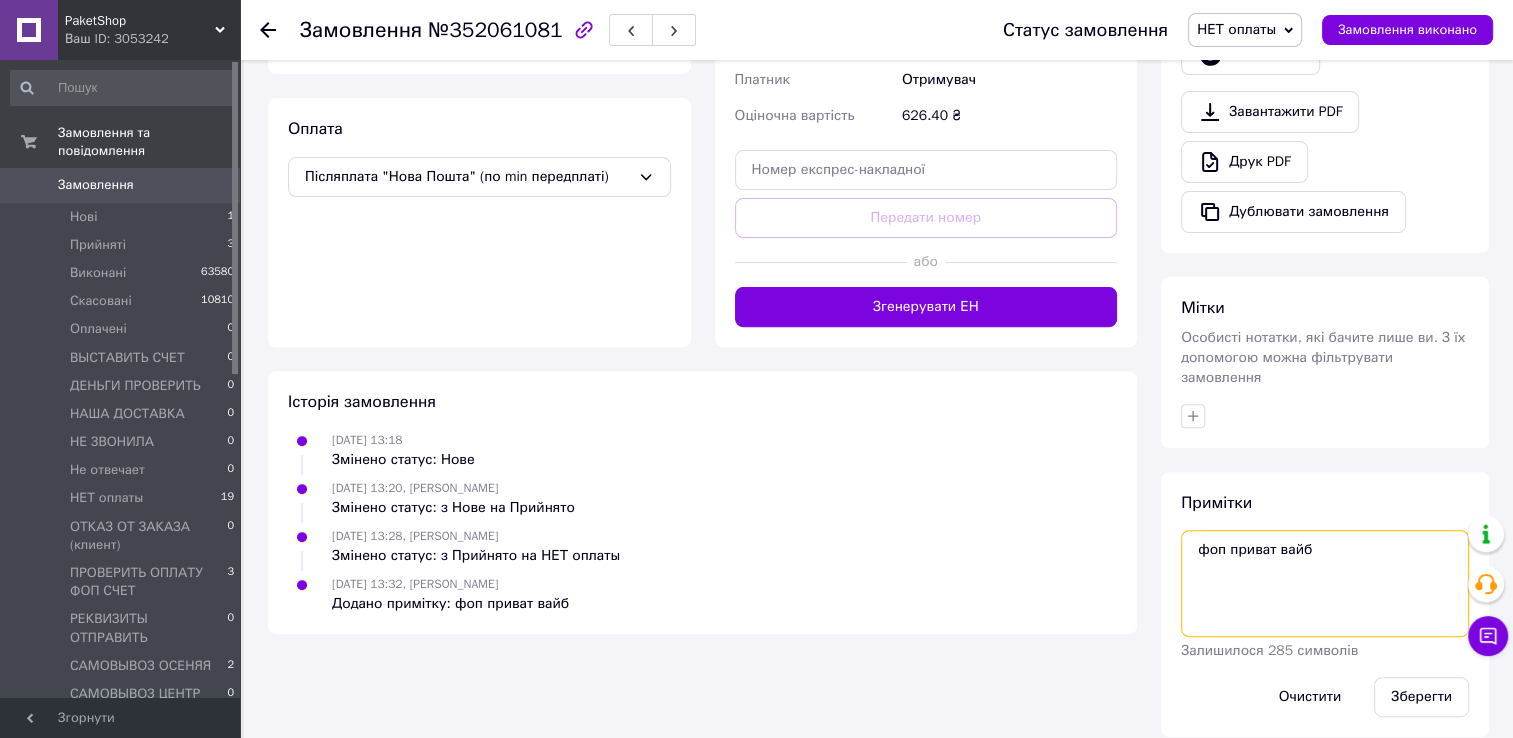 click on "фоп приват вайб" at bounding box center [1325, 583] 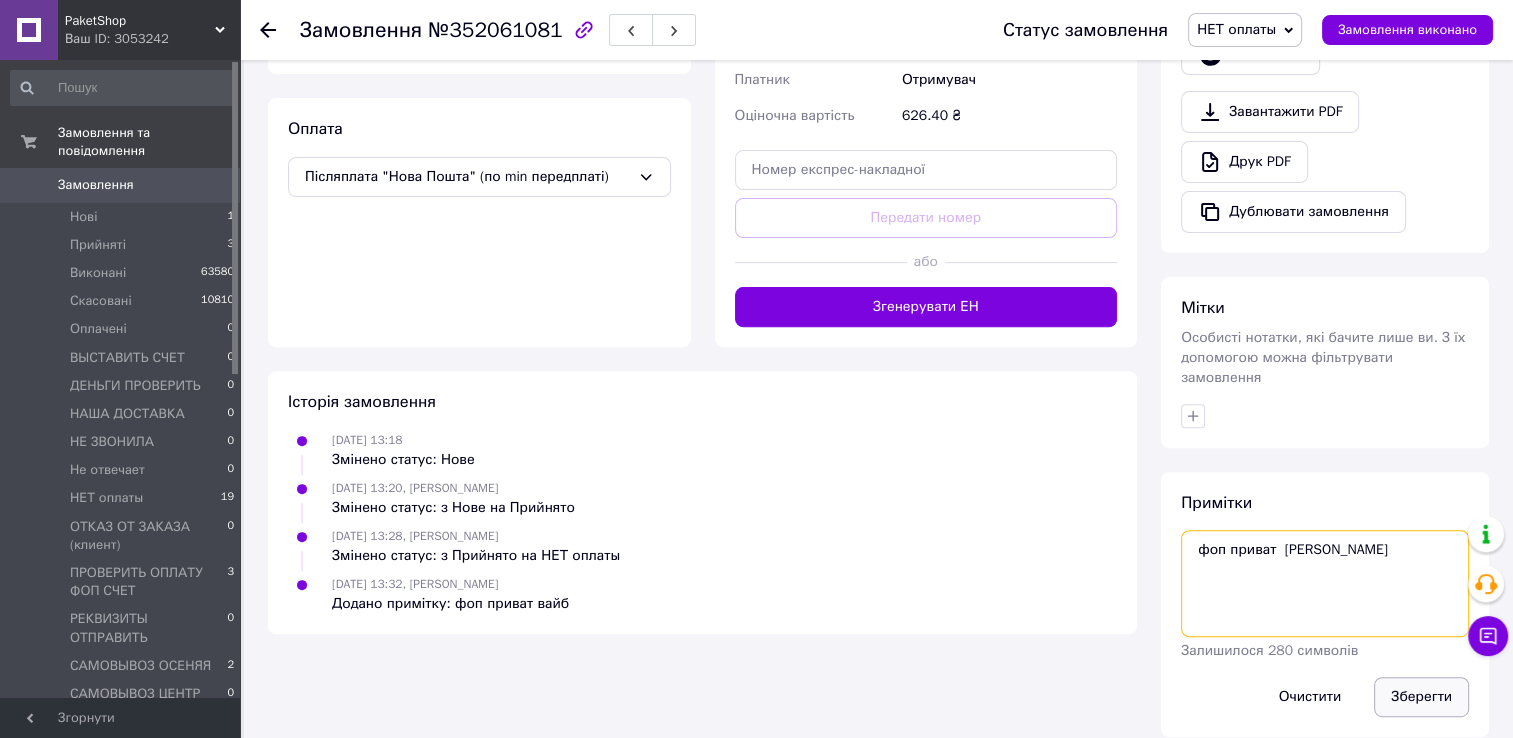 type on "фоп приват  яна вайб" 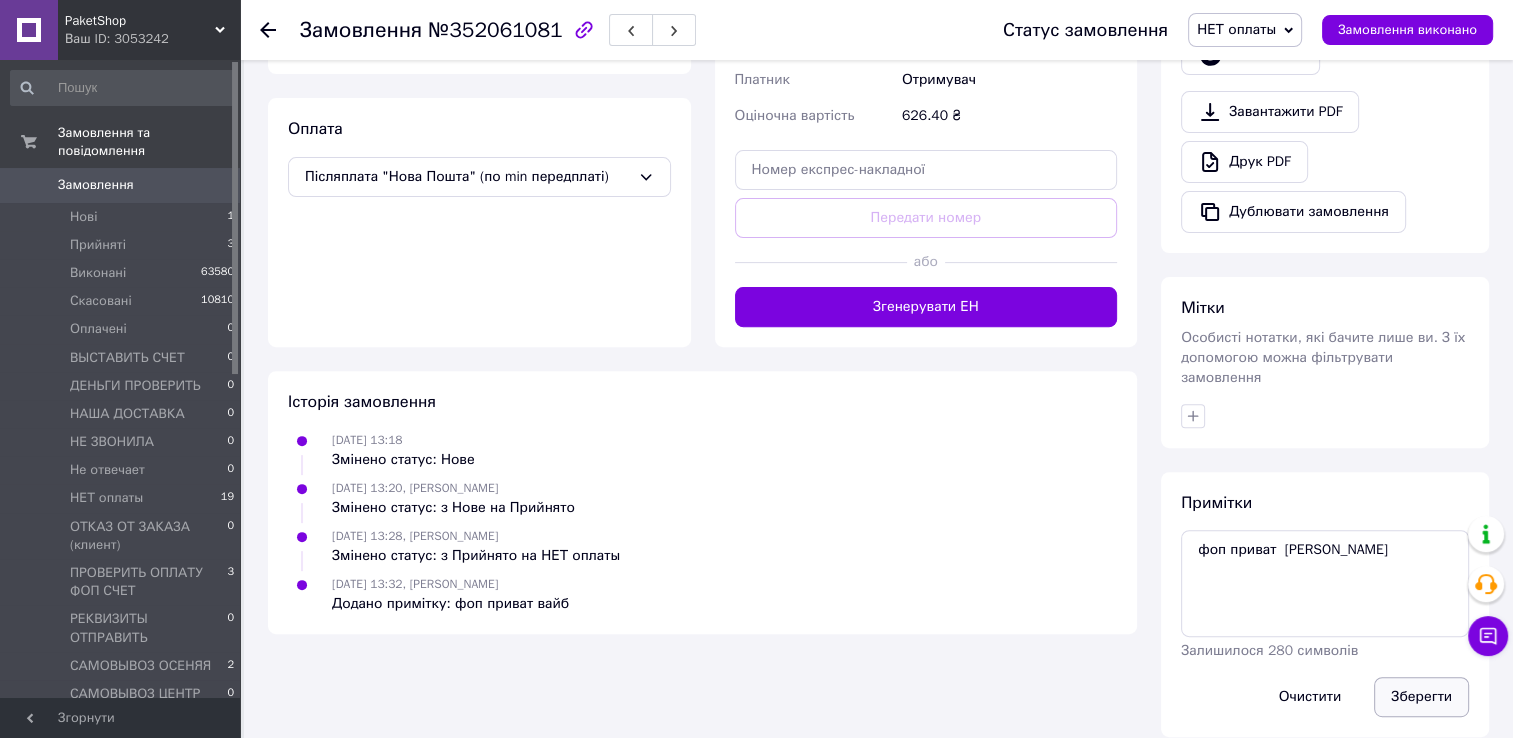 click on "Зберегти" at bounding box center [1421, 697] 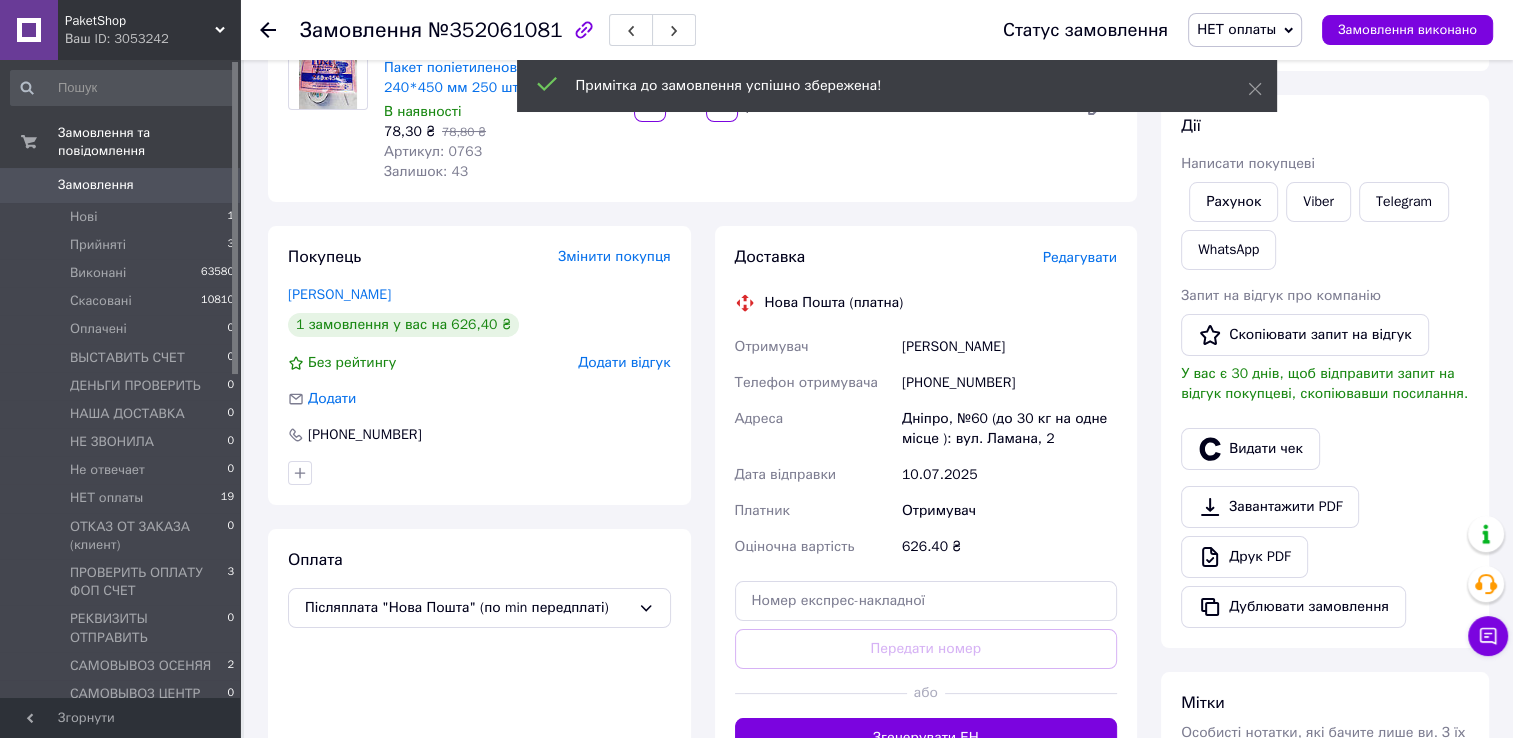 scroll, scrollTop: 200, scrollLeft: 0, axis: vertical 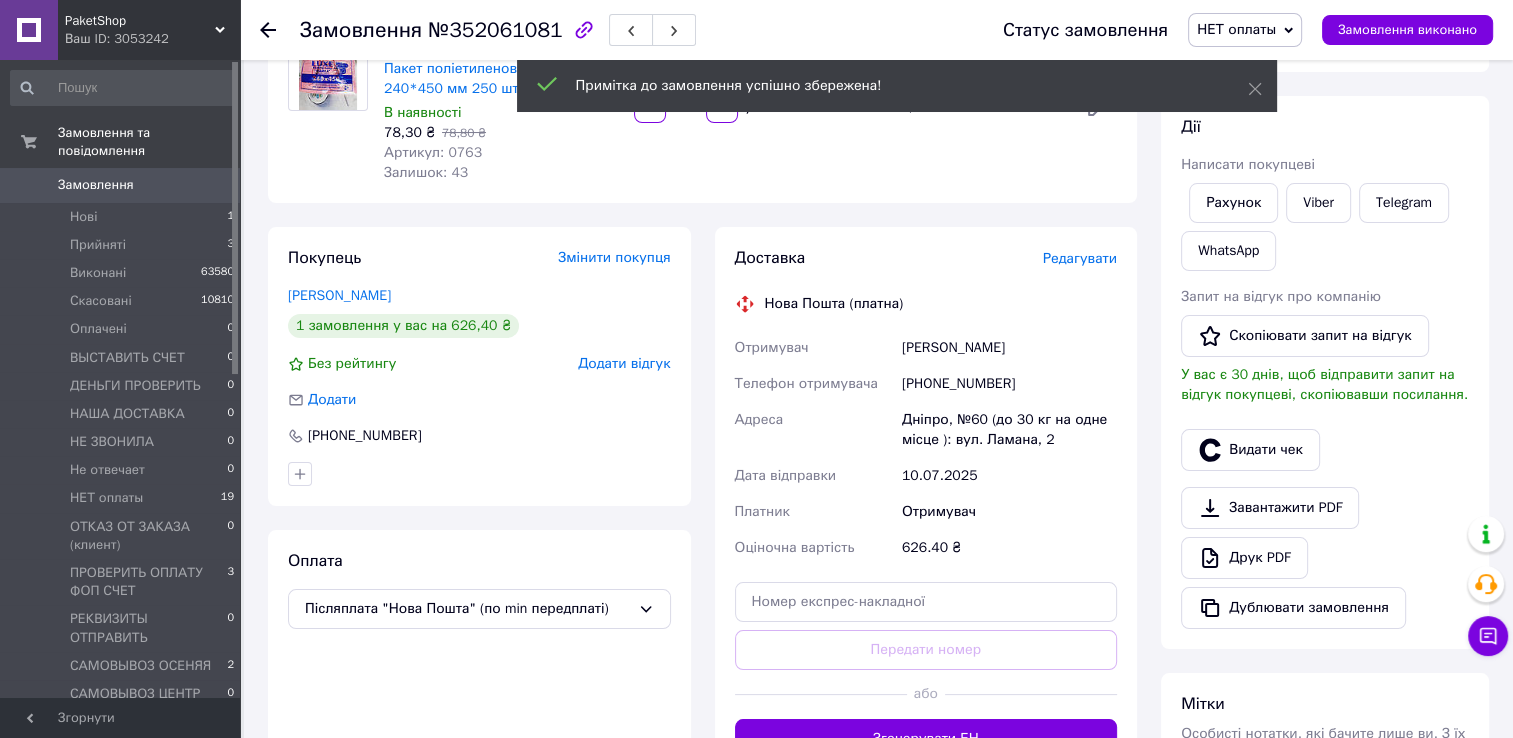 click 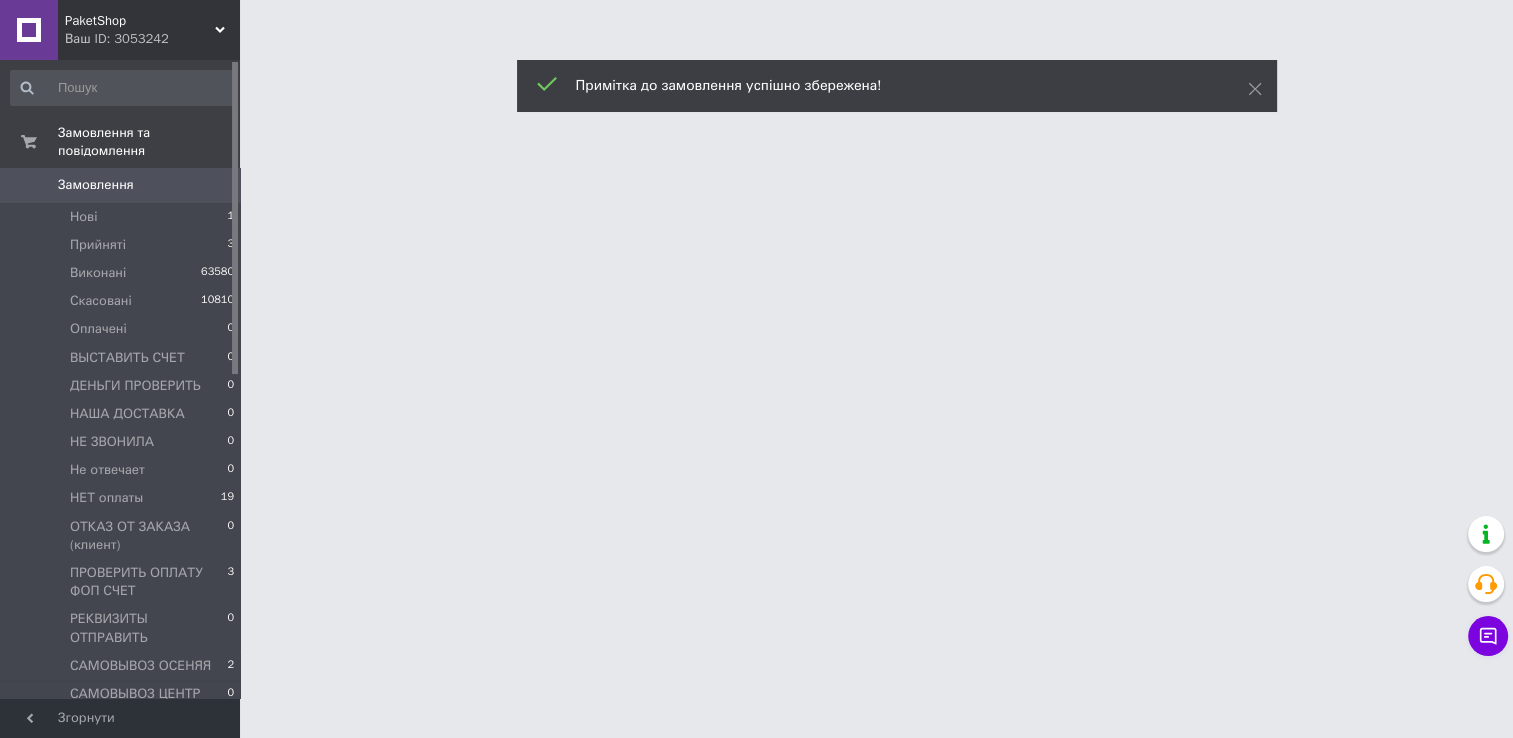 scroll, scrollTop: 0, scrollLeft: 0, axis: both 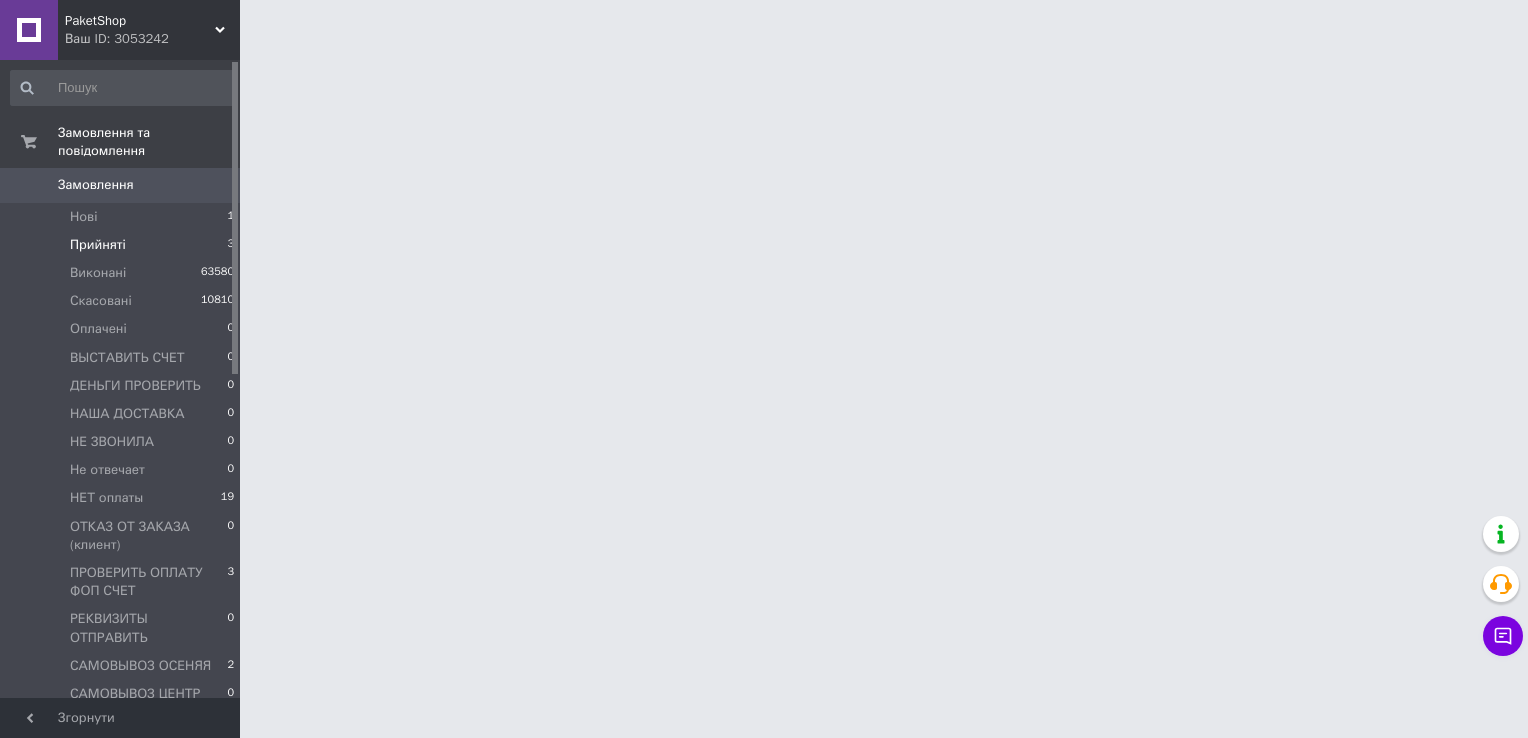 click on "Прийняті" at bounding box center [98, 245] 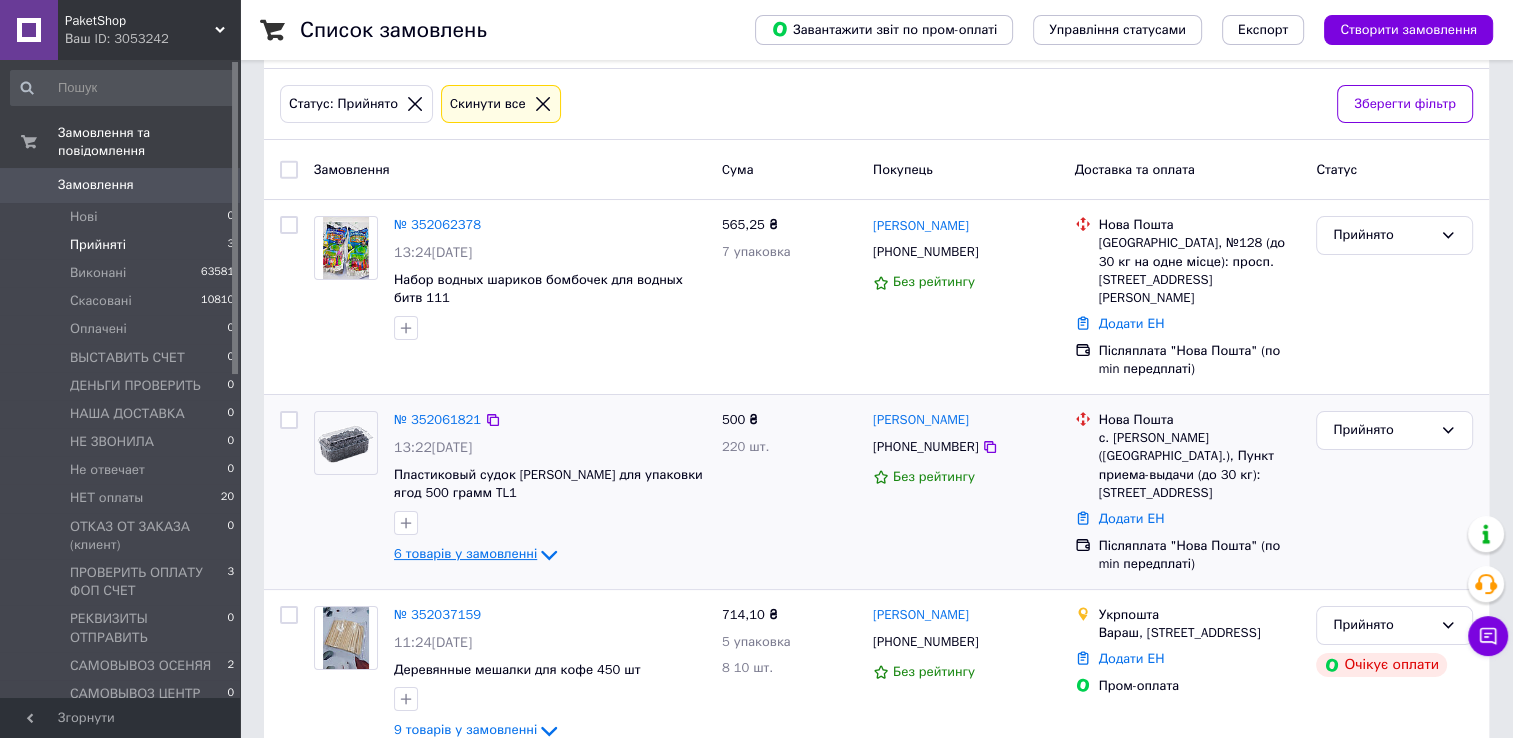 scroll, scrollTop: 105, scrollLeft: 0, axis: vertical 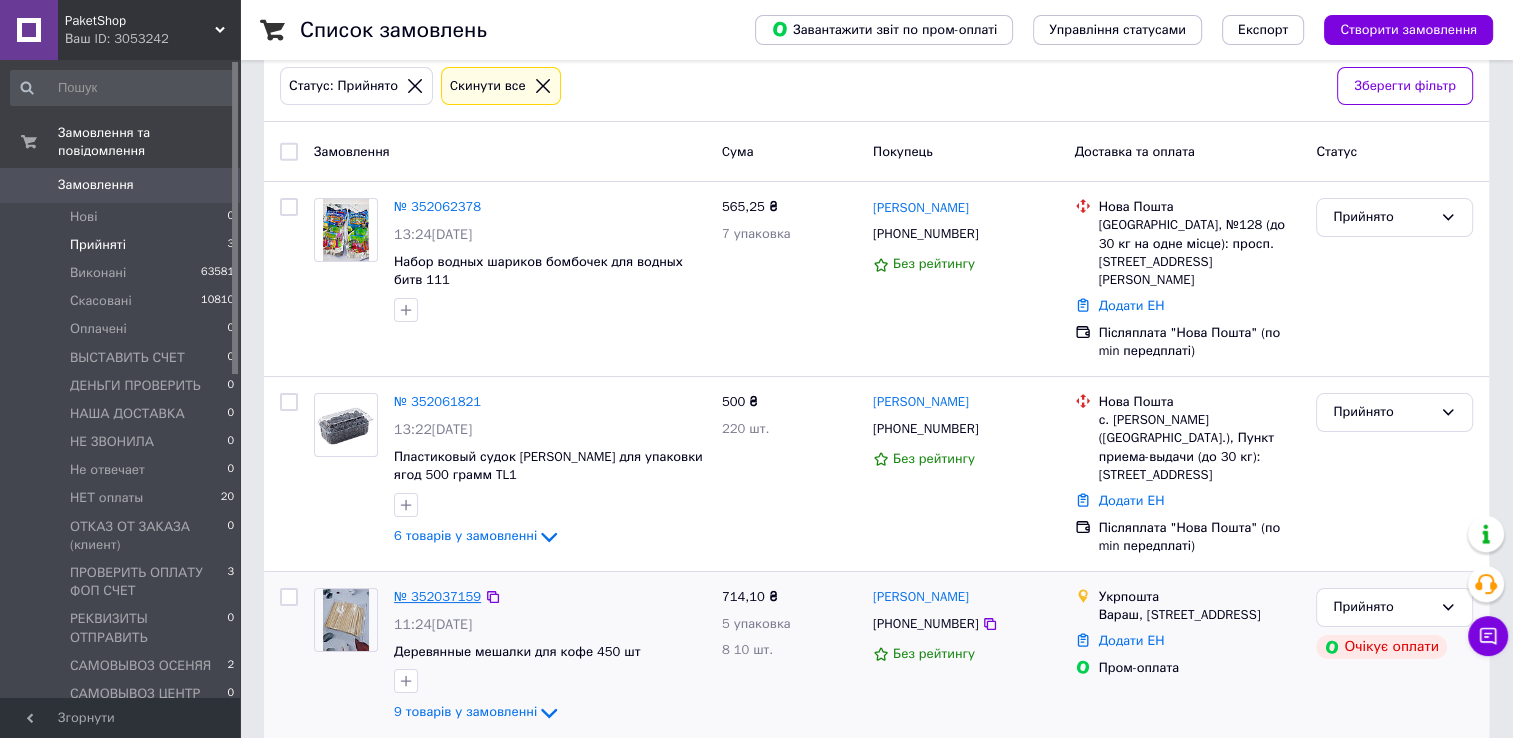 click on "№ 352037159" at bounding box center [437, 596] 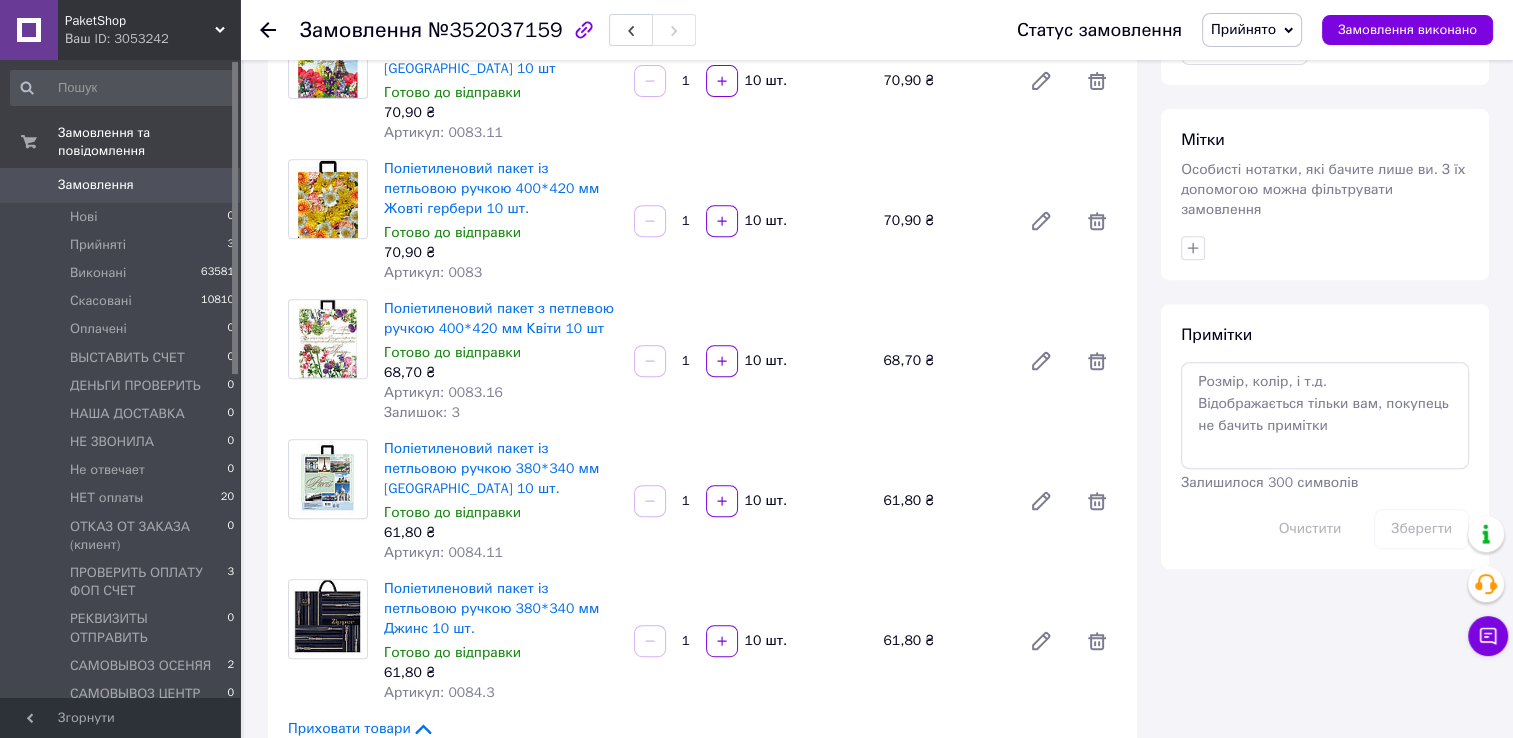 scroll, scrollTop: 1000, scrollLeft: 0, axis: vertical 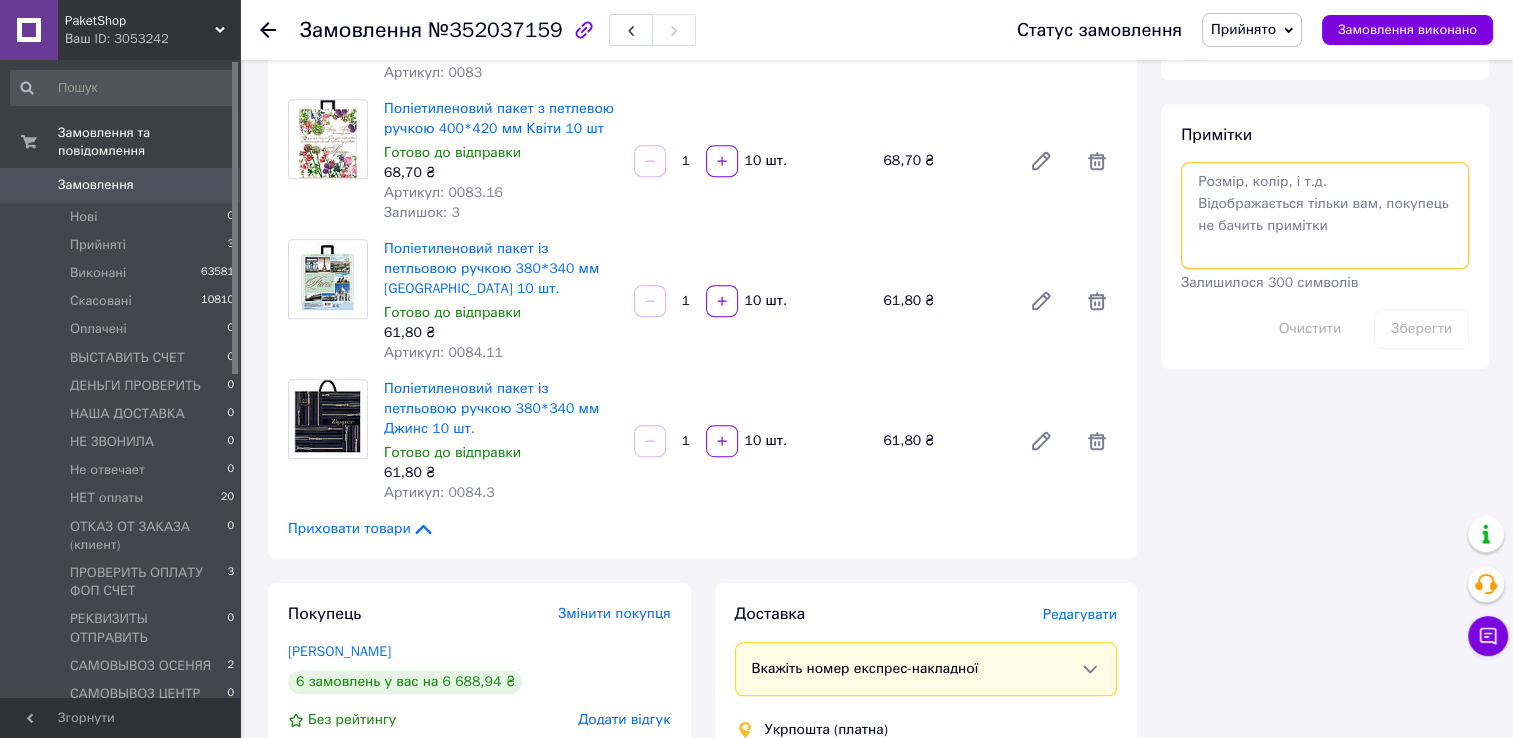 click at bounding box center [1325, 215] 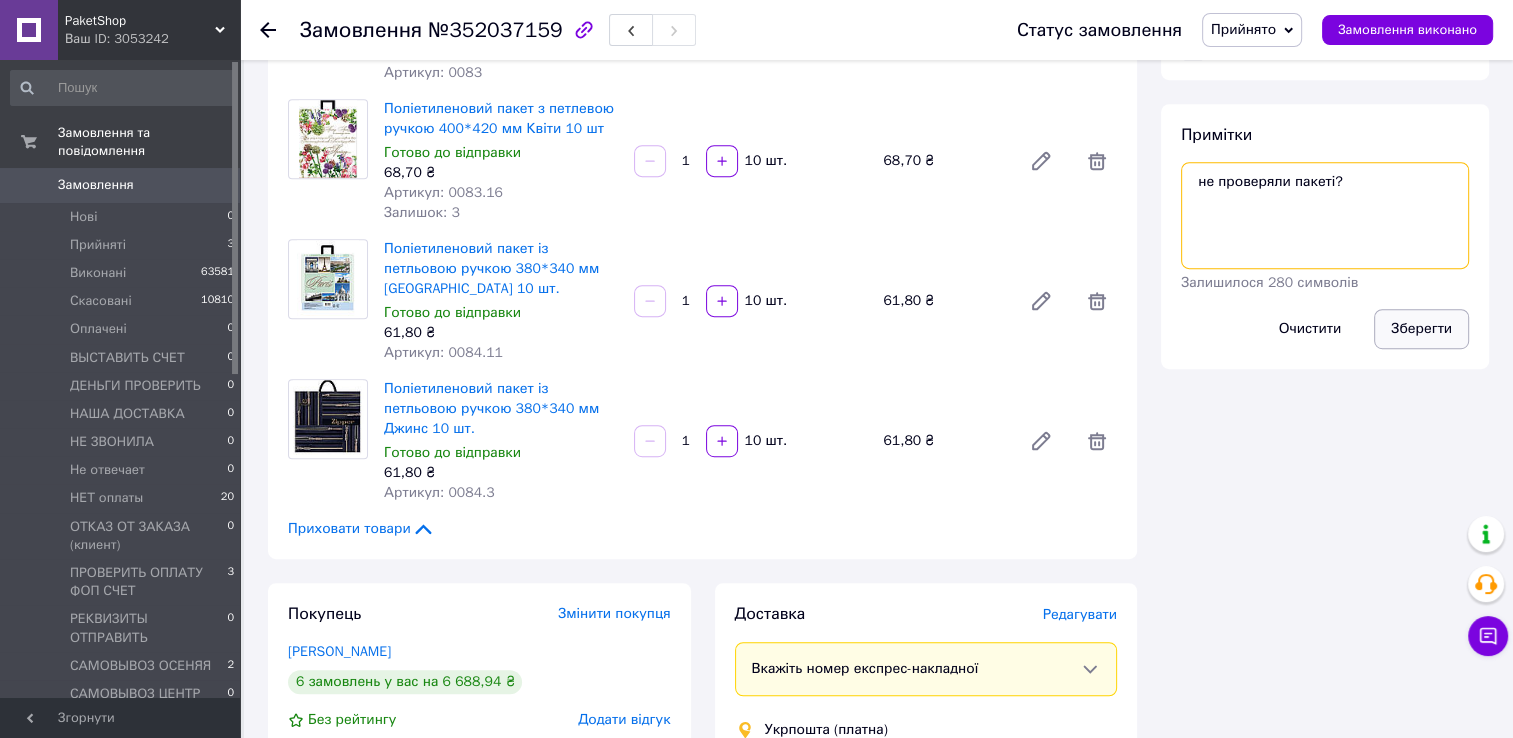 type on "не проверяли пакеті?" 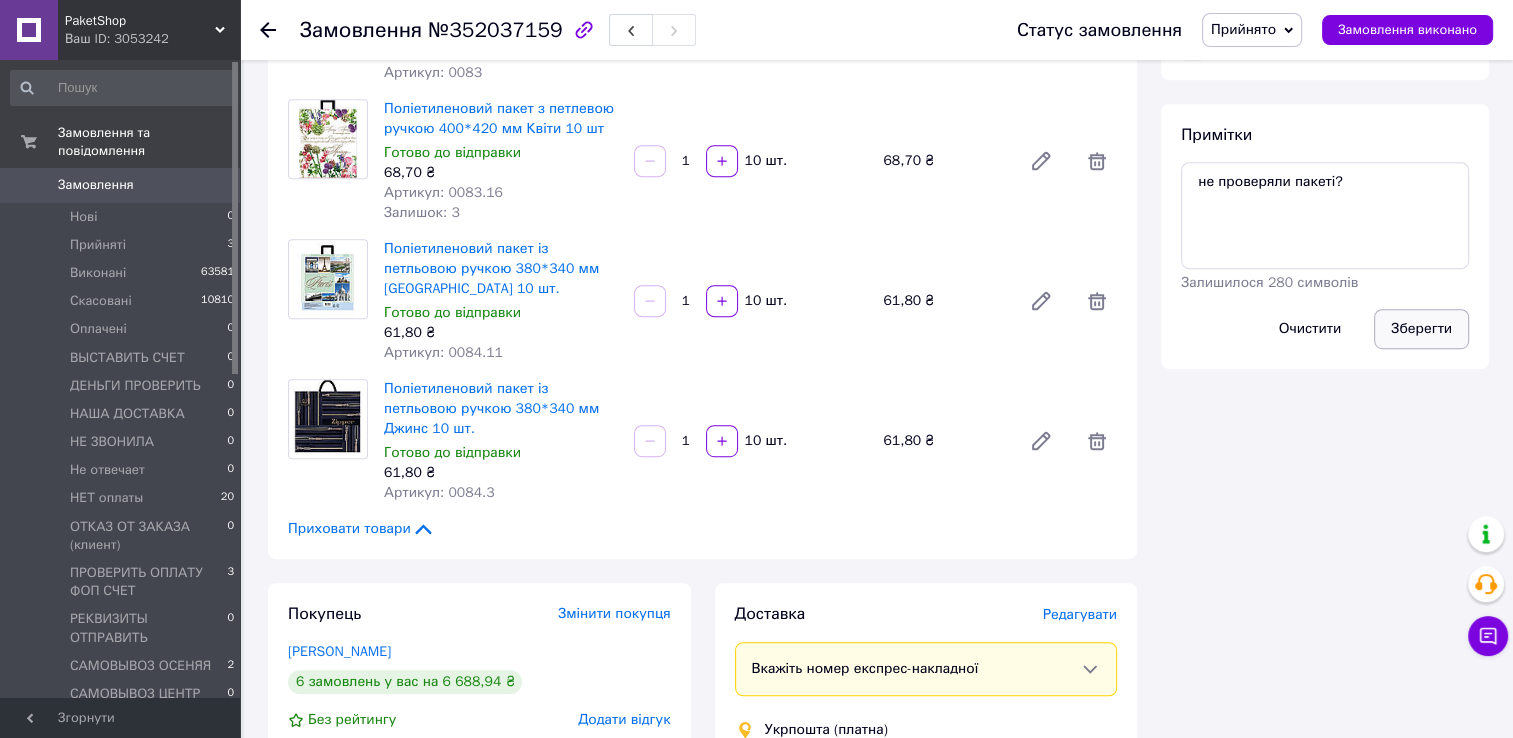 click on "Зберегти" at bounding box center (1421, 329) 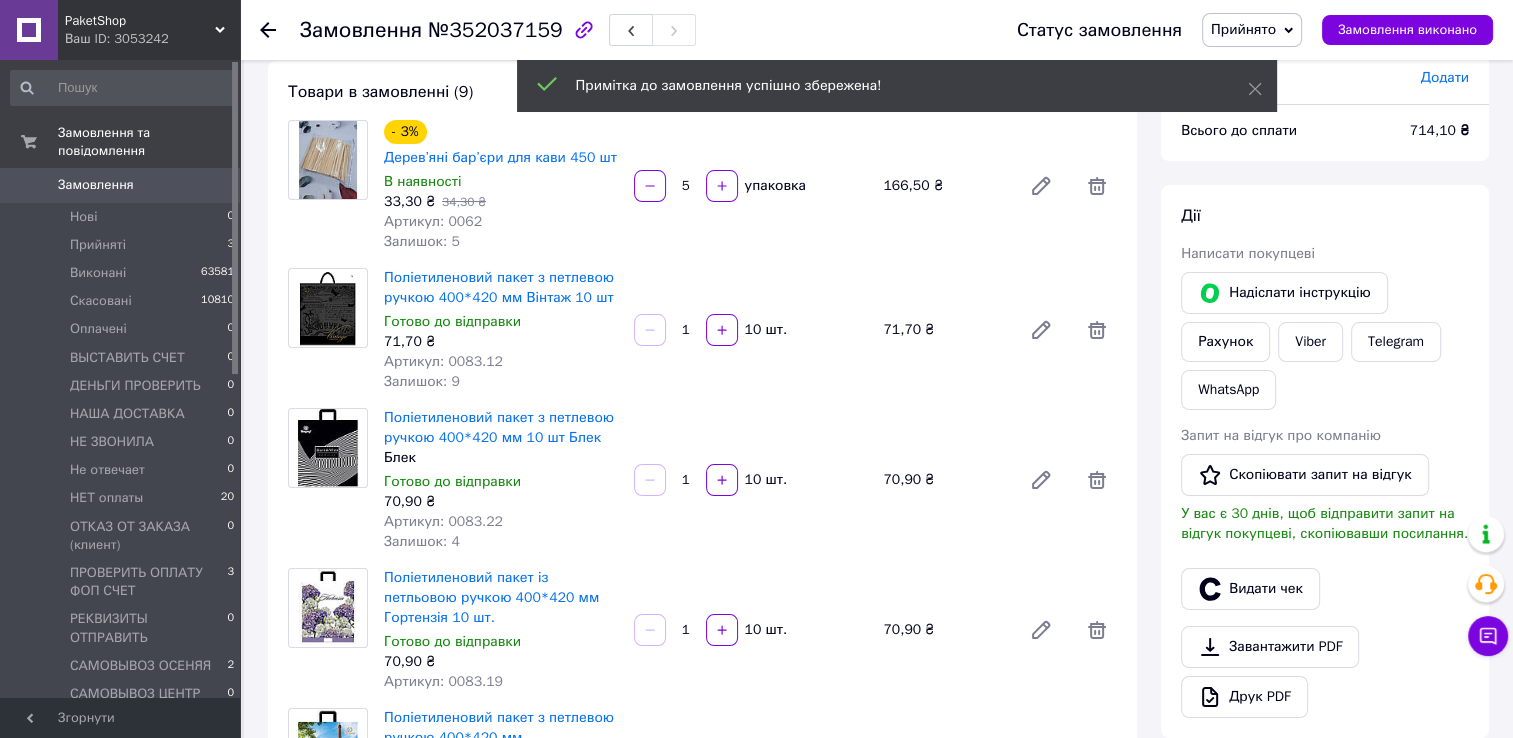 scroll, scrollTop: 0, scrollLeft: 0, axis: both 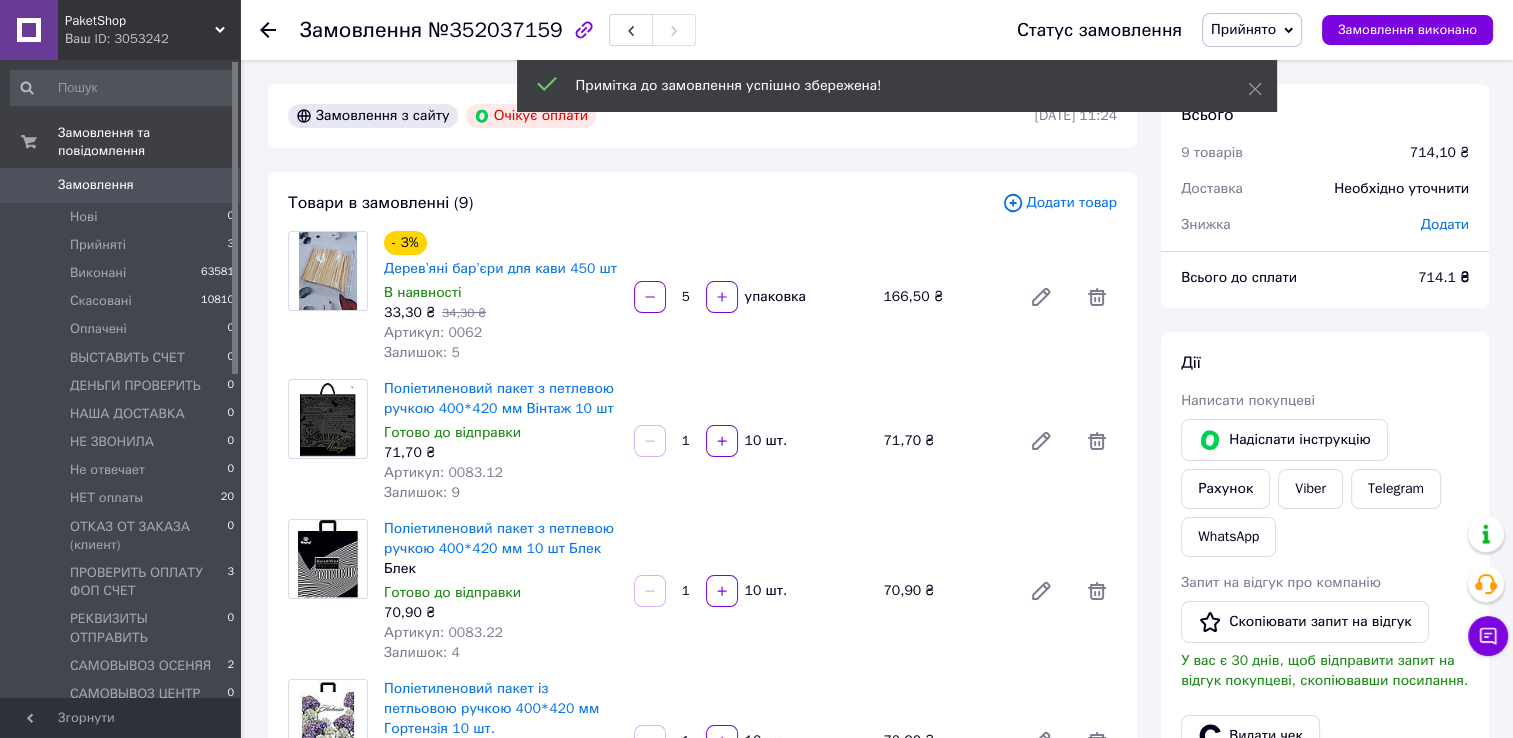 click 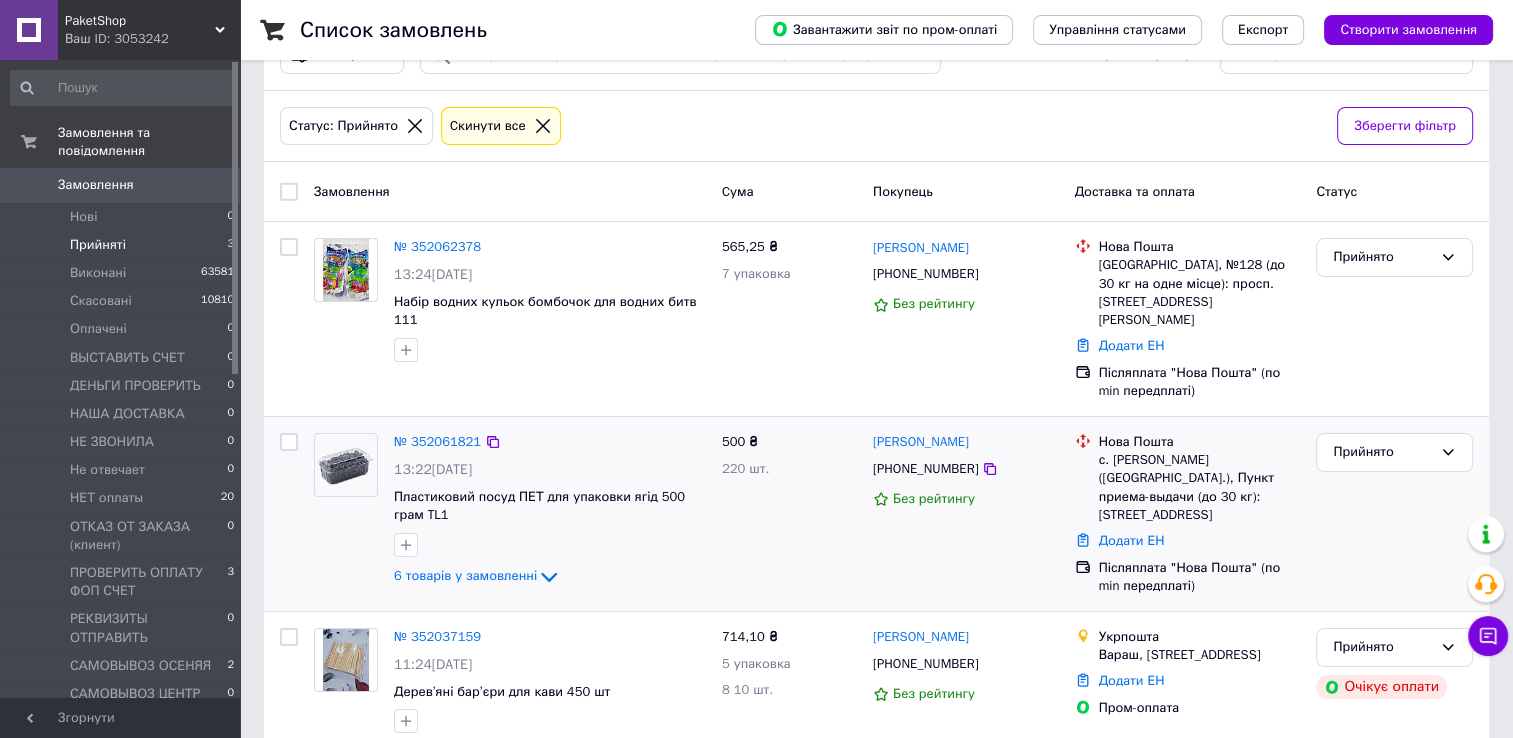 scroll, scrollTop: 105, scrollLeft: 0, axis: vertical 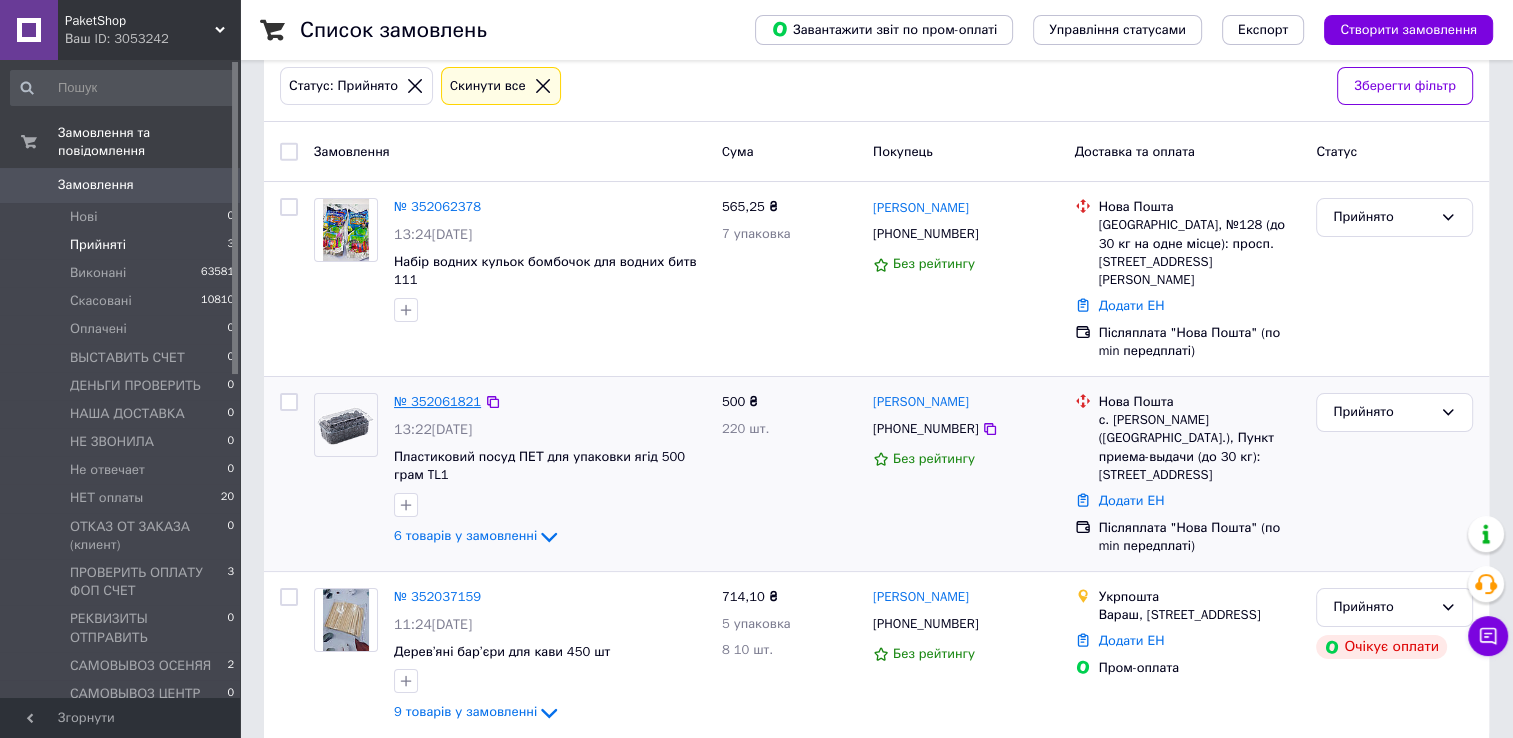 click on "№ 352061821" at bounding box center (437, 401) 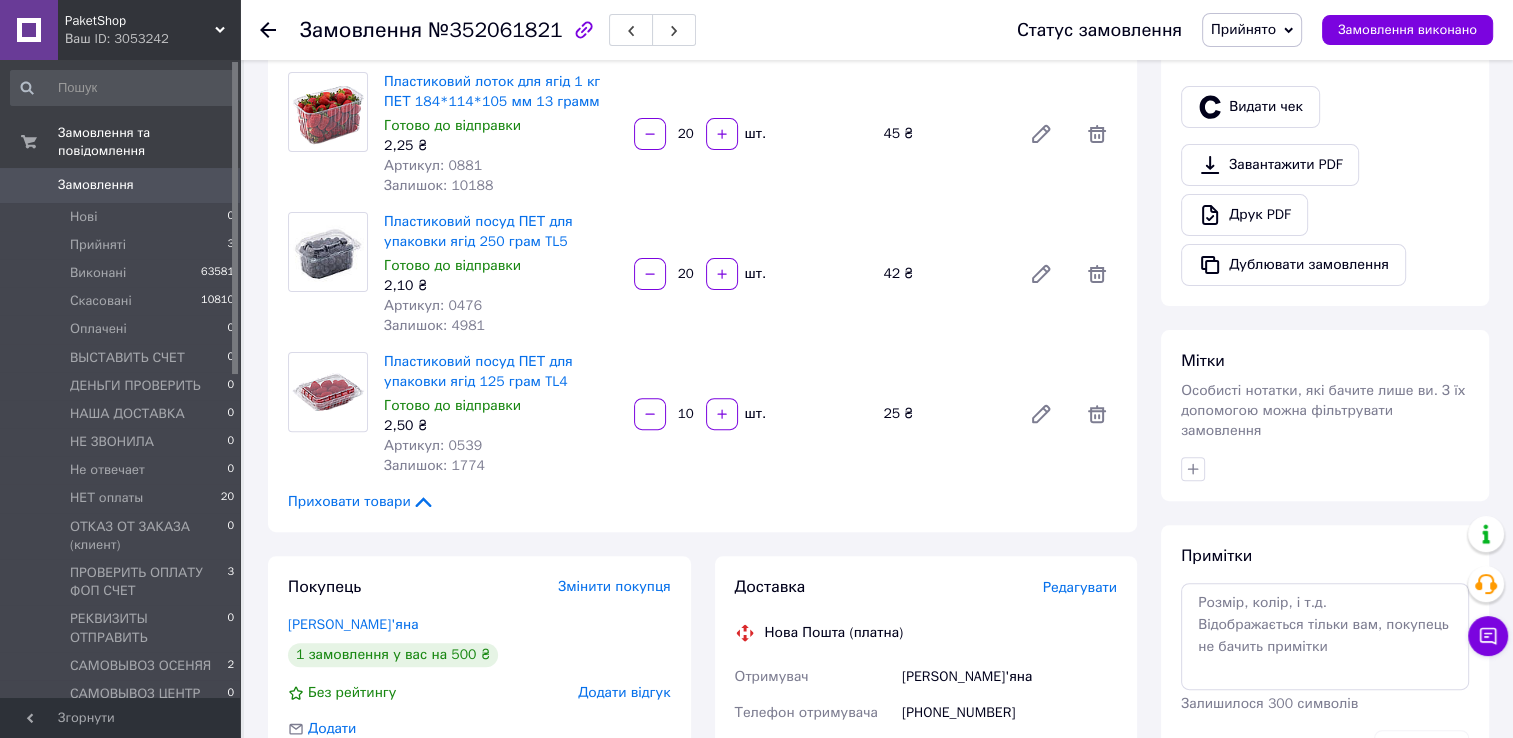 scroll, scrollTop: 805, scrollLeft: 0, axis: vertical 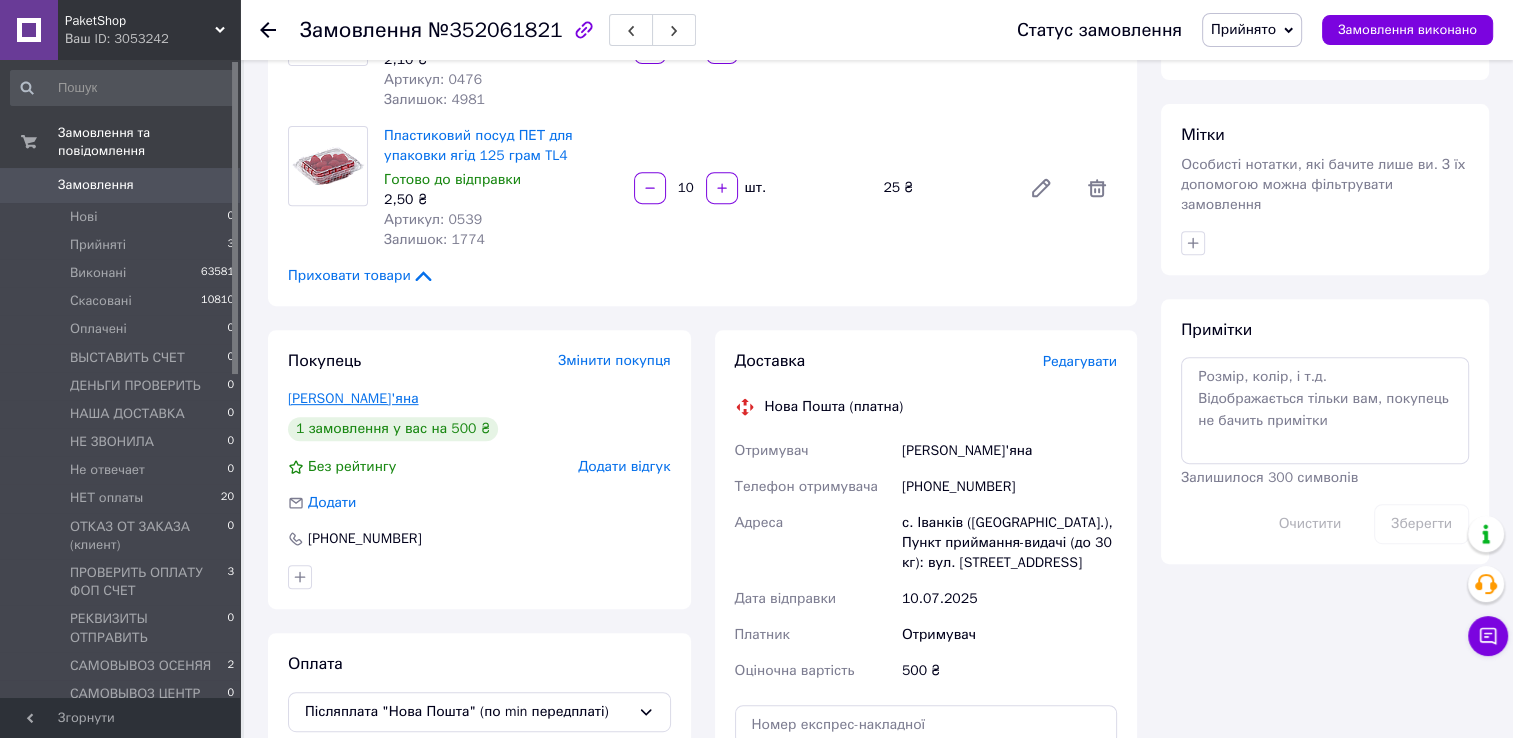 click on "Миськів Мар'яна" at bounding box center [353, 398] 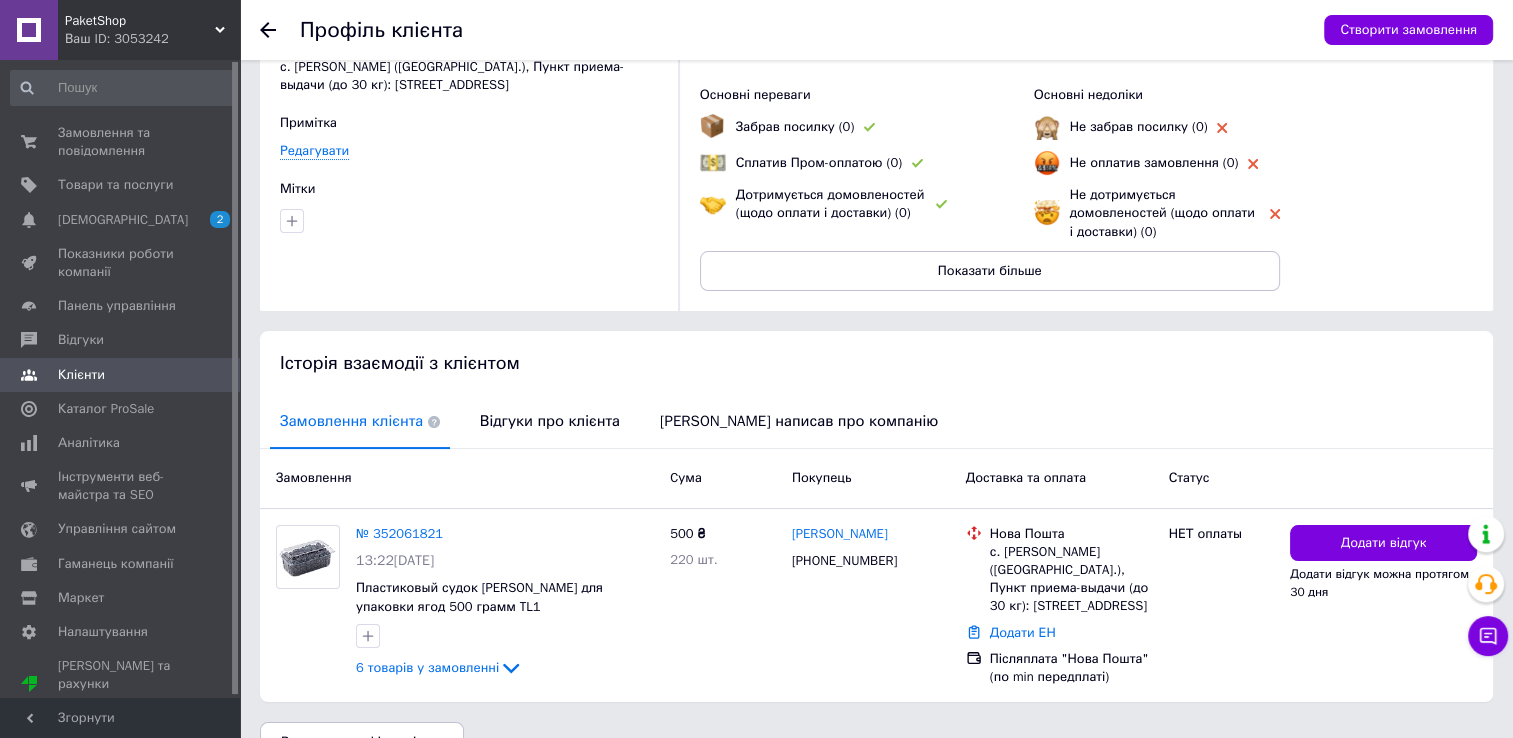 scroll, scrollTop: 167, scrollLeft: 0, axis: vertical 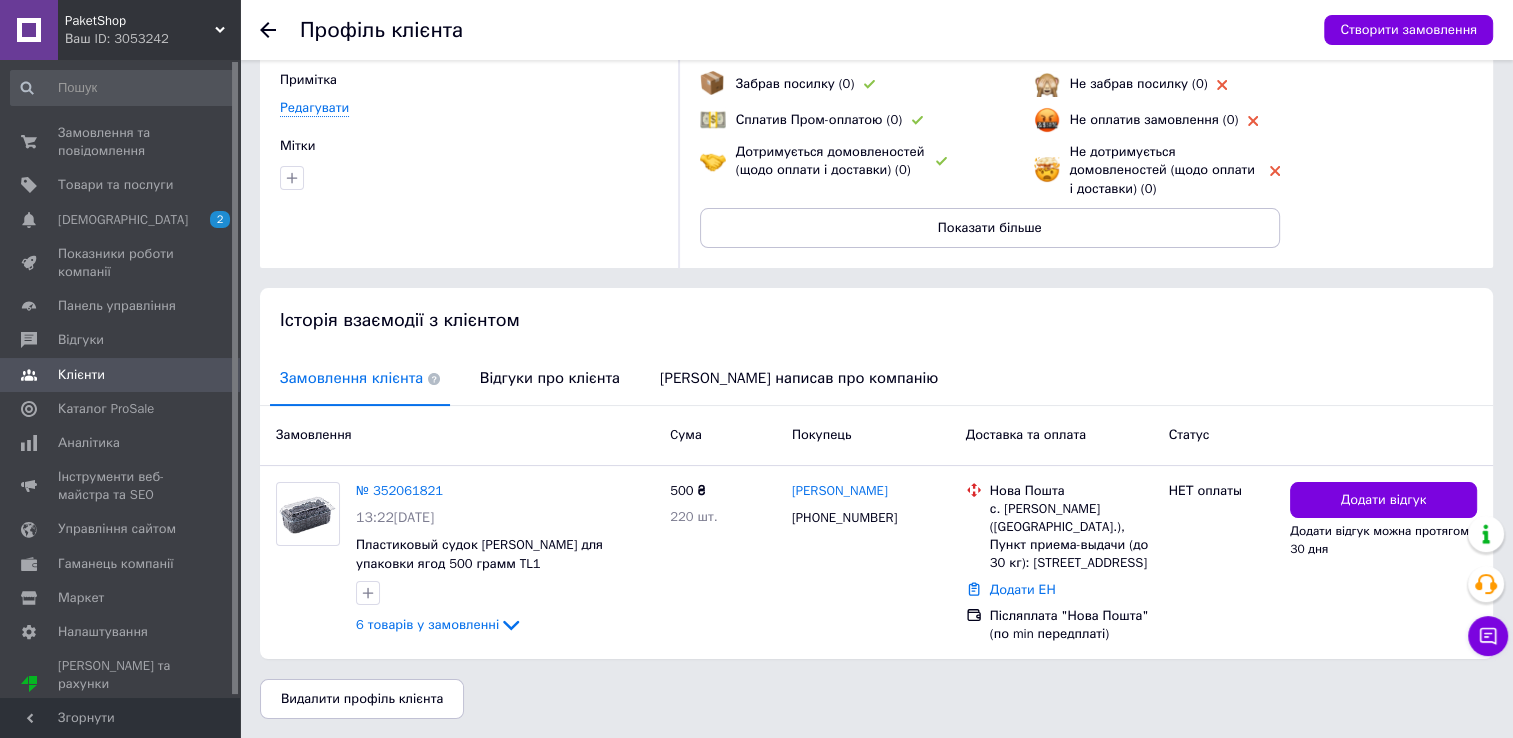 click 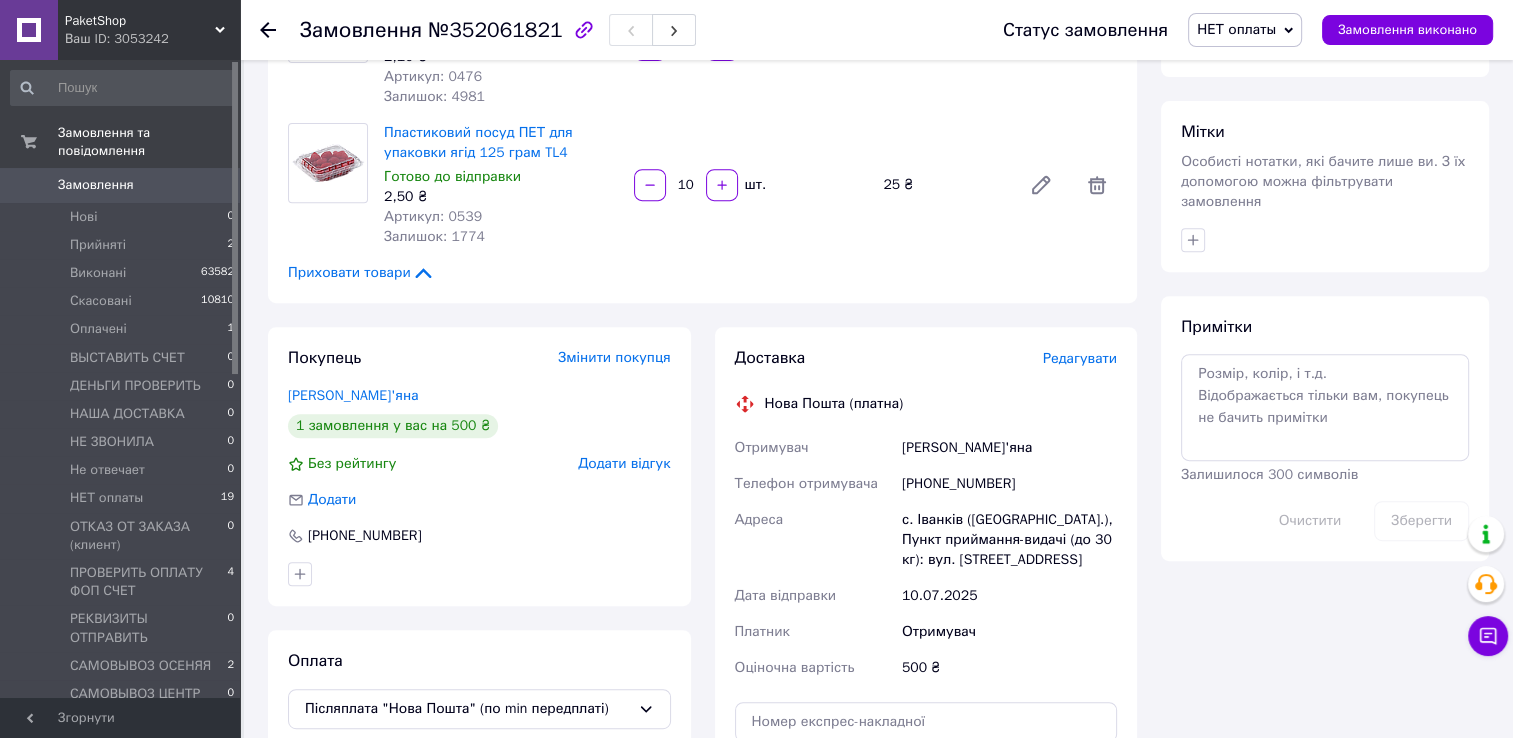 scroll, scrollTop: 1000, scrollLeft: 0, axis: vertical 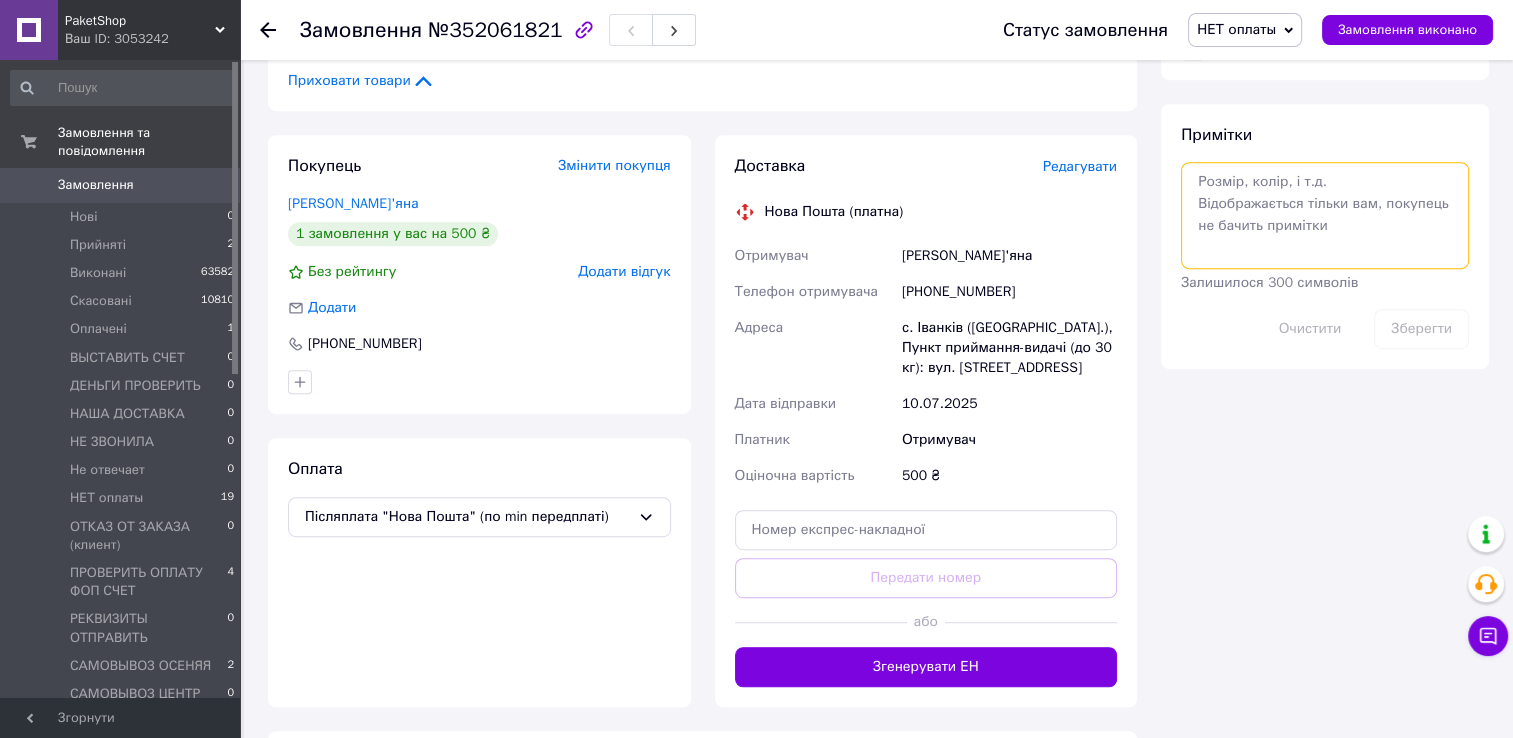 click at bounding box center [1325, 215] 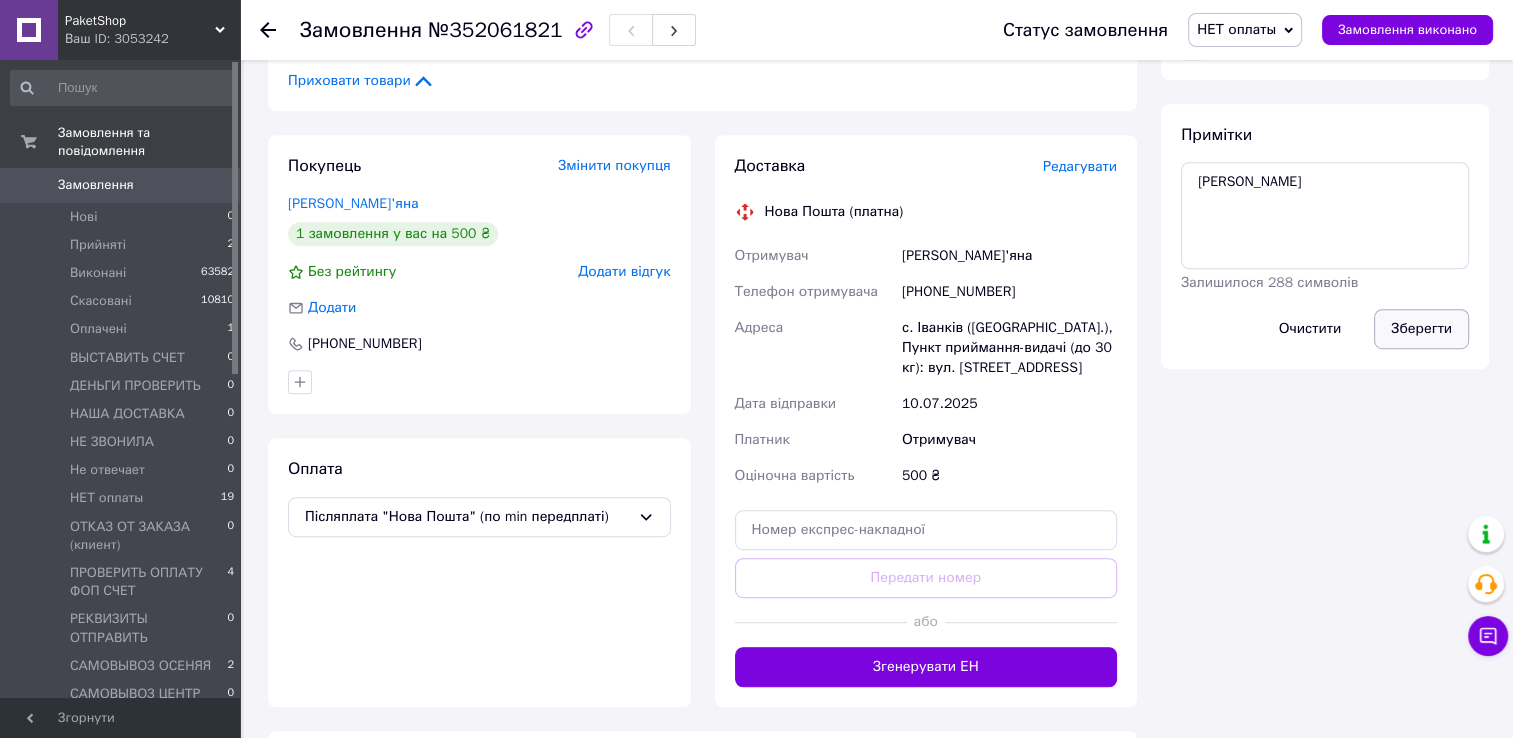 click on "Зберегти" at bounding box center (1421, 329) 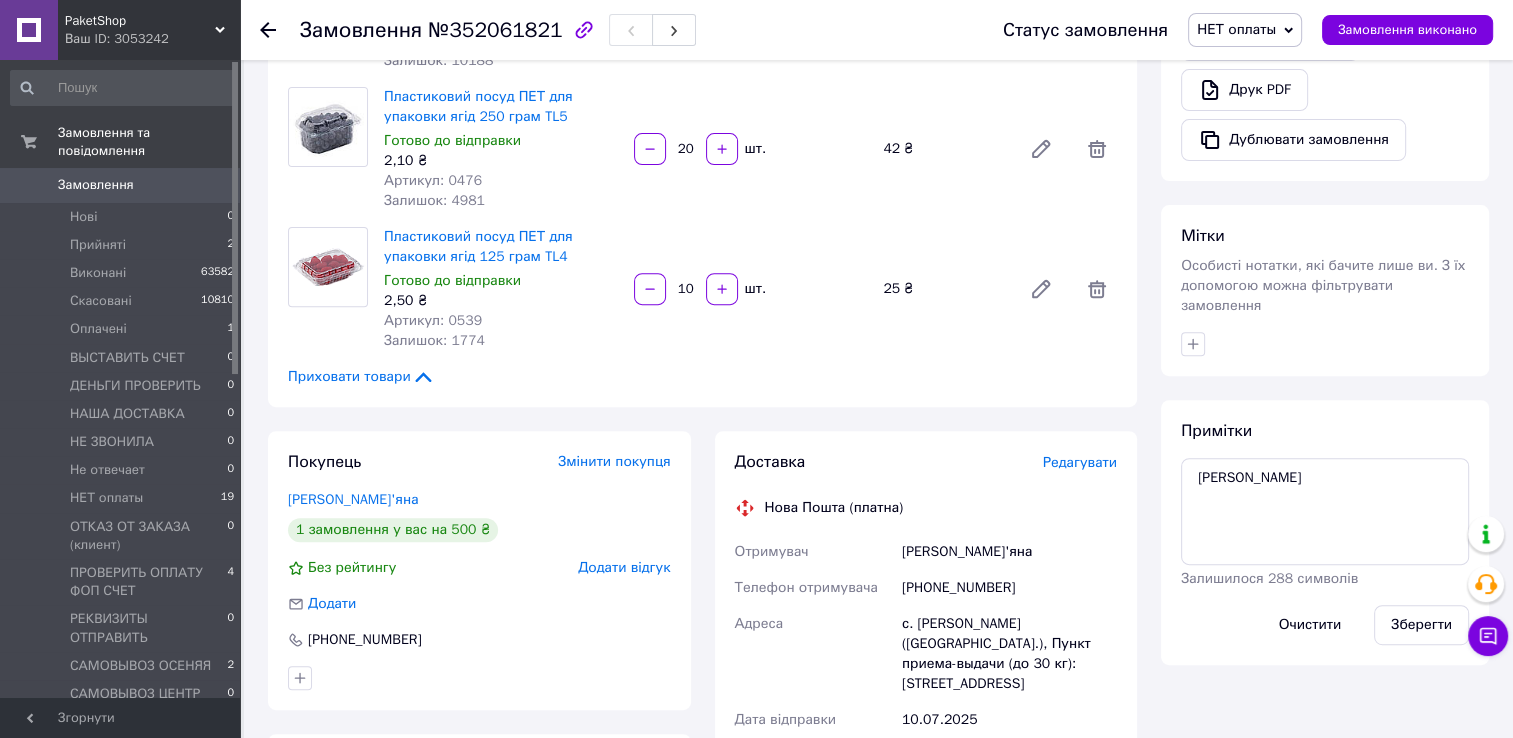 scroll, scrollTop: 900, scrollLeft: 0, axis: vertical 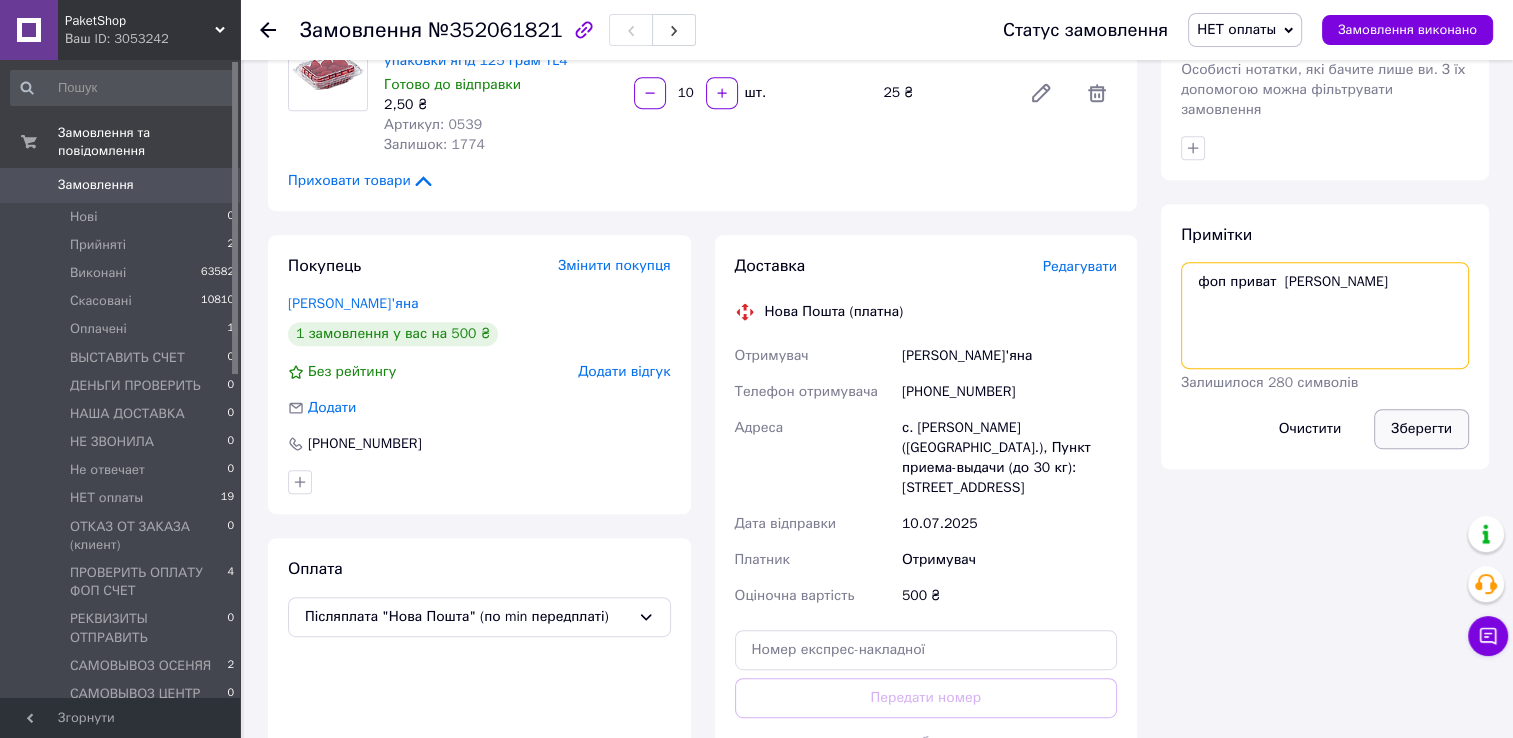 type on "фоп приват  яна вайб" 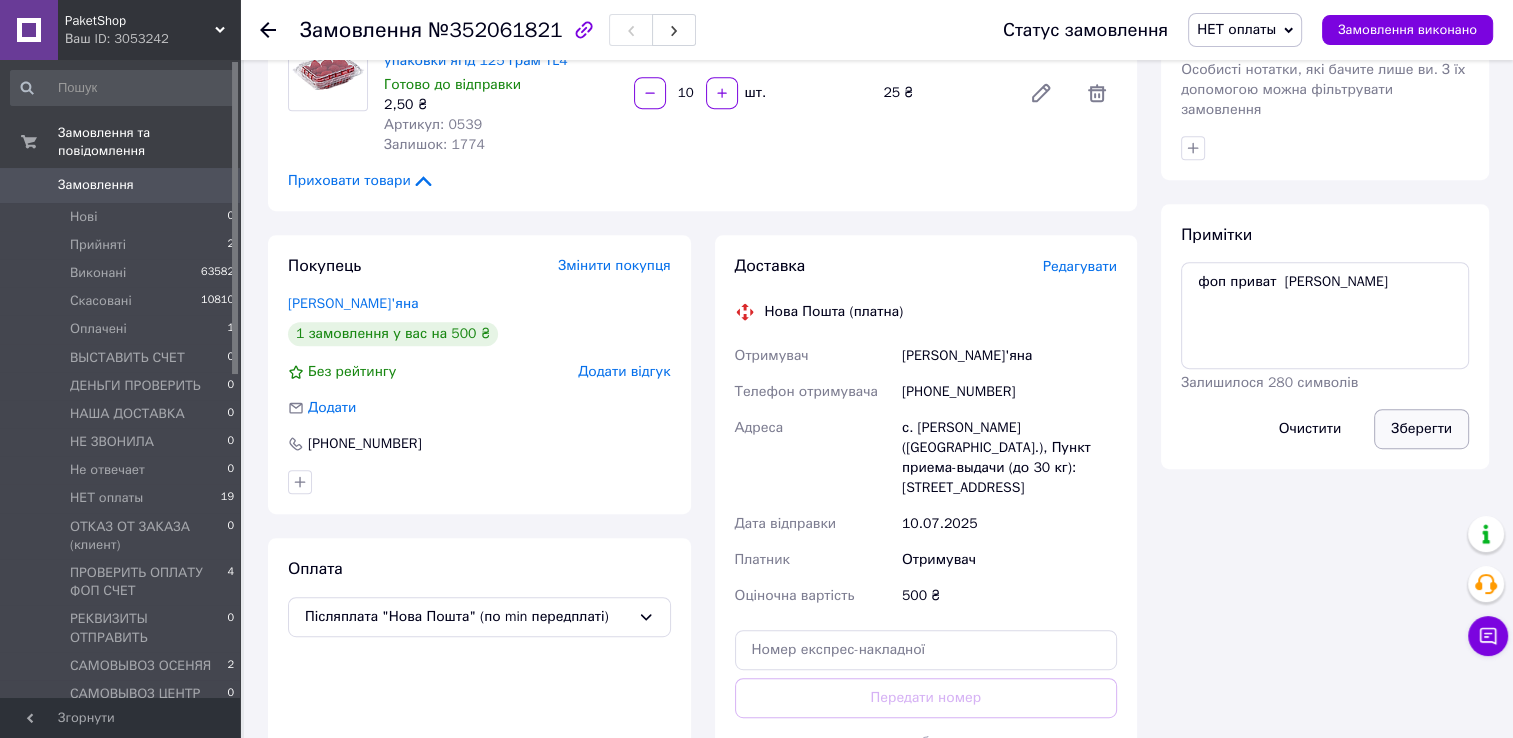 click on "Зберегти" at bounding box center [1421, 429] 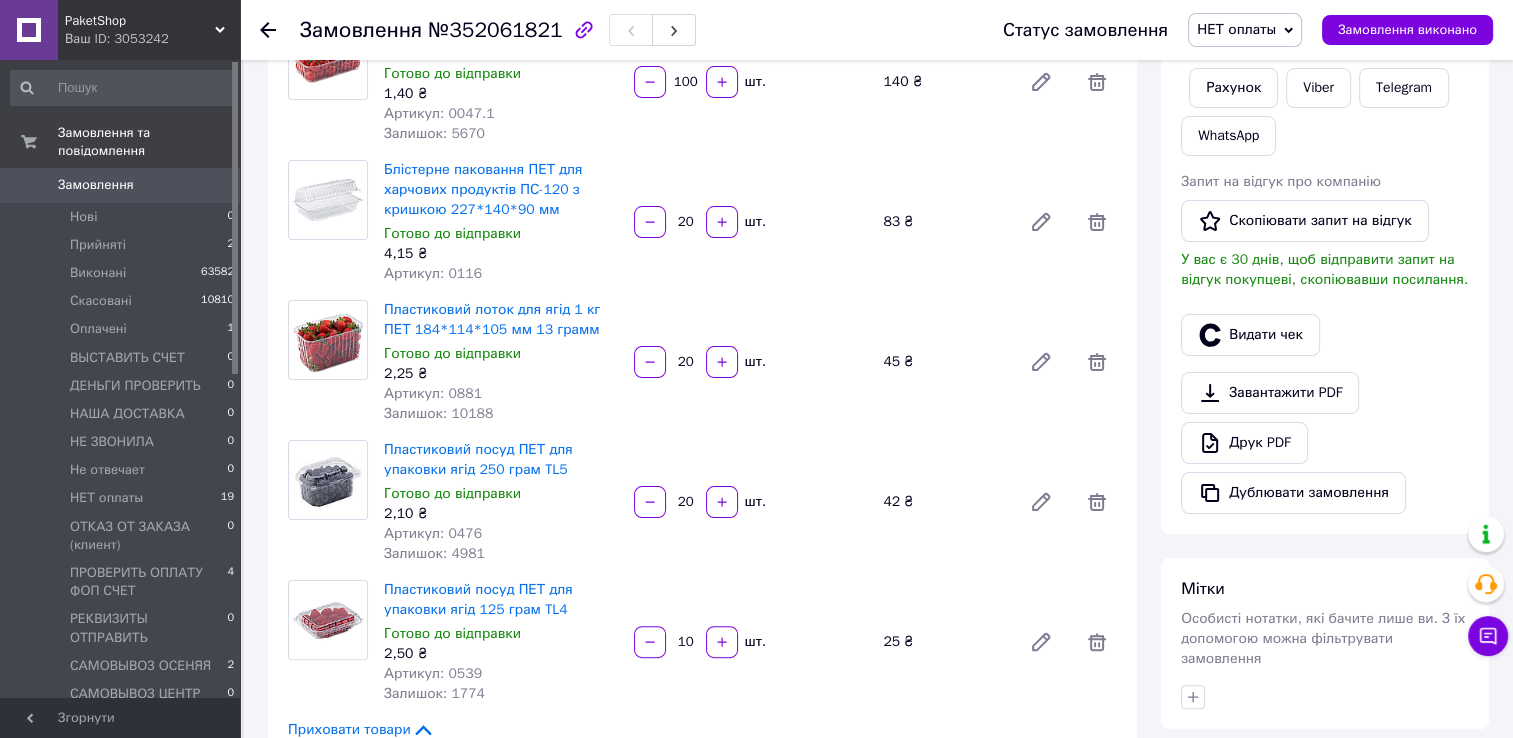 scroll, scrollTop: 300, scrollLeft: 0, axis: vertical 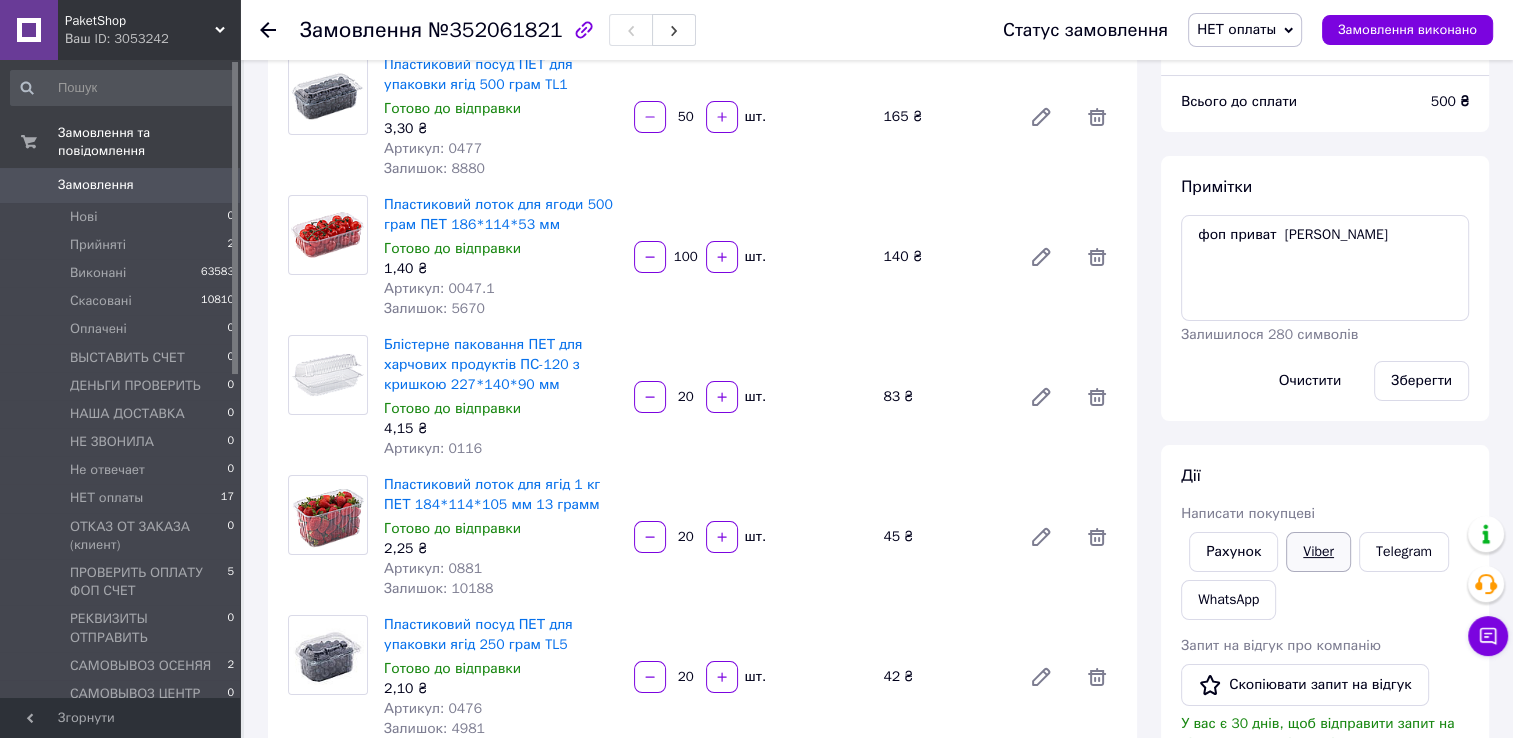 click on "Viber" at bounding box center (1318, 552) 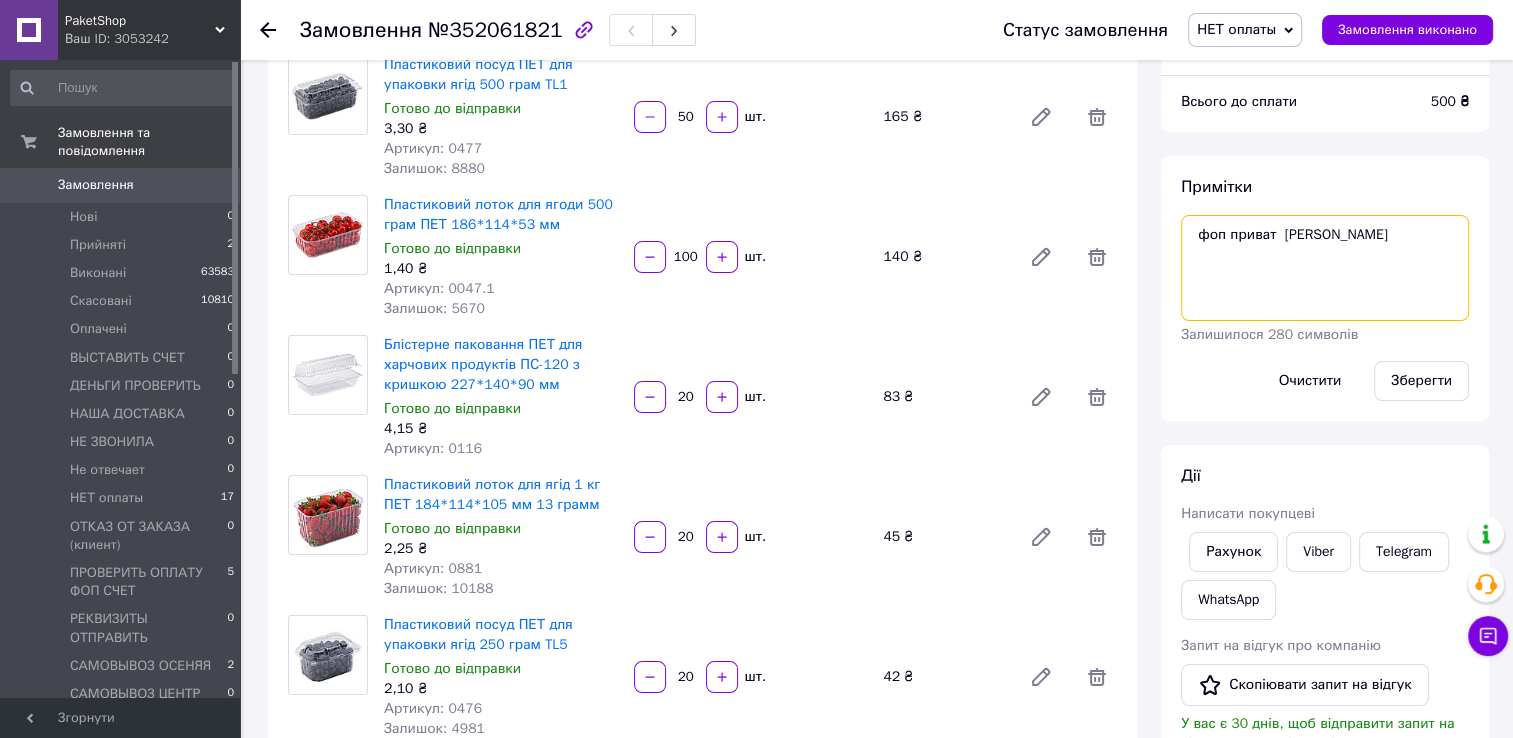 click on "фоп приват  [PERSON_NAME]" at bounding box center (1325, 268) 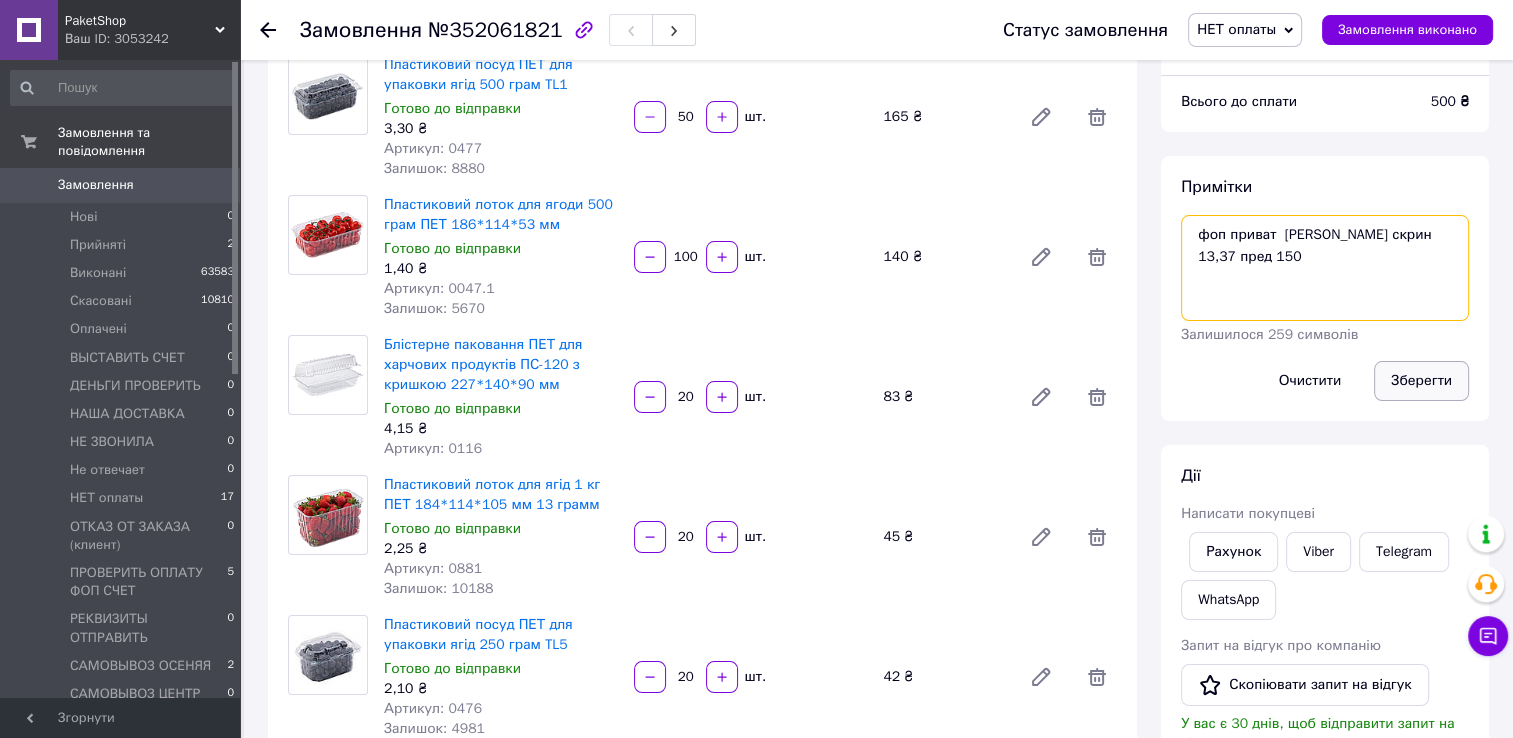 type on "фоп приват  [PERSON_NAME] скрин 13,37 пред 150" 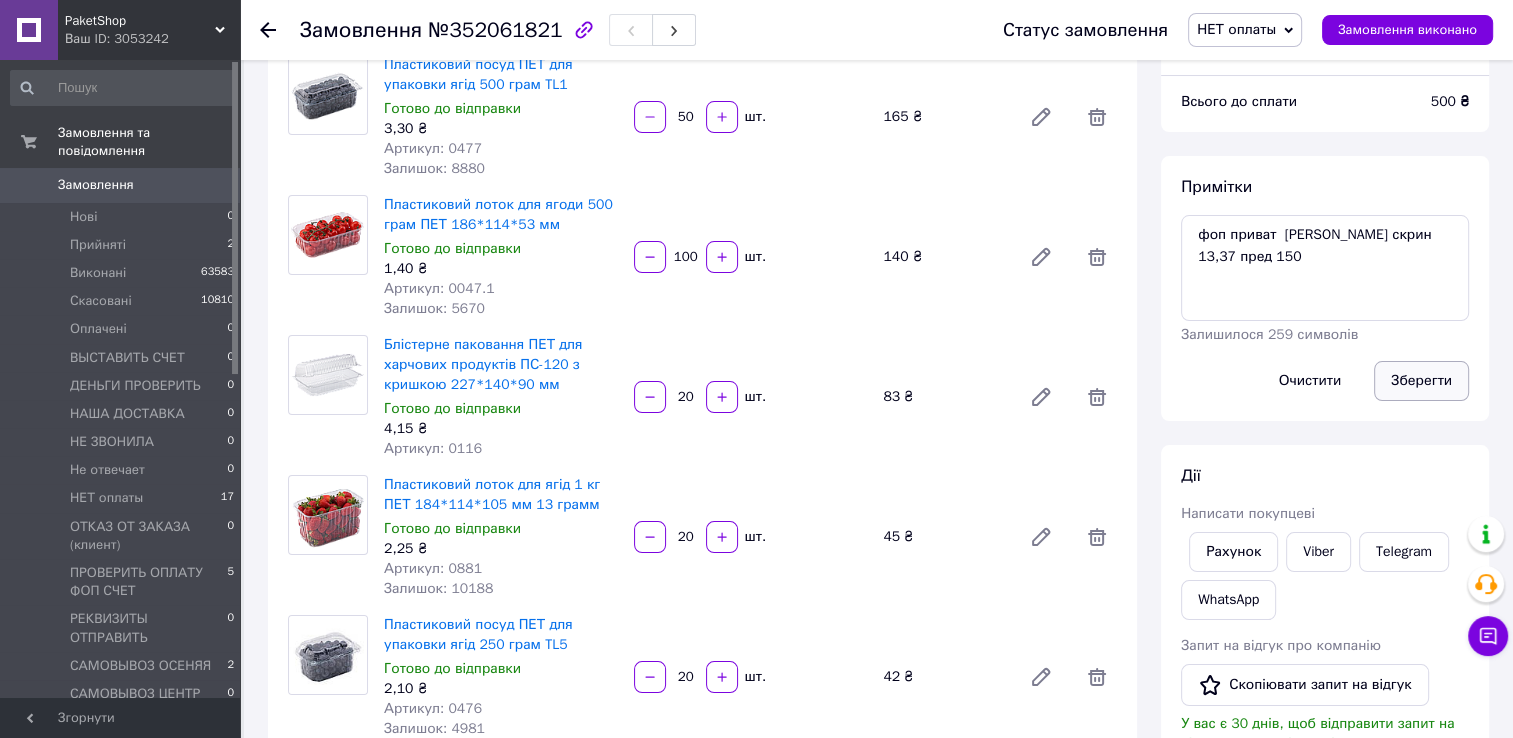 click on "Зберегти" at bounding box center [1421, 381] 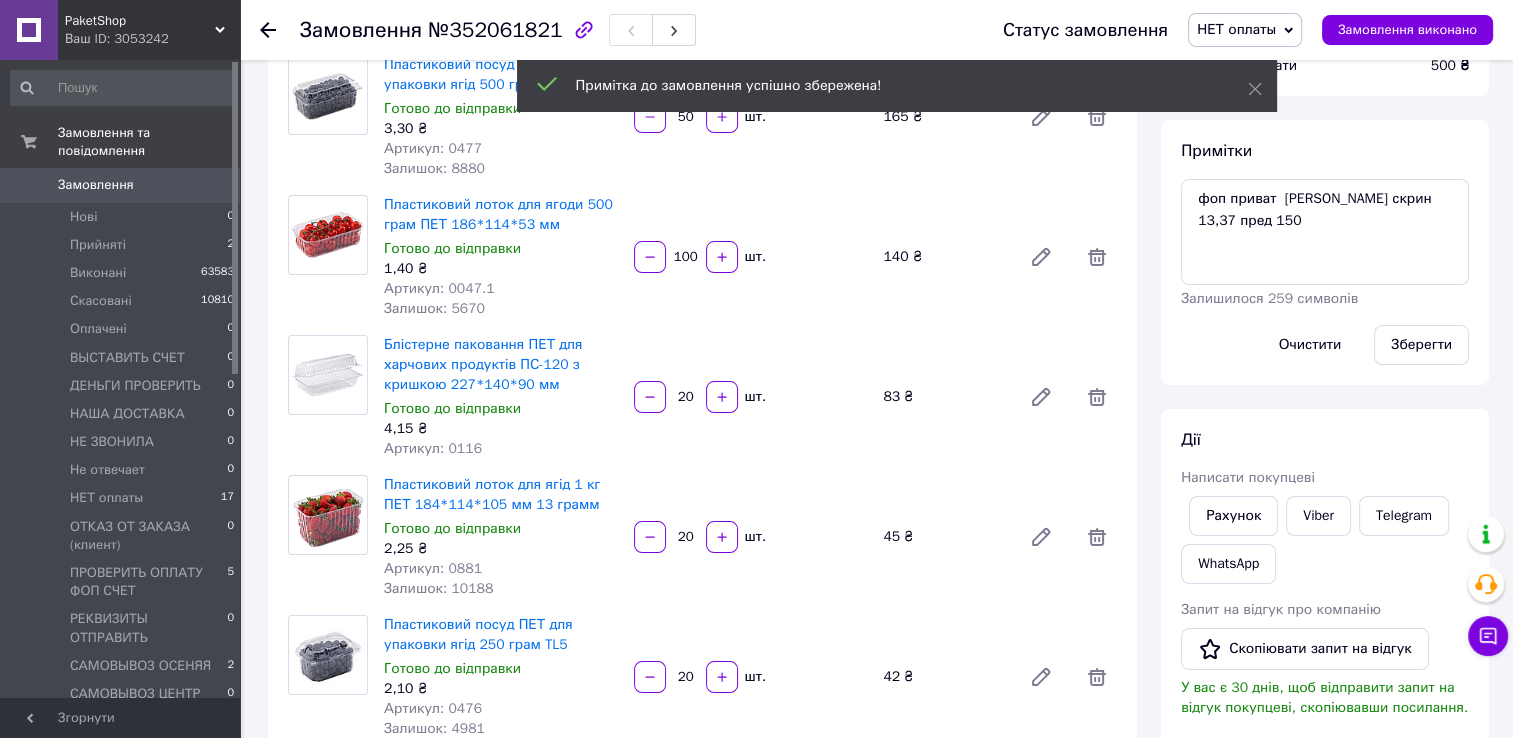 click on "НЕТ оплаты" at bounding box center (1236, 29) 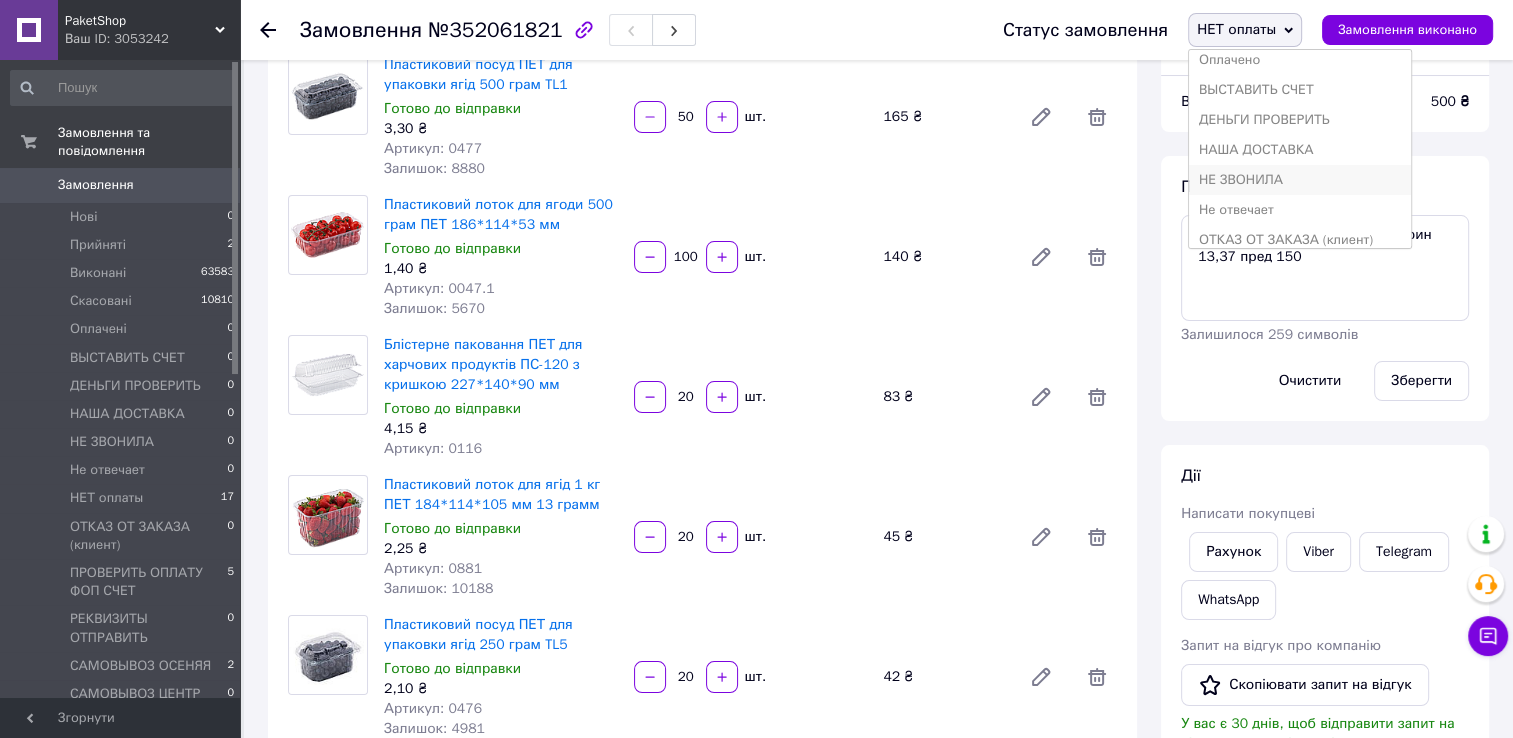 scroll, scrollTop: 200, scrollLeft: 0, axis: vertical 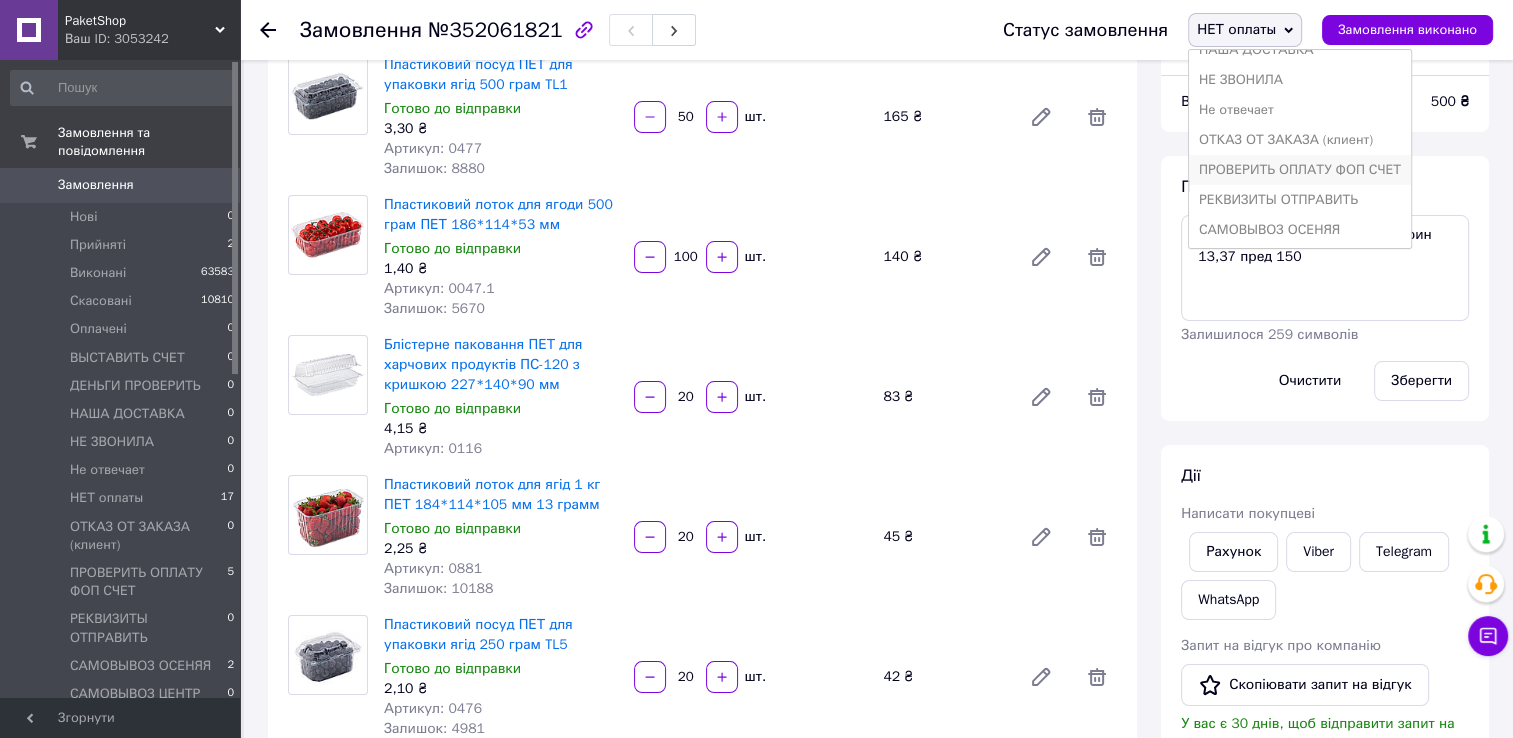click on "ПРОВЕРИТЬ ОПЛАТУ ФОП СЧЕТ" at bounding box center (1300, 170) 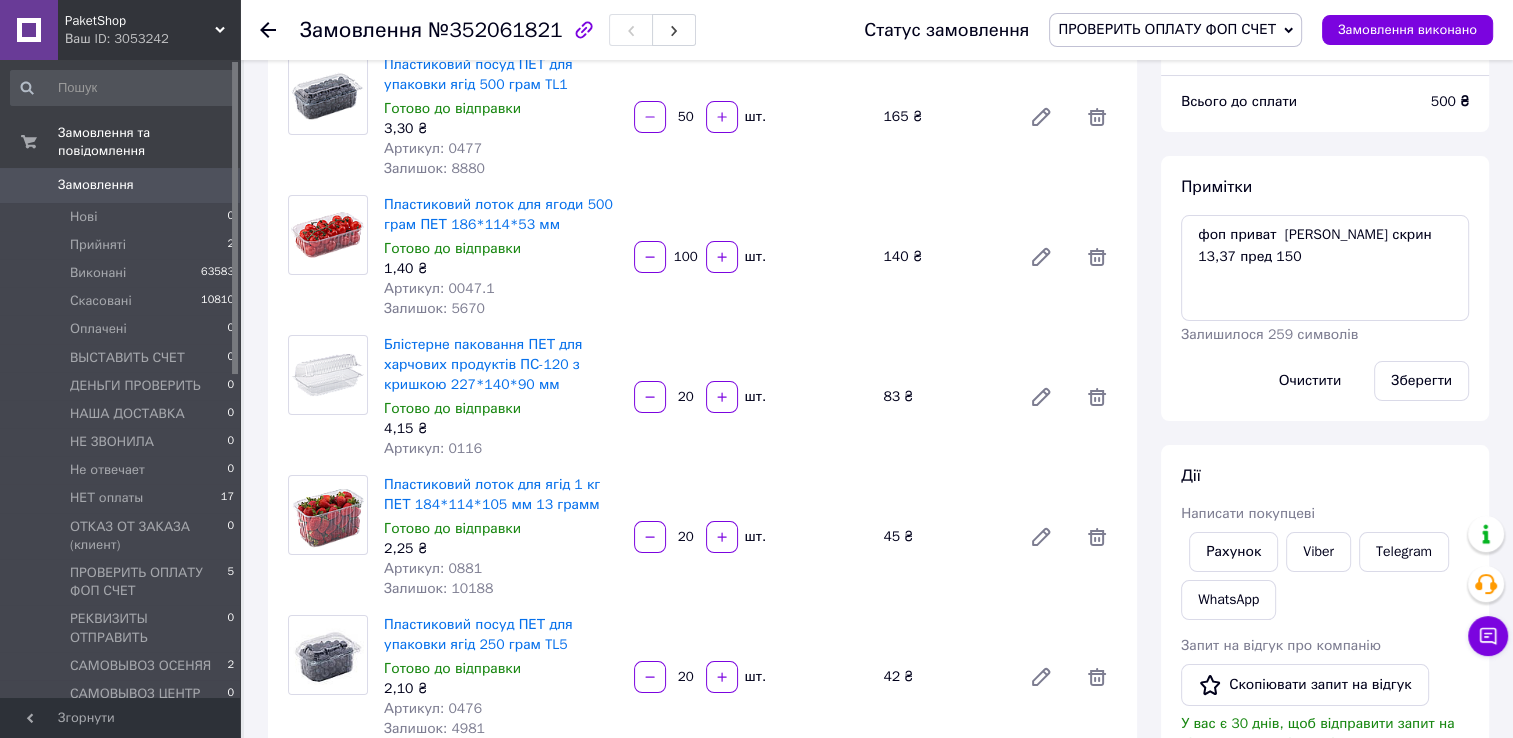 drag, startPoint x: 271, startPoint y: 32, endPoint x: 280, endPoint y: 40, distance: 12.0415945 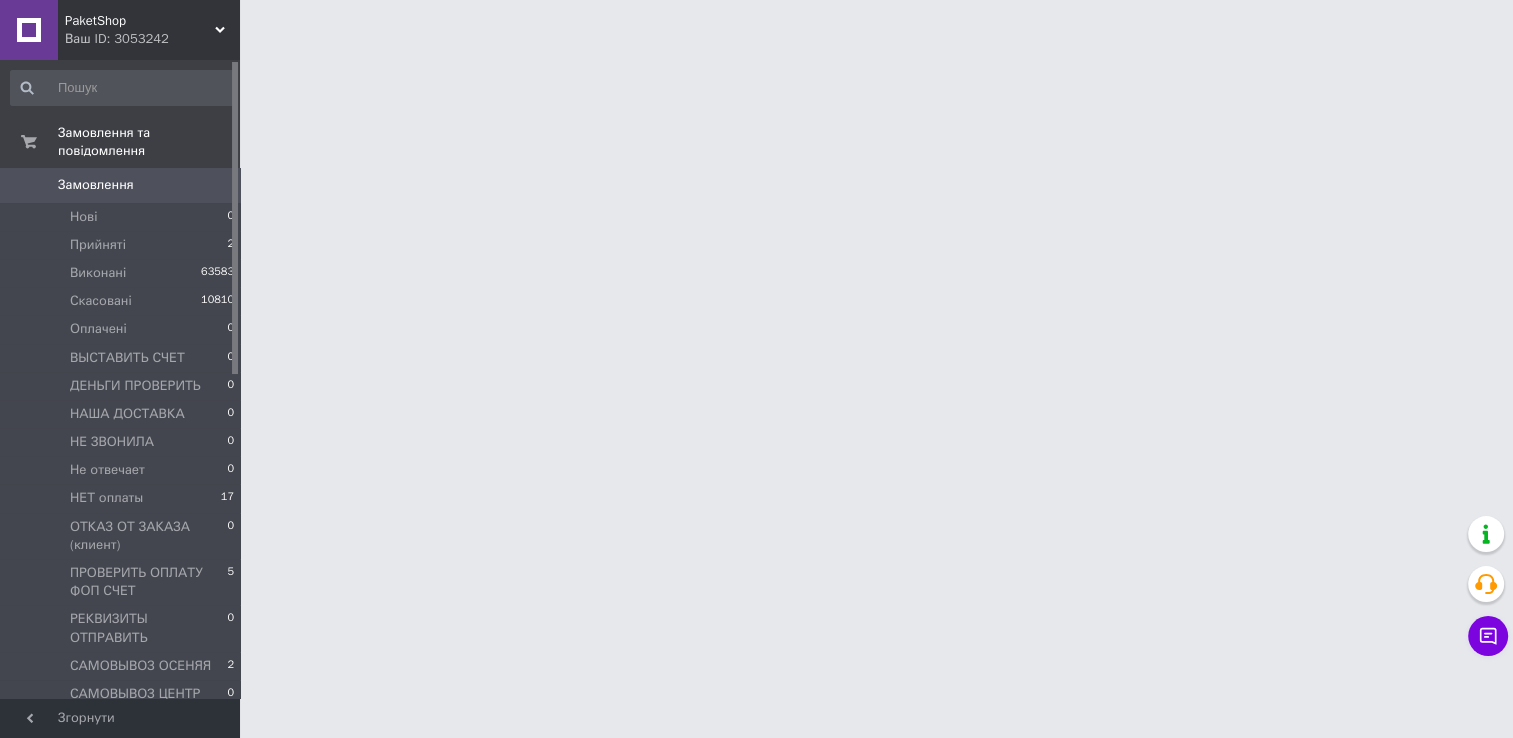 scroll, scrollTop: 0, scrollLeft: 0, axis: both 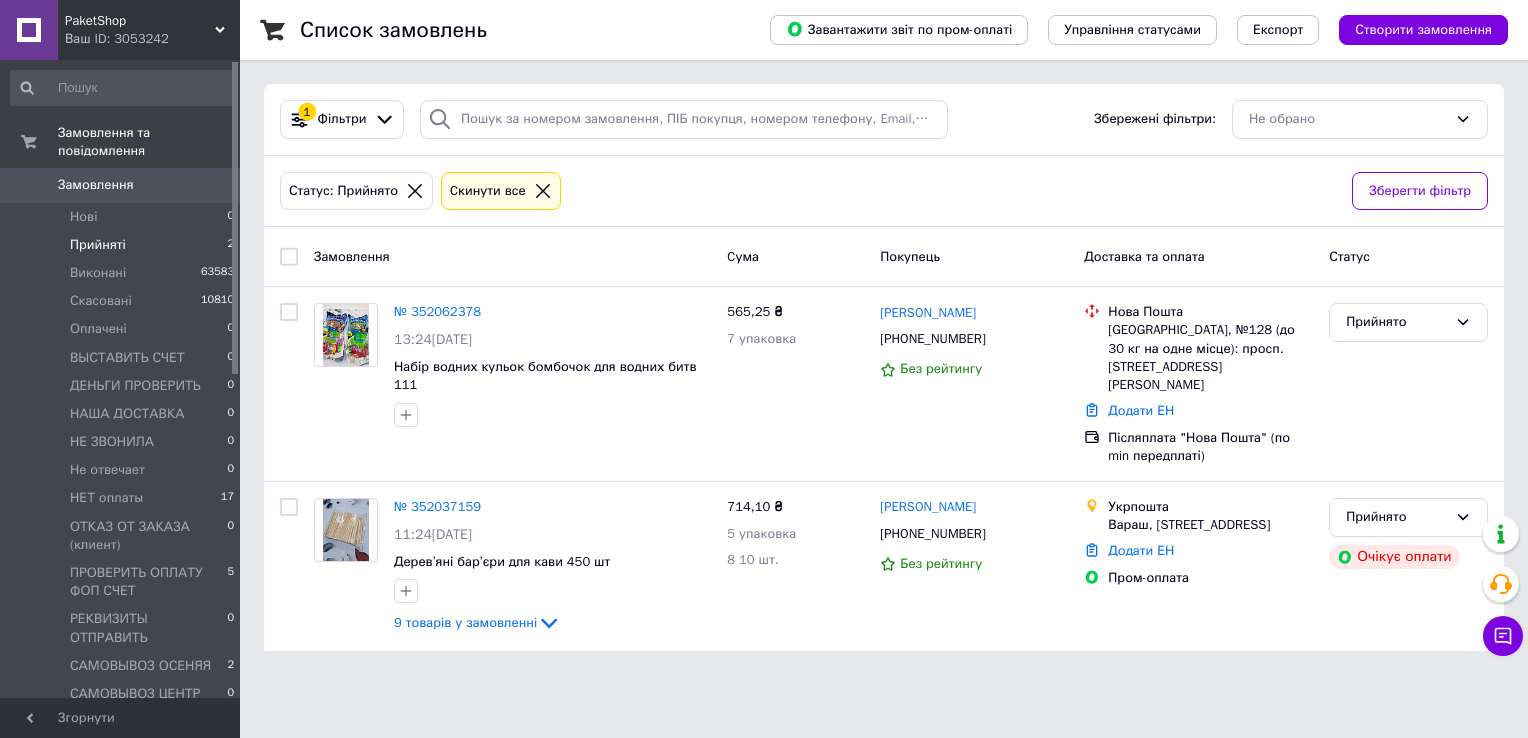 click 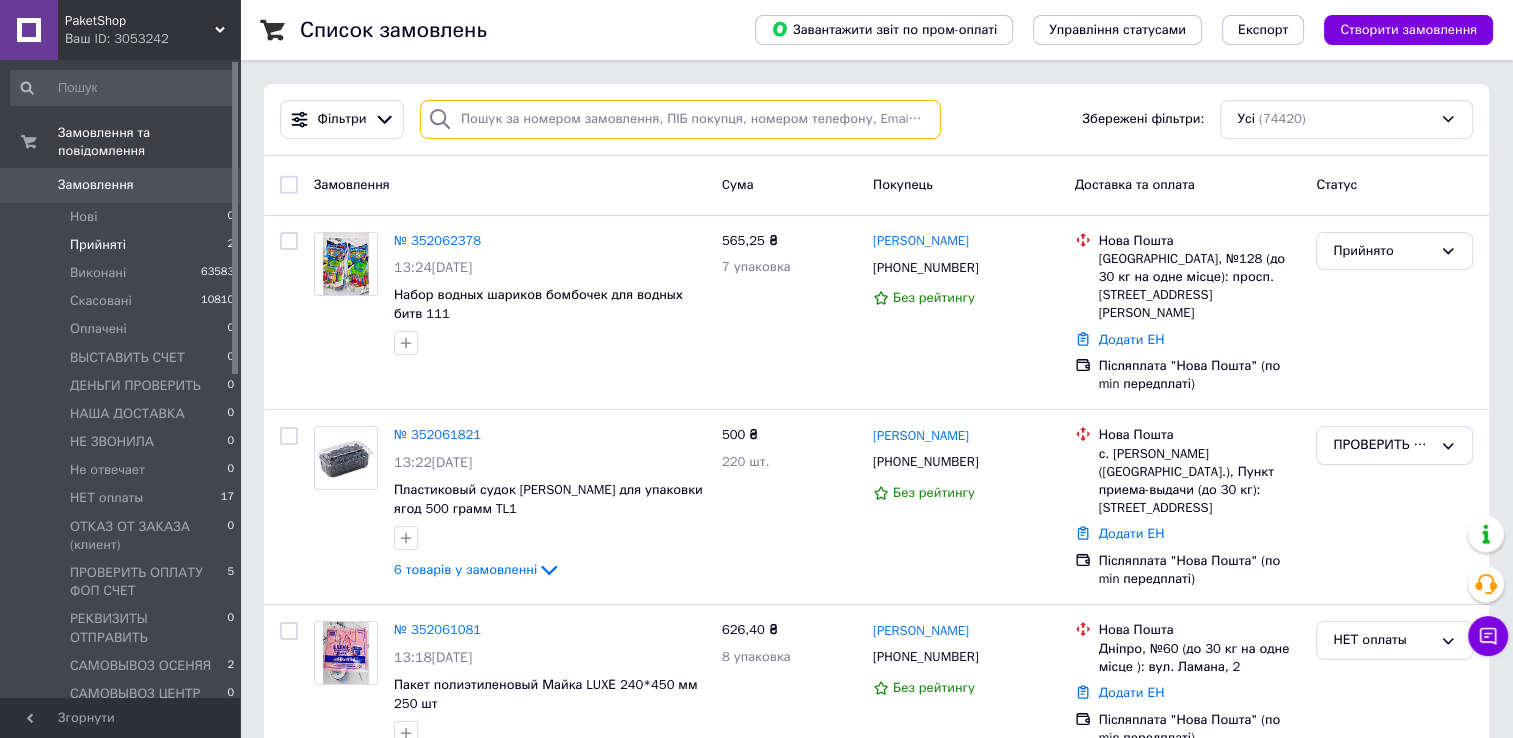 click at bounding box center [680, 119] 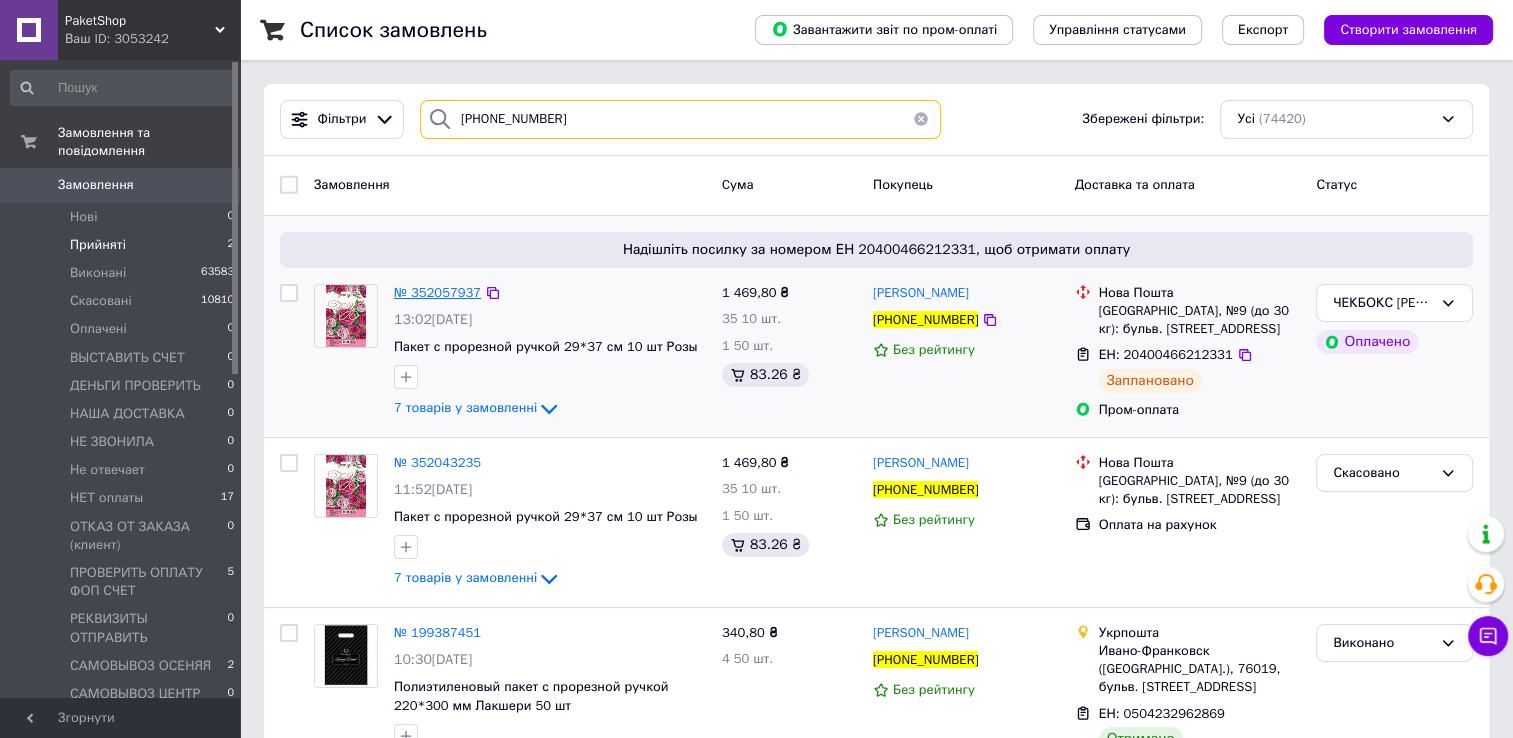 type on "[PHONE_NUMBER]" 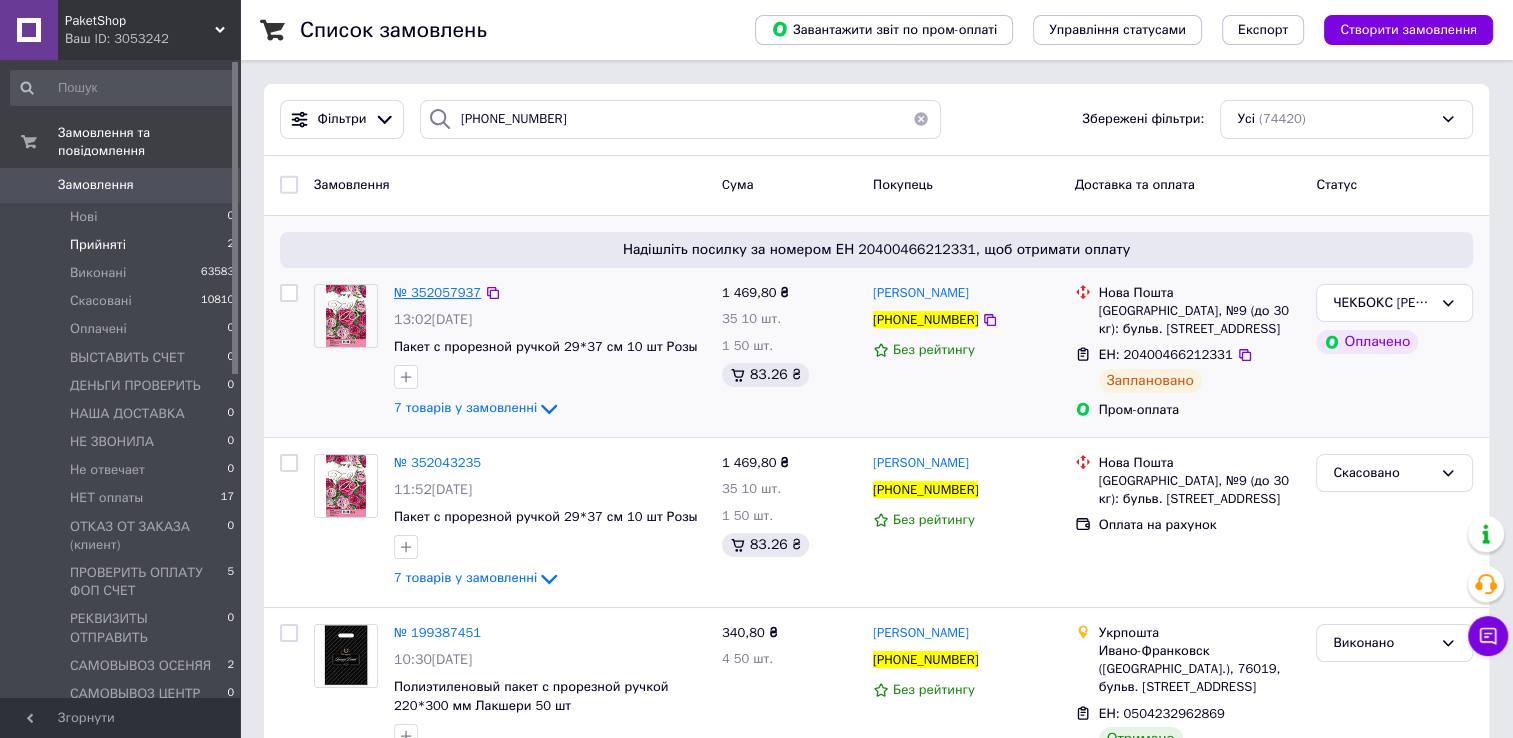 click on "№ 352057937" at bounding box center [437, 292] 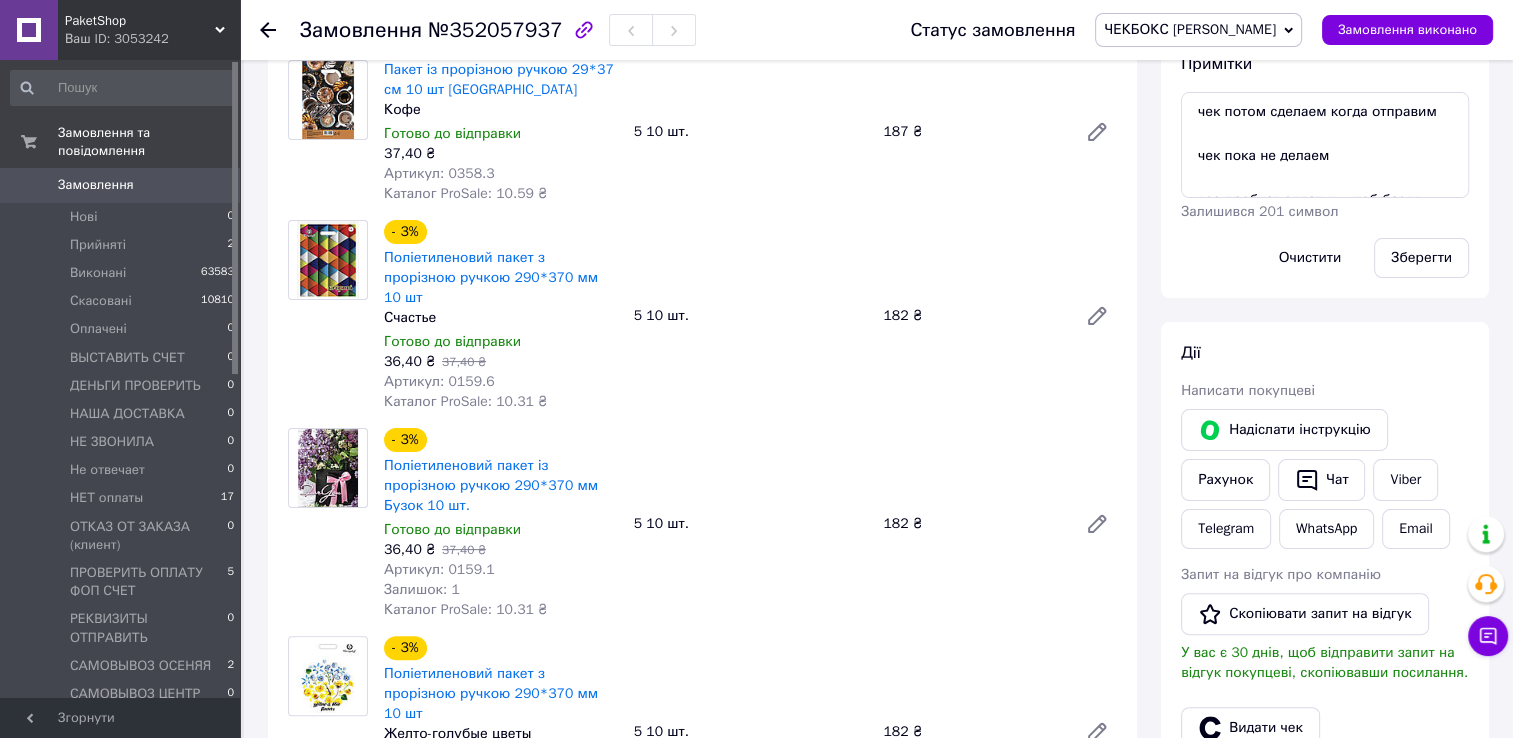 scroll, scrollTop: 592, scrollLeft: 0, axis: vertical 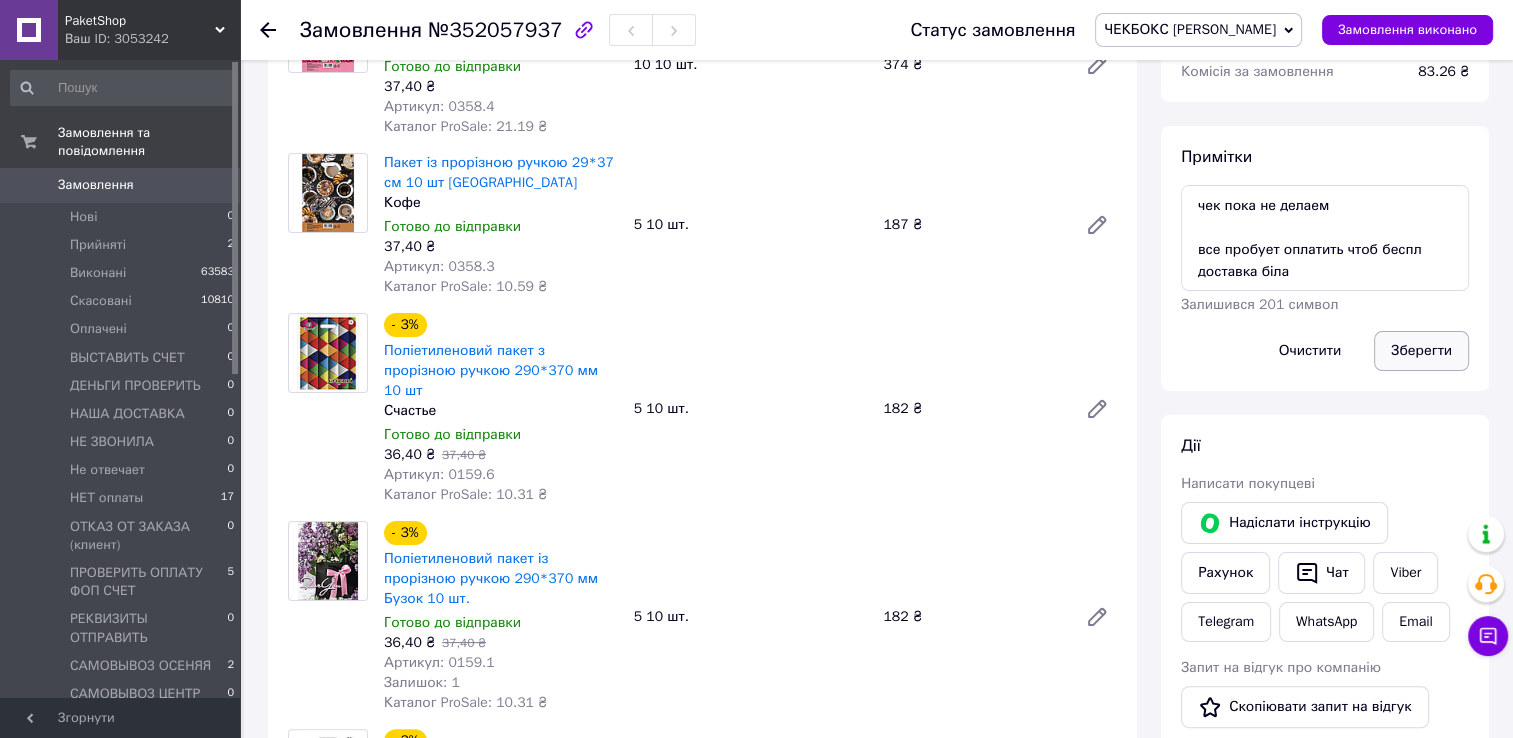 click on "Зберегти" at bounding box center (1421, 351) 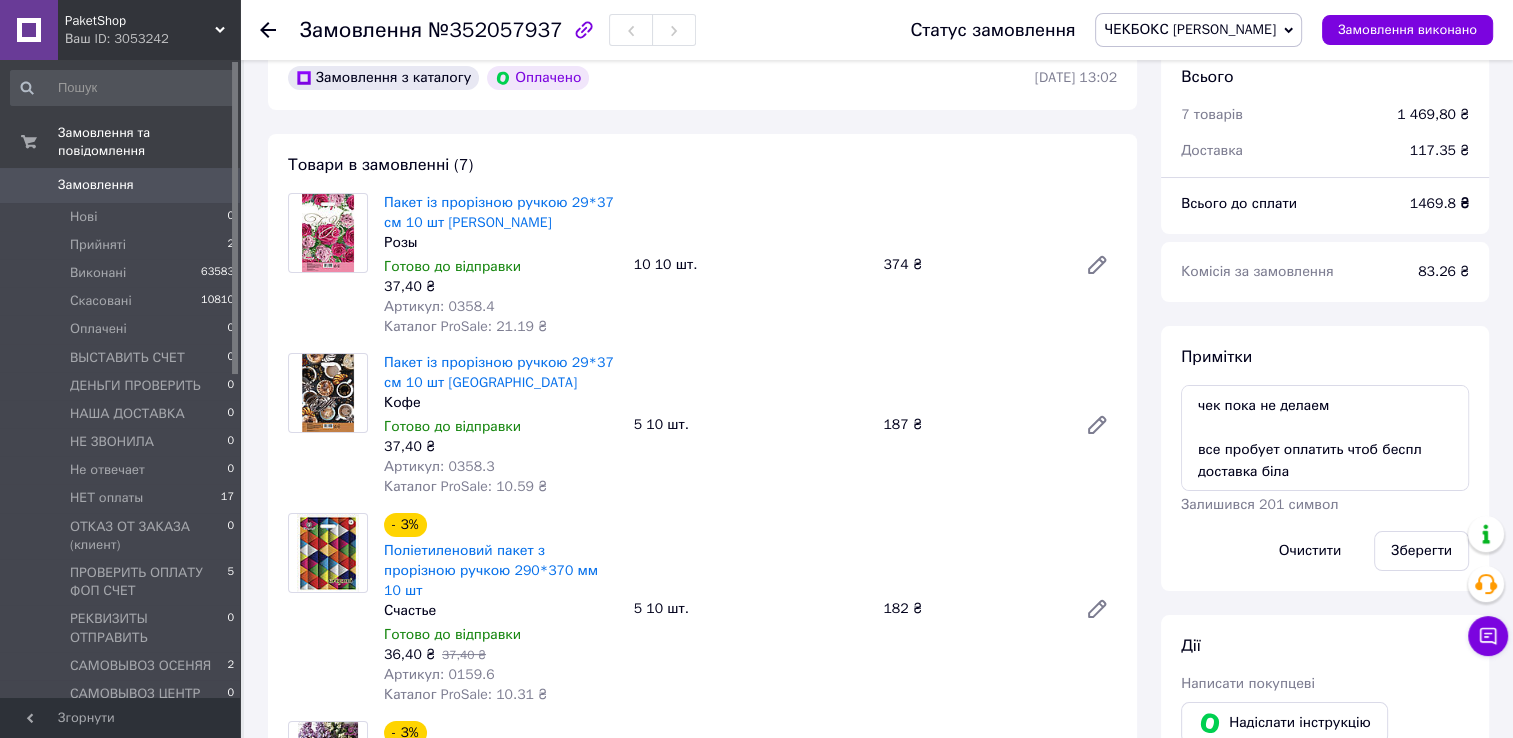 scroll, scrollTop: 0, scrollLeft: 0, axis: both 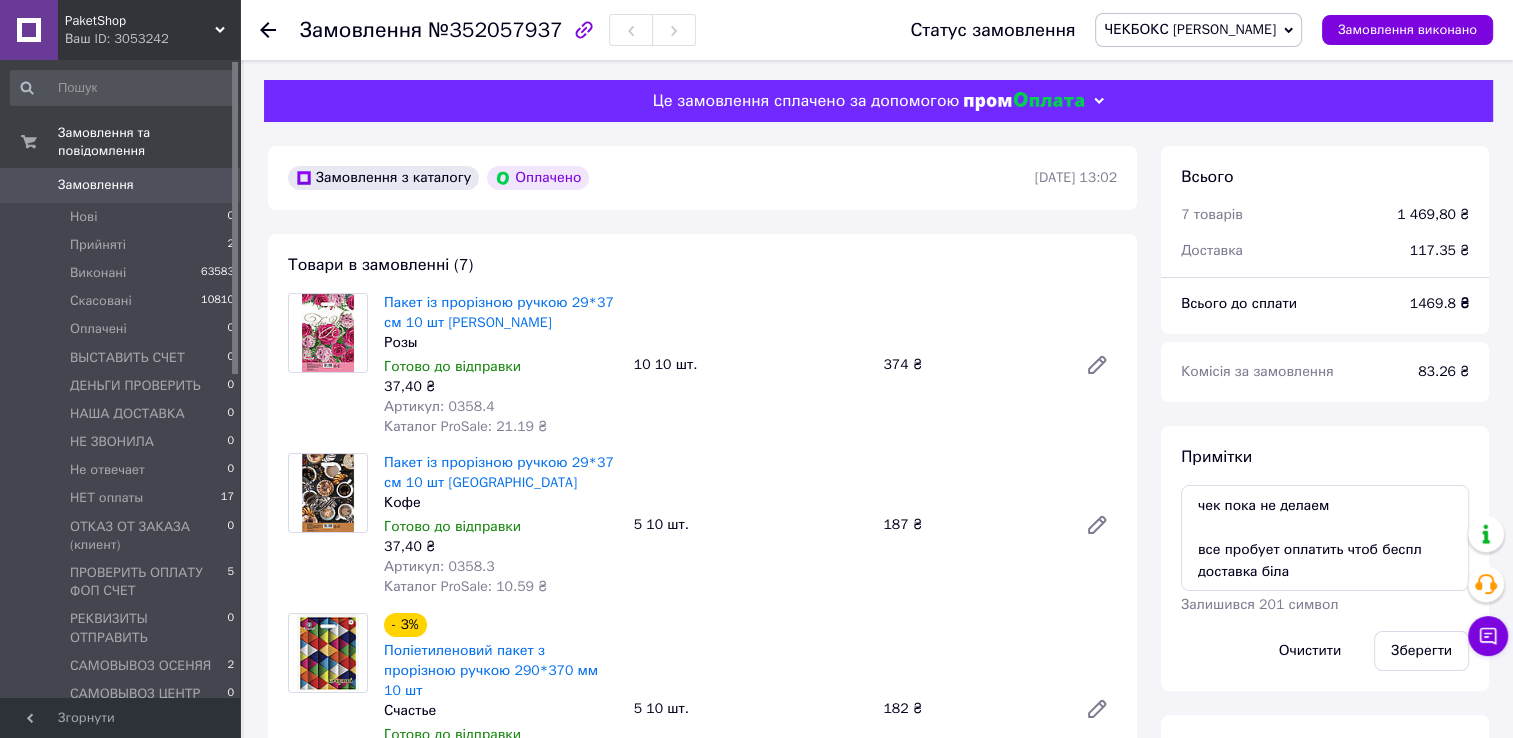 click 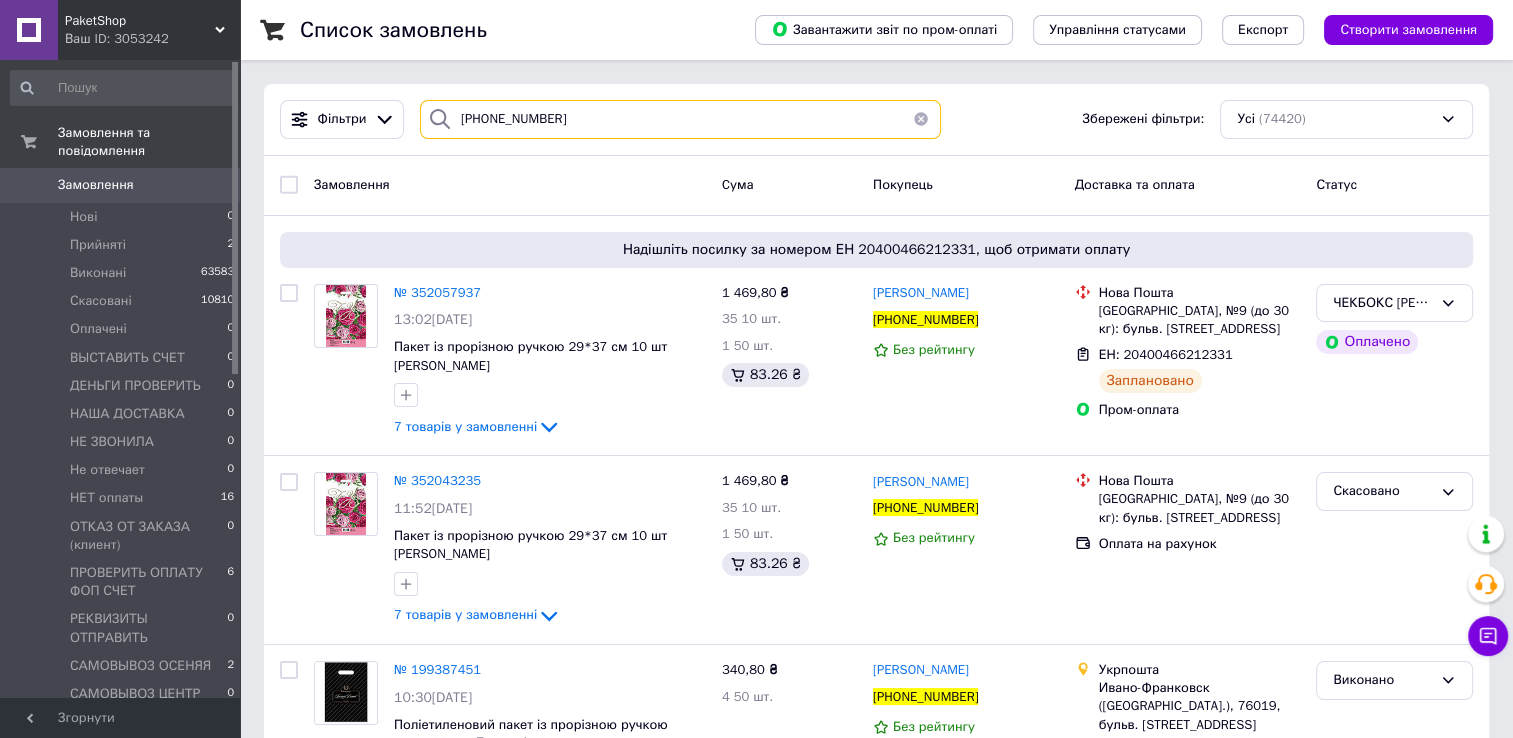 drag, startPoint x: 571, startPoint y: 118, endPoint x: 444, endPoint y: 127, distance: 127.3185 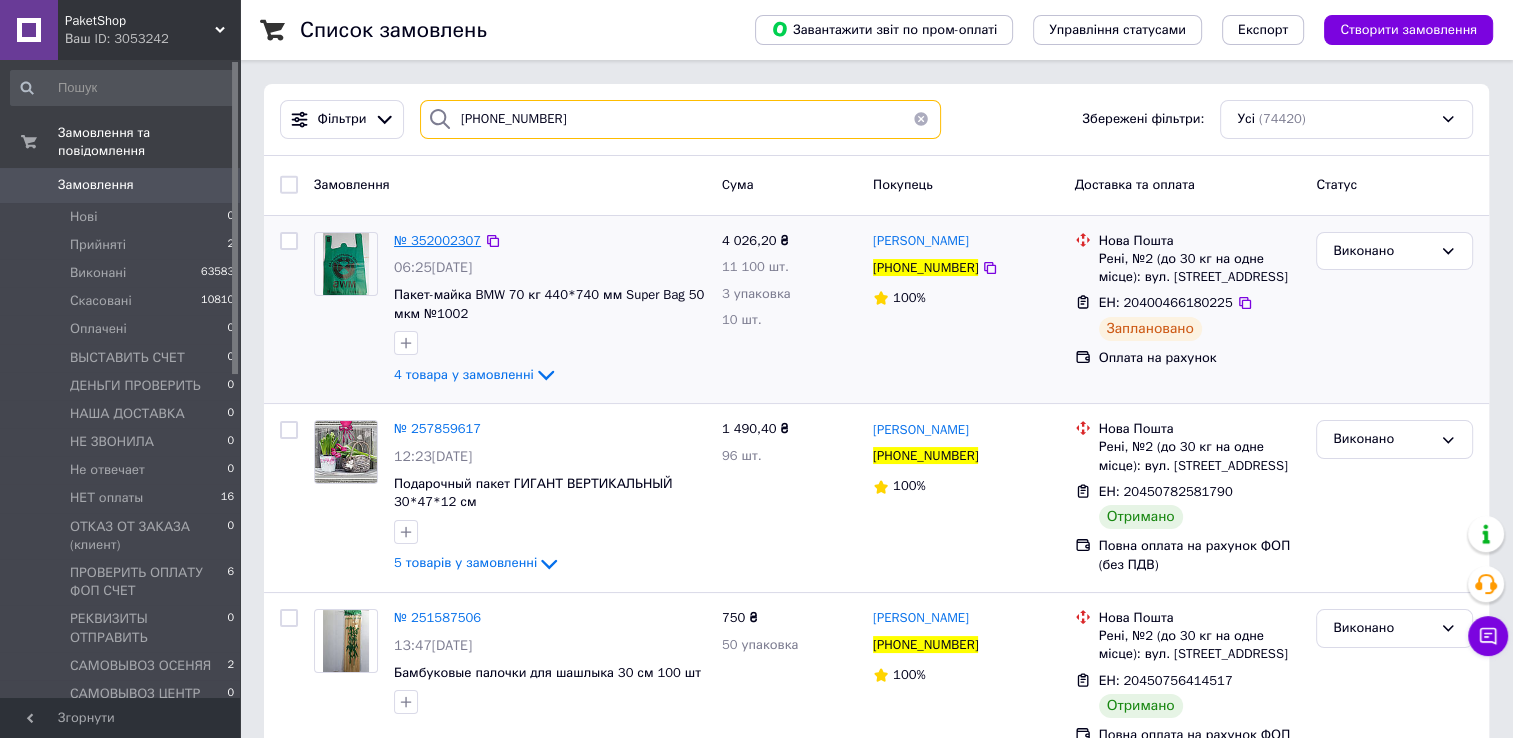 type on "[PHONE_NUMBER]" 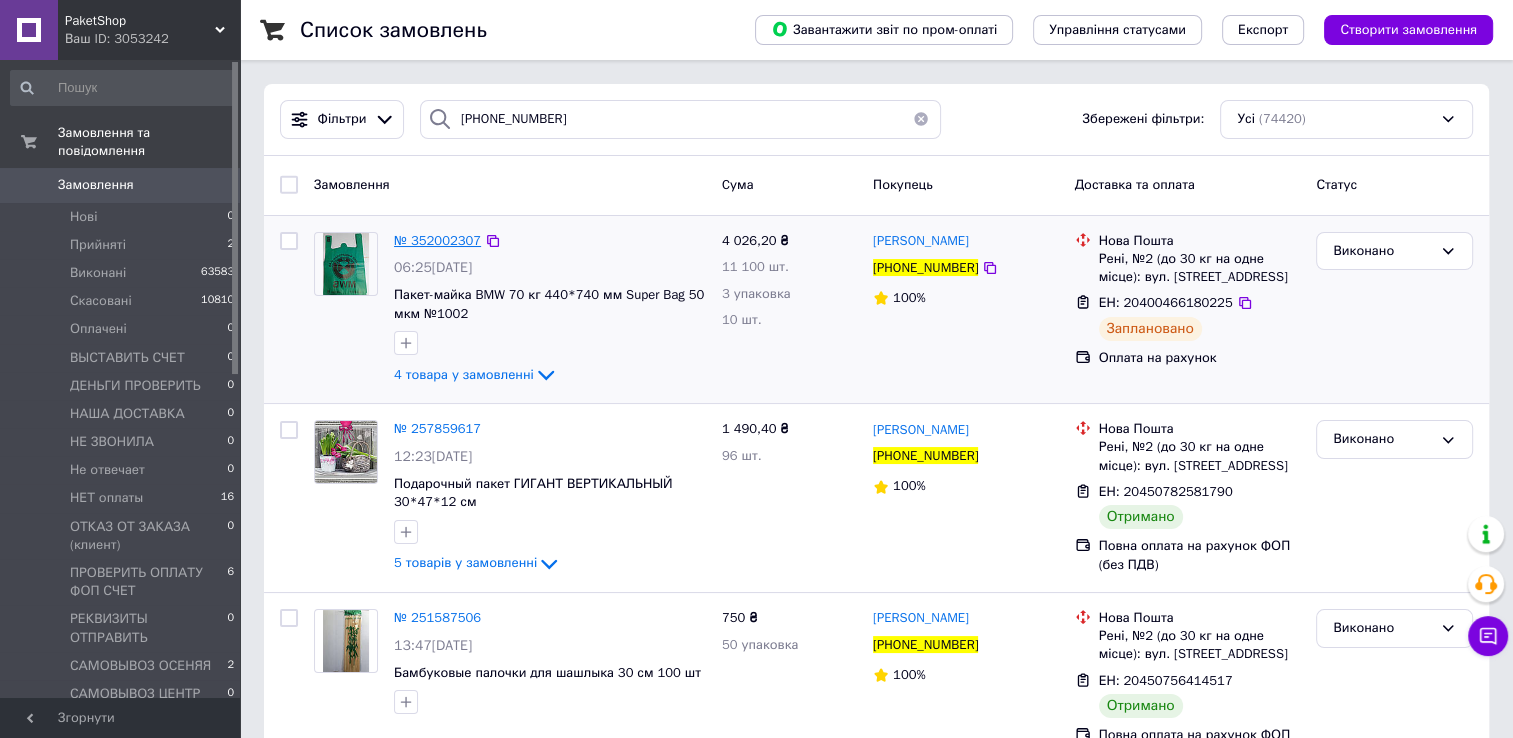 click on "№ 352002307" at bounding box center (437, 240) 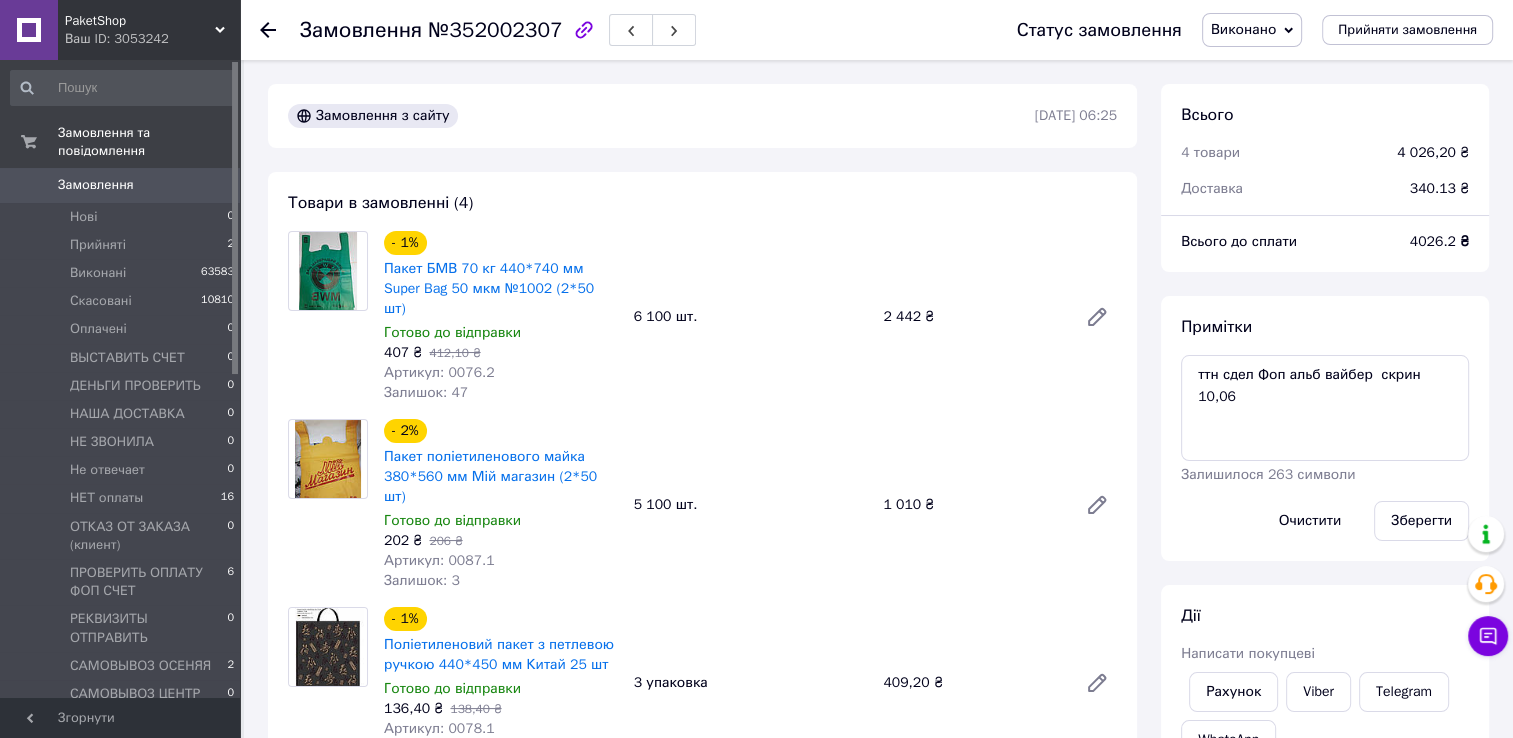 scroll, scrollTop: 237, scrollLeft: 0, axis: vertical 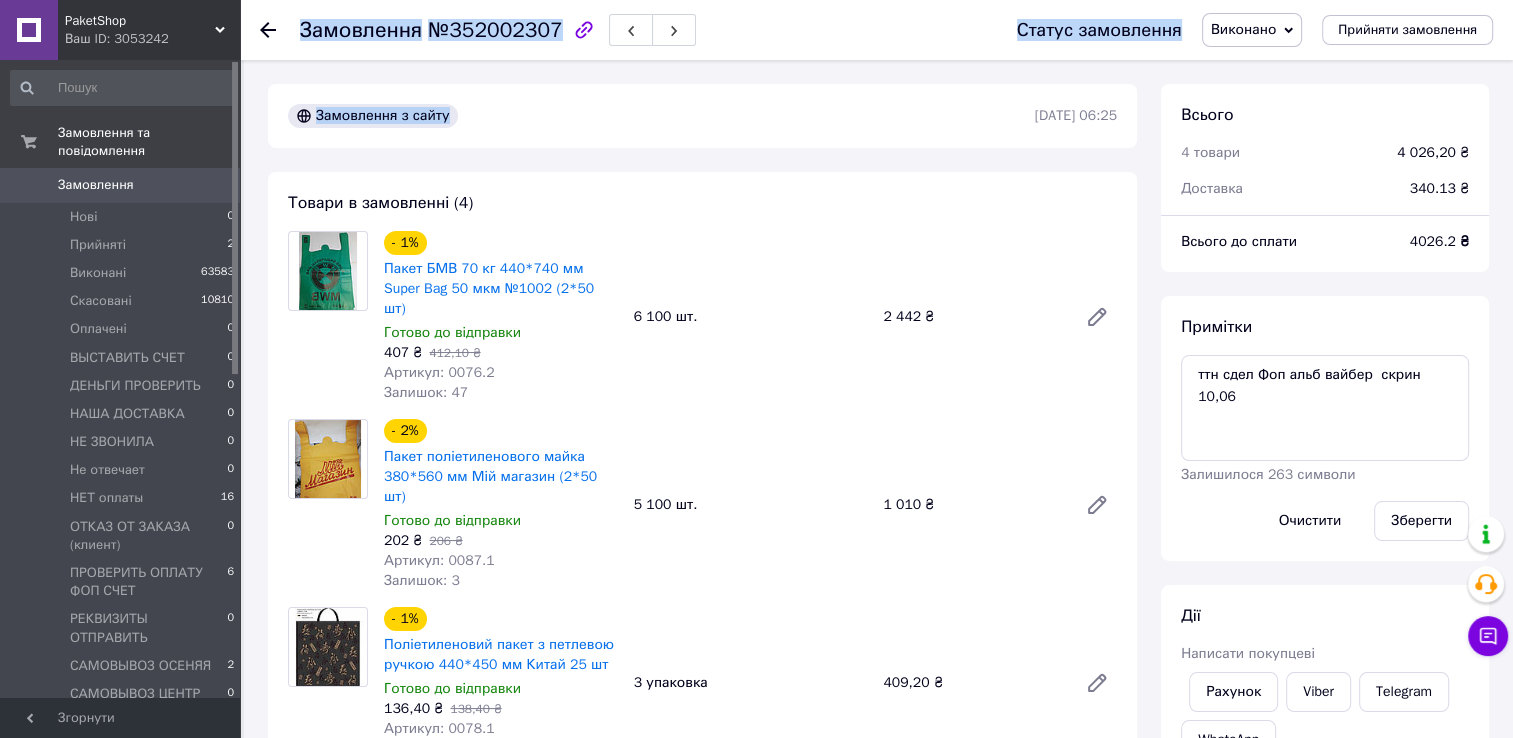 drag, startPoint x: 332, startPoint y: 45, endPoint x: 454, endPoint y: 62, distance: 123.178734 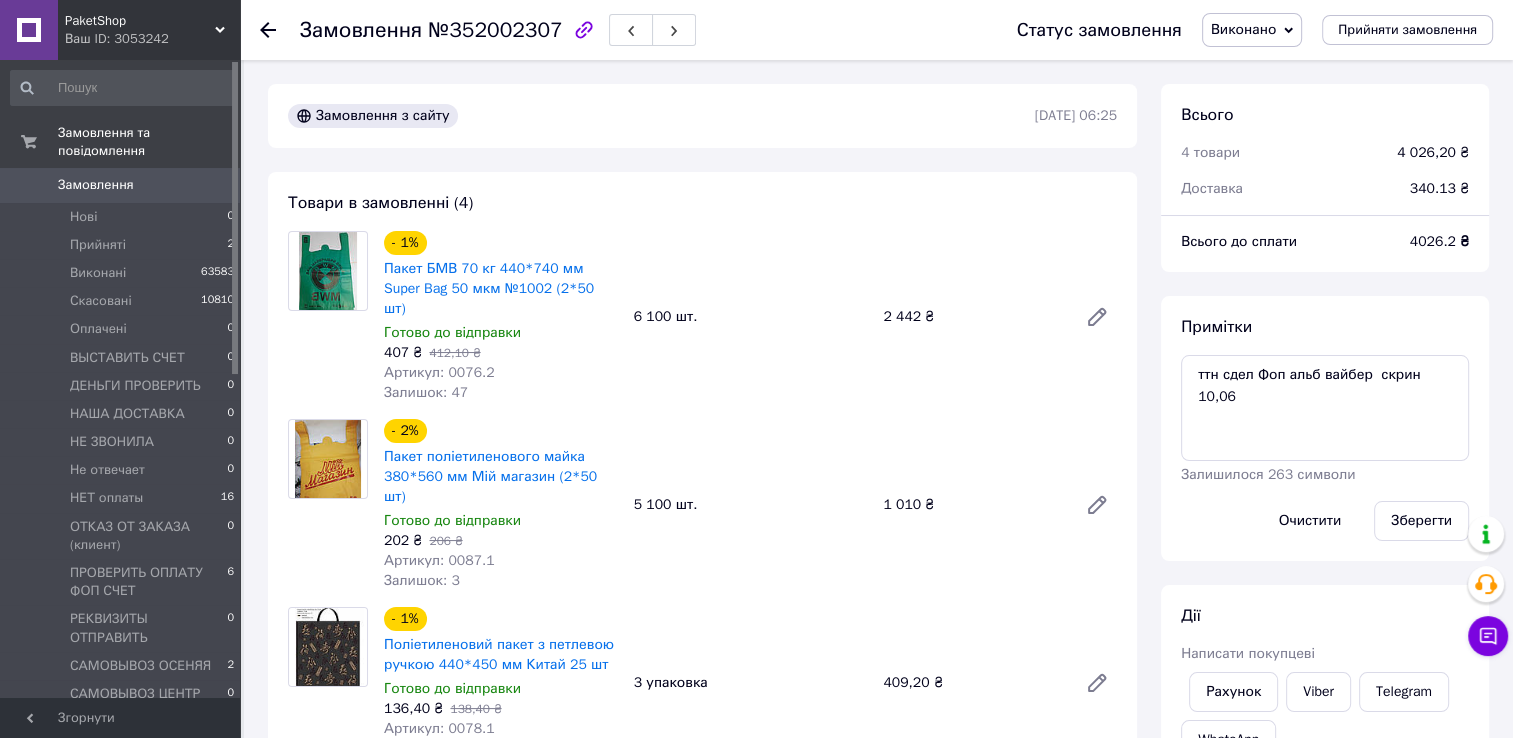 click on "Замовлення №352002307 Статус замовлення Виконано Прийнято Скасовано Оплачено ВЫСТАВИТЬ СЧЕТ ДЕНЬГИ ПРОВЕРИТЬ  НАША ДОСТАВКА НЕ ЗВОНИЛА Не отвечает НЕТ оплаты ОТКАЗ ОТ ЗАКАЗА (клиент) ПРОВЕРИТЬ ОПЛАТУ ФОП СЧЕТ РЕКВИЗИТЫ ОТПРАВИТЬ САМОВЫВОЗ ОСЕНЯЯ САМОВЫВОЗ ЦЕНТР СОБРАН НА ОТПРАВКУ ЧЕКБОКС [PERSON_NAME] ЧЕКБОКС [PERSON_NAME] ЧЕКБОКС ЯНА Прийняти замовлення Замовлення з сайту [DATE] 06:25 Товари в замовленні (4) - 1% Пакет БМВ 70 кг 440*740 мм Super Bag 50 мкм №1002 (2*50 шт) Готово до відправки 407 ₴   412,10 ₴ Артикул: 0076.2 Залишок: 47 6 100 шт. 2 442 ₴ - 2% Готово до відправки 202 ₴   206 ₴ Артикул: 0087.1 - 1%" at bounding box center (878, 1150) 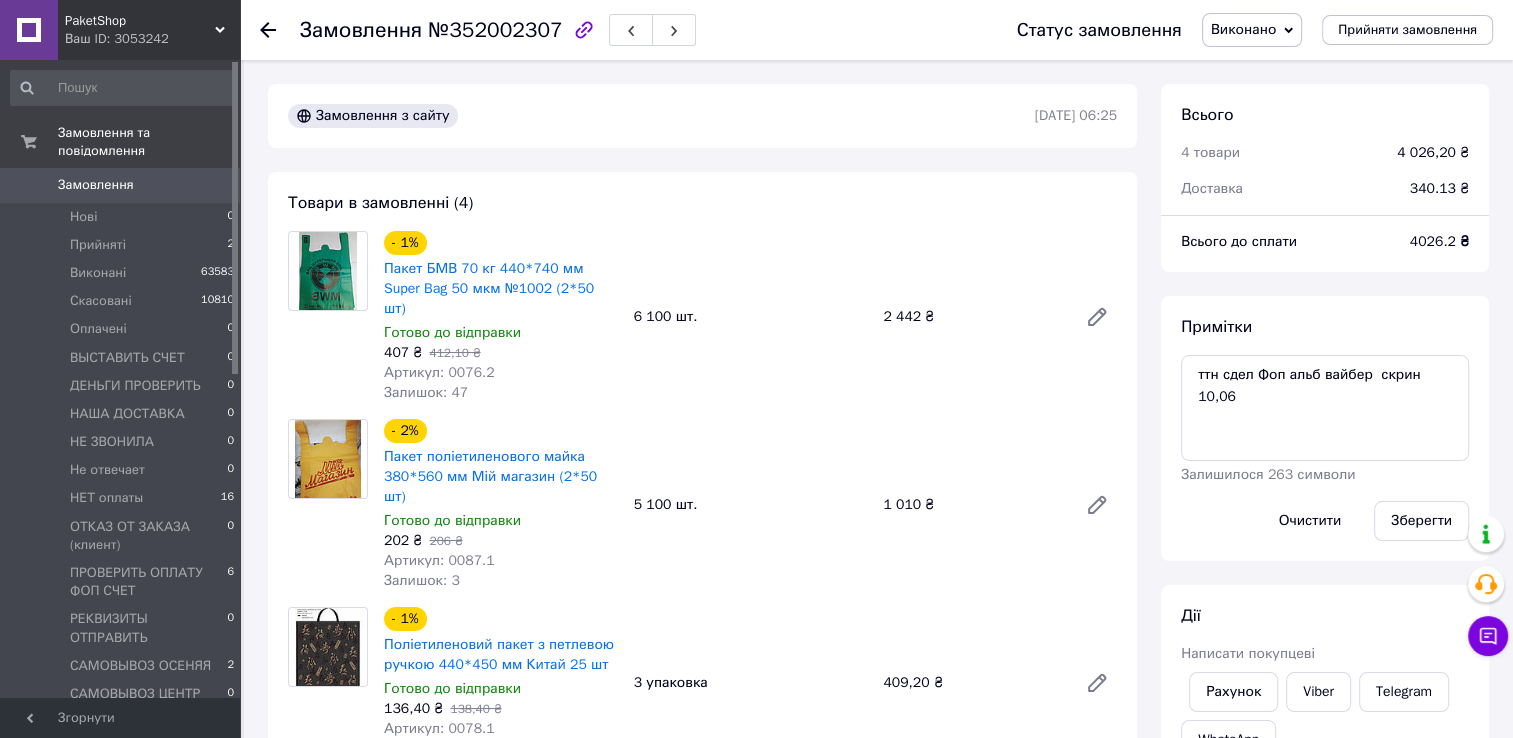 click on "Замовлення з сайту" at bounding box center [659, 116] 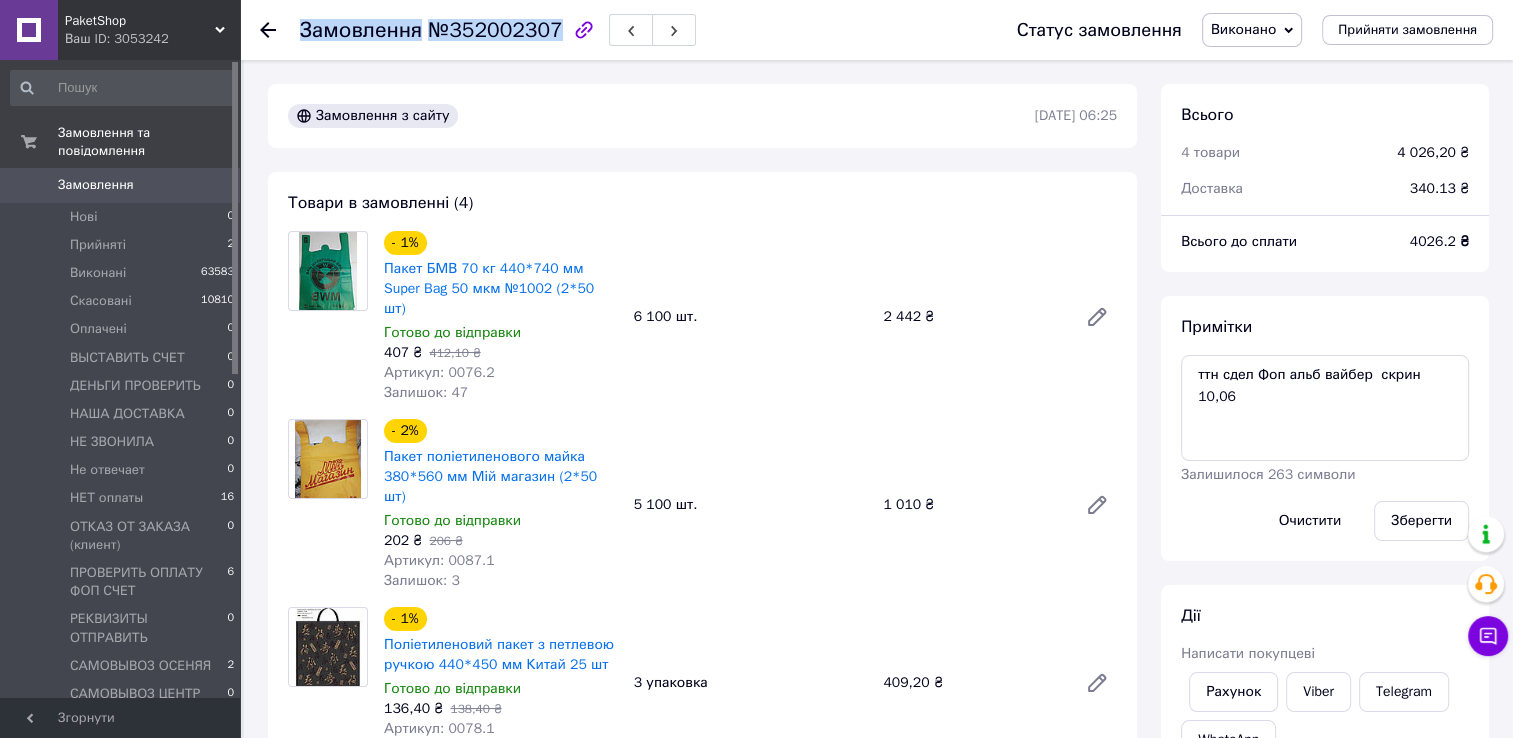 drag, startPoint x: 298, startPoint y: 27, endPoint x: 545, endPoint y: 31, distance: 247.03238 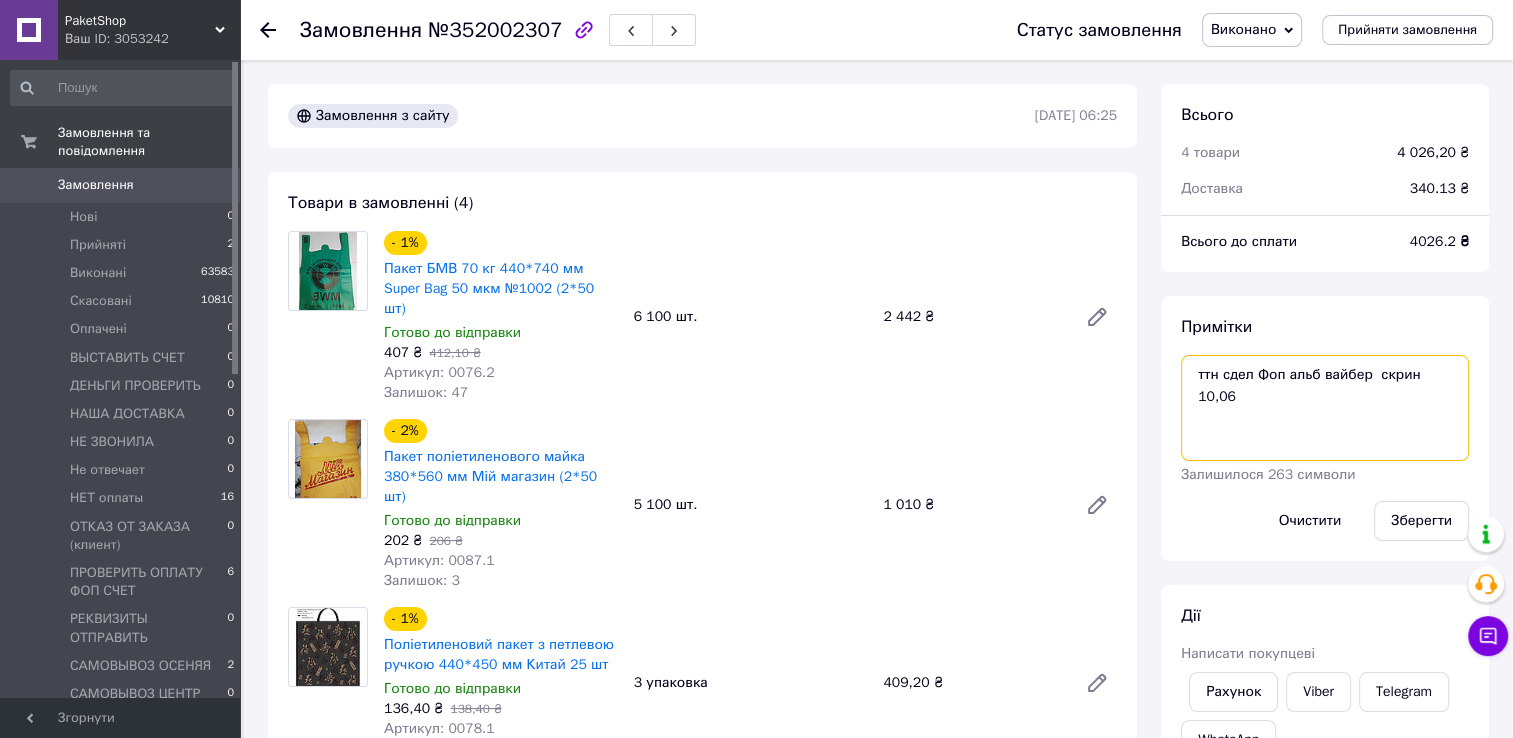 click on "ттн сдел Фоп альб вайбер  скрин 10,06" at bounding box center (1325, 408) 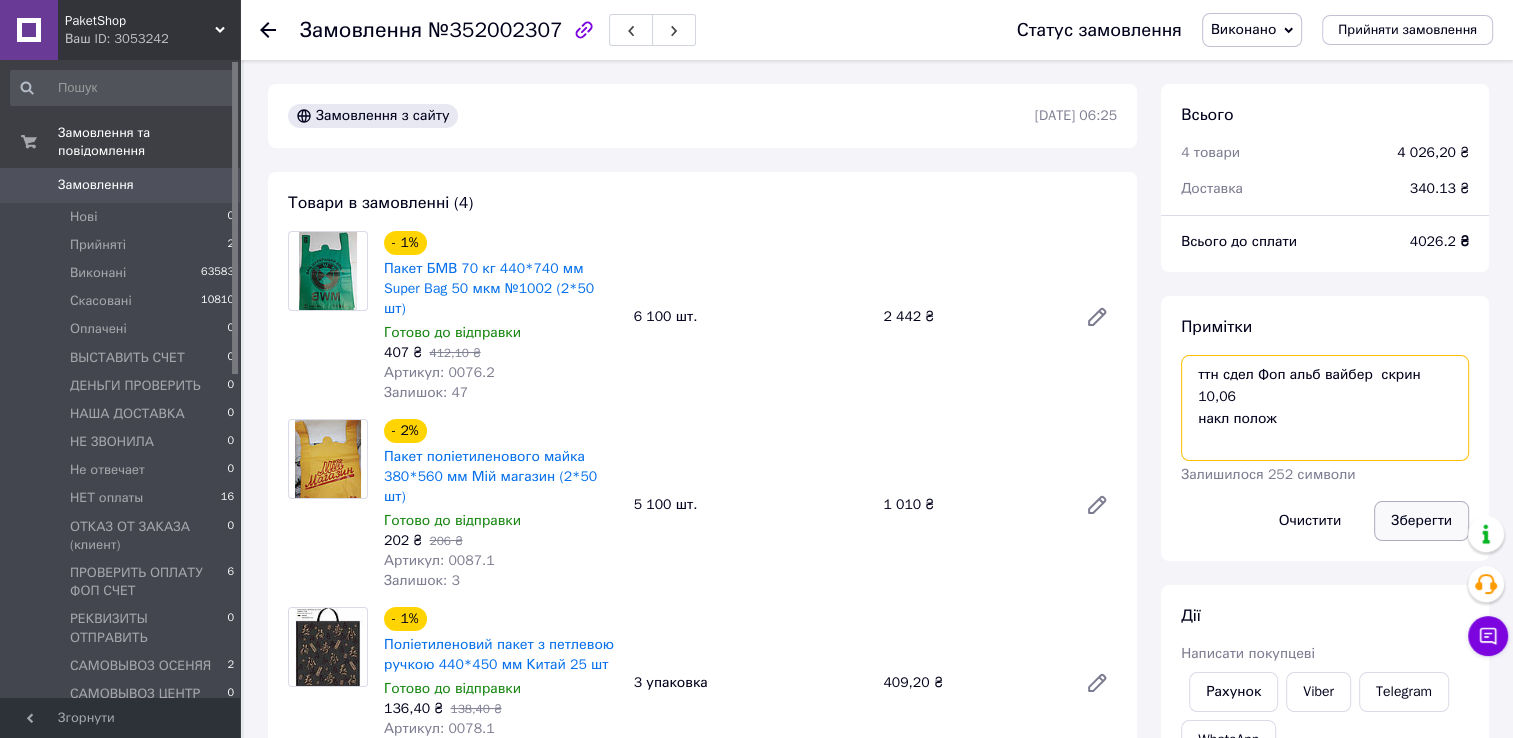 type on "ттн сдел Фоп альб вайбер  скрин 10,06
накл полож" 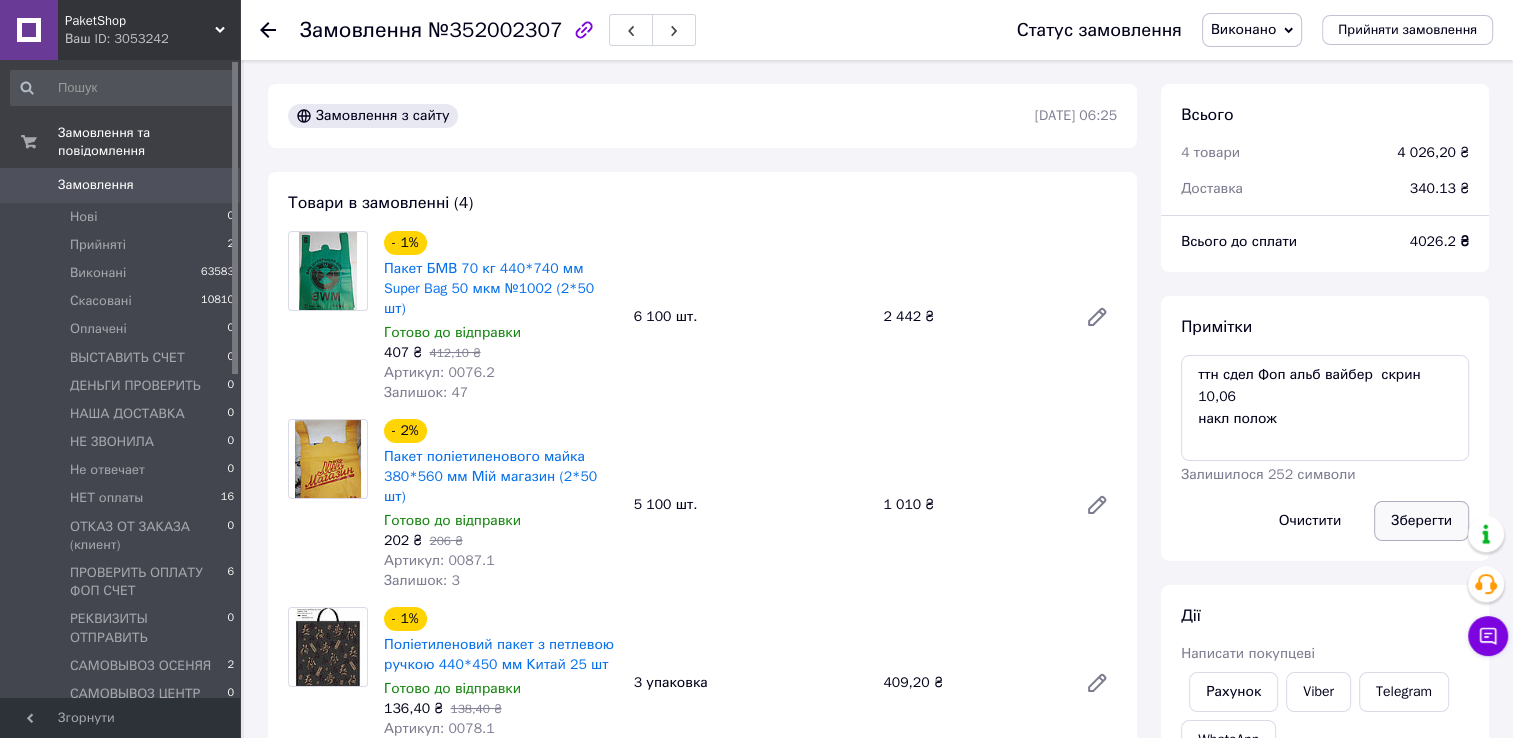 click on "Зберегти" at bounding box center (1421, 521) 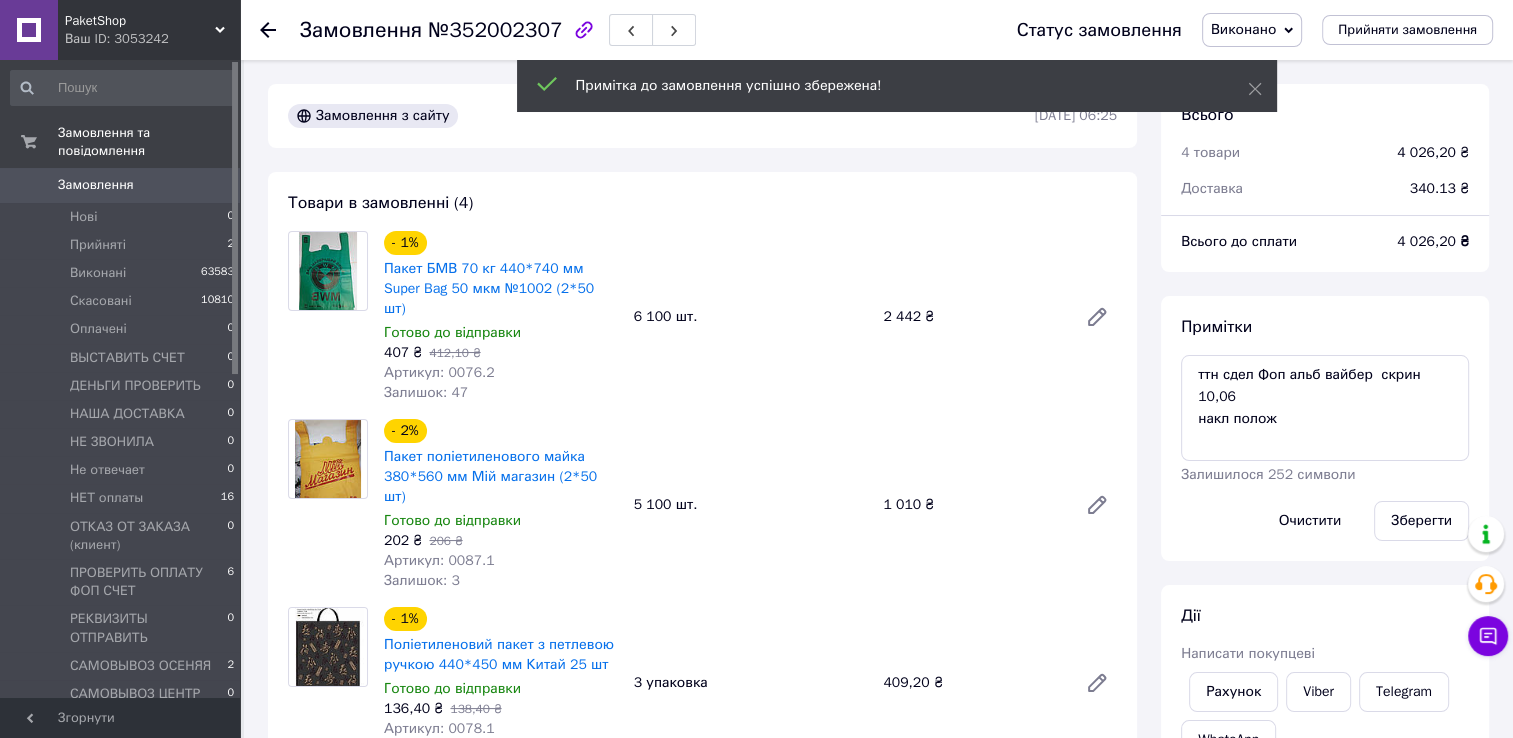 scroll, scrollTop: 285, scrollLeft: 0, axis: vertical 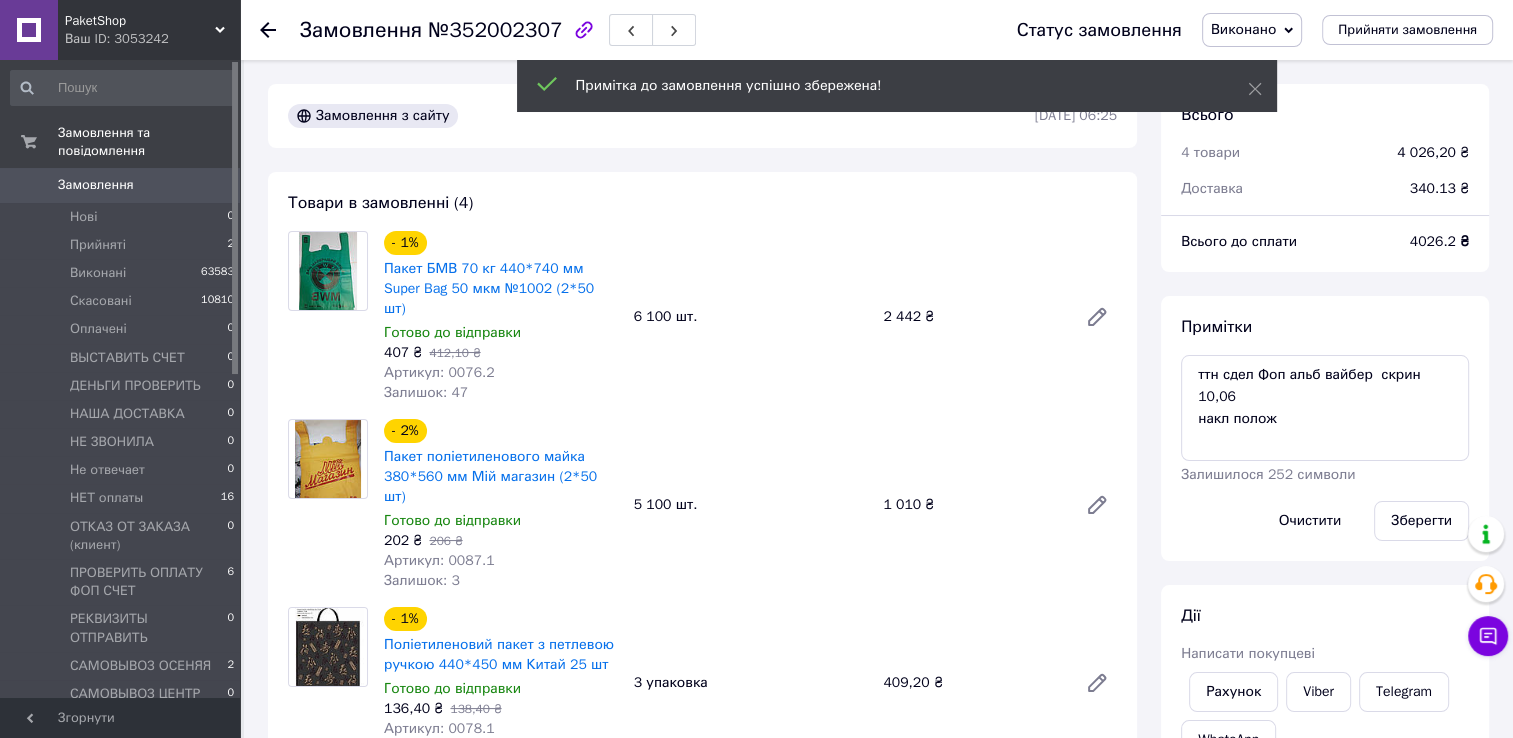 click 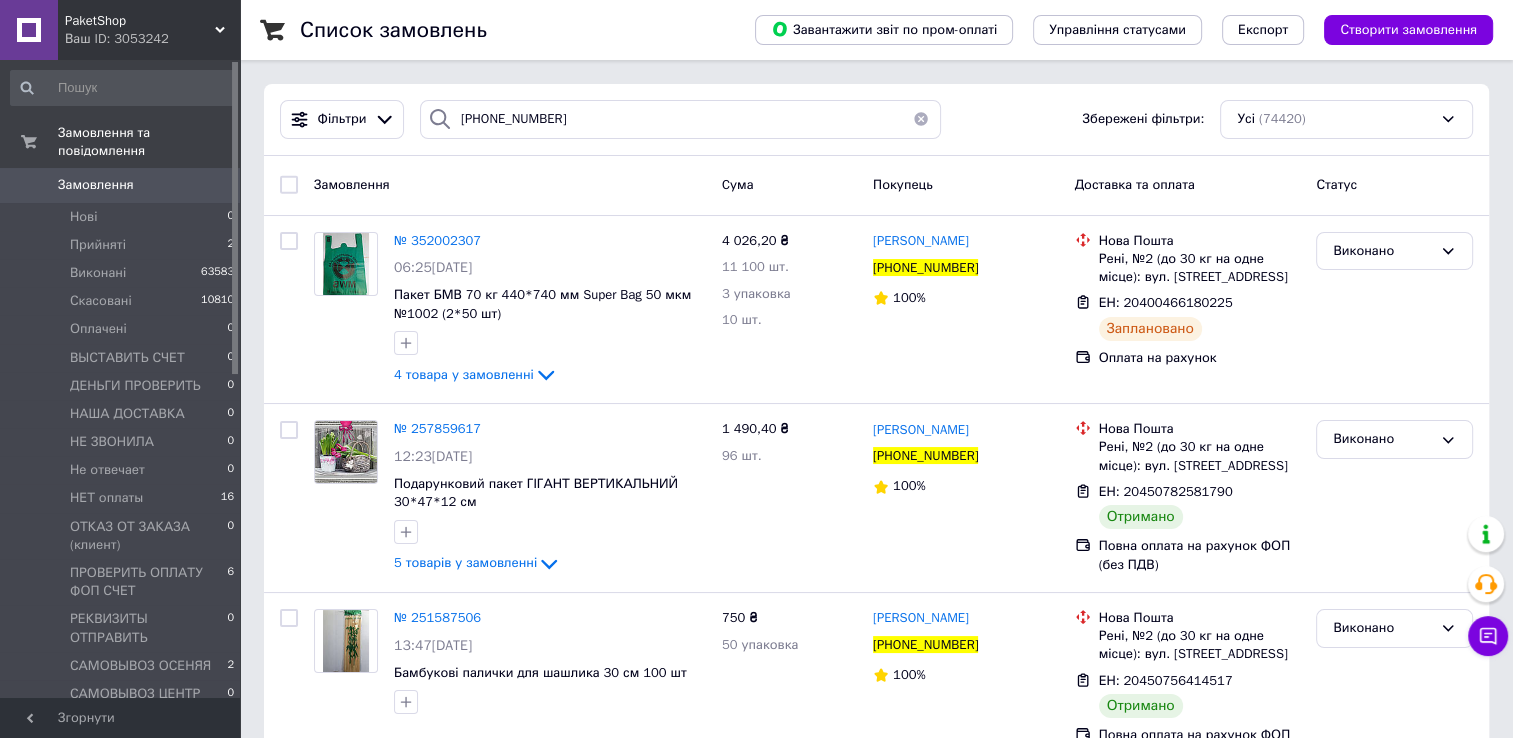 click at bounding box center [921, 119] 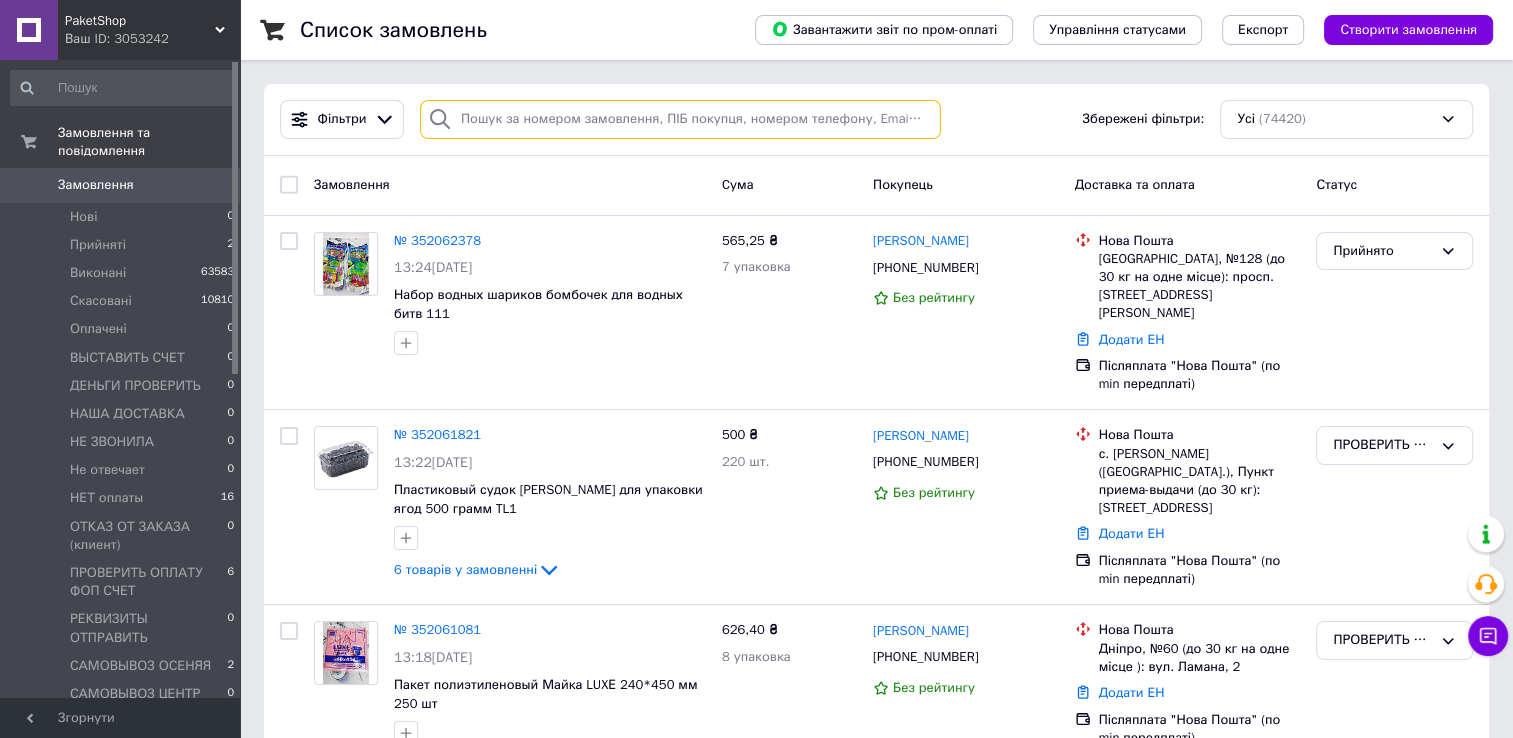 click at bounding box center [680, 119] 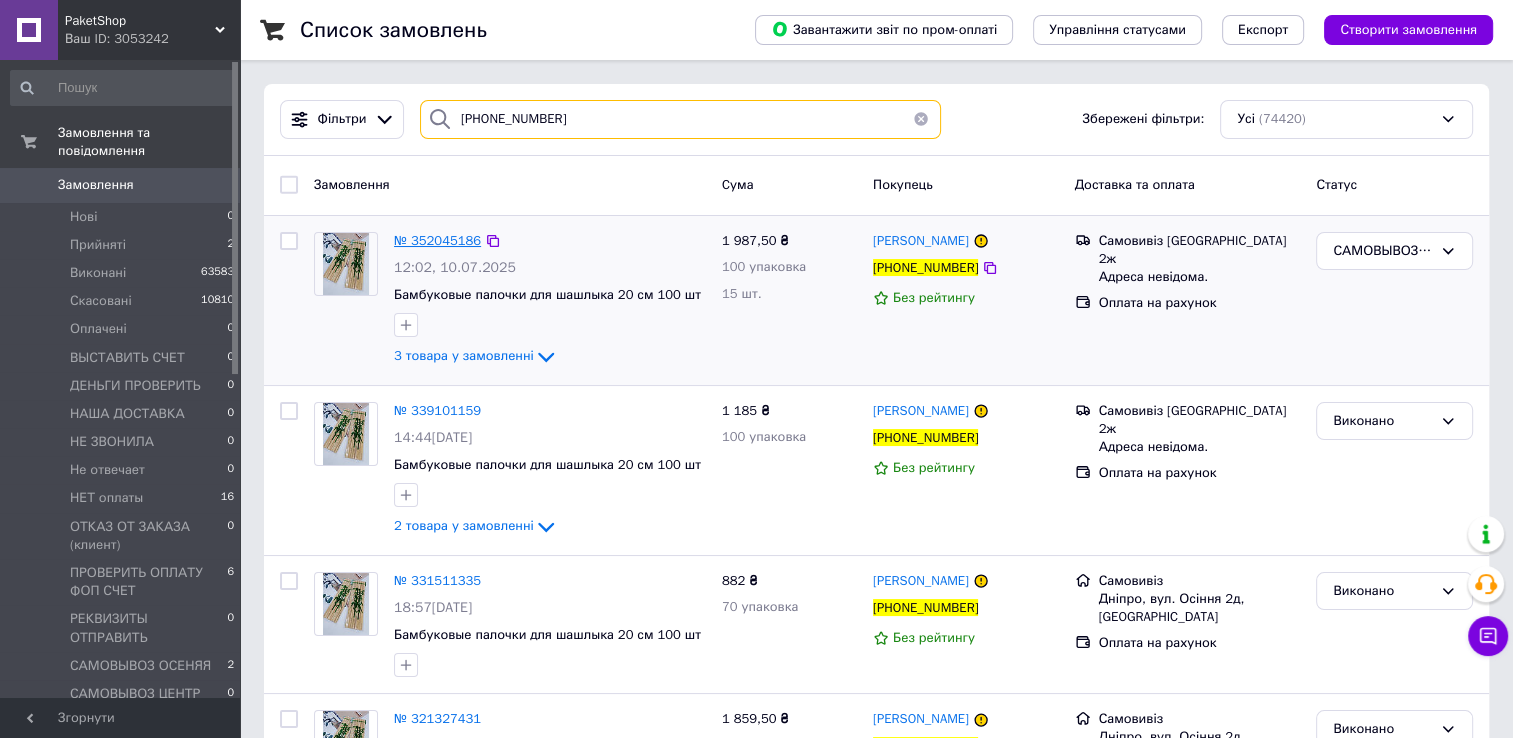 type on "[PHONE_NUMBER]" 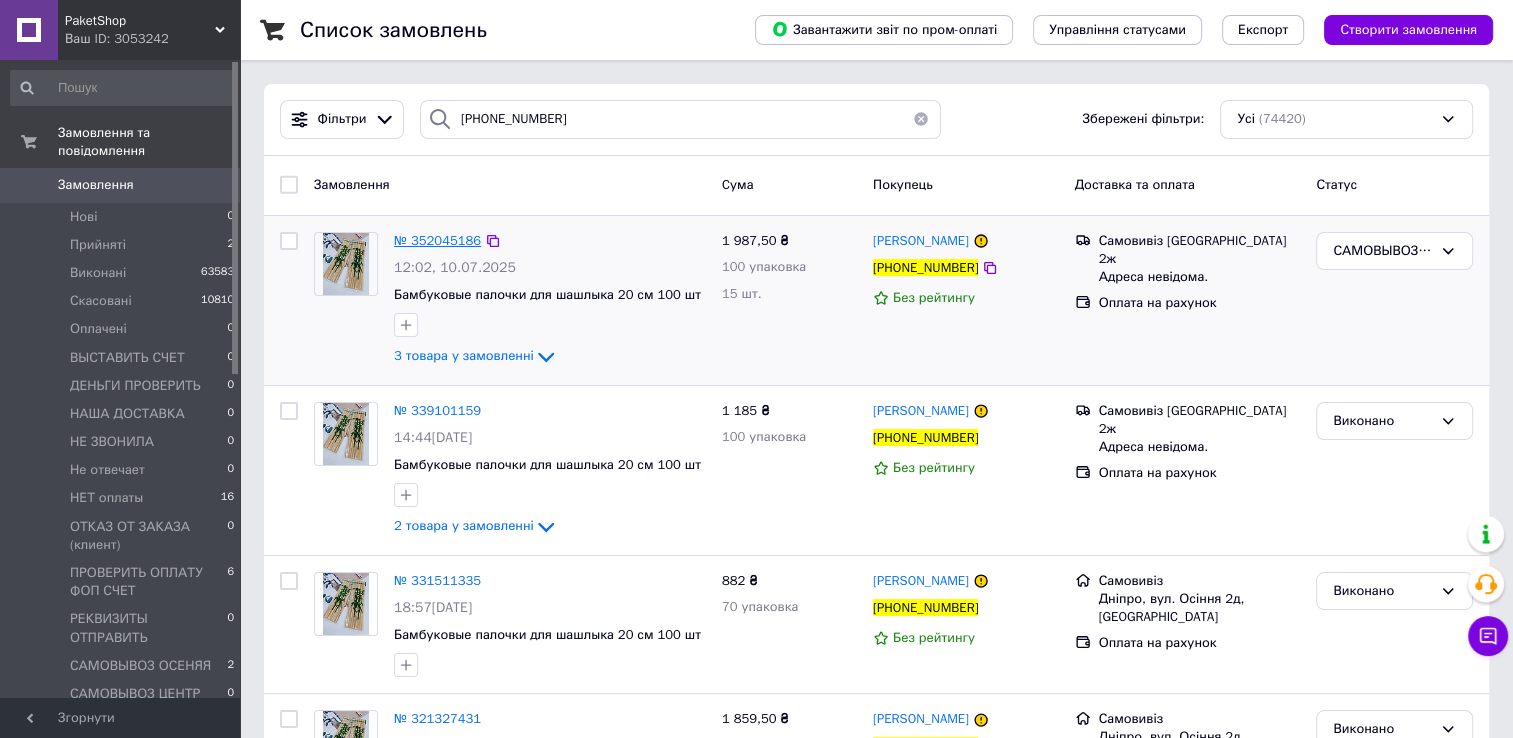 click on "№ 352045186" at bounding box center [437, 240] 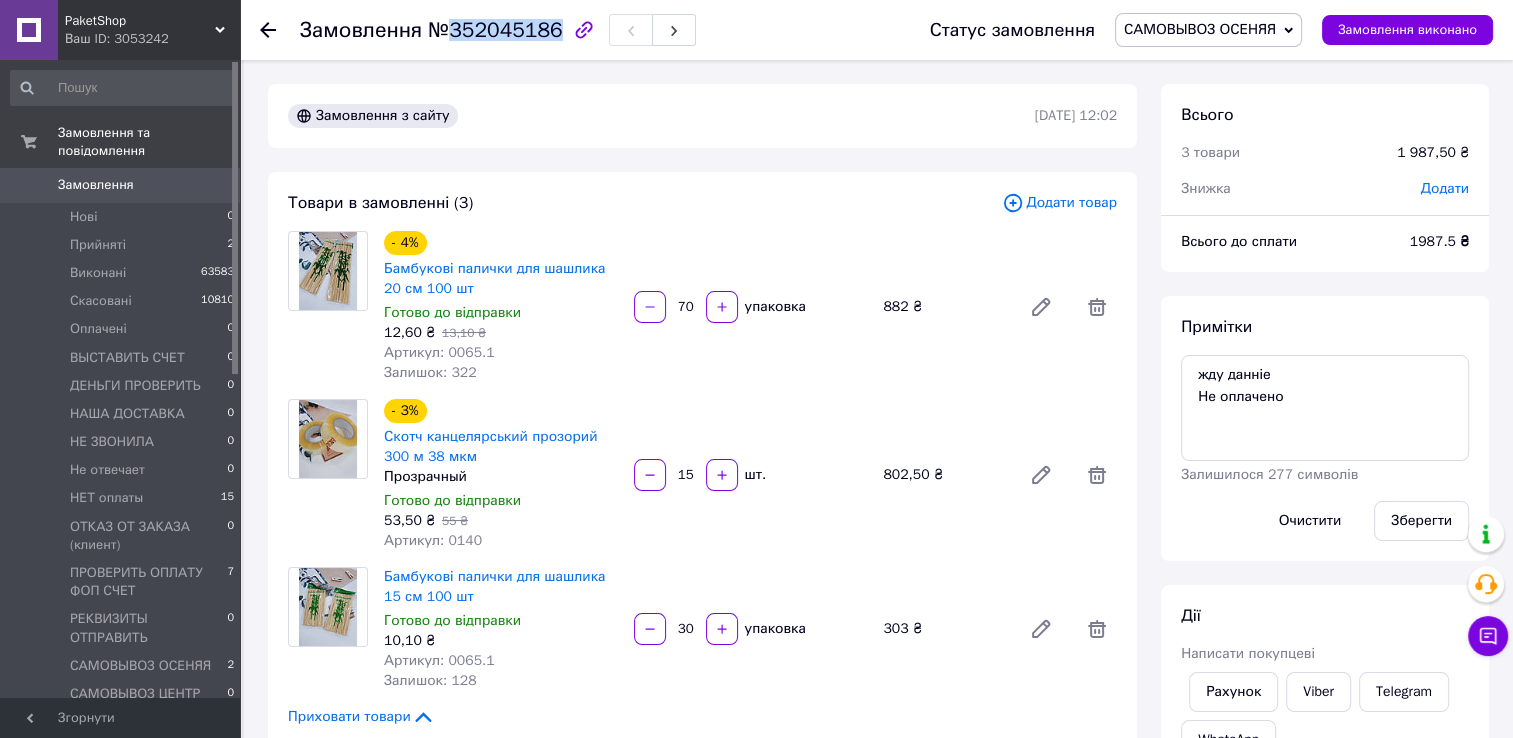 drag, startPoint x: 462, startPoint y: 38, endPoint x: 547, endPoint y: 39, distance: 85.00588 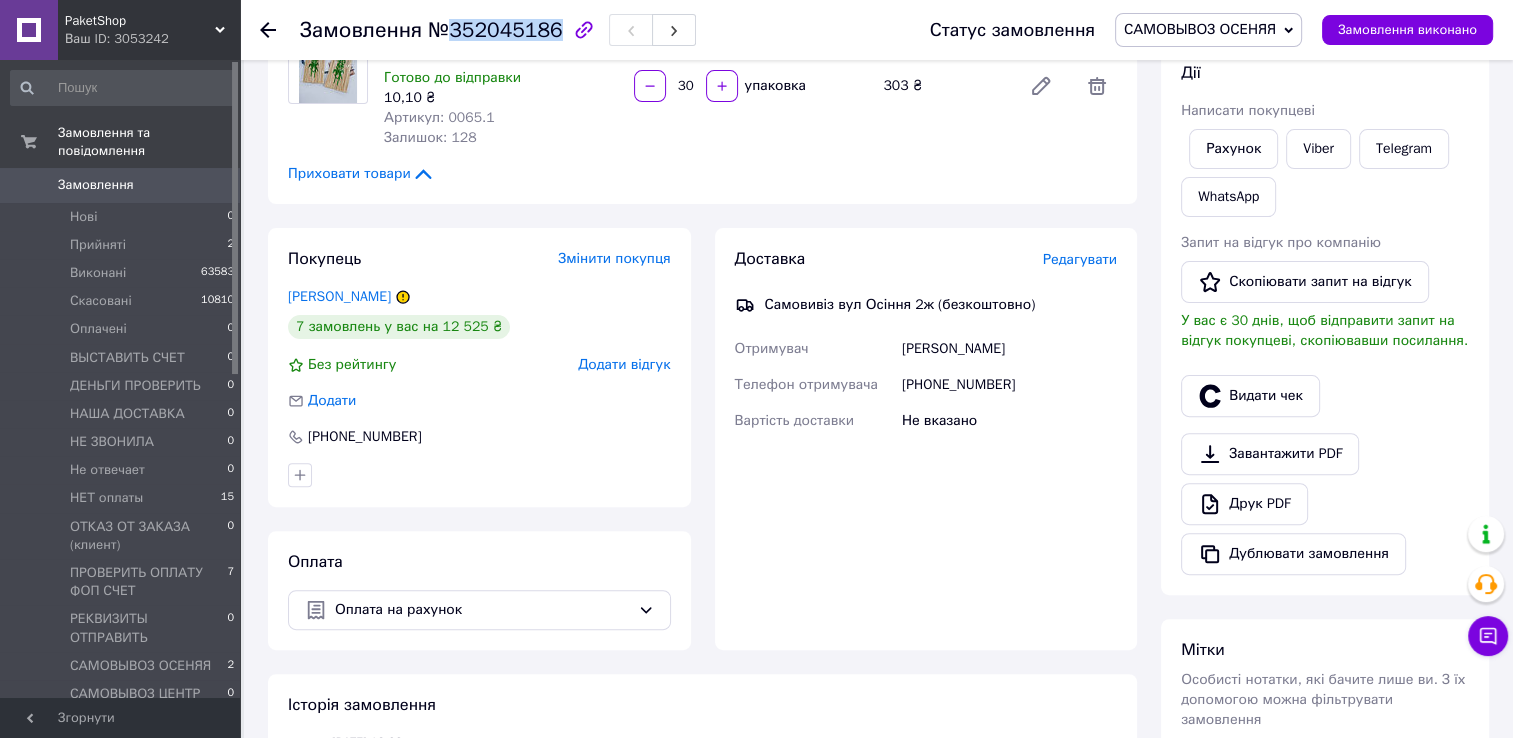 scroll, scrollTop: 400, scrollLeft: 0, axis: vertical 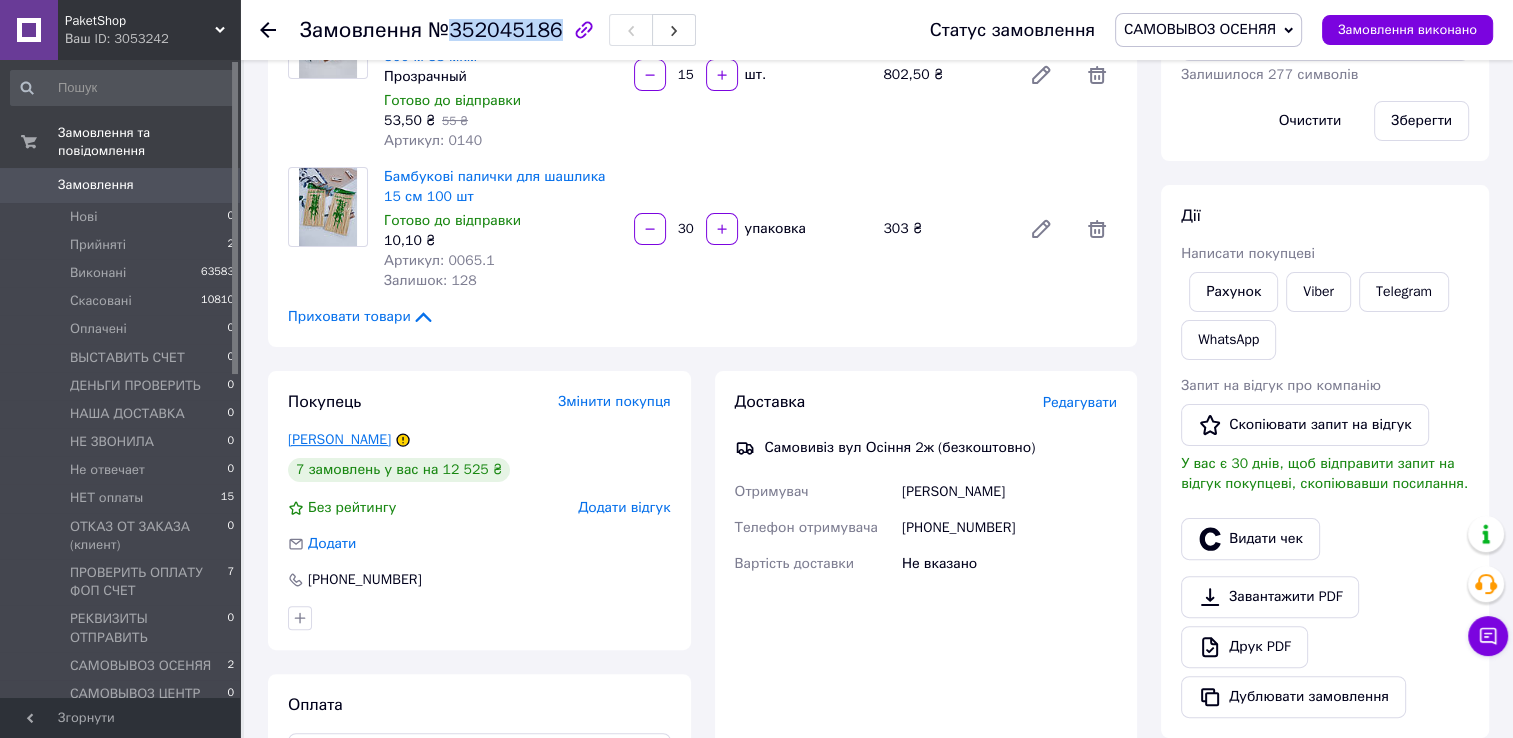 click on "Цуз Анастасія" at bounding box center (339, 439) 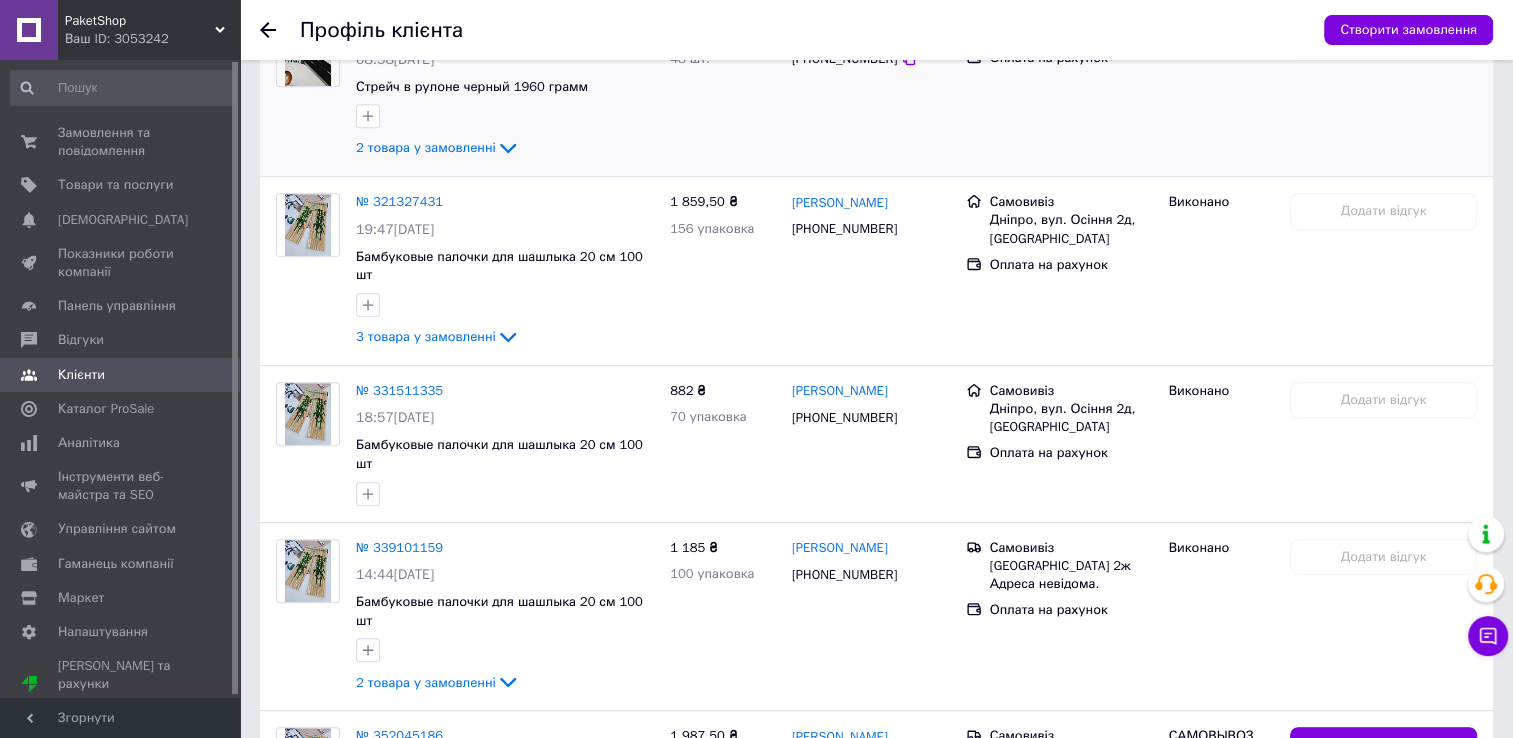 scroll, scrollTop: 1098, scrollLeft: 0, axis: vertical 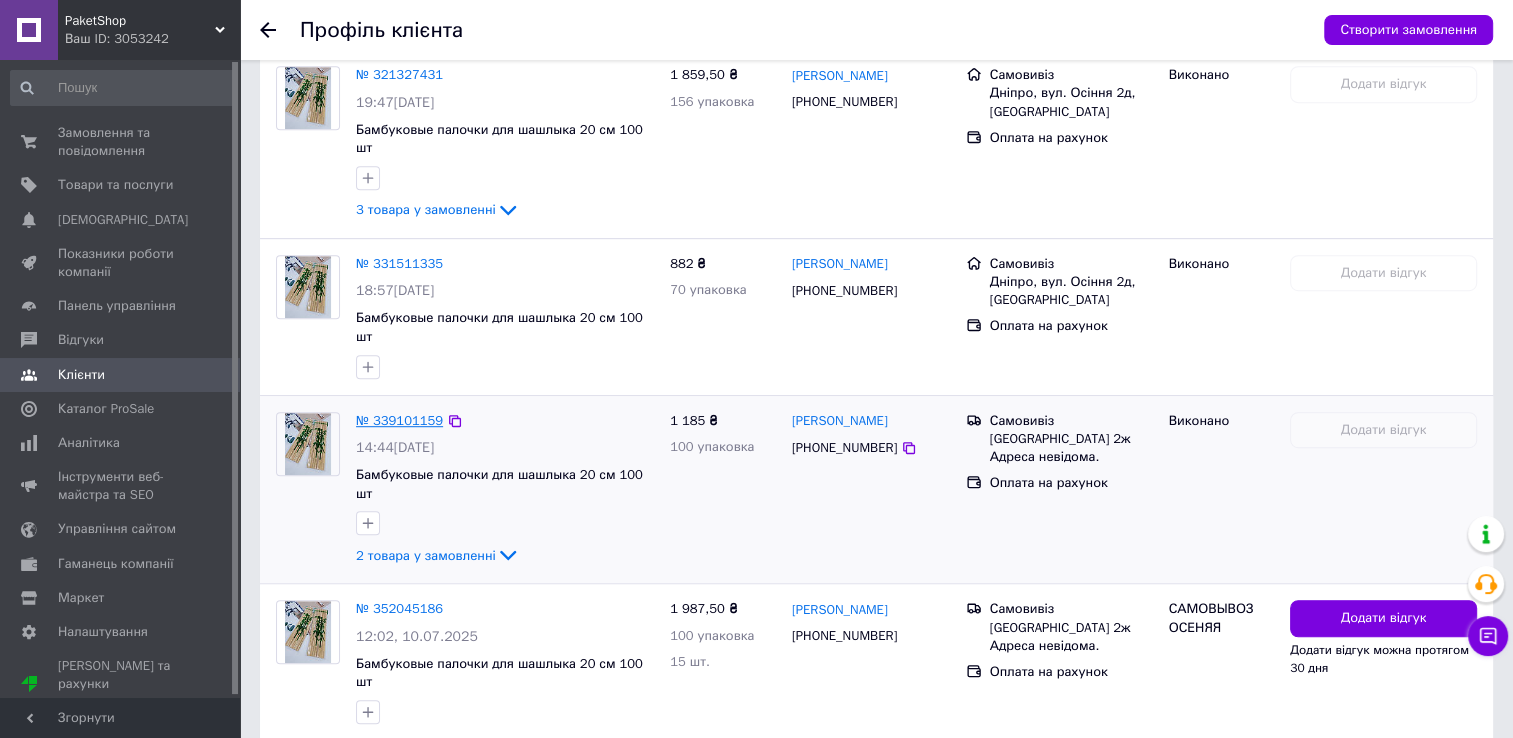 click on "№ 339101159" at bounding box center [399, 420] 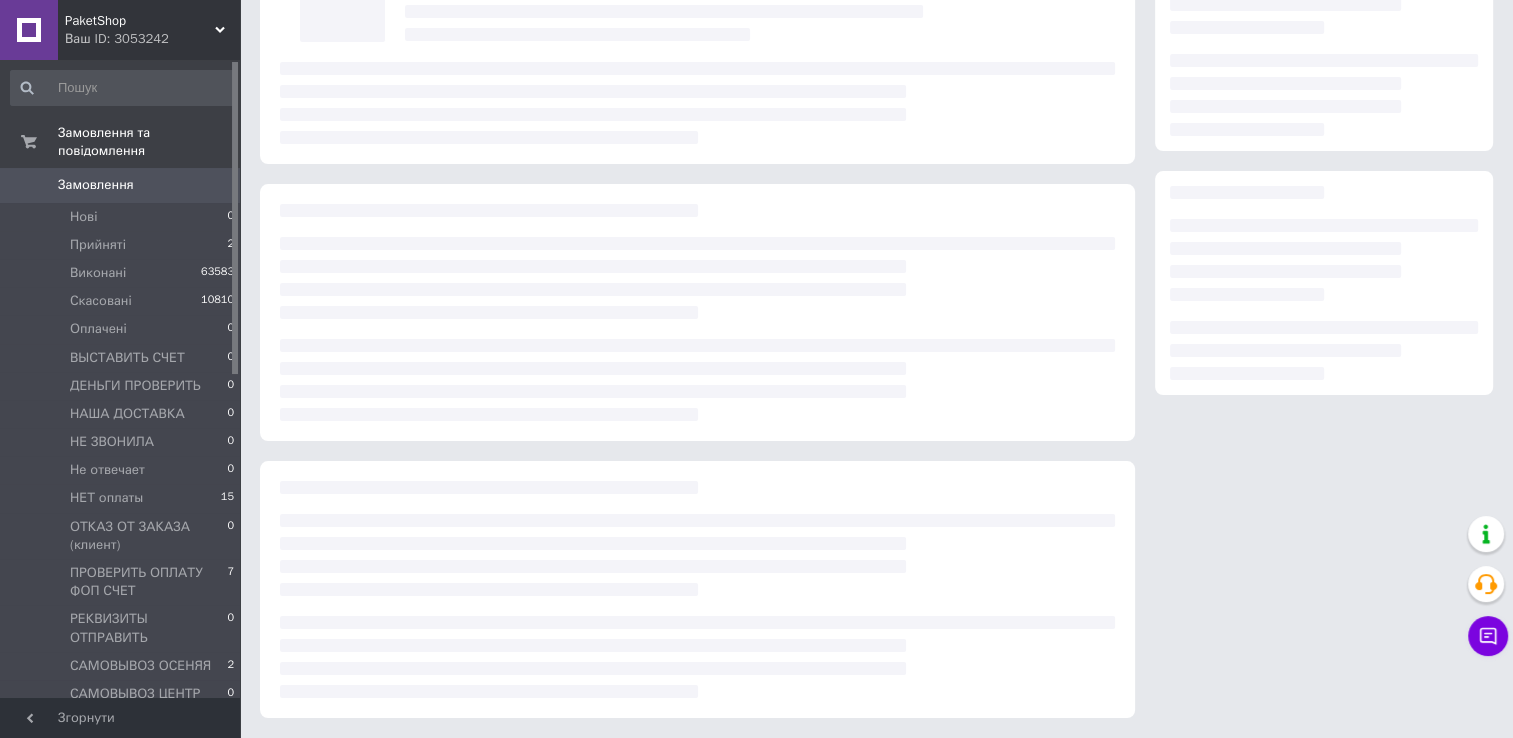 scroll, scrollTop: 0, scrollLeft: 0, axis: both 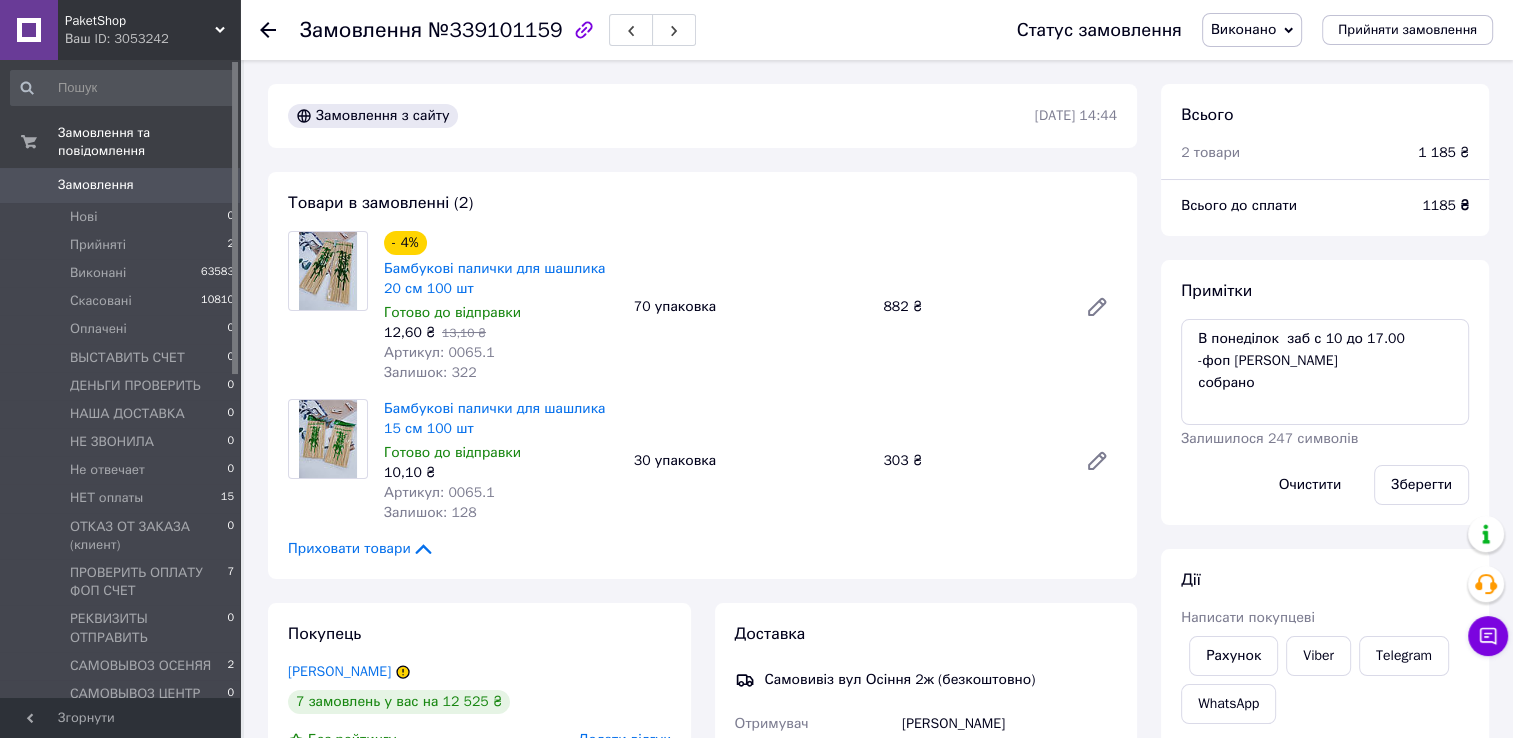 click 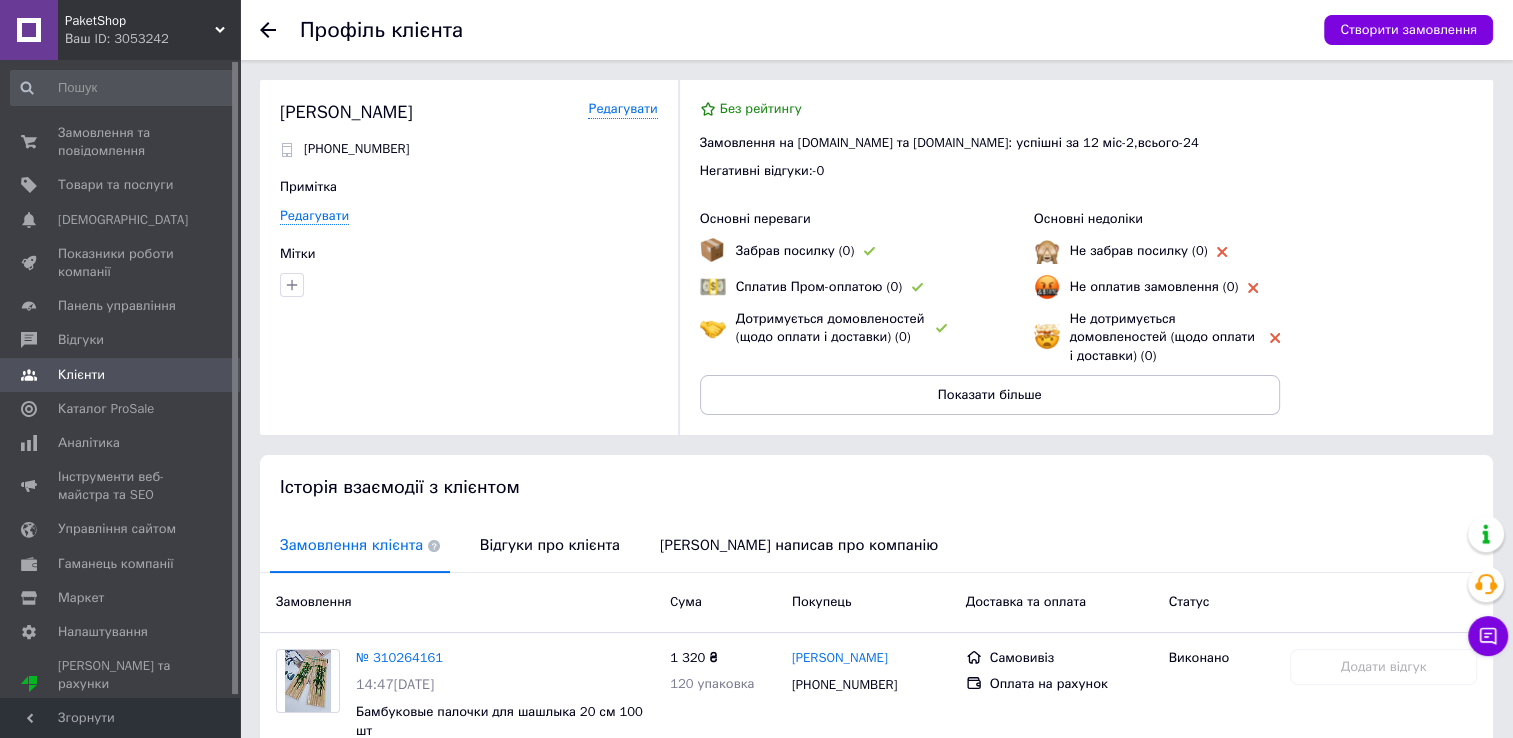 click 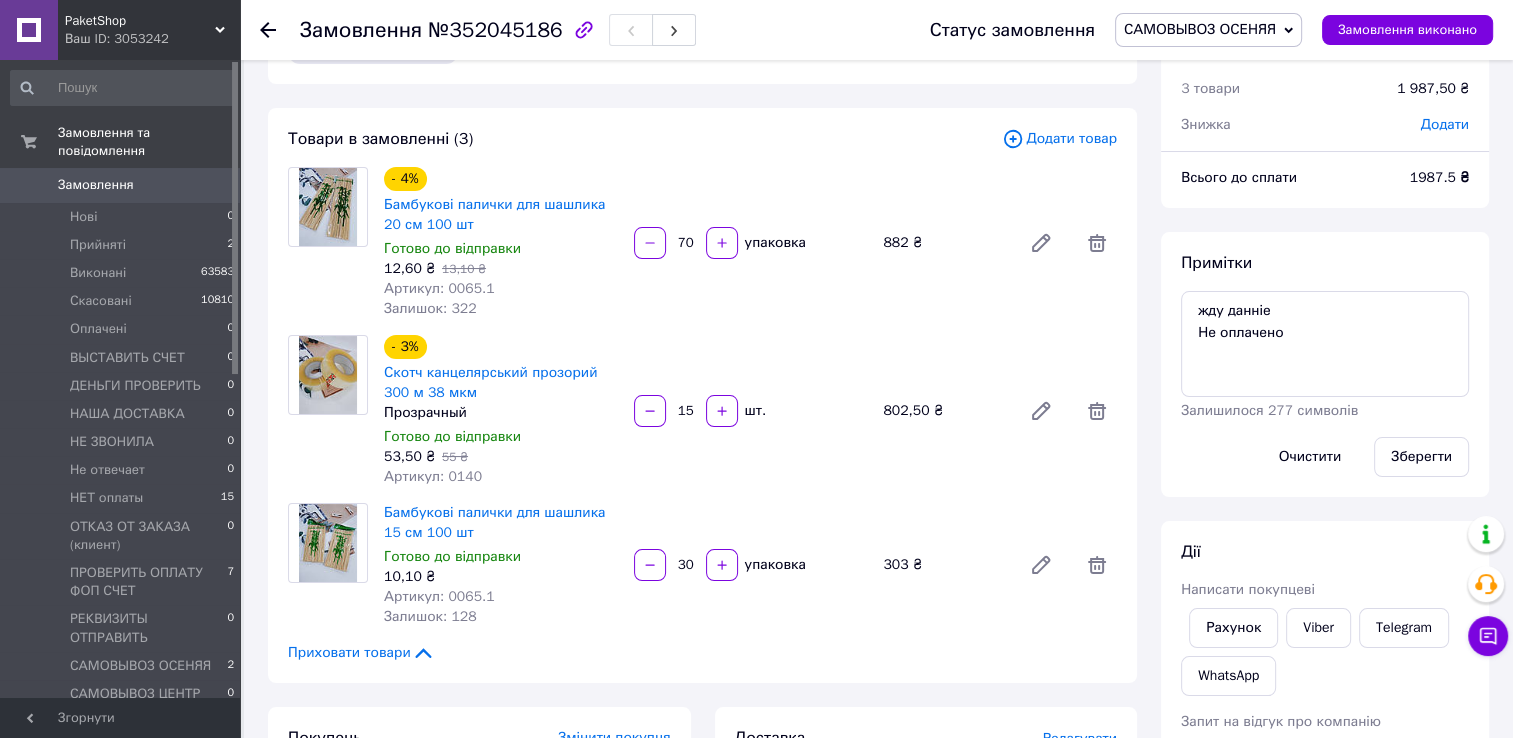 scroll, scrollTop: 100, scrollLeft: 0, axis: vertical 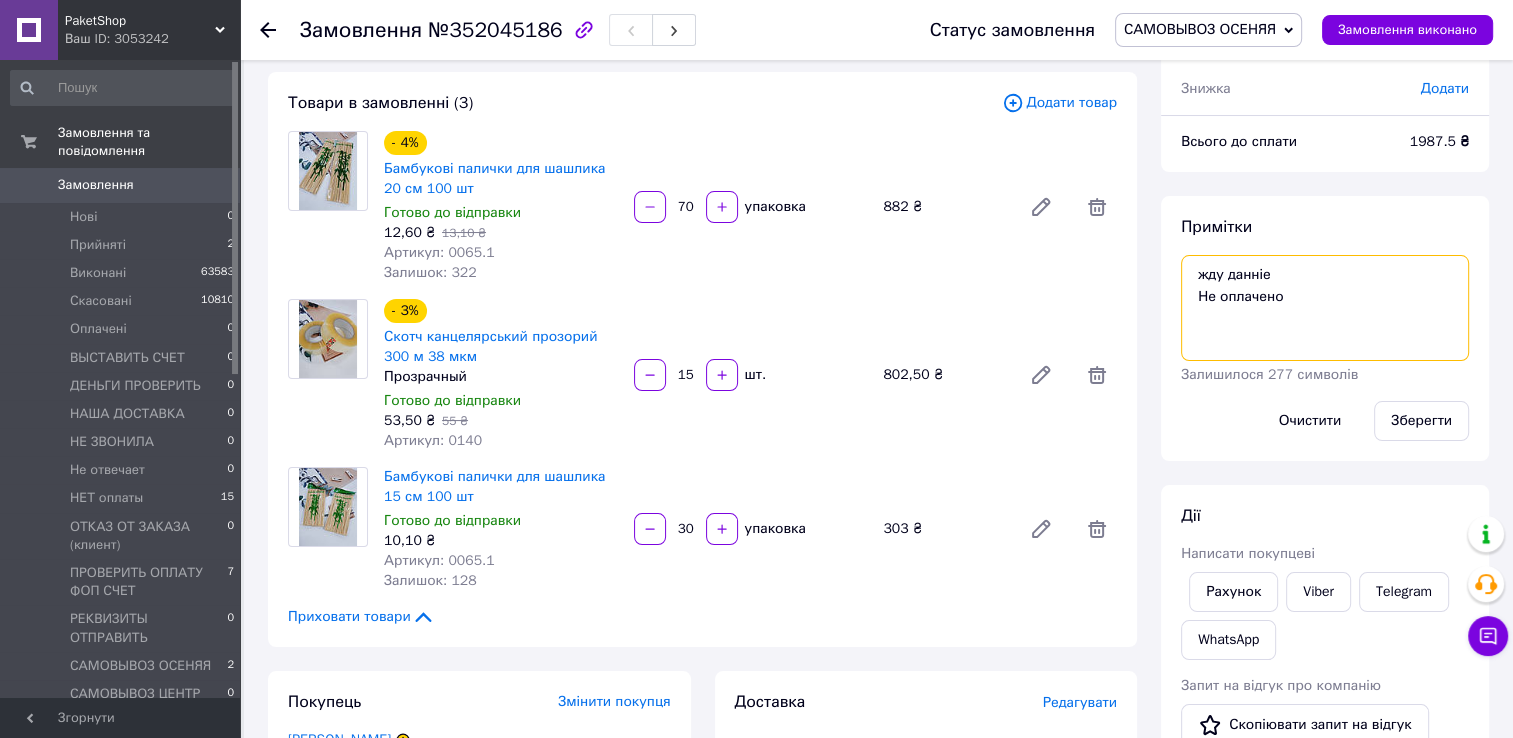 drag, startPoint x: 1273, startPoint y: 272, endPoint x: 1186, endPoint y: 282, distance: 87.57283 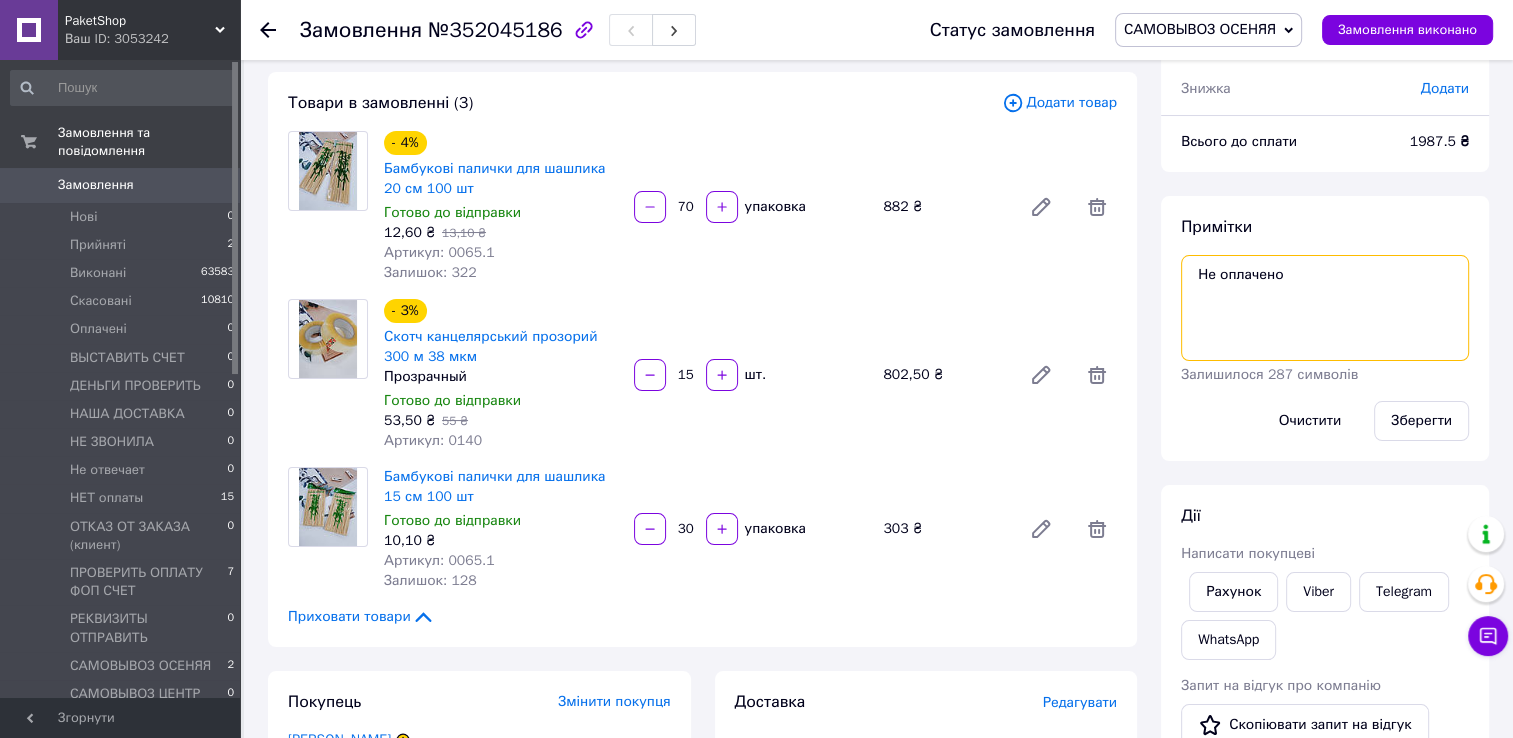 paste on "фоп Сотніченко Ю.Л" 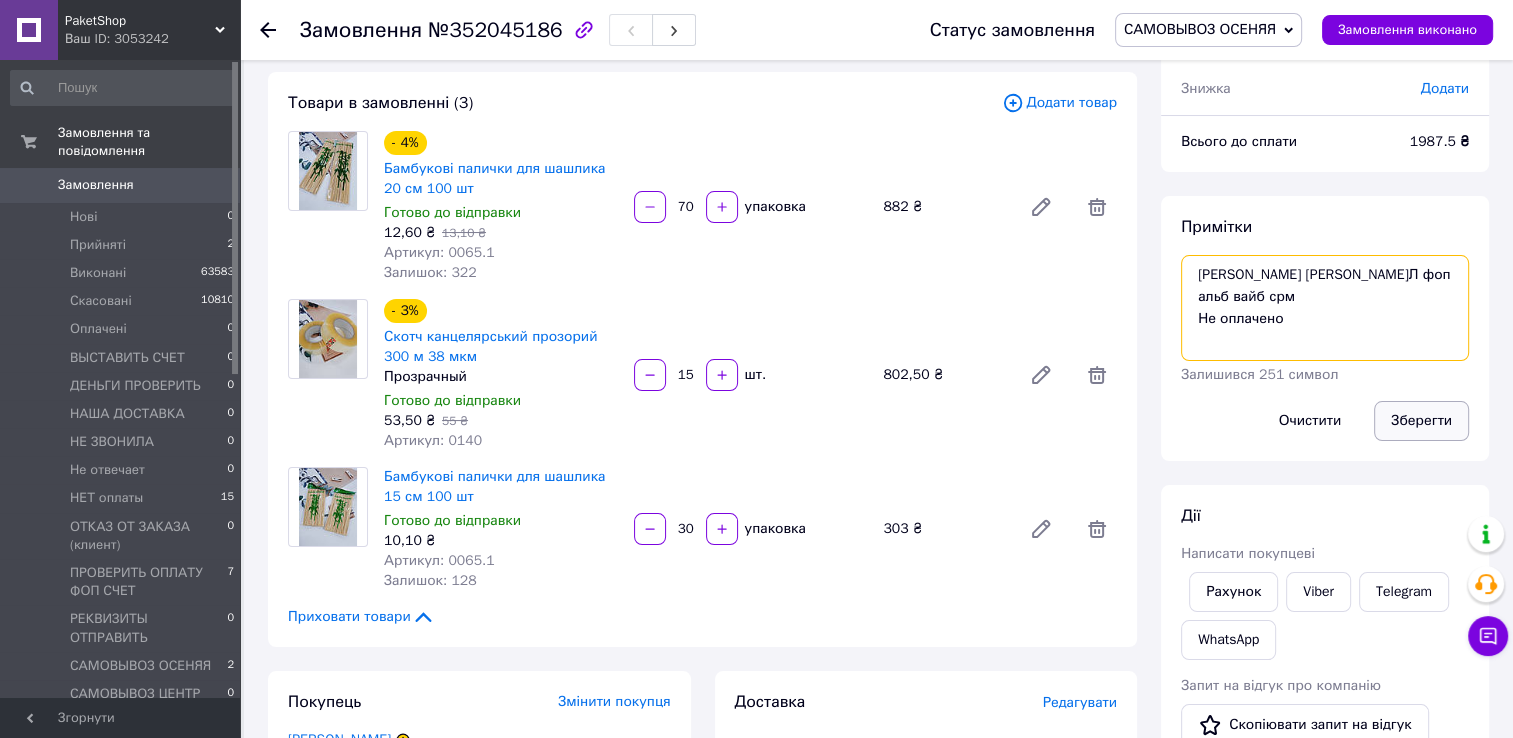 type on "фоп Сотніченко Ю.Л фоп альб вайб срм
Не оплачено" 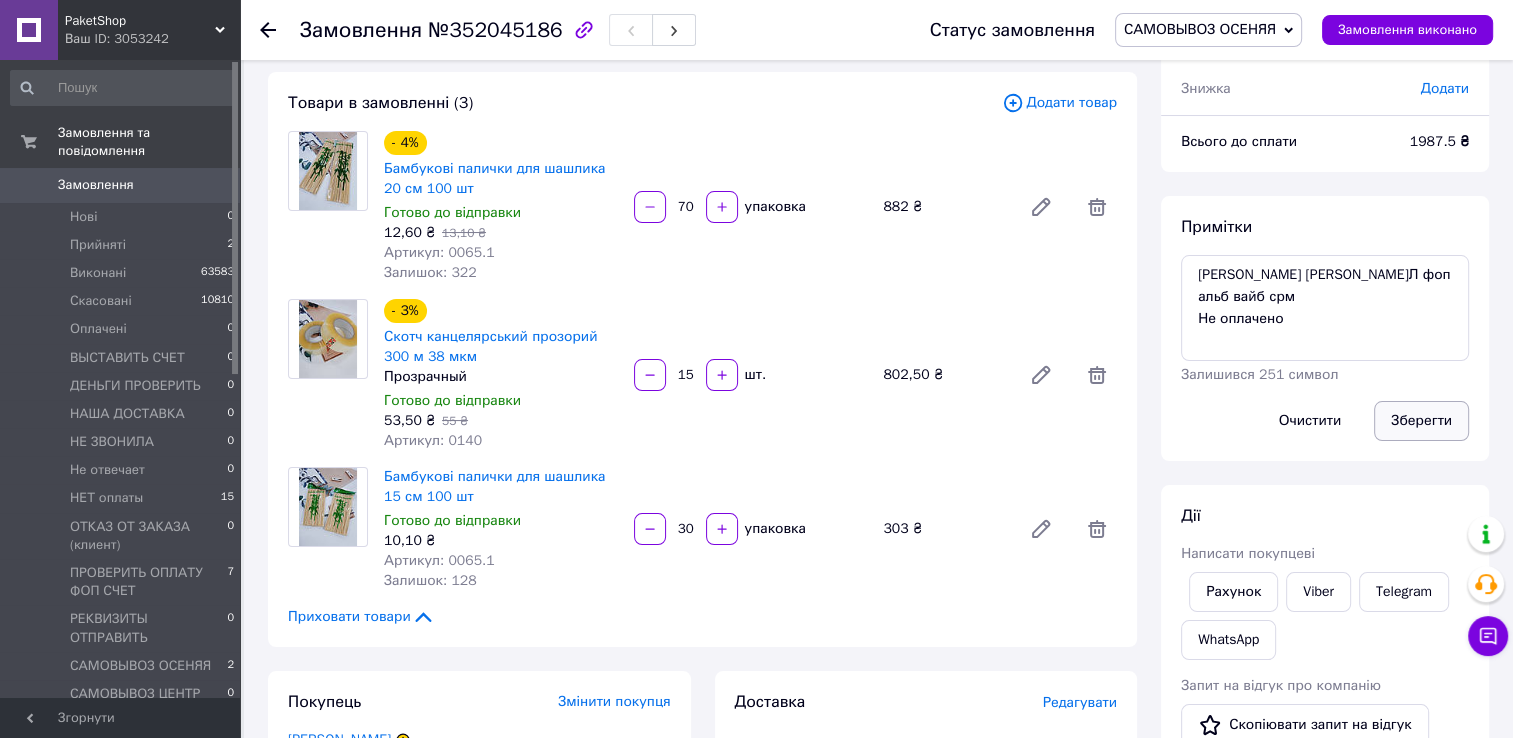 click on "Зберегти" at bounding box center [1421, 421] 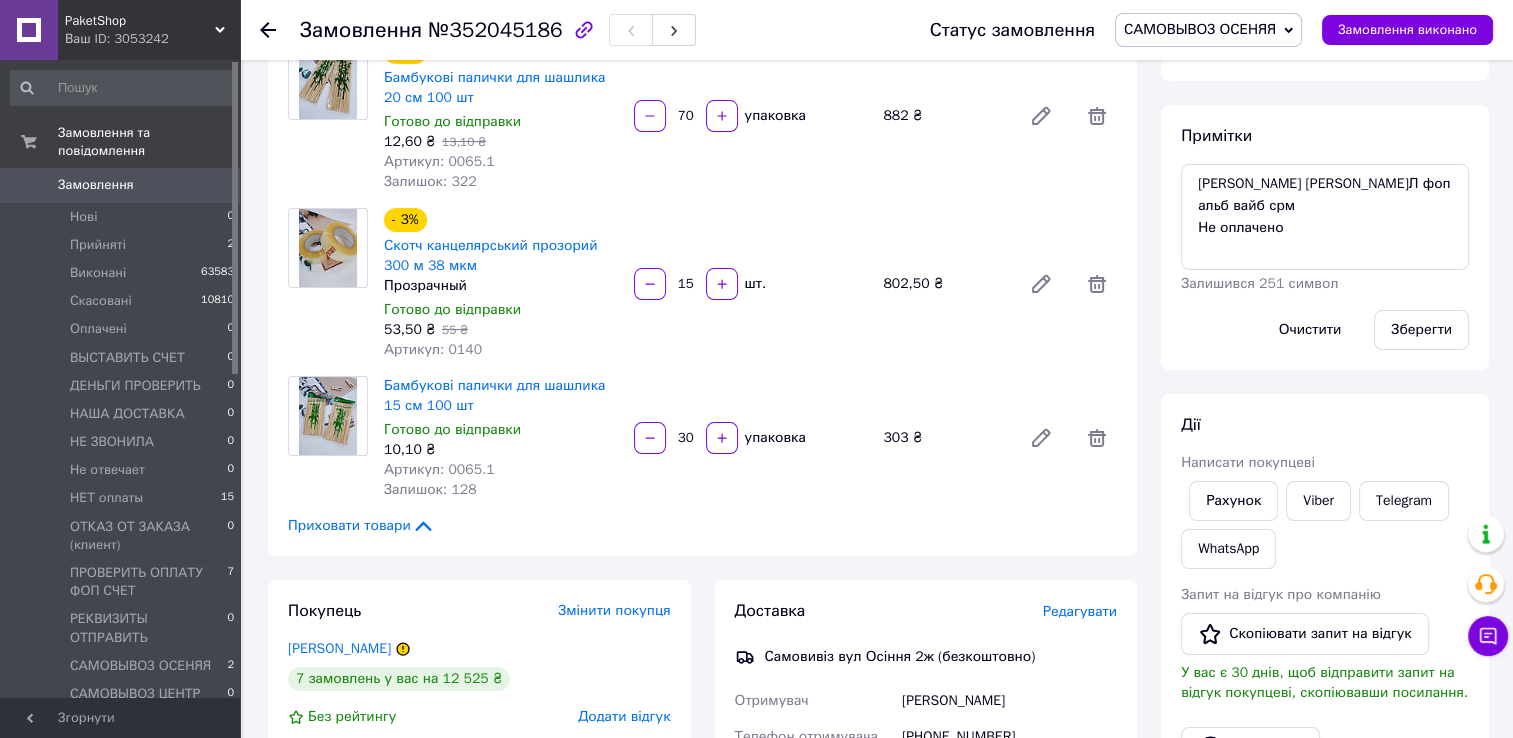 scroll, scrollTop: 200, scrollLeft: 0, axis: vertical 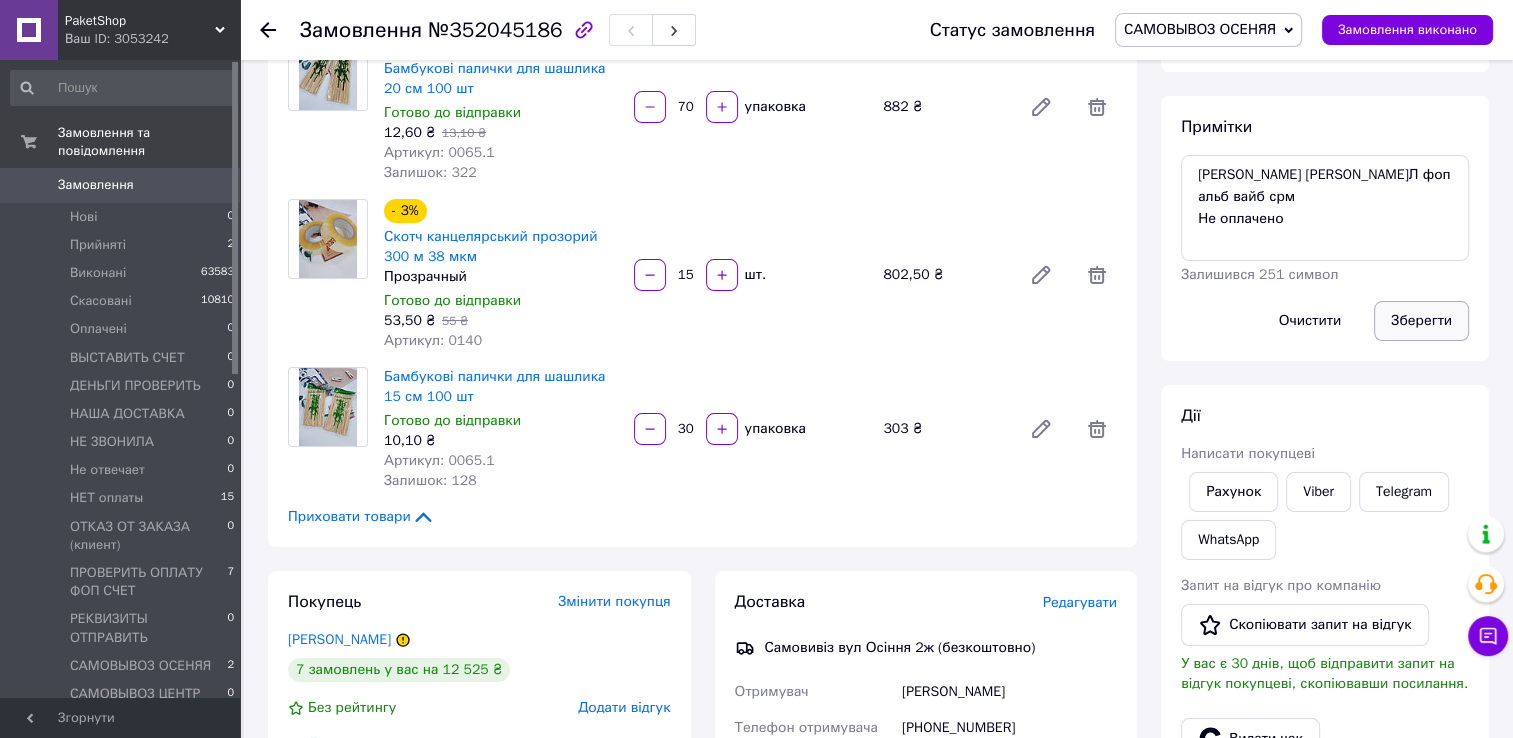 click on "Зберегти" at bounding box center [1421, 321] 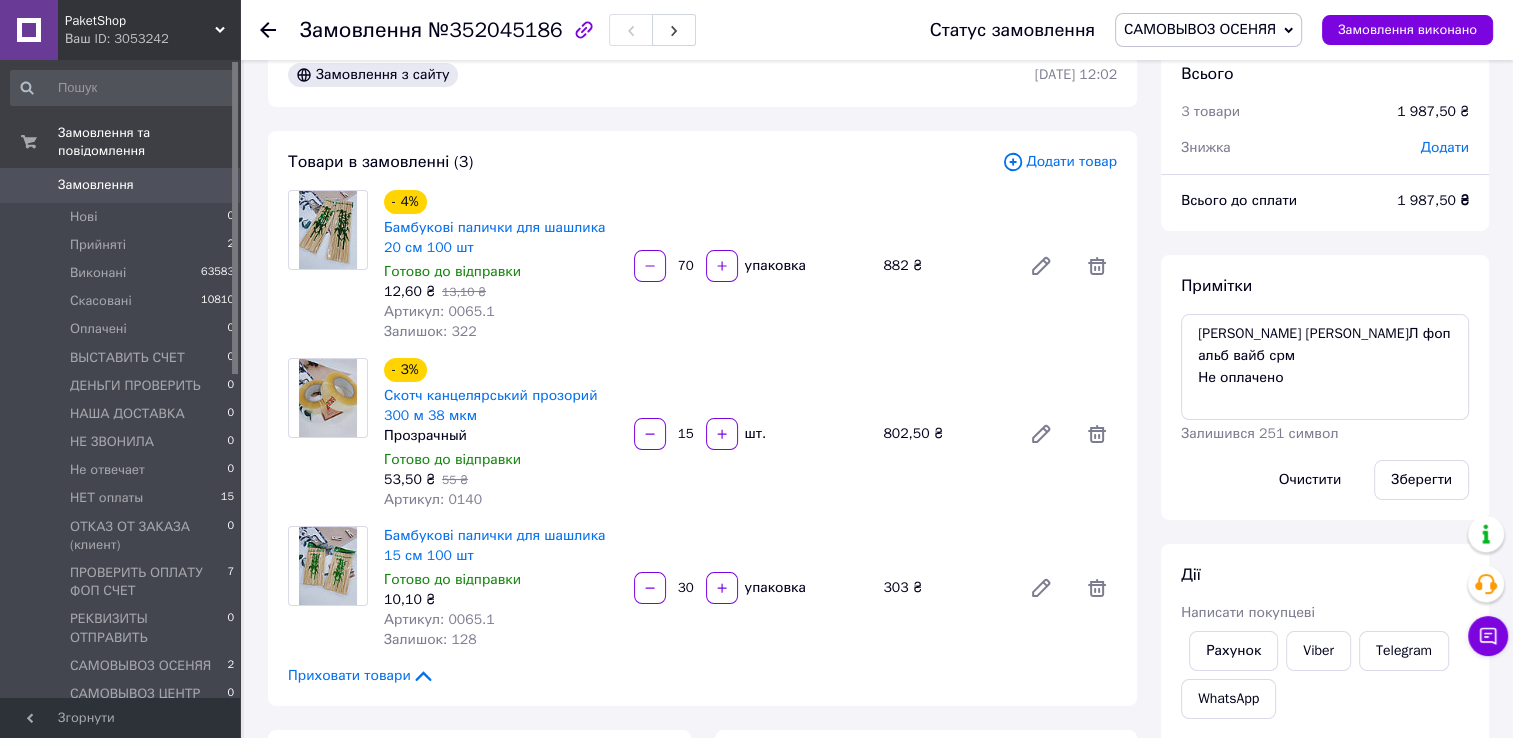 scroll, scrollTop: 0, scrollLeft: 0, axis: both 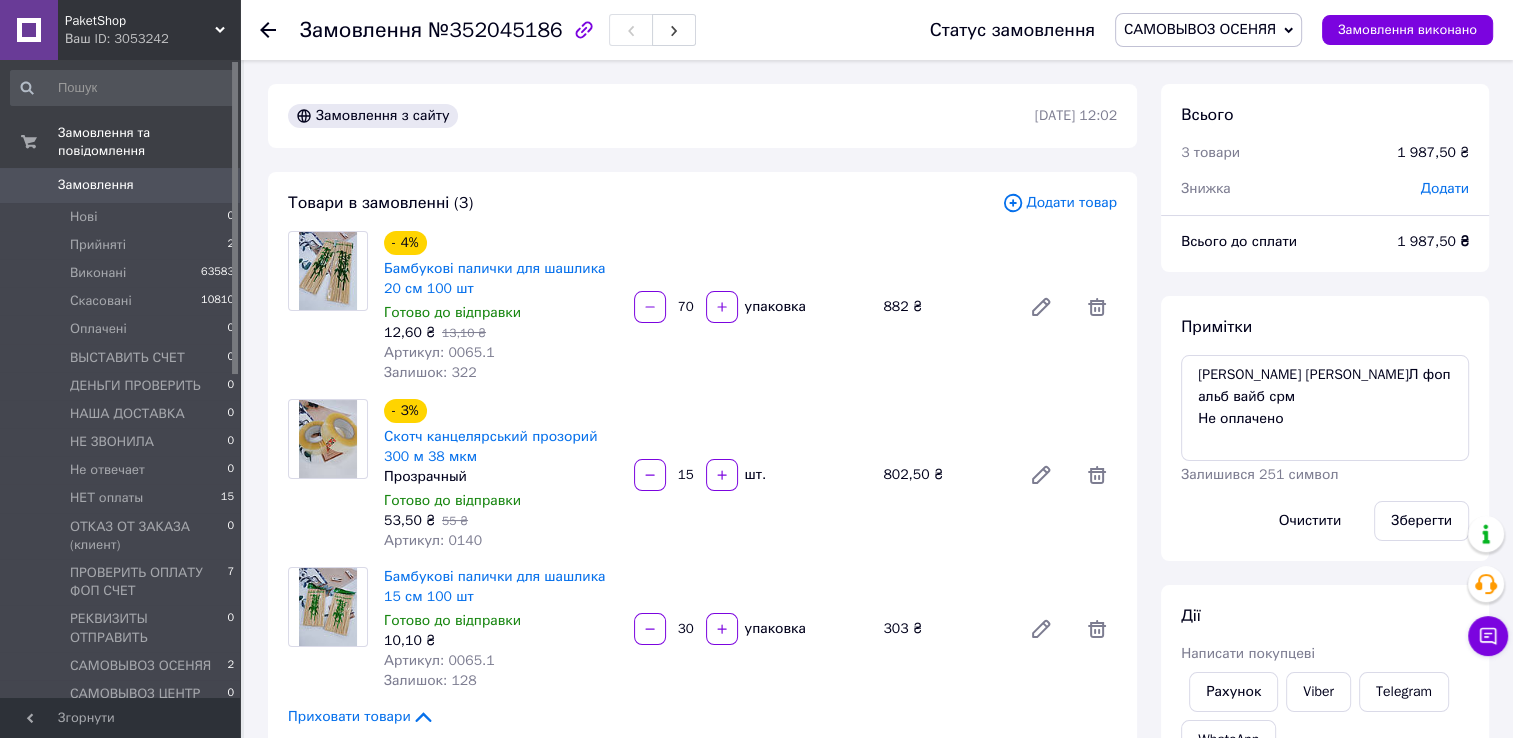 click on "САМОВЫВОЗ ОСЕНЯЯ" at bounding box center (1200, 29) 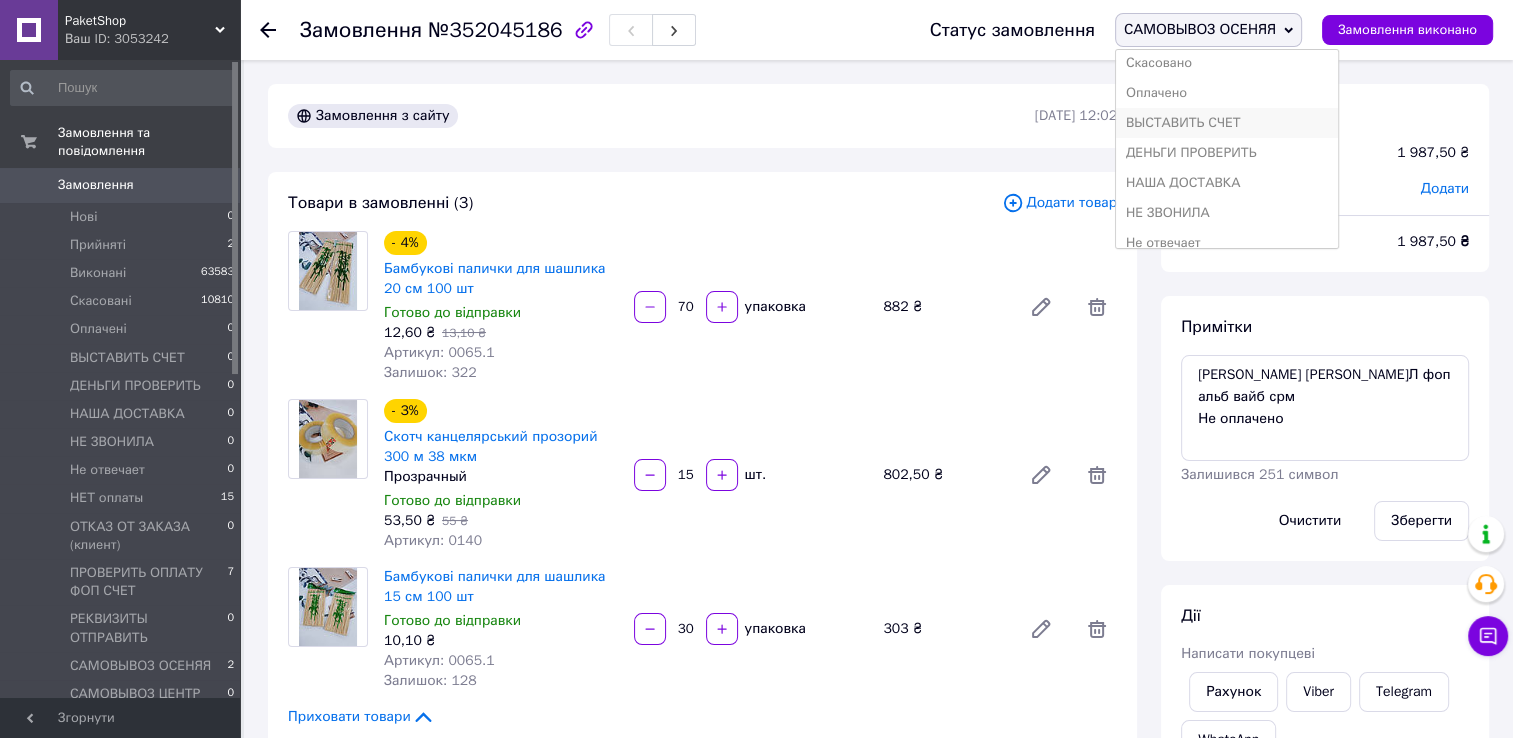 scroll, scrollTop: 200, scrollLeft: 0, axis: vertical 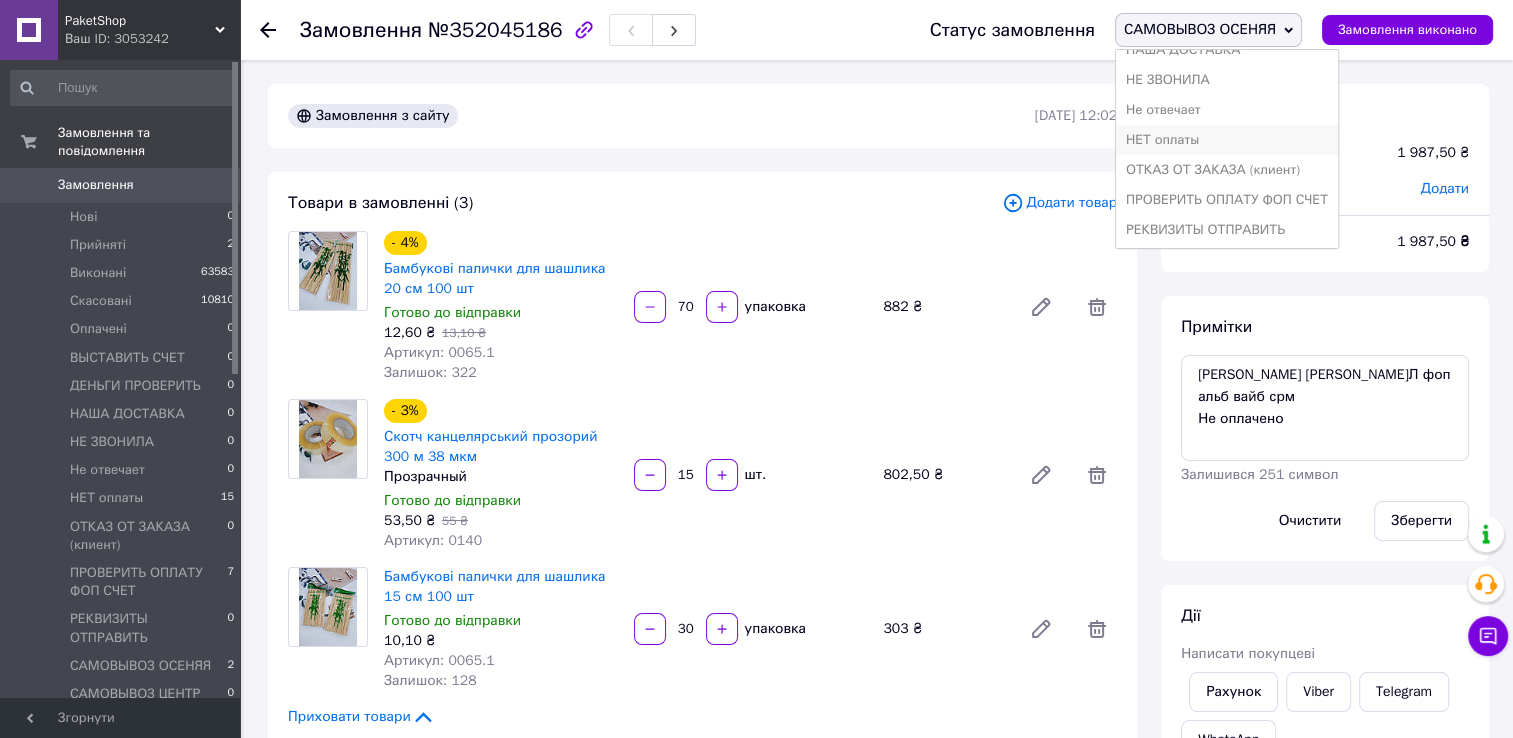 click on "НЕТ оплаты" at bounding box center (1227, 140) 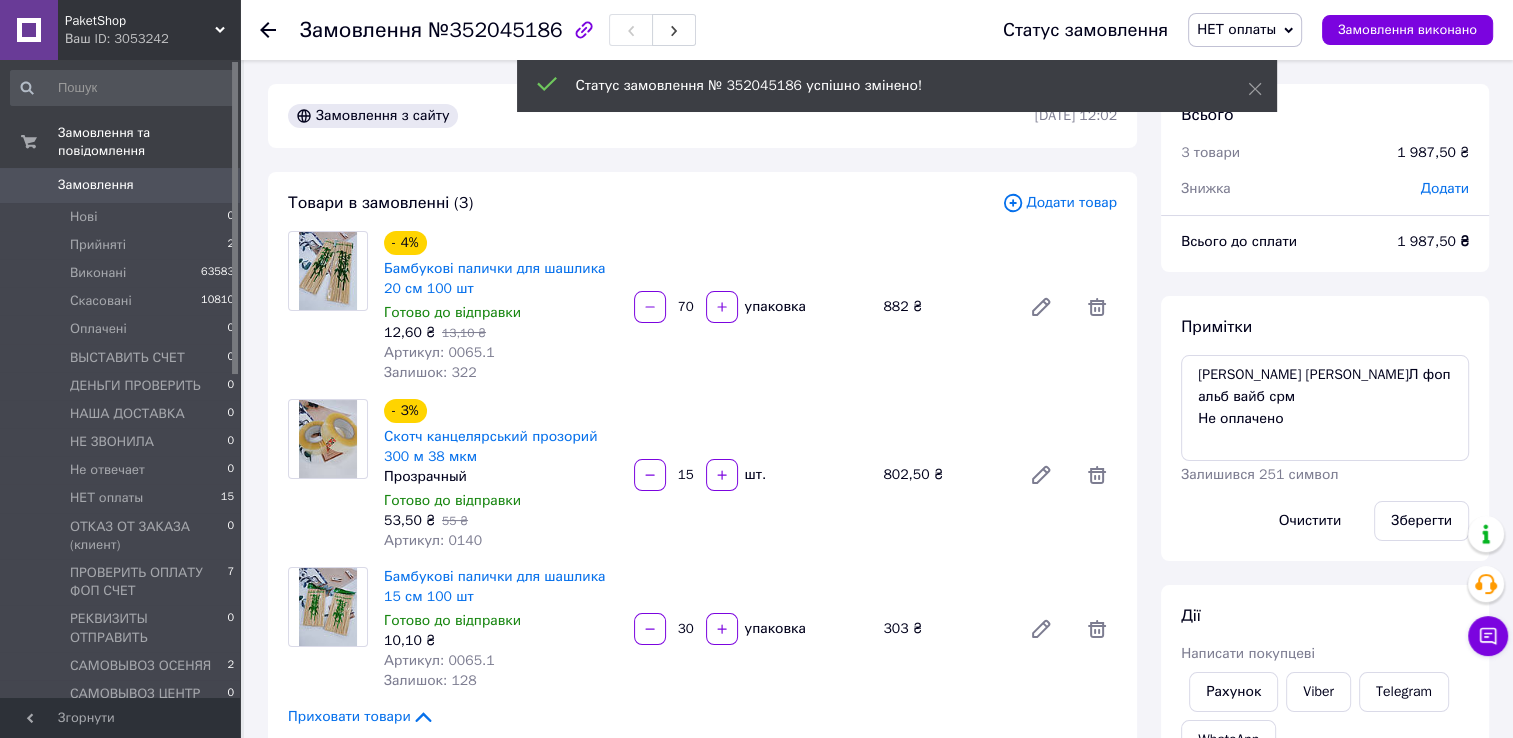 click 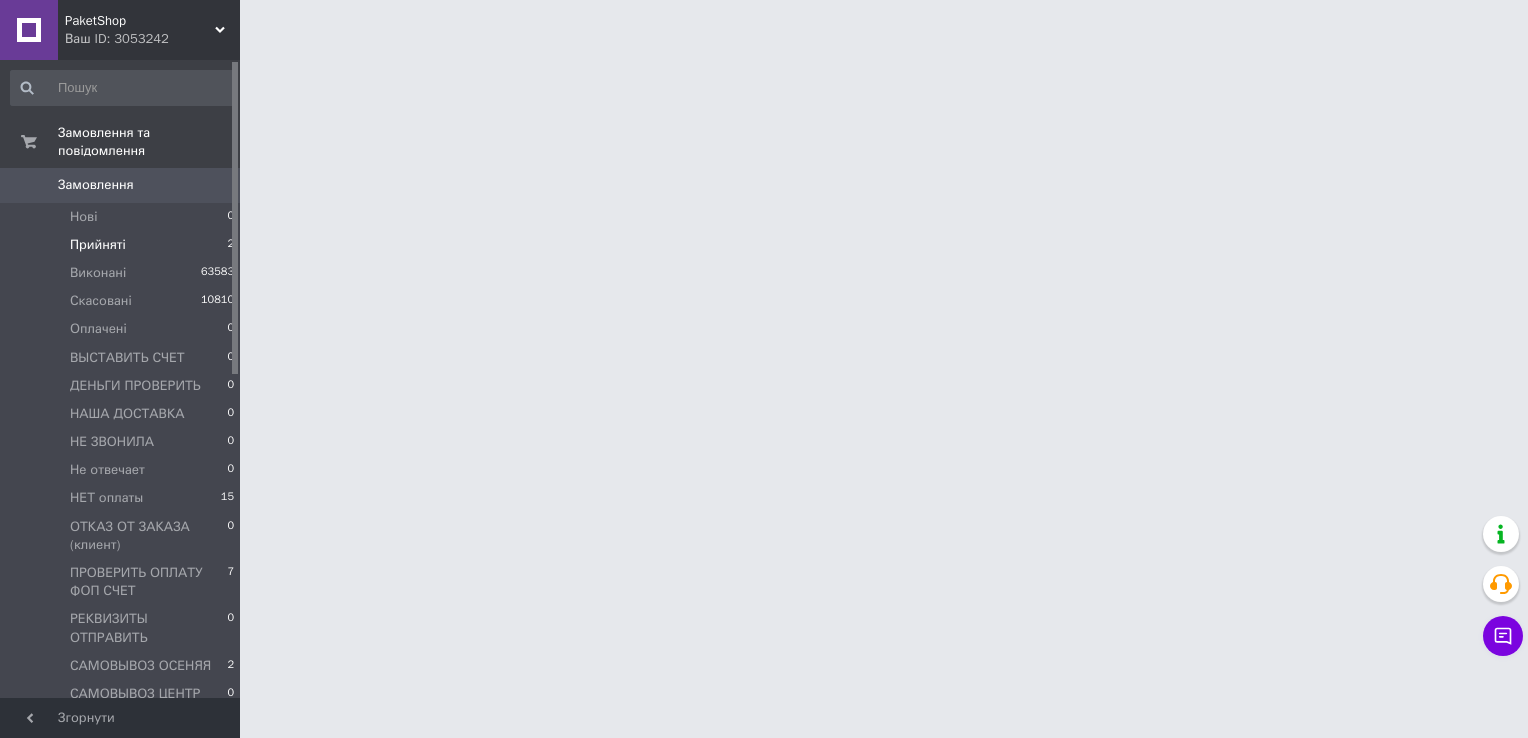 click on "Прийняті" at bounding box center (98, 245) 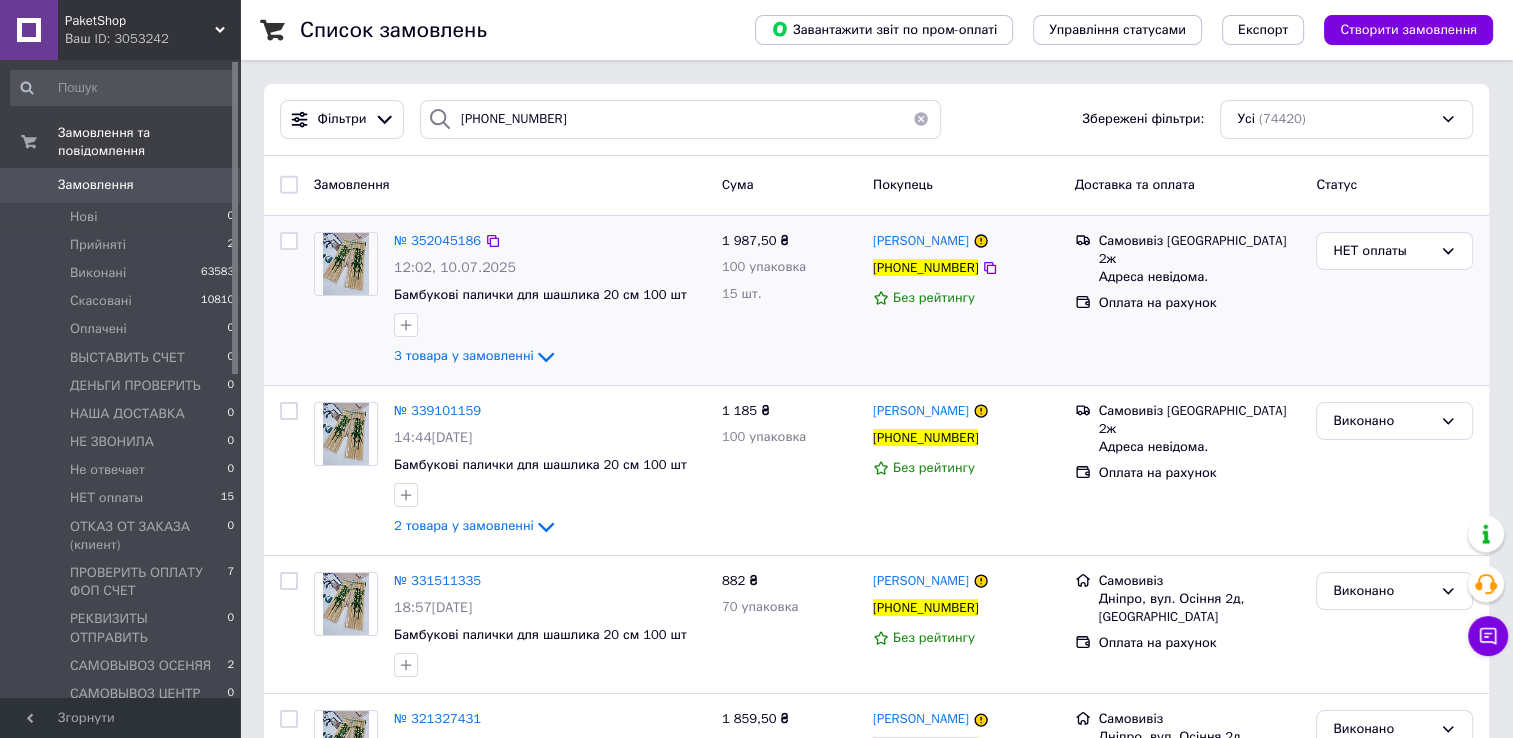 type 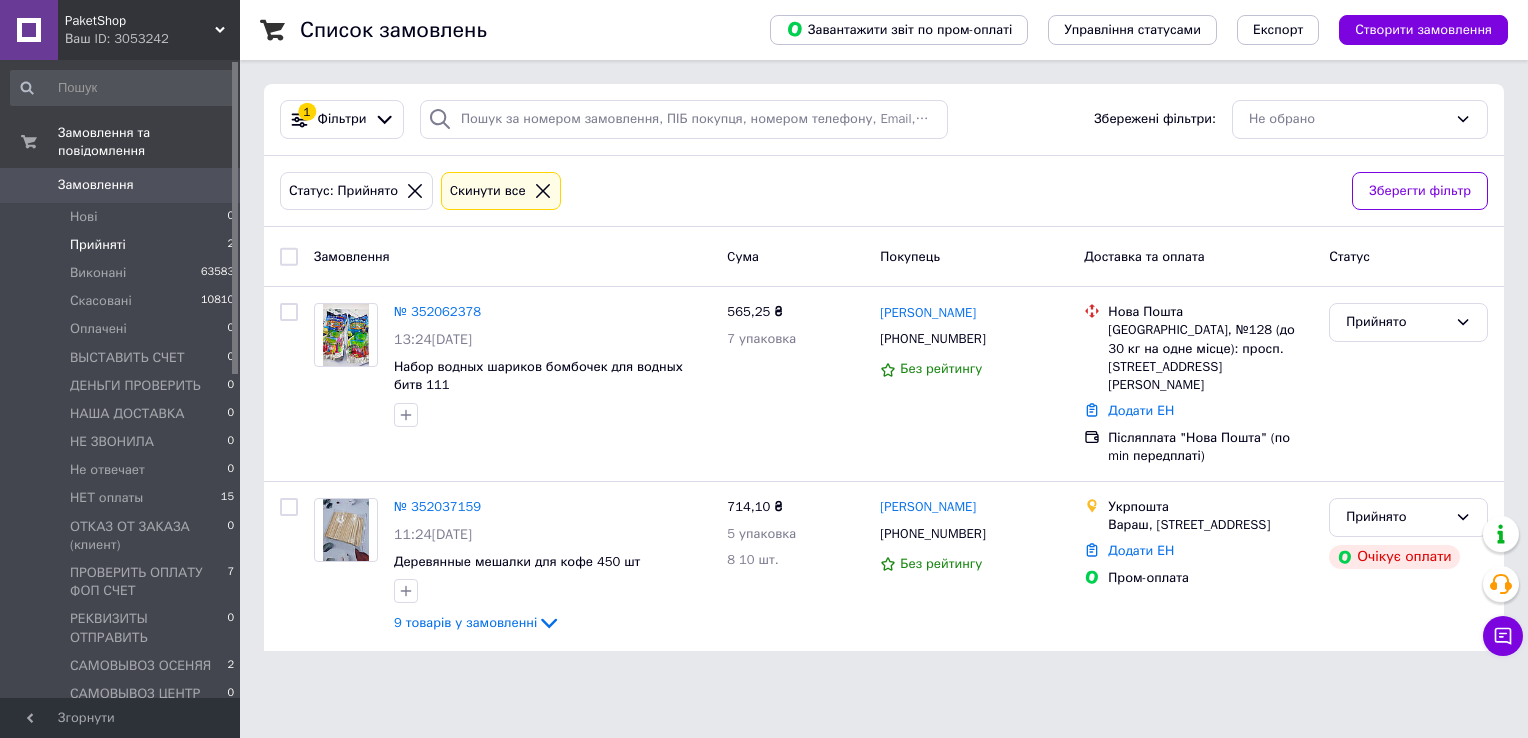 click on "1 Фільтри Збережені фільтри: Не обрано" at bounding box center [884, 120] 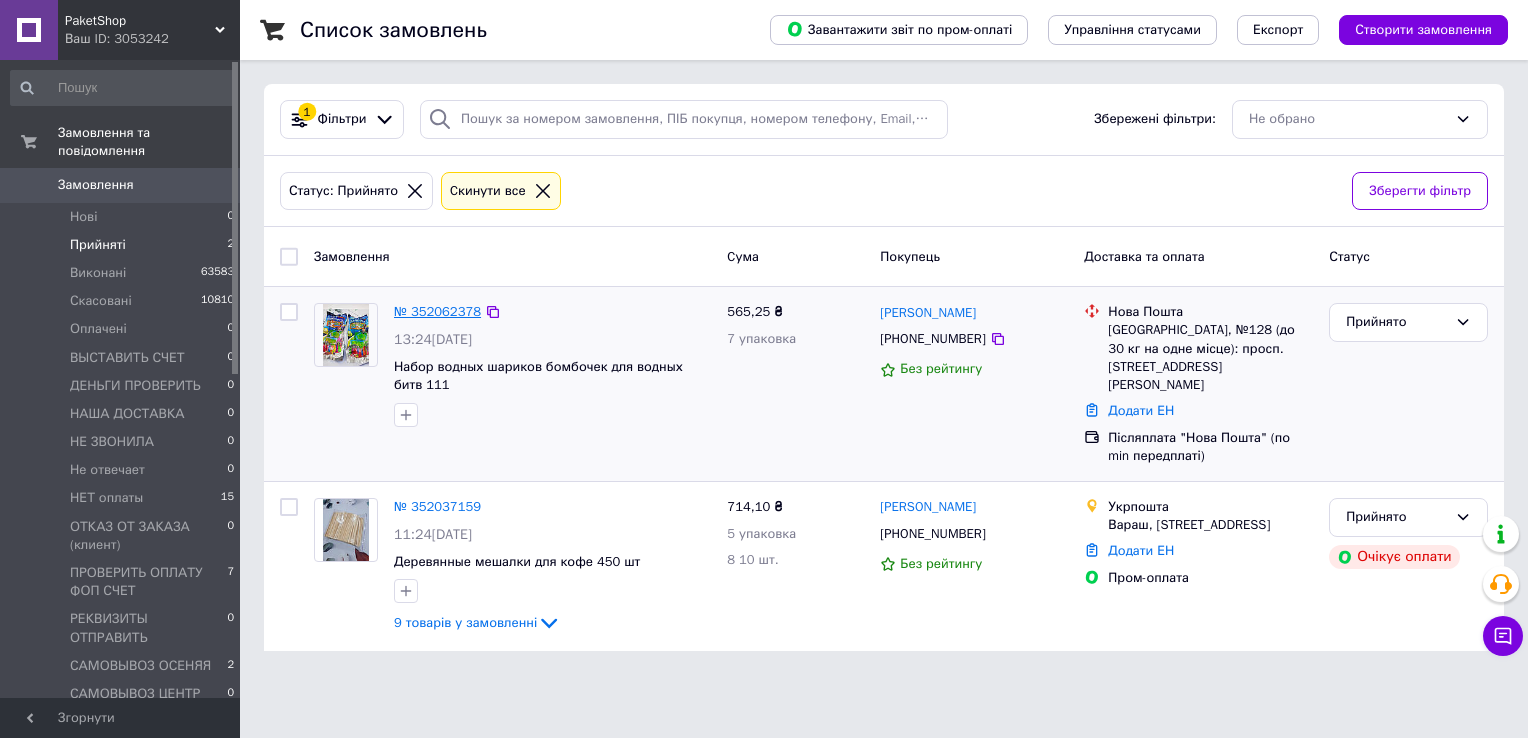 click on "№ 352062378" at bounding box center (437, 311) 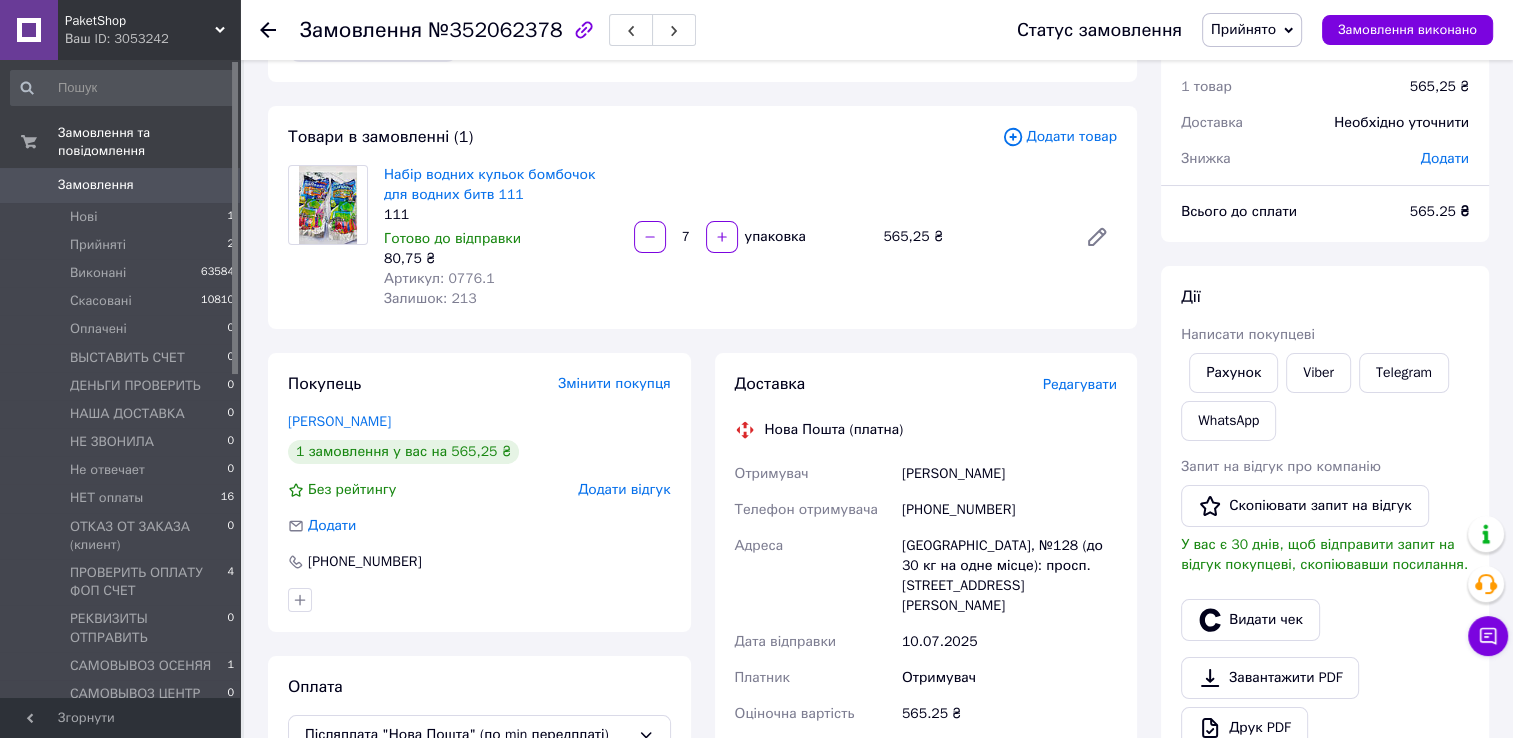 scroll, scrollTop: 0, scrollLeft: 0, axis: both 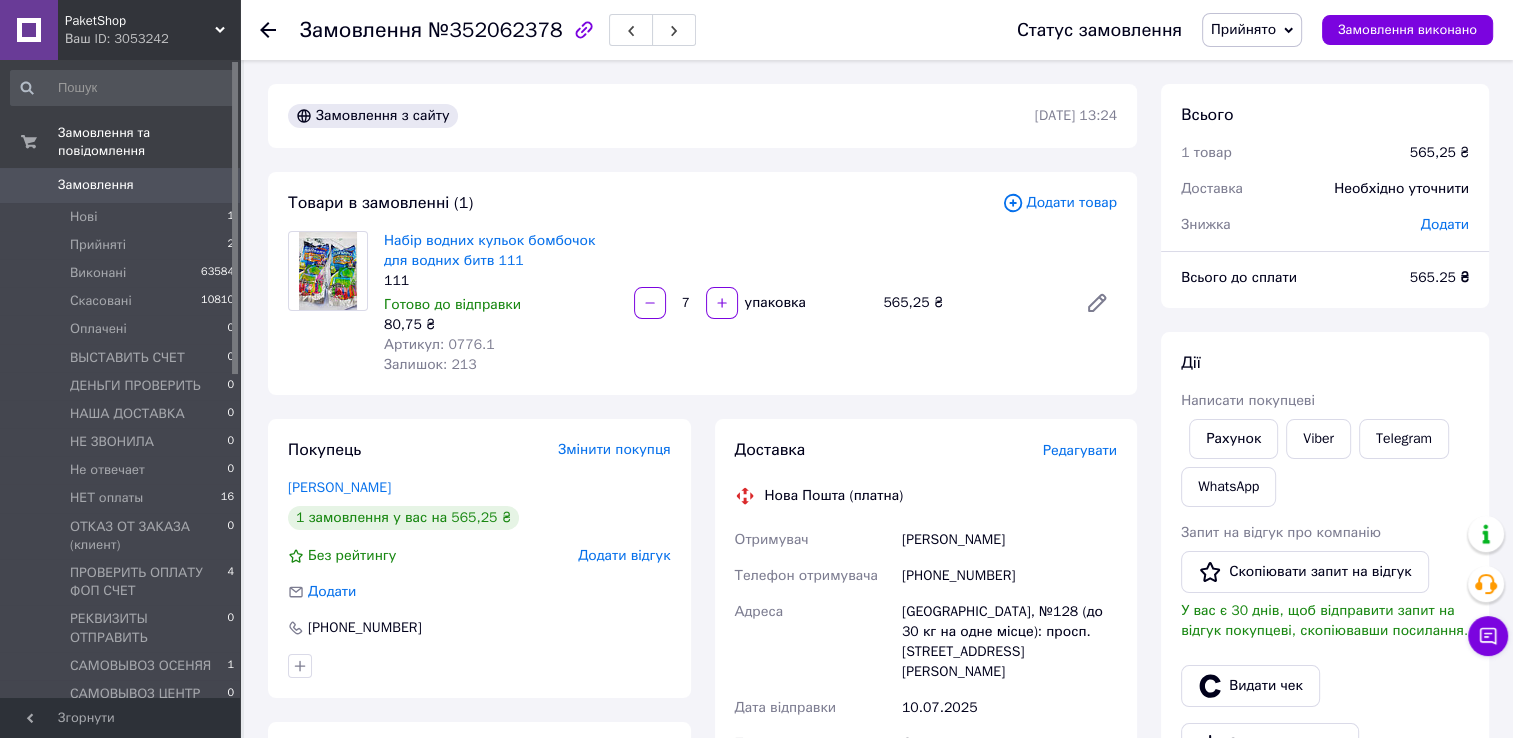 click on "Товари в замовленні (1) Додати товар Набір водних кульок бомбочок для водних битв 111 111 Готово до відправки 80,75 ₴ Артикул: 0776.1 Залишок: 213 7   упаковка 565,25 ₴" at bounding box center (702, 283) 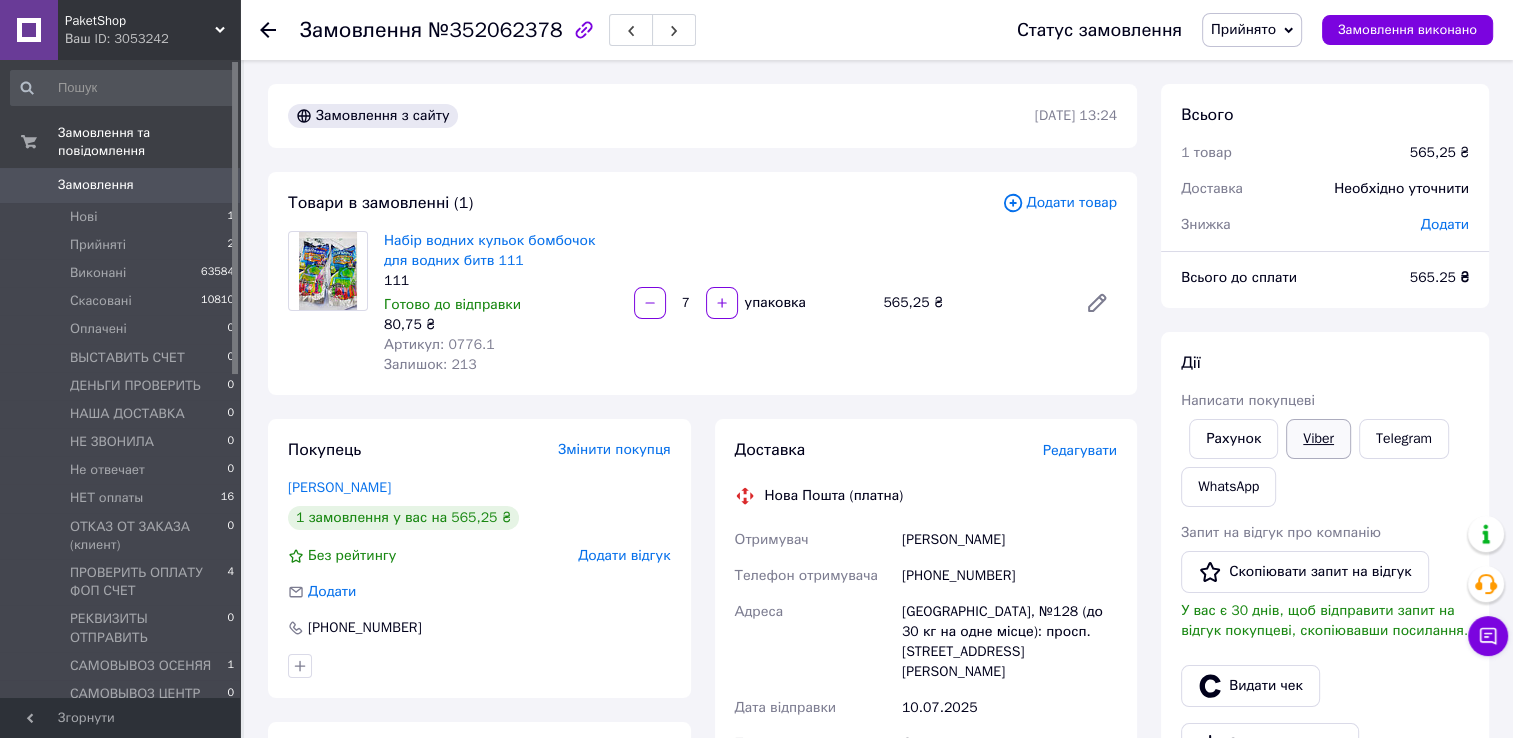 click on "Viber" at bounding box center (1318, 439) 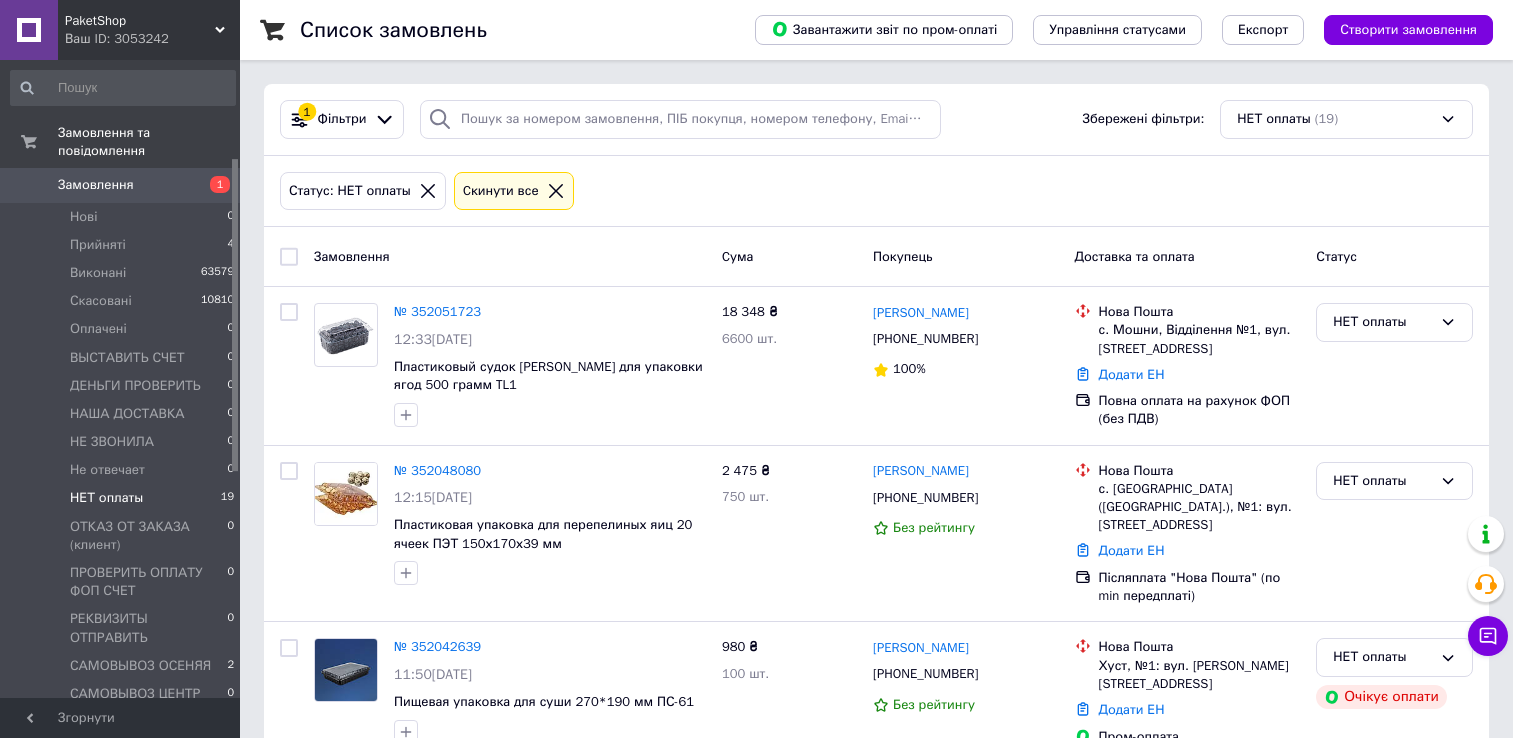 scroll, scrollTop: 0, scrollLeft: 0, axis: both 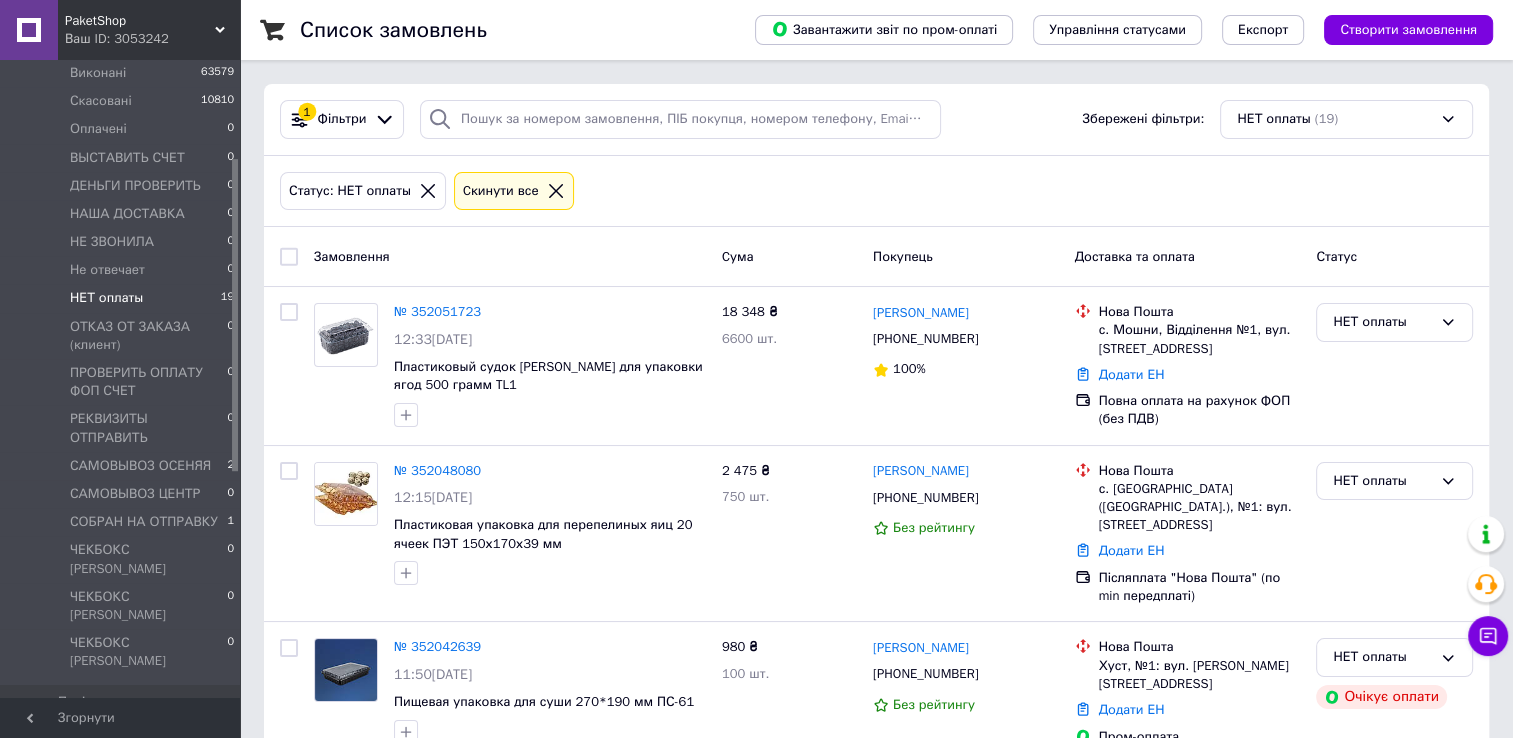 click 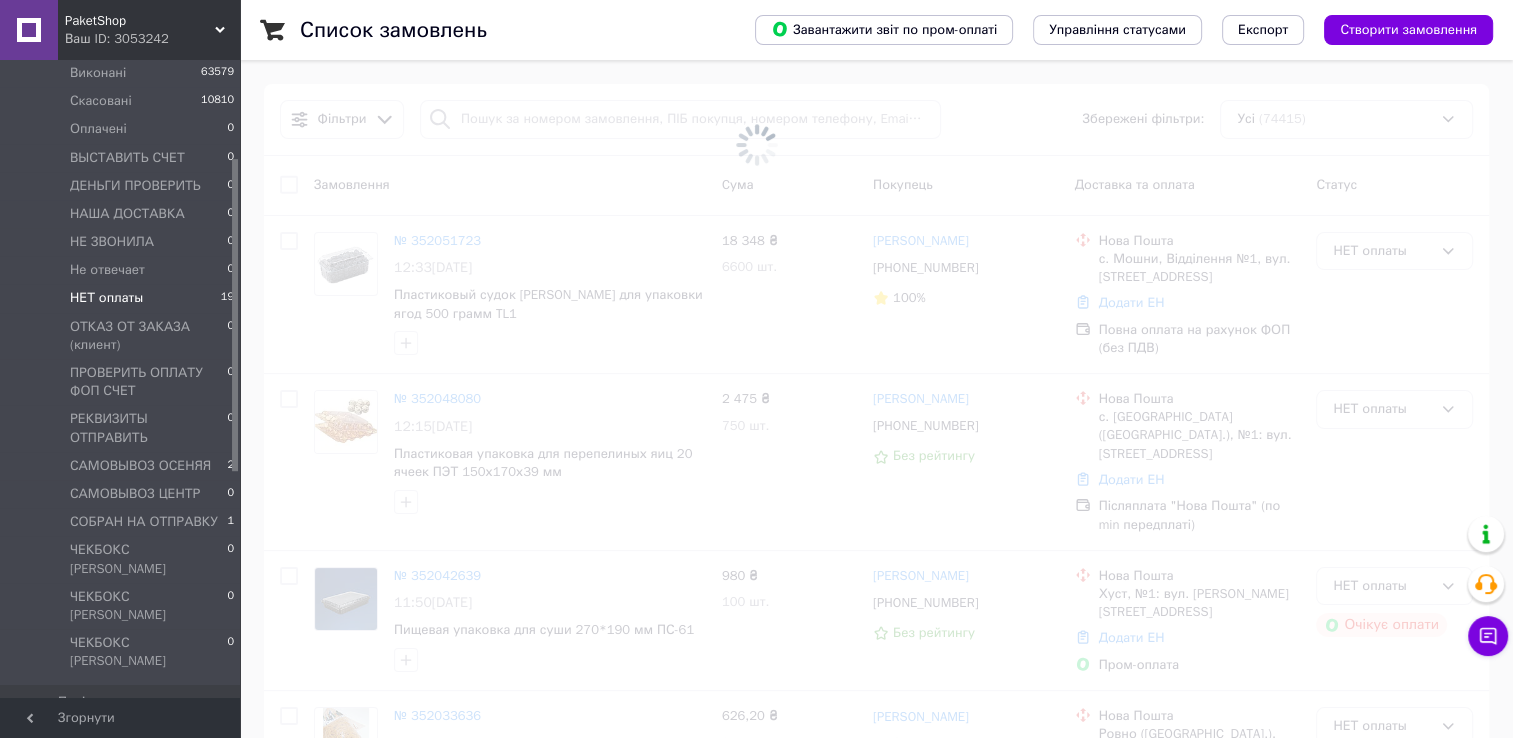 click at bounding box center (756, 144) 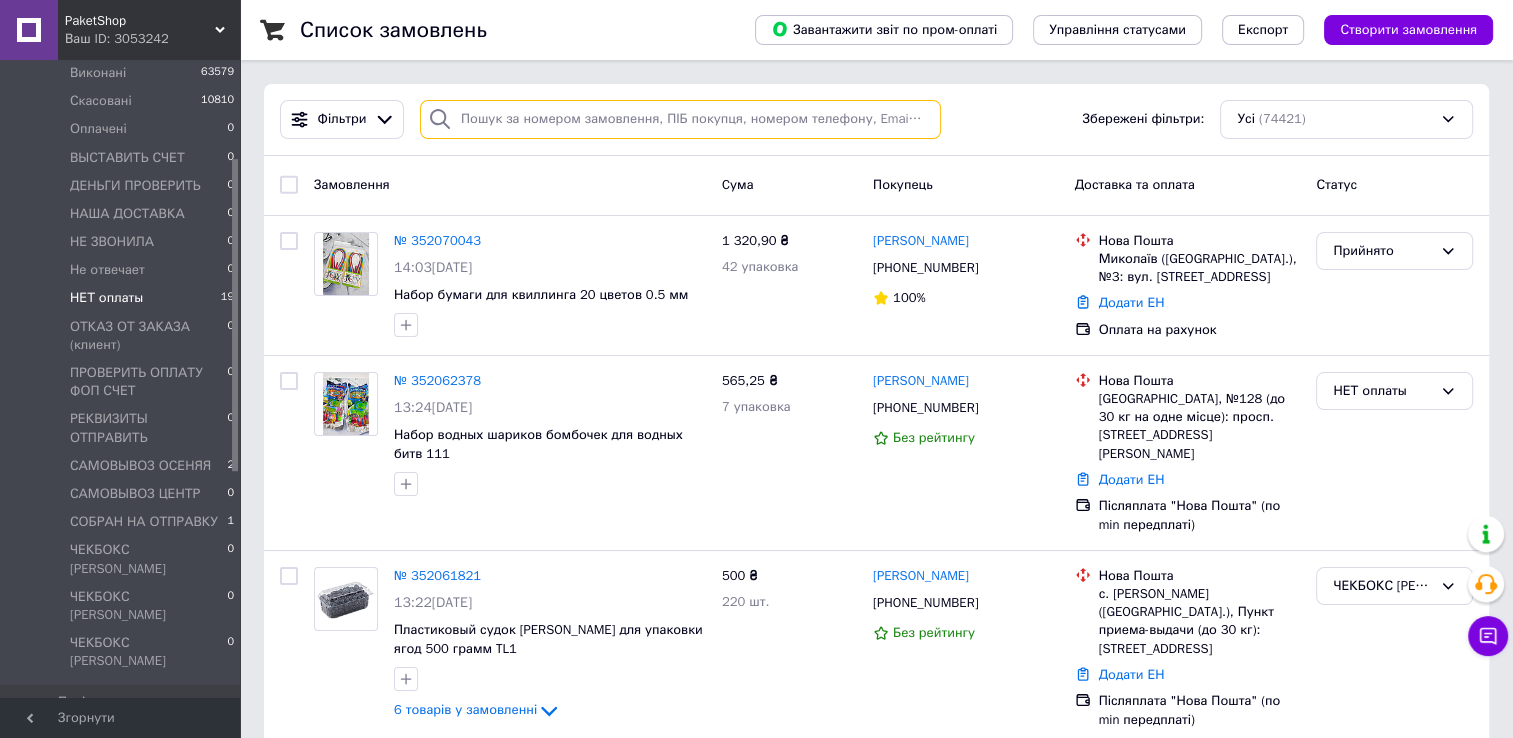click at bounding box center [680, 119] 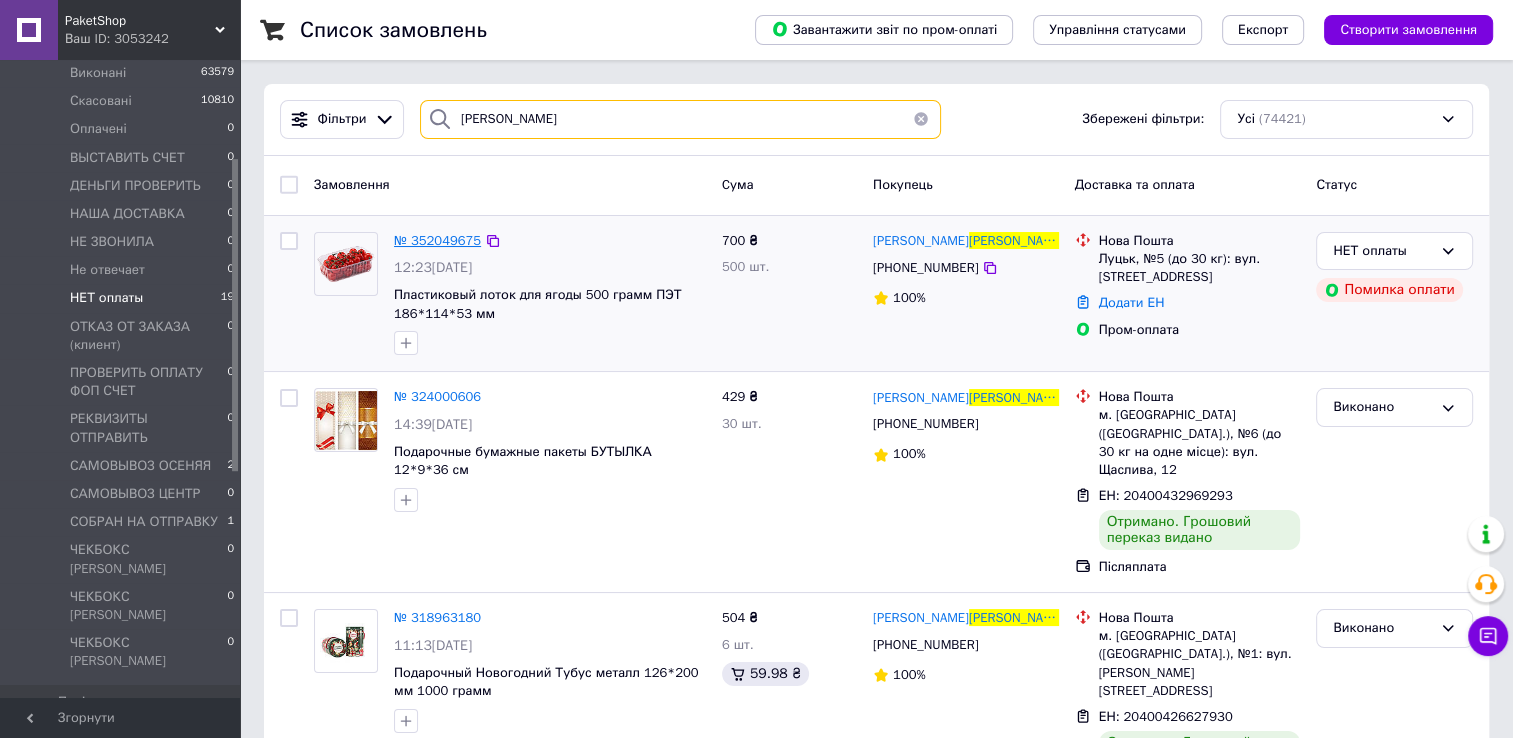 type on "[PERSON_NAME]" 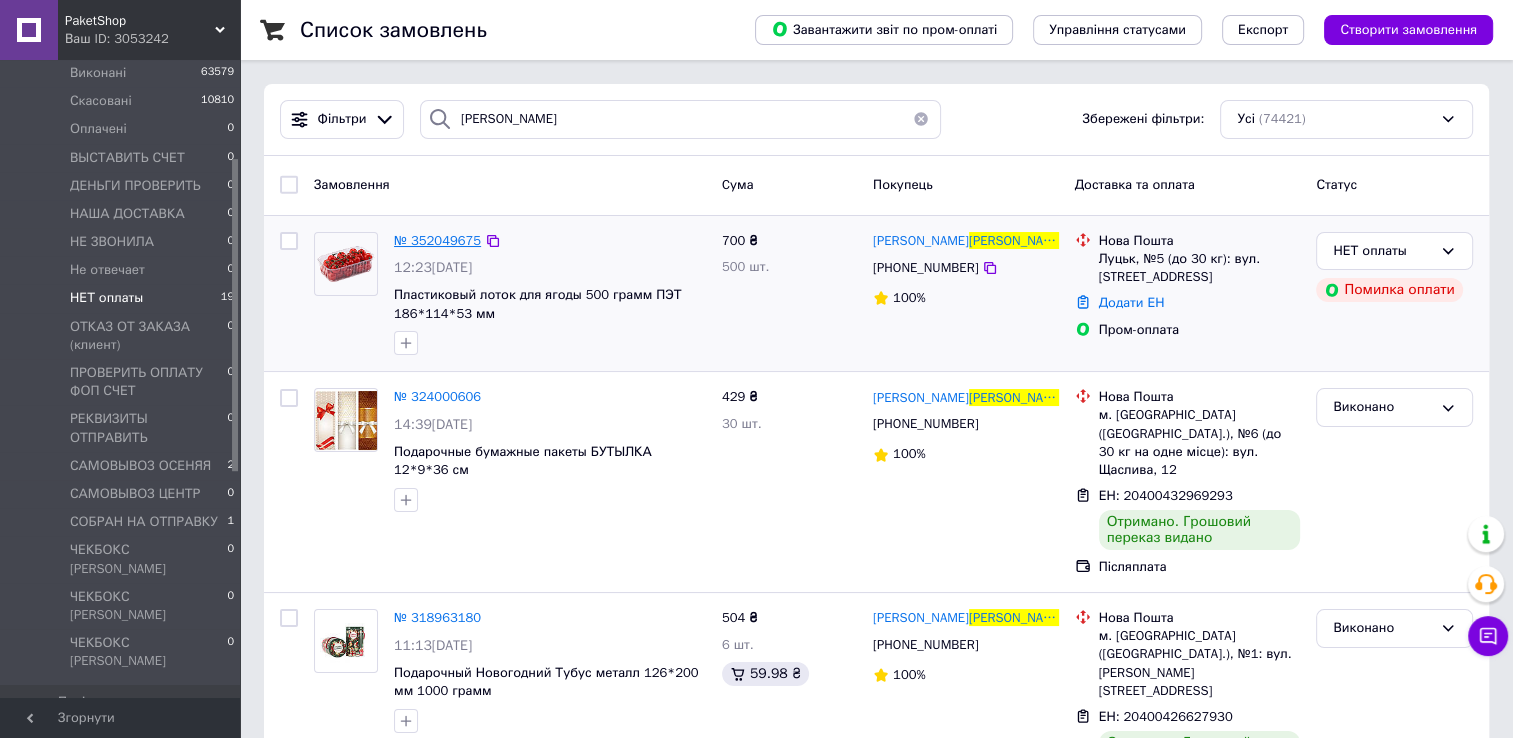 click on "№ 352049675" at bounding box center (437, 240) 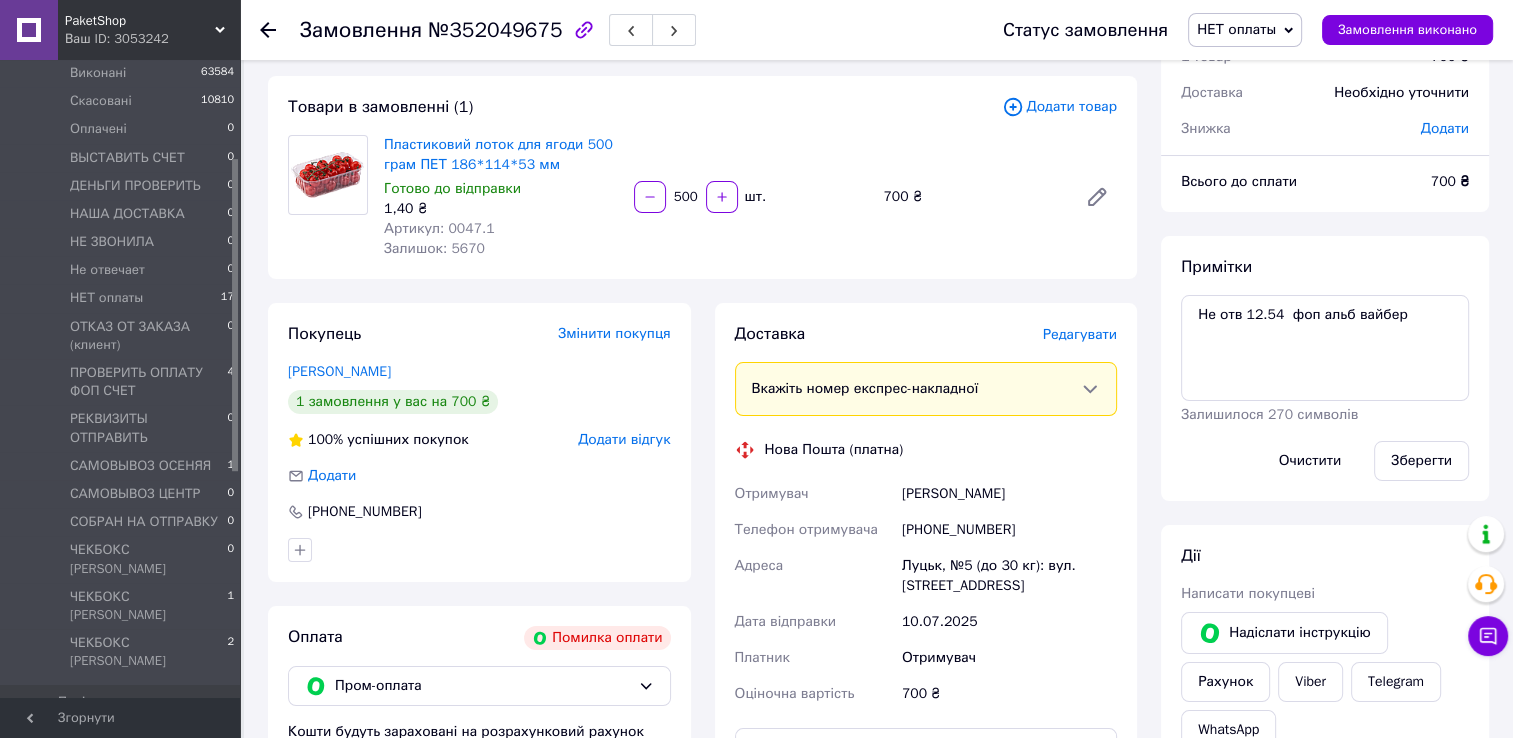 scroll, scrollTop: 200, scrollLeft: 0, axis: vertical 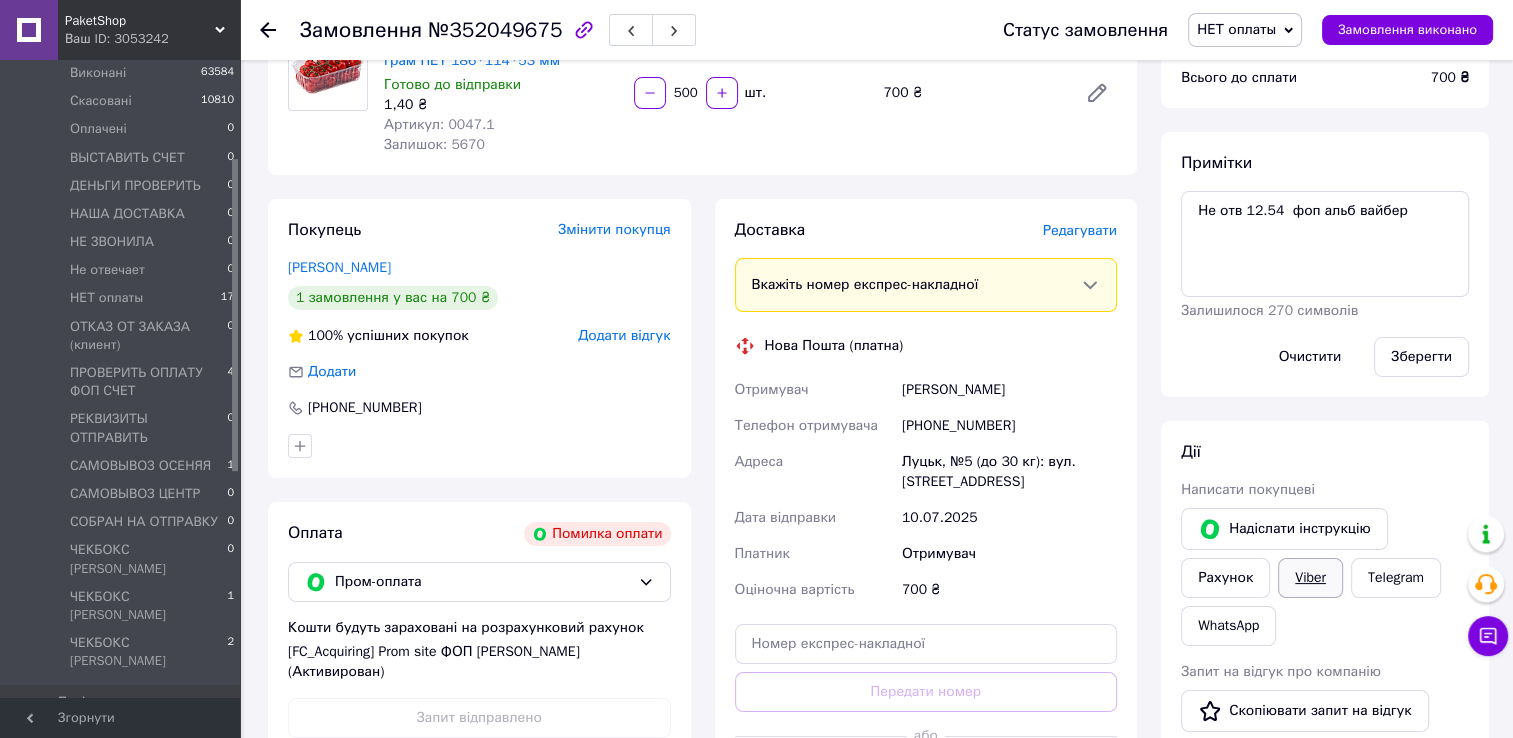 click on "Viber" at bounding box center [1310, 578] 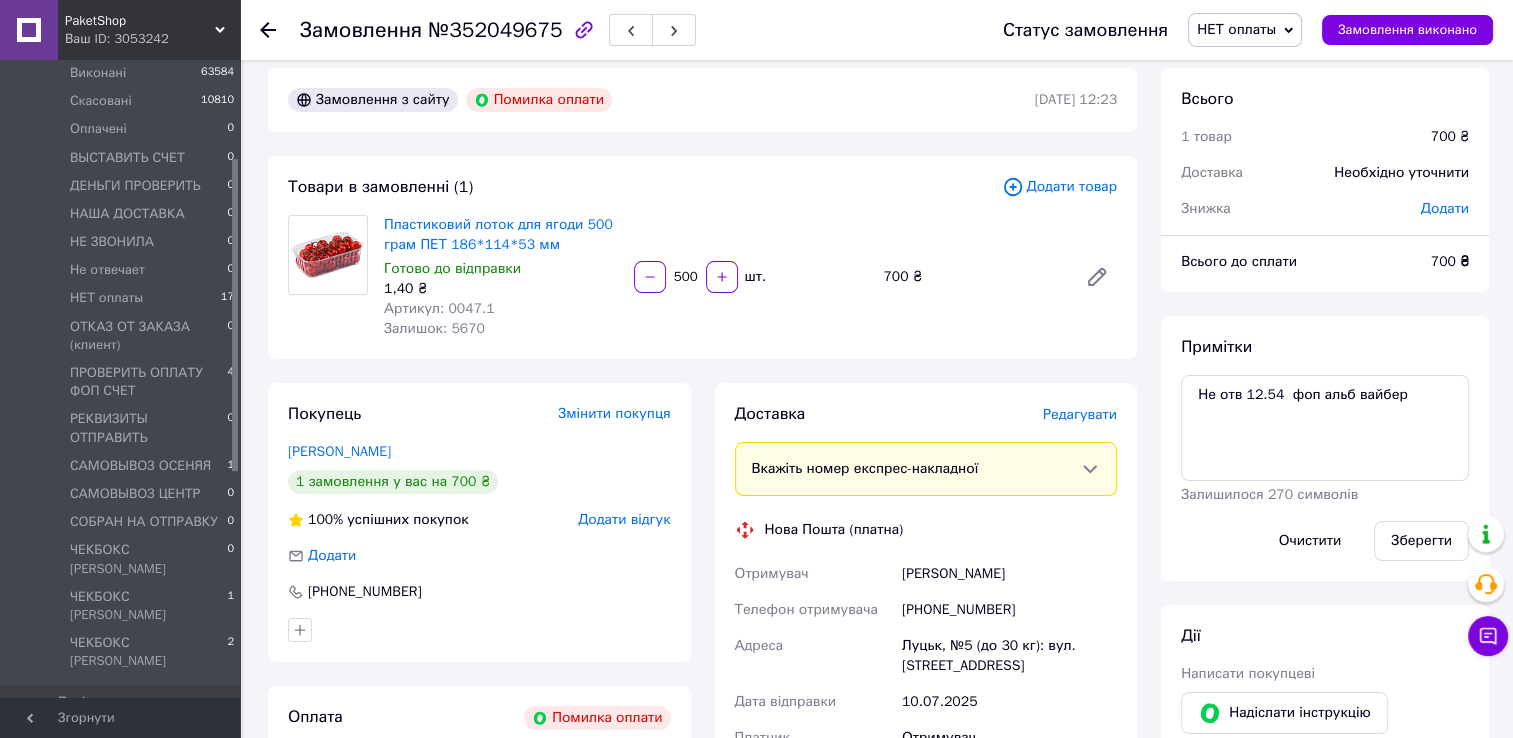 scroll, scrollTop: 0, scrollLeft: 0, axis: both 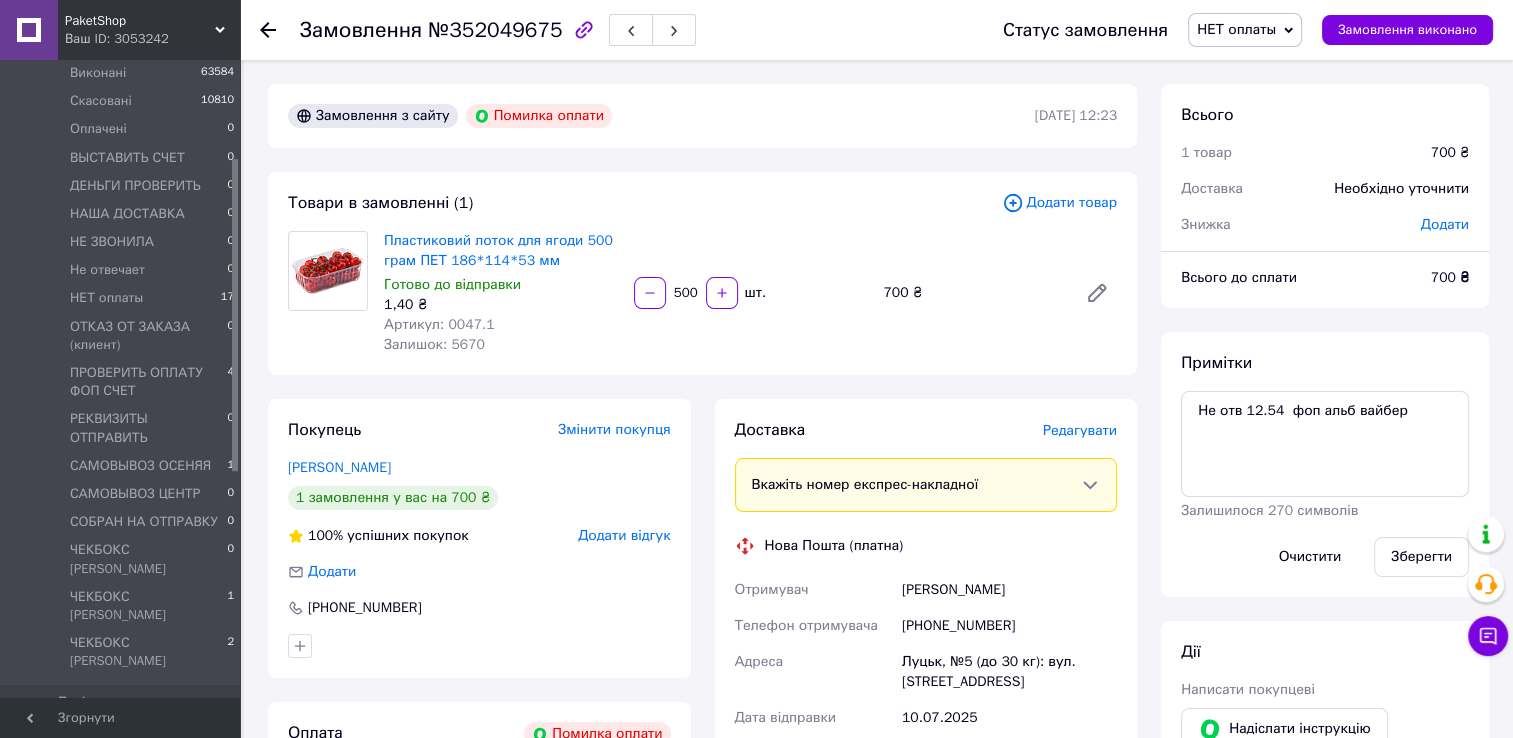 drag, startPoint x: 673, startPoint y: 290, endPoint x: 697, endPoint y: 291, distance: 24.020824 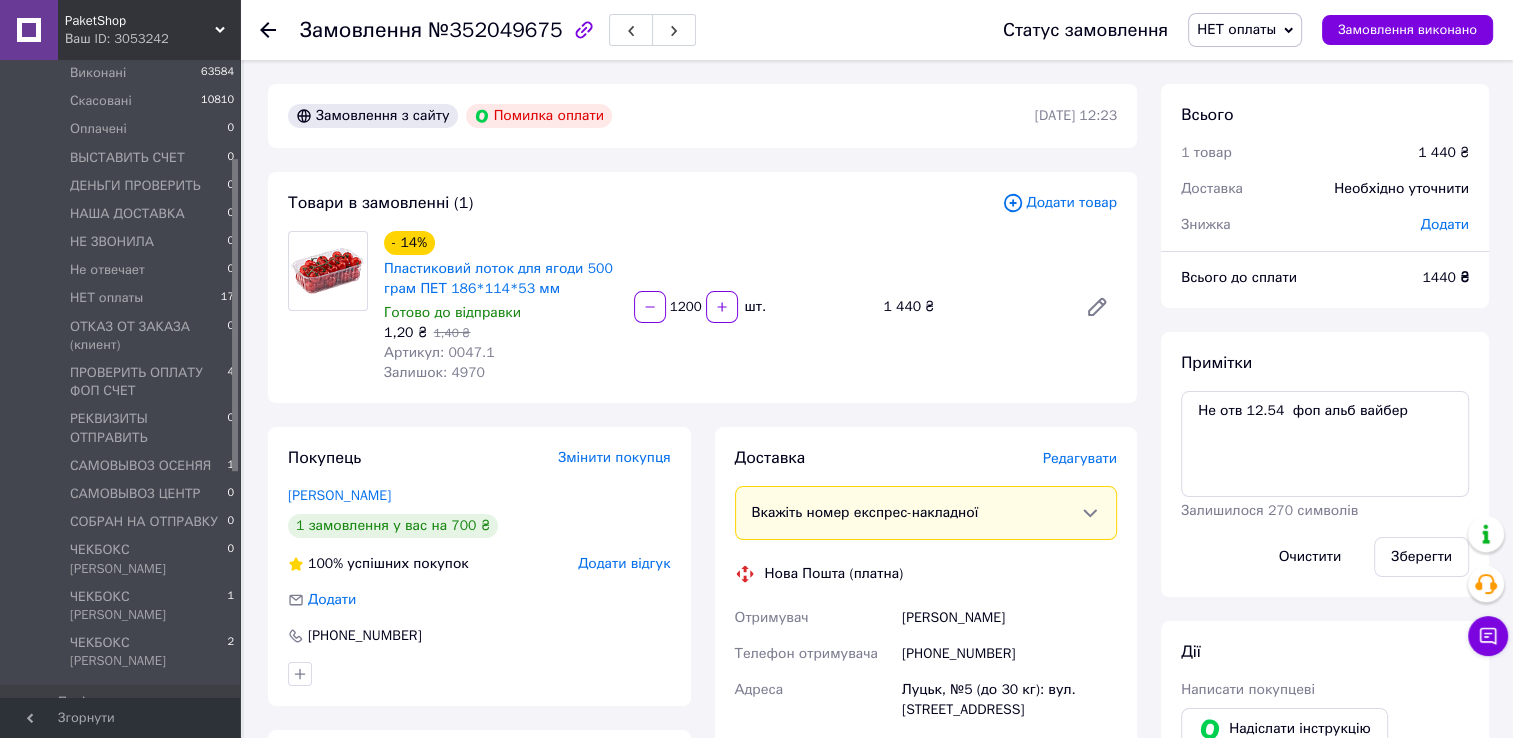 drag, startPoint x: 670, startPoint y: 311, endPoint x: 700, endPoint y: 318, distance: 30.805843 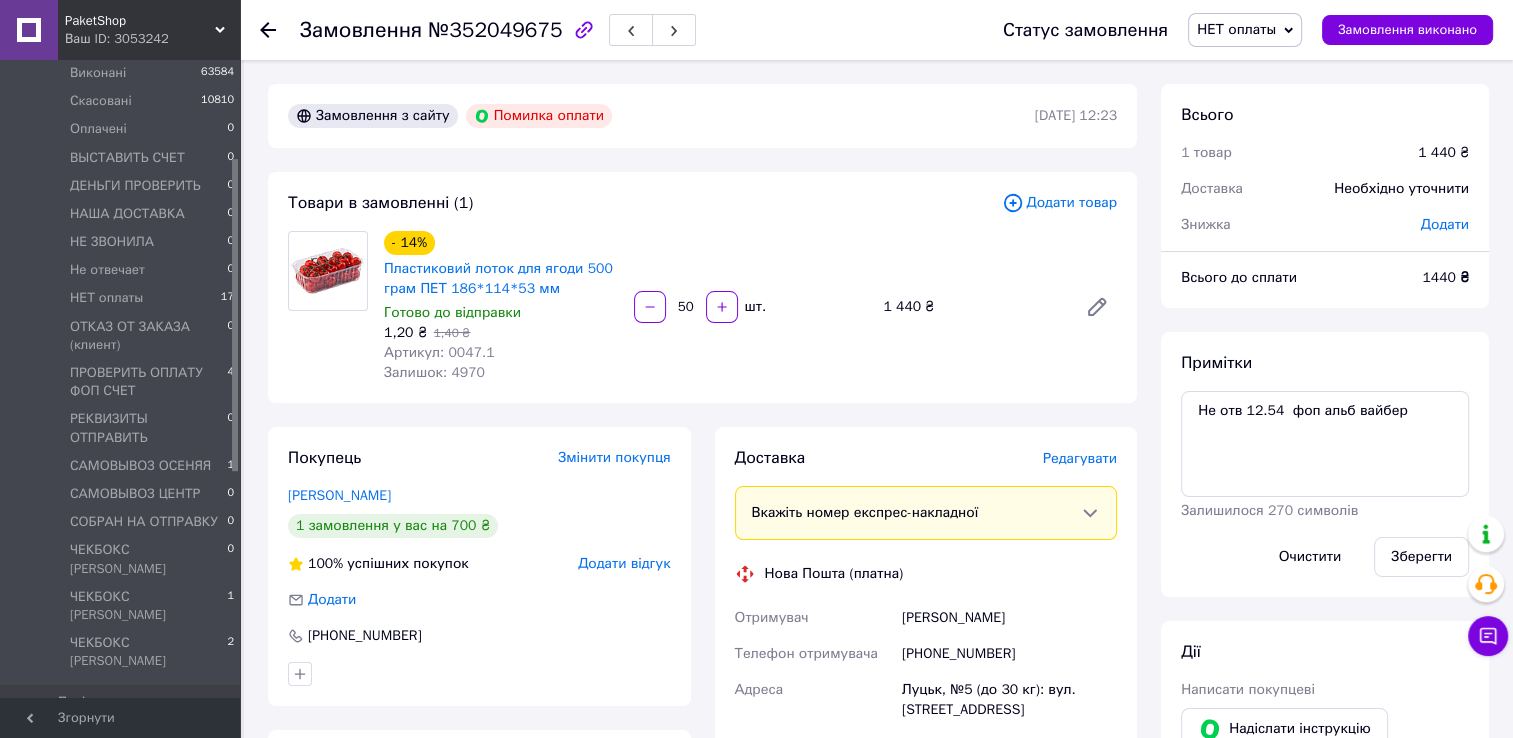 type on "500" 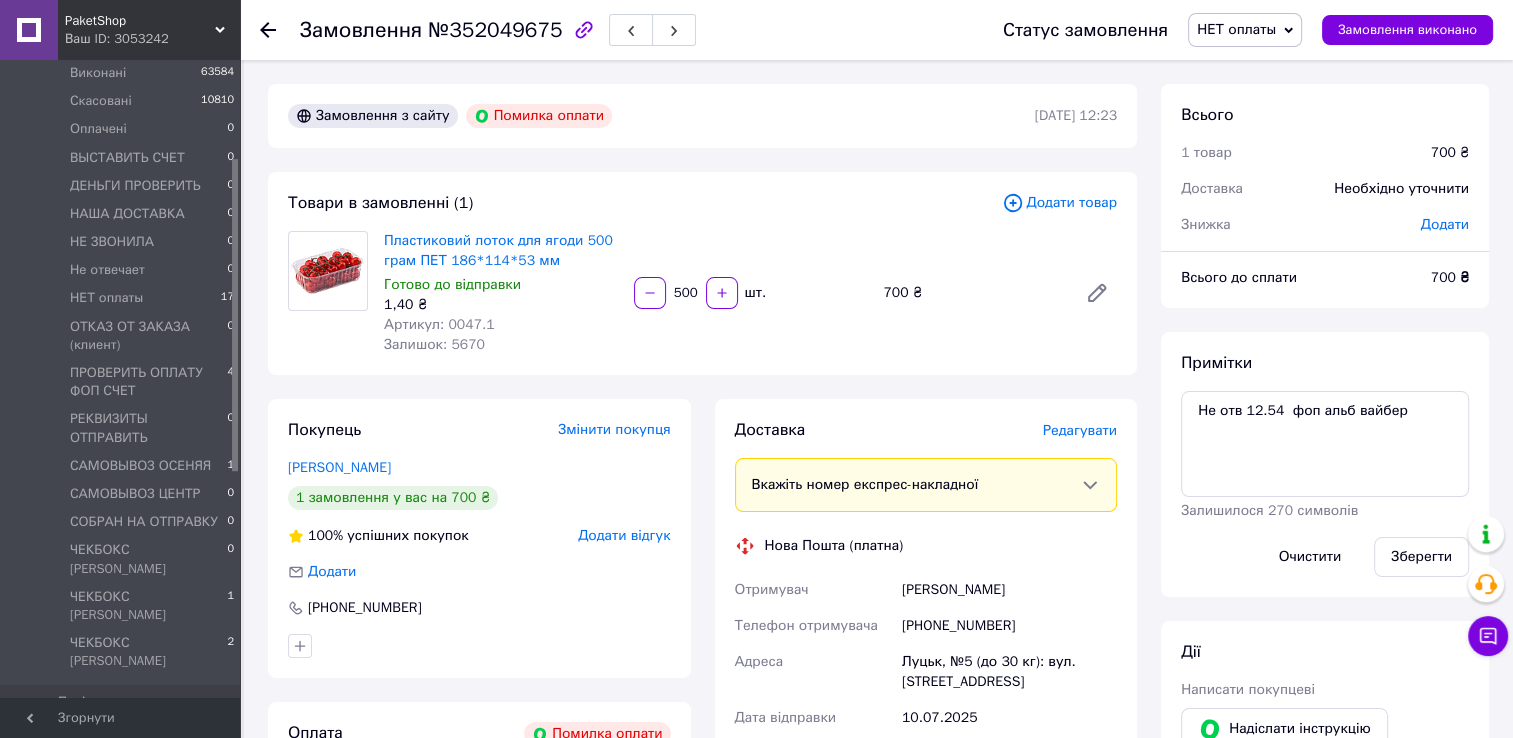 click 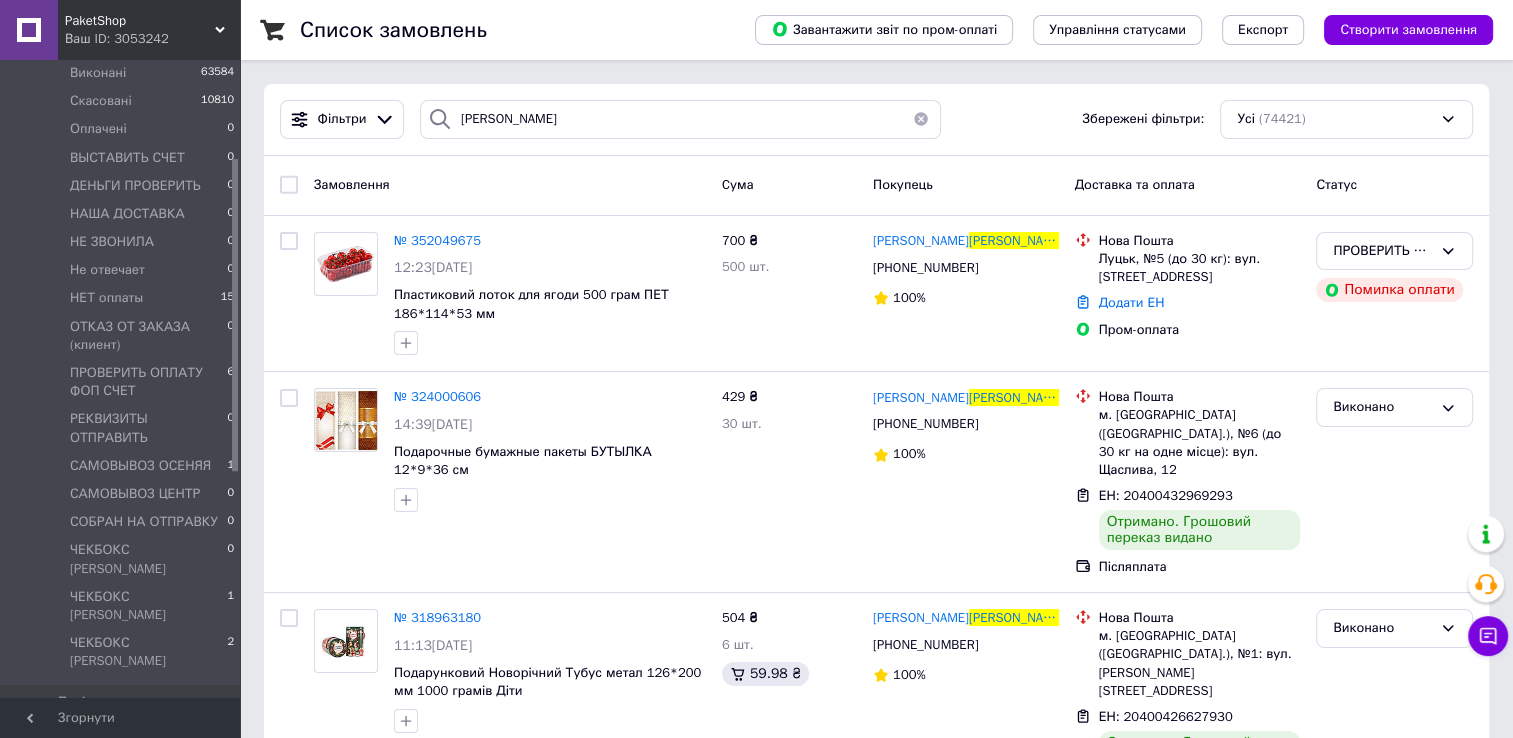 click at bounding box center (921, 119) 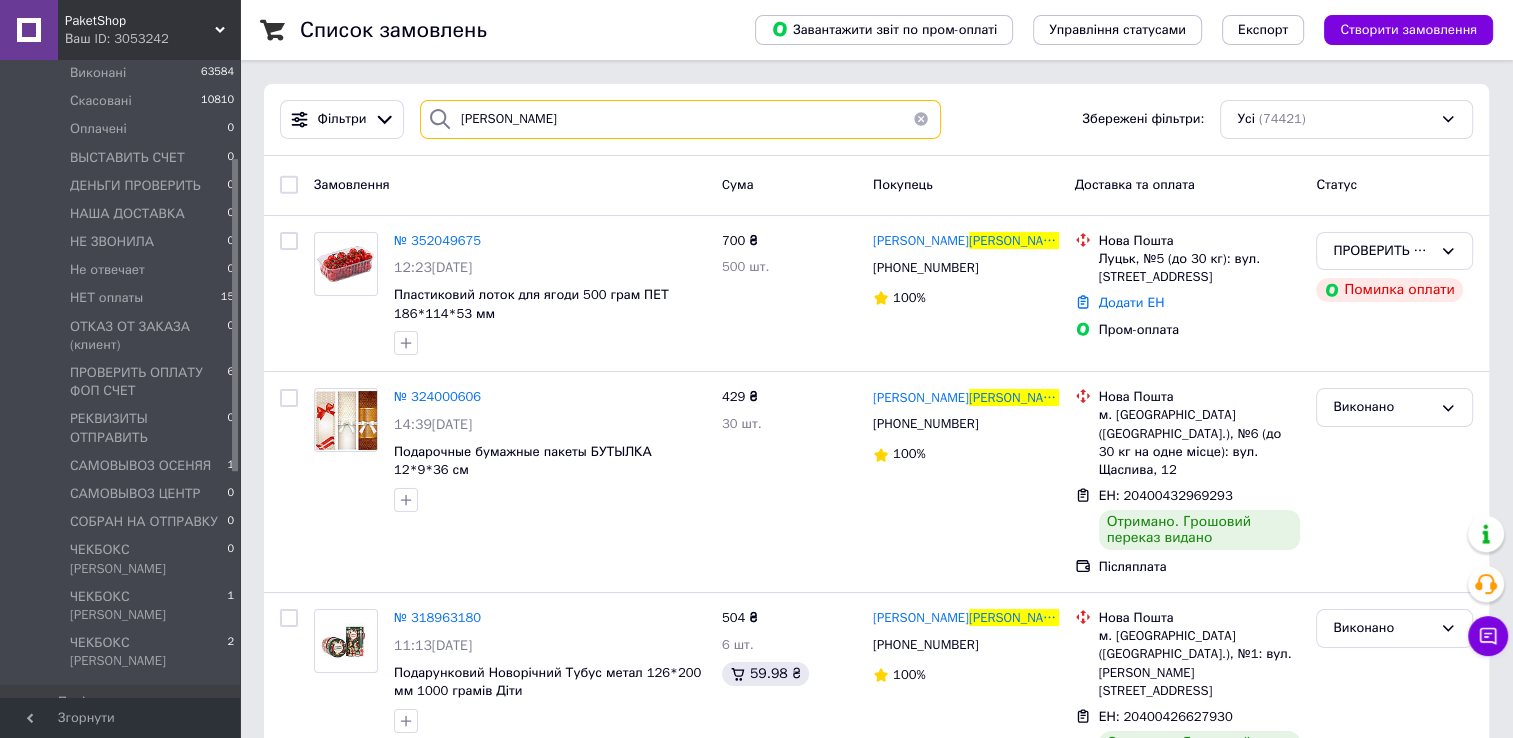 type 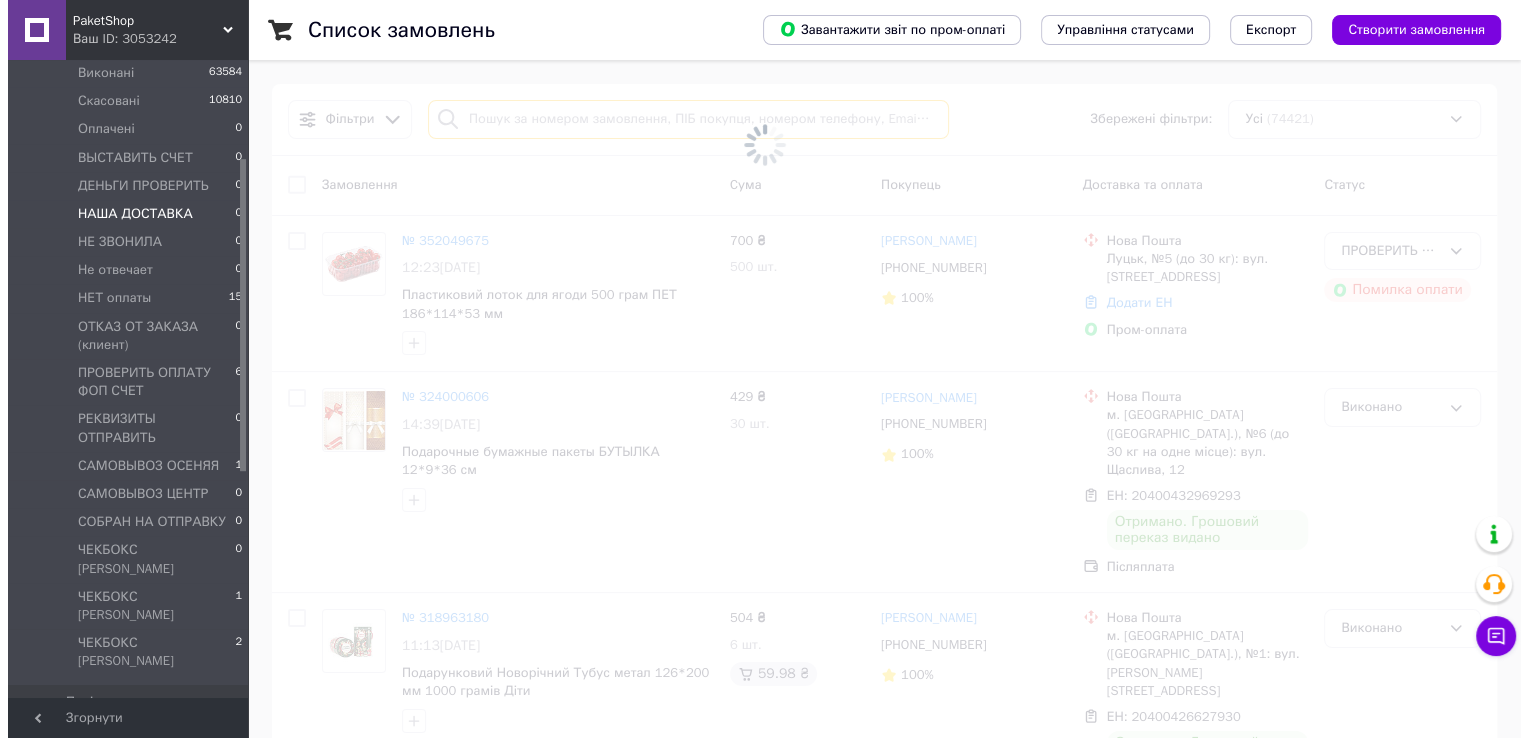 scroll, scrollTop: 0, scrollLeft: 0, axis: both 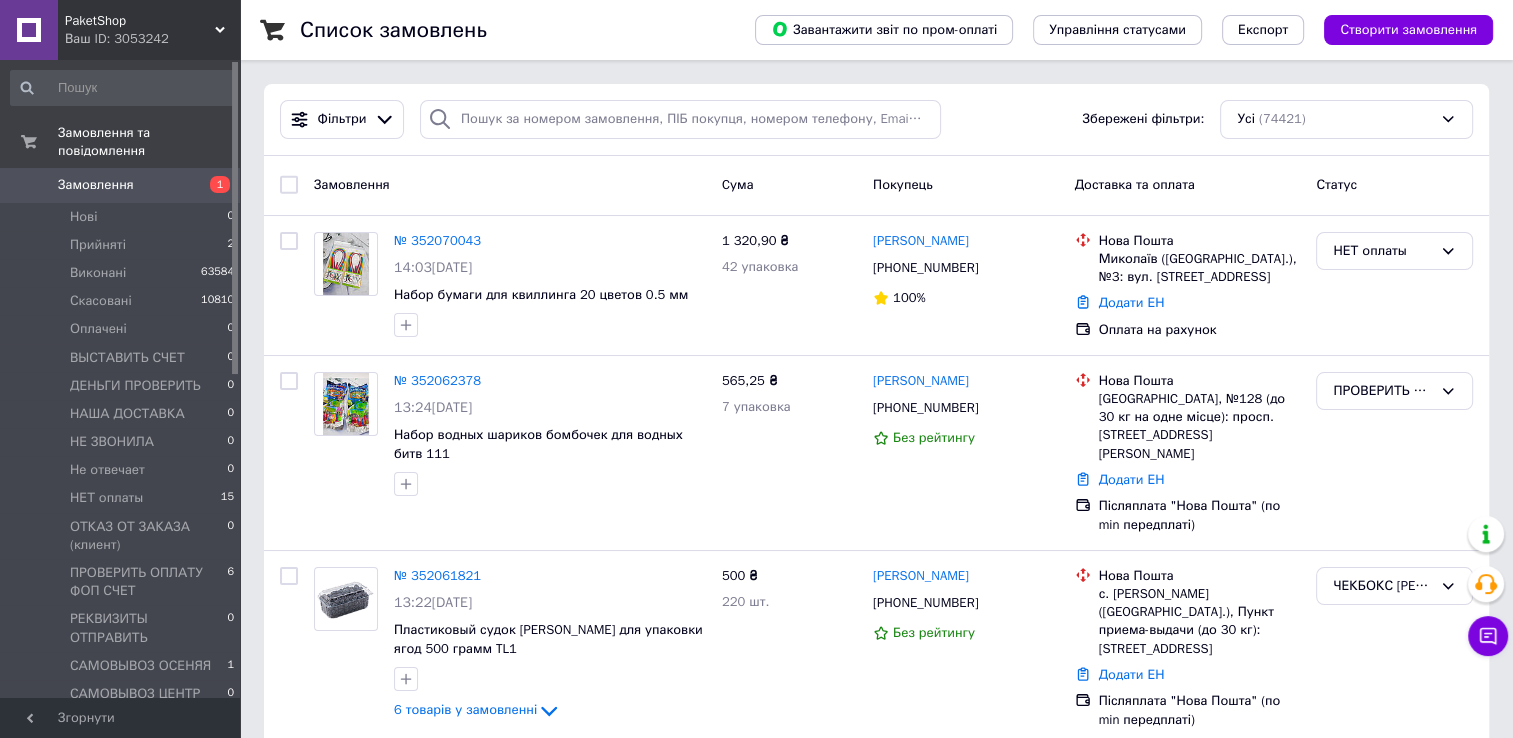 click on "Замовлення" at bounding box center [96, 185] 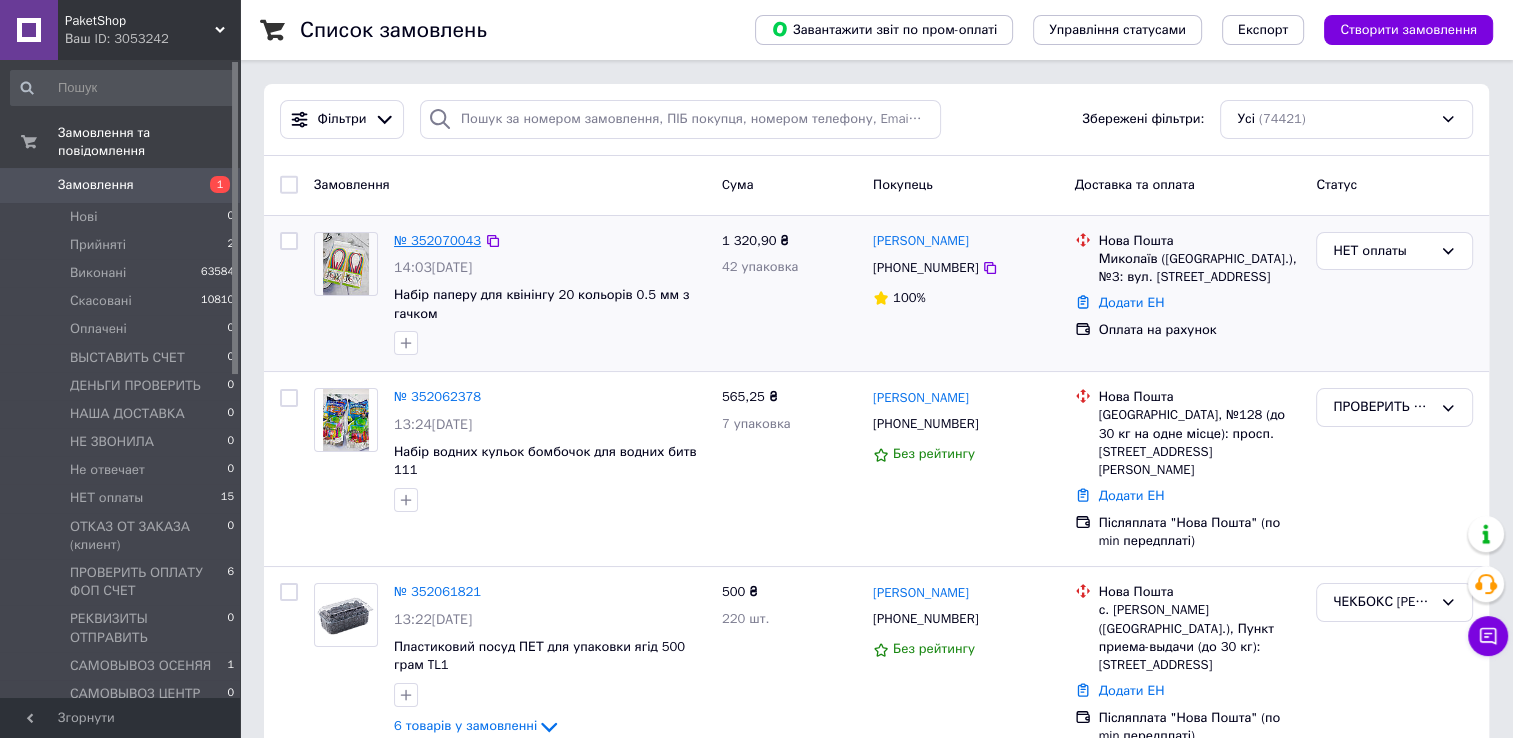 click on "№ 352070043" at bounding box center [437, 240] 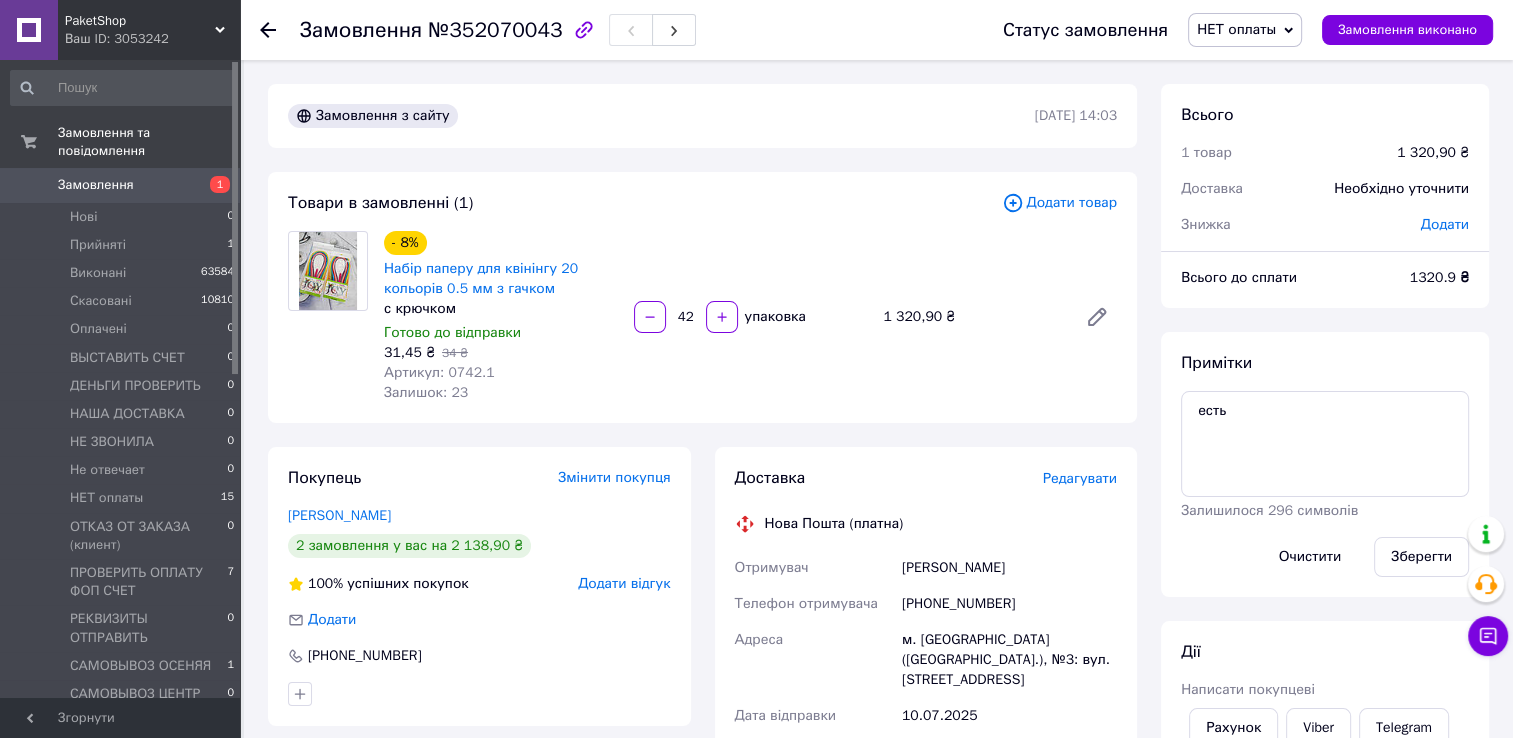 click on "Товари в замовленні (1) Додати товар - 8% Набір паперу для квінінгу 20 кольорів 0.5 мм з гачком с крючком Готово до відправки 31,45 ₴   34 ₴ Артикул: 0742.1 Залишок: 23 42   упаковка 1 320,90 ₴" at bounding box center (702, 297) 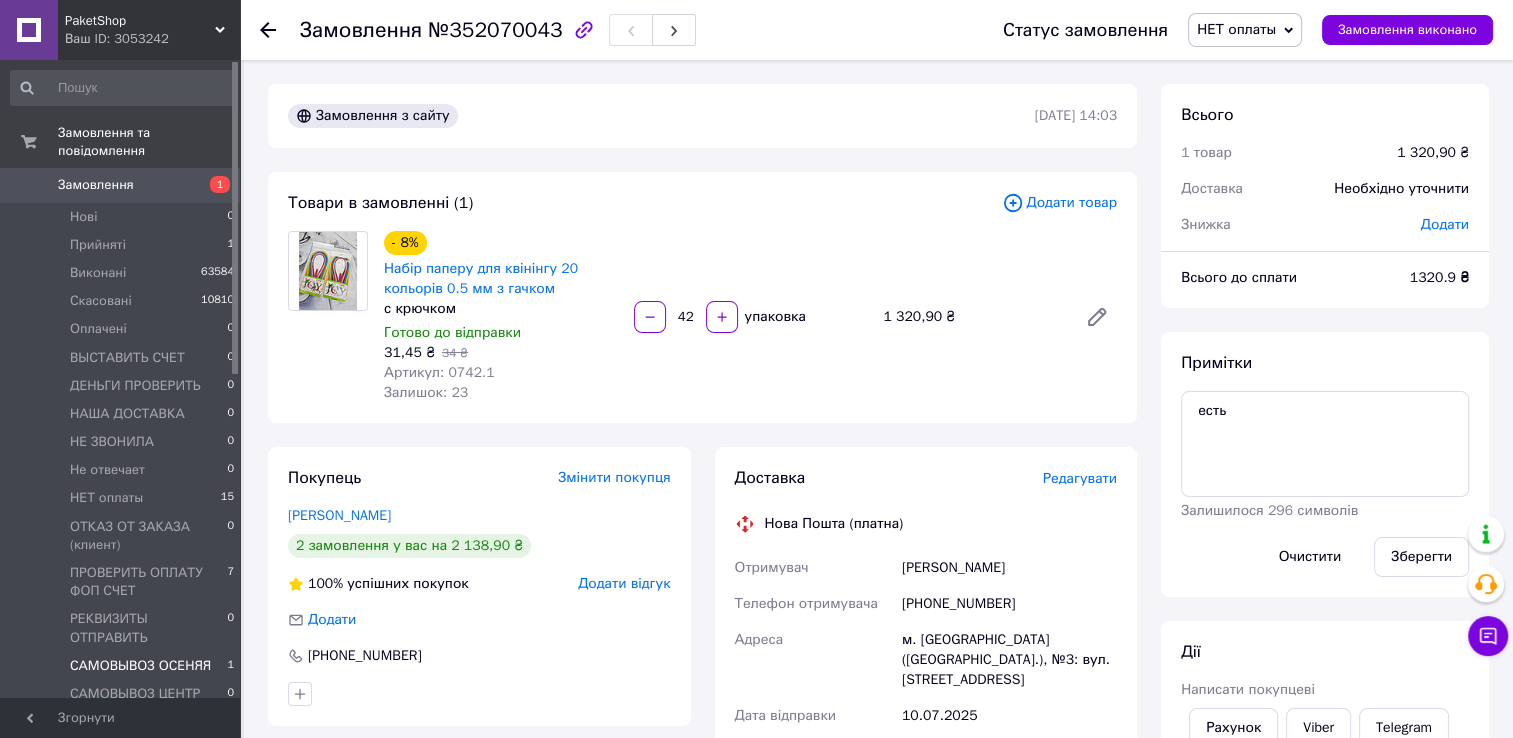 click on "САМОВЫВОЗ ОСЕНЯЯ" at bounding box center [140, 666] 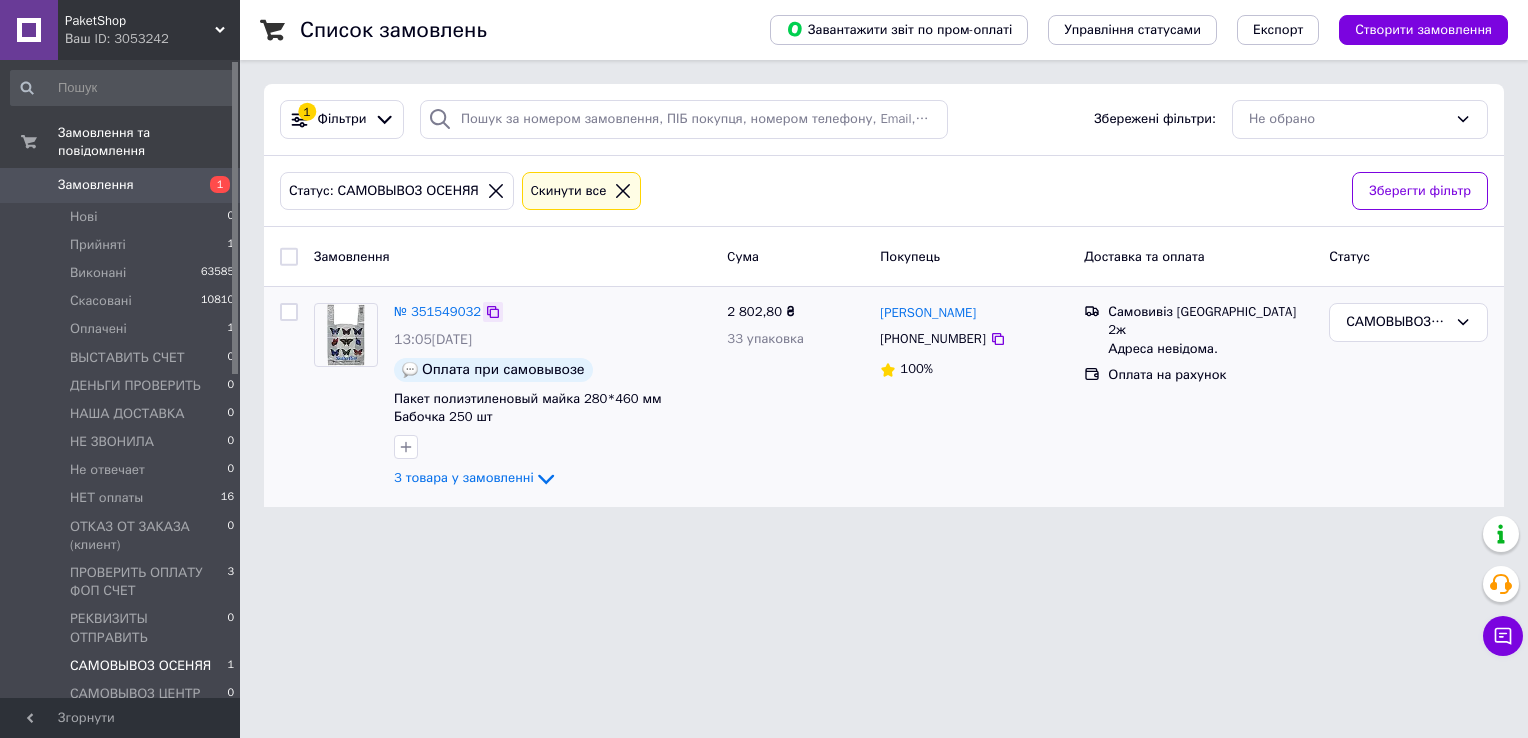 click 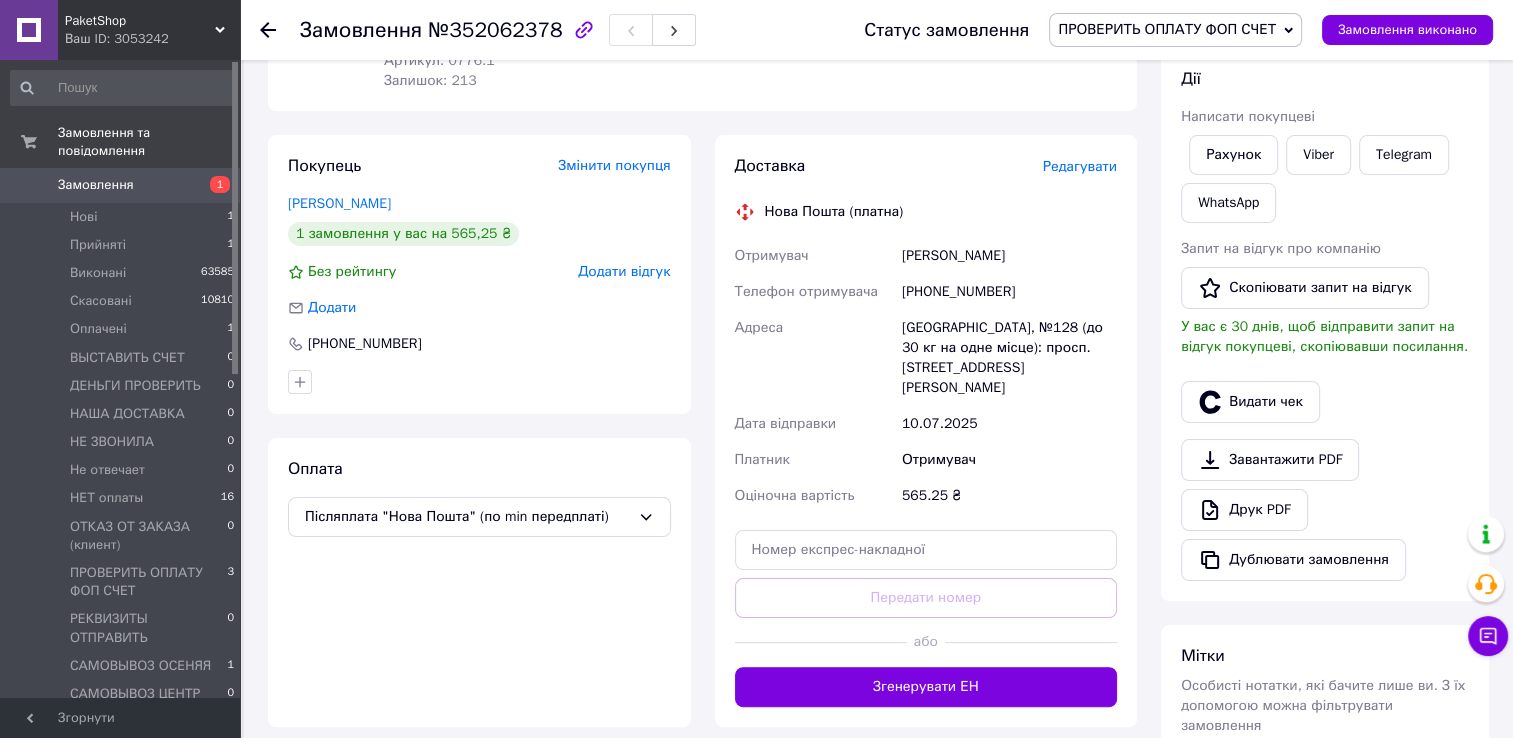 scroll, scrollTop: 300, scrollLeft: 0, axis: vertical 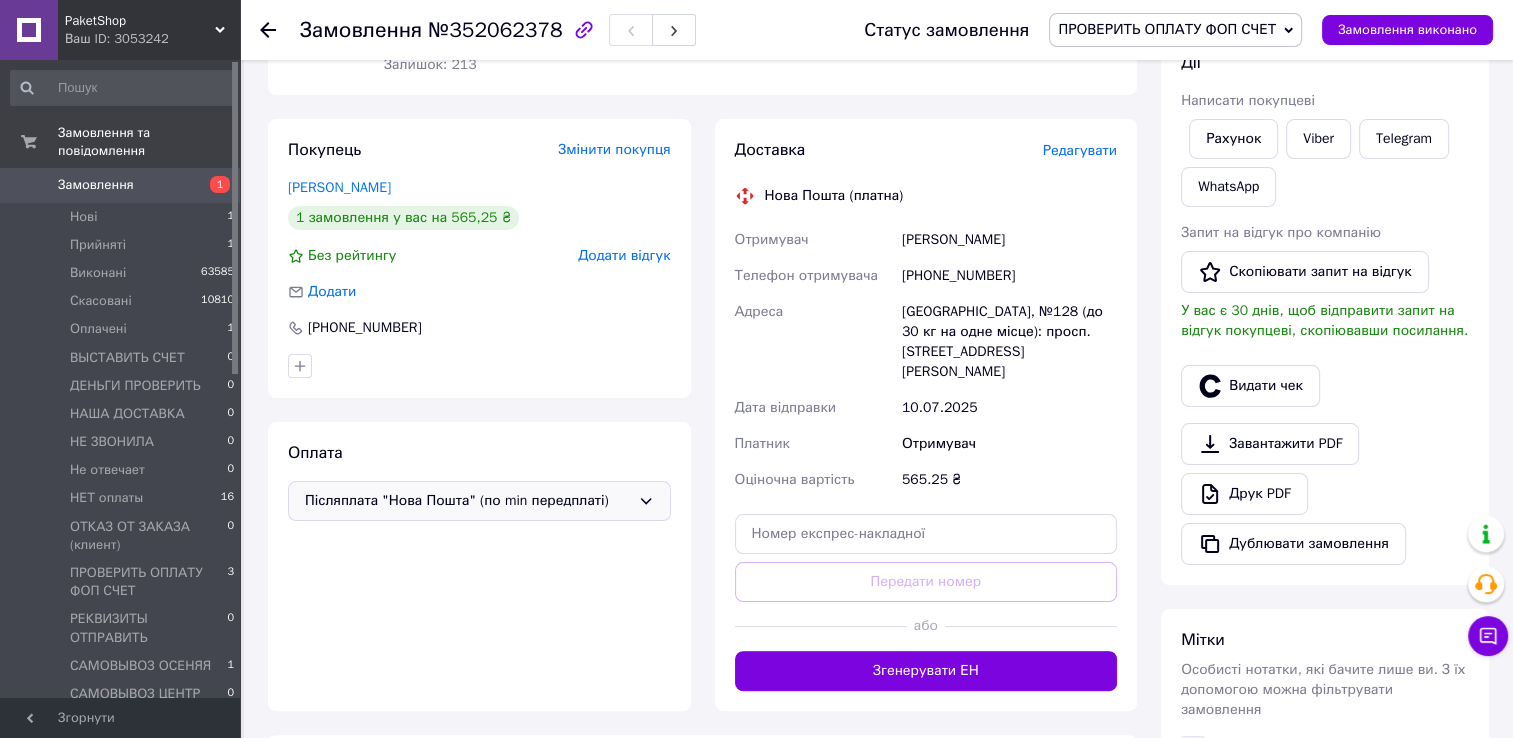 click 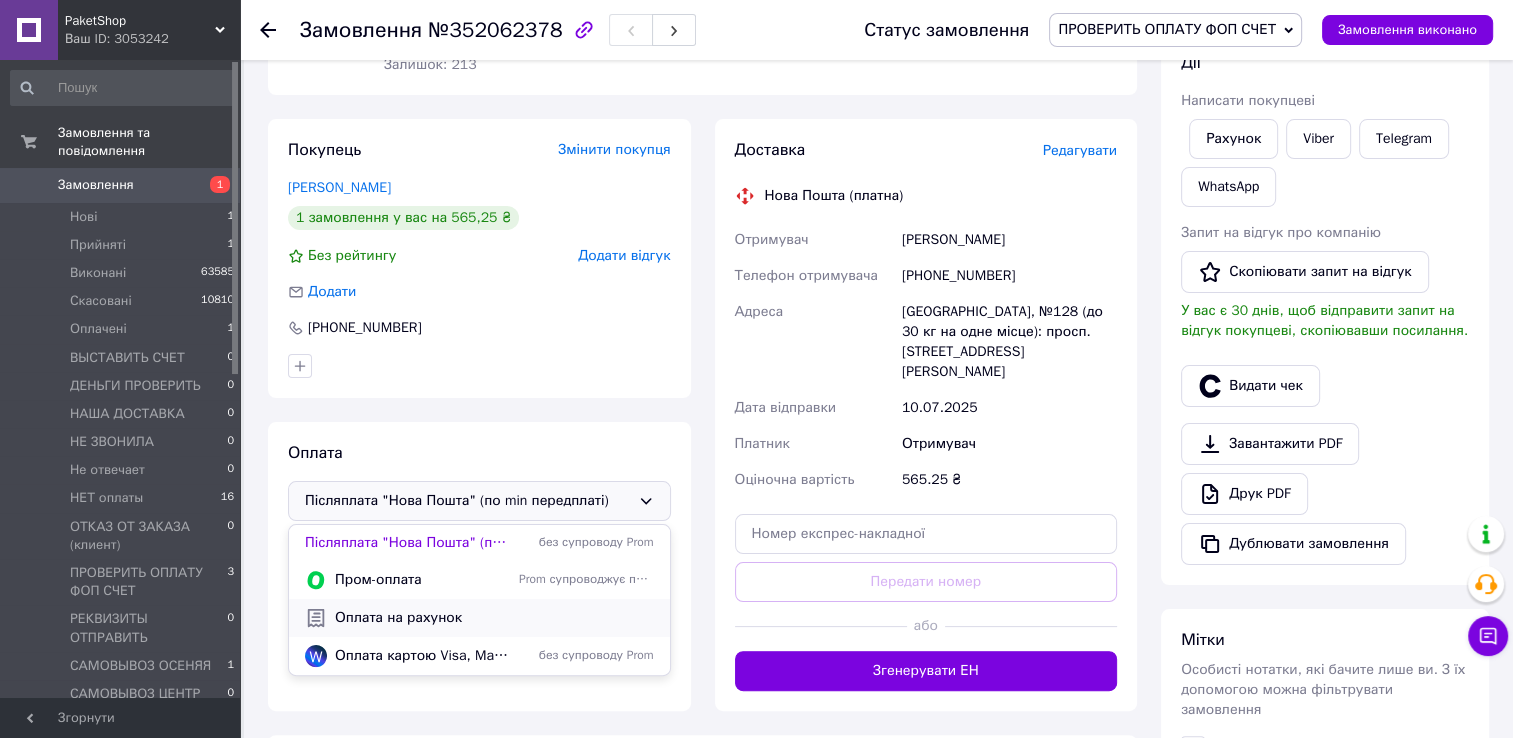 click on "Оплата на рахунок" at bounding box center [494, 618] 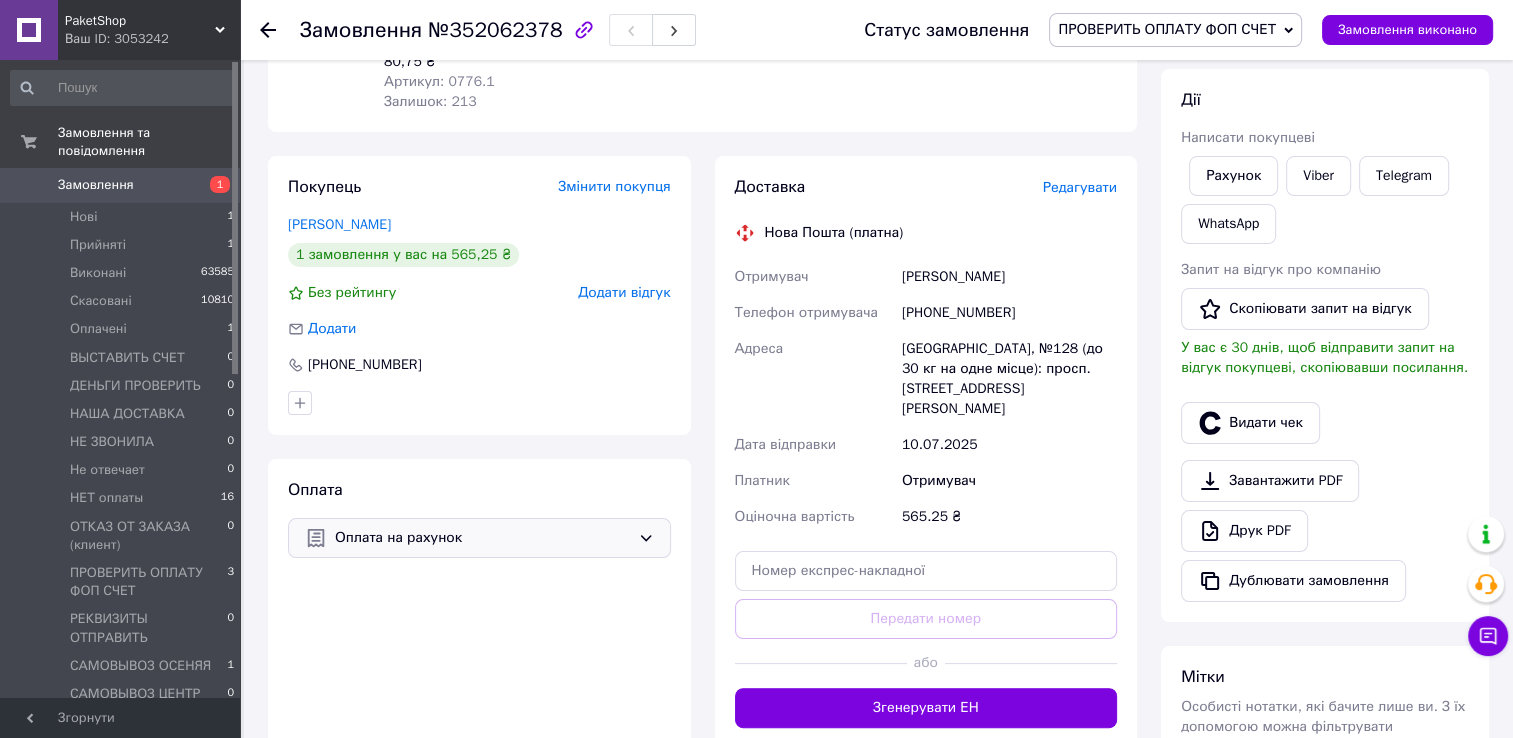 scroll, scrollTop: 0, scrollLeft: 0, axis: both 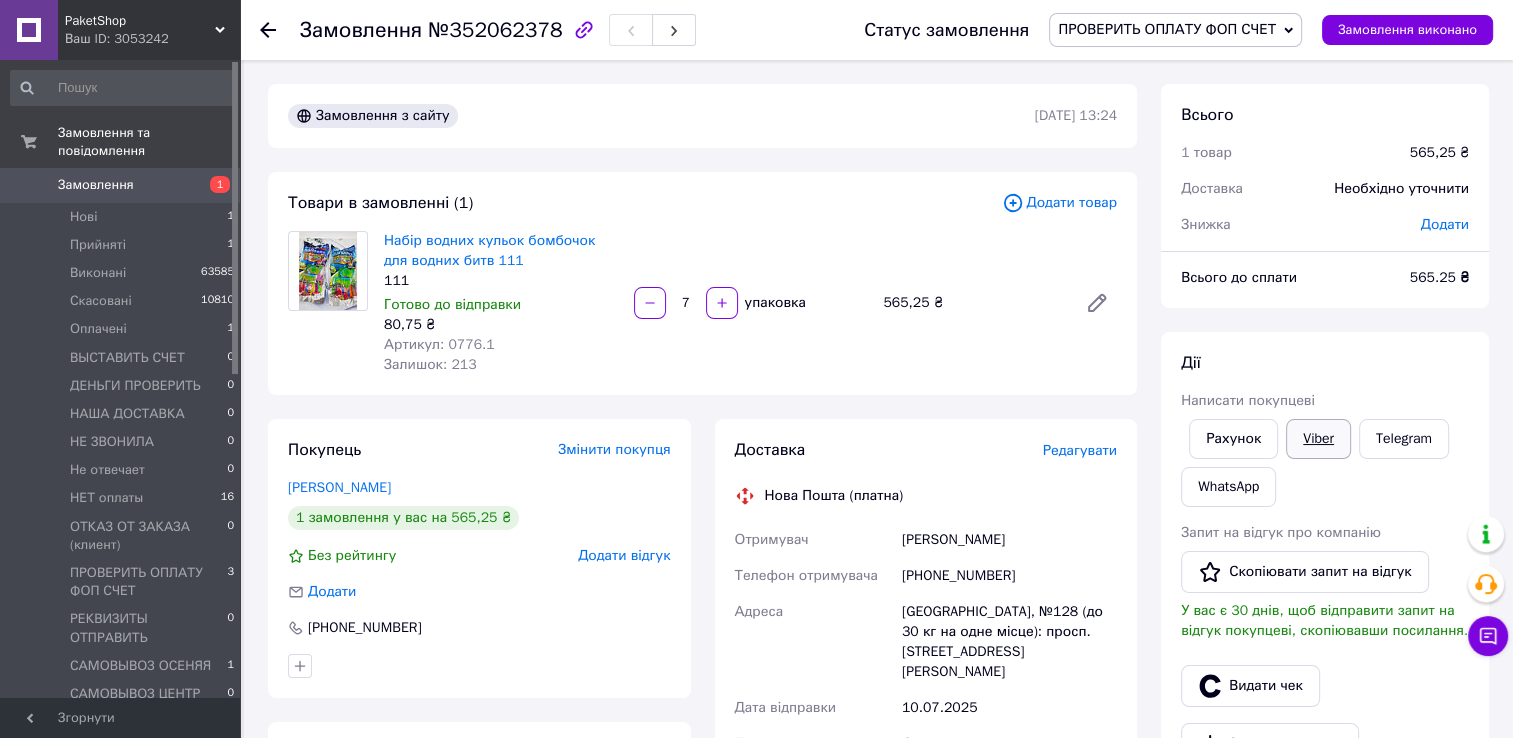 click on "Viber" at bounding box center (1318, 439) 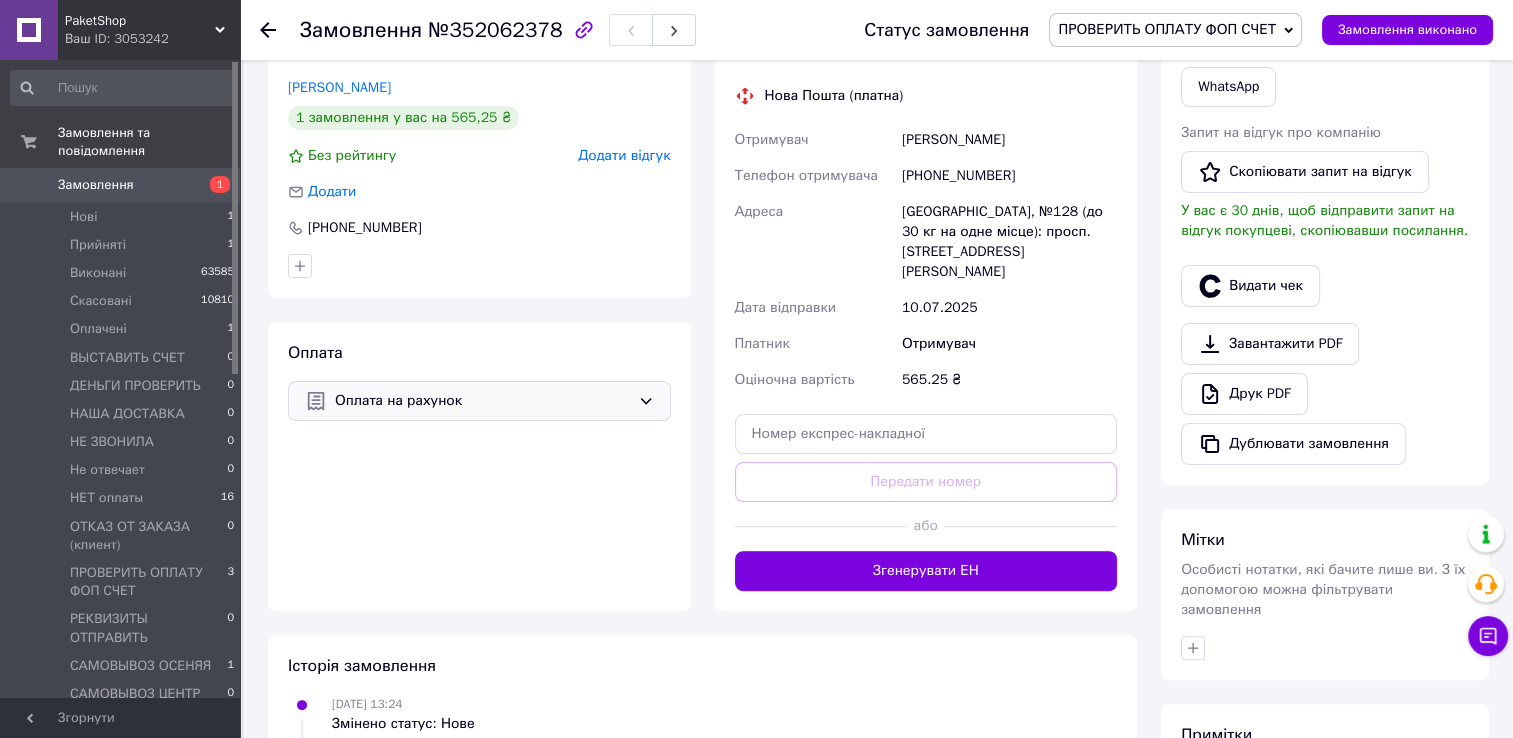 scroll, scrollTop: 0, scrollLeft: 0, axis: both 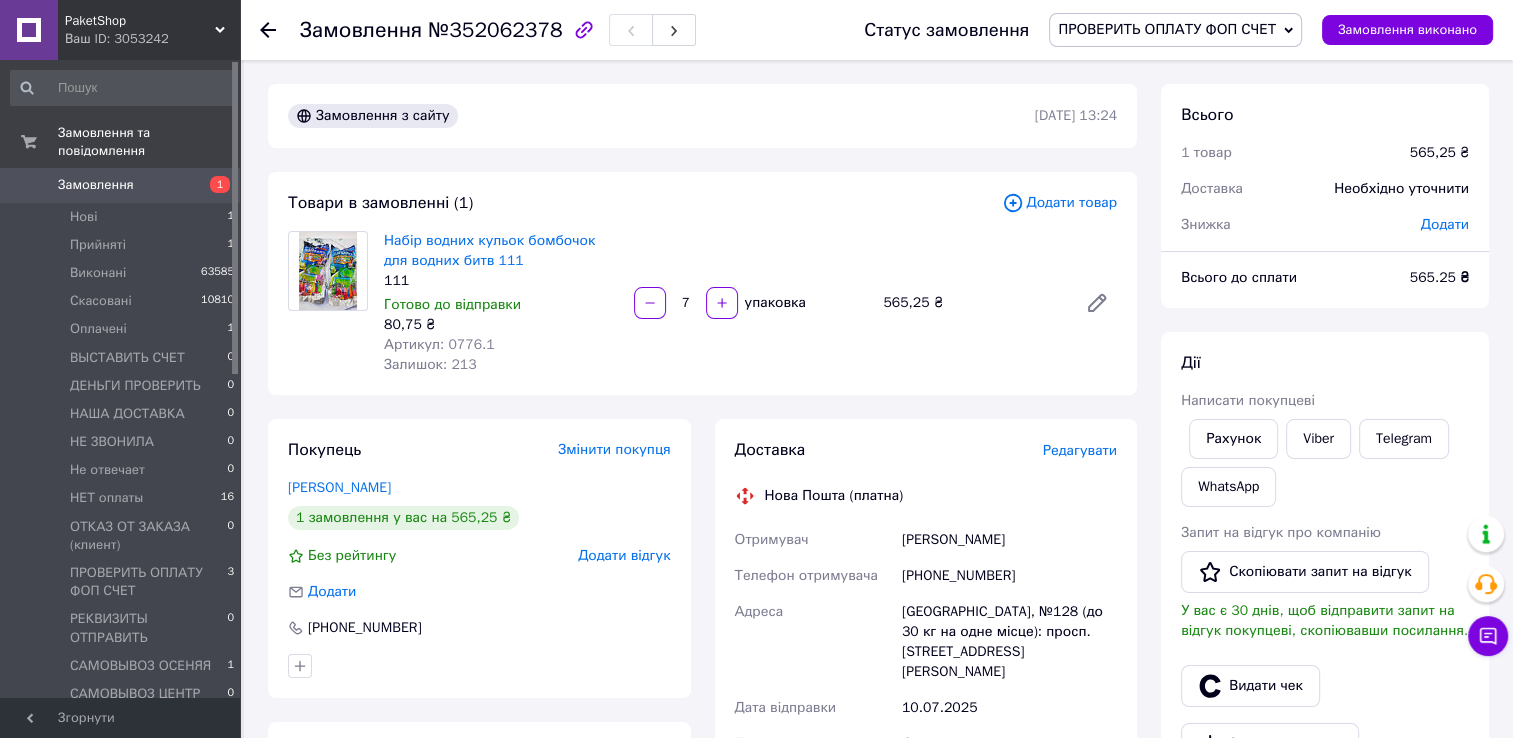 click 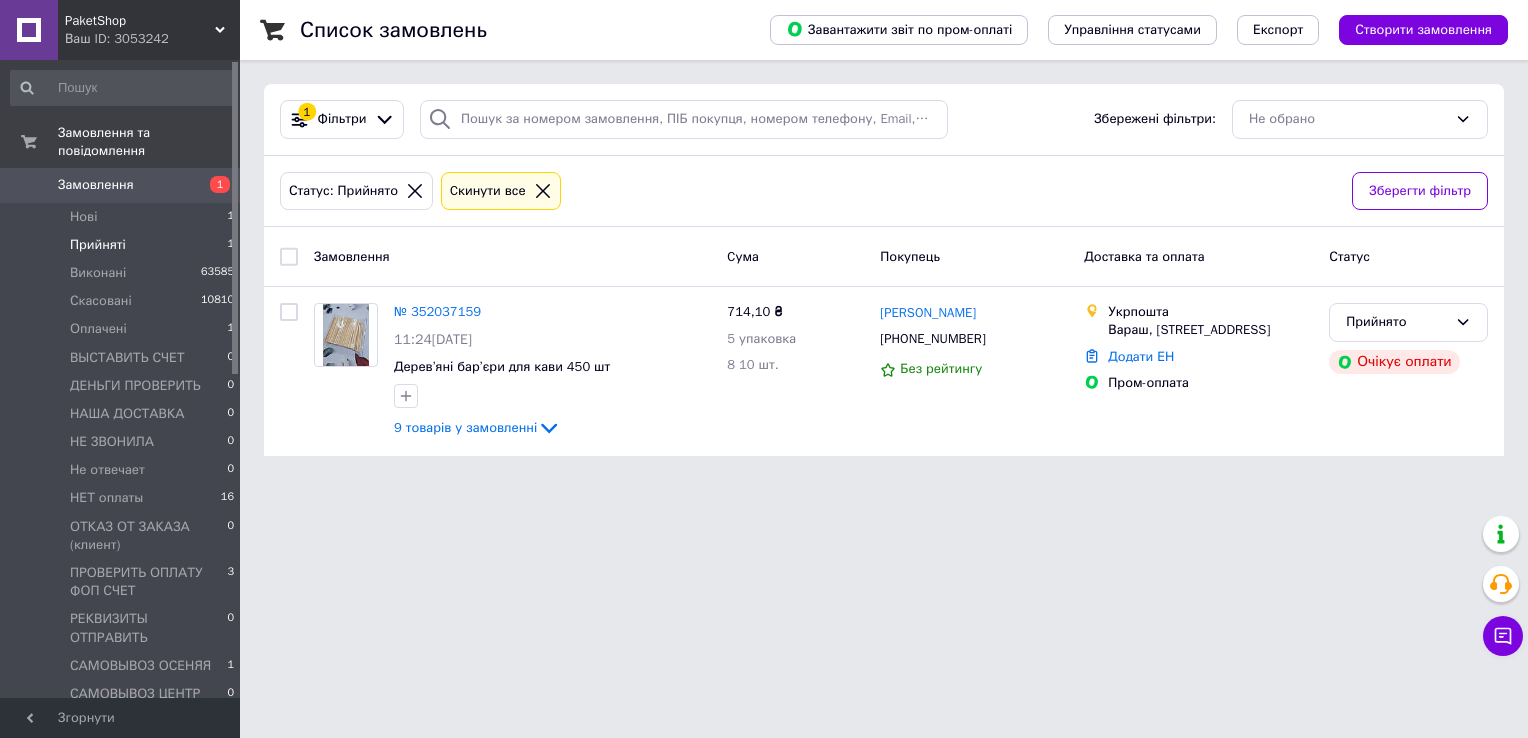 click 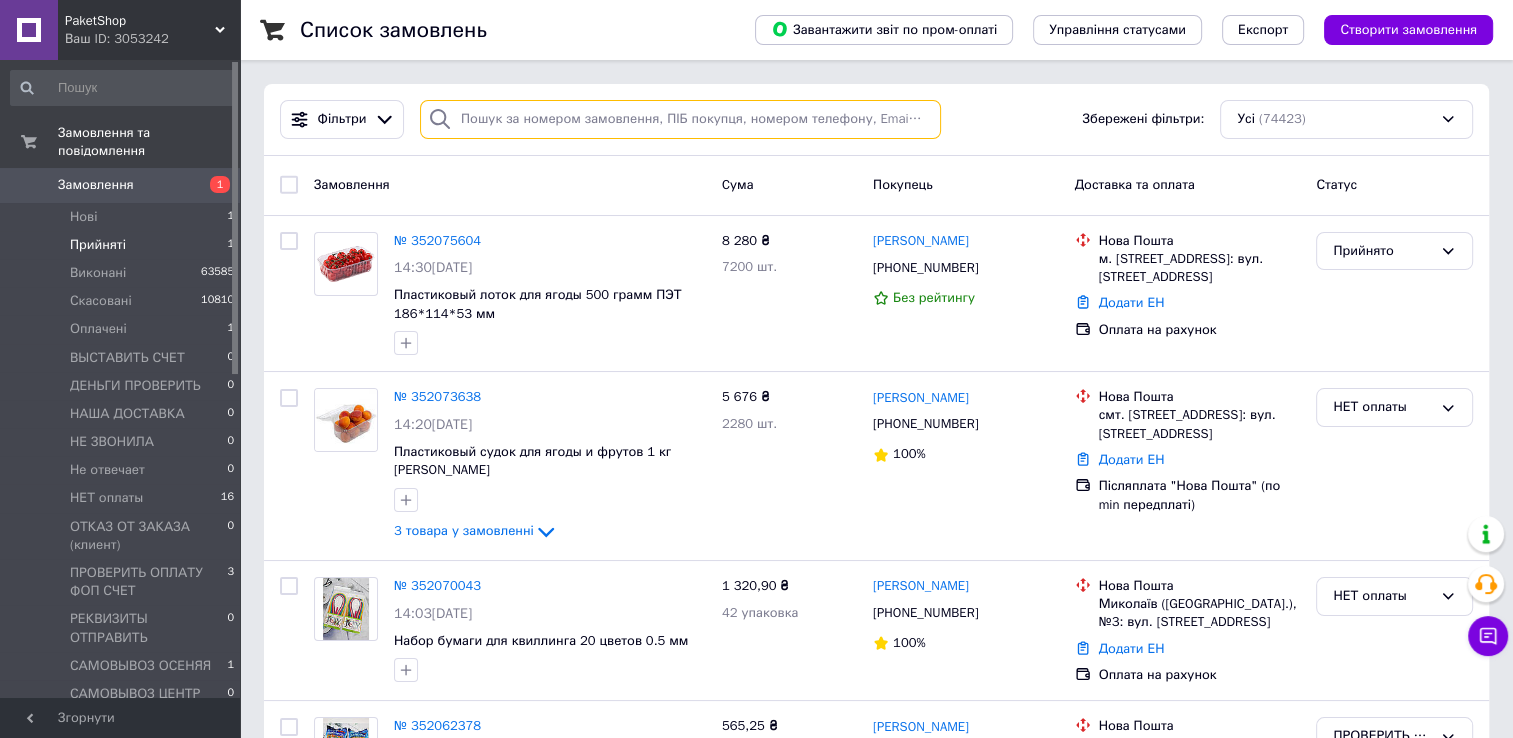 click at bounding box center [680, 119] 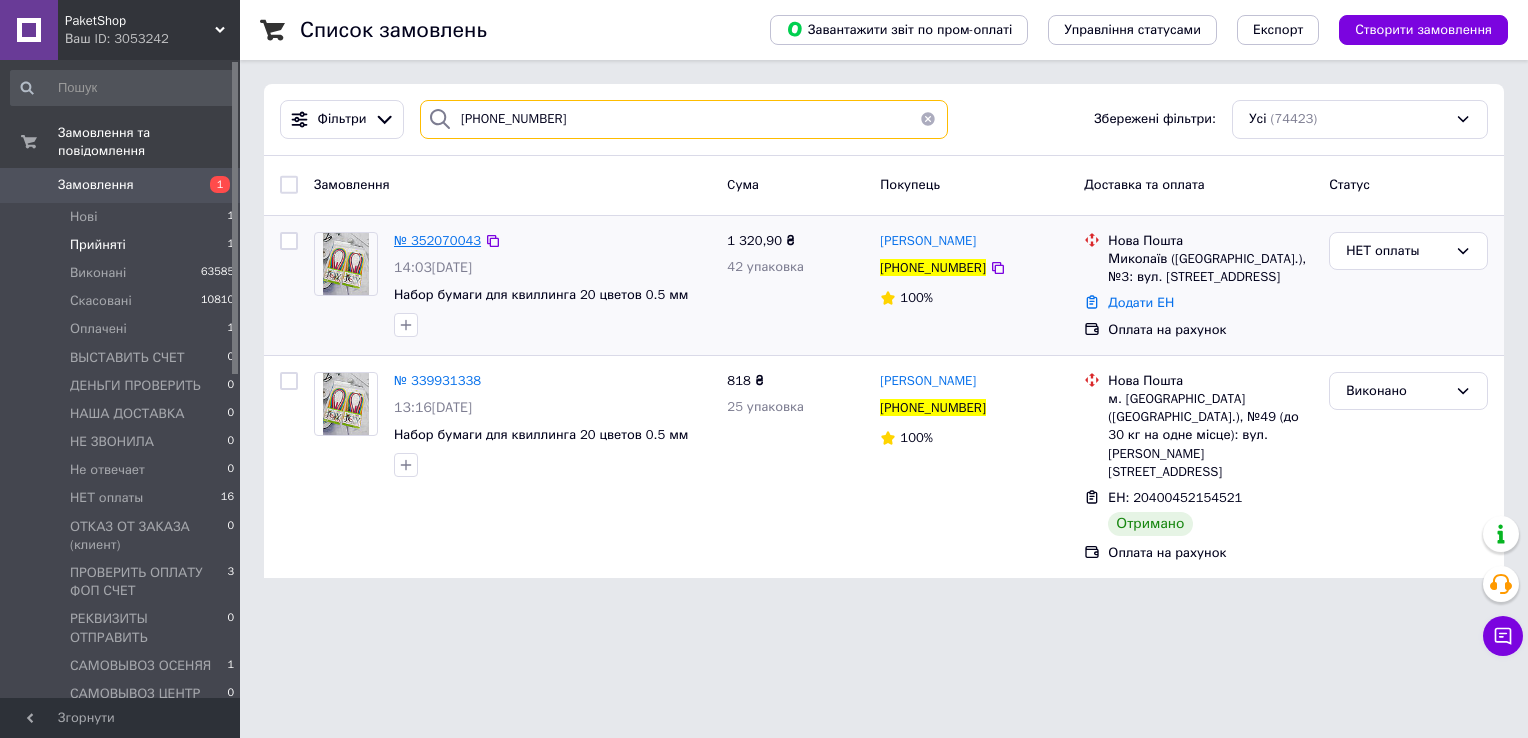 type on "[PHONE_NUMBER]" 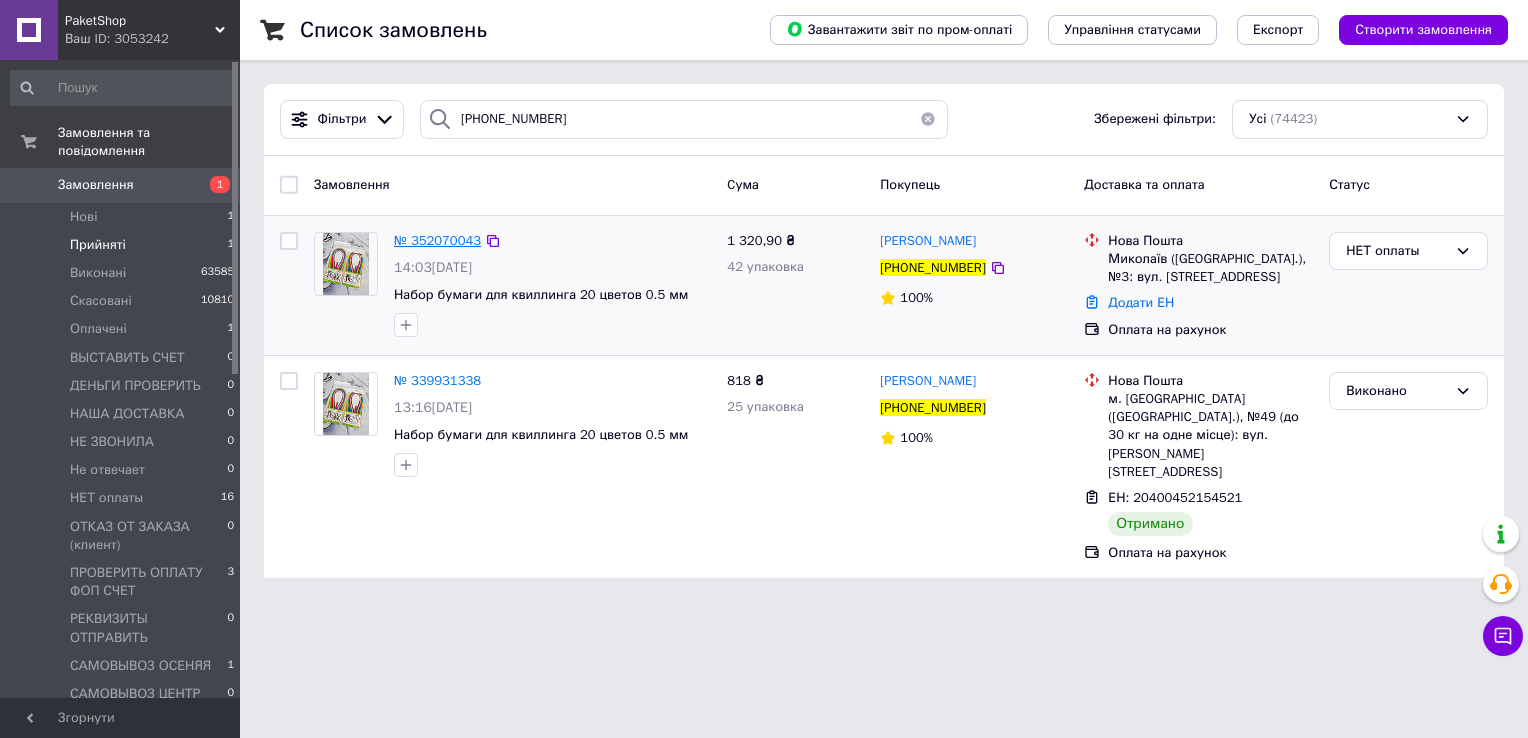 click on "№ 352070043" at bounding box center [437, 240] 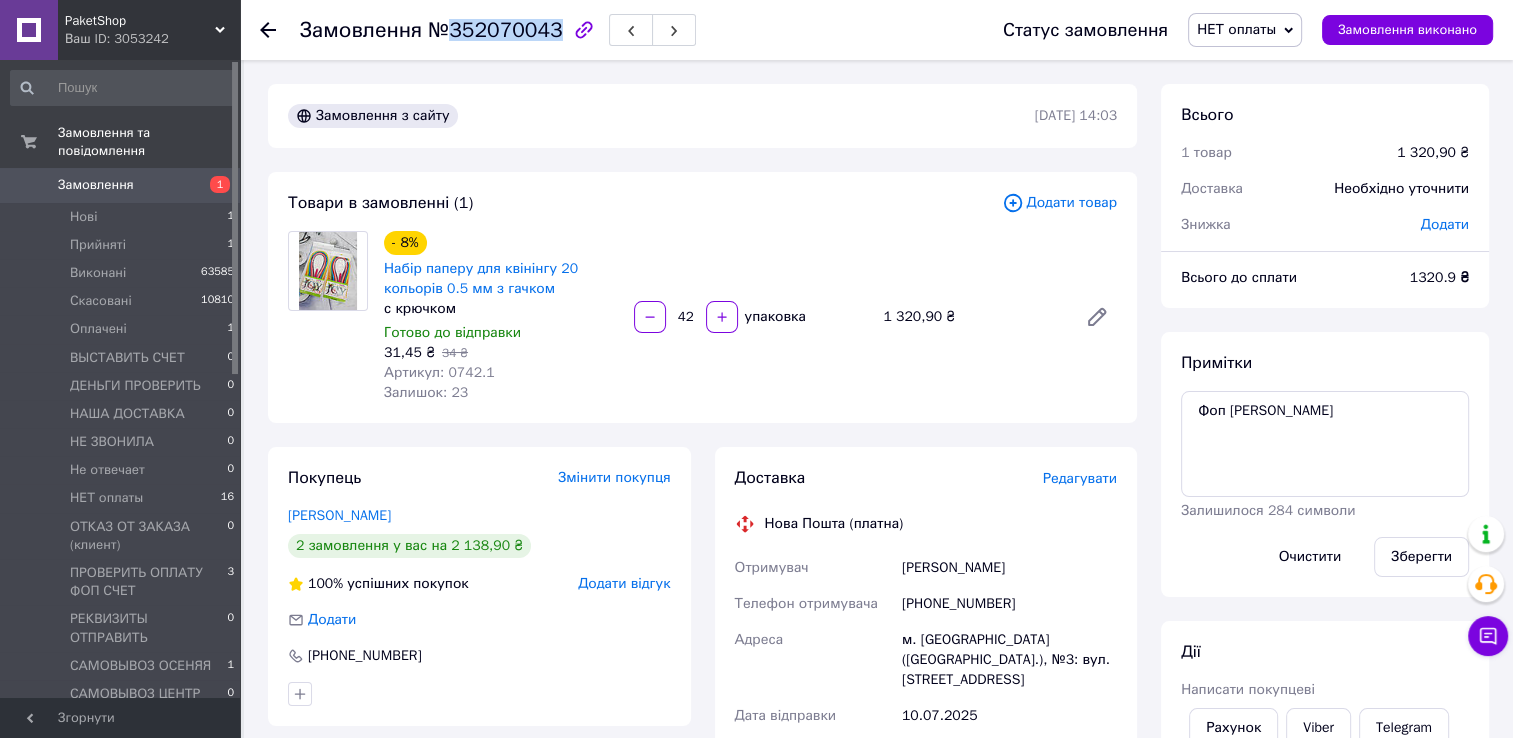 drag, startPoint x: 448, startPoint y: 32, endPoint x: 544, endPoint y: 30, distance: 96.02083 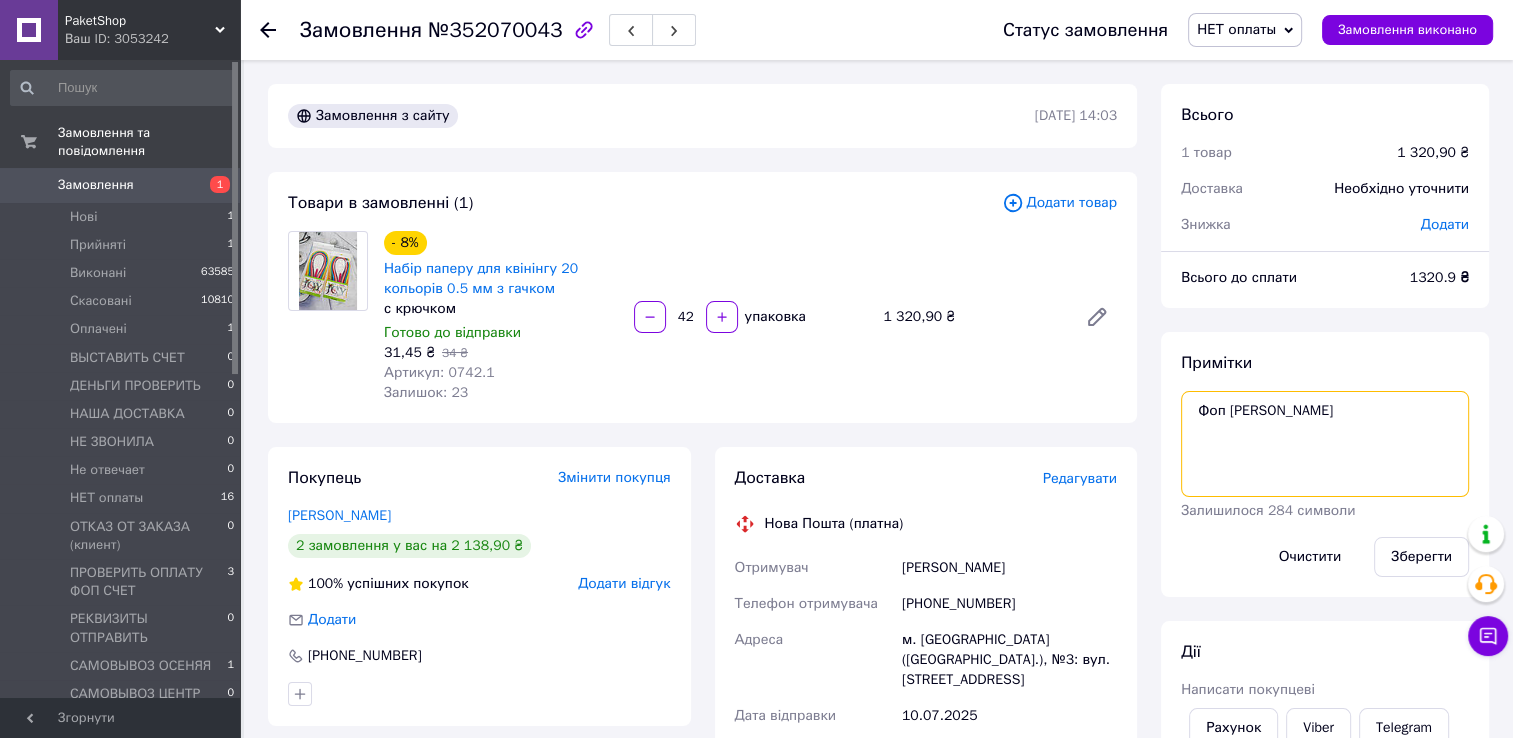 click on "Фоп [PERSON_NAME]" at bounding box center (1325, 444) 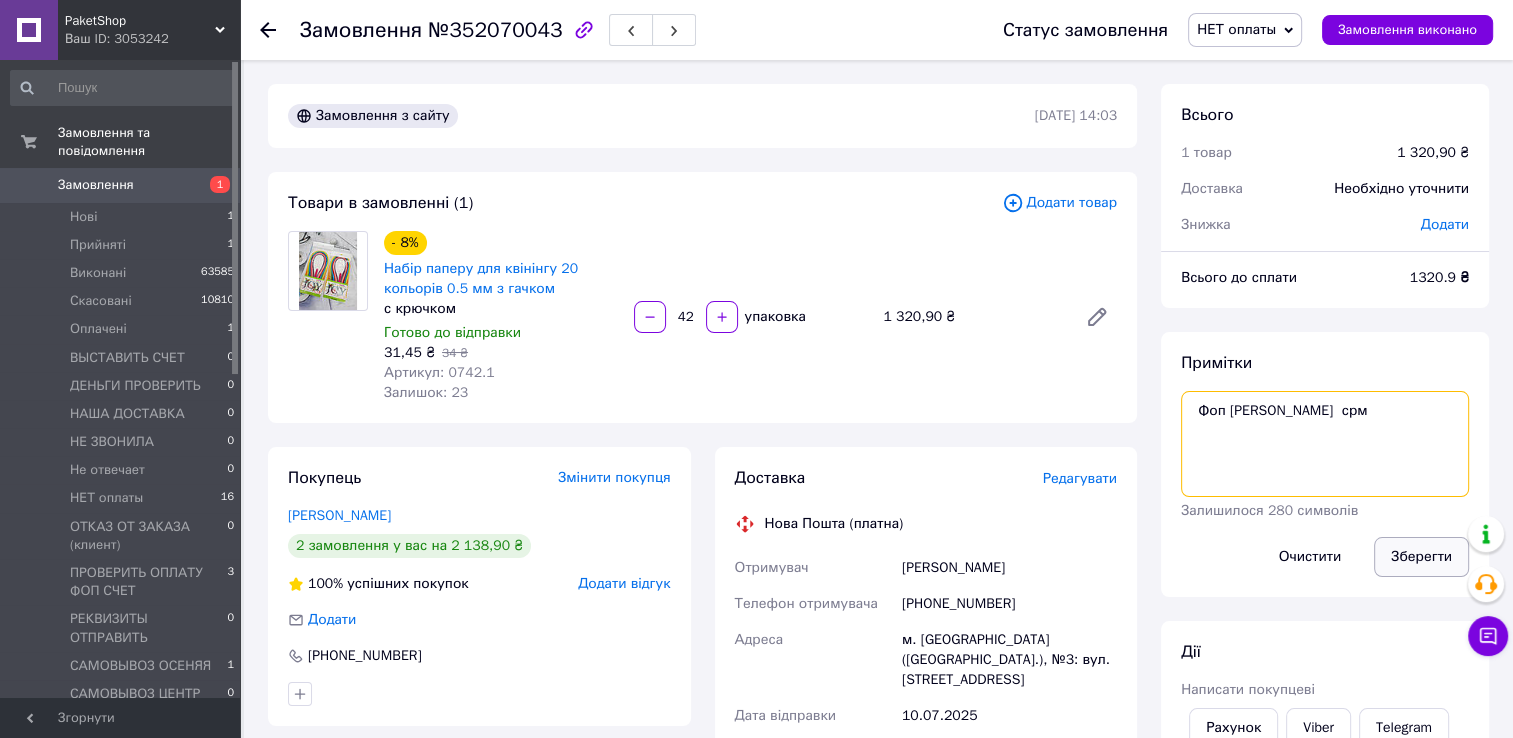 type on "Фоп [PERSON_NAME]  срм" 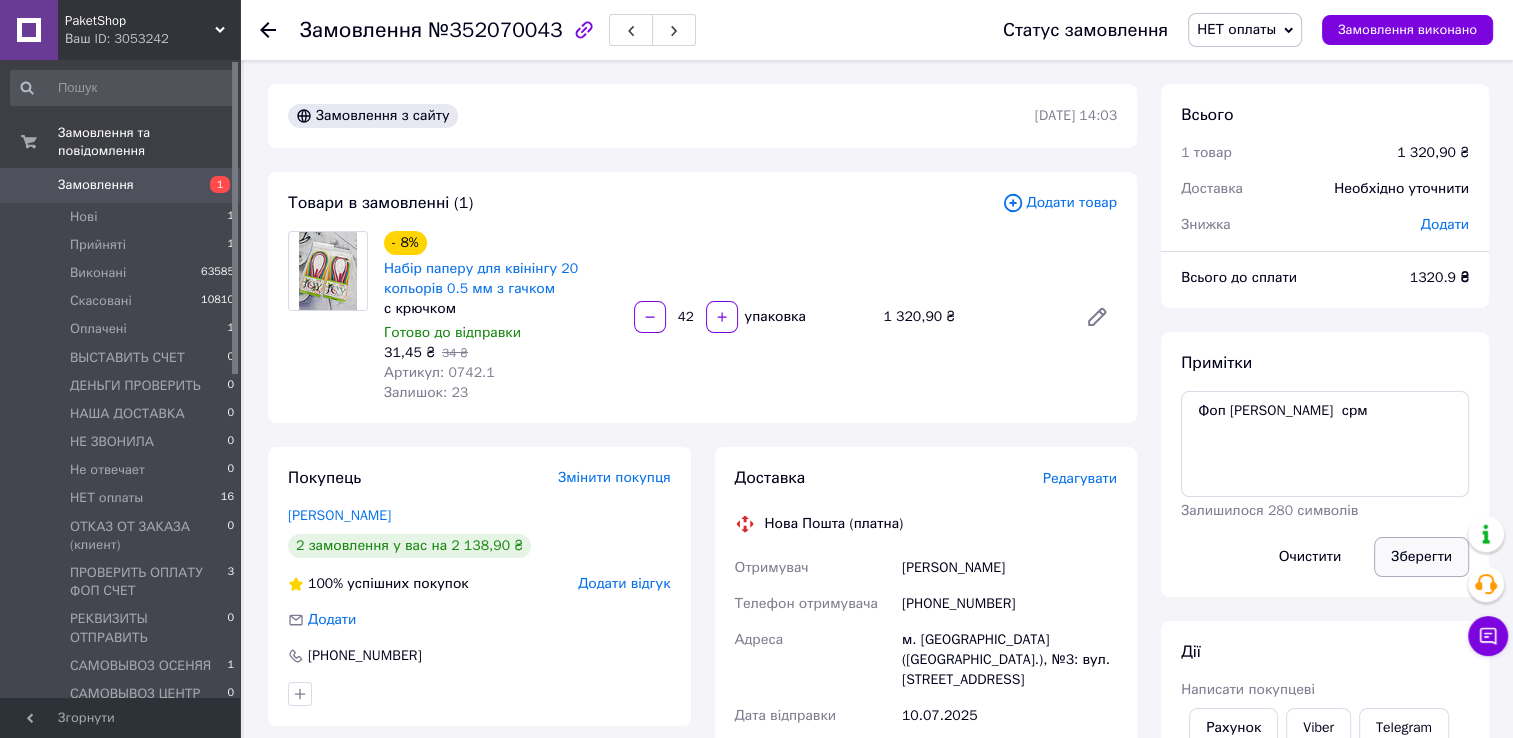 click on "Зберегти" at bounding box center [1421, 557] 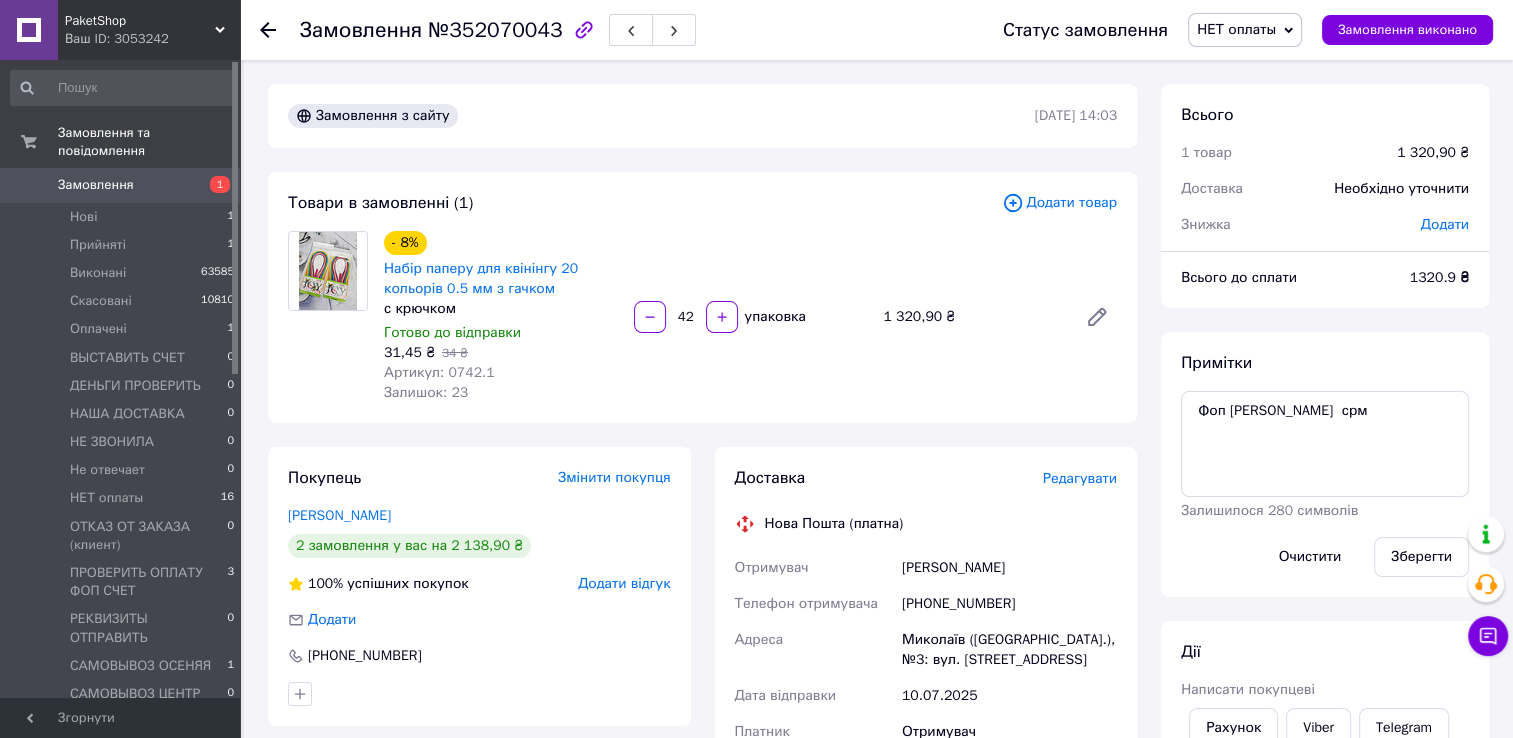 click at bounding box center (479, 694) 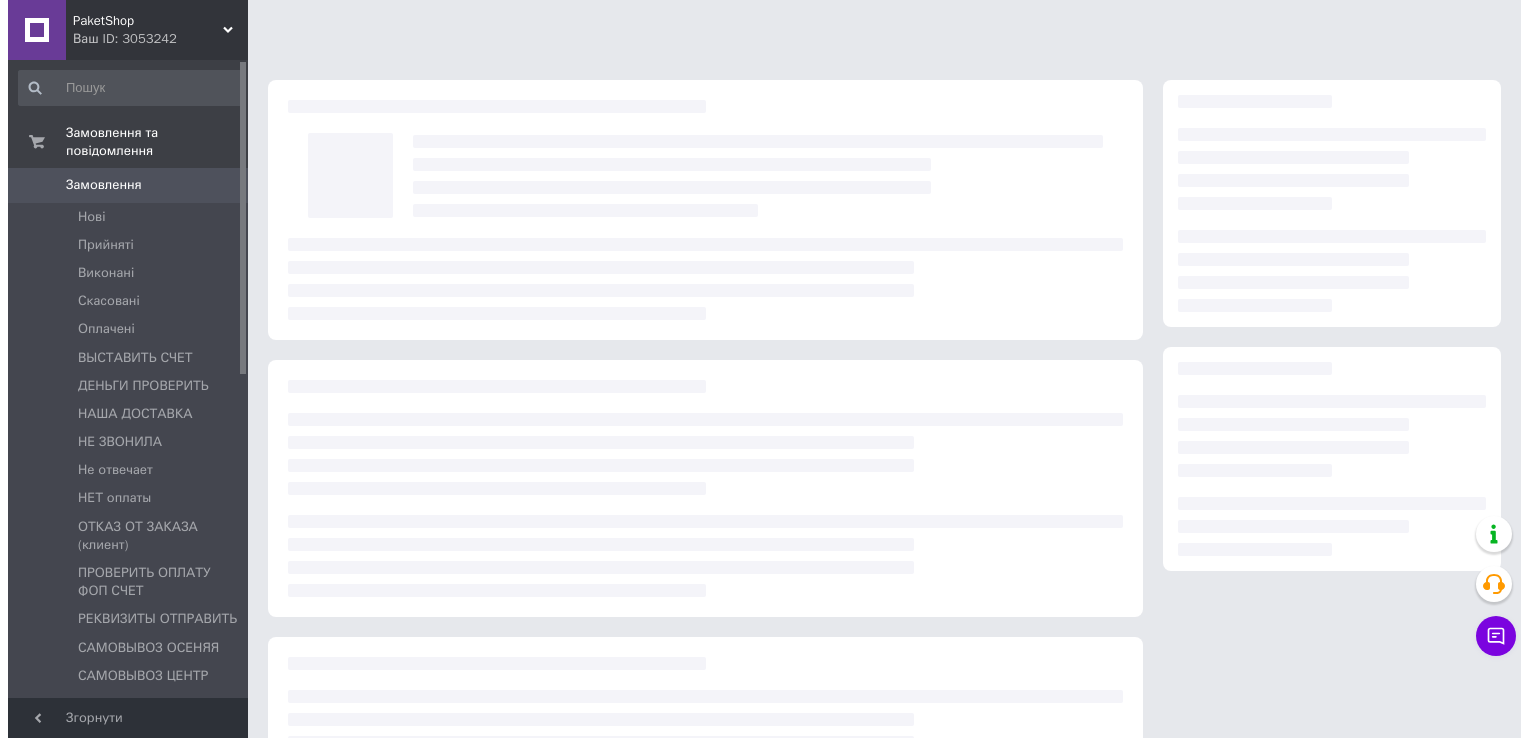 scroll, scrollTop: 0, scrollLeft: 0, axis: both 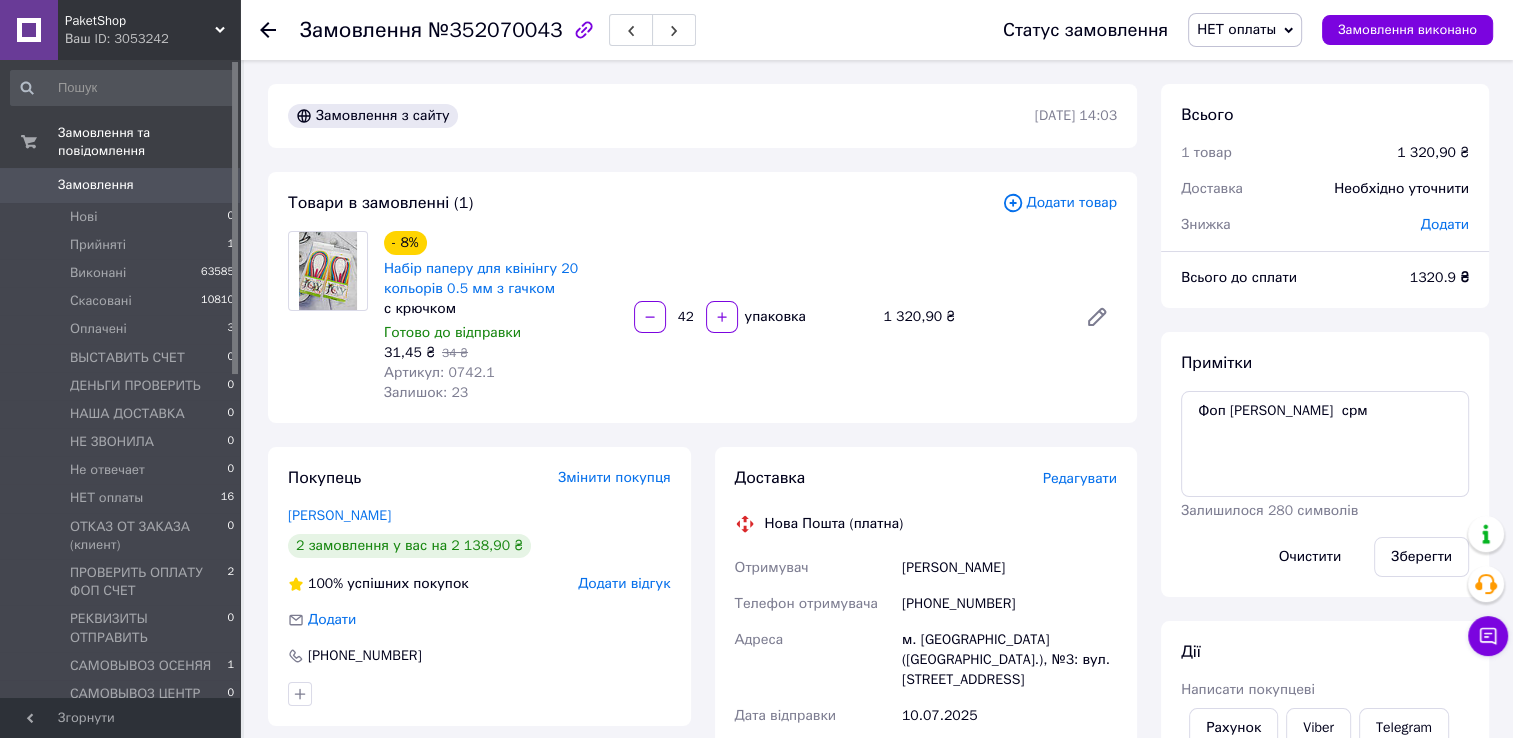 click on "Замовлення №352070043 Статус замовлення НЕТ оплаты Прийнято Виконано Скасовано Оплачено ВЫСТАВИТЬ СЧЕТ ДЕНЬГИ ПРОВЕРИТЬ  НАША ДОСТАВКА НЕ ЗВОНИЛА Не отвечает ОТКАЗ ОТ ЗАКАЗА (клиент) ПРОВЕРИТЬ ОПЛАТУ ФОП СЧЕТ РЕКВИЗИТЫ ОТПРАВИТЬ САМОВЫВОЗ ОСЕНЯЯ САМОВЫВОЗ ЦЕНТР СОБРАН НА ОТПРАВКУ ЧЕКБОКС [PERSON_NAME] ЧЕКБОКС [PERSON_NAME] ЧЕКБОКС ЯНА Замовлення виконано" at bounding box center (876, 30) 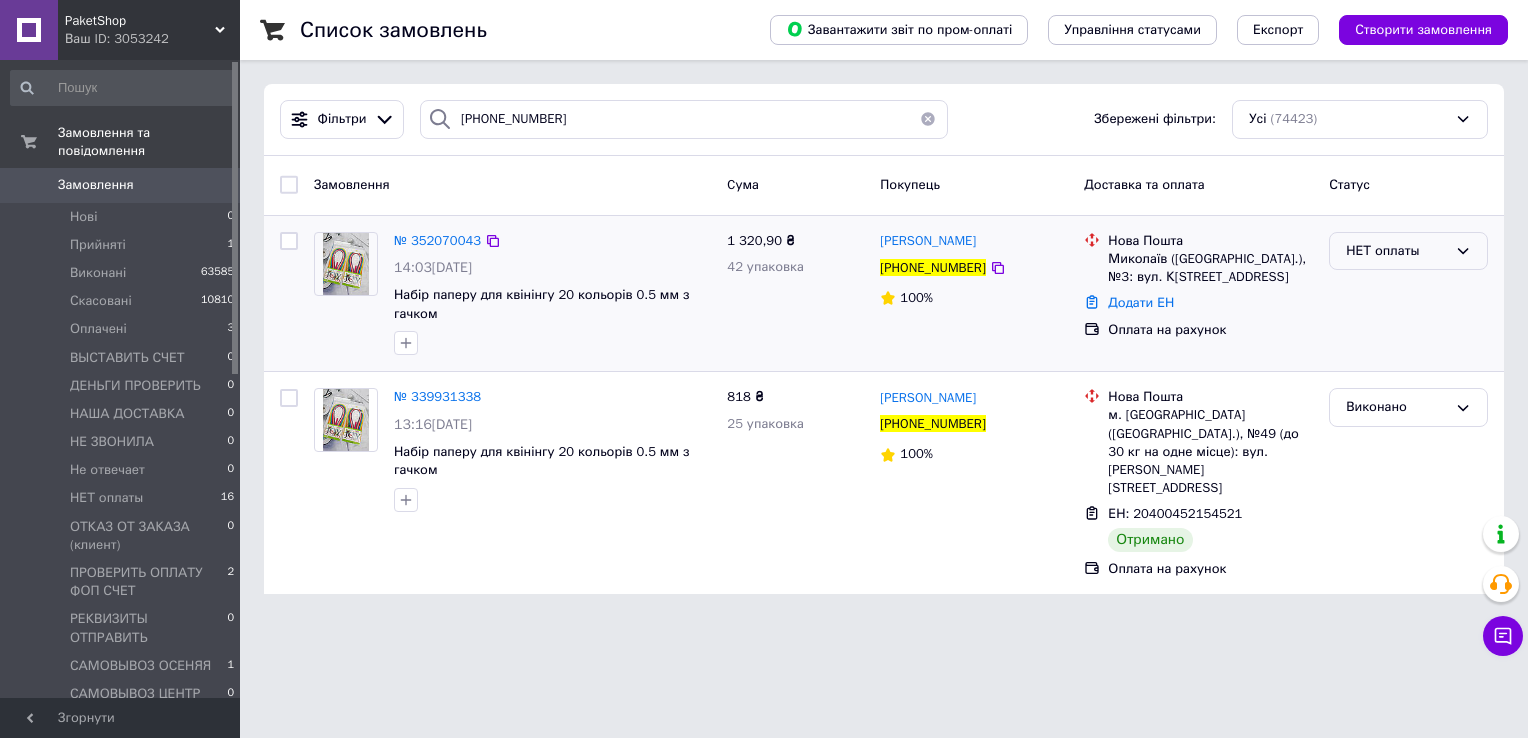 click on "НЕТ оплаты" at bounding box center [1396, 251] 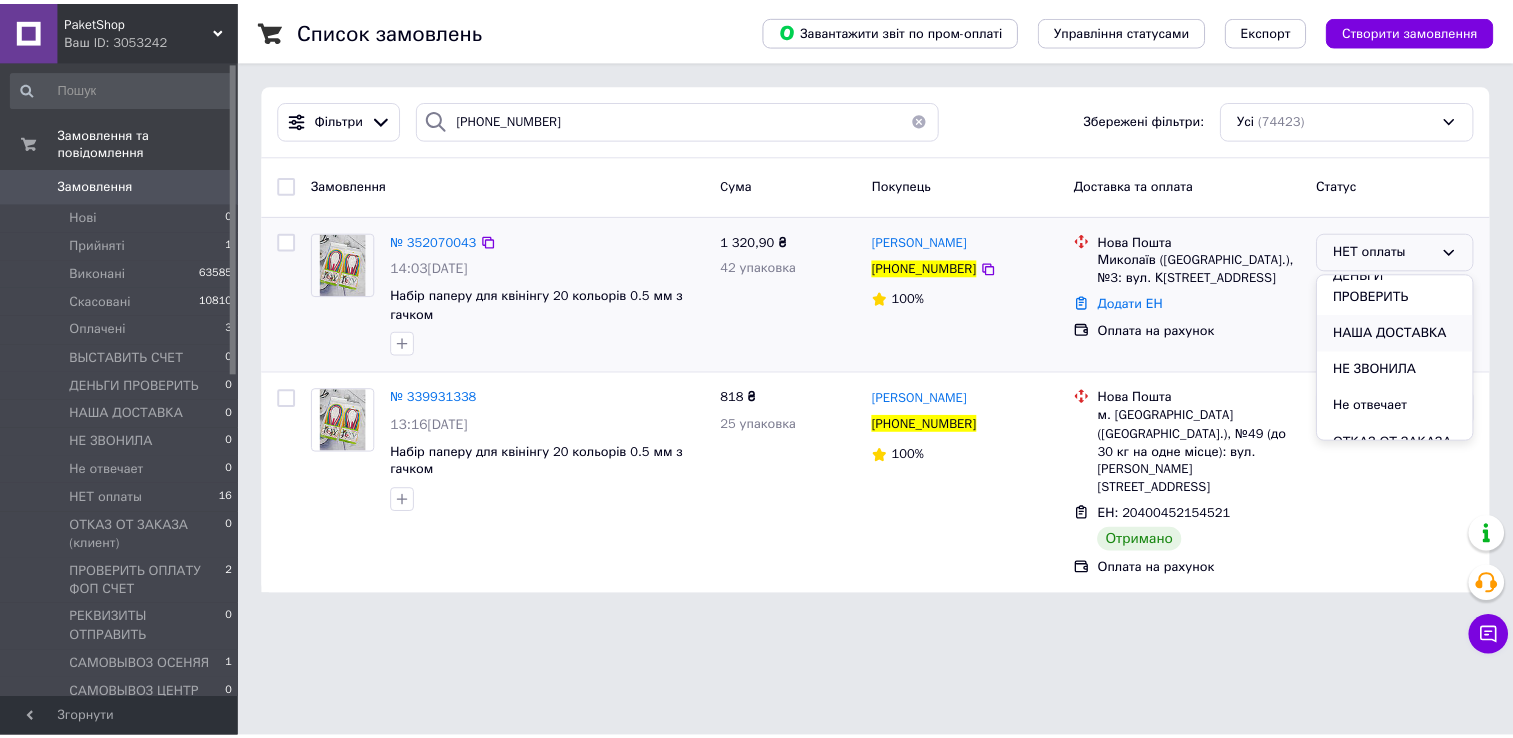 scroll, scrollTop: 300, scrollLeft: 0, axis: vertical 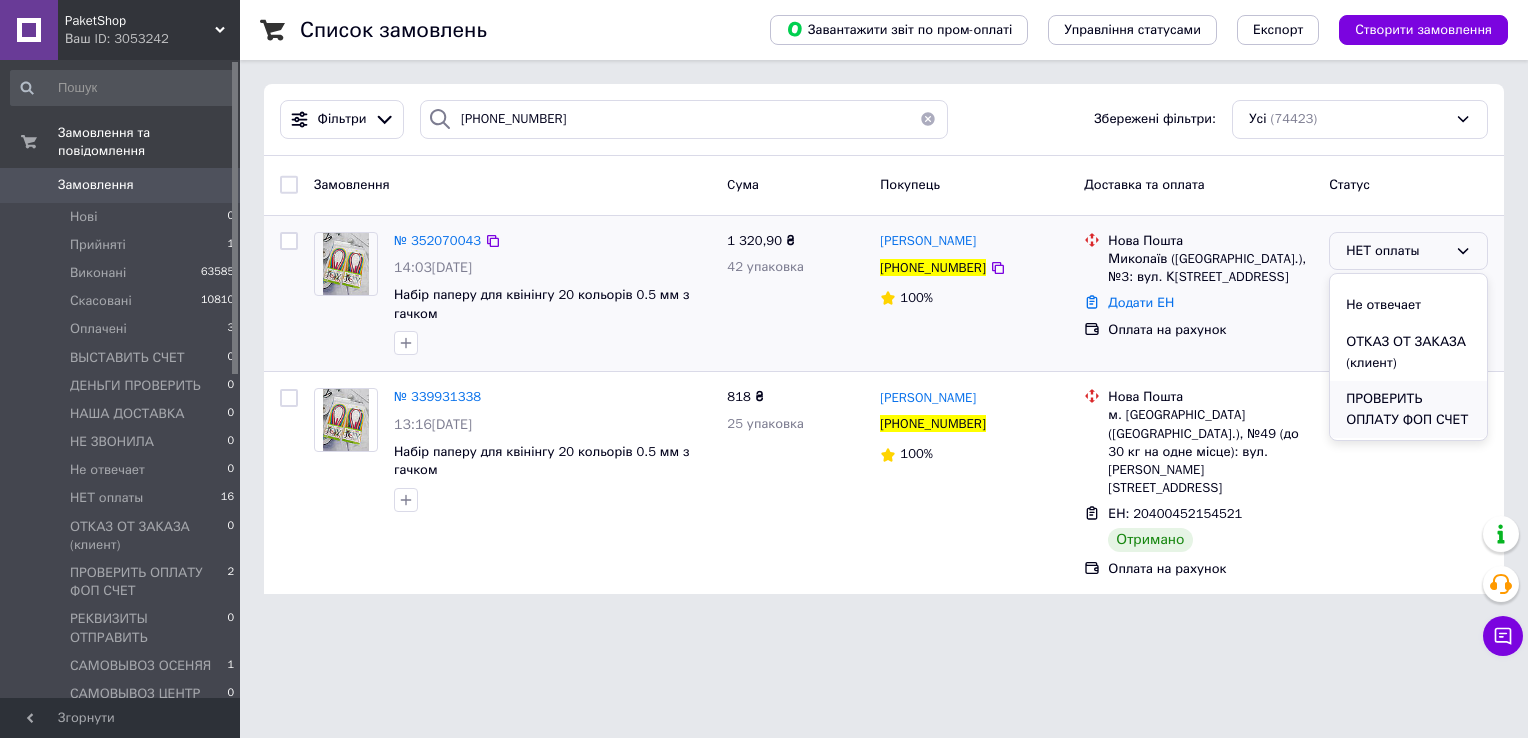 click on "ПРОВЕРИТЬ ОПЛАТУ ФОП СЧЕТ" at bounding box center [1408, 409] 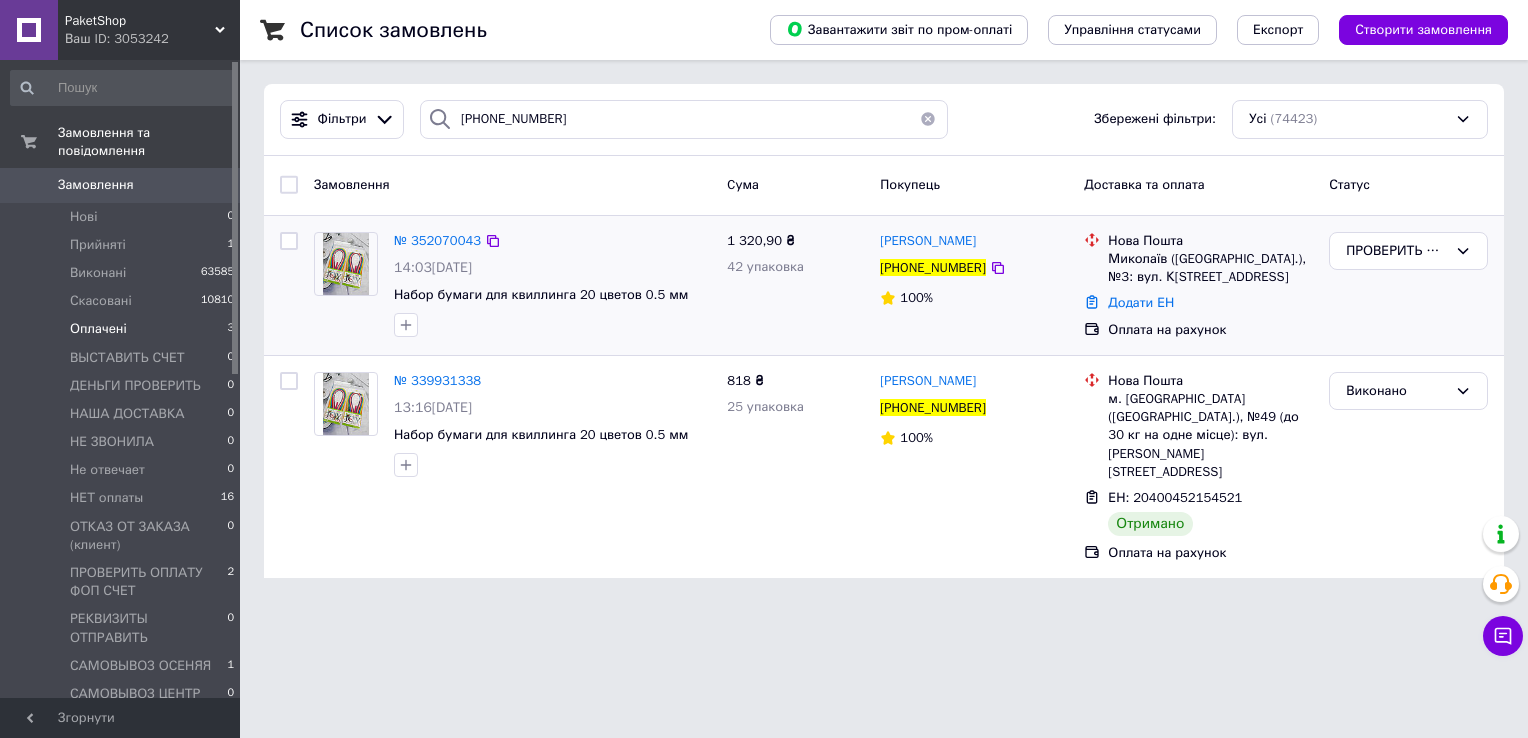 click on "Оплачені" at bounding box center (98, 329) 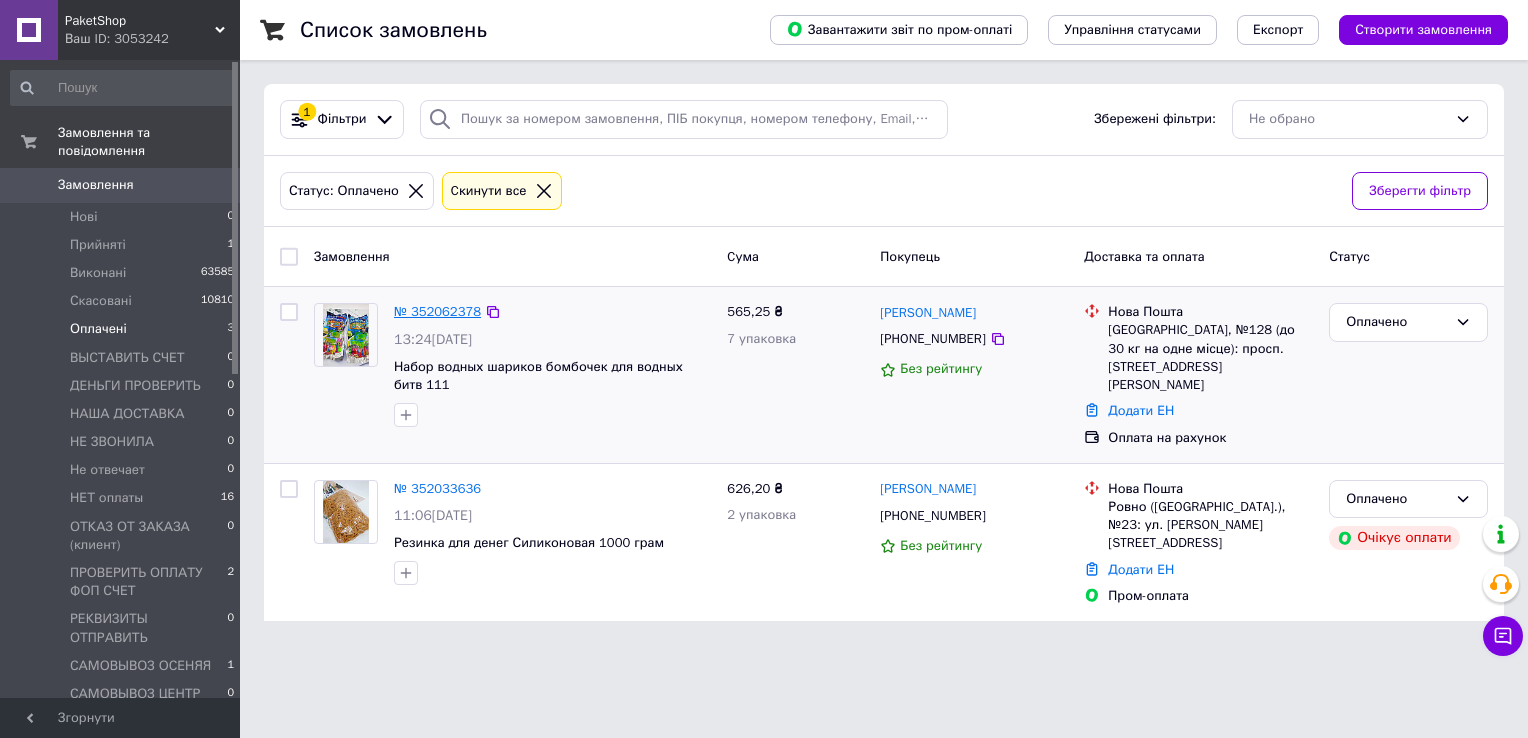 click on "№ 352062378" at bounding box center (437, 311) 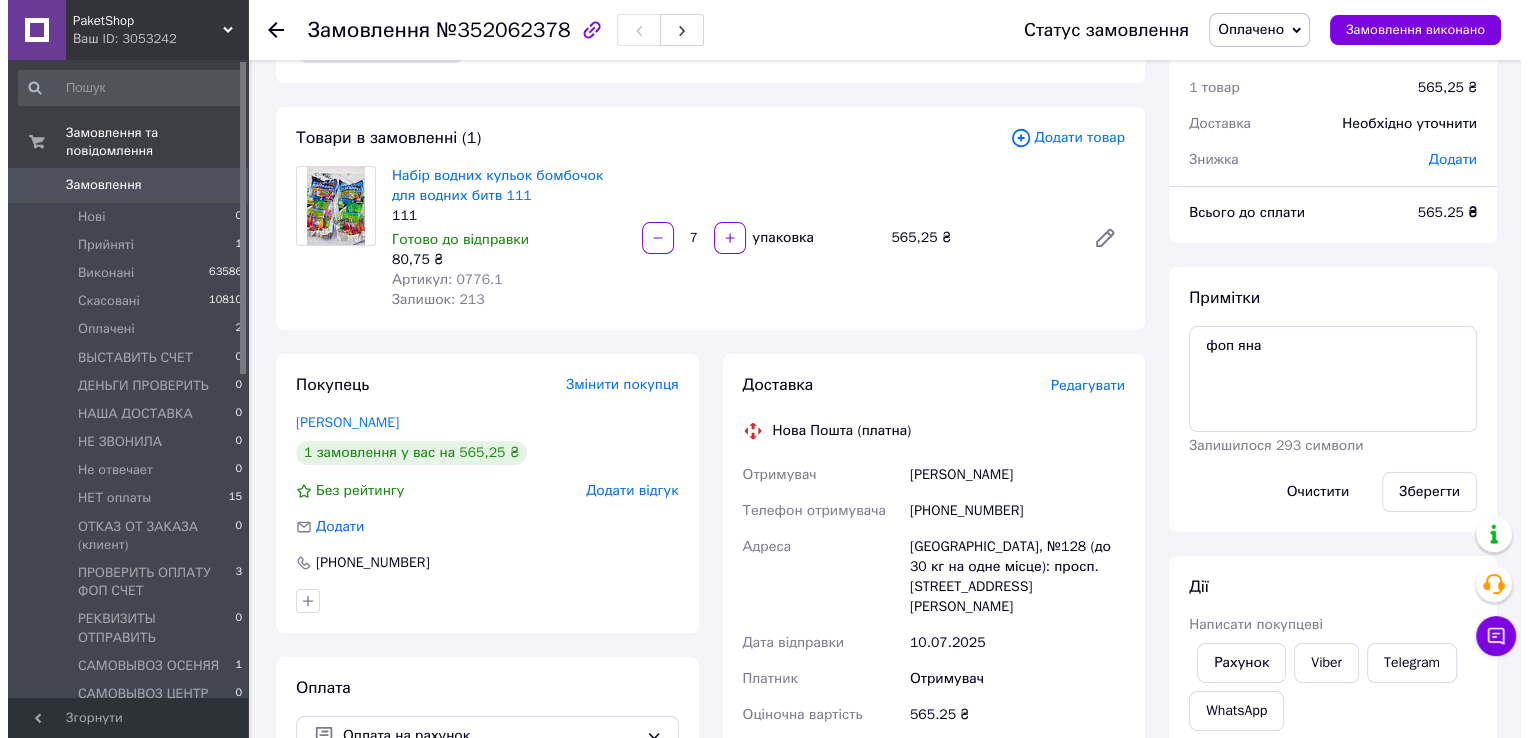 scroll, scrollTop: 100, scrollLeft: 0, axis: vertical 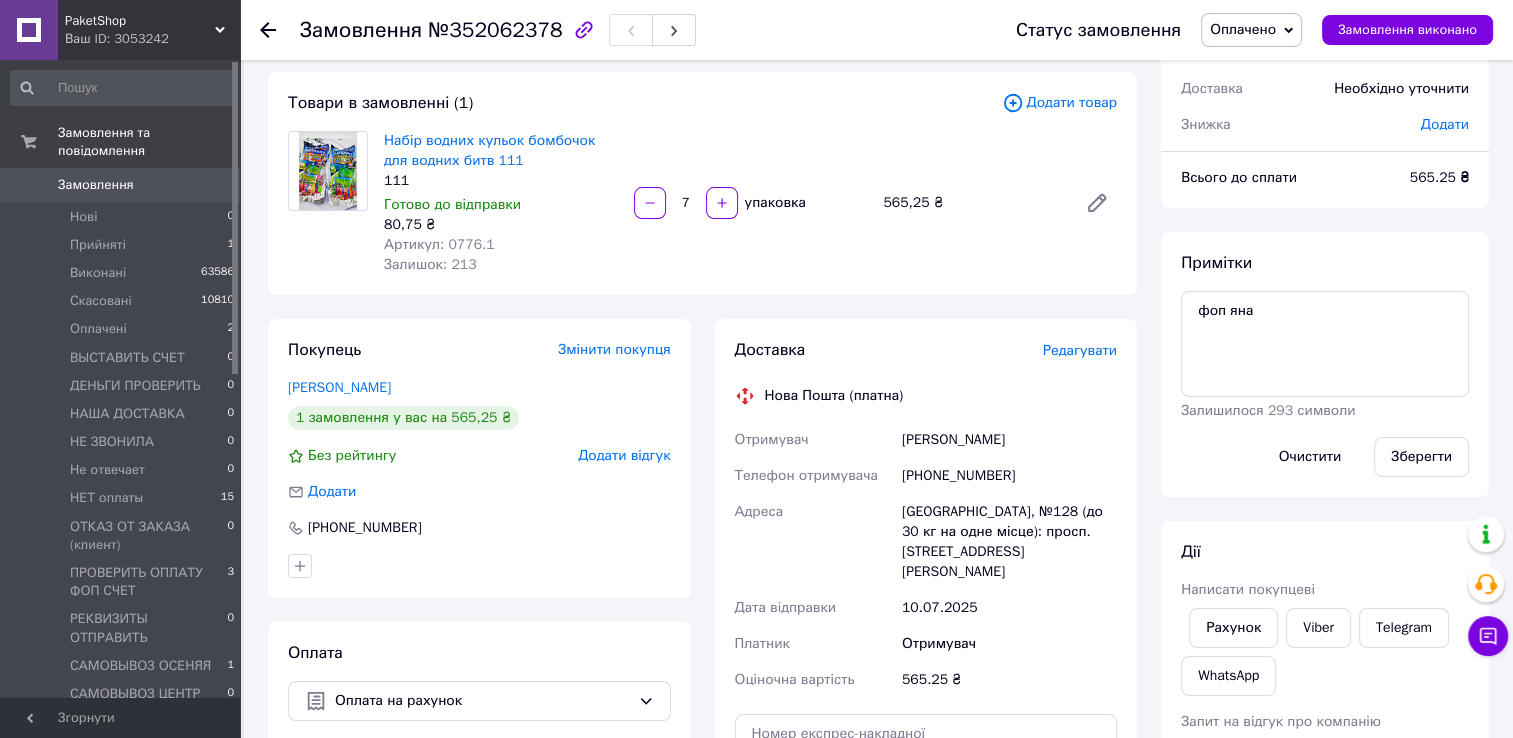 click on "Редагувати" at bounding box center [1080, 350] 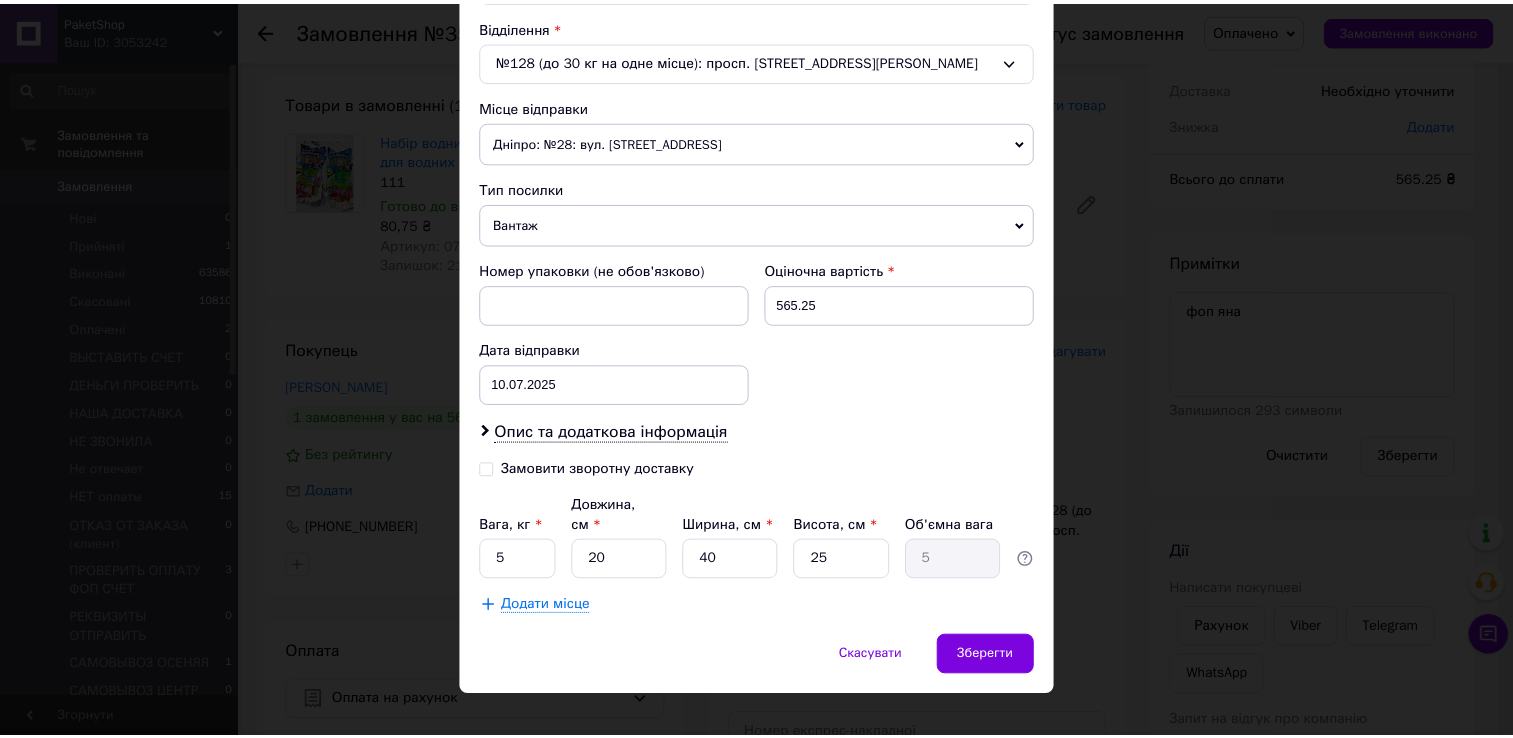 scroll, scrollTop: 620, scrollLeft: 0, axis: vertical 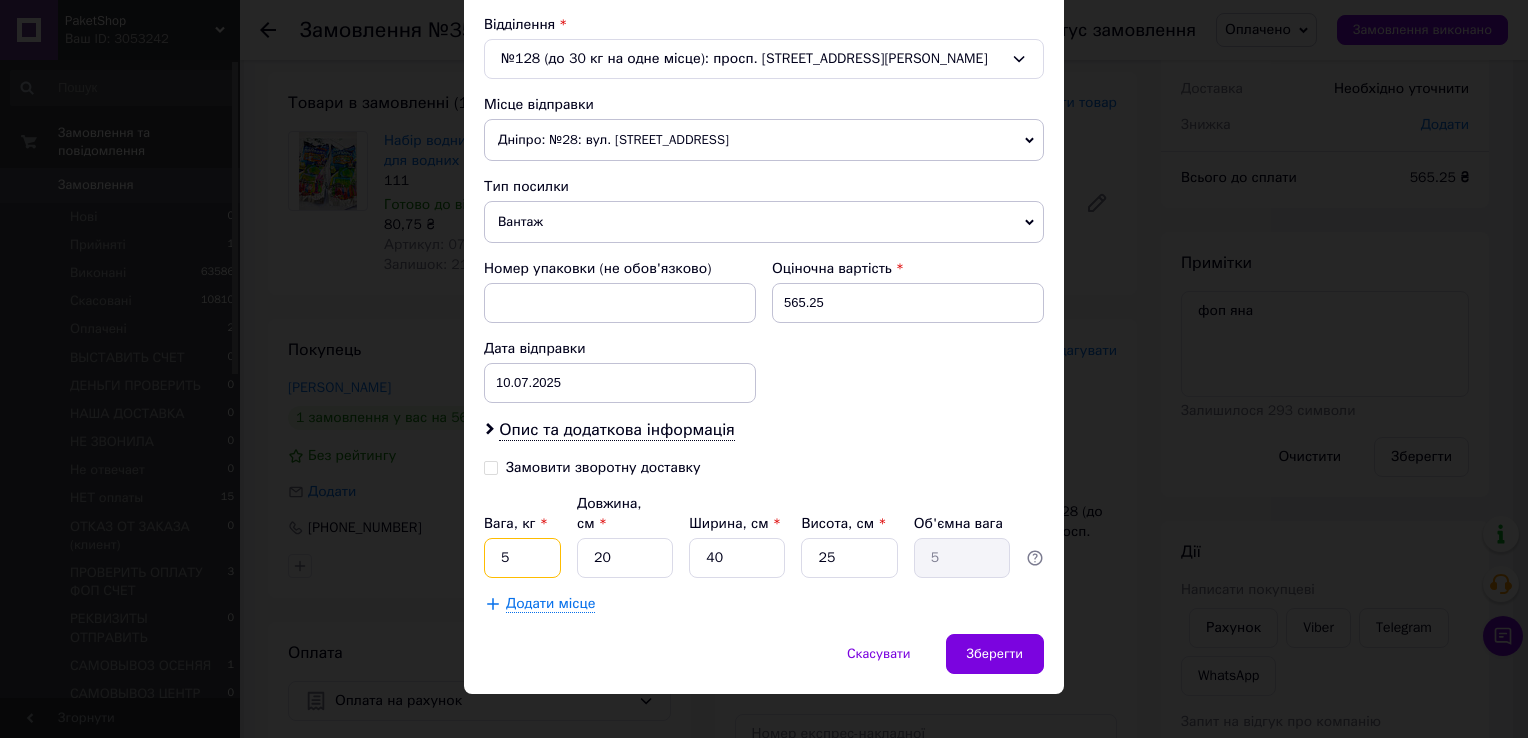 click on "5" at bounding box center (522, 558) 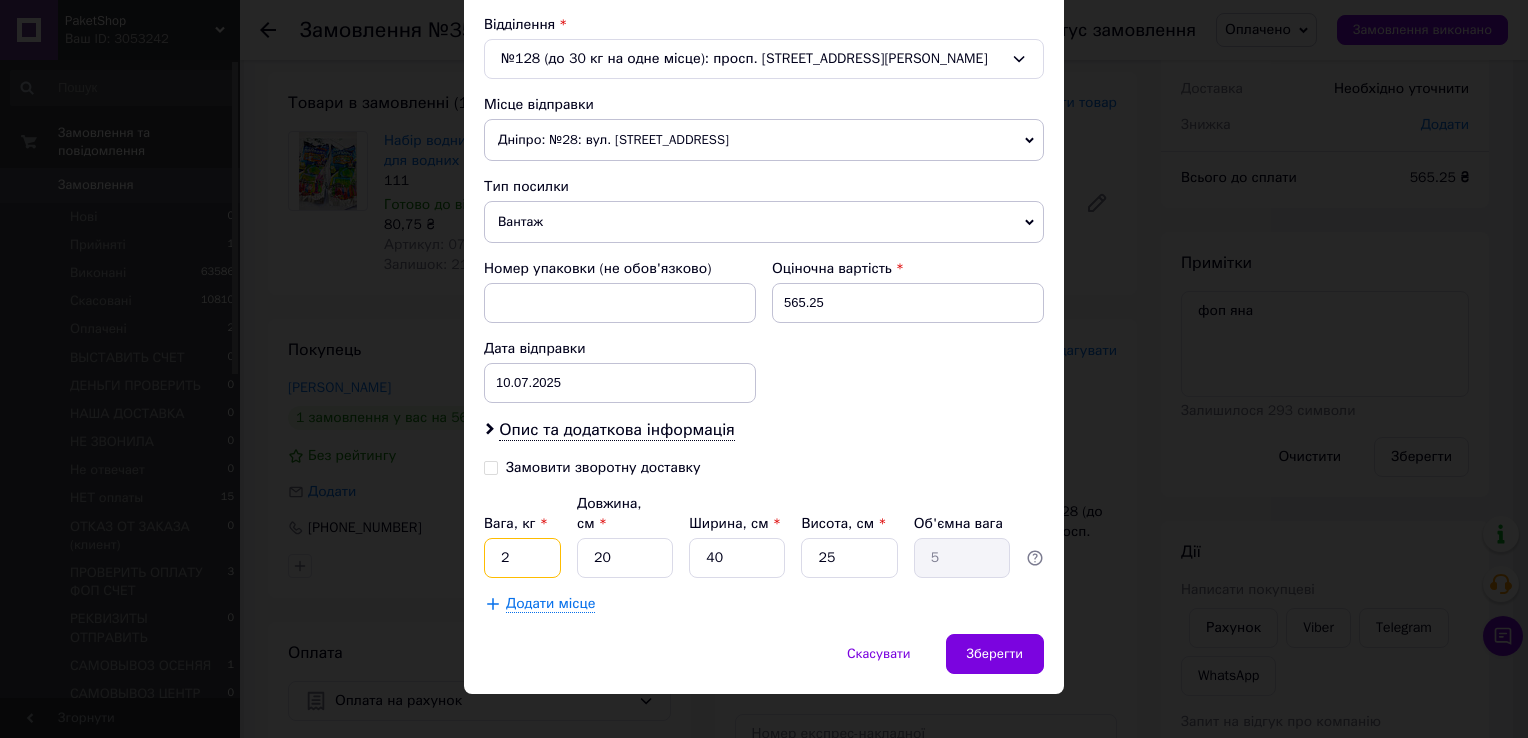 type on "2" 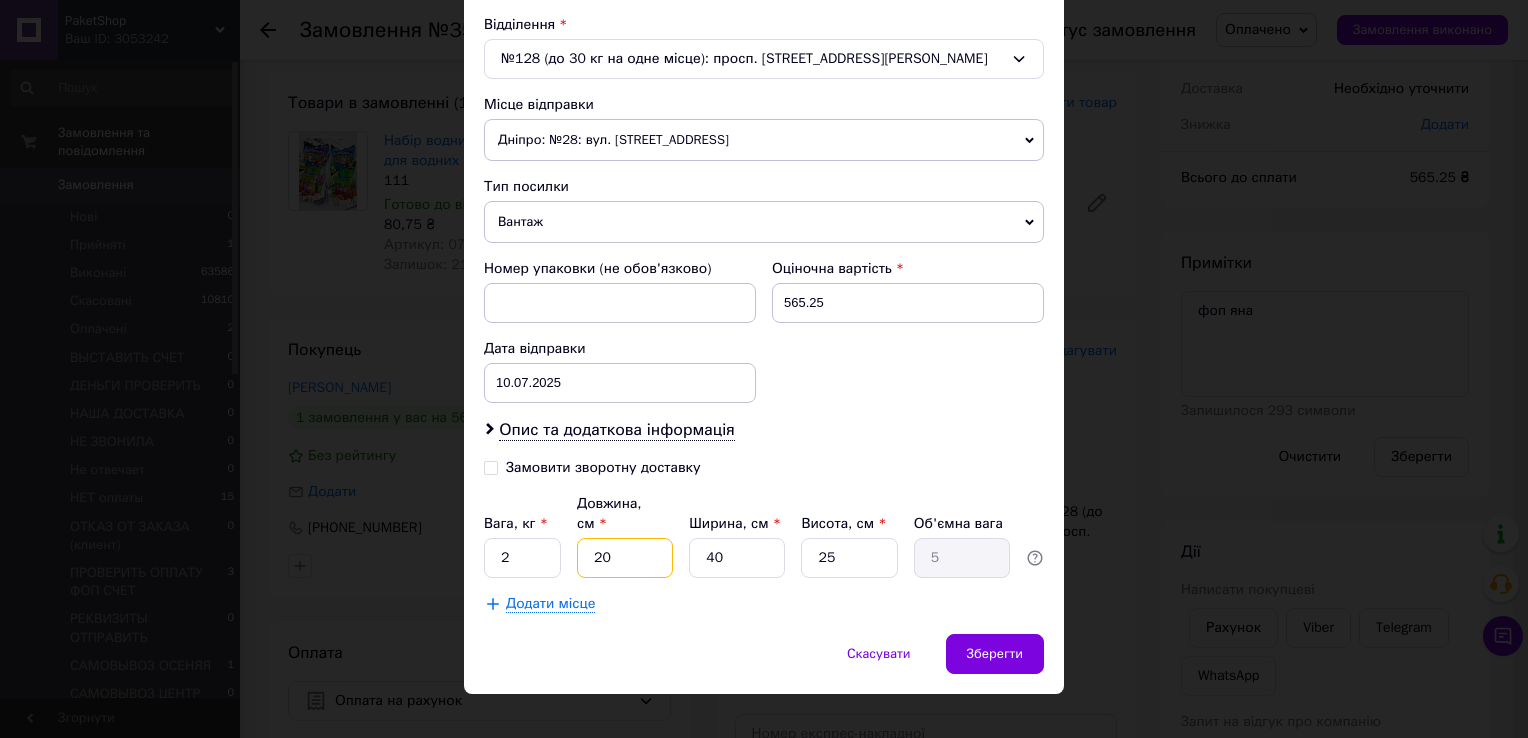 click on "20" at bounding box center (625, 558) 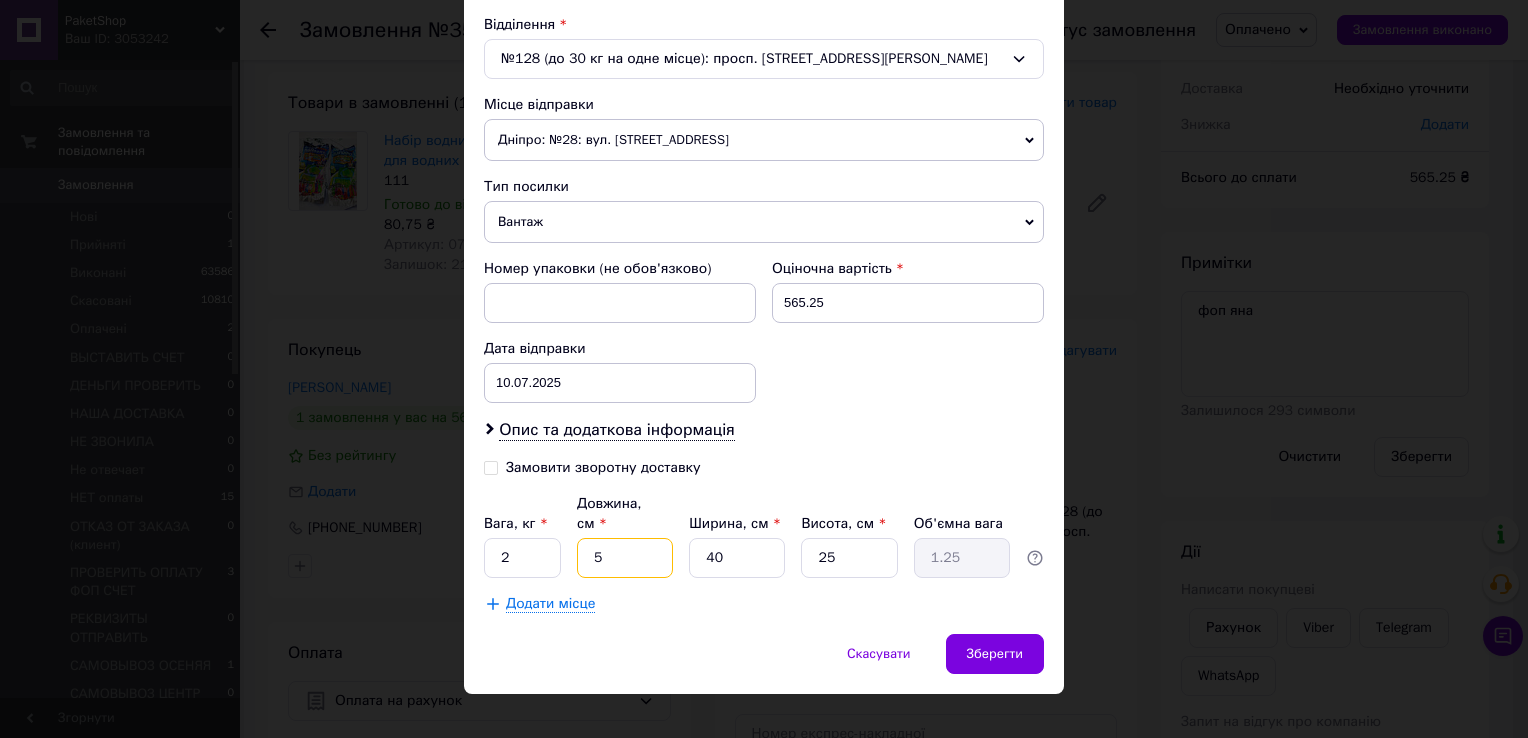type on "5" 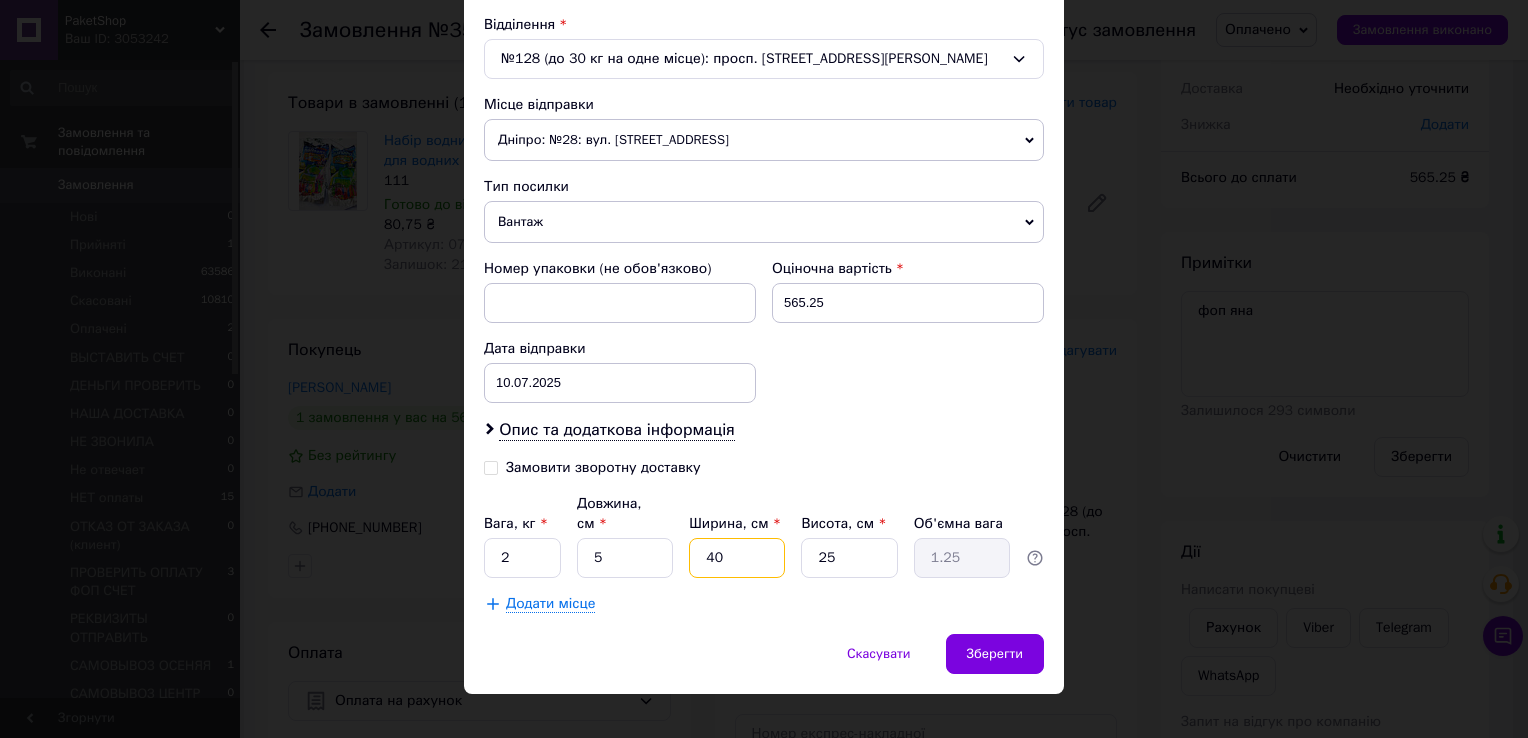 click on "40" at bounding box center (737, 558) 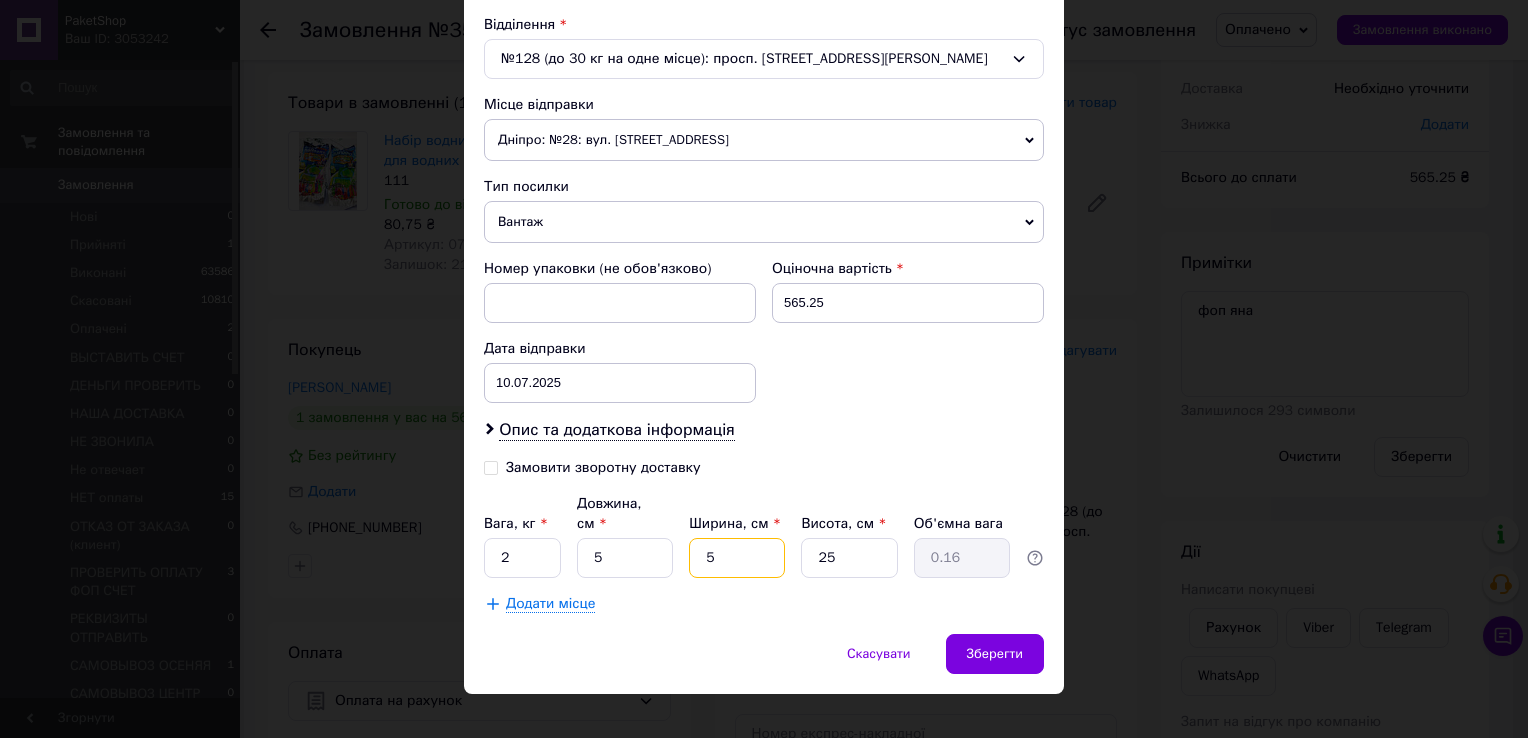 type on "5" 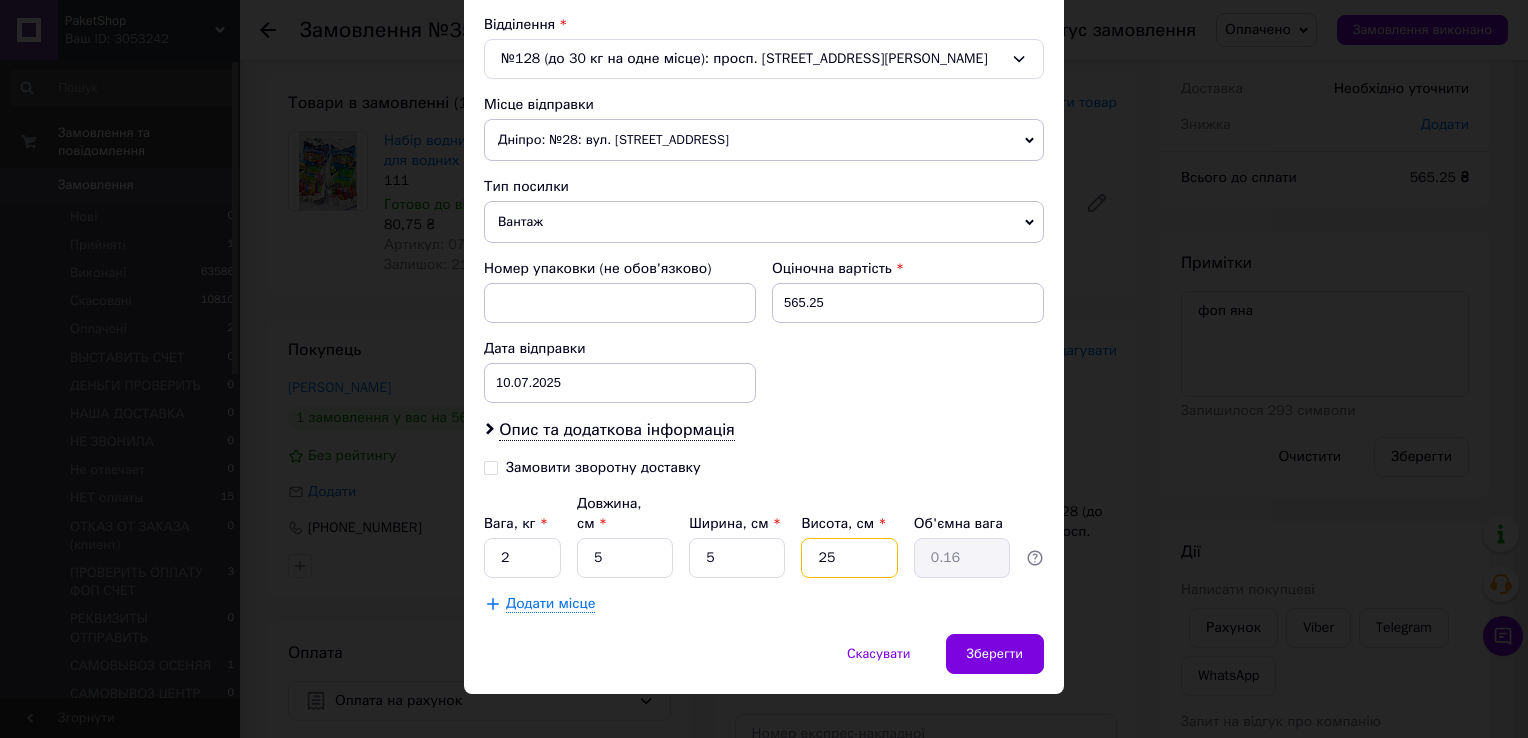 click on "25" at bounding box center [849, 558] 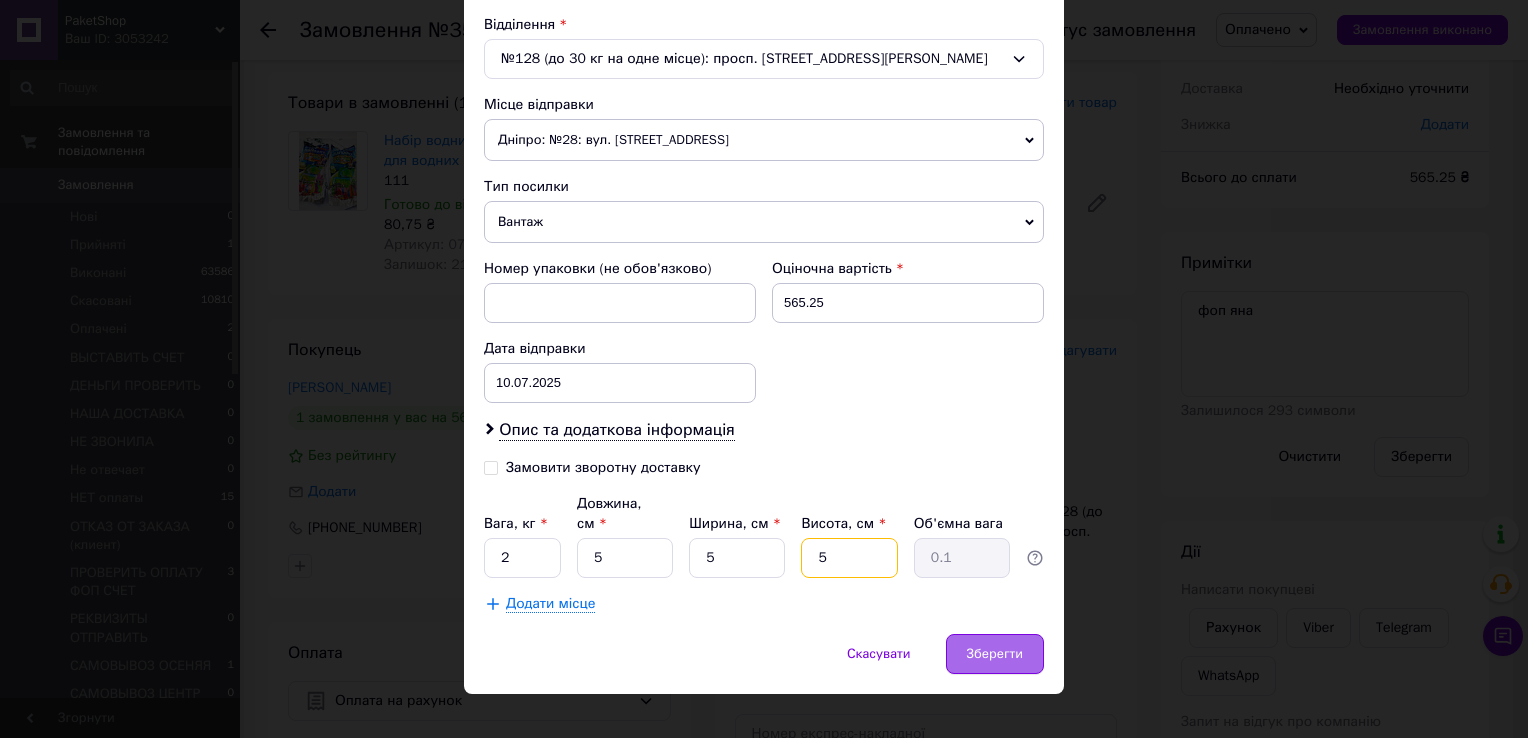 type on "5" 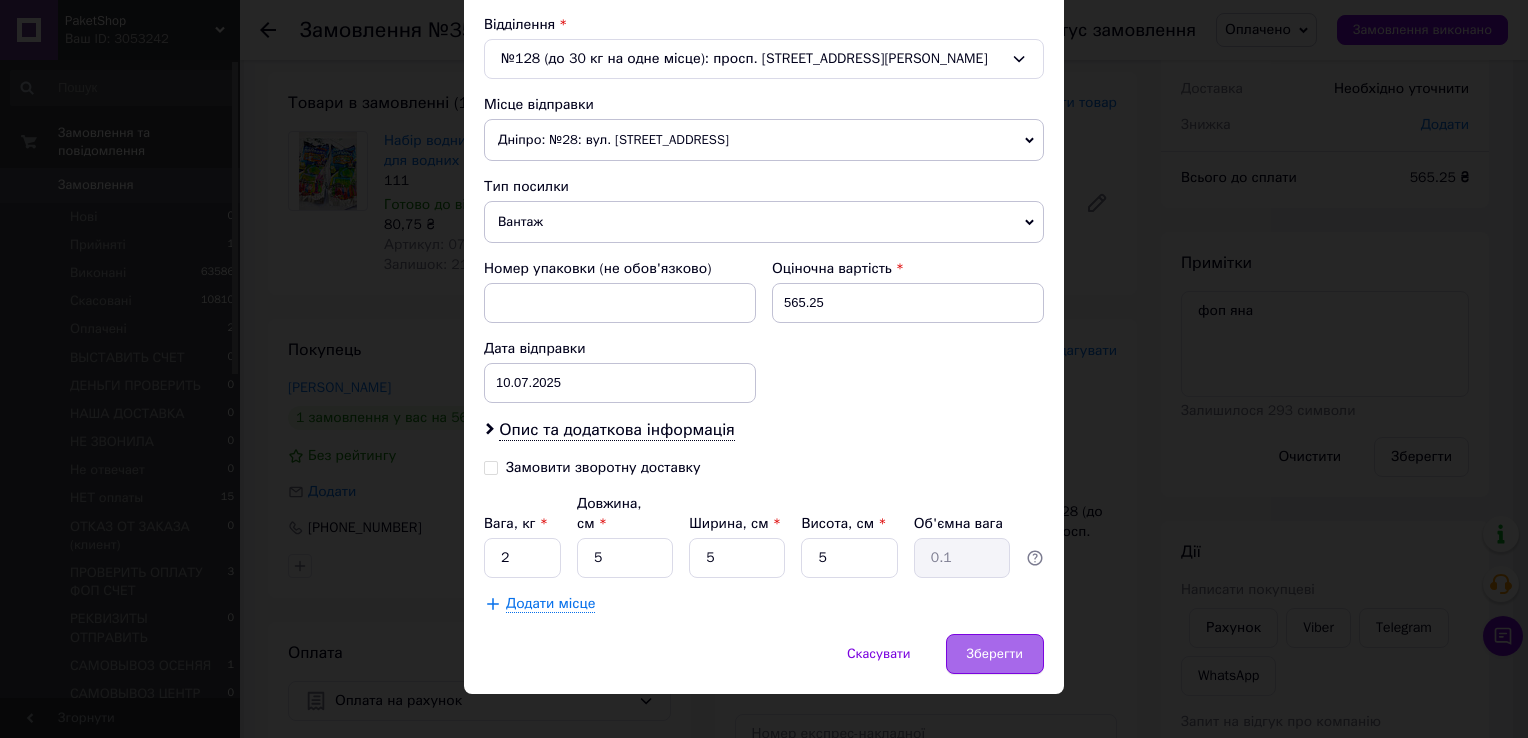 click on "Зберегти" at bounding box center [995, 654] 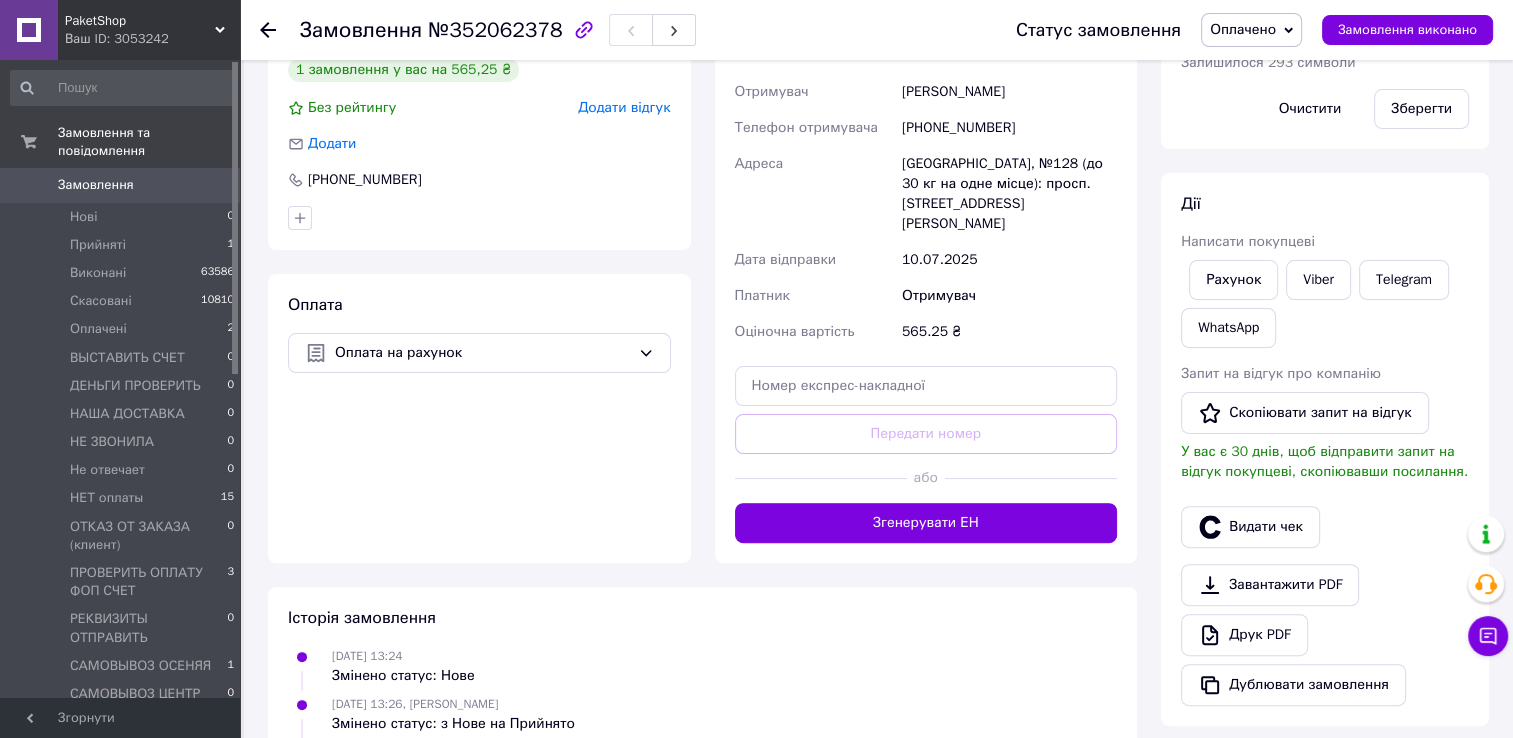 scroll, scrollTop: 500, scrollLeft: 0, axis: vertical 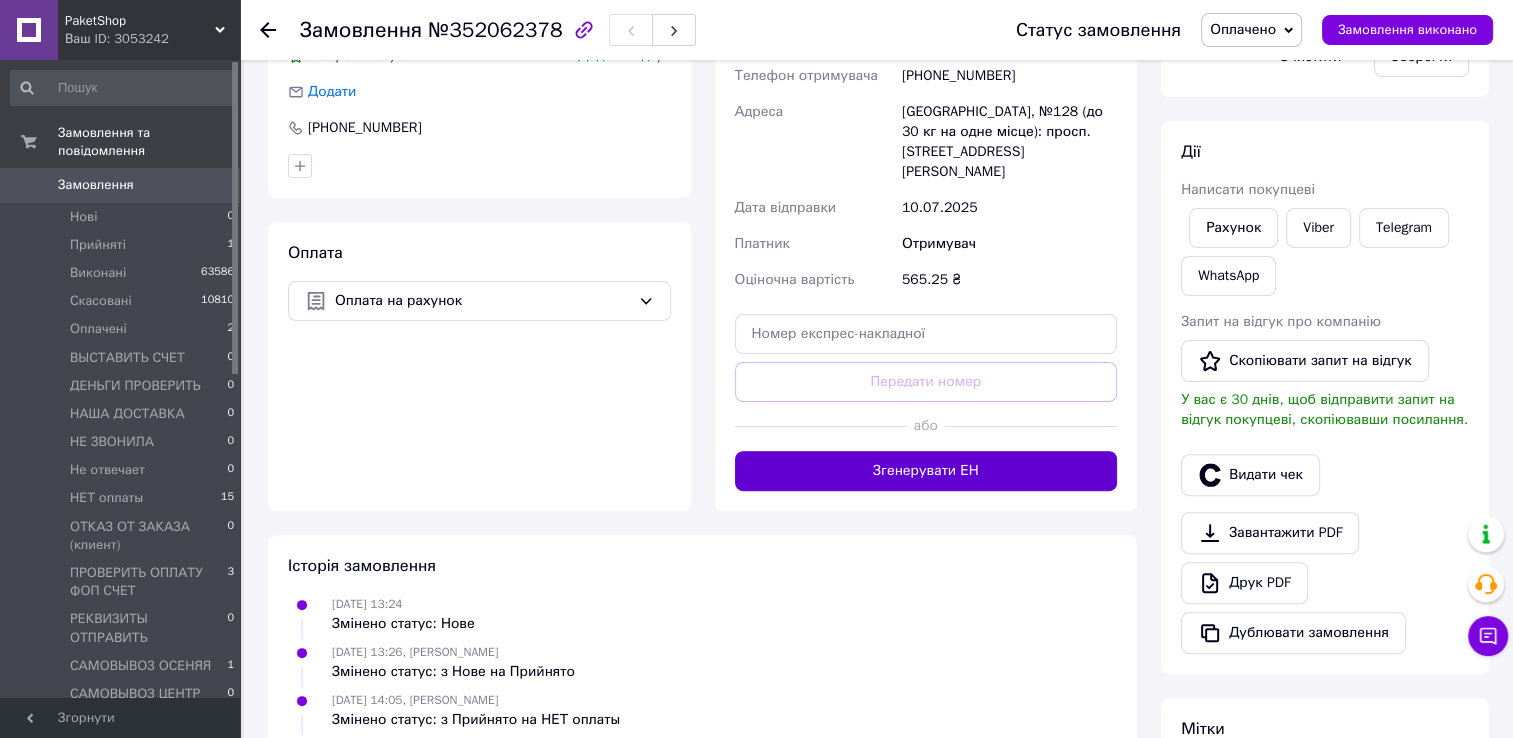 click on "Згенерувати ЕН" at bounding box center [926, 471] 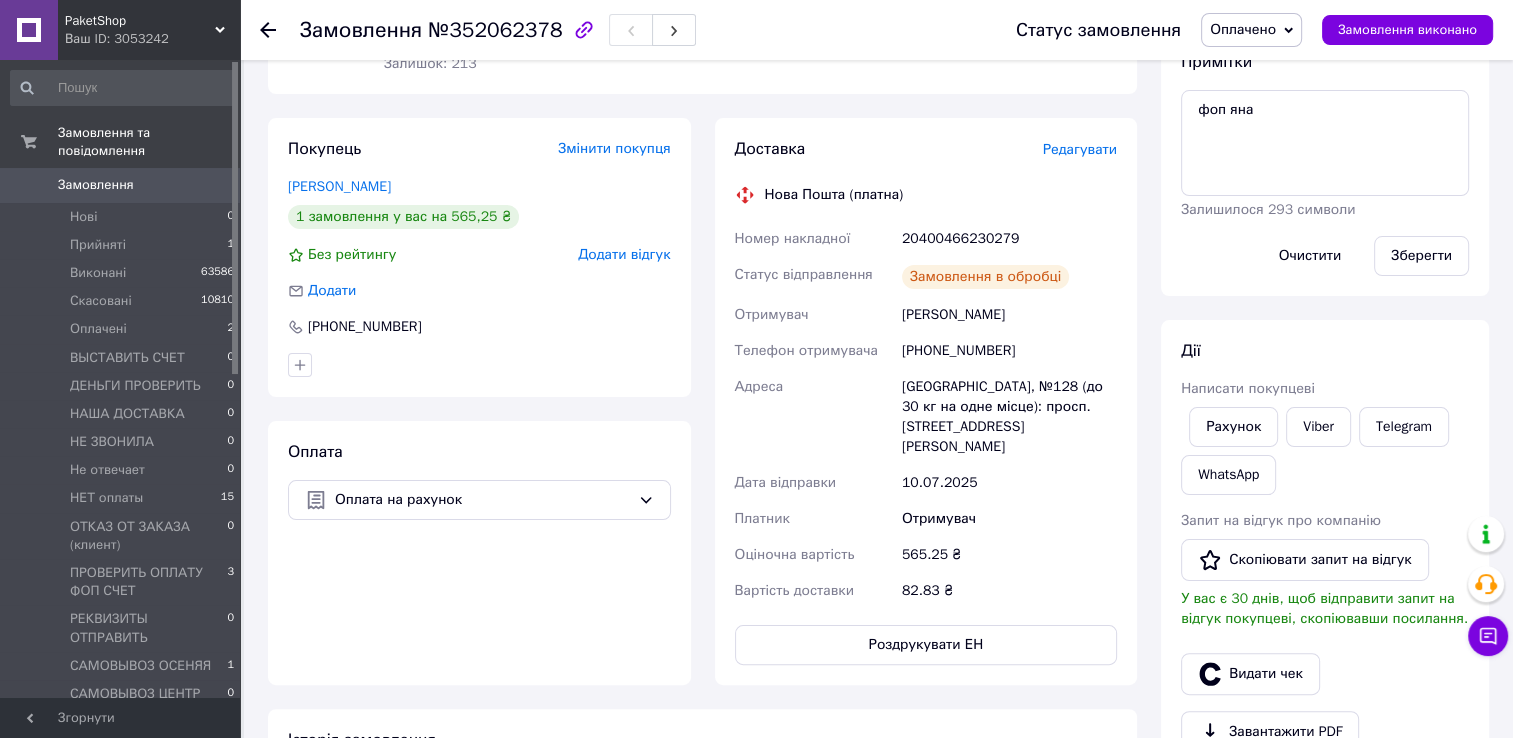 scroll, scrollTop: 300, scrollLeft: 0, axis: vertical 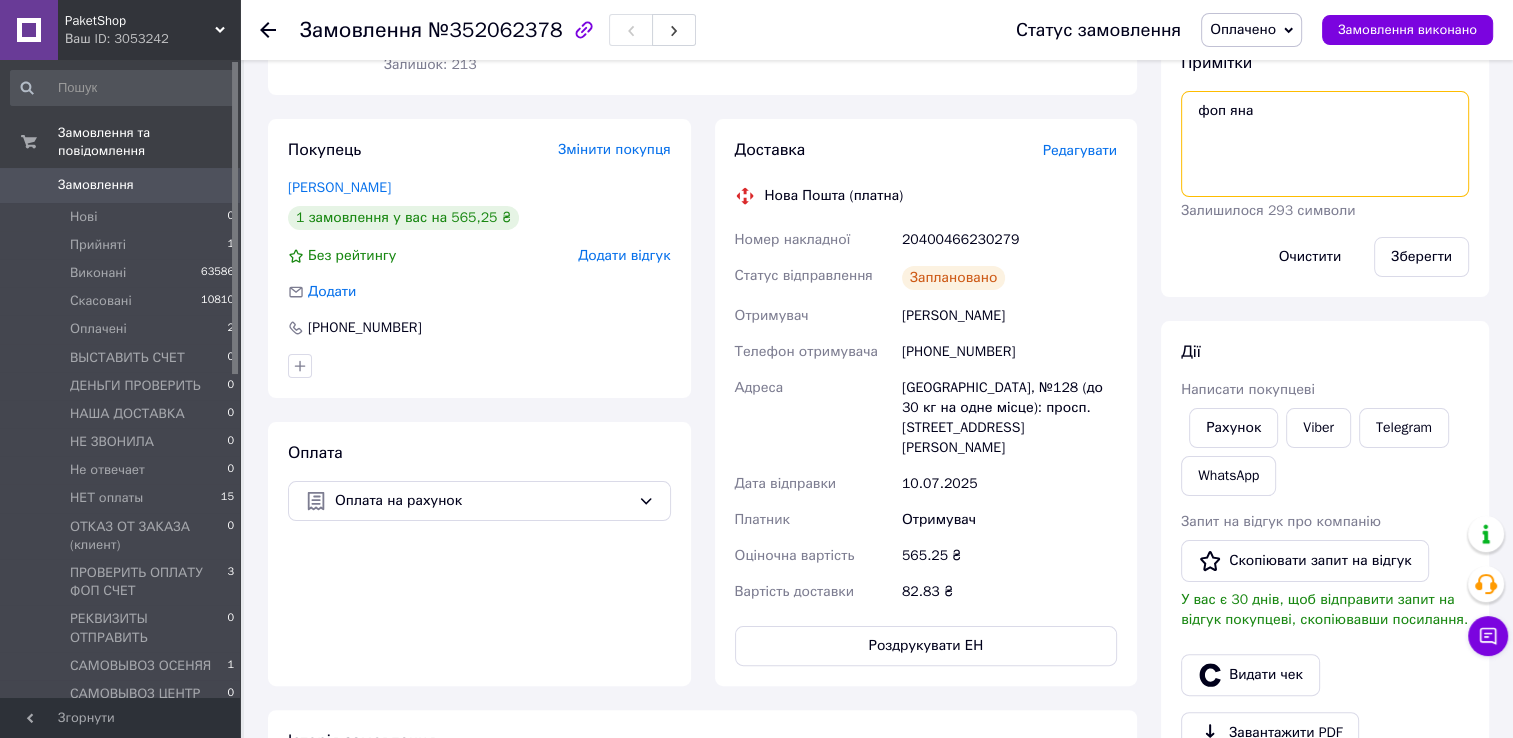 click on "фоп яна" at bounding box center [1325, 144] 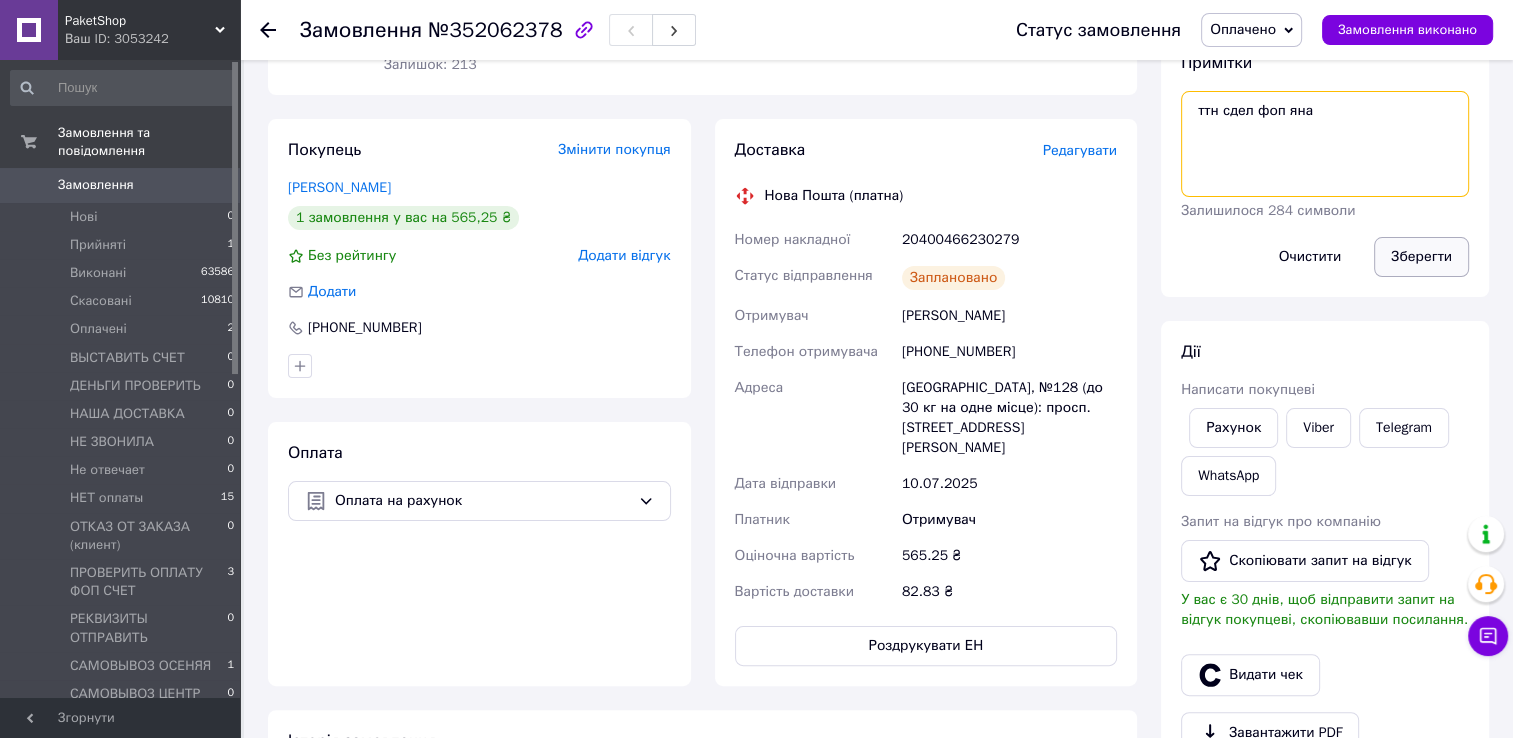 type on "ттн сдел фоп яна" 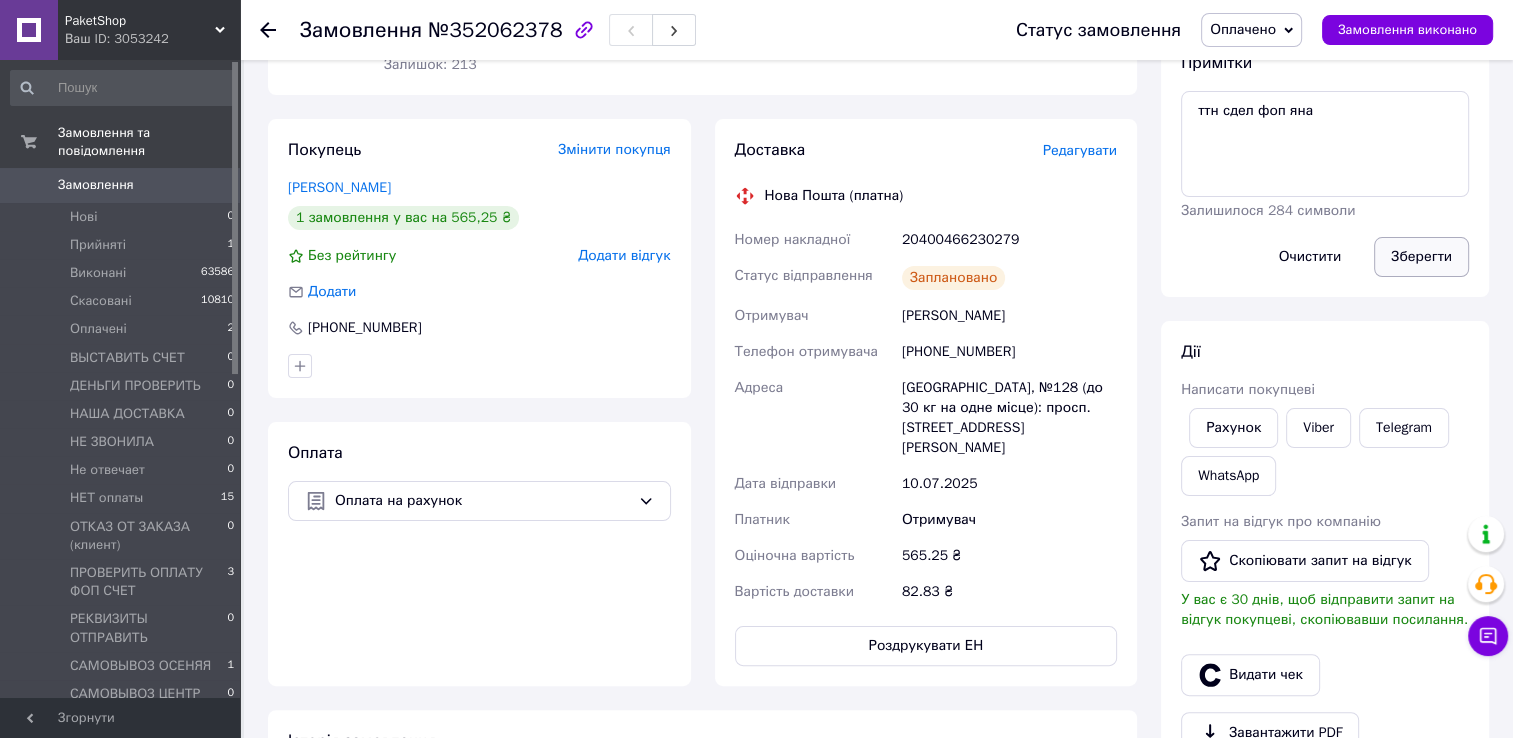 click on "Зберегти" at bounding box center (1421, 257) 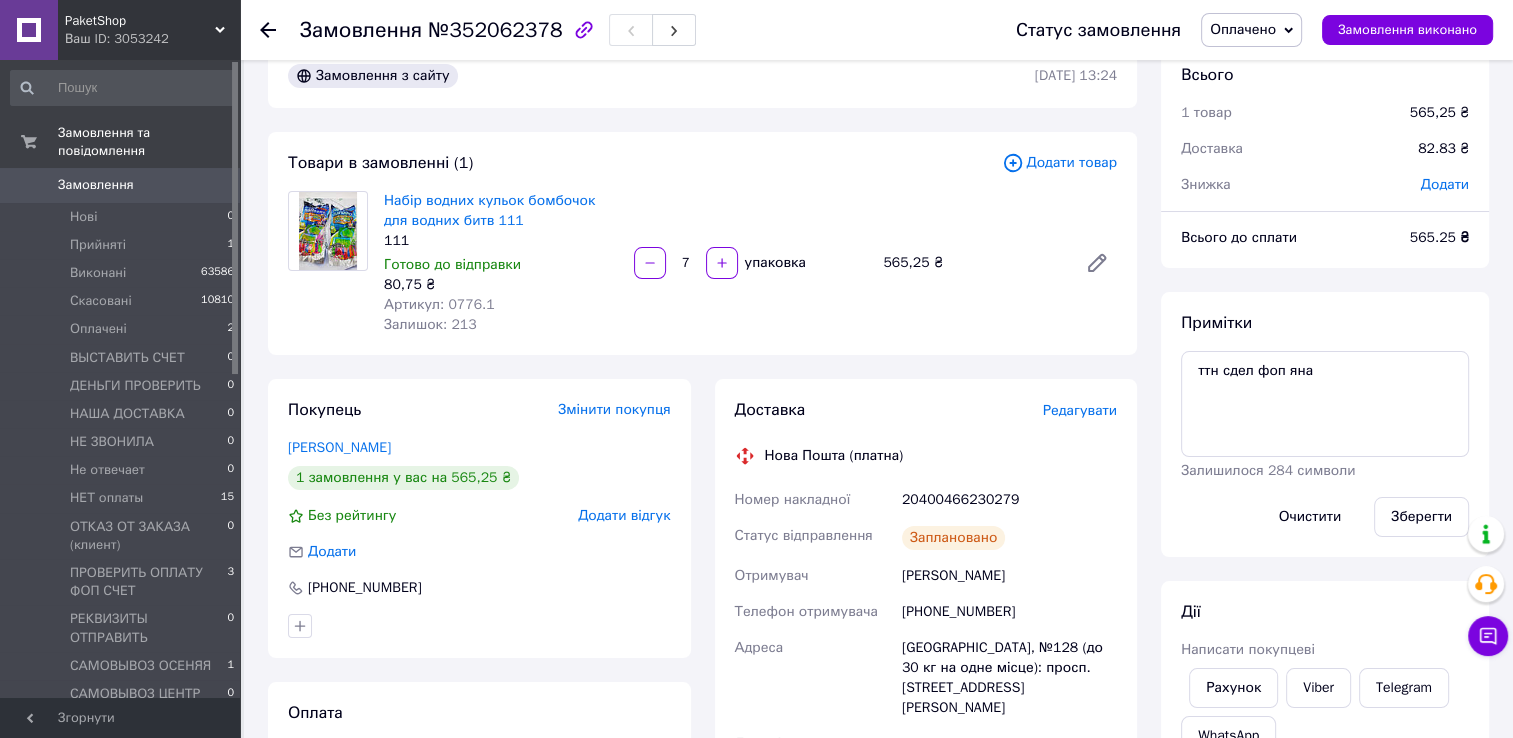 scroll, scrollTop: 0, scrollLeft: 0, axis: both 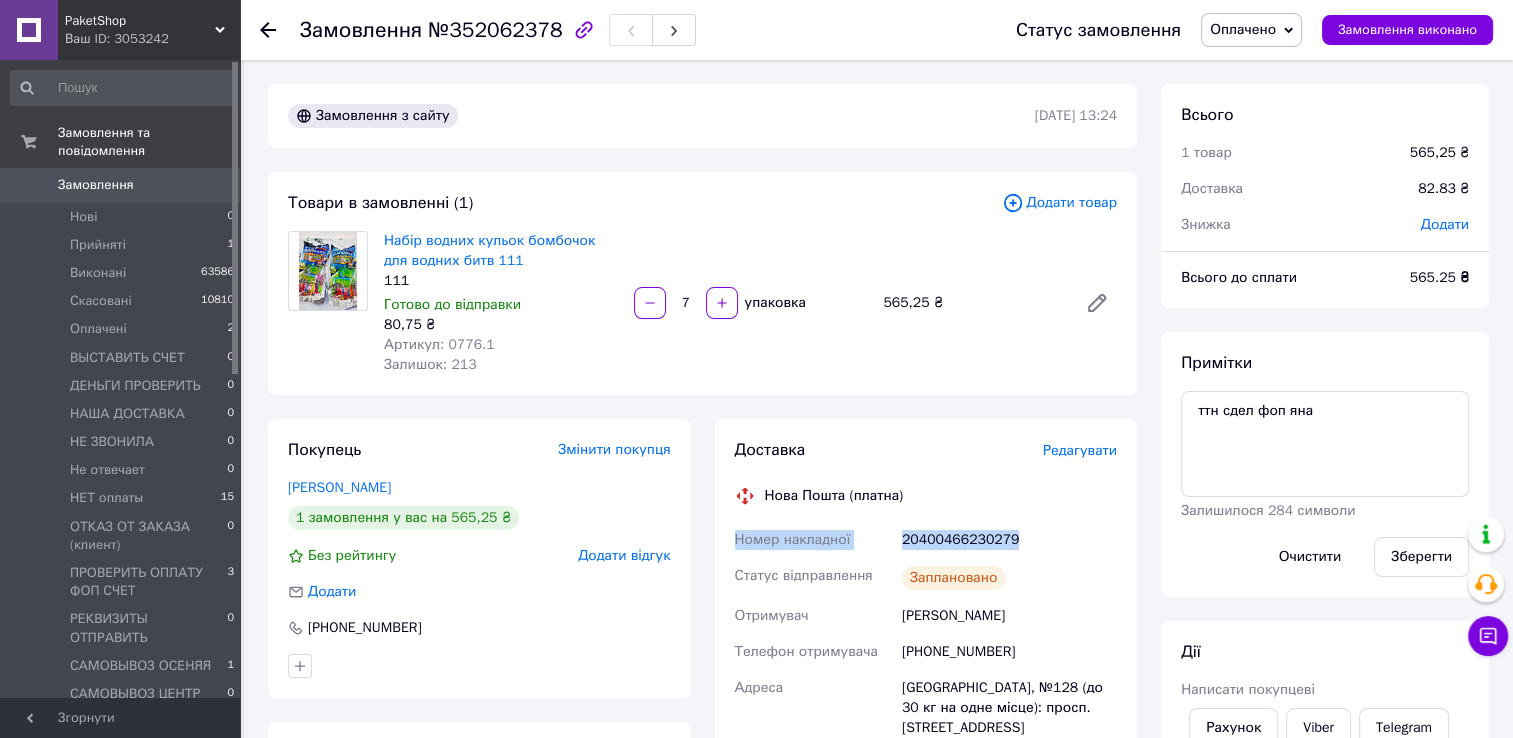 drag, startPoint x: 732, startPoint y: 545, endPoint x: 1030, endPoint y: 541, distance: 298.02686 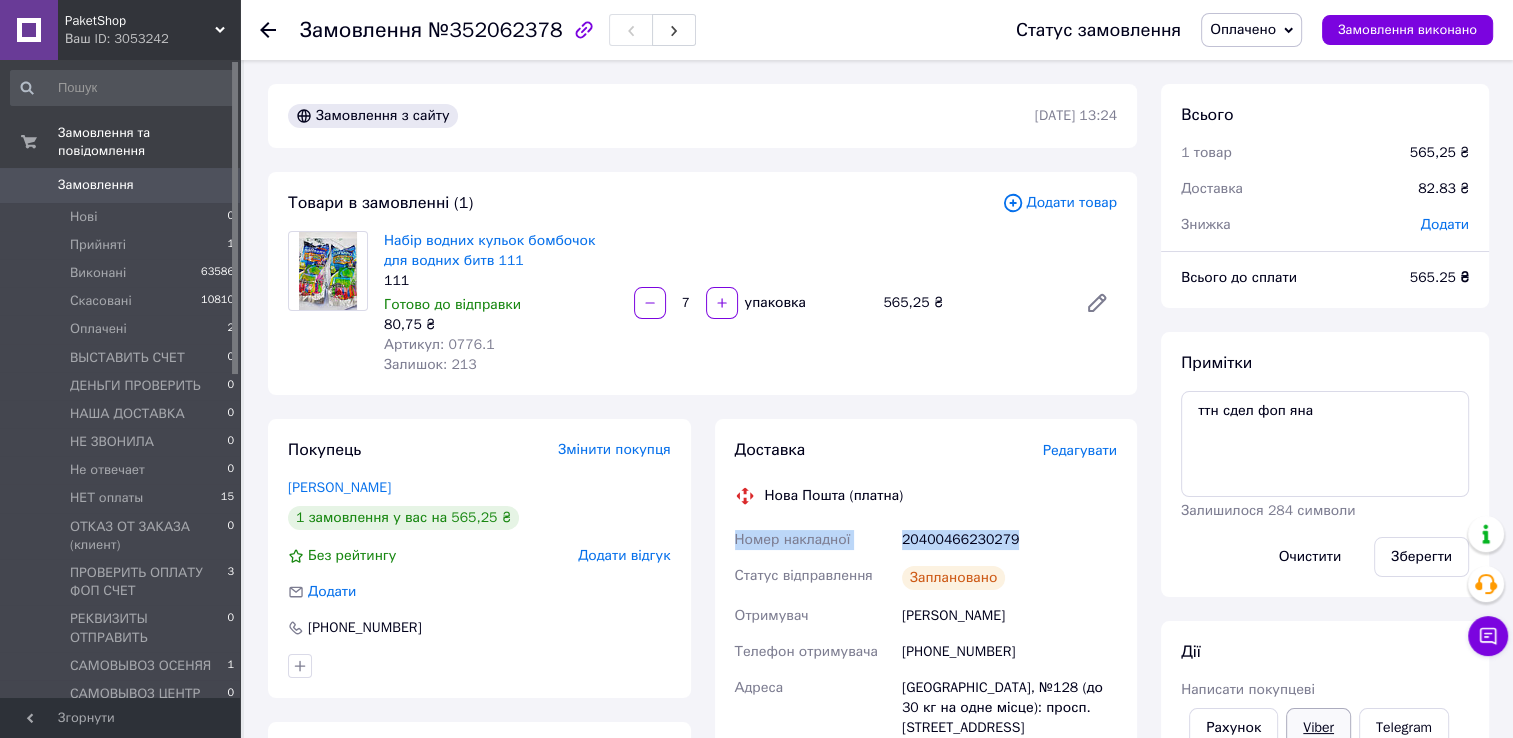 click on "Viber" at bounding box center [1318, 728] 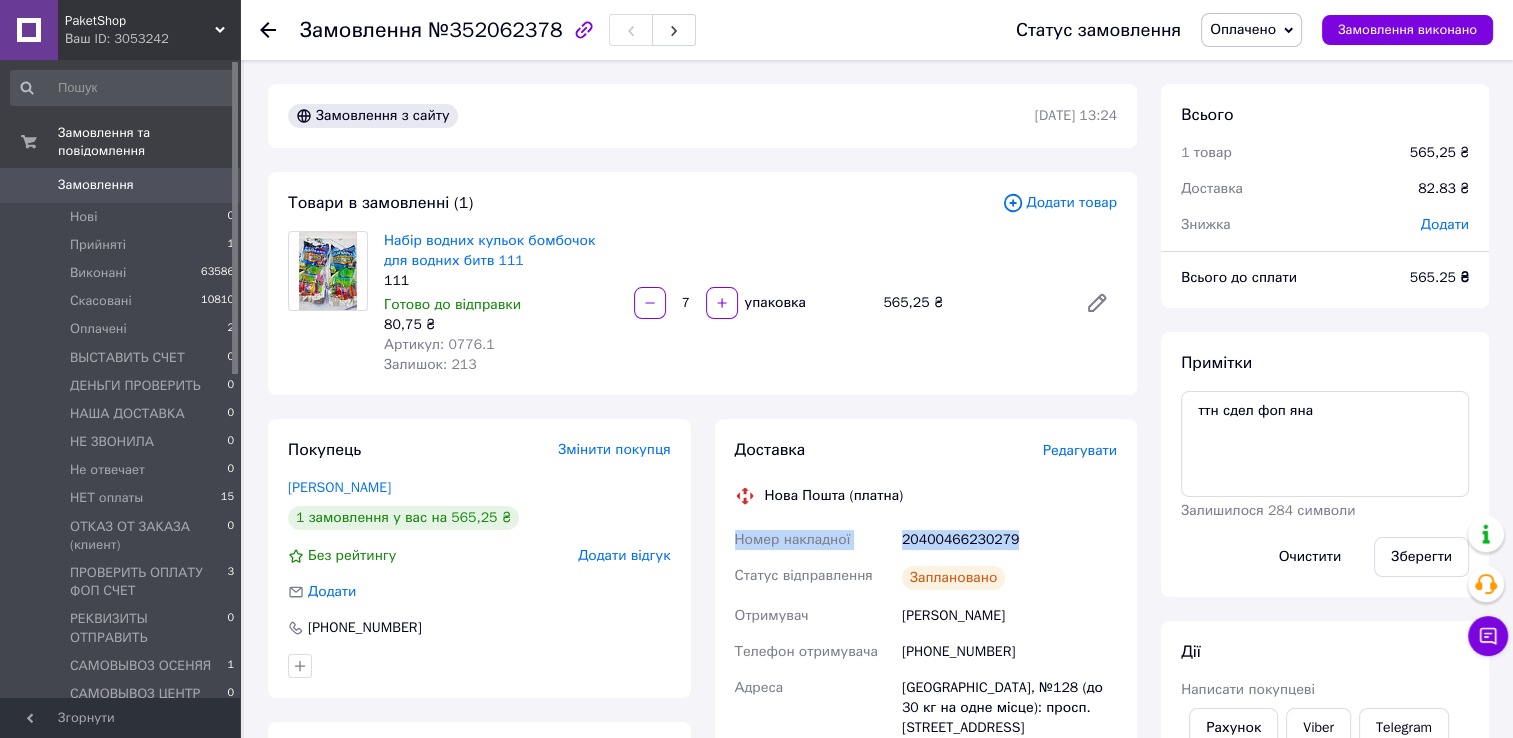 scroll, scrollTop: 0, scrollLeft: 0, axis: both 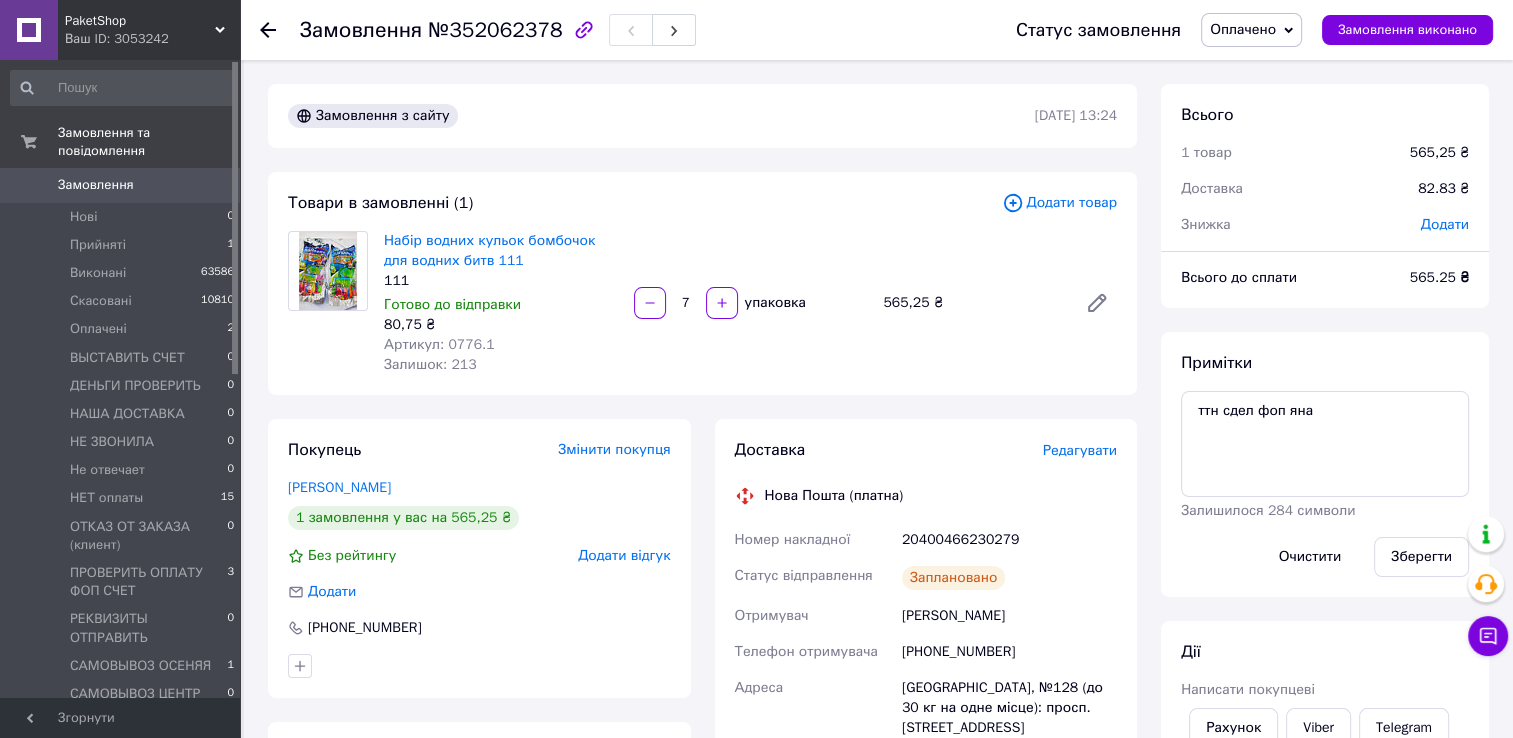 click 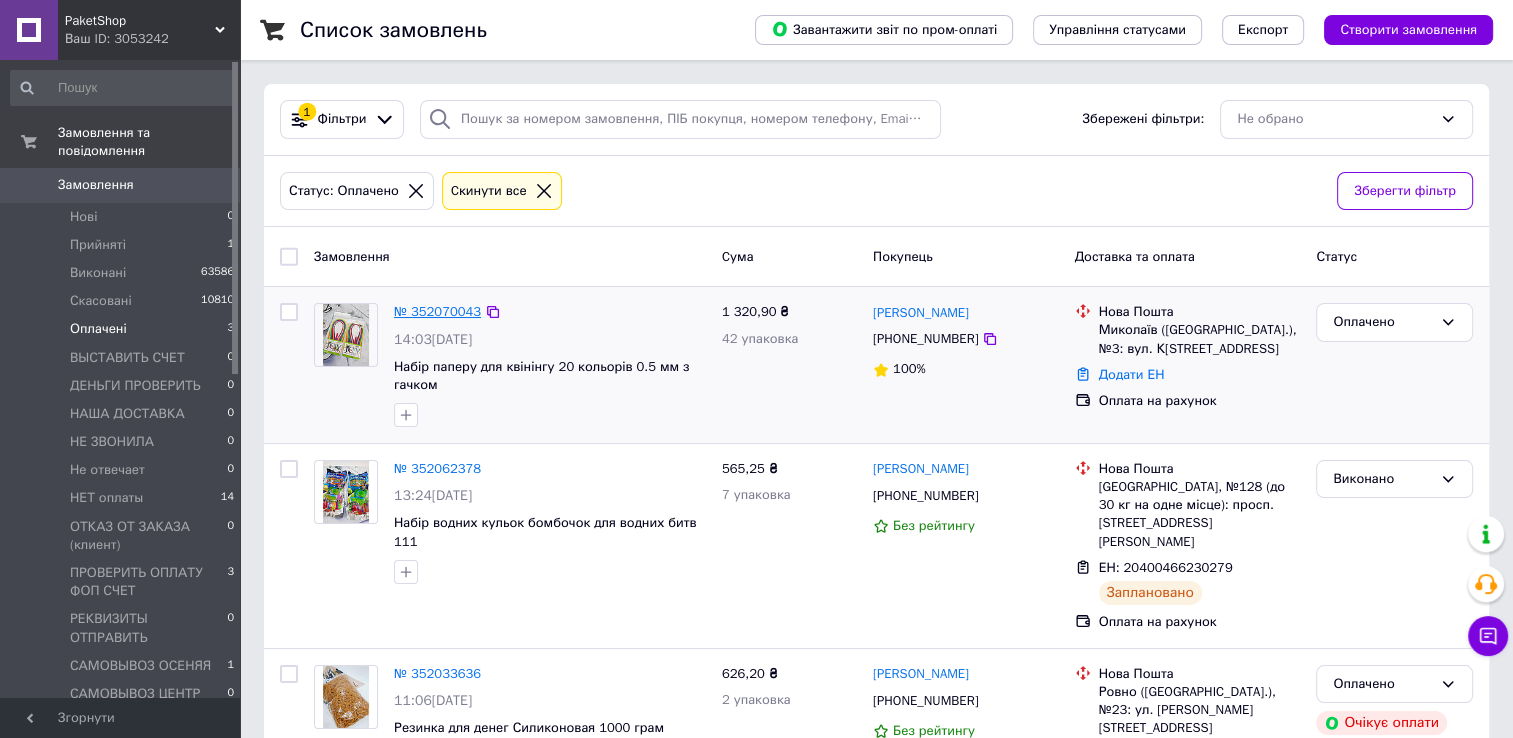 click on "№ 352070043" at bounding box center (437, 311) 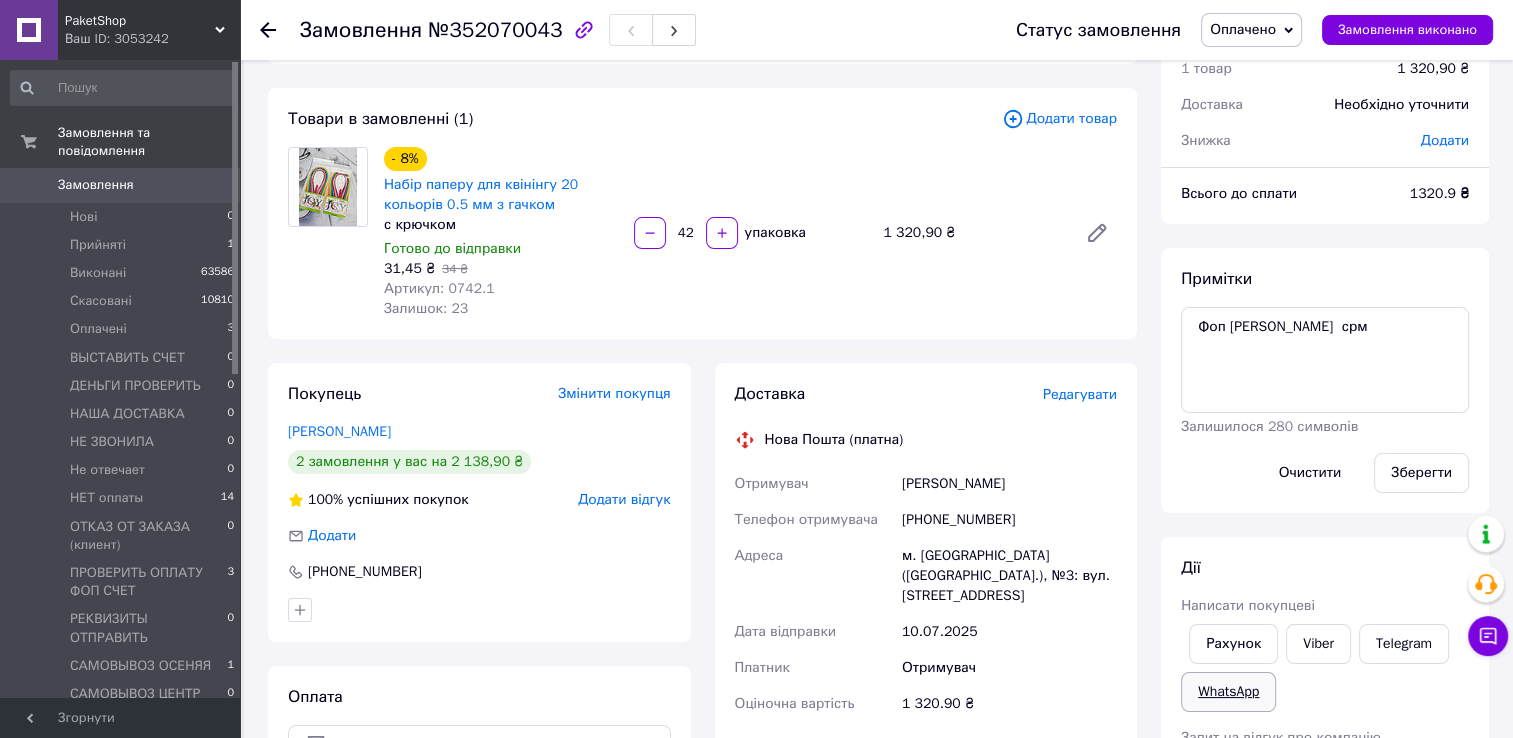 scroll, scrollTop: 0, scrollLeft: 0, axis: both 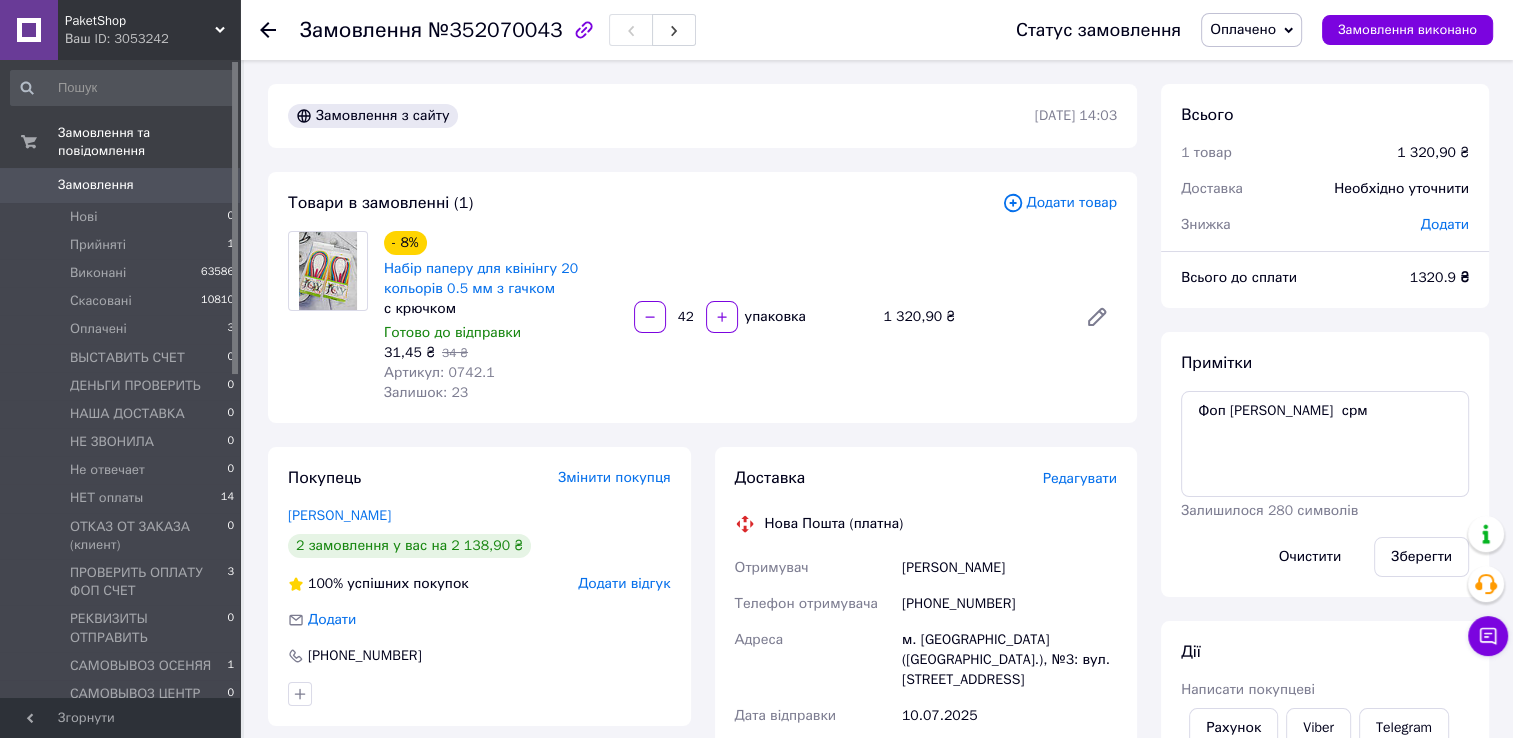 click on "10.07.2025" at bounding box center [1009, 716] 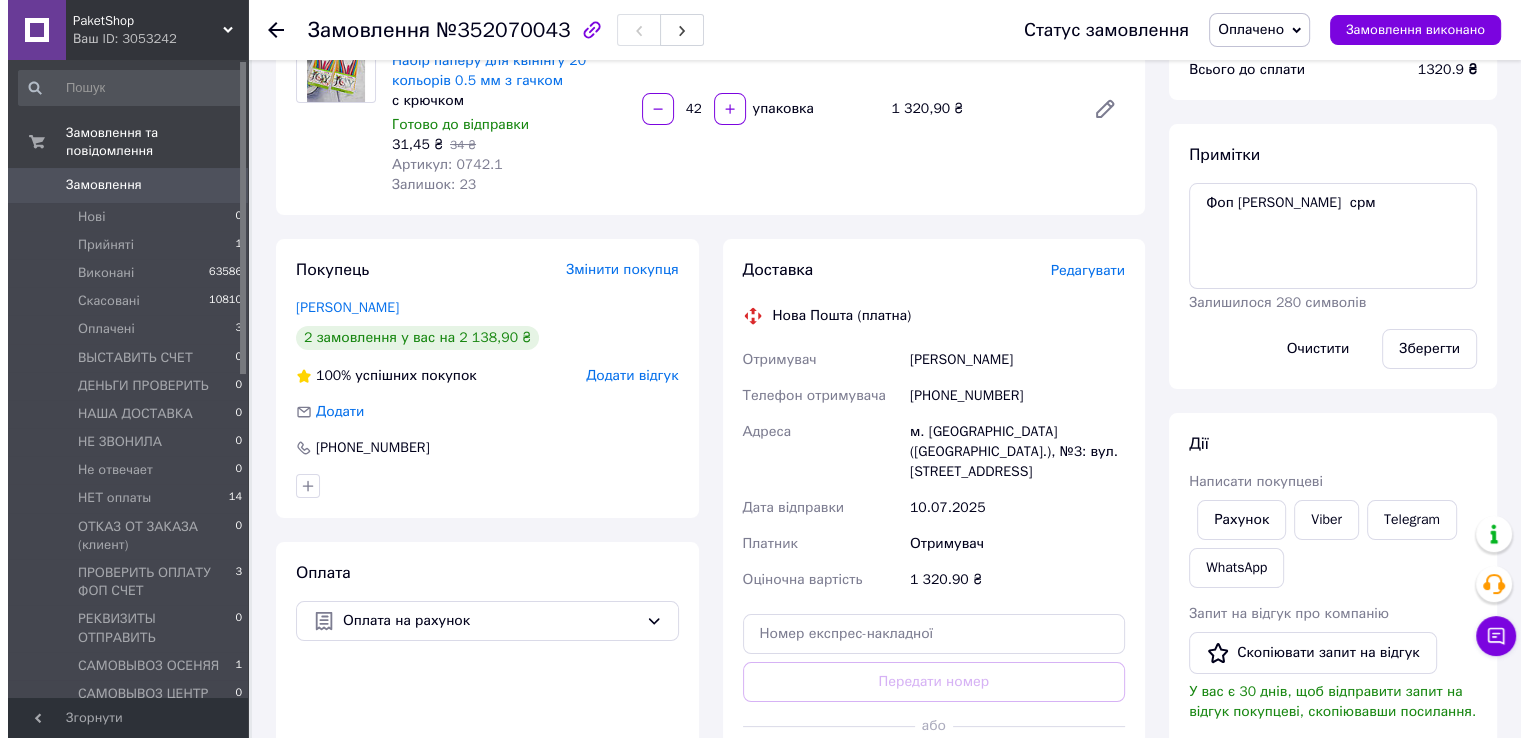 scroll, scrollTop: 0, scrollLeft: 0, axis: both 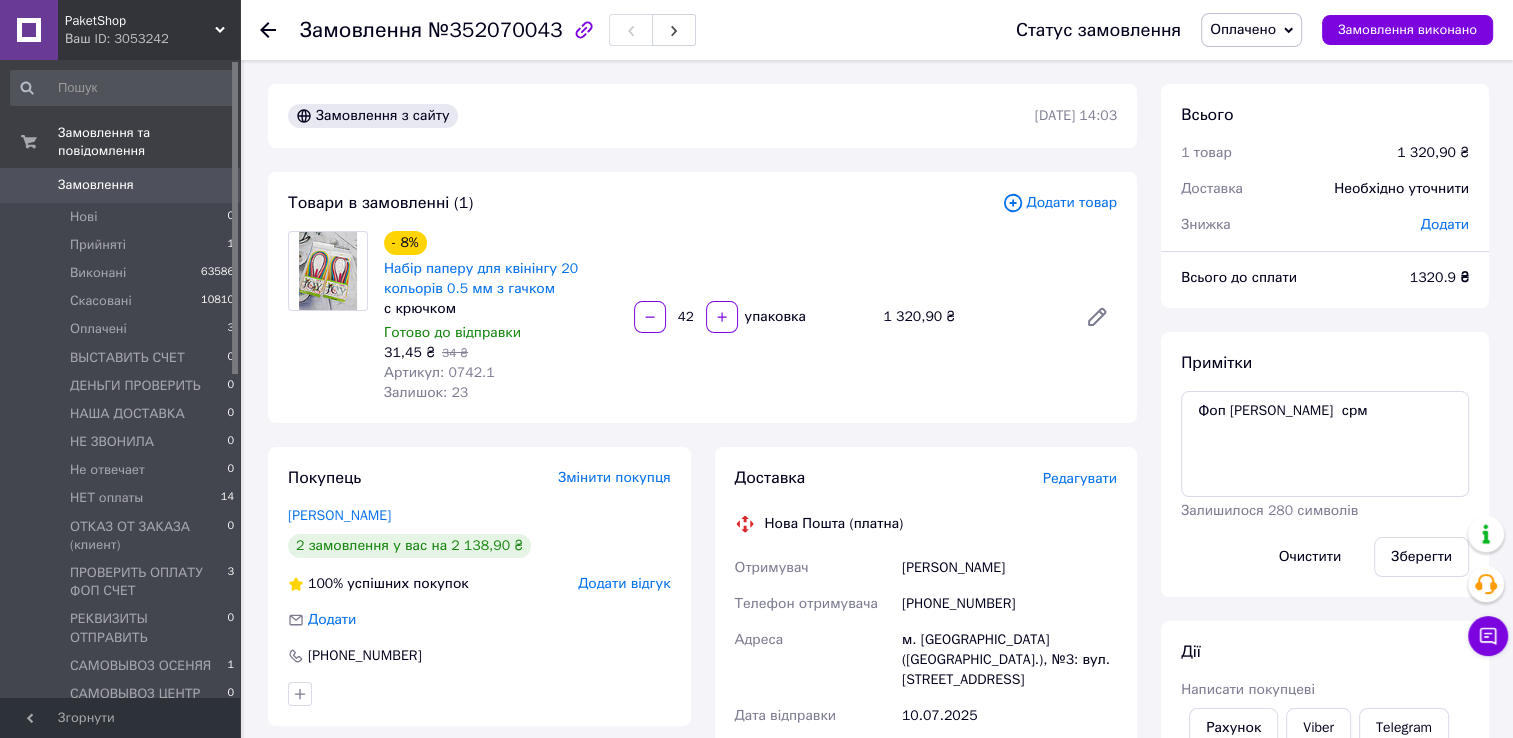 click on "Редагувати" at bounding box center [1080, 478] 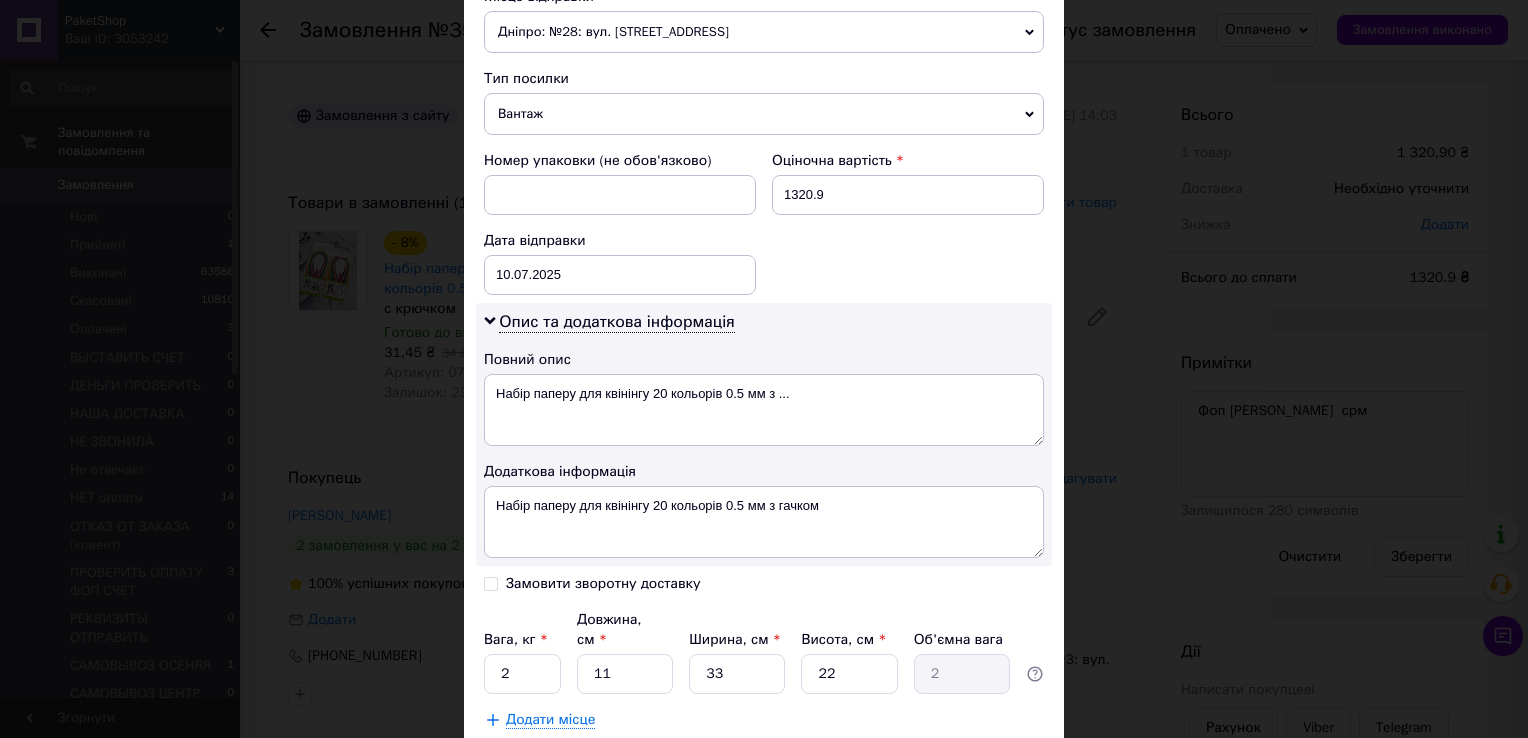 scroll, scrollTop: 843, scrollLeft: 0, axis: vertical 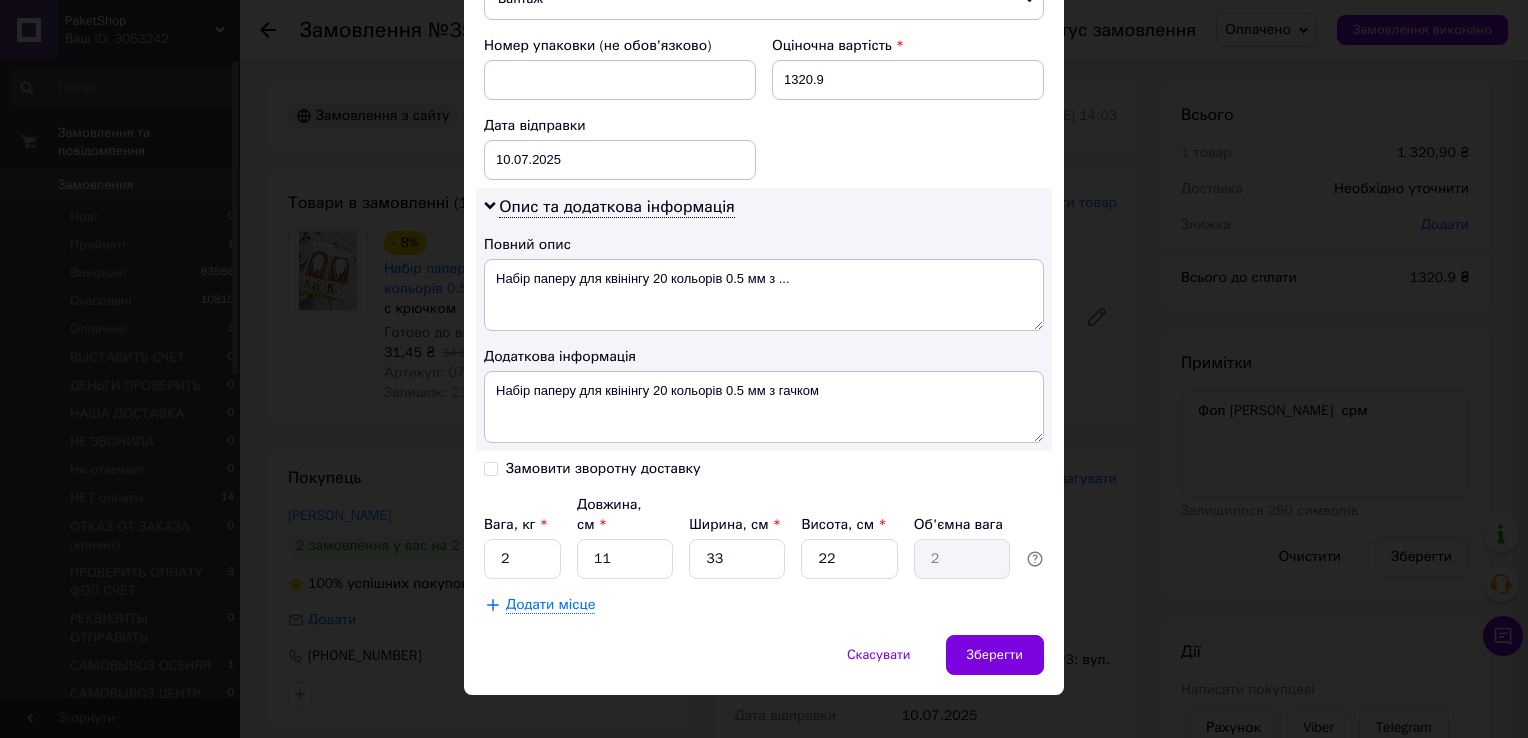 click on "× Редагування доставки Спосіб доставки Нова Пошта (платна) Платник Отримувач Відправник Прізвище отримувача Гудима Ім'я отримувача Анатолій По батькові отримувача Телефон отримувача +380503940505 Тип доставки У відділенні Кур'єром В поштоматі Місто м. Миколаїв (Миколаївська обл.) Відділення №3: вул. Космонавтів, 83A Місце відправки Дніпро: №28: вул. Березинська, 58 Немає збігів. Спробуйте змінити умови пошуку Додати ще місце відправки Тип посилки Вантаж Документи Номер упаковки (не обов'язково) Оціночна вартість 1320.9 Дата відправки 10.07.2025 < 2025 > < Июль > Пн Вт Ср Чт Пт" at bounding box center [764, 369] 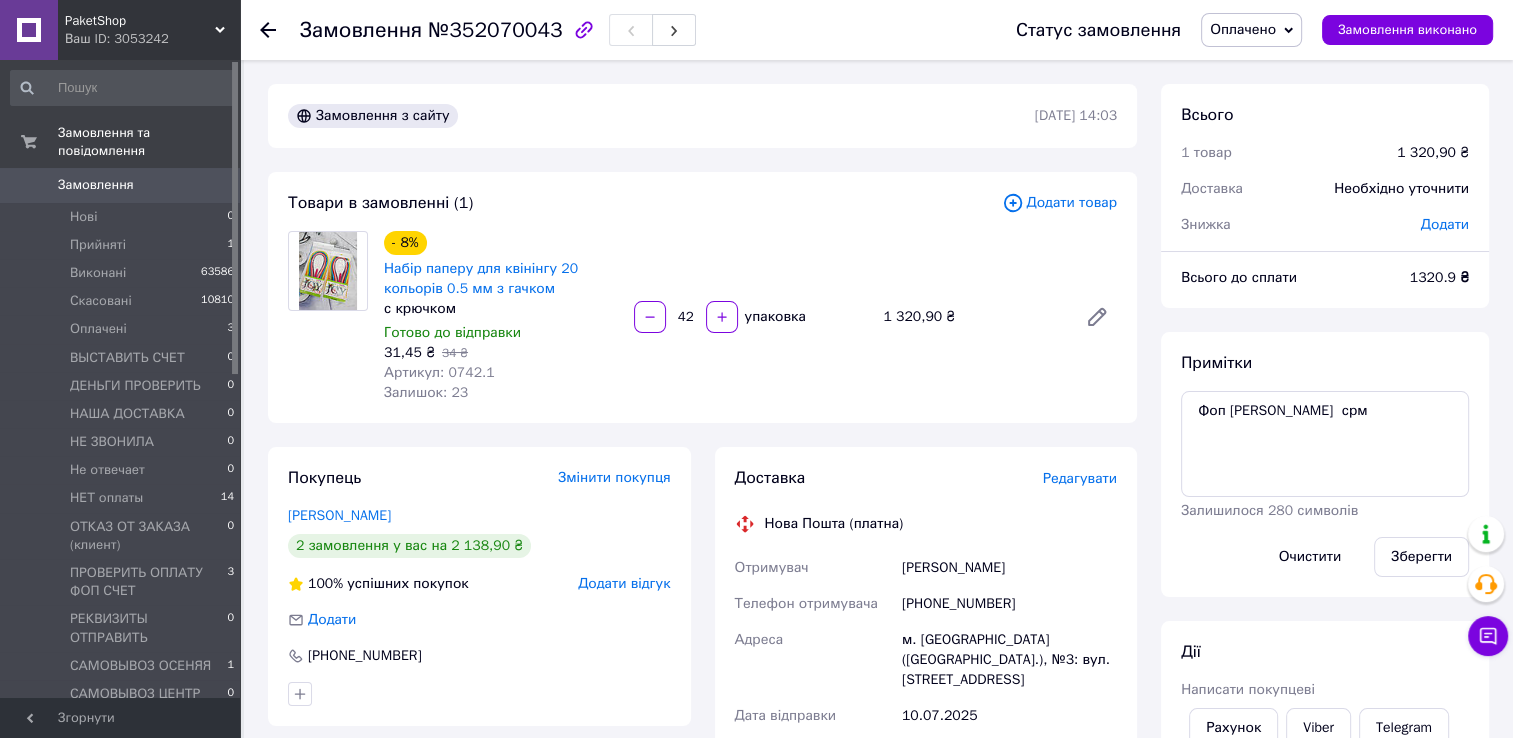 click on "Редагувати" at bounding box center (1080, 478) 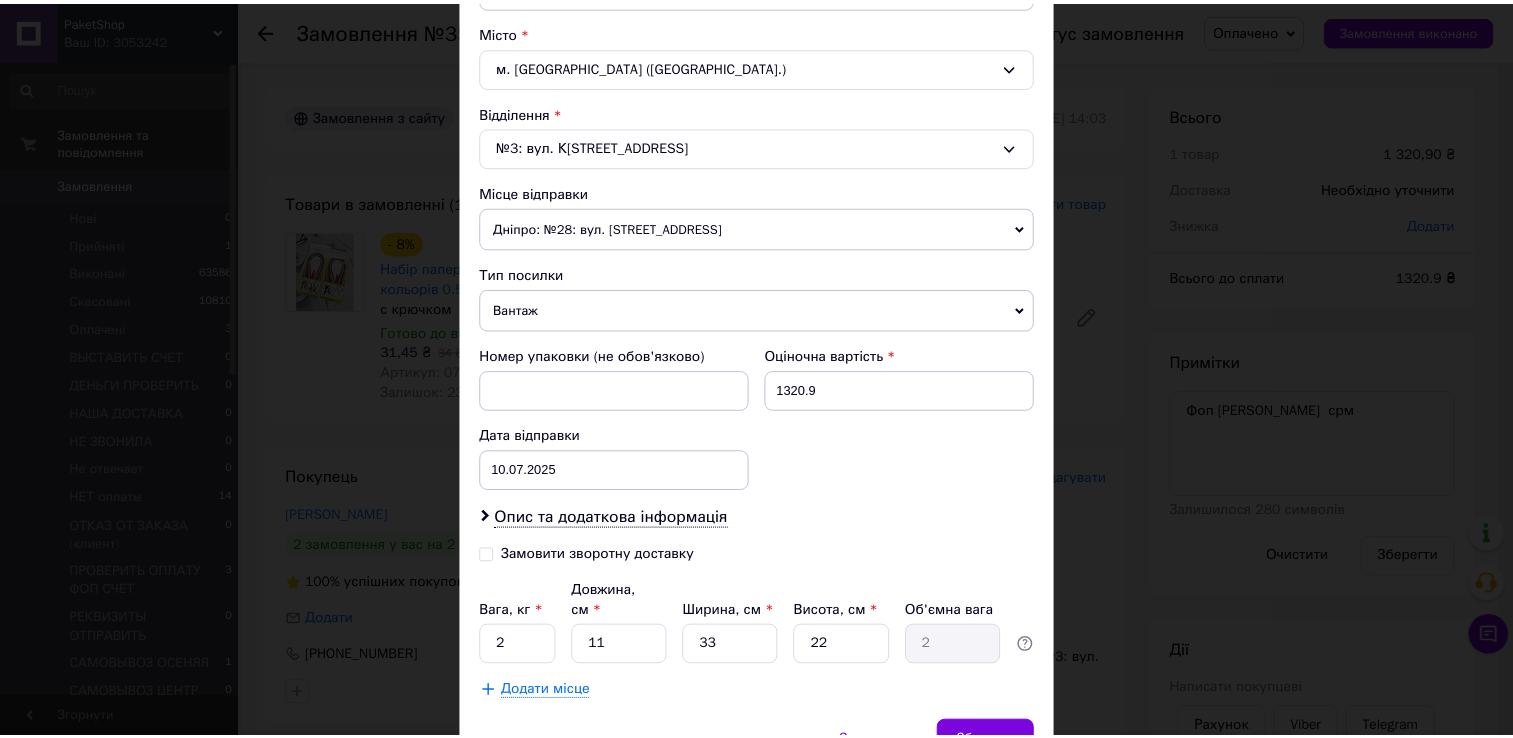 scroll, scrollTop: 620, scrollLeft: 0, axis: vertical 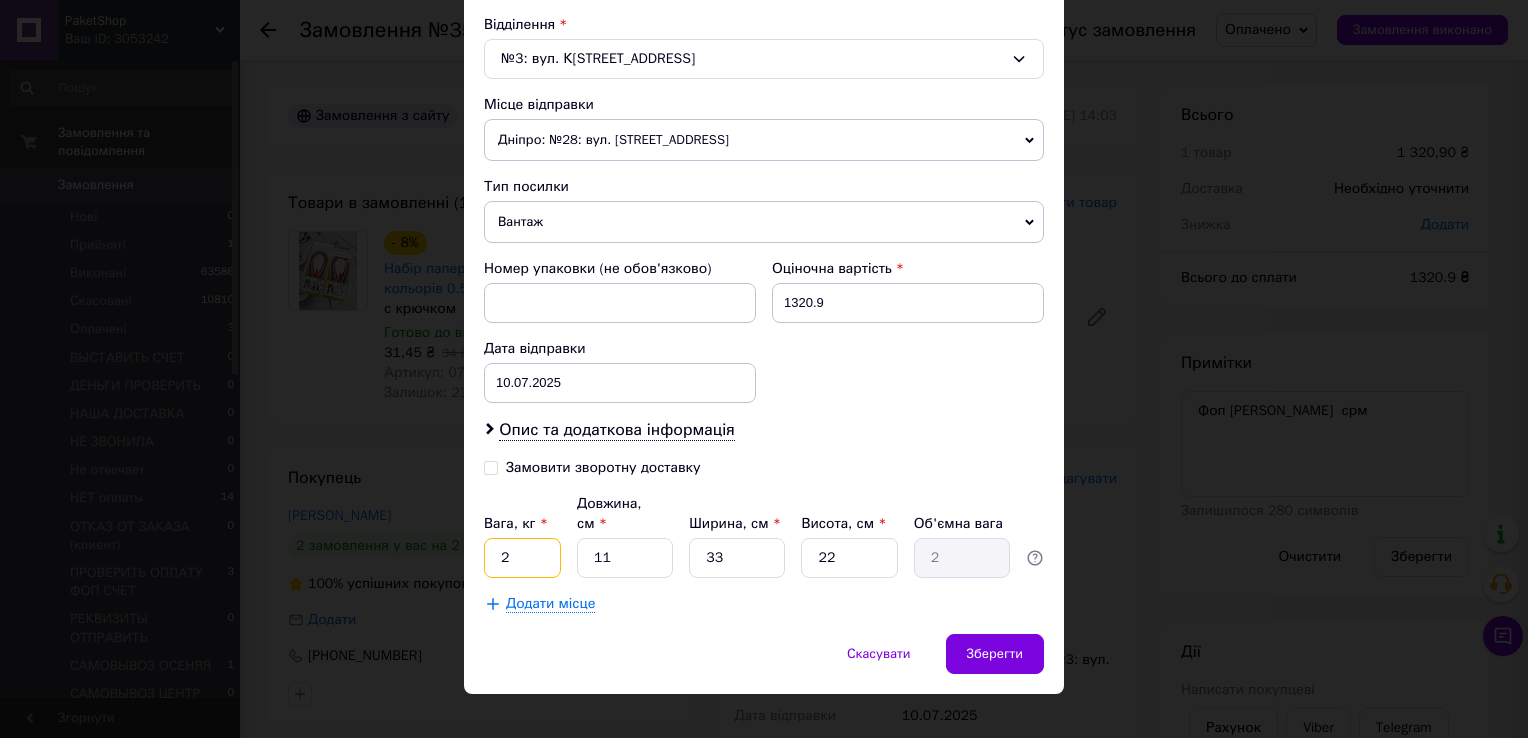 click on "2" at bounding box center (522, 558) 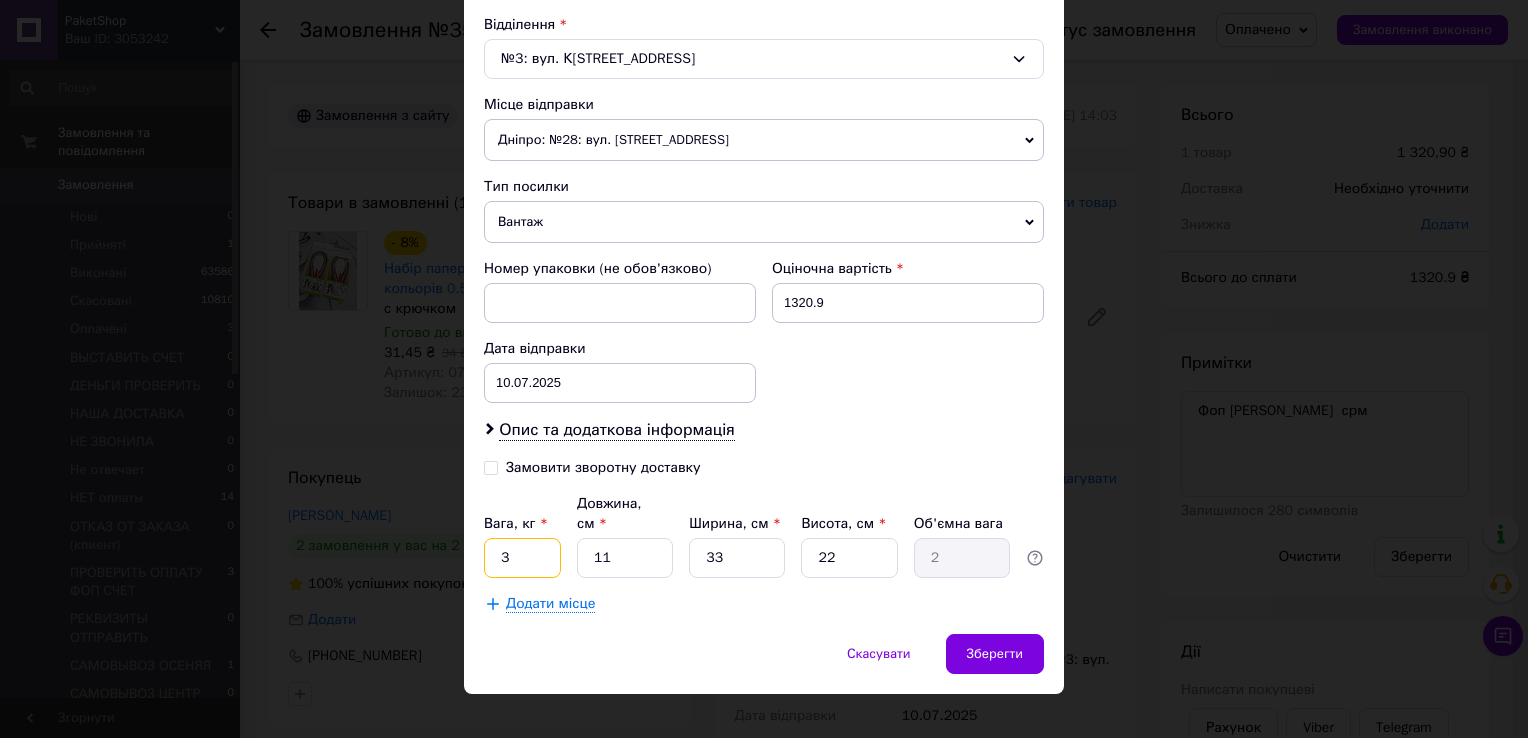 type on "3" 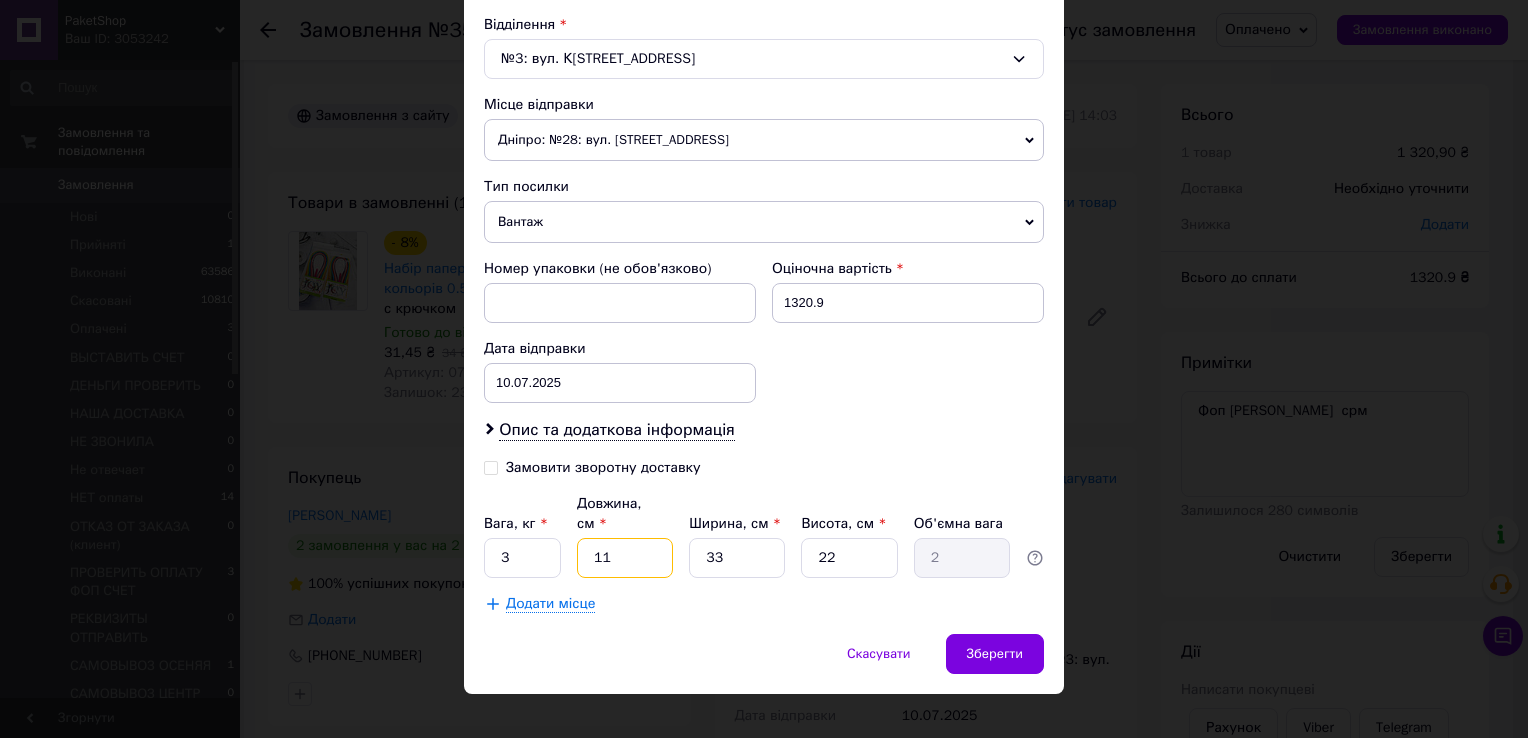 click on "11" at bounding box center [625, 558] 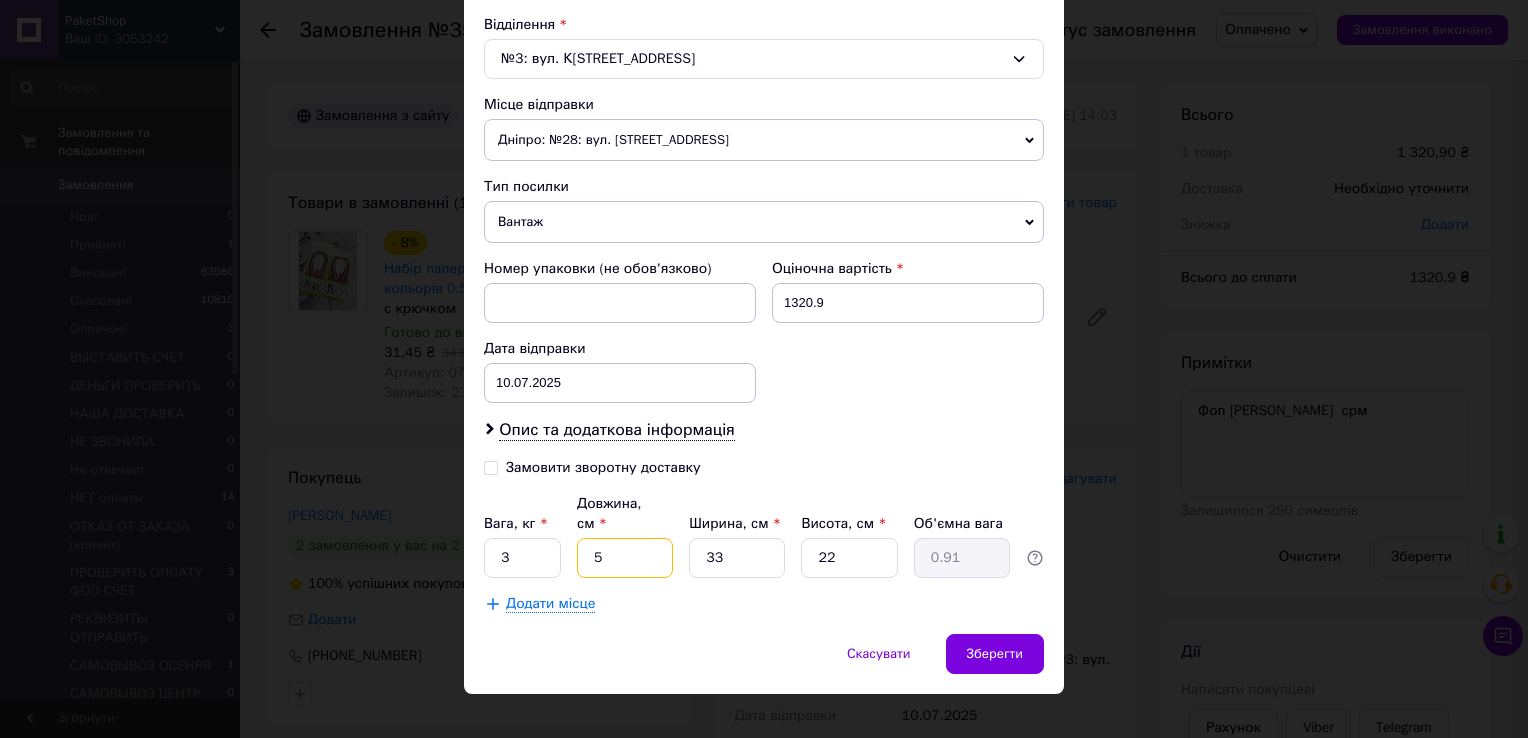 type on "5" 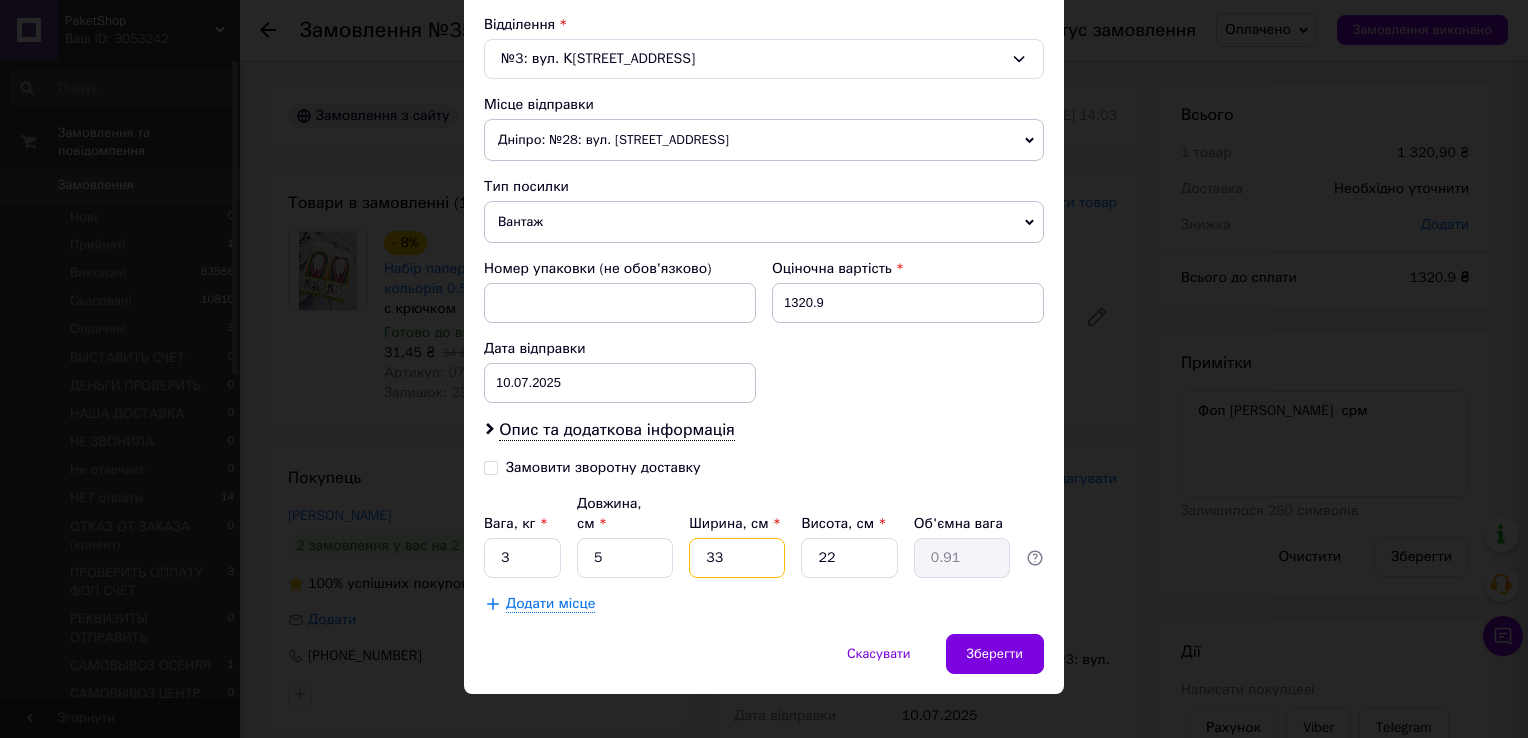 click on "33" at bounding box center (737, 558) 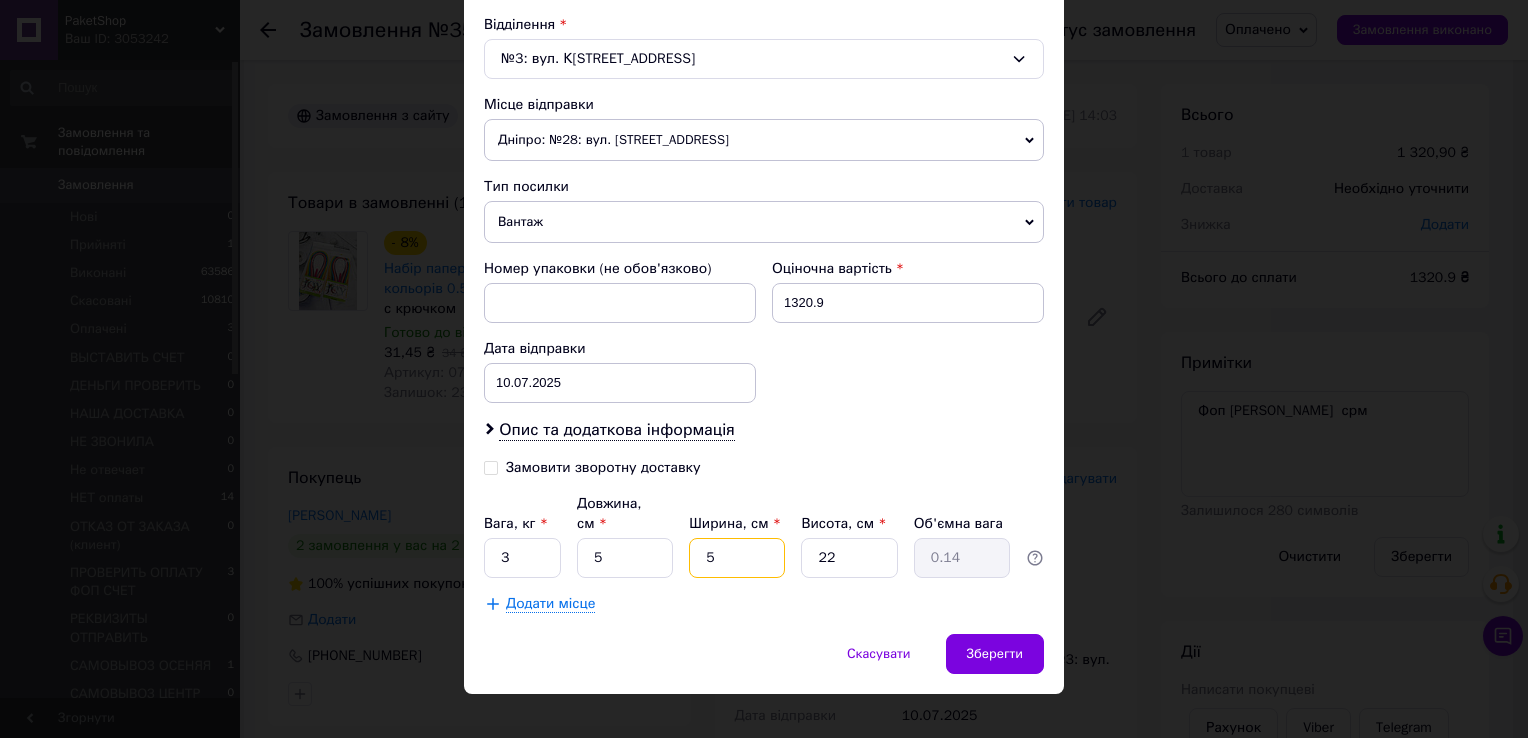 type on "5" 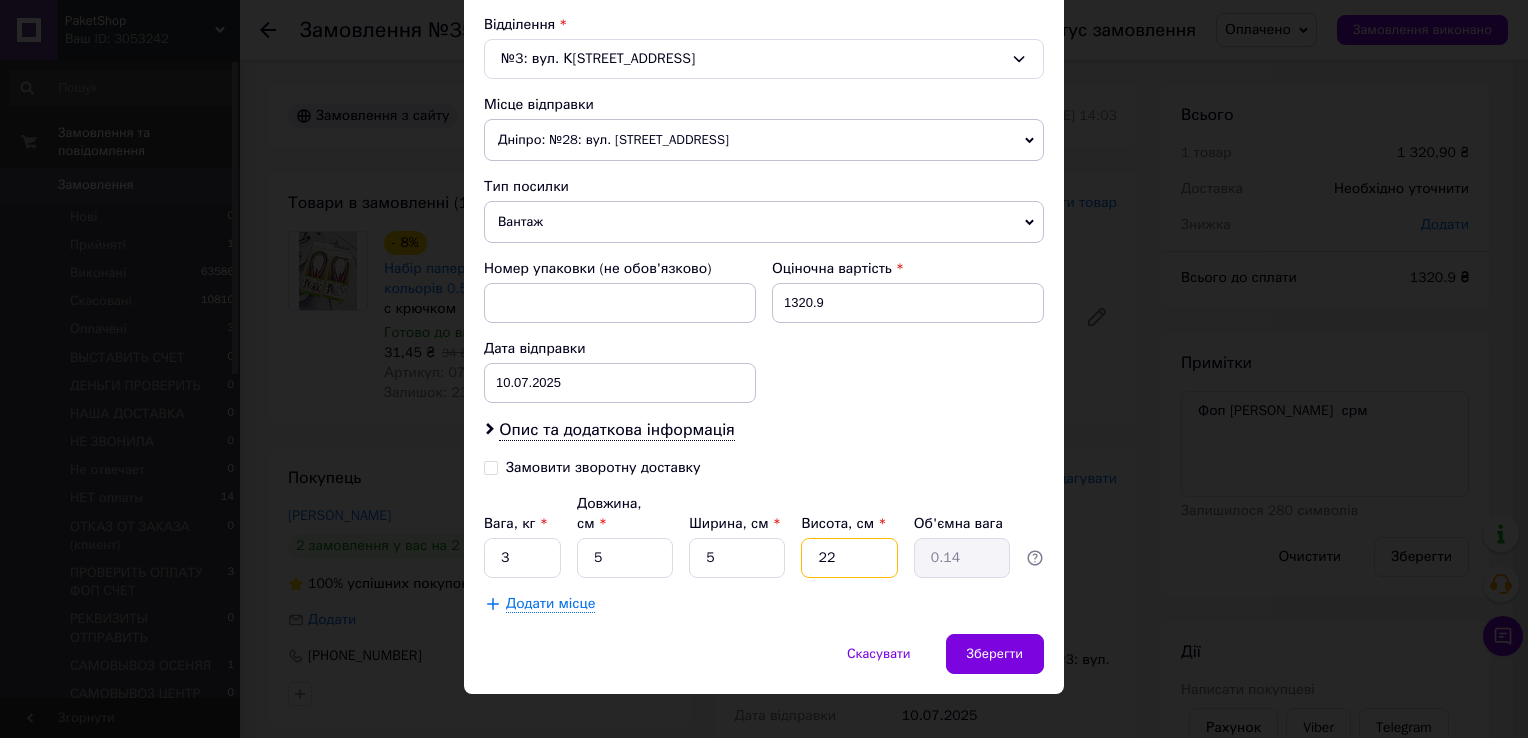 click on "22" at bounding box center (849, 558) 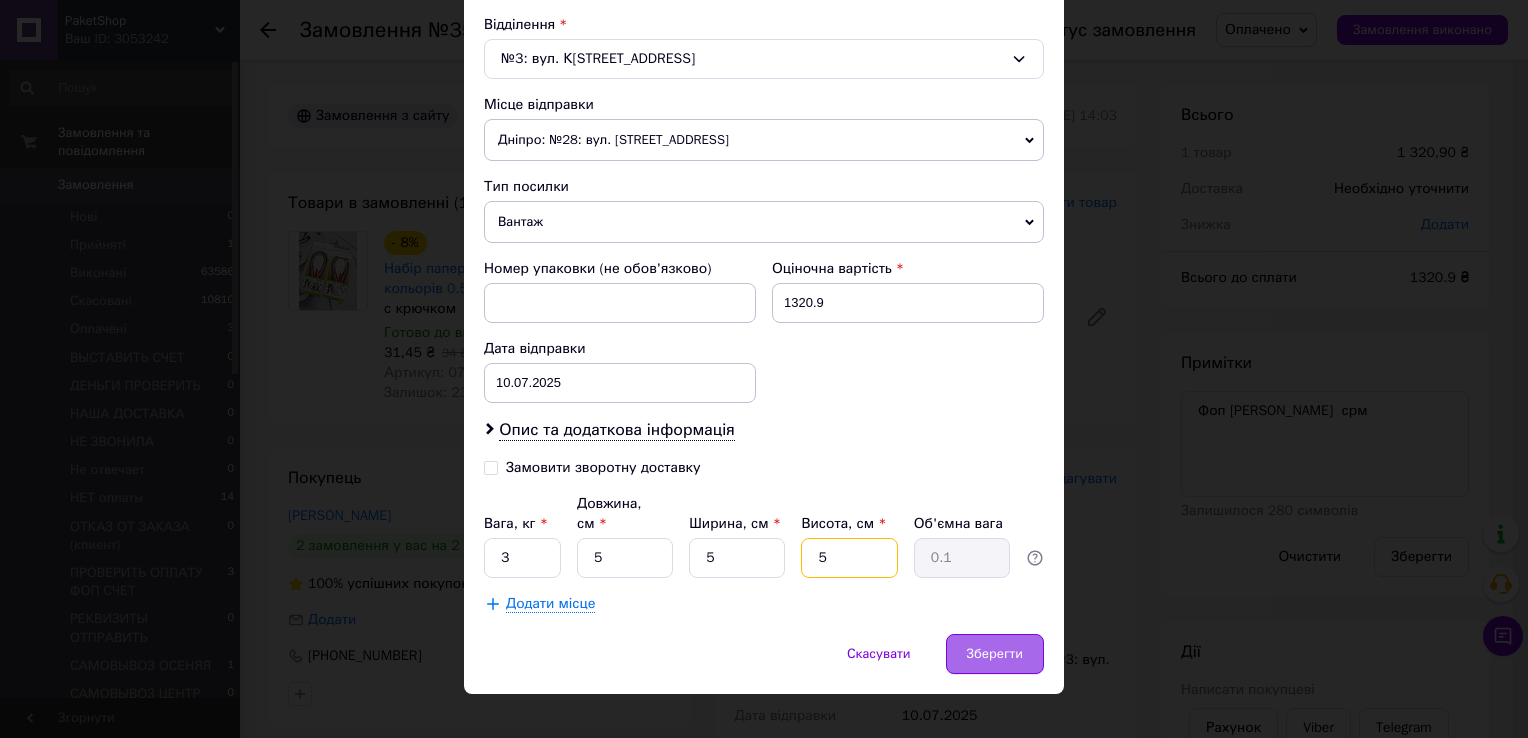 type on "5" 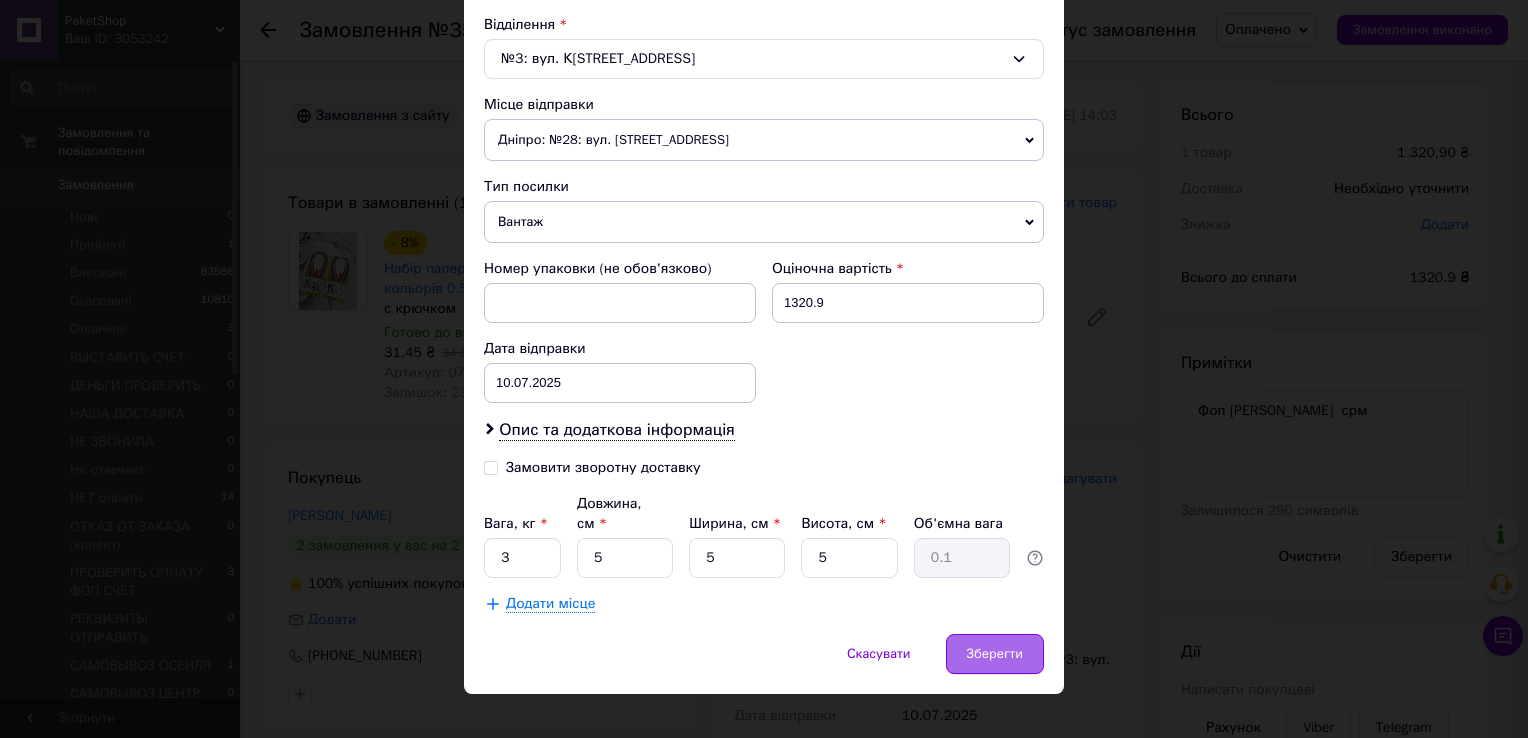 click on "Зберегти" at bounding box center (995, 654) 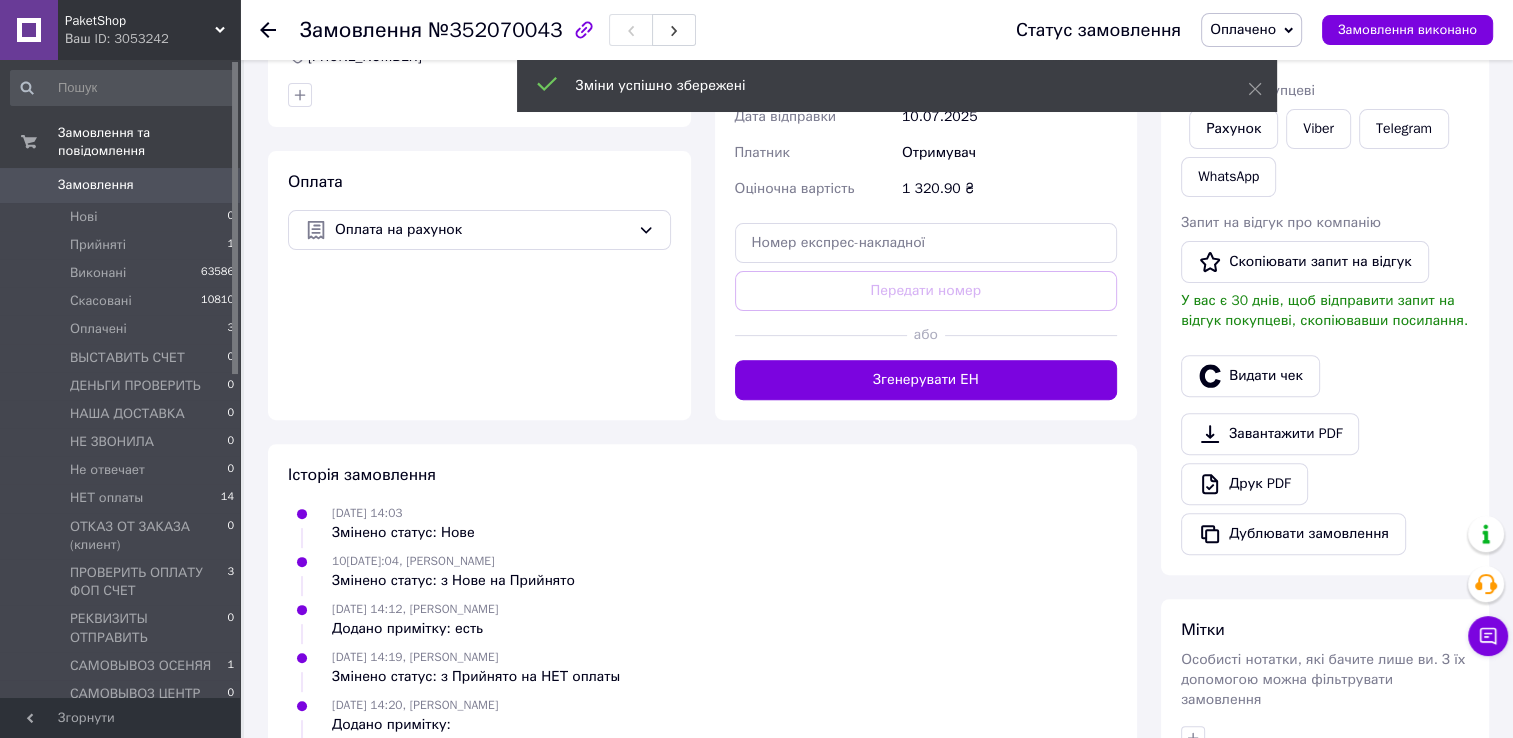 scroll, scrollTop: 600, scrollLeft: 0, axis: vertical 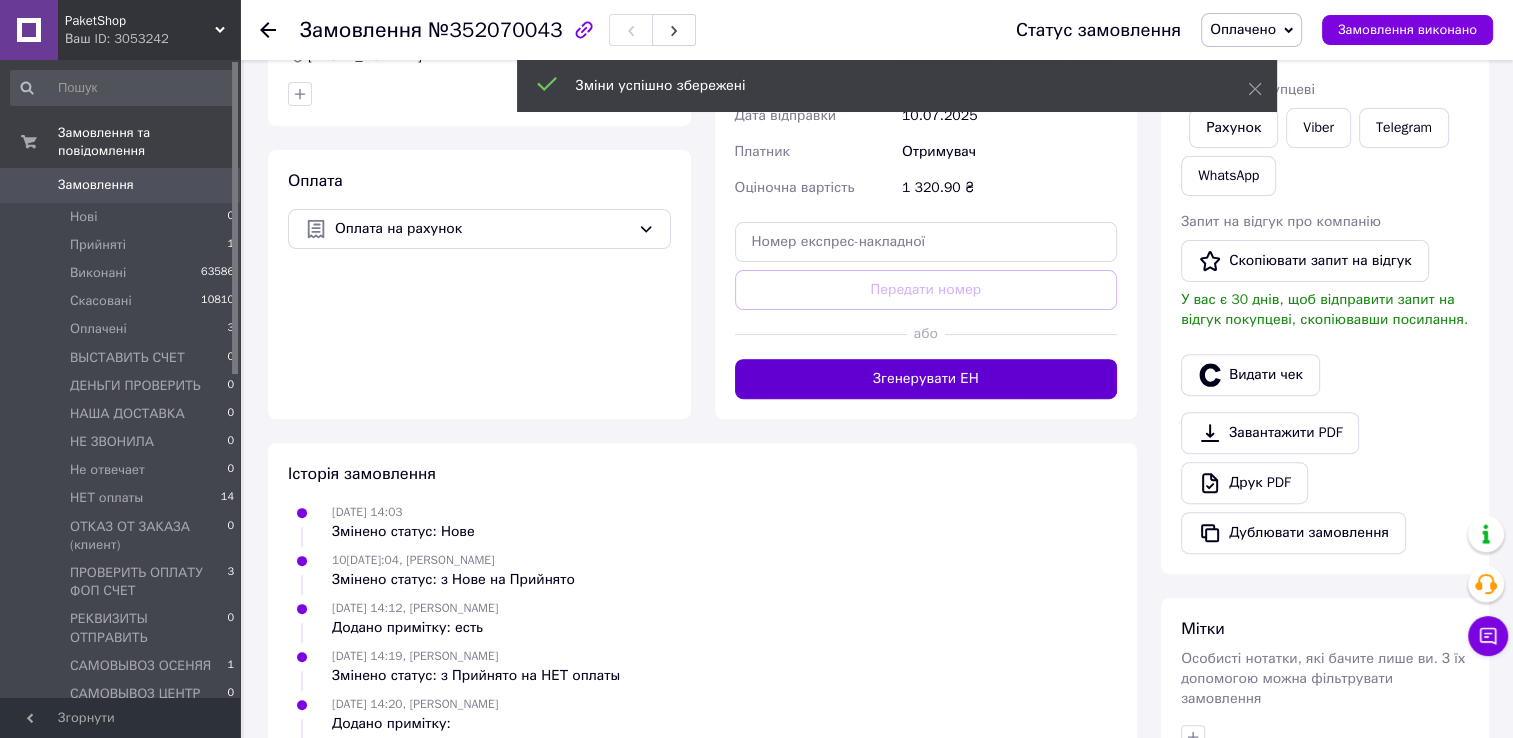 click on "Згенерувати ЕН" at bounding box center [926, 379] 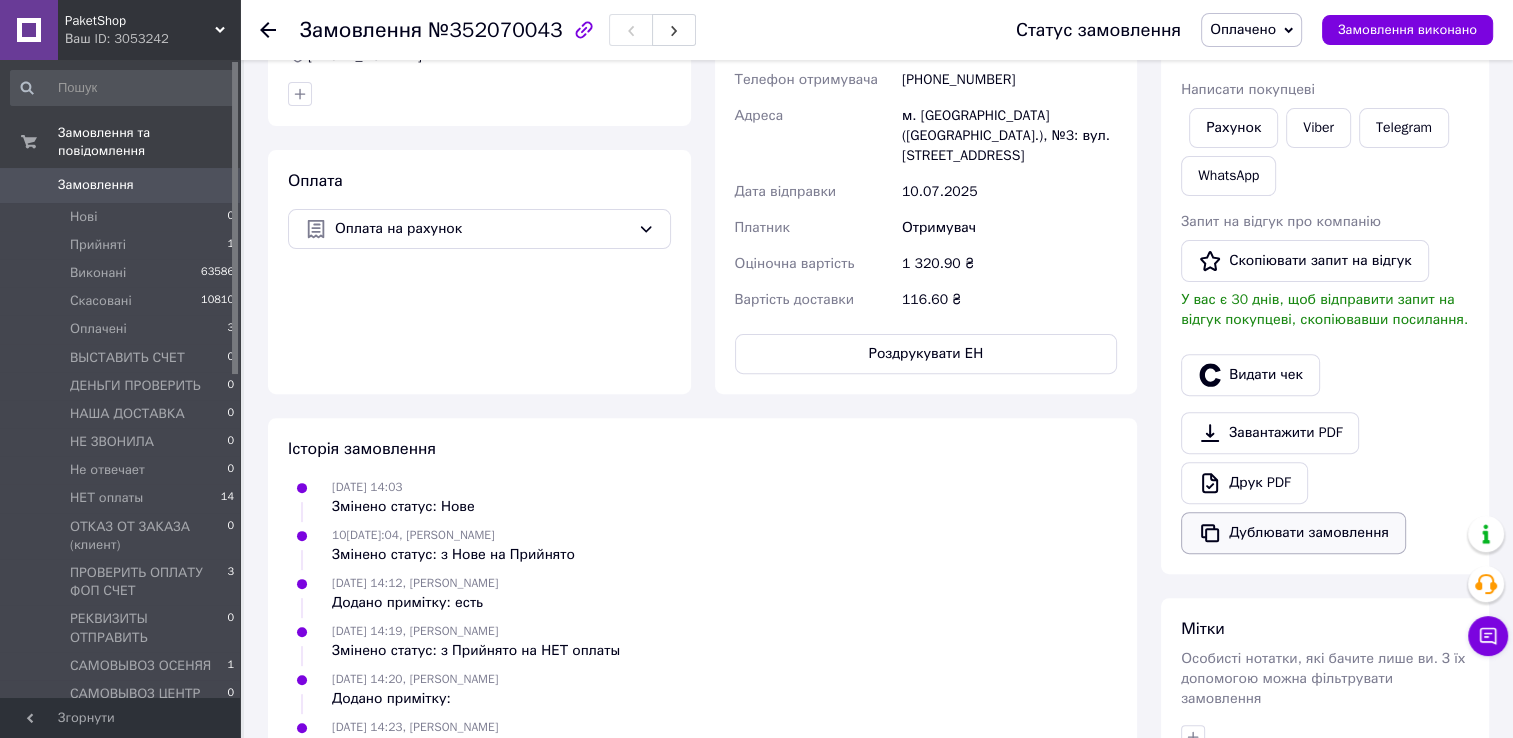 scroll, scrollTop: 44, scrollLeft: 0, axis: vertical 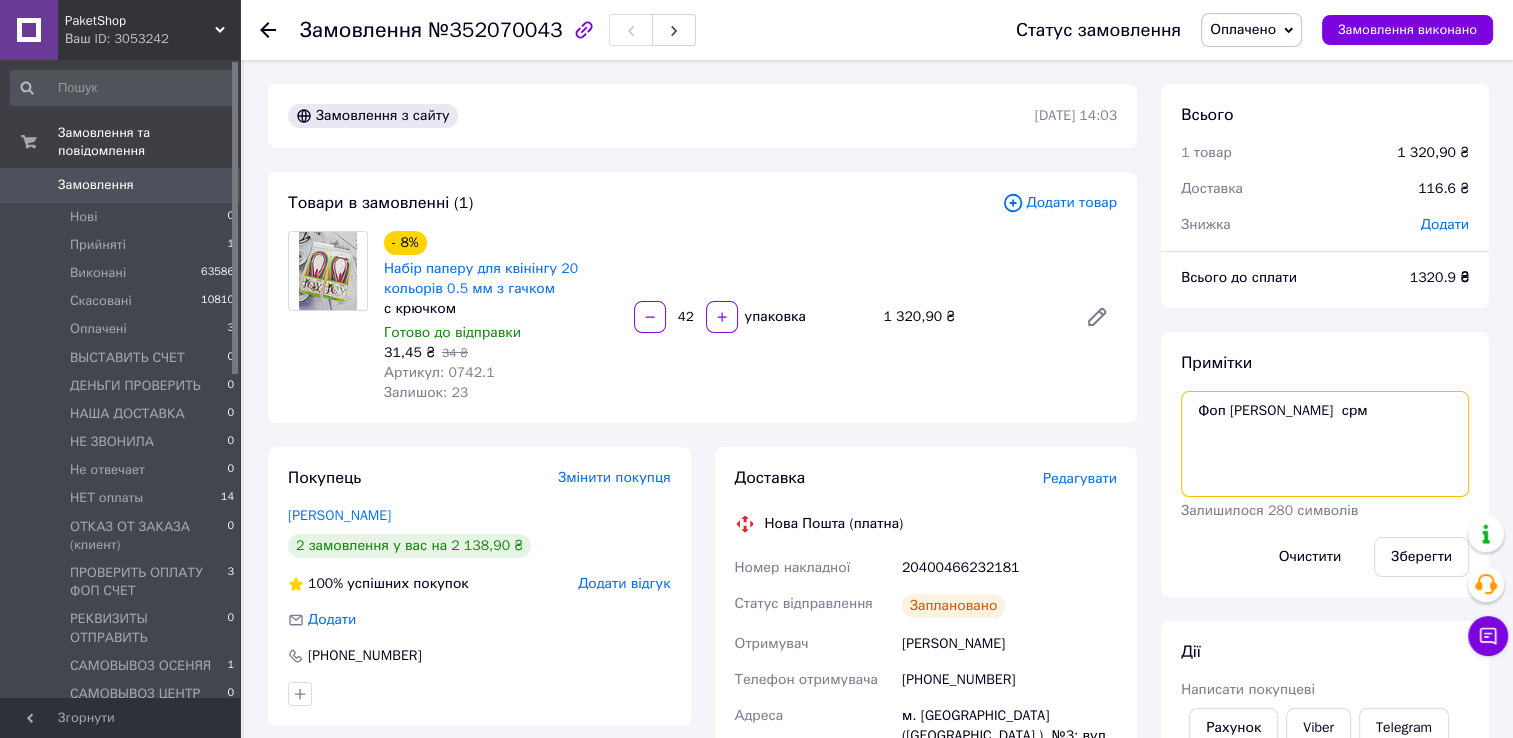 click on "Фоп иван вайбер  срм" at bounding box center (1325, 444) 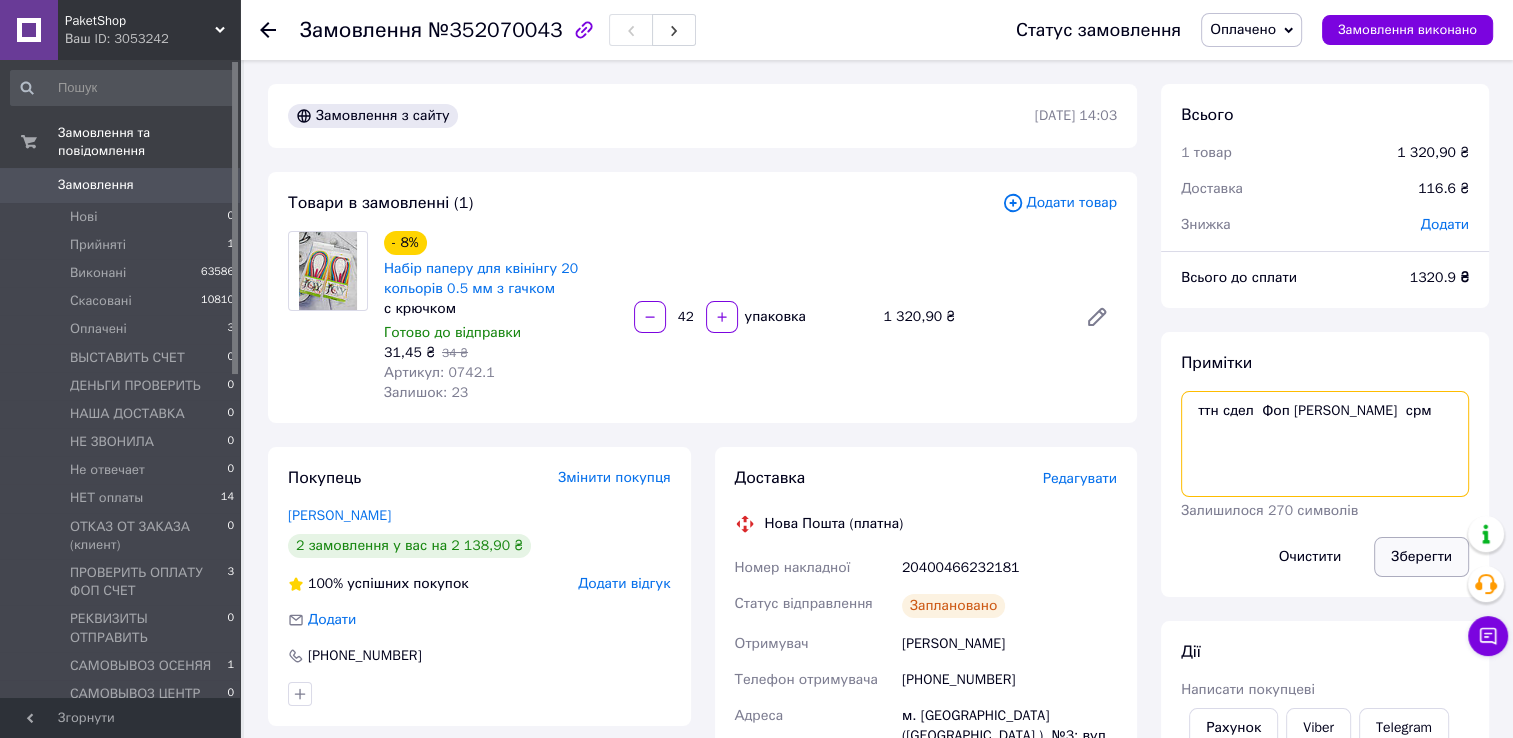 type on "ттн сдел  Фоп иван вайбер  срм" 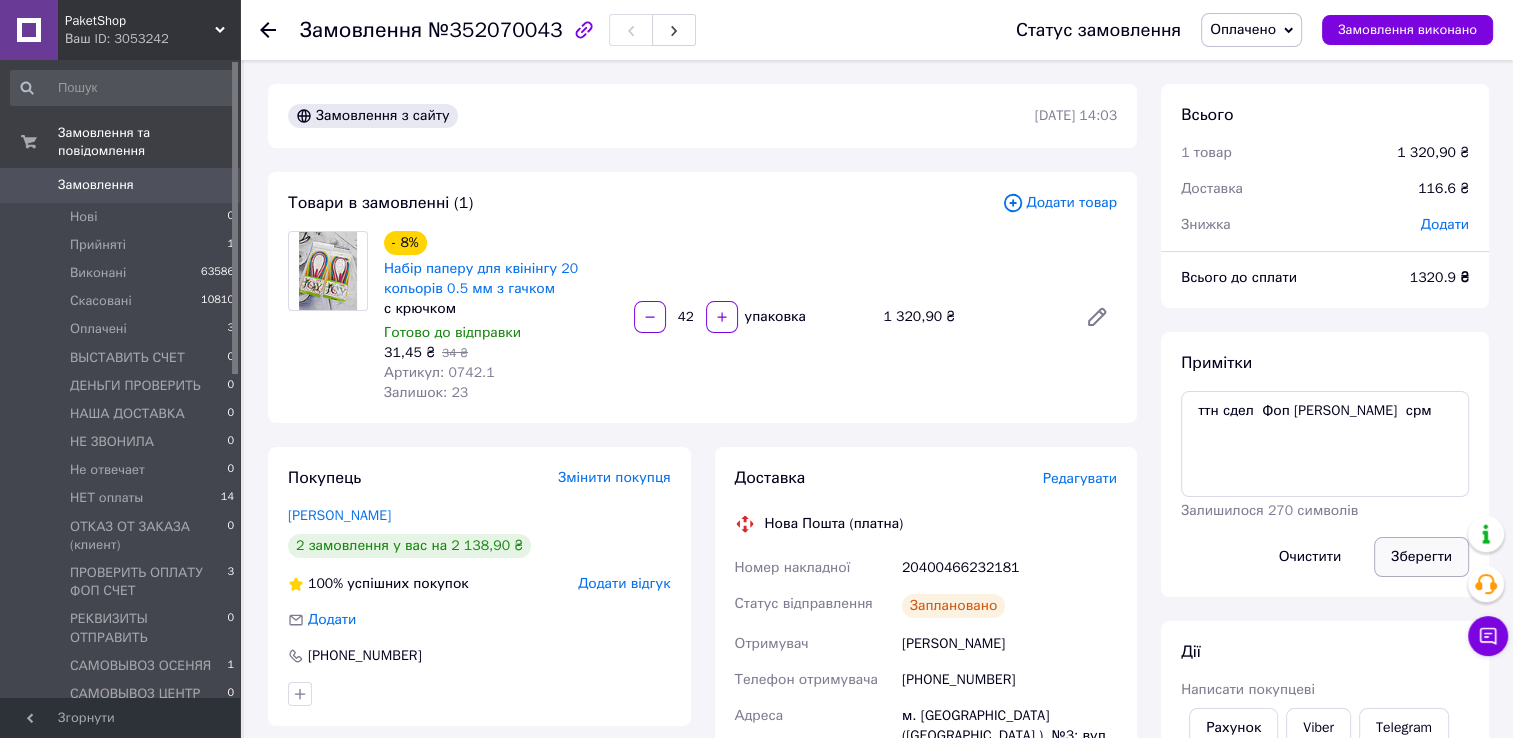 click on "Зберегти" at bounding box center [1421, 557] 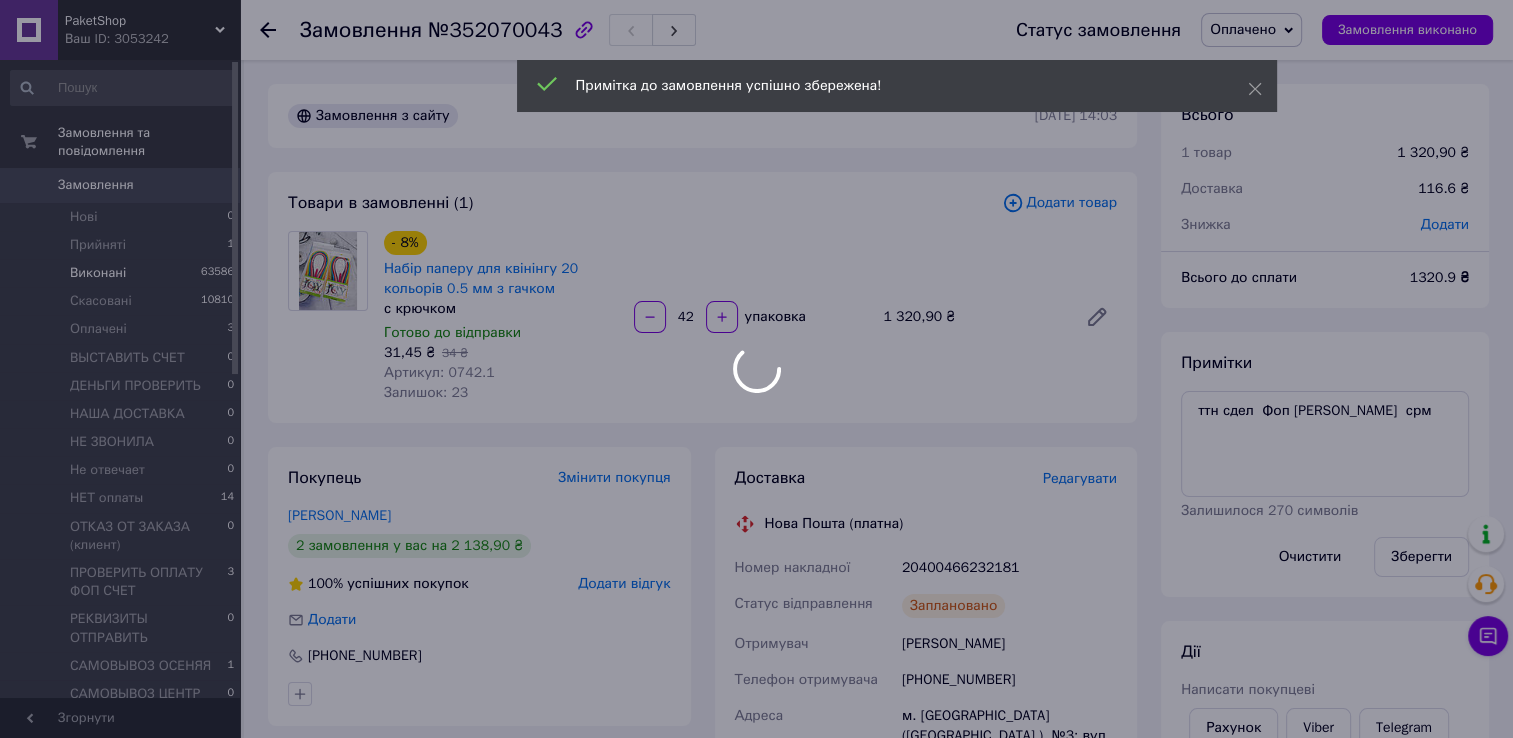 scroll, scrollTop: 92, scrollLeft: 0, axis: vertical 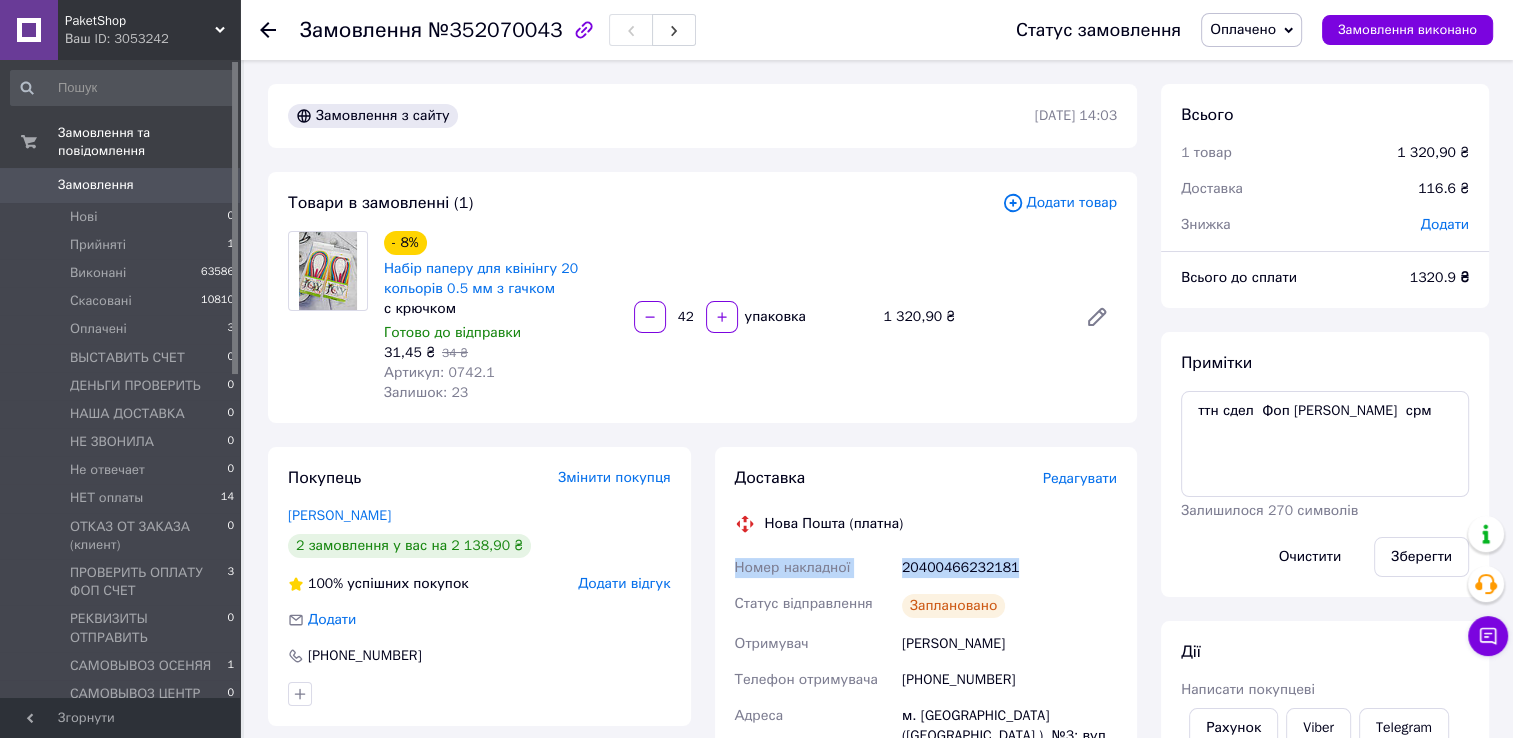 drag, startPoint x: 736, startPoint y: 566, endPoint x: 1025, endPoint y: 581, distance: 289.389 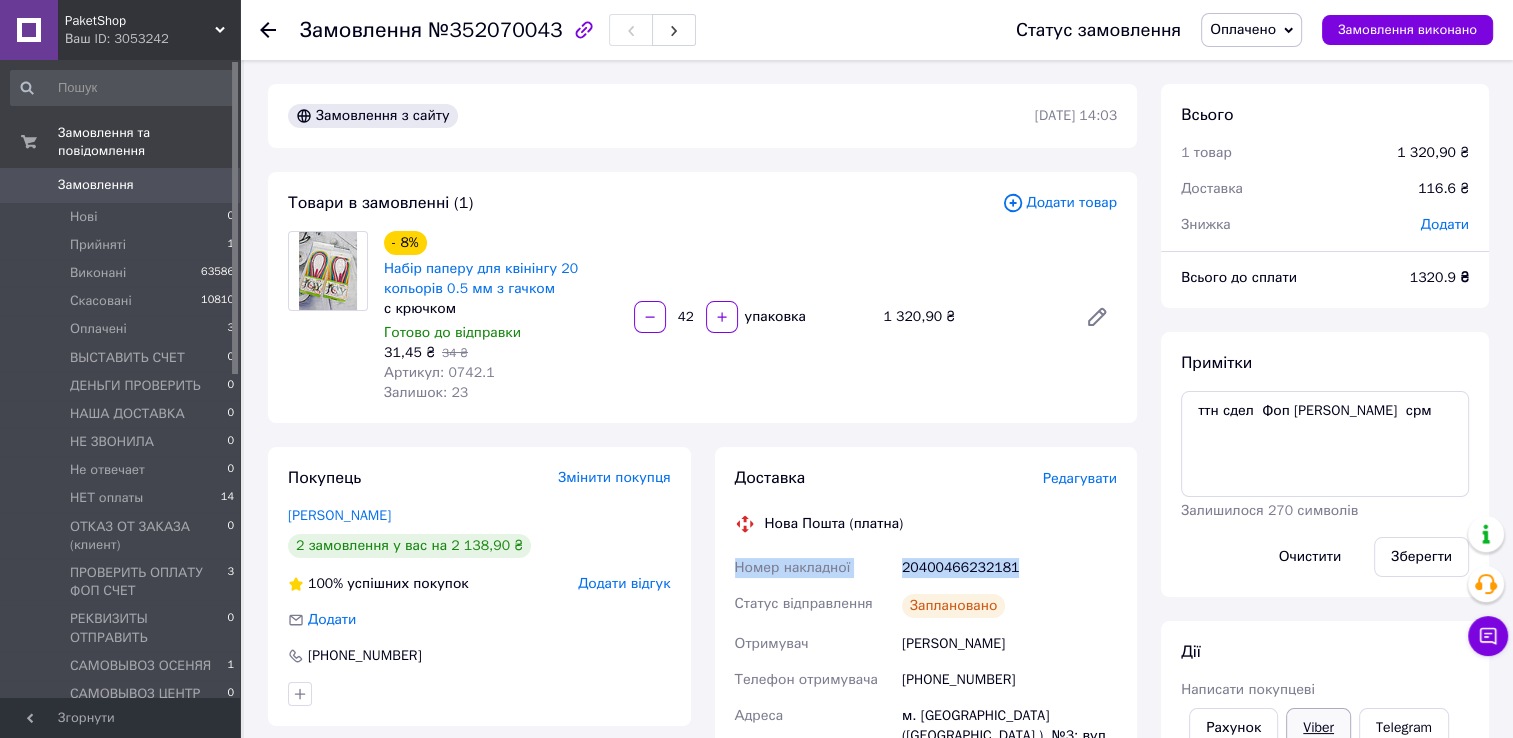click on "Viber" at bounding box center (1318, 728) 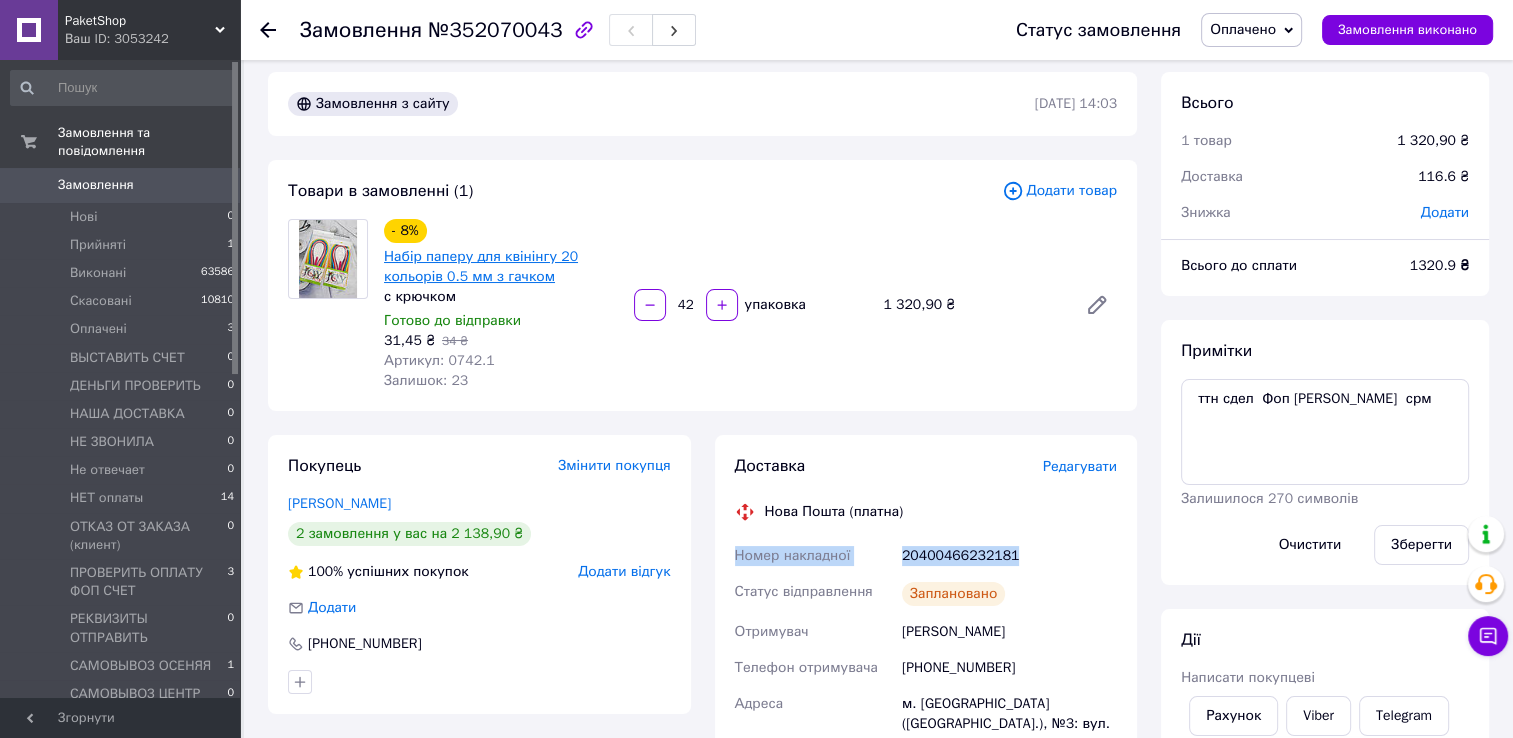 scroll, scrollTop: 0, scrollLeft: 0, axis: both 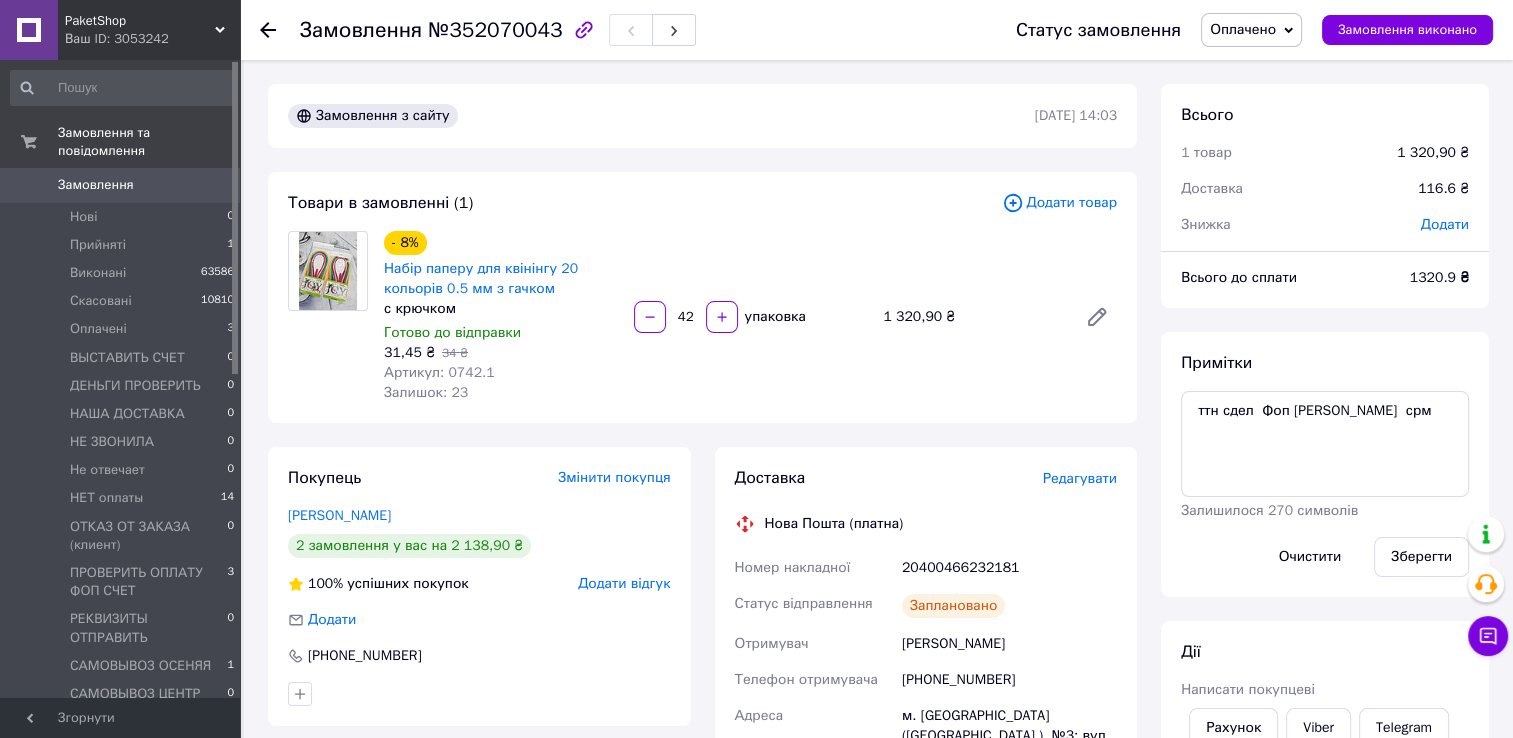 click 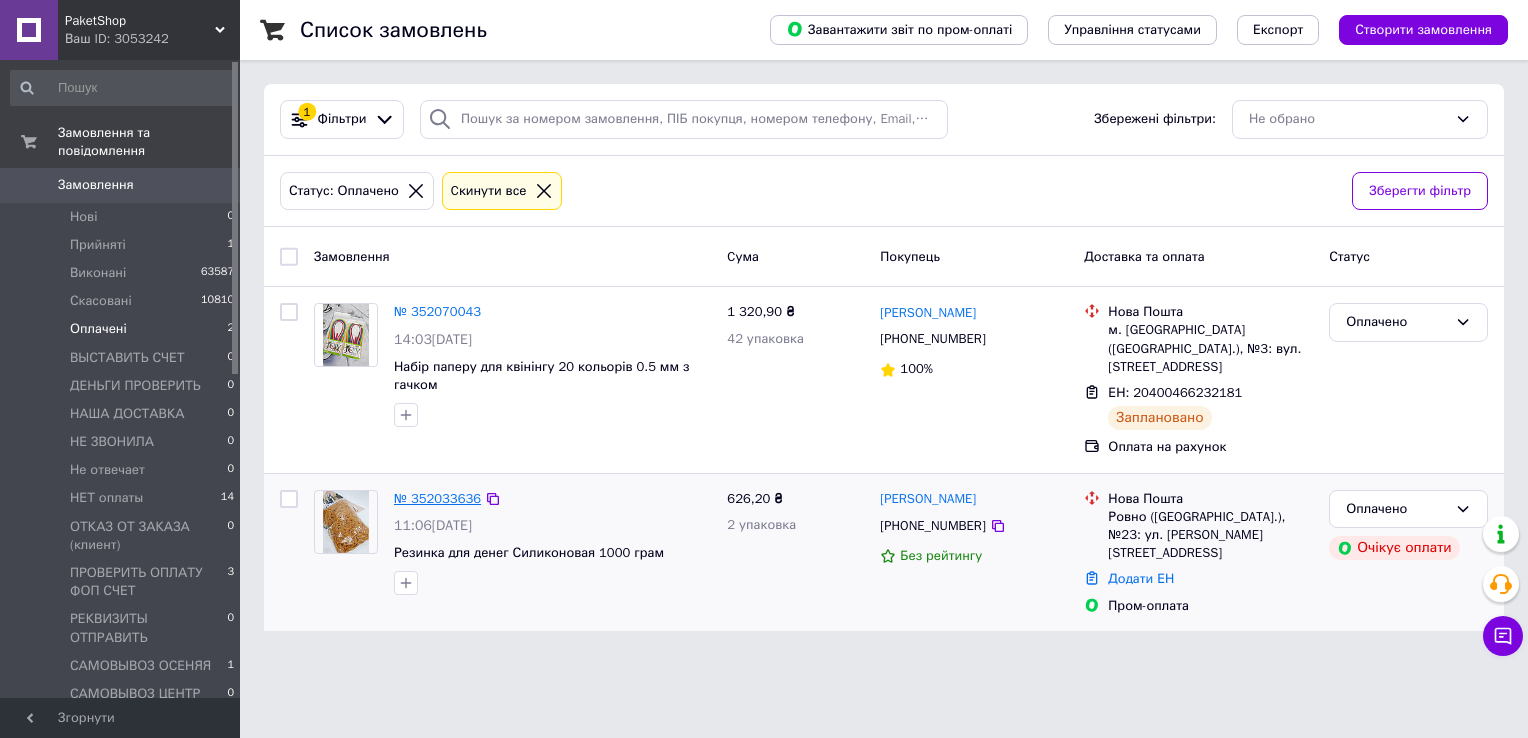 click on "№ 352033636" at bounding box center [437, 498] 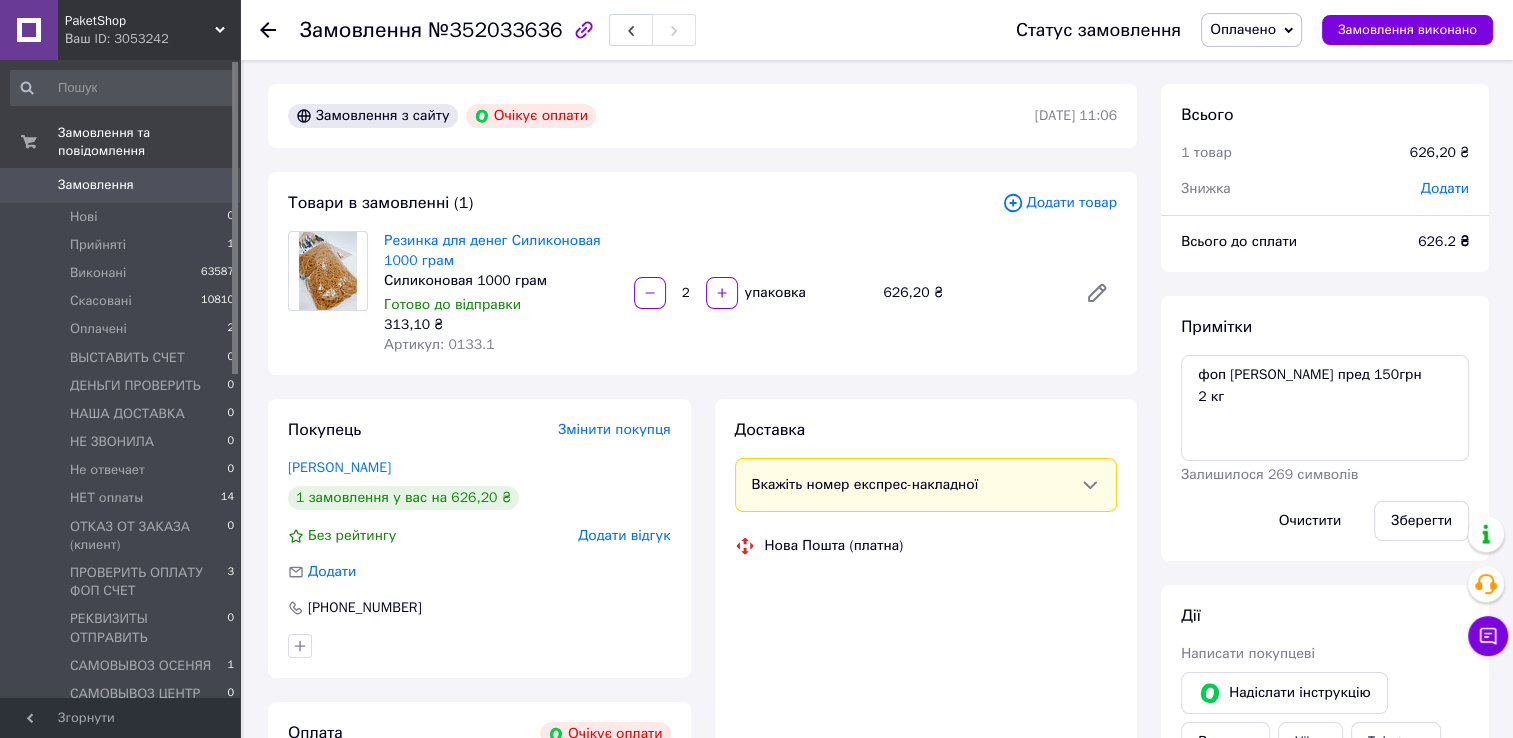 click on "Доставка Вкажіть номер експрес-накладної Обов'язково введіть номер експрес-накладної,
якщо створювали її не на цій сторінці. У разі,
якщо номер ЕН не буде доданий, ми не зможемо
виплатити гроші за замовлення Мобільний номер покупця (із замовлення) повинен відповідати номеру отримувача за накладною Нова Пошта (платна)" at bounding box center (926, 682) 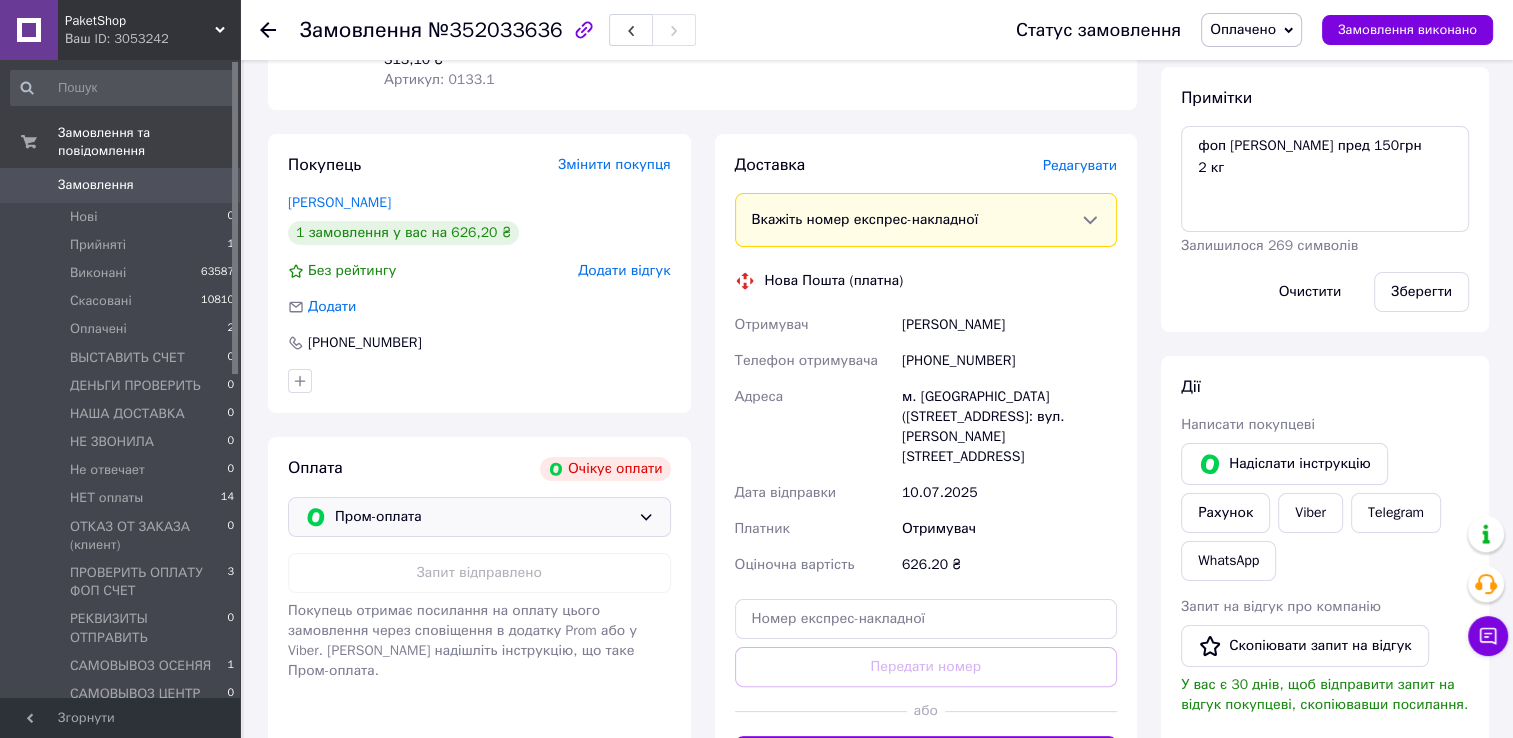scroll, scrollTop: 300, scrollLeft: 0, axis: vertical 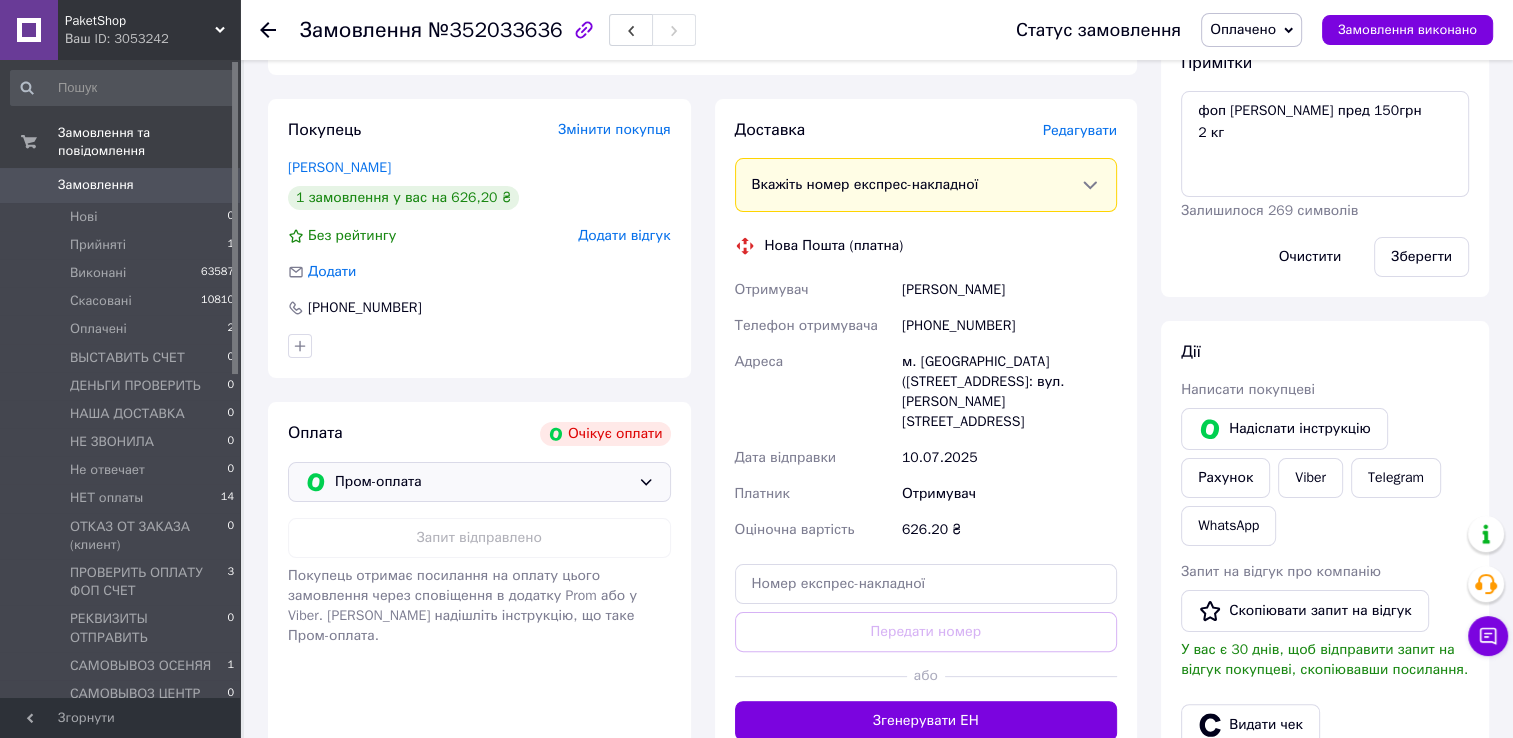 click 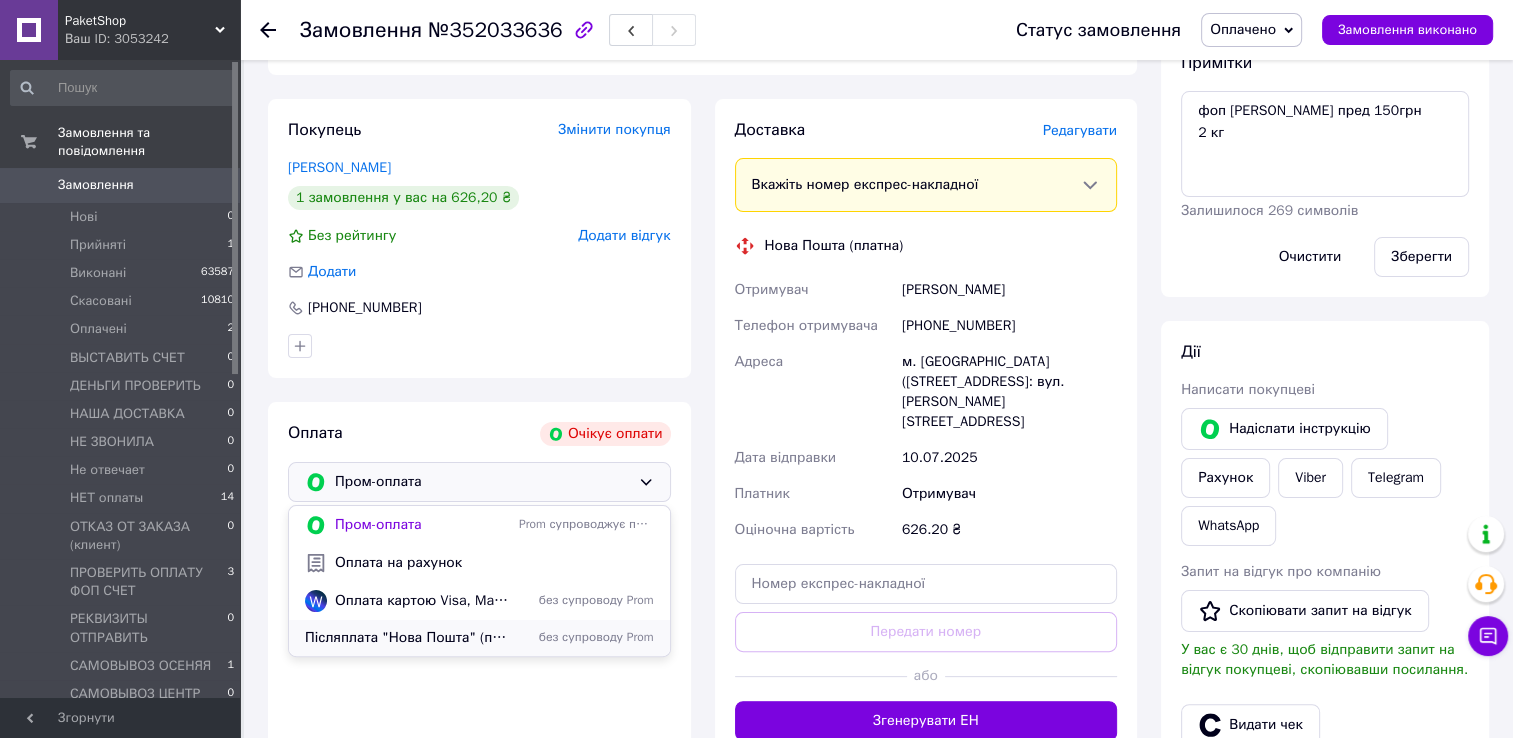 click on "Післяплата "Нова Пошта" (по min передплаті)" at bounding box center (408, 638) 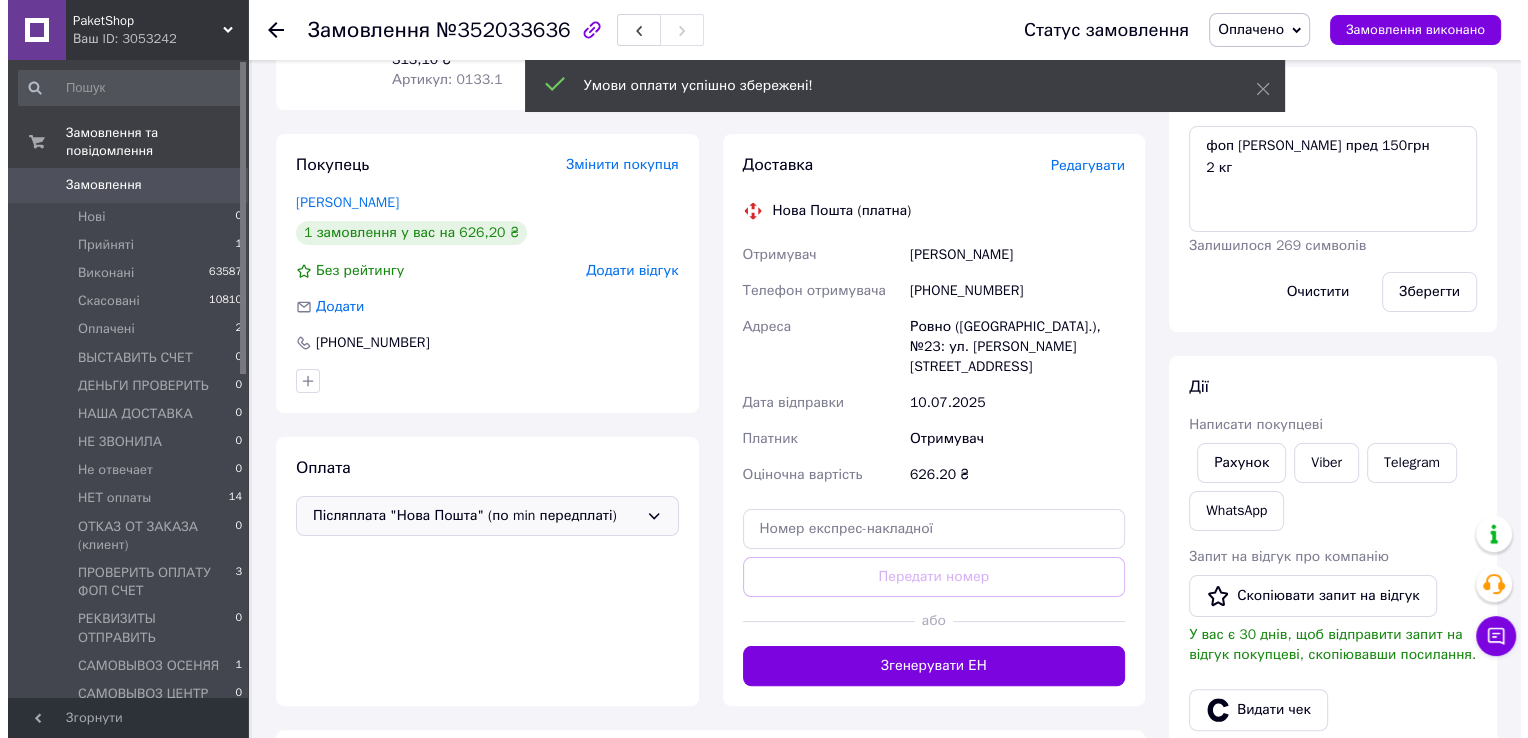 scroll, scrollTop: 300, scrollLeft: 0, axis: vertical 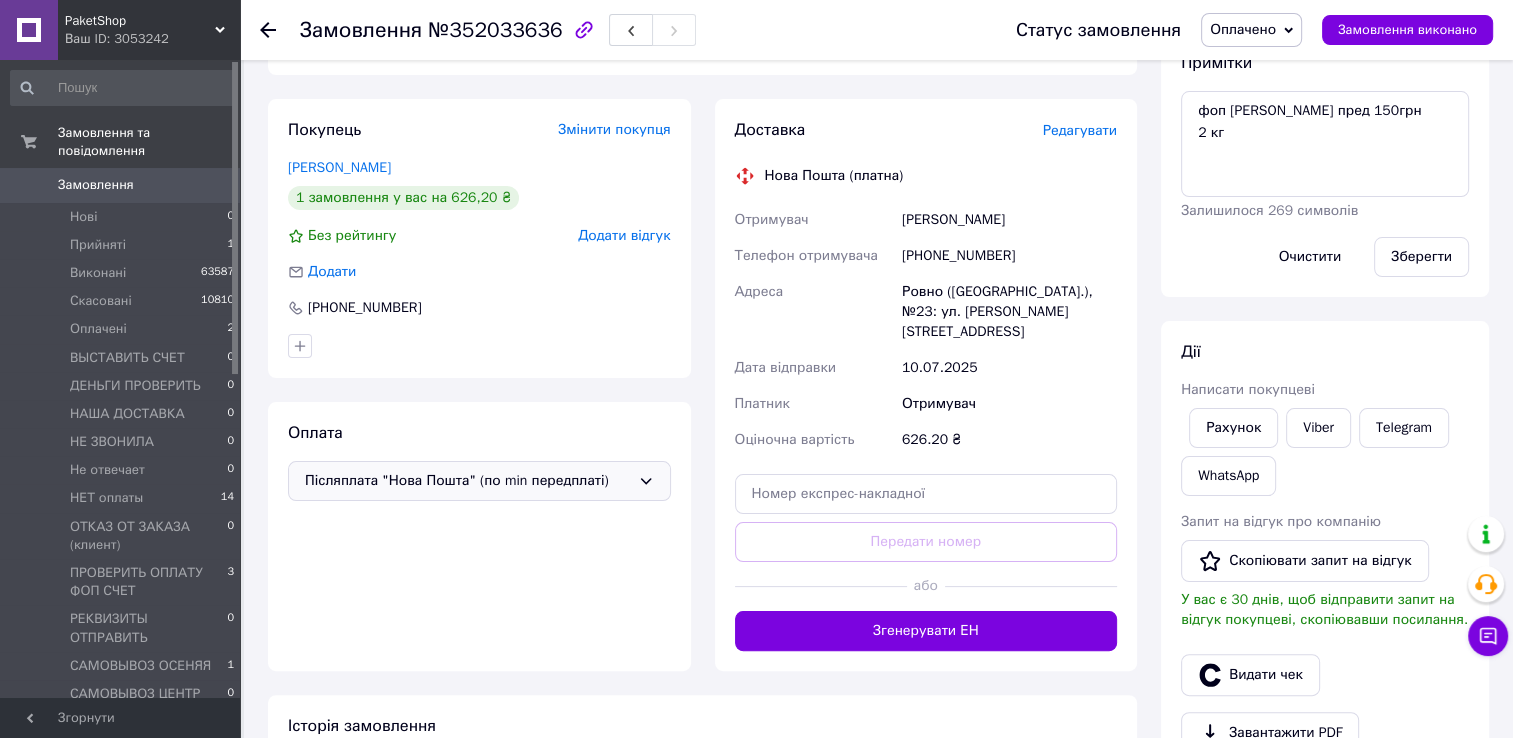 click on "Редагувати" at bounding box center (1080, 130) 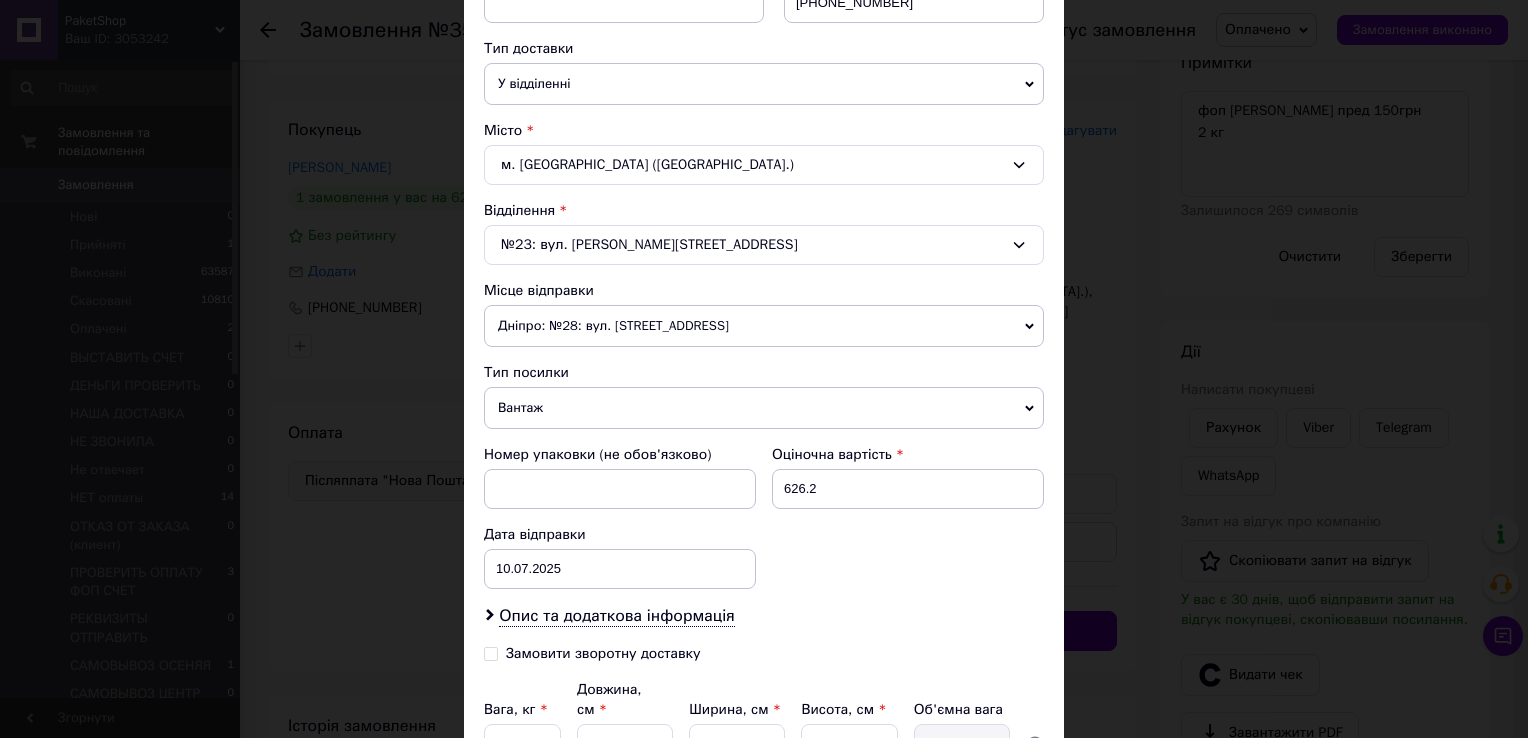 scroll, scrollTop: 600, scrollLeft: 0, axis: vertical 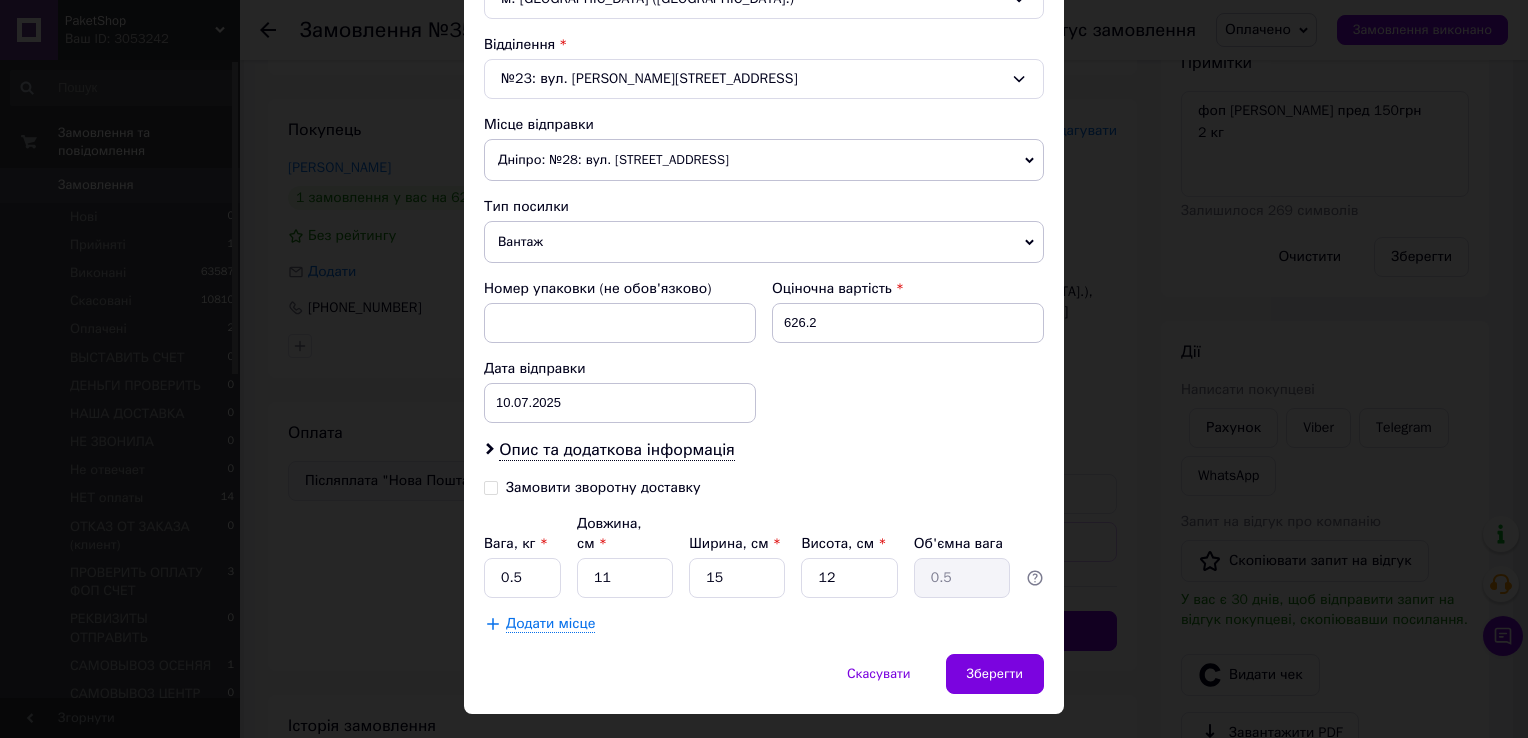 click on "Замовити зворотну доставку" at bounding box center [491, 486] 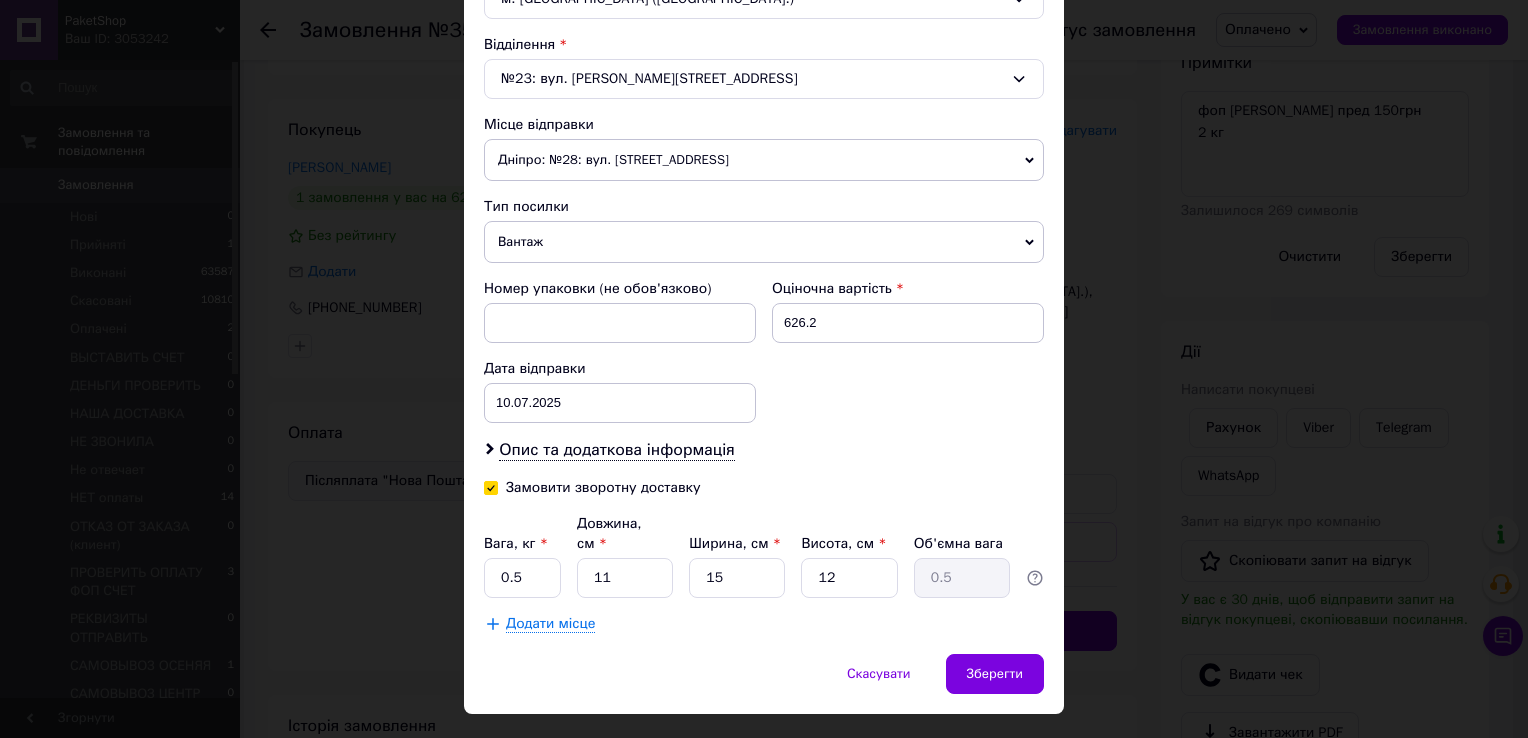 checkbox on "true" 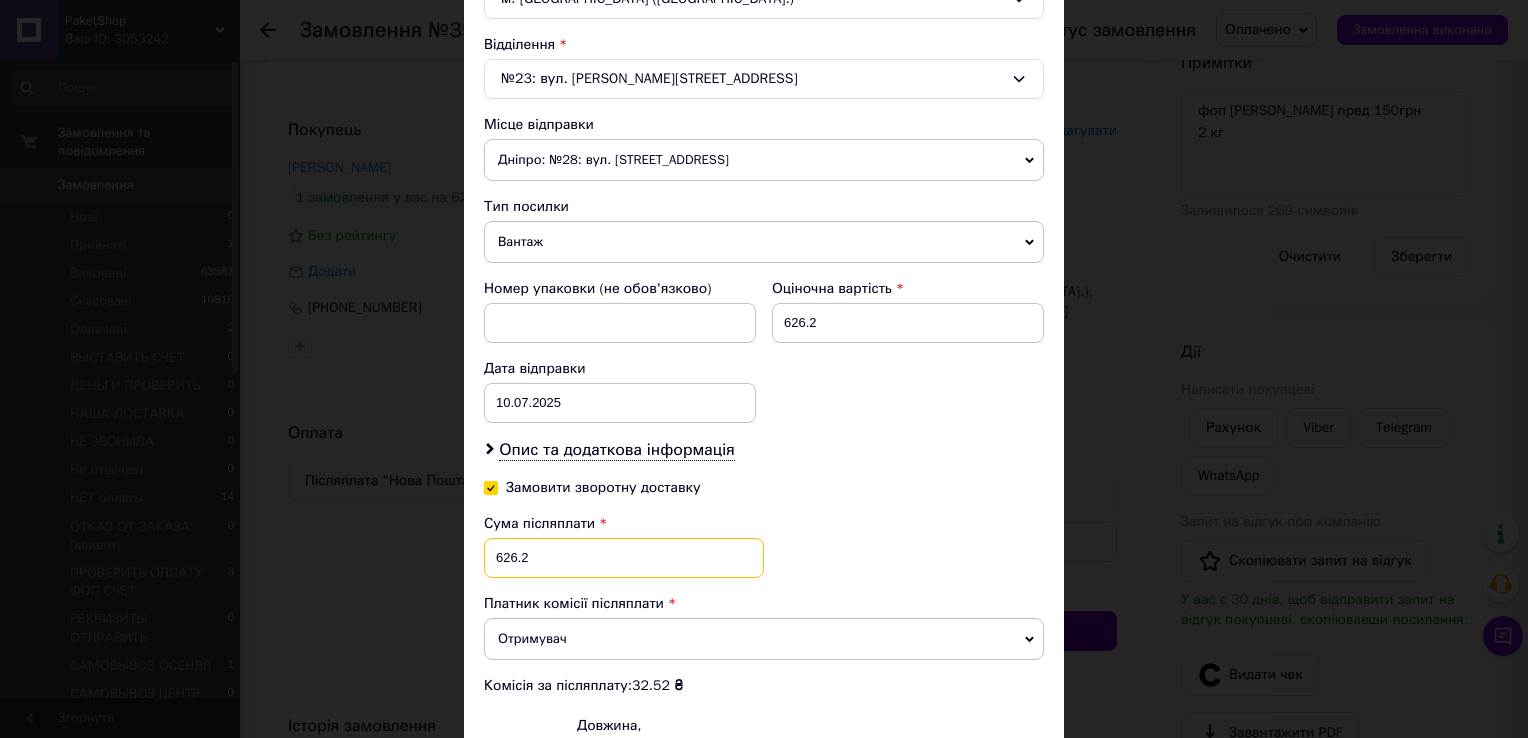 click on "626.2" at bounding box center [624, 558] 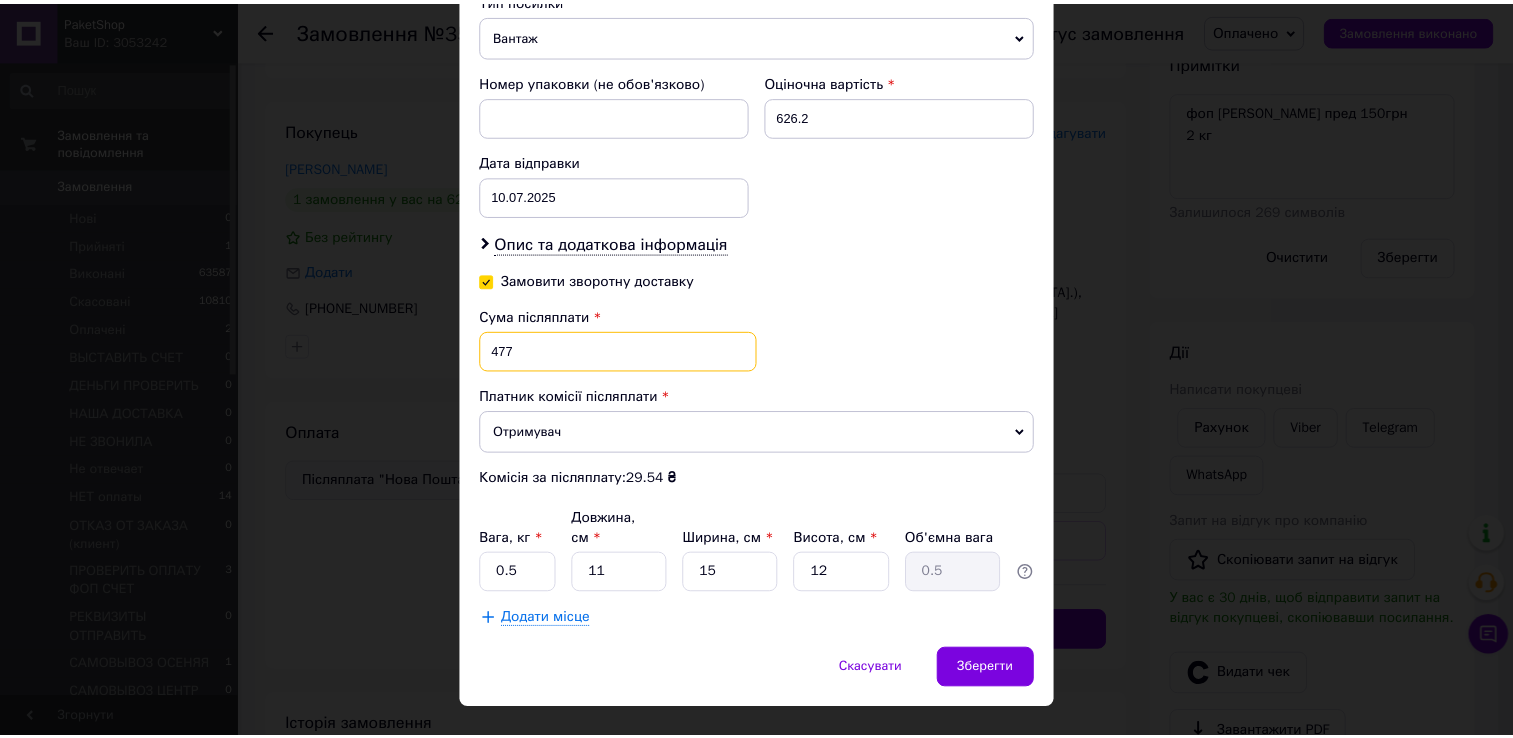 scroll, scrollTop: 821, scrollLeft: 0, axis: vertical 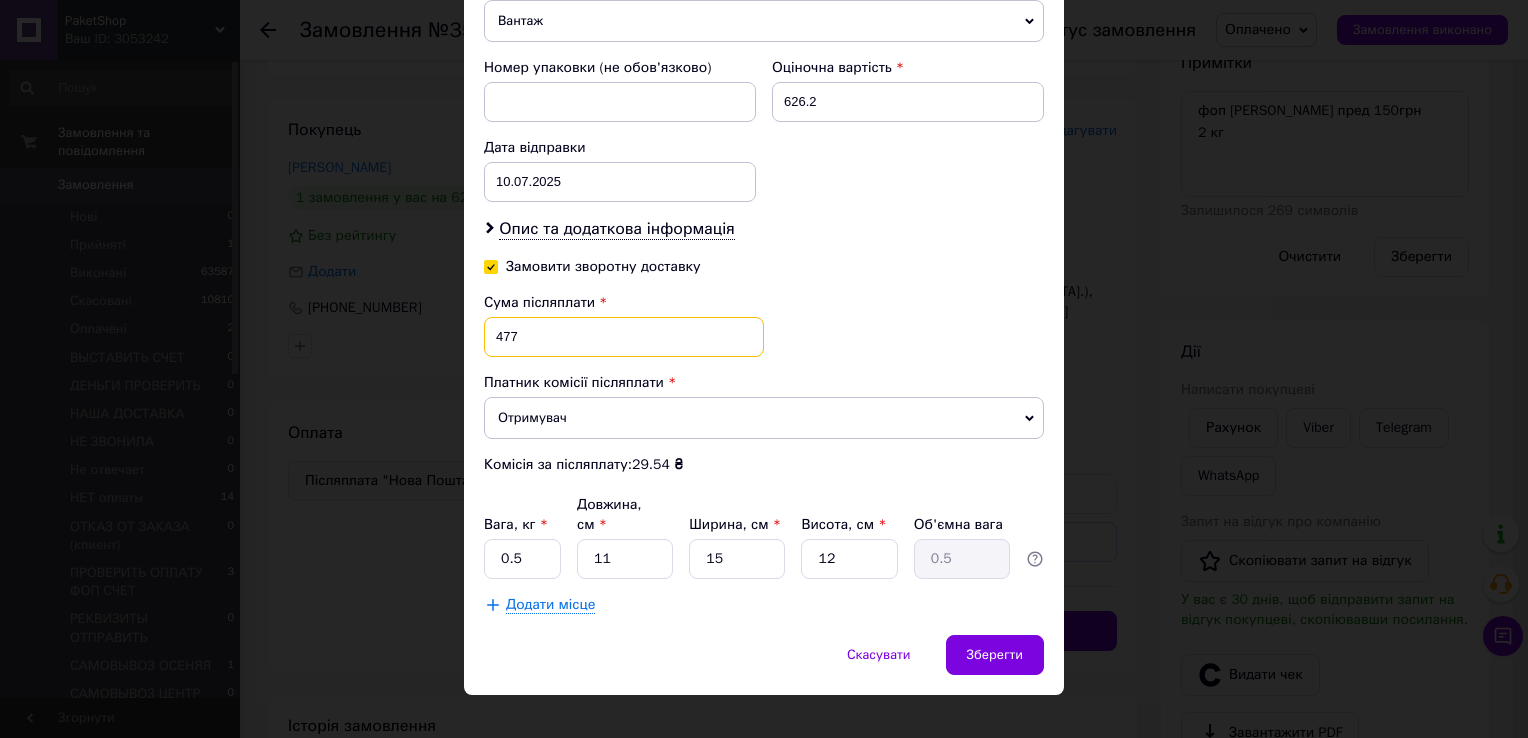 type on "477" 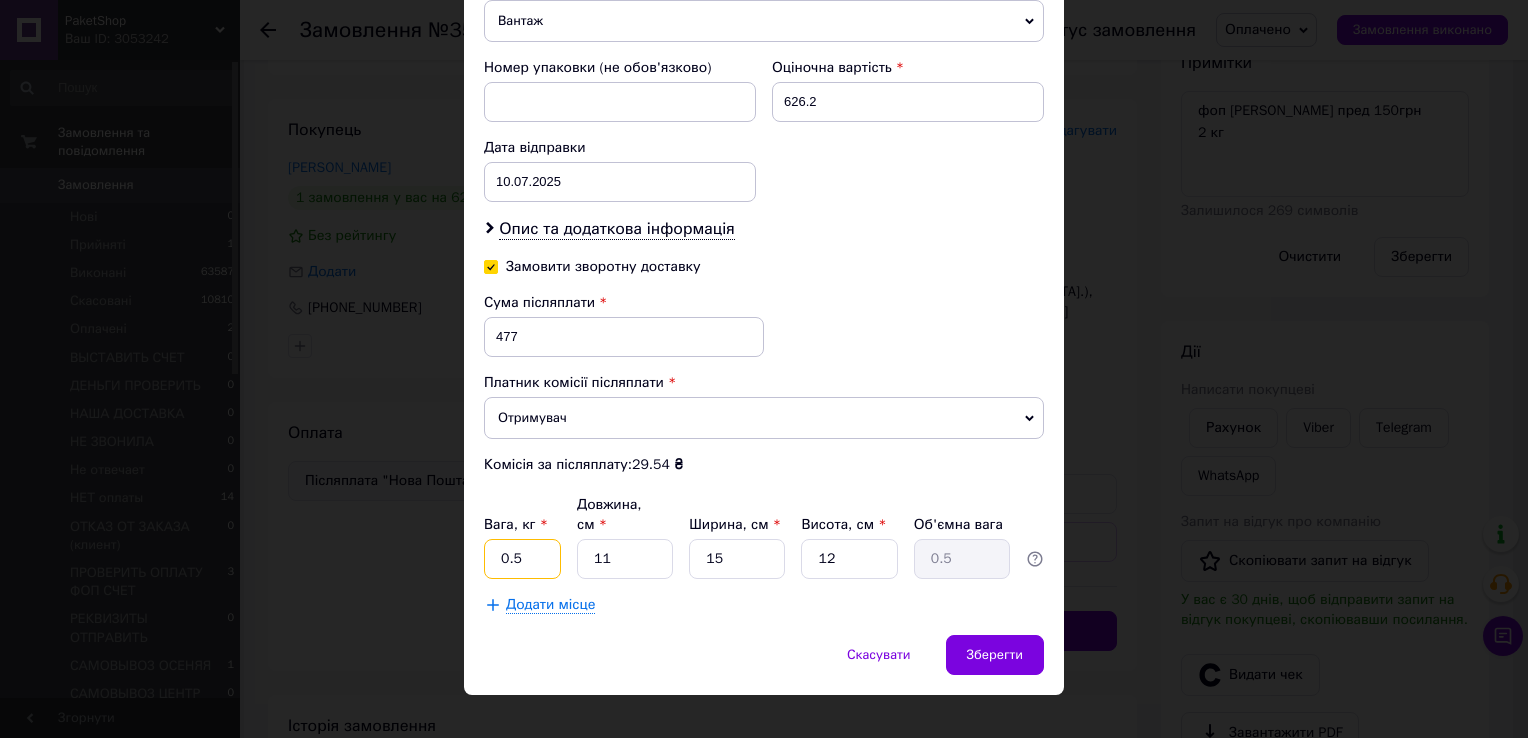 click on "0.5" at bounding box center [522, 559] 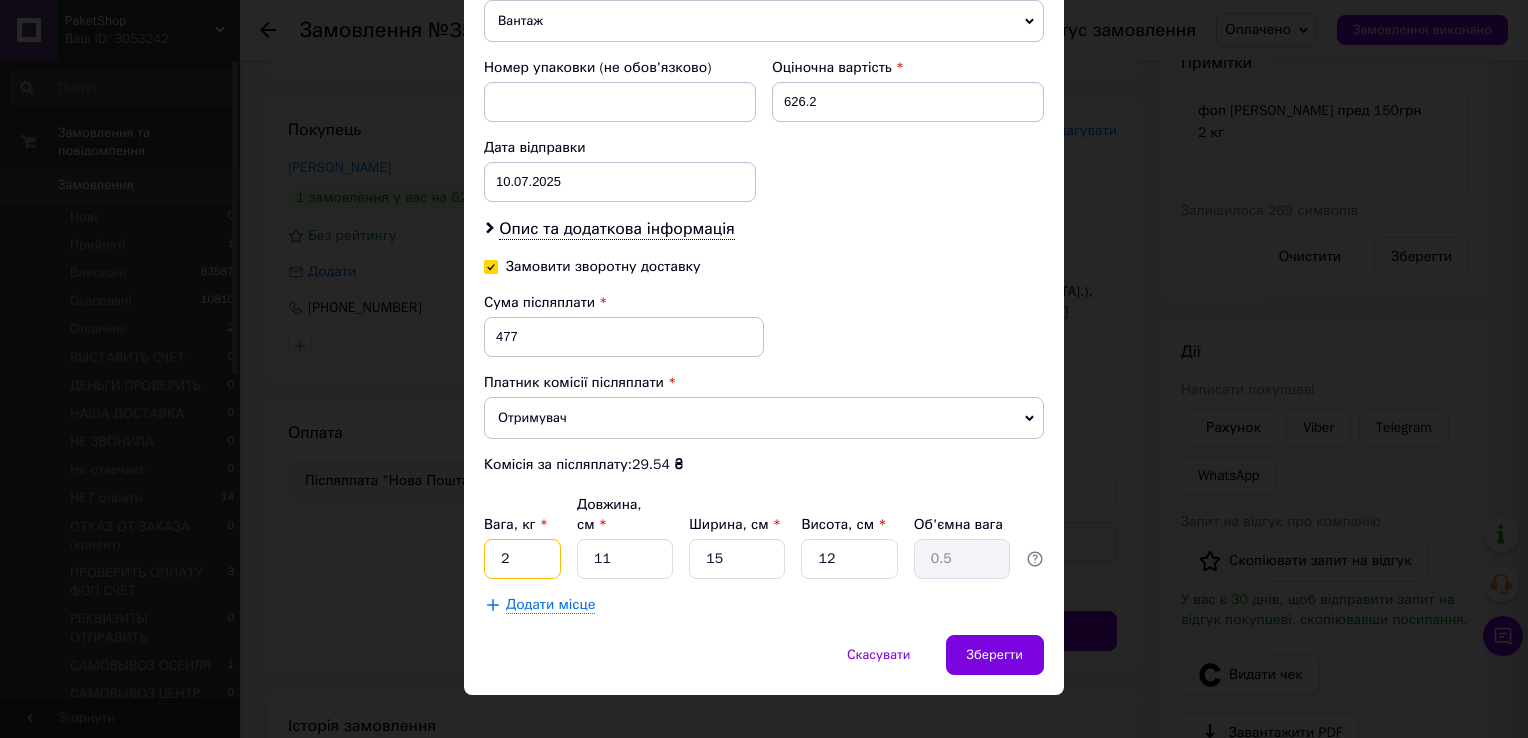 type on "2" 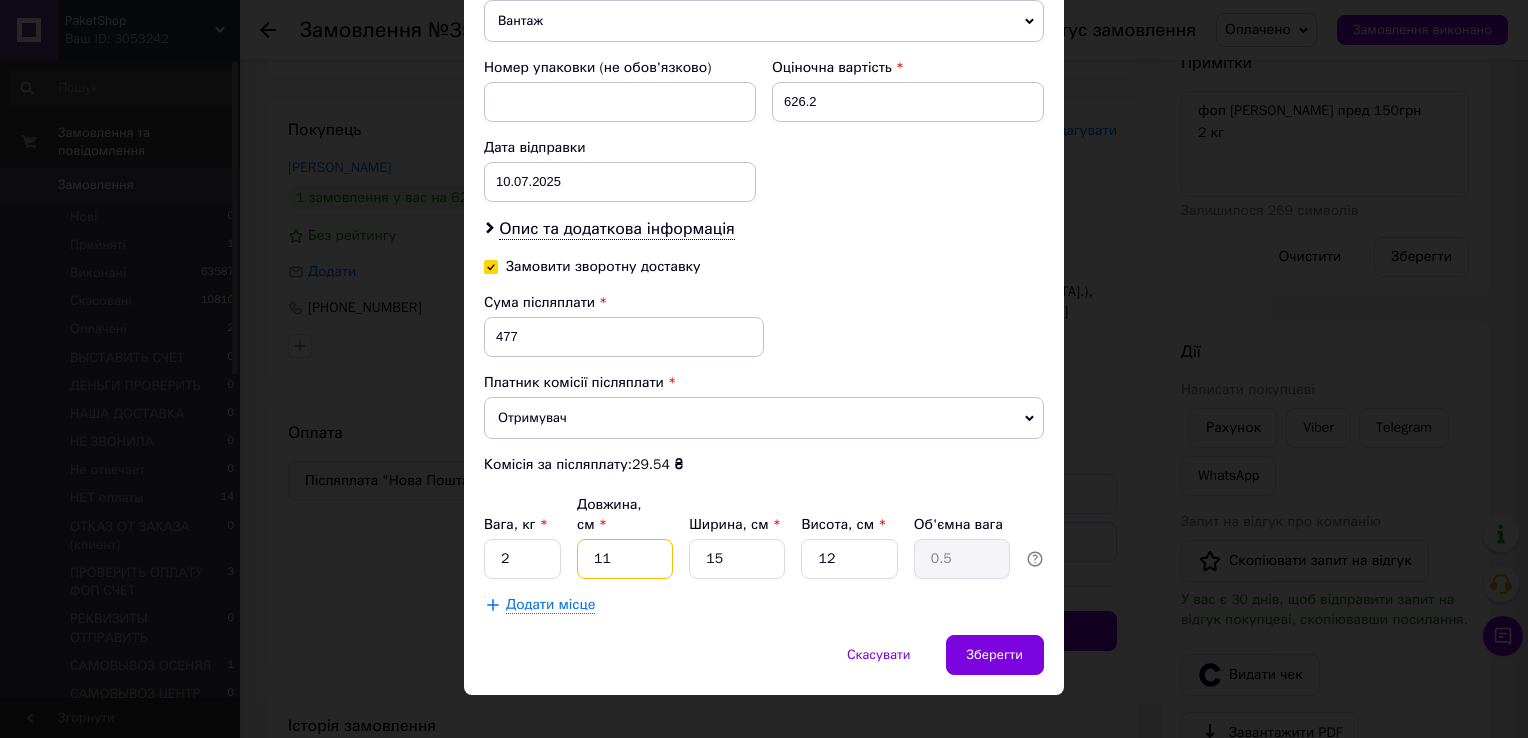 click on "11" at bounding box center [625, 559] 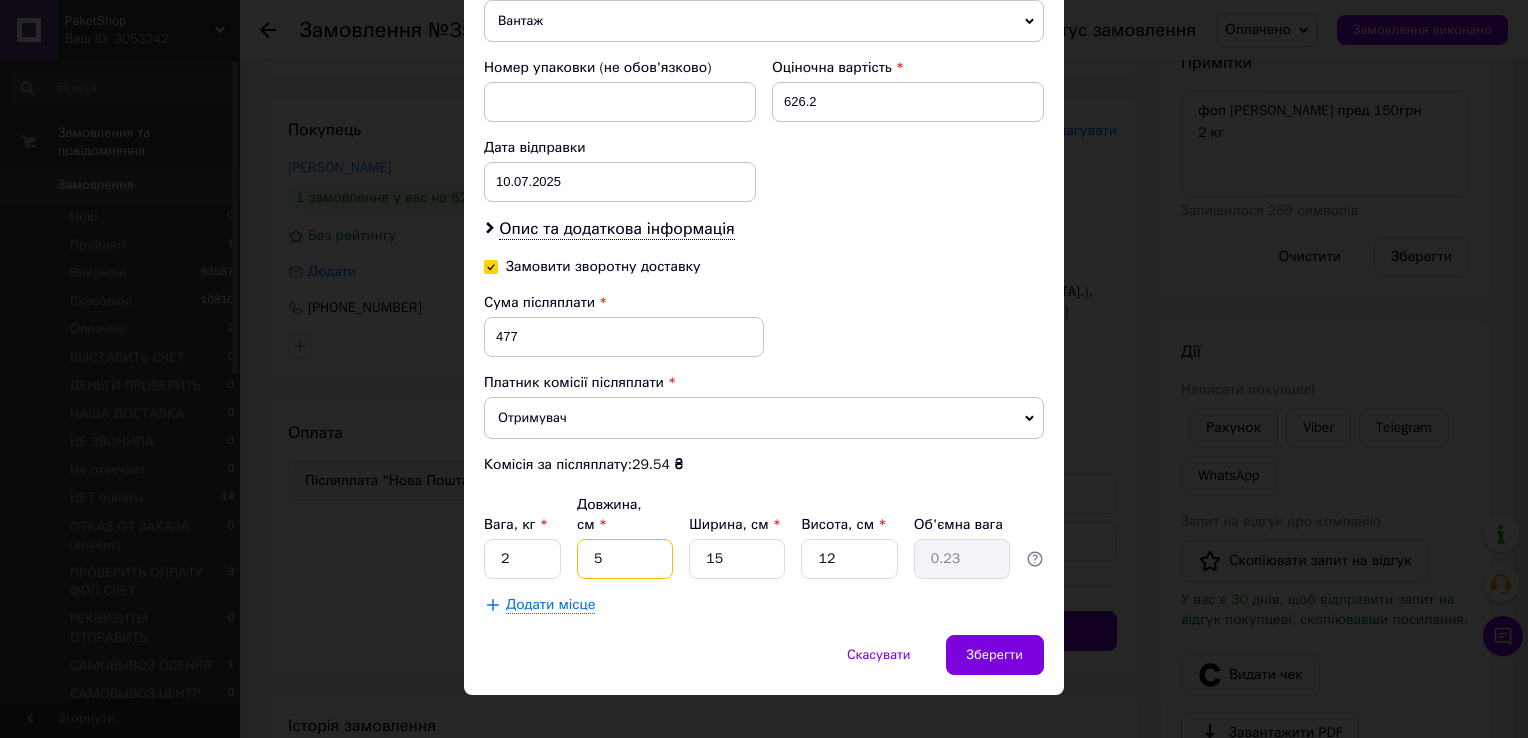 type on "5" 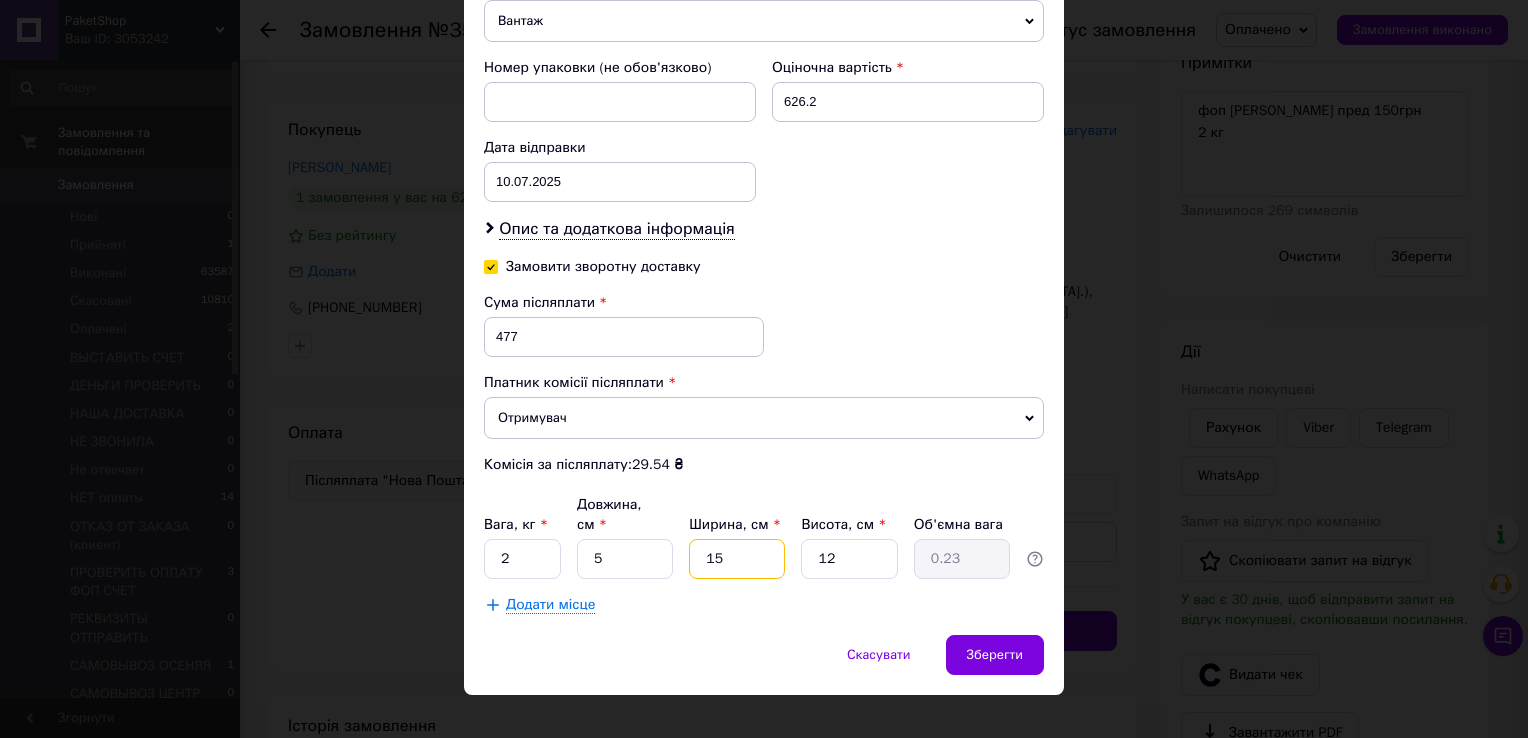 click on "15" at bounding box center (737, 559) 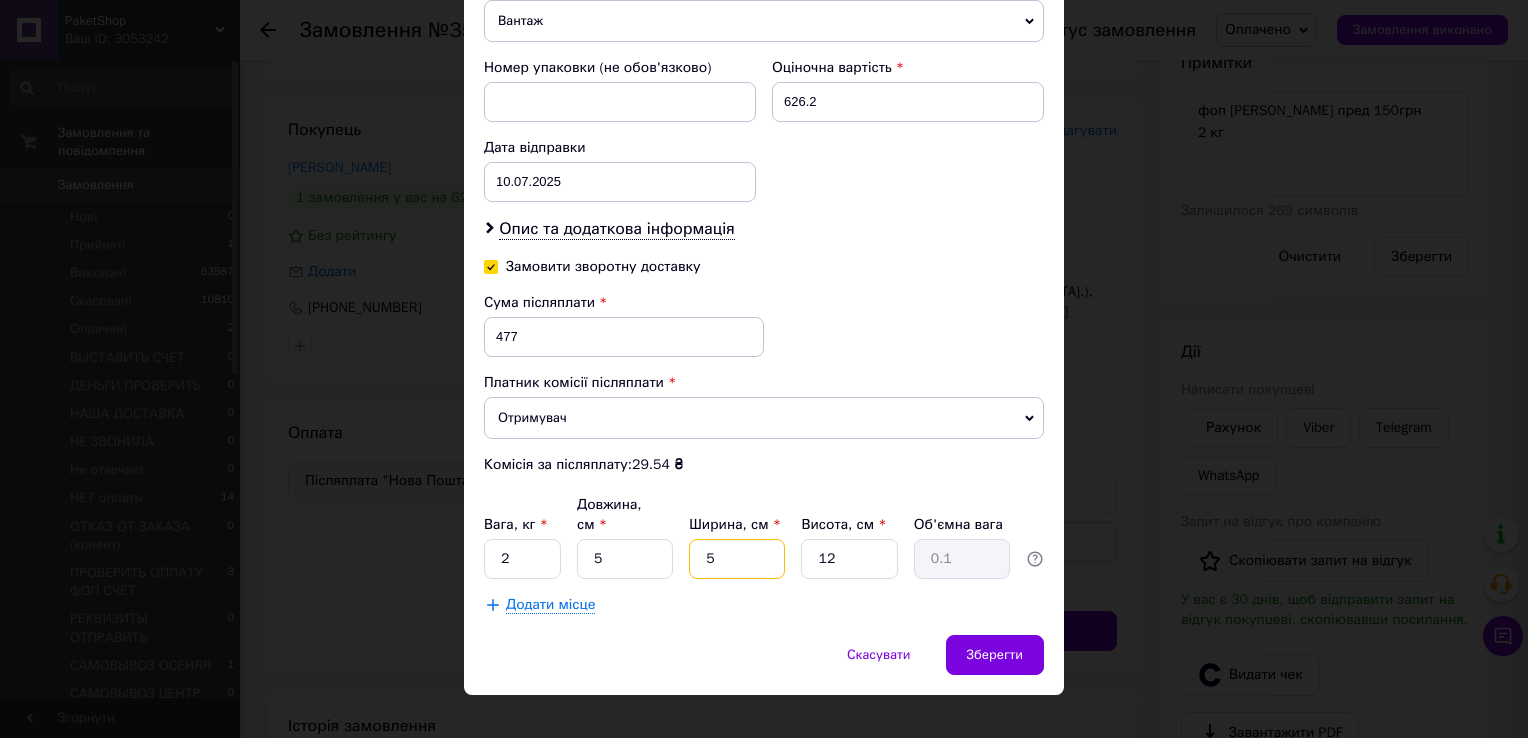 type on "5" 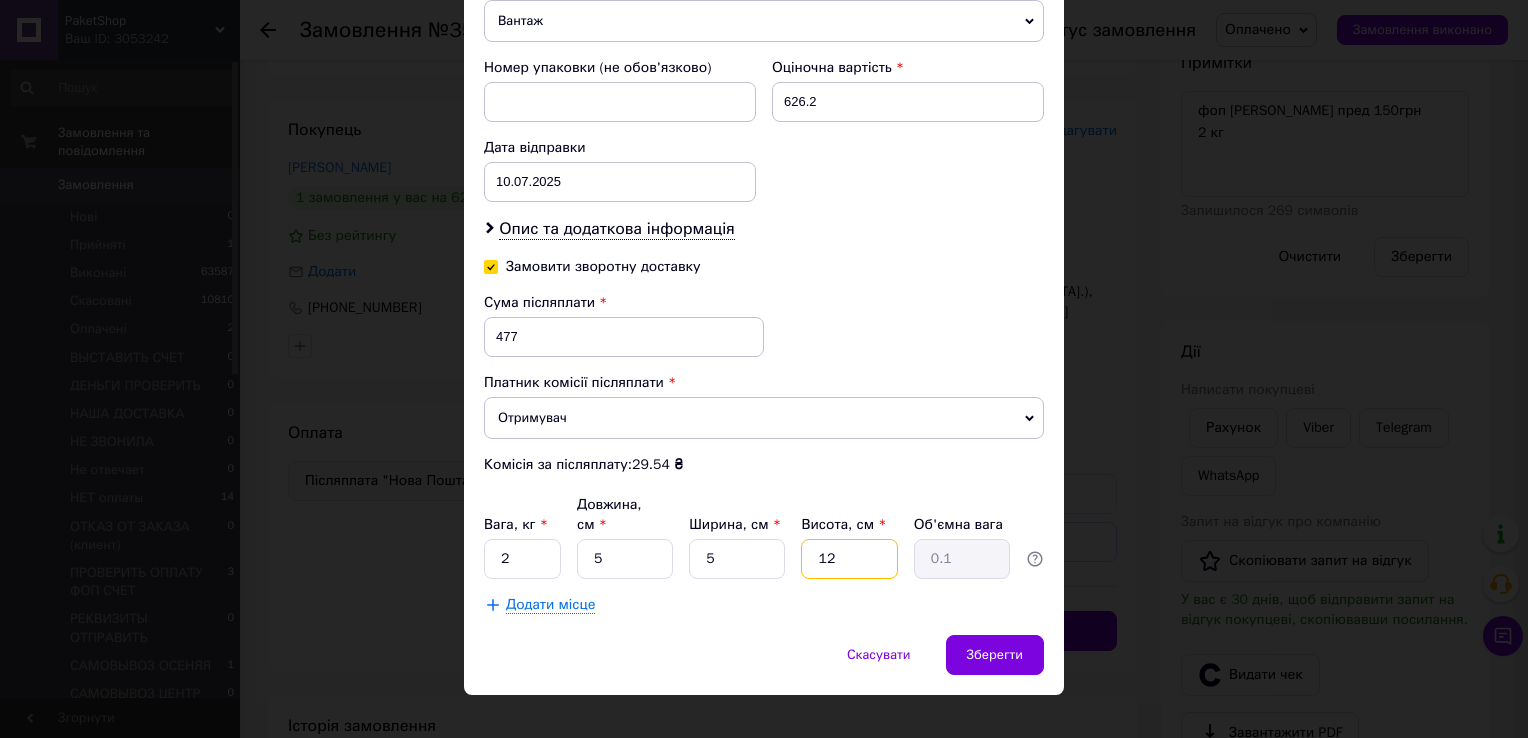click on "12" at bounding box center (849, 559) 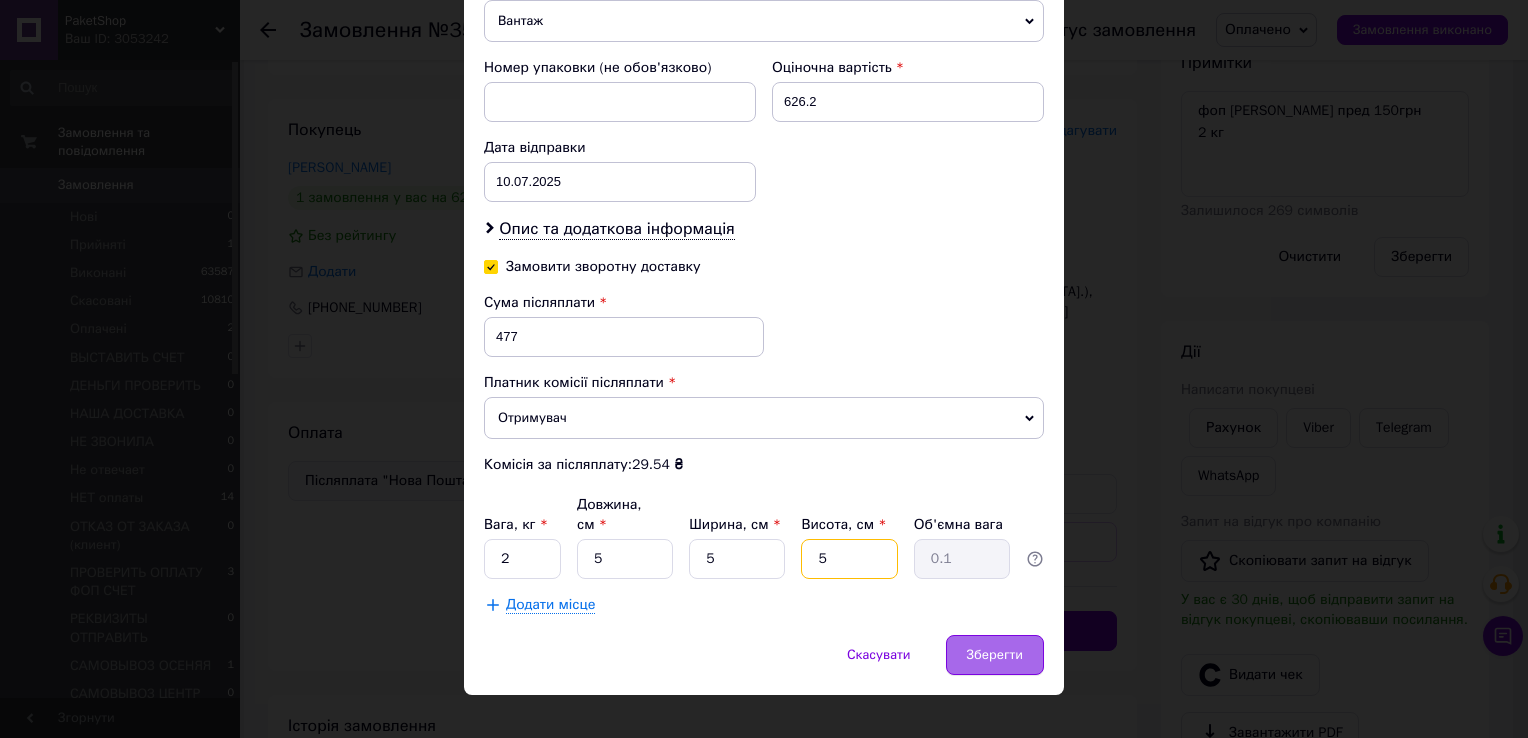 type on "5" 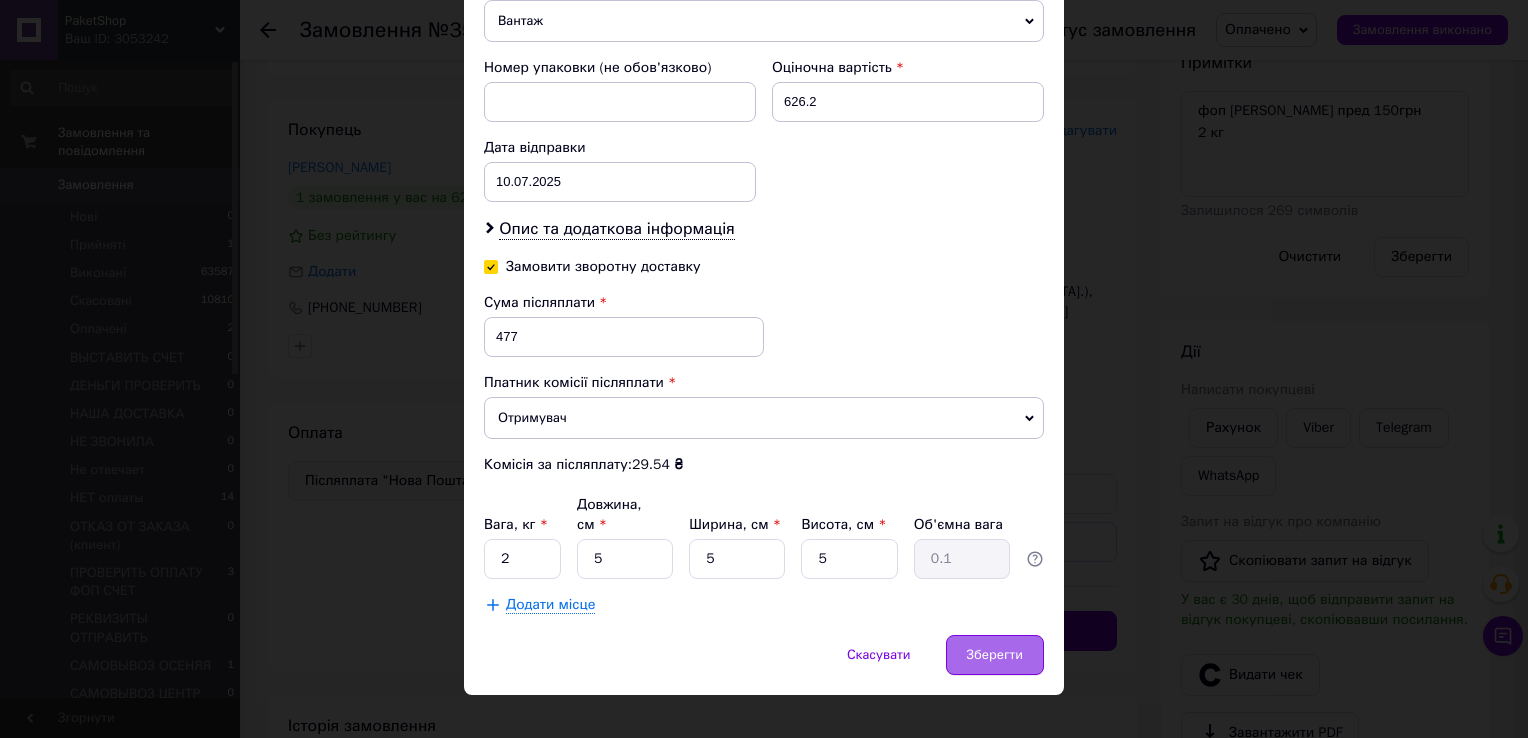 click on "Зберегти" at bounding box center [995, 655] 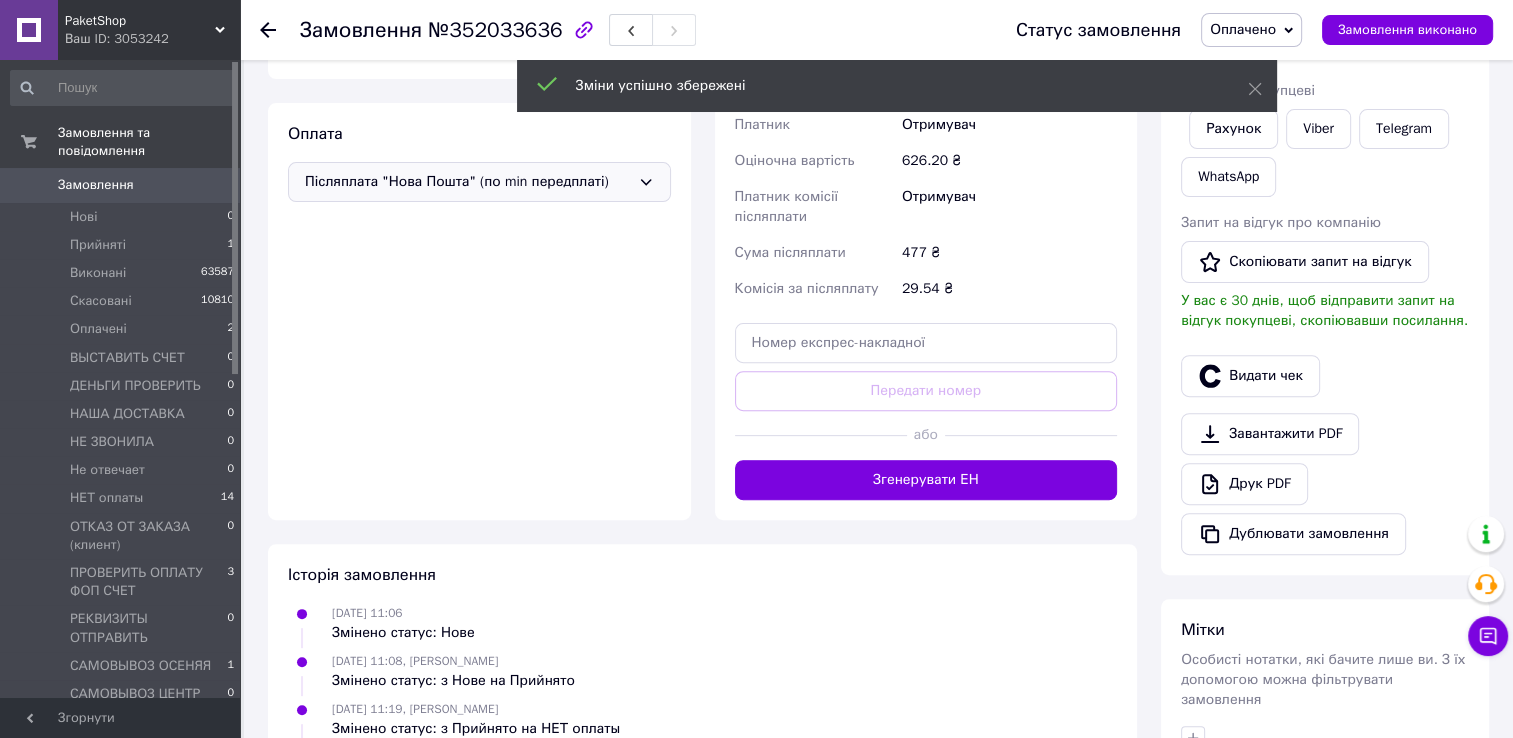 scroll, scrollTop: 600, scrollLeft: 0, axis: vertical 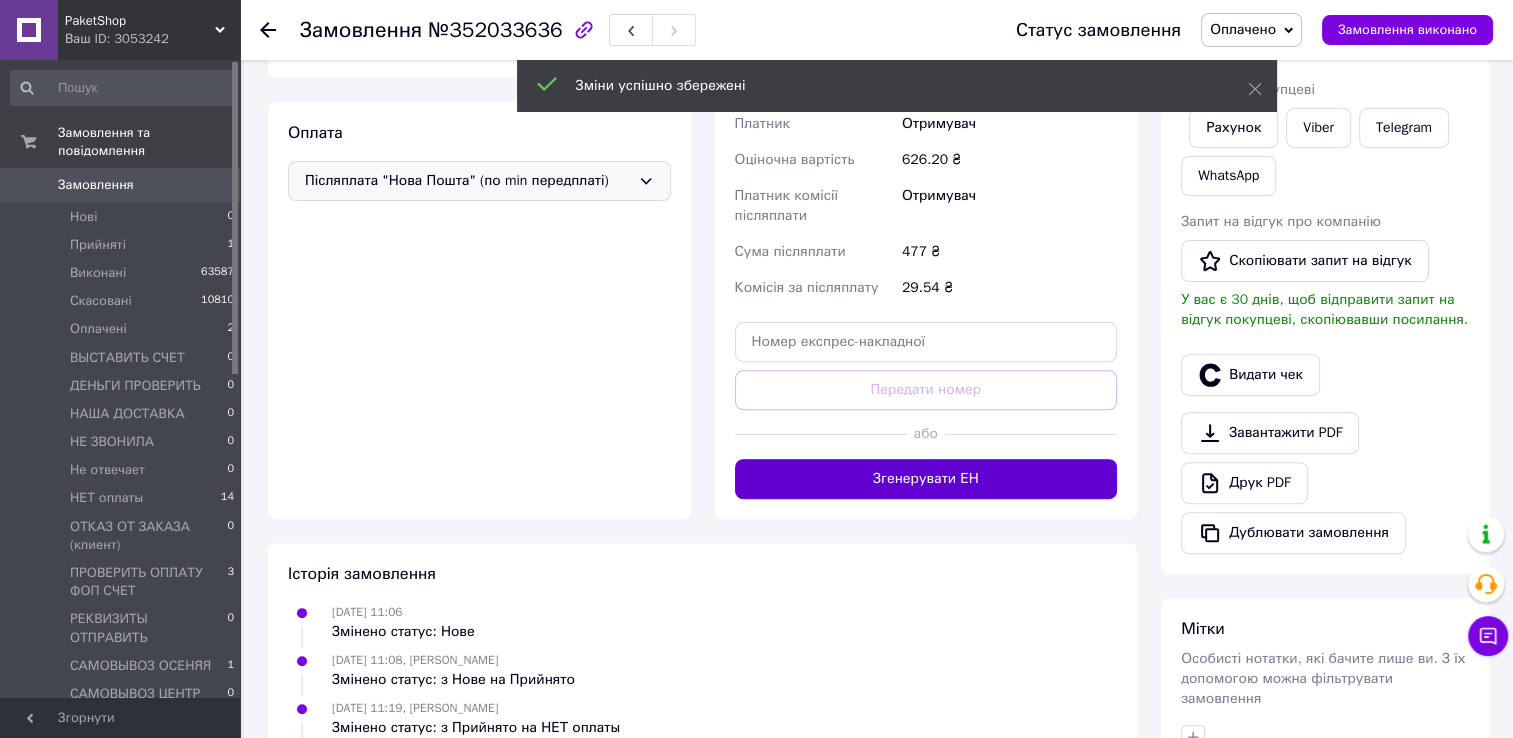 click on "Згенерувати ЕН" at bounding box center [926, 479] 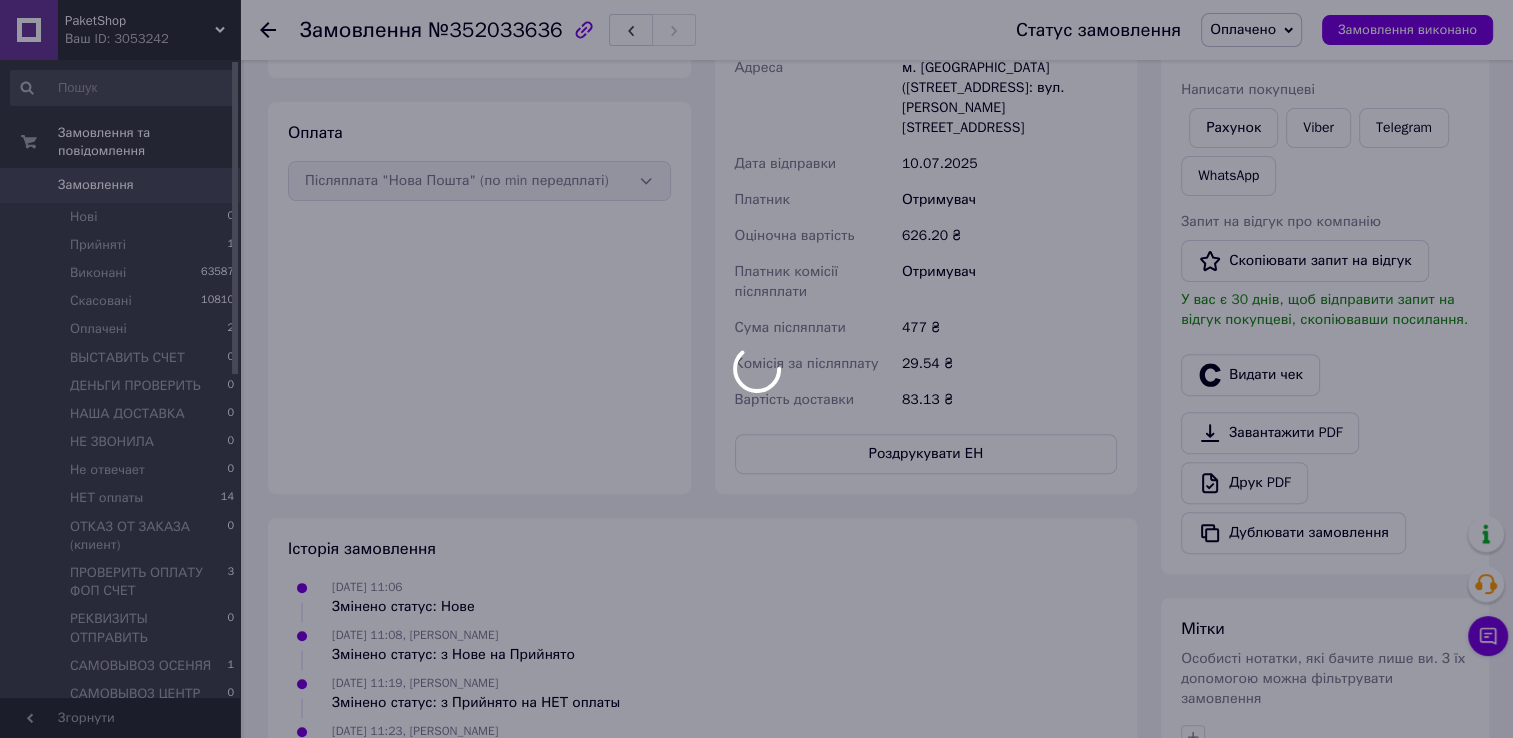 scroll, scrollTop: 44, scrollLeft: 0, axis: vertical 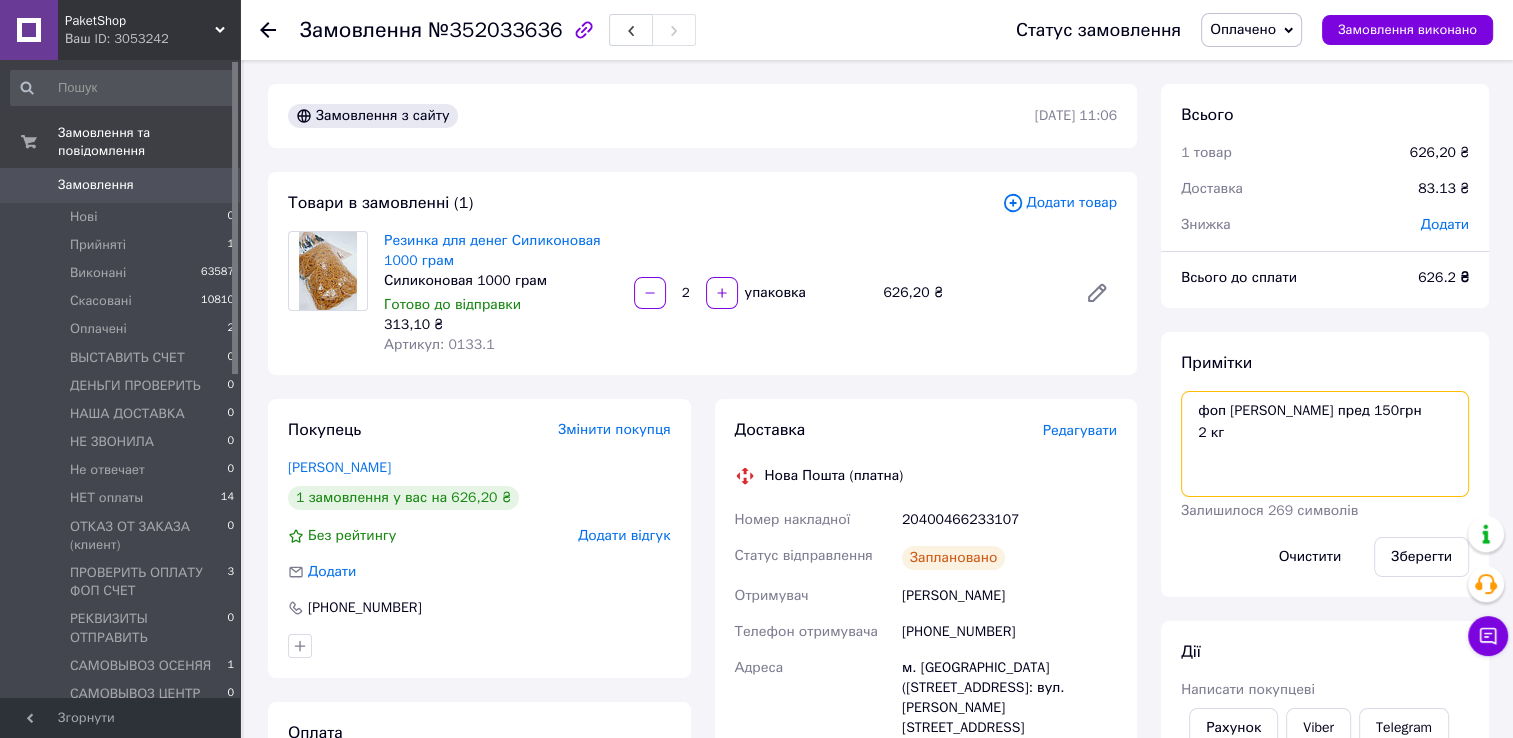 click on "фоп иван вайб пред 150грн
2 кг" at bounding box center (1325, 444) 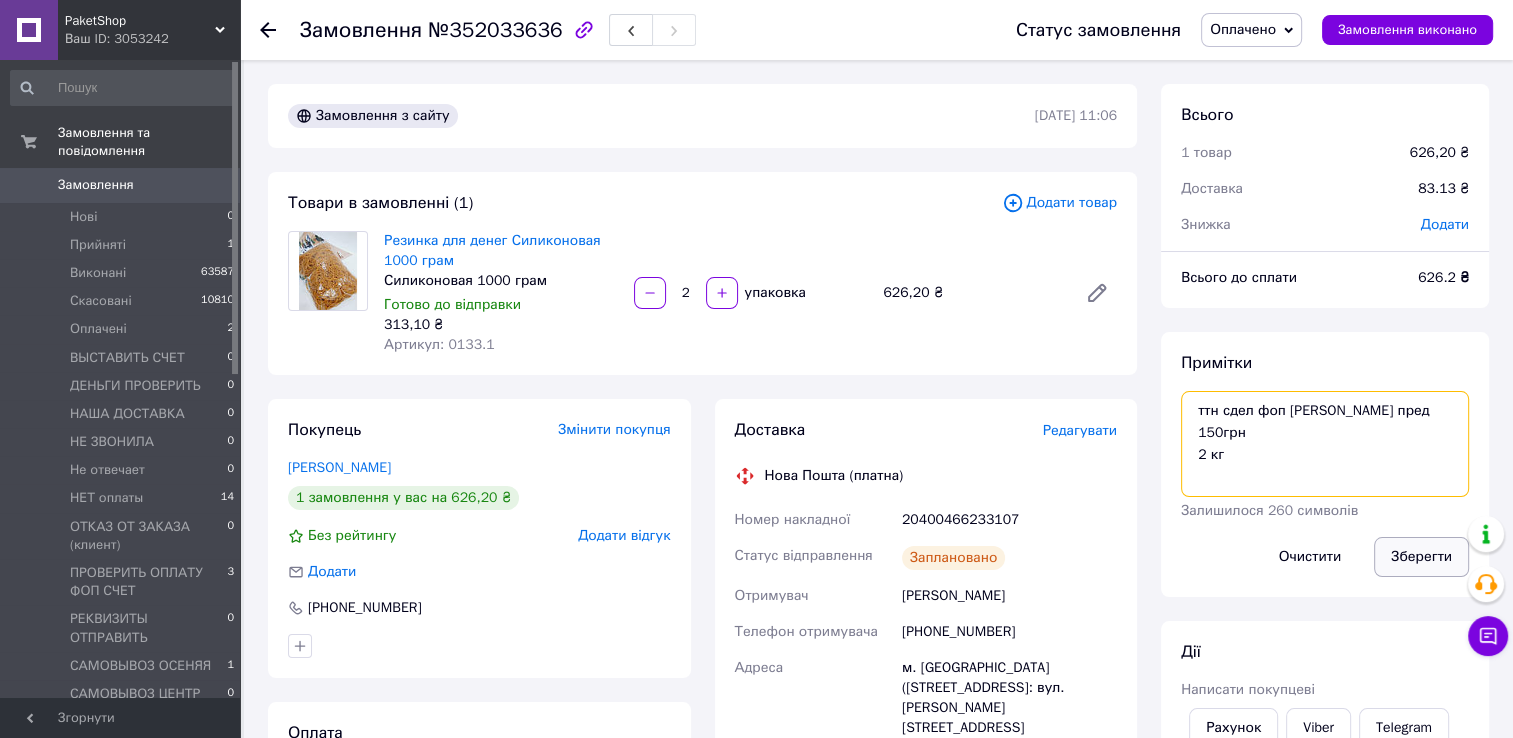 type on "ттн сдел фоп иван вайб пред 150грн
2 кг" 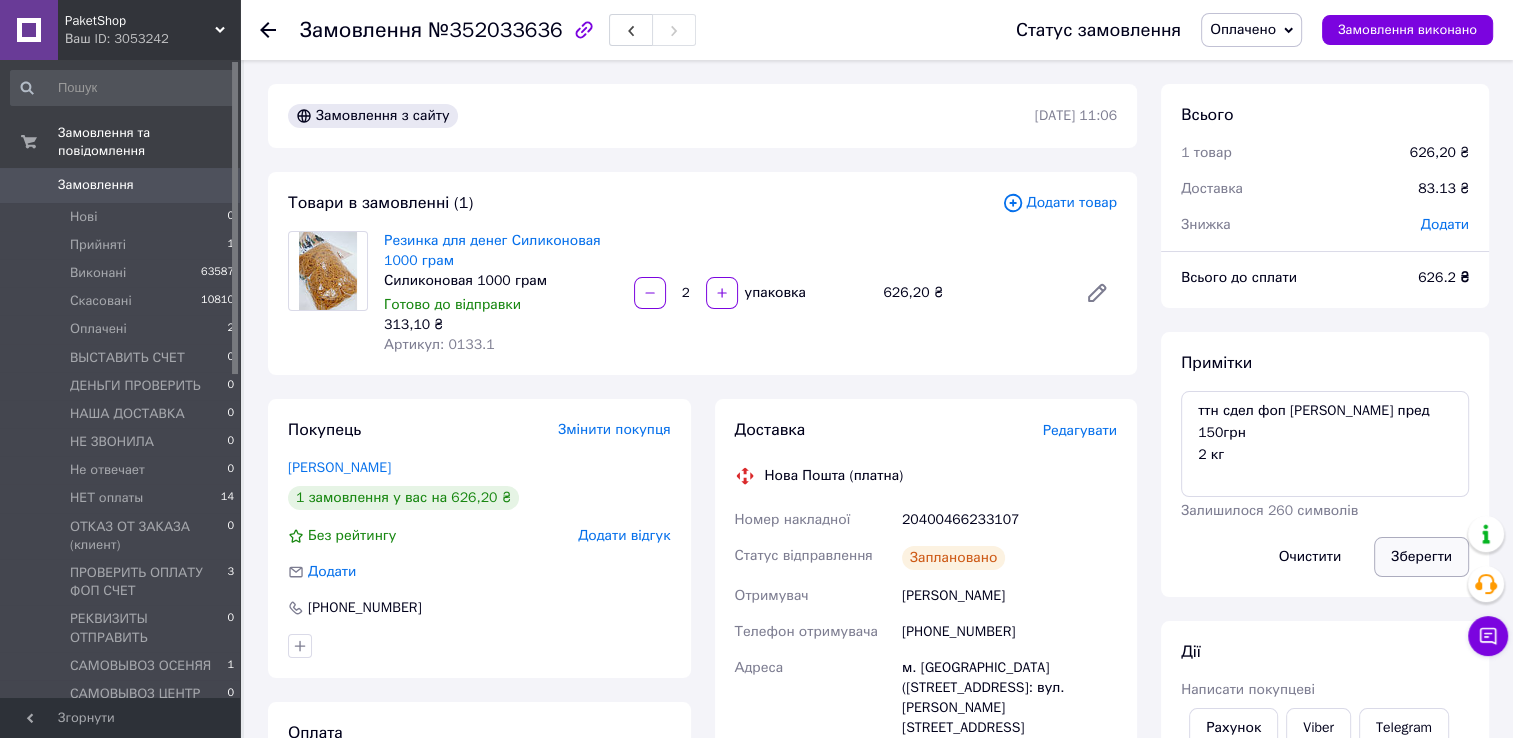 click on "Зберегти" at bounding box center (1421, 557) 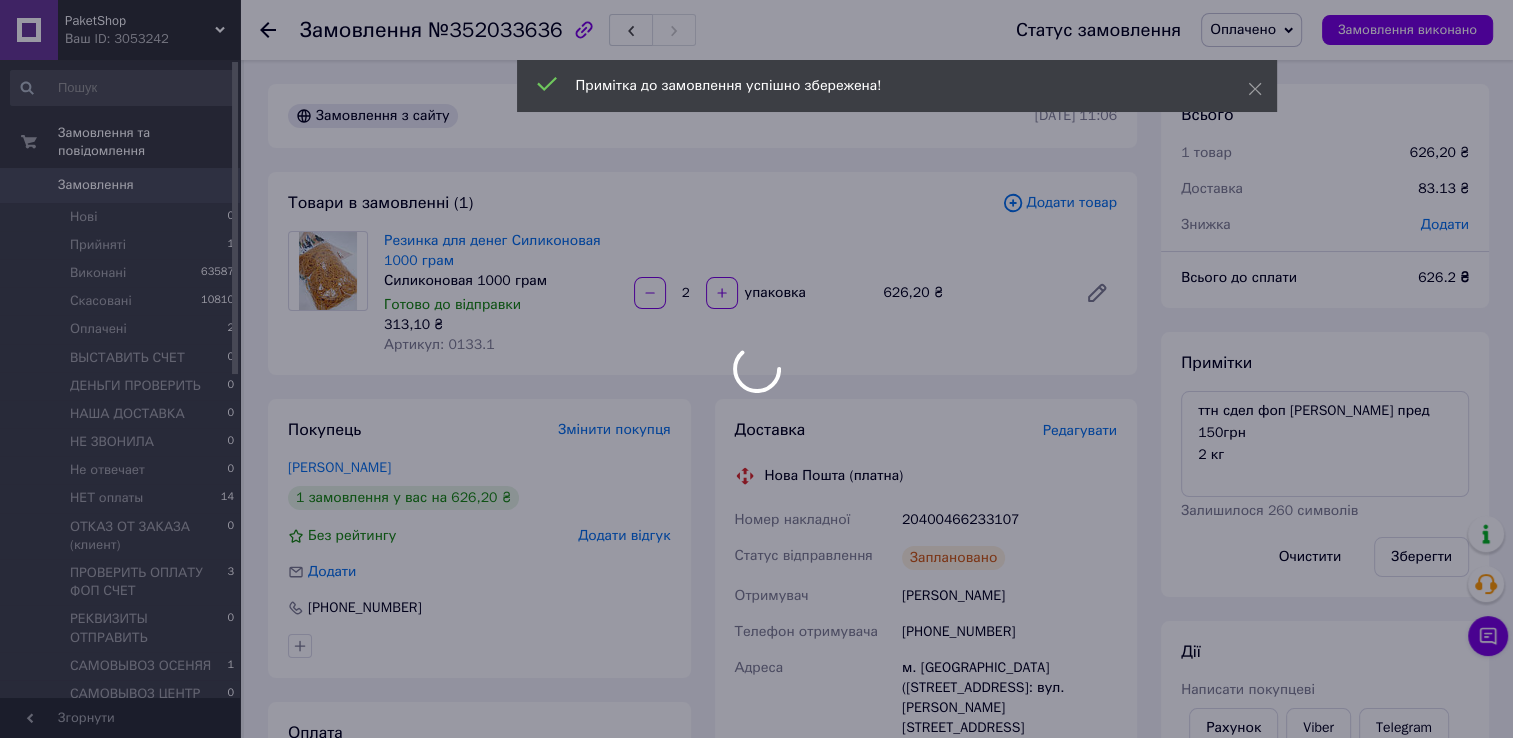 scroll, scrollTop: 92, scrollLeft: 0, axis: vertical 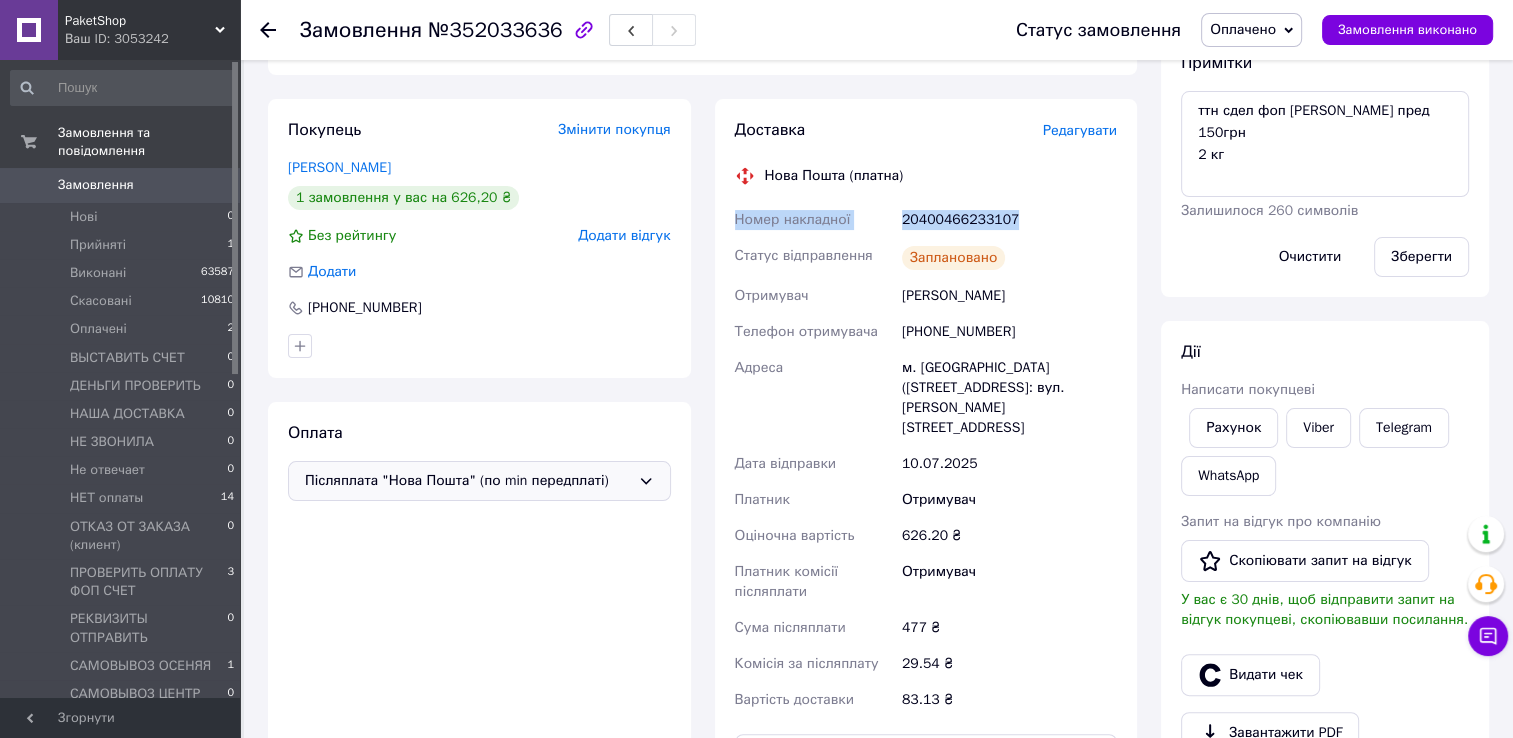 drag, startPoint x: 727, startPoint y: 217, endPoint x: 1019, endPoint y: 213, distance: 292.0274 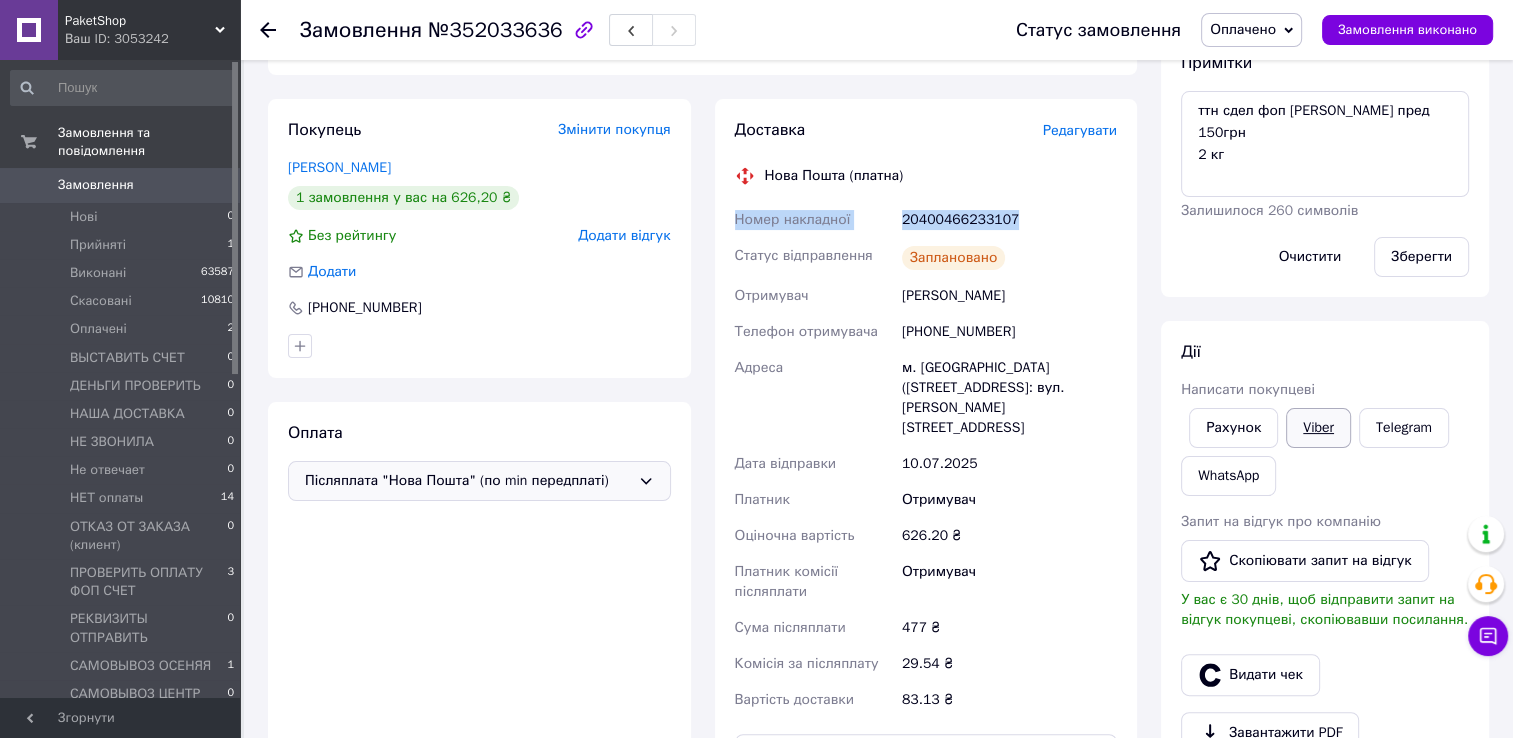 click on "Viber" at bounding box center [1318, 428] 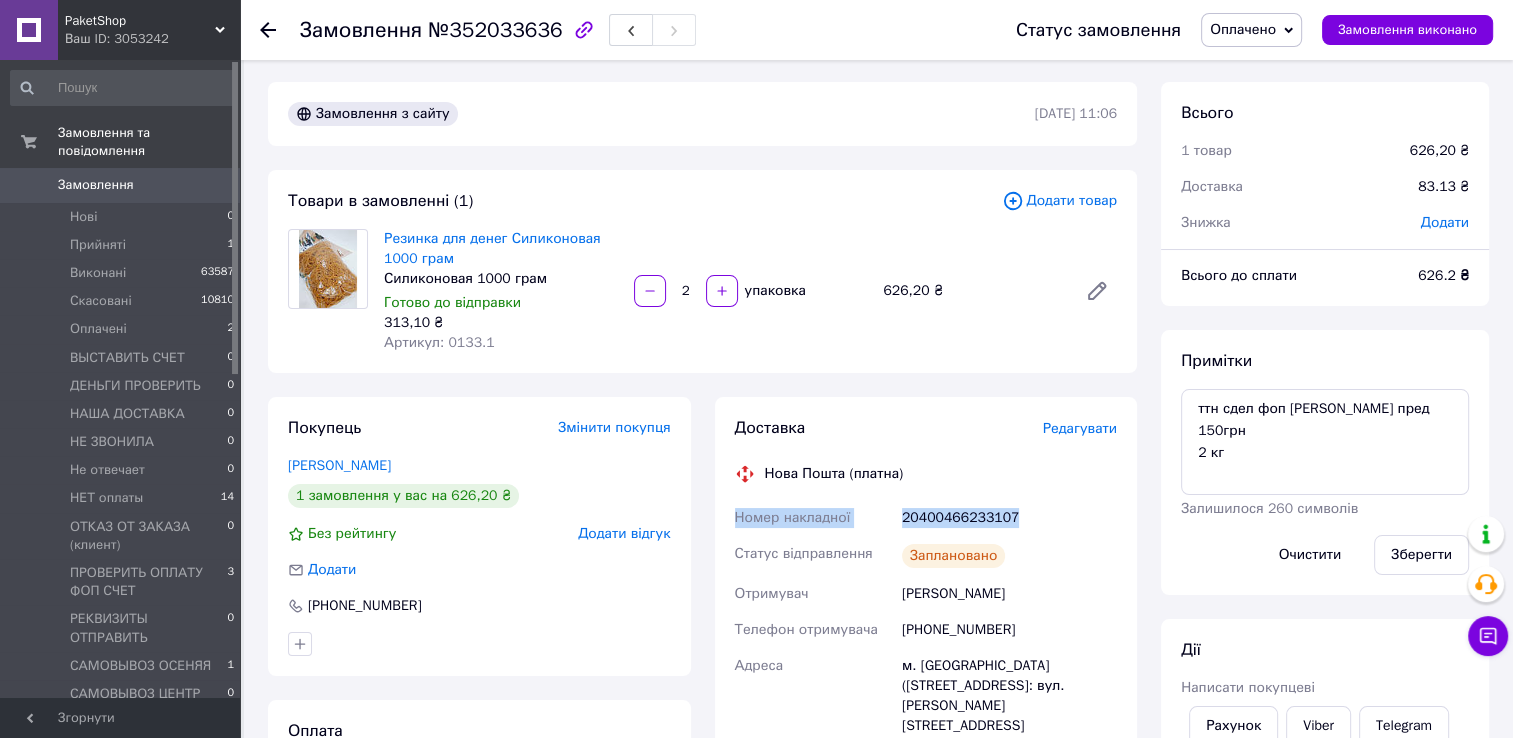 scroll, scrollTop: 0, scrollLeft: 0, axis: both 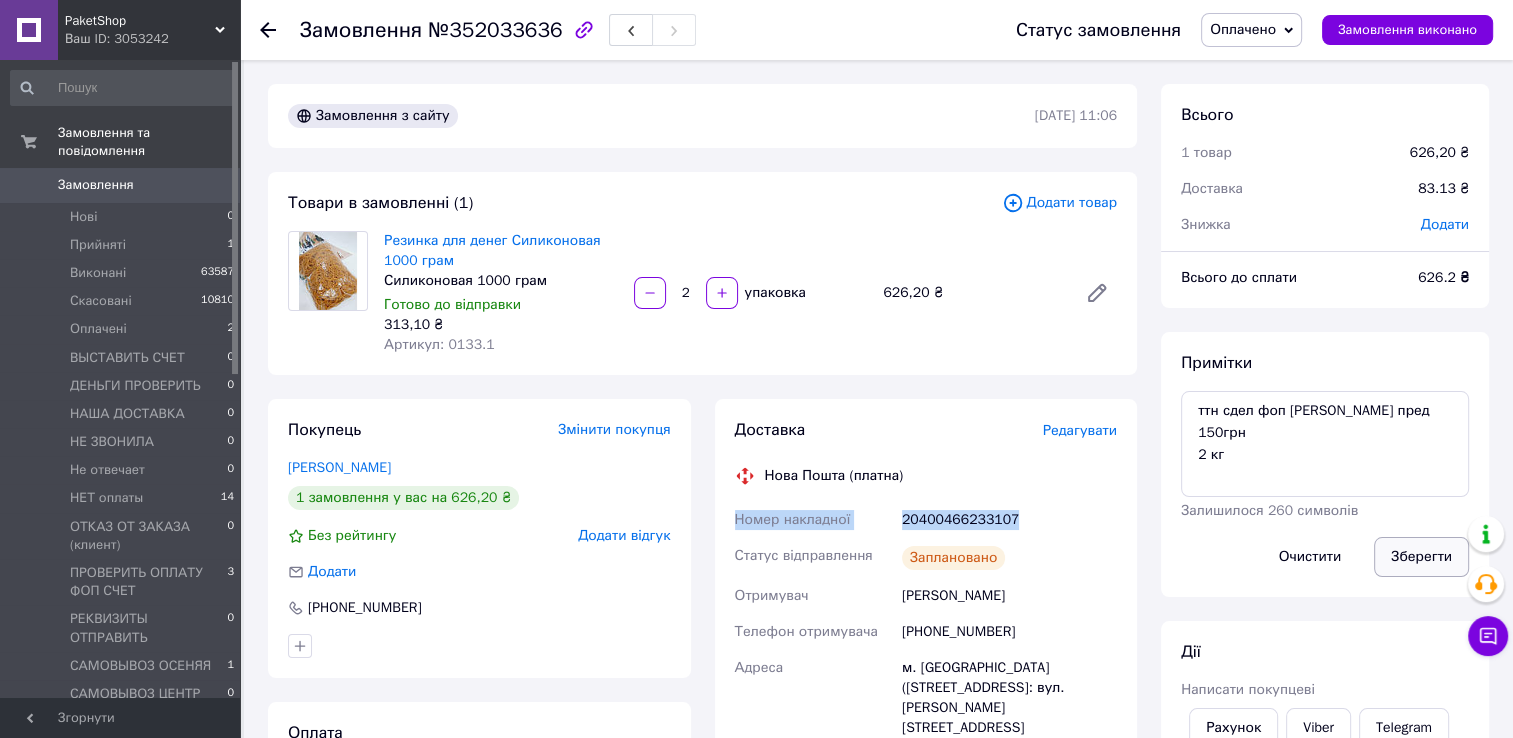 click on "Зберегти" at bounding box center [1421, 557] 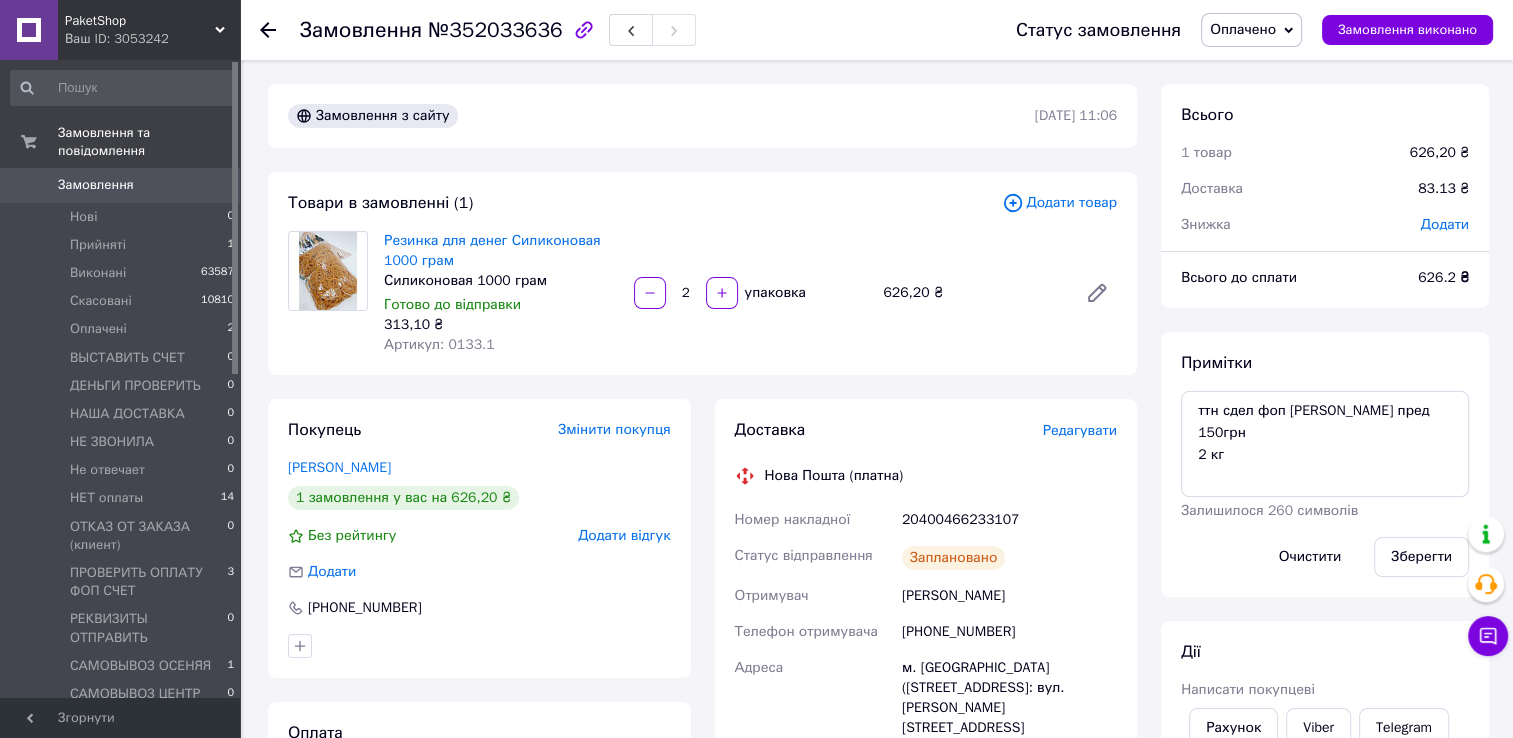 click 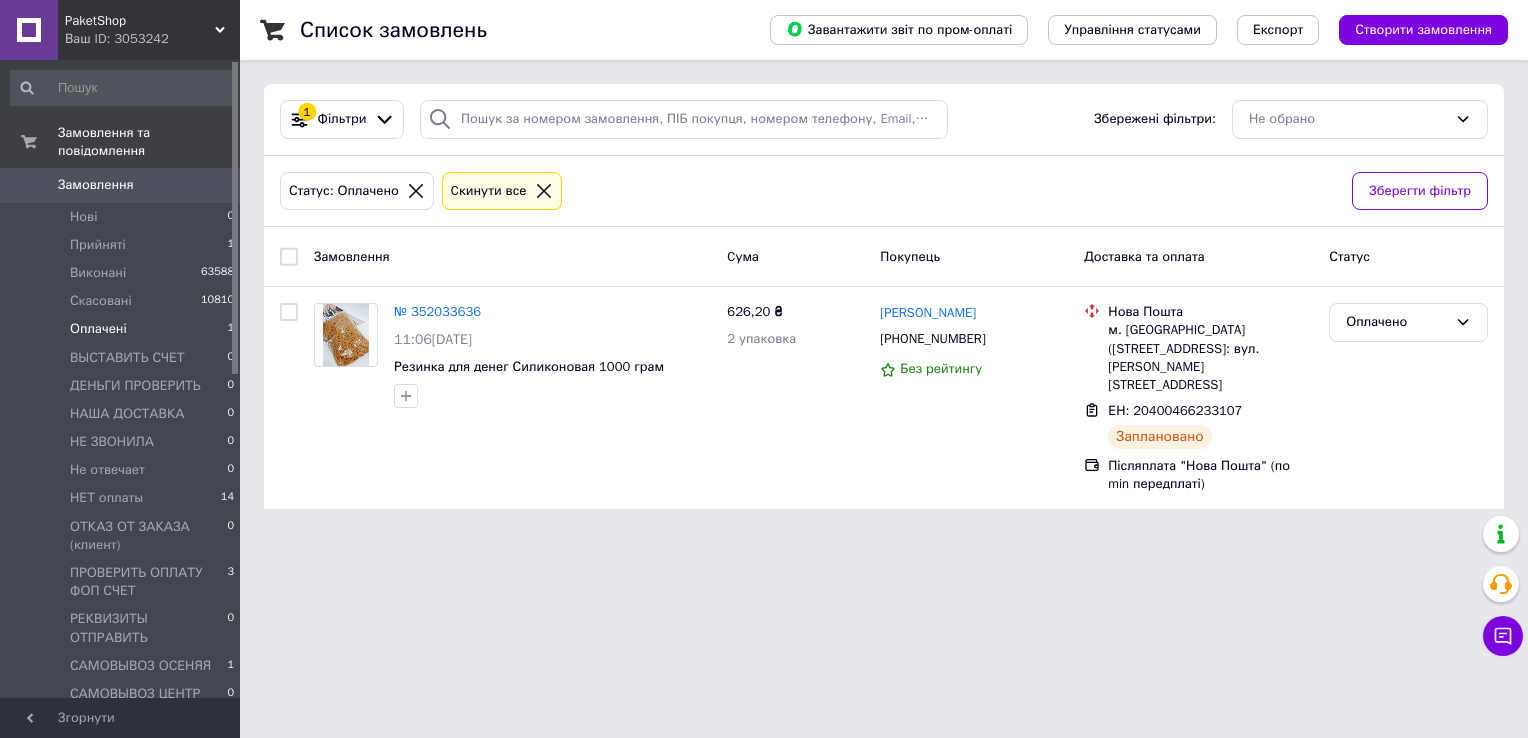 click on "СОБРАН НА ОТПРАВКУ" at bounding box center [144, 722] 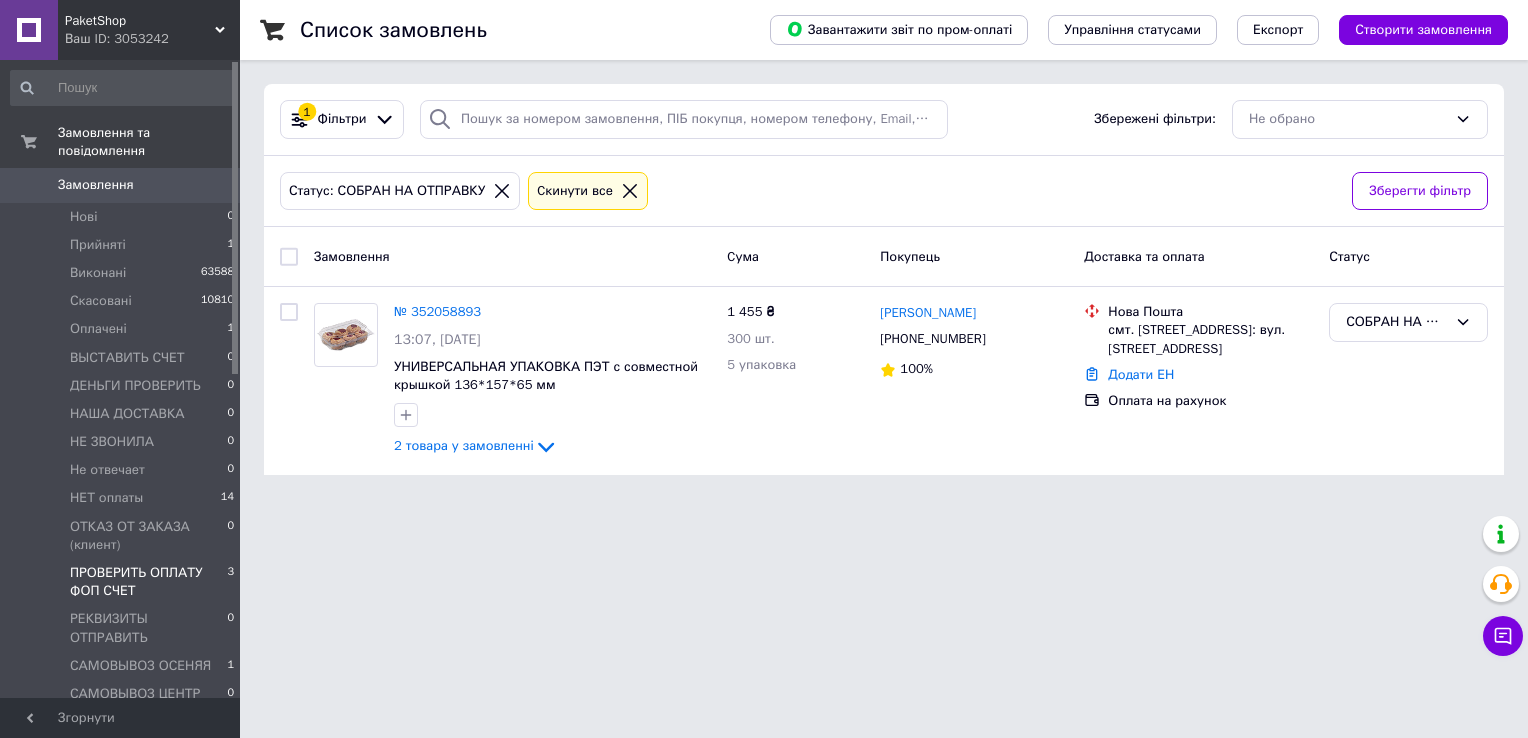 click on "ПРОВЕРИТЬ ОПЛАТУ ФОП СЧЕТ" at bounding box center [148, 582] 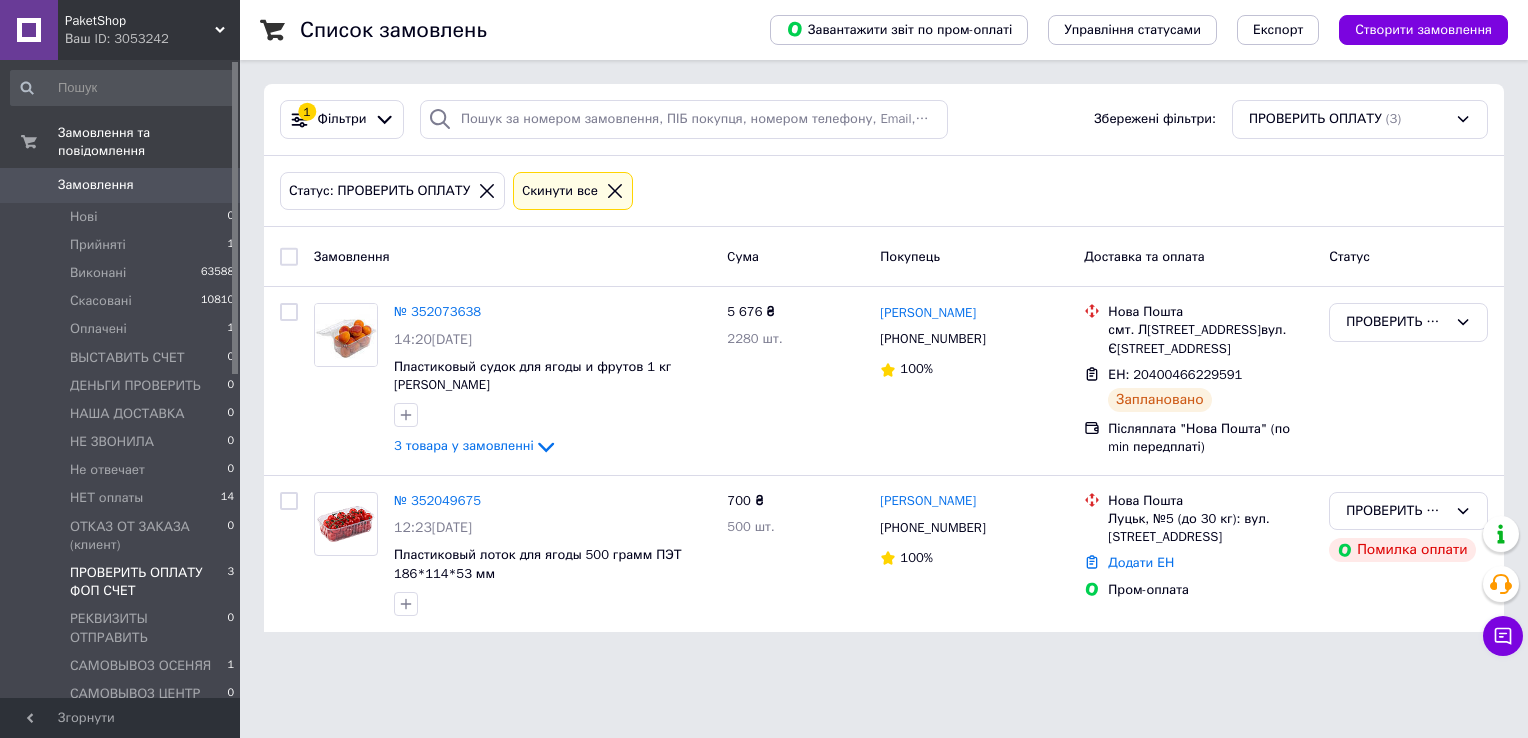 click on "PaketShop Ваш ID: 3053242 Сайт PaketShop Кабінет покупця Перевірити стан системи Сторінка на порталі Довідка Вийти Замовлення та повідомлення Замовлення 0 Нові 0 Прийняті 1 Виконані 63588 Скасовані 10810 Оплачені 1 ВЫСТАВИТЬ СЧЕТ 0 ДЕНЬГИ ПРОВЕРИТЬ  0 НАША ДОСТАВКА 0 НЕ ЗВОНИЛА 0 Не отвечает 0 НЕТ оплаты 14 ОТКАЗ ОТ ЗАКАЗА (клиент) 0 ПРОВЕРИТЬ ОПЛАТУ ФОП СЧЕТ 3 РЕКВИЗИТЫ ОТПРАВИТЬ 0 САМОВЫВОЗ ОСЕНЯЯ 1 САМОВЫВОЗ ЦЕНТР 0 СОБРАН НА ОТПРАВКУ 1 ЧЕКБОКС АЛЬБИНА 0 ЧЕКБОКС ВАНЯ 1 ЧЕКБОКС ЯНА 3 Повідомлення 0 Товари та послуги Сповіщення 0 0   1" at bounding box center (764, 328) 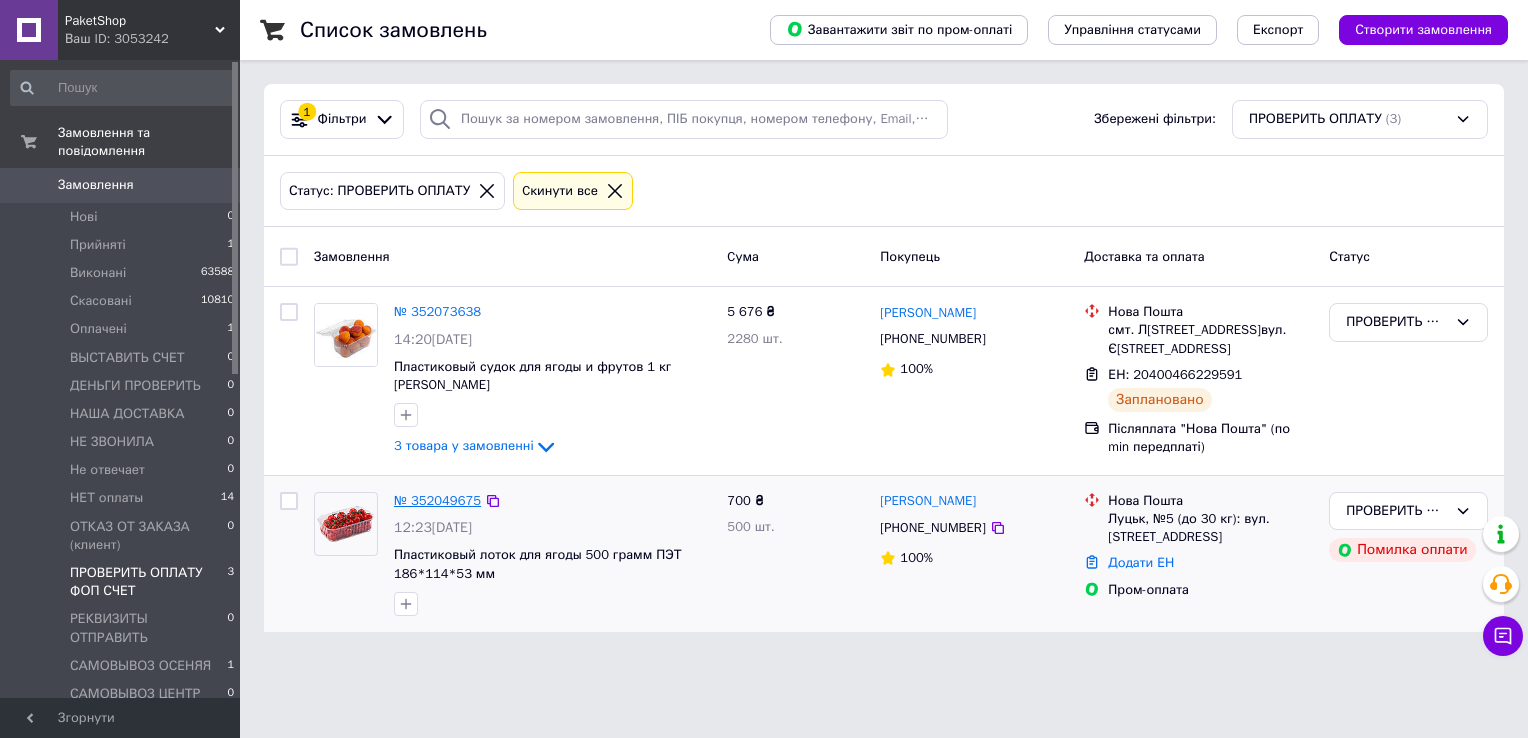 click on "№ 352049675" at bounding box center (437, 500) 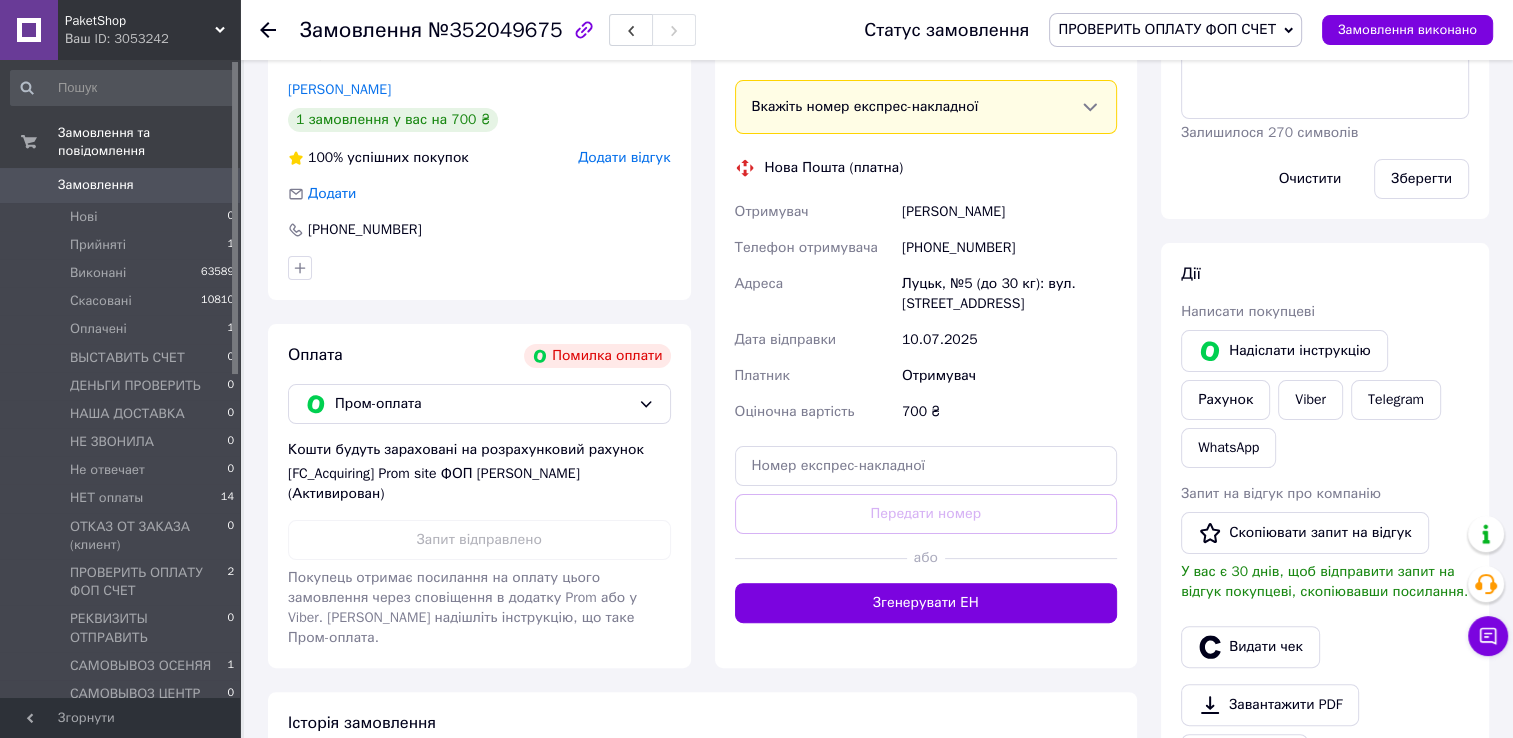 scroll, scrollTop: 200, scrollLeft: 0, axis: vertical 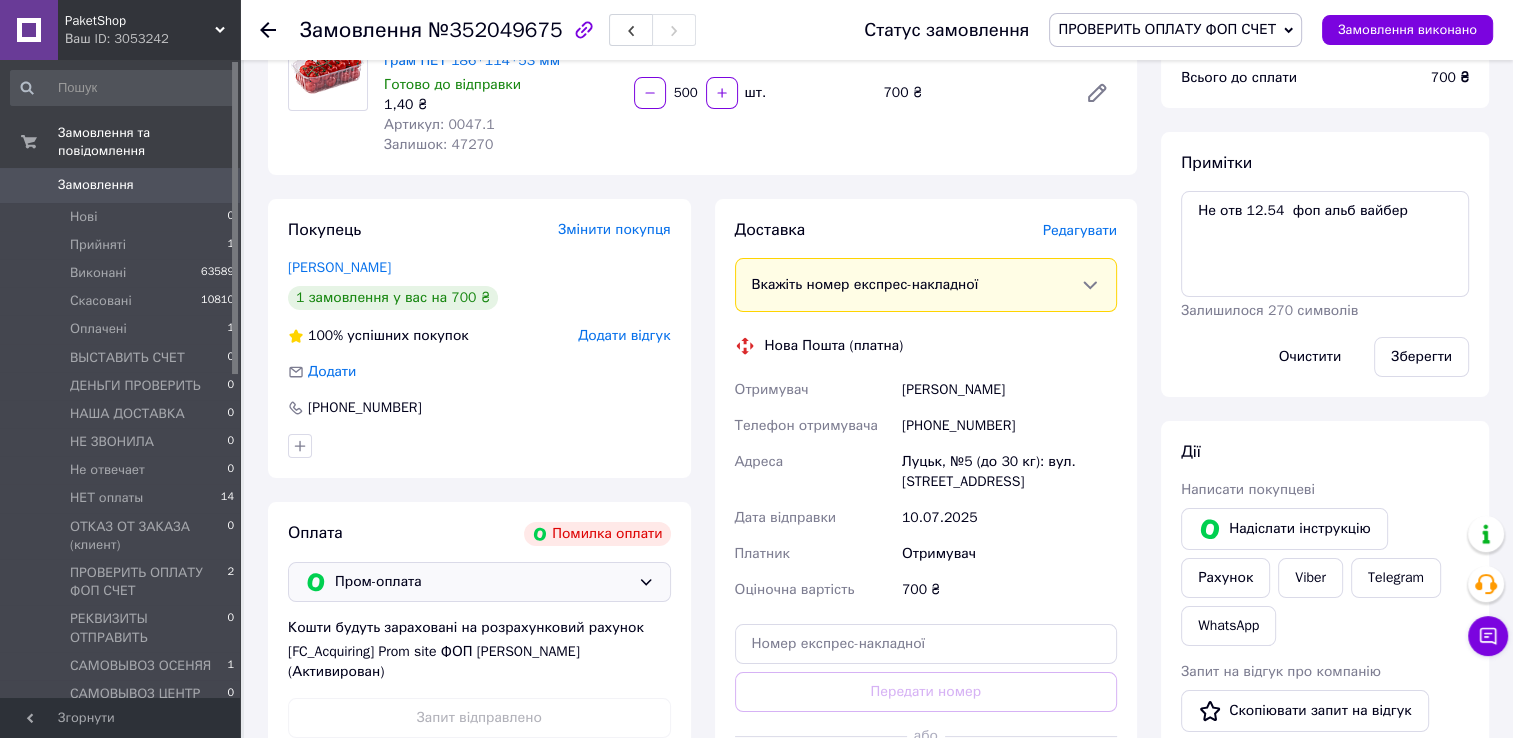 click on "Пром-оплата" at bounding box center [479, 582] 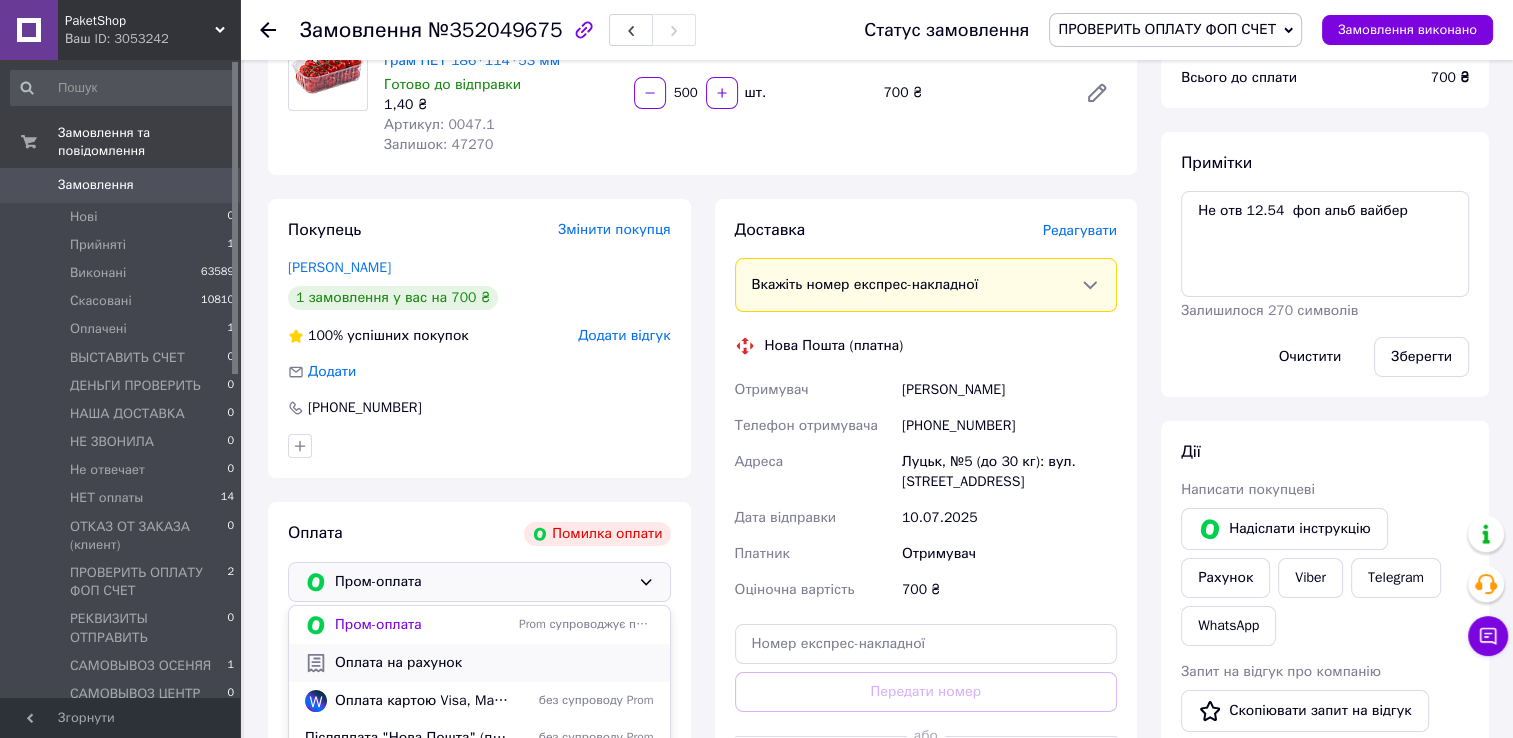 click on "Оплата на рахунок" at bounding box center [494, 663] 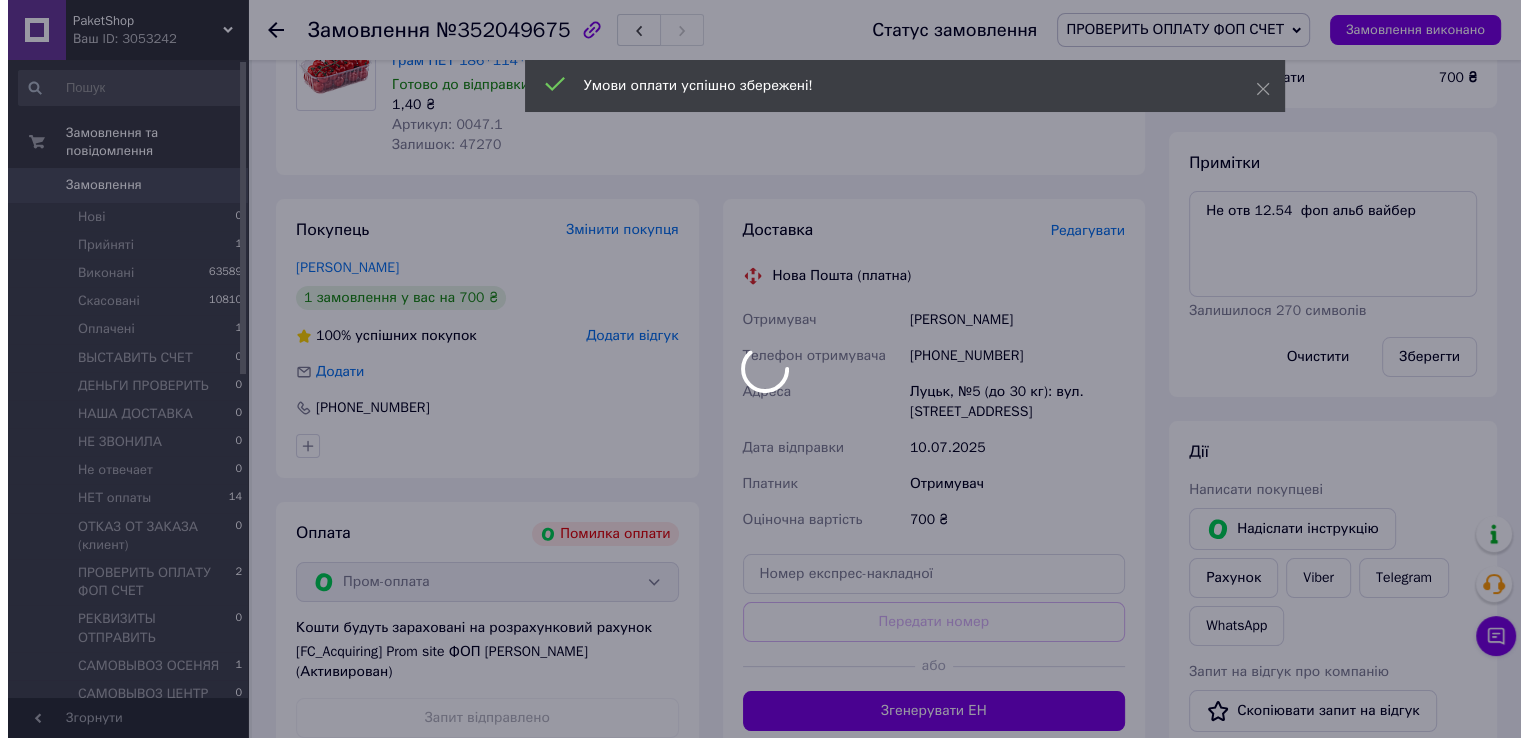 scroll, scrollTop: 20, scrollLeft: 0, axis: vertical 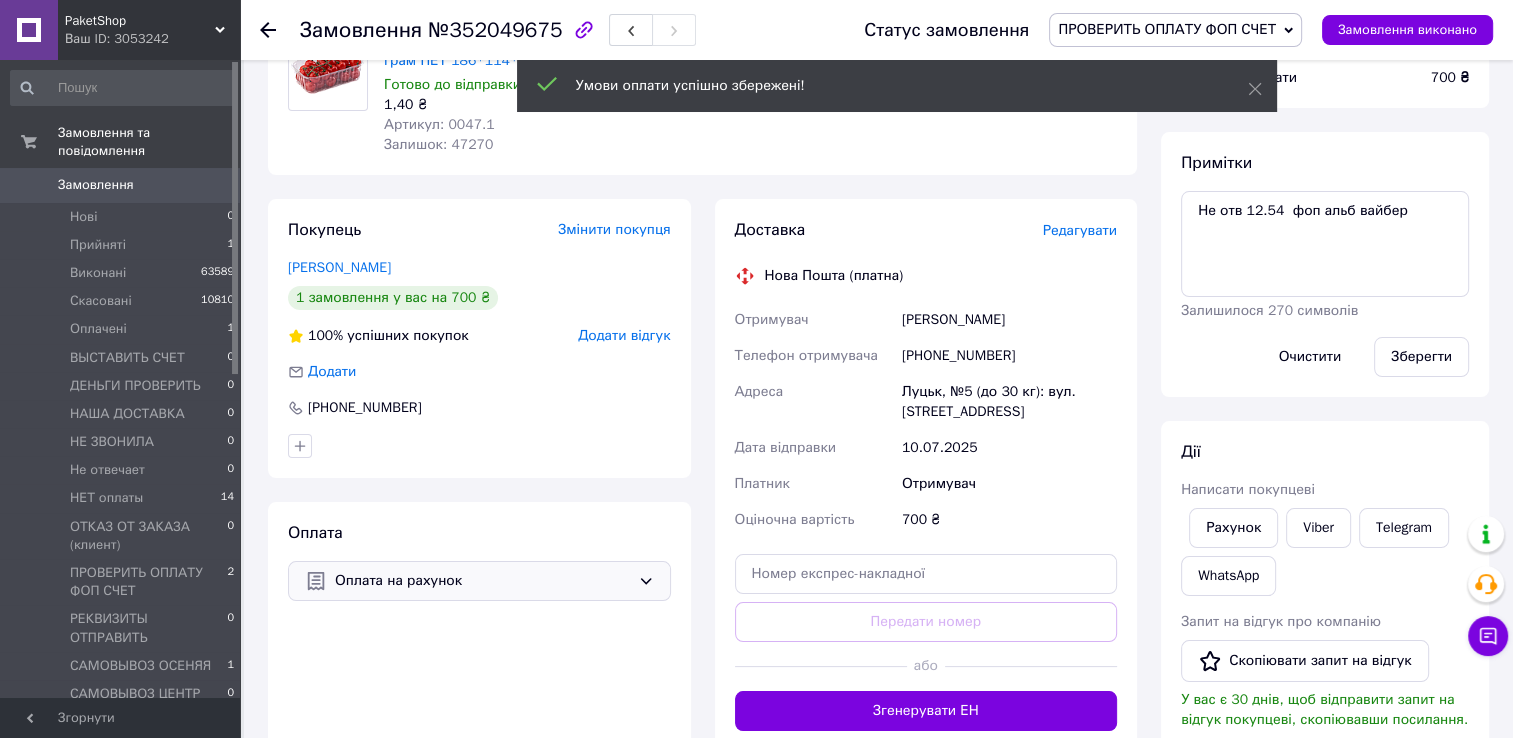 click on "Редагувати" at bounding box center (1080, 230) 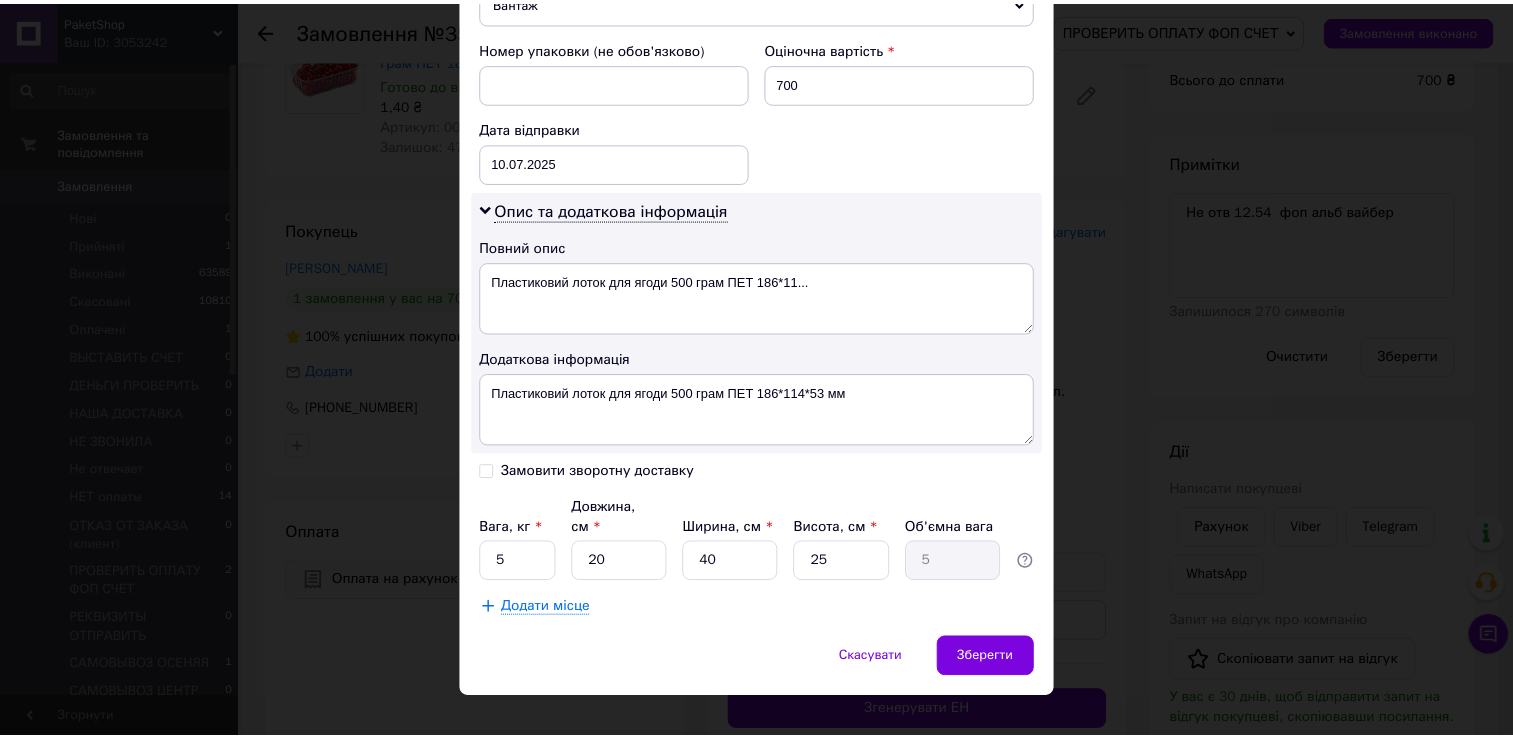 scroll, scrollTop: 843, scrollLeft: 0, axis: vertical 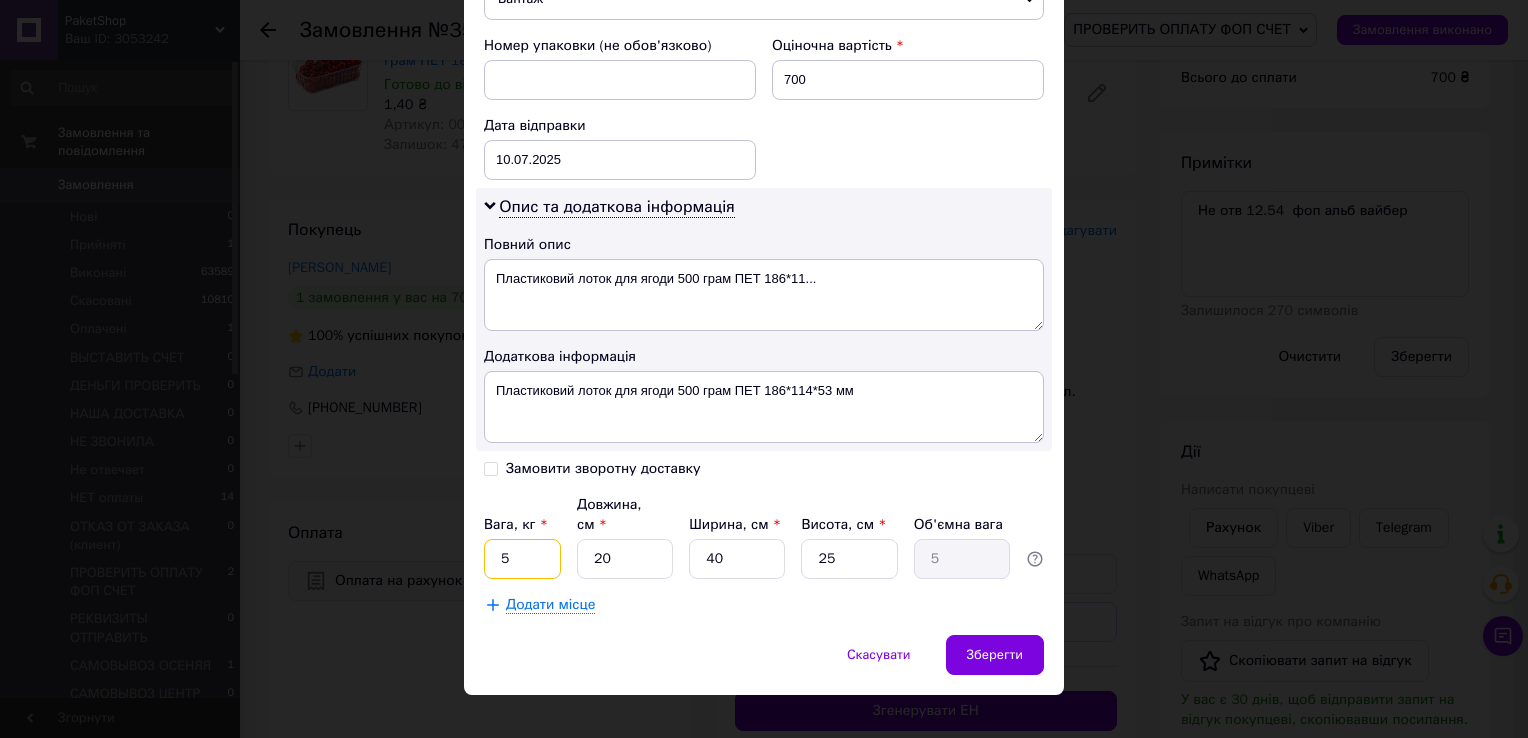 click on "5" at bounding box center (522, 559) 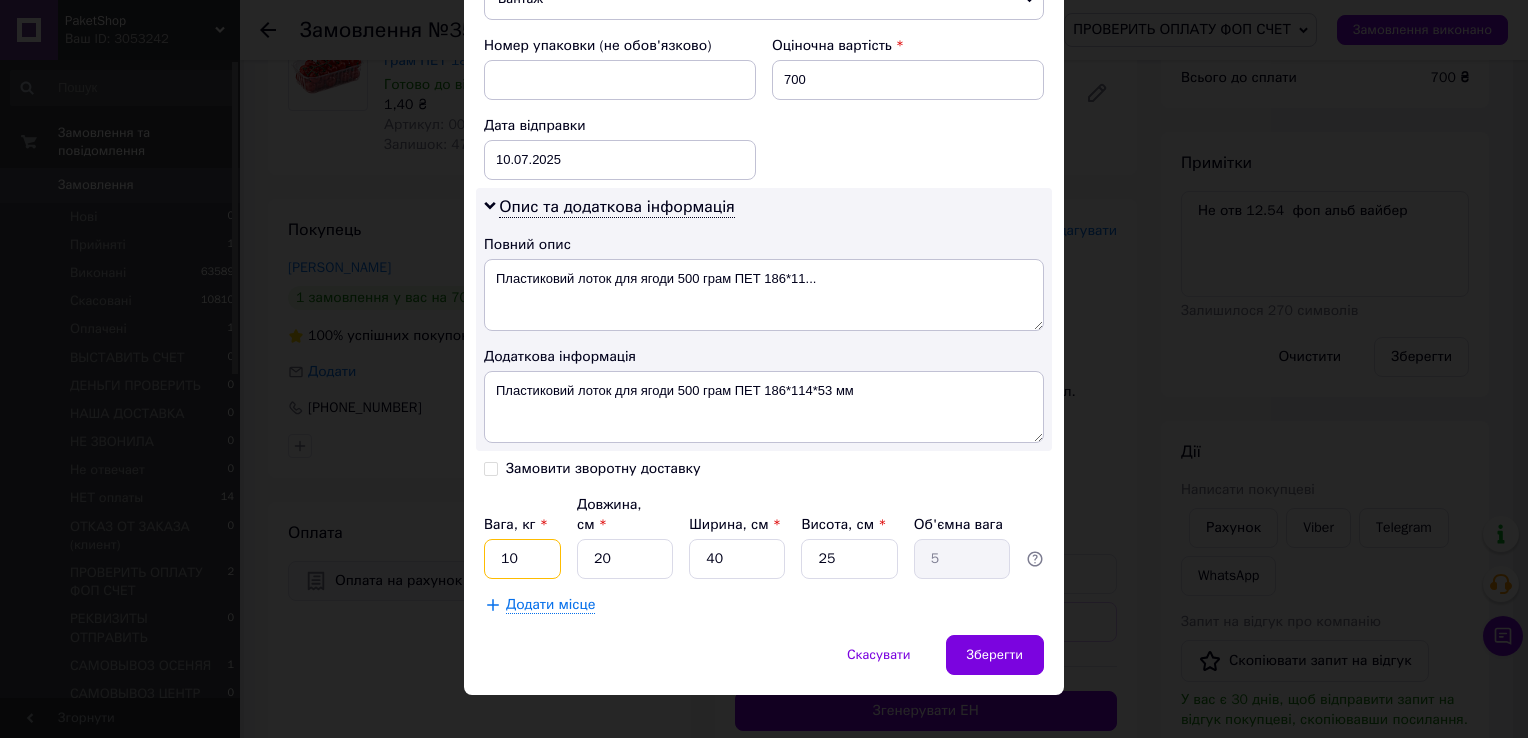 type on "10" 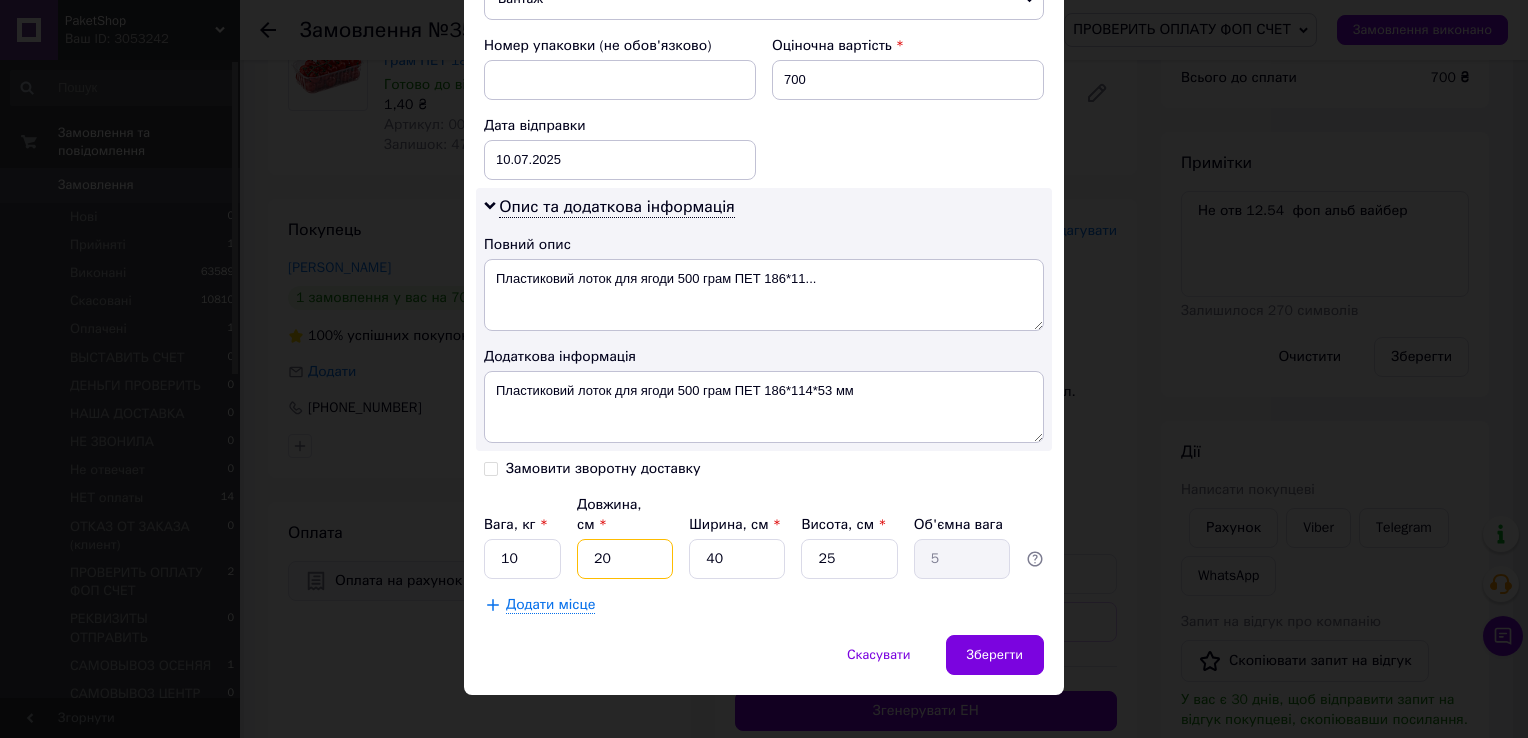 click on "20" at bounding box center (625, 559) 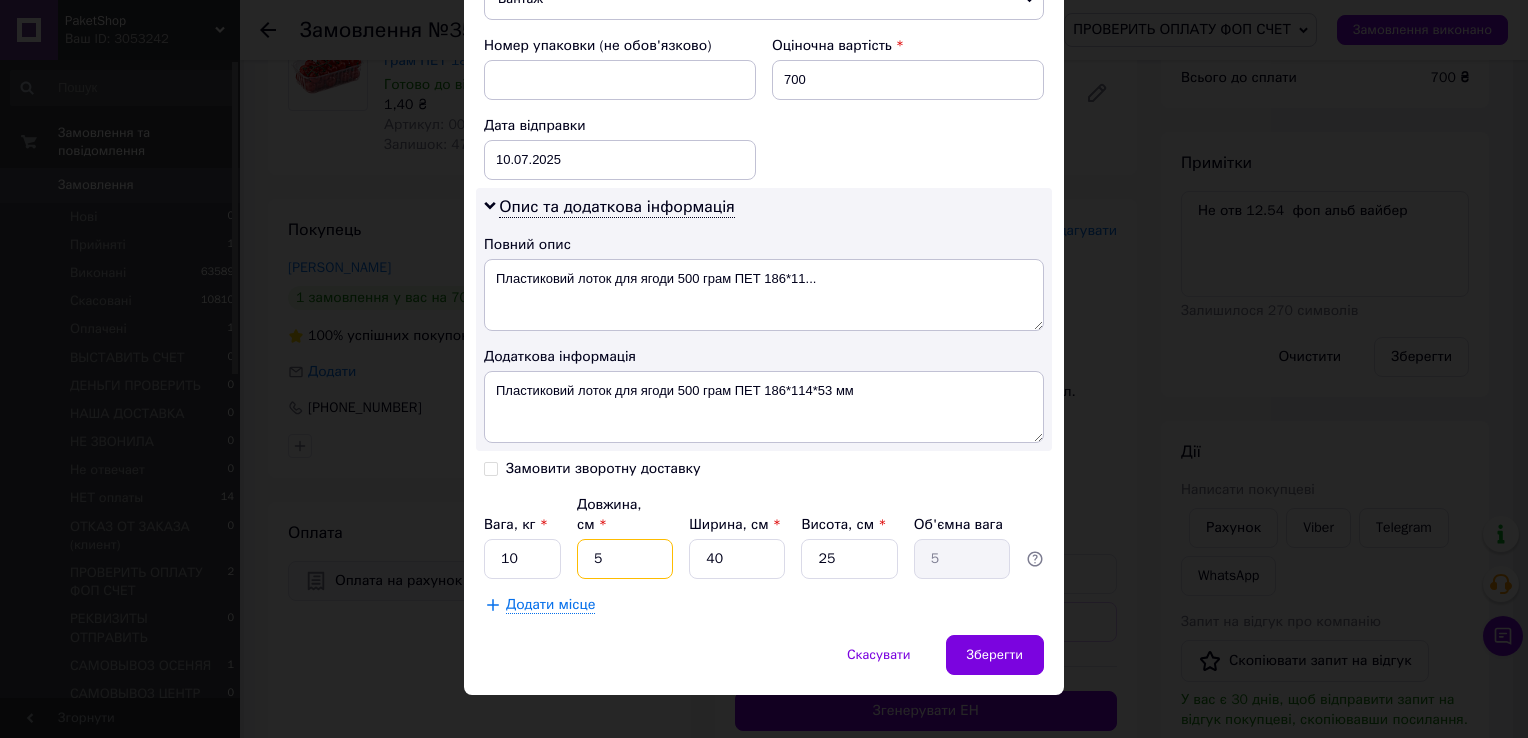 type on "1.25" 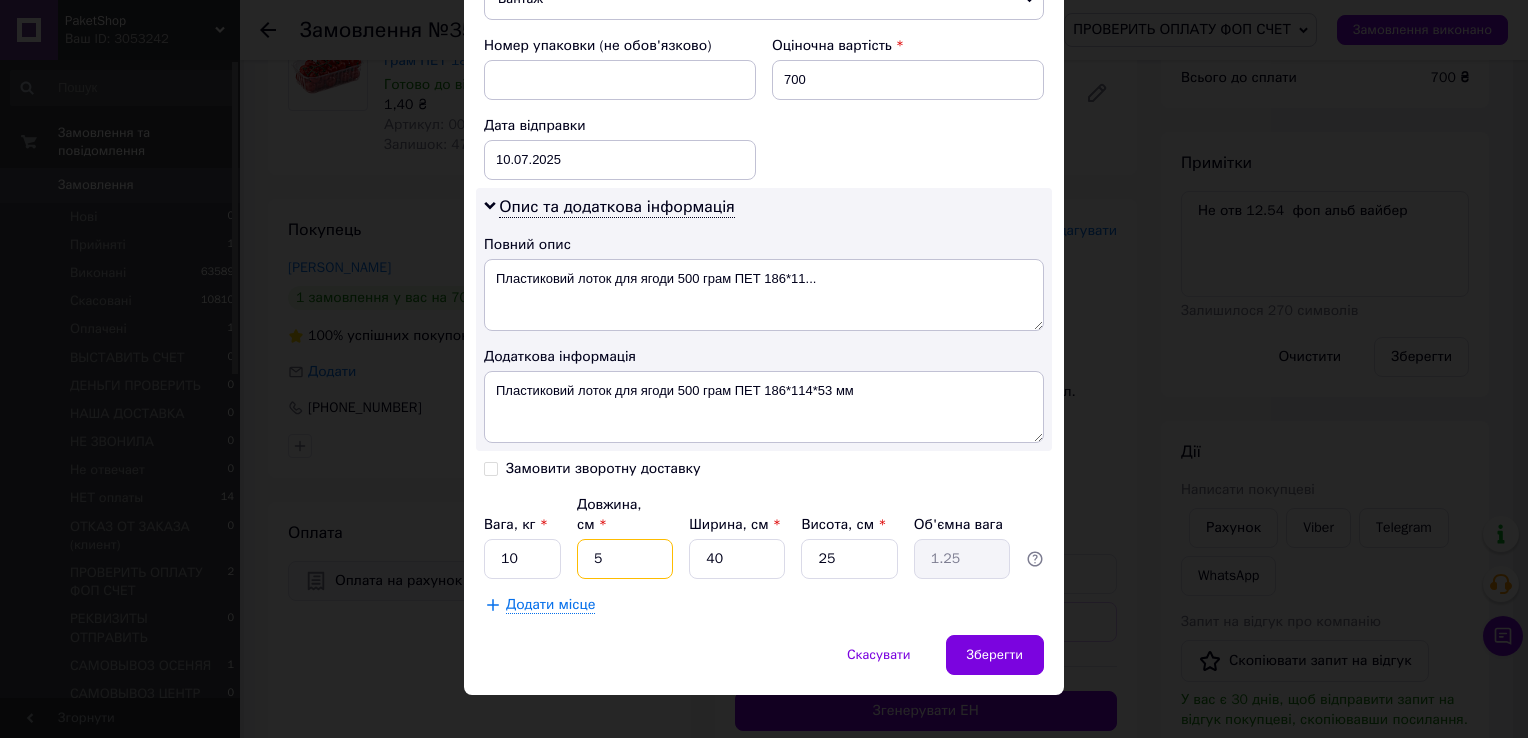 type on "5" 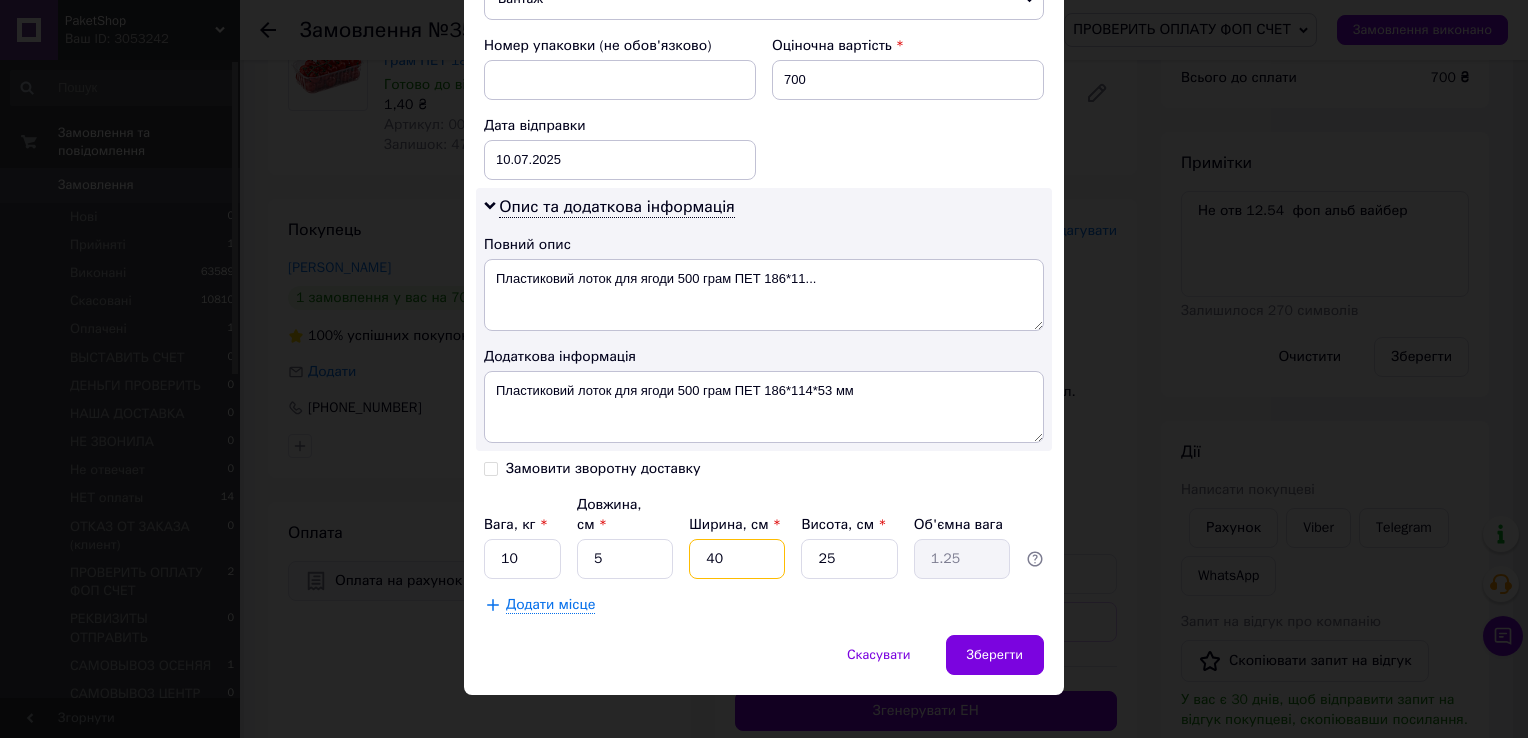 click on "40" at bounding box center [737, 559] 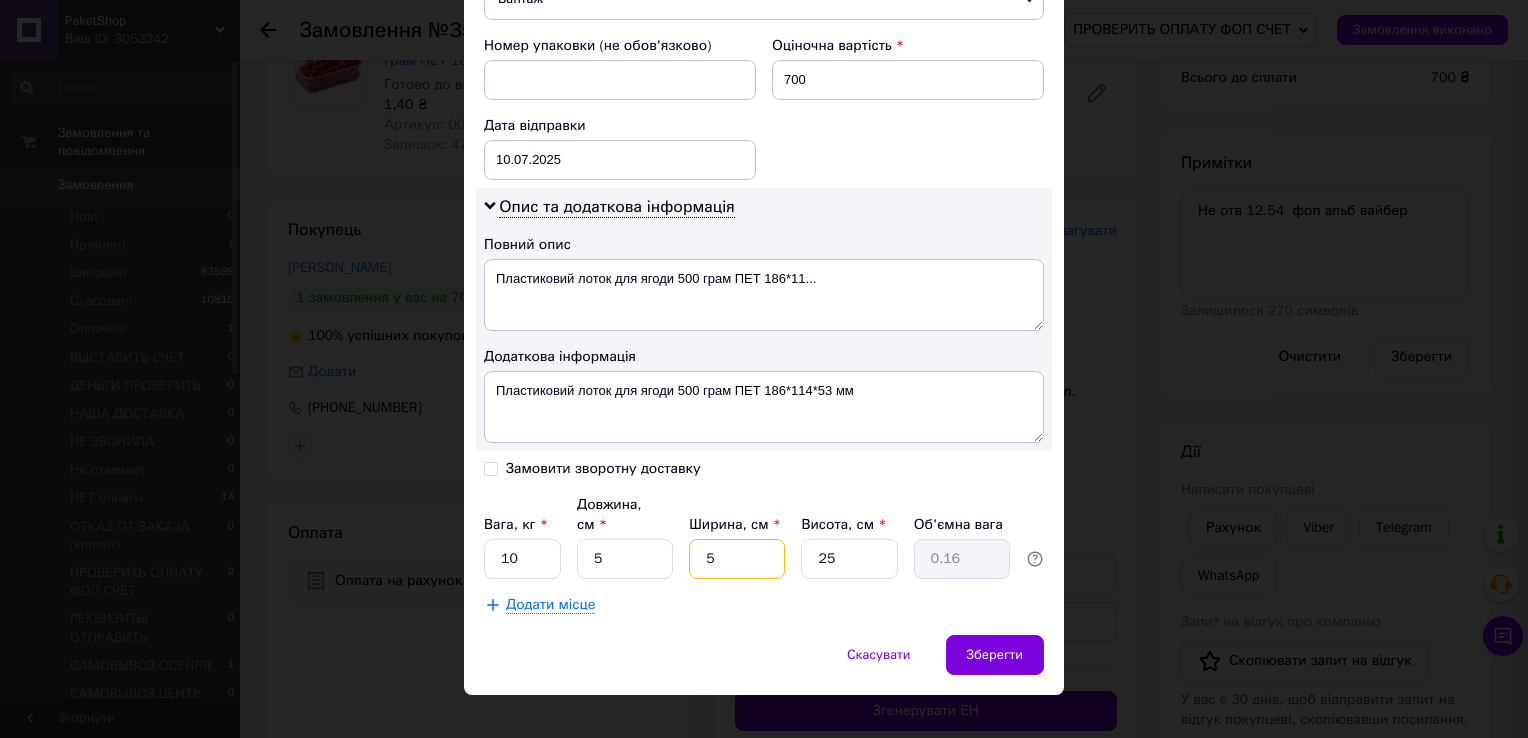 type on "5" 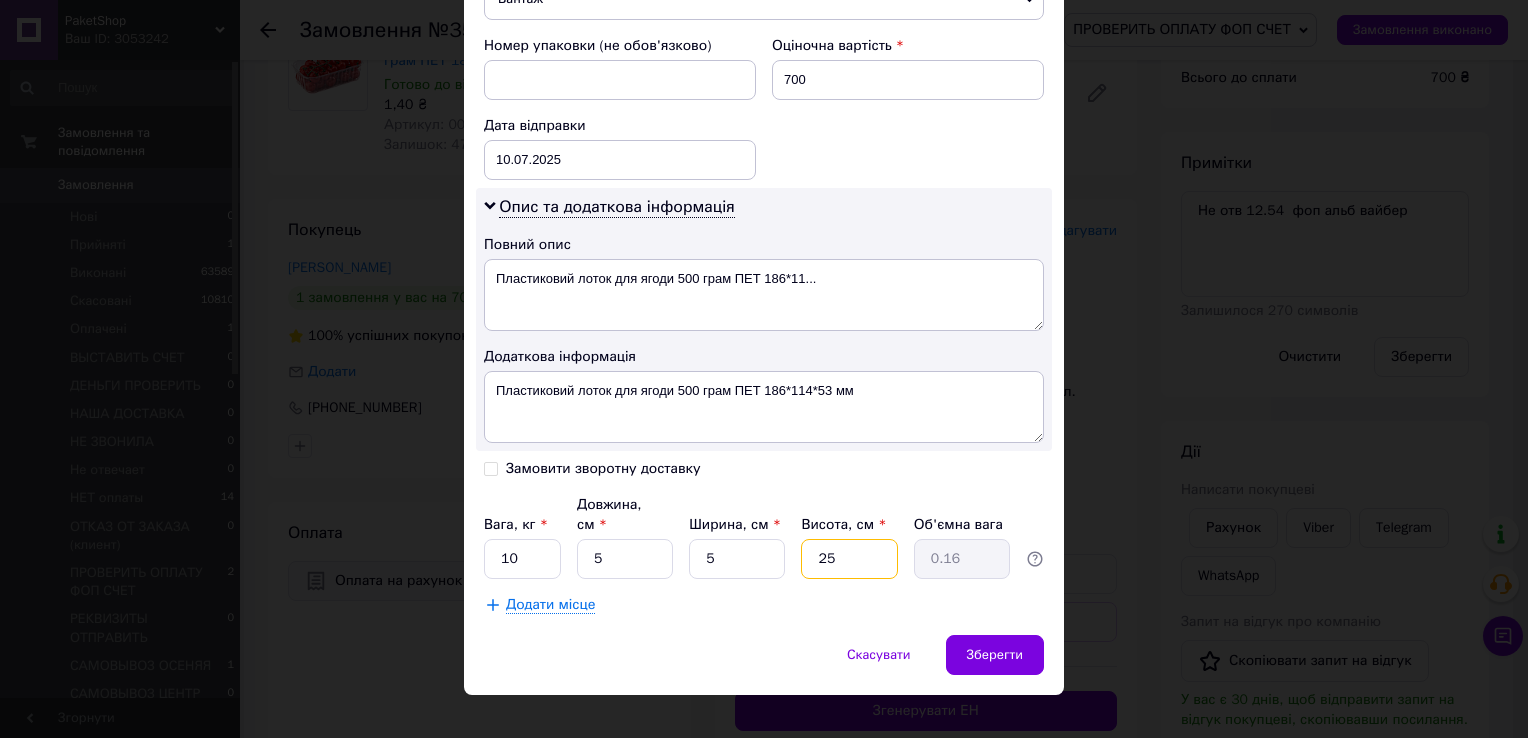 click on "25" at bounding box center [849, 559] 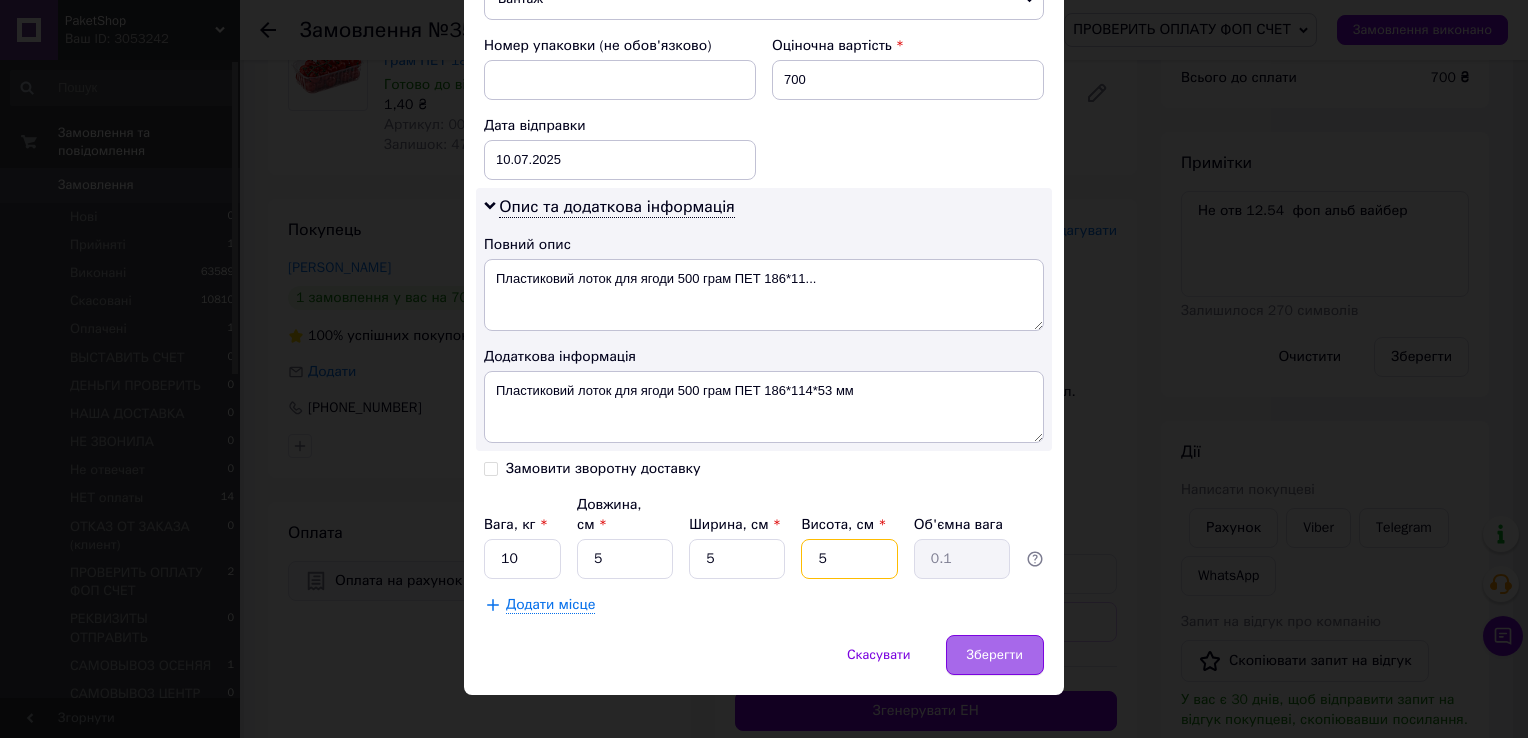 type on "5" 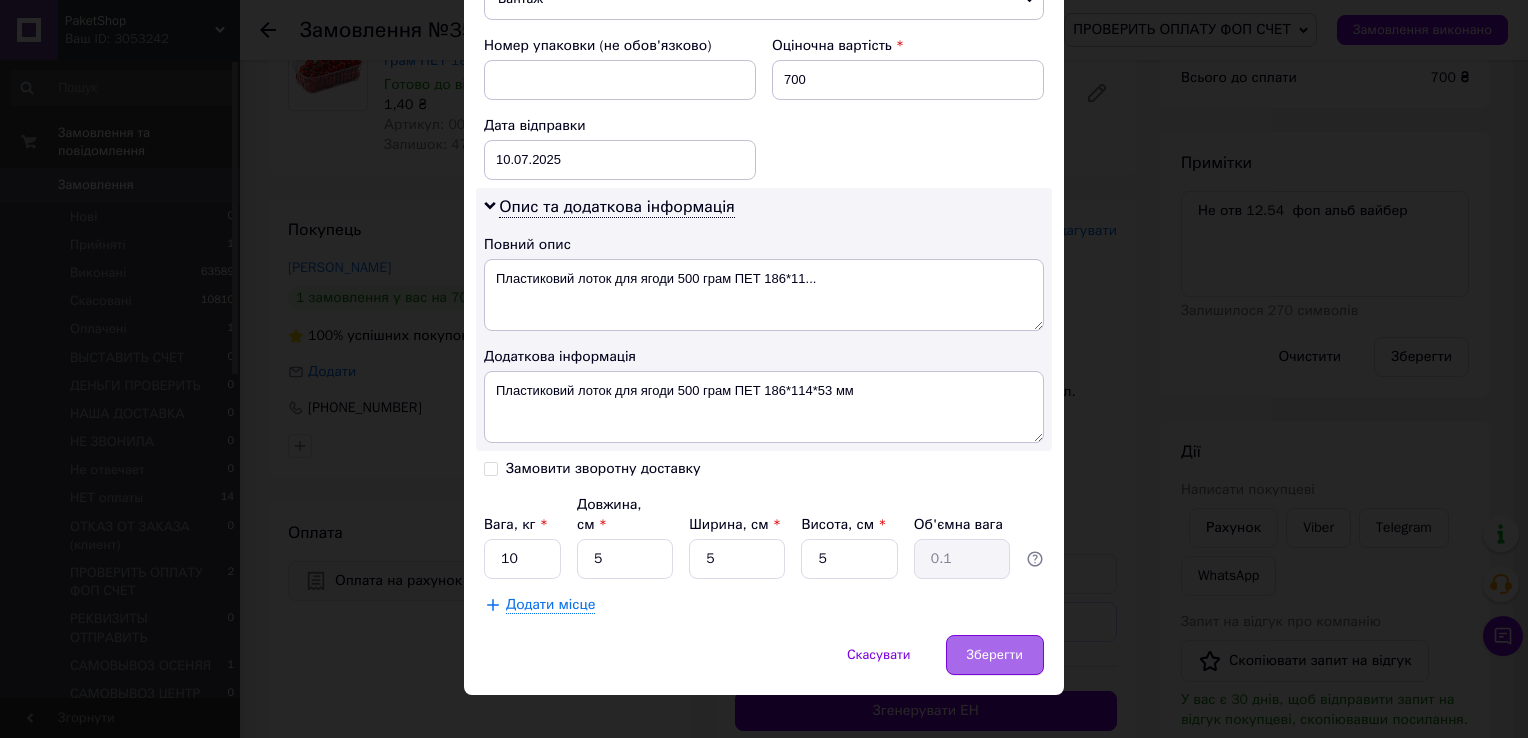 click on "Зберегти" at bounding box center (995, 655) 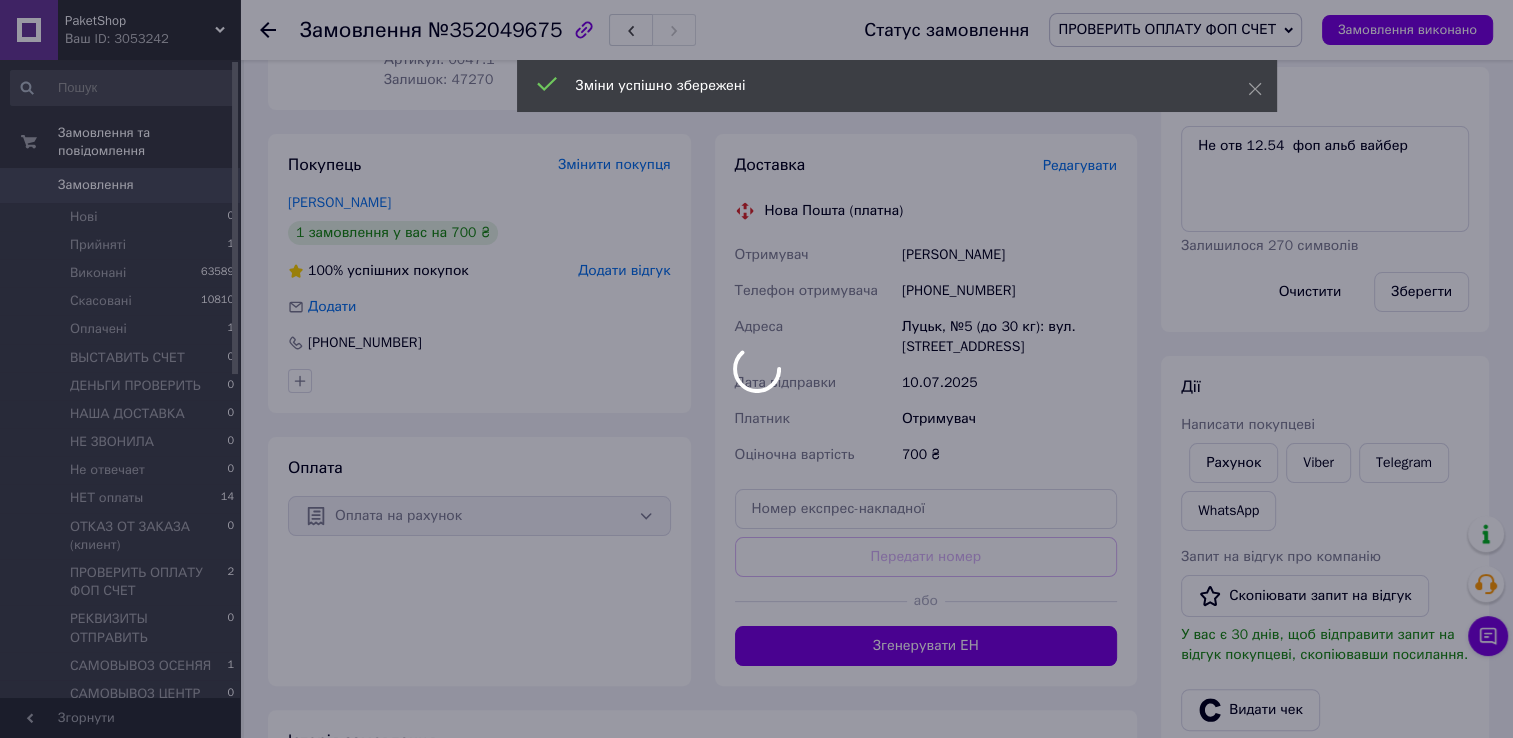 scroll, scrollTop: 300, scrollLeft: 0, axis: vertical 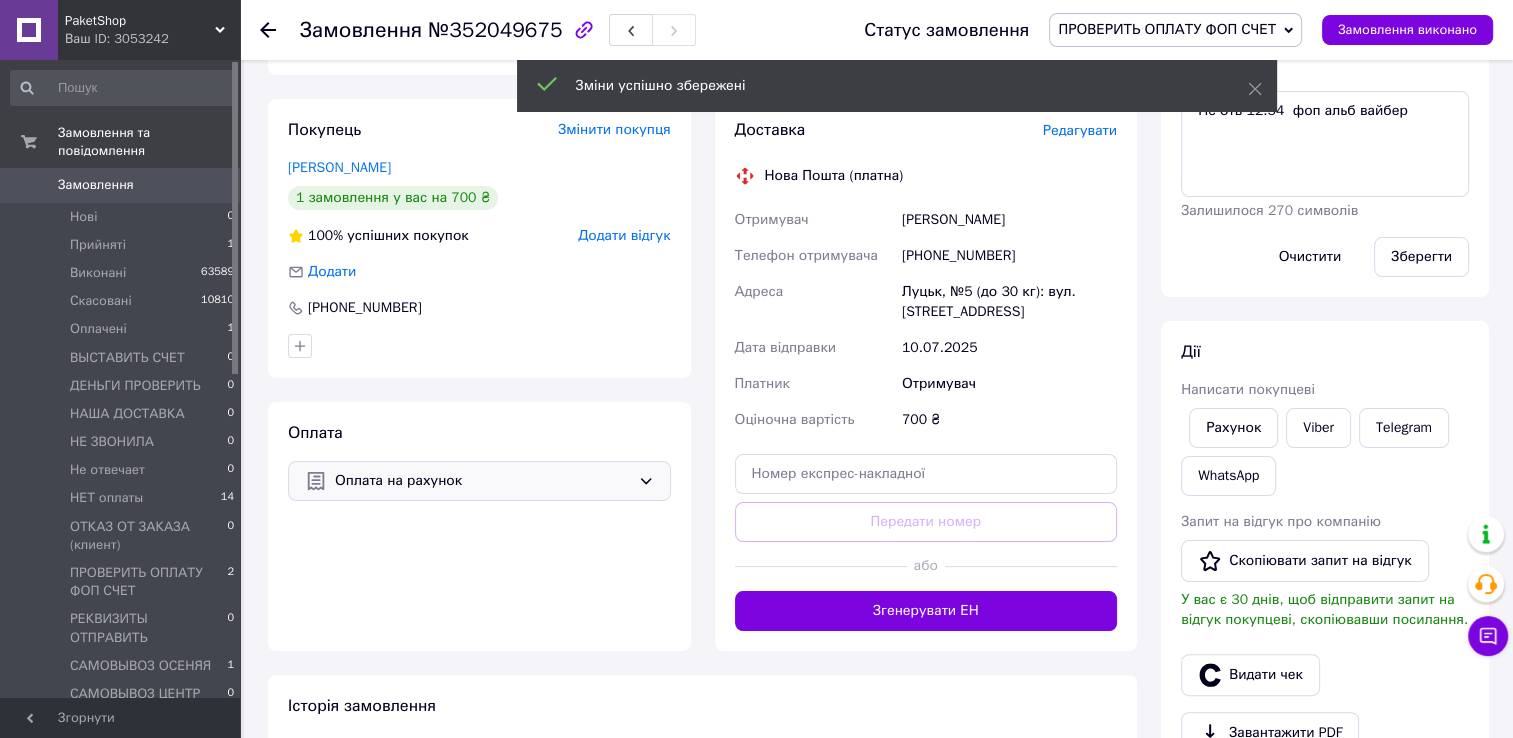 click on "Згенерувати ЕН" at bounding box center [926, 611] 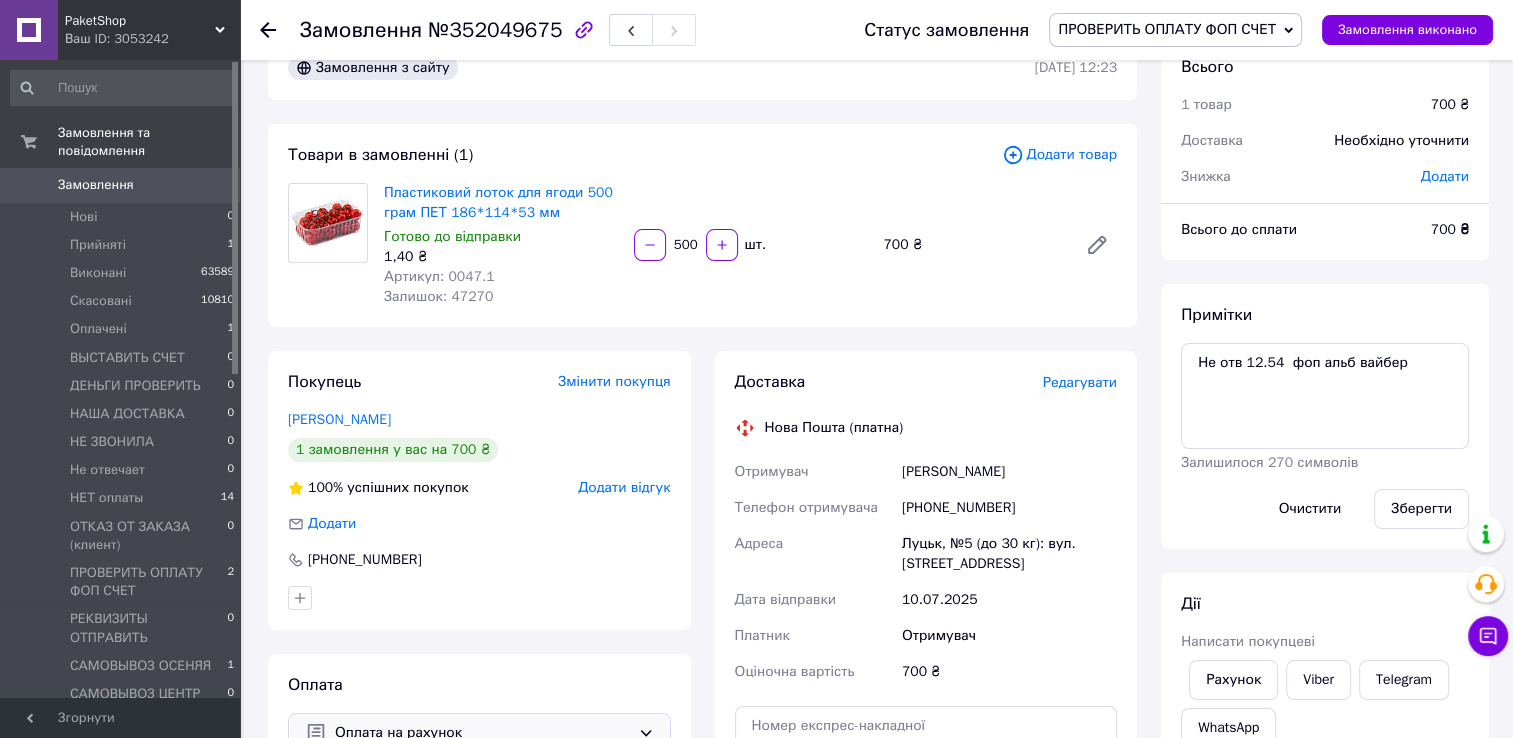 scroll, scrollTop: 0, scrollLeft: 0, axis: both 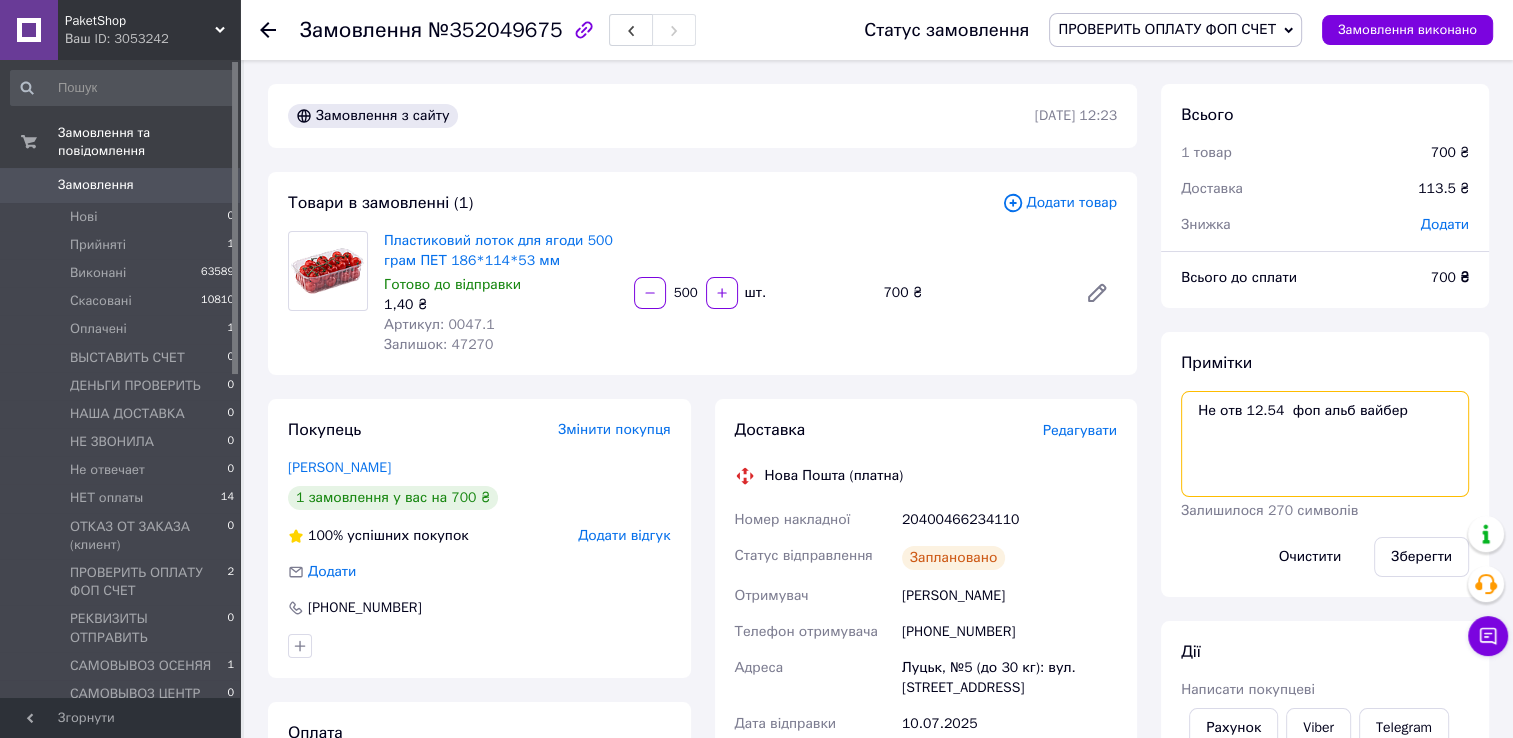 click on "Не отв 12.54  фоп альб вайбер" at bounding box center (1325, 444) 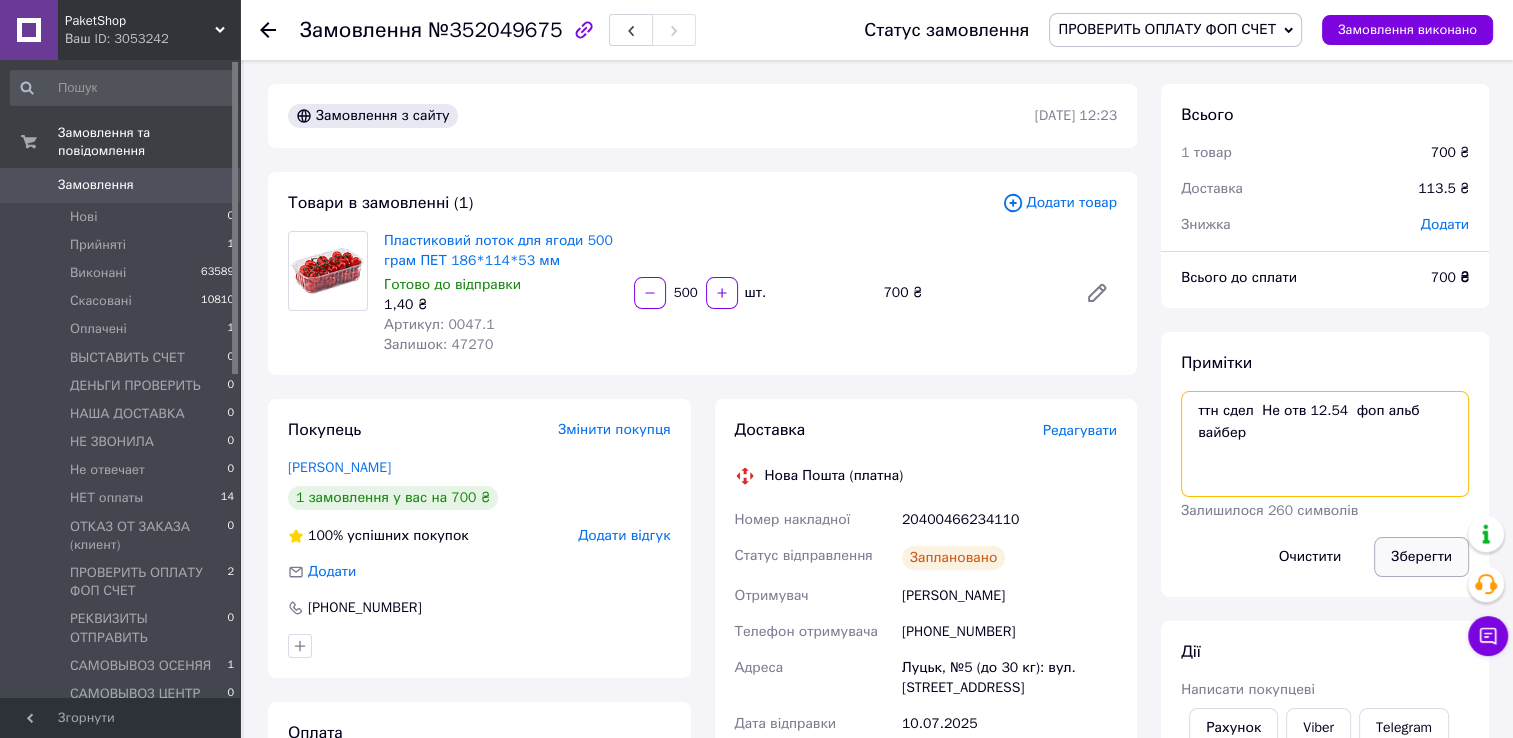 type on "ттн сдел  Не отв 12.54  фоп альб вайбер" 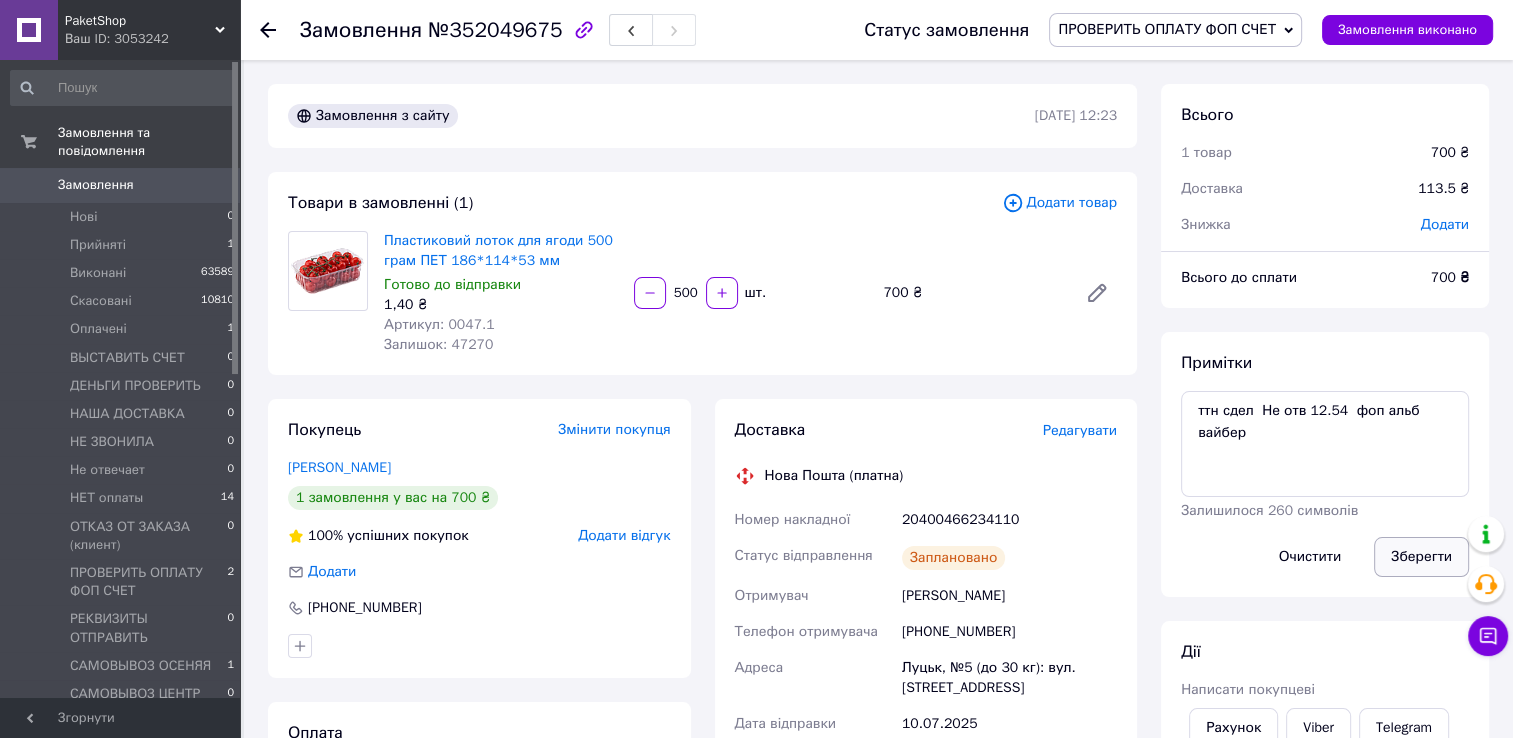 click on "Зберегти" at bounding box center [1421, 557] 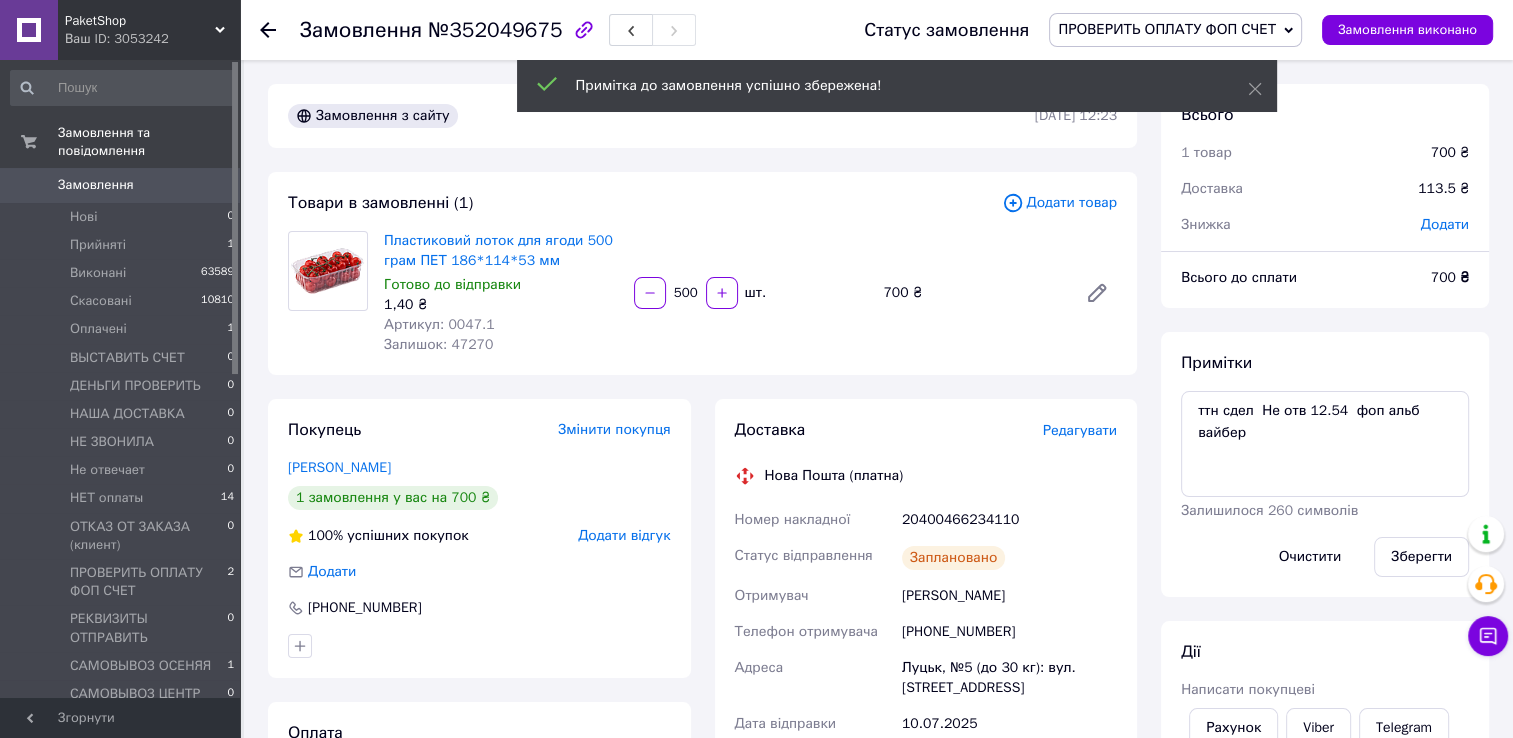 scroll, scrollTop: 245, scrollLeft: 0, axis: vertical 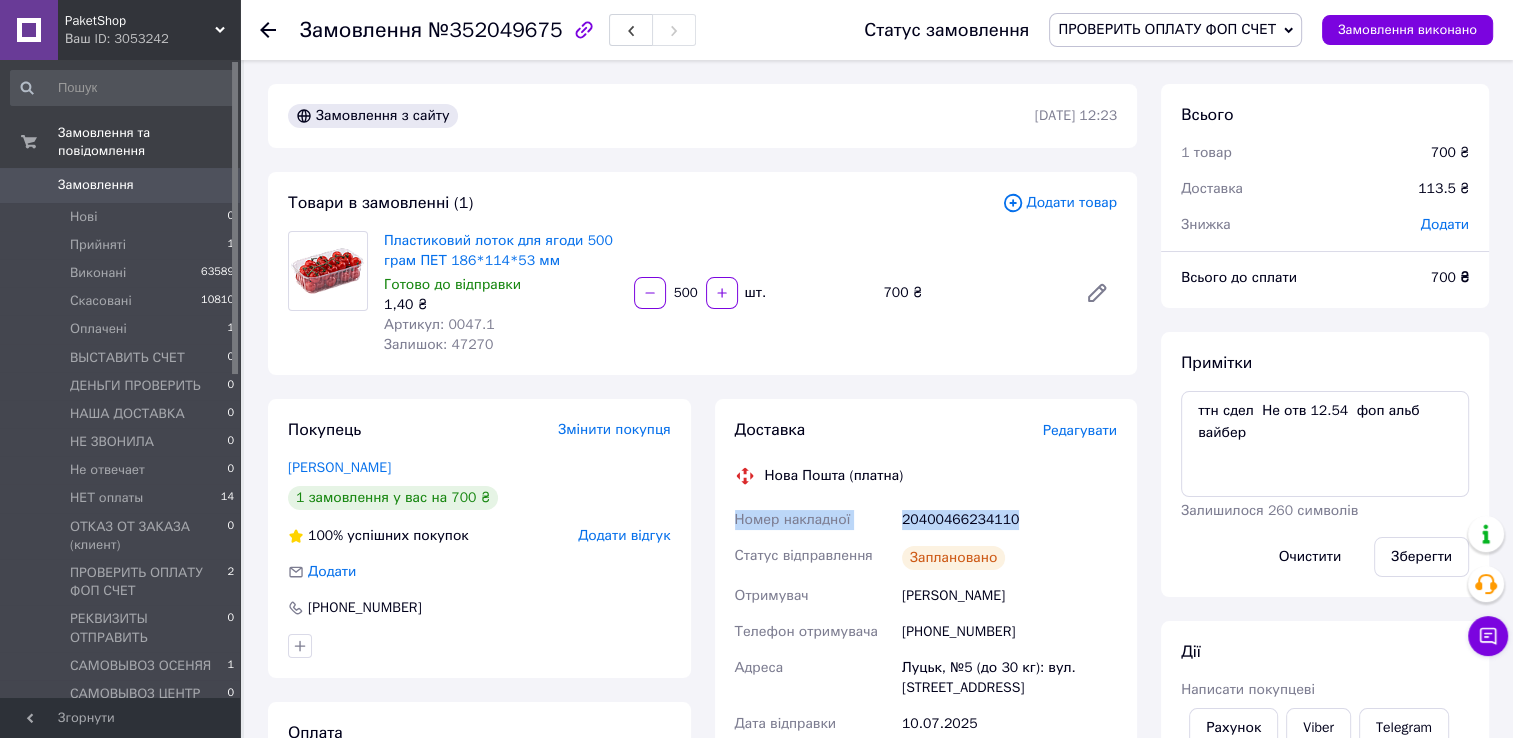 drag, startPoint x: 732, startPoint y: 519, endPoint x: 1032, endPoint y: 517, distance: 300.00665 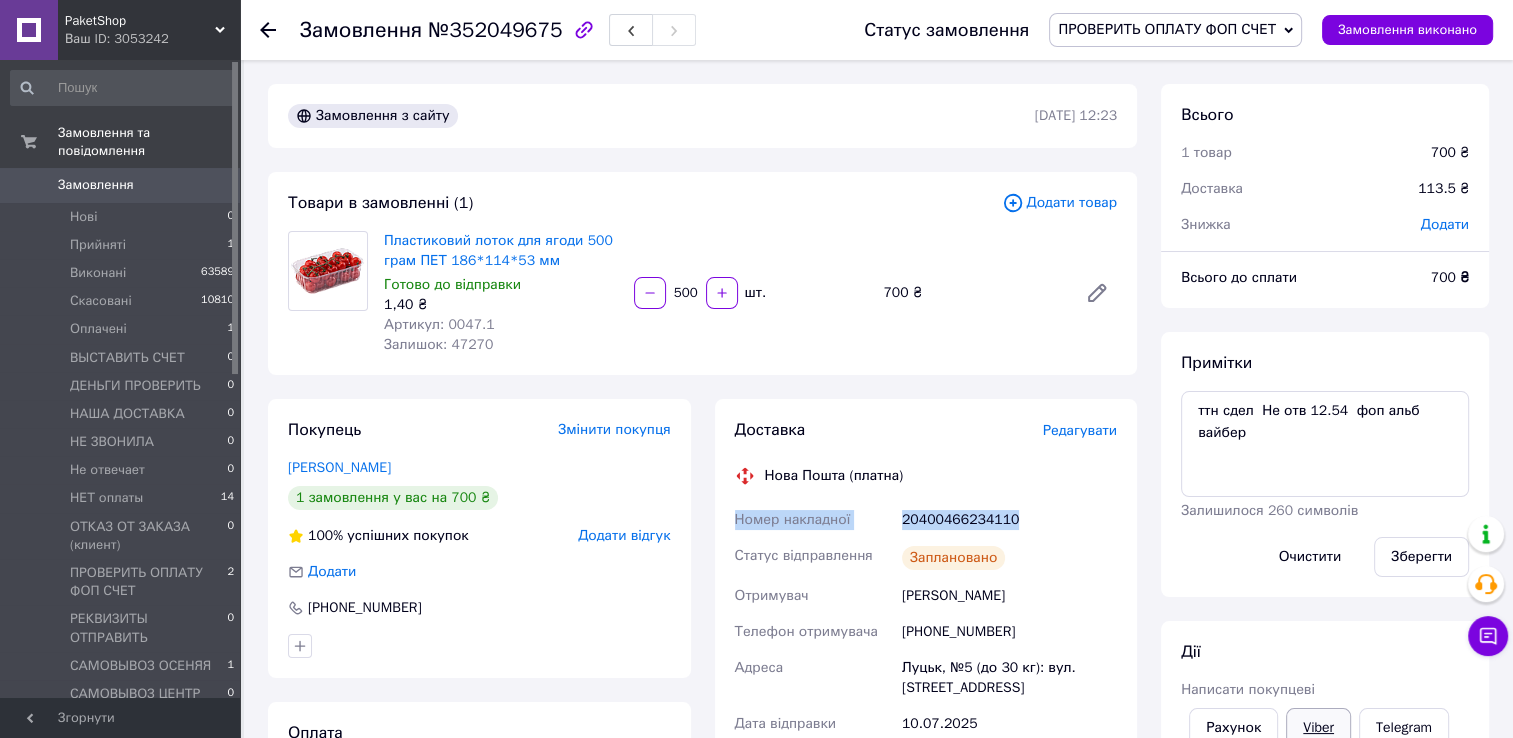 click on "Viber" at bounding box center (1318, 728) 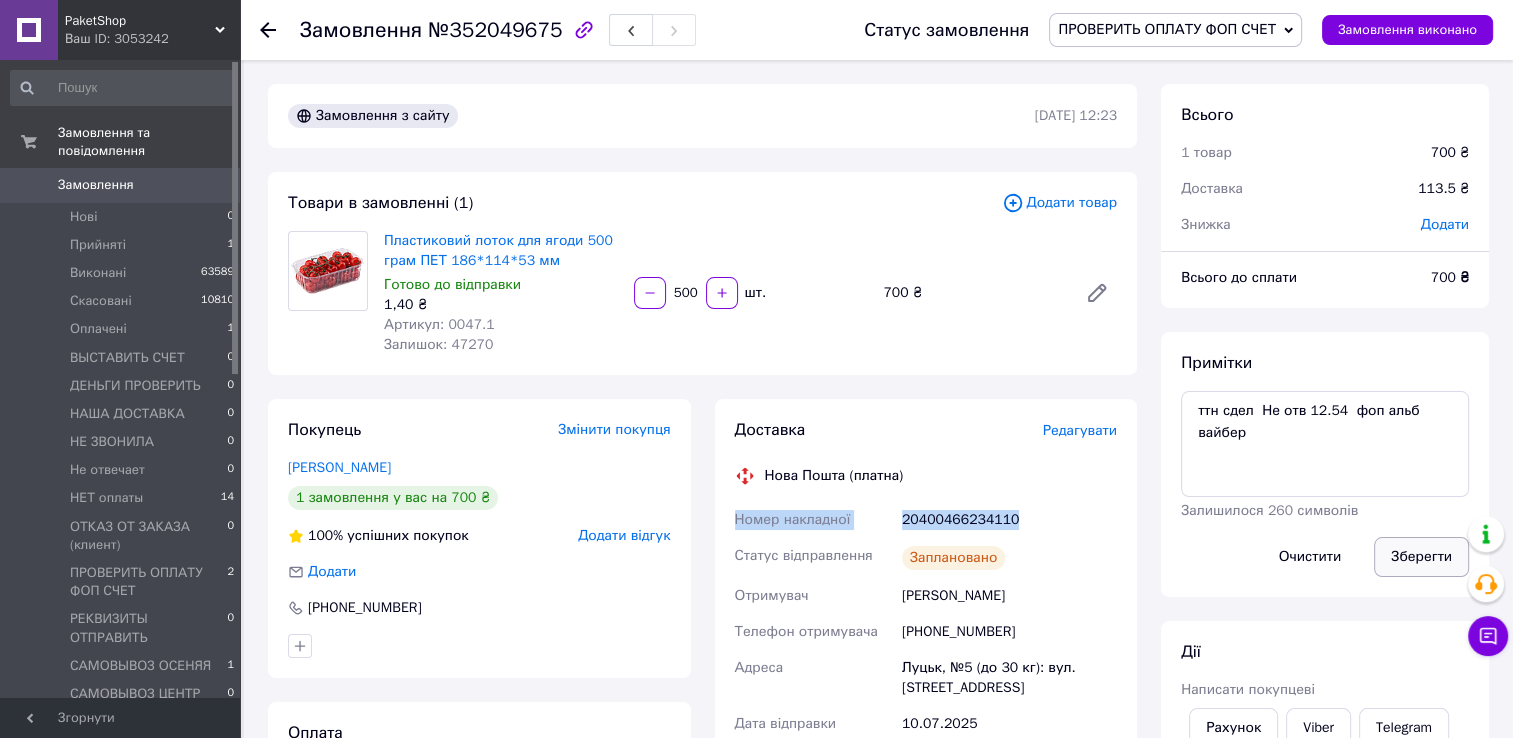 click on "Зберегти" at bounding box center [1421, 557] 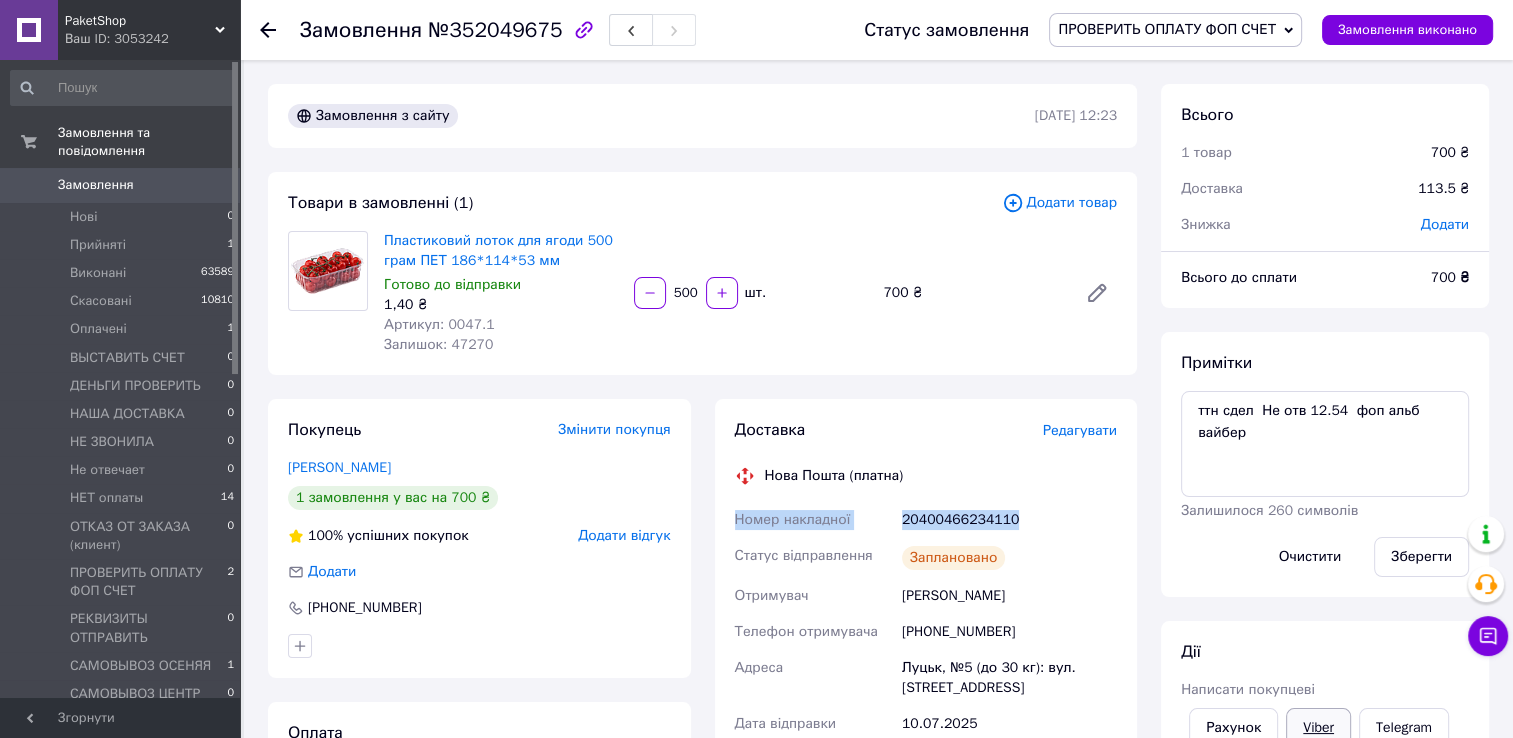click on "Viber" at bounding box center (1318, 728) 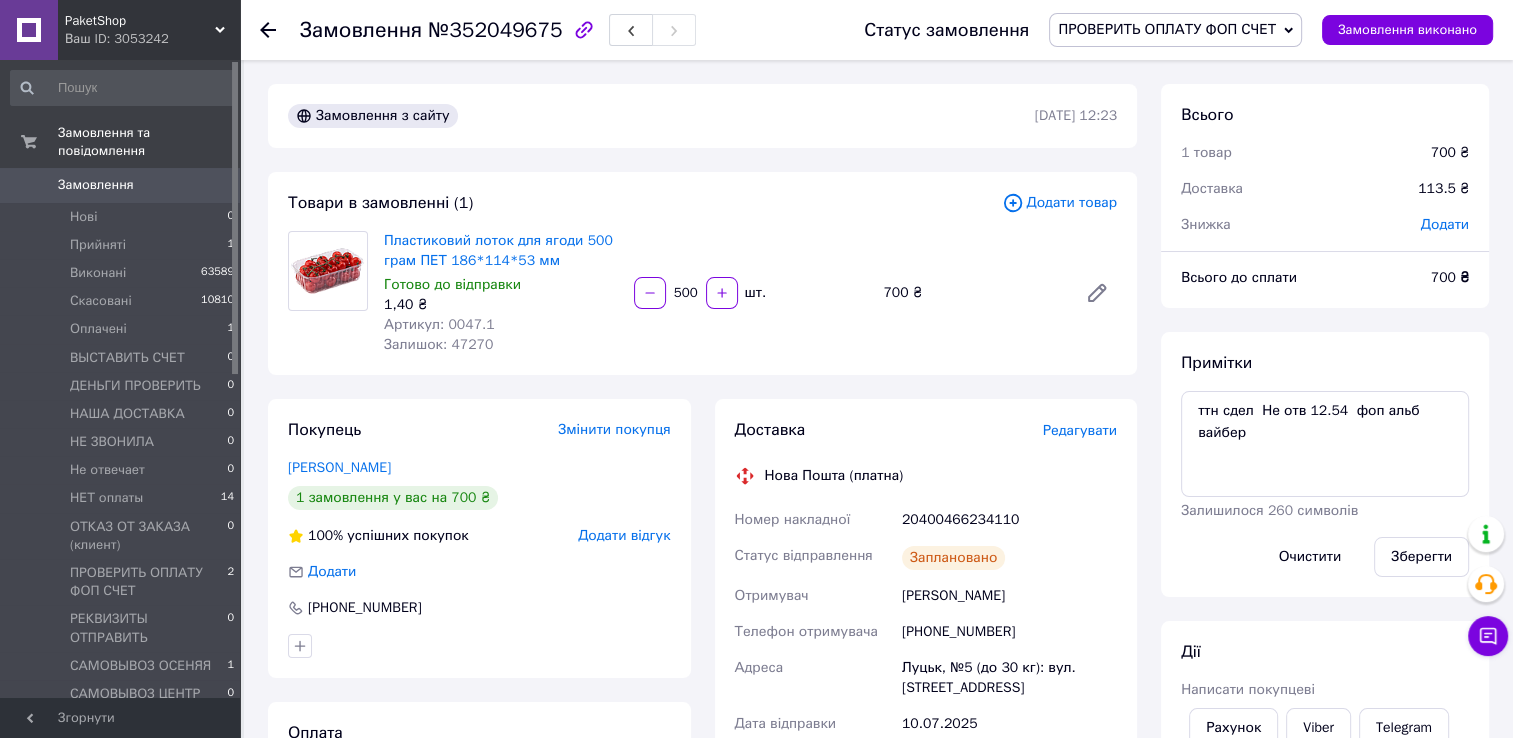 click on "Доставка Редагувати Нова Пошта (платна) Номер накладної 20400466234110 Статус відправлення Заплановано Отримувач Курило Андрій Телефон отримувача +380956054538 Адреса Луцьк, №5 (до 30 кг): вул. Рівненська, 55 Дата відправки 10.07.2025 Платник Отримувач Оціночна вартість 700 ₴ Вартість доставки 113.50 ₴ Роздрукувати ЕН Платник Отримувач Відправник Прізвище отримувача Курило Ім'я отримувача Андрій По батькові отримувача Телефон отримувача +380956054538 Тип доставки У відділенні Кур'єром В поштоматі Місто -- Не обрано -- Відділення №5 (до 30 кг): вул. Рівненська, 55 Місце відправки Вантаж" at bounding box center (926, 662) 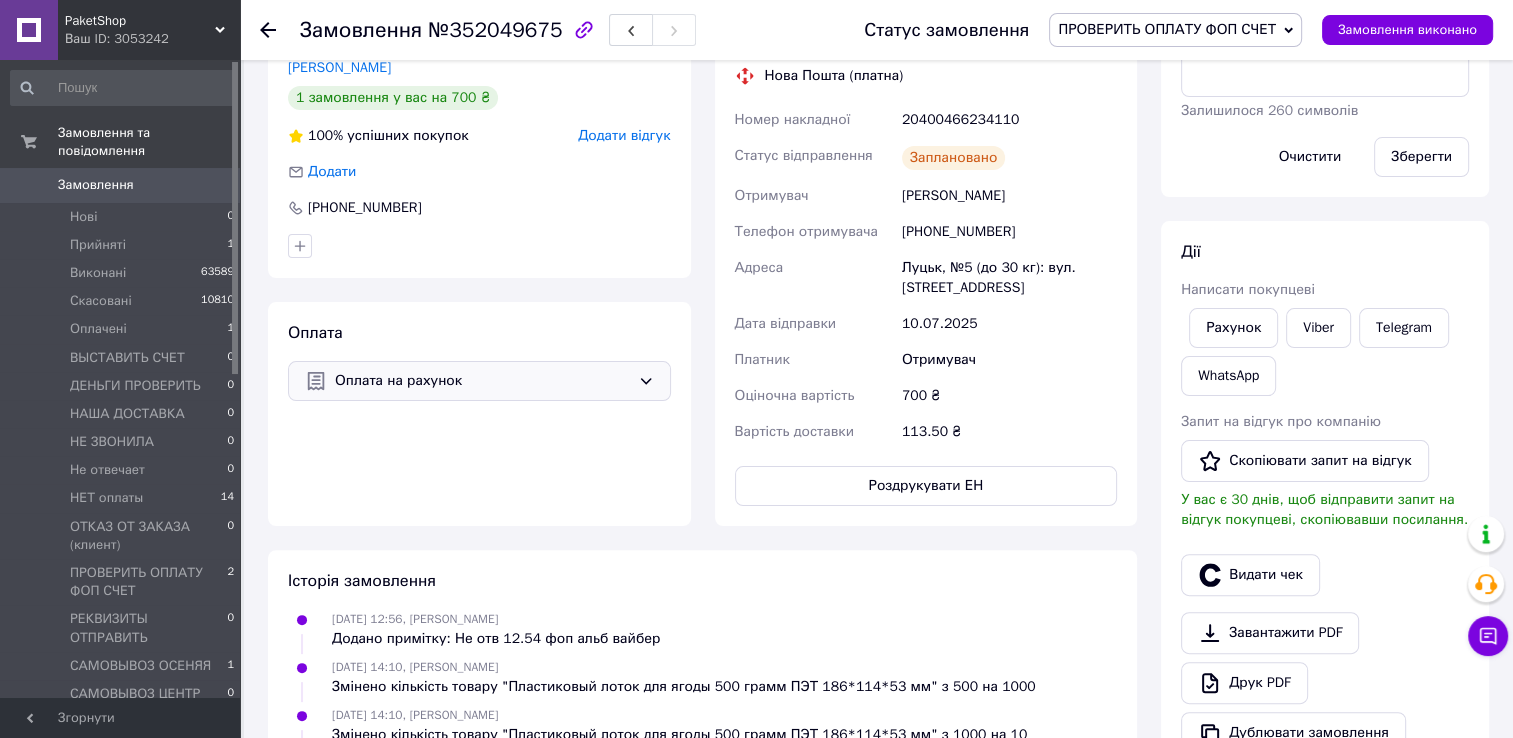 scroll, scrollTop: 0, scrollLeft: 0, axis: both 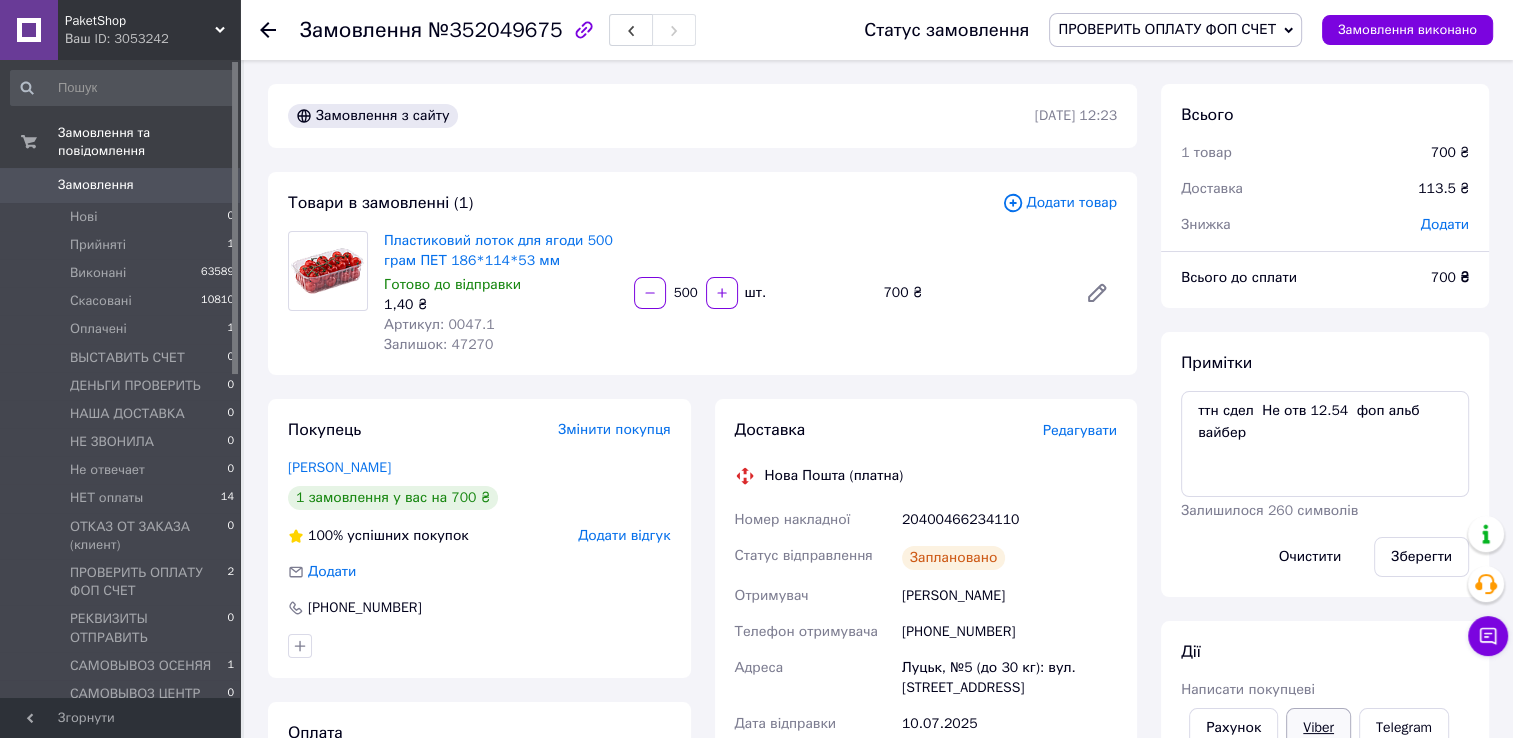 click on "Viber" at bounding box center (1318, 728) 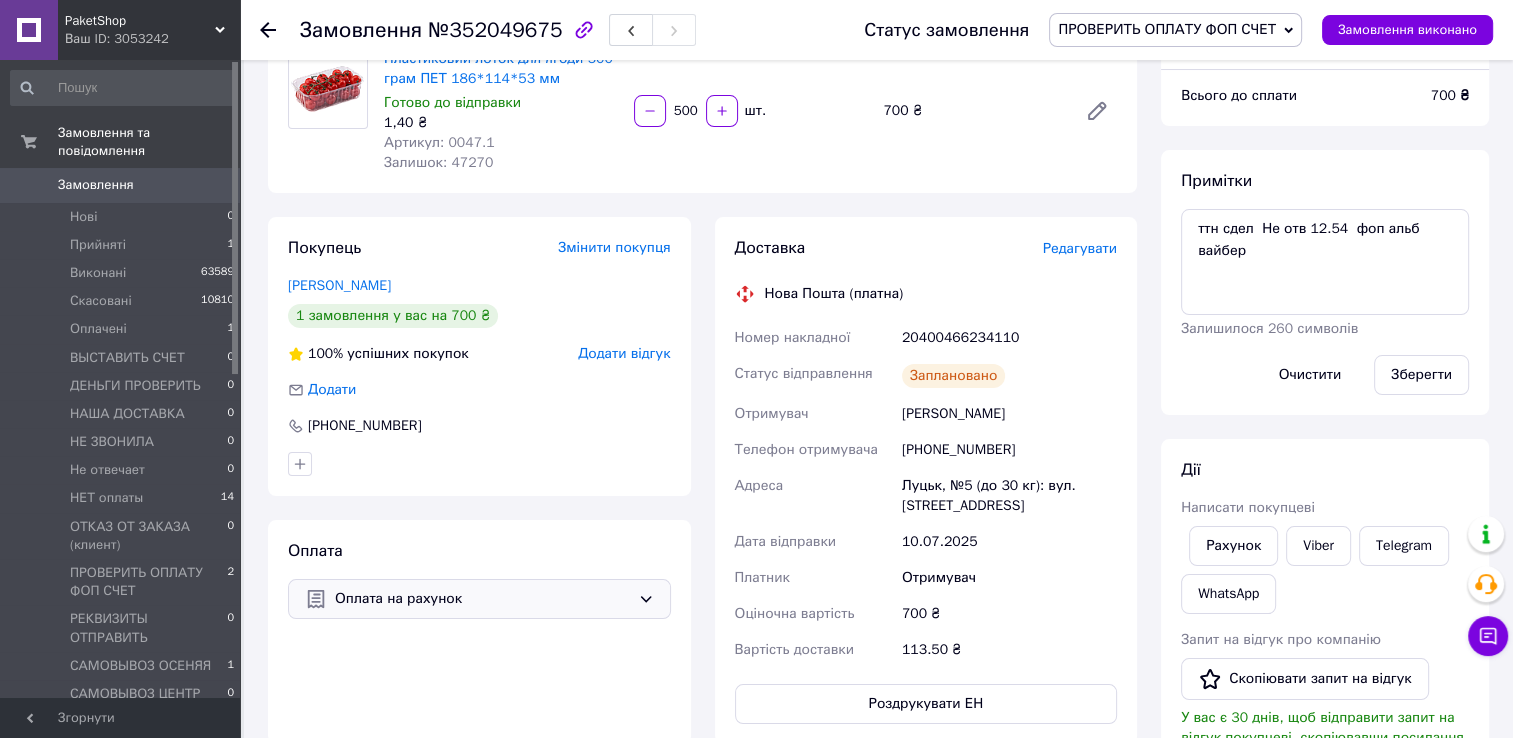 scroll, scrollTop: 200, scrollLeft: 0, axis: vertical 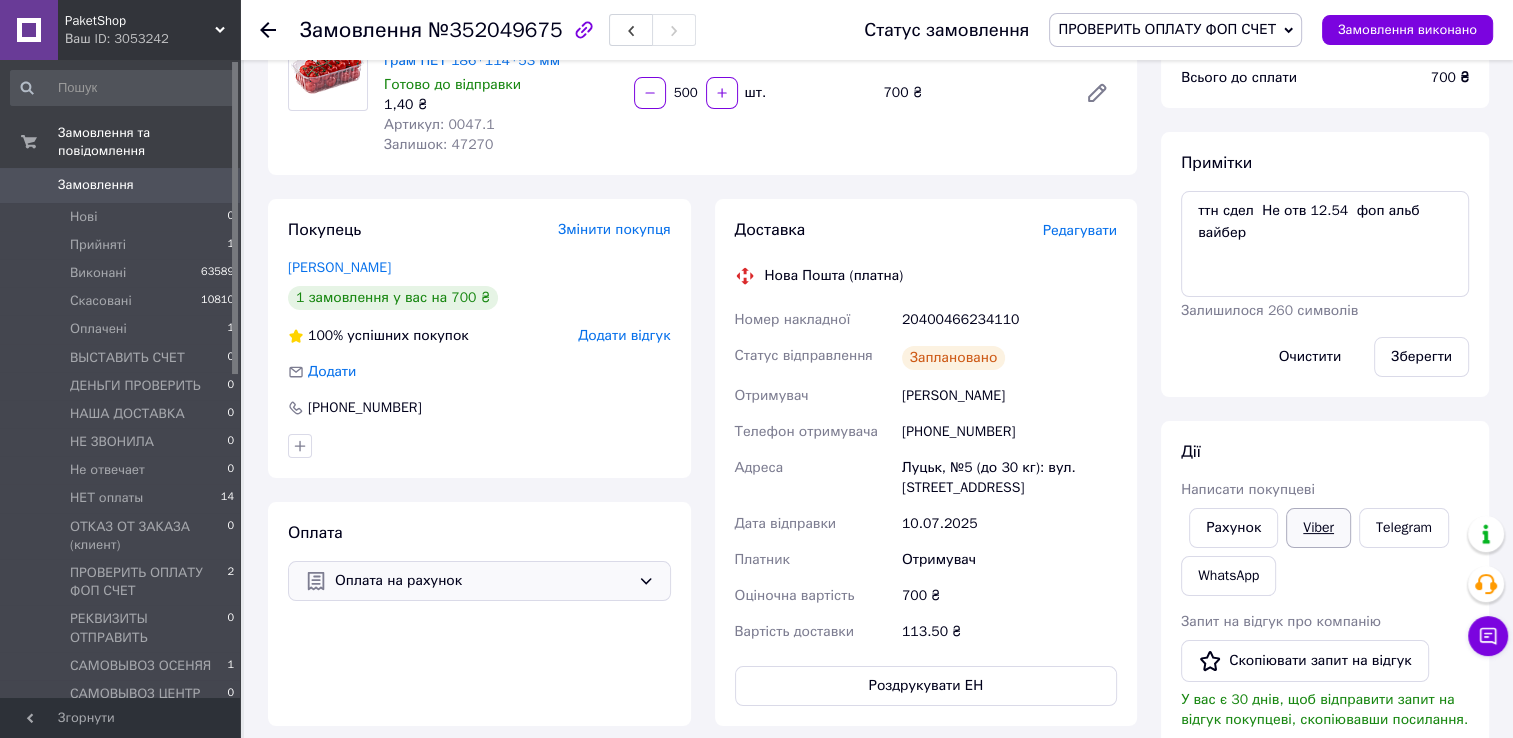 click on "Viber" at bounding box center (1318, 528) 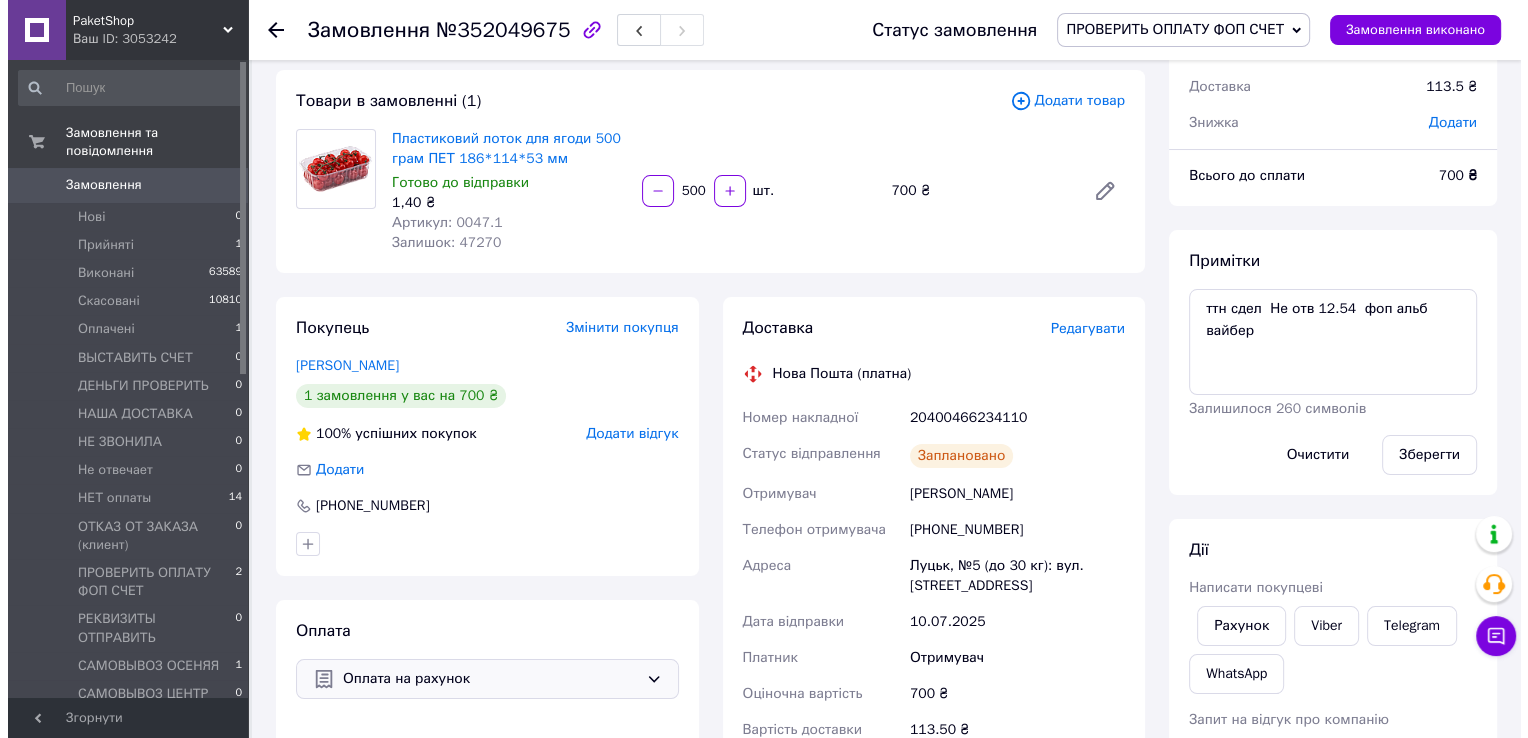 scroll, scrollTop: 0, scrollLeft: 0, axis: both 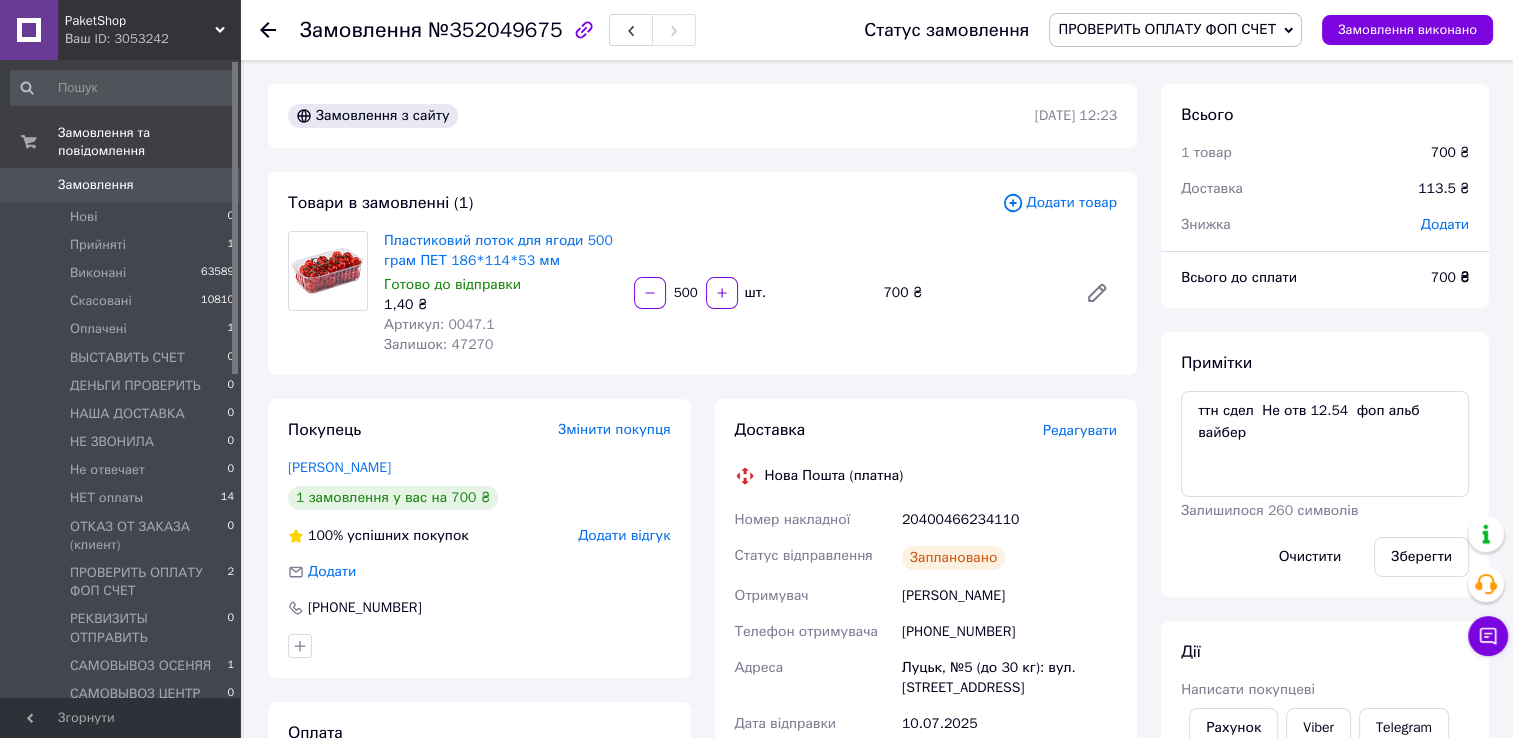 click 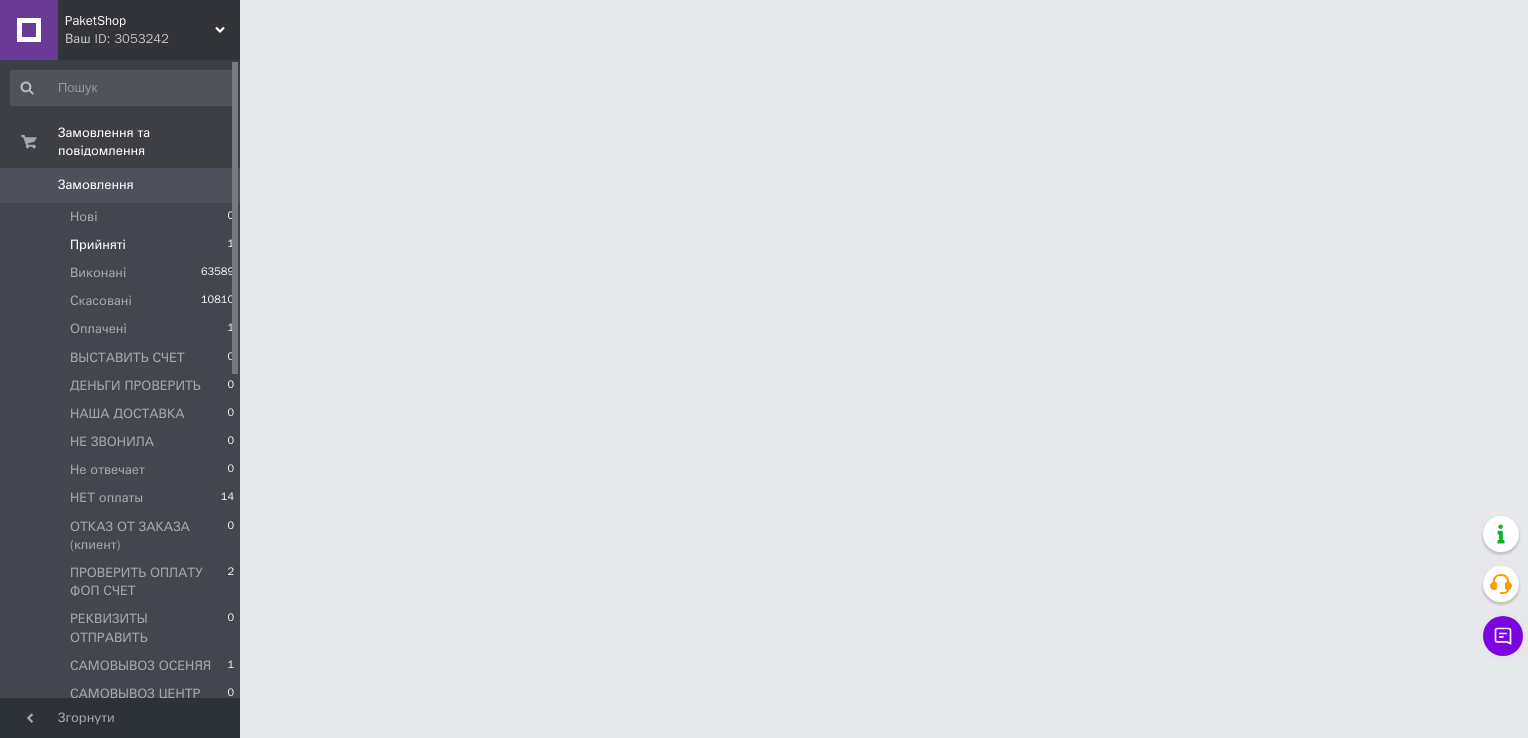 click on "Прийняті" at bounding box center [98, 245] 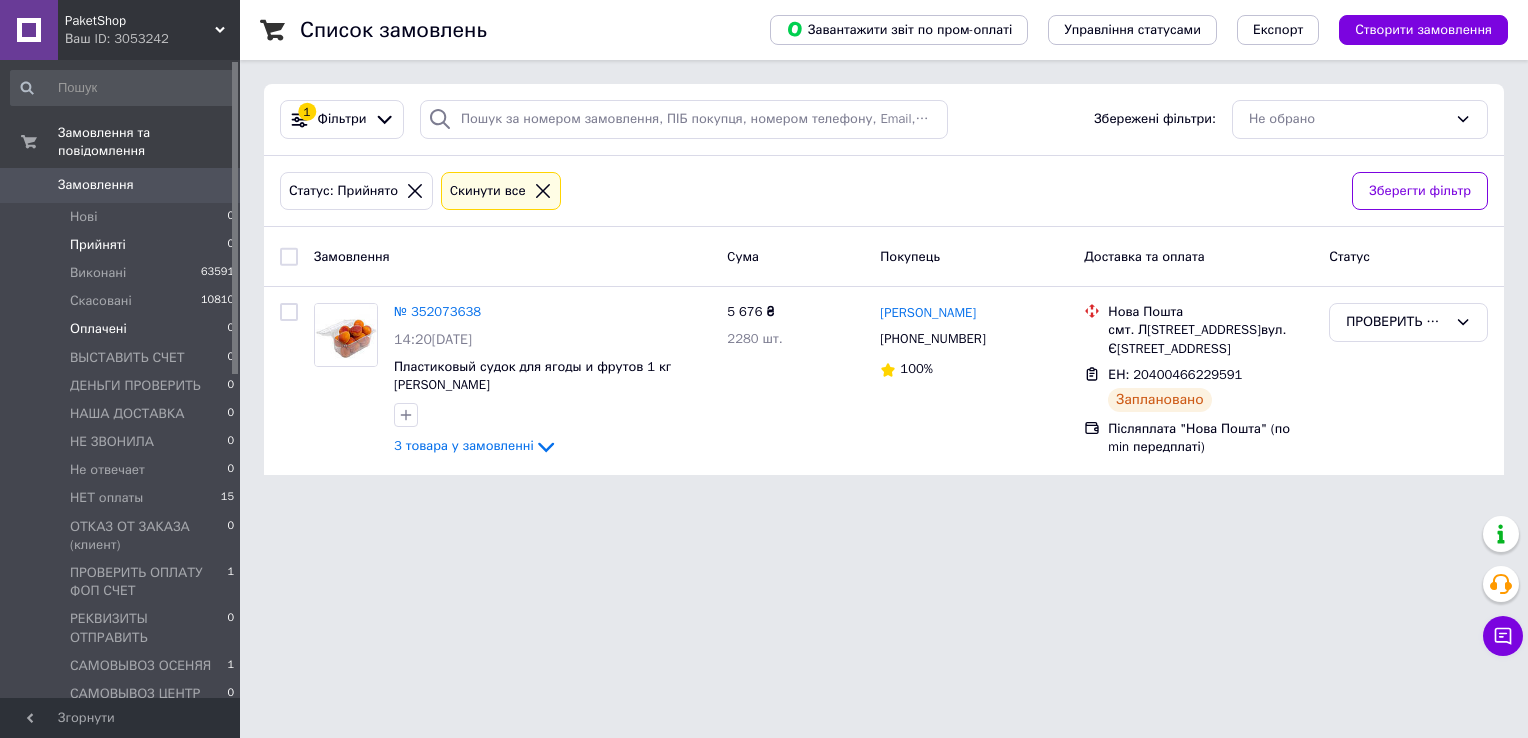 click on "Оплачені" at bounding box center (98, 329) 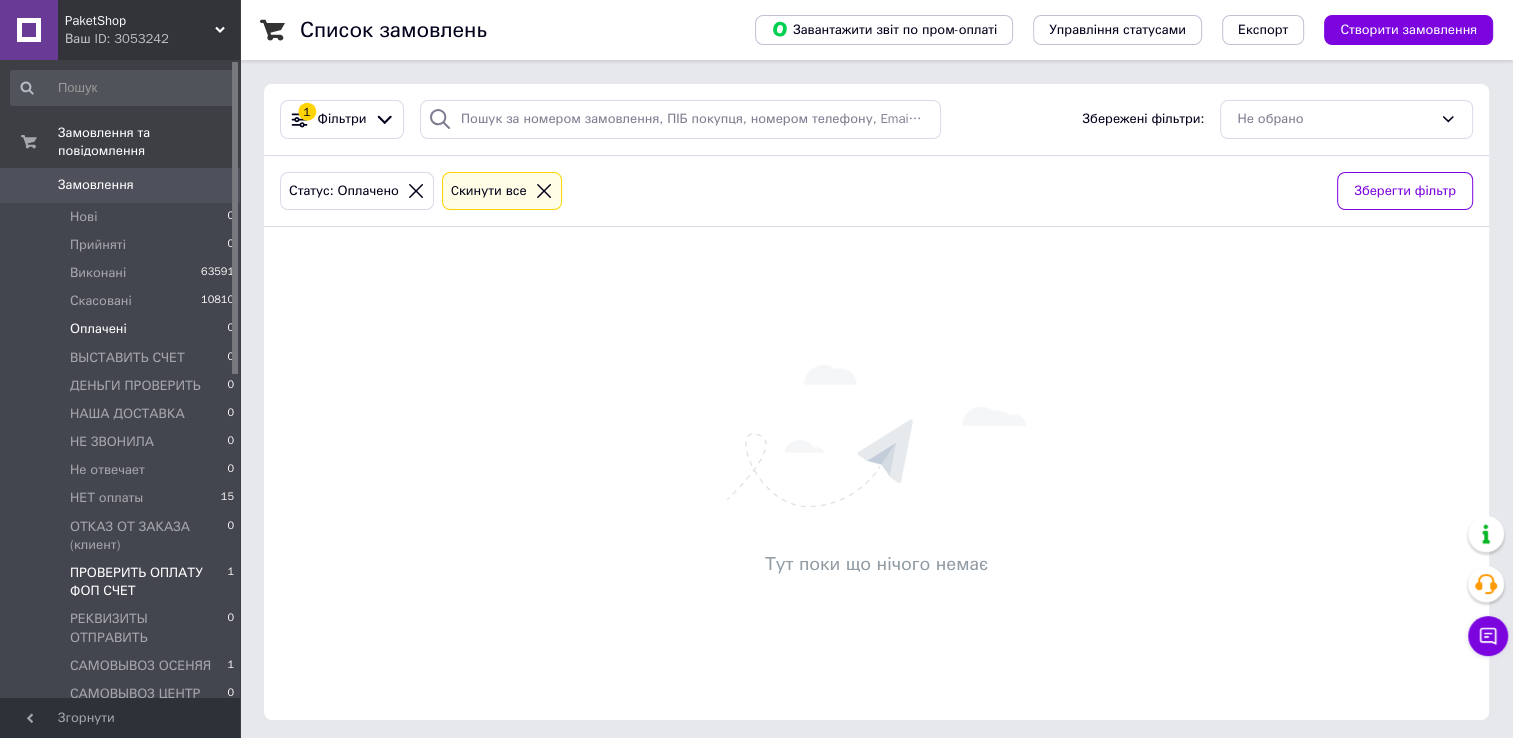click on "ПРОВЕРИТЬ ОПЛАТУ ФОП СЧЕТ" at bounding box center [148, 582] 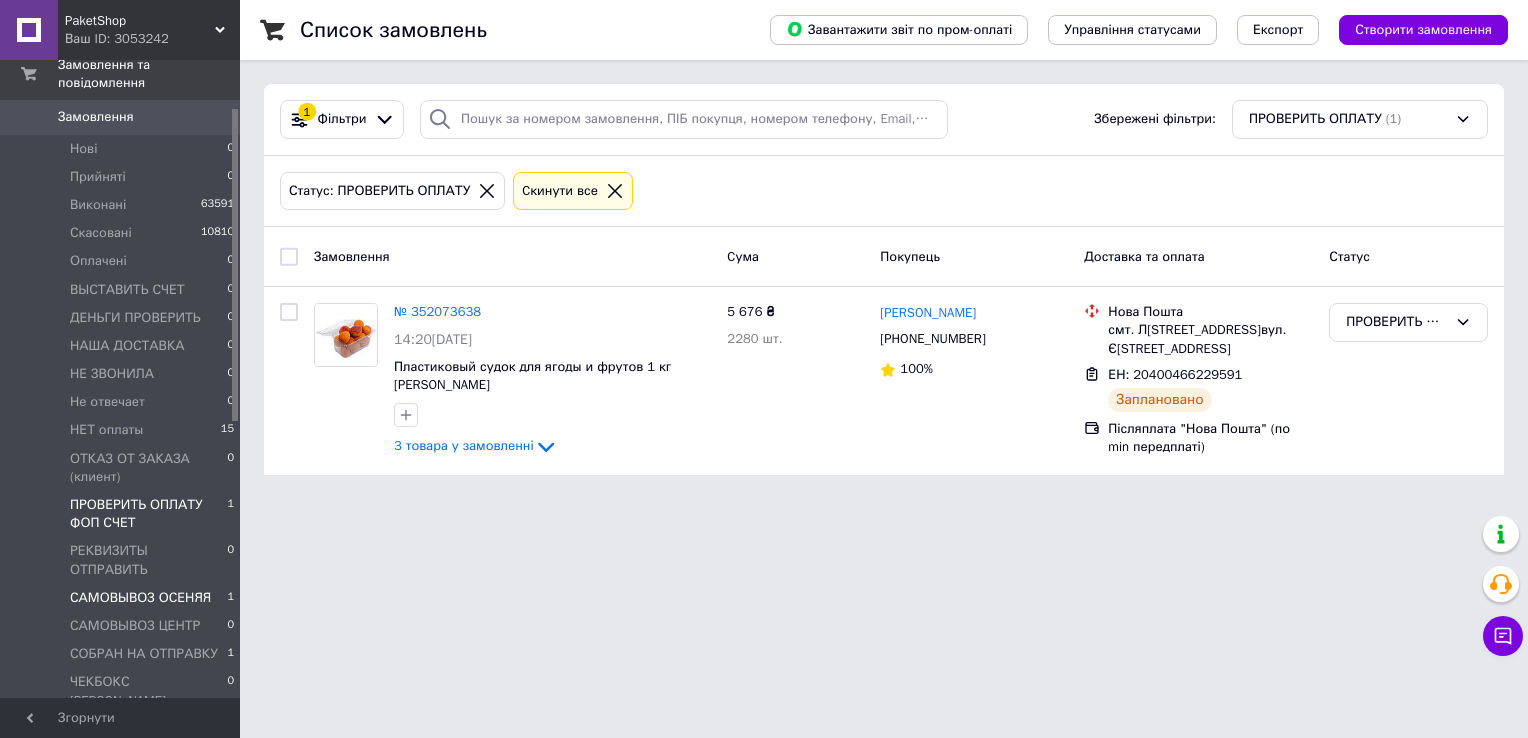 scroll, scrollTop: 100, scrollLeft: 0, axis: vertical 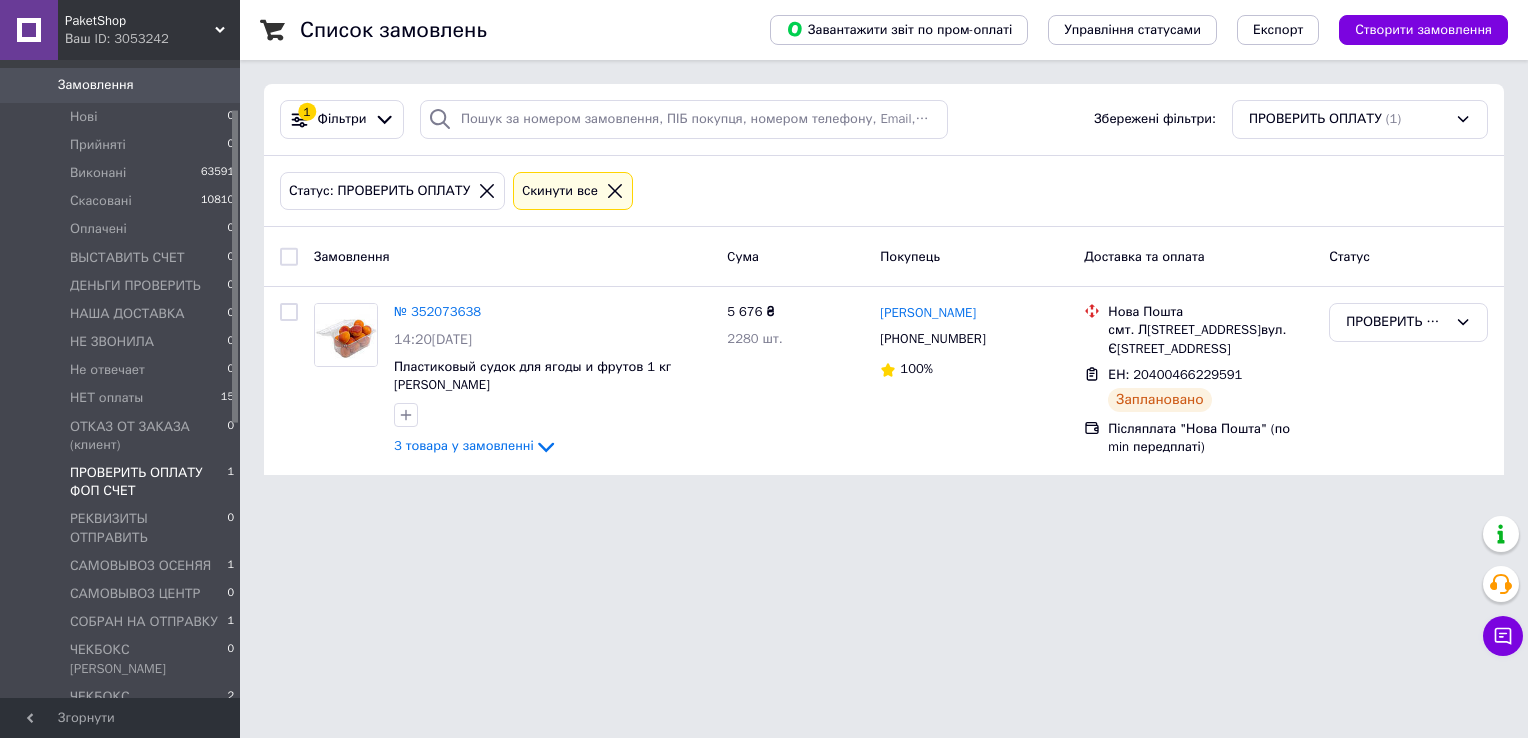click on "ЧЕКБОКС [PERSON_NAME]" at bounding box center (148, 752) 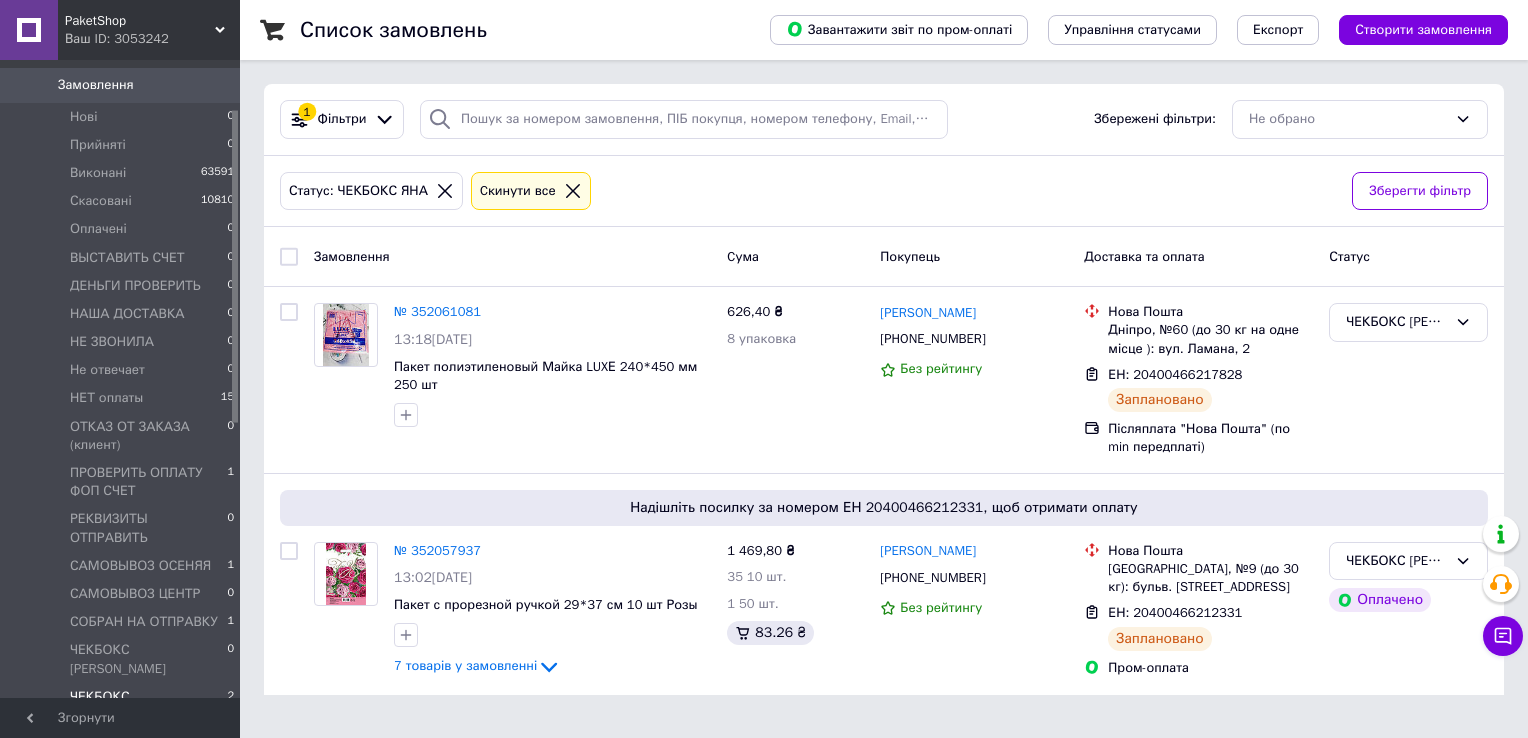 click on "ЧЕКБОКС [PERSON_NAME]" at bounding box center (148, 706) 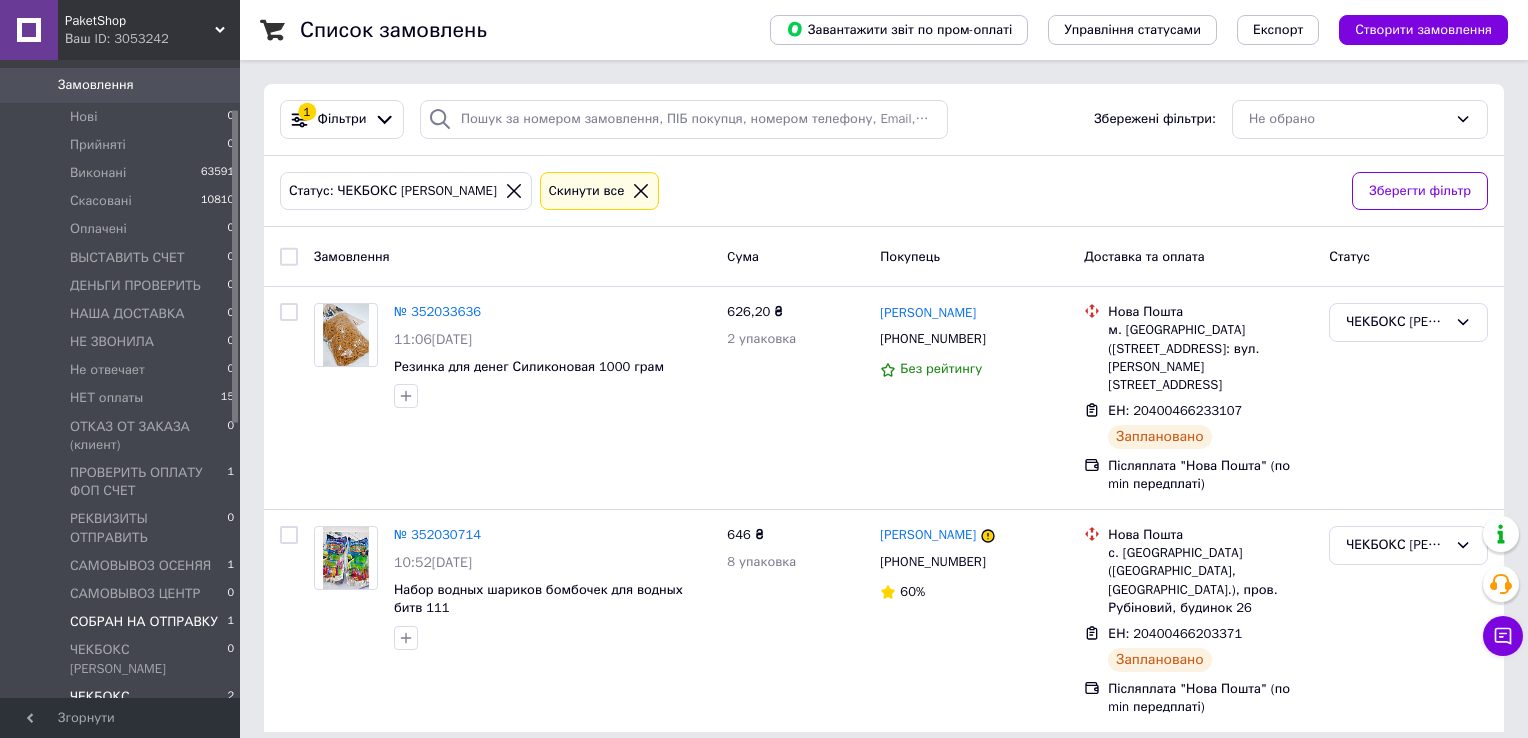 click on "СОБРАН НА ОТПРАВКУ" at bounding box center [144, 622] 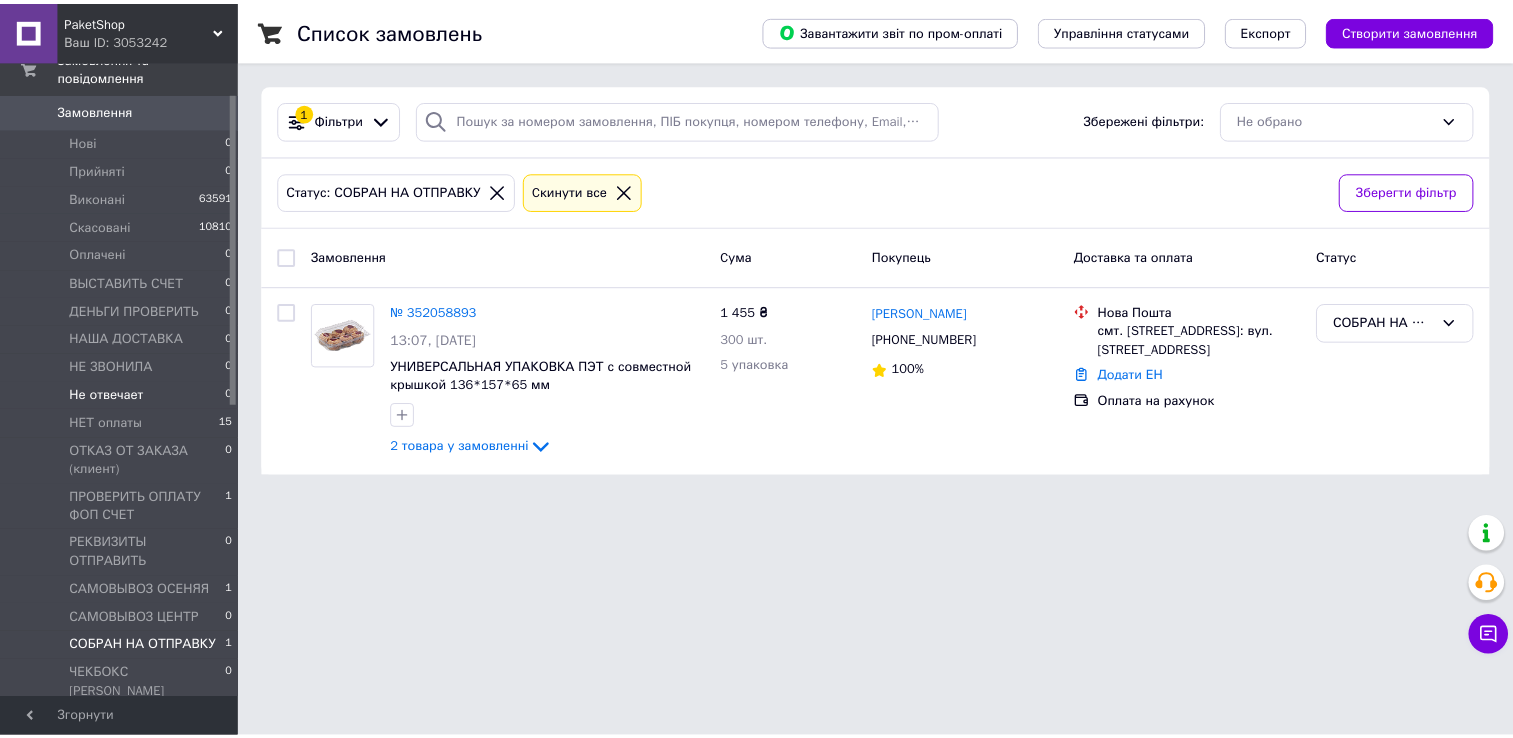 scroll, scrollTop: 63, scrollLeft: 0, axis: vertical 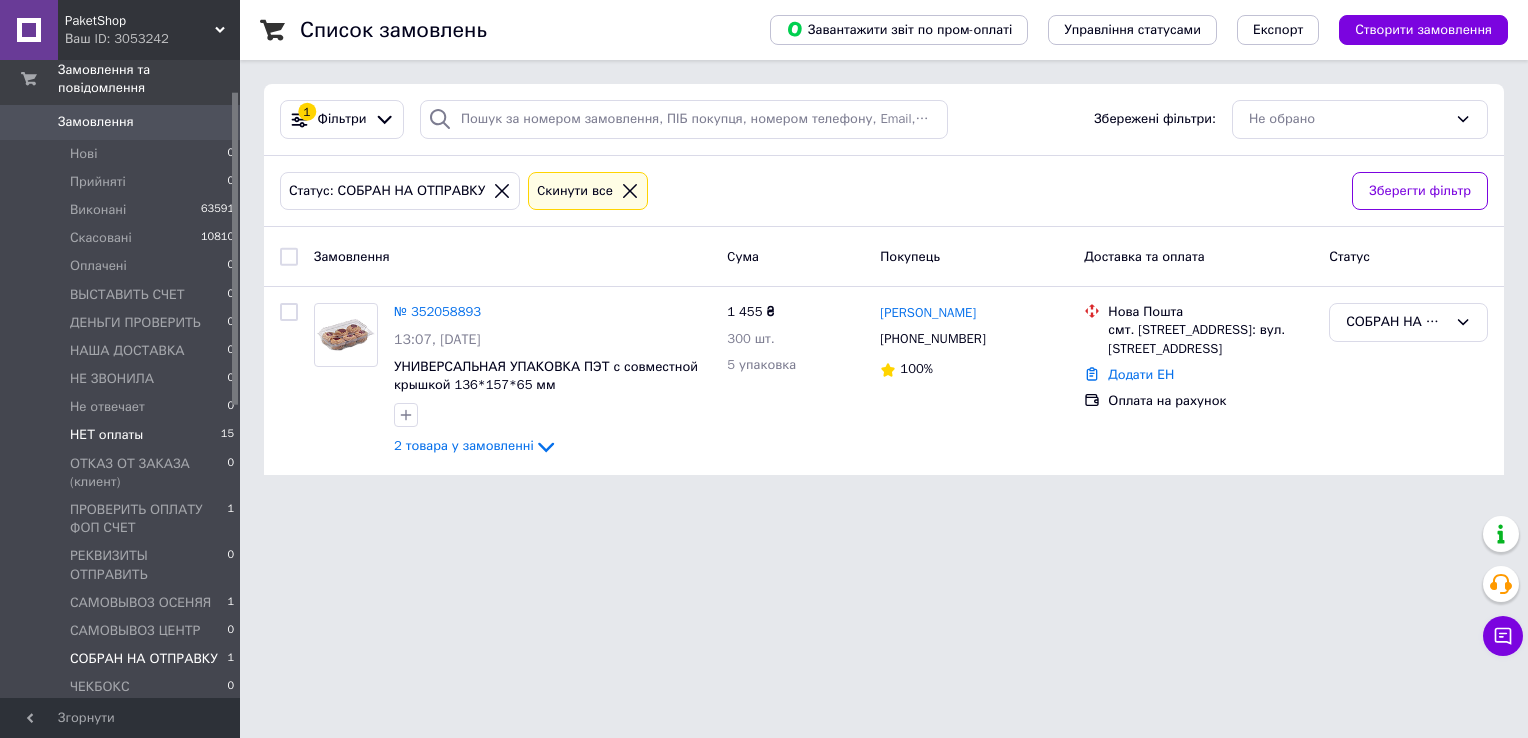click on "НЕТ оплаты" at bounding box center (106, 435) 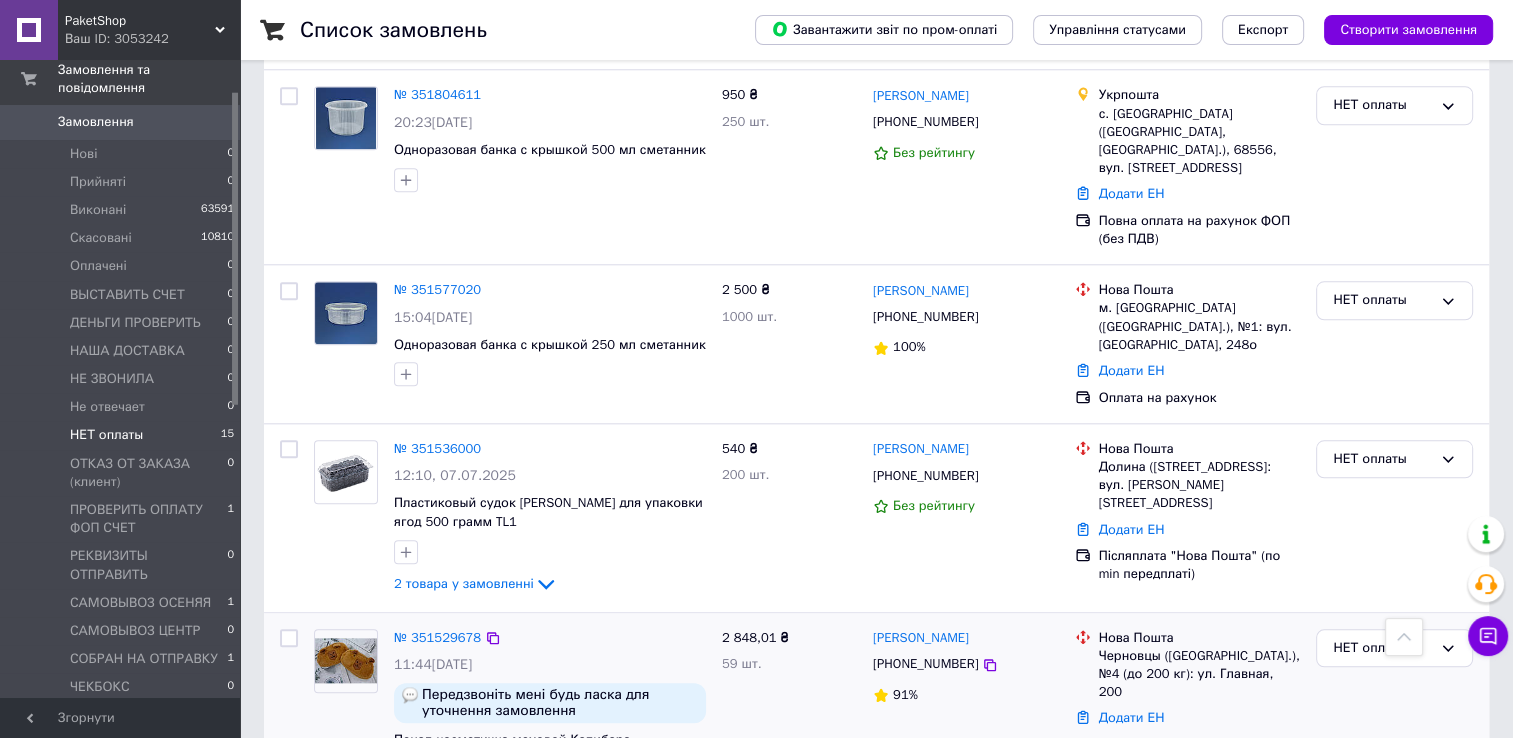 scroll, scrollTop: 2165, scrollLeft: 0, axis: vertical 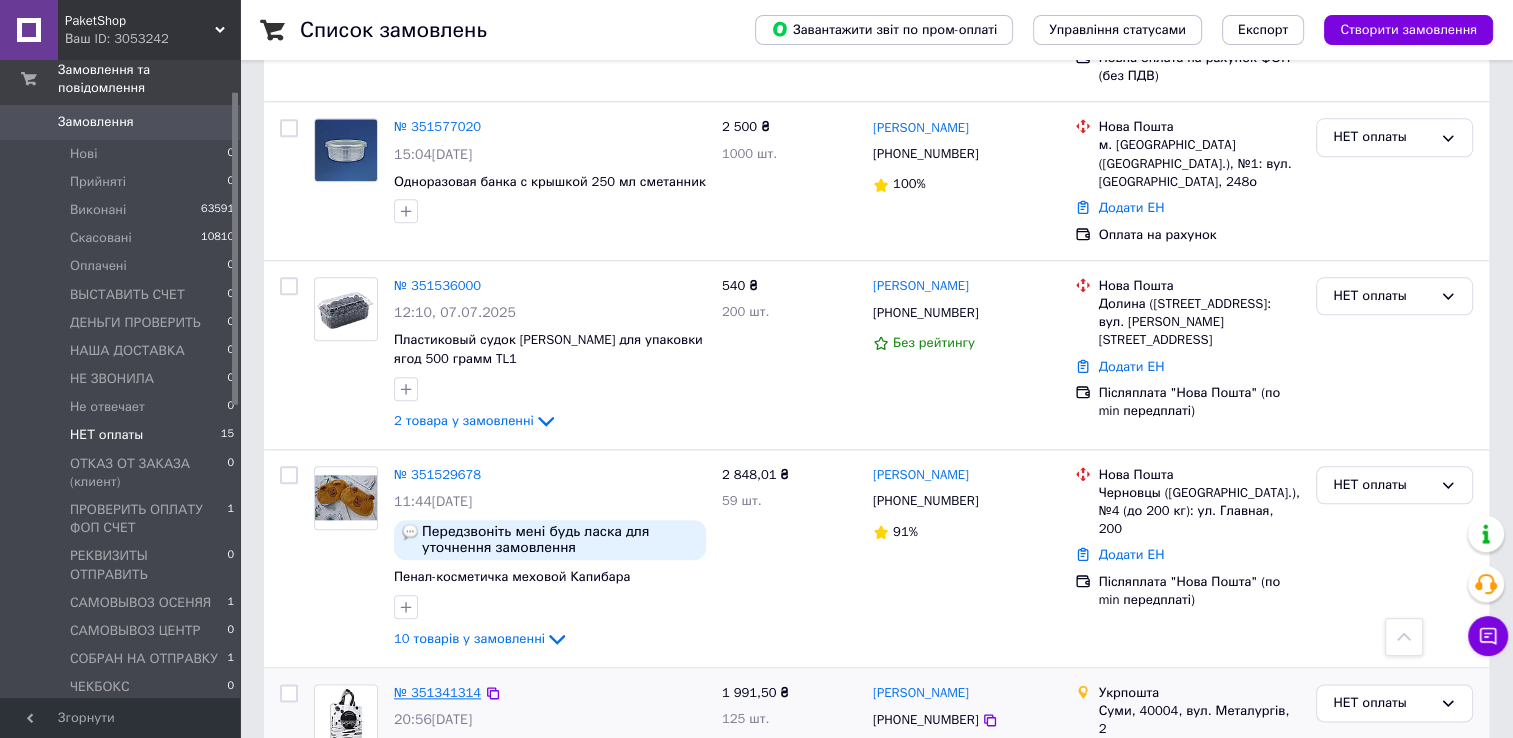 click on "№ 351341314" at bounding box center [437, 692] 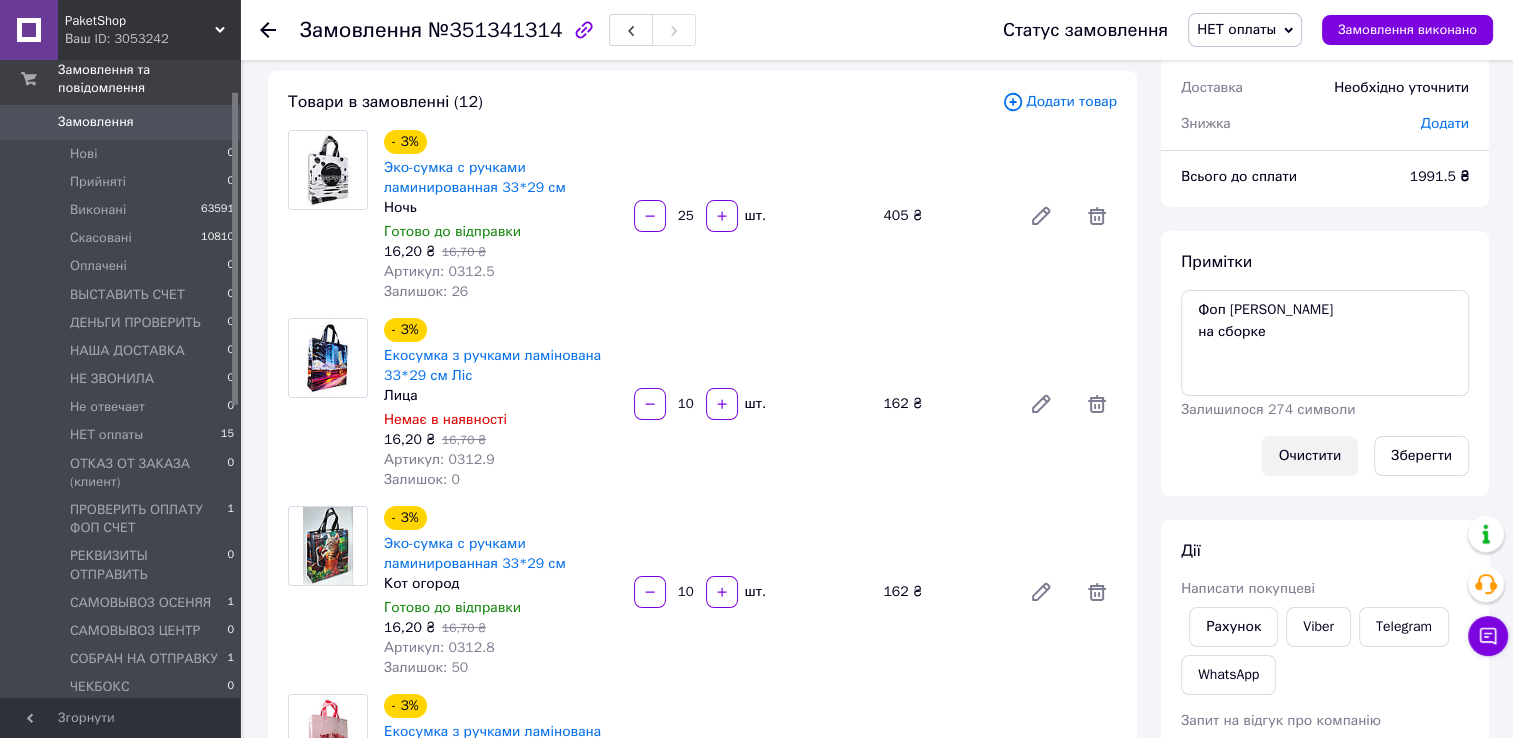 scroll, scrollTop: 200, scrollLeft: 0, axis: vertical 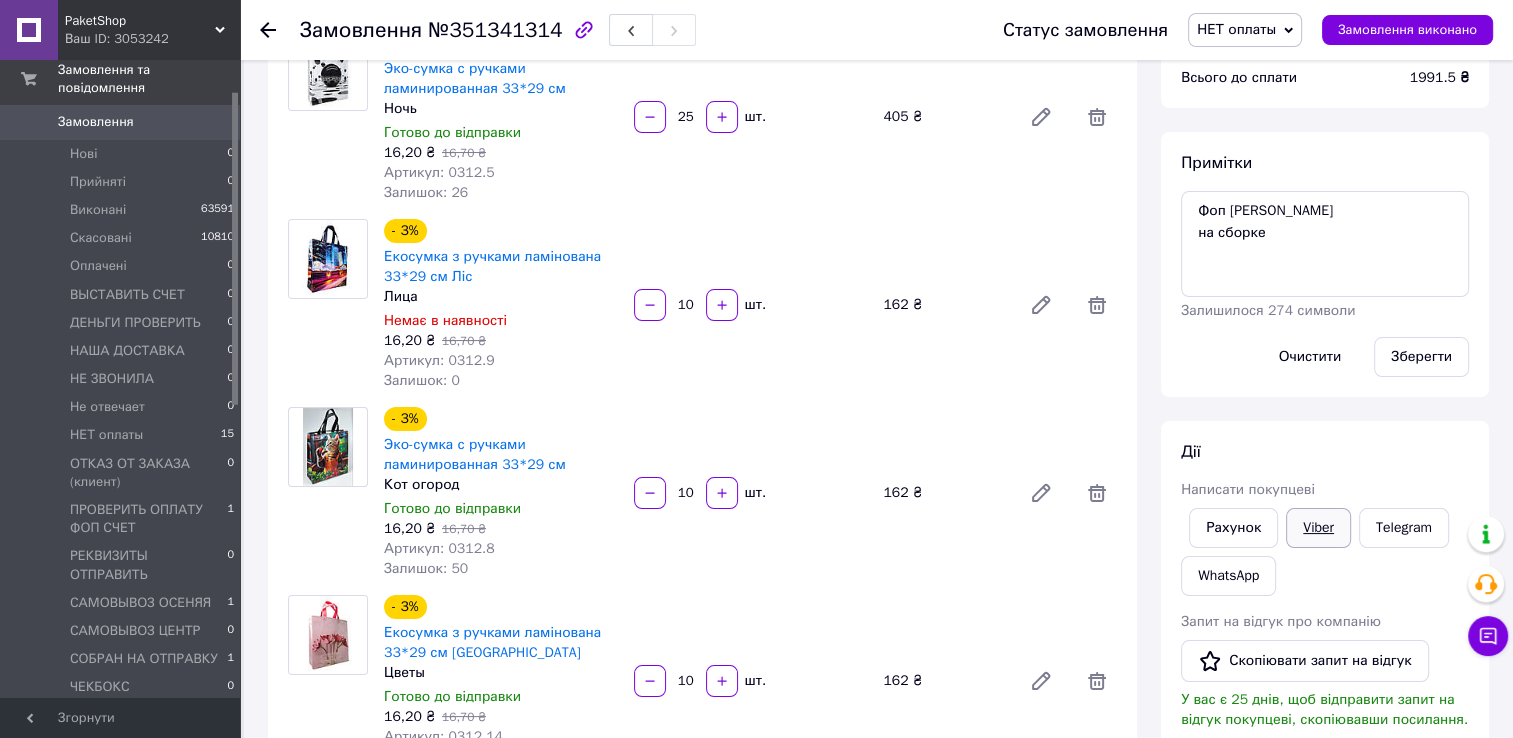 click on "Viber" at bounding box center (1318, 528) 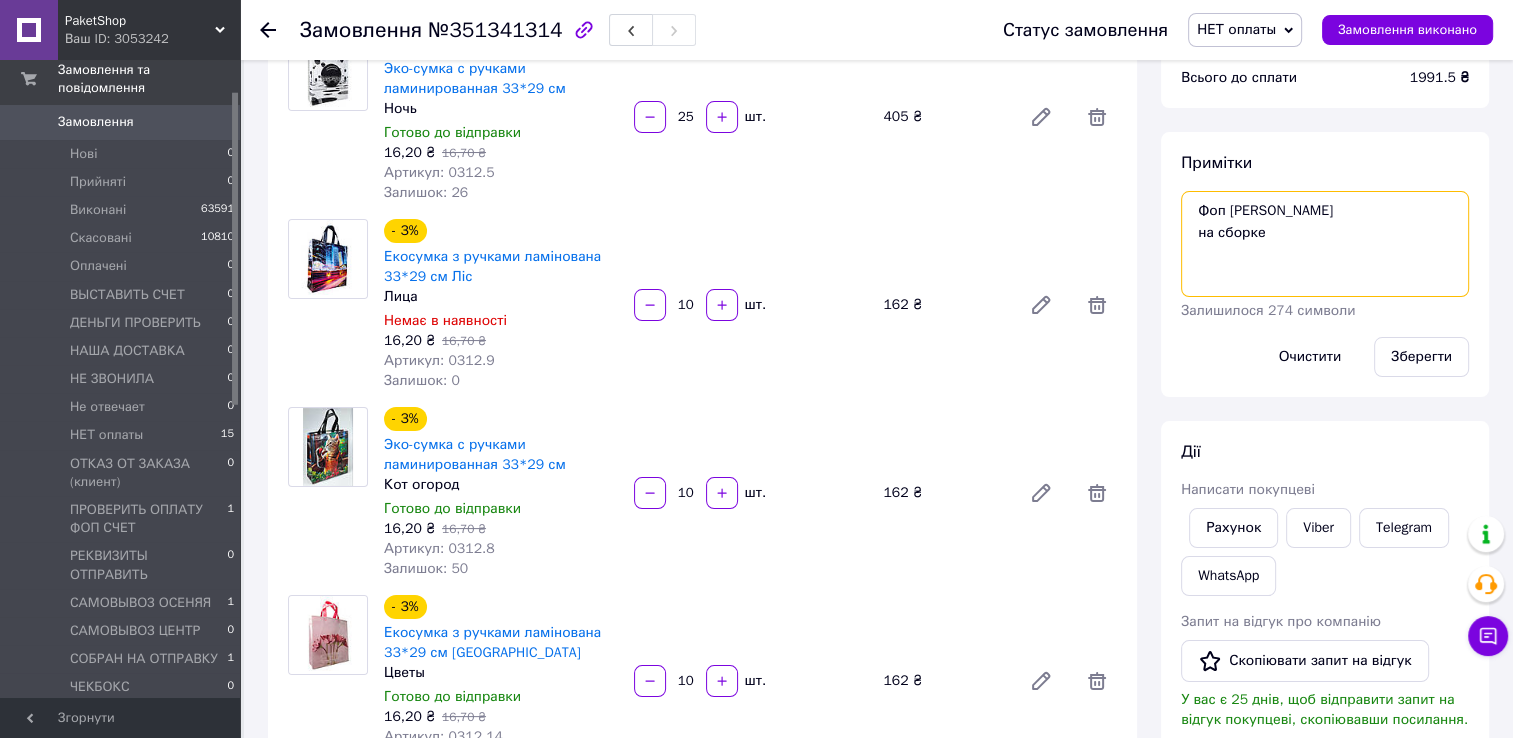 click on "Фоп иван вайбер
на сборке" at bounding box center (1325, 244) 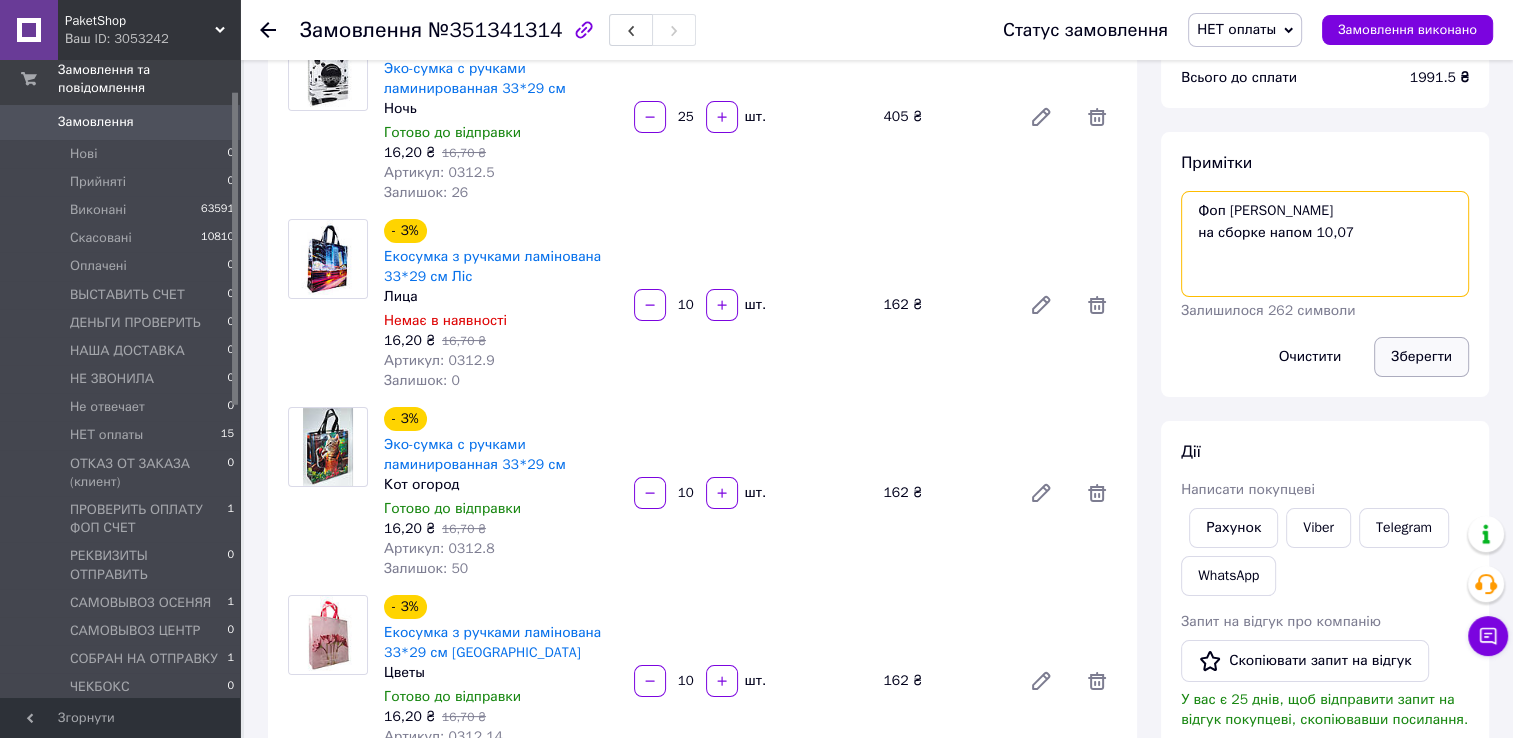 type on "Фоп иван вайбер
на сборке напом 10,07" 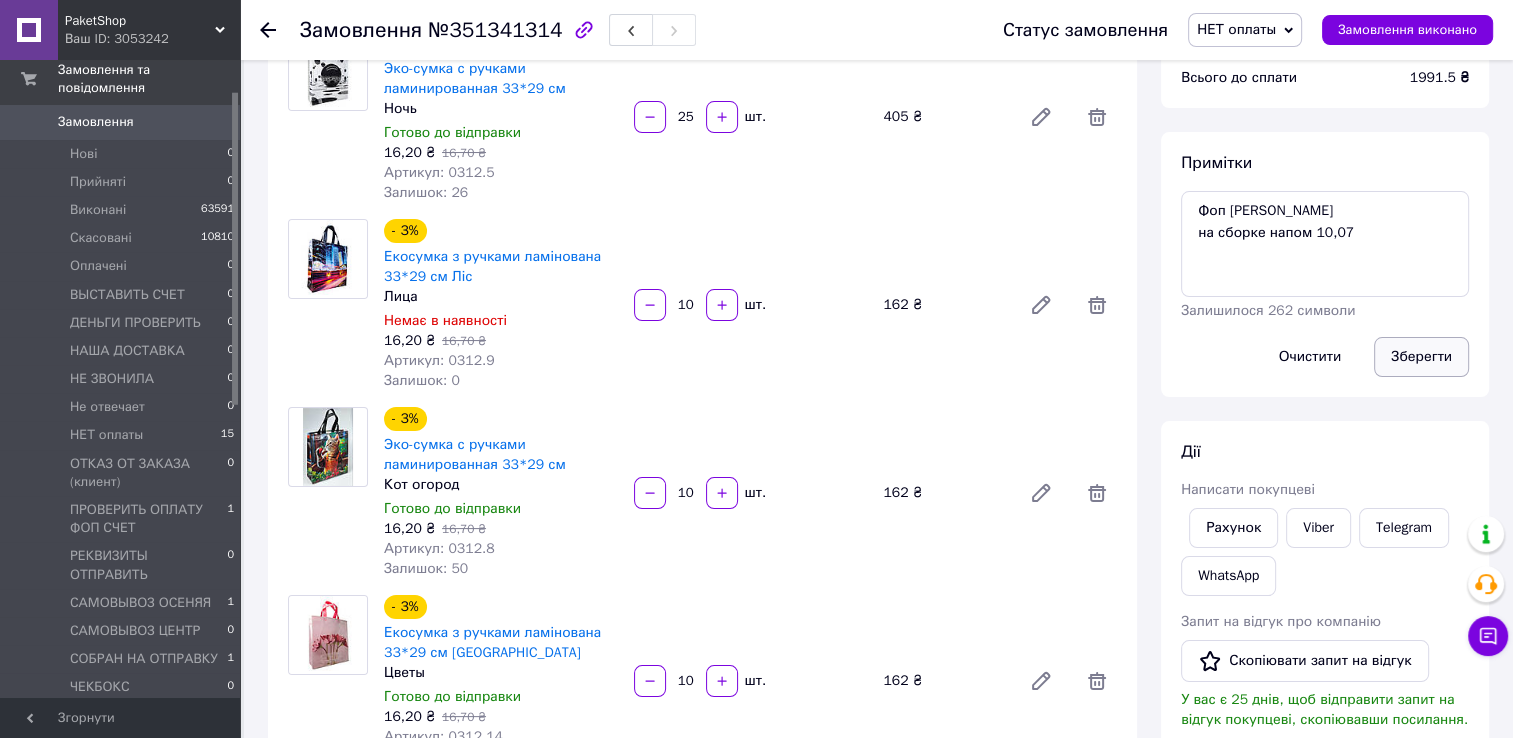 click on "Зберегти" at bounding box center [1421, 357] 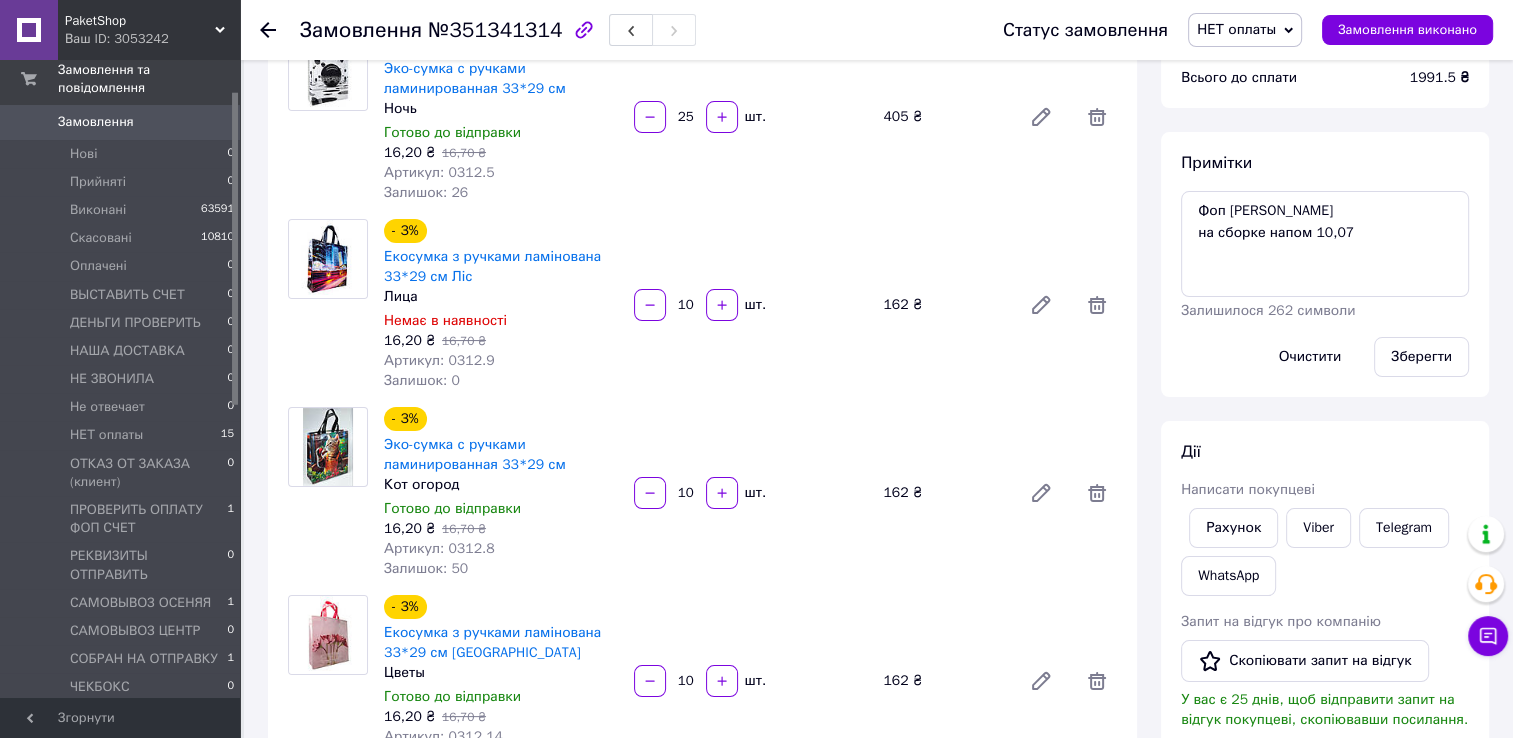 click 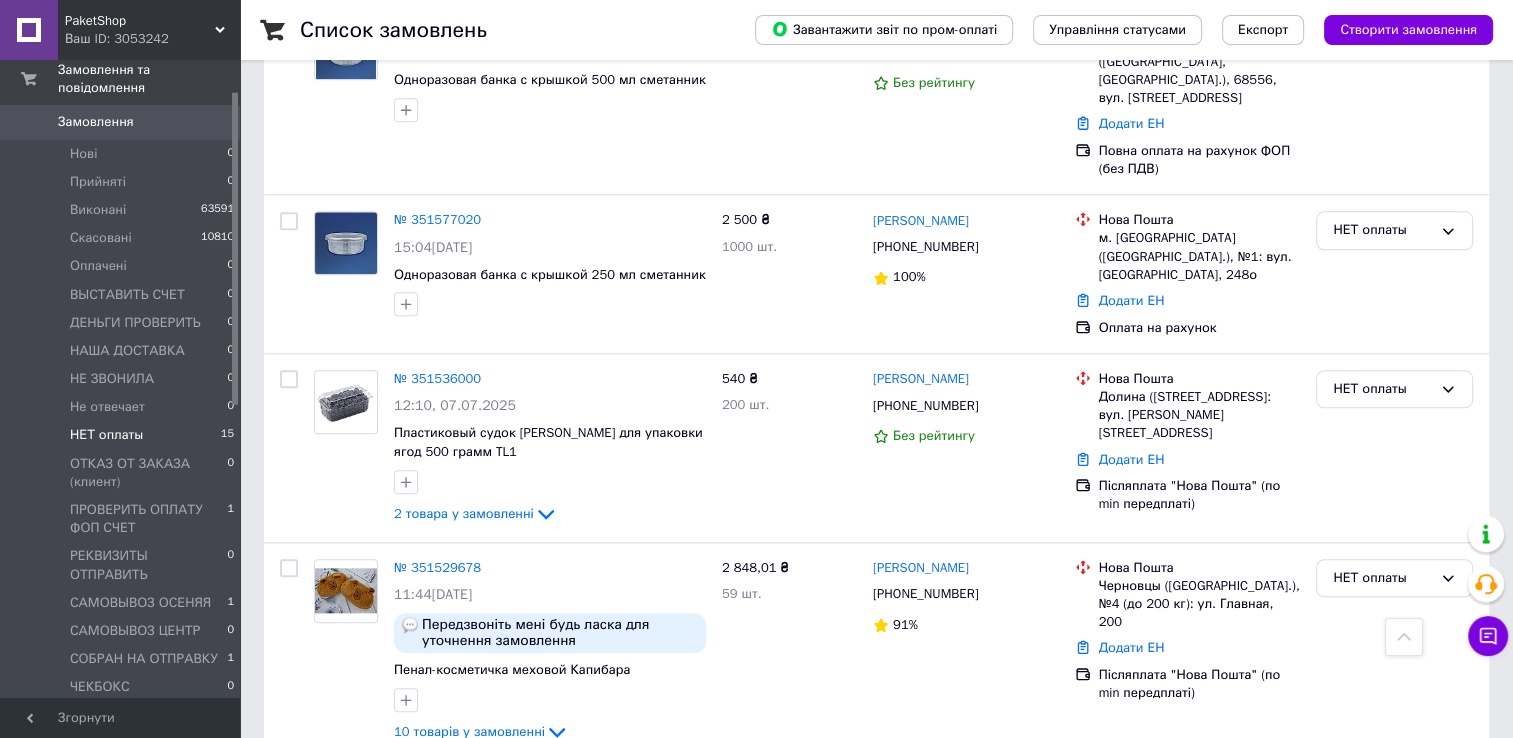 scroll, scrollTop: 2165, scrollLeft: 0, axis: vertical 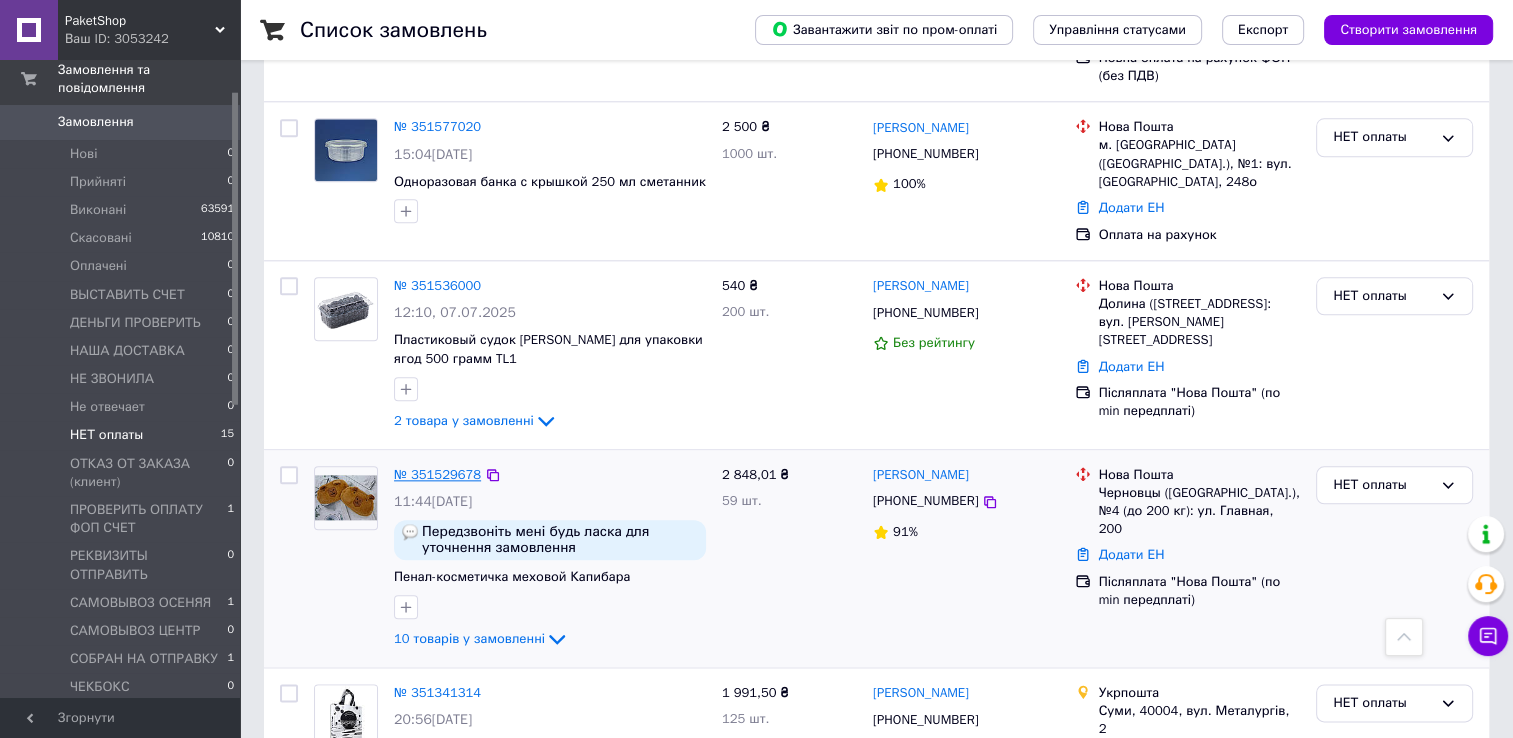 click on "№ 351529678" at bounding box center [437, 474] 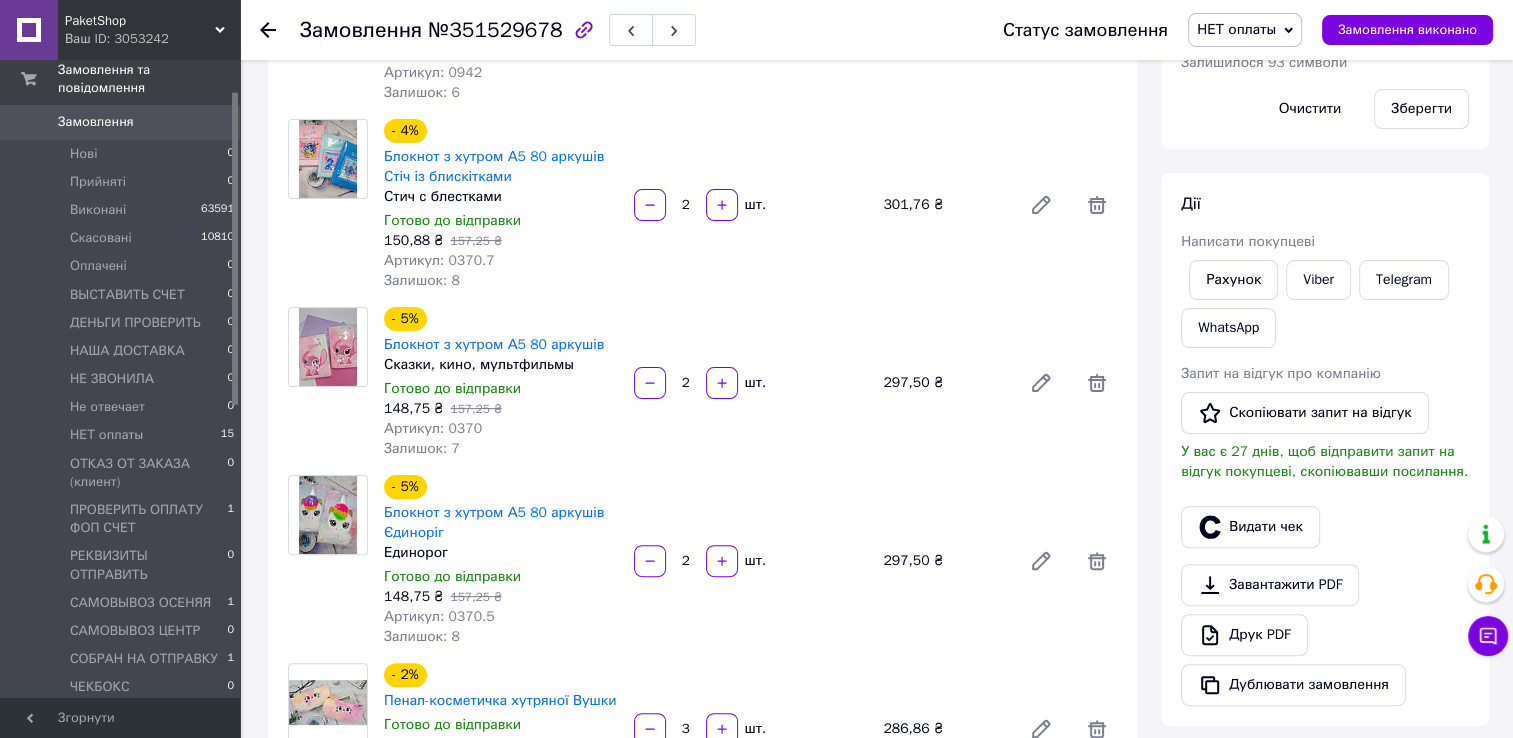 scroll, scrollTop: 165, scrollLeft: 0, axis: vertical 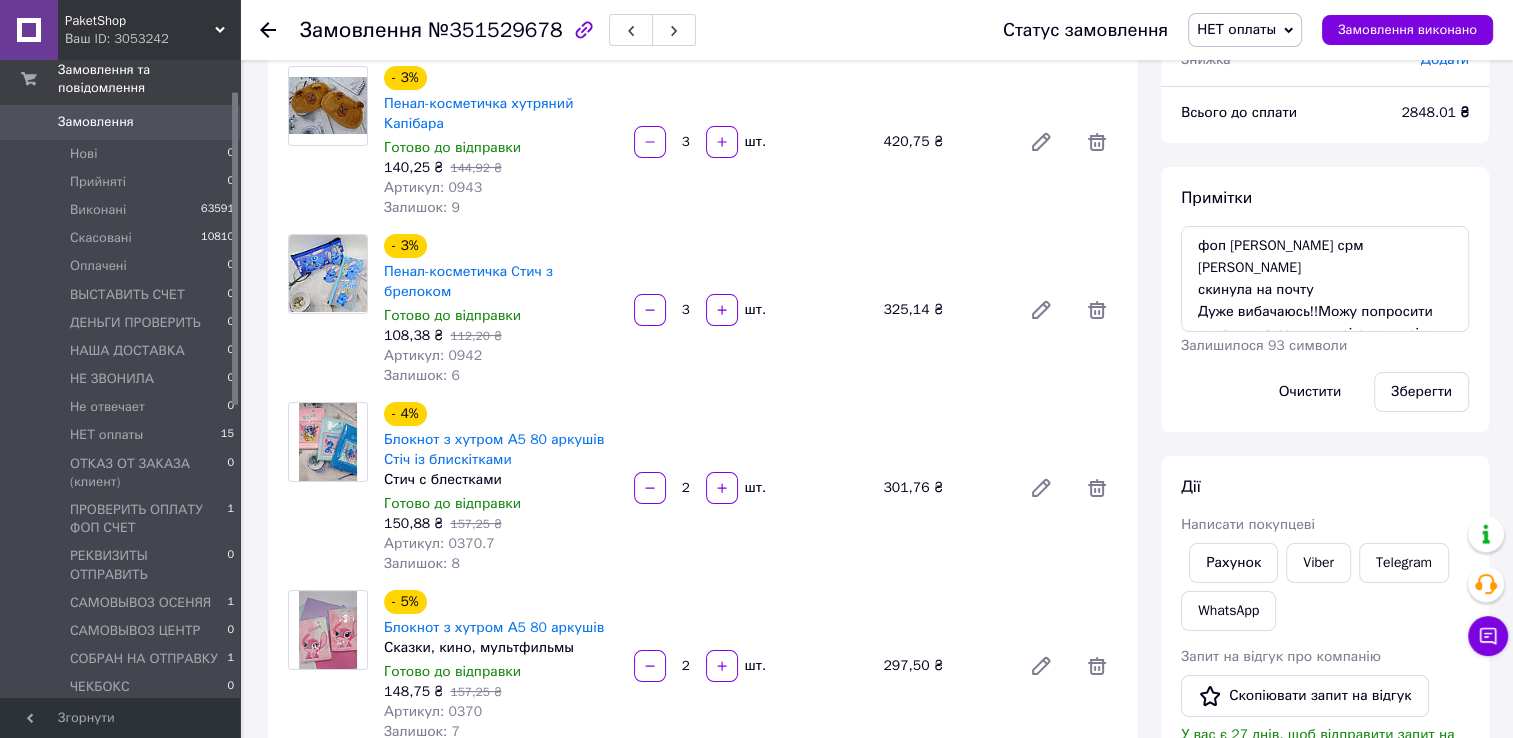 click 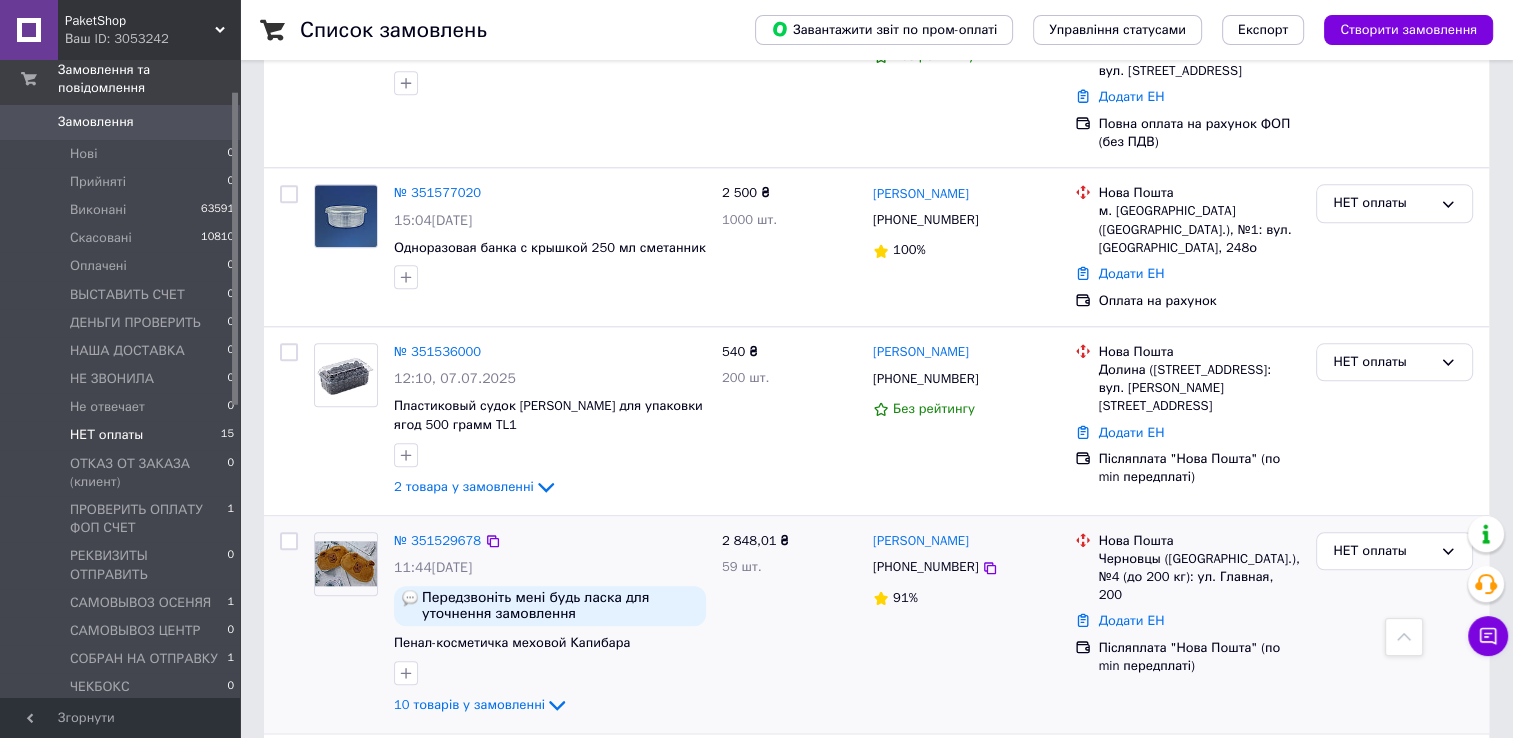 scroll, scrollTop: 2165, scrollLeft: 0, axis: vertical 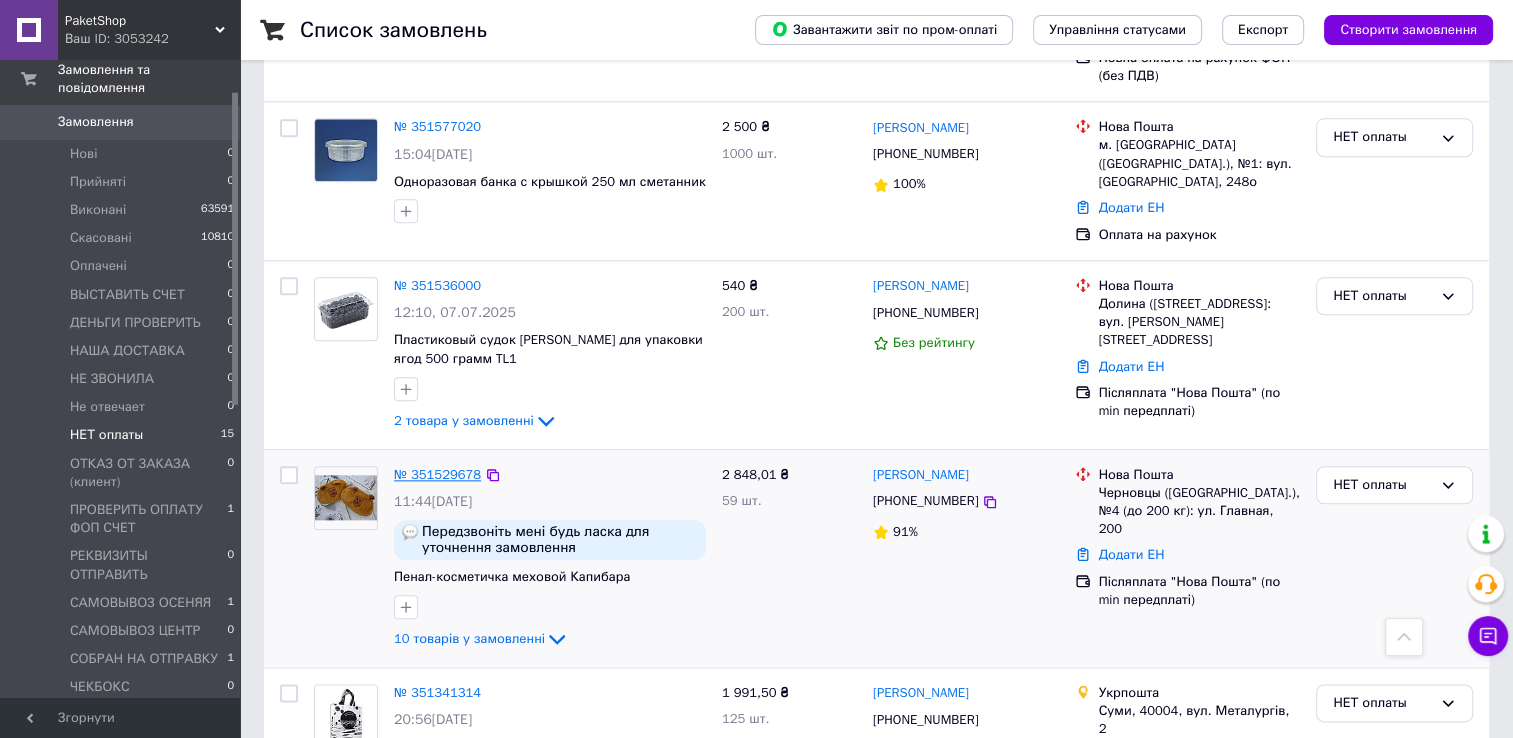 click on "№ 351529678" at bounding box center [437, 474] 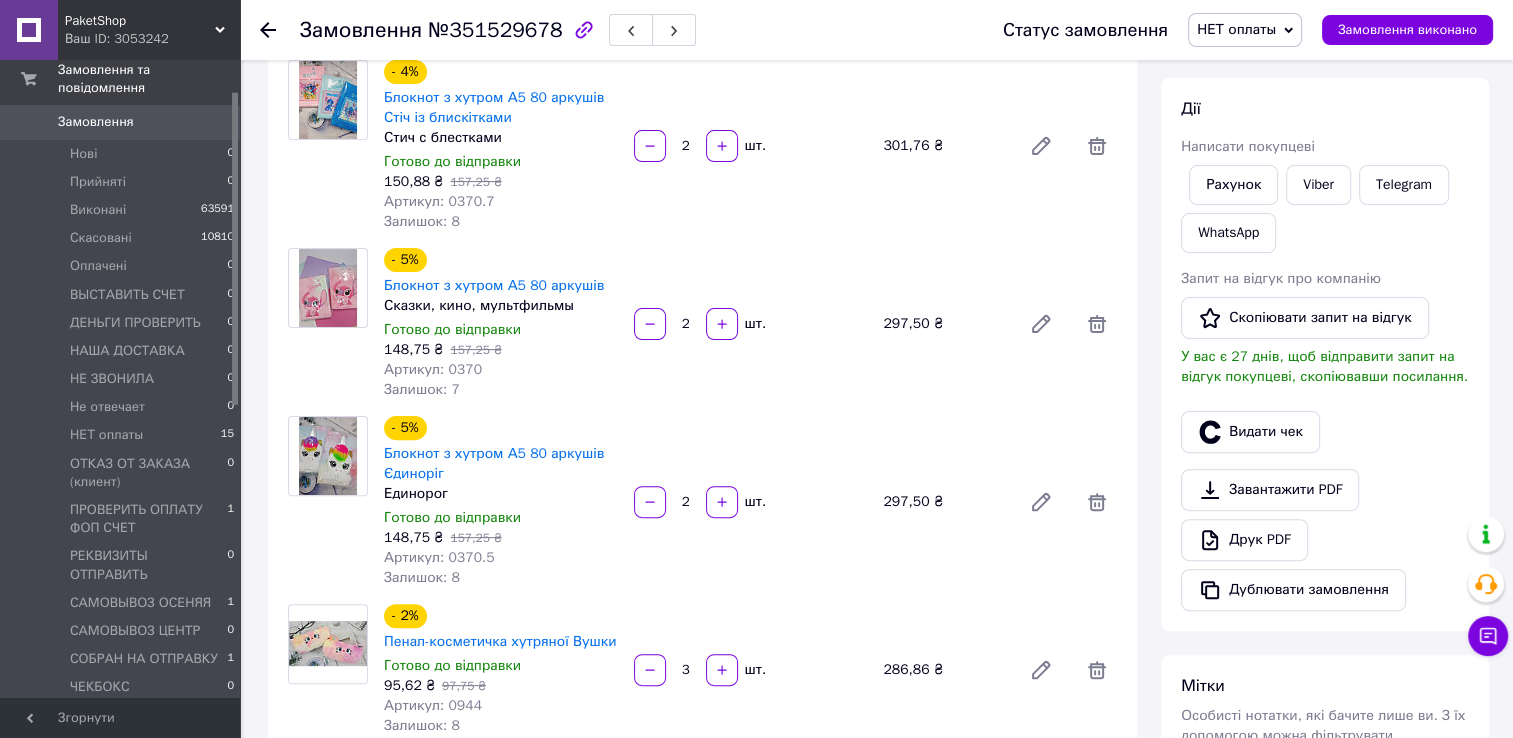 scroll, scrollTop: 107, scrollLeft: 0, axis: vertical 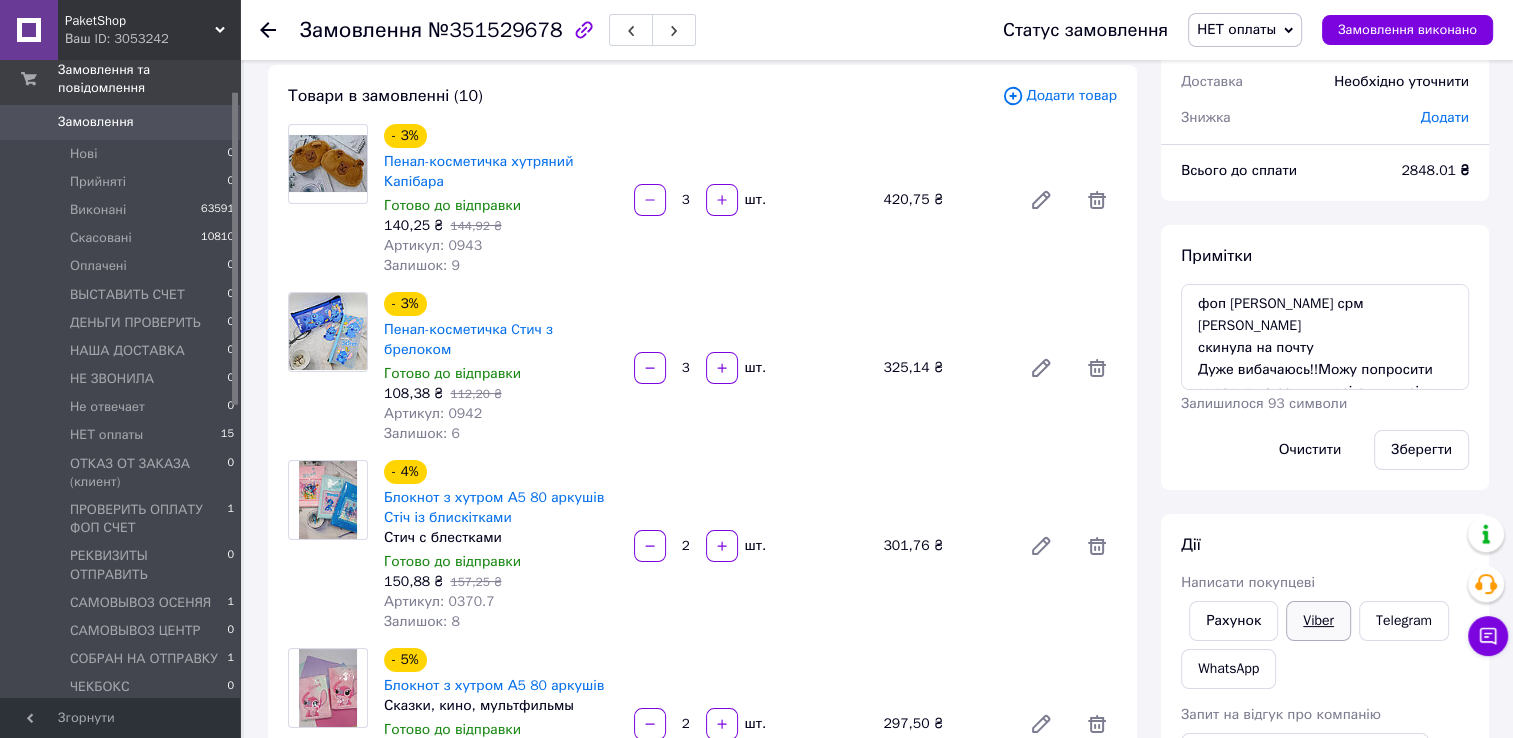 click on "Viber" at bounding box center [1318, 621] 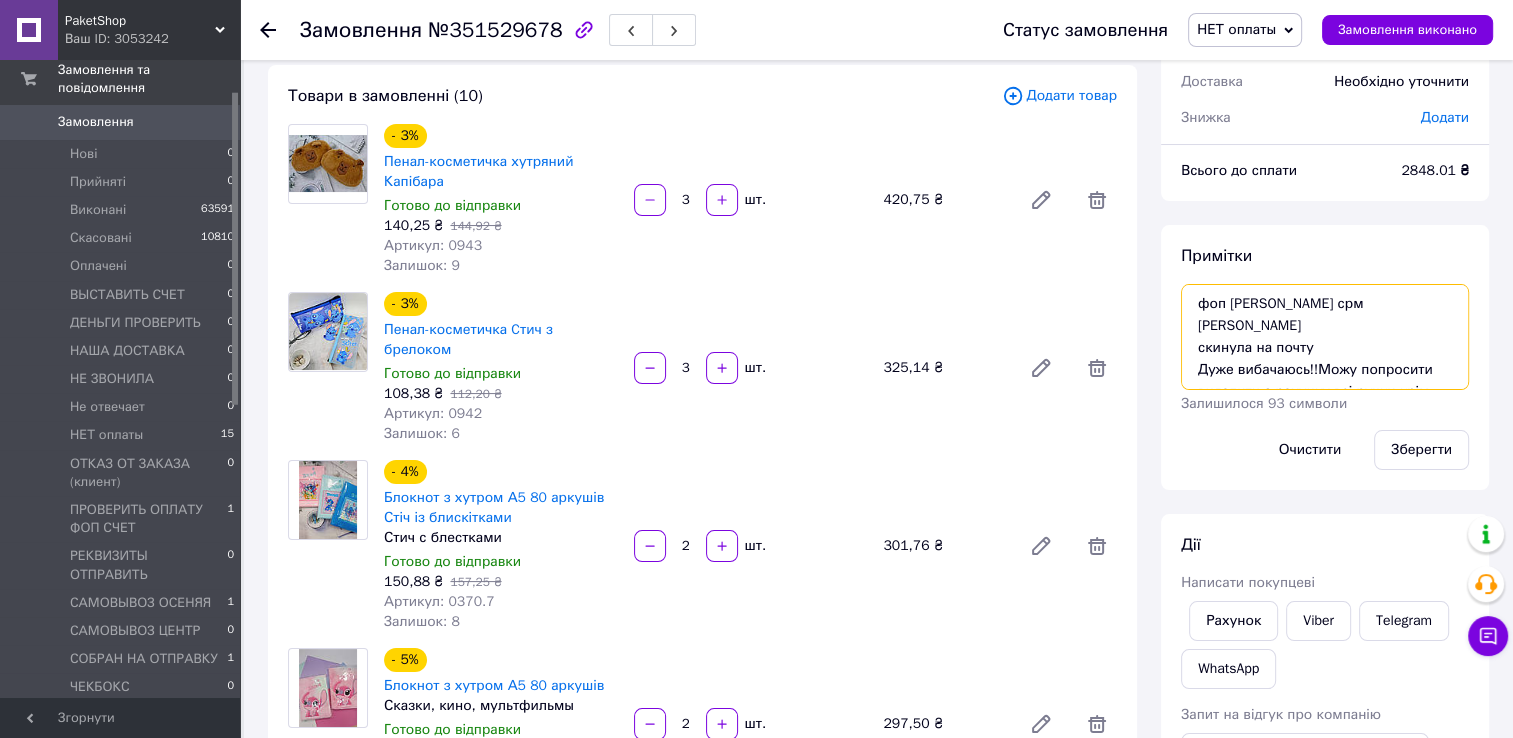 click on "фоп яна вайб срм  дронь
скинула на почту
Дуже вибачаюсь!!Можу попросити видалити з рахунку всі ручки крім тих що зі Стічем?!(shy)
І ,якщо можна,можете їх нам покласти в асорті (prayer_hands)Рожеві,блакитні…" at bounding box center (1325, 337) 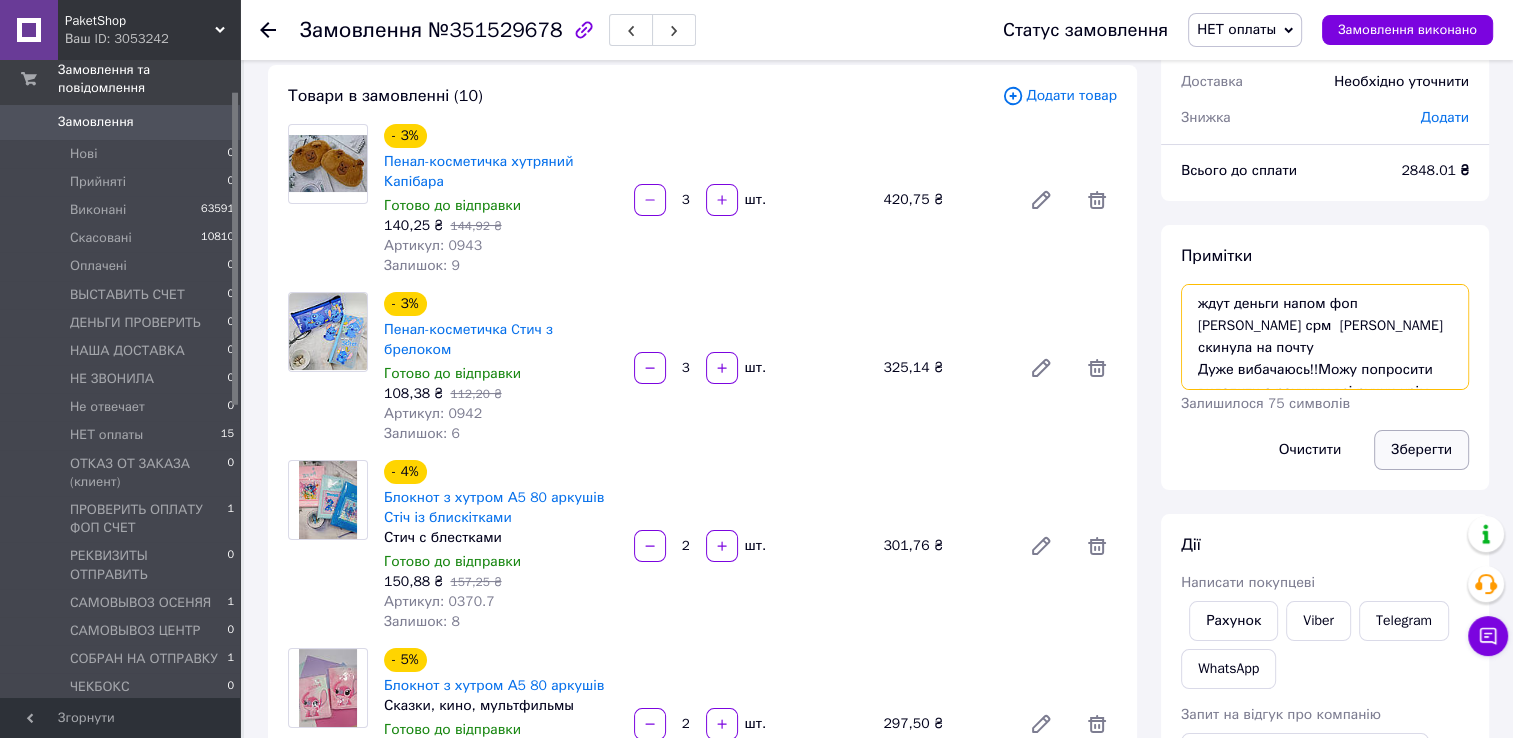 type on "ждут деньги напом фоп яна вайб срм  дронь
скинула на почту
Дуже вибачаюсь!!Можу попросити видалити з рахунку всі ручки крім тих що зі Стічем?!(shy)
І ,якщо можна,можете їх нам покласти в асорті (prayer_hands)Рожеві,блакитні…" 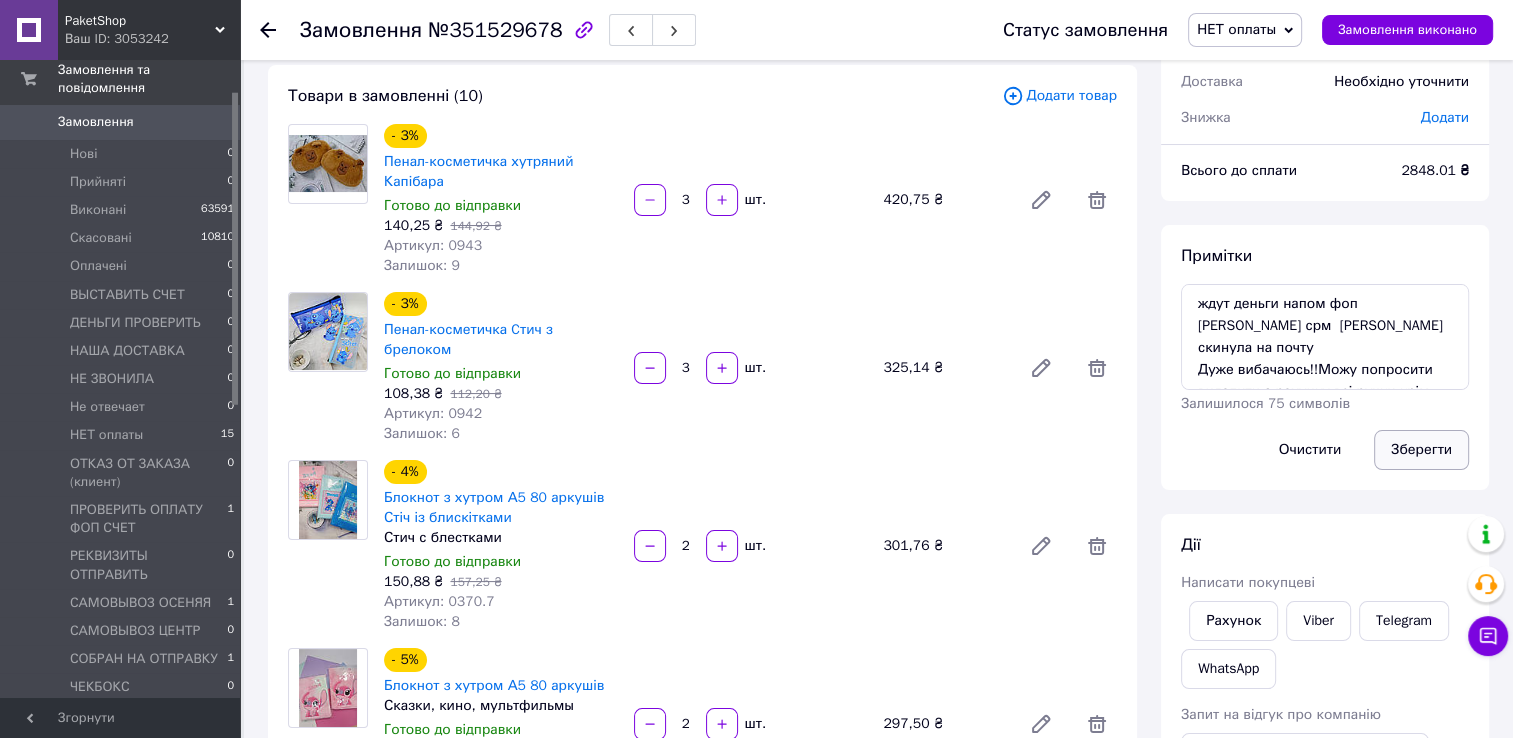 click on "Зберегти" at bounding box center (1421, 450) 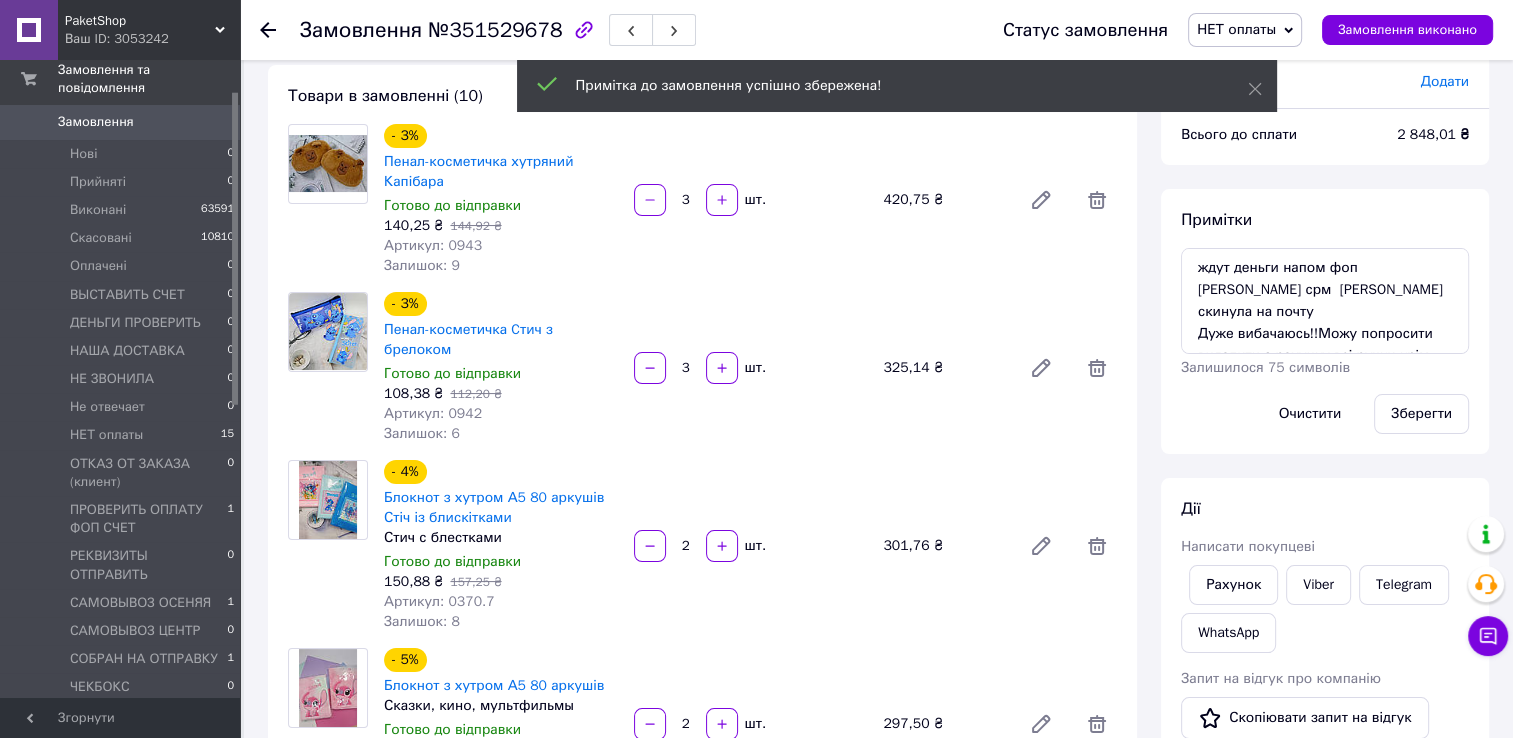 click 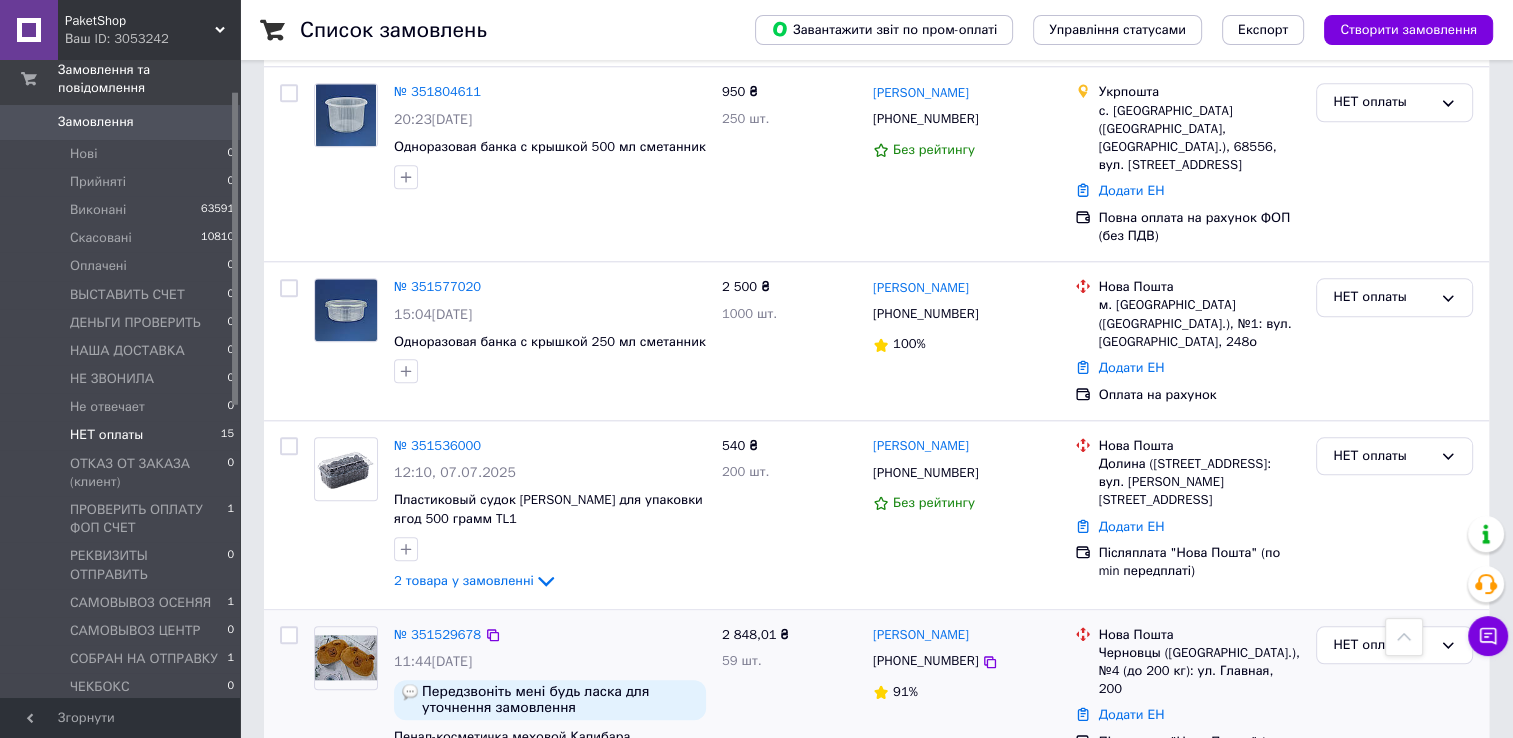 scroll, scrollTop: 2165, scrollLeft: 0, axis: vertical 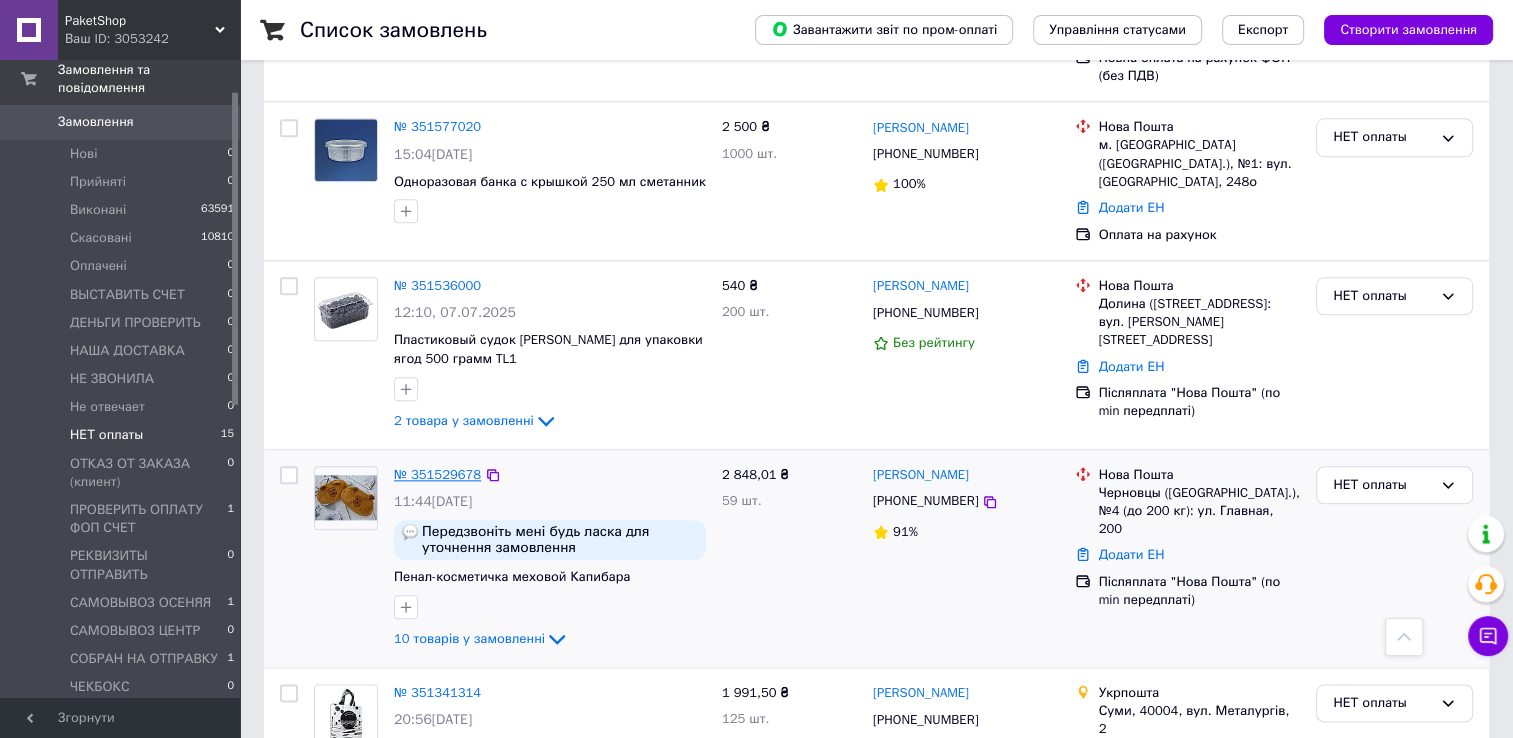 click on "№ 351529678" at bounding box center [437, 474] 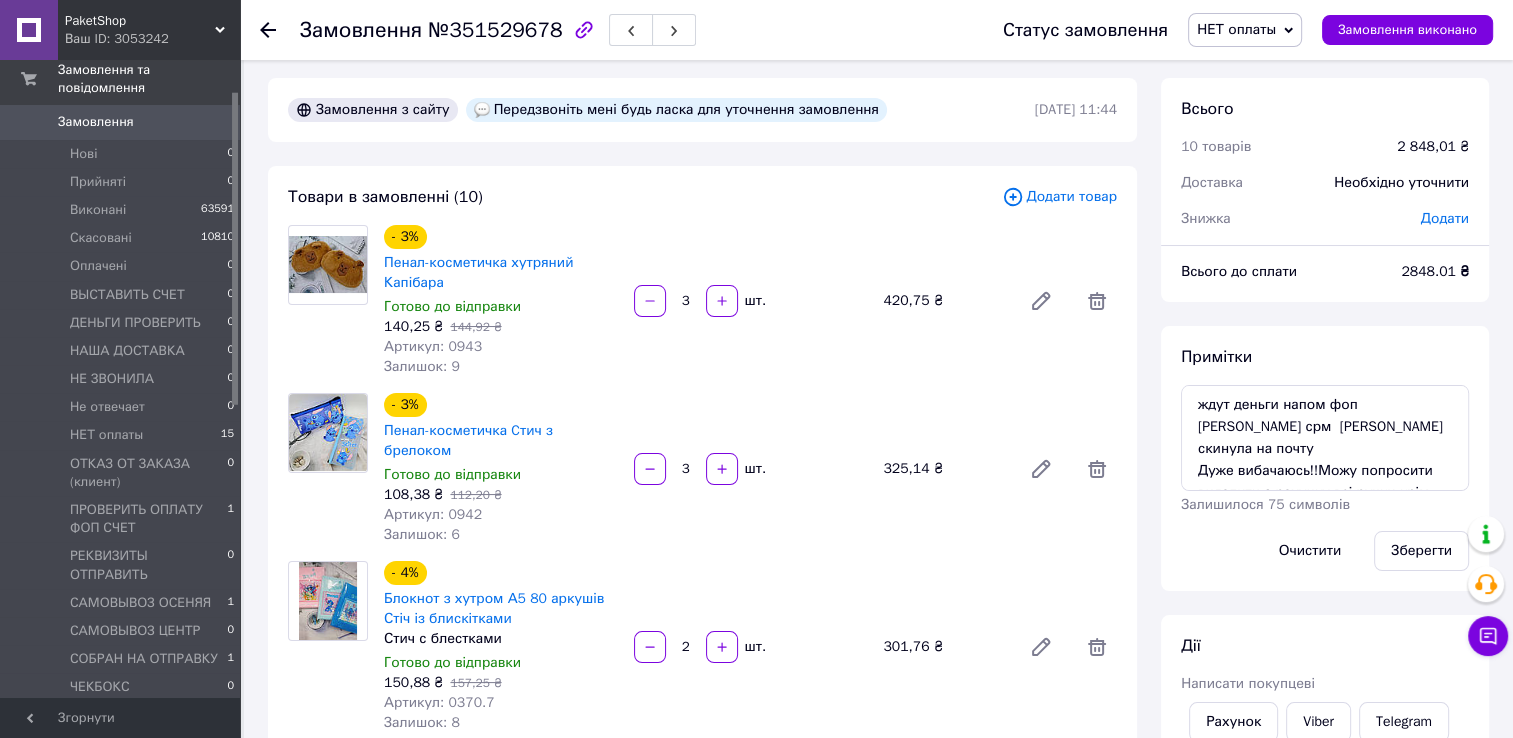 scroll, scrollTop: 0, scrollLeft: 0, axis: both 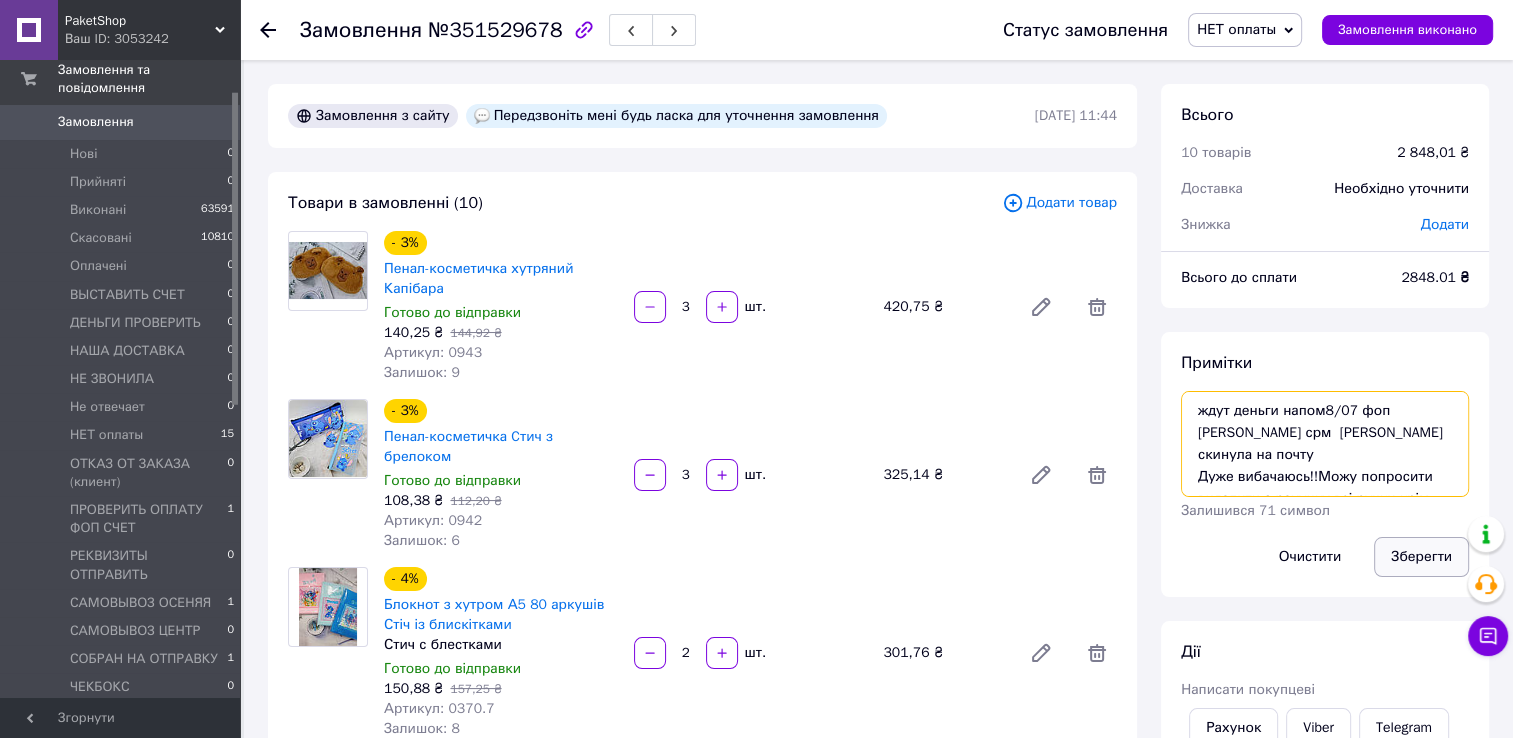 type on "ждут деньги напом8/07 фоп яна вайб срм  дронь
скинула на почту
Дуже вибачаюсь!!Можу попросити видалити з рахунку всі ручки крім тих що зі Стічем?!(shy)
І ,якщо можна,можете їх нам покласти в асорті (prayer_hands)Рожеві,блакитні…" 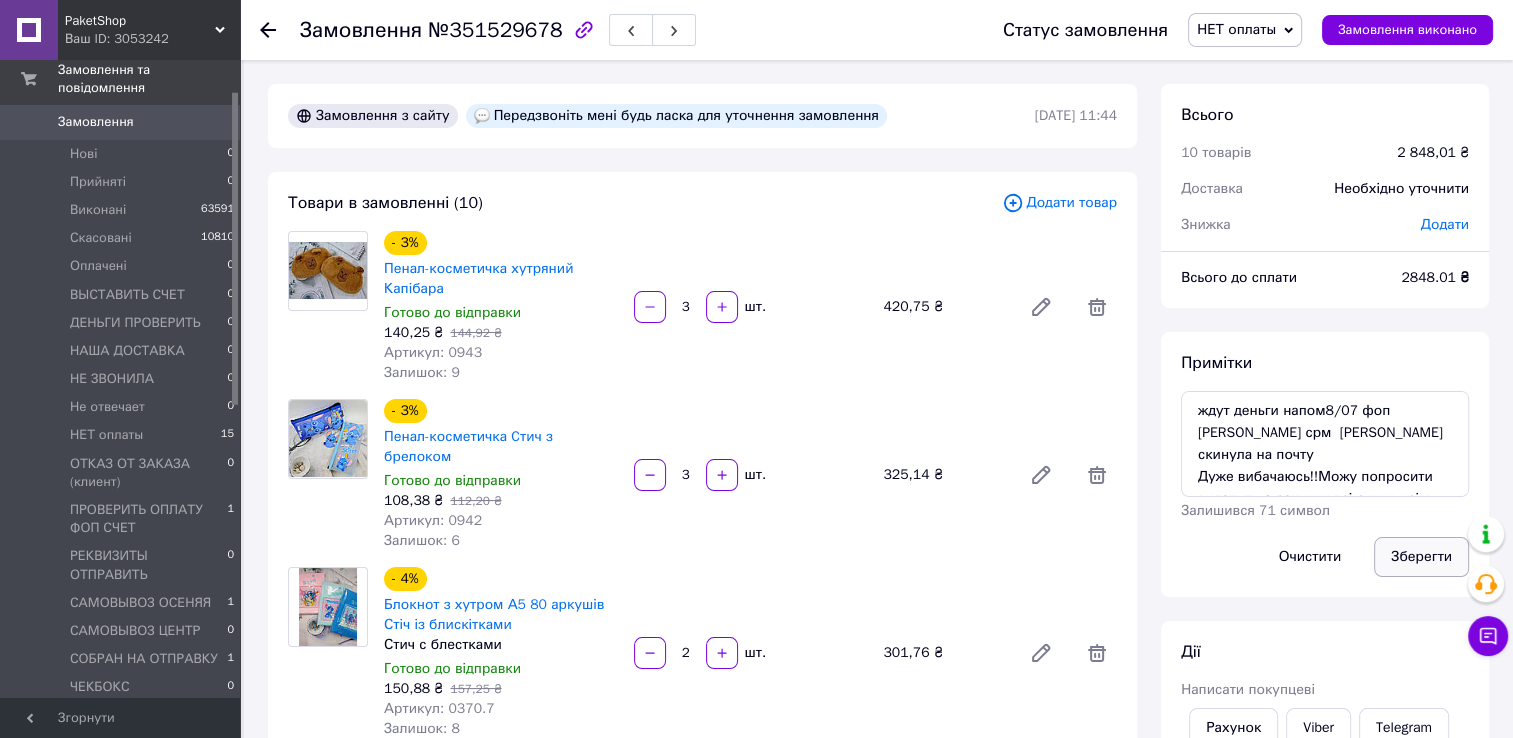 click on "Зберегти" at bounding box center (1421, 557) 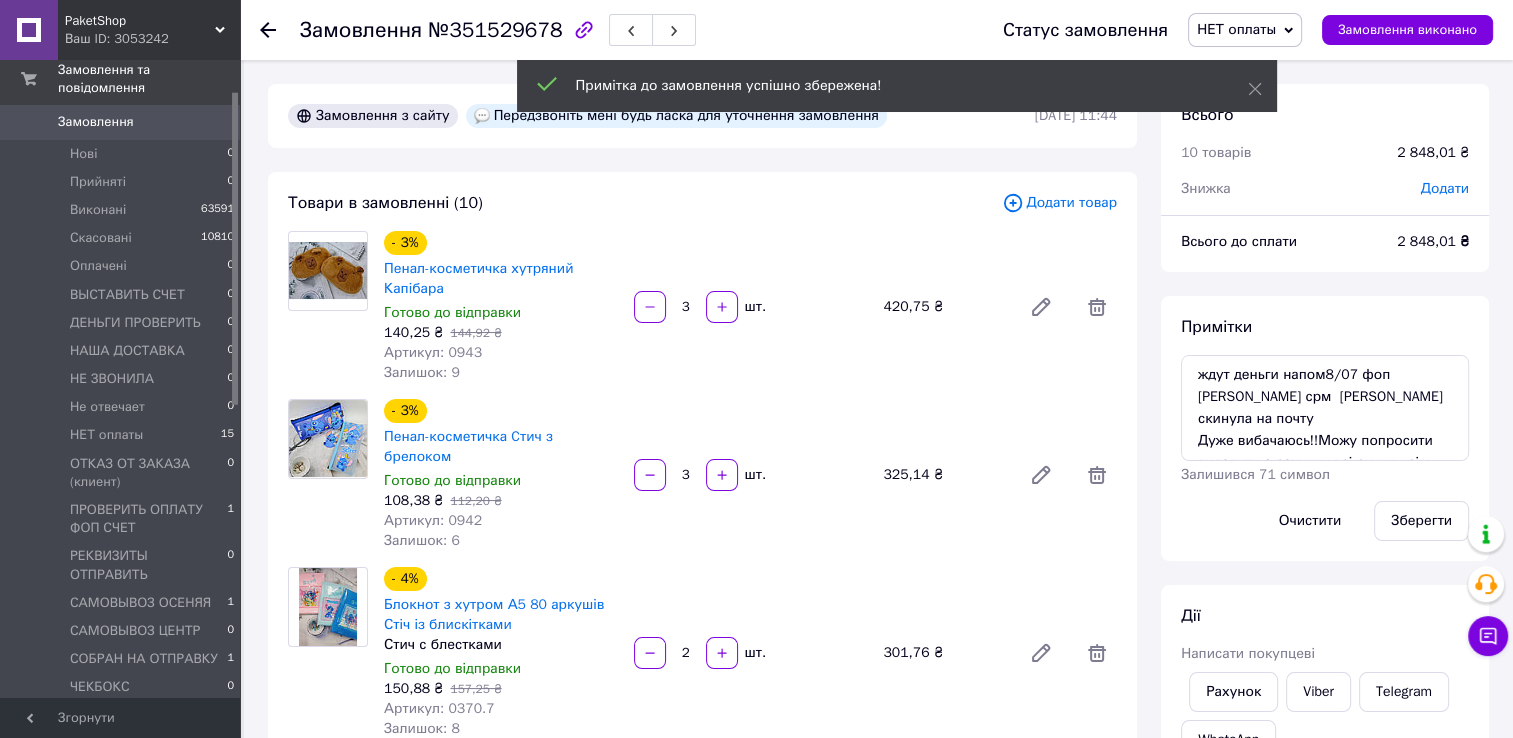 scroll, scrollTop: 44, scrollLeft: 0, axis: vertical 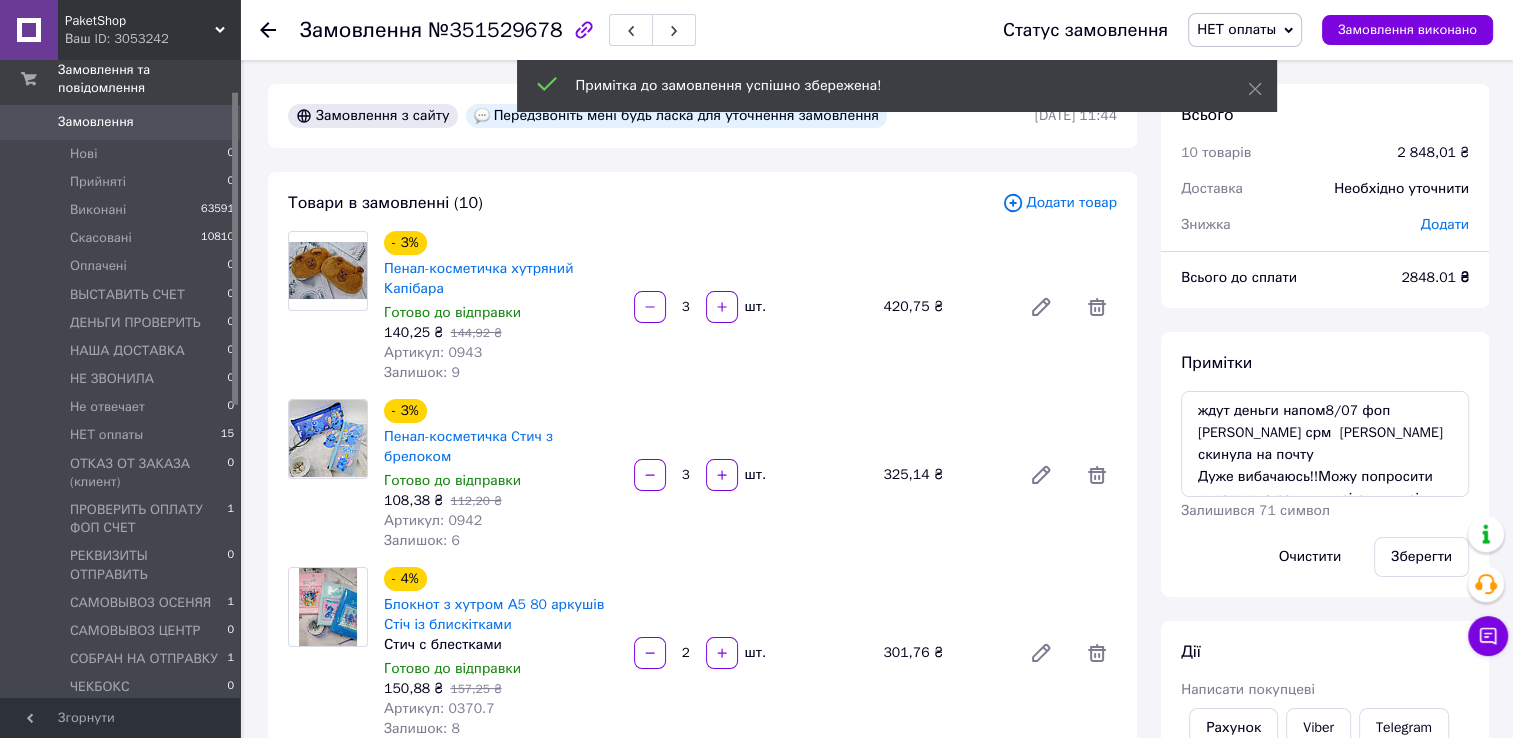 click 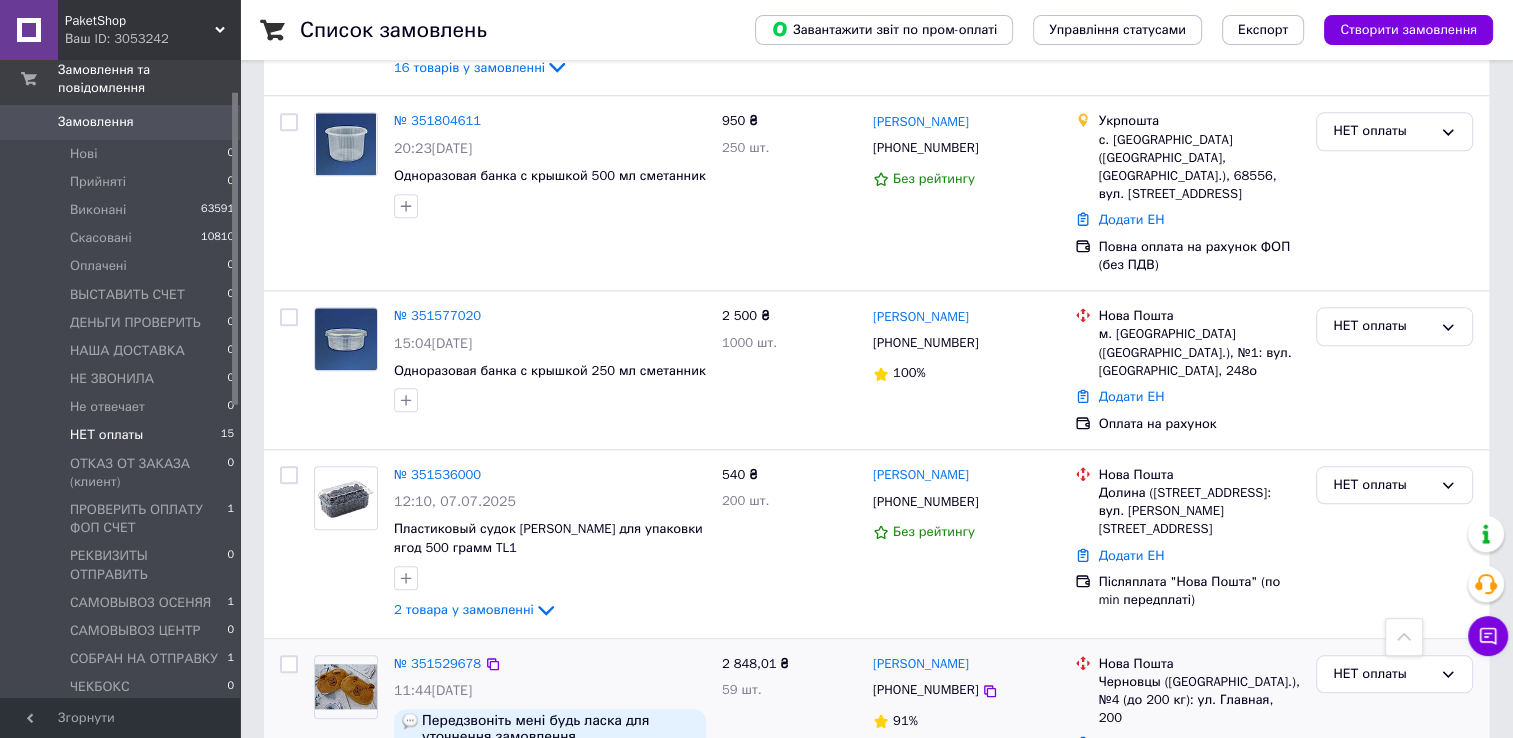 scroll, scrollTop: 1965, scrollLeft: 0, axis: vertical 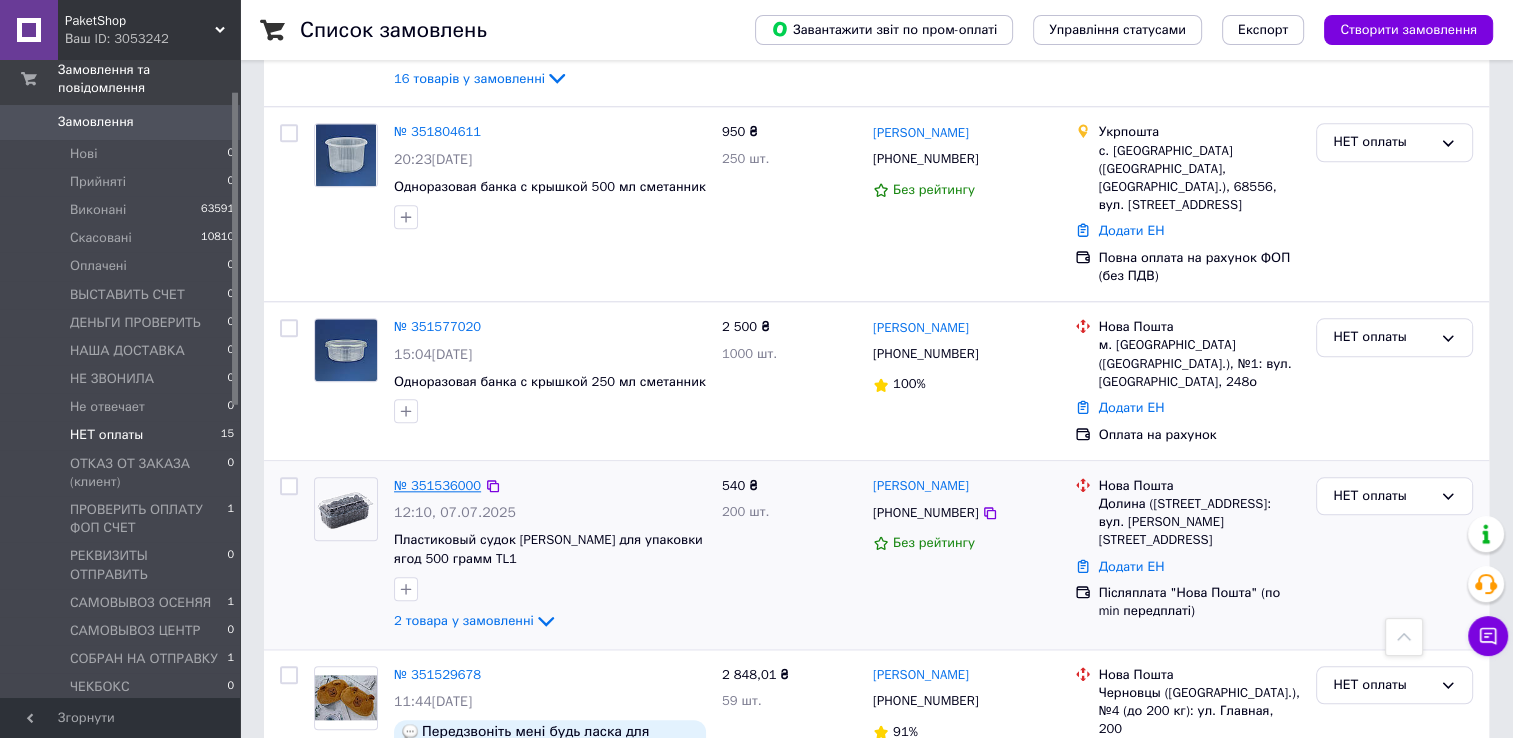 click on "№ 351536000" at bounding box center [437, 485] 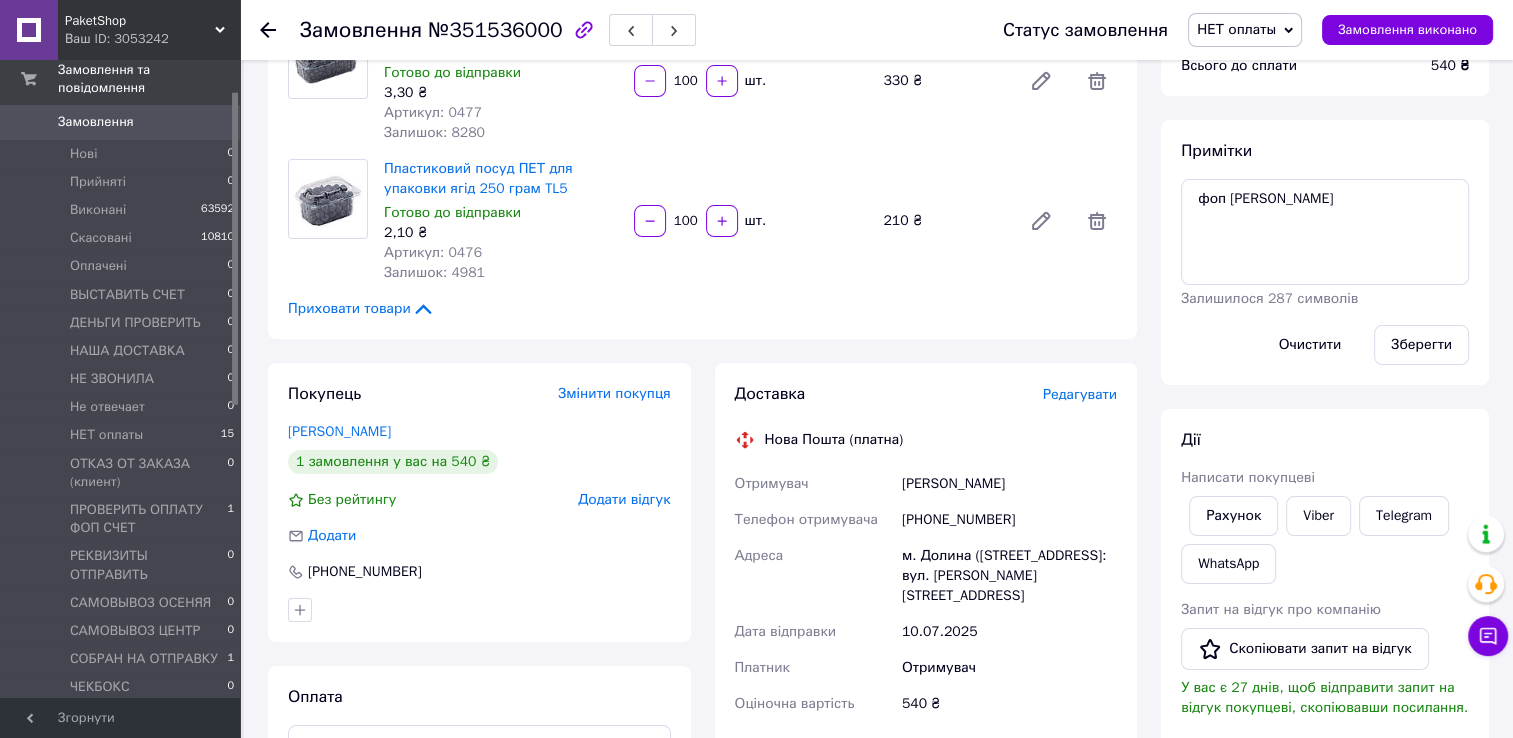 scroll, scrollTop: 0, scrollLeft: 0, axis: both 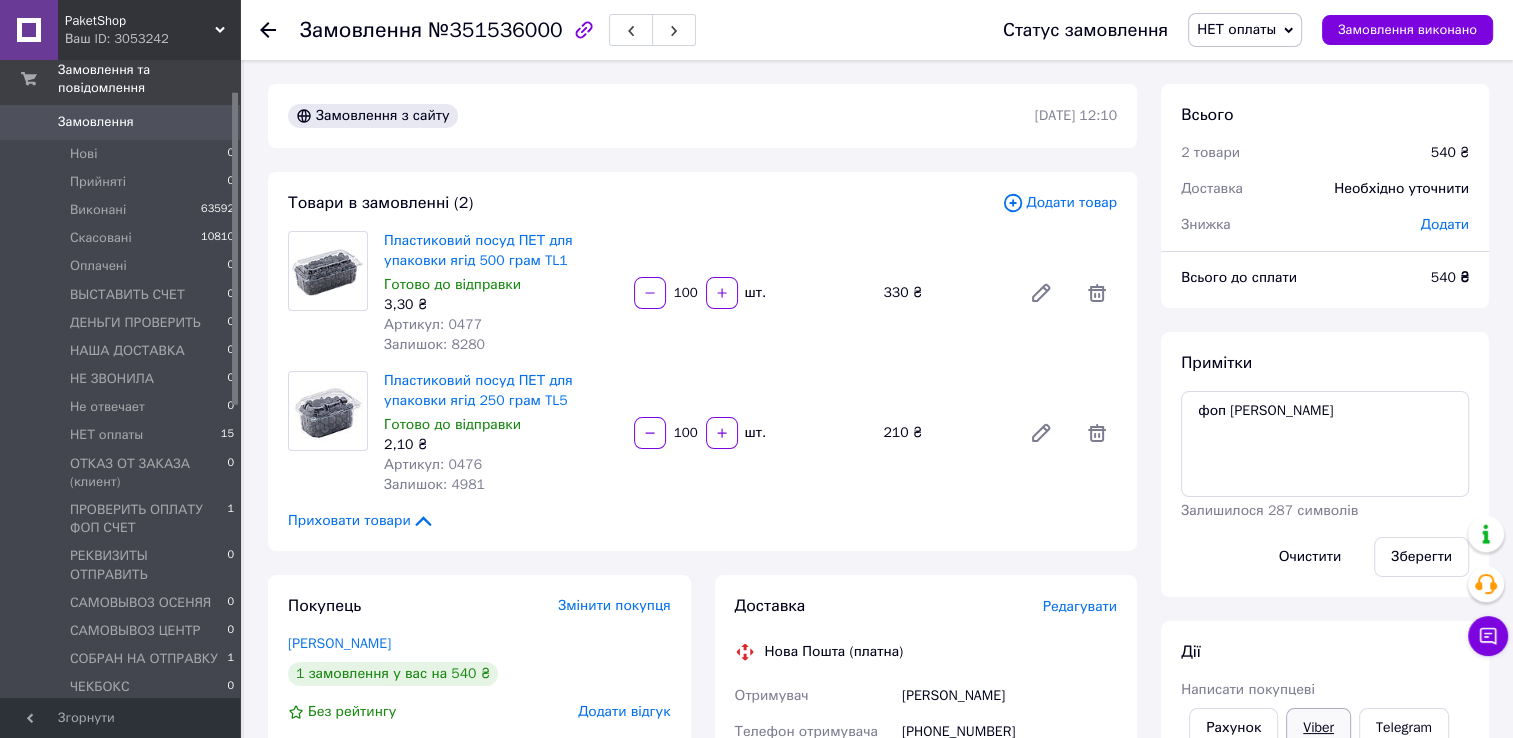 click on "Viber" at bounding box center [1318, 728] 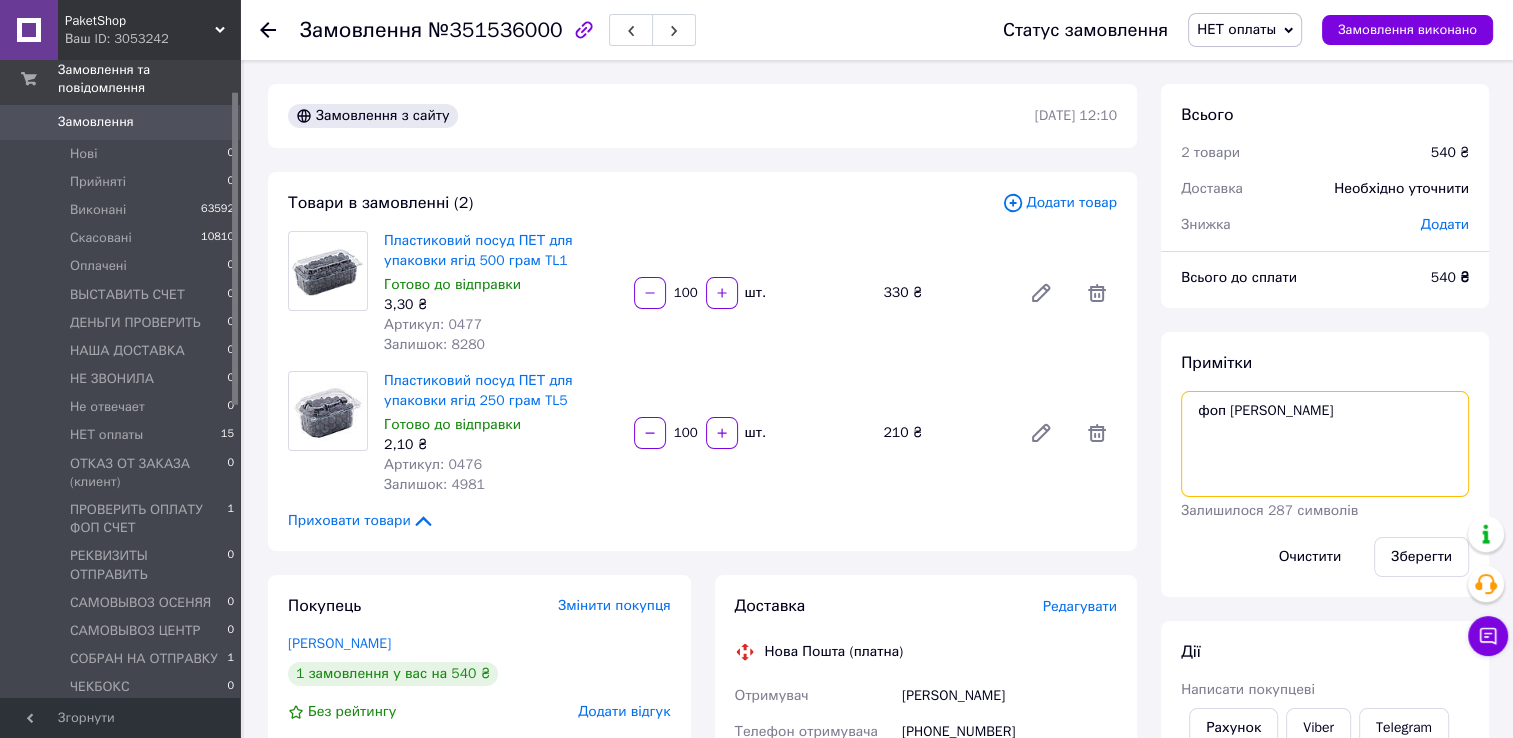 click on "фоп иван вайб" at bounding box center (1325, 444) 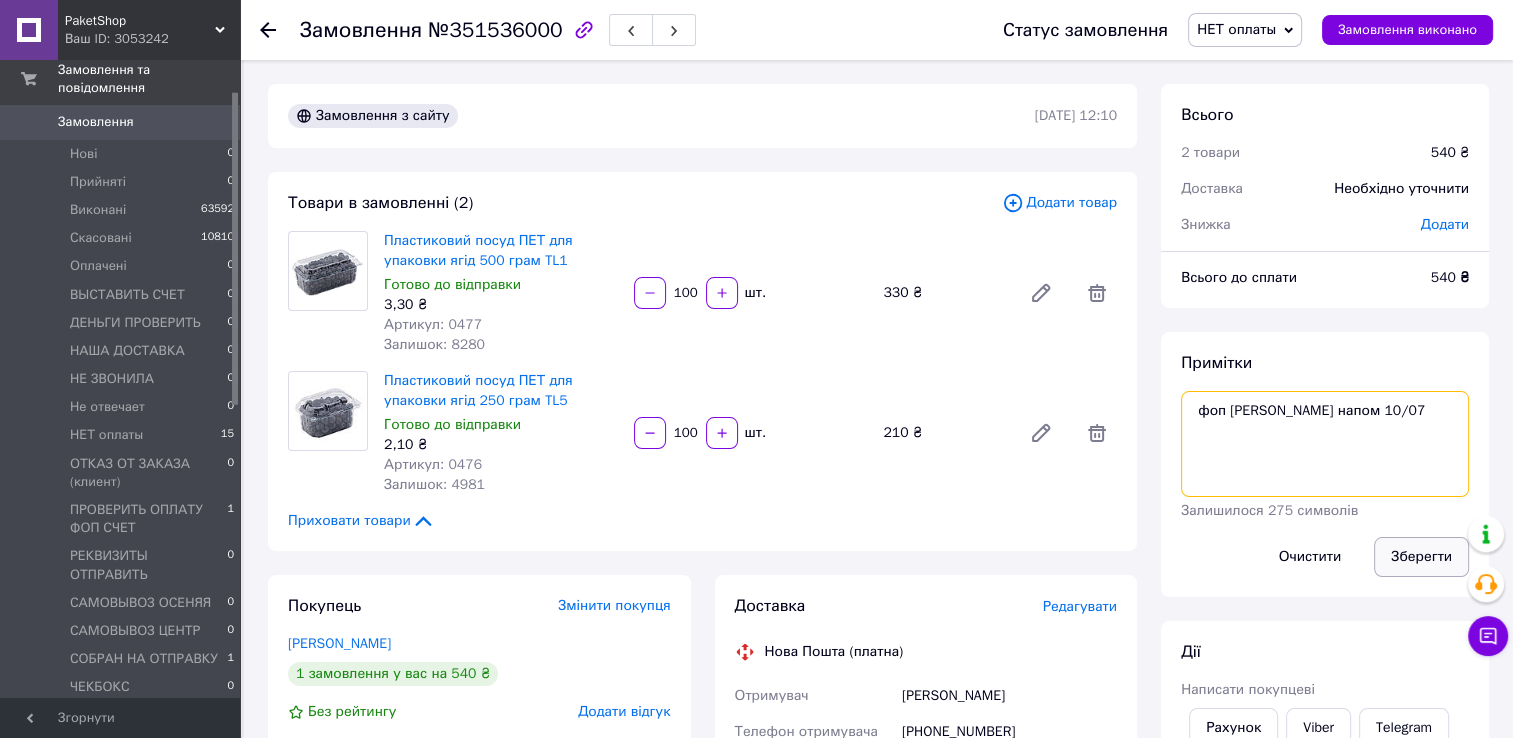 type on "фоп иван вайб напом 10/07" 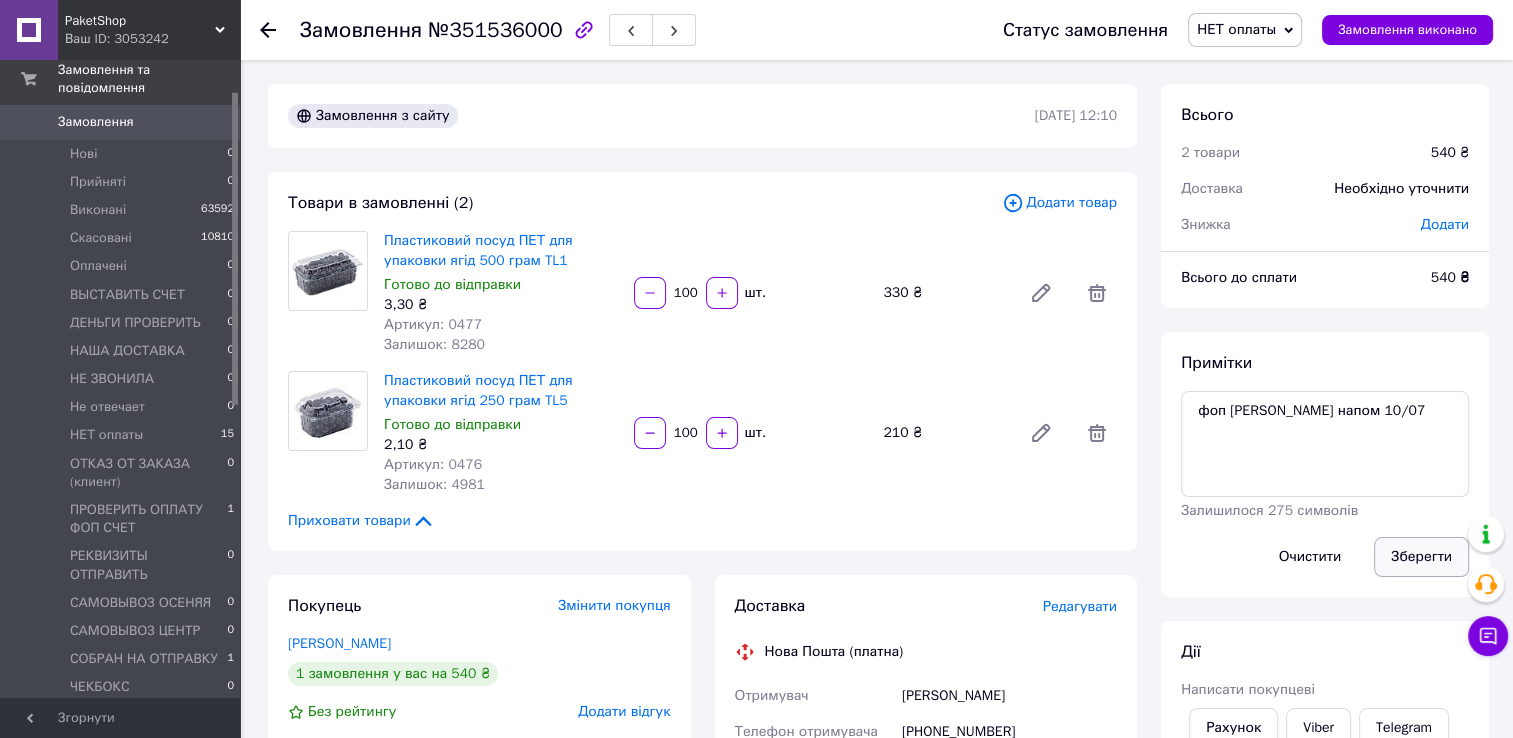 click on "Зберегти" at bounding box center (1421, 557) 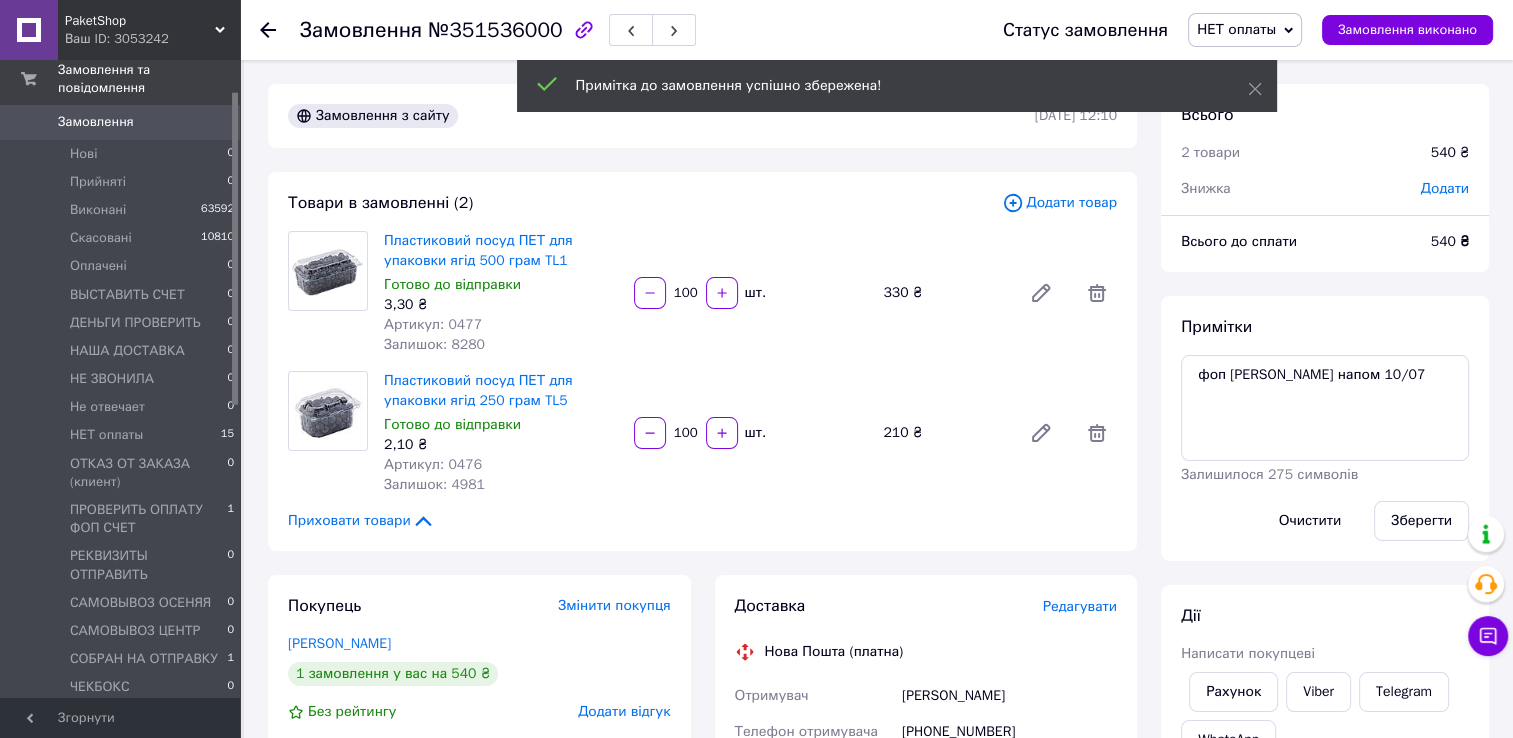 click 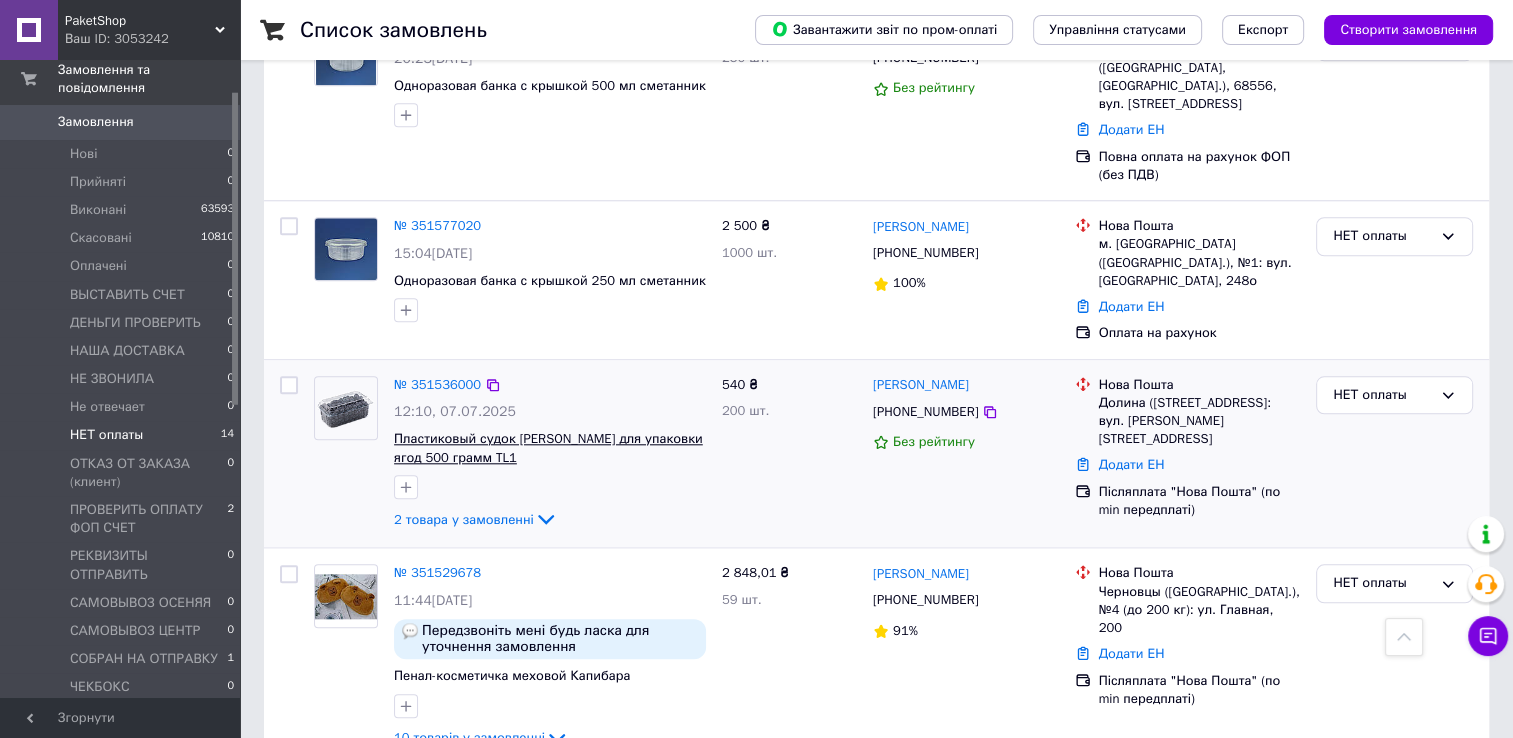 scroll, scrollTop: 1796, scrollLeft: 0, axis: vertical 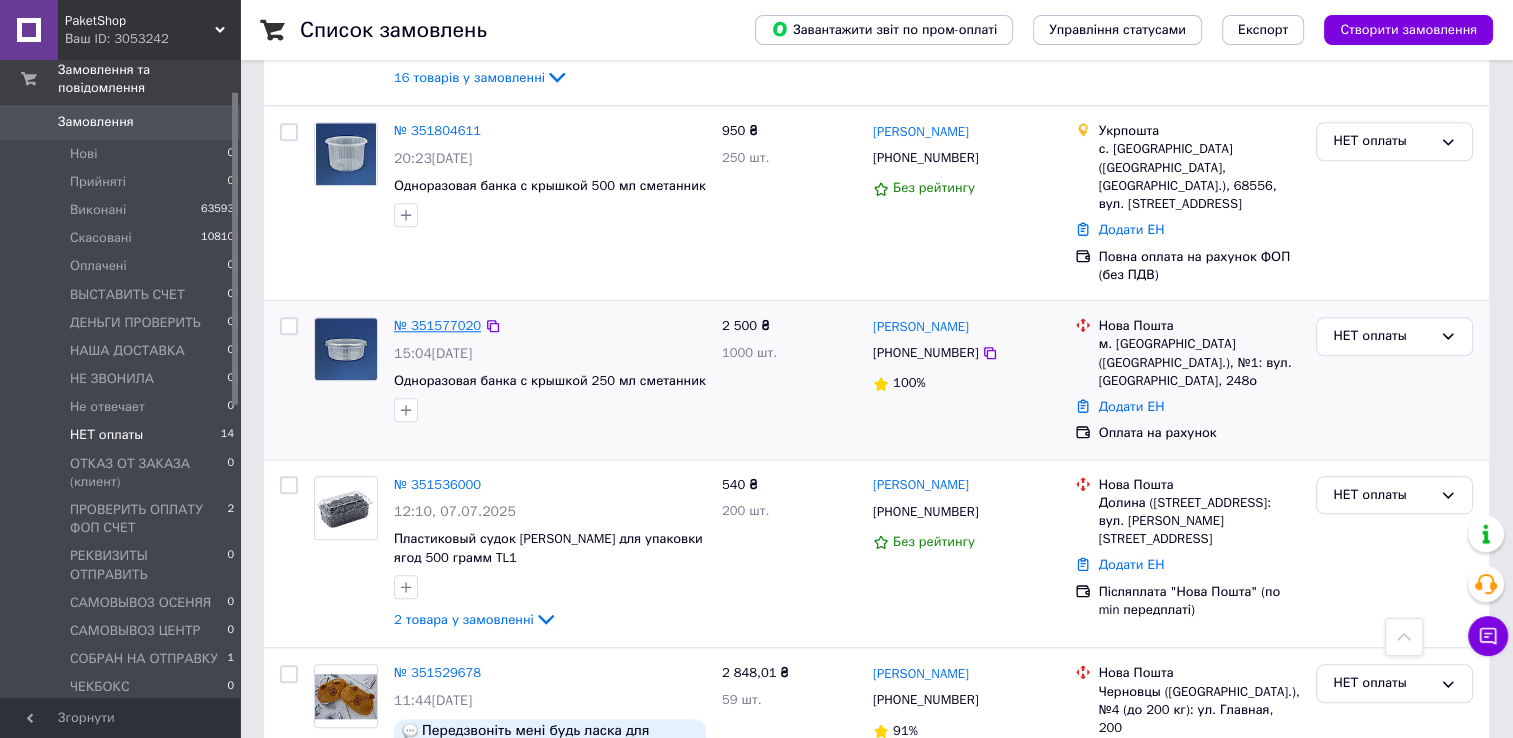 click on "№ 351577020" at bounding box center (437, 325) 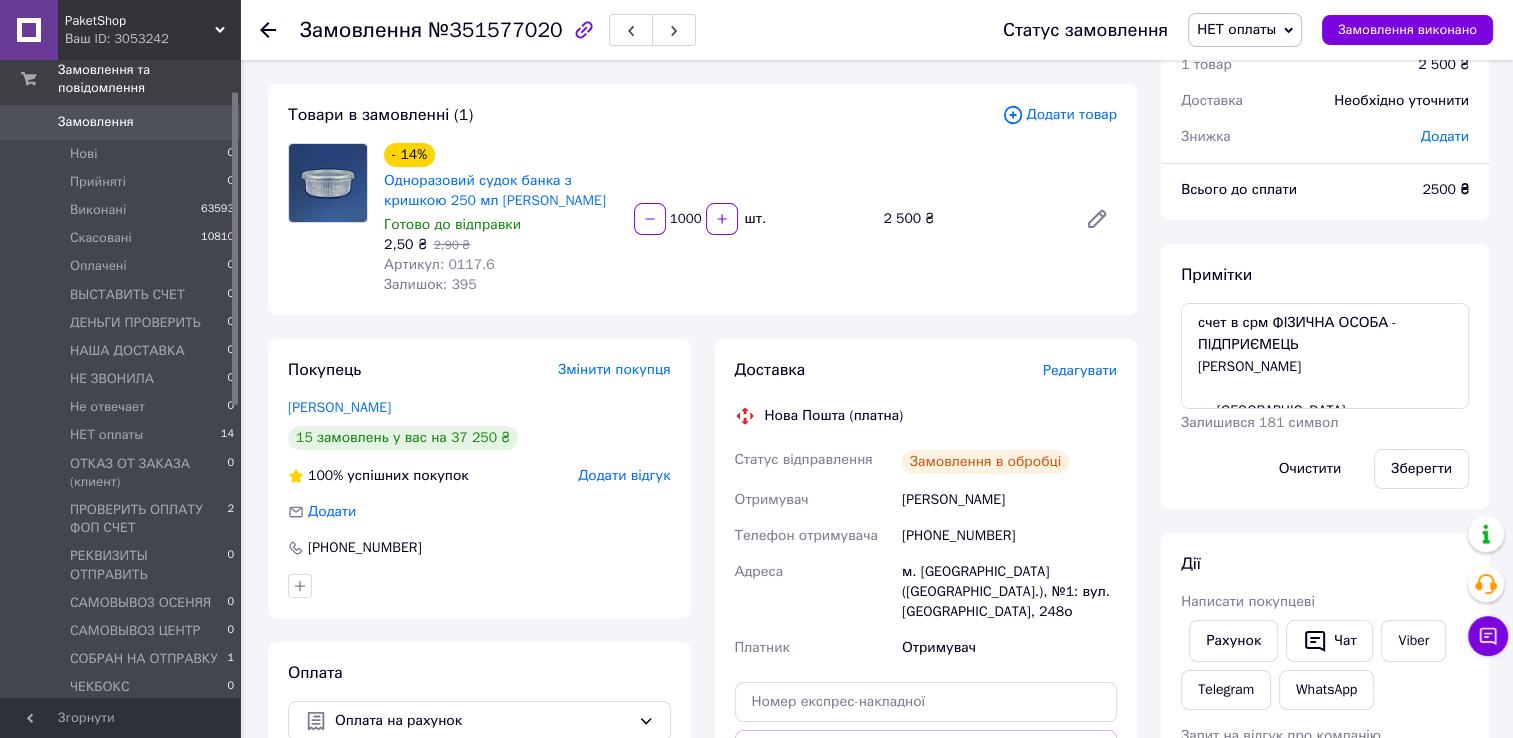 scroll, scrollTop: 86, scrollLeft: 0, axis: vertical 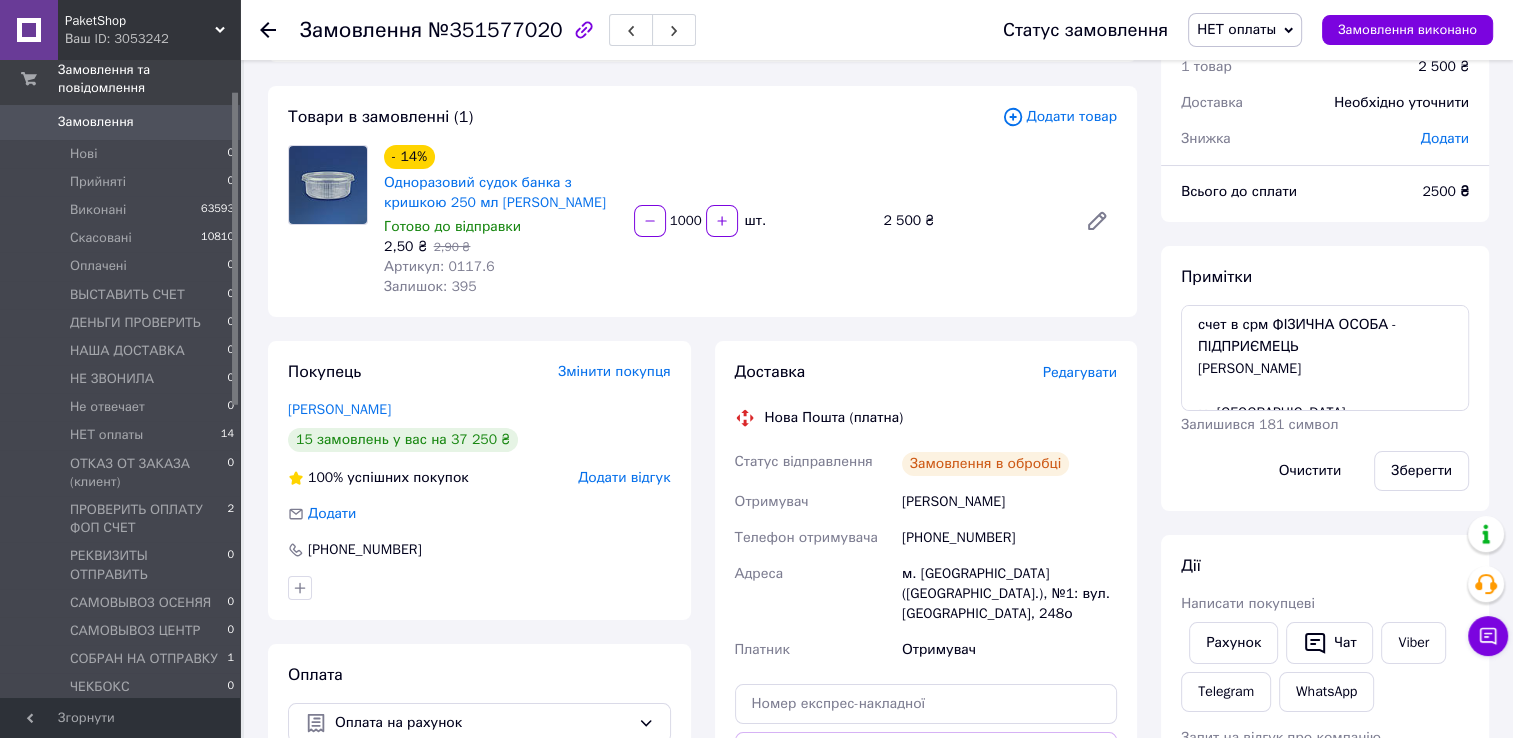 click 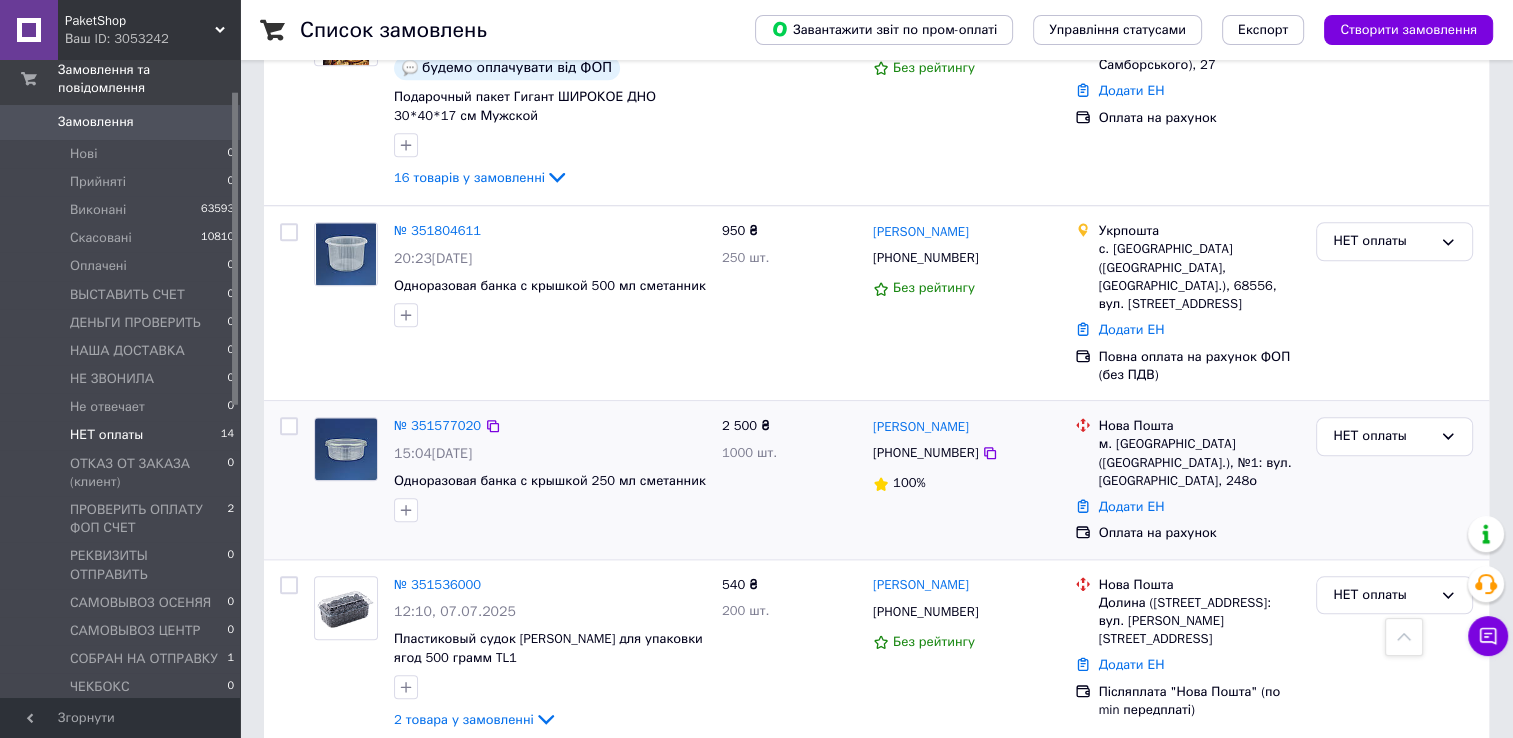 scroll, scrollTop: 1596, scrollLeft: 0, axis: vertical 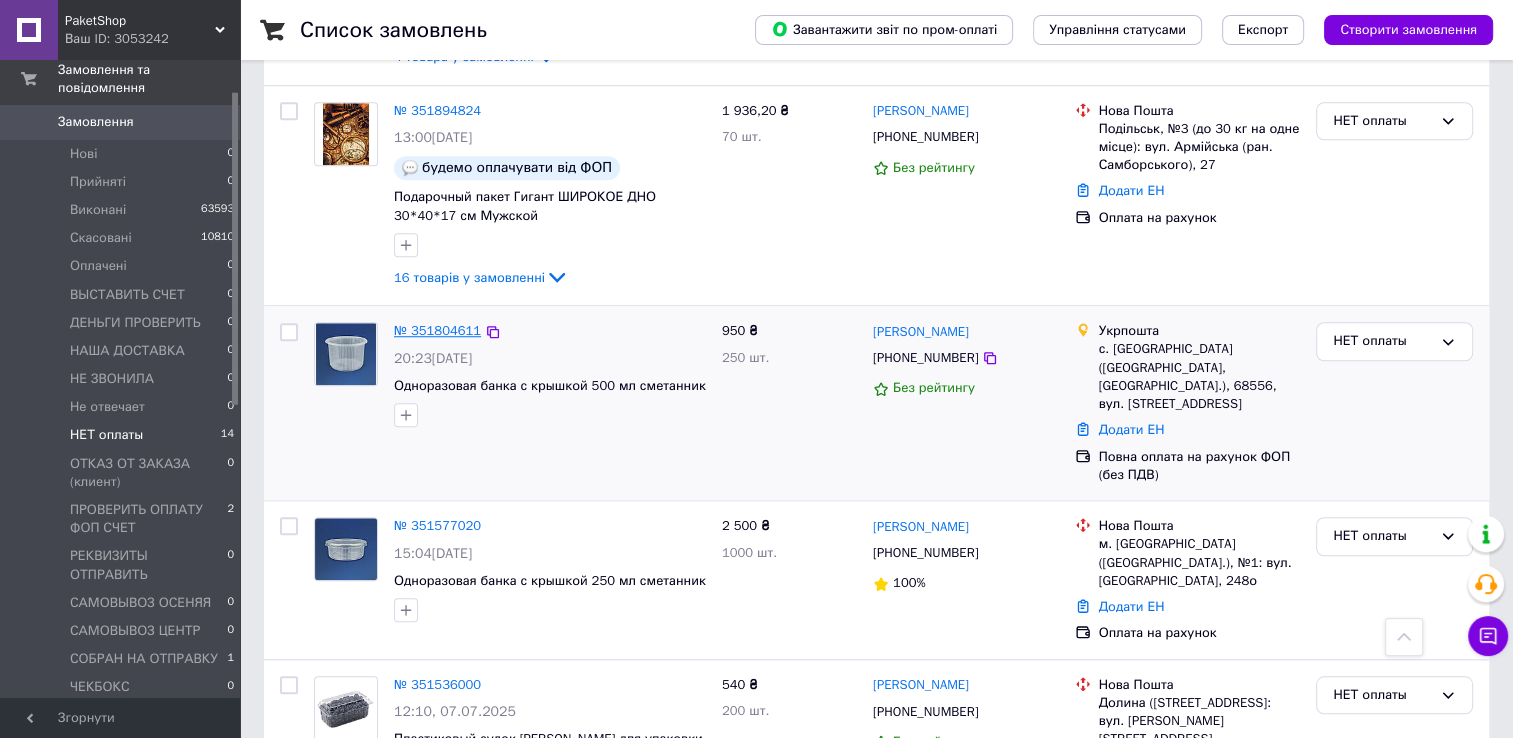 click on "№ 351804611" at bounding box center (437, 330) 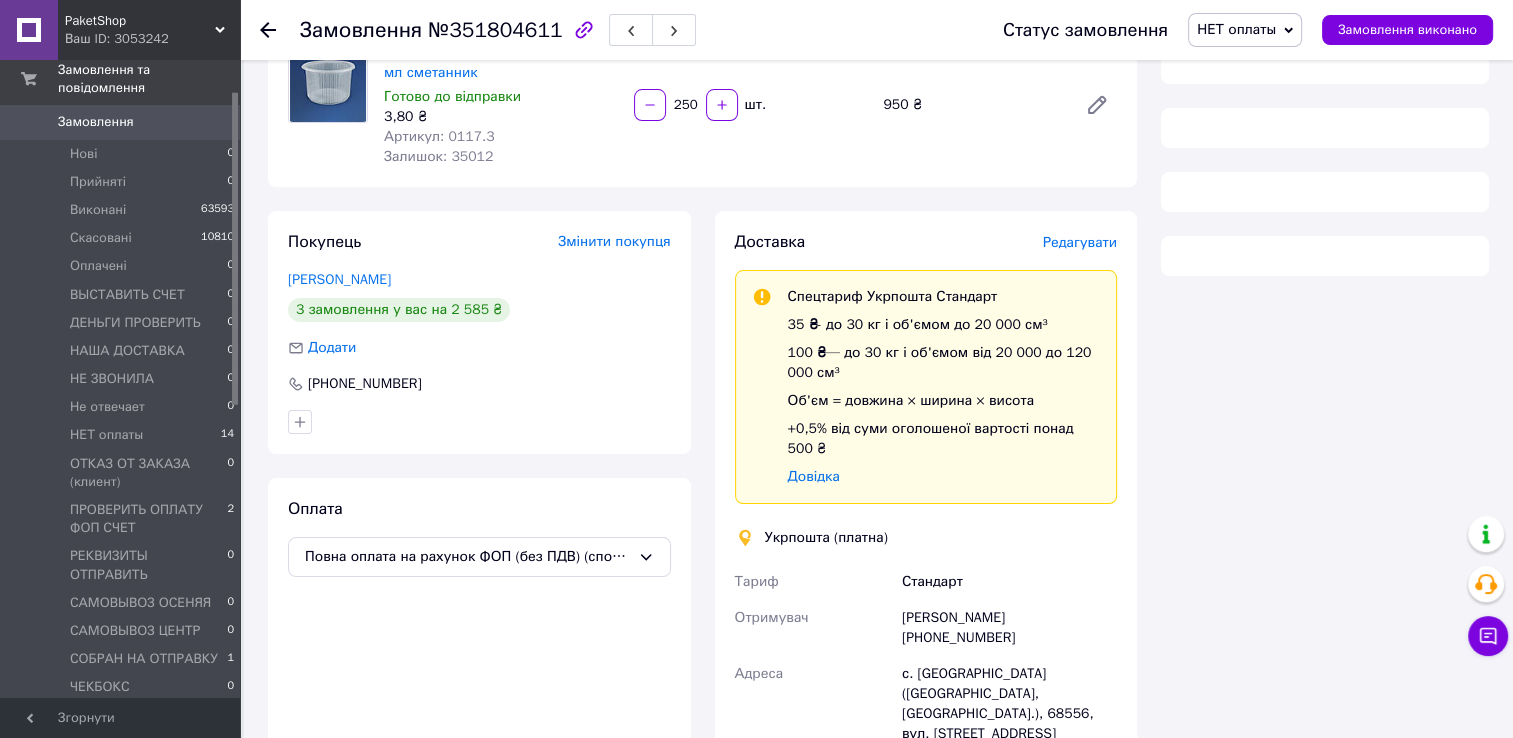 scroll, scrollTop: 0, scrollLeft: 0, axis: both 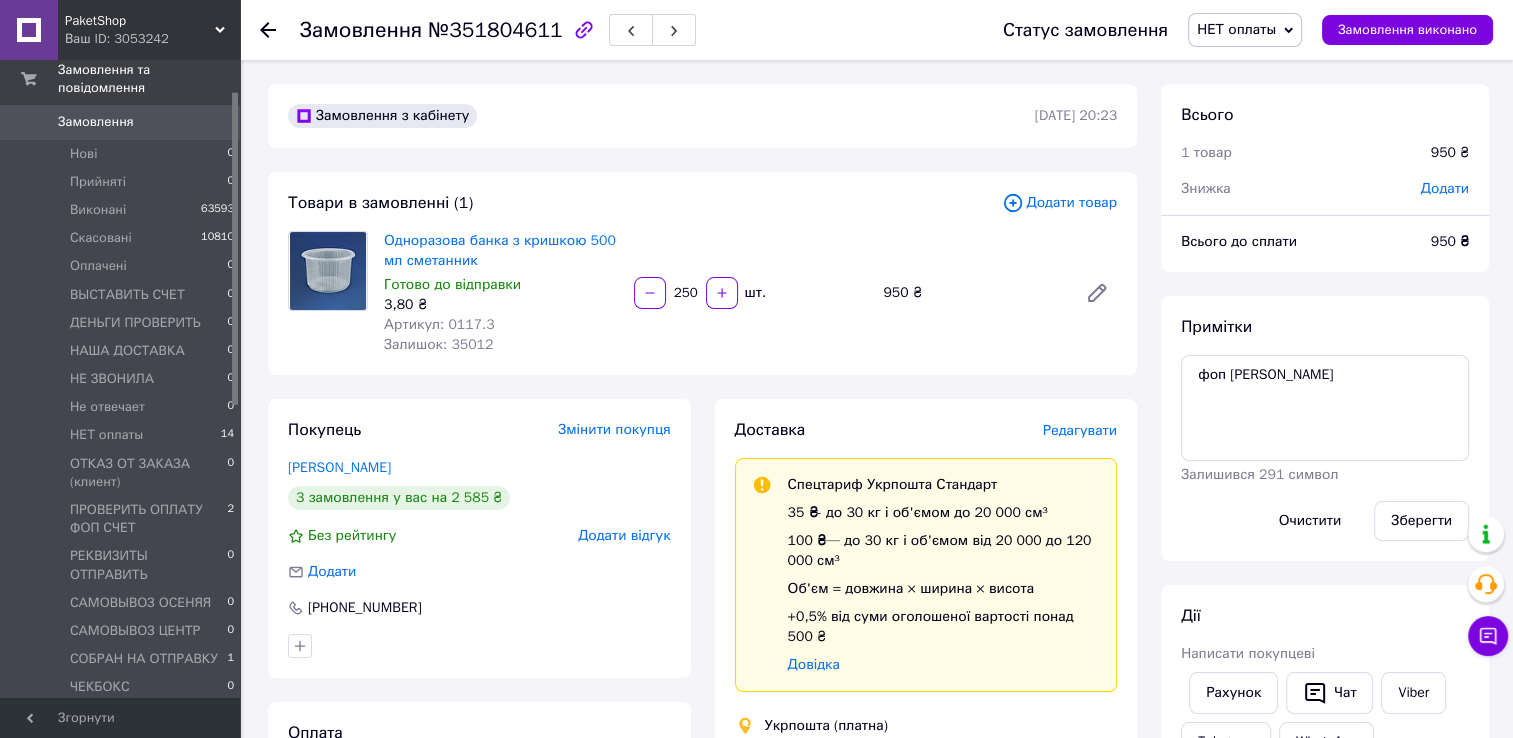 click 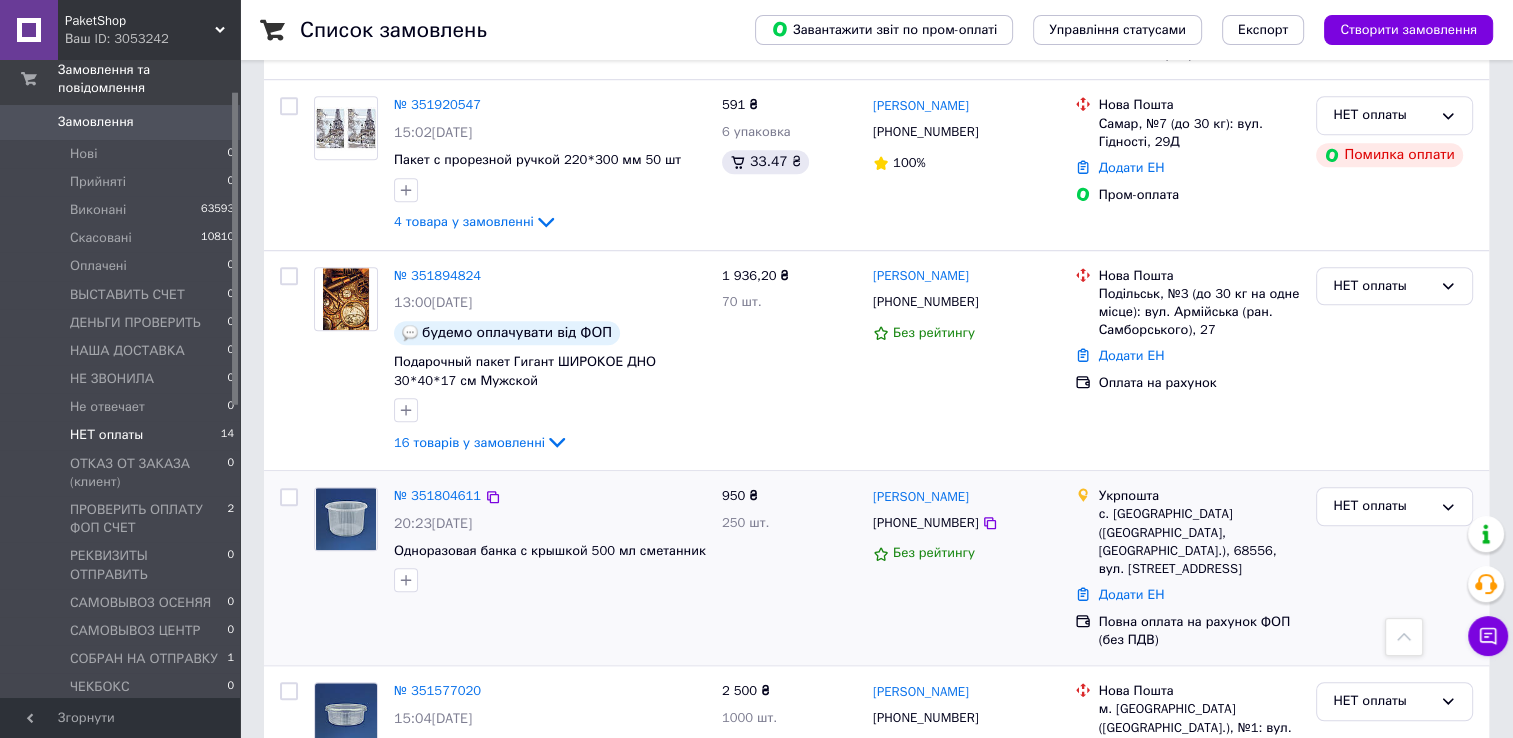 scroll, scrollTop: 1400, scrollLeft: 0, axis: vertical 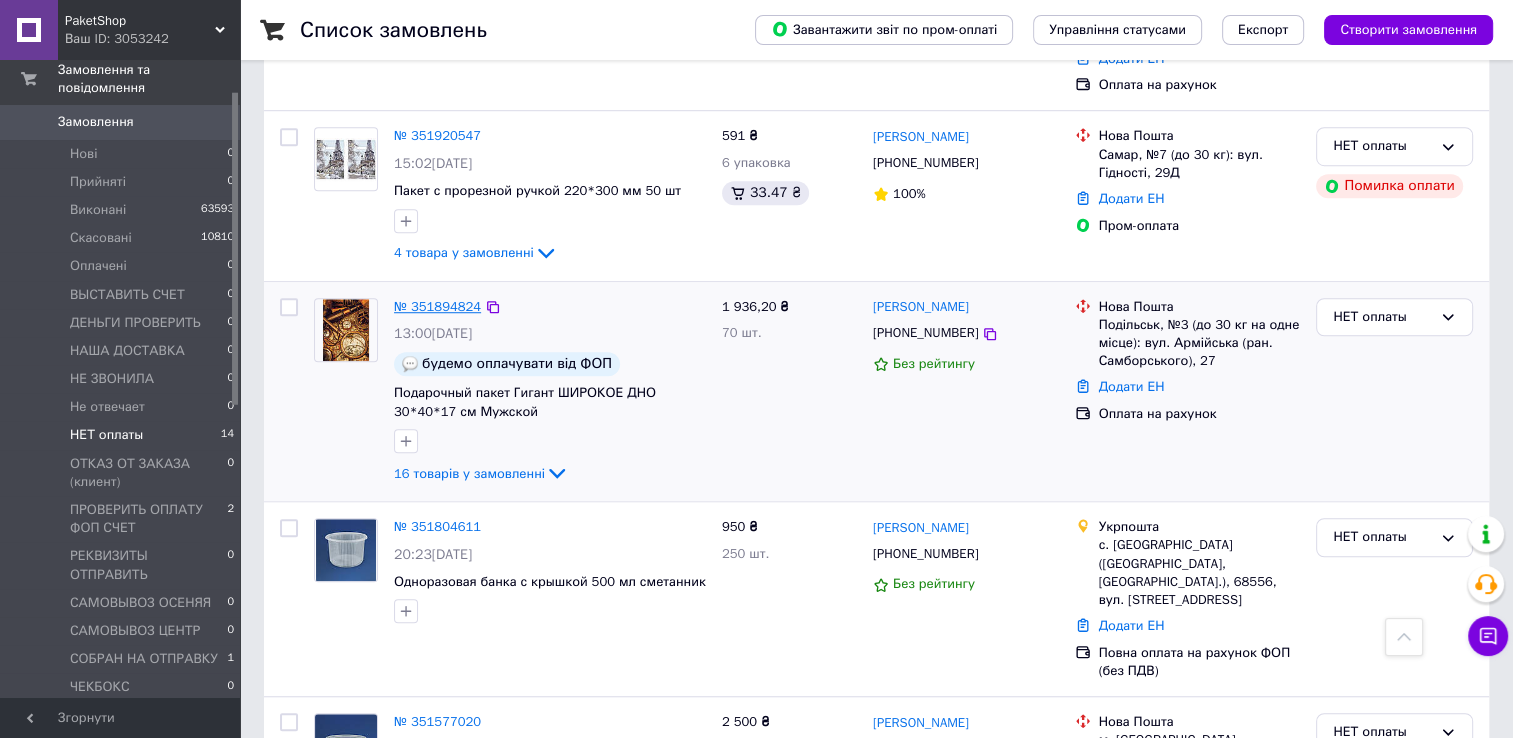 click on "№ 351894824" at bounding box center (437, 306) 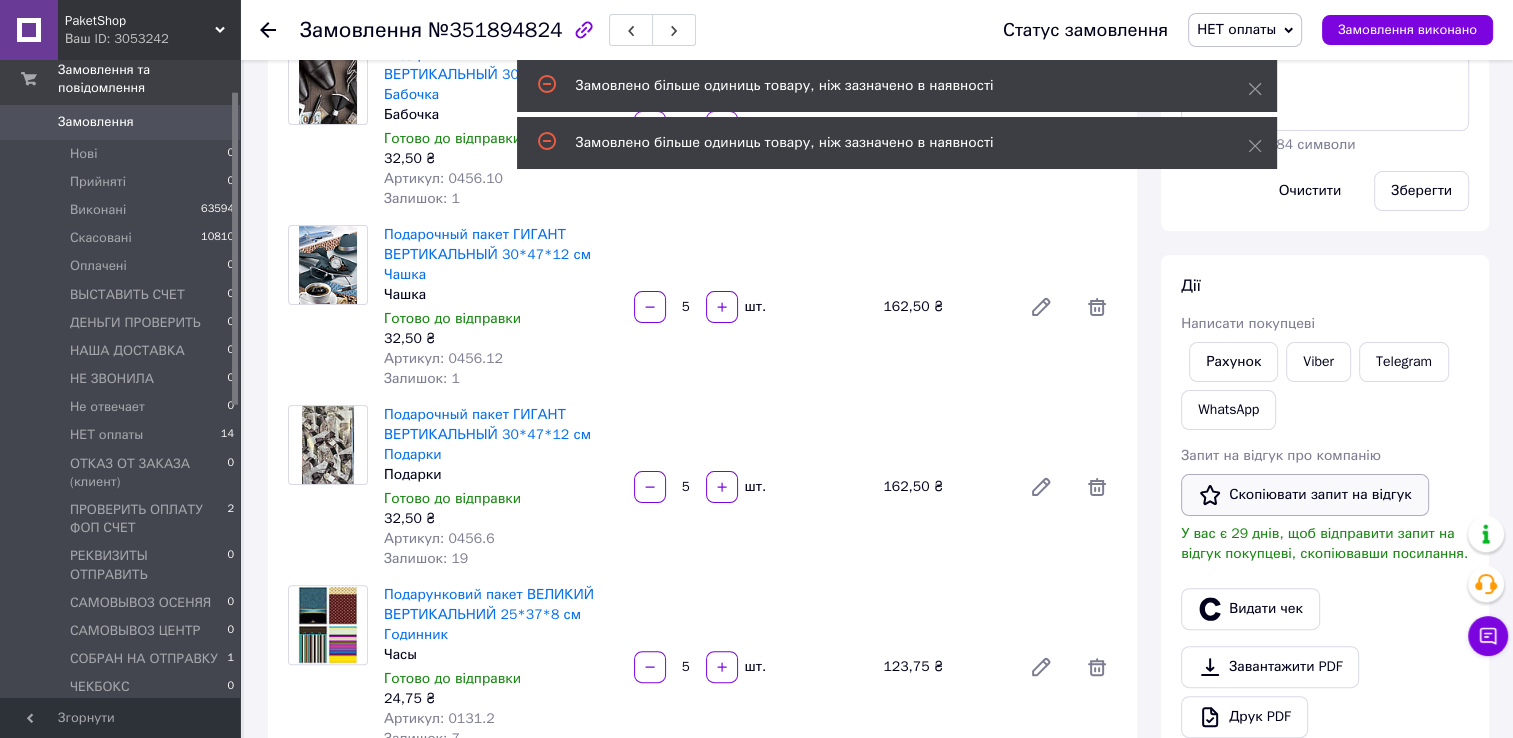 scroll, scrollTop: 400, scrollLeft: 0, axis: vertical 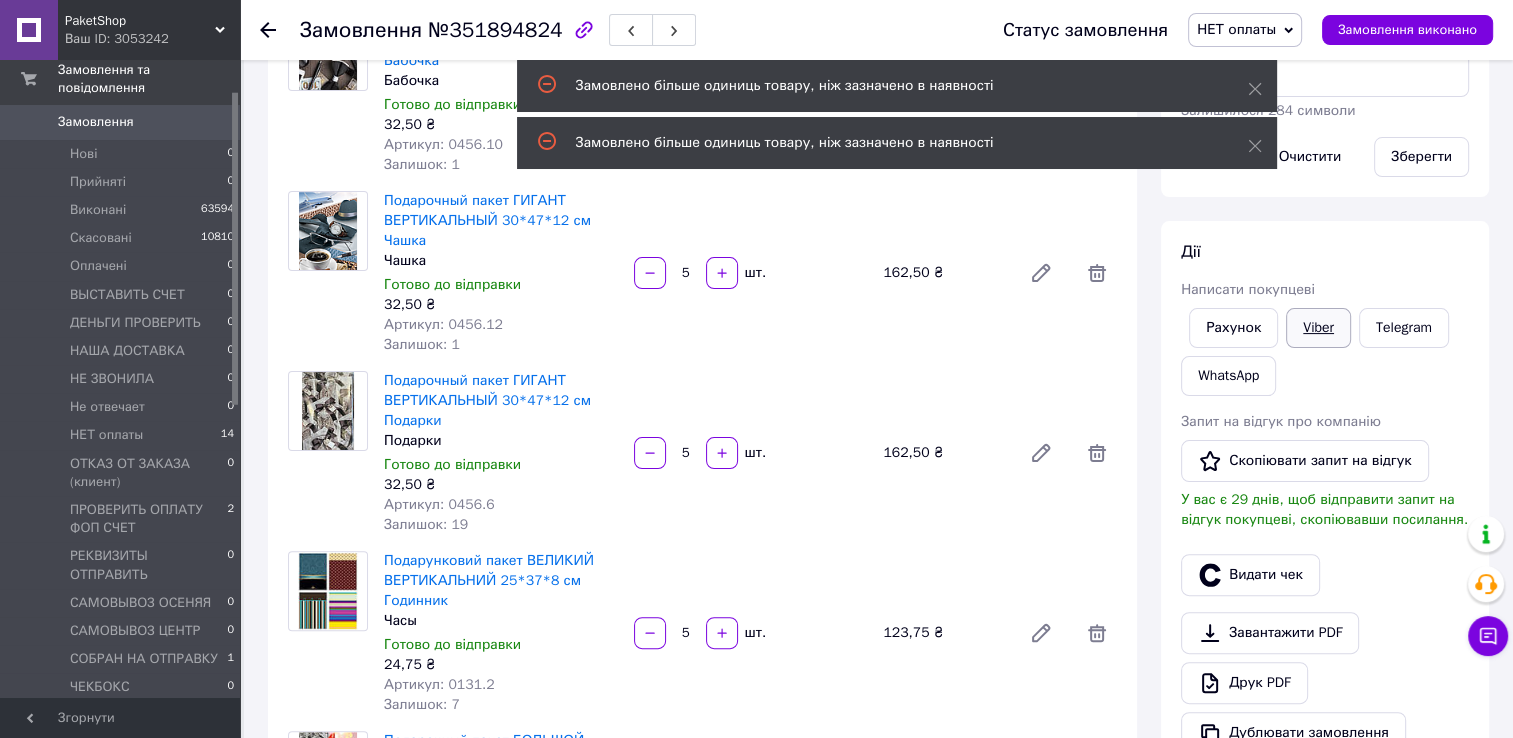 click on "Viber" at bounding box center [1318, 328] 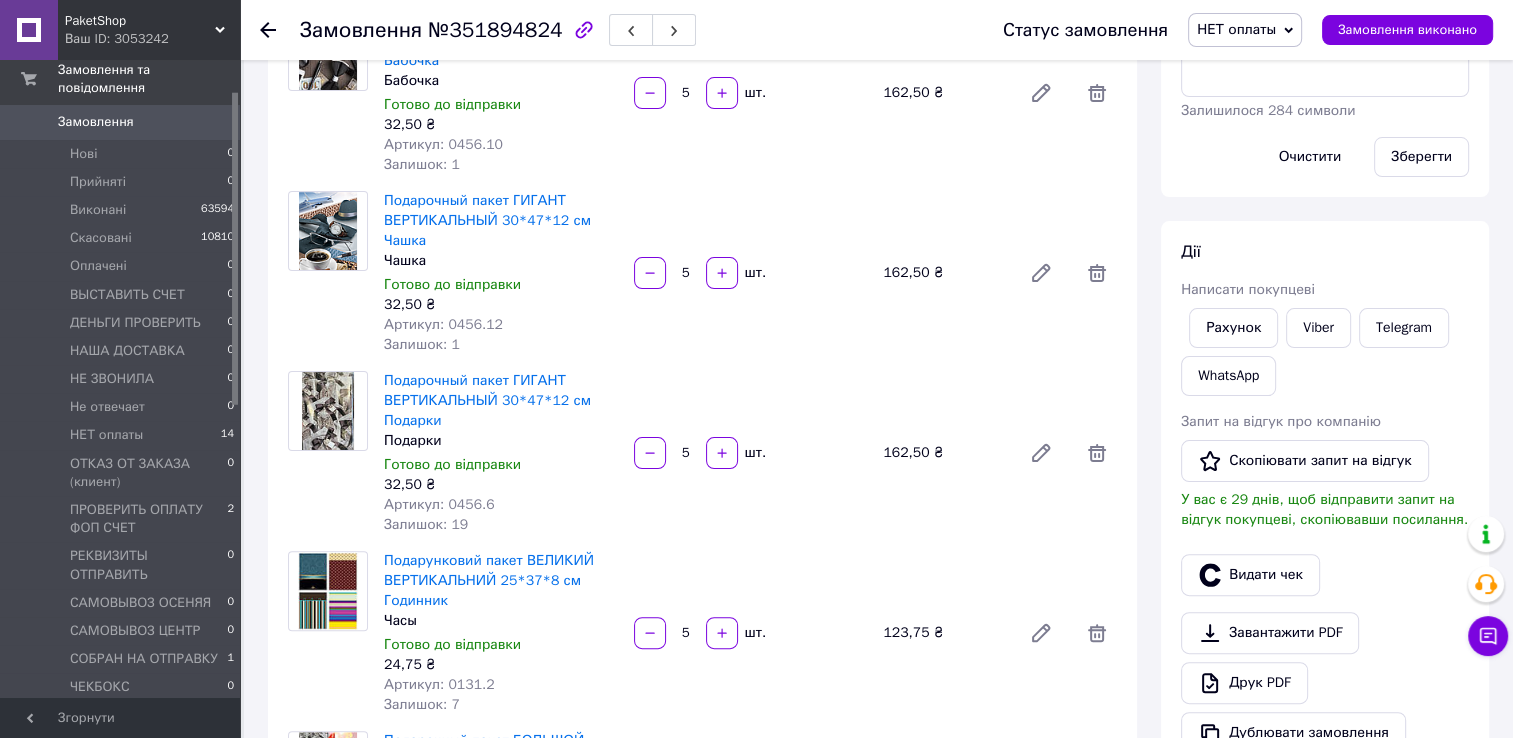 scroll, scrollTop: 0, scrollLeft: 0, axis: both 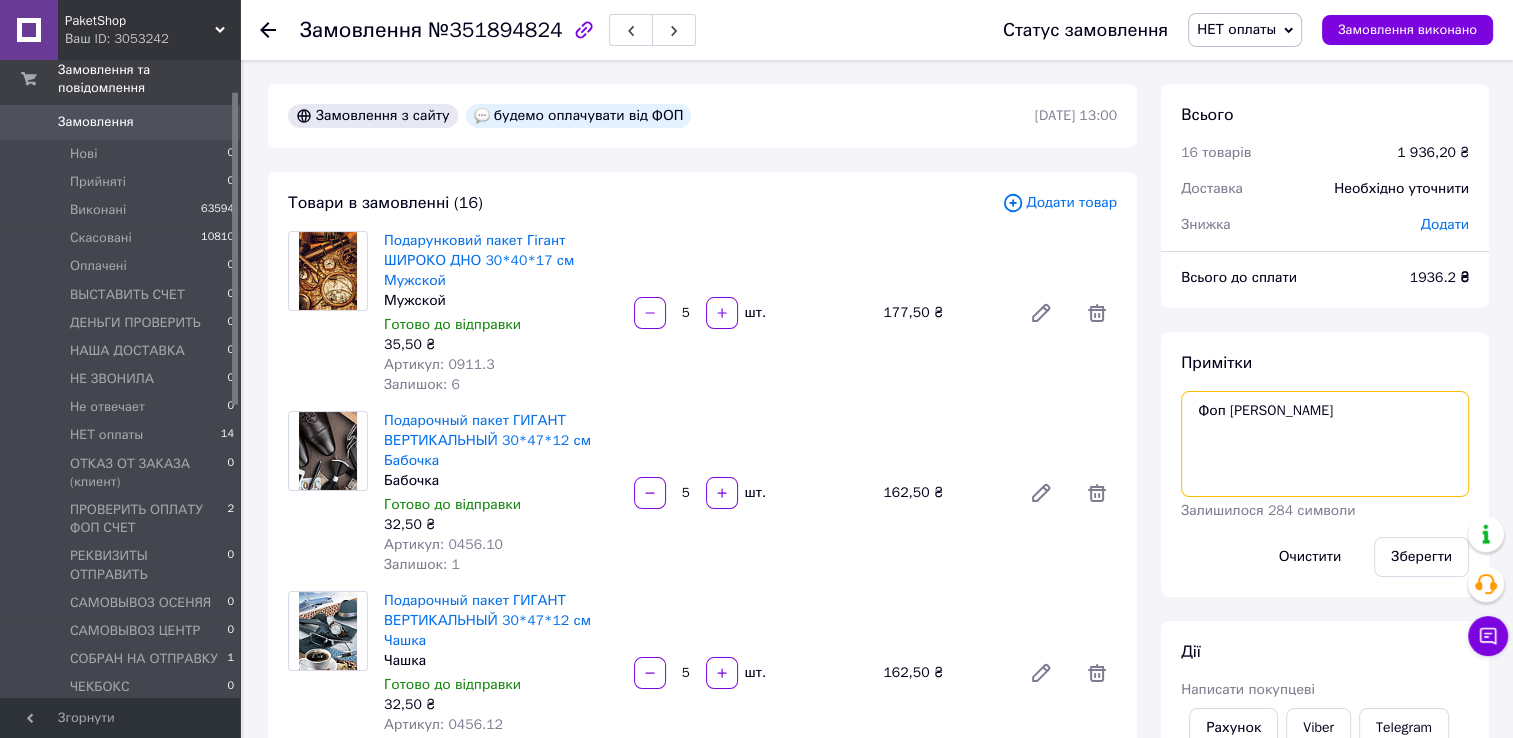 click on "Фоп иван вайбер" at bounding box center (1325, 444) 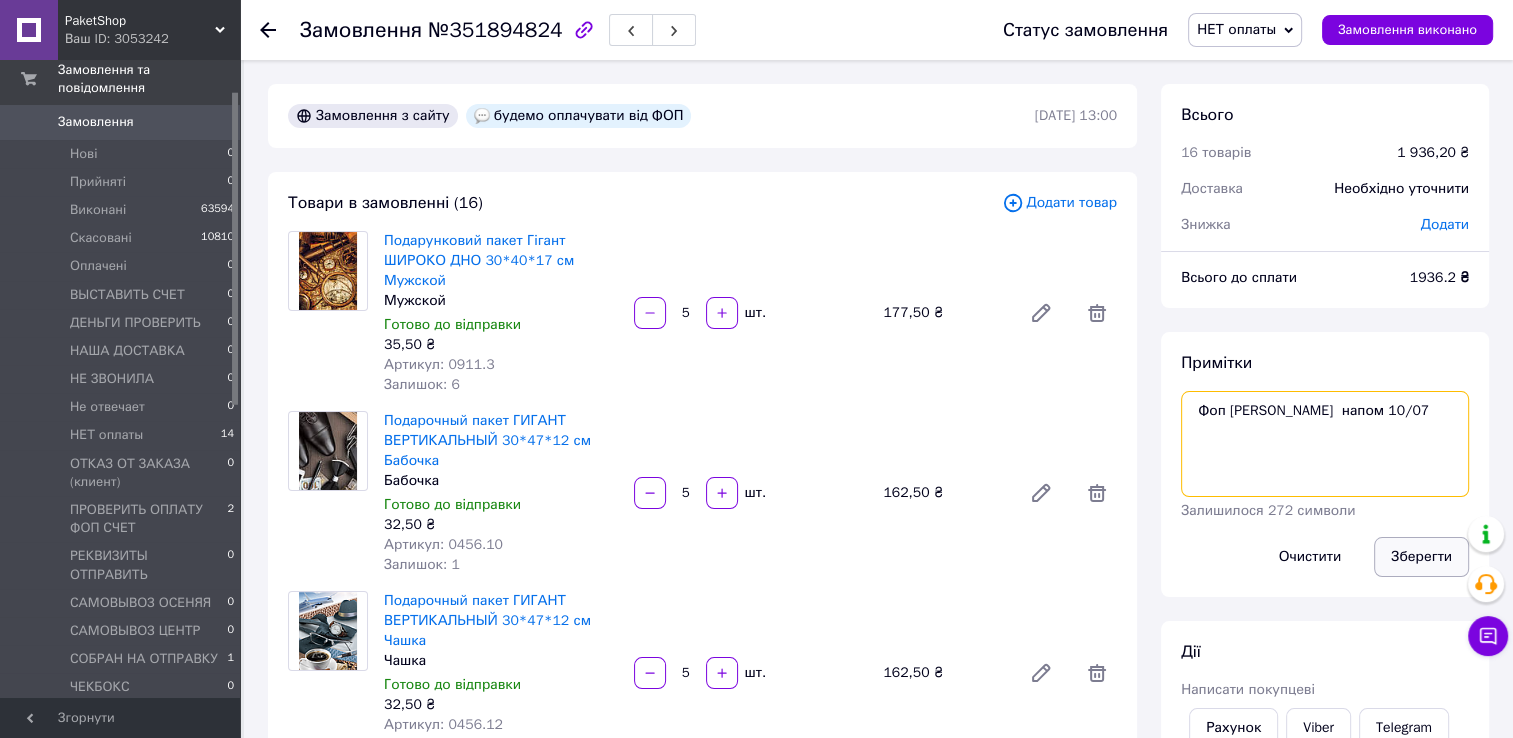 type on "Фоп иван вайбер  напом 10/07" 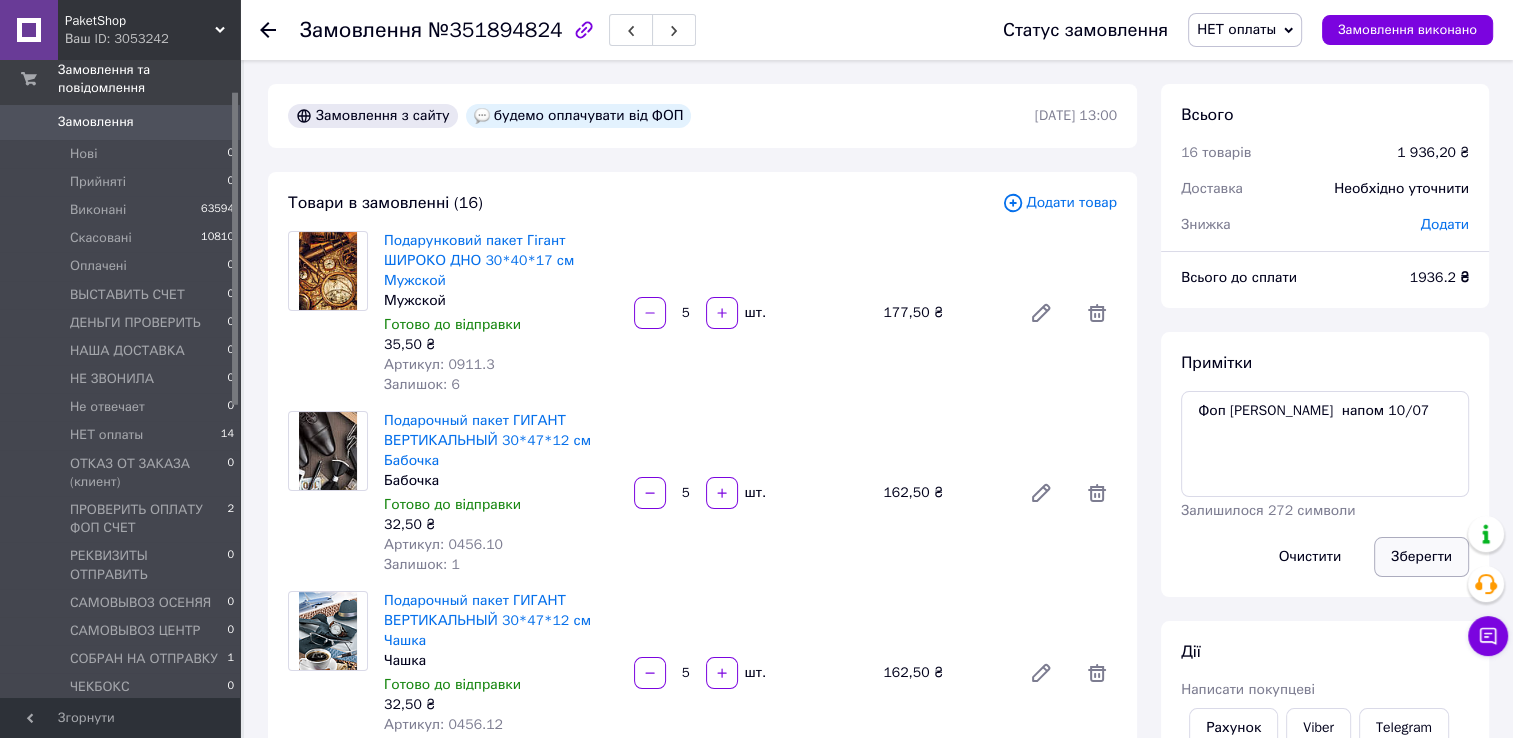 click on "Зберегти" at bounding box center (1421, 557) 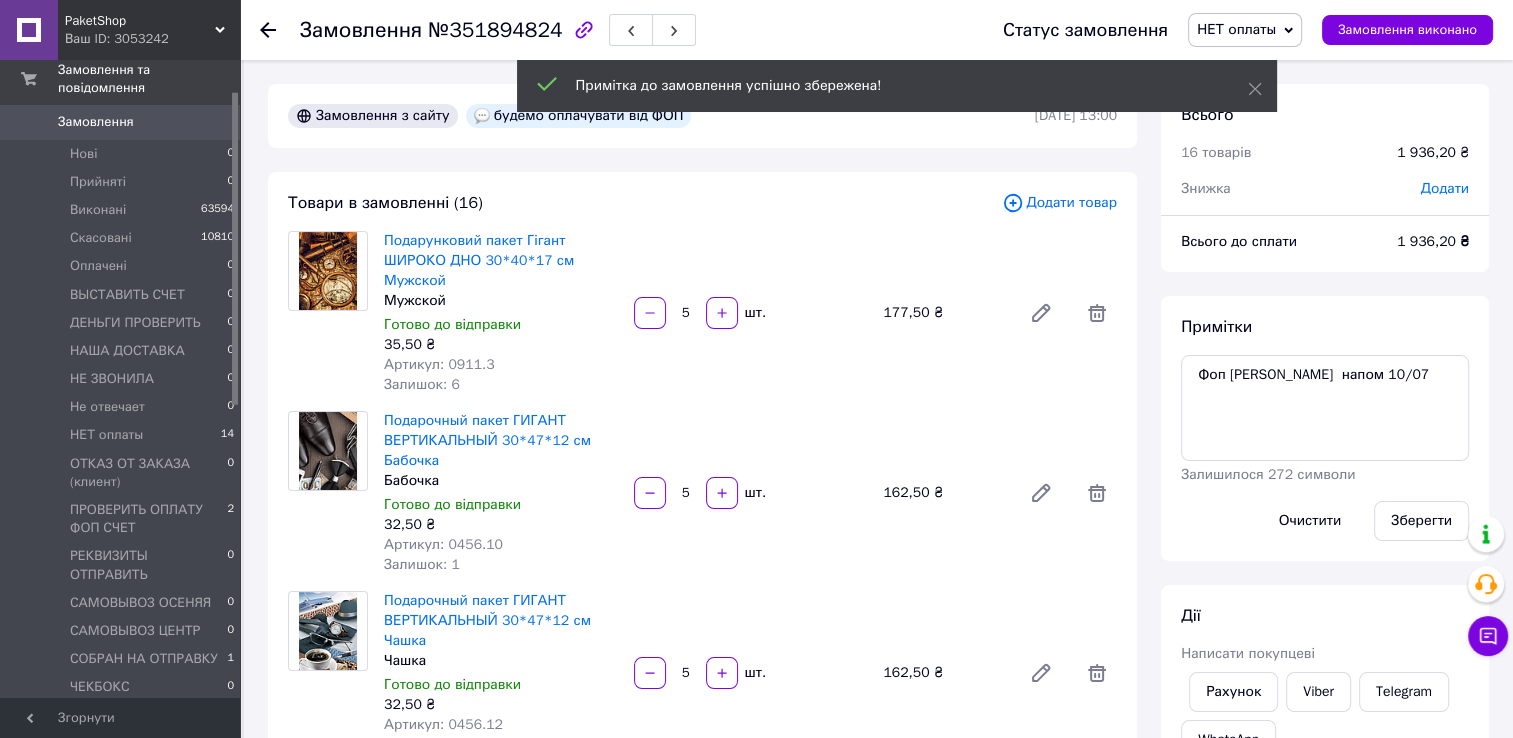 click 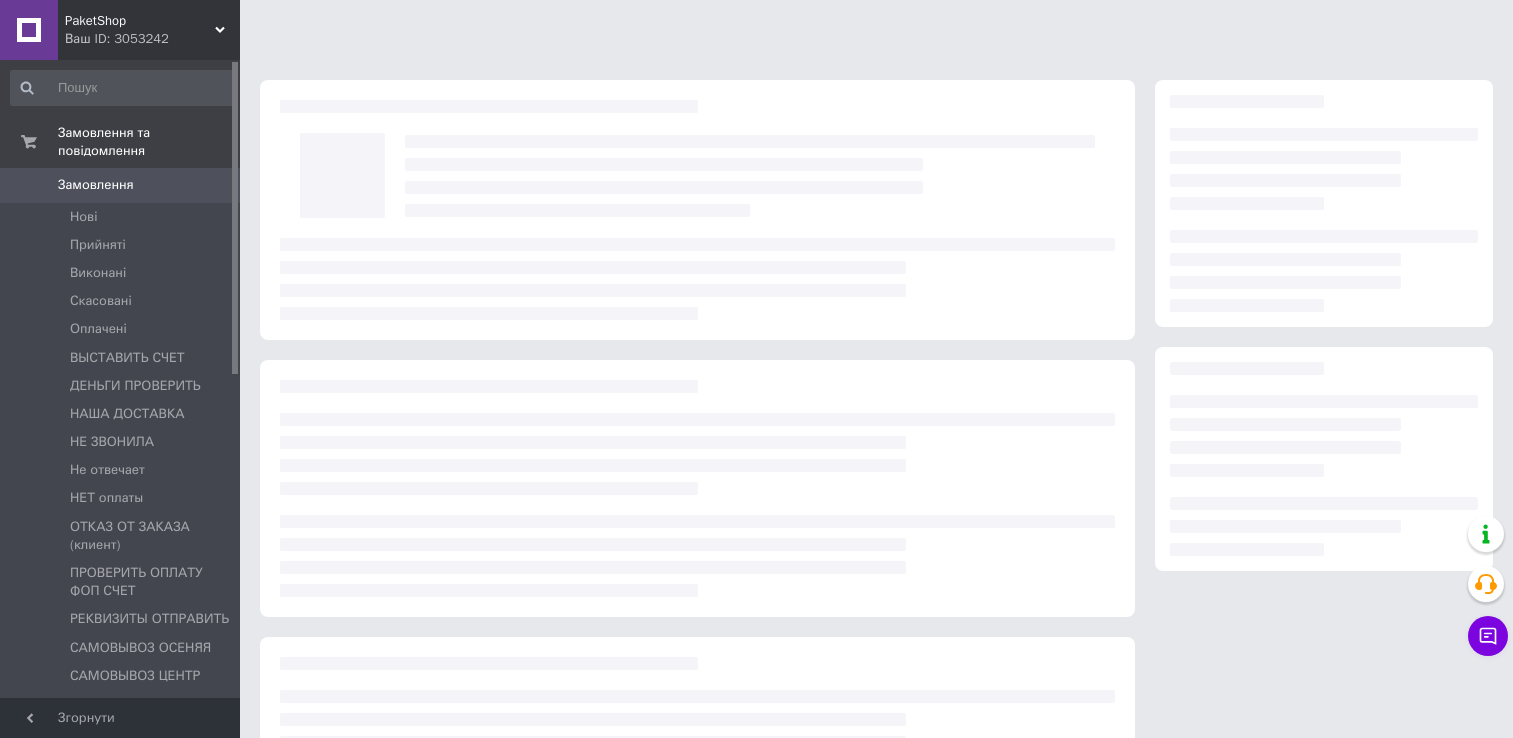 scroll, scrollTop: 0, scrollLeft: 0, axis: both 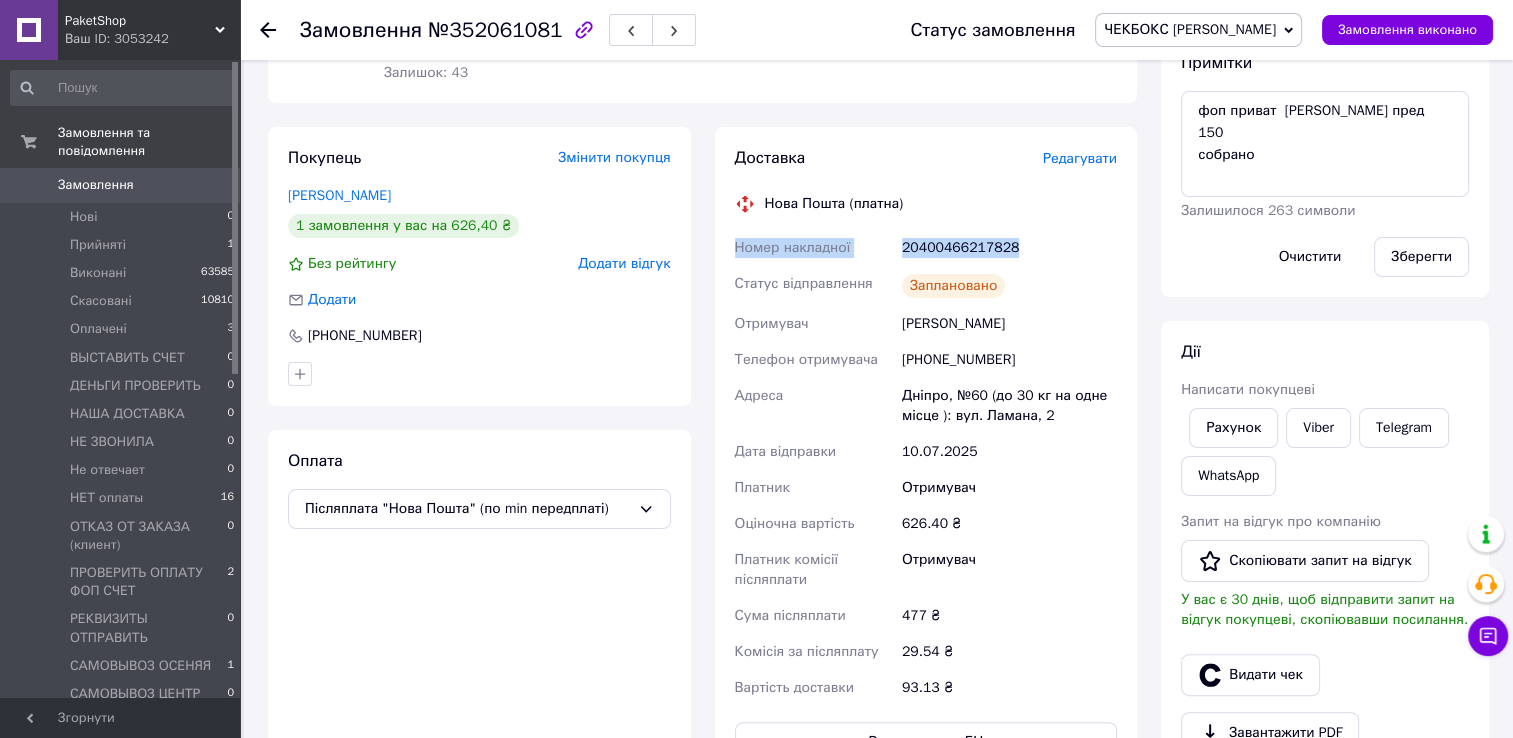 drag, startPoint x: 736, startPoint y: 251, endPoint x: 1024, endPoint y: 242, distance: 288.1406 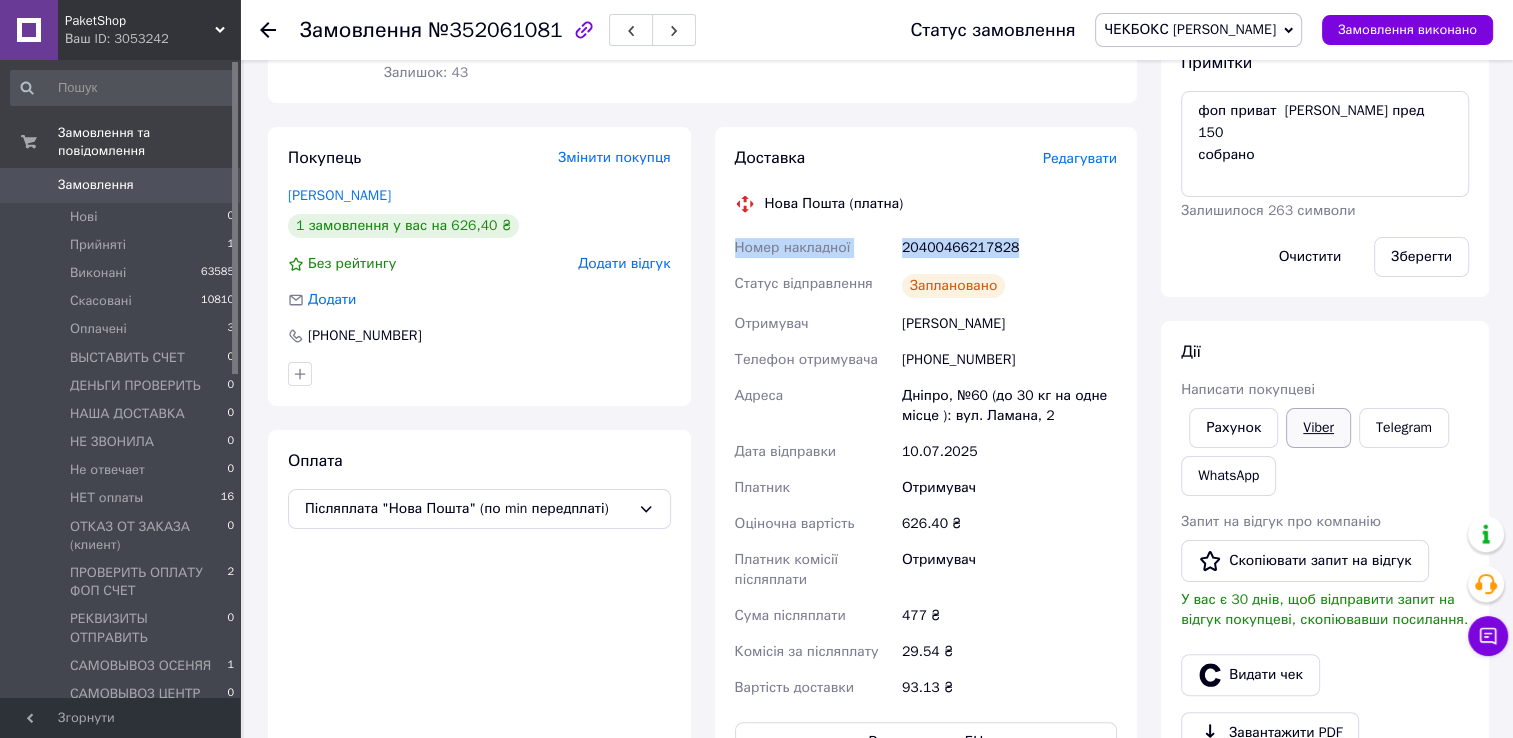 click on "Viber" at bounding box center (1318, 428) 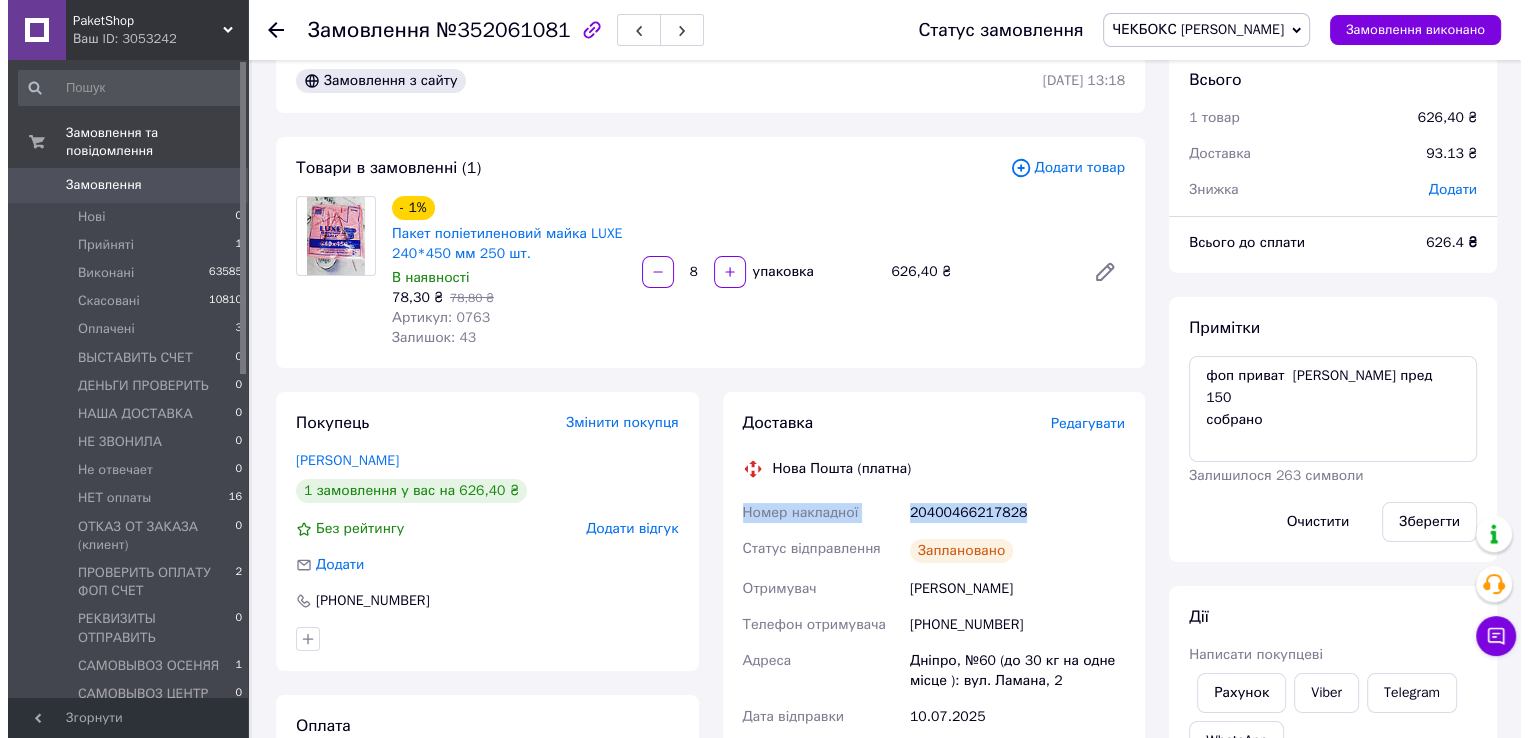 scroll, scrollTop: 0, scrollLeft: 0, axis: both 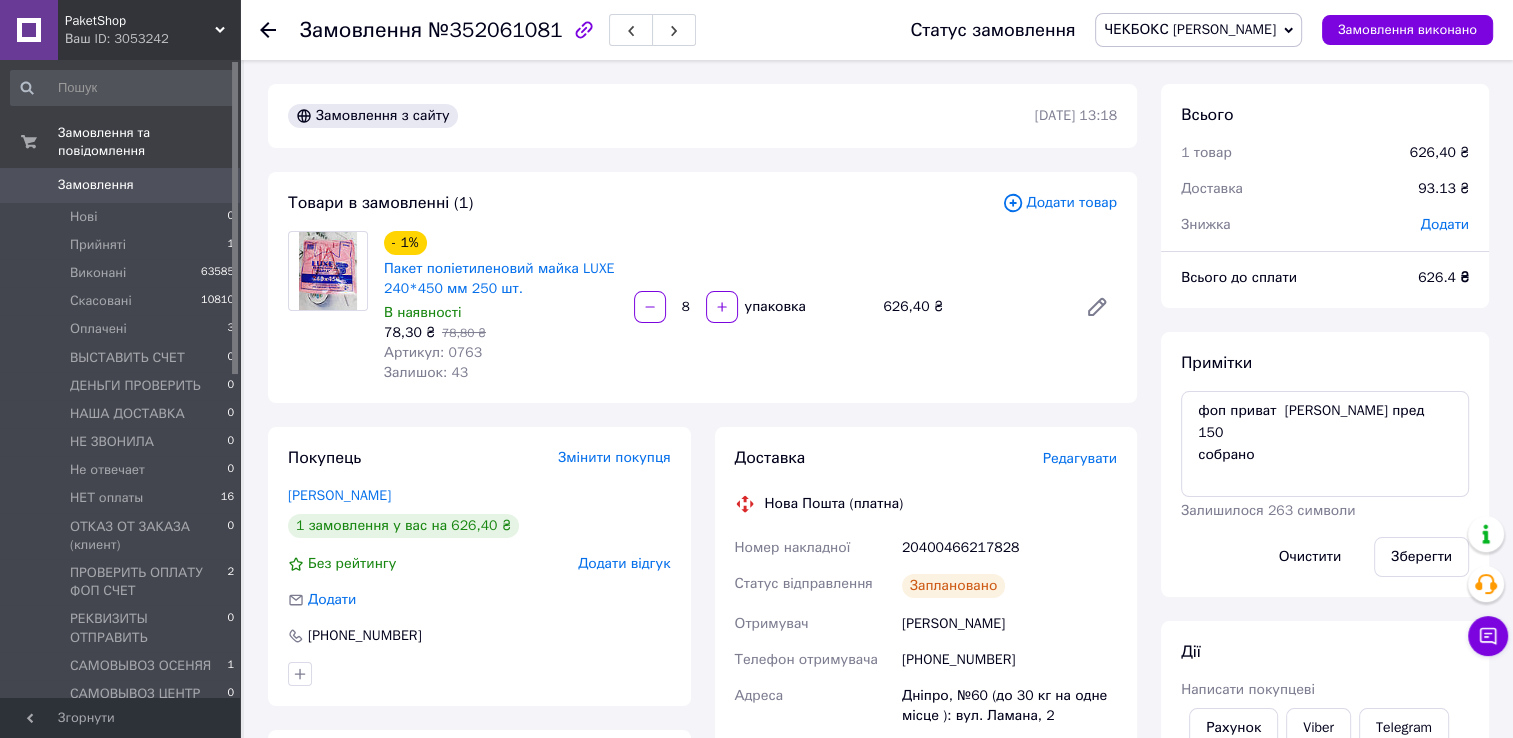 click 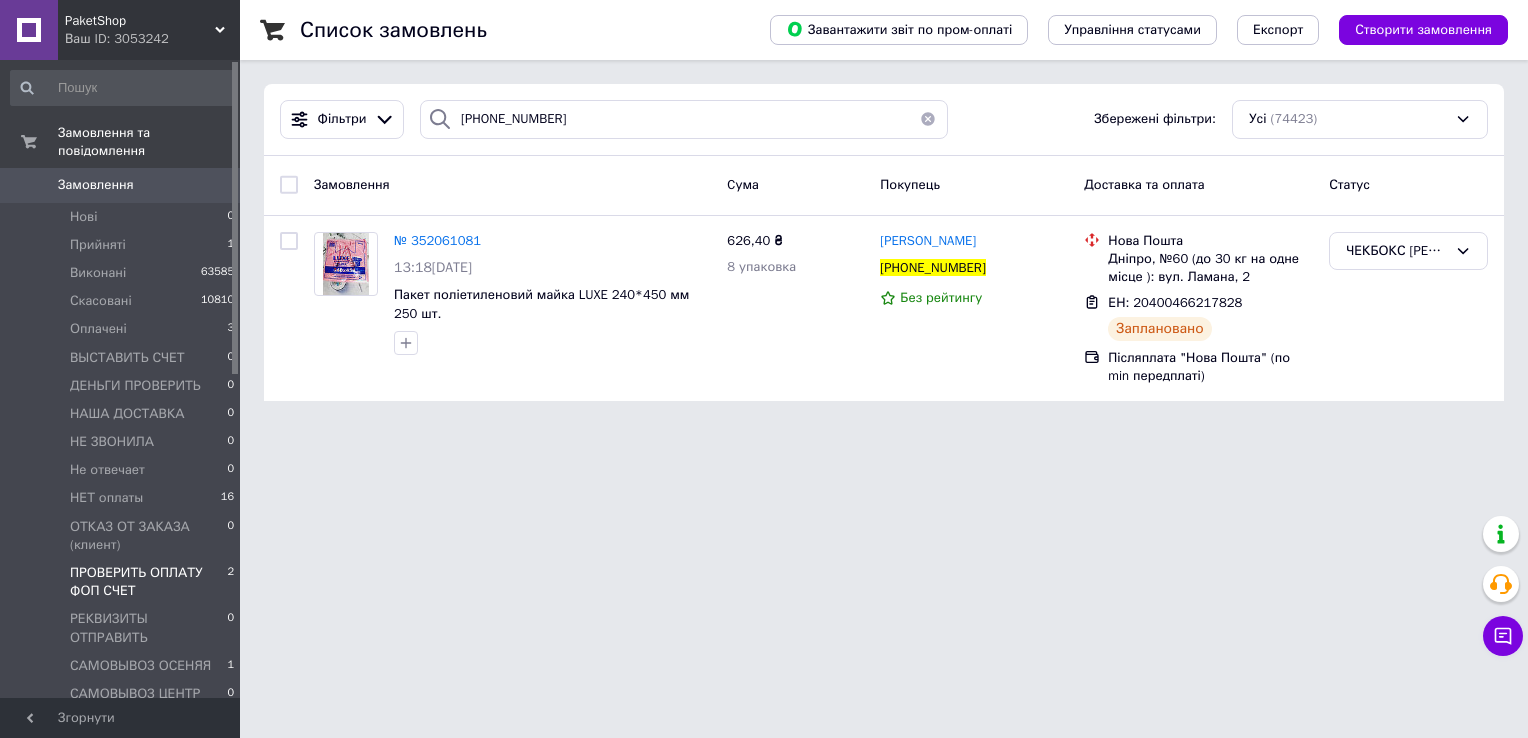 drag, startPoint x: 176, startPoint y: 554, endPoint x: 202, endPoint y: 554, distance: 26 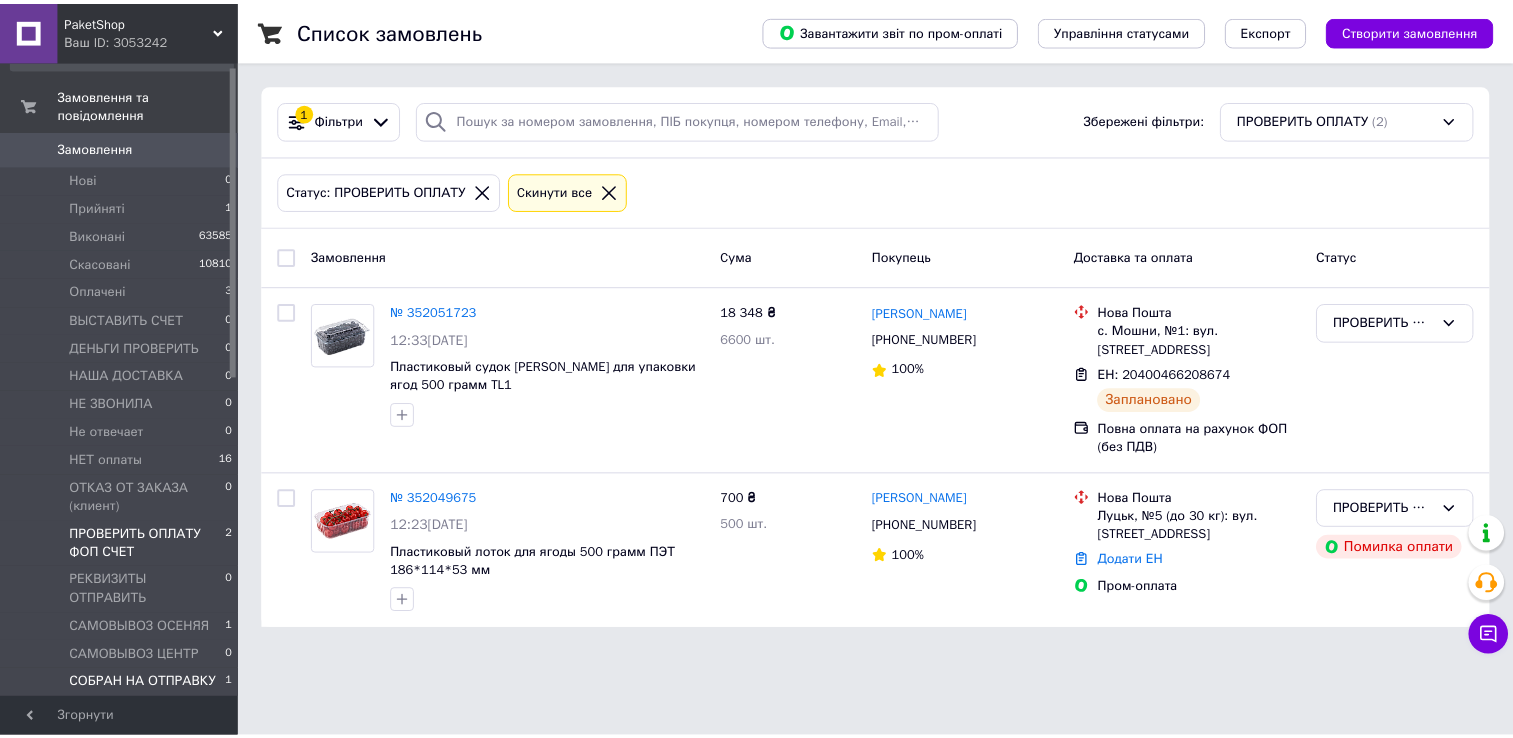 scroll, scrollTop: 100, scrollLeft: 0, axis: vertical 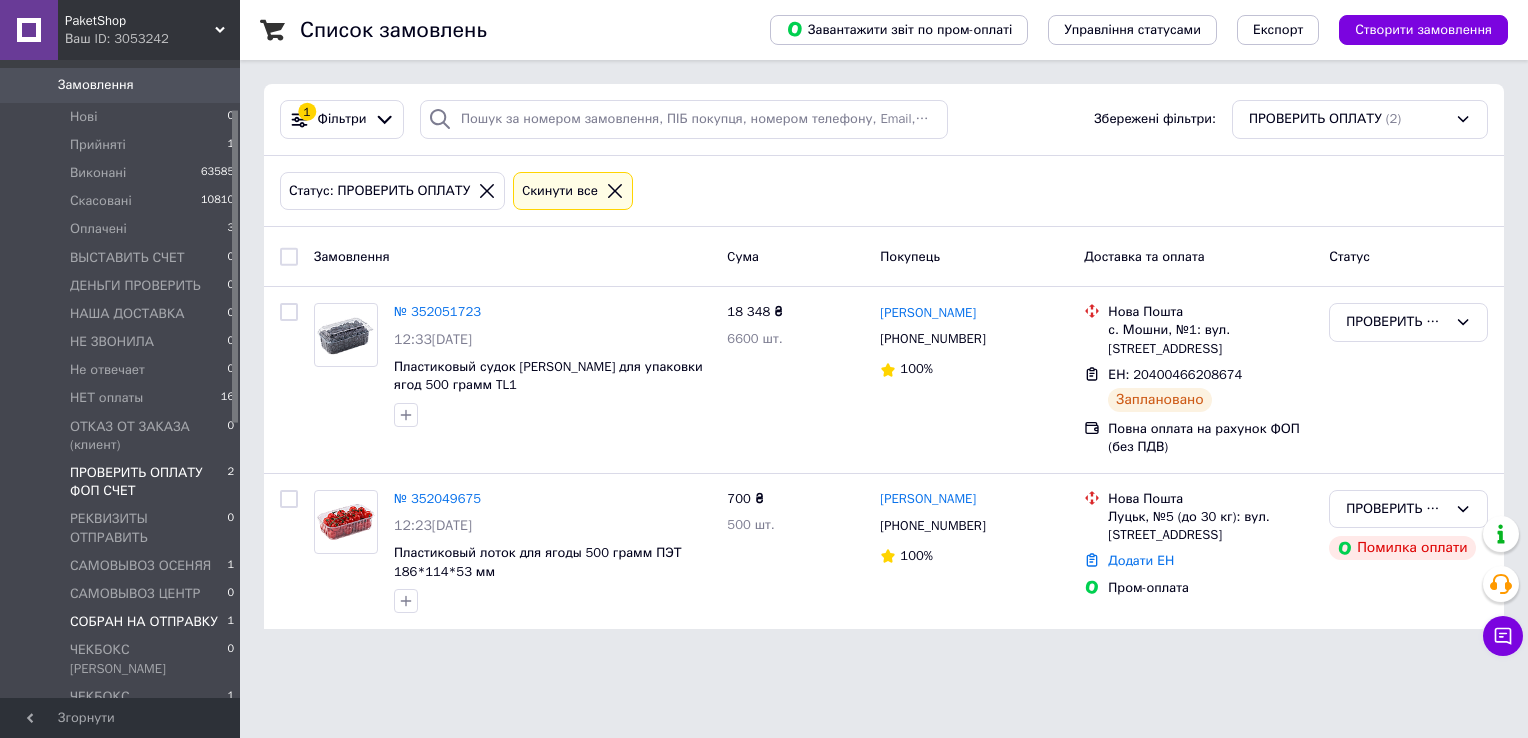 click on "СОБРАН НА ОТПРАВКУ" at bounding box center [144, 622] 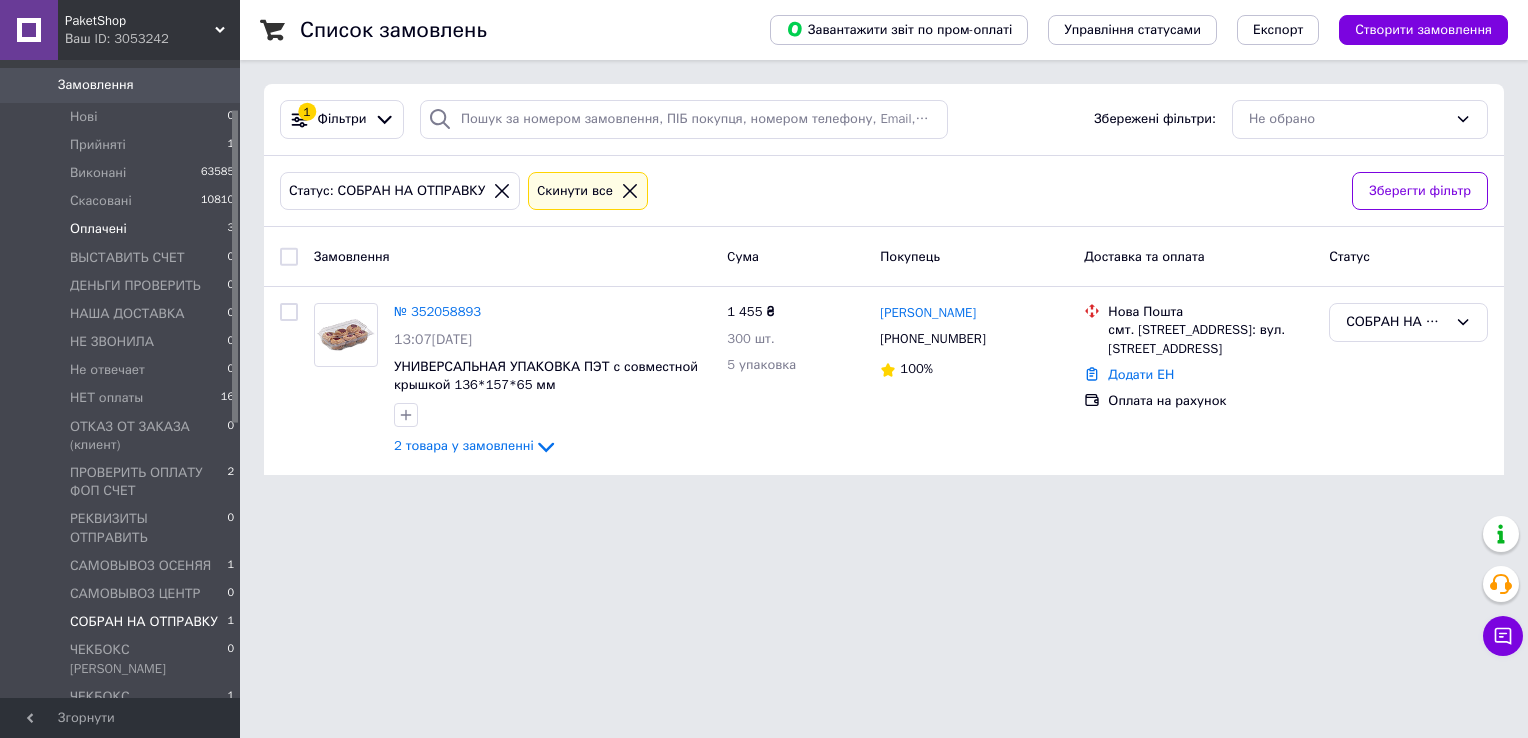 click on "Оплачені" at bounding box center (98, 229) 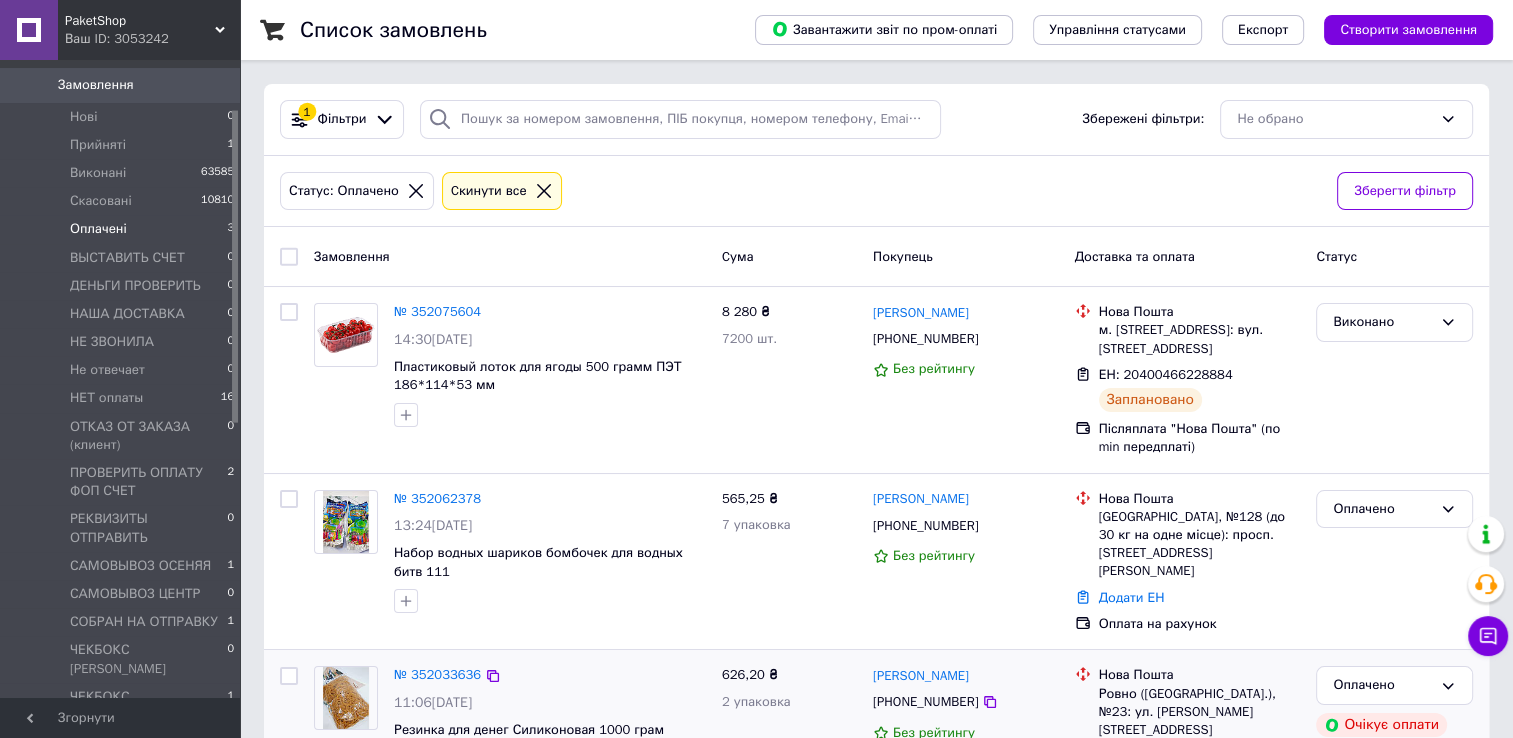 click on "№ 352033636" at bounding box center [550, 675] 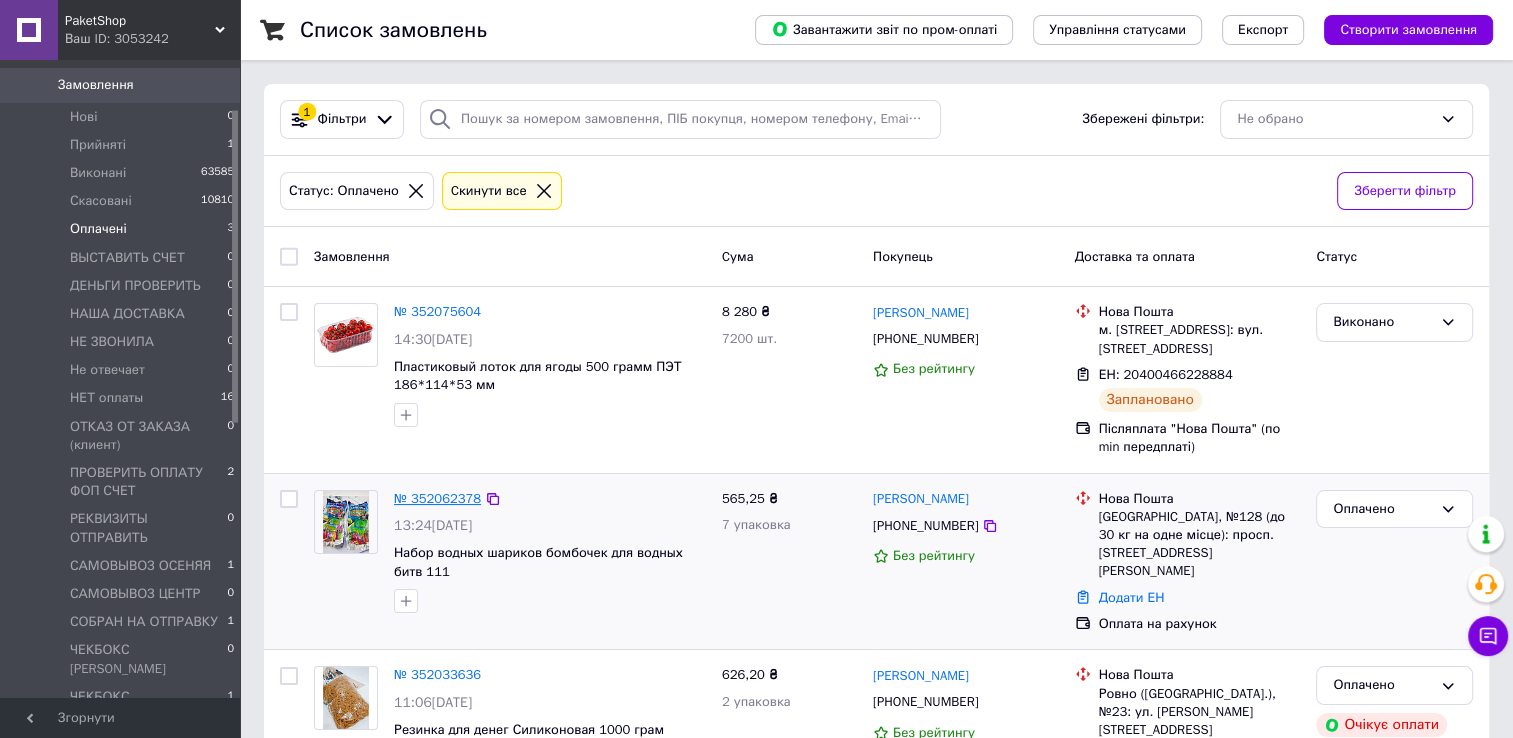 click on "№ 352062378" at bounding box center [437, 498] 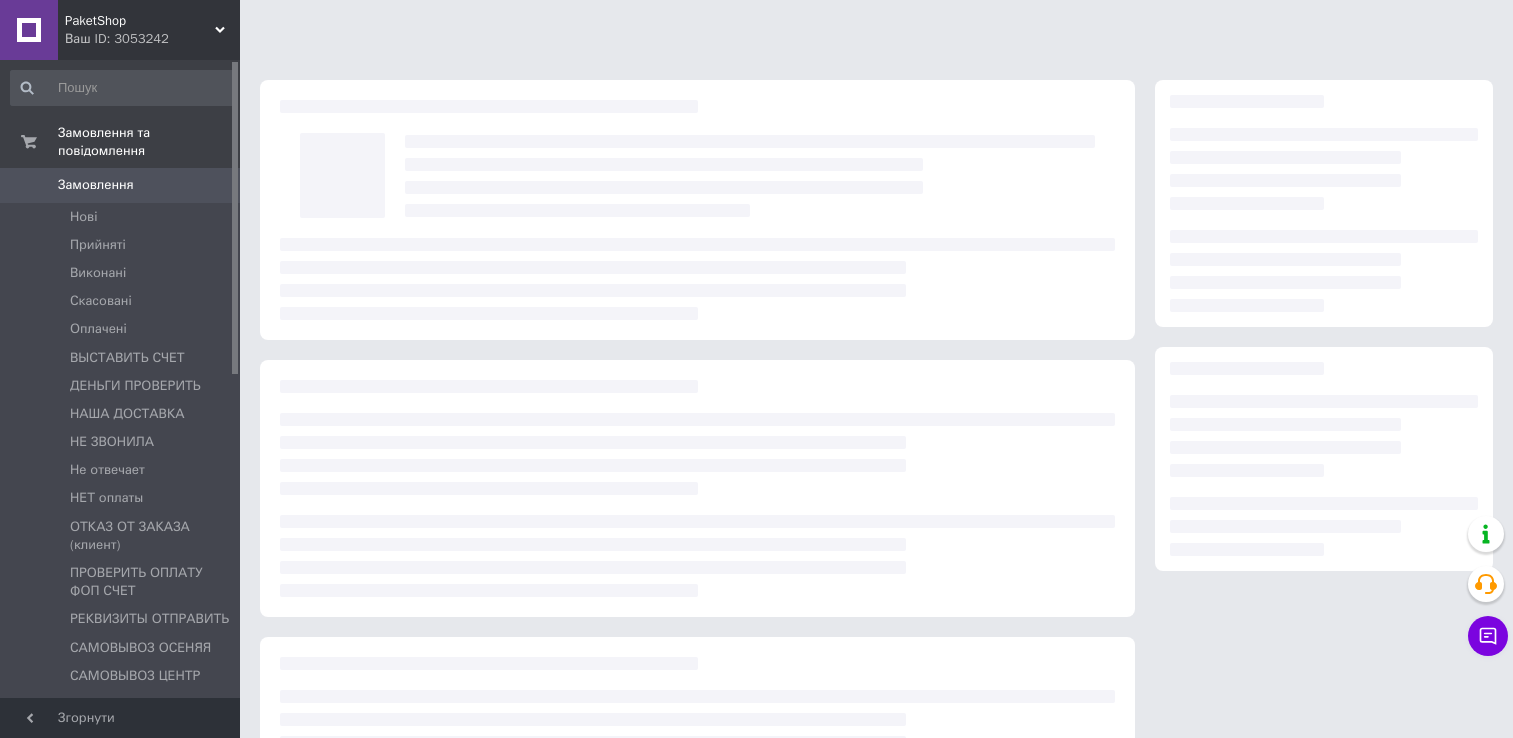 scroll, scrollTop: 0, scrollLeft: 0, axis: both 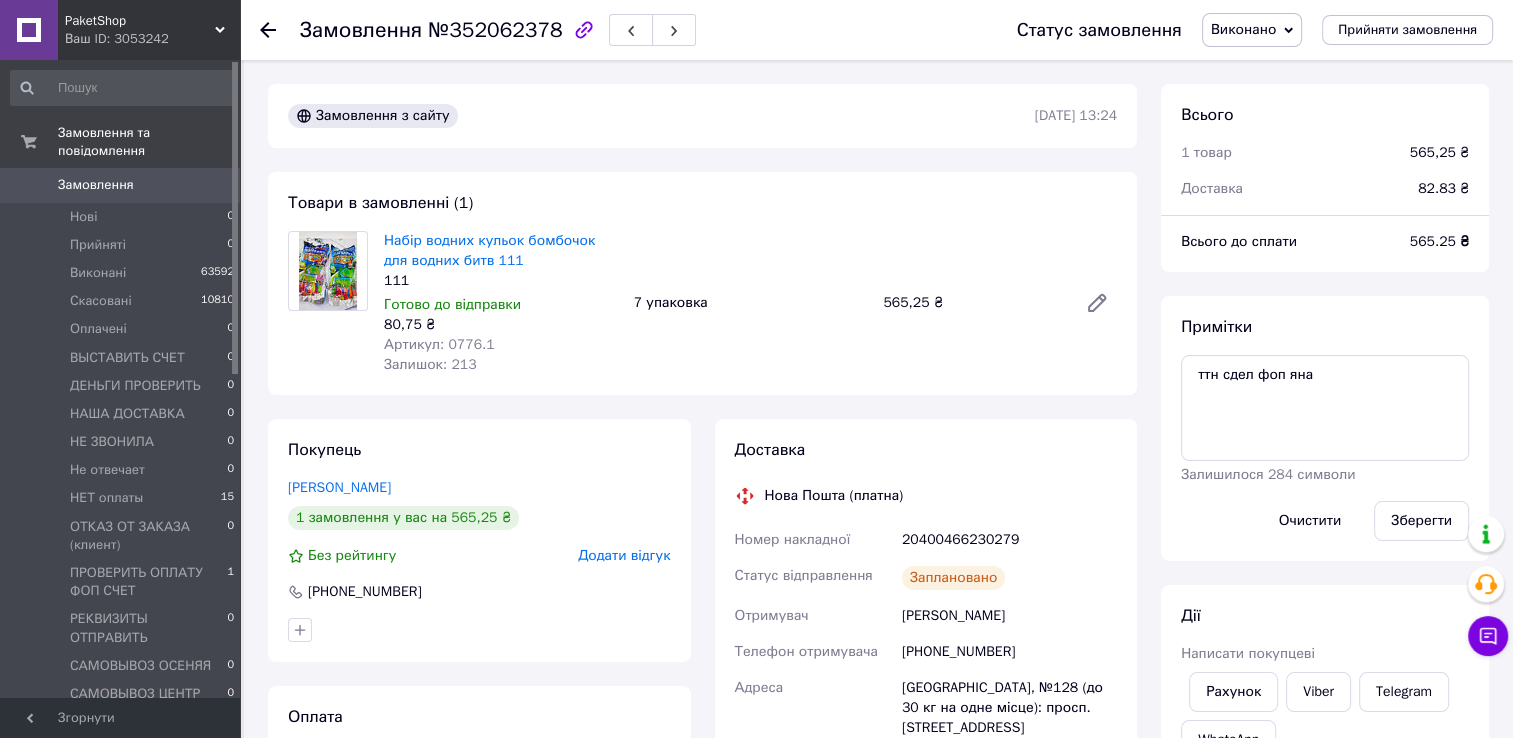 click 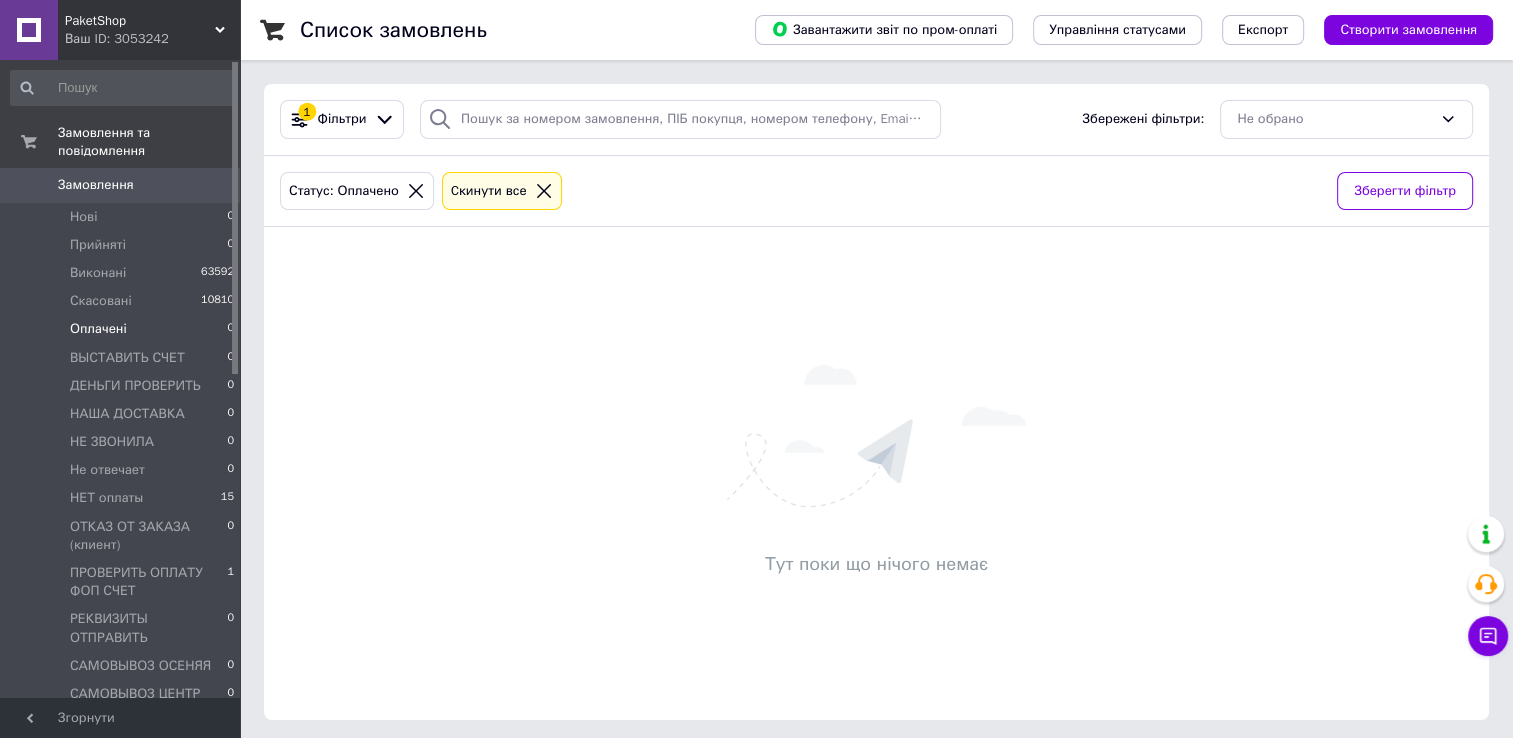 click 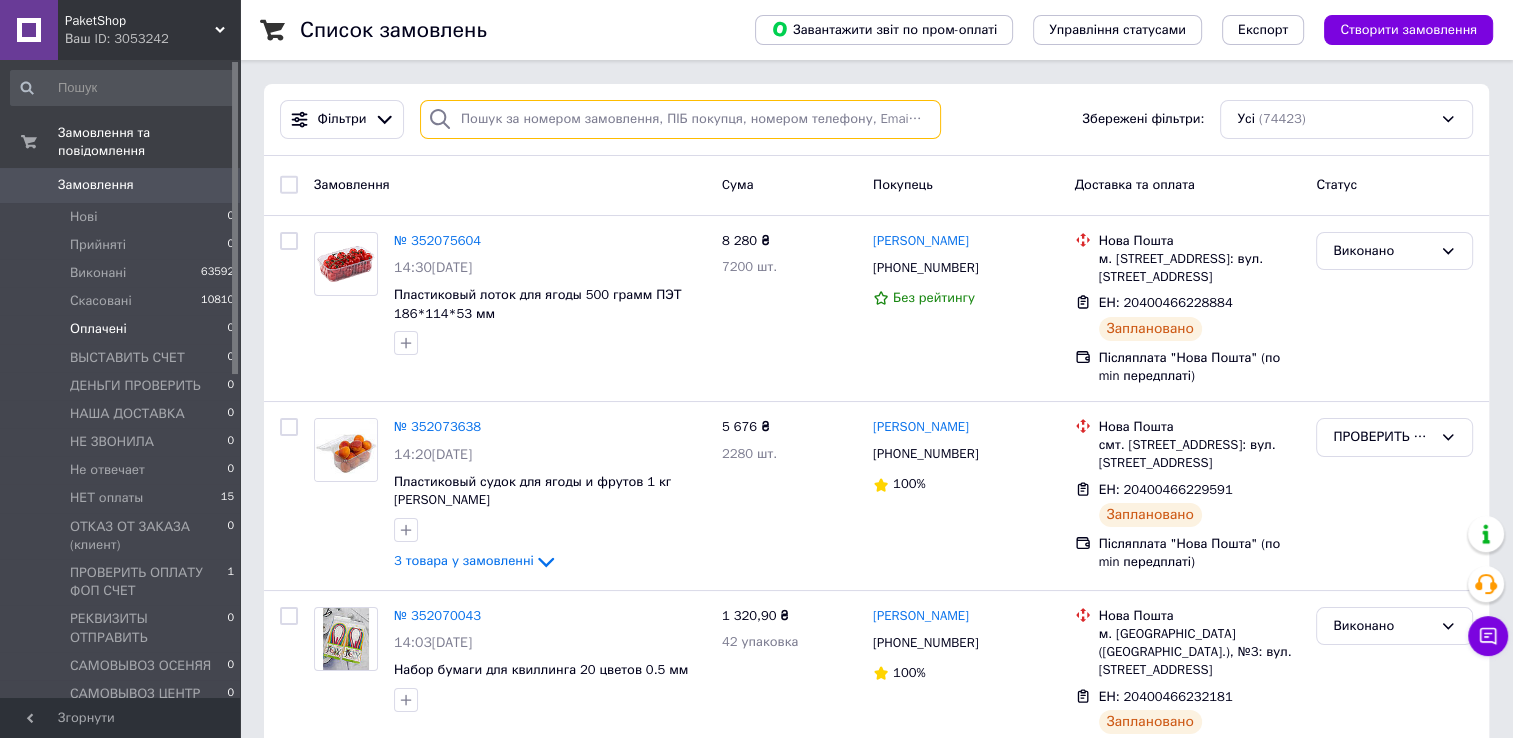 click at bounding box center (680, 119) 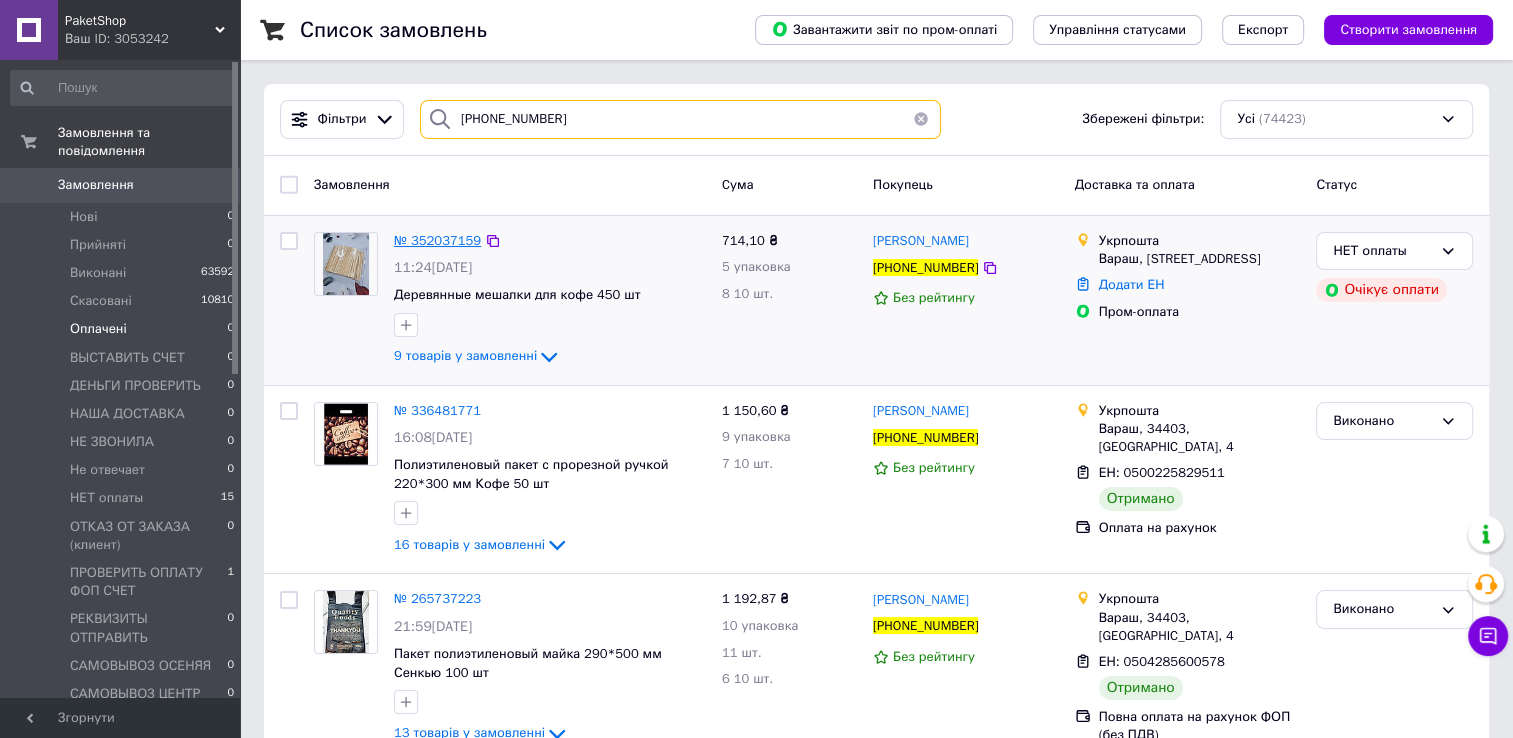 type on "[PHONE_NUMBER]" 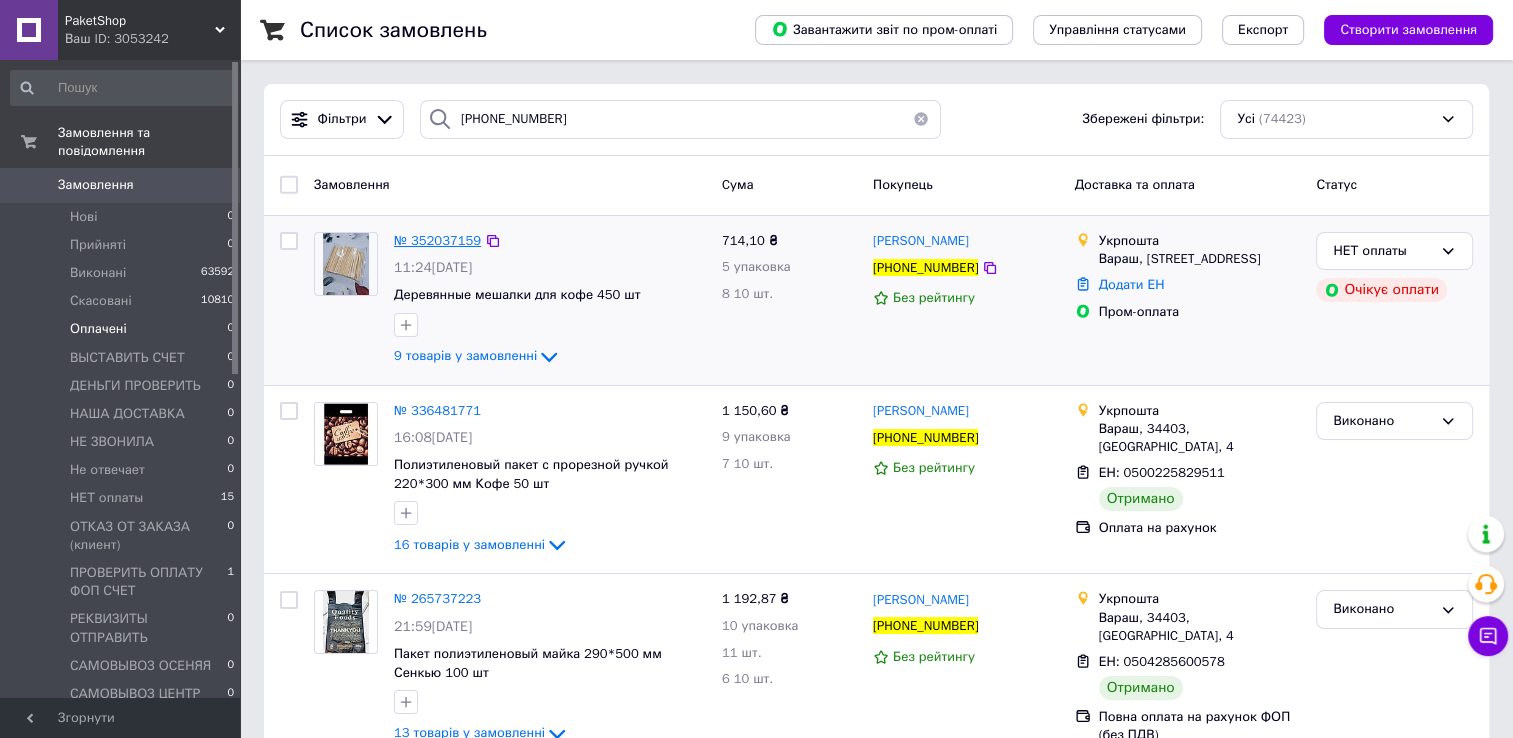 click on "№ 352037159" at bounding box center [437, 240] 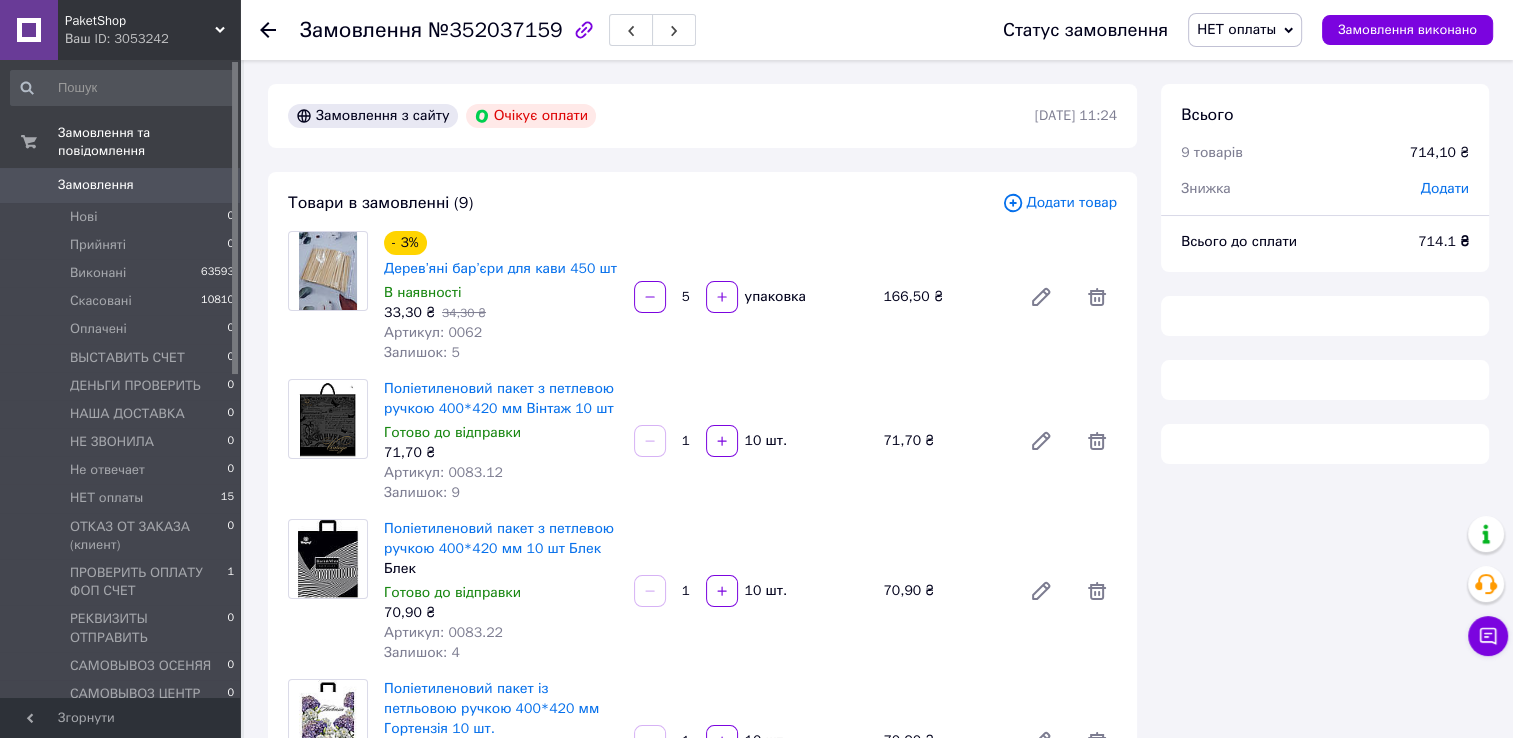 click on "НЕТ оплаты" at bounding box center (1236, 29) 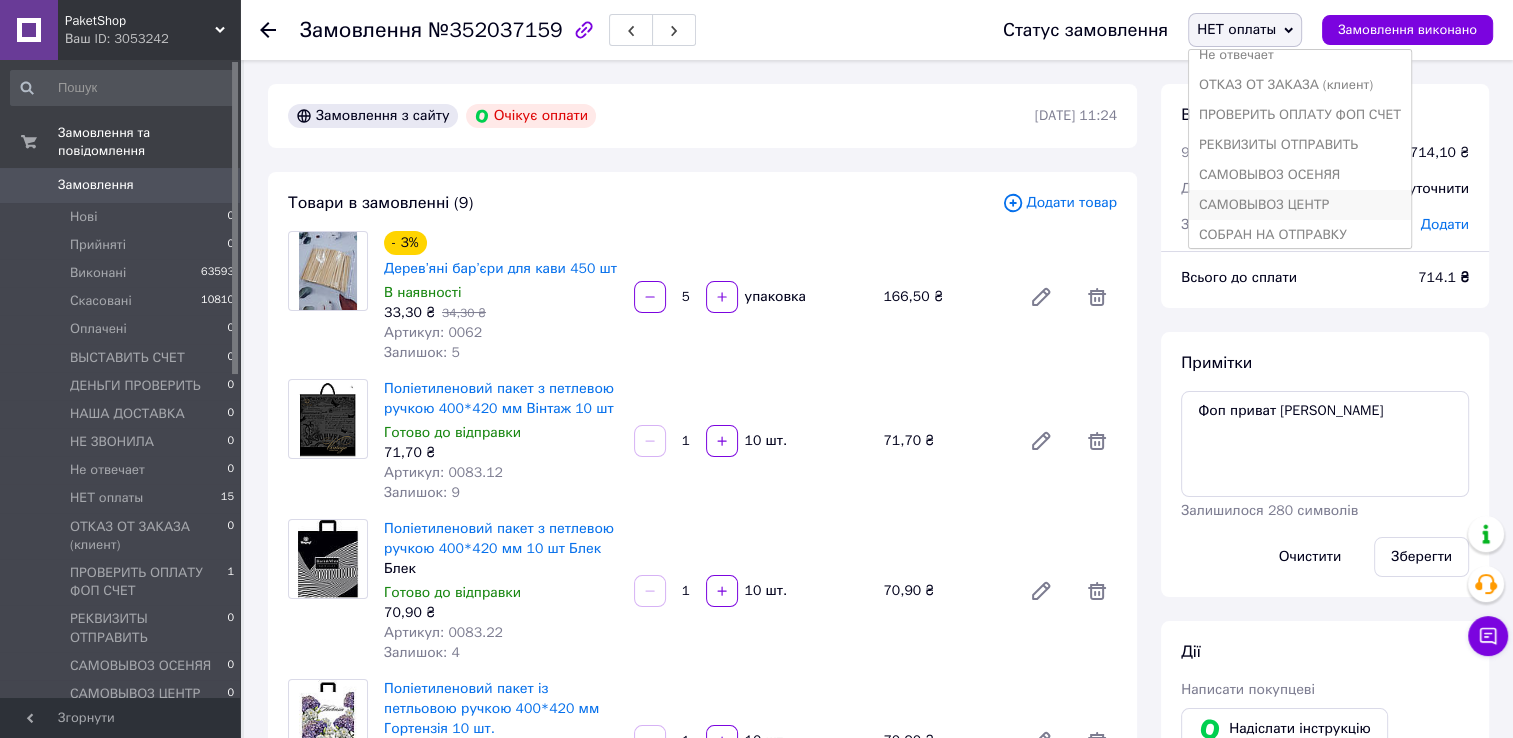 scroll, scrollTop: 300, scrollLeft: 0, axis: vertical 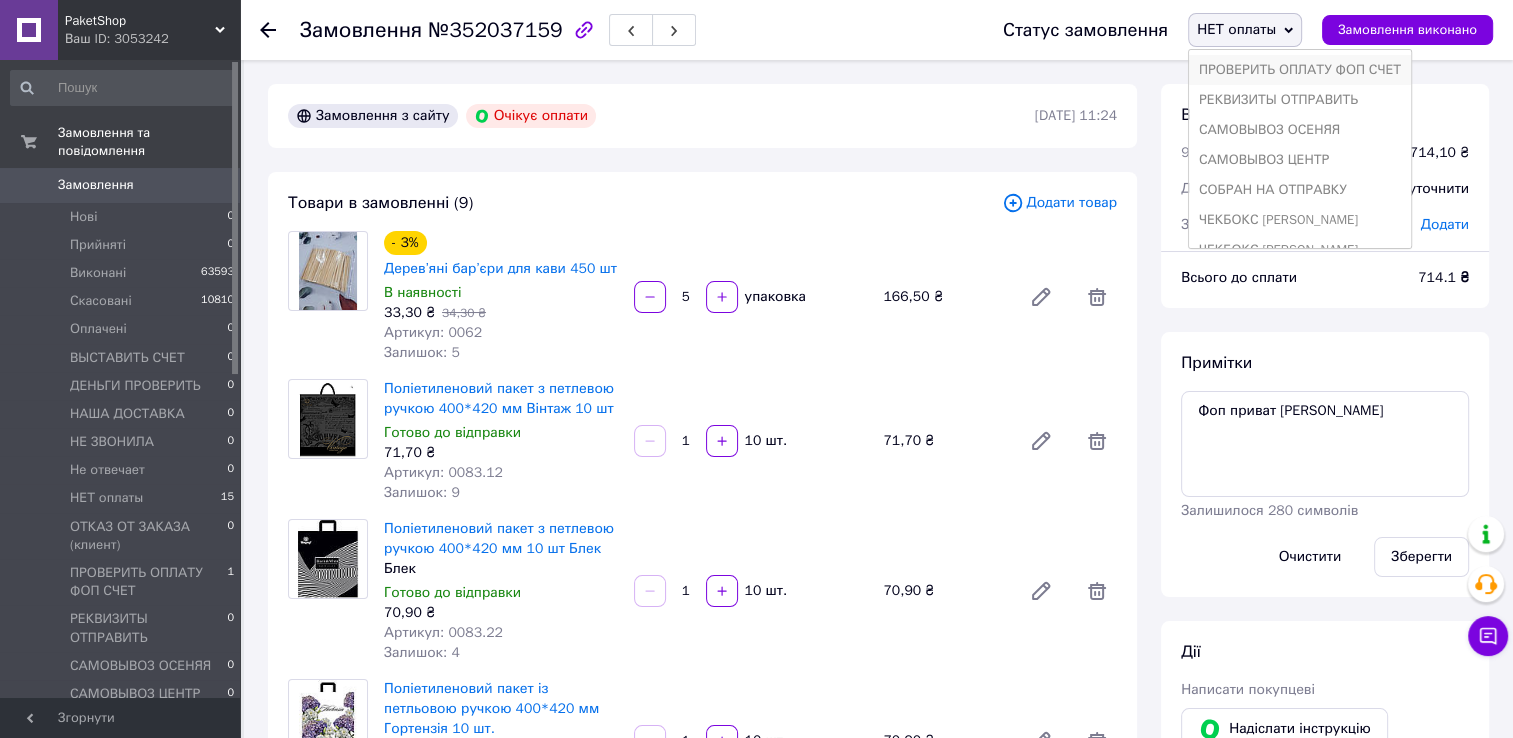 click on "ПРОВЕРИТЬ ОПЛАТУ ФОП СЧЕТ" at bounding box center [1300, 70] 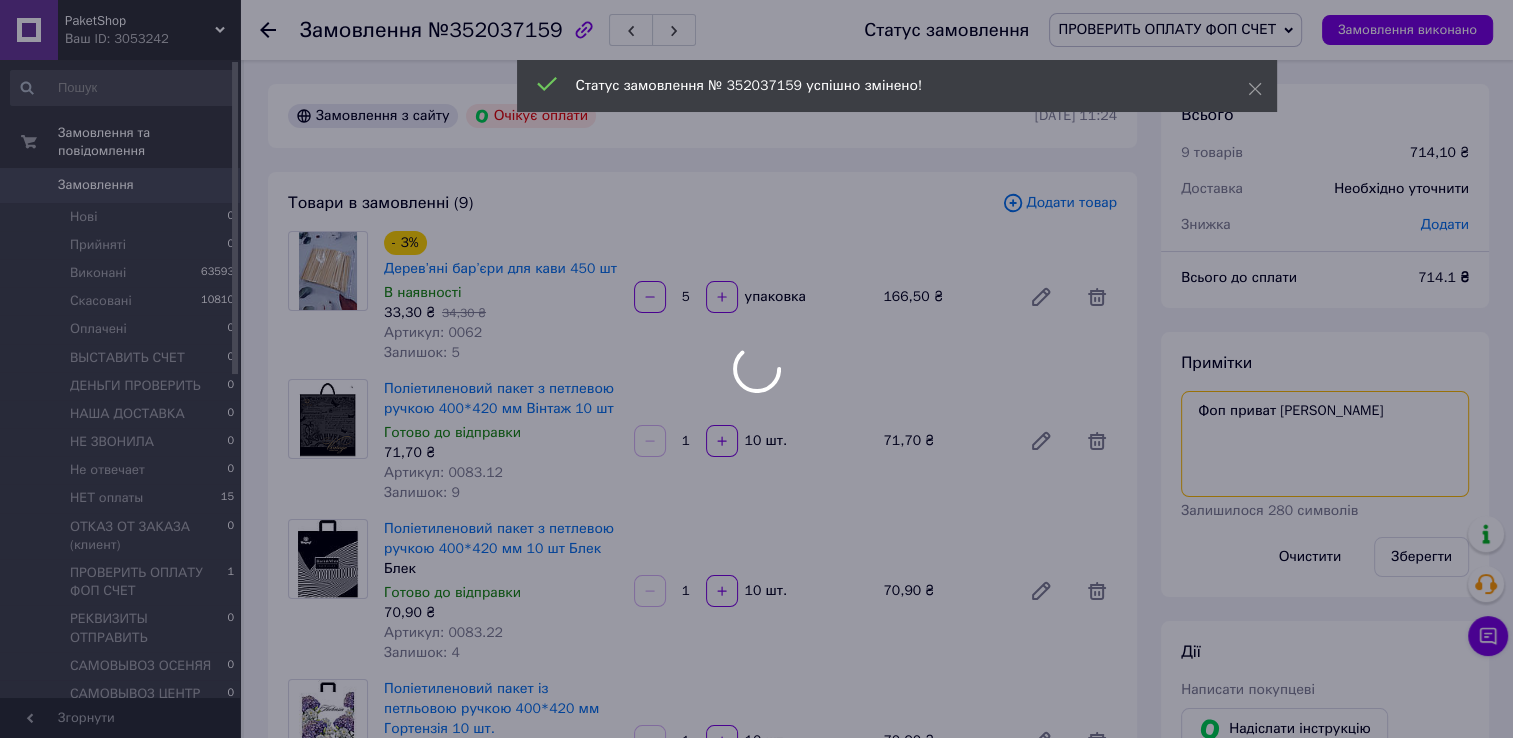 click on "PaketShop Ваш ID: 3053242 Сайт PaketShop Кабінет покупця Перевірити стан системи Сторінка на порталі Довідка Вийти Замовлення та повідомлення Замовлення 0 Нові 0 Прийняті 0 Виконані 63593 Скасовані 10810 Оплачені 0 ВЫСТАВИТЬ СЧЕТ 0 ДЕНЬГИ ПРОВЕРИТЬ  0 НАША ДОСТАВКА 0 НЕ ЗВОНИЛА 0 Не отвечает 0 НЕТ оплаты 15 ОТКАЗ ОТ ЗАКАЗА (клиент) 0 ПРОВЕРИТЬ ОПЛАТУ ФОП СЧЕТ 1 РЕКВИЗИТЫ ОТПРАВИТЬ 0 САМОВЫВОЗ ОСЕНЯЯ 0 САМОВЫВОЗ ЦЕНТР 0 СОБРАН НА ОТПРАВКУ 1 ЧЕКБОКС [PERSON_NAME] 0 ЧЕКБОКС [PERSON_NAME] 2 ЧЕКБОКС ЯНА 1 Повідомлення 0 Товари та послуги Сповіщення 0 0 - 3%   5" at bounding box center [756, 1312] 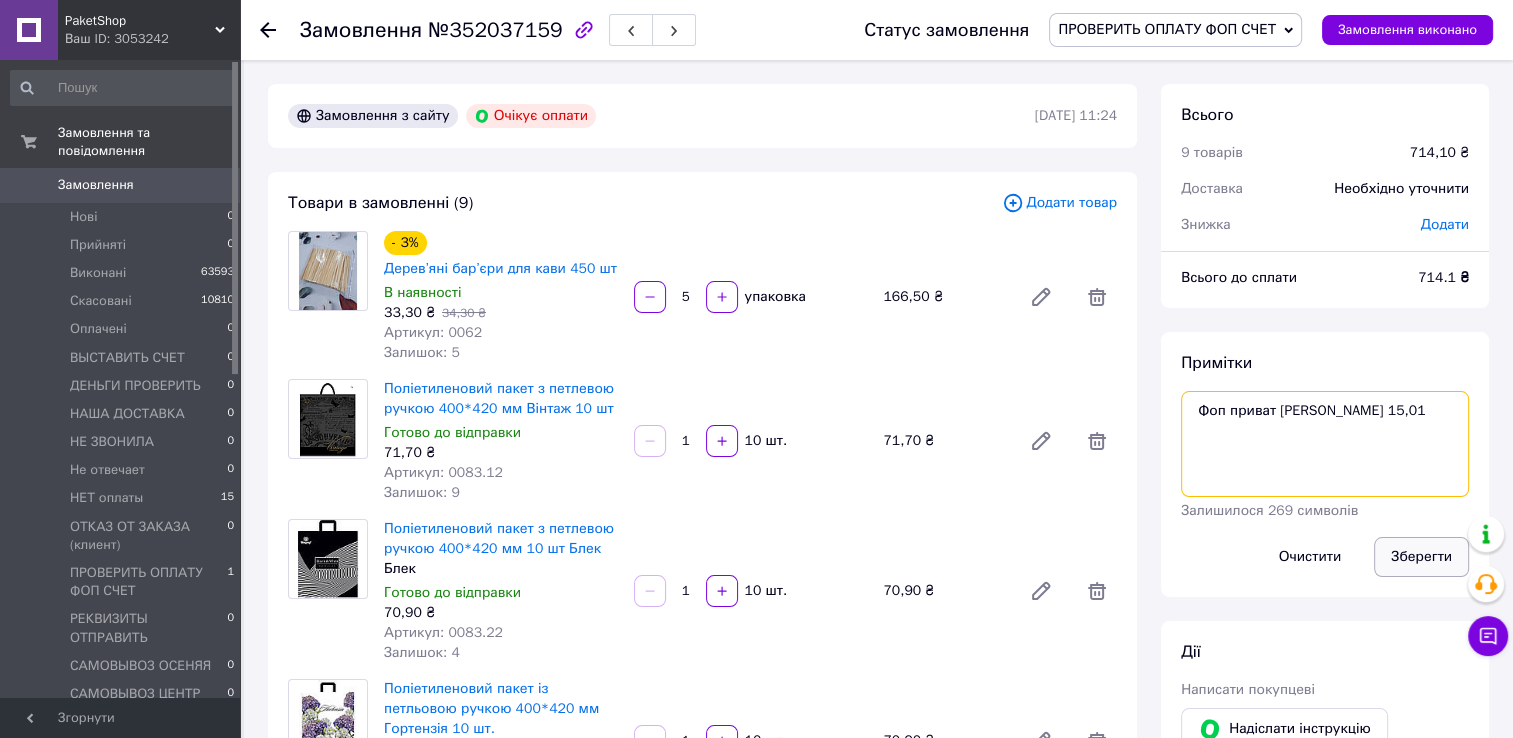 type on "Фоп приват [PERSON_NAME] 15,01" 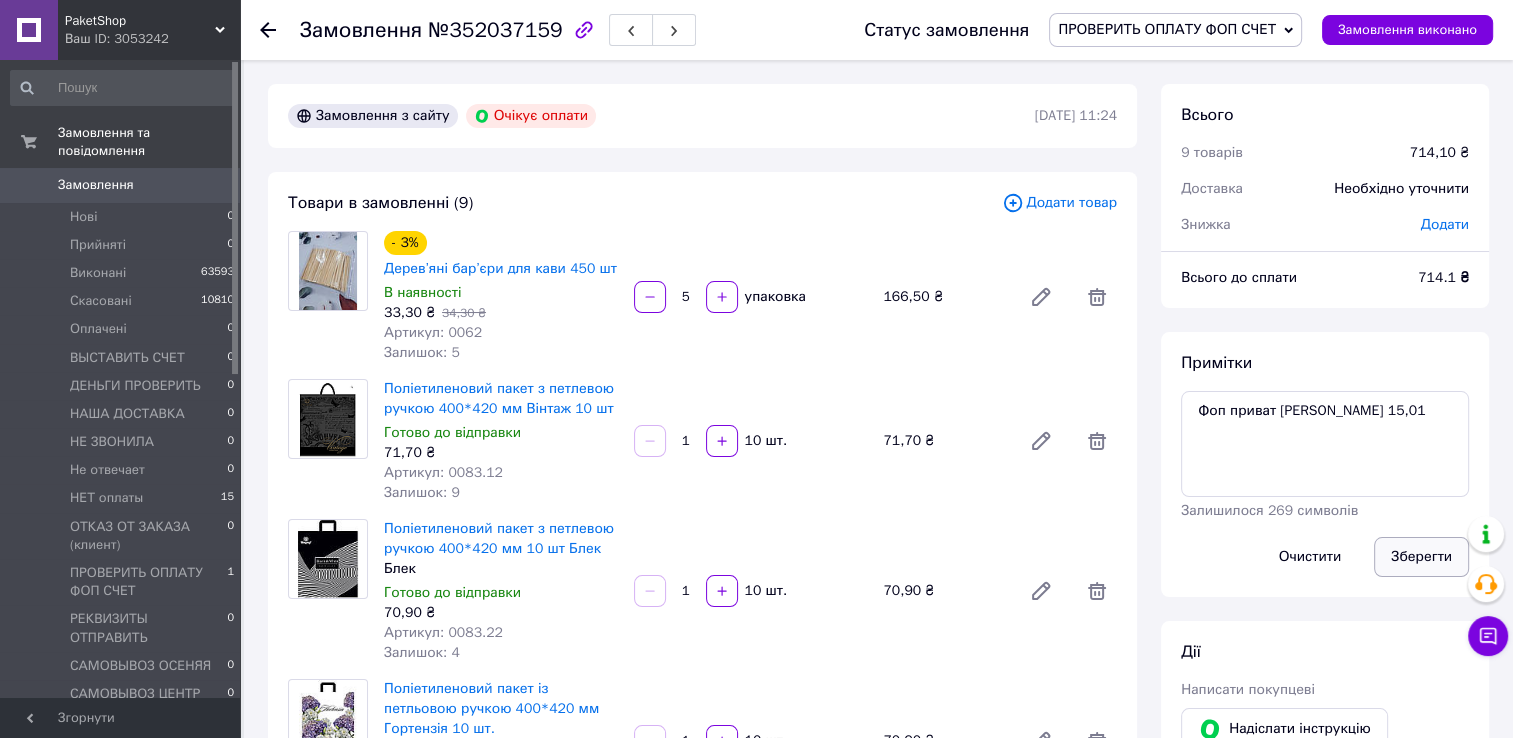 click on "Зберегти" at bounding box center (1421, 557) 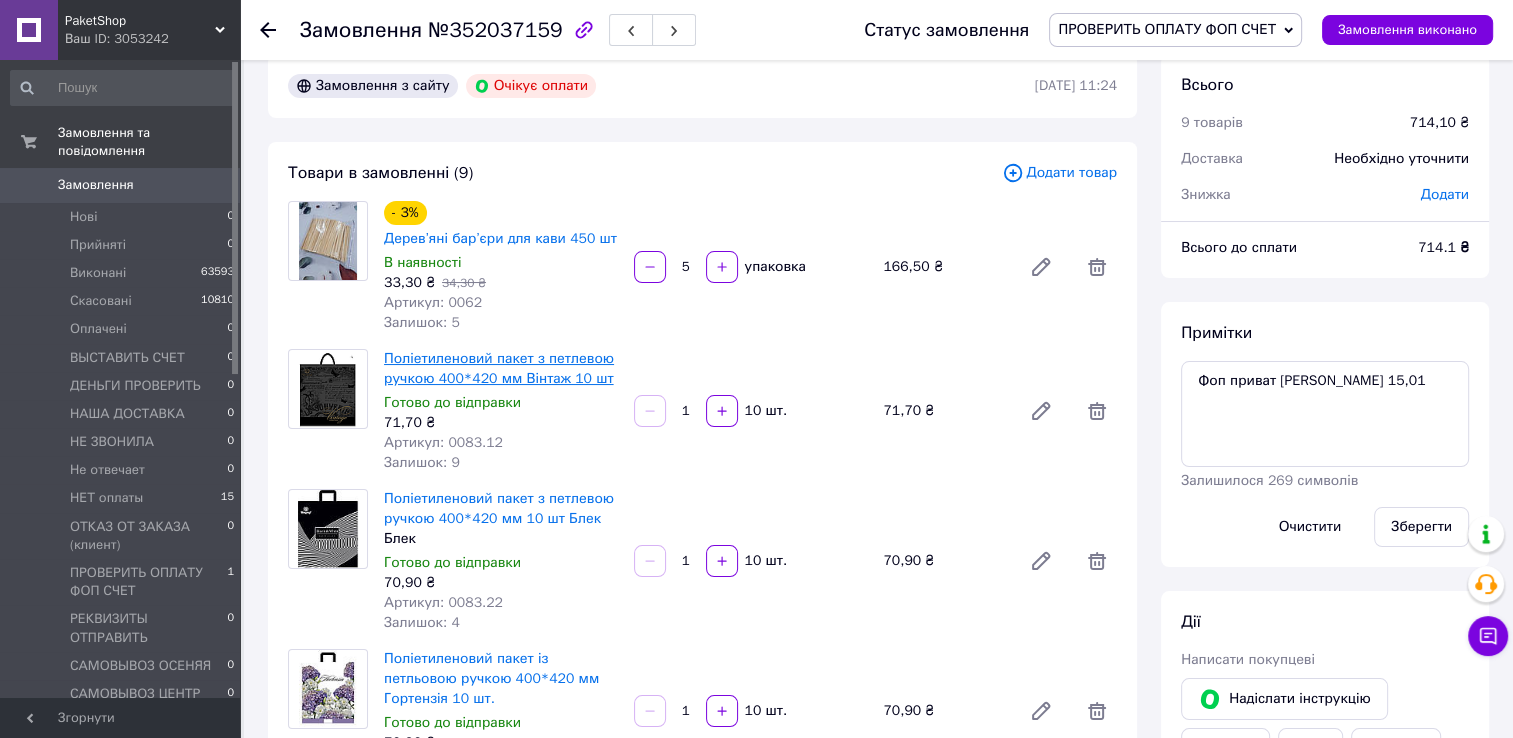 scroll, scrollTop: 0, scrollLeft: 0, axis: both 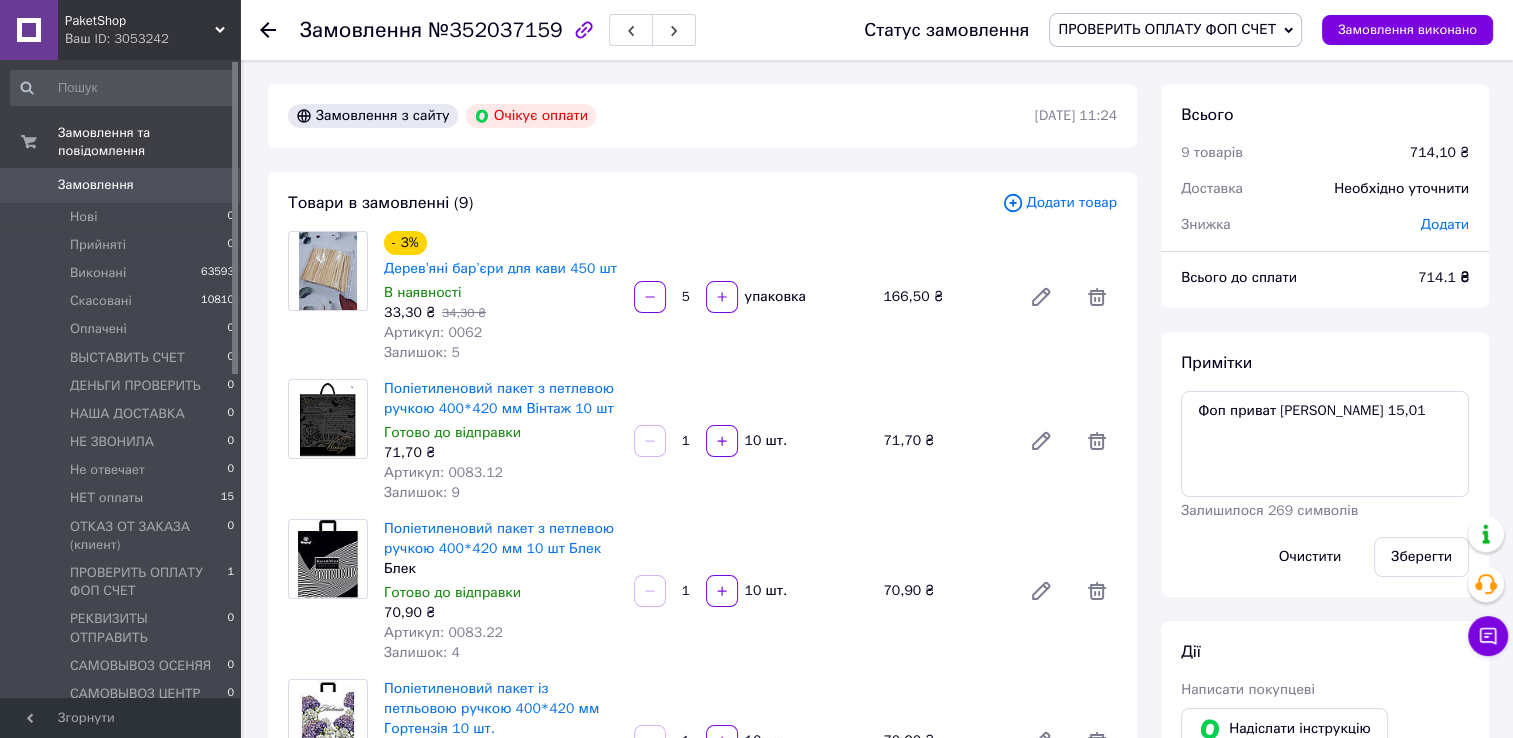 click 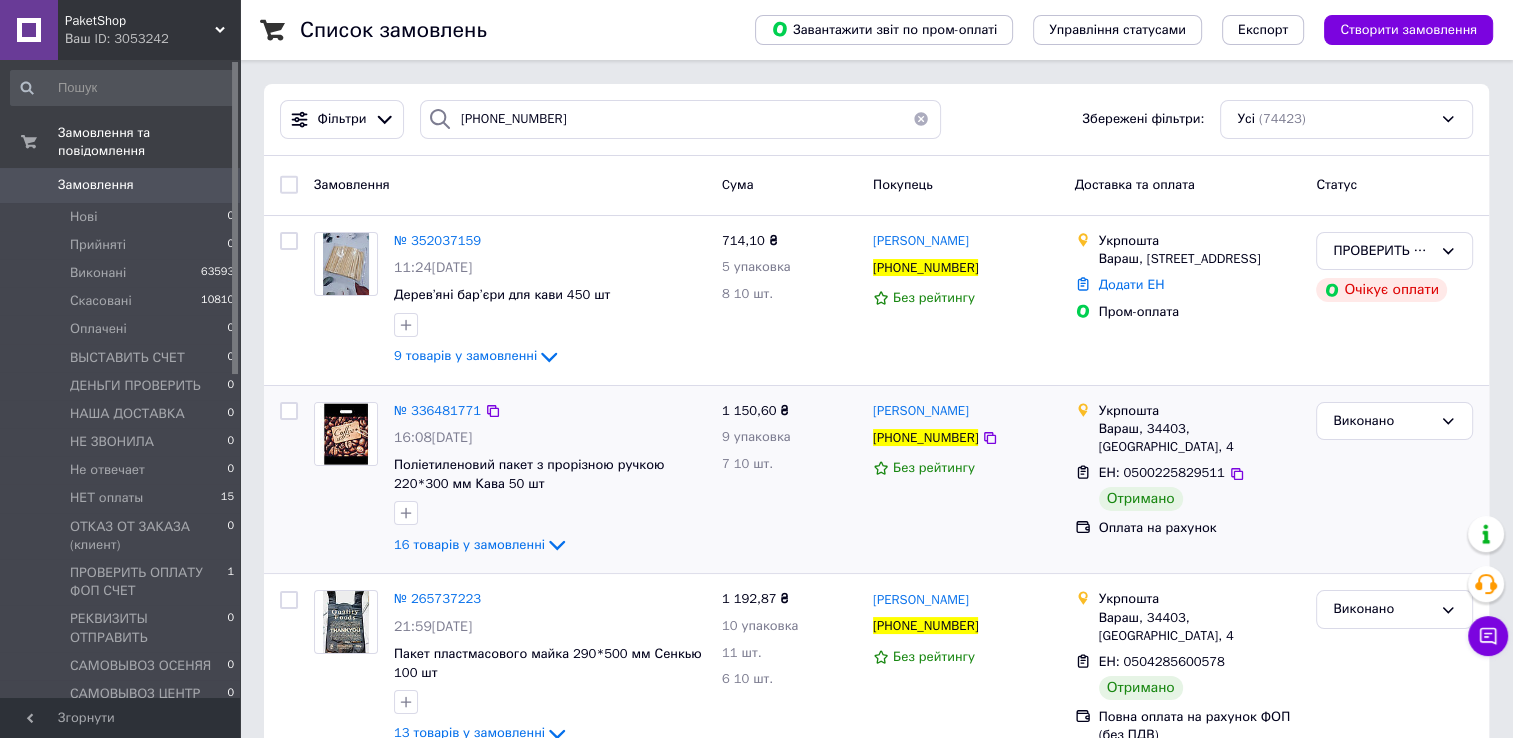 click on "Оплата на рахунок" at bounding box center [1200, 528] 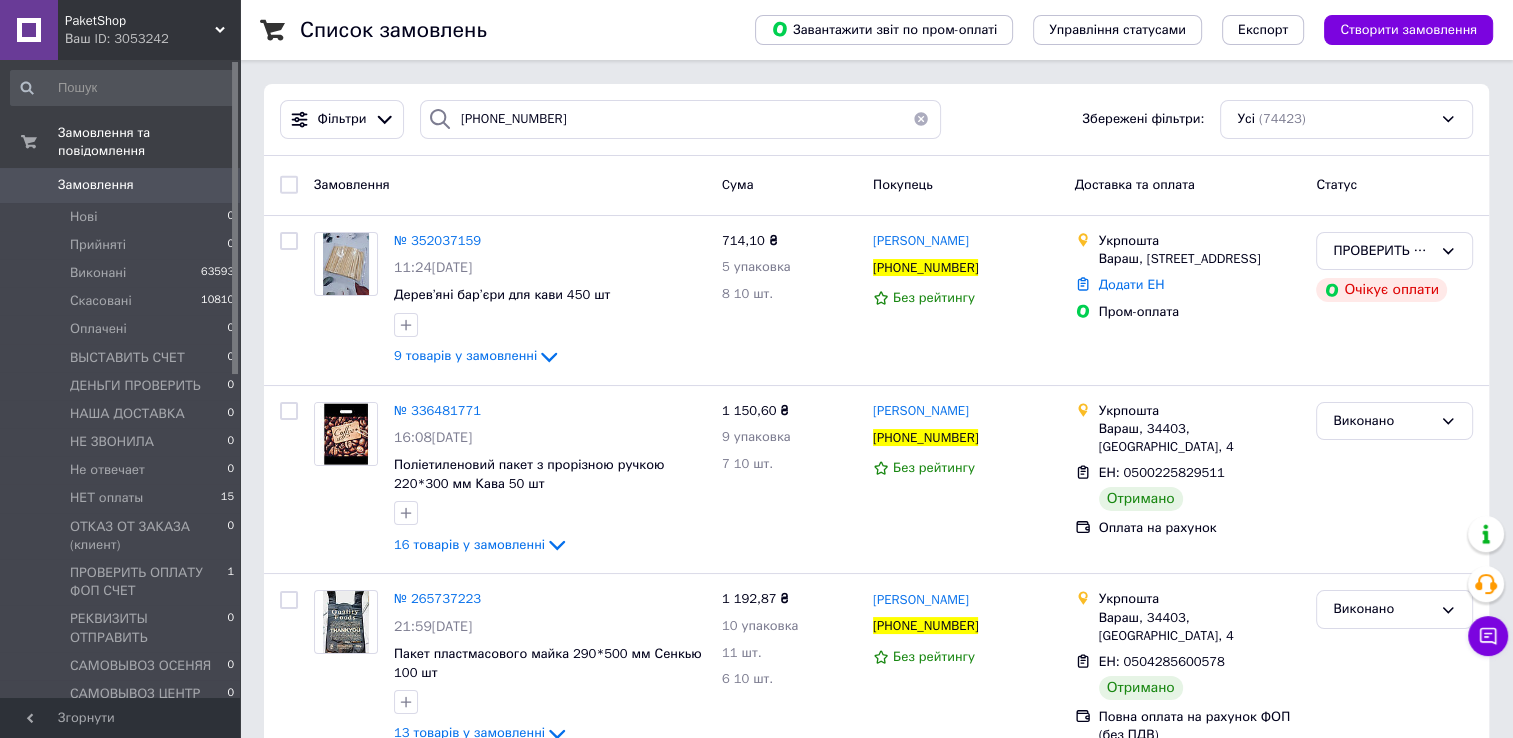 click on "СОБРАН НА ОТПРАВКУ" at bounding box center (144, 722) 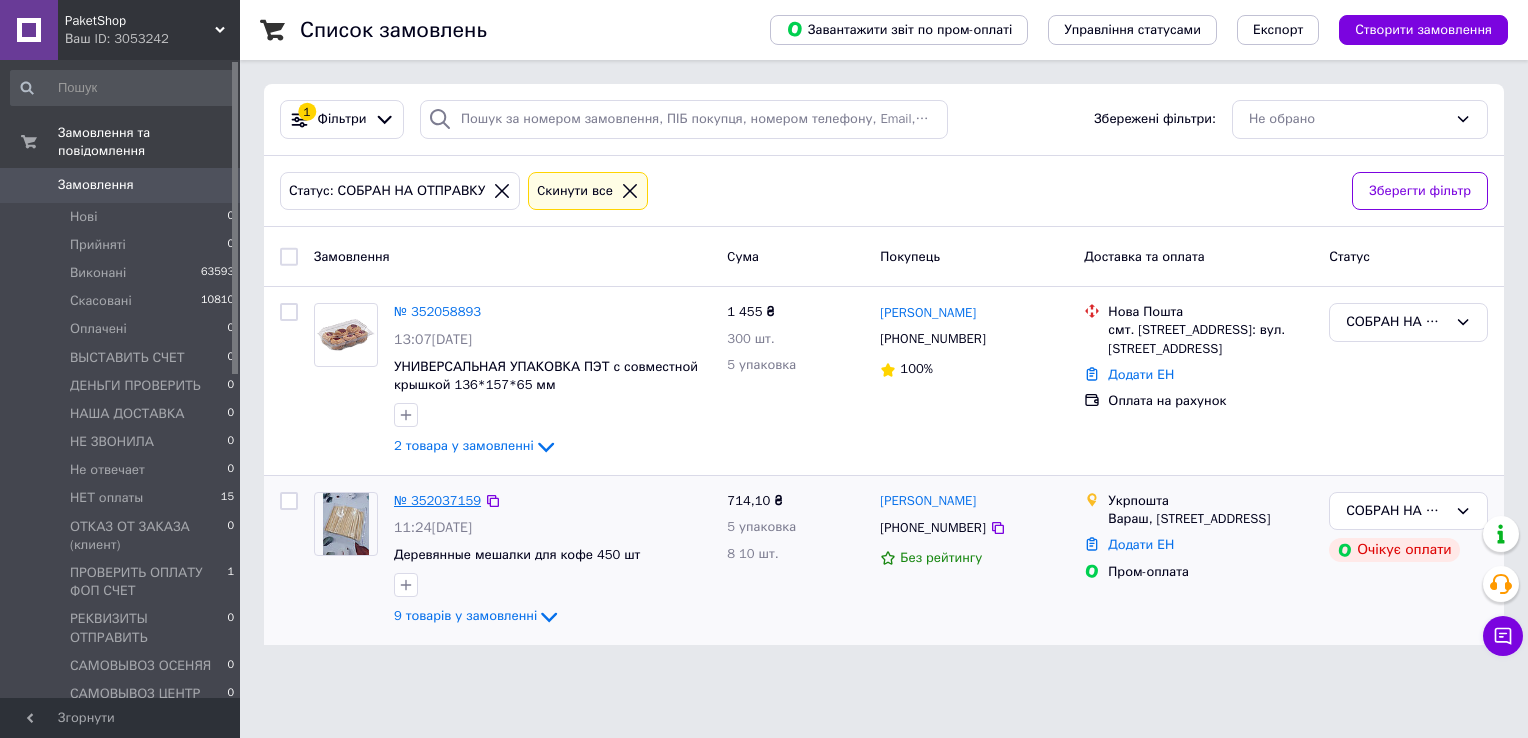click on "№ 352037159" at bounding box center [437, 500] 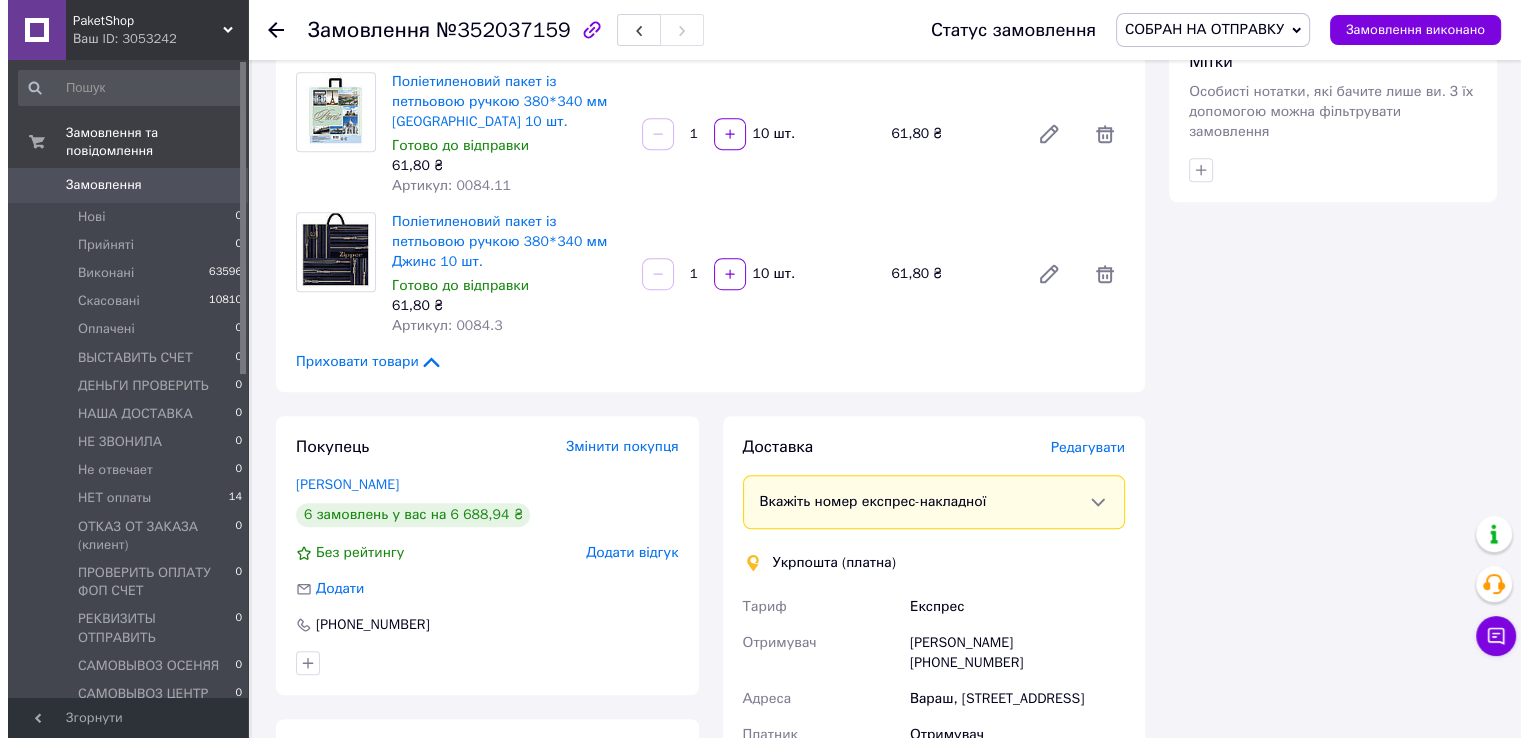 scroll, scrollTop: 1400, scrollLeft: 0, axis: vertical 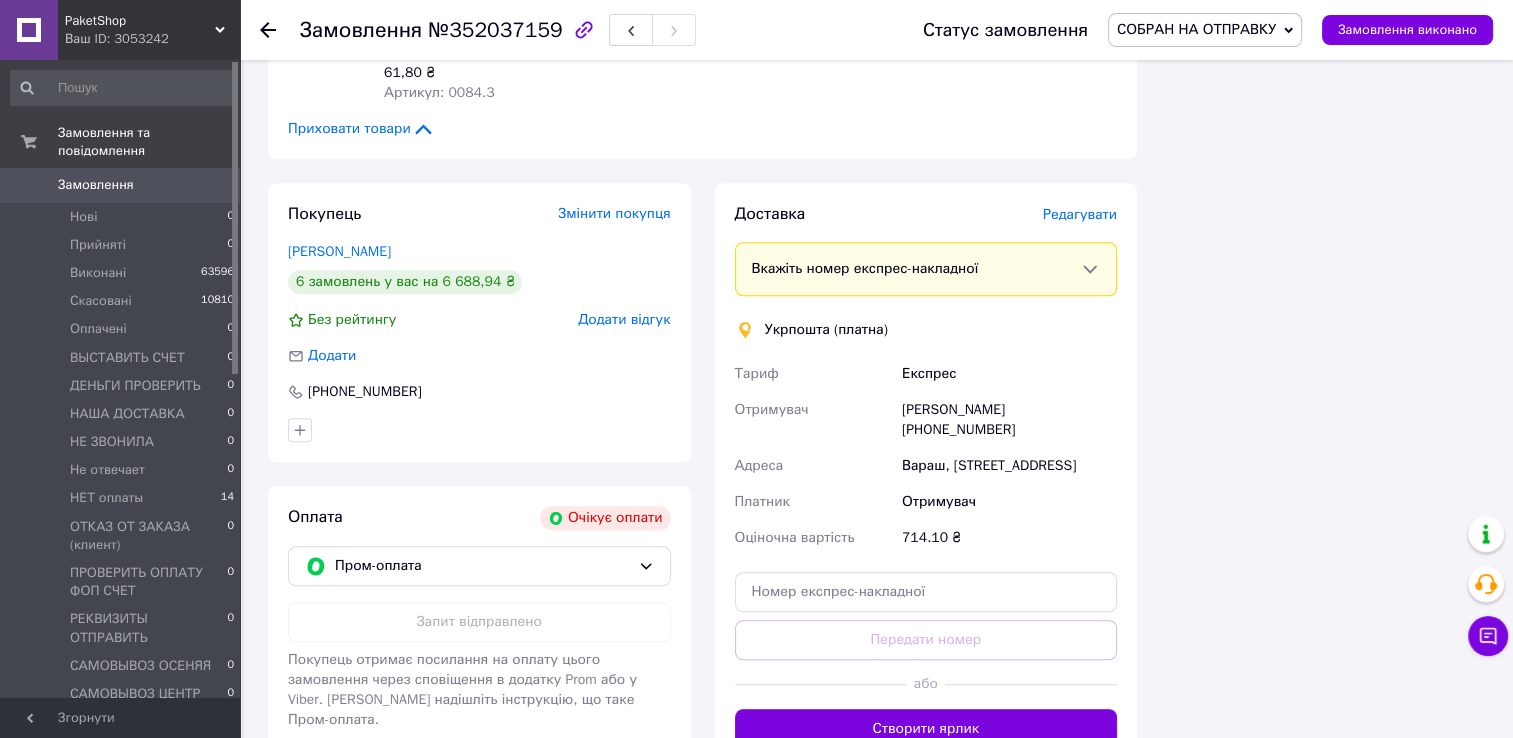 click on "Редагувати" at bounding box center (1080, 214) 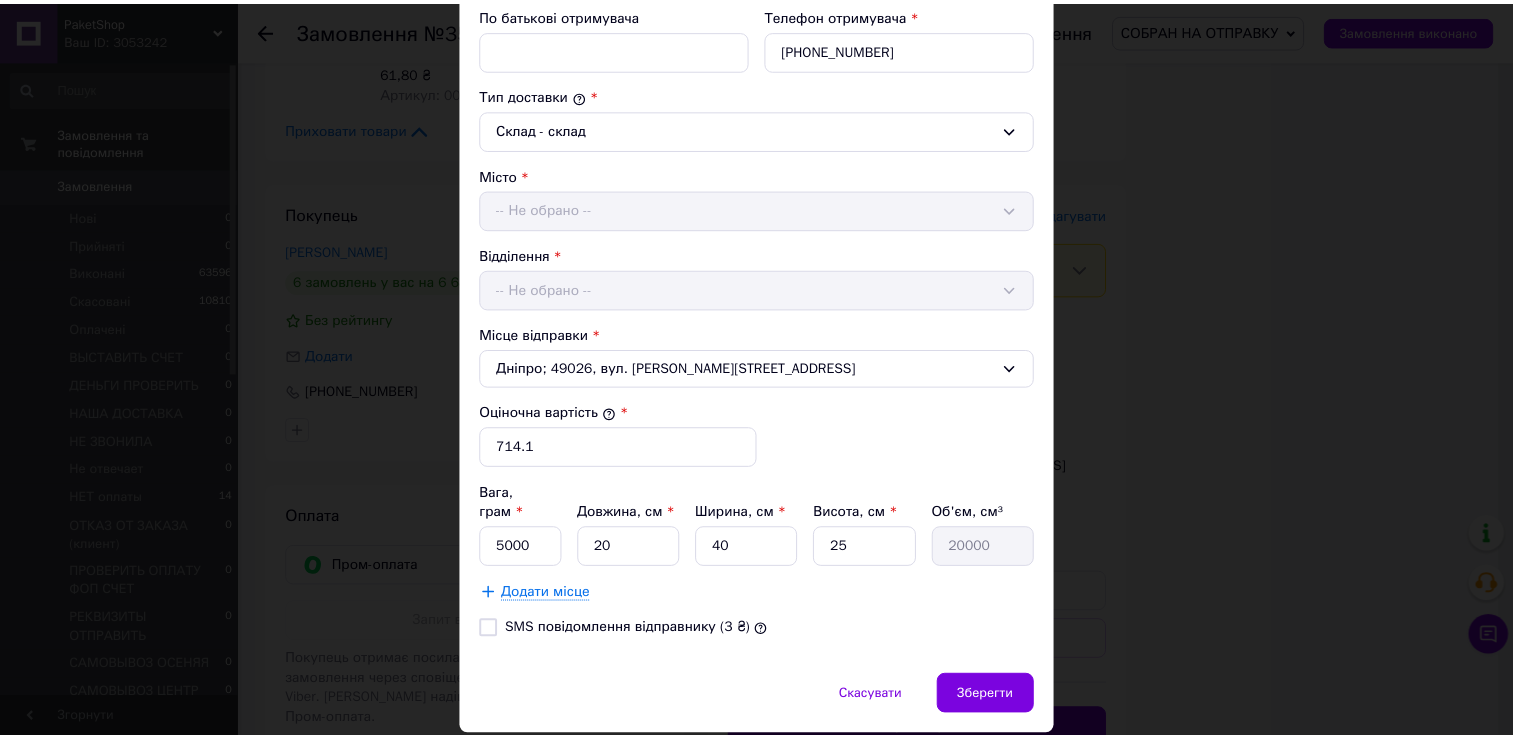 scroll, scrollTop: 508, scrollLeft: 0, axis: vertical 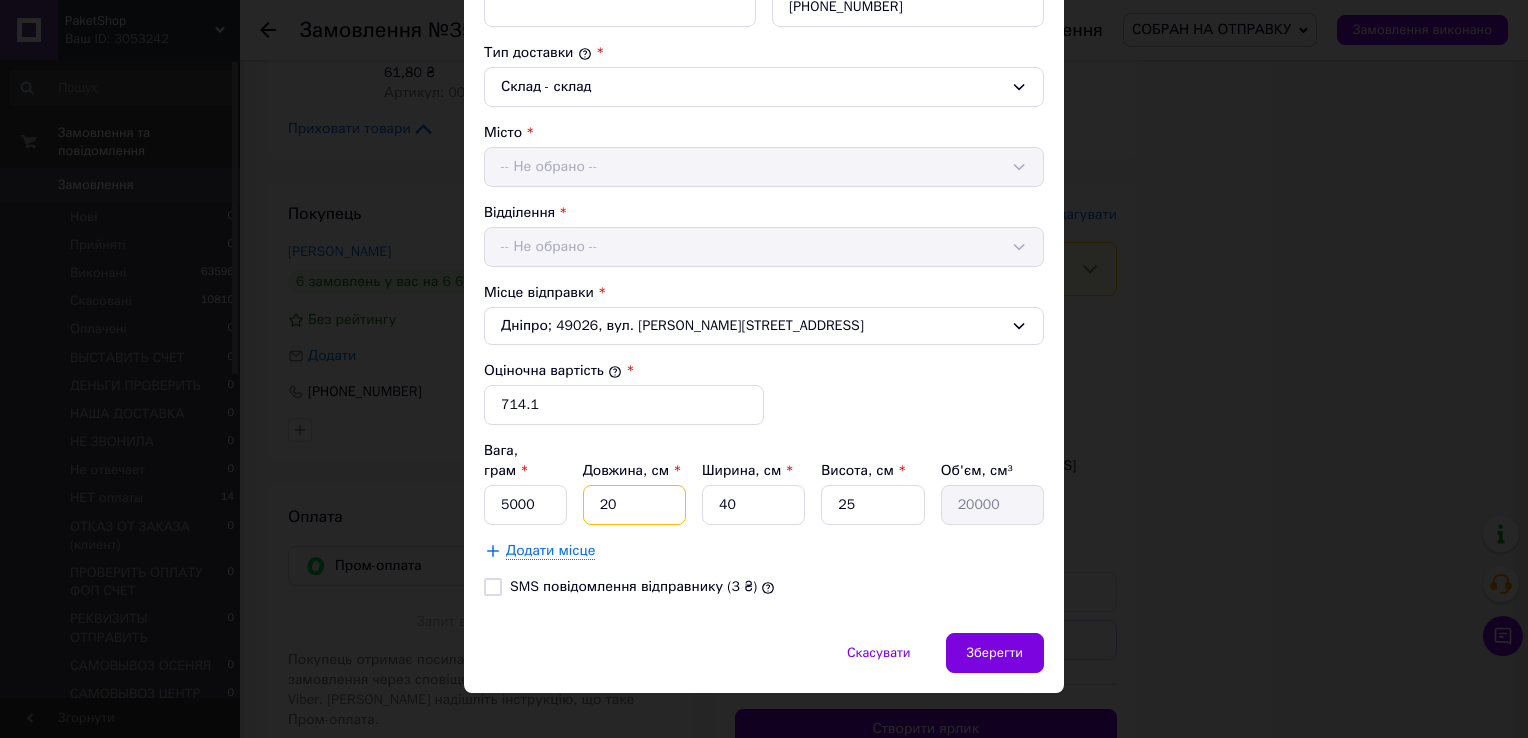 click on "20" at bounding box center [634, 505] 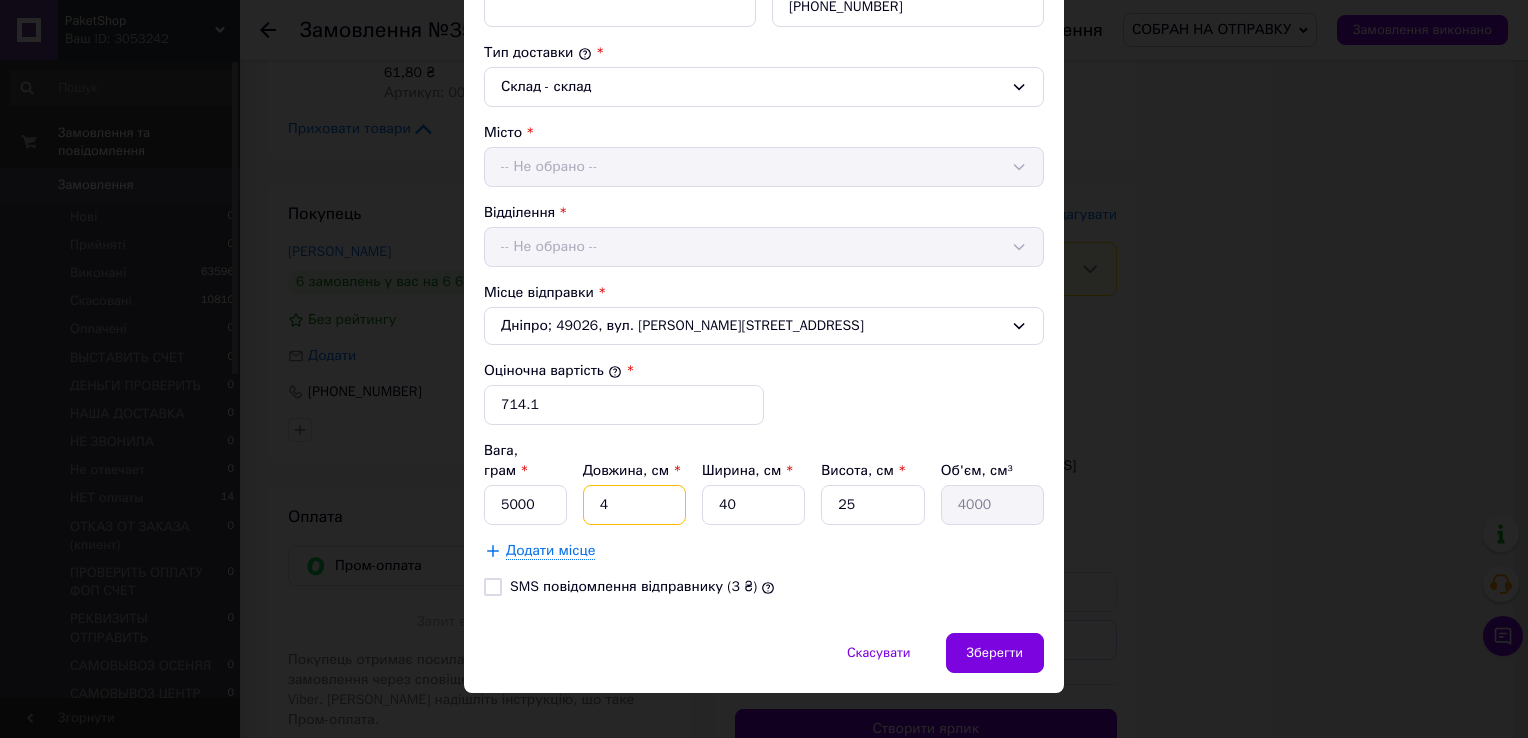 type on "45" 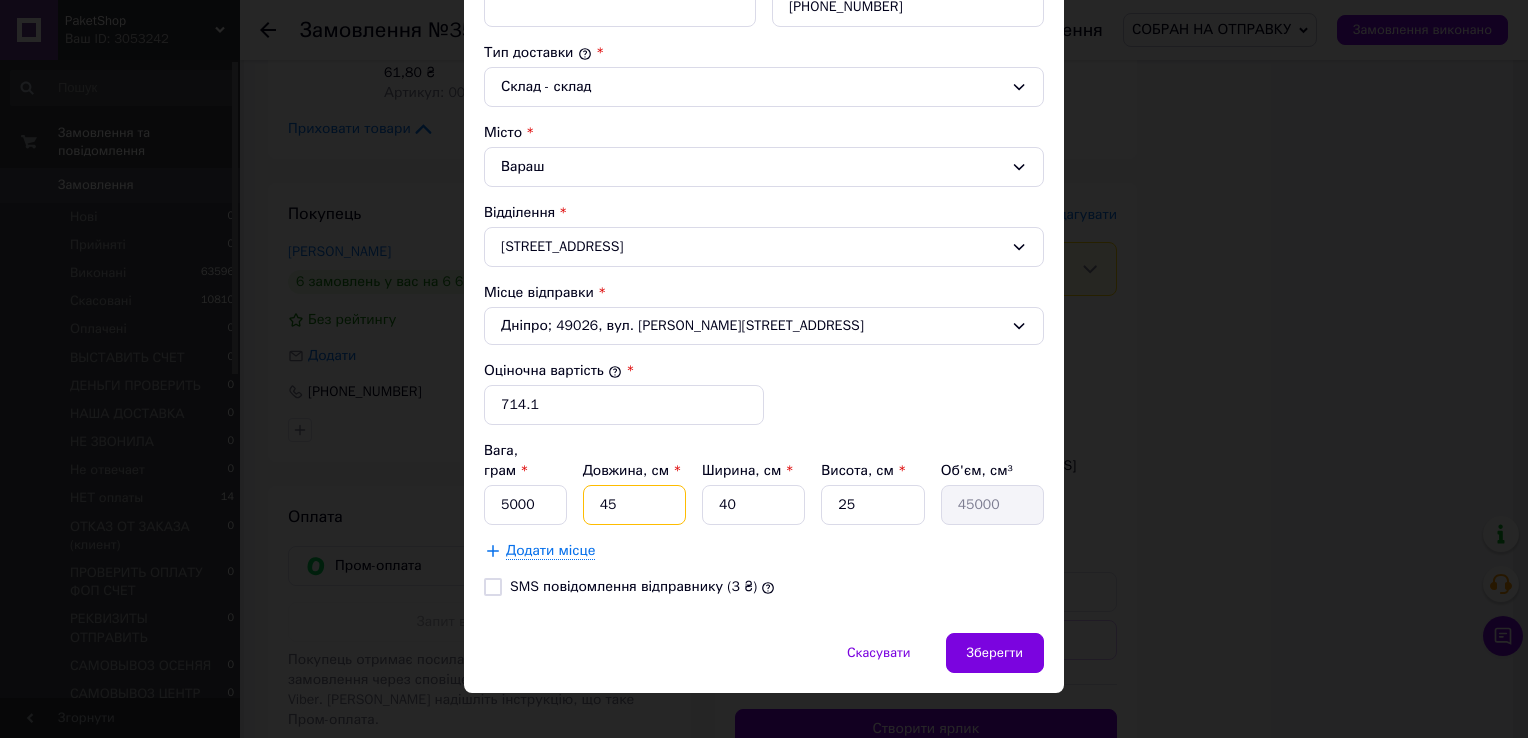 type on "45" 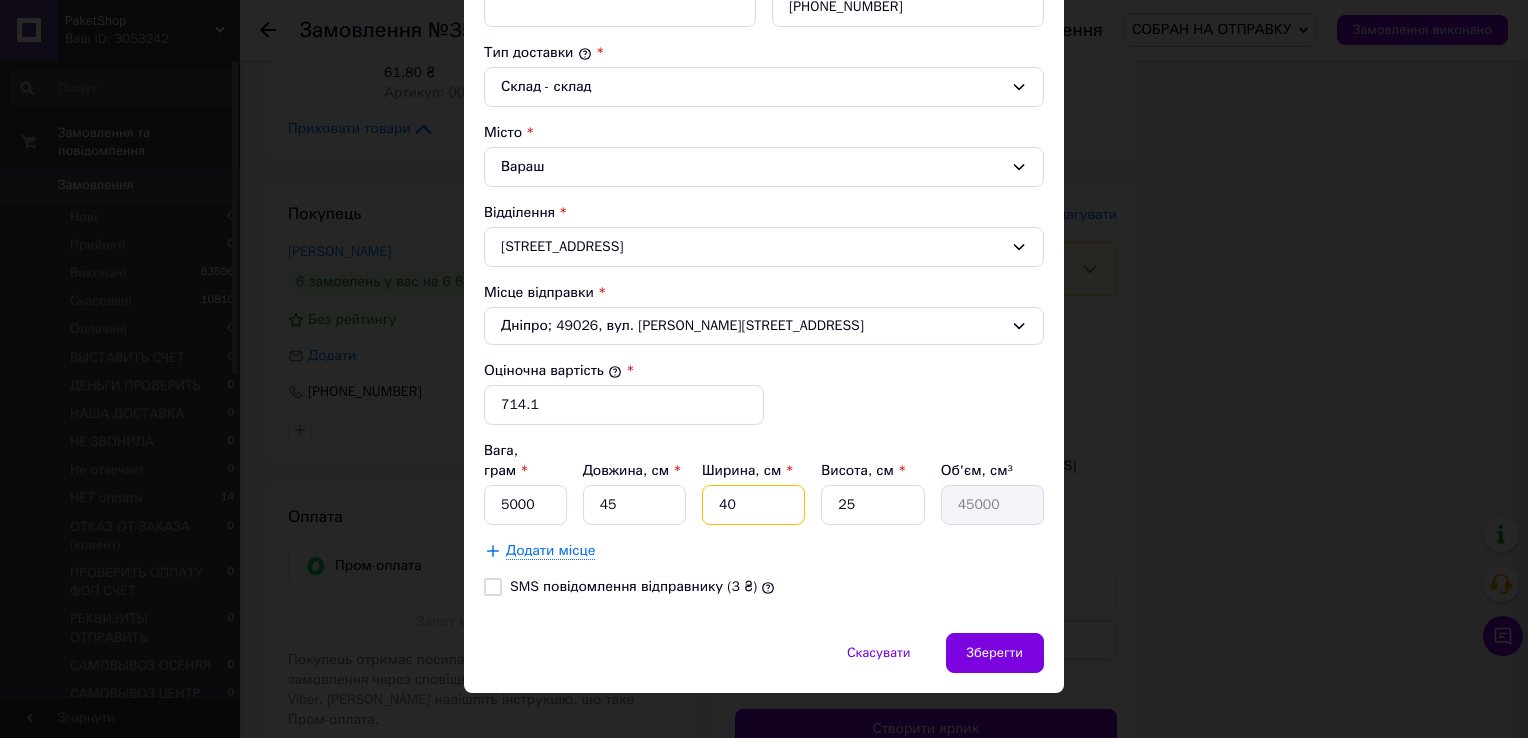 click on "40" at bounding box center (753, 505) 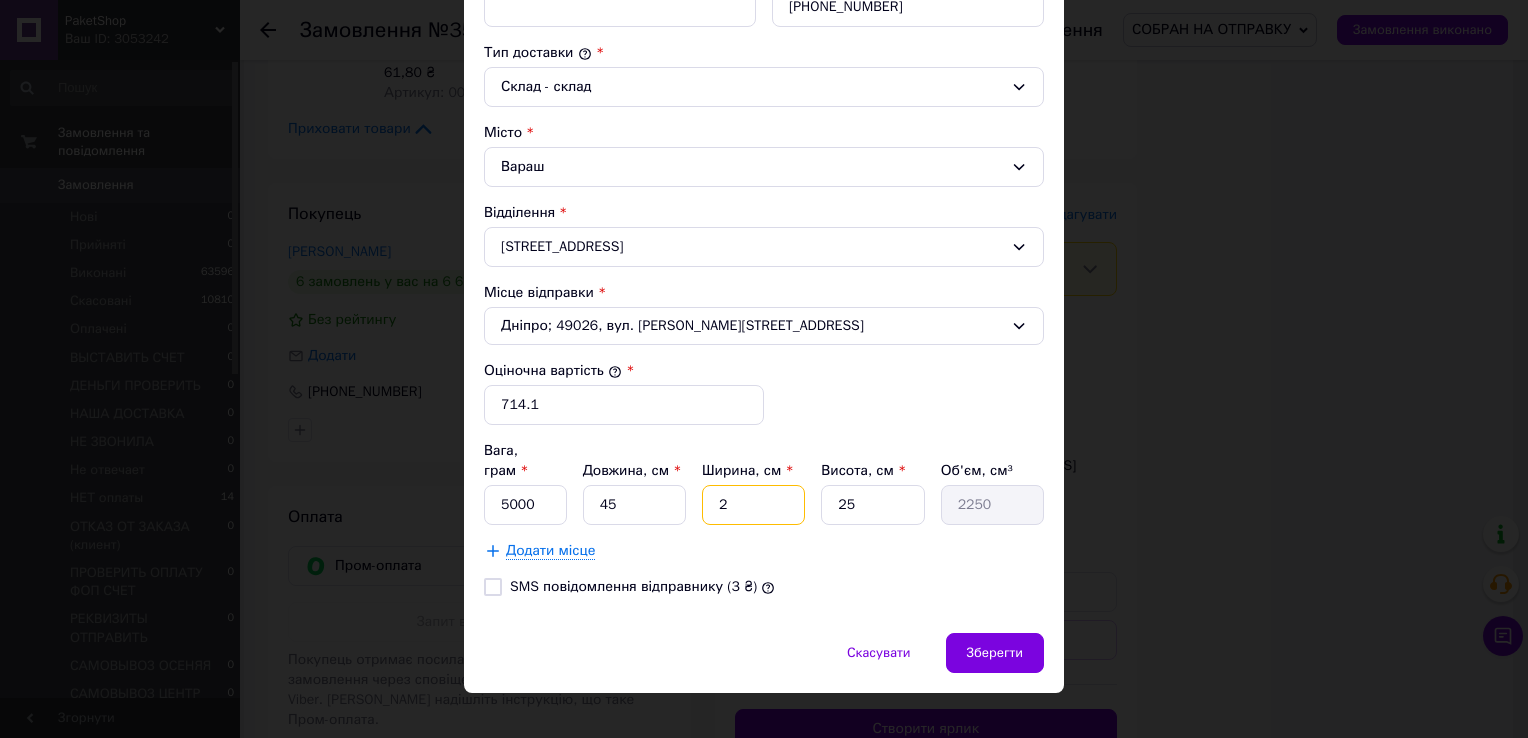 type on "25" 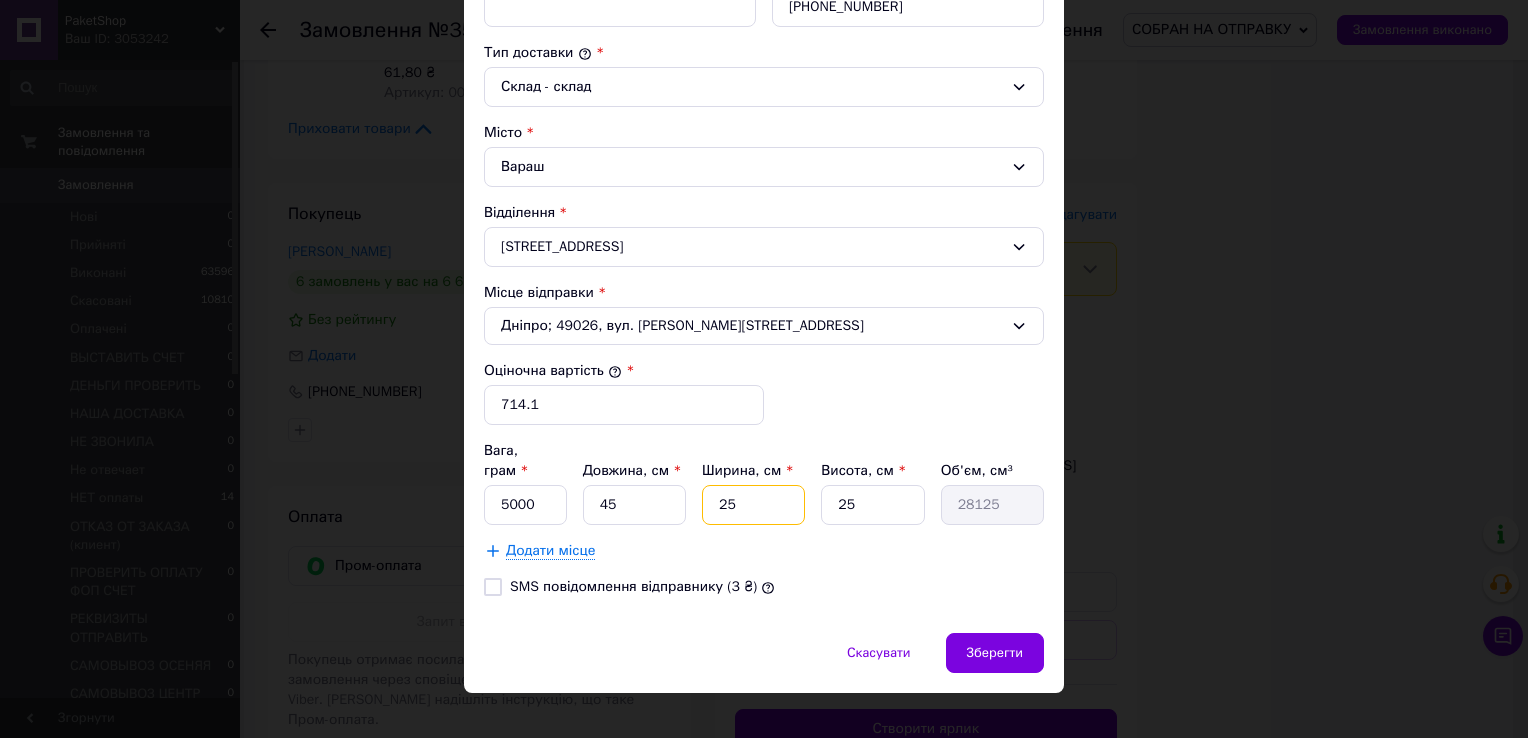 type on "25" 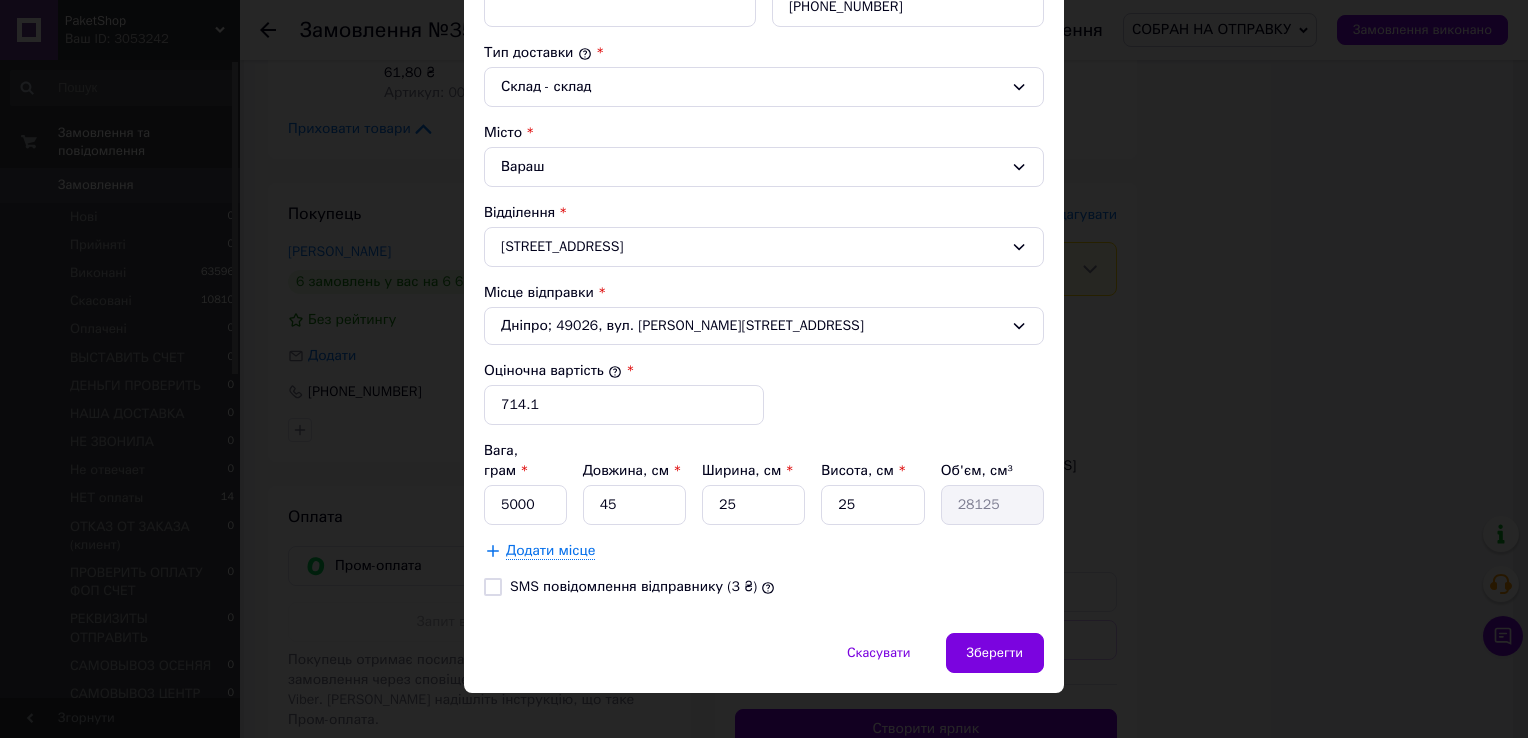 click on "SMS повідомлення відправнику (3 ₴)" at bounding box center [493, 587] 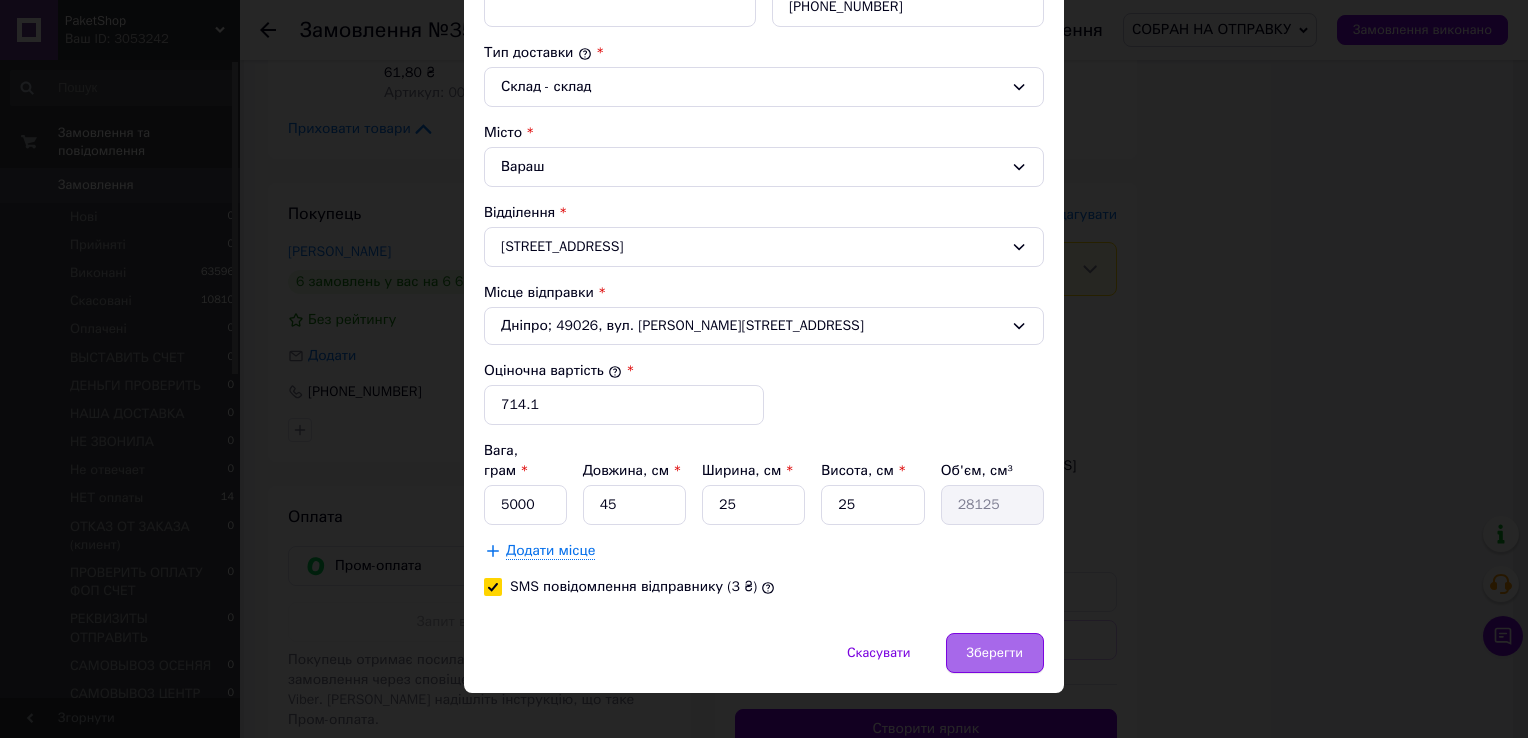 click on "Зберегти" at bounding box center [995, 653] 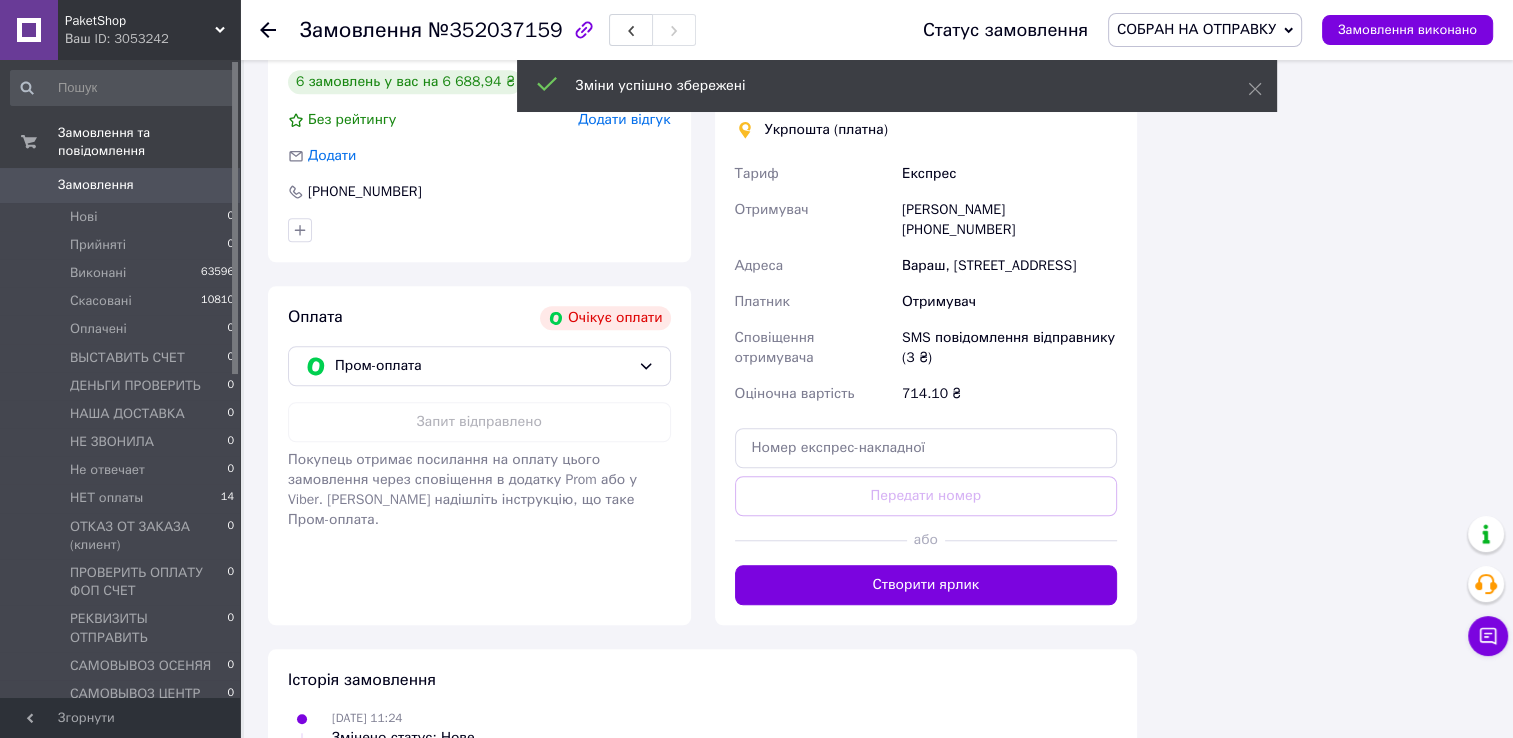 scroll, scrollTop: 1800, scrollLeft: 0, axis: vertical 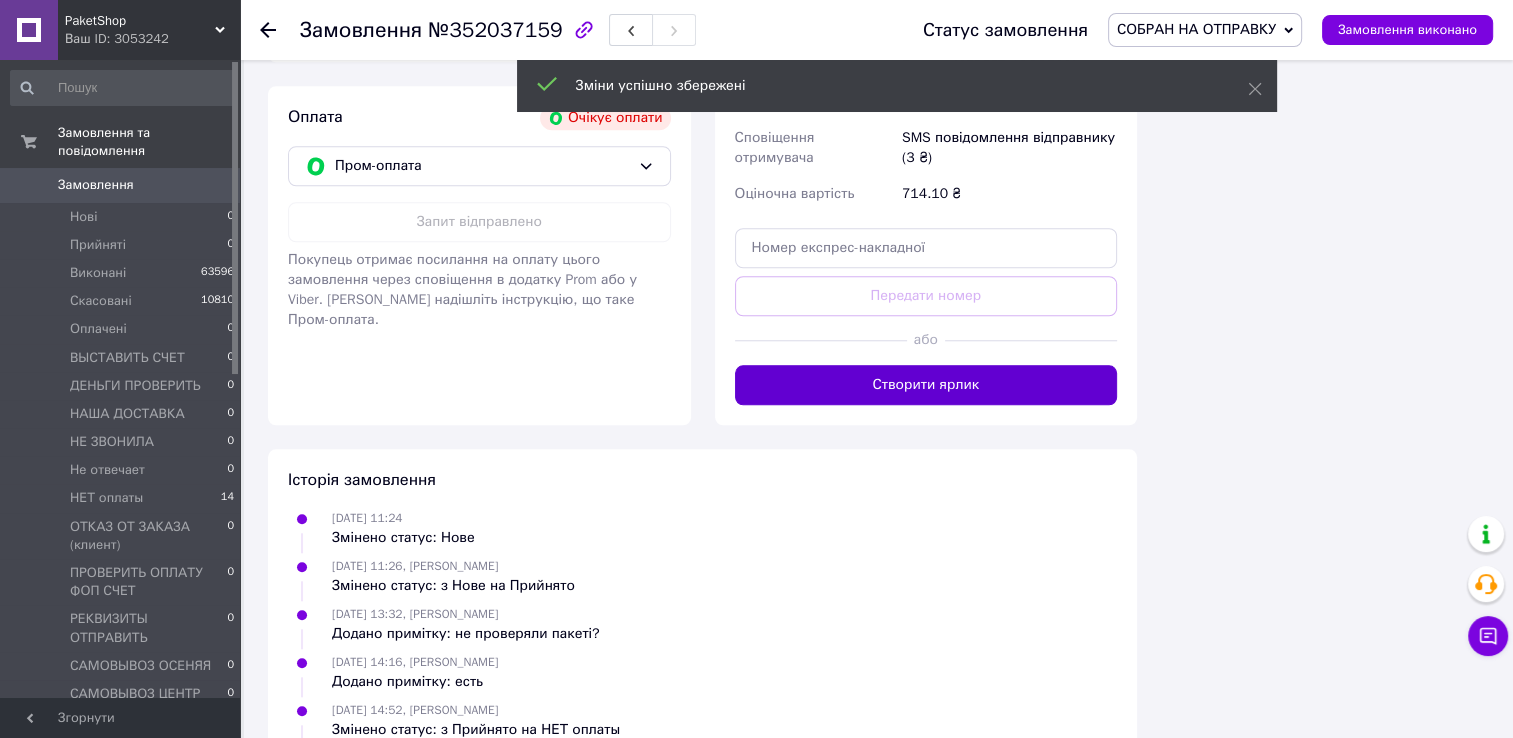 click on "Створити ярлик" at bounding box center [926, 385] 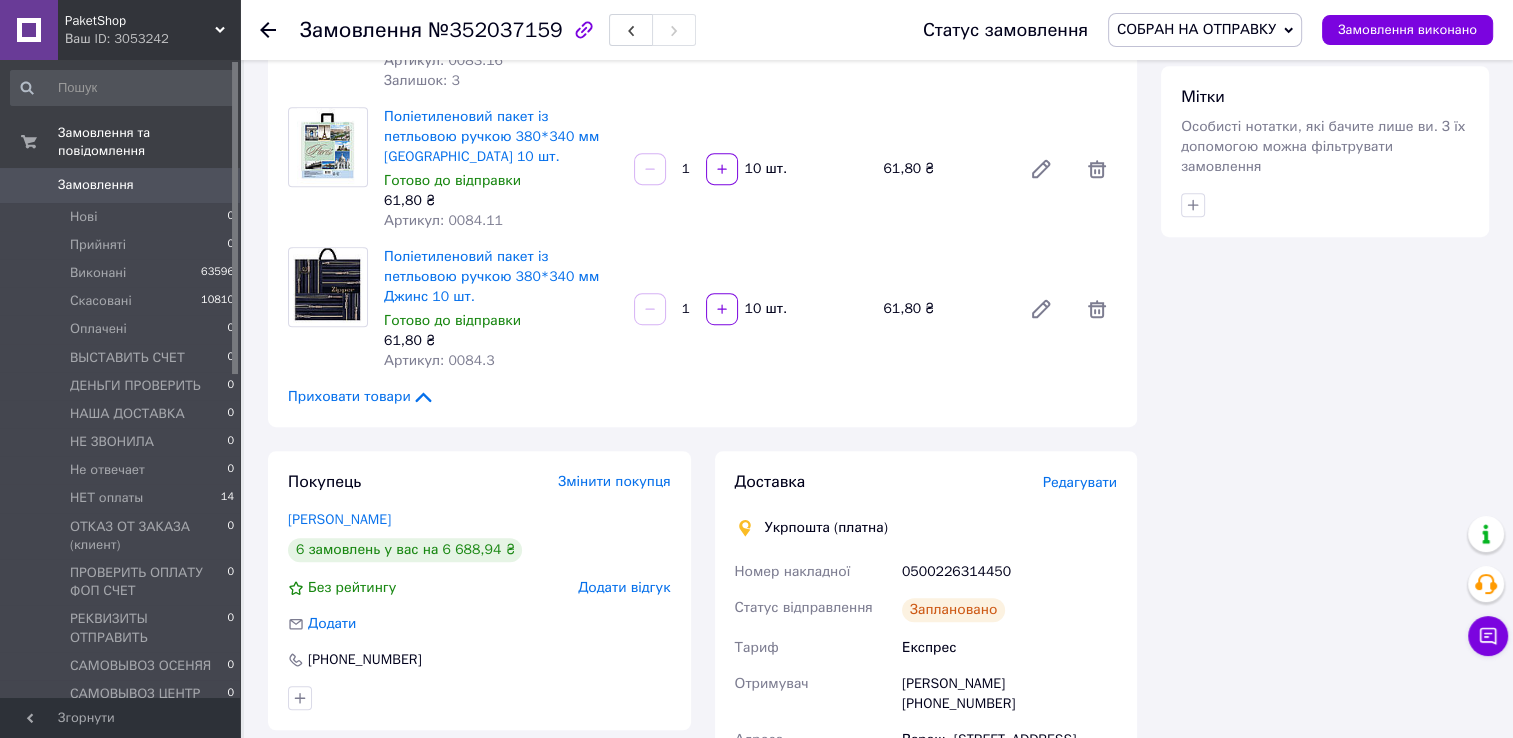 scroll, scrollTop: 1100, scrollLeft: 0, axis: vertical 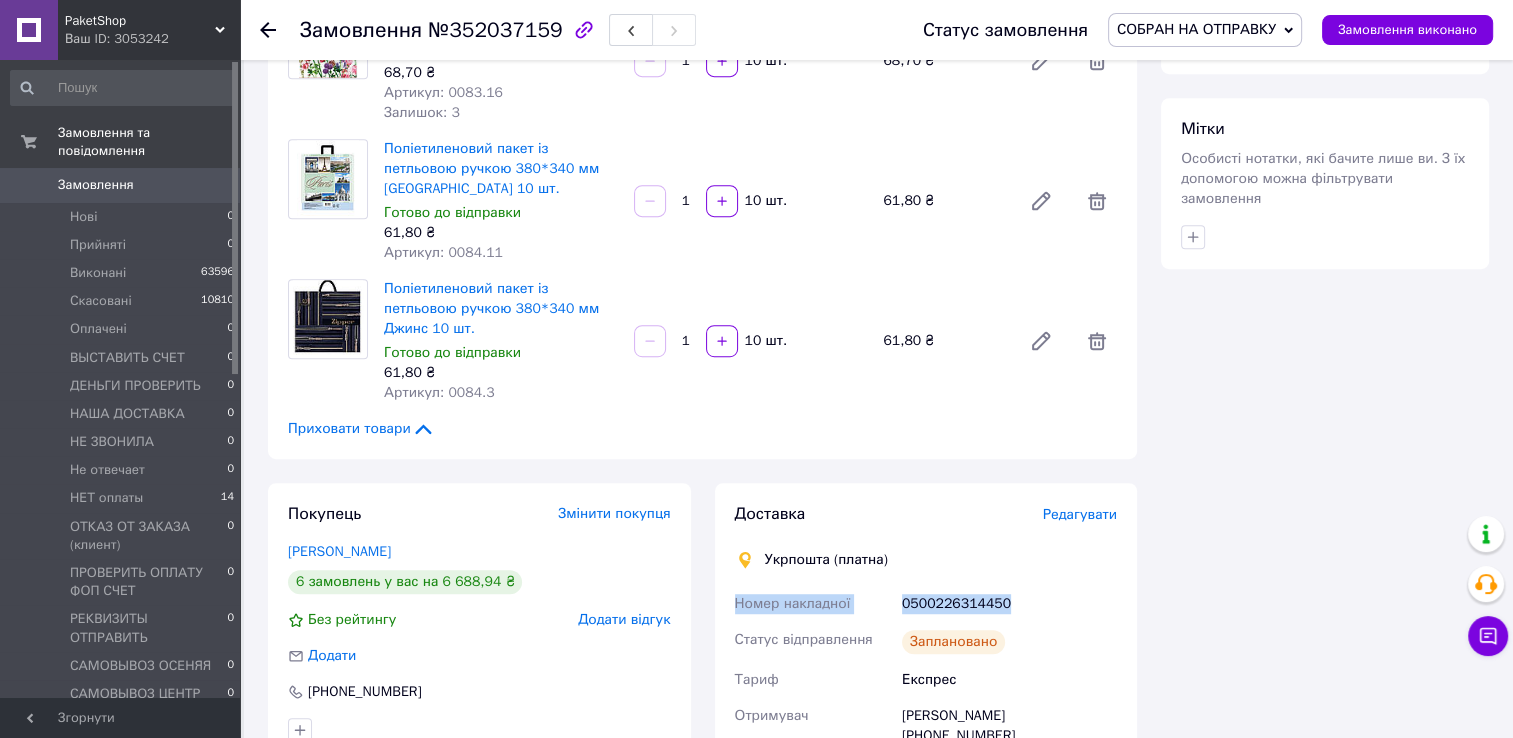 drag, startPoint x: 727, startPoint y: 539, endPoint x: 1016, endPoint y: 559, distance: 289.69122 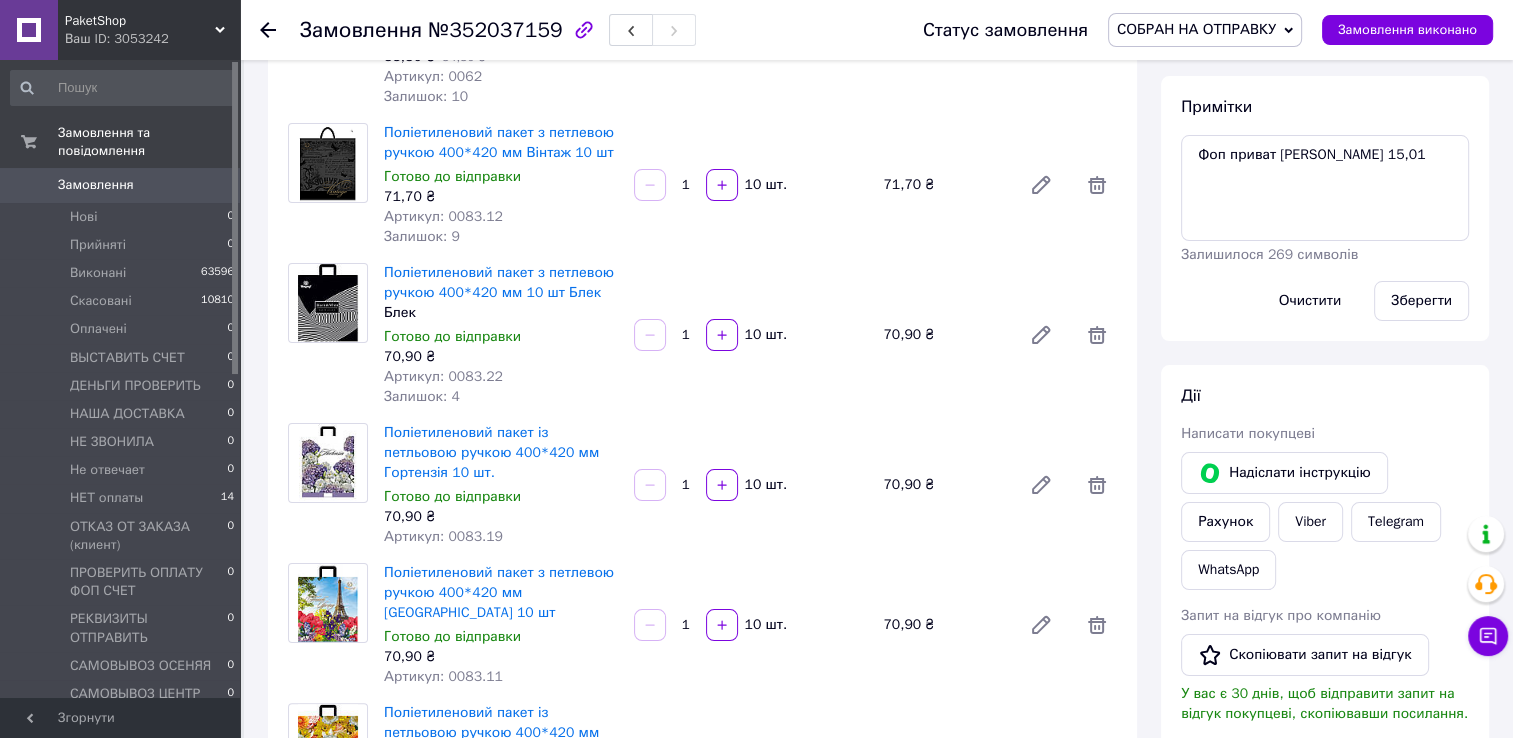scroll, scrollTop: 300, scrollLeft: 0, axis: vertical 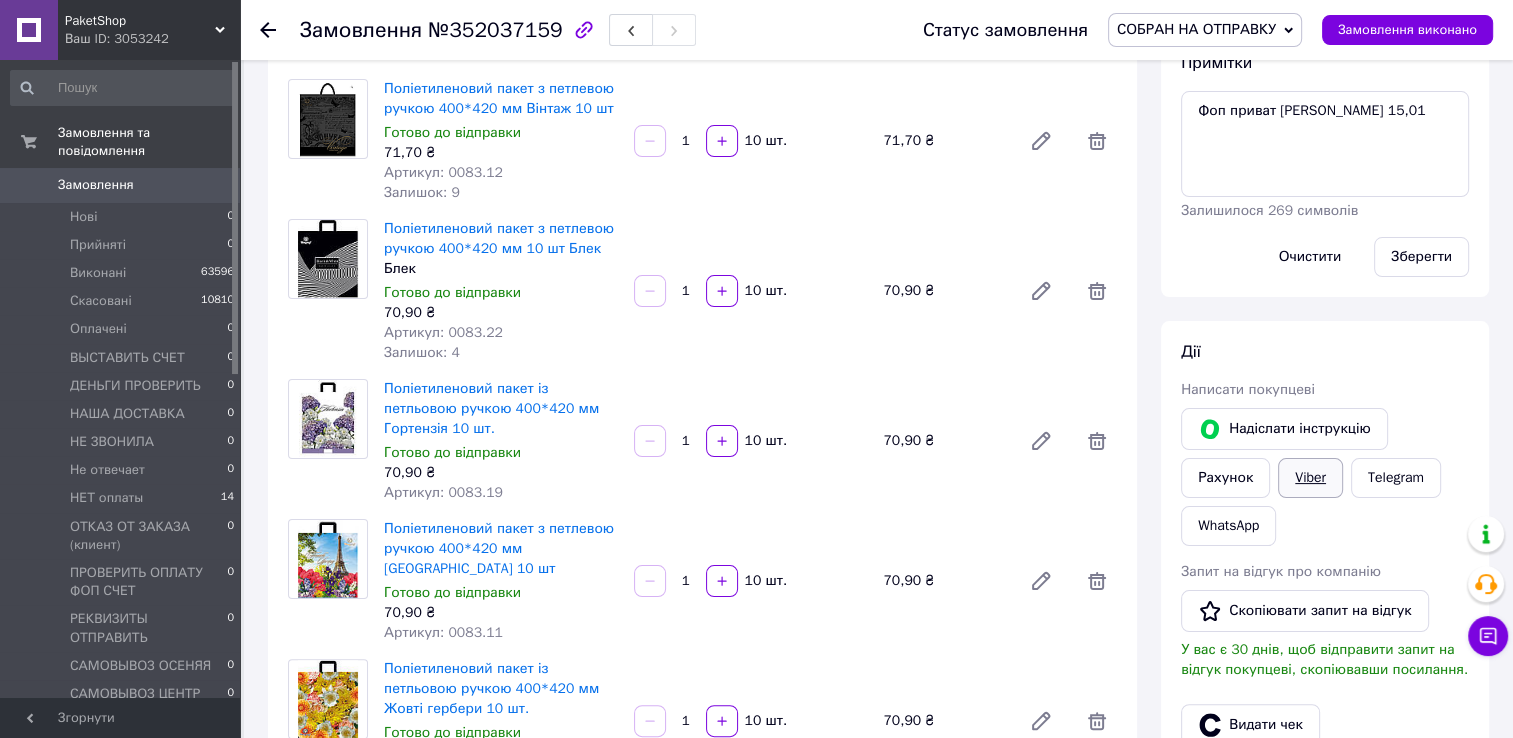 click on "Viber" at bounding box center [1310, 478] 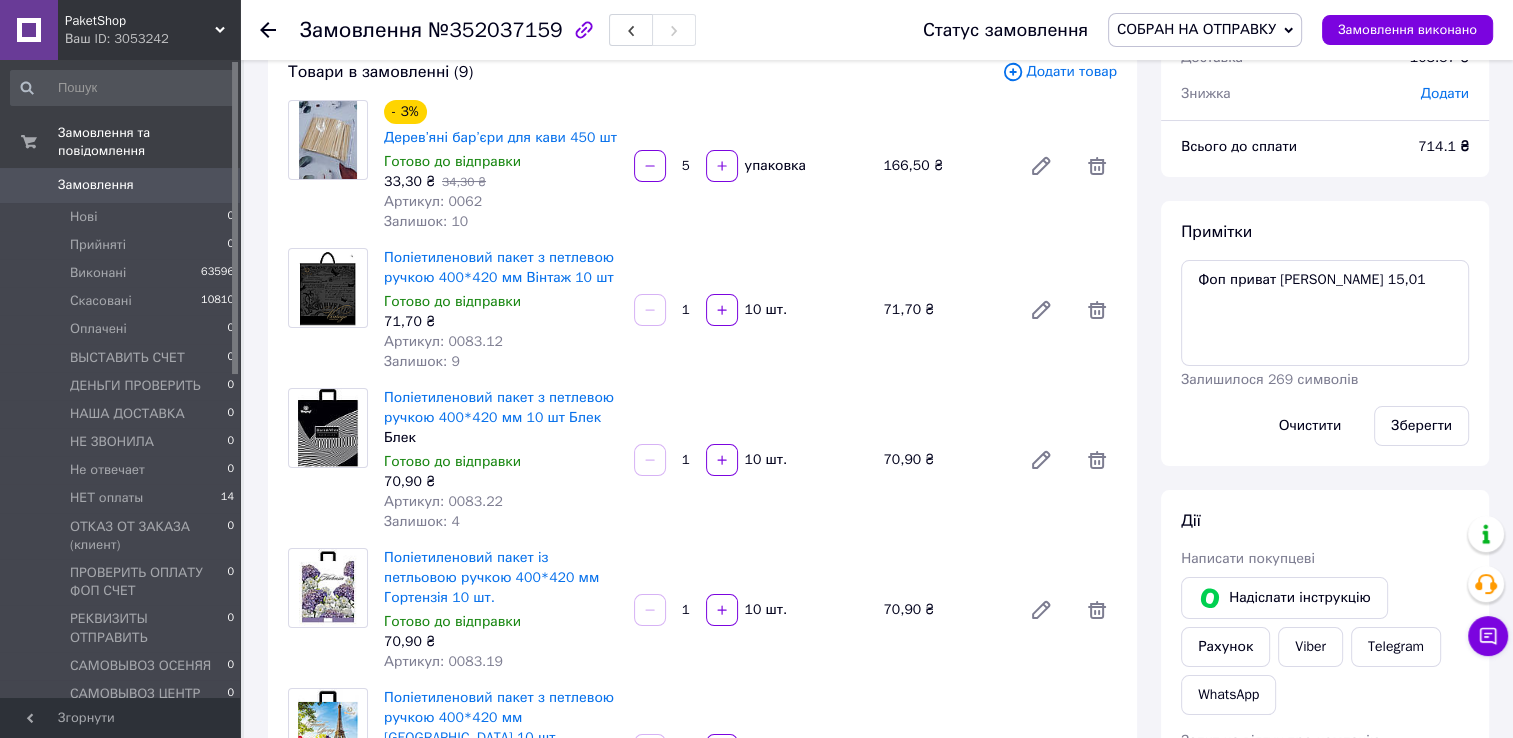 scroll, scrollTop: 100, scrollLeft: 0, axis: vertical 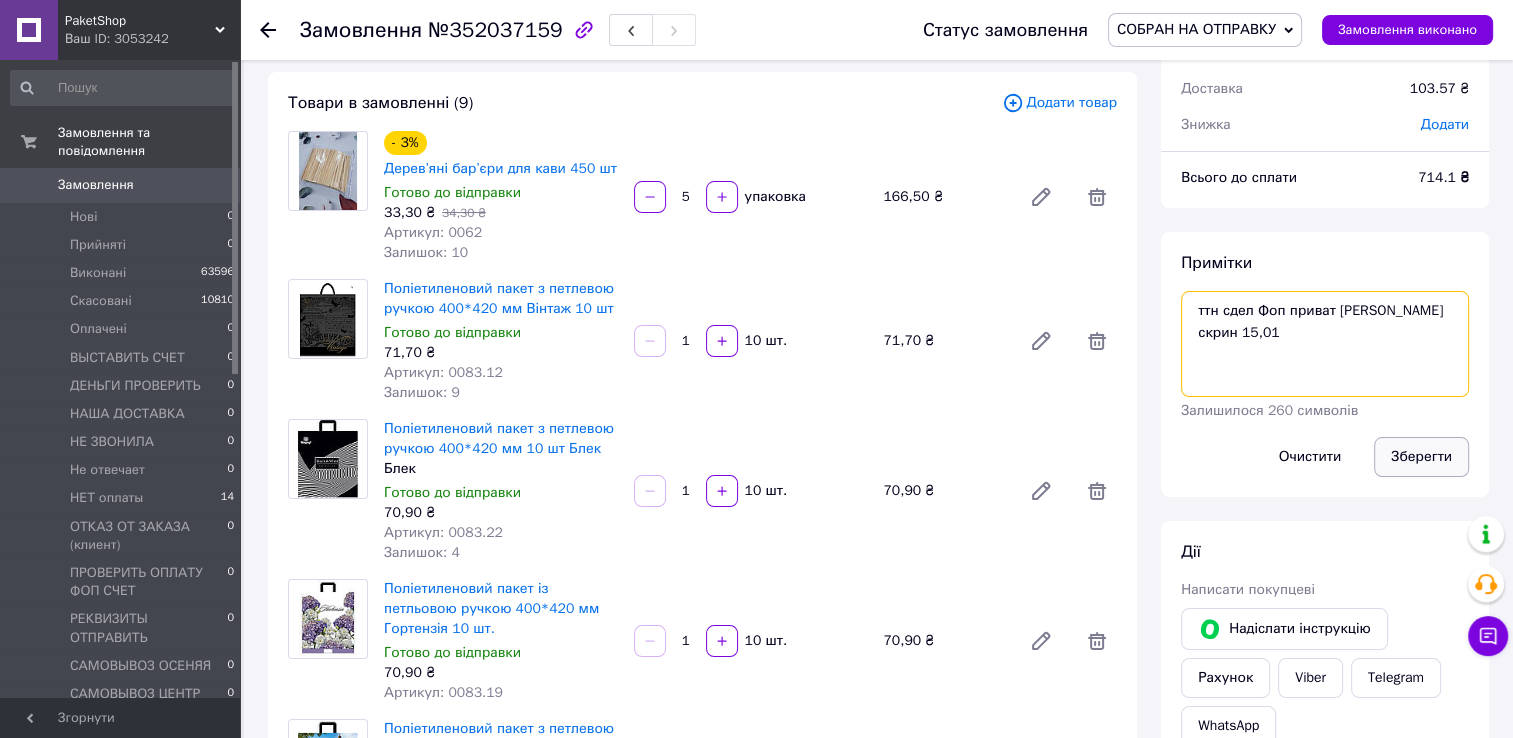 type on "ттн сдел Фоп приват [PERSON_NAME] скрин 15,01" 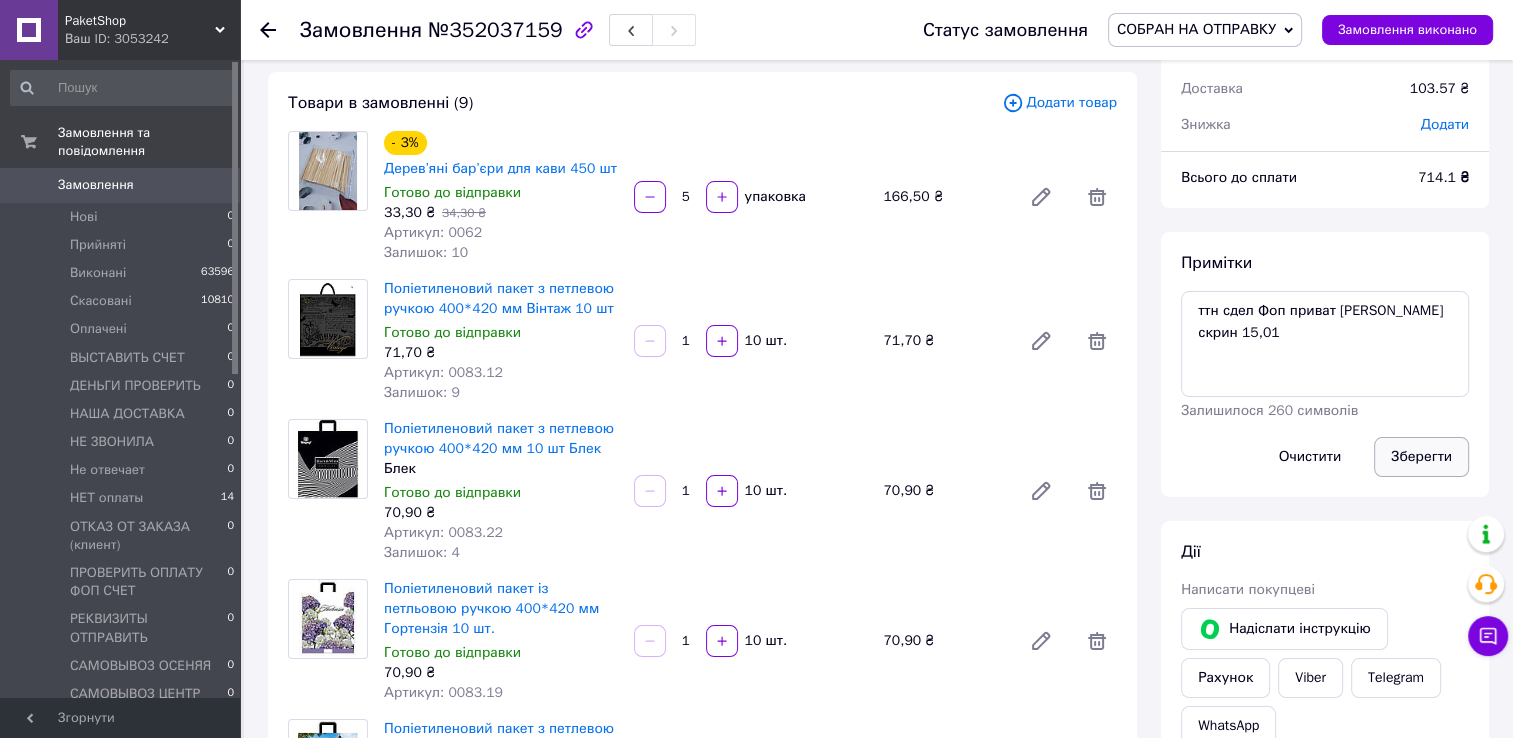 click on "Зберегти" at bounding box center (1421, 457) 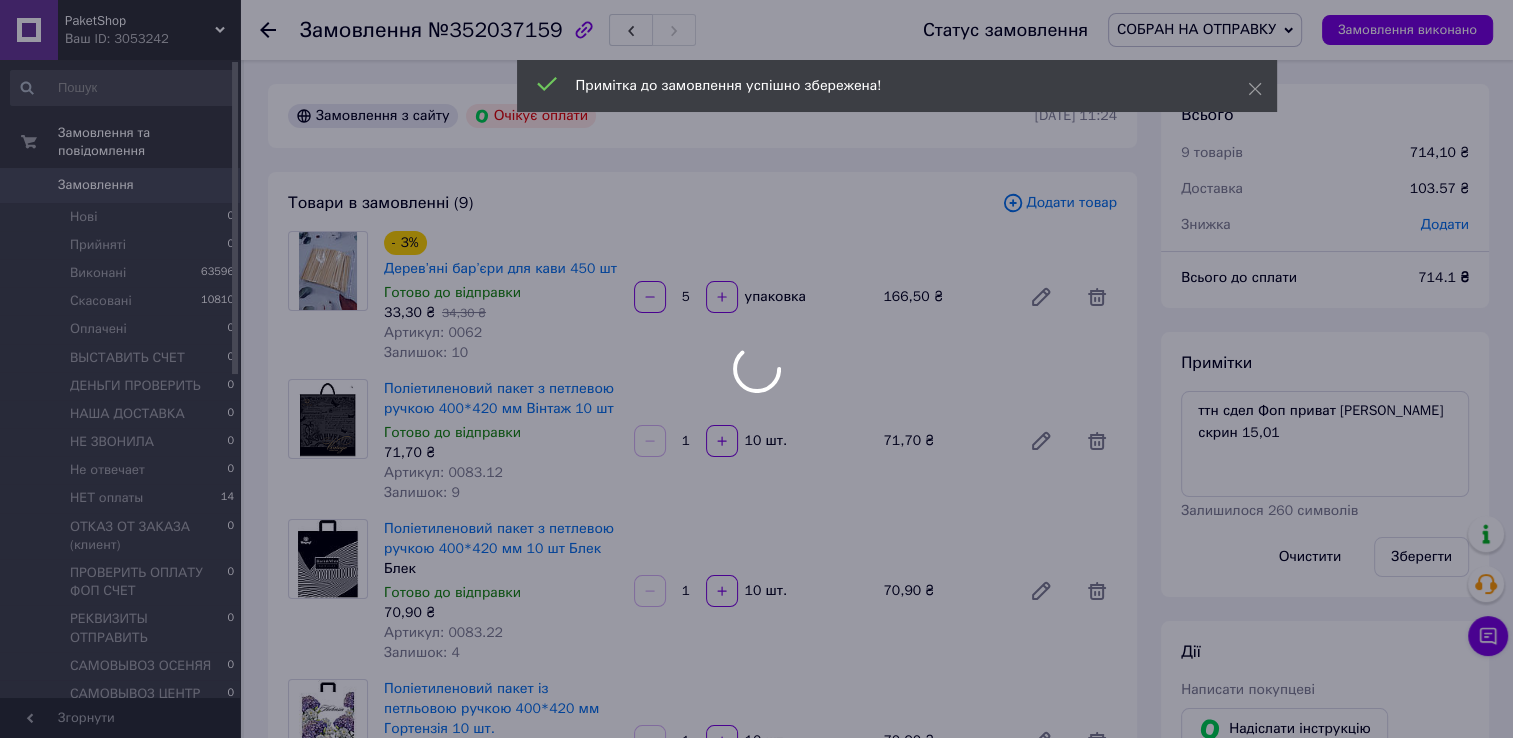 scroll, scrollTop: 0, scrollLeft: 0, axis: both 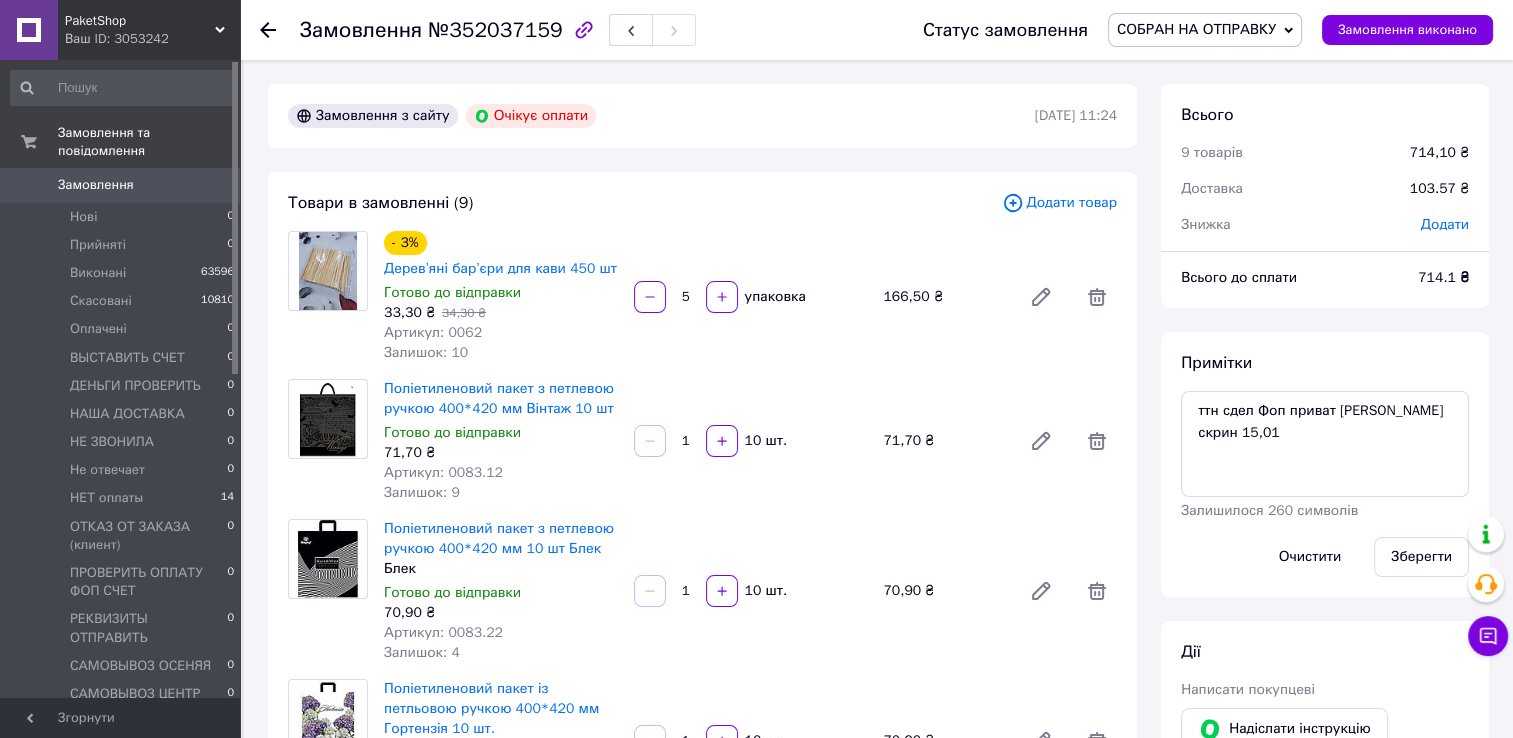 click at bounding box center (1041, 591) 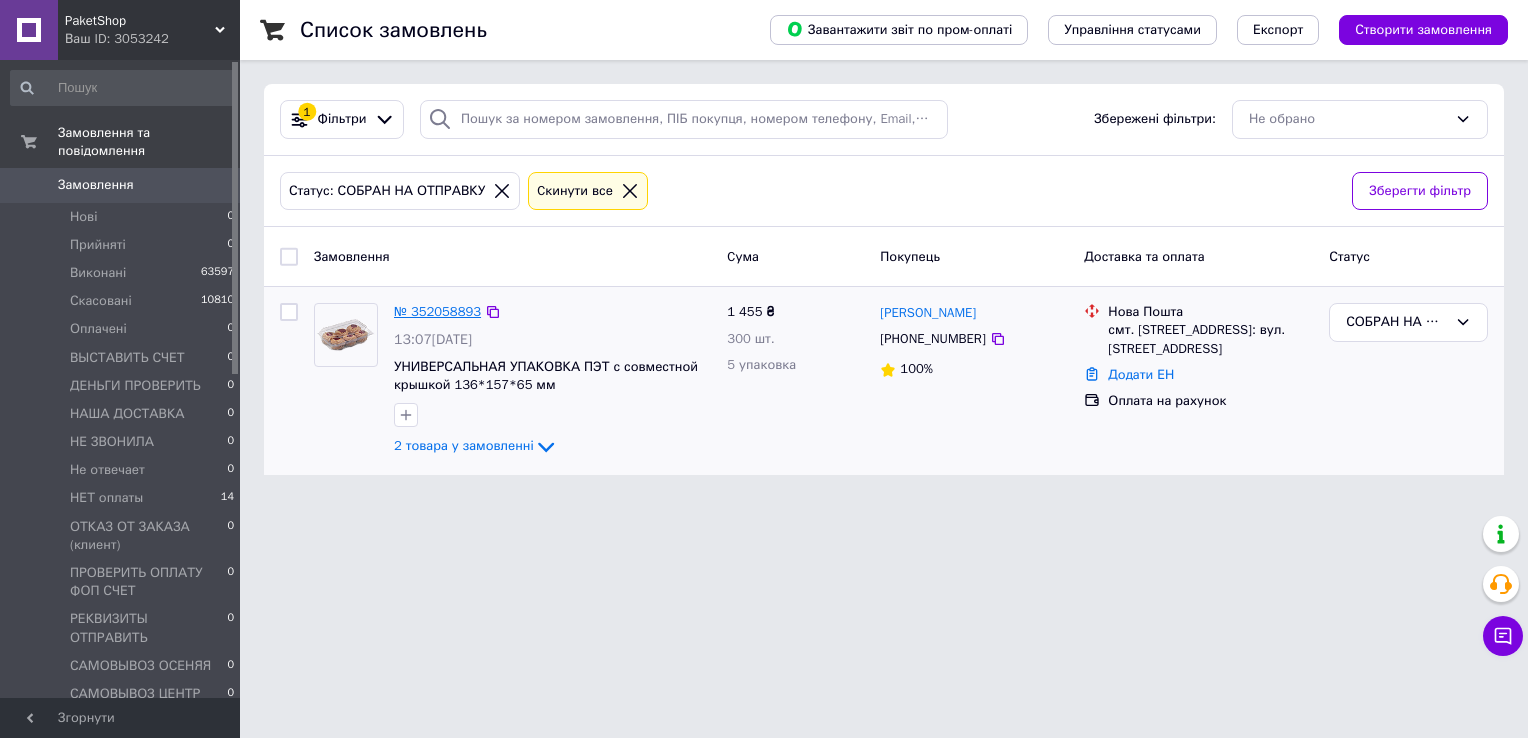 click on "№ 352058893" at bounding box center (437, 311) 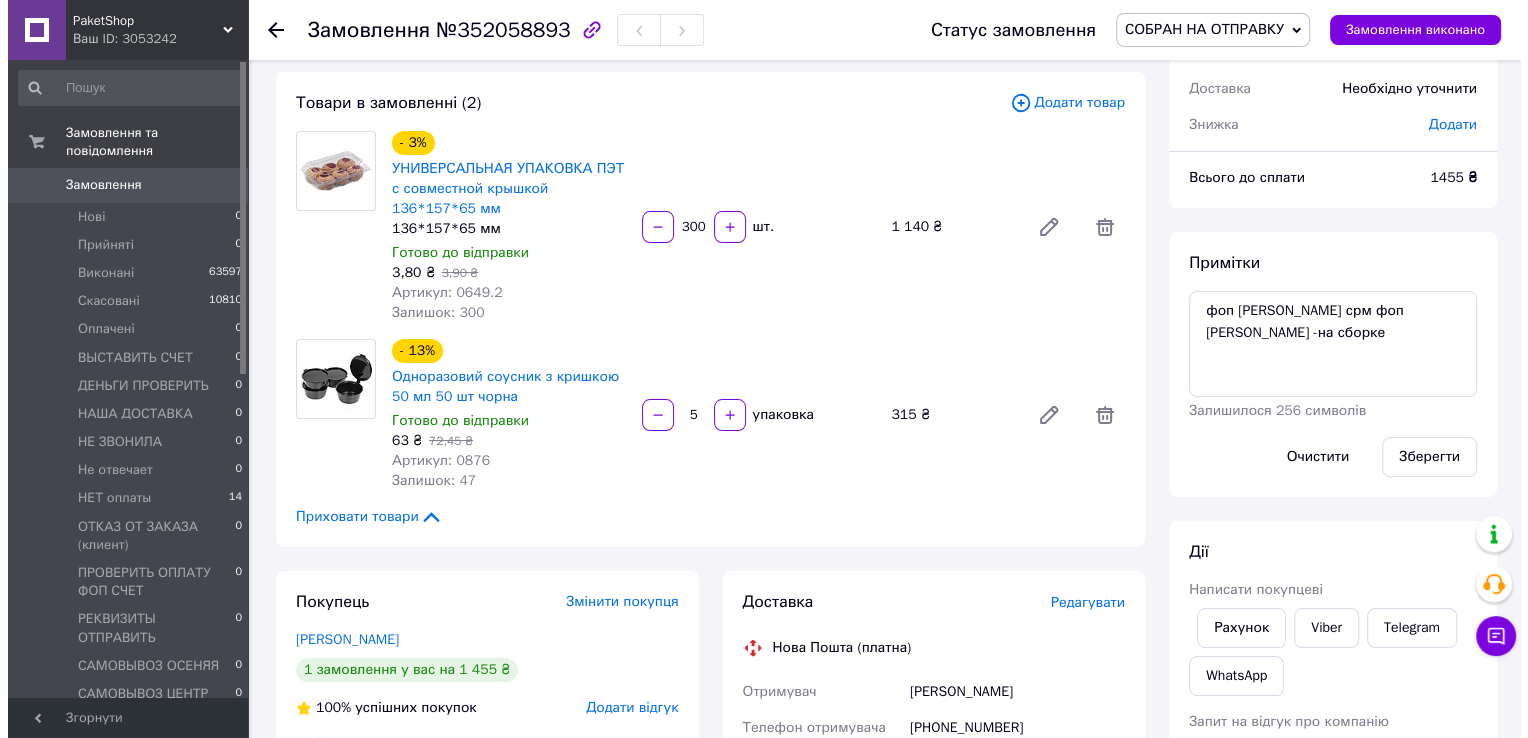 scroll, scrollTop: 200, scrollLeft: 0, axis: vertical 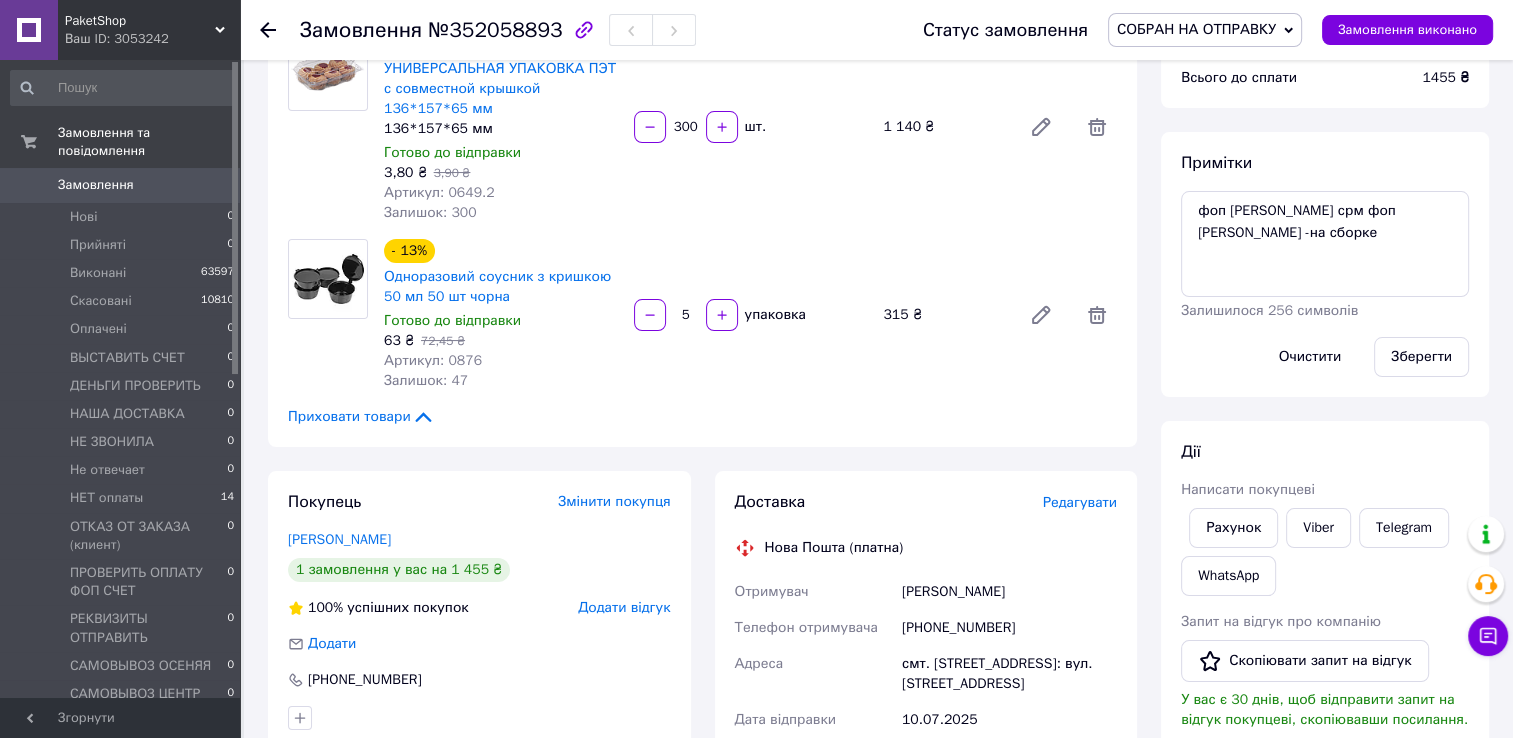 click on "Редагувати" at bounding box center [1080, 502] 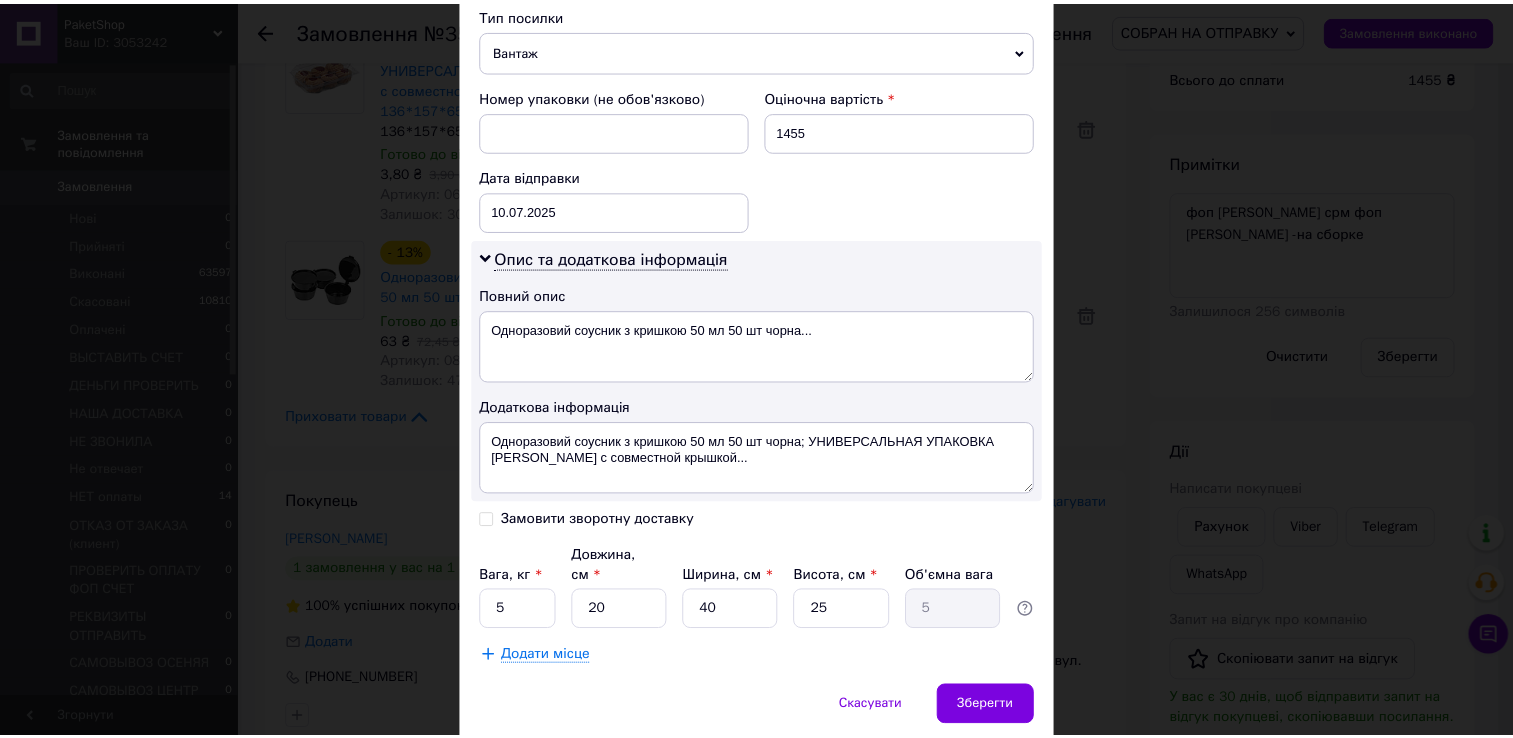 scroll, scrollTop: 800, scrollLeft: 0, axis: vertical 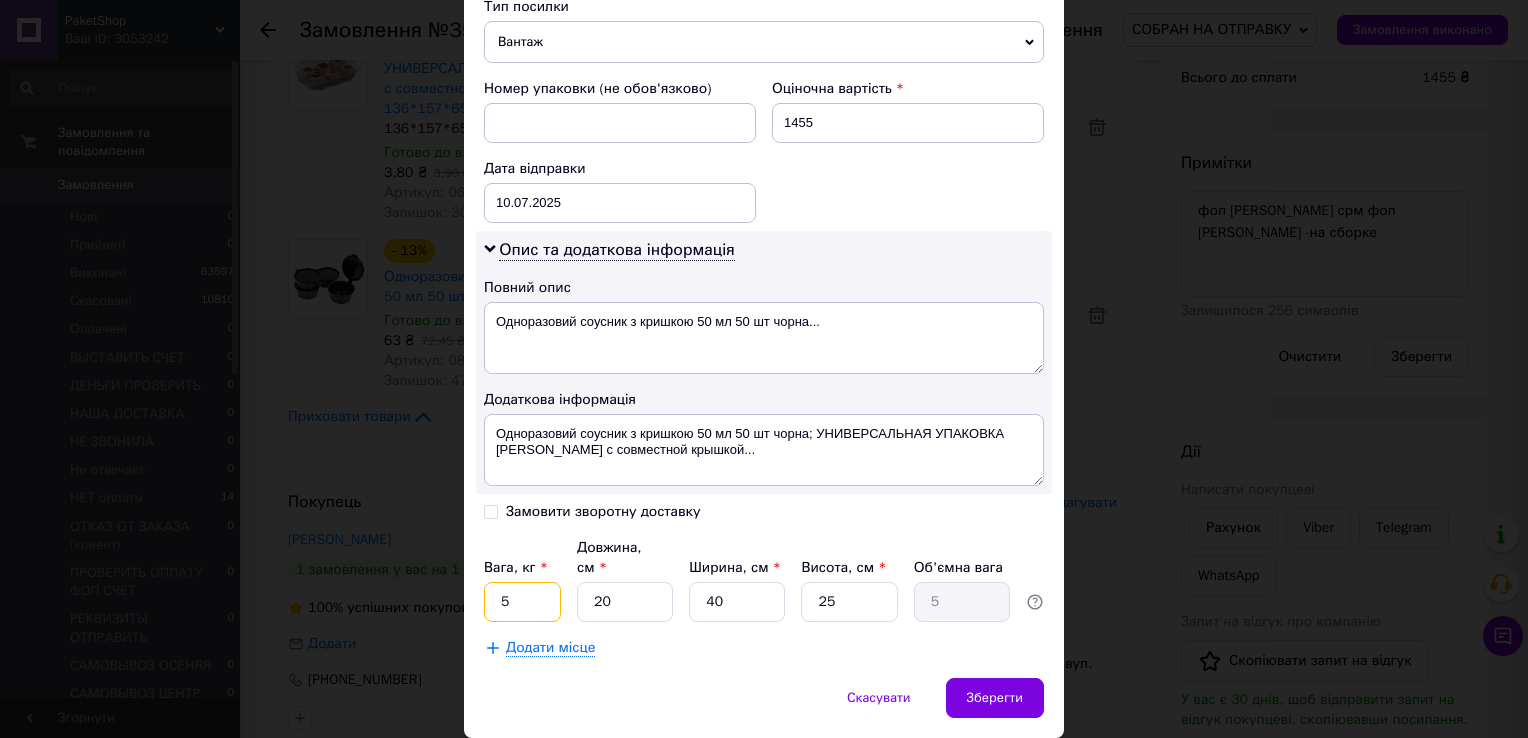 click on "5" at bounding box center [522, 602] 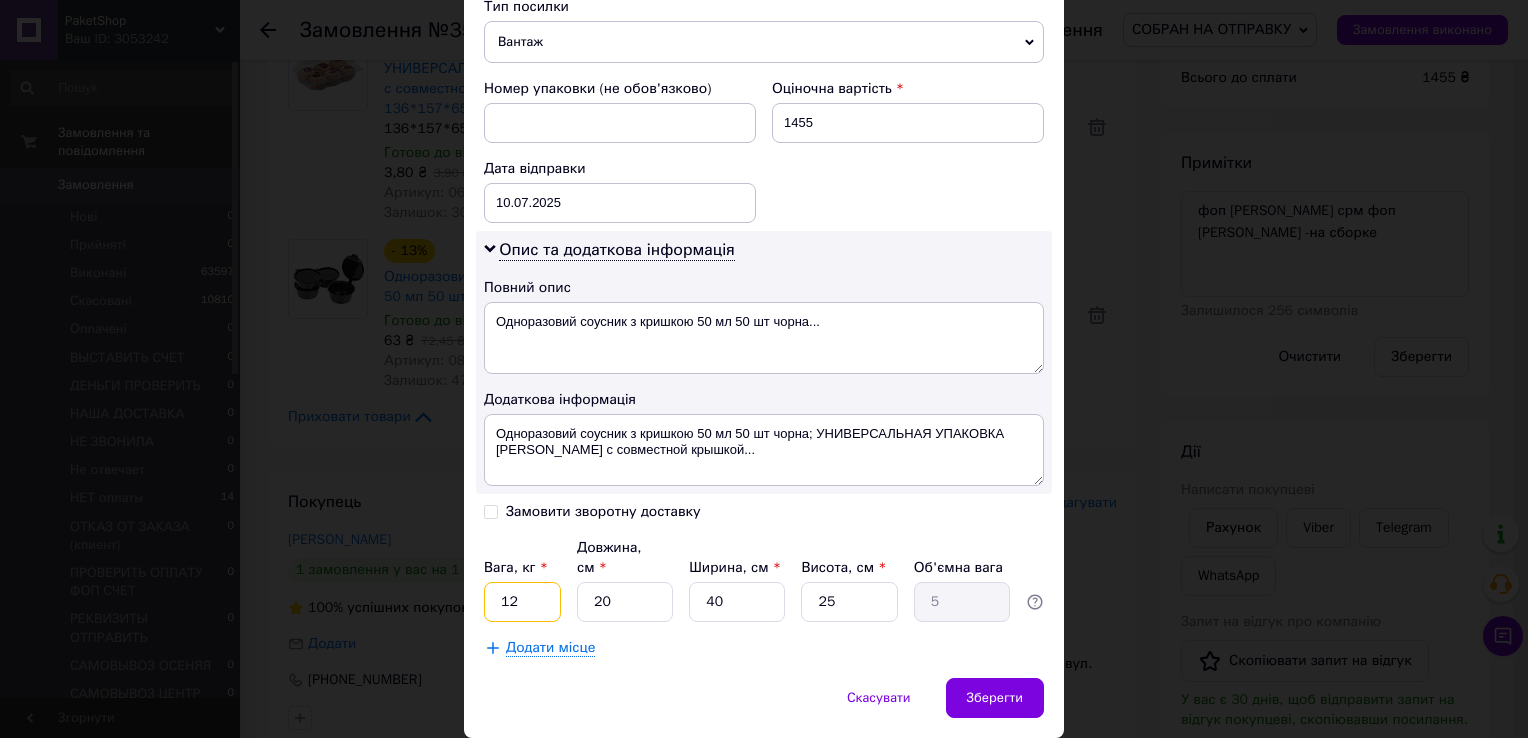 type on "12" 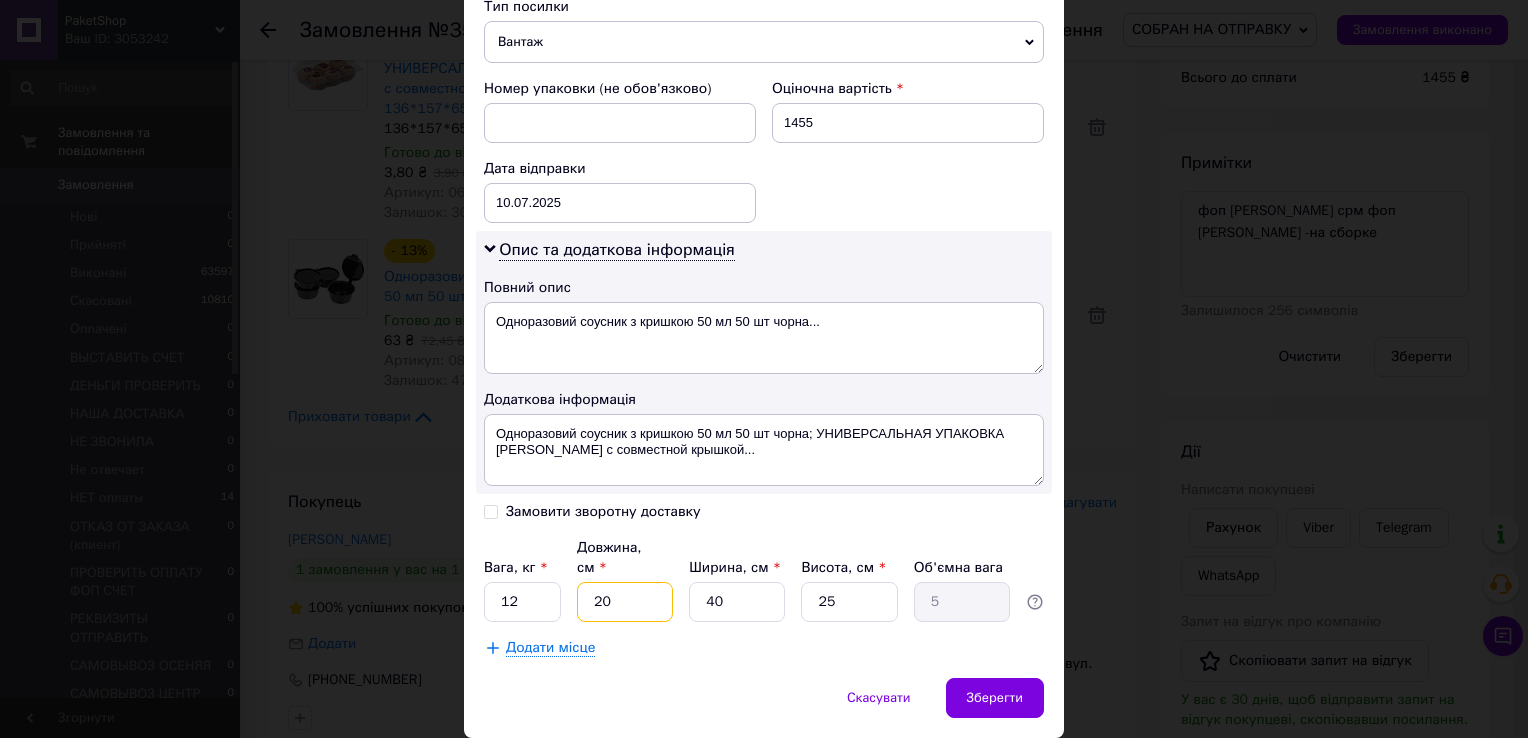 click on "20" at bounding box center [625, 602] 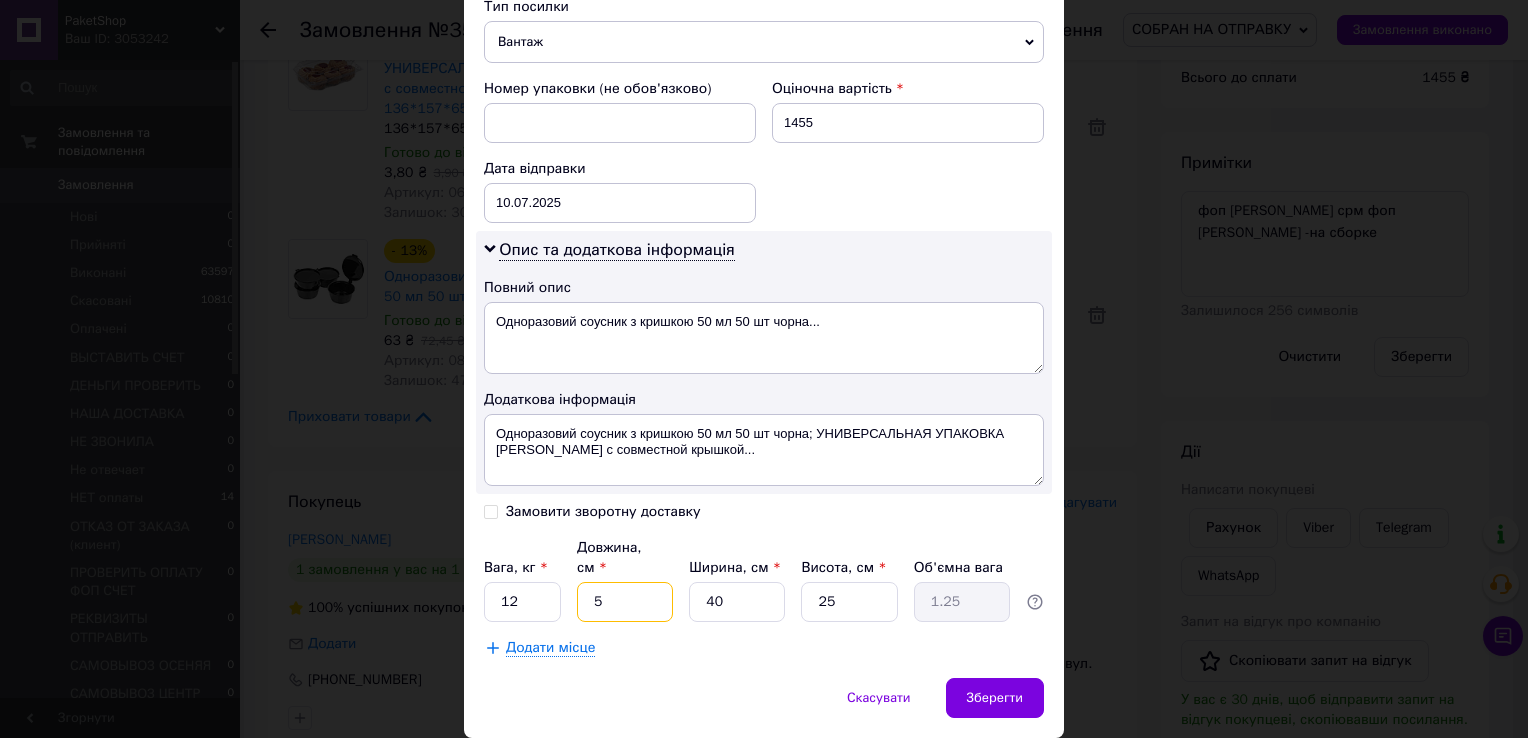 type on "5" 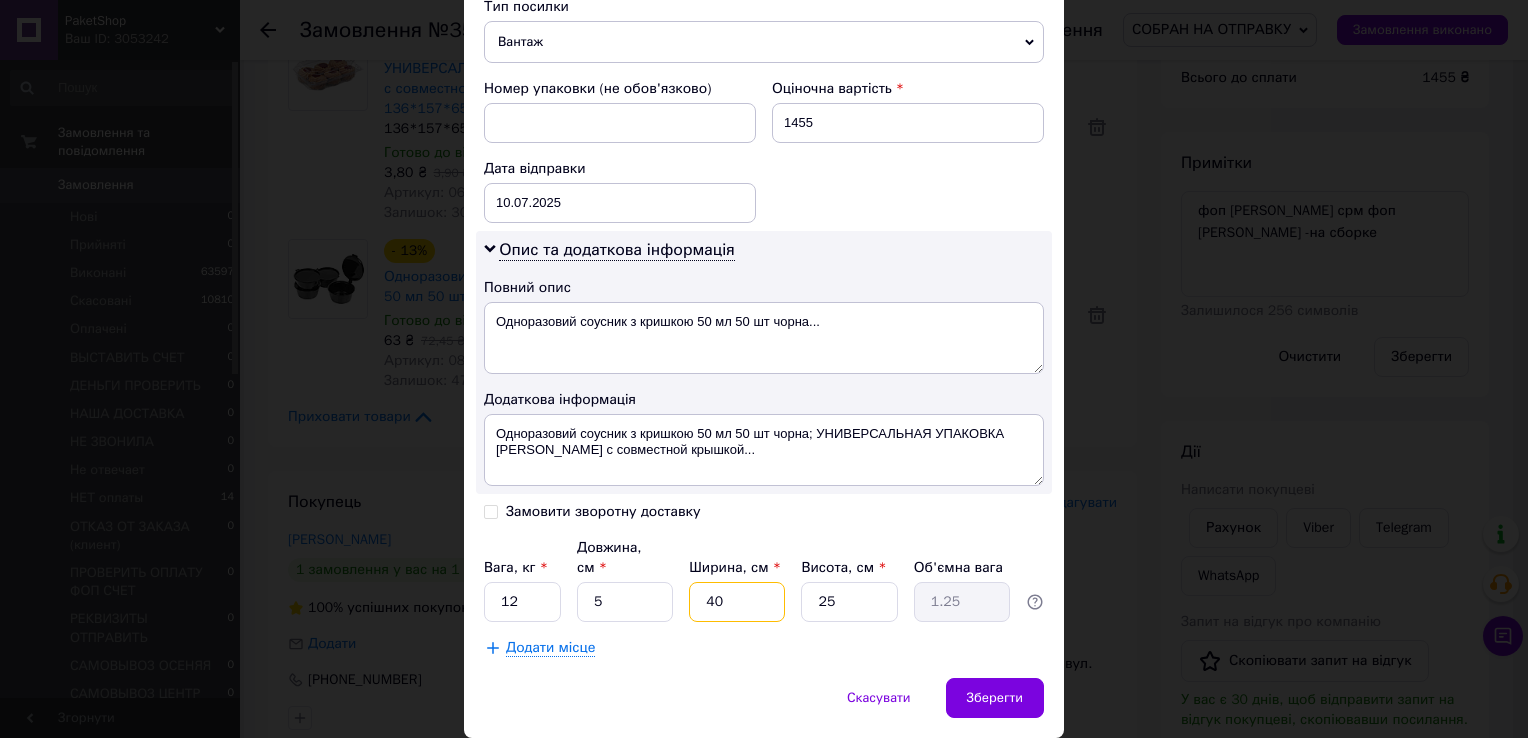 click on "40" at bounding box center [737, 602] 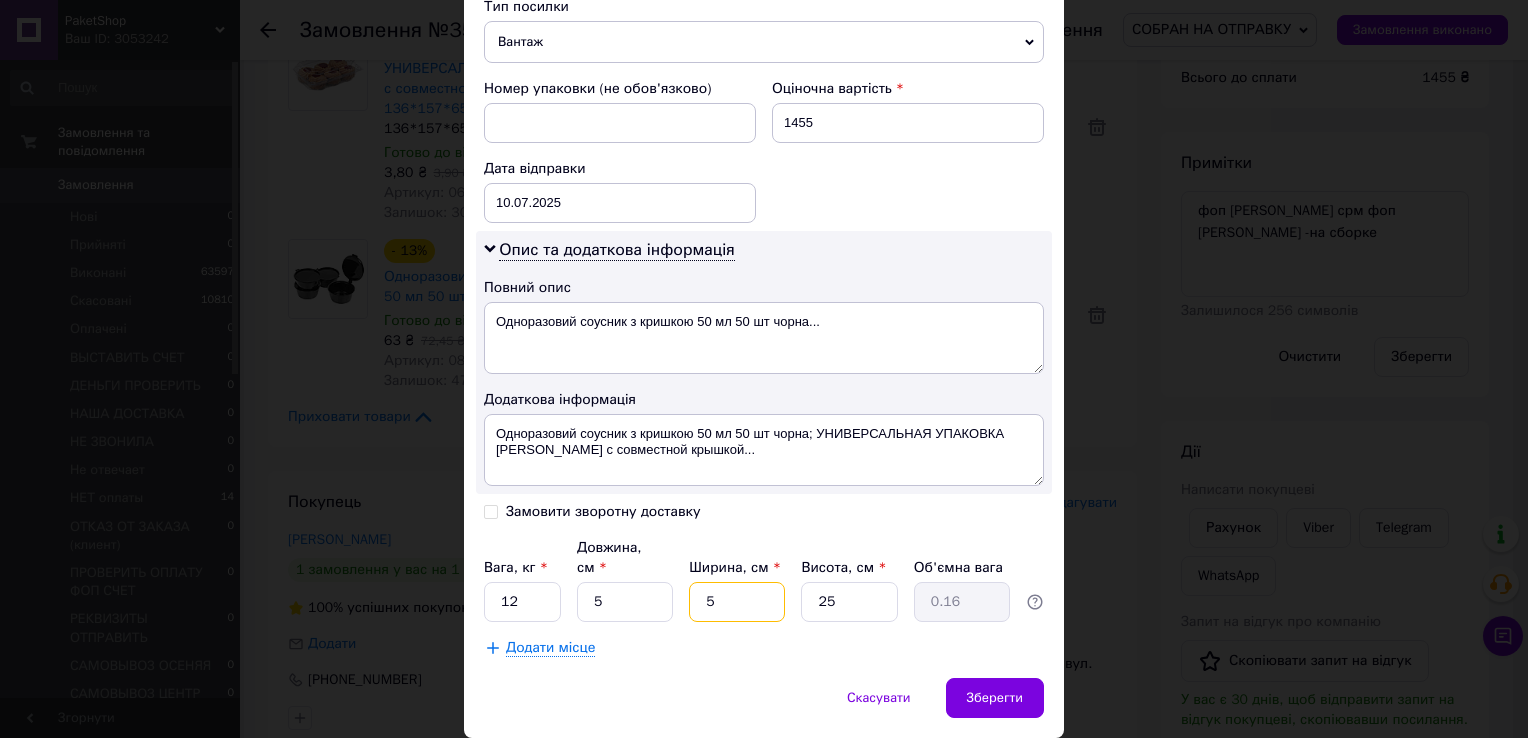 type on "5" 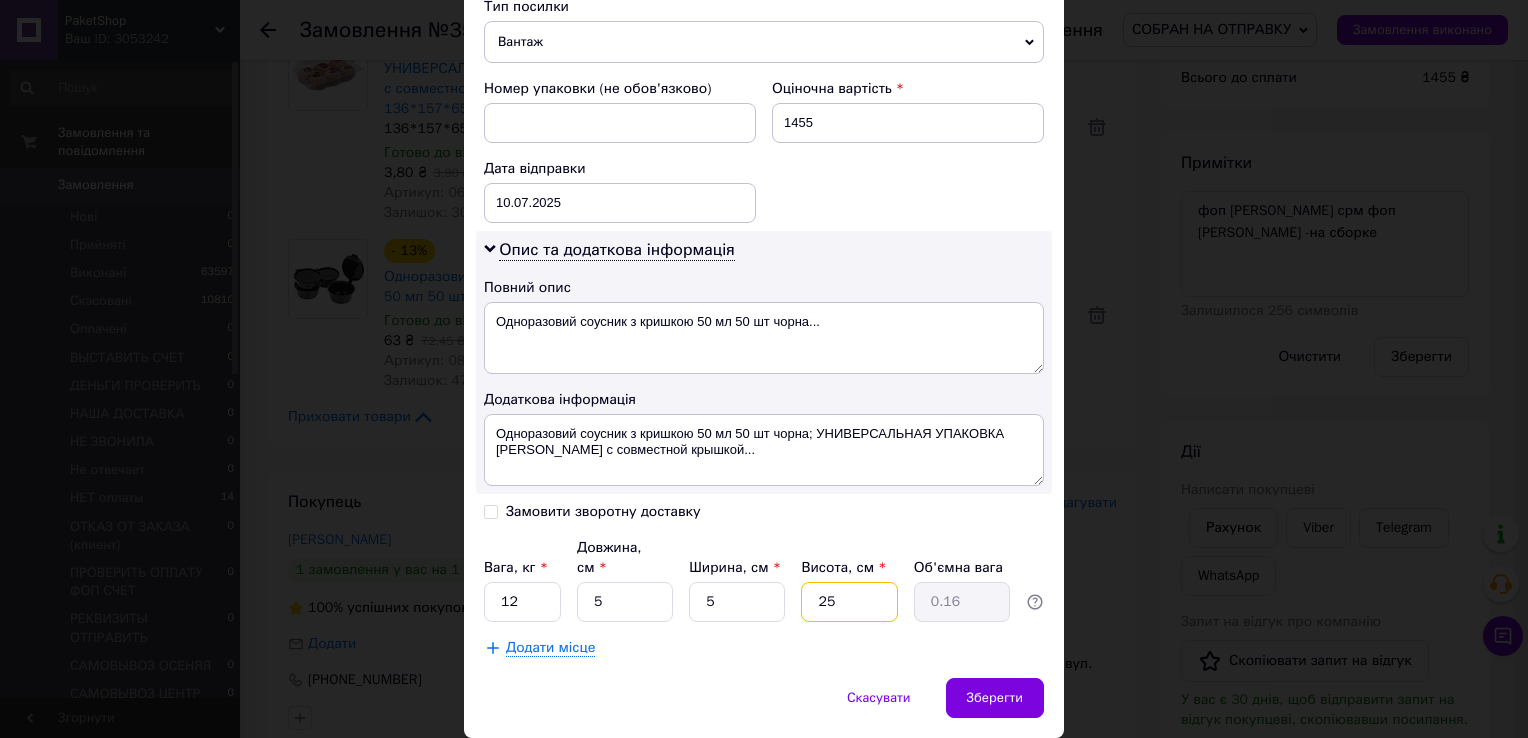click on "25" at bounding box center [849, 602] 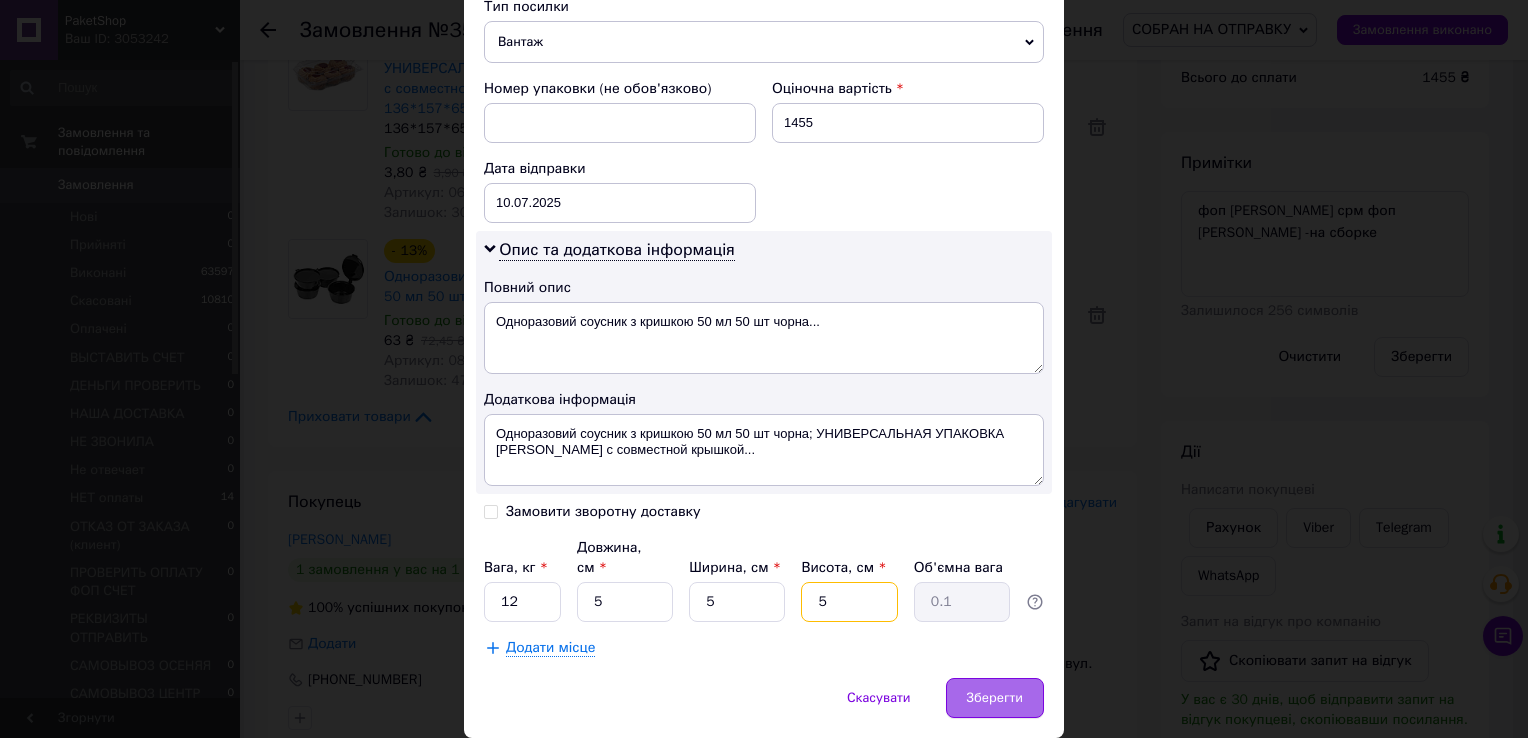 type on "5" 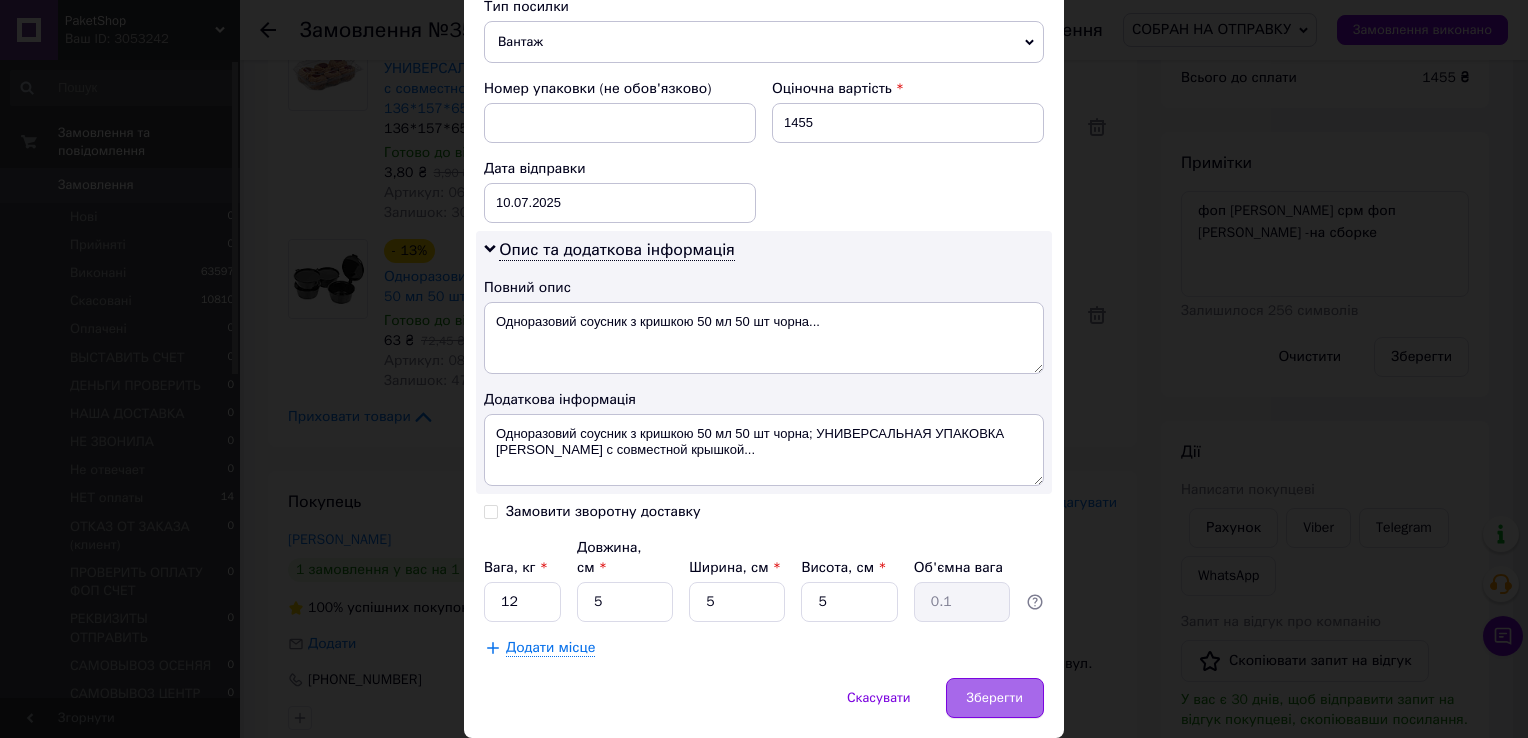 click on "Зберегти" at bounding box center (995, 698) 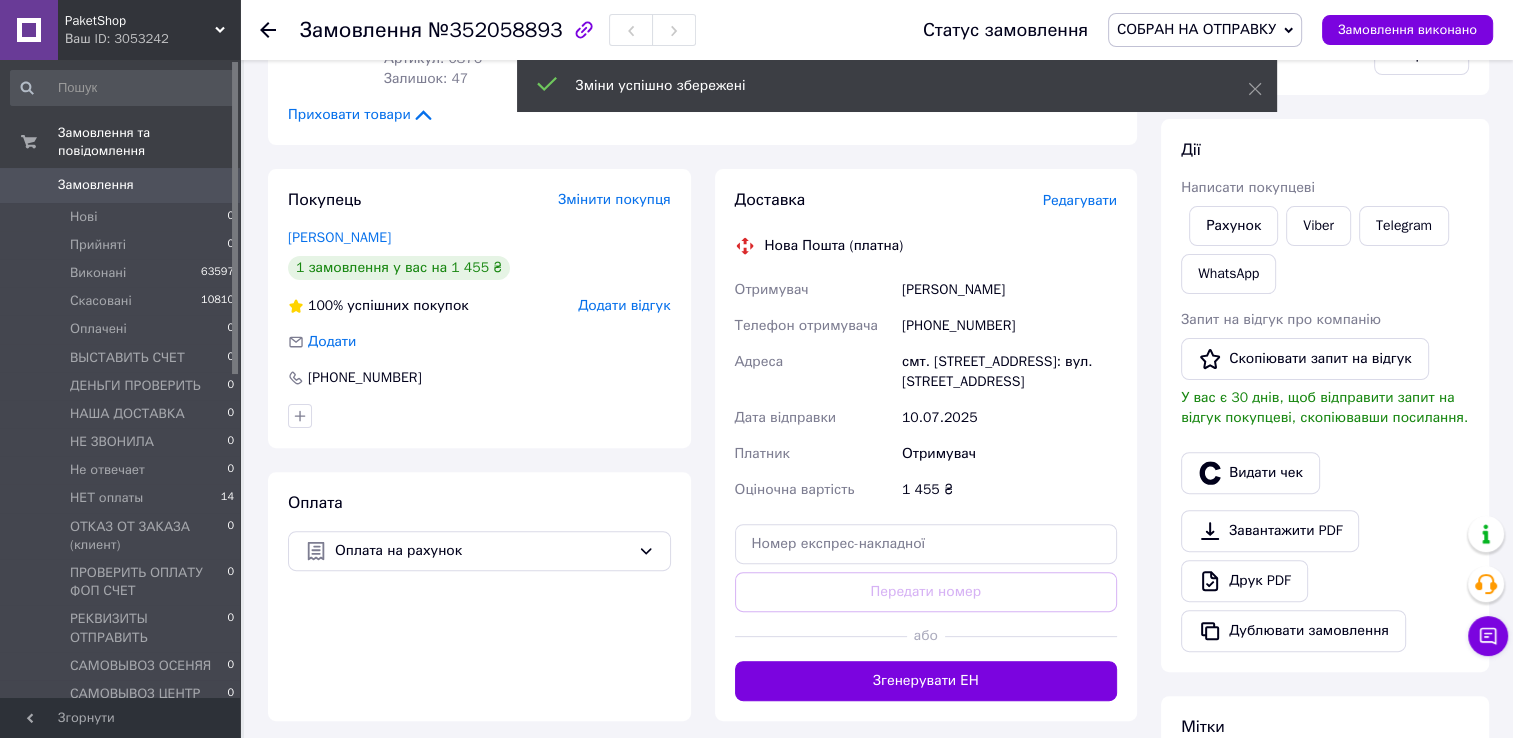 scroll, scrollTop: 700, scrollLeft: 0, axis: vertical 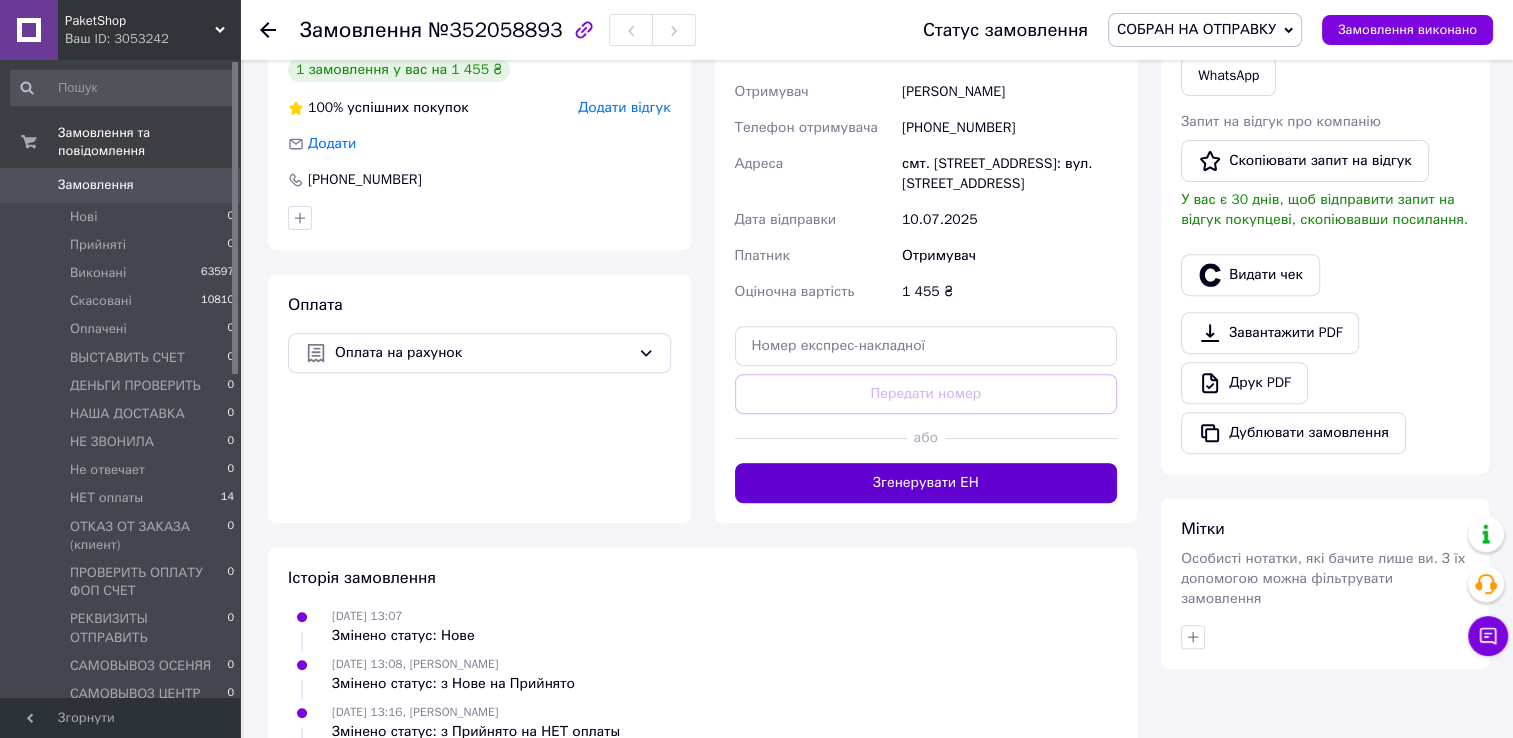 click on "Згенерувати ЕН" at bounding box center (926, 483) 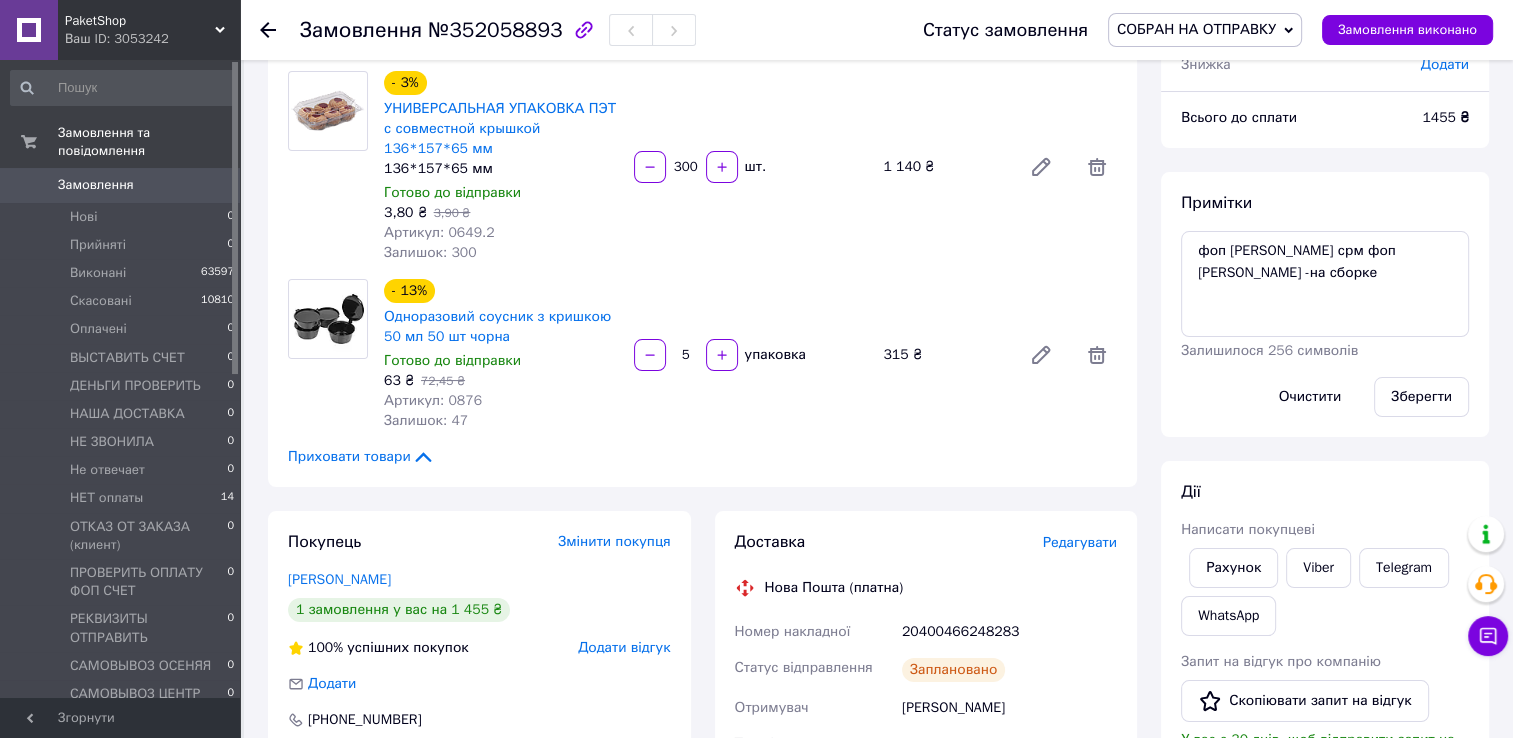 scroll, scrollTop: 100, scrollLeft: 0, axis: vertical 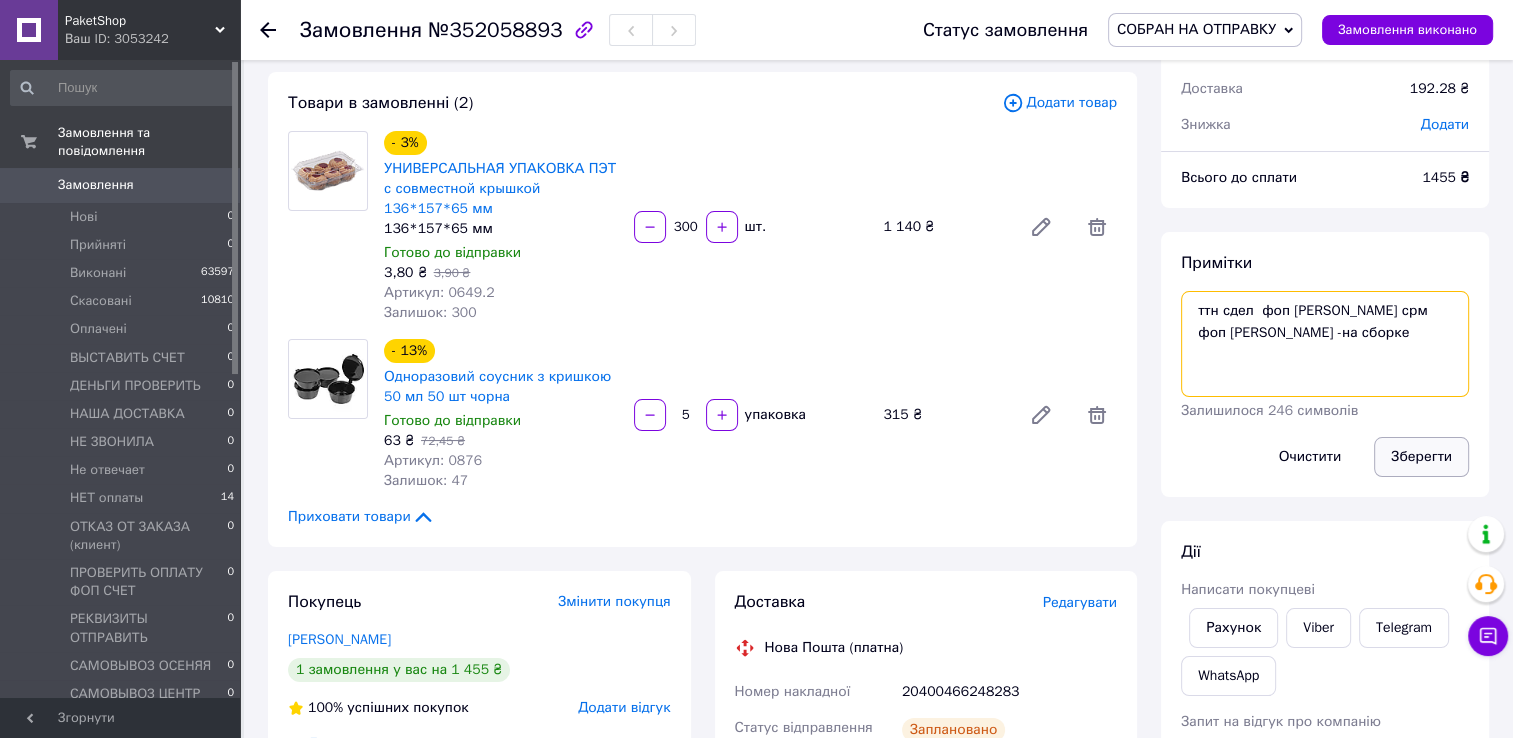 type on "ттн сдел  фоп [PERSON_NAME] срм фоп [PERSON_NAME] -на сборке" 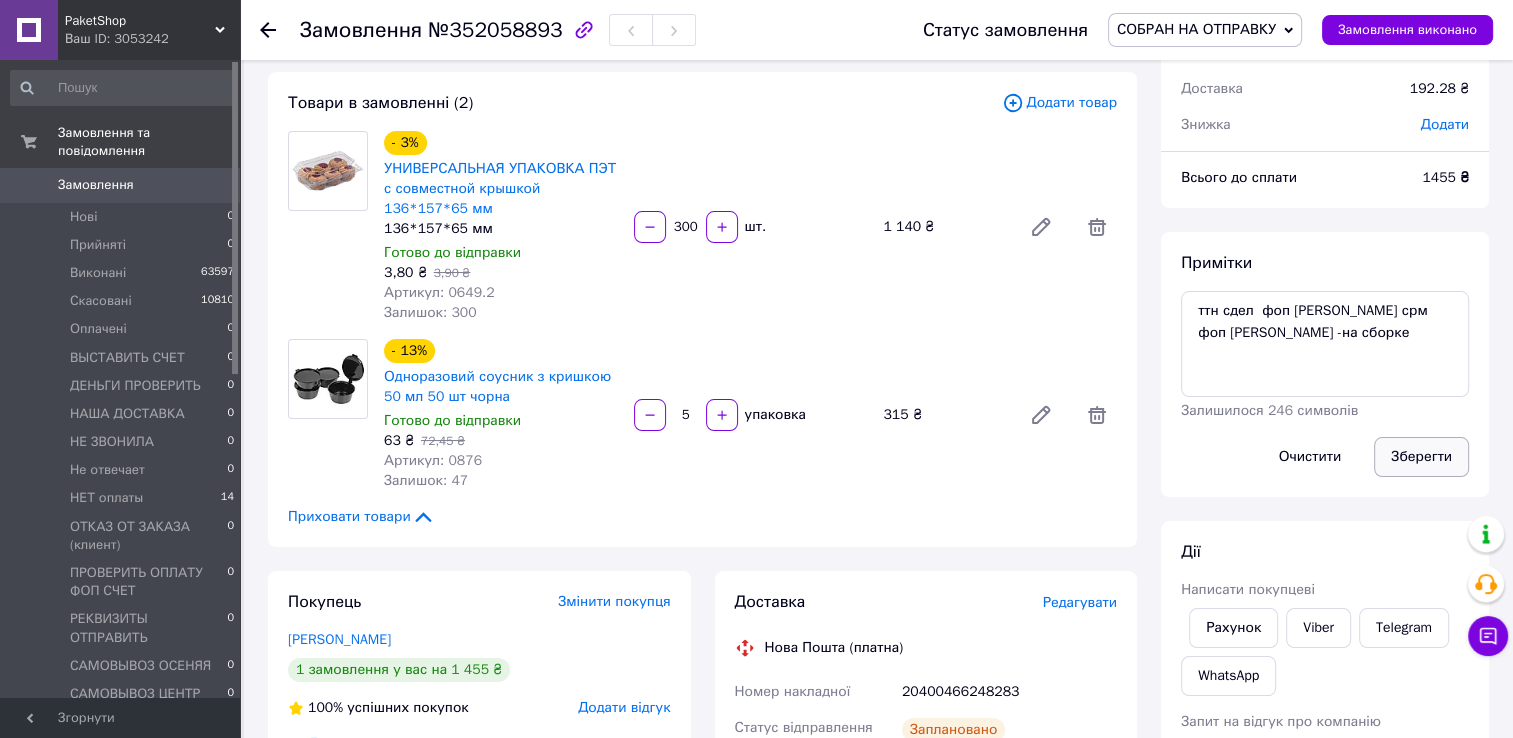 click on "Зберегти" at bounding box center (1421, 457) 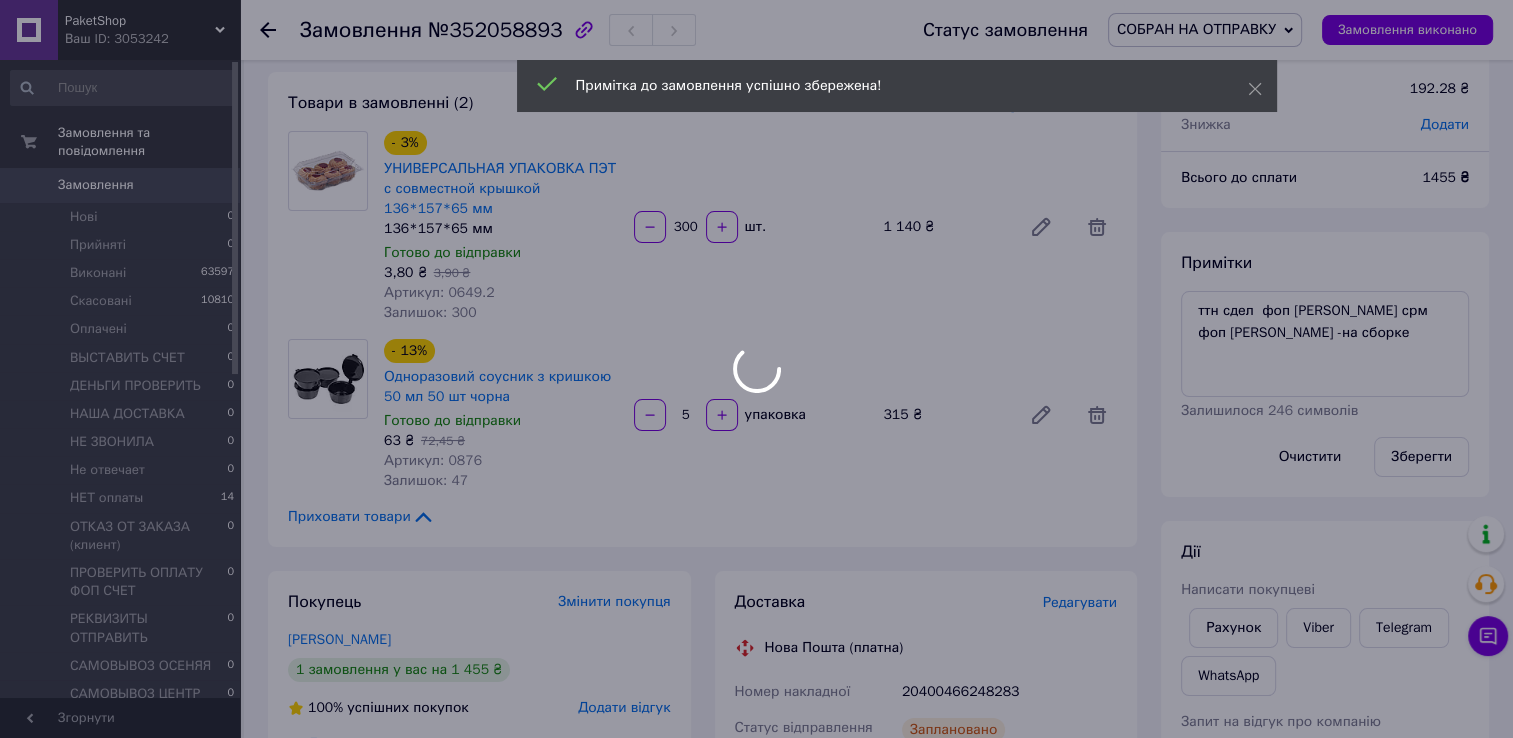 scroll, scrollTop: 300, scrollLeft: 0, axis: vertical 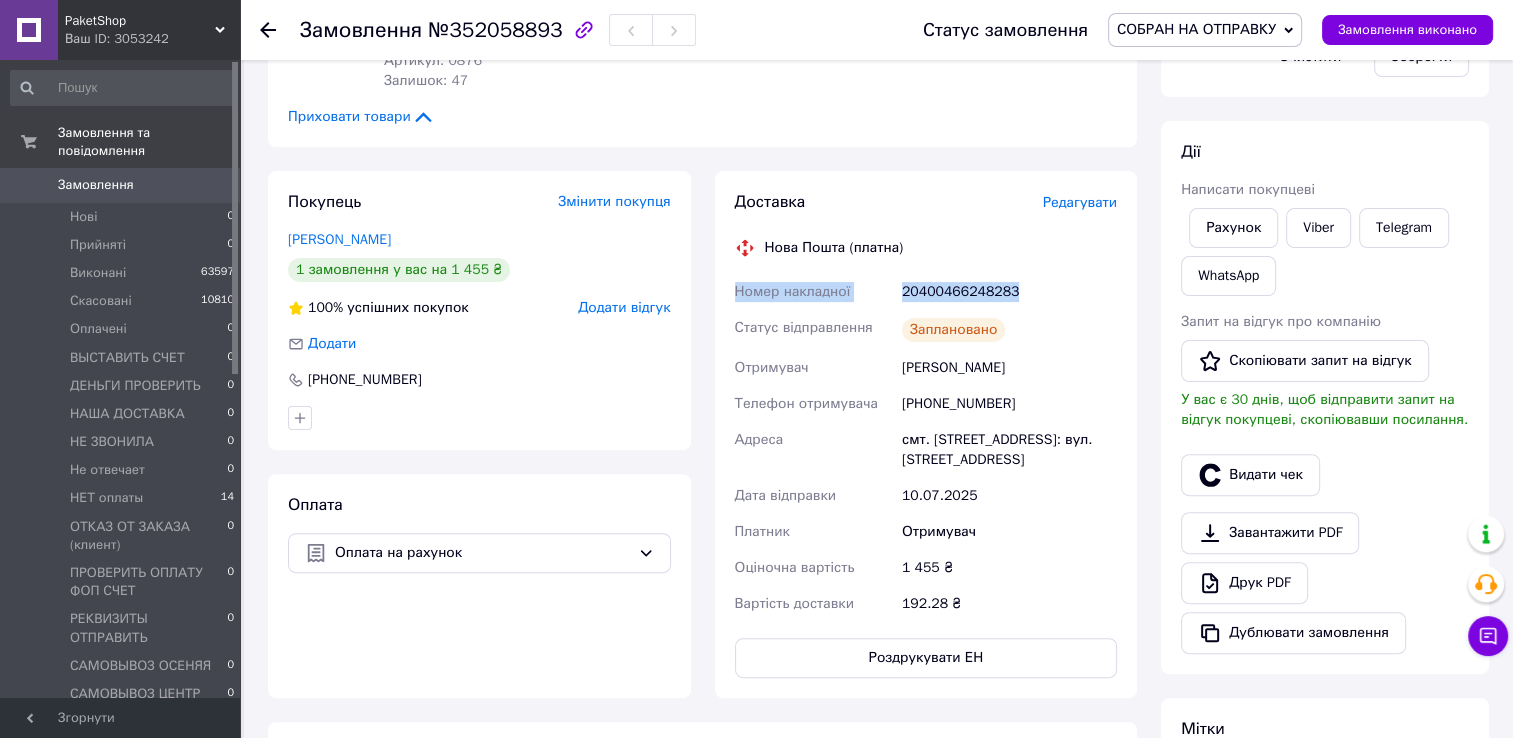 drag, startPoint x: 727, startPoint y: 297, endPoint x: 1029, endPoint y: 300, distance: 302.0149 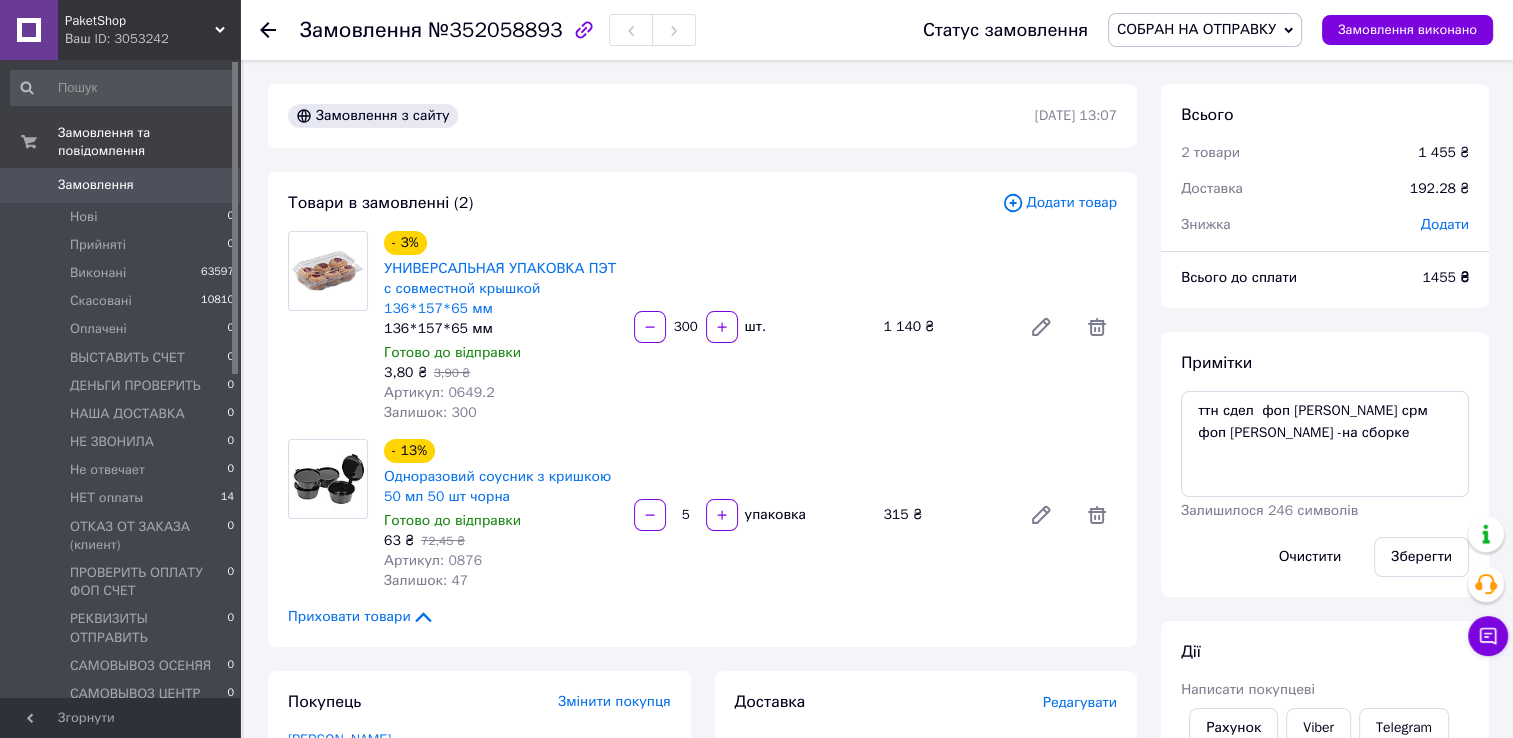 scroll, scrollTop: 100, scrollLeft: 0, axis: vertical 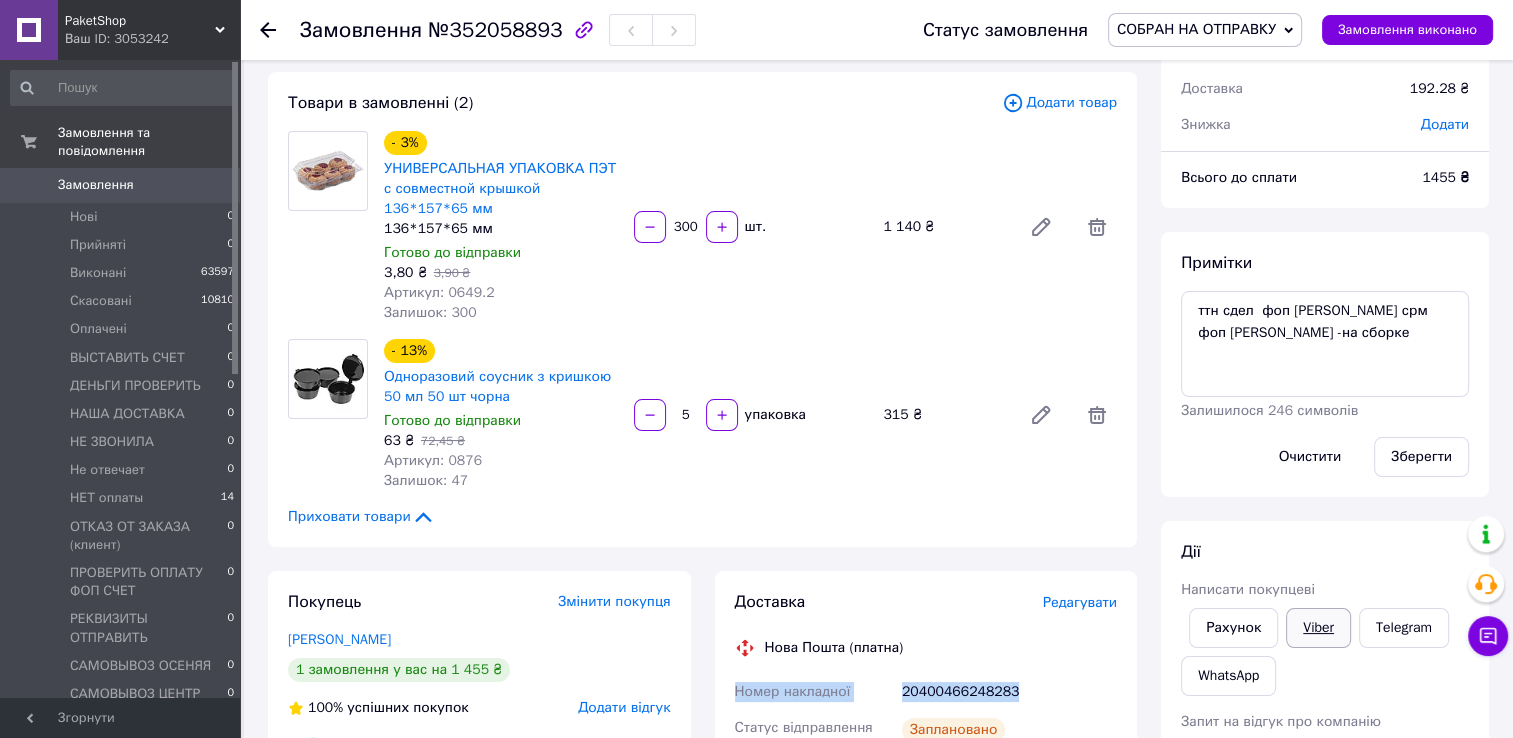 click on "Viber" at bounding box center [1318, 628] 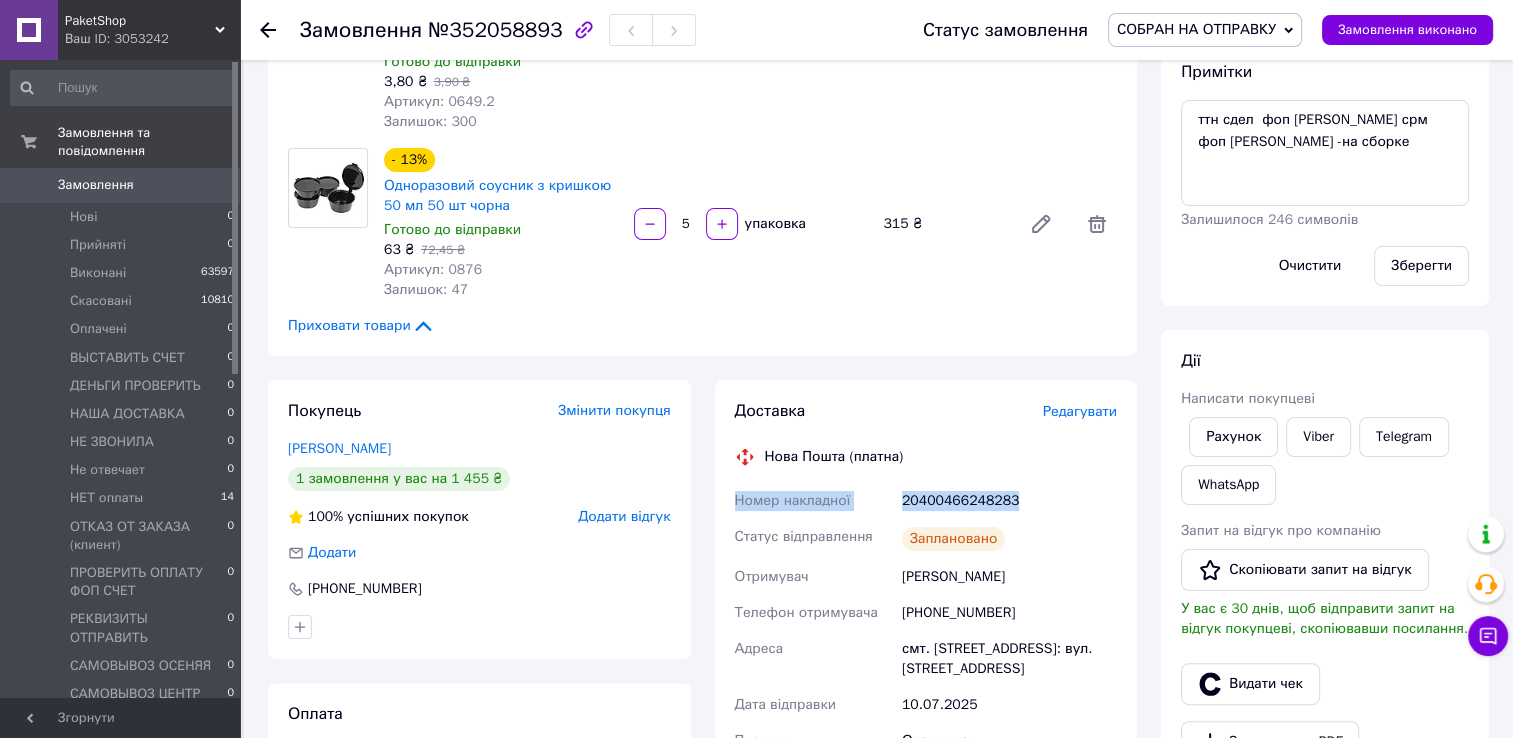 scroll, scrollTop: 500, scrollLeft: 0, axis: vertical 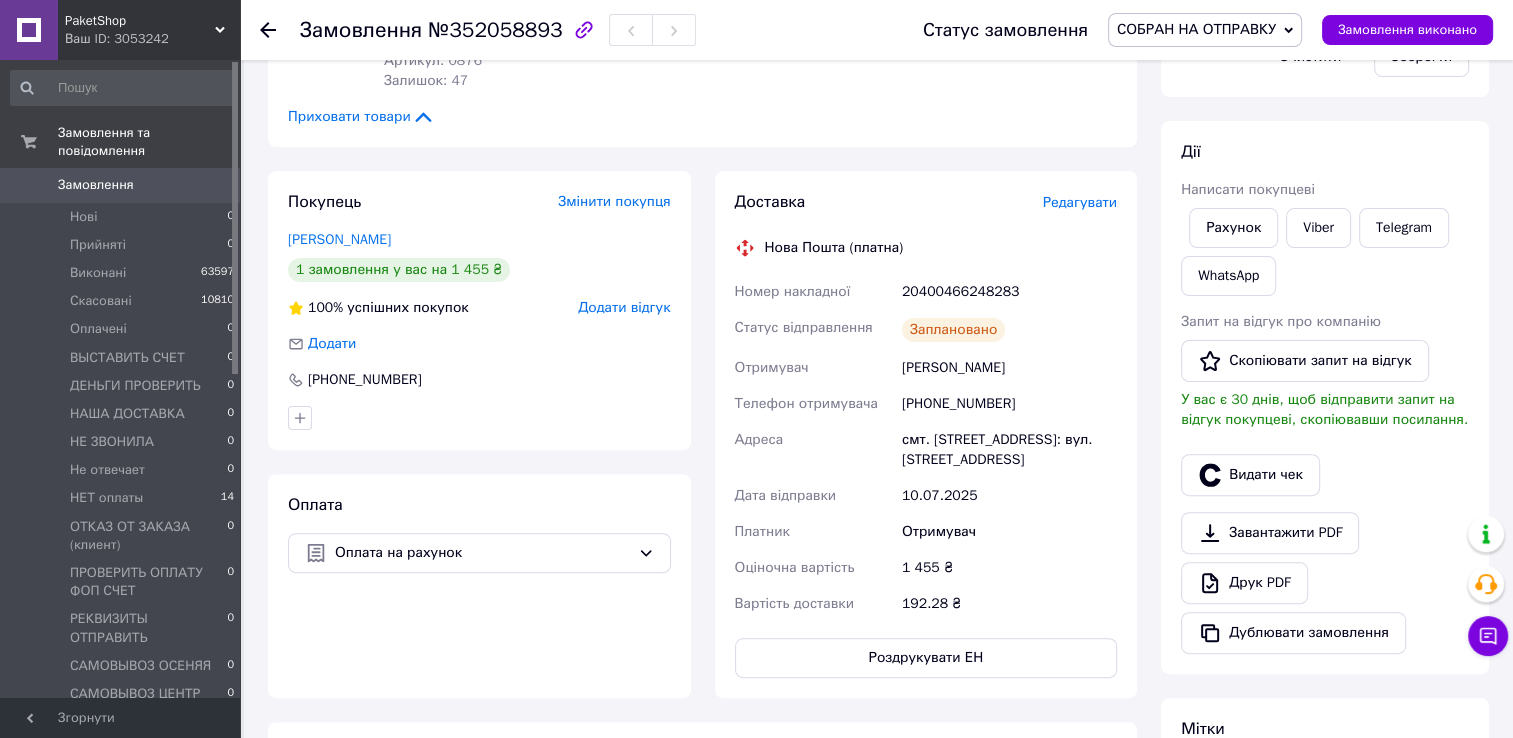 click on "192.28 ₴" at bounding box center [1009, 604] 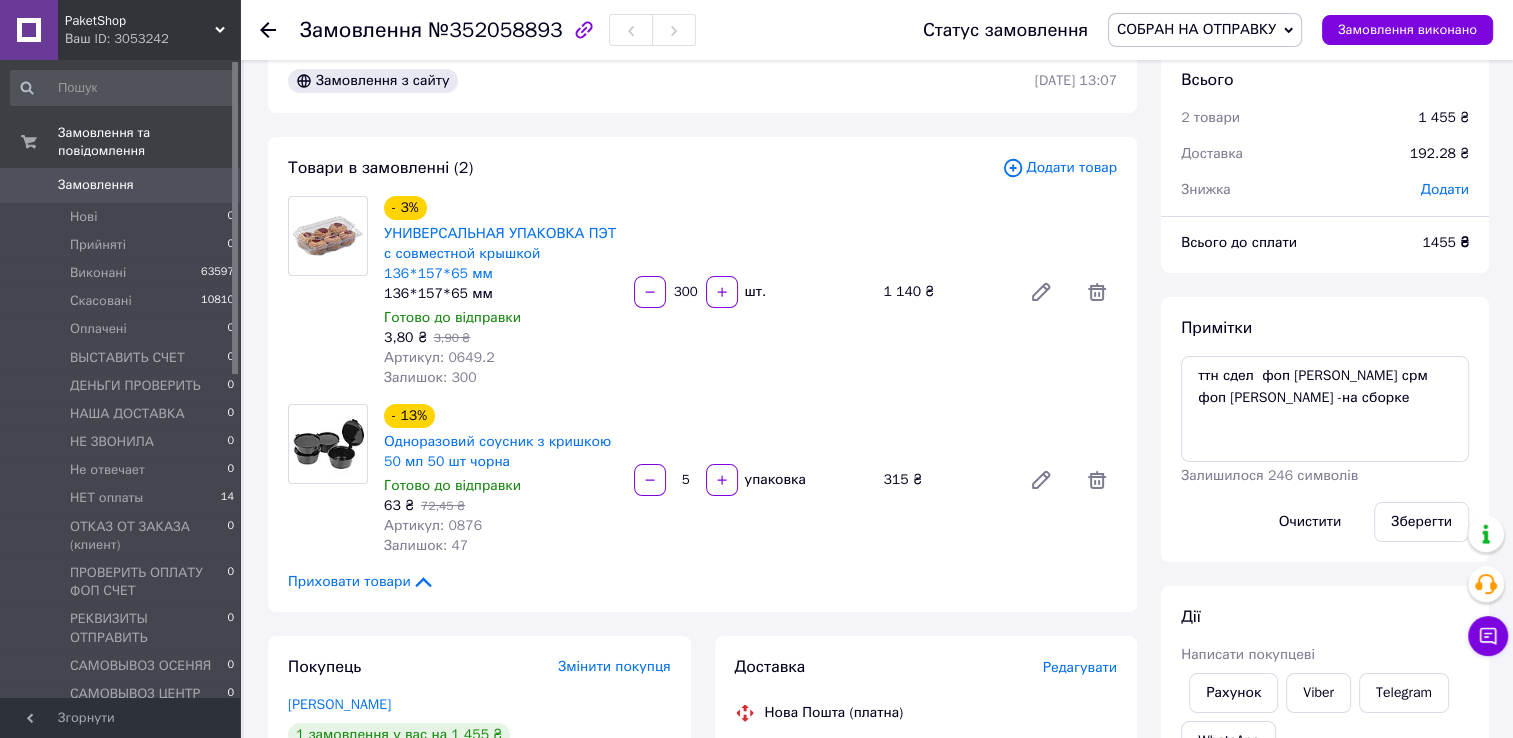scroll, scrollTop: 0, scrollLeft: 0, axis: both 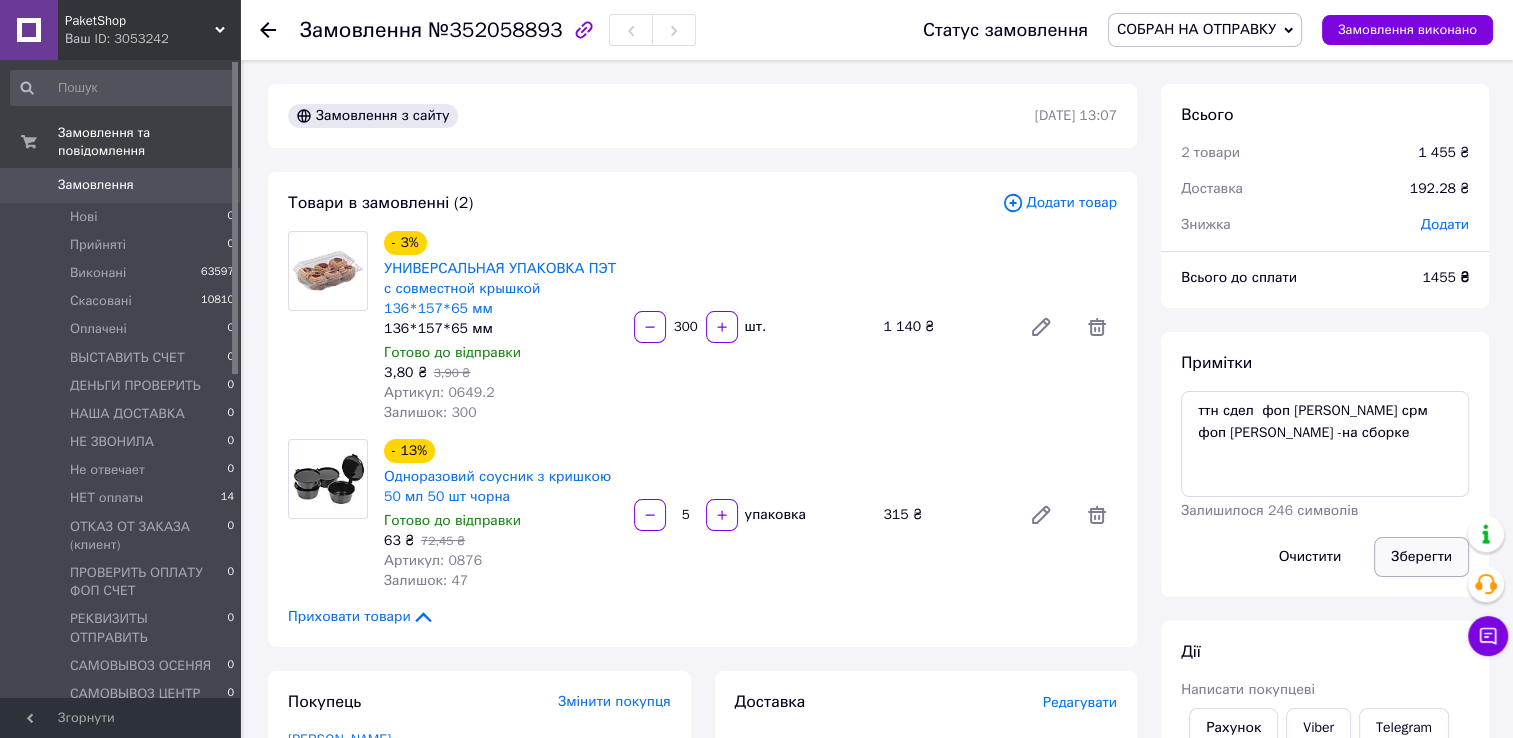 click on "Зберегти" at bounding box center [1421, 557] 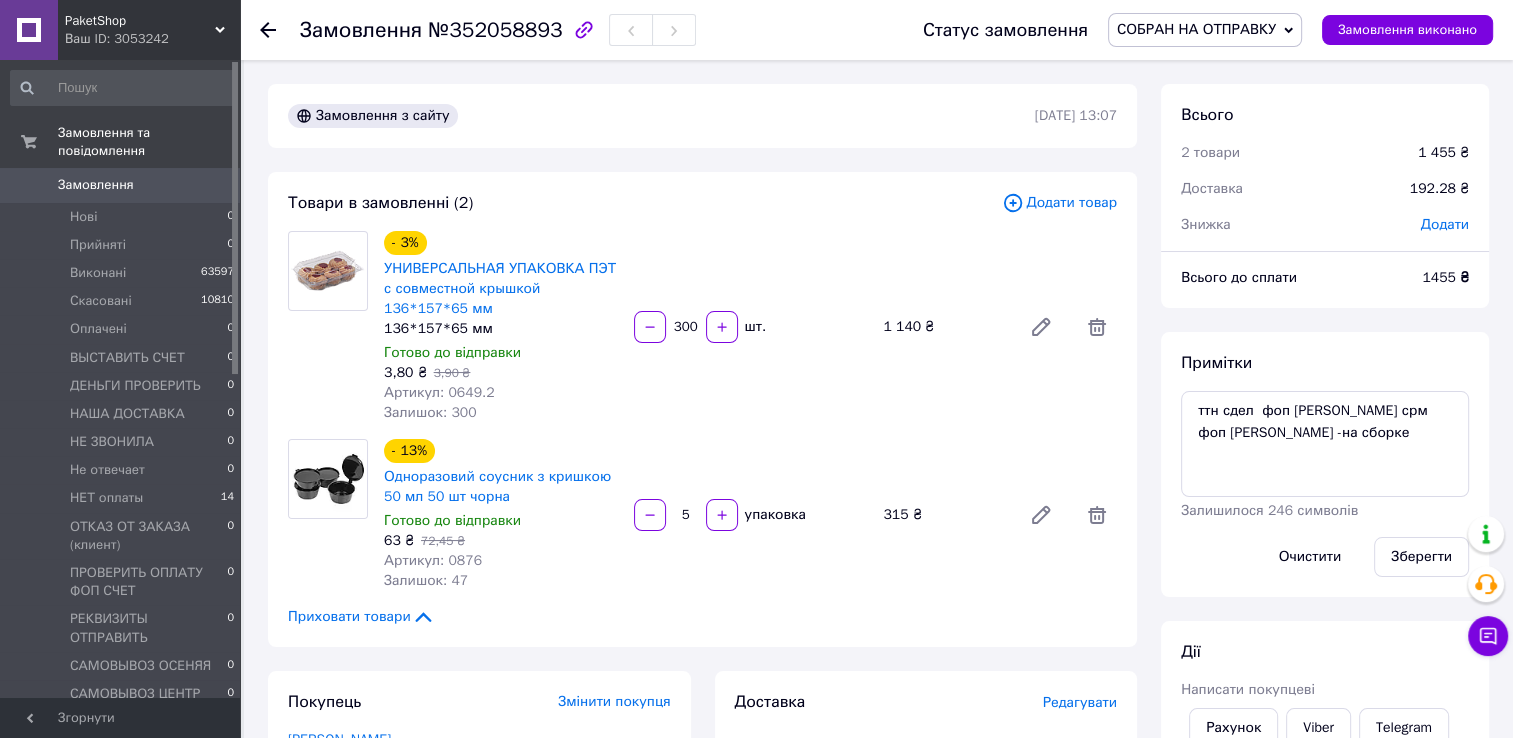 click 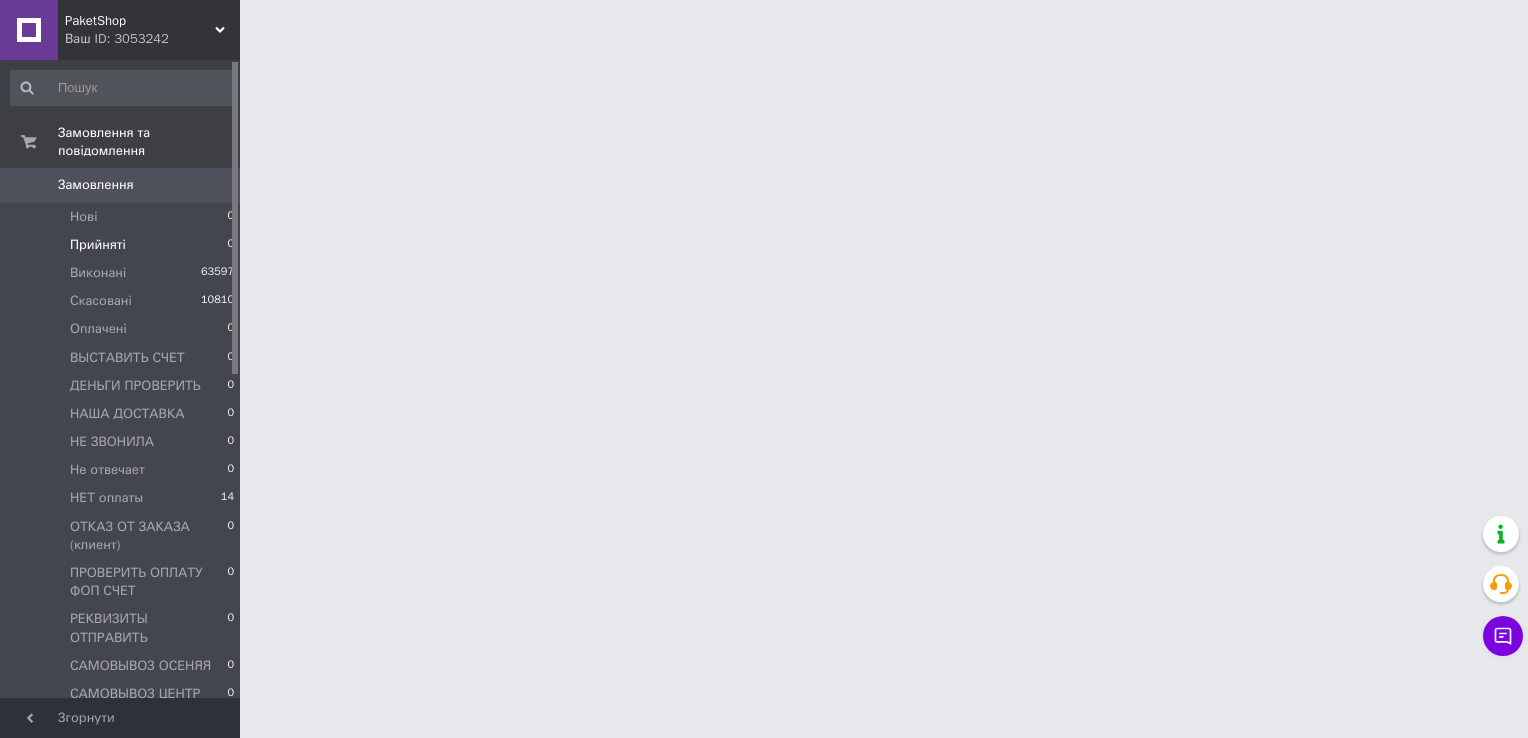 click on "Прийняті" at bounding box center (98, 245) 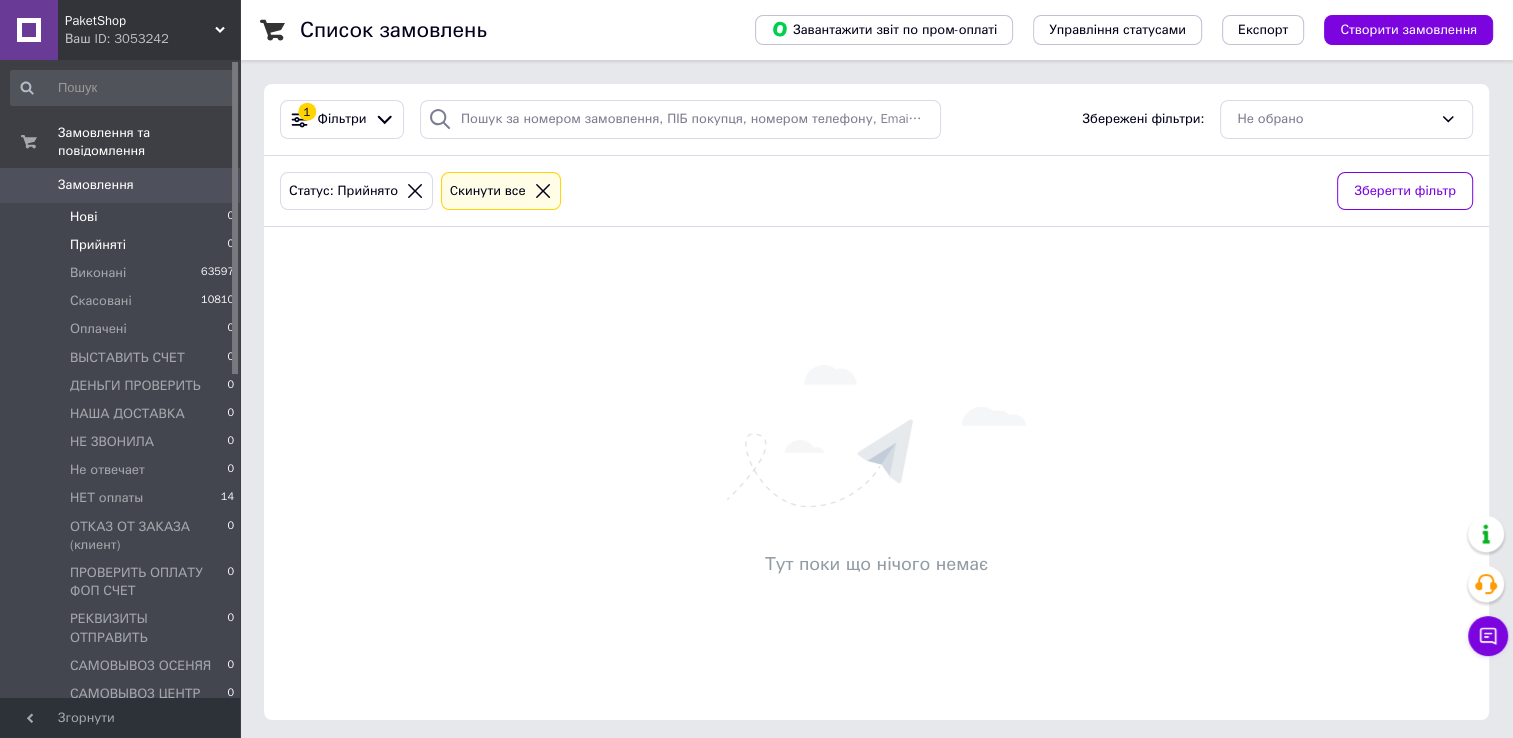 click on "Нові" at bounding box center (83, 217) 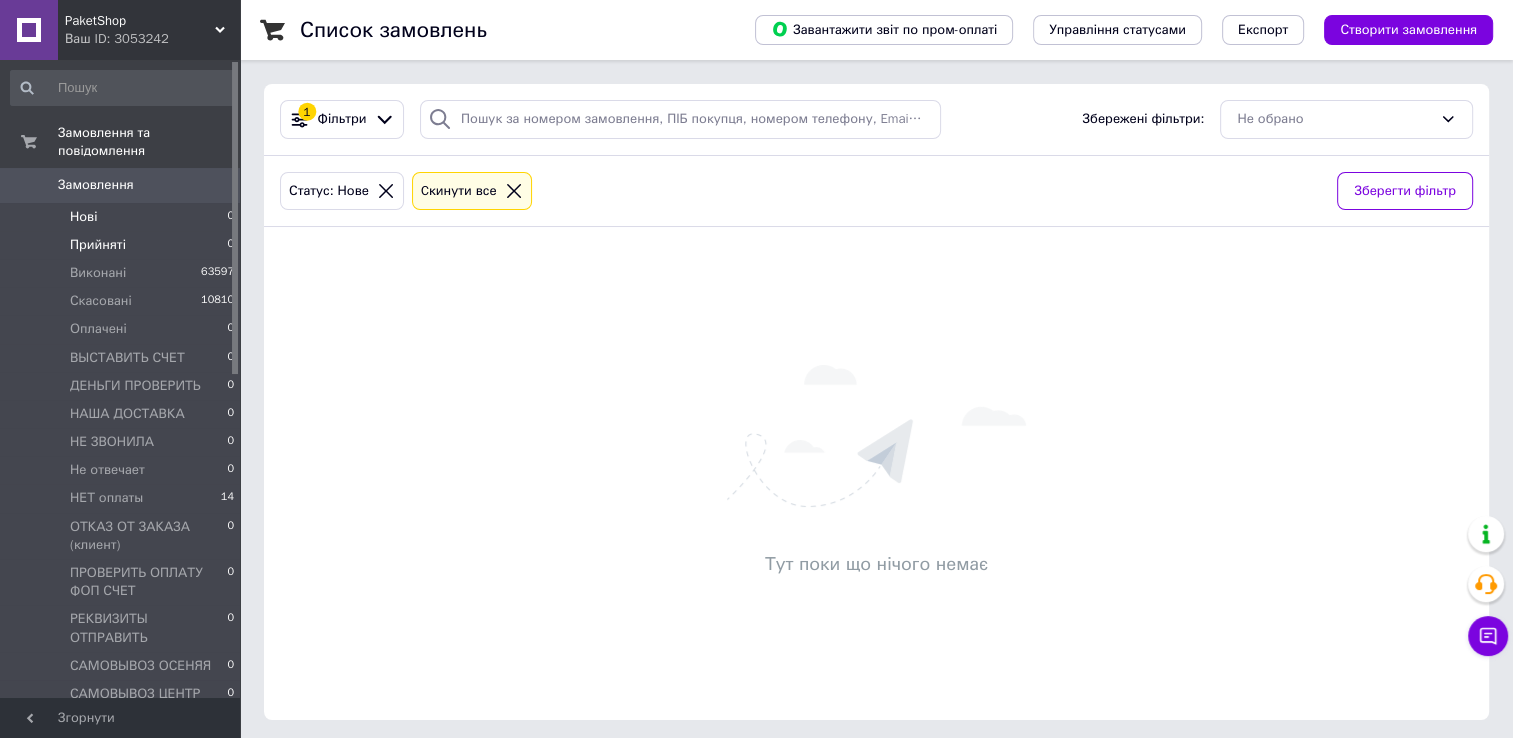 click on "Прийняті" at bounding box center [98, 245] 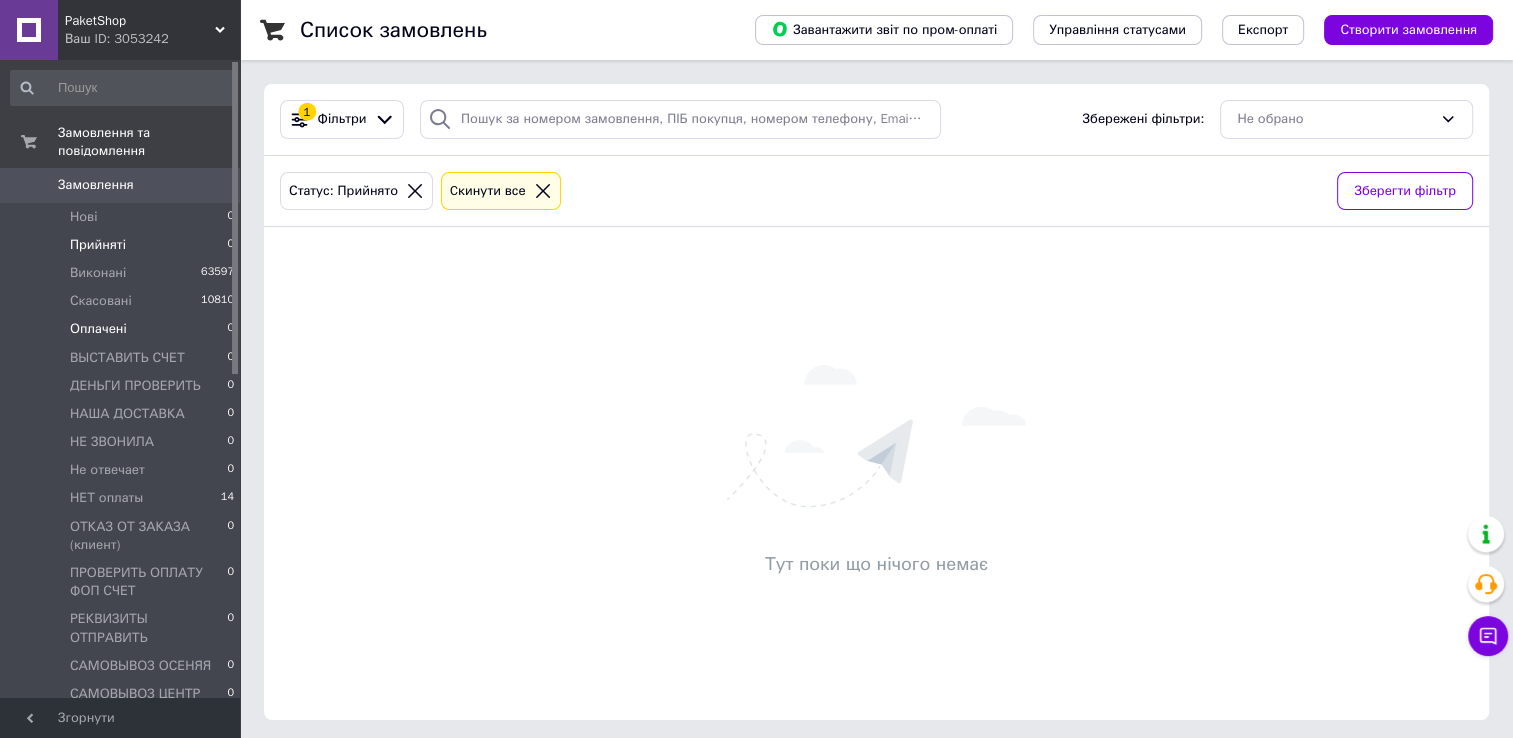 click on "Оплачені" at bounding box center [98, 329] 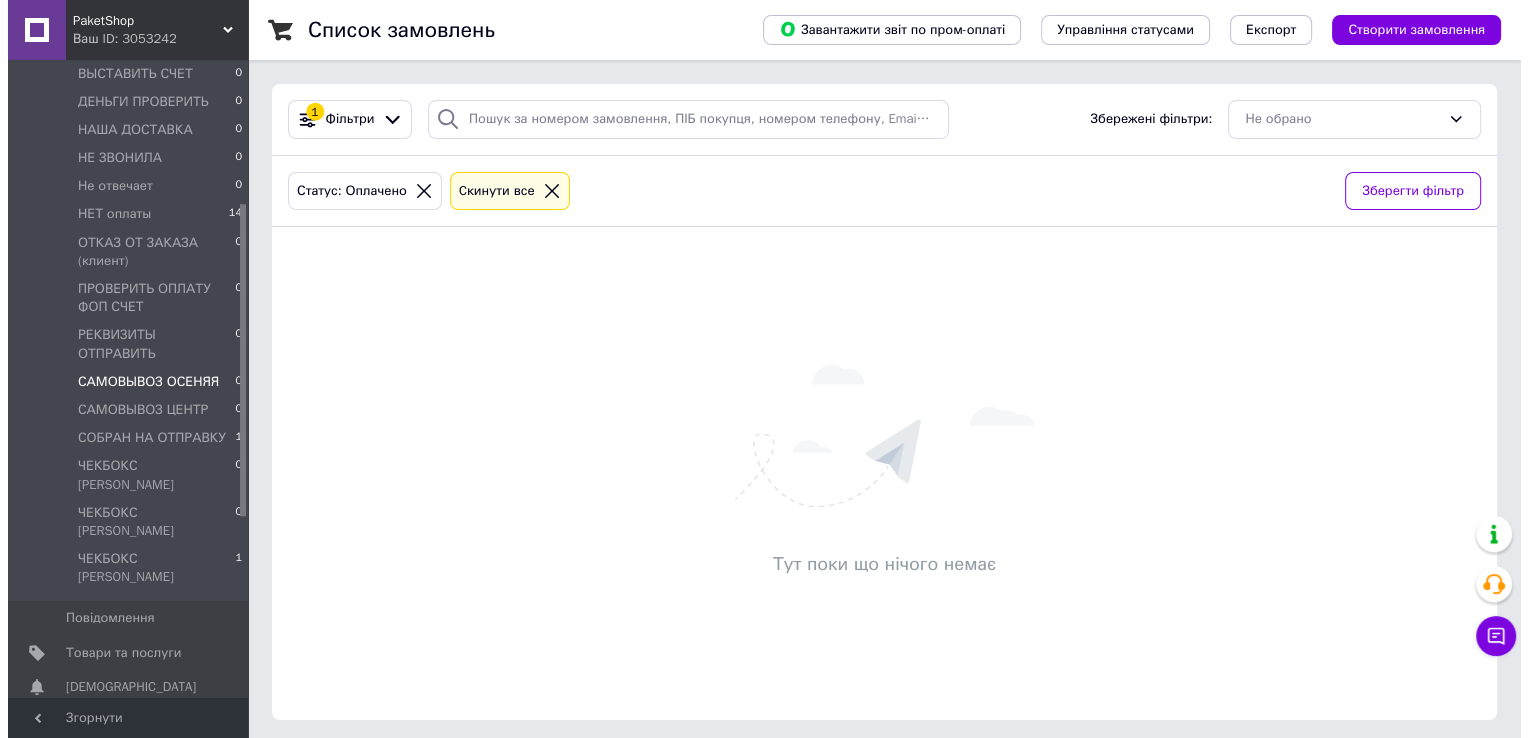 scroll, scrollTop: 300, scrollLeft: 0, axis: vertical 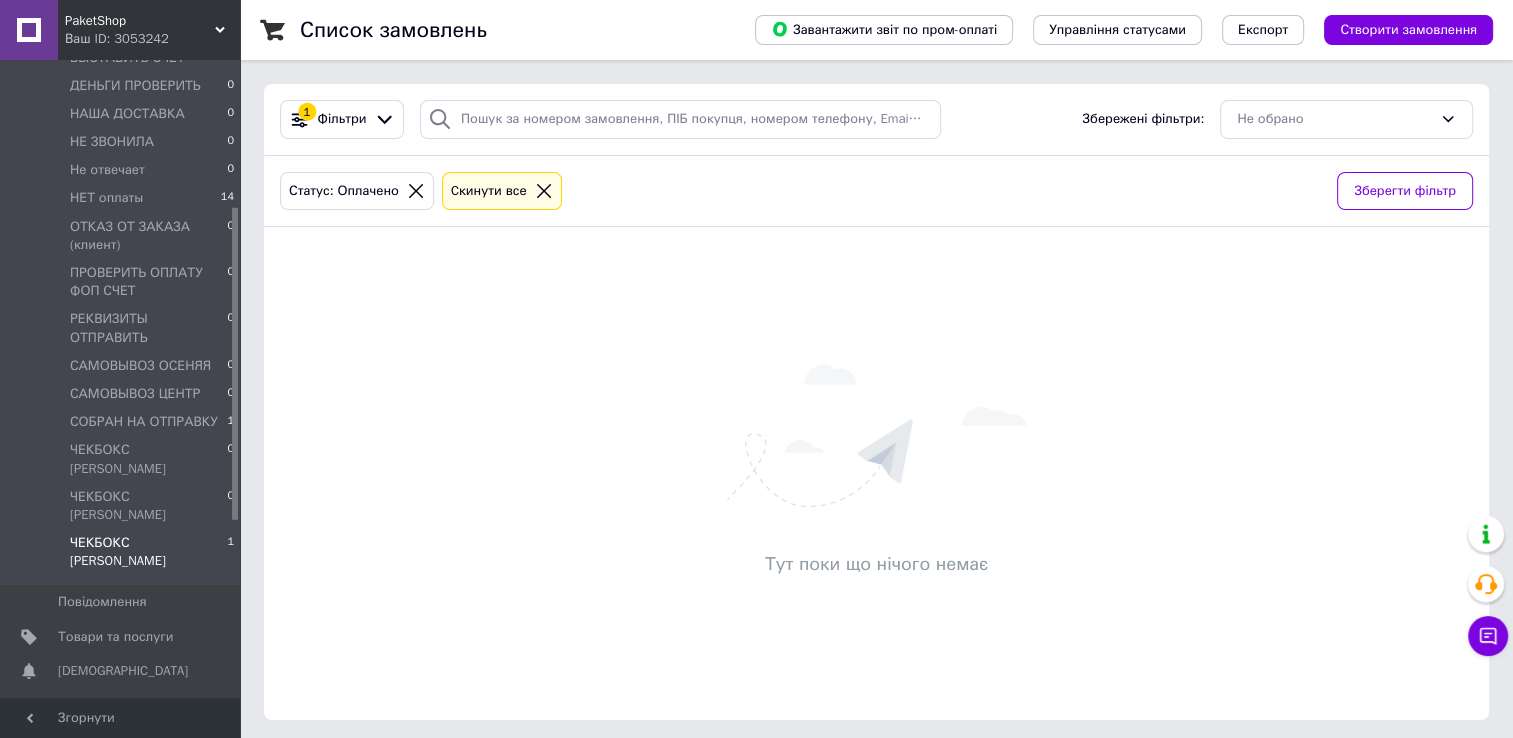 click on "ЧЕКБОКС [PERSON_NAME]" at bounding box center [148, 552] 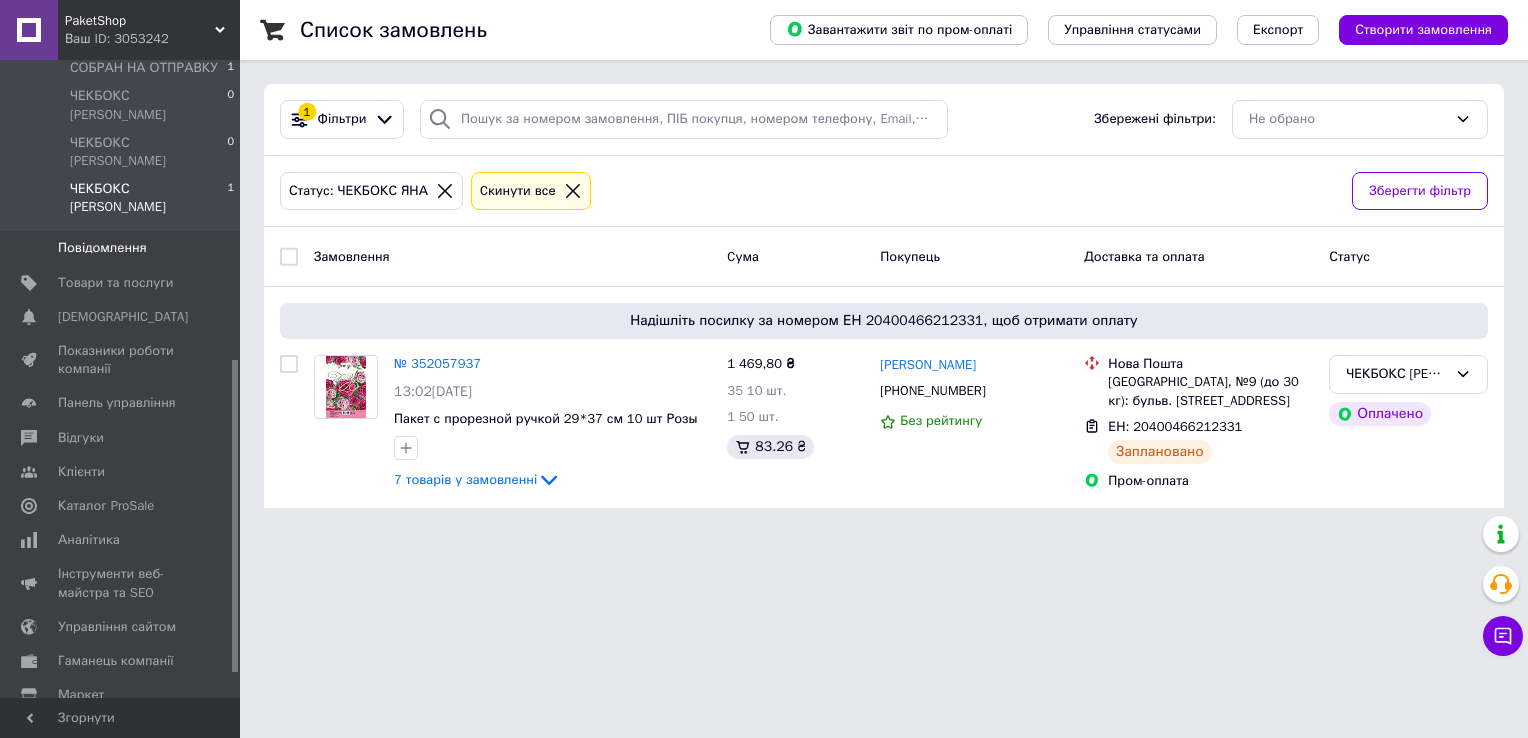 scroll, scrollTop: 663, scrollLeft: 0, axis: vertical 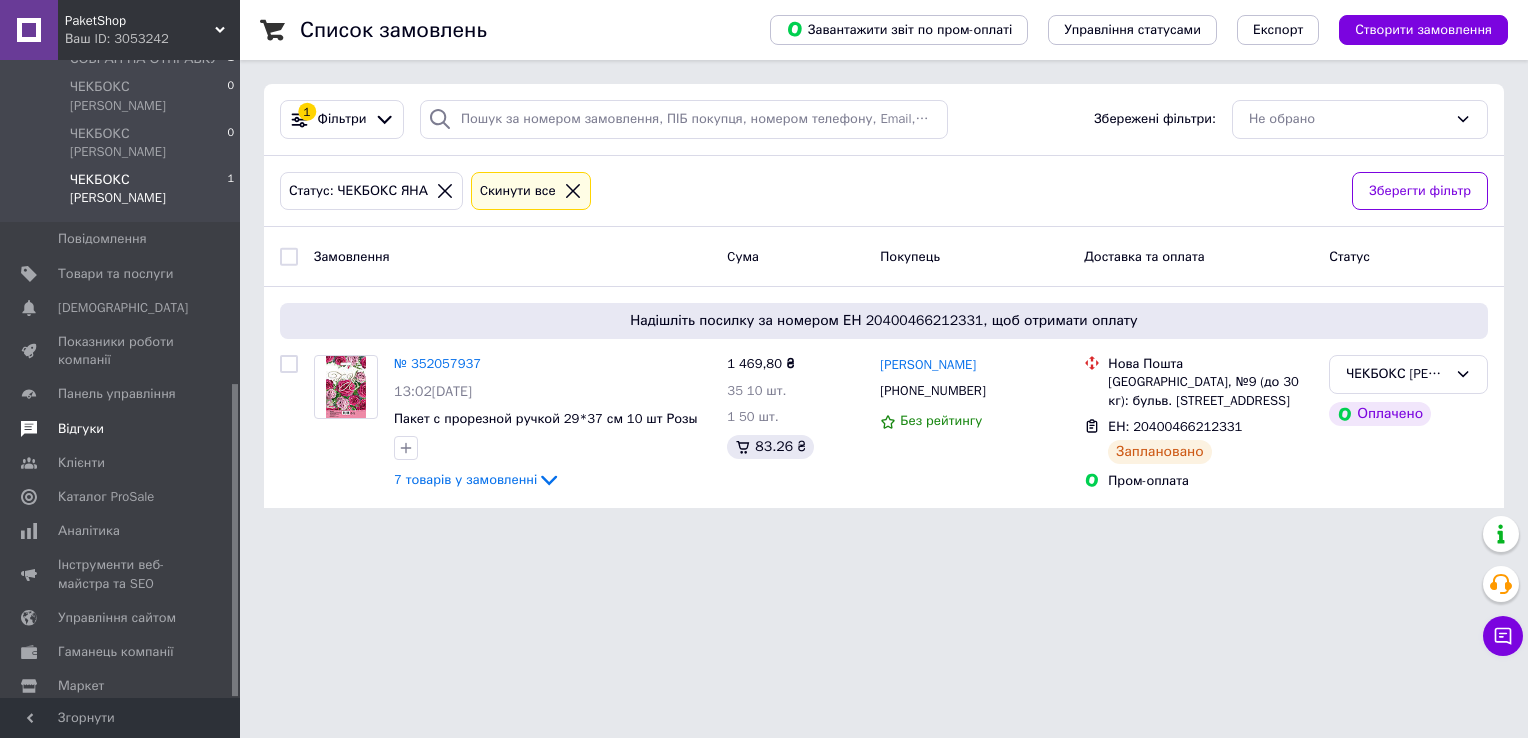 click on "Відгуки" at bounding box center (81, 429) 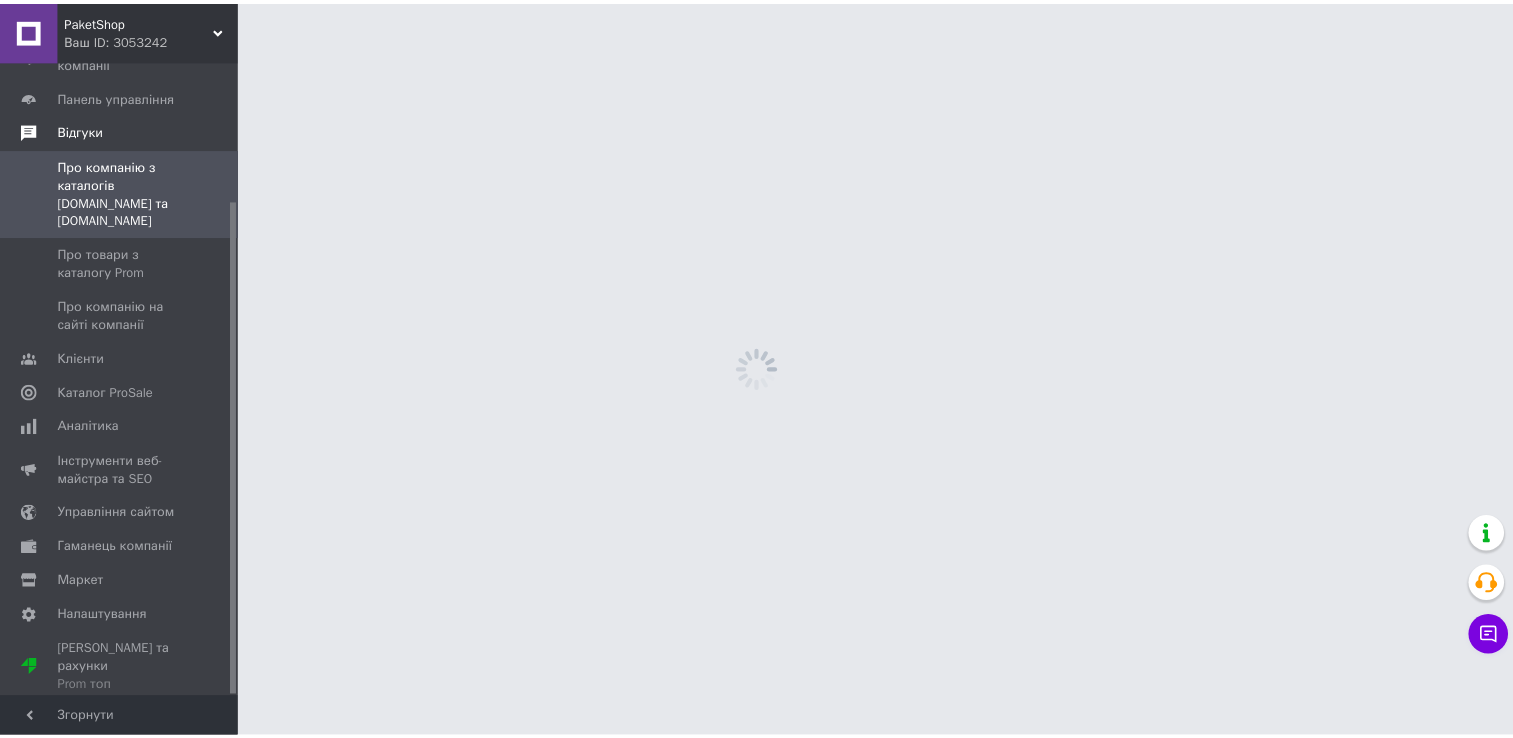 scroll, scrollTop: 178, scrollLeft: 0, axis: vertical 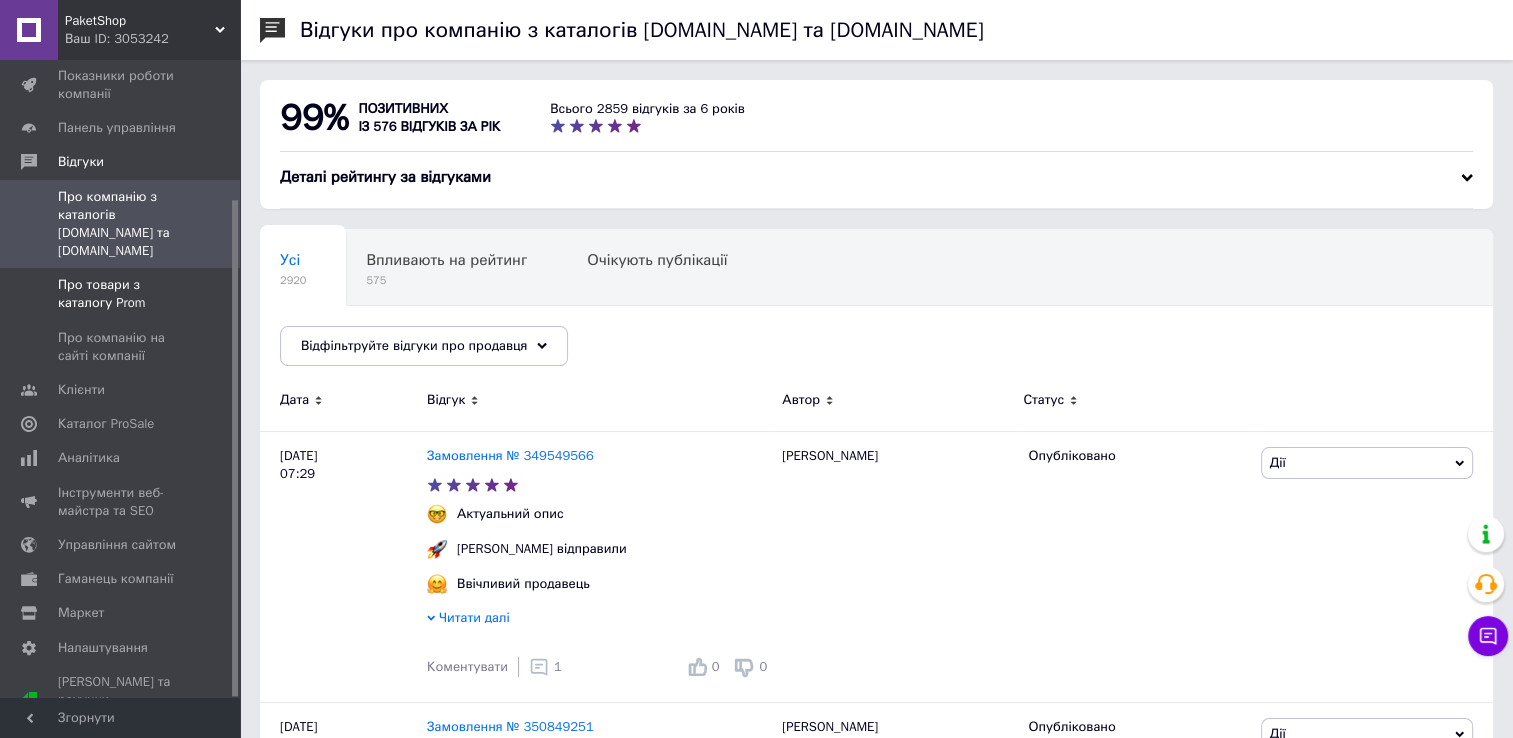 click on "Про товари з каталогу Prom" at bounding box center (121, 294) 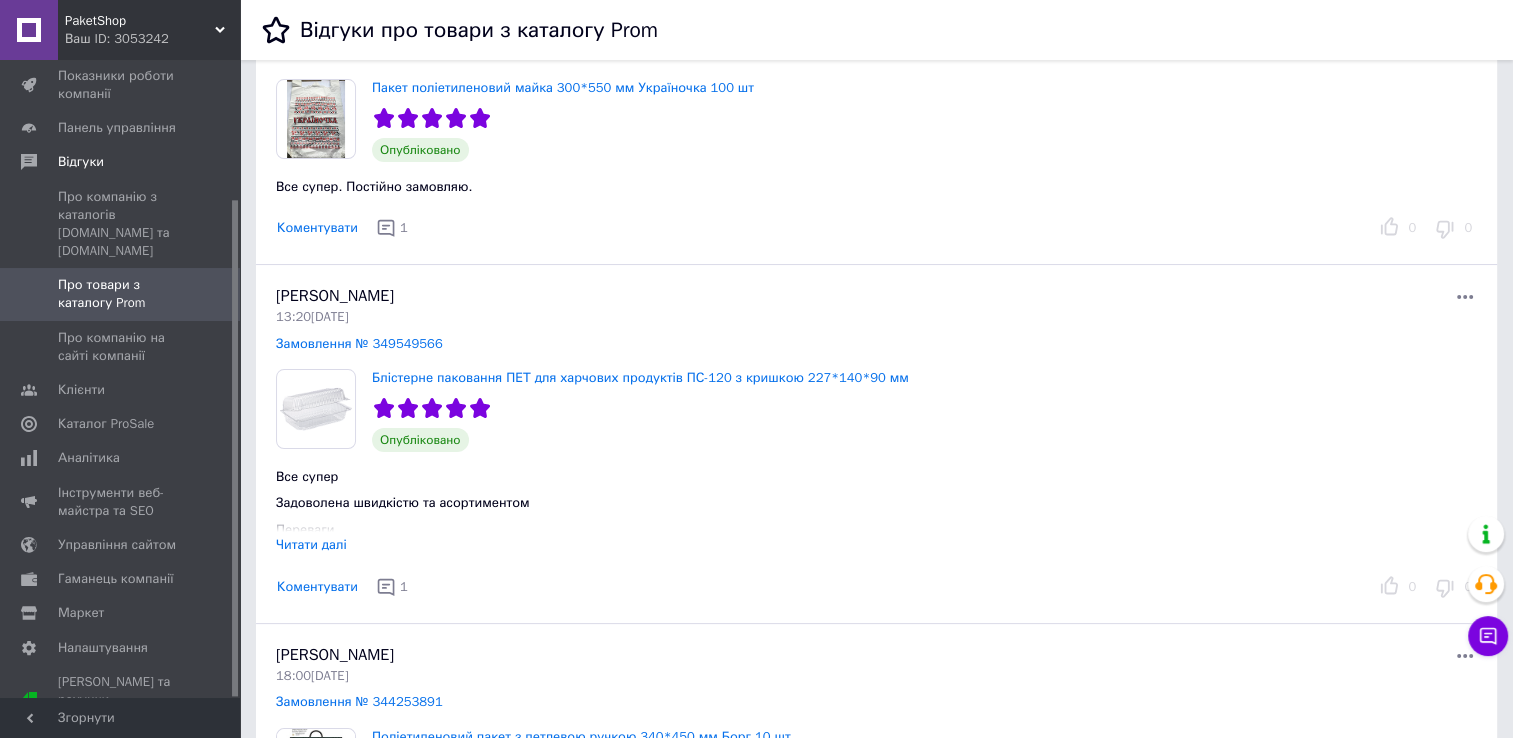 scroll, scrollTop: 200, scrollLeft: 0, axis: vertical 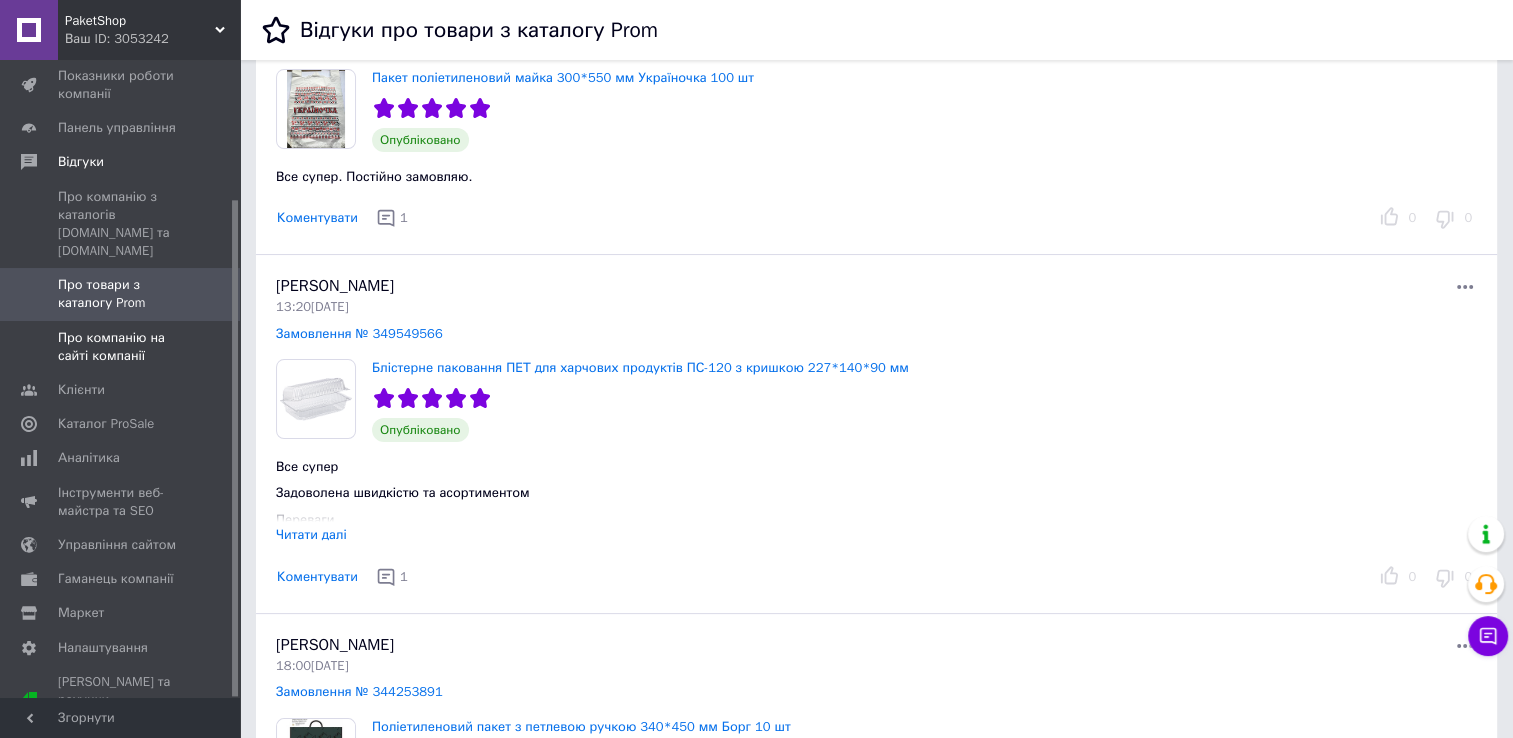 click on "Про компанію на сайті компанії" at bounding box center [121, 347] 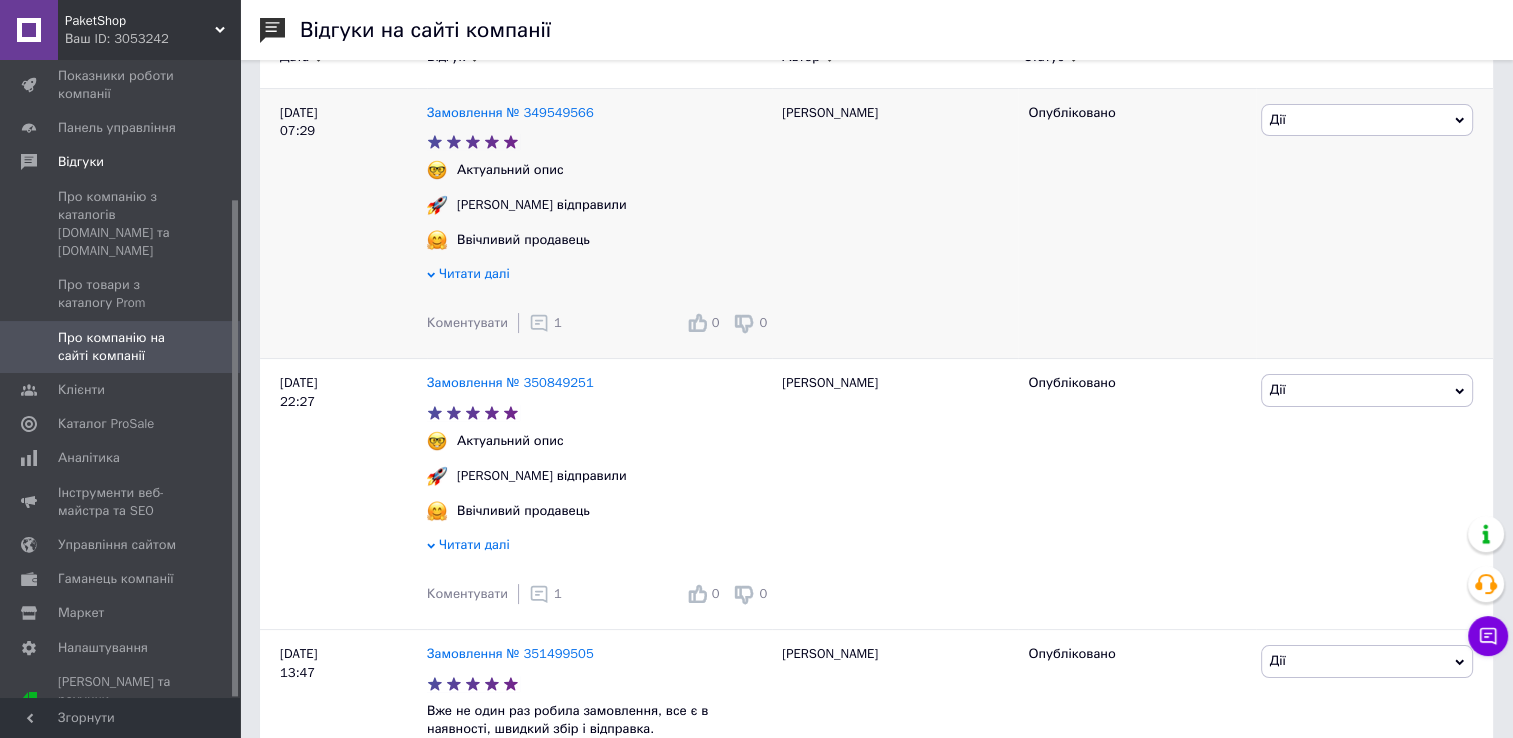 scroll, scrollTop: 0, scrollLeft: 0, axis: both 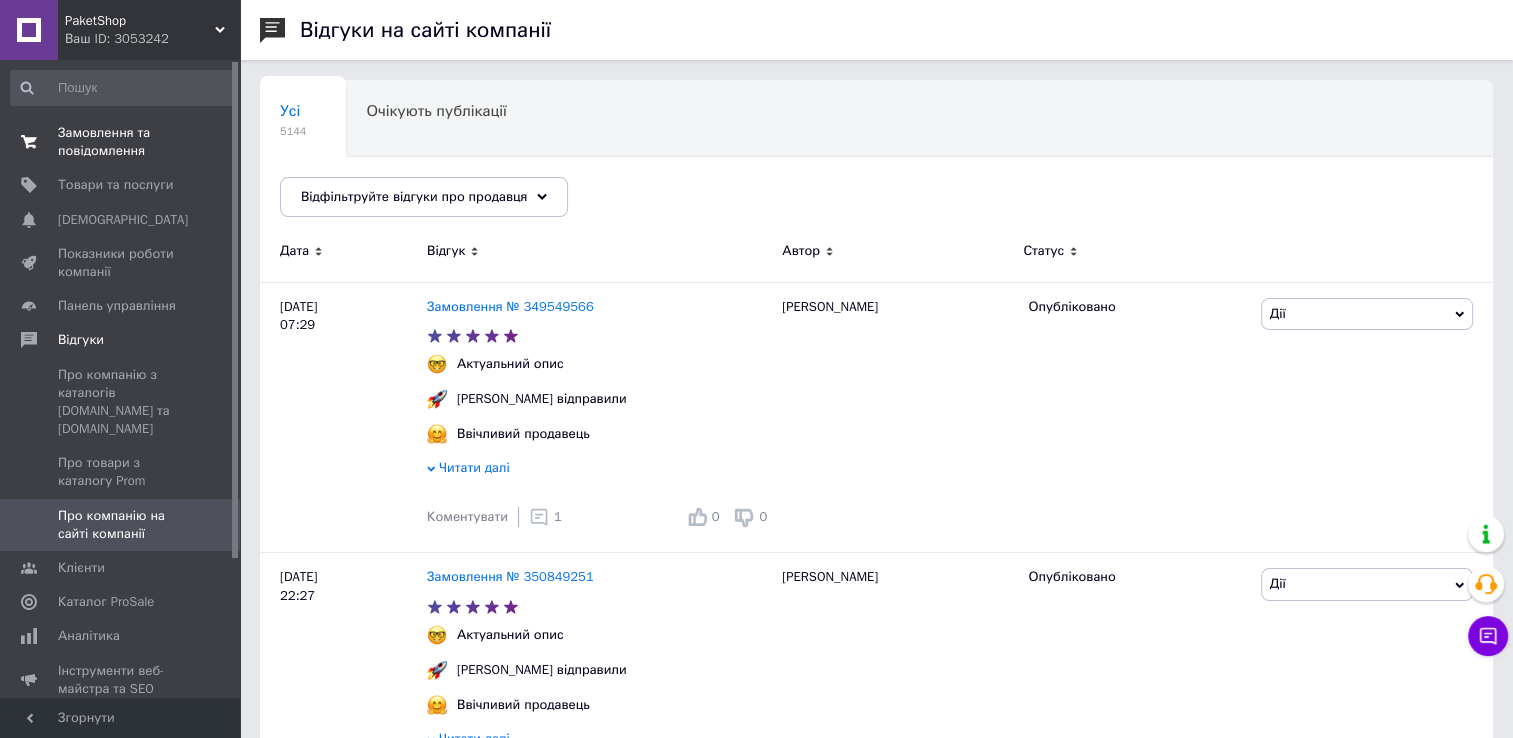 click on "Замовлення та повідомлення" at bounding box center [121, 142] 